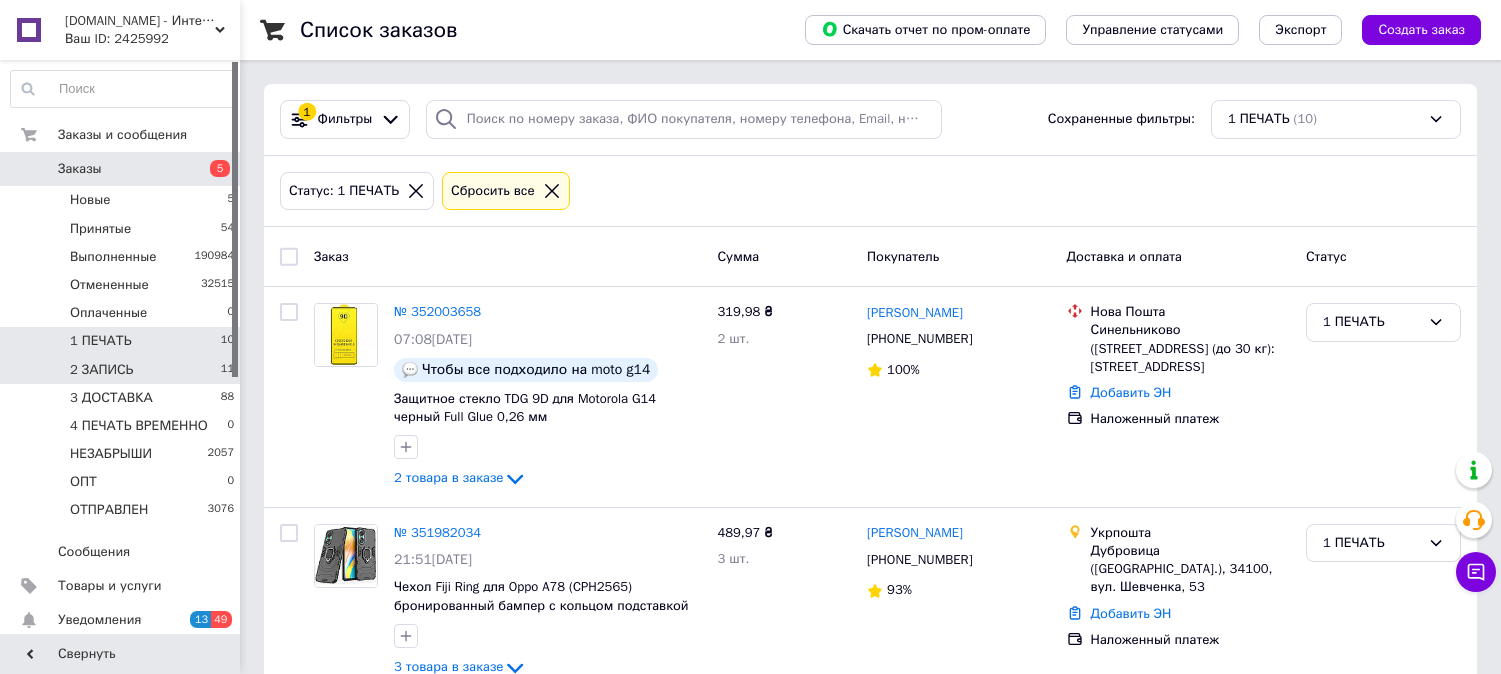 scroll, scrollTop: 81, scrollLeft: 0, axis: vertical 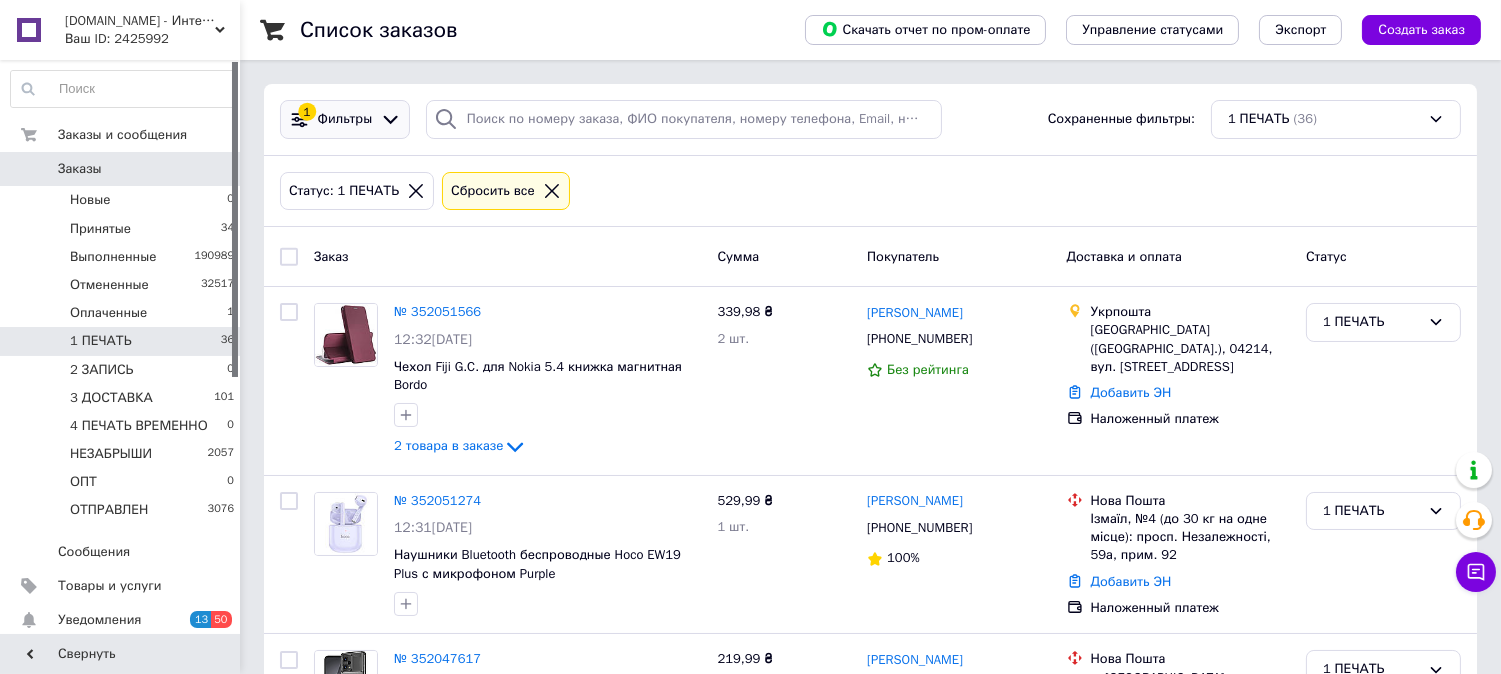 click on "Фильтры" at bounding box center (345, 119) 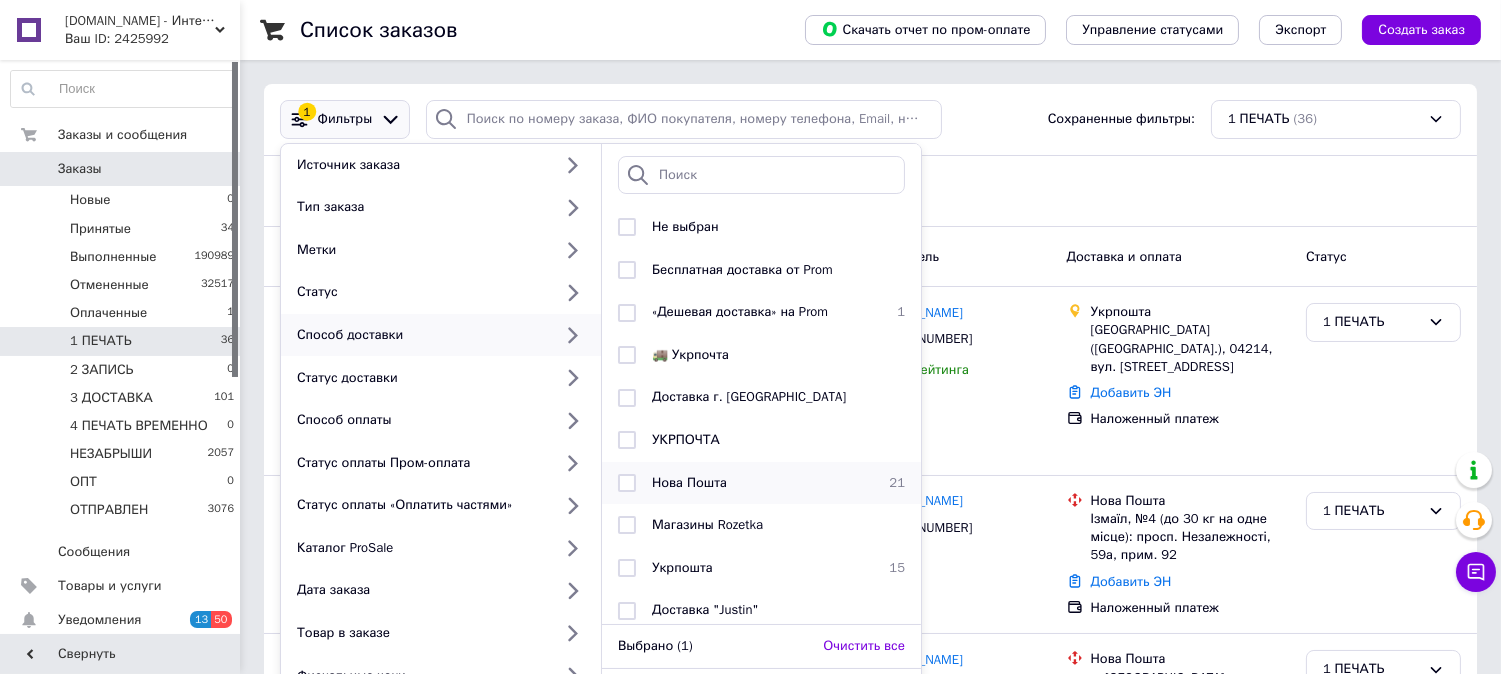click on "Нова Пошта" at bounding box center [758, 483] 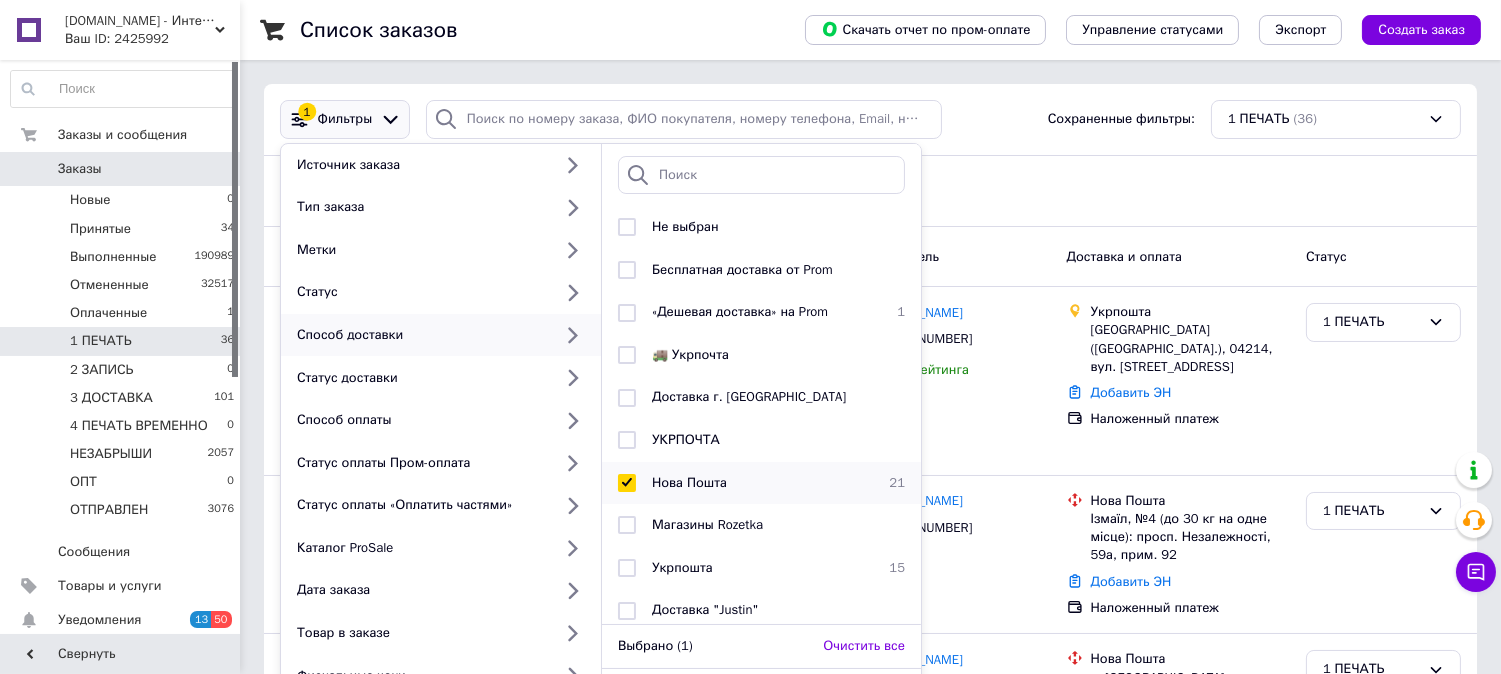 checkbox on "true" 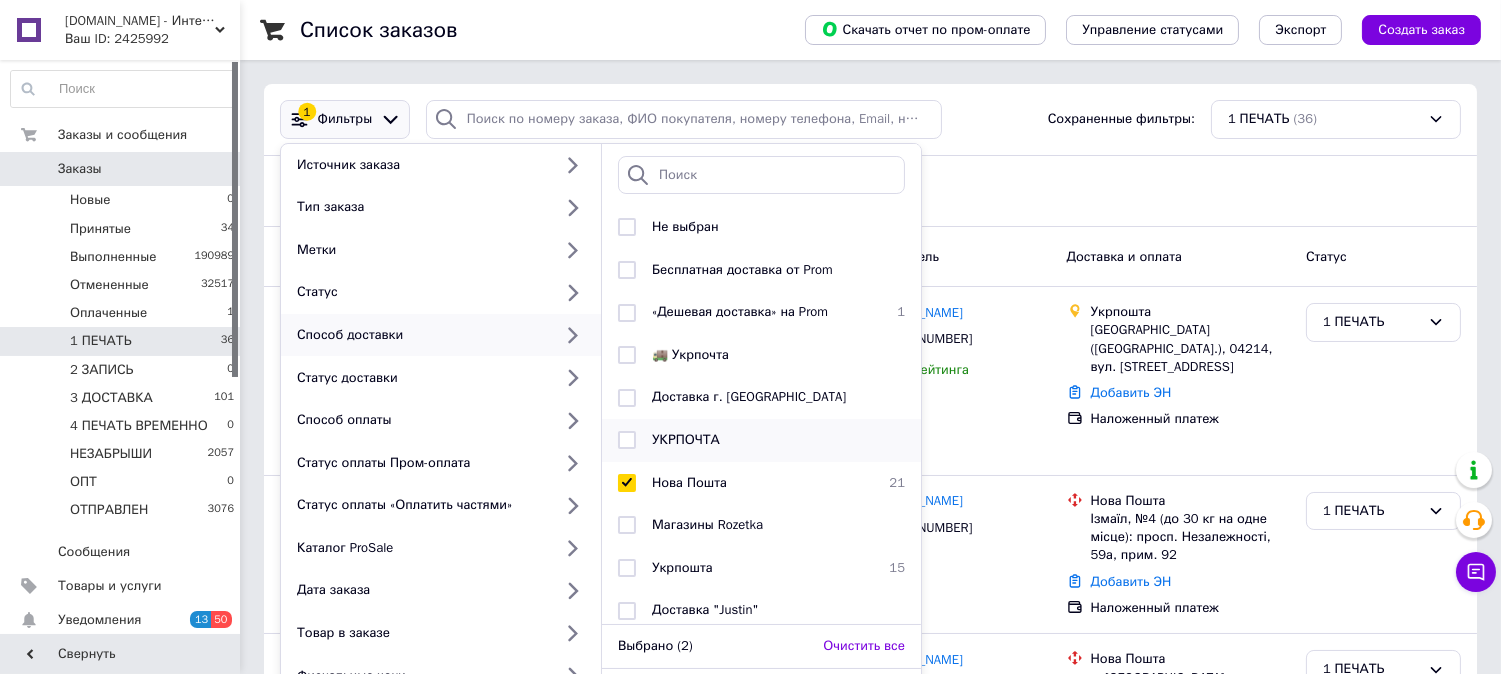 scroll, scrollTop: 7, scrollLeft: 0, axis: vertical 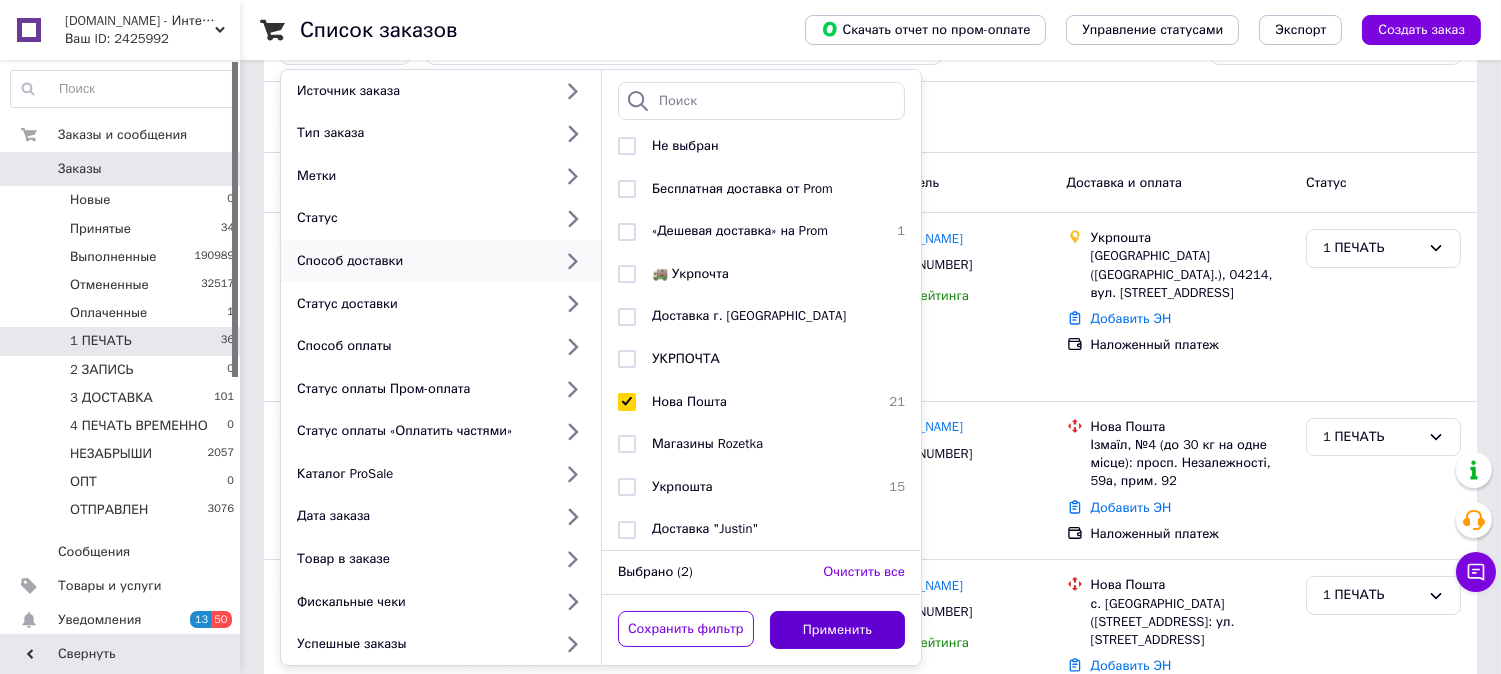 click on "Применить" at bounding box center (838, 630) 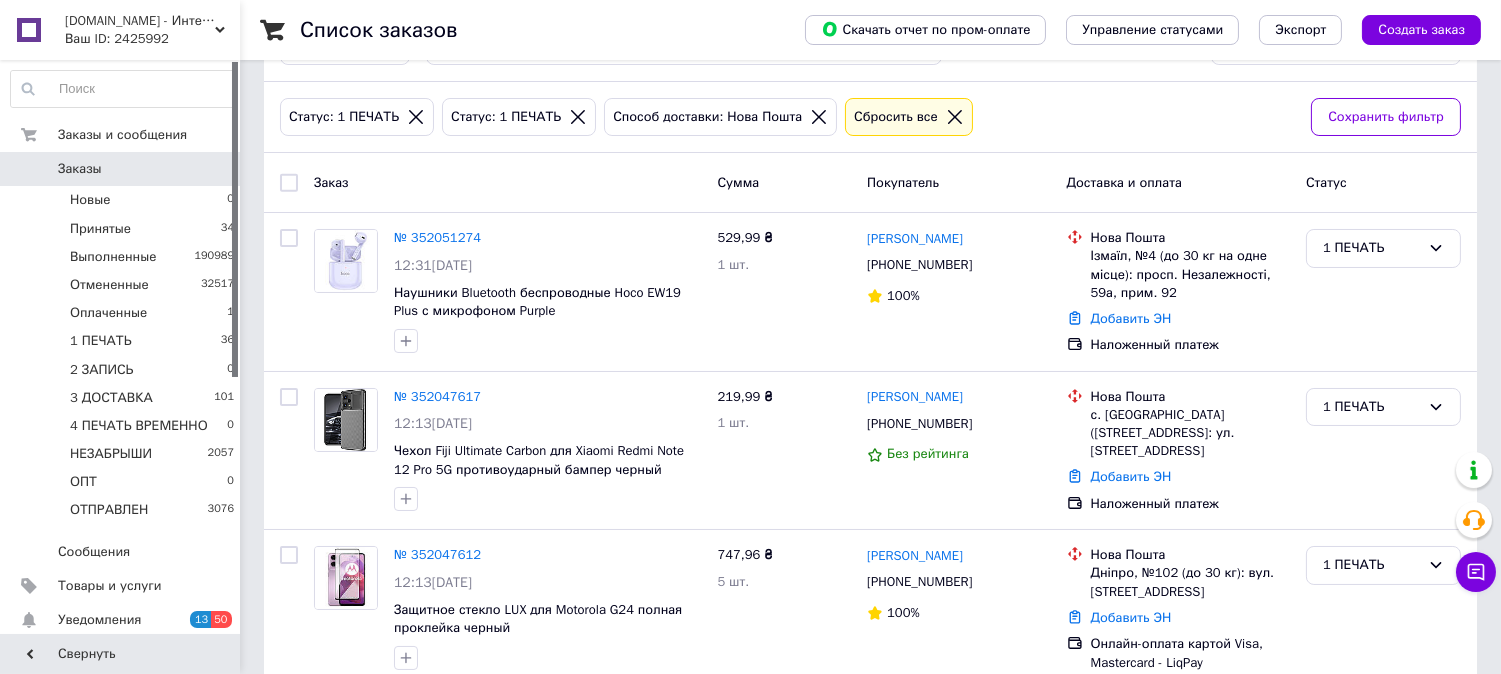 scroll, scrollTop: 0, scrollLeft: 0, axis: both 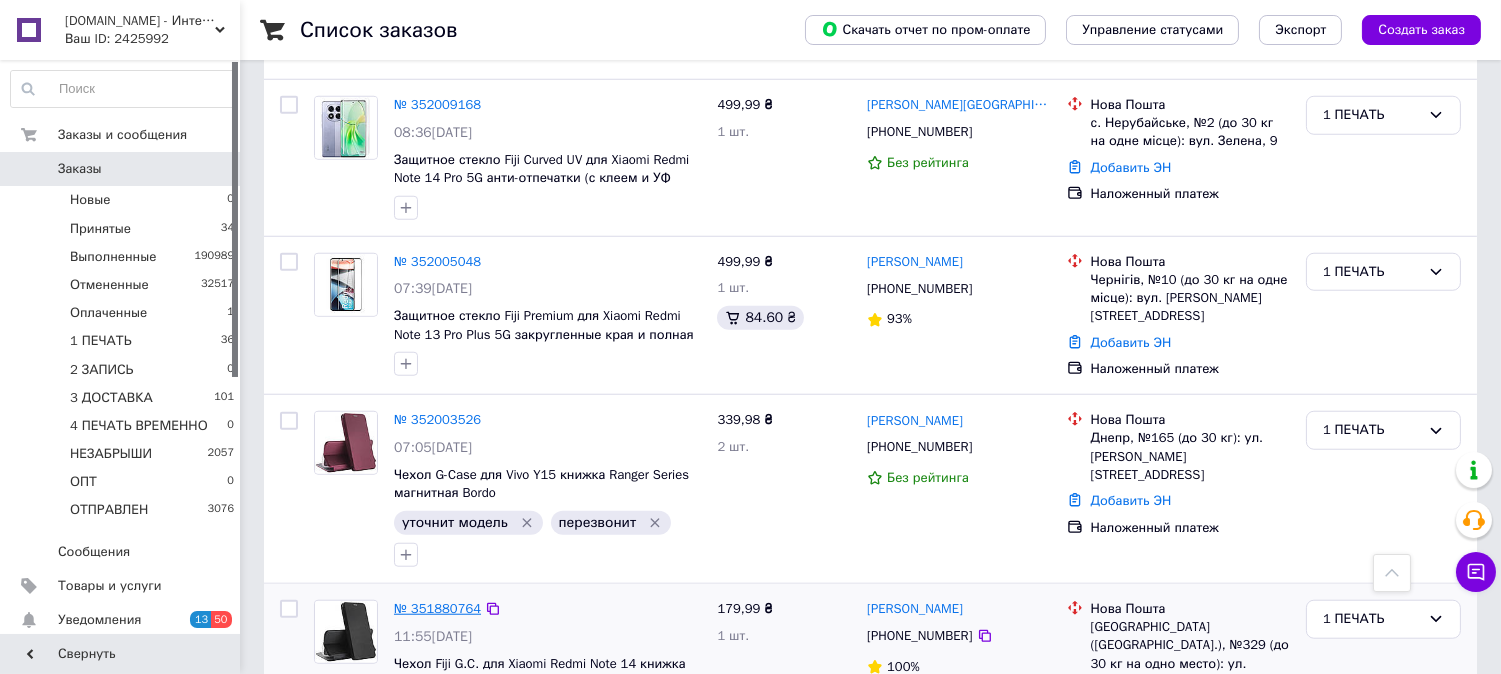 click on "№ 351880764" at bounding box center (437, 608) 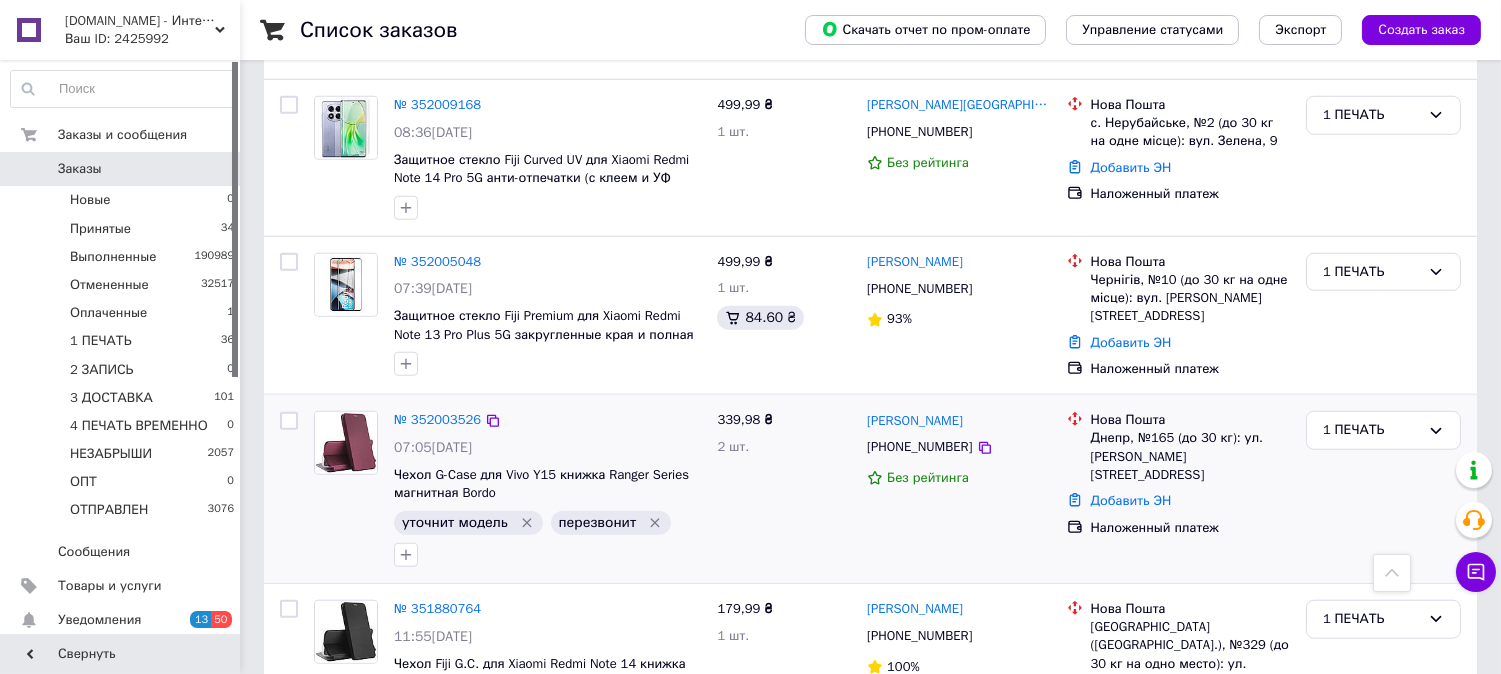click on "№ 352003526" at bounding box center (437, 420) 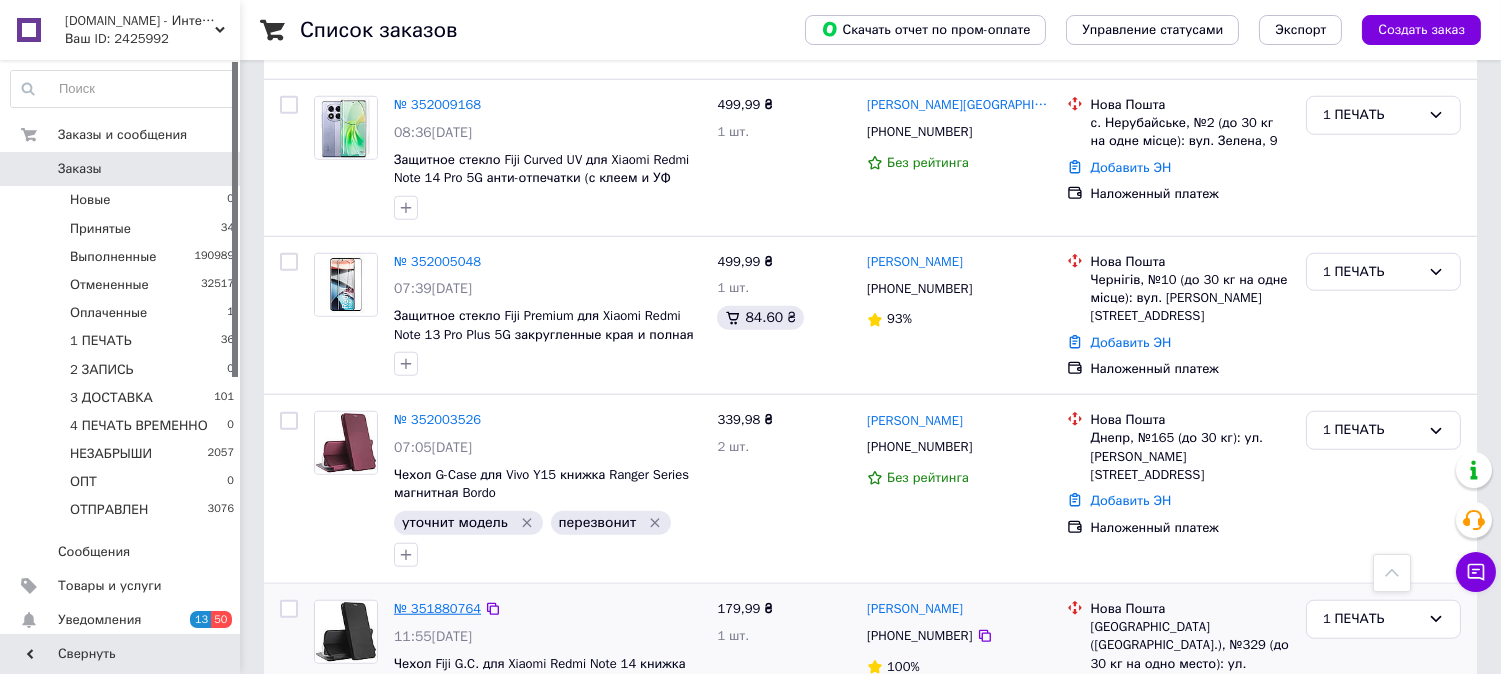 click on "№ 351880764" at bounding box center (437, 608) 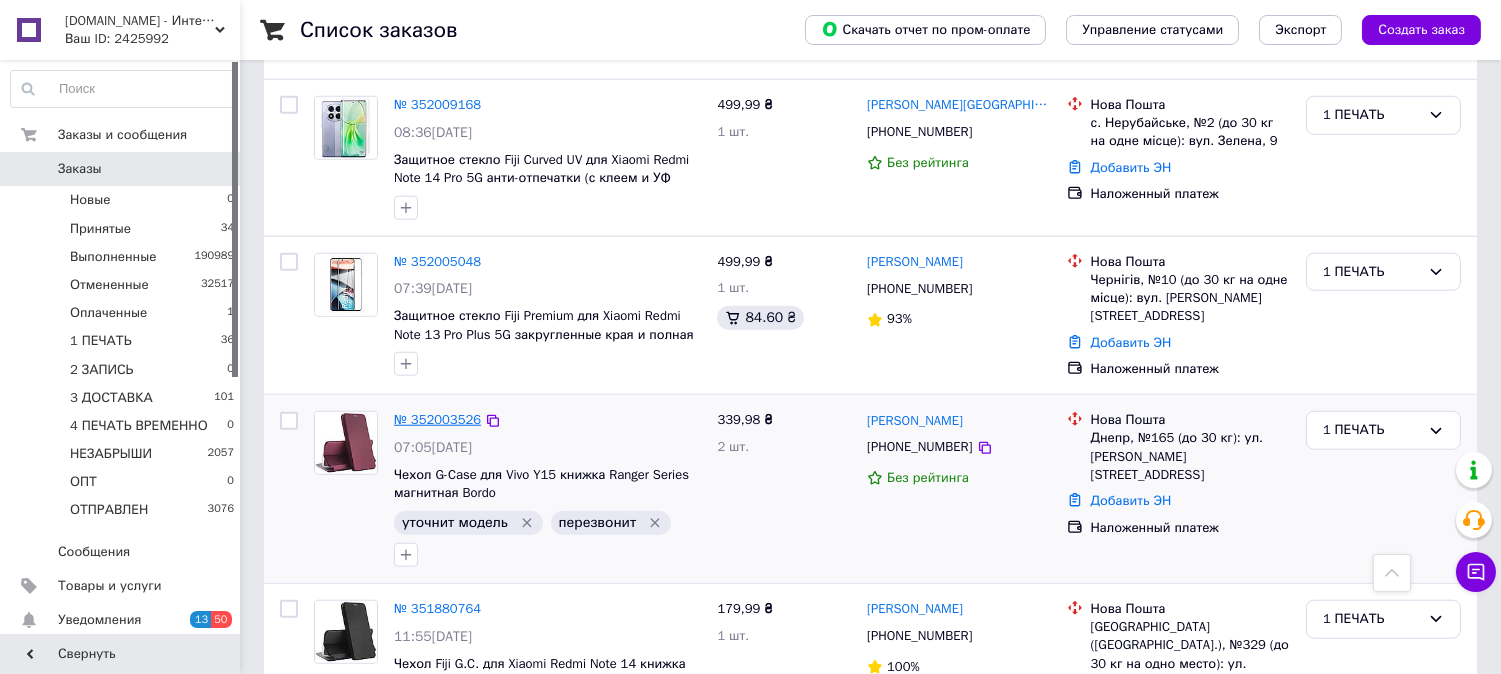 click on "№ 352003526" at bounding box center [437, 419] 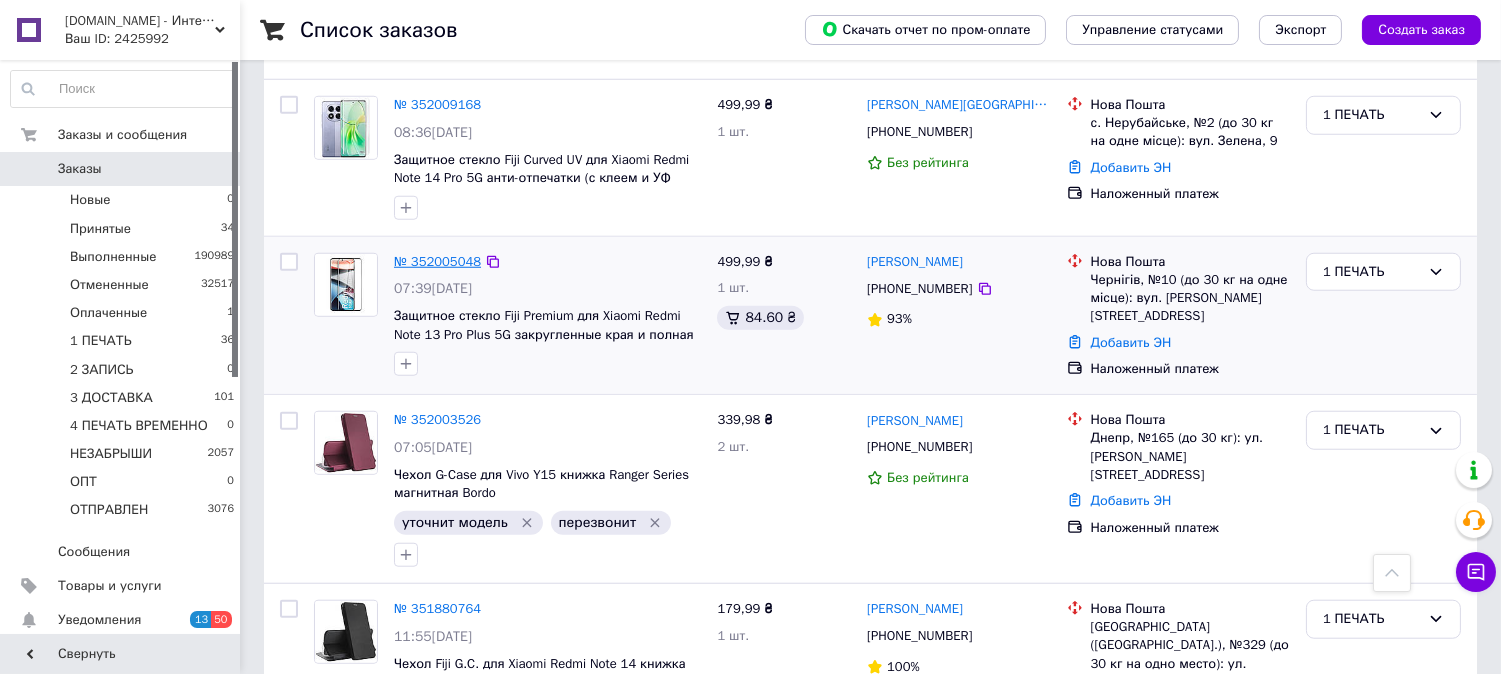click on "№ 352005048" at bounding box center (437, 261) 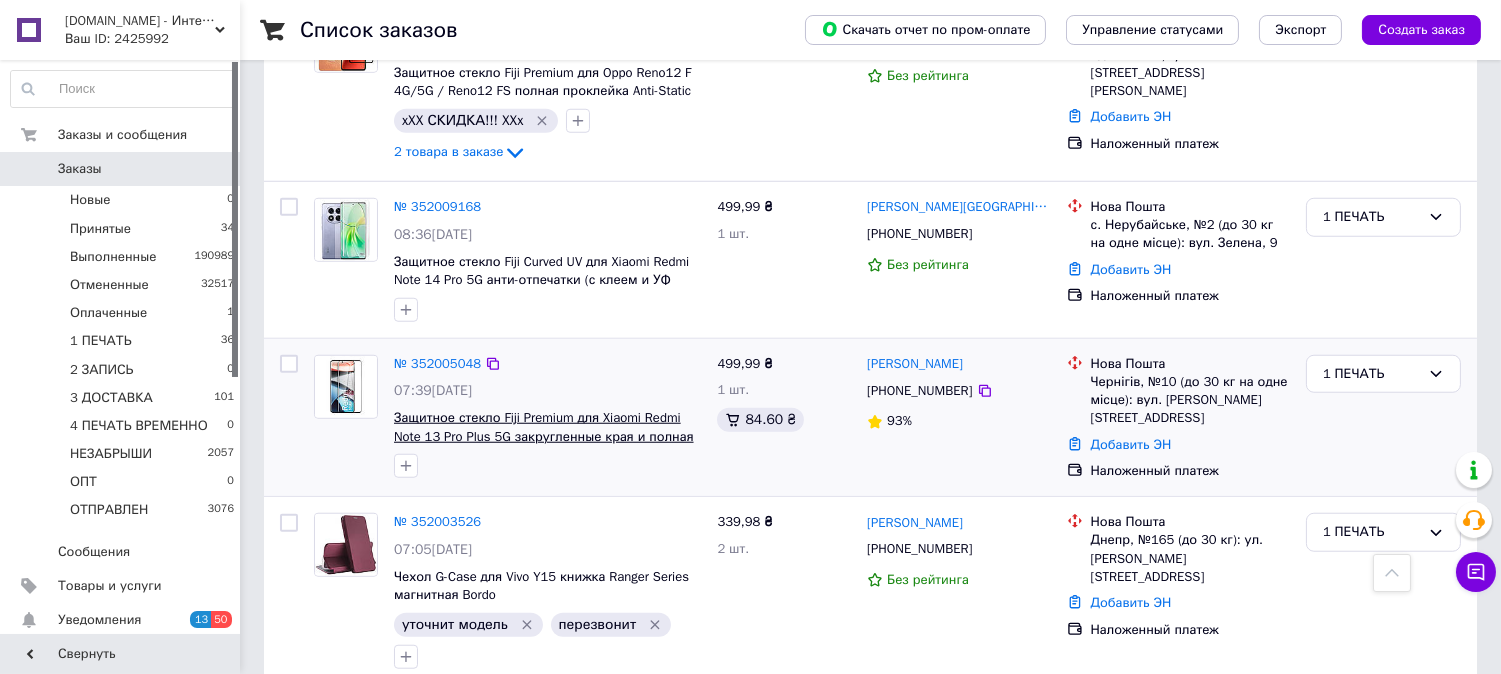 scroll, scrollTop: 3085, scrollLeft: 0, axis: vertical 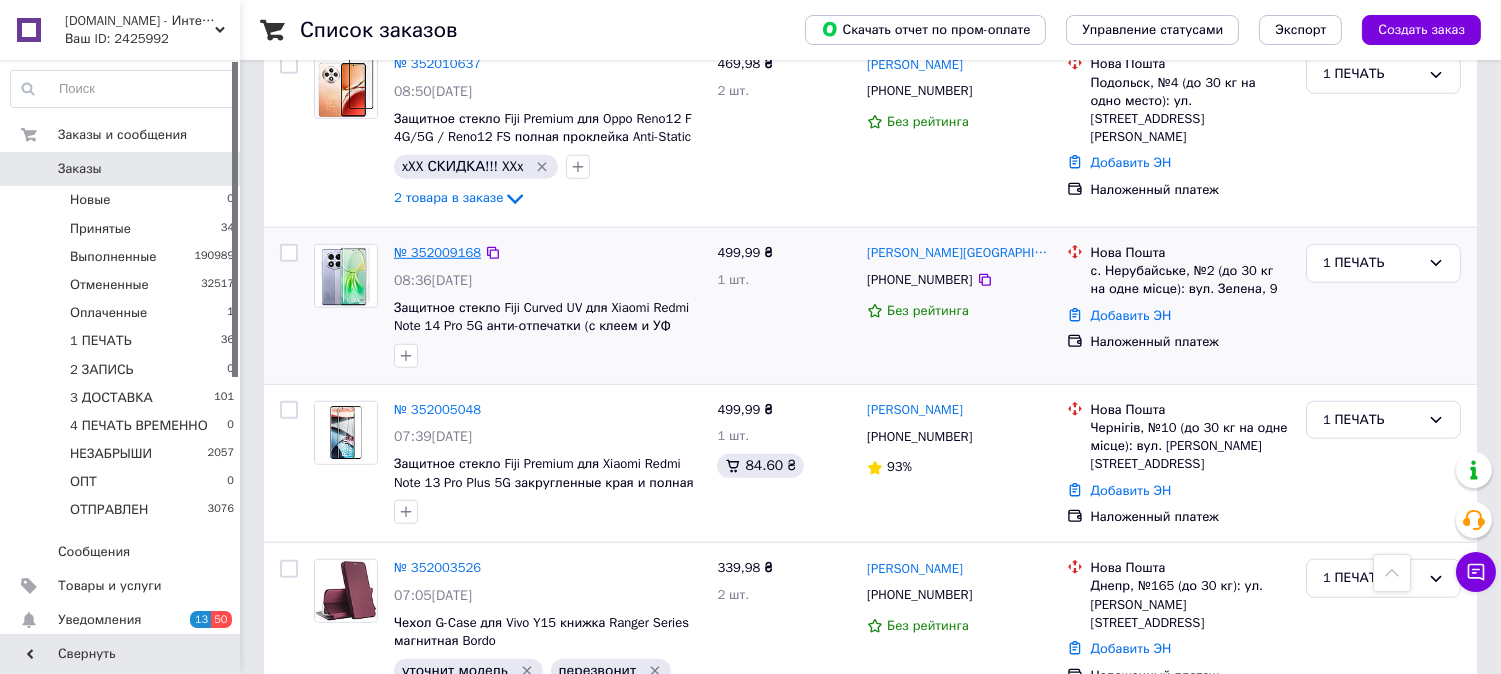 click on "№ 352009168" at bounding box center (437, 252) 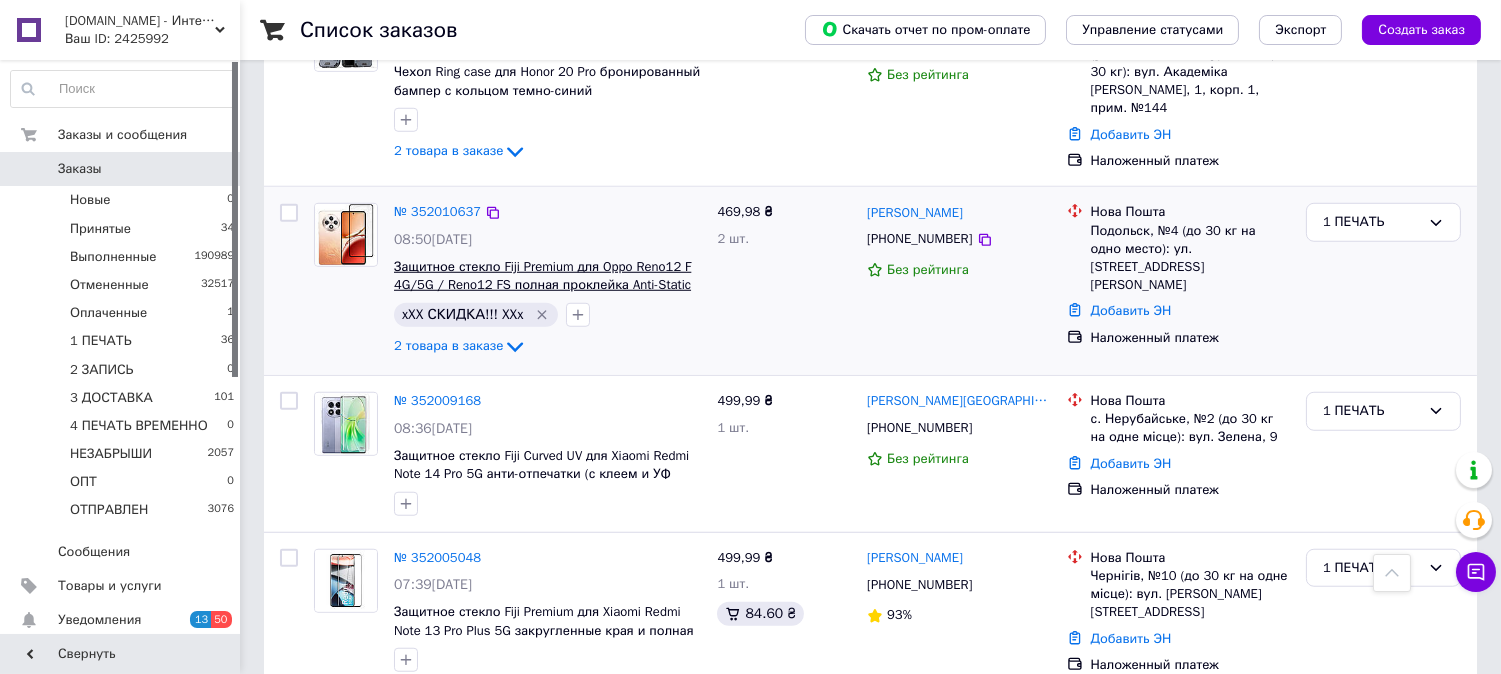 scroll, scrollTop: 2936, scrollLeft: 0, axis: vertical 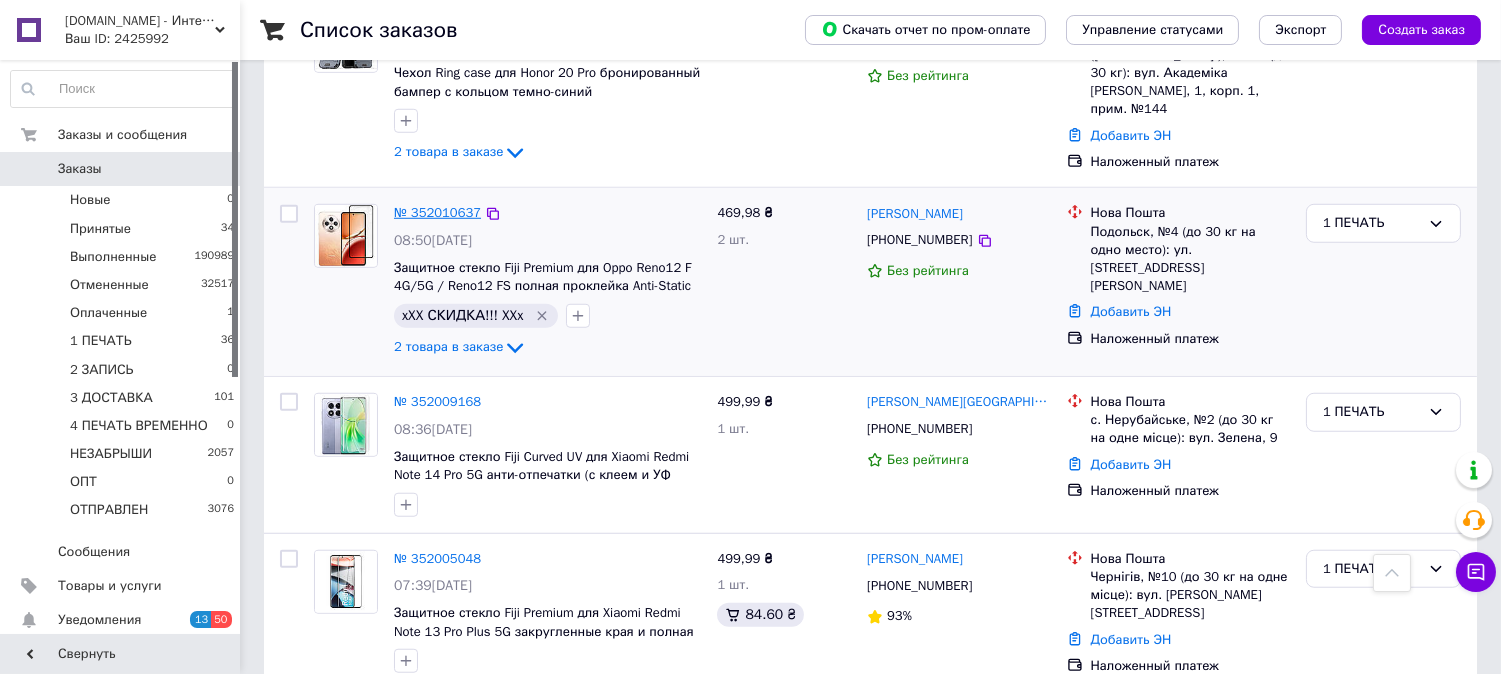 click on "№ 352010637" at bounding box center (437, 212) 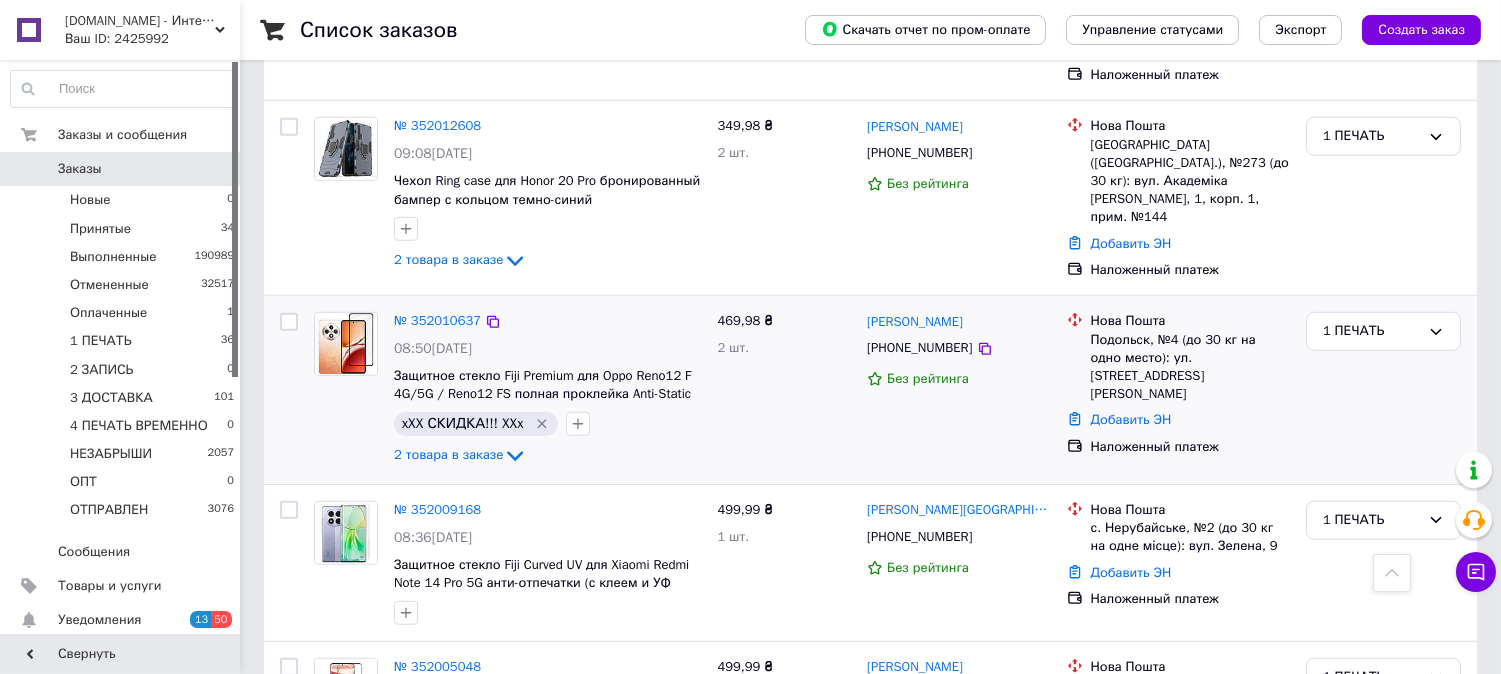scroll, scrollTop: 2752, scrollLeft: 0, axis: vertical 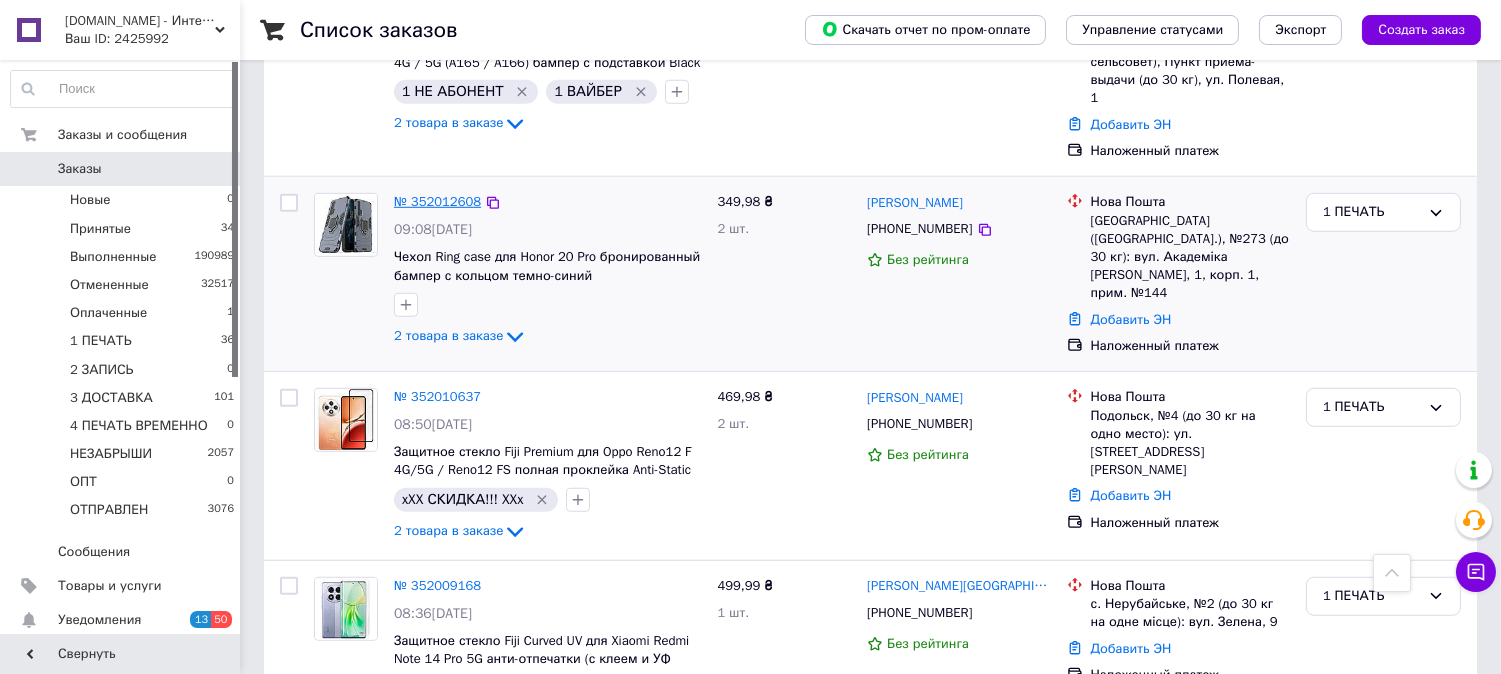 click on "№ 352012608" at bounding box center (437, 201) 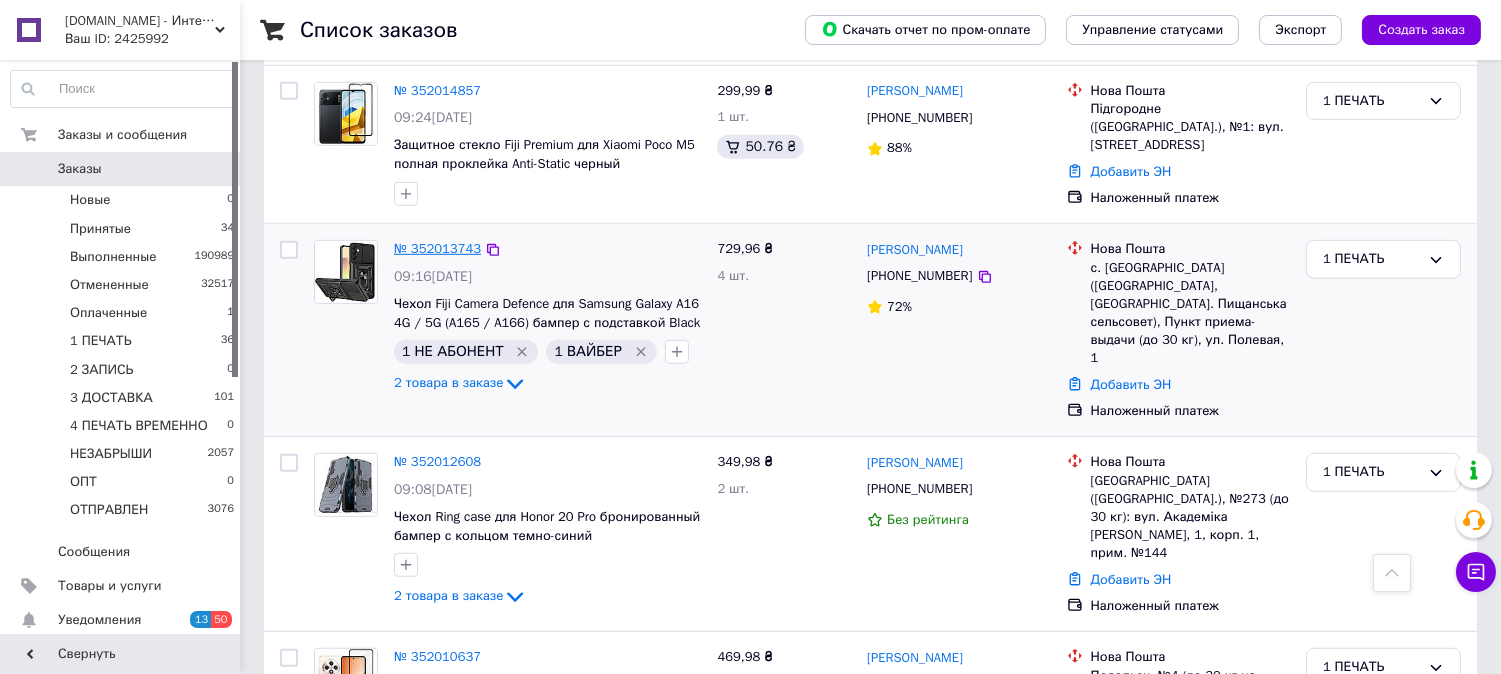 click on "№ 352013743" at bounding box center (437, 248) 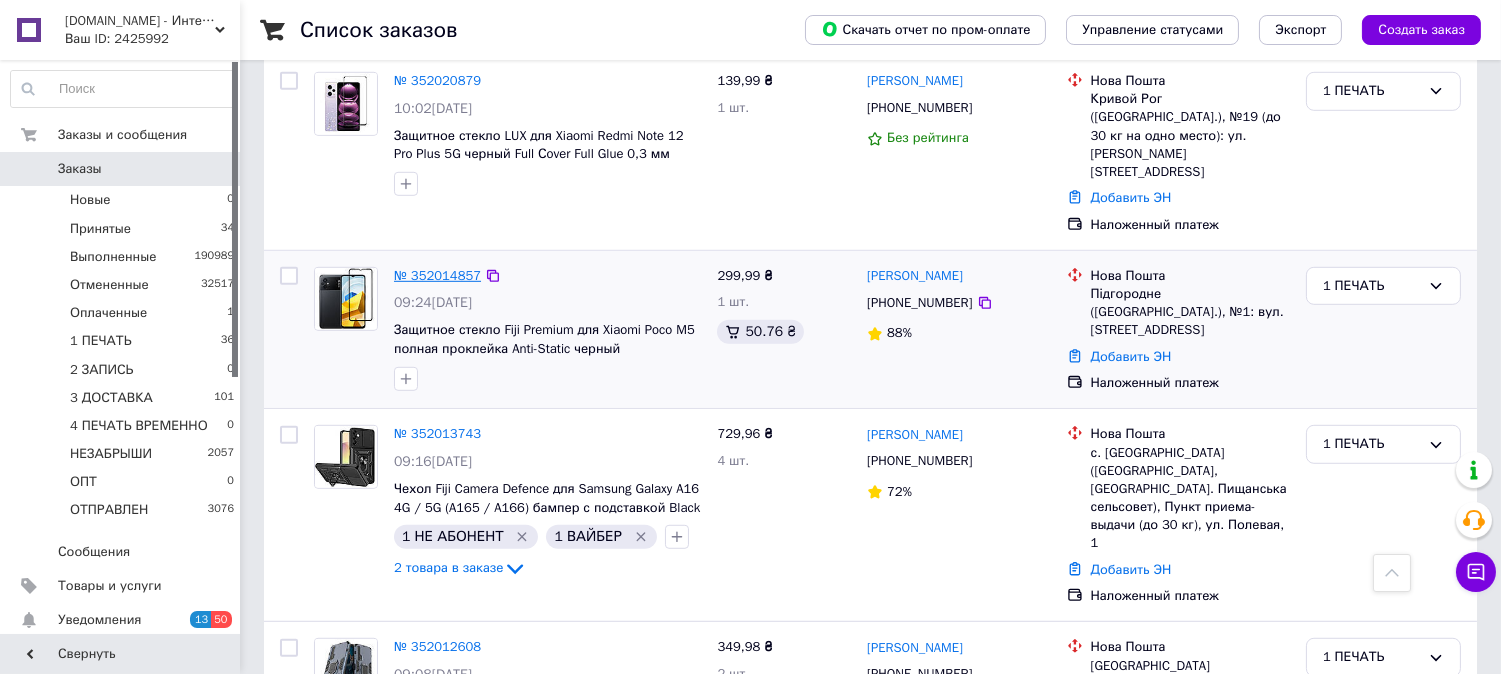 click on "№ 352014857" at bounding box center (437, 275) 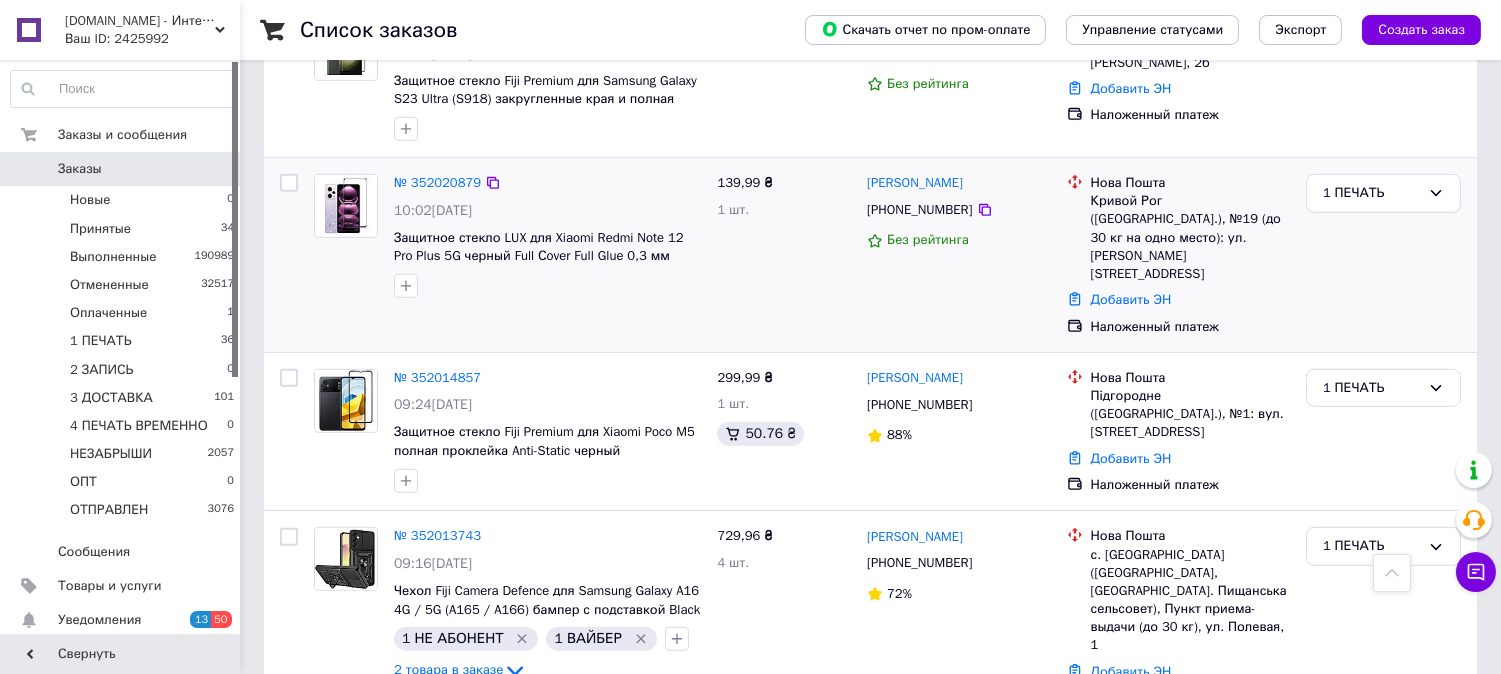 scroll, scrollTop: 2196, scrollLeft: 0, axis: vertical 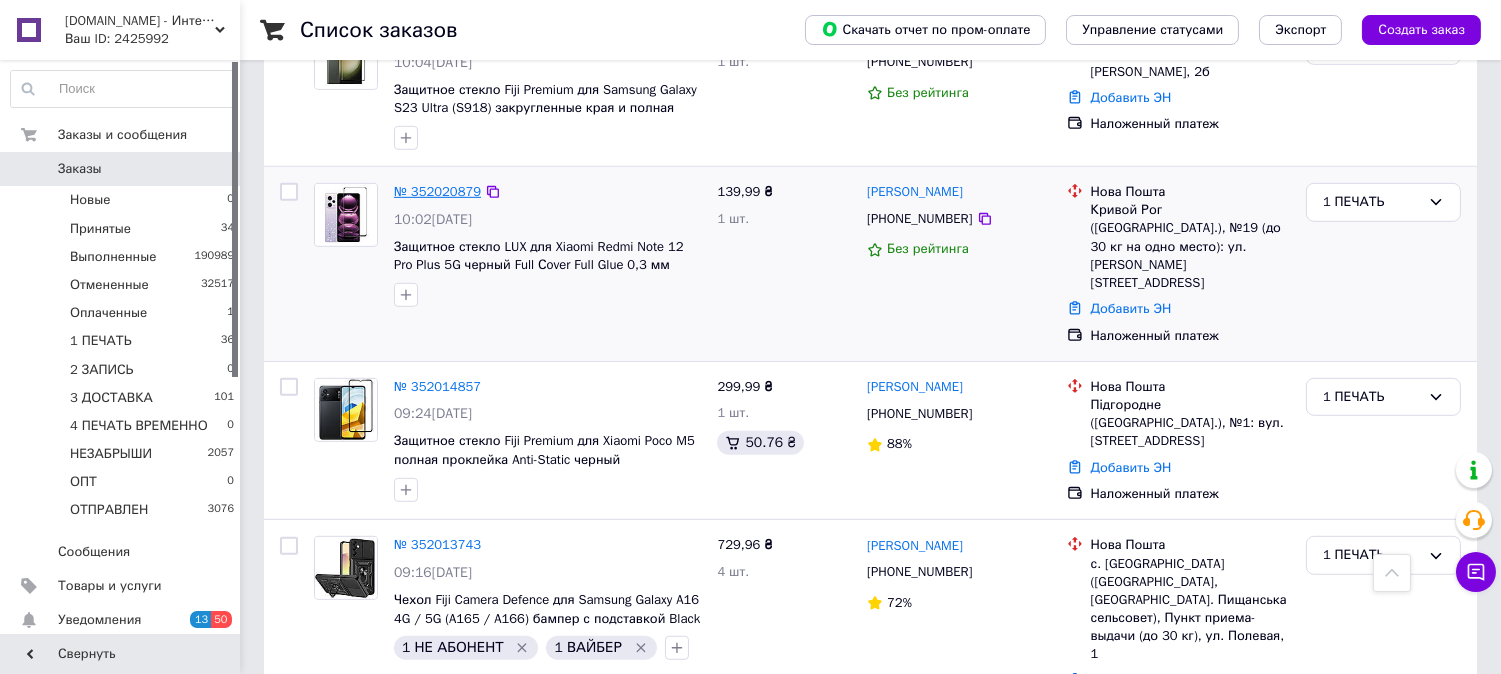 click on "№ 352020879" at bounding box center (437, 191) 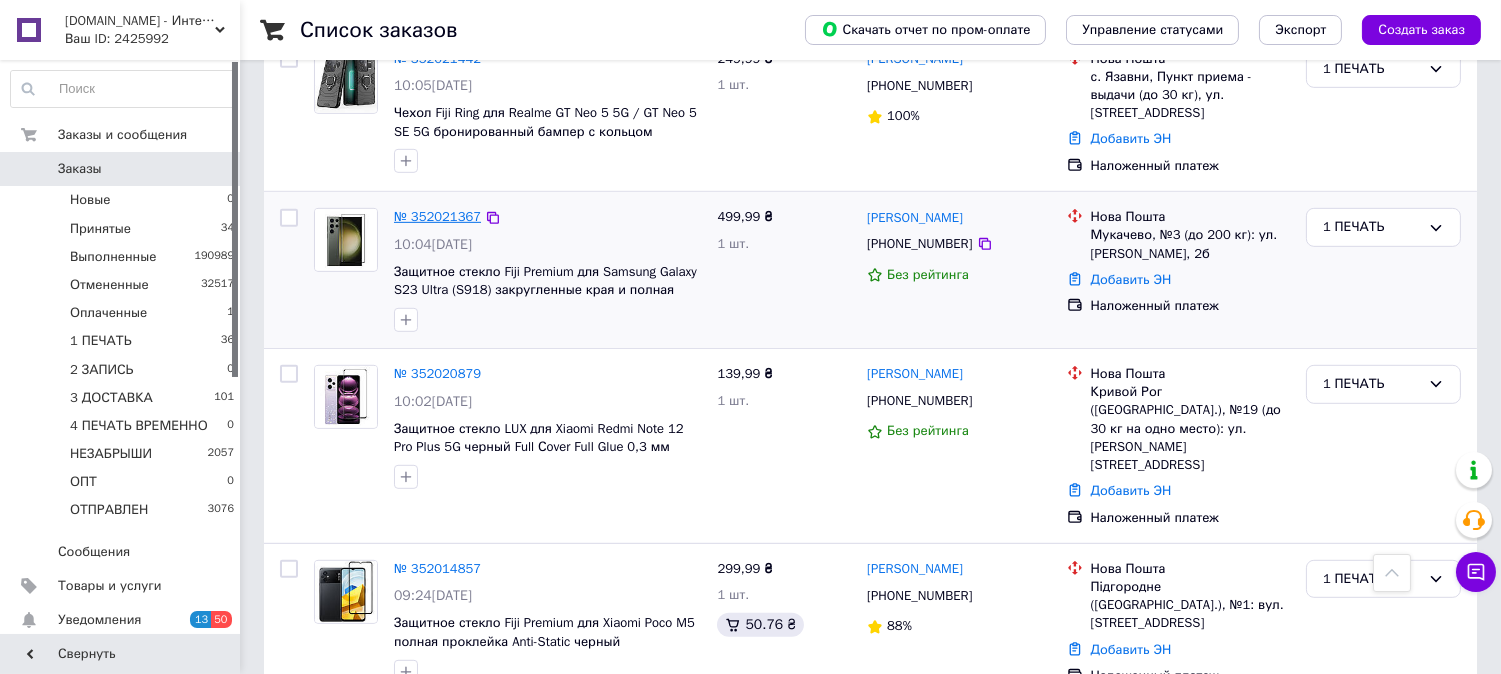 scroll, scrollTop: 2011, scrollLeft: 0, axis: vertical 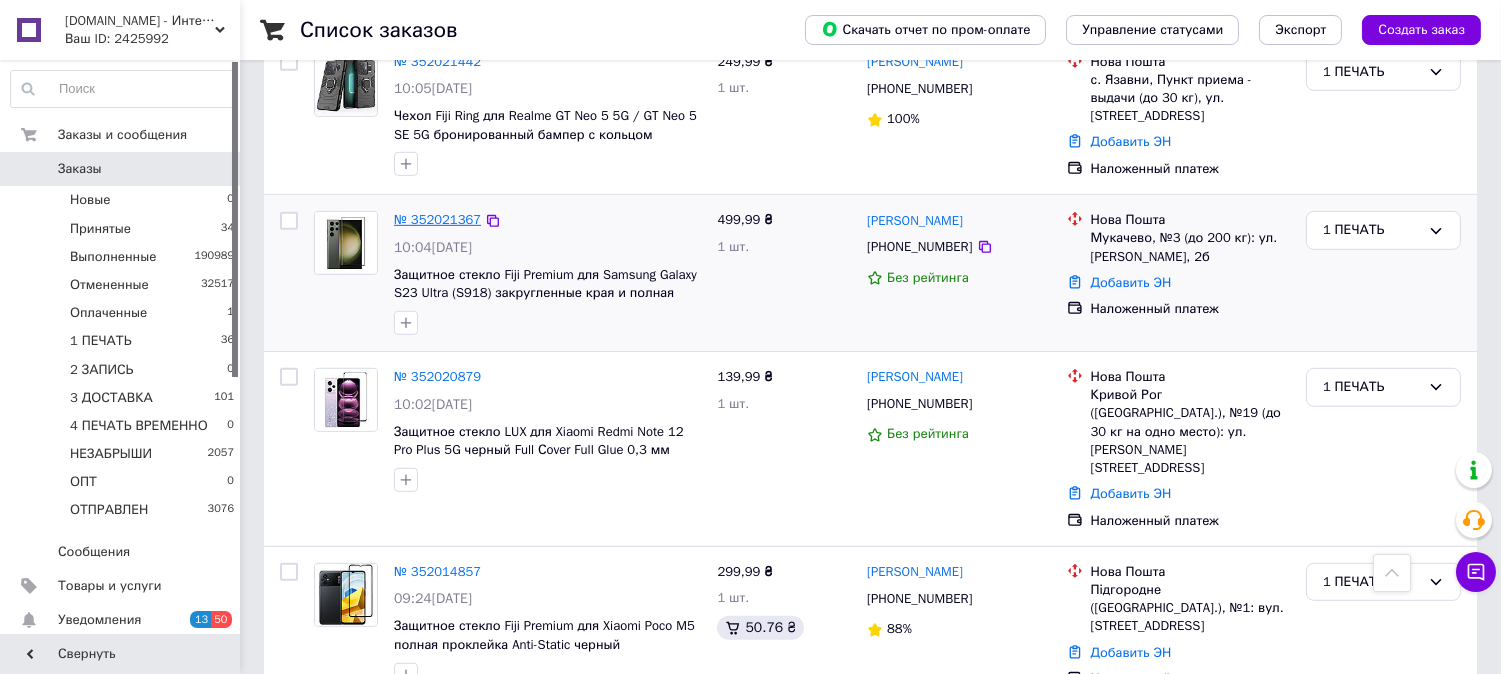 click on "№ 352021367" at bounding box center (437, 219) 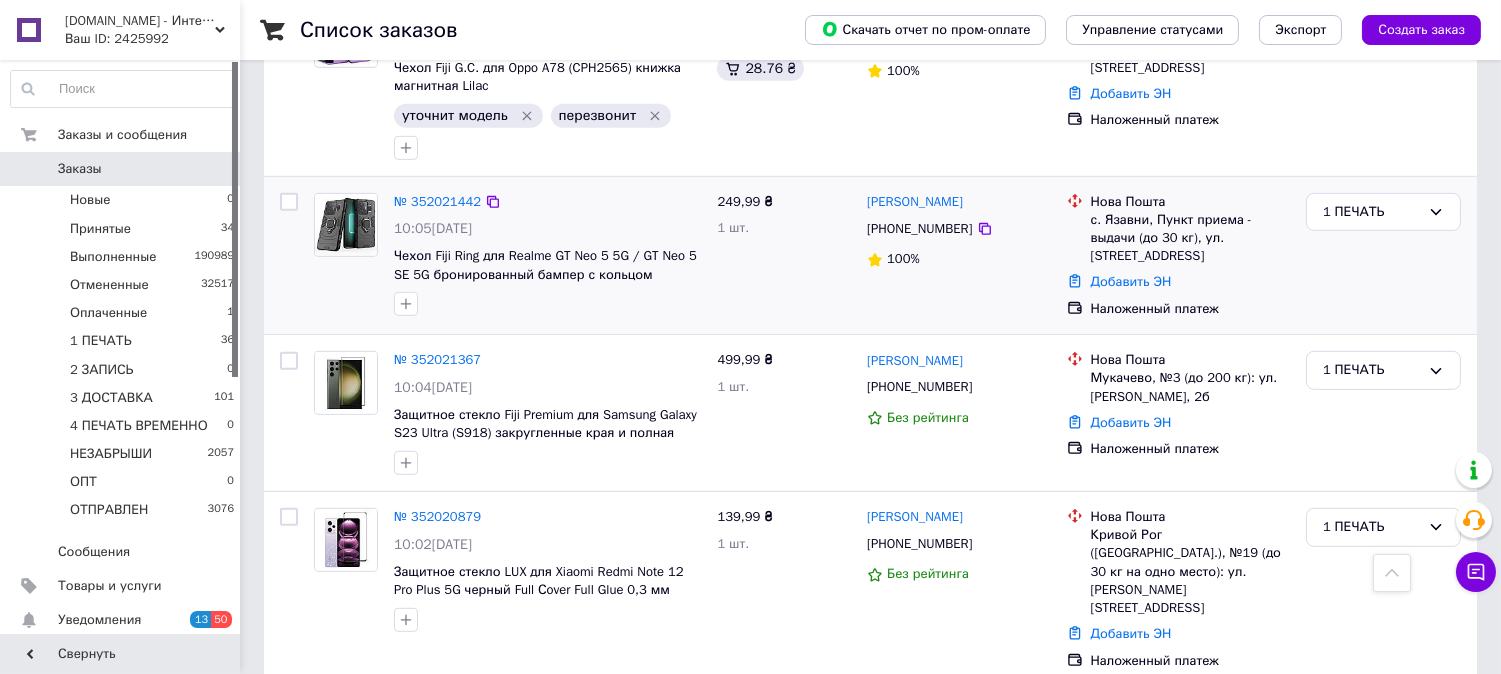 scroll, scrollTop: 1863, scrollLeft: 0, axis: vertical 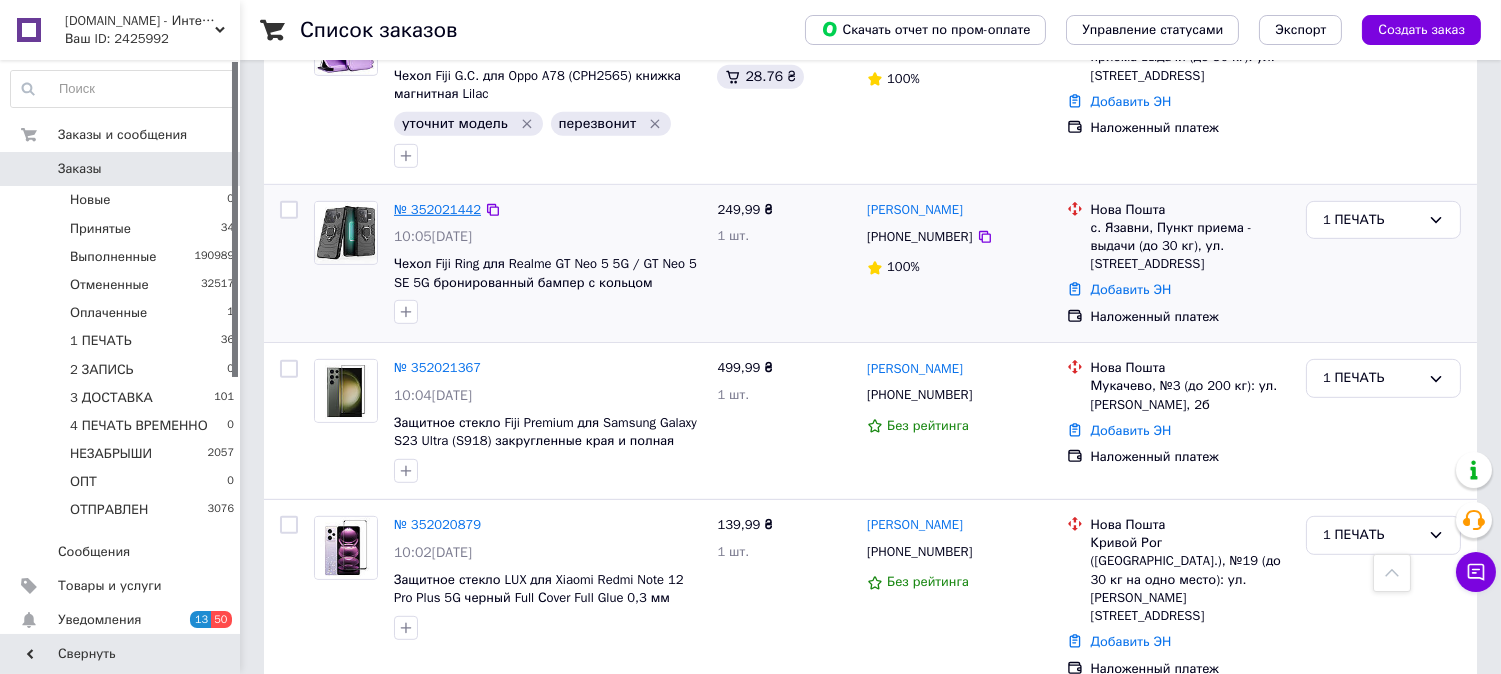 click on "№ 352021442" at bounding box center (437, 209) 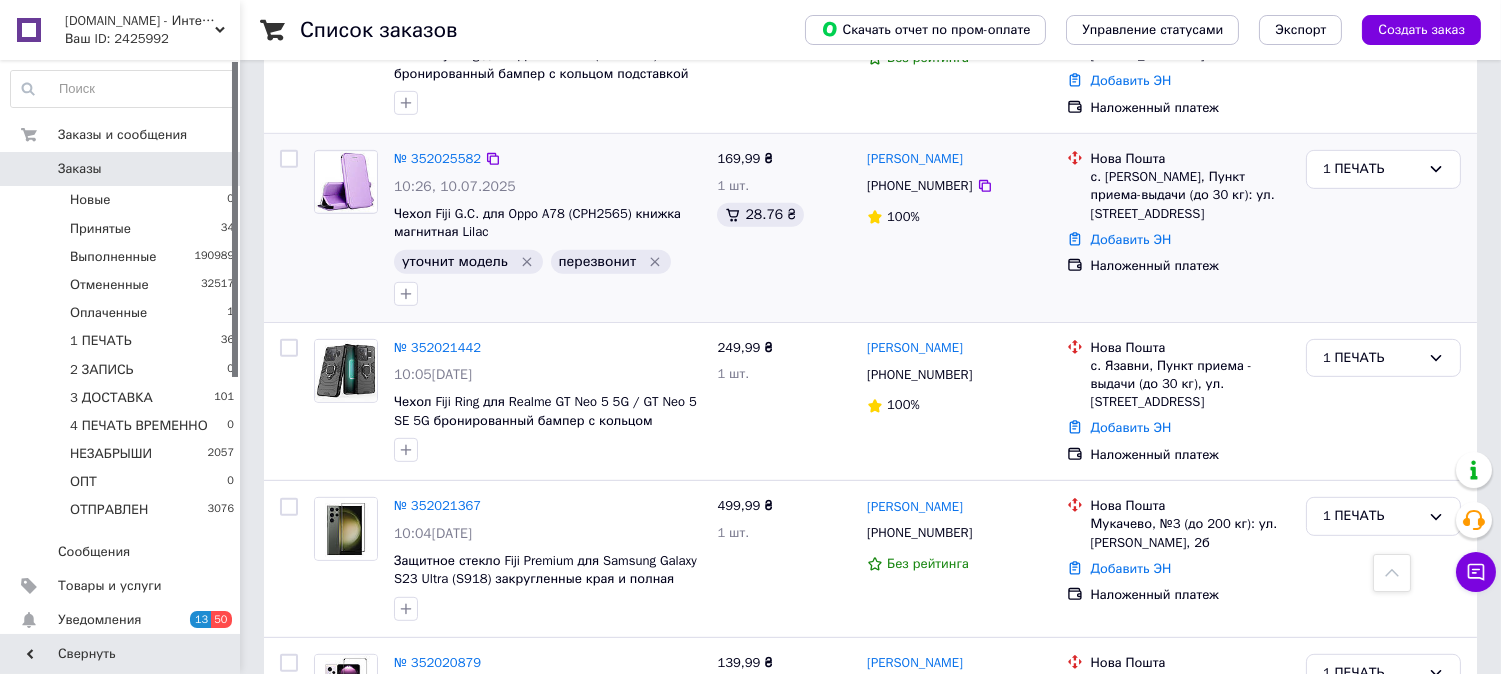 scroll, scrollTop: 1714, scrollLeft: 0, axis: vertical 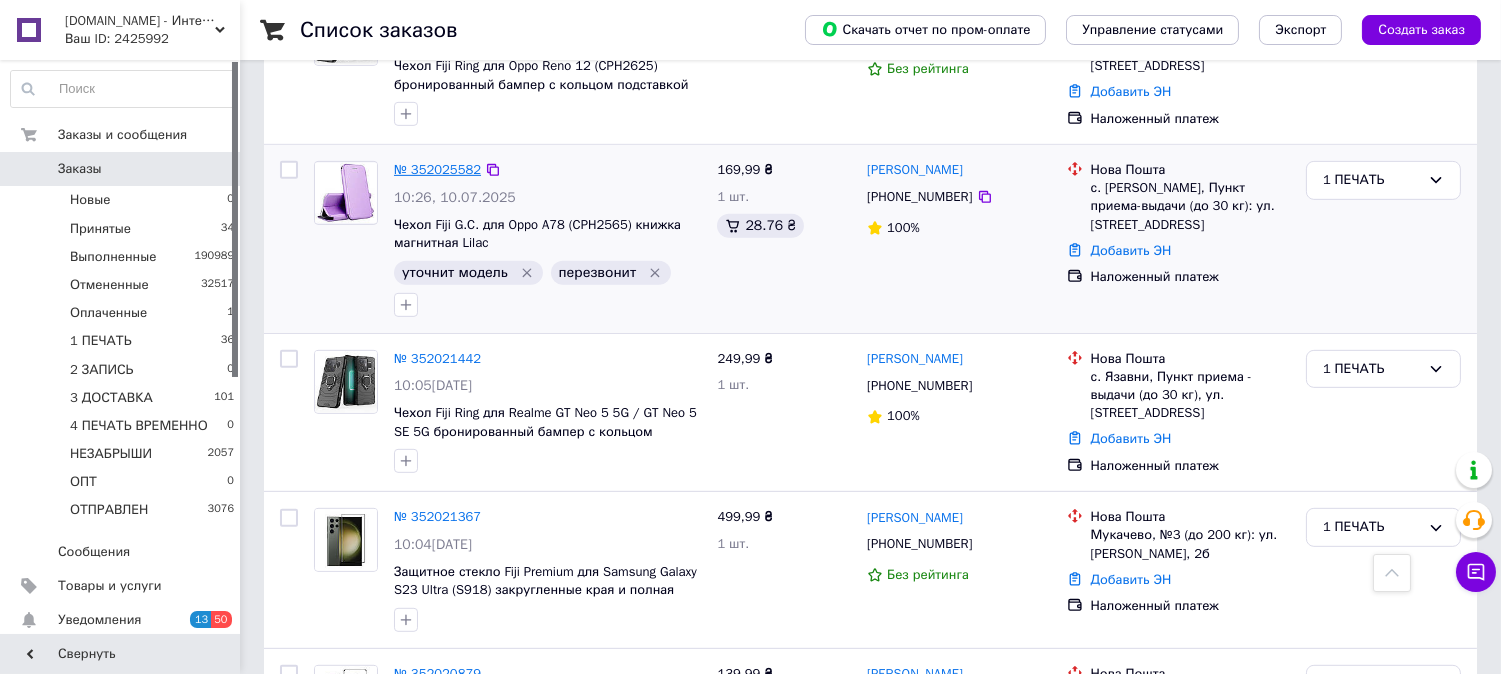 click on "№ 352025582" at bounding box center [437, 169] 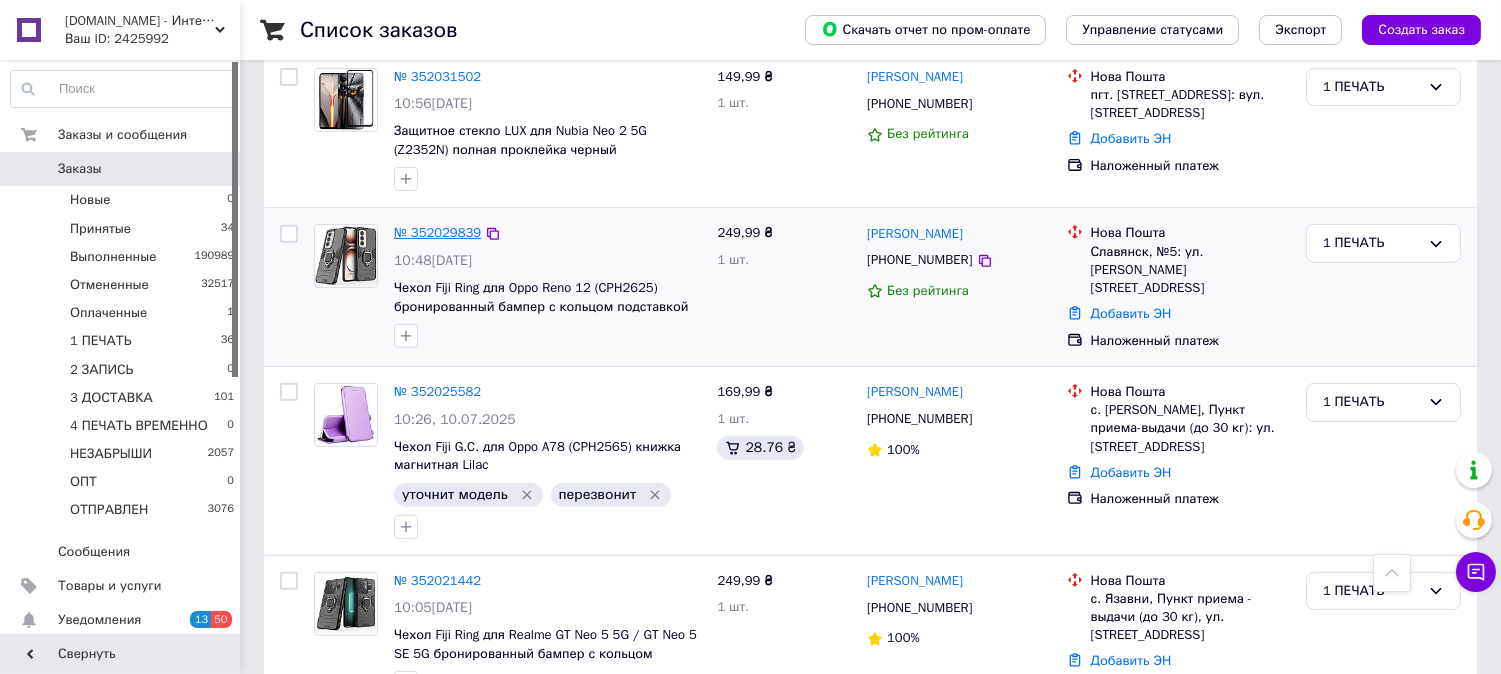 click on "№ 352029839" at bounding box center (437, 232) 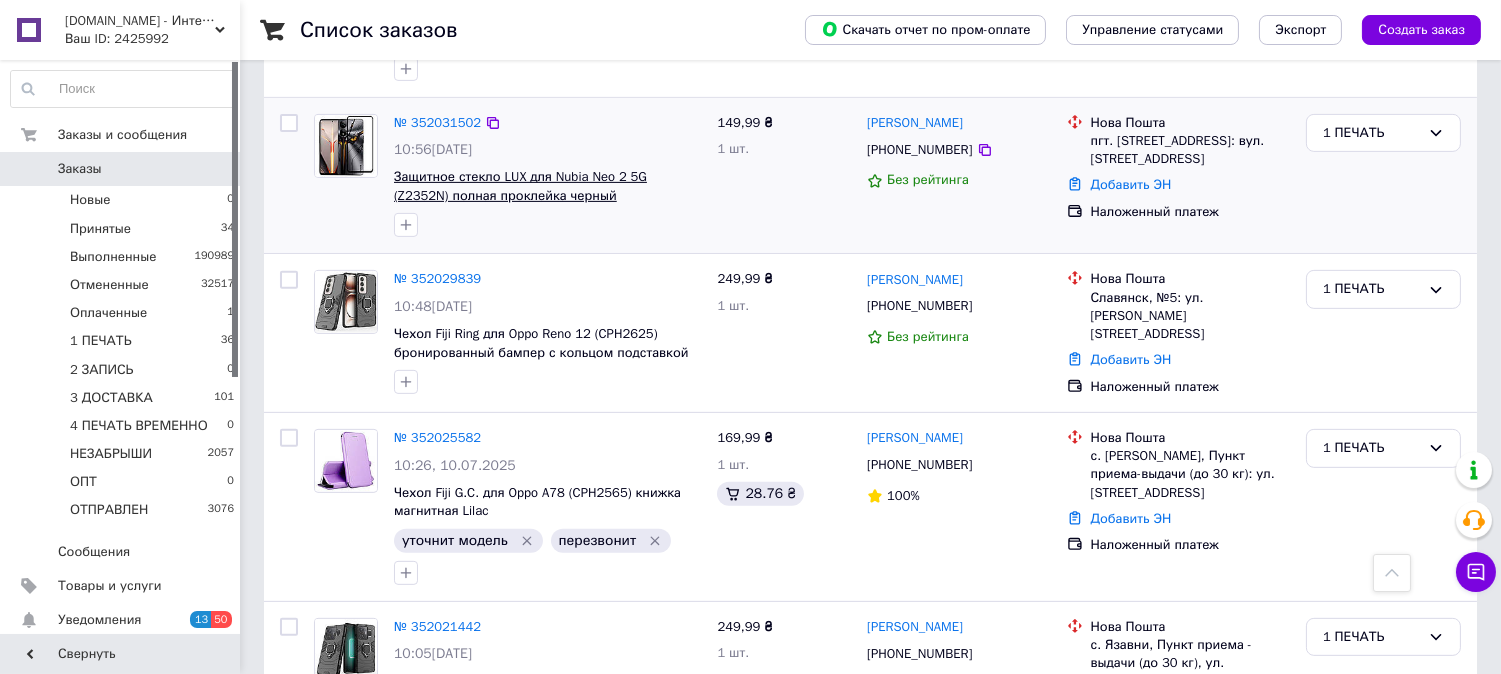 scroll, scrollTop: 1381, scrollLeft: 0, axis: vertical 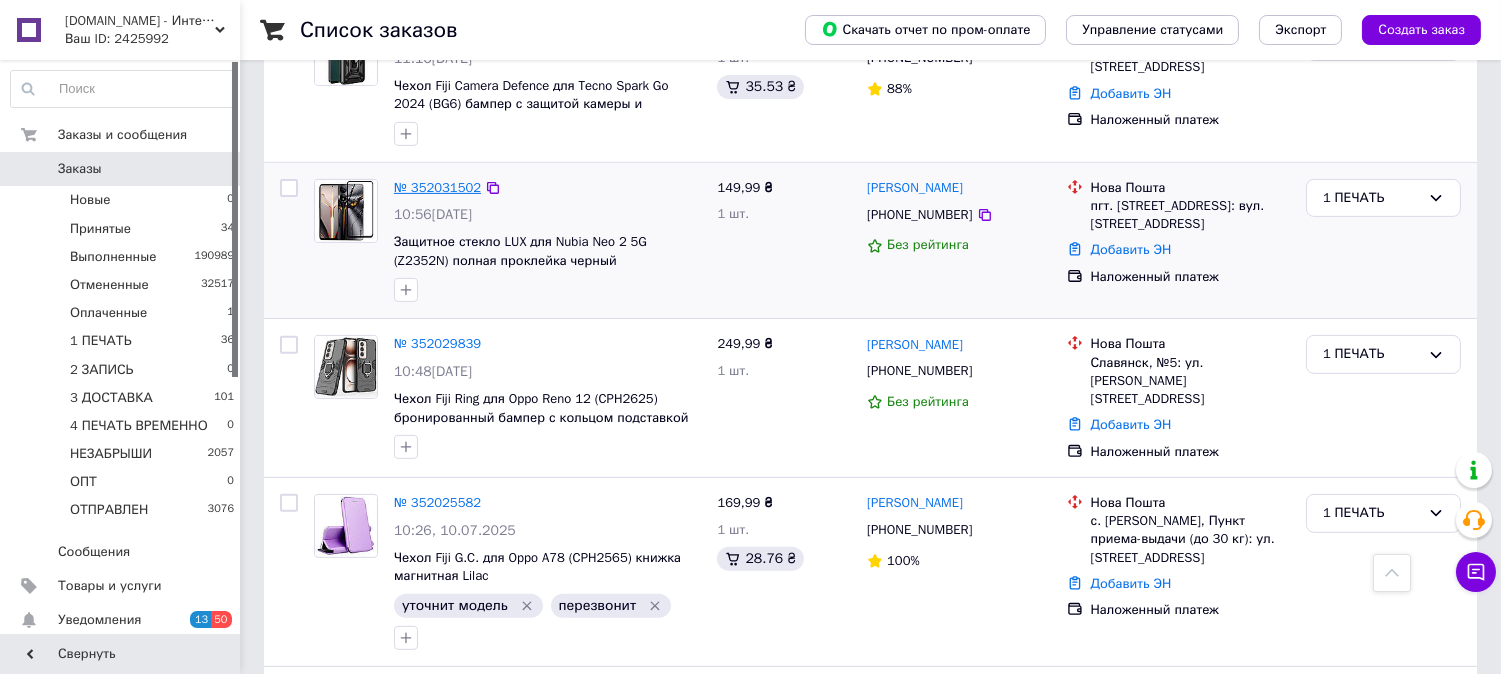 click on "№ 352031502" at bounding box center [437, 187] 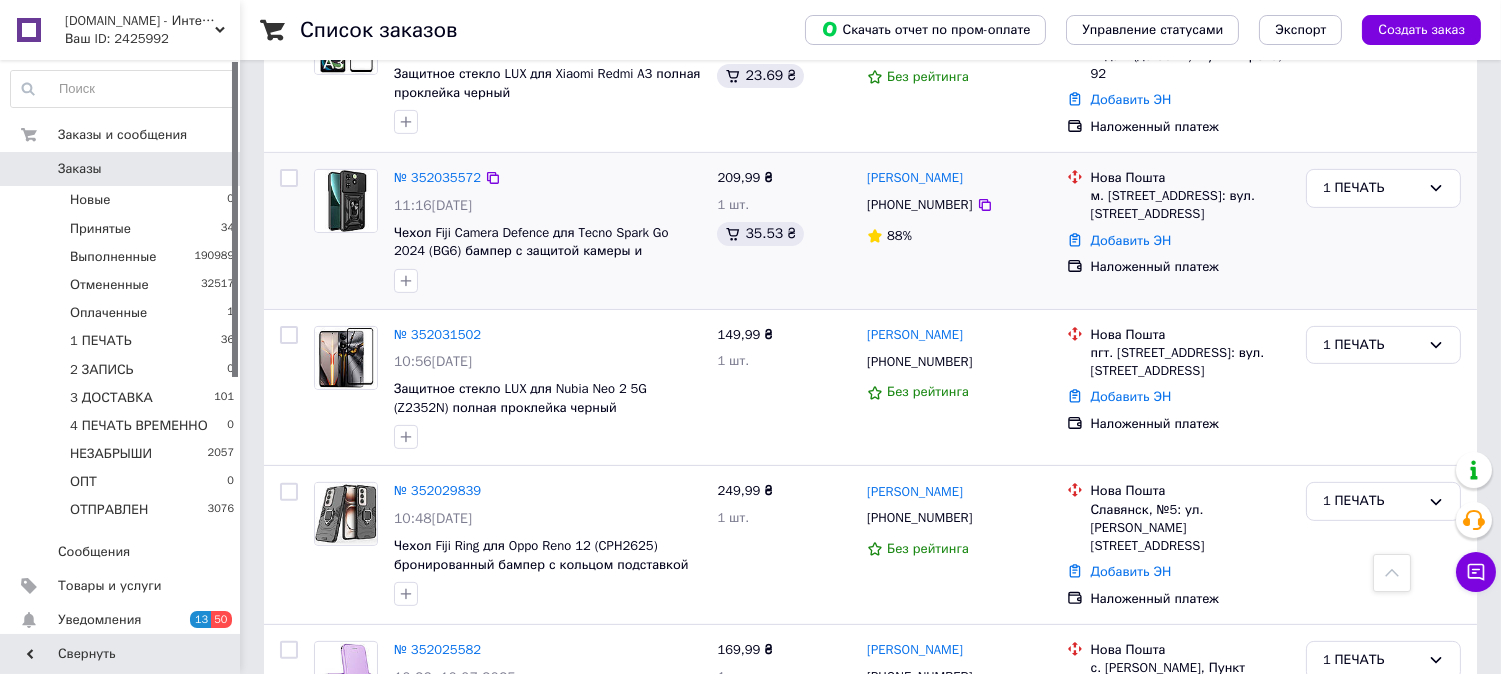 scroll, scrollTop: 1233, scrollLeft: 0, axis: vertical 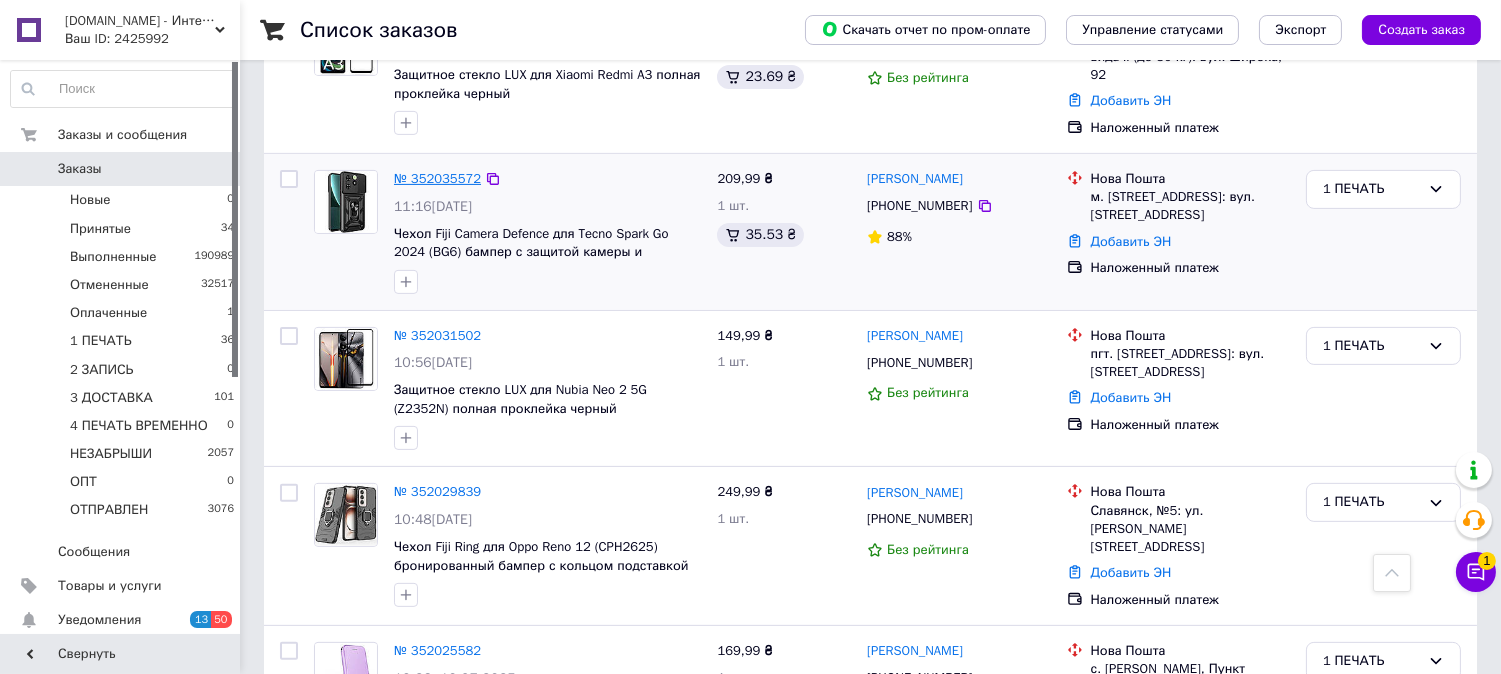 click on "№ 352035572" at bounding box center (437, 178) 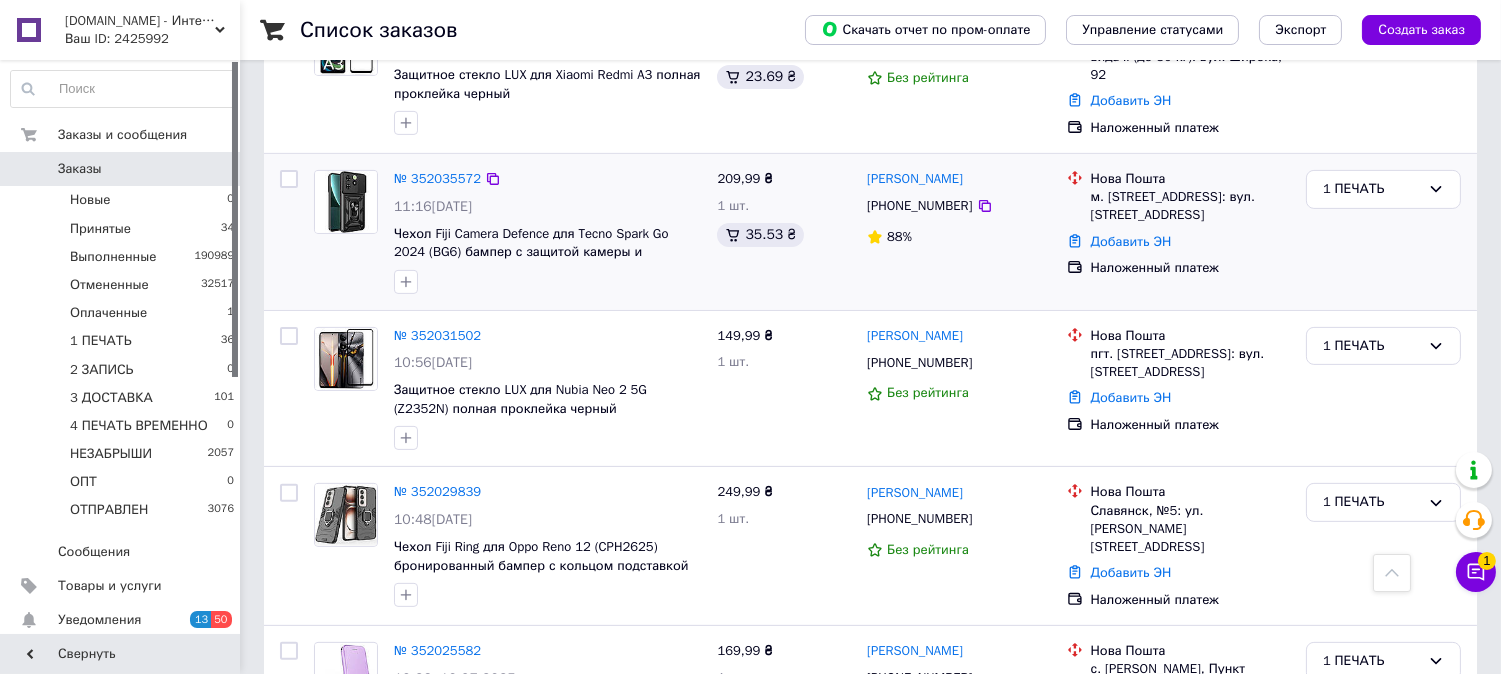scroll, scrollTop: 1122, scrollLeft: 0, axis: vertical 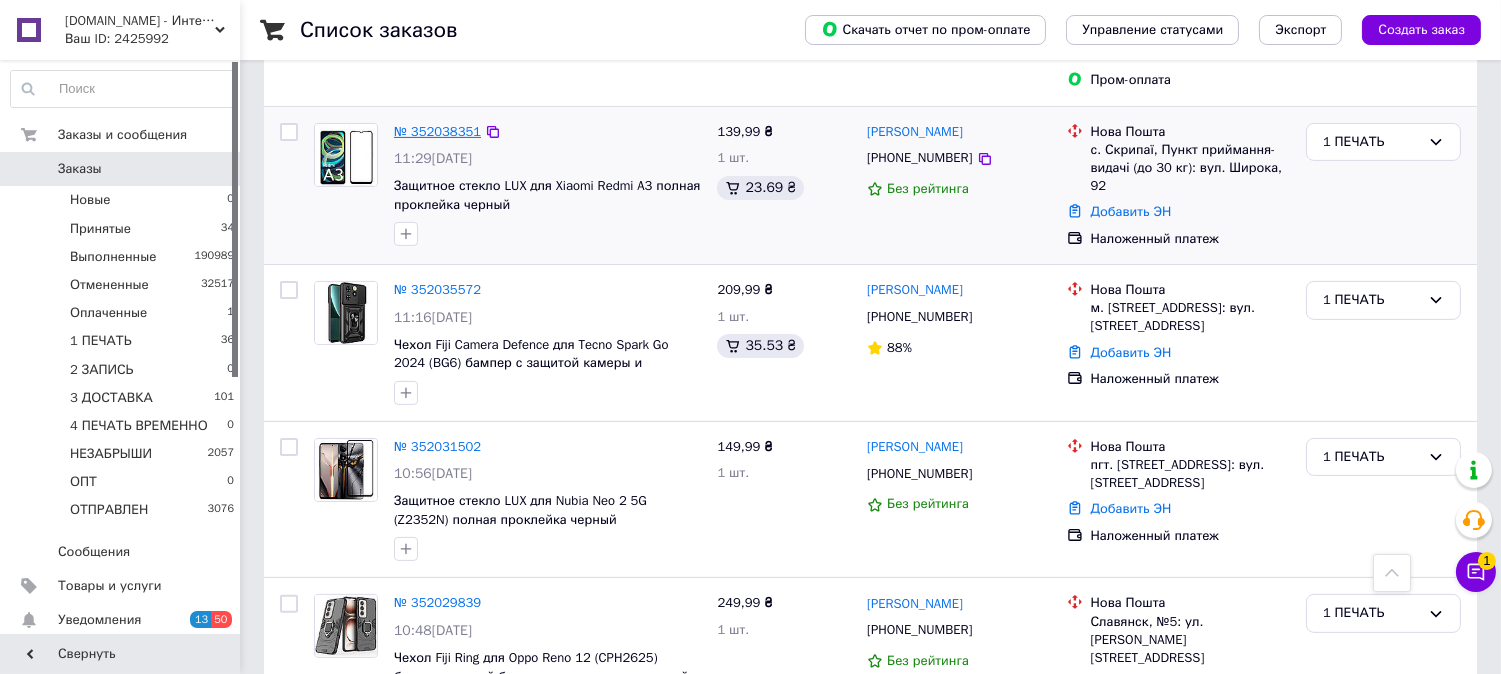 click on "№ 352038351" at bounding box center (437, 131) 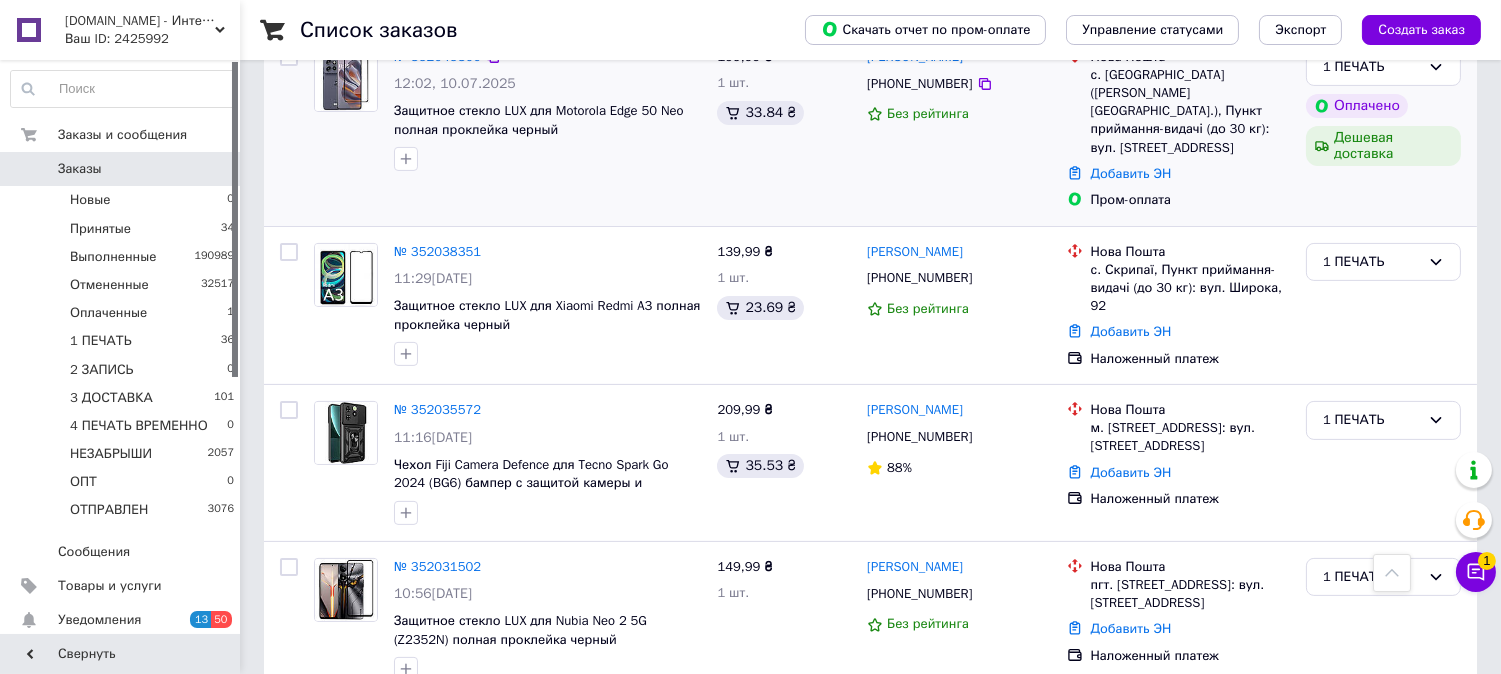 scroll, scrollTop: 974, scrollLeft: 0, axis: vertical 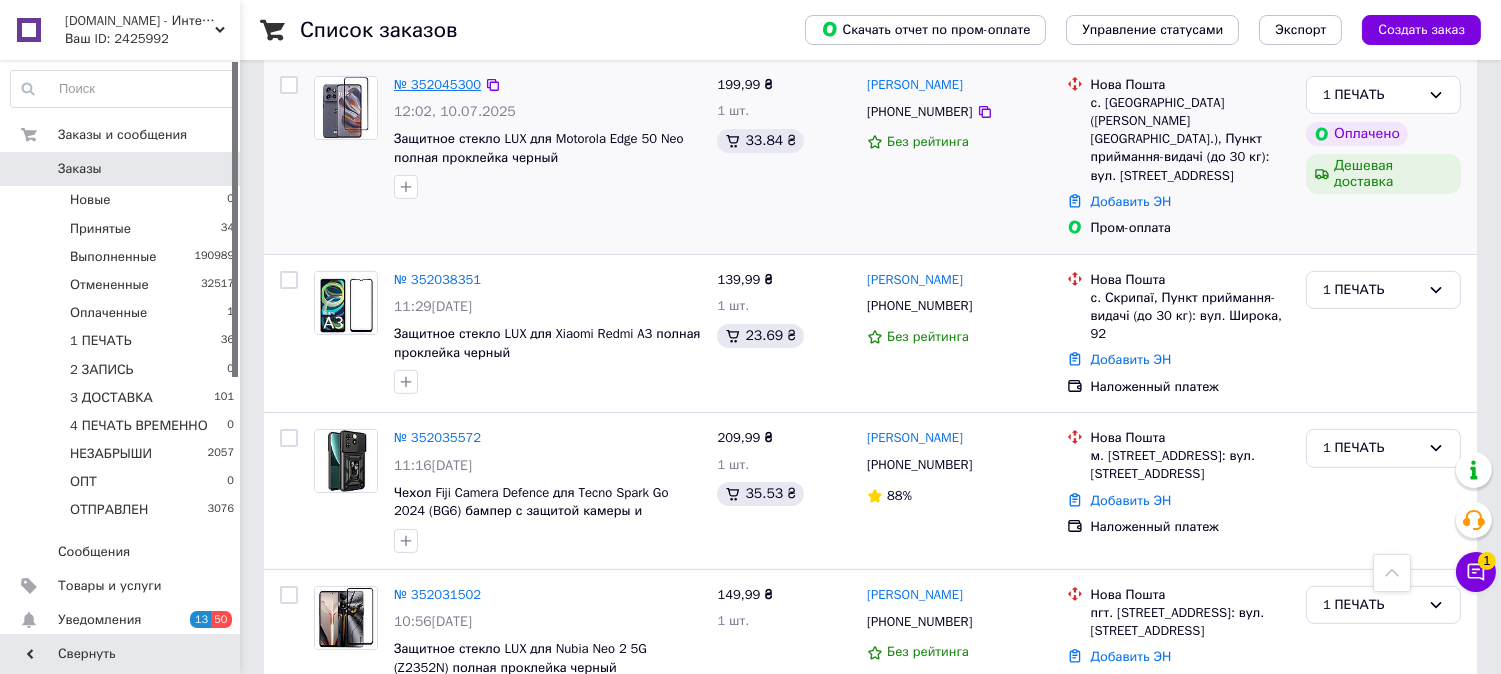 click on "№ 352045300" at bounding box center (437, 84) 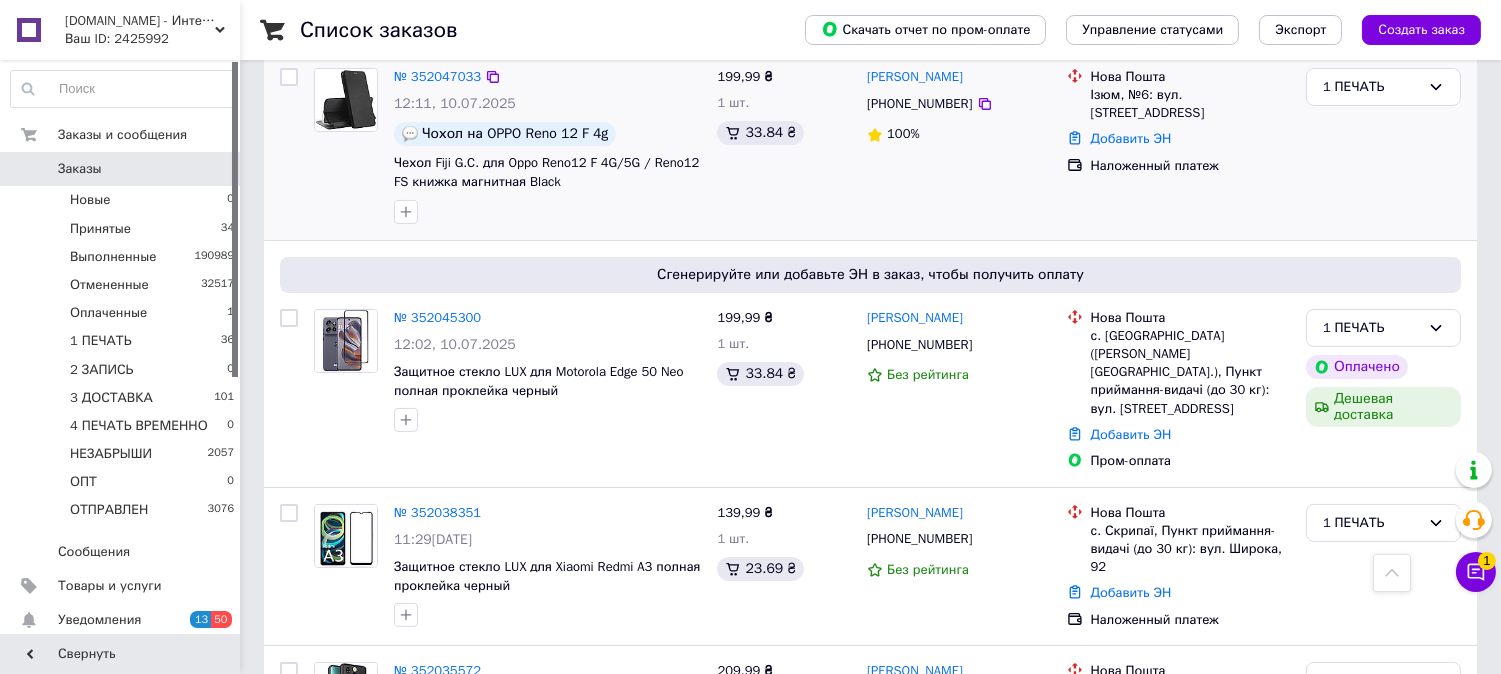 scroll, scrollTop: 677, scrollLeft: 0, axis: vertical 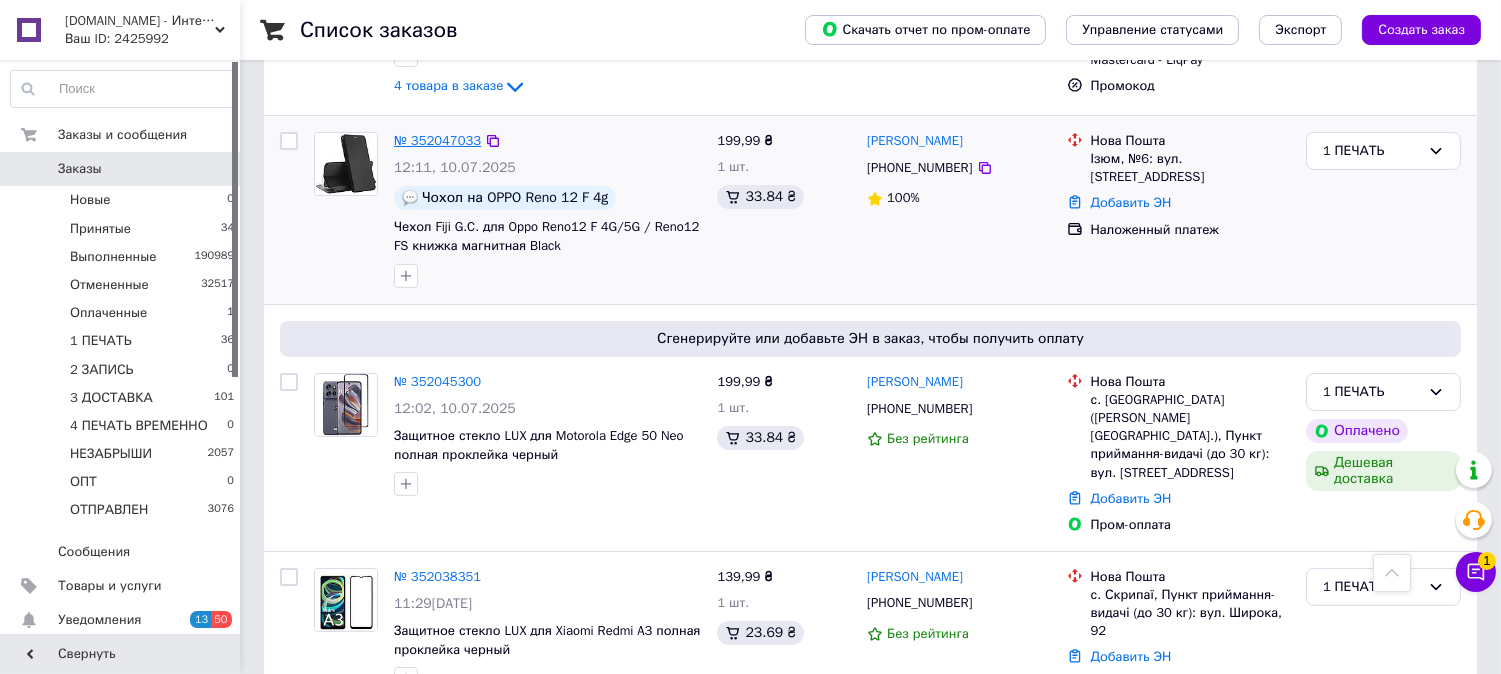 click on "№ 352047033" at bounding box center [437, 140] 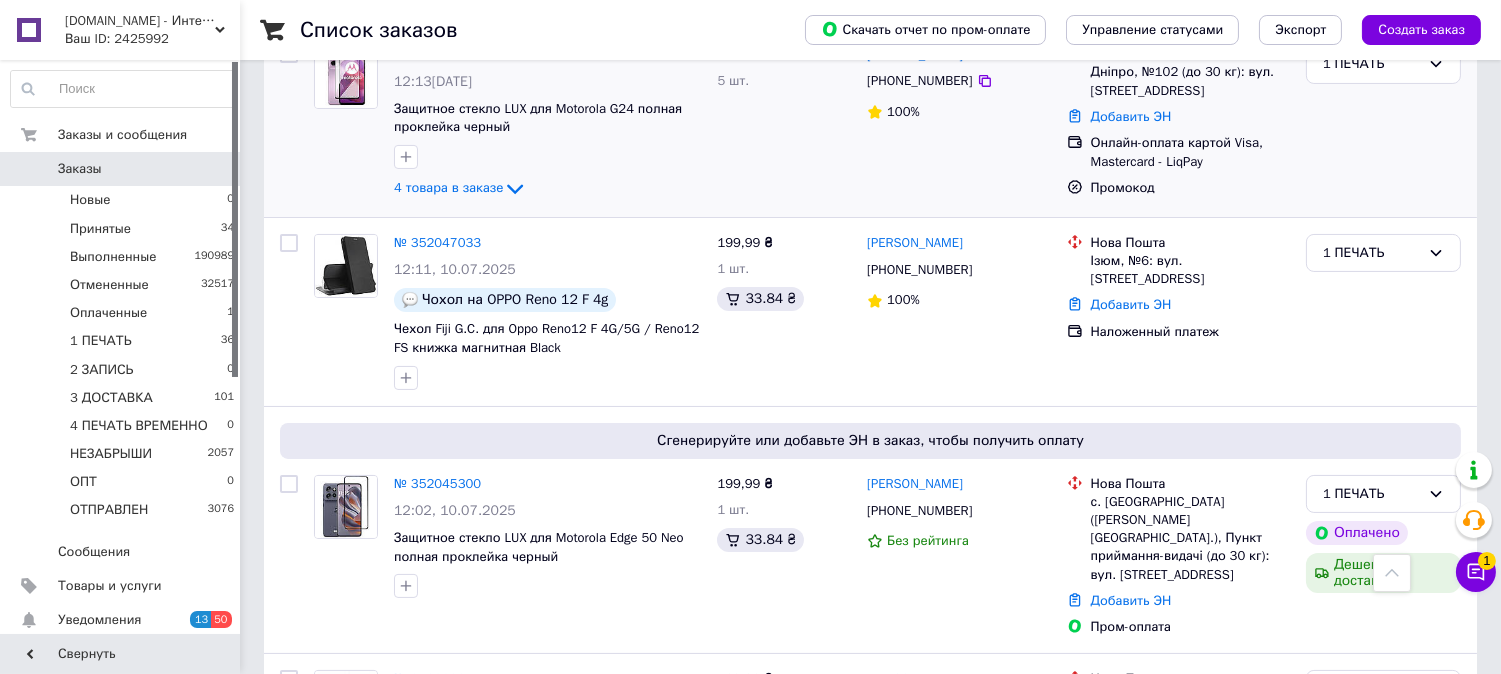 scroll, scrollTop: 566, scrollLeft: 0, axis: vertical 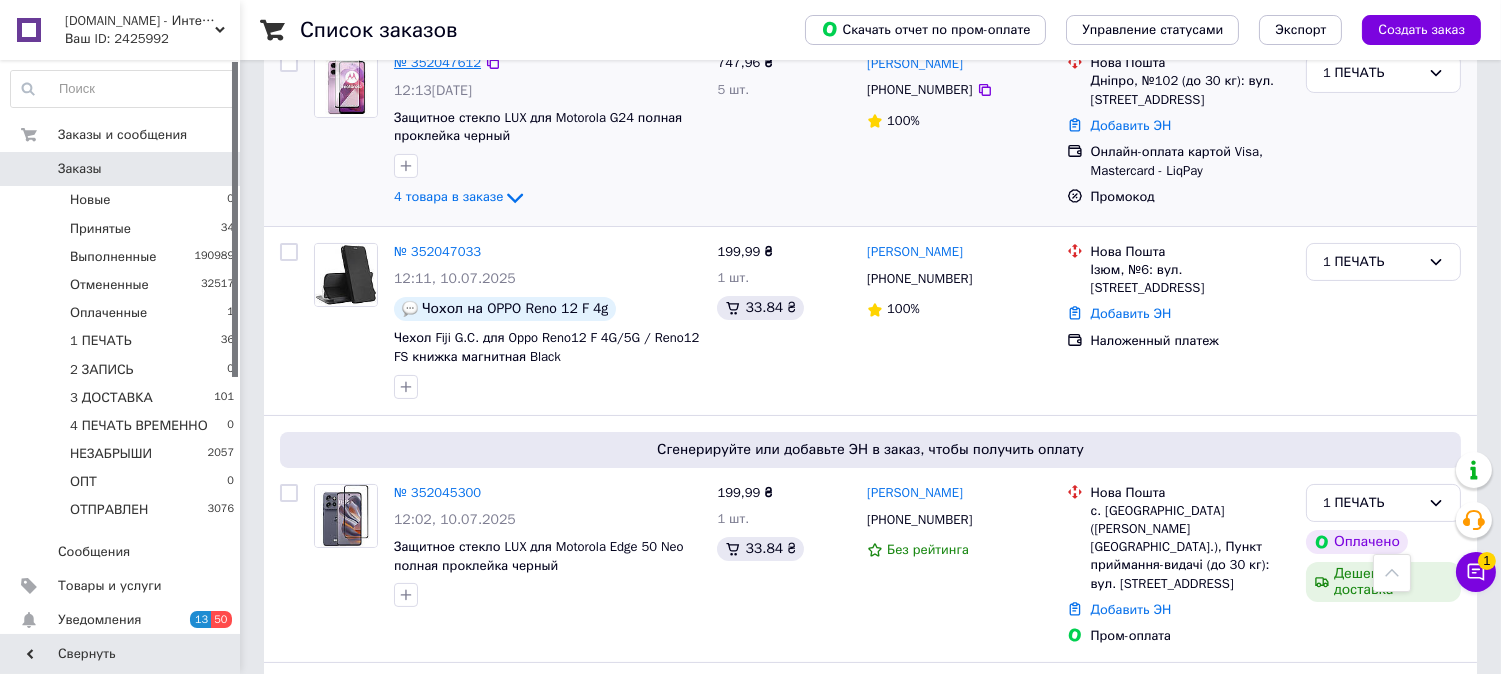 click on "№ 352047612" at bounding box center (437, 62) 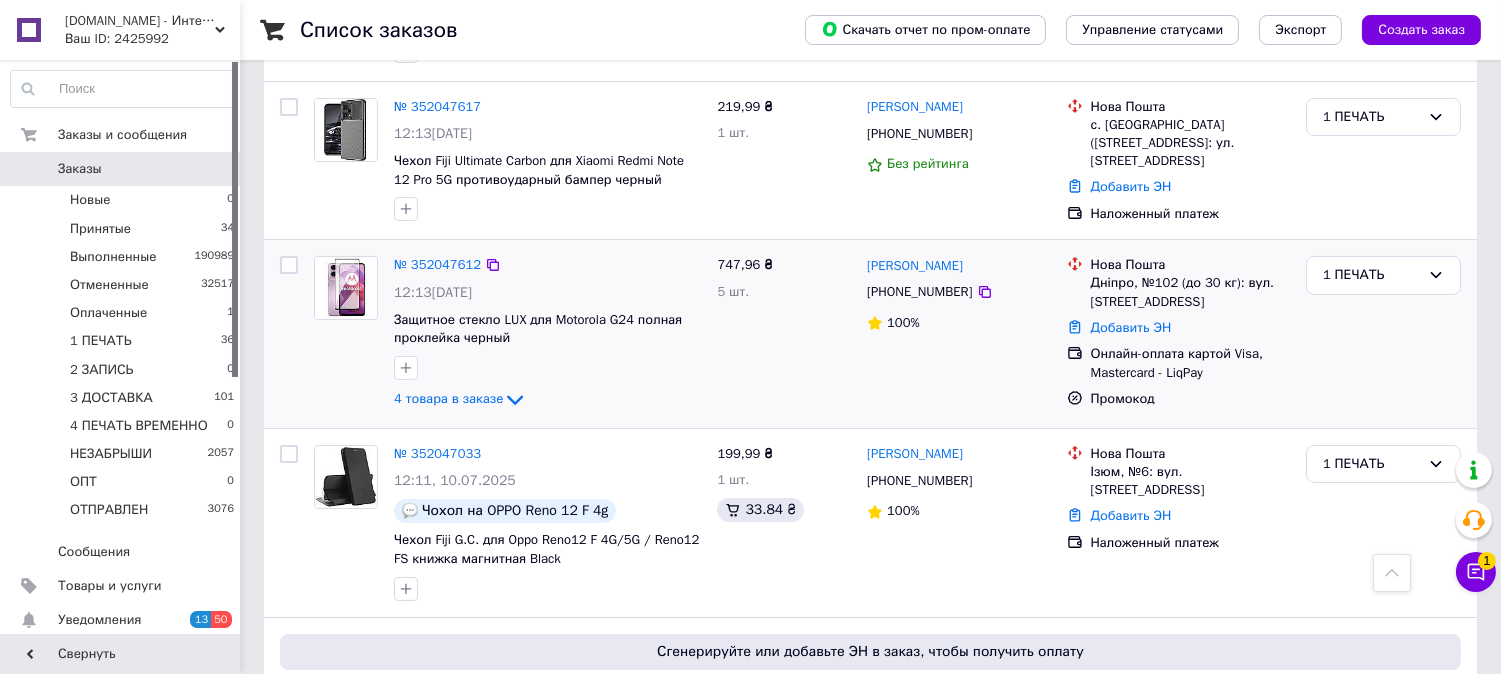 scroll, scrollTop: 344, scrollLeft: 0, axis: vertical 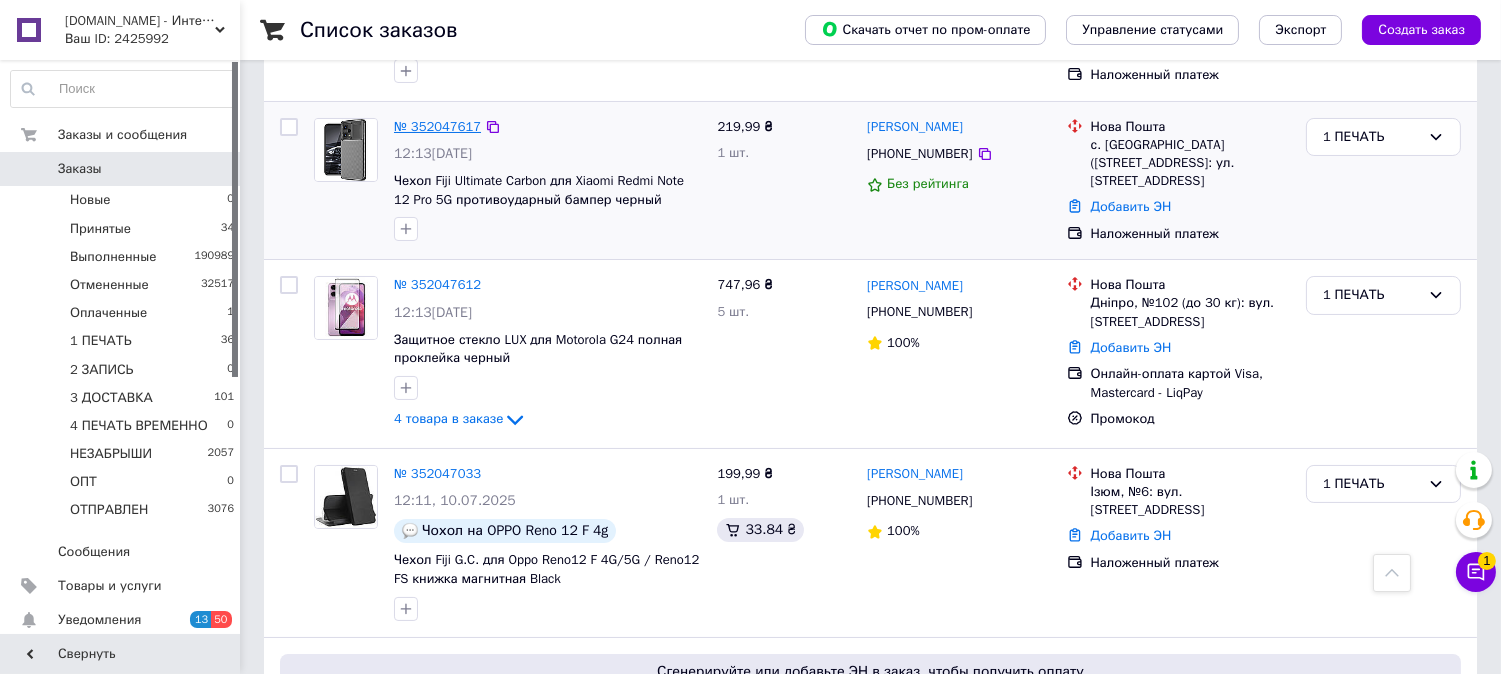 click on "№ 352047617" at bounding box center [437, 126] 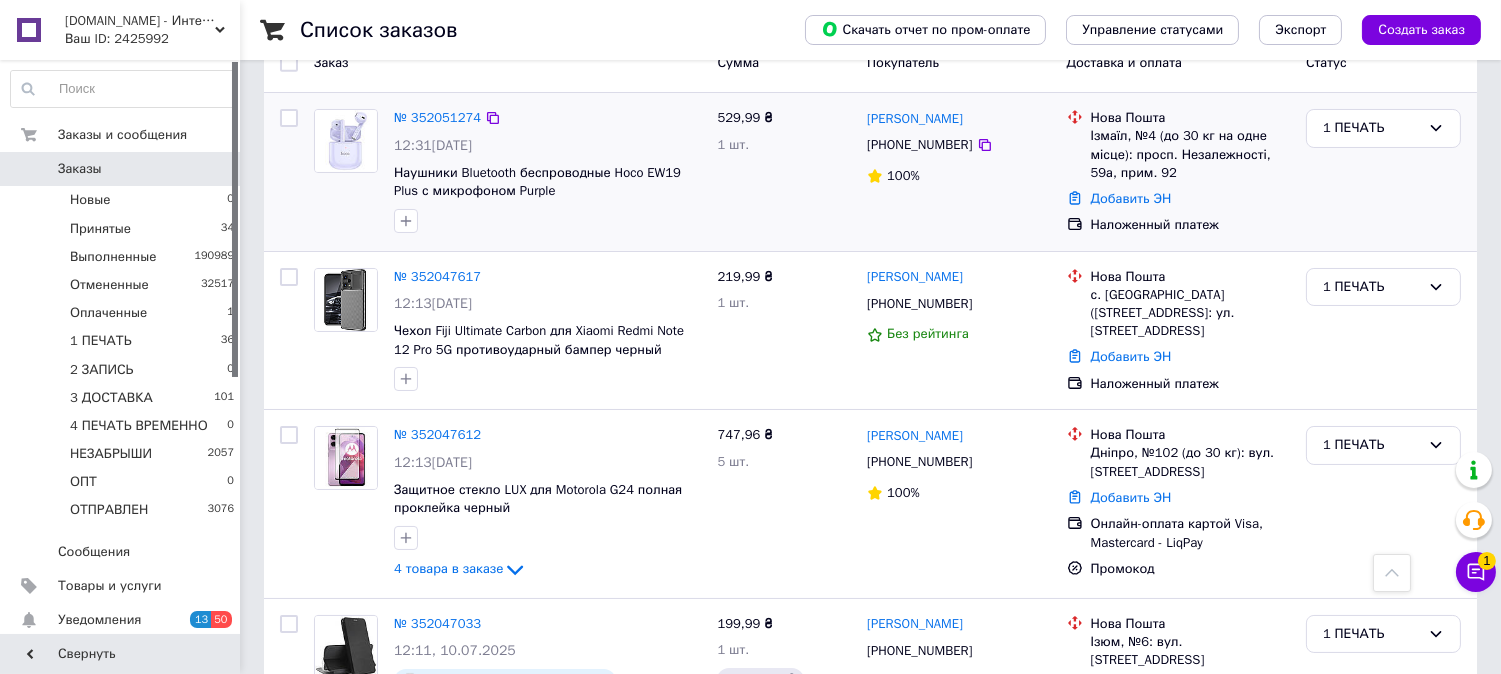 scroll, scrollTop: 158, scrollLeft: 0, axis: vertical 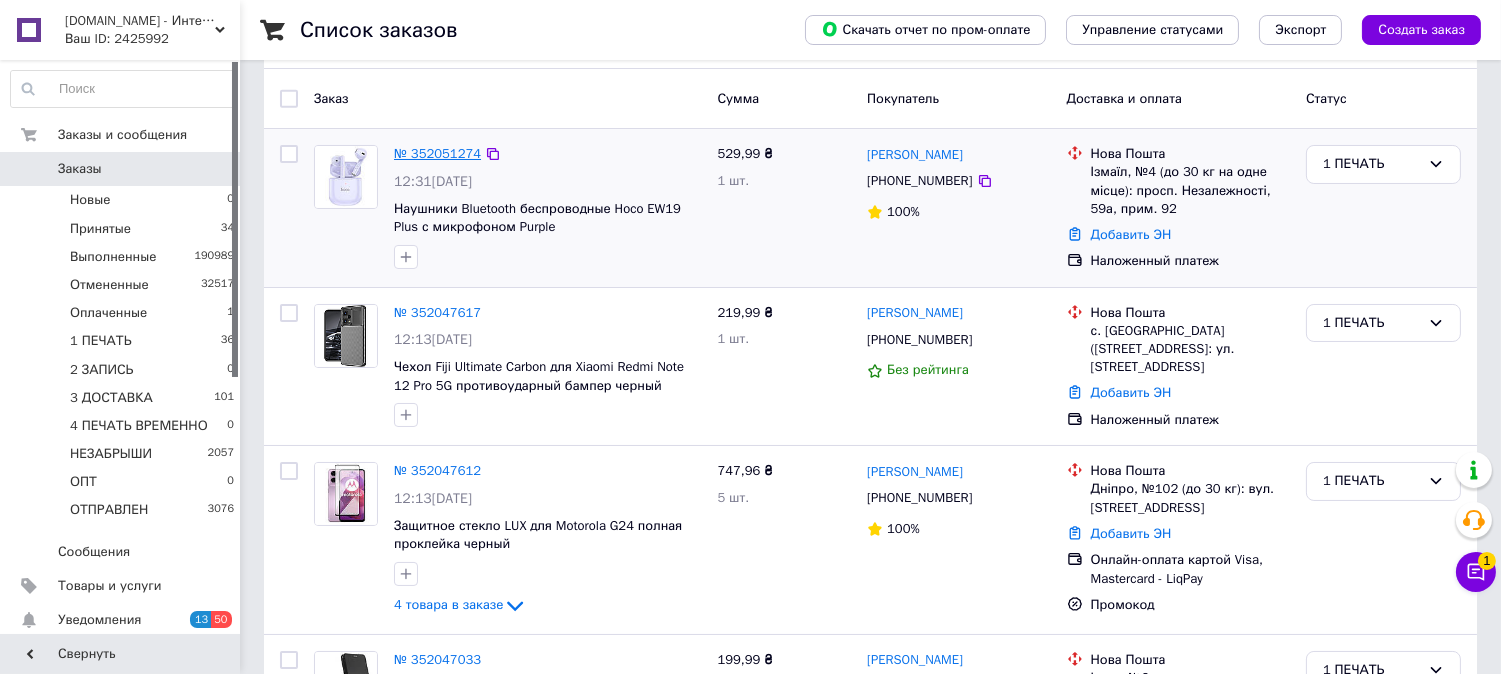 click on "№ 352051274" at bounding box center (437, 153) 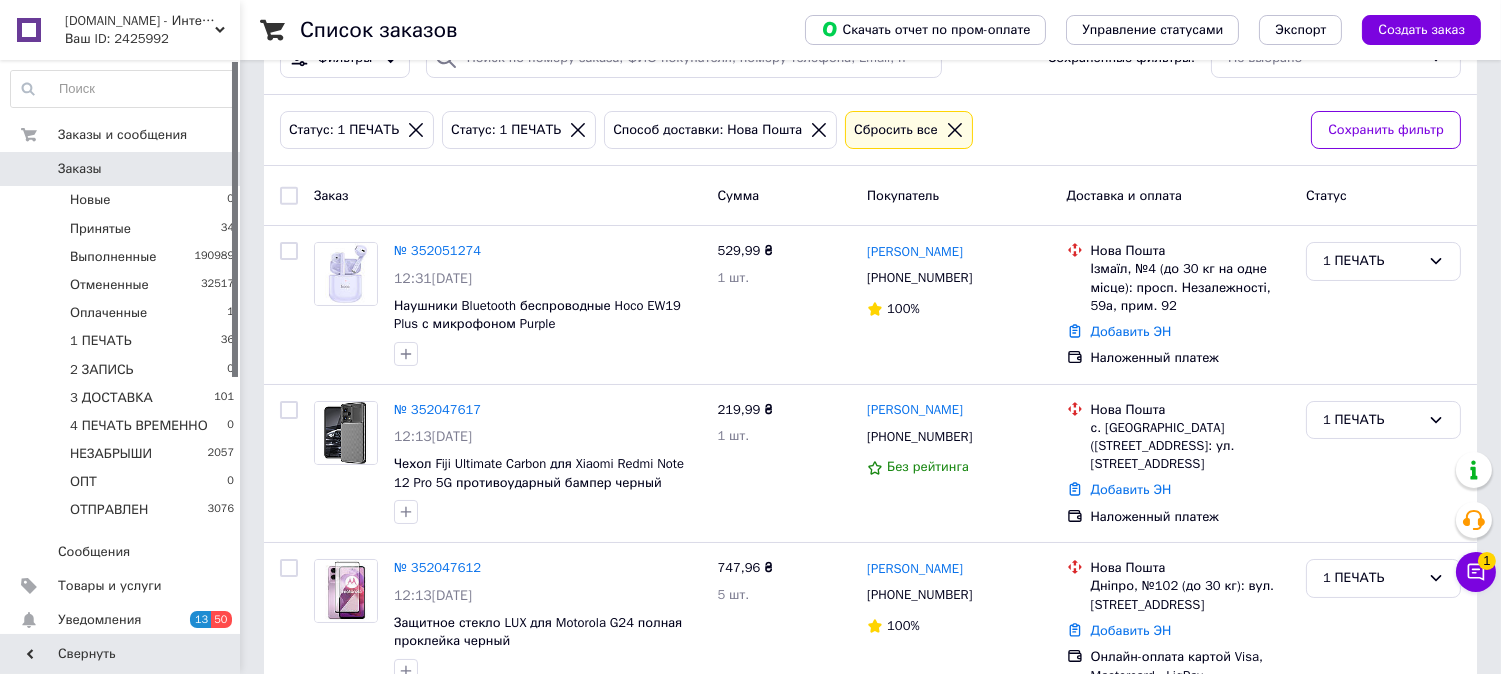 scroll, scrollTop: 0, scrollLeft: 0, axis: both 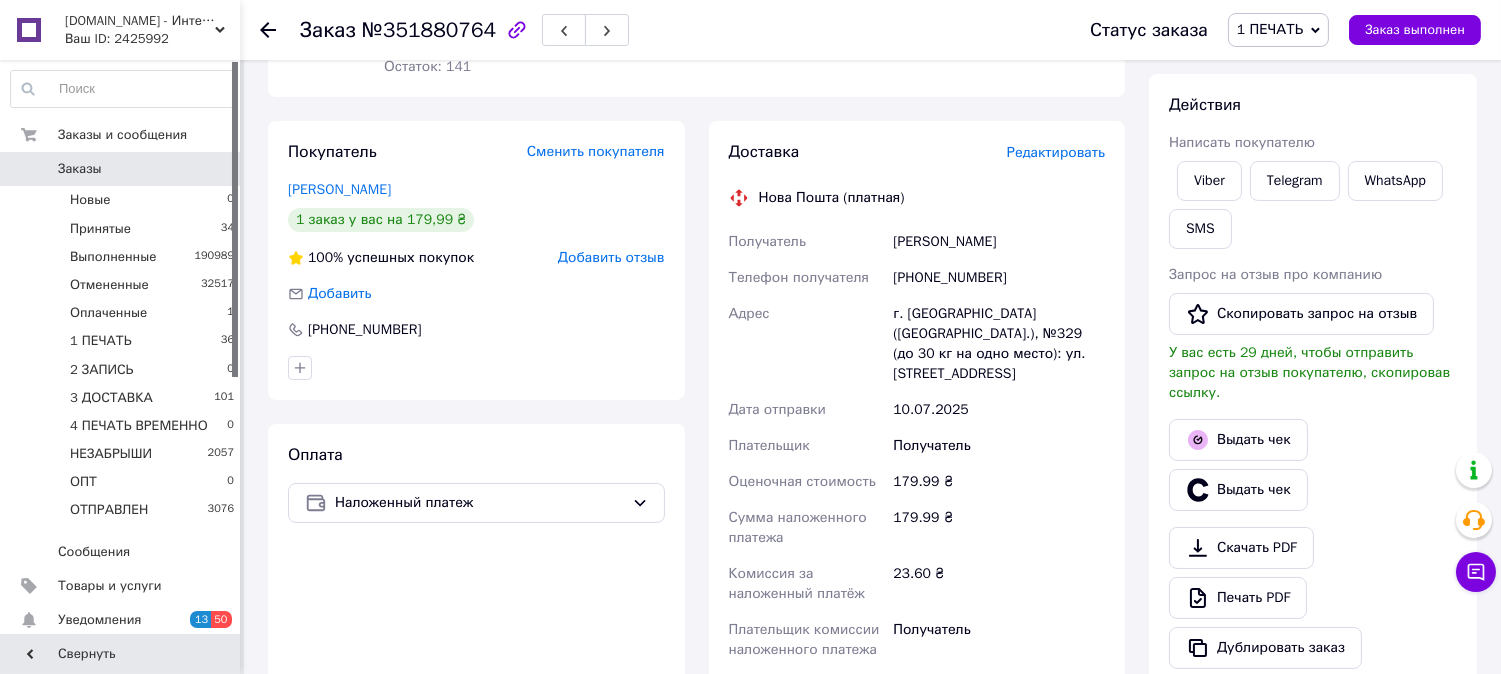 click on "Редактировать" at bounding box center [1056, 152] 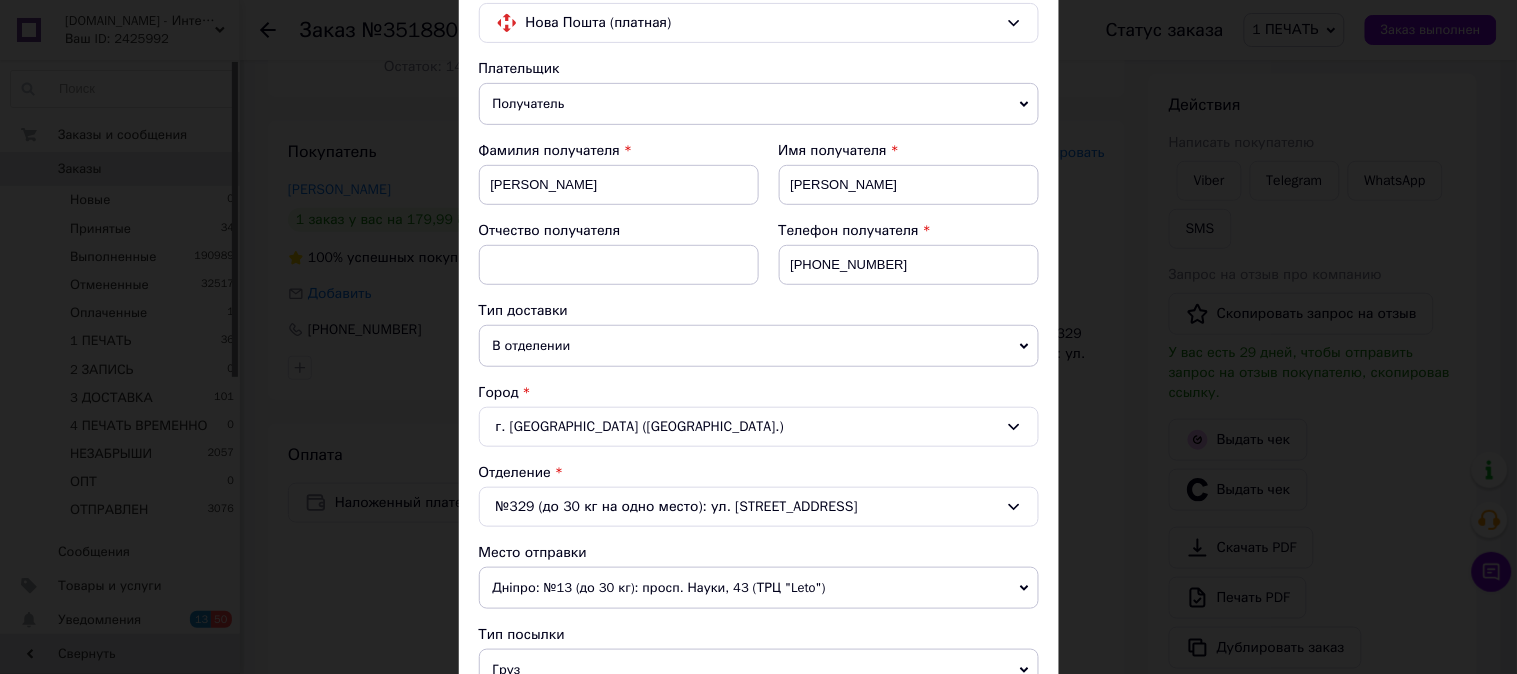 scroll, scrollTop: 518, scrollLeft: 0, axis: vertical 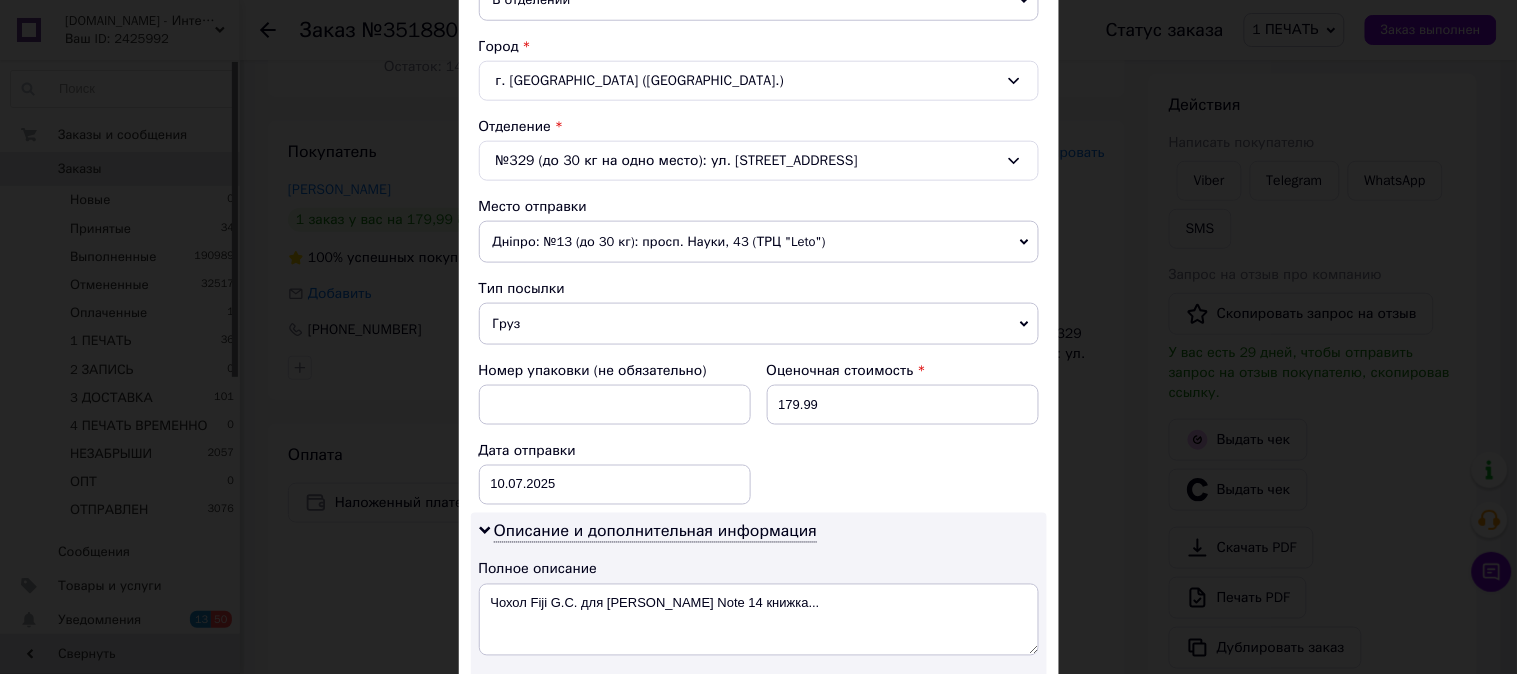 click on "Груз" at bounding box center [759, 324] 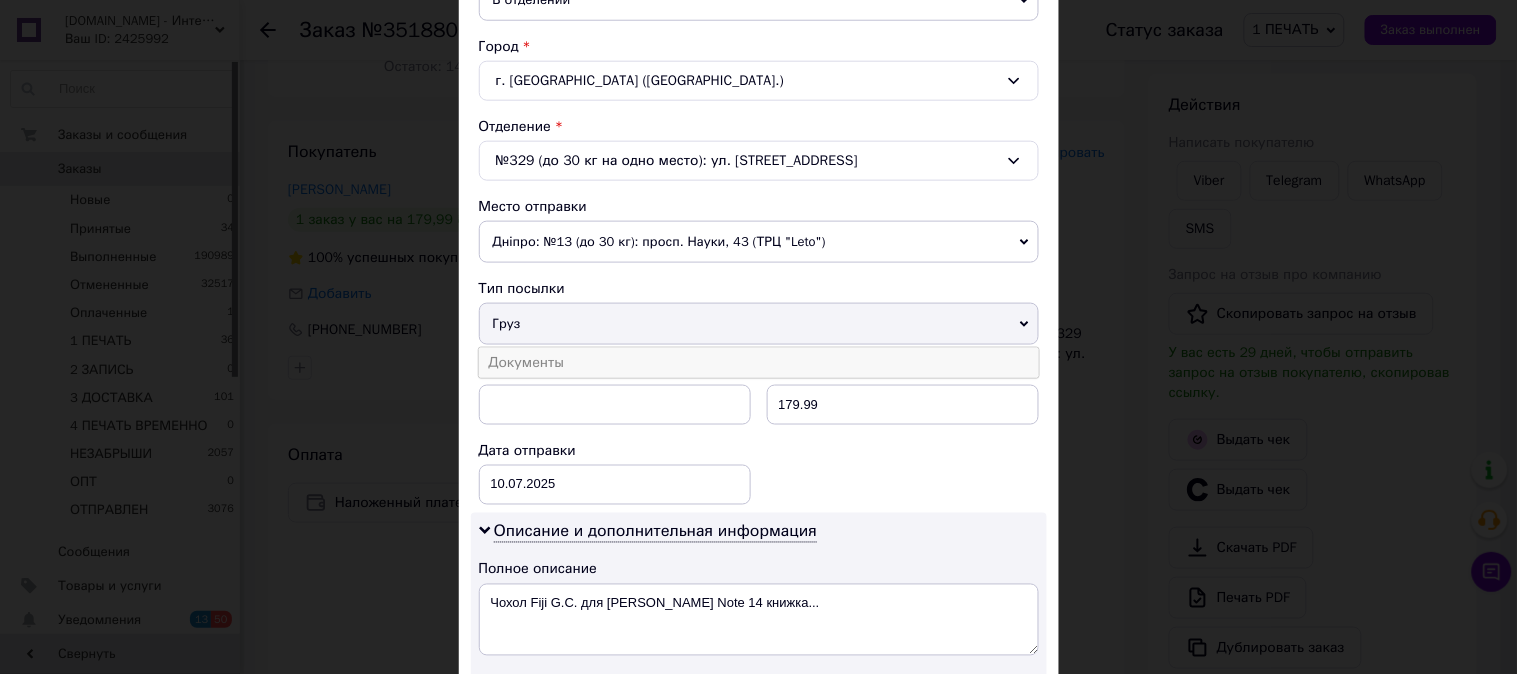 click on "Документы" at bounding box center [759, 363] 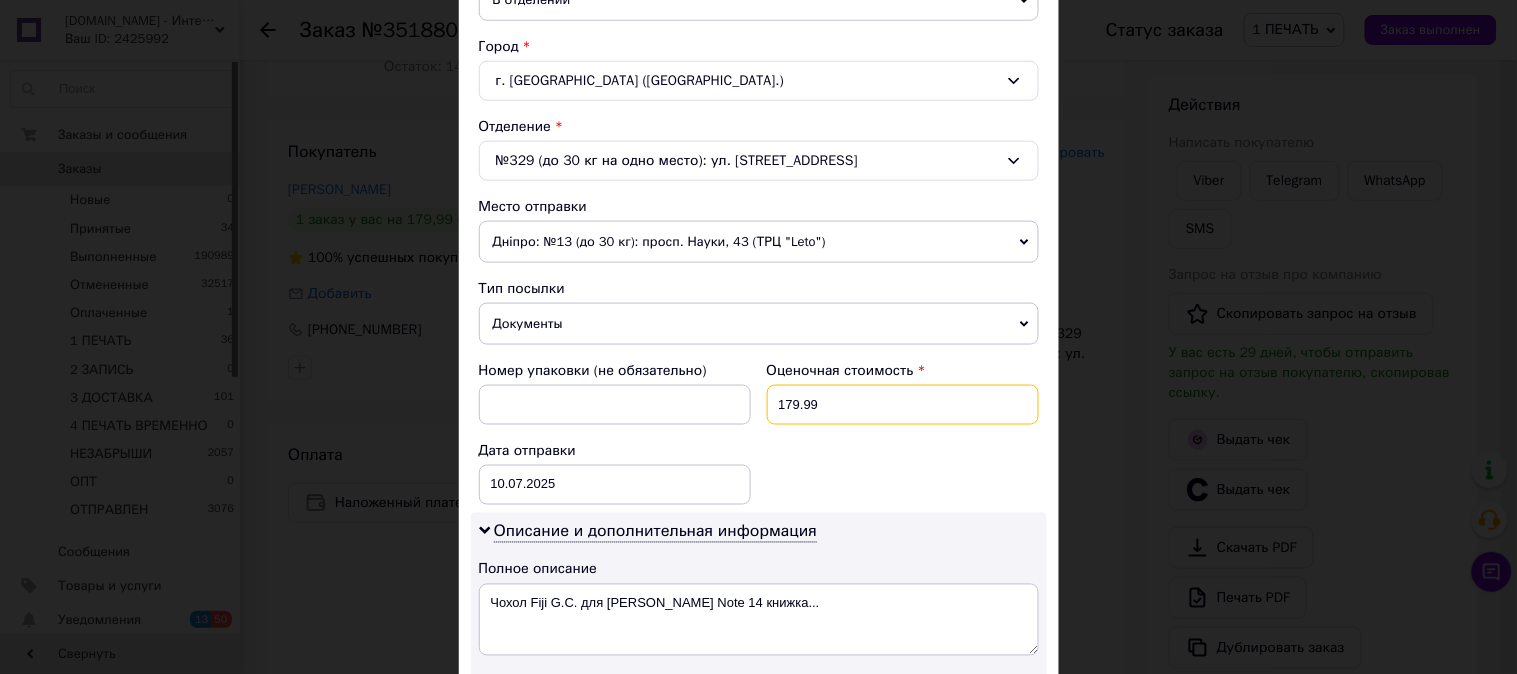 click on "179.99" at bounding box center [903, 405] 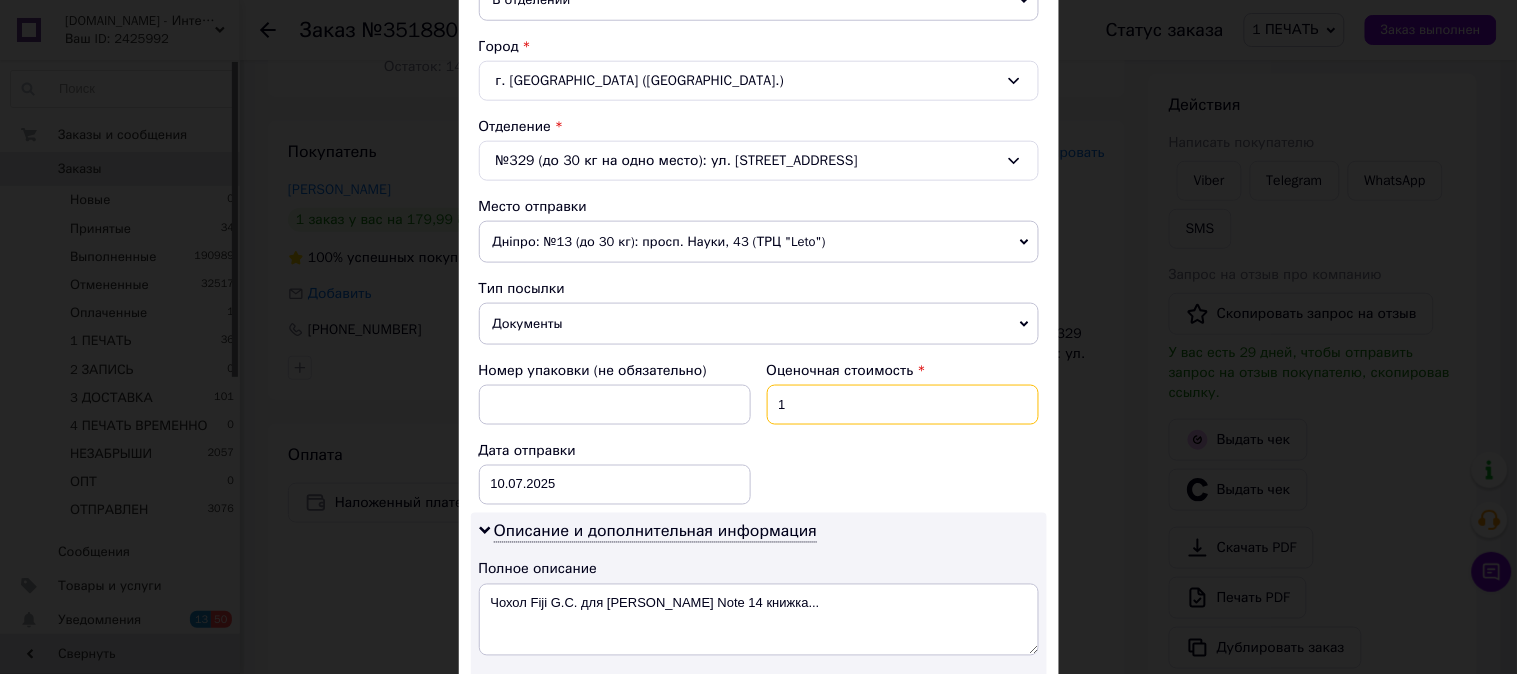 click on "1" at bounding box center [903, 405] 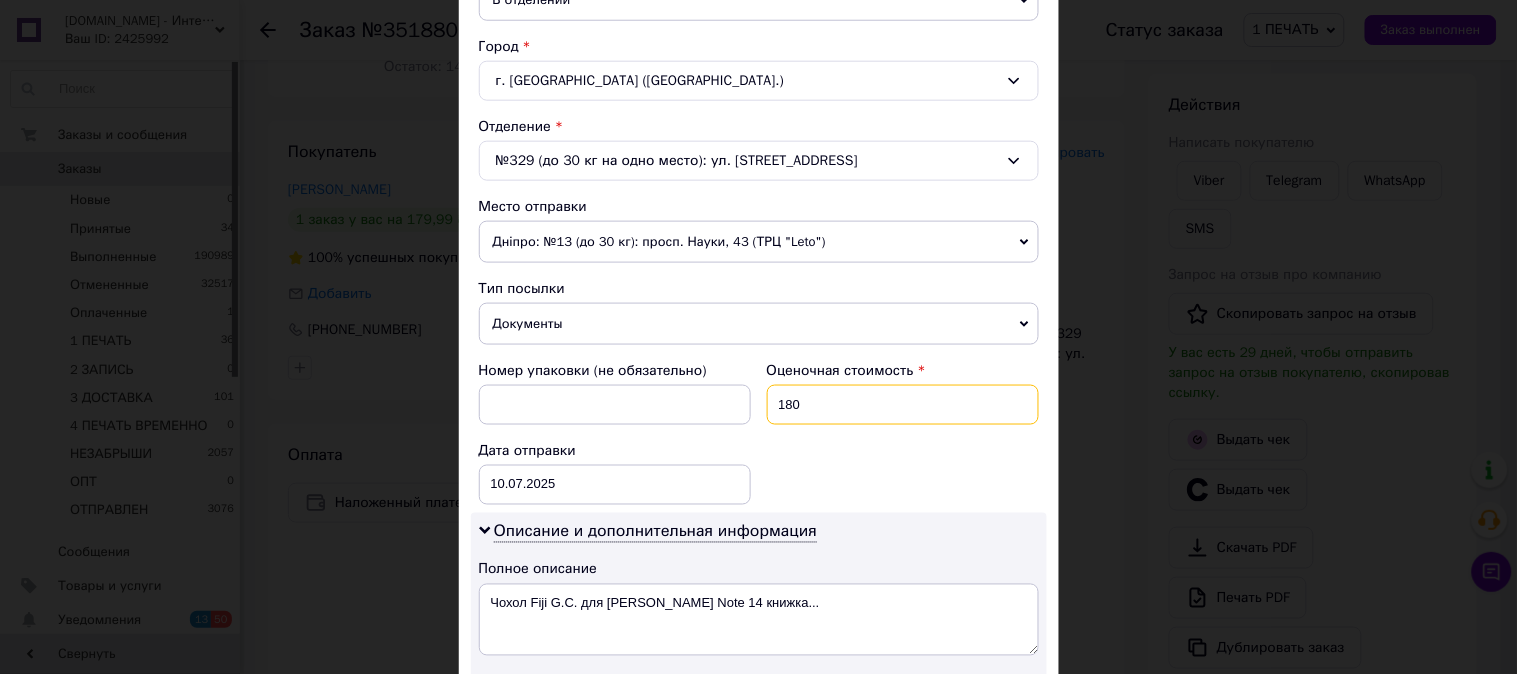 type on "180" 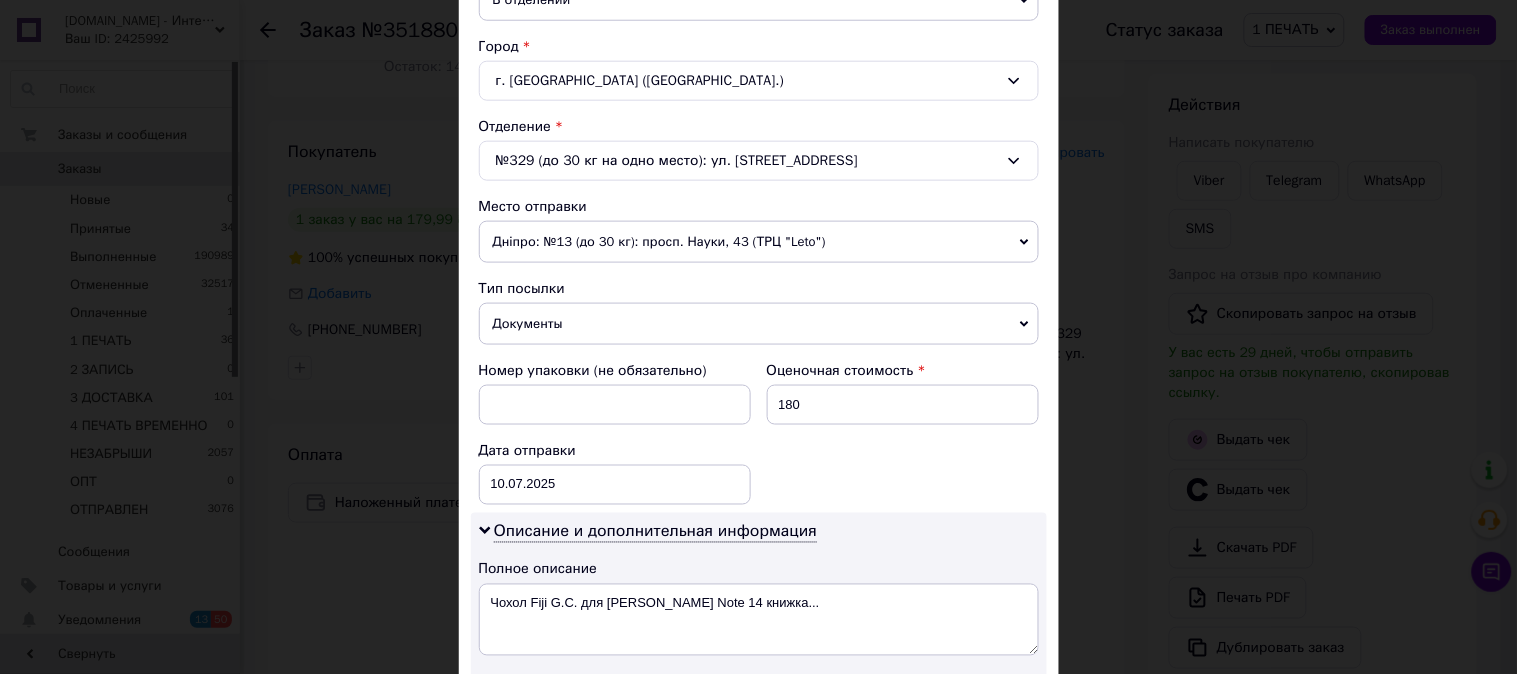 click on "Номер упаковки (не обязательно) Оценочная стоимость 180 Дата отправки 10.07.2025 < 2025 > < Июль > Пн Вт Ср Чт Пт Сб Вс 30 1 2 3 4 5 6 7 8 9 10 11 12 13 14 15 16 17 18 19 20 21 22 23 24 25 26 27 28 29 30 31 1 2 3 4 5 6 7 8 9 10" at bounding box center (759, 433) 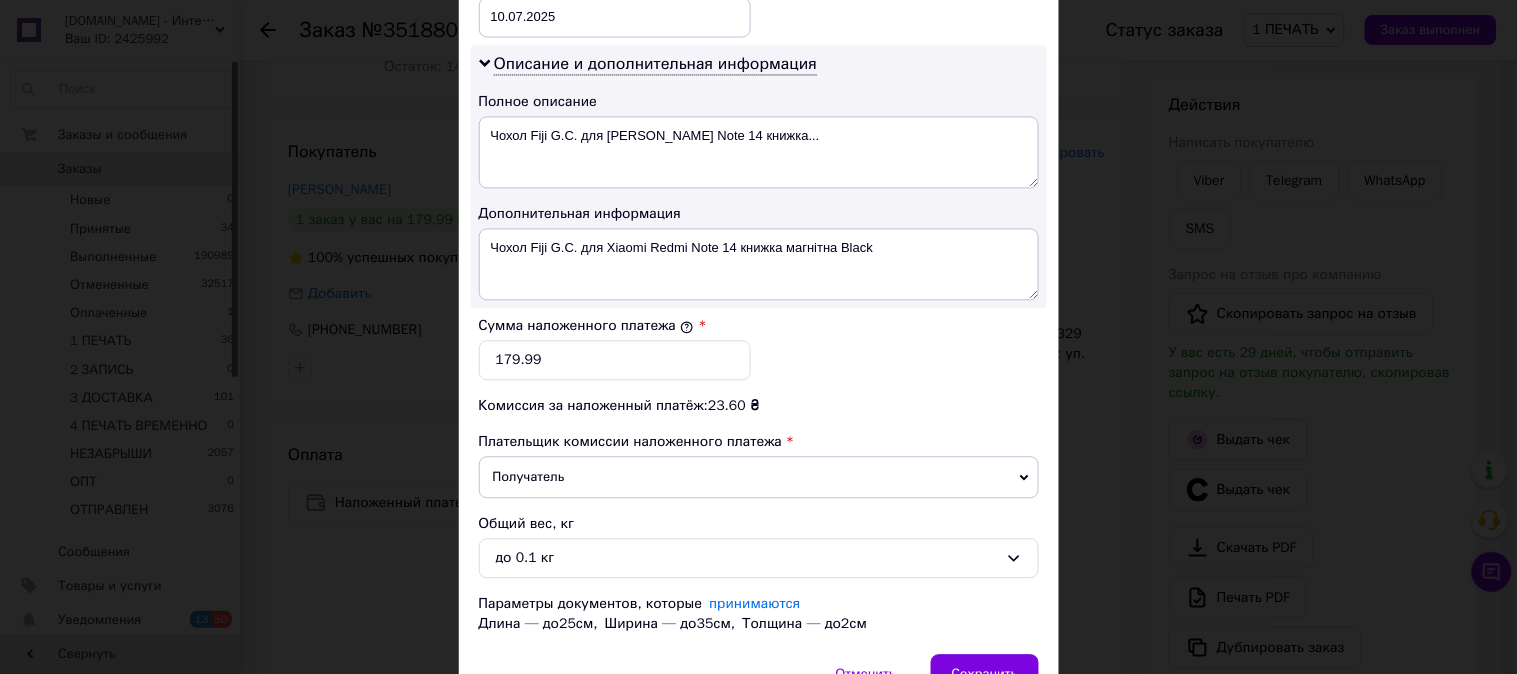 scroll, scrollTop: 1098, scrollLeft: 0, axis: vertical 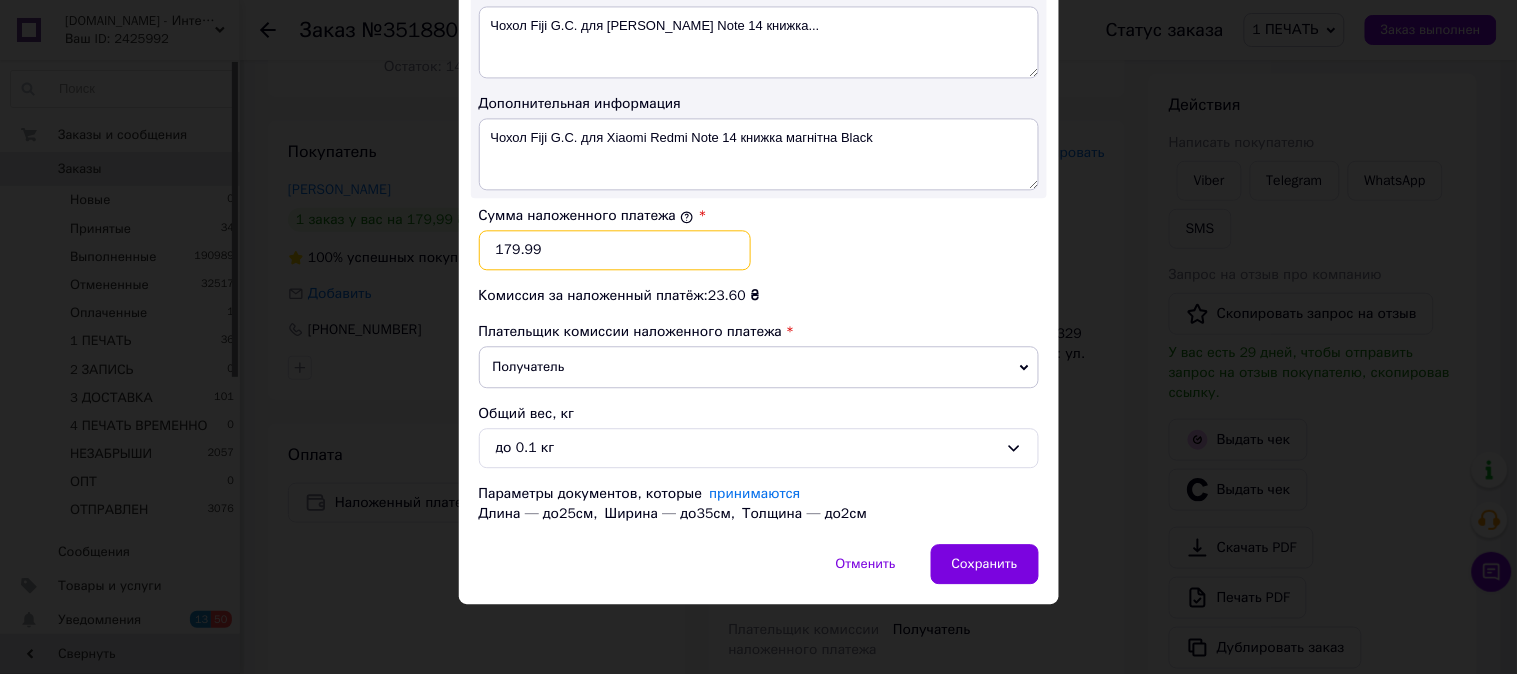 click on "179.99" at bounding box center [615, 250] 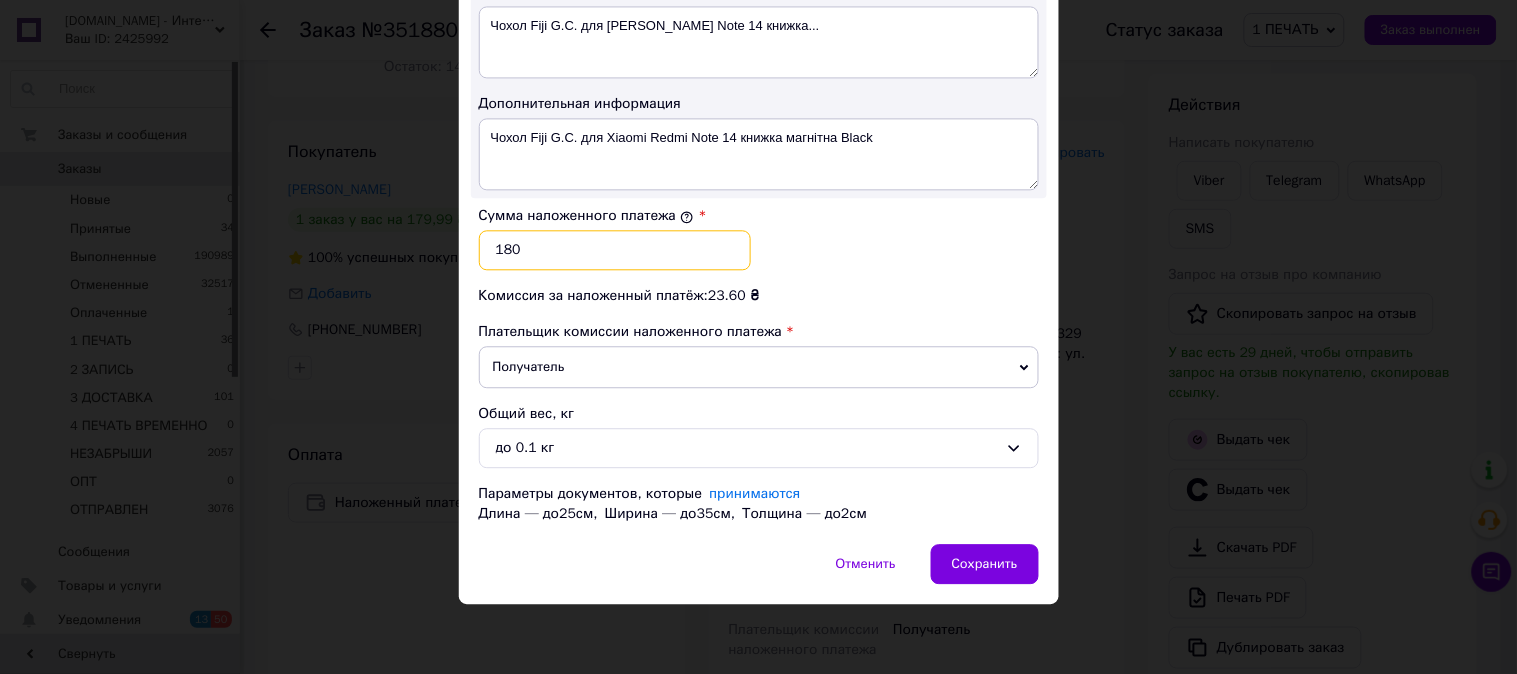 type on "180" 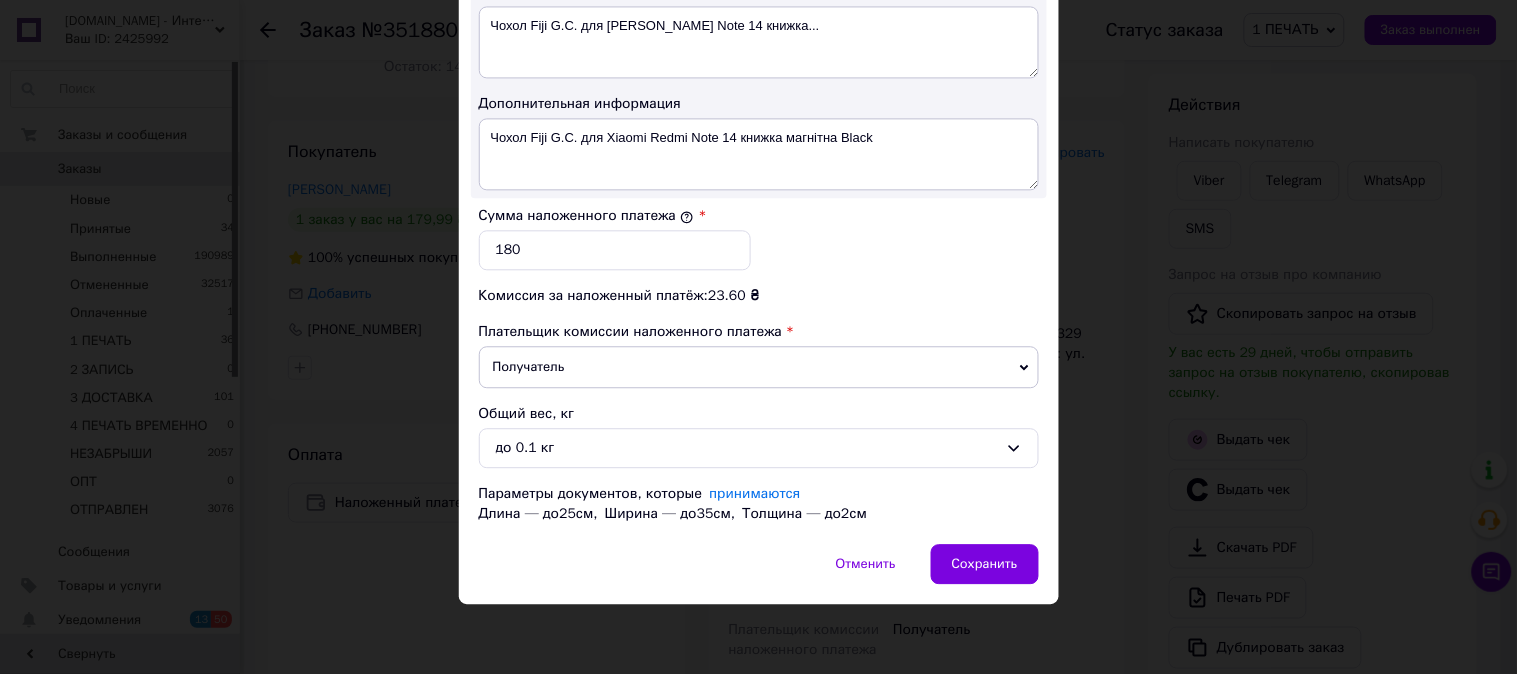click on "Сумма наложенного платежа     * 180" at bounding box center (759, 238) 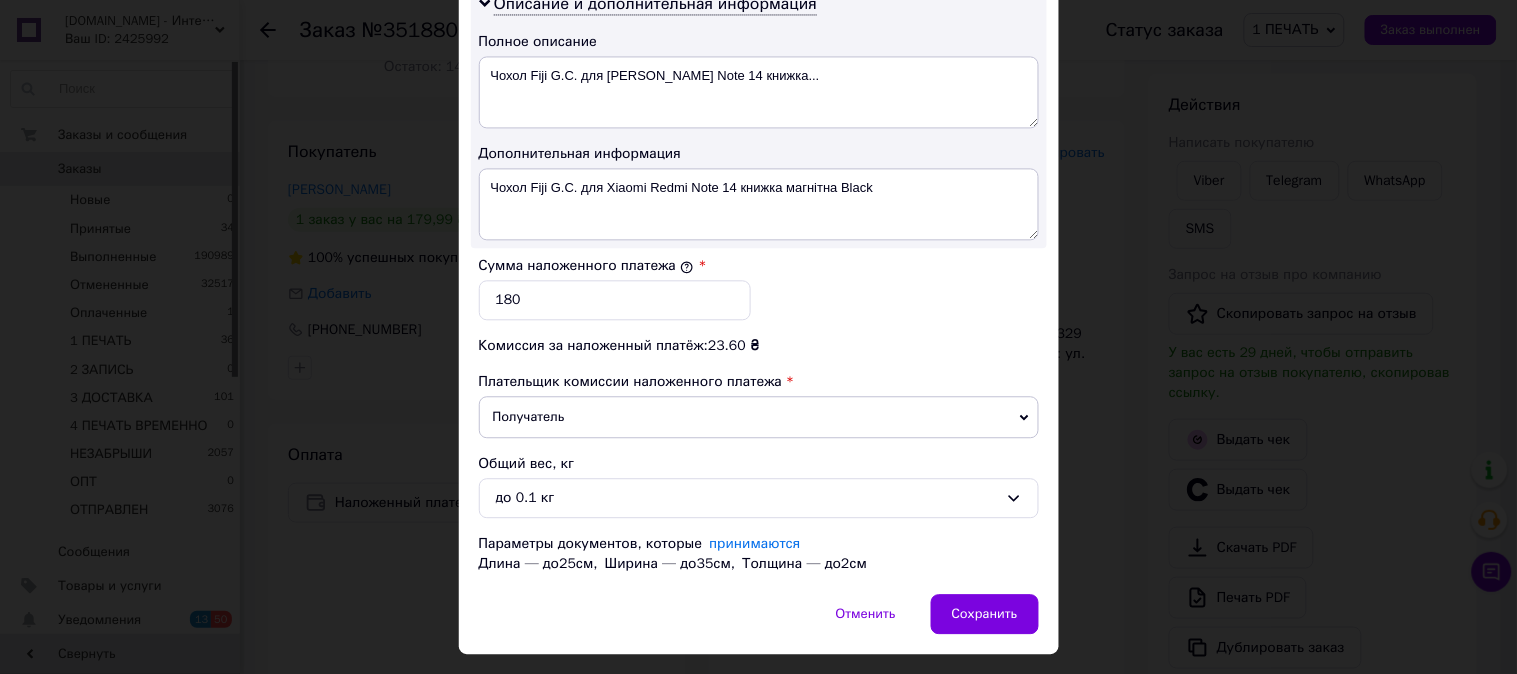 scroll, scrollTop: 987, scrollLeft: 0, axis: vertical 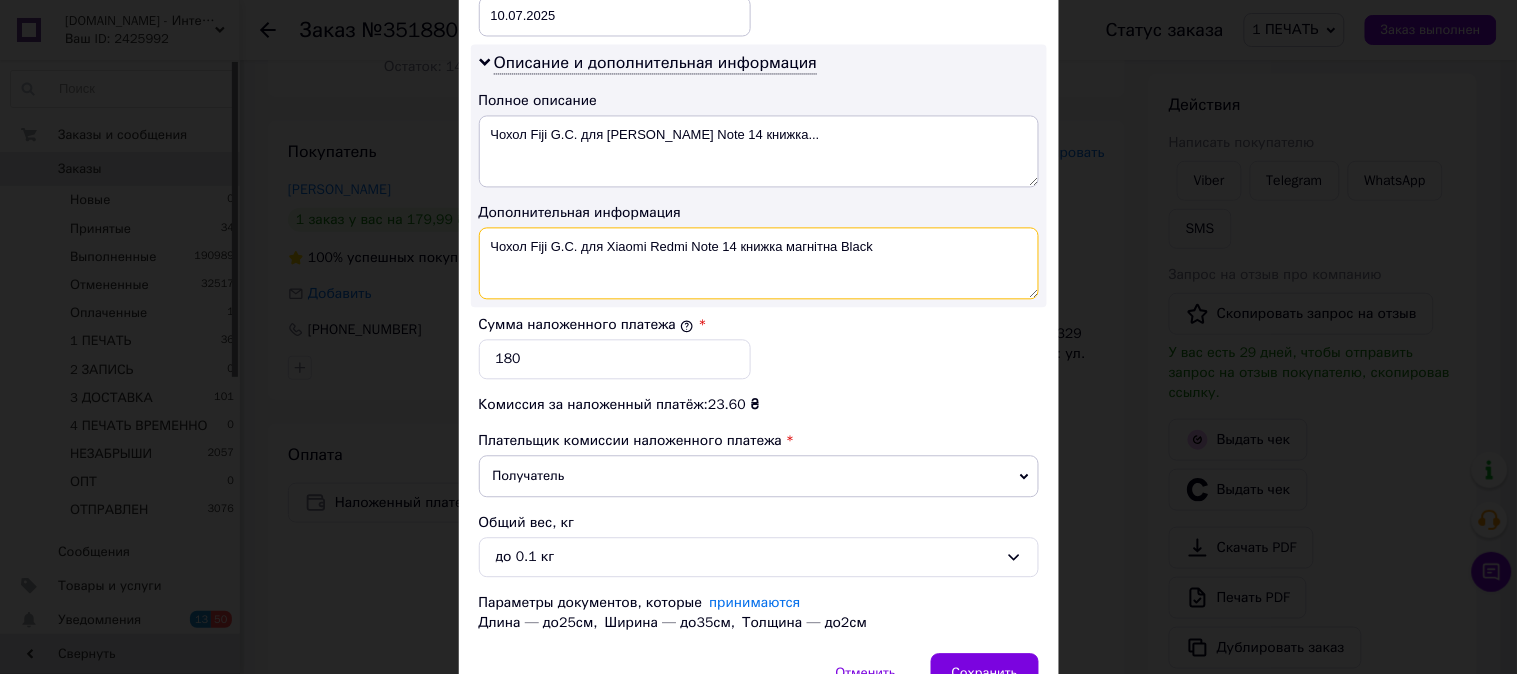 click on "Чохол Fiji G.C. для Xiaomi Redmi Note 14 книжка магнітна Black" at bounding box center (759, 263) 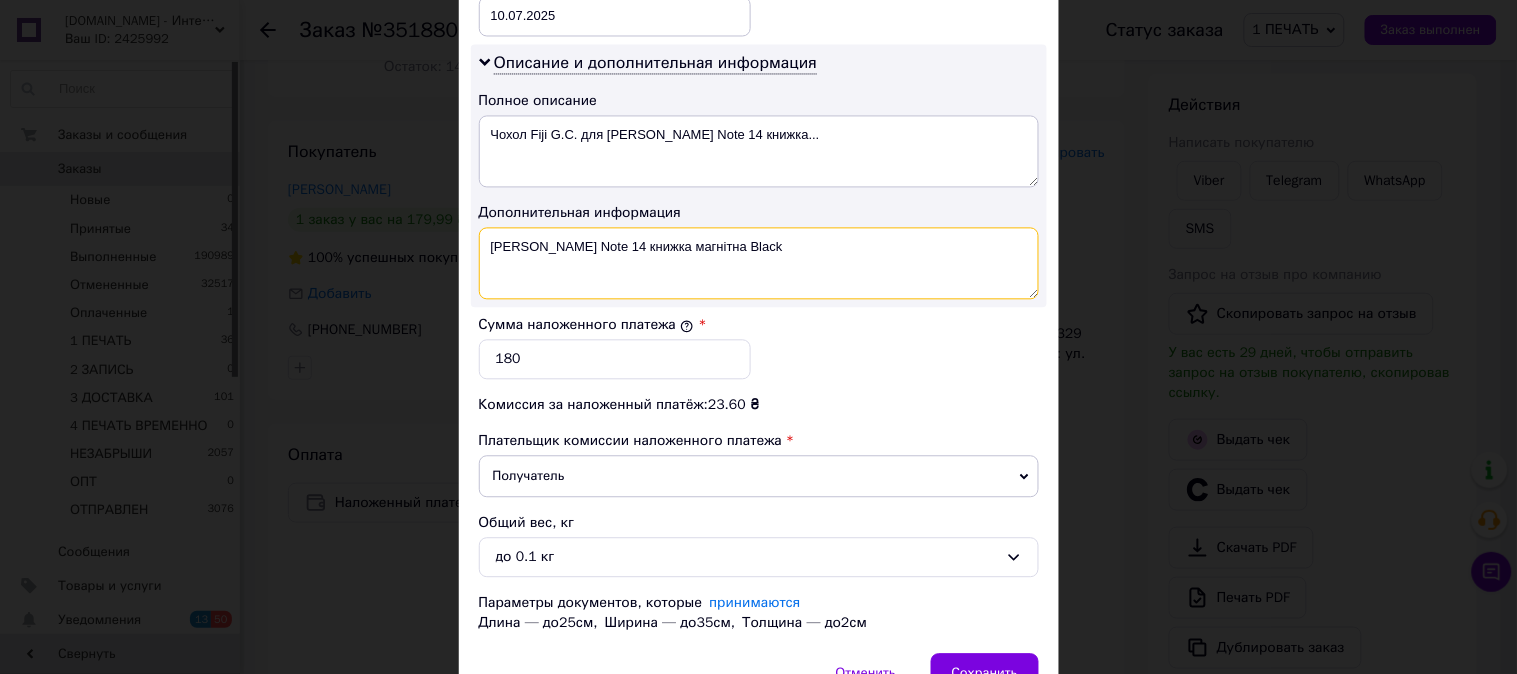 drag, startPoint x: 726, startPoint y: 263, endPoint x: 616, endPoint y: 281, distance: 111.463 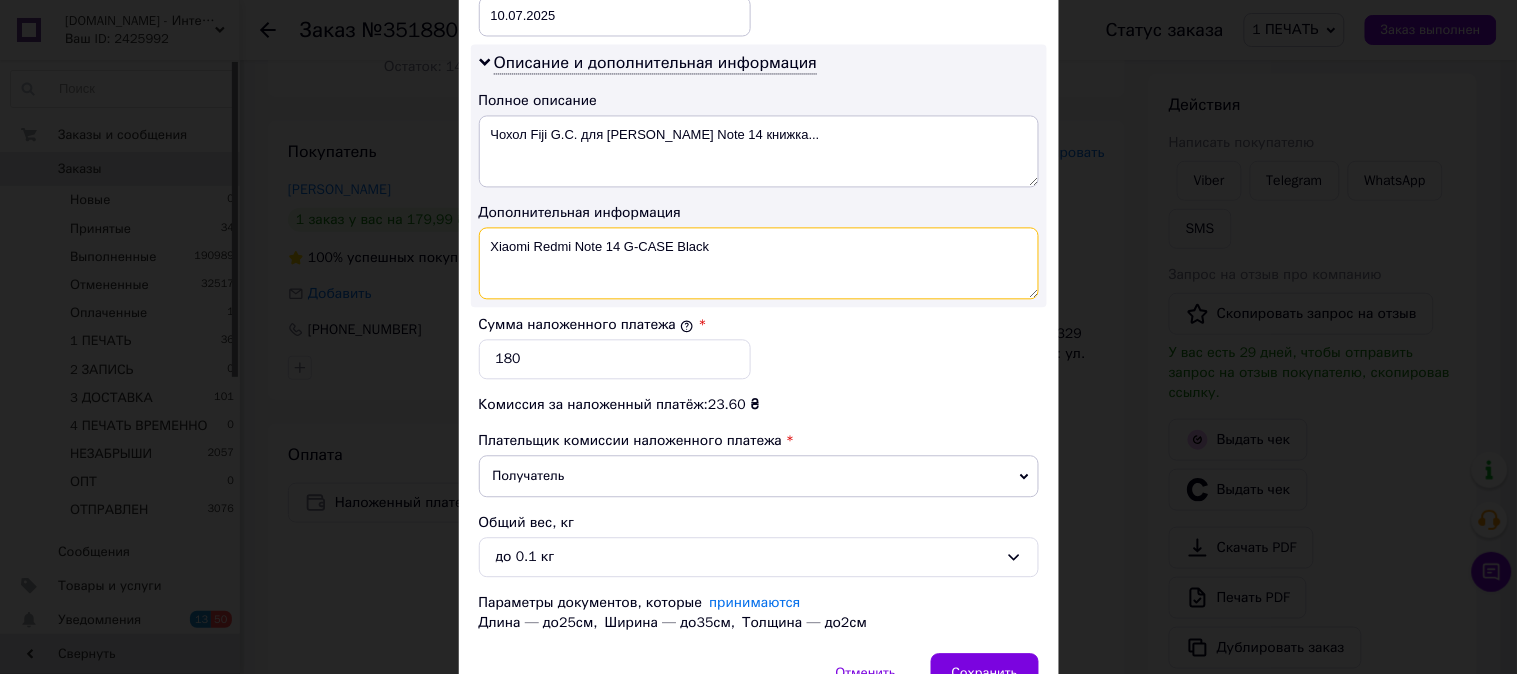 click on "Xiaomi Redmi Note 14 G-CASE Black" at bounding box center (759, 263) 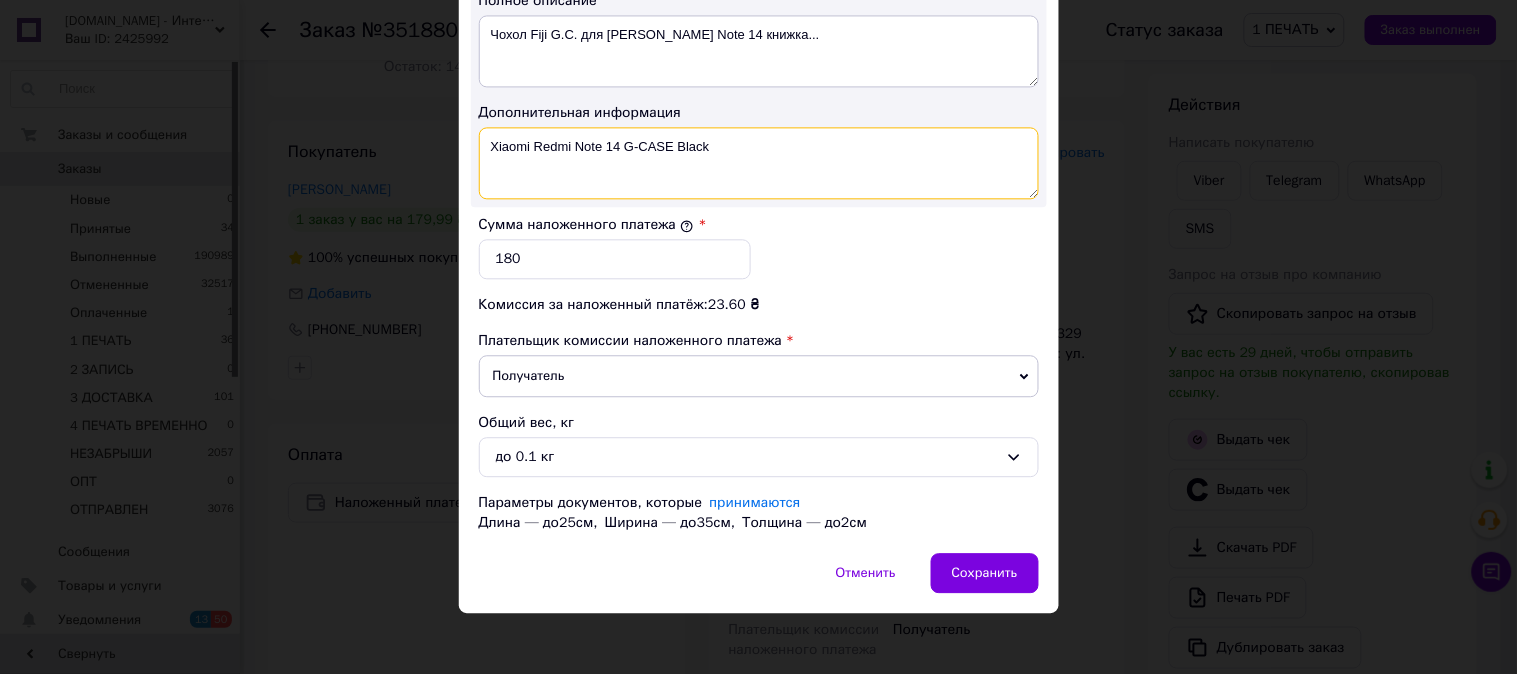 scroll, scrollTop: 1098, scrollLeft: 0, axis: vertical 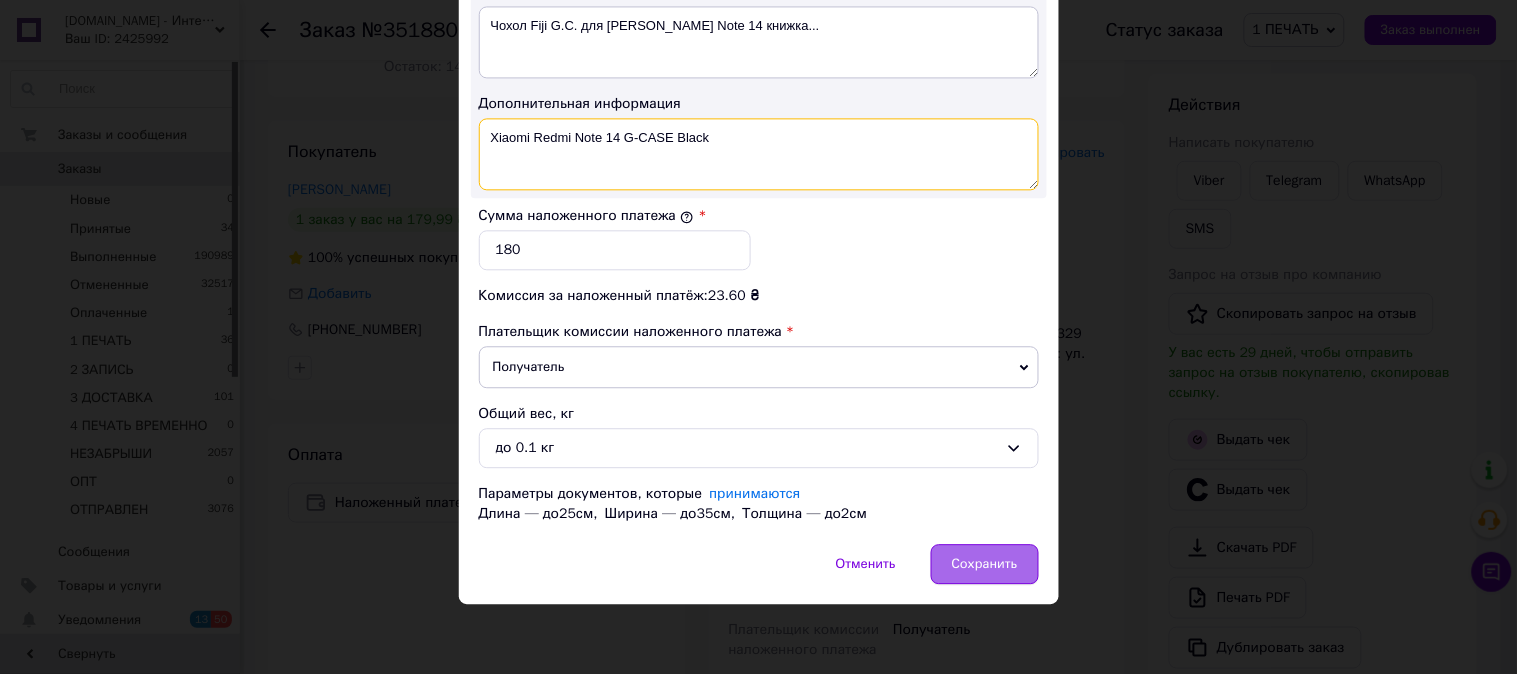 type on "Xiaomi Redmi Note 14 G-CASE Black" 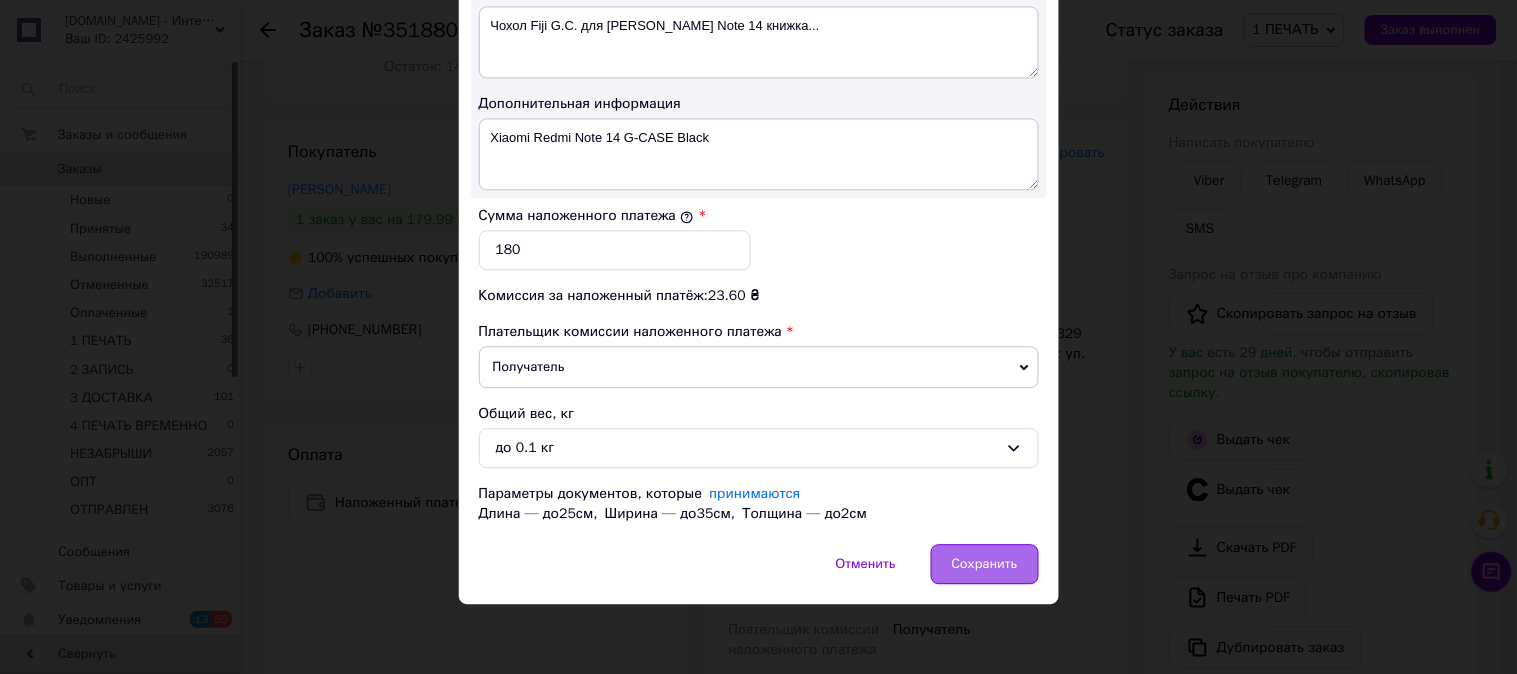 click on "Сохранить" at bounding box center [985, 564] 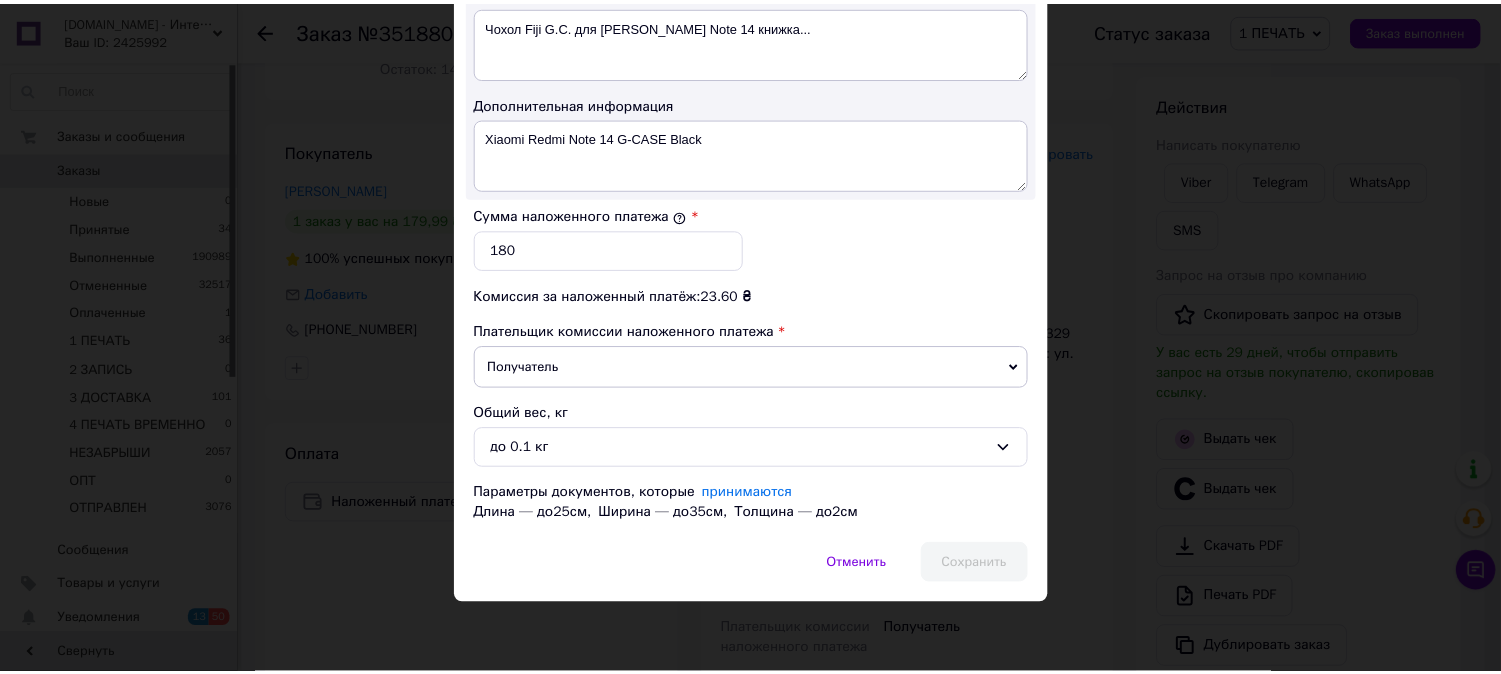 scroll, scrollTop: 1062, scrollLeft: 0, axis: vertical 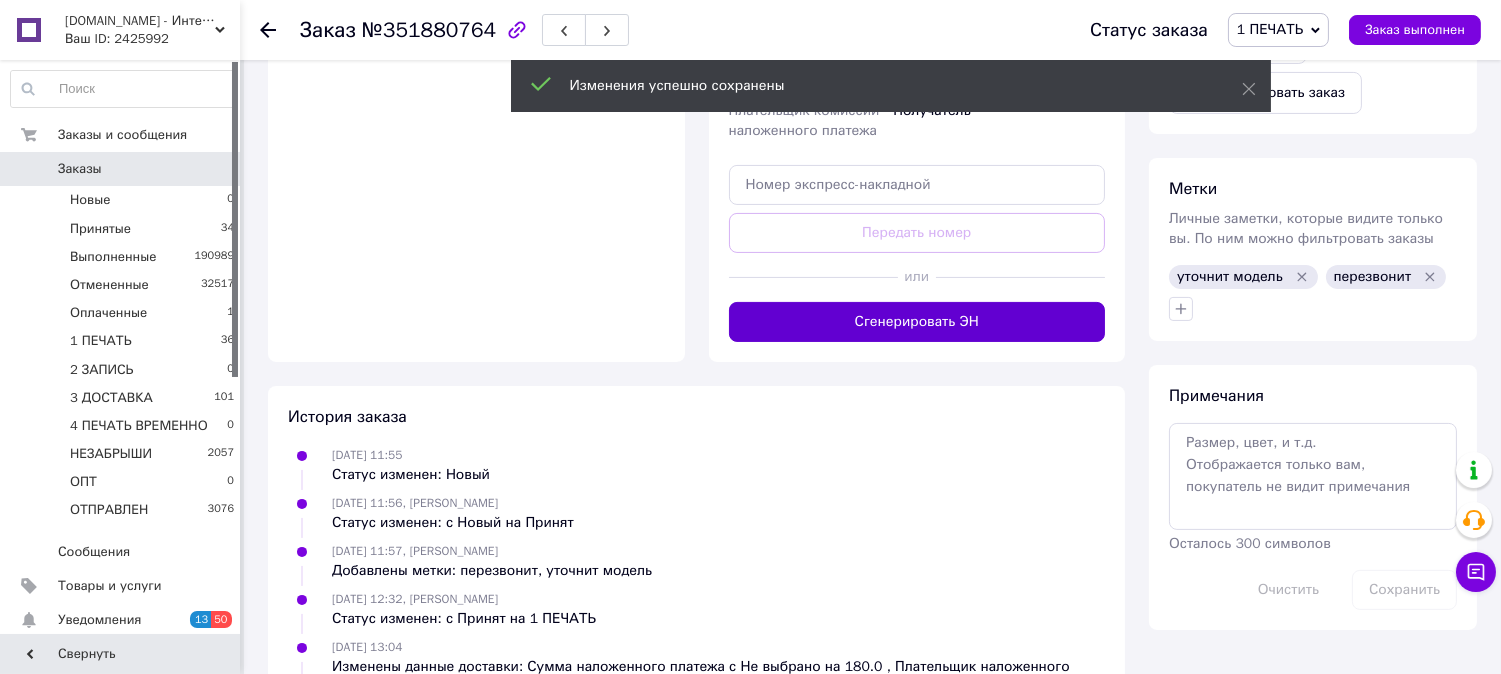 click on "Сгенерировать ЭН" at bounding box center (917, 322) 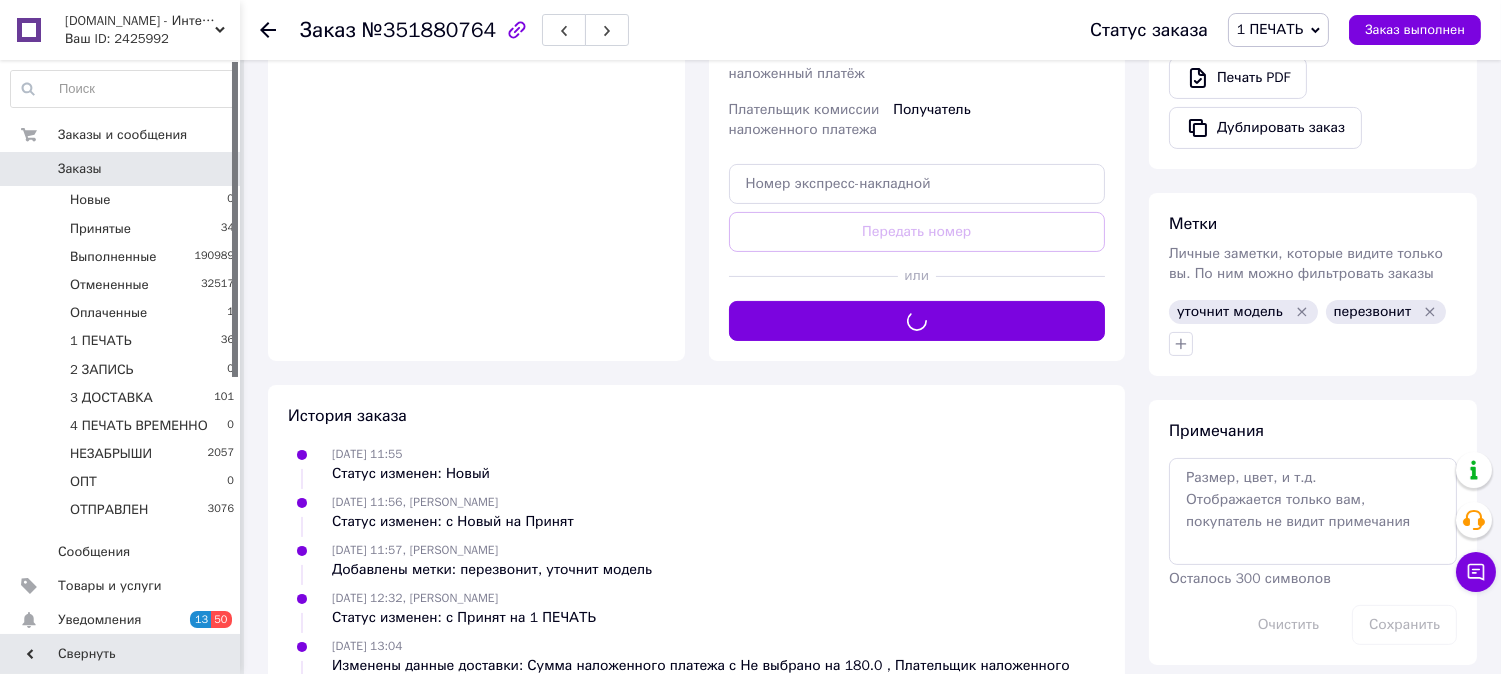 scroll, scrollTop: 852, scrollLeft: 0, axis: vertical 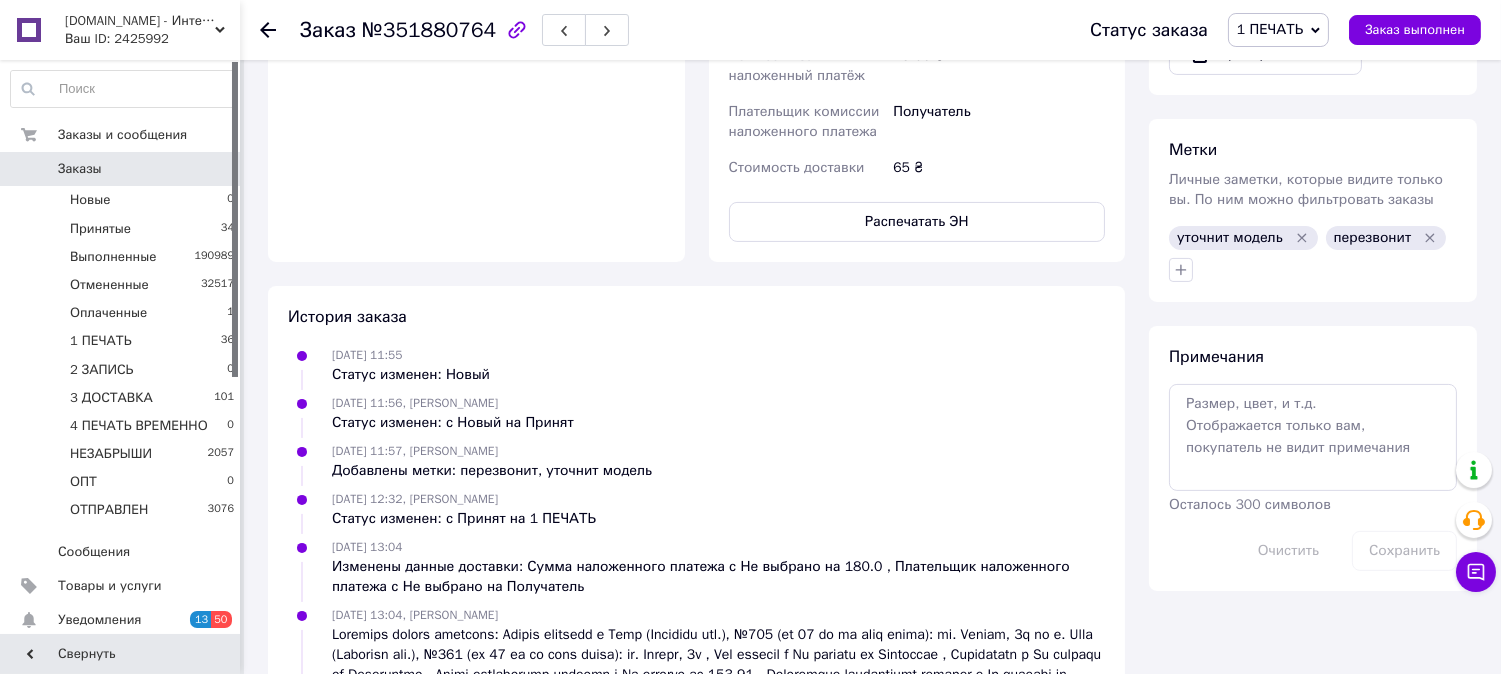 click on "Распечатать ЭН" at bounding box center (917, 222) 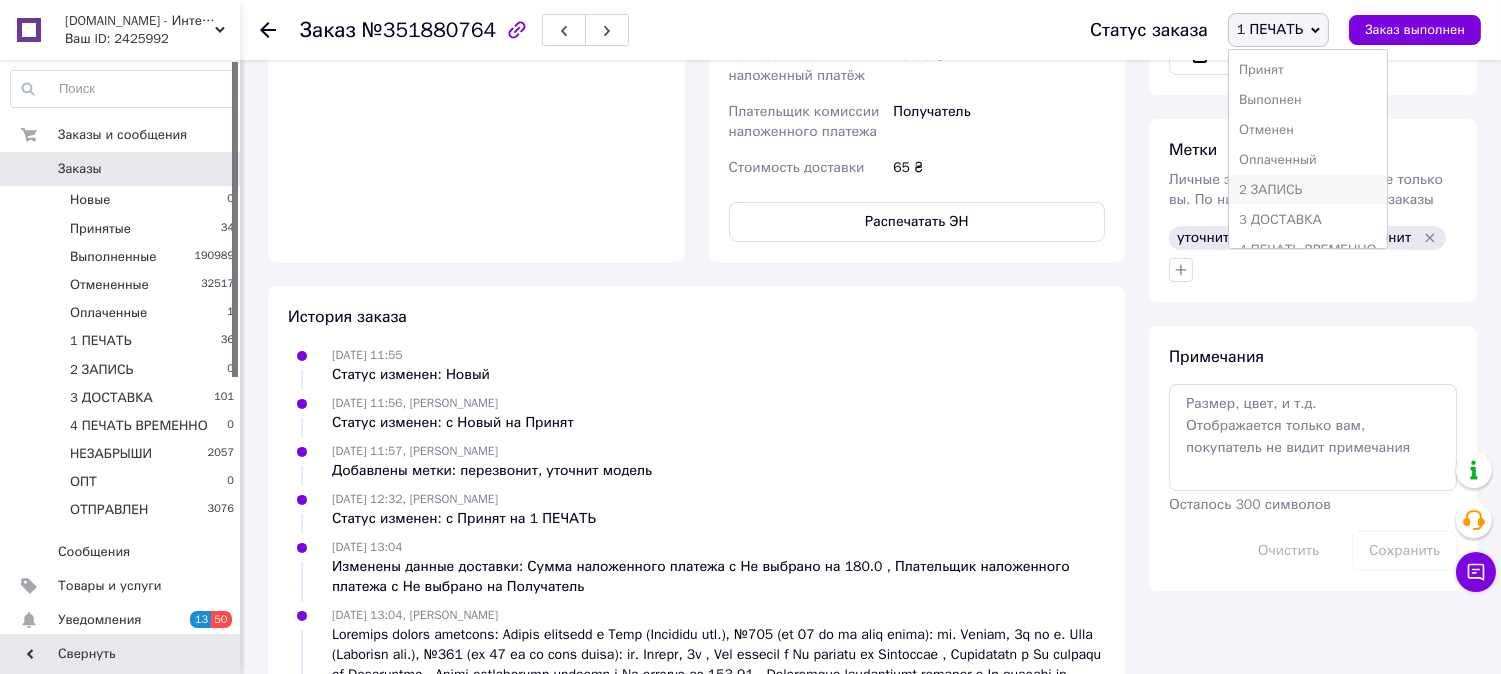 click on "2 ЗАПИСЬ" at bounding box center (1308, 190) 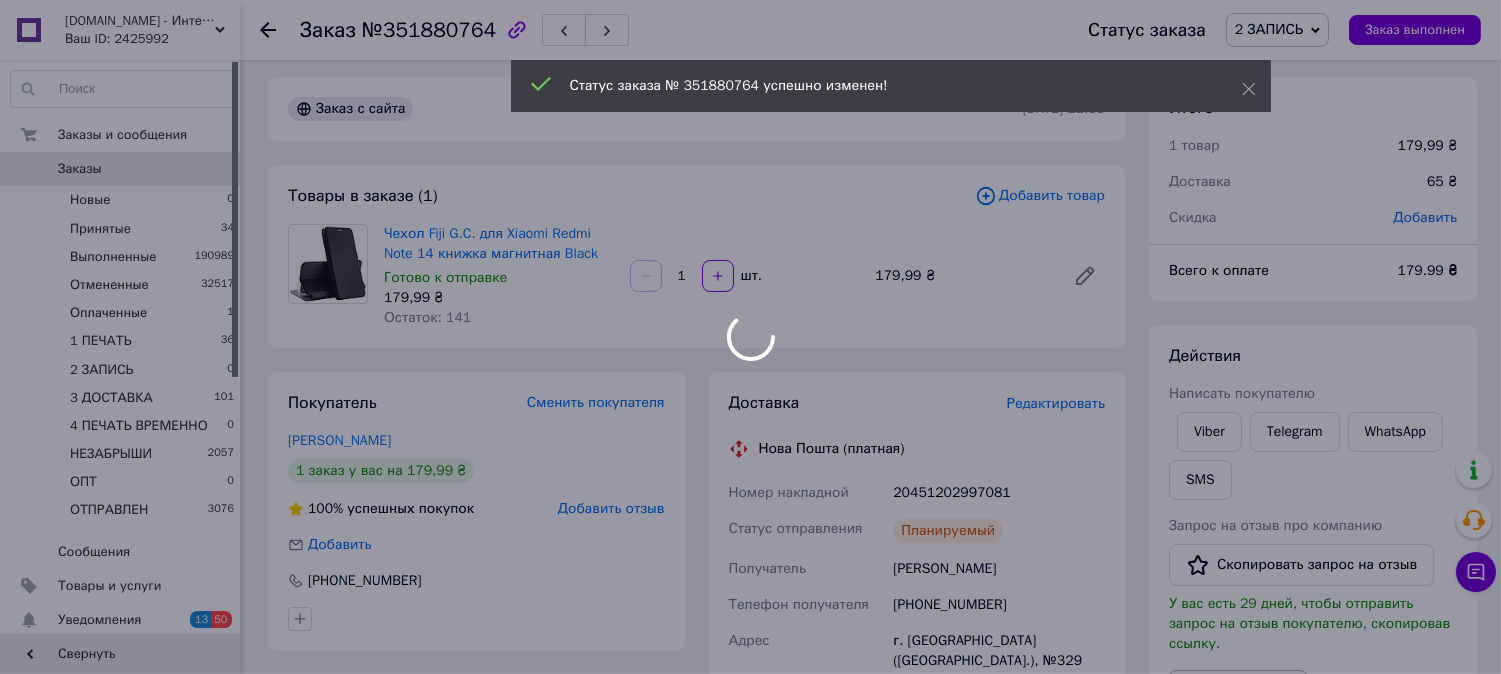 scroll, scrollTop: 0, scrollLeft: 0, axis: both 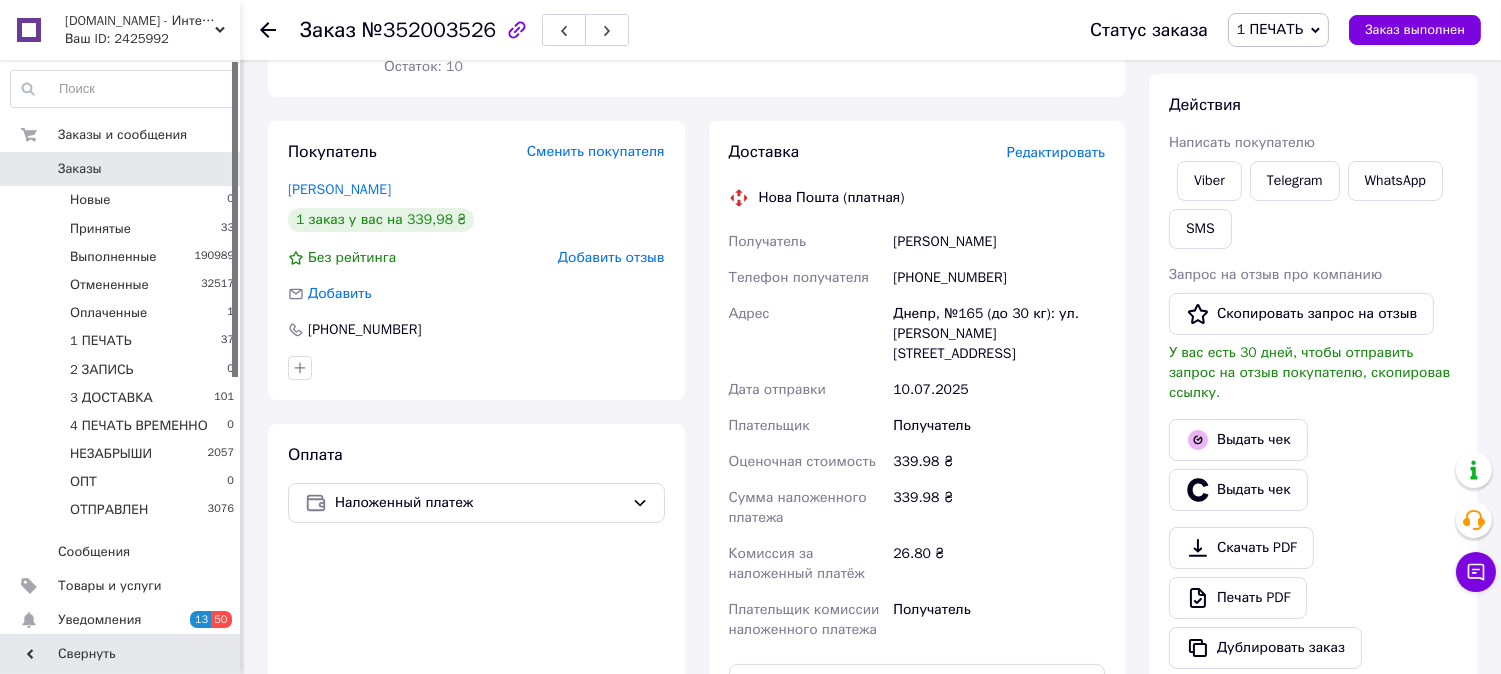 click on "Редактировать" at bounding box center [1056, 152] 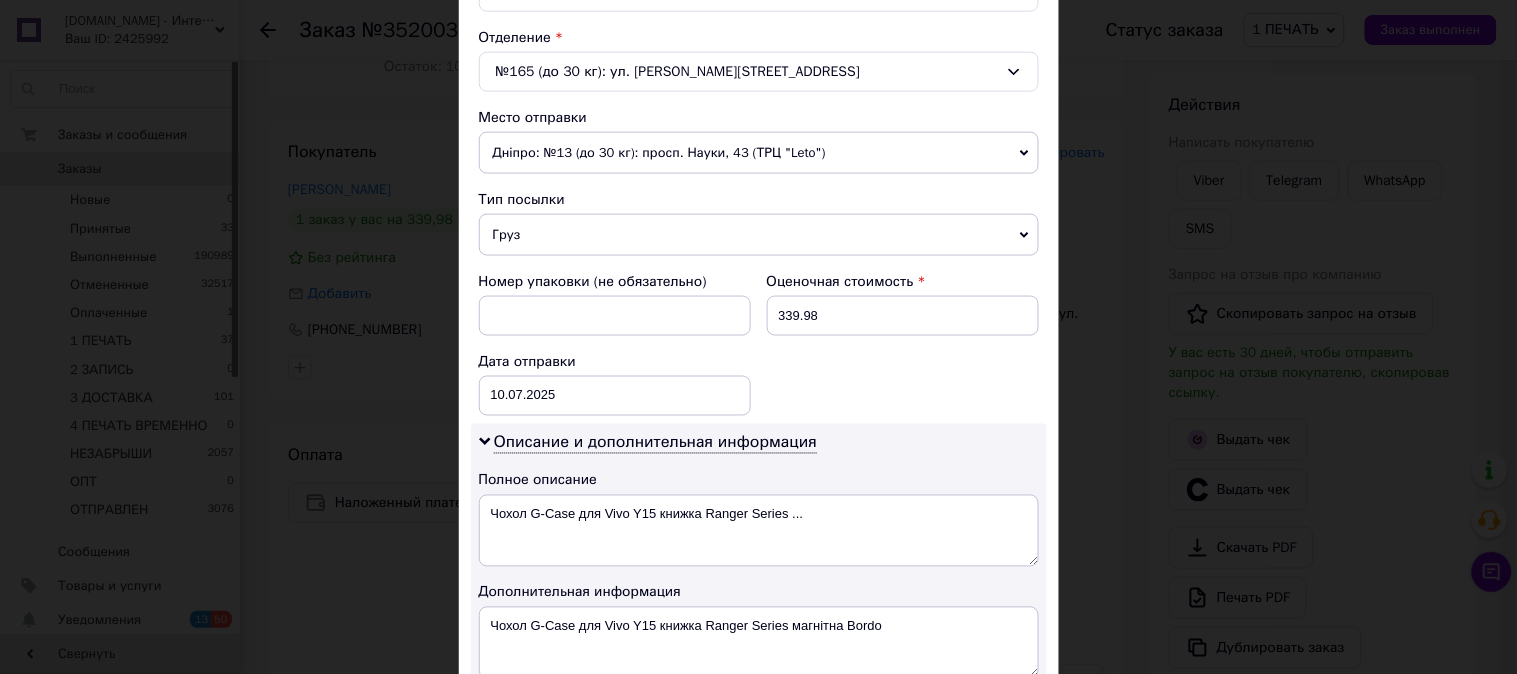 scroll, scrollTop: 630, scrollLeft: 0, axis: vertical 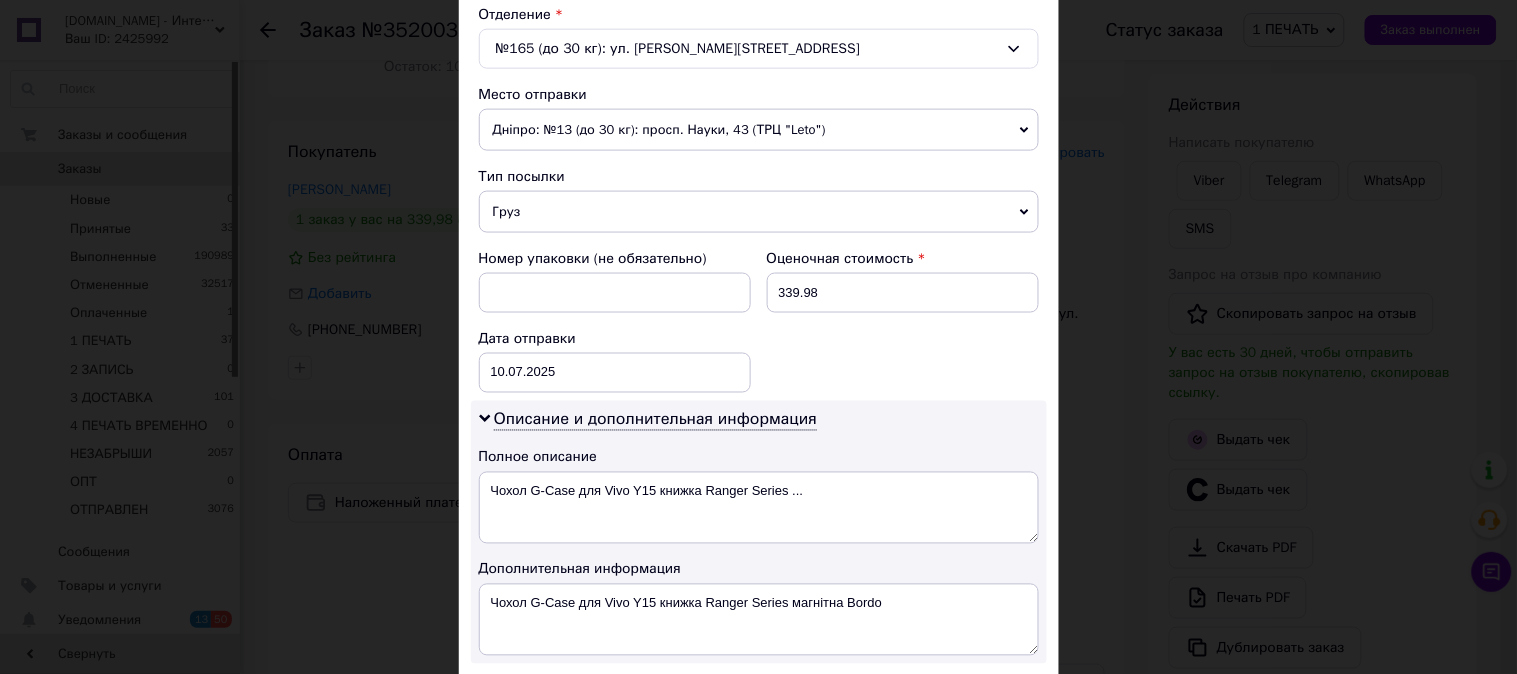 click on "Груз" at bounding box center [759, 212] 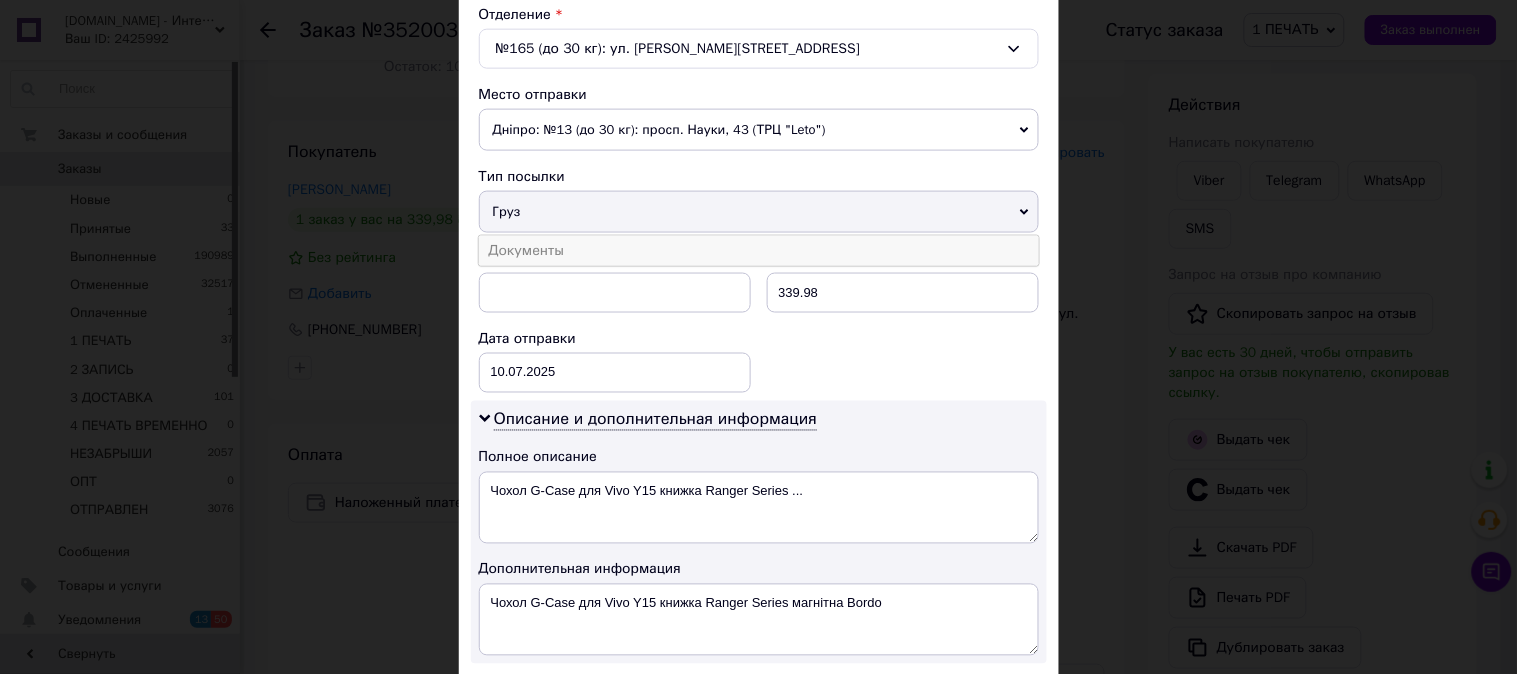 click on "Документы" at bounding box center (759, 251) 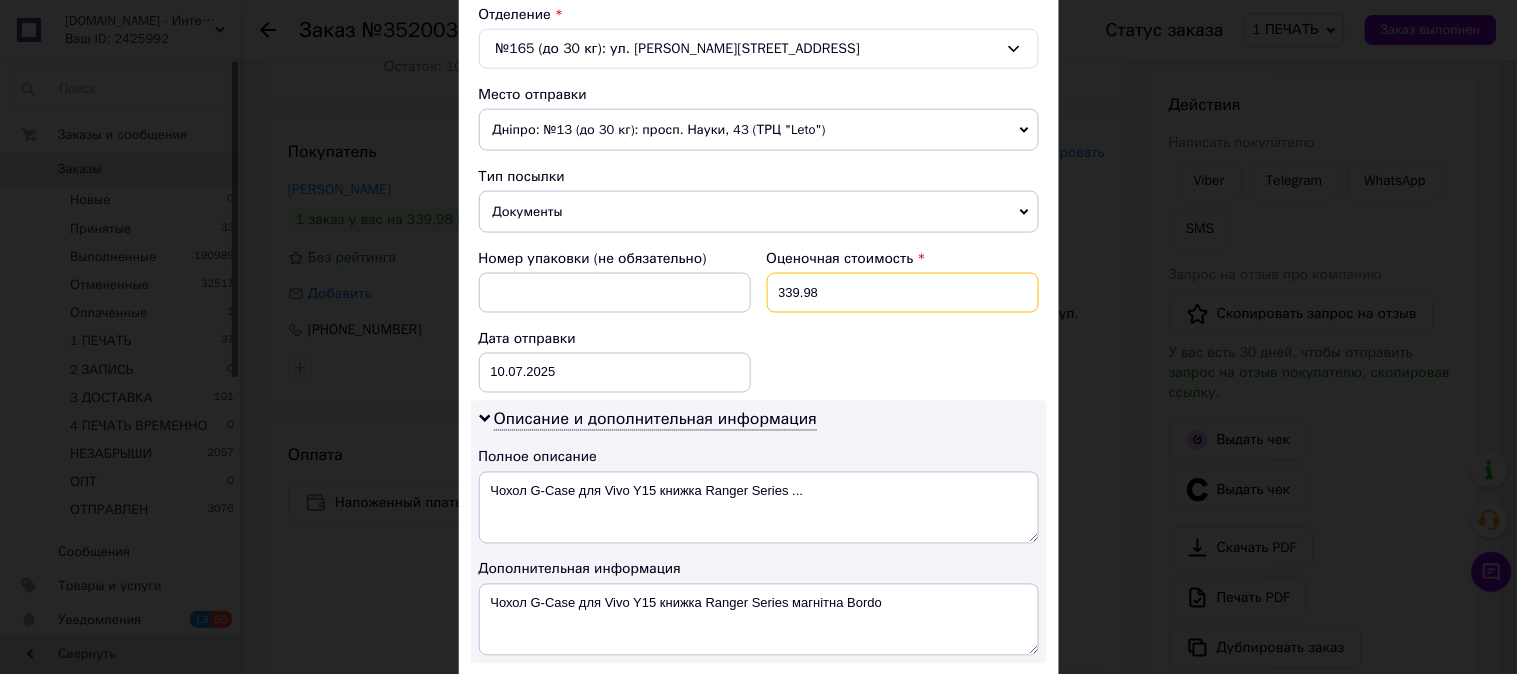 click on "339.98" at bounding box center (903, 293) 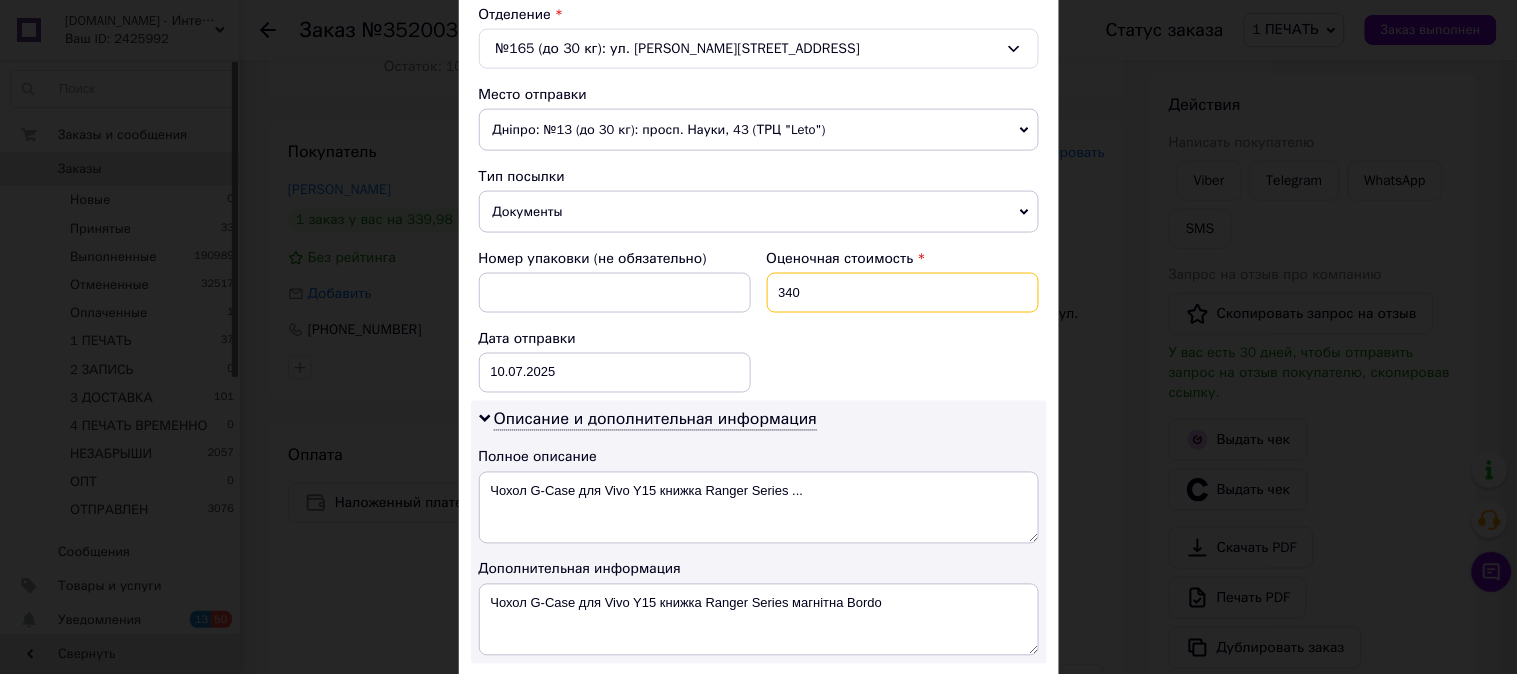 type on "340" 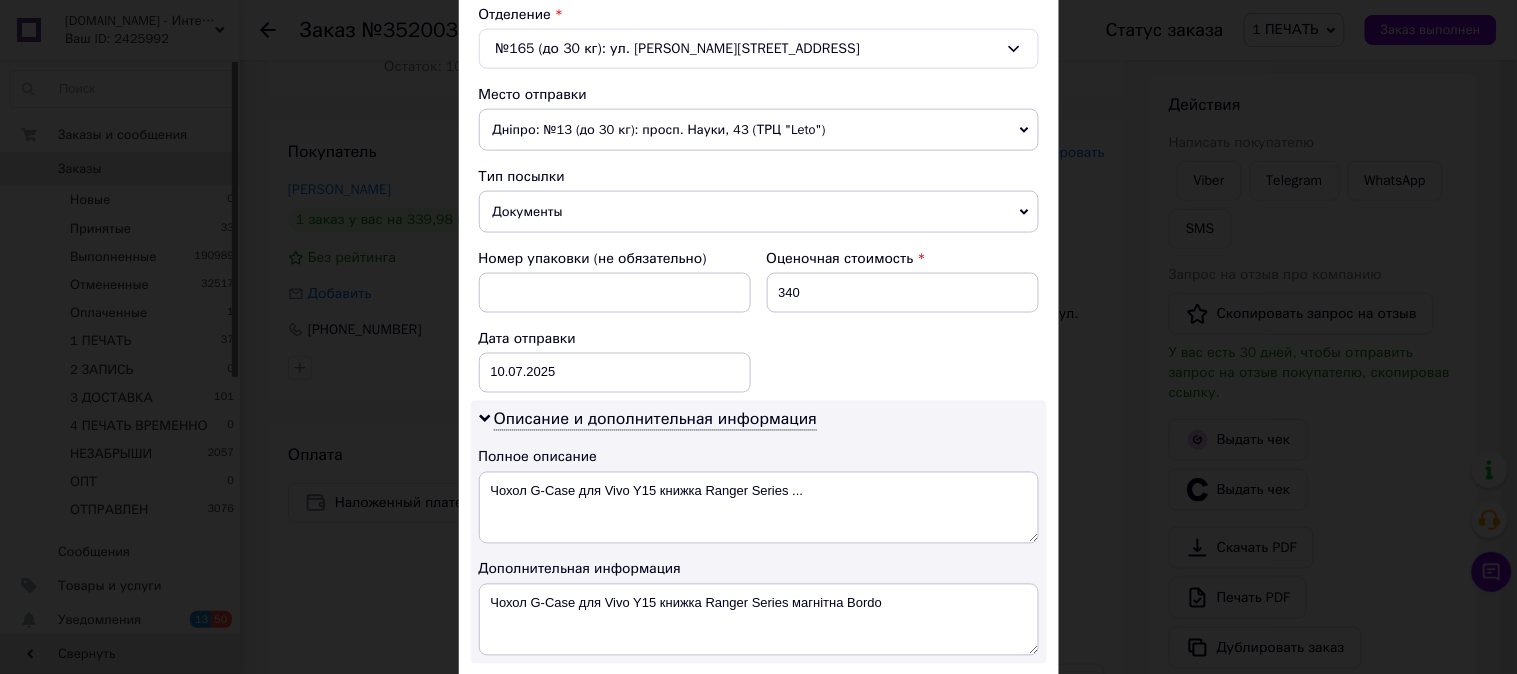 click on "Номер упаковки (не обязательно) Оценочная стоимость 340 Дата отправки 10.07.2025 < 2025 > < Июль > Пн Вт Ср Чт Пт Сб Вс 30 1 2 3 4 5 6 7 8 9 10 11 12 13 14 15 16 17 18 19 20 21 22 23 24 25 26 27 28 29 30 31 1 2 3 4 5 6 7 8 9 10" at bounding box center (759, 321) 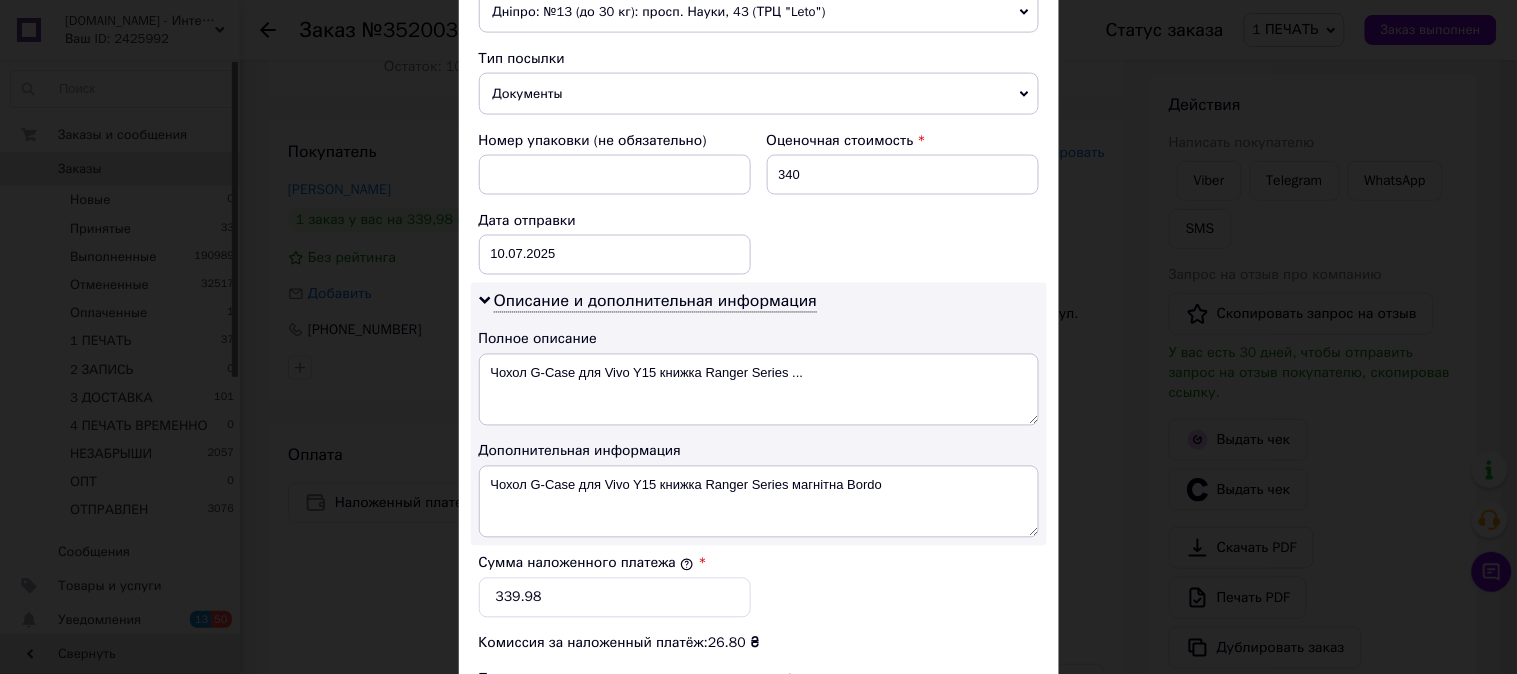 scroll, scrollTop: 1098, scrollLeft: 0, axis: vertical 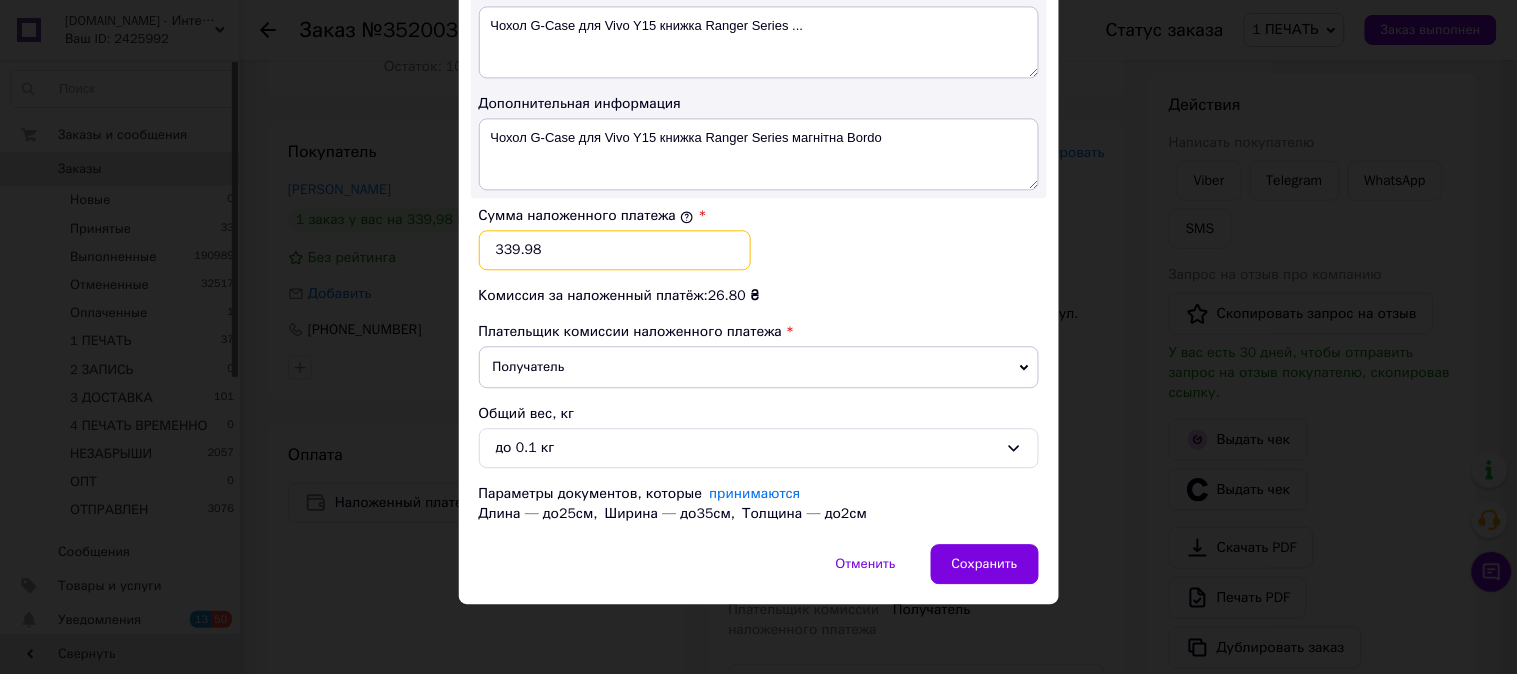 click on "339.98" at bounding box center (615, 250) 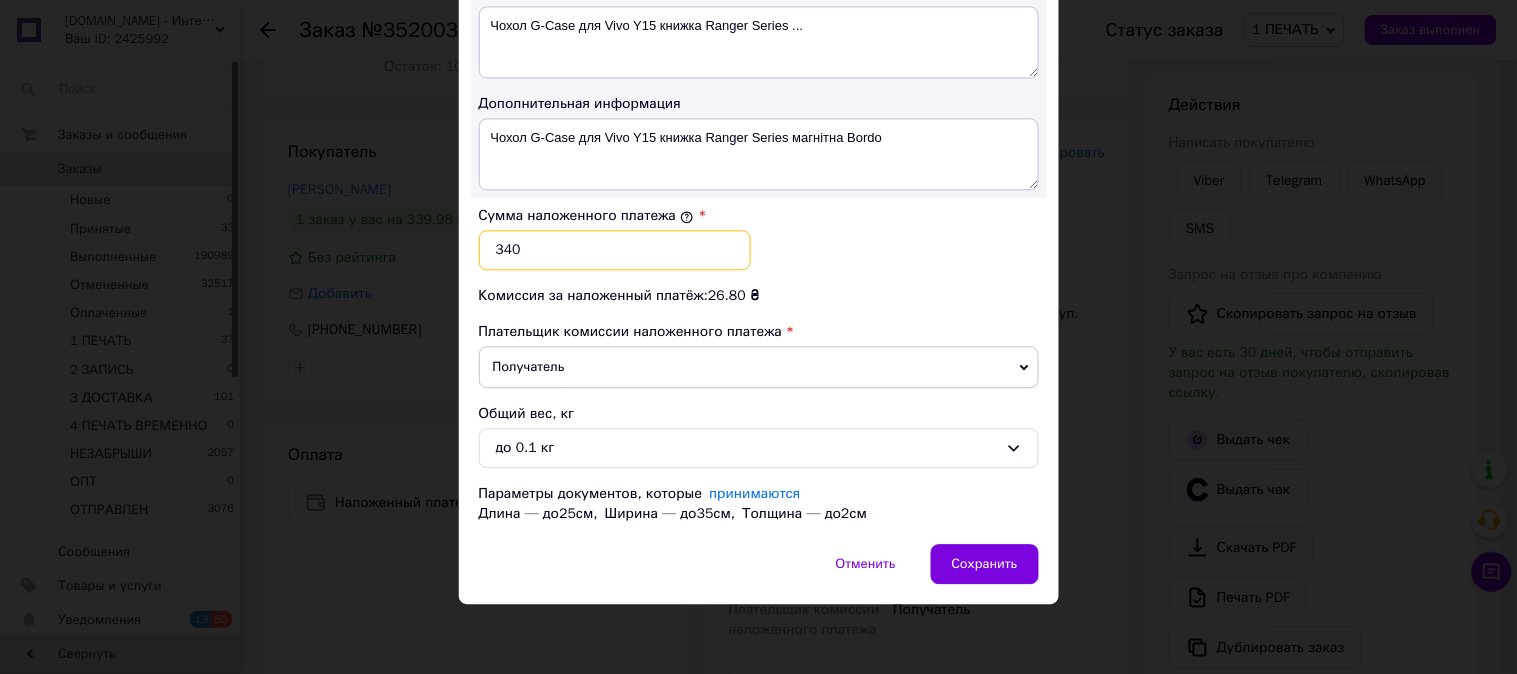 type on "340" 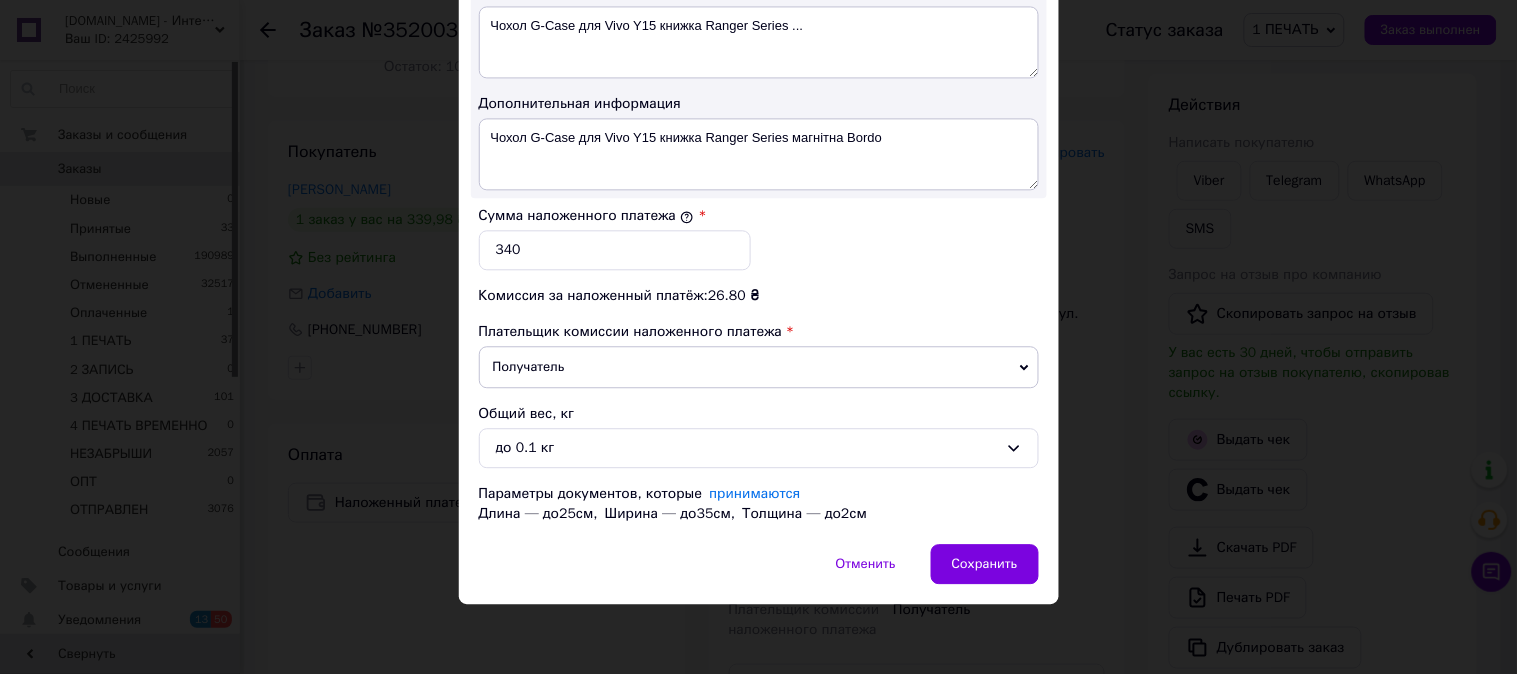 click on "Сумма наложенного платежа     * 340" at bounding box center [759, 238] 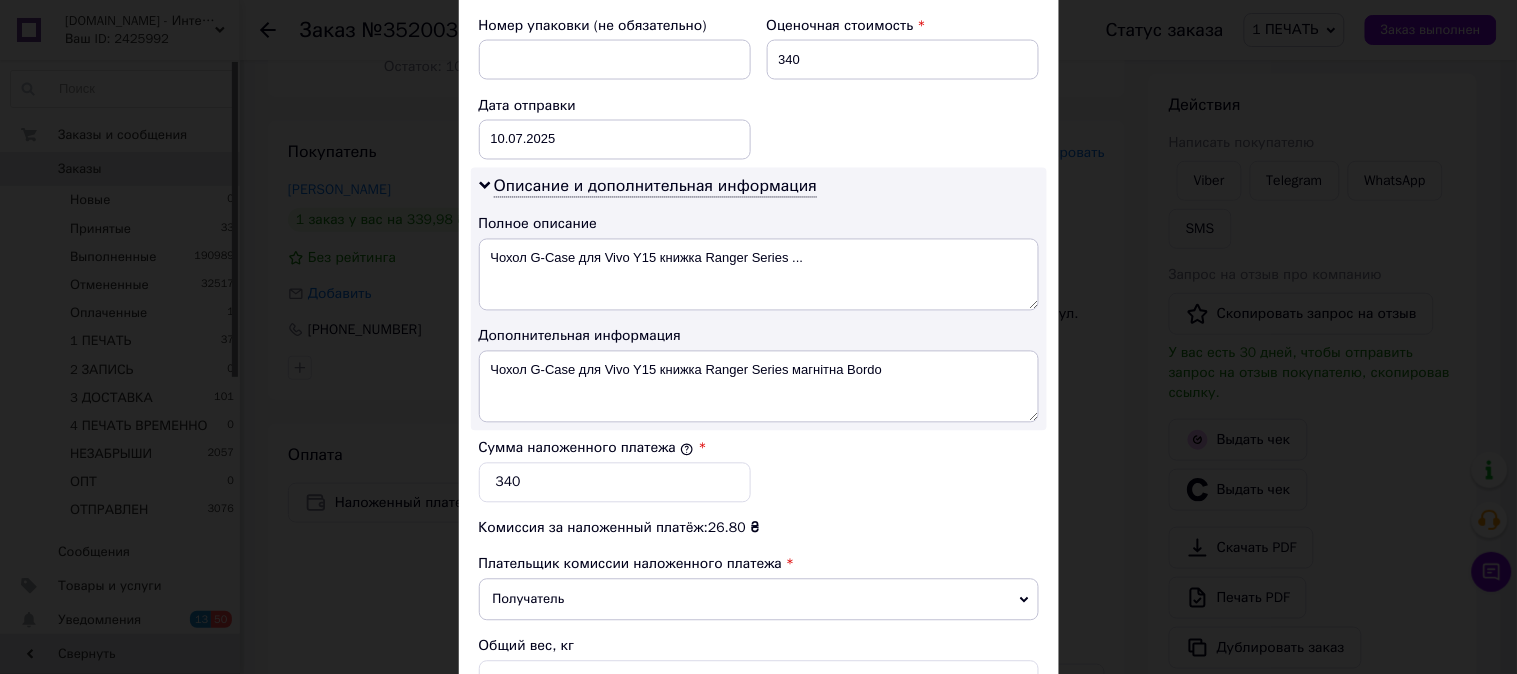 scroll, scrollTop: 802, scrollLeft: 0, axis: vertical 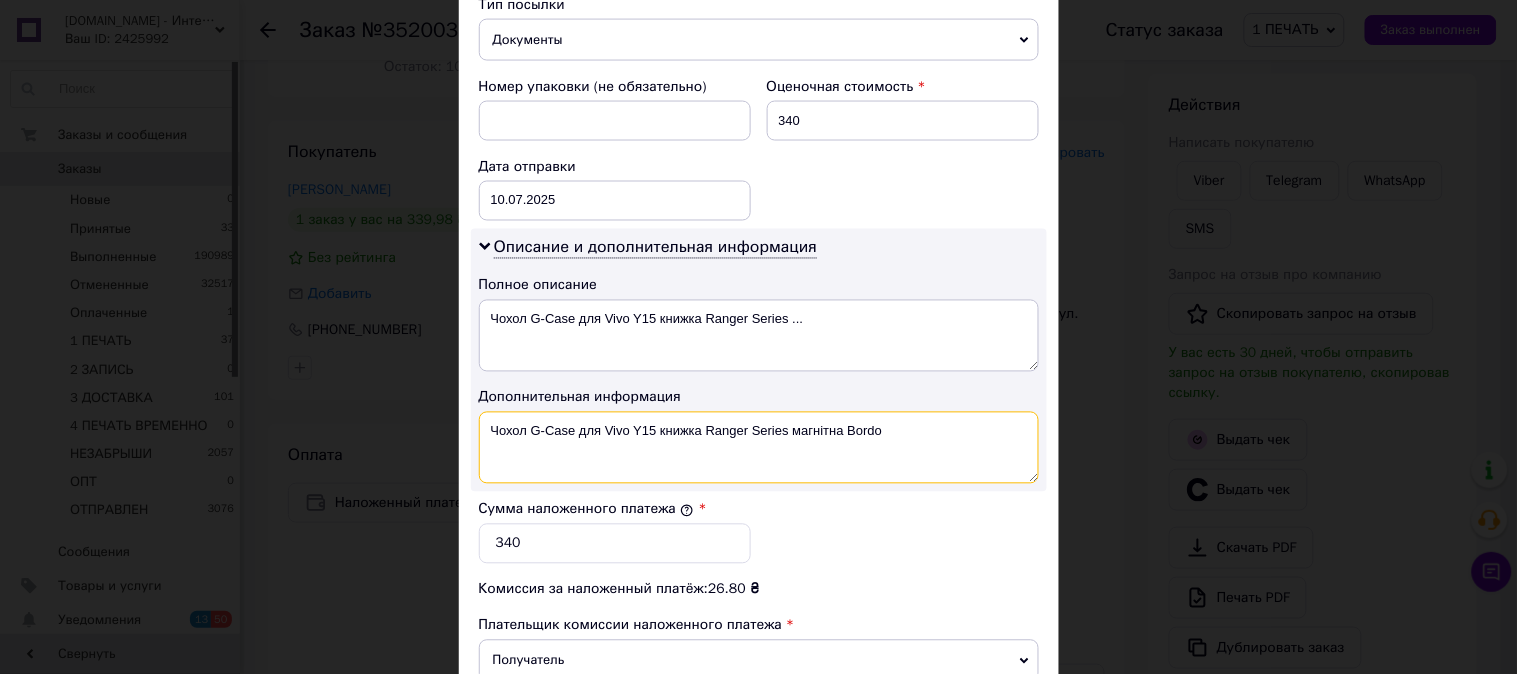 click on "Чохол G-Case для Vivo Y15 книжка Ranger Series магнітна Bordo" at bounding box center [759, 448] 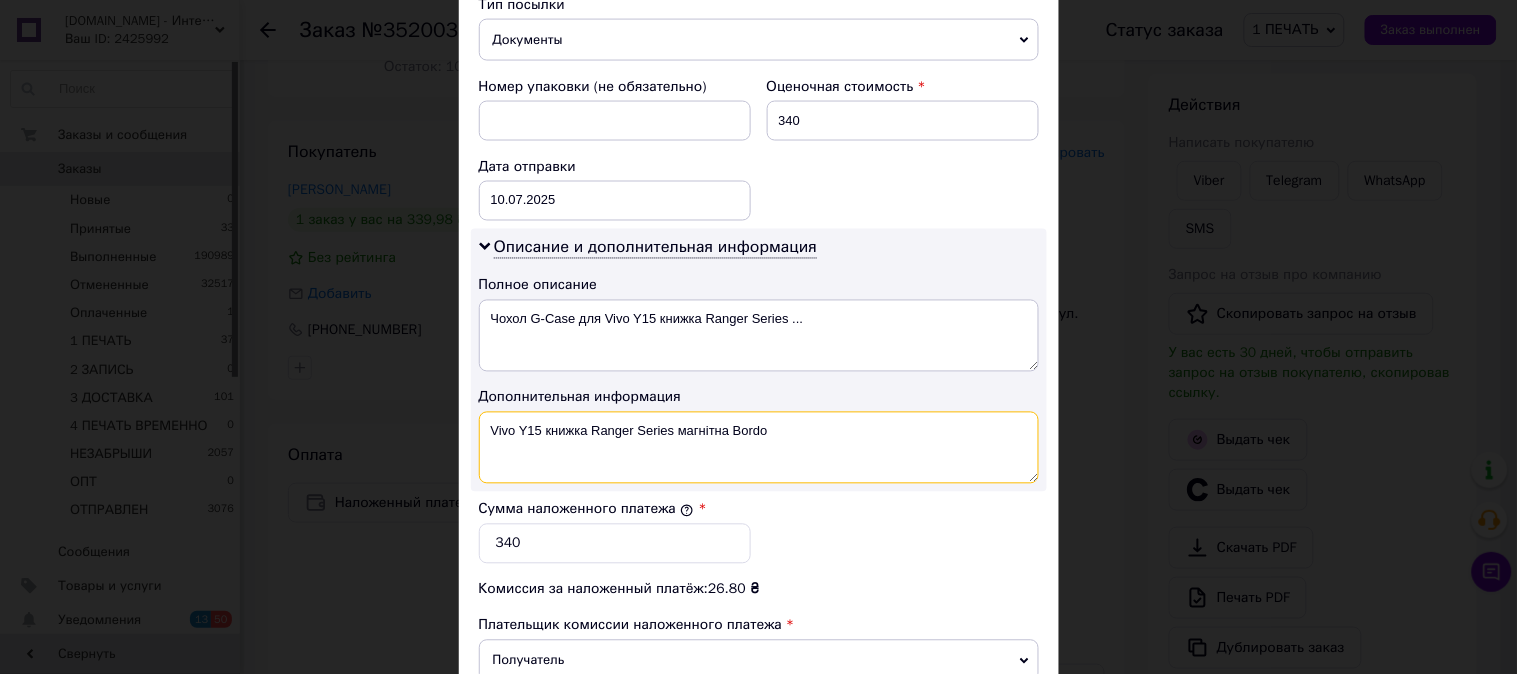 drag, startPoint x: 727, startPoint y: 446, endPoint x: 543, endPoint y: 464, distance: 184.87834 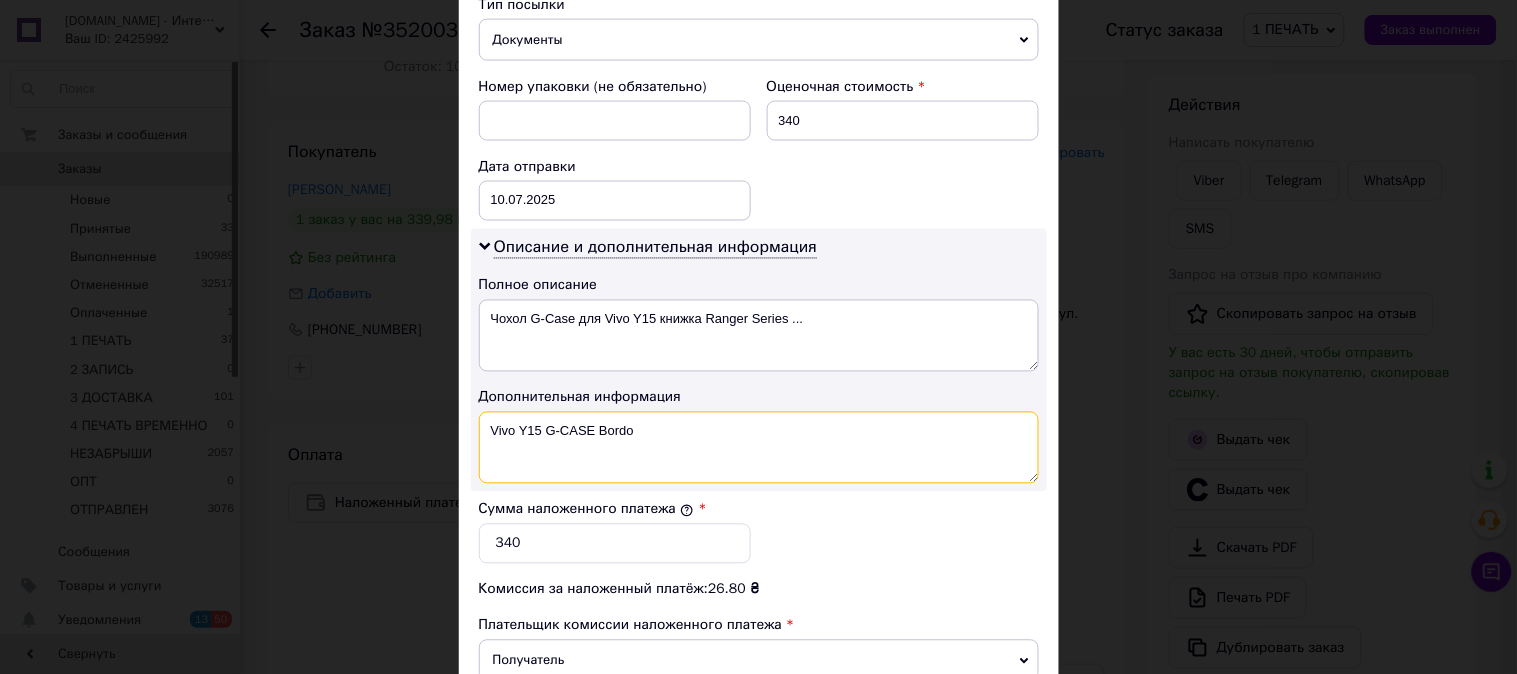 click on "Vivo Y15 G-CASE Bordo" at bounding box center (759, 448) 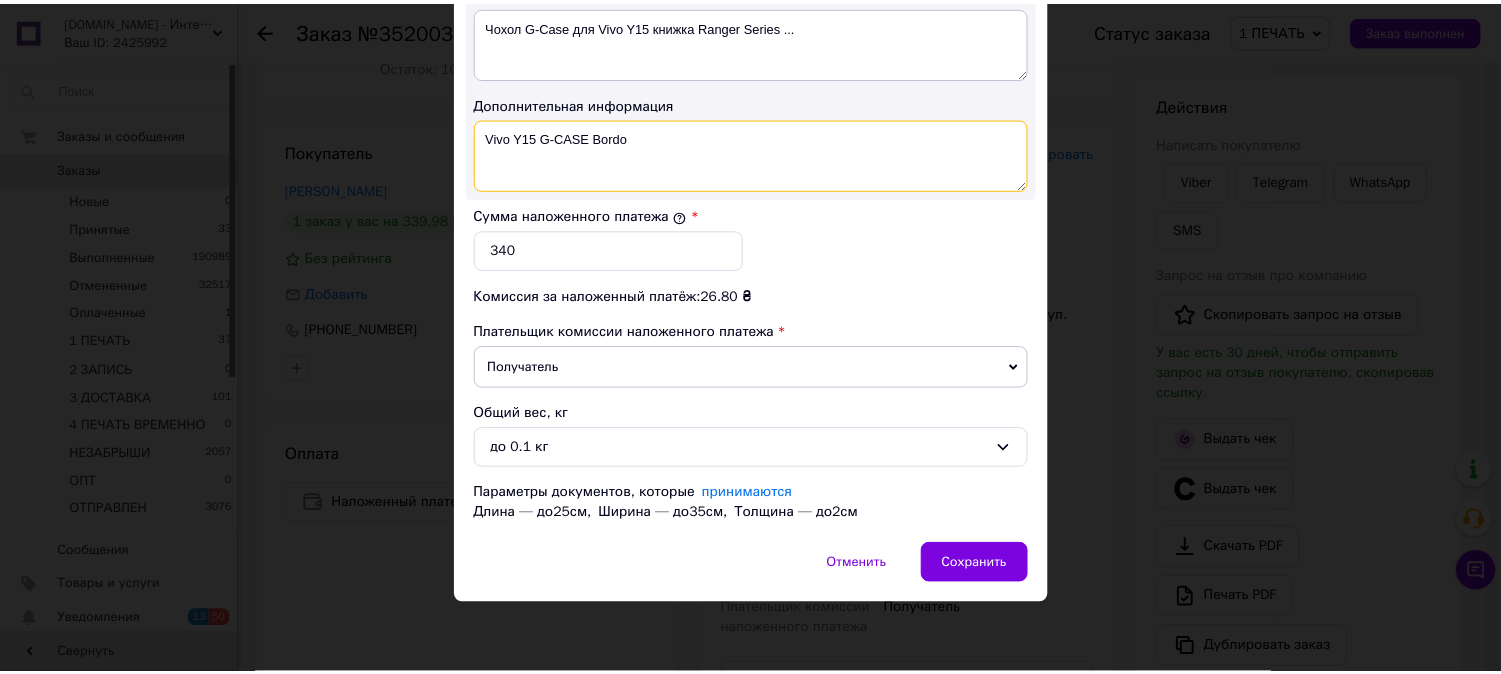 scroll, scrollTop: 1098, scrollLeft: 0, axis: vertical 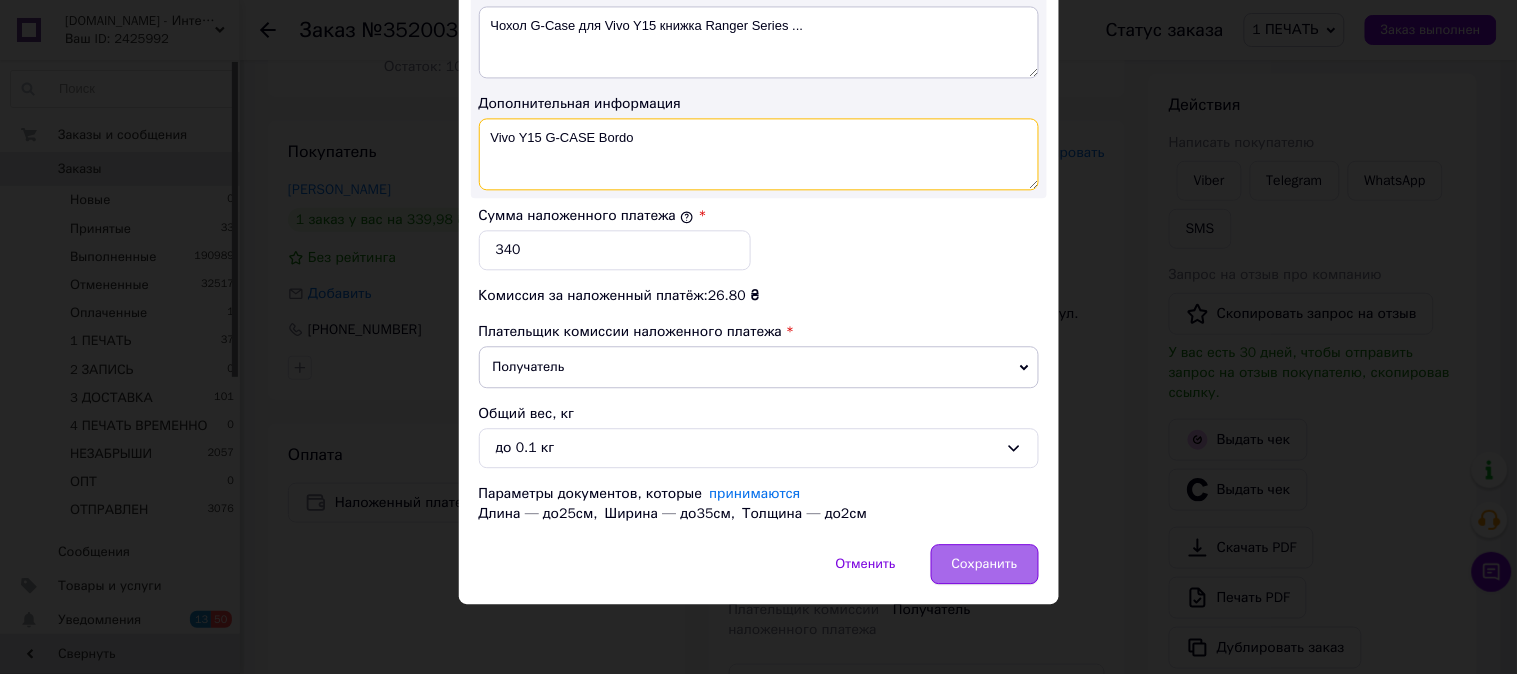 type on "Vivo Y15 G-CASE Bordo" 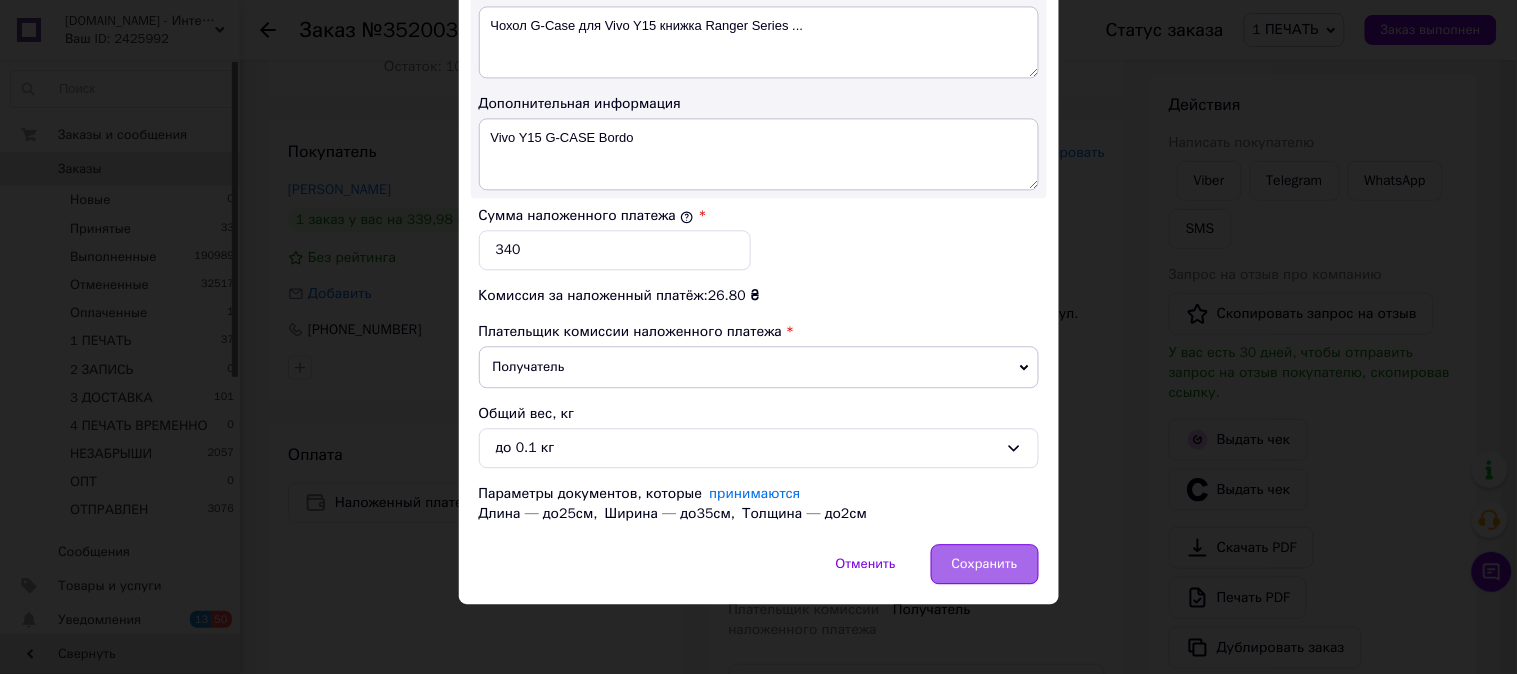click on "Сохранить" at bounding box center (985, 564) 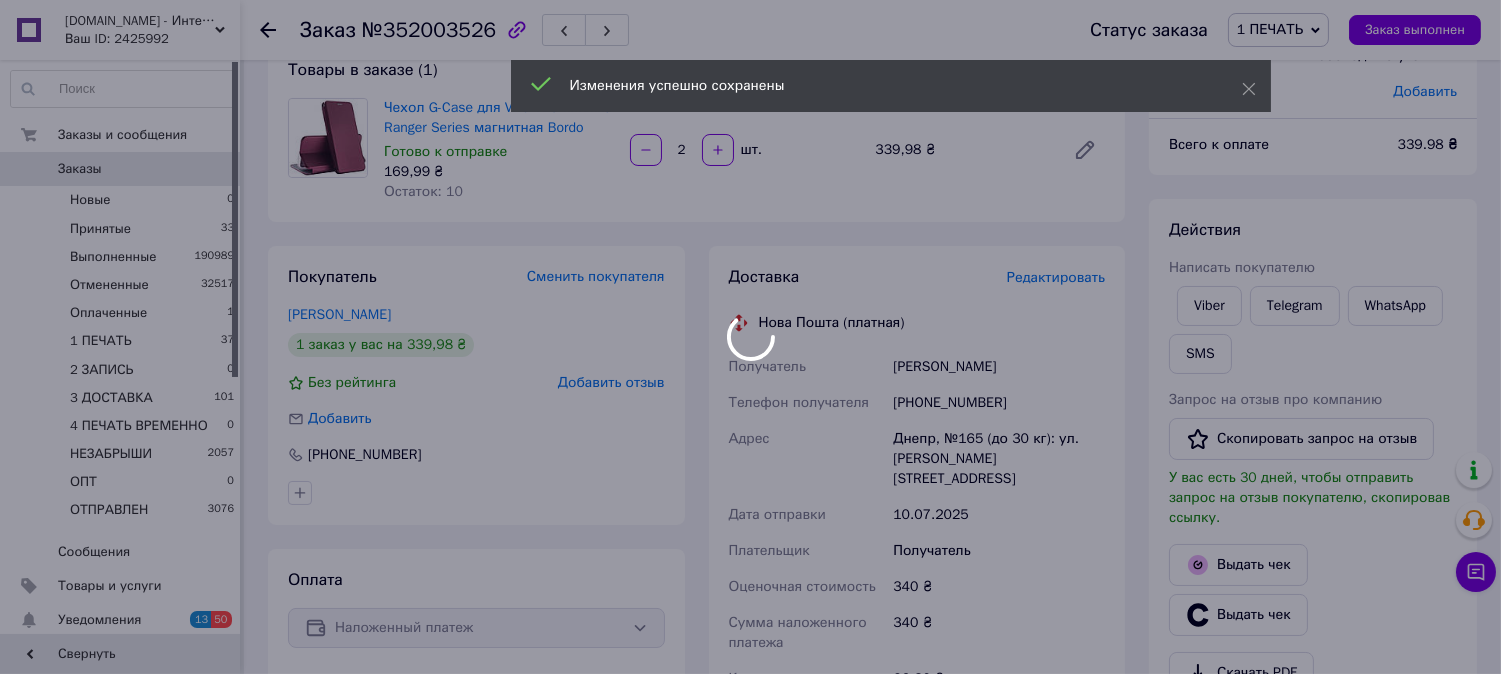 scroll, scrollTop: 0, scrollLeft: 0, axis: both 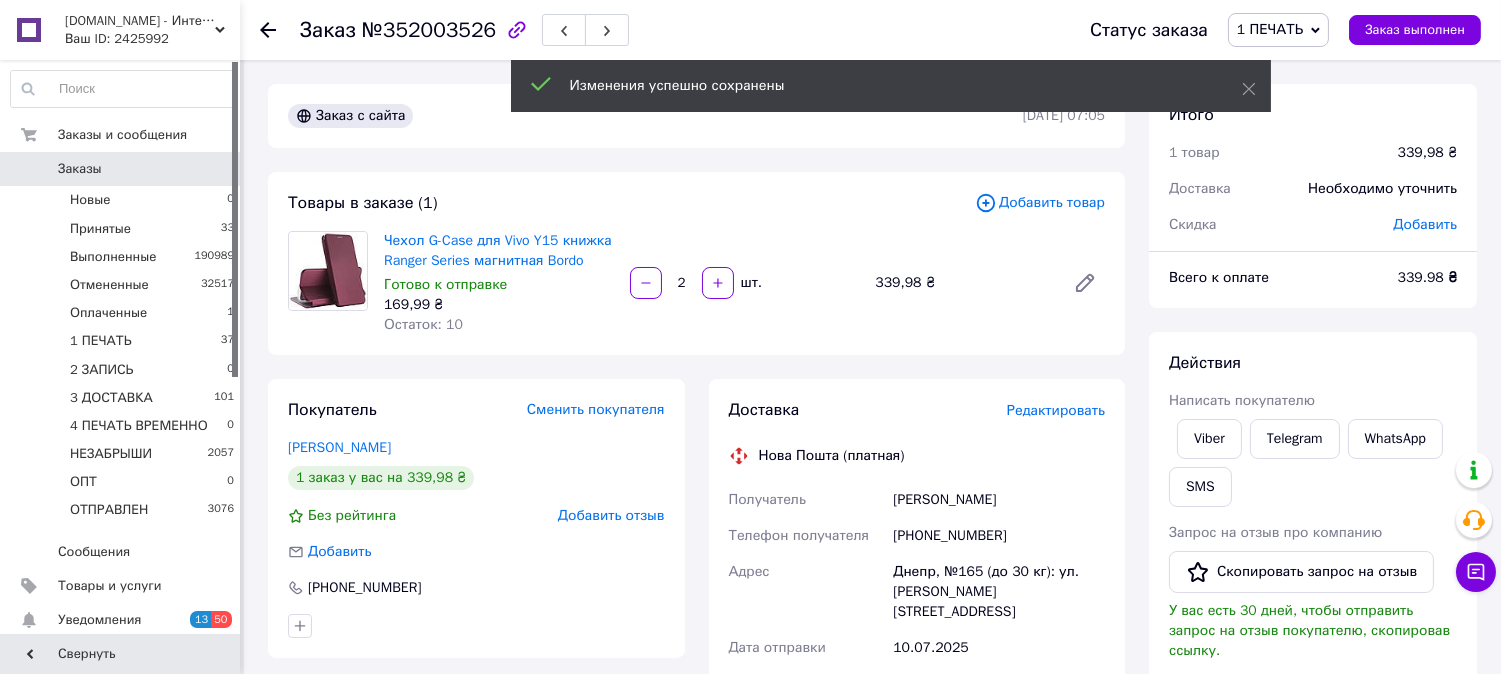 drag, startPoint x: 756, startPoint y: 416, endPoint x: 688, endPoint y: 327, distance: 112.00446 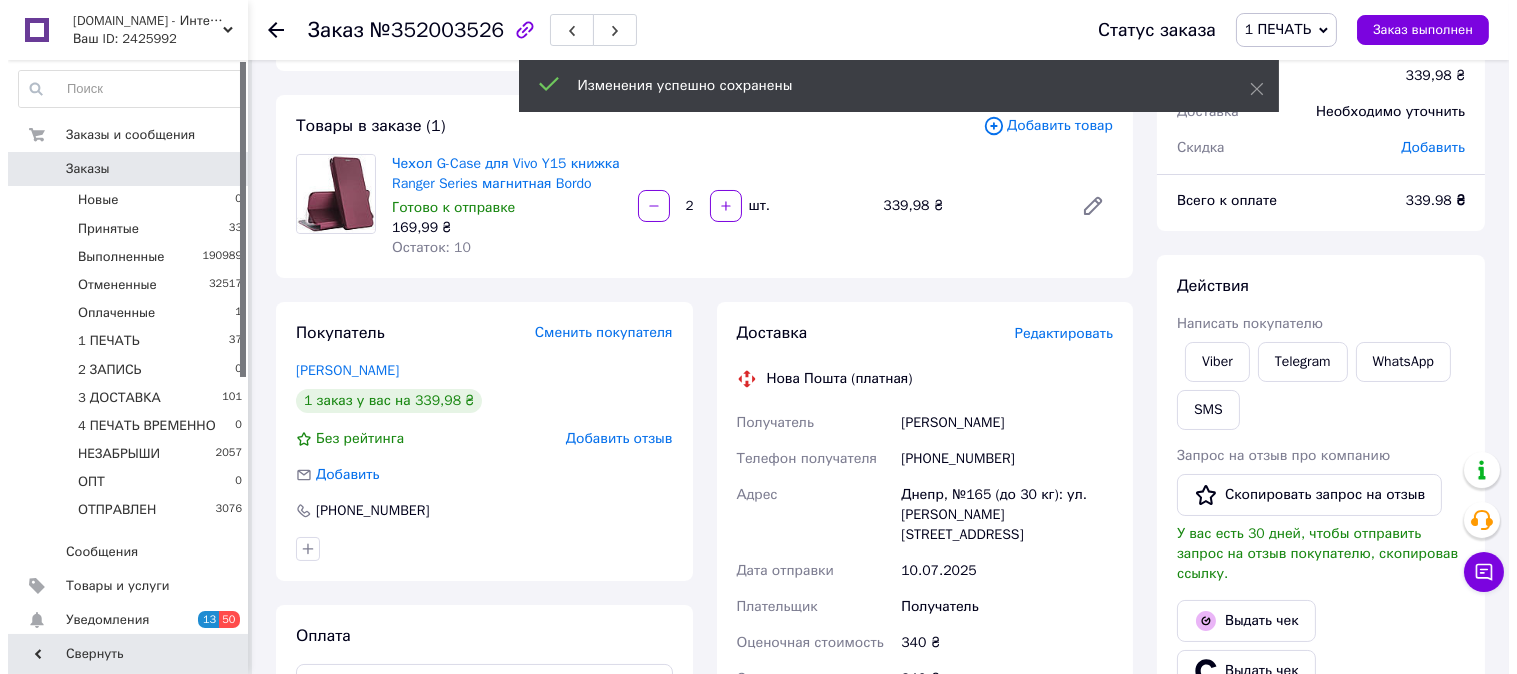 scroll, scrollTop: 222, scrollLeft: 0, axis: vertical 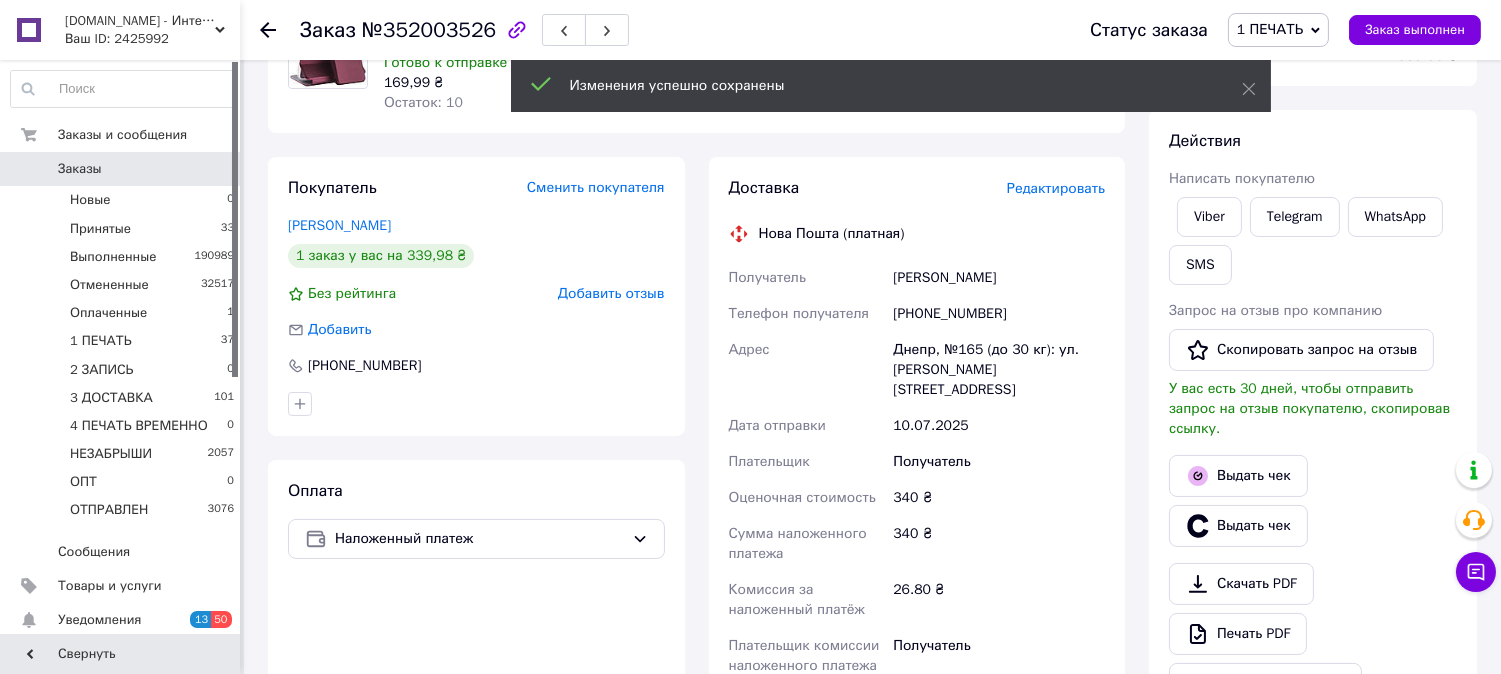 click on "Редактировать" at bounding box center [1056, 188] 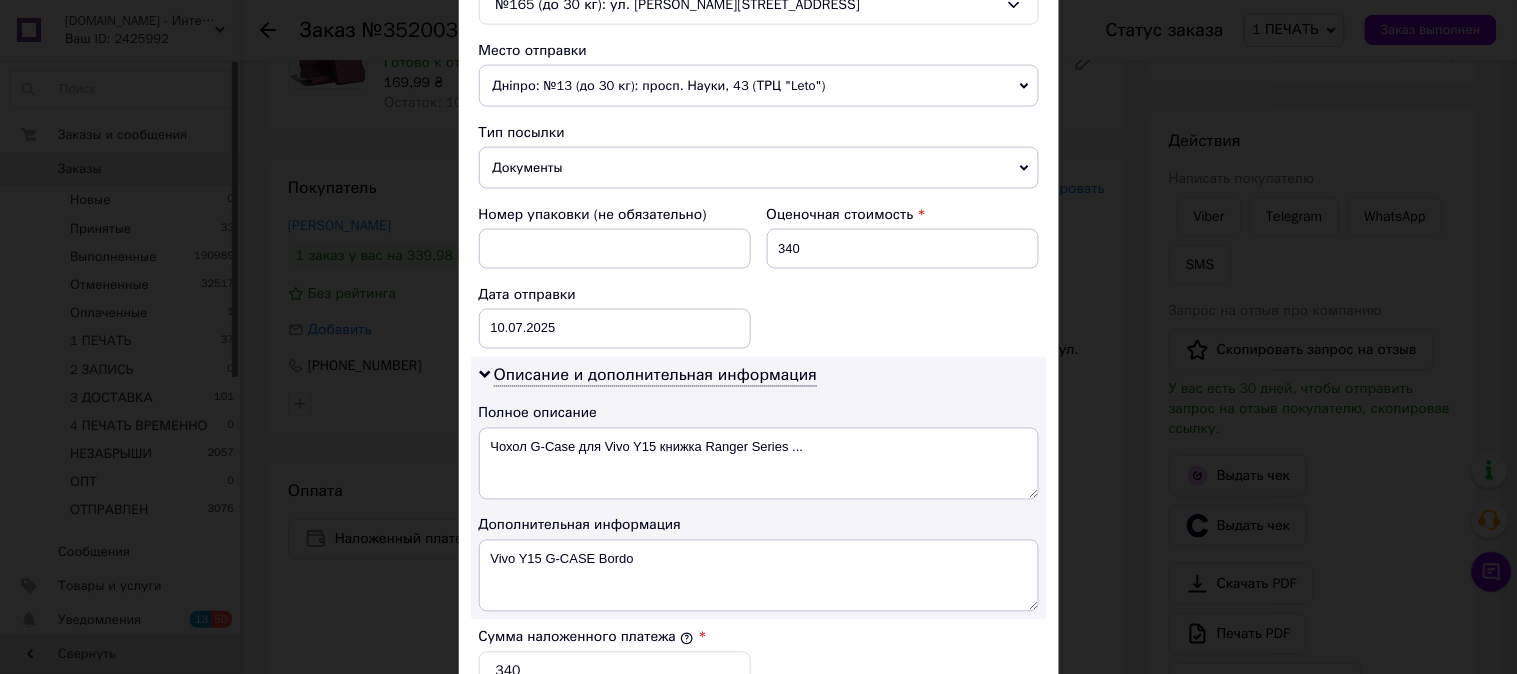 scroll, scrollTop: 888, scrollLeft: 0, axis: vertical 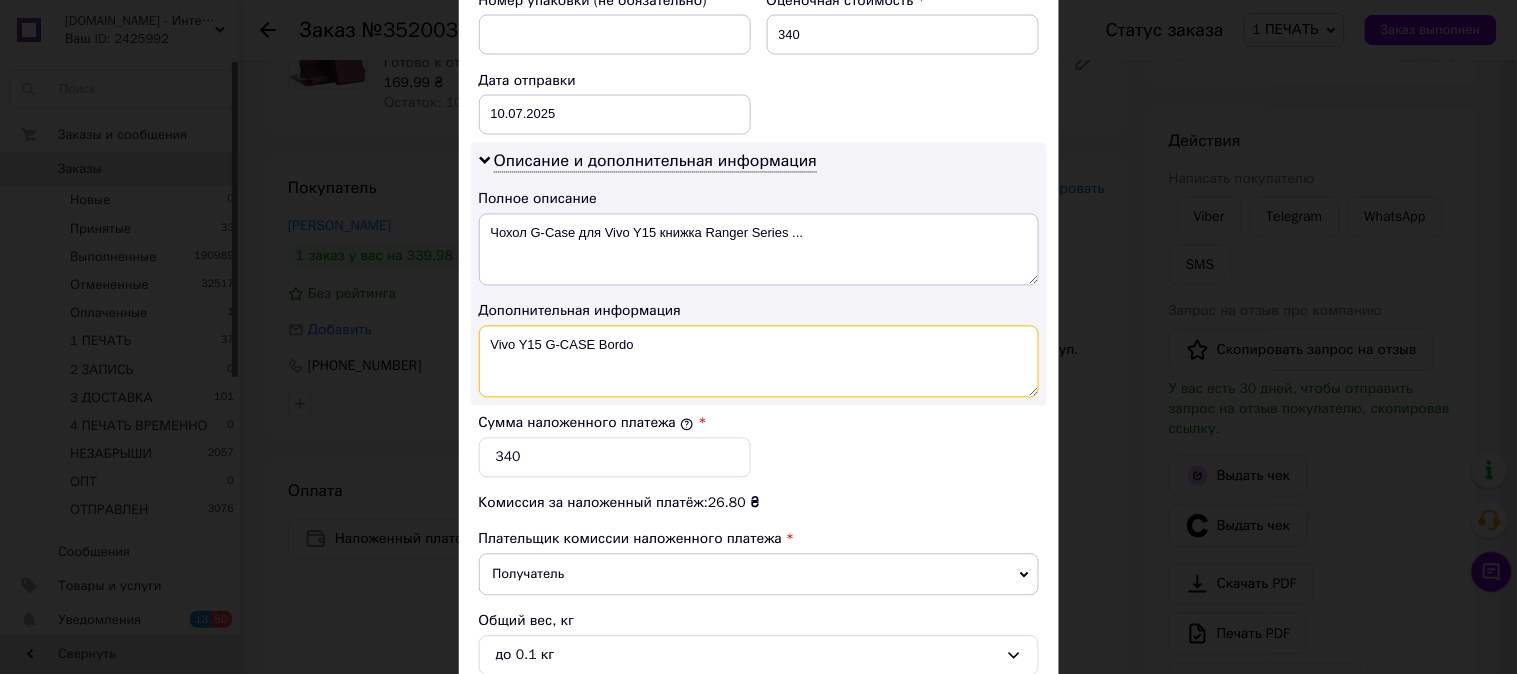 click on "Vivo Y15 G-CASE Bordo" at bounding box center (759, 362) 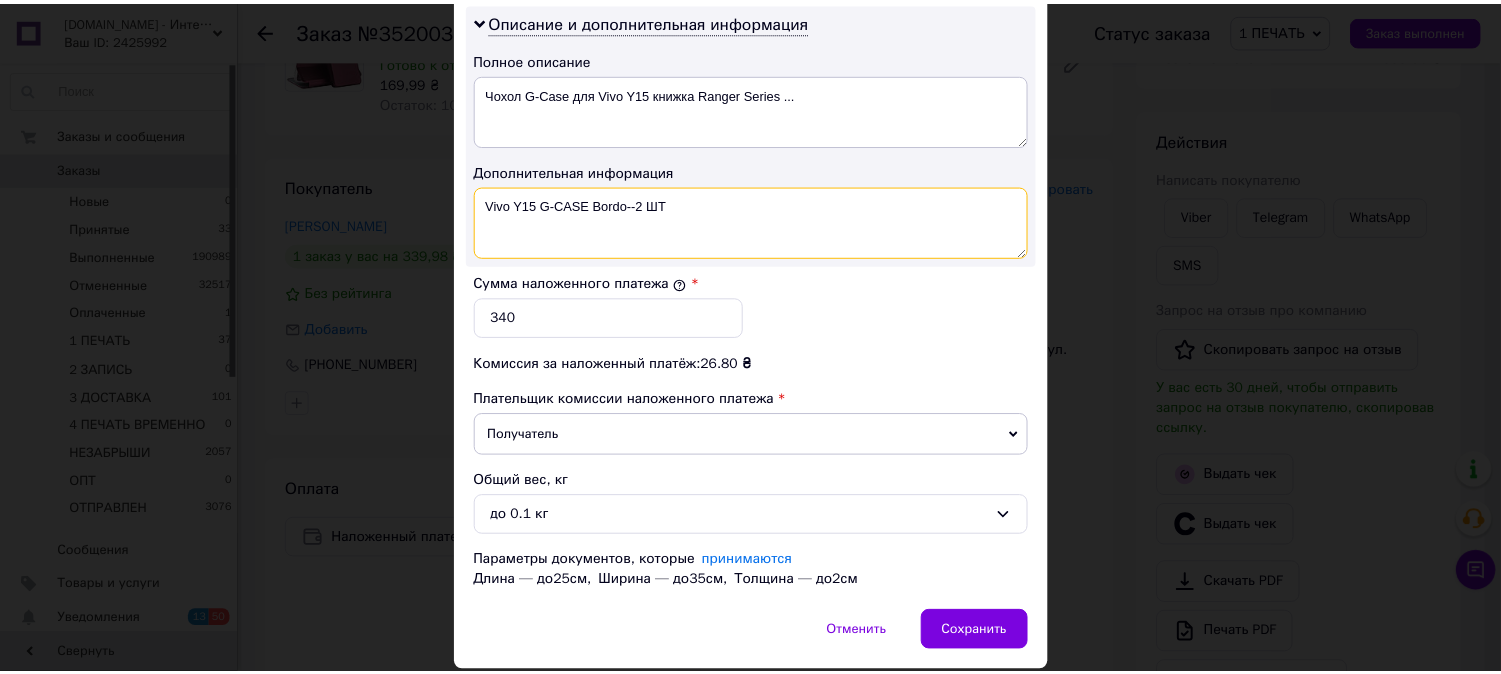 scroll, scrollTop: 1098, scrollLeft: 0, axis: vertical 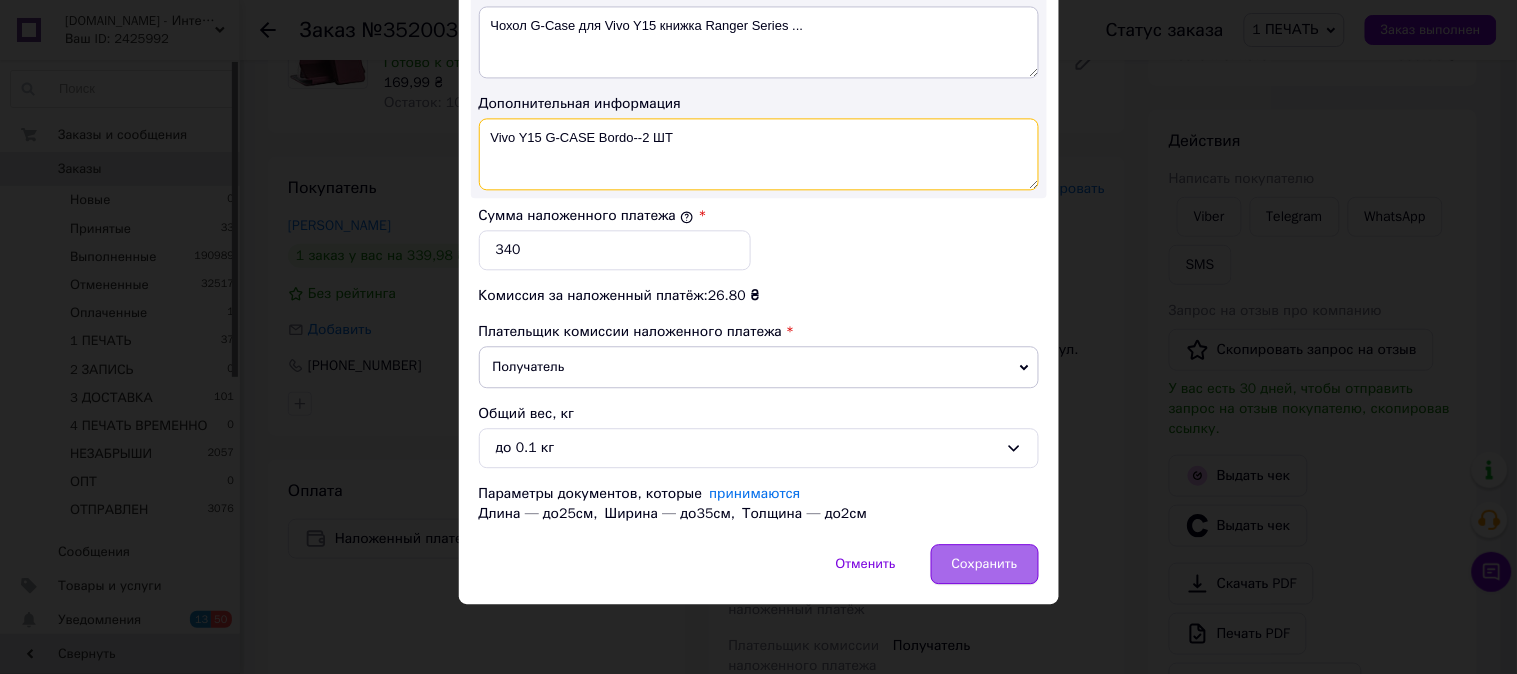 type on "Vivo Y15 G-CASE Bordo--2 ШТ" 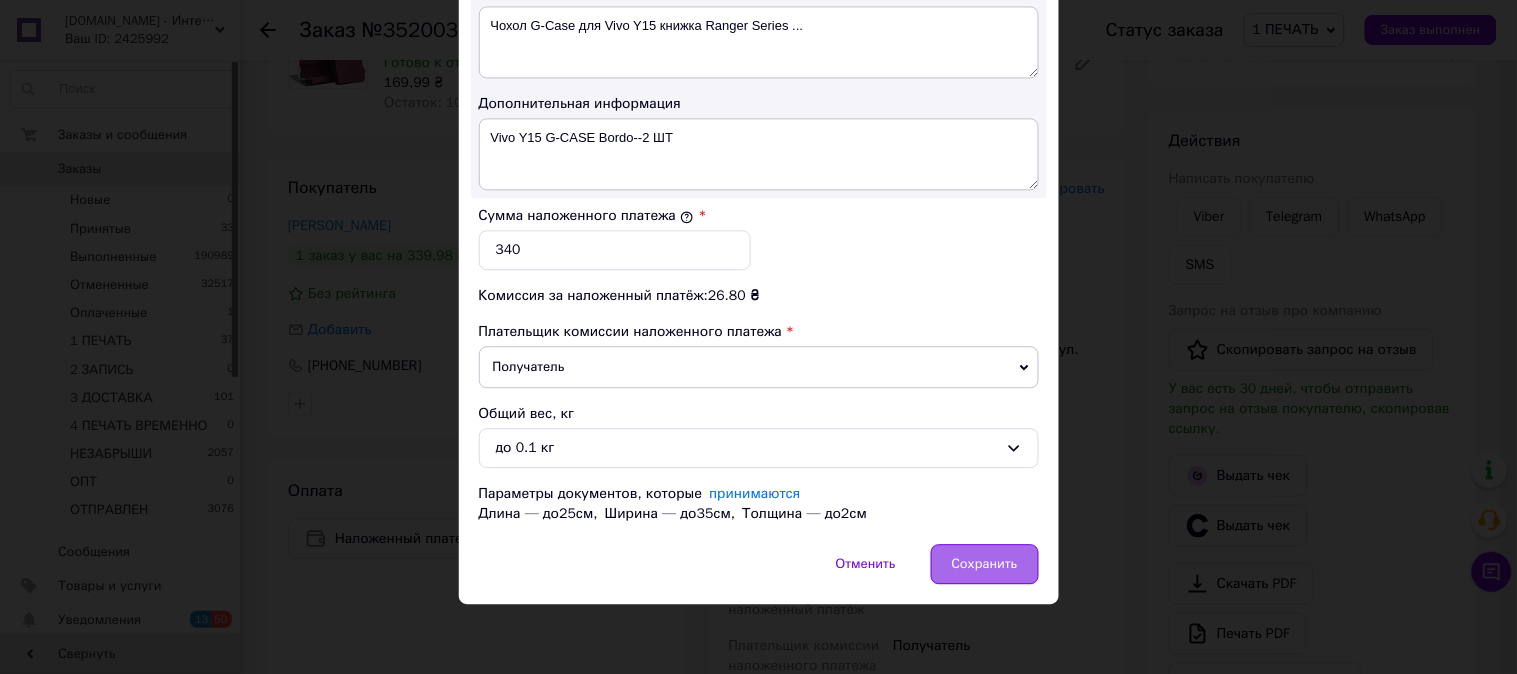 click on "Сохранить" at bounding box center (985, 564) 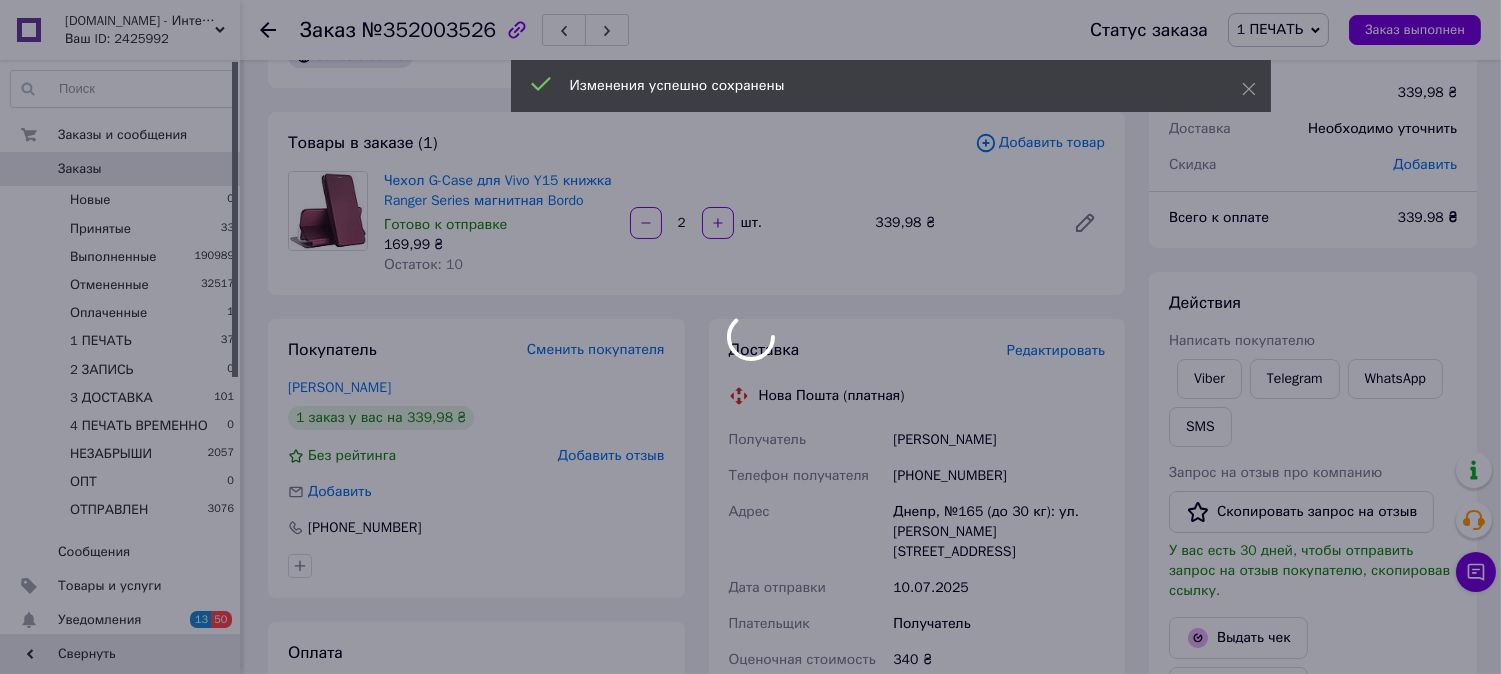 scroll, scrollTop: 0, scrollLeft: 0, axis: both 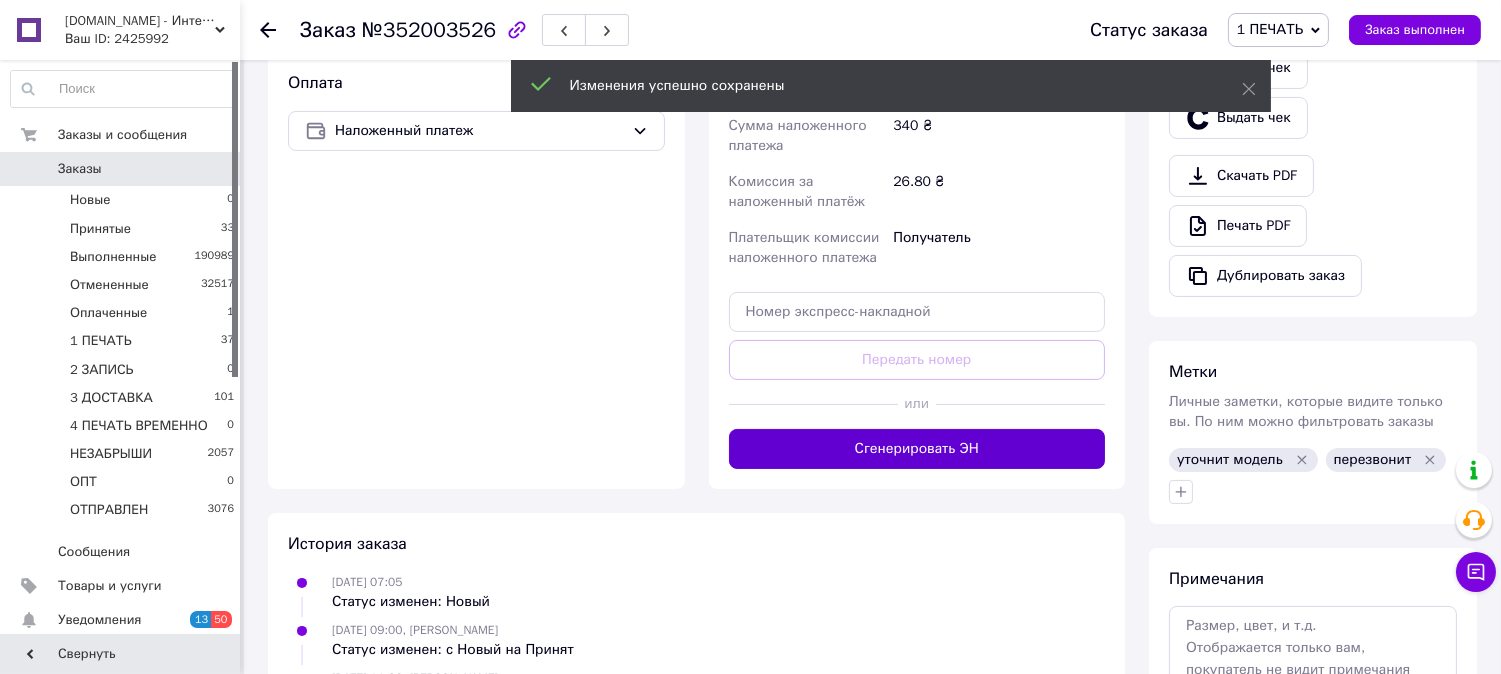 click on "Сгенерировать ЭН" at bounding box center [917, 449] 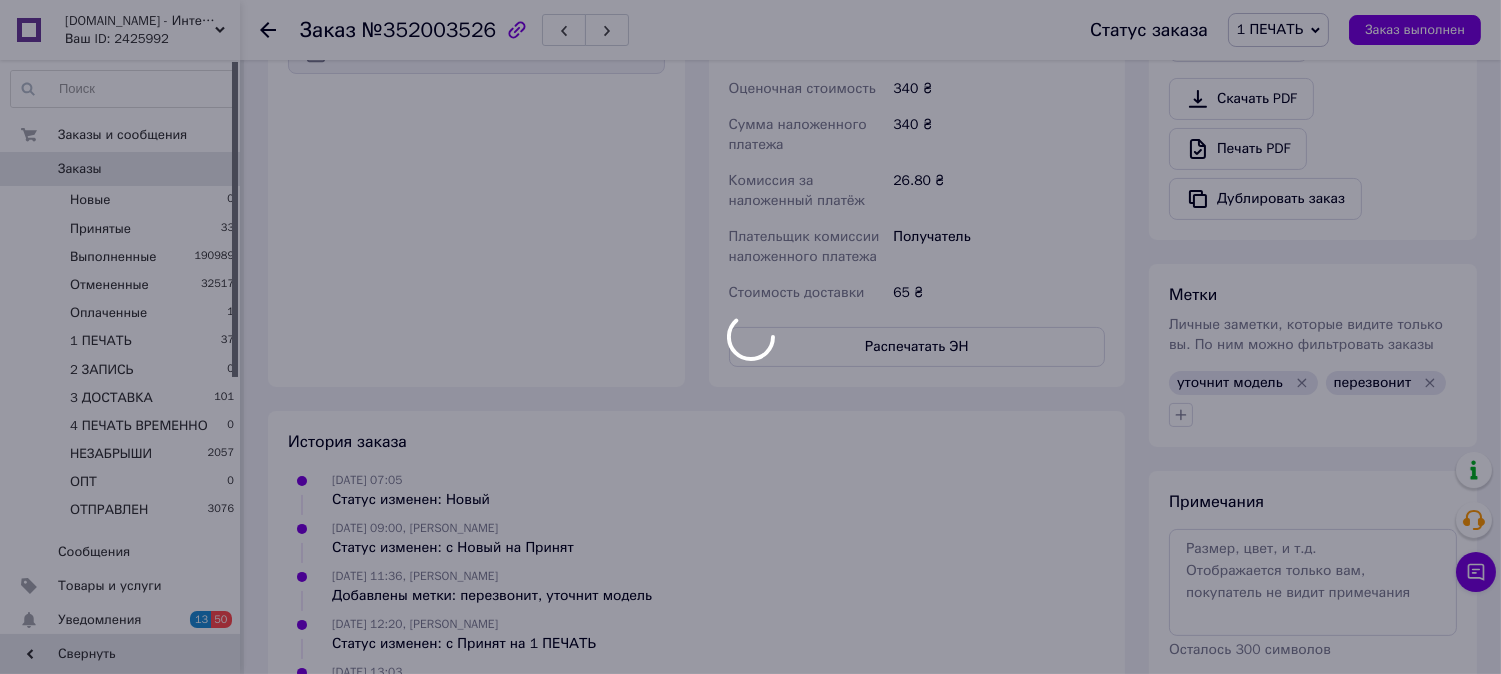 scroll, scrollTop: 741, scrollLeft: 0, axis: vertical 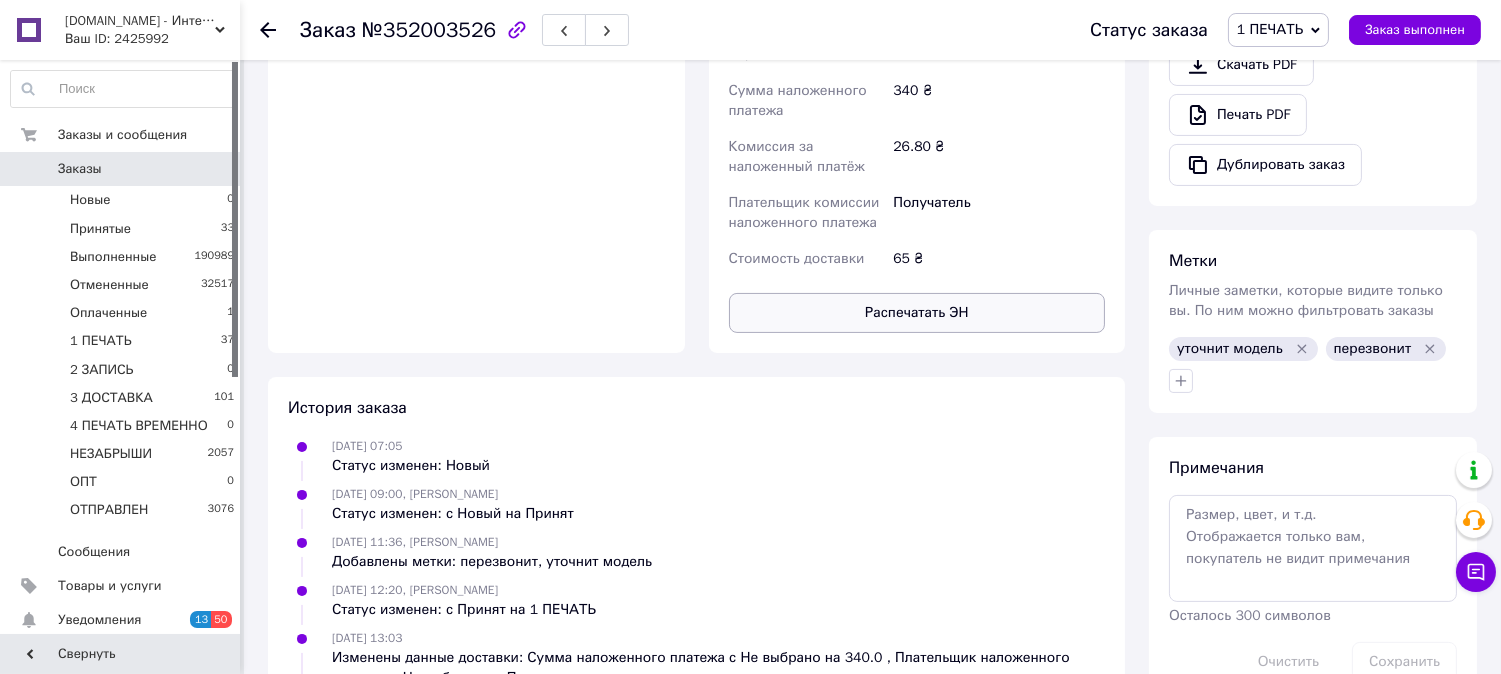 click on "Распечатать ЭН" at bounding box center (917, 313) 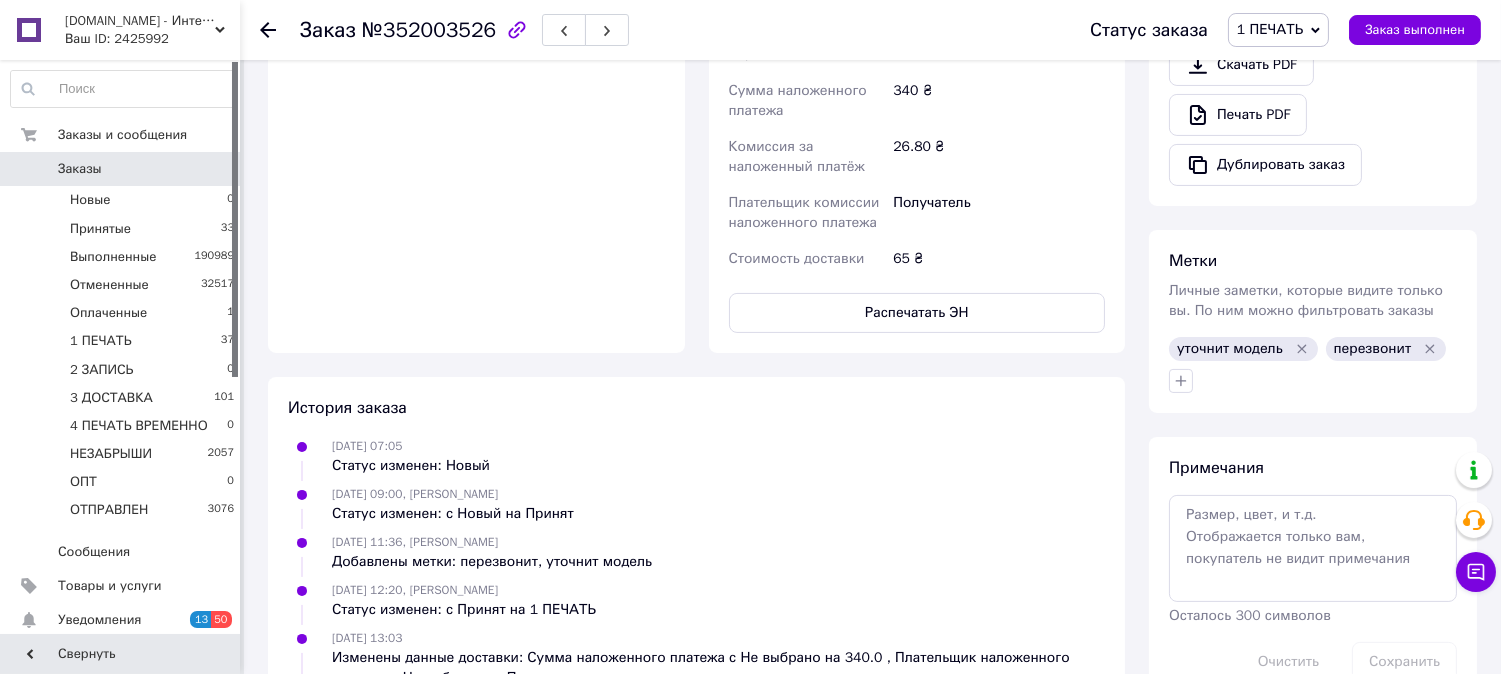 type 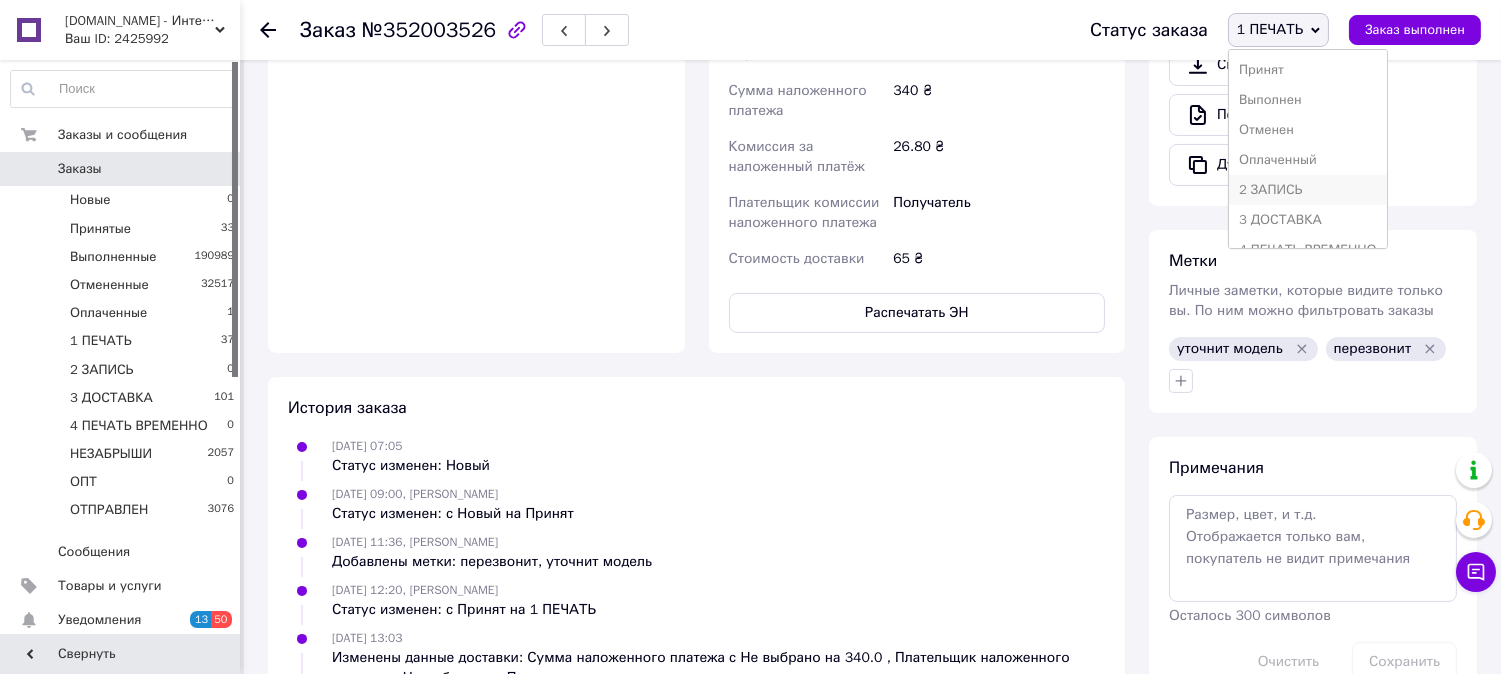 click on "2 ЗАПИСЬ" at bounding box center (1308, 190) 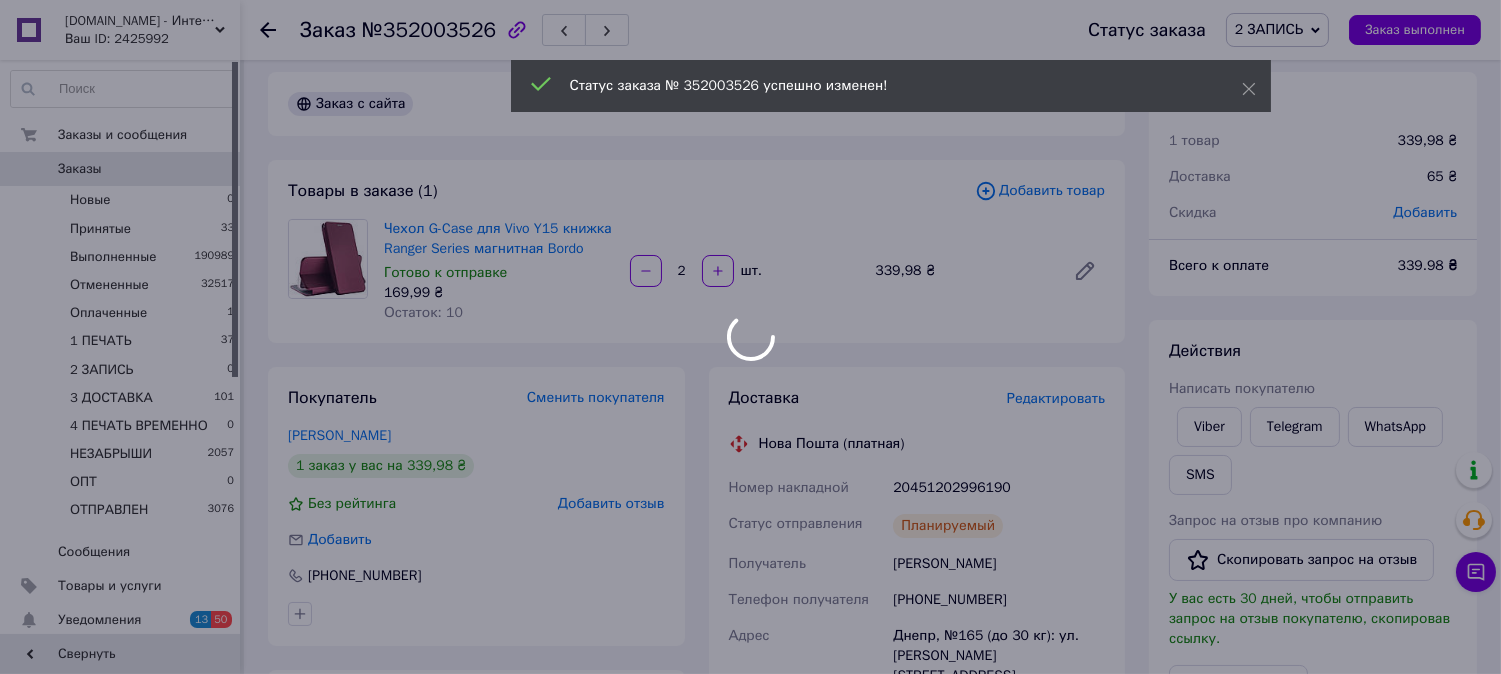 scroll, scrollTop: 0, scrollLeft: 0, axis: both 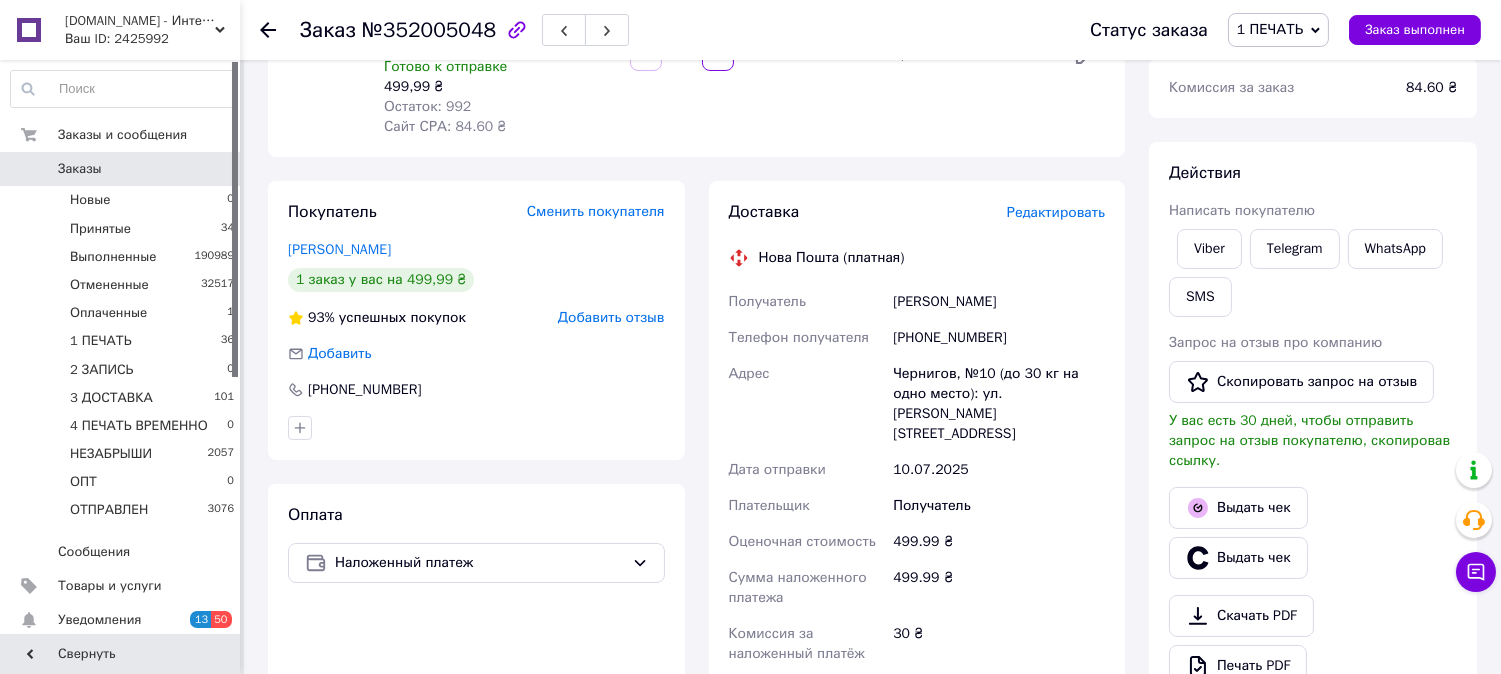 click on "Редактировать" at bounding box center (1056, 212) 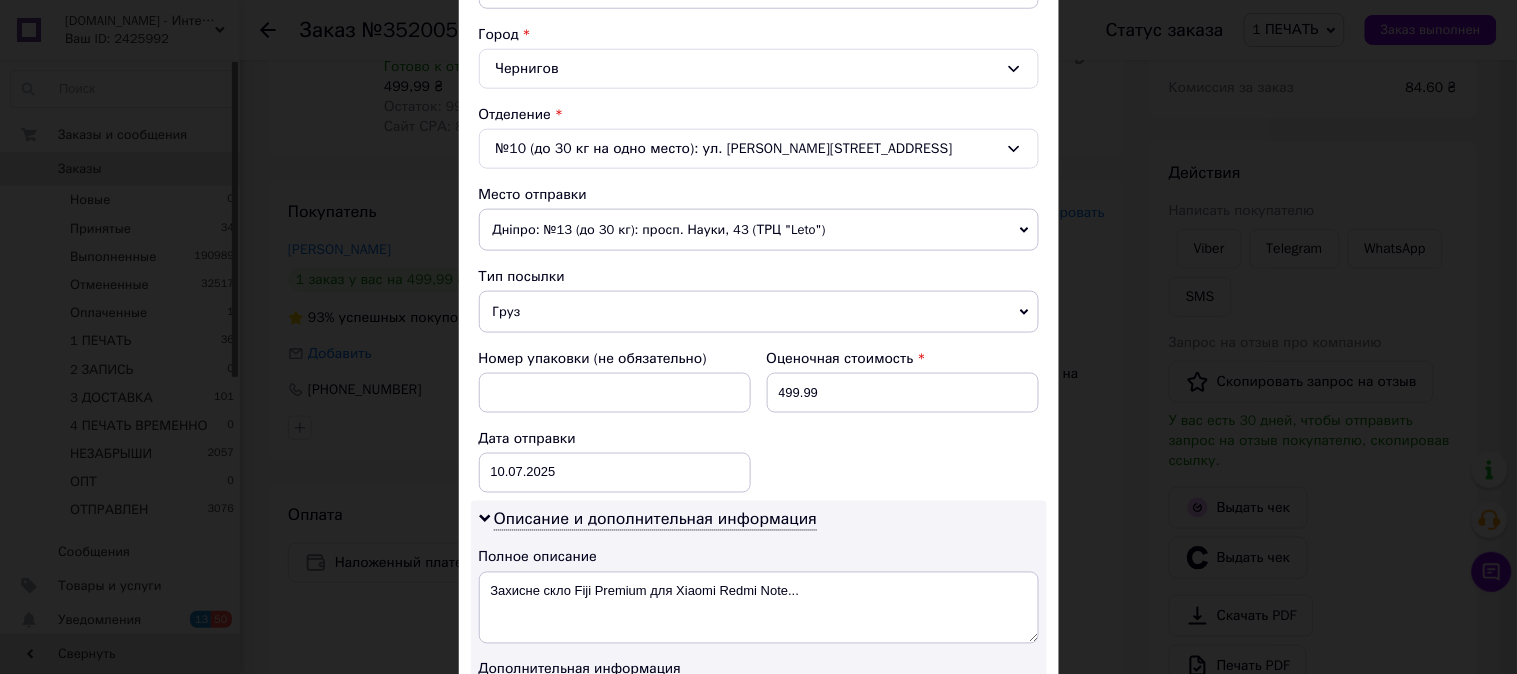 scroll, scrollTop: 630, scrollLeft: 0, axis: vertical 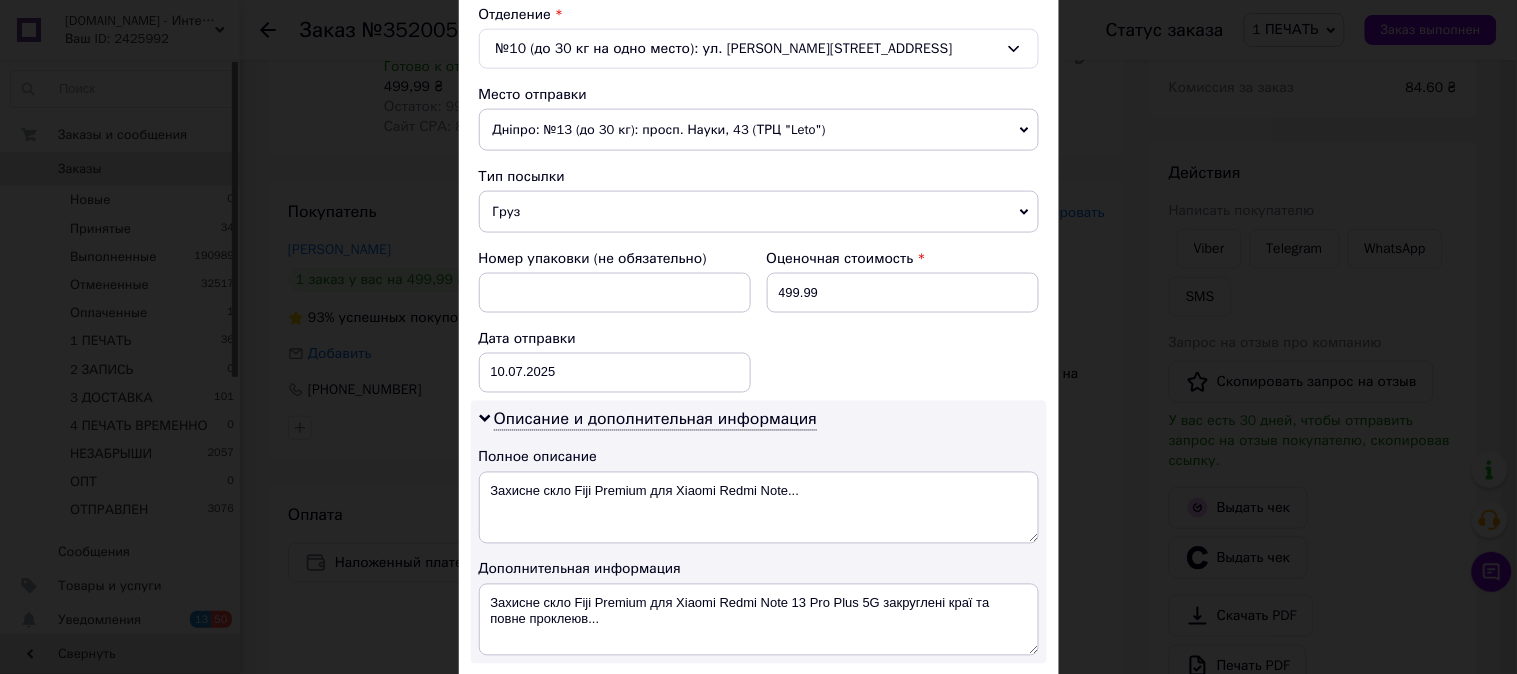 click on "Груз" at bounding box center [759, 212] 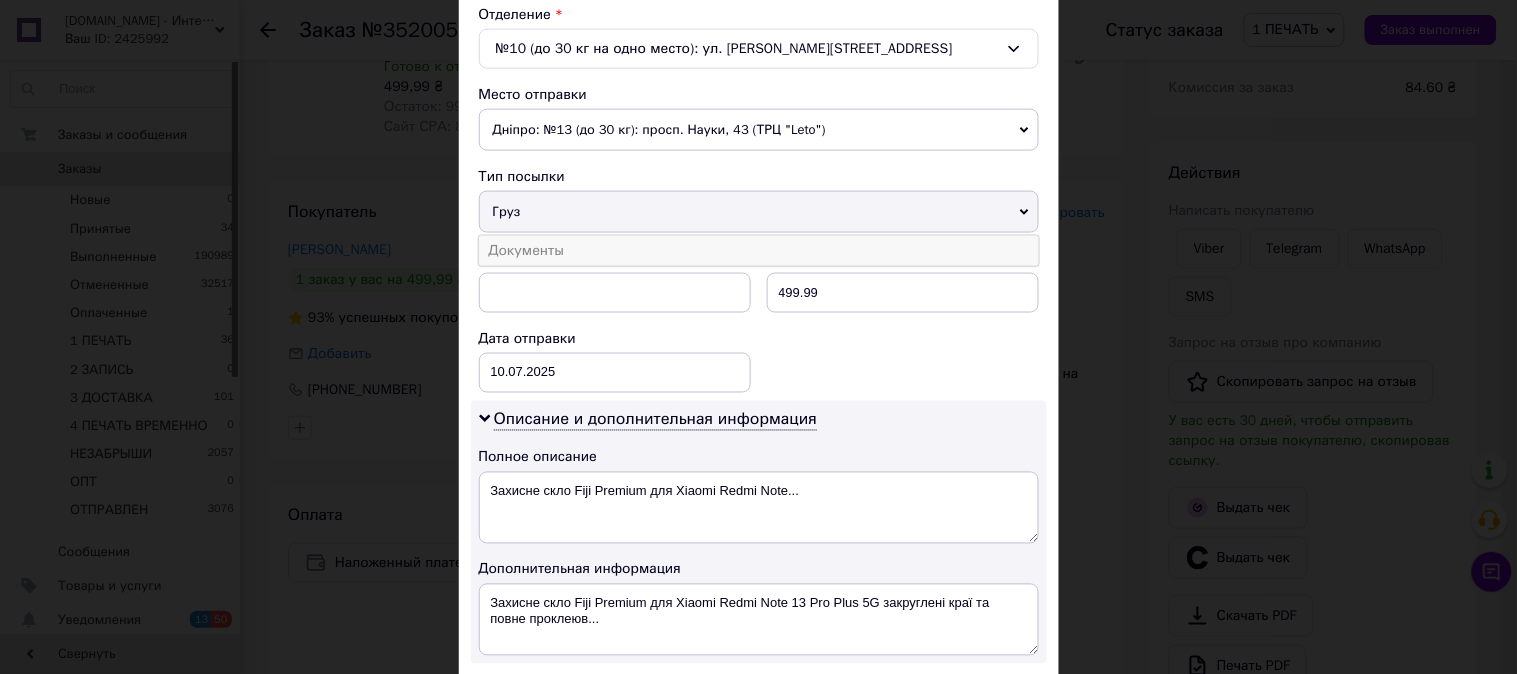 click on "Документы" at bounding box center (759, 251) 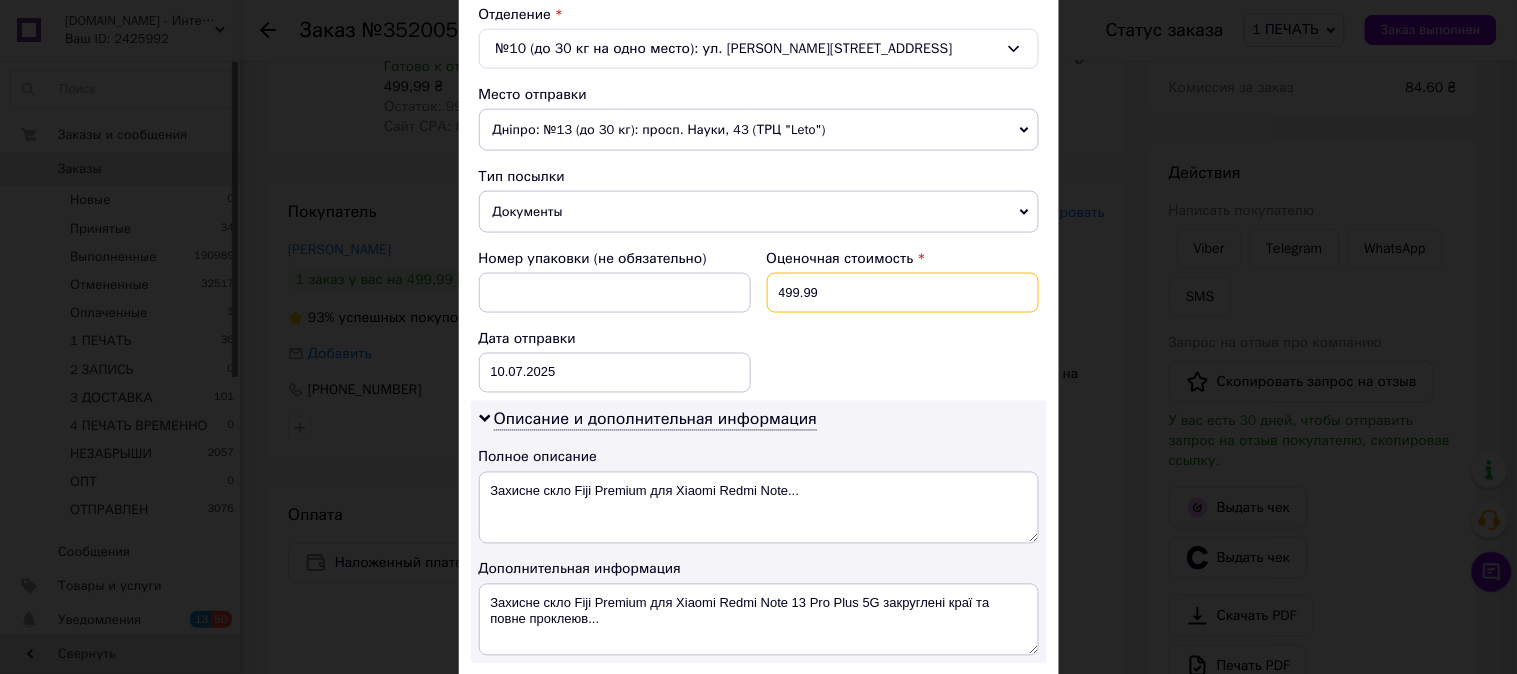 click on "499.99" at bounding box center [903, 293] 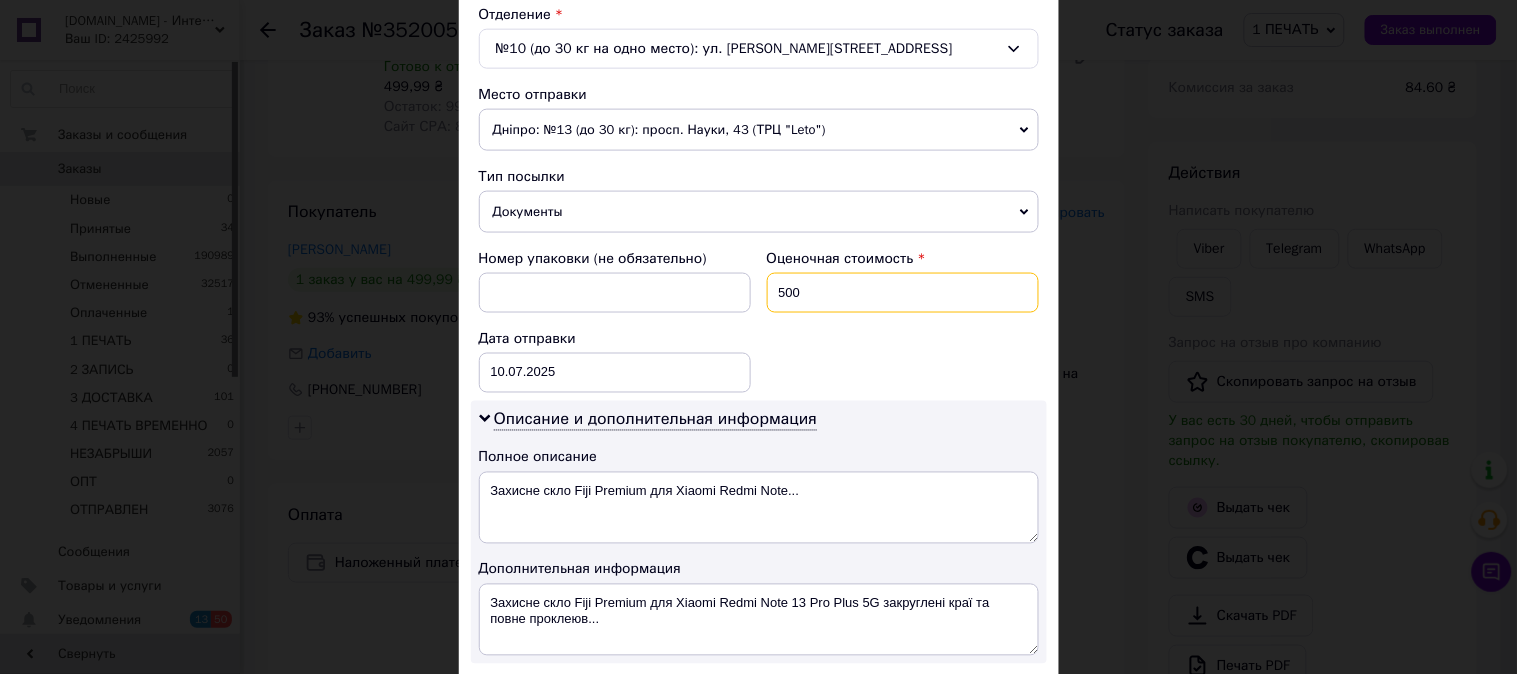type on "500" 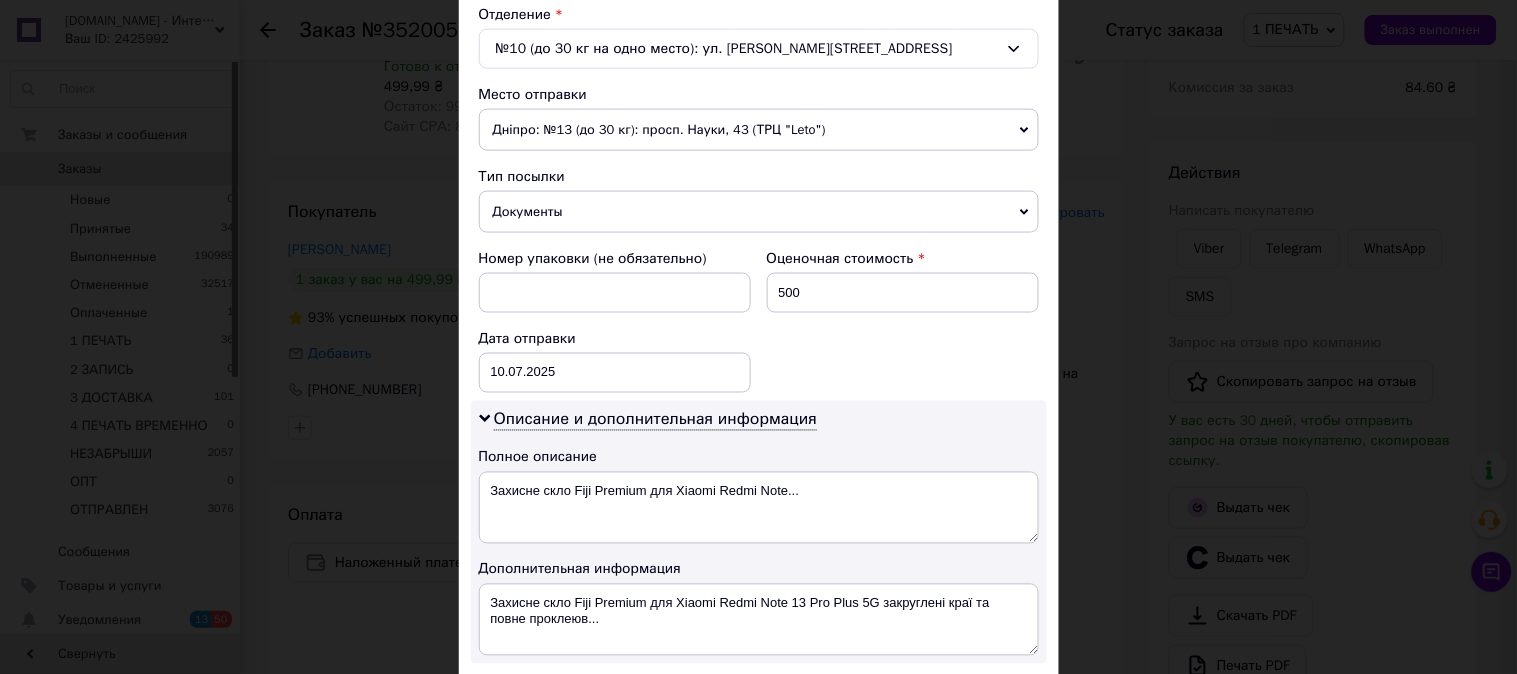 click on "Номер упаковки (не обязательно) Оценочная стоимость 500 Дата отправки [DATE] < 2025 > < Июль > Пн Вт Ср Чт Пт Сб Вс 30 1 2 3 4 5 6 7 8 9 10 11 12 13 14 15 16 17 18 19 20 21 22 23 24 25 26 27 28 29 30 31 1 2 3 4 5 6 7 8 9 10" at bounding box center (759, 321) 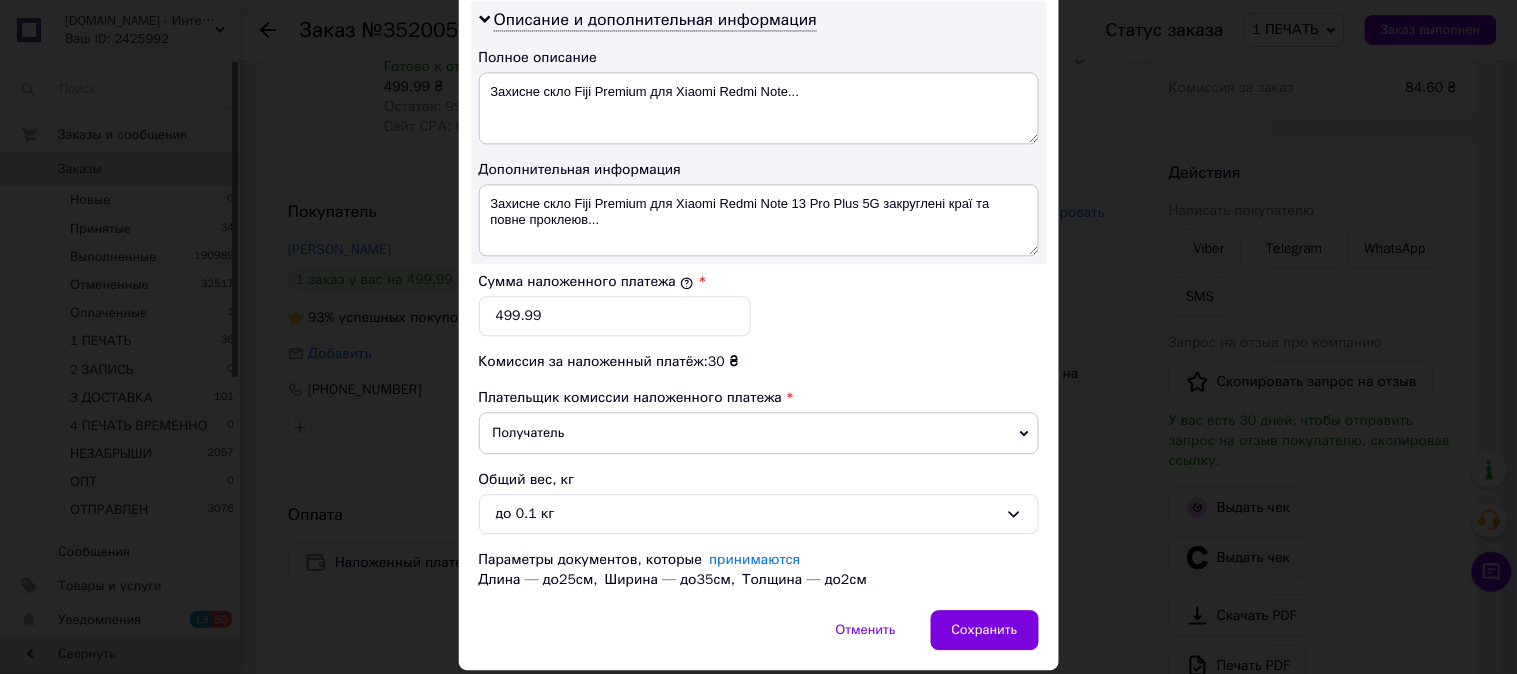 scroll, scrollTop: 1098, scrollLeft: 0, axis: vertical 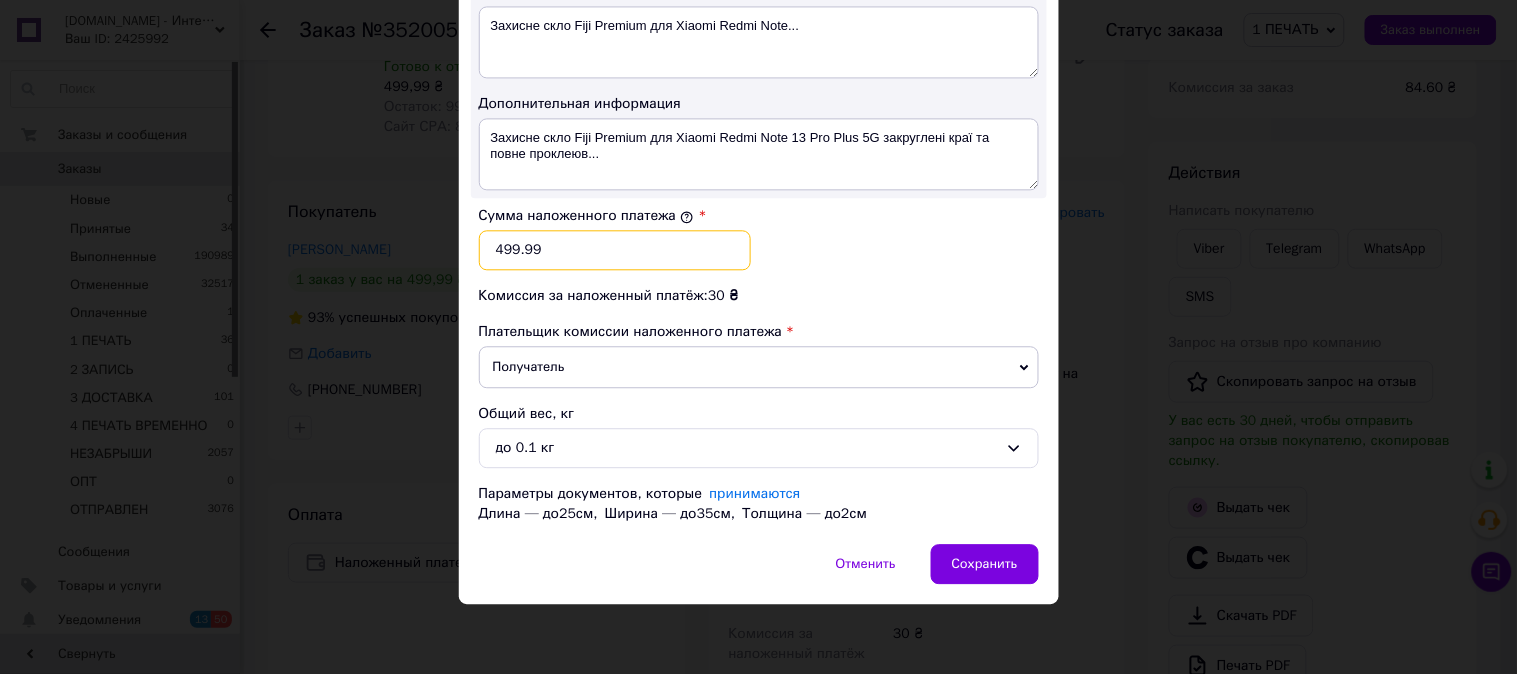 click on "499.99" at bounding box center (615, 250) 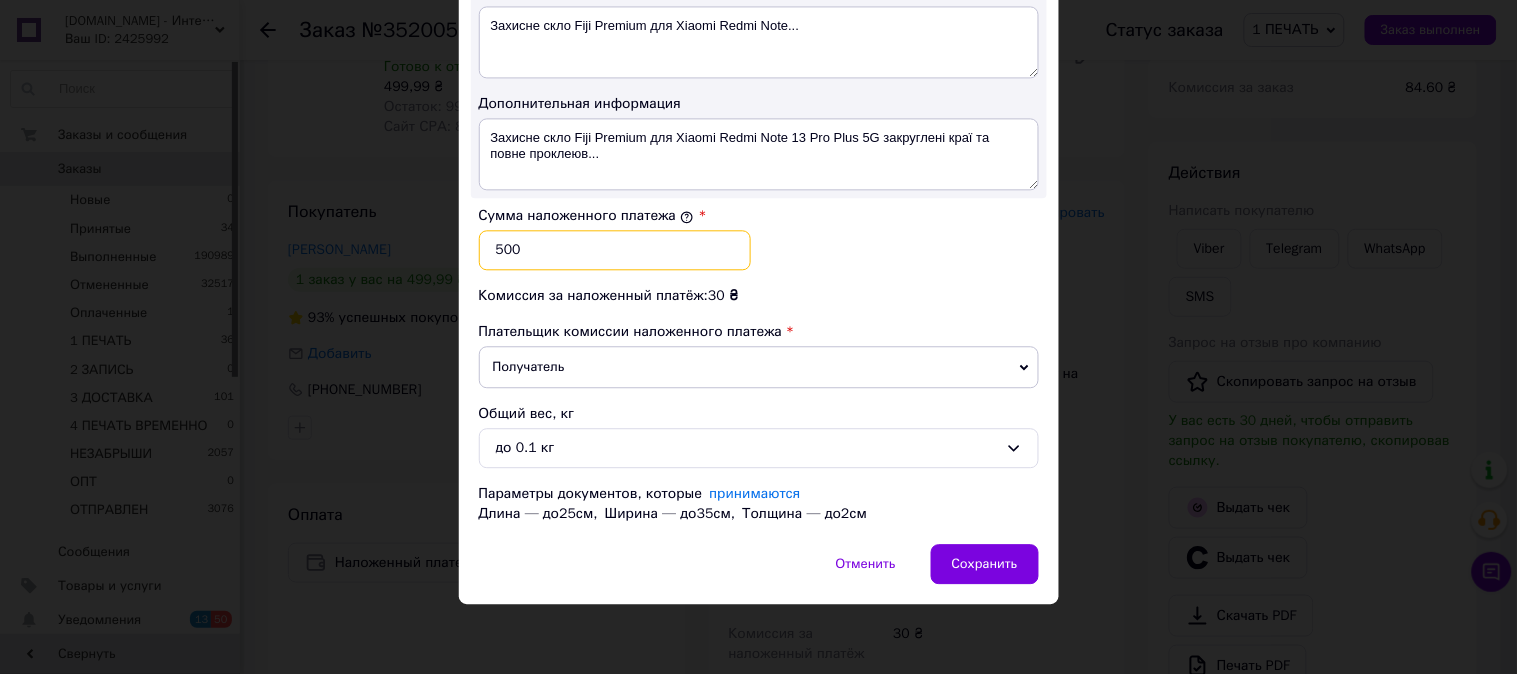 type on "500" 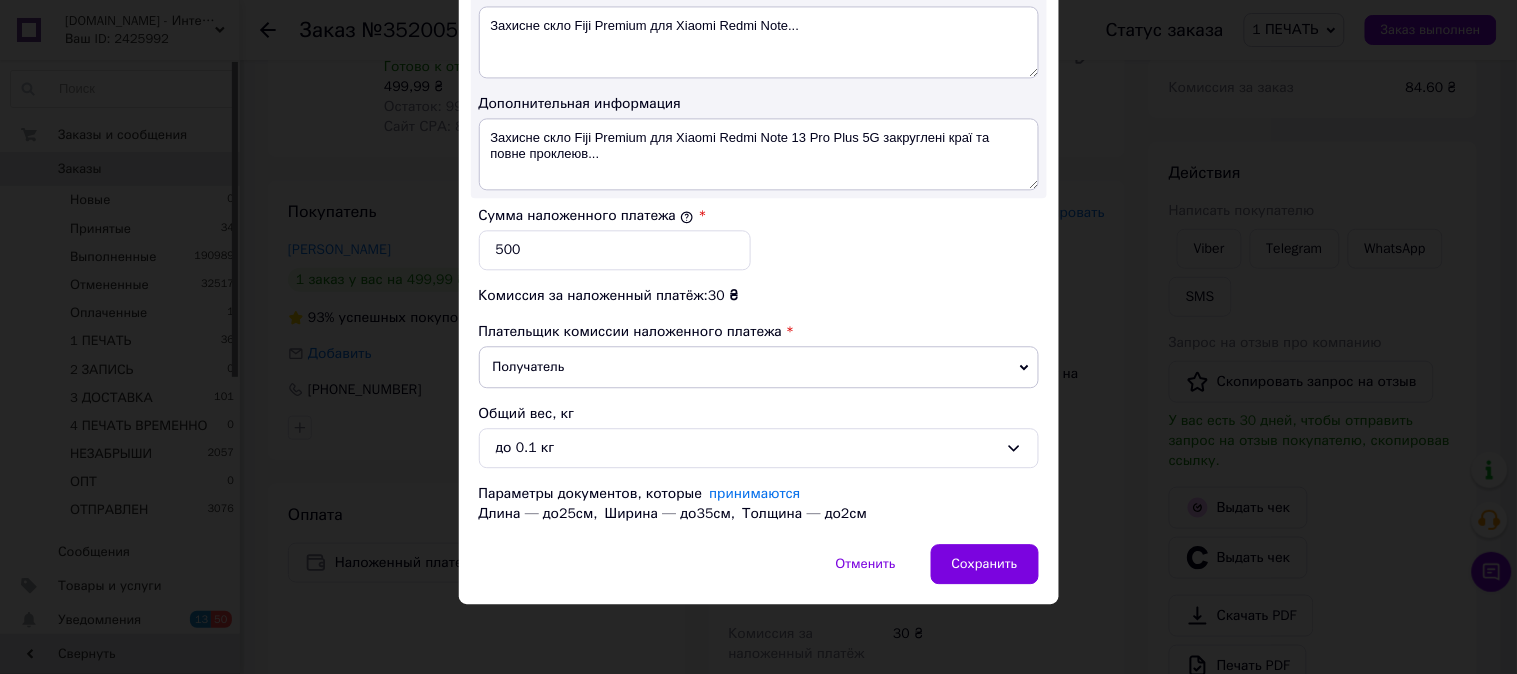 drag, startPoint x: 861, startPoint y: 261, endPoint x: 820, endPoint y: 270, distance: 41.976185 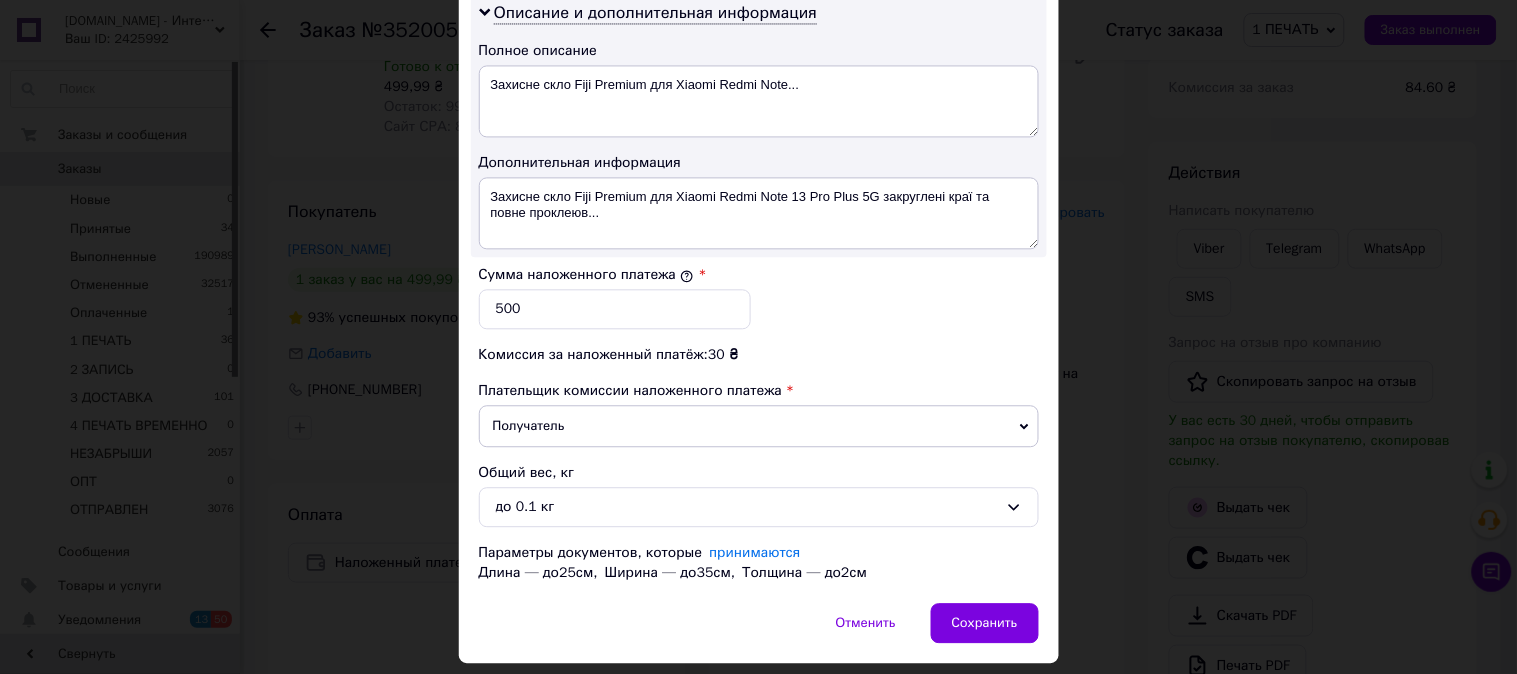 scroll, scrollTop: 987, scrollLeft: 0, axis: vertical 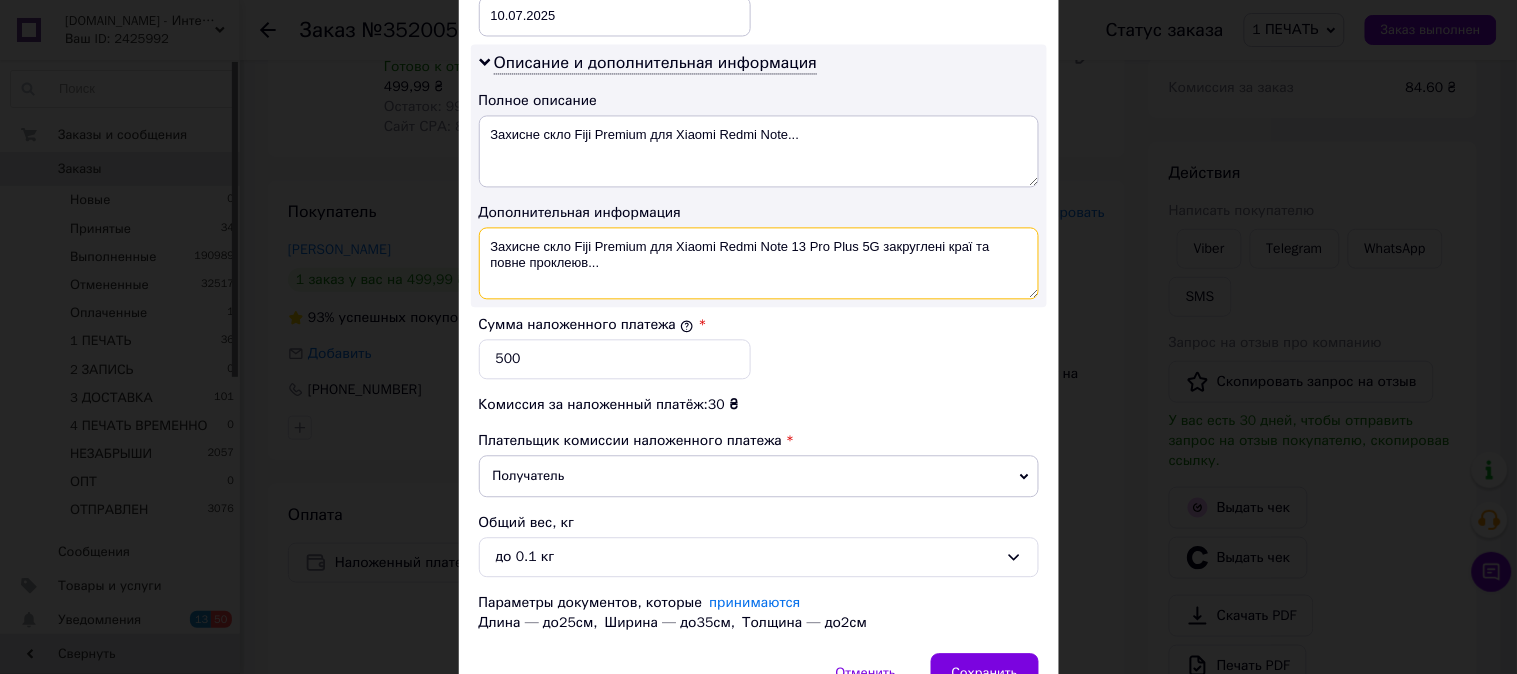 click on "Захисне скло Fiji Premium для Xiaomi Redmi Note 13 Pro Plus 5G закруглені краї та повне проклеюв..." at bounding box center (759, 263) 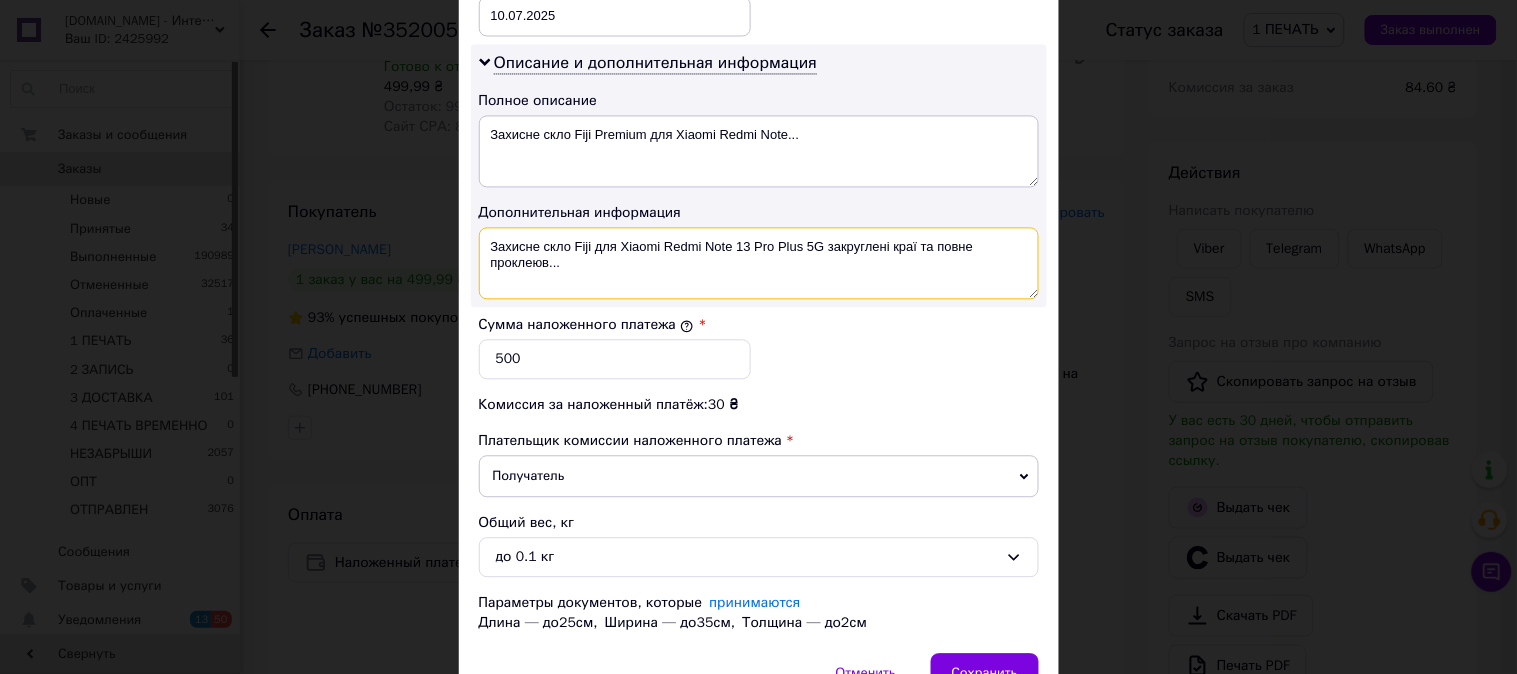 drag, startPoint x: 620, startPoint y: 250, endPoint x: 644, endPoint y: 275, distance: 34.655445 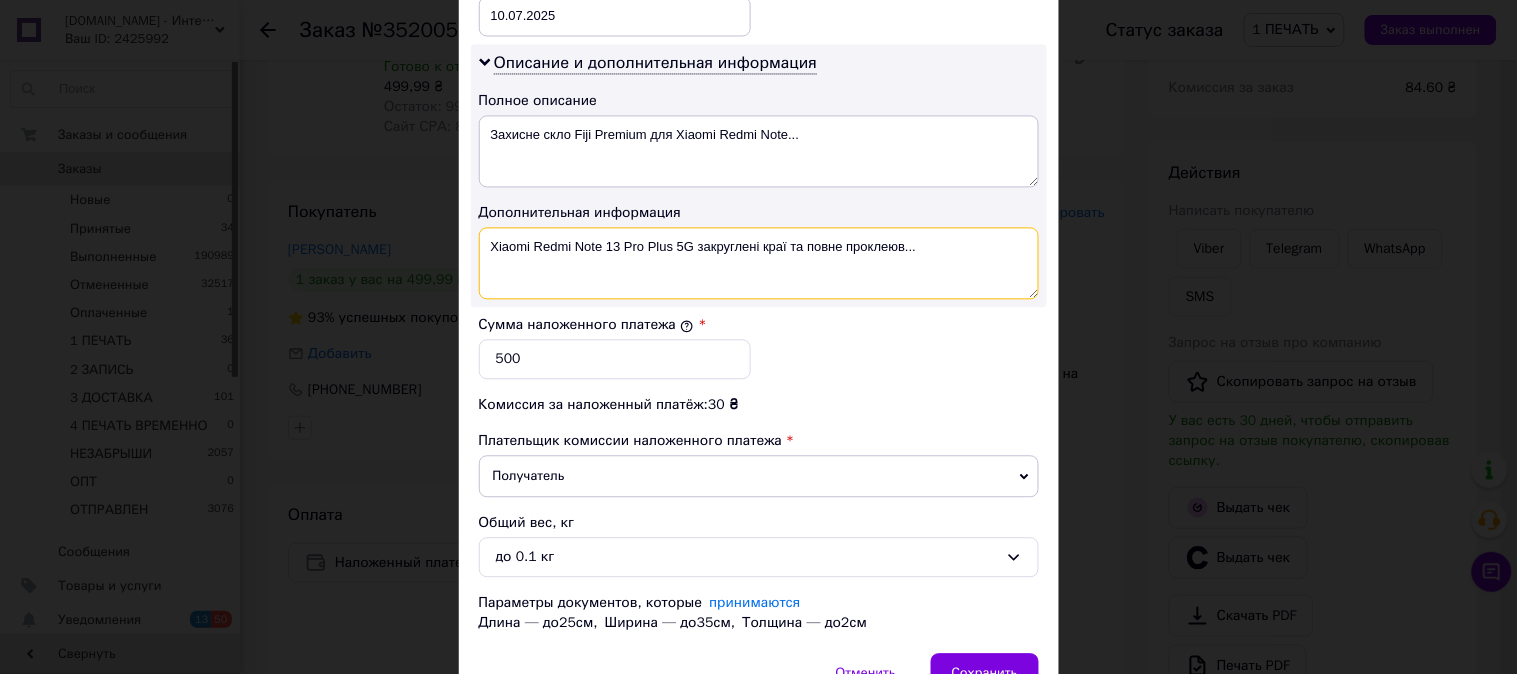 drag, startPoint x: 967, startPoint y: 251, endPoint x: 695, endPoint y: 281, distance: 273.6494 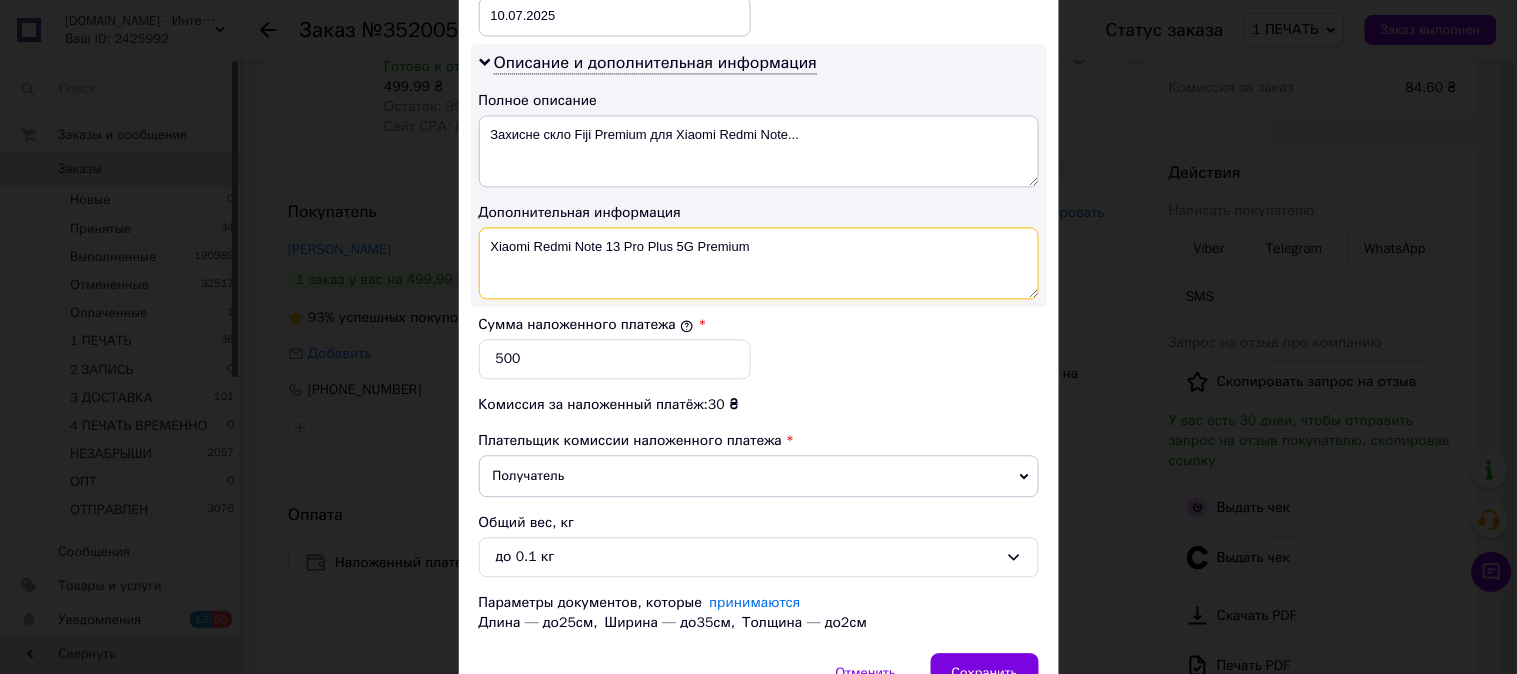 paste on "3D ЧЕР" 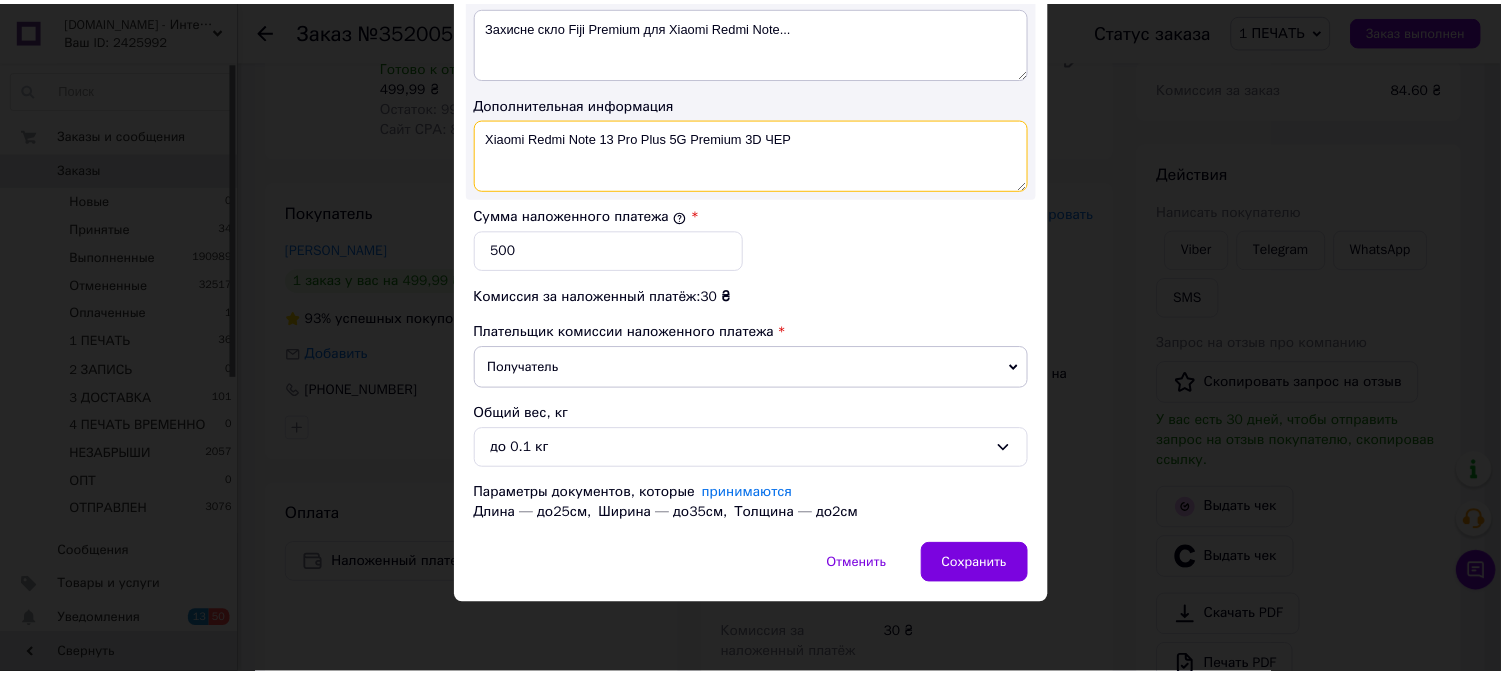 scroll, scrollTop: 1098, scrollLeft: 0, axis: vertical 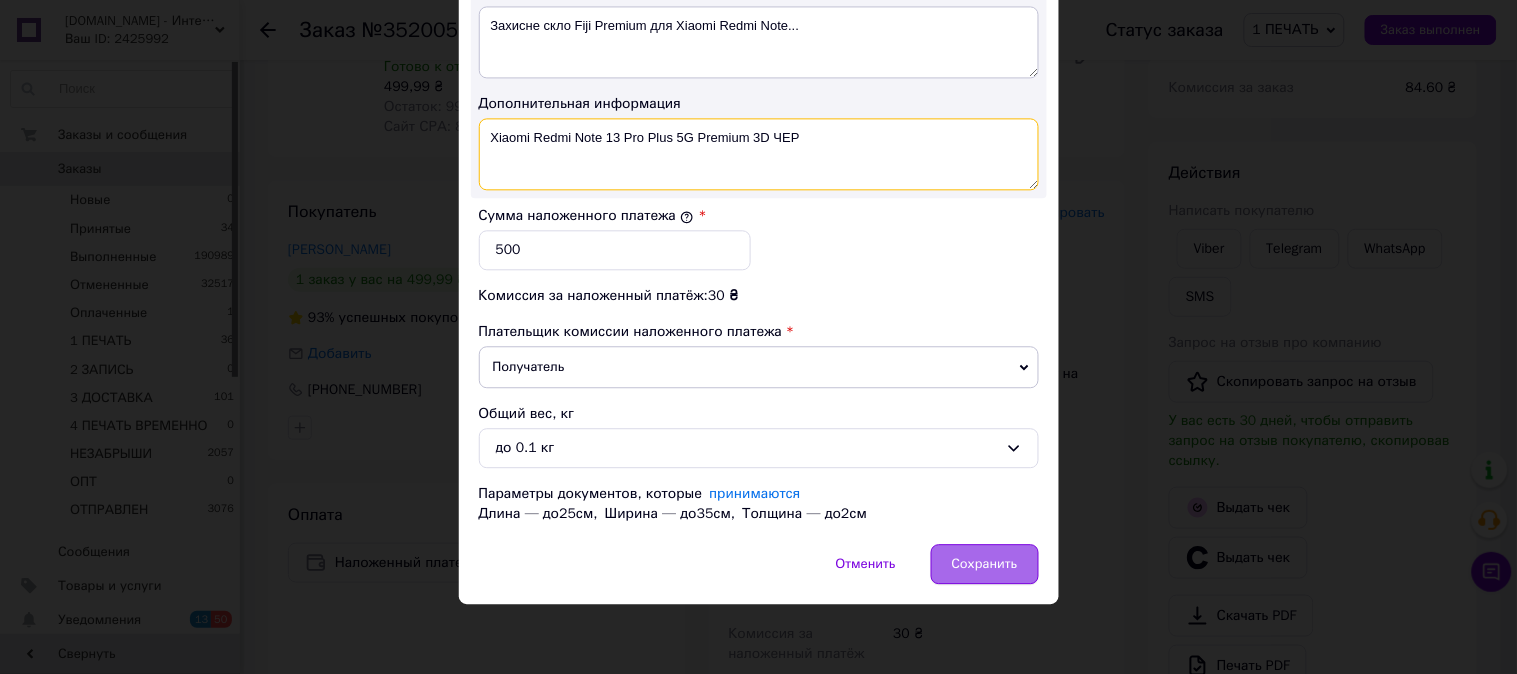 type on "Xiaomi Redmi Note 13 Pro Plus 5G Premium 3D ЧЕР" 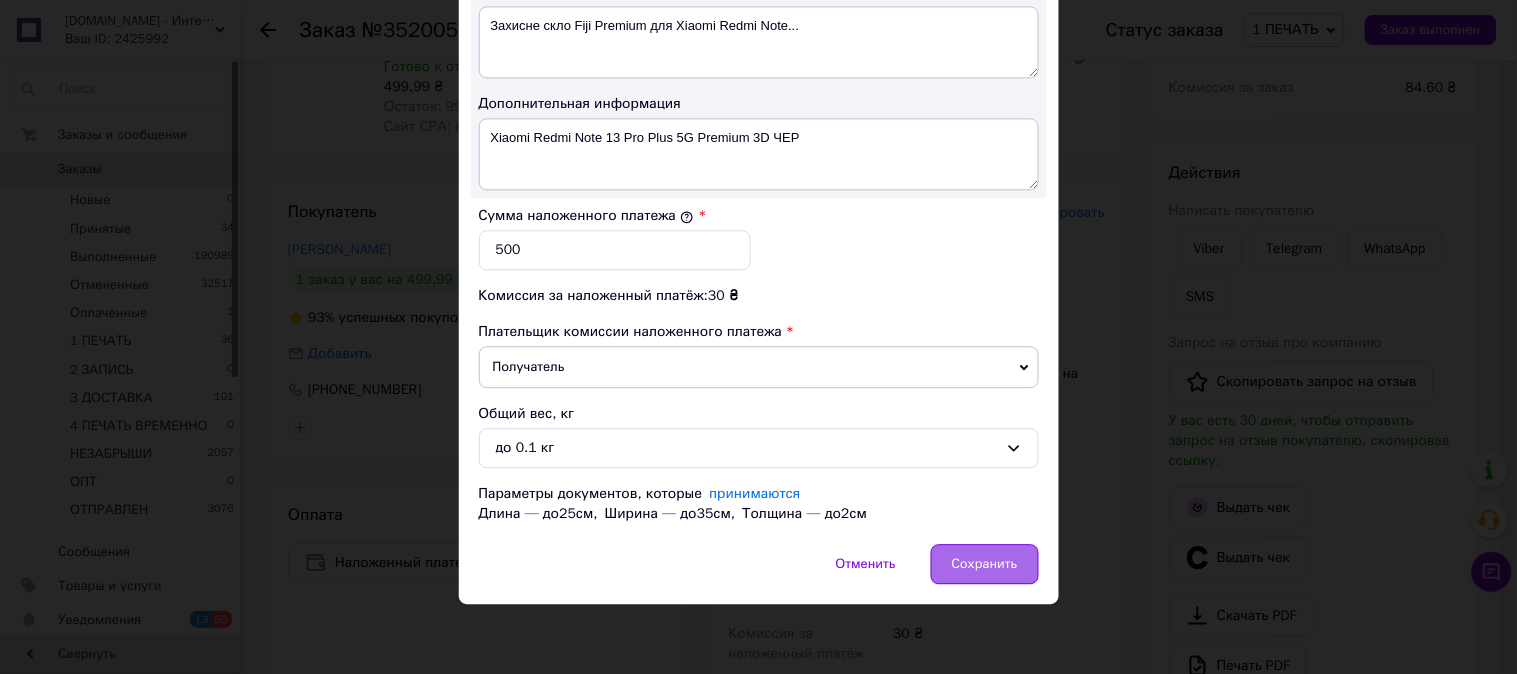 click on "Сохранить" at bounding box center [985, 564] 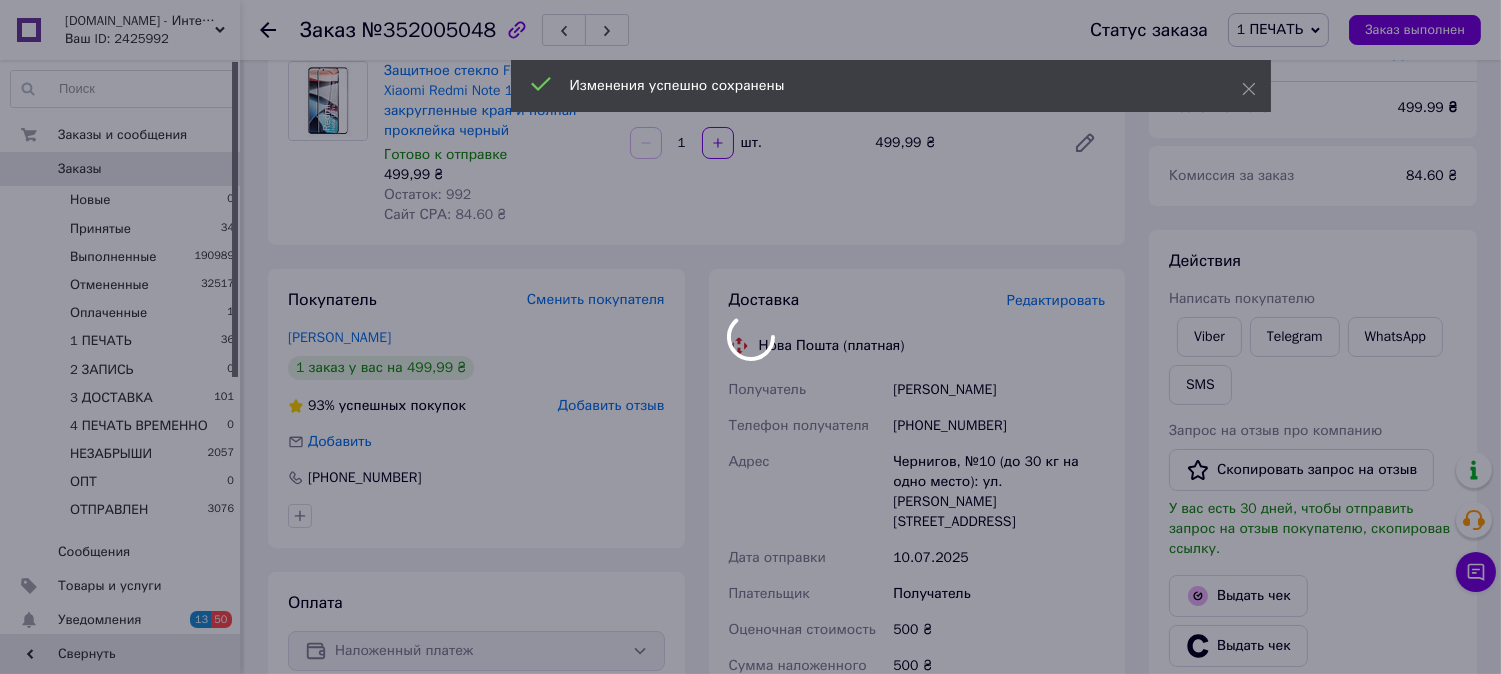 scroll, scrollTop: 0, scrollLeft: 0, axis: both 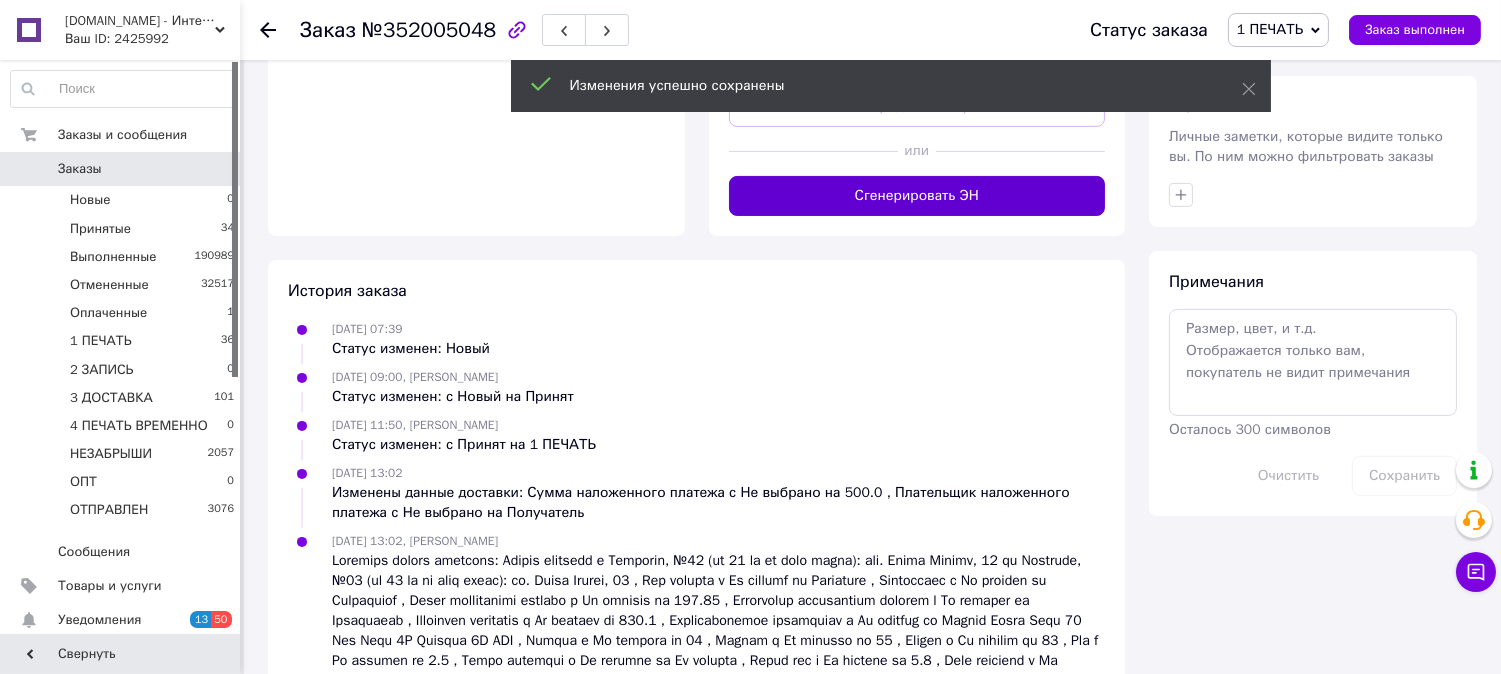 click on "Сгенерировать ЭН" at bounding box center [917, 196] 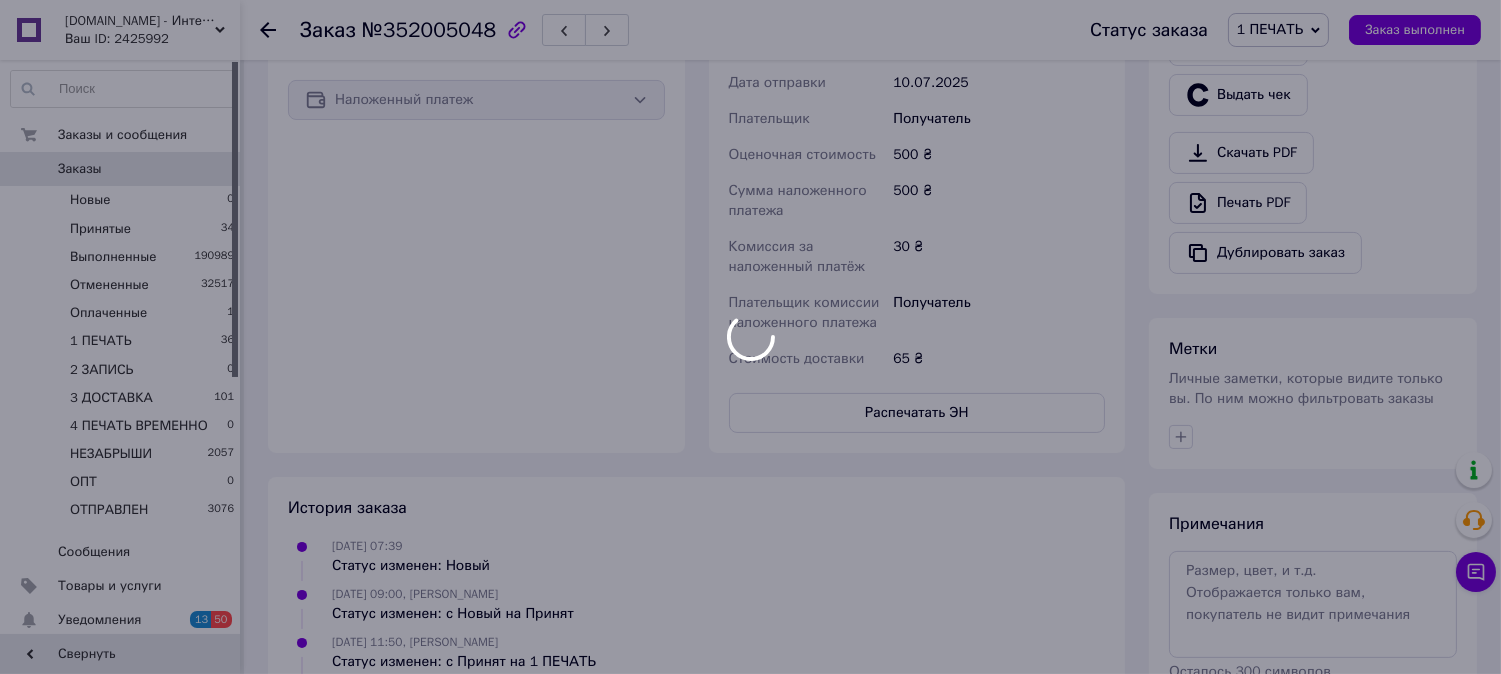 scroll, scrollTop: 741, scrollLeft: 0, axis: vertical 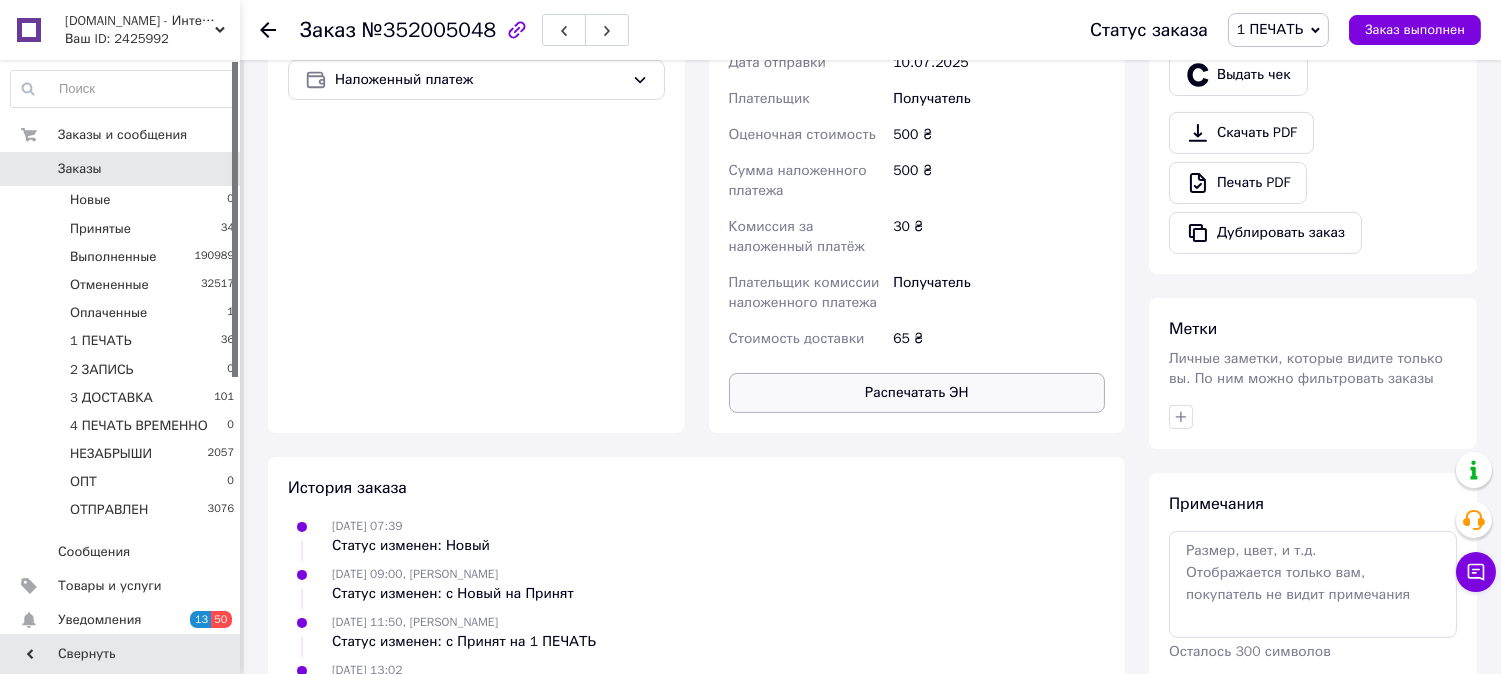 click on "Распечатать ЭН" at bounding box center (917, 393) 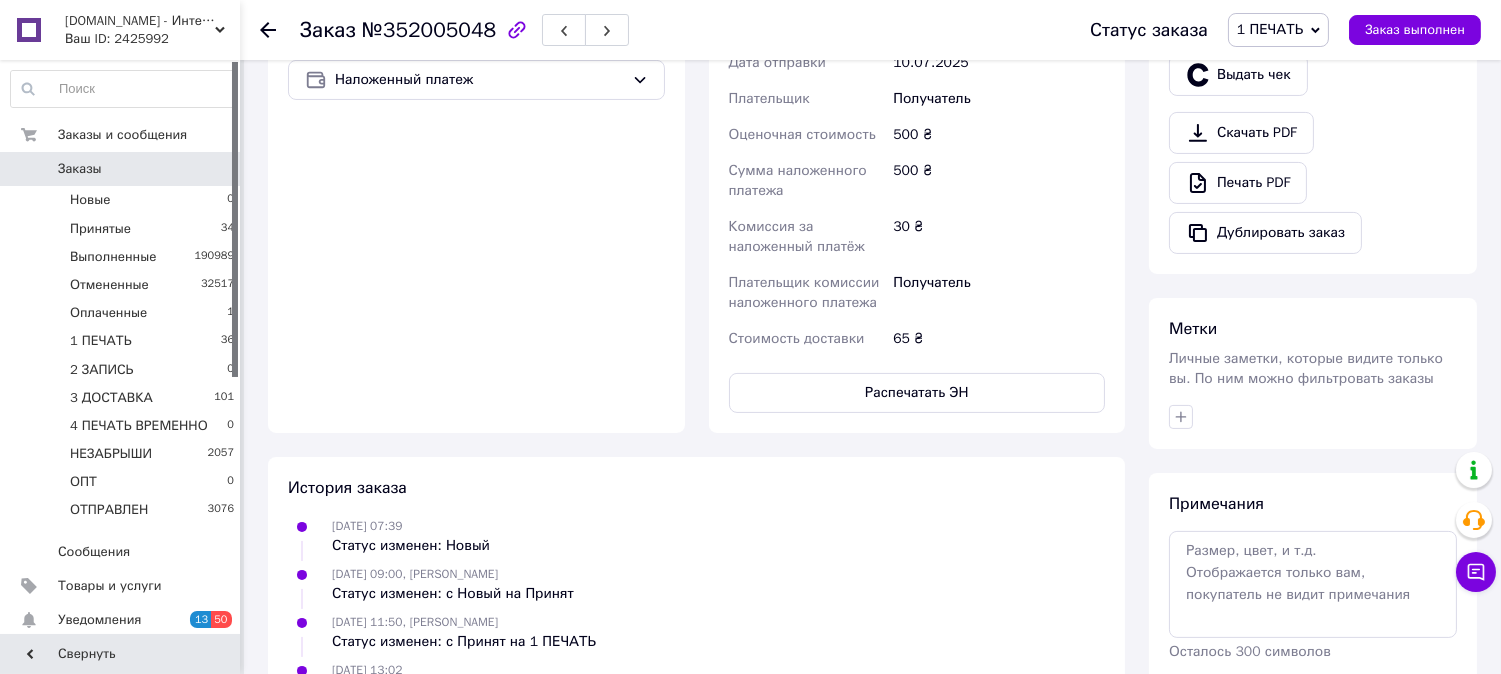 type 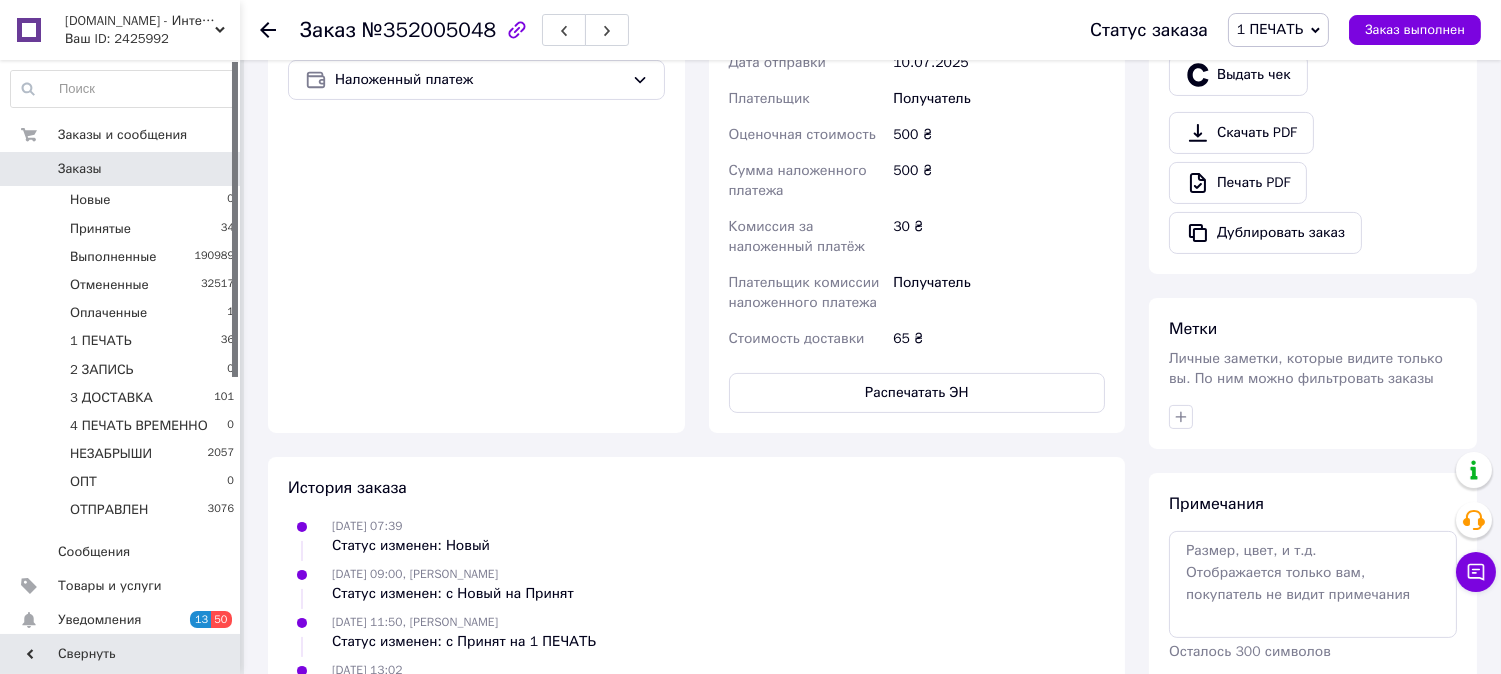 click on "1 ПЕЧАТЬ" at bounding box center [1270, 29] 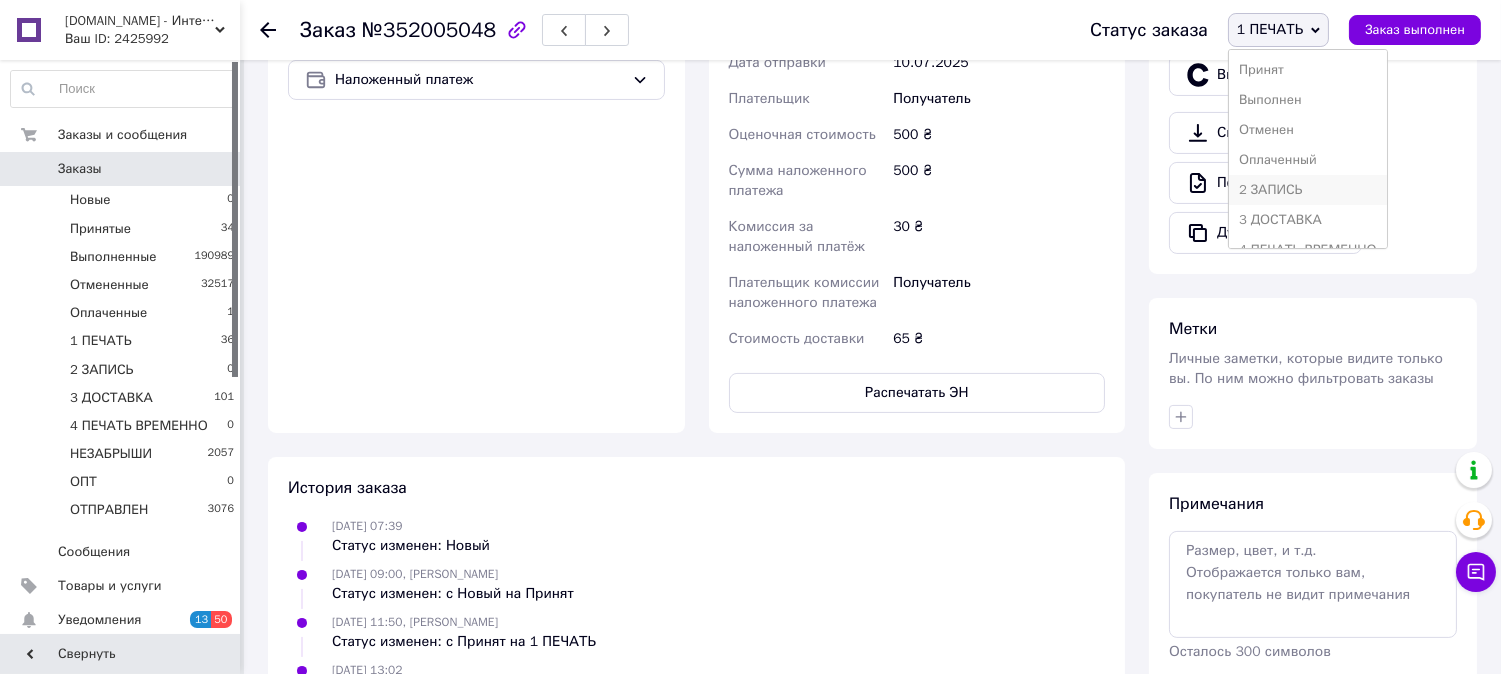click on "2 ЗАПИСЬ" at bounding box center (1308, 190) 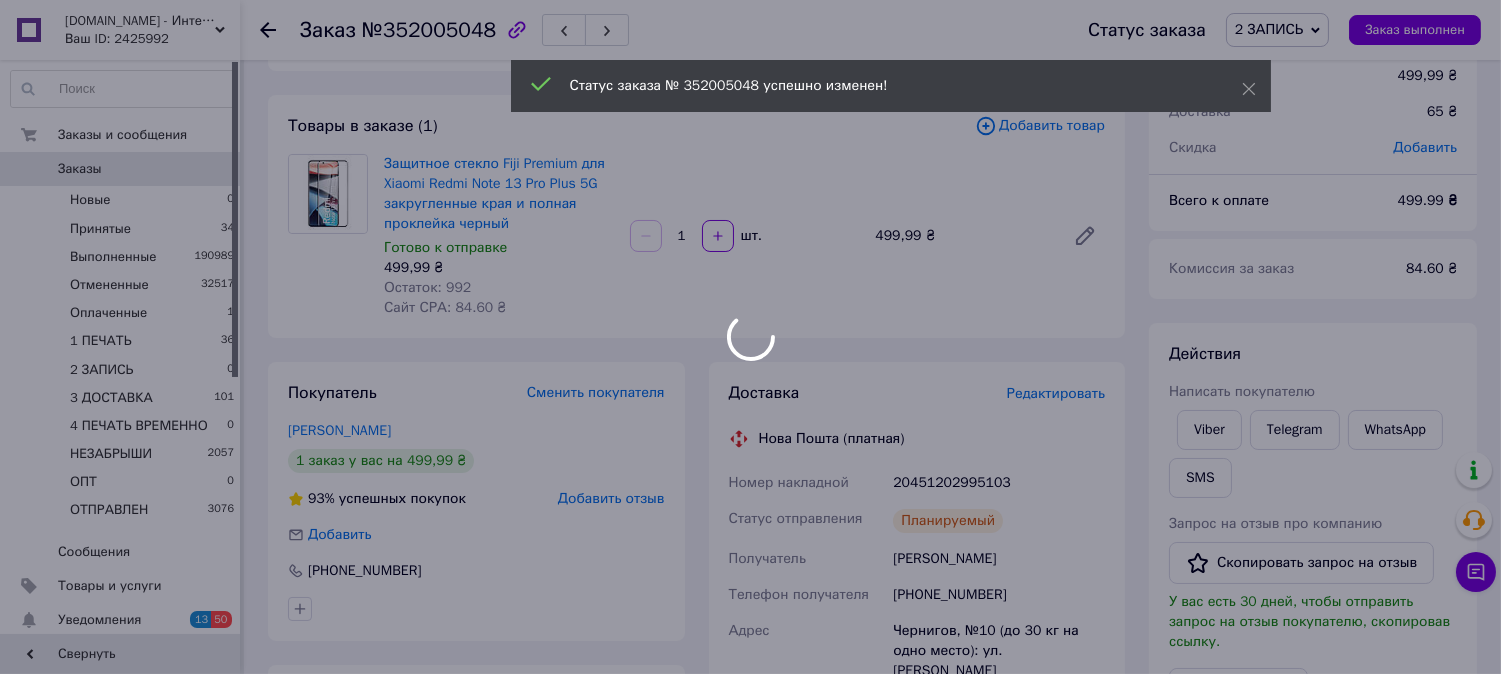 scroll, scrollTop: 0, scrollLeft: 0, axis: both 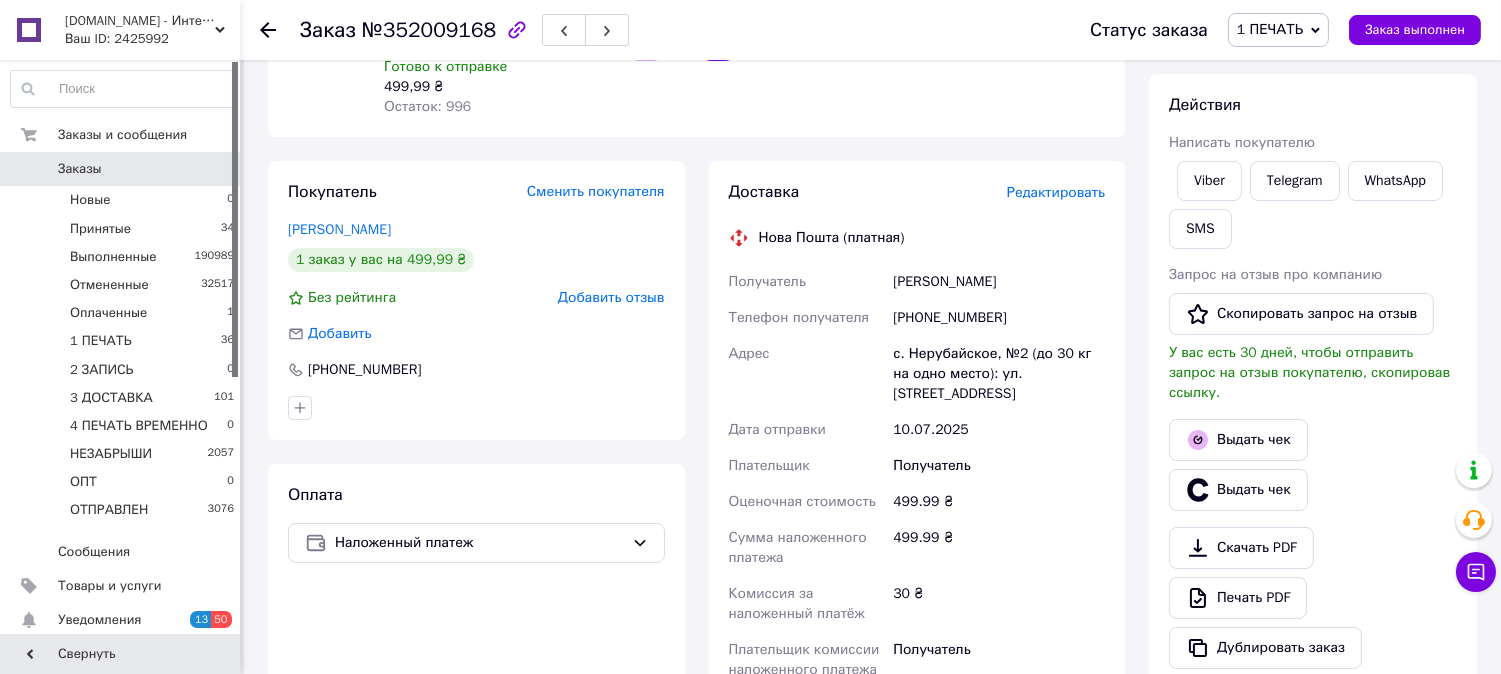 click on "Редактировать" at bounding box center (1056, 192) 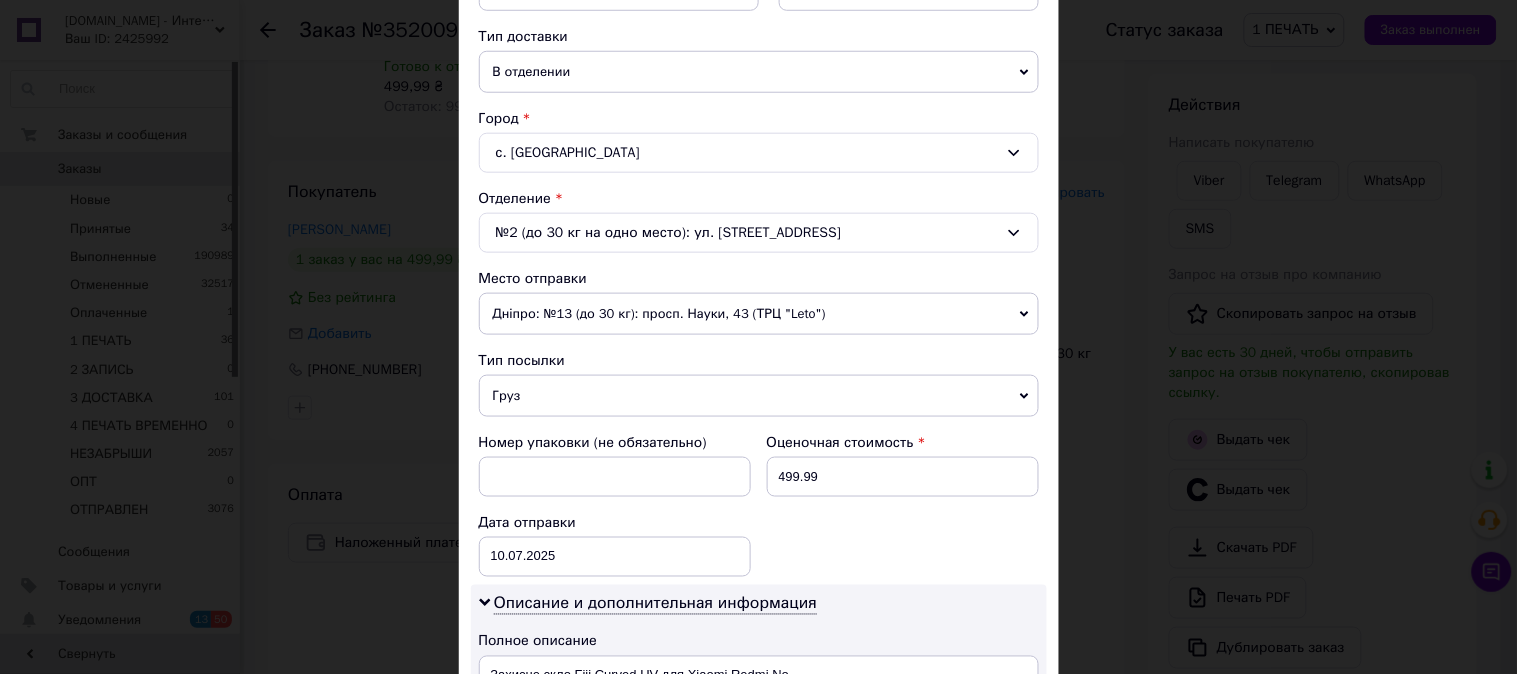 scroll, scrollTop: 444, scrollLeft: 0, axis: vertical 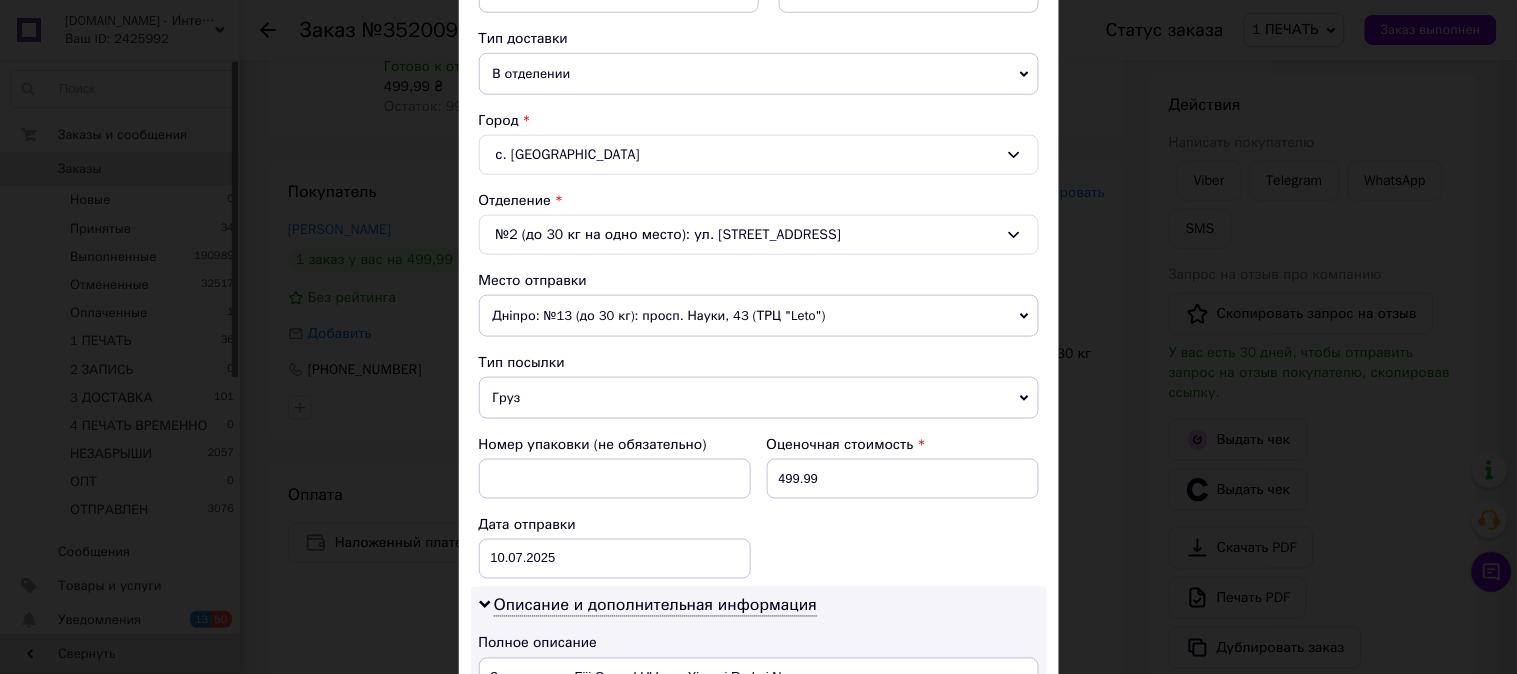 click on "Тип посылки Груз Документы" at bounding box center (759, 386) 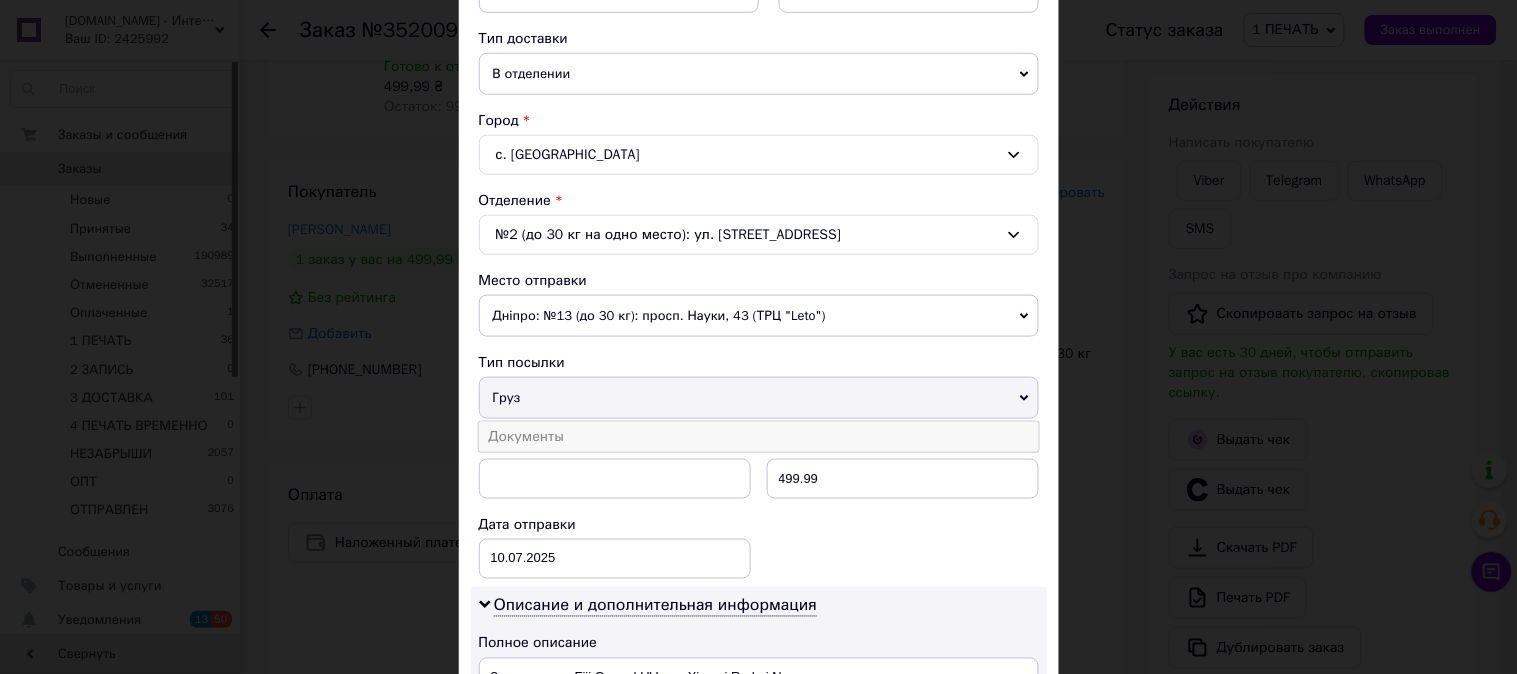 click on "Документы" at bounding box center (759, 437) 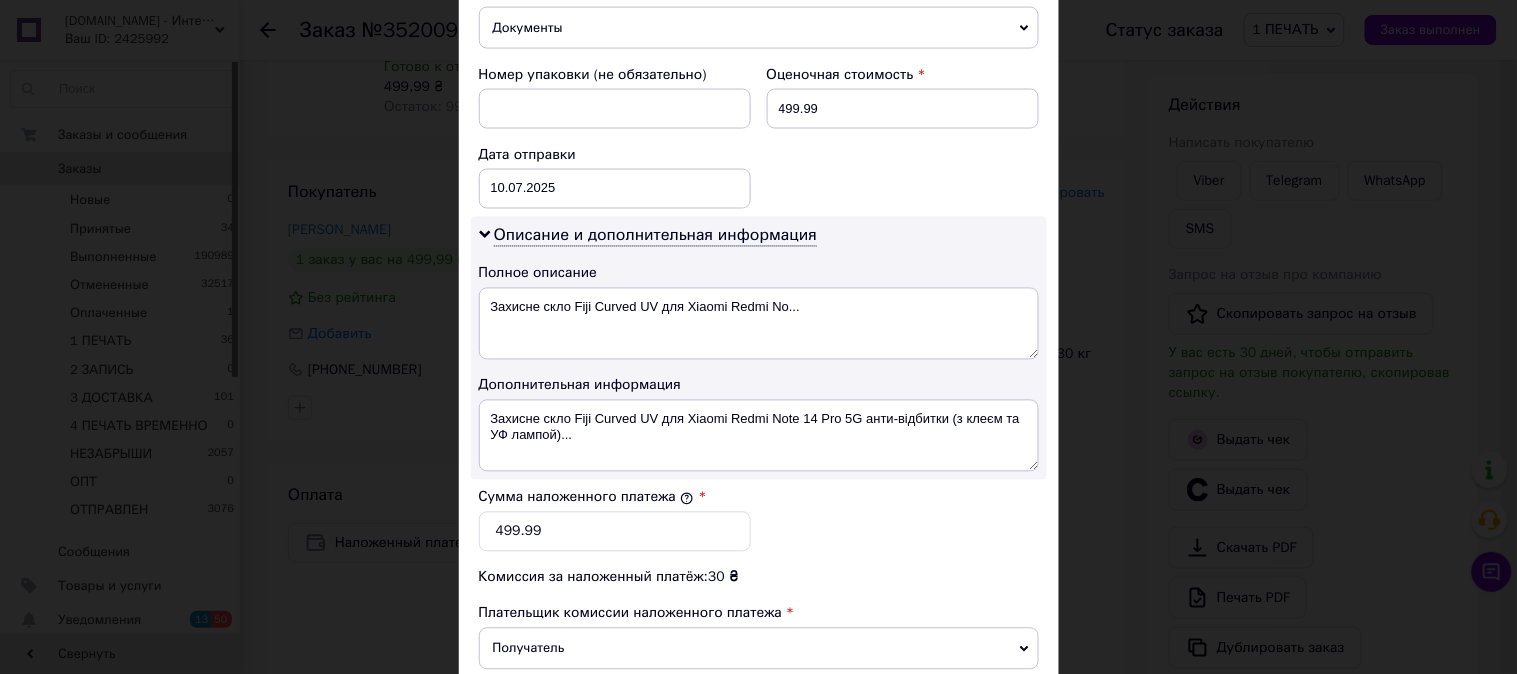 scroll, scrollTop: 741, scrollLeft: 0, axis: vertical 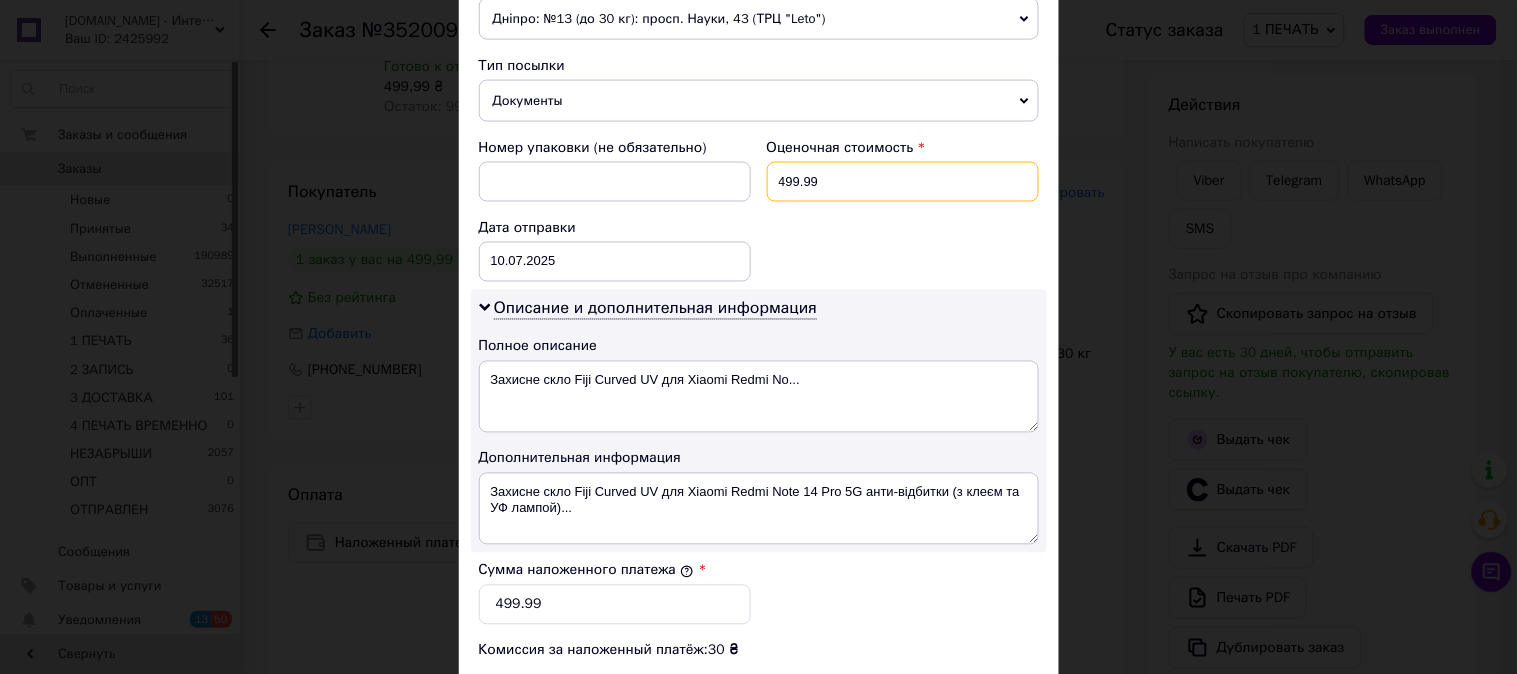 click on "499.99" at bounding box center [903, 182] 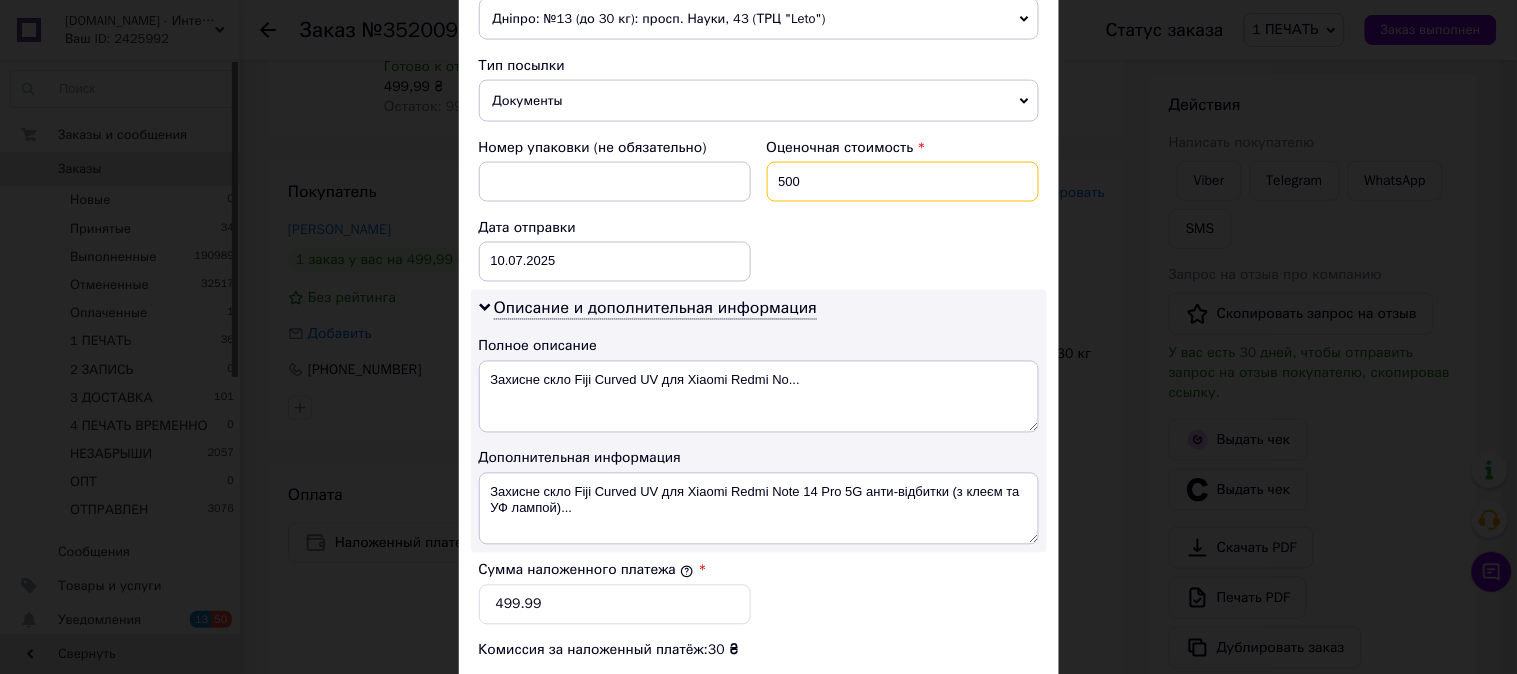 type on "500" 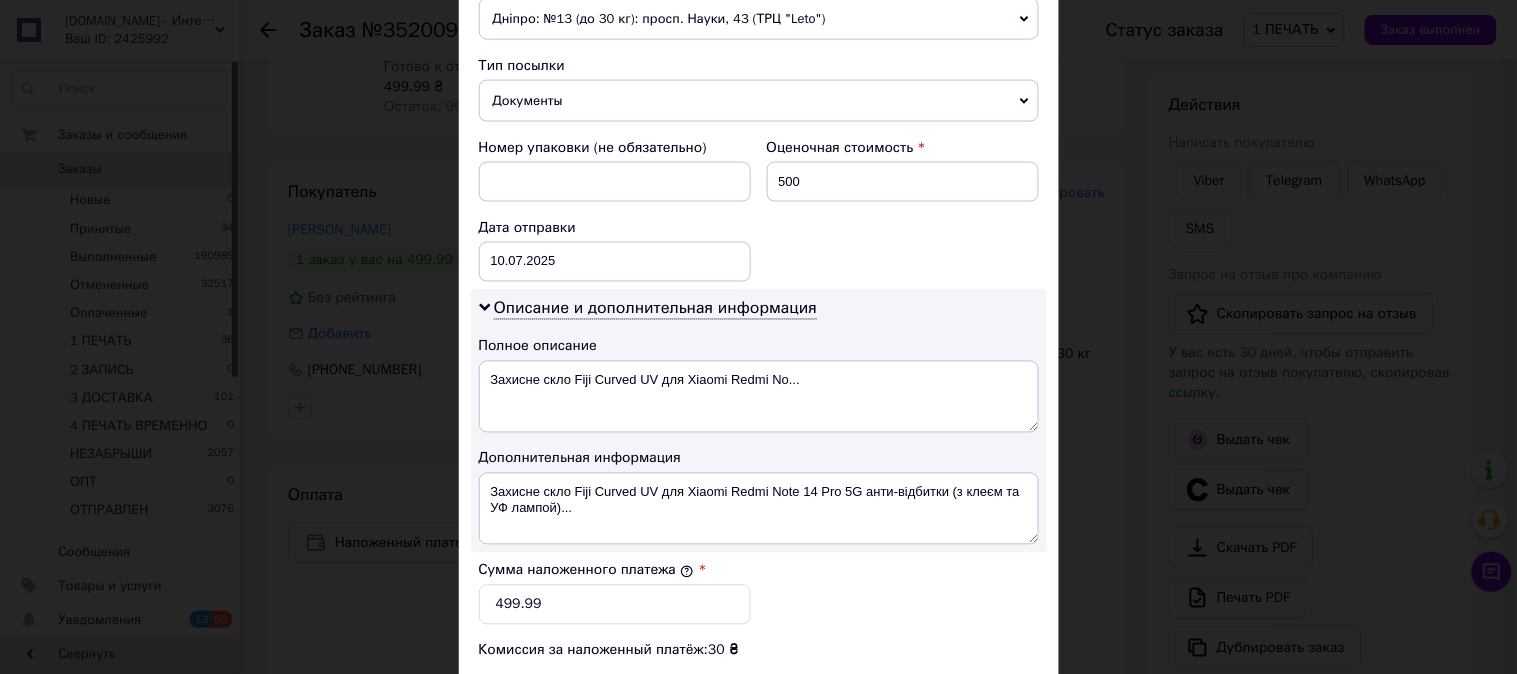click on "Номер упаковки (не обязательно) Оценочная стоимость 500 Дата отправки 10.07.2025 < 2025 > < Июль > Пн Вт Ср Чт Пт Сб Вс 30 1 2 3 4 5 6 7 8 9 10 11 12 13 14 15 16 17 18 19 20 21 22 23 24 25 26 27 28 29 30 31 1 2 3 4 5 6 7 8 9 10" at bounding box center (759, 210) 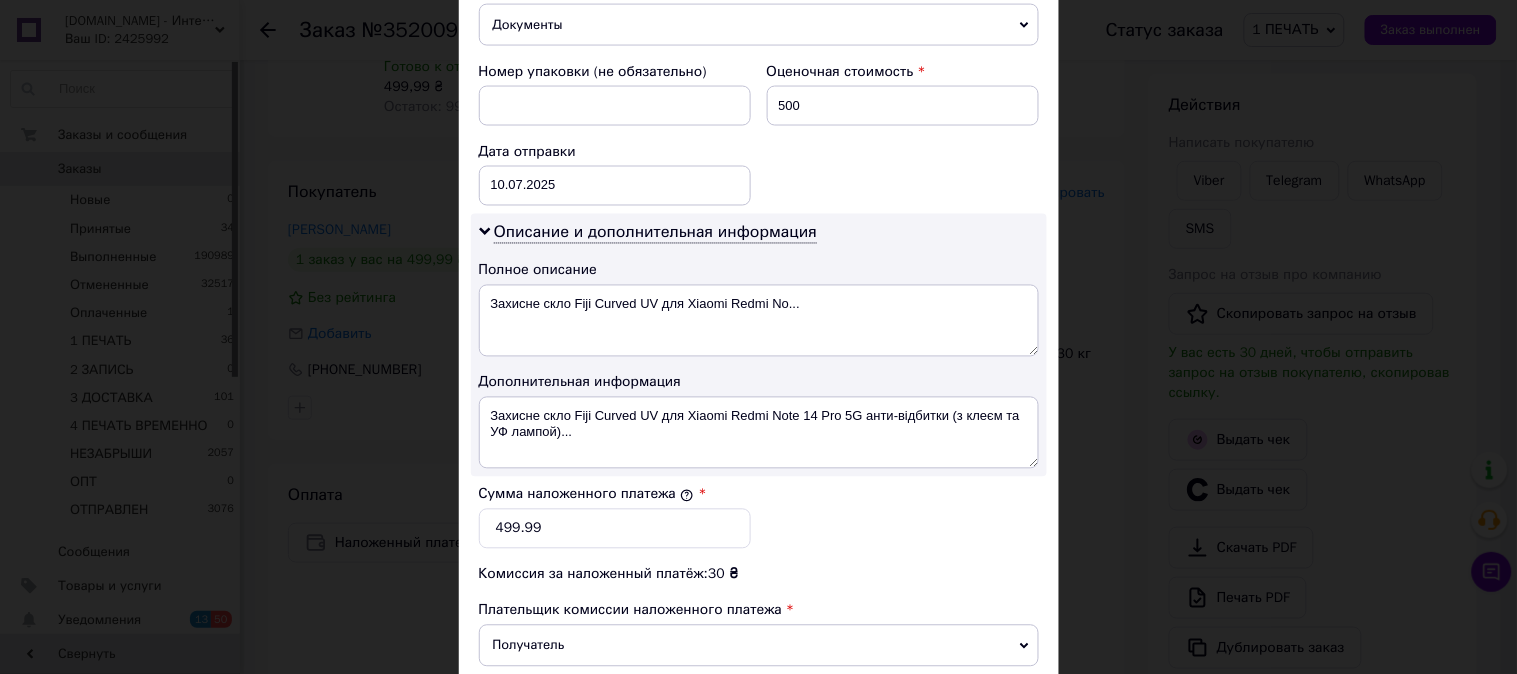 scroll, scrollTop: 1098, scrollLeft: 0, axis: vertical 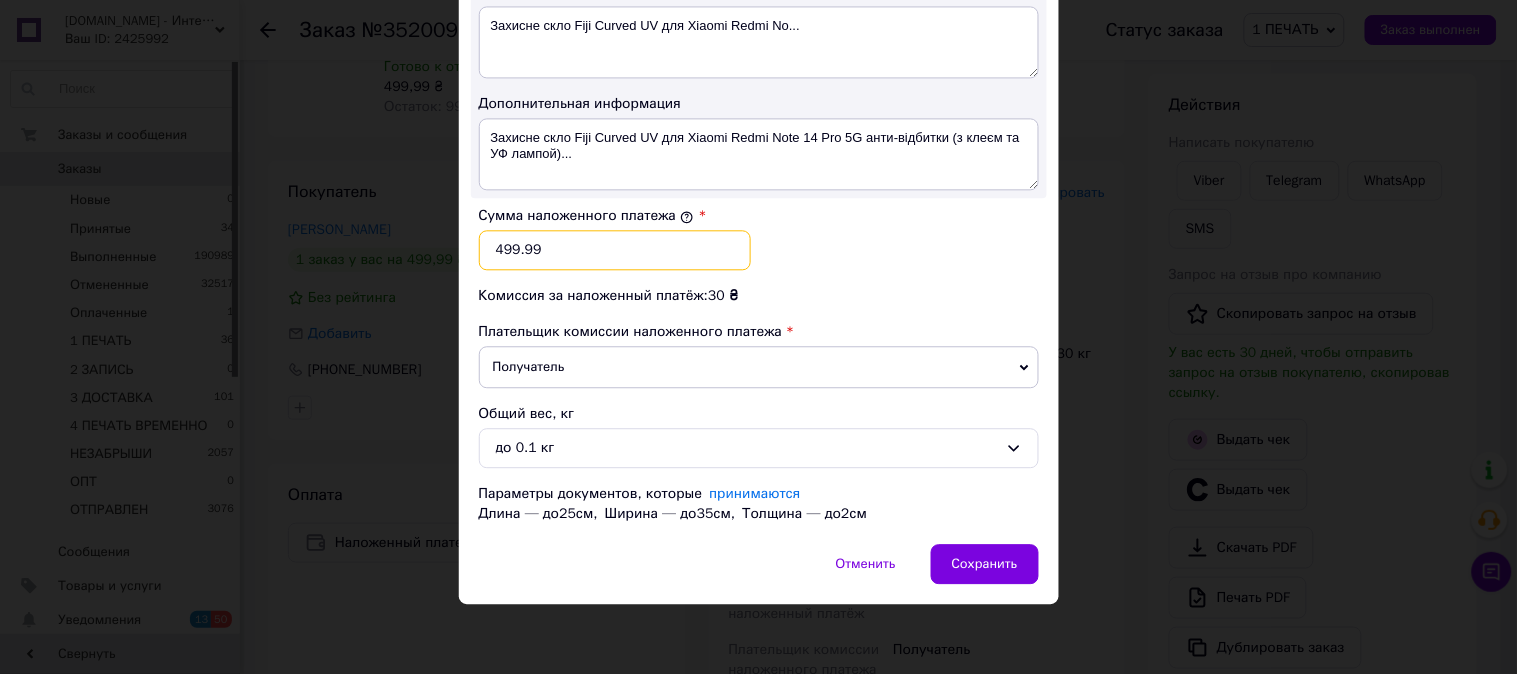 click on "499.99" at bounding box center (615, 250) 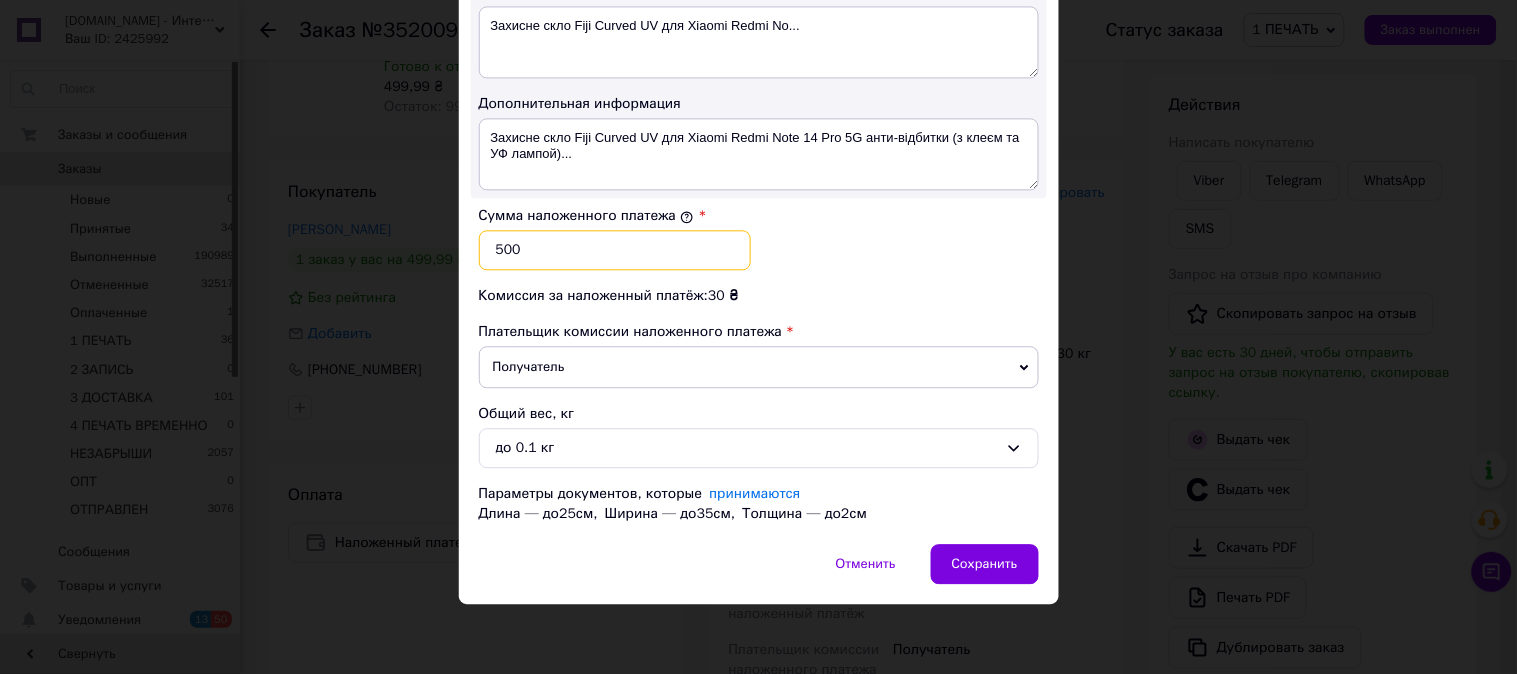type on "500" 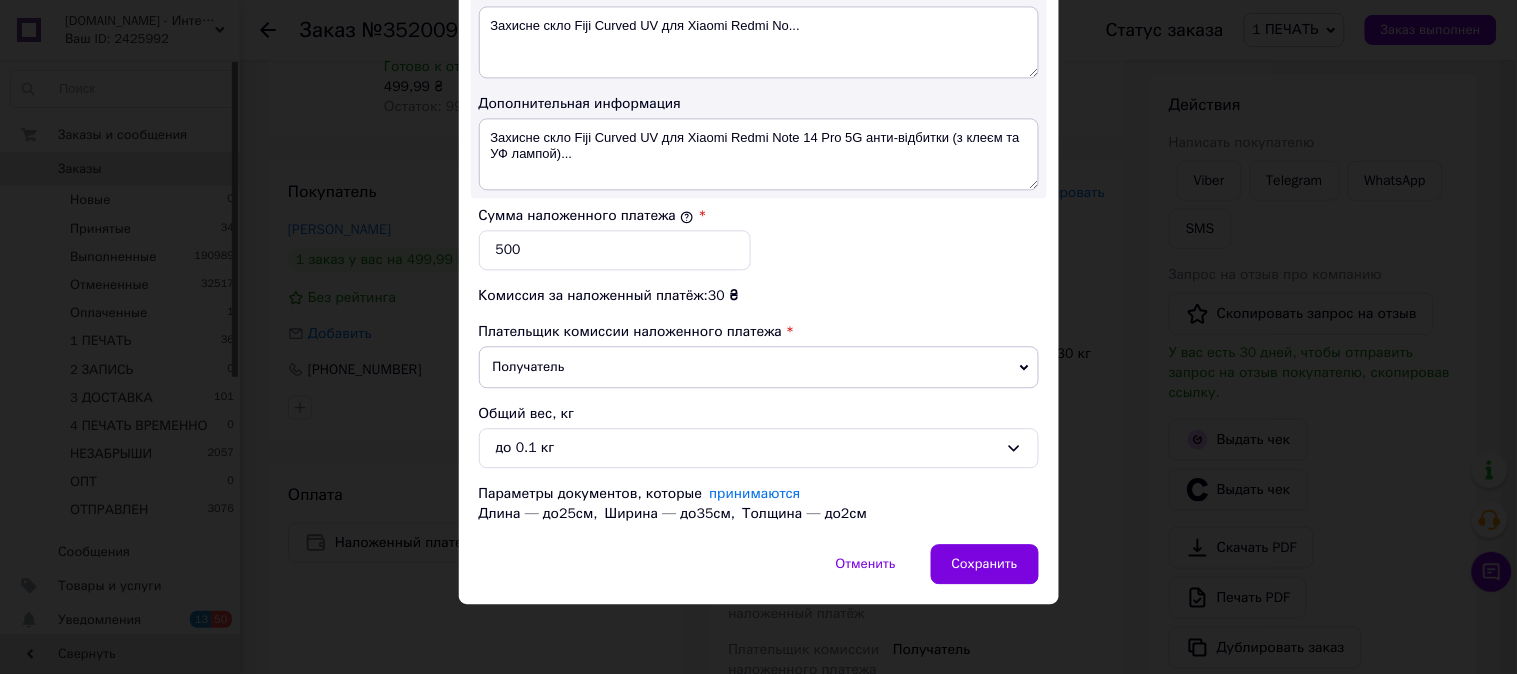 click on "Сумма наложенного платежа     * 500" at bounding box center [759, 238] 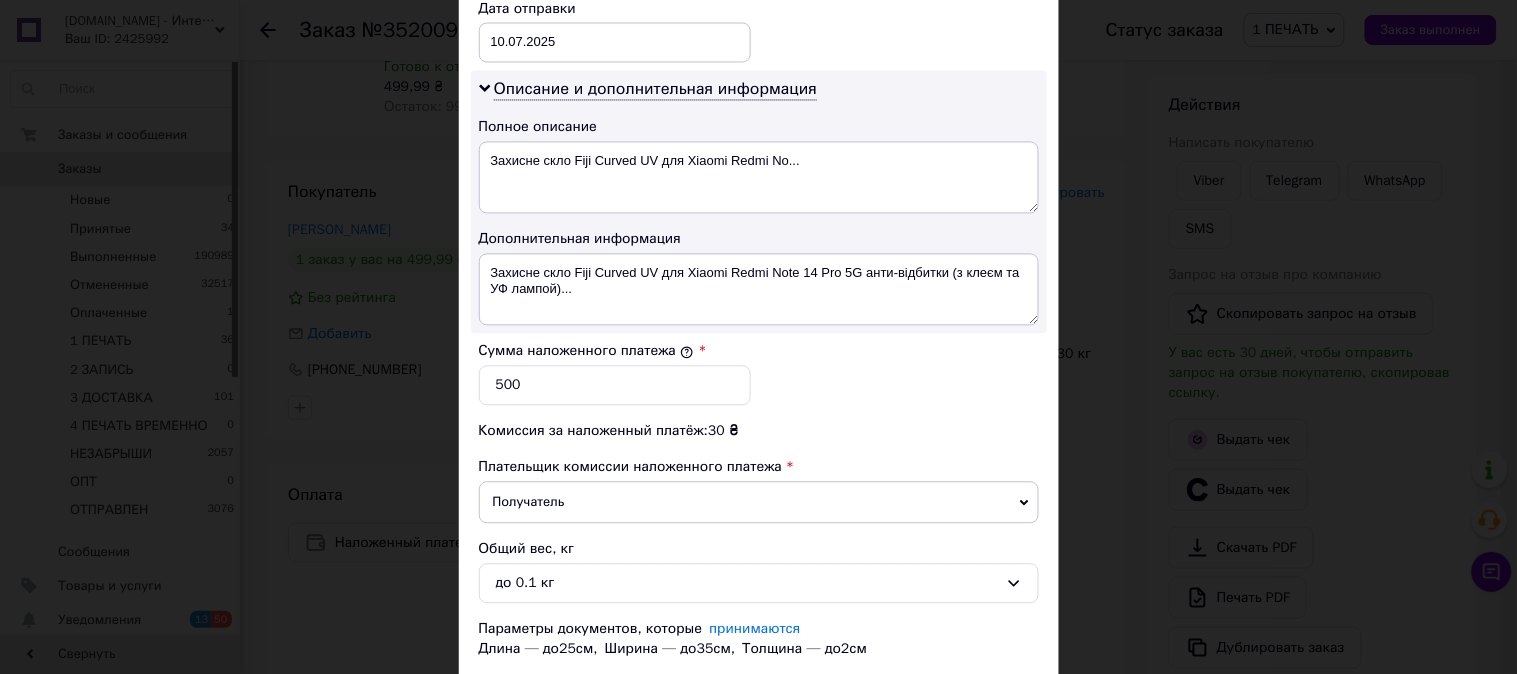 scroll, scrollTop: 951, scrollLeft: 0, axis: vertical 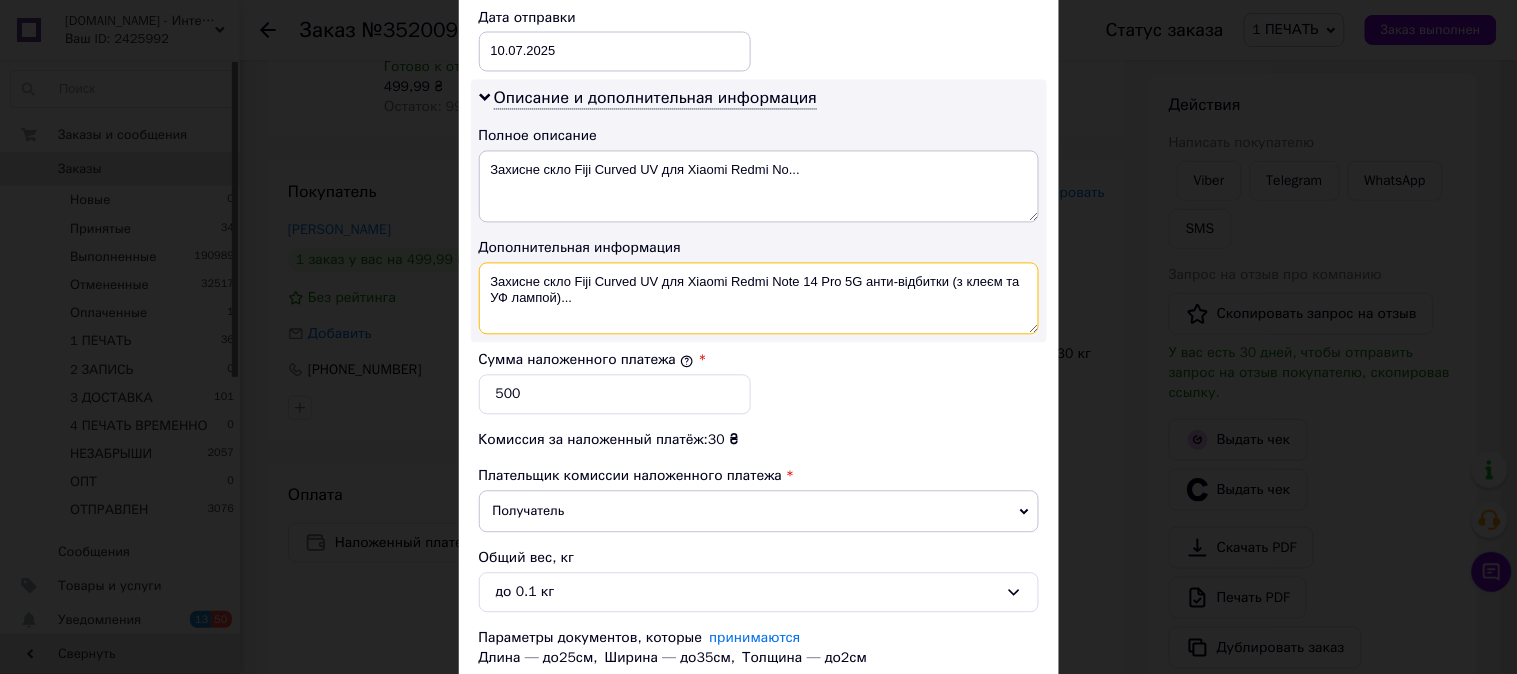 drag, startPoint x: 593, startPoint y: 284, endPoint x: 653, endPoint y: 251, distance: 68.47627 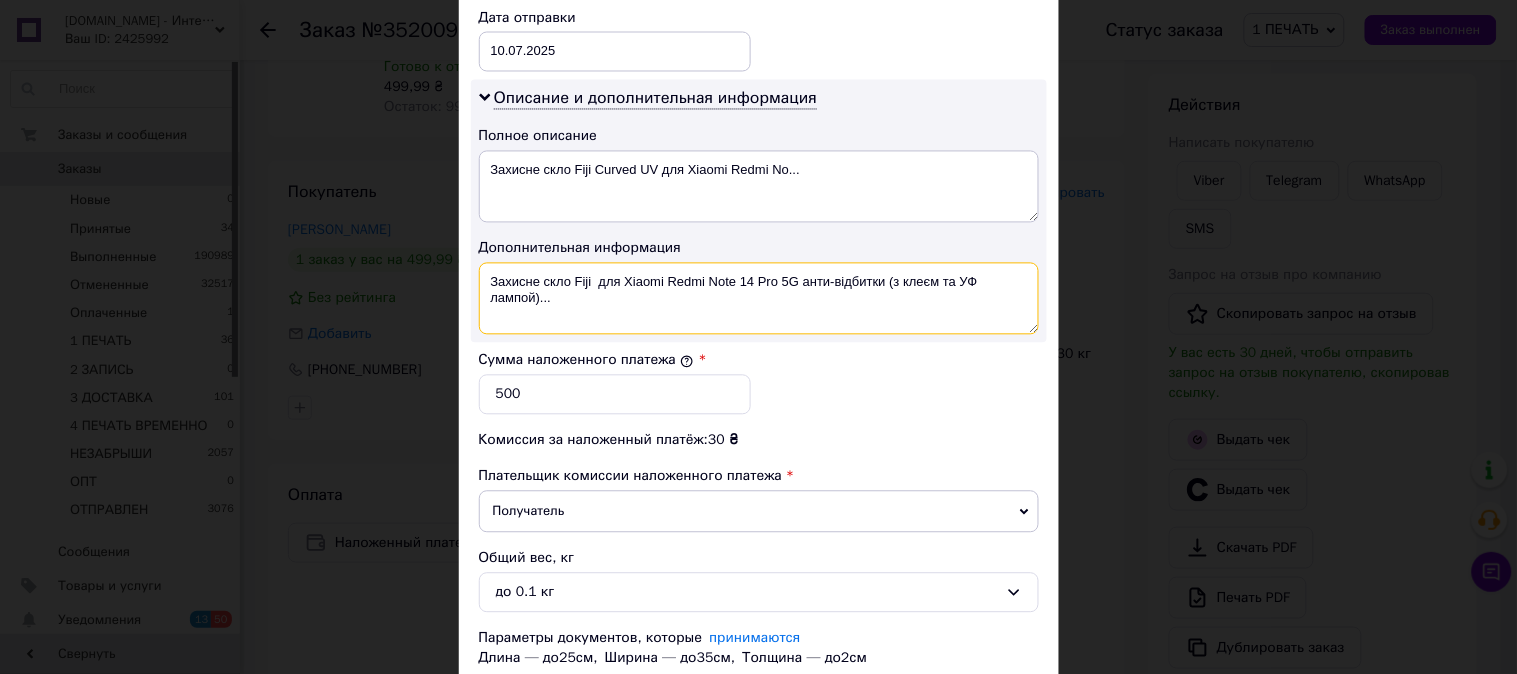 click on "Захисне скло Fiji  для Xiaomi Redmi Note 14 Pro 5G анти-відбитки (з клеєм та УФ лампой)..." at bounding box center [759, 299] 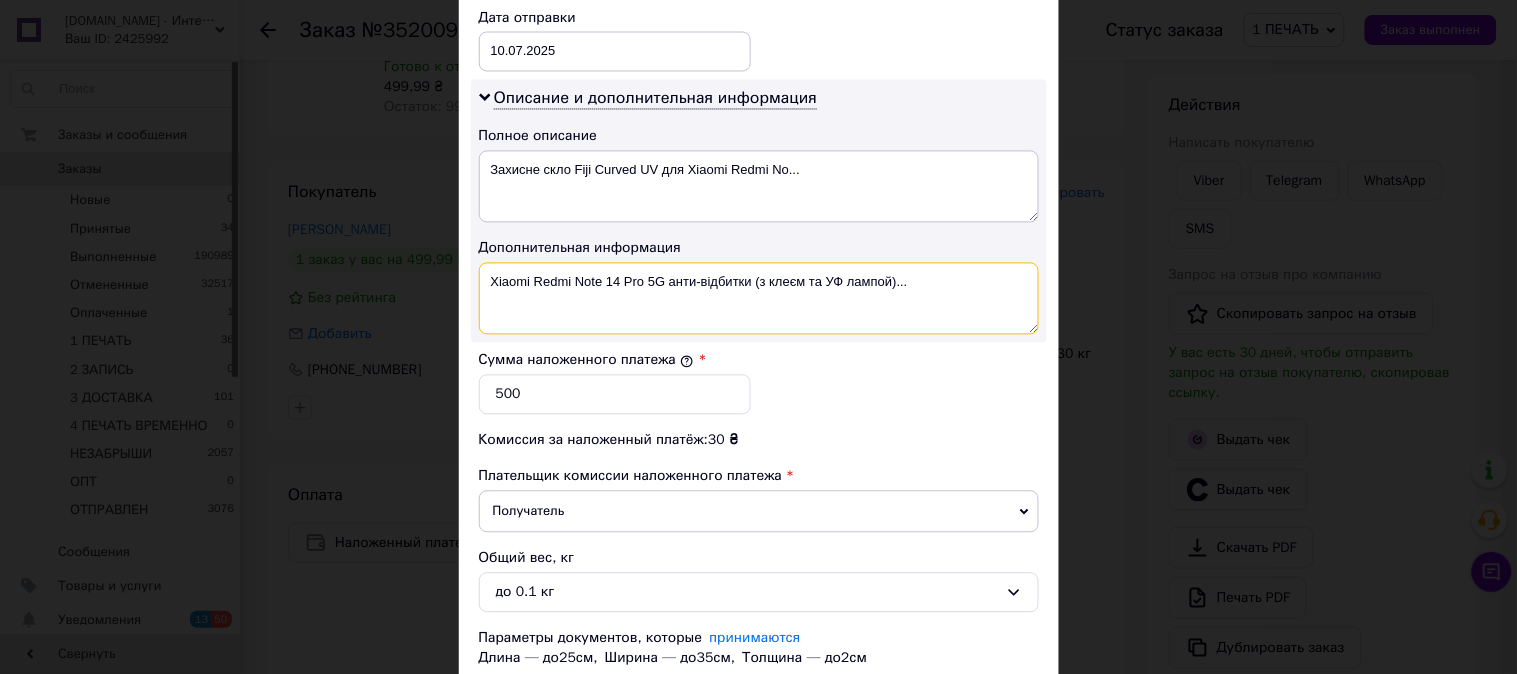 drag, startPoint x: 965, startPoint y: 283, endPoint x: 665, endPoint y: 321, distance: 302.3971 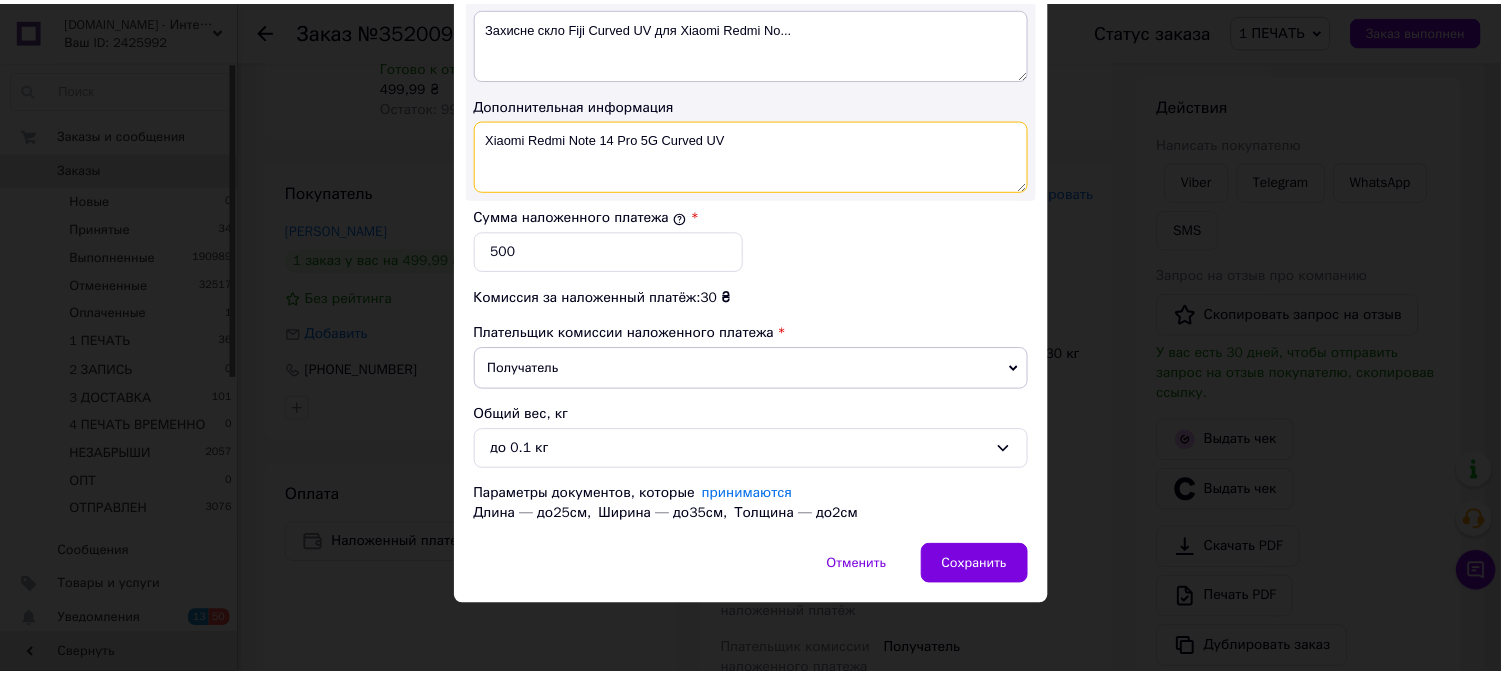 scroll, scrollTop: 1098, scrollLeft: 0, axis: vertical 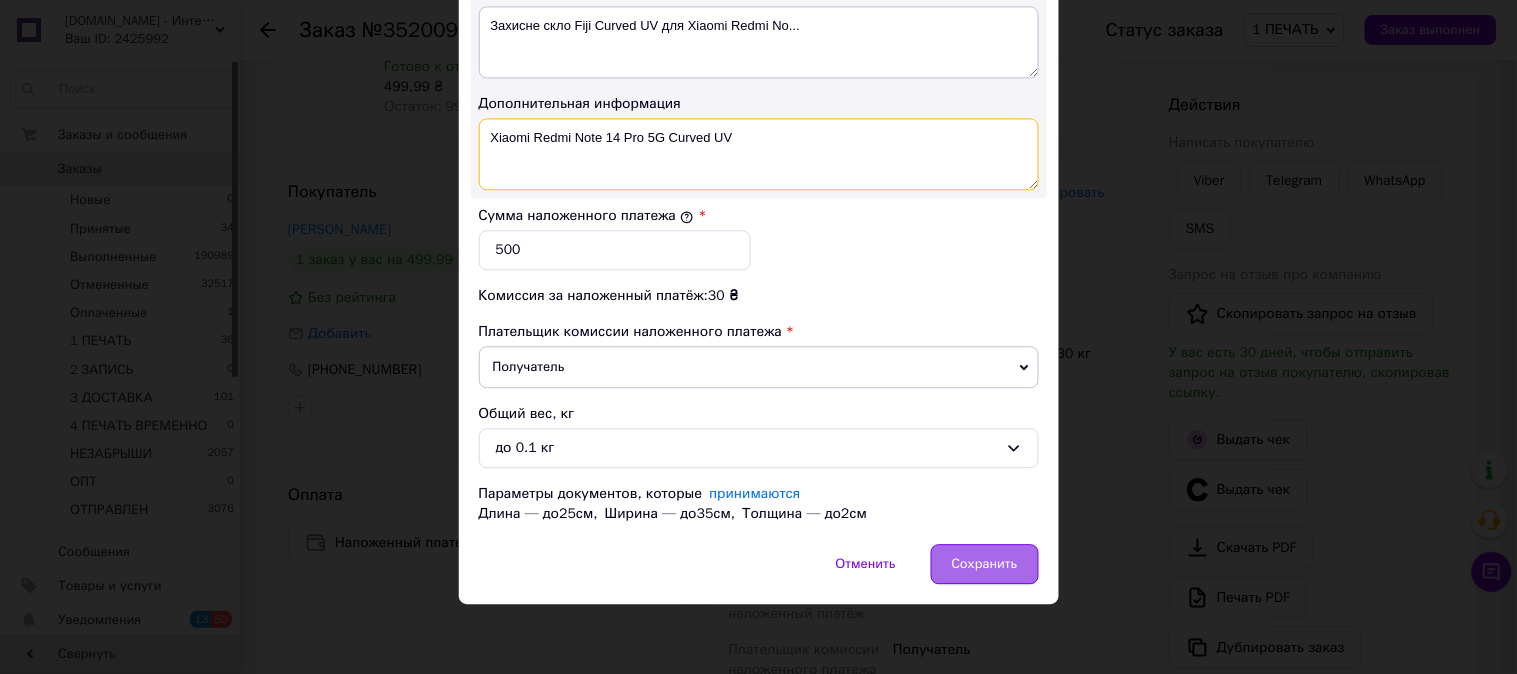 type on "Xiaomi Redmi Note 14 Pro 5G Curved UV" 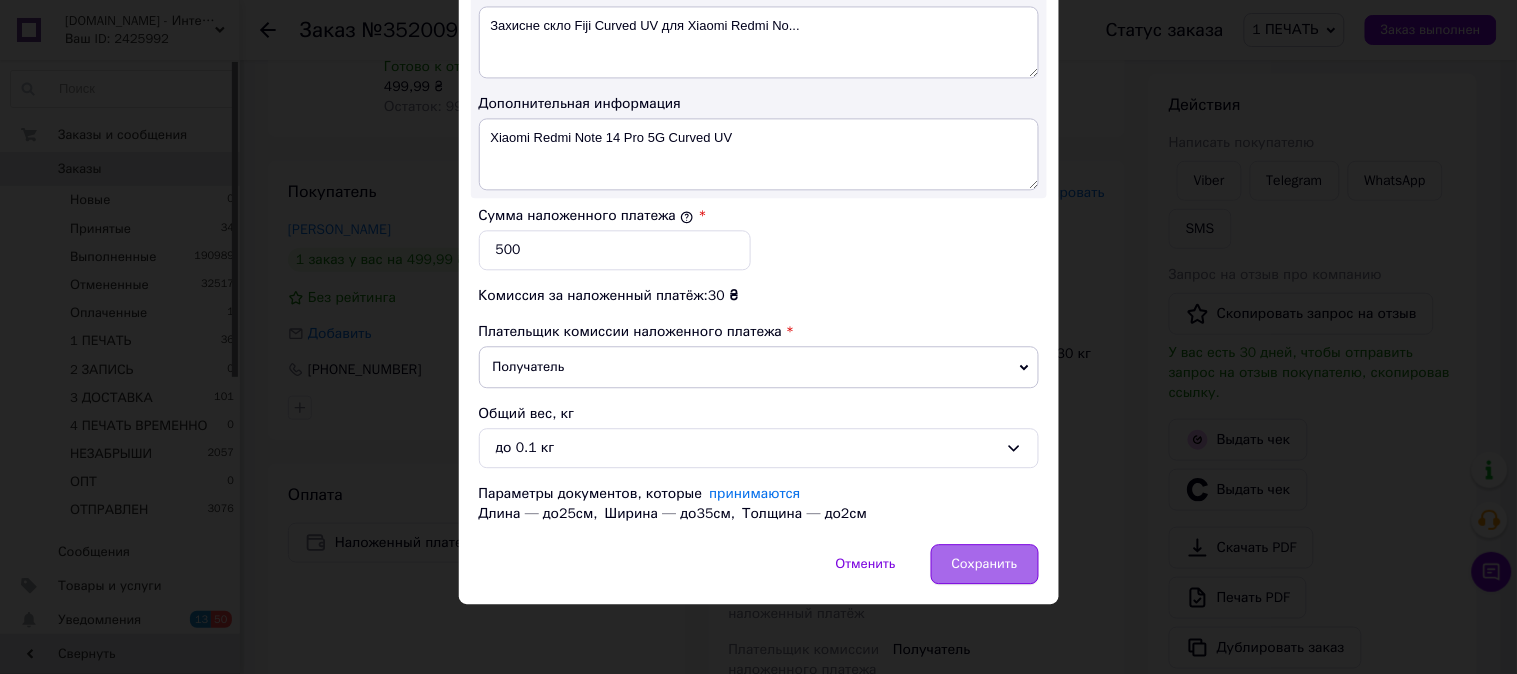 click on "Сохранить" at bounding box center (985, 564) 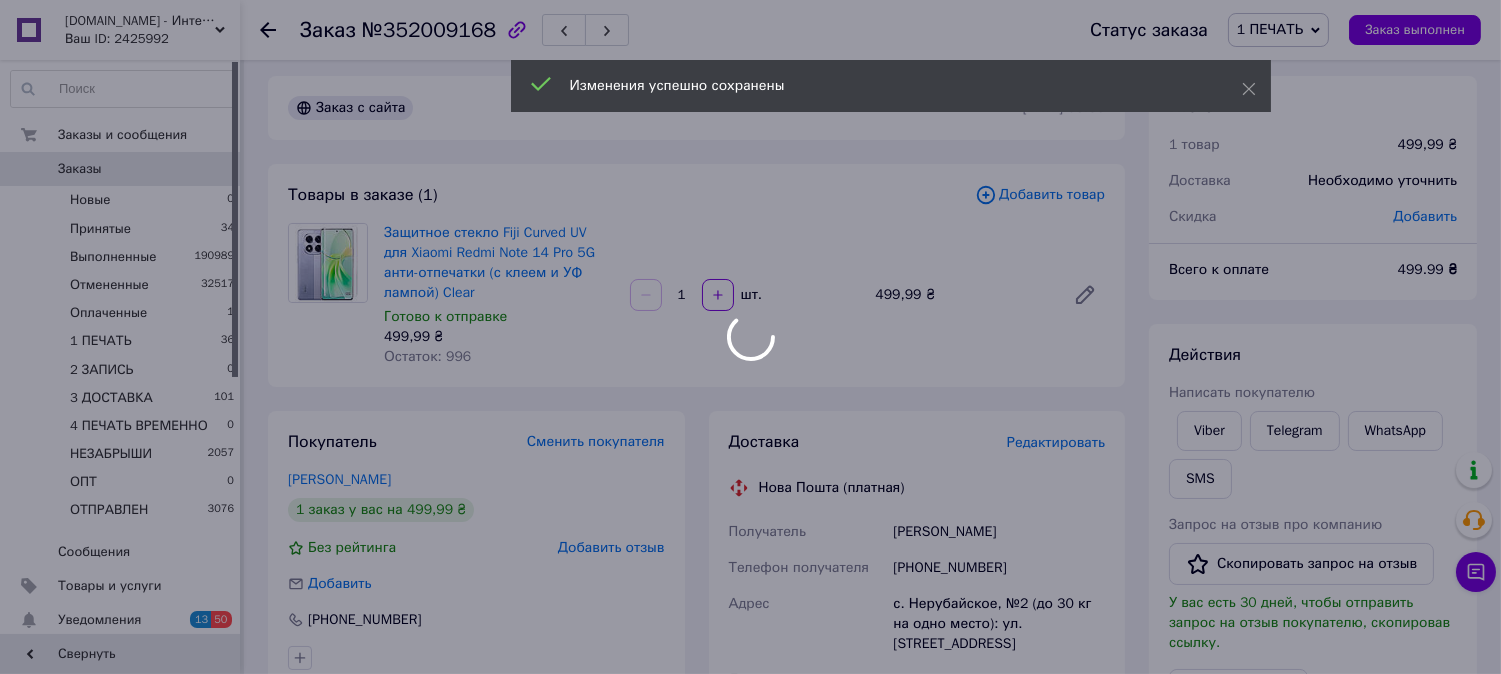 scroll, scrollTop: 0, scrollLeft: 0, axis: both 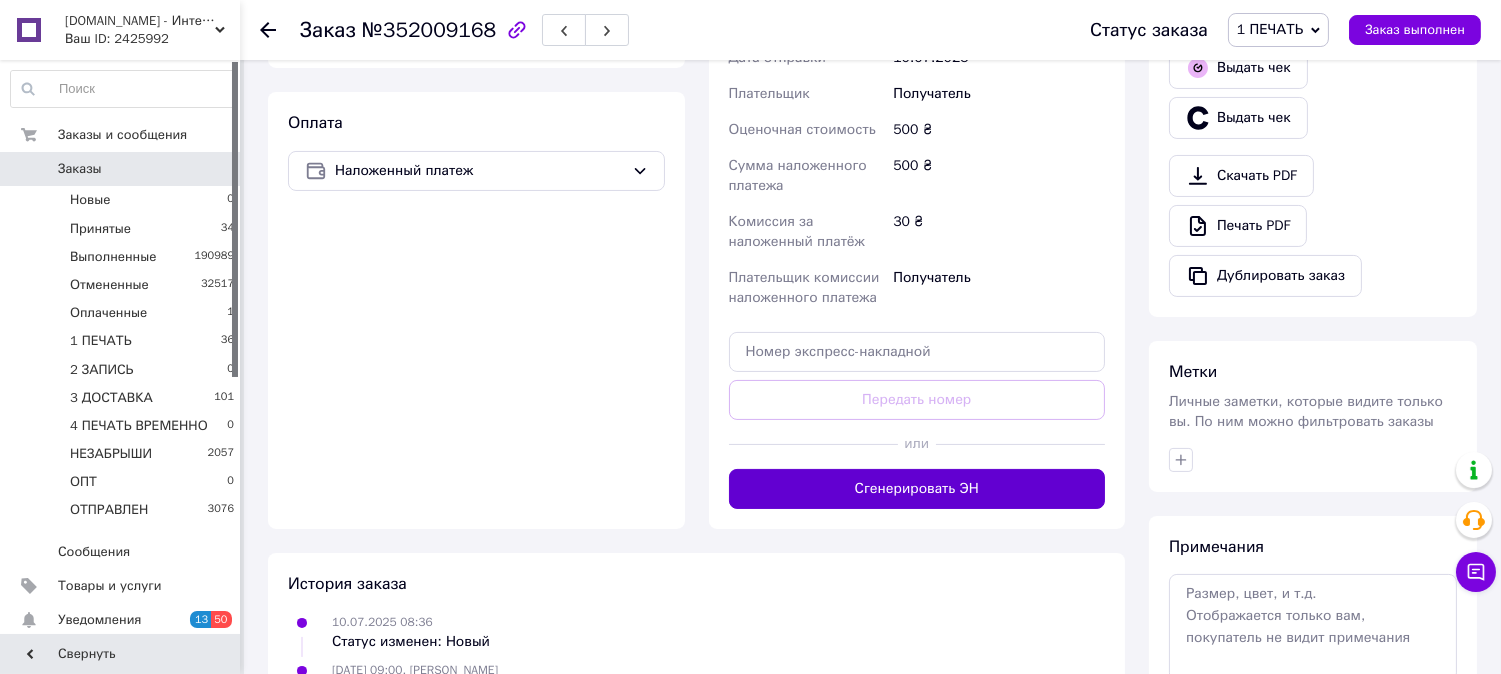 click on "Сгенерировать ЭН" at bounding box center (917, 489) 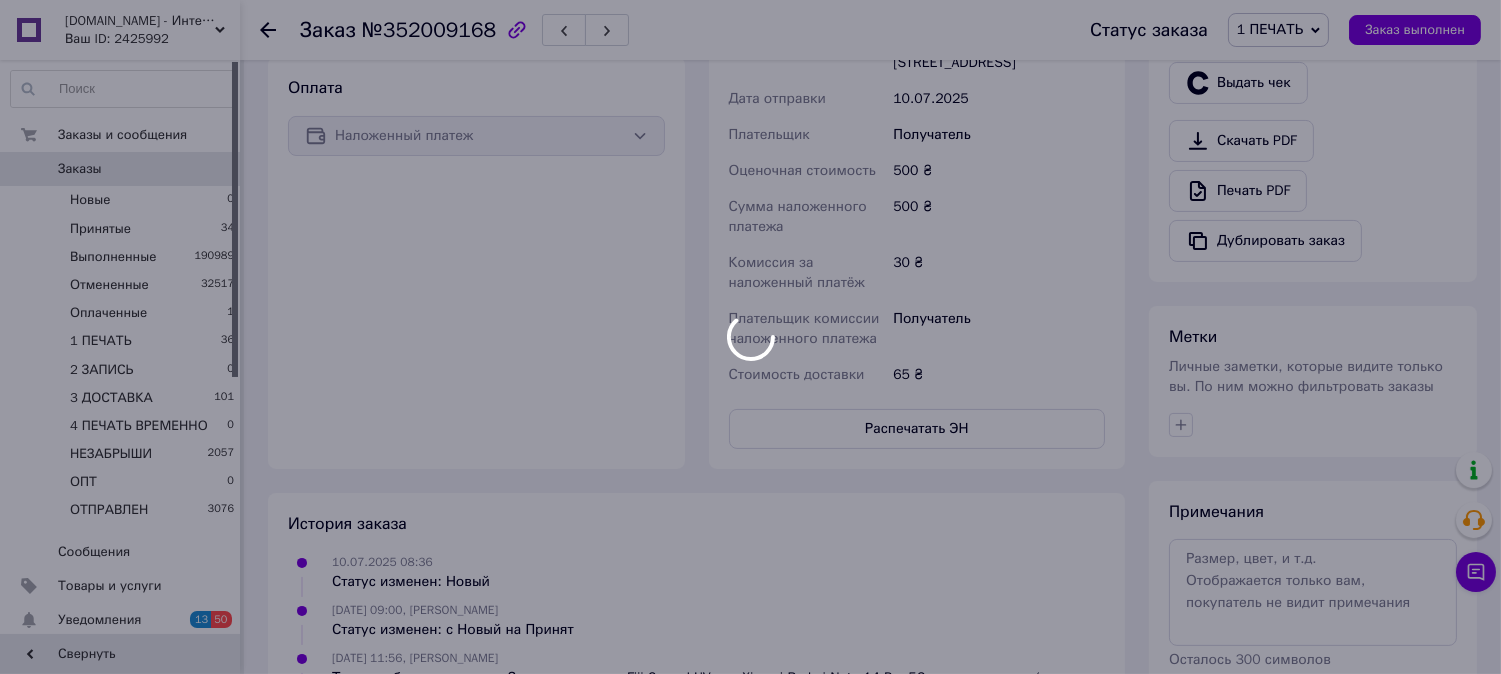 scroll, scrollTop: 666, scrollLeft: 0, axis: vertical 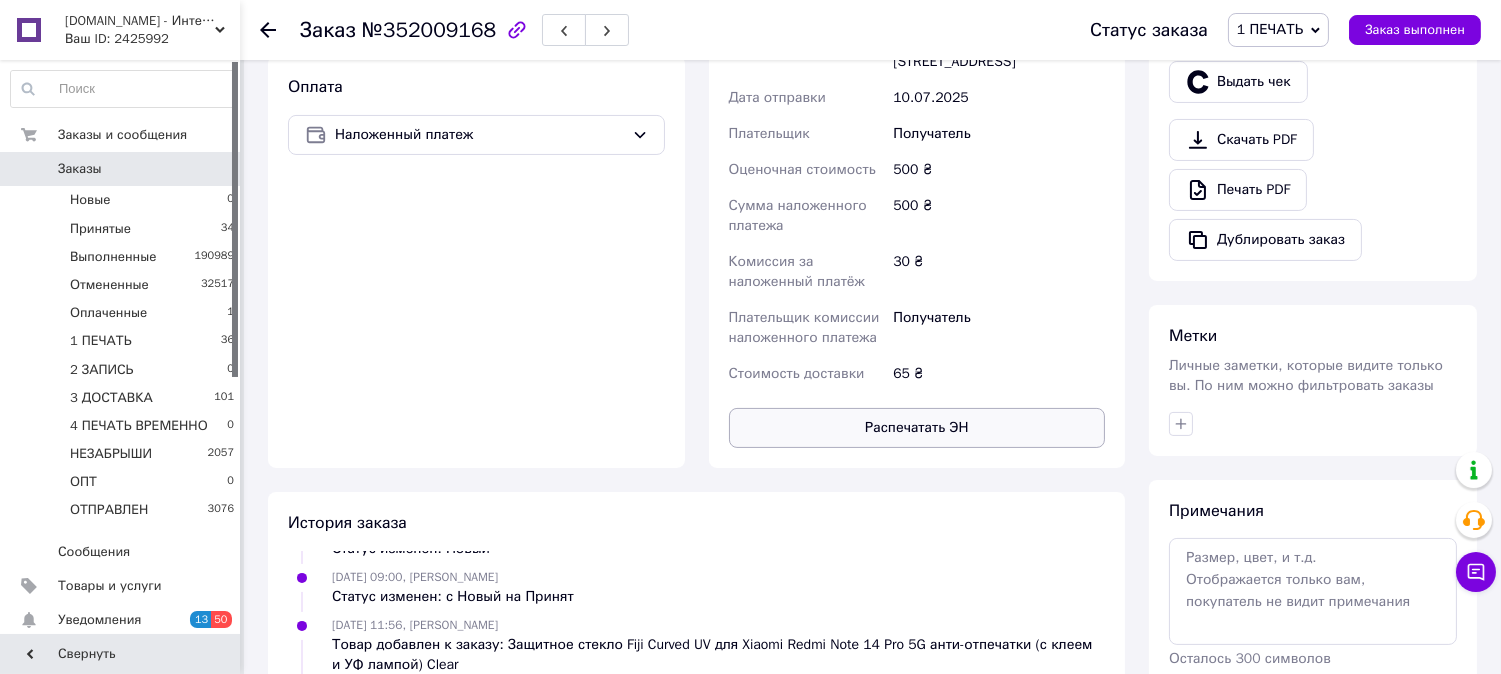 click on "Распечатать ЭН" at bounding box center (917, 428) 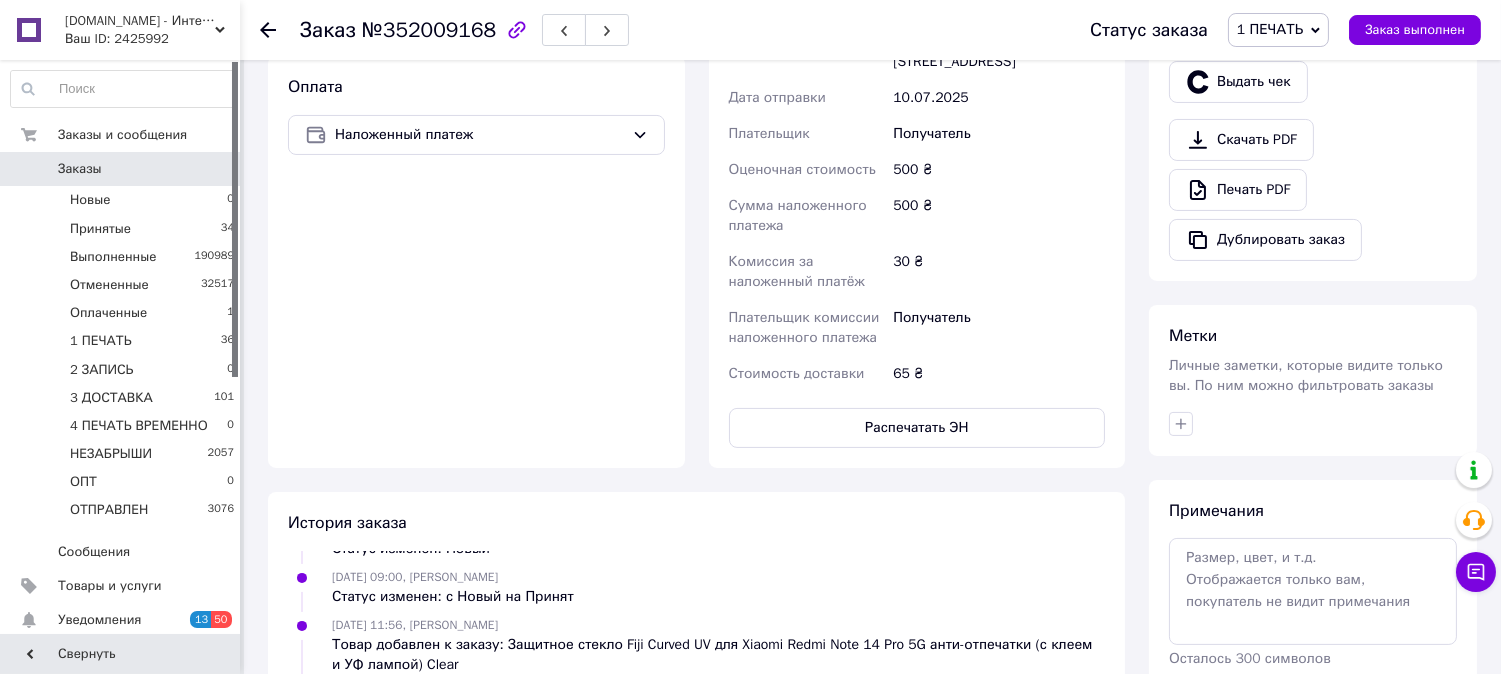 type 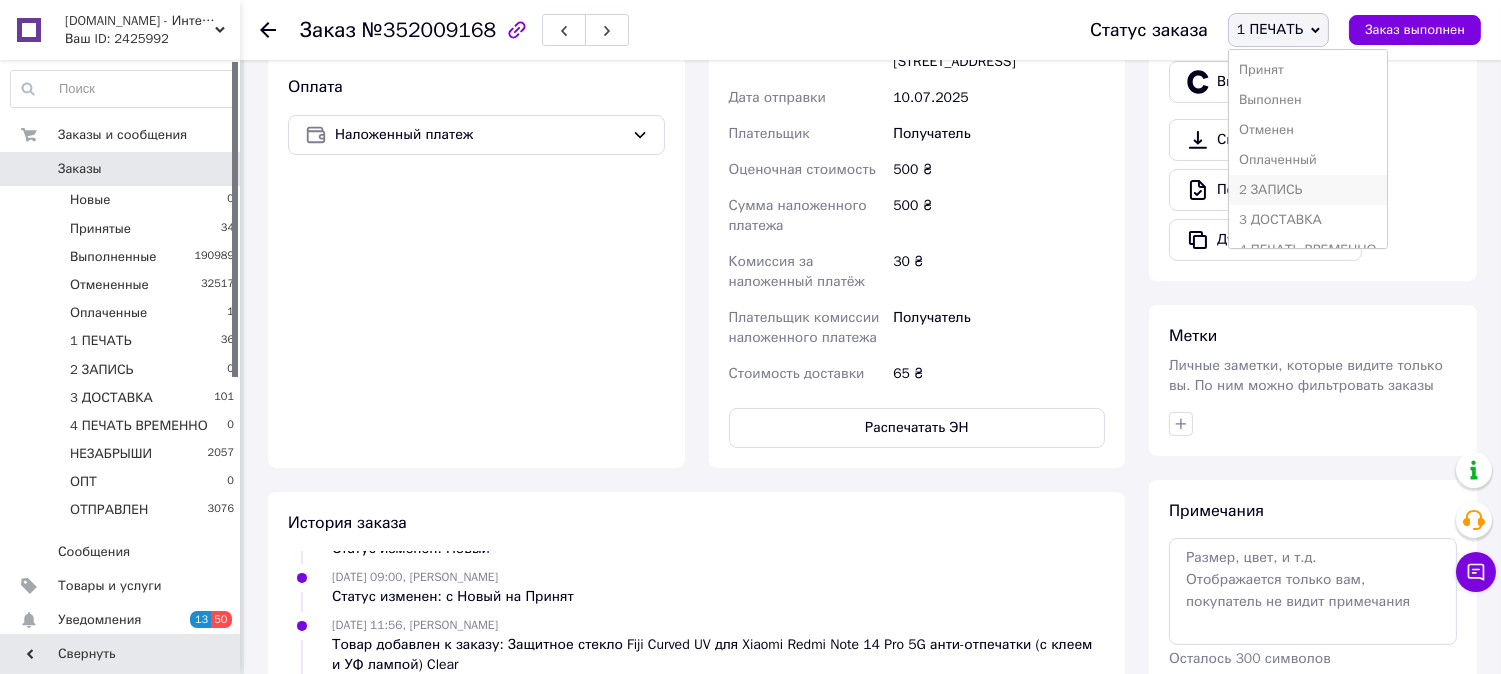 click on "2 ЗАПИСЬ" at bounding box center (1308, 190) 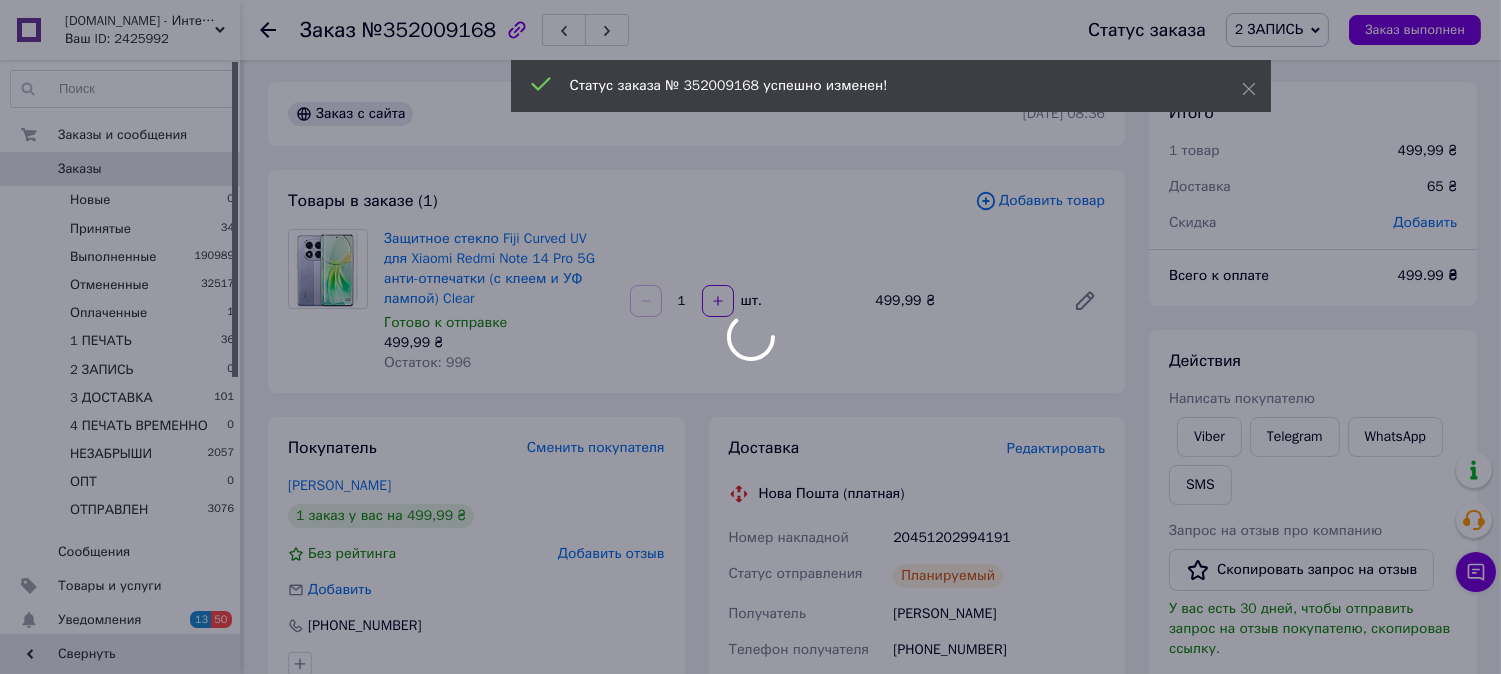 scroll, scrollTop: 0, scrollLeft: 0, axis: both 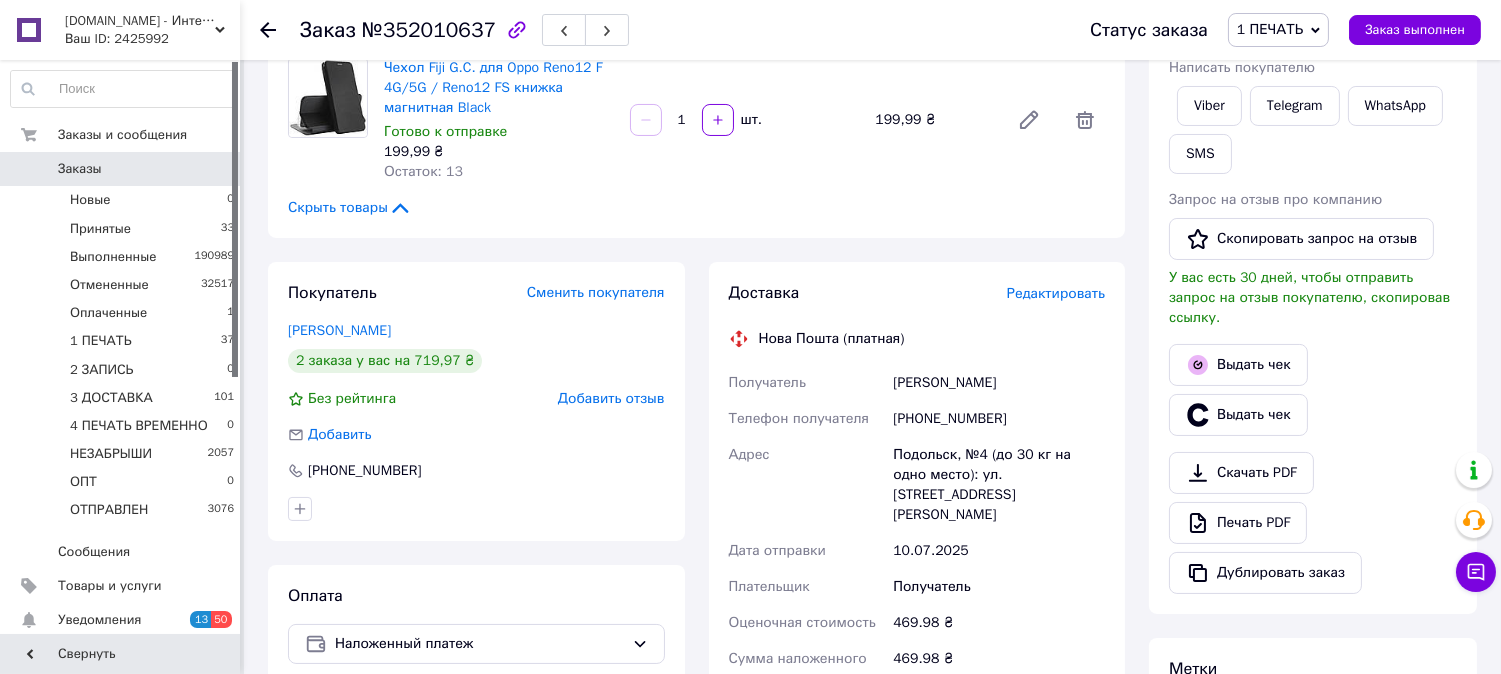 click on "Редактировать" at bounding box center (1056, 293) 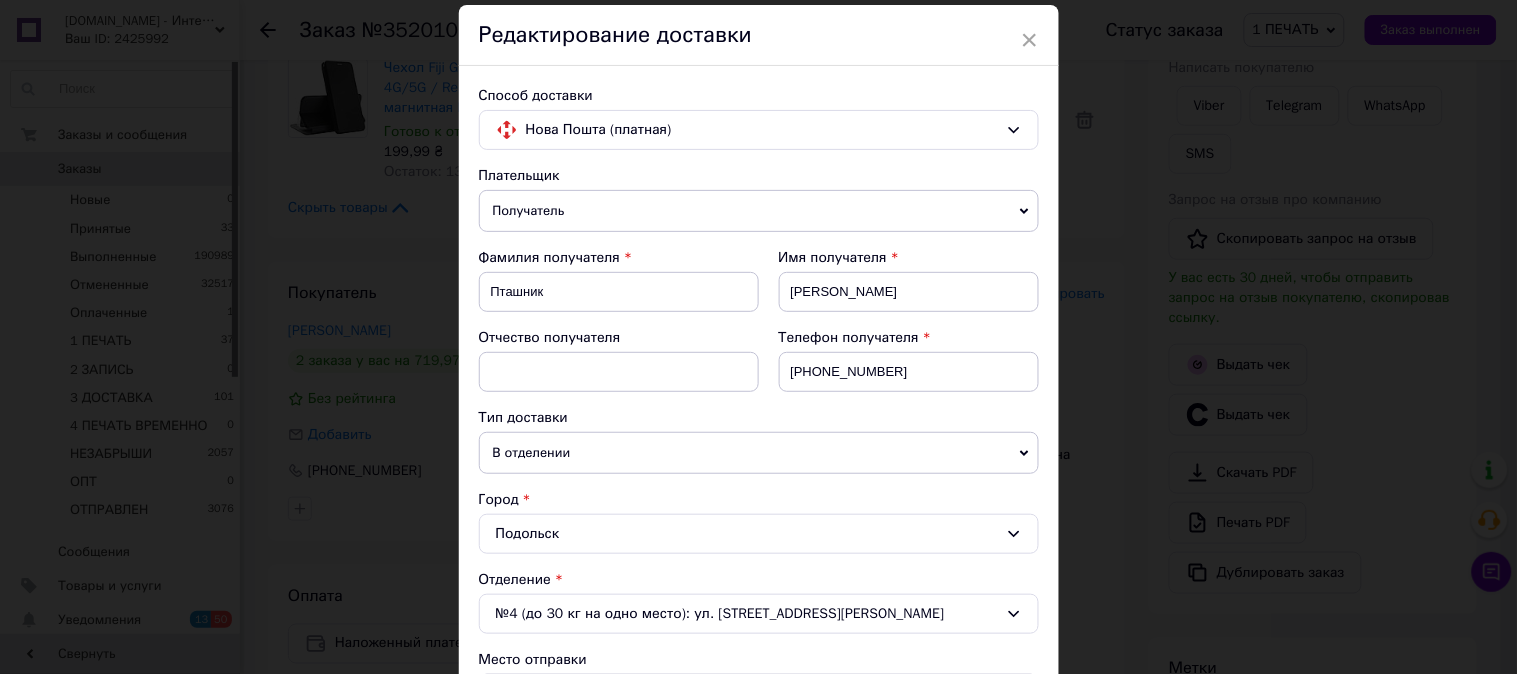 scroll, scrollTop: 518, scrollLeft: 0, axis: vertical 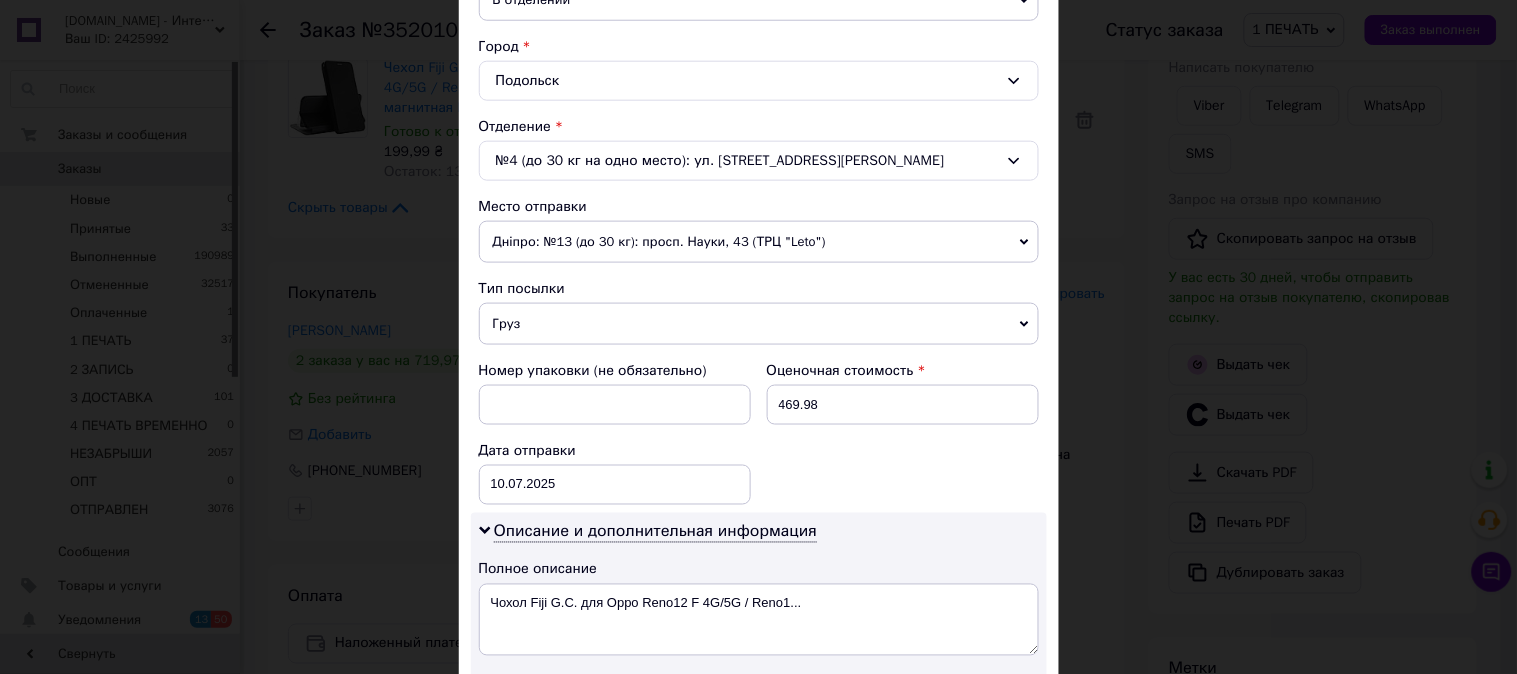 click on "Груз" at bounding box center [759, 324] 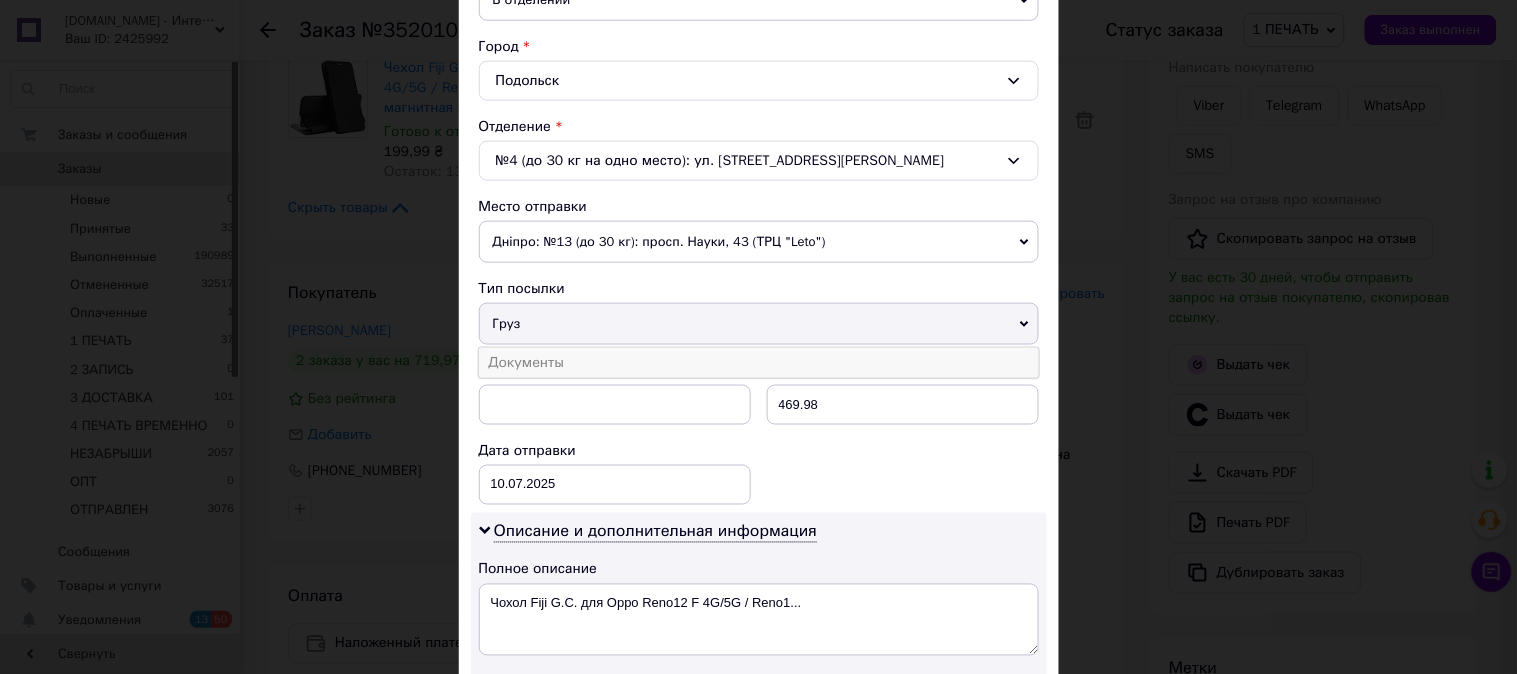 click on "Документы" at bounding box center [759, 363] 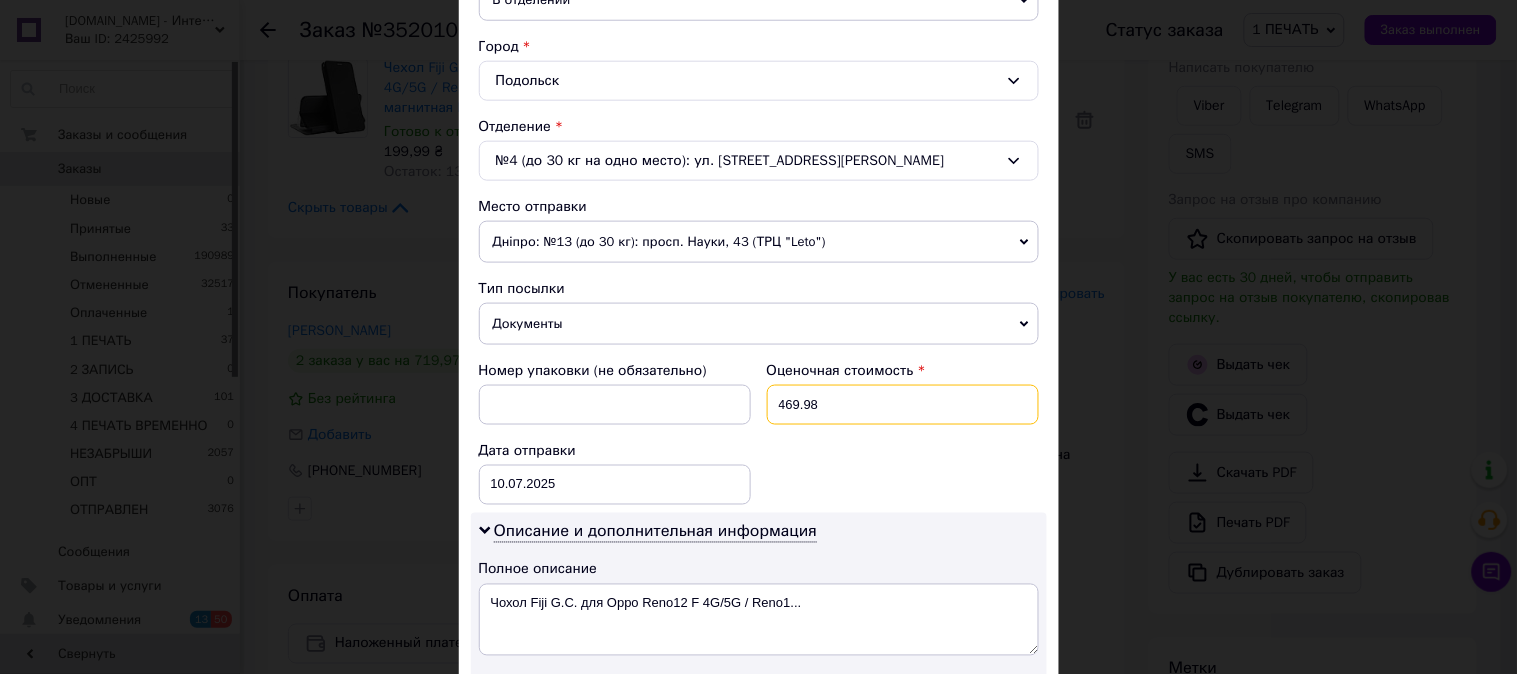 click on "469.98" at bounding box center [903, 405] 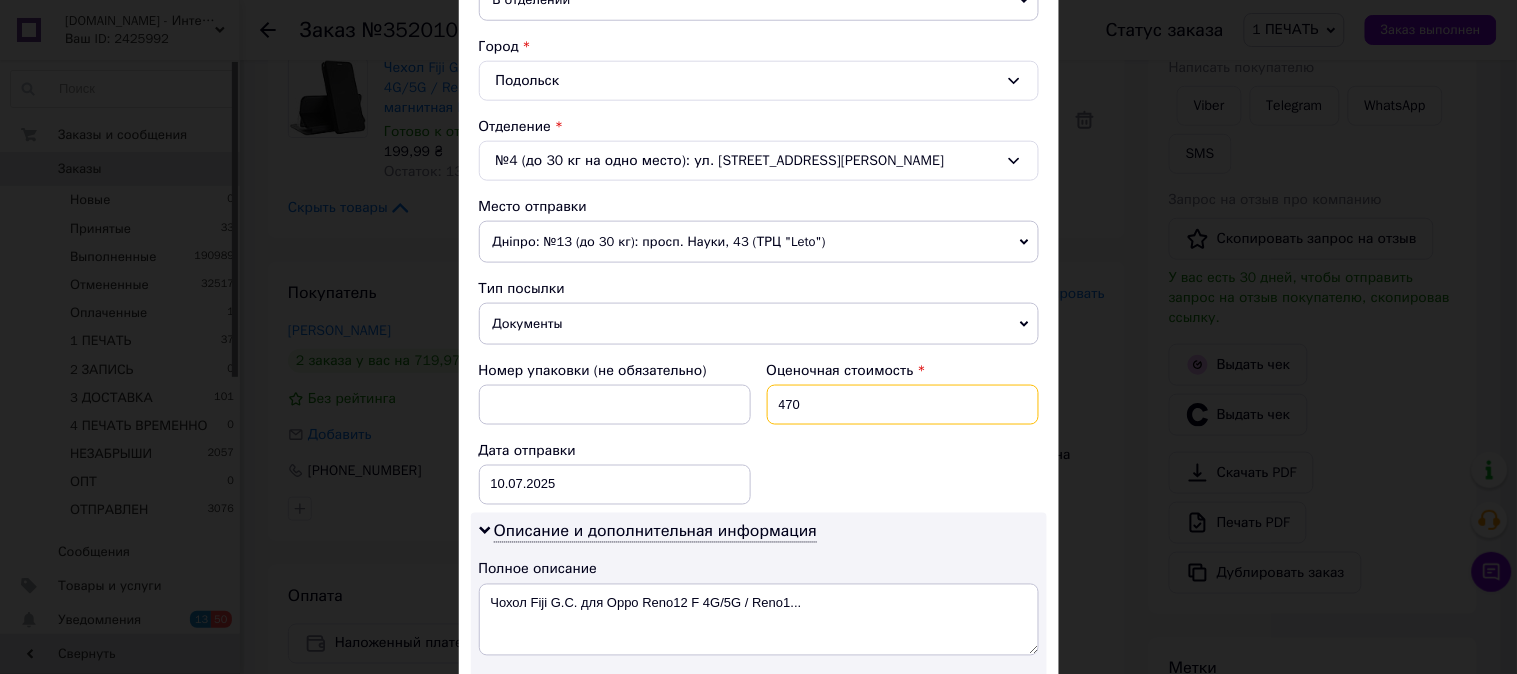 type on "470" 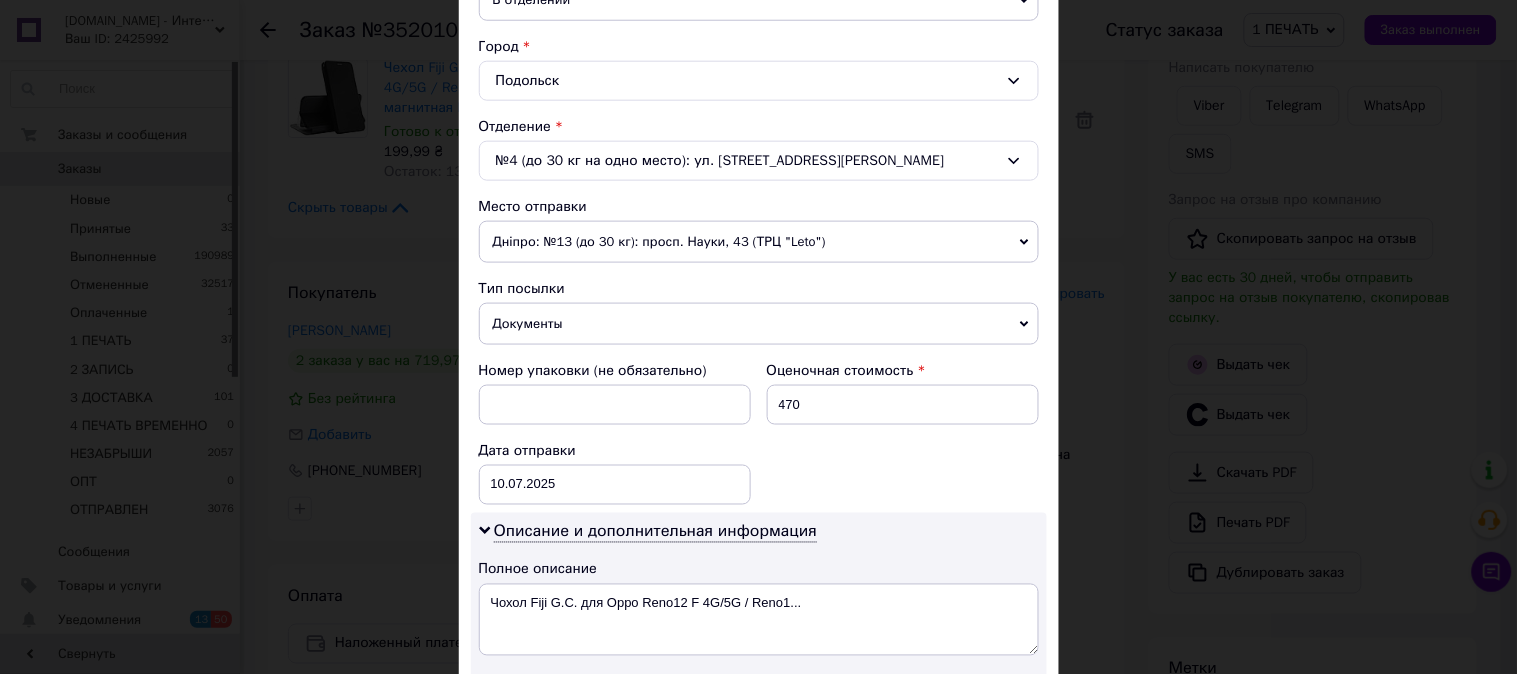 click on "Номер упаковки (не обязательно) Оценочная стоимость 470 Дата отправки [DATE] < 2025 > < Июль > Пн Вт Ср Чт Пт Сб Вс 30 1 2 3 4 5 6 7 8 9 10 11 12 13 14 15 16 17 18 19 20 21 22 23 24 25 26 27 28 29 30 31 1 2 3 4 5 6 7 8 9 10" at bounding box center (759, 433) 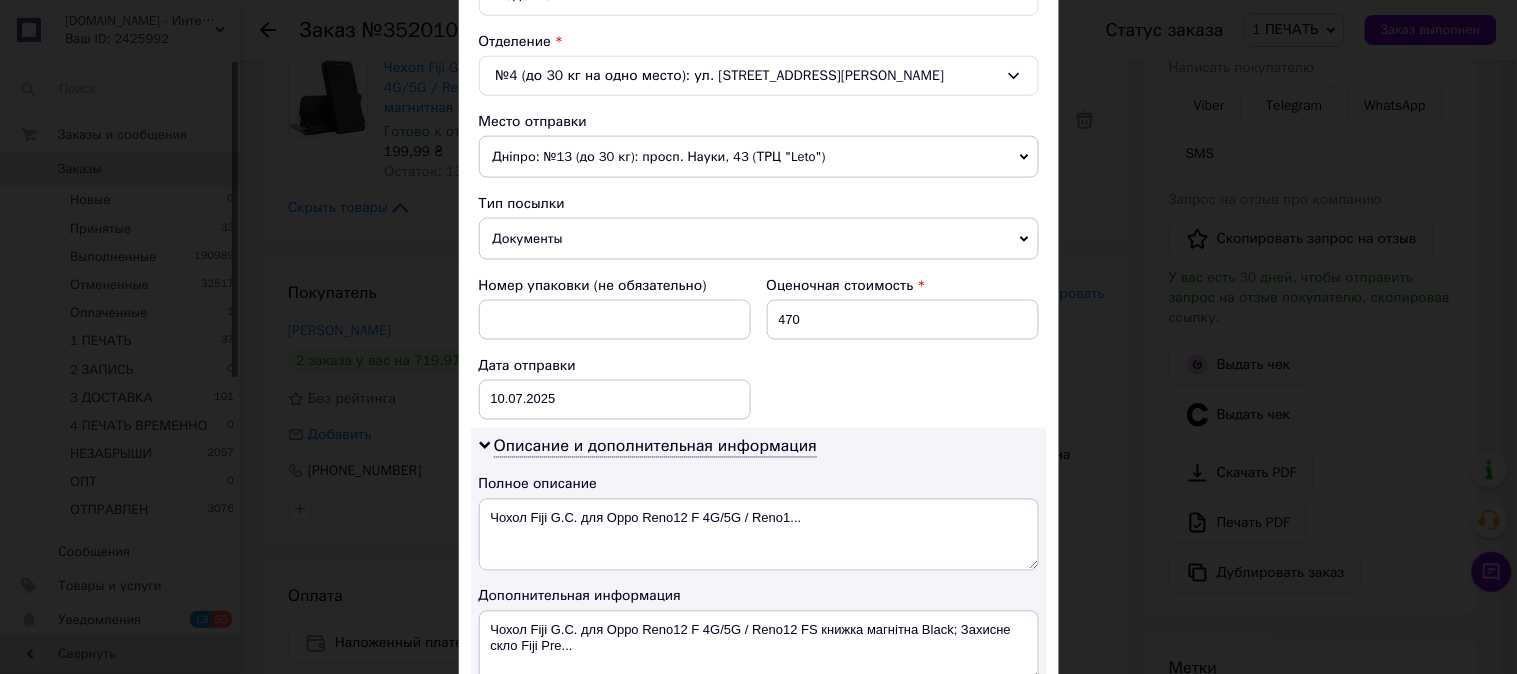 scroll, scrollTop: 1098, scrollLeft: 0, axis: vertical 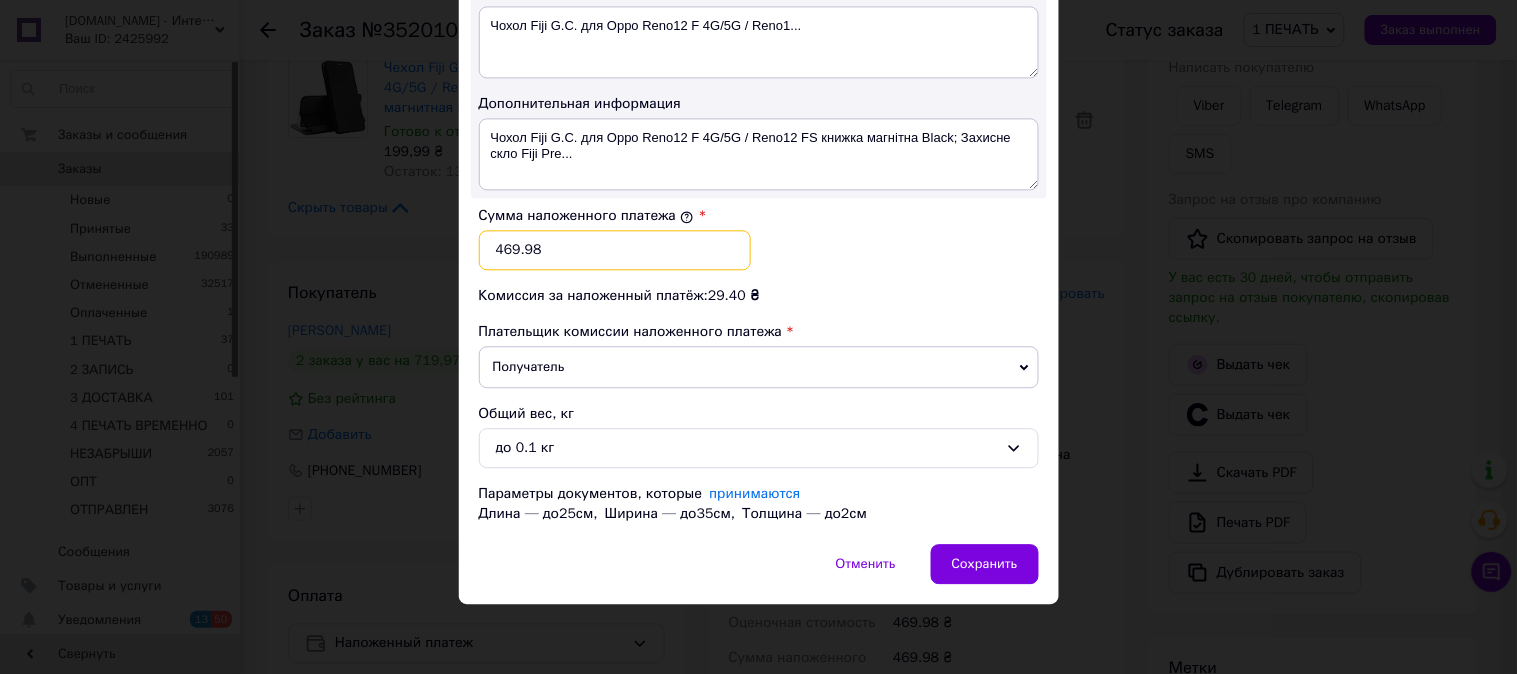 click on "469.98" at bounding box center [615, 250] 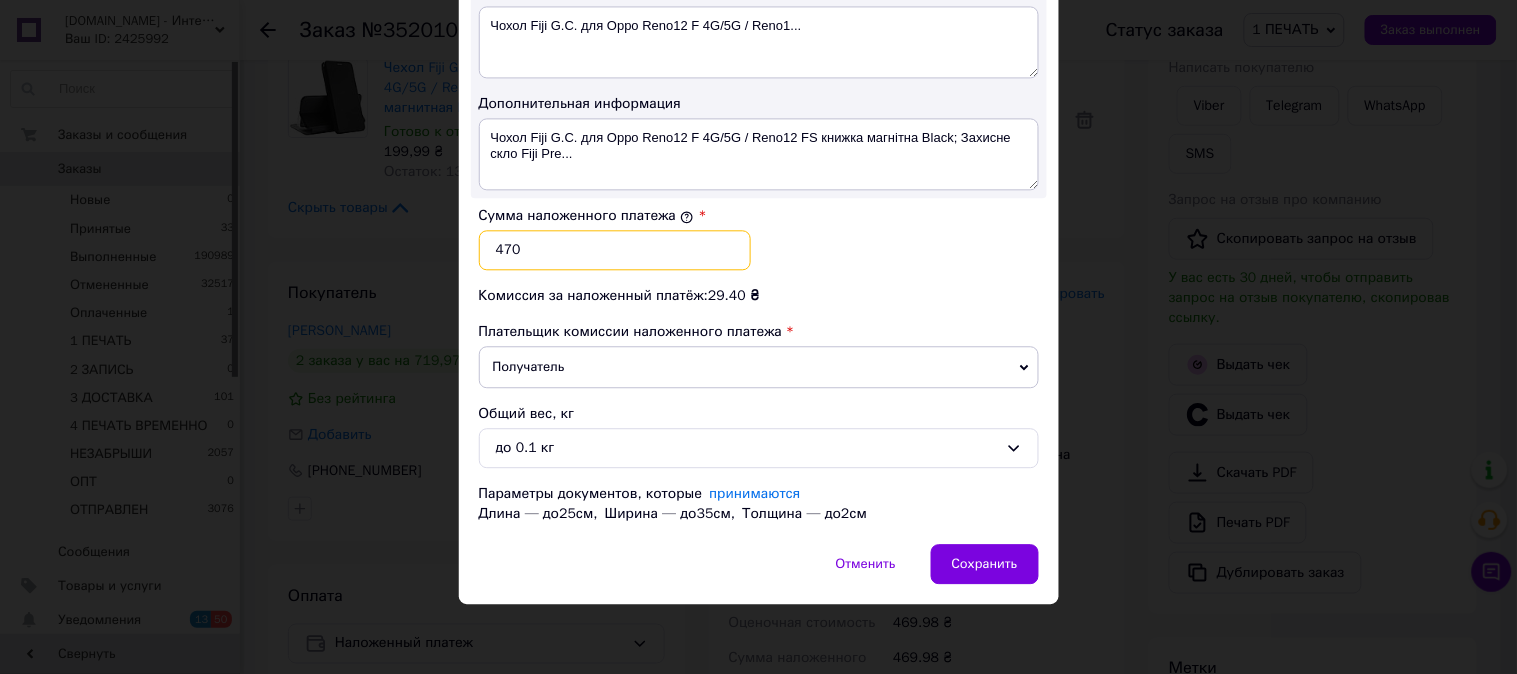 type on "470" 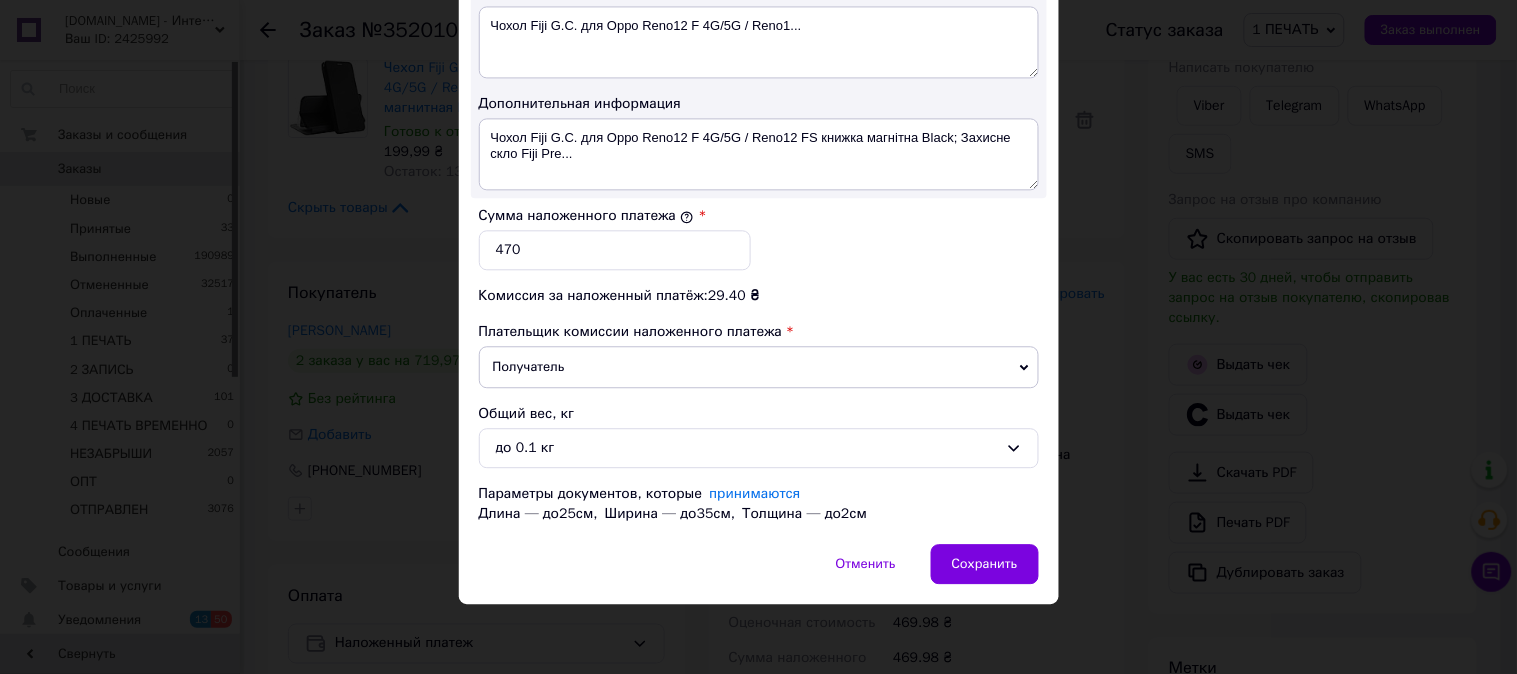 drag, startPoint x: 880, startPoint y: 246, endPoint x: 833, endPoint y: 265, distance: 50.695168 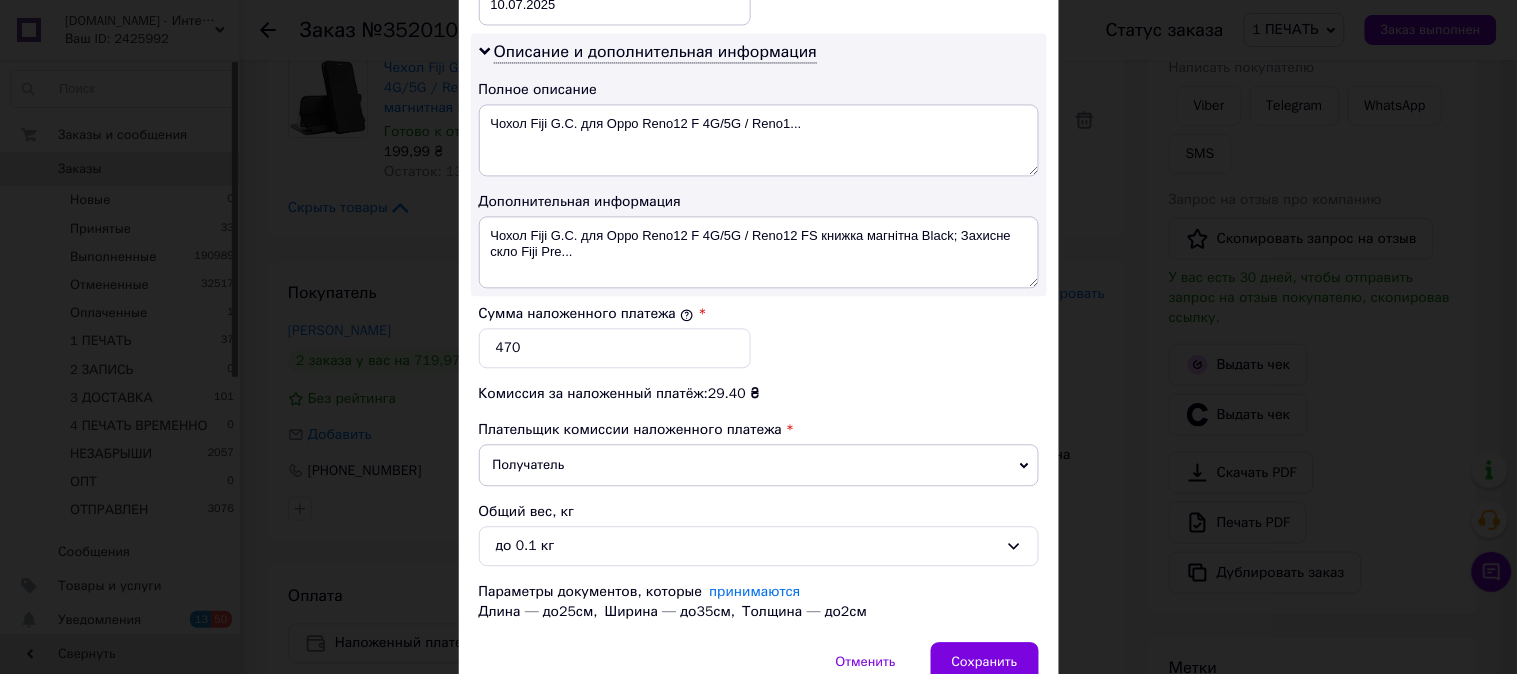 scroll, scrollTop: 987, scrollLeft: 0, axis: vertical 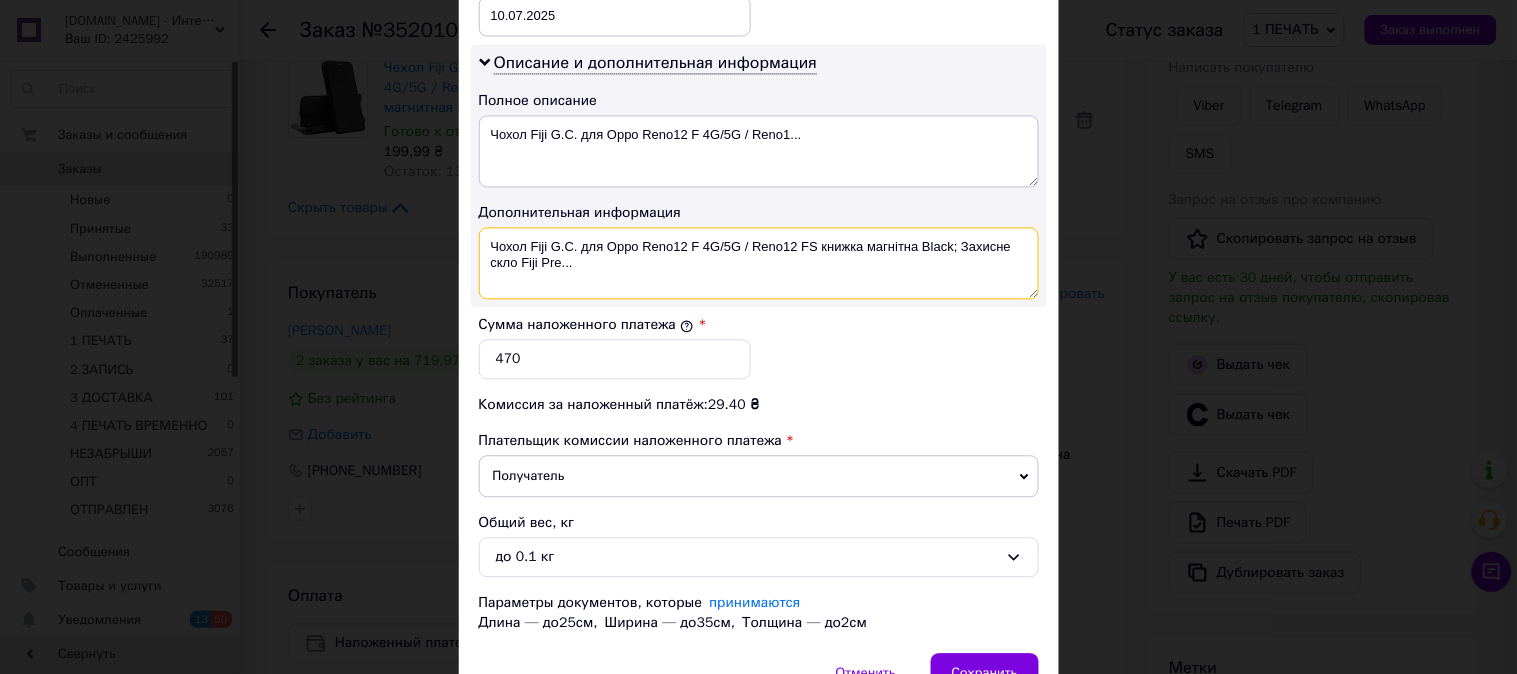 click on "Чохол Fiji G.C. для Oppo Reno12 F 4G/5G / Reno12 FS книжка магнітна Black; Захисне скло Fiji Pre..." at bounding box center (759, 263) 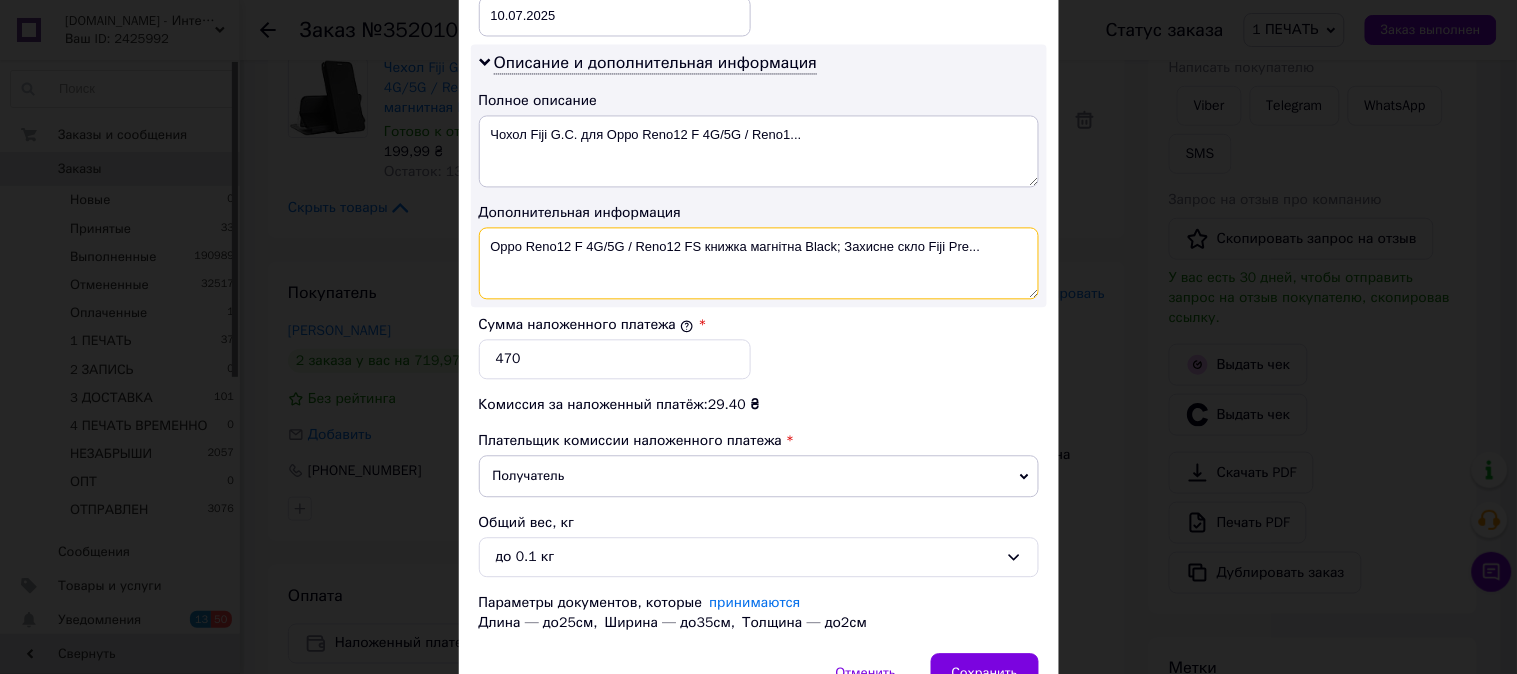 drag, startPoint x: 704, startPoint y: 250, endPoint x: 803, endPoint y: 276, distance: 102.357216 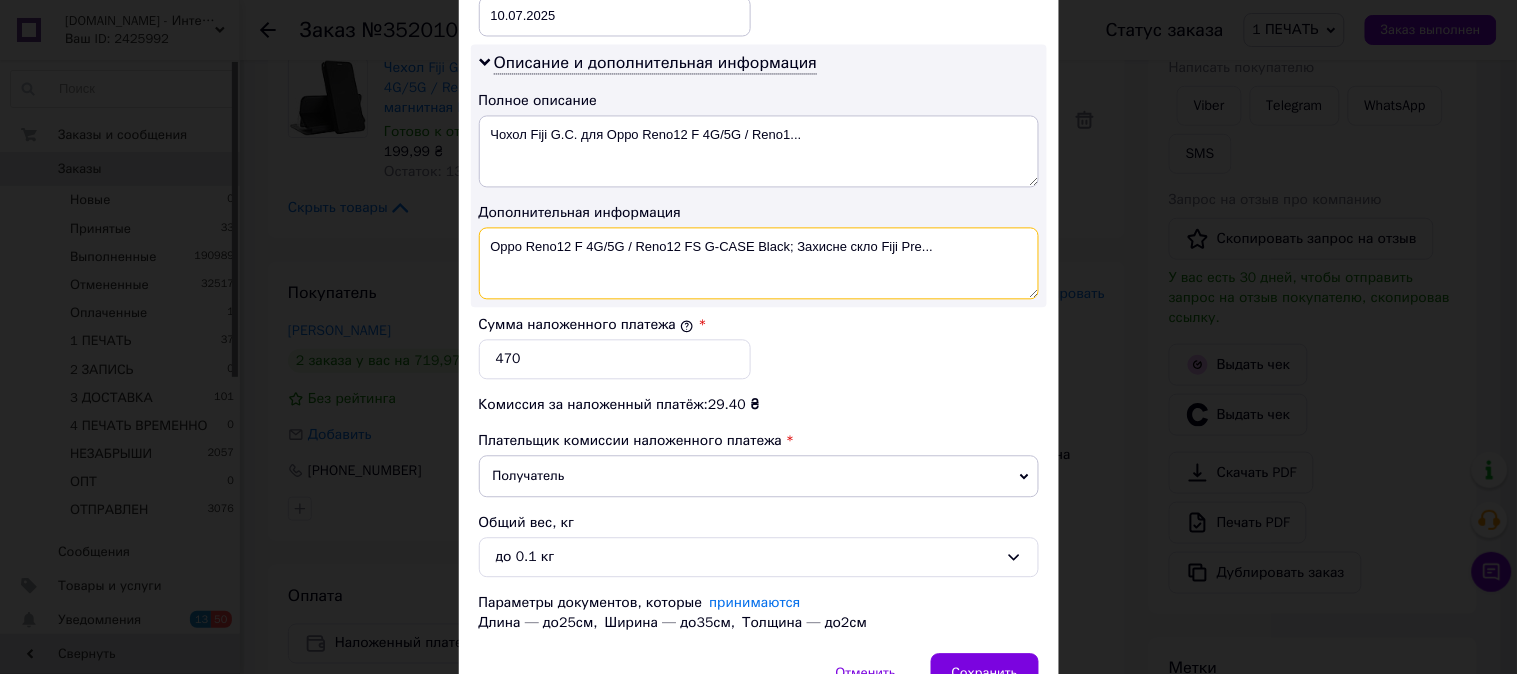 drag, startPoint x: 992, startPoint y: 247, endPoint x: 786, endPoint y: 282, distance: 208.95215 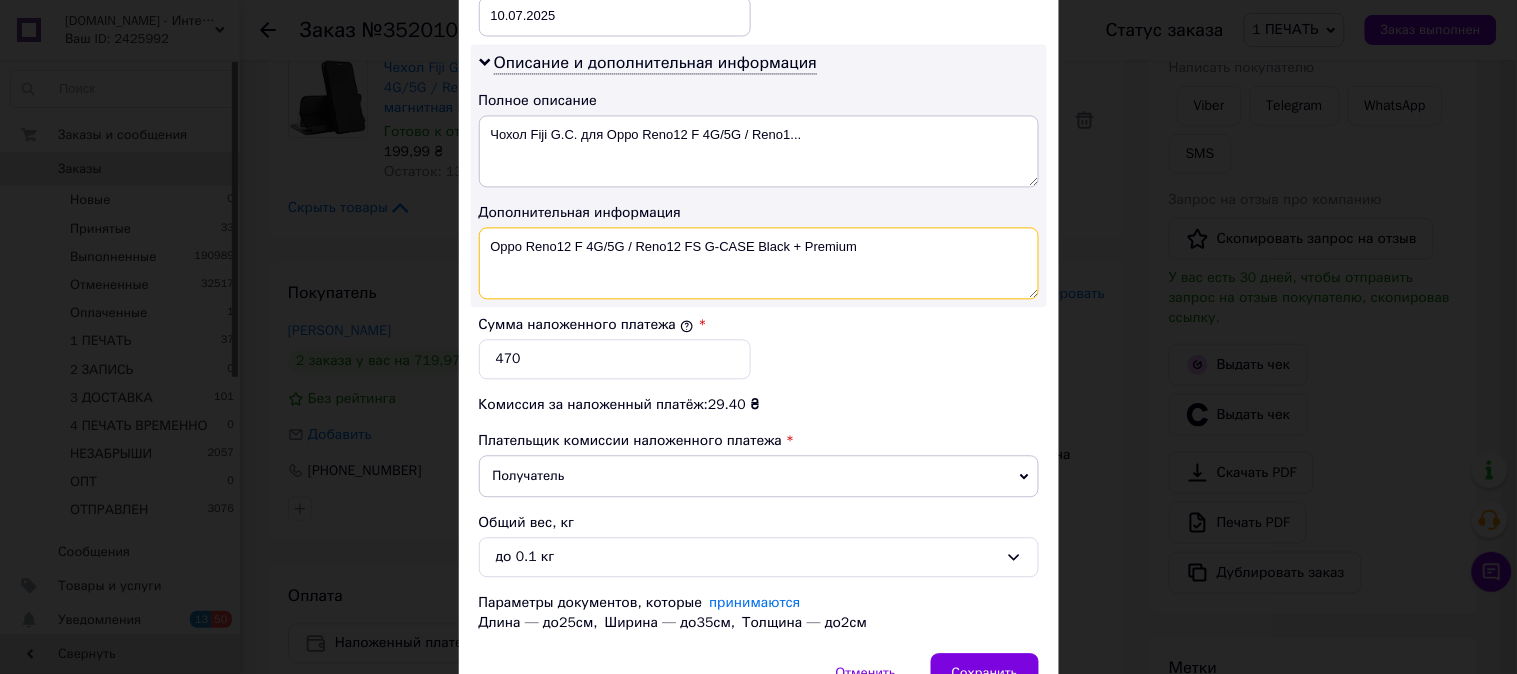paste on "3D ЧЕР" 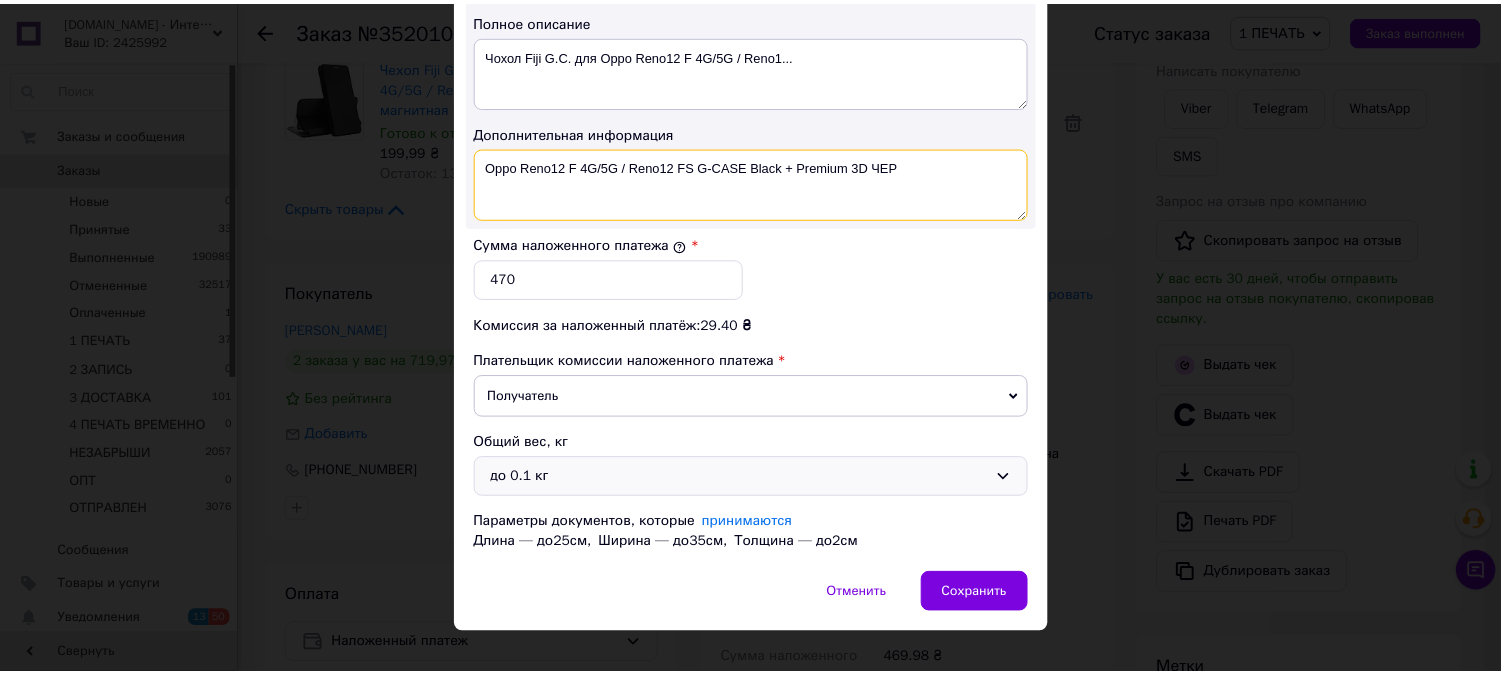 scroll, scrollTop: 1098, scrollLeft: 0, axis: vertical 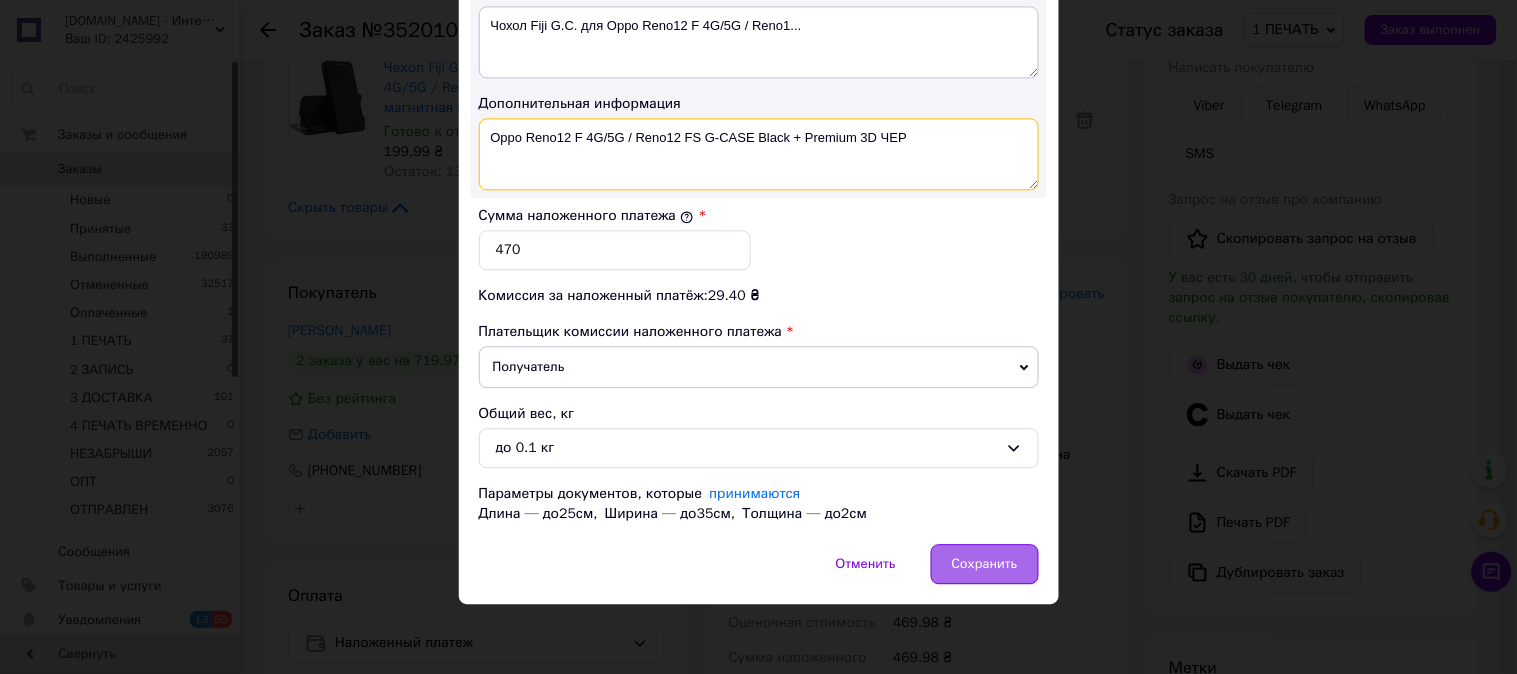 type on "Oppo Reno12 F 4G/5G / Reno12 FS G-CASE Black + Premium 3D ЧЕР" 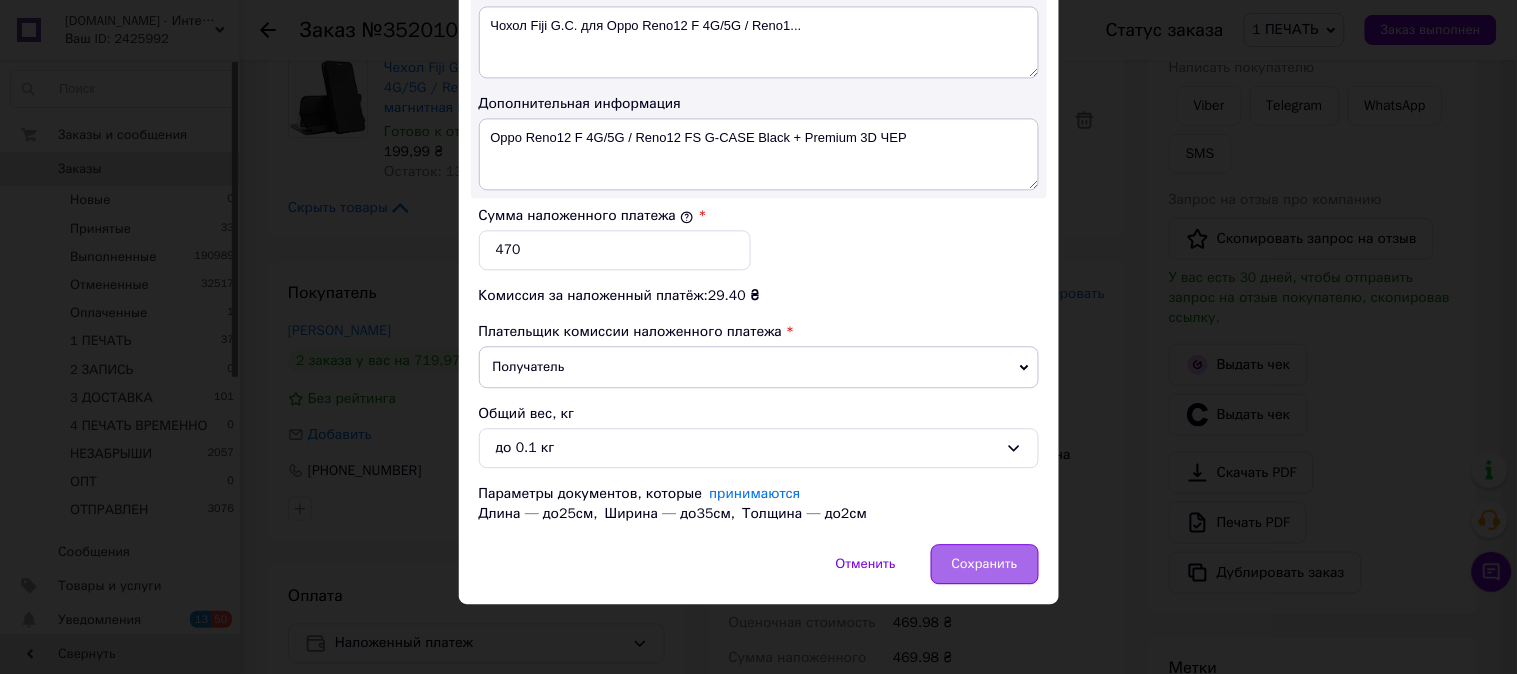 click on "Сохранить" at bounding box center [985, 564] 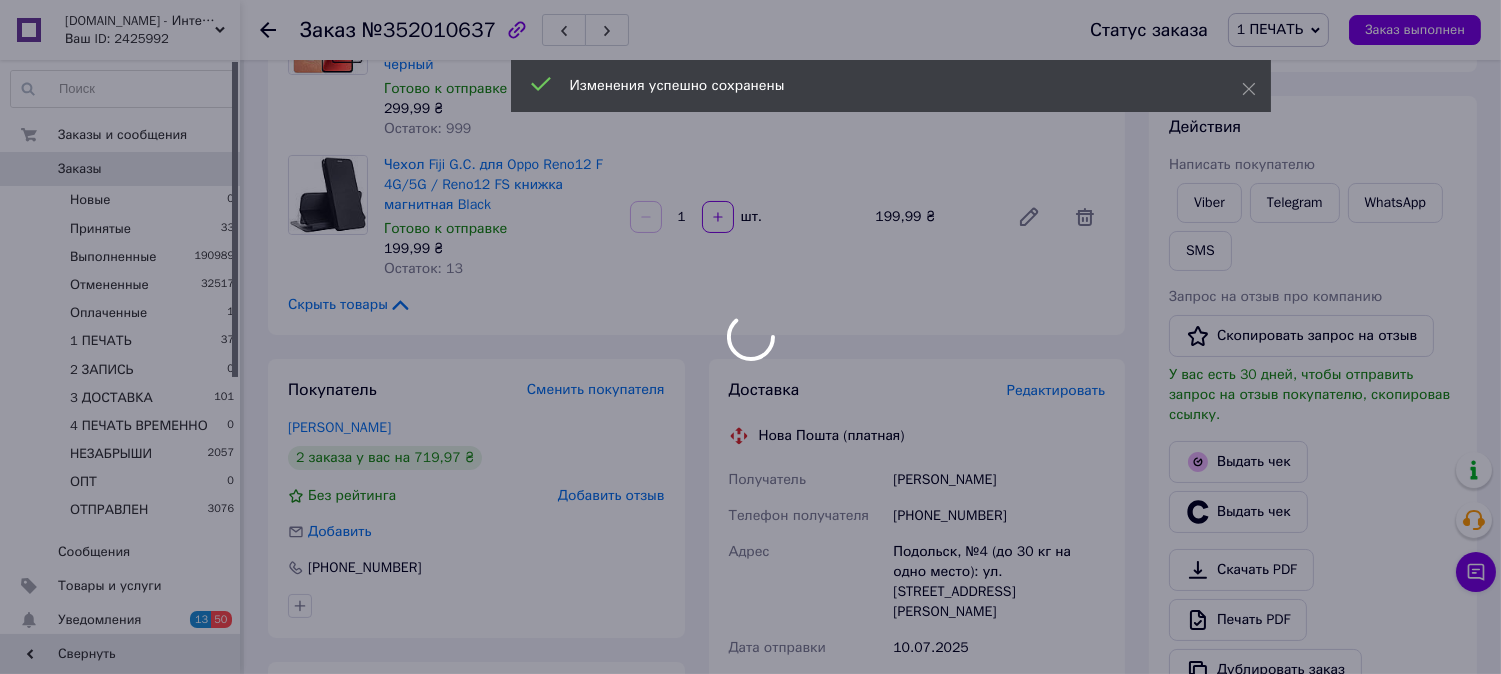 scroll, scrollTop: 74, scrollLeft: 0, axis: vertical 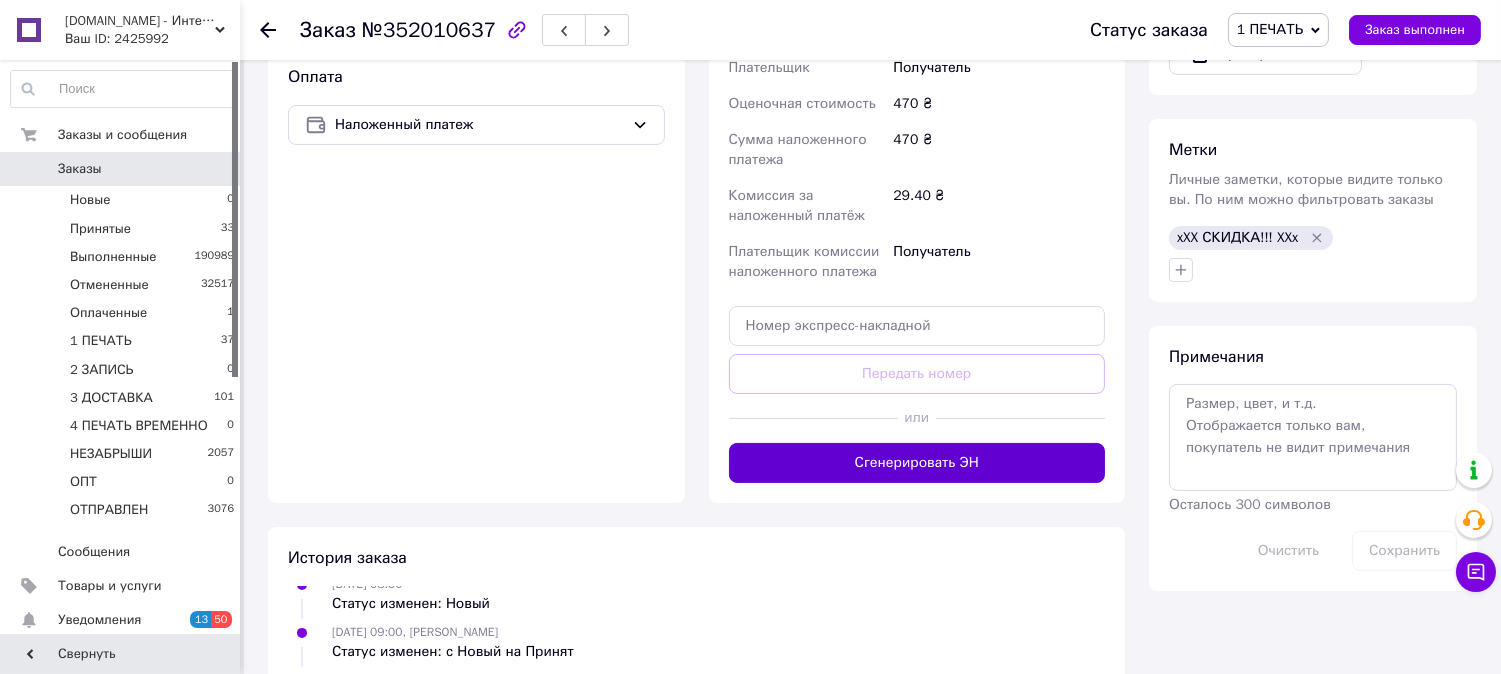 click on "Сгенерировать ЭН" at bounding box center [917, 463] 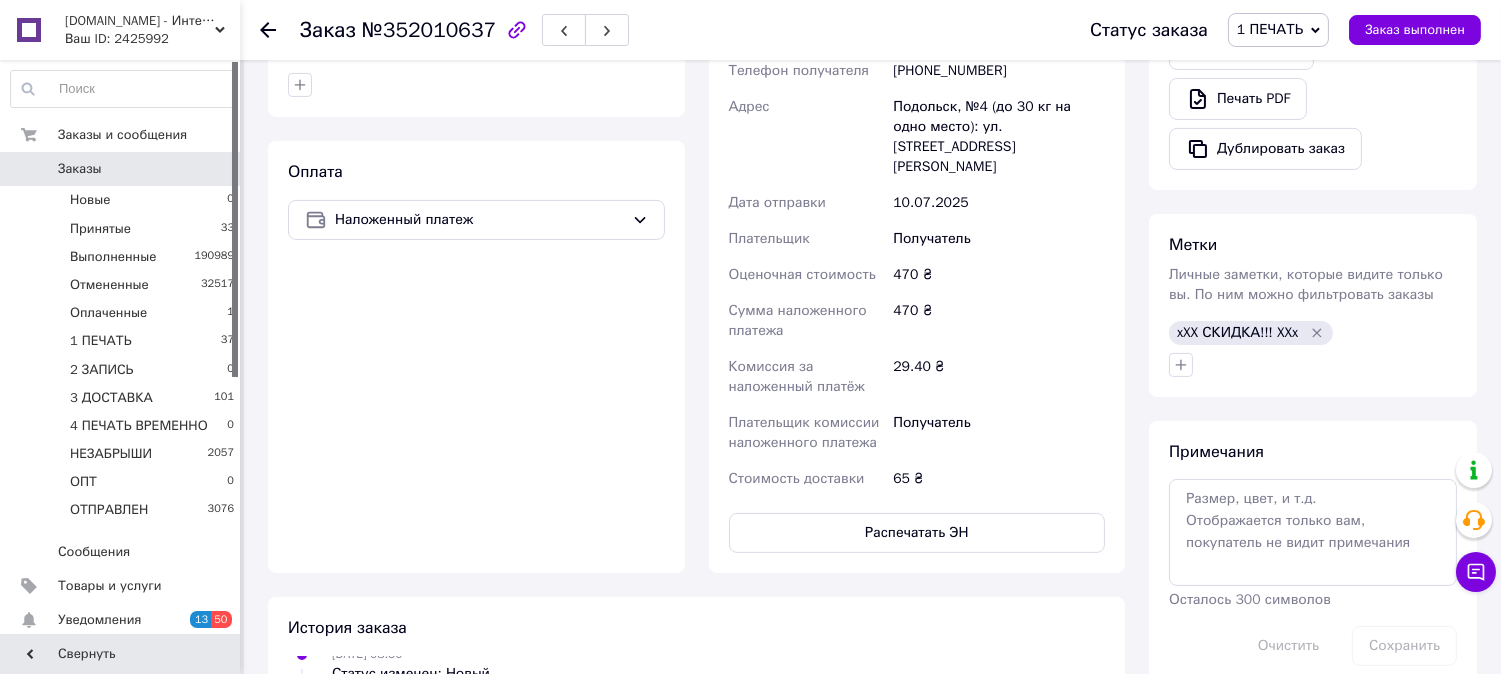 scroll, scrollTop: 814, scrollLeft: 0, axis: vertical 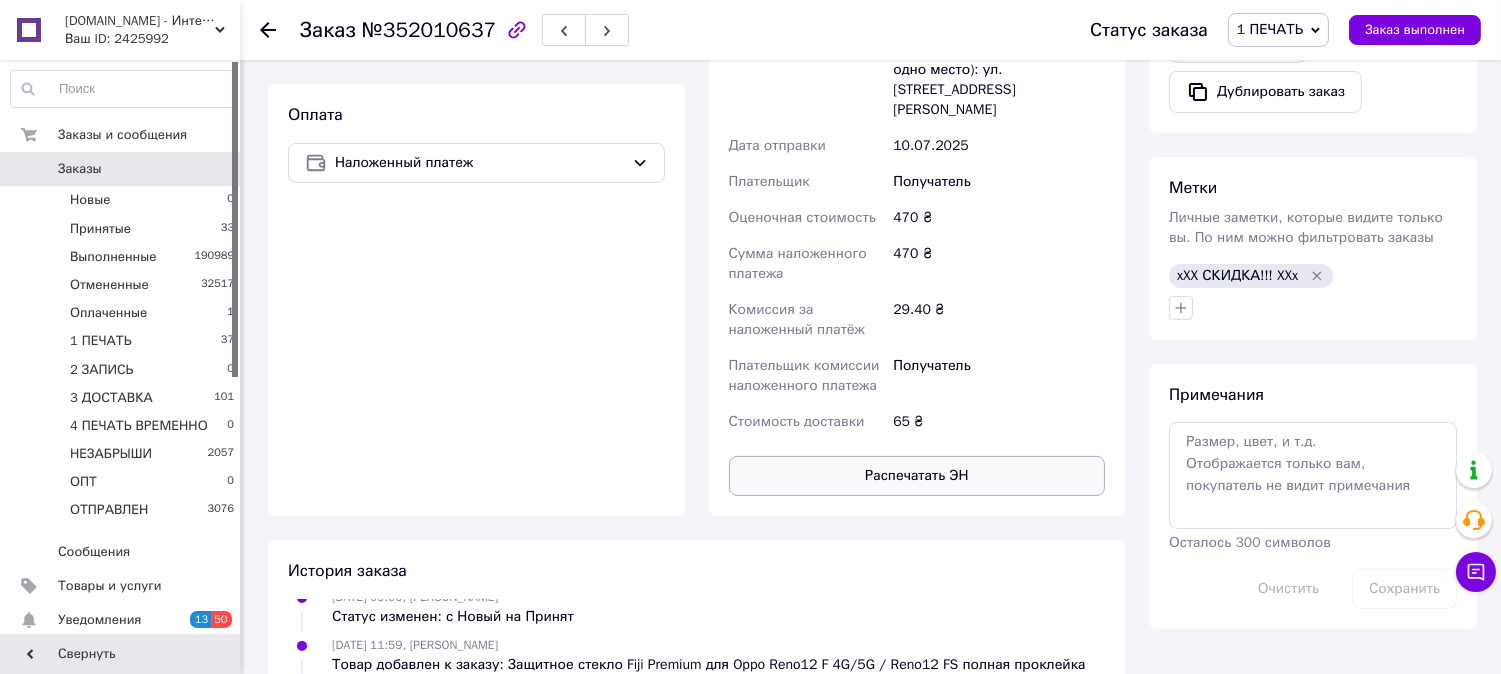 click on "Распечатать ЭН" at bounding box center (917, 476) 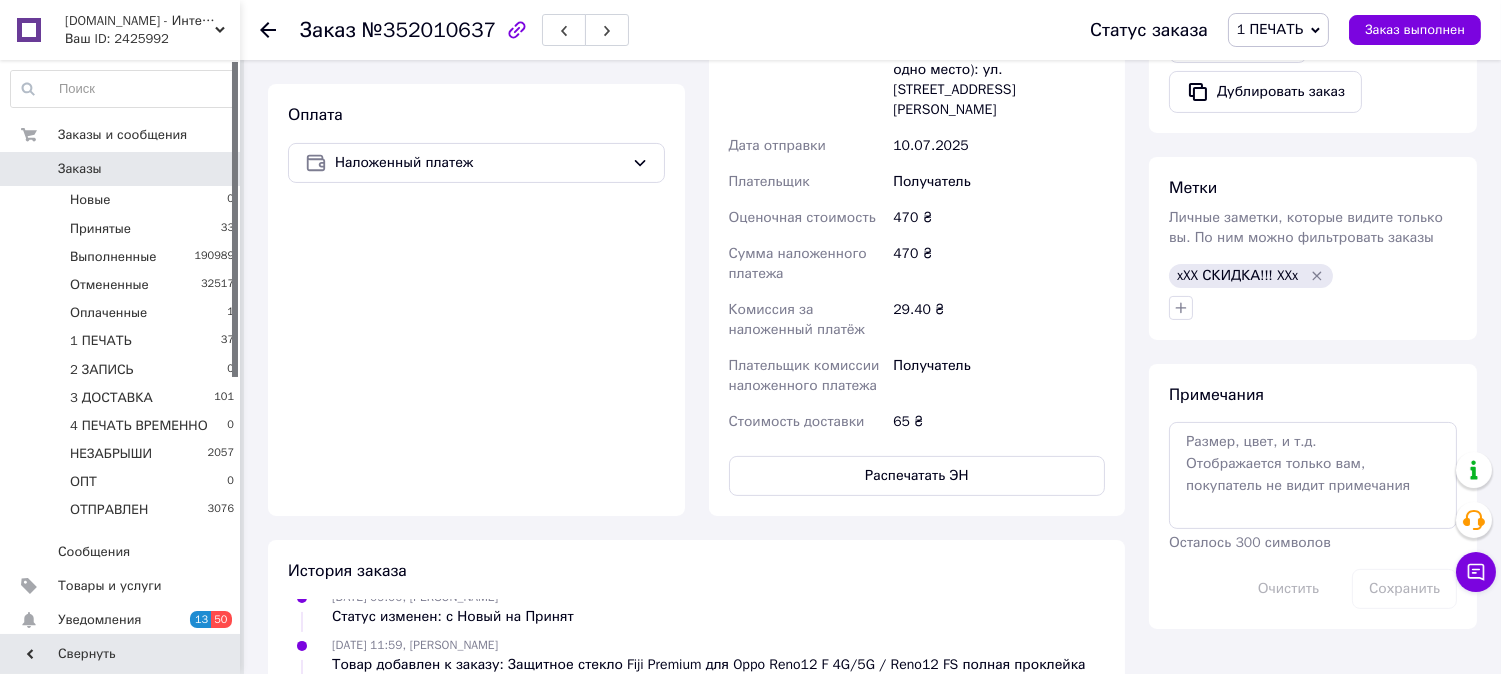 type 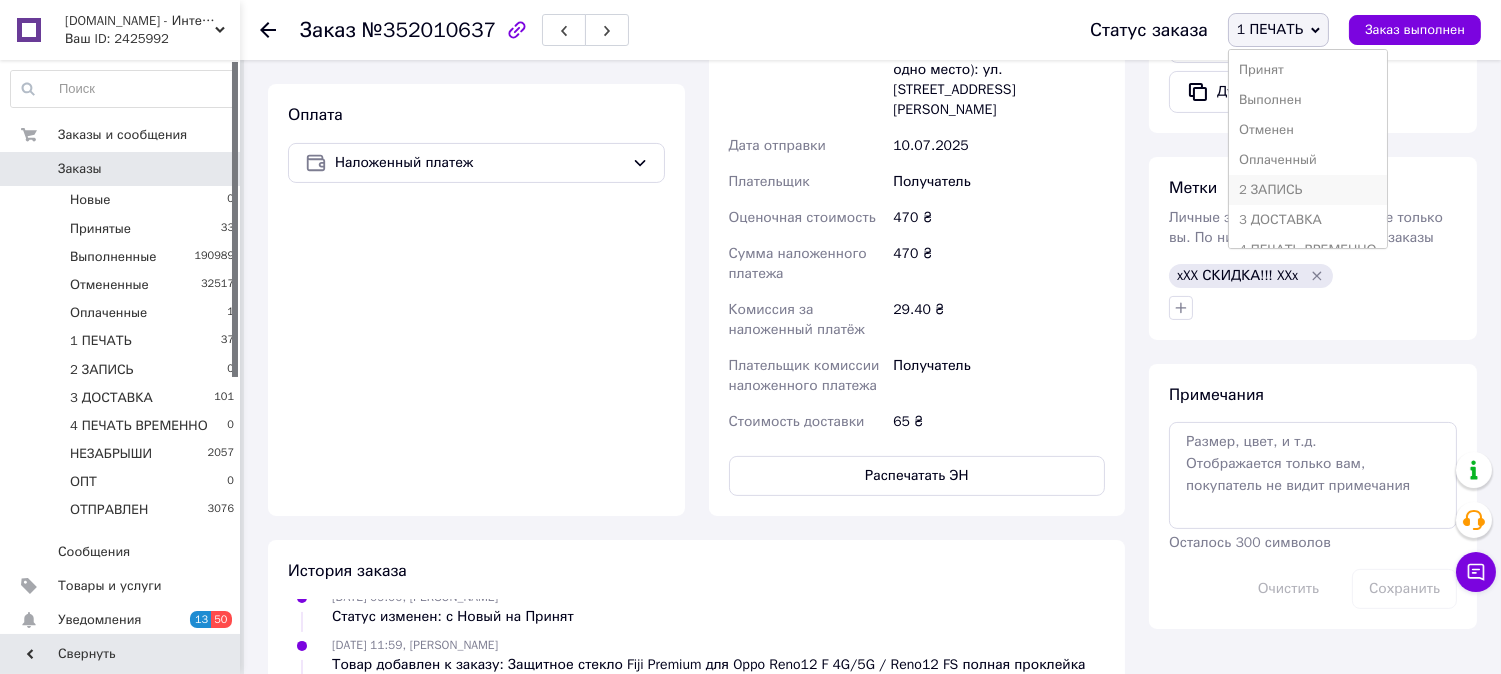 click on "2 ЗАПИСЬ" at bounding box center (1308, 190) 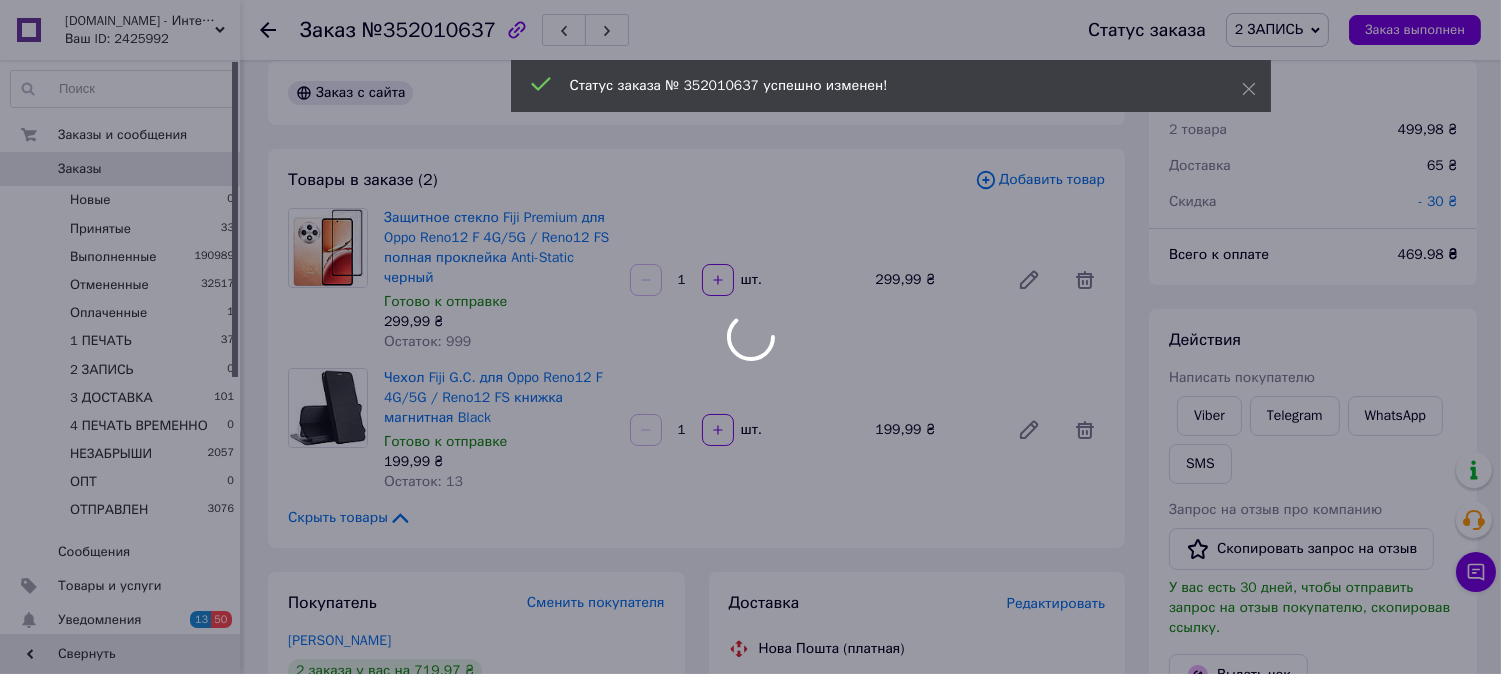 scroll, scrollTop: 0, scrollLeft: 0, axis: both 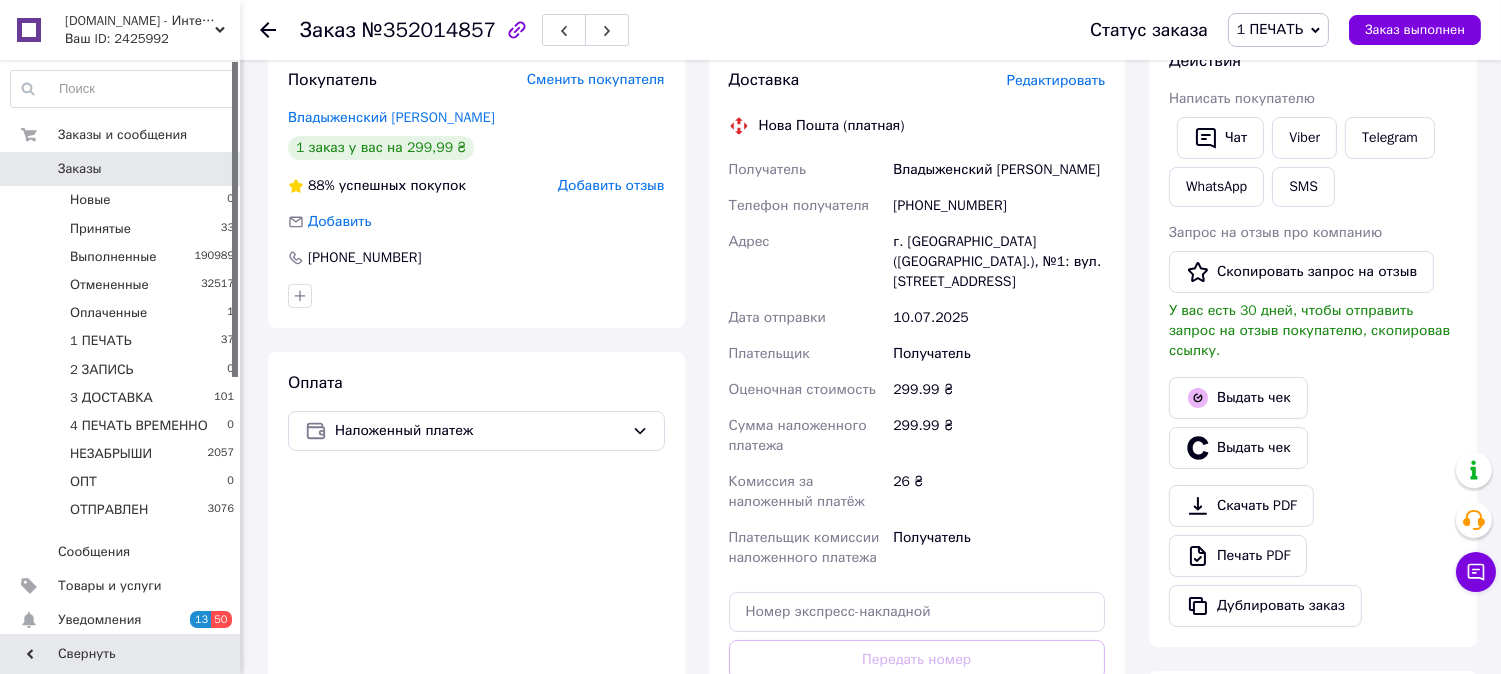 click on "Редактировать" at bounding box center [1056, 80] 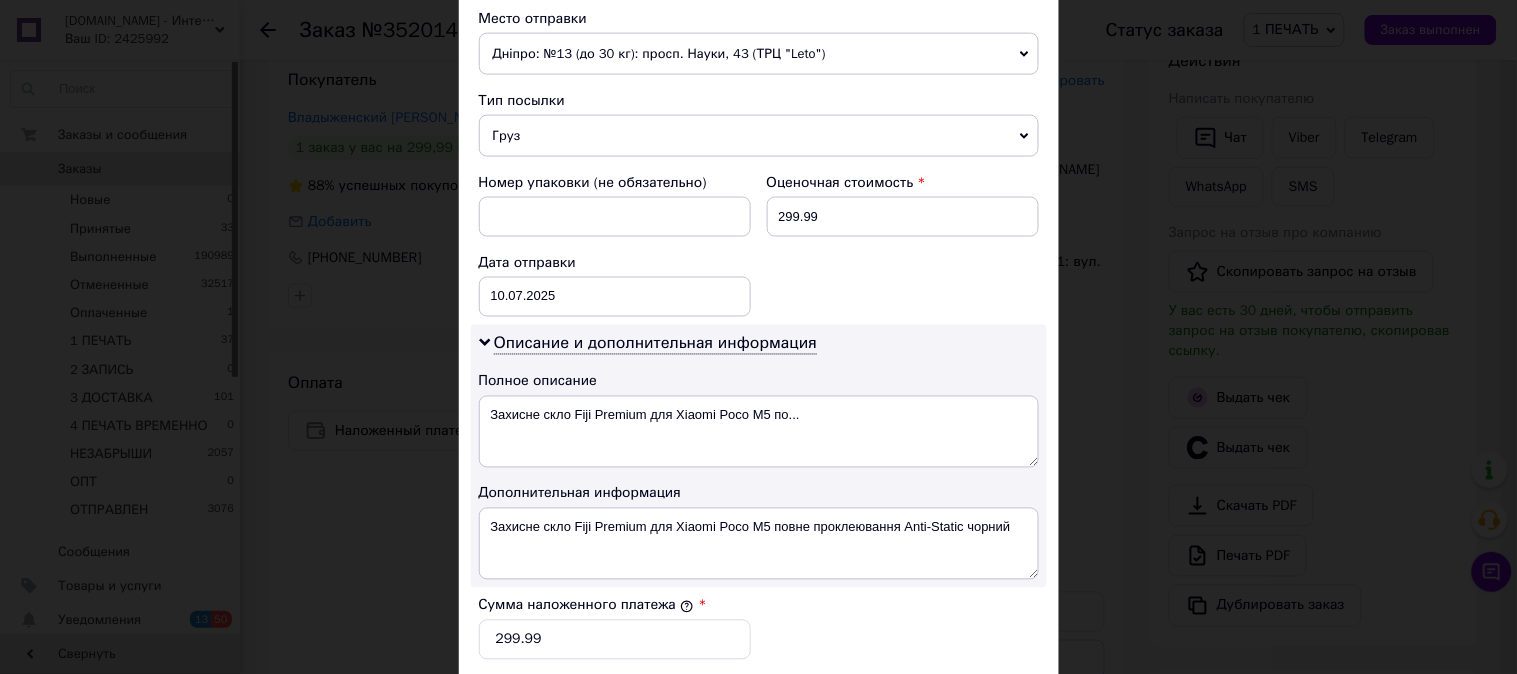 scroll, scrollTop: 703, scrollLeft: 0, axis: vertical 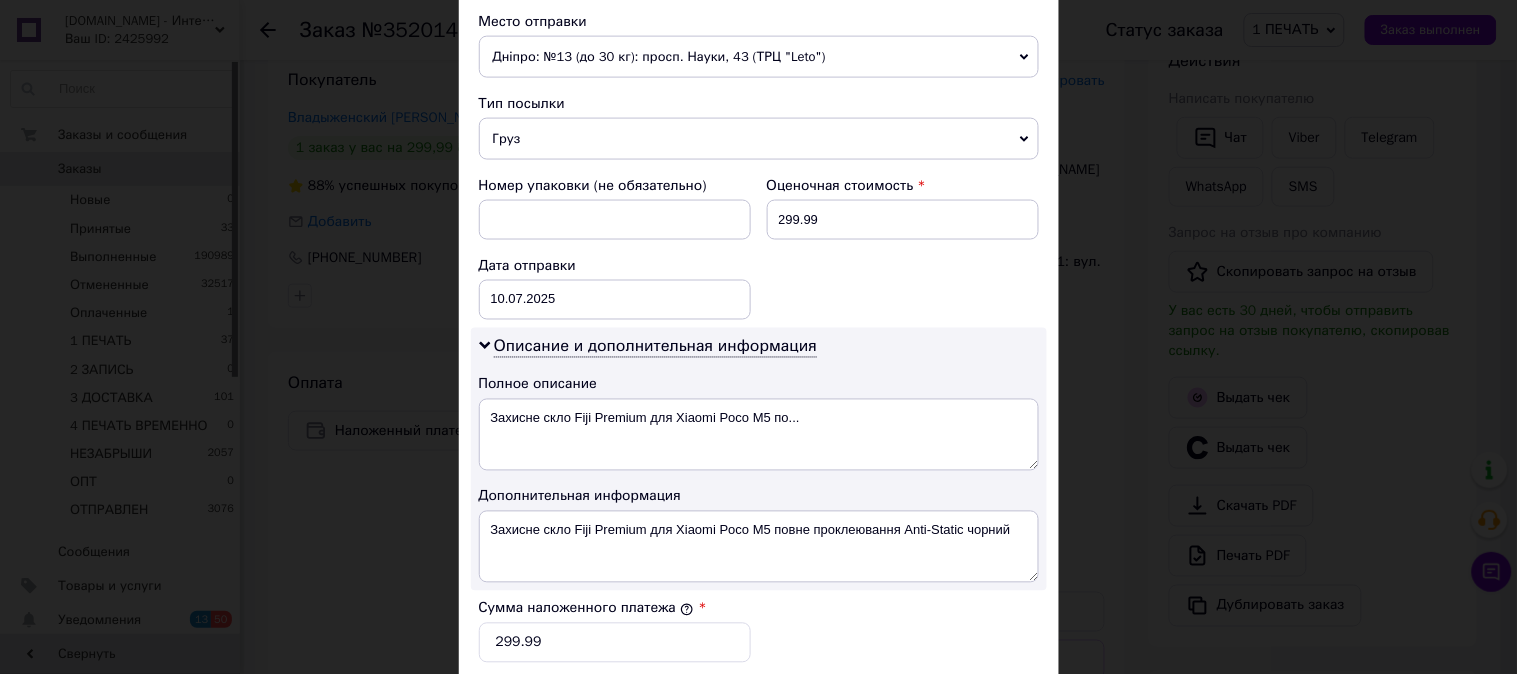 click on "Груз" at bounding box center (759, 139) 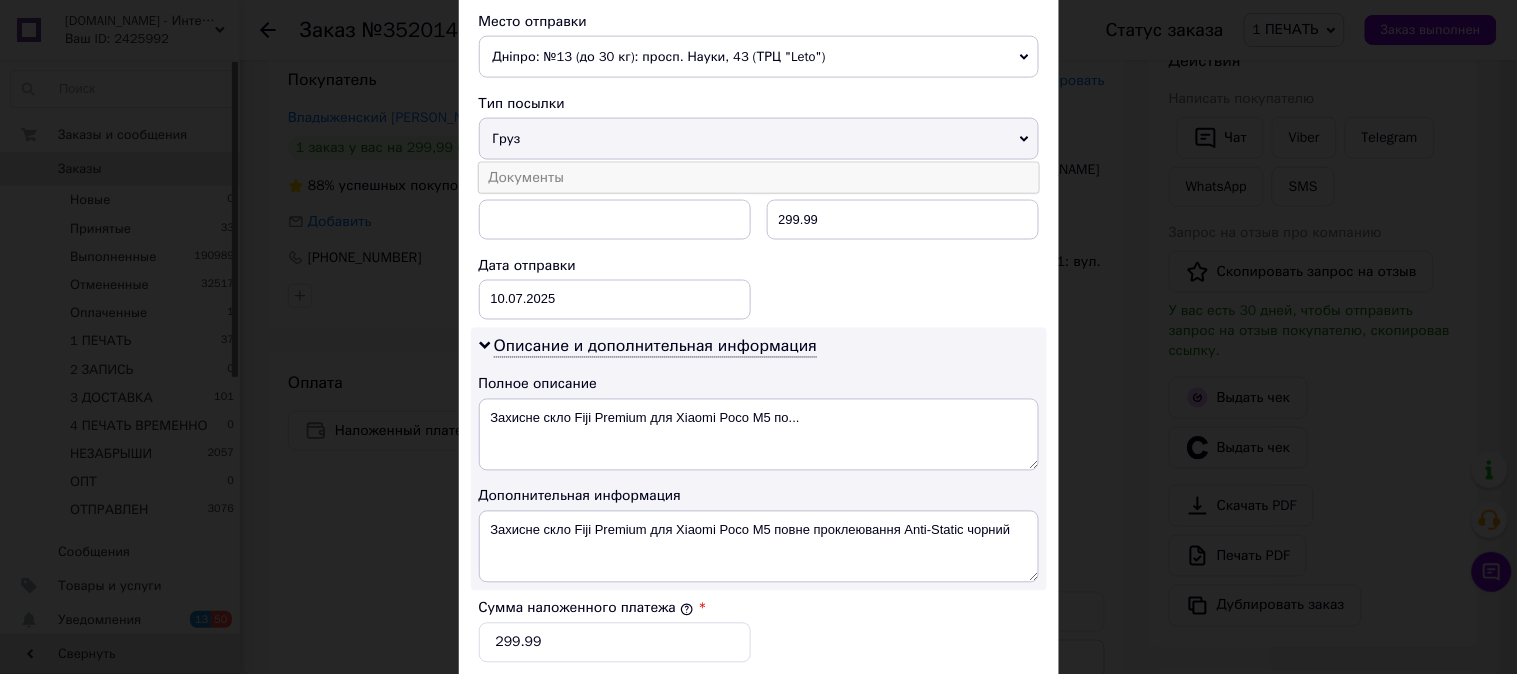 click on "Документы" at bounding box center [759, 178] 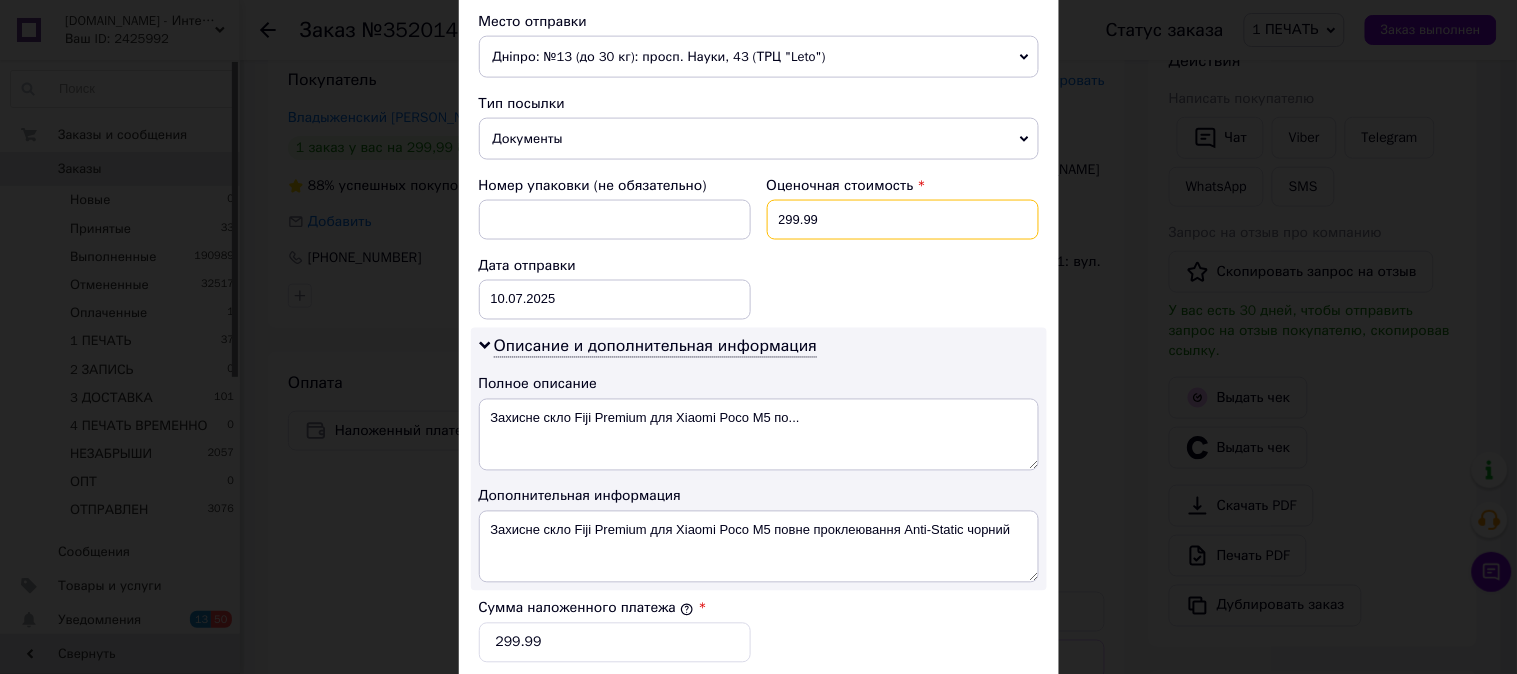 click on "299.99" at bounding box center [903, 220] 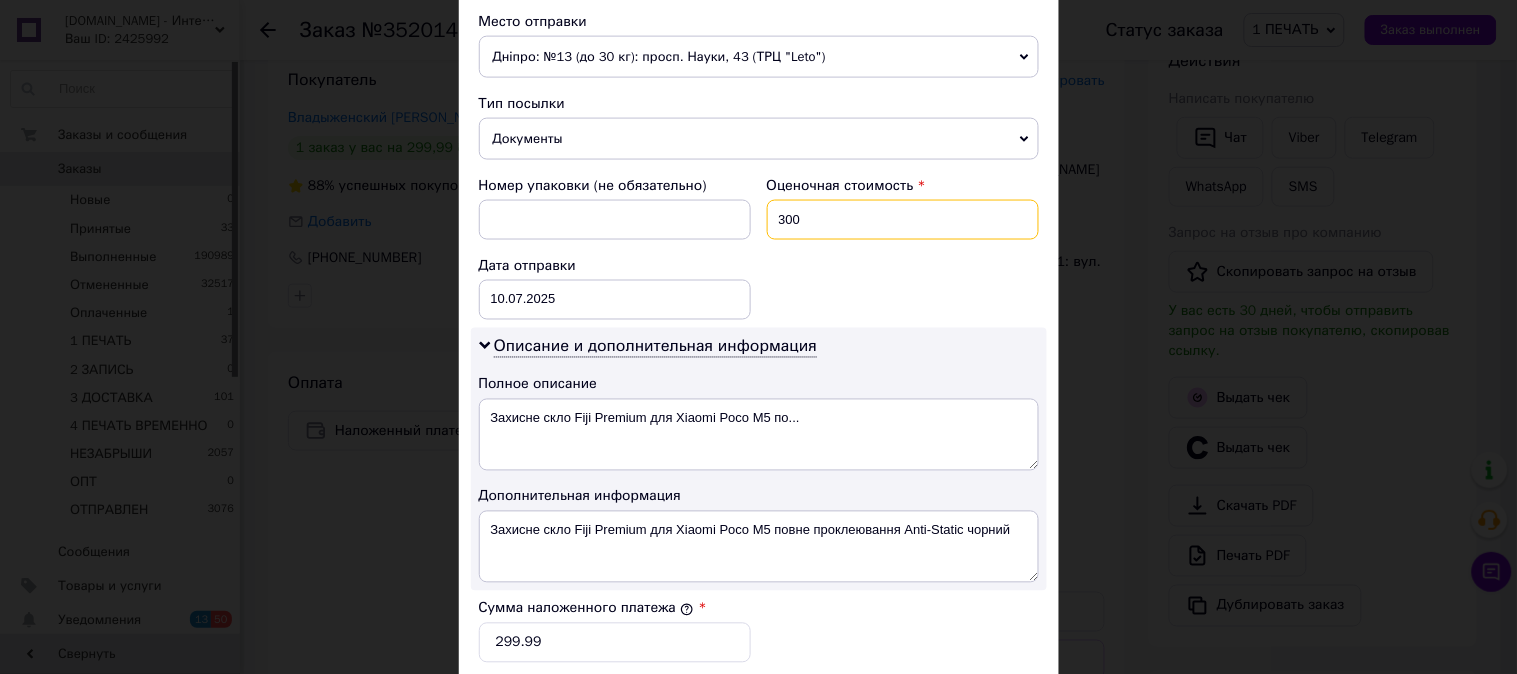 type on "300" 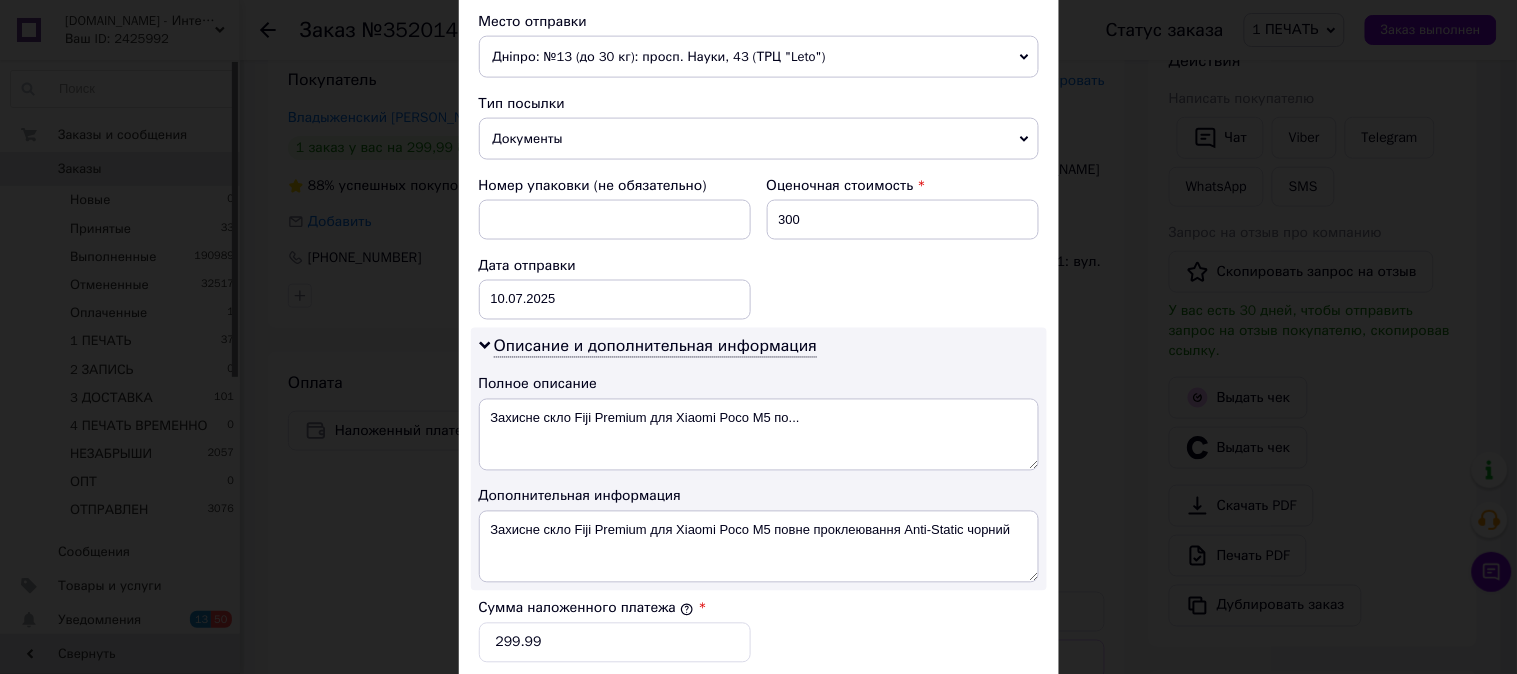 click on "Номер упаковки (не обязательно) Оценочная стоимость 300 Дата отправки 10.07.2025 < 2025 > < Июль > Пн Вт Ср Чт Пт Сб Вс 30 1 2 3 4 5 6 7 8 9 10 11 12 13 14 15 16 17 18 19 20 21 22 23 24 25 26 27 28 29 30 31 1 2 3 4 5 6 7 8 9 10" at bounding box center [759, 248] 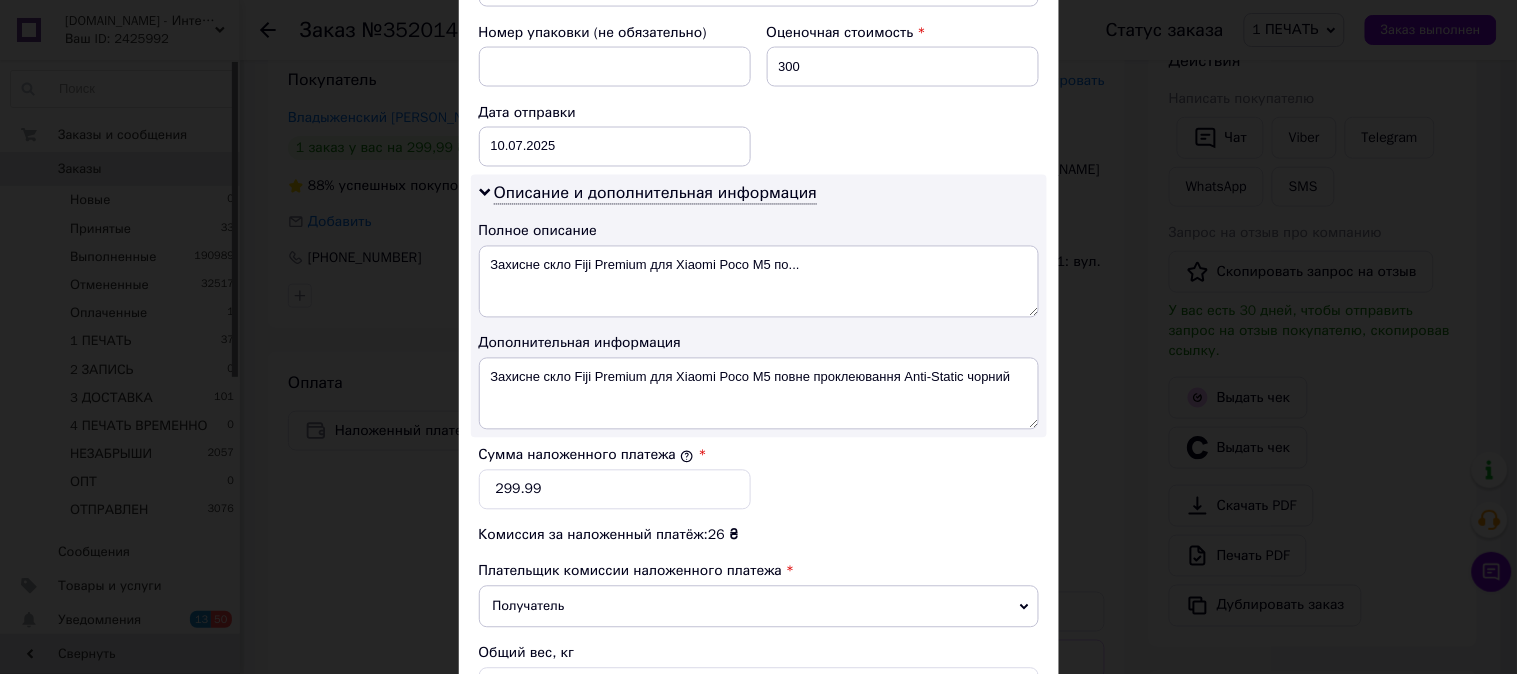scroll, scrollTop: 1098, scrollLeft: 0, axis: vertical 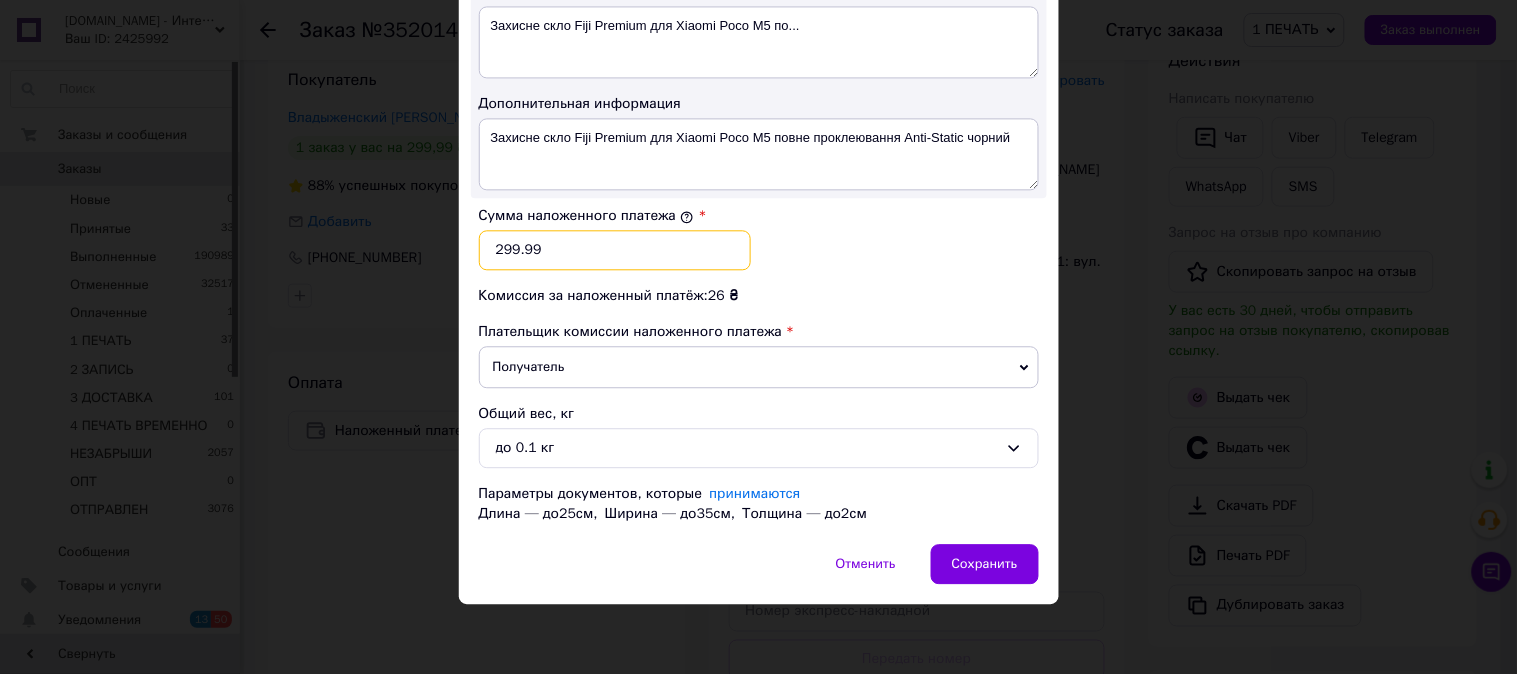 click on "299.99" at bounding box center [615, 250] 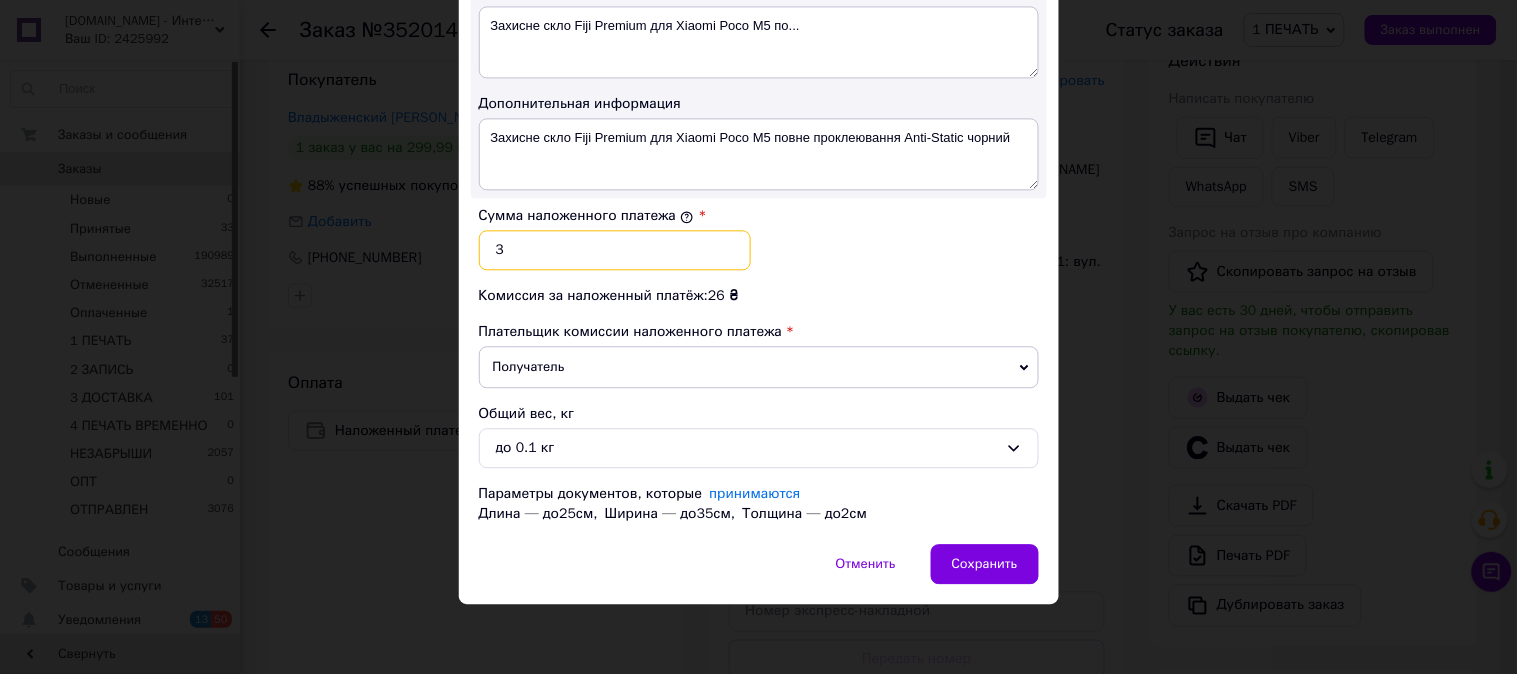 click on "3" at bounding box center (615, 250) 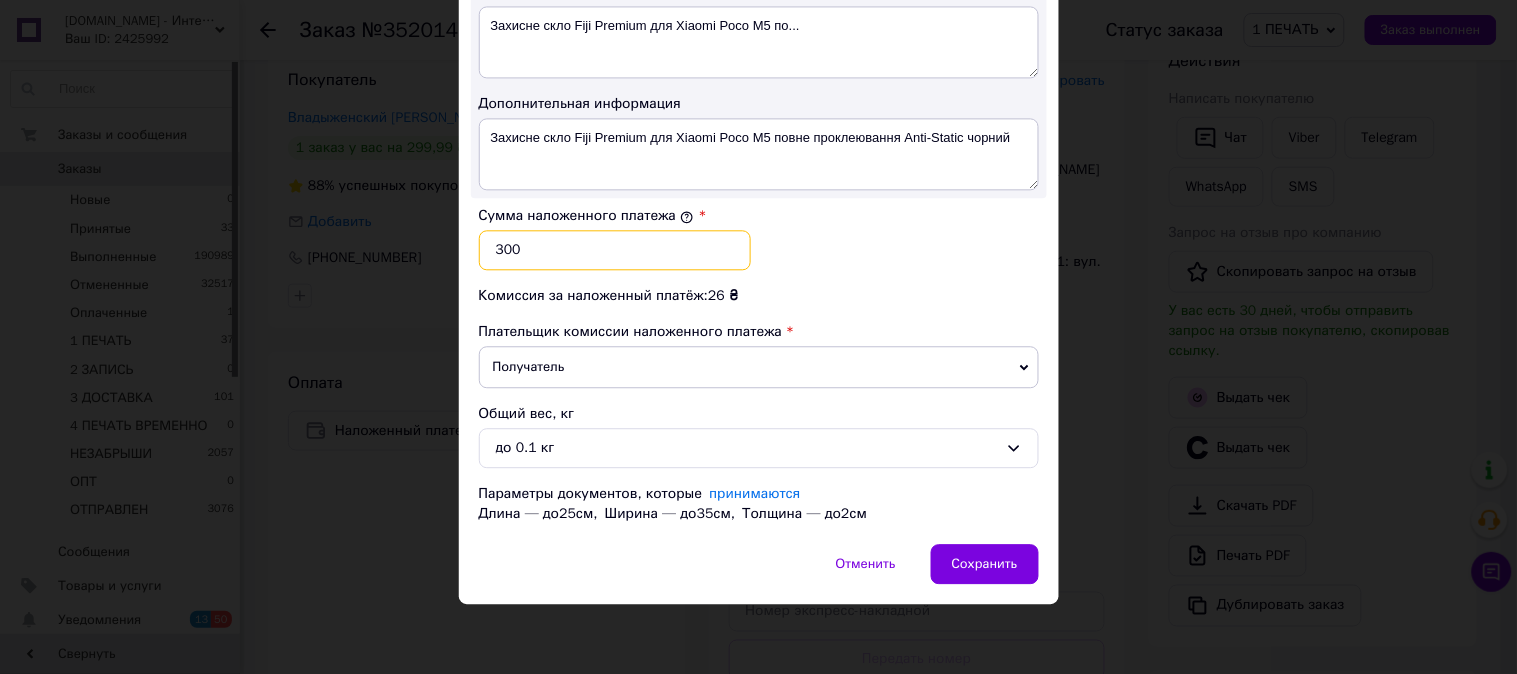 type on "300" 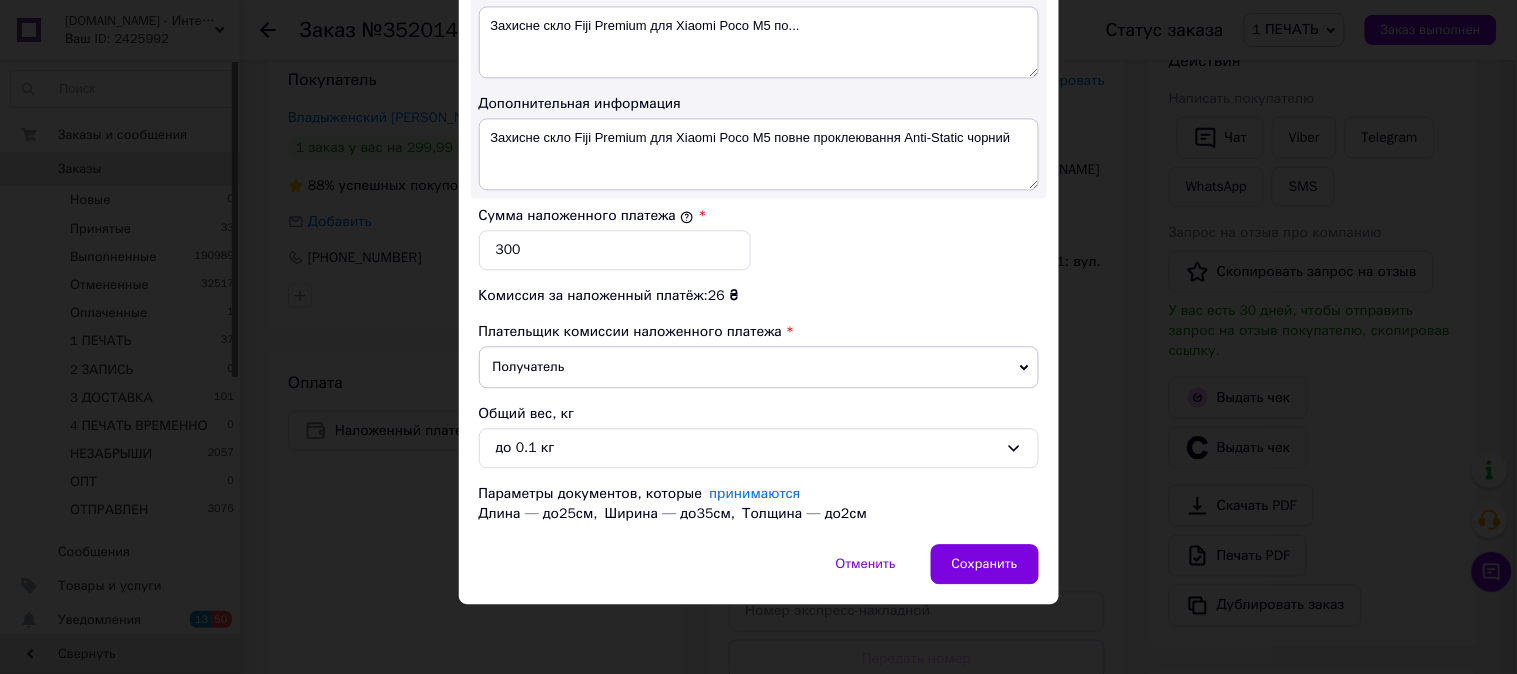 drag, startPoint x: 858, startPoint y: 233, endPoint x: 827, endPoint y: 247, distance: 34.0147 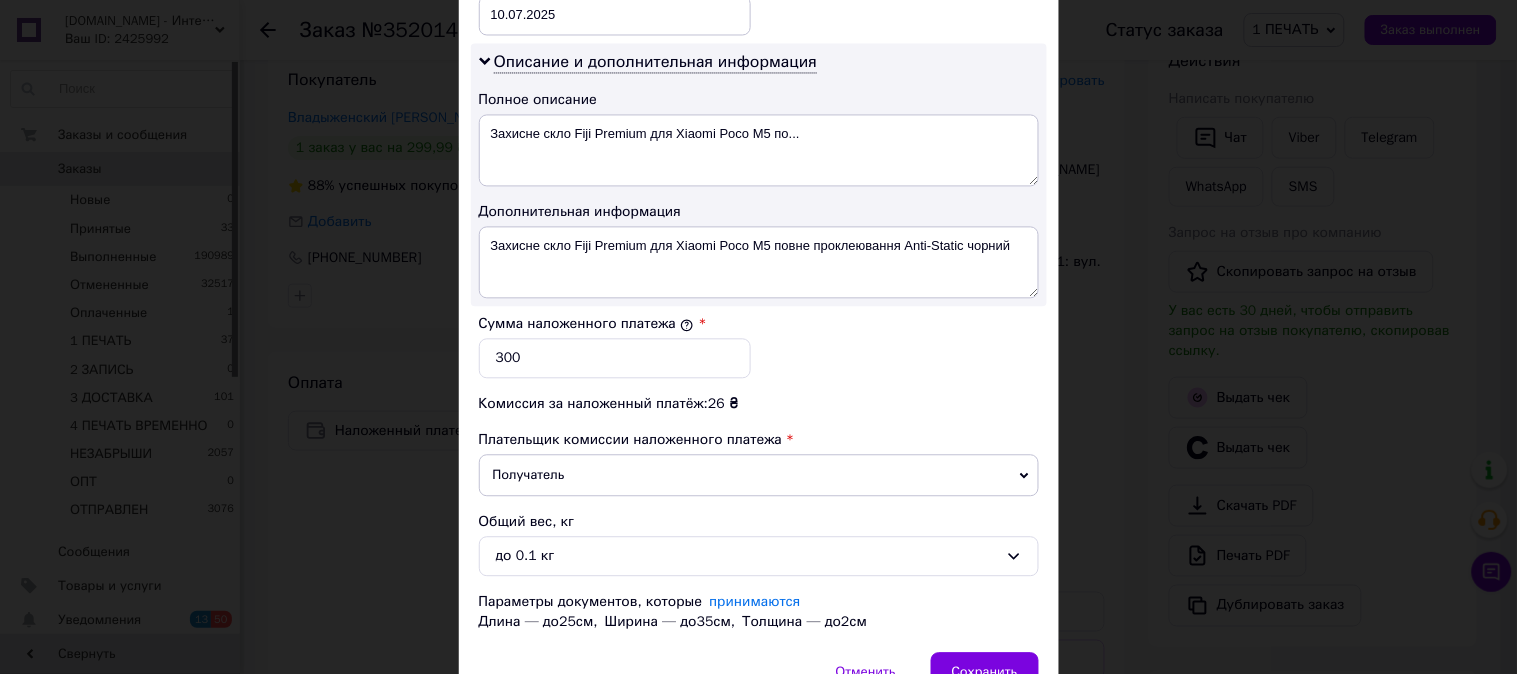 scroll, scrollTop: 987, scrollLeft: 0, axis: vertical 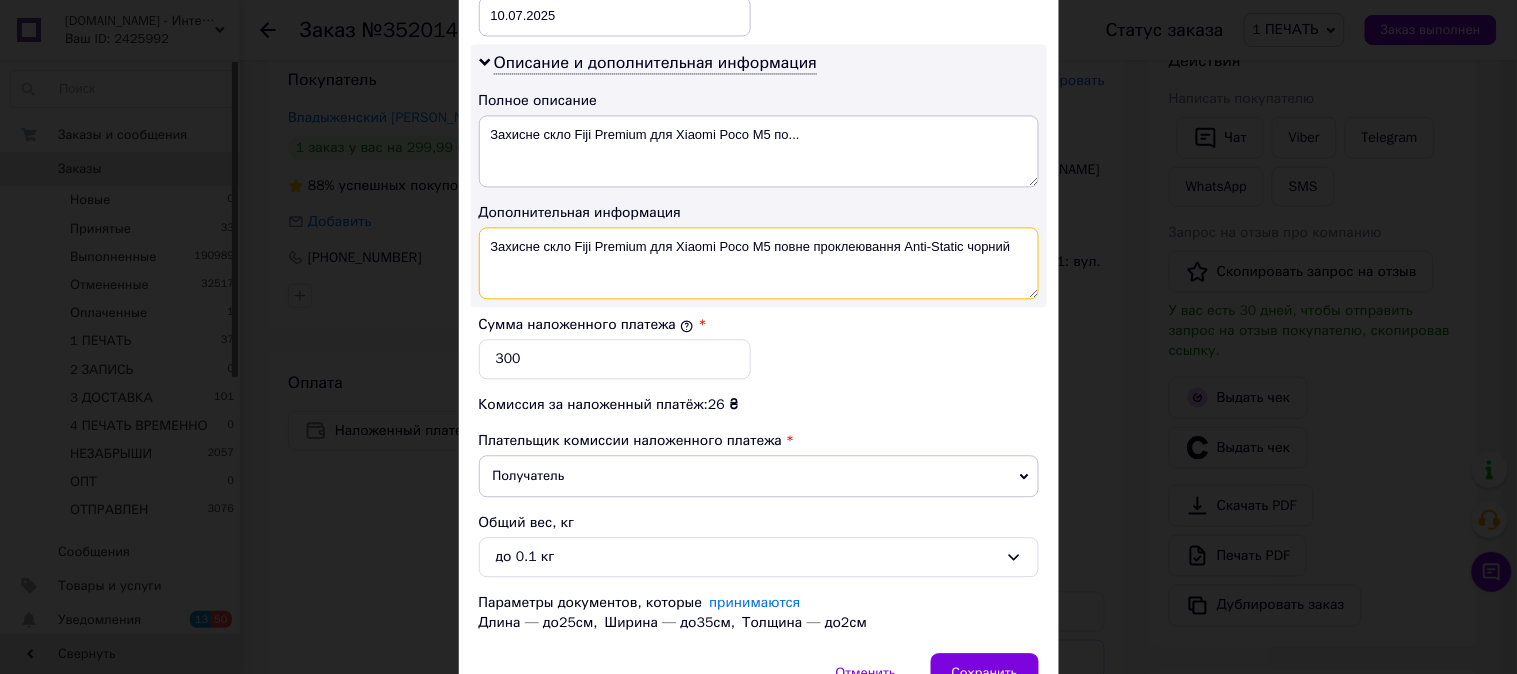 click on "Захисне скло Fiji Premium для Xiaomi Poco M5 повне проклеювання Anti-Static чорний" at bounding box center (759, 263) 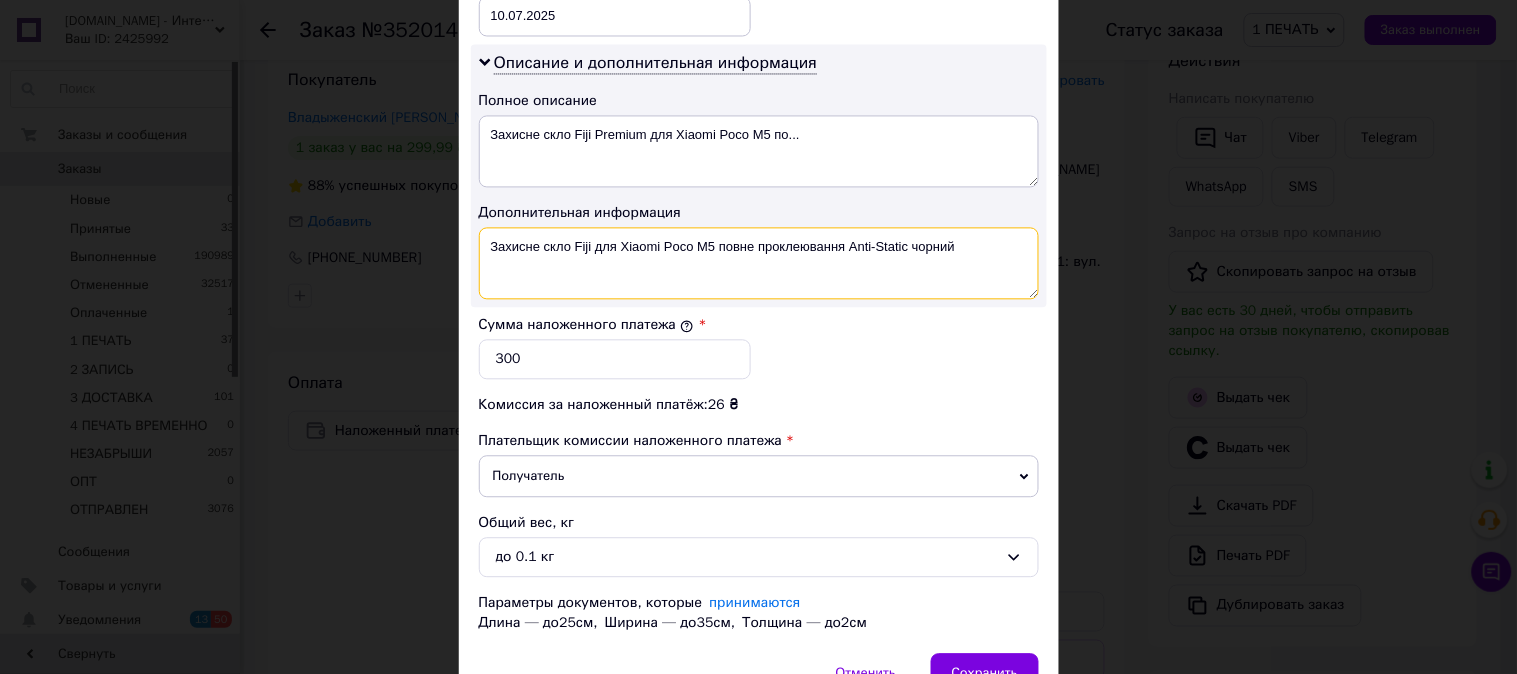 click on "Захисне скло Fiji для Xiaomi Poco M5 повне проклеювання Anti-Static чорний" at bounding box center (759, 263) 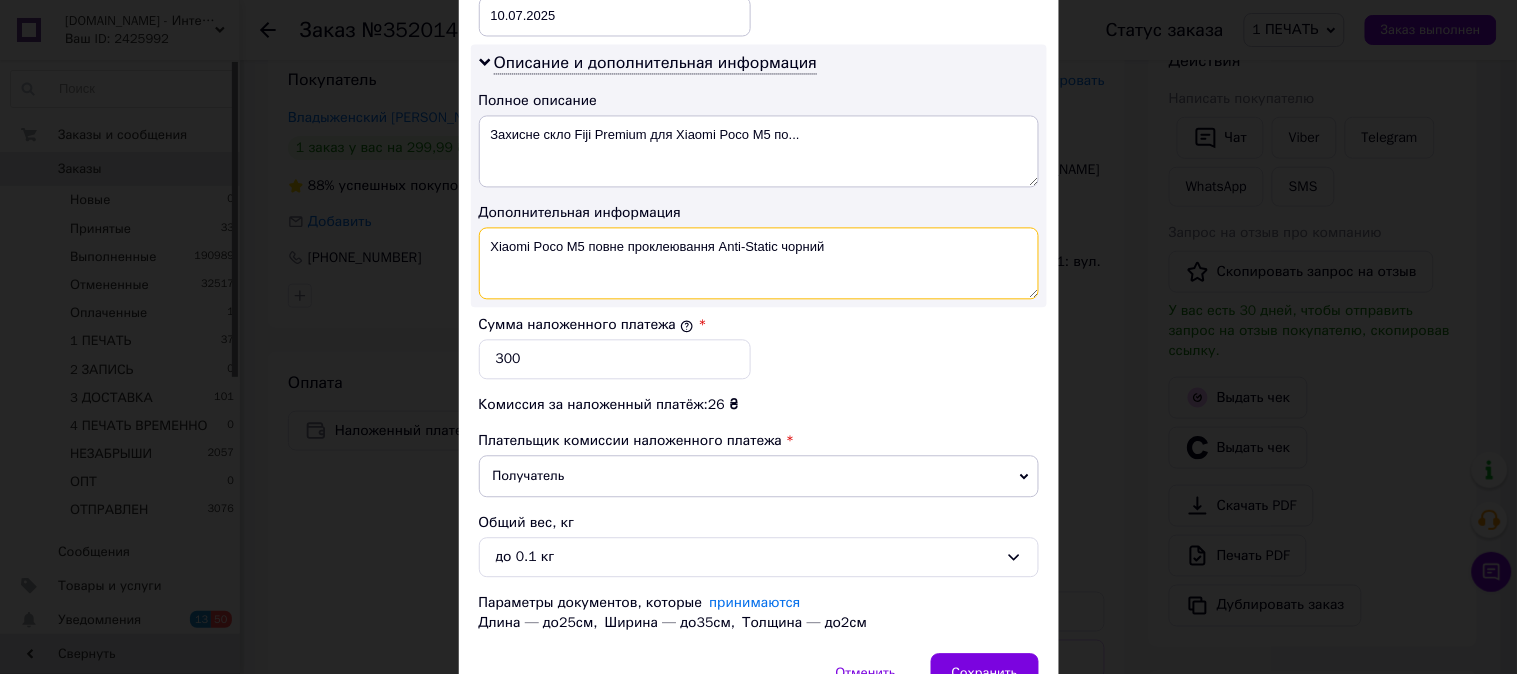drag, startPoint x: 880, startPoint y: 261, endPoint x: 587, endPoint y: 288, distance: 294.2414 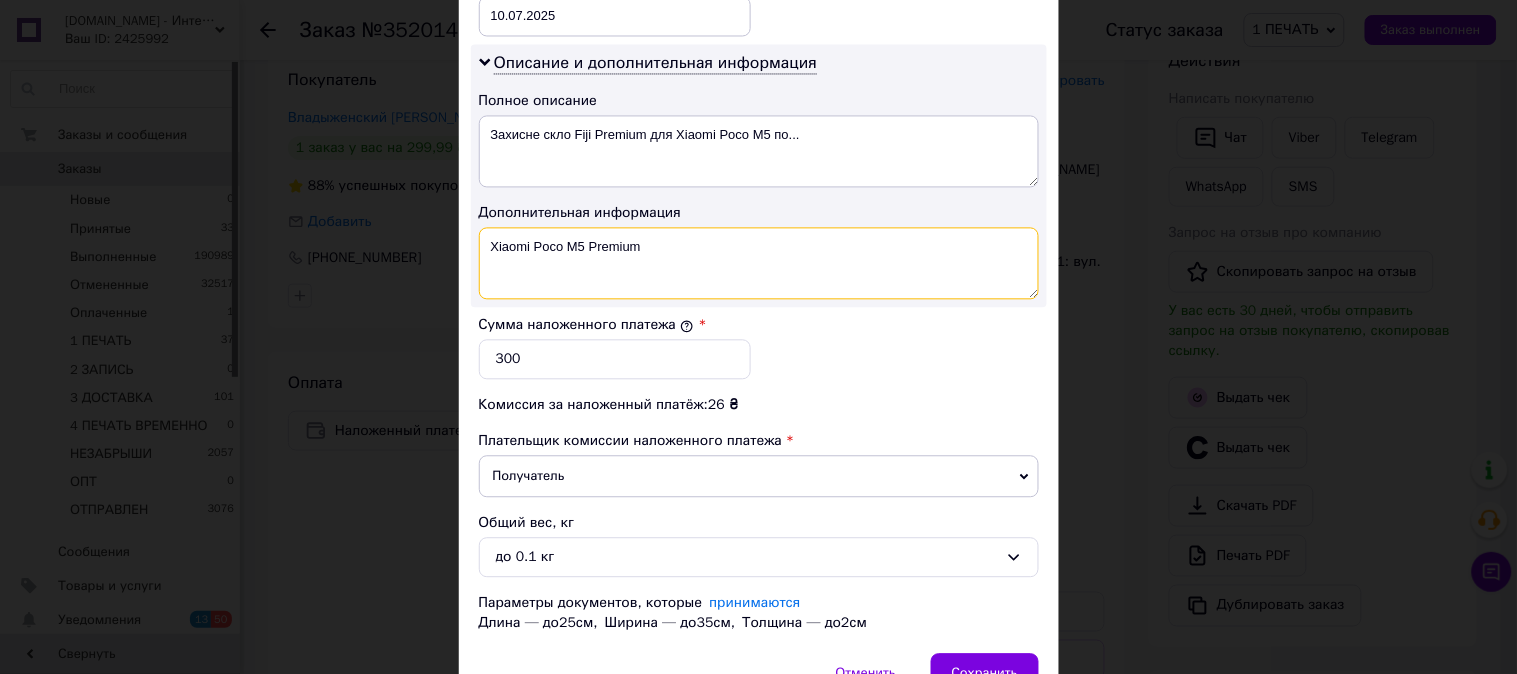 paste on "3D ЧЕР" 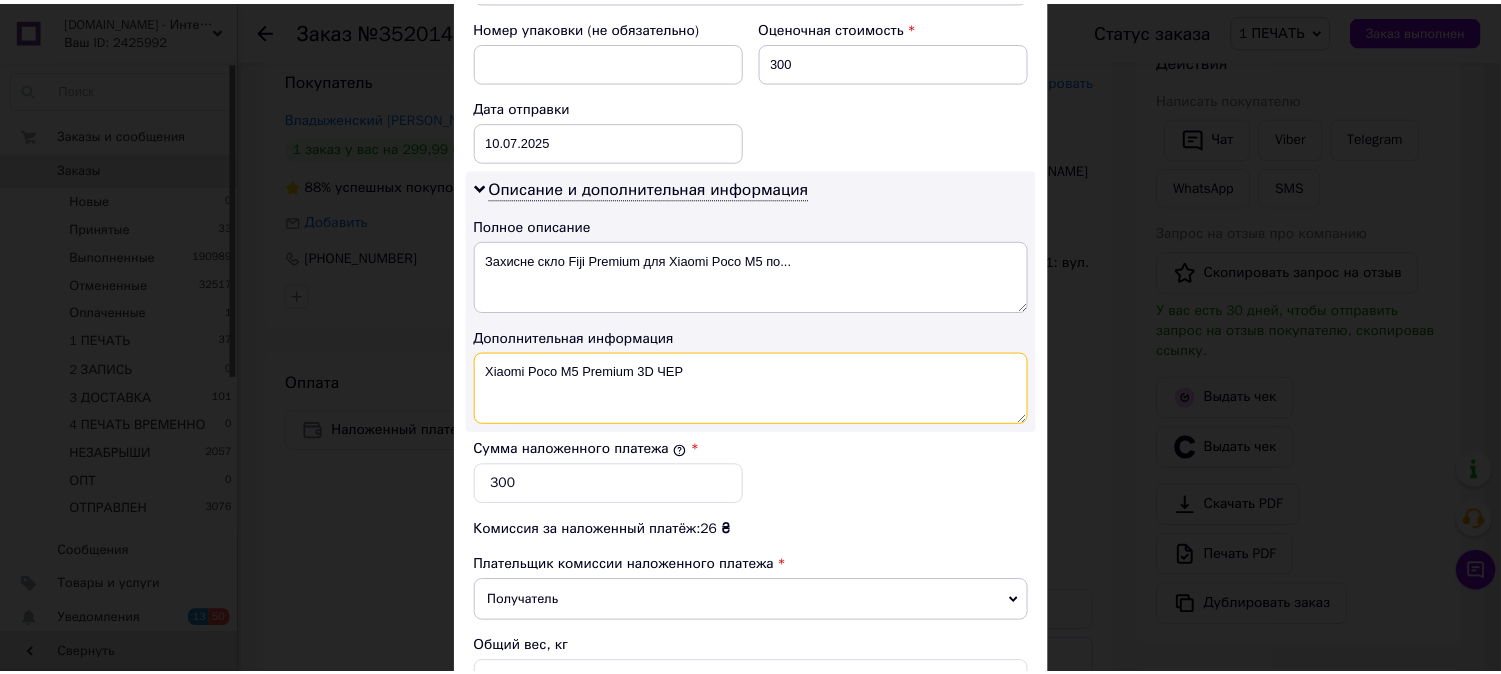 scroll, scrollTop: 1098, scrollLeft: 0, axis: vertical 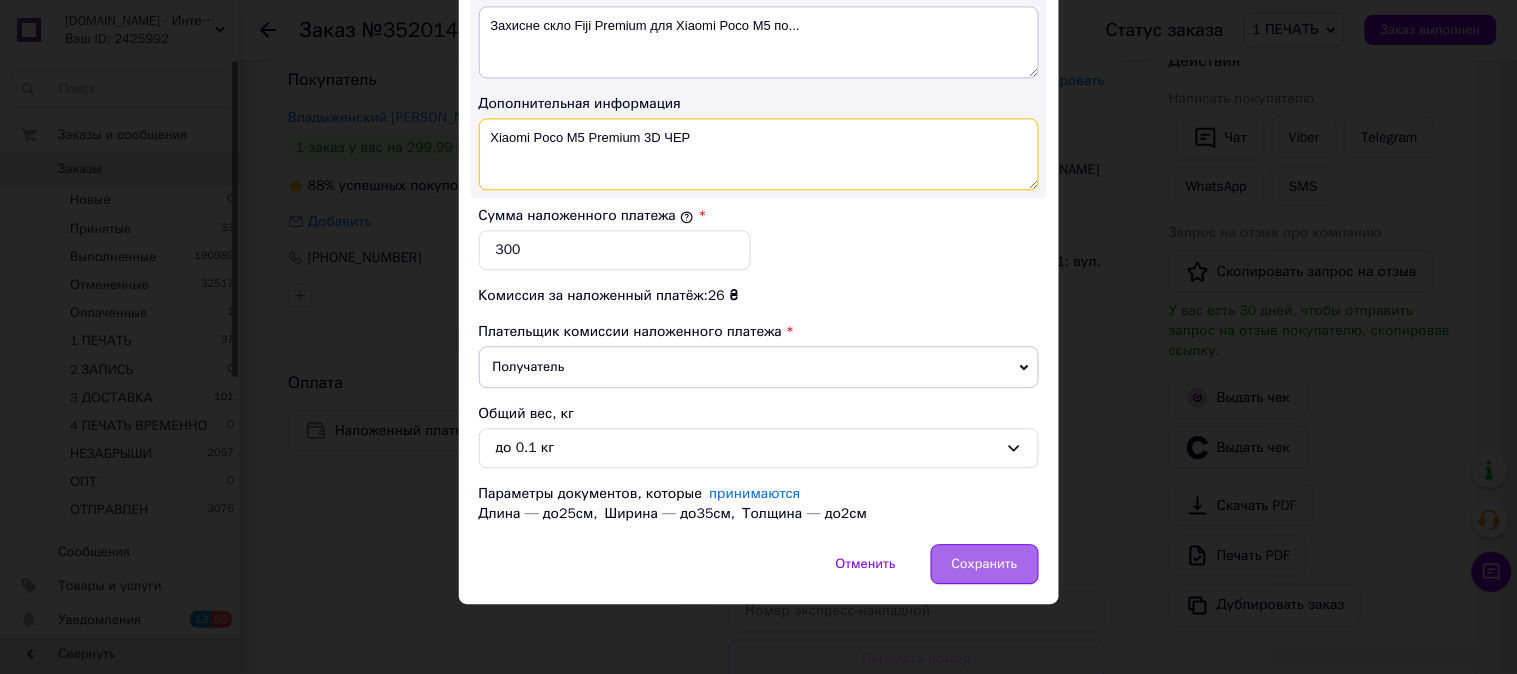 type on "Xiaomi Poco M5 Premium 3D ЧЕР" 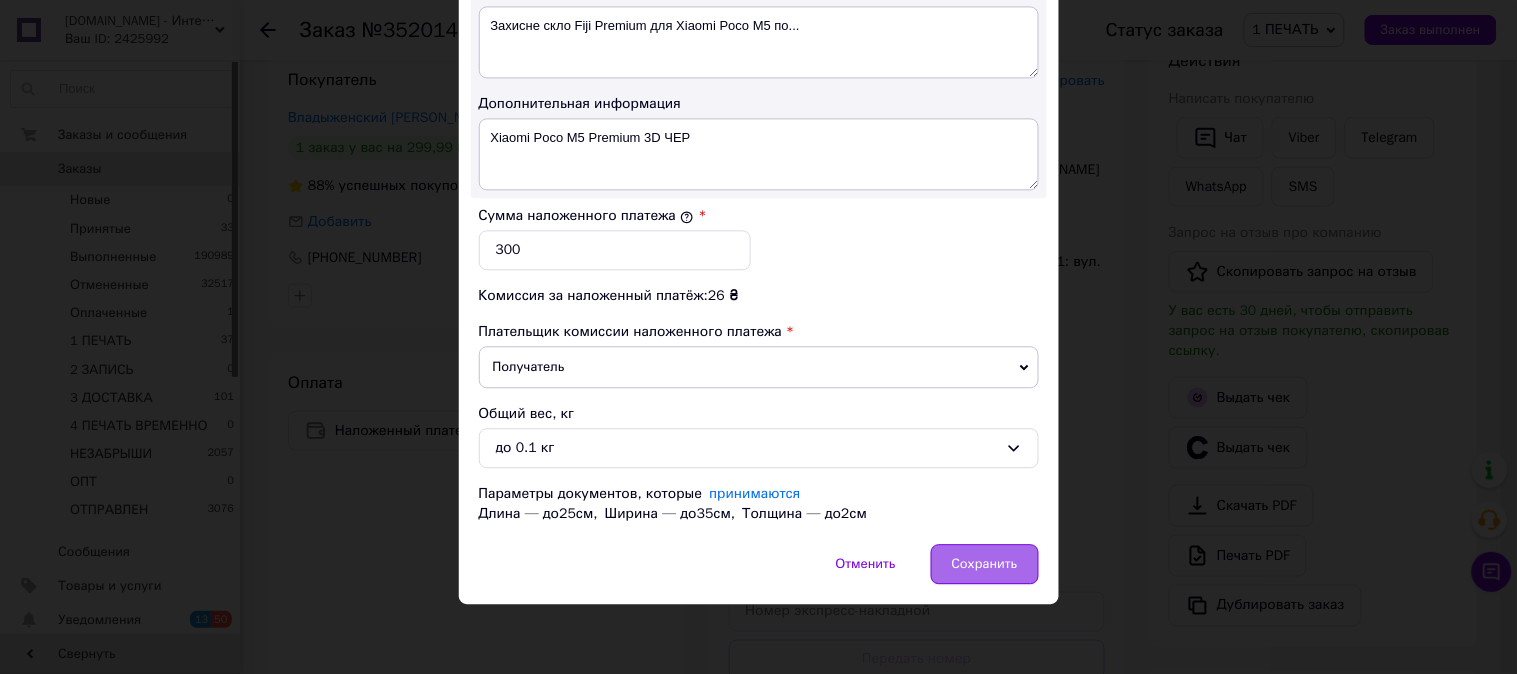 click on "Сохранить" at bounding box center [985, 564] 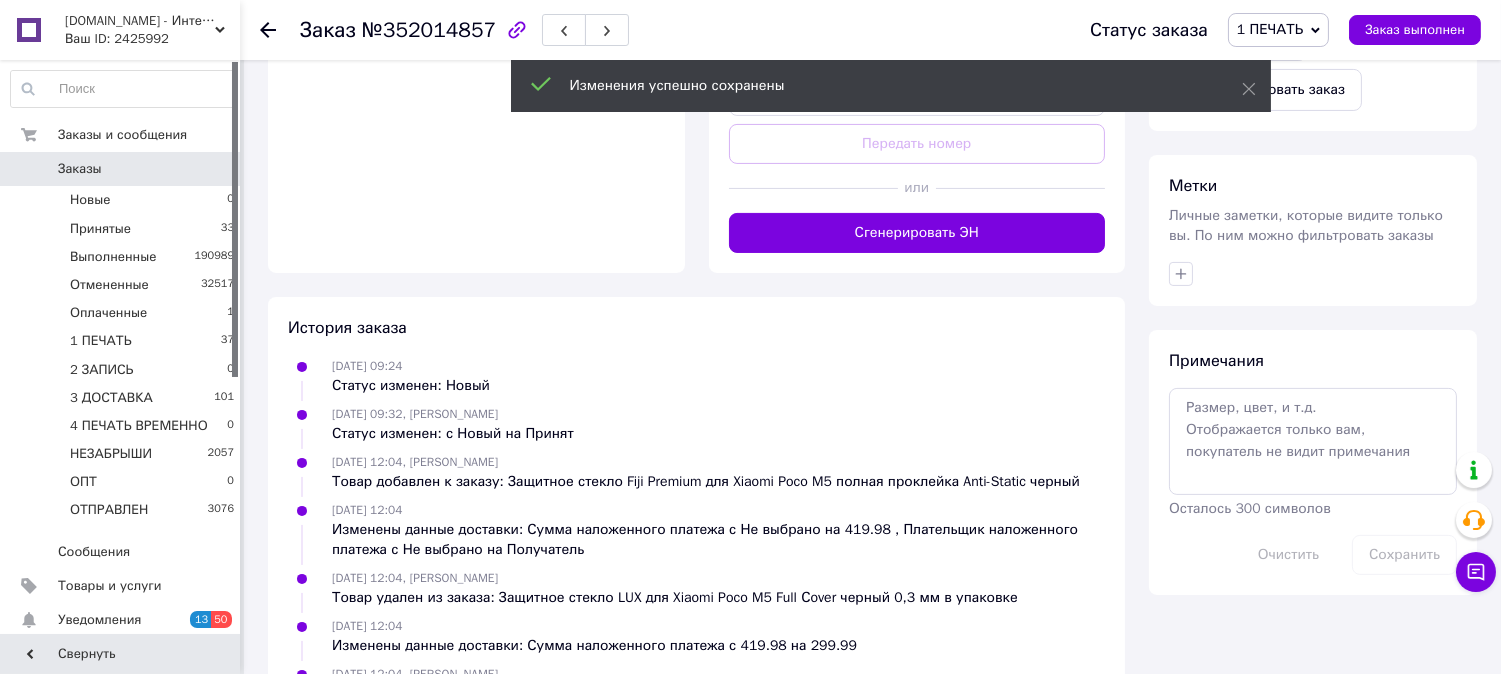 scroll, scrollTop: 888, scrollLeft: 0, axis: vertical 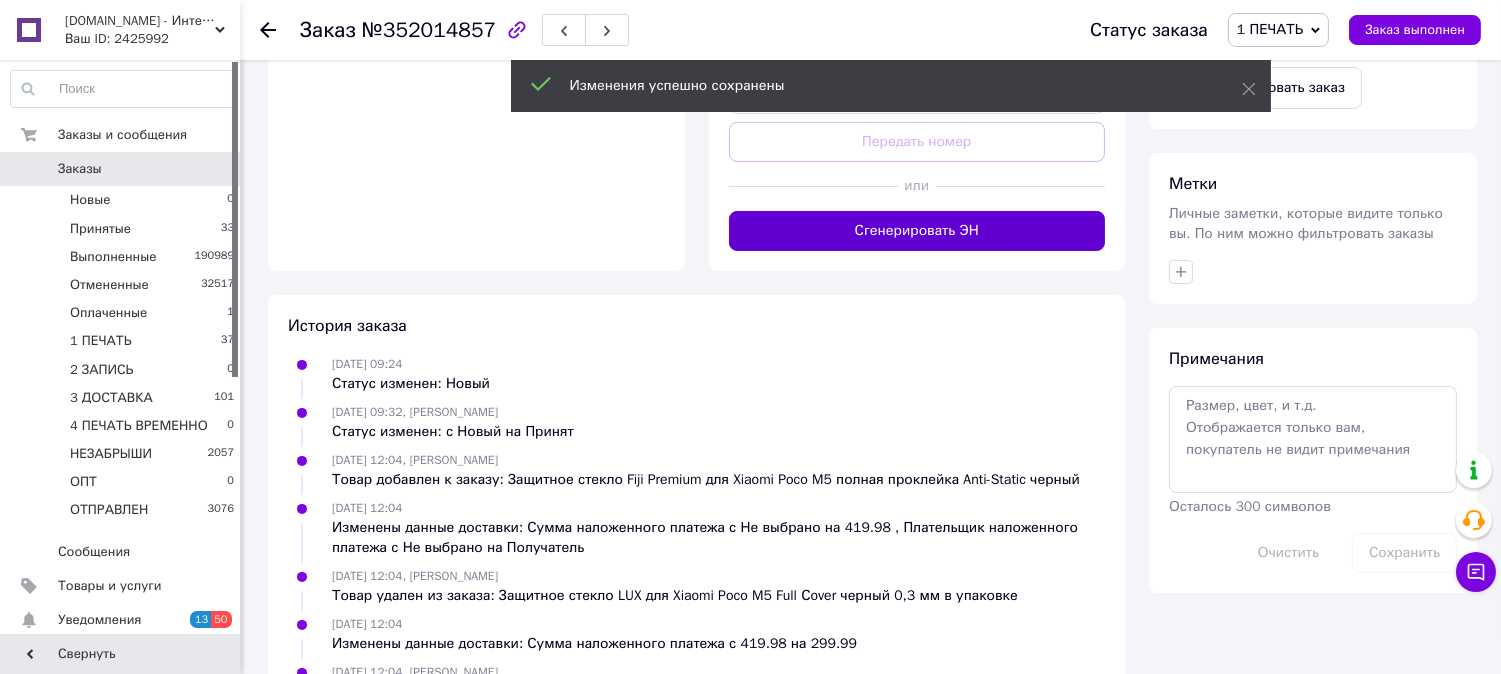 click on "Сгенерировать ЭН" at bounding box center (917, 231) 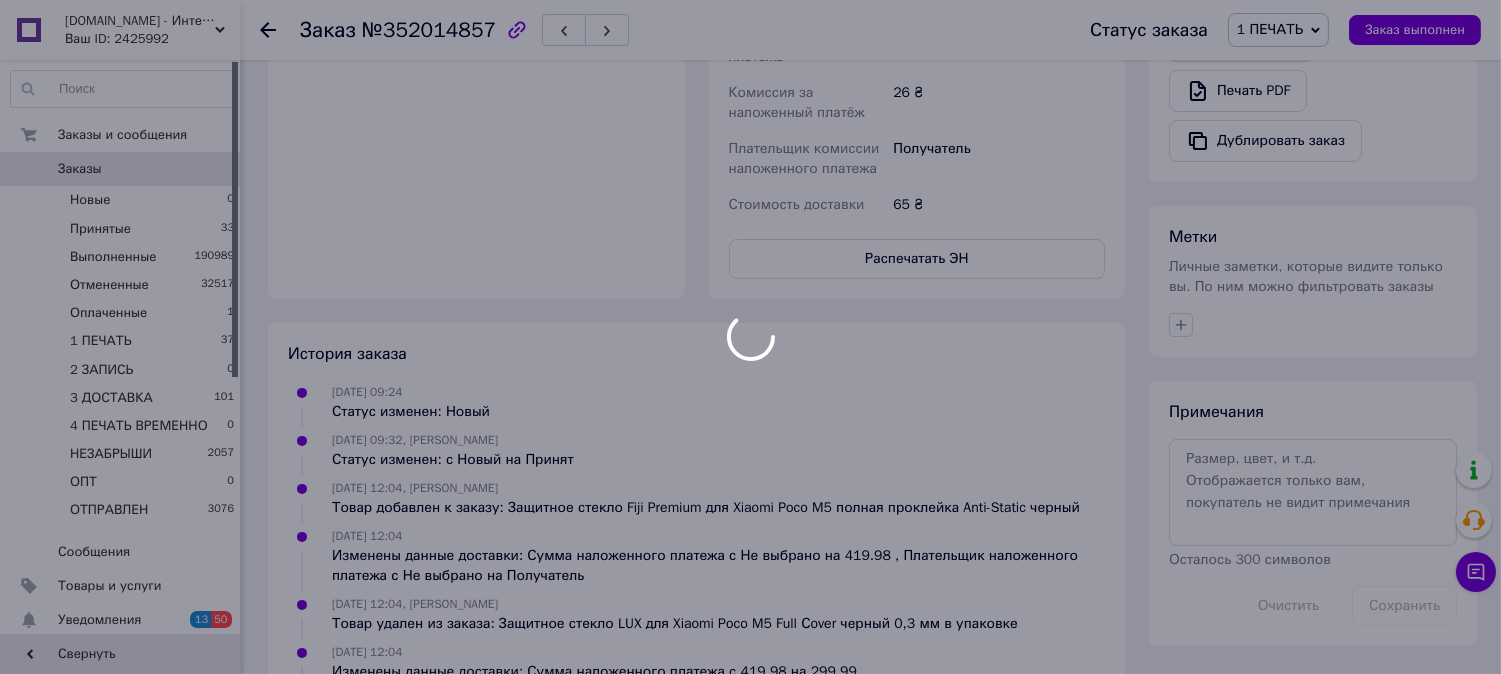 scroll, scrollTop: 852, scrollLeft: 0, axis: vertical 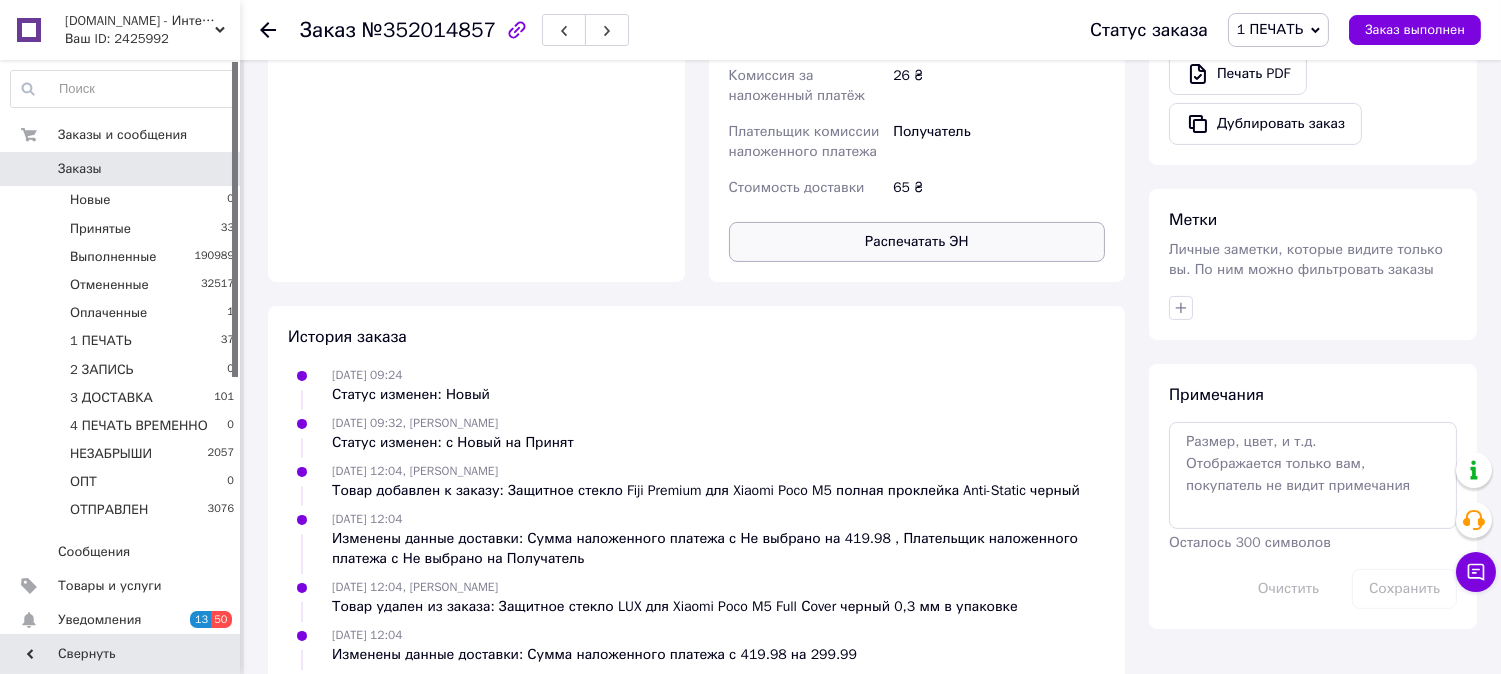 click on "Распечатать ЭН" at bounding box center (917, 242) 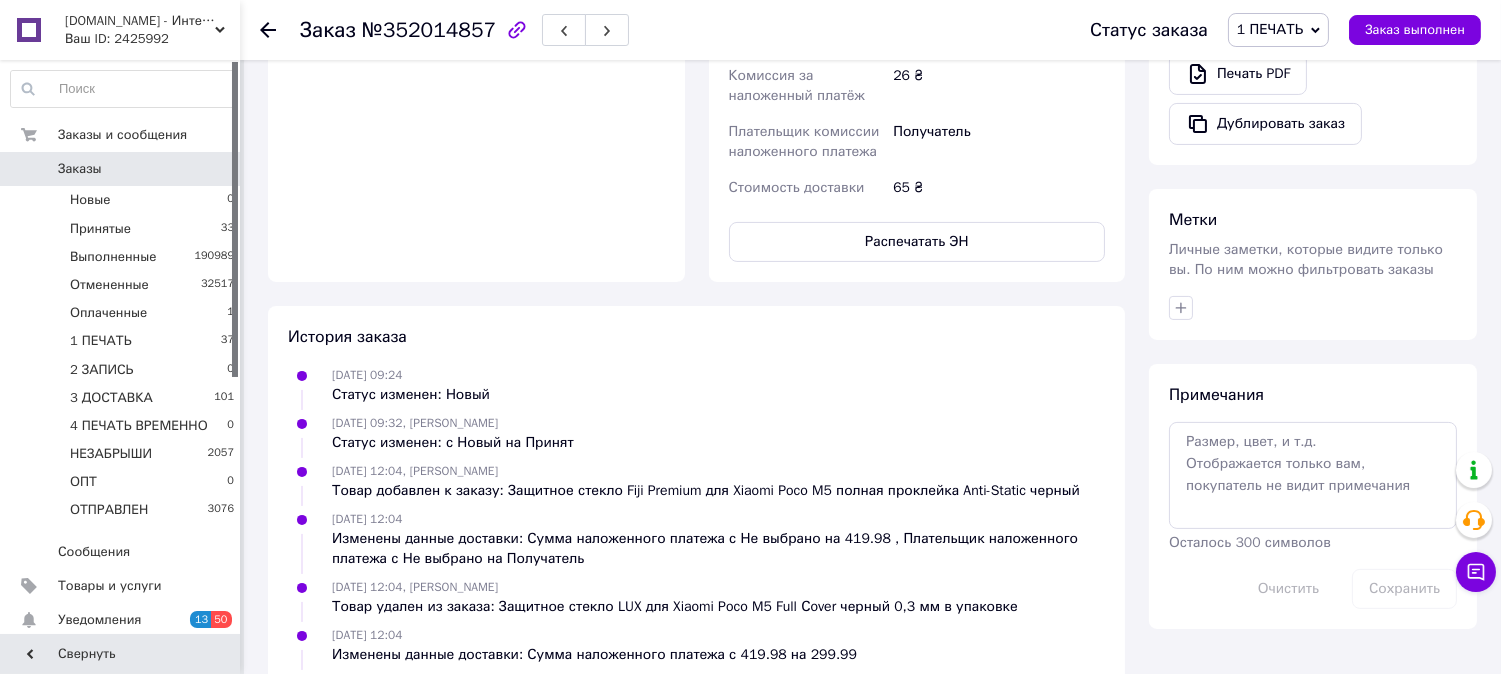 type 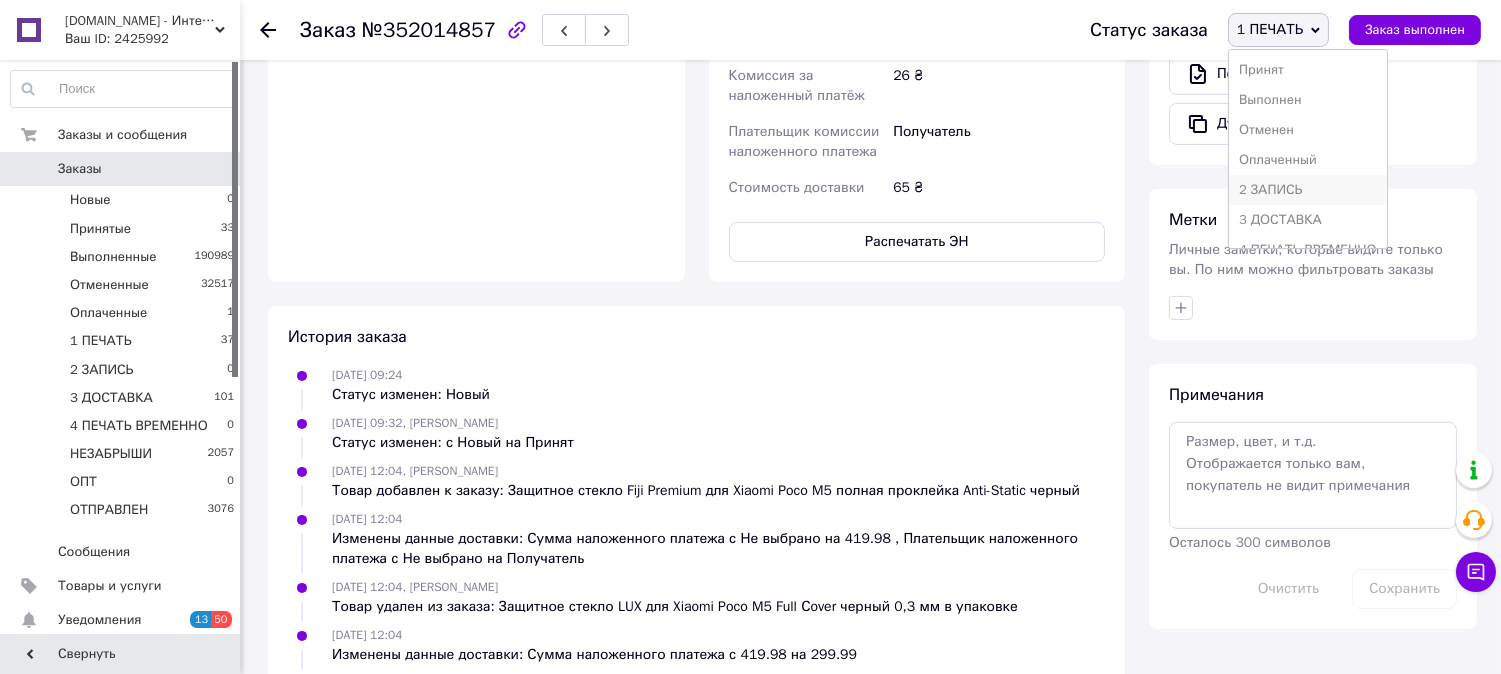 click on "2 ЗАПИСЬ" at bounding box center [1308, 190] 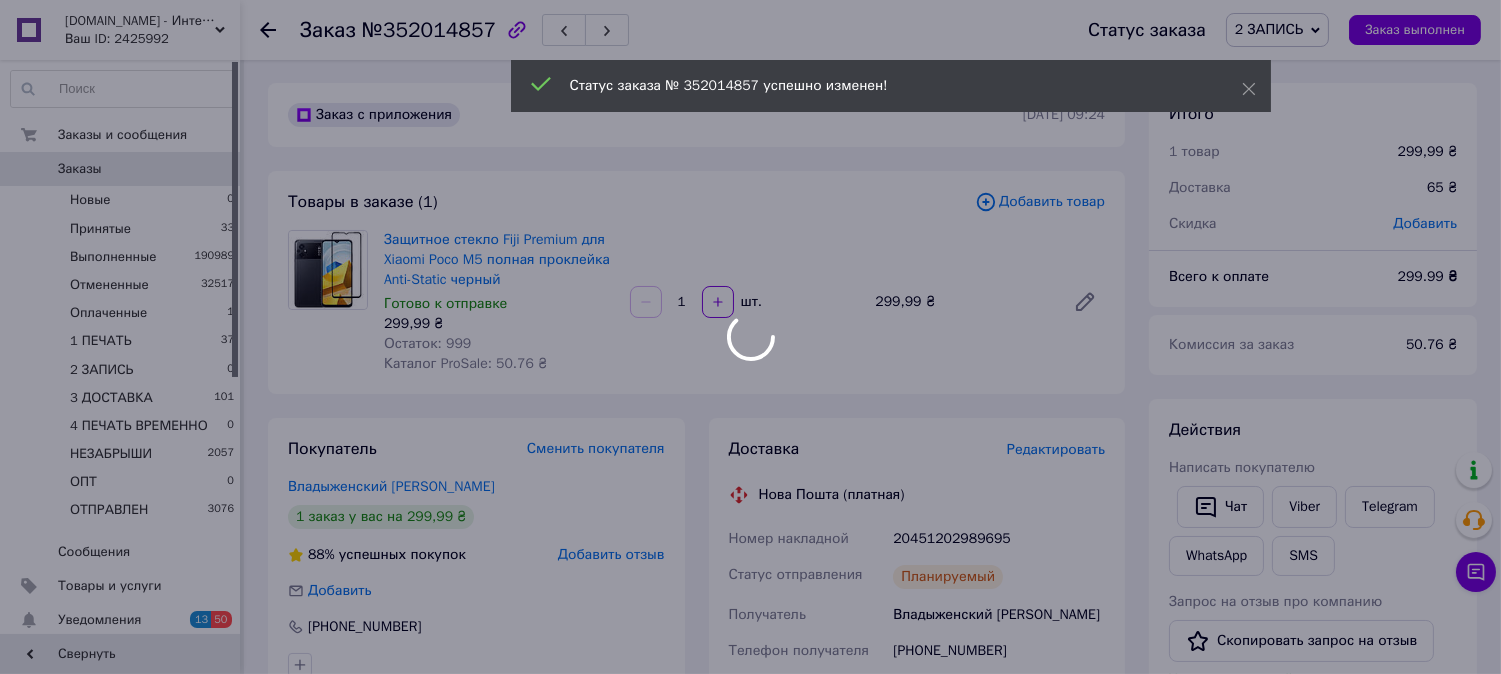 scroll, scrollTop: 0, scrollLeft: 0, axis: both 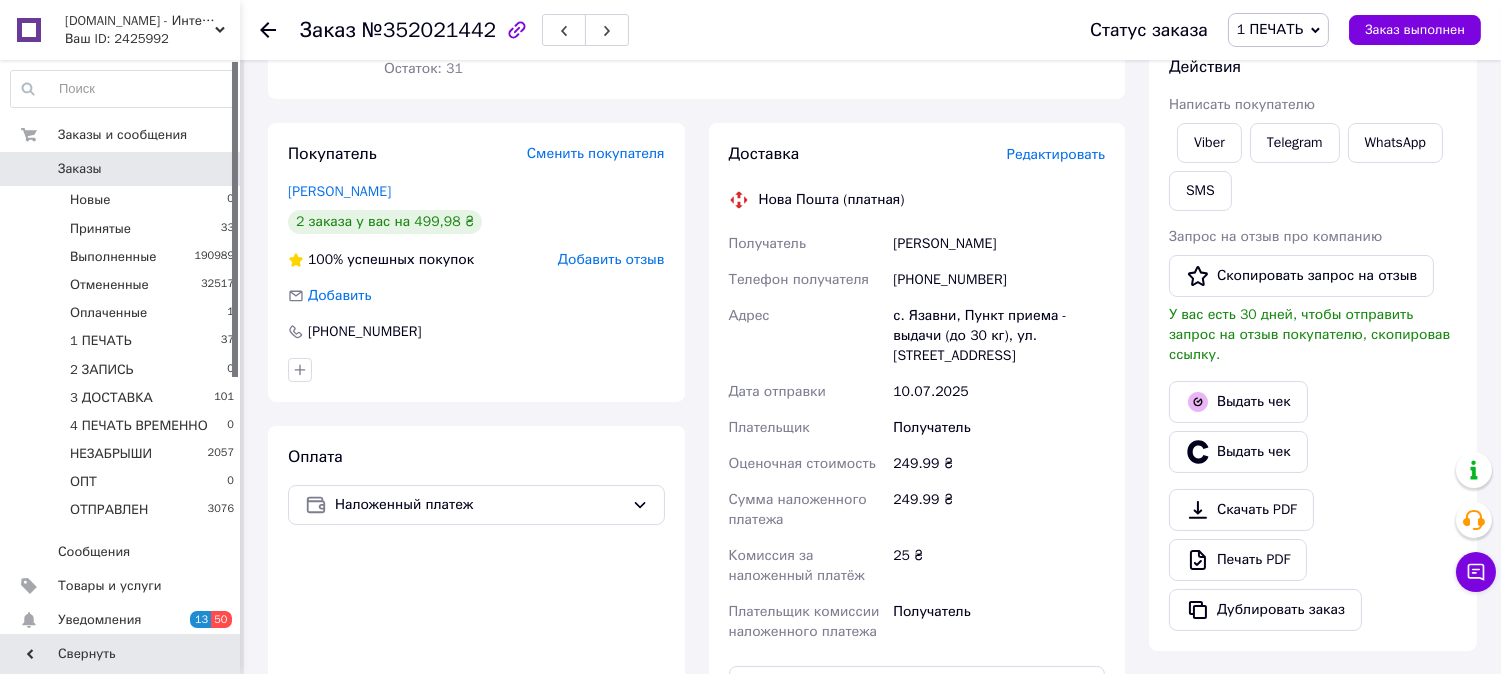 click on "Редактировать" at bounding box center (1056, 154) 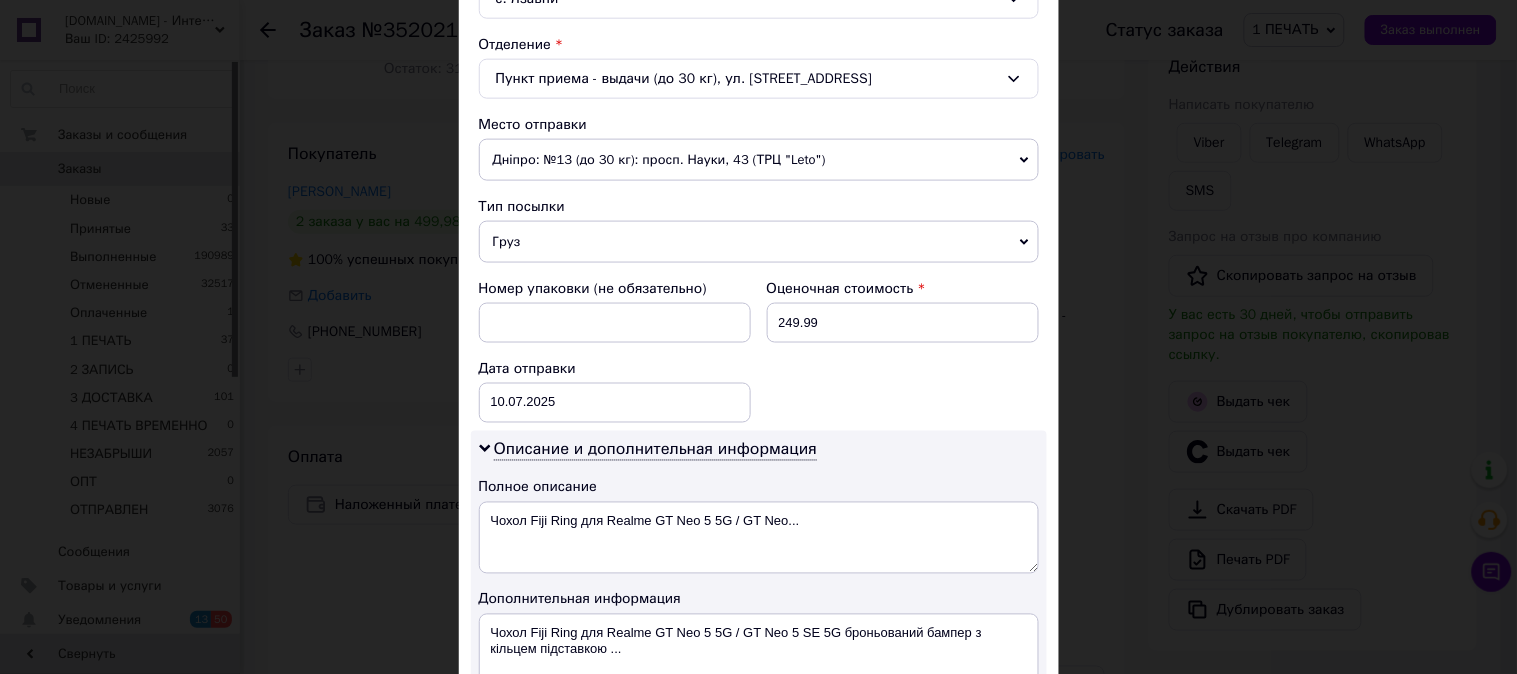 scroll, scrollTop: 703, scrollLeft: 0, axis: vertical 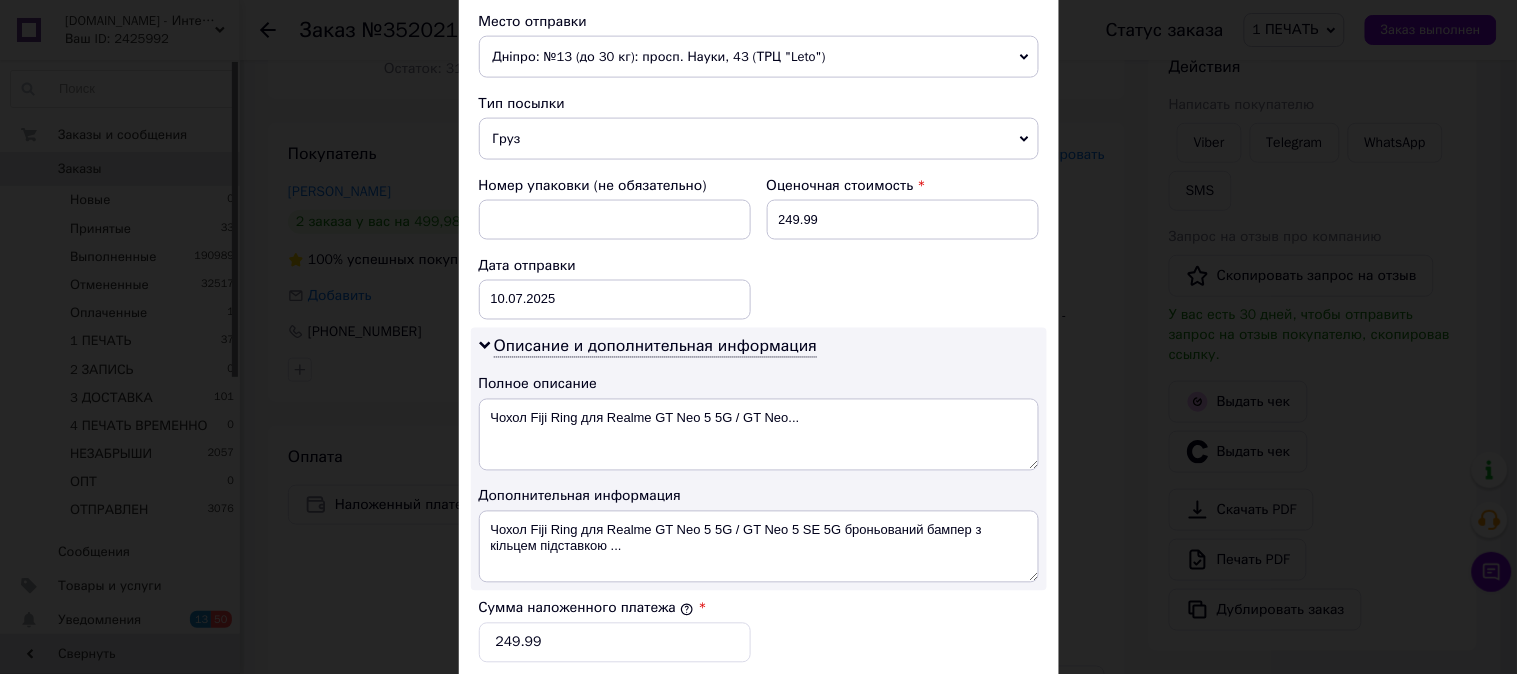 click on "Груз" at bounding box center (759, 139) 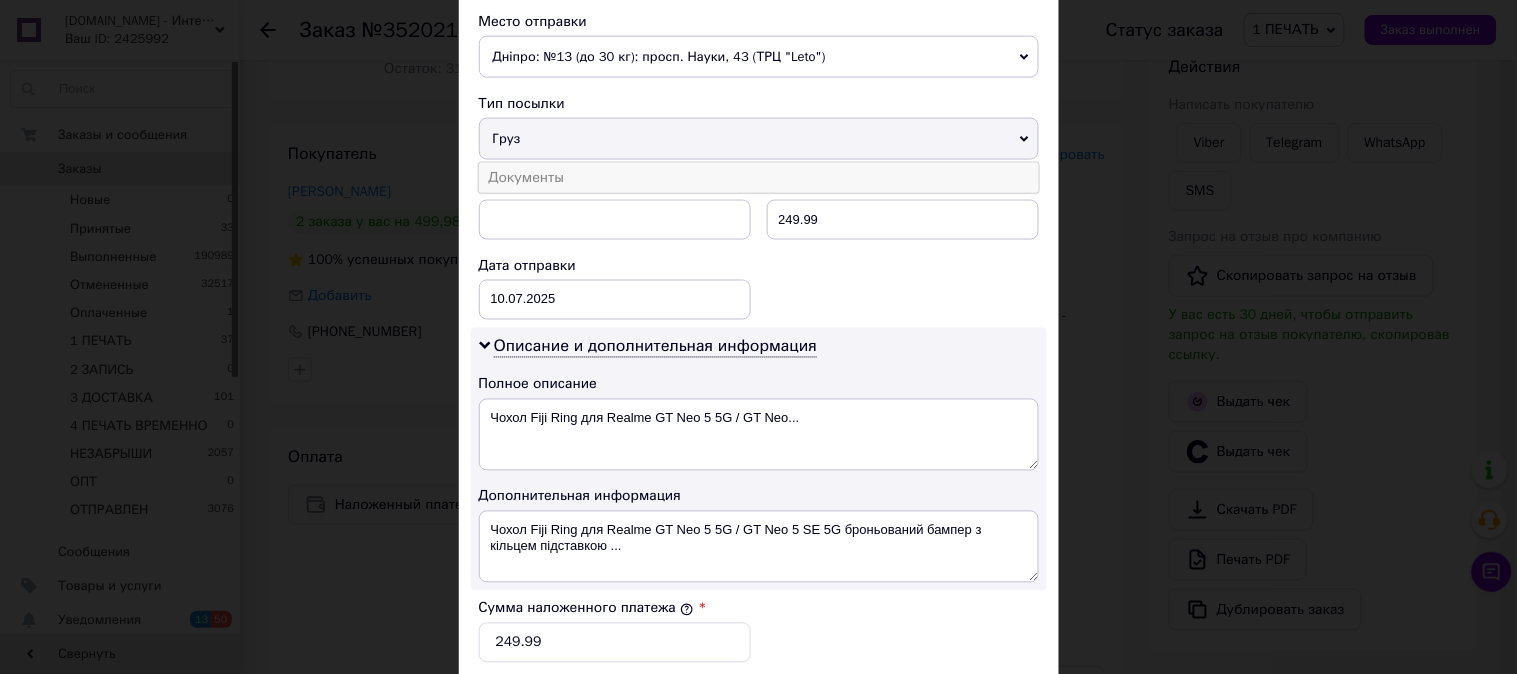 click on "Документы" at bounding box center (759, 178) 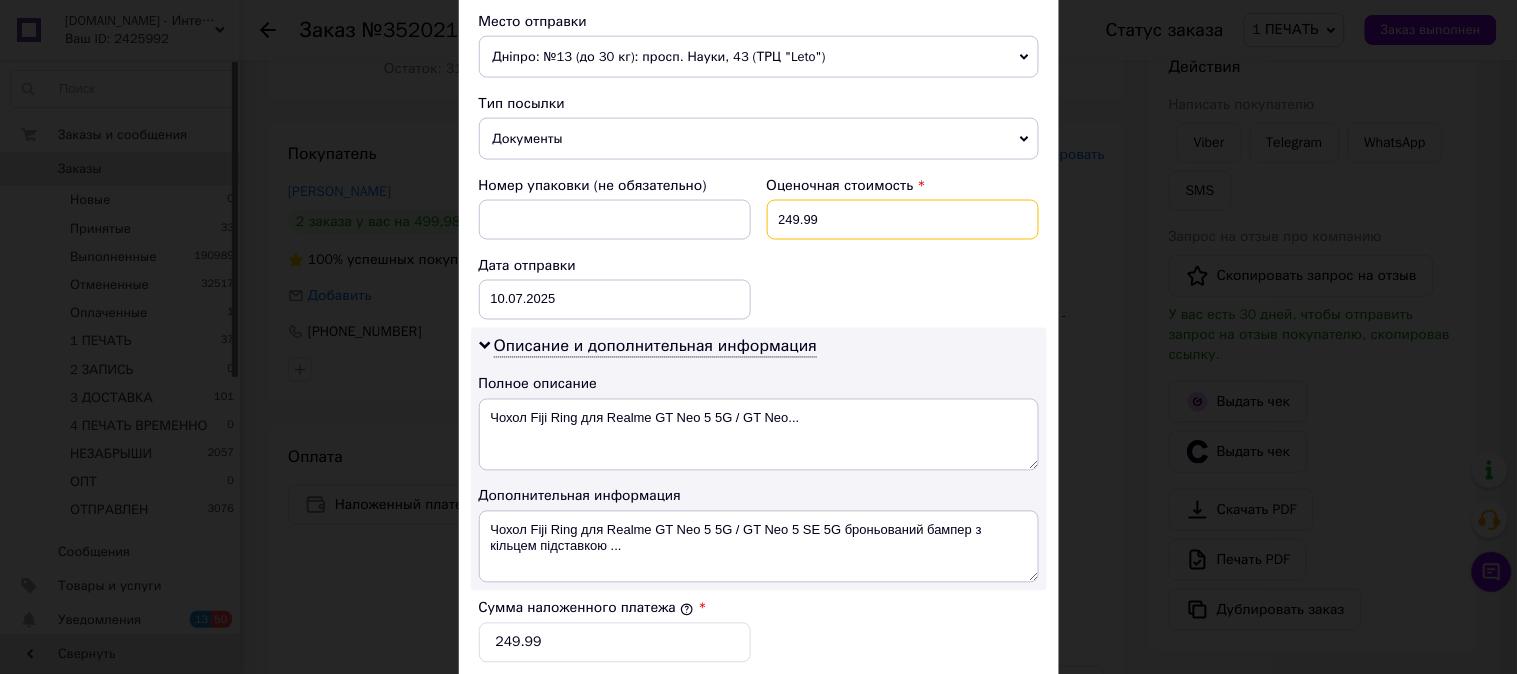 click on "249.99" at bounding box center [903, 220] 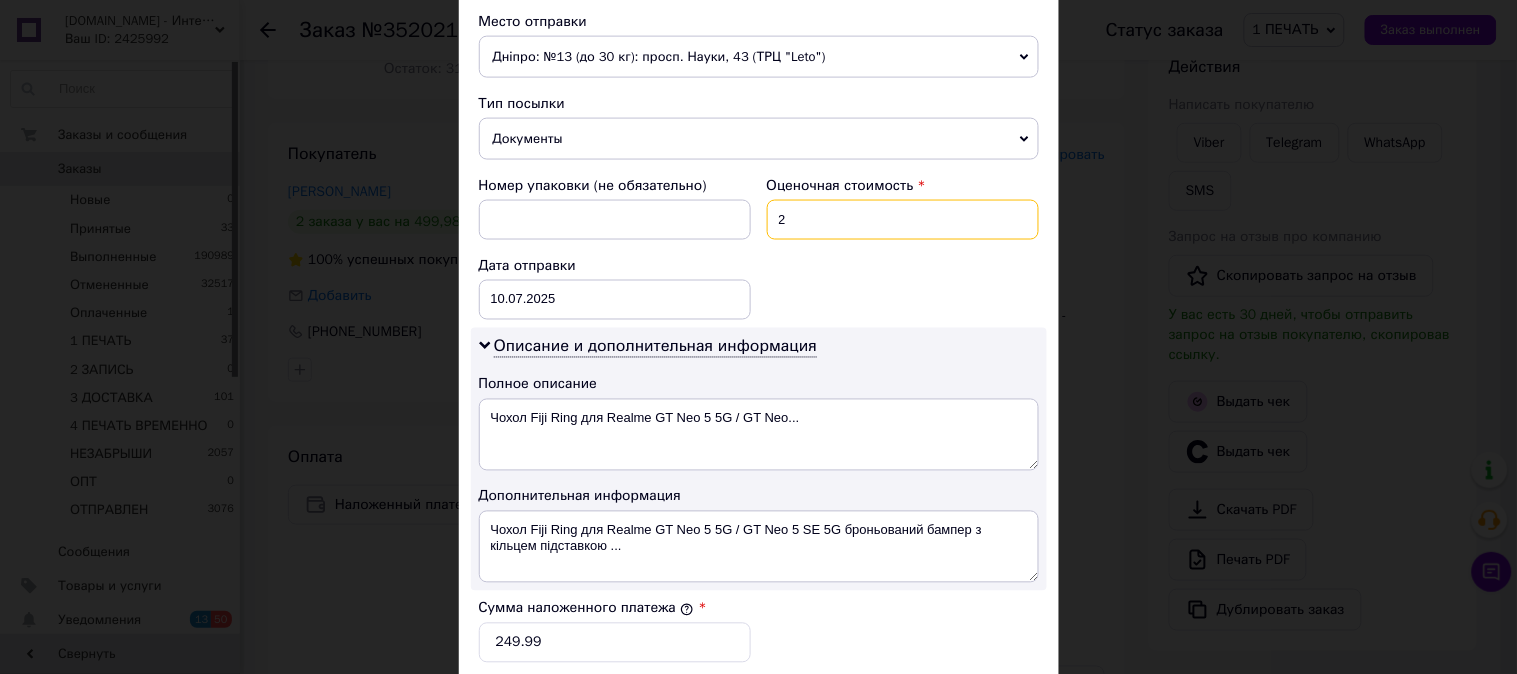click on "2" at bounding box center (903, 220) 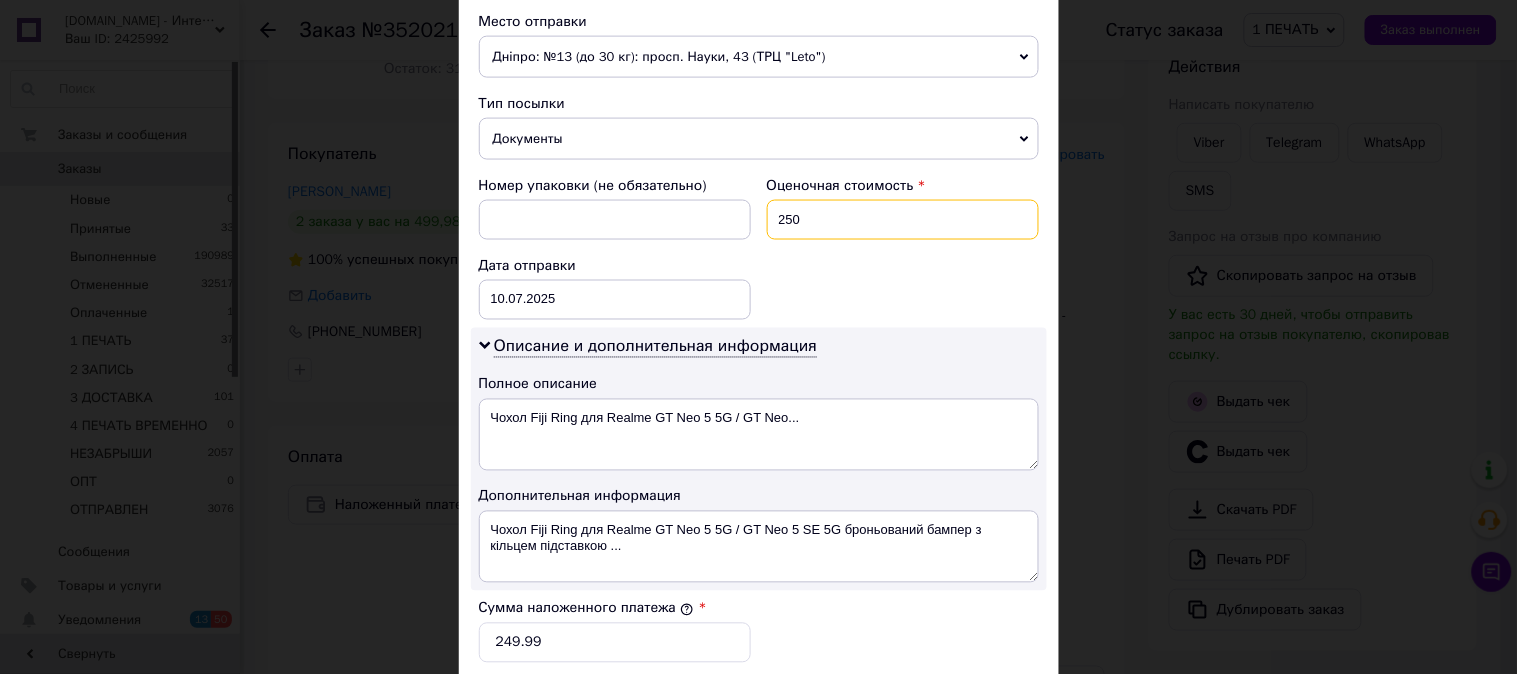 type on "250" 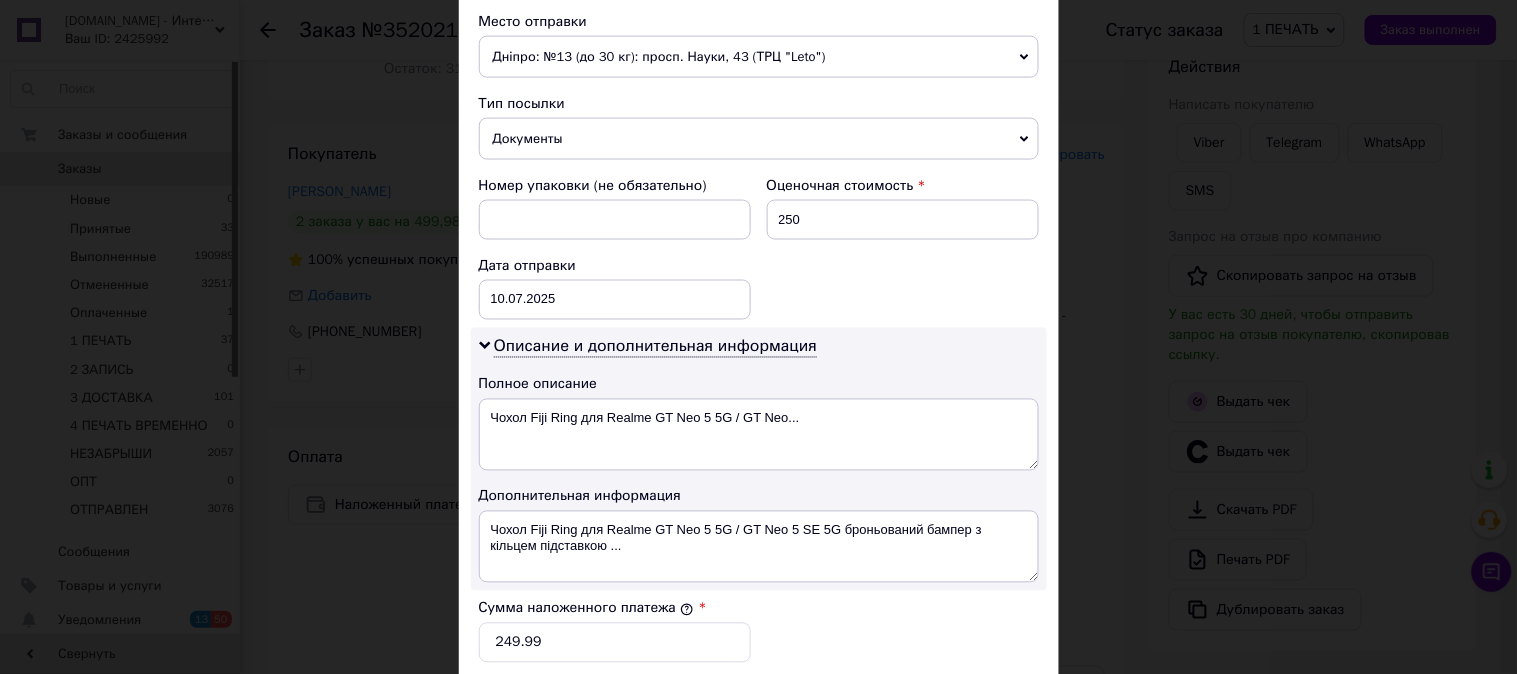 click on "Номер упаковки (не обязательно) Оценочная стоимость 250 Дата отправки 10.07.2025 < 2025 > < Июль > Пн Вт Ср Чт Пт Сб Вс 30 1 2 3 4 5 6 7 8 9 10 11 12 13 14 15 16 17 18 19 20 21 22 23 24 25 26 27 28 29 30 31 1 2 3 4 5 6 7 8 9 10" at bounding box center (759, 248) 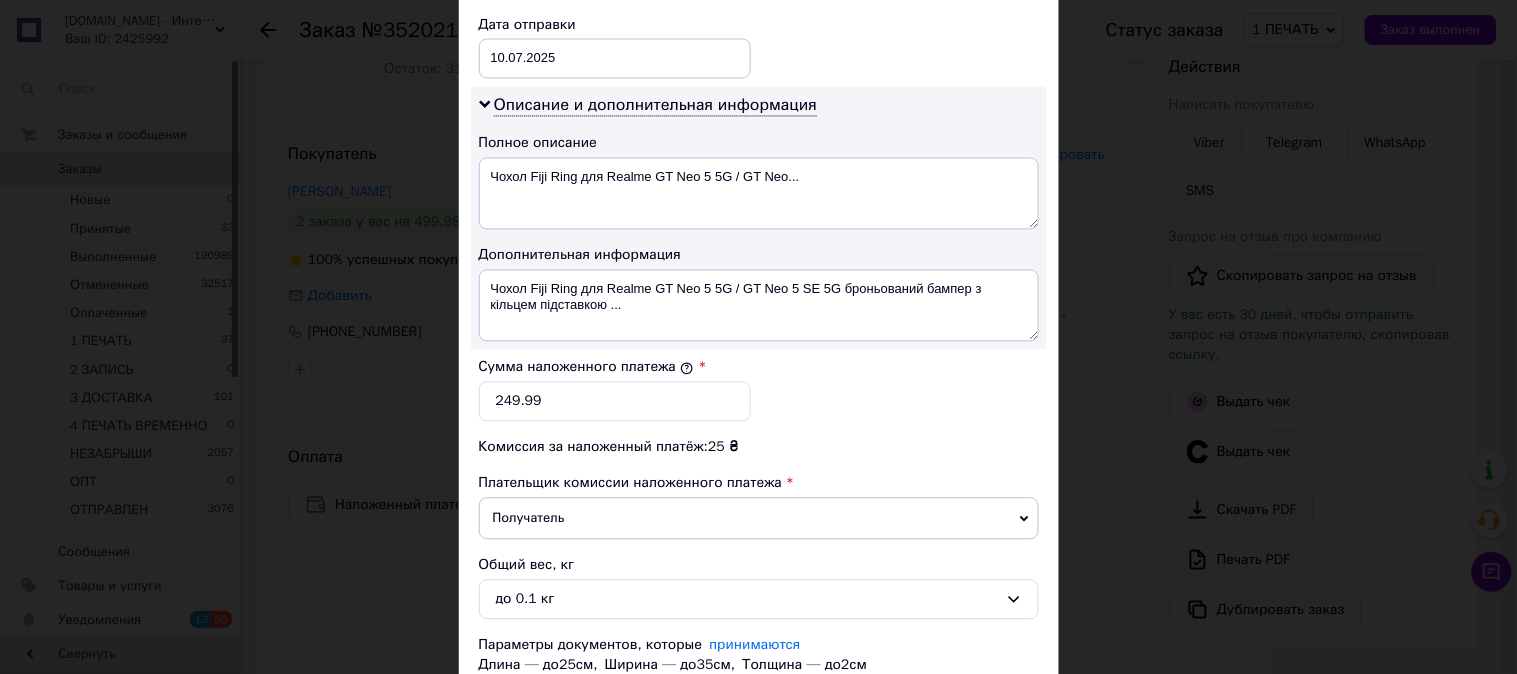 scroll, scrollTop: 1098, scrollLeft: 0, axis: vertical 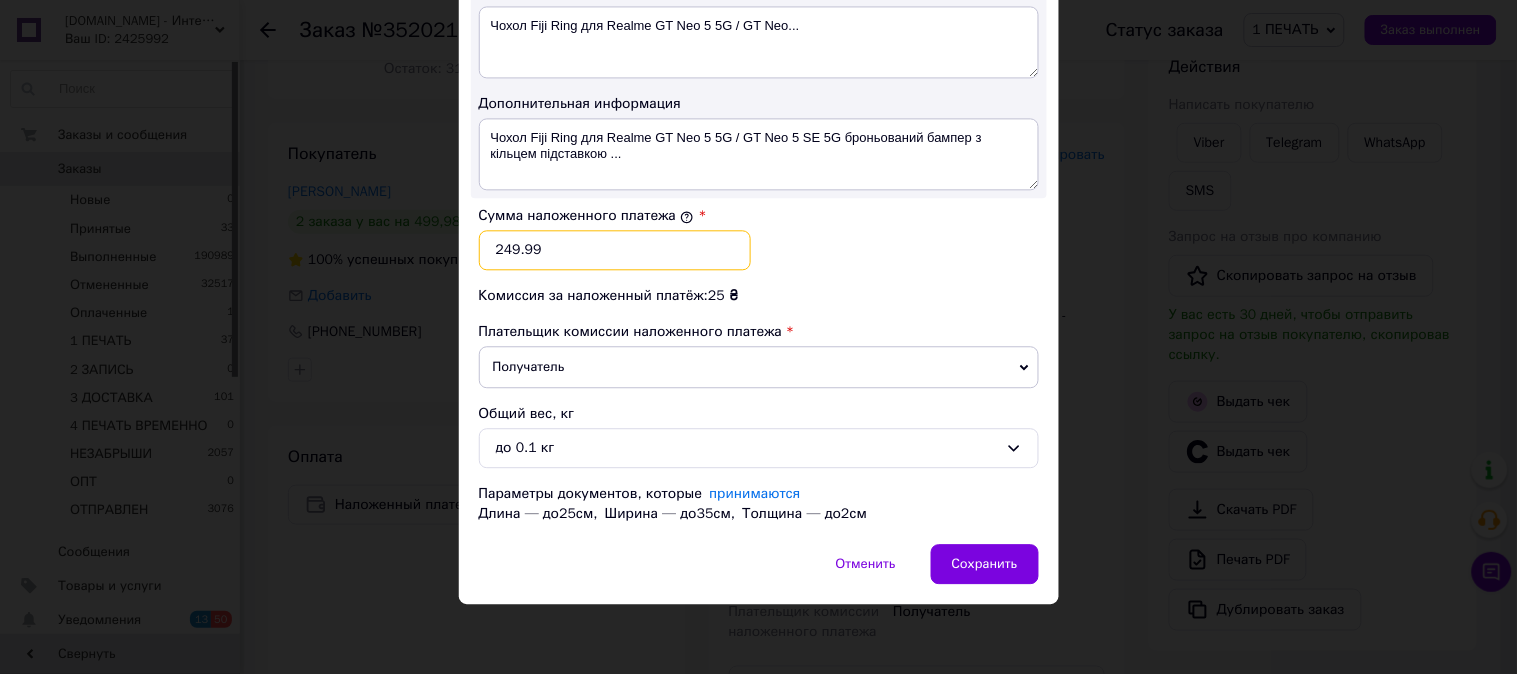 click on "249.99" at bounding box center (615, 250) 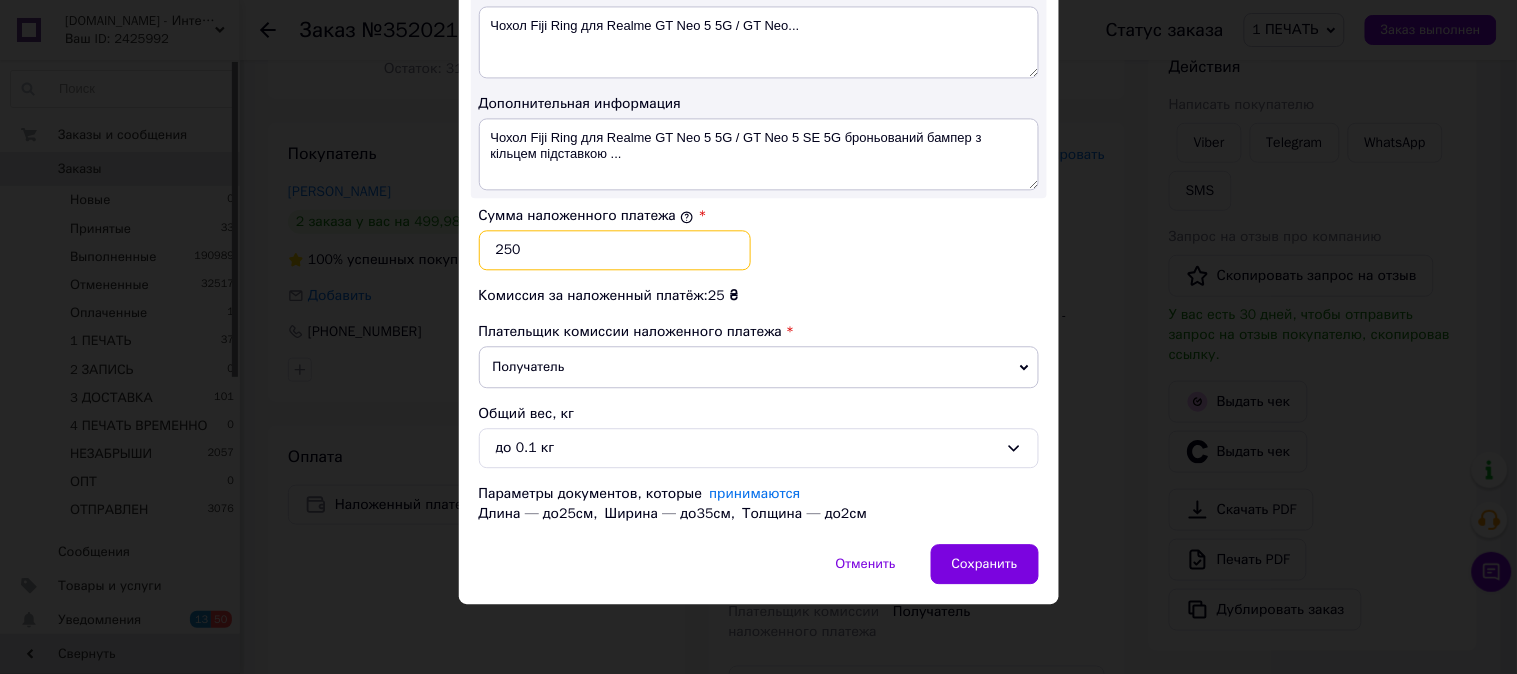 type on "250" 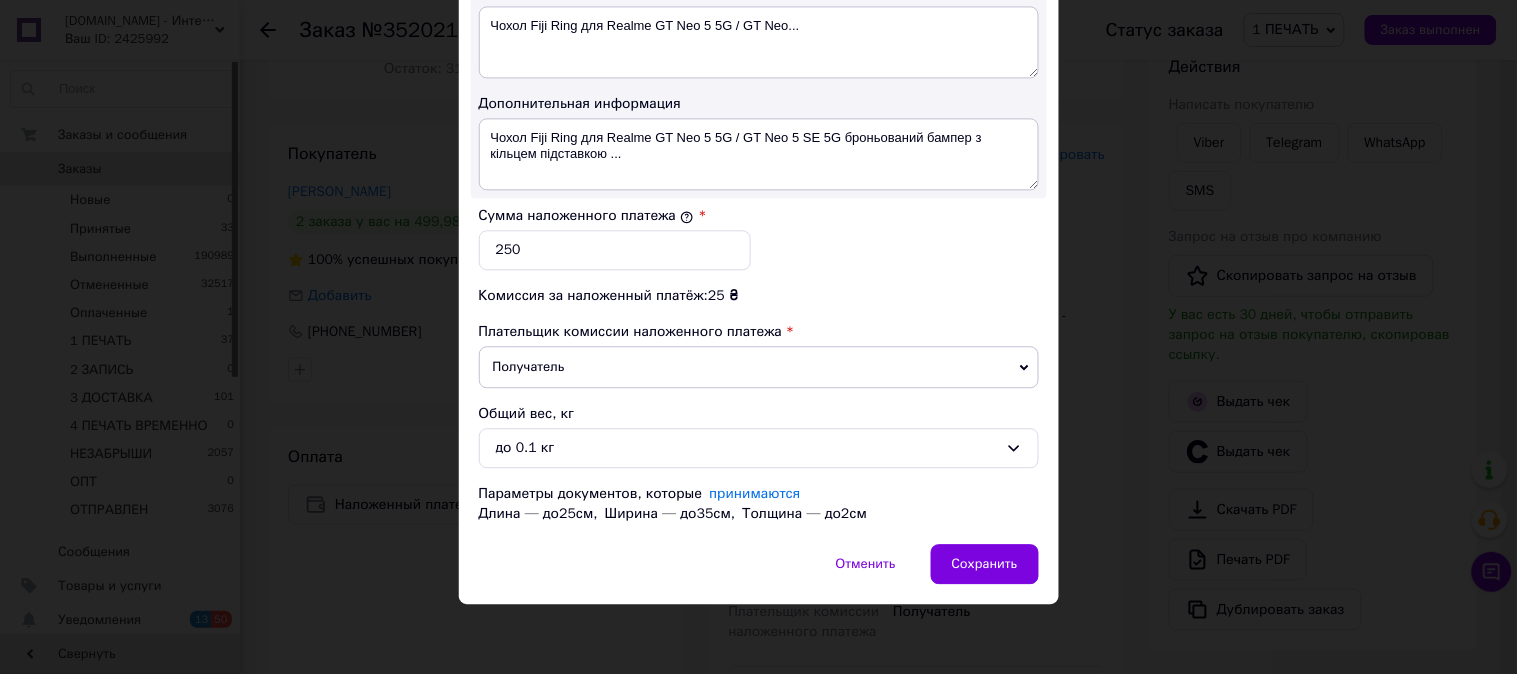 click on "Сумма наложенного платежа     * 250" at bounding box center [759, 238] 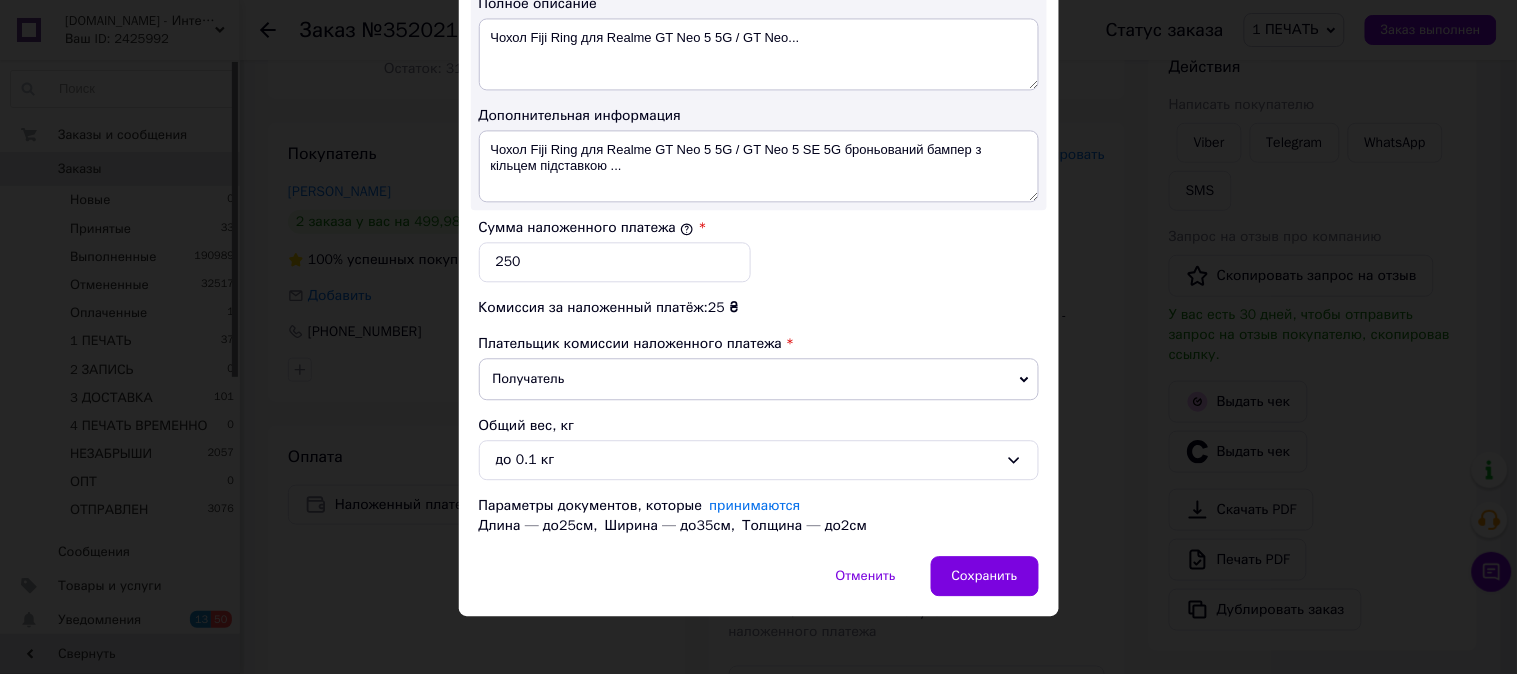 scroll, scrollTop: 1098, scrollLeft: 0, axis: vertical 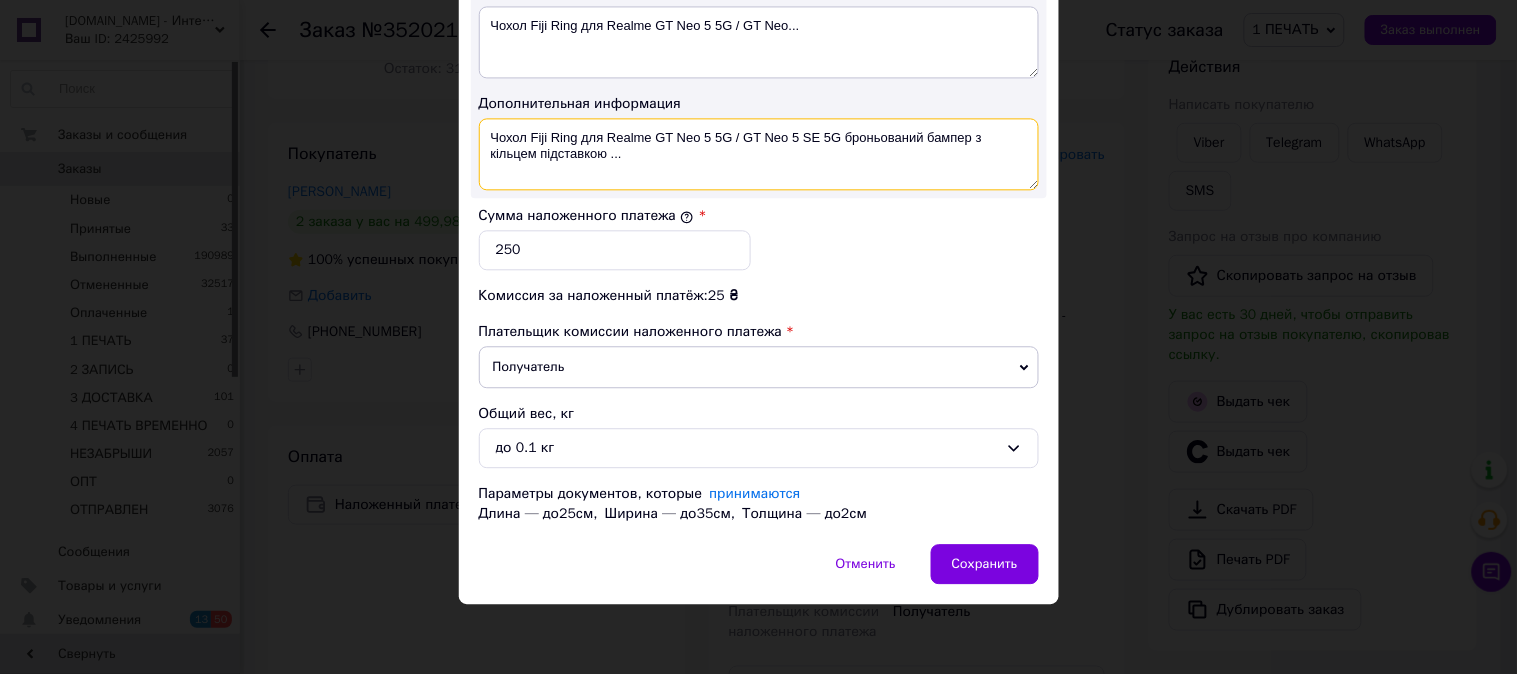 click on "Чохол Fiji Ring для Realme GT Neo 5 5G / GT Neo 5 SE 5G броньований бампер з кільцем підставкою ..." at bounding box center [759, 154] 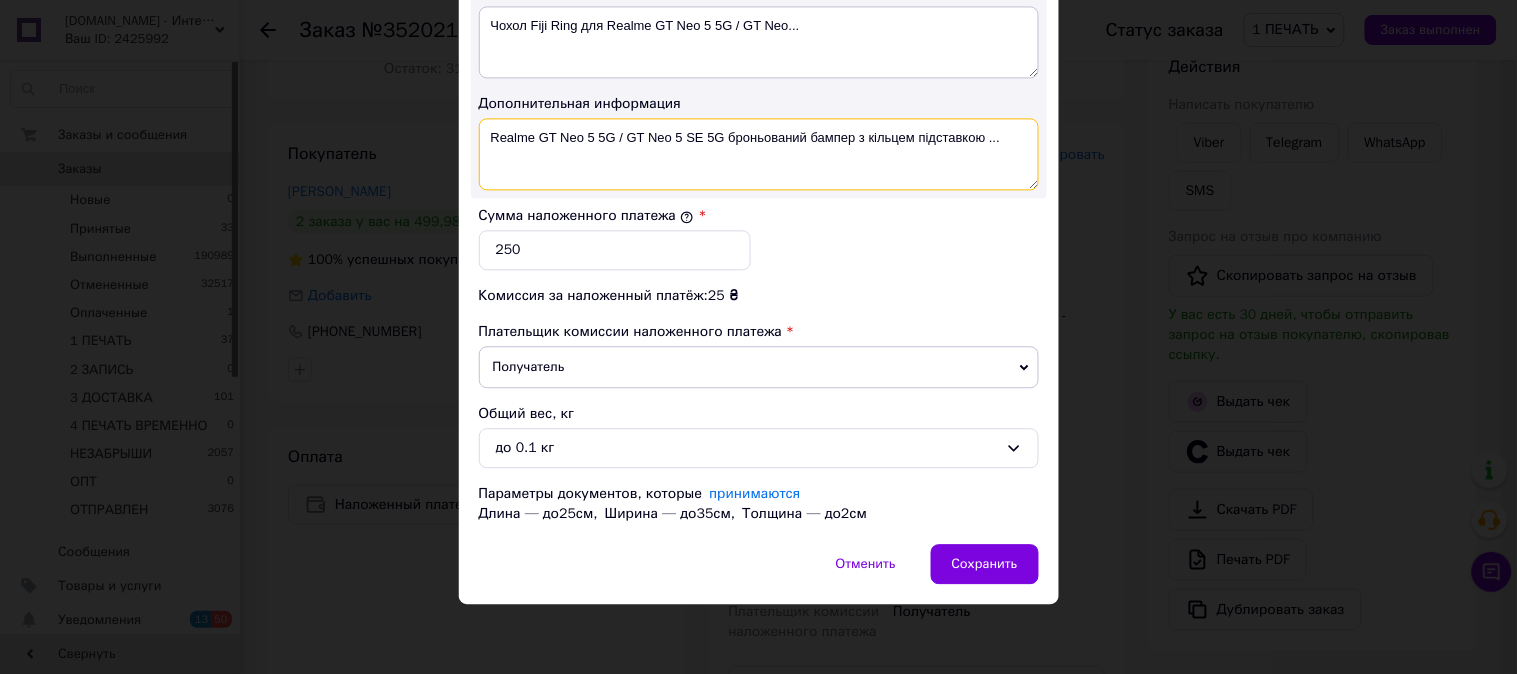 drag, startPoint x: 725, startPoint y: 138, endPoint x: 1008, endPoint y: 166, distance: 284.38177 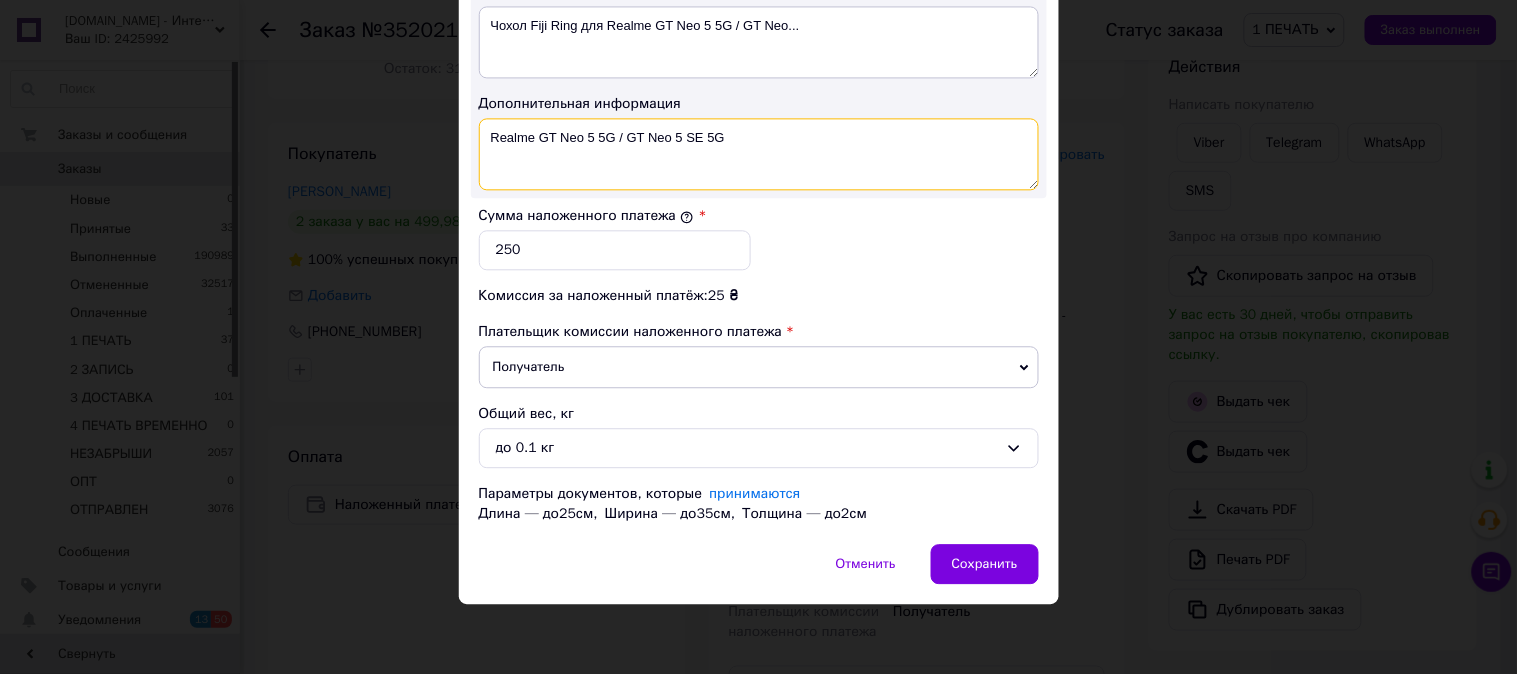 paste on "RING ЧЕР" 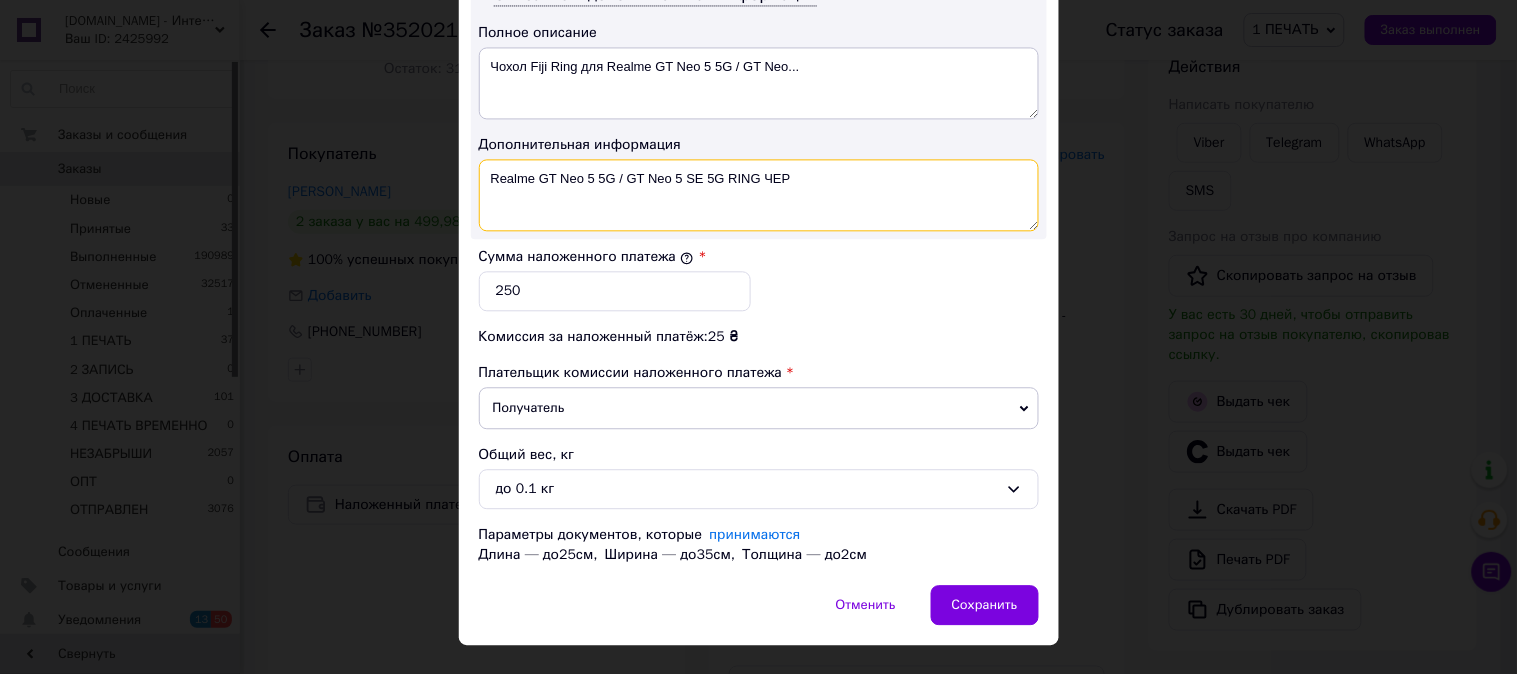 scroll, scrollTop: 1098, scrollLeft: 0, axis: vertical 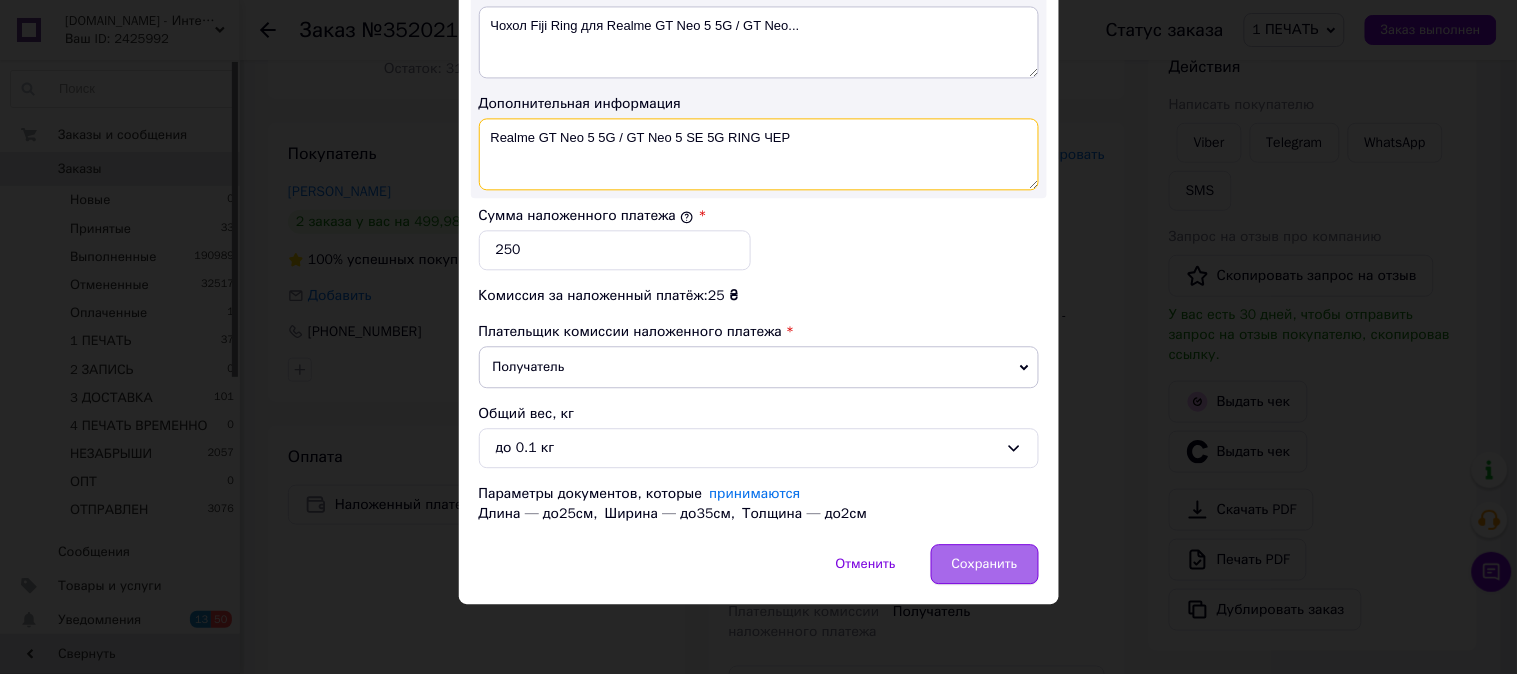 type on "Realme GT Neo 5 5G / GT Neo 5 SE 5G RING ЧЕР" 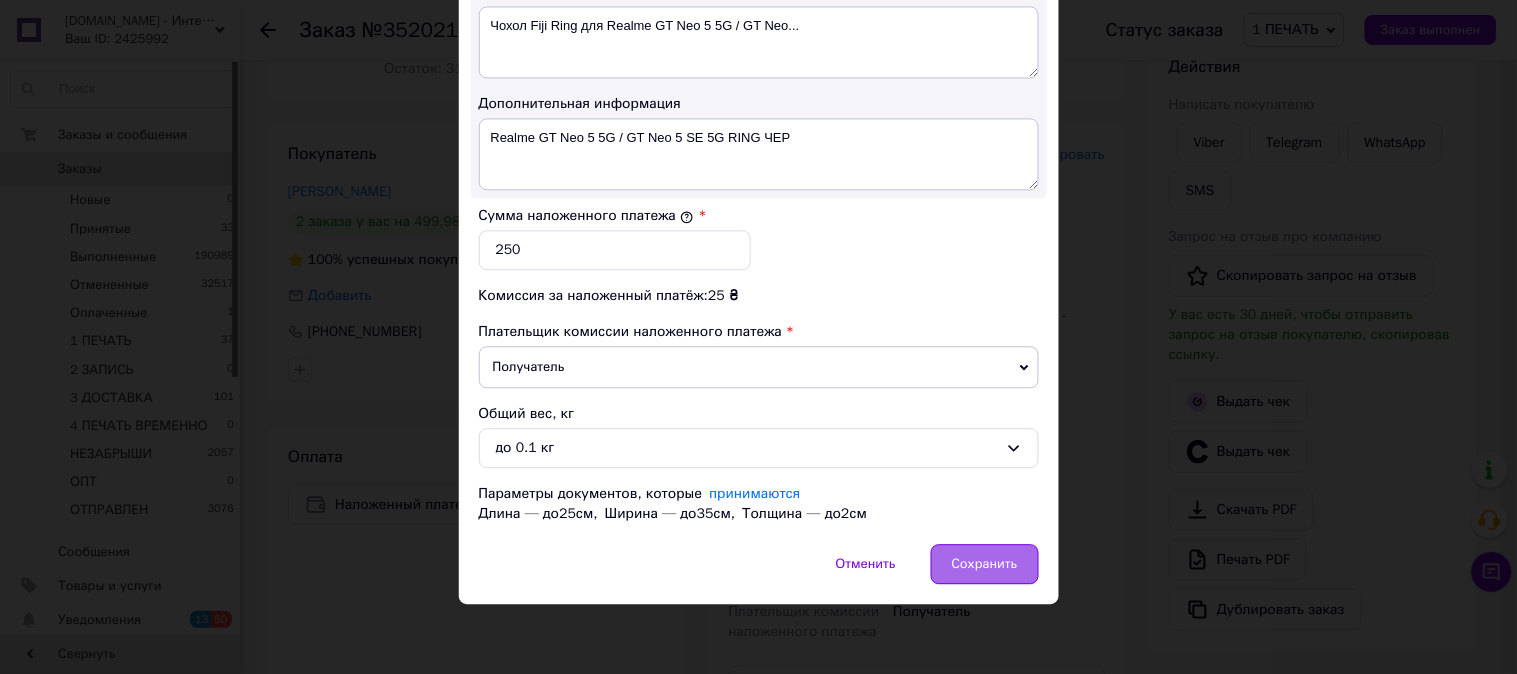 click on "Сохранить" at bounding box center [985, 564] 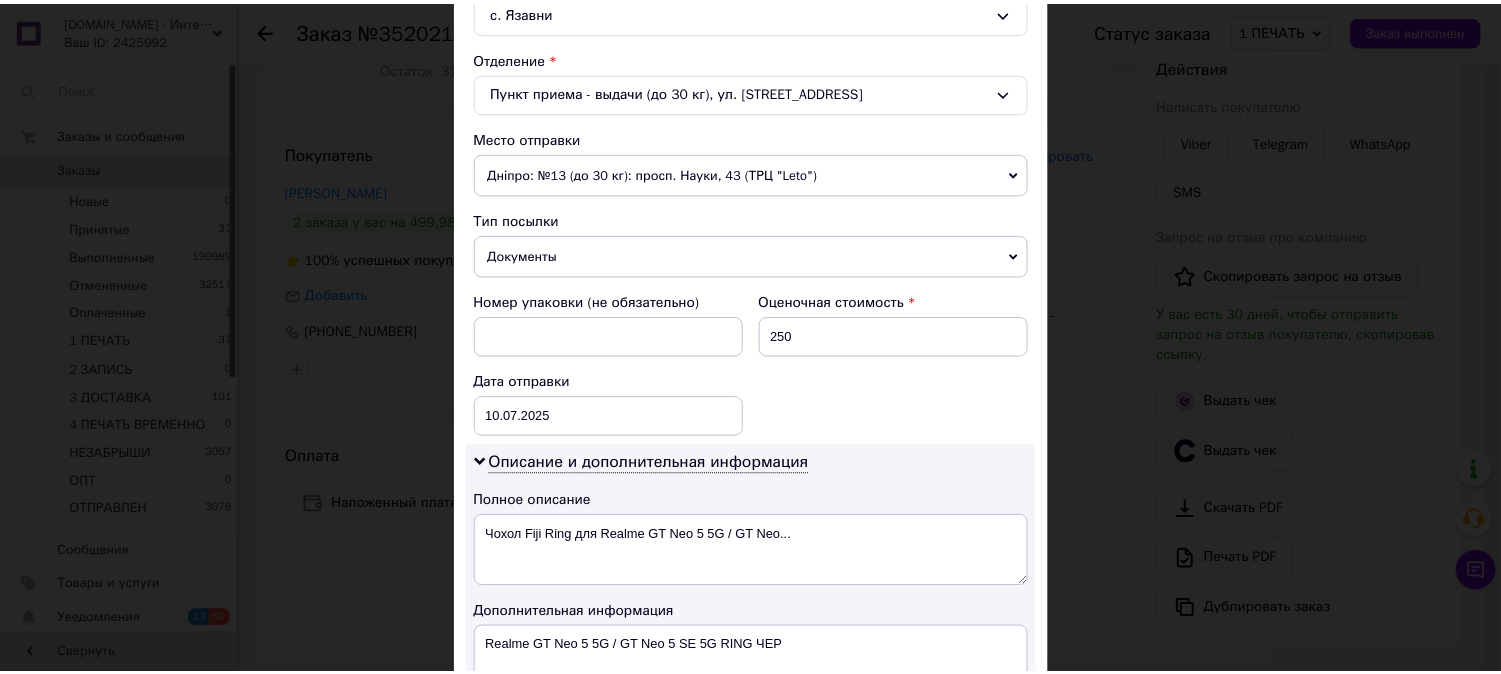 scroll, scrollTop: 580, scrollLeft: 0, axis: vertical 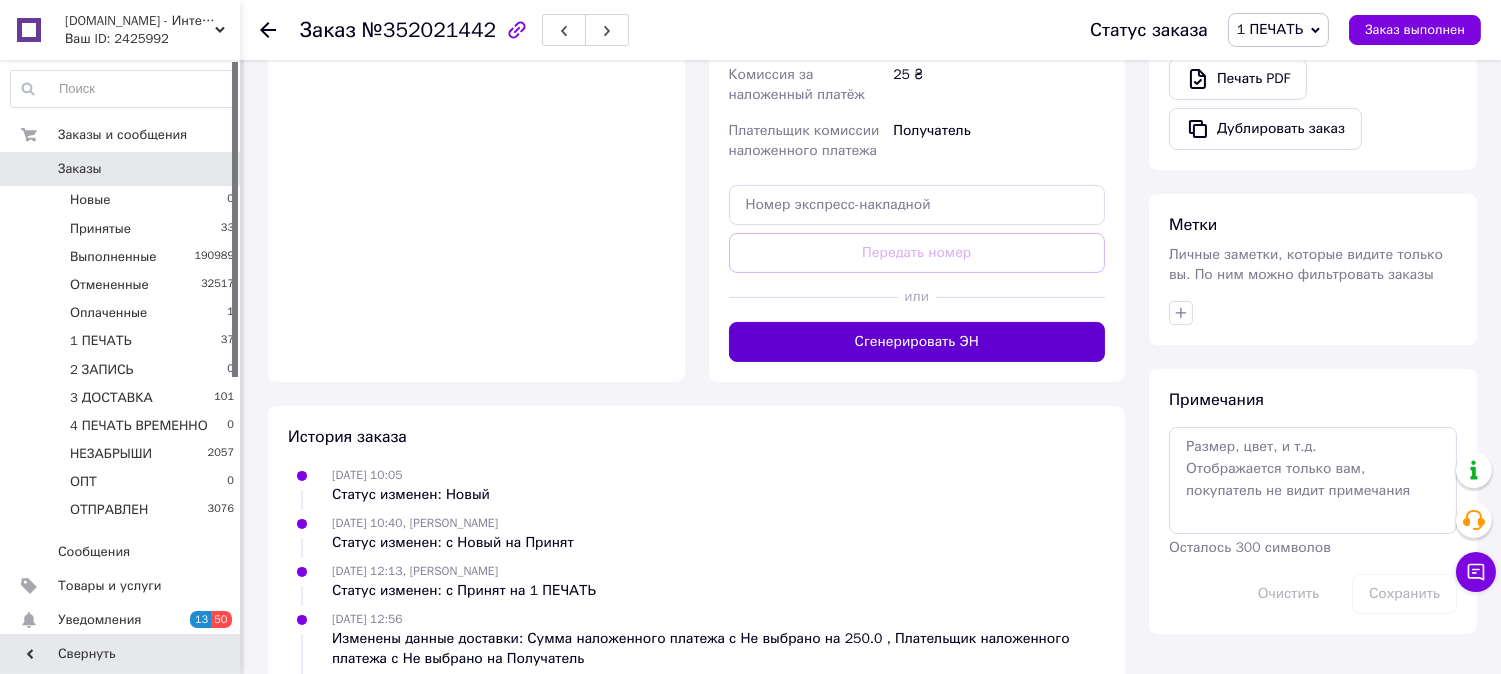 click on "Сгенерировать ЭН" at bounding box center (917, 342) 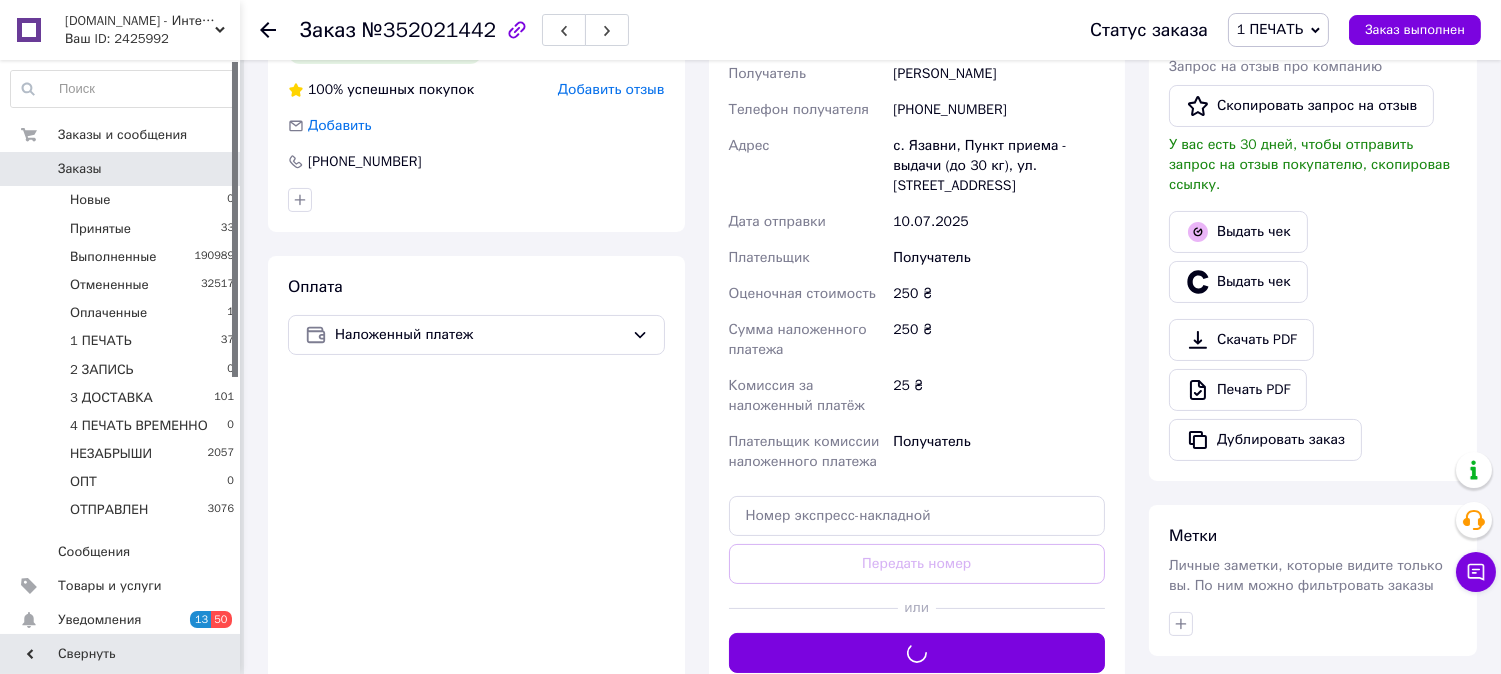 scroll, scrollTop: 555, scrollLeft: 0, axis: vertical 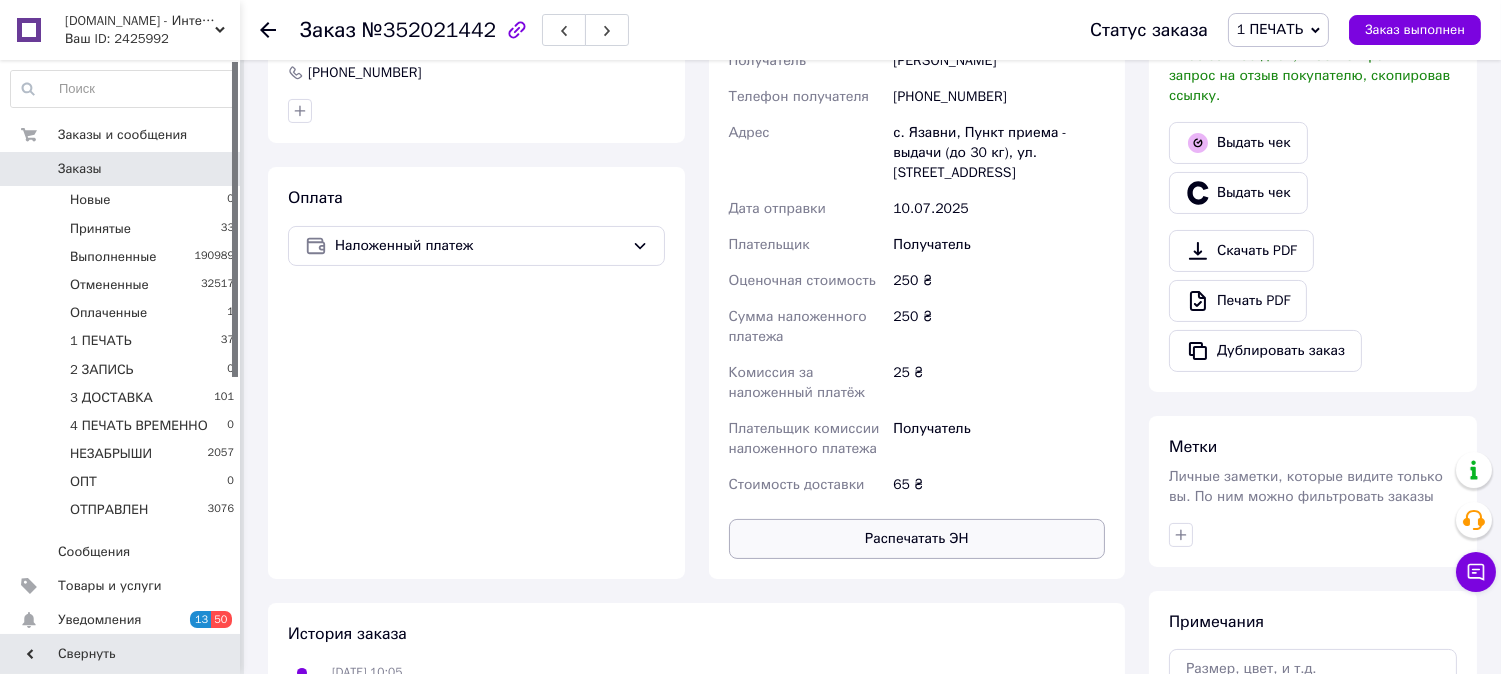 click on "Распечатать ЭН" at bounding box center (917, 539) 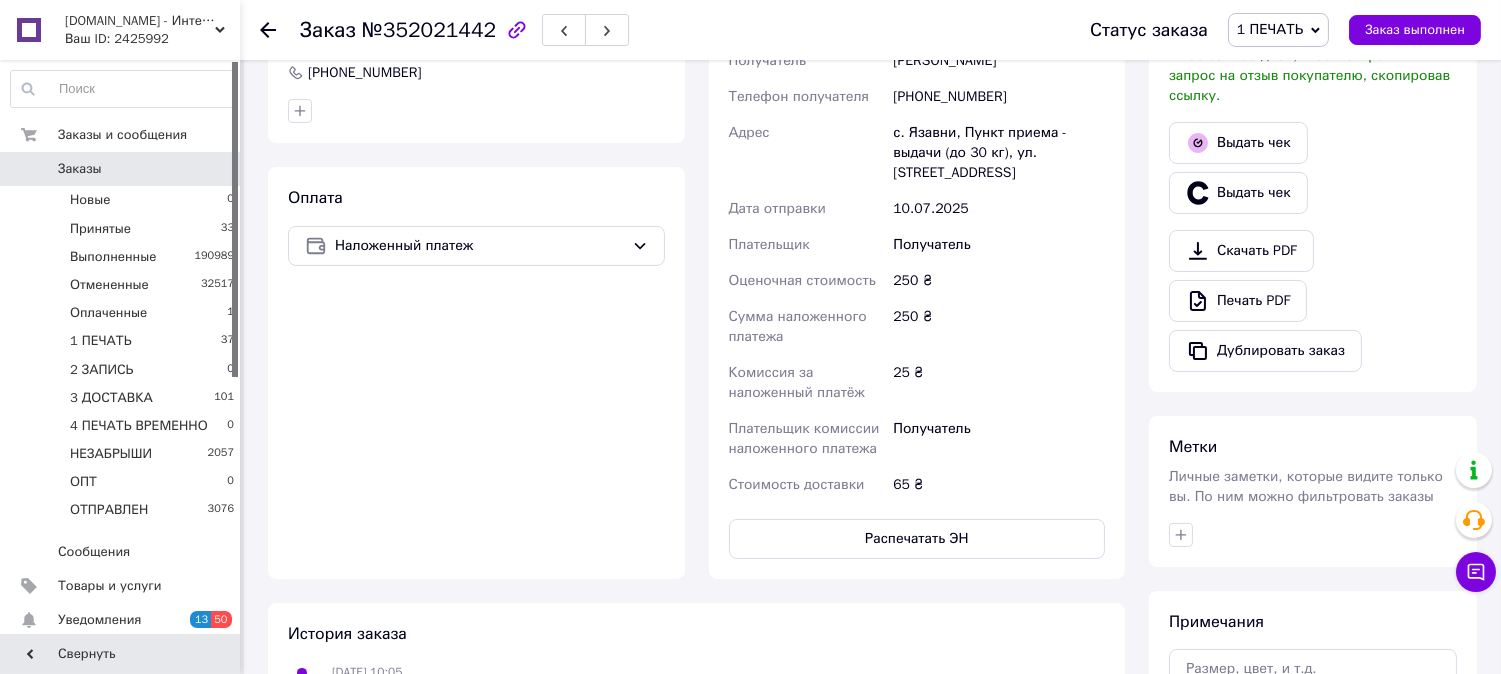type 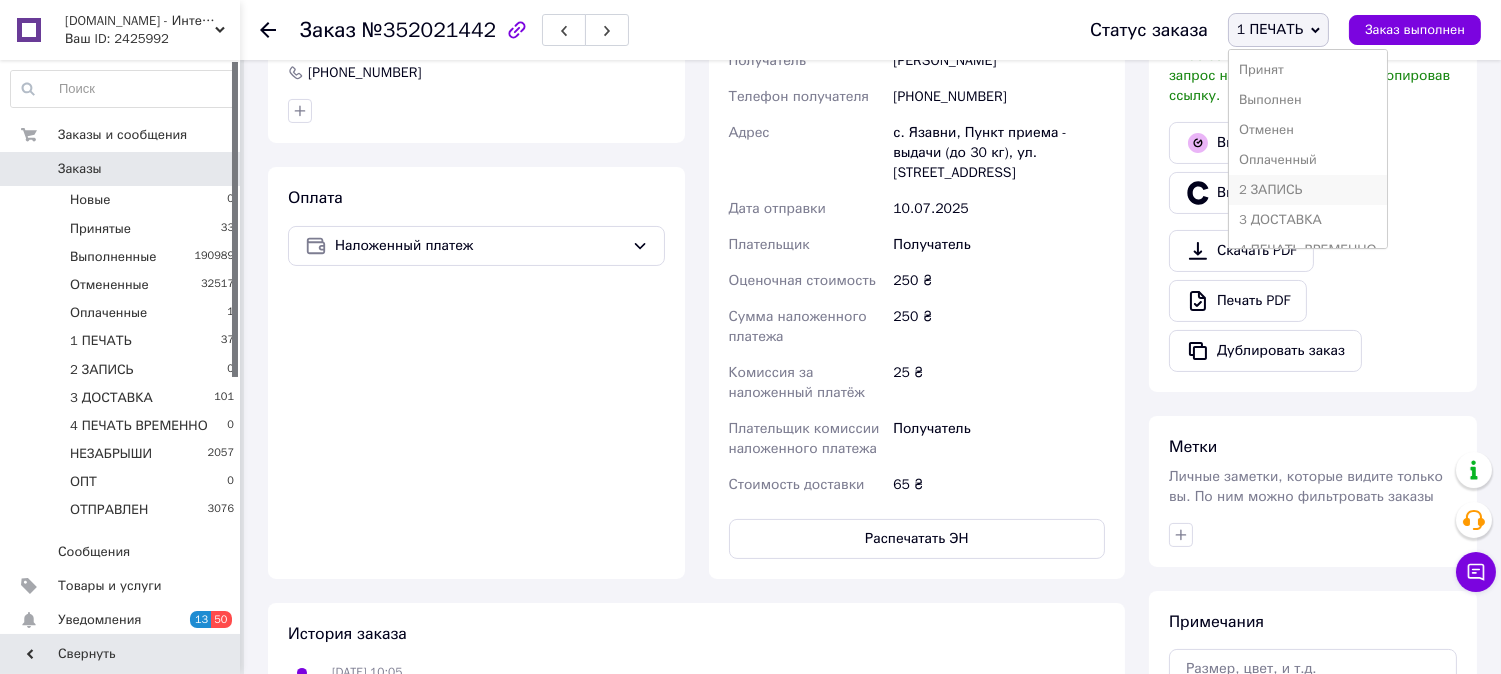 click on "2 ЗАПИСЬ" at bounding box center (1308, 190) 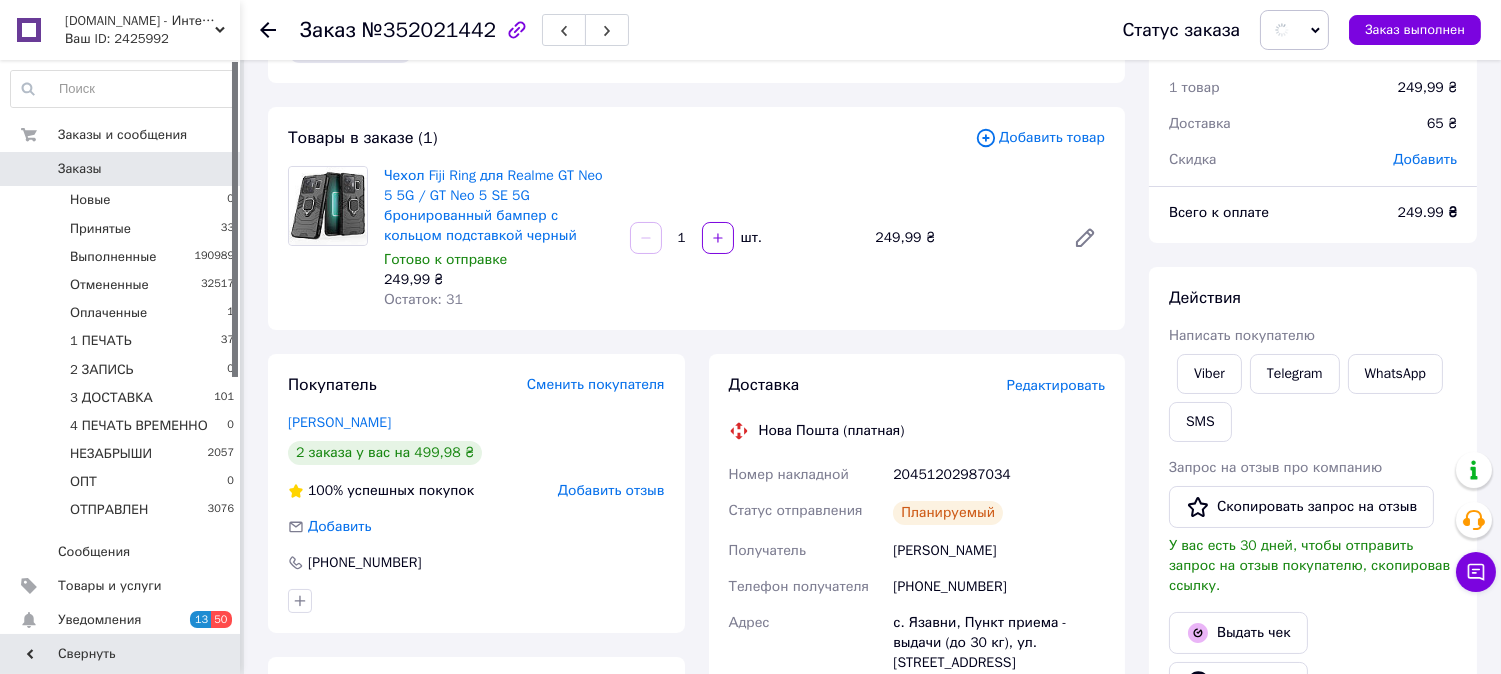 scroll, scrollTop: 0, scrollLeft: 0, axis: both 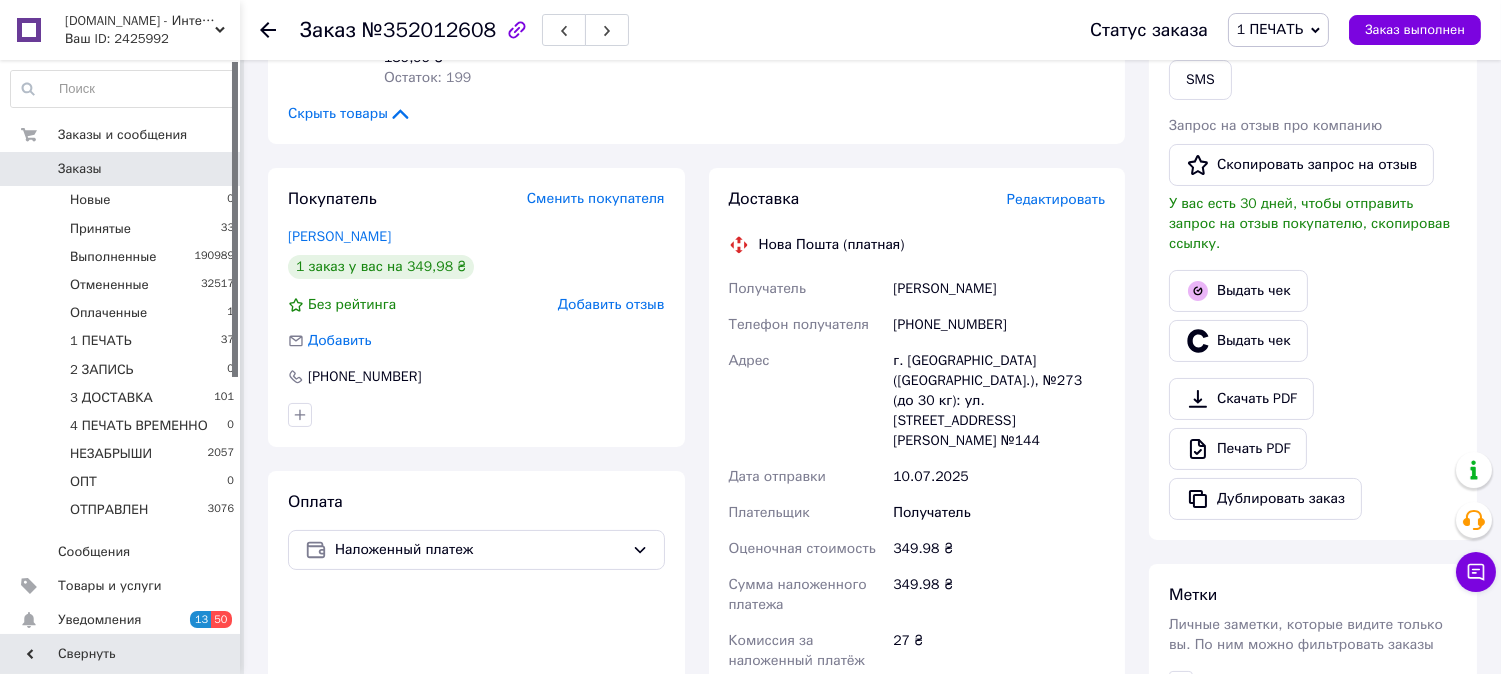 click on "Редактировать" at bounding box center [1056, 199] 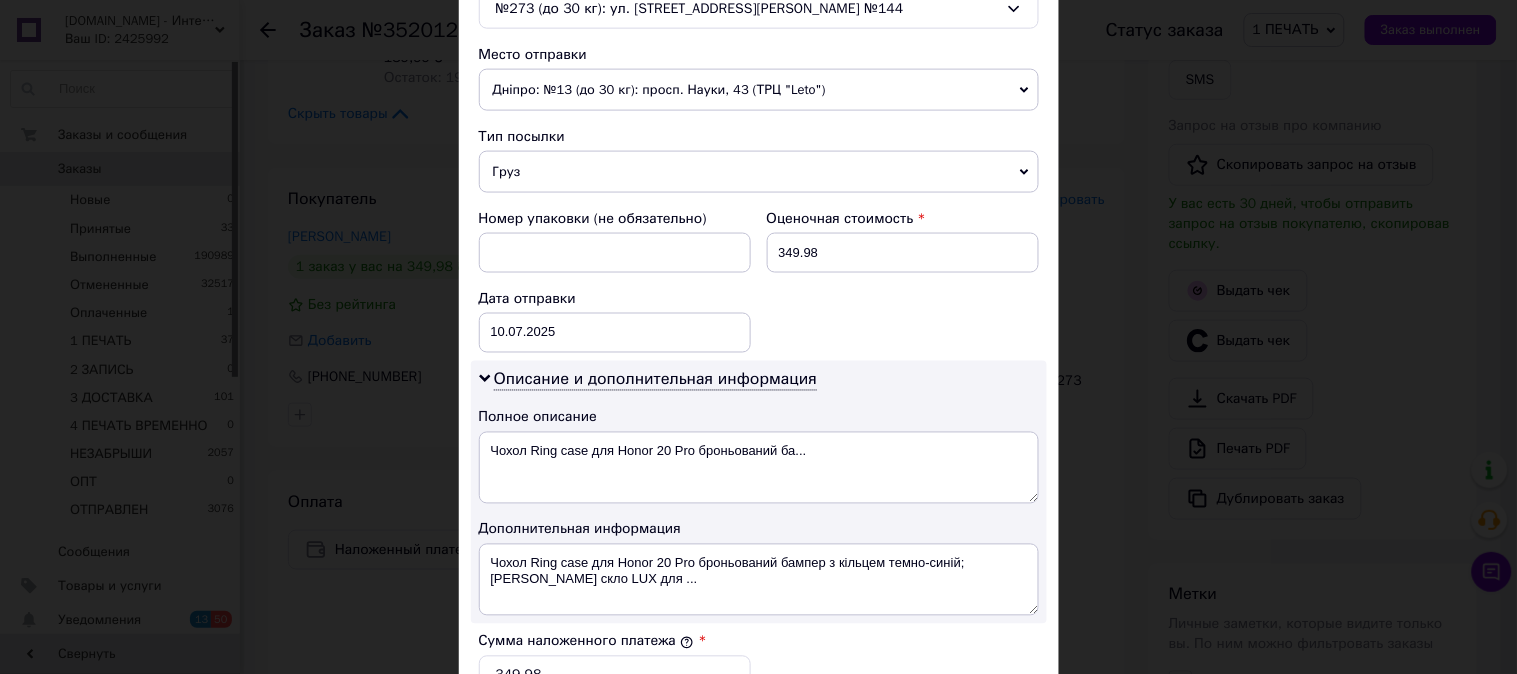 scroll, scrollTop: 666, scrollLeft: 0, axis: vertical 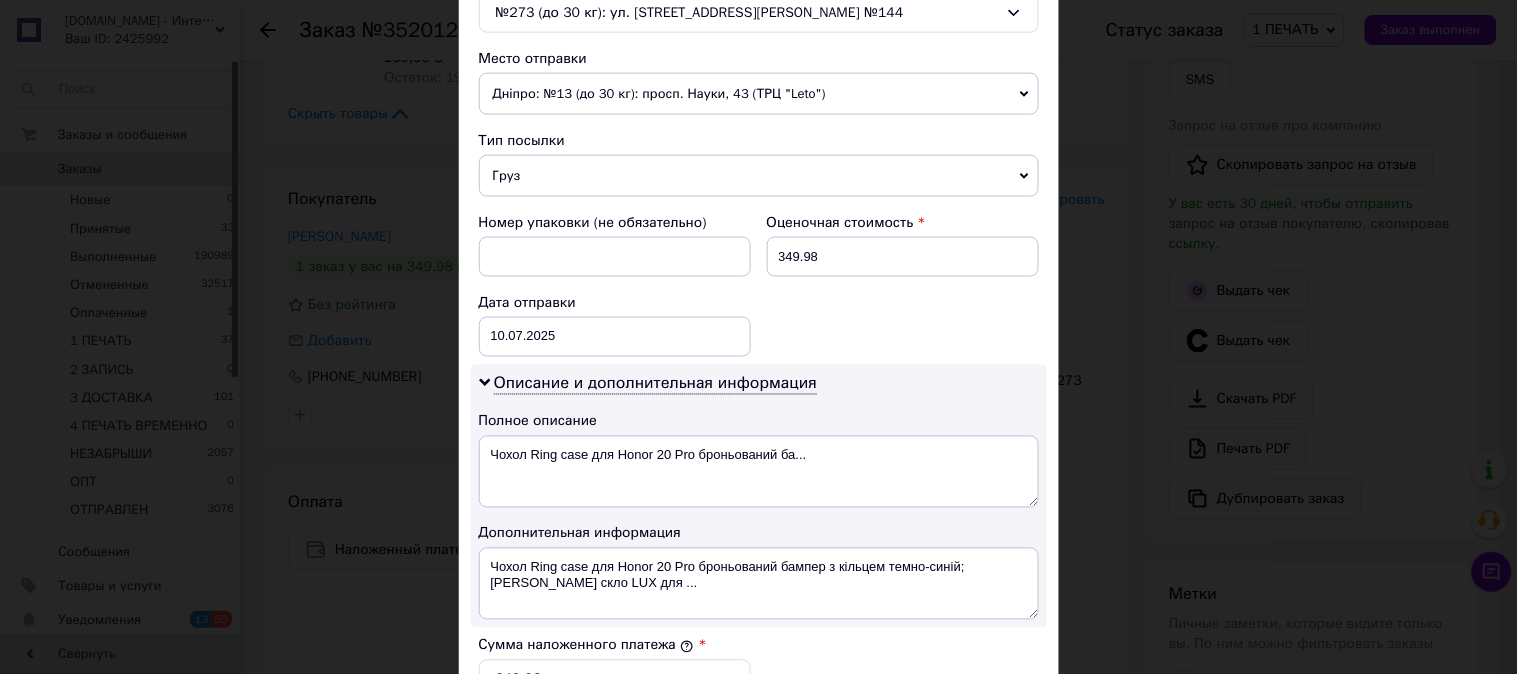 click on "Груз" at bounding box center [759, 176] 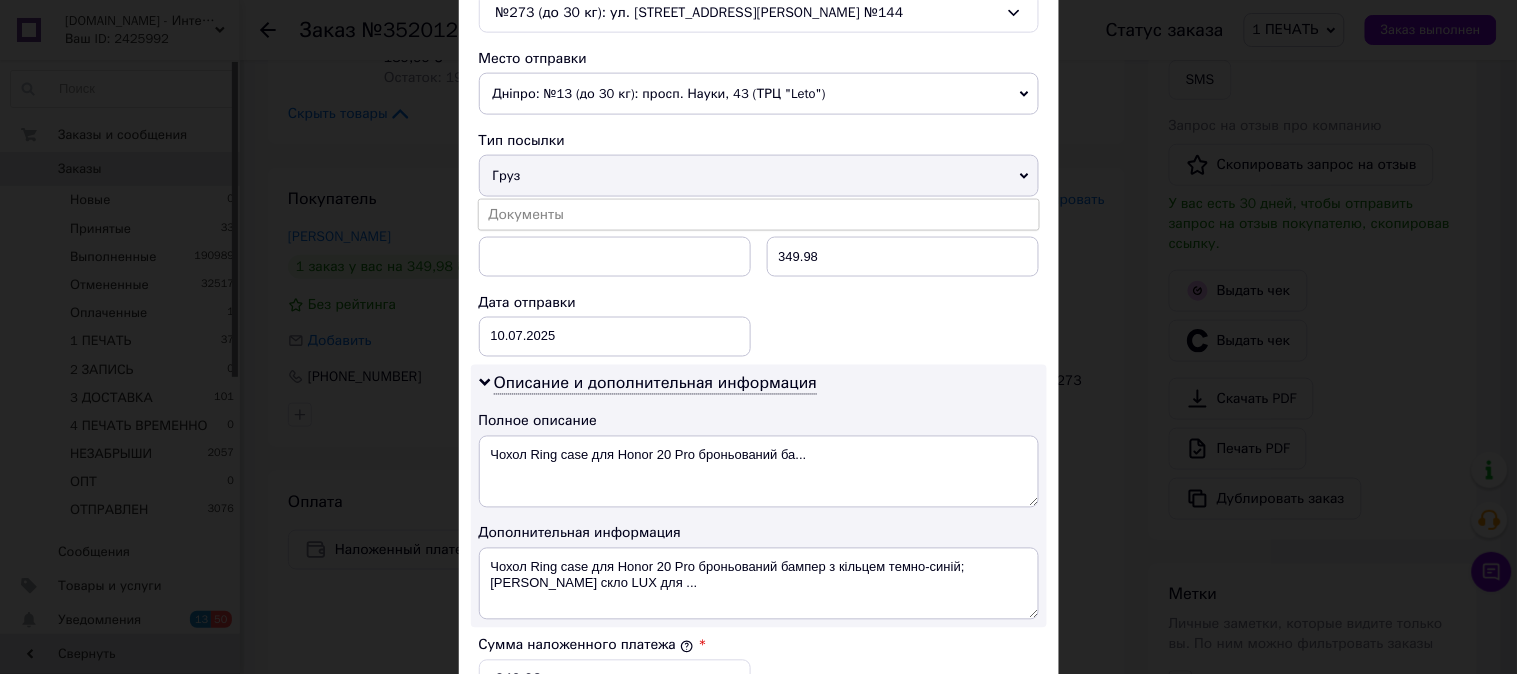click on "Документы" at bounding box center [759, 215] 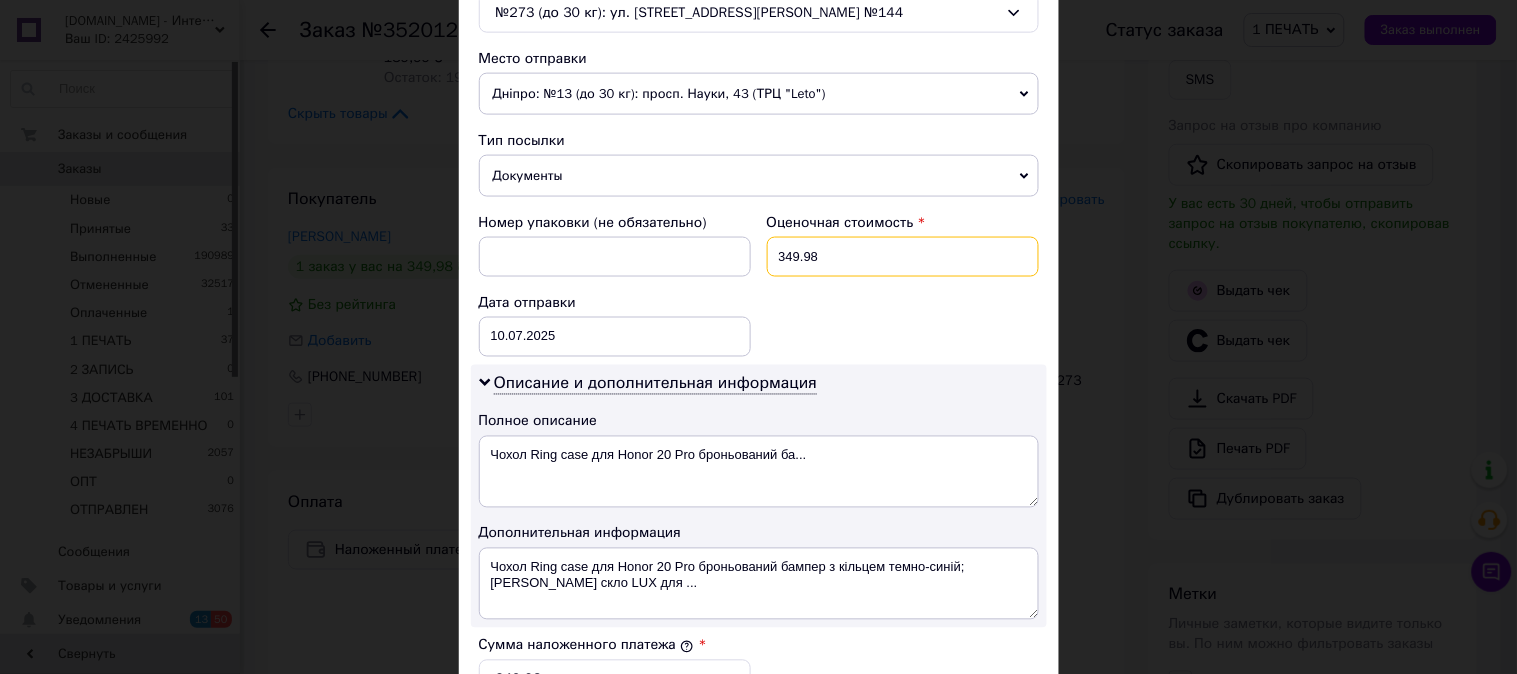 click on "349.98" at bounding box center [903, 257] 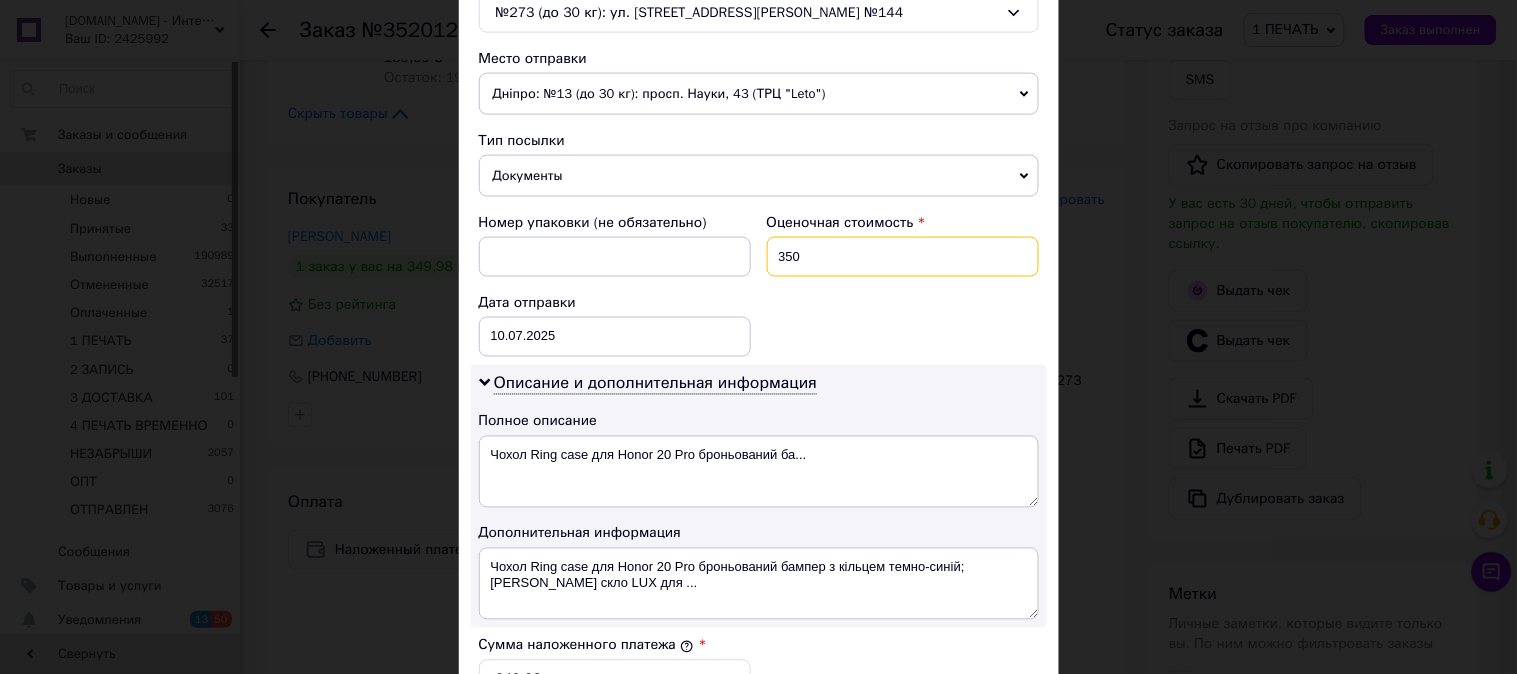 type on "350" 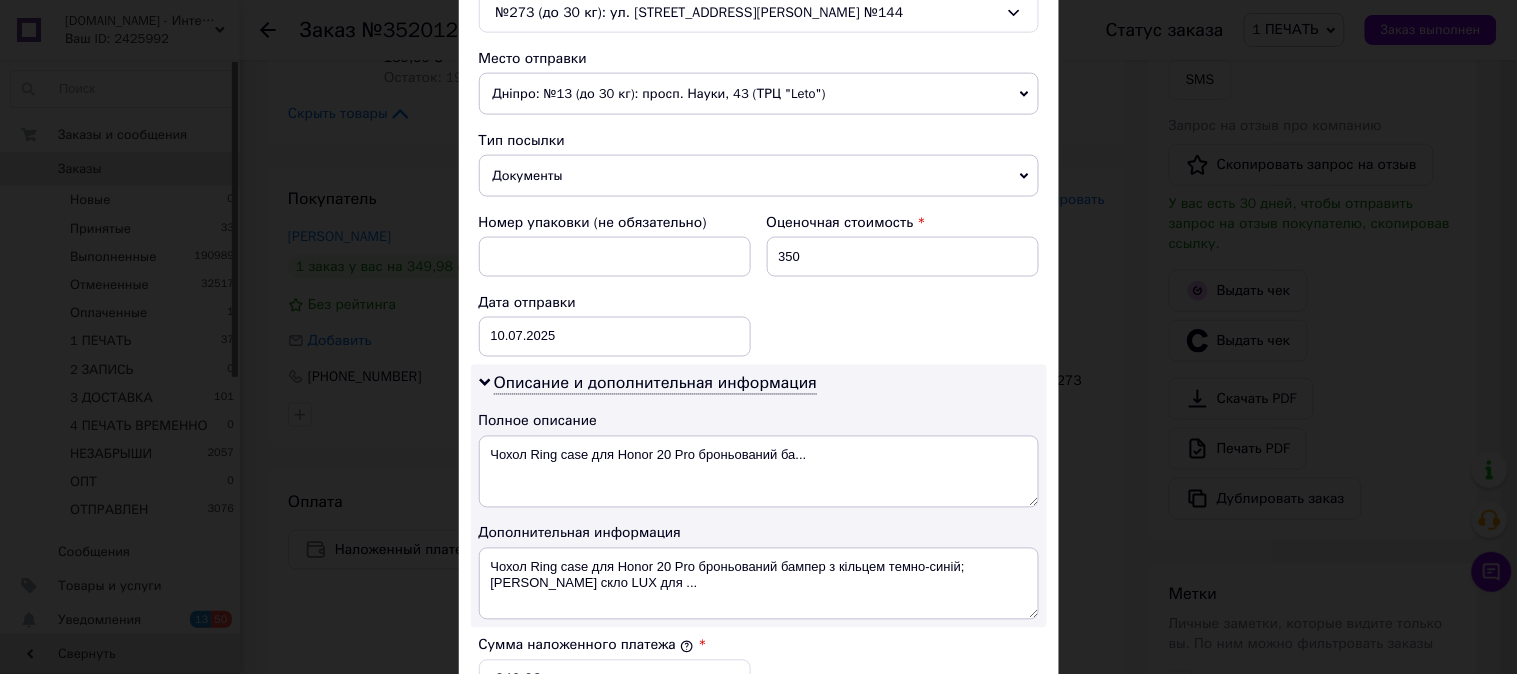 click on "Номер упаковки (не обязательно) Оценочная стоимость 350 Дата отправки 10.07.2025 < 2025 > < Июль > Пн Вт Ср Чт Пт Сб Вс 30 1 2 3 4 5 6 7 8 9 10 11 12 13 14 15 16 17 18 19 20 21 22 23 24 25 26 27 28 29 30 31 1 2 3 4 5 6 7 8 9 10" at bounding box center (759, 285) 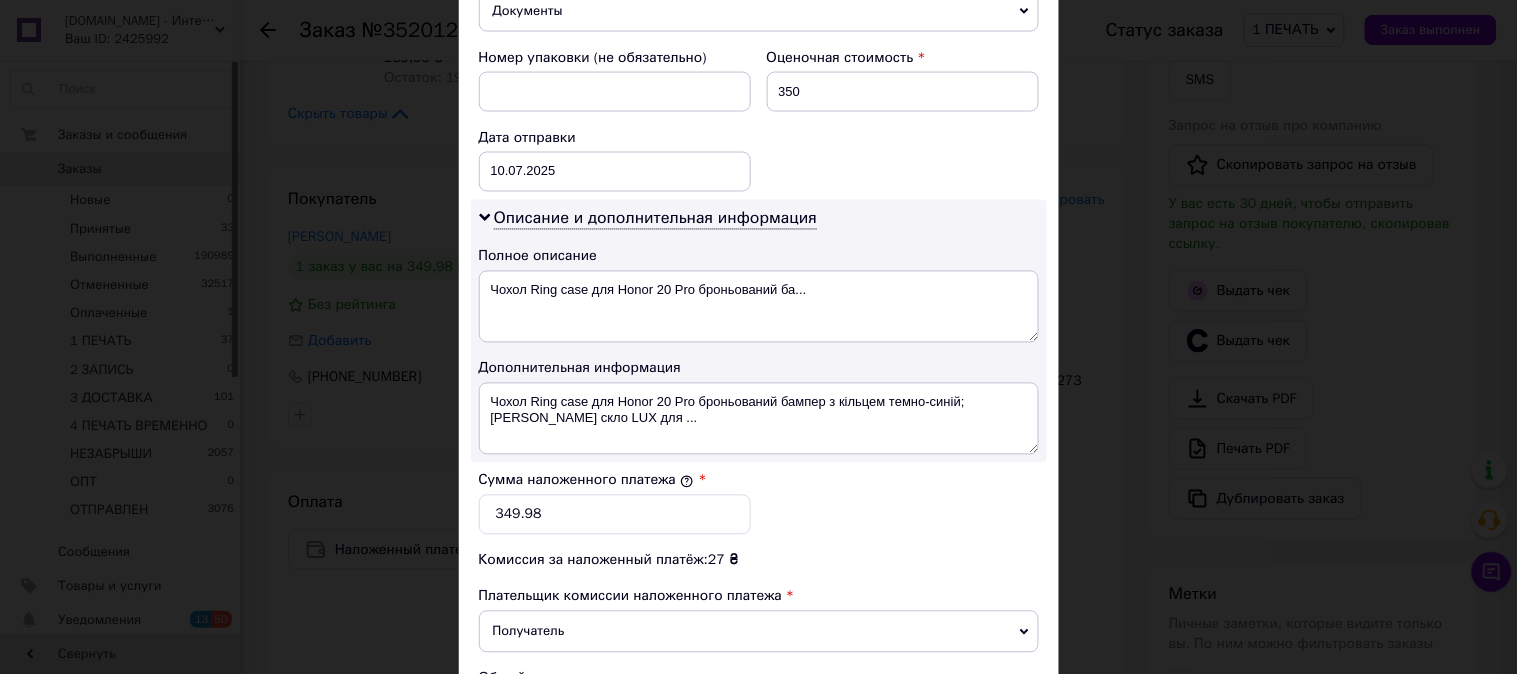 scroll, scrollTop: 1098, scrollLeft: 0, axis: vertical 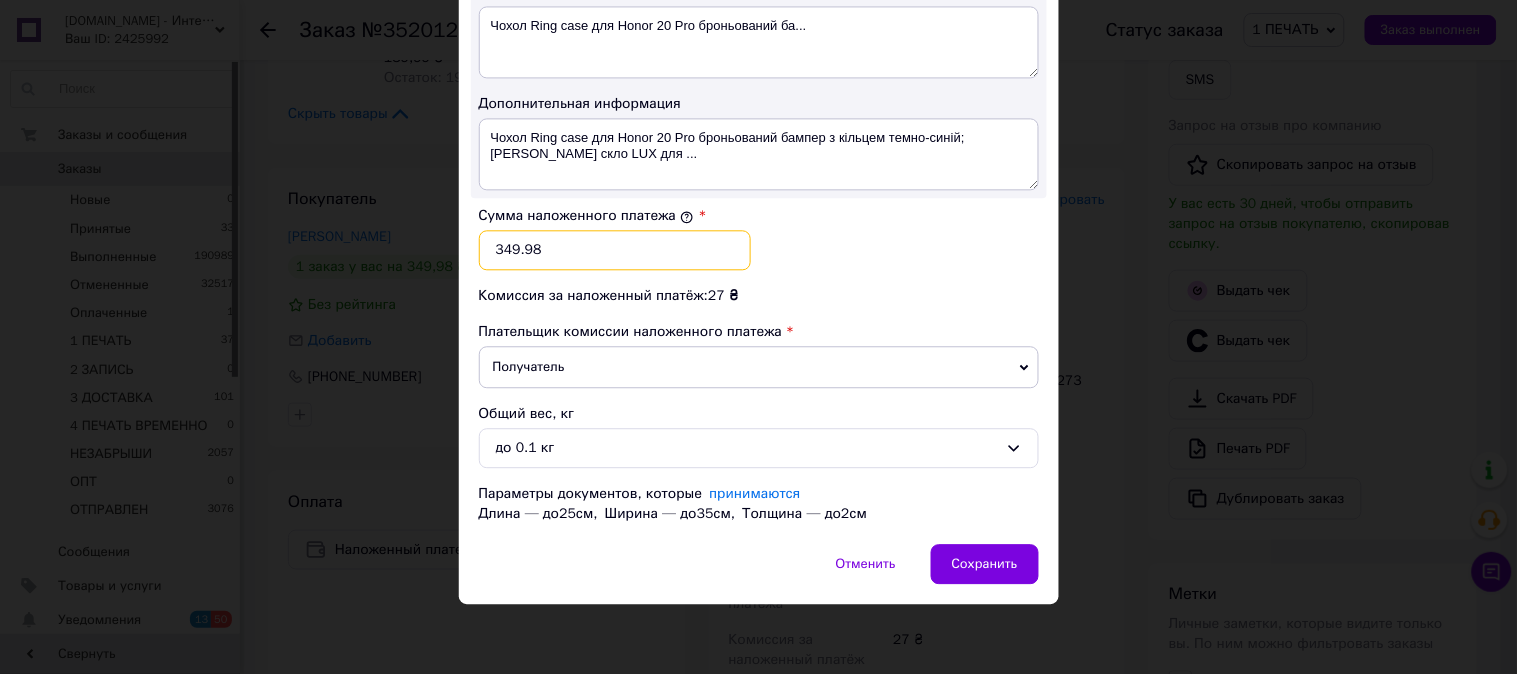 click on "349.98" at bounding box center (615, 250) 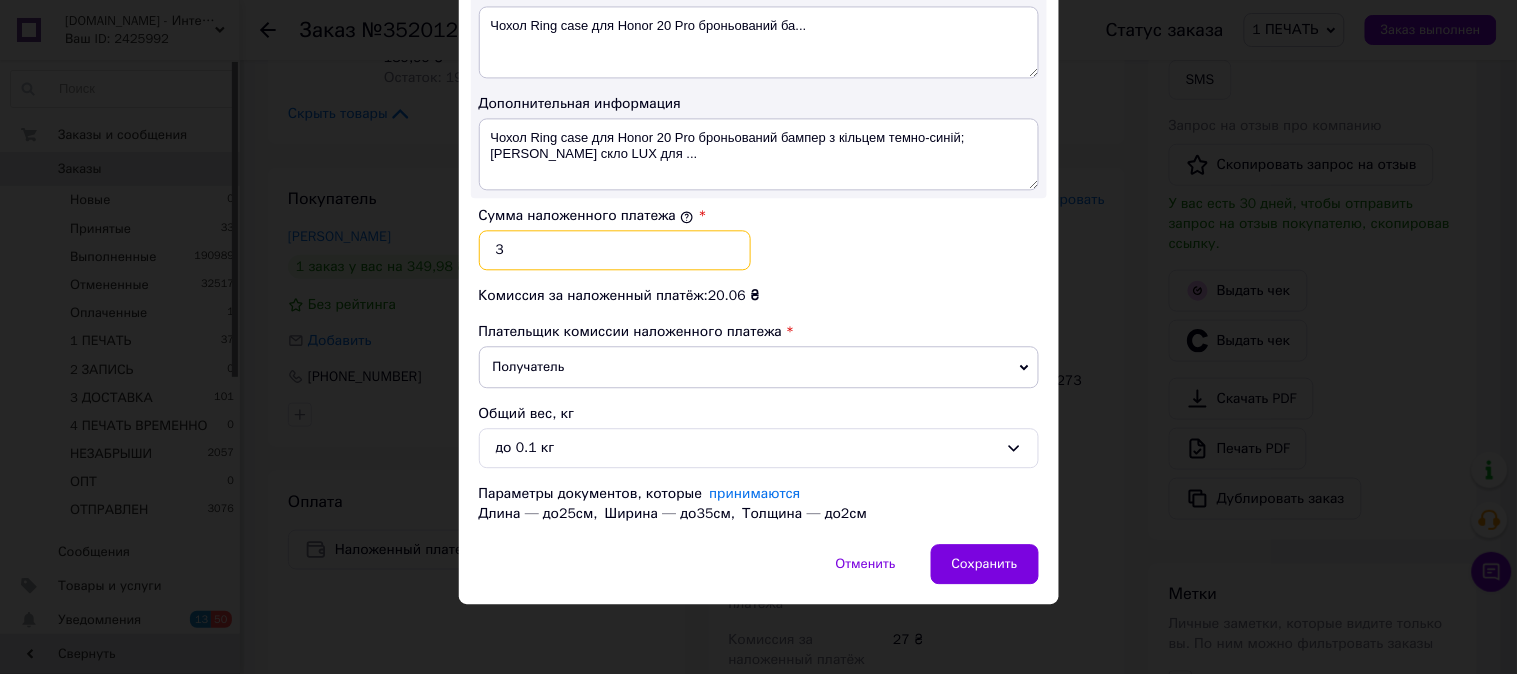 click on "3" at bounding box center (615, 250) 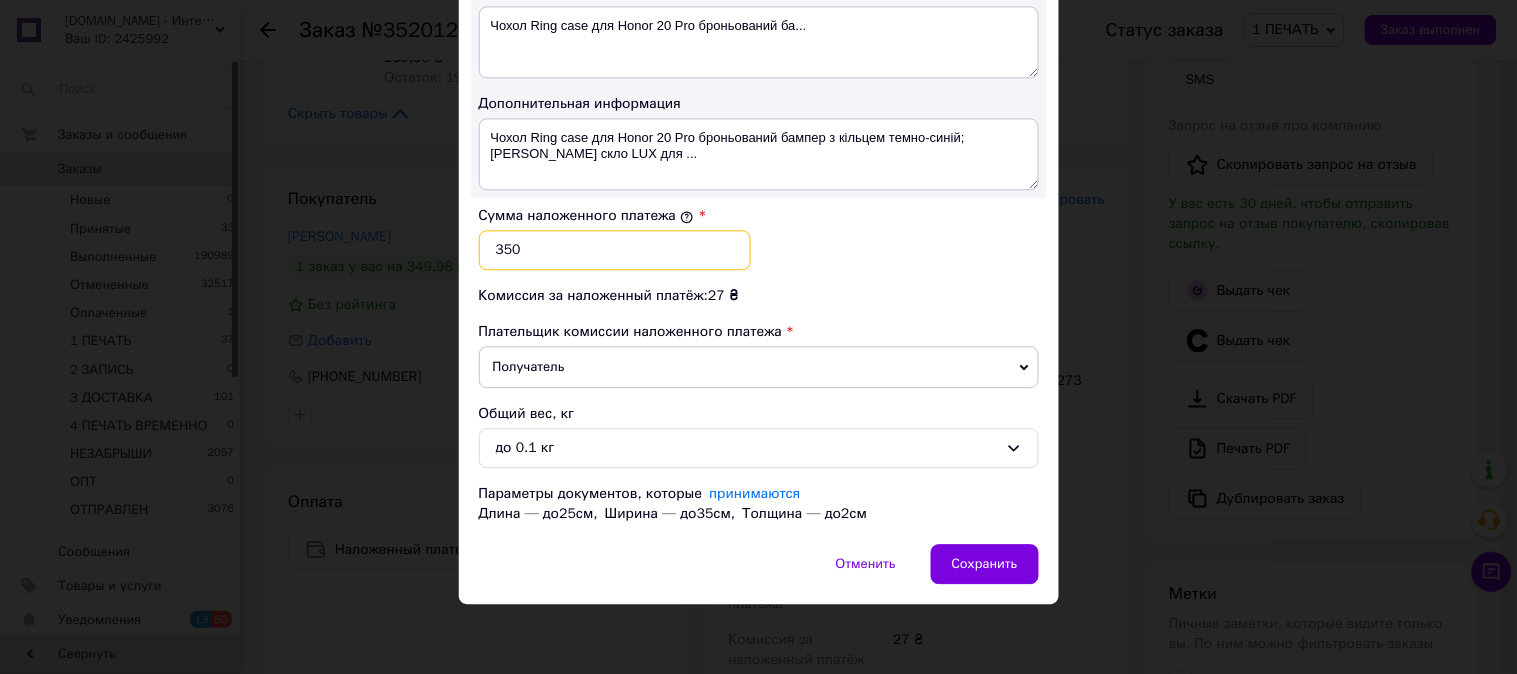 type on "350" 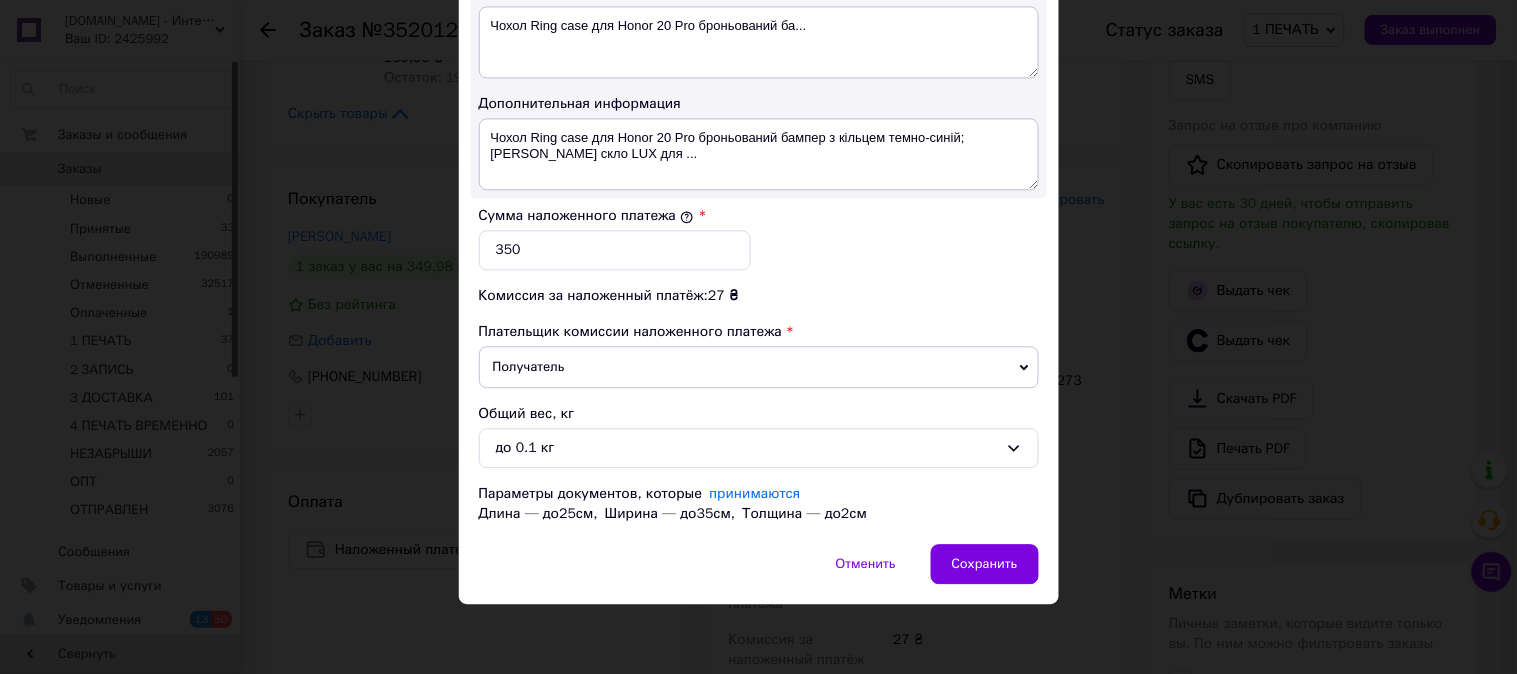 click on "Сумма наложенного платежа     * 350" at bounding box center (759, 238) 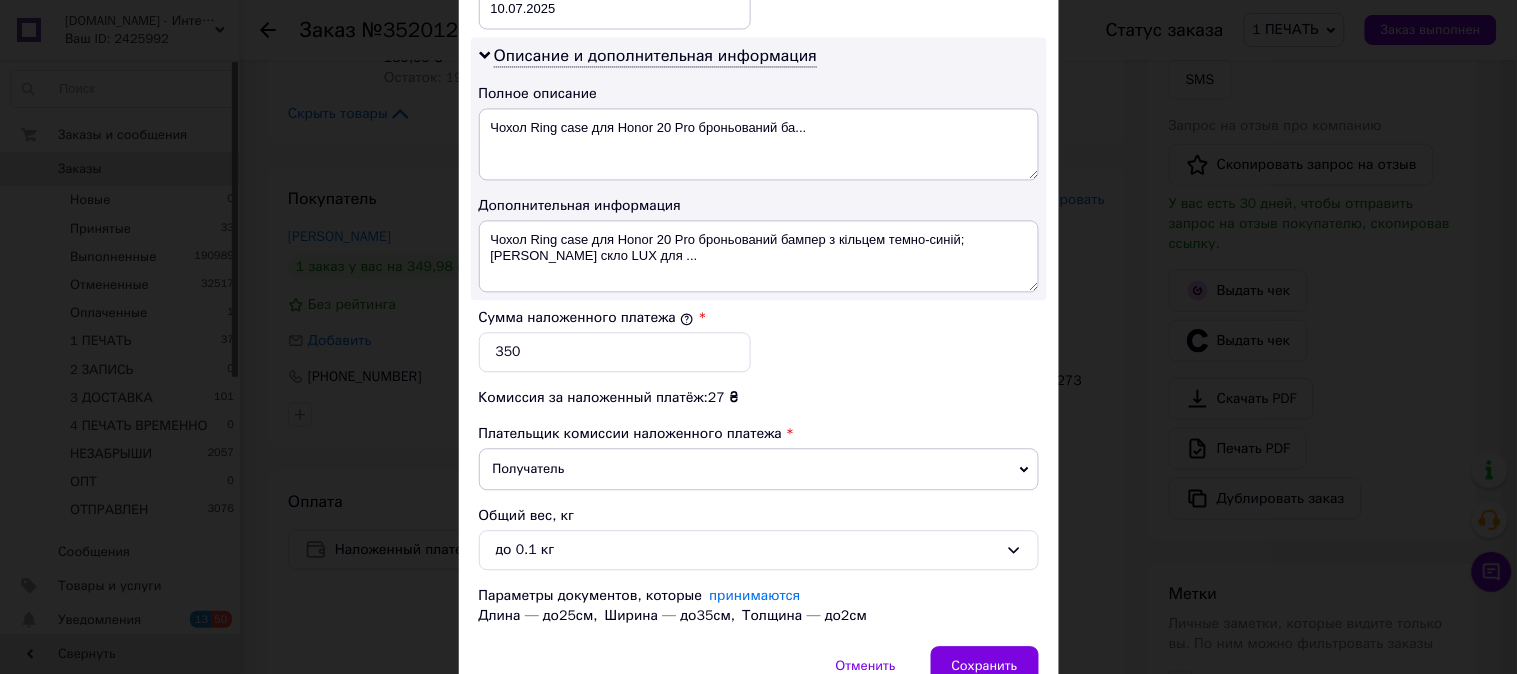 scroll, scrollTop: 987, scrollLeft: 0, axis: vertical 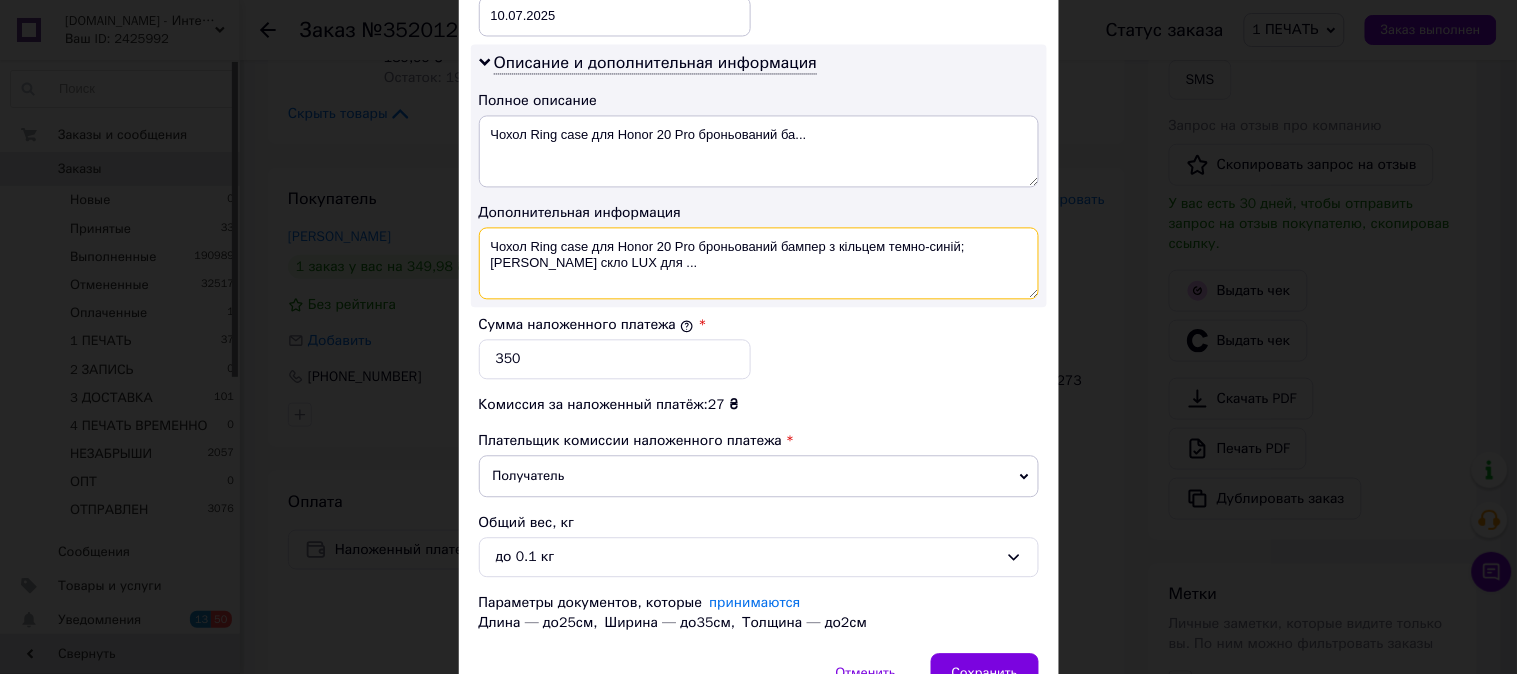 click on "Чохол Ring case для Honor 20 Pro броньований бампер з кільцем темно-синій; Захисне скло LUX для ..." at bounding box center [759, 263] 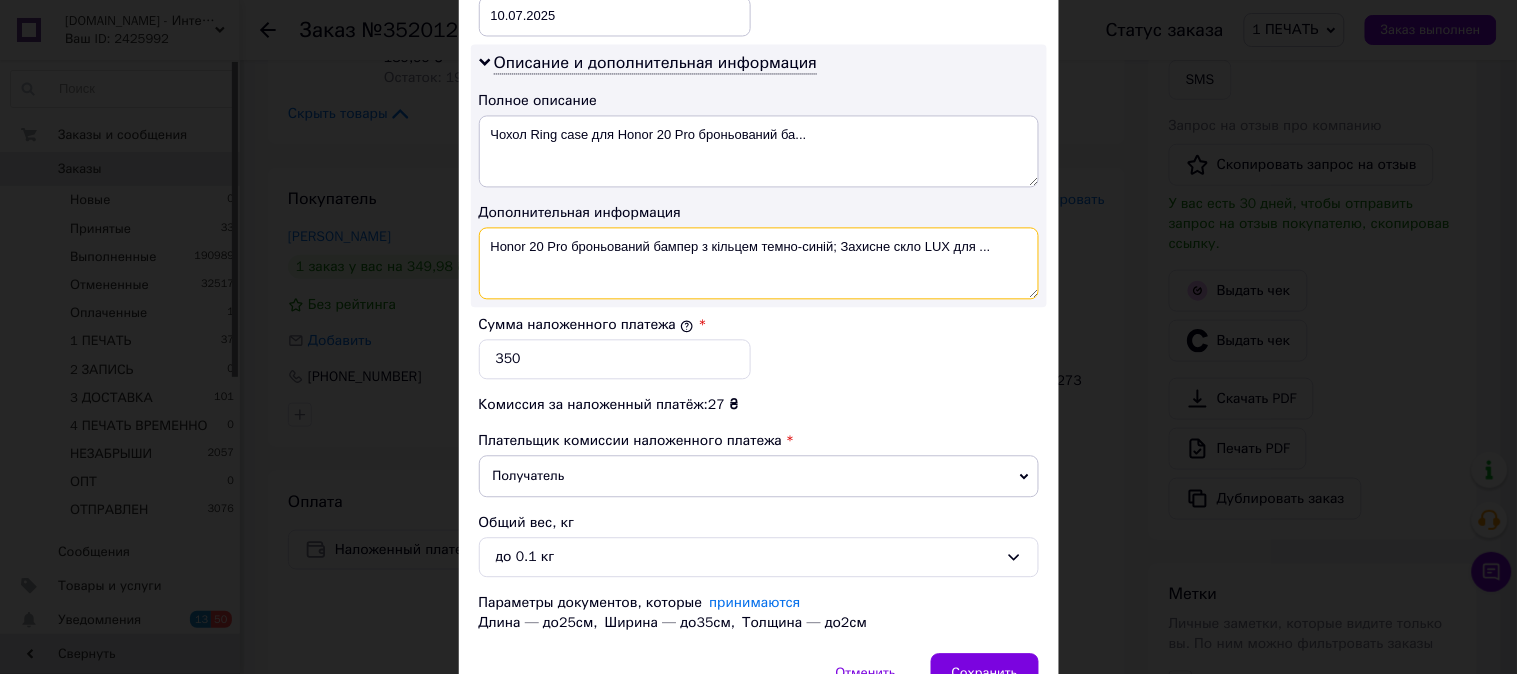 drag, startPoint x: 1013, startPoint y: 254, endPoint x: 574, endPoint y: 286, distance: 440.16473 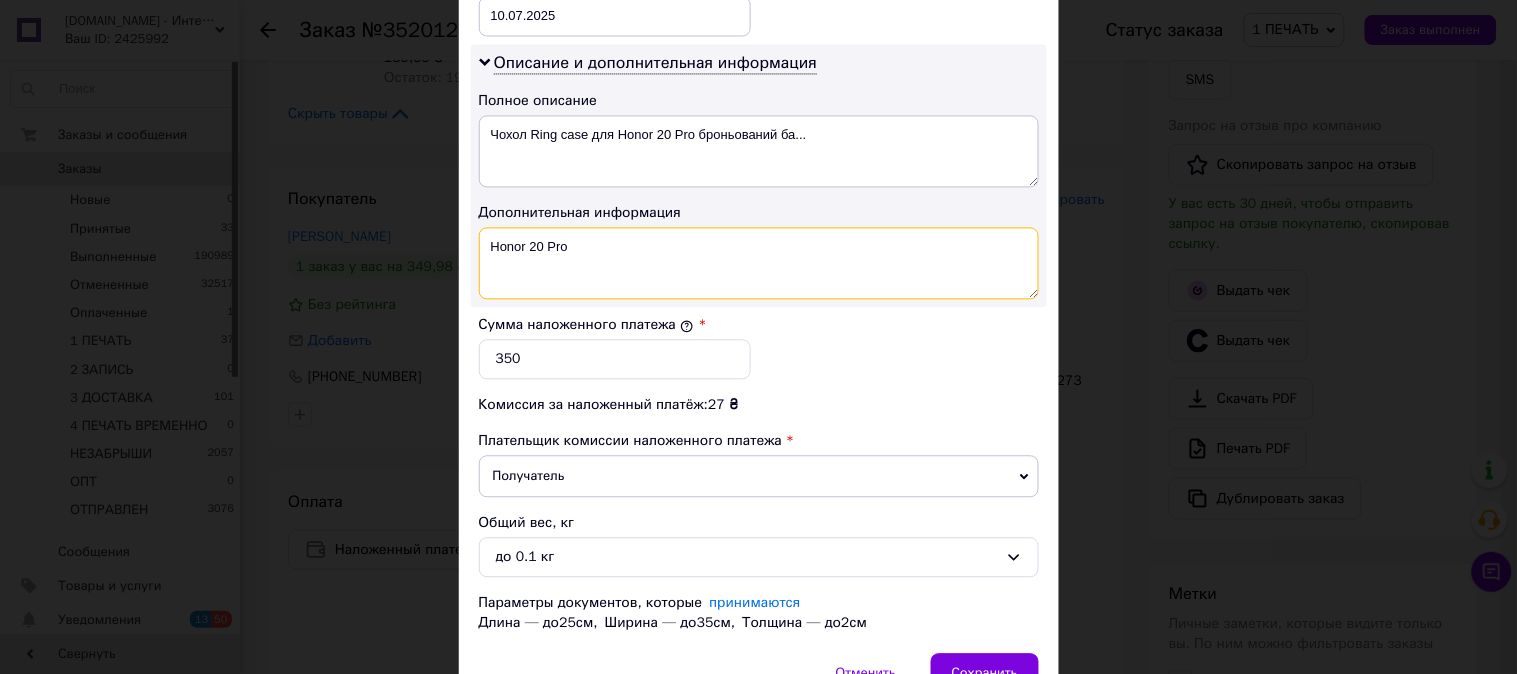 paste on "RING Т-СИН" 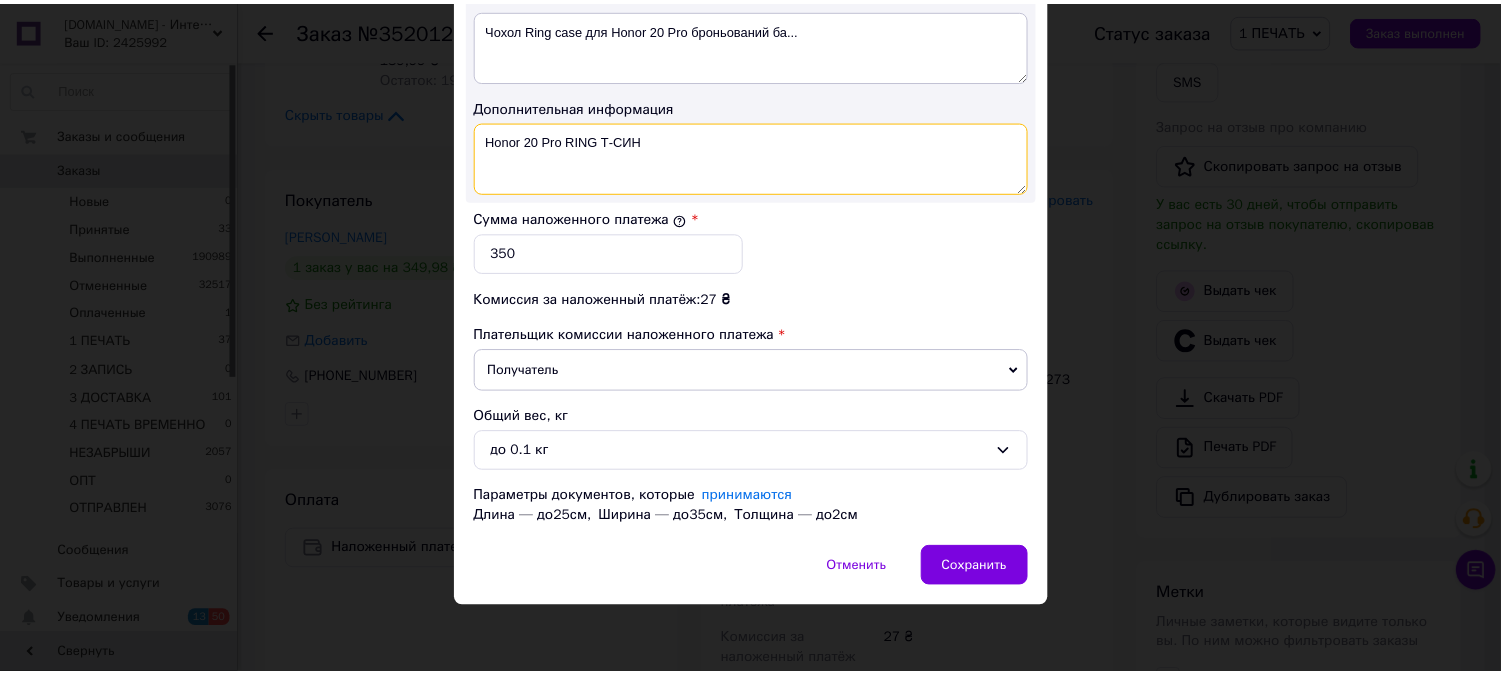 scroll, scrollTop: 1098, scrollLeft: 0, axis: vertical 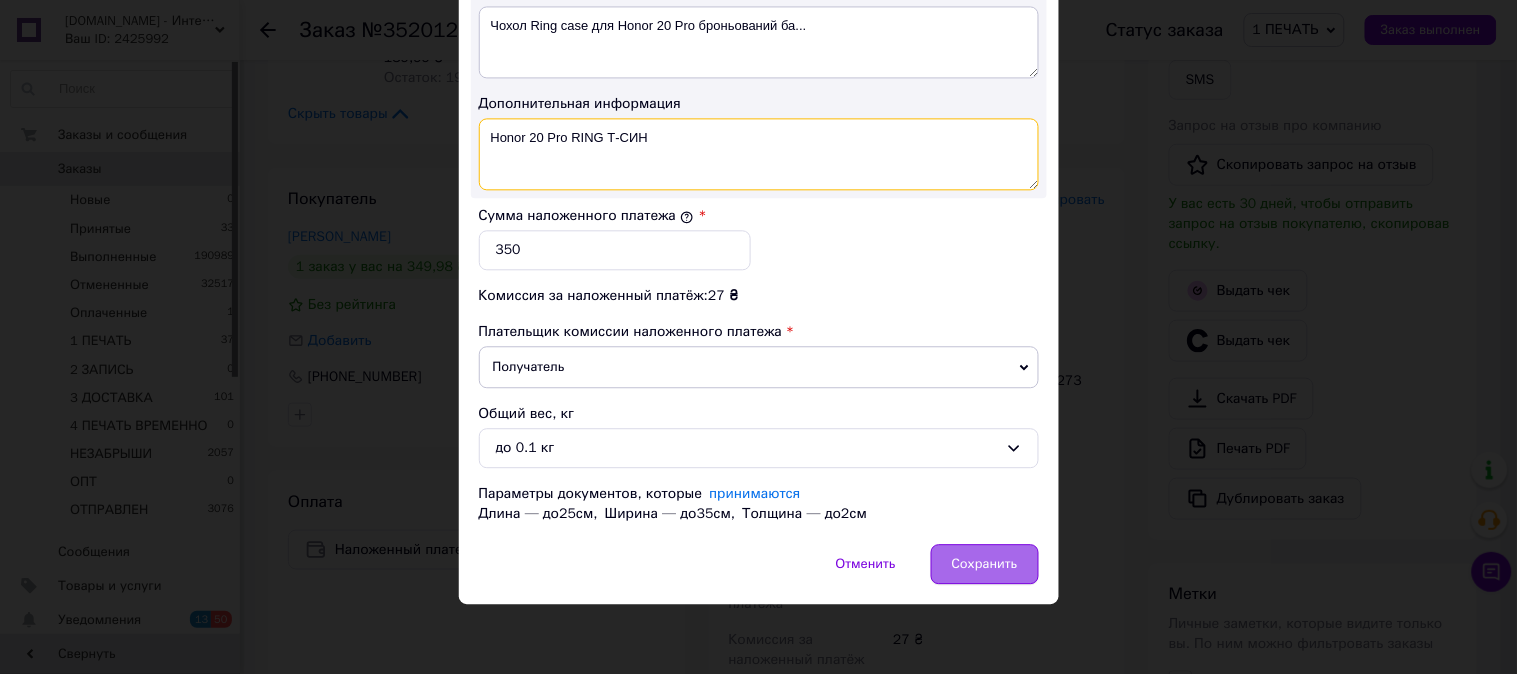 type on "Honor 20 Pro RING Т-СИН" 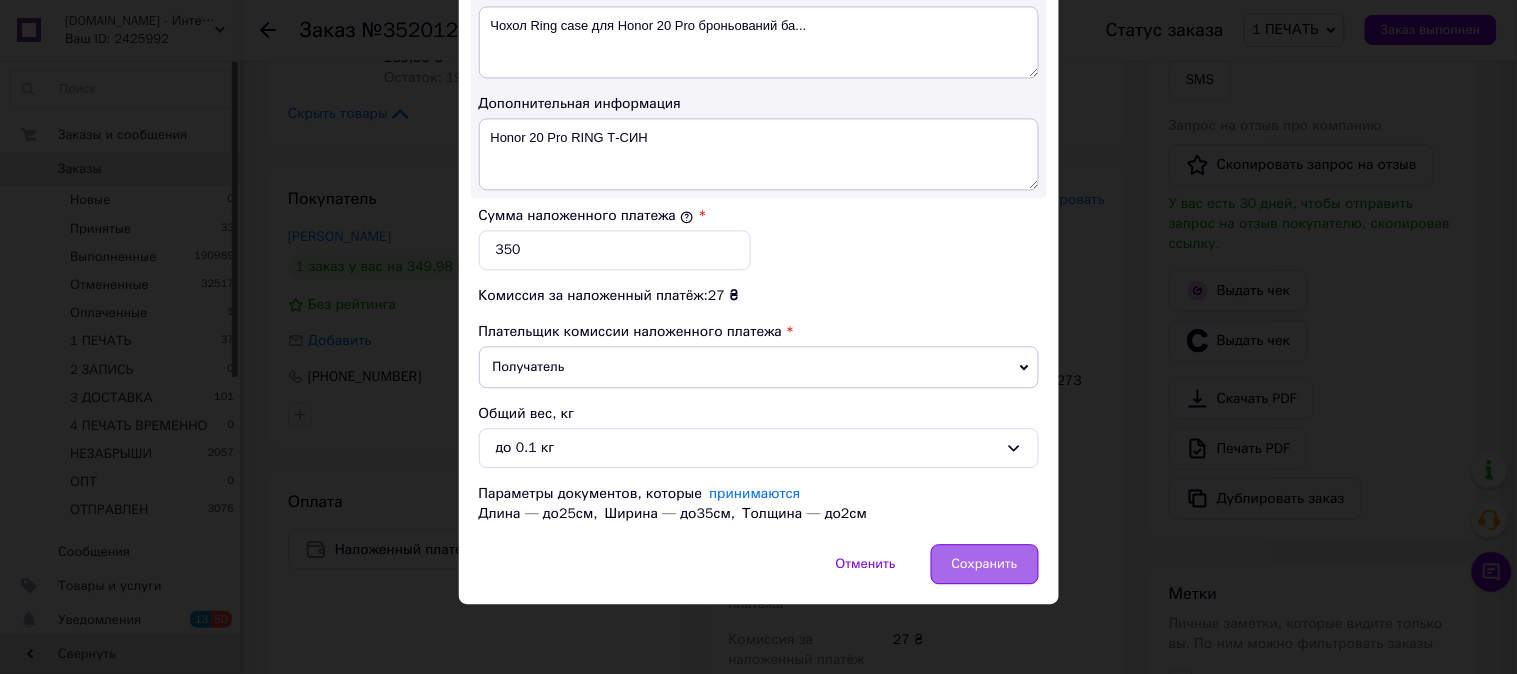 click on "Сохранить" at bounding box center (985, 564) 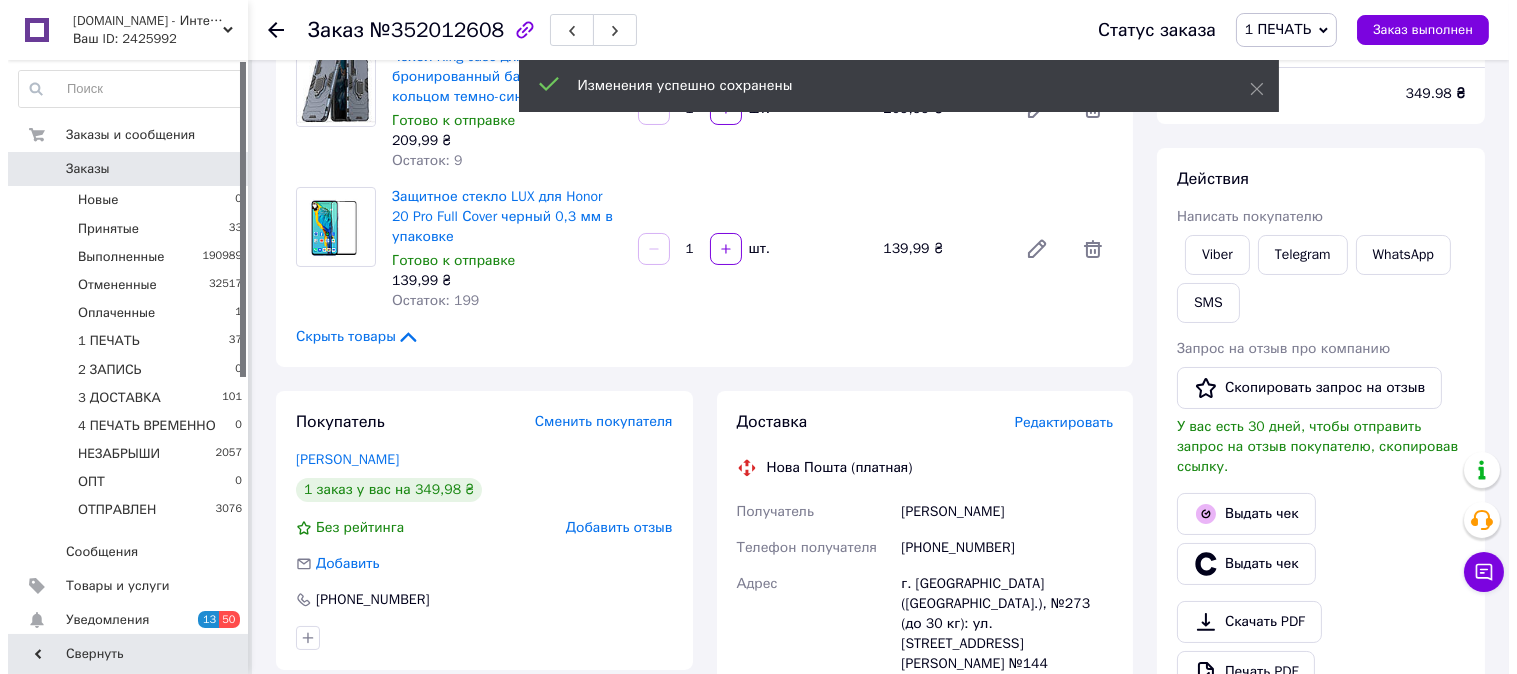 scroll, scrollTop: 185, scrollLeft: 0, axis: vertical 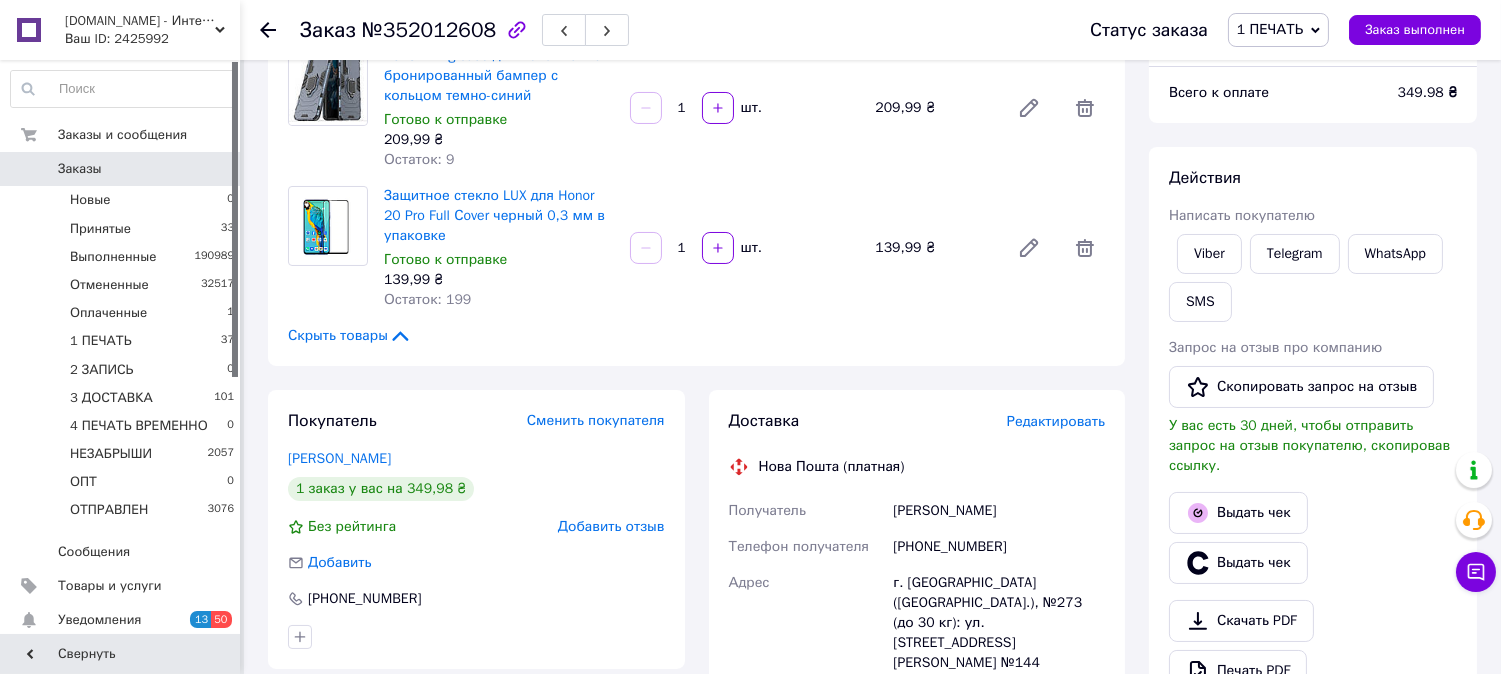 click on "Редактировать" at bounding box center (1056, 421) 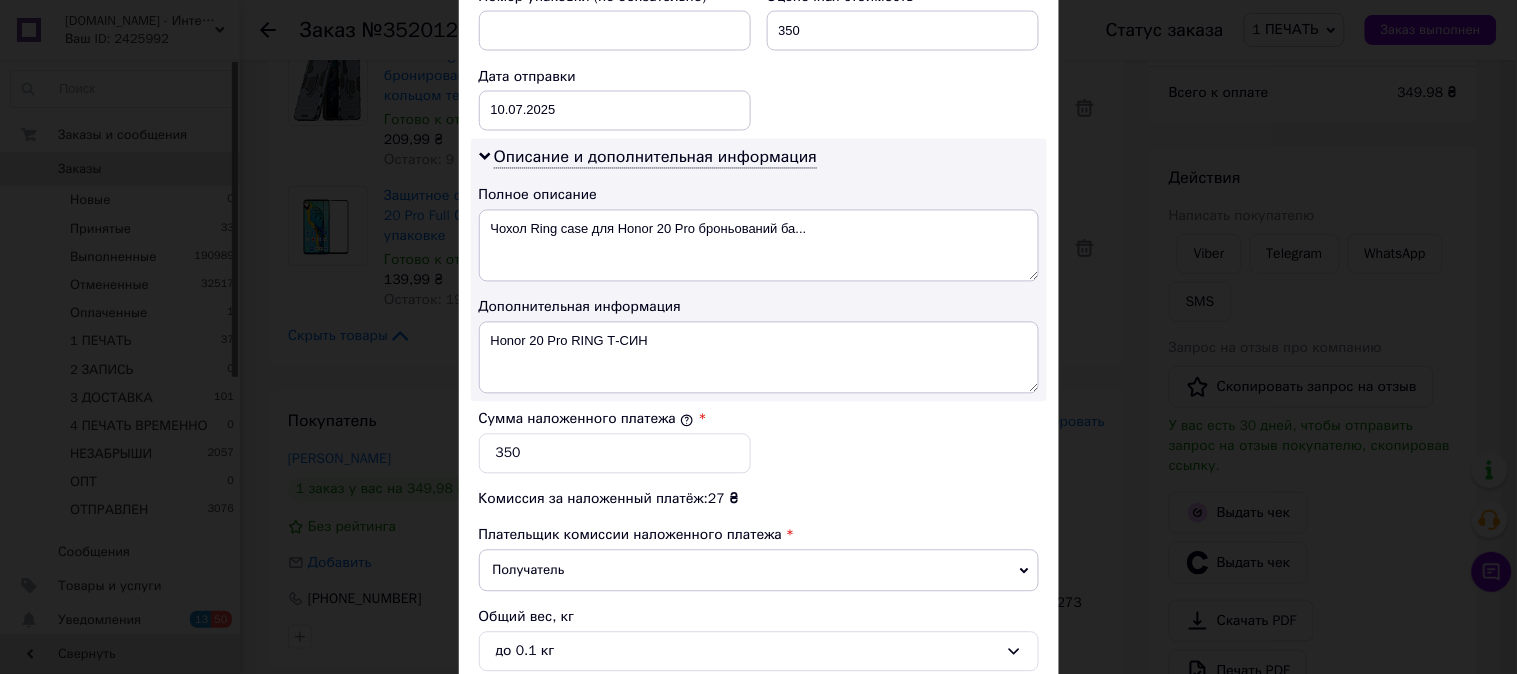 scroll, scrollTop: 1098, scrollLeft: 0, axis: vertical 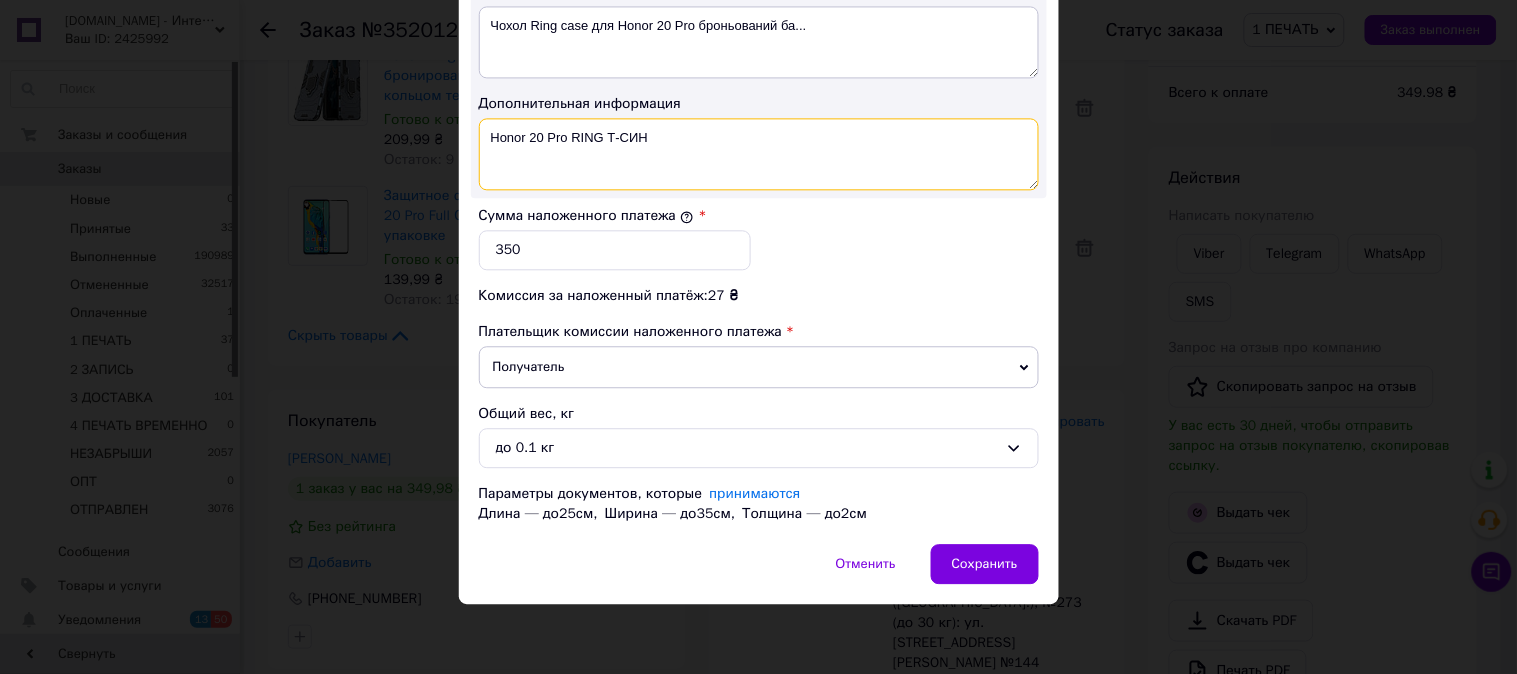 click on "Honor 20 Pro RING Т-СИН" at bounding box center (759, 154) 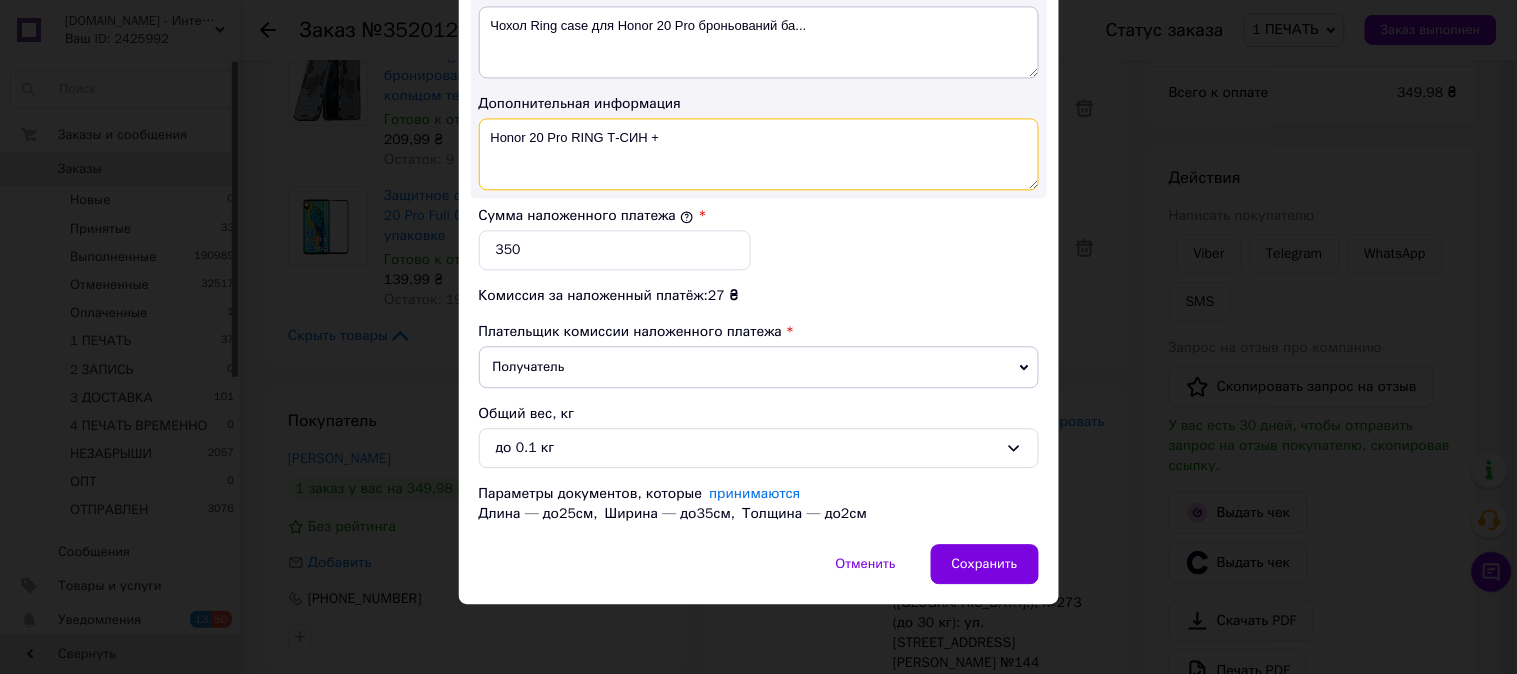 paste on "3D ЧЕР" 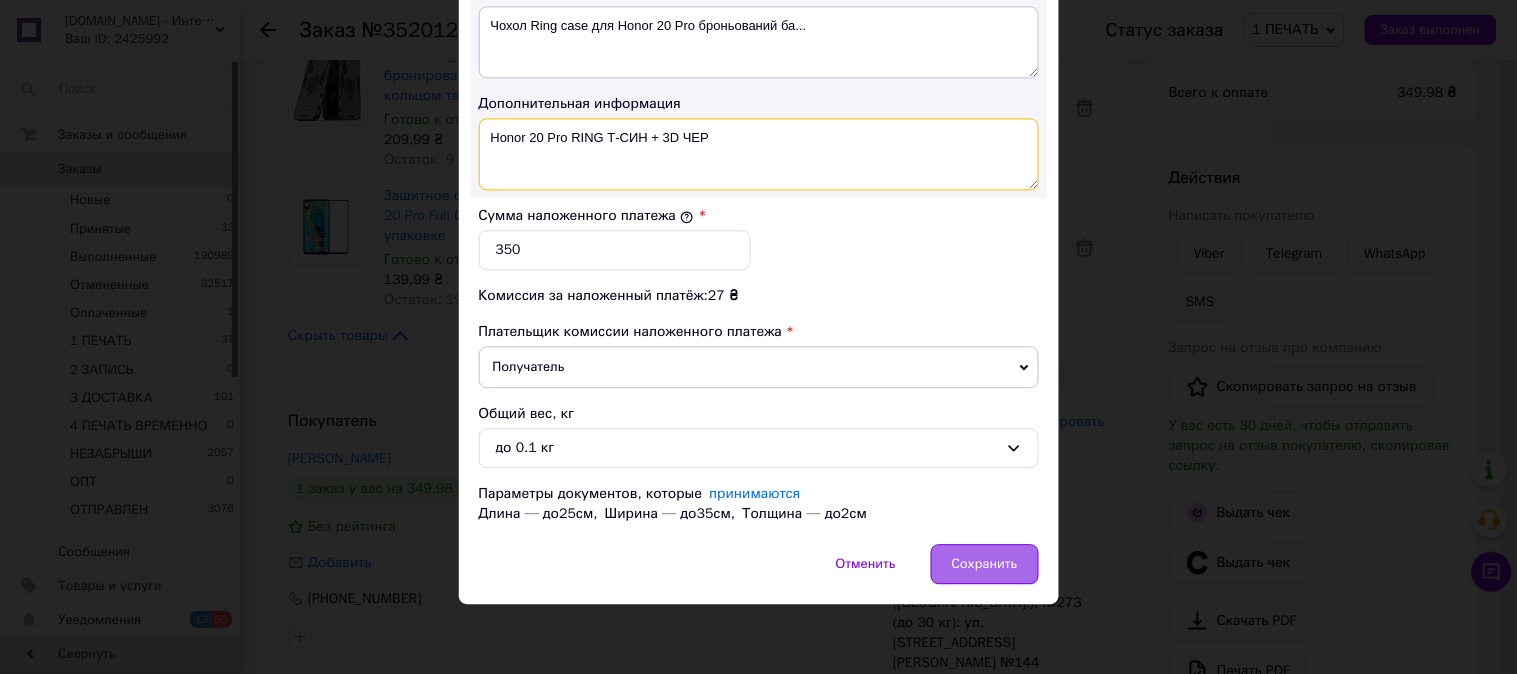 type on "Honor 20 Pro RING Т-СИН + 3D ЧЕР" 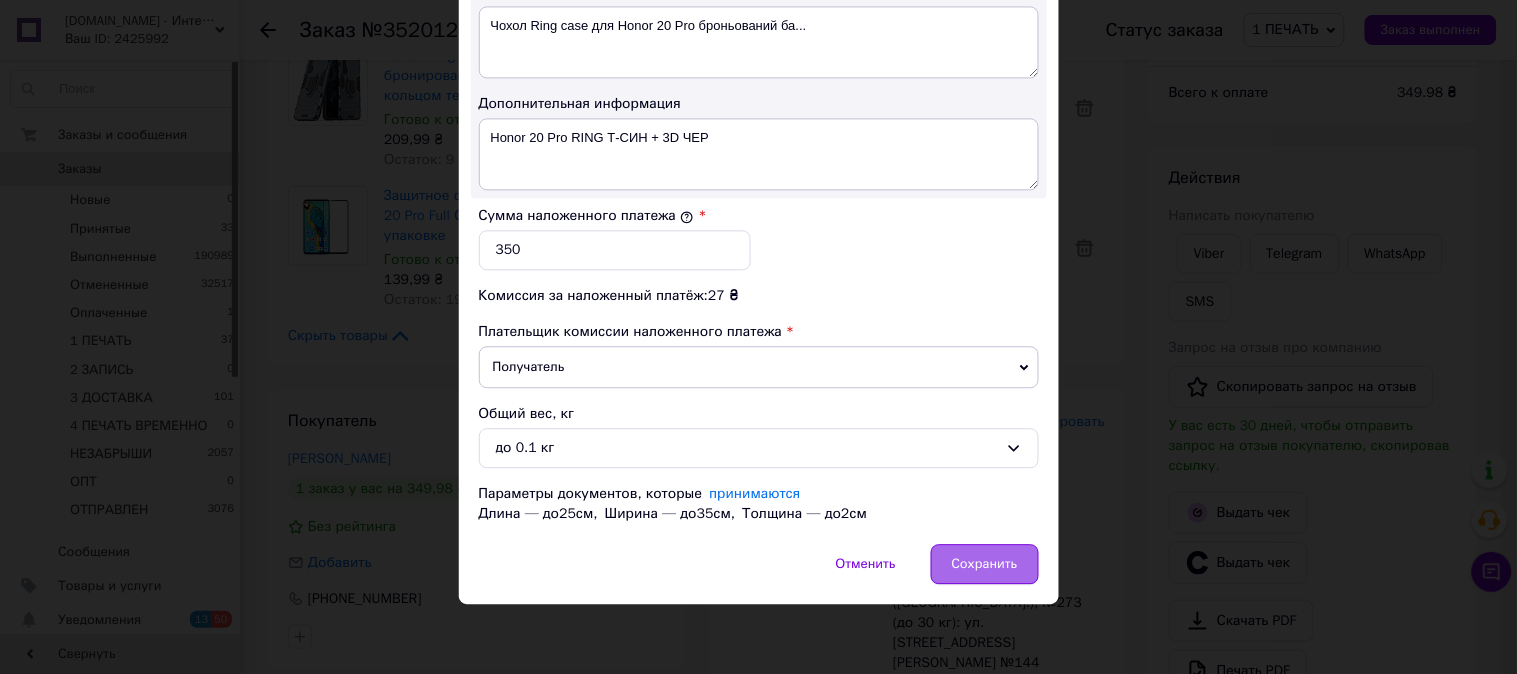 click on "Сохранить" at bounding box center (985, 564) 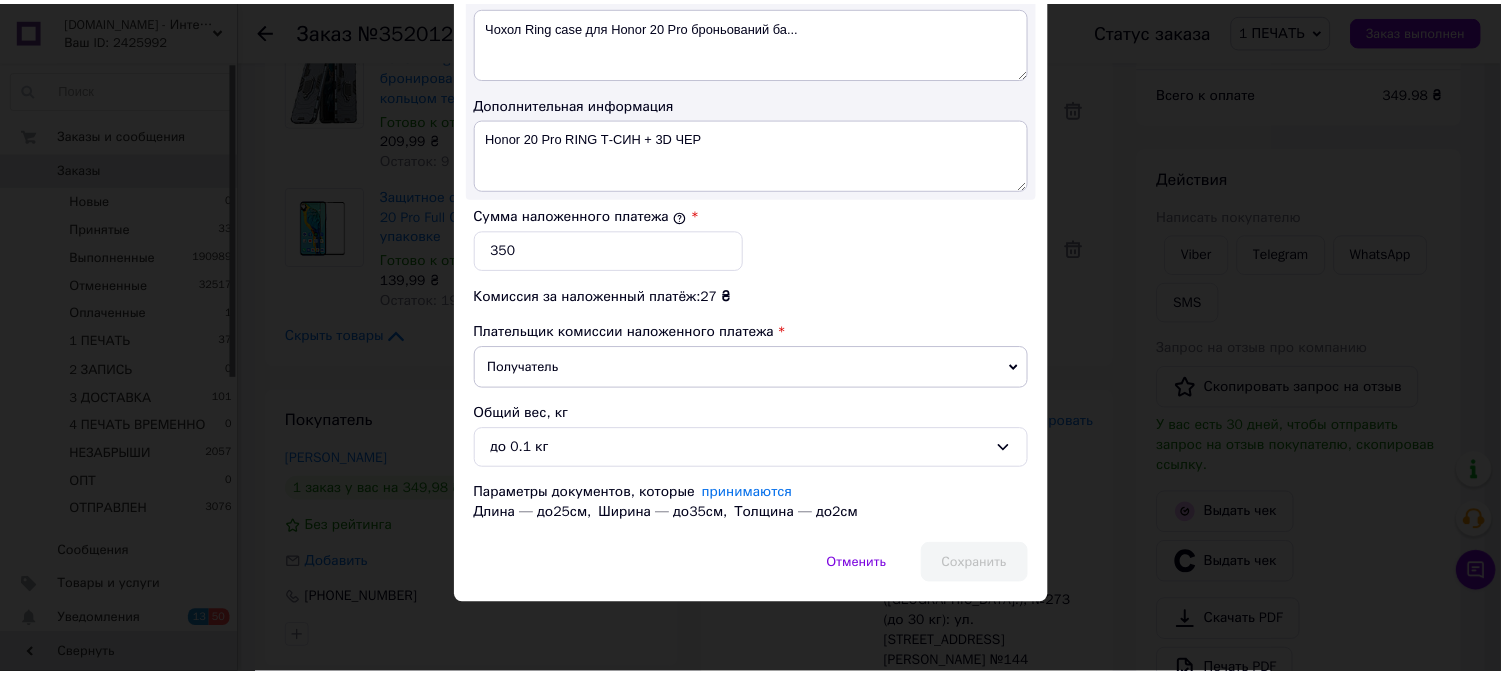 scroll, scrollTop: 1070, scrollLeft: 0, axis: vertical 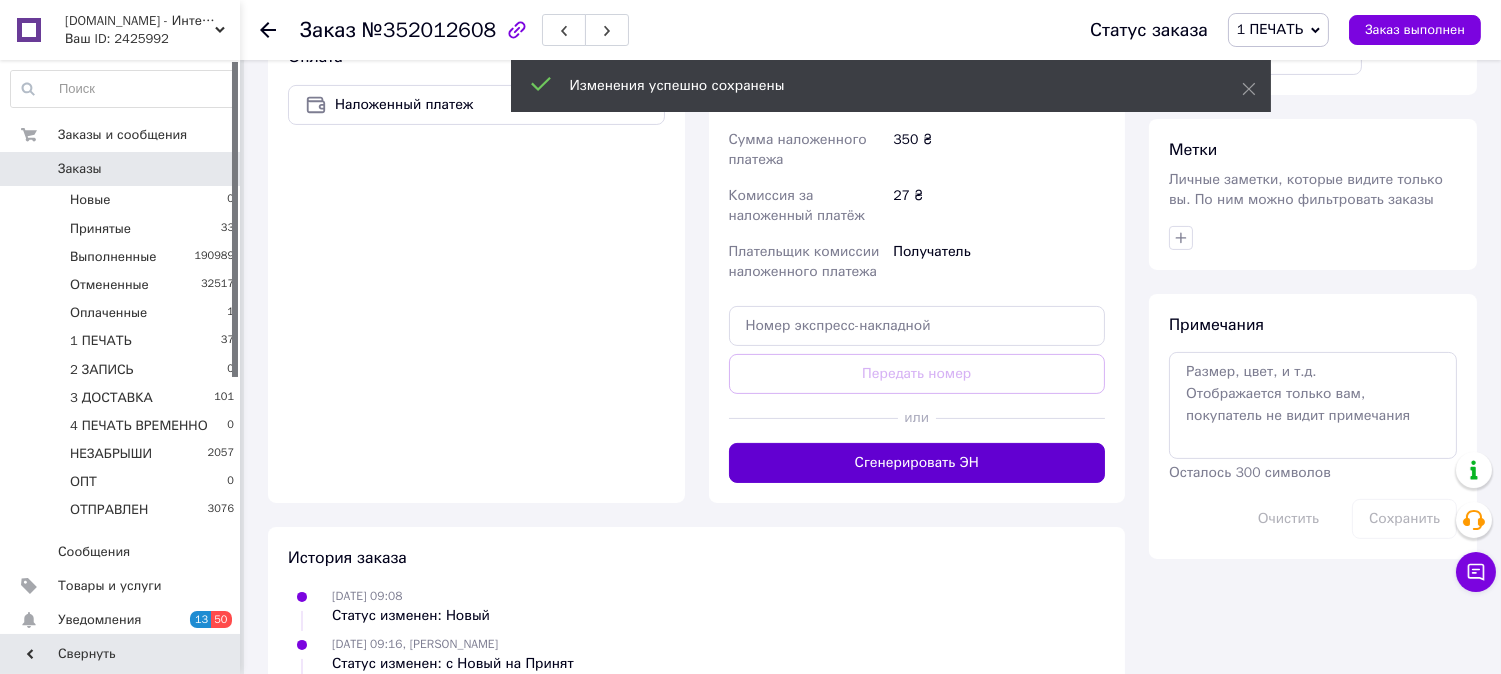 click on "Сгенерировать ЭН" at bounding box center (917, 463) 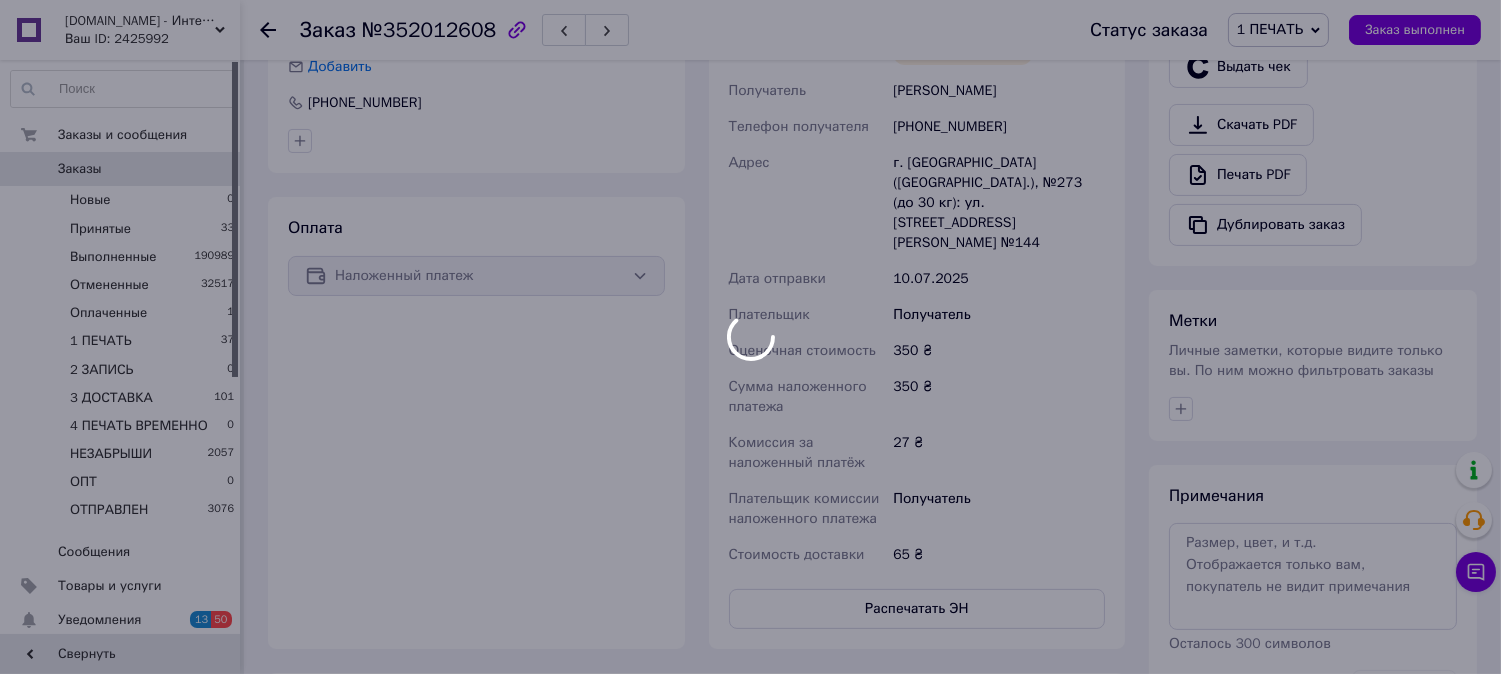 scroll, scrollTop: 814, scrollLeft: 0, axis: vertical 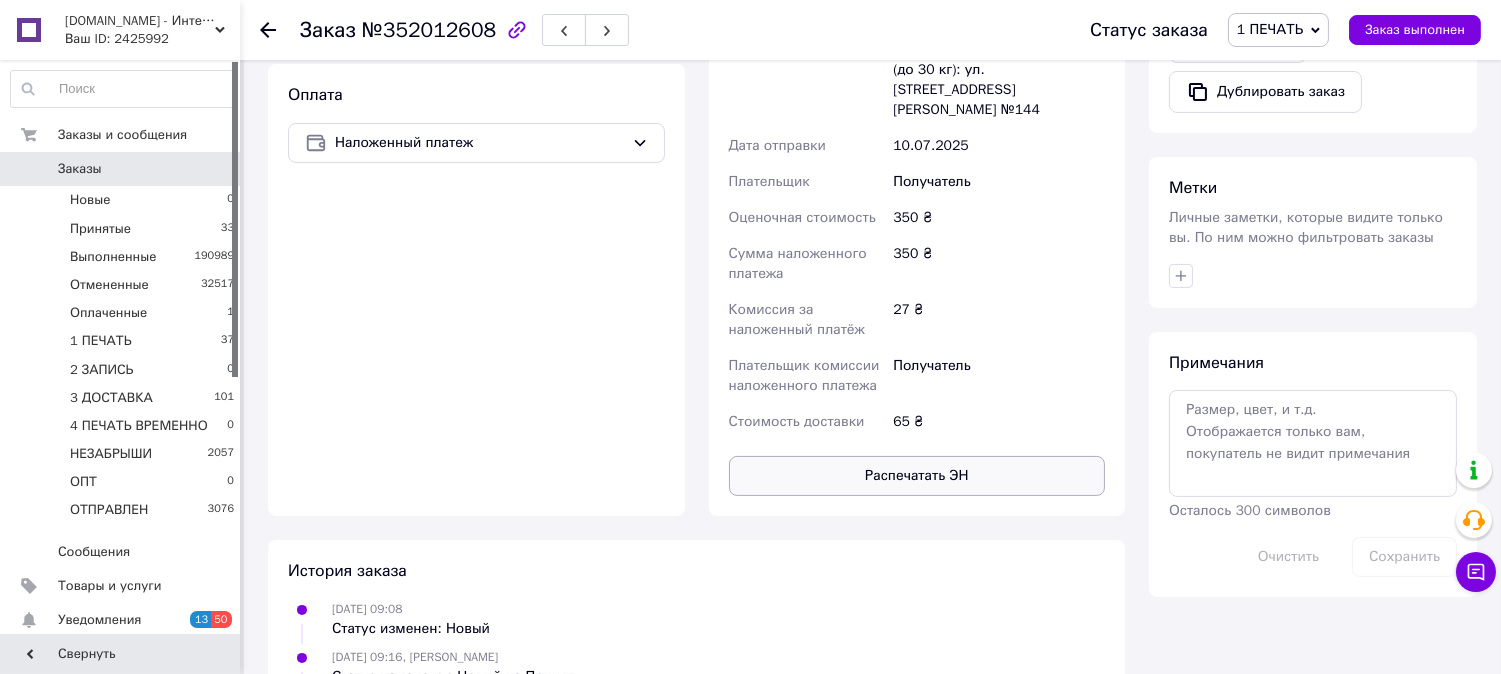 click on "Распечатать ЭН" at bounding box center [917, 476] 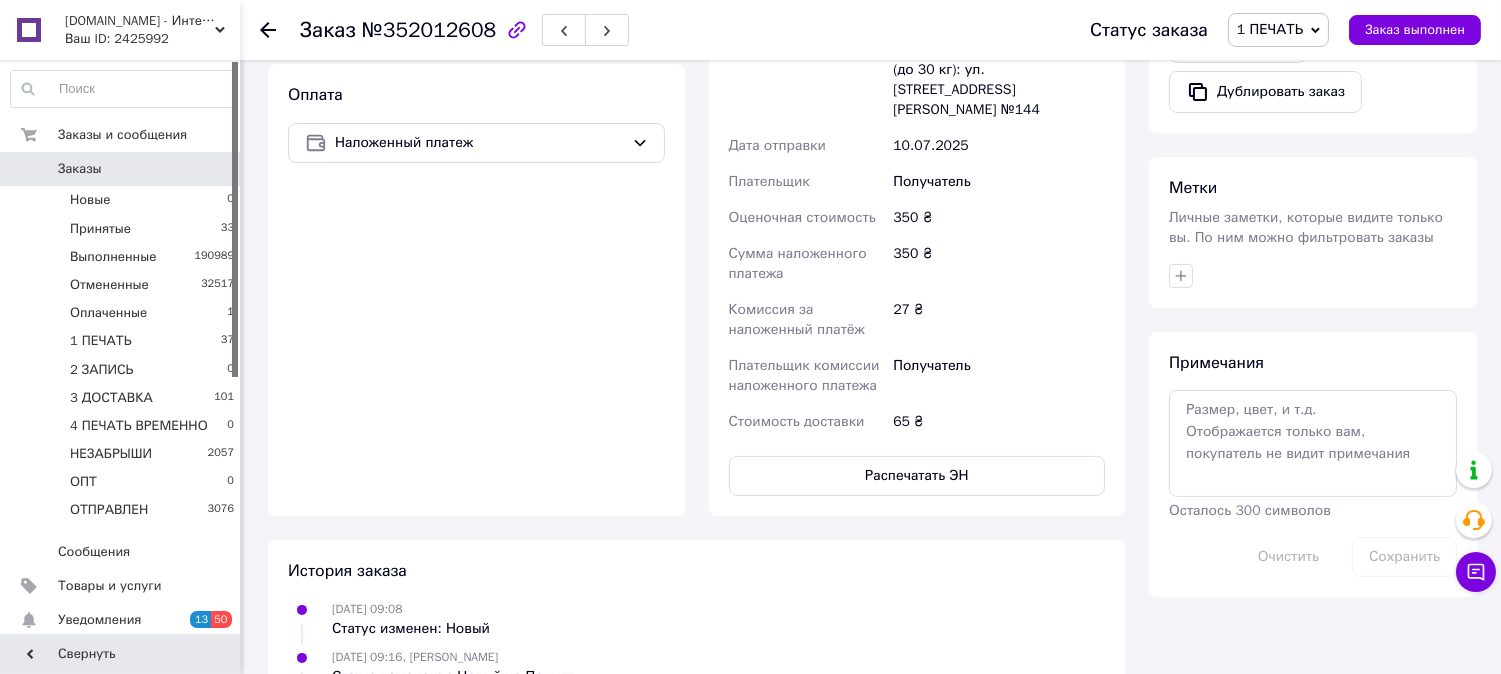 type 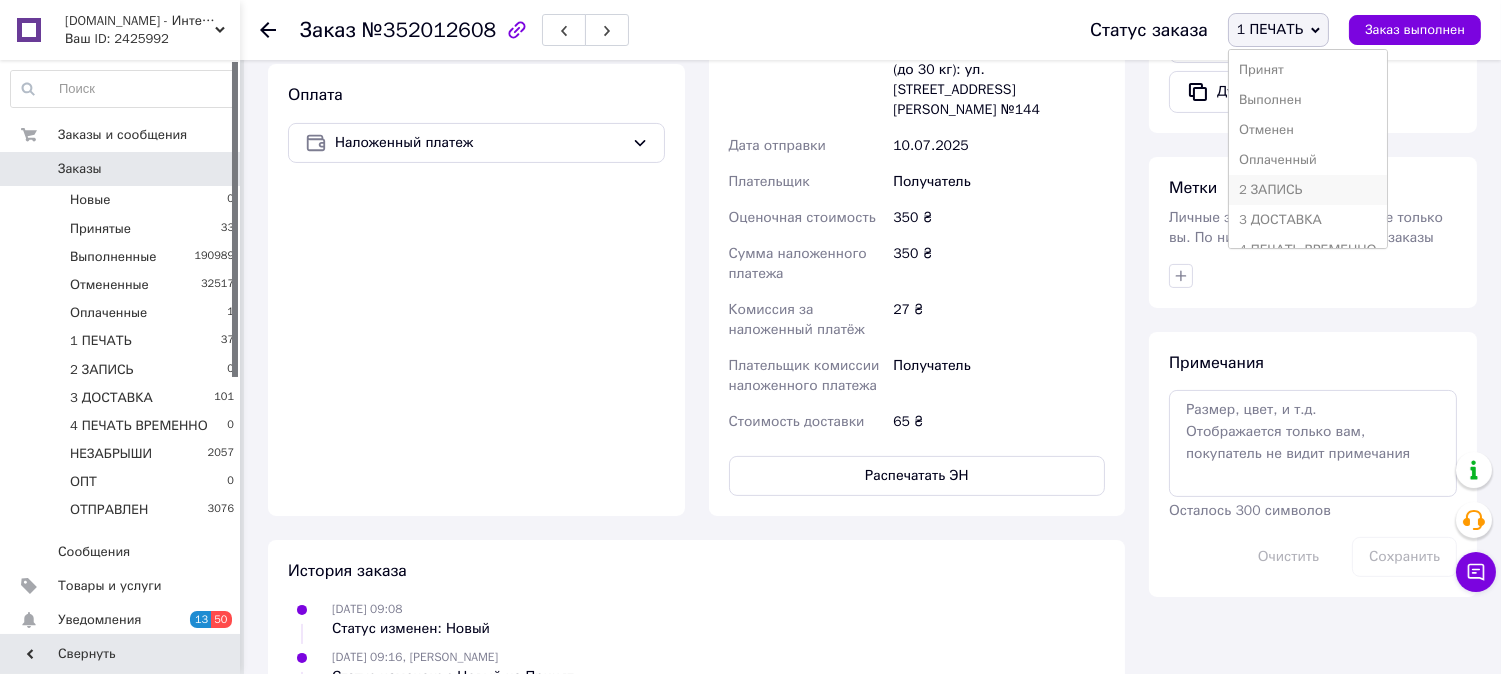 click on "2 ЗАПИСЬ" at bounding box center (1308, 190) 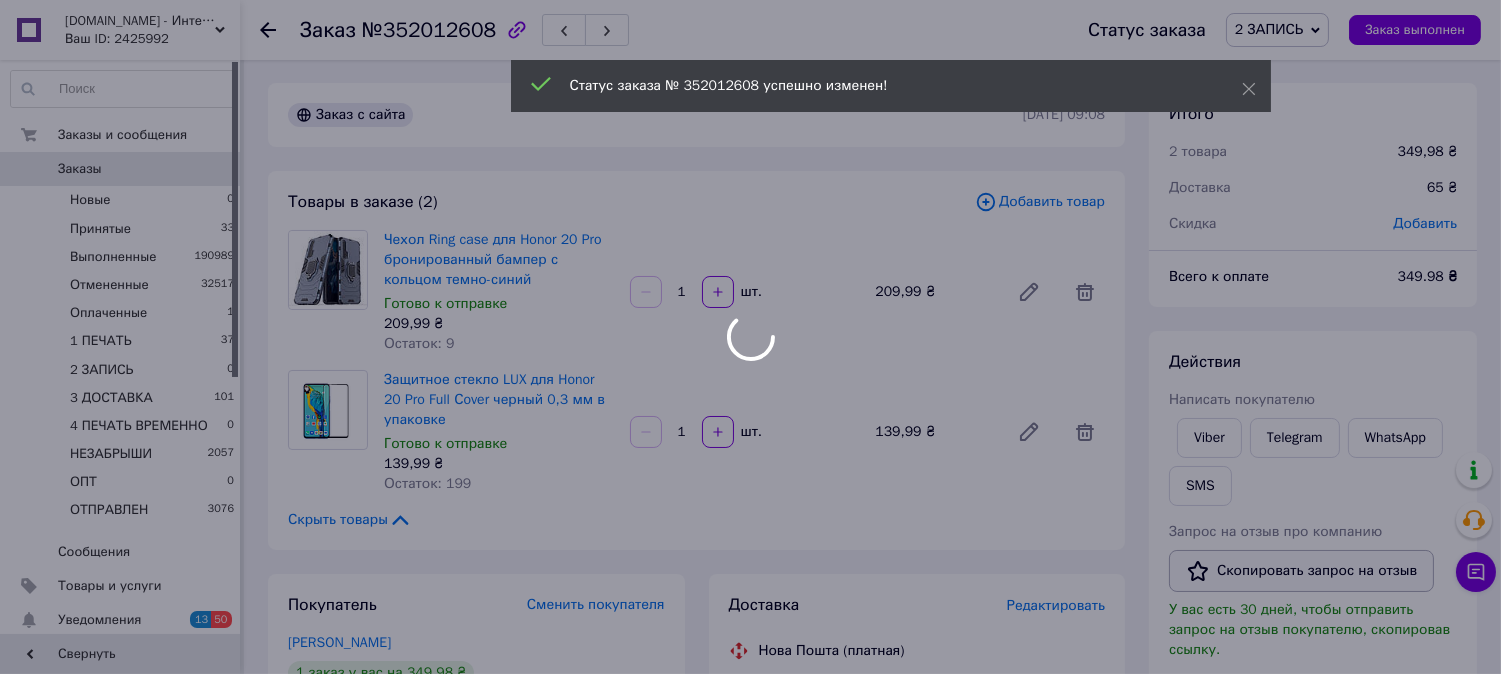 scroll, scrollTop: 0, scrollLeft: 0, axis: both 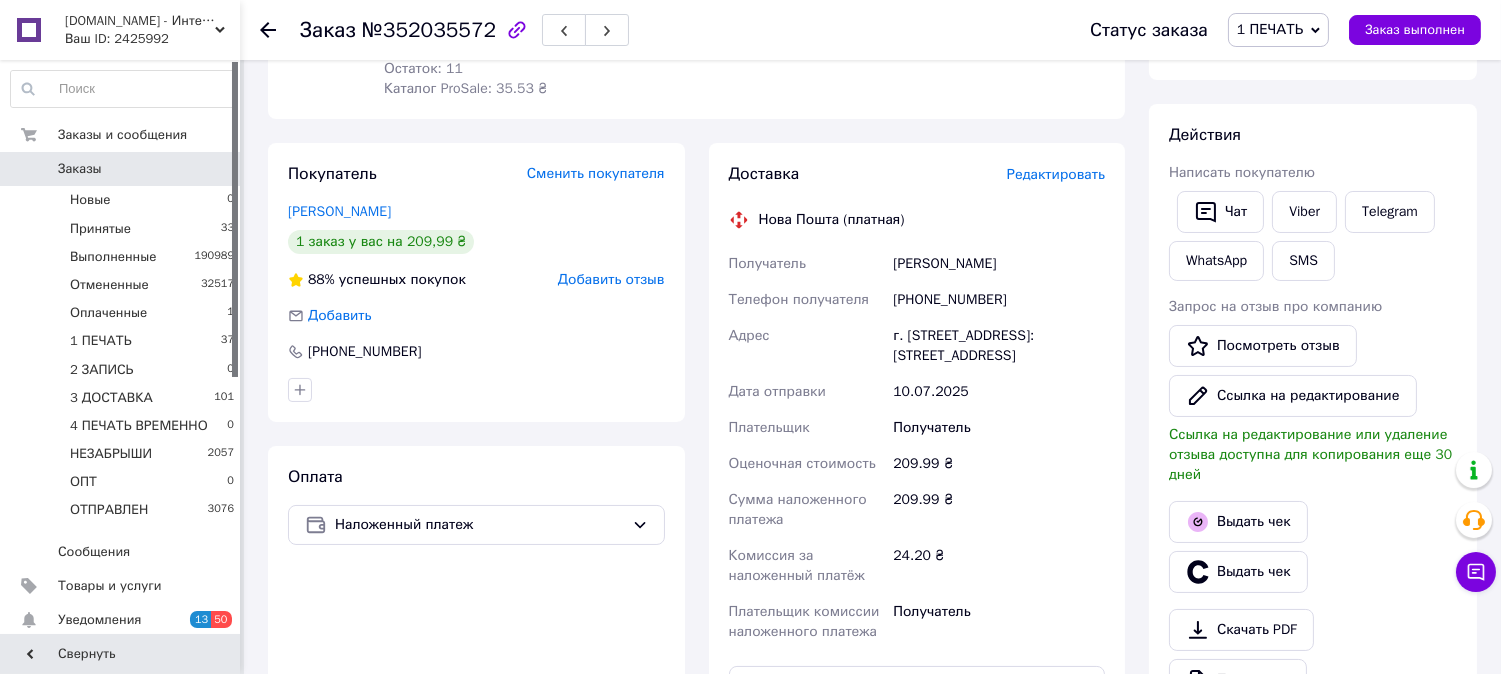 click on "Редактировать" at bounding box center (1056, 174) 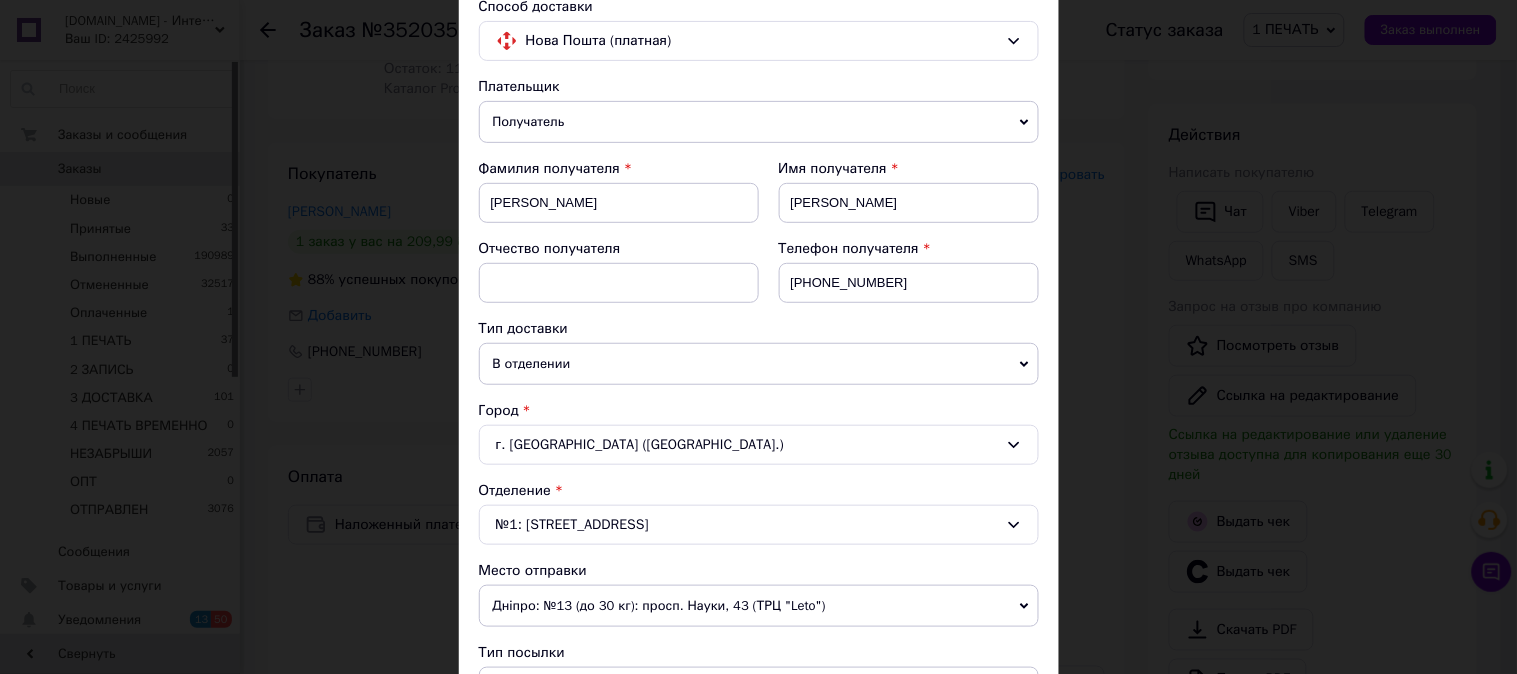 scroll, scrollTop: 555, scrollLeft: 0, axis: vertical 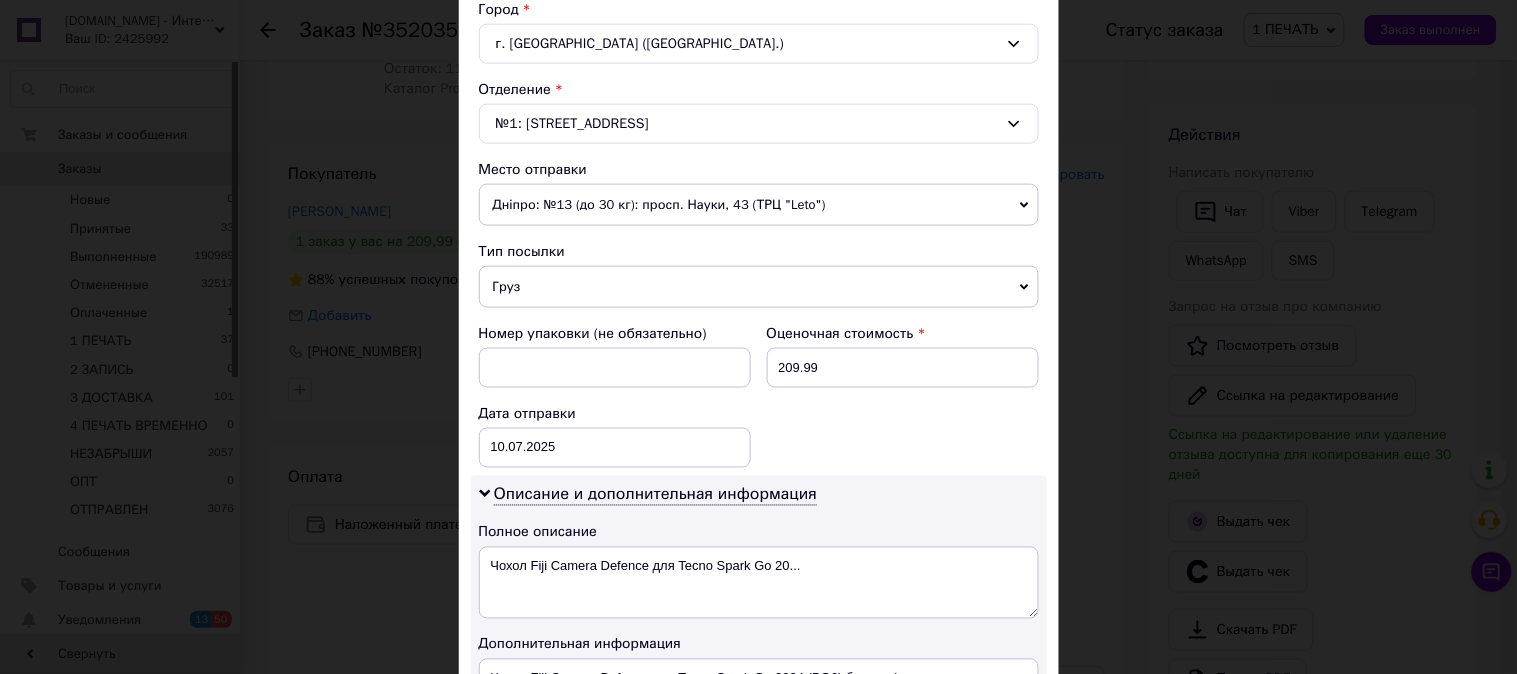 click on "Груз" at bounding box center (759, 287) 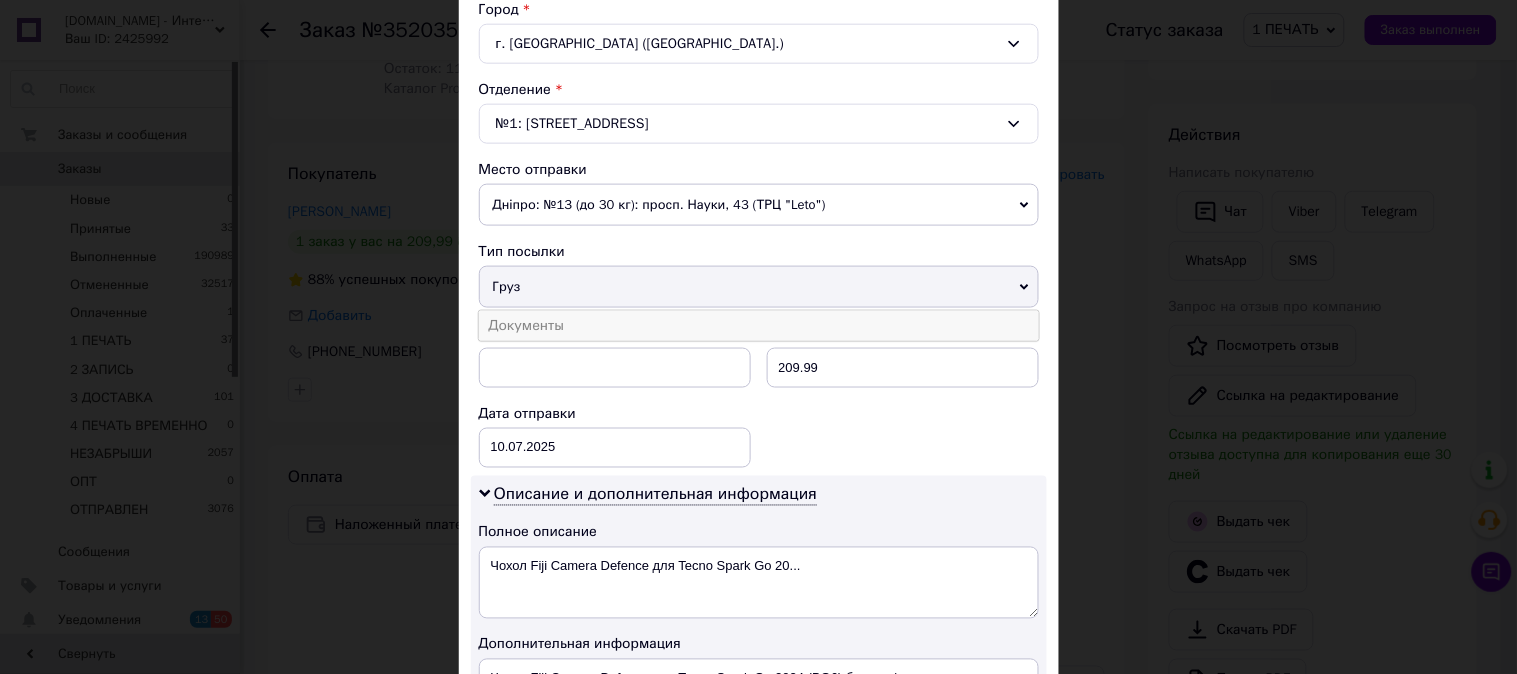 click on "Документы" at bounding box center [759, 326] 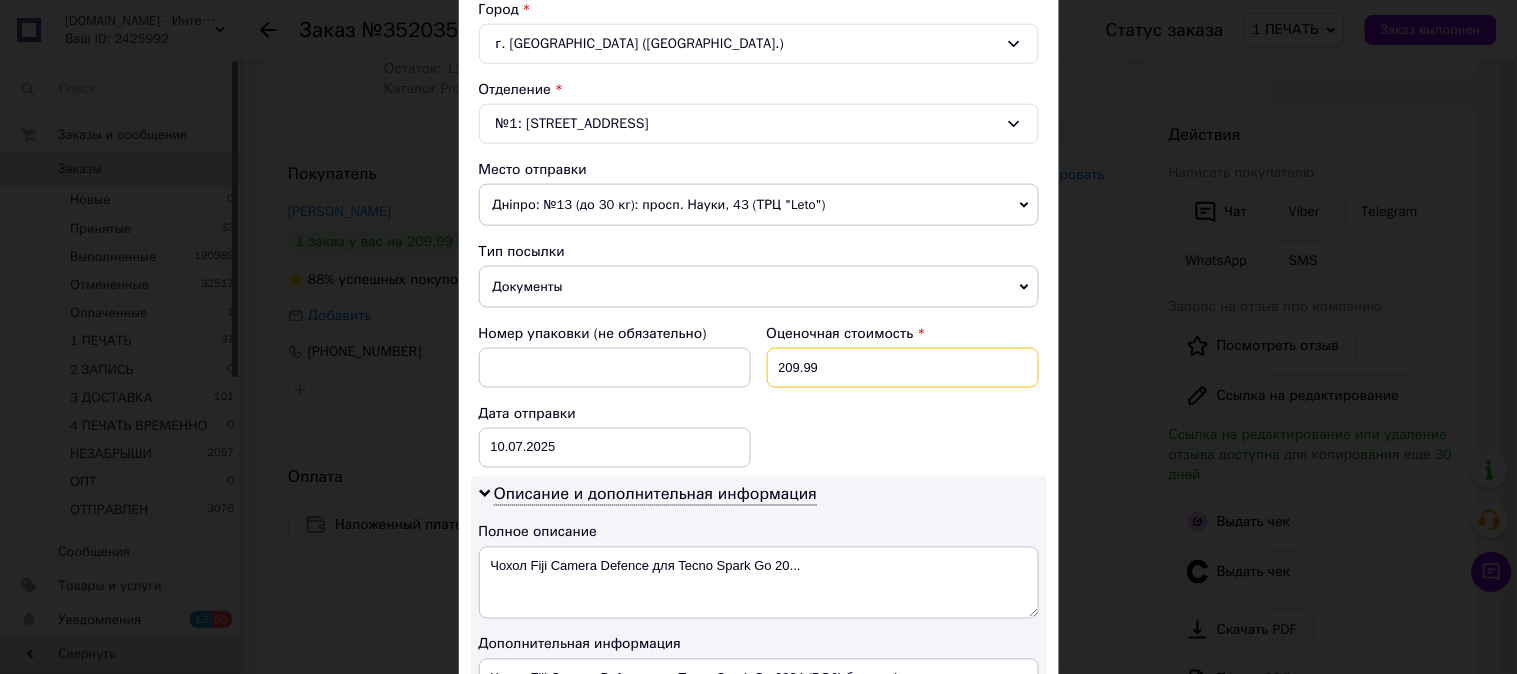 click on "209.99" at bounding box center [903, 368] 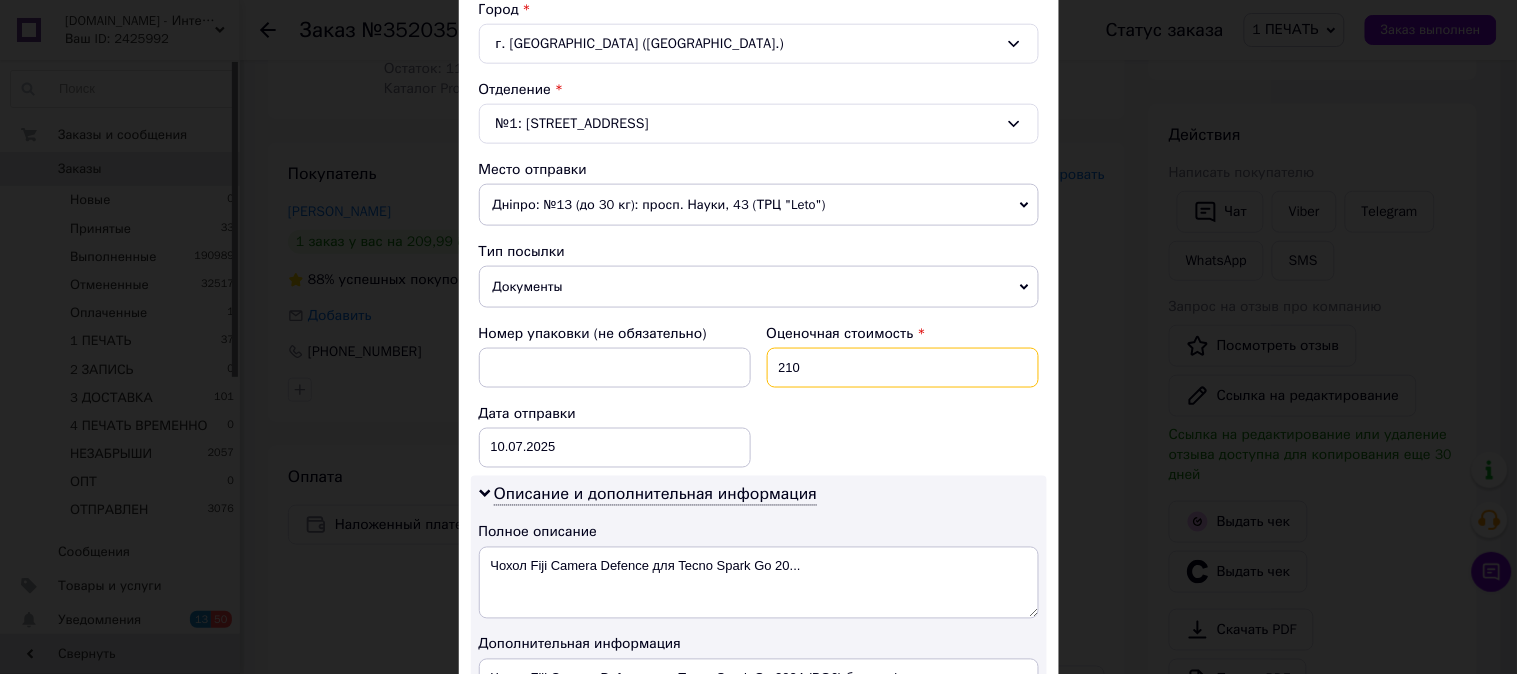 type on "210" 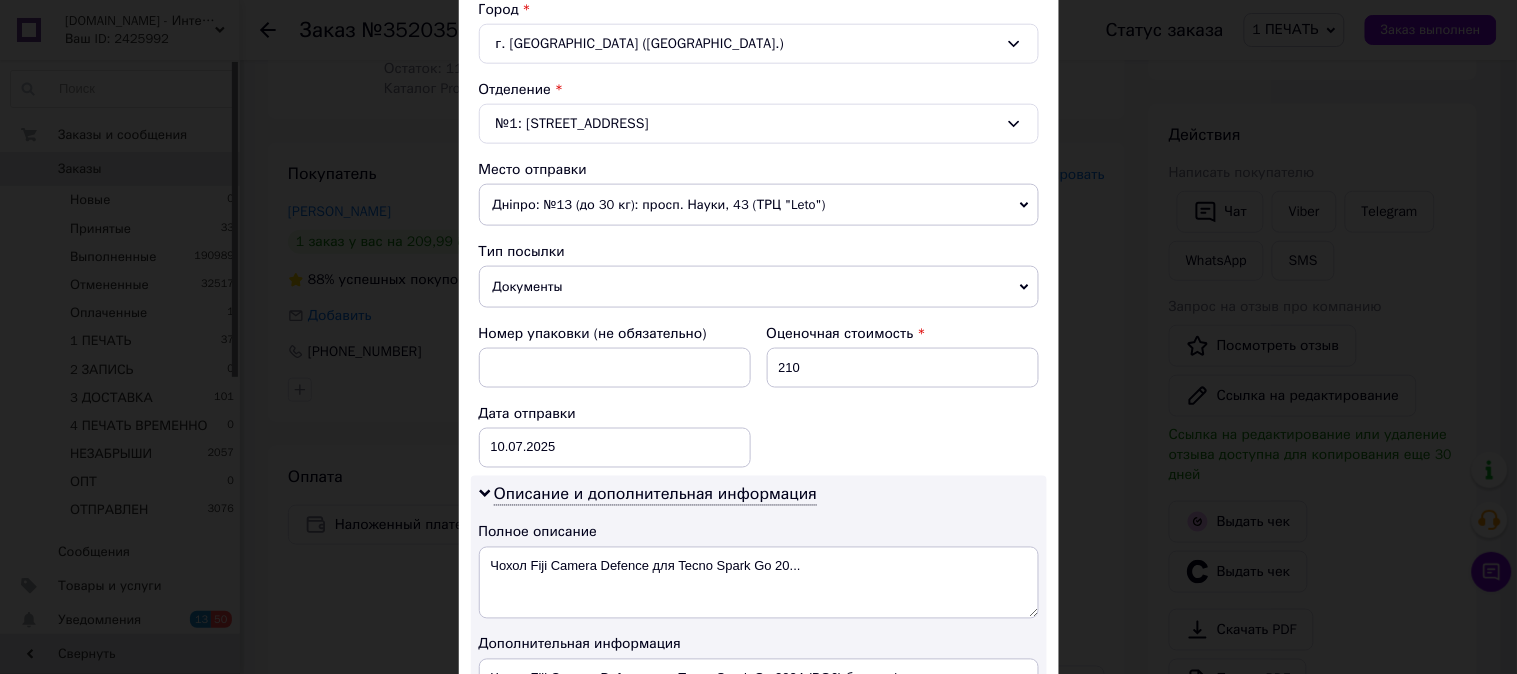 click on "Номер упаковки (не обязательно) Оценочная стоимость 210 Дата отправки [DATE] < 2025 > < Июль > Пн Вт Ср Чт Пт Сб Вс 30 1 2 3 4 5 6 7 8 9 10 11 12 13 14 15 16 17 18 19 20 21 22 23 24 25 26 27 28 29 30 31 1 2 3 4 5 6 7 8 9 10" at bounding box center (759, 396) 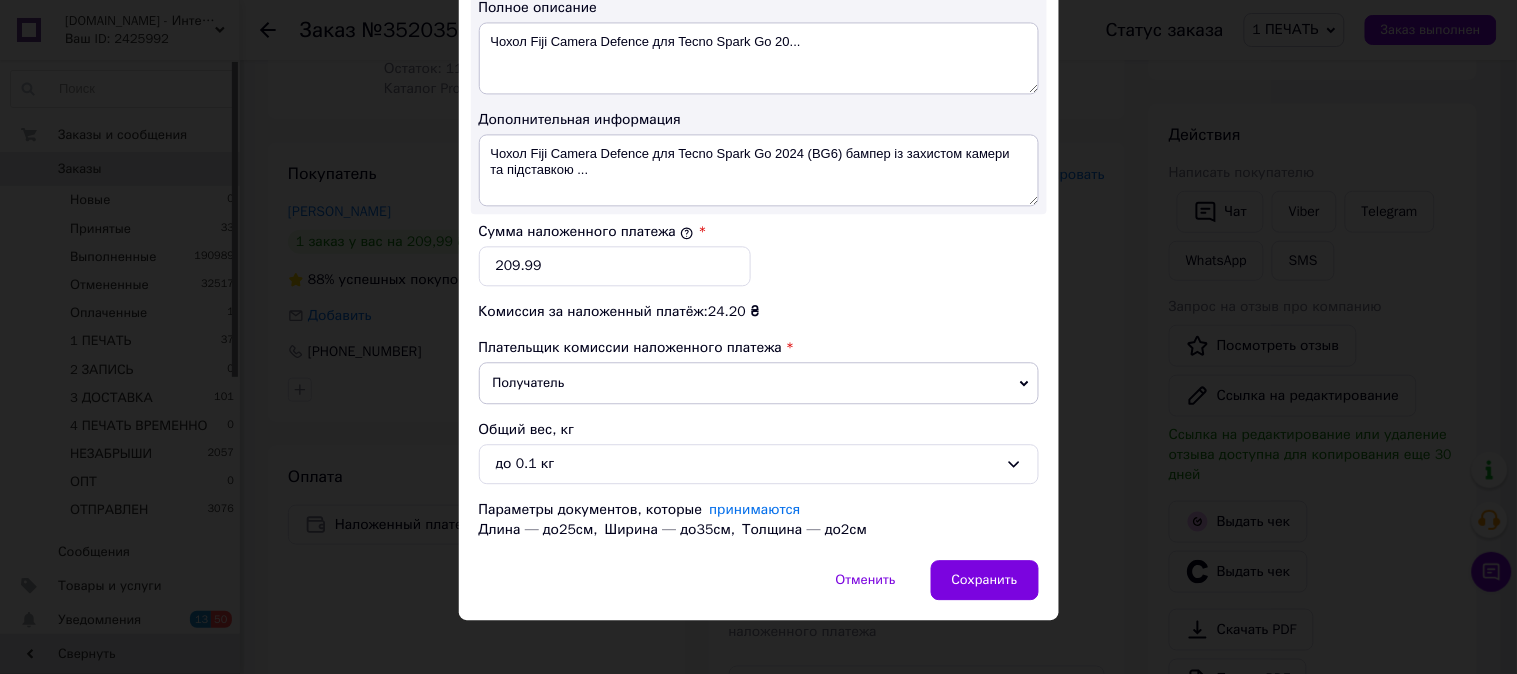 scroll, scrollTop: 1098, scrollLeft: 0, axis: vertical 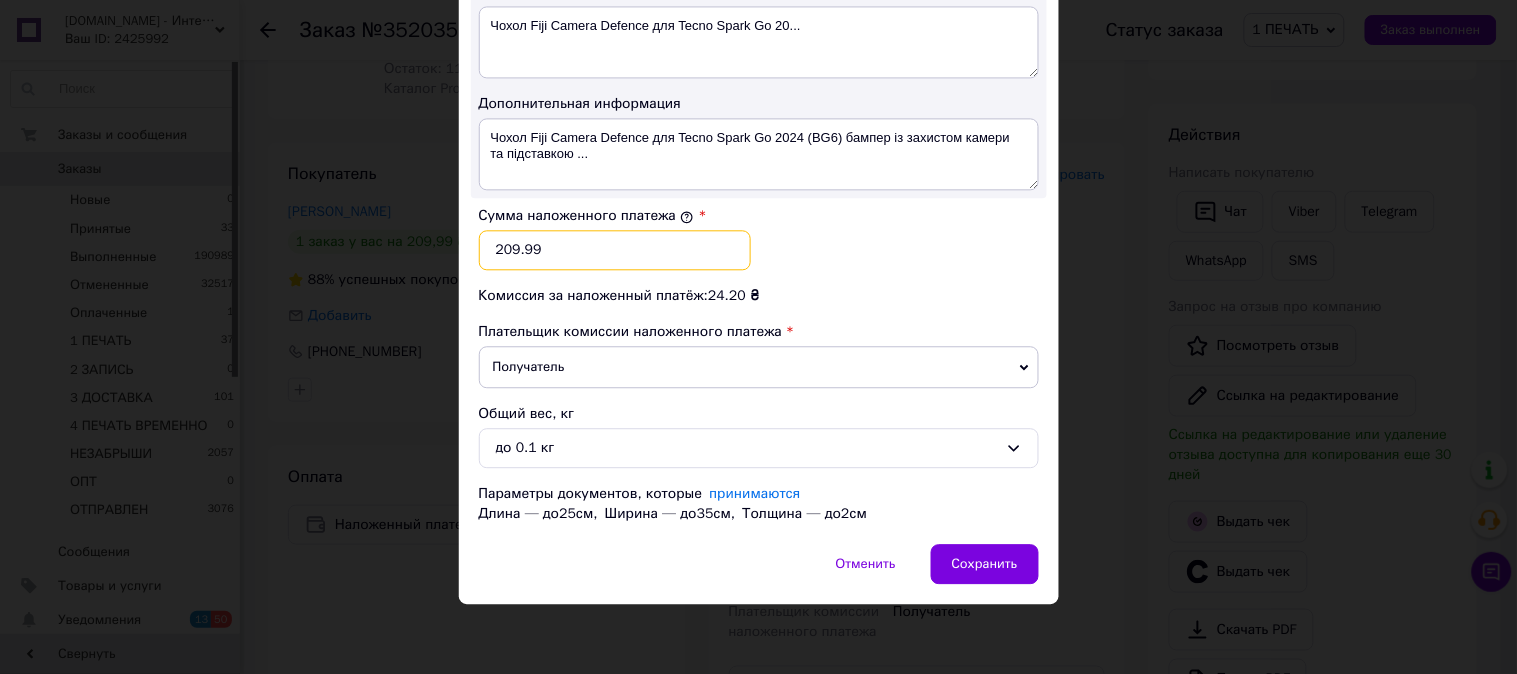 click on "209.99" at bounding box center (615, 250) 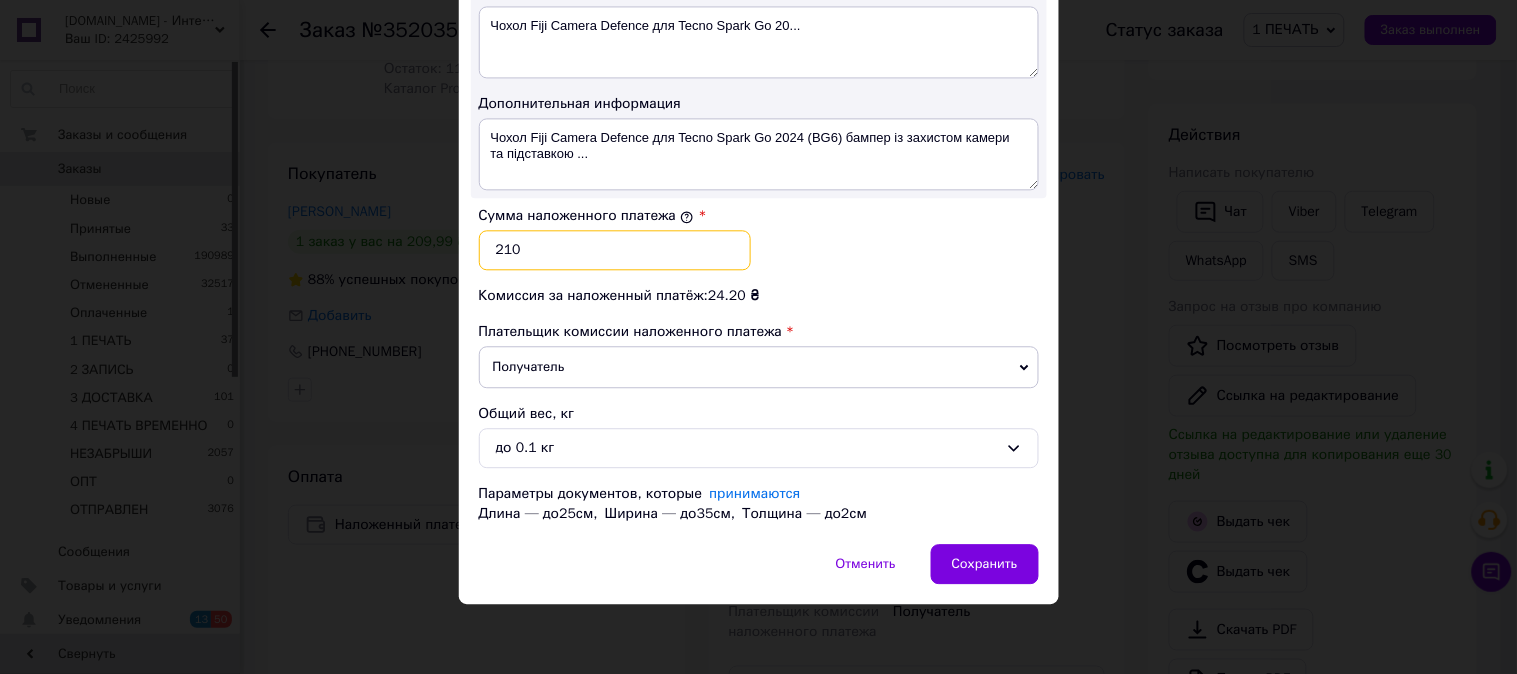 type on "210" 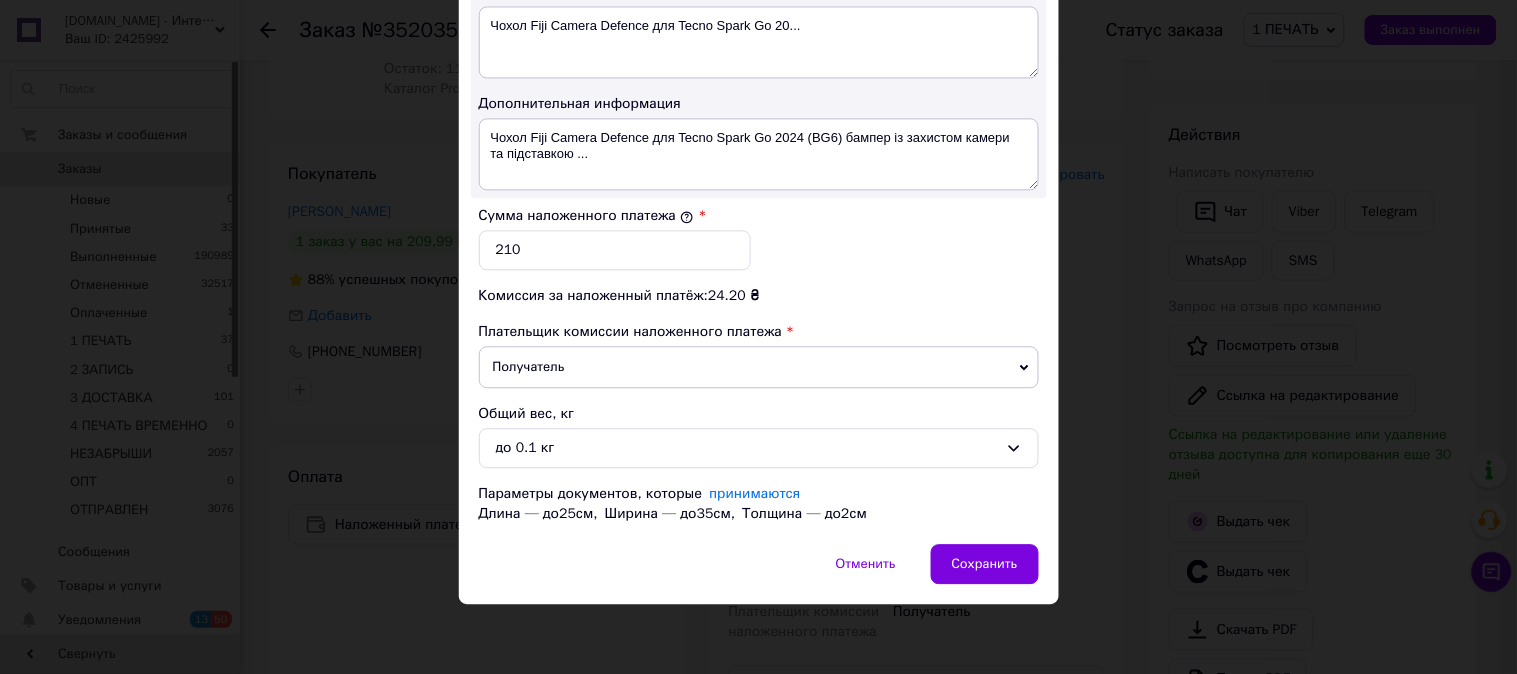 click on "Сумма наложенного платежа     * 210" at bounding box center (759, 238) 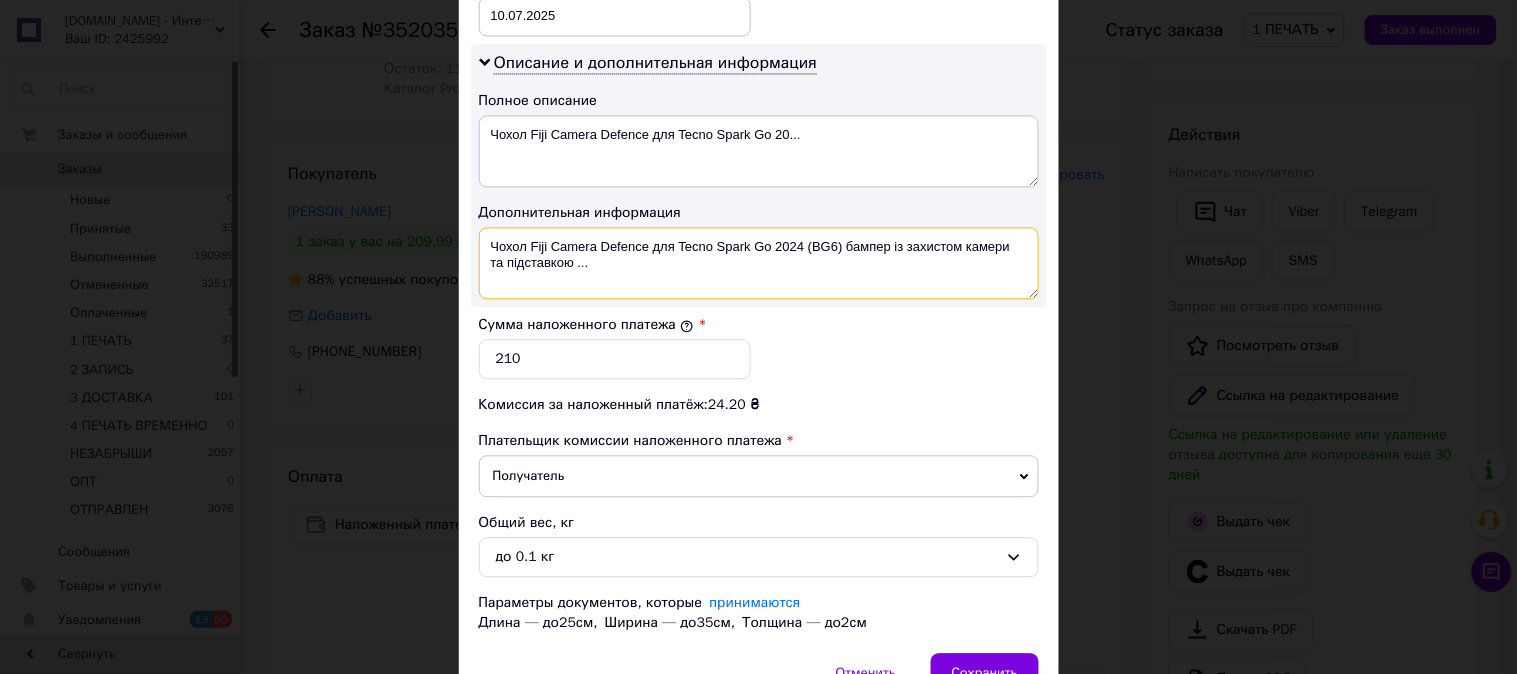 drag, startPoint x: 552, startPoint y: 244, endPoint x: 645, endPoint y: 218, distance: 96.56604 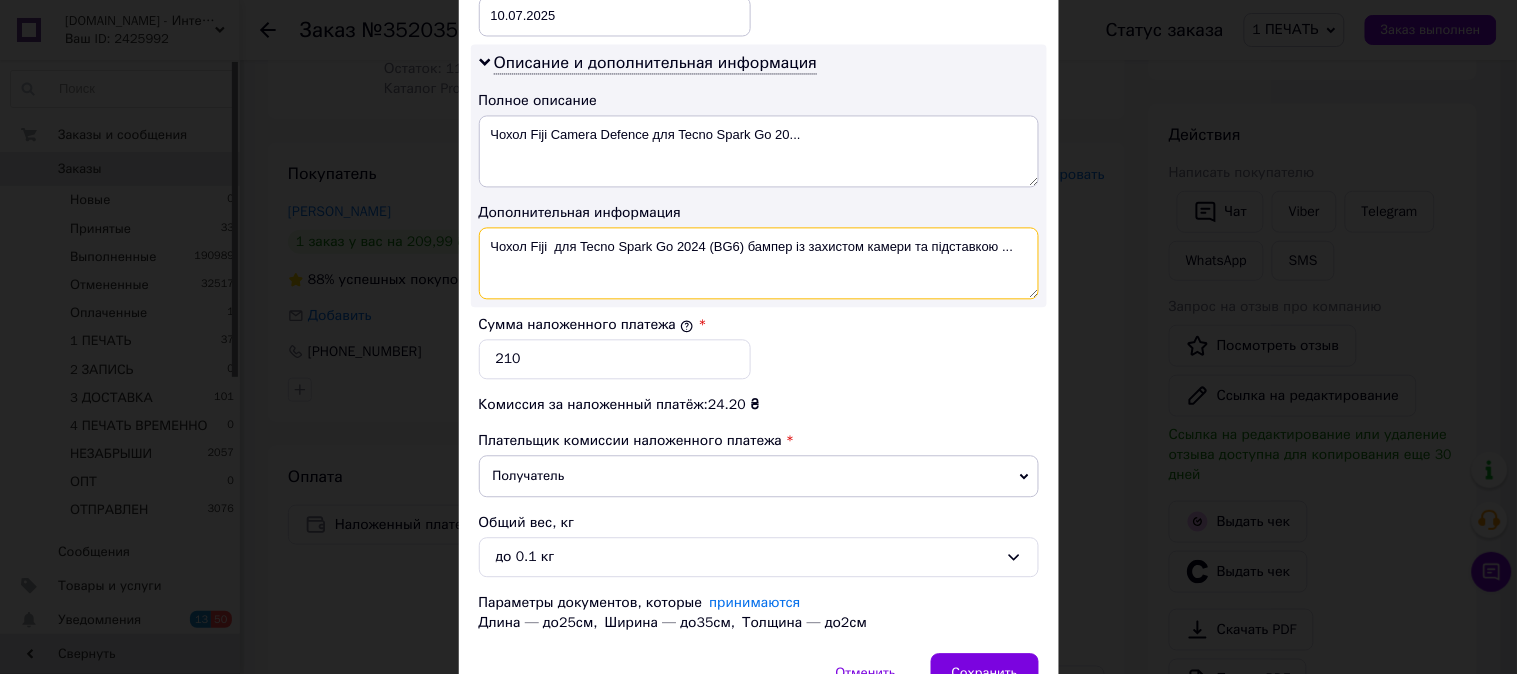 click on "Чохол Fiji  для Tecno Spark Go 2024 (BG6) бампер із захистом камери та підставкою ..." at bounding box center [759, 263] 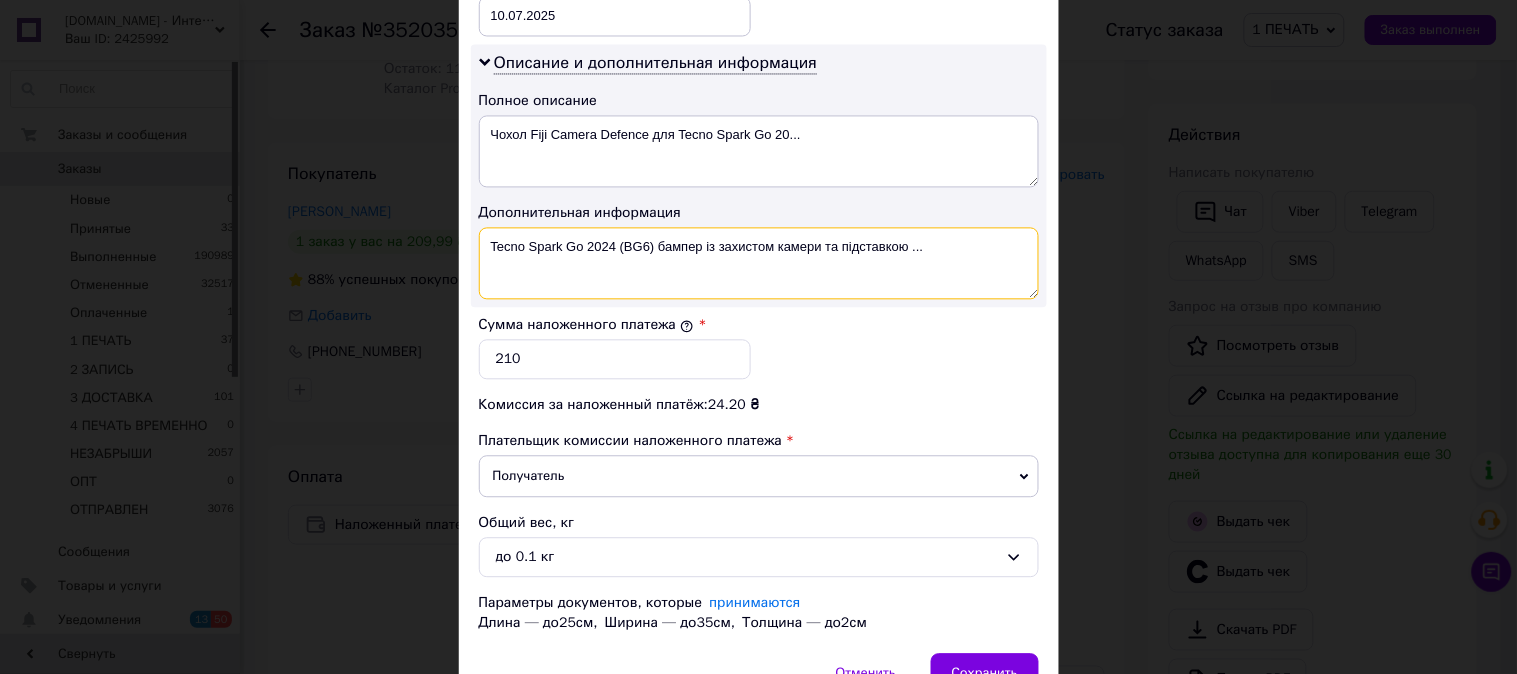 drag, startPoint x: 653, startPoint y: 251, endPoint x: 956, endPoint y: 304, distance: 307.6004 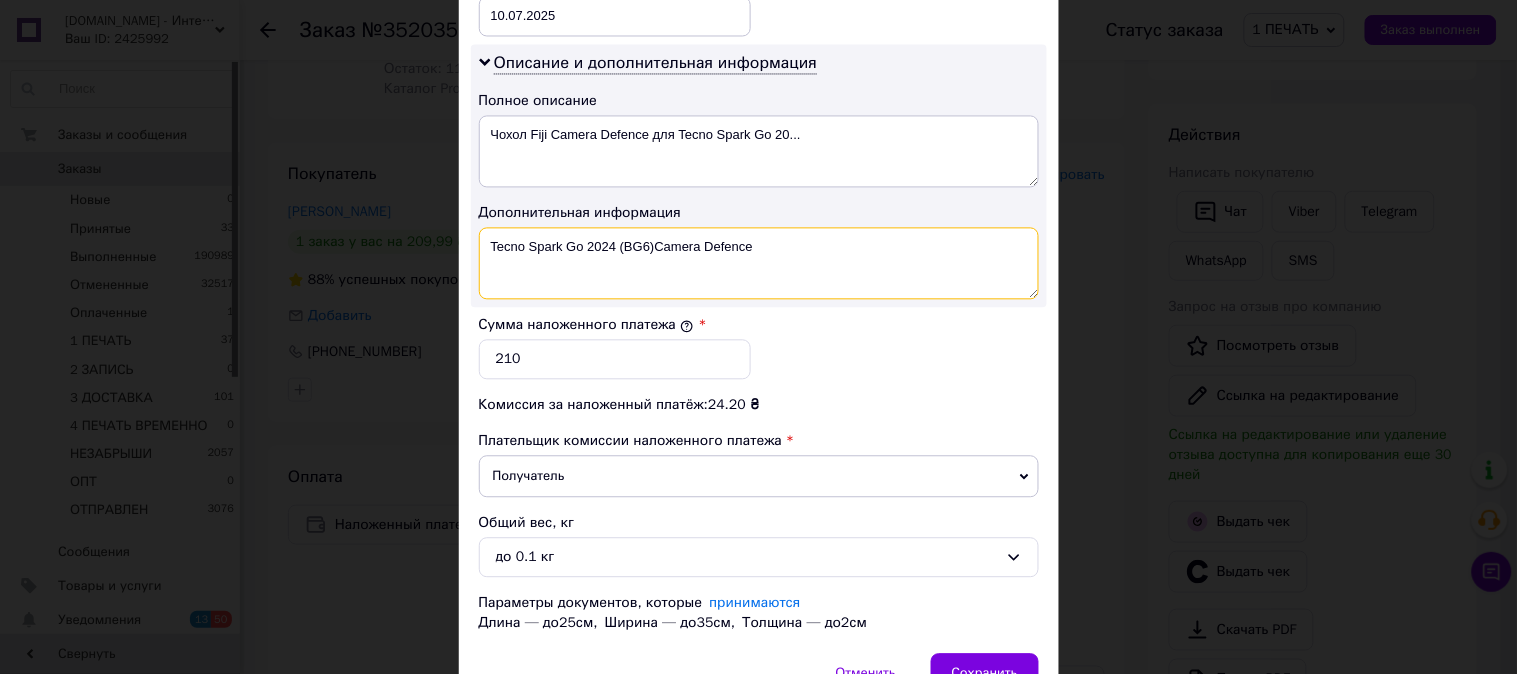 click on "Tecno Spark Go 2024 (BG6)Camera Defence" at bounding box center (759, 263) 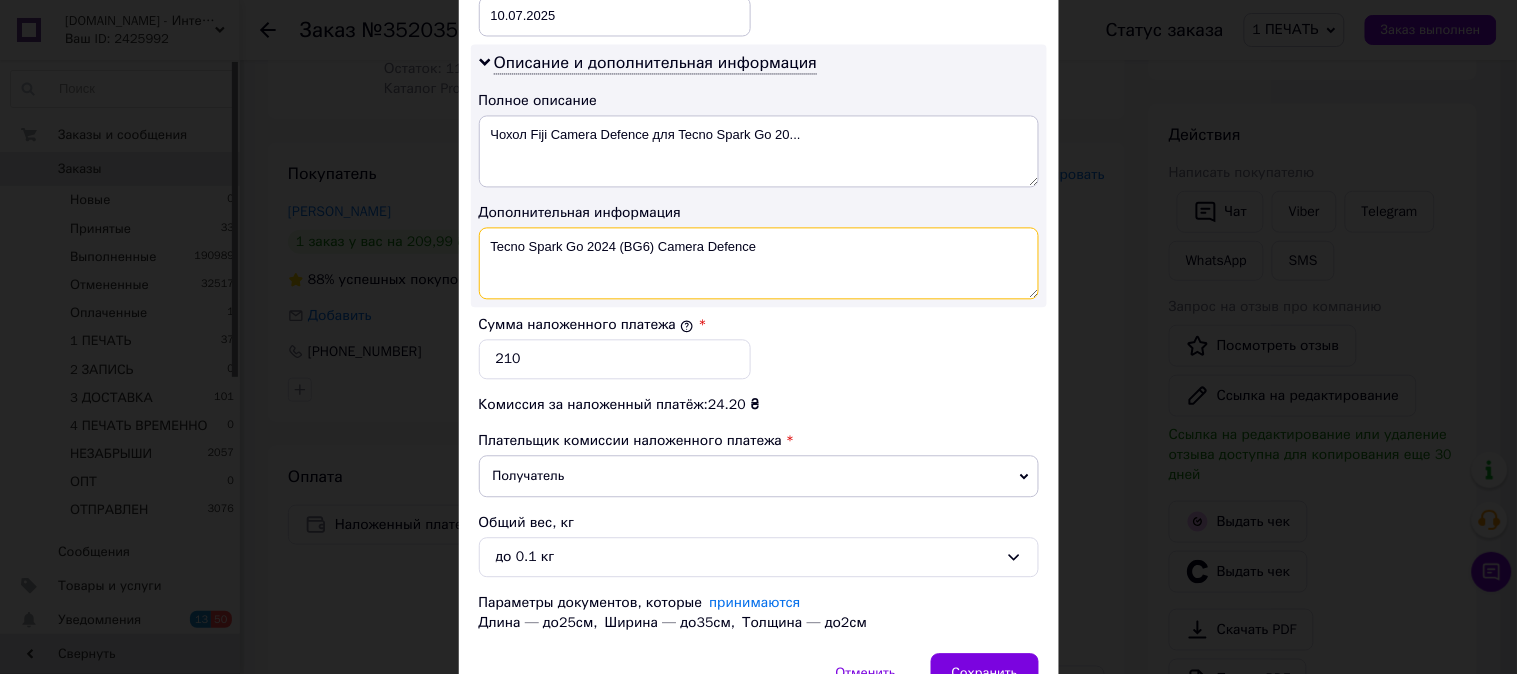 click on "Tecno Spark Go 2024 (BG6) Camera Defence" at bounding box center [759, 263] 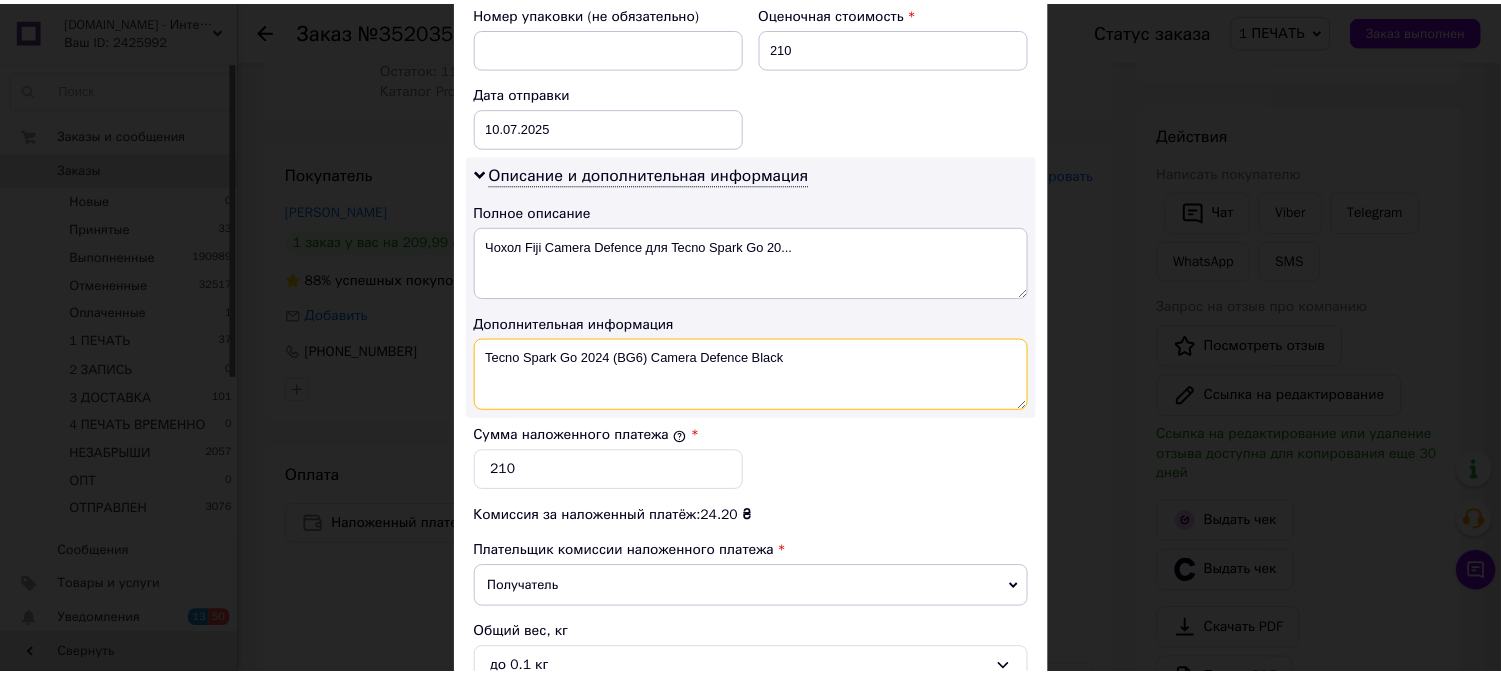 scroll, scrollTop: 1098, scrollLeft: 0, axis: vertical 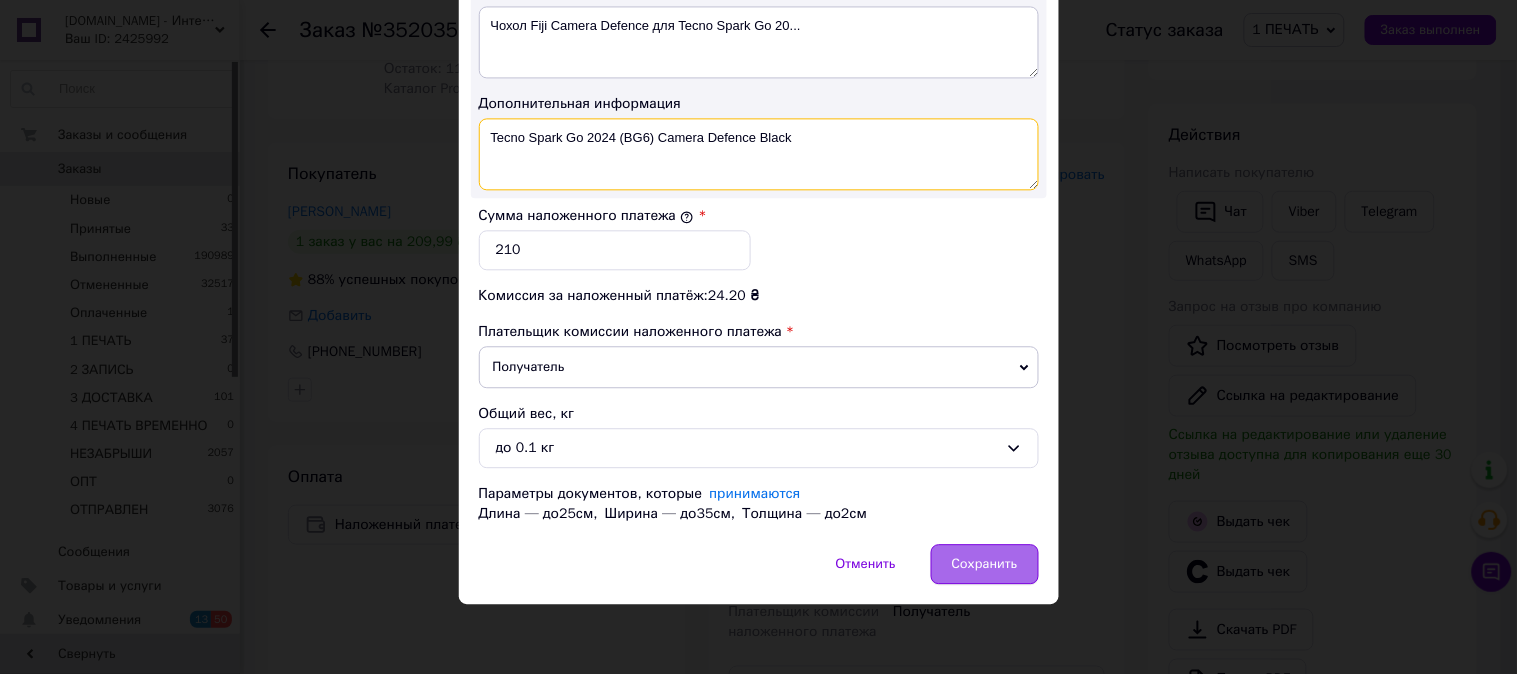 type on "Tecno Spark Go 2024 (BG6) Camera Defence Black" 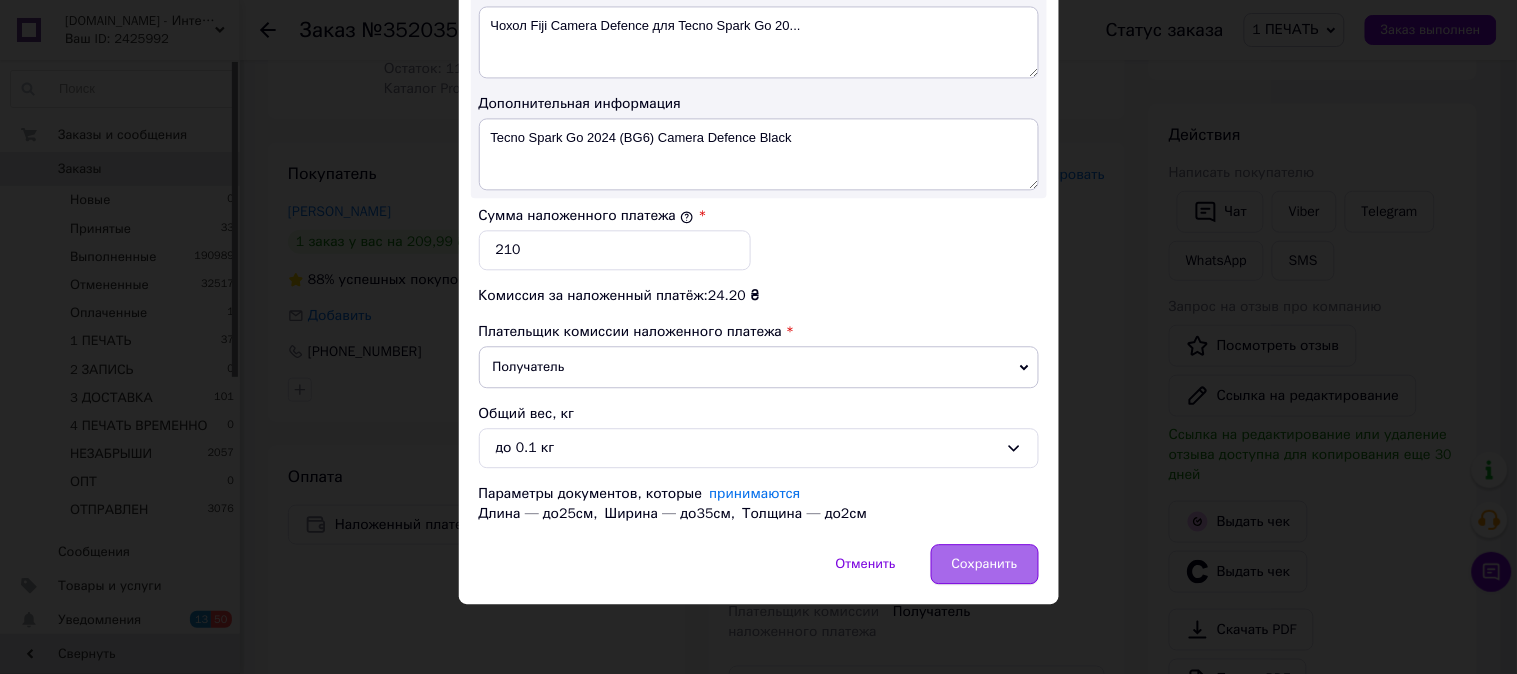 click on "Сохранить" at bounding box center (985, 564) 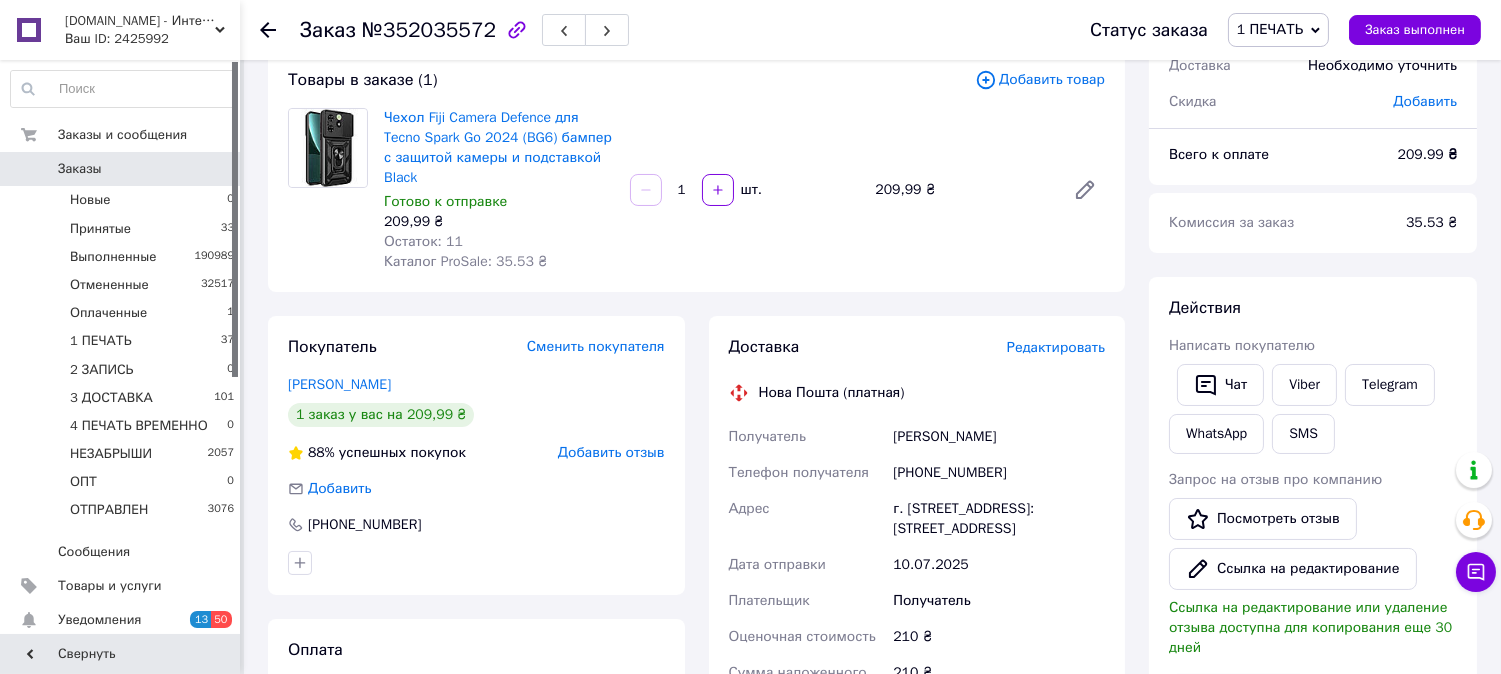 scroll, scrollTop: 111, scrollLeft: 0, axis: vertical 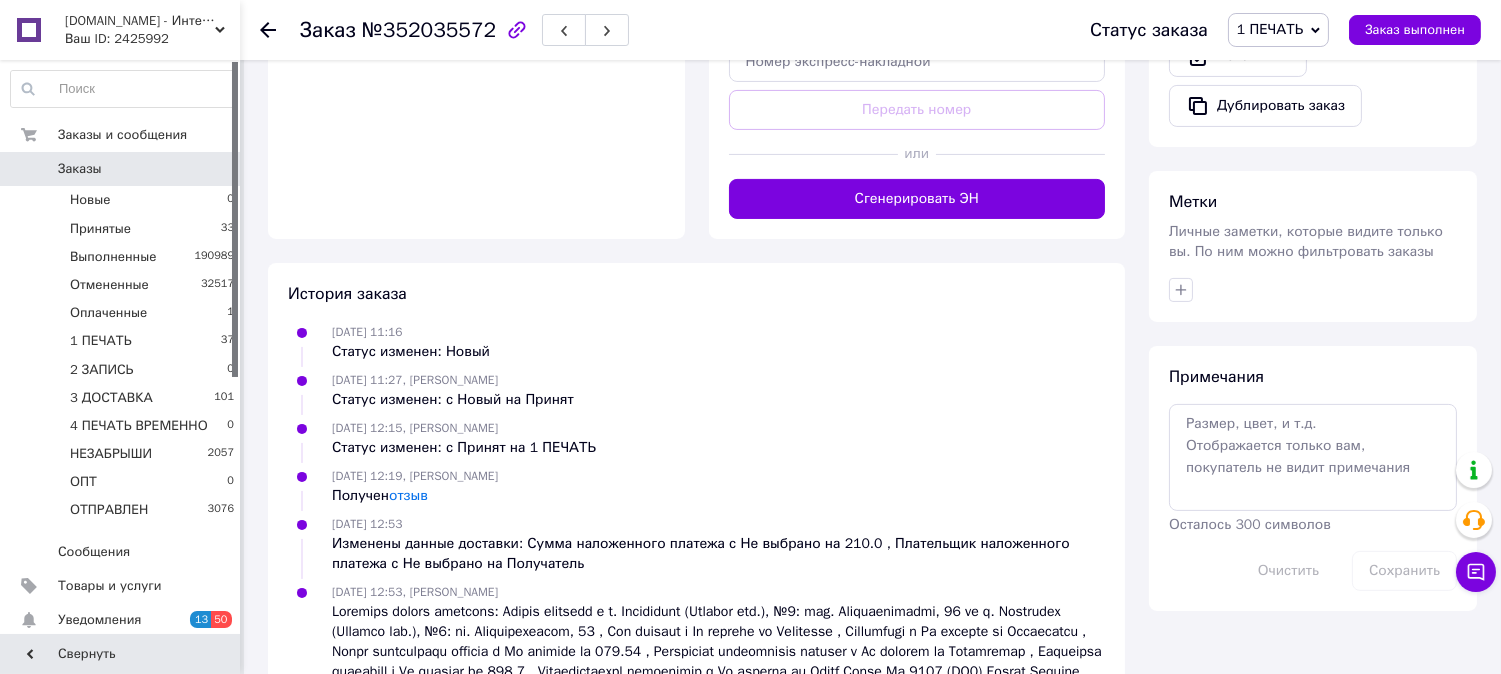 click on "Доставка Редактировать Нова Пошта (платная) Получатель Войналович Антон Телефон получателя +380687600064 Адрес г. Тростянец (Сумская обл.), №1: ул. Благовещенская, 58 Дата отправки 10.07.2025 Плательщик Получатель Оценочная стоимость 210 ₴ Сумма наложенного платежа 210 ₴ Комиссия за наложенный платёж 24.20 ₴ Плательщик комиссии наложенного платежа Получатель Передать номер или Сгенерировать ЭН Плательщик Получатель Отправитель Фамилия получателя Войналович Имя получателя Антон Отчество получателя Телефон получателя +380687600064 Тип доставки В отделении Курьером Груз" at bounding box center [917, -121] 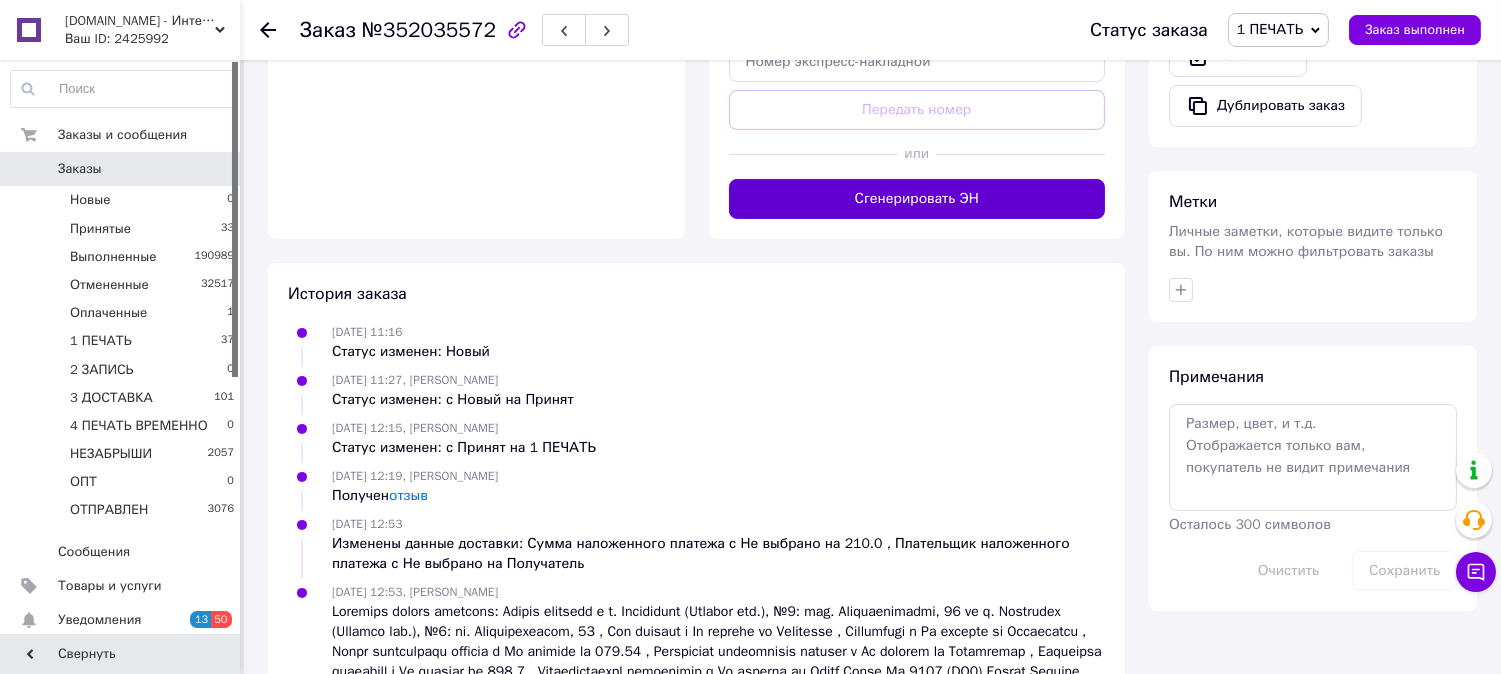 click on "Сгенерировать ЭН" at bounding box center [917, 199] 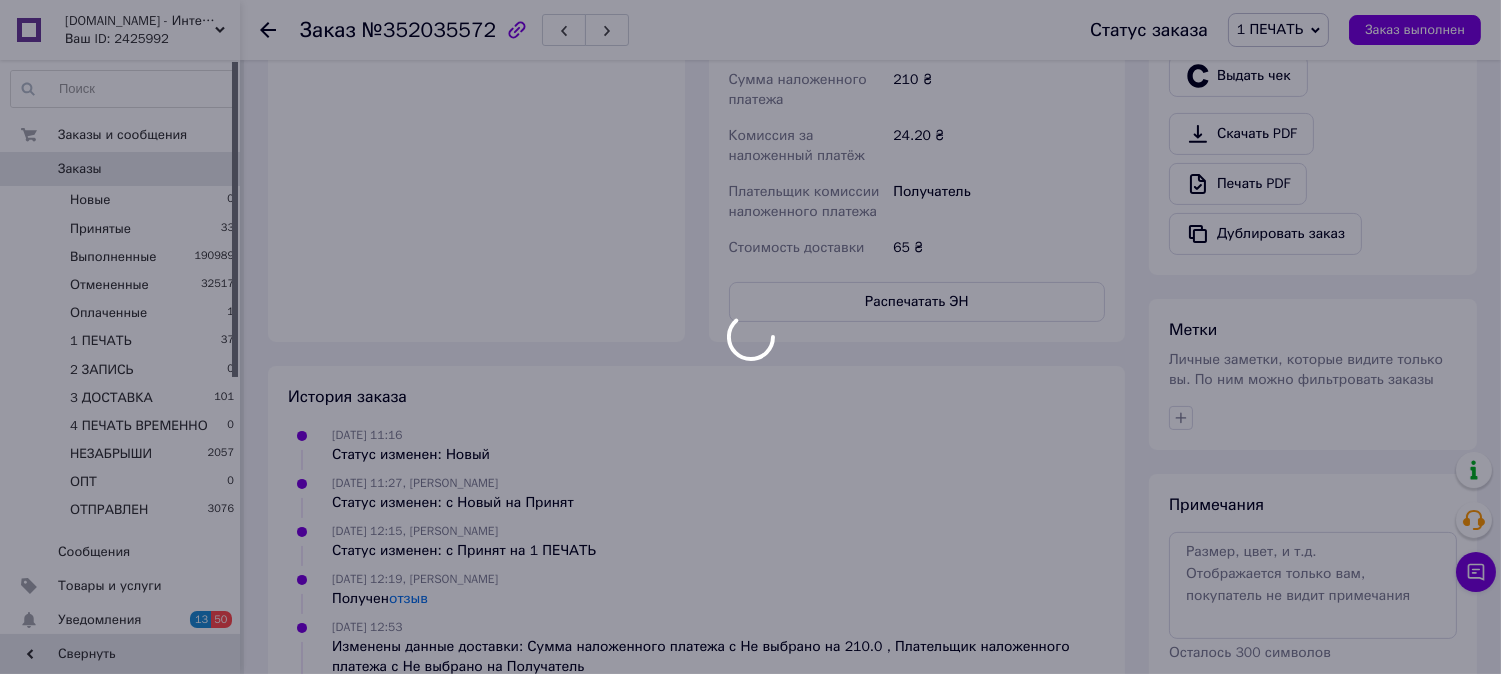scroll, scrollTop: 783, scrollLeft: 0, axis: vertical 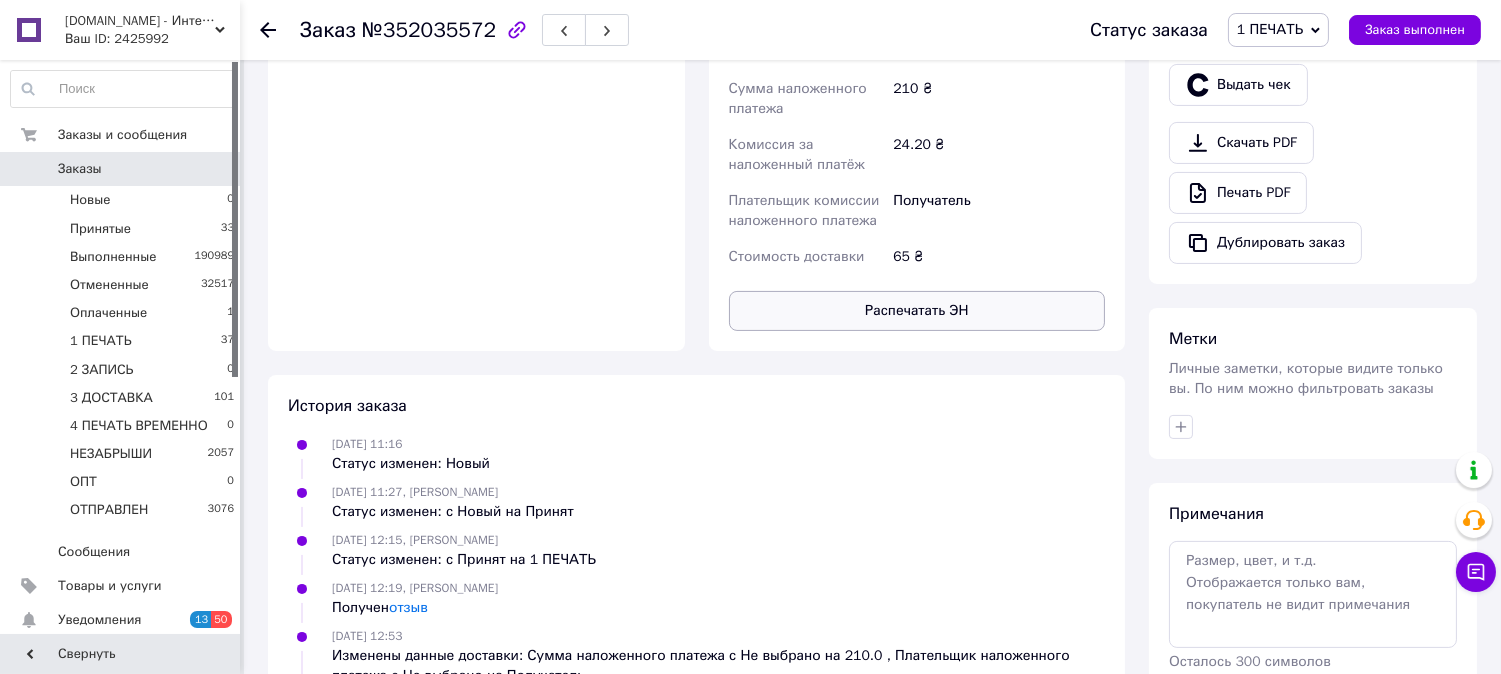click on "Распечатать ЭН" at bounding box center (917, 311) 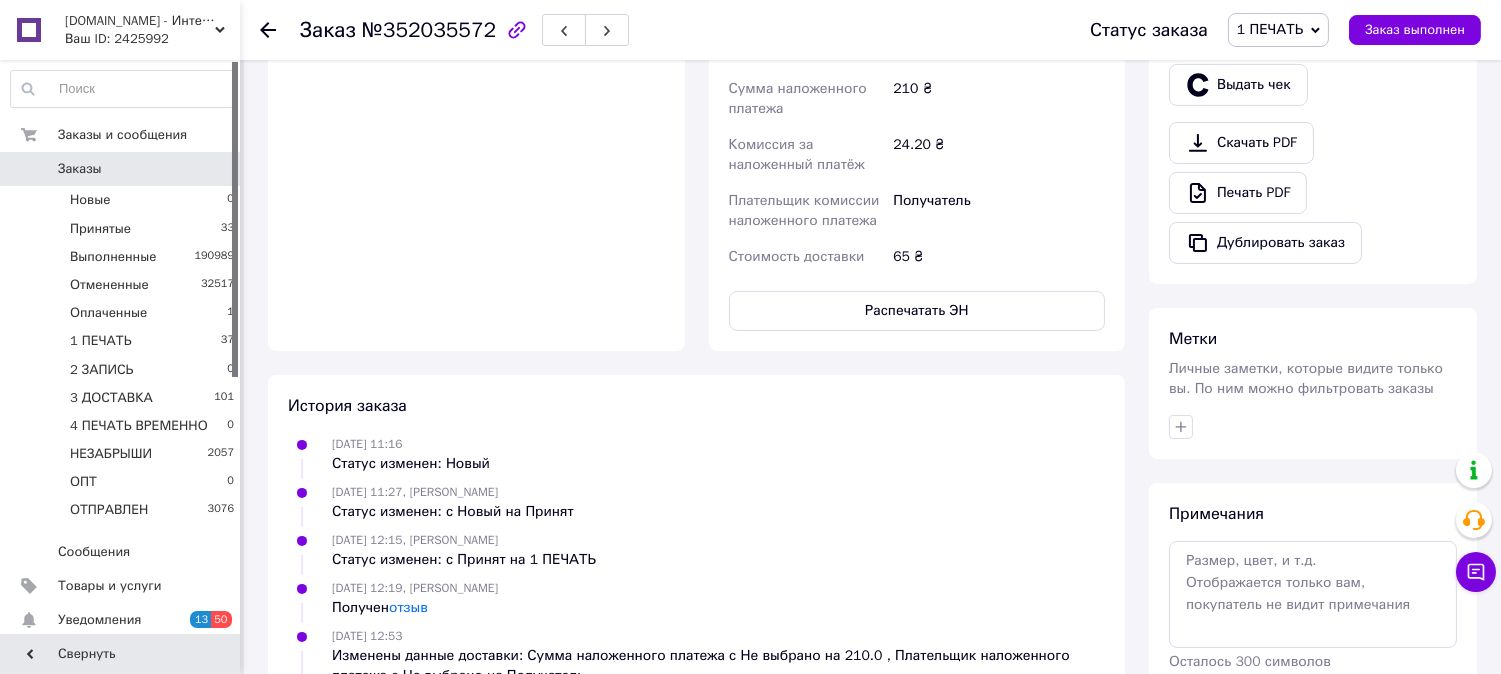 type 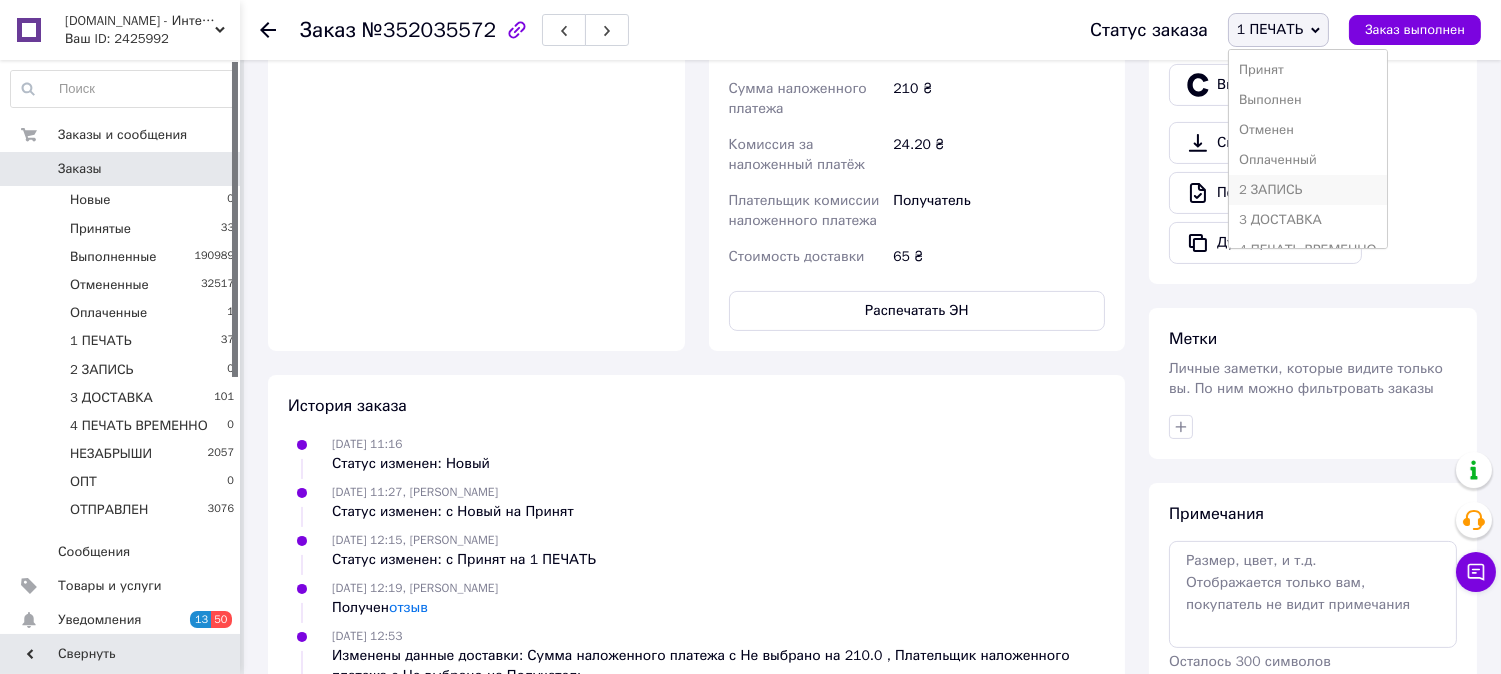 click on "2 ЗАПИСЬ" at bounding box center [1308, 190] 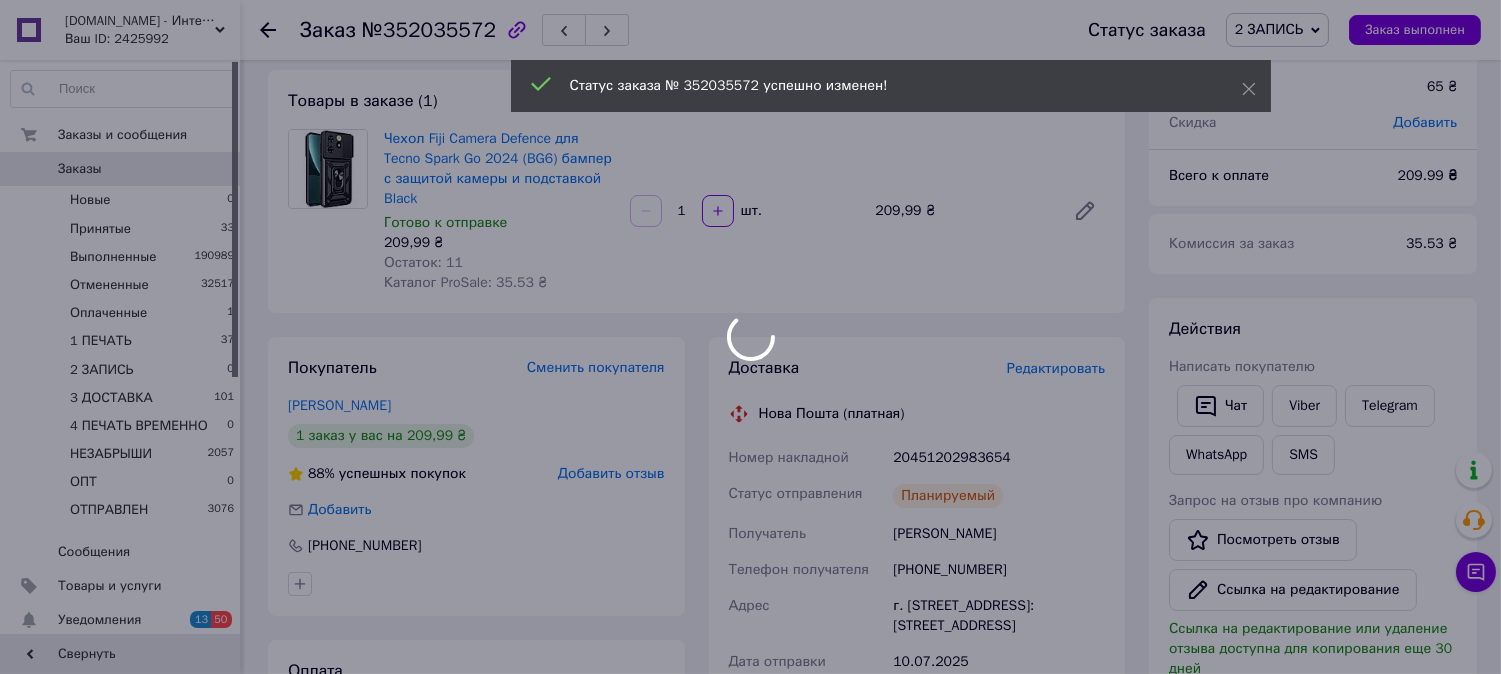 scroll, scrollTop: 0, scrollLeft: 0, axis: both 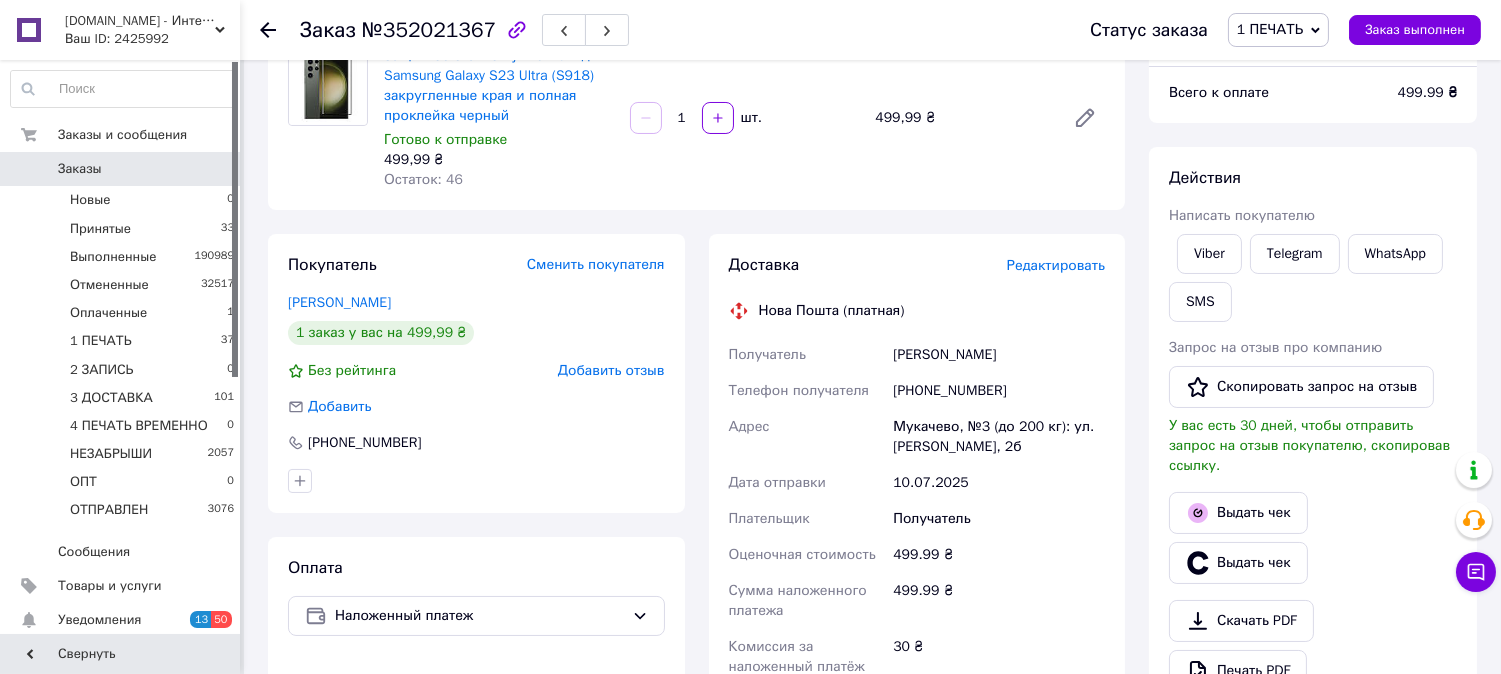 click on "Редактировать" at bounding box center (1056, 265) 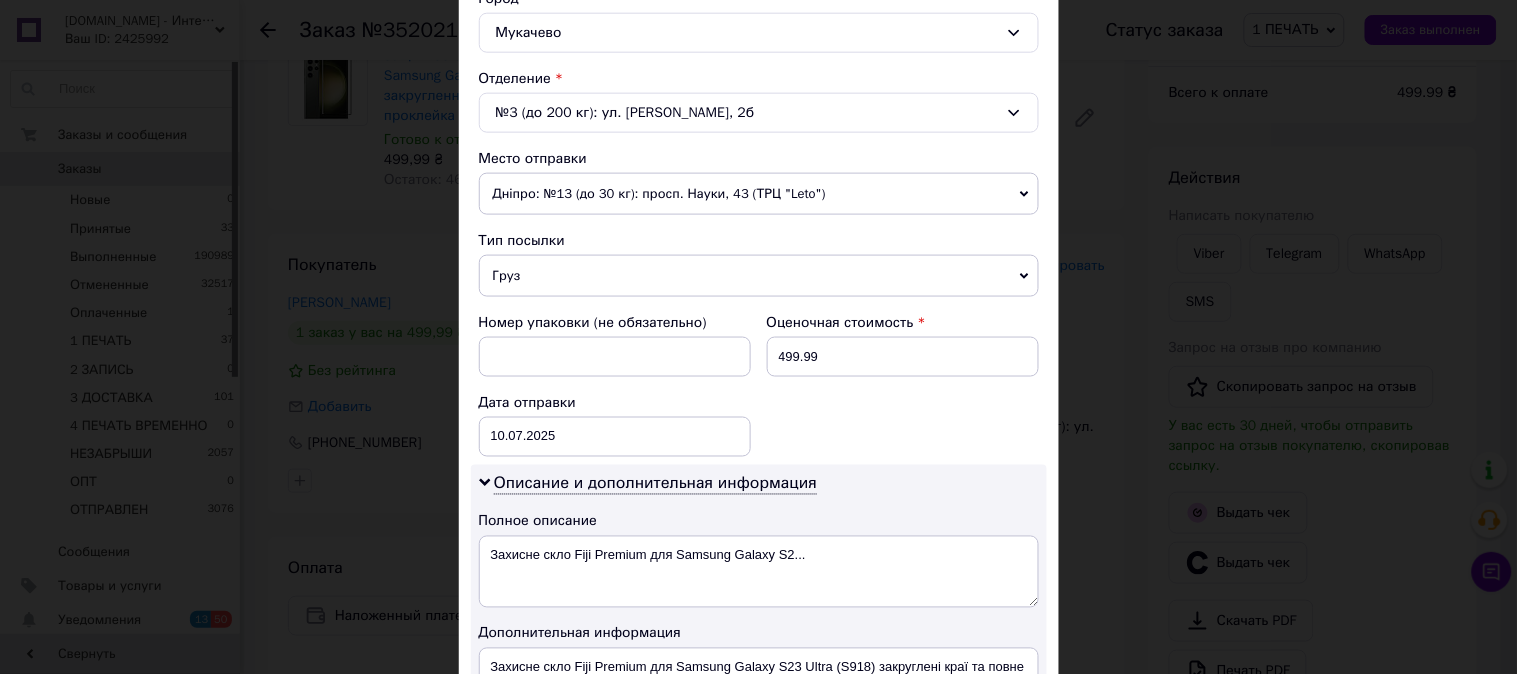 scroll, scrollTop: 666, scrollLeft: 0, axis: vertical 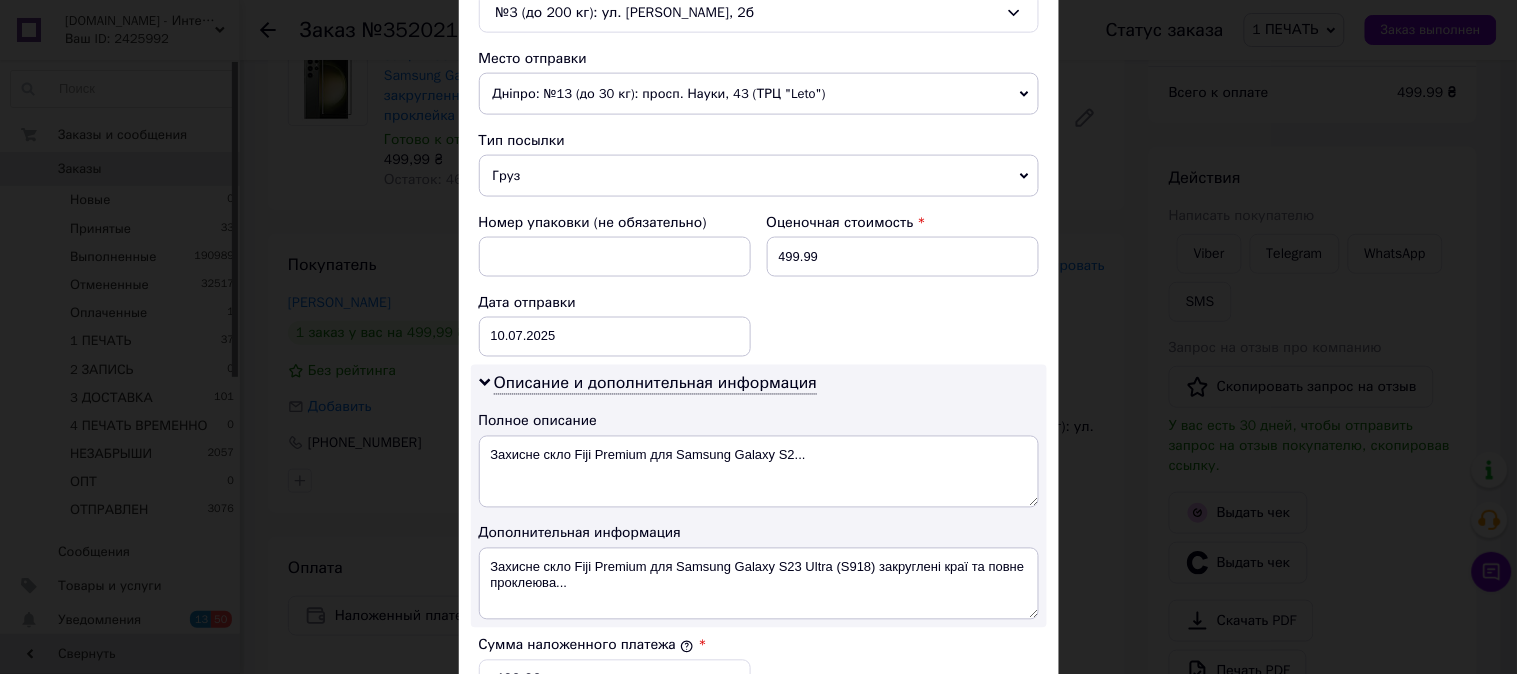 click on "Груз" at bounding box center [759, 176] 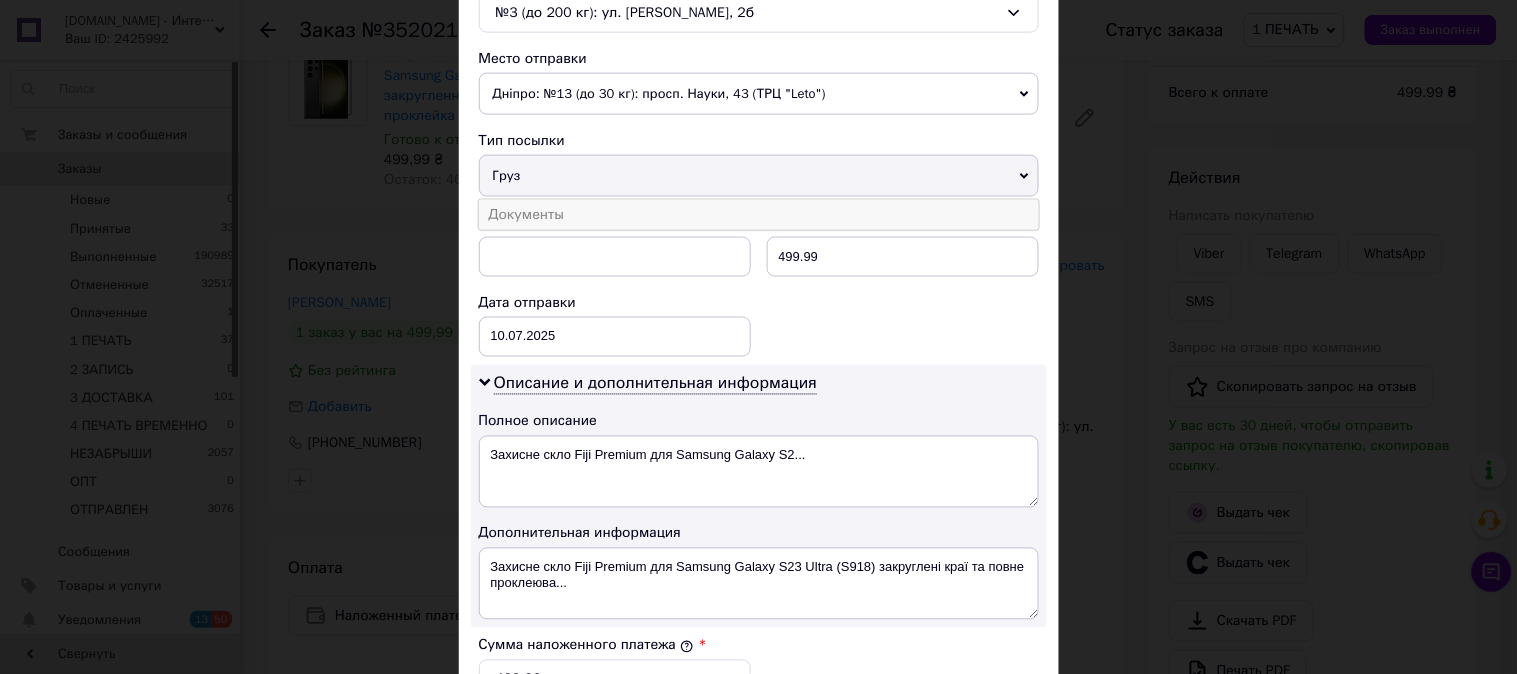 click on "Документы" at bounding box center (759, 215) 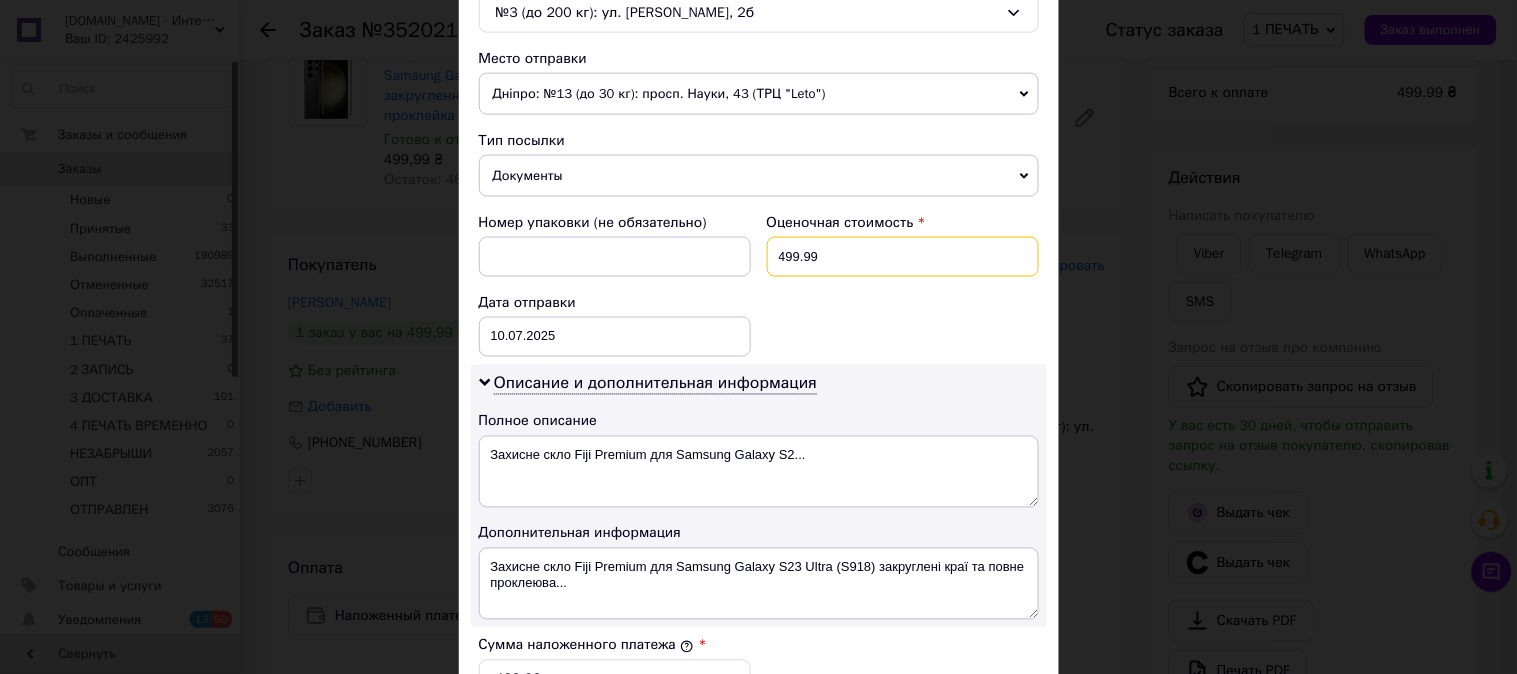 click on "499.99" at bounding box center (903, 257) 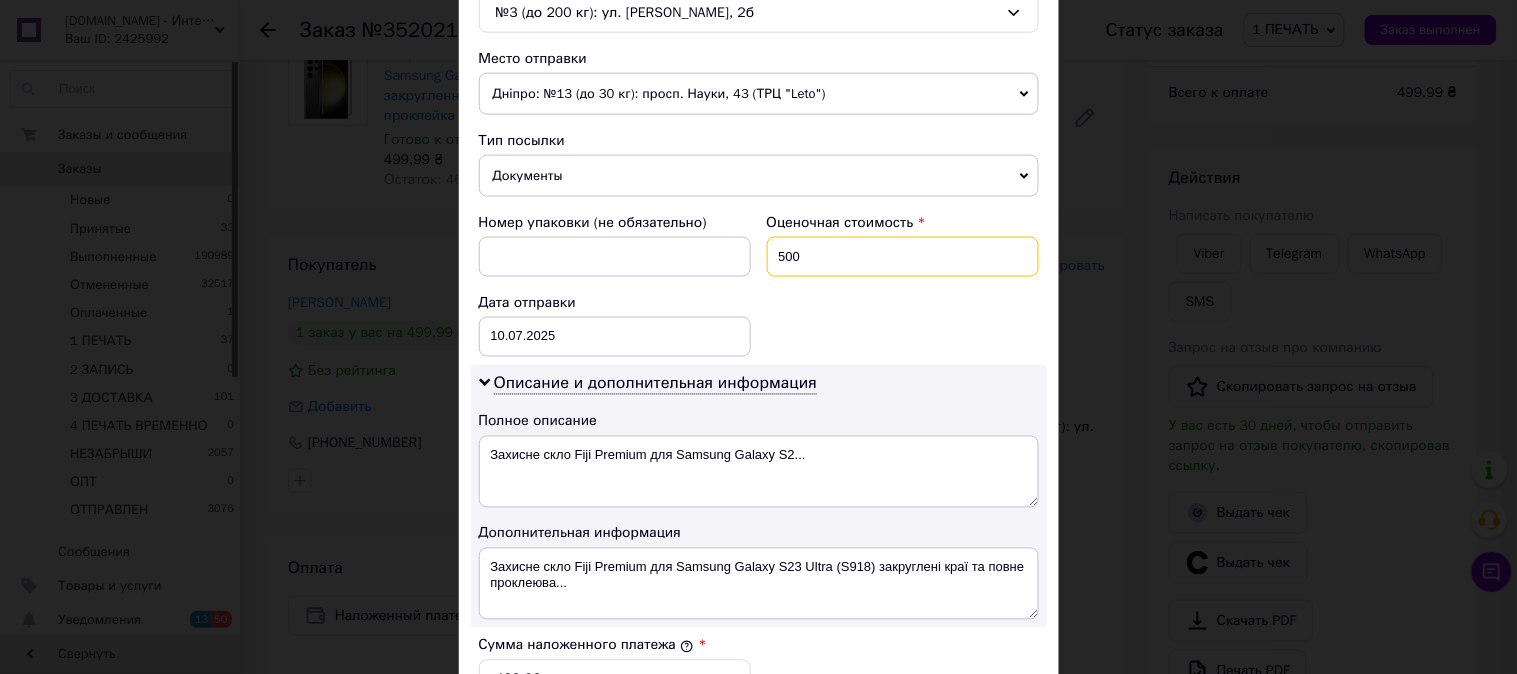 type on "500" 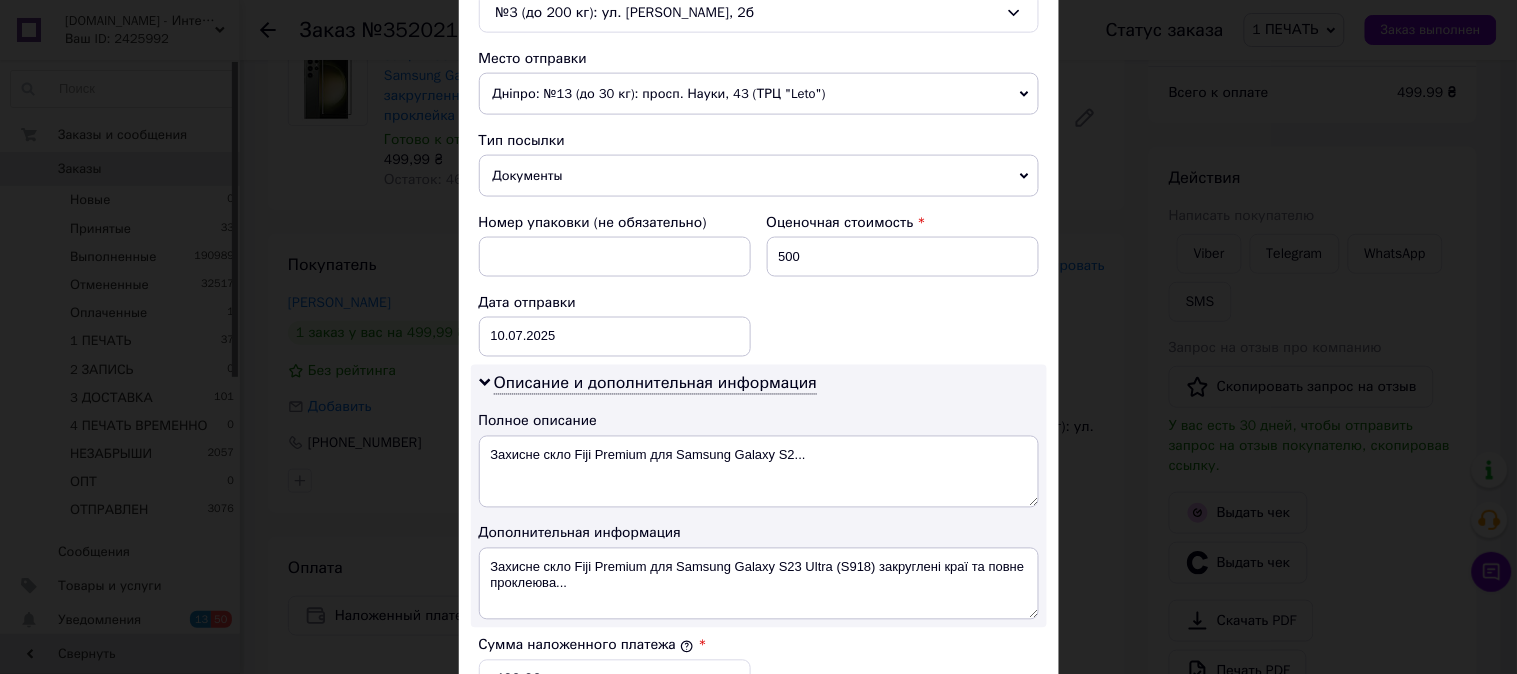 click on "Номер упаковки (не обязательно) Оценочная стоимость 500 Дата отправки 10.07.2025 < 2025 > < Июль > Пн Вт Ср Чт Пт Сб Вс 30 1 2 3 4 5 6 7 8 9 10 11 12 13 14 15 16 17 18 19 20 21 22 23 24 25 26 27 28 29 30 31 1 2 3 4 5 6 7 8 9 10" at bounding box center (759, 285) 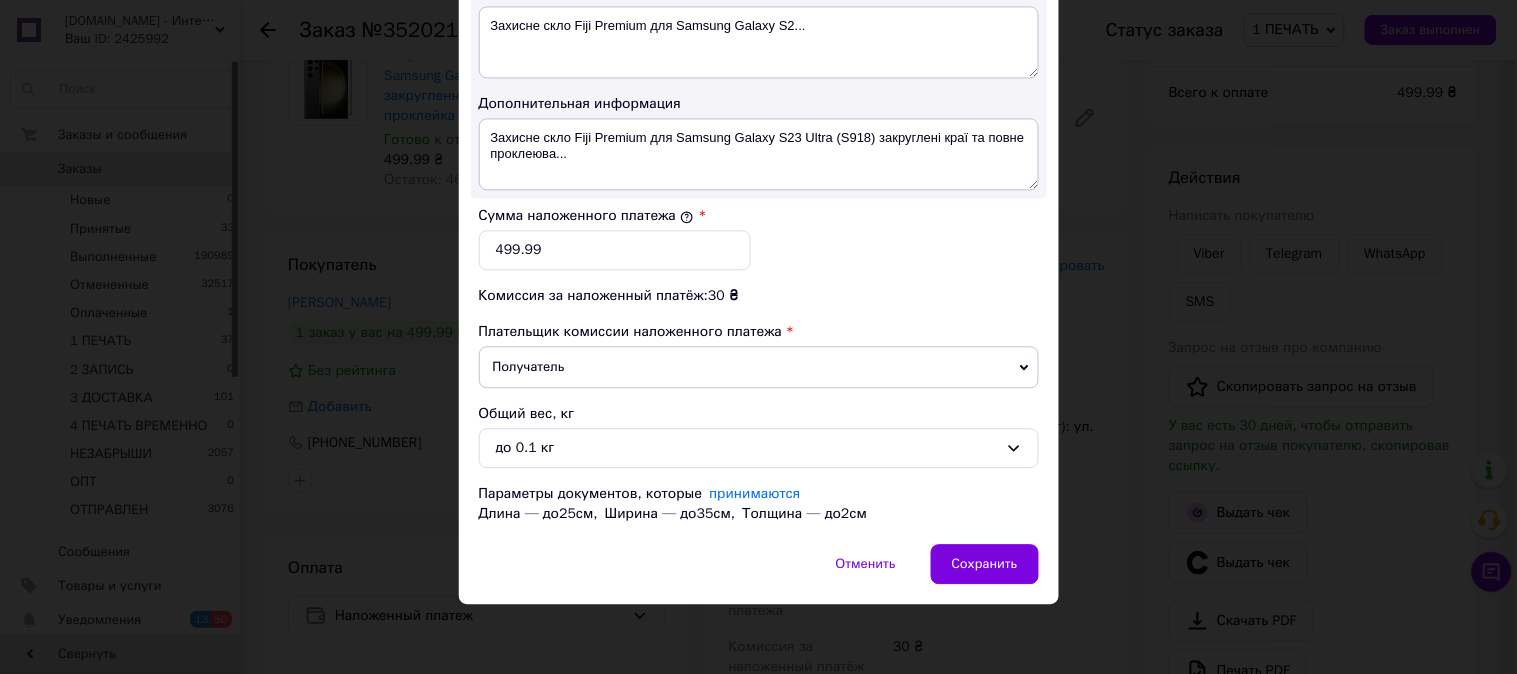 scroll, scrollTop: 1098, scrollLeft: 0, axis: vertical 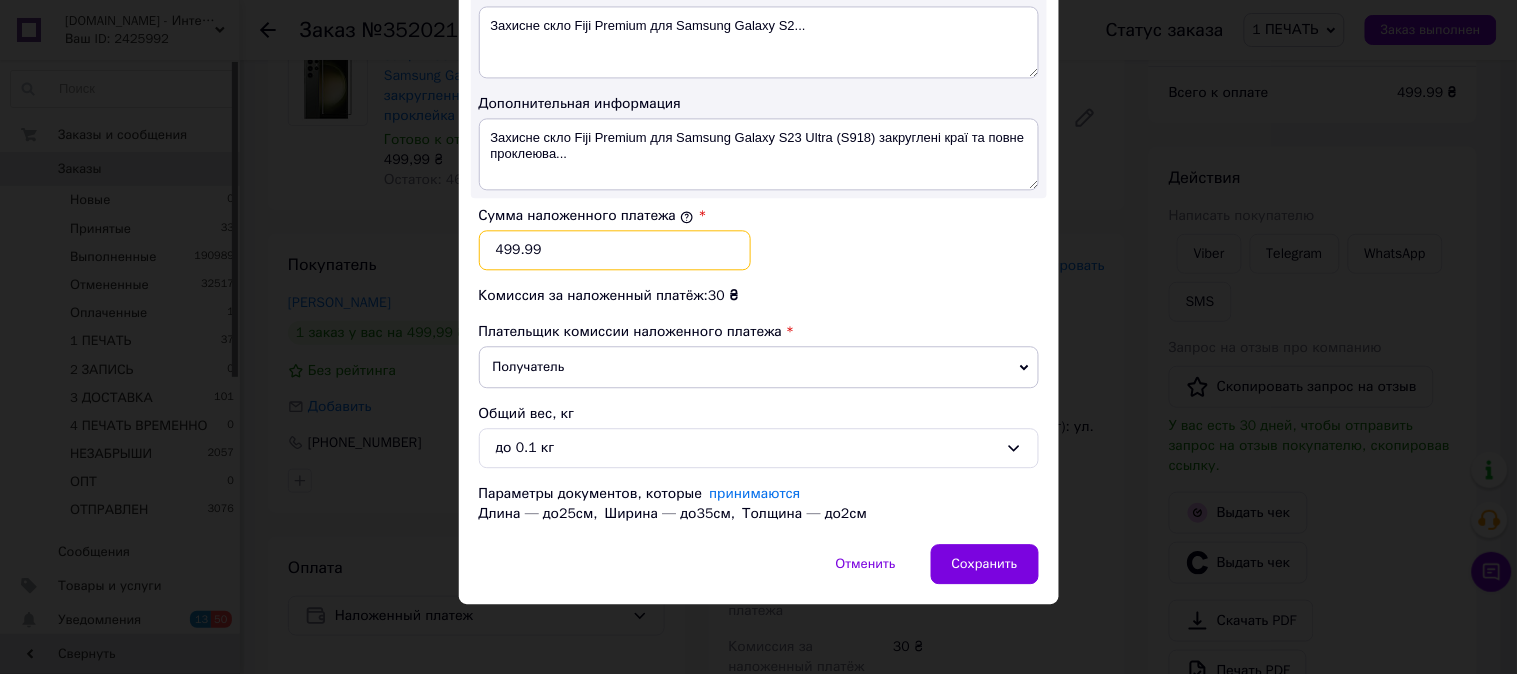 click on "499.99" at bounding box center [615, 250] 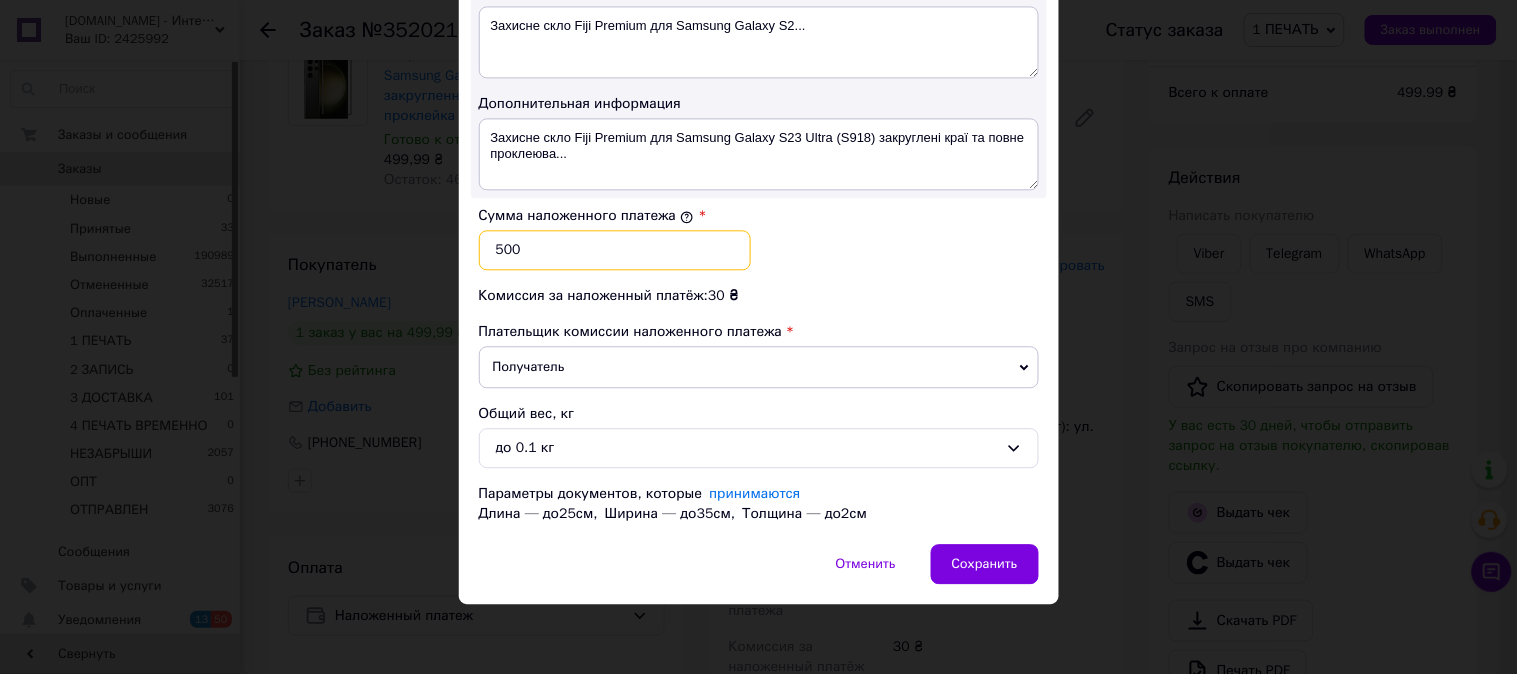 type on "500" 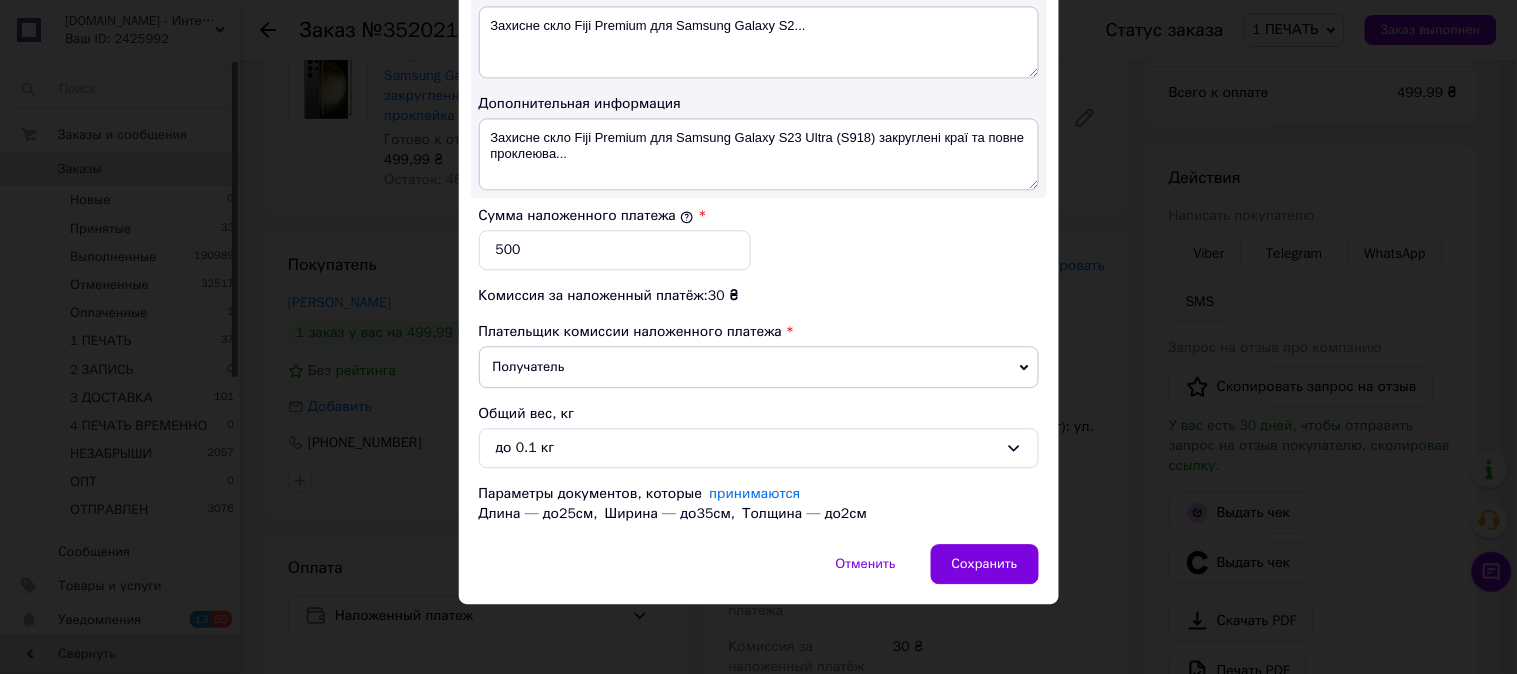 click on "Сумма наложенного платежа     * 500" at bounding box center [759, 238] 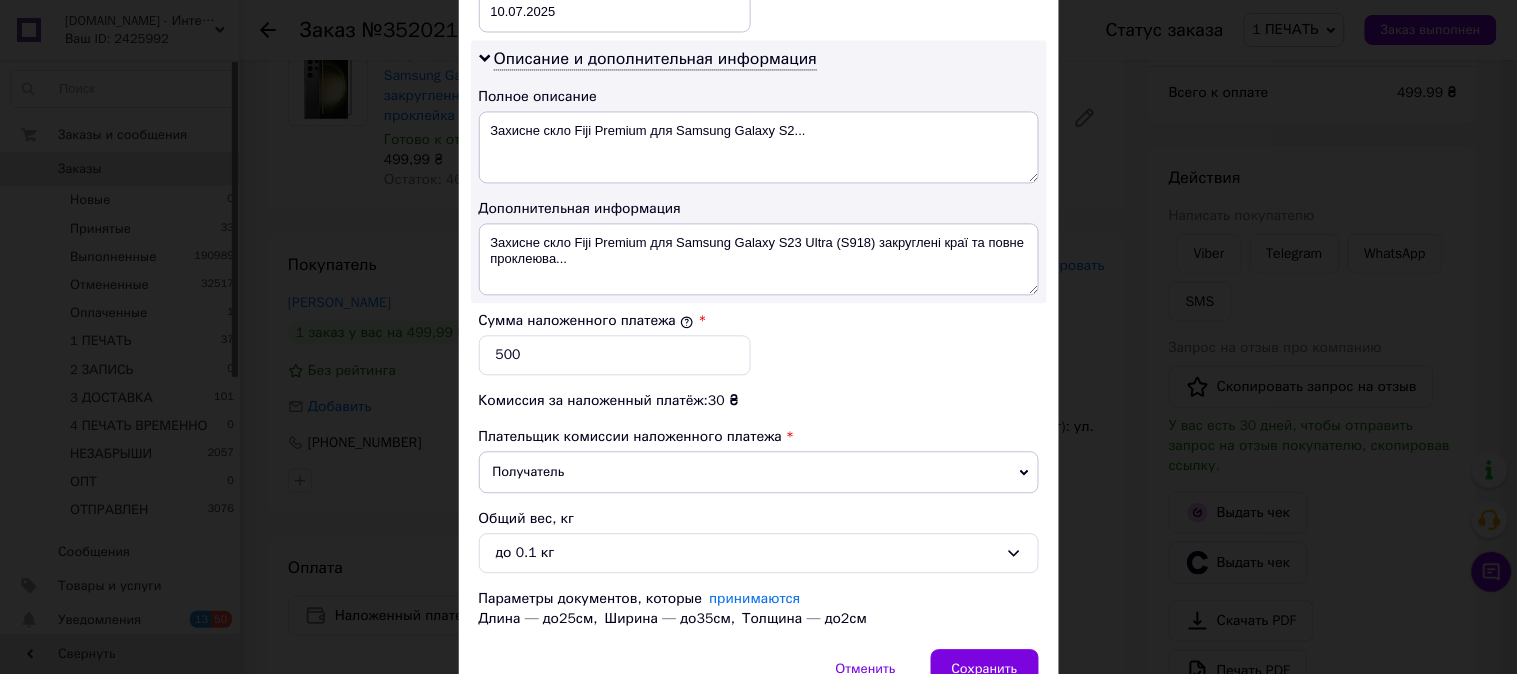 scroll, scrollTop: 987, scrollLeft: 0, axis: vertical 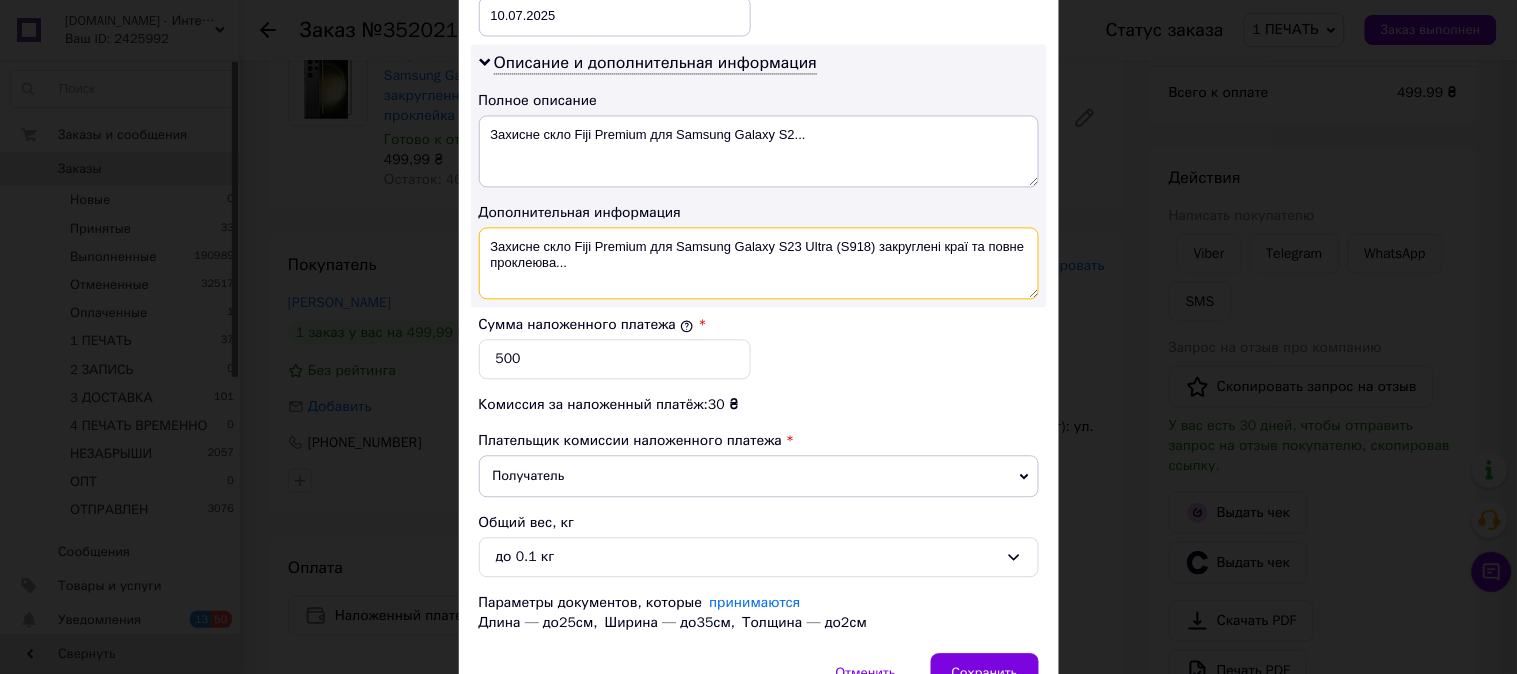 click on "Захисне скло Fiji Premium для Samsung Galaxy S23 Ultra (S918) закруглені краї та повне проклеюва..." at bounding box center [759, 263] 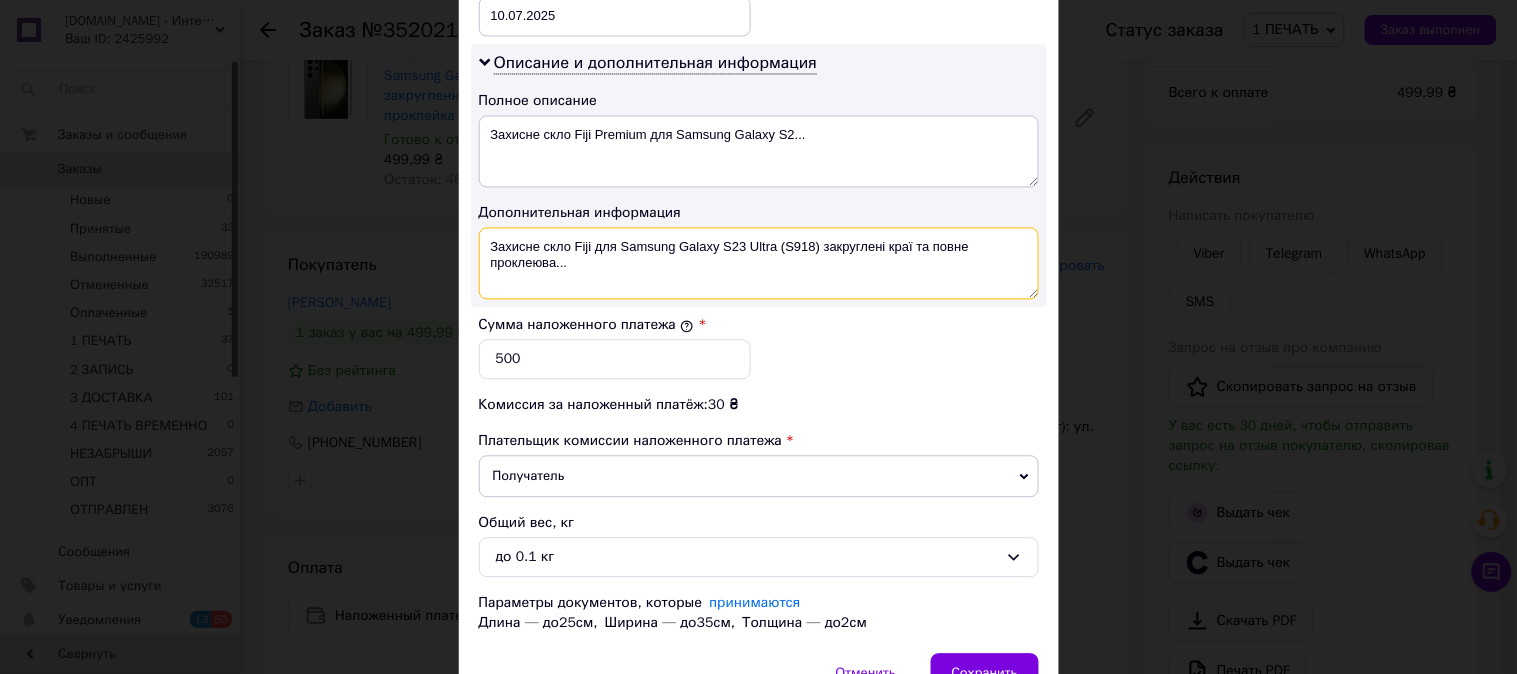 click on "Захисне скло Fiji для Samsung Galaxy S23 Ultra (S918) закруглені краї та повне проклеюва..." at bounding box center [759, 263] 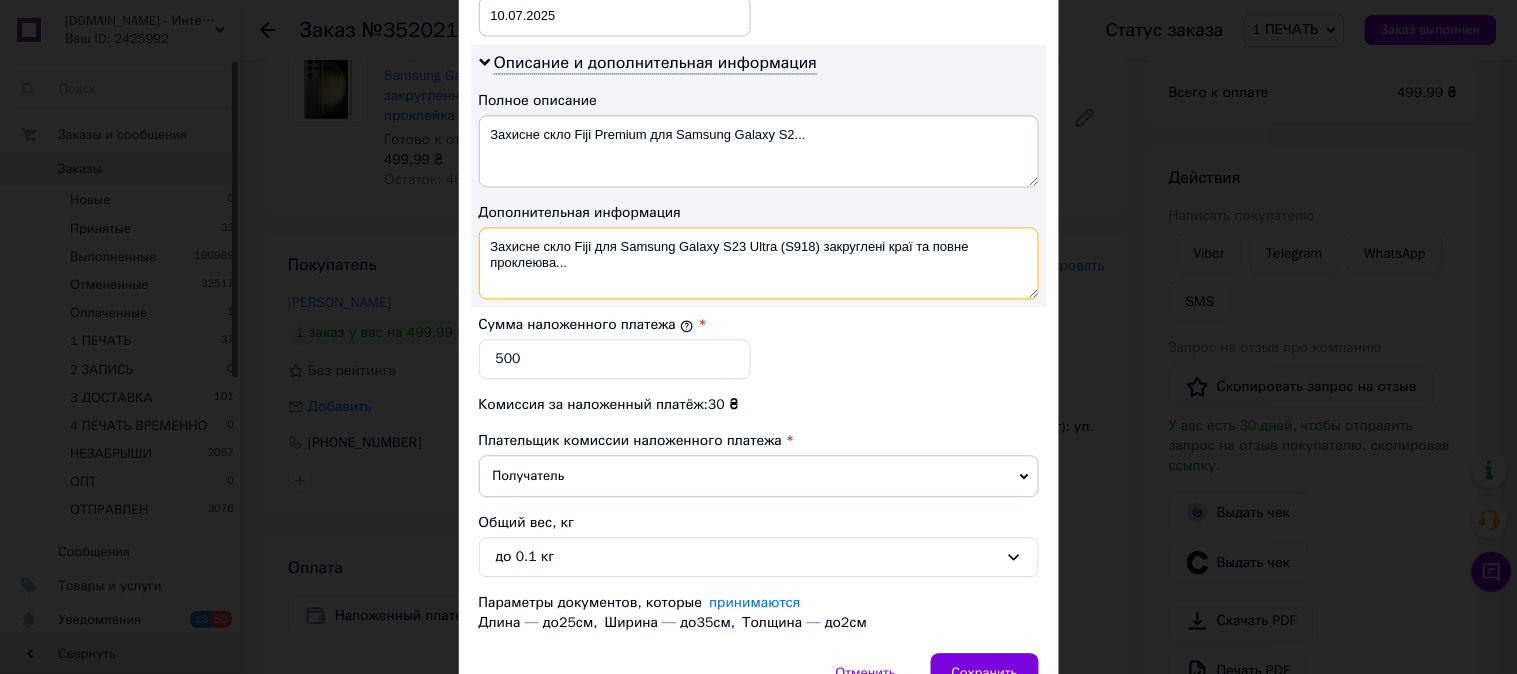 click on "Захисне скло Fiji для Samsung Galaxy S23 Ultra (S918) закруглені краї та повне проклеюва..." at bounding box center [759, 263] 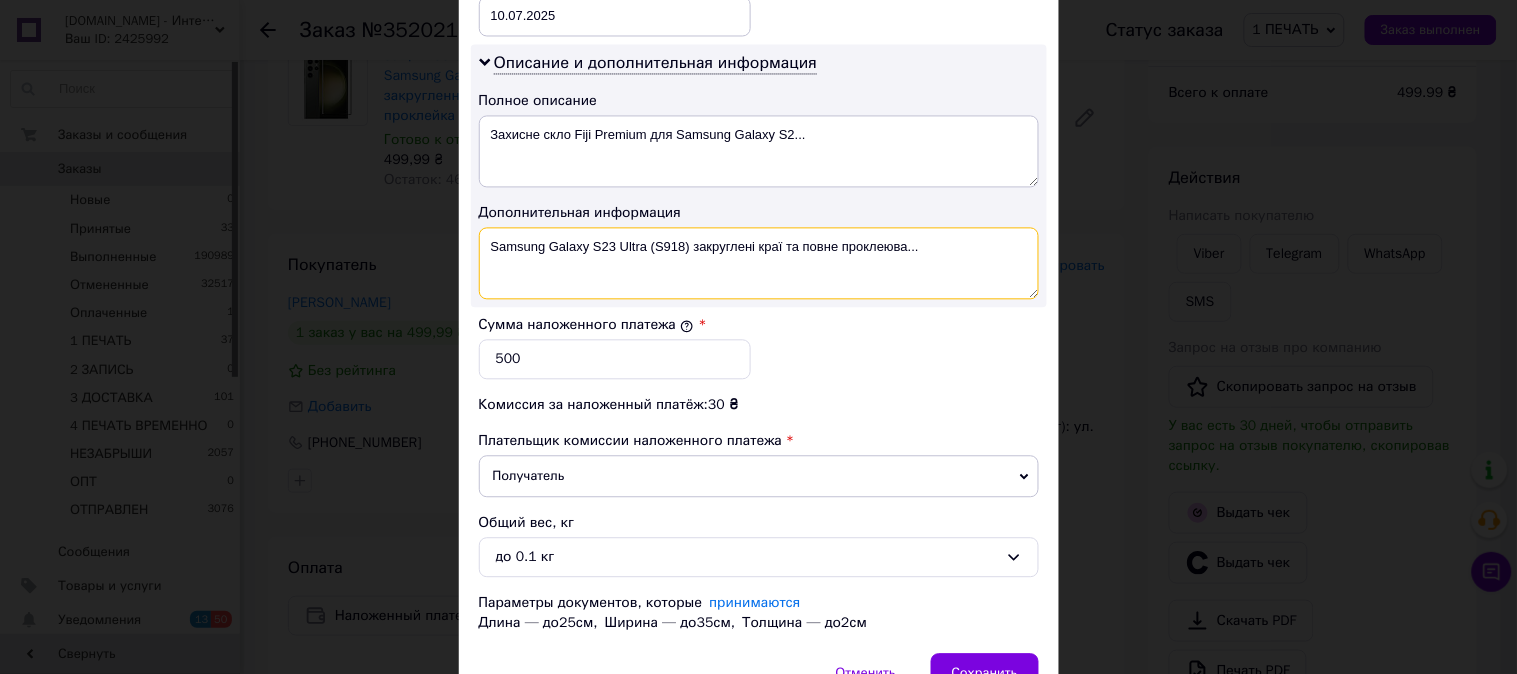 drag, startPoint x: 985, startPoint y: 251, endPoint x: 692, endPoint y: 293, distance: 295.99493 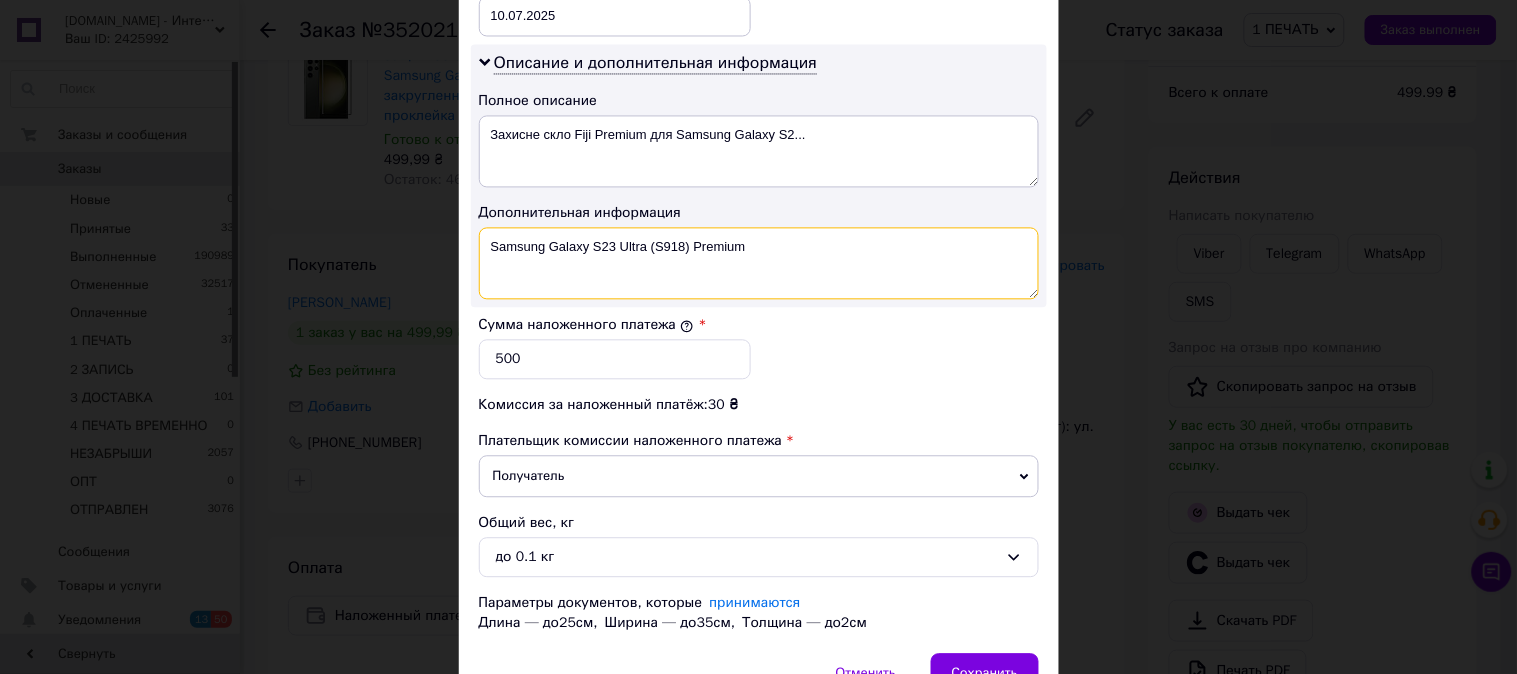 paste on "3D ЧЕР" 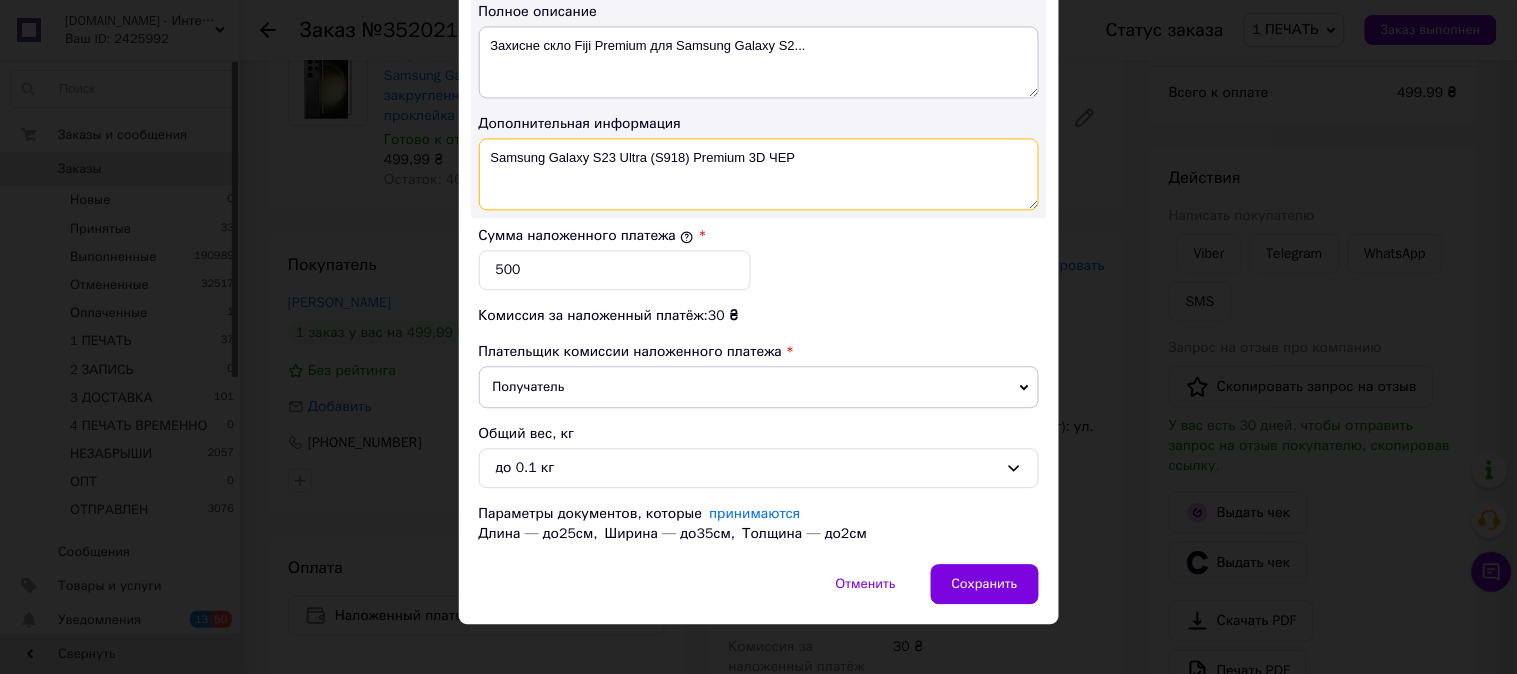 scroll, scrollTop: 1098, scrollLeft: 0, axis: vertical 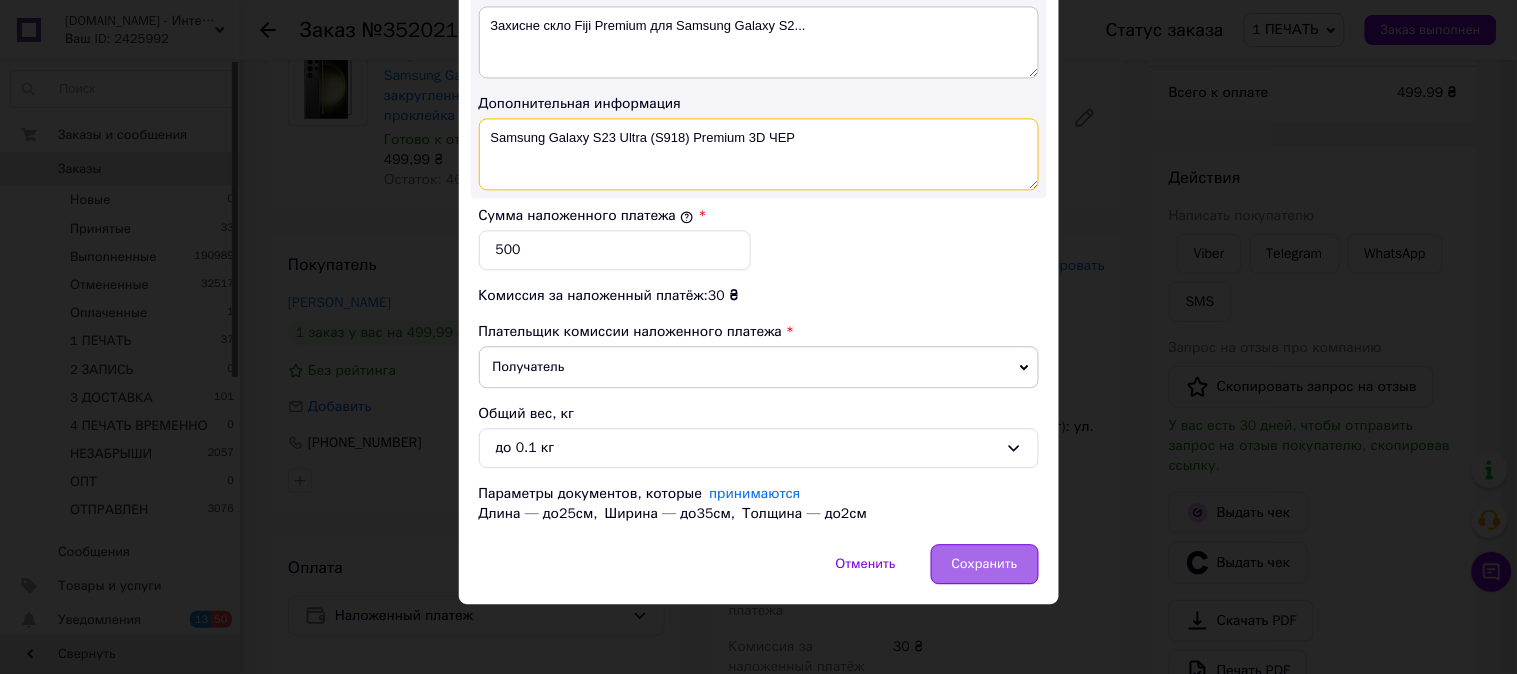 type on "Samsung Galaxy S23 Ultra (S918) Premium 3D ЧЕР" 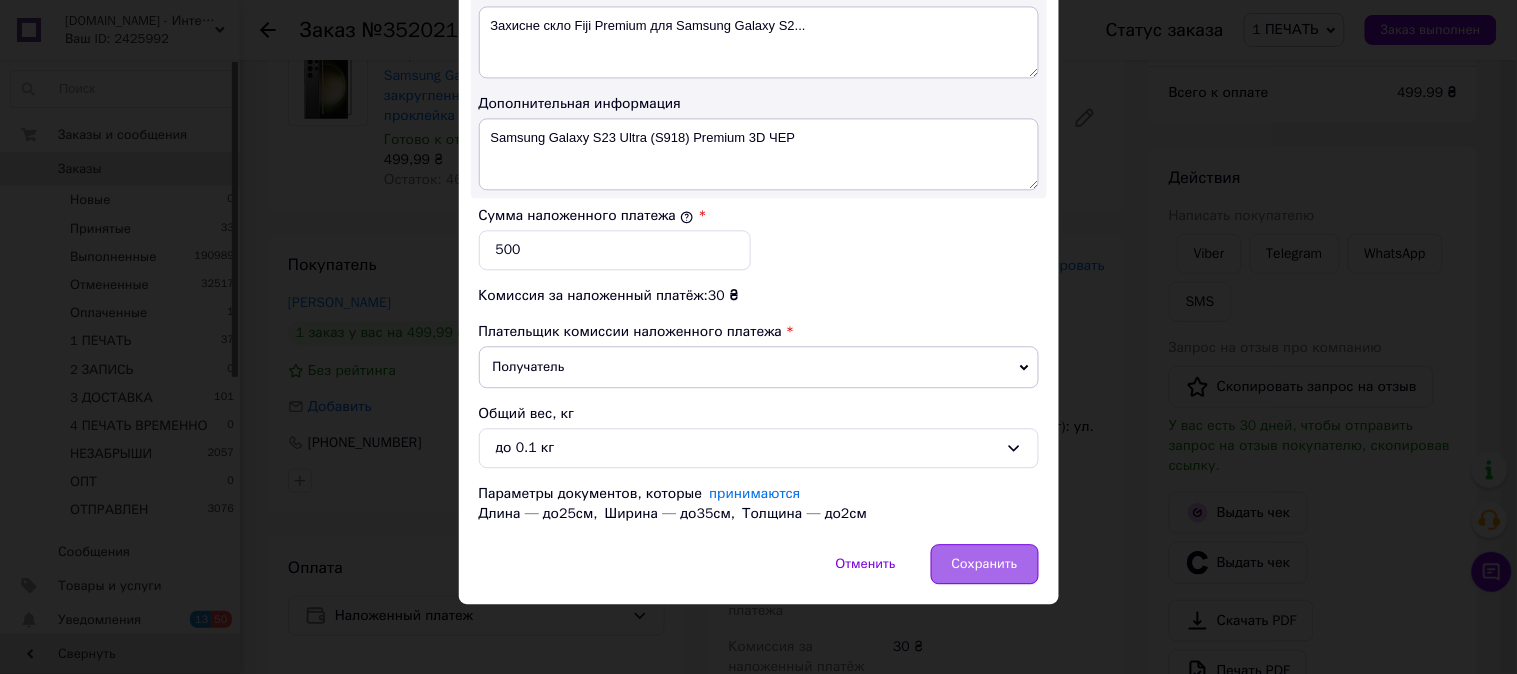 click on "Сохранить" at bounding box center (985, 564) 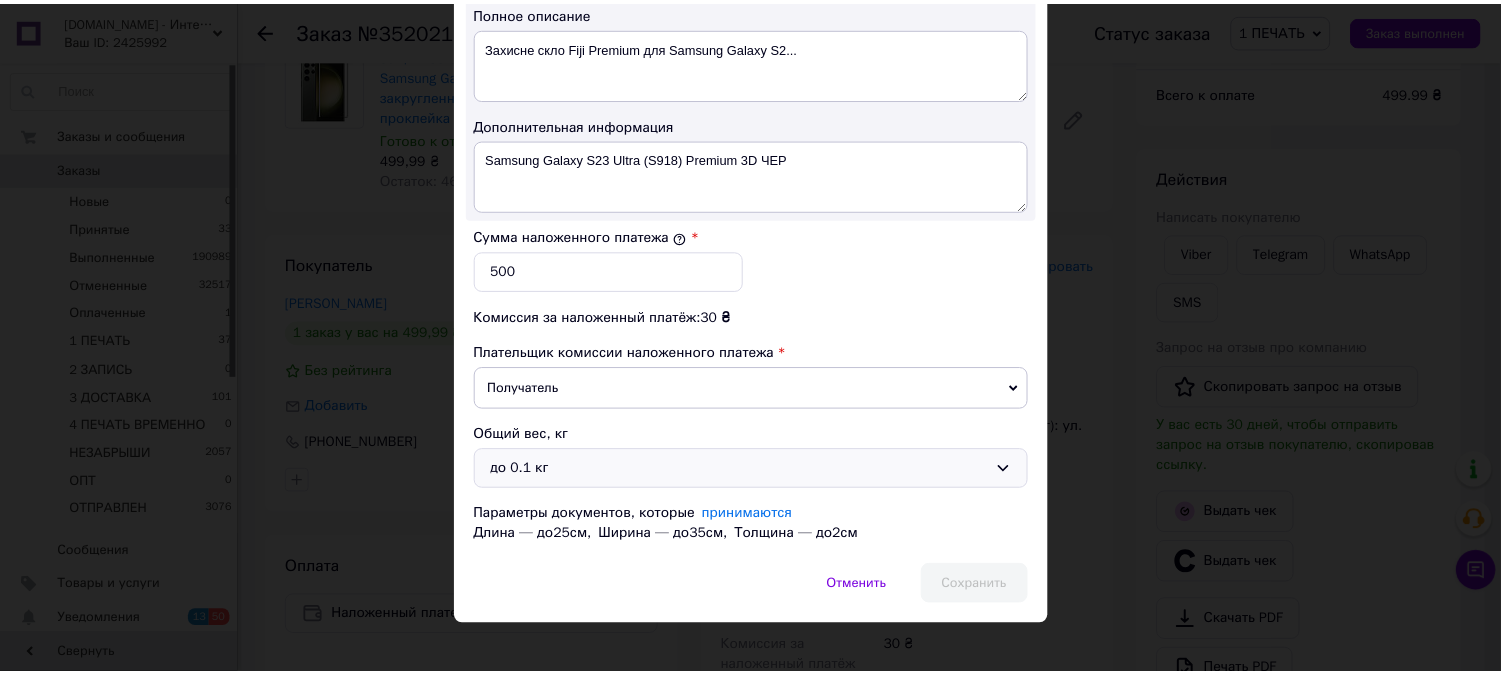 scroll, scrollTop: 1062, scrollLeft: 0, axis: vertical 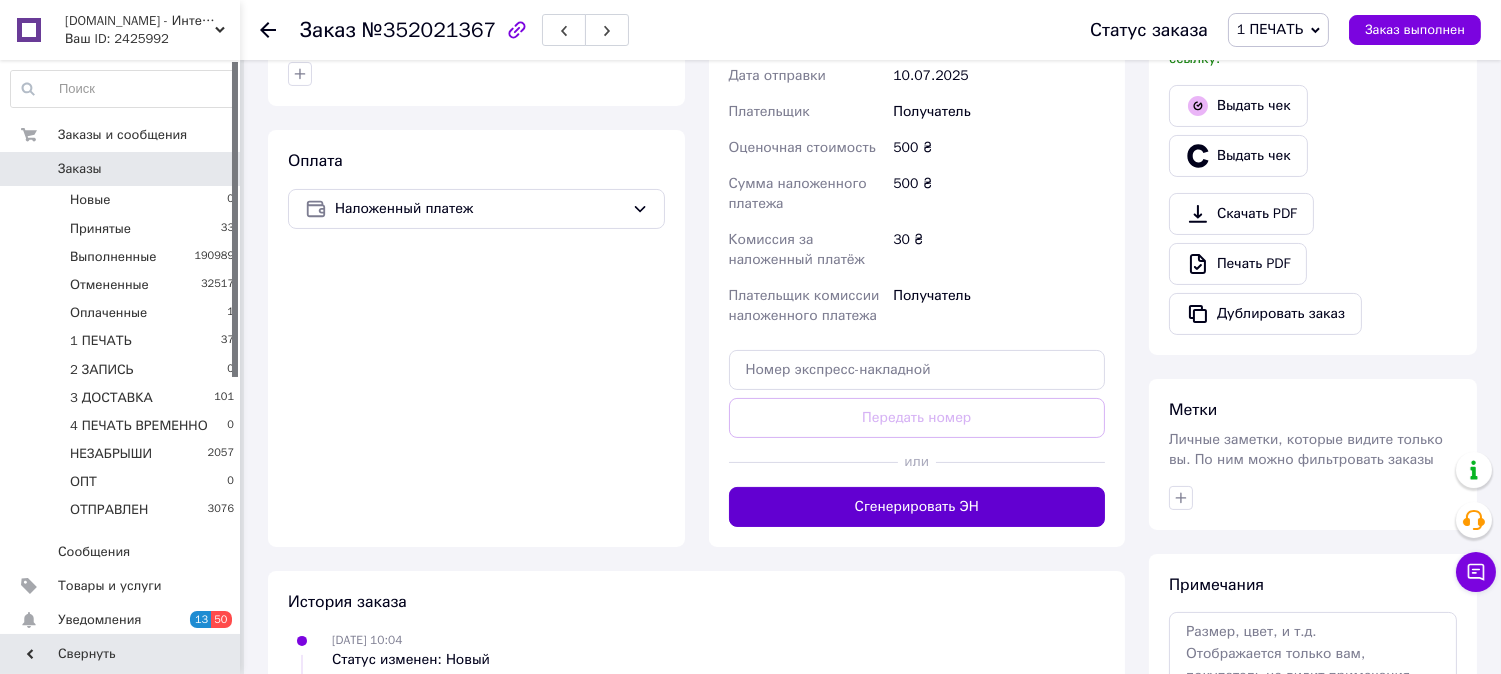 click on "Сгенерировать ЭН" at bounding box center [917, 507] 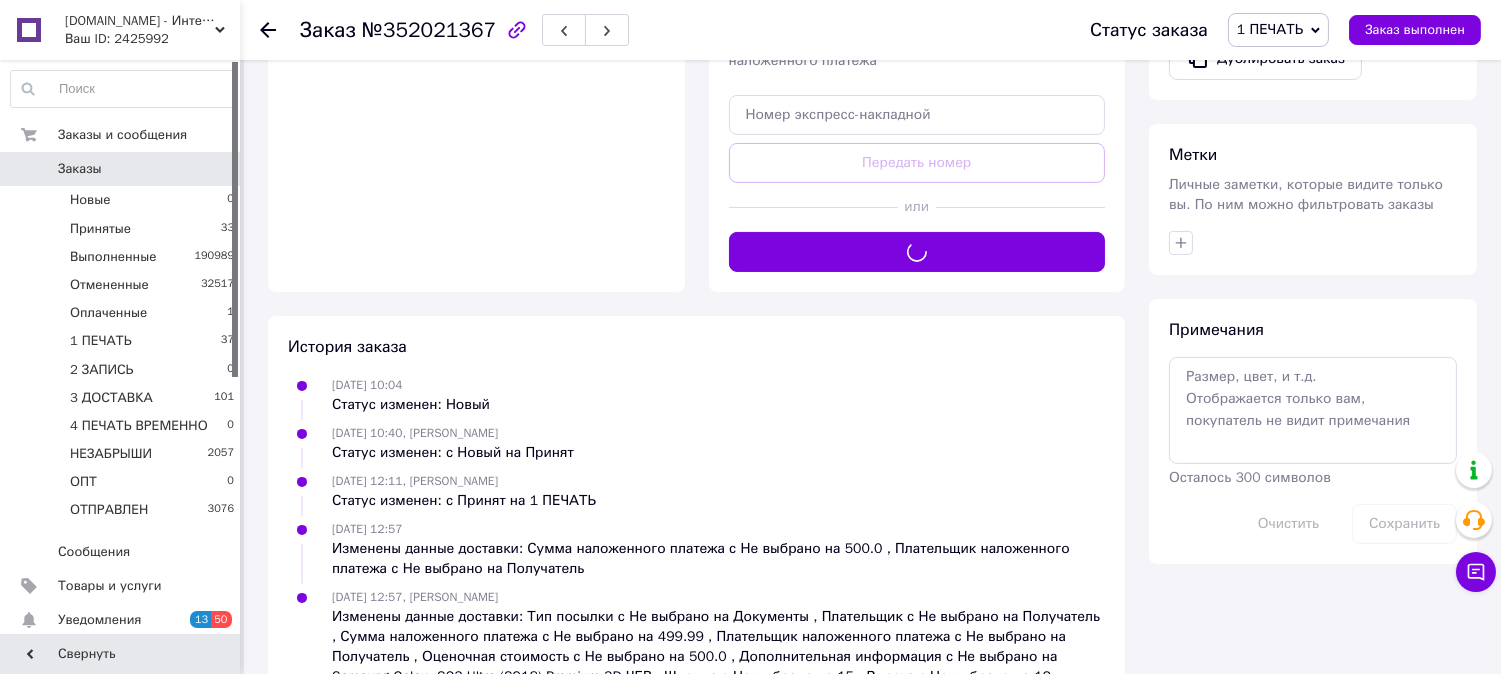scroll, scrollTop: 852, scrollLeft: 0, axis: vertical 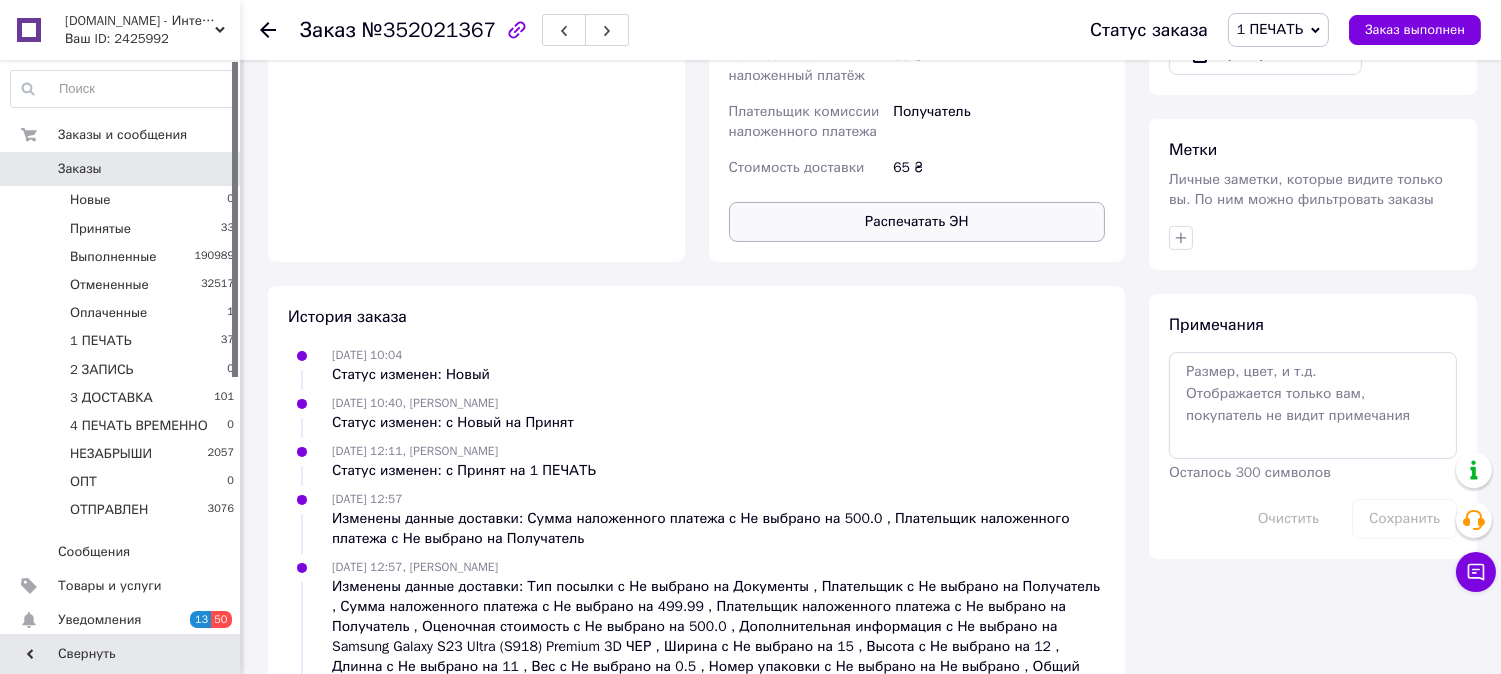 click on "Распечатать ЭН" at bounding box center [917, 222] 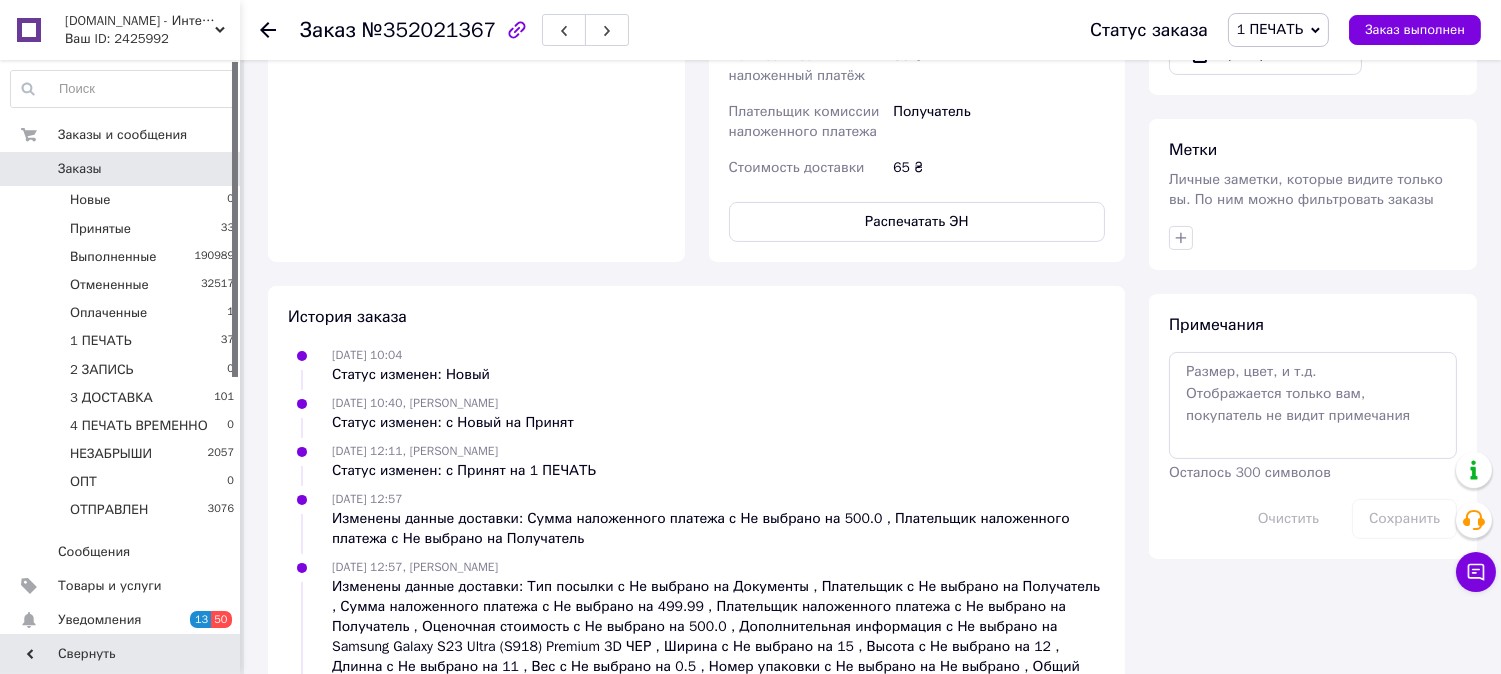type 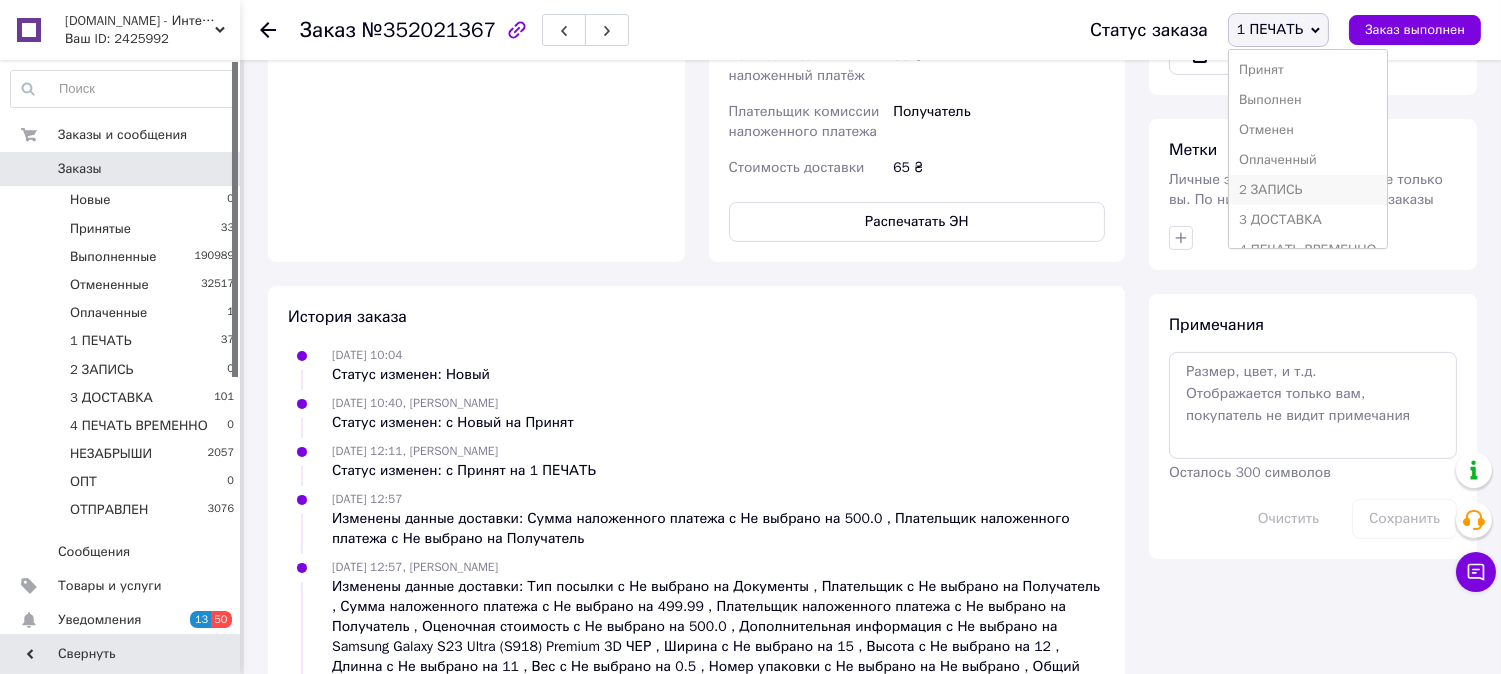 click on "2 ЗАПИСЬ" at bounding box center [1308, 190] 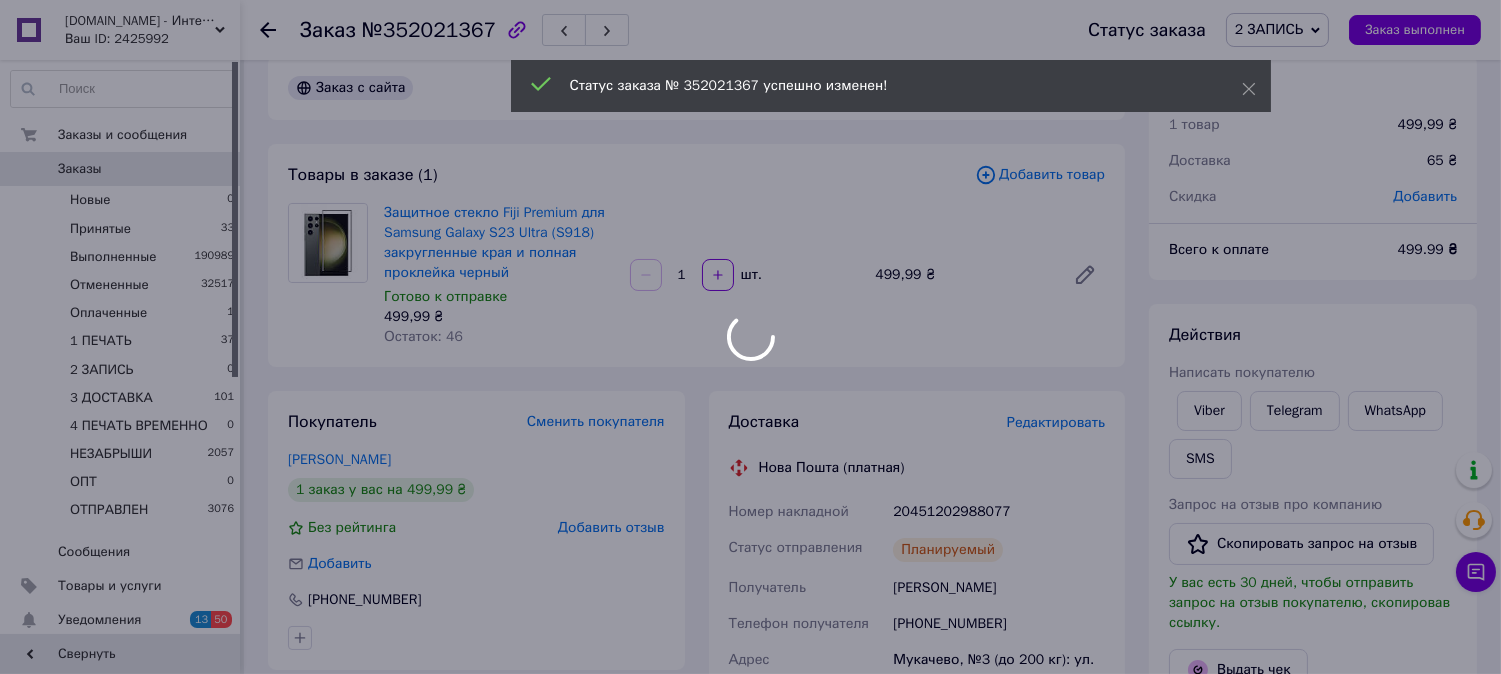 scroll, scrollTop: 0, scrollLeft: 0, axis: both 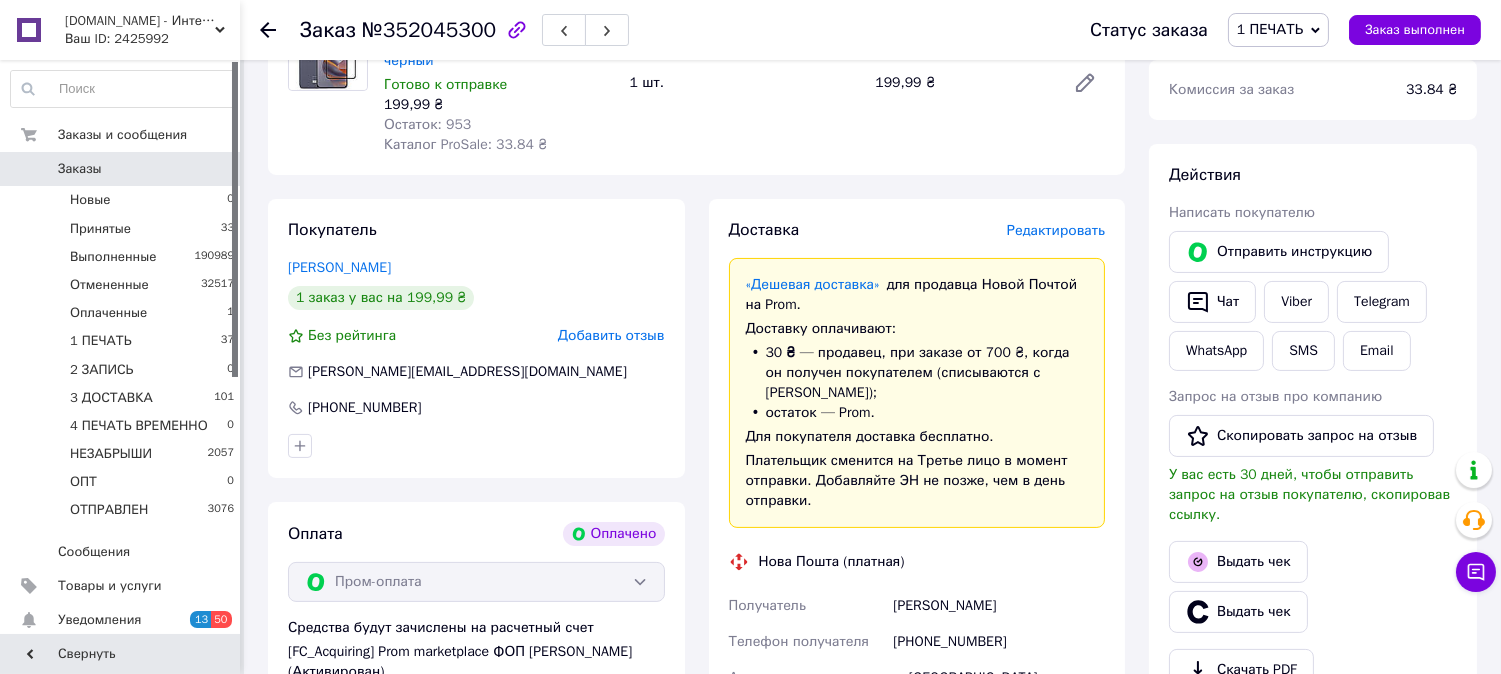 click on "Редактировать" at bounding box center [1056, 230] 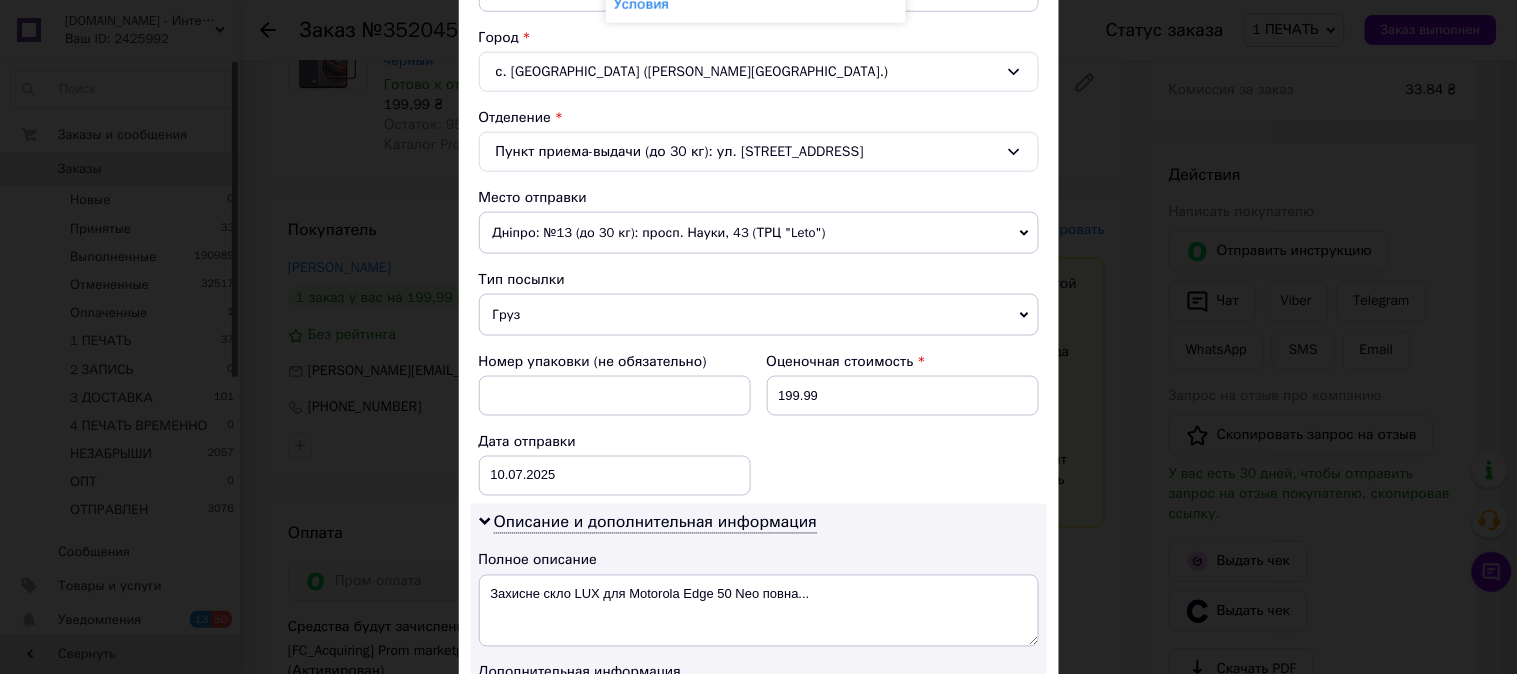 scroll, scrollTop: 555, scrollLeft: 0, axis: vertical 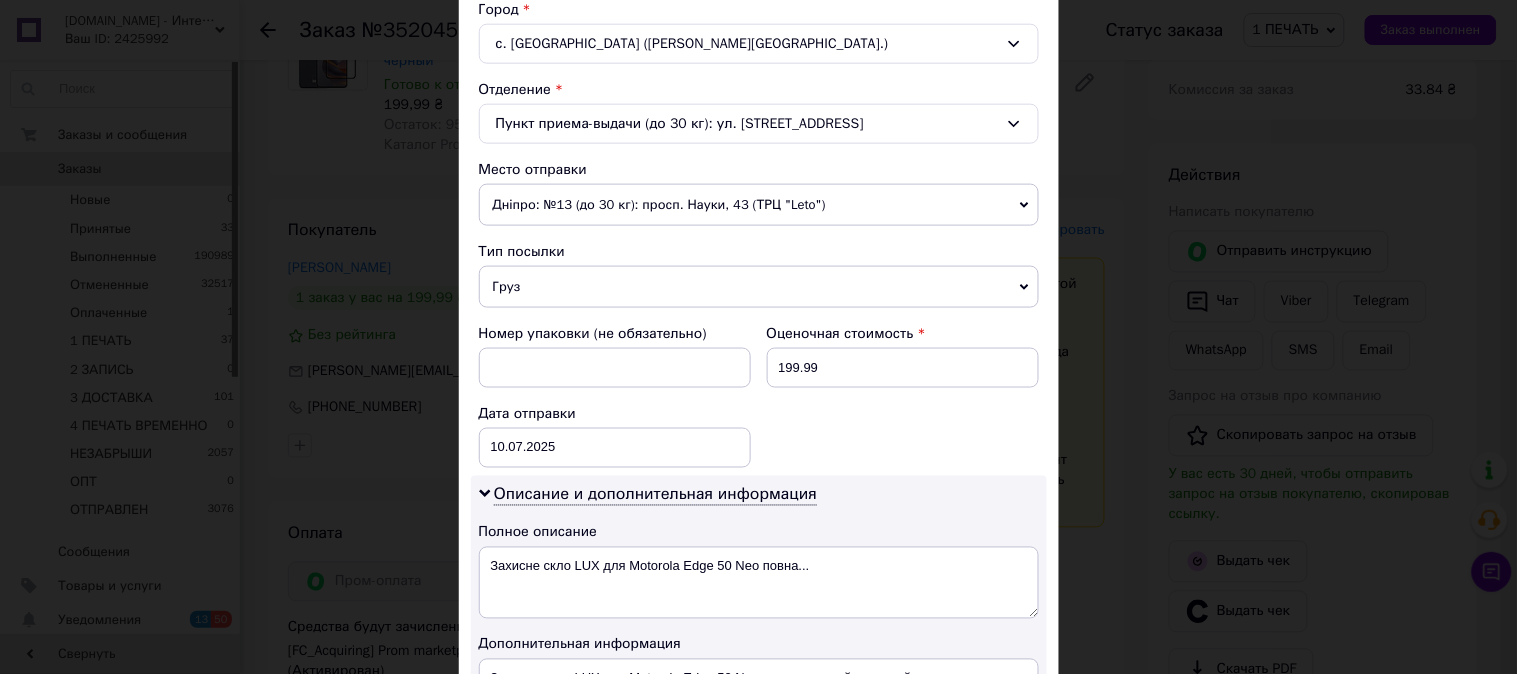 click on "Груз" at bounding box center [759, 287] 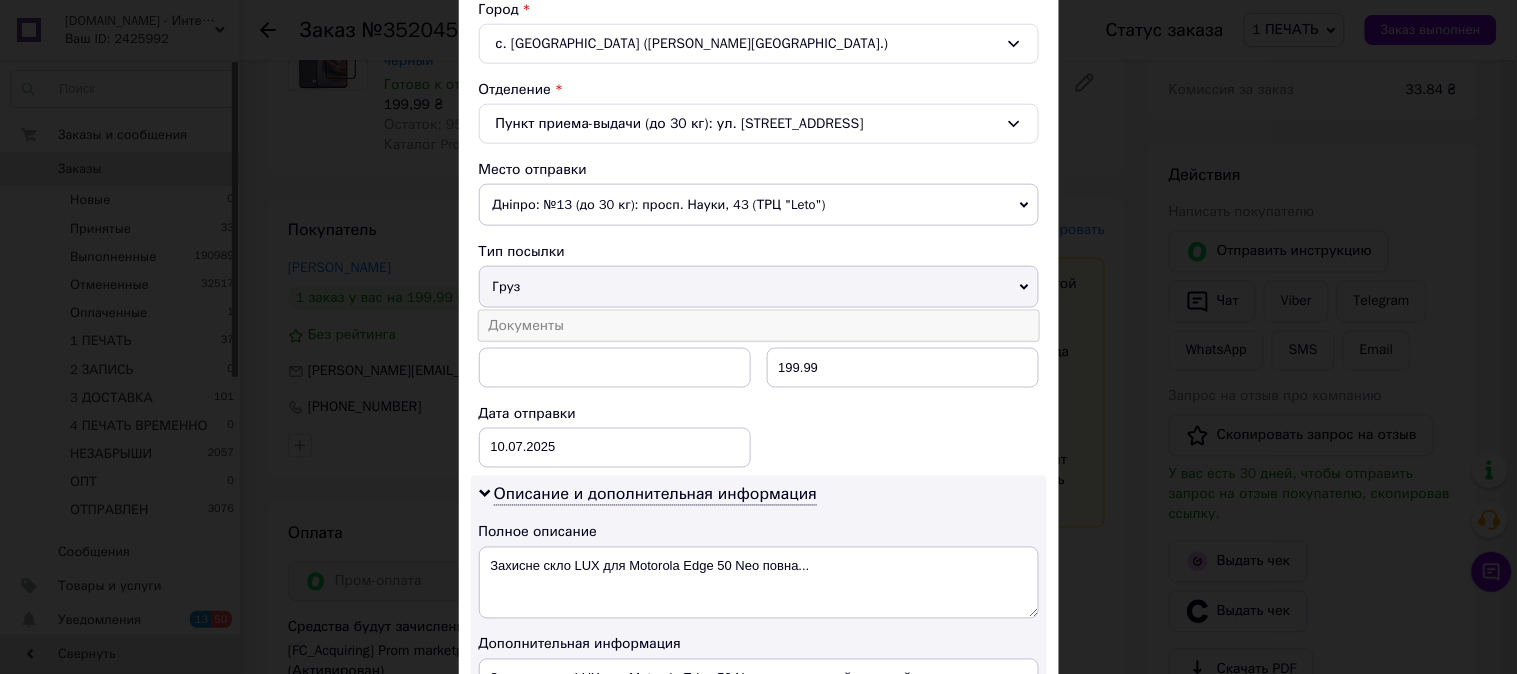 click on "Документы" at bounding box center [759, 326] 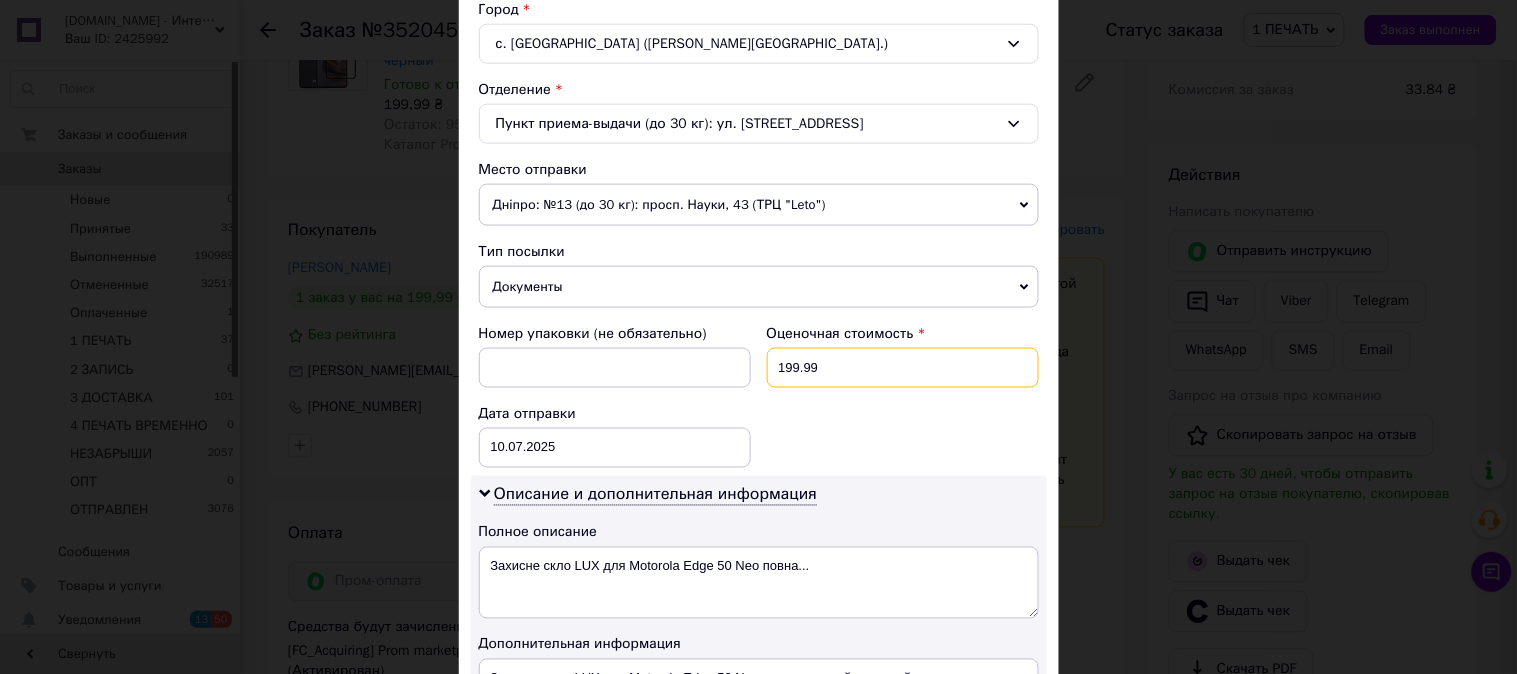 click on "199.99" at bounding box center (903, 368) 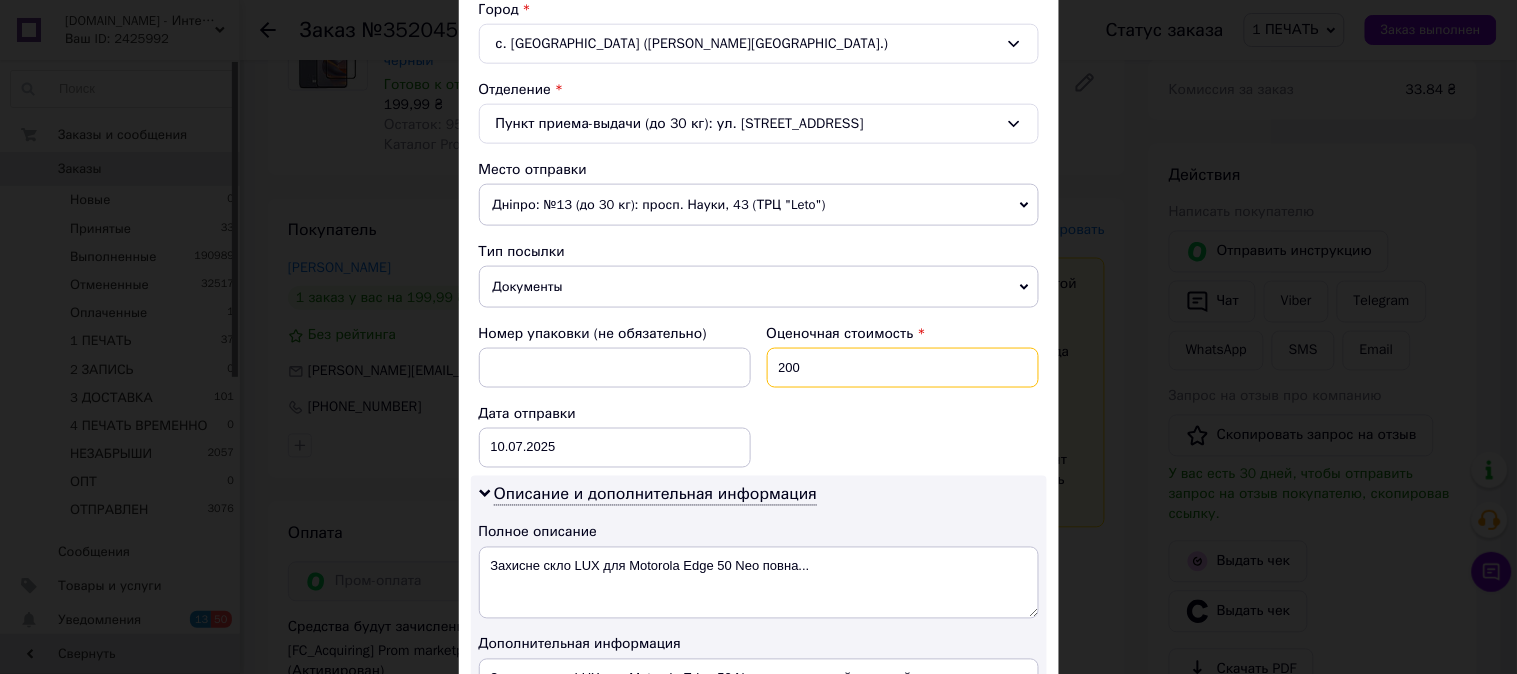 type on "200" 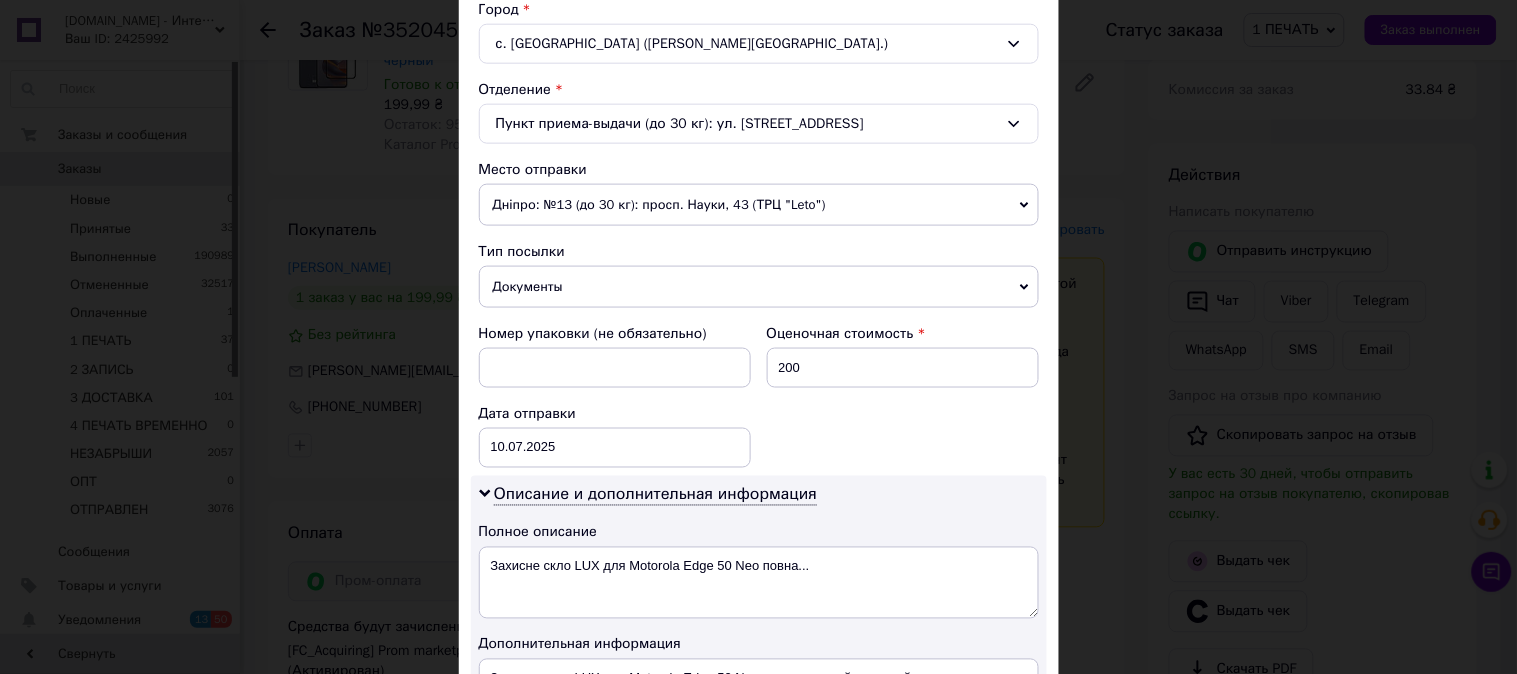 click on "Номер упаковки (не обязательно) Оценочная стоимость 200 Дата отправки [DATE] < 2025 > < Июль > Пн Вт Ср Чт Пт Сб Вс 30 1 2 3 4 5 6 7 8 9 10 11 12 13 14 15 16 17 18 19 20 21 22 23 24 25 26 27 28 29 30 31 1 2 3 4 5 6 7 8 9 10" at bounding box center [759, 396] 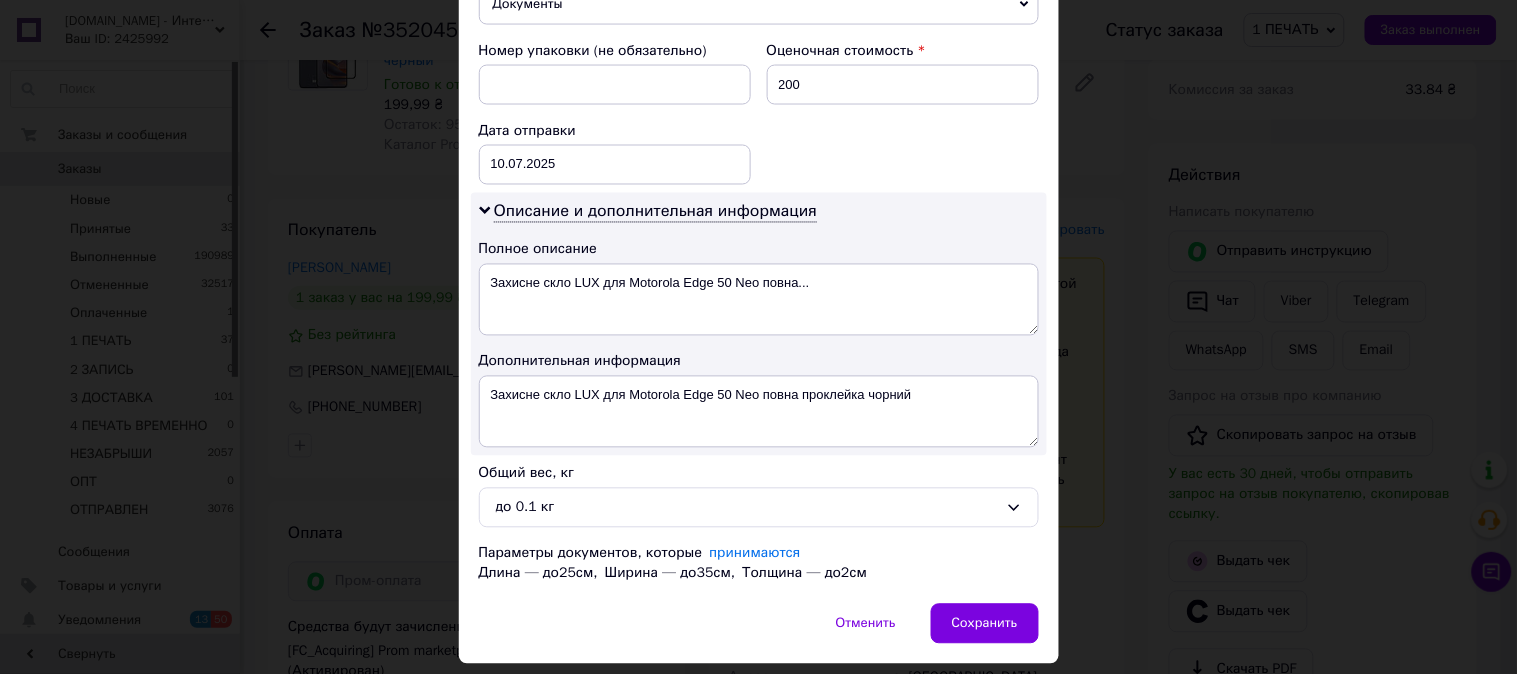 scroll, scrollTop: 900, scrollLeft: 0, axis: vertical 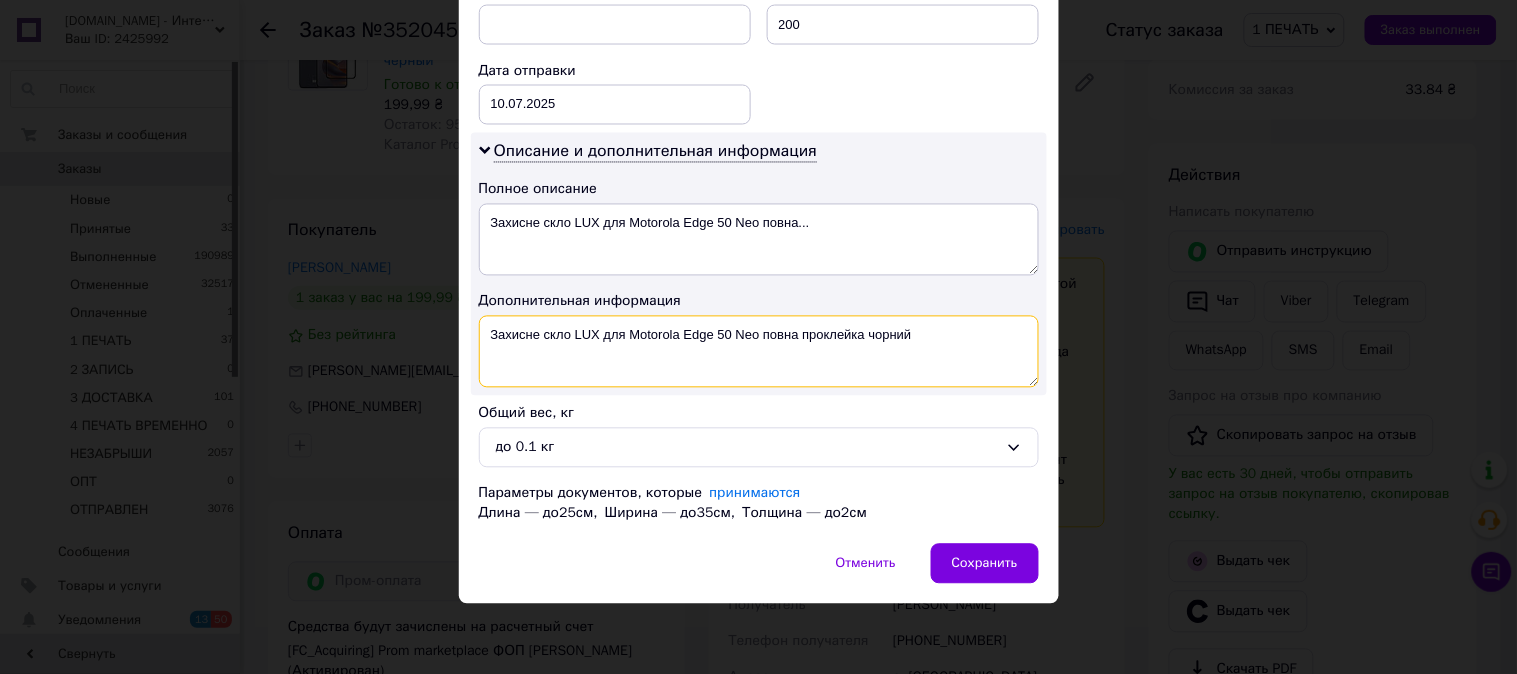 click on "Захисне скло LUX для Motorola Edge 50 Neo повна проклейка чорний" at bounding box center (759, 352) 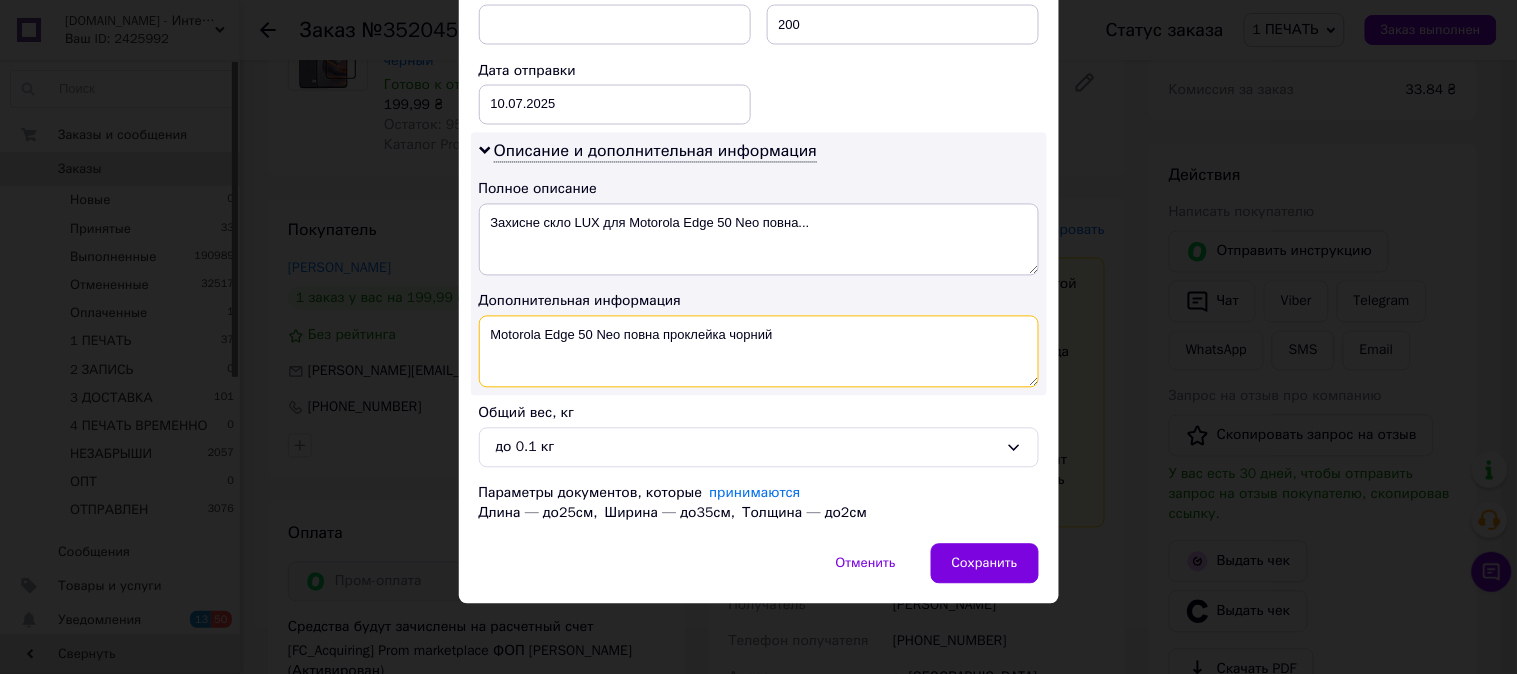 drag, startPoint x: 858, startPoint y: 358, endPoint x: 618, endPoint y: 373, distance: 240.46829 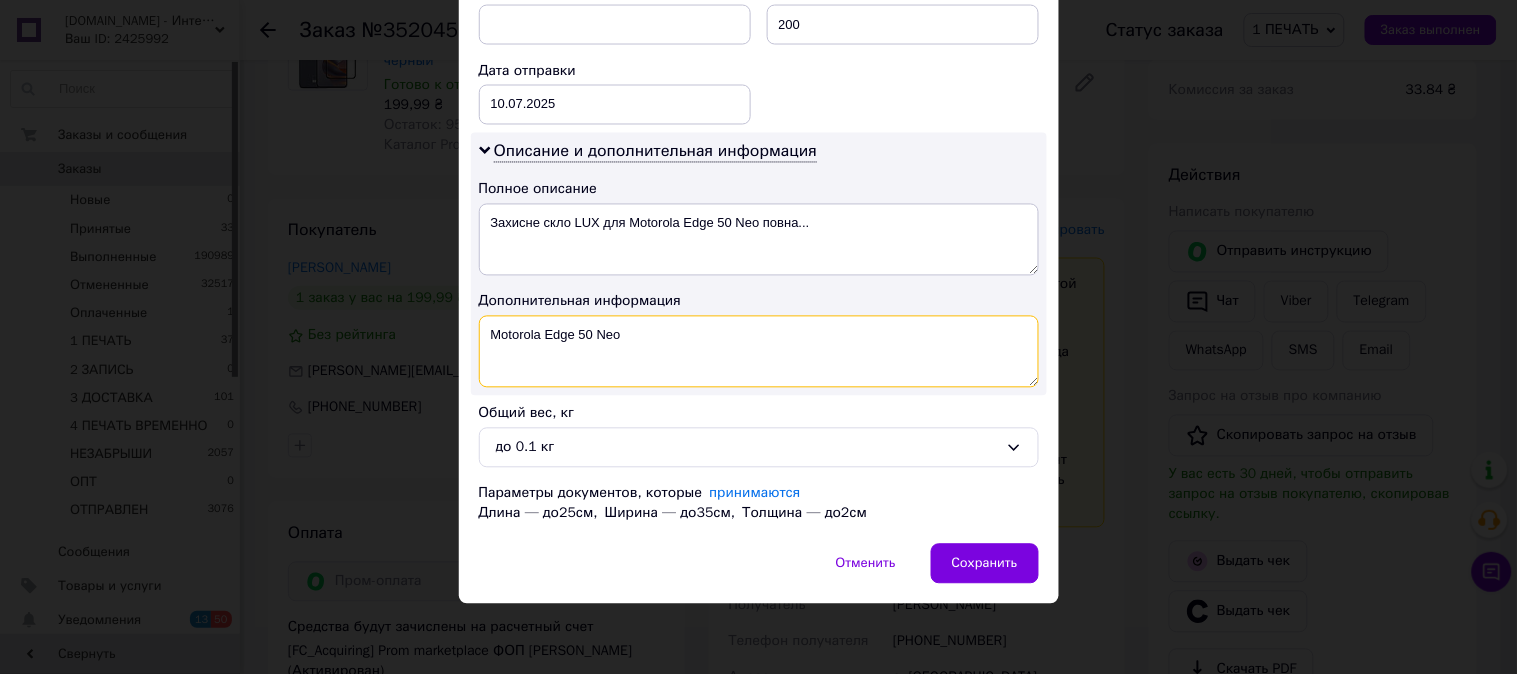 paste on "3D ЧЕР" 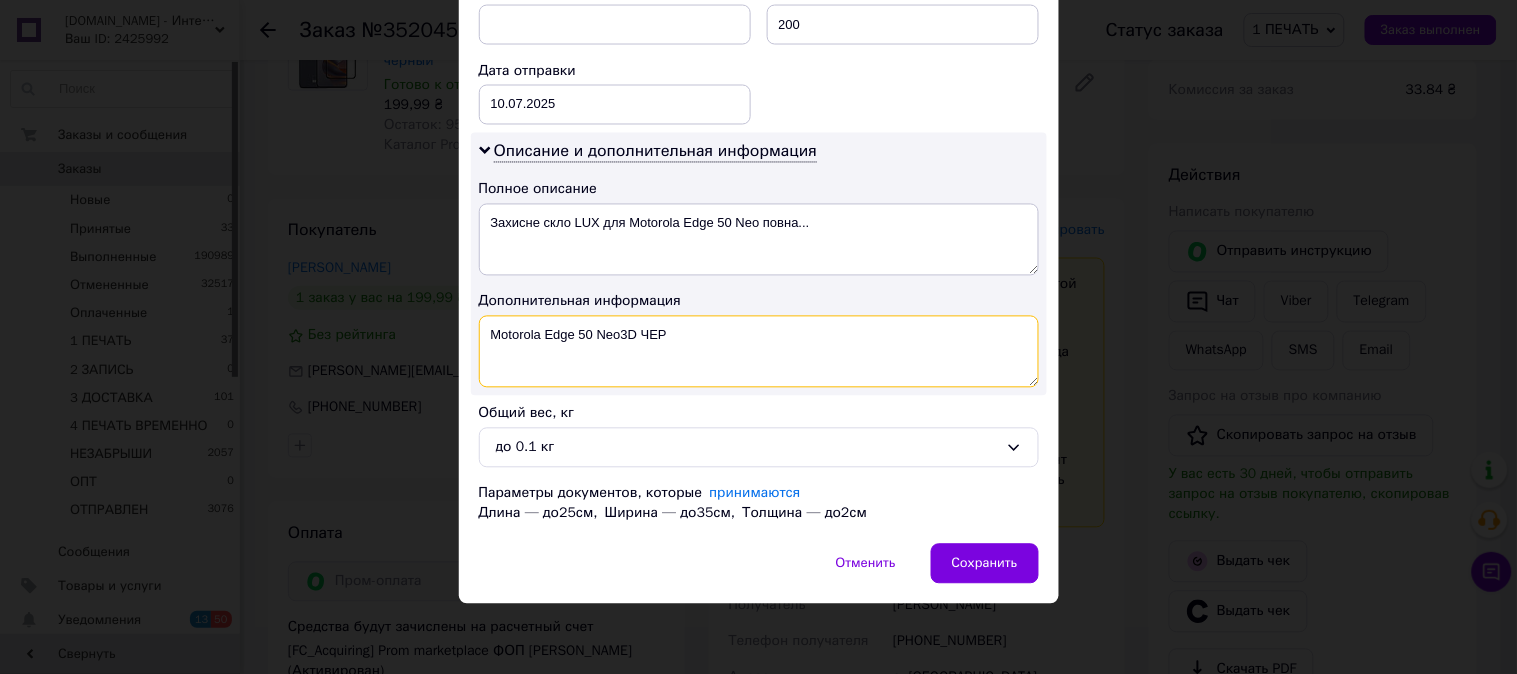 click on "Motorola Edge 50 Neo3D ЧЕР" at bounding box center [759, 352] 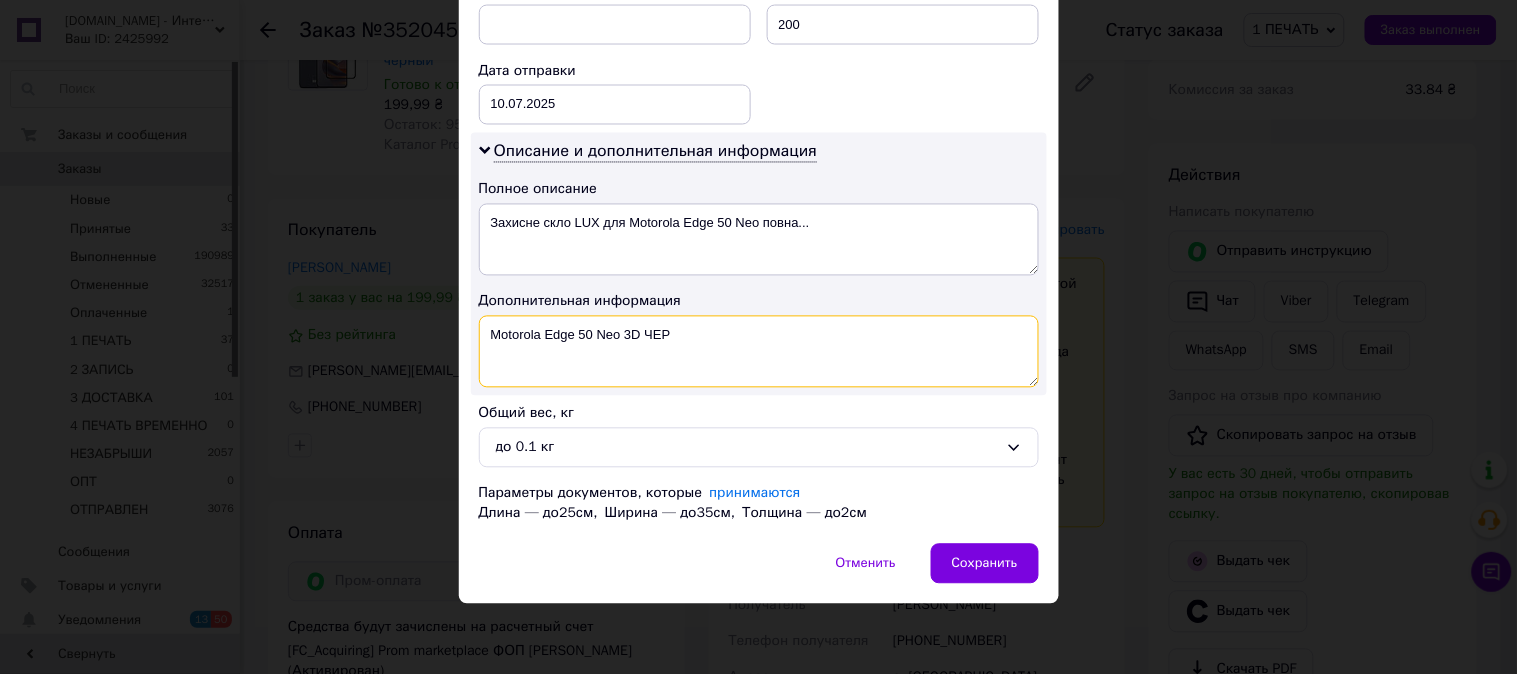 click on "Motorola Edge 50 Neo 3D ЧЕР" at bounding box center (759, 352) 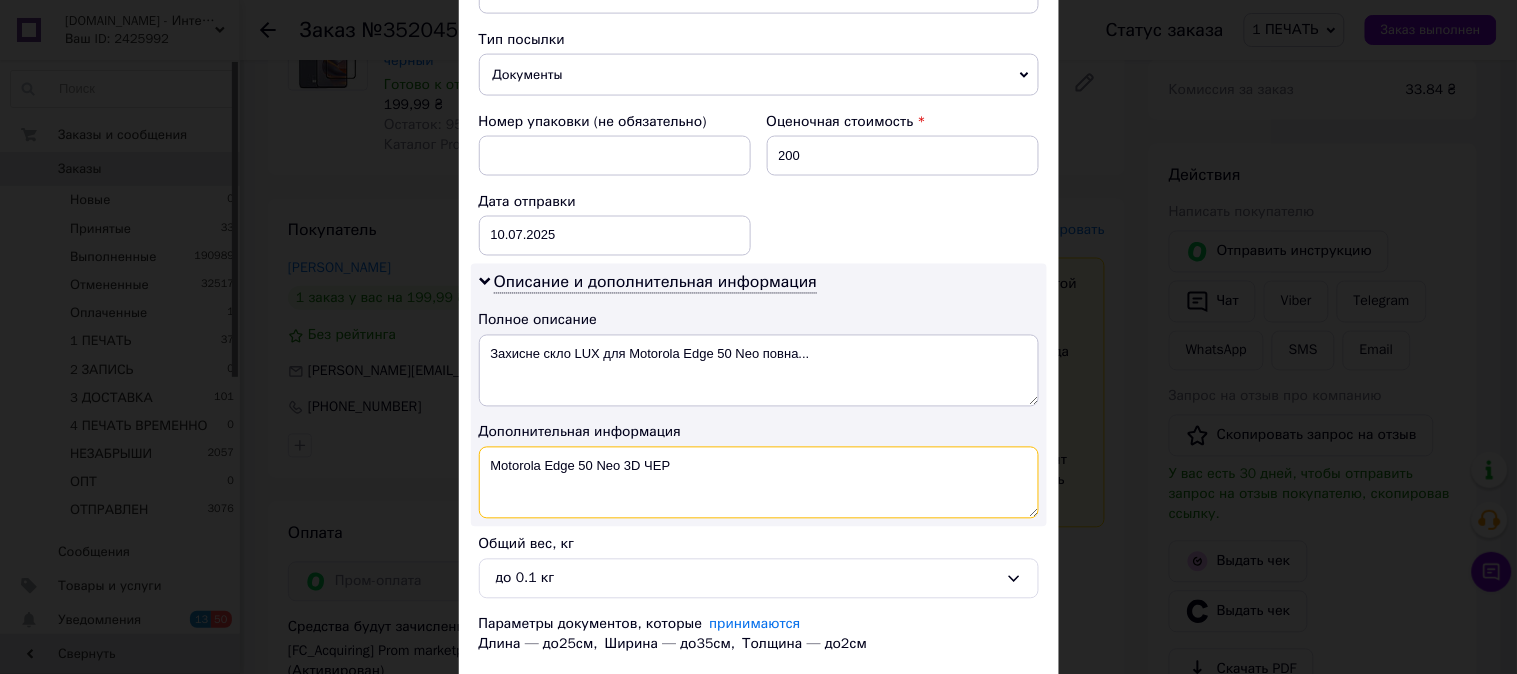 scroll, scrollTop: 900, scrollLeft: 0, axis: vertical 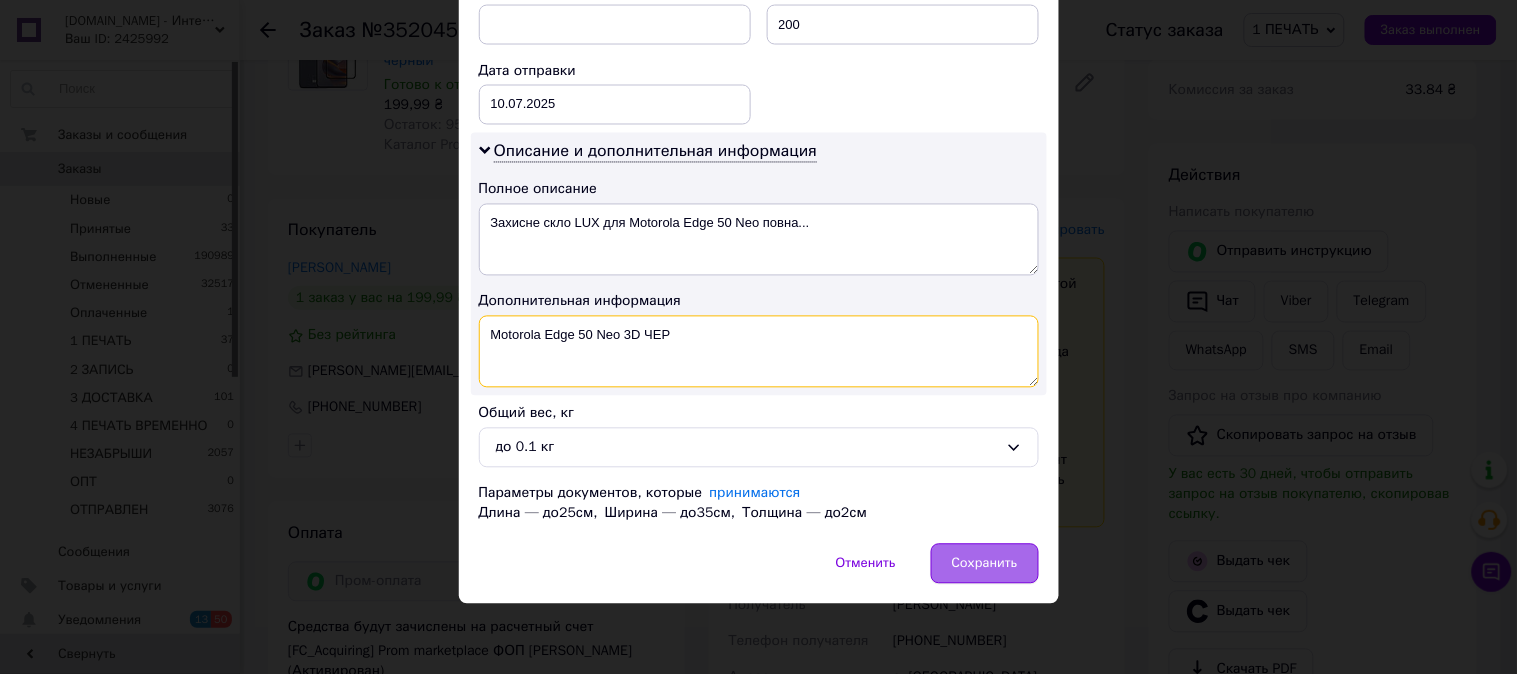 type on "Motorola Edge 50 Neo 3D ЧЕР" 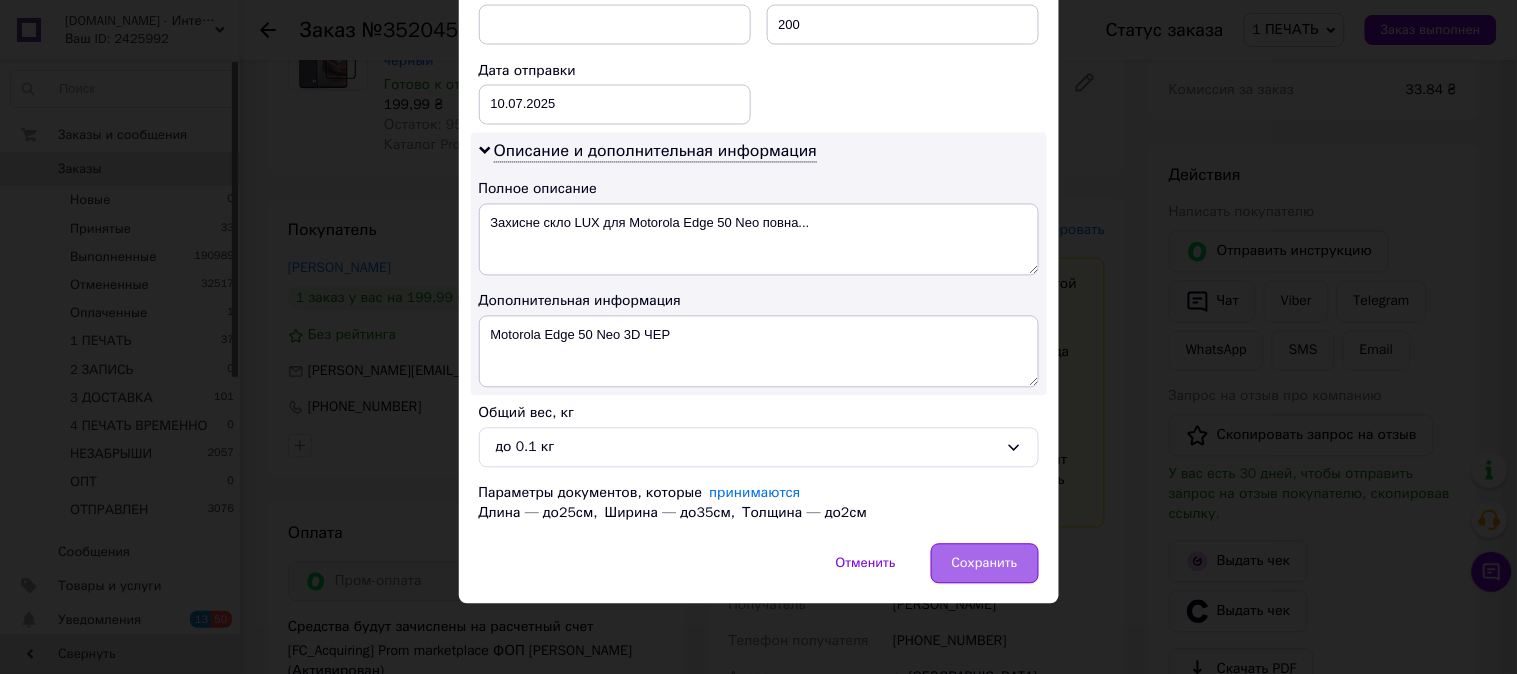 click on "Сохранить" at bounding box center (985, 564) 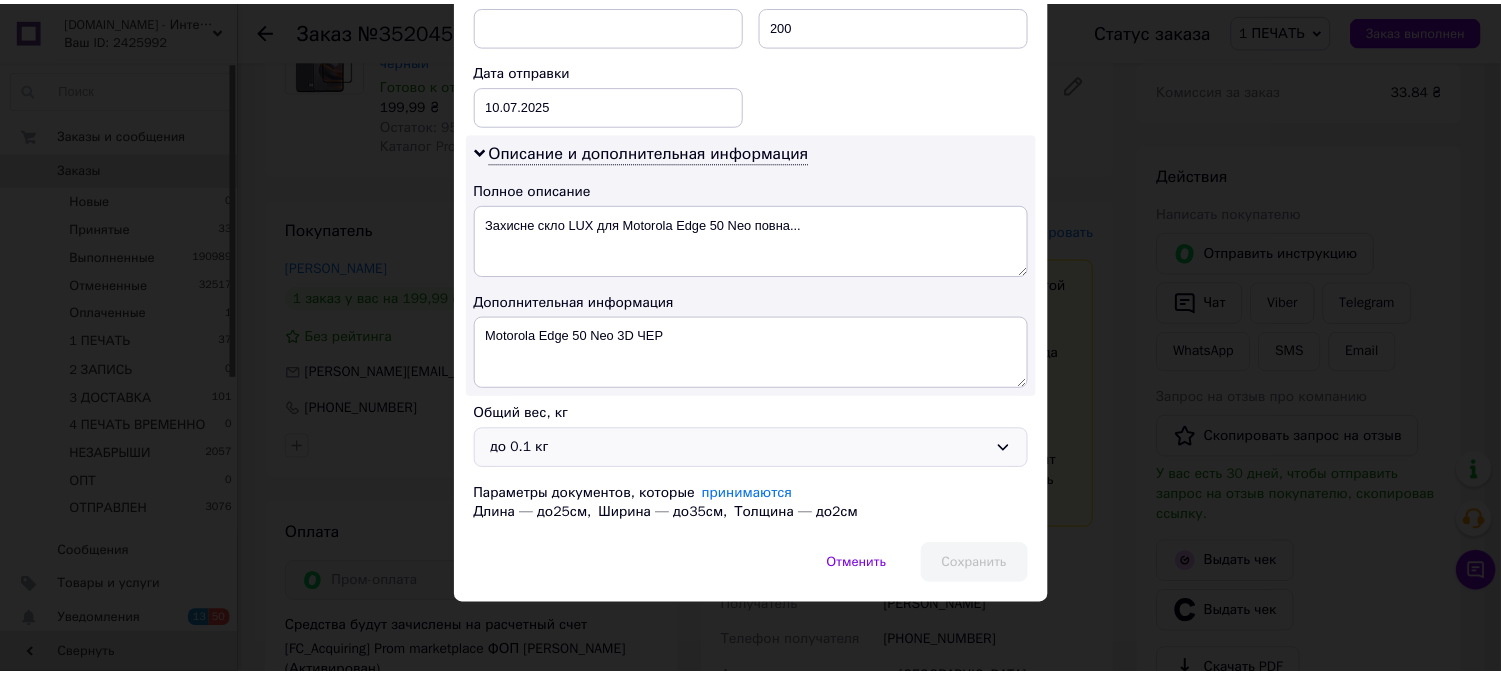 scroll, scrollTop: 858, scrollLeft: 0, axis: vertical 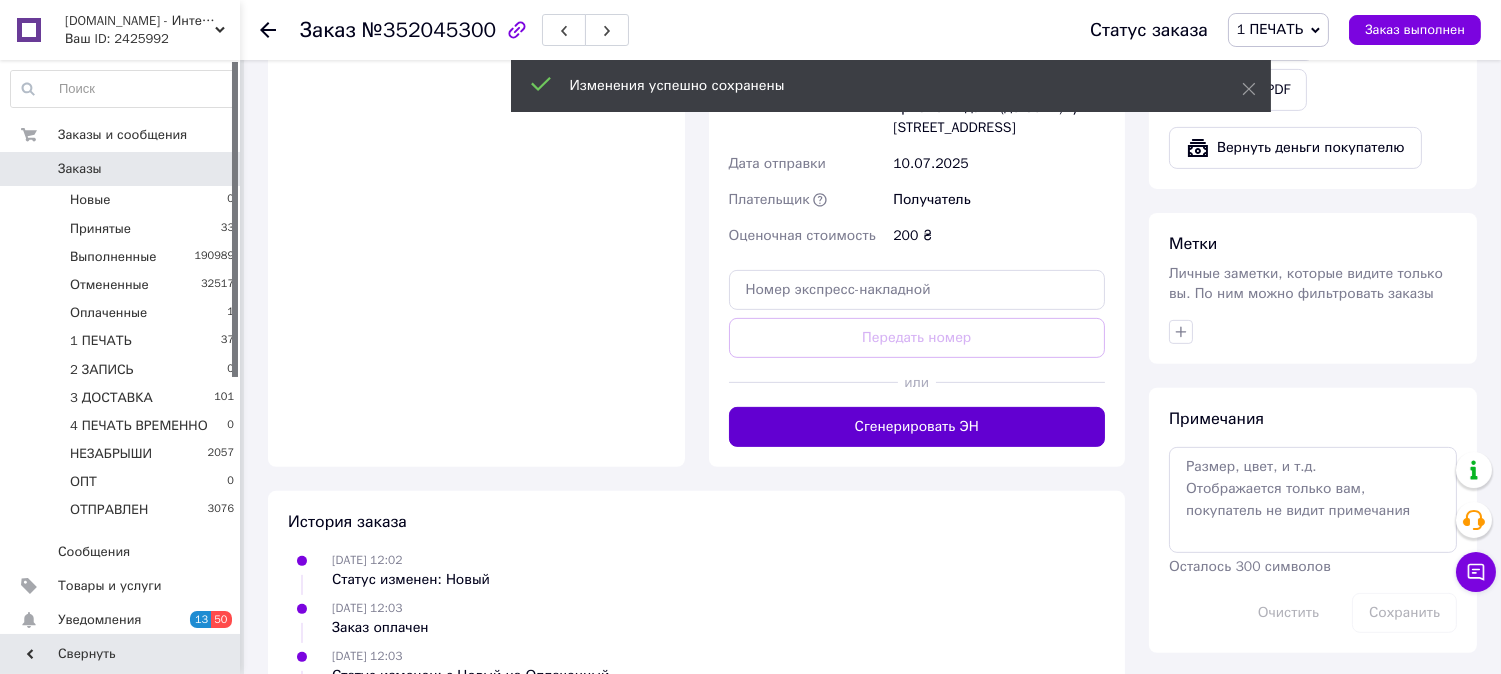click on "Сгенерировать ЭН" at bounding box center [917, 427] 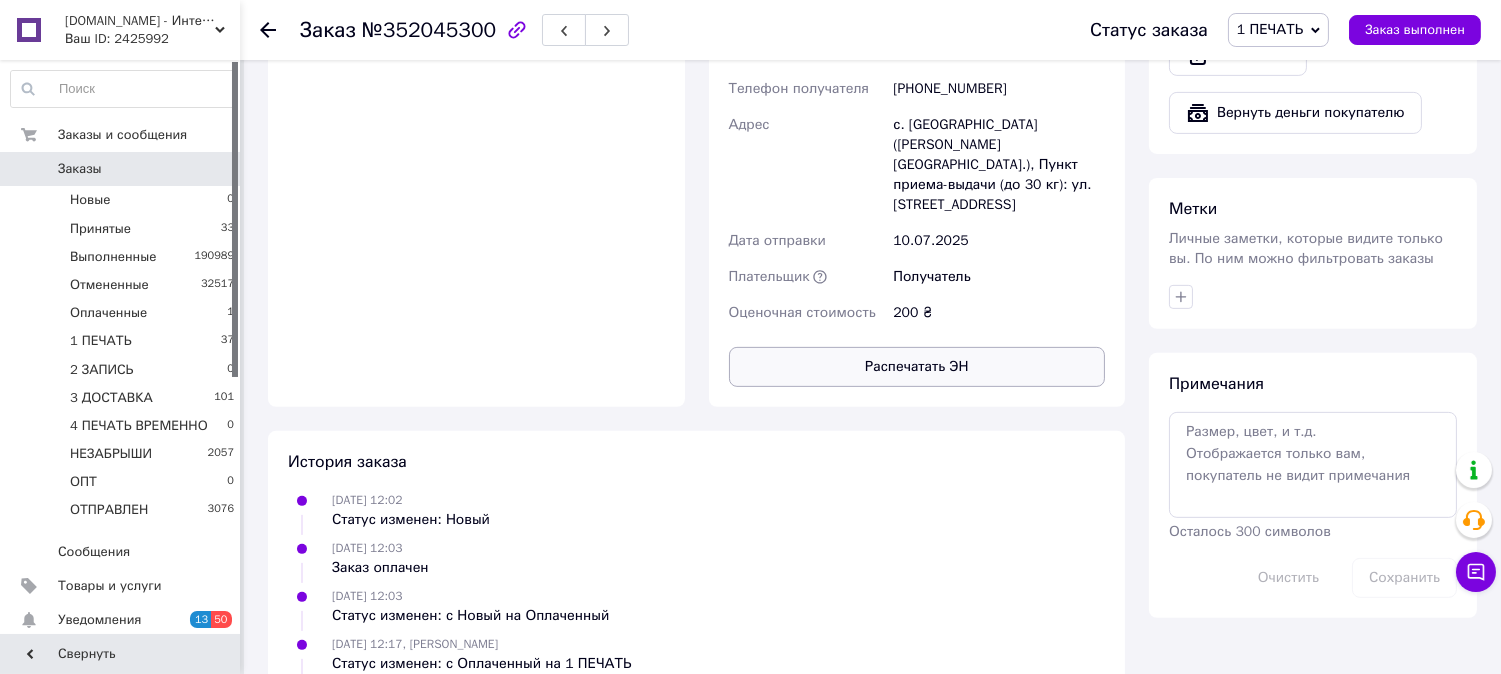 scroll, scrollTop: 1407, scrollLeft: 0, axis: vertical 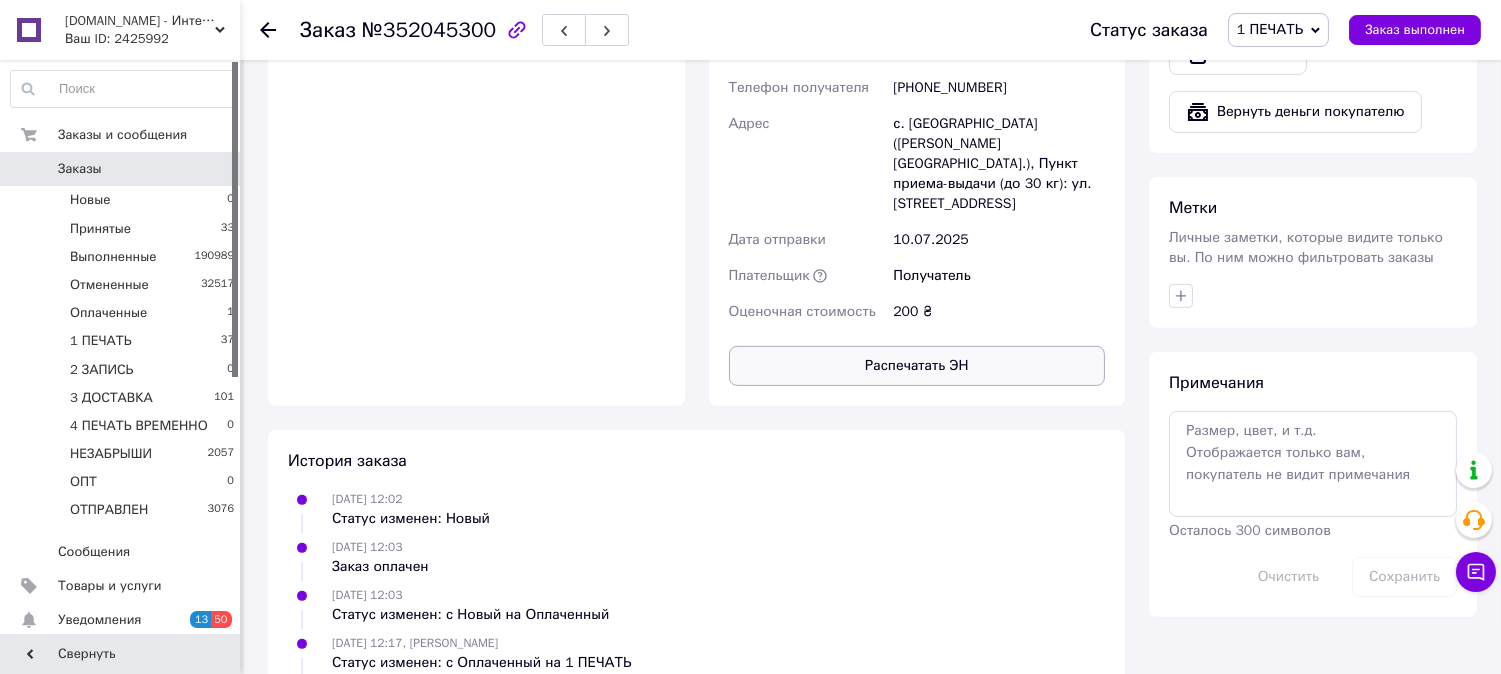 click on "Распечатать ЭН" at bounding box center (917, 366) 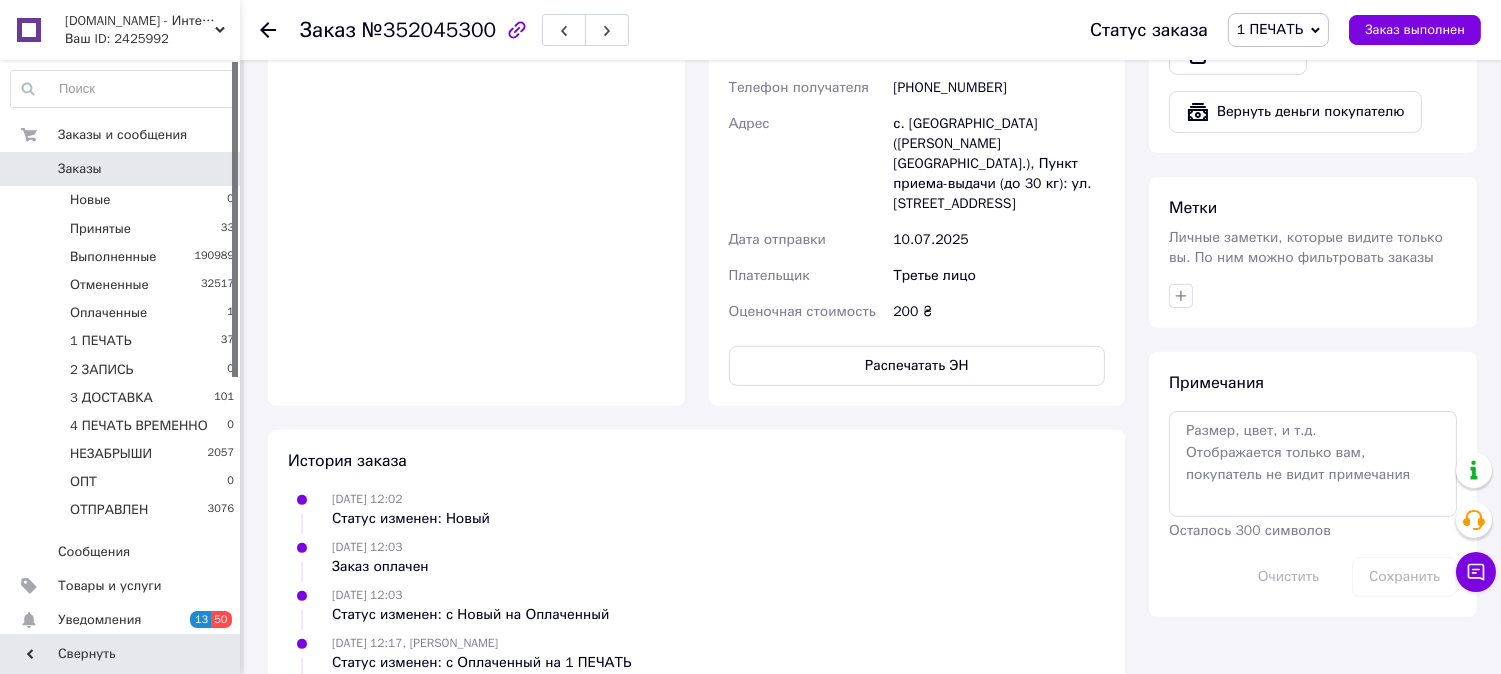 type 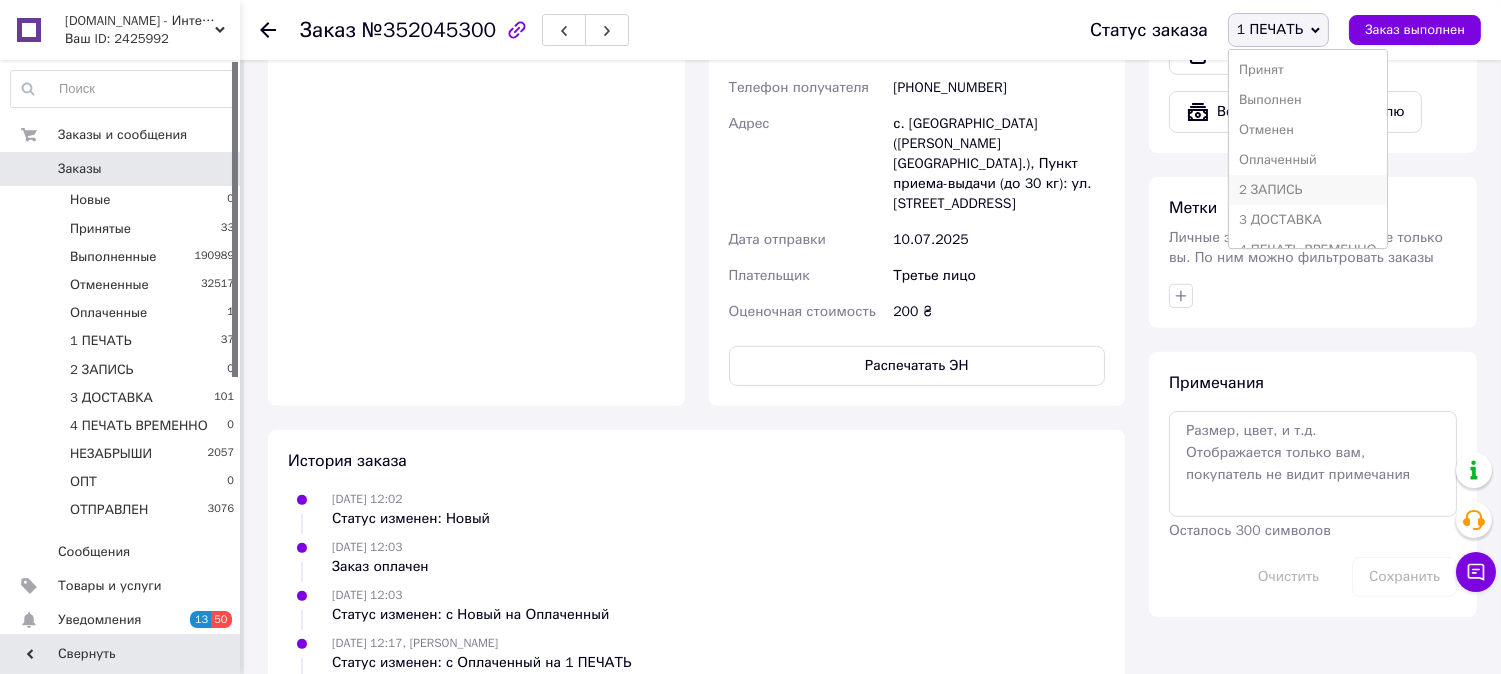 click on "2 ЗАПИСЬ" at bounding box center [1308, 190] 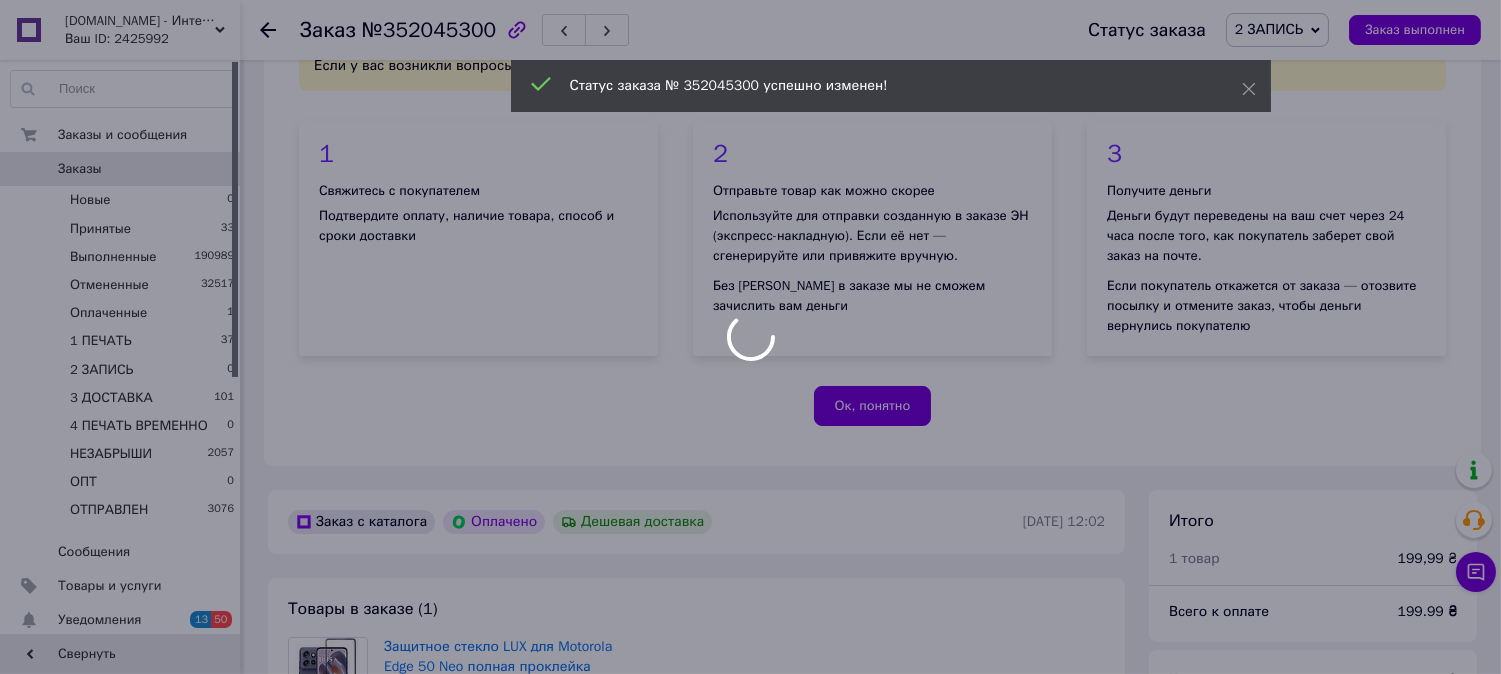 scroll, scrollTop: 444, scrollLeft: 0, axis: vertical 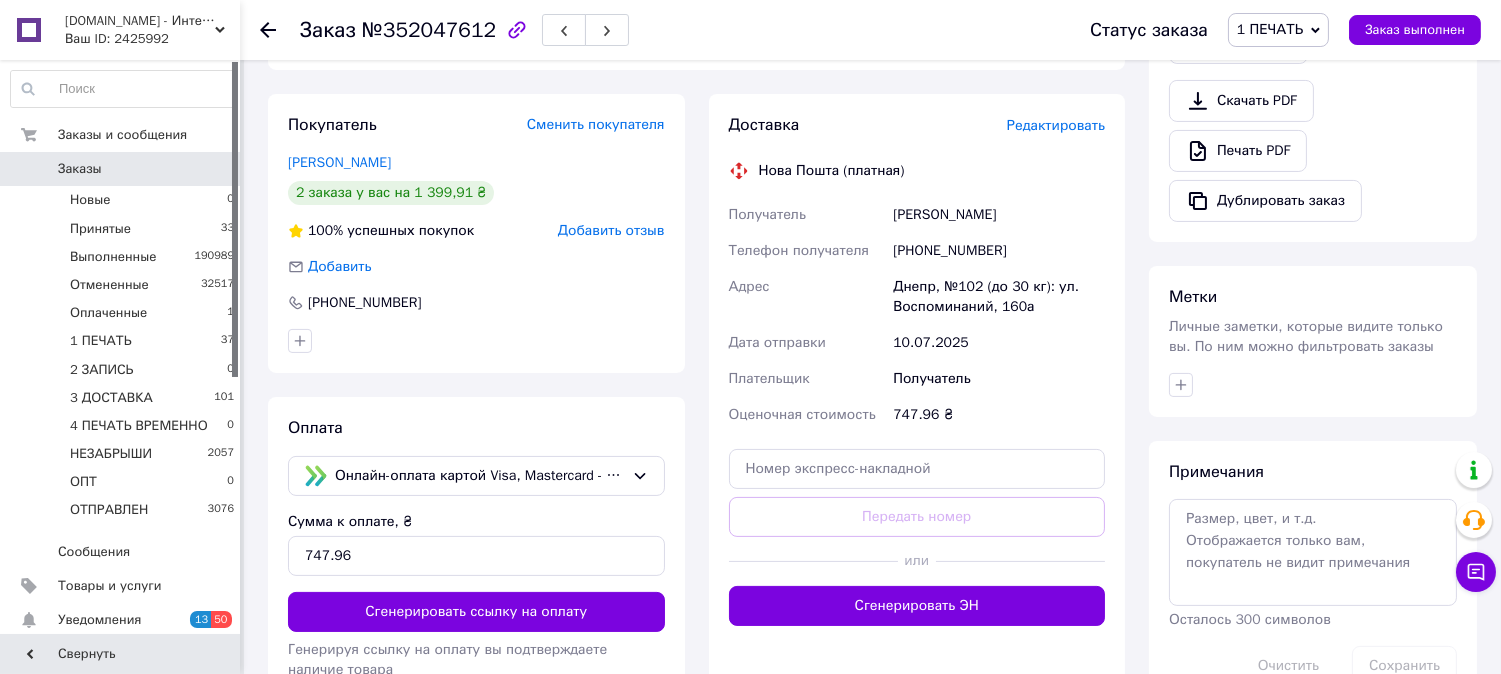 click on "Редактировать" at bounding box center (1056, 125) 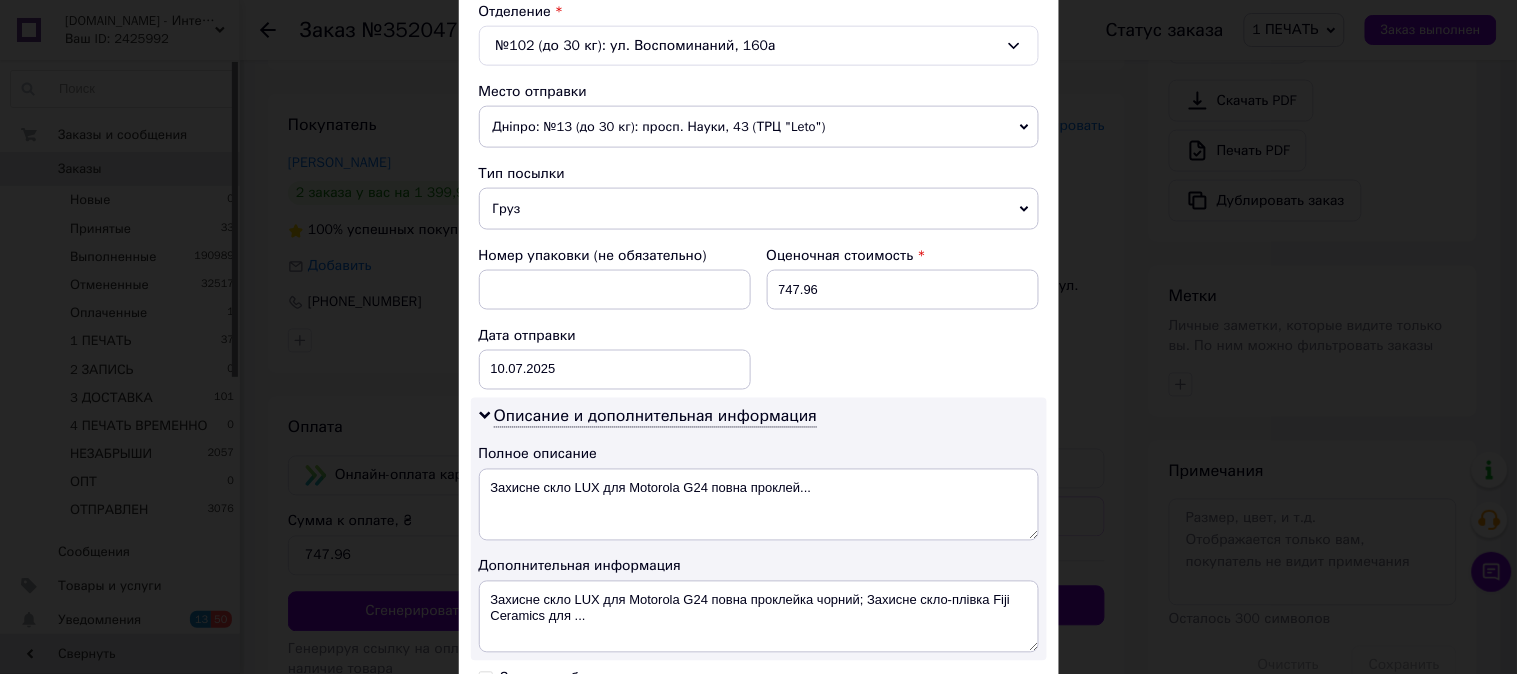 scroll, scrollTop: 703, scrollLeft: 0, axis: vertical 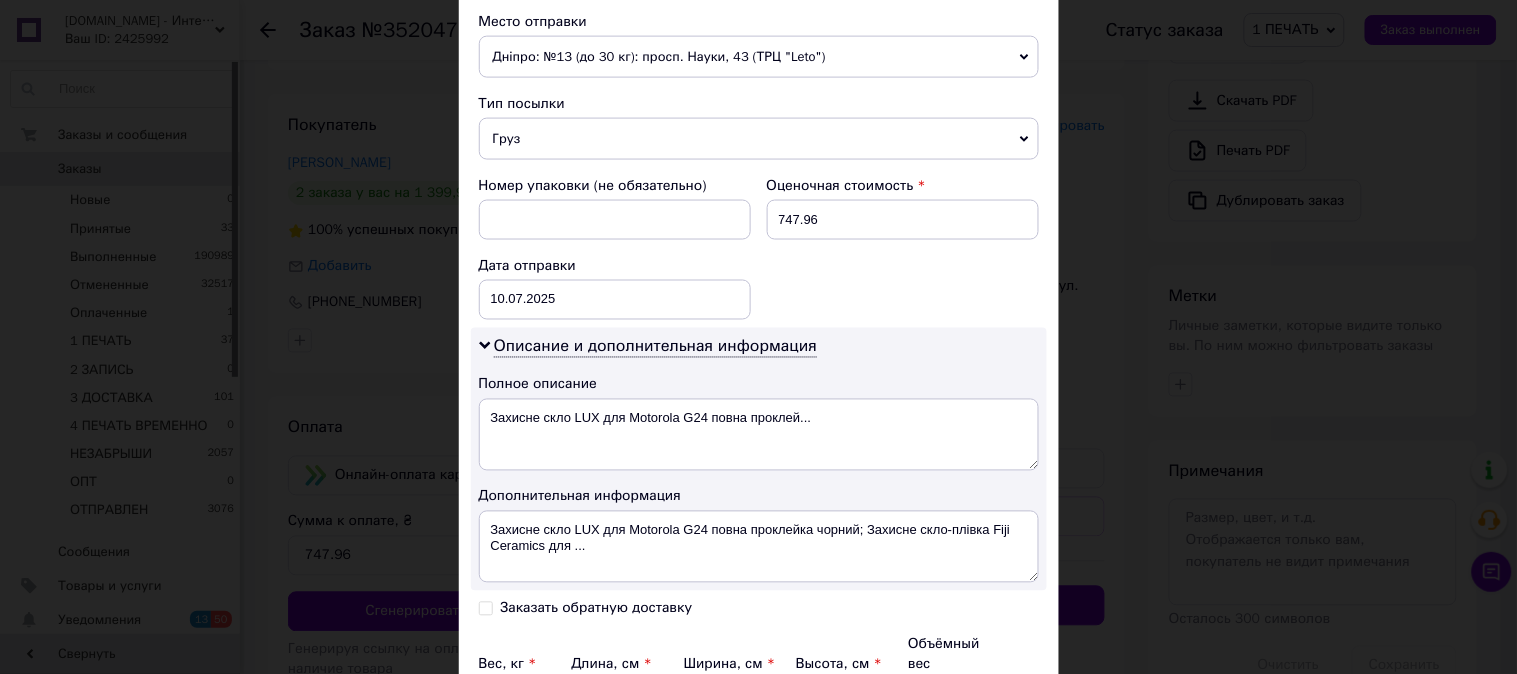 click on "Груз" at bounding box center [759, 139] 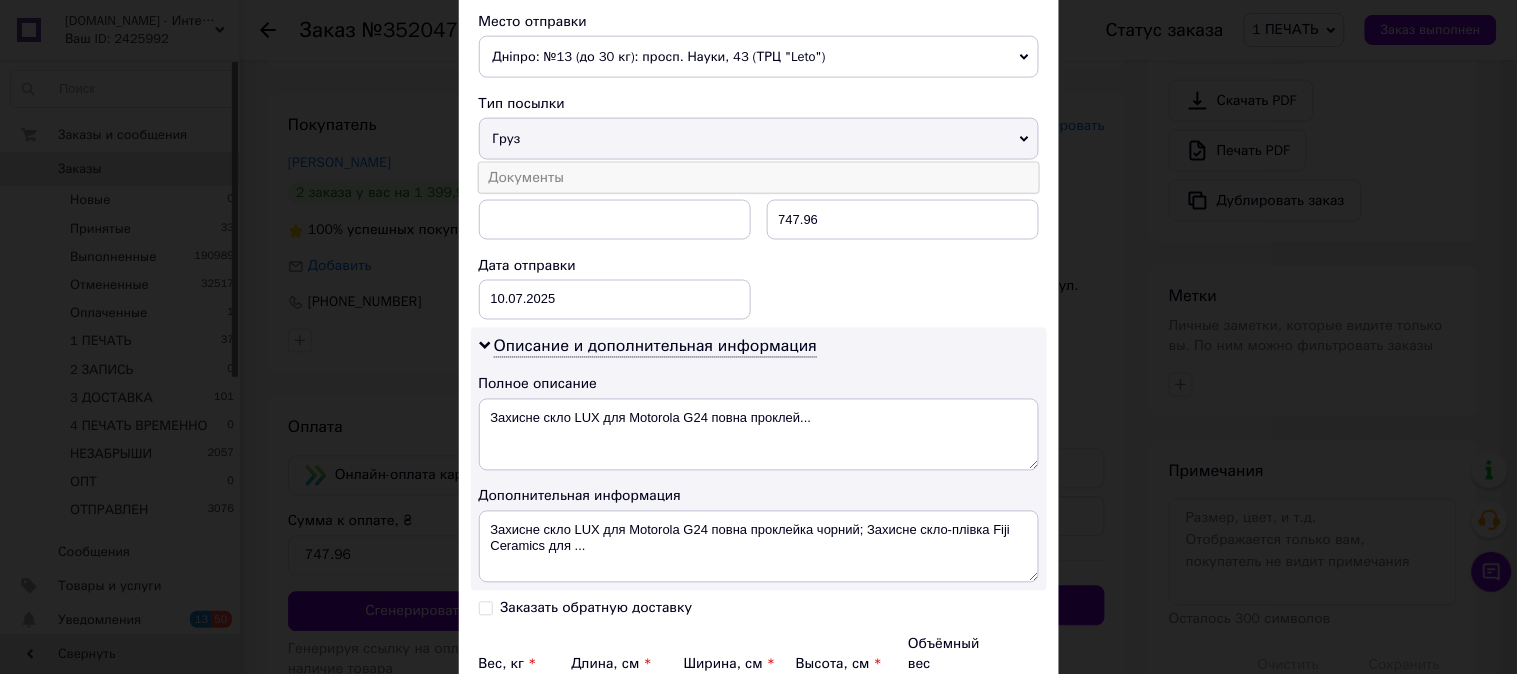 click on "Документы" at bounding box center [759, 178] 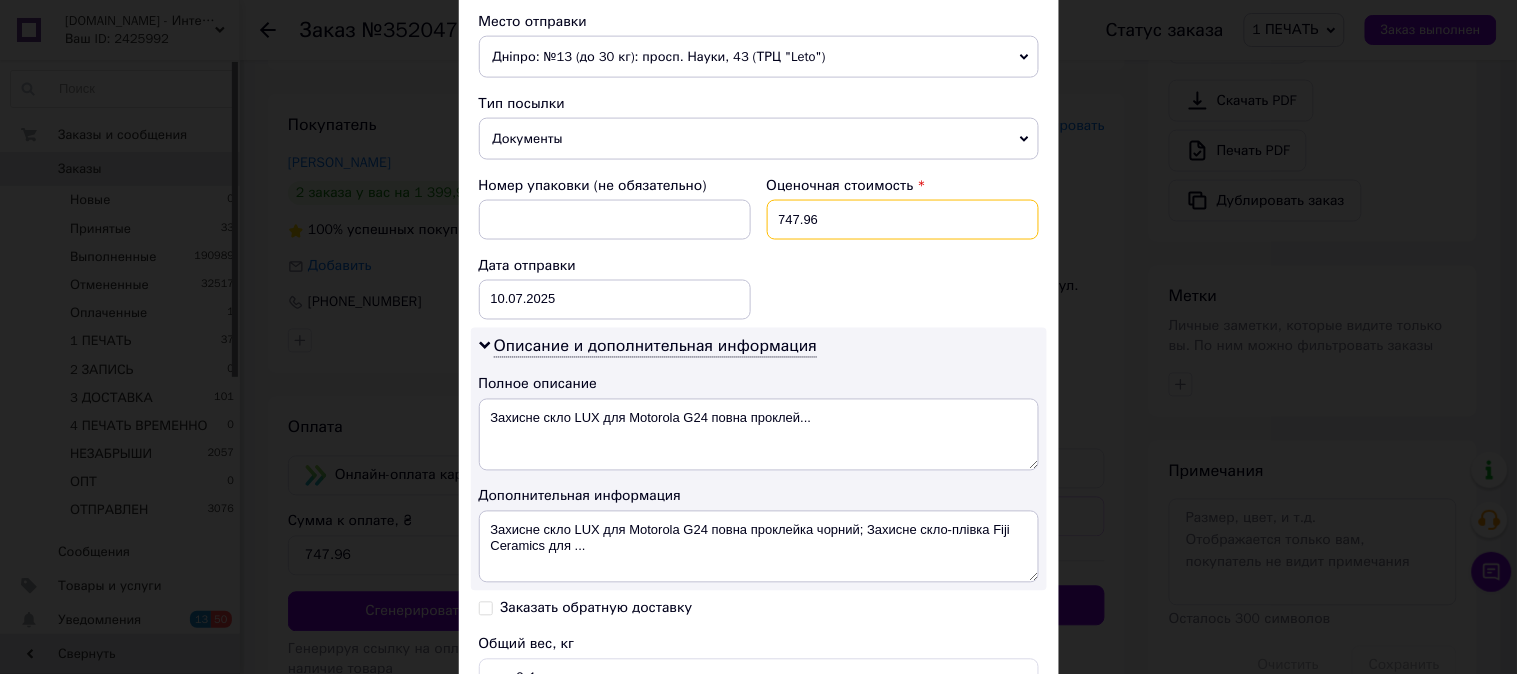 click on "747.96" at bounding box center [903, 220] 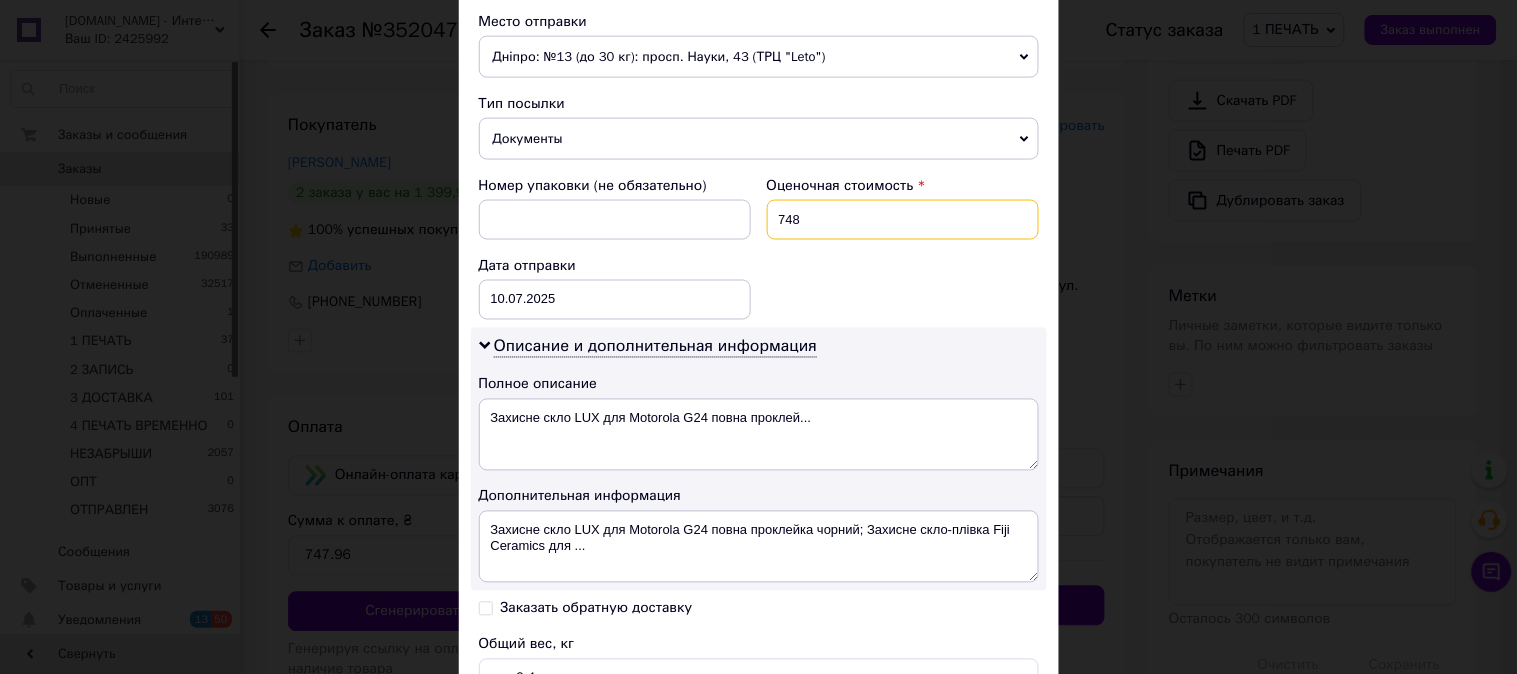 type on "748" 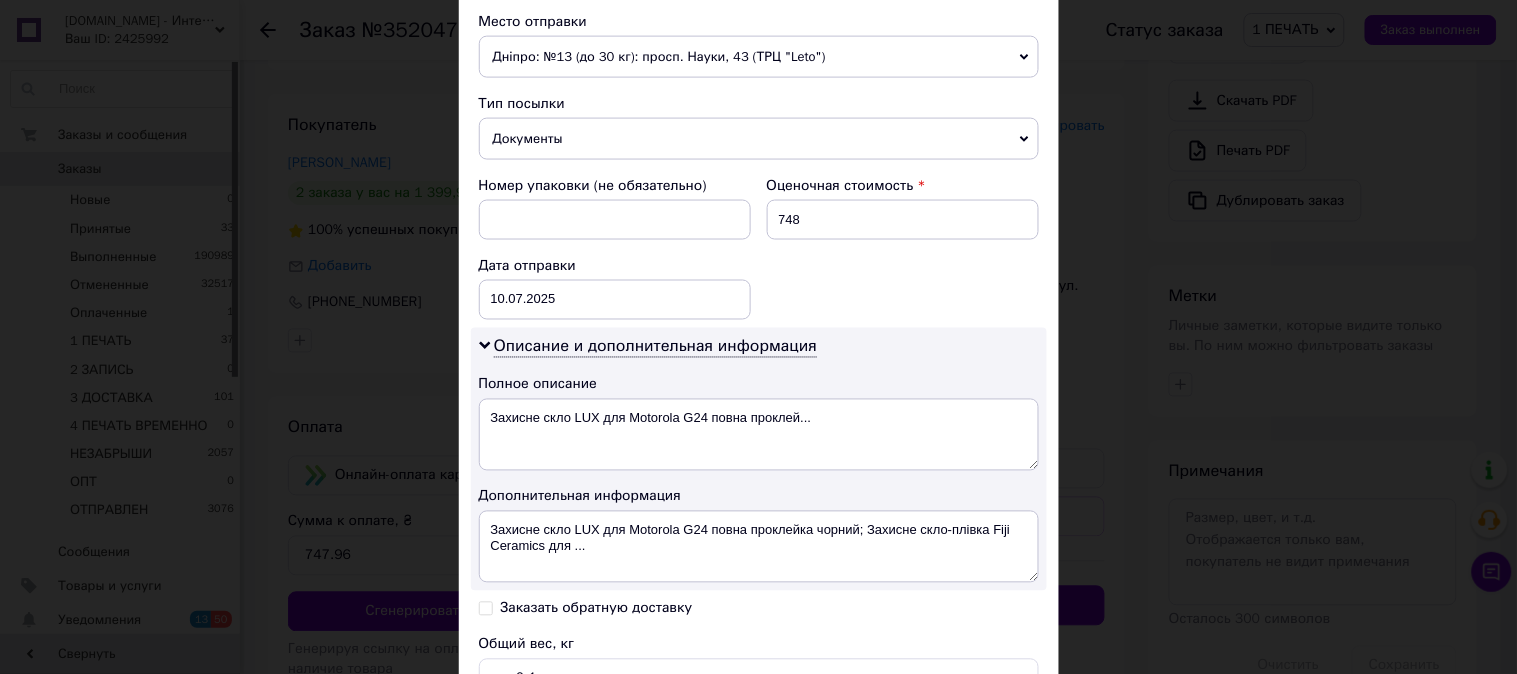 click on "Номер упаковки (не обязательно) Оценочная стоимость 748 Дата отправки 10.07.2025 < 2025 > < Июль > Пн Вт Ср Чт Пт Сб Вс 30 1 2 3 4 5 6 7 8 9 10 11 12 13 14 15 16 17 18 19 20 21 22 23 24 25 26 27 28 29 30 31 1 2 3 4 5 6 7 8 9 10" at bounding box center (759, 248) 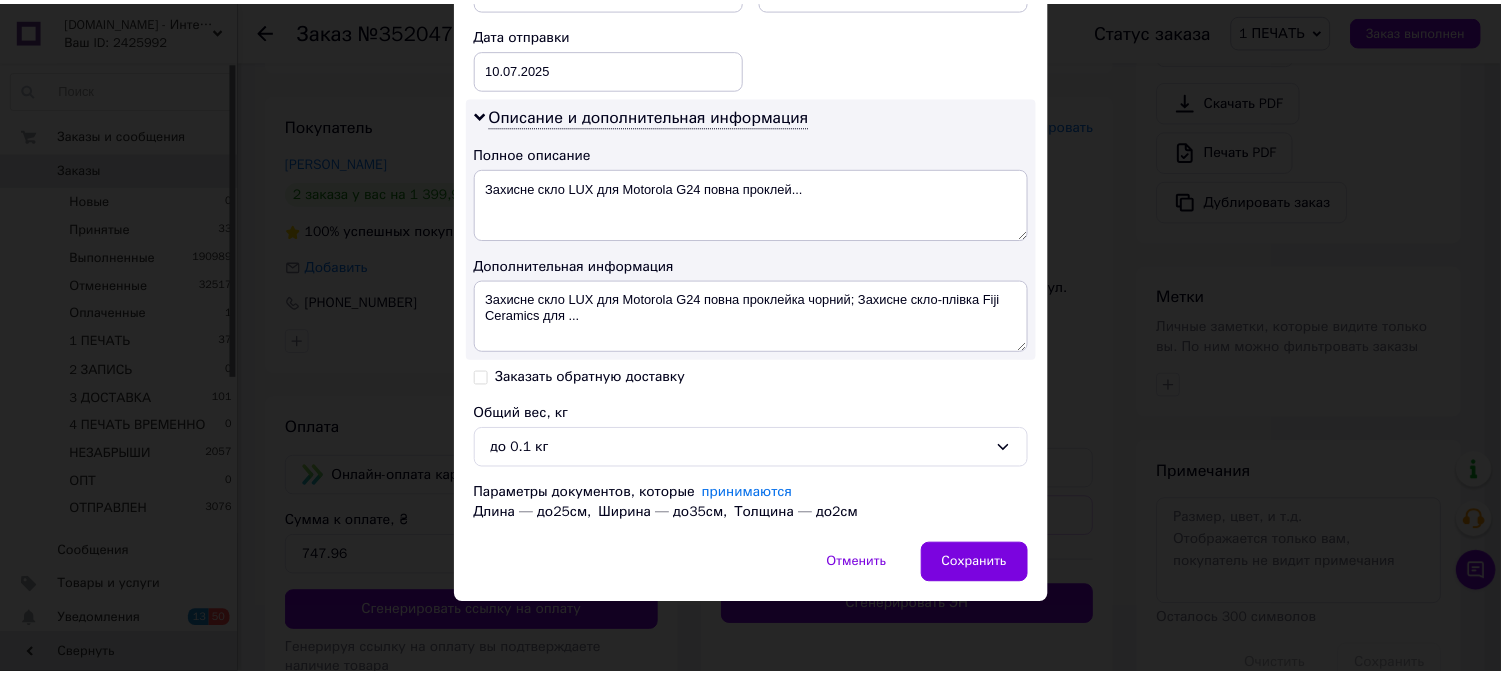scroll, scrollTop: 936, scrollLeft: 0, axis: vertical 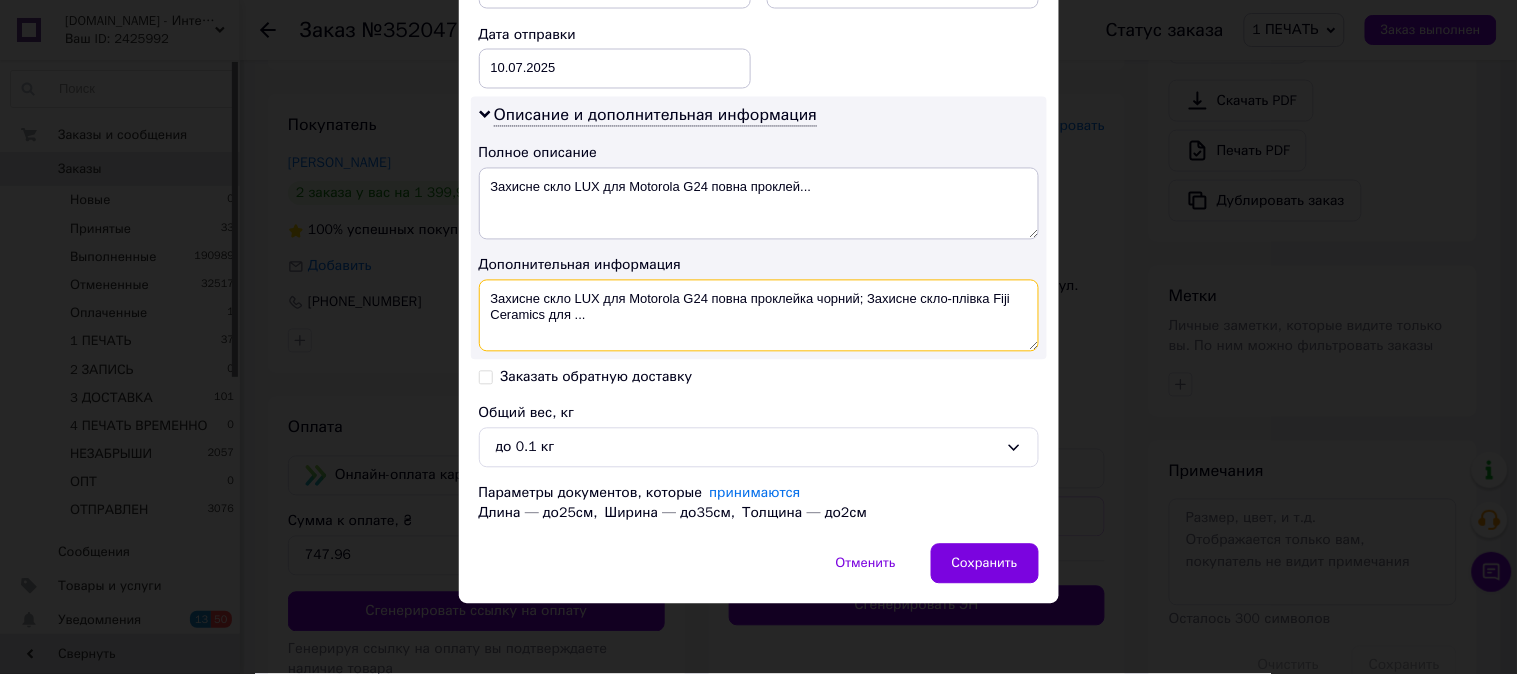 click on "Захисне скло LUX для Motorola G24 повна проклейка чорний; Захисне скло-плівка Fiji Ceramics для ..." at bounding box center (759, 316) 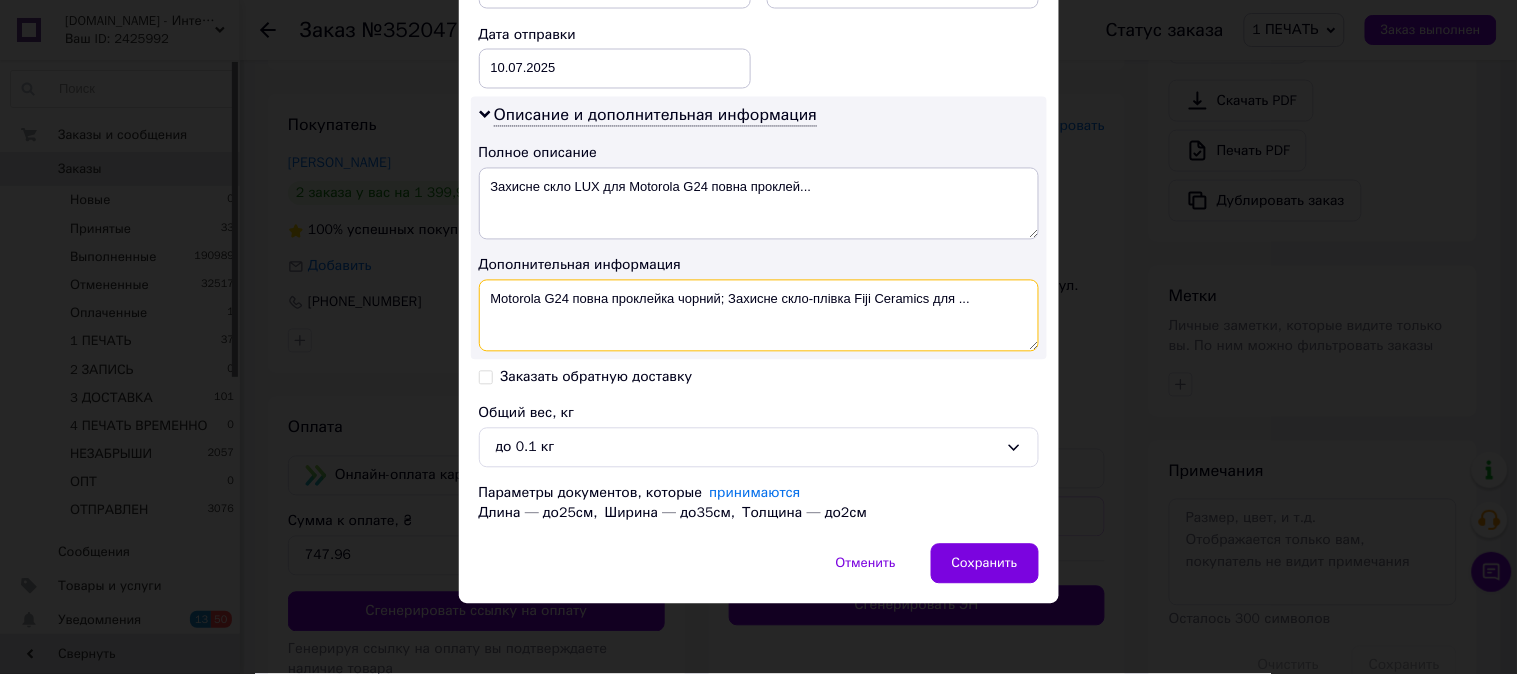 drag, startPoint x: 571, startPoint y: 304, endPoint x: 725, endPoint y: 337, distance: 157.49603 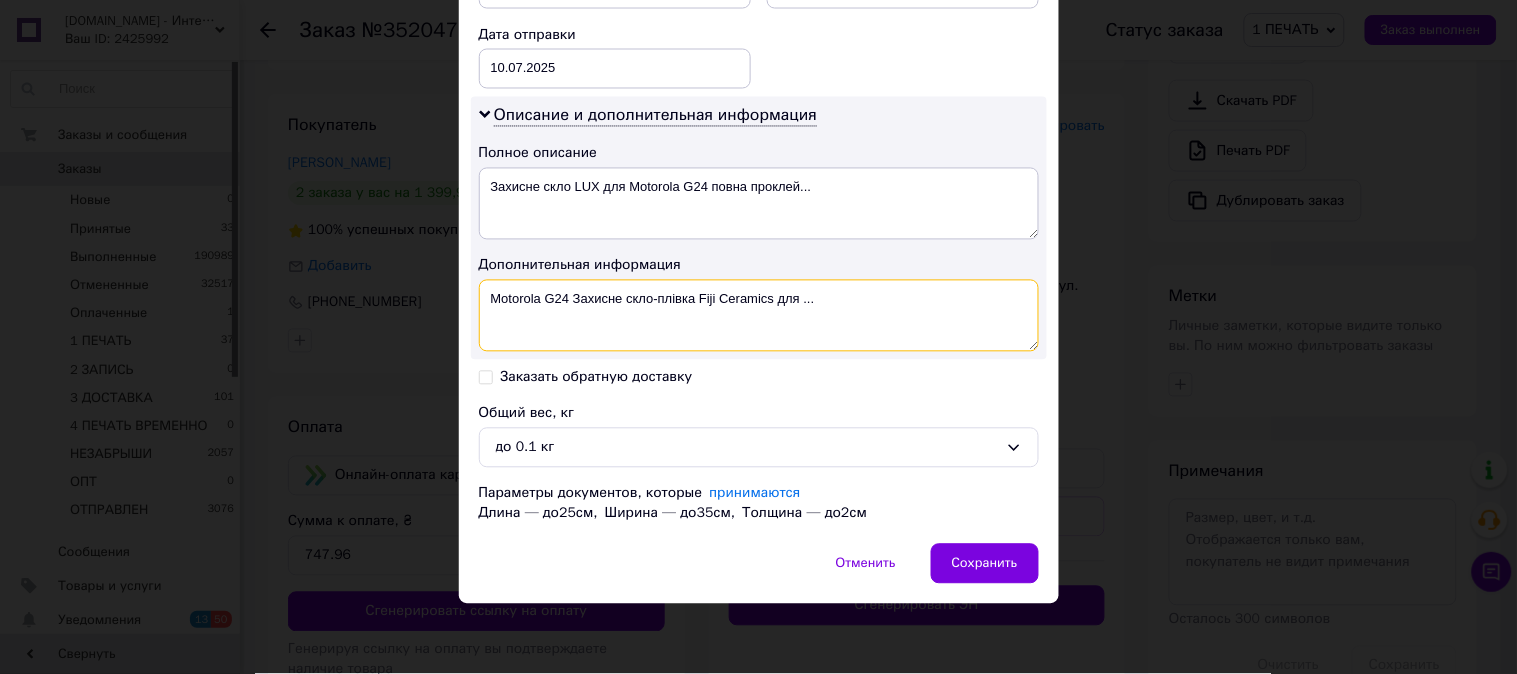 paste on "3D ЧЕР" 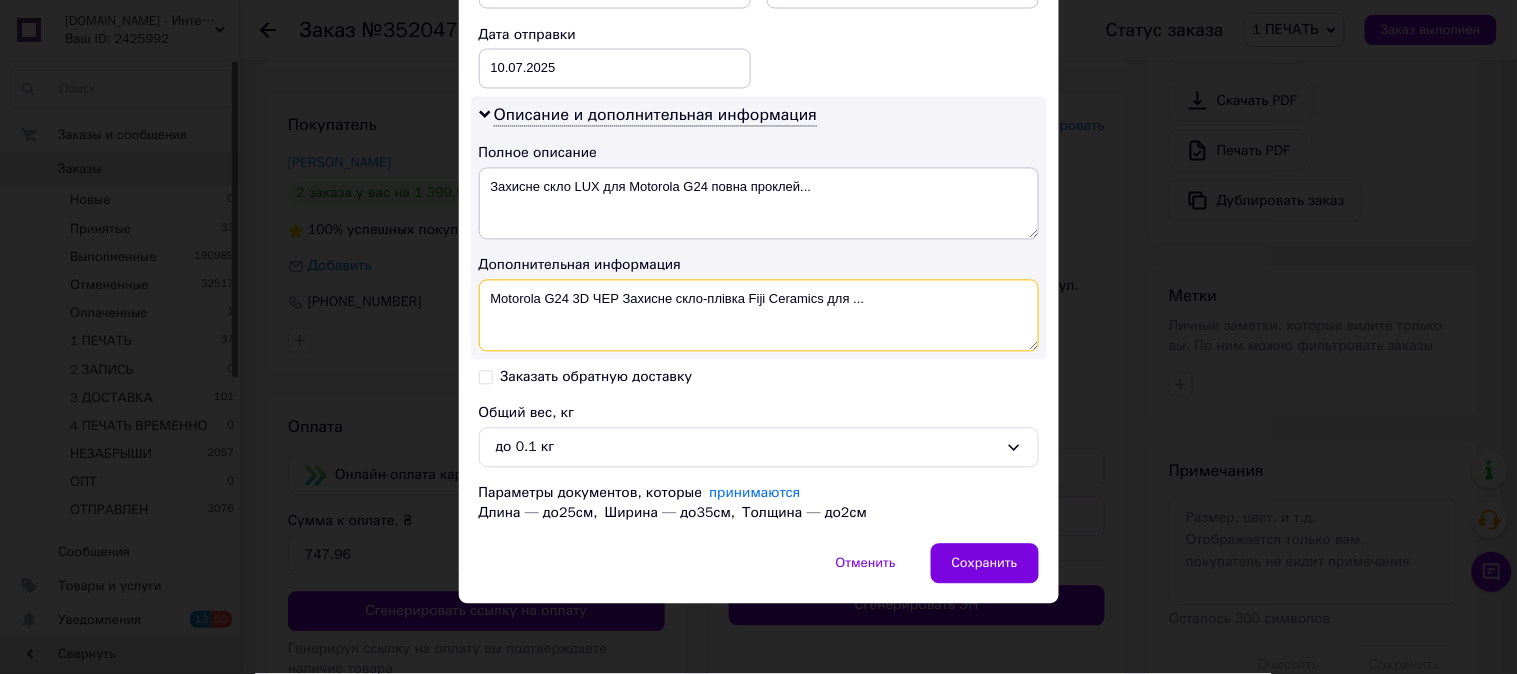 click on "Motorola G24 3D ЧЕР Захисне скло-плівка Fiji Ceramics для ..." at bounding box center (759, 316) 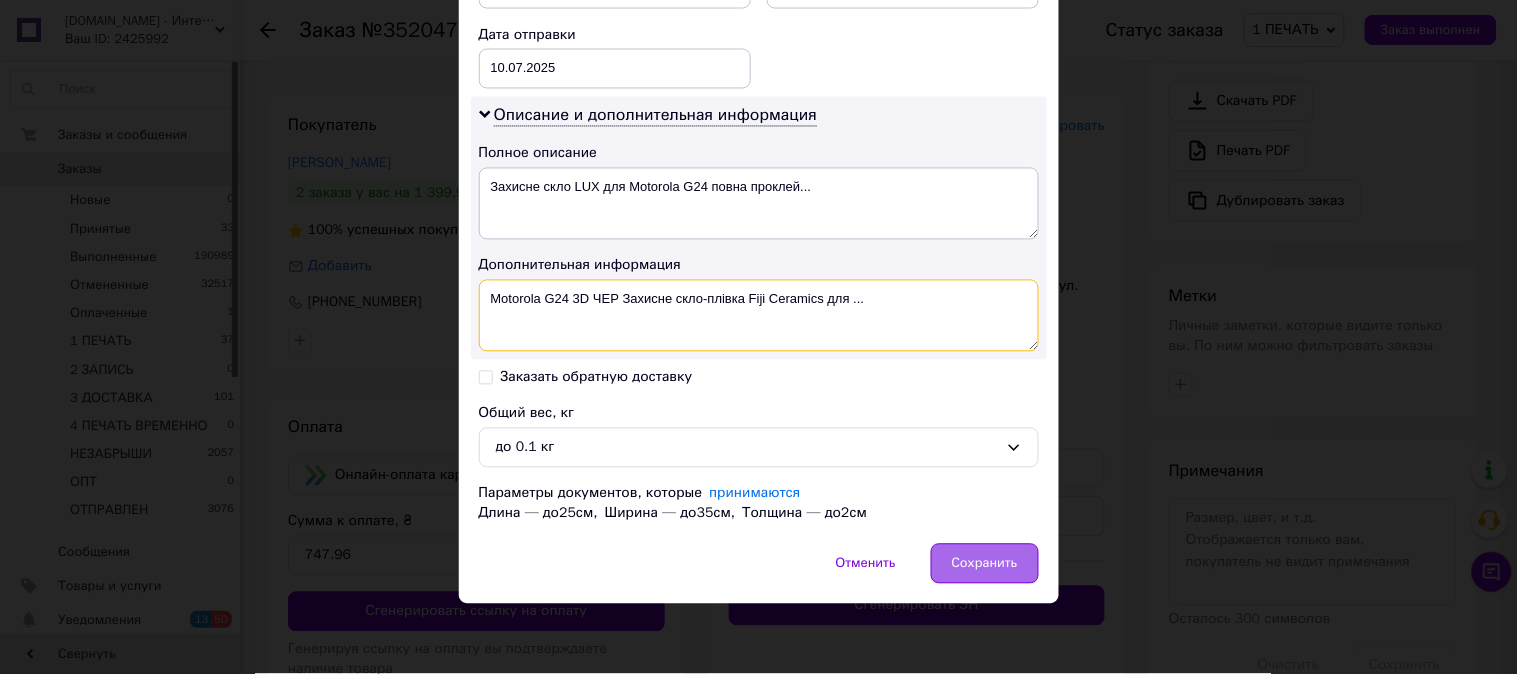 type on "Motorola G24 3D ЧЕР Захисне скло-плівка Fiji Ceramics для ..." 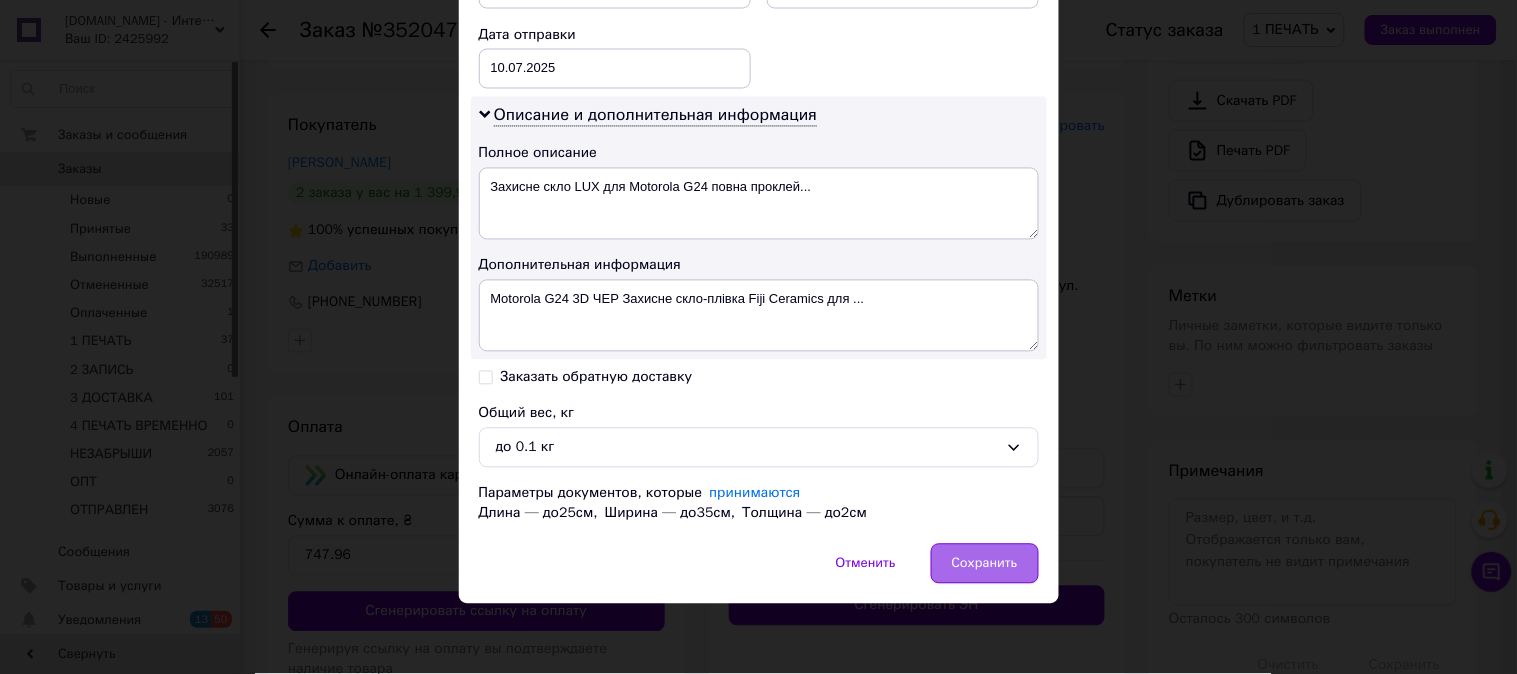 click on "Сохранить" at bounding box center (985, 564) 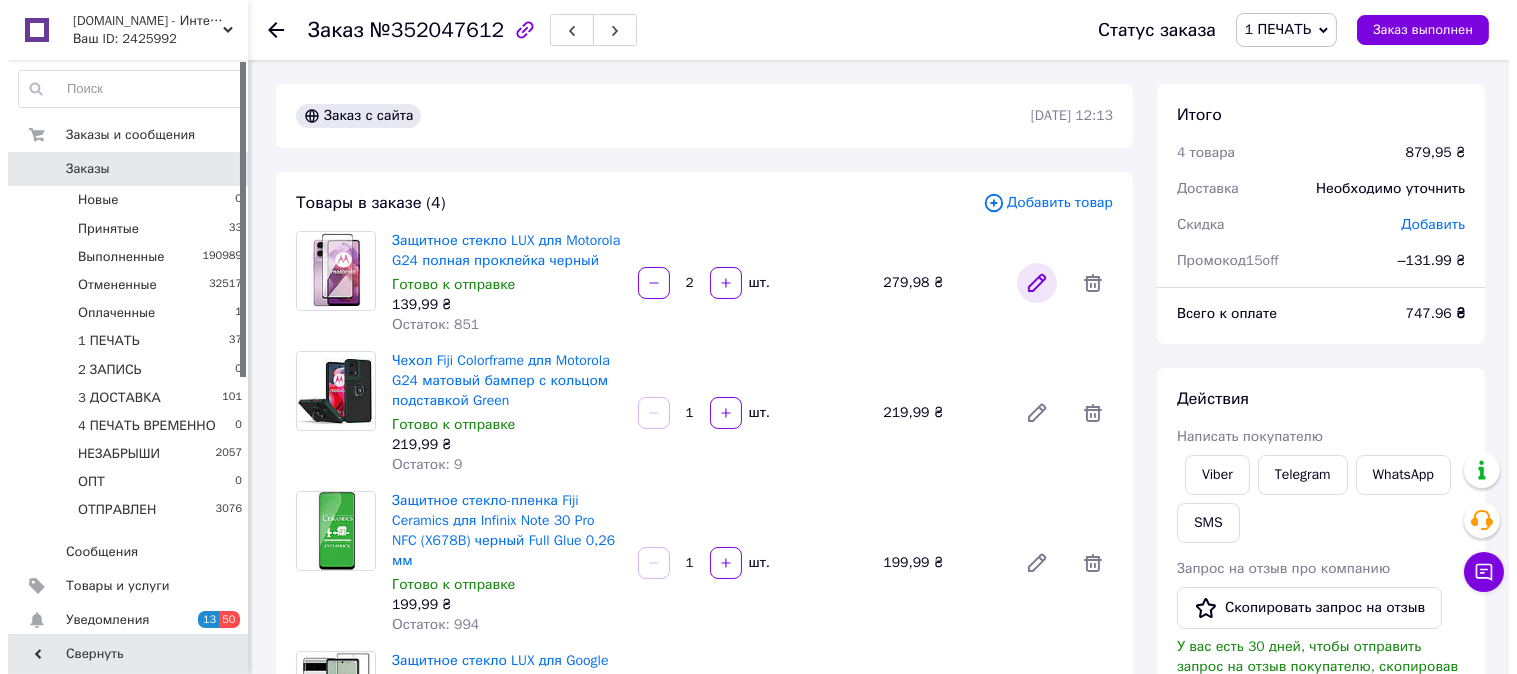 scroll, scrollTop: 407, scrollLeft: 0, axis: vertical 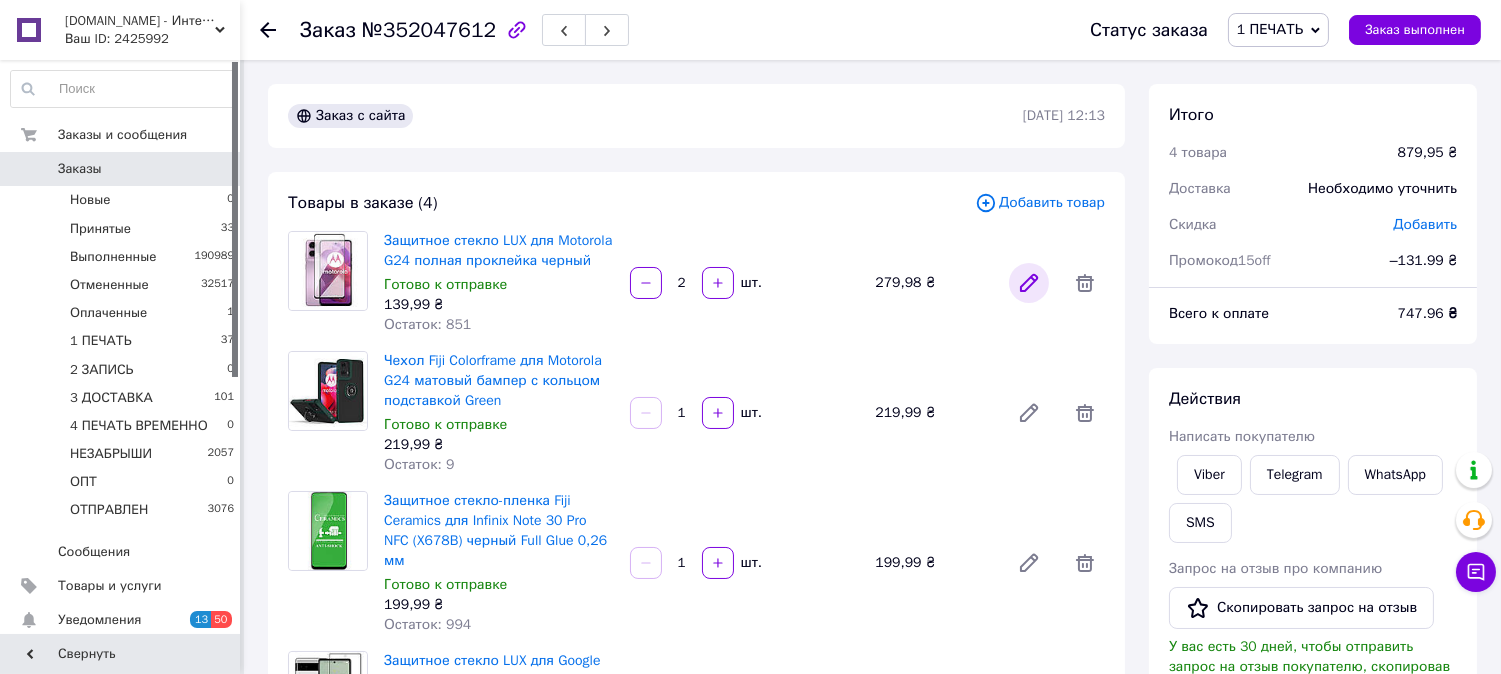 click on "Редактировать" at bounding box center (1056, 866) 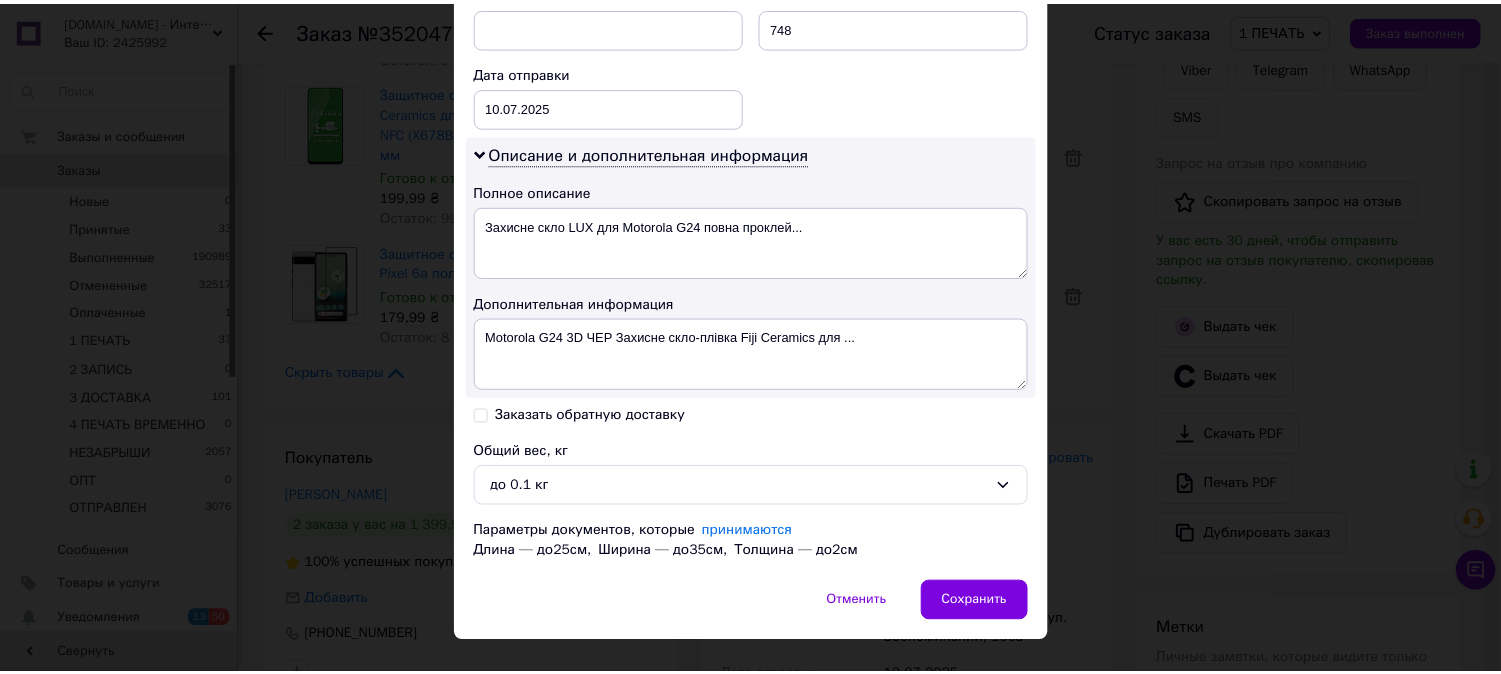 scroll, scrollTop: 936, scrollLeft: 0, axis: vertical 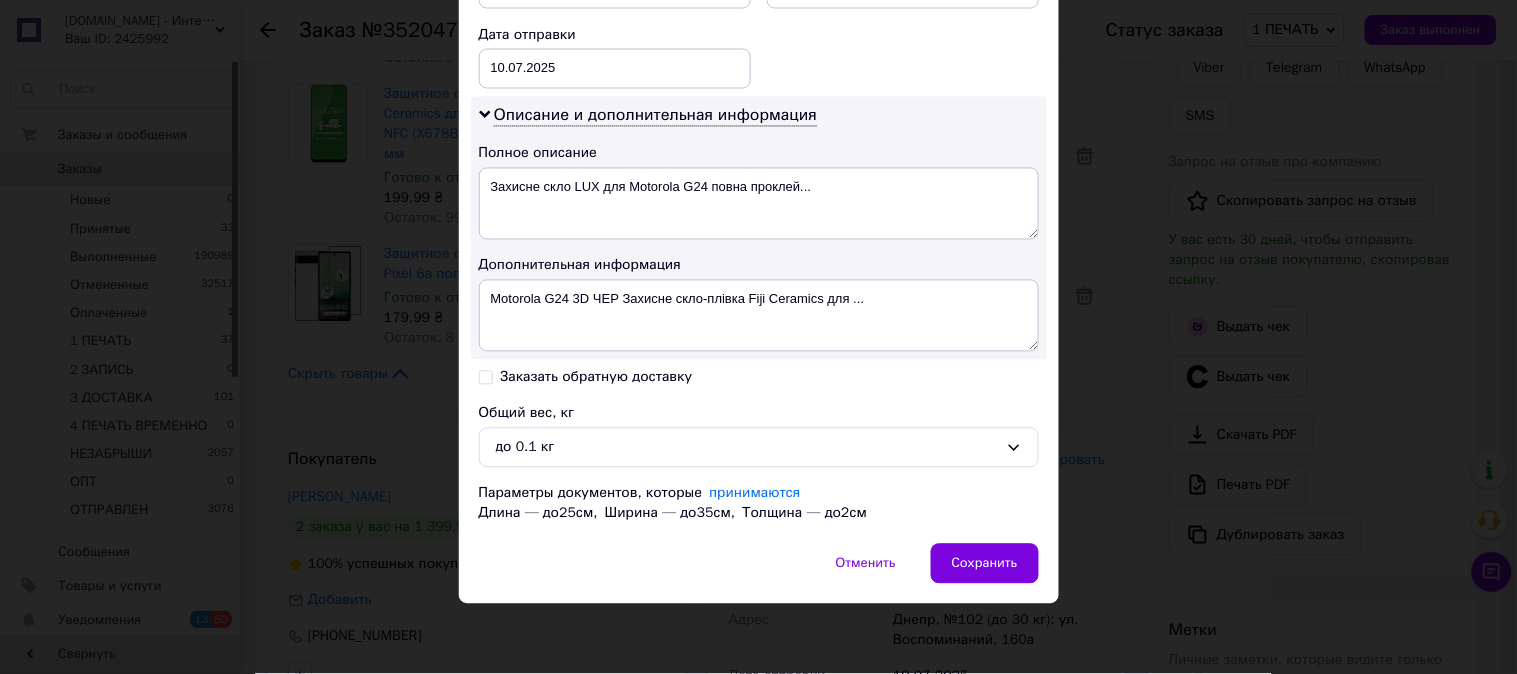 click on "× Редактирование доставки Способ доставки Нова Пошта (платная) Плательщик Получатель Отправитель Фамилия получателя Мигиль Имя получателя Лина Отчество получателя Телефон получателя +380632914193 Тип доставки В отделении Курьером В почтомате Город Днепр Отделение №102 (до 30 кг): ул. Воспоминаний, 160а Место отправки Дніпро: №13 (до 30 кг): просп. Науки, 43 (ТРЦ "Leto") Нет совпадений. Попробуйте изменить условия поиска Добавить еще место отправки Тип посылки Документы Груз Номер упаковки (не обязательно) Оценочная стоимость 748 Дата отправки 10.07.2025 < 2025 > < Июль > Пн Вт Ср Чт" at bounding box center [758, 337] 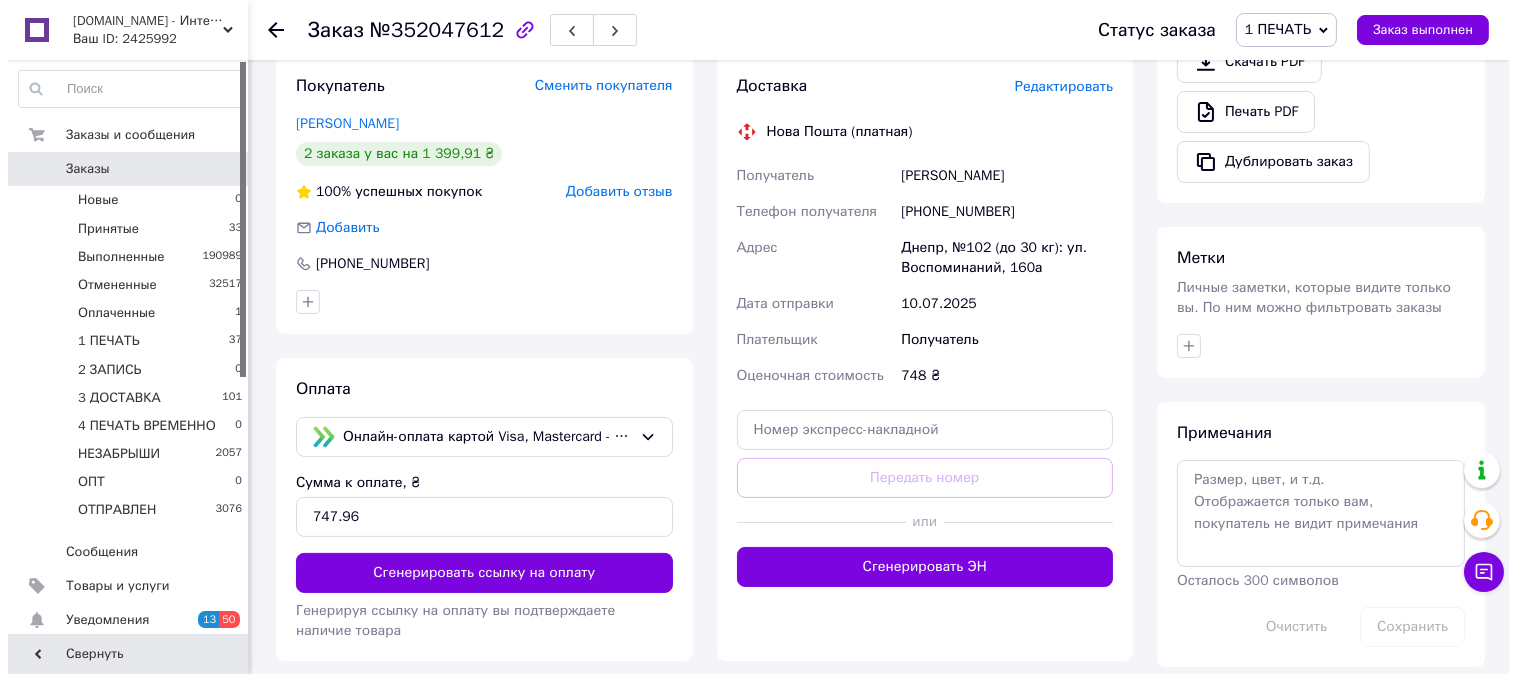 scroll, scrollTop: 741, scrollLeft: 0, axis: vertical 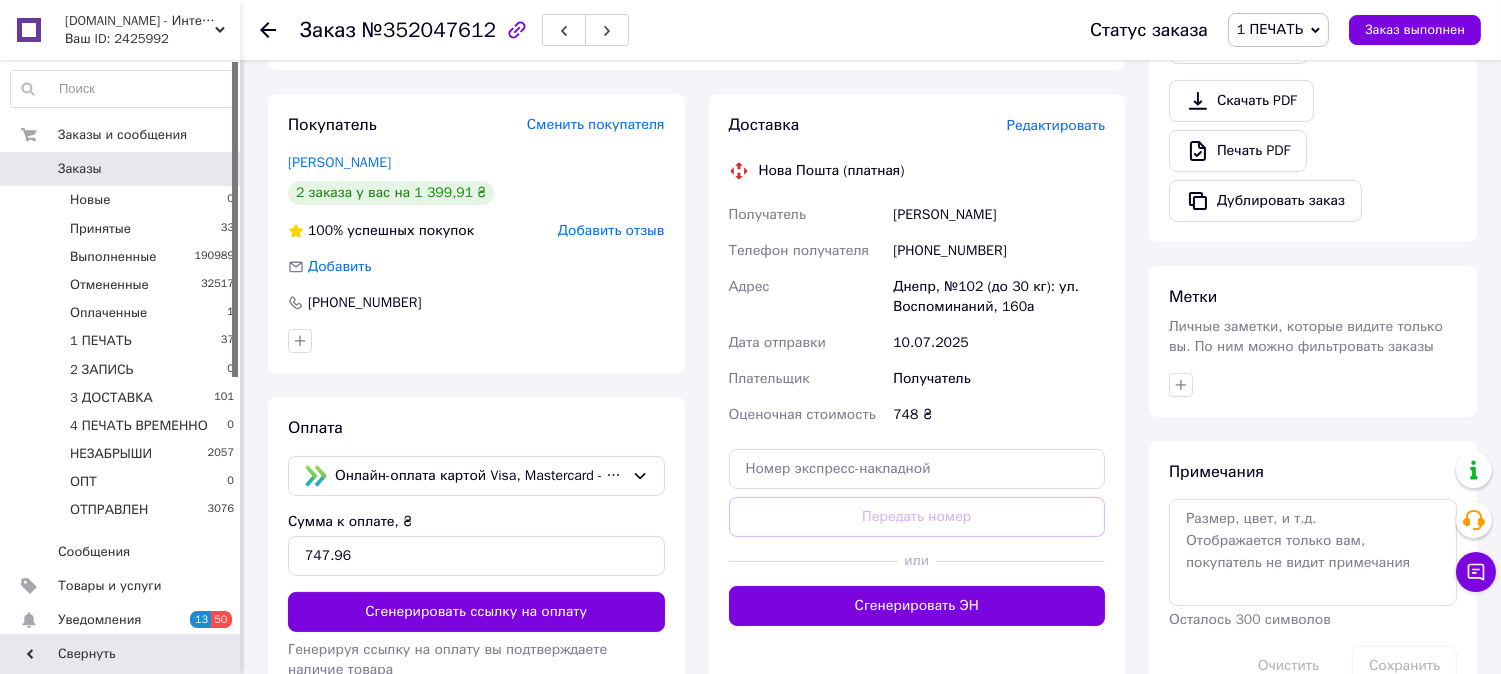 click on "Редактировать" at bounding box center [1056, 125] 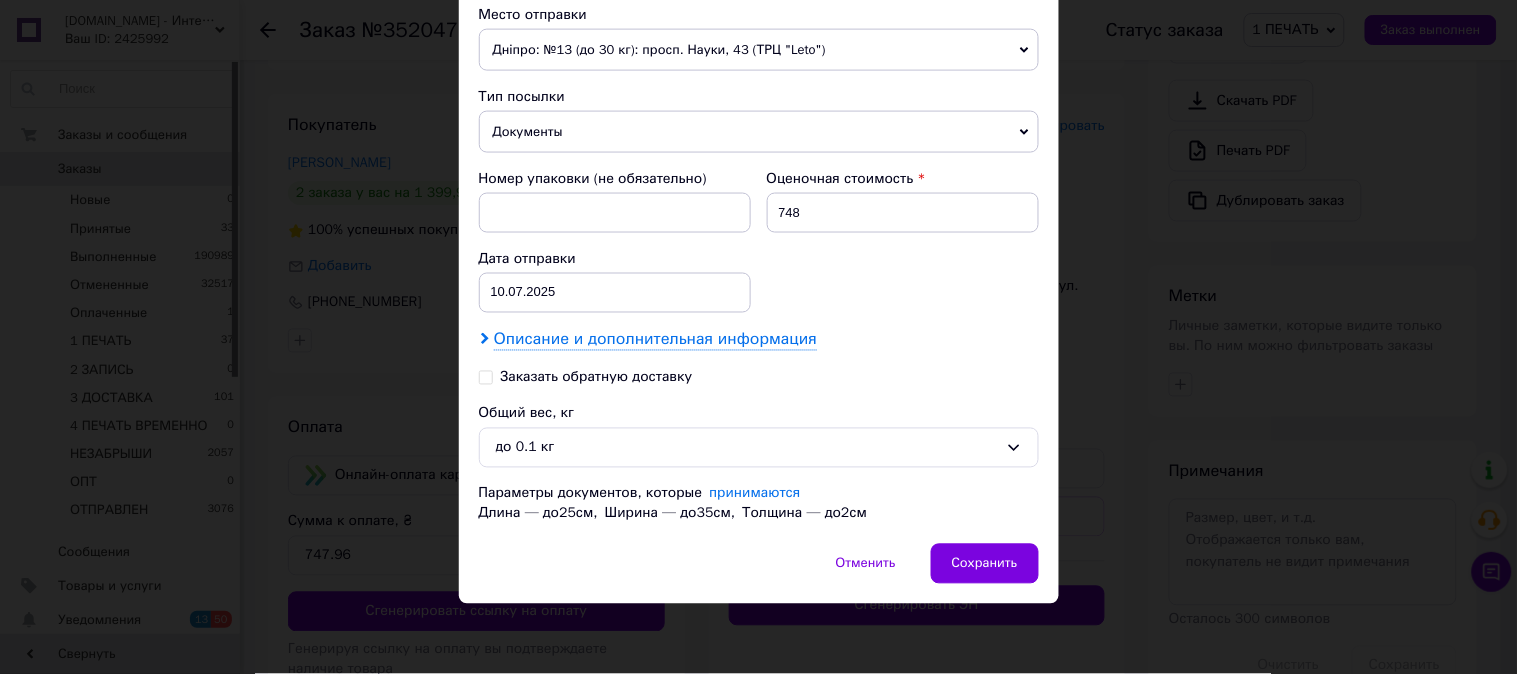 click on "Описание и дополнительная информация" at bounding box center [655, 340] 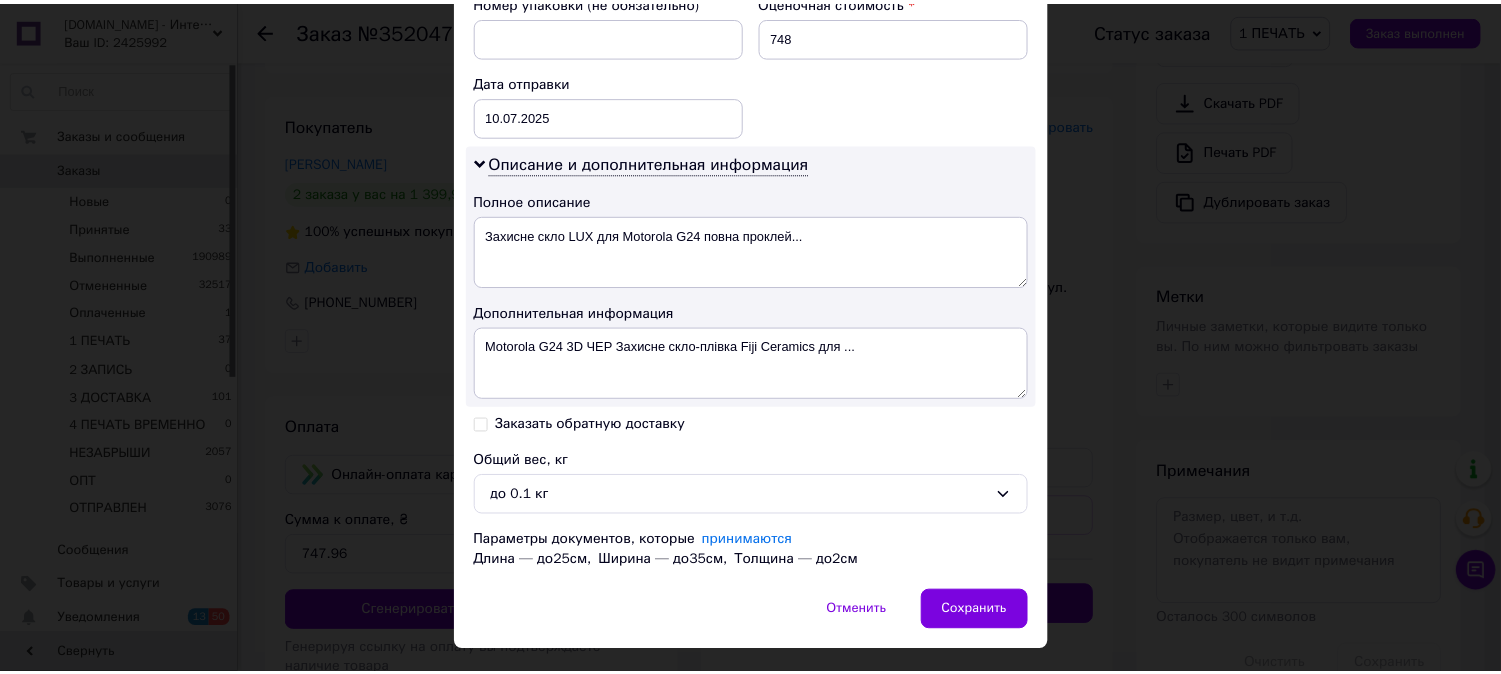scroll, scrollTop: 936, scrollLeft: 0, axis: vertical 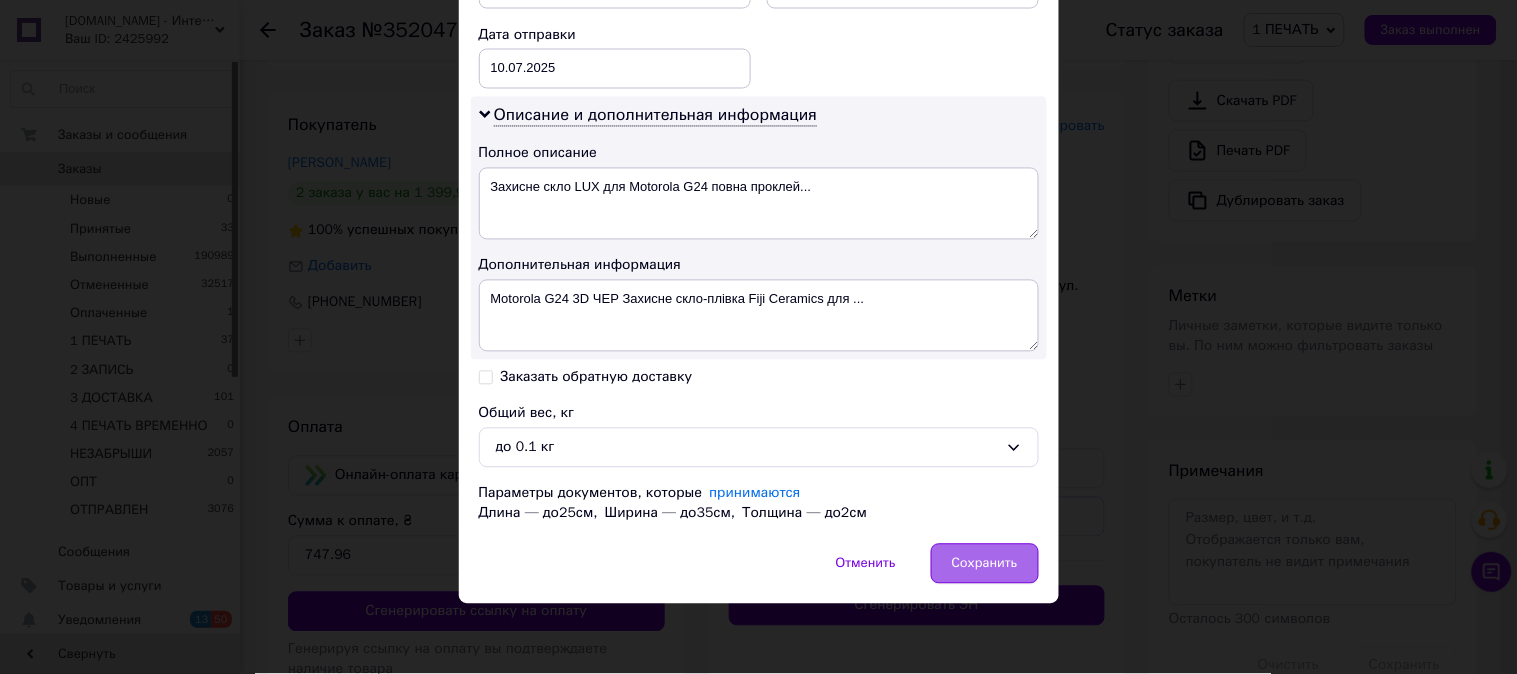 click on "Сохранить" at bounding box center [985, 564] 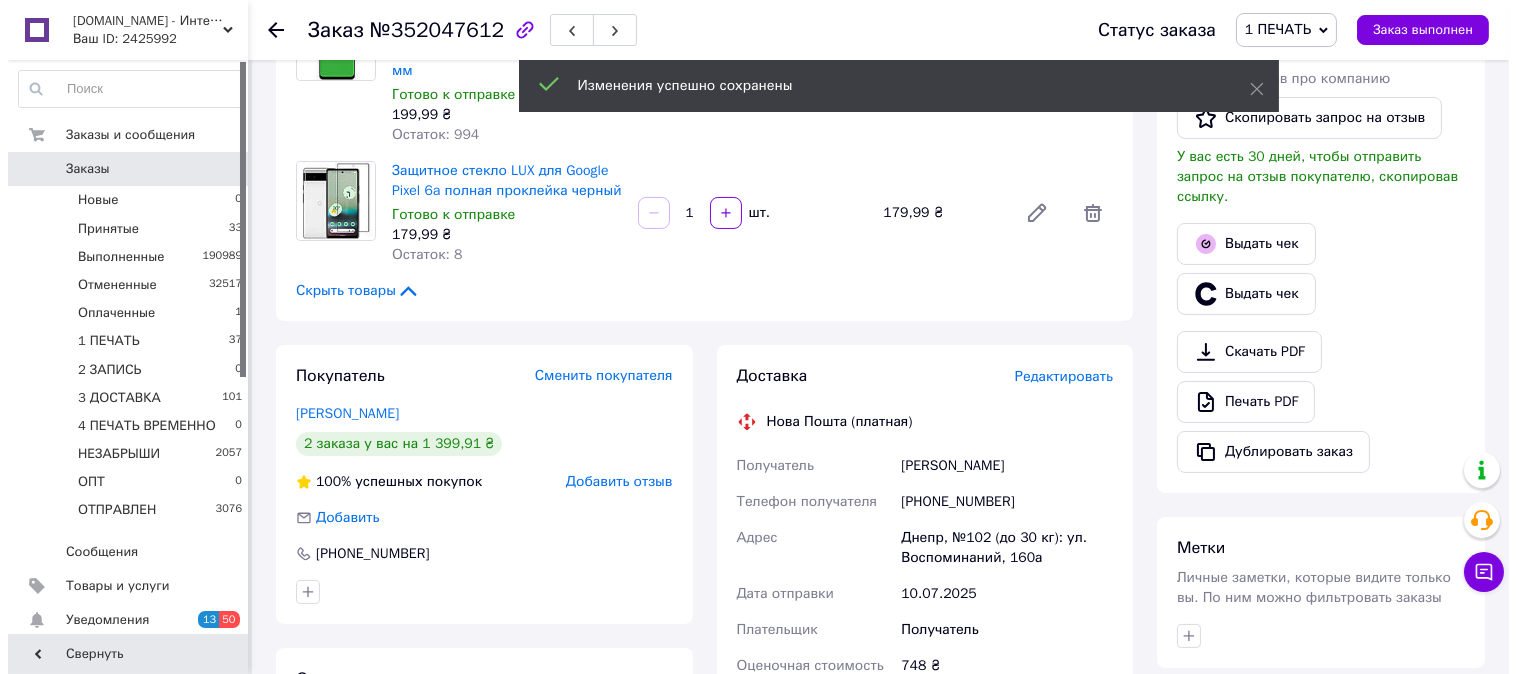 scroll, scrollTop: 555, scrollLeft: 0, axis: vertical 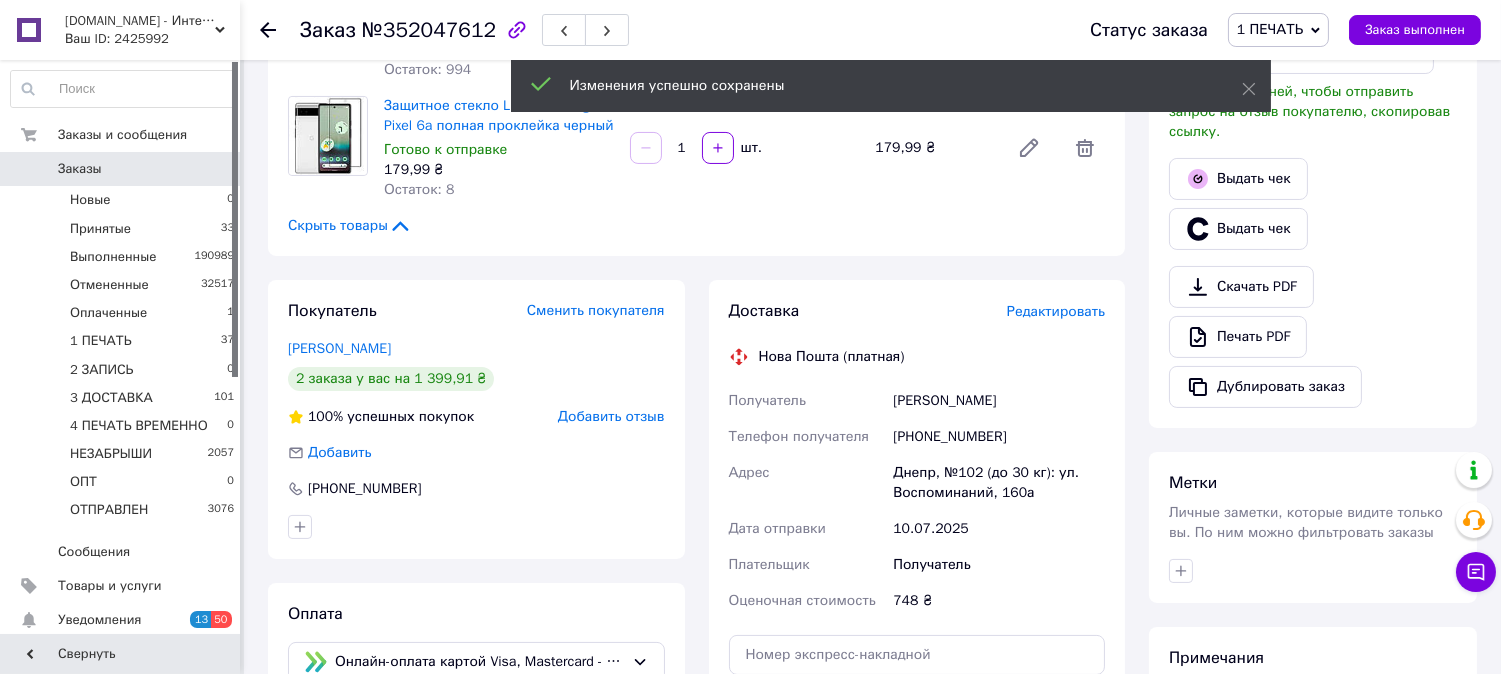 click on "Редактировать" at bounding box center (1056, 311) 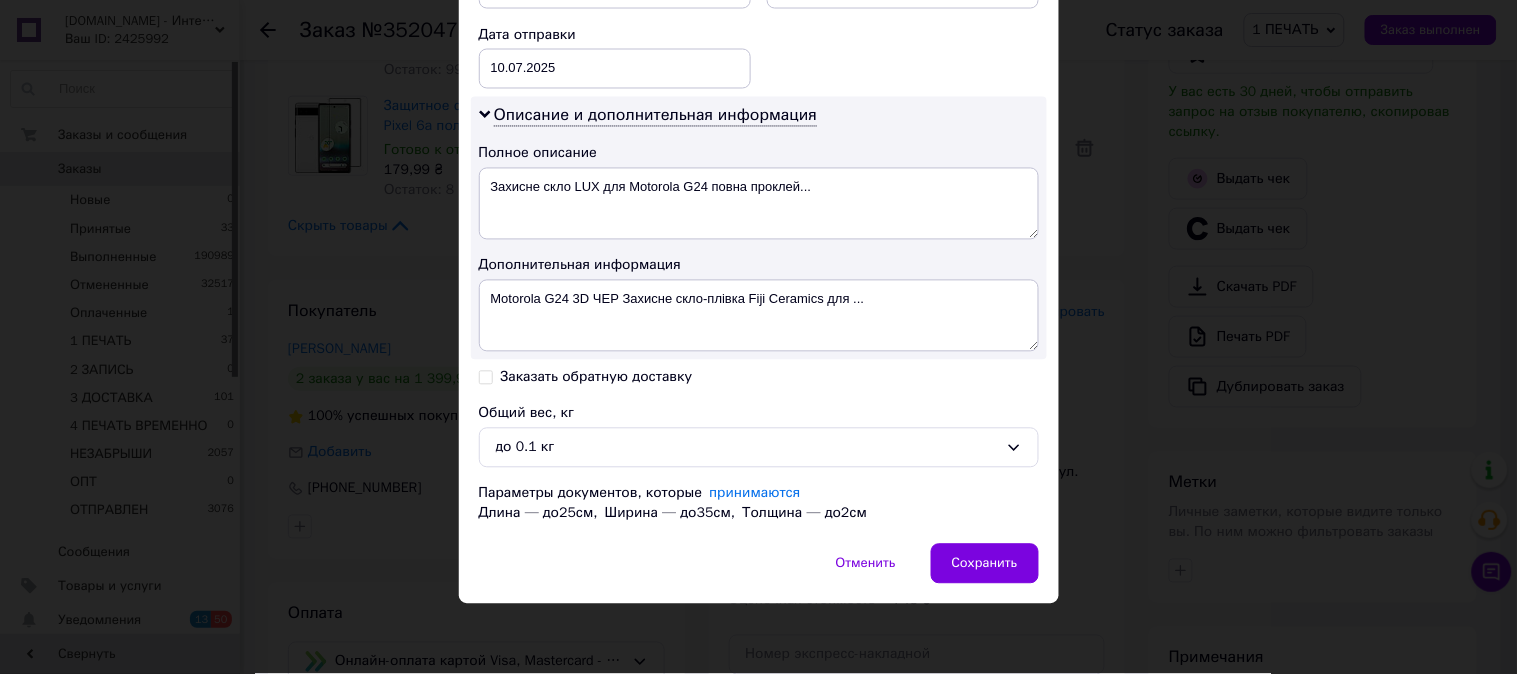 scroll, scrollTop: 936, scrollLeft: 0, axis: vertical 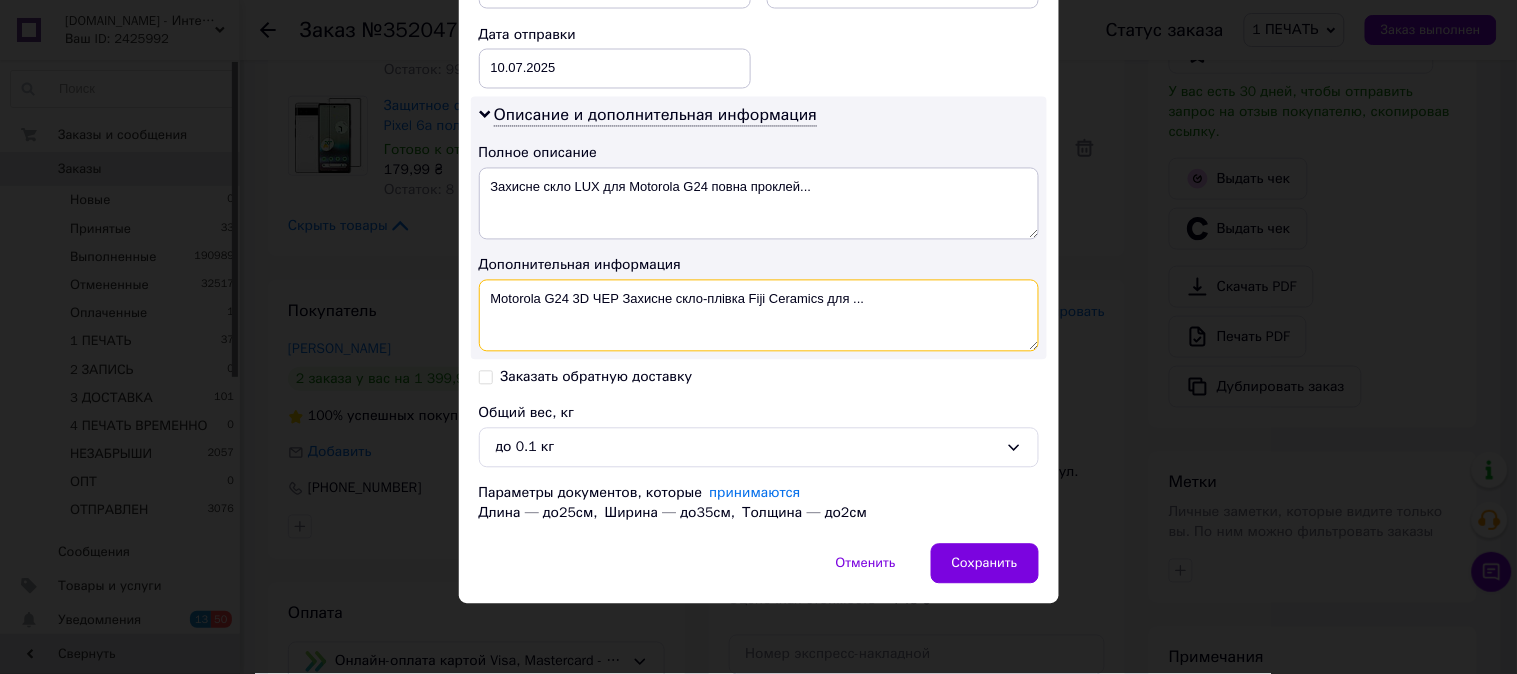 click on "Motorola G24 3D ЧЕР Захисне скло-плівка Fiji Ceramics для ..." at bounding box center [759, 316] 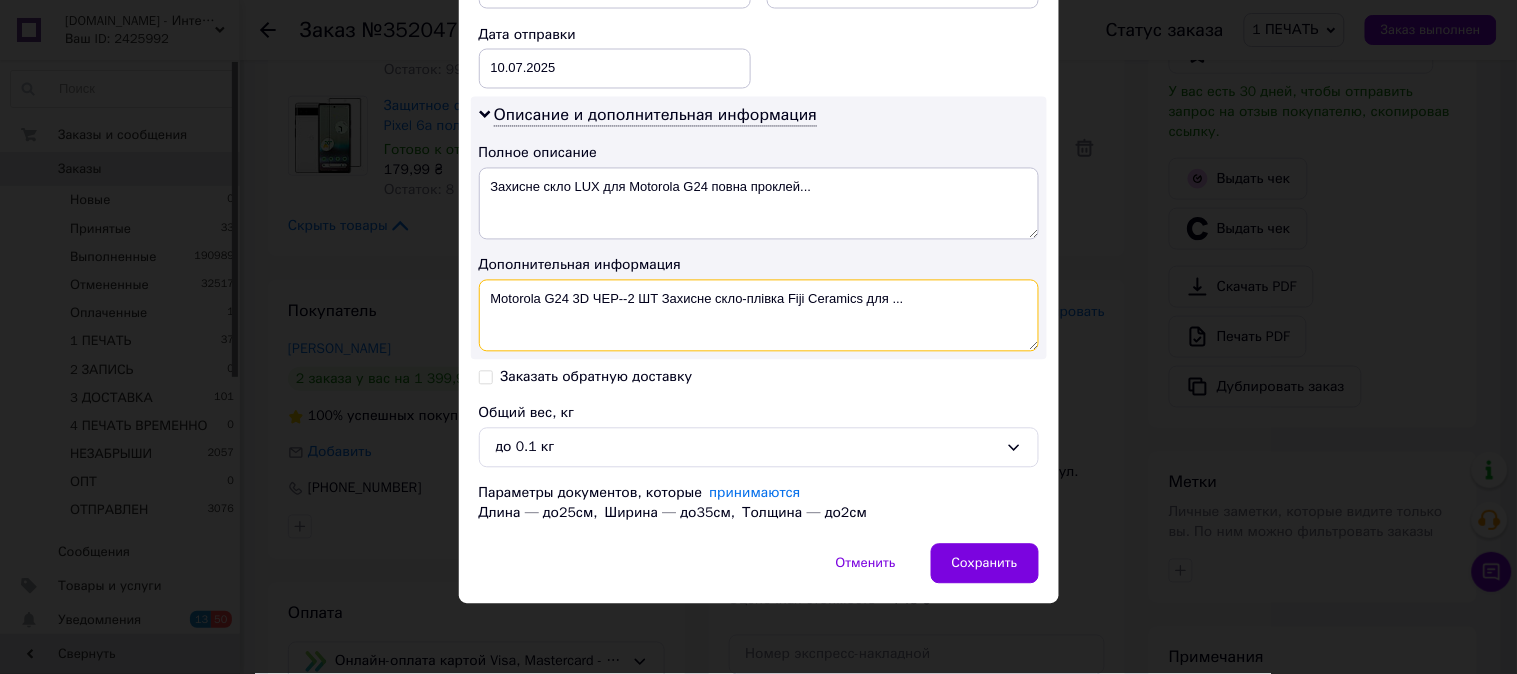 click on "Motorola G24 3D ЧЕР--2 ШТ Захисне скло-плівка Fiji Ceramics для ..." at bounding box center (759, 316) 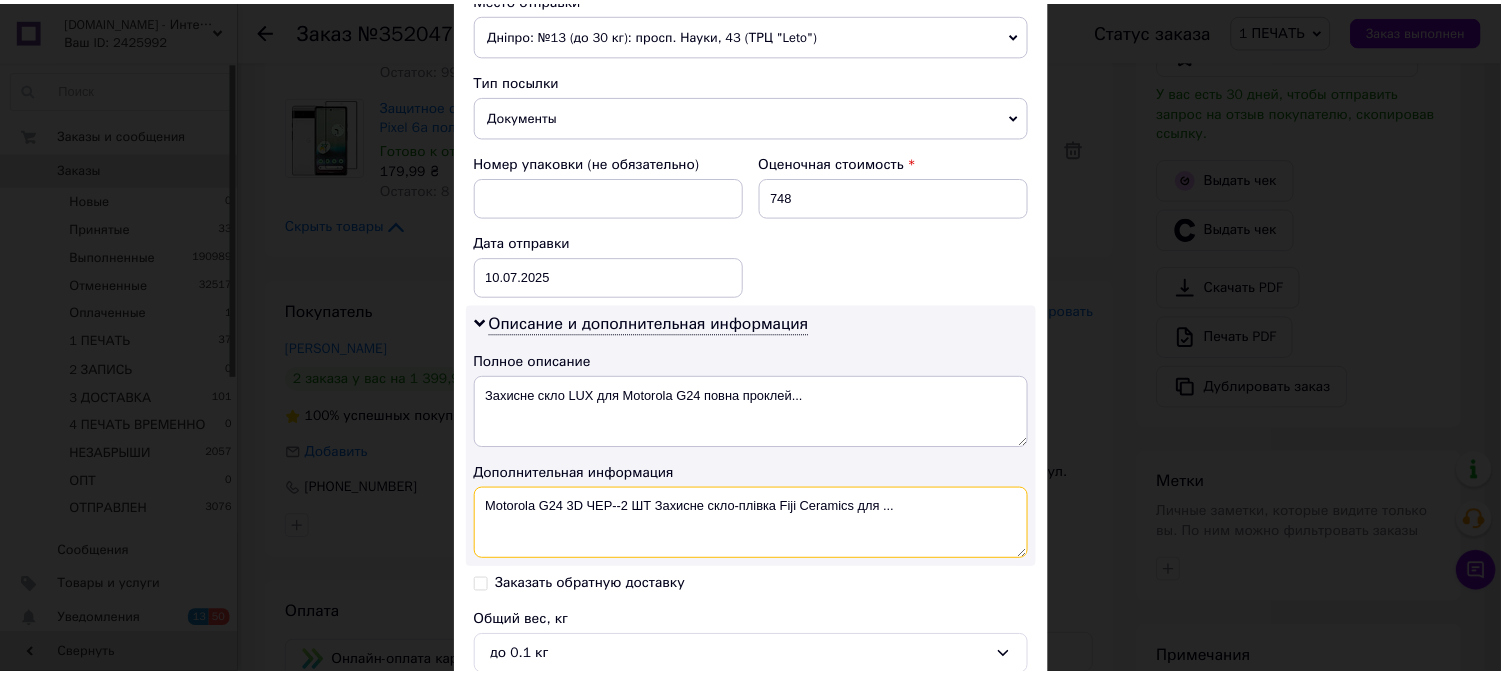 scroll, scrollTop: 925, scrollLeft: 0, axis: vertical 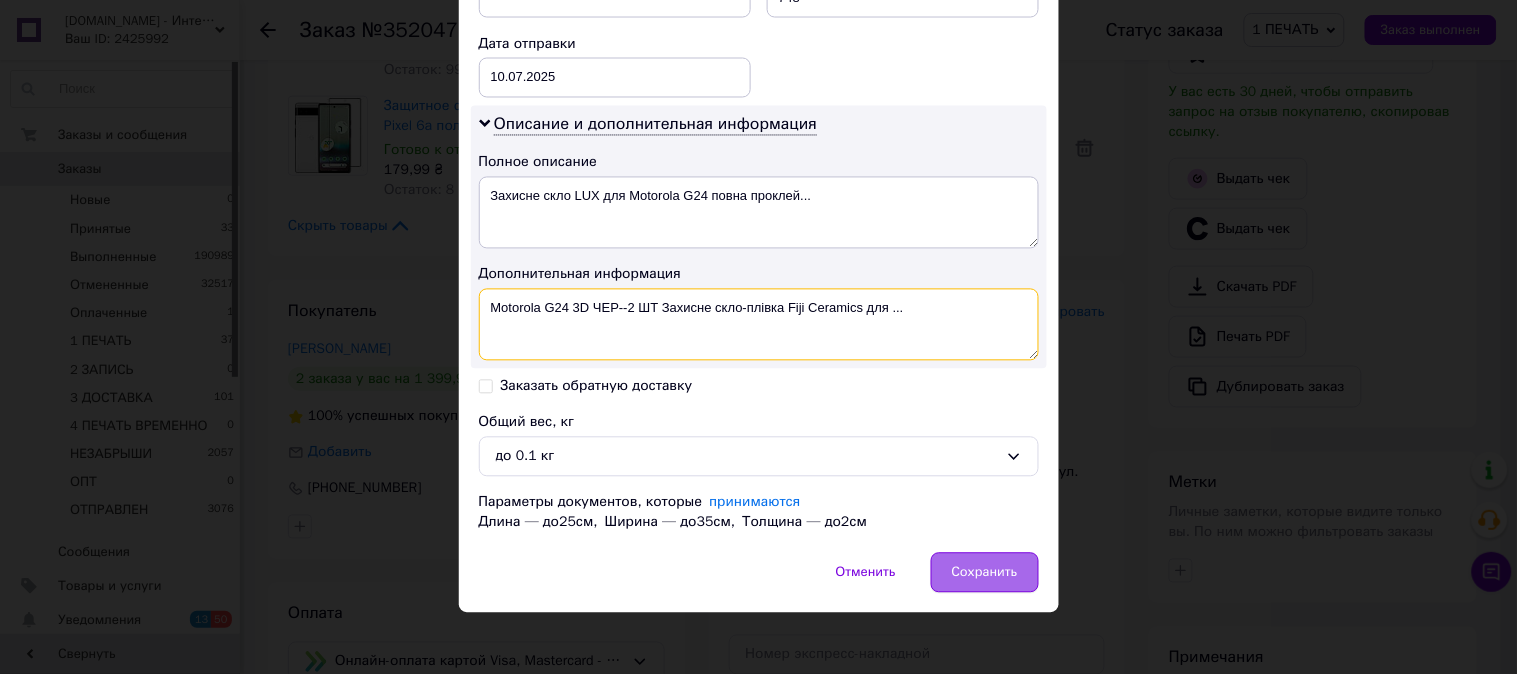 type on "Motorola G24 3D ЧЕР--2 ШТ Захисне скло-плівка Fiji Ceramics для ..." 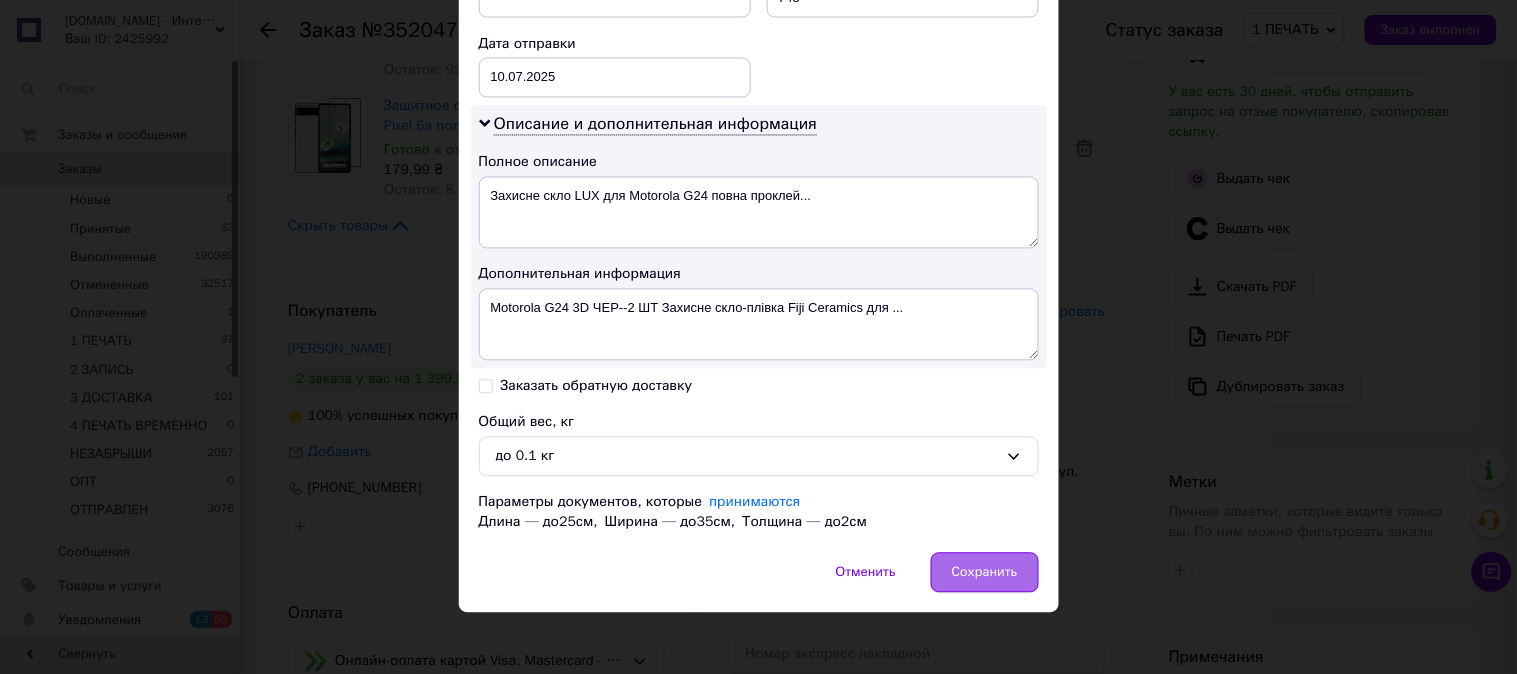 click on "Сохранить" at bounding box center [985, 573] 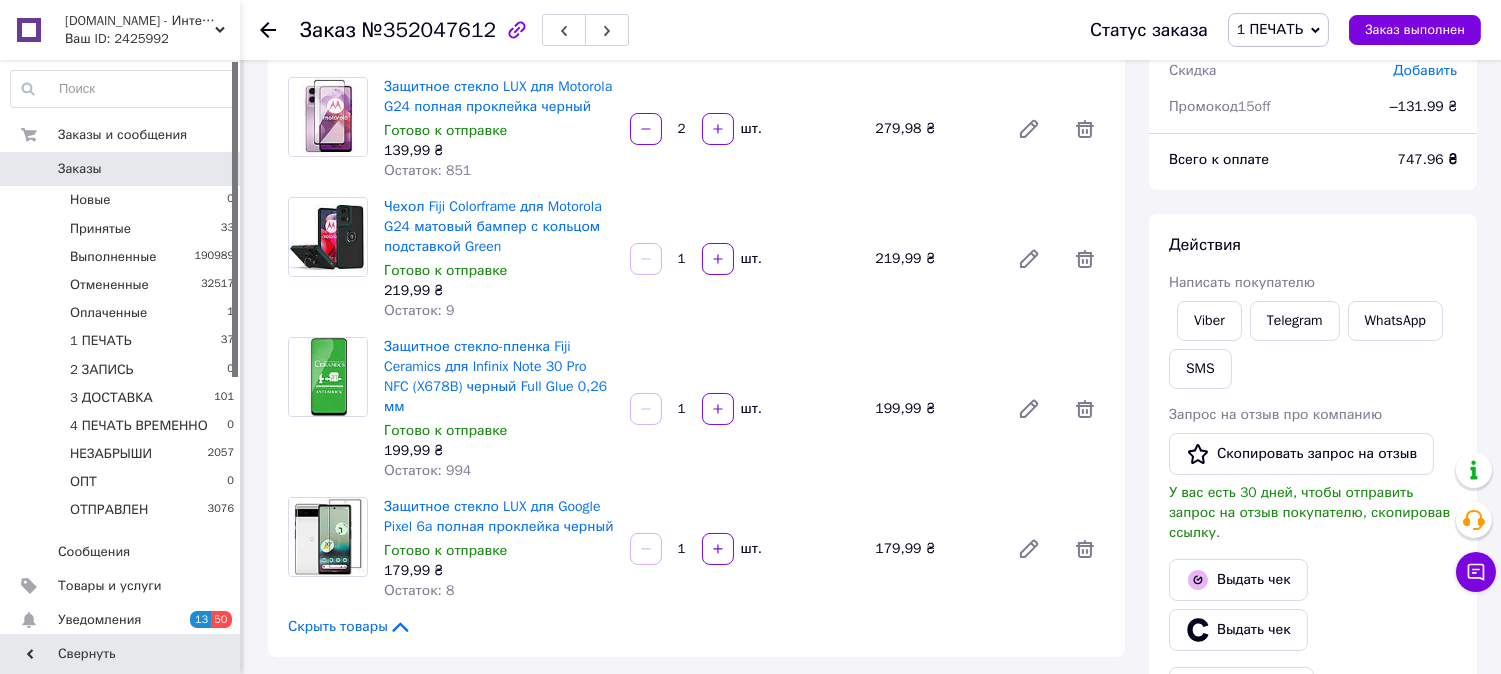 scroll, scrollTop: 296, scrollLeft: 0, axis: vertical 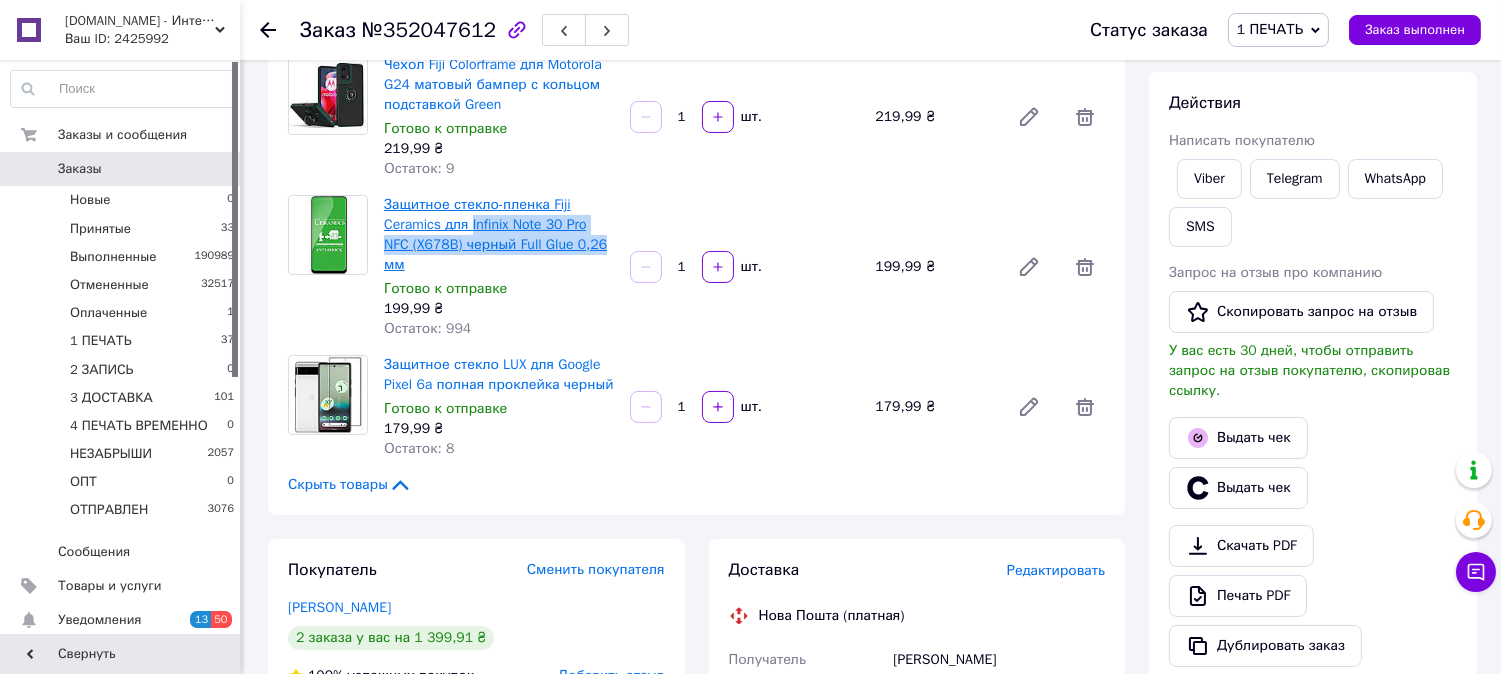 drag, startPoint x: 604, startPoint y: 242, endPoint x: 471, endPoint y: 228, distance: 133.73482 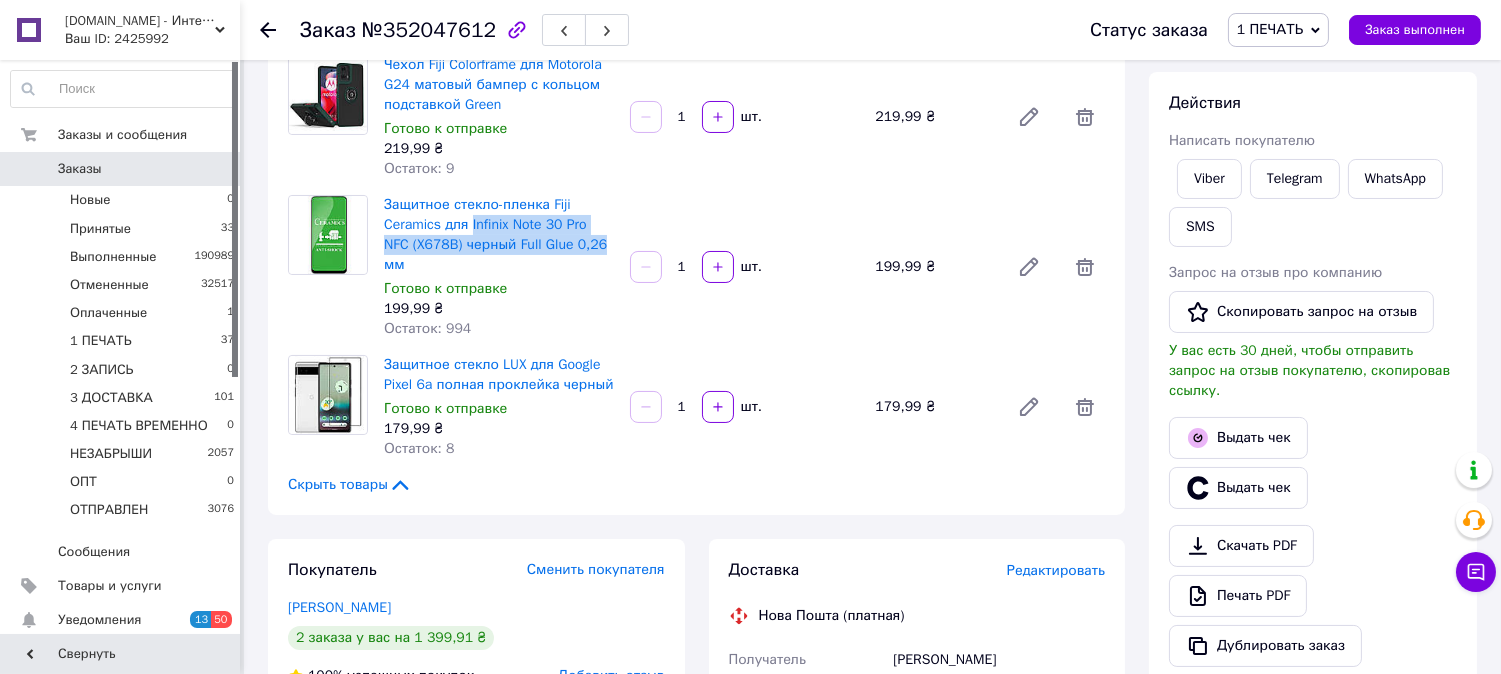 copy on "Infinix Note 30 Pro NFC (X678B) черный Full Glue 0,26" 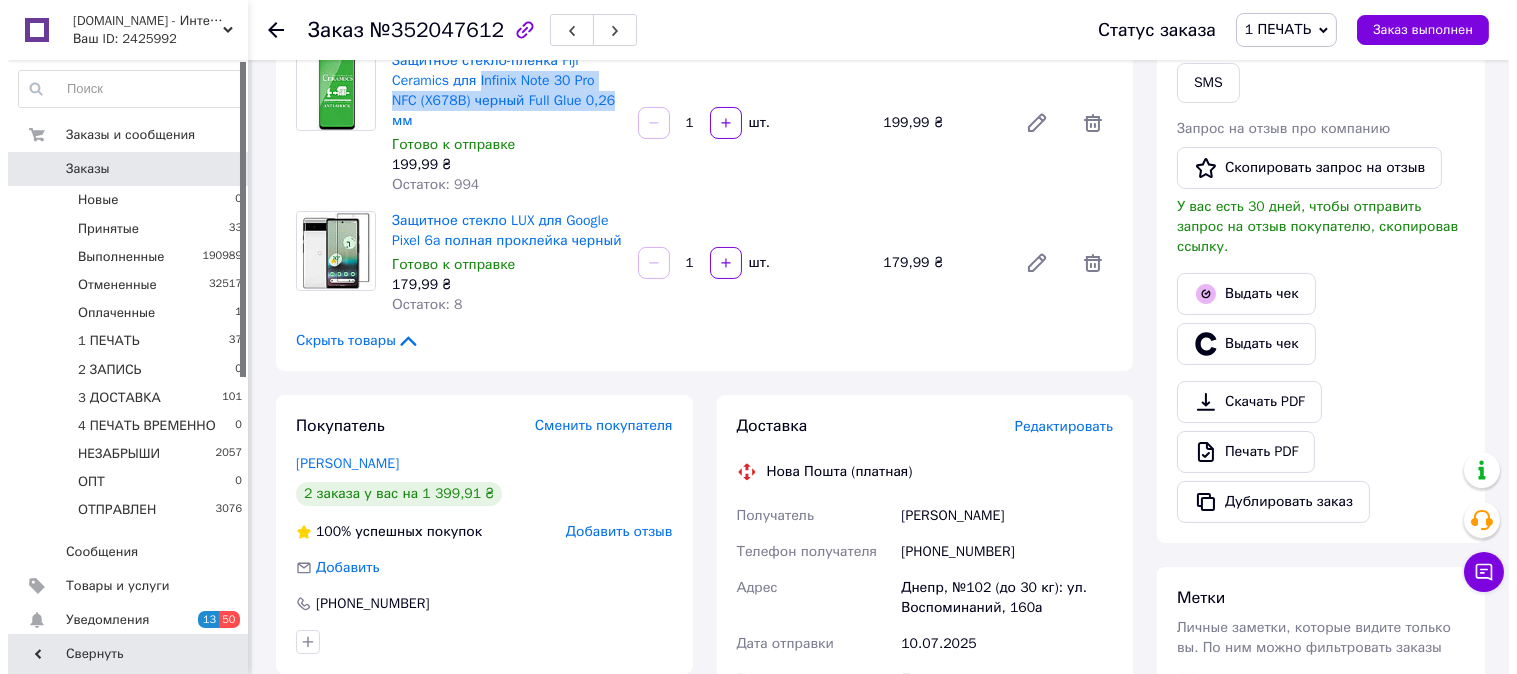scroll, scrollTop: 444, scrollLeft: 0, axis: vertical 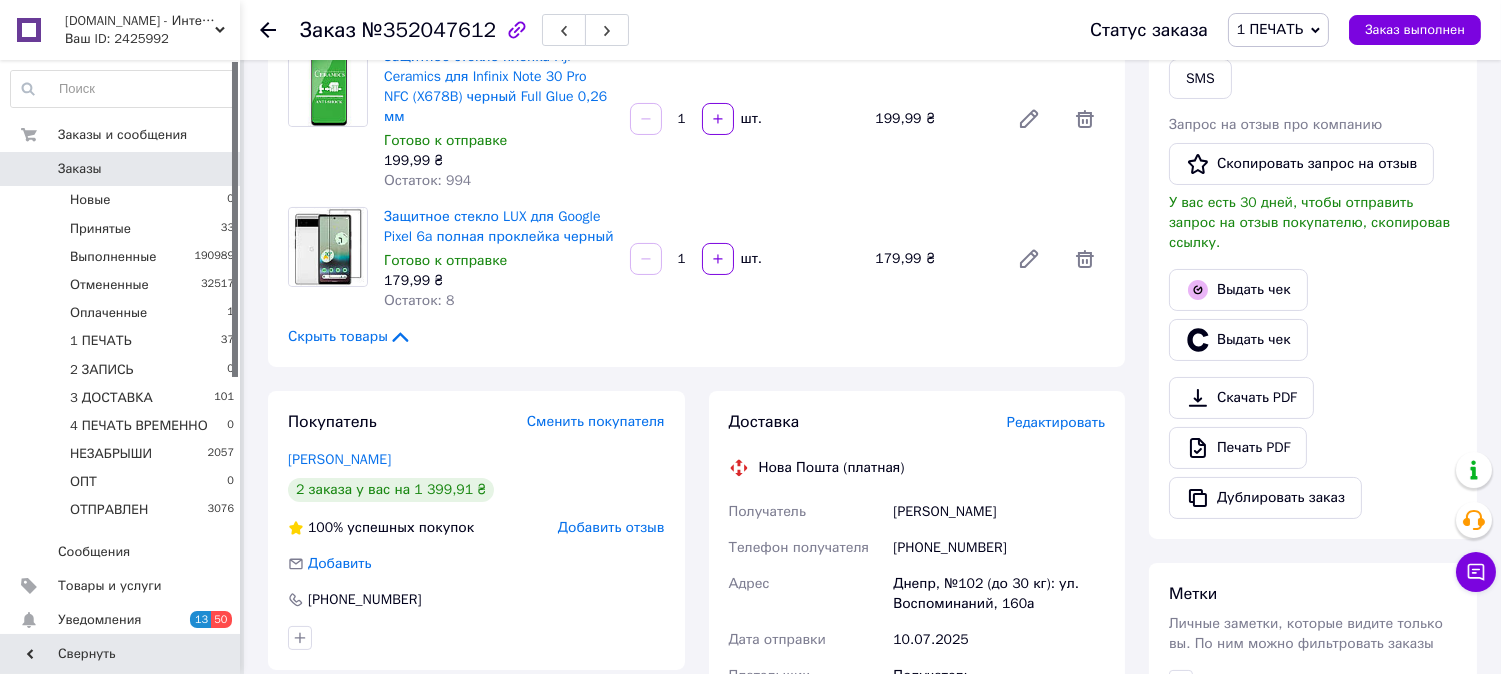 click on "Редактировать" at bounding box center (1056, 422) 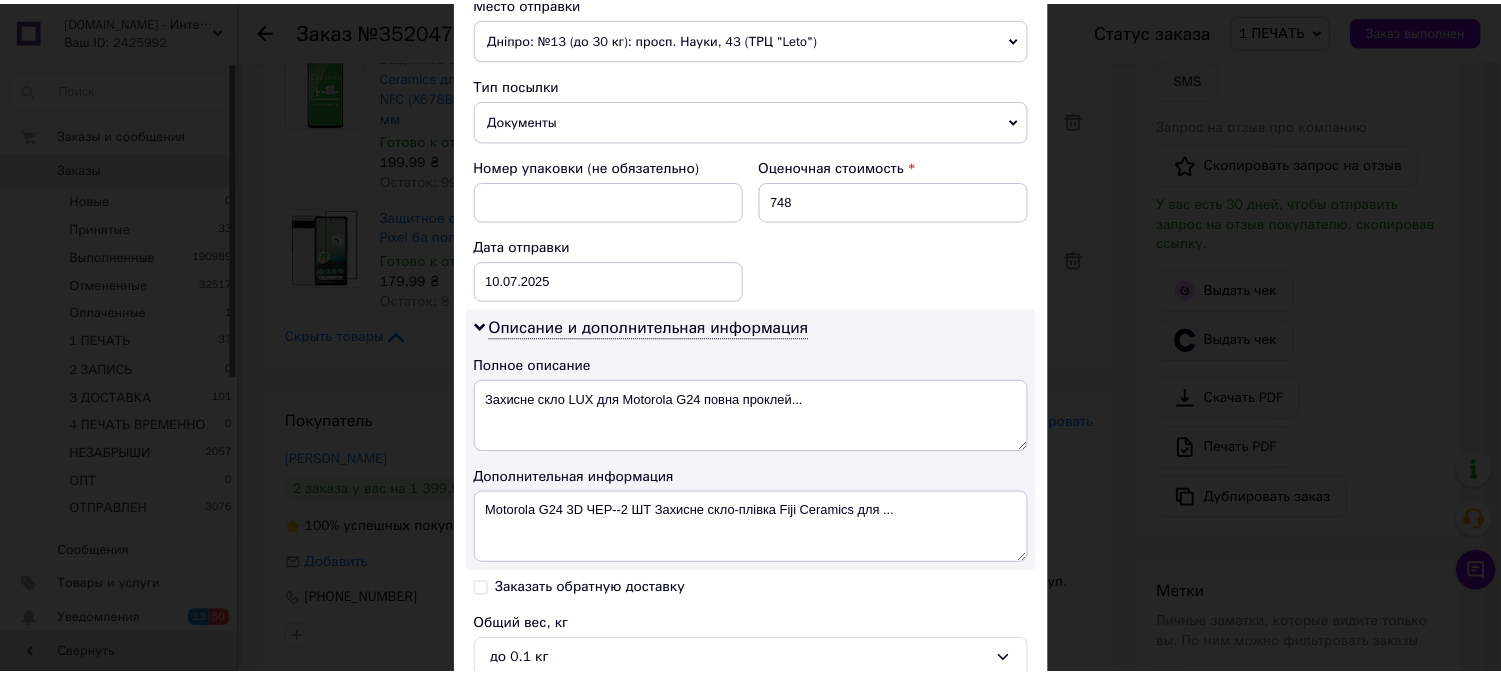 scroll, scrollTop: 936, scrollLeft: 0, axis: vertical 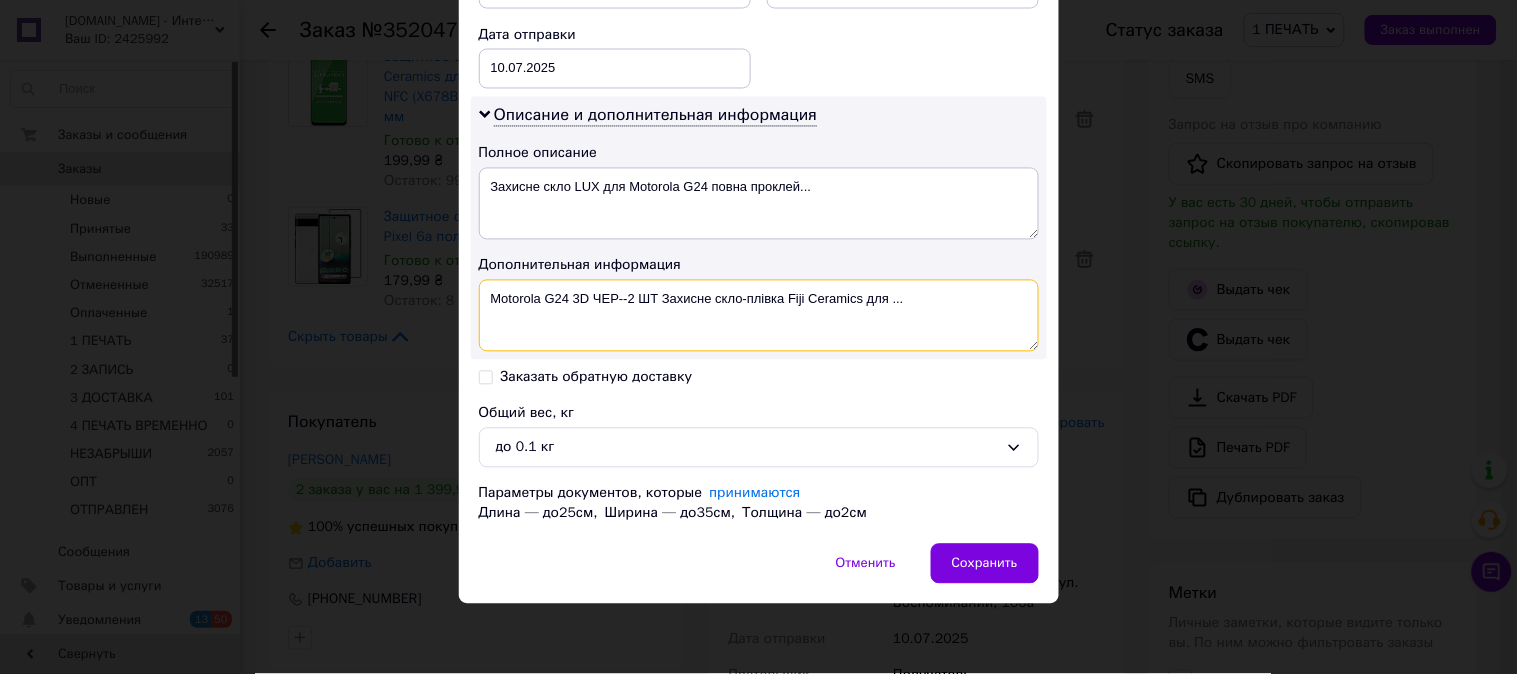 drag, startPoint x: 946, startPoint y: 311, endPoint x: 660, endPoint y: 323, distance: 286.25165 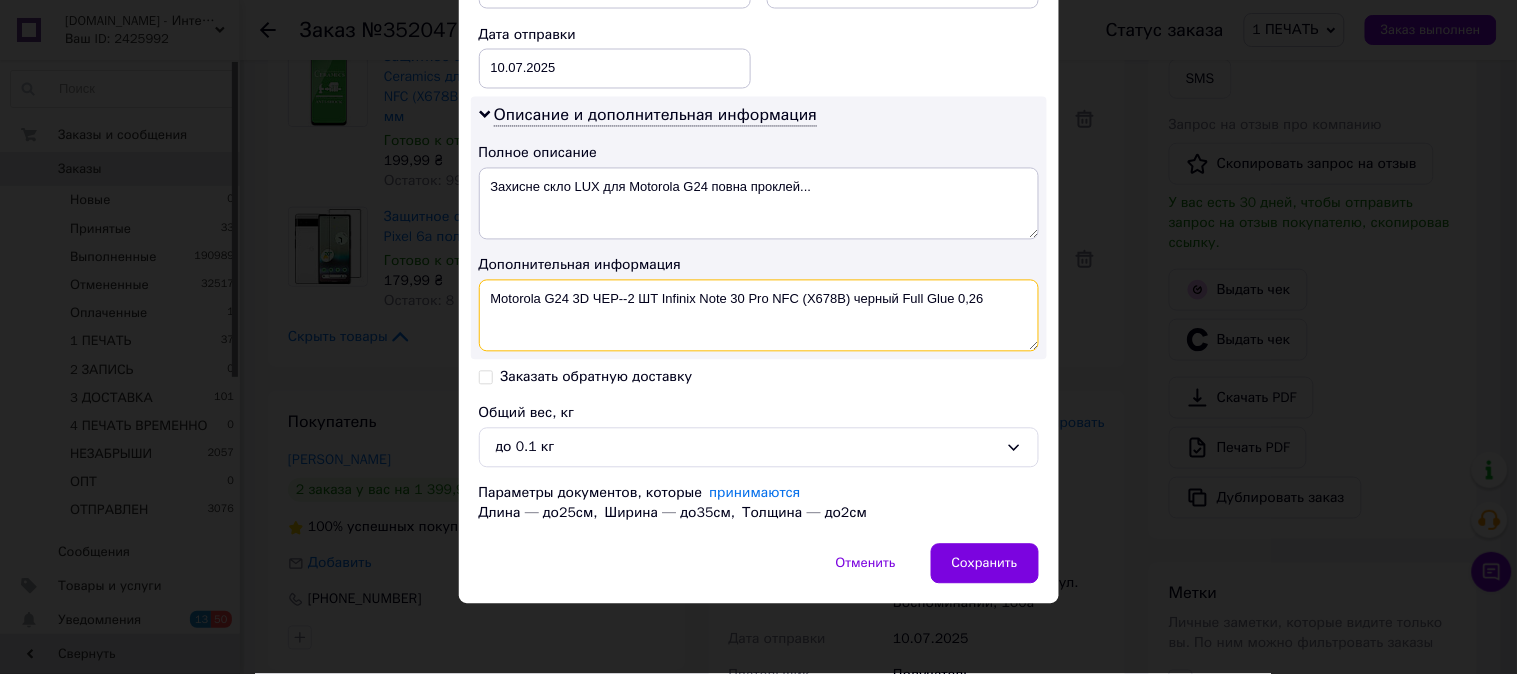 drag, startPoint x: 854, startPoint y: 300, endPoint x: 993, endPoint y: 328, distance: 141.7921 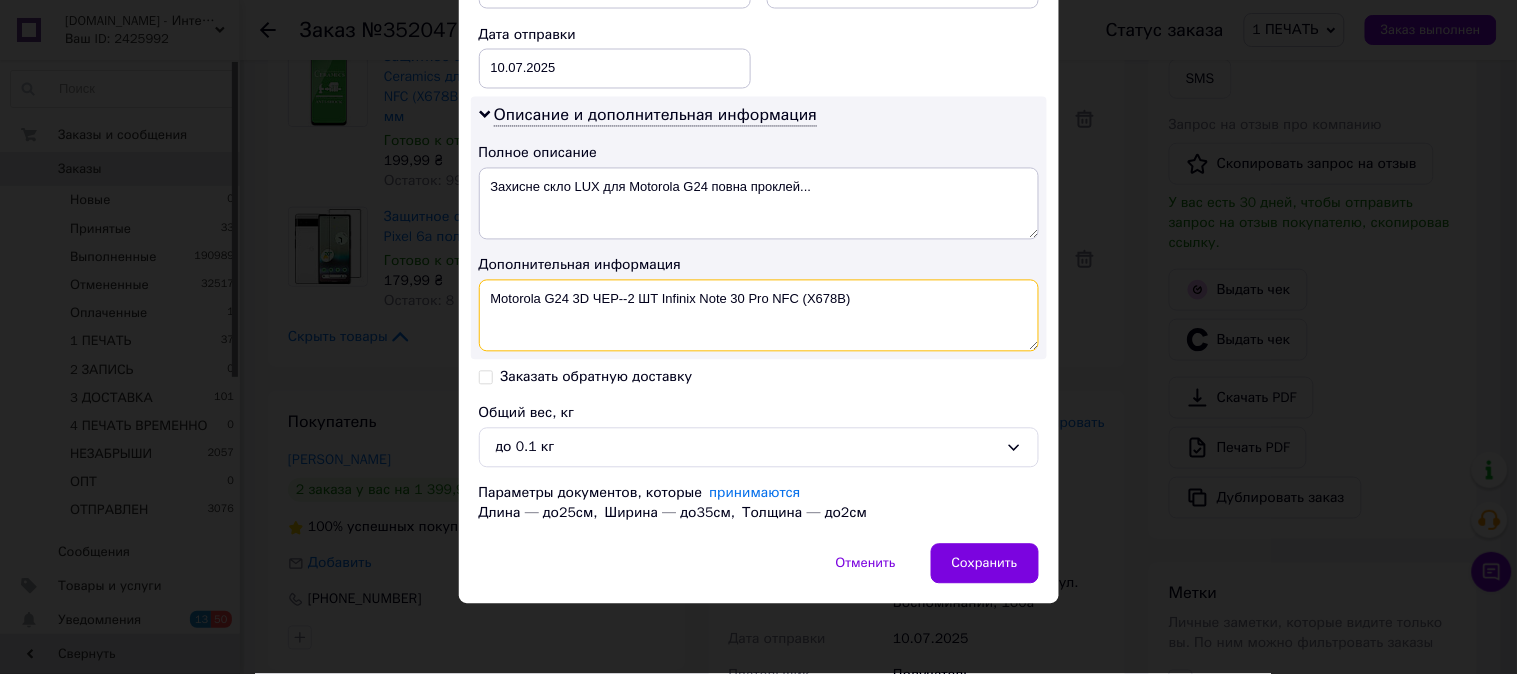 paste on "3D ЧЕР" 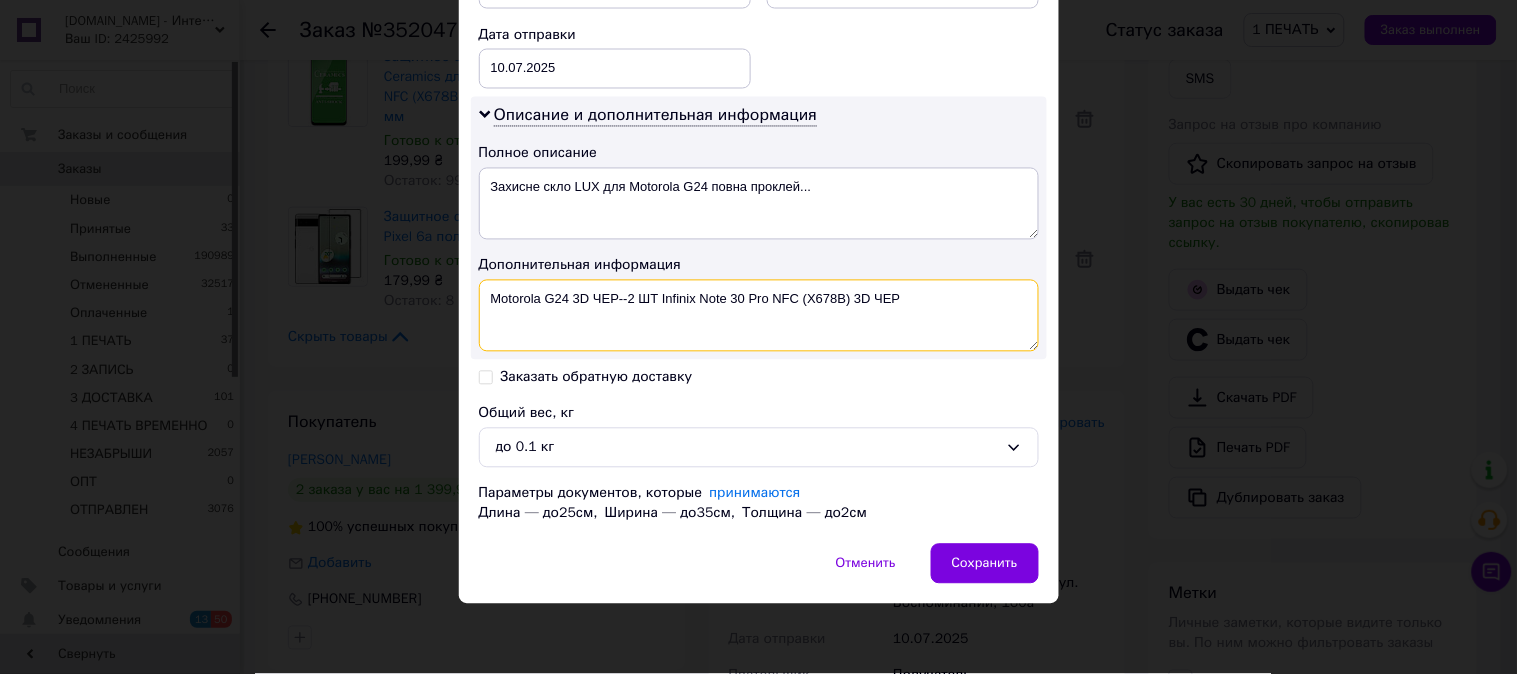 drag, startPoint x: 915, startPoint y: 311, endPoint x: 854, endPoint y: 316, distance: 61.204575 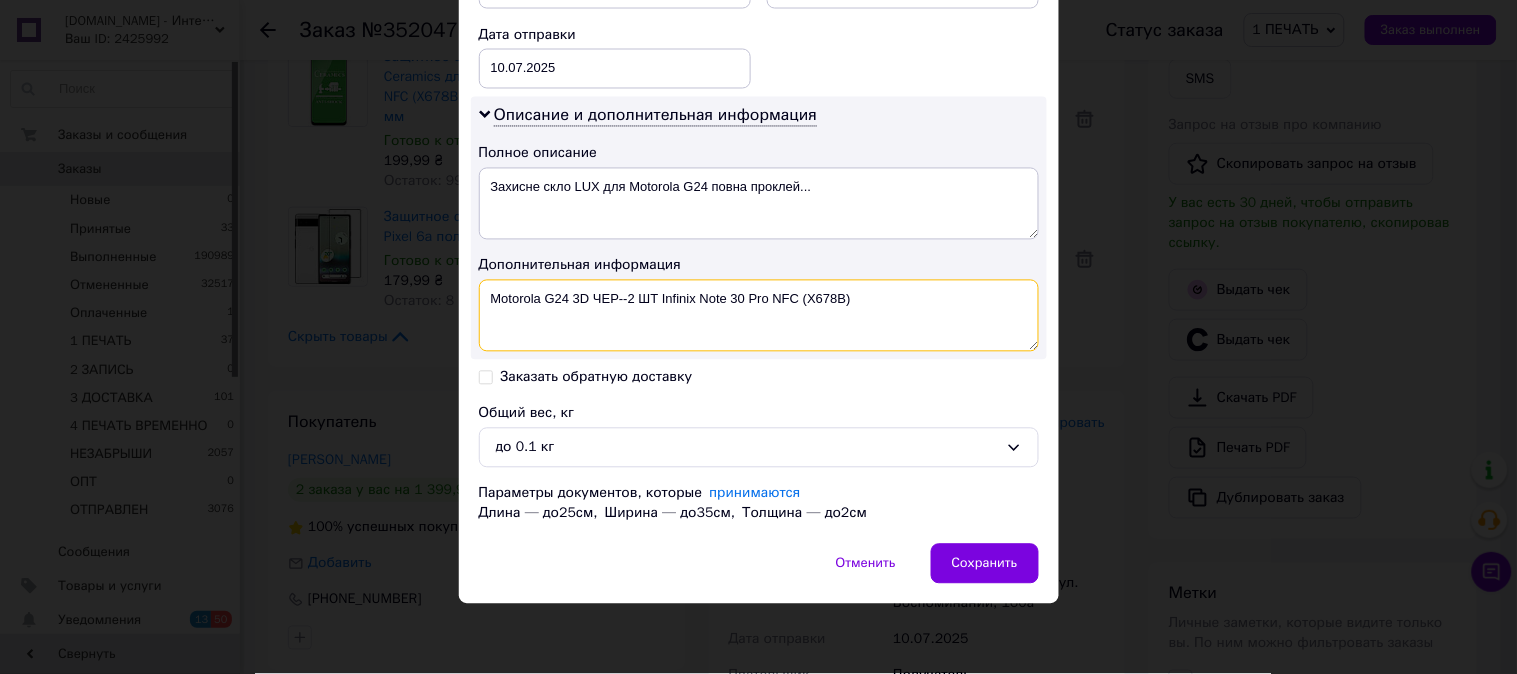 paste on "CERAM ЧЕР" 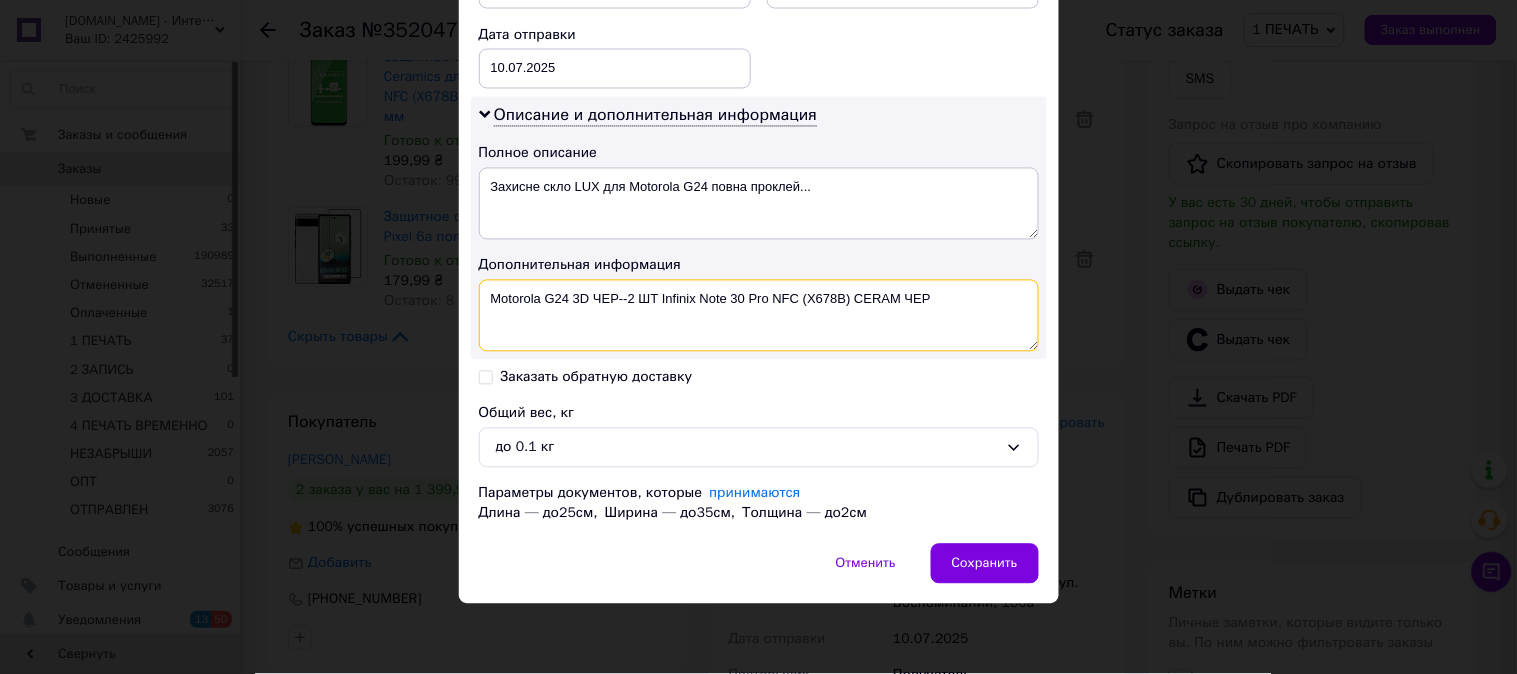 click on "Motorola G24 3D ЧЕР--2 ШТ Infinix Note 30 Pro NFC (X678B) CERAM ЧЕР" at bounding box center (759, 316) 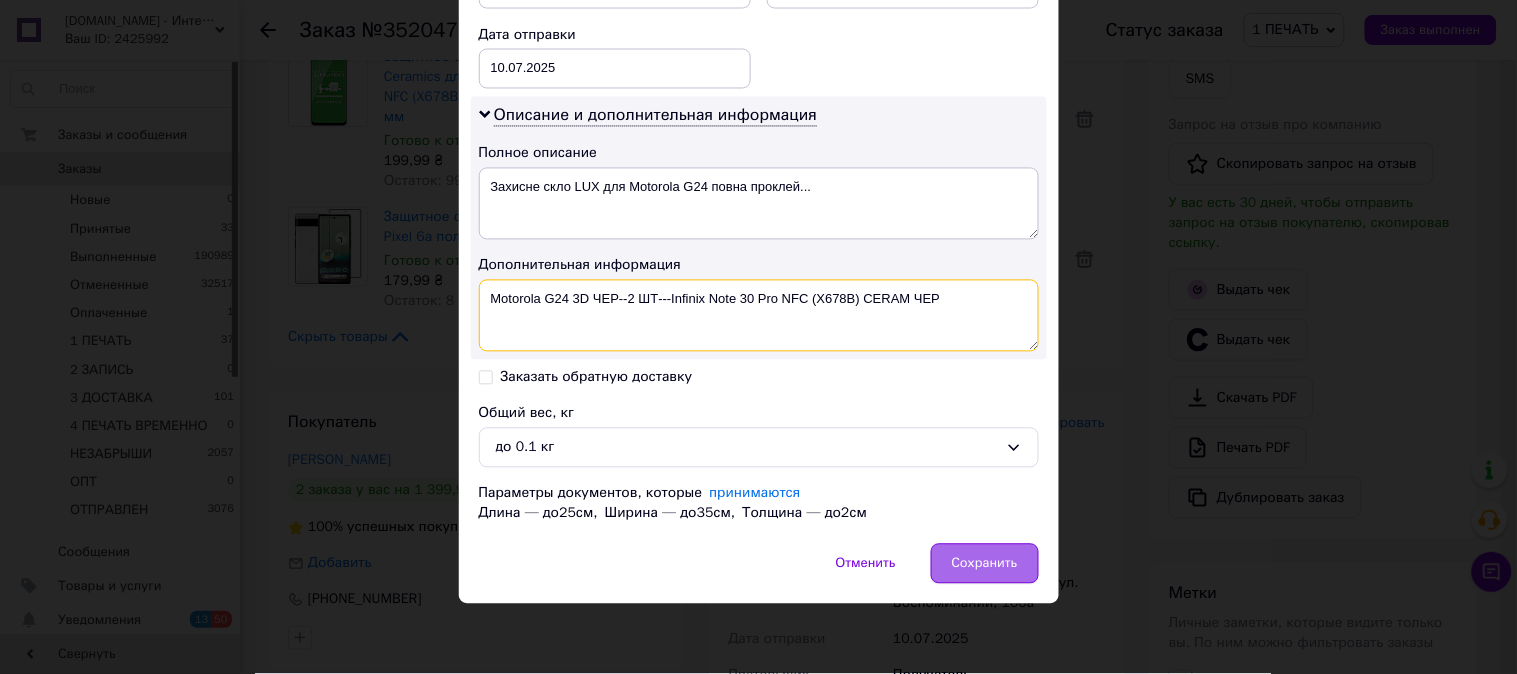 type on "Motorola G24 3D ЧЕР--2 ШТ---Infinix Note 30 Pro NFC (X678B) CERAM ЧЕР" 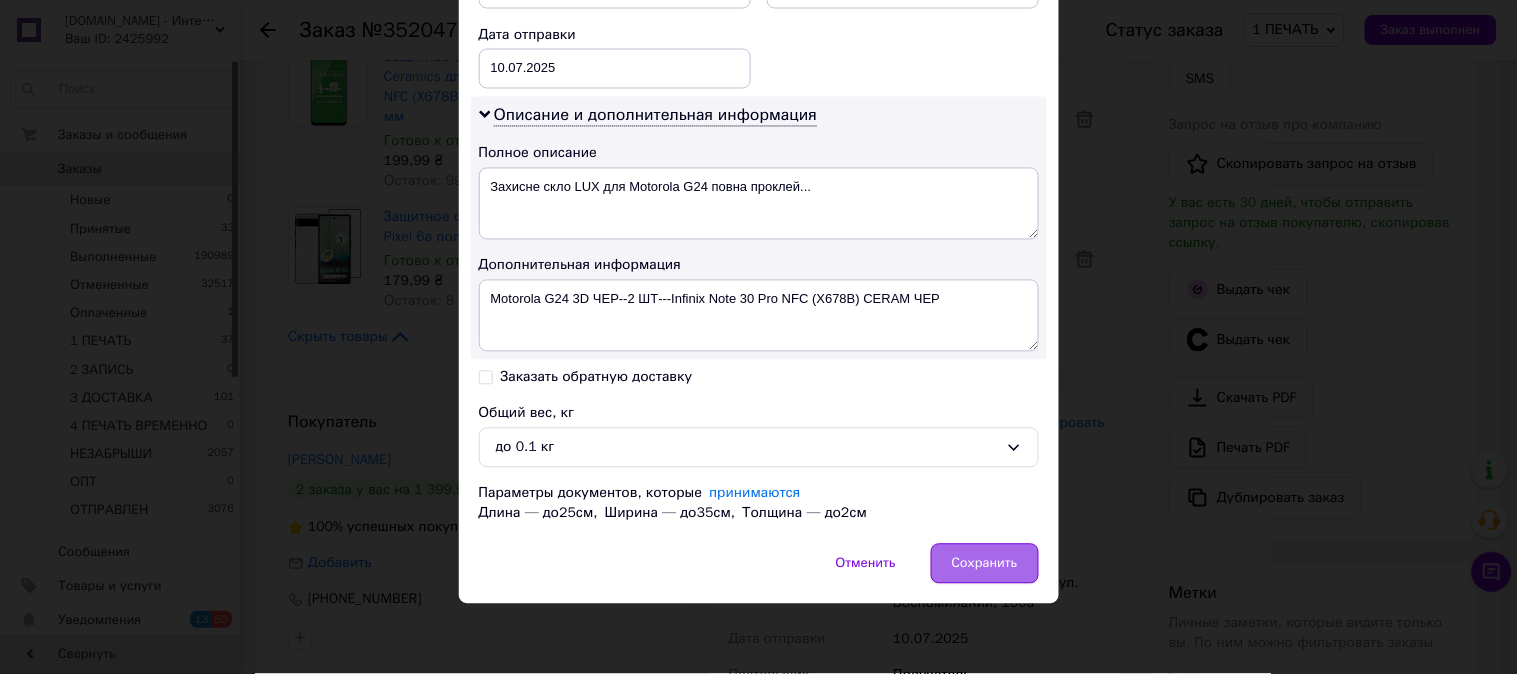 click on "Сохранить" at bounding box center (985, 564) 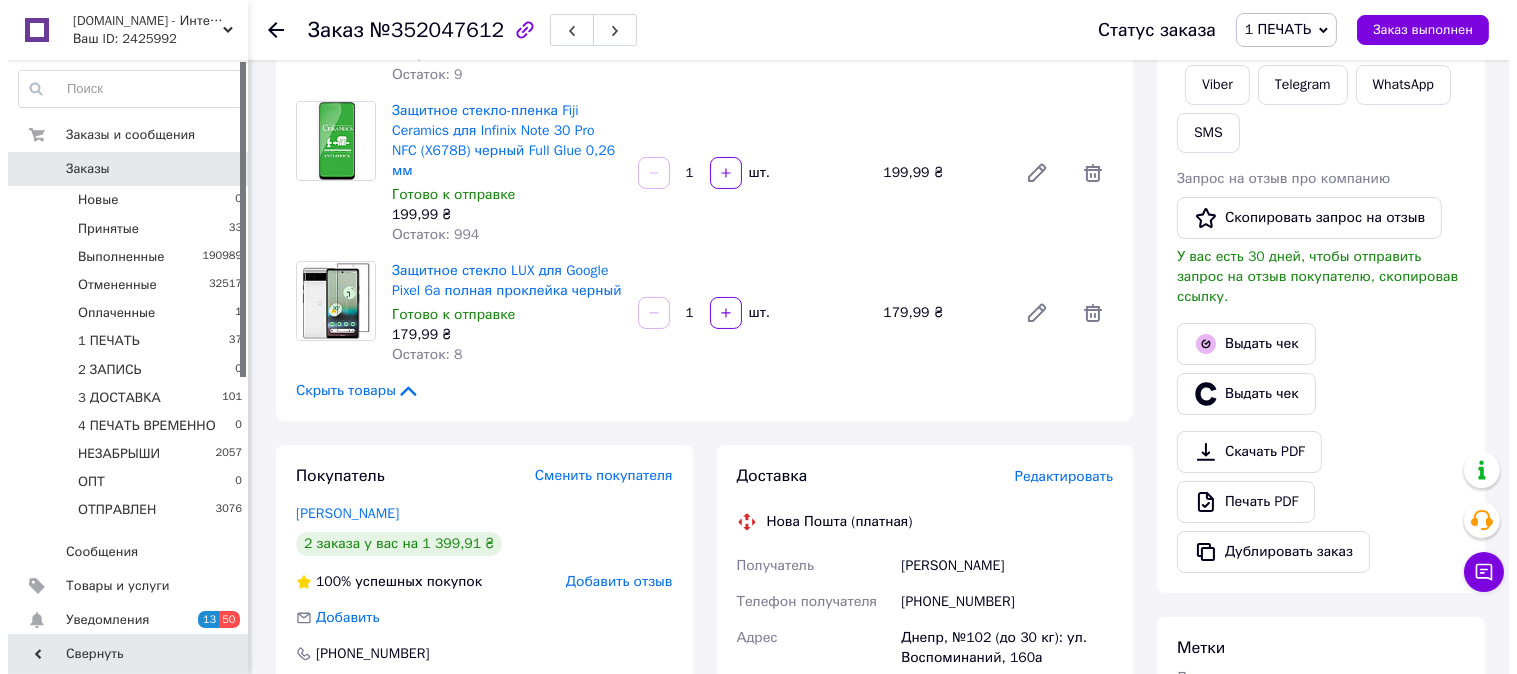 scroll, scrollTop: 407, scrollLeft: 0, axis: vertical 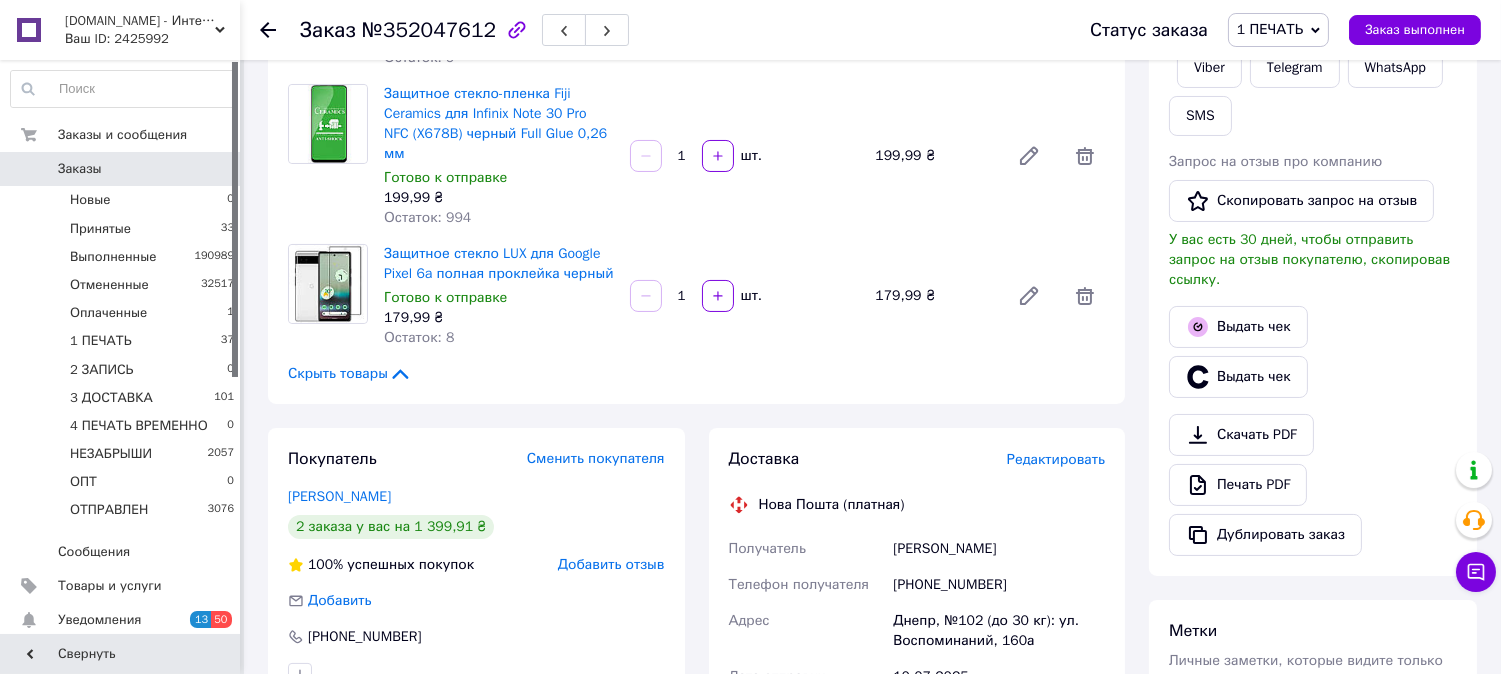 click on "Редактировать" at bounding box center [1056, 459] 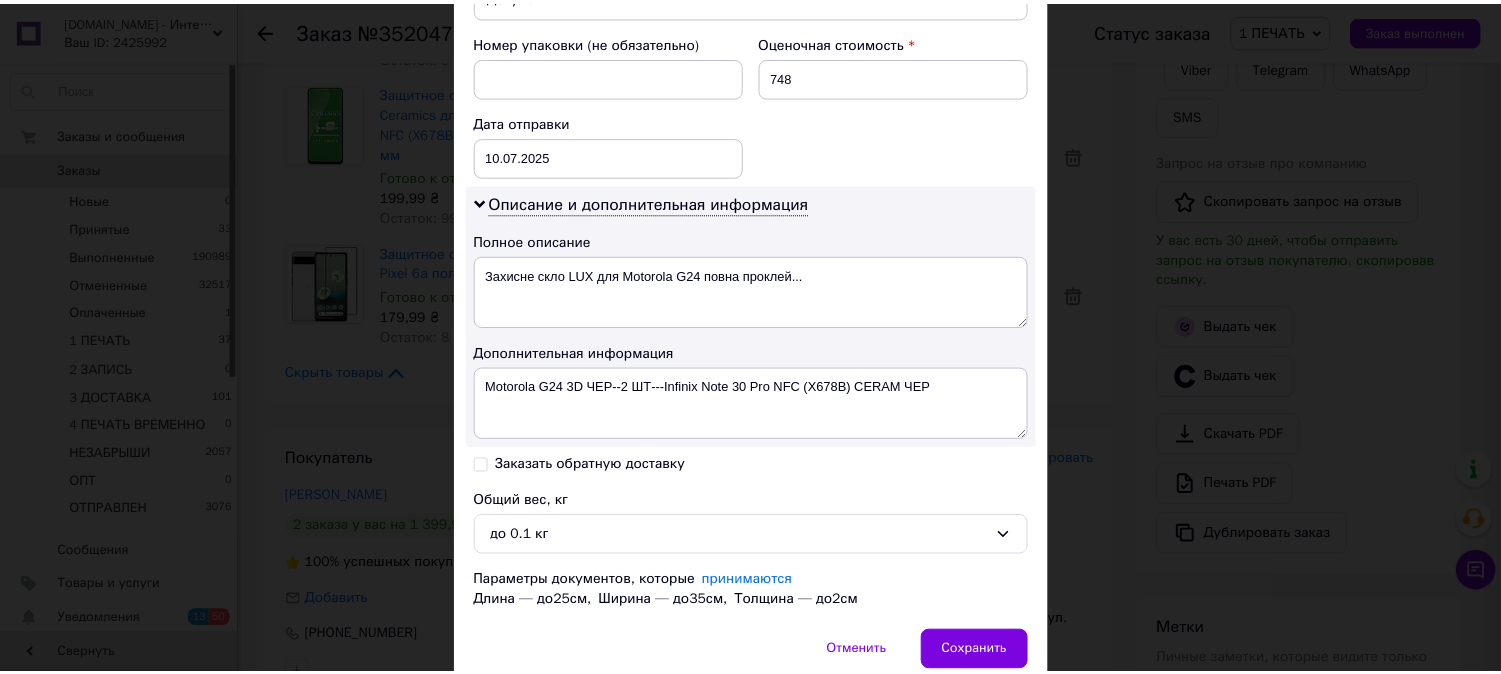 scroll, scrollTop: 852, scrollLeft: 0, axis: vertical 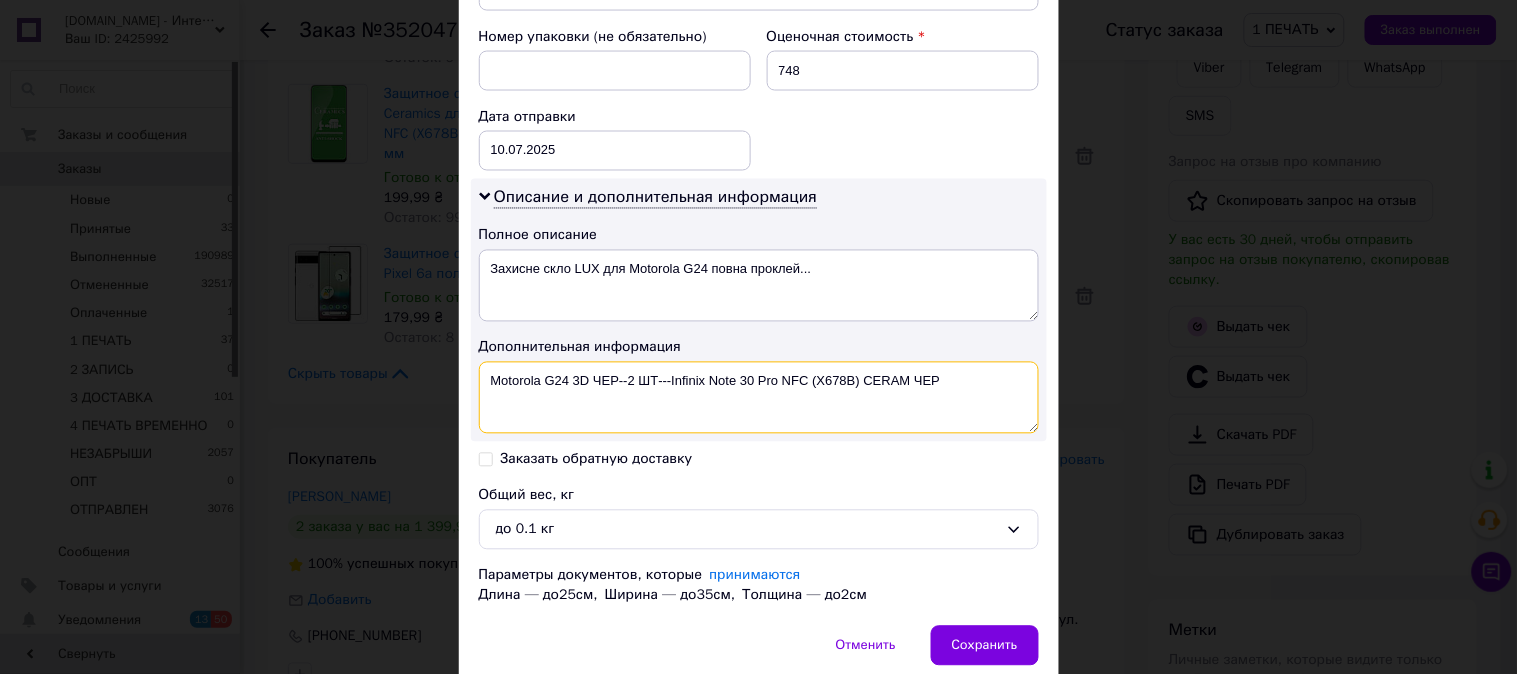 click on "Motorola G24 3D ЧЕР--2 ШТ---Infinix Note 30 Pro NFC (X678B) CERAM ЧЕР" at bounding box center [759, 398] 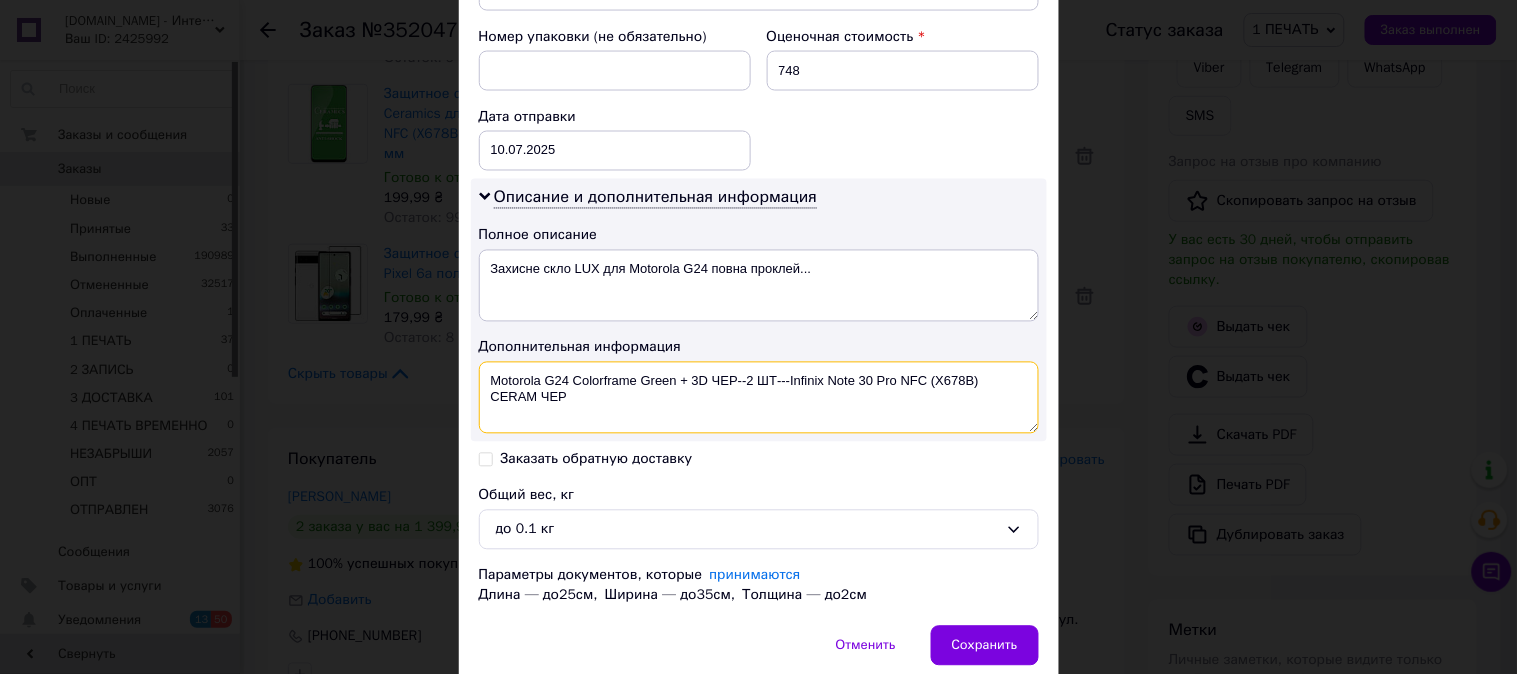 click on "Motorola G24 Colorframe Green + 3D ЧЕР--2 ШТ---Infinix Note 30 Pro NFC (X678B) CERAM ЧЕР" at bounding box center [759, 398] 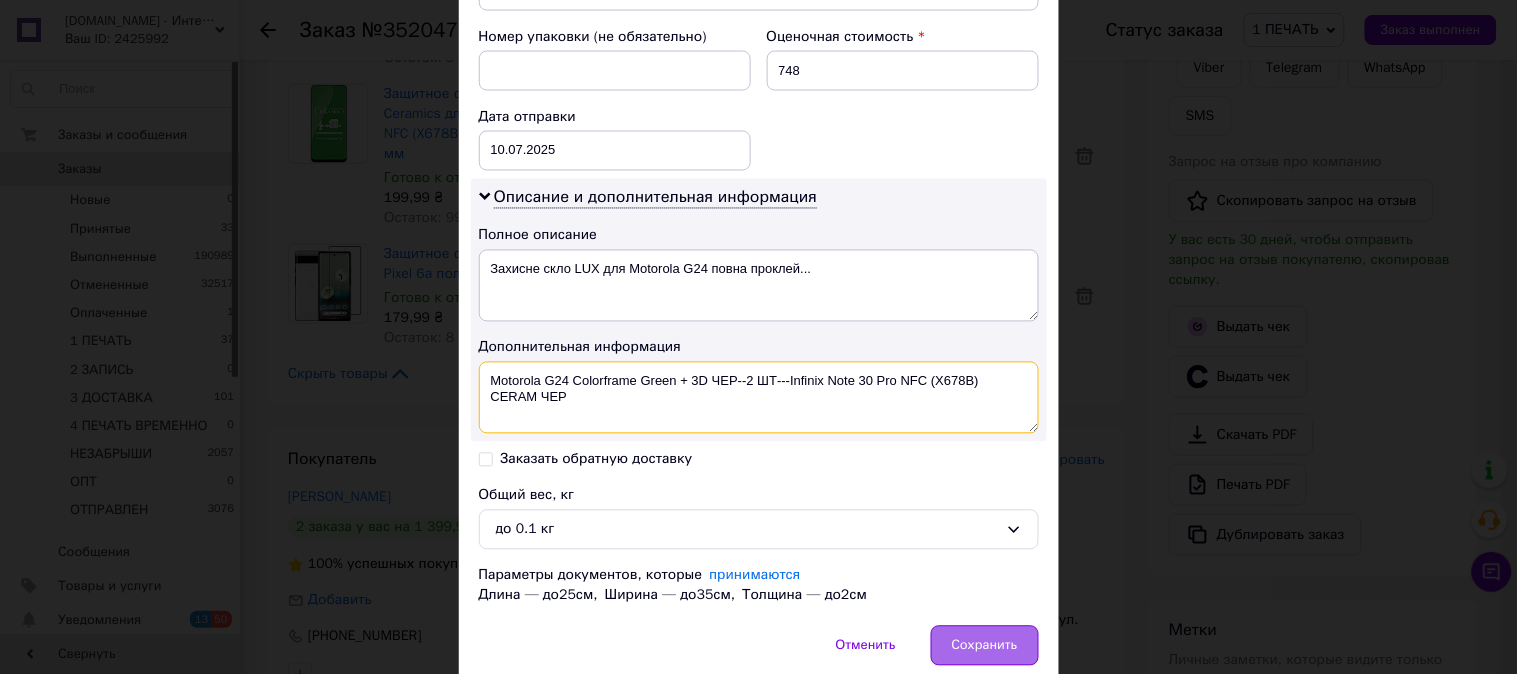type on "Motorola G24 Colorframe Green + 3D ЧЕР--2 ШТ---Infinix Note 30 Pro NFC (X678B) CERAM ЧЕР" 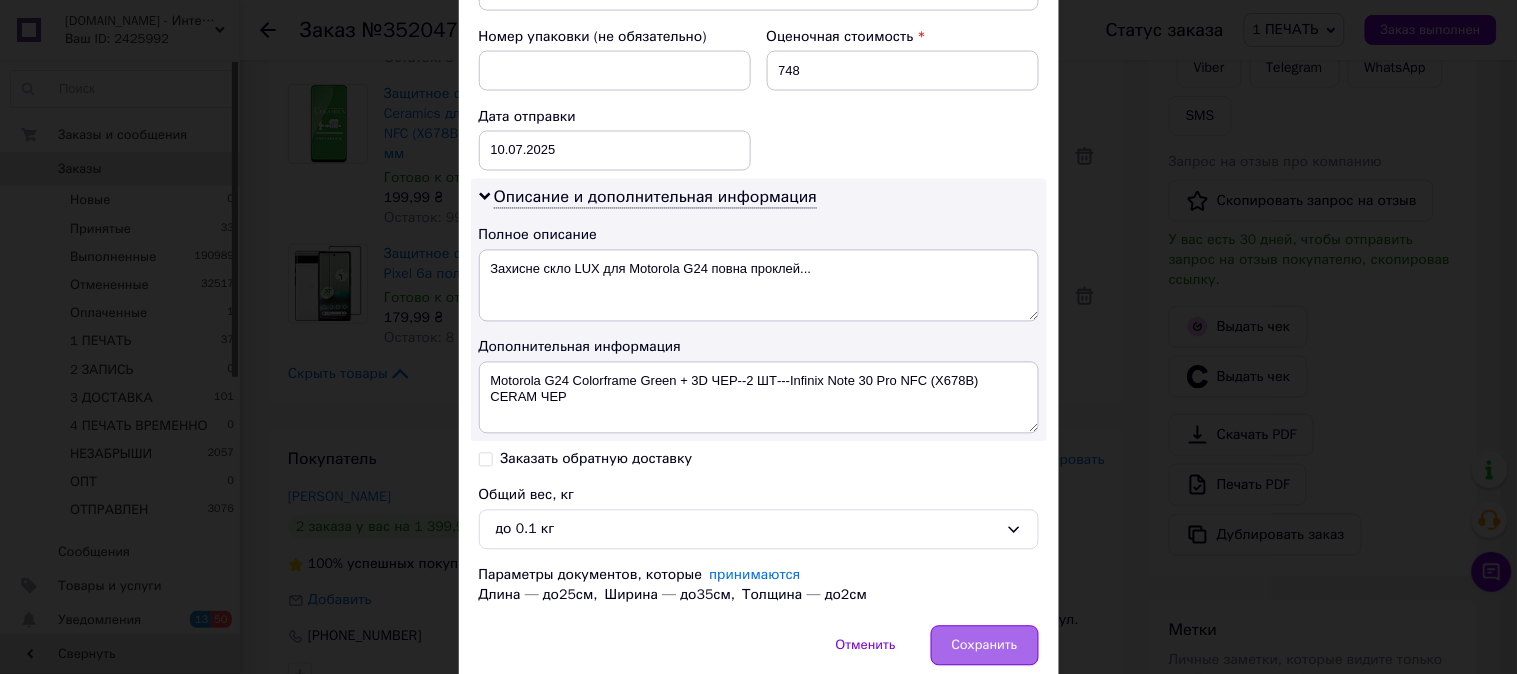 click on "Сохранить" at bounding box center [985, 646] 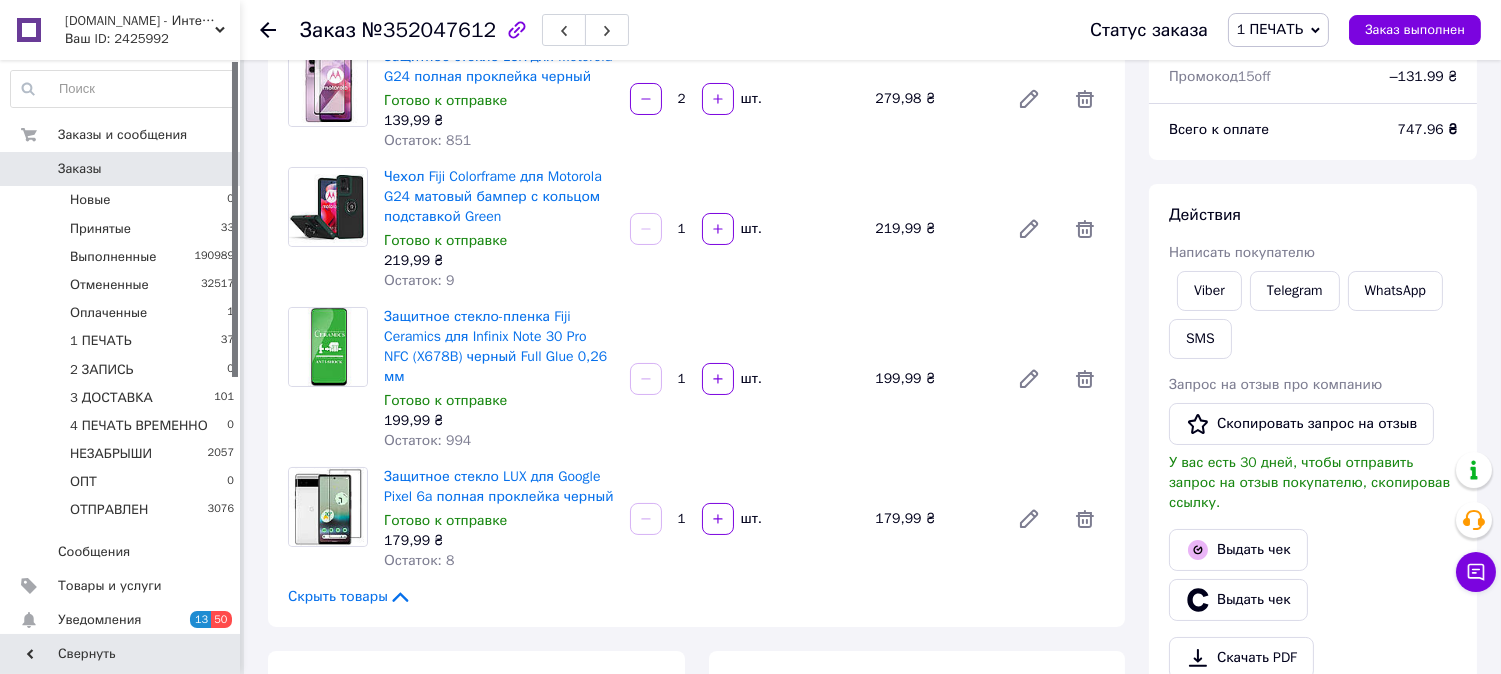 scroll, scrollTop: 222, scrollLeft: 0, axis: vertical 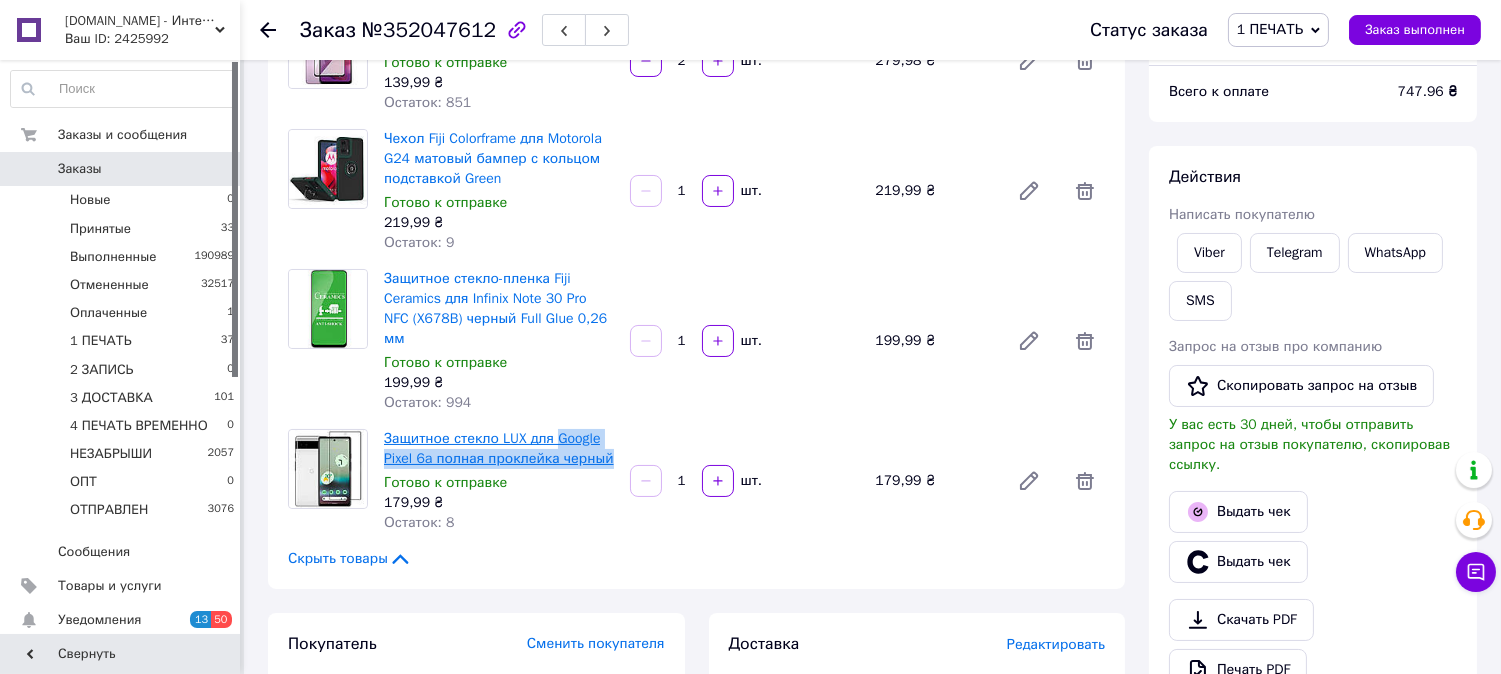 drag, startPoint x: 608, startPoint y: 458, endPoint x: 552, endPoint y: 442, distance: 58.24088 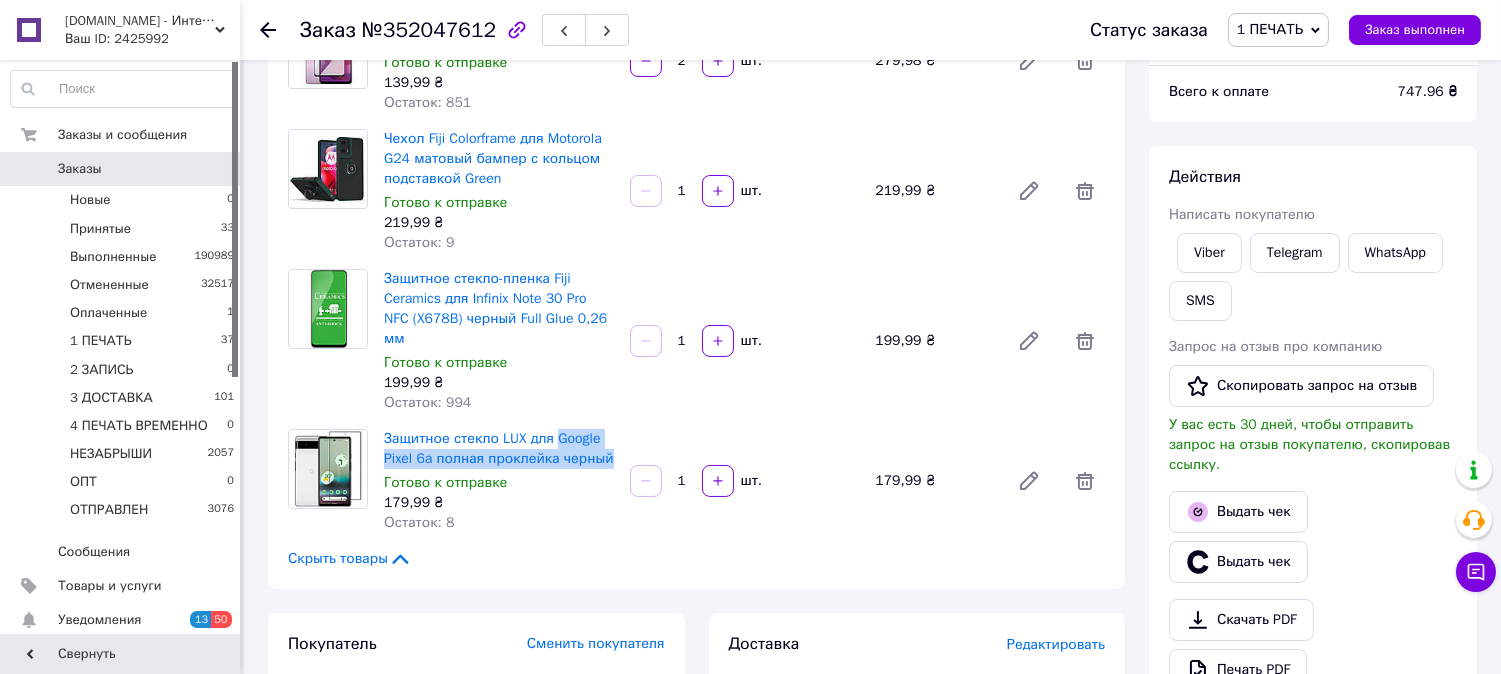 copy on "Google Pixel 6a полная проклейка черный" 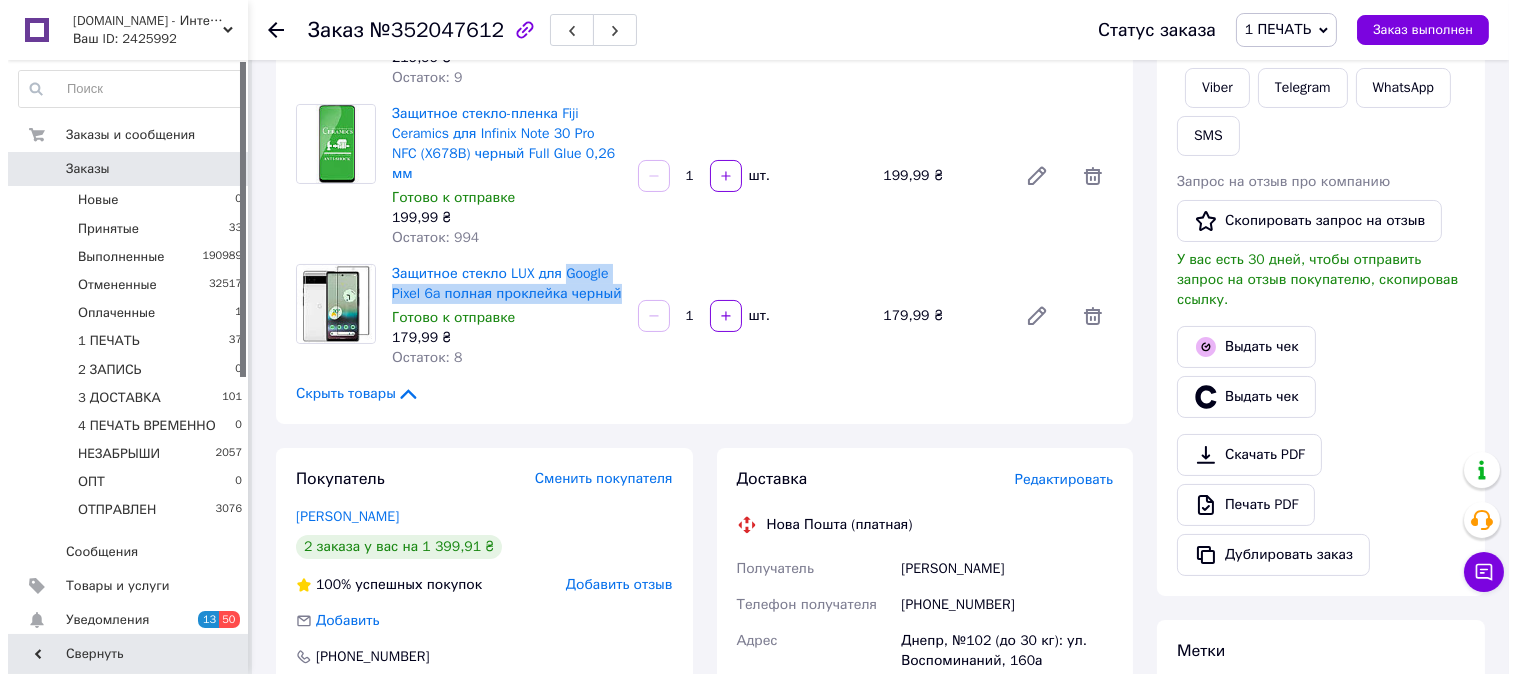 scroll, scrollTop: 407, scrollLeft: 0, axis: vertical 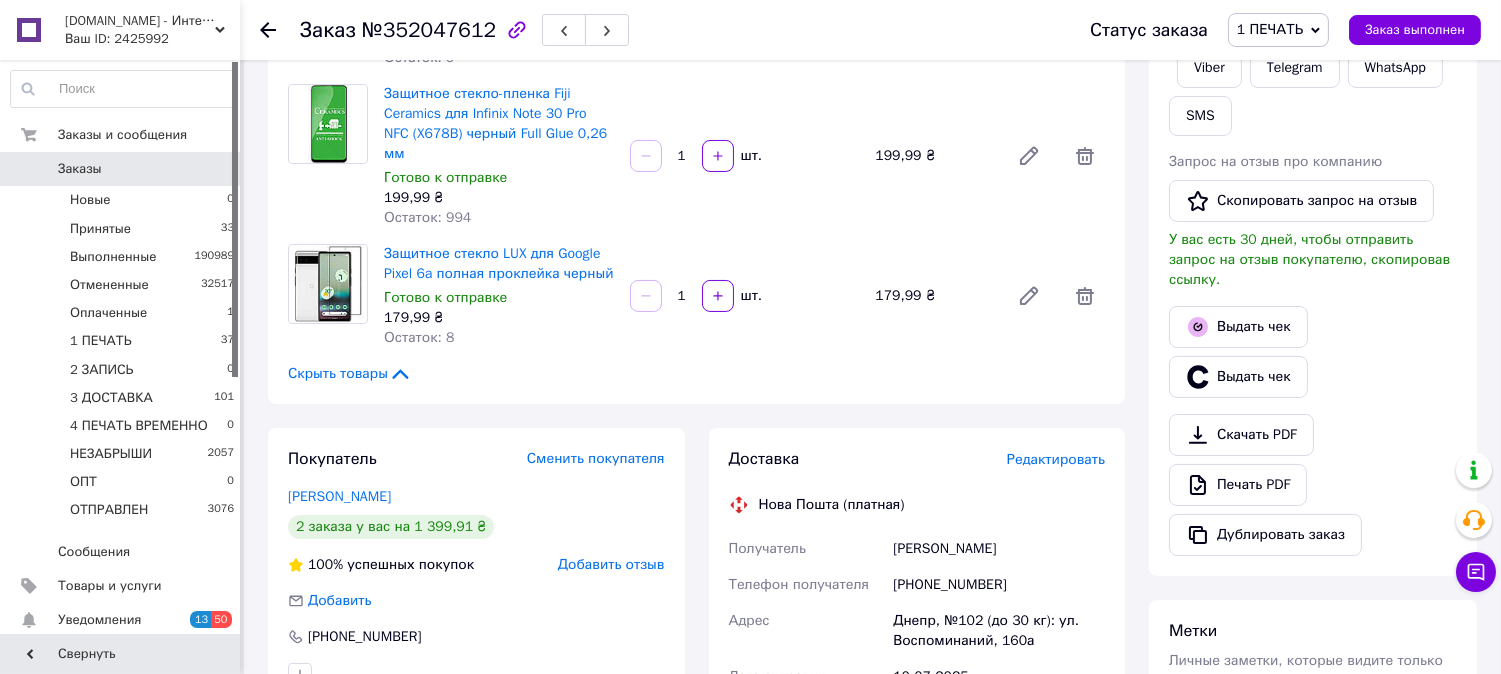 click on "Редактировать" at bounding box center [1056, 459] 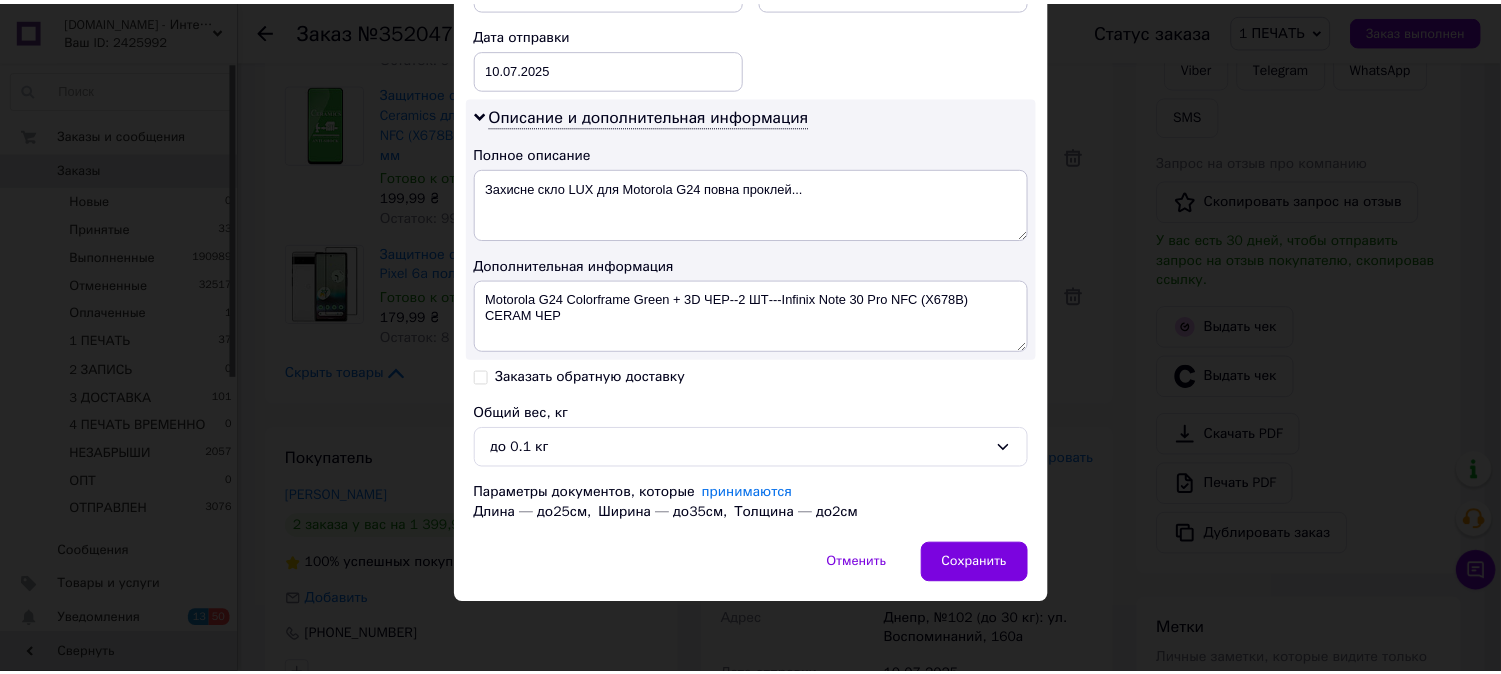 scroll, scrollTop: 936, scrollLeft: 0, axis: vertical 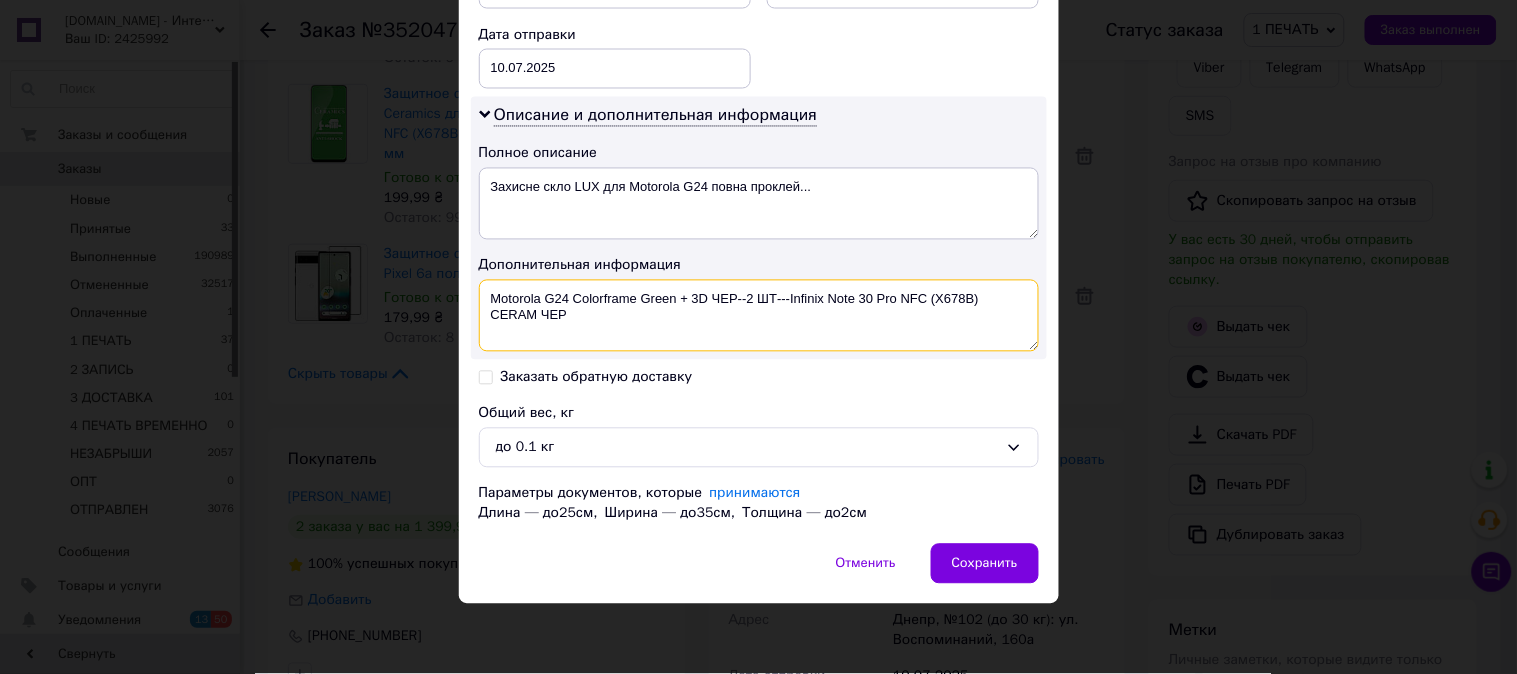 click on "Motorola G24 Colorframe Green + 3D ЧЕР--2 ШТ---Infinix Note 30 Pro NFC (X678B) CERAM ЧЕР" at bounding box center [759, 316] 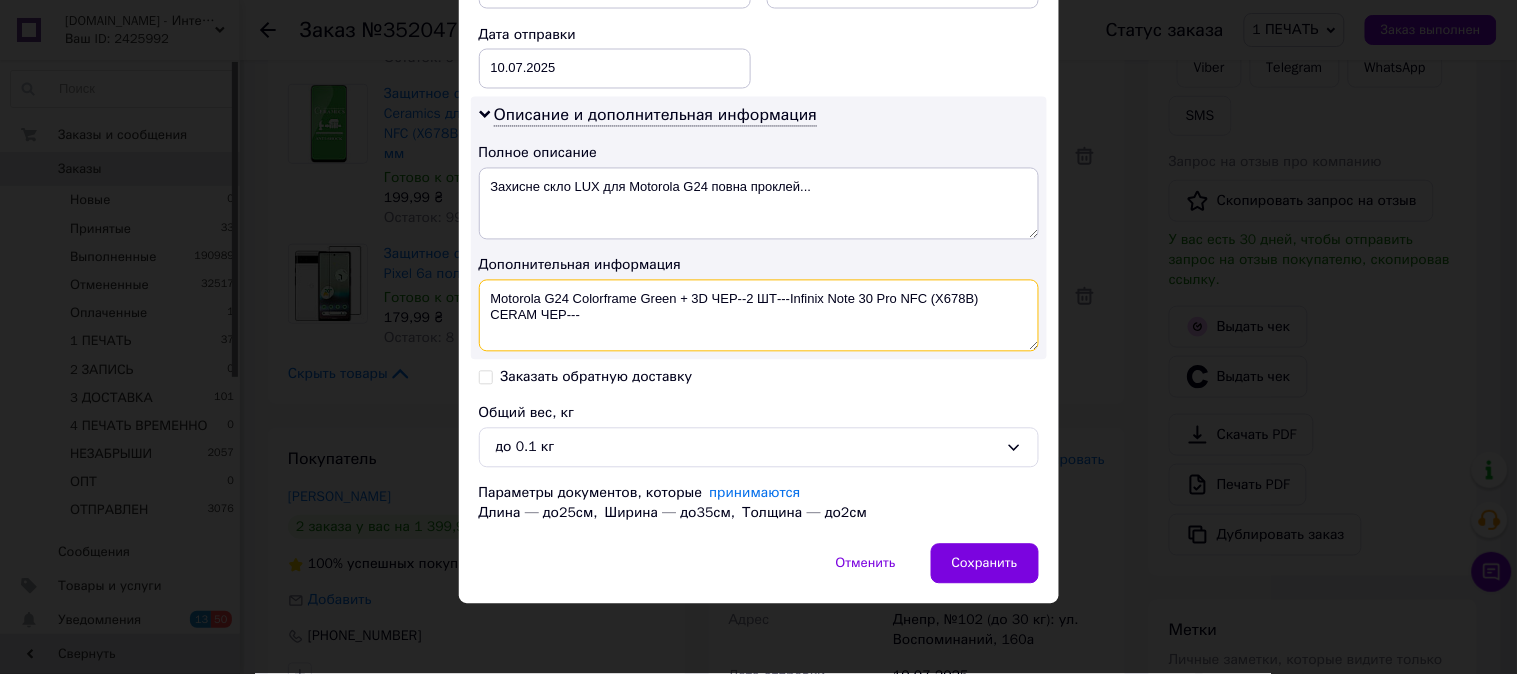 paste on "Google P" 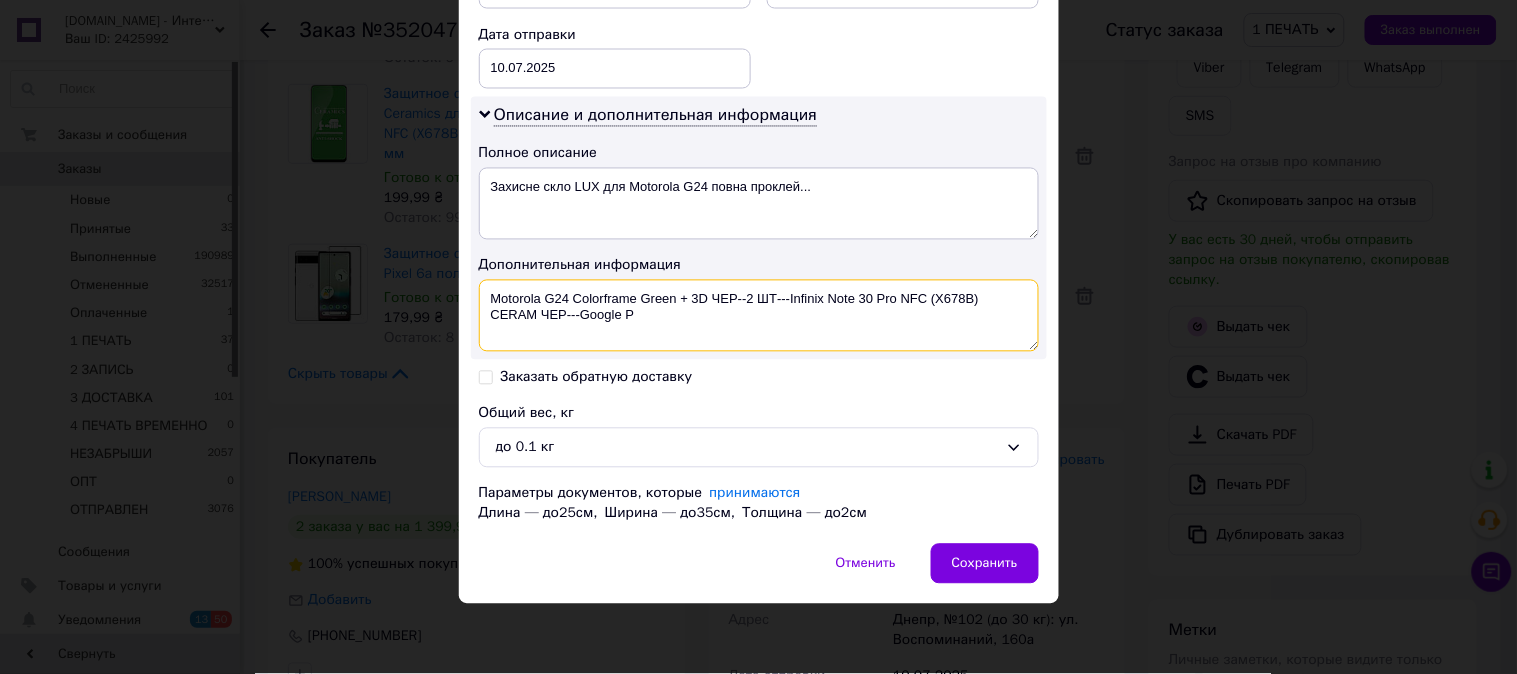 drag, startPoint x: 767, startPoint y: 323, endPoint x: 581, endPoint y: 343, distance: 187.07217 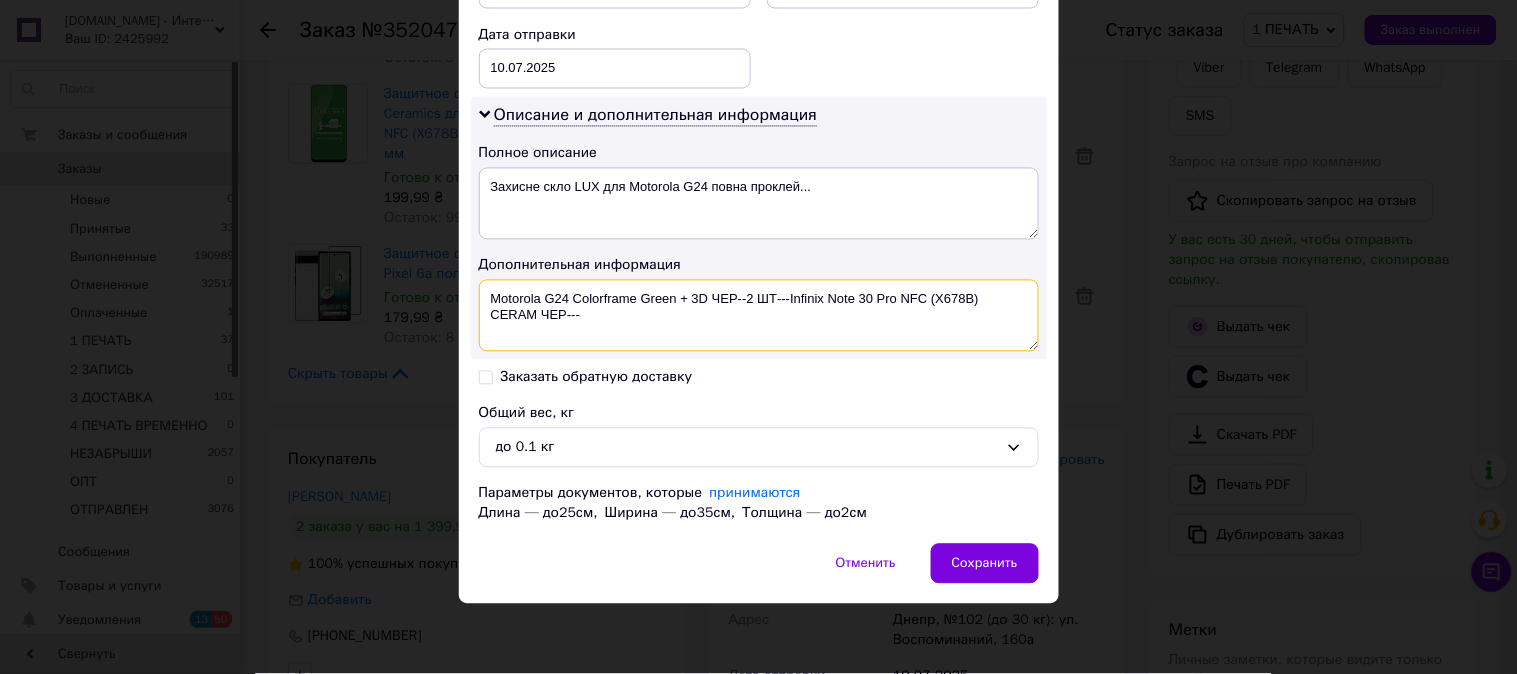 click on "Motorola G24 Colorframe Green + 3D ЧЕР--2 ШТ---Infinix Note 30 Pro NFC (X678B) CERAM ЧЕР---" at bounding box center (759, 316) 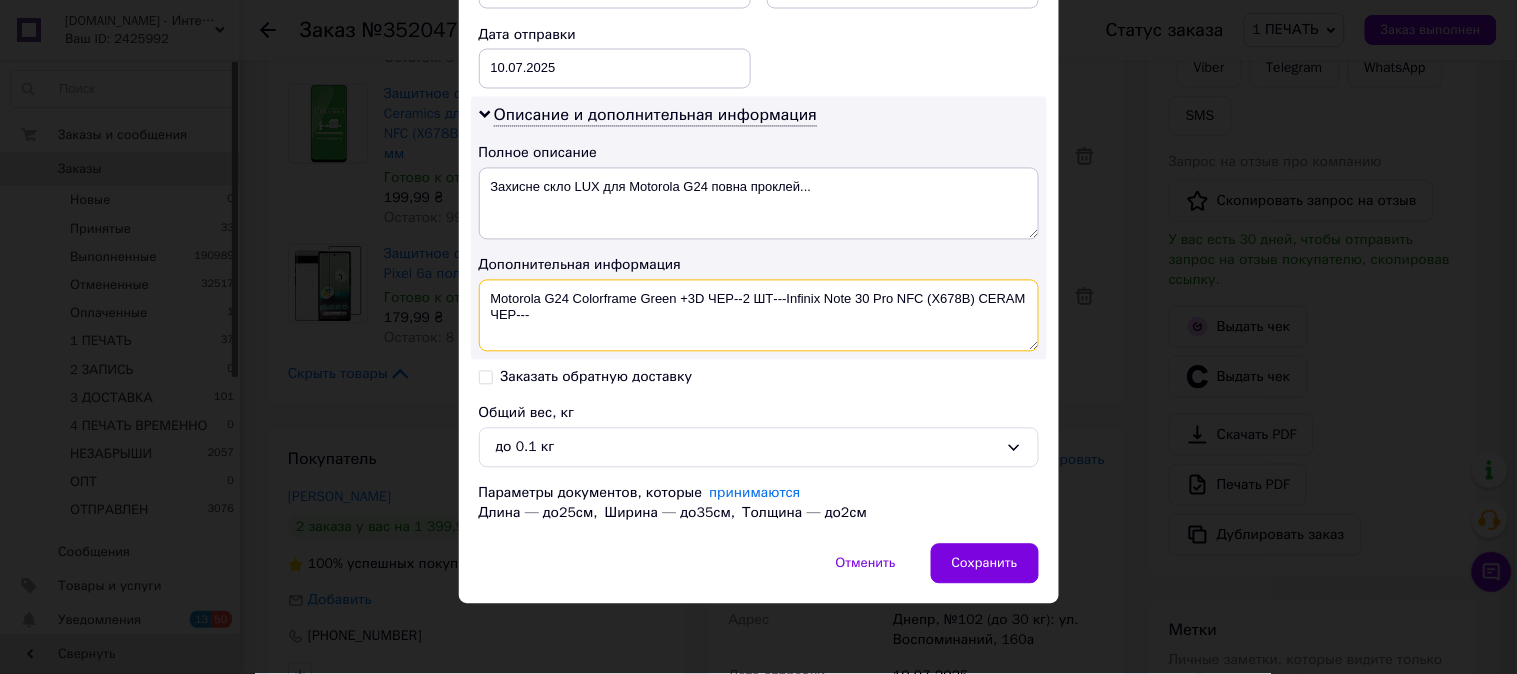 drag, startPoint x: 917, startPoint y: 305, endPoint x: 977, endPoint y: 301, distance: 60.133186 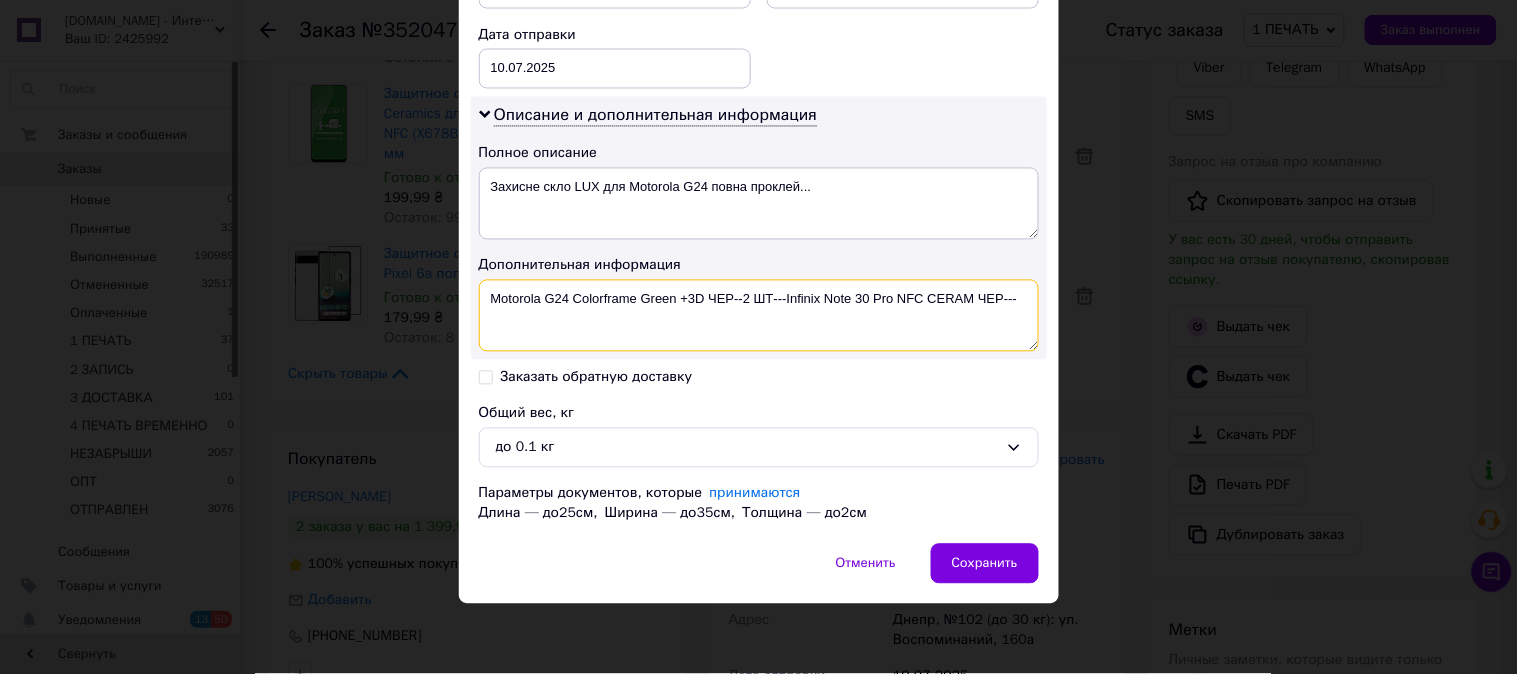 click on "Motorola G24 Colorframe Green +3D ЧЕР--2 ШТ---Infinix Note 30 Pro NFC CERAM ЧЕР---" at bounding box center [759, 316] 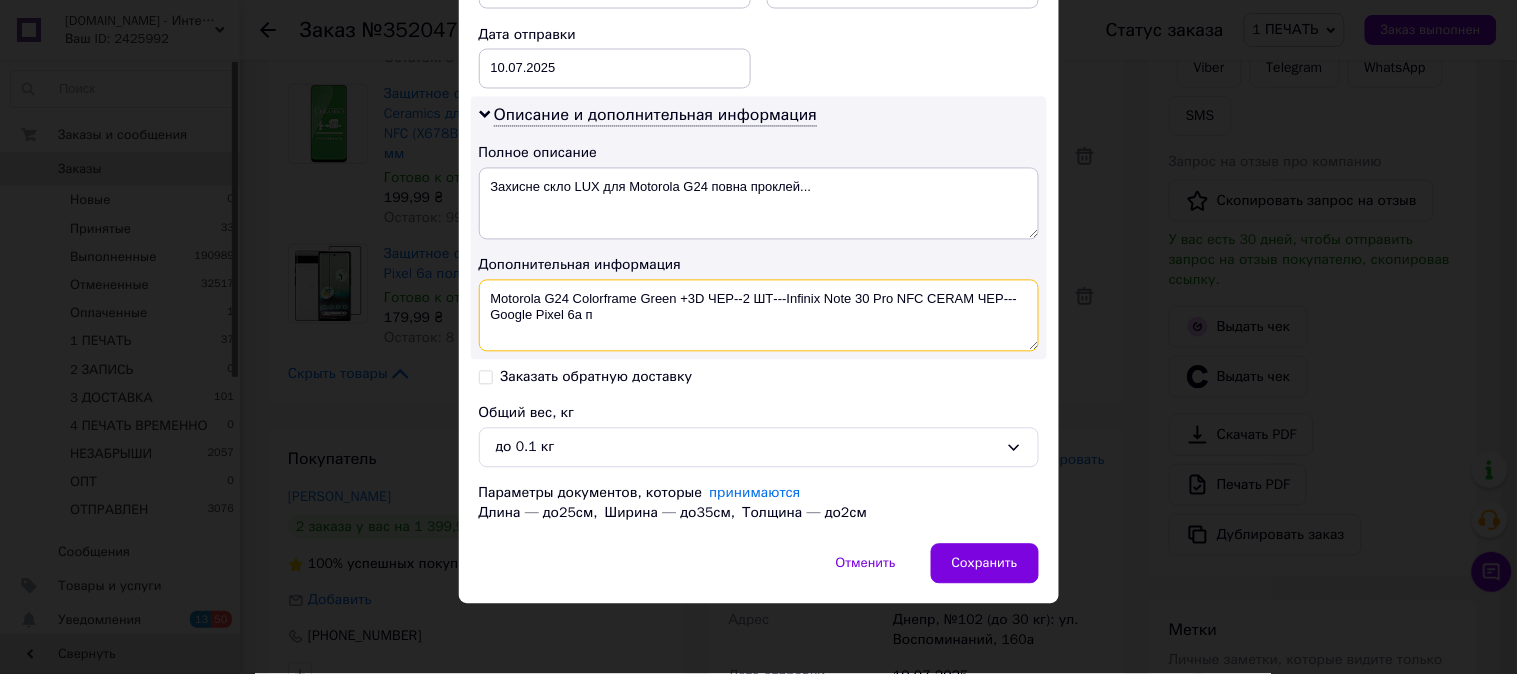 drag, startPoint x: 607, startPoint y: 328, endPoint x: 584, endPoint y: 332, distance: 23.345236 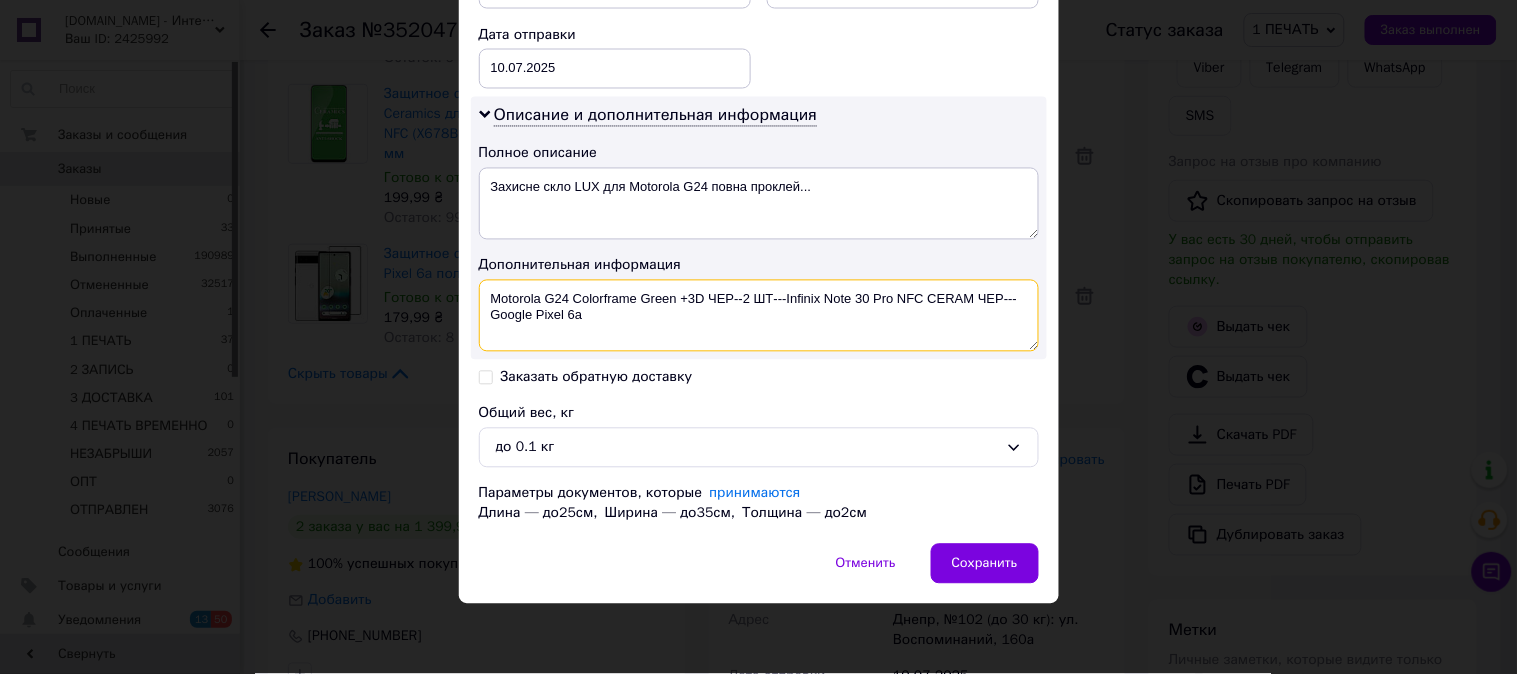 click on "Motorola G24 Colorframe Green +3D ЧЕР--2 ШТ---Infinix Note 30 Pro NFC CERAM ЧЕР---Google Pixel 6a" at bounding box center [759, 316] 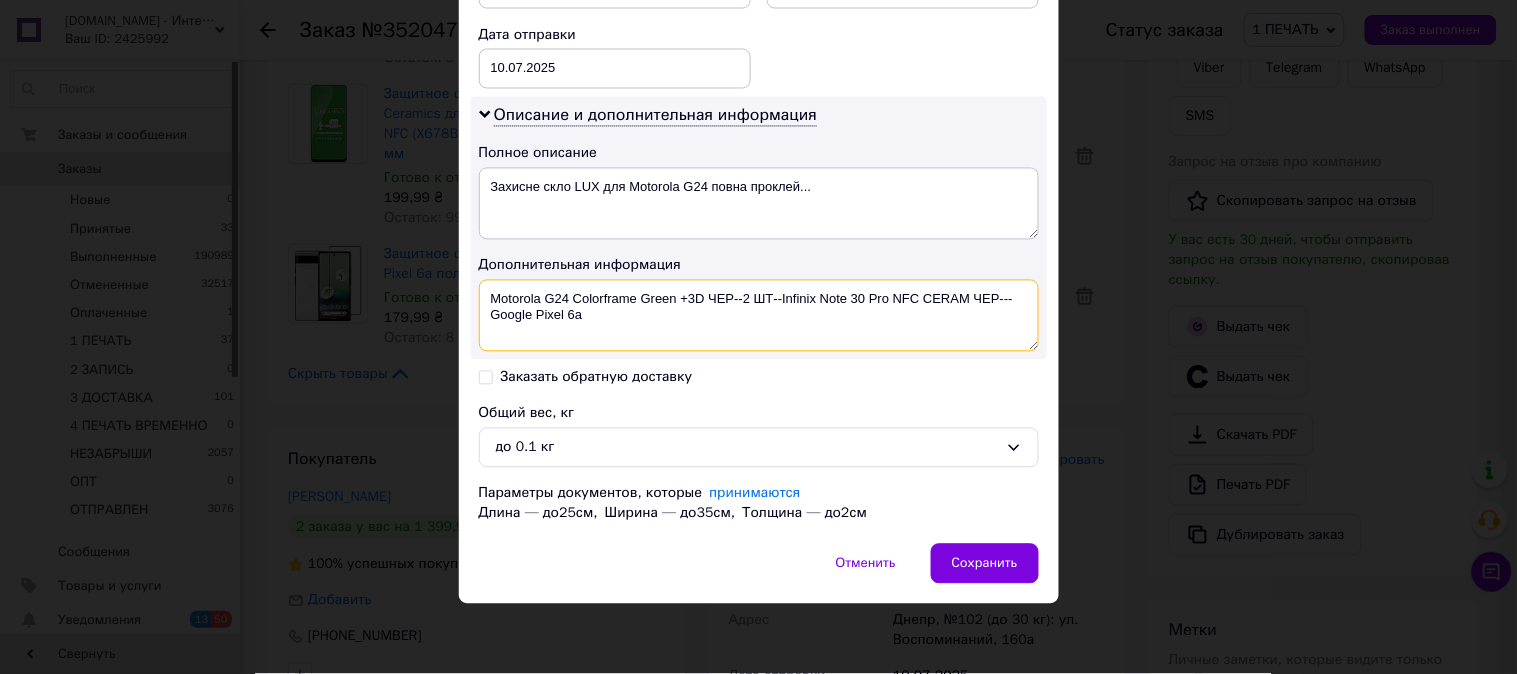 click on "Motorola G24 Colorframe Green +3D ЧЕР--2 ШТ--Infinix Note 30 Pro NFC CERAM ЧЕР---Google Pixel 6a" at bounding box center [759, 316] 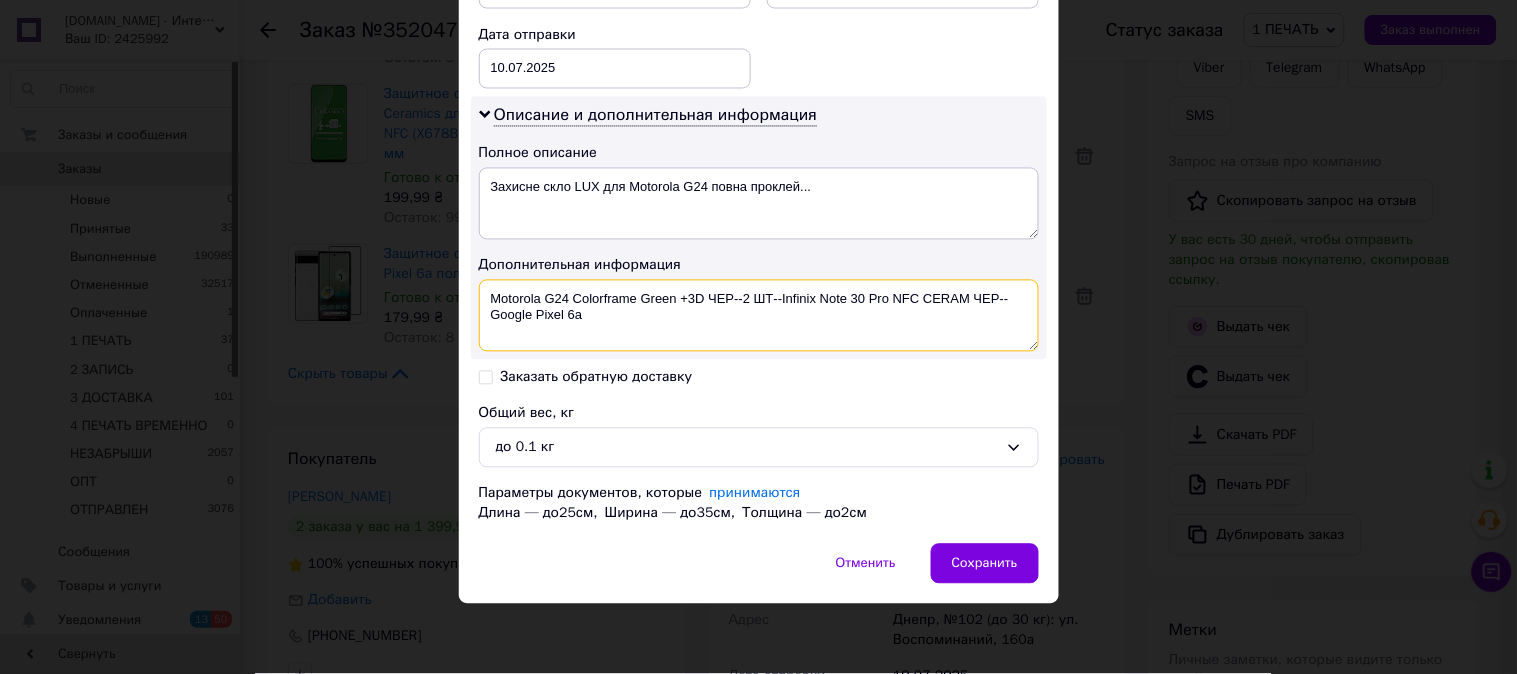 click on "Motorola G24 Colorframe Green +3D ЧЕР--2 ШТ--Infinix Note 30 Pro NFC CERAM ЧЕР--Google Pixel 6a" at bounding box center (759, 316) 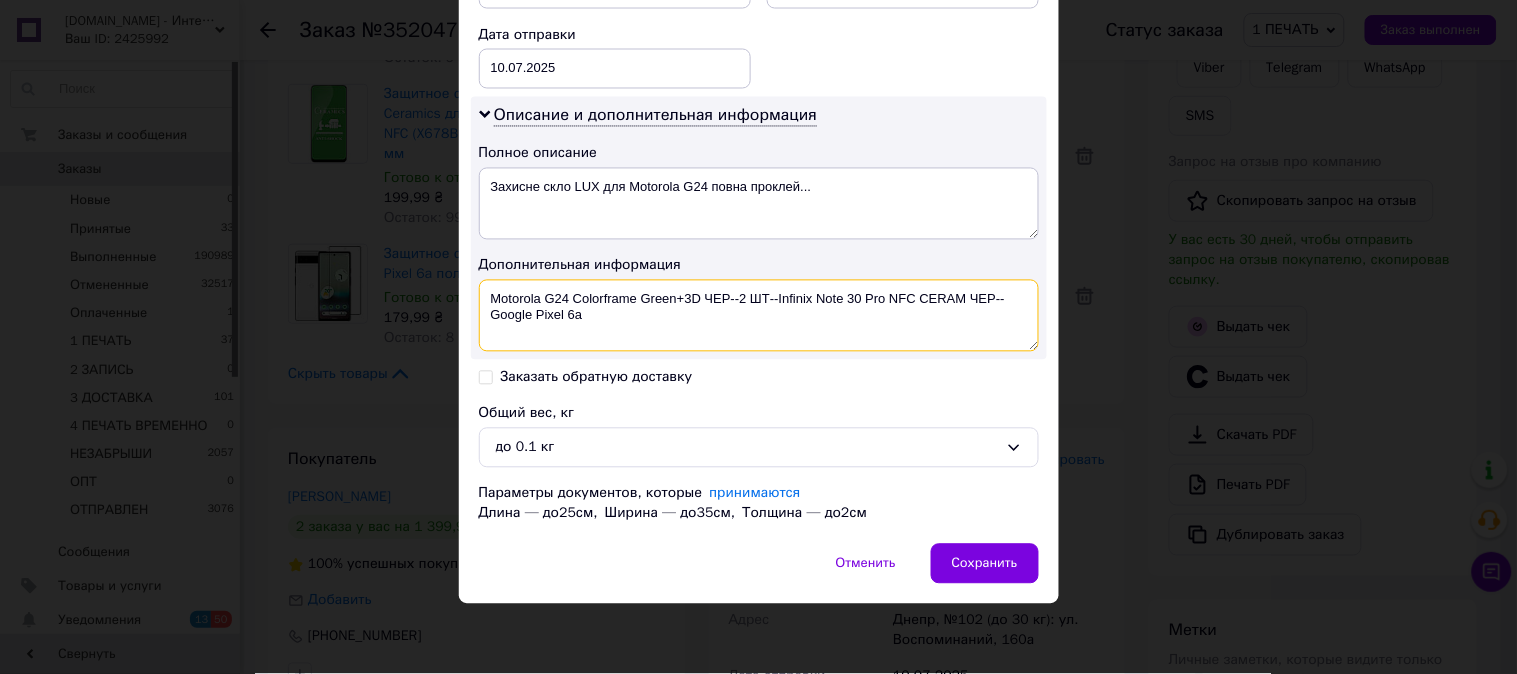 click on "Motorola G24 Colorframe Green+3D ЧЕР--2 ШТ--Infinix Note 30 Pro NFC CERAM ЧЕР--Google Pixel 6a" at bounding box center (759, 316) 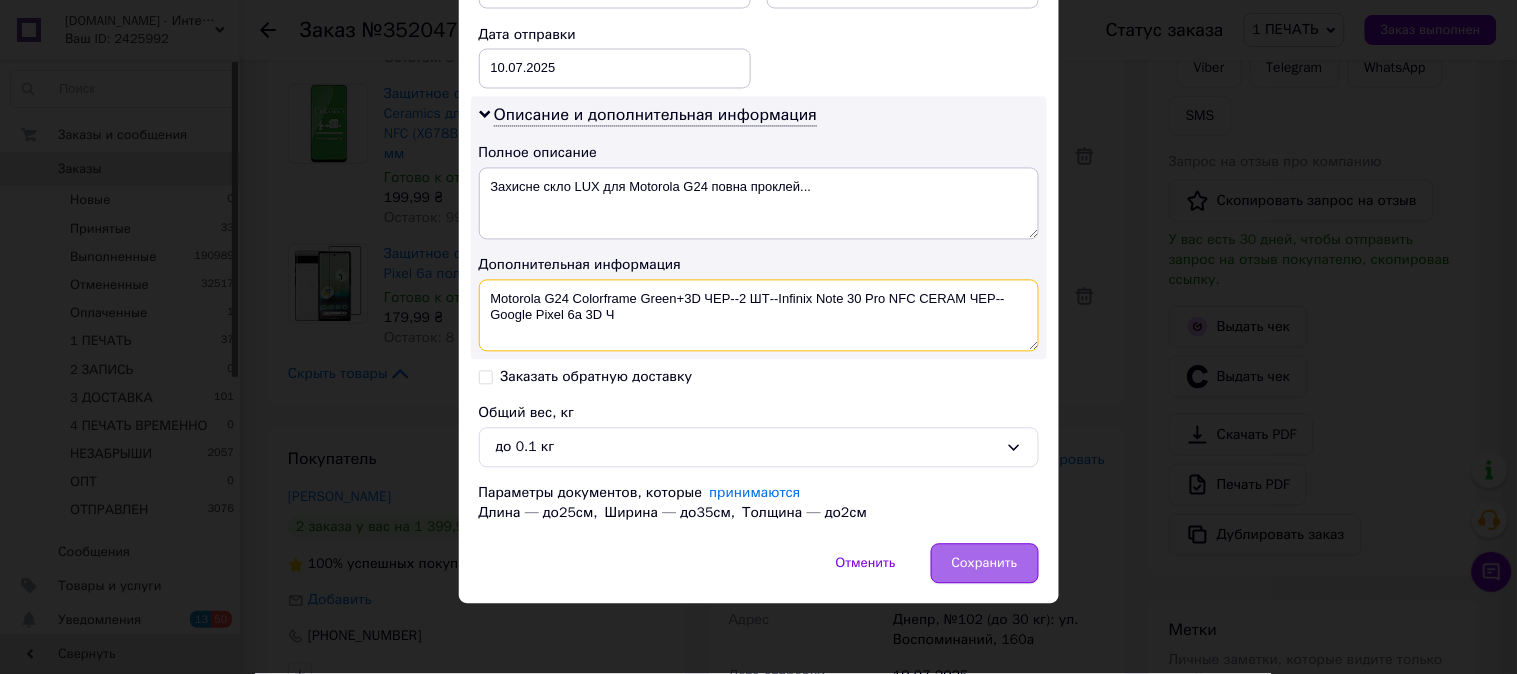 type on "Motorola G24 Colorframe Green+3D ЧЕР--2 ШТ--Infinix Note 30 Pro NFC CERAM ЧЕР--Google Pixel 6a 3D Ч" 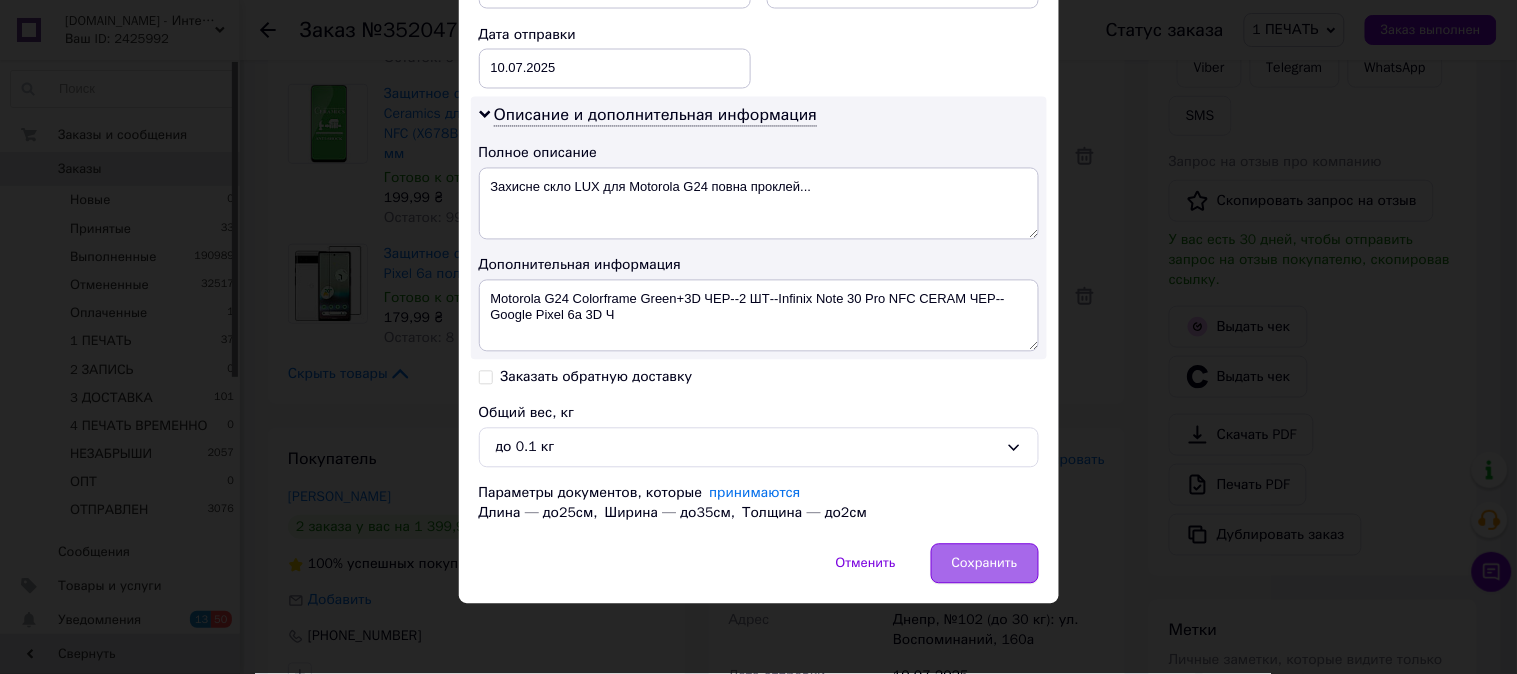 click on "Сохранить" at bounding box center [985, 564] 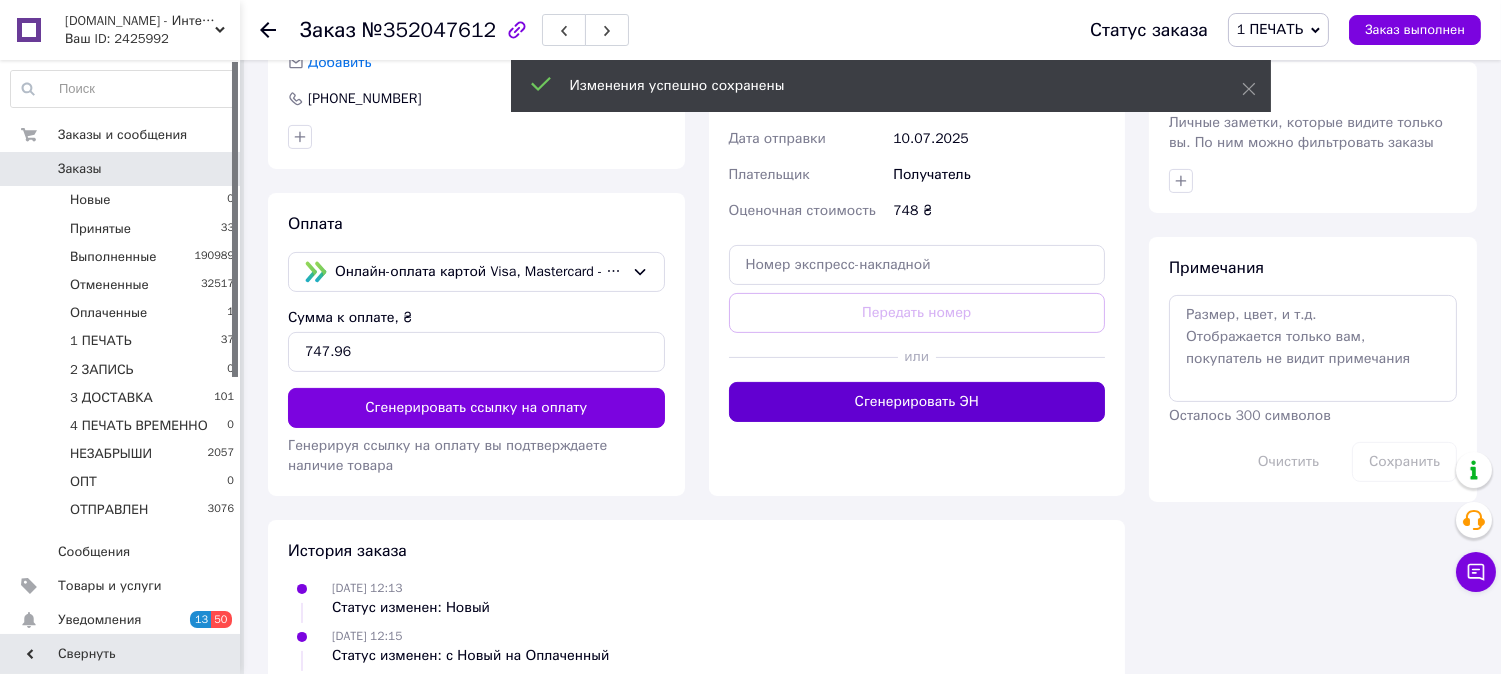 scroll, scrollTop: 963, scrollLeft: 0, axis: vertical 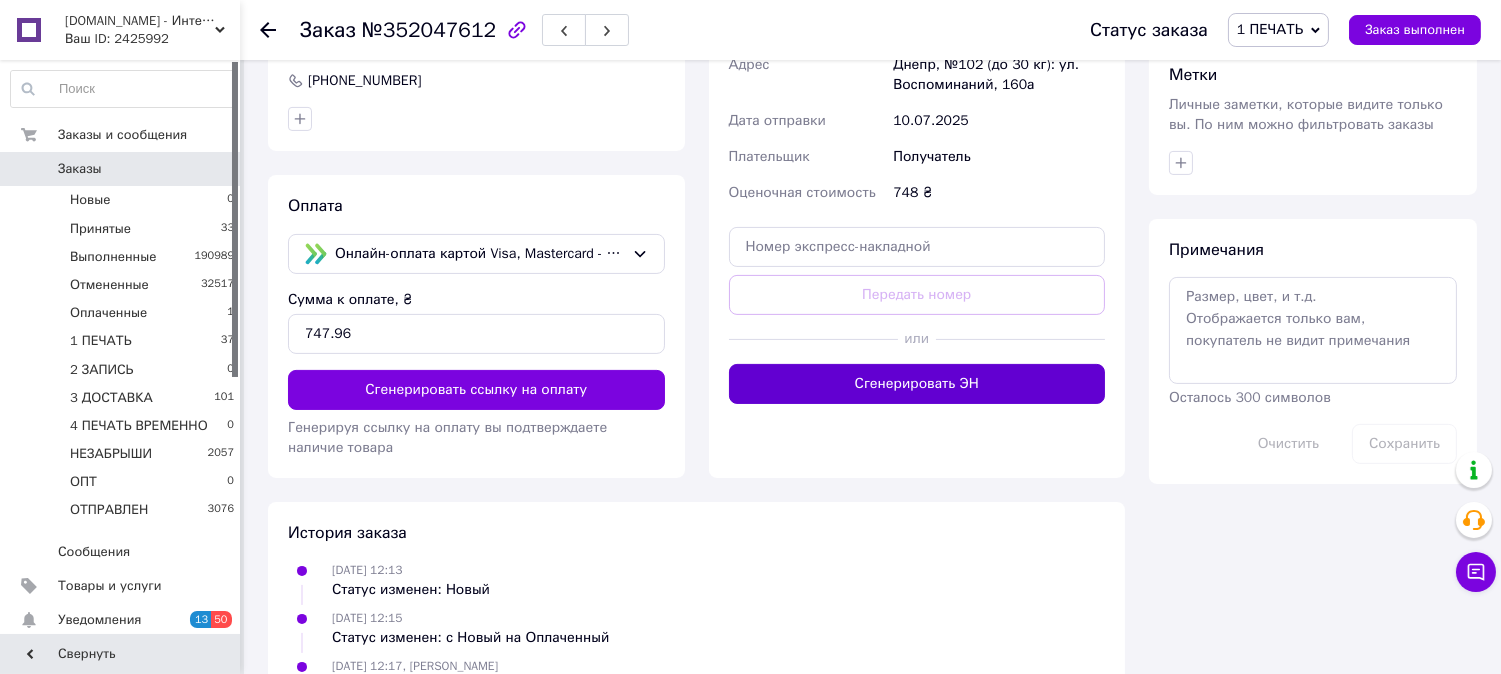 click on "Сгенерировать ЭН" at bounding box center (917, 384) 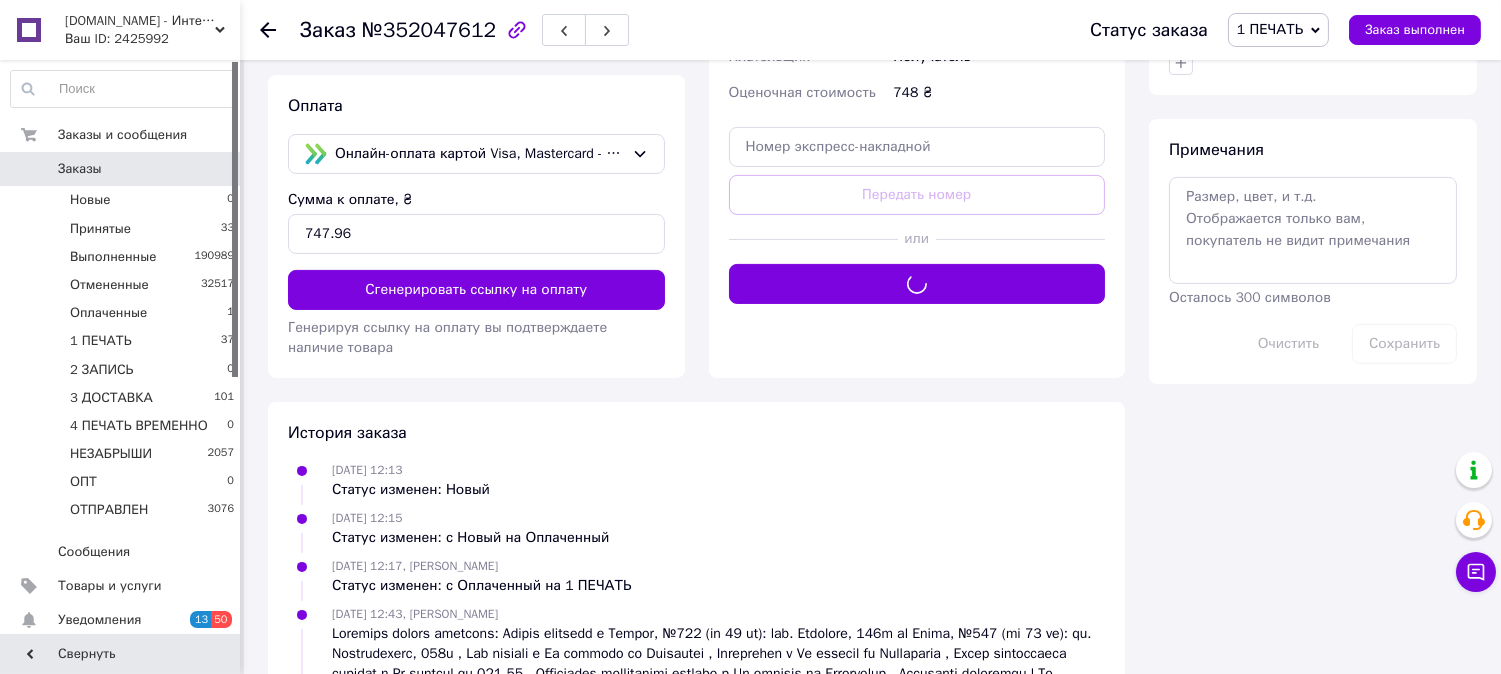 scroll, scrollTop: 1074, scrollLeft: 0, axis: vertical 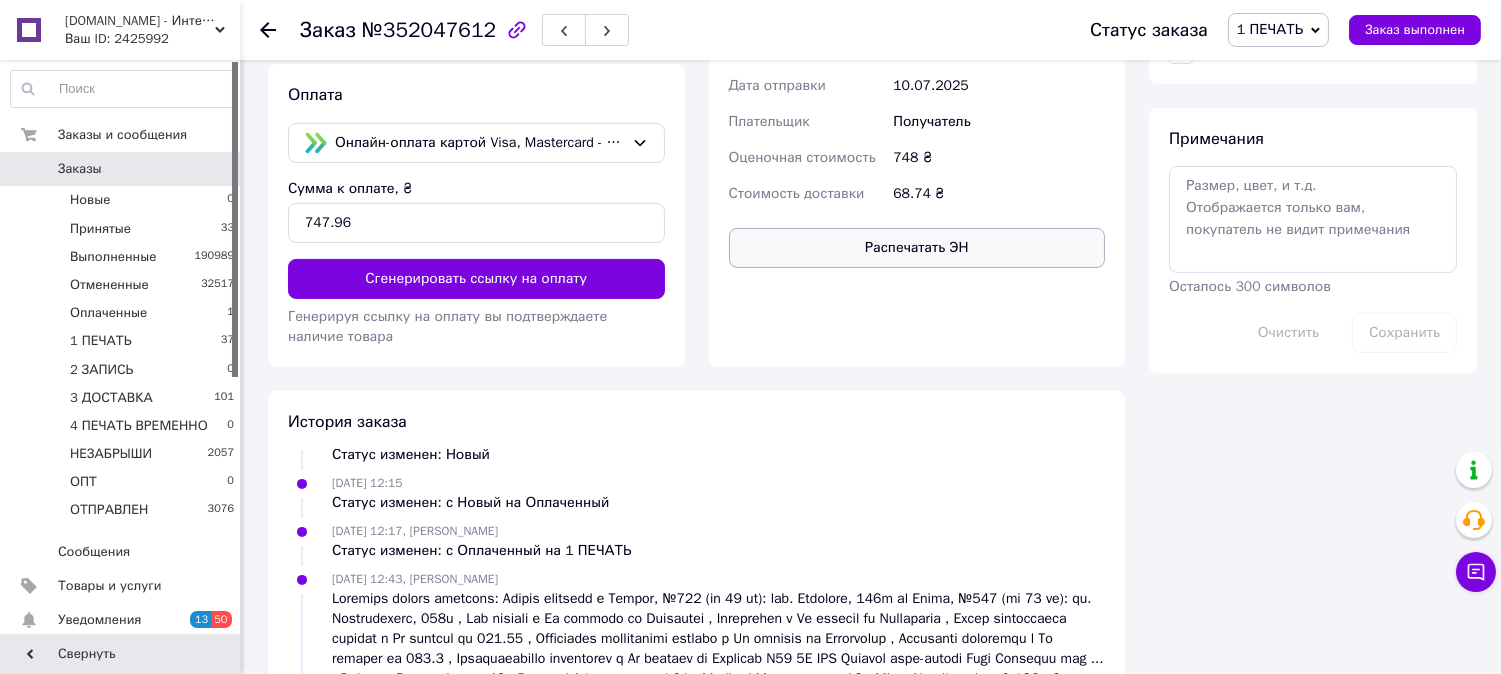 click on "Распечатать ЭН" at bounding box center [917, 248] 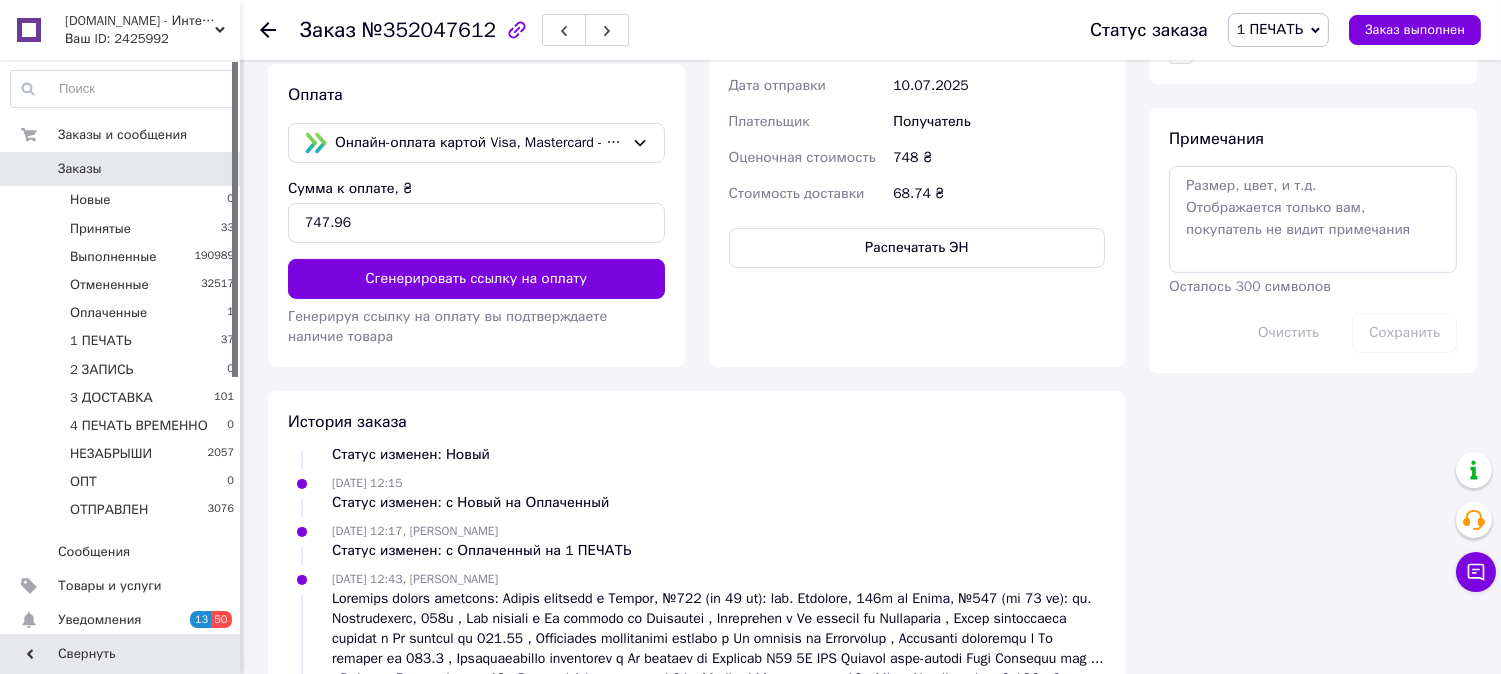 type 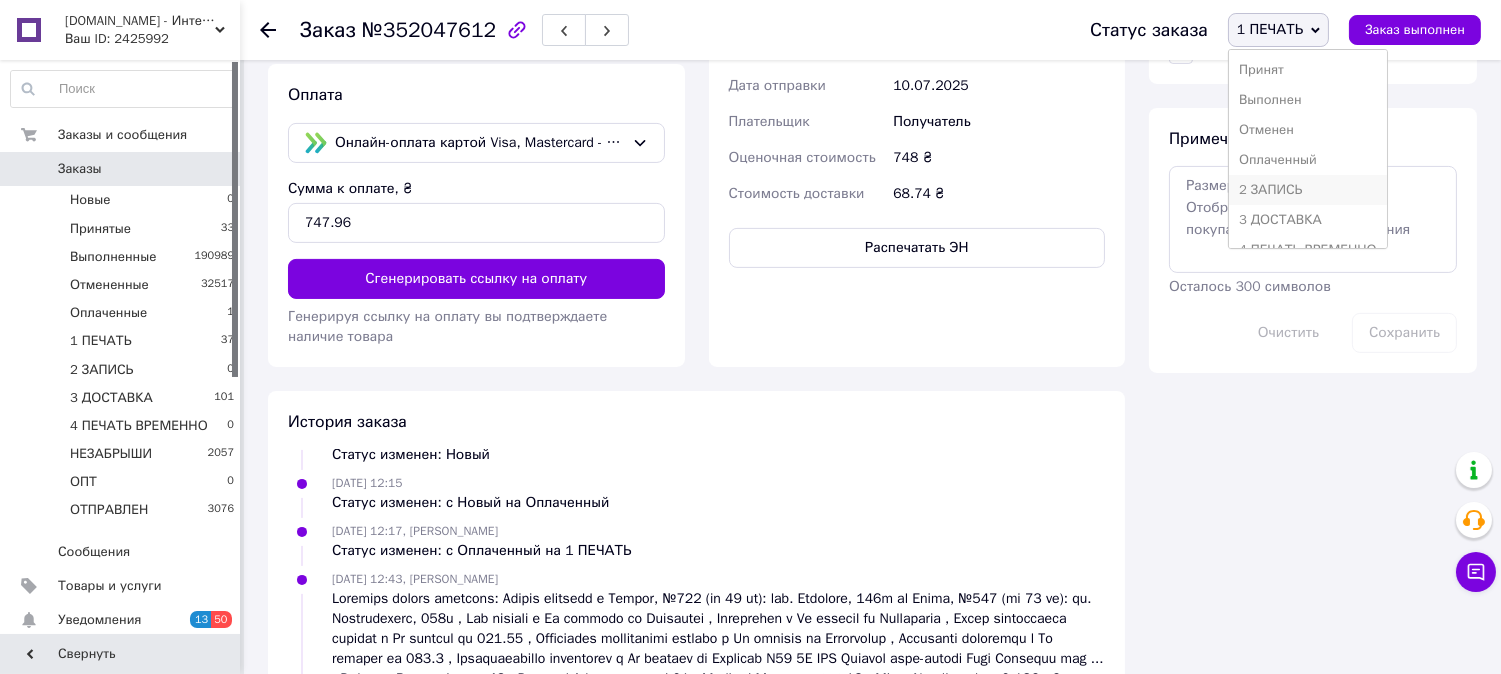 click on "2 ЗАПИСЬ" at bounding box center (1308, 190) 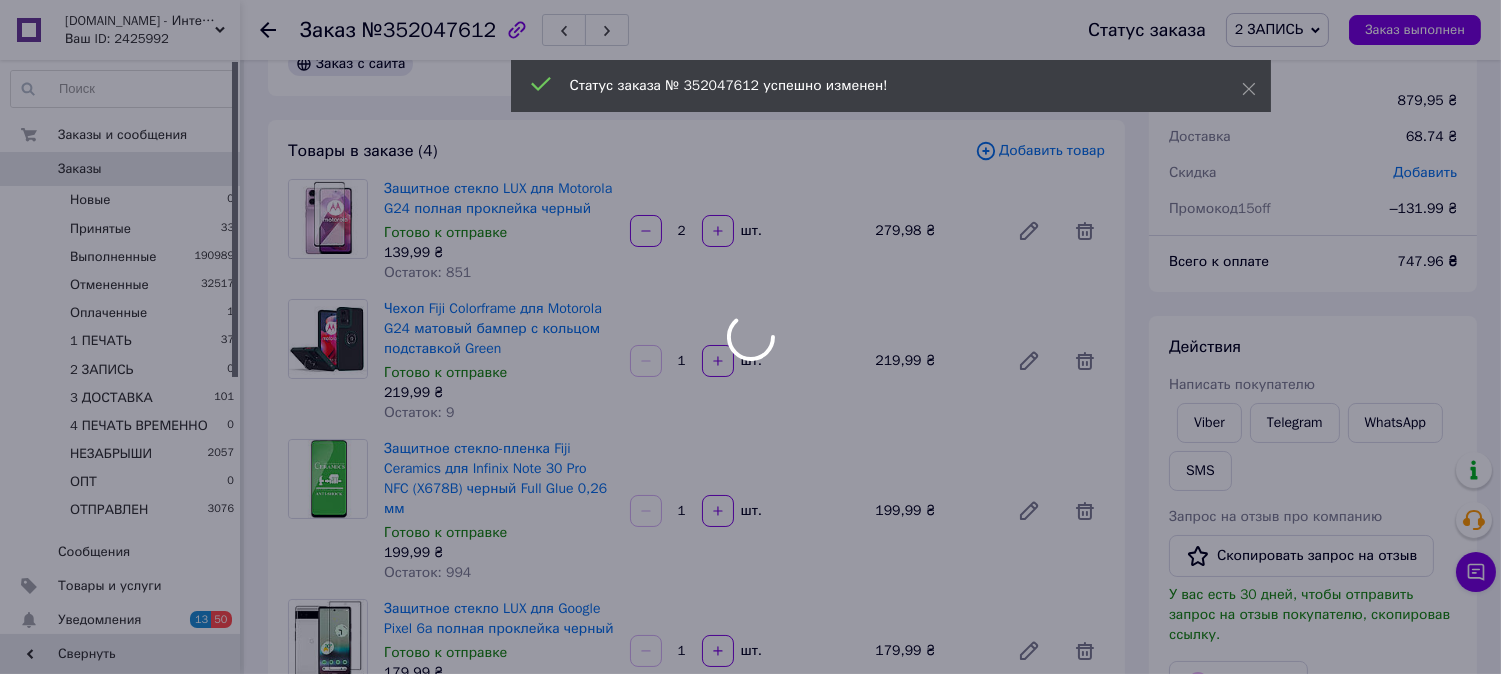 scroll, scrollTop: 0, scrollLeft: 0, axis: both 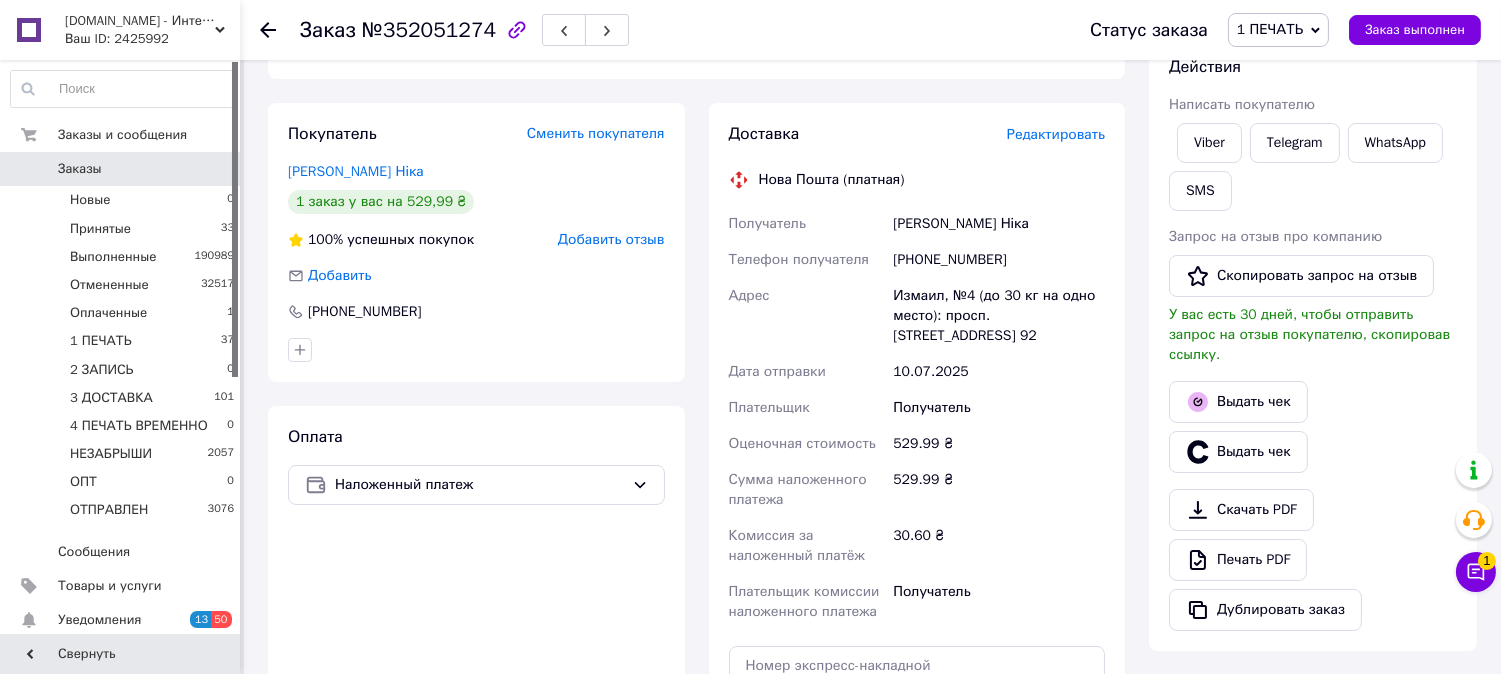 click on "Редактировать" at bounding box center (1056, 134) 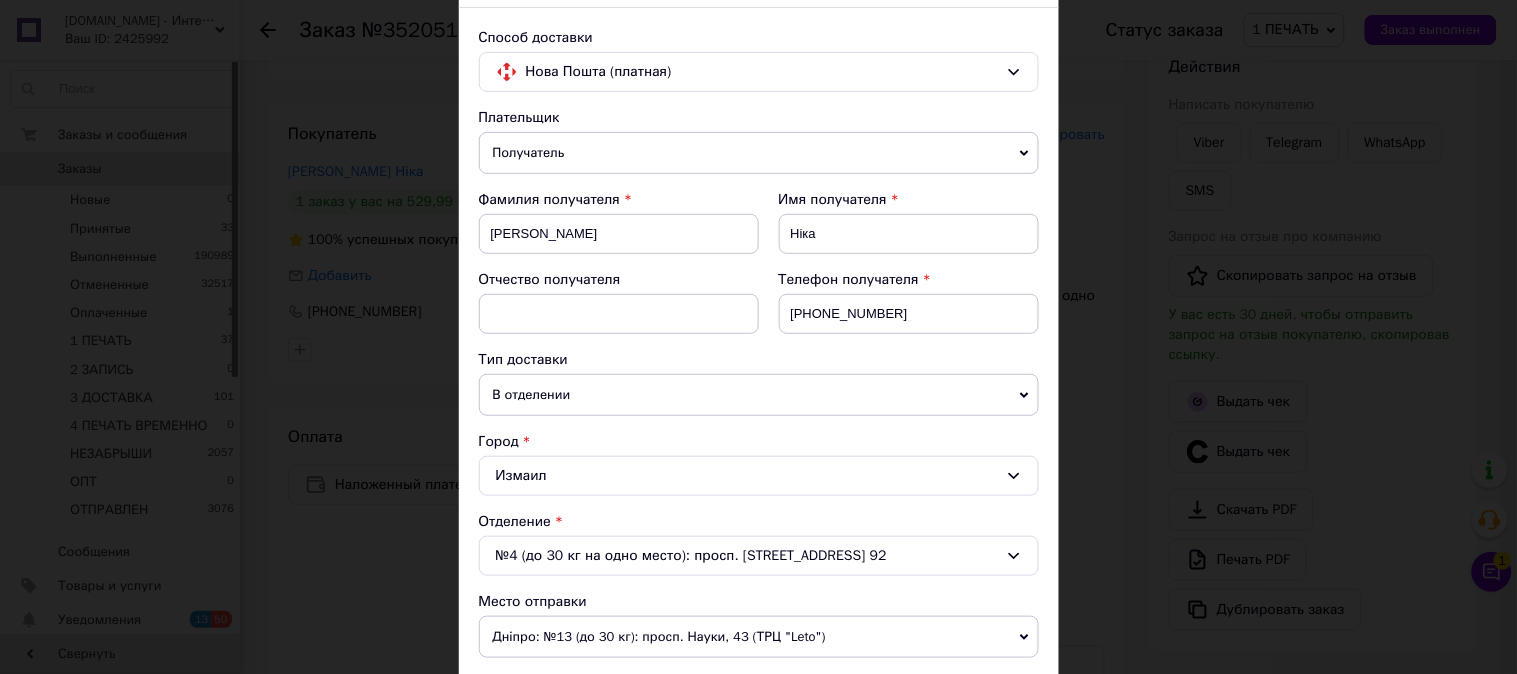 scroll, scrollTop: 555, scrollLeft: 0, axis: vertical 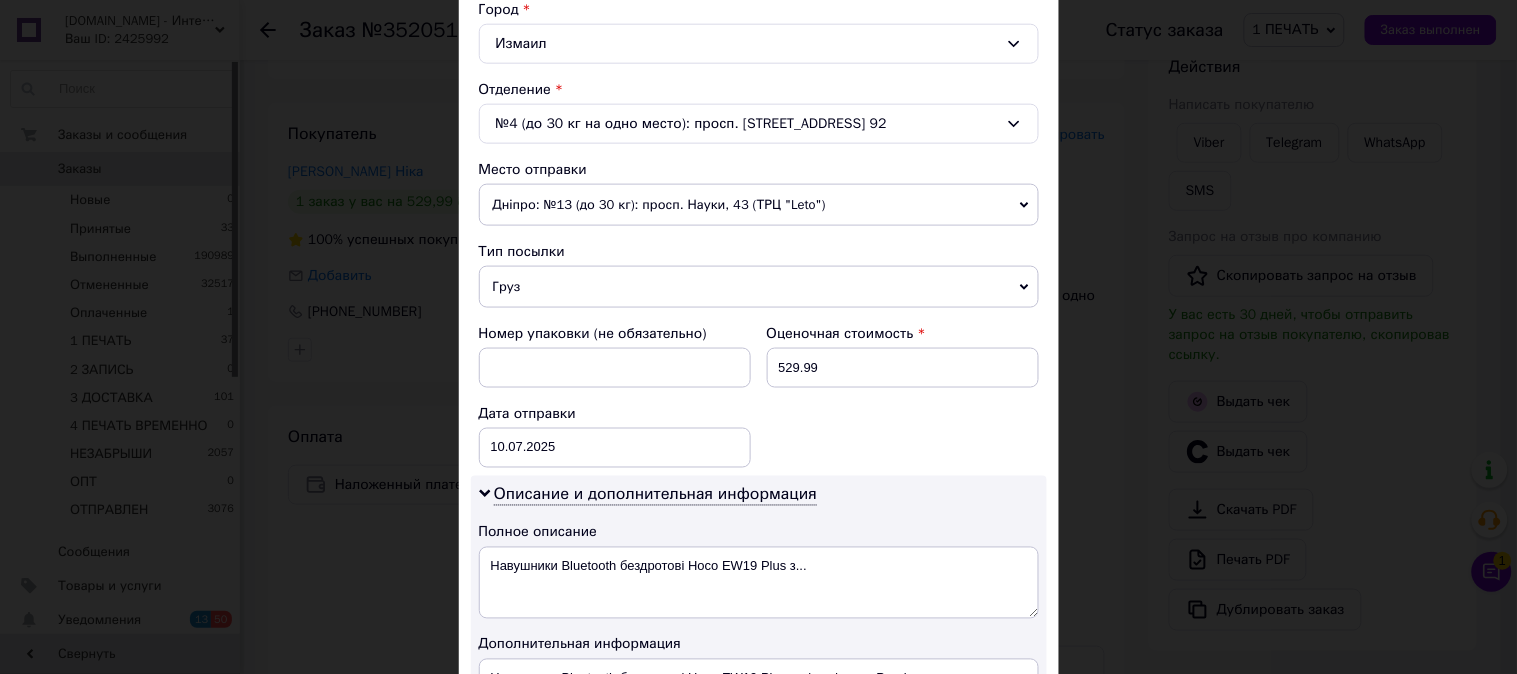 click on "Груз" at bounding box center (759, 287) 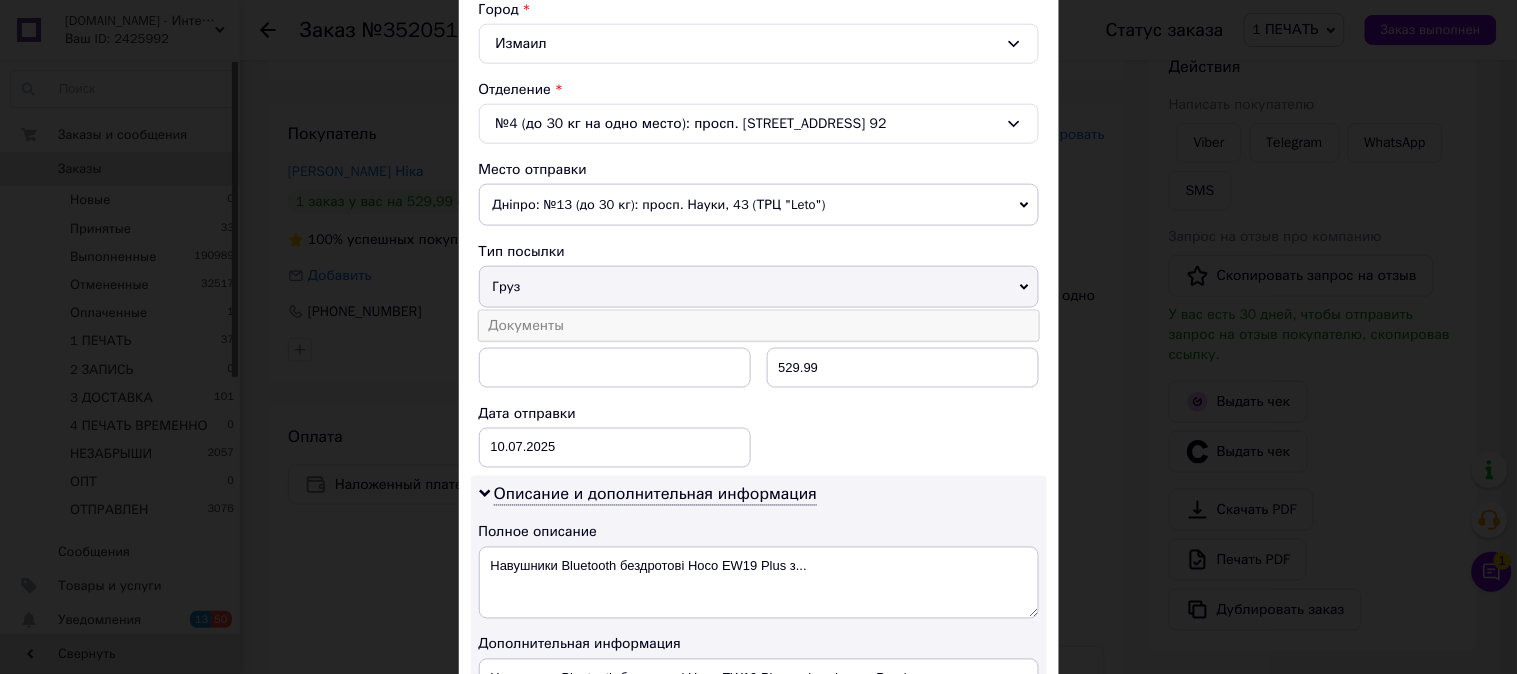 click on "Документы" at bounding box center [759, 326] 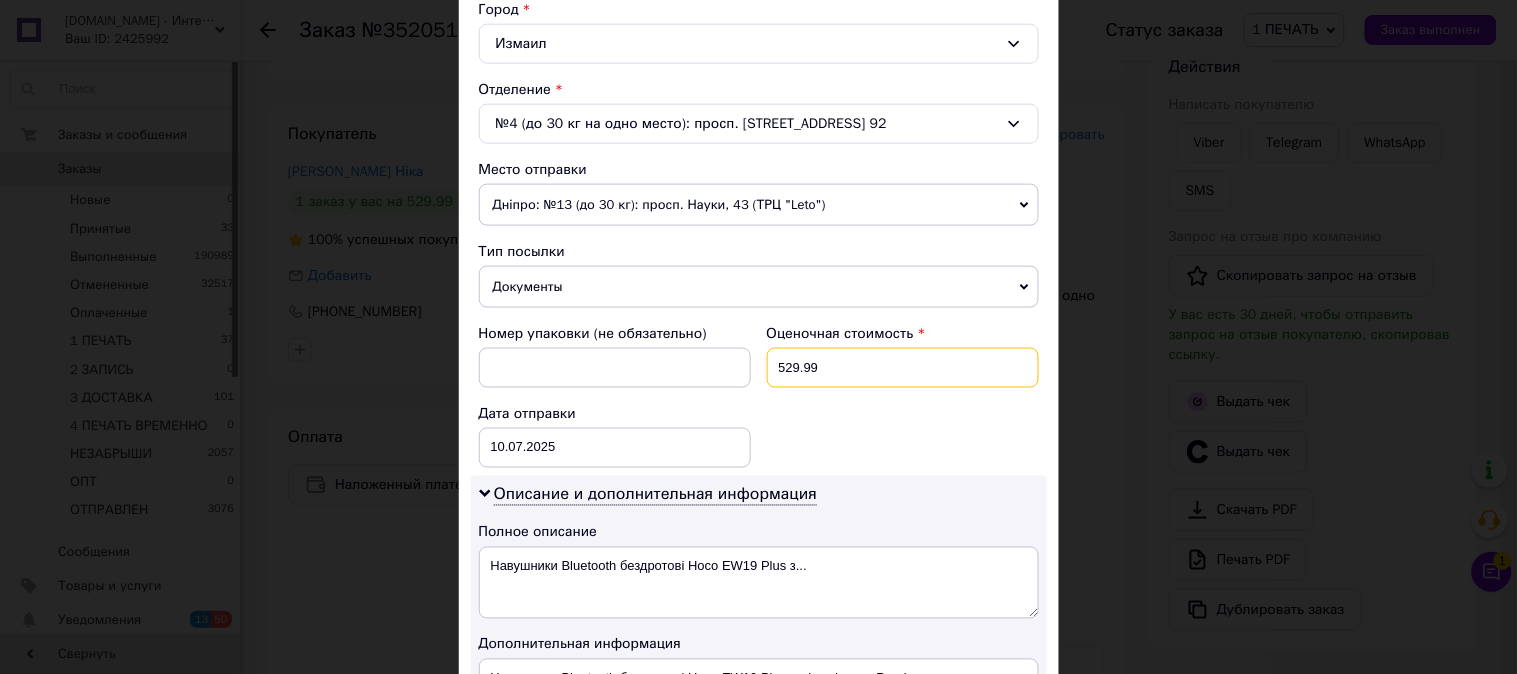 click on "529.99" at bounding box center [903, 368] 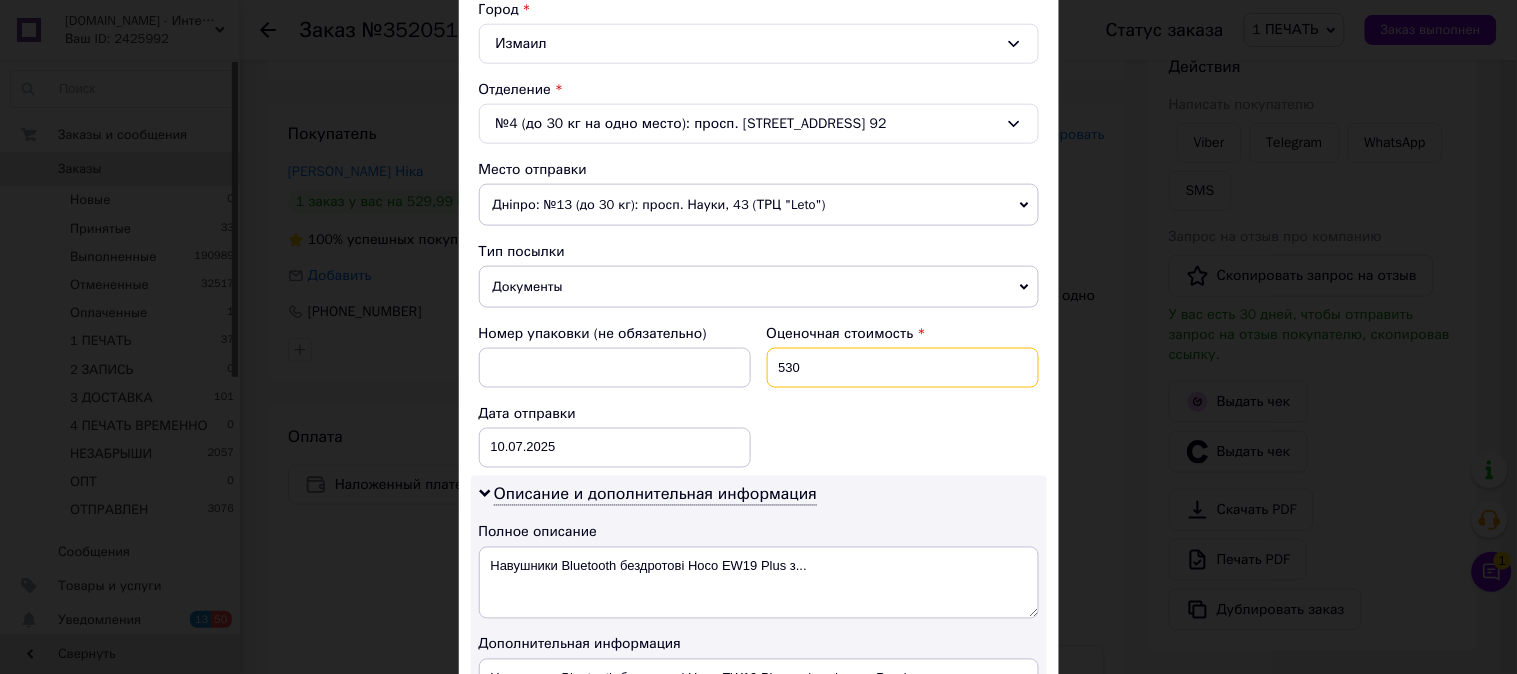 type on "530" 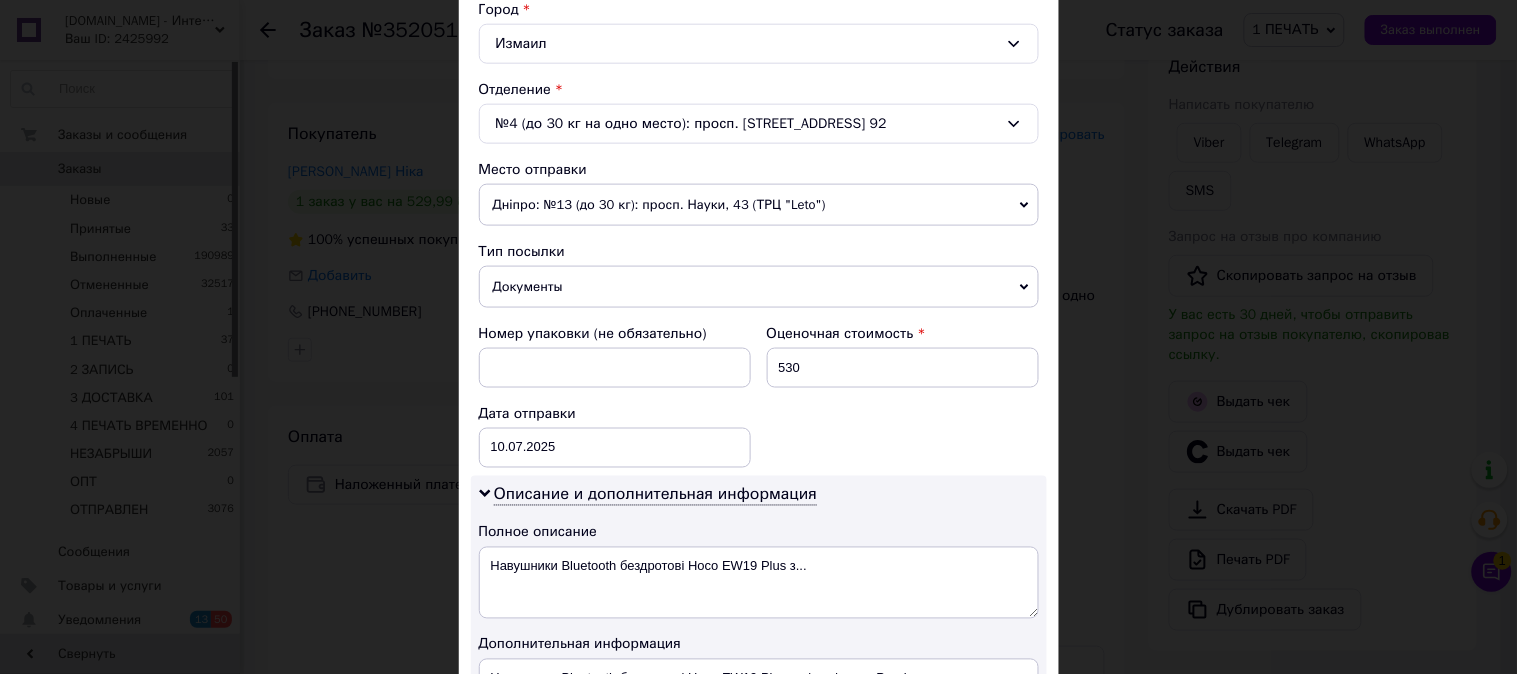 click on "Номер упаковки (не обязательно) Оценочная стоимость 530 Дата отправки [DATE] < 2025 > < Июль > Пн Вт Ср Чт Пт Сб Вс 30 1 2 3 4 5 6 7 8 9 10 11 12 13 14 15 16 17 18 19 20 21 22 23 24 25 26 27 28 29 30 31 1 2 3 4 5 6 7 8 9 10" at bounding box center [759, 396] 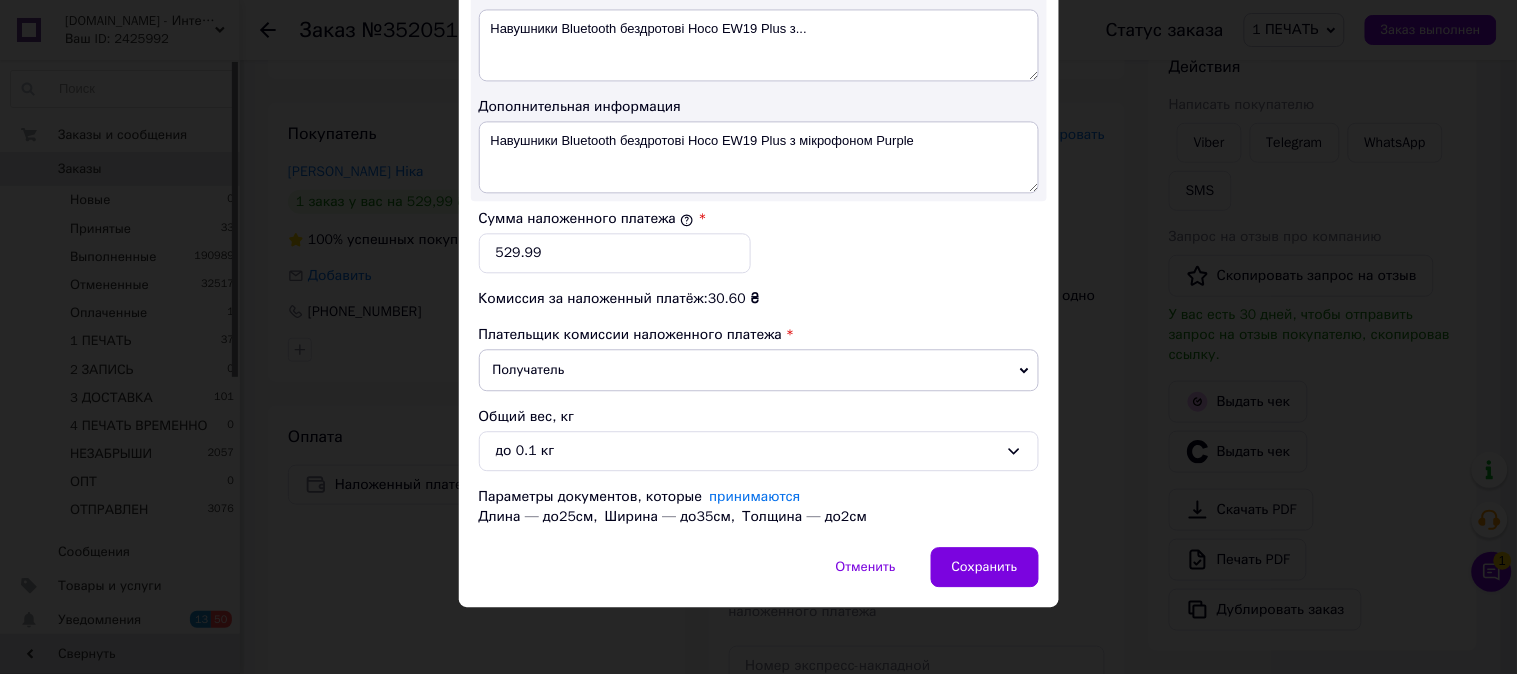 scroll, scrollTop: 1098, scrollLeft: 0, axis: vertical 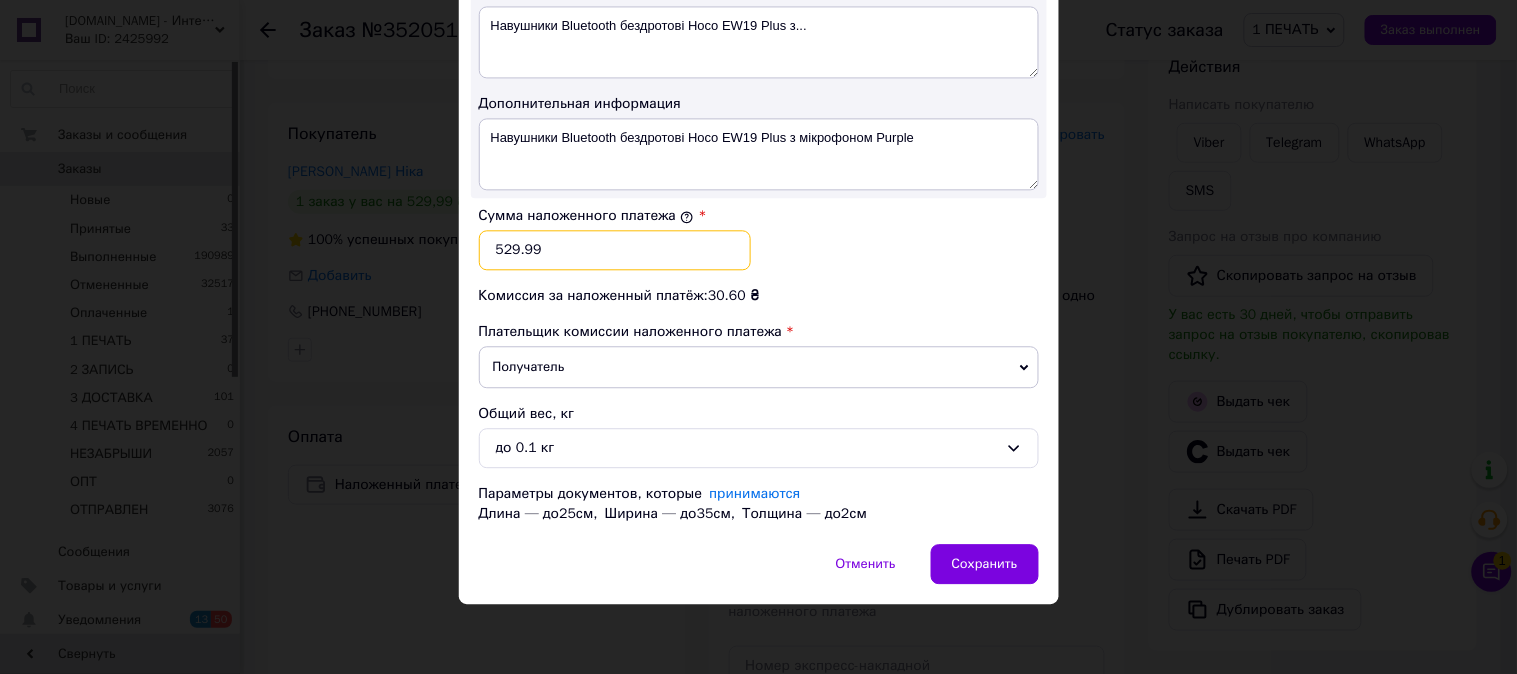 click on "529.99" at bounding box center (615, 250) 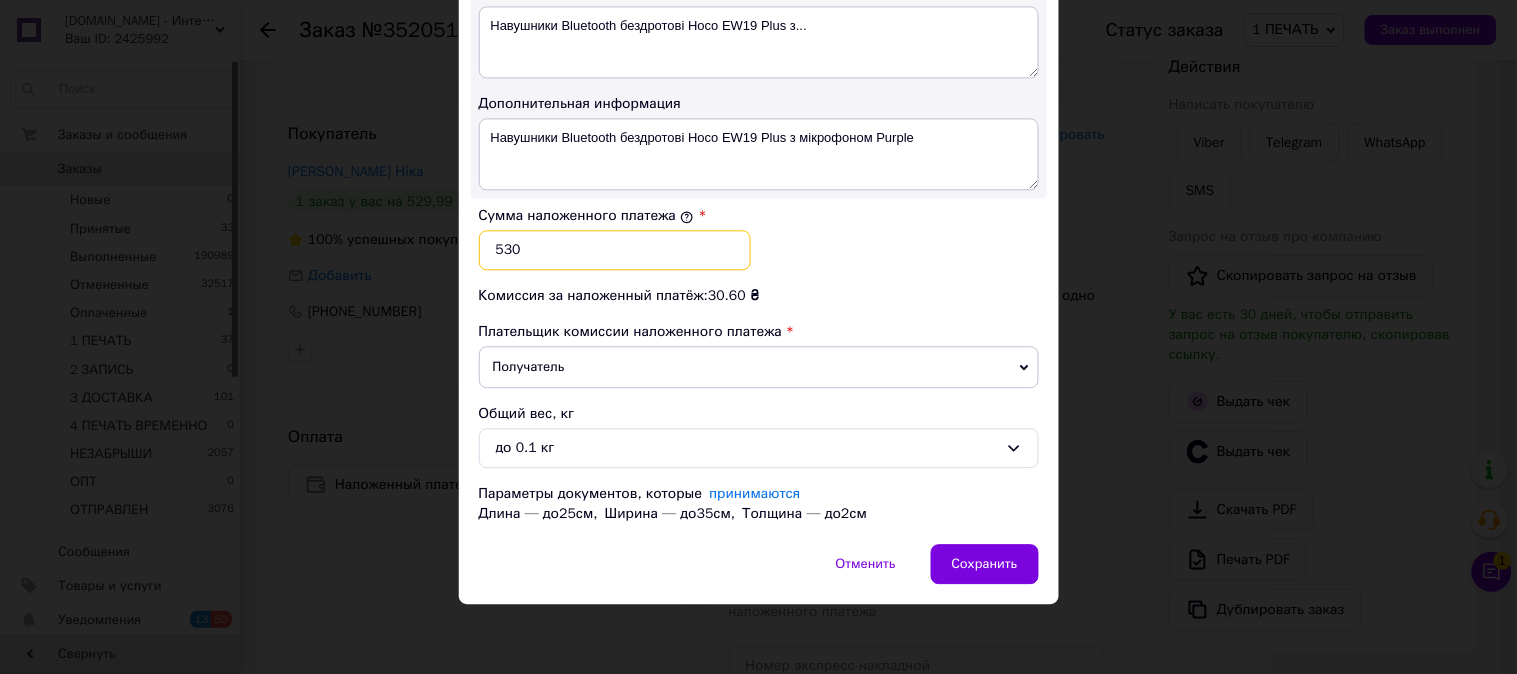 type on "530" 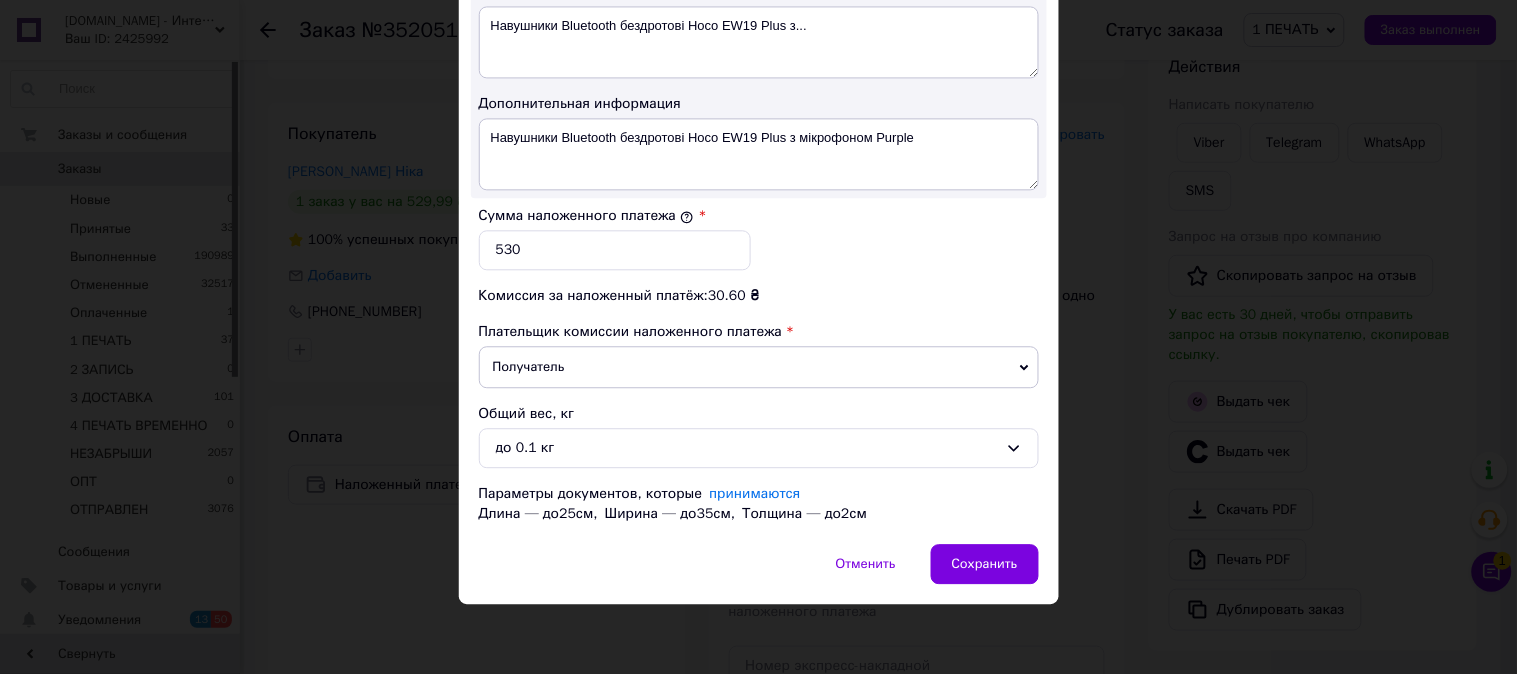 click on "Сумма наложенного платежа     * 530" at bounding box center (759, 238) 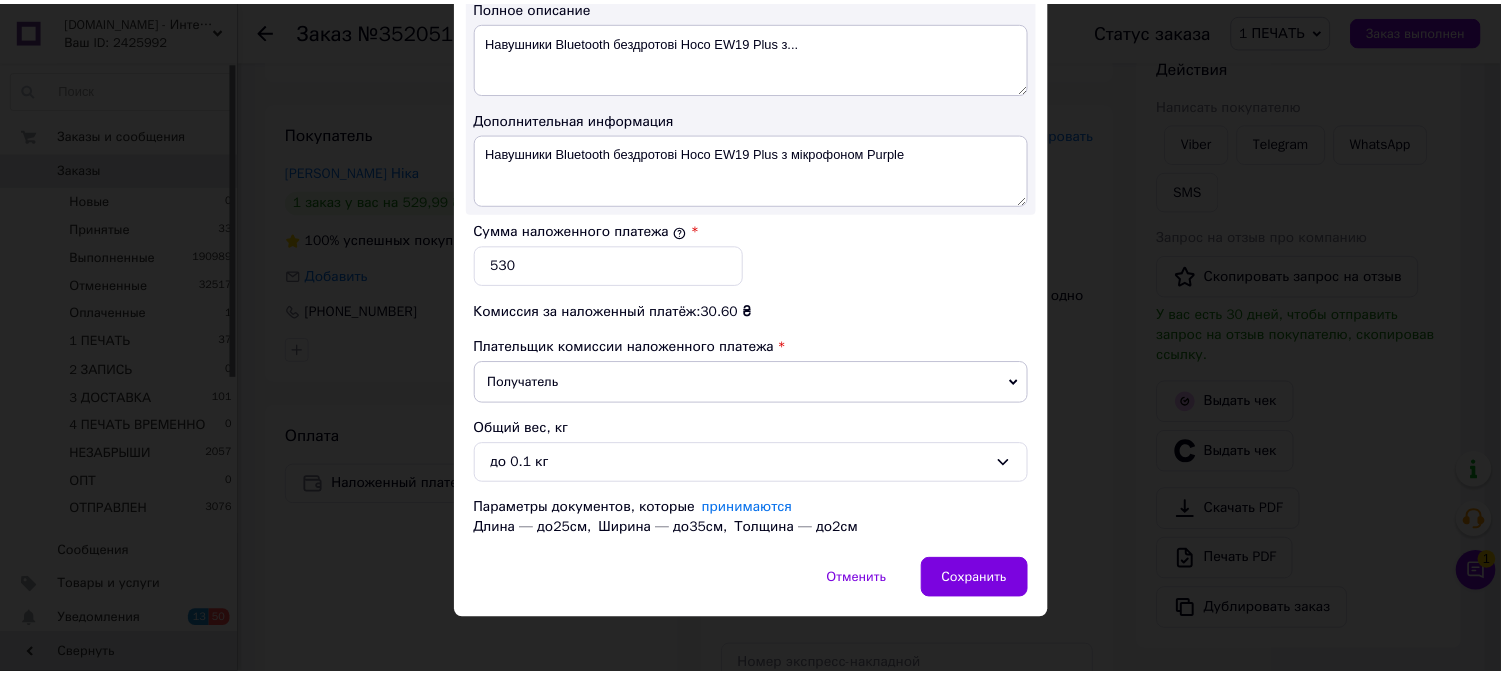 scroll, scrollTop: 1098, scrollLeft: 0, axis: vertical 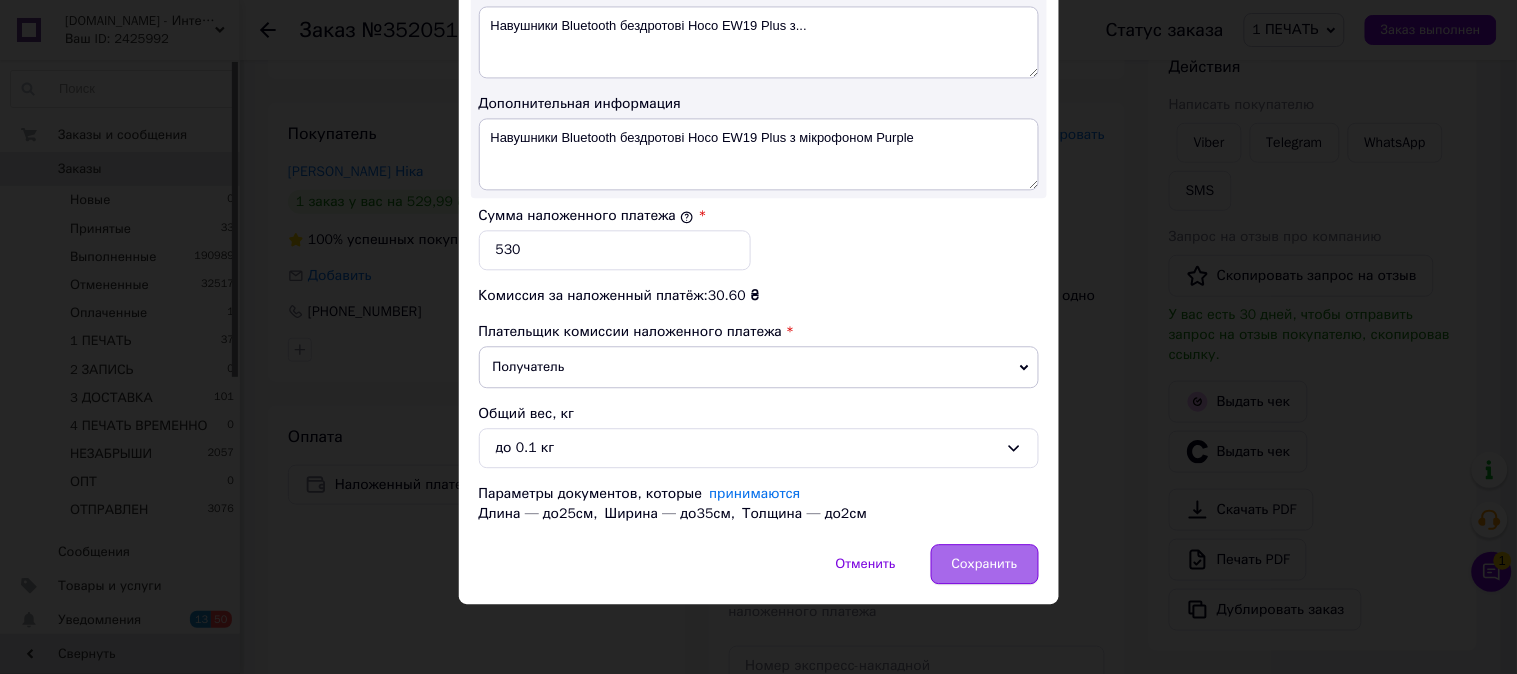 click on "Сохранить" at bounding box center [985, 564] 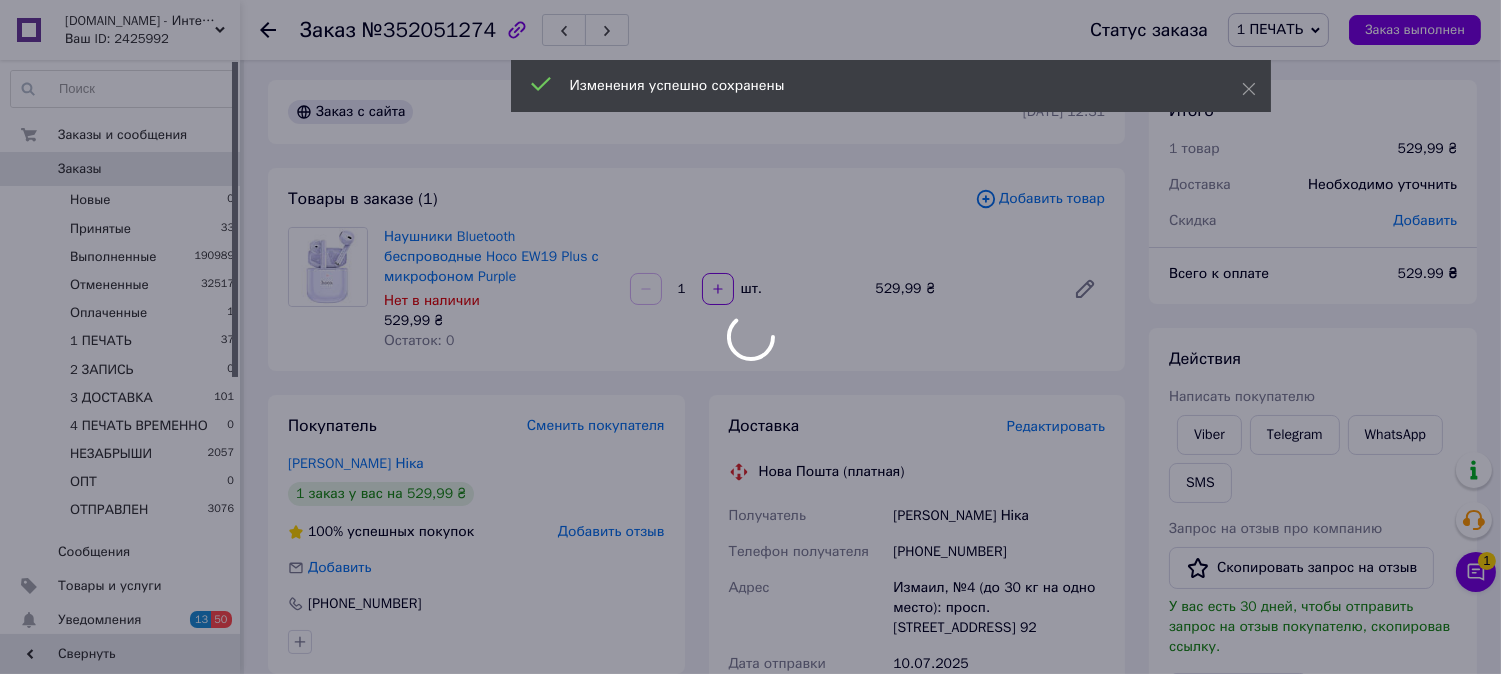 scroll, scrollTop: 0, scrollLeft: 0, axis: both 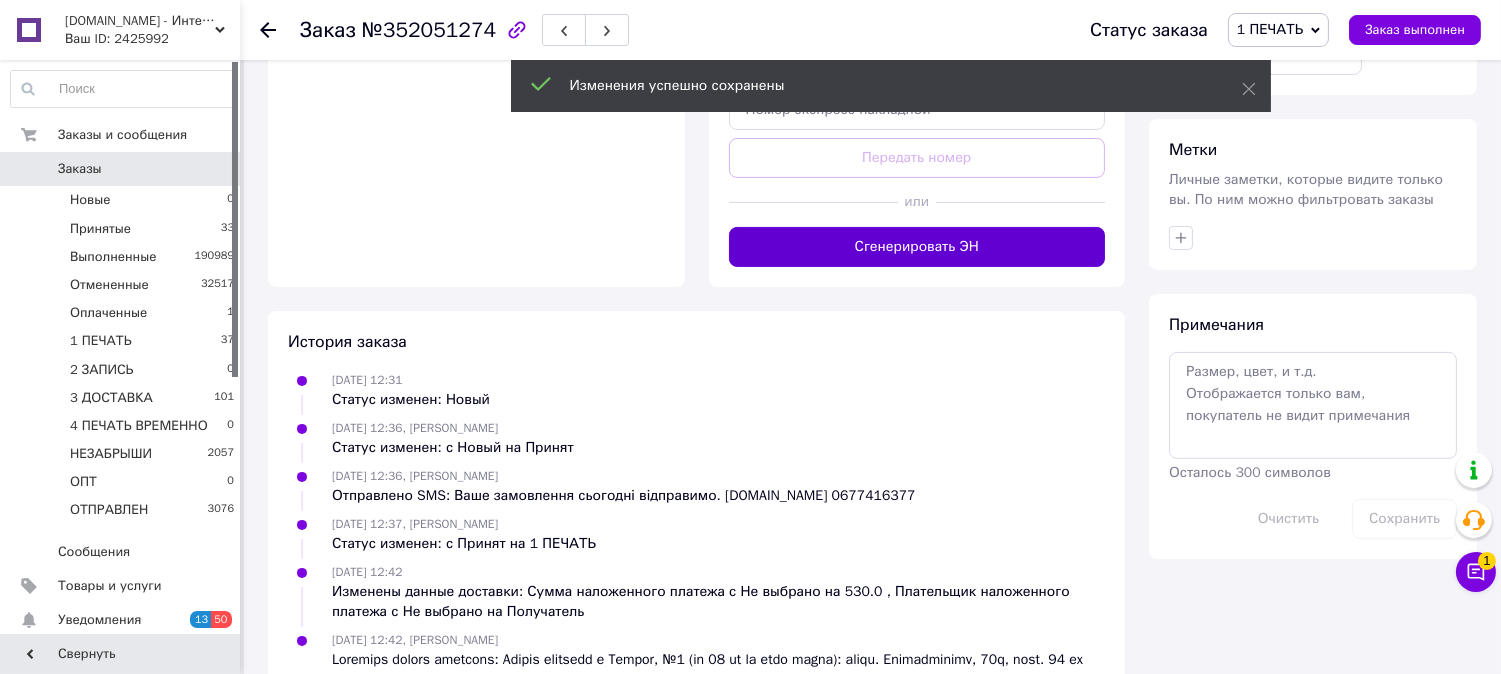 click on "Сгенерировать ЭН" at bounding box center (917, 247) 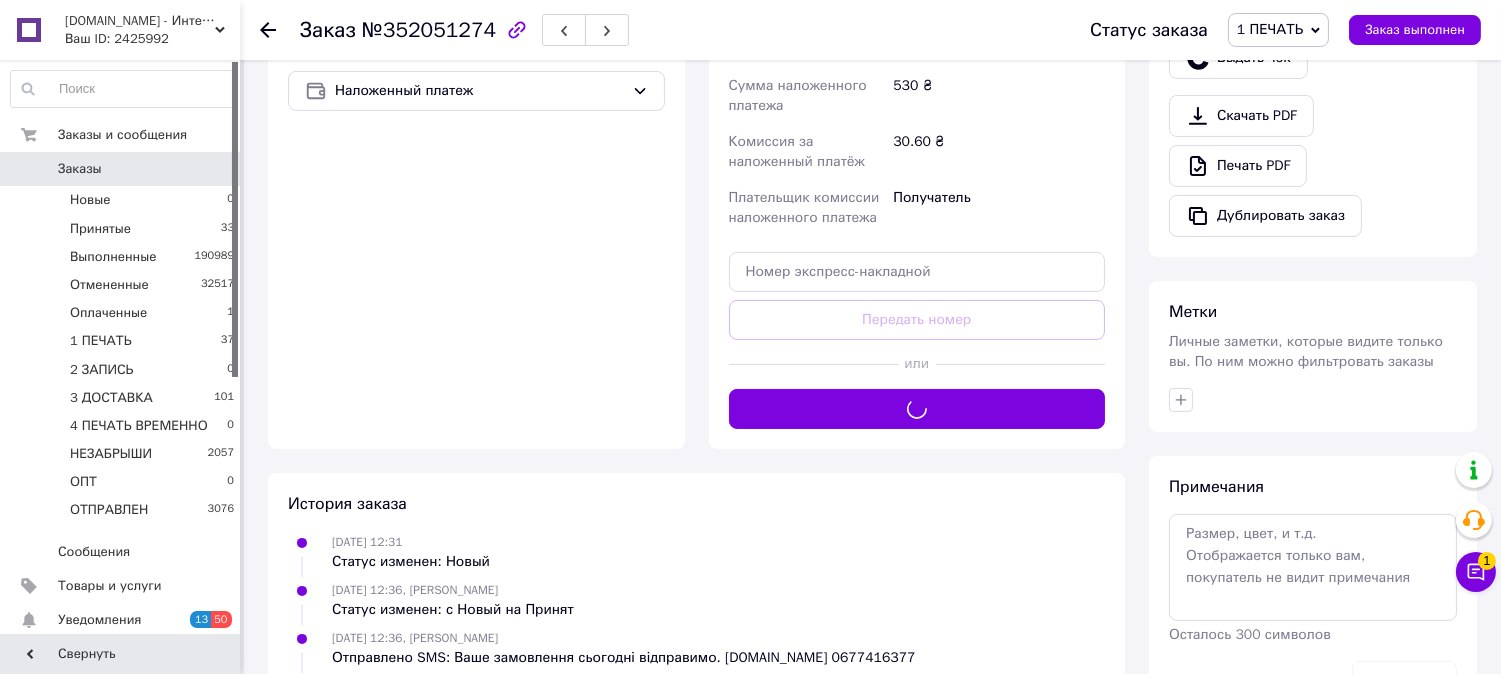 scroll, scrollTop: 666, scrollLeft: 0, axis: vertical 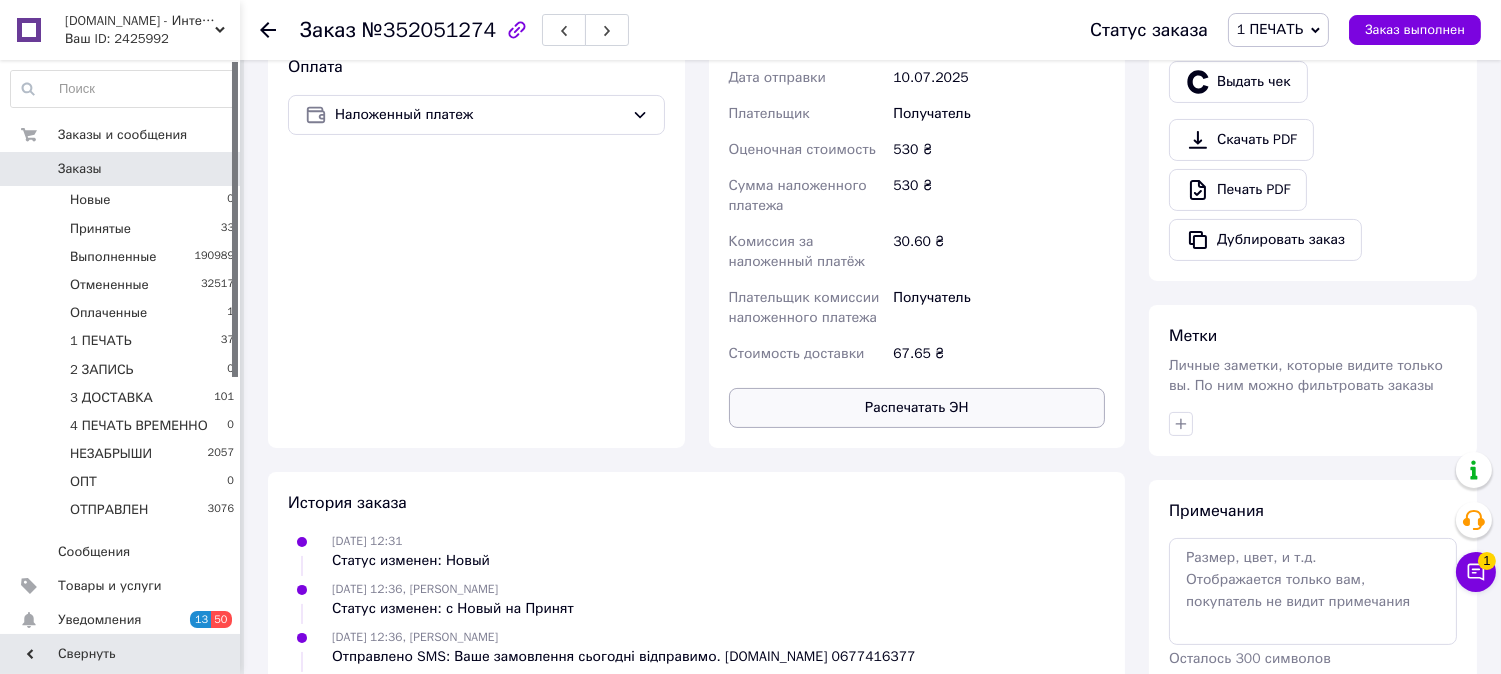 click on "Распечатать ЭН" at bounding box center [917, 408] 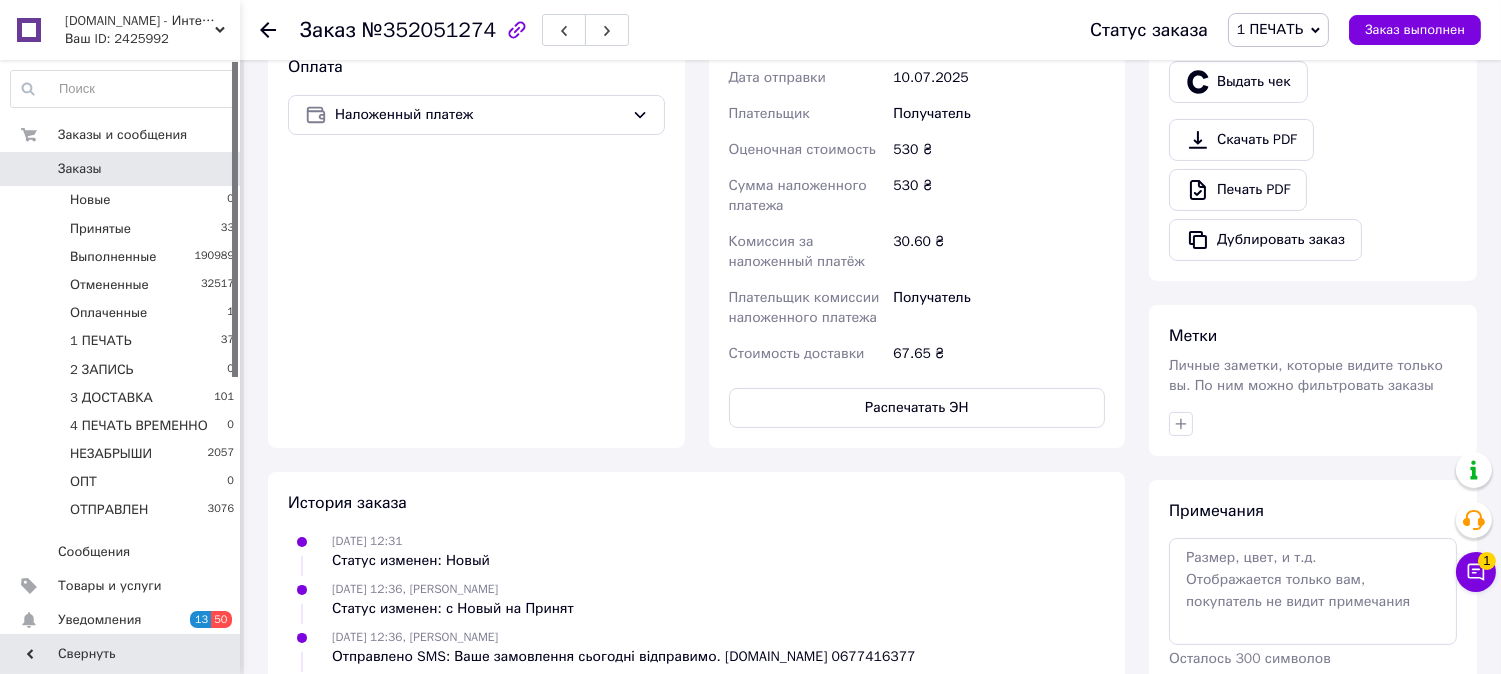 click on "1 ПЕЧАТЬ" at bounding box center [1270, 29] 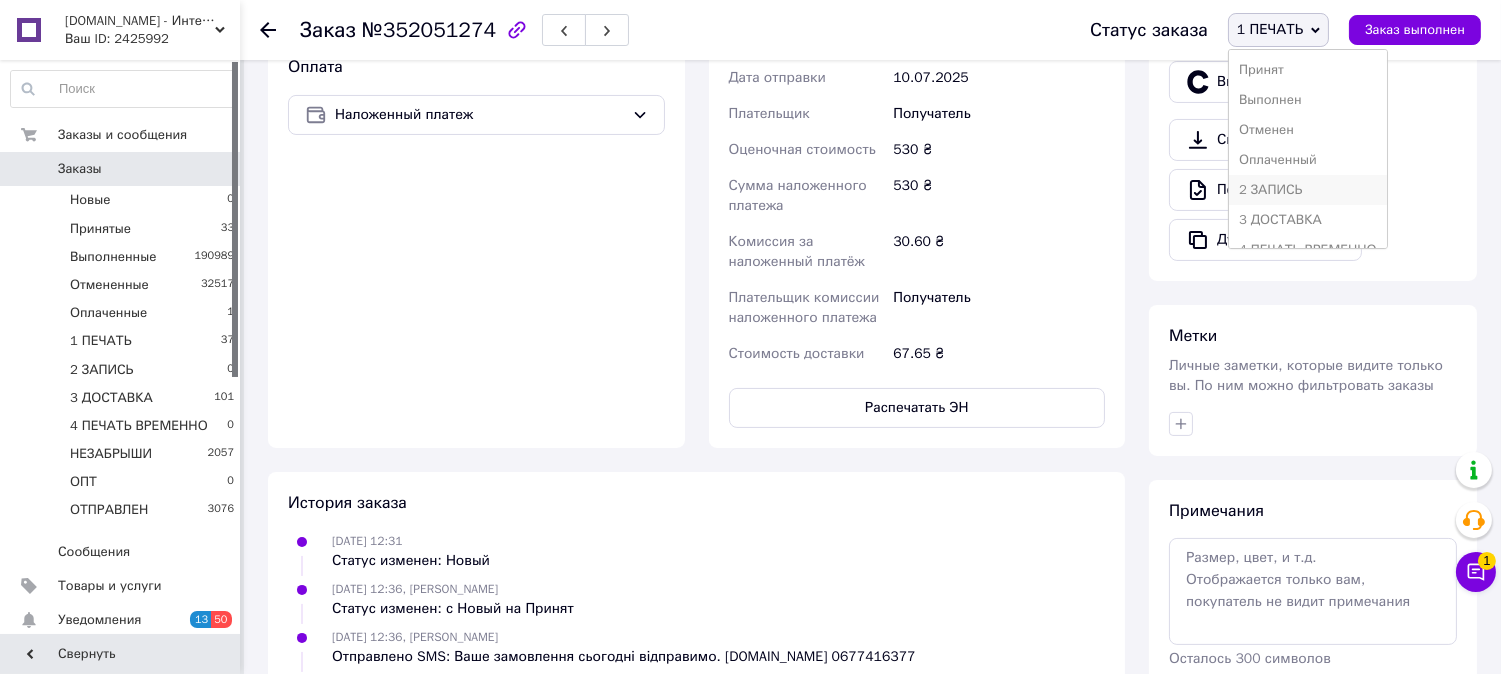 click on "2 ЗАПИСЬ" at bounding box center (1308, 190) 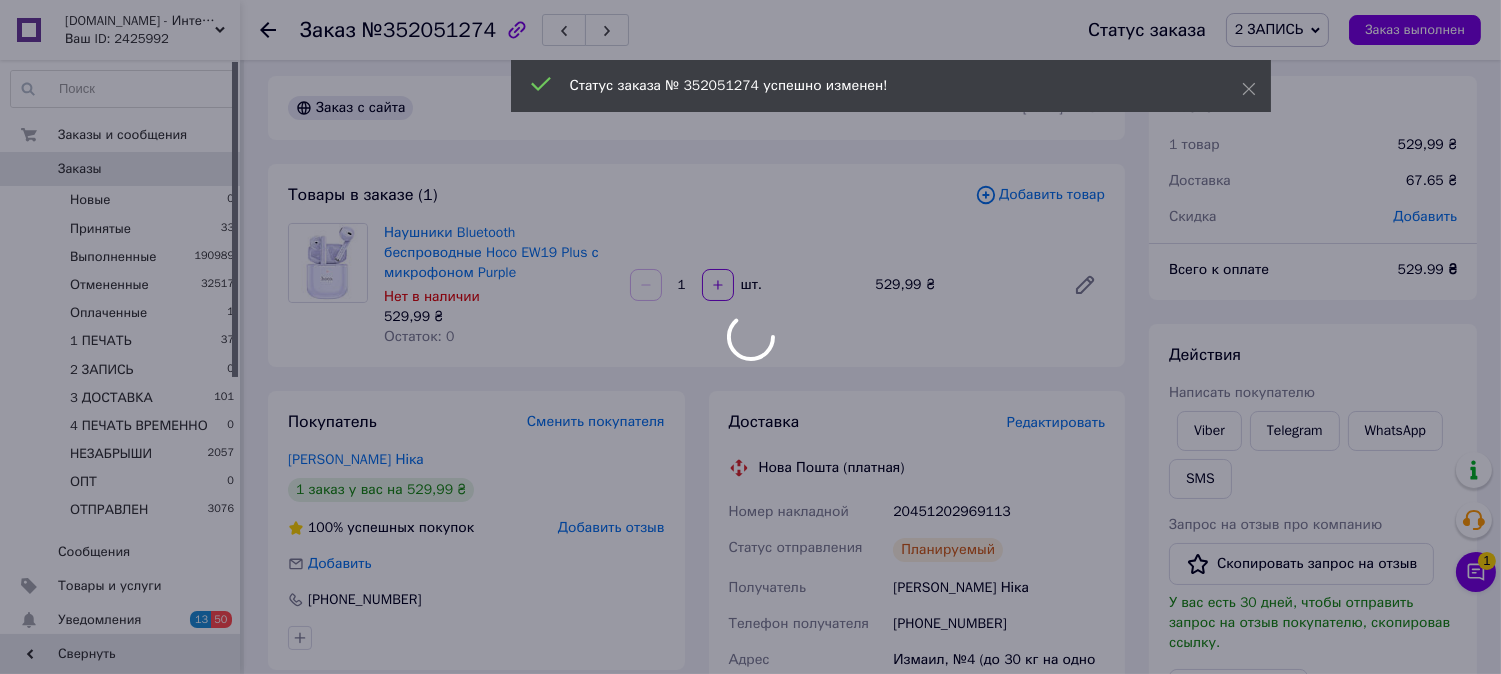 scroll, scrollTop: 0, scrollLeft: 0, axis: both 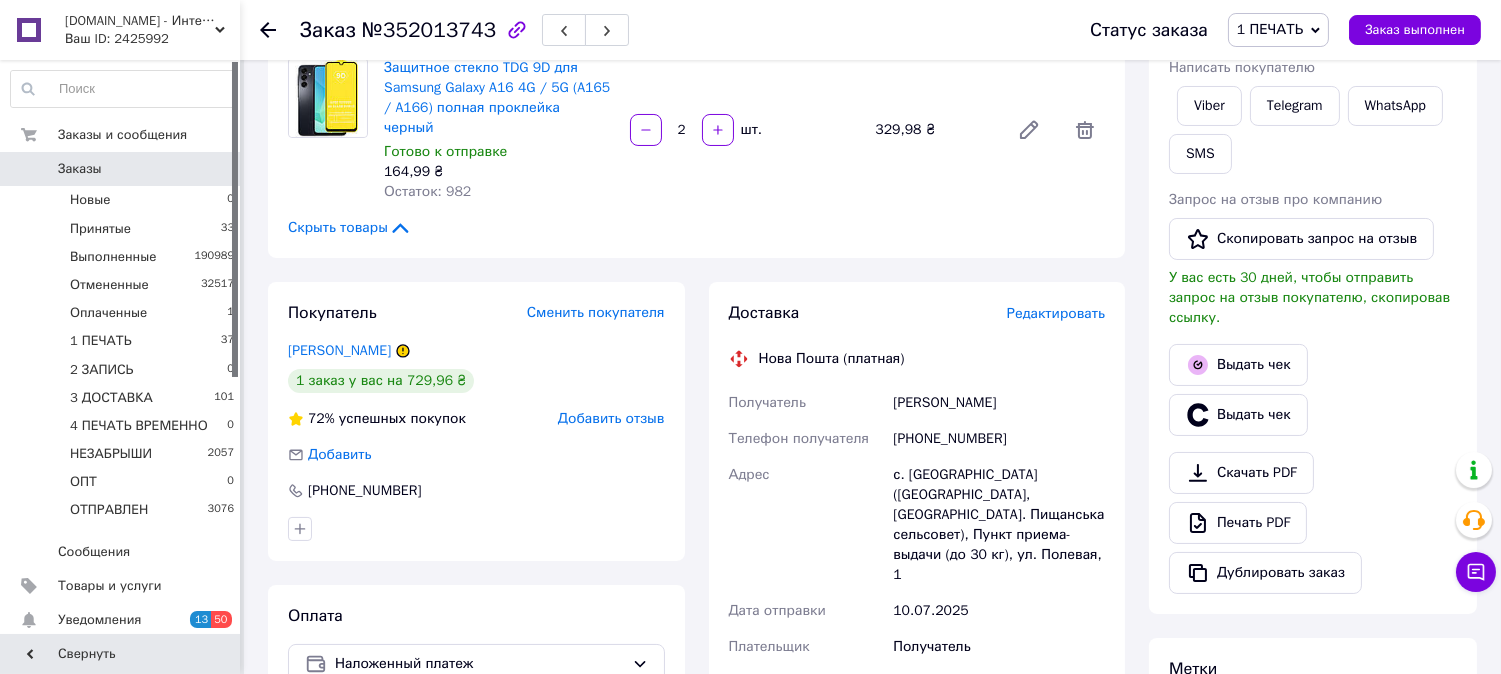 click on "Редактировать" at bounding box center [1056, 313] 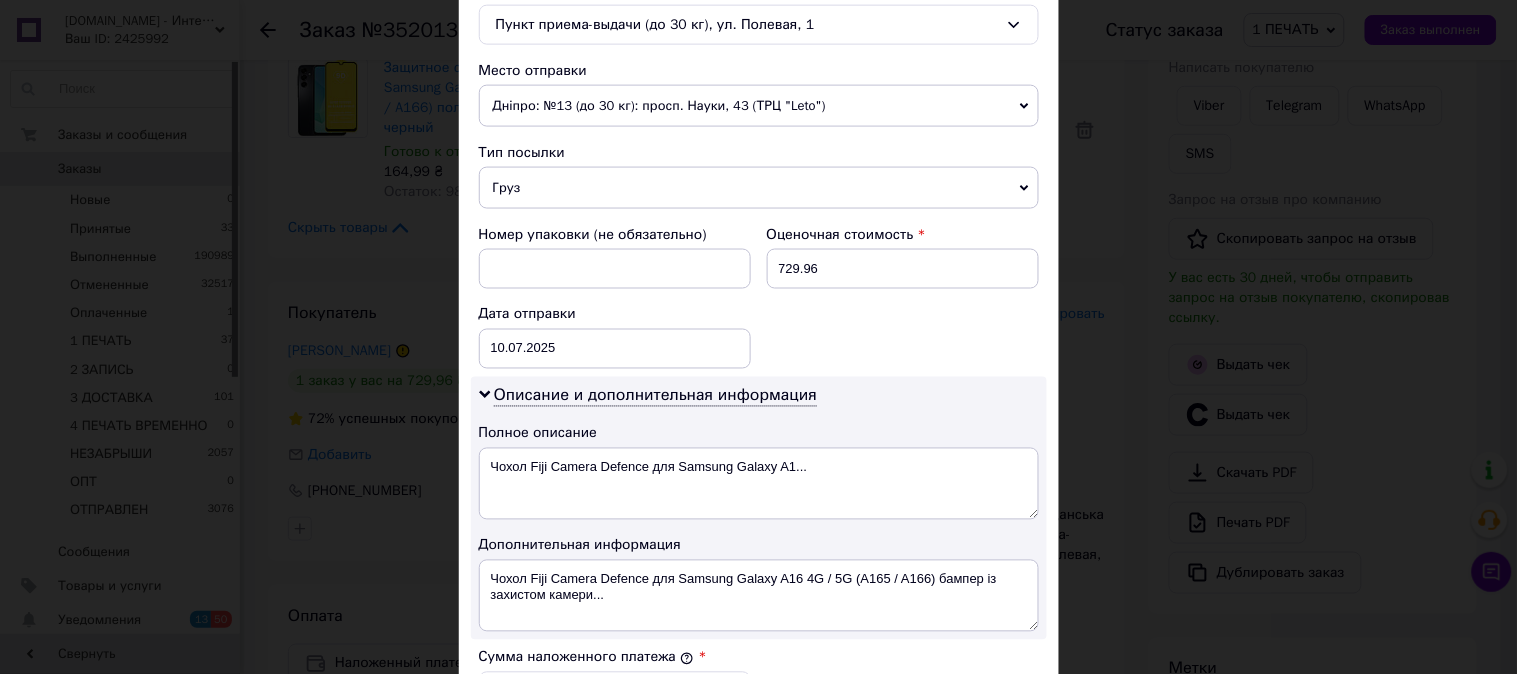 scroll, scrollTop: 666, scrollLeft: 0, axis: vertical 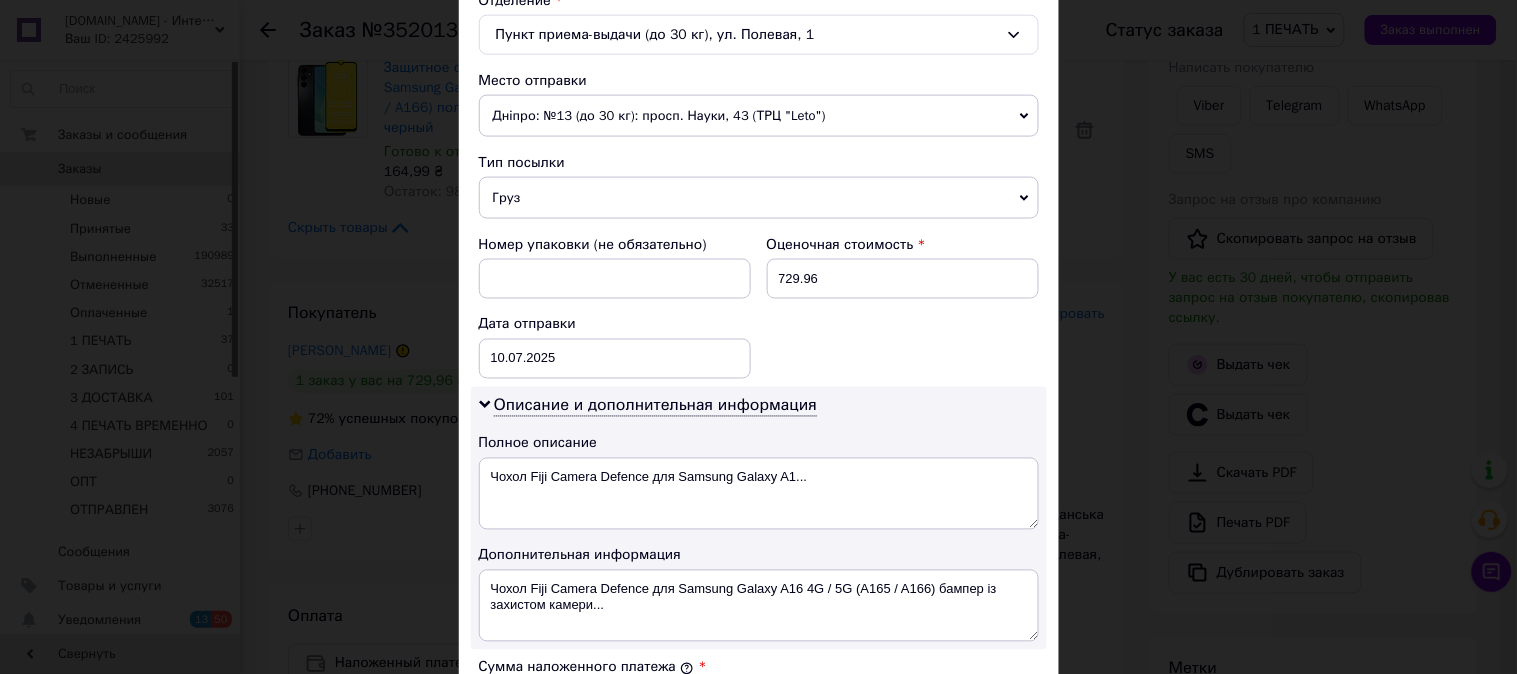 click on "Груз" at bounding box center [759, 198] 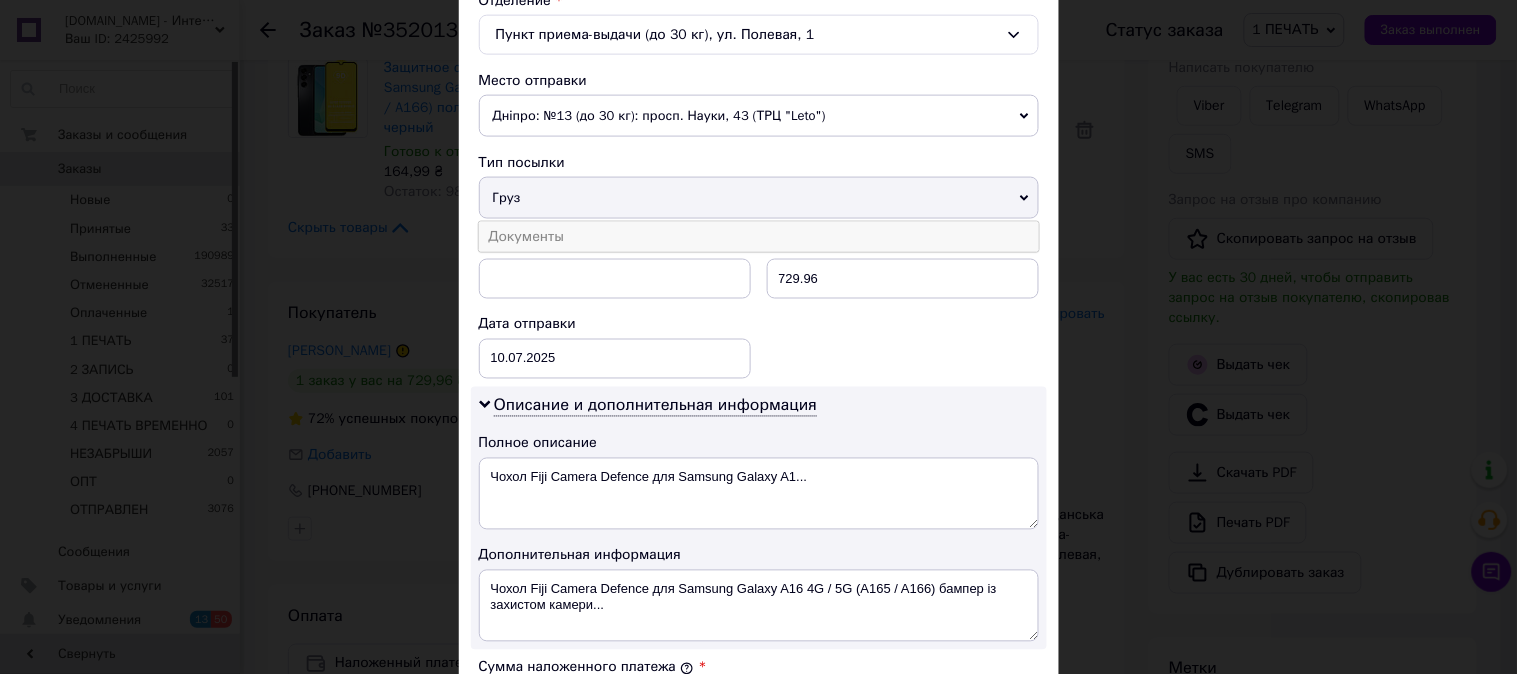 click on "Документы" at bounding box center (759, 237) 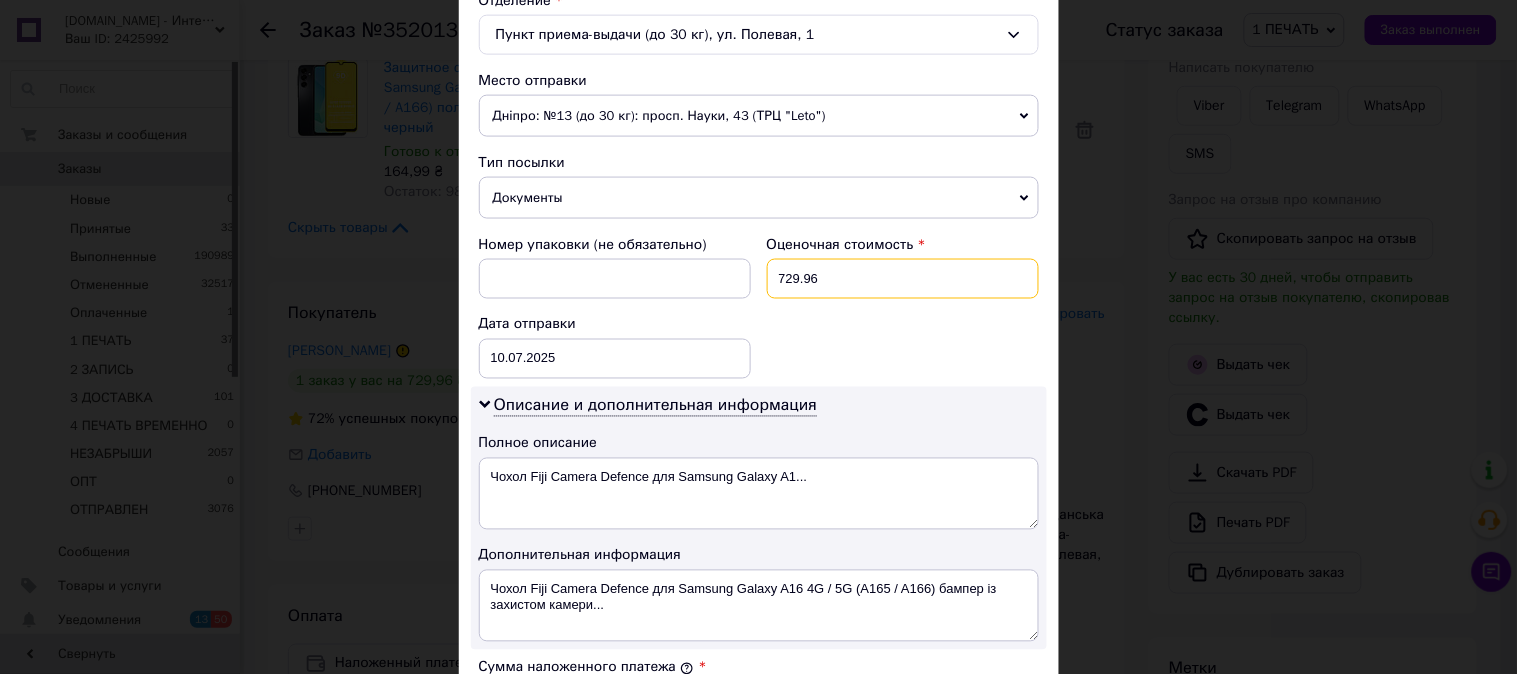 click on "729.96" at bounding box center [903, 279] 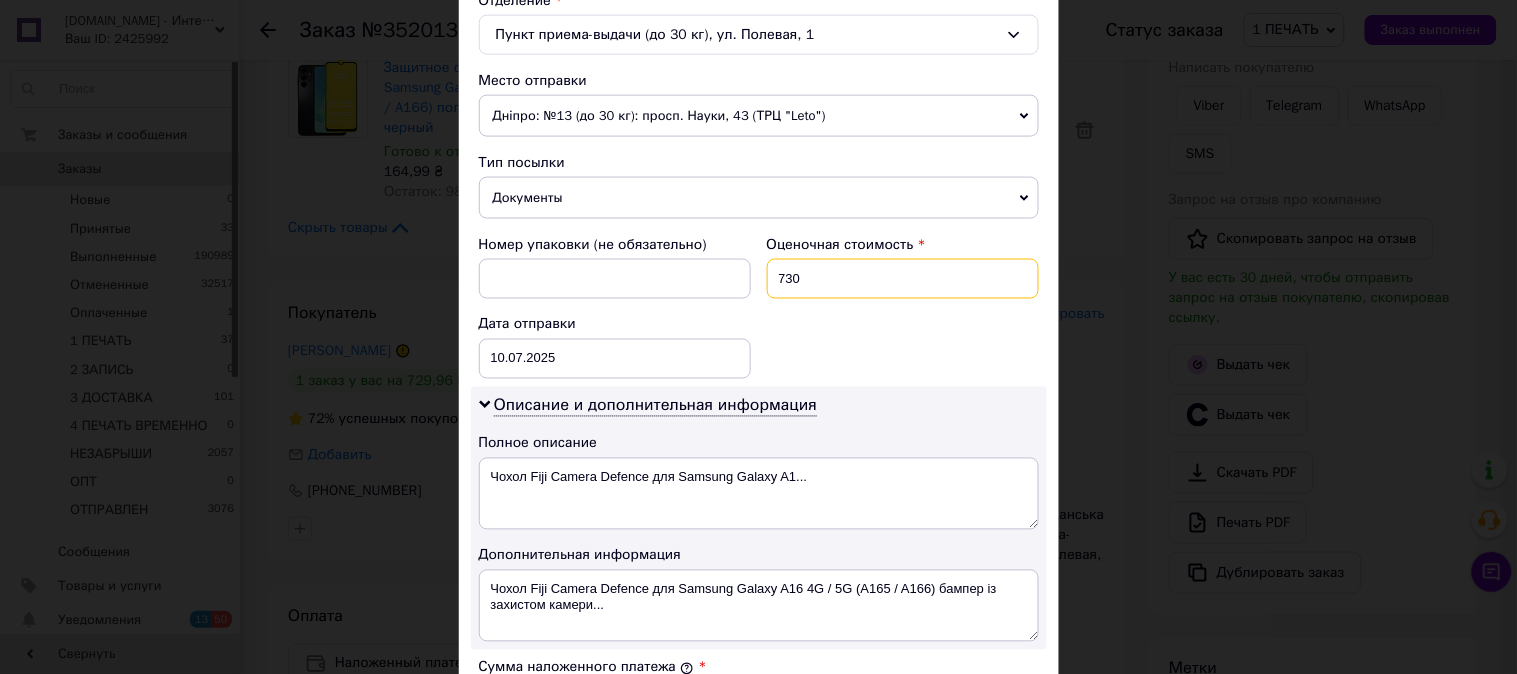 type on "730" 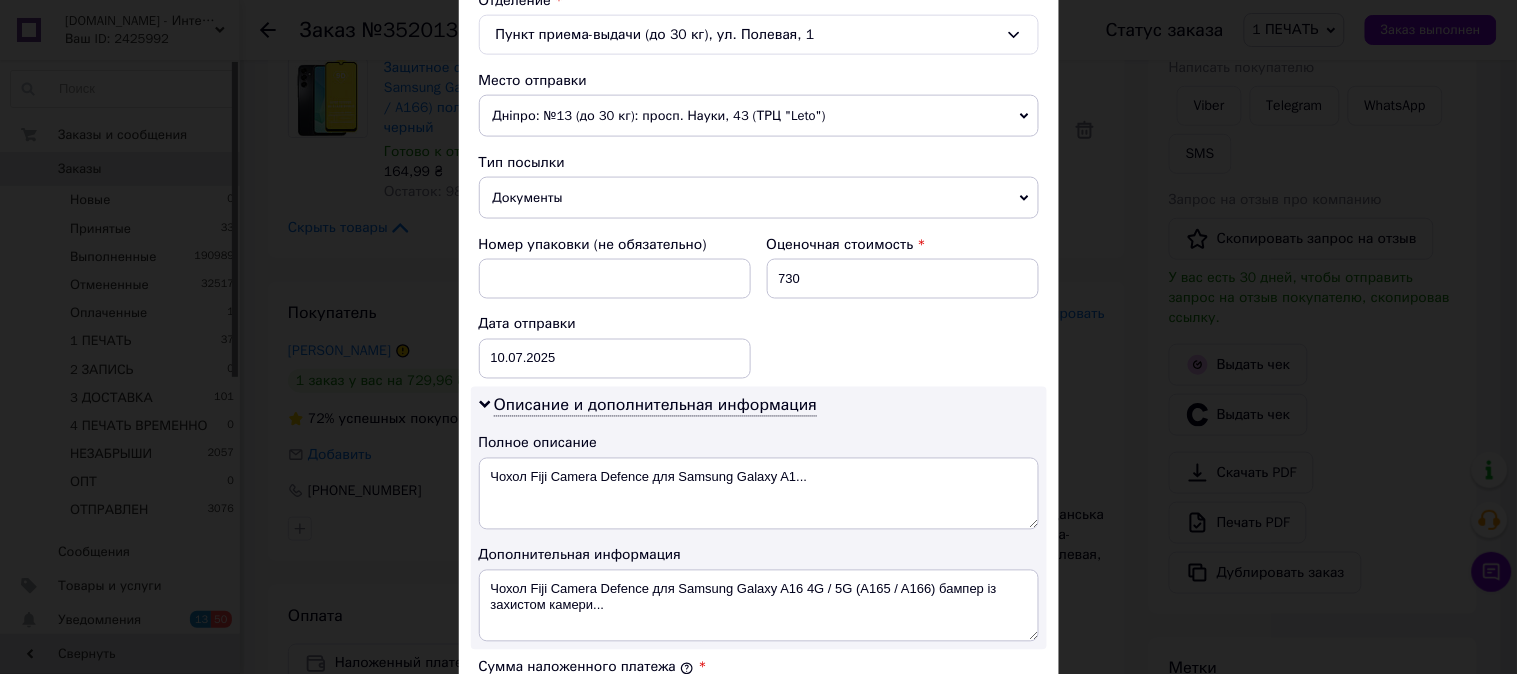 click on "Номер упаковки (не обязательно) Оценочная стоимость 730 Дата отправки 10.07.2025 < 2025 > < Июль > Пн Вт Ср Чт Пт Сб Вс 30 1 2 3 4 5 6 7 8 9 10 11 12 13 14 15 16 17 18 19 20 21 22 23 24 25 26 27 28 29 30 31 1 2 3 4 5 6 7 8 9 10" at bounding box center (759, 307) 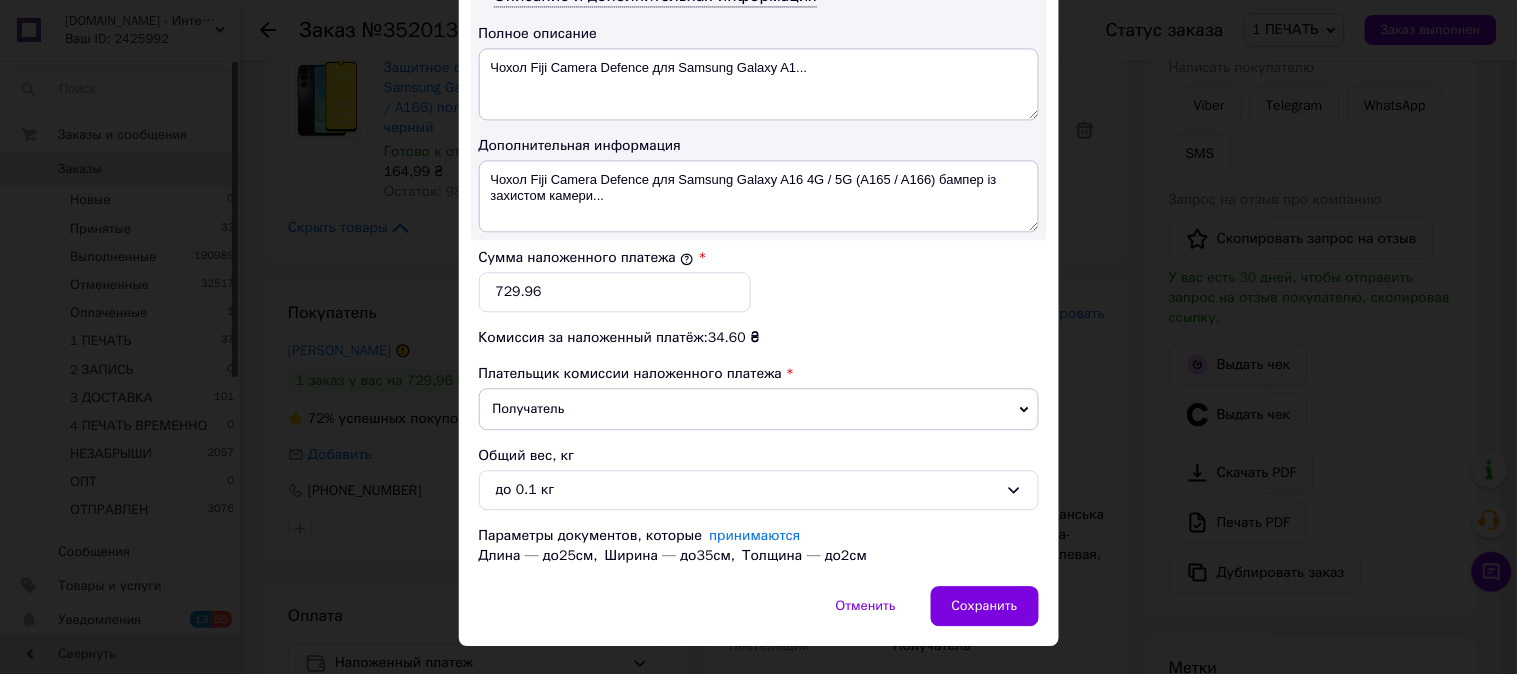 scroll, scrollTop: 1062, scrollLeft: 0, axis: vertical 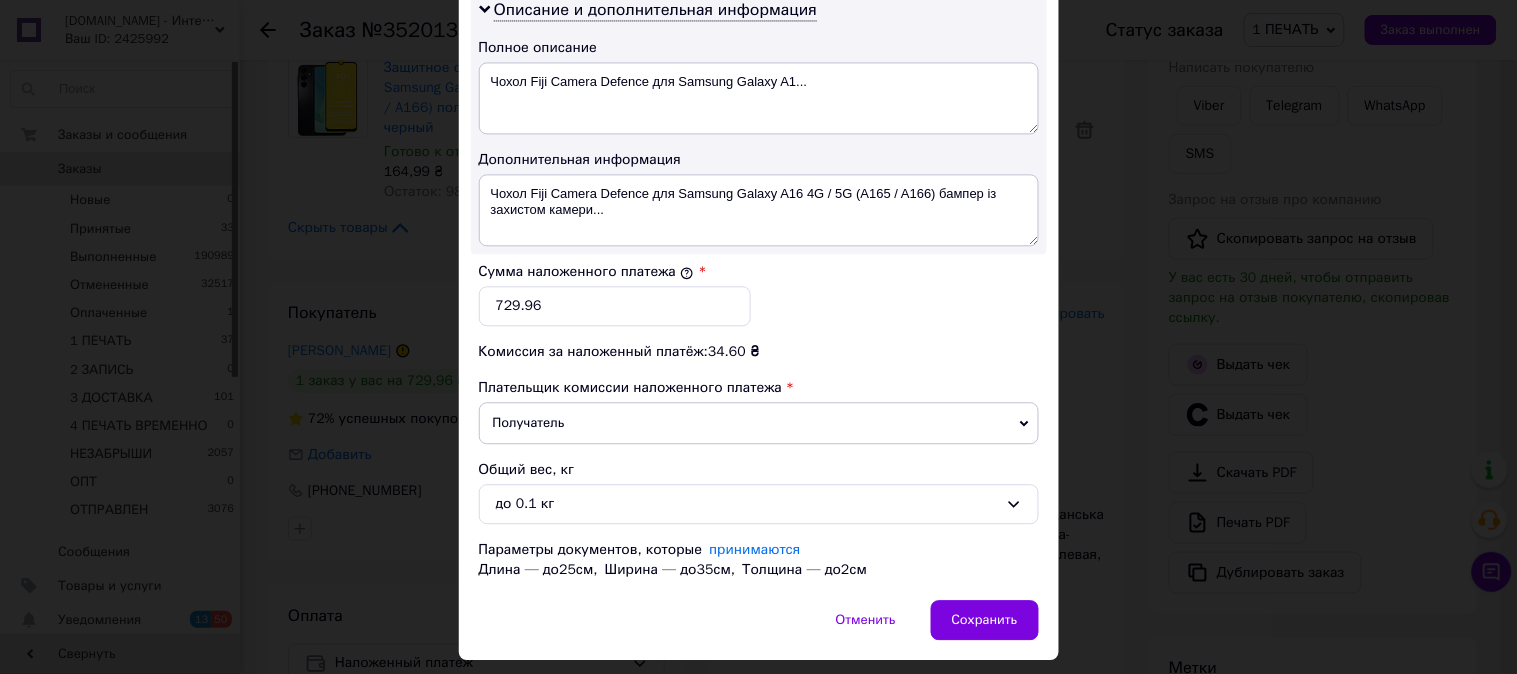 click on "Сумма наложенного платежа     *" at bounding box center (615, 272) 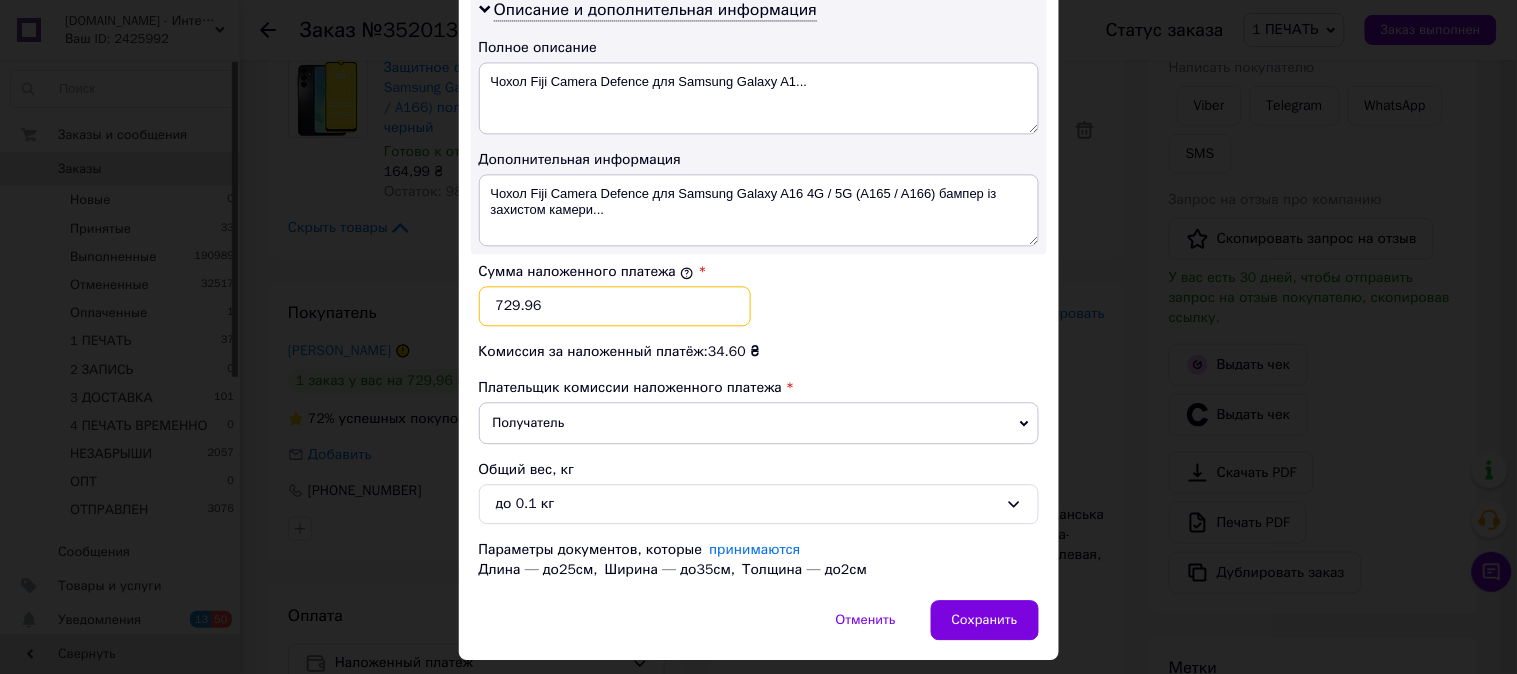 click on "729.96" at bounding box center [615, 306] 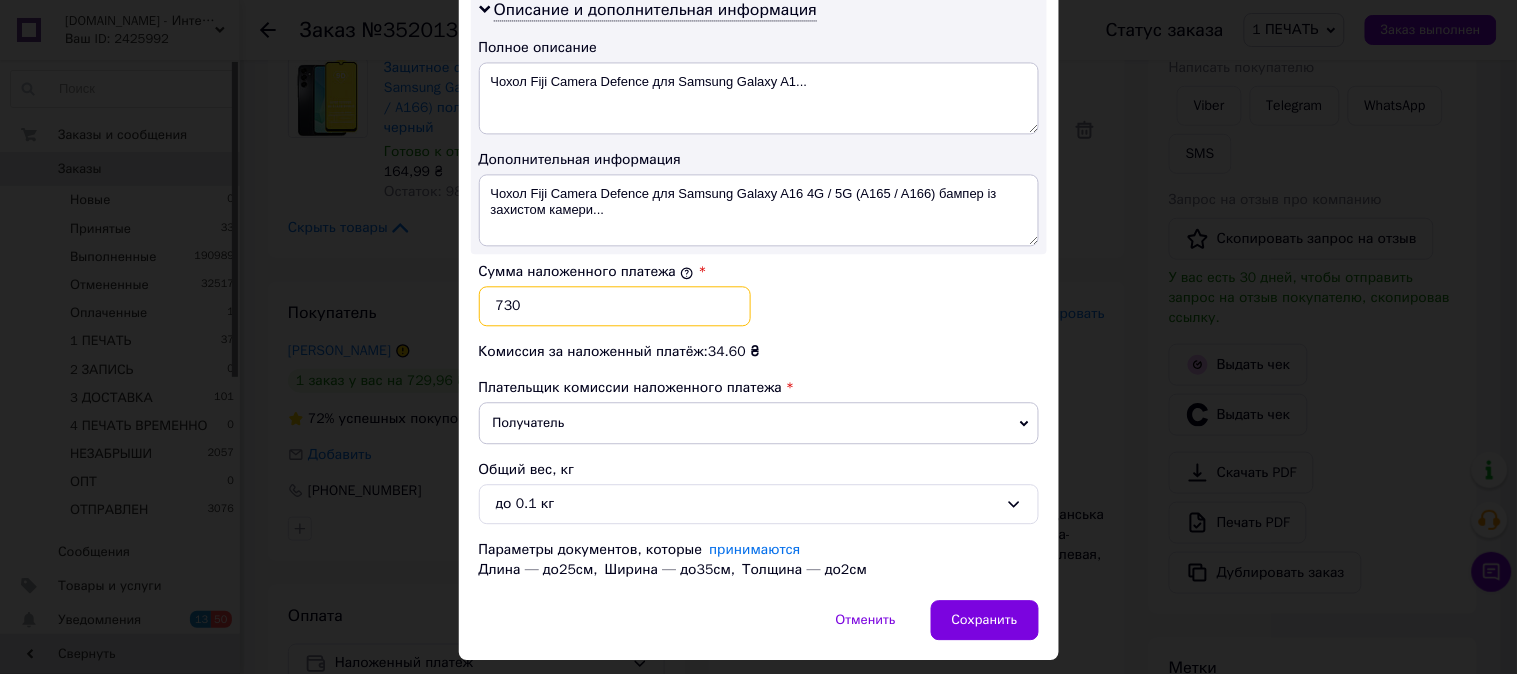 type on "730" 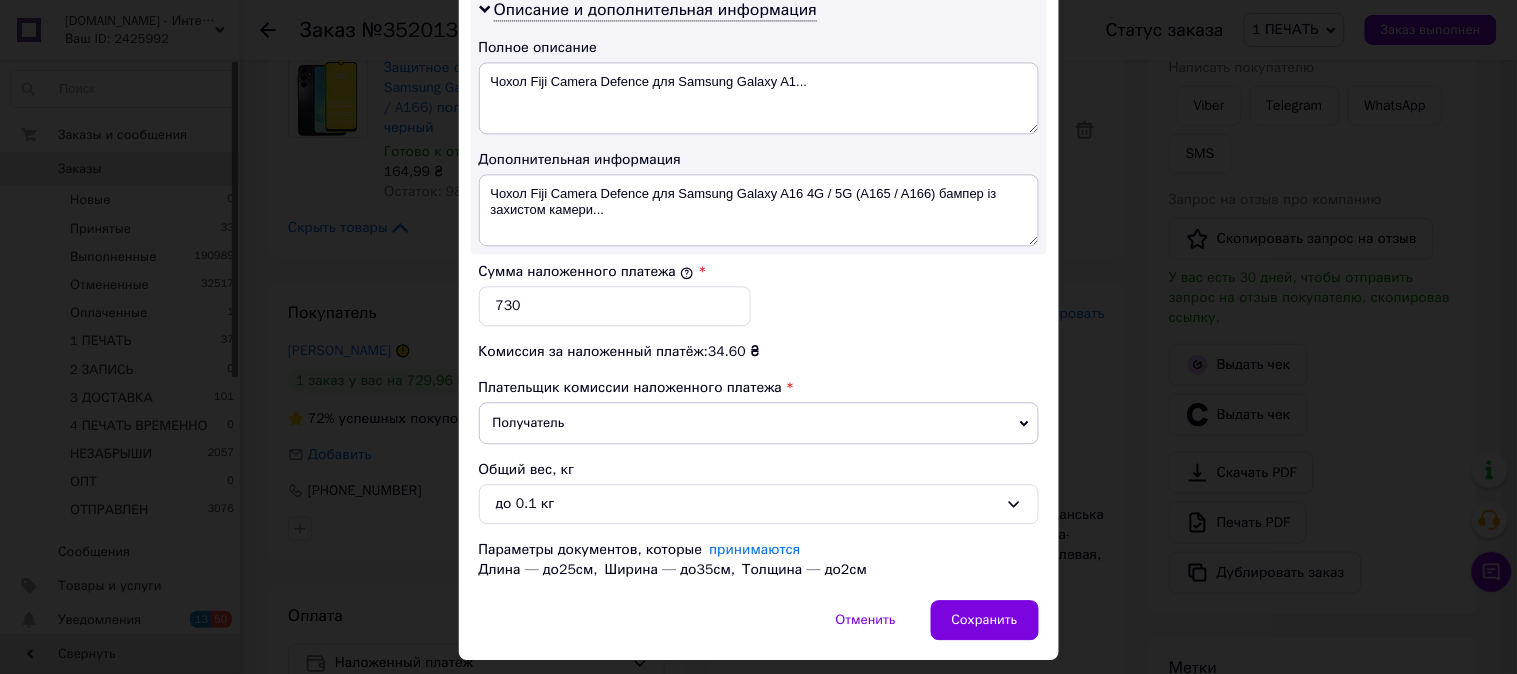 click on "Сумма наложенного платежа     * 730" at bounding box center (759, 294) 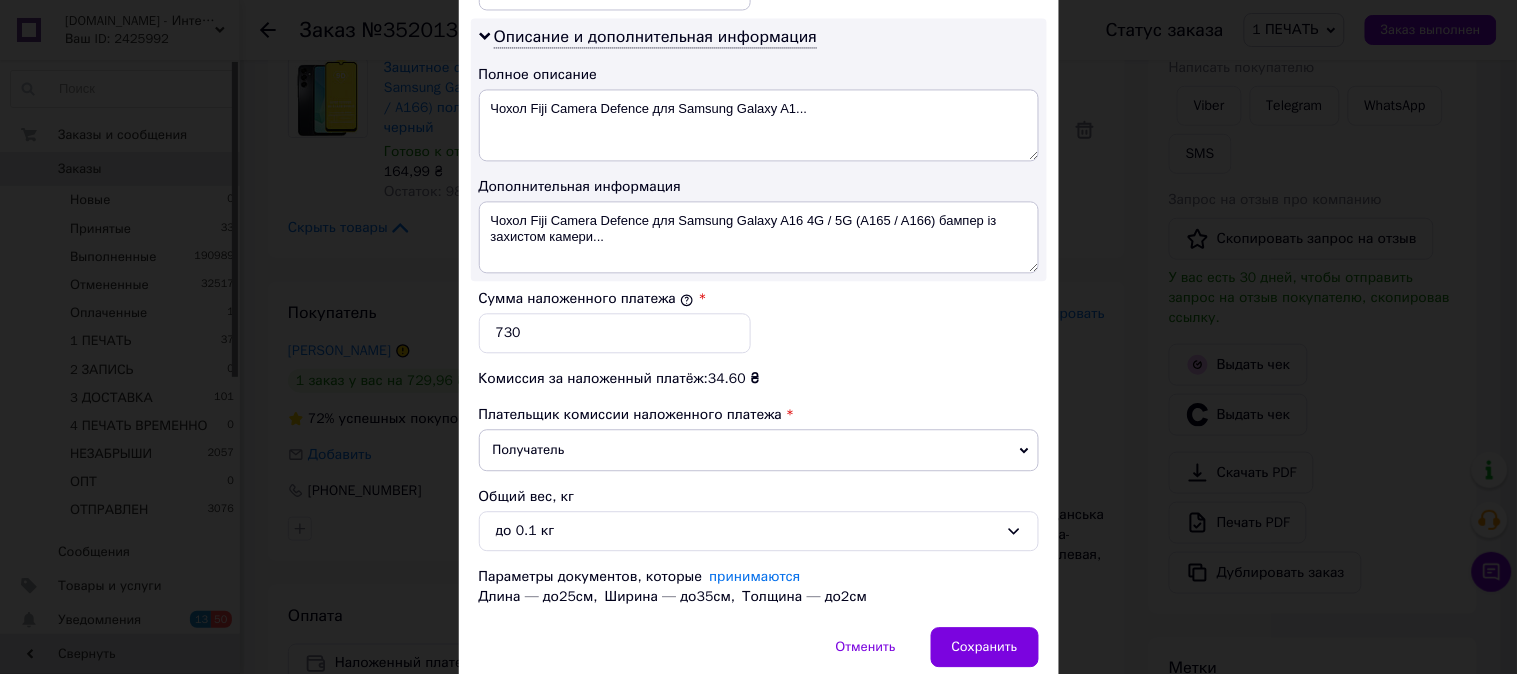 scroll, scrollTop: 987, scrollLeft: 0, axis: vertical 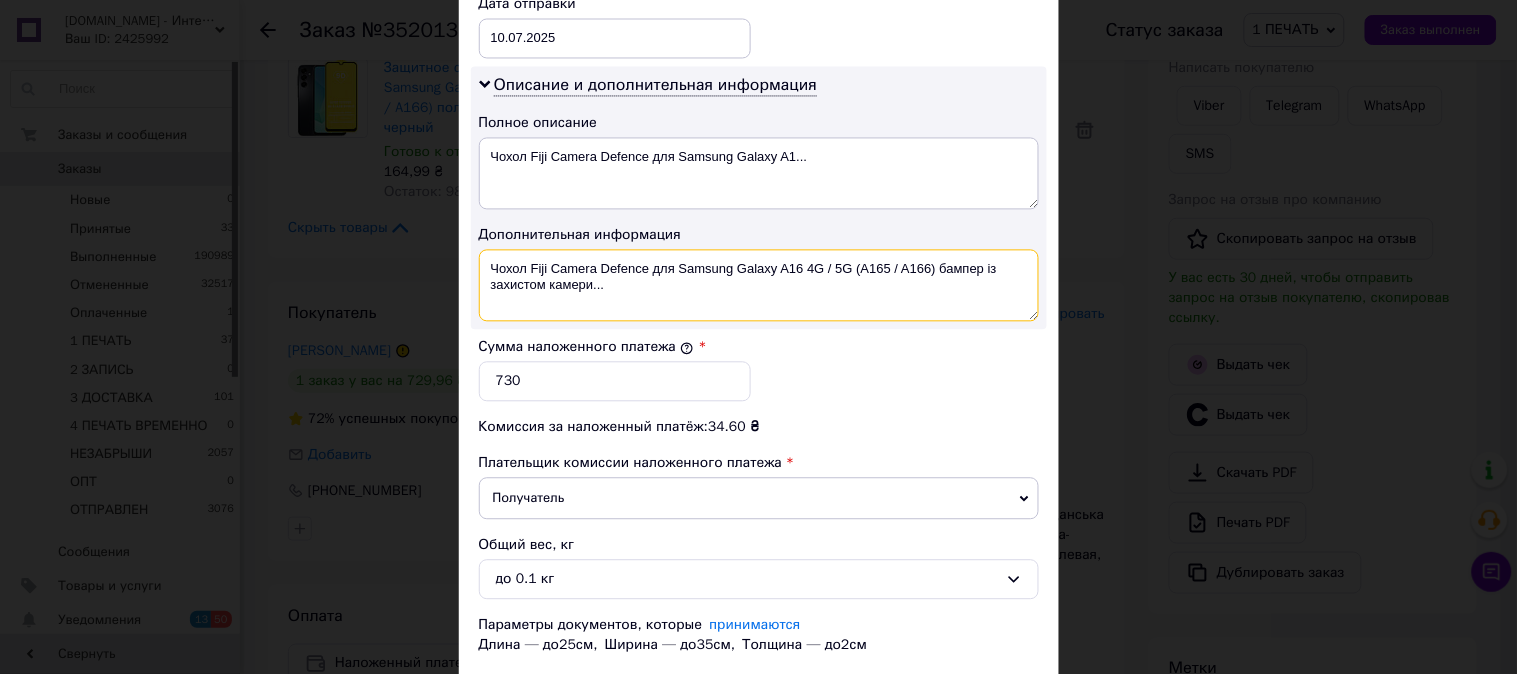 drag, startPoint x: 552, startPoint y: 238, endPoint x: 644, endPoint y: 204, distance: 98.0816 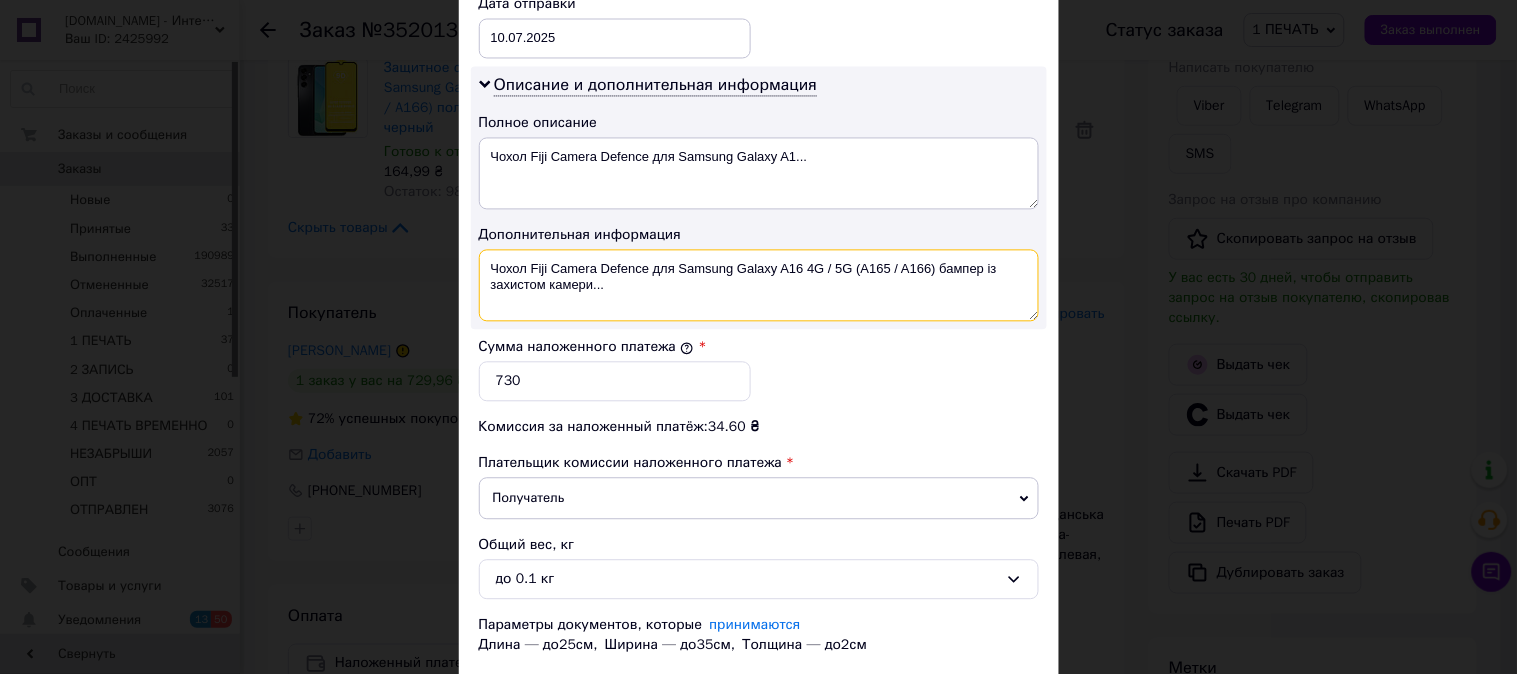 click on "Описание и дополнительная информация Полное описание Чохол Fiji Camera Defence для Samsung Galaxy A1... Дополнительная информация Чохол Fiji Camera Defence для Samsung Galaxy A16 4G / 5G (A165 / A166) бампер із захистом камери..." at bounding box center (759, 197) 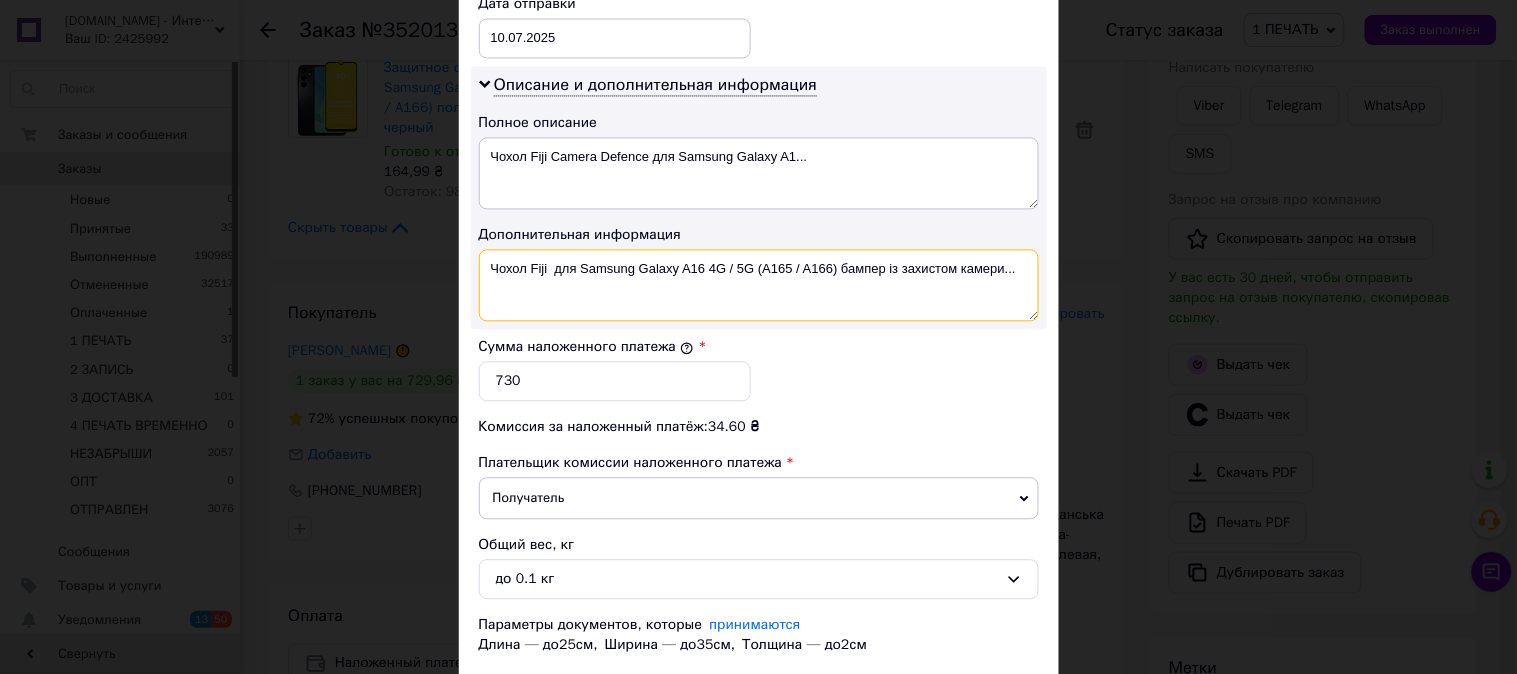 click on "Чохол Fiji  для Samsung Galaxy A16 4G / 5G (A165 / A166) бампер із захистом камери..." at bounding box center [759, 285] 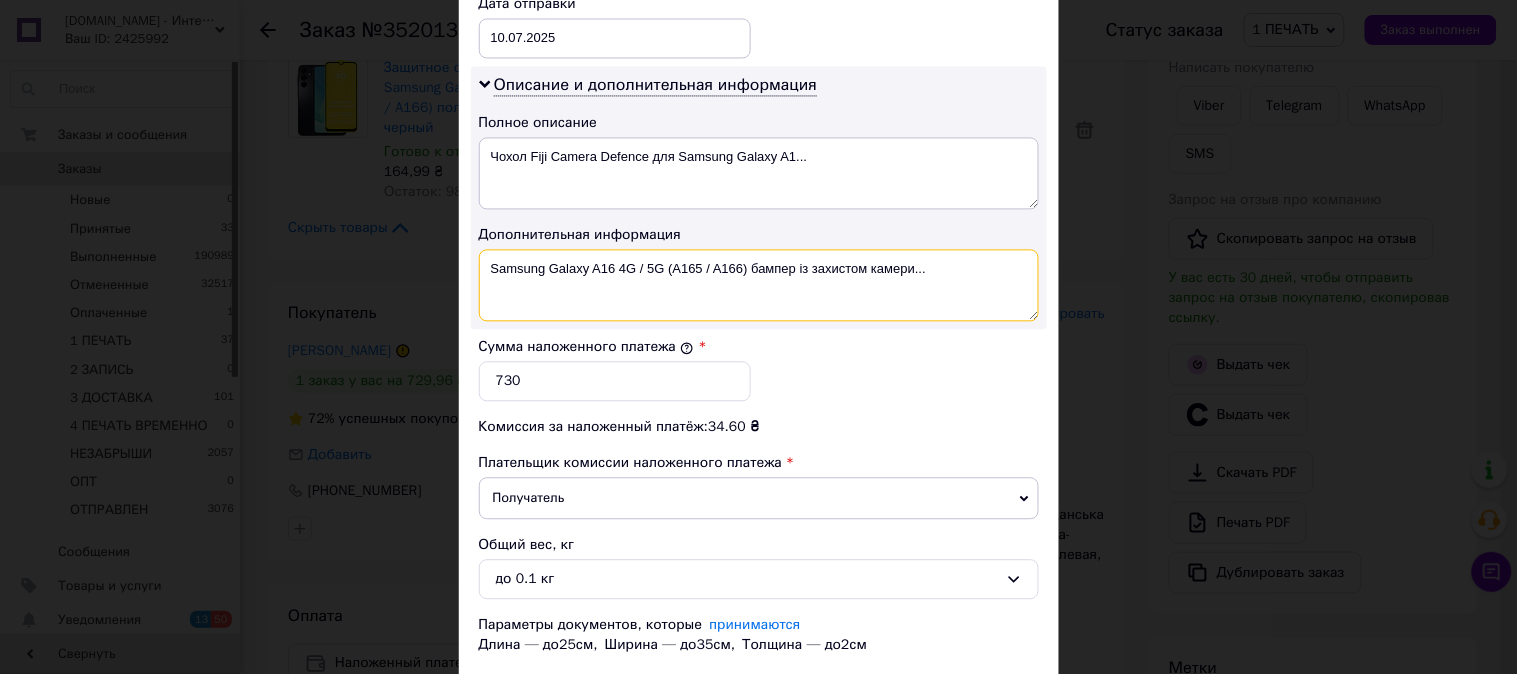 drag, startPoint x: 970, startPoint y: 246, endPoint x: 748, endPoint y: 283, distance: 225.06221 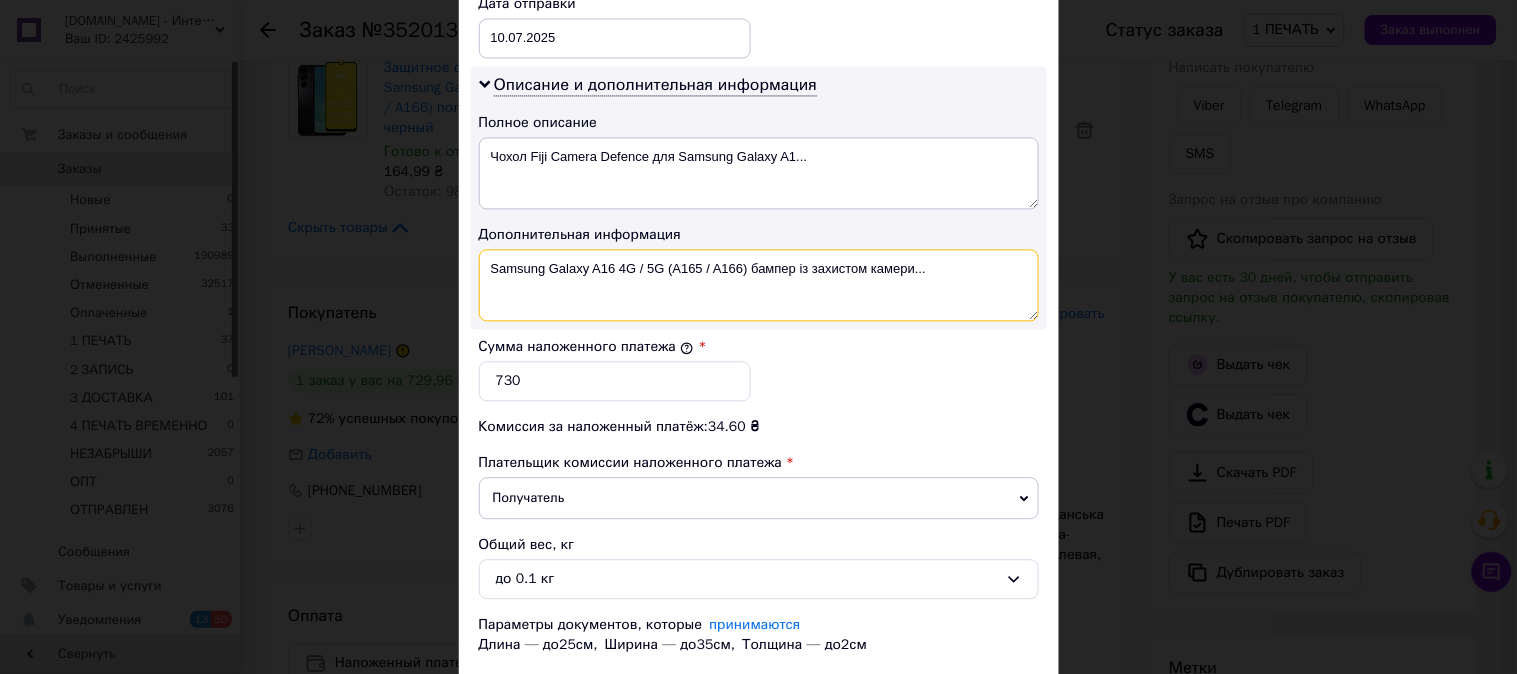 click on "Samsung Galaxy A16 4G / 5G (A165 / A166) бампер із захистом камери..." at bounding box center (759, 285) 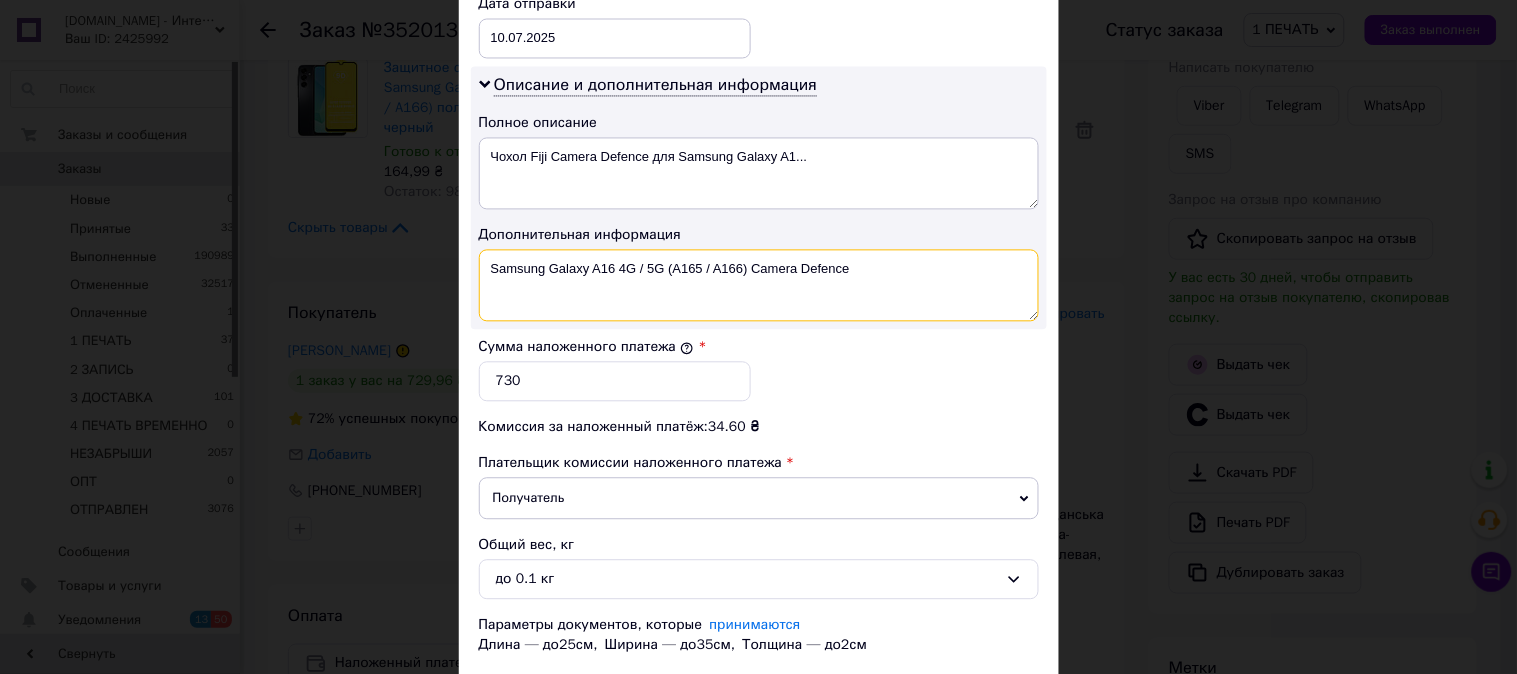 type on "Samsung Galaxy A16 4G / 5G (A165 / A166) Camera Defence" 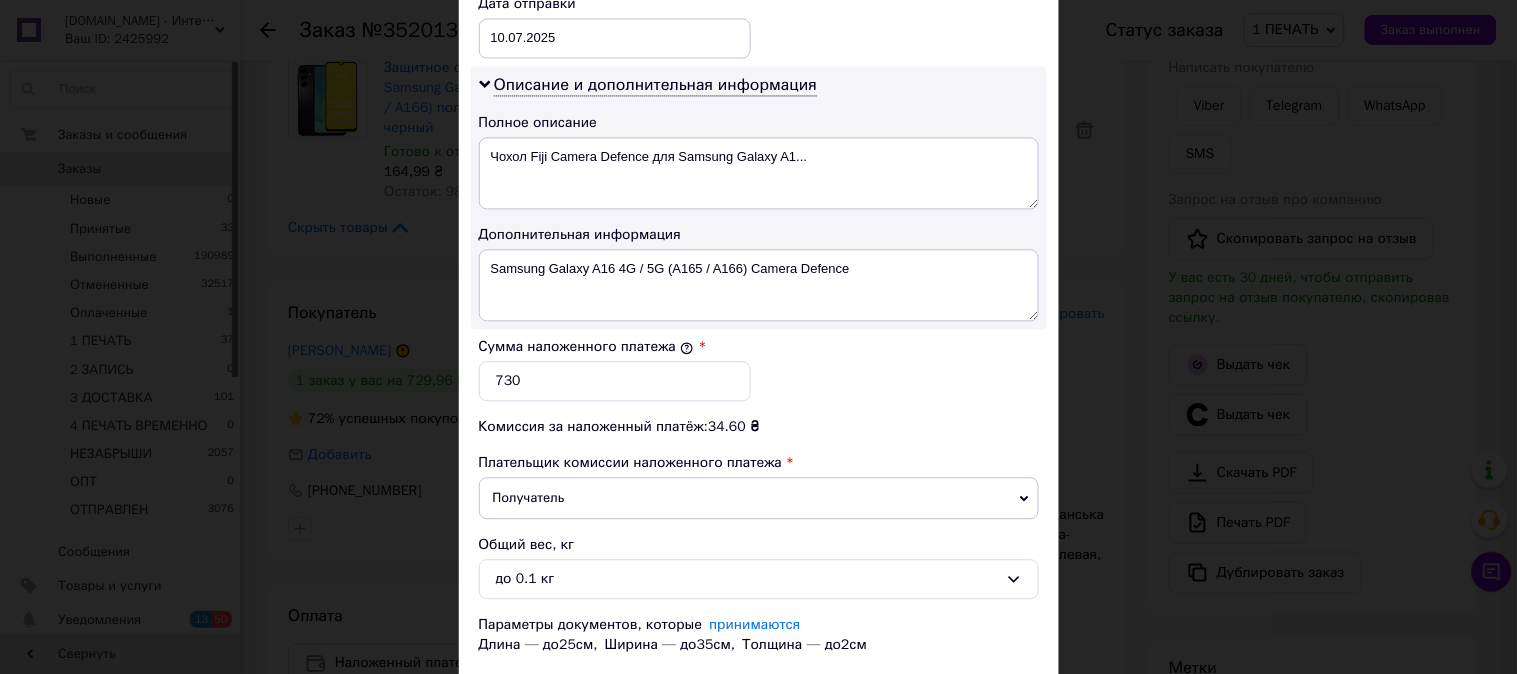 click on "Сохранить" at bounding box center (985, 695) 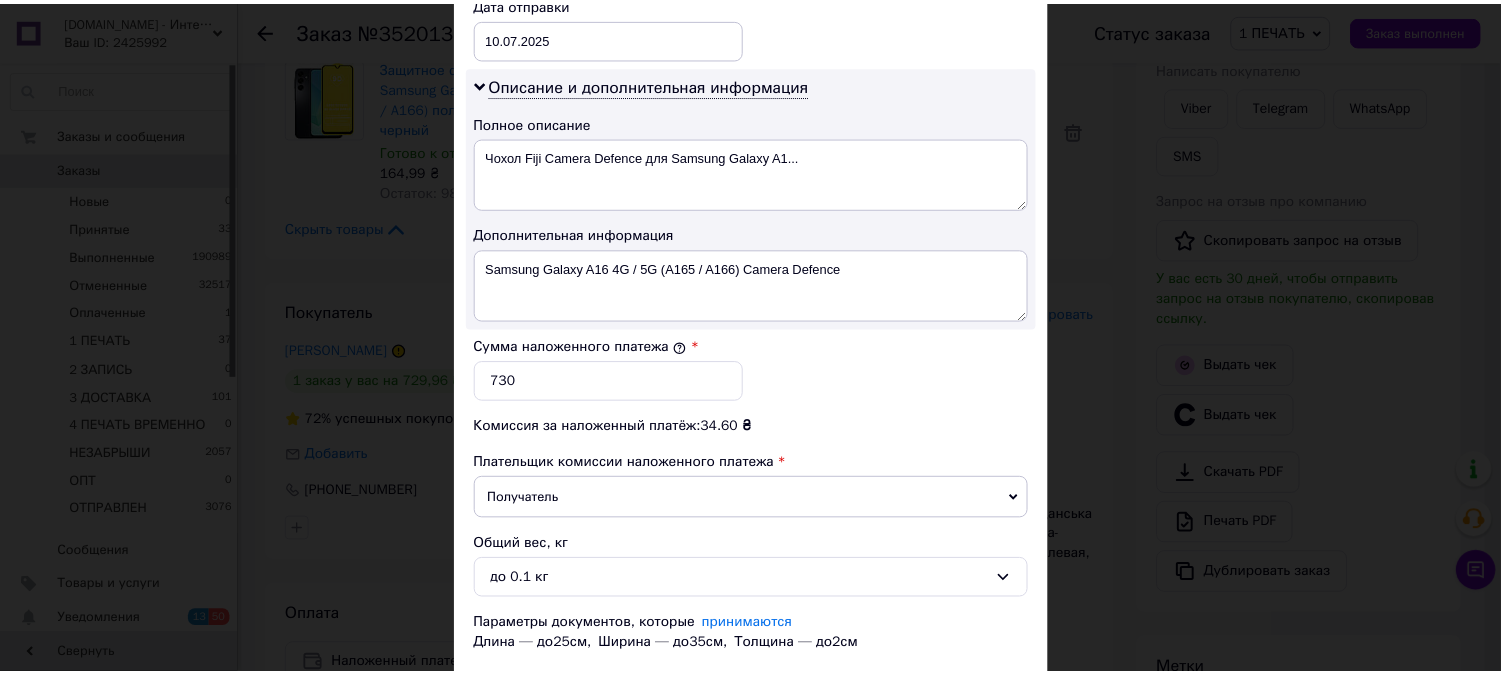 scroll, scrollTop: 802, scrollLeft: 0, axis: vertical 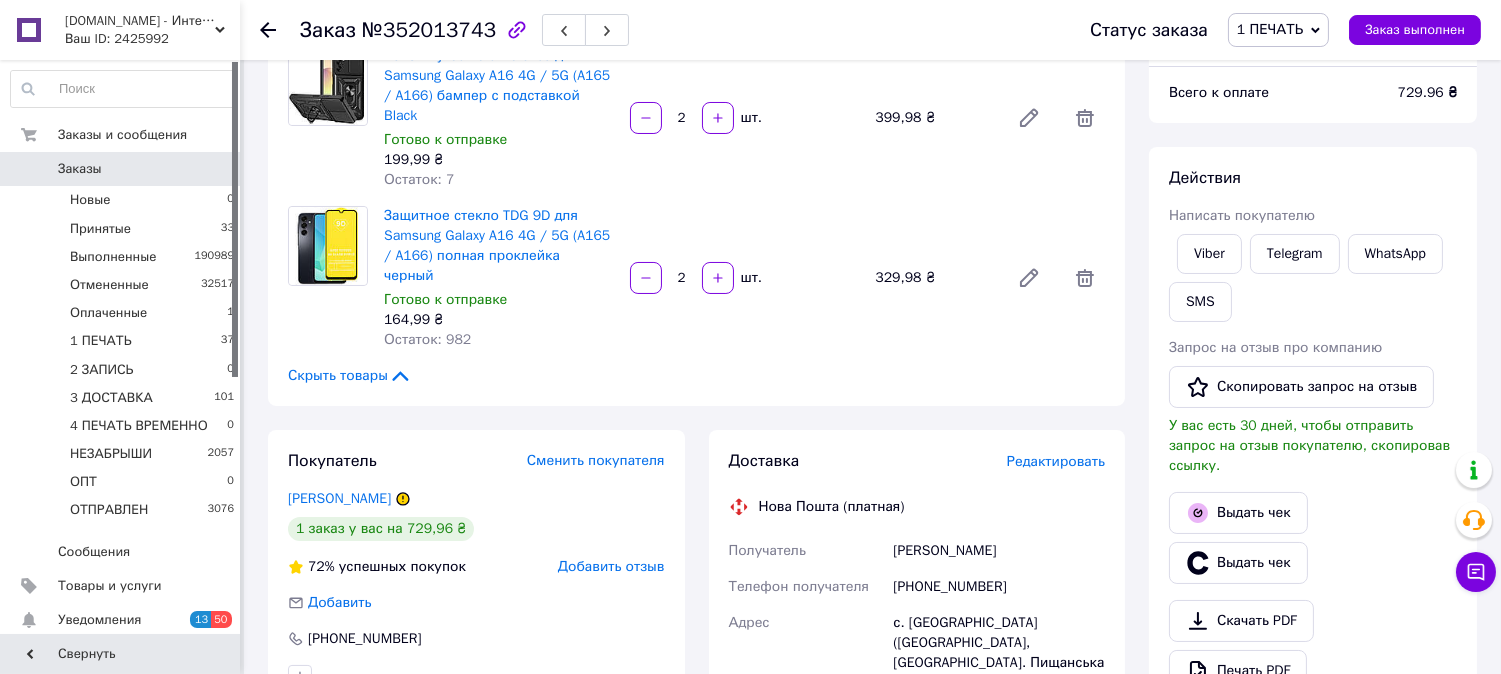 click on "Доставка Редактировать Нова Пошта (платная) Получатель Гвоздєва Ніна Телефон получателя +380967616333 Адрес с. Гладковщина (Черкасская обл., Золотоношский р-н. Пищанська сельсовет), Пункт приема-выдачи (до 30 кг), ул. Полевая, 1 Дата отправки 10.07.2025 Плательщик Получатель Оценочная стоимость 730 ₴ Сумма наложенного платежа 730 ₴ Комиссия за наложенный платёж 34.60 ₴ Плательщик комиссии наложенного платежа Получатель Передать номер или Сгенерировать ЭН Плательщик Получатель Отправитель Фамилия получателя Гвоздєва Имя получателя Ніна Отчество получателя +380967616333 730" at bounding box center [917, 830] 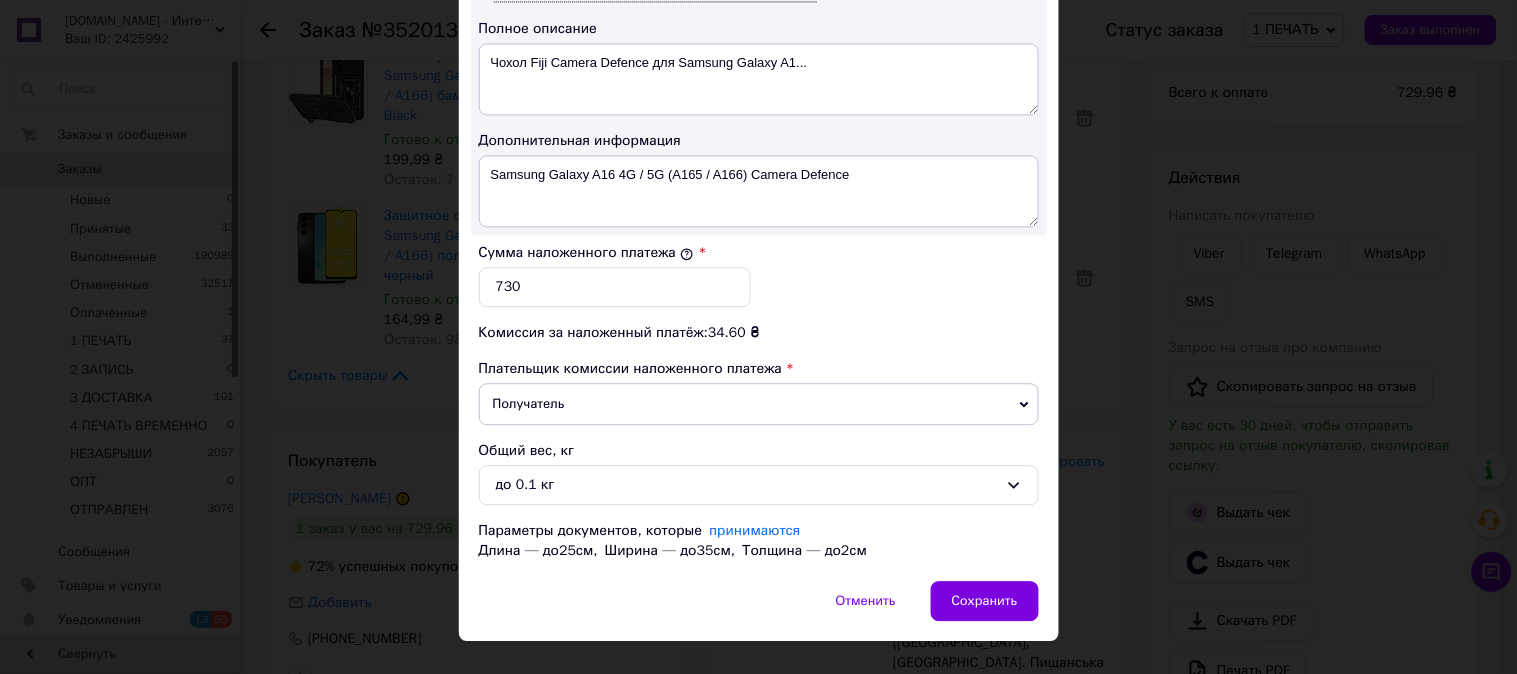 scroll, scrollTop: 1098, scrollLeft: 0, axis: vertical 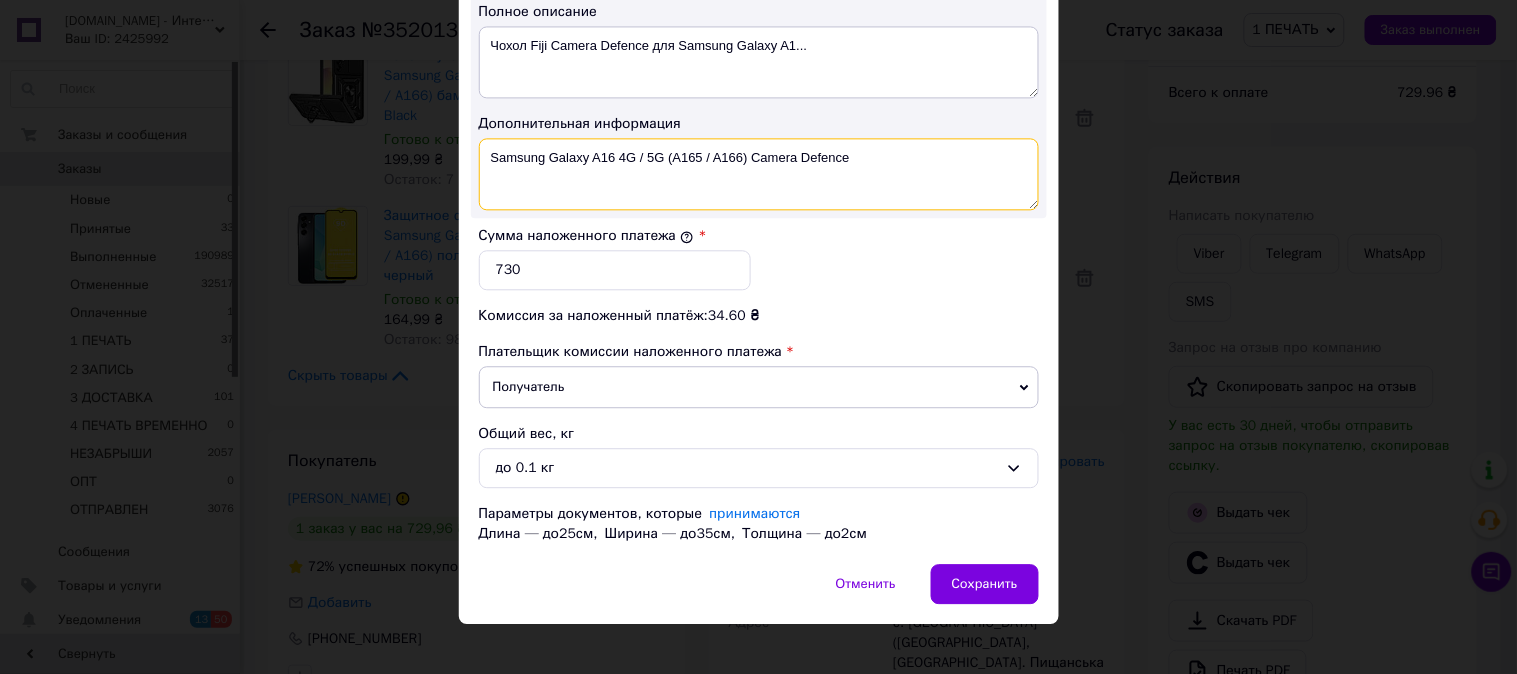 click on "Samsung Galaxy A16 4G / 5G (A165 / A166) Camera Defence" at bounding box center [759, 174] 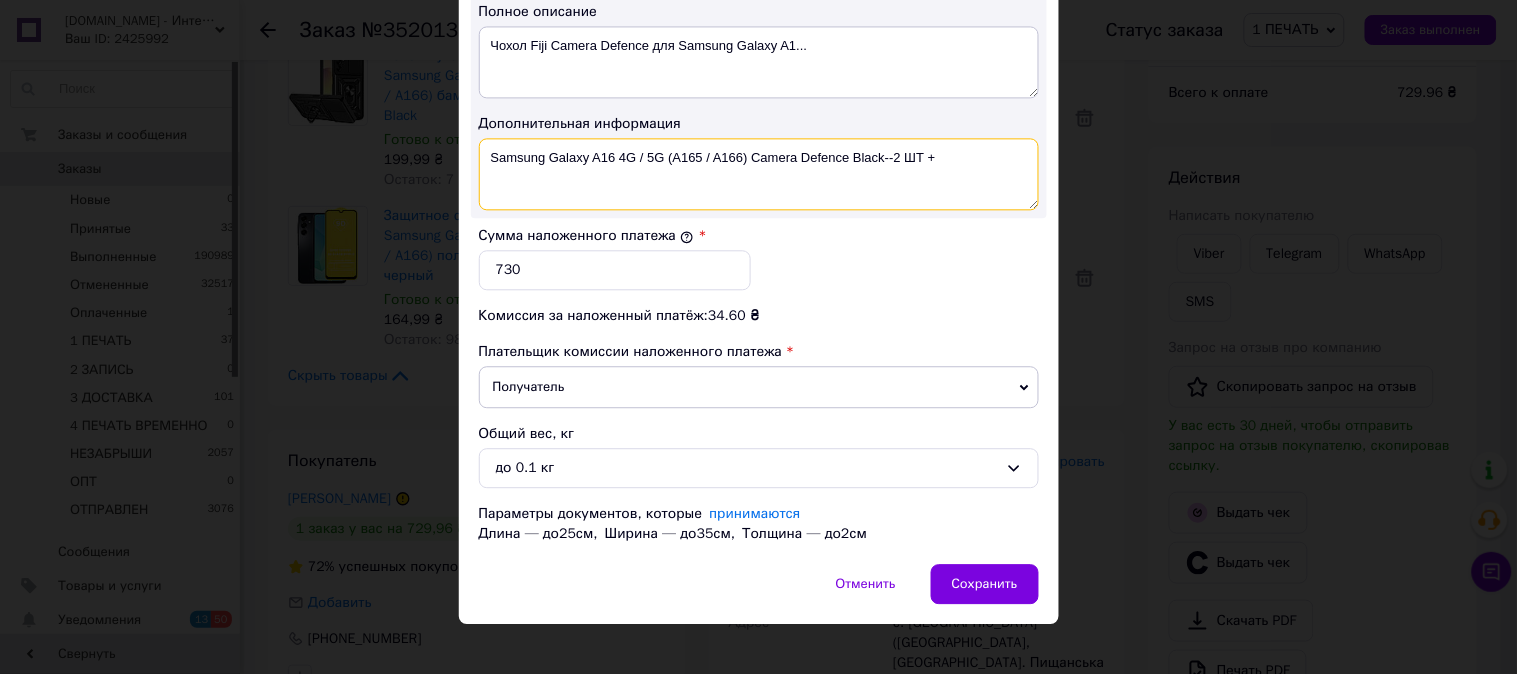 paste on "9D ЧЕР" 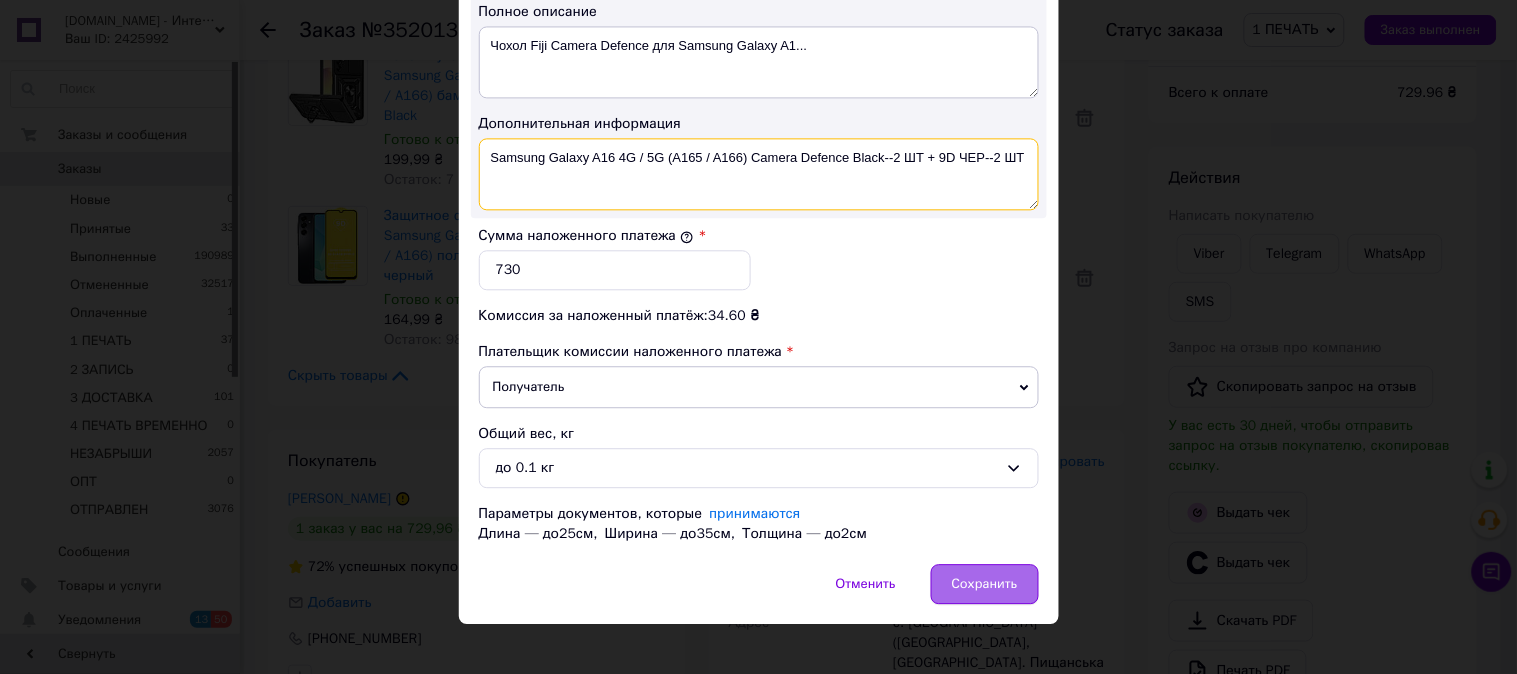 type on "Samsung Galaxy A16 4G / 5G (A165 / A166) Camera Defence Black--2 ШТ + 9D ЧЕР--2 ШТ" 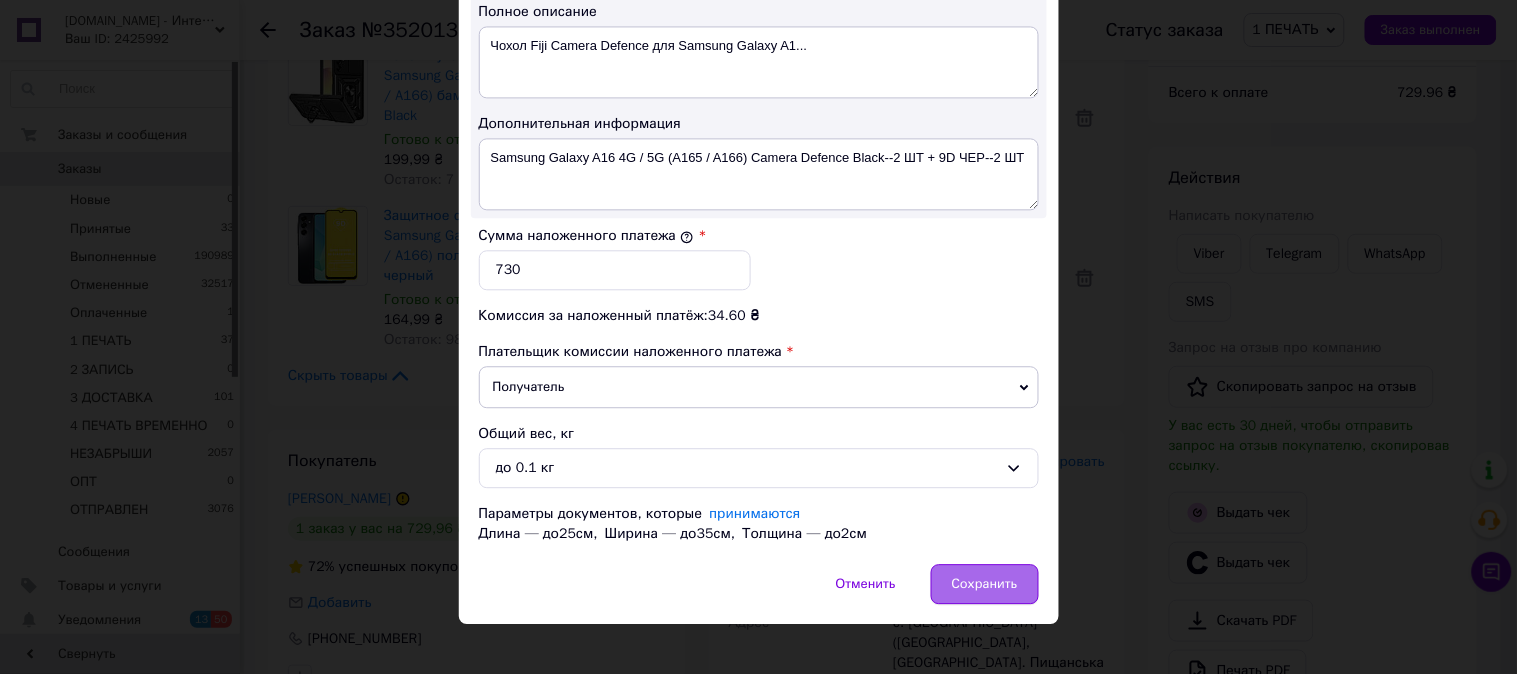 click on "Сохранить" at bounding box center (985, 584) 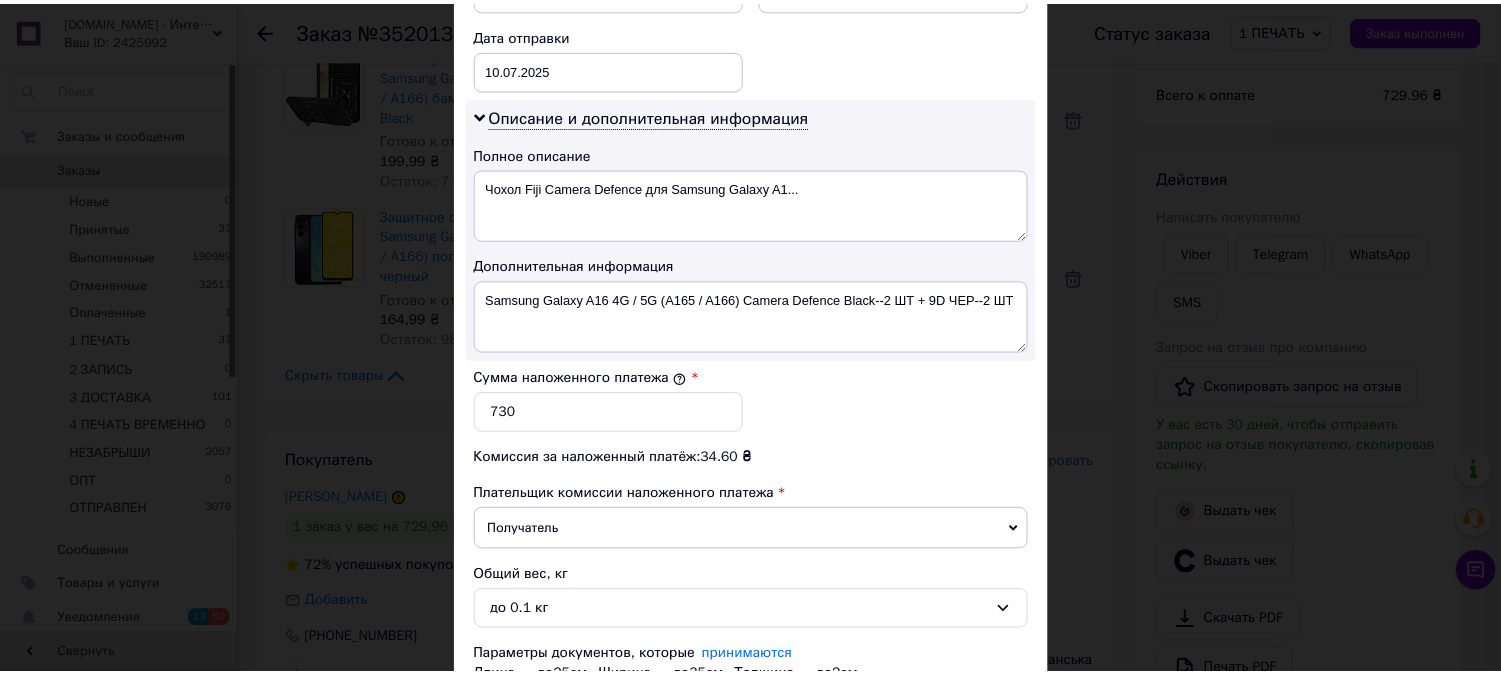 scroll, scrollTop: 0, scrollLeft: 0, axis: both 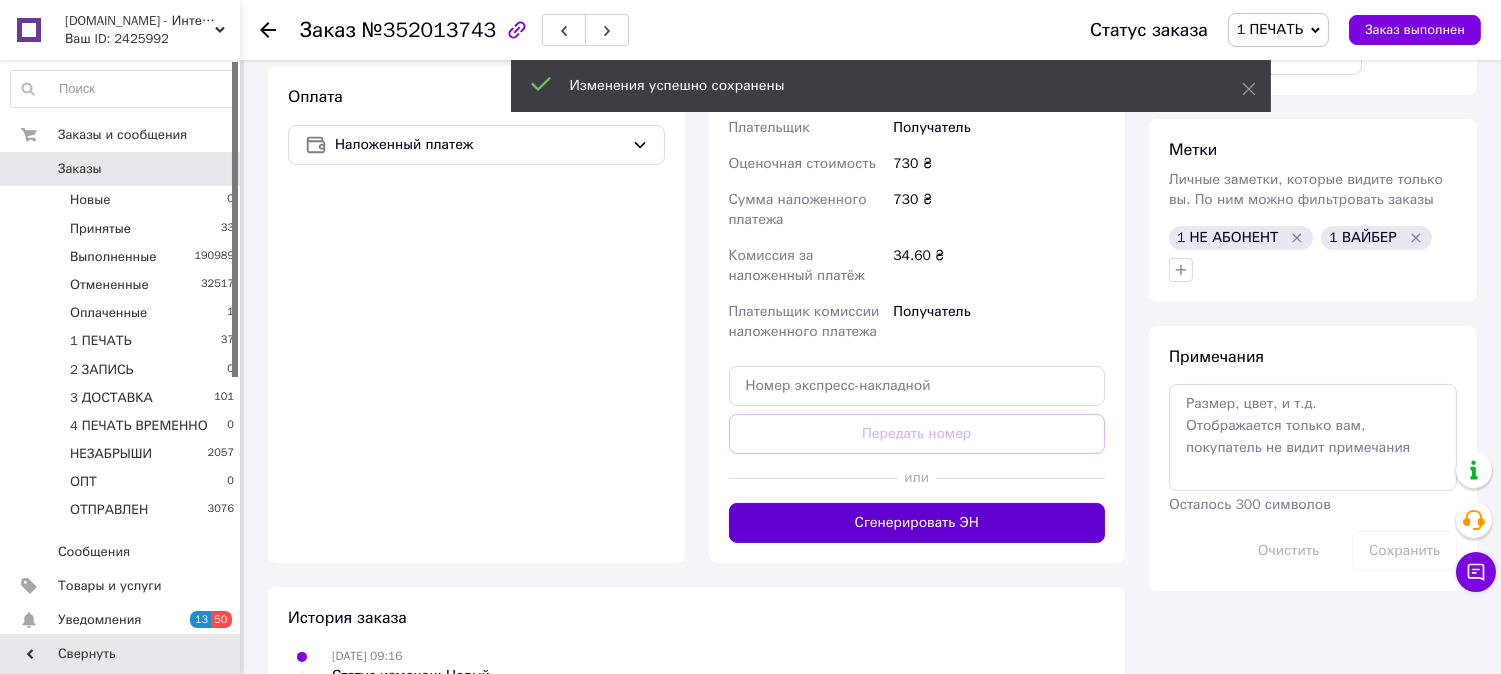 click on "Сгенерировать ЭН" at bounding box center (917, 523) 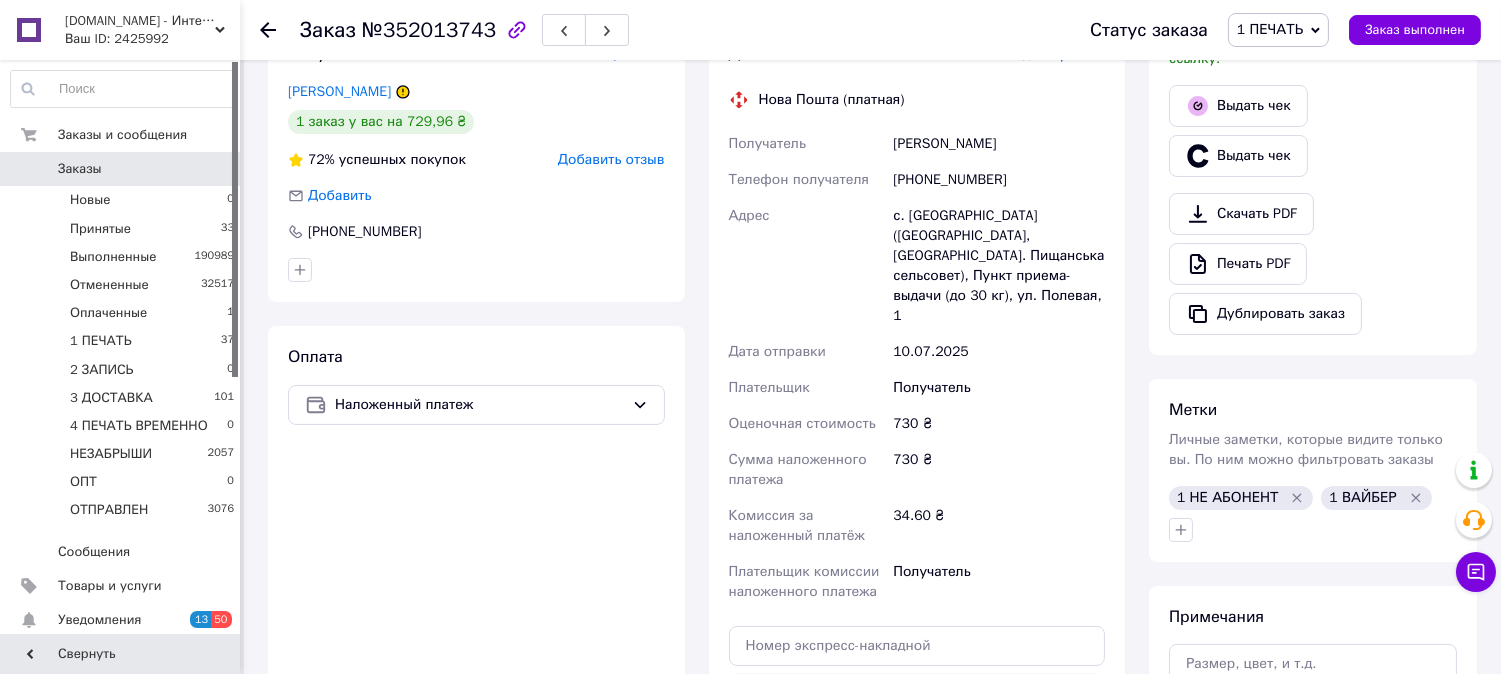 scroll, scrollTop: 963, scrollLeft: 0, axis: vertical 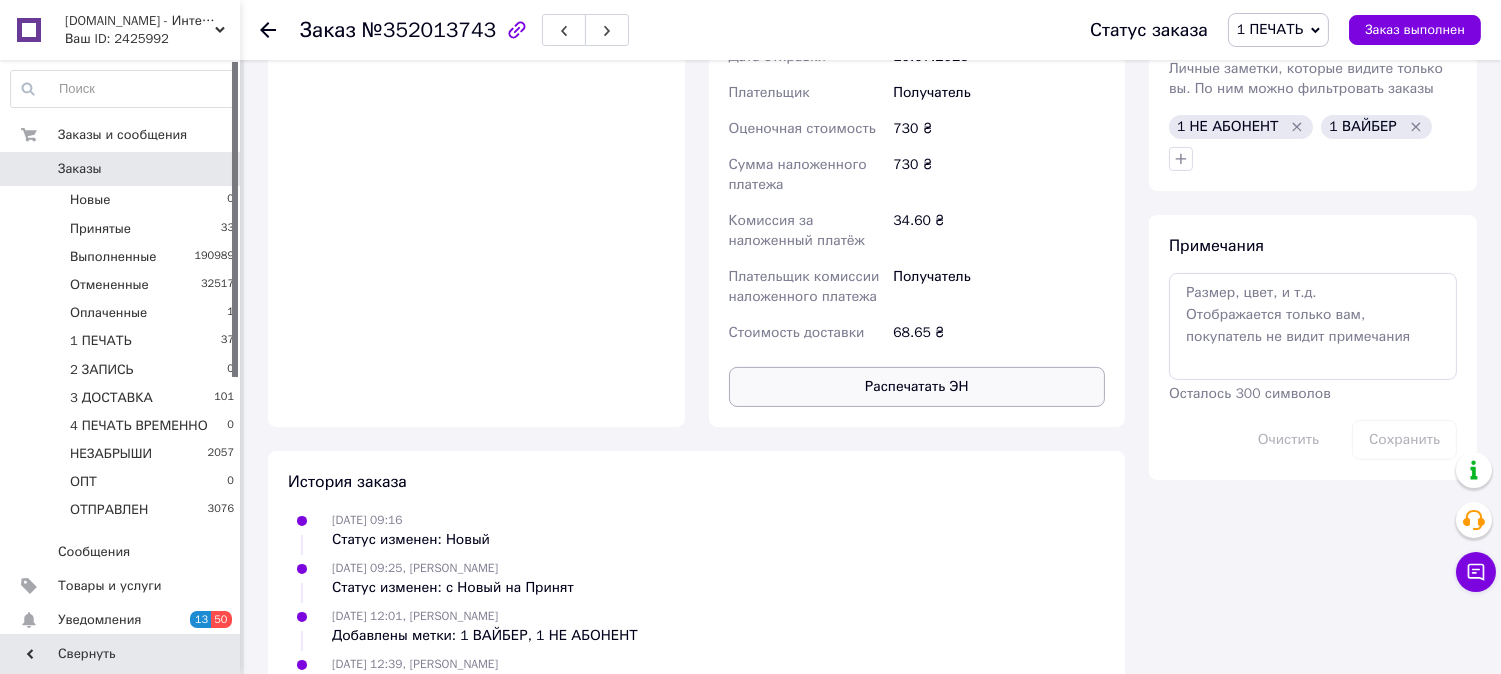 click on "Распечатать ЭН" at bounding box center (917, 387) 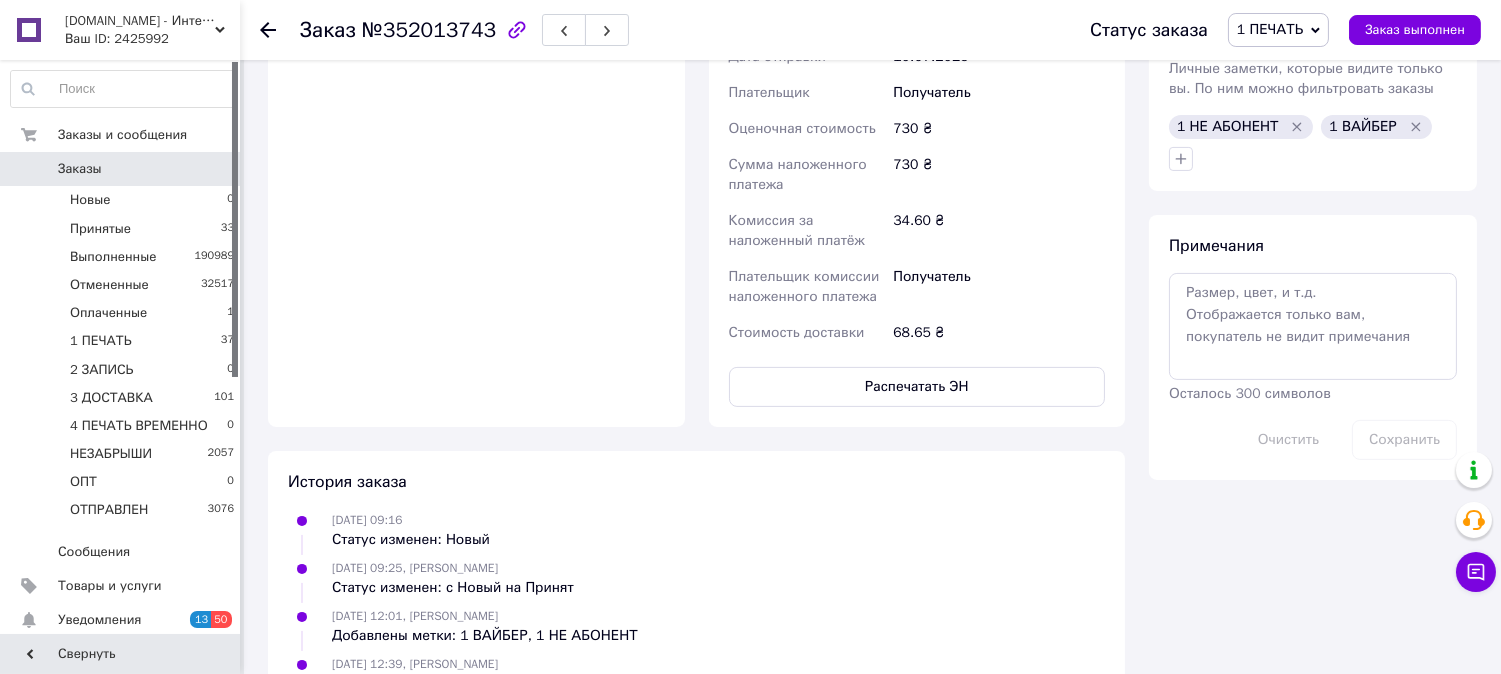 type 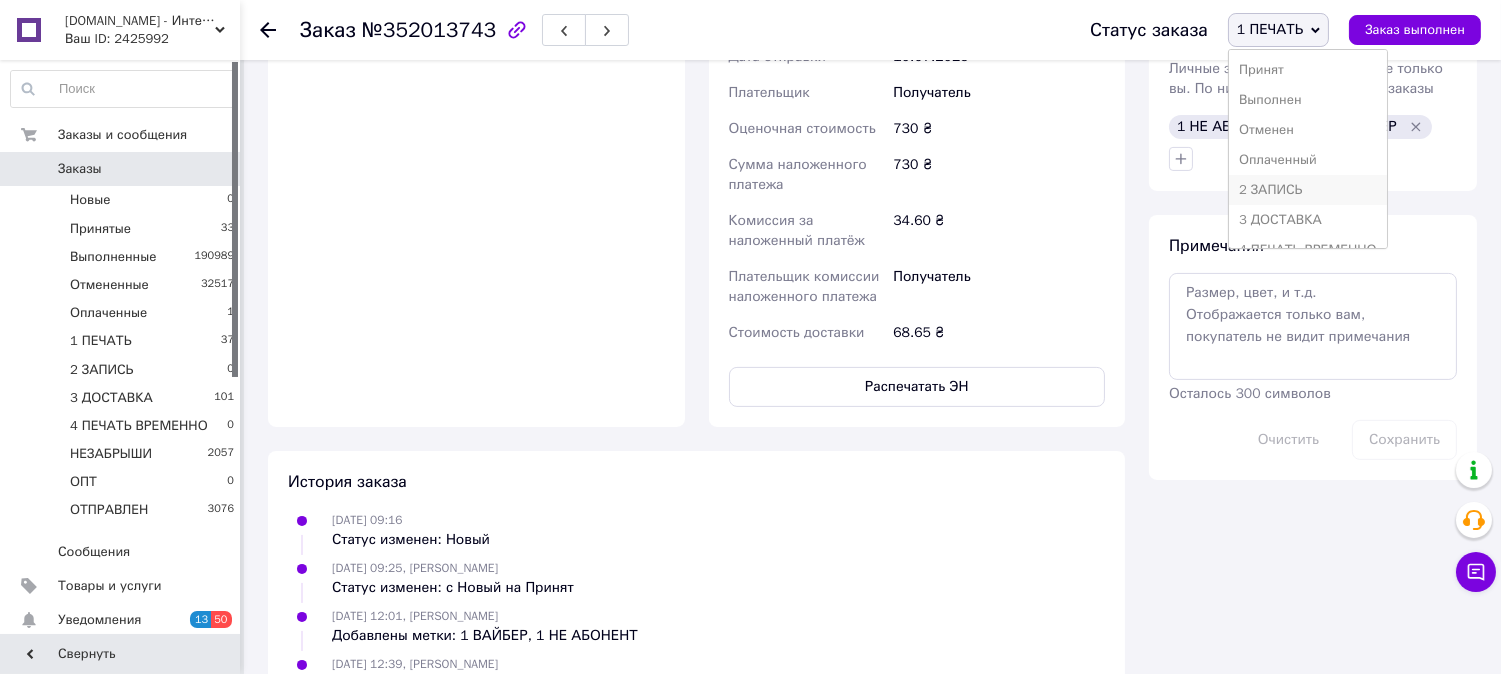 click on "2 ЗАПИСЬ" at bounding box center (1308, 190) 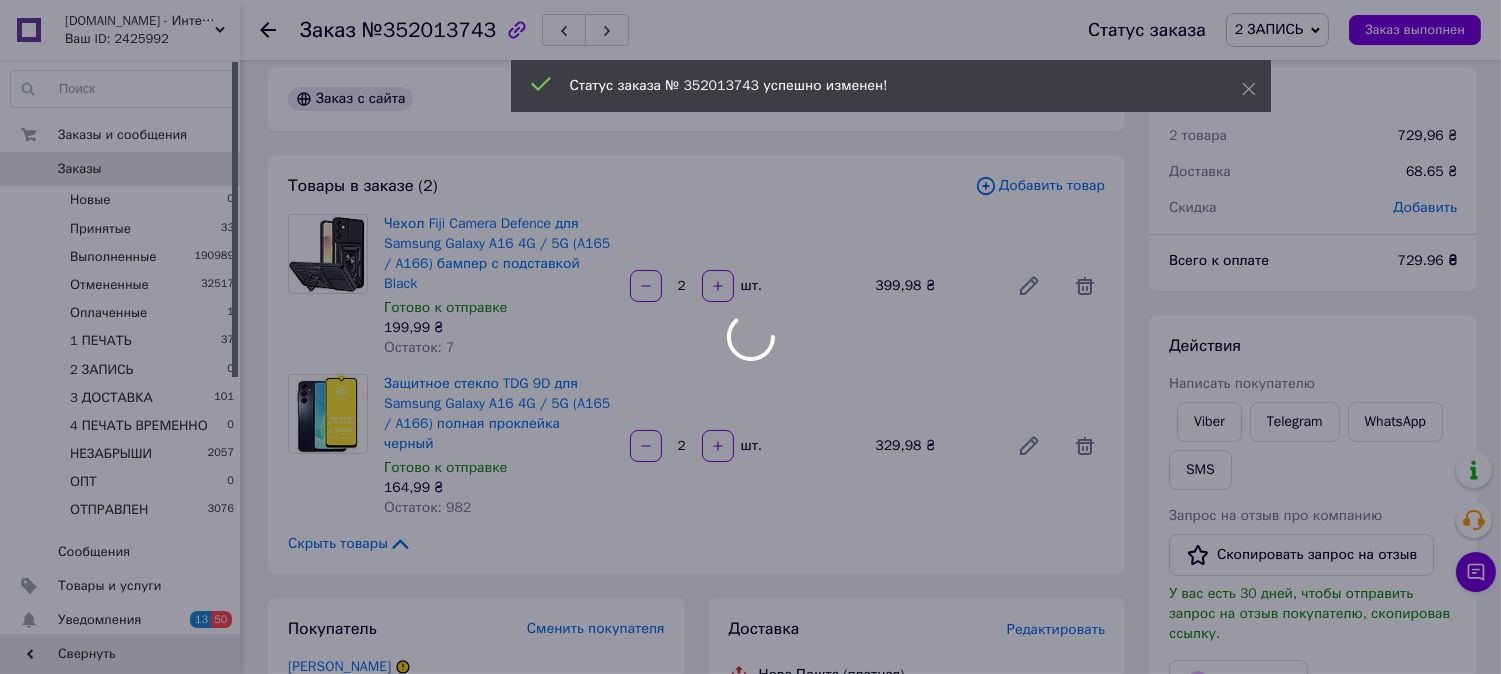 scroll, scrollTop: 0, scrollLeft: 0, axis: both 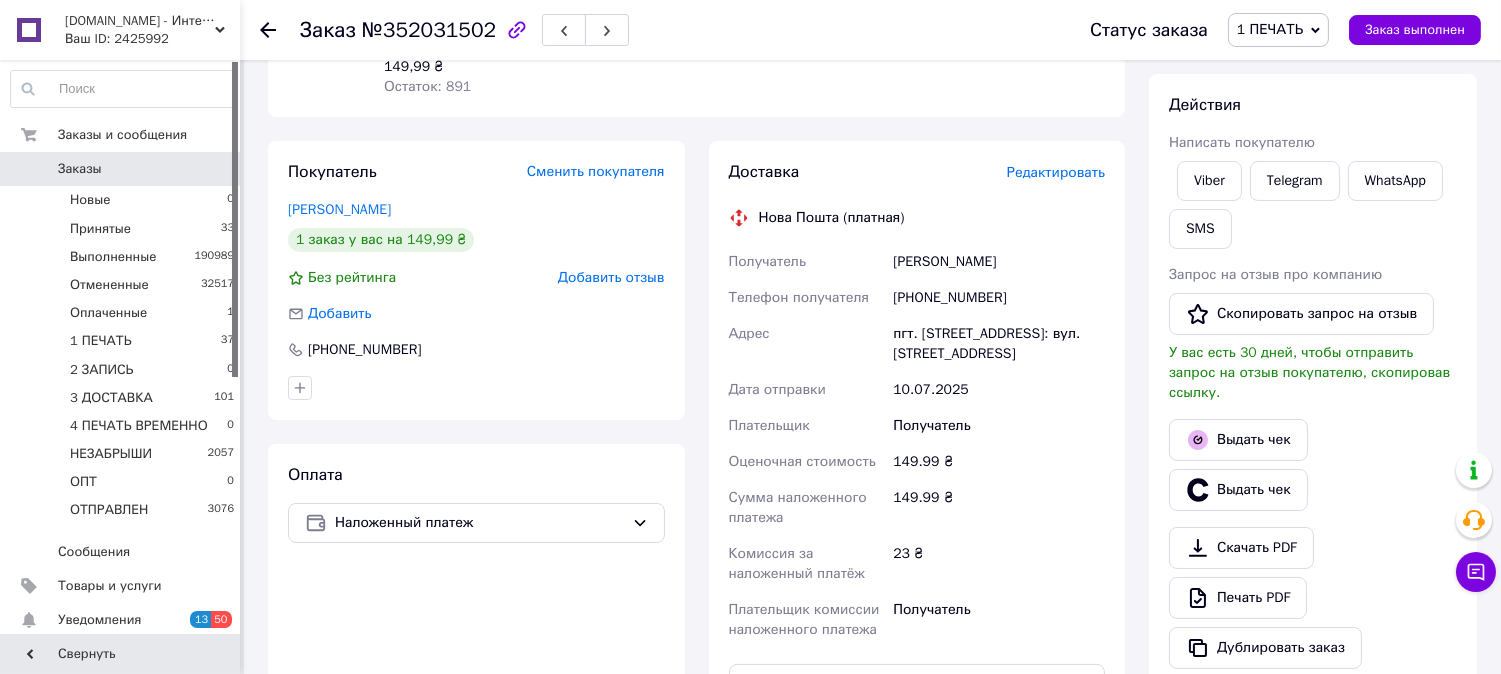 click on "Редактировать" at bounding box center (1056, 172) 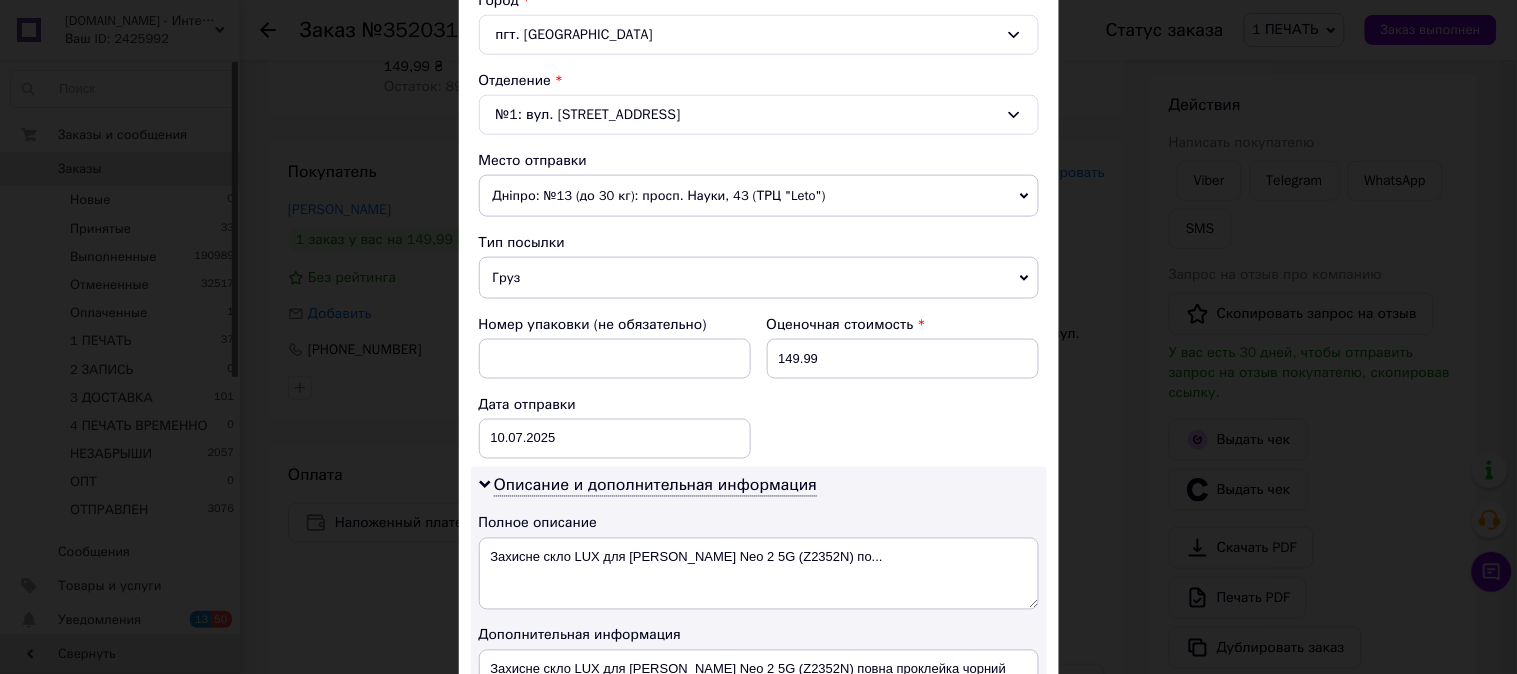 scroll, scrollTop: 592, scrollLeft: 0, axis: vertical 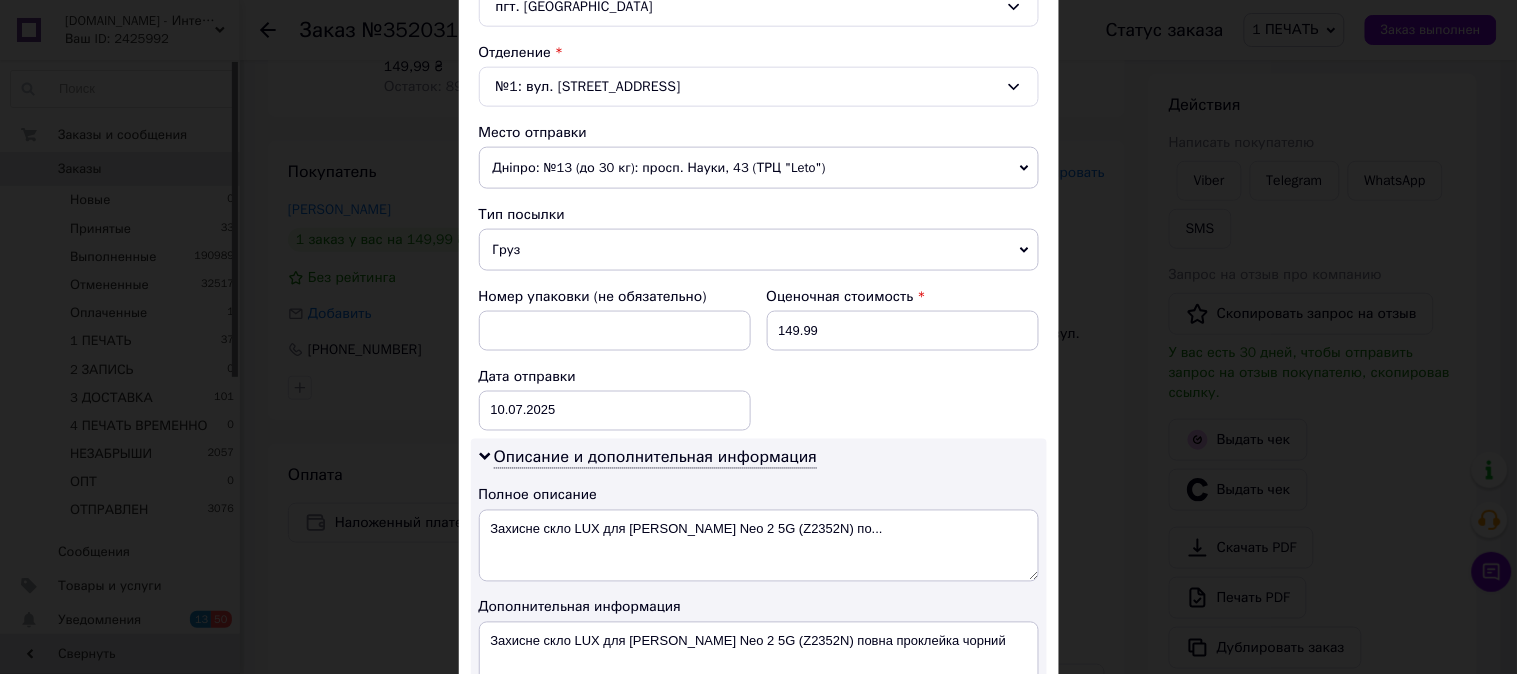 click on "Груз" at bounding box center (759, 250) 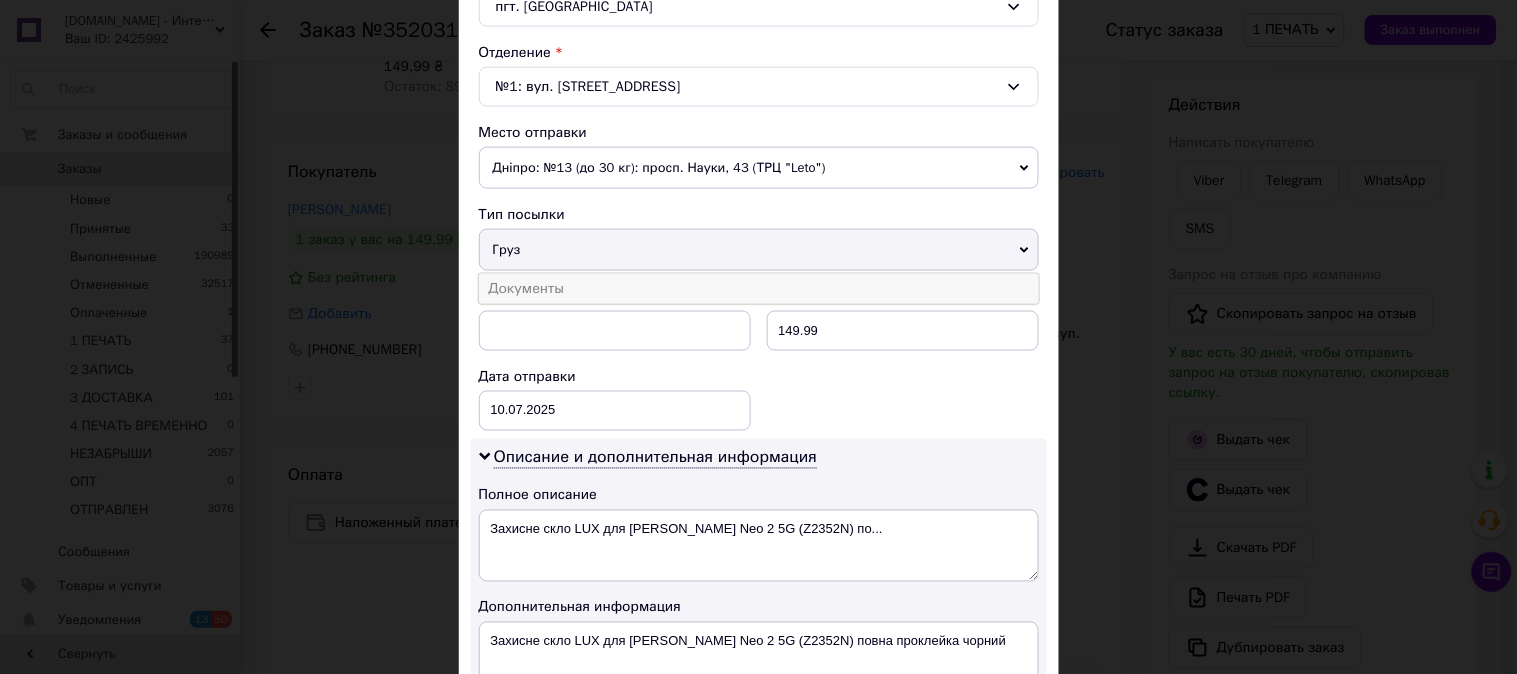 click on "Документы" at bounding box center (759, 289) 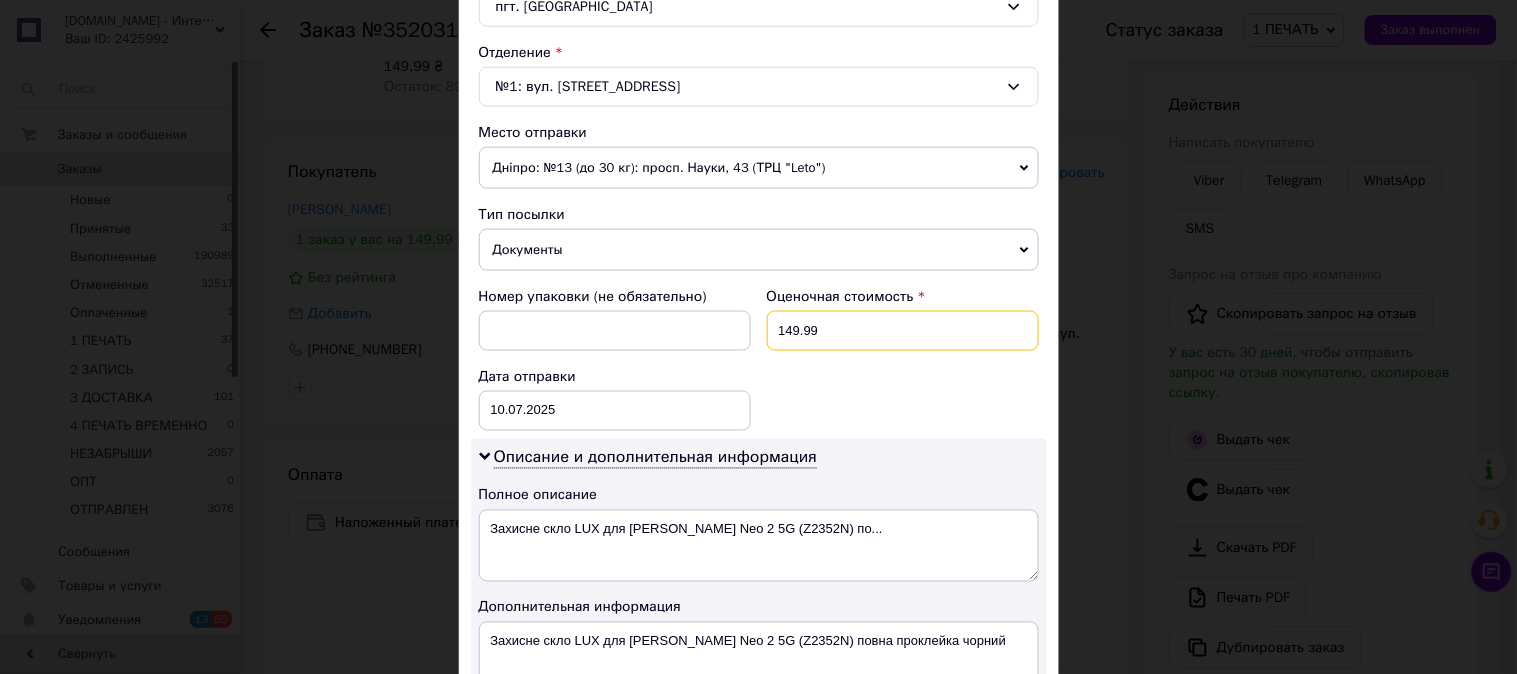 click on "149.99" at bounding box center [903, 331] 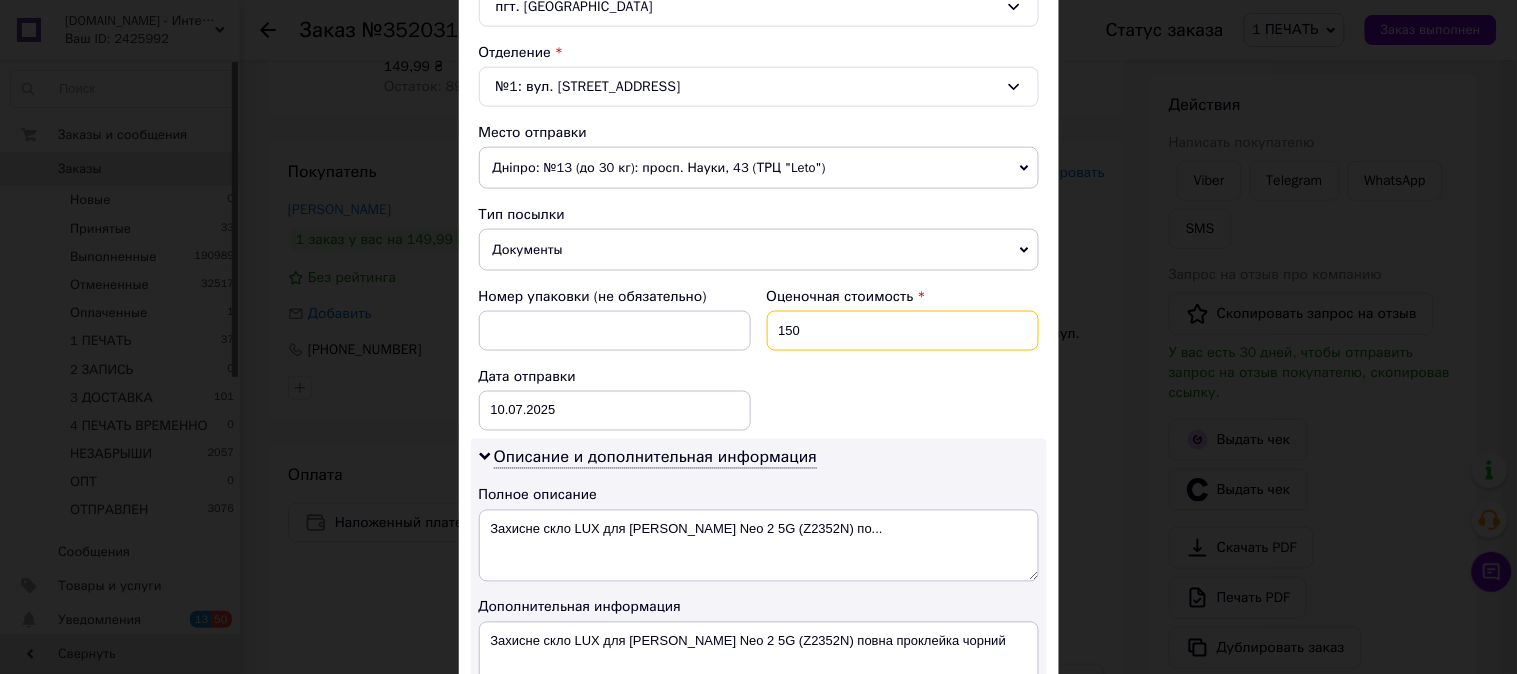 type on "150" 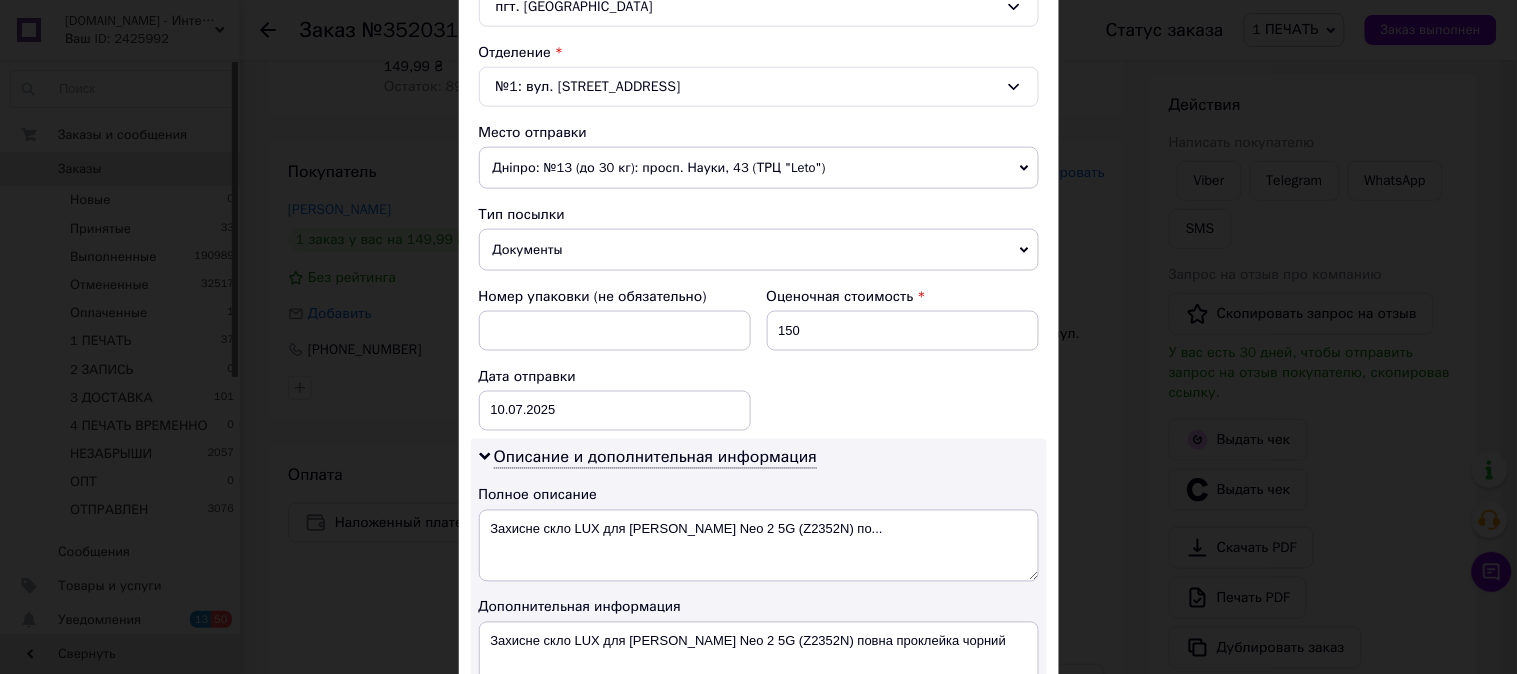 click on "Номер упаковки (не обязательно) Оценочная стоимость 150 Дата отправки 10.07.2025 < 2025 > < Июль > Пн Вт Ср Чт Пт Сб Вс 30 1 2 3 4 5 6 7 8 9 10 11 12 13 14 15 16 17 18 19 20 21 22 23 24 25 26 27 28 29 30 31 1 2 3 4 5 6 7 8 9 10" at bounding box center (759, 359) 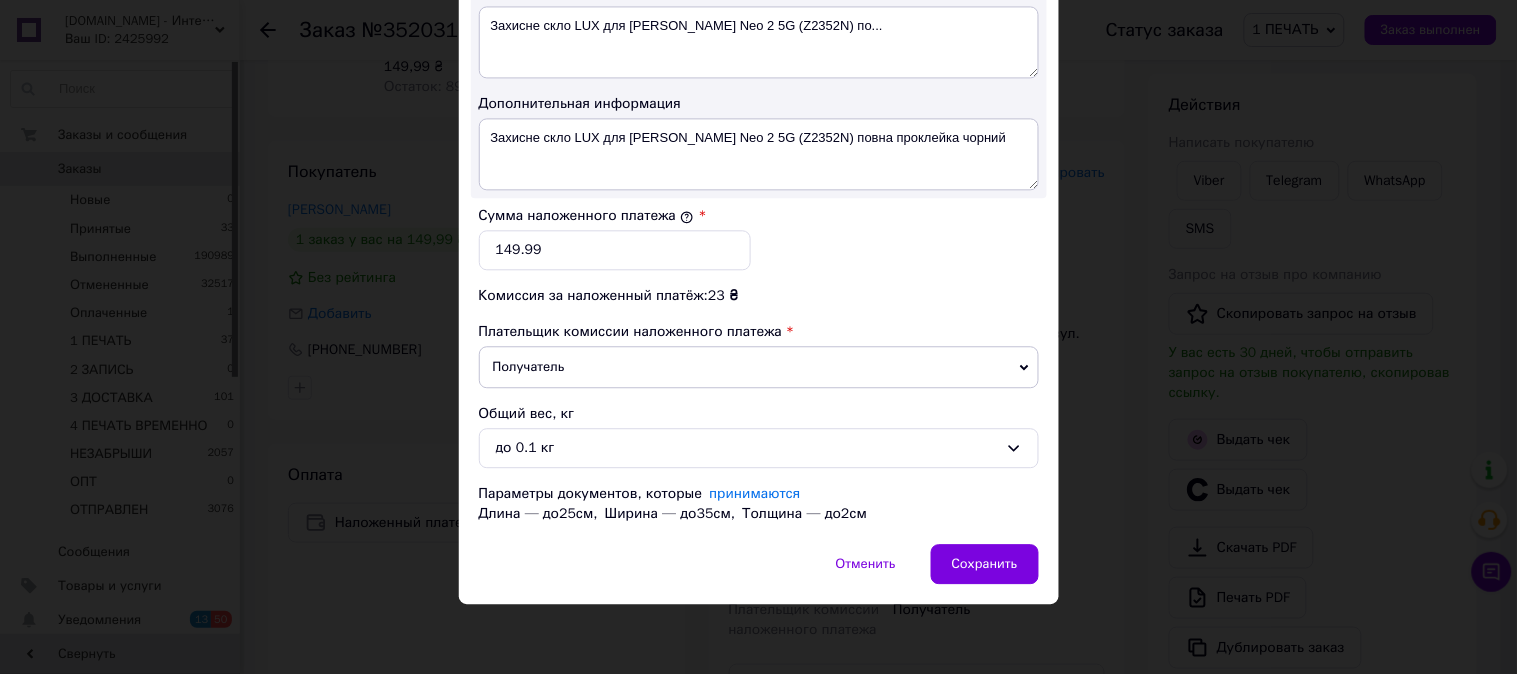 scroll, scrollTop: 1098, scrollLeft: 0, axis: vertical 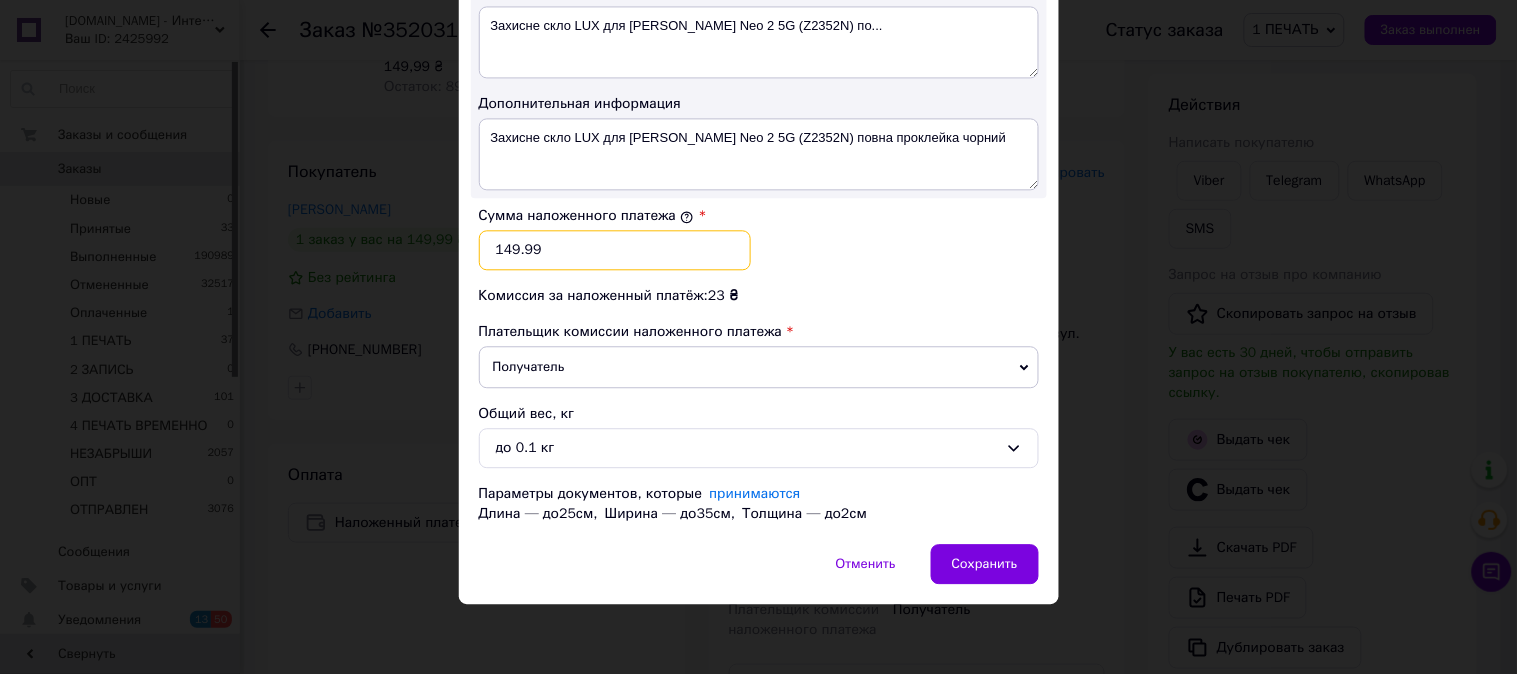 click on "149.99" at bounding box center [615, 250] 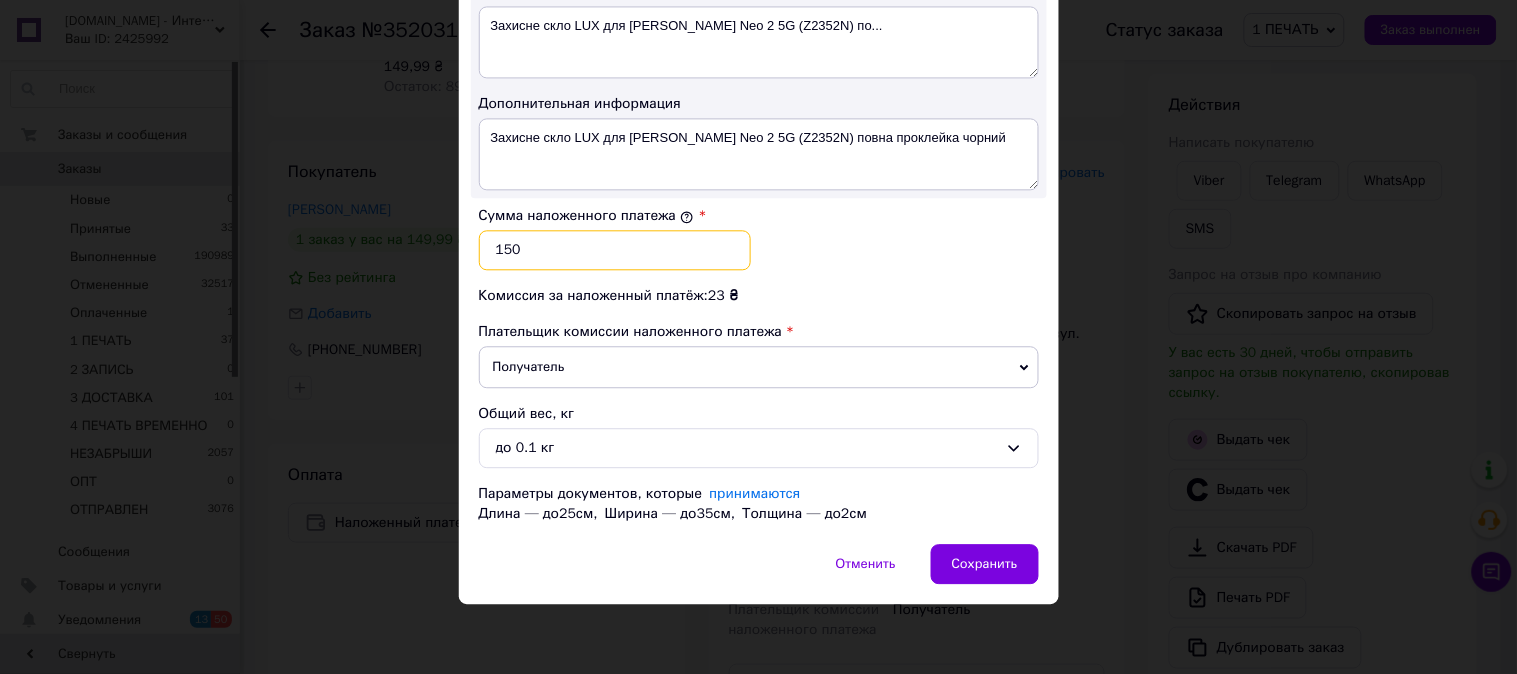 type on "150" 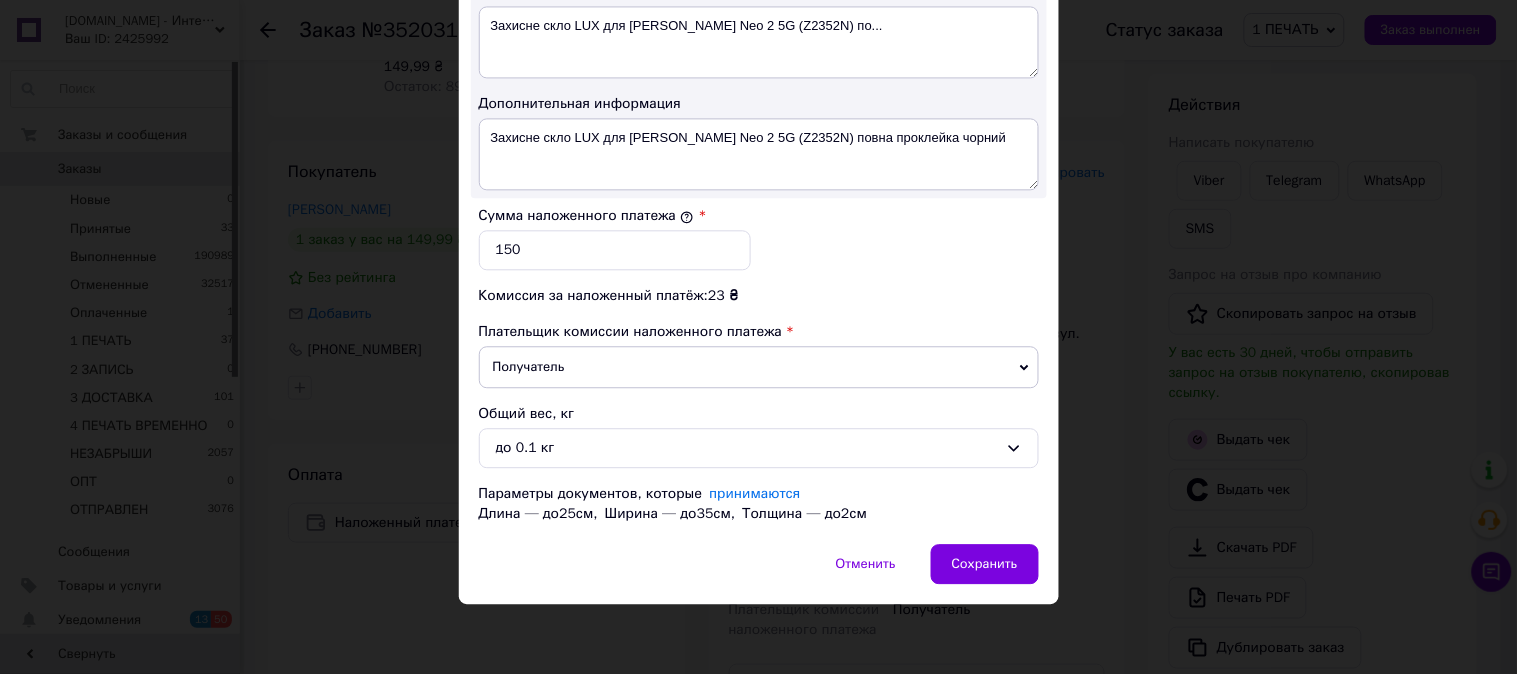 click on "Сумма наложенного платежа     * 150" at bounding box center (759, 238) 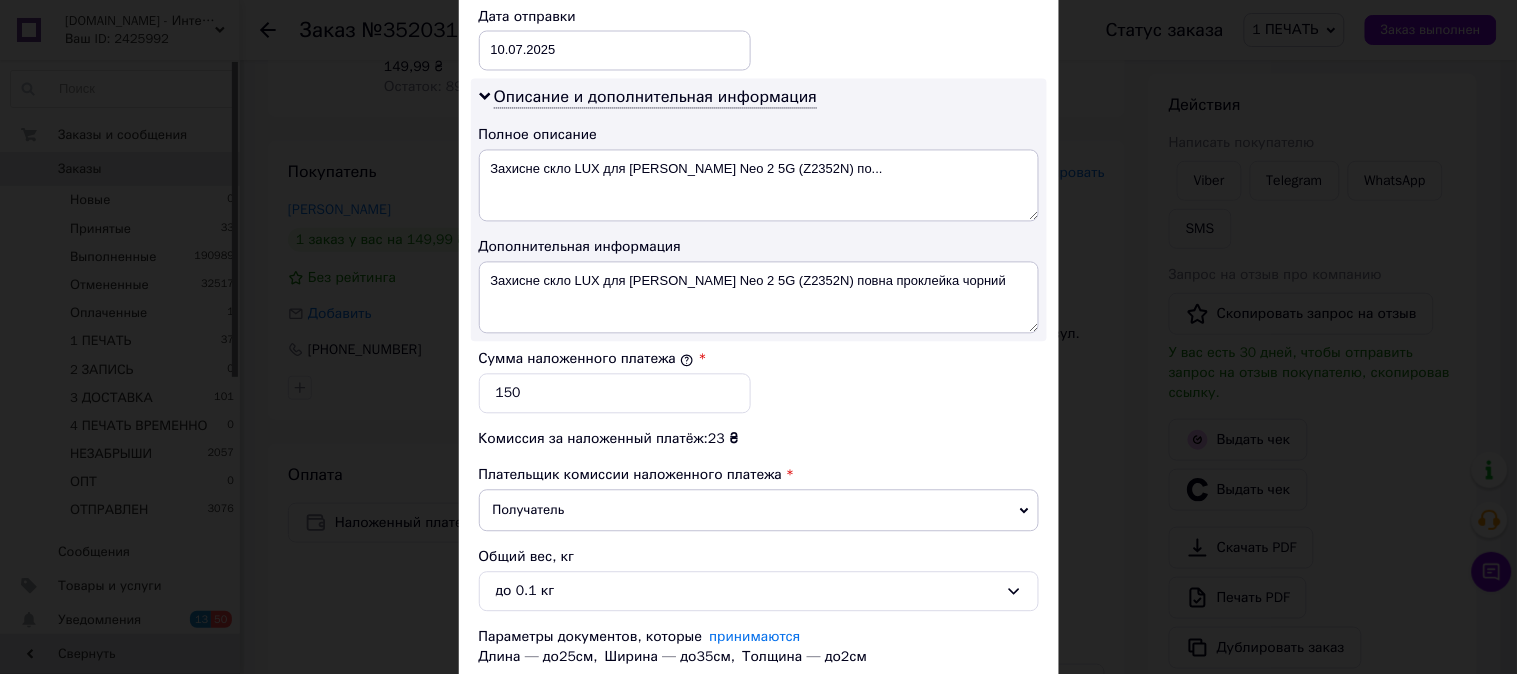 scroll, scrollTop: 951, scrollLeft: 0, axis: vertical 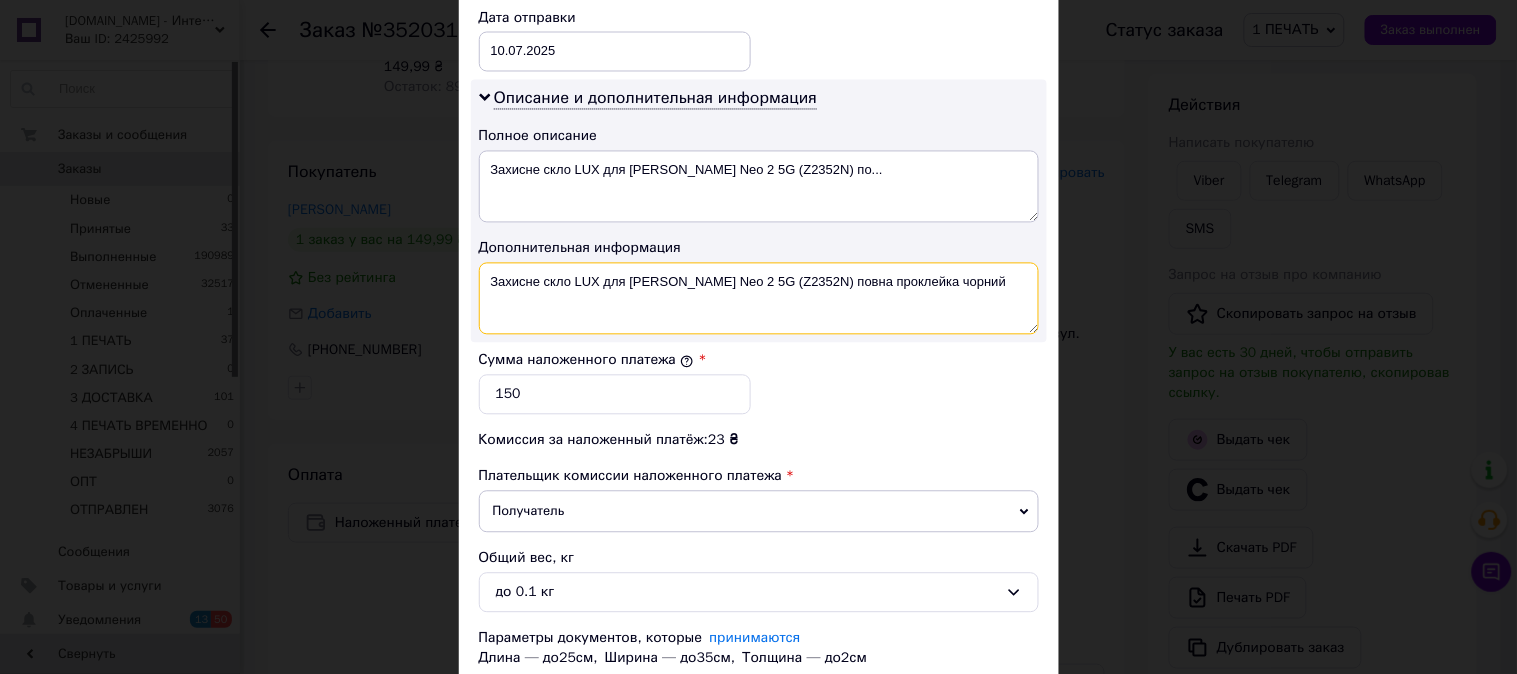 click on "Захисне скло LUX для Nubia Neo 2 5G (Z2352N) повна проклейка чорний" at bounding box center (759, 299) 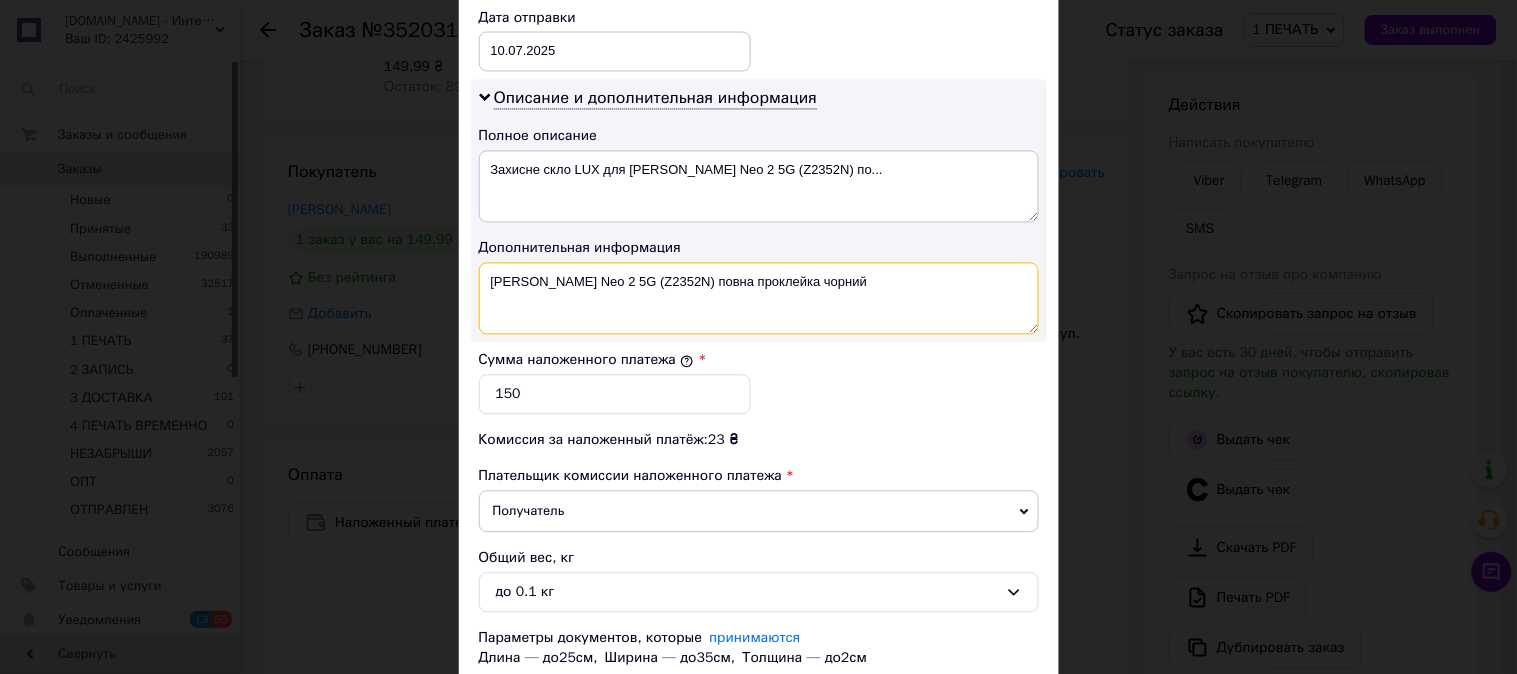 drag, startPoint x: 866, startPoint y: 295, endPoint x: 646, endPoint y: 317, distance: 221.09726 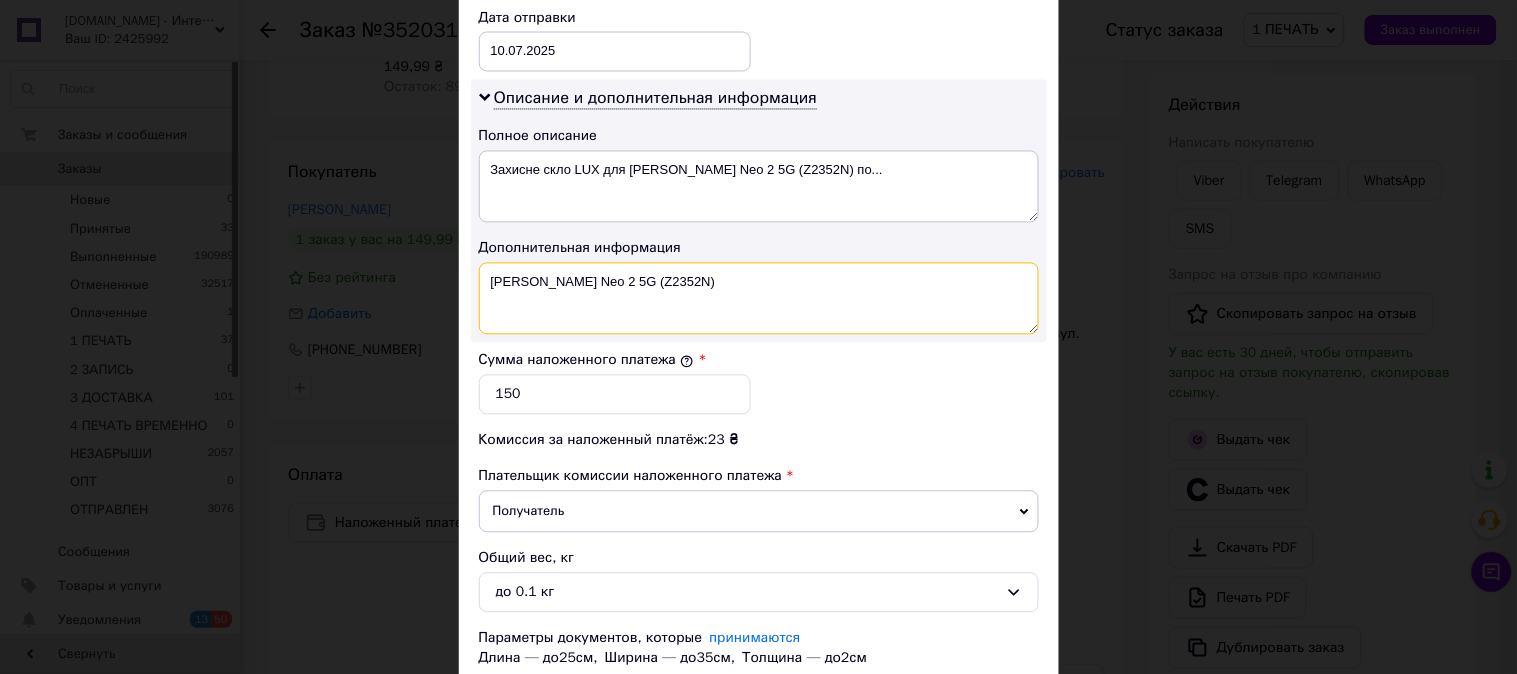 paste on "3D ЧЕР" 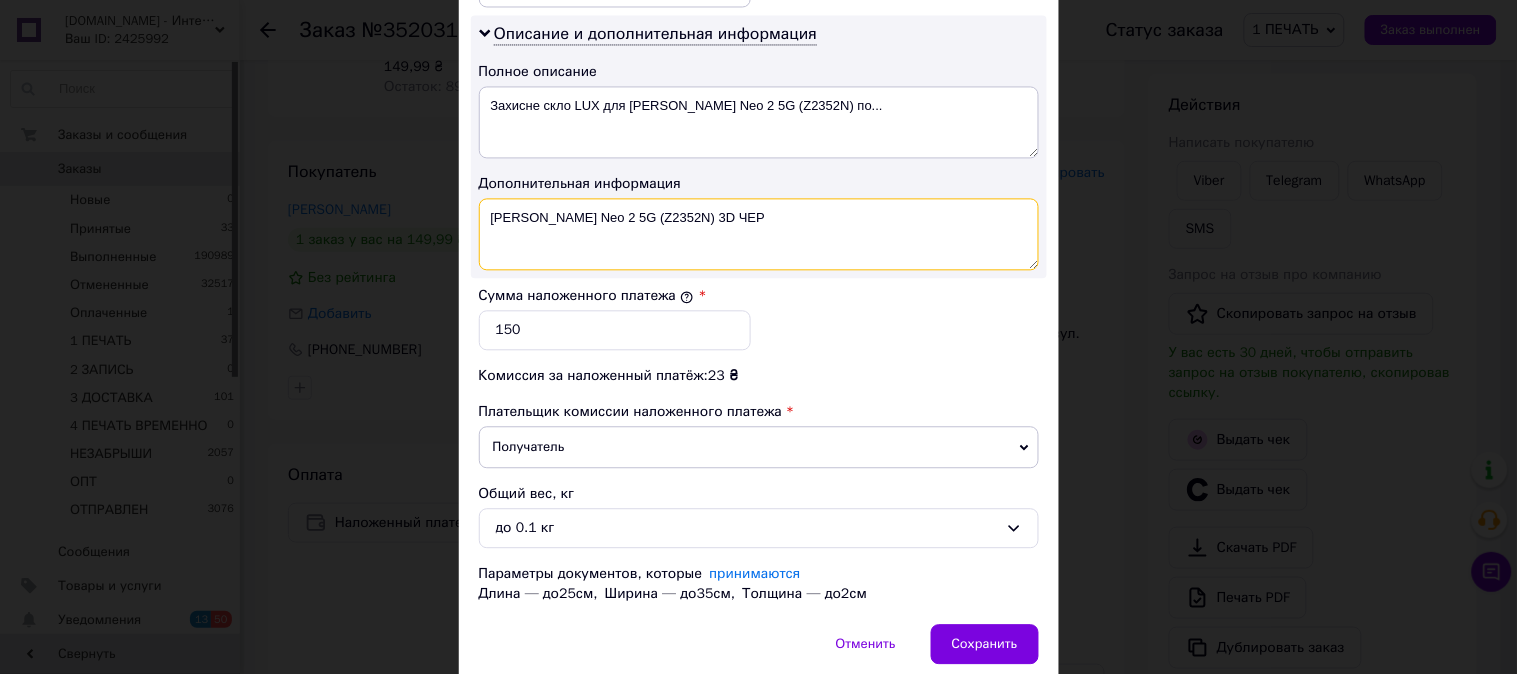 scroll, scrollTop: 1098, scrollLeft: 0, axis: vertical 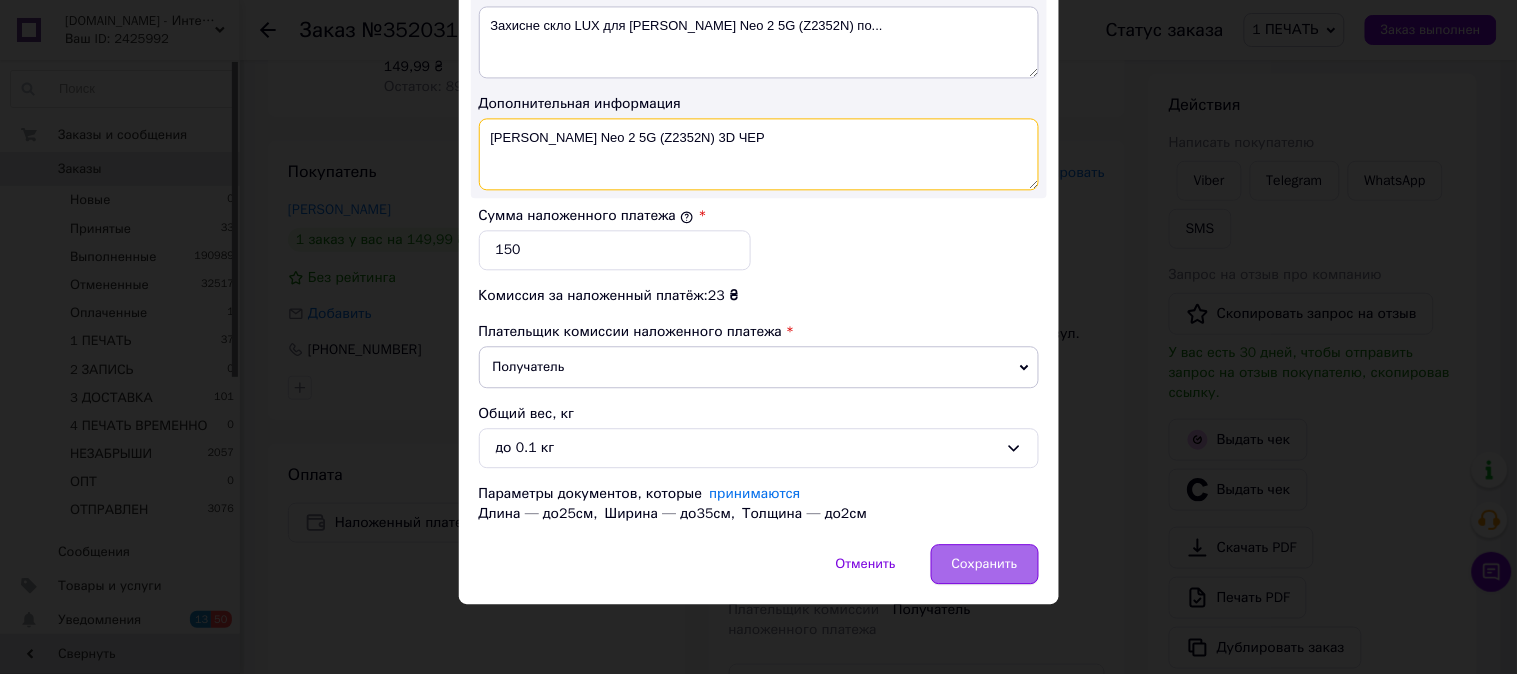 type on "Nubia Neo 2 5G (Z2352N) 3D ЧЕР" 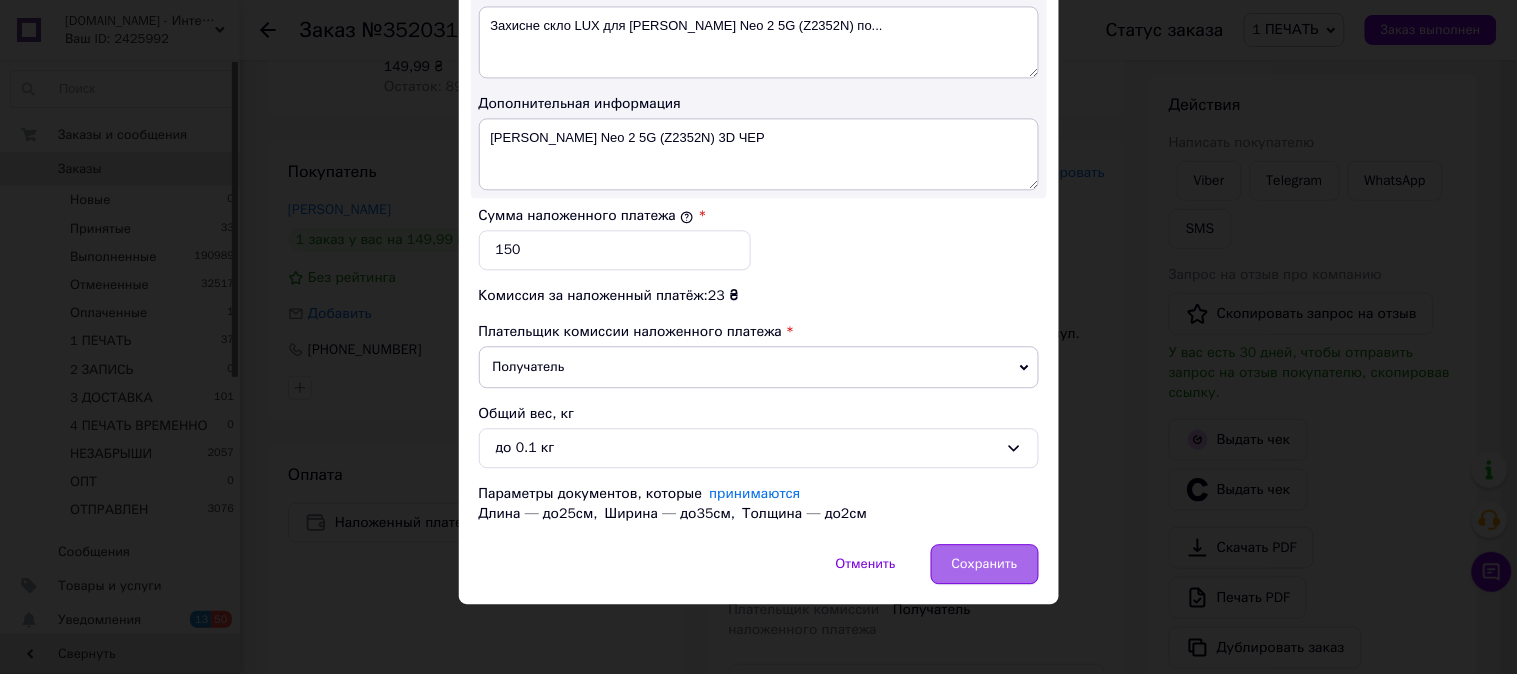 click on "Сохранить" at bounding box center [985, 564] 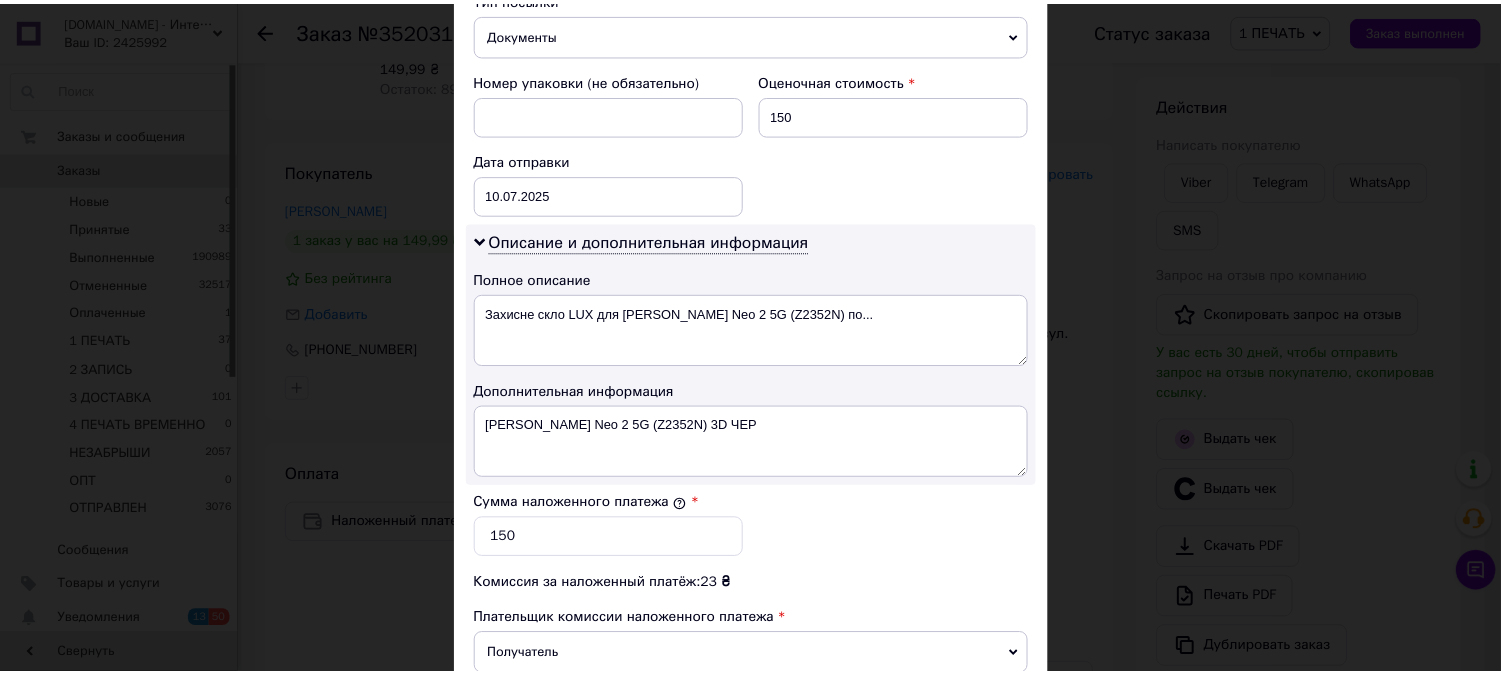 scroll, scrollTop: 0, scrollLeft: 0, axis: both 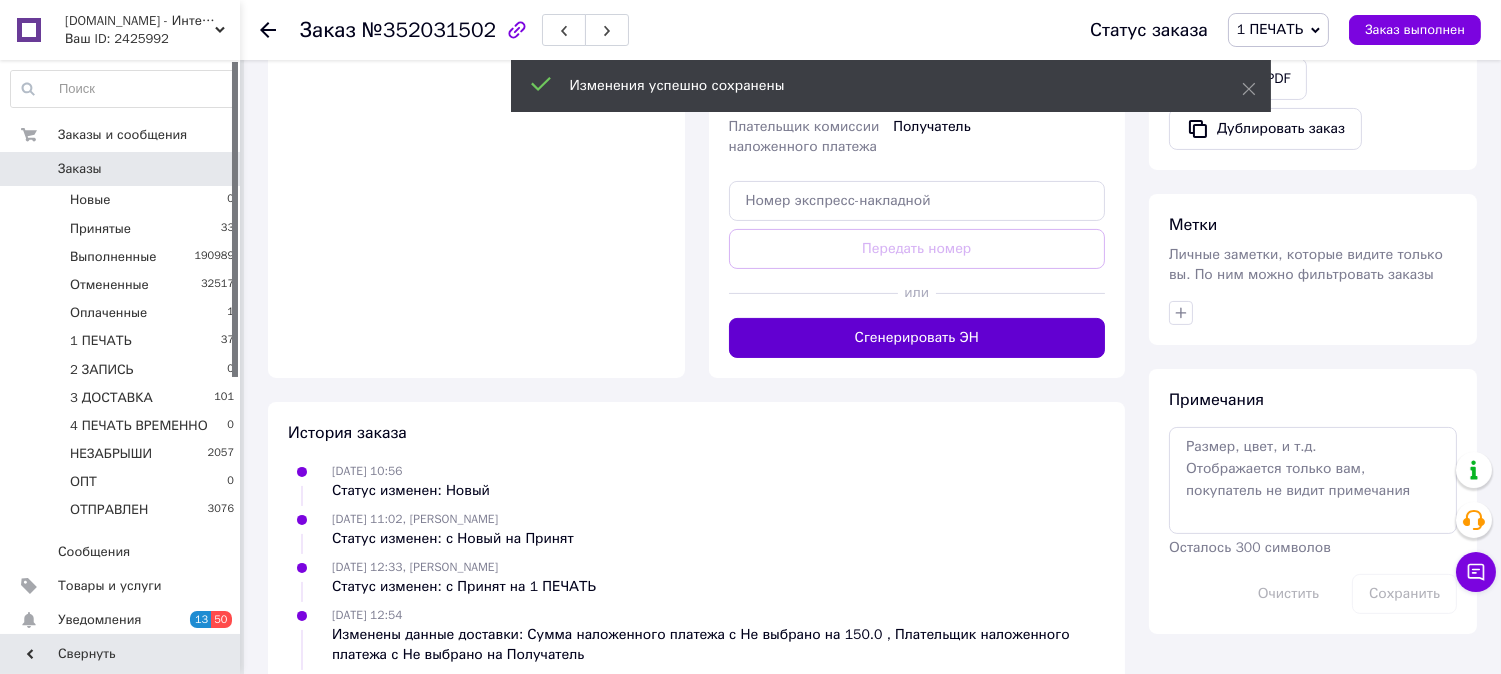 click on "Сгенерировать ЭН" at bounding box center (917, 338) 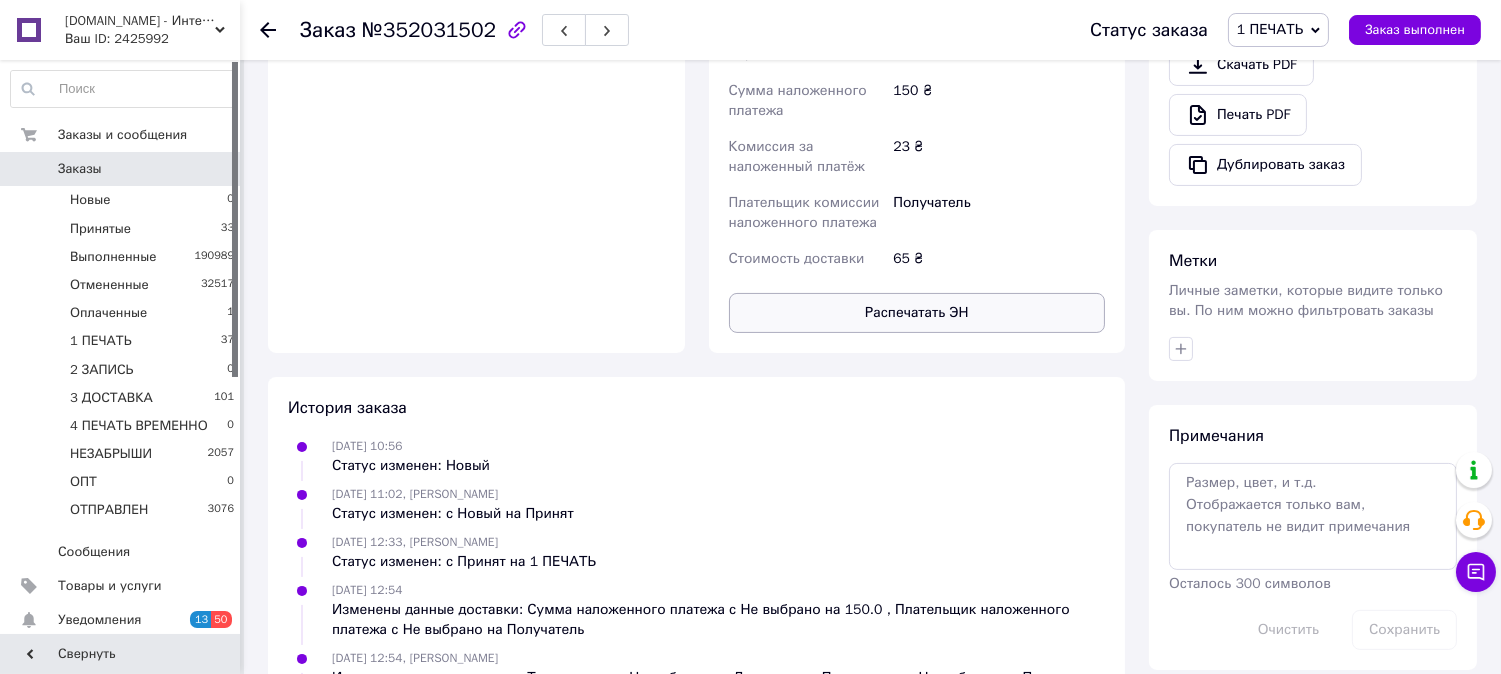 click on "Распечатать ЭН" at bounding box center (917, 313) 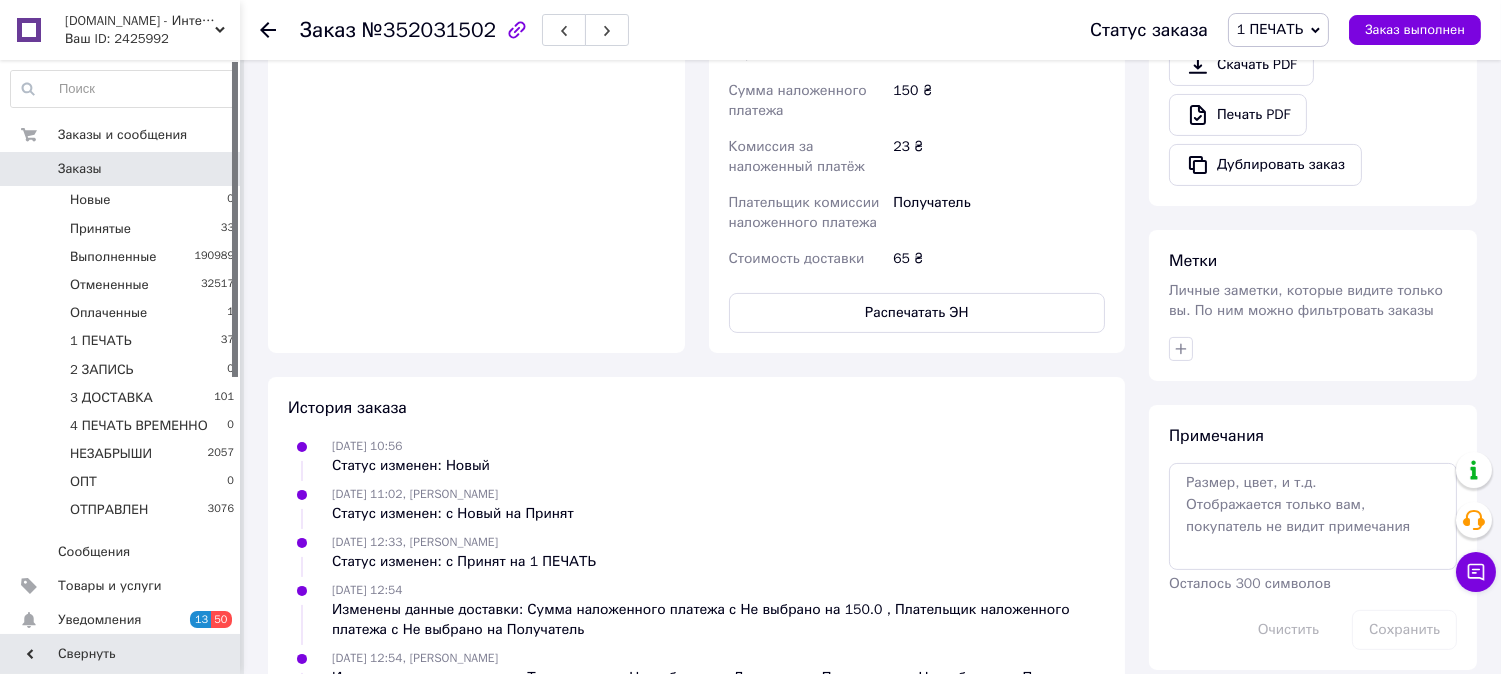 type 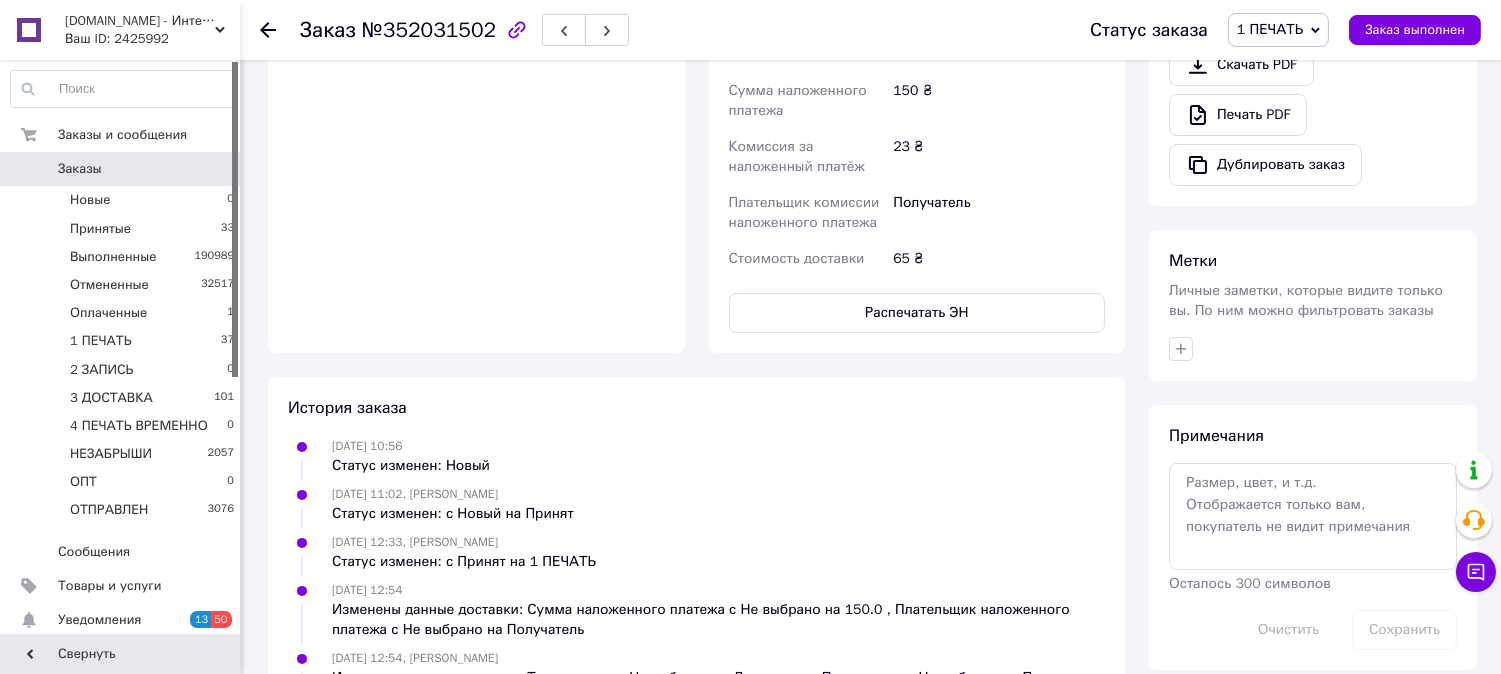 click on "1 ПЕЧАТЬ" at bounding box center [1270, 29] 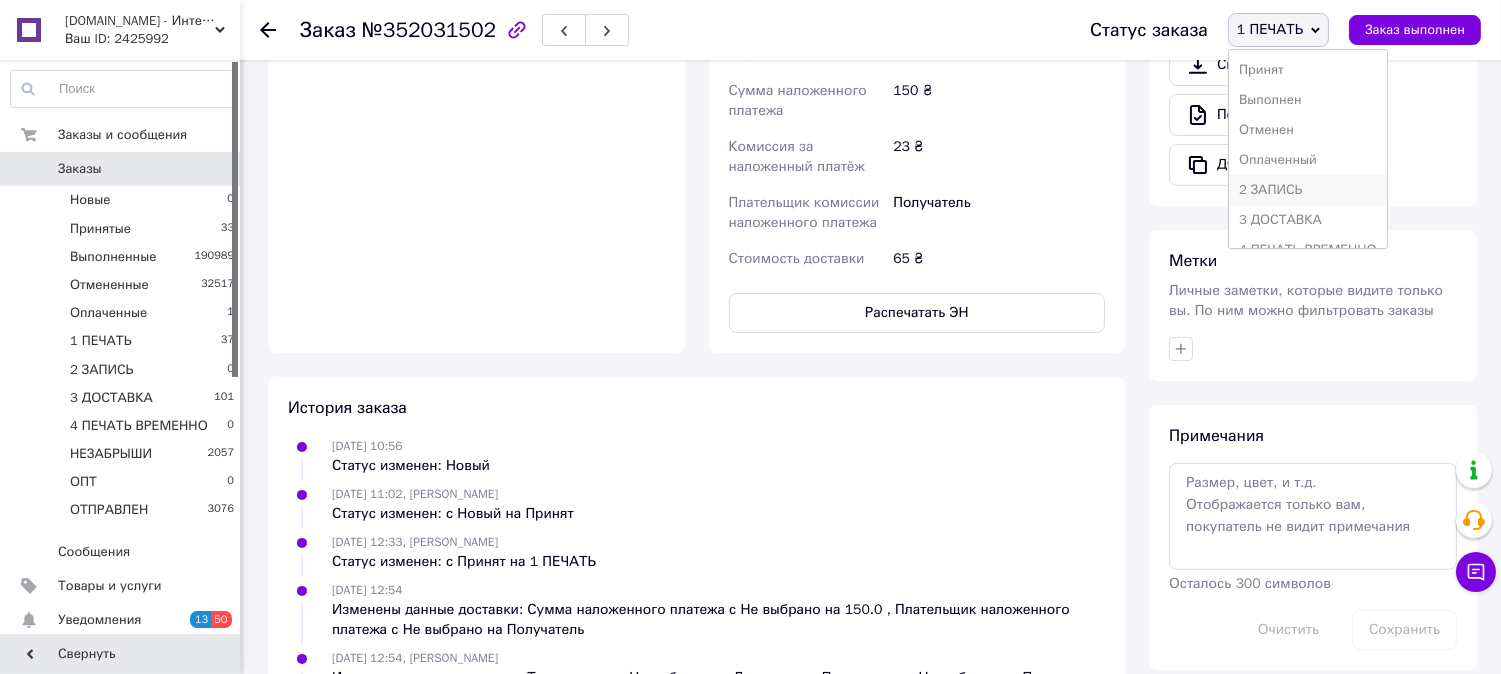 click on "2 ЗАПИСЬ" at bounding box center [1308, 190] 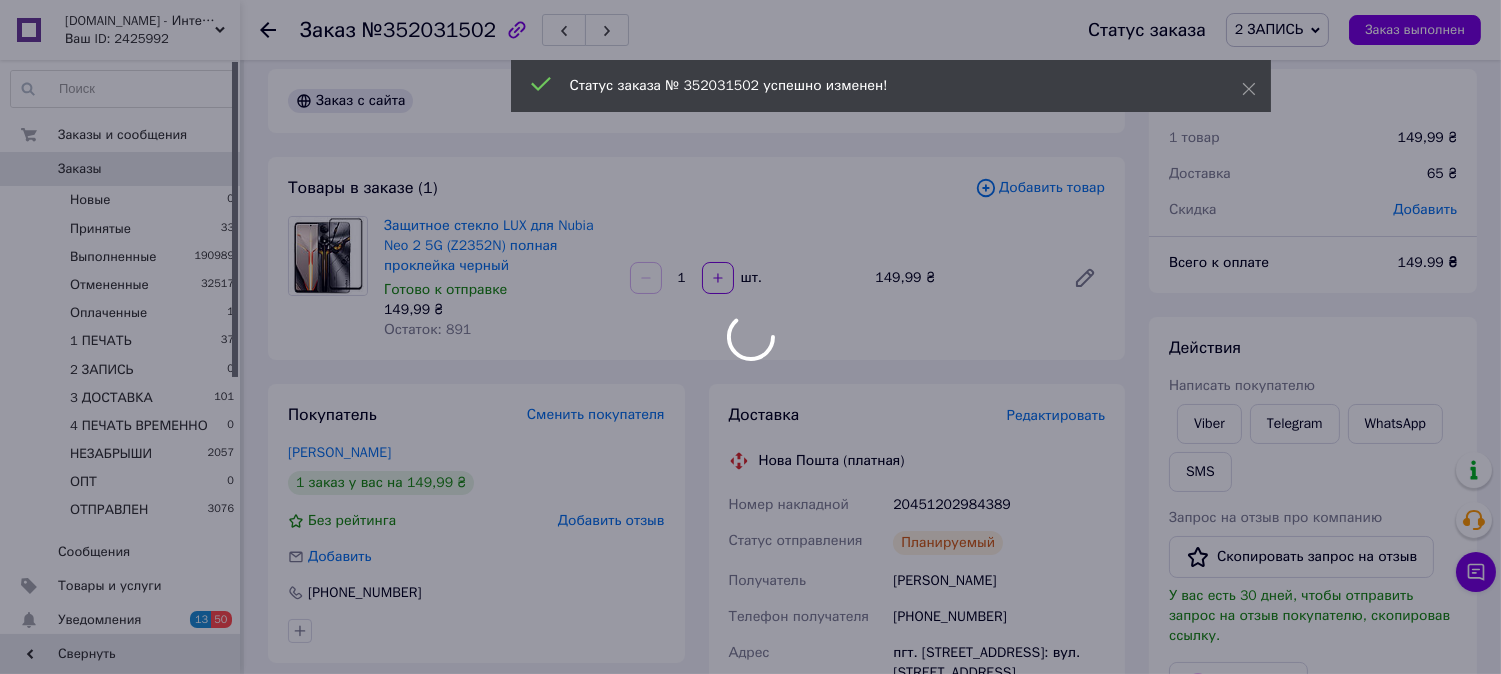 scroll, scrollTop: 0, scrollLeft: 0, axis: both 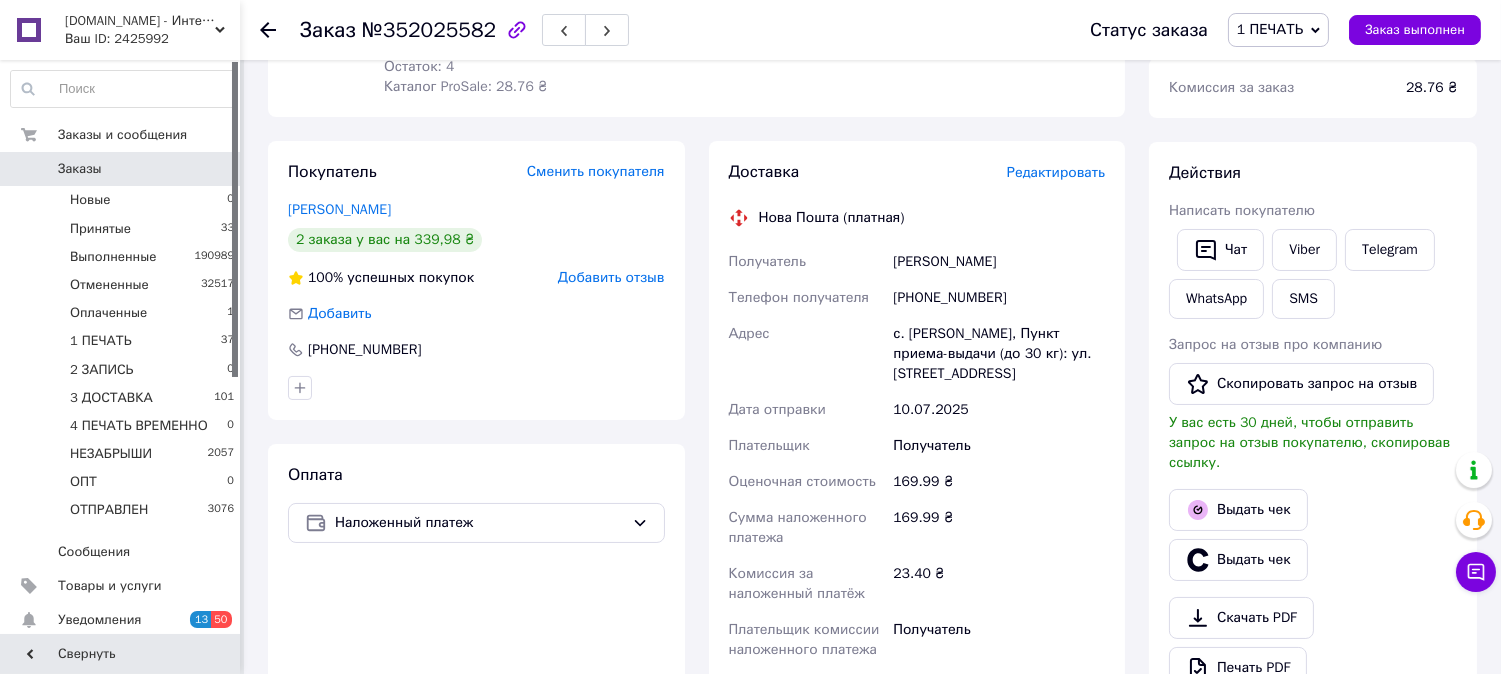 click on "Редактировать" at bounding box center (1056, 172) 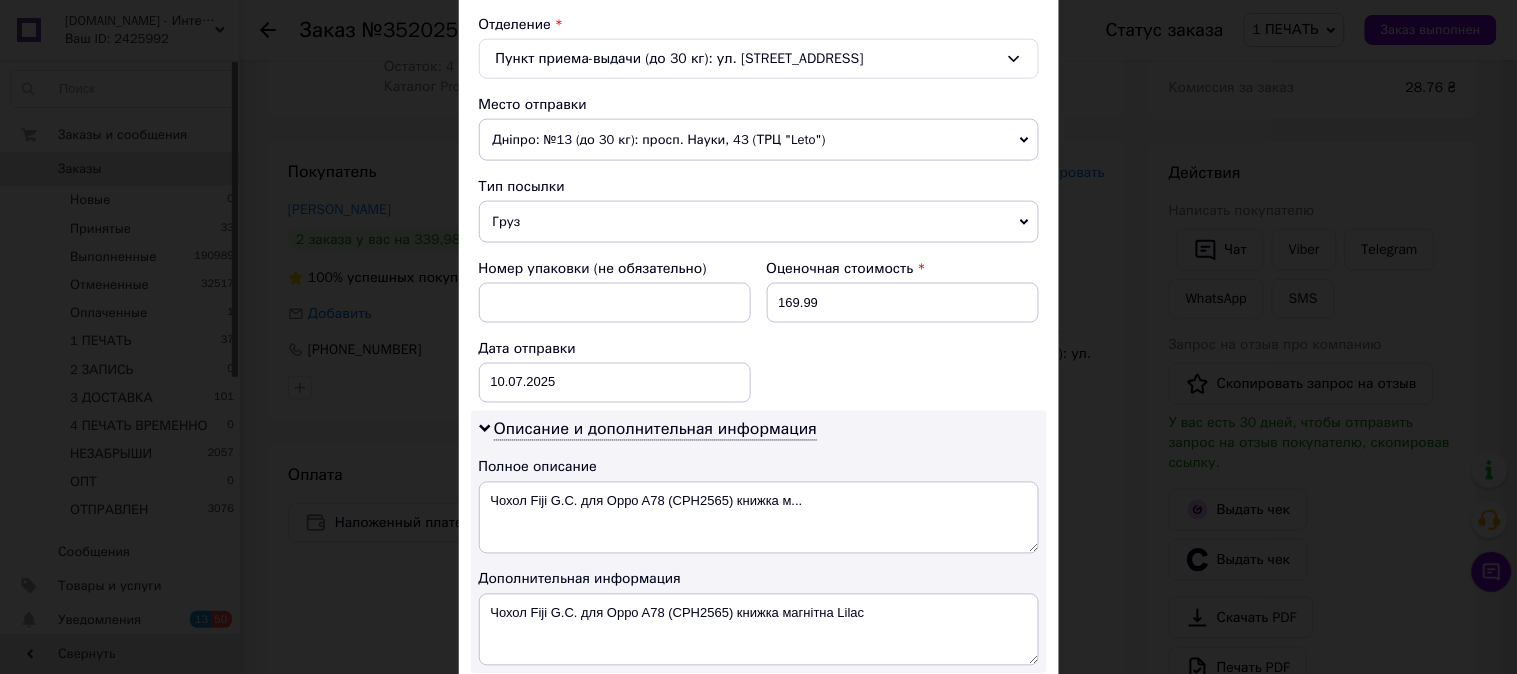 scroll, scrollTop: 666, scrollLeft: 0, axis: vertical 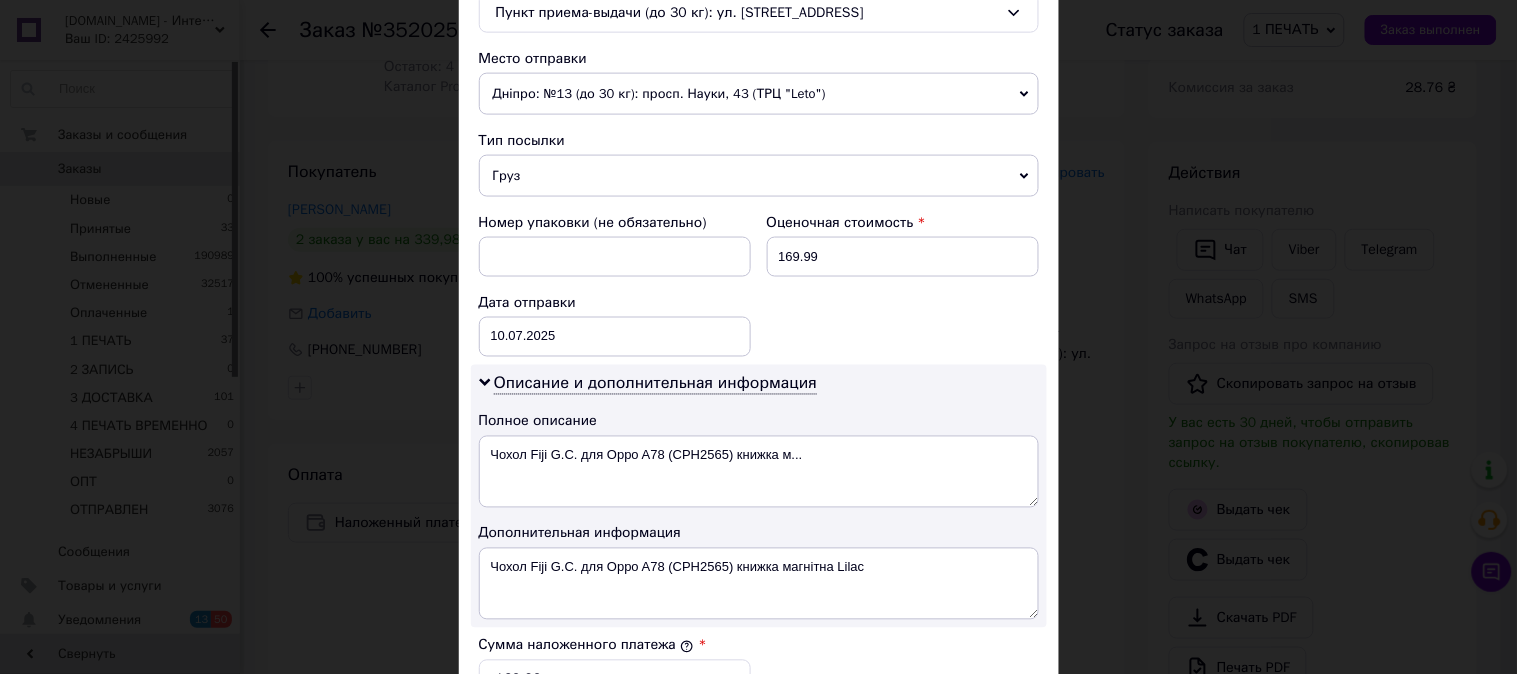 click on "Груз" at bounding box center (759, 176) 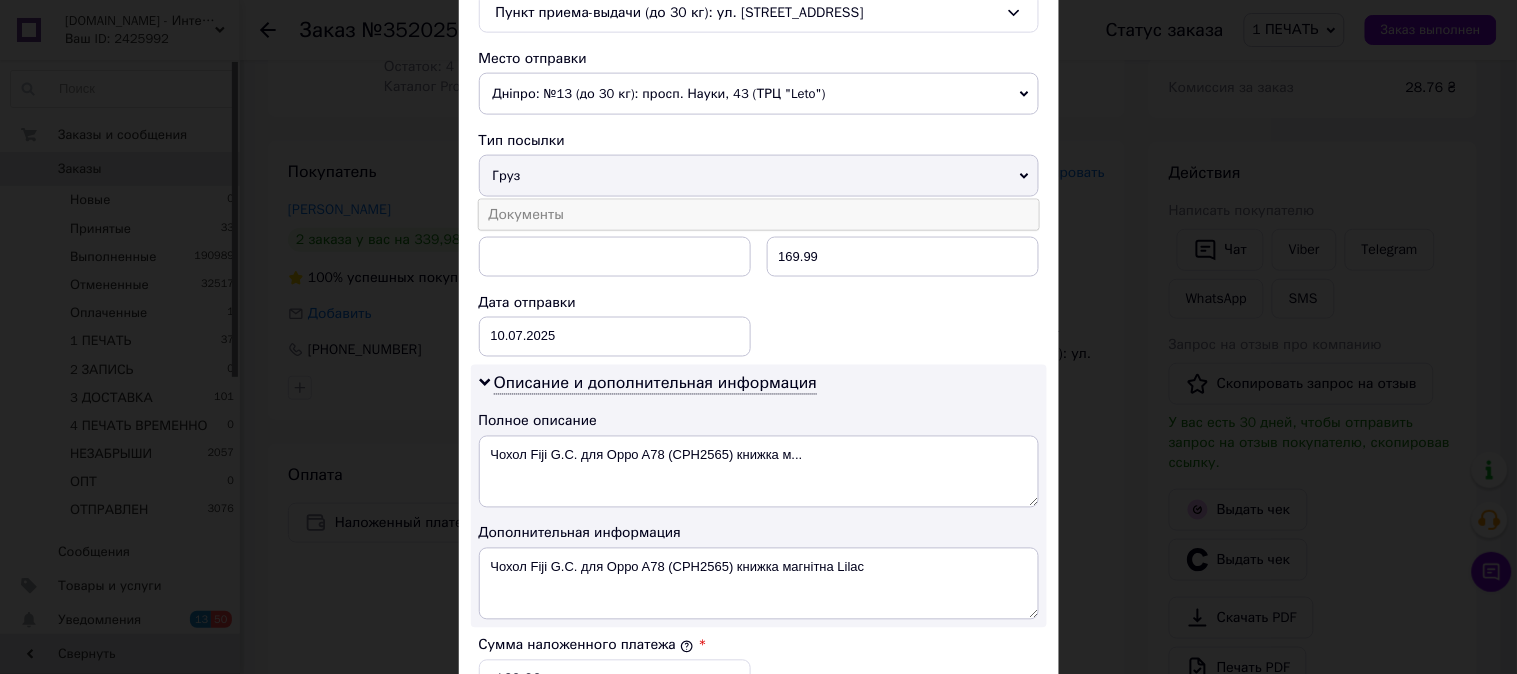 click on "Документы" at bounding box center [759, 215] 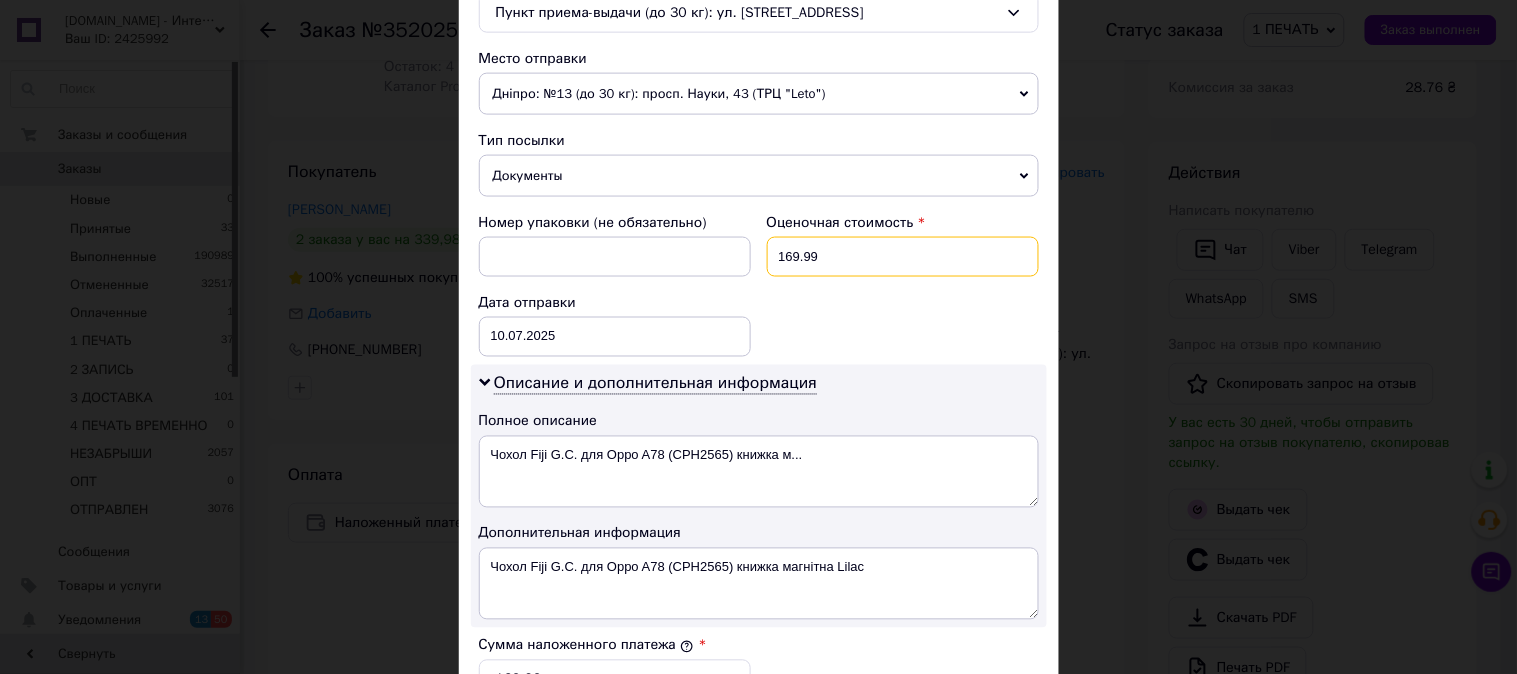 click on "169.99" at bounding box center [903, 257] 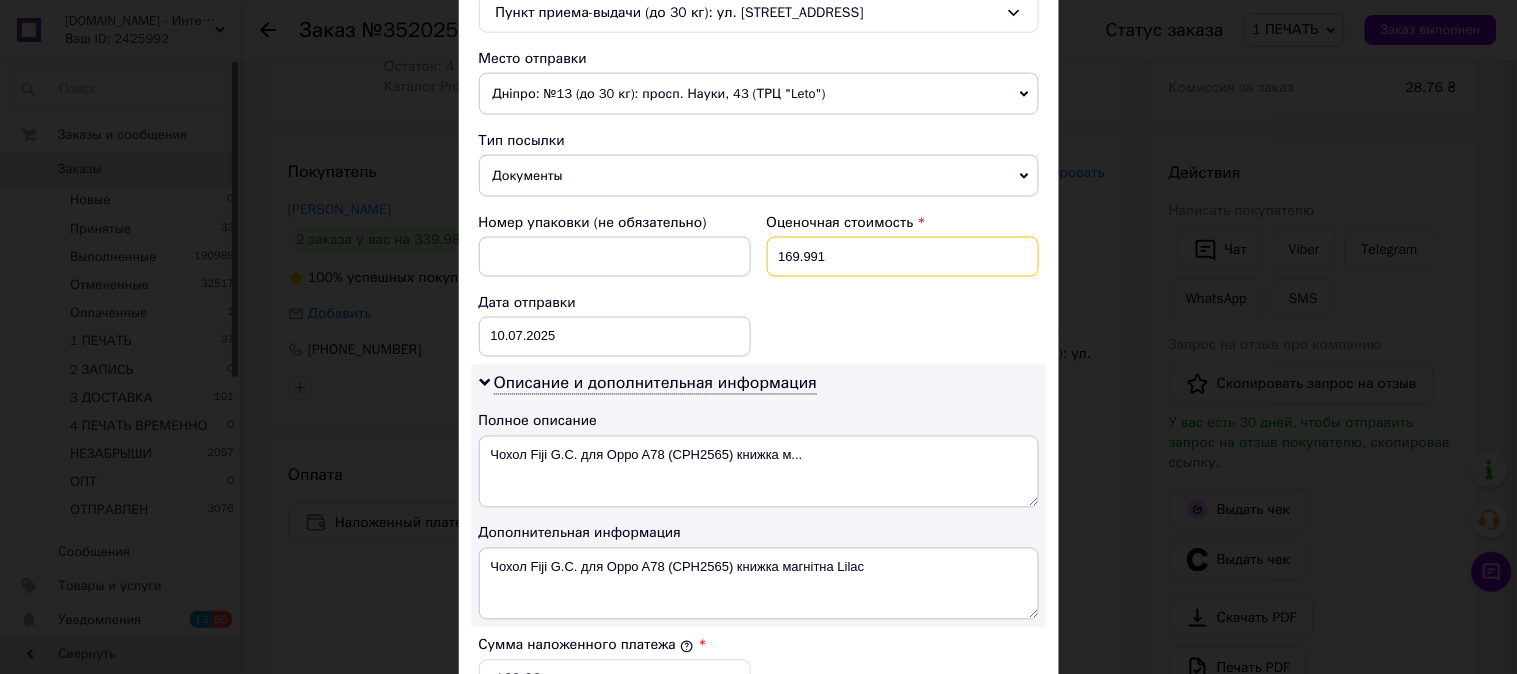 click on "169.991" at bounding box center (903, 257) 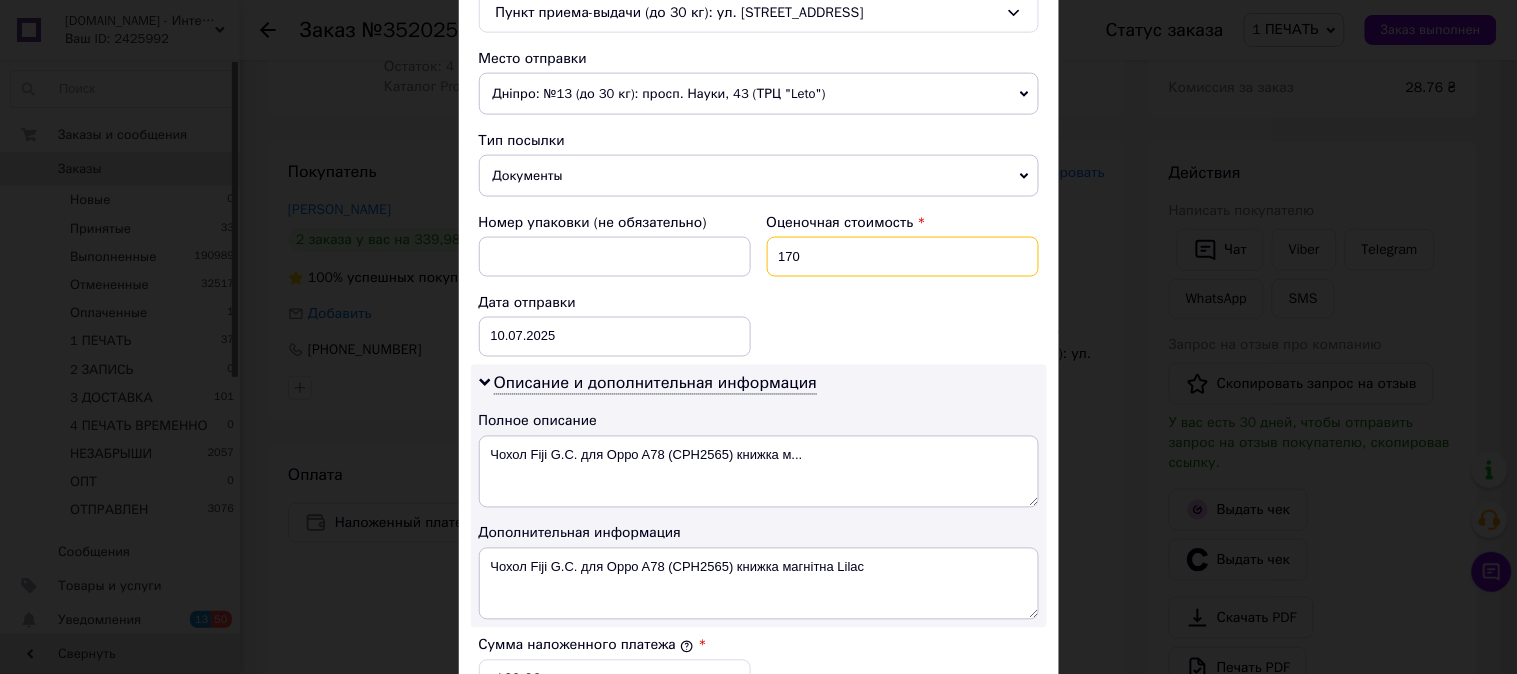 type on "170" 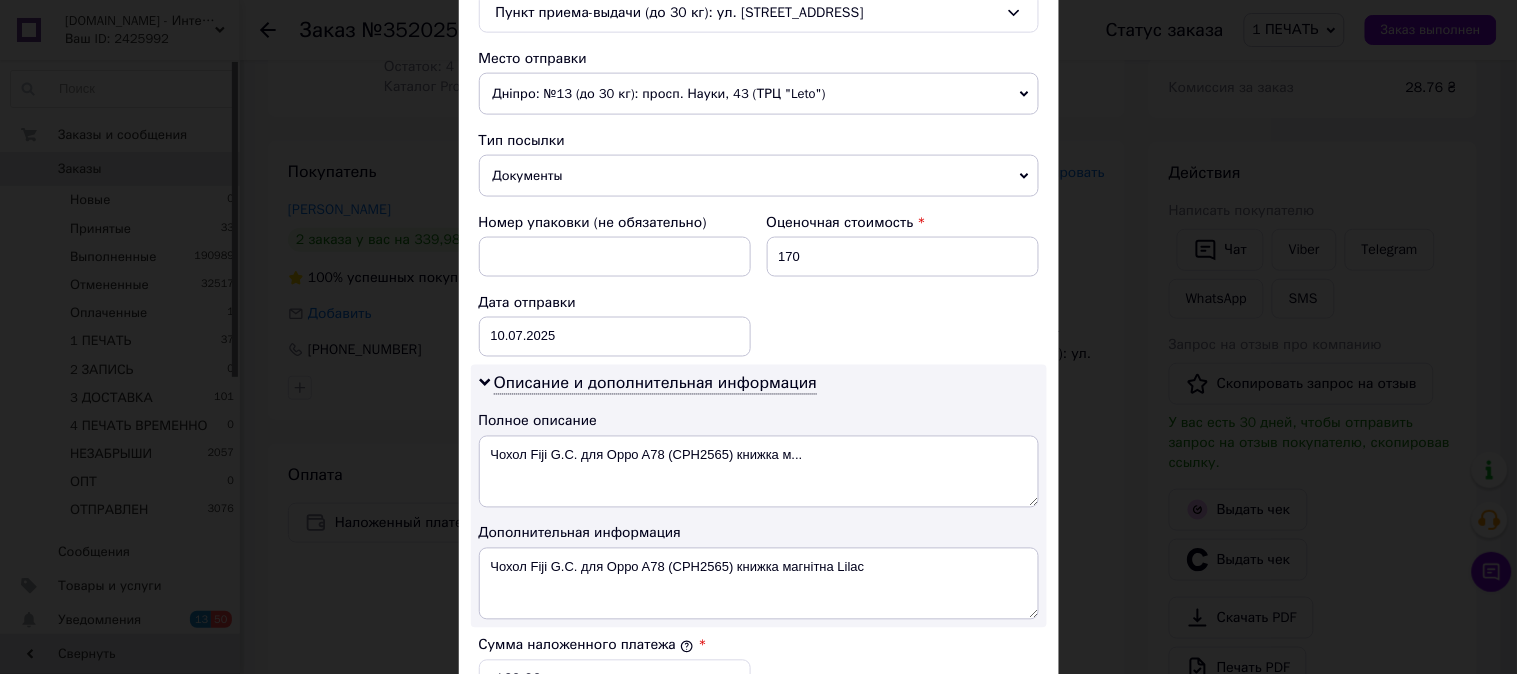 click on "Номер упаковки (не обязательно) Оценочная стоимость 170 Дата отправки 10.07.2025 < 2025 > < Июль > Пн Вт Ср Чт Пт Сб Вс 30 1 2 3 4 5 6 7 8 9 10 11 12 13 14 15 16 17 18 19 20 21 22 23 24 25 26 27 28 29 30 31 1 2 3 4 5 6 7 8 9 10" at bounding box center (759, 285) 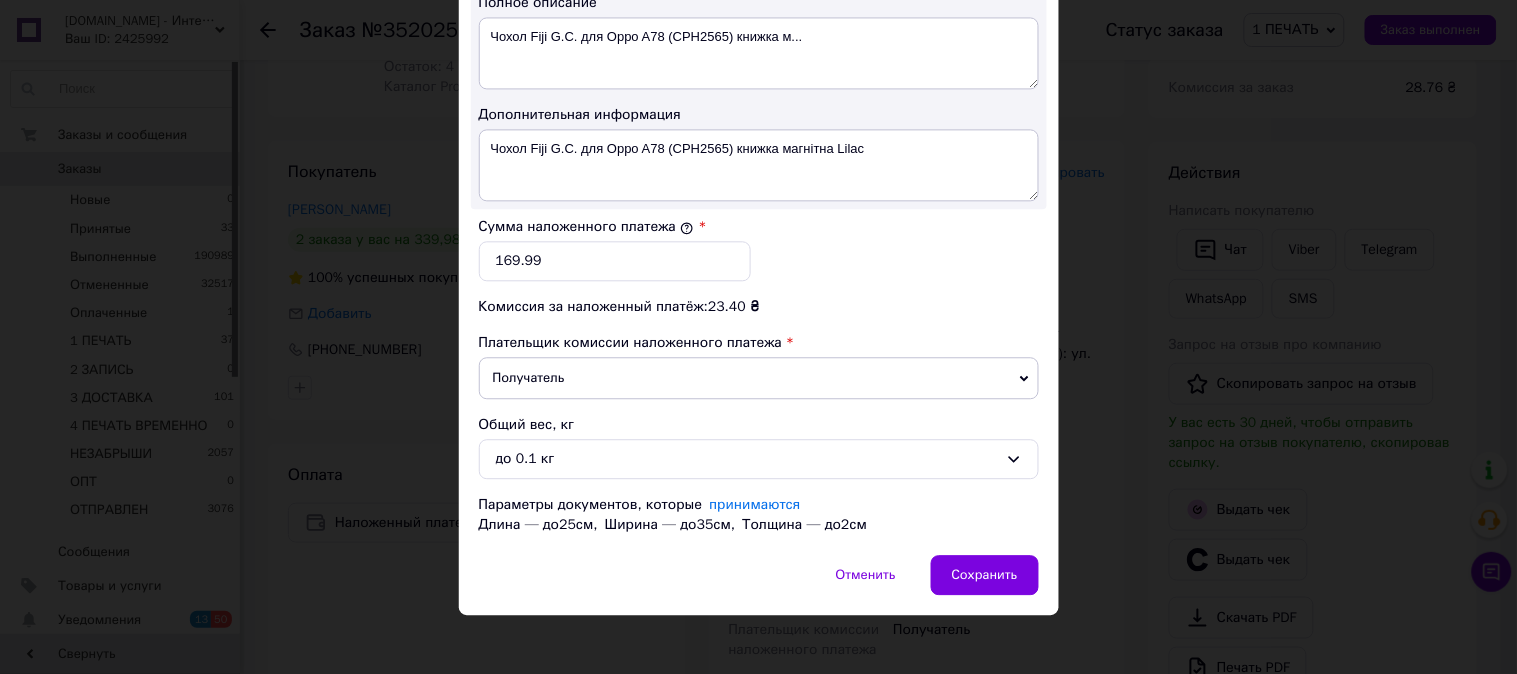 scroll, scrollTop: 1098, scrollLeft: 0, axis: vertical 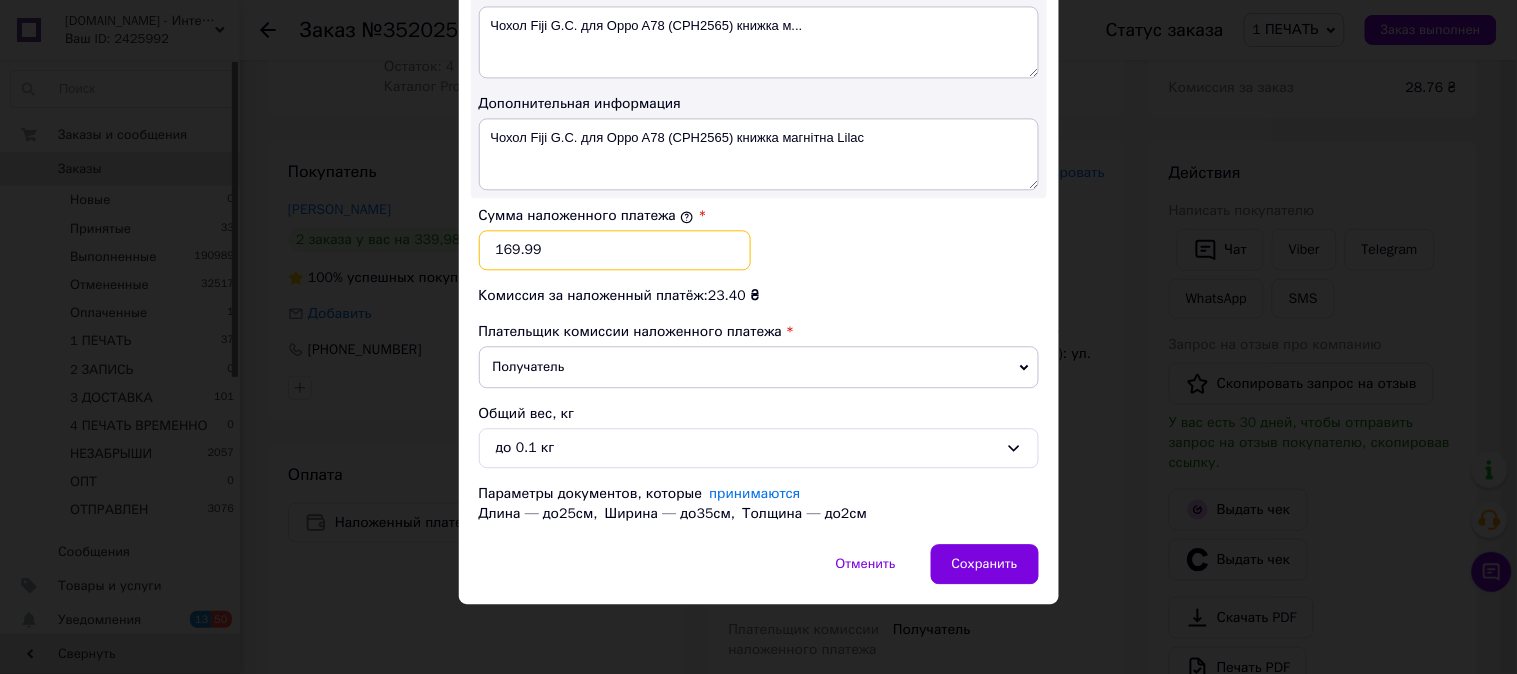 click on "169.99" at bounding box center [615, 250] 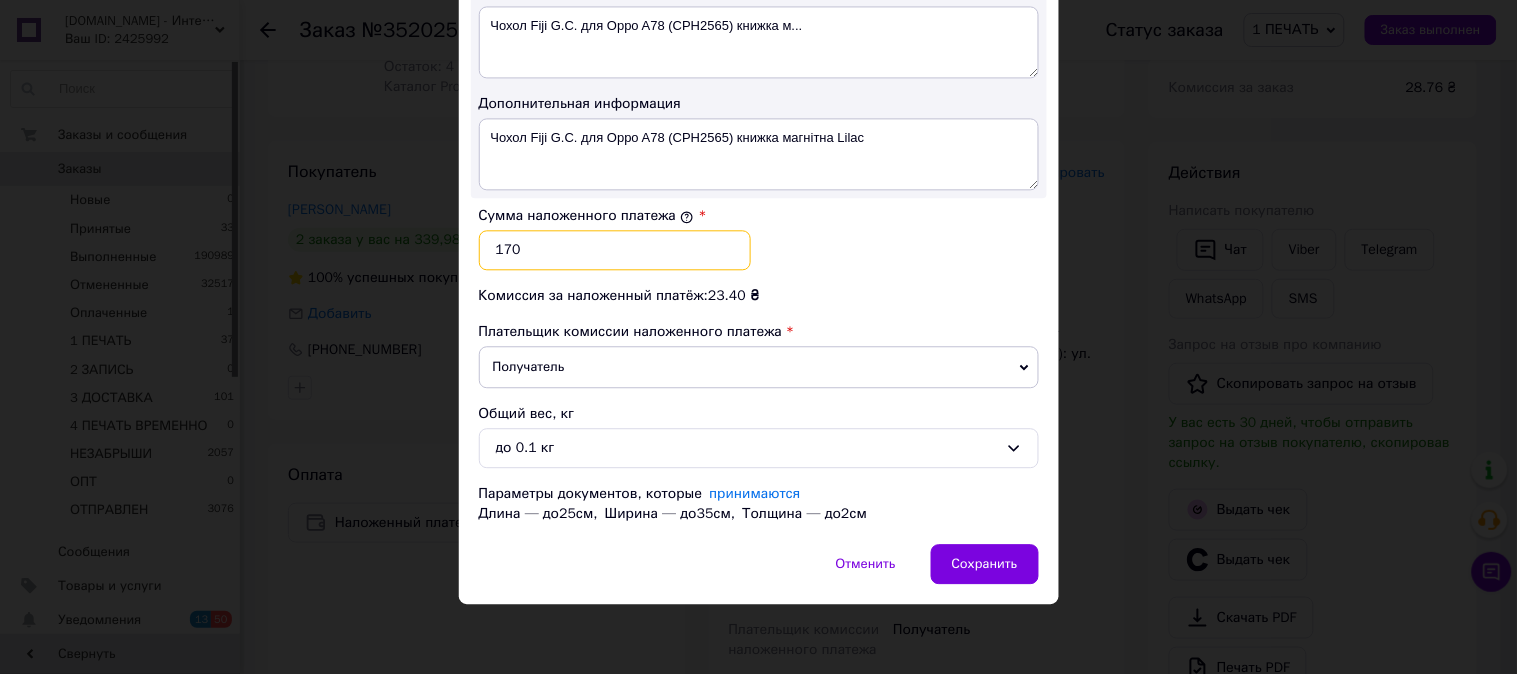 type on "170" 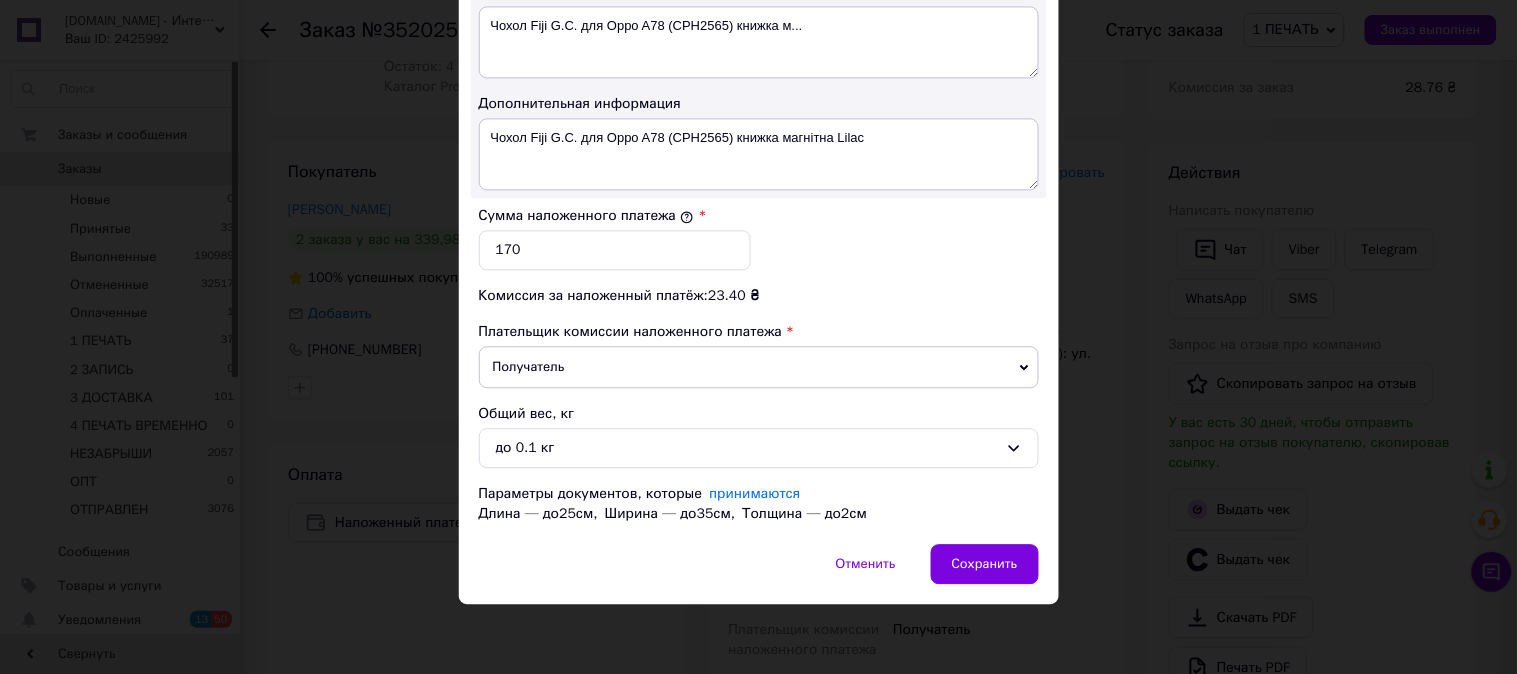 click on "Сумма наложенного платежа     * 170" at bounding box center (759, 238) 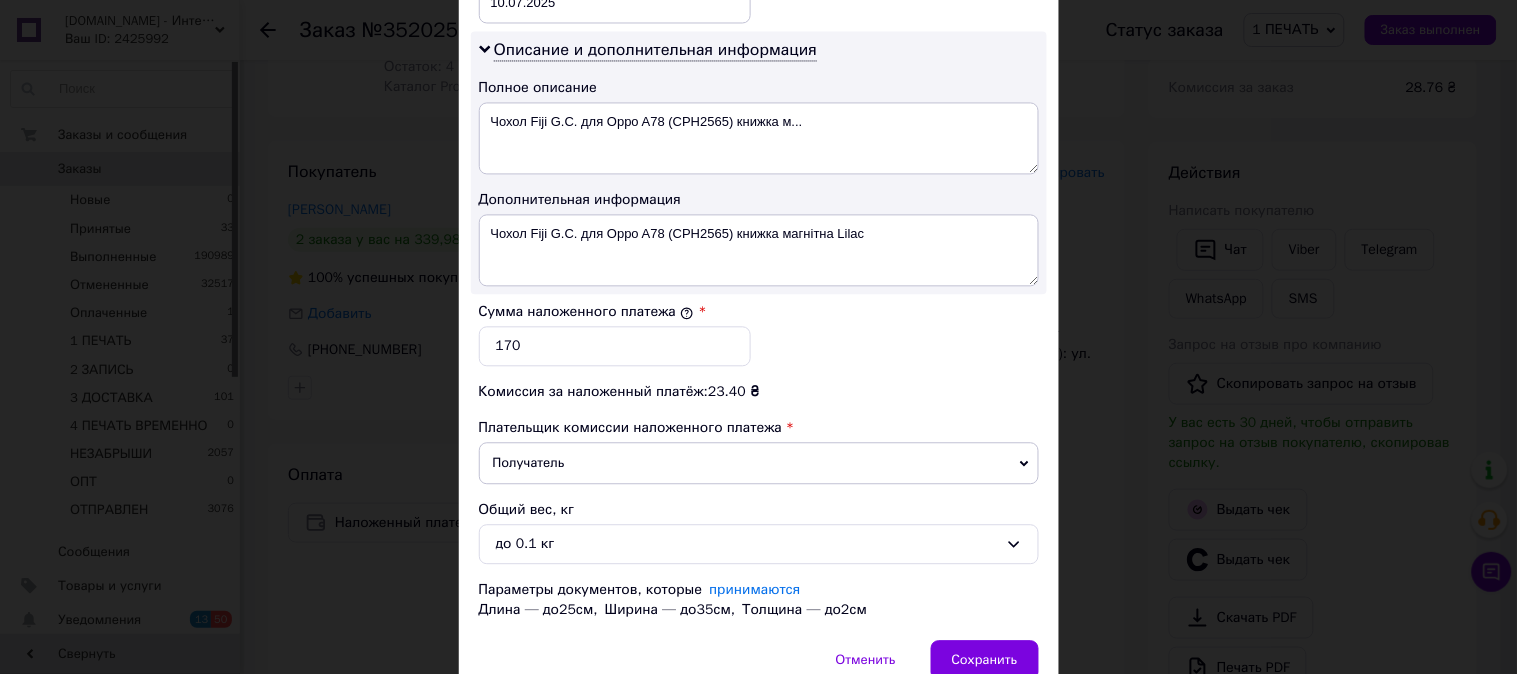 scroll, scrollTop: 987, scrollLeft: 0, axis: vertical 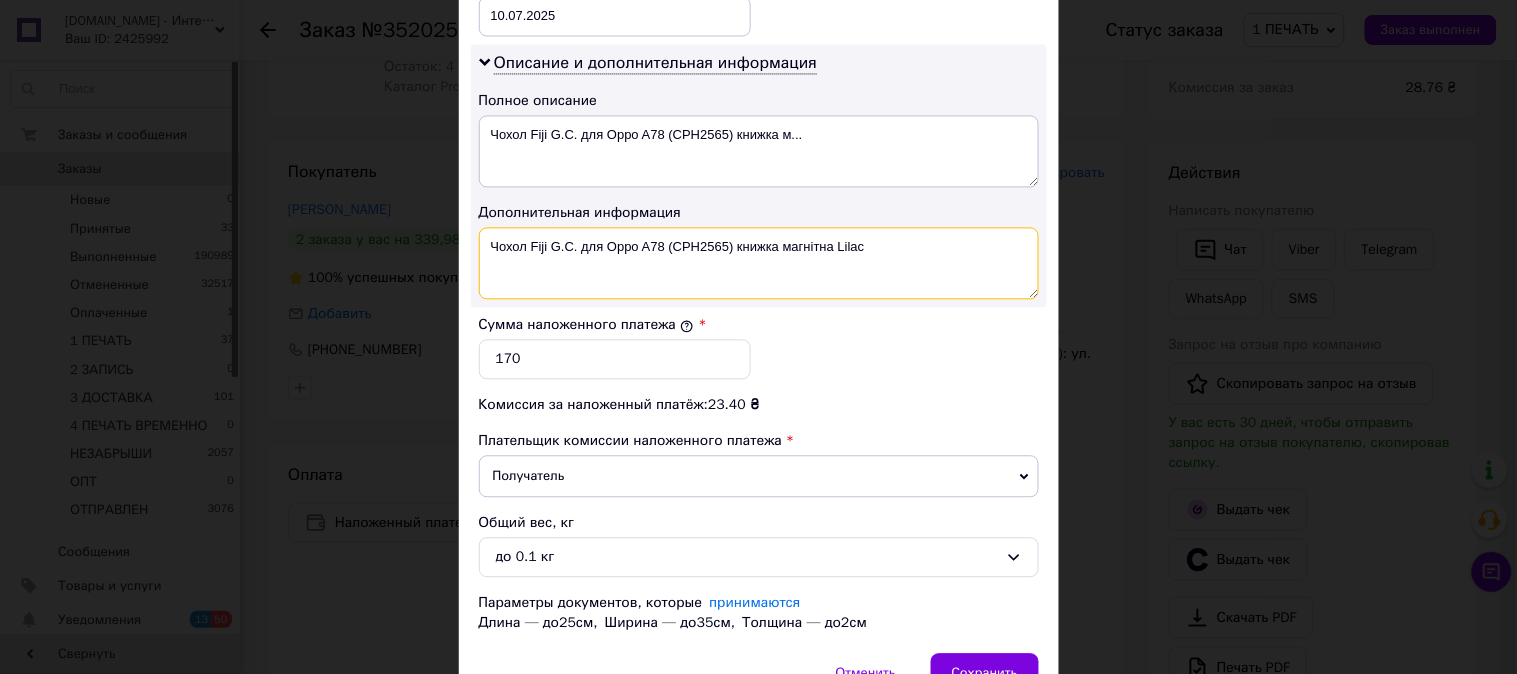 click on "Чохол Fiji G.C. для Oppo A78 (CPH2565) книжка магнітна Lilac" at bounding box center [759, 263] 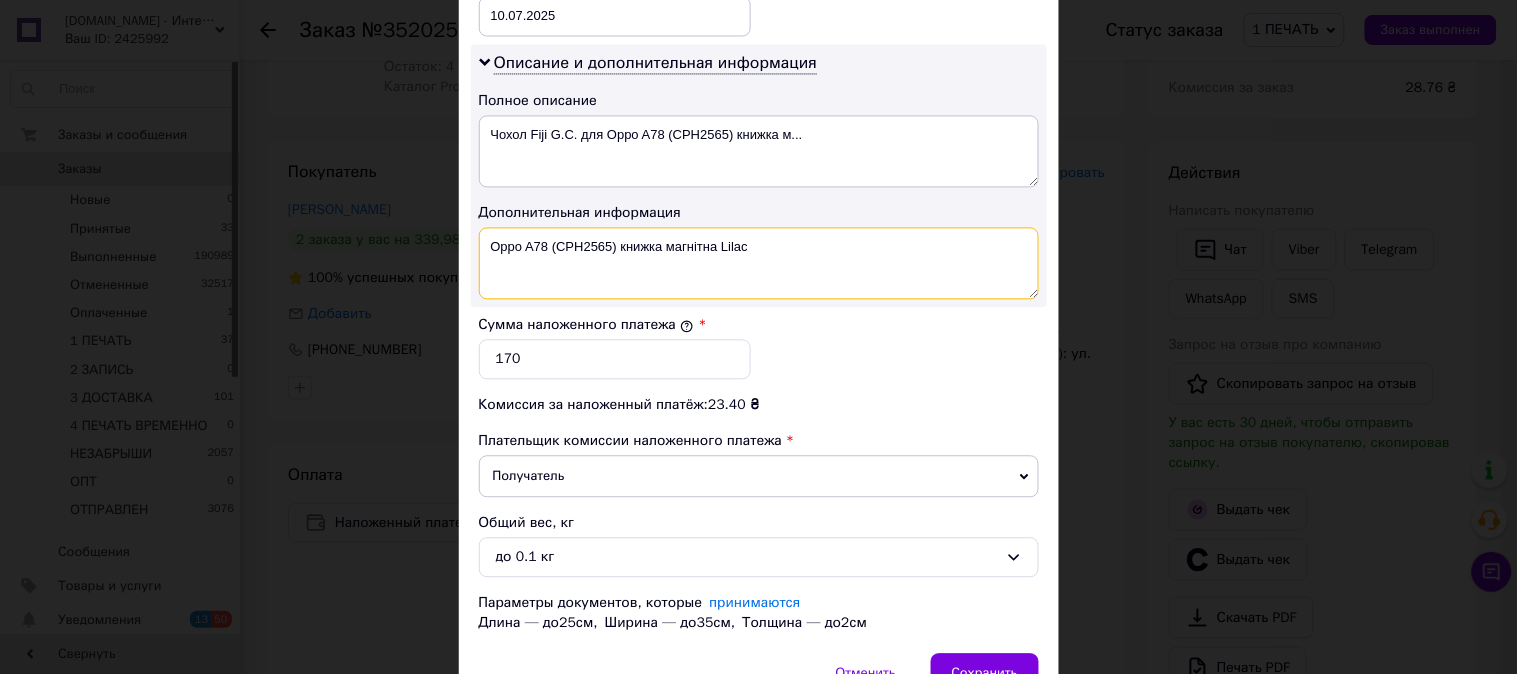 drag, startPoint x: 716, startPoint y: 262, endPoint x: 615, endPoint y: 284, distance: 103.36827 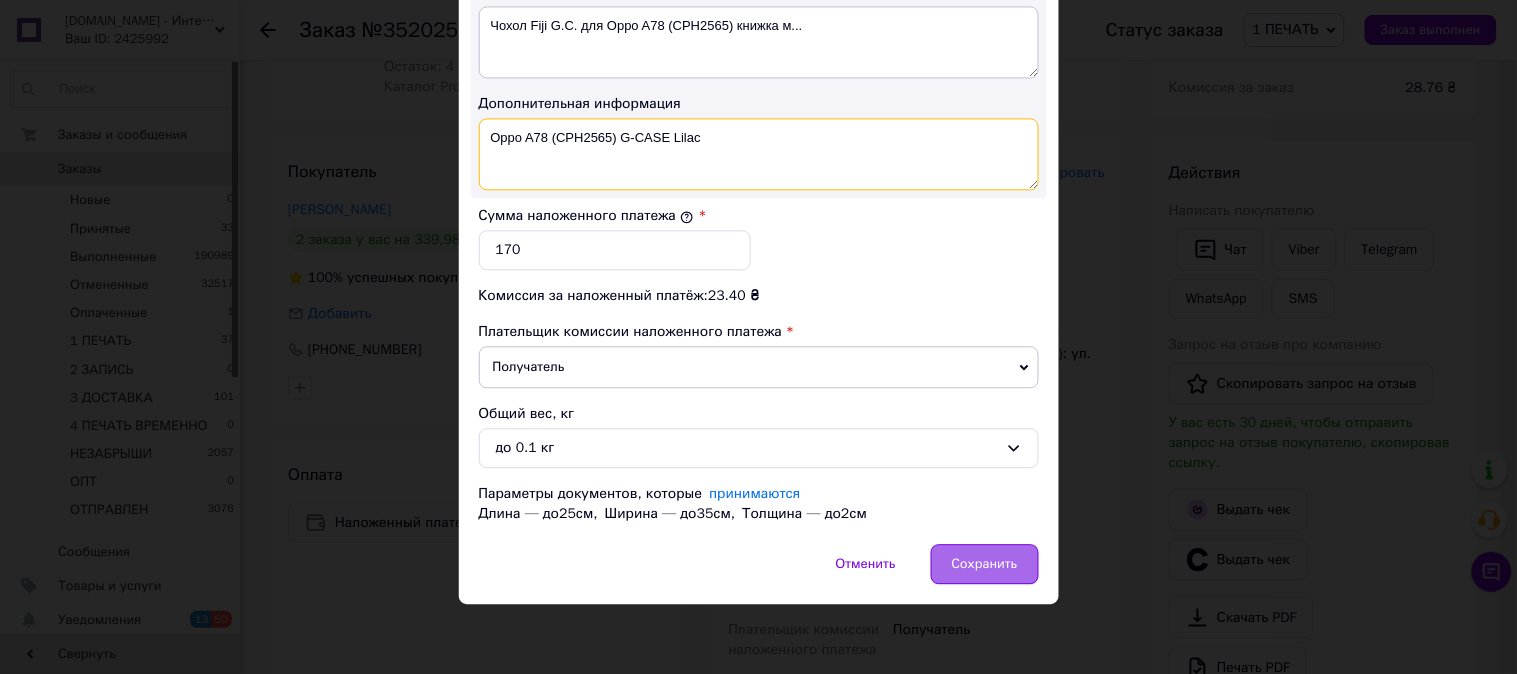 type on "Oppo A78 (CPH2565) G-CASE Lilac" 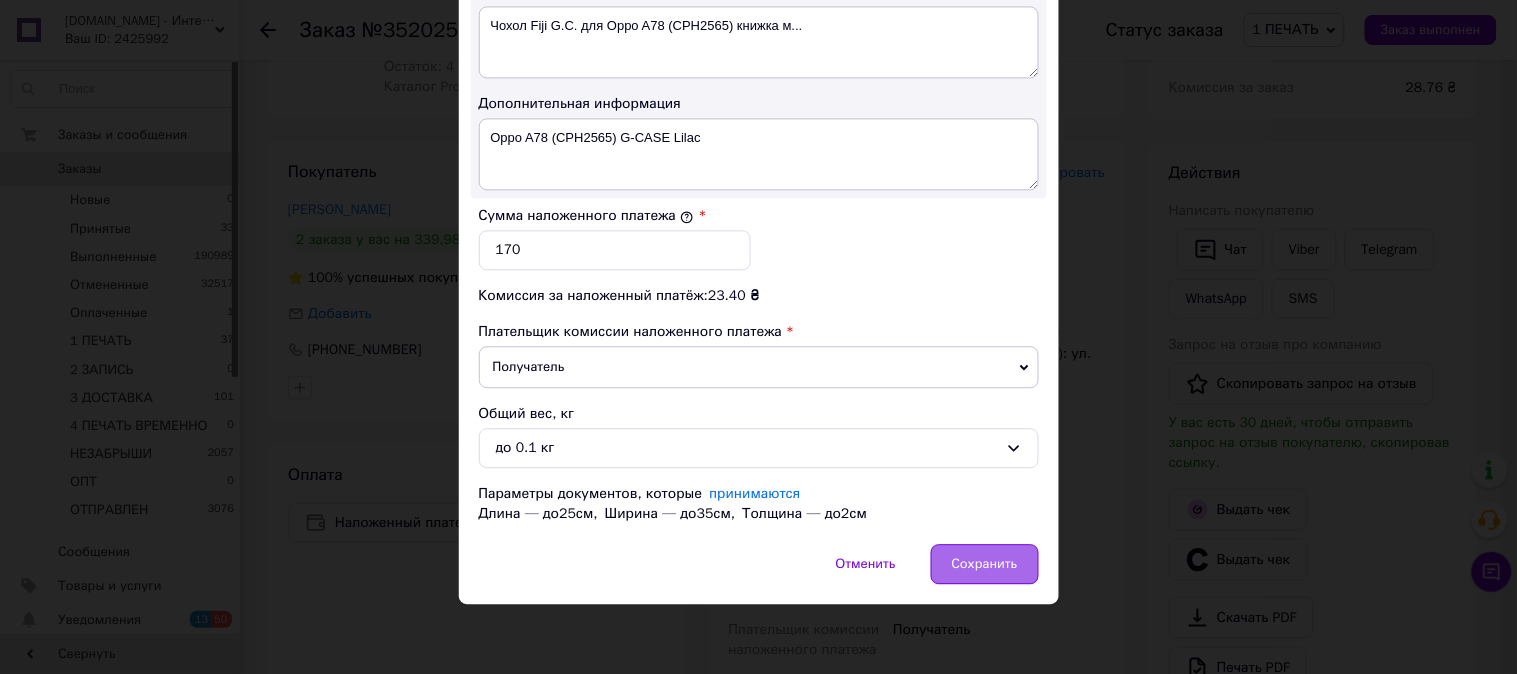 click on "Сохранить" at bounding box center [985, 564] 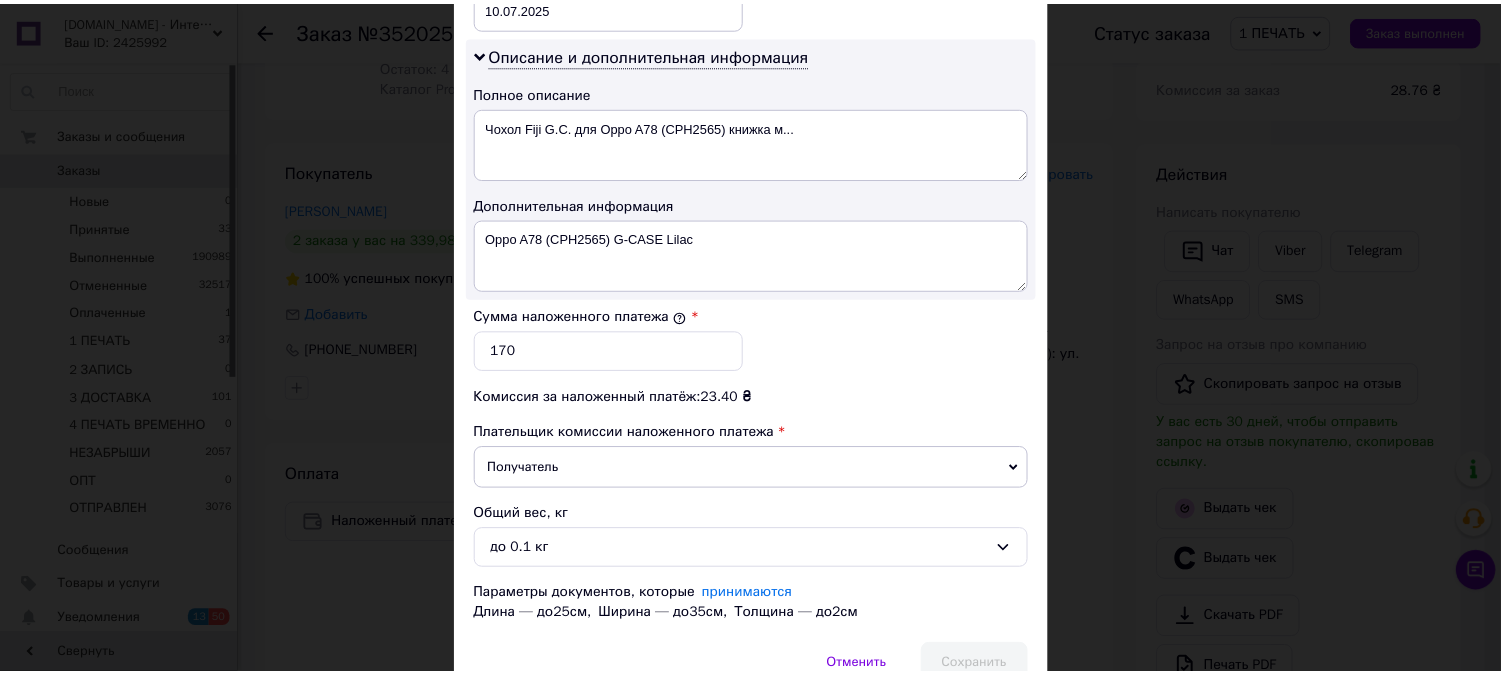 scroll, scrollTop: 840, scrollLeft: 0, axis: vertical 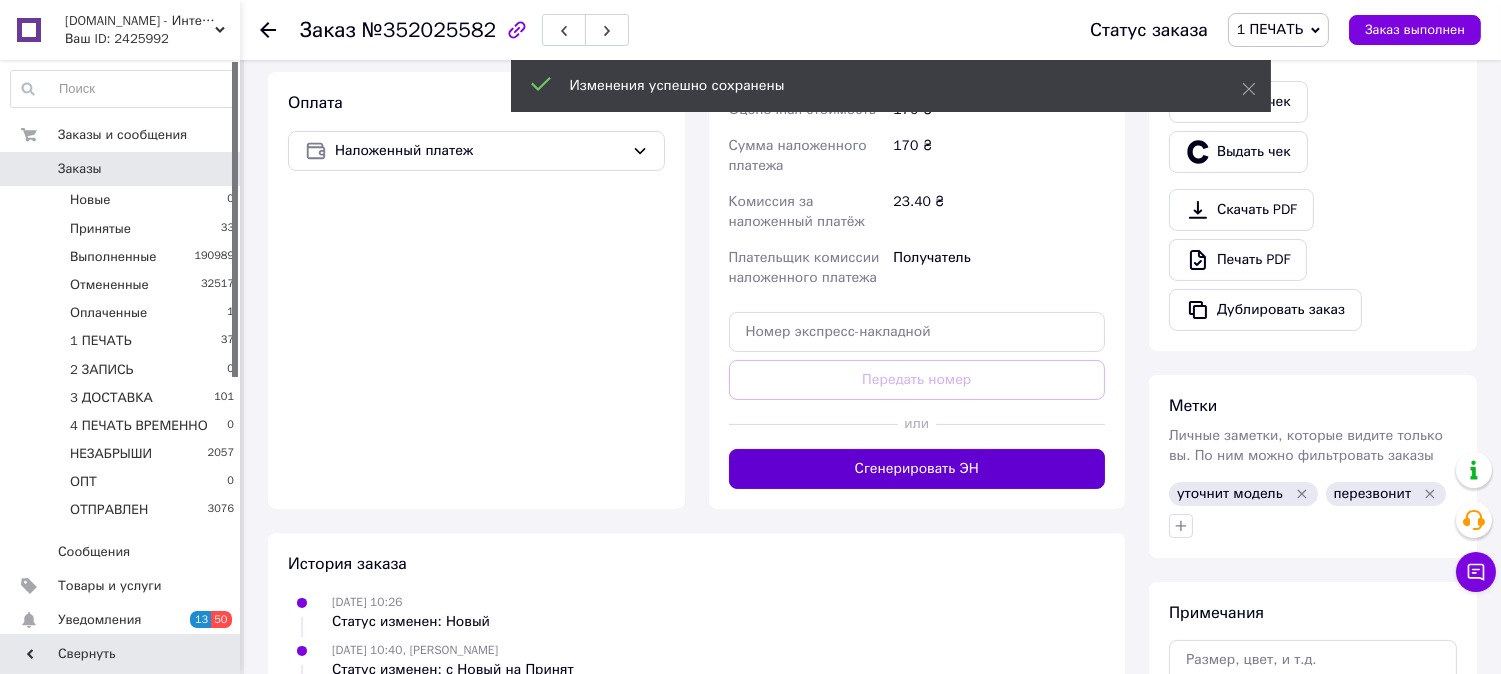 click on "Сгенерировать ЭН" at bounding box center (917, 469) 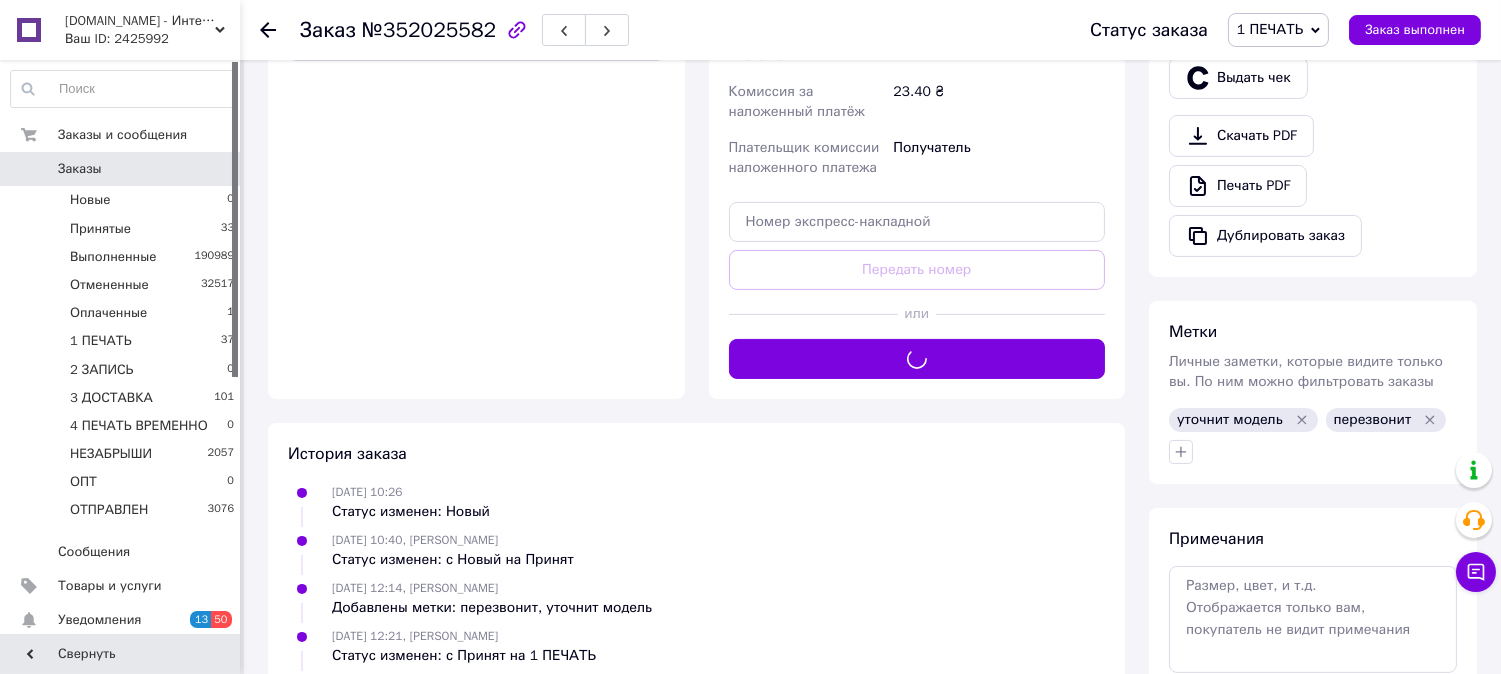 scroll, scrollTop: 888, scrollLeft: 0, axis: vertical 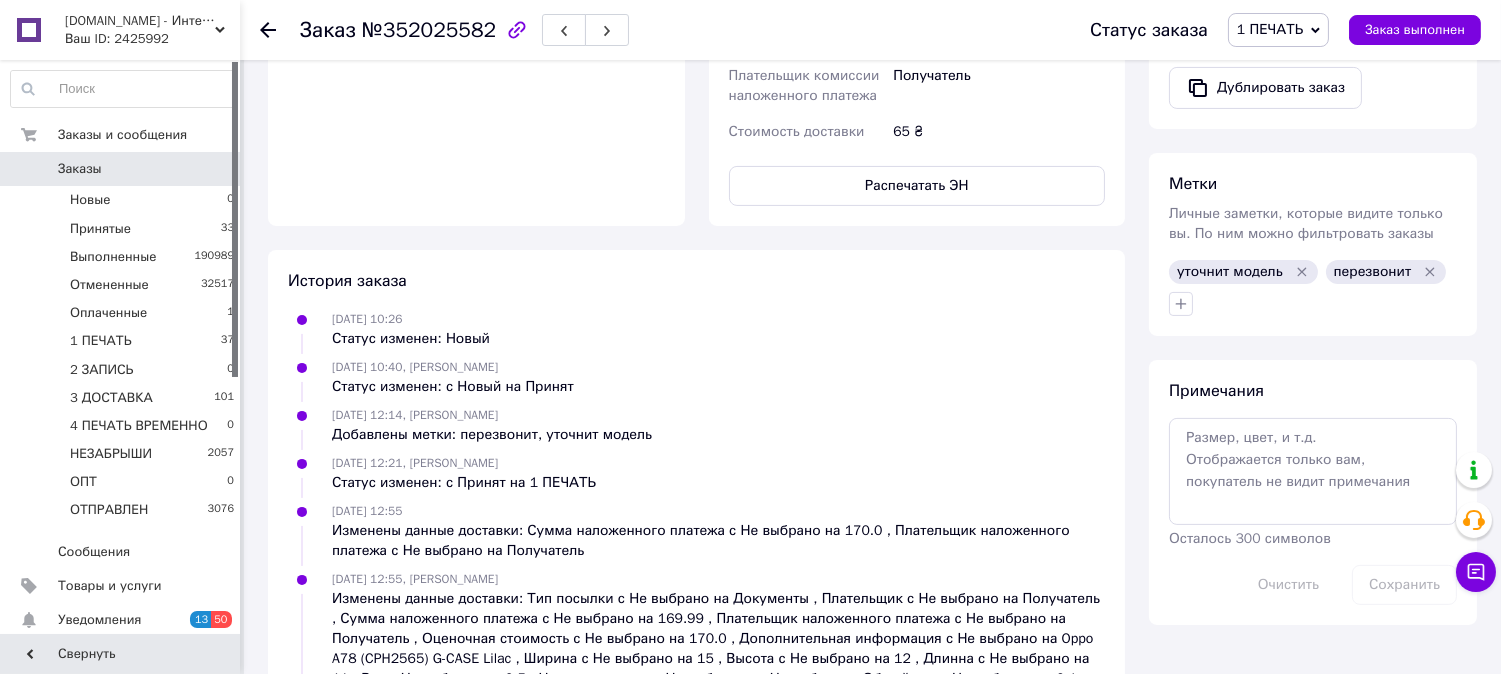 click on "Распечатать ЭН" at bounding box center (917, 186) 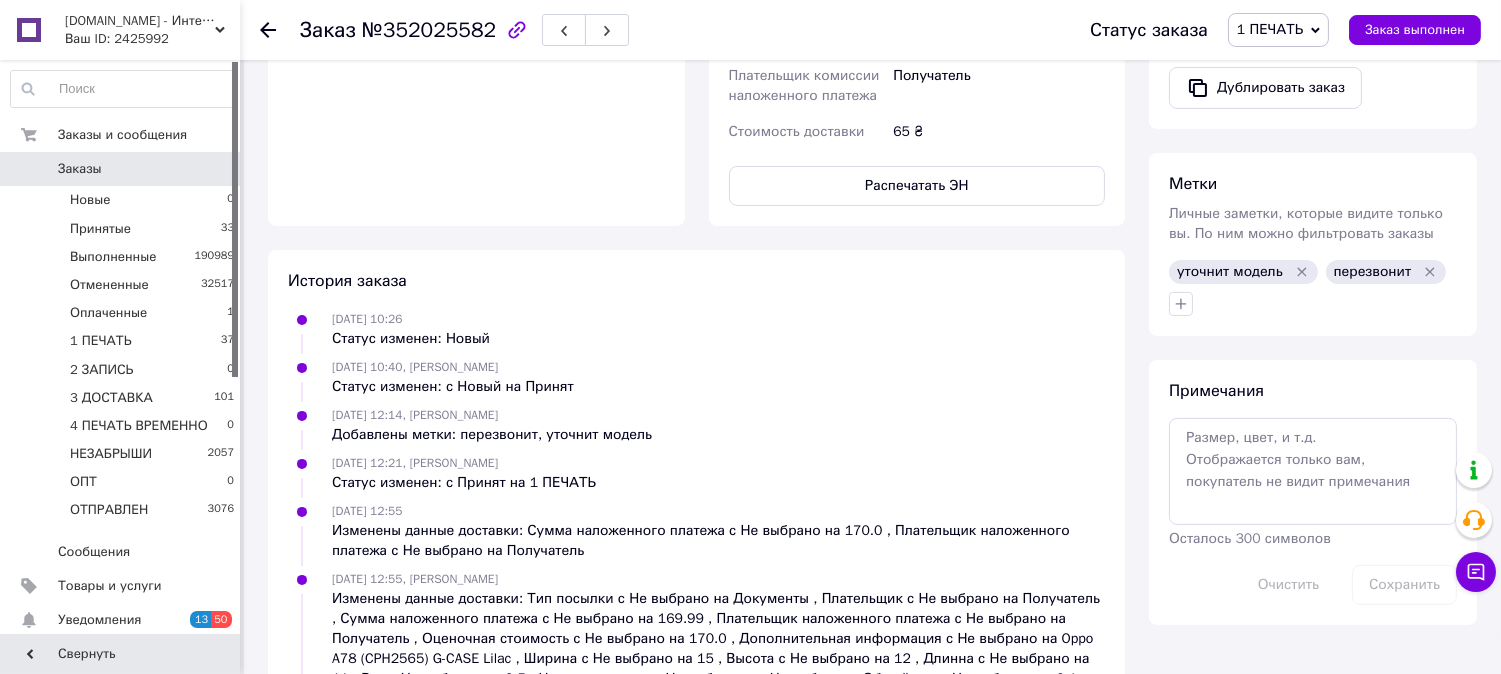 type 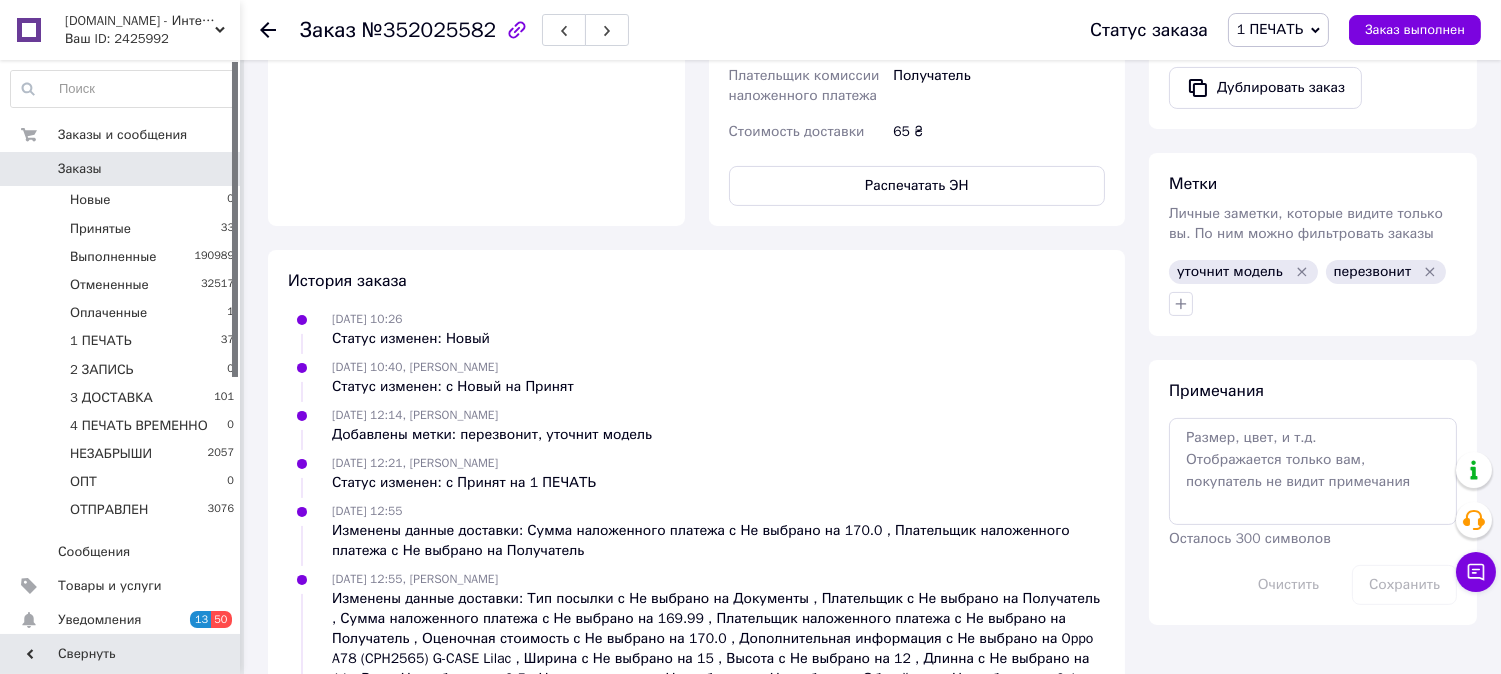 click on "1 ПЕЧАТЬ" at bounding box center [1270, 29] 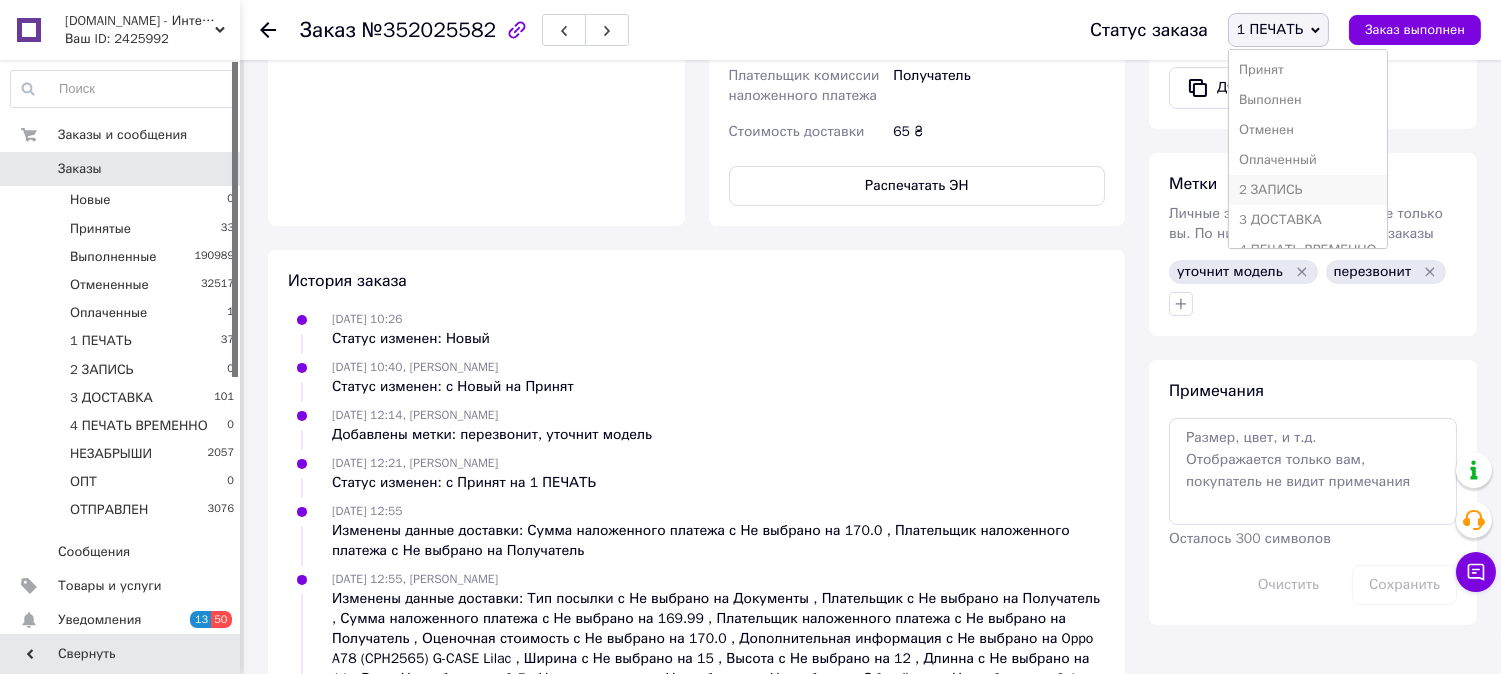 click on "2 ЗАПИСЬ" at bounding box center (1308, 190) 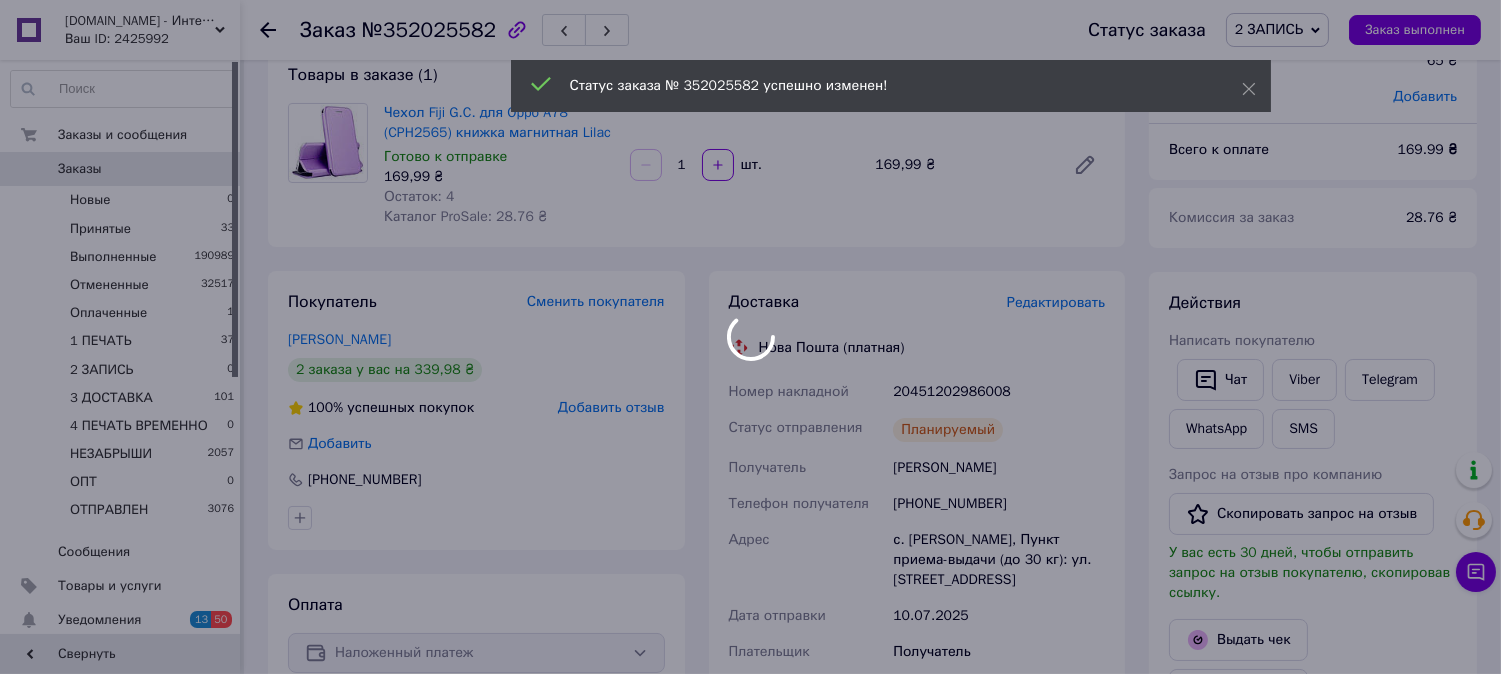 scroll, scrollTop: 0, scrollLeft: 0, axis: both 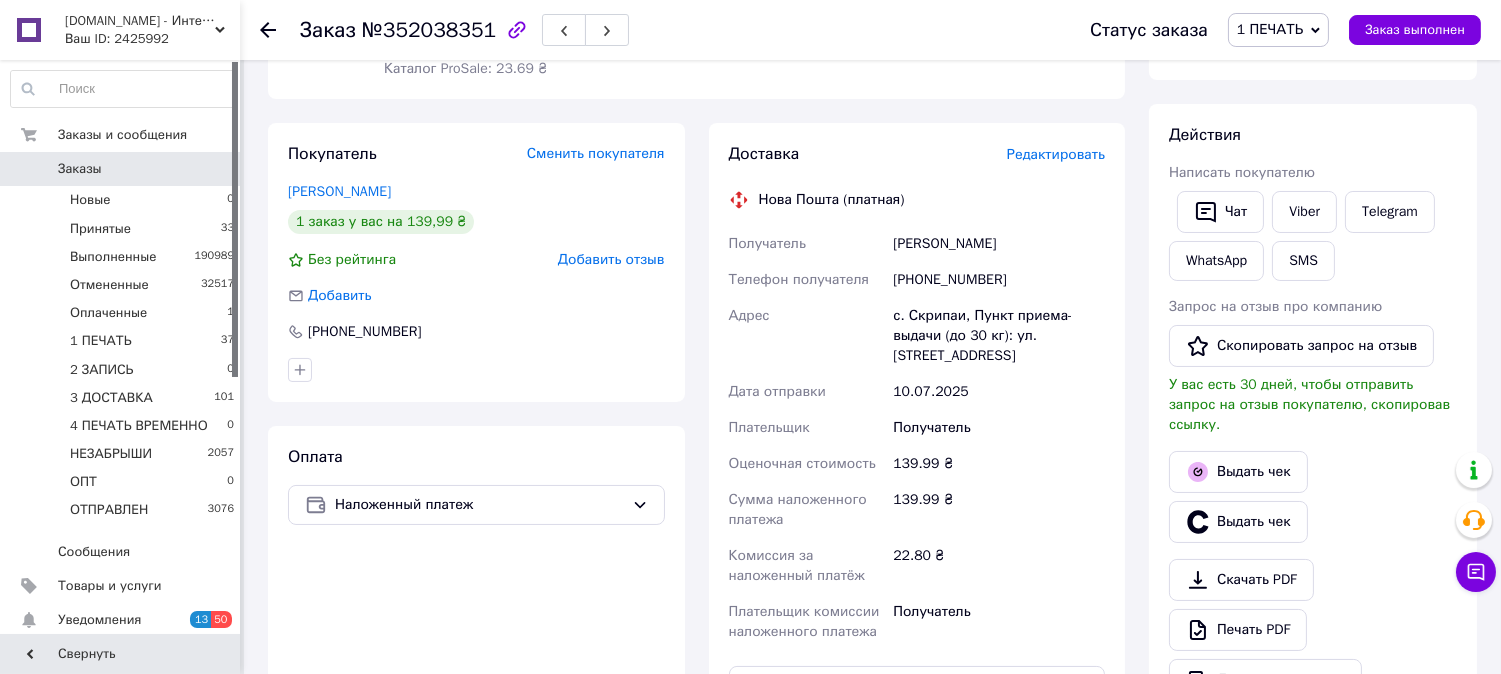 click on "Редактировать" at bounding box center (1056, 154) 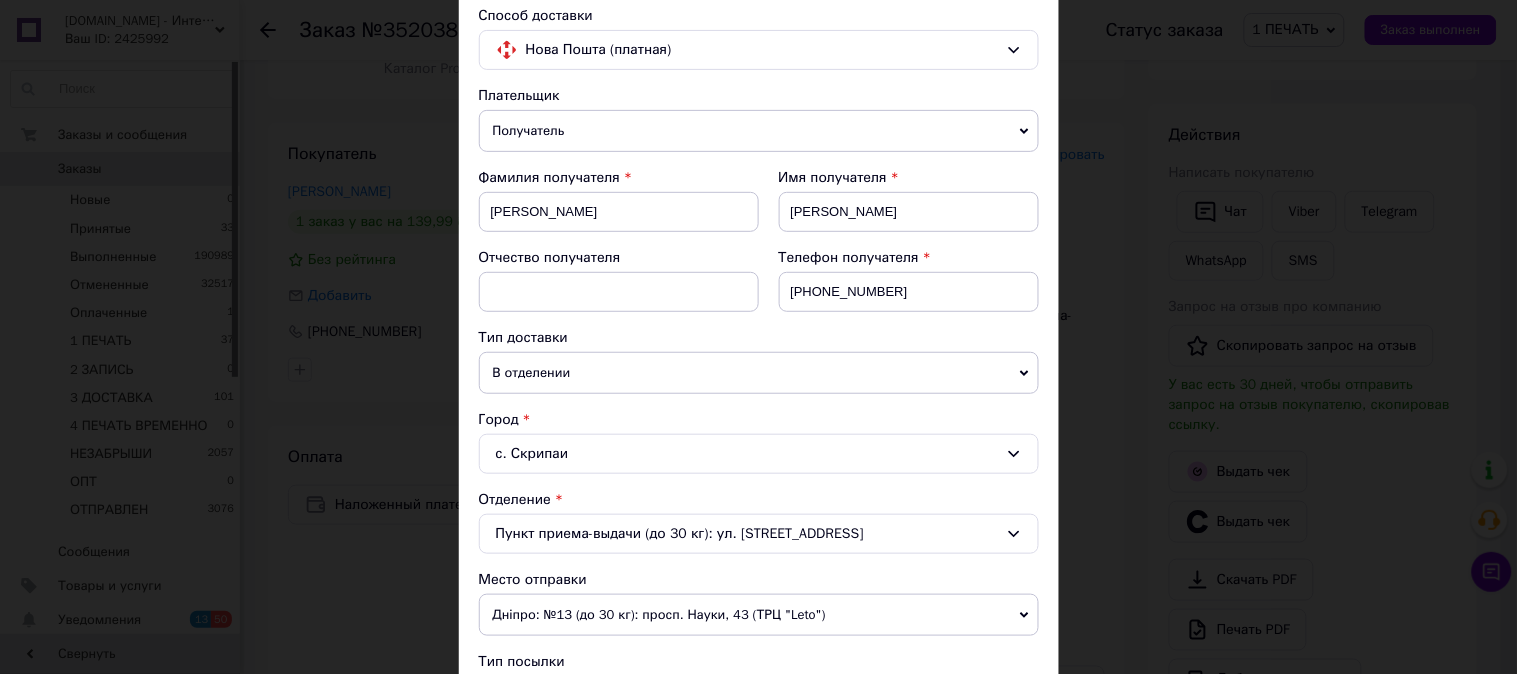 scroll, scrollTop: 592, scrollLeft: 0, axis: vertical 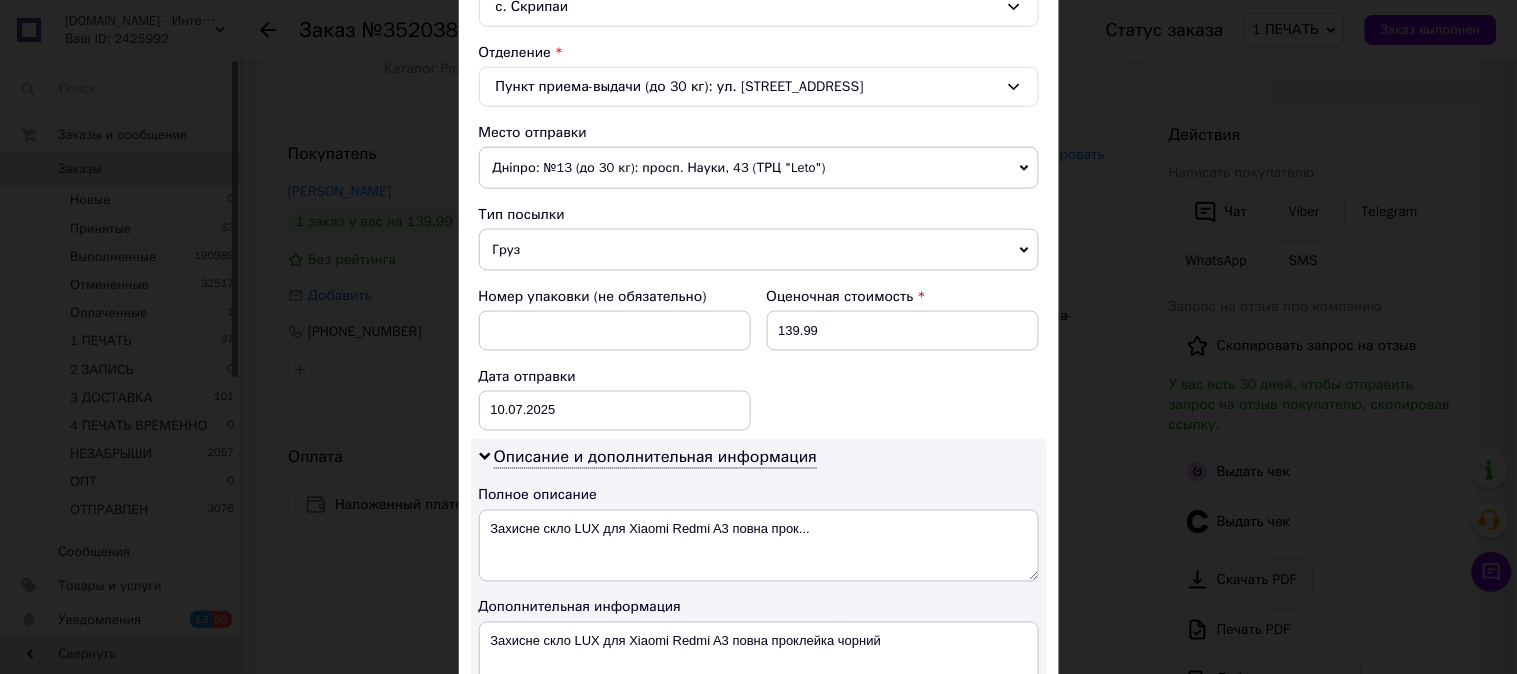 click on "Груз" at bounding box center (759, 250) 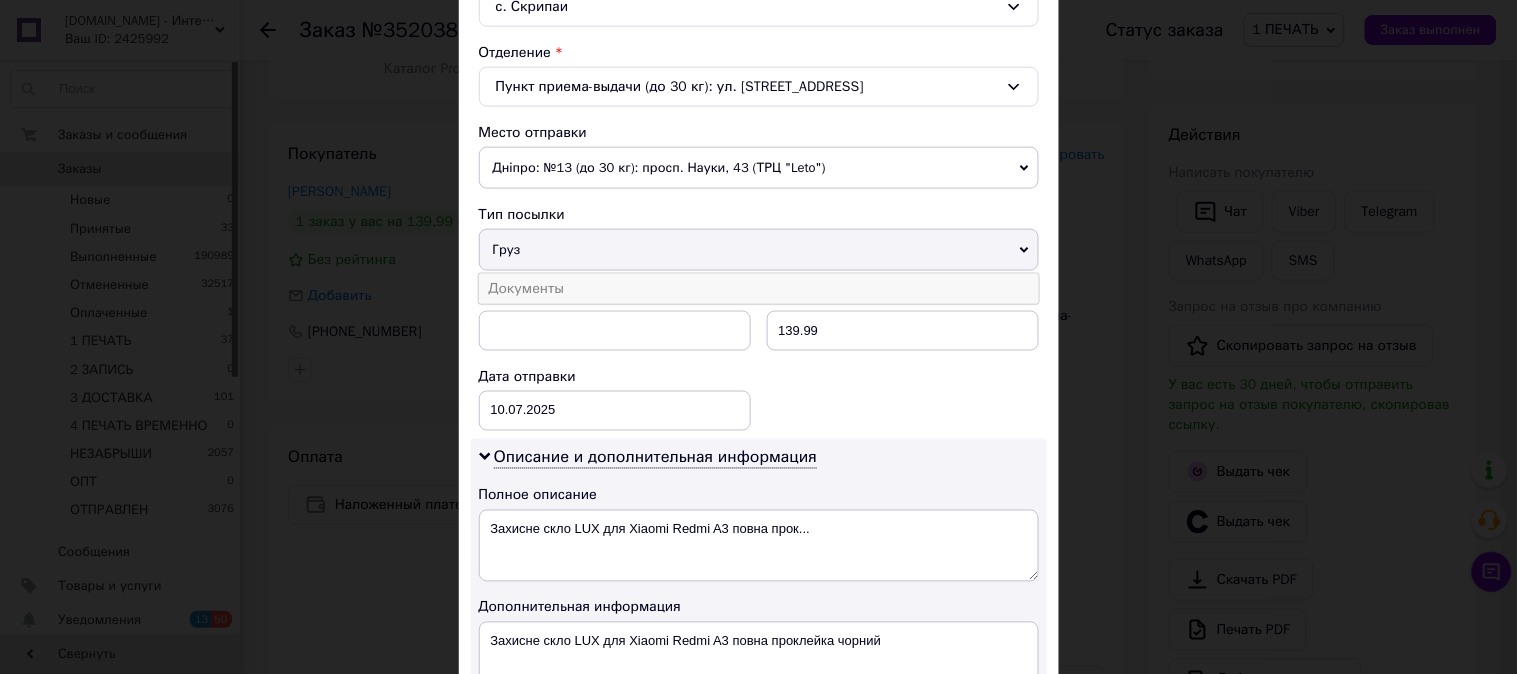 click on "Документы" at bounding box center (759, 289) 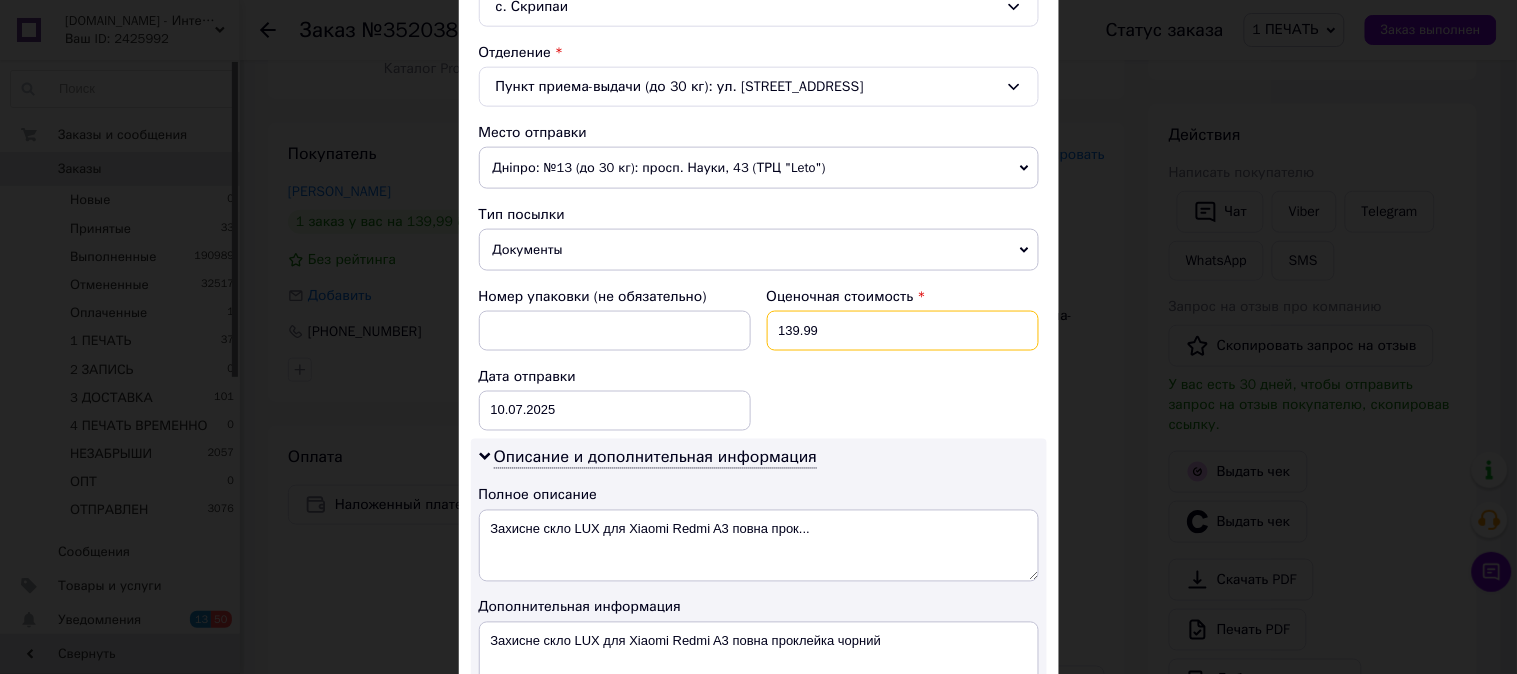 click on "139.99" at bounding box center (903, 331) 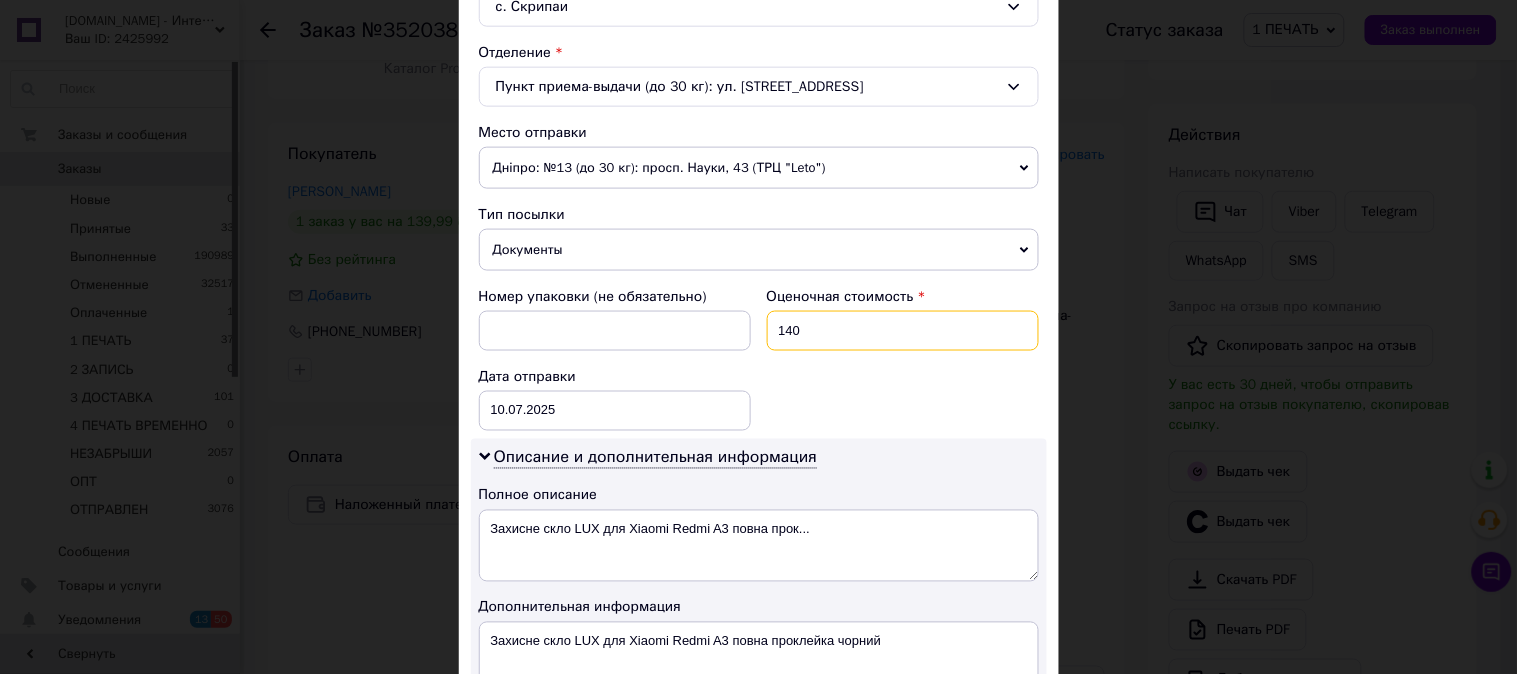 type on "140" 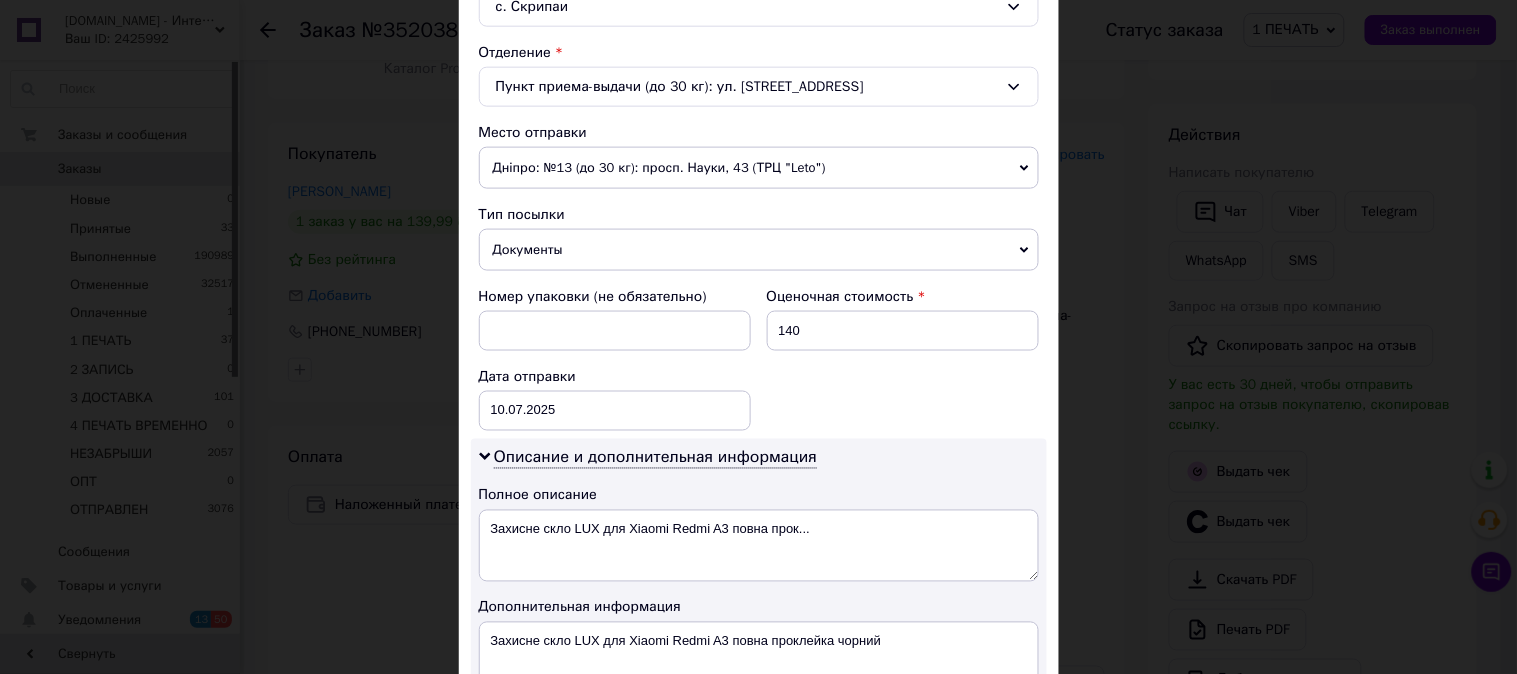 click on "Номер упаковки (не обязательно) Оценочная стоимость 140 Дата отправки [DATE] < 2025 > < Июль > Пн Вт Ср Чт Пт Сб Вс 30 1 2 3 4 5 6 7 8 9 10 11 12 13 14 15 16 17 18 19 20 21 22 23 24 25 26 27 28 29 30 31 1 2 3 4 5 6 7 8 9 10" at bounding box center (759, 359) 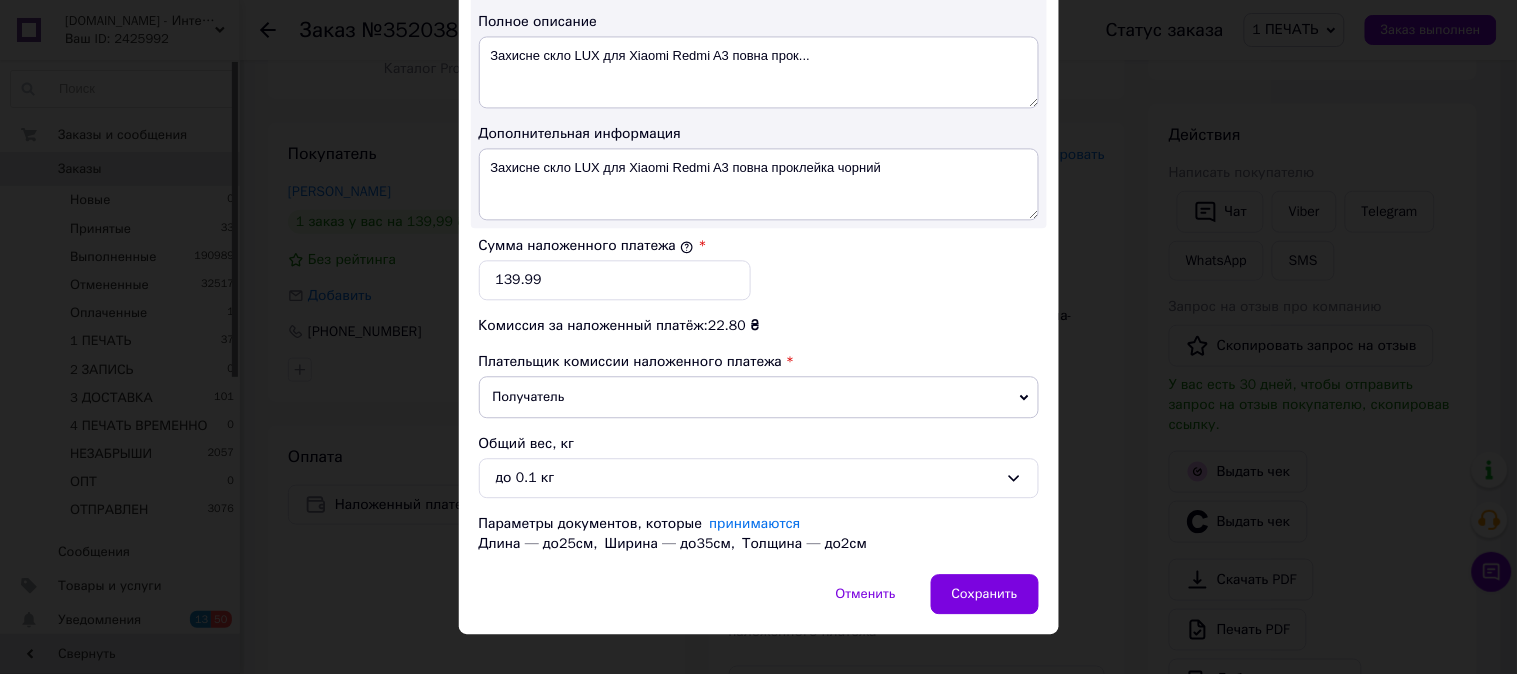 scroll, scrollTop: 1098, scrollLeft: 0, axis: vertical 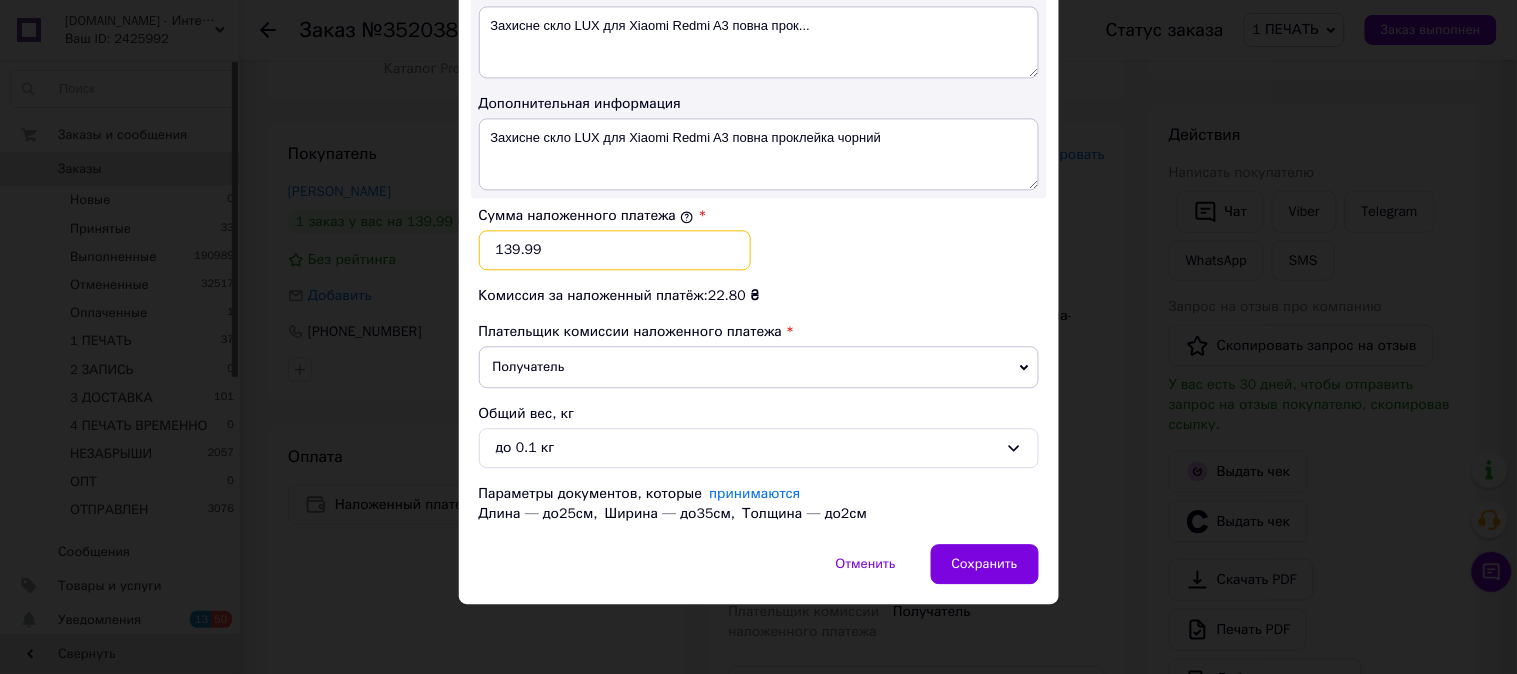 click on "139.99" at bounding box center [615, 250] 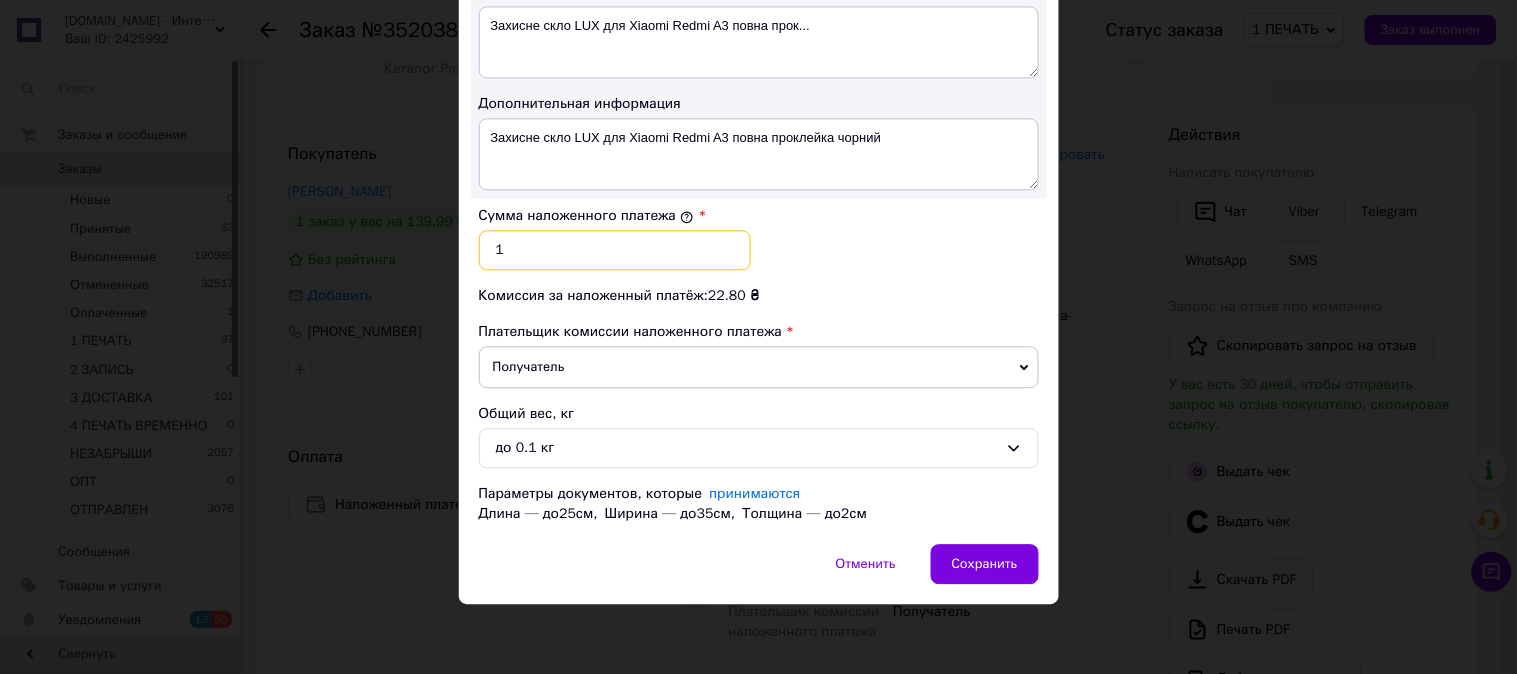 click on "1" at bounding box center [615, 250] 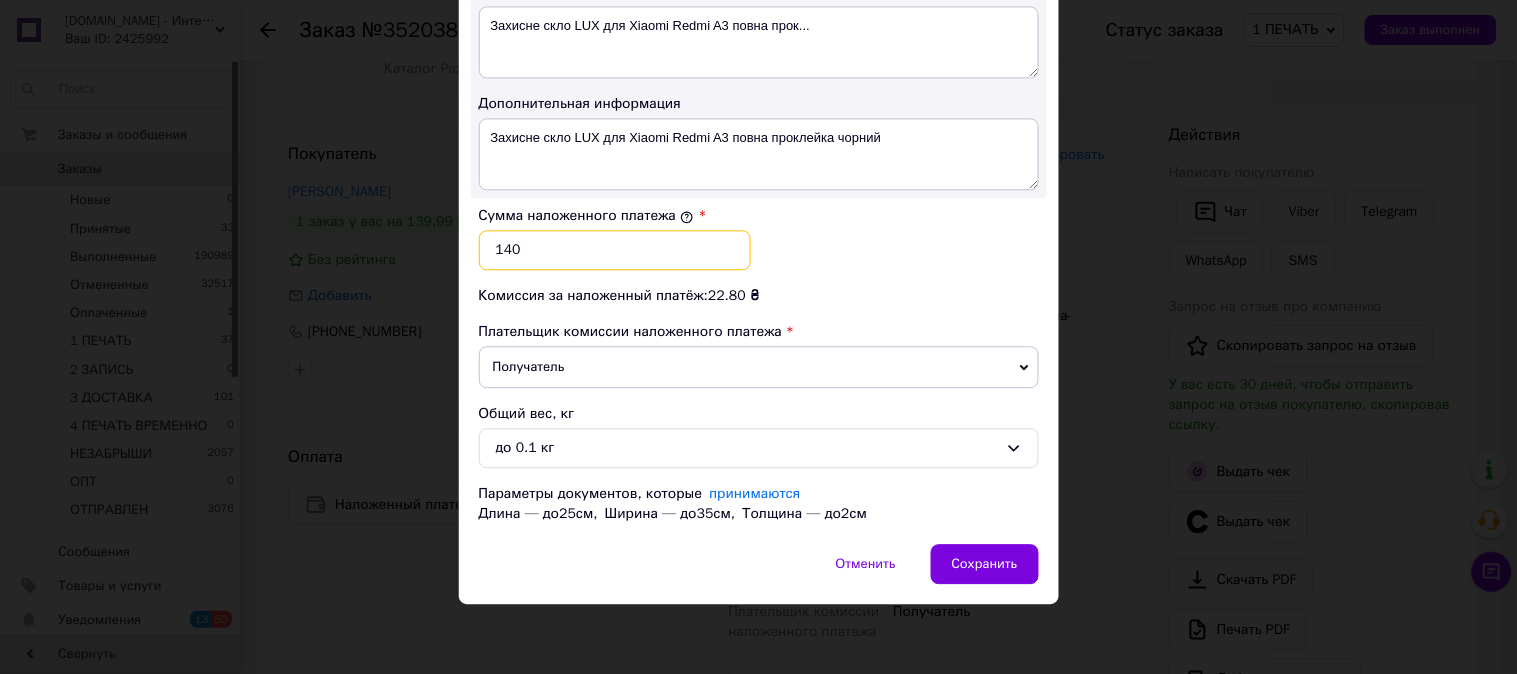 type on "140" 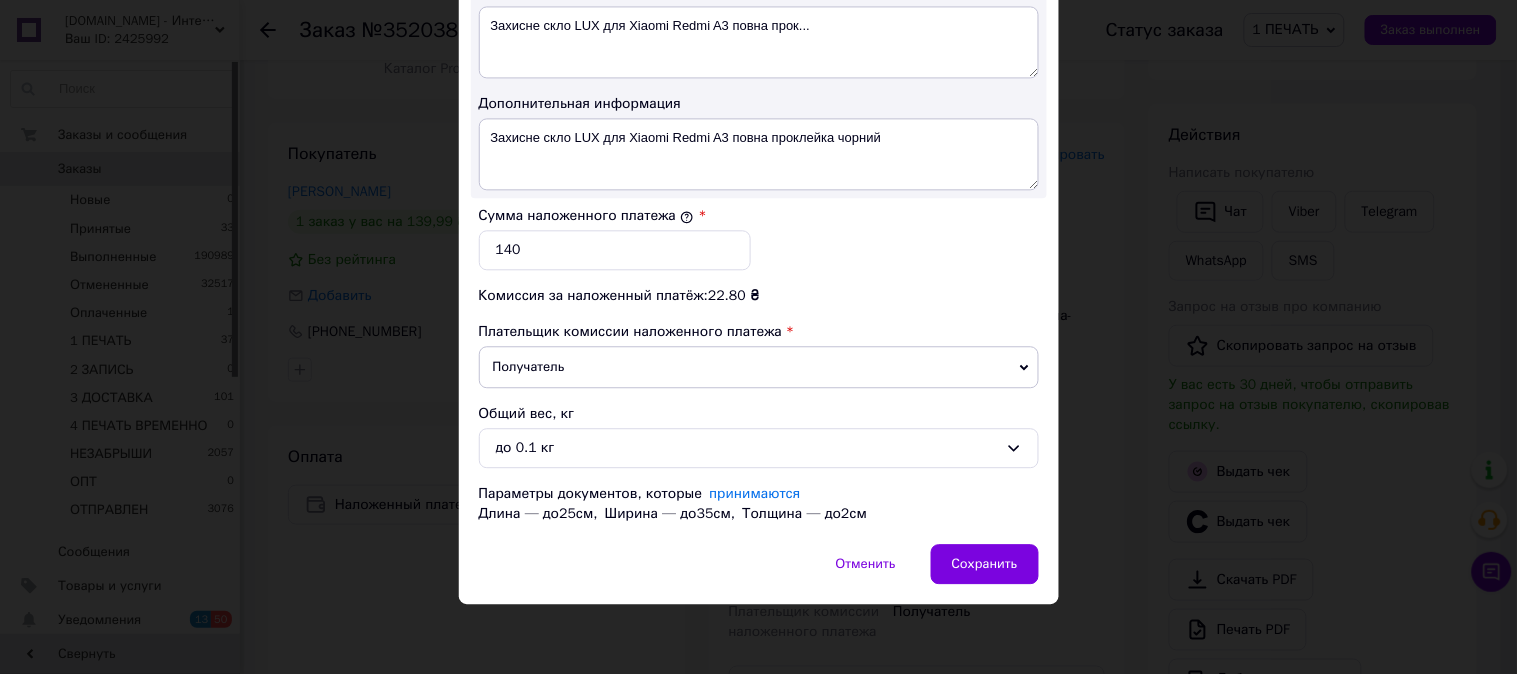 click on "Плательщик Получатель Отправитель Фамилия получателя Касьянов Имя получателя Евгений Отчество получателя Телефон получателя +380958834531 Тип доставки В отделении Курьером В почтомате Город с. Скрипаи Отделение Пункт приема-выдачи (до 30 кг): ул. Широкая, 92 Место отправки Дніпро: №13 (до 30 кг): просп. Науки, 43 (ТРЦ "Leto") Нет совпадений. Попробуйте изменить условия поиска Добавить еще место отправки Тип посылки Документы Груз Номер упаковки (не обязательно) Оценочная стоимость 140 Дата отправки 10.07.2025 < 2025 > < Июль > Пн Вт Ср Чт Пт Сб Вс 30 1 2 3 4 5 6 7 8 9 10 11 12 13 14 15 16 17 18 19 20 21 22 23 24" at bounding box center [759, -171] 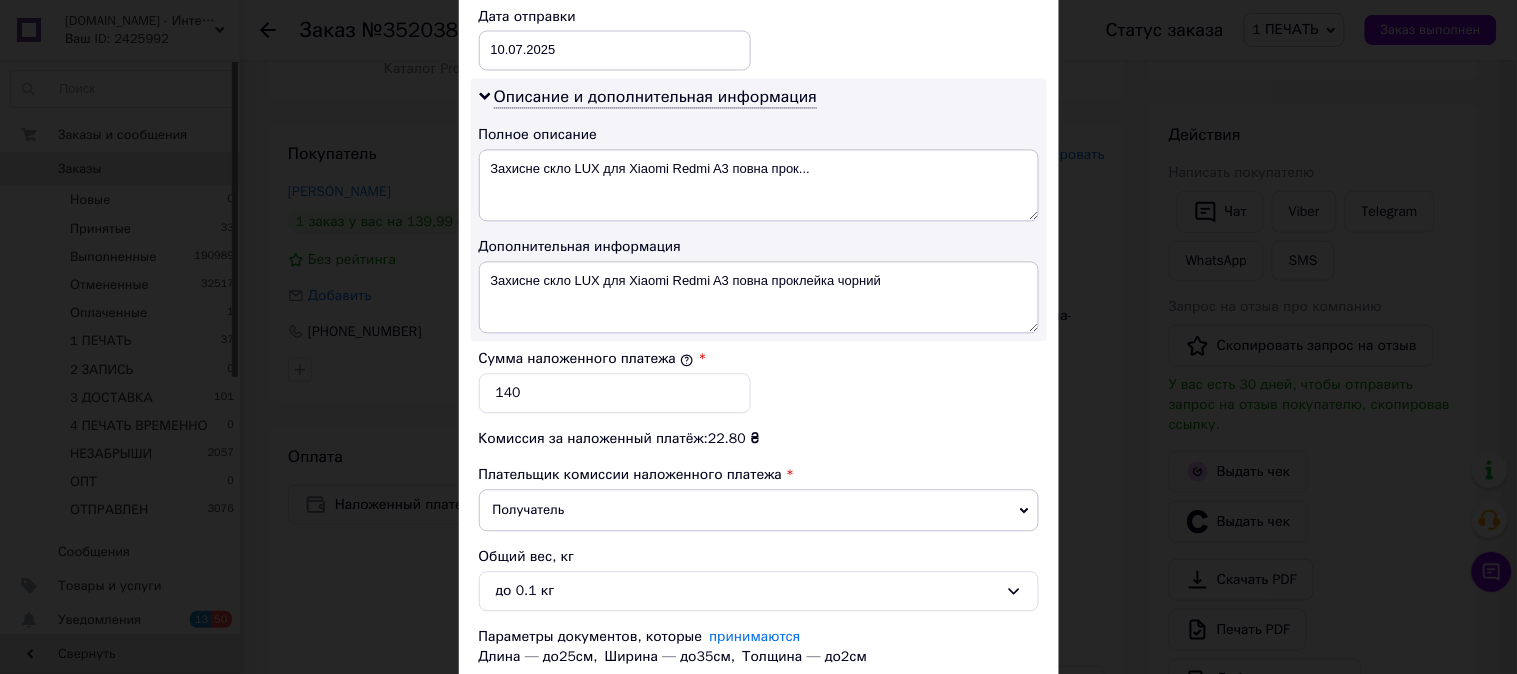 scroll, scrollTop: 951, scrollLeft: 0, axis: vertical 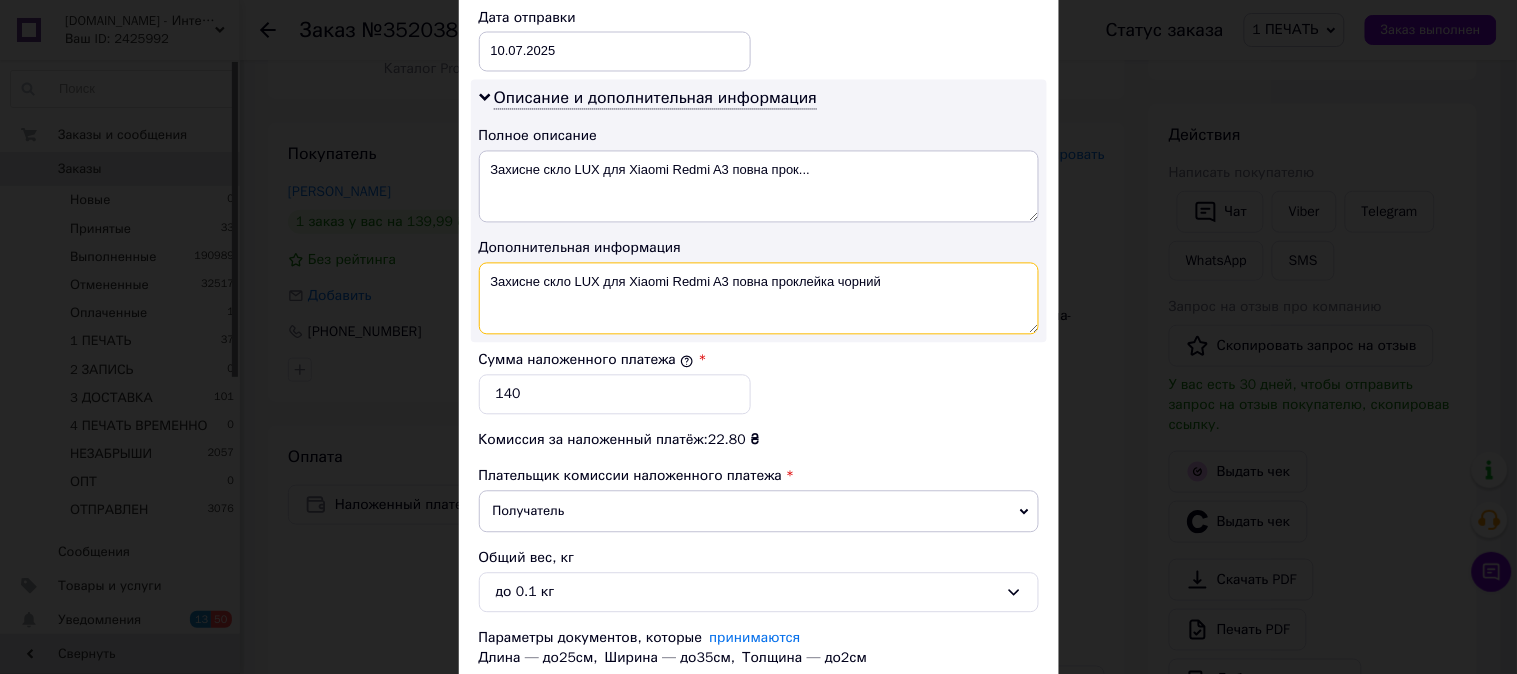 click on "Захисне скло LUX для Xiaomi Redmi A3 повна проклейка чорний" at bounding box center [759, 299] 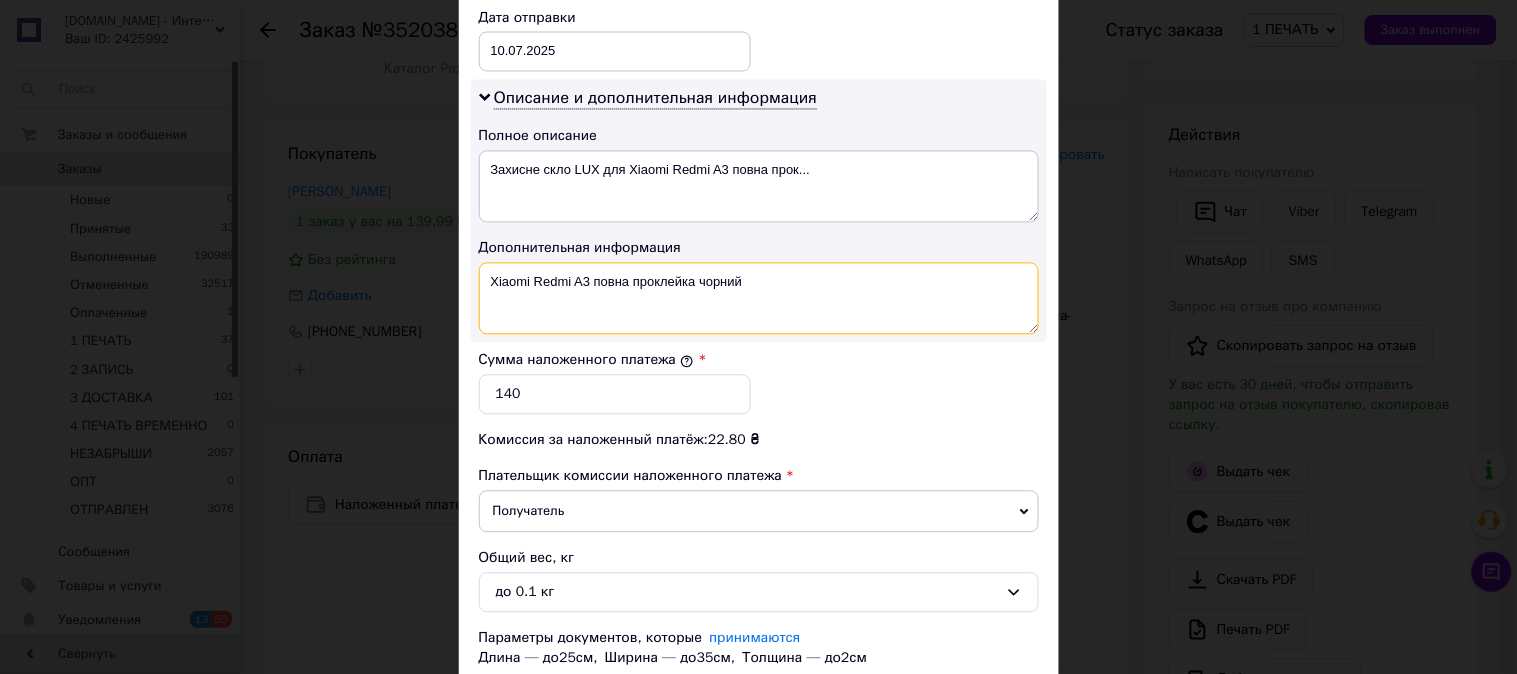 drag, startPoint x: 821, startPoint y: 307, endPoint x: 588, endPoint y: 317, distance: 233.2145 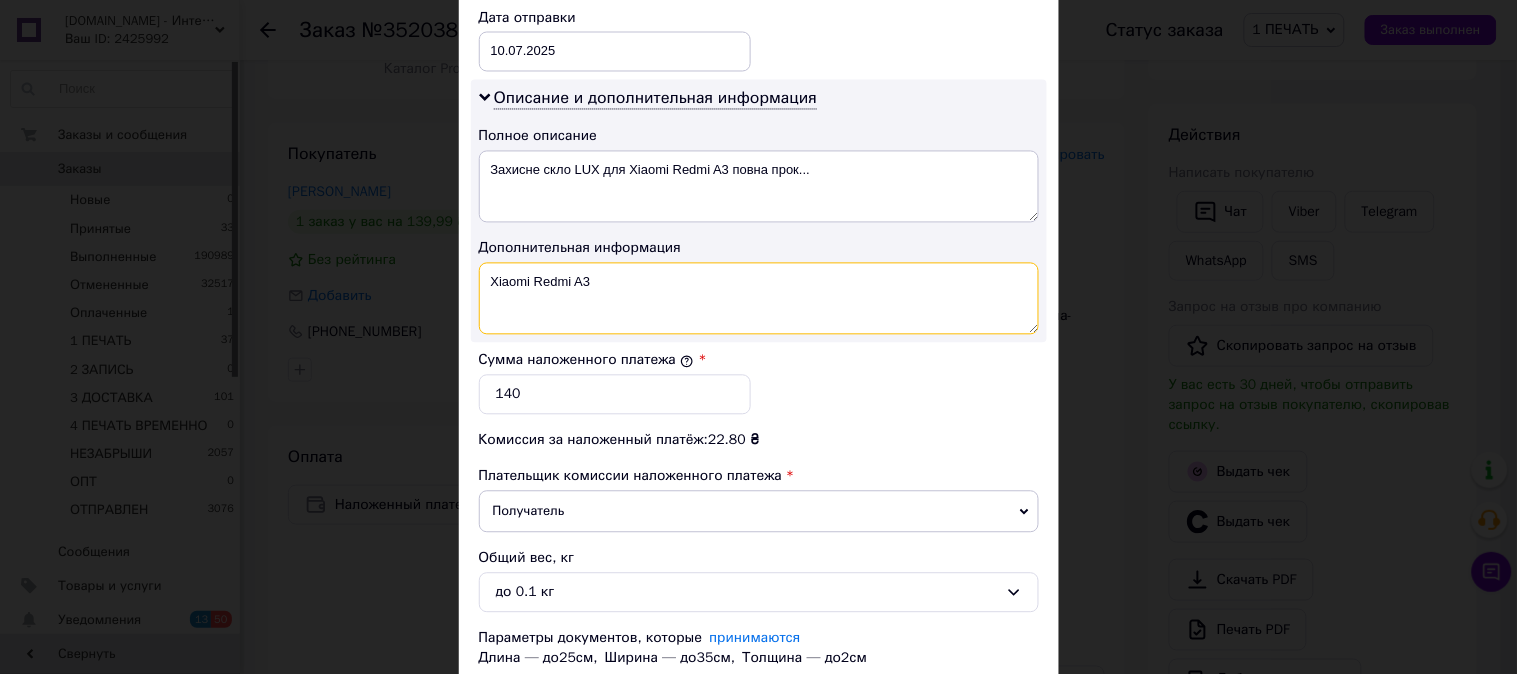 paste on "3D ЧЕР" 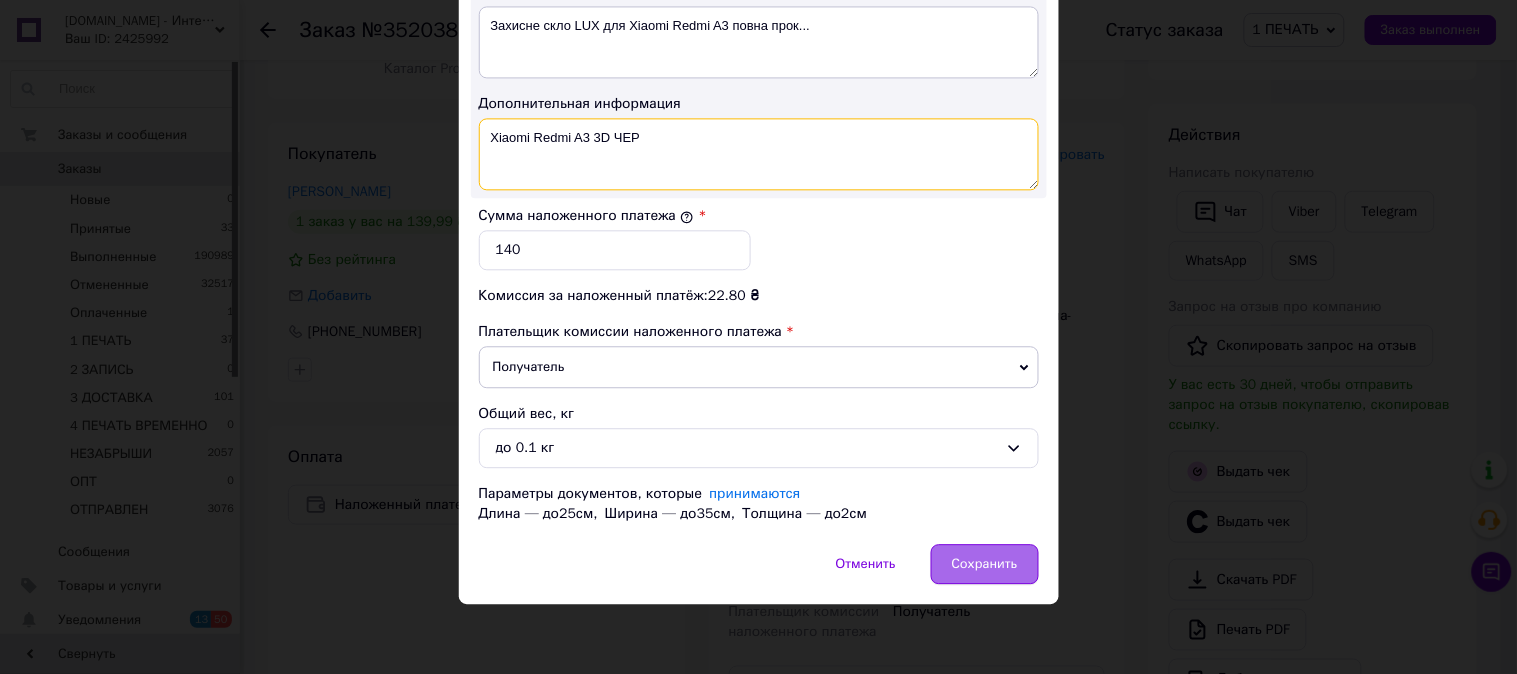 type on "Xiaomi Redmi A3 3D ЧЕР" 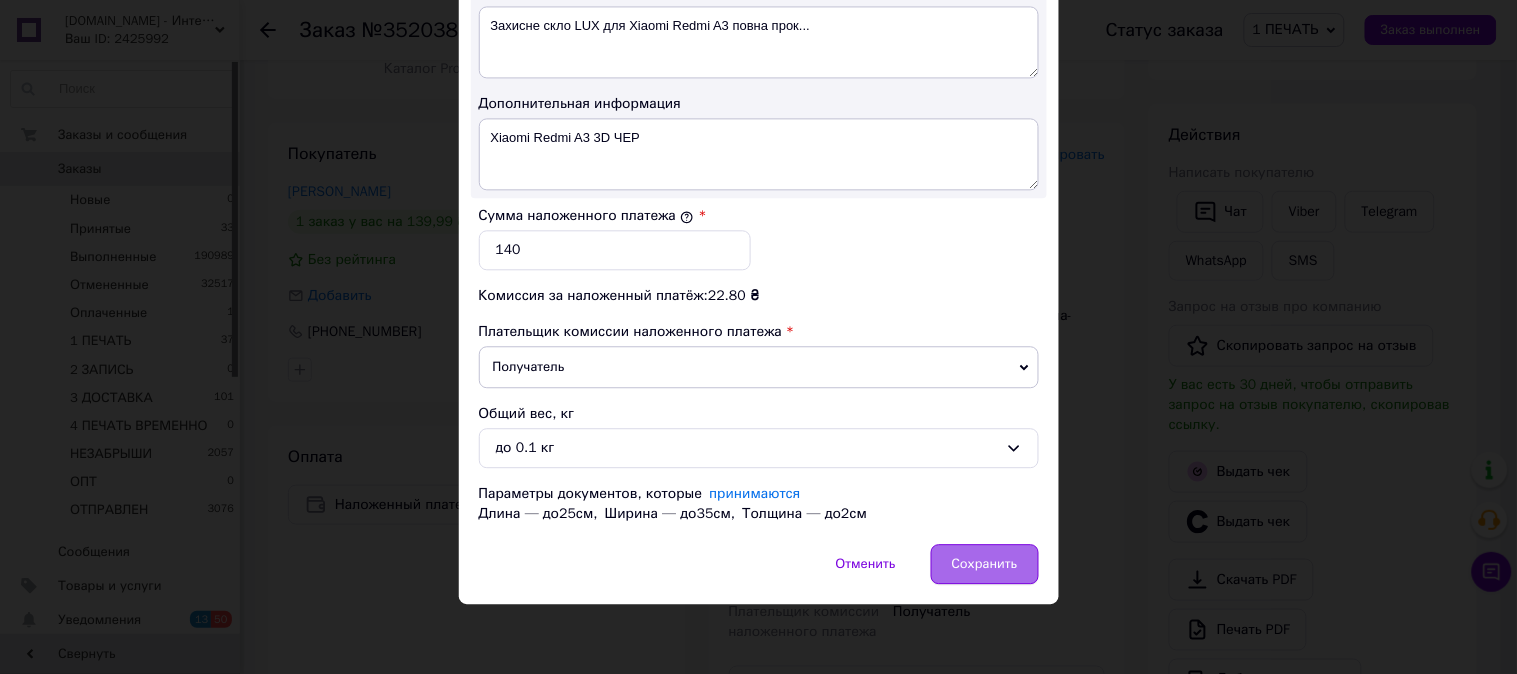 click on "Сохранить" at bounding box center [985, 564] 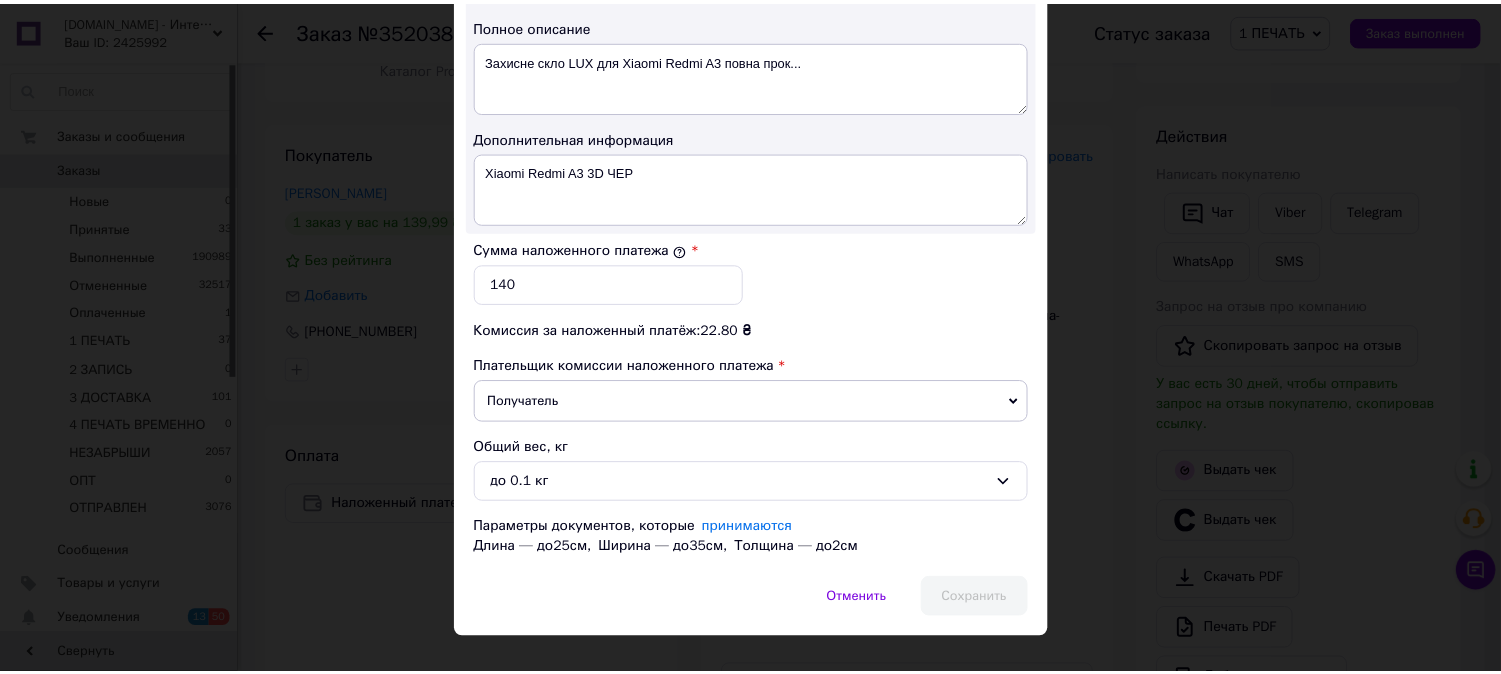 scroll, scrollTop: 0, scrollLeft: 0, axis: both 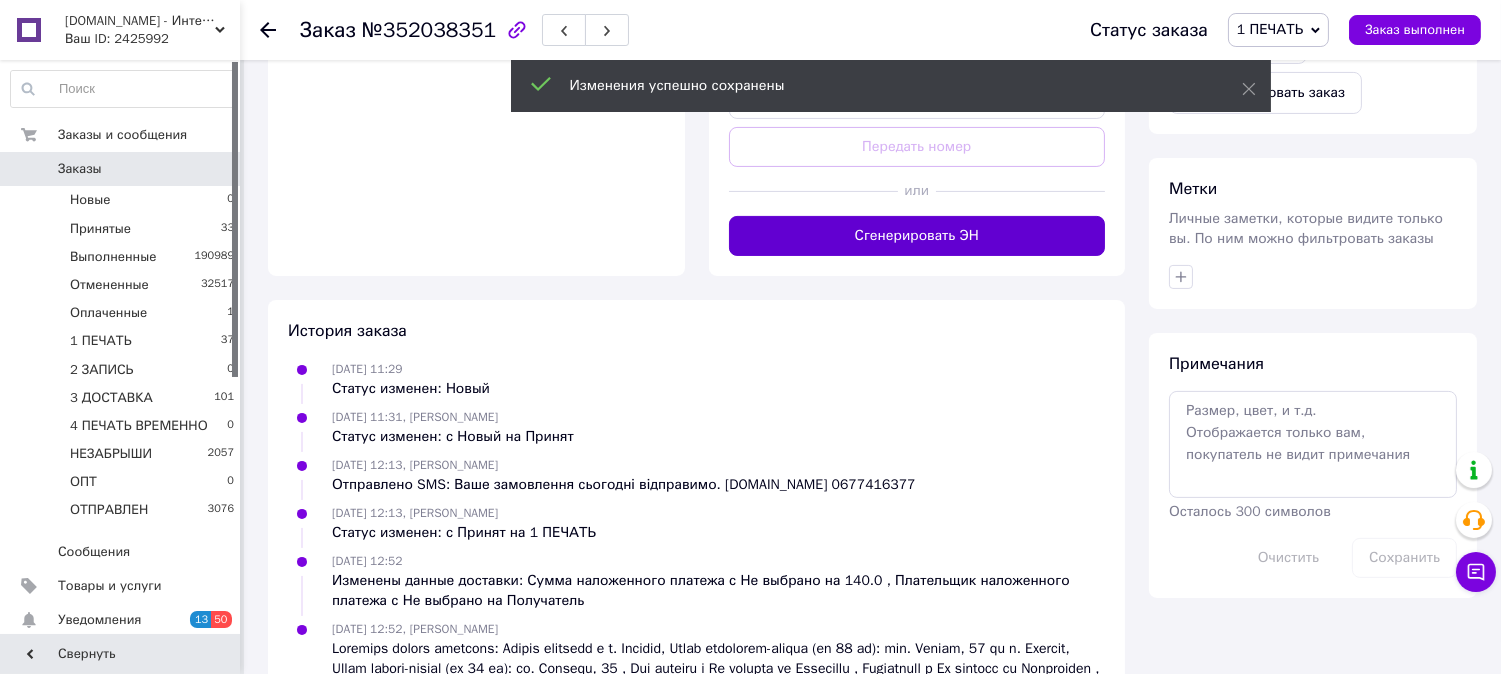 click on "Сгенерировать ЭН" at bounding box center (917, 236) 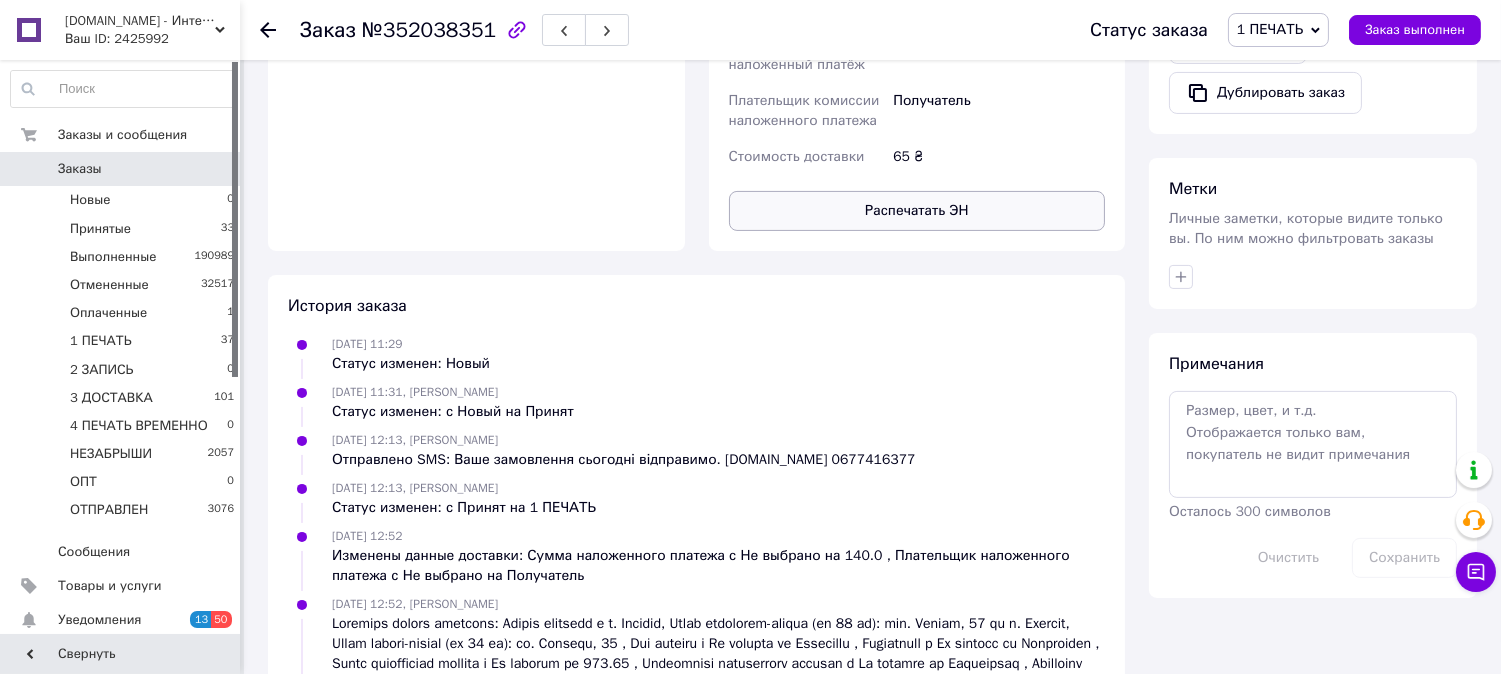 click on "Распечатать ЭН" at bounding box center [917, 211] 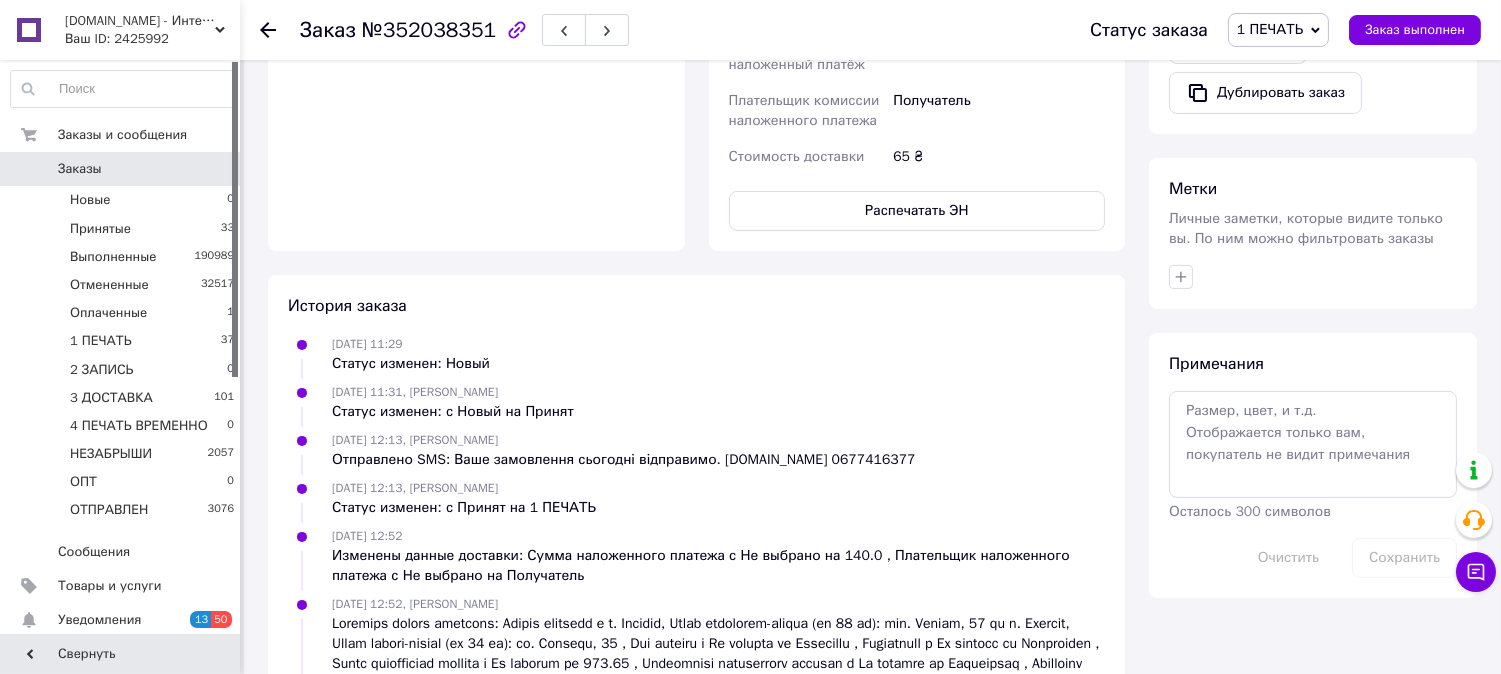 type 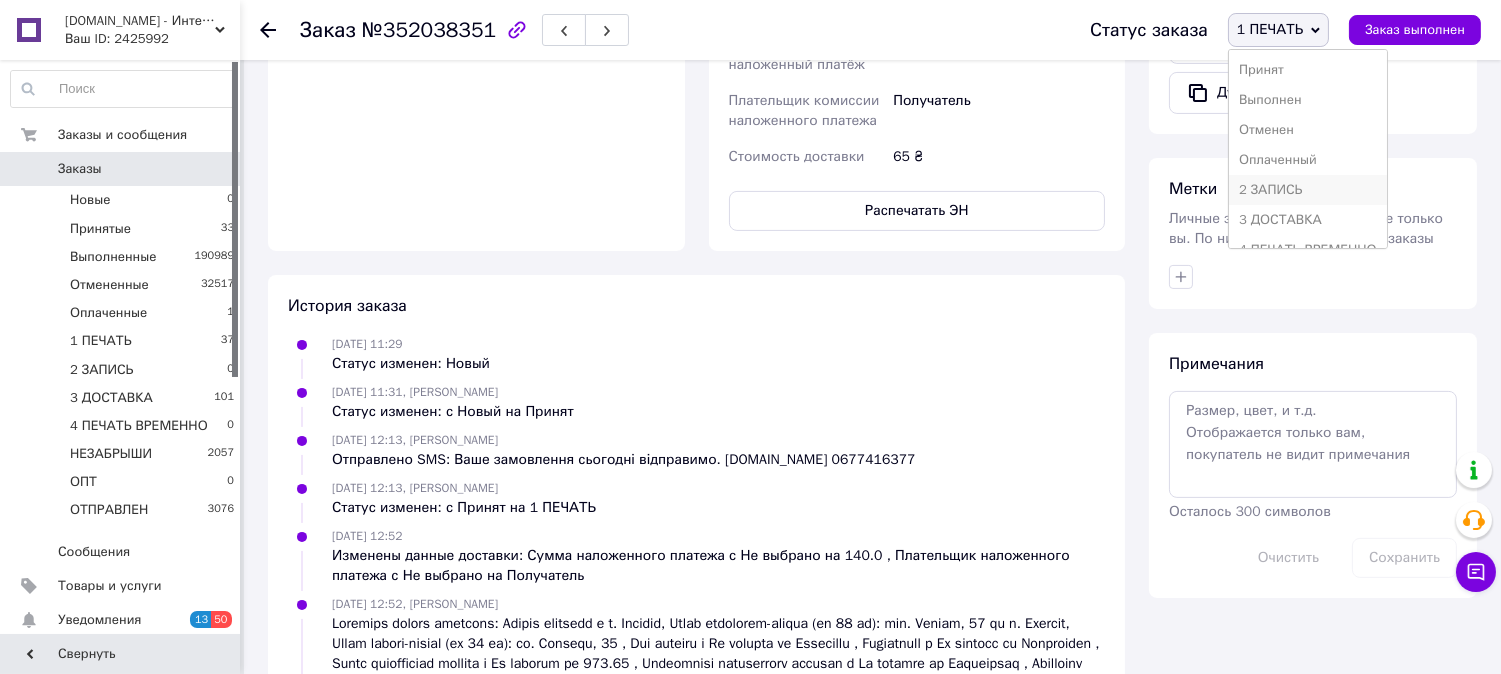 click on "2 ЗАПИСЬ" at bounding box center [1308, 190] 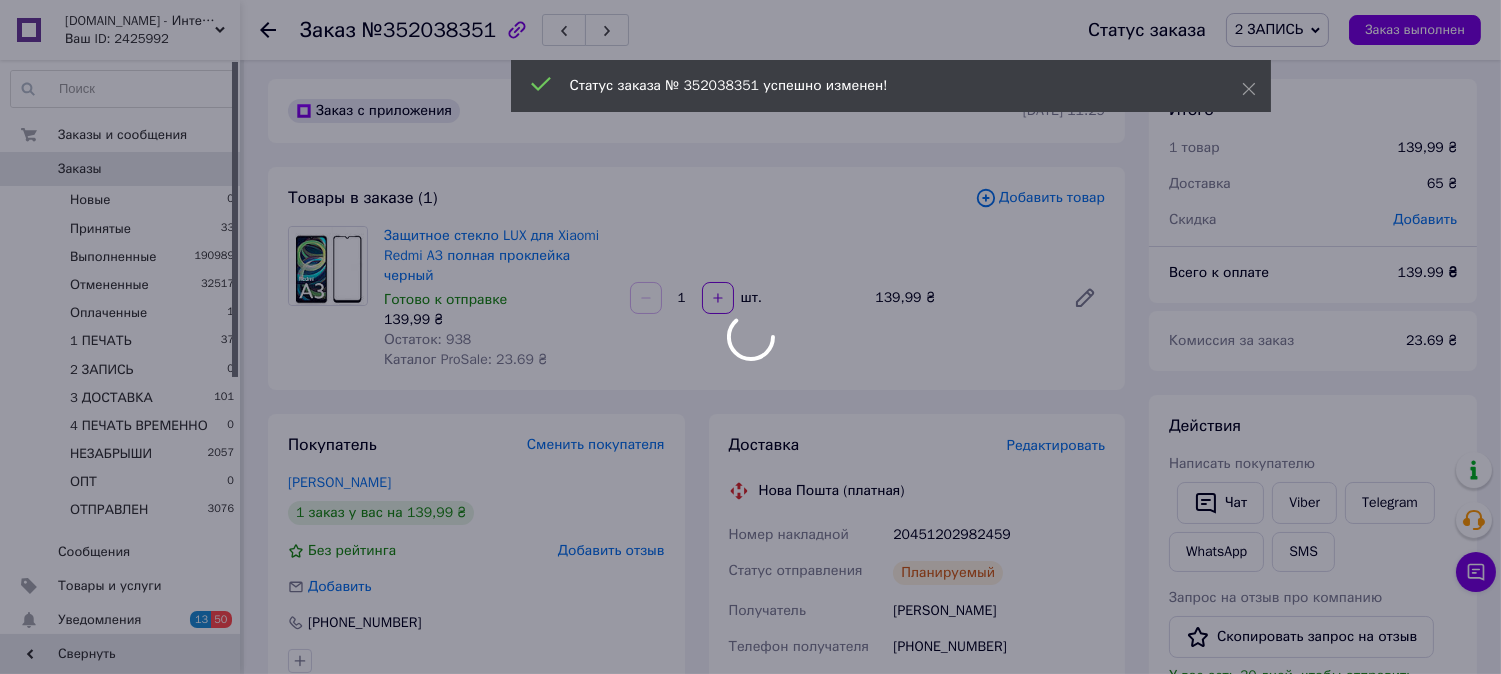 scroll, scrollTop: 0, scrollLeft: 0, axis: both 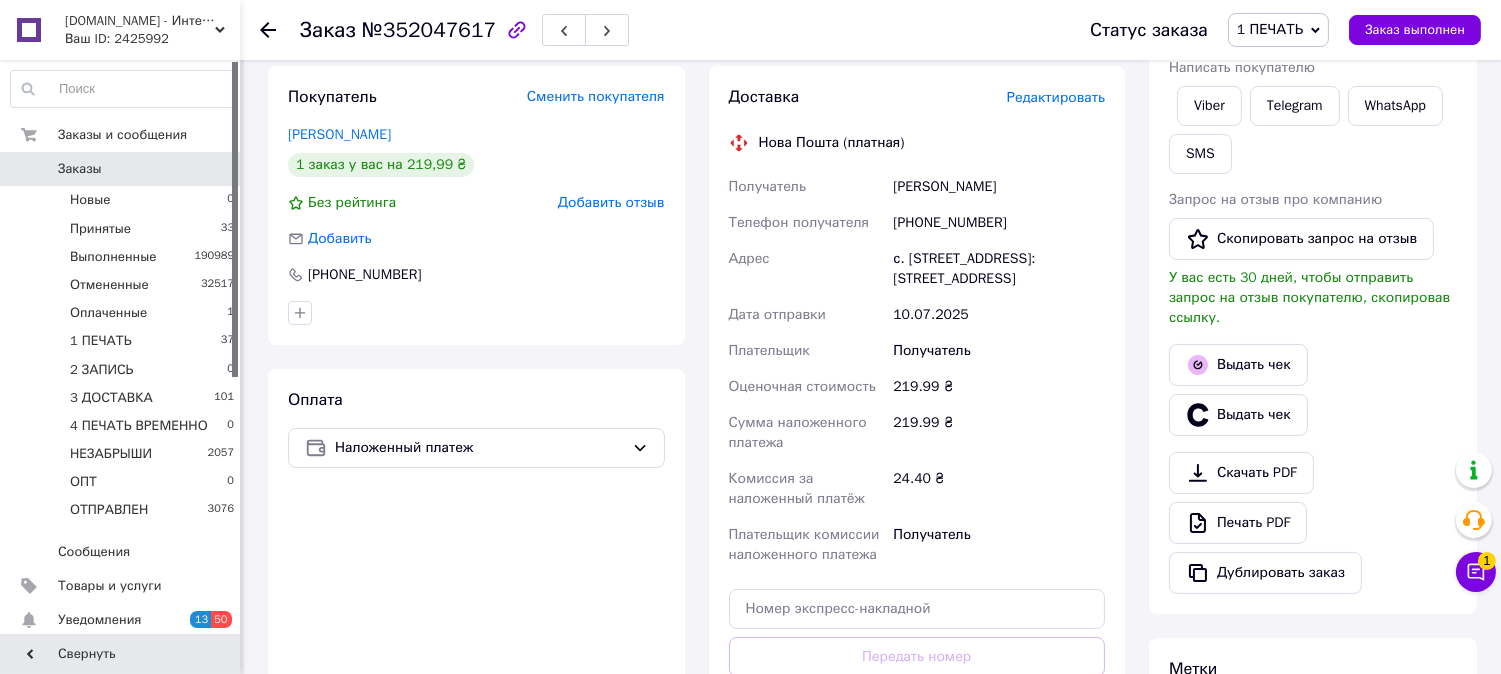 click on "Редактировать" at bounding box center (1056, 97) 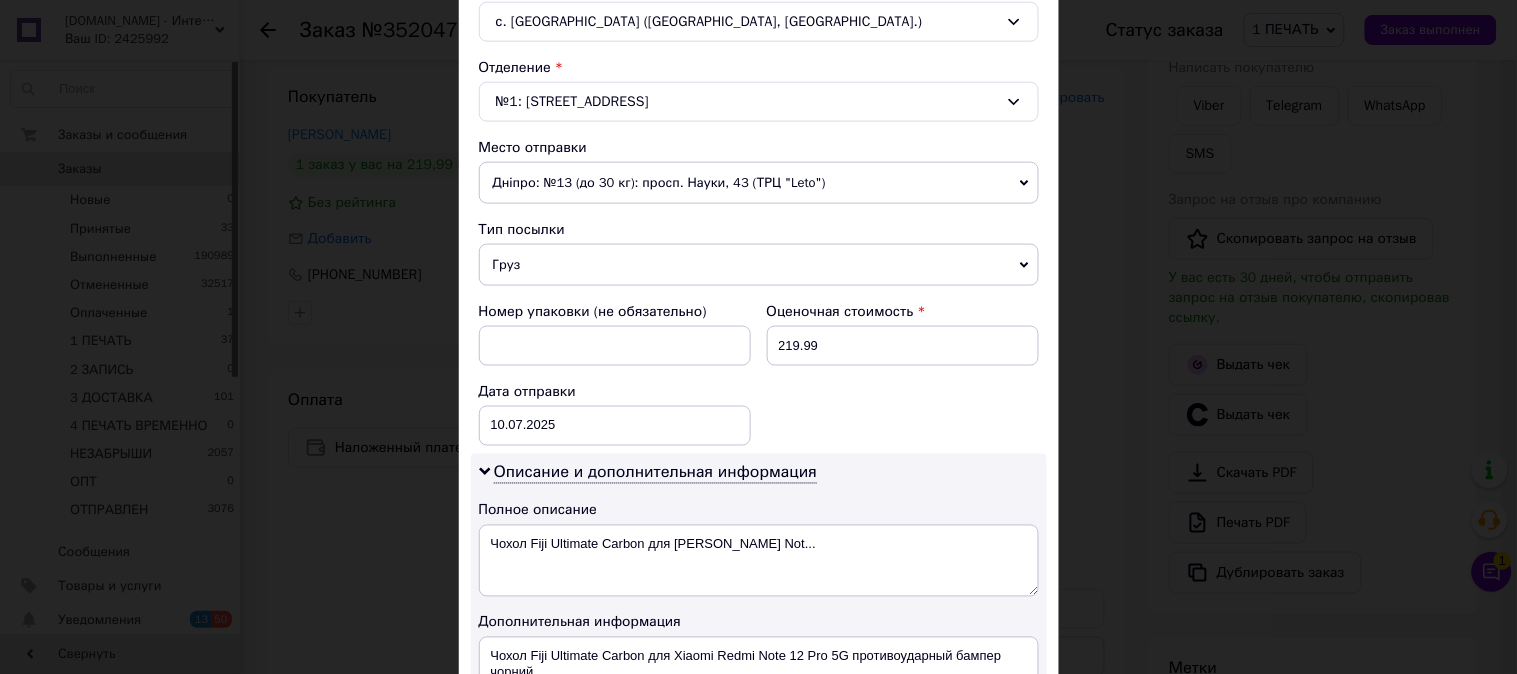 scroll, scrollTop: 630, scrollLeft: 0, axis: vertical 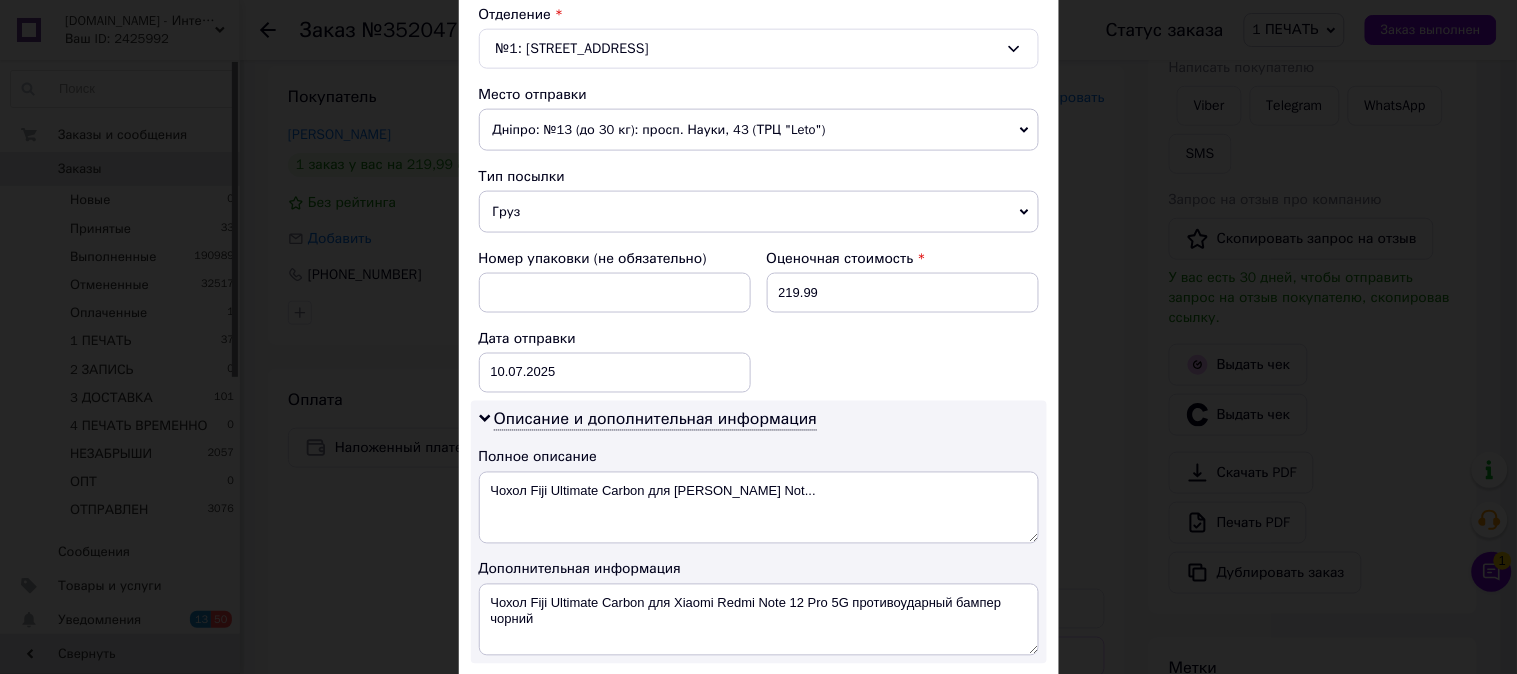 click on "Груз" at bounding box center [759, 212] 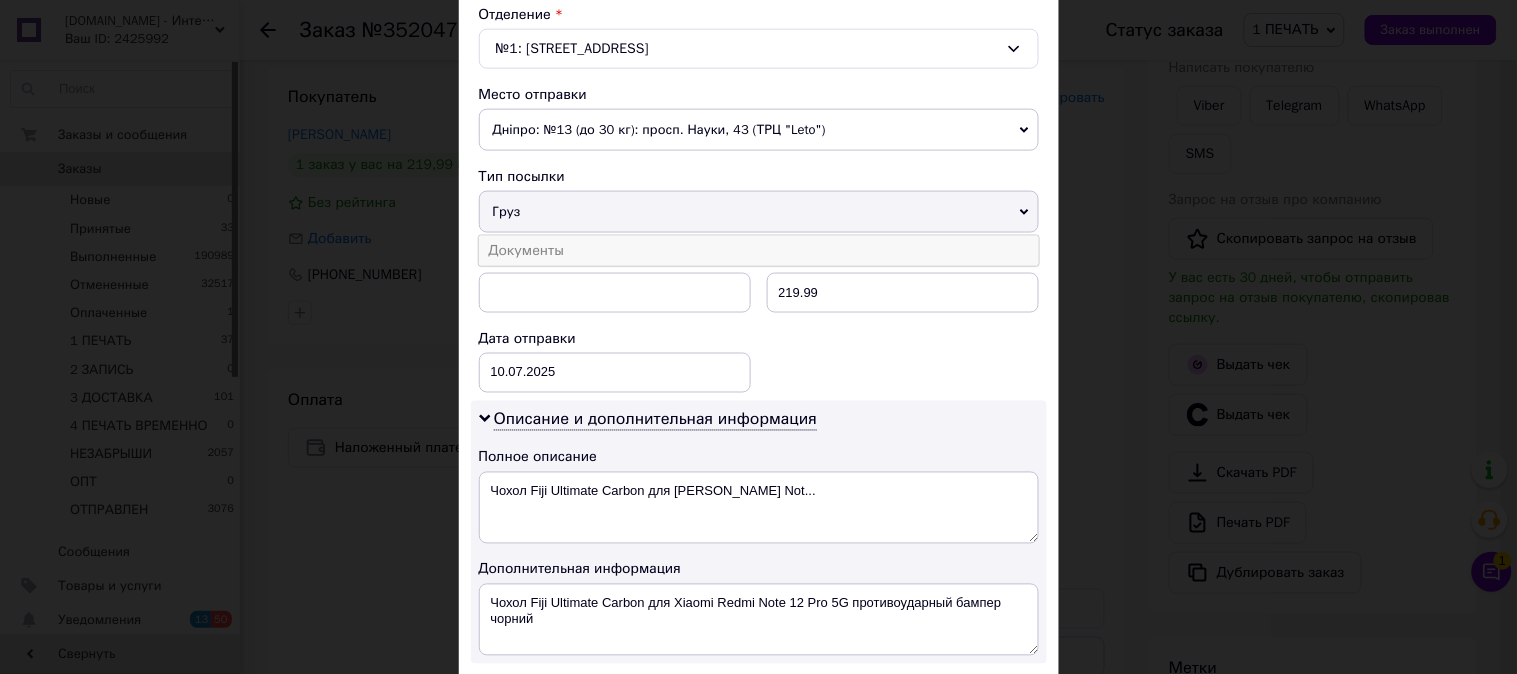 click on "Документы" at bounding box center (759, 251) 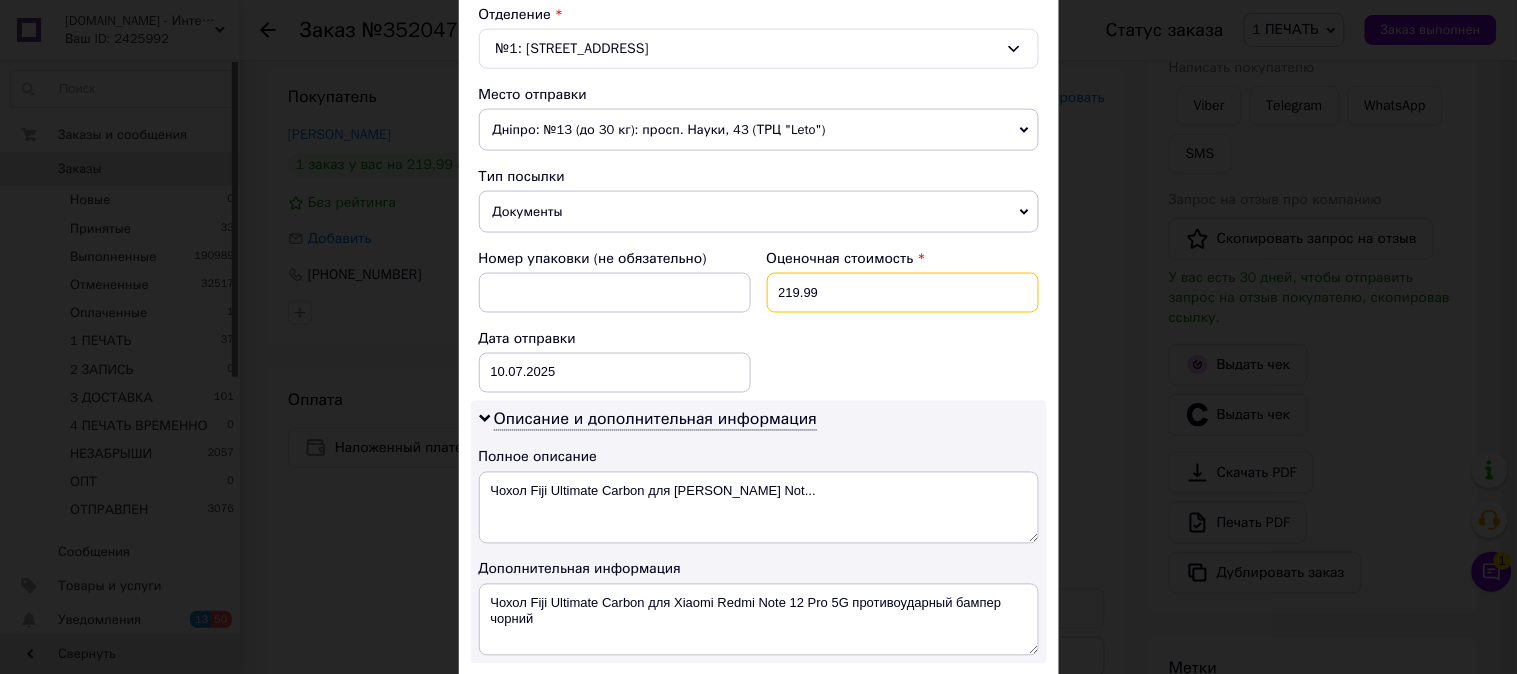 click on "219.99" at bounding box center [903, 293] 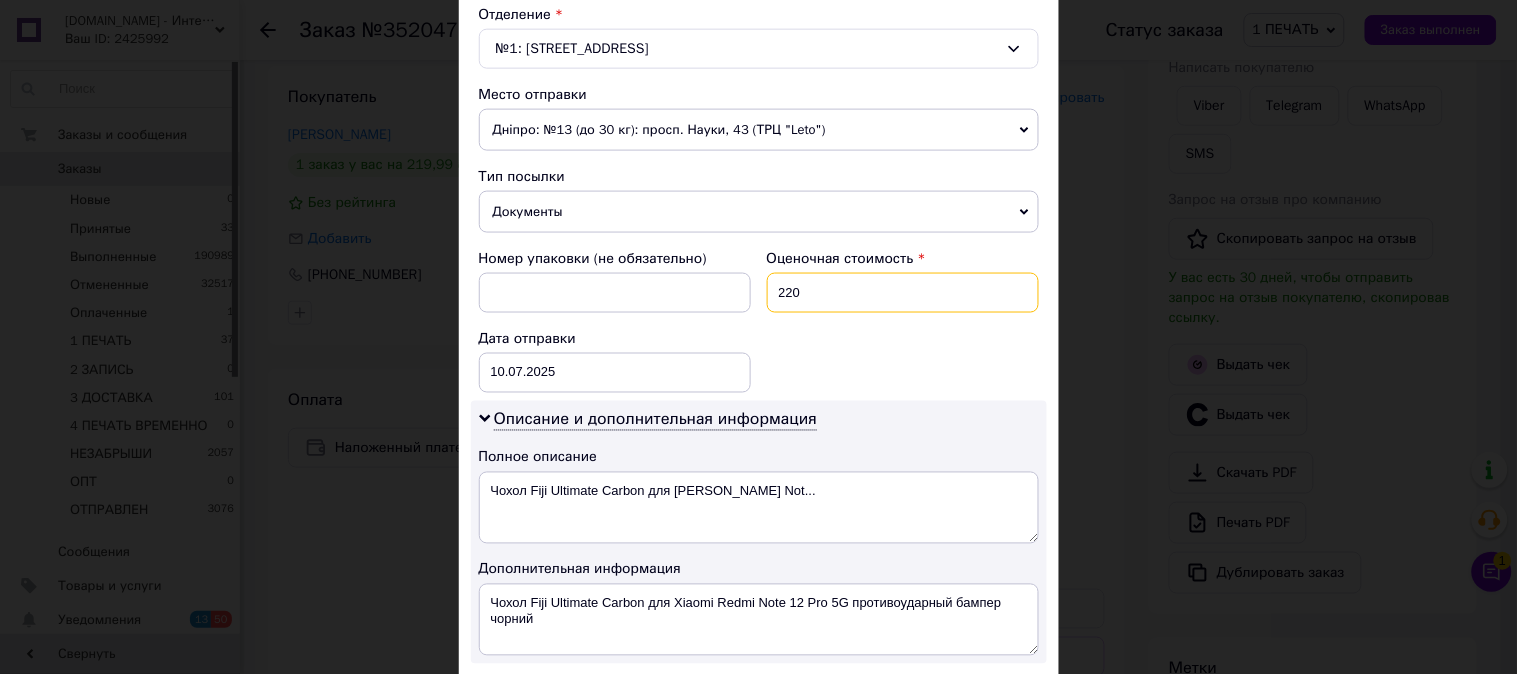 type on "220" 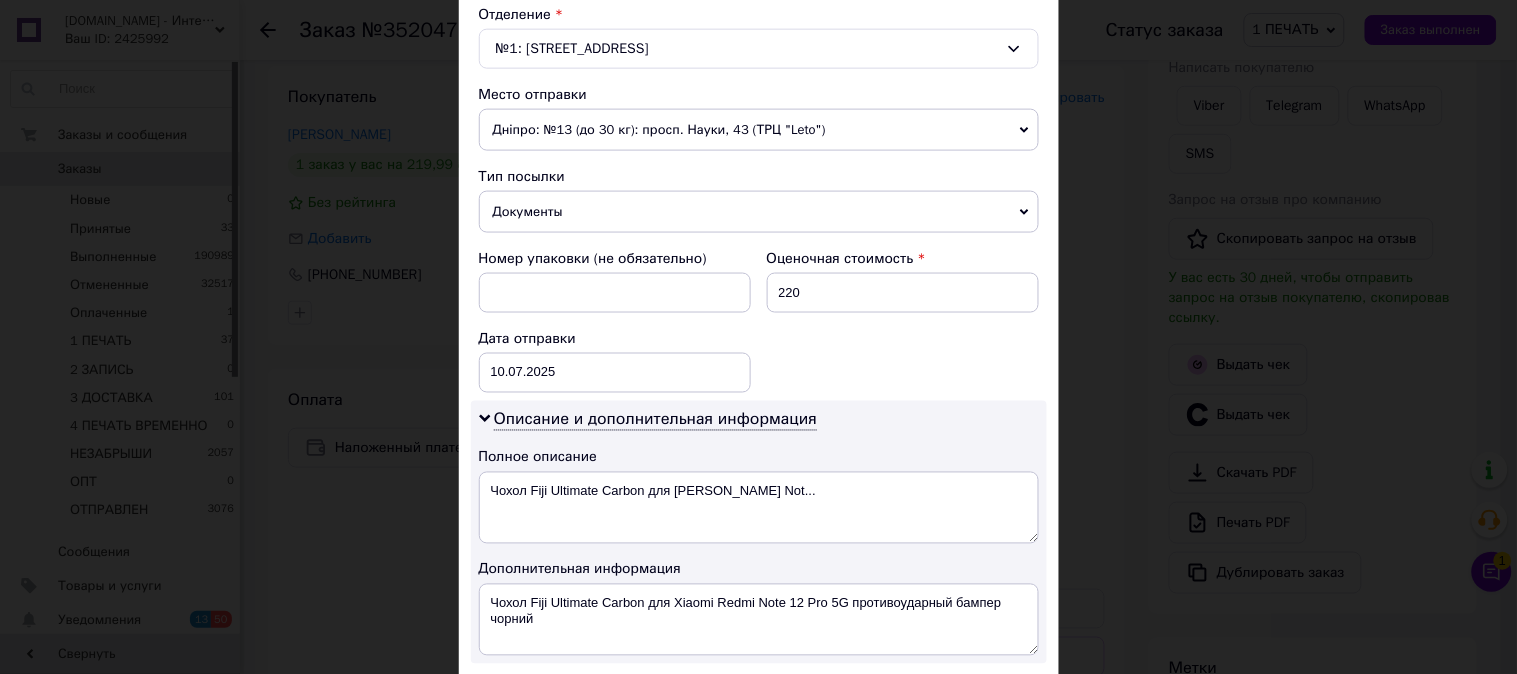 click on "Номер упаковки (не обязательно) Оценочная стоимость 220 Дата отправки [DATE] < 2025 > < Июль > Пн Вт Ср Чт Пт Сб Вс 30 1 2 3 4 5 6 7 8 9 10 11 12 13 14 15 16 17 18 19 20 21 22 23 24 25 26 27 28 29 30 31 1 2 3 4 5 6 7 8 9 10" at bounding box center [759, 321] 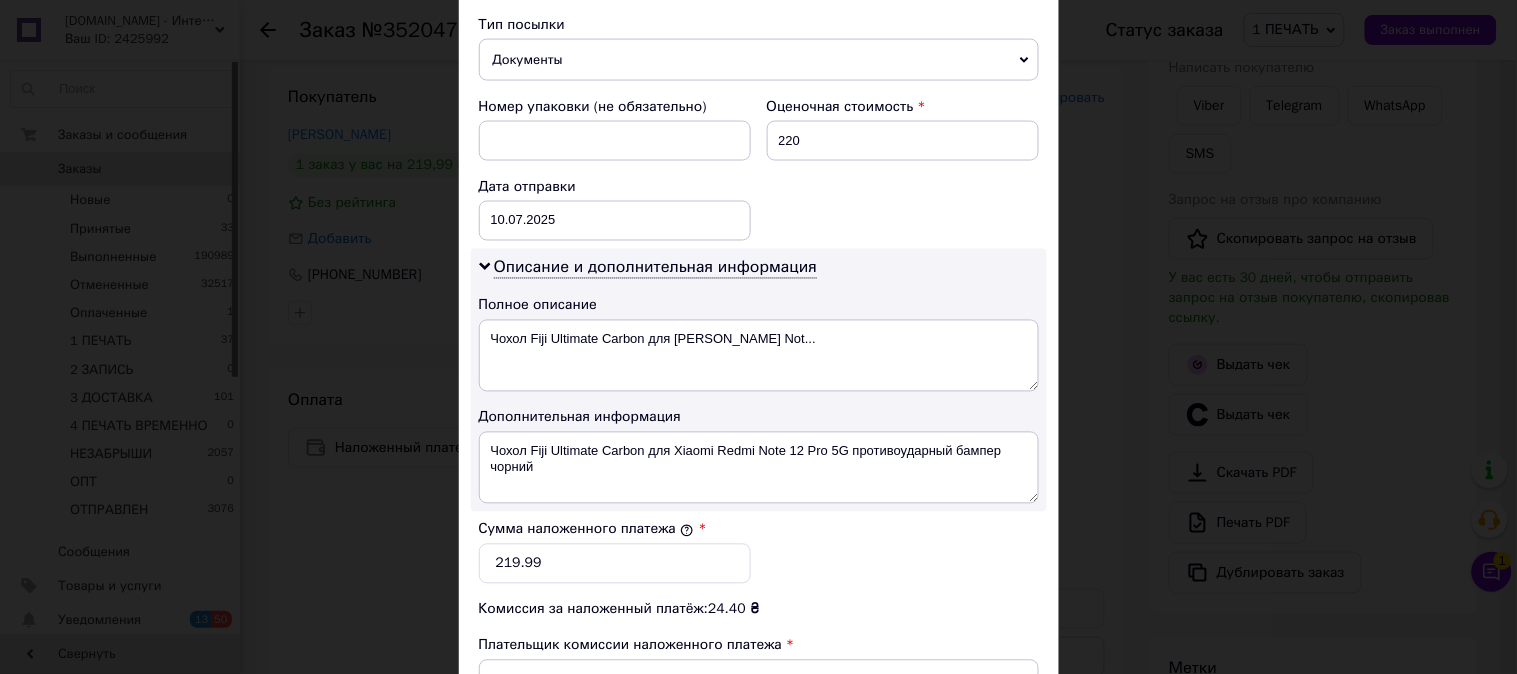scroll, scrollTop: 1098, scrollLeft: 0, axis: vertical 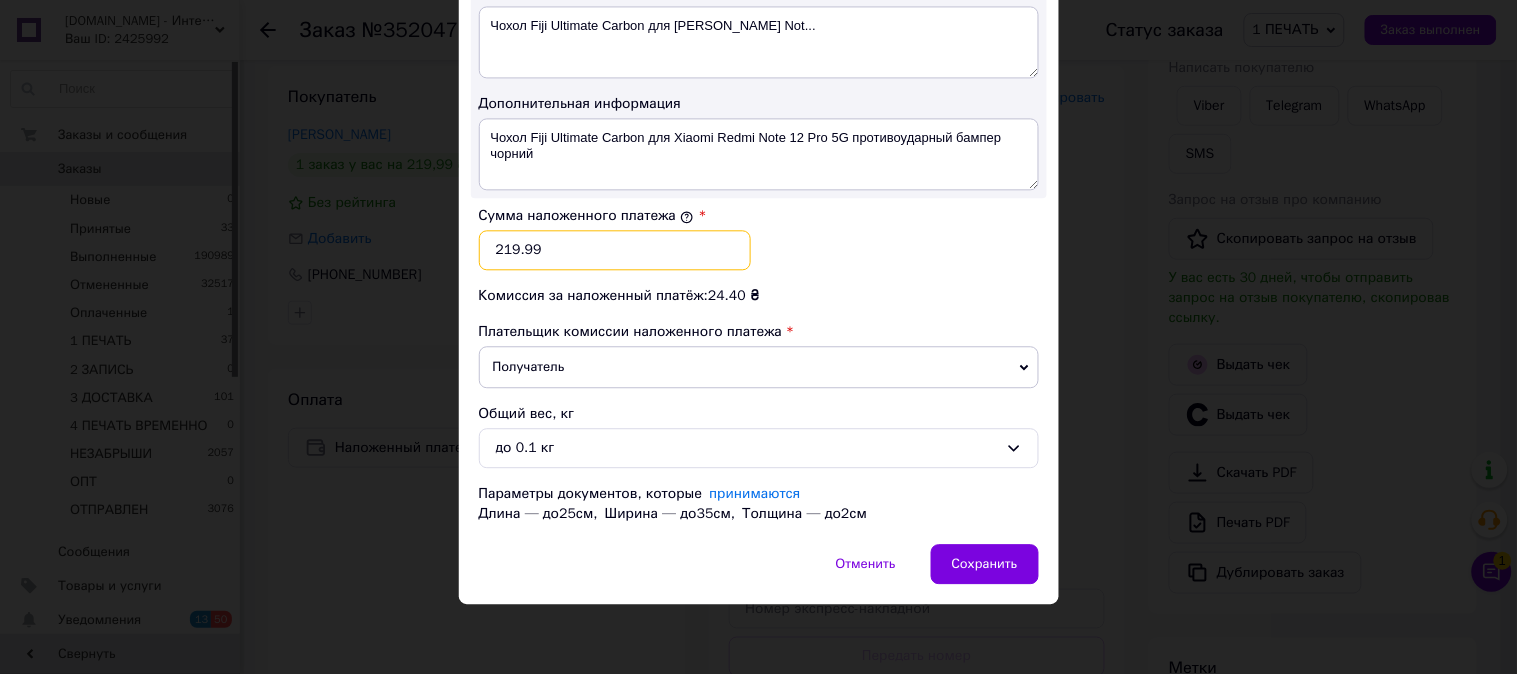 click on "219.99" at bounding box center (615, 250) 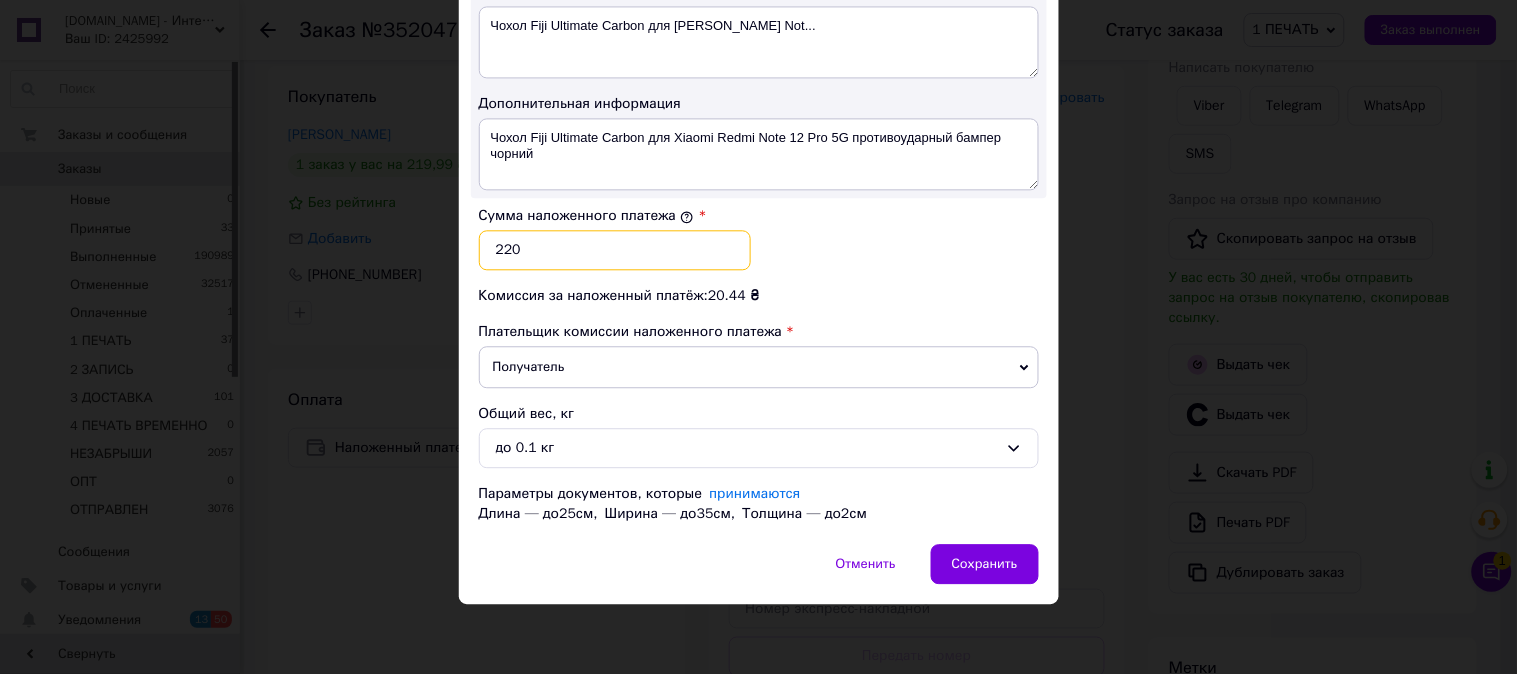 type on "220" 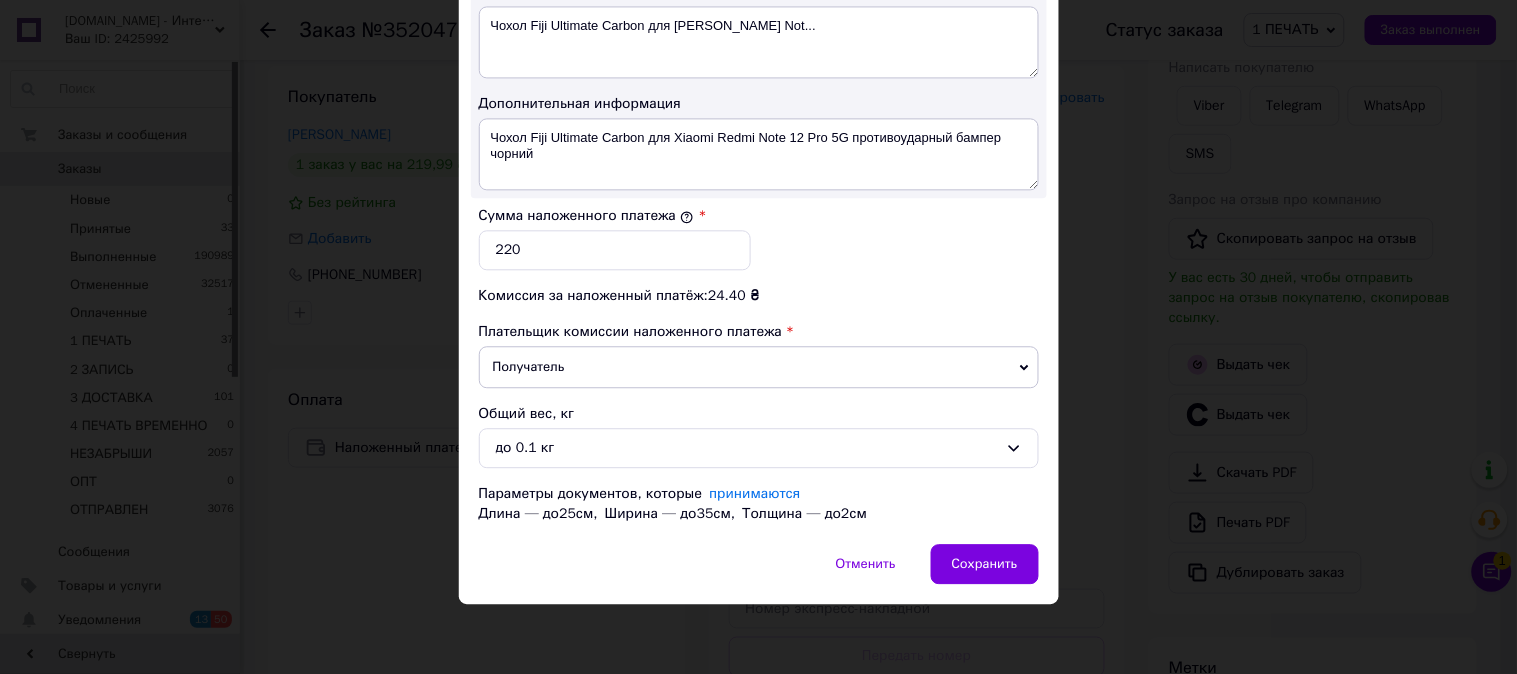 drag, startPoint x: 866, startPoint y: 262, endPoint x: 828, endPoint y: 273, distance: 39.56008 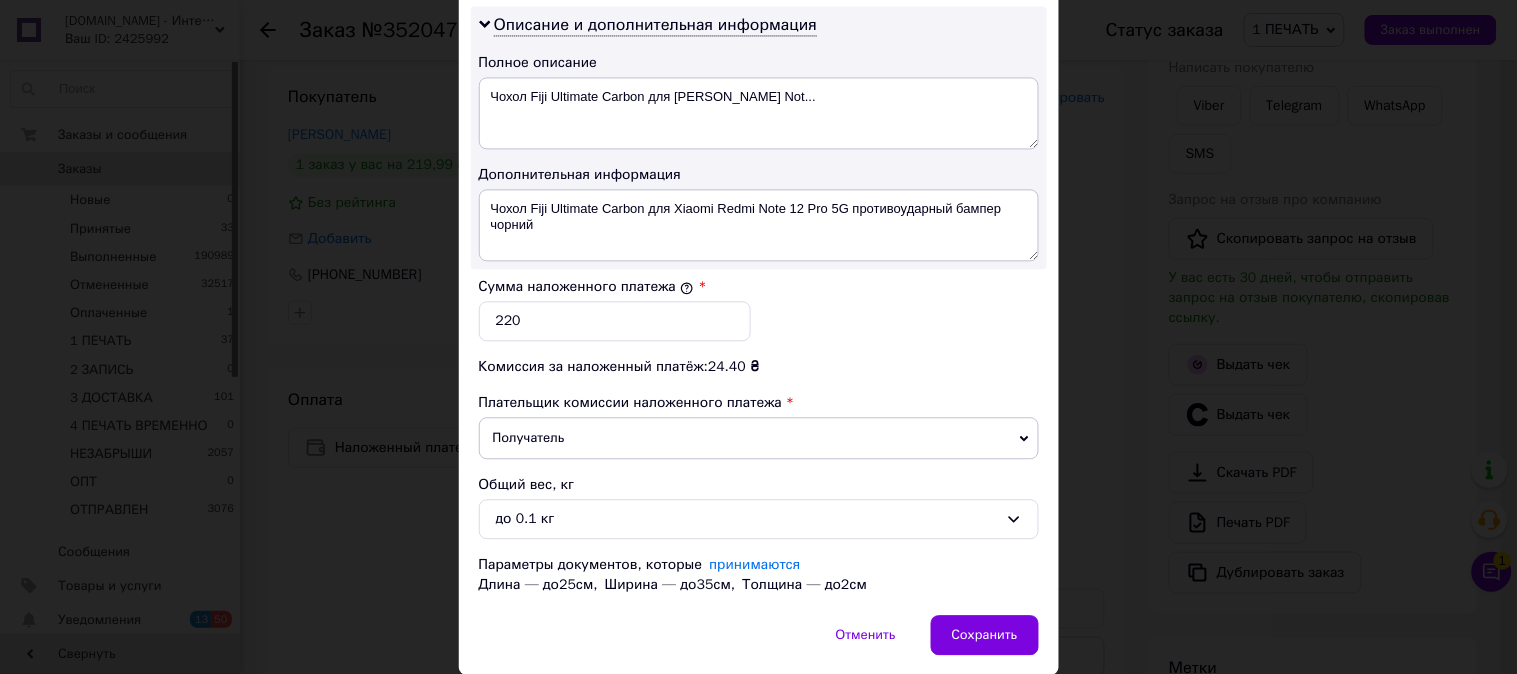 scroll, scrollTop: 1024, scrollLeft: 0, axis: vertical 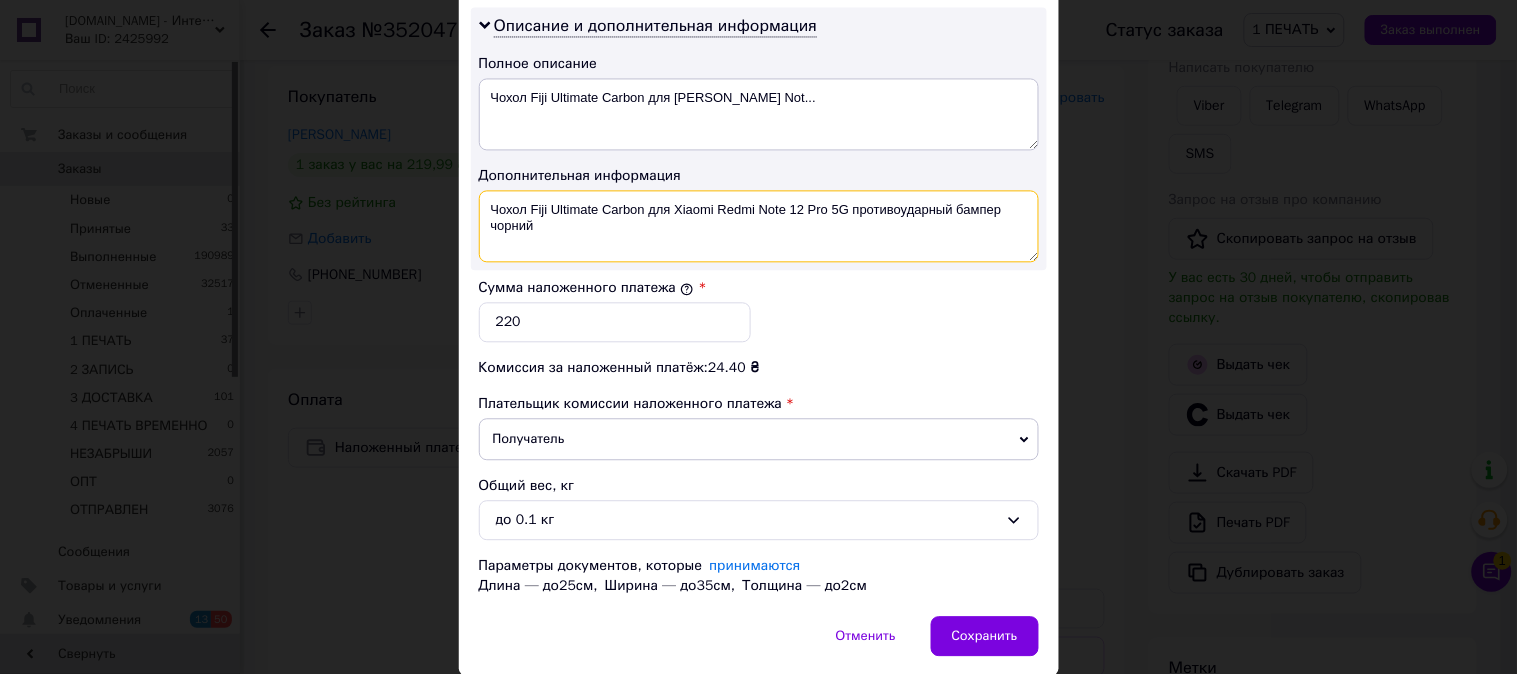 drag, startPoint x: 548, startPoint y: 207, endPoint x: 640, endPoint y: 167, distance: 100.31949 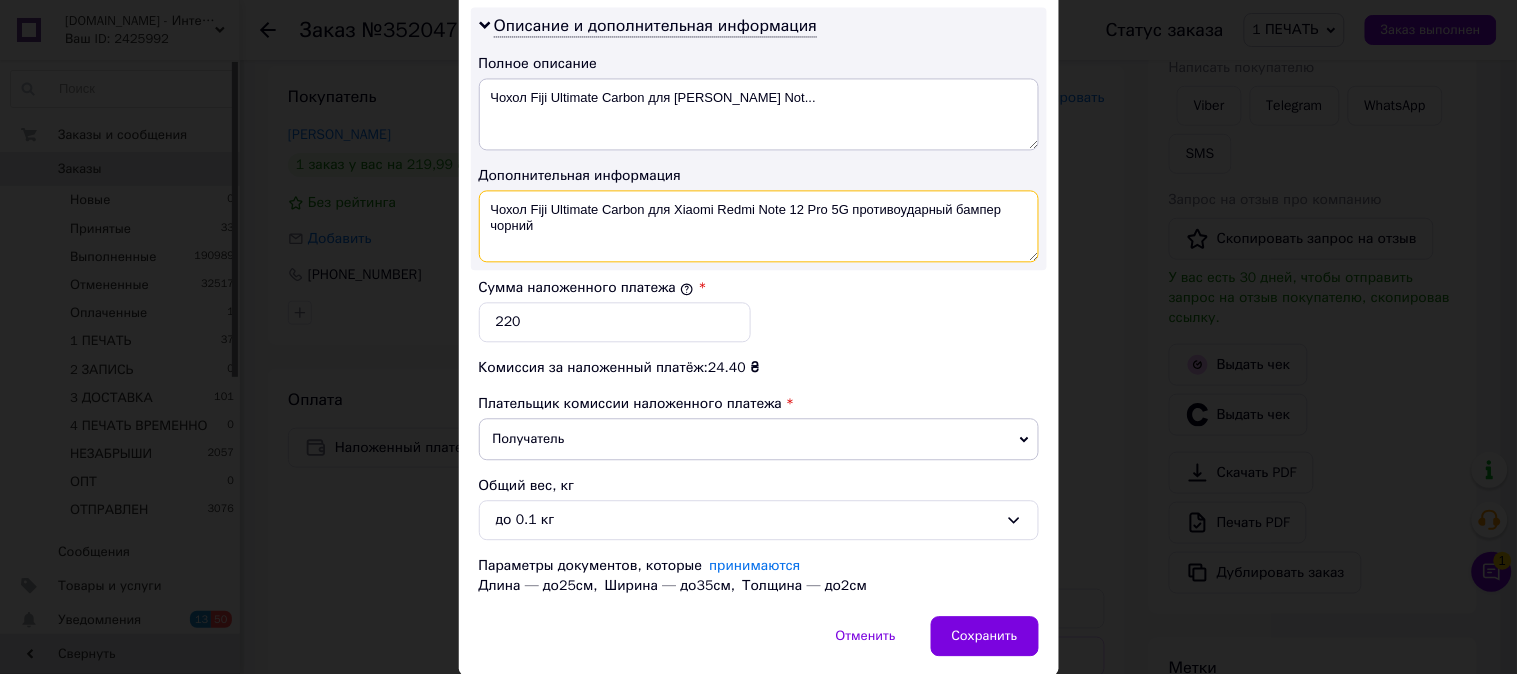 click on "Описание и дополнительная информация Полное описание Чохол Fiji Ultimate Carbon для Xiaomi Redmi Not... Дополнительная информация Чохол Fiji Ultimate Carbon для Xiaomi Redmi Note 12 Pro 5G противоударный бампер чорний" at bounding box center [759, 138] 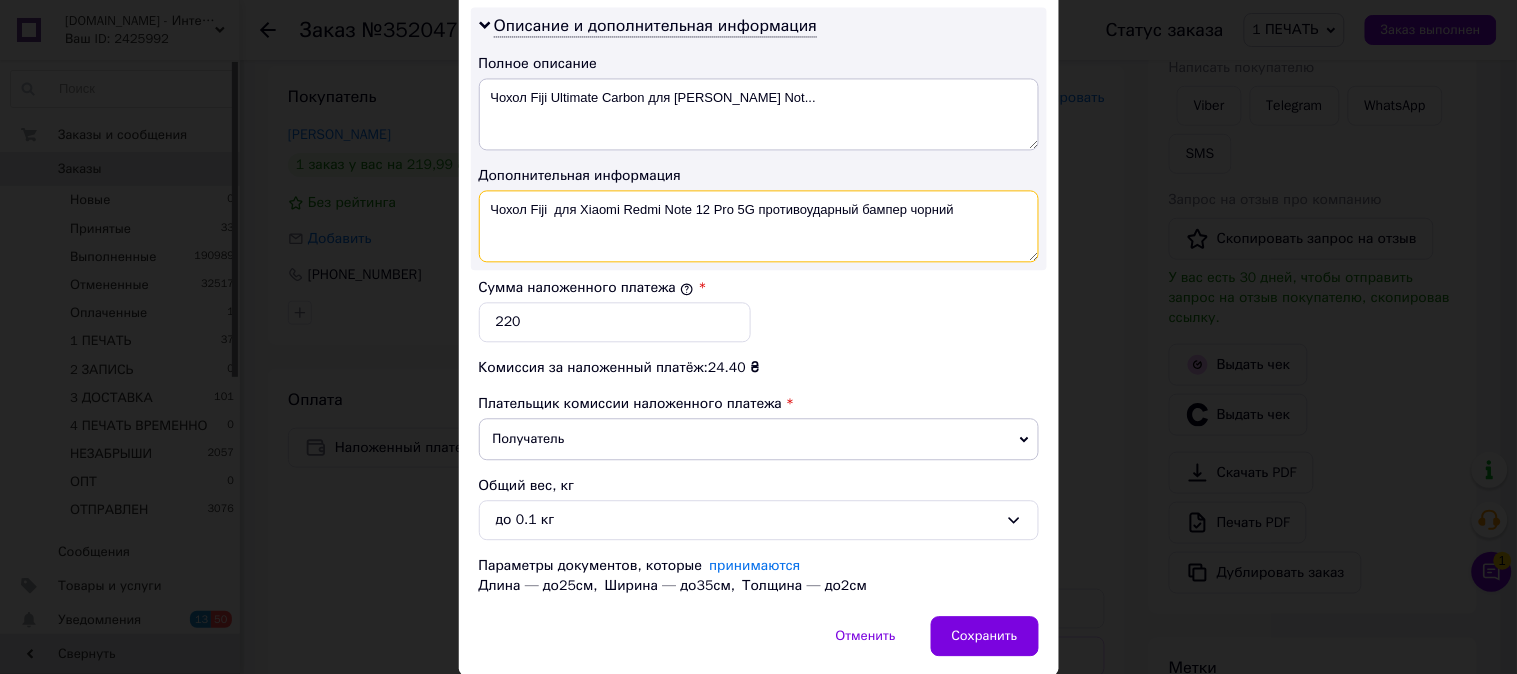 drag, startPoint x: 756, startPoint y: 216, endPoint x: 905, endPoint y: 233, distance: 149.96666 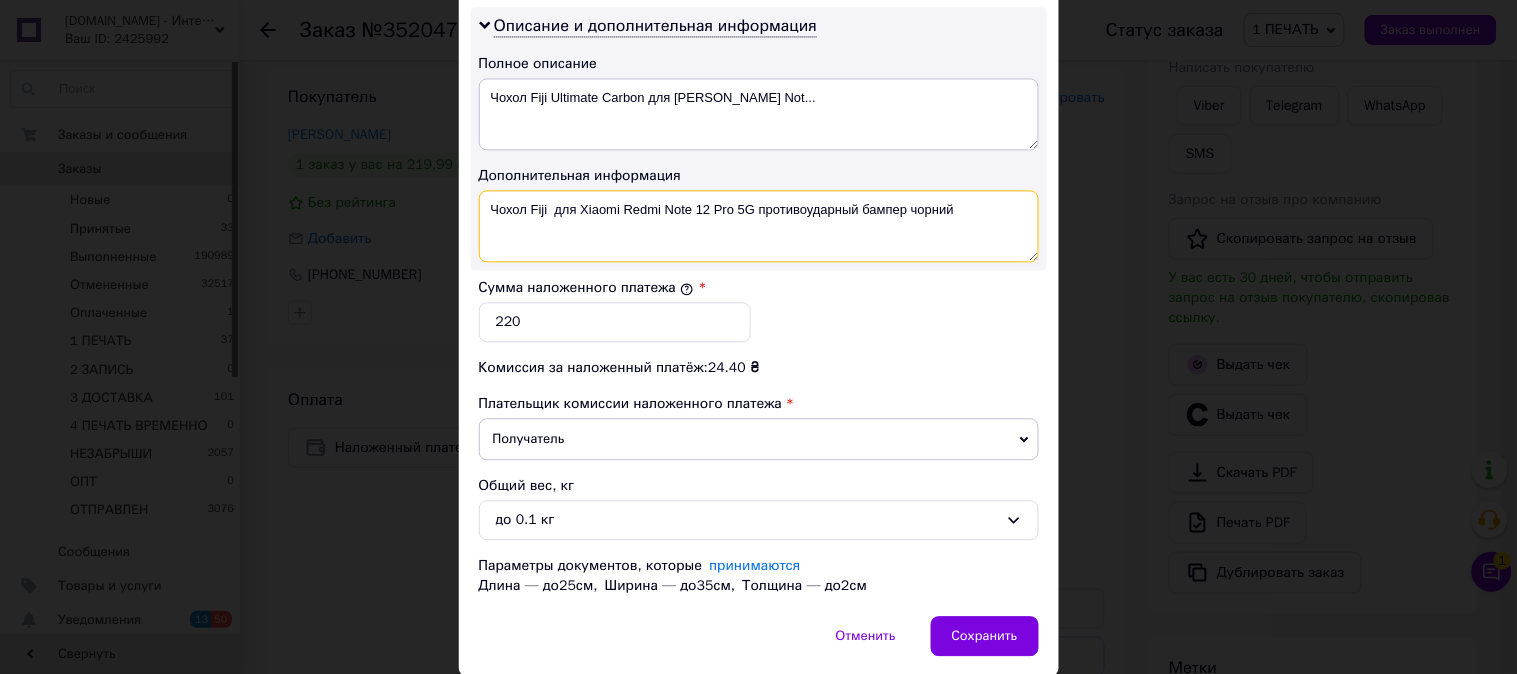 click on "Чохол Fiji  для Xiaomi Redmi Note 12 Pro 5G противоударный бампер чорний" at bounding box center [759, 226] 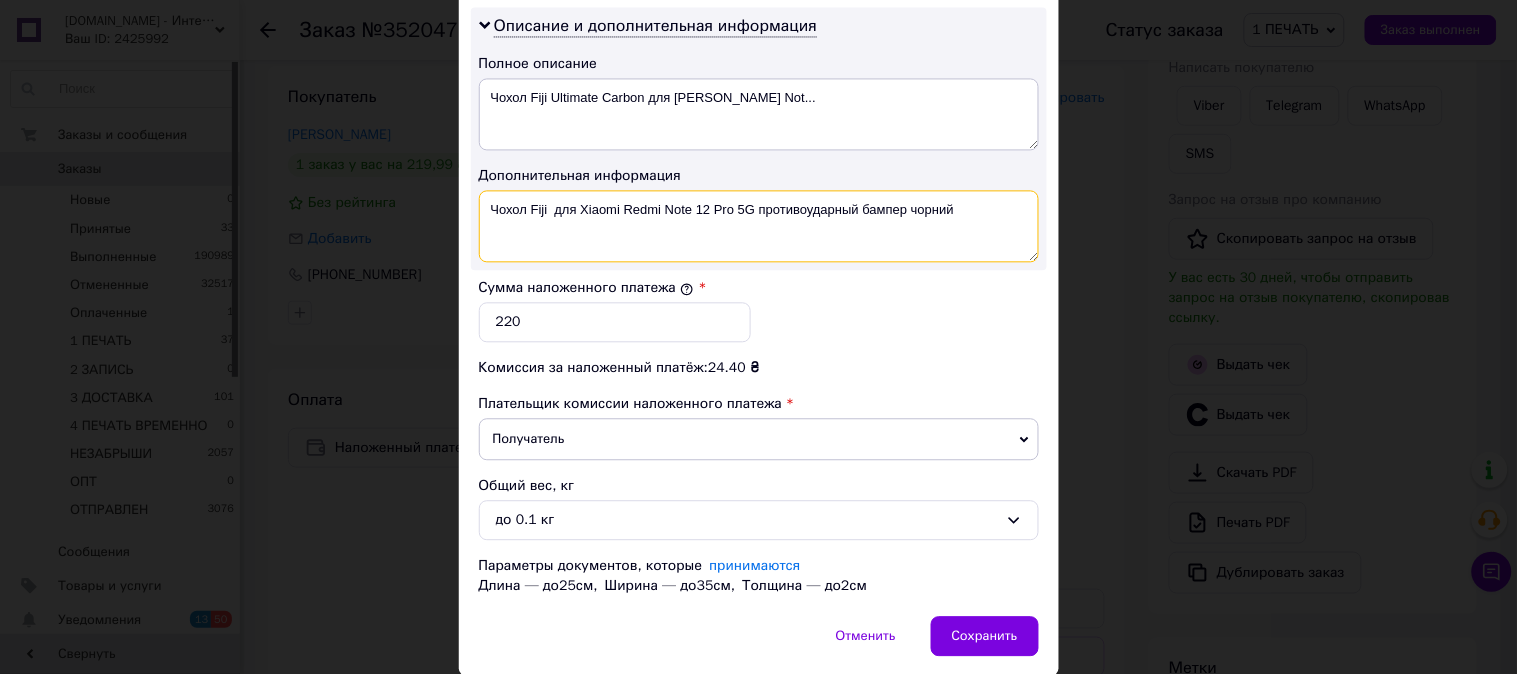 paste on "Ultimate Carbon" 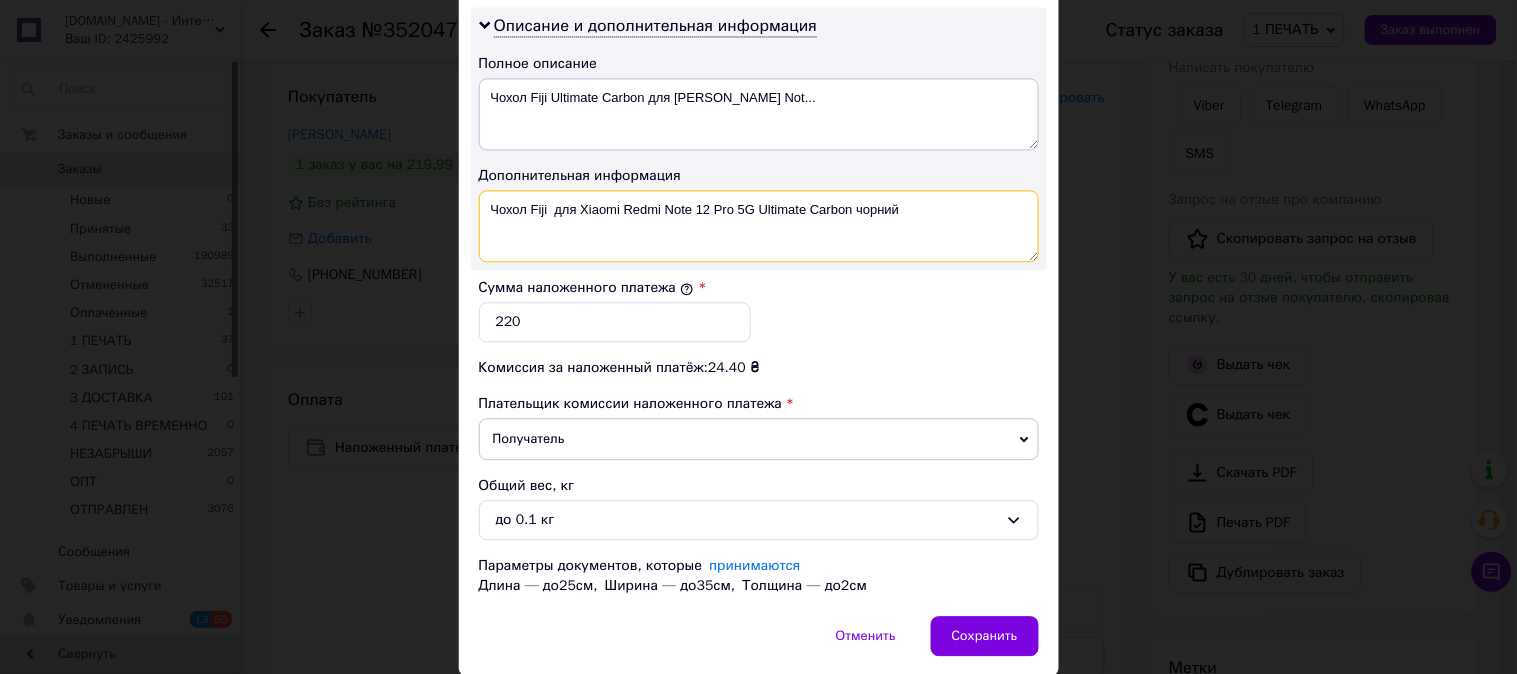 click on "Чохол Fiji  для Xiaomi Redmi Note 12 Pro 5G Ultimate Carbon чорний" at bounding box center (759, 226) 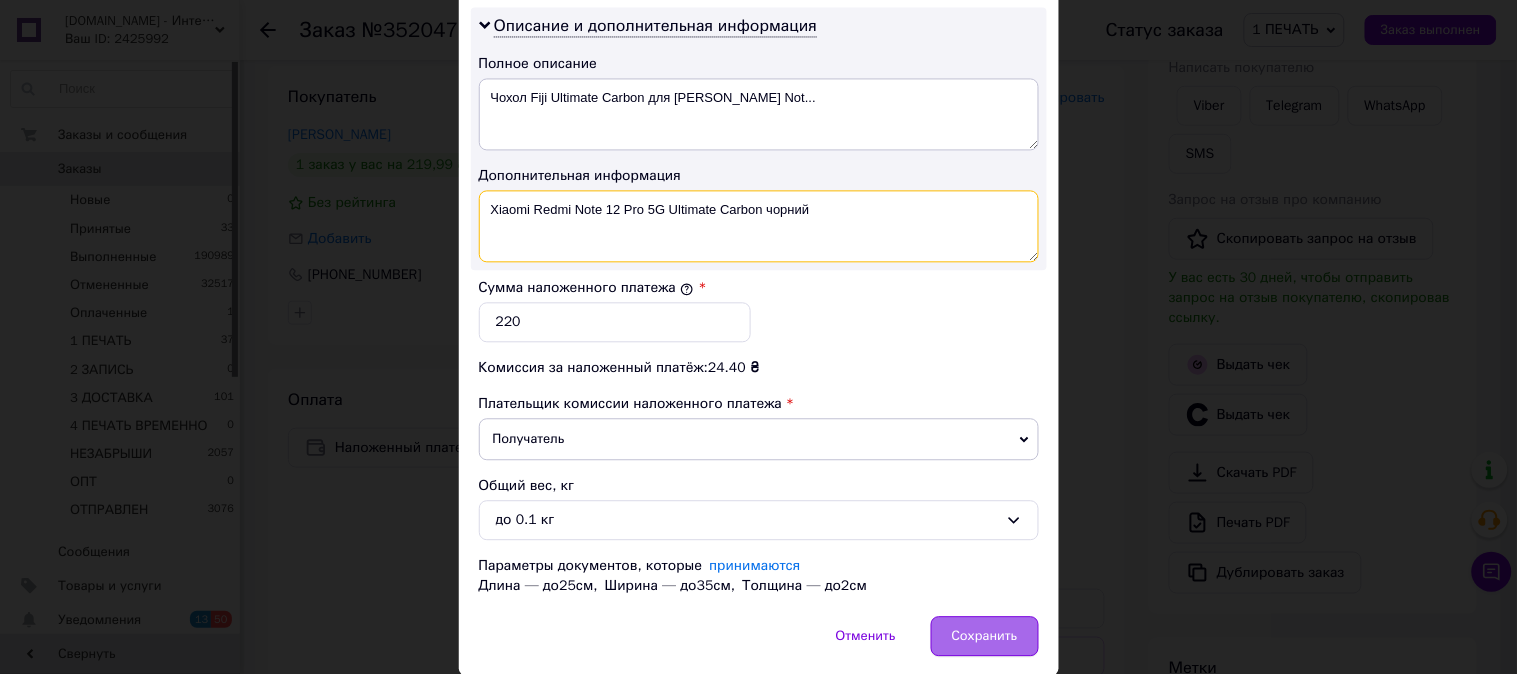 type on "Xiaomi Redmi Note 12 Pro 5G Ultimate Carbon чорний" 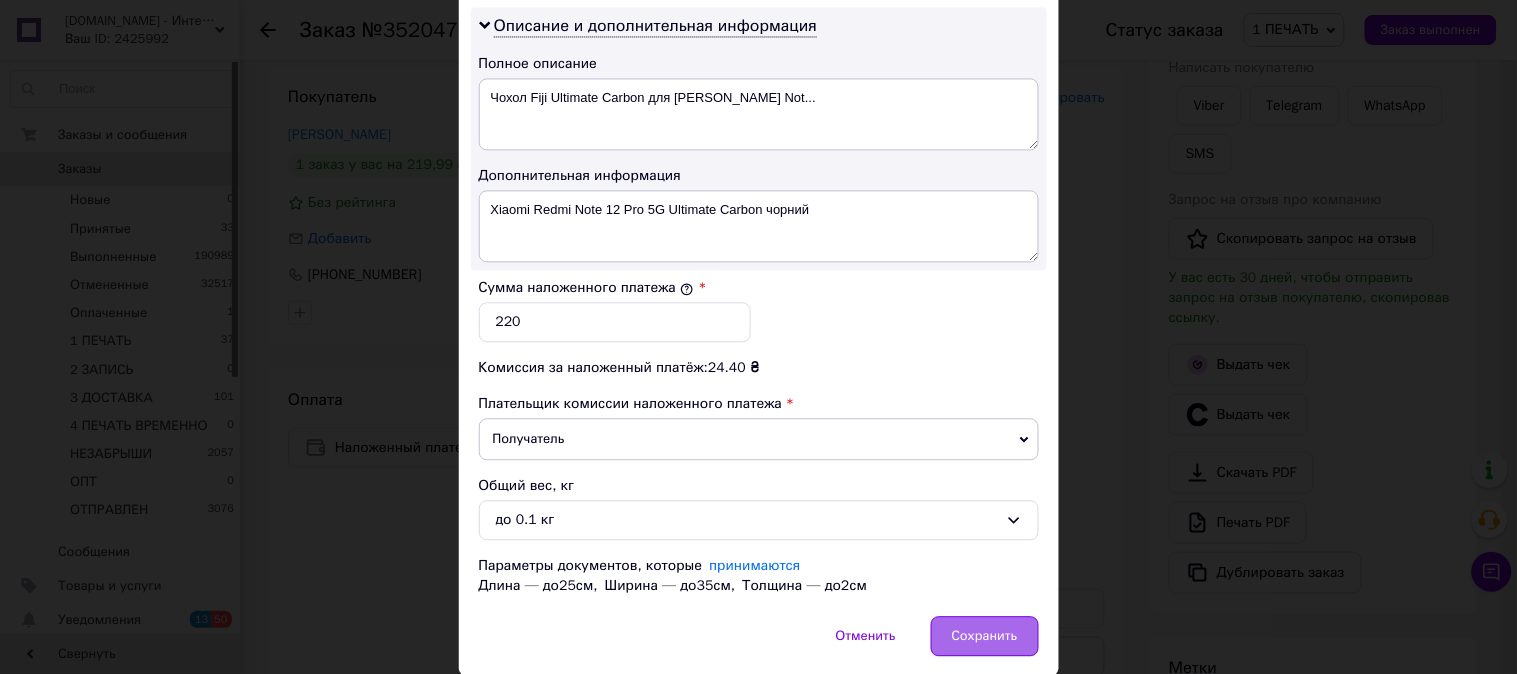 click on "Сохранить" at bounding box center [985, 636] 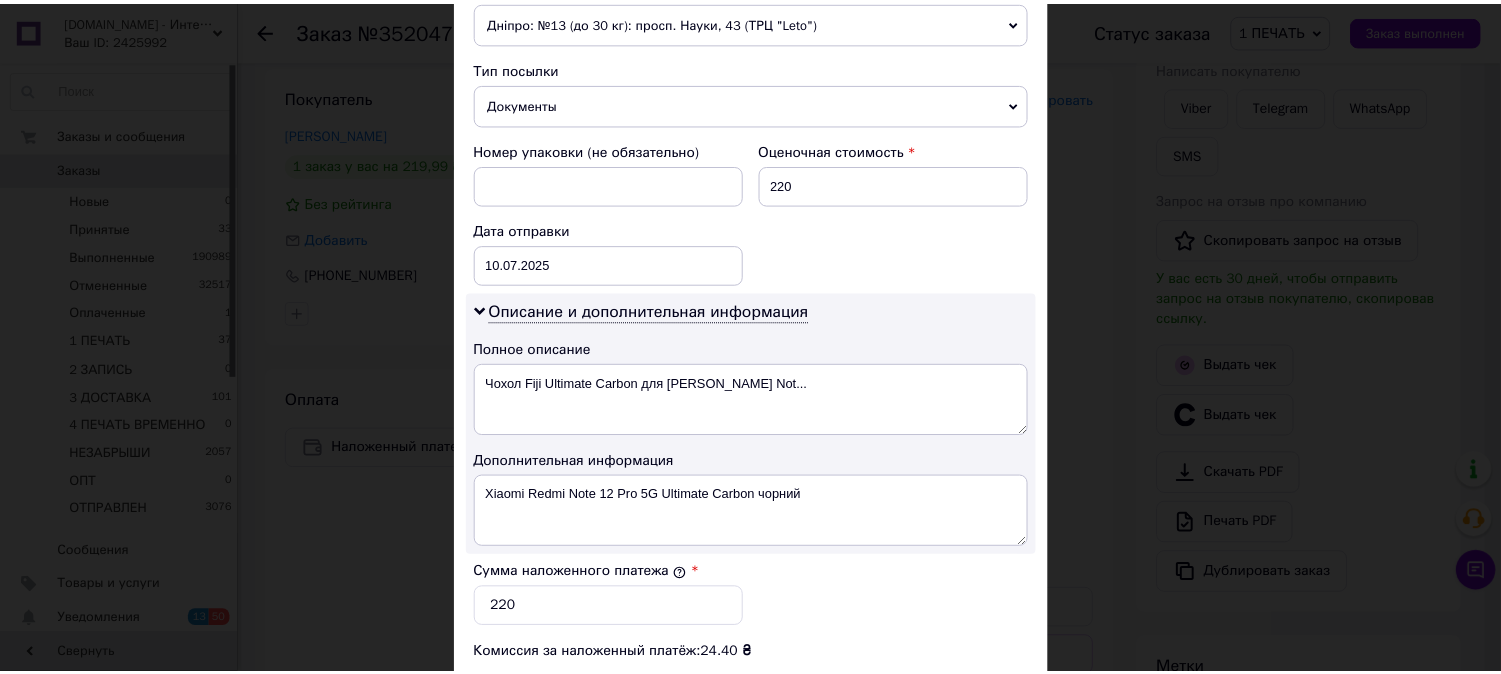 scroll, scrollTop: 728, scrollLeft: 0, axis: vertical 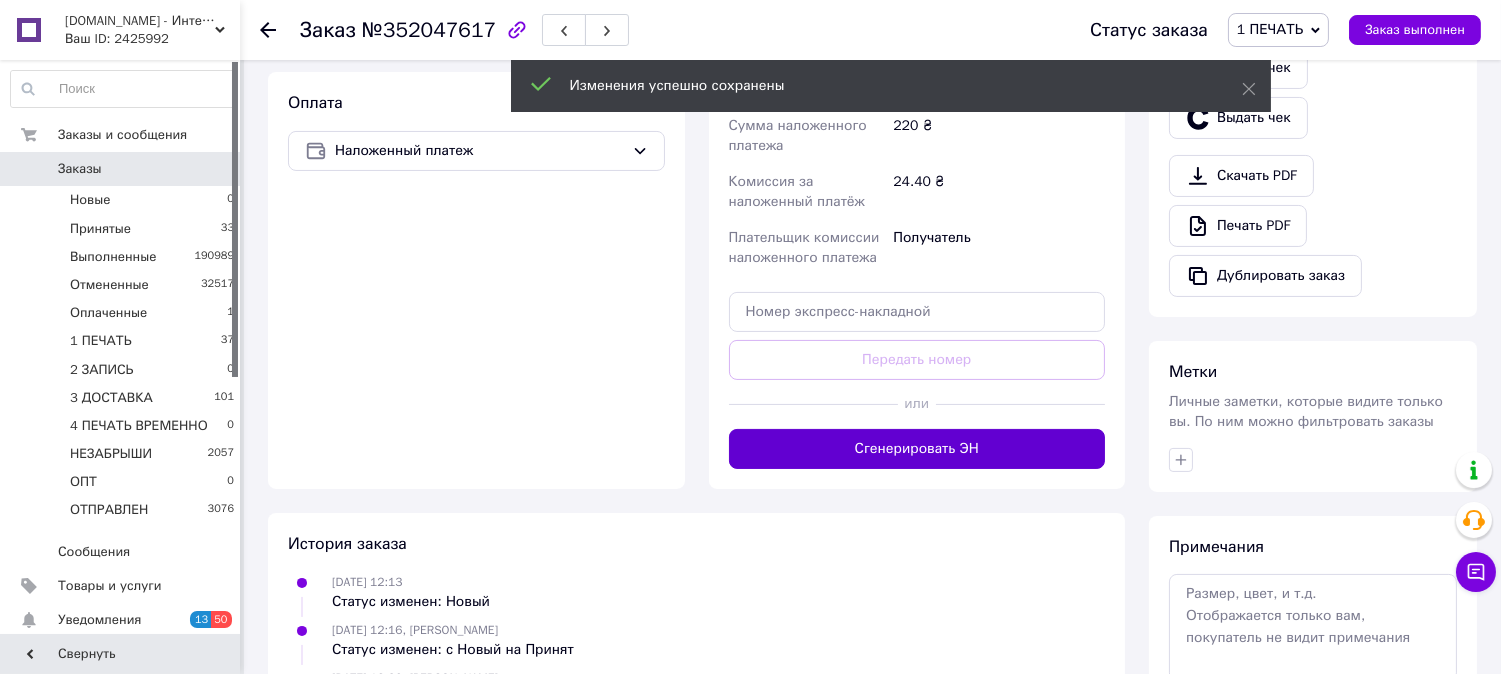 click on "Сгенерировать ЭН" at bounding box center [917, 449] 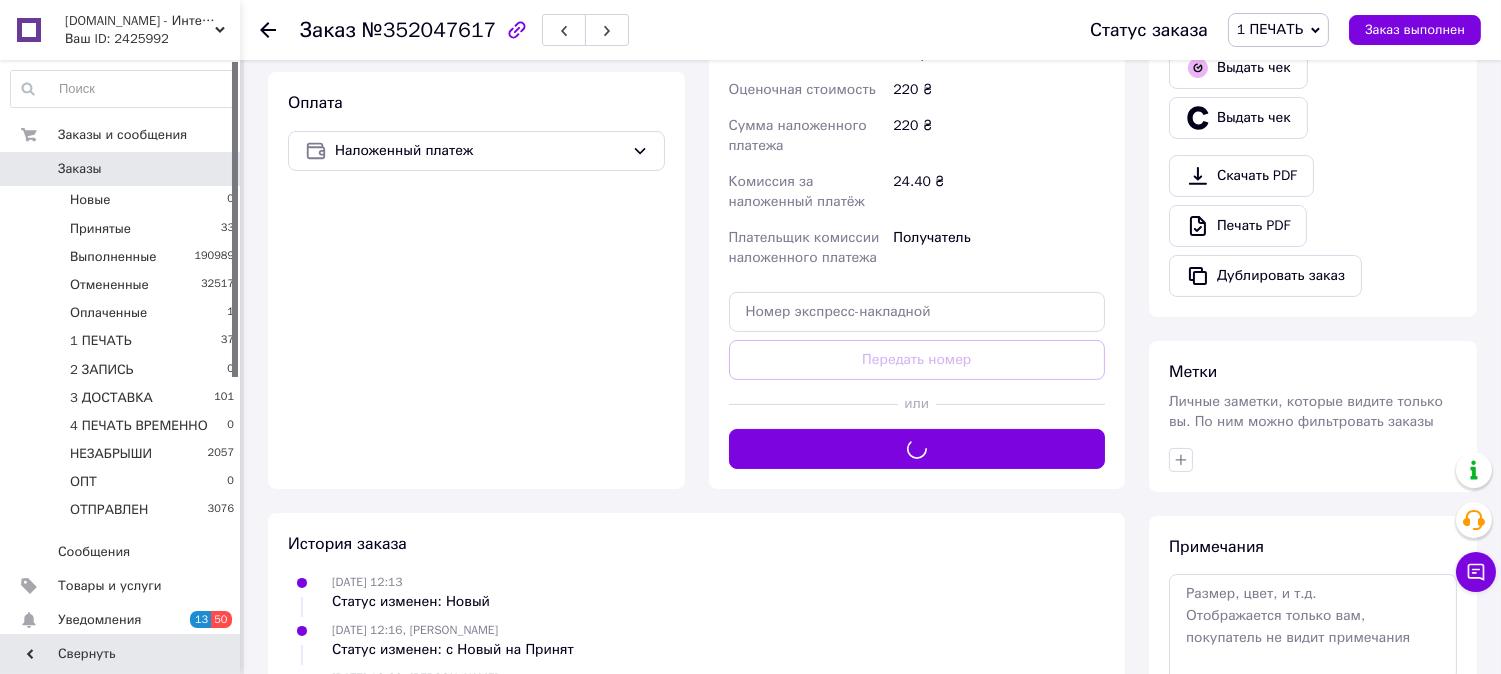 scroll, scrollTop: 814, scrollLeft: 0, axis: vertical 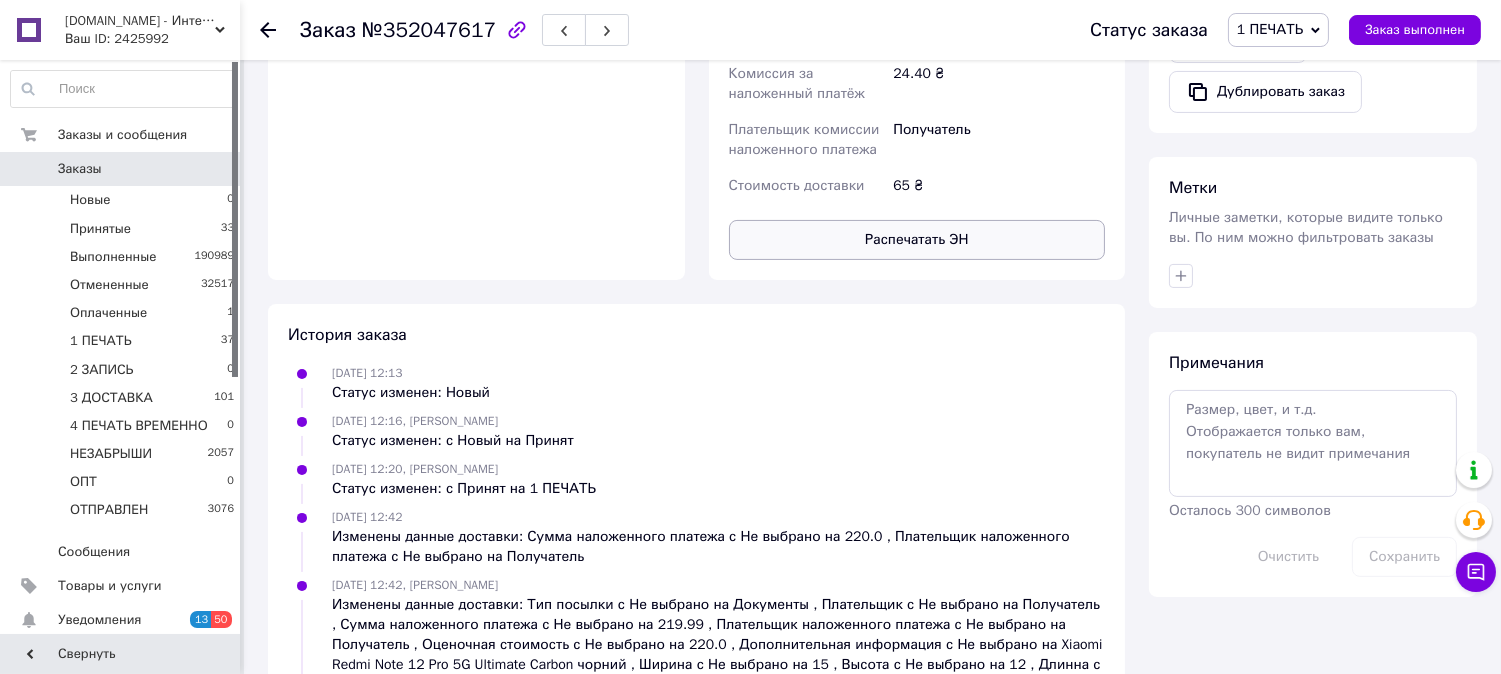 click on "Распечатать ЭН" at bounding box center [917, 240] 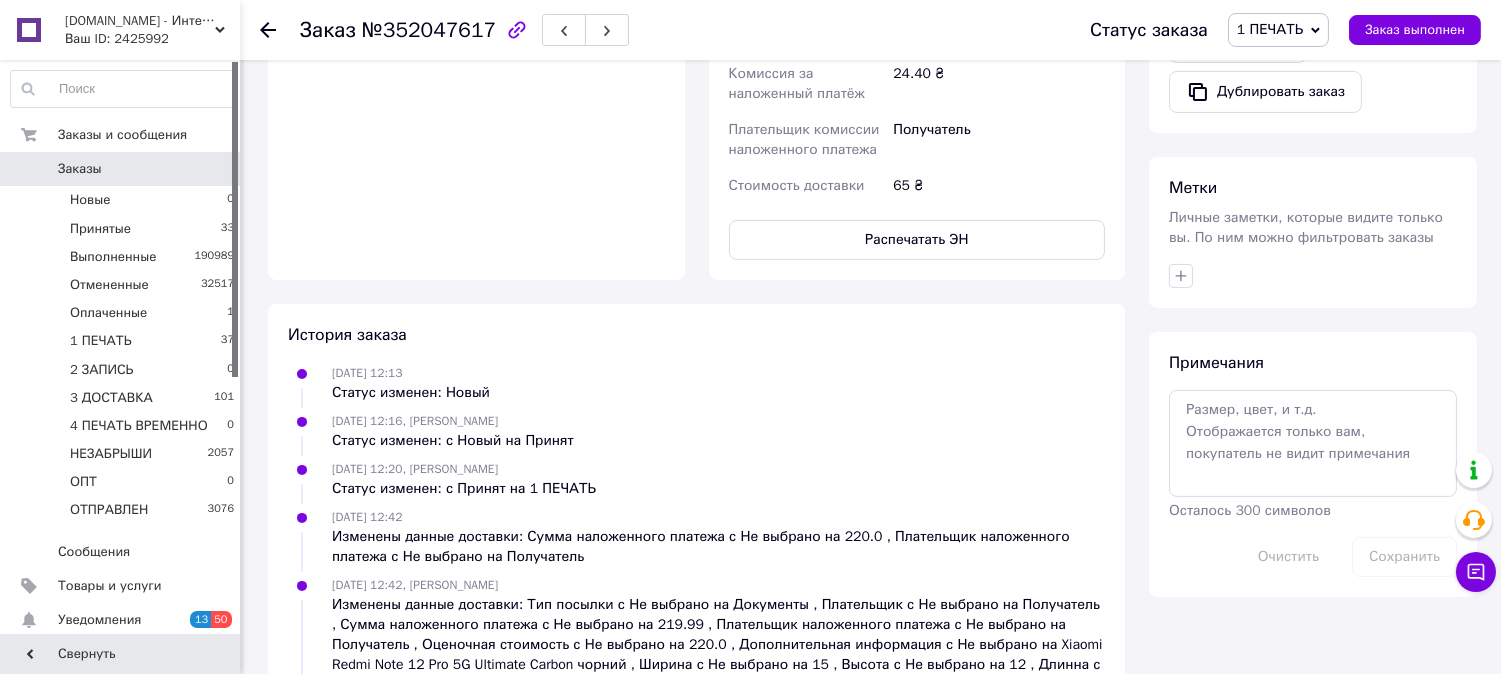 type 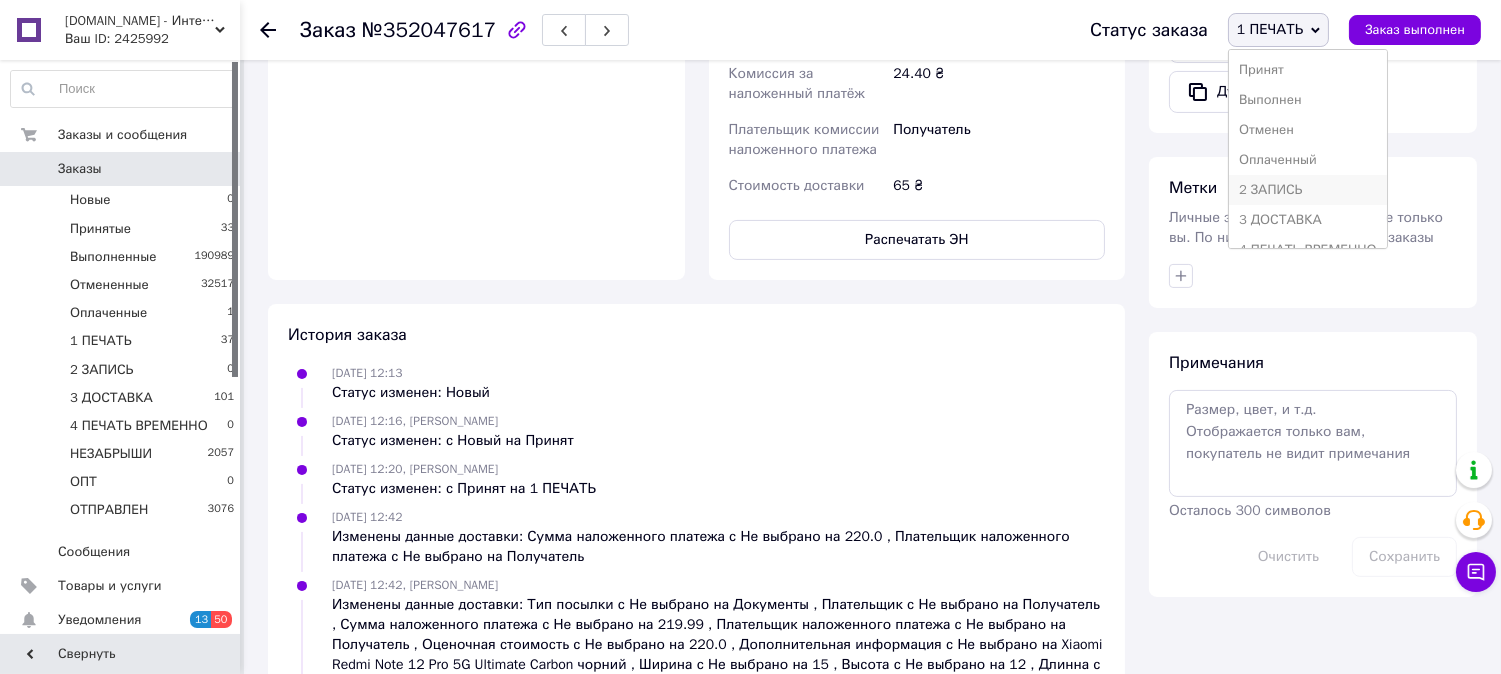click on "2 ЗАПИСЬ" at bounding box center [1308, 190] 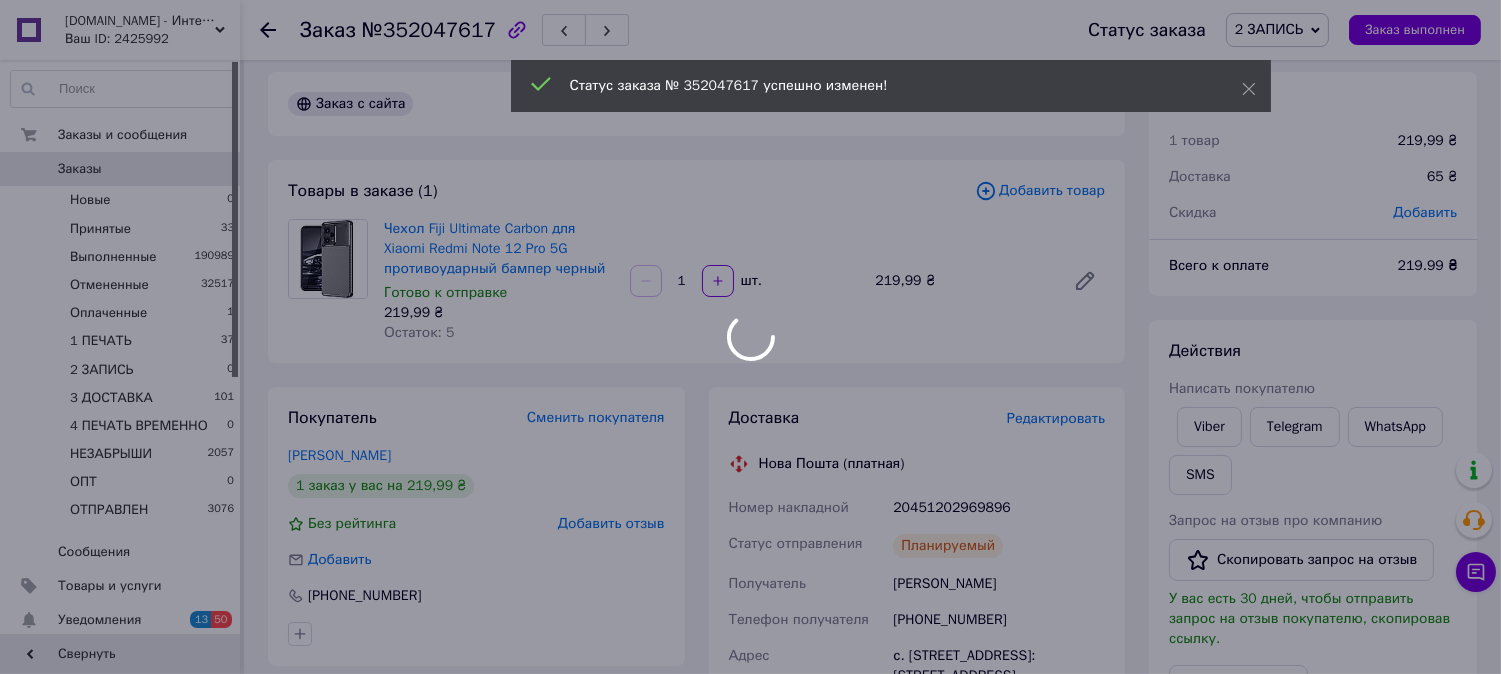 scroll, scrollTop: 0, scrollLeft: 0, axis: both 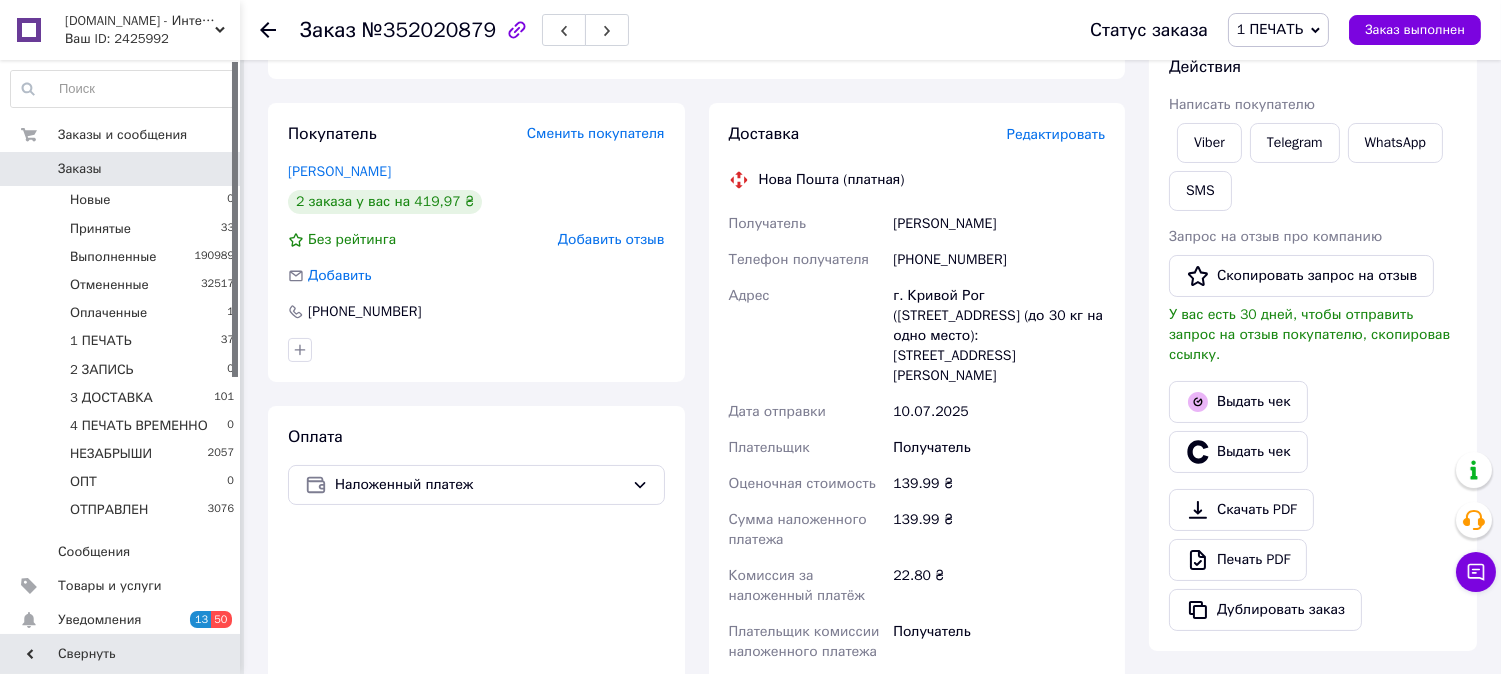 click on "Редактировать" at bounding box center (1056, 134) 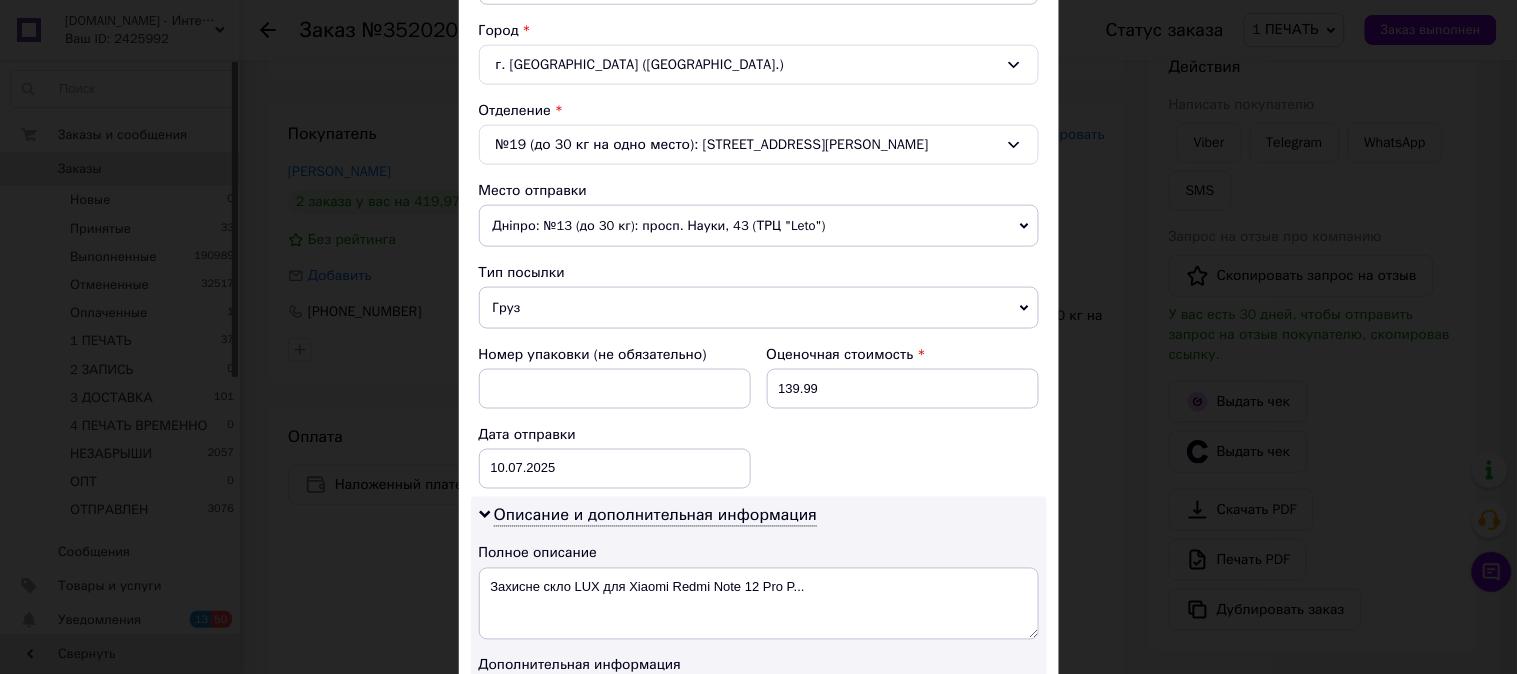 scroll, scrollTop: 630, scrollLeft: 0, axis: vertical 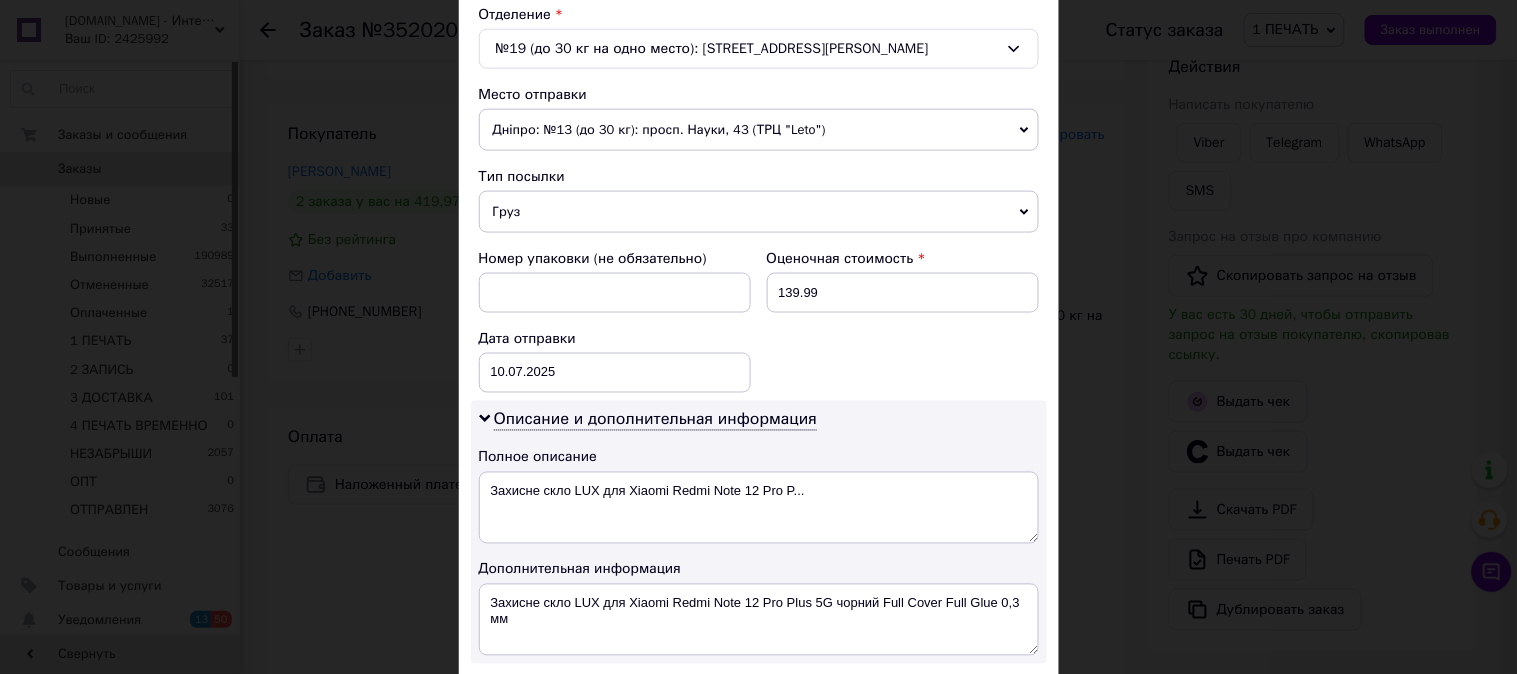 click on "Груз" at bounding box center (759, 212) 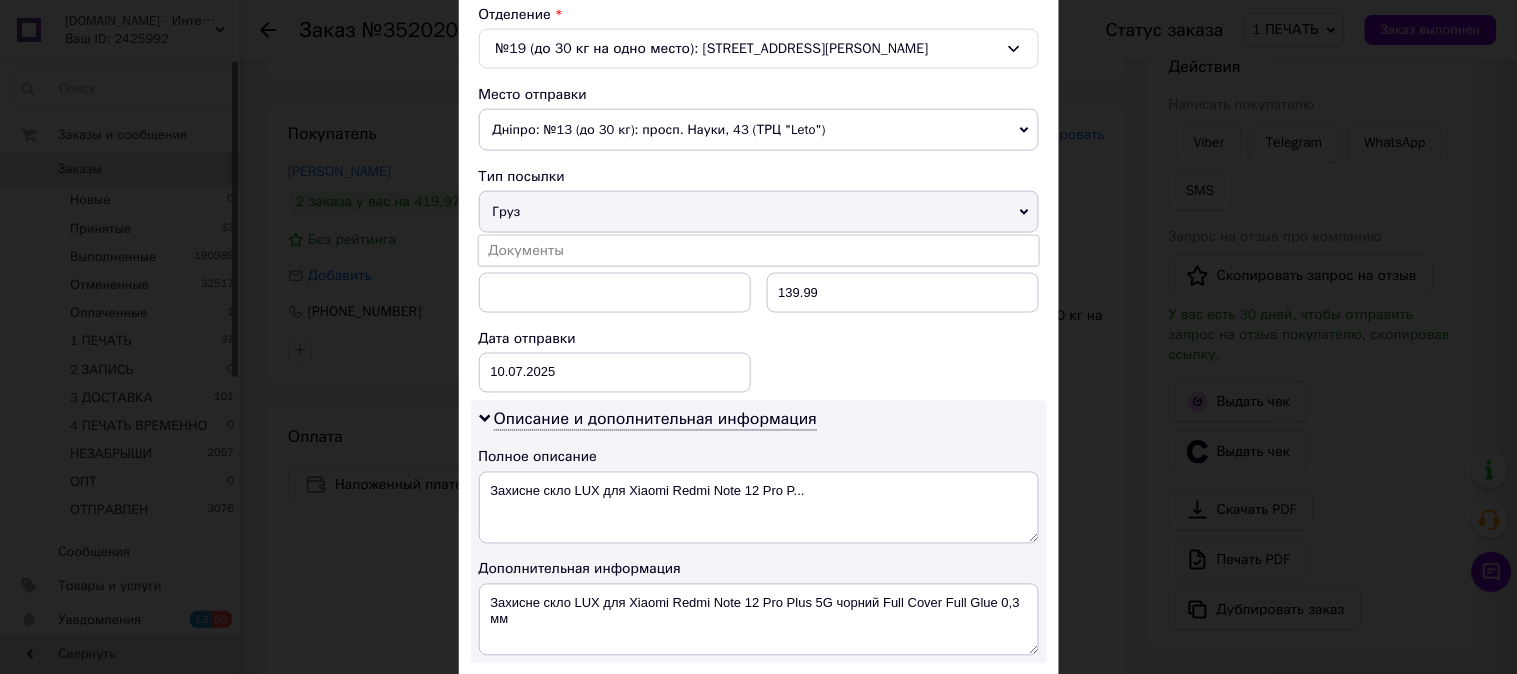click on "Документы" at bounding box center (759, 251) 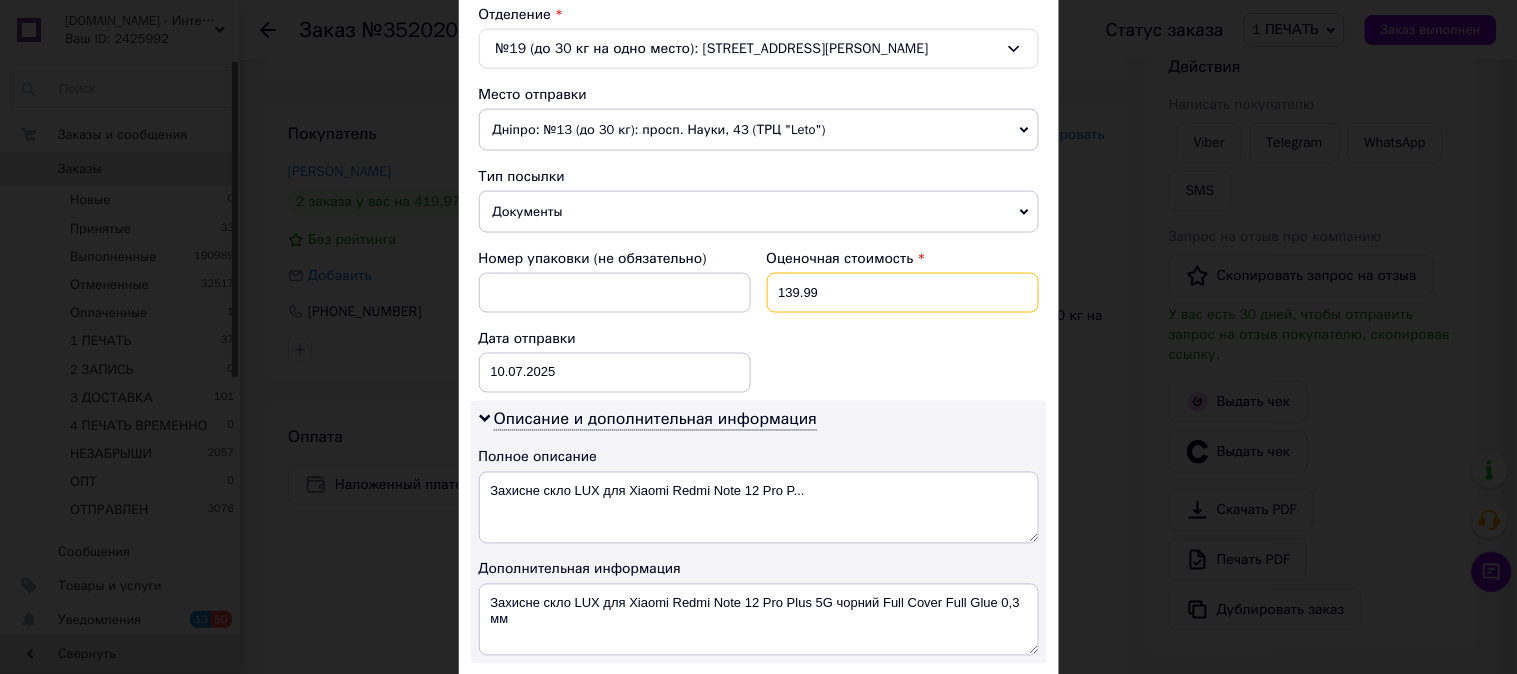 click on "139.99" at bounding box center [903, 293] 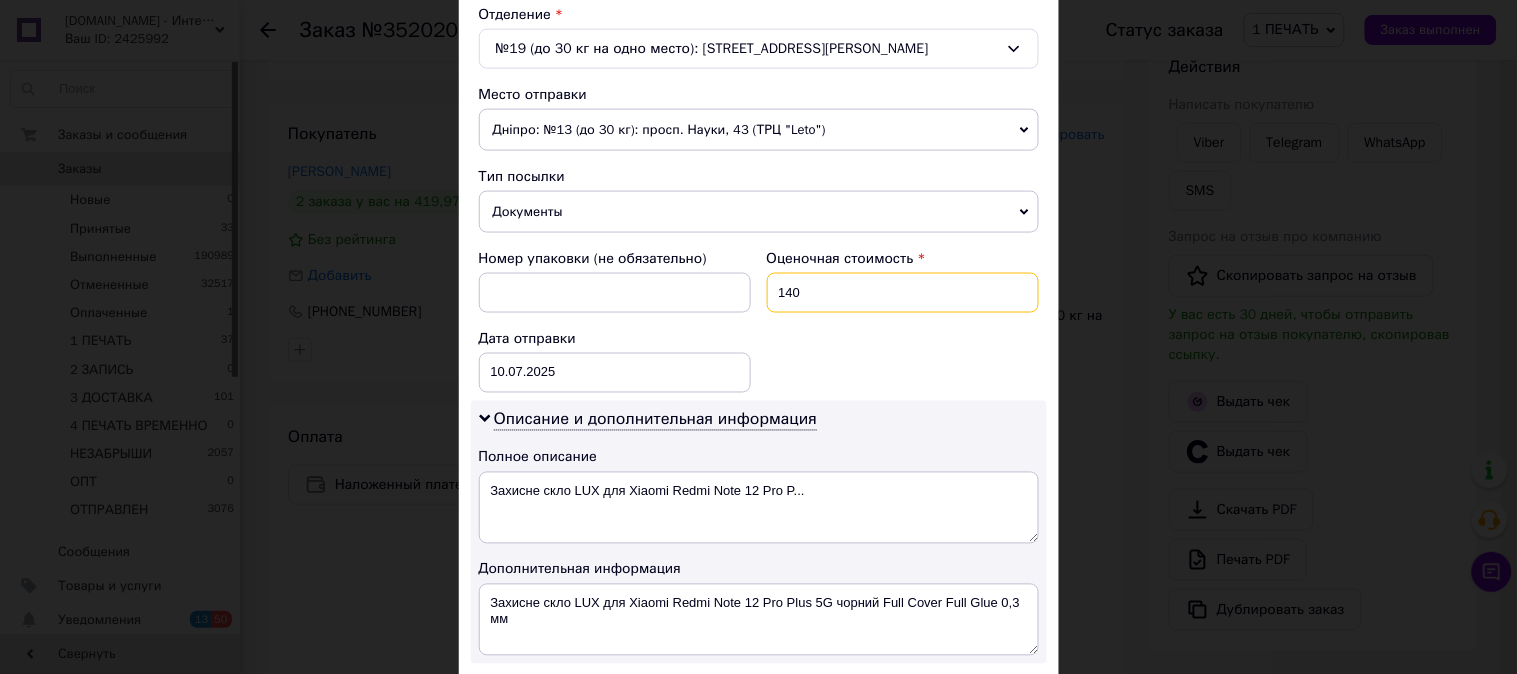 type on "140" 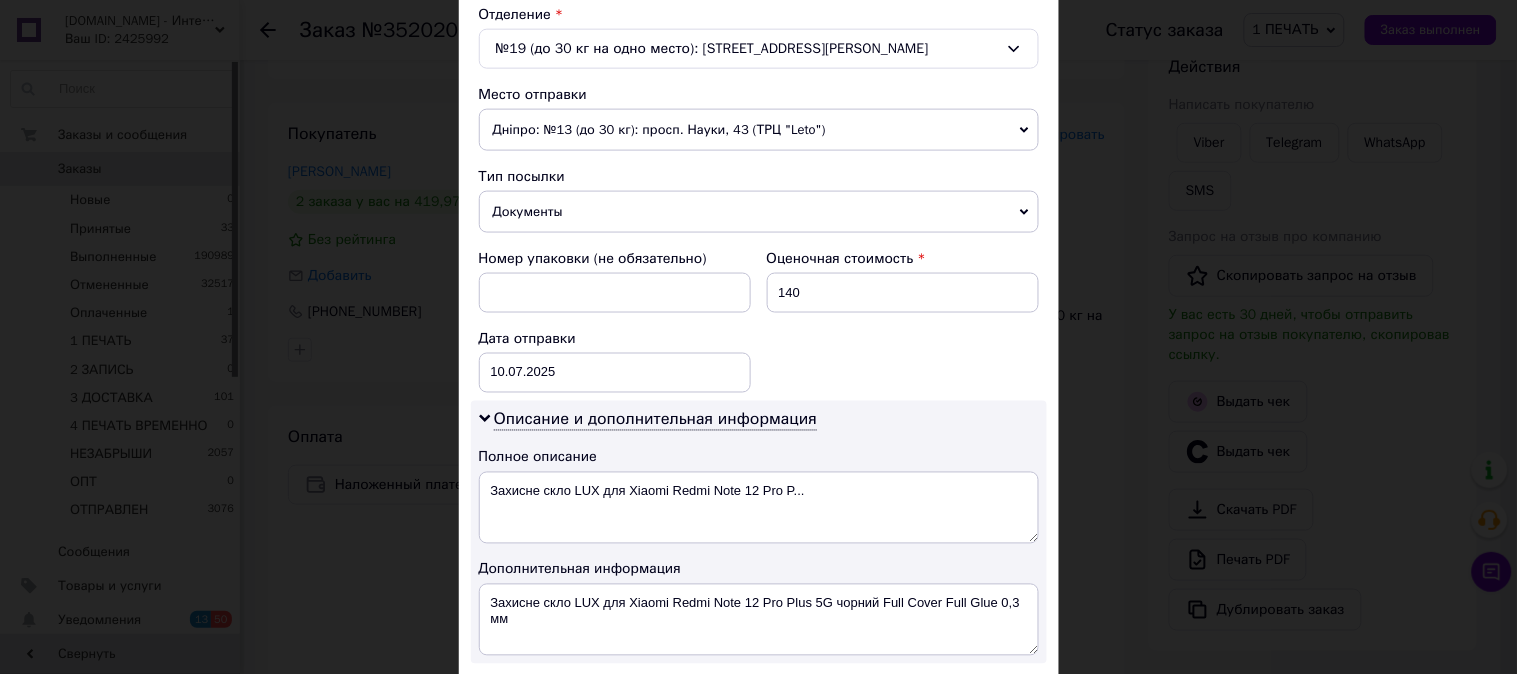 click on "Номер упаковки (не обязательно) Оценочная стоимость 140 Дата отправки [DATE] < 2025 > < Июль > Пн Вт Ср Чт Пт Сб Вс 30 1 2 3 4 5 6 7 8 9 10 11 12 13 14 15 16 17 18 19 20 21 22 23 24 25 26 27 28 29 30 31 1 2 3 4 5 6 7 8 9 10" at bounding box center [759, 321] 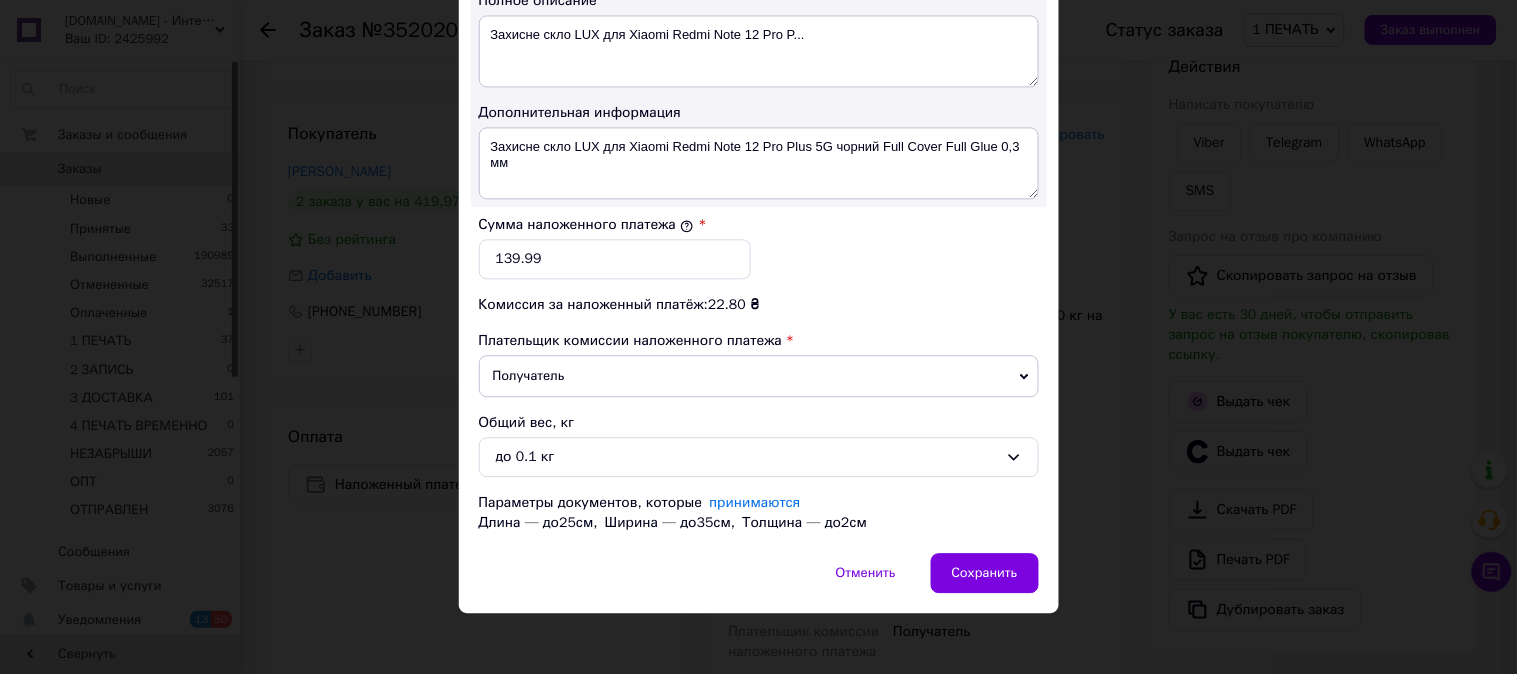 scroll, scrollTop: 1098, scrollLeft: 0, axis: vertical 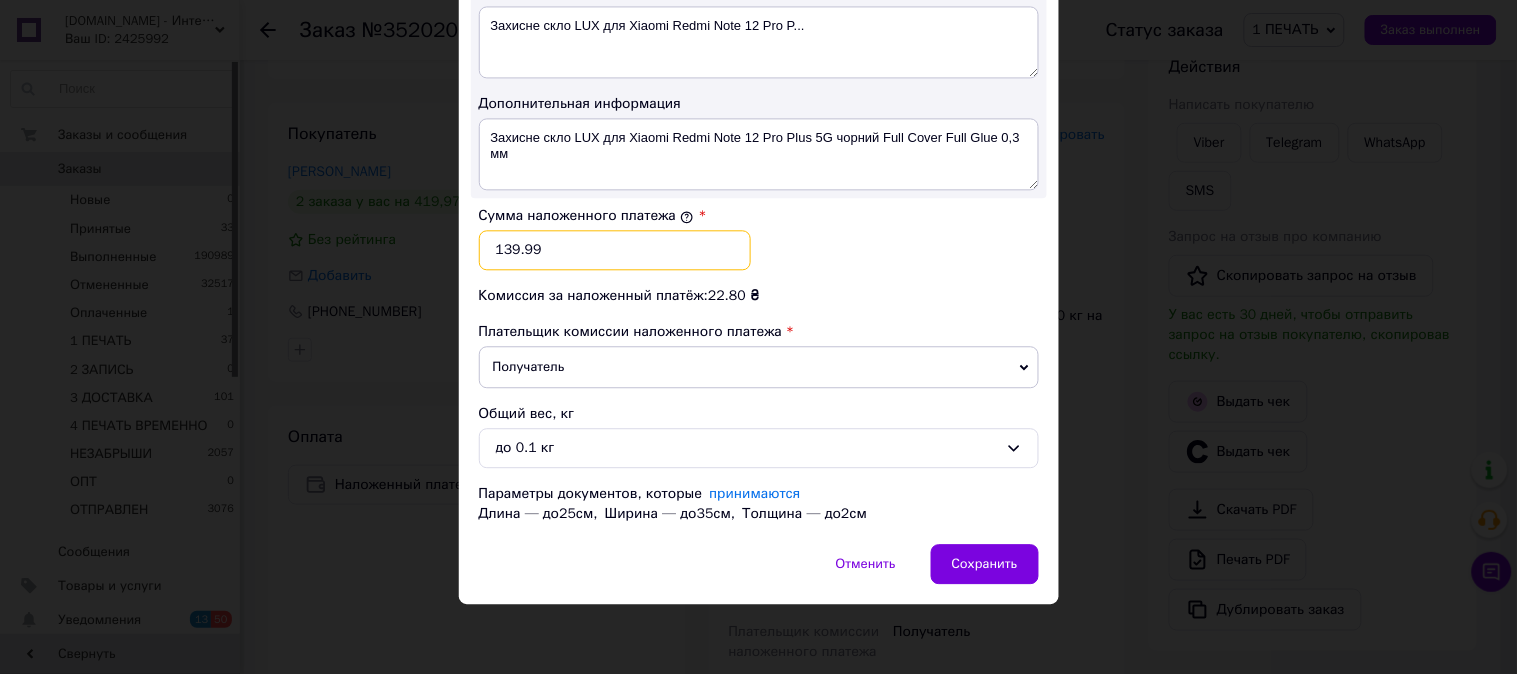 click on "139.99" at bounding box center (615, 250) 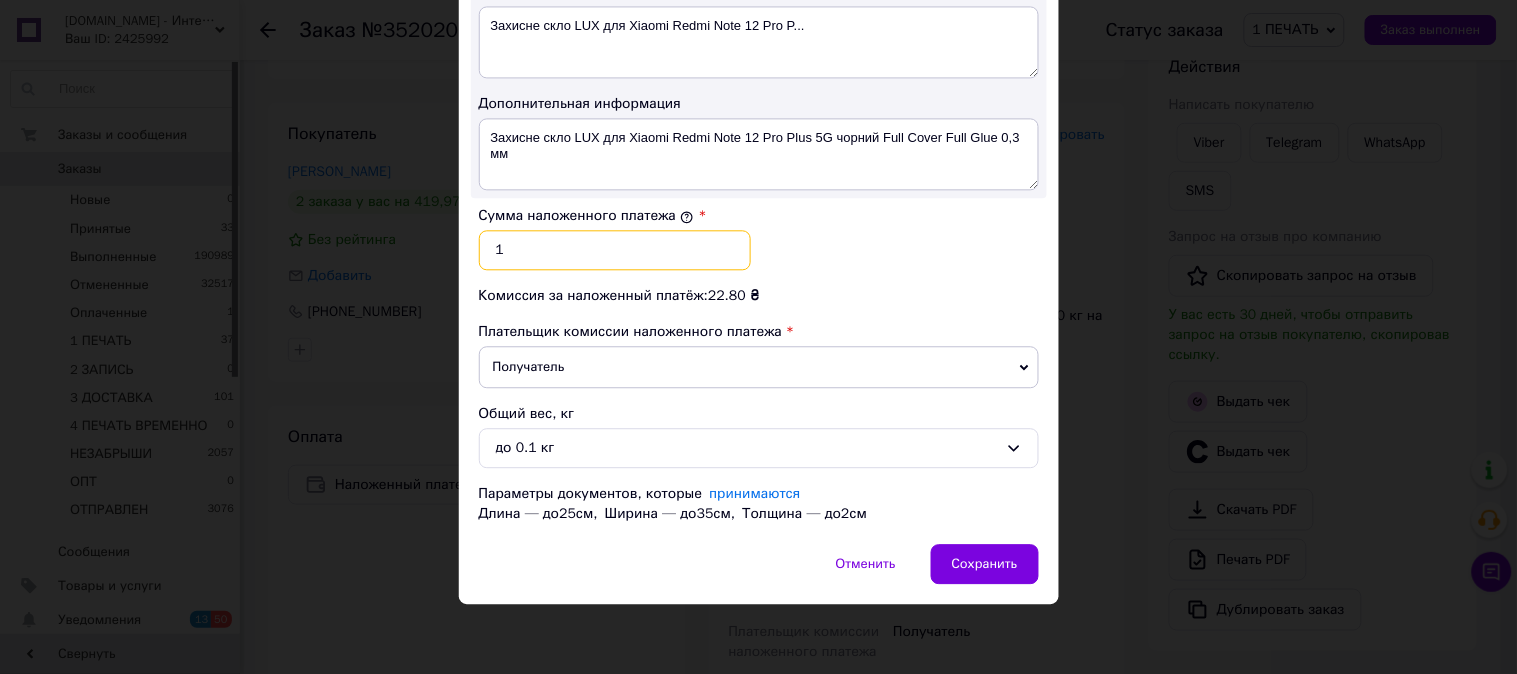 click on "1" at bounding box center [615, 250] 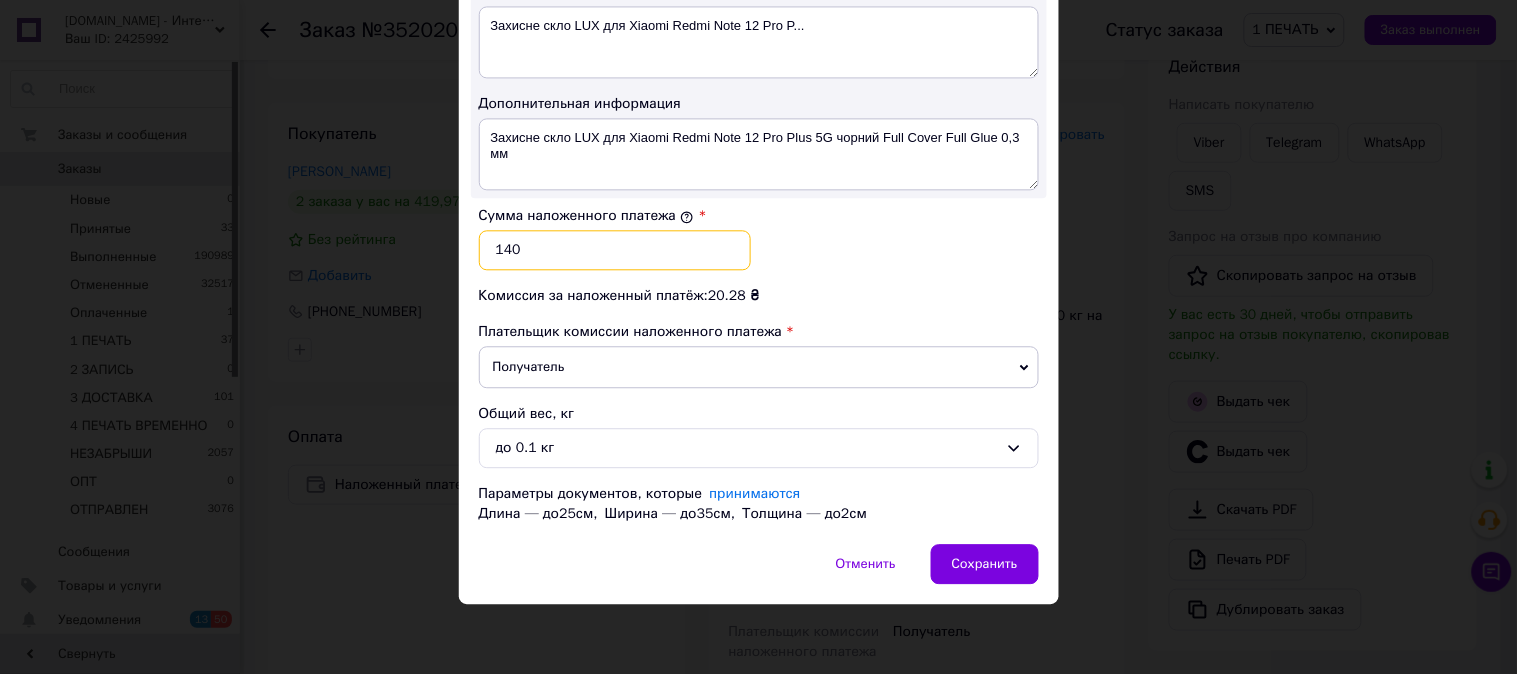 type on "140" 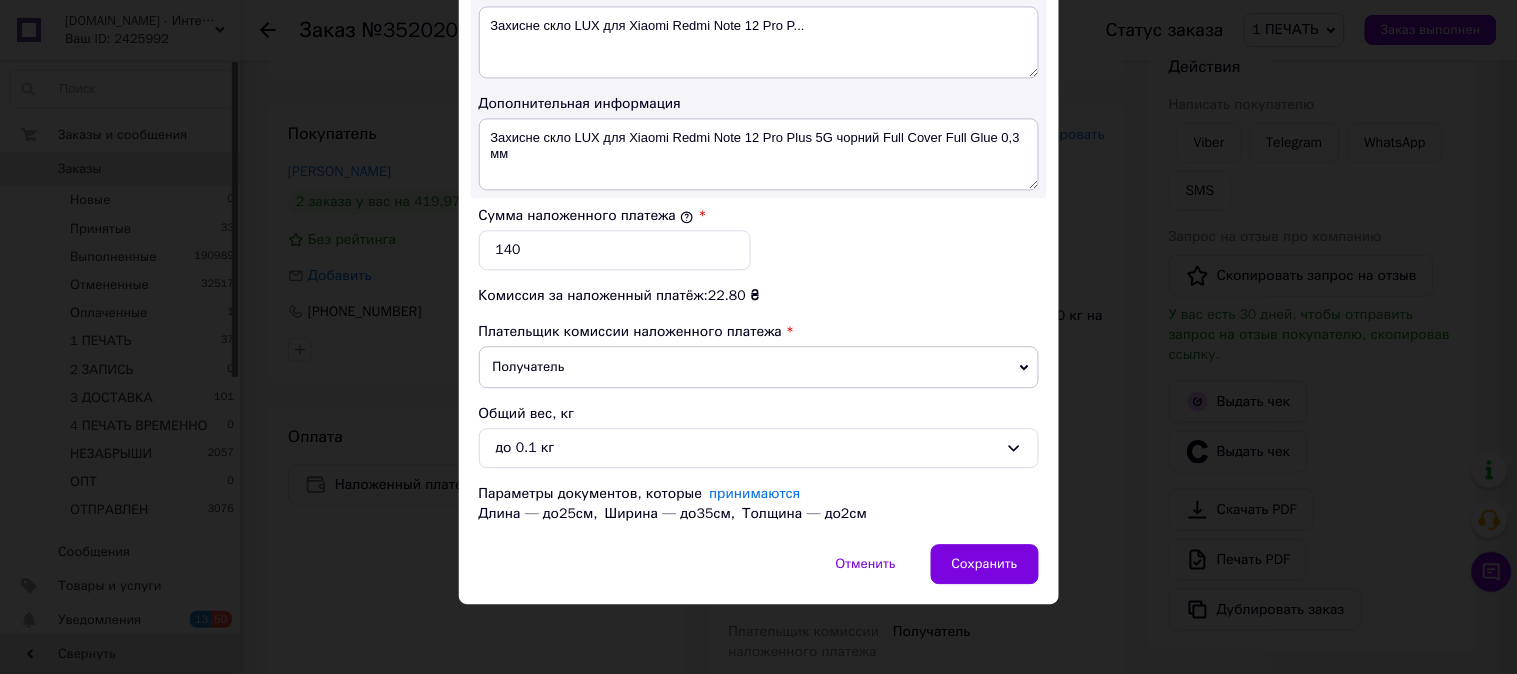 drag, startPoint x: 834, startPoint y: 286, endPoint x: 816, endPoint y: 290, distance: 18.439089 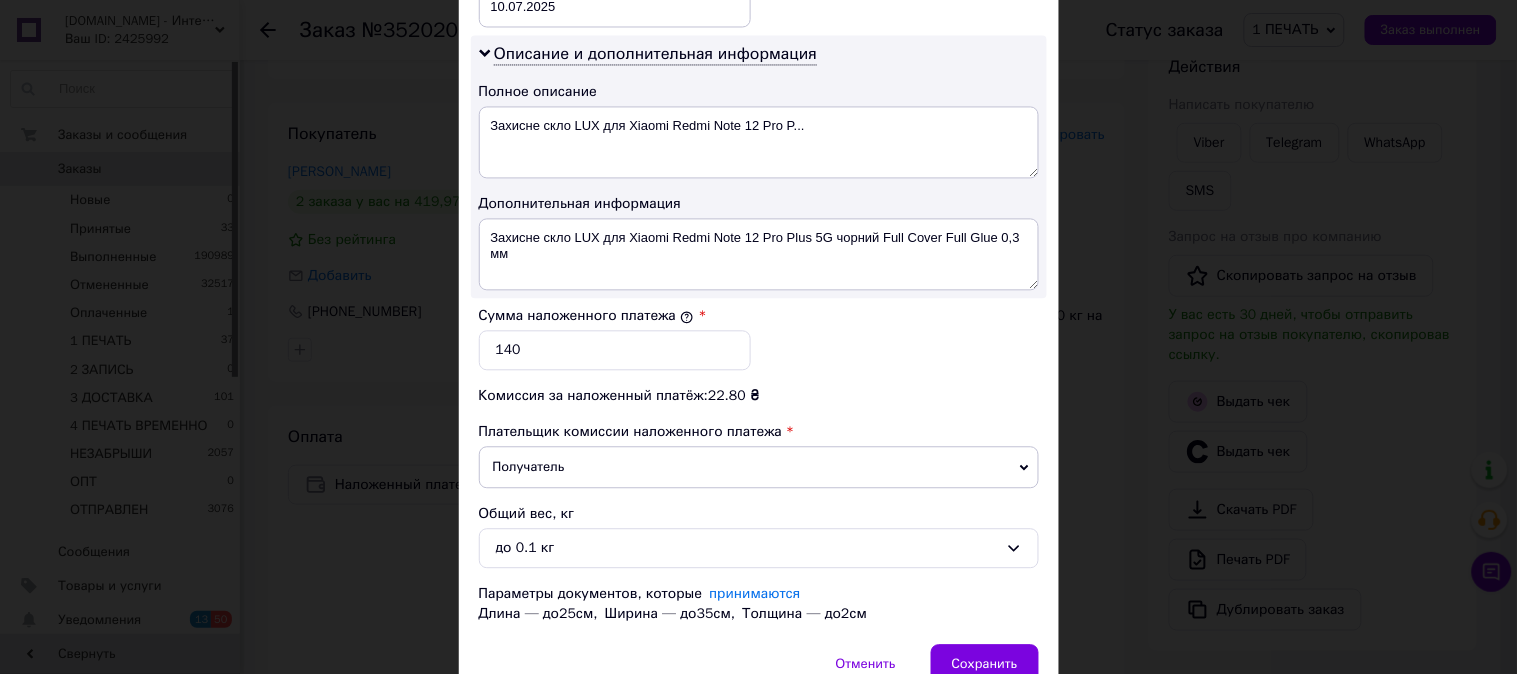 scroll, scrollTop: 987, scrollLeft: 0, axis: vertical 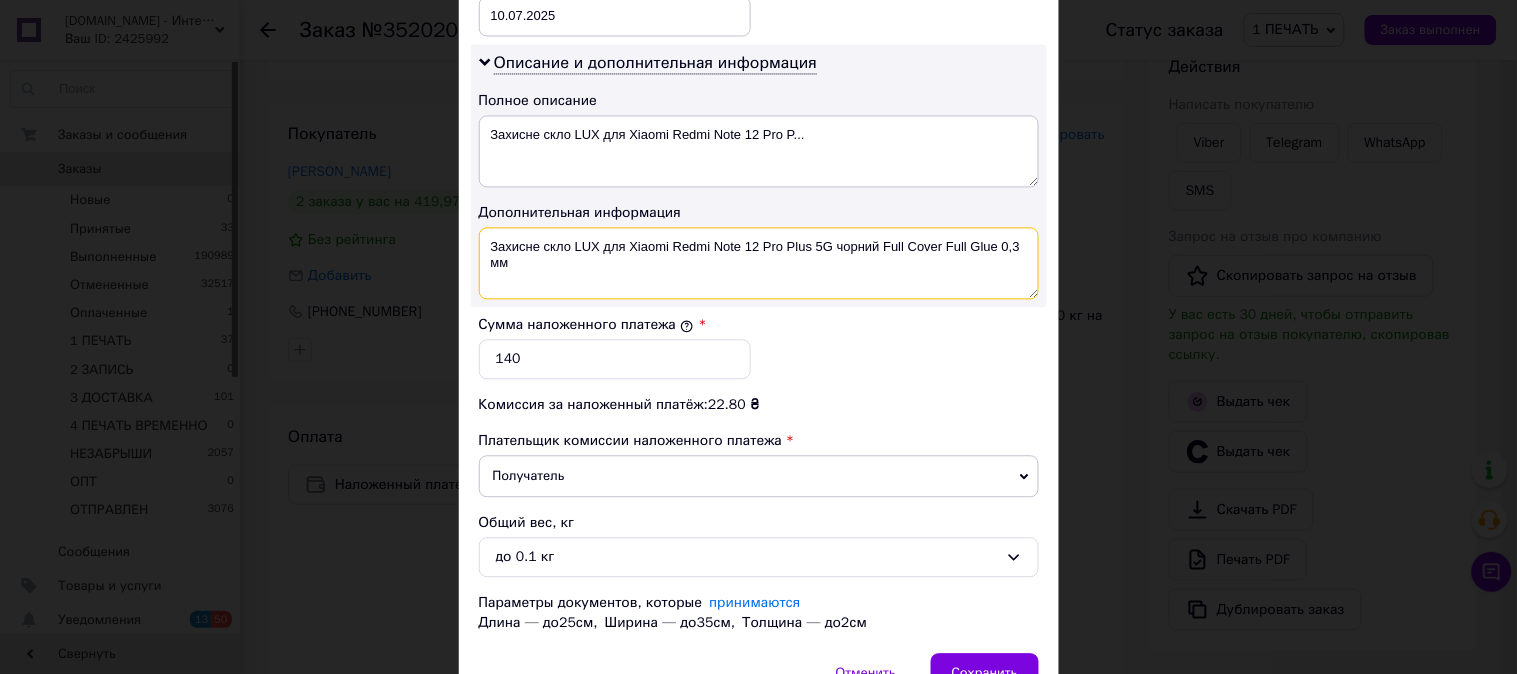 click on "Захисне скло LUX для Xiaomi Redmi Note 12 Pro Plus 5G чорний Full Сover Full Glue 0,3 мм" at bounding box center (759, 263) 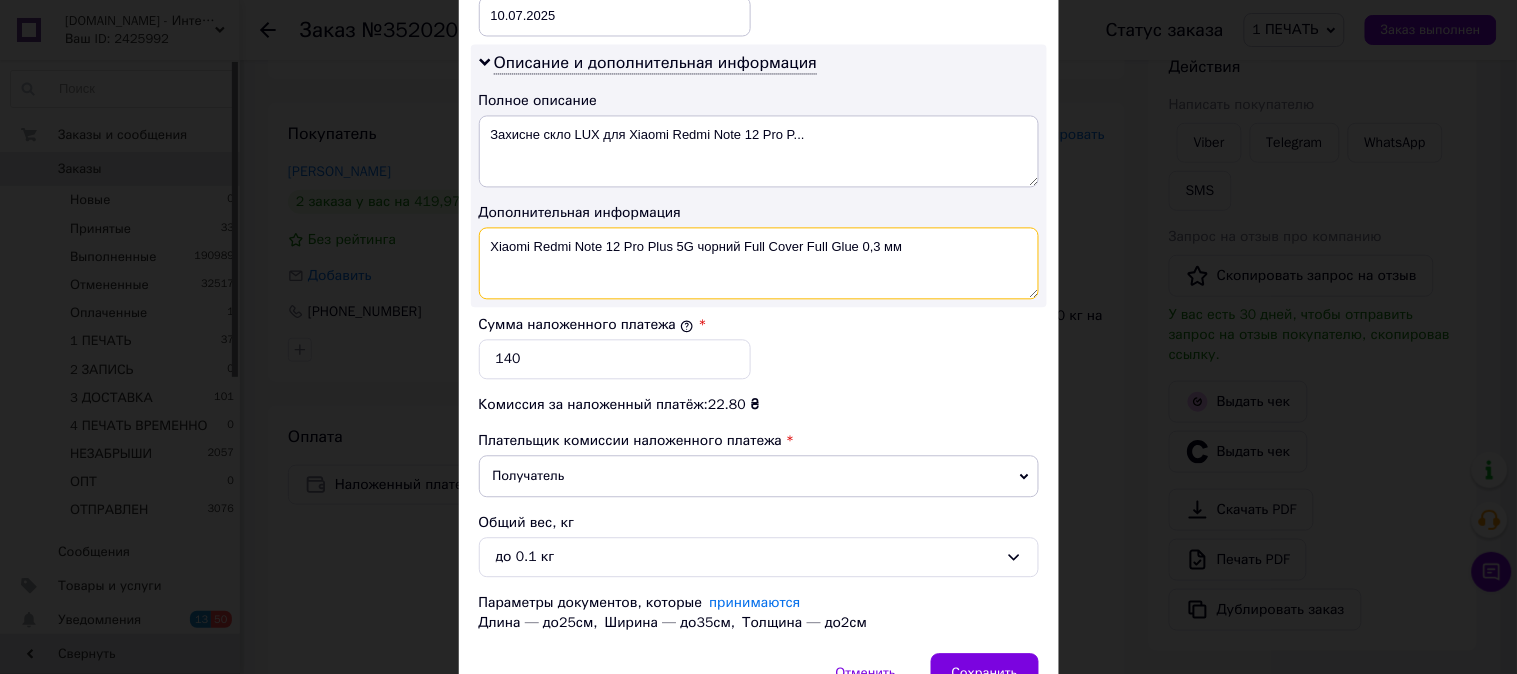 drag, startPoint x: 972, startPoint y: 255, endPoint x: 696, endPoint y: 281, distance: 277.22192 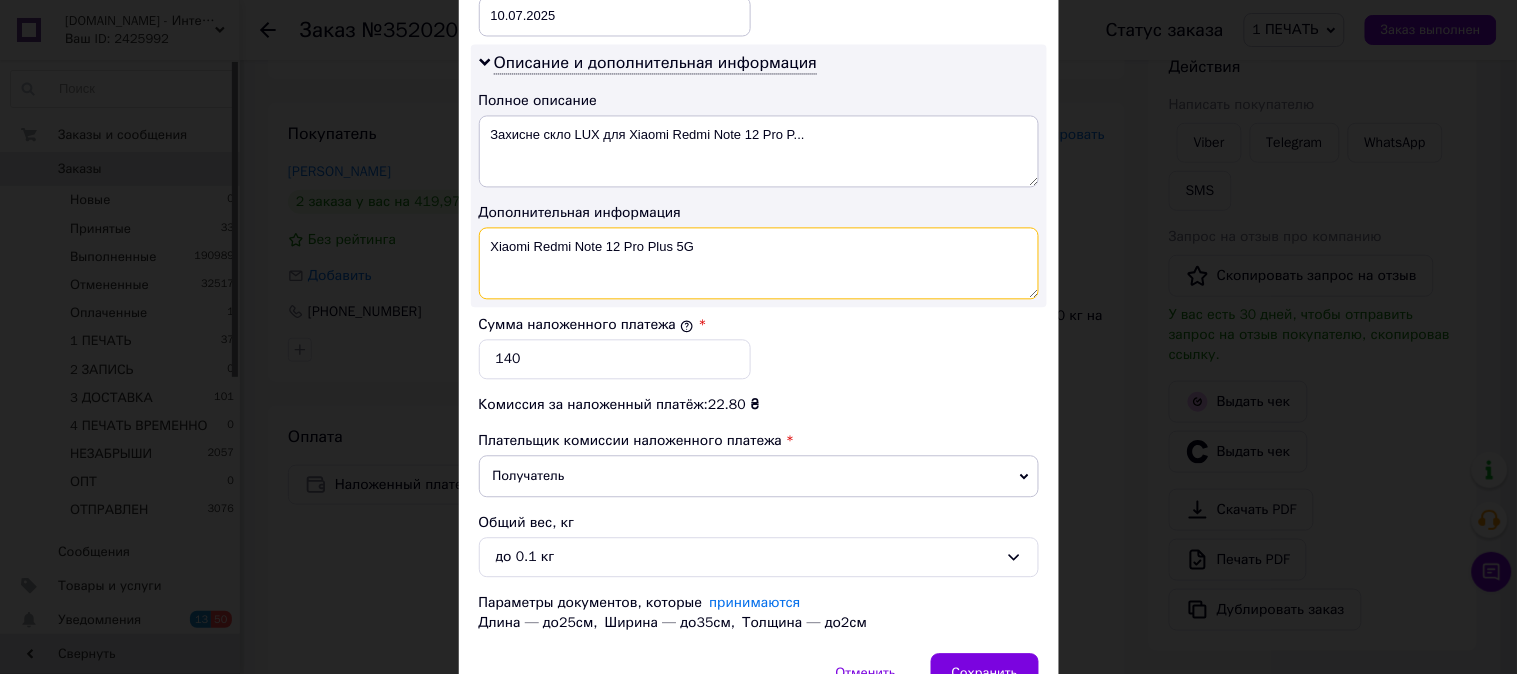 paste on "3D ЧЕР" 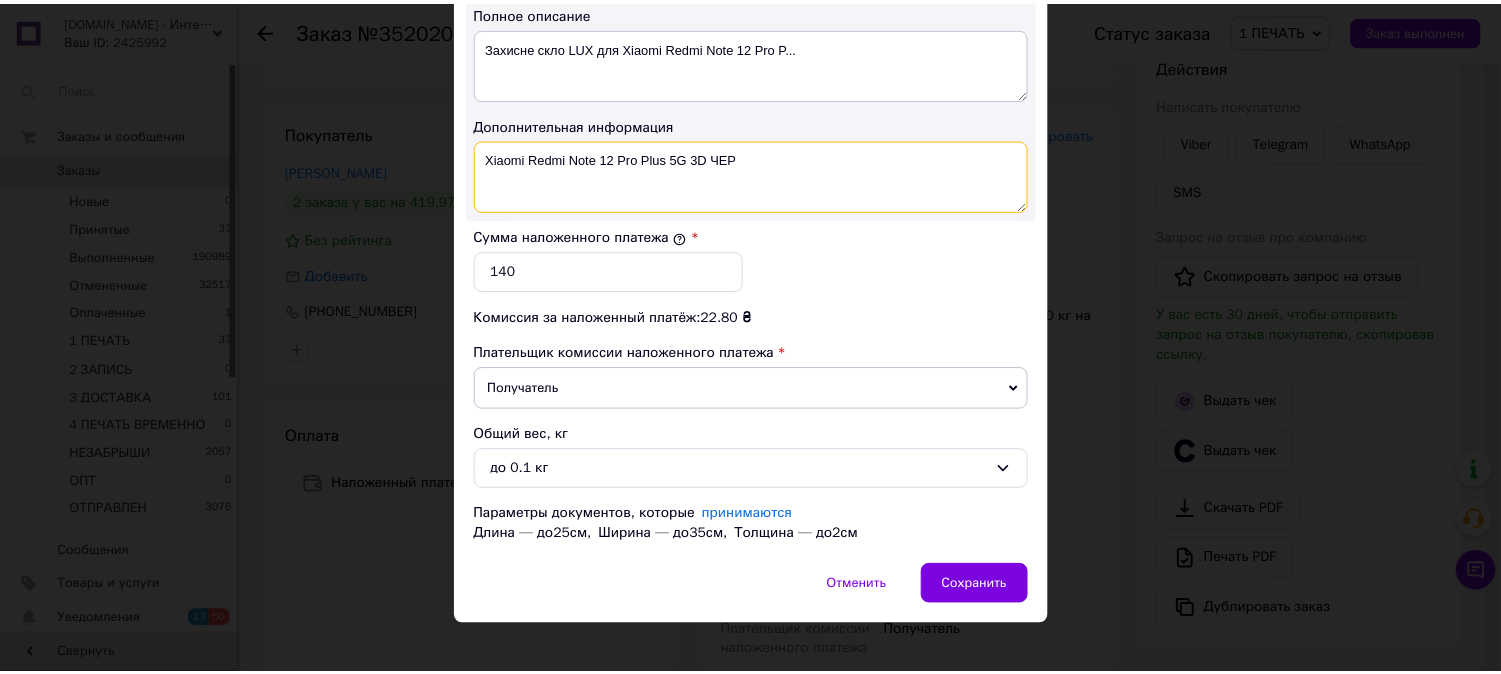 scroll, scrollTop: 1098, scrollLeft: 0, axis: vertical 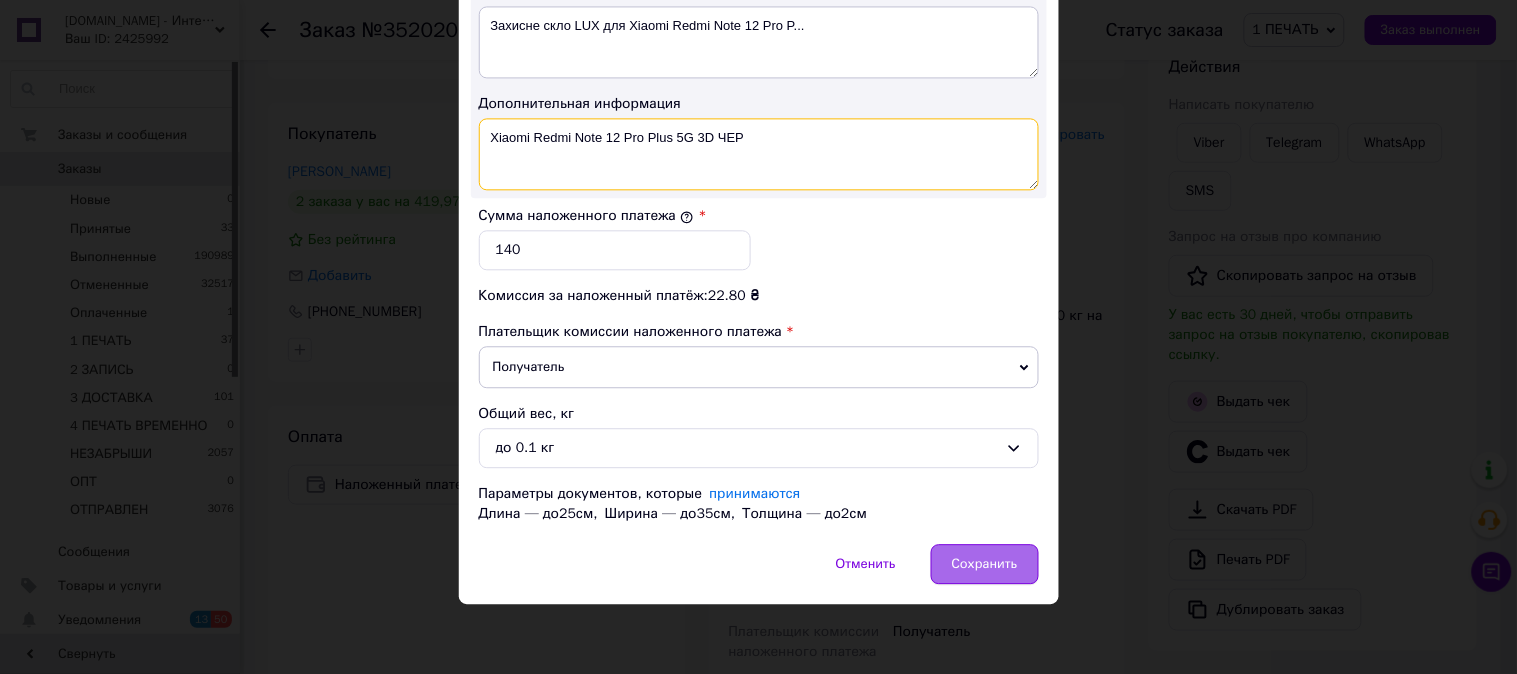 type on "Xiaomi Redmi Note 12 Pro Plus 5G 3D ЧЕР" 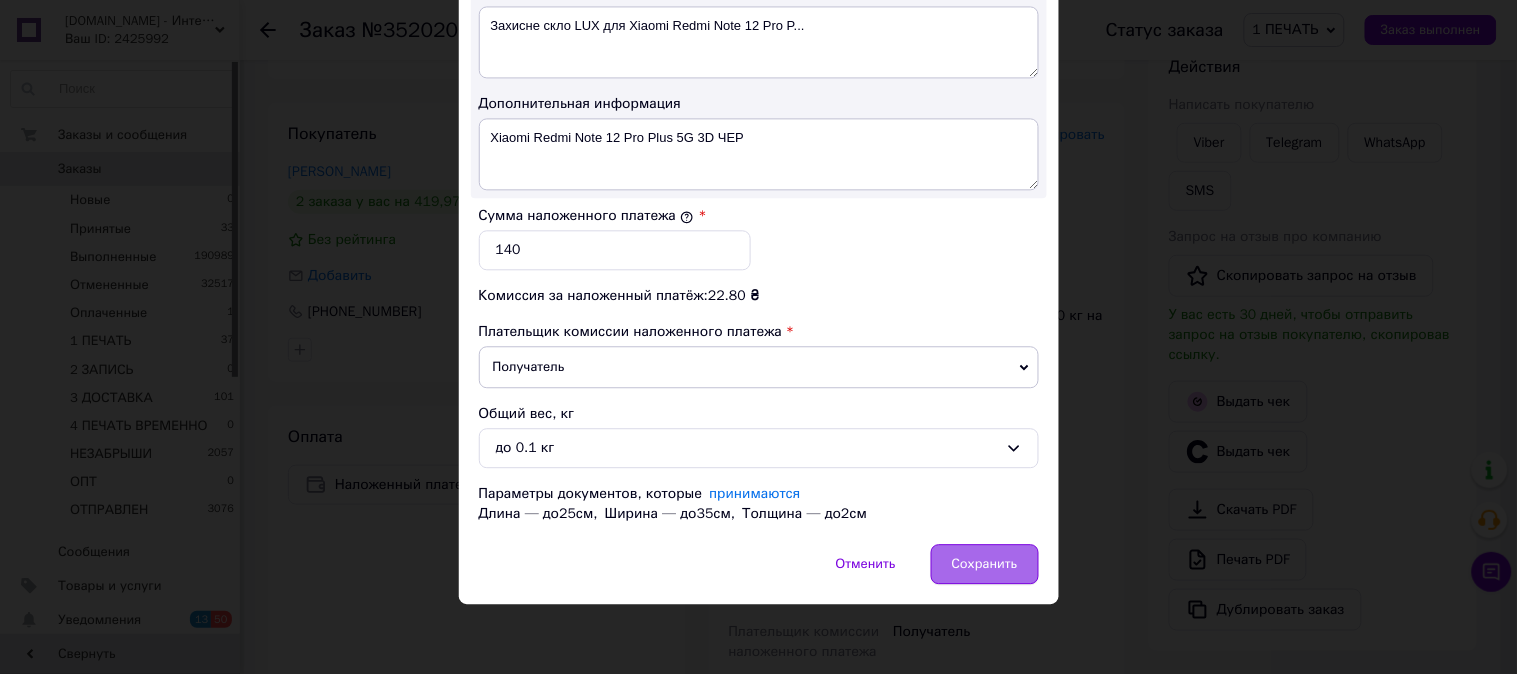 click on "Сохранить" at bounding box center [985, 564] 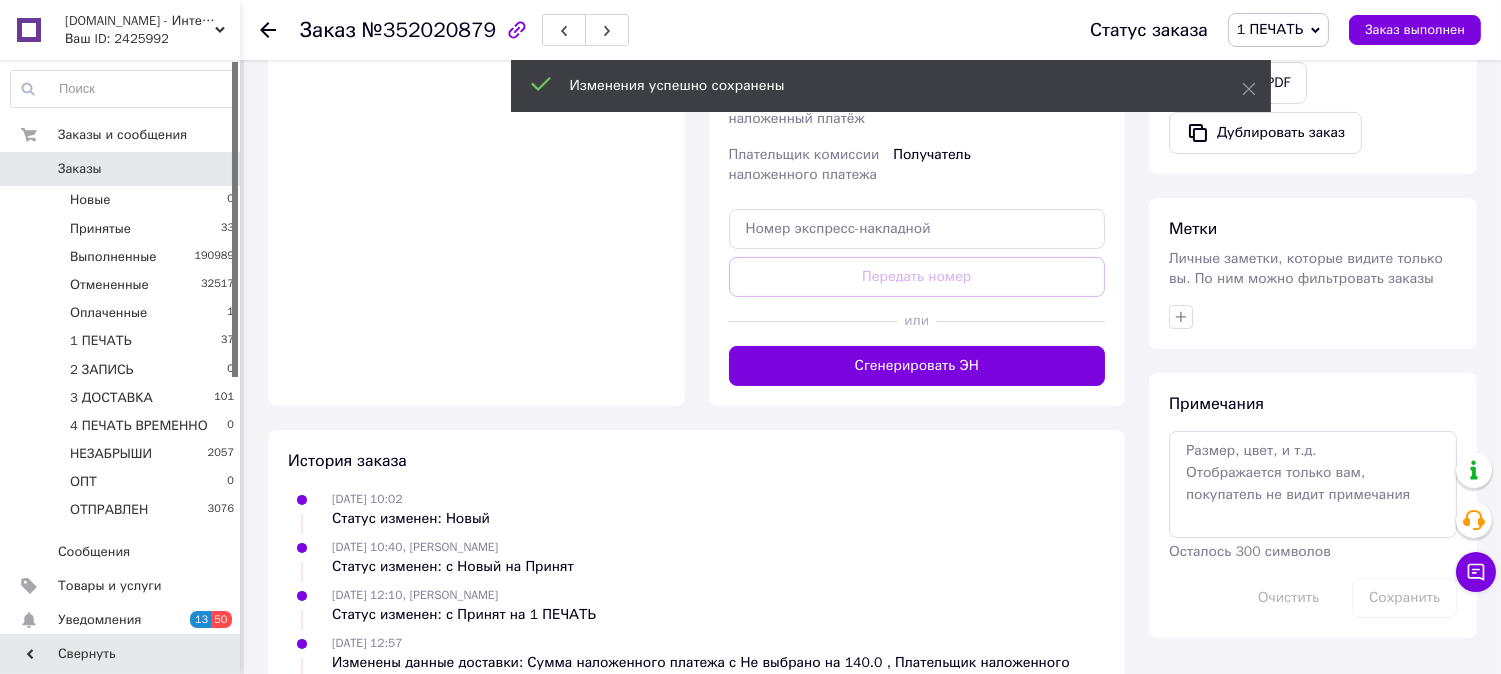 scroll, scrollTop: 852, scrollLeft: 0, axis: vertical 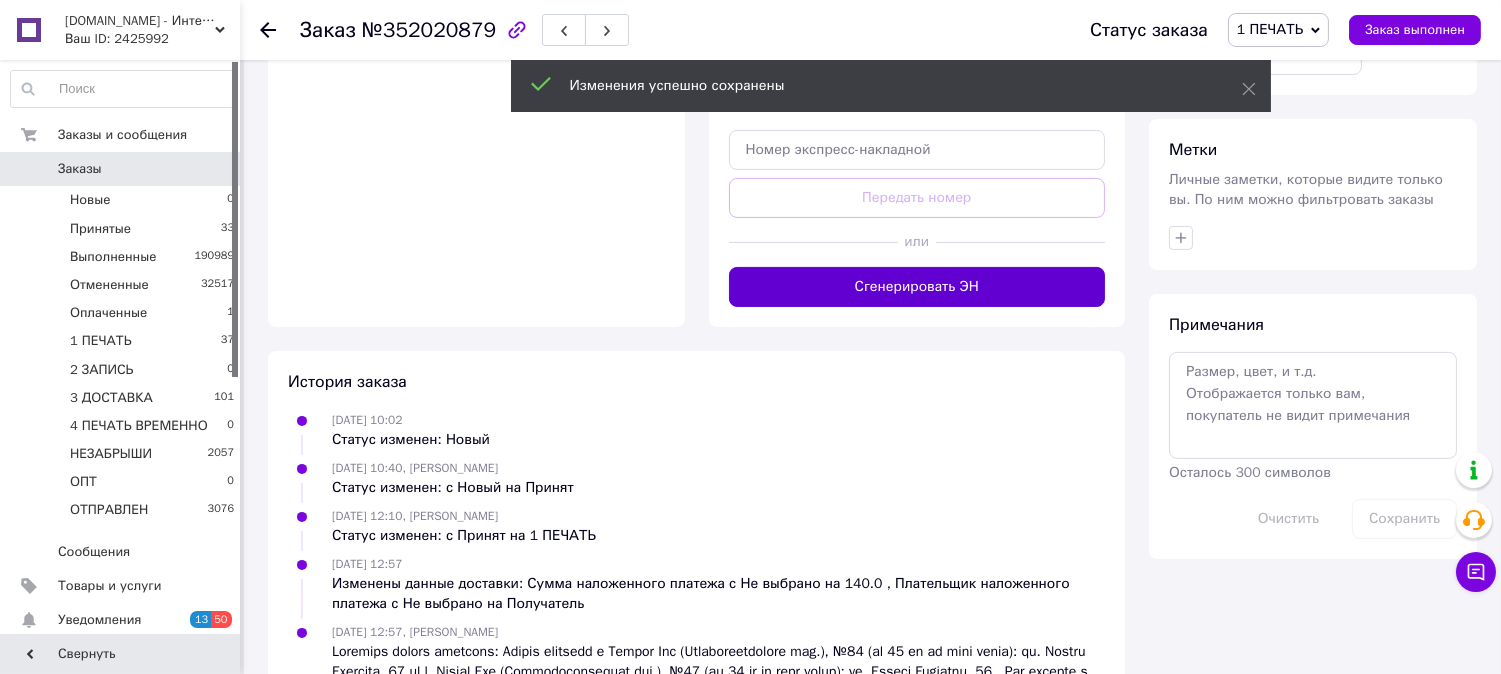 drag, startPoint x: 970, startPoint y: 293, endPoint x: 967, endPoint y: 280, distance: 13.341664 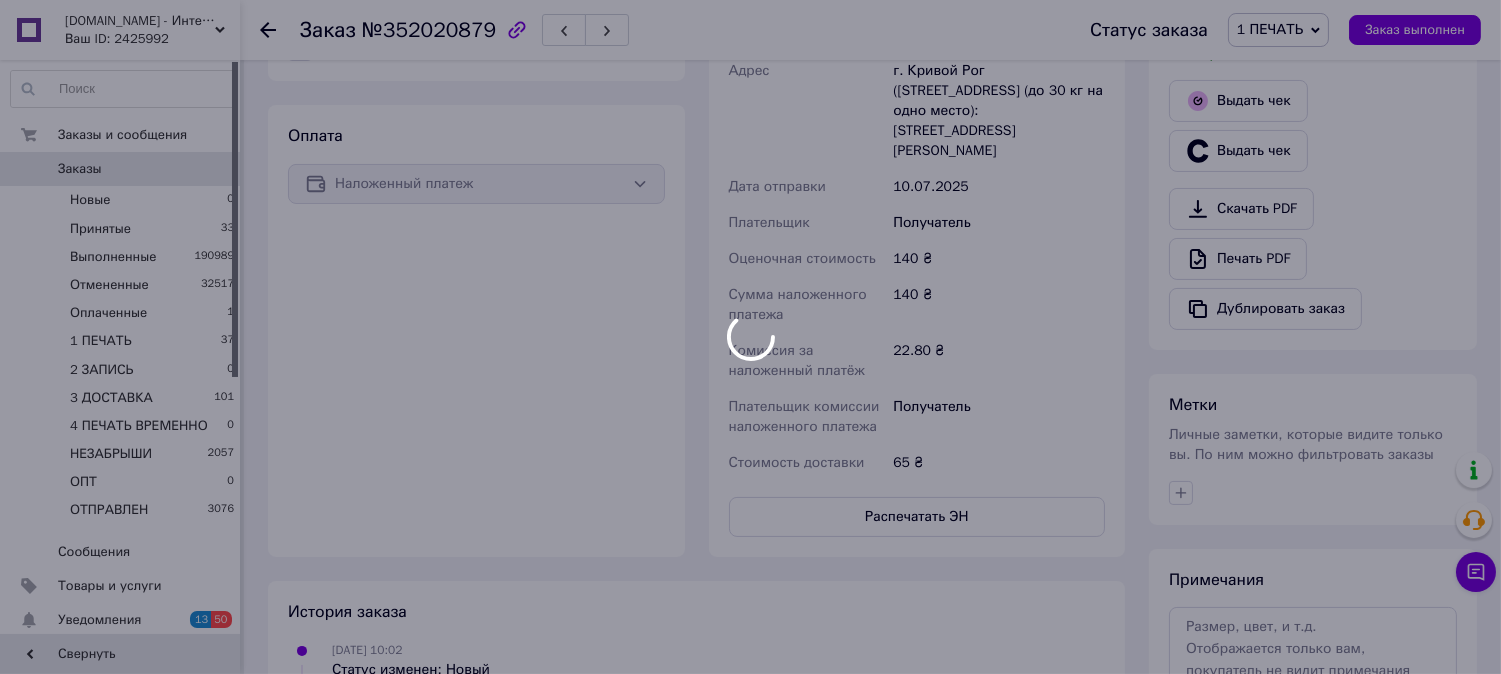 scroll, scrollTop: 666, scrollLeft: 0, axis: vertical 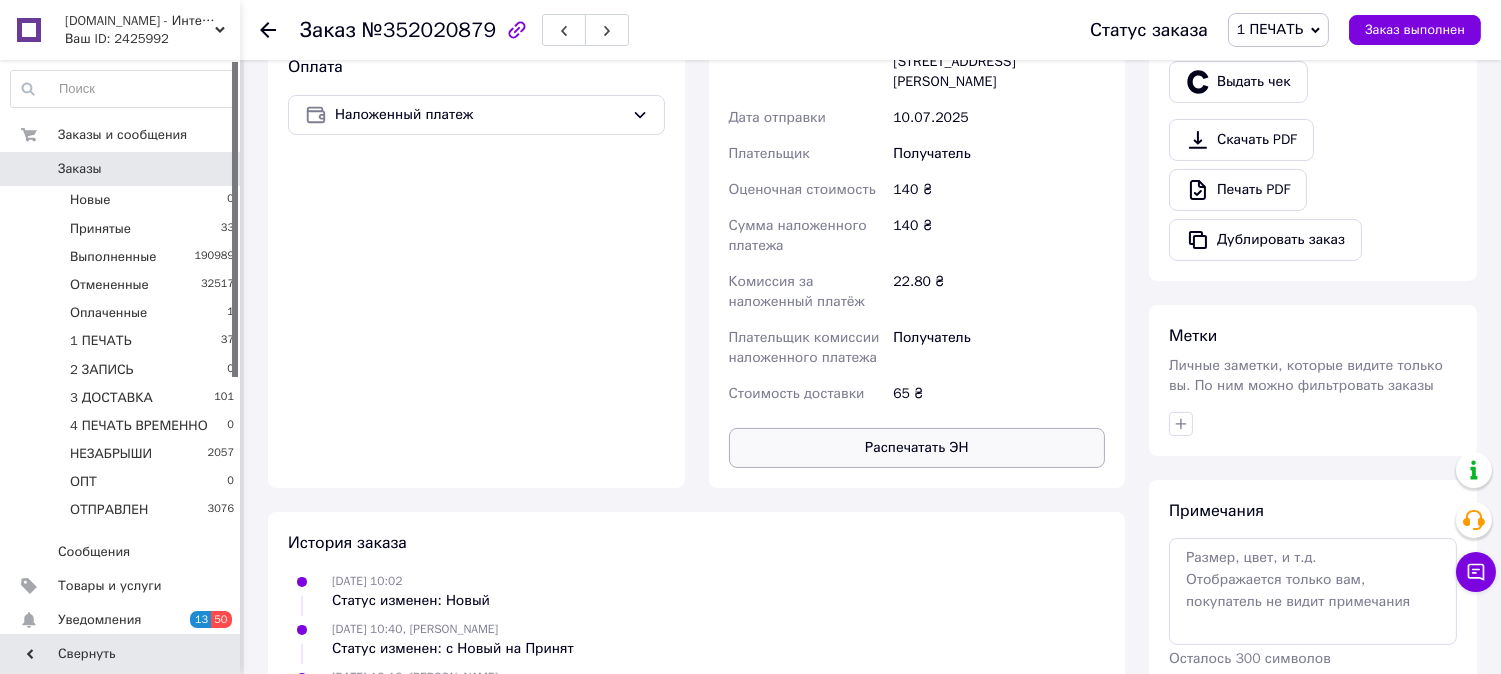 click on "Распечатать ЭН" at bounding box center [917, 448] 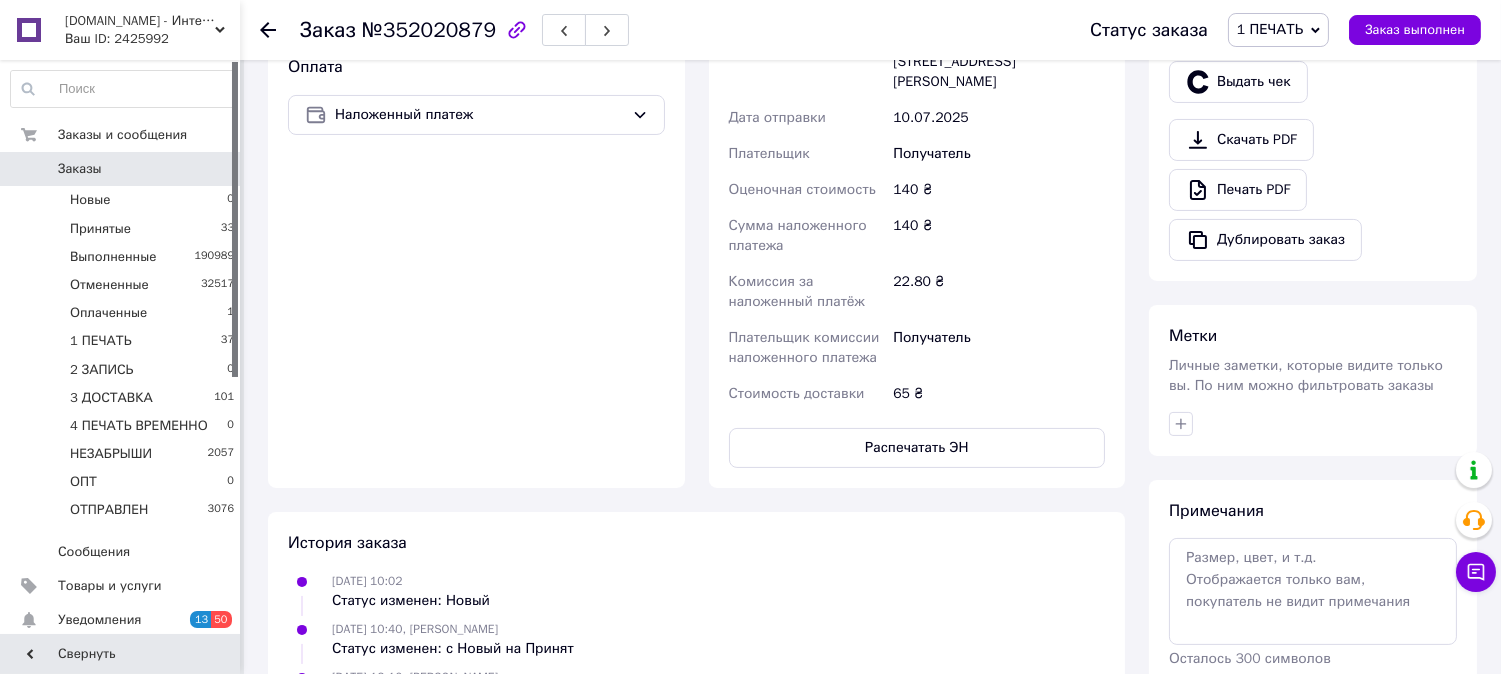 type 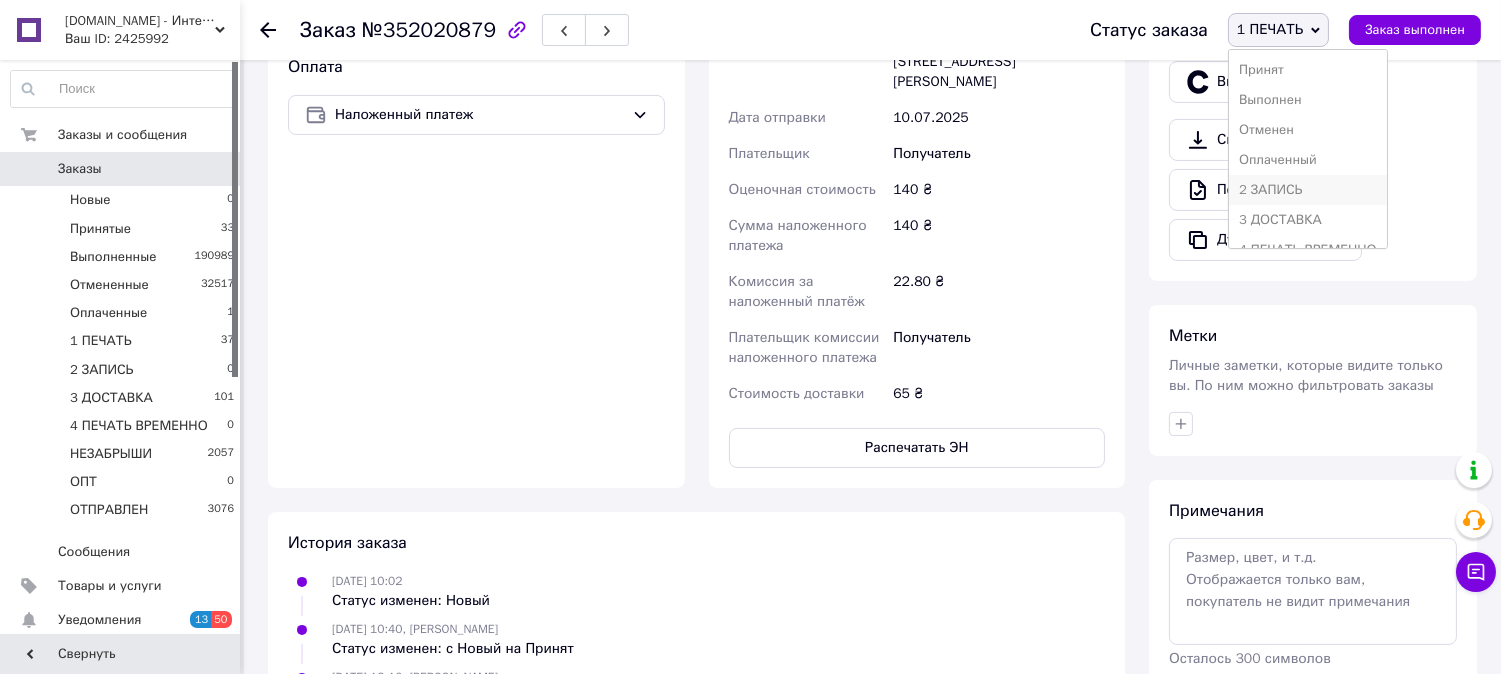 click on "2 ЗАПИСЬ" at bounding box center (1308, 190) 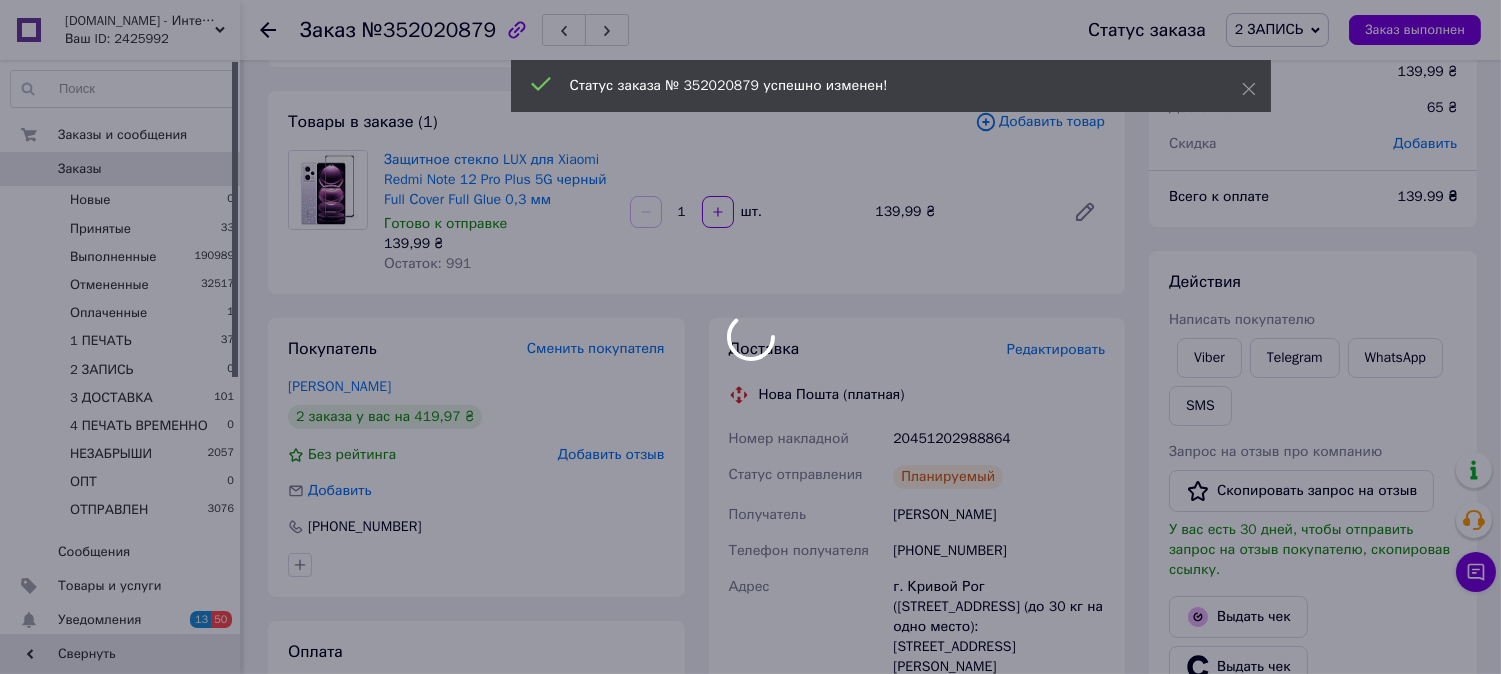 scroll, scrollTop: 0, scrollLeft: 0, axis: both 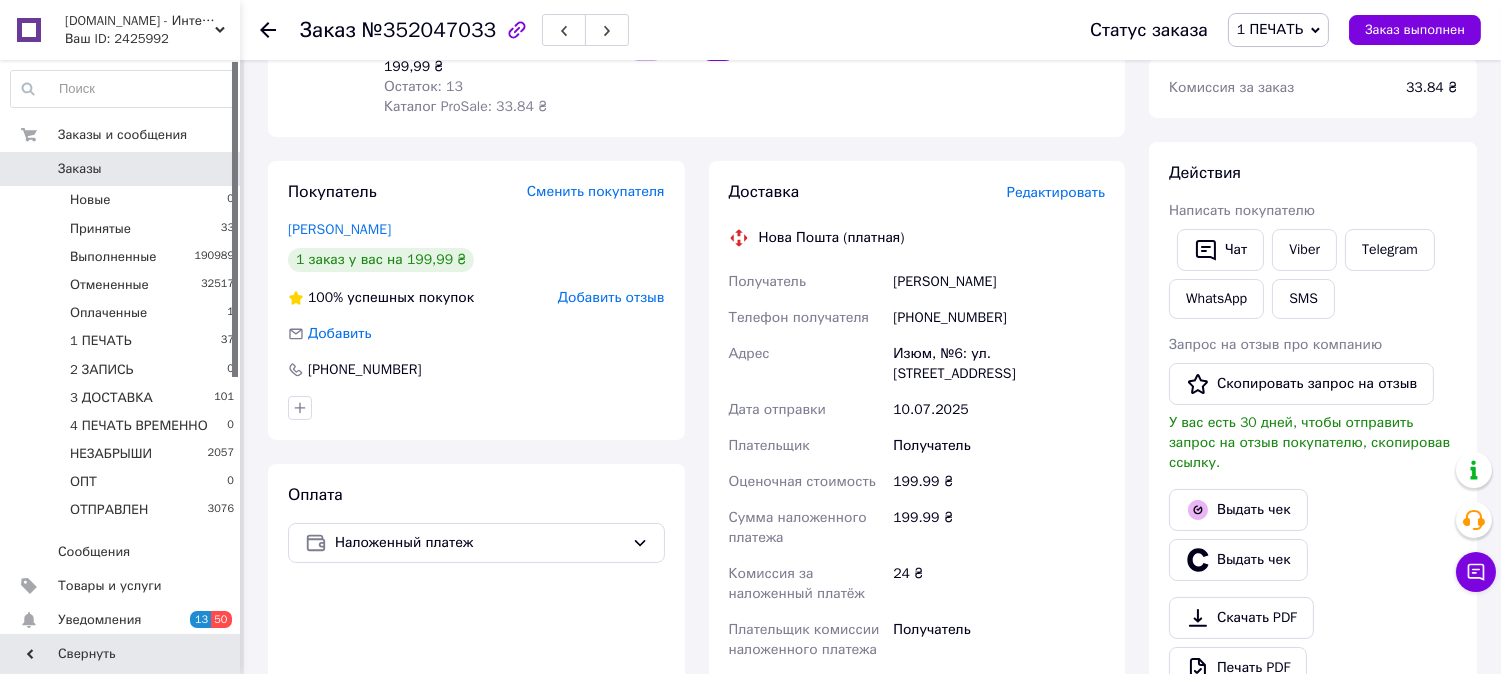 click on "Редактировать" at bounding box center (1056, 192) 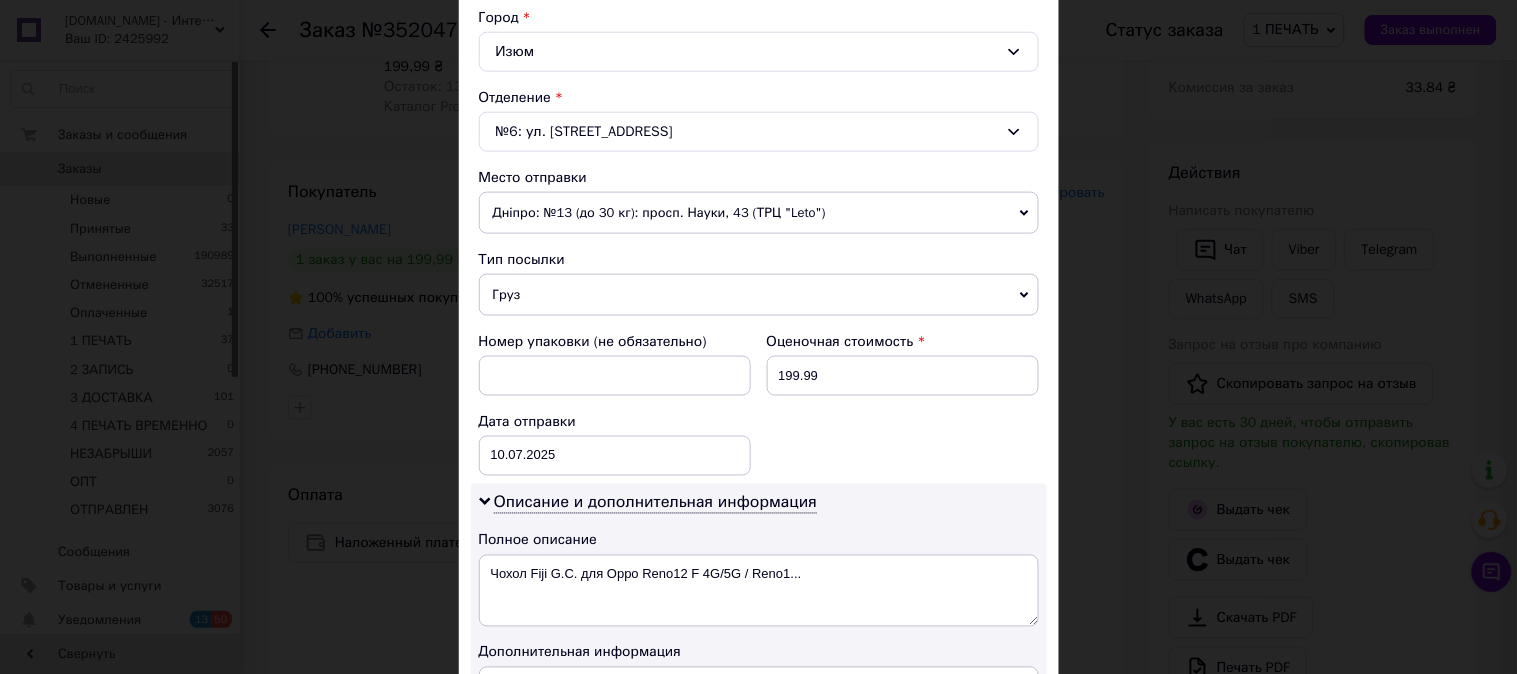scroll, scrollTop: 555, scrollLeft: 0, axis: vertical 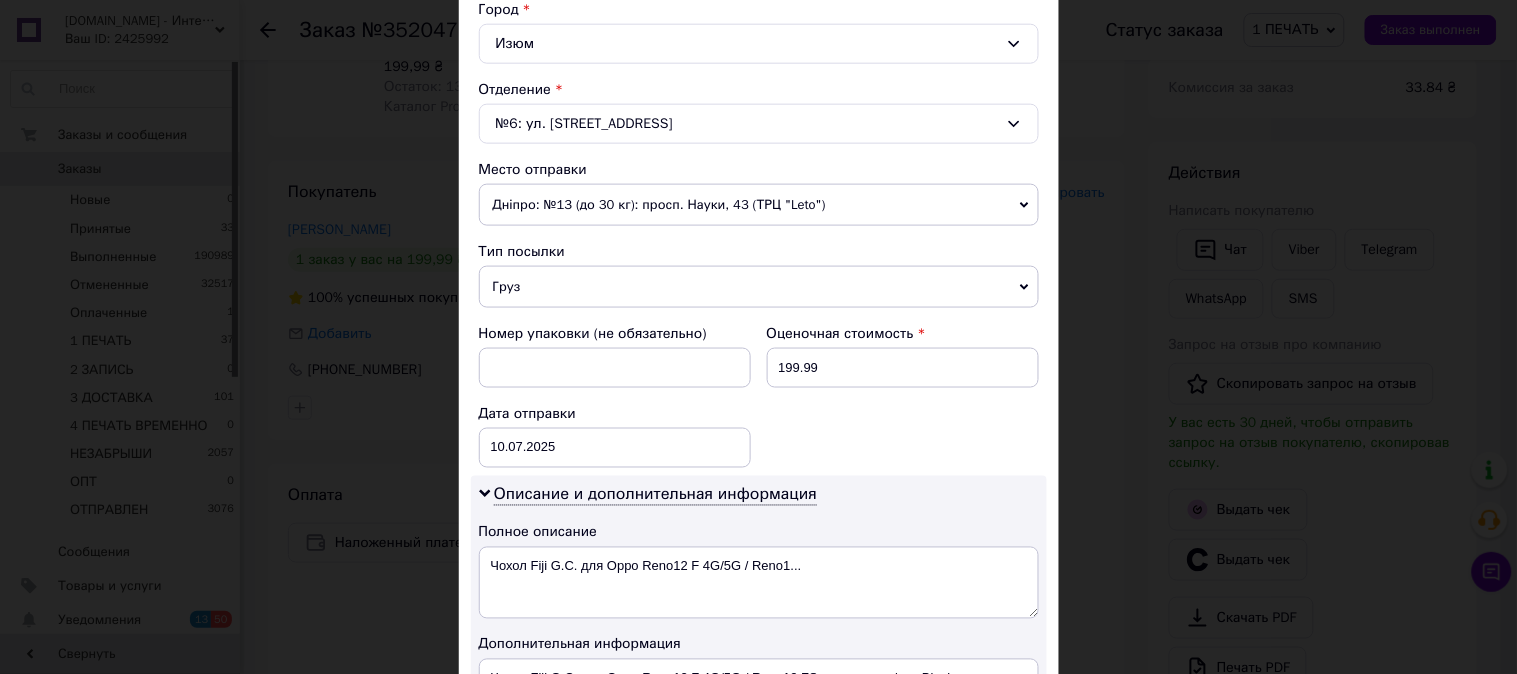 click on "Груз" at bounding box center (759, 287) 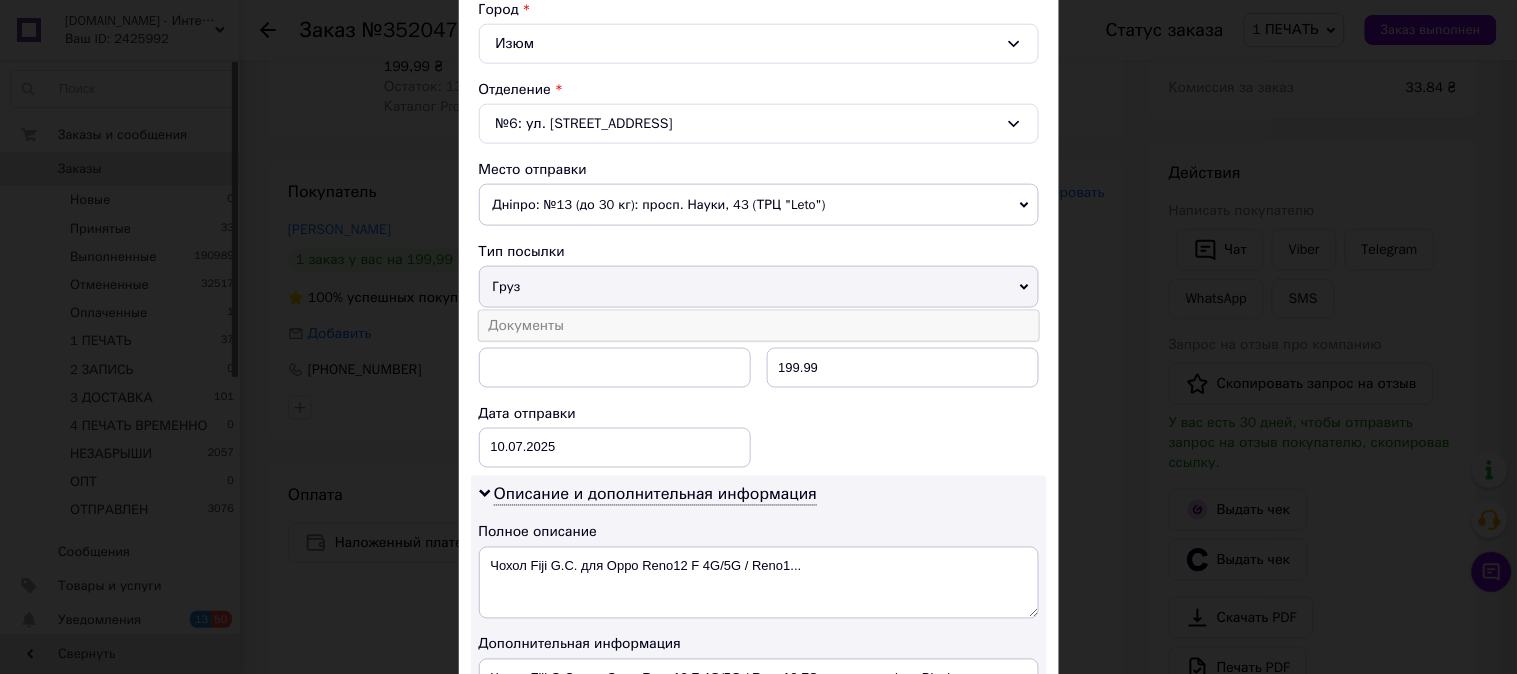 click on "Документы" at bounding box center [759, 326] 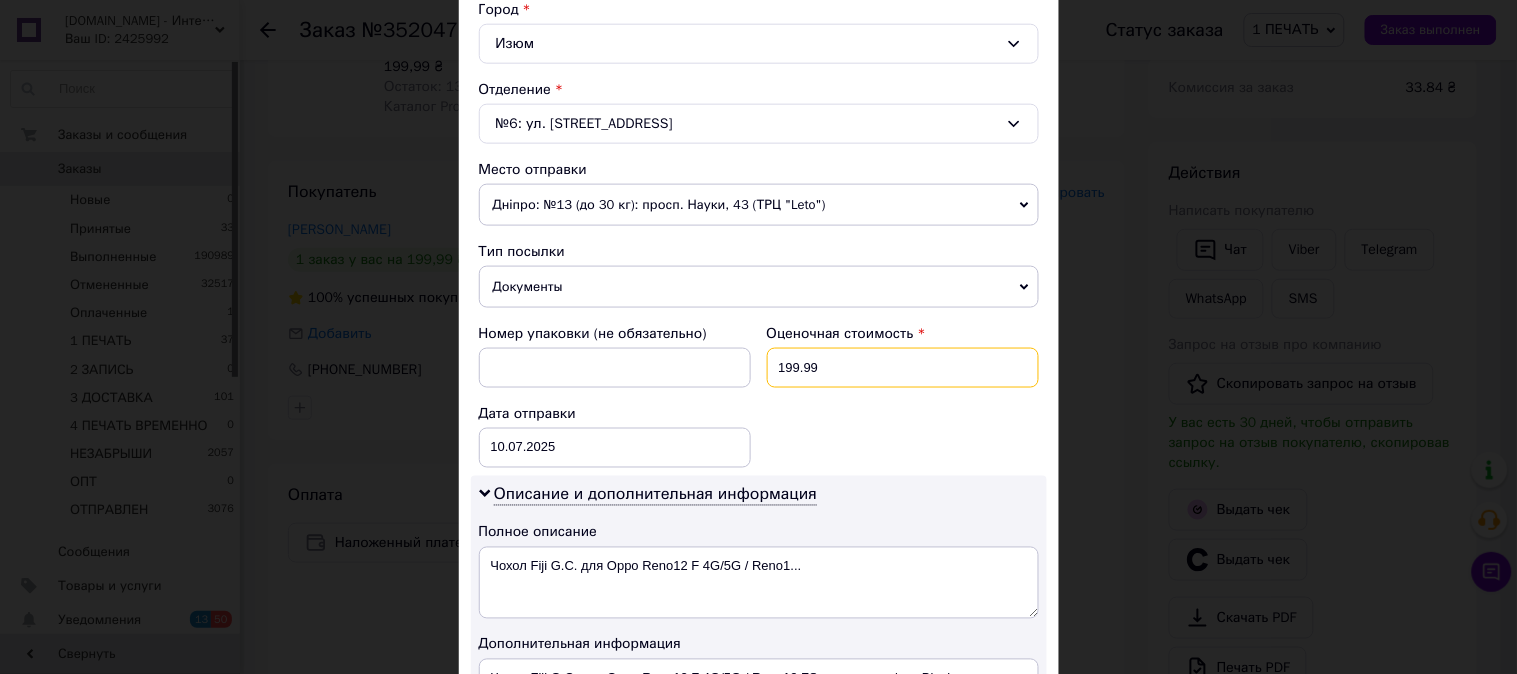 click on "199.99" at bounding box center [903, 368] 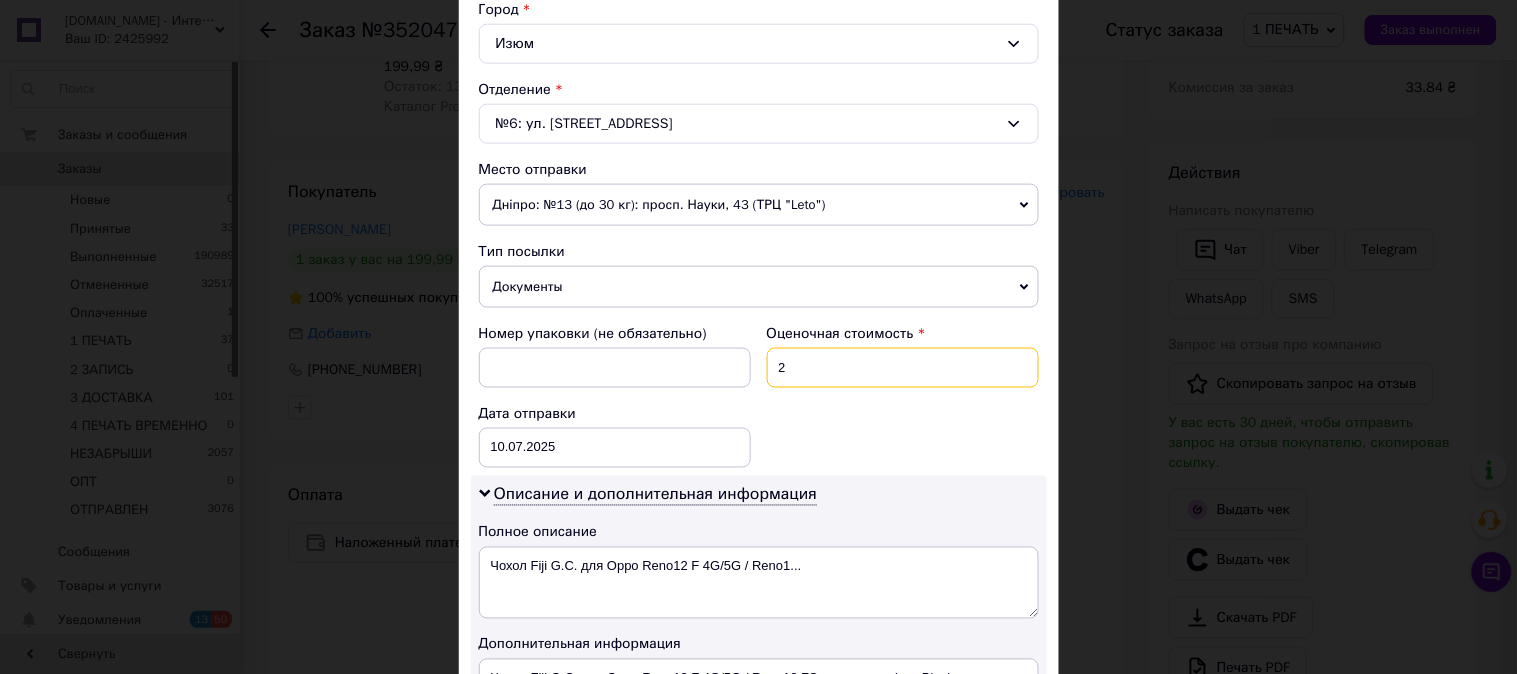 click on "2" at bounding box center (903, 368) 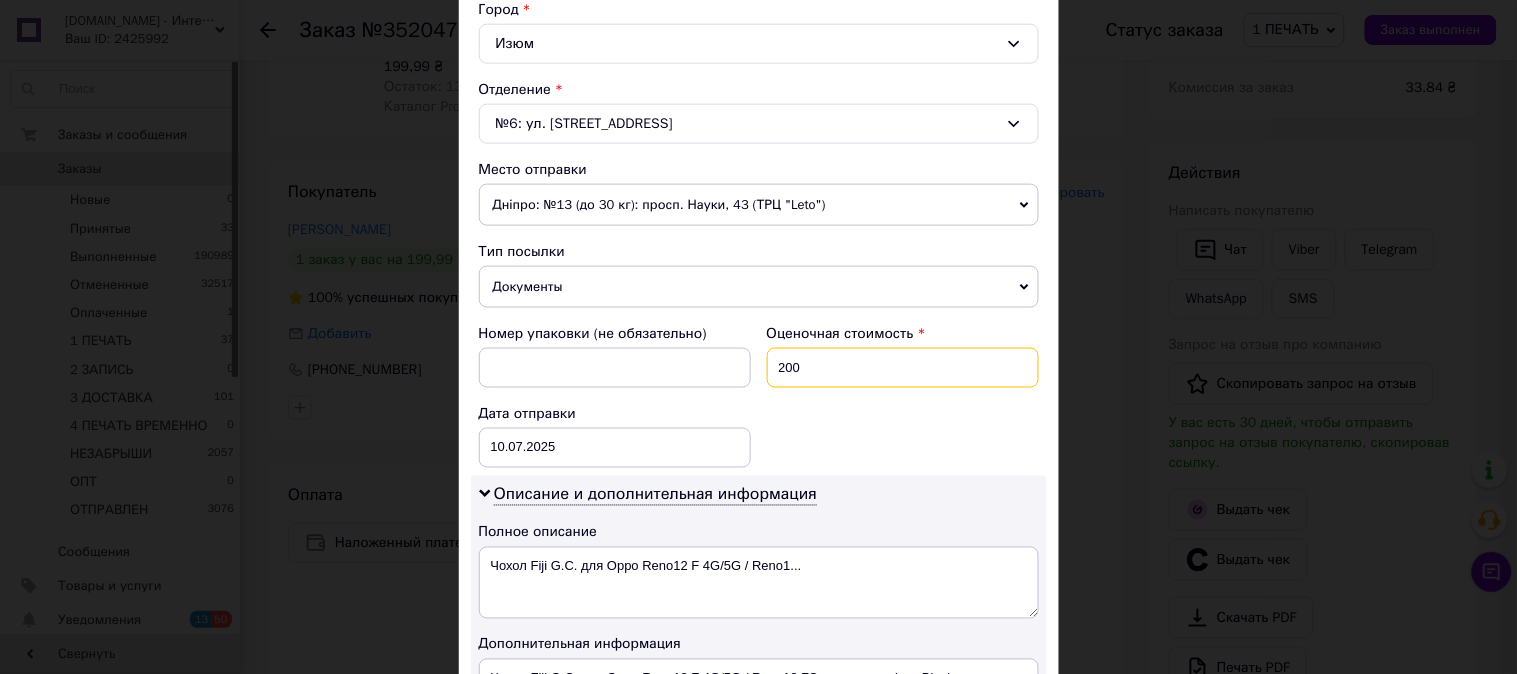 type on "200" 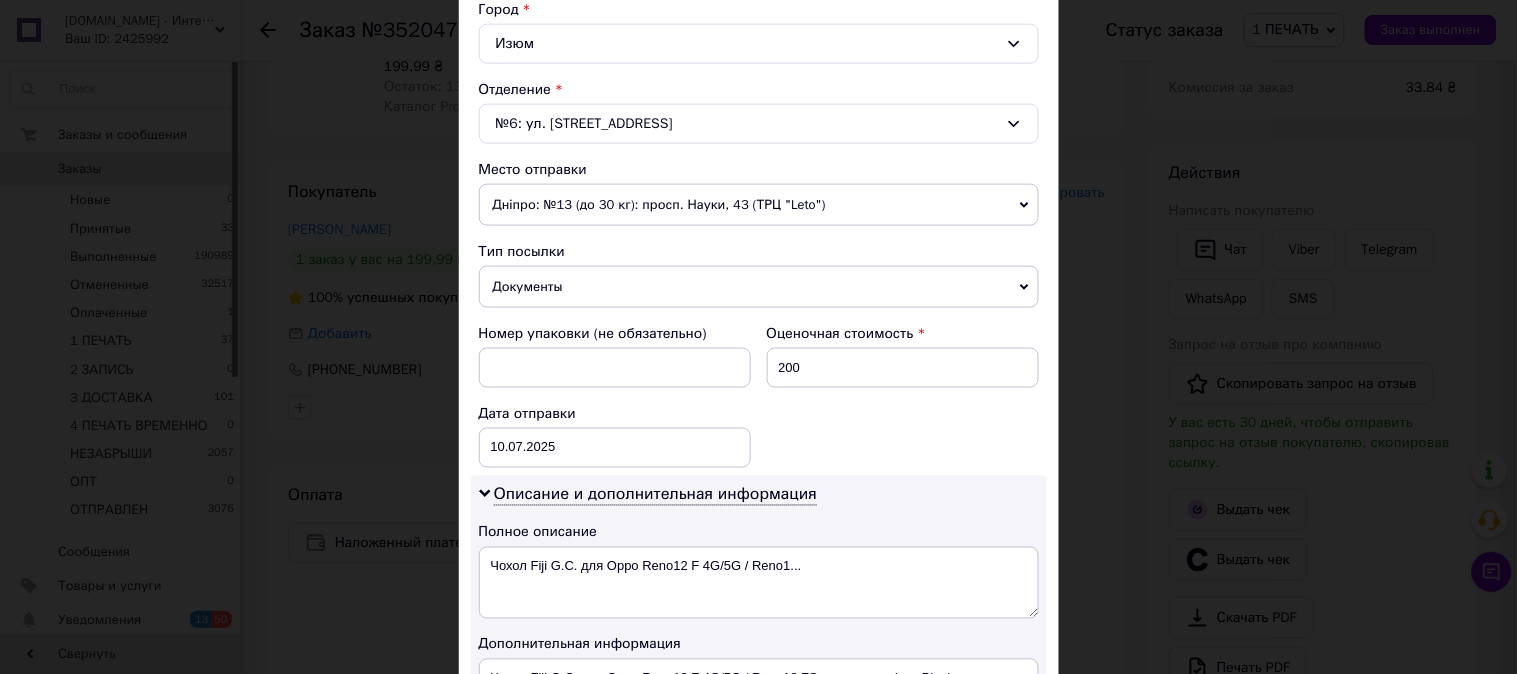 click on "Номер упаковки (не обязательно) Оценочная стоимость 200 Дата отправки [DATE] < 2025 > < Июль > Пн Вт Ср Чт Пт Сб Вс 30 1 2 3 4 5 6 7 8 9 10 11 12 13 14 15 16 17 18 19 20 21 22 23 24 25 26 27 28 29 30 31 1 2 3 4 5 6 7 8 9 10" at bounding box center (759, 396) 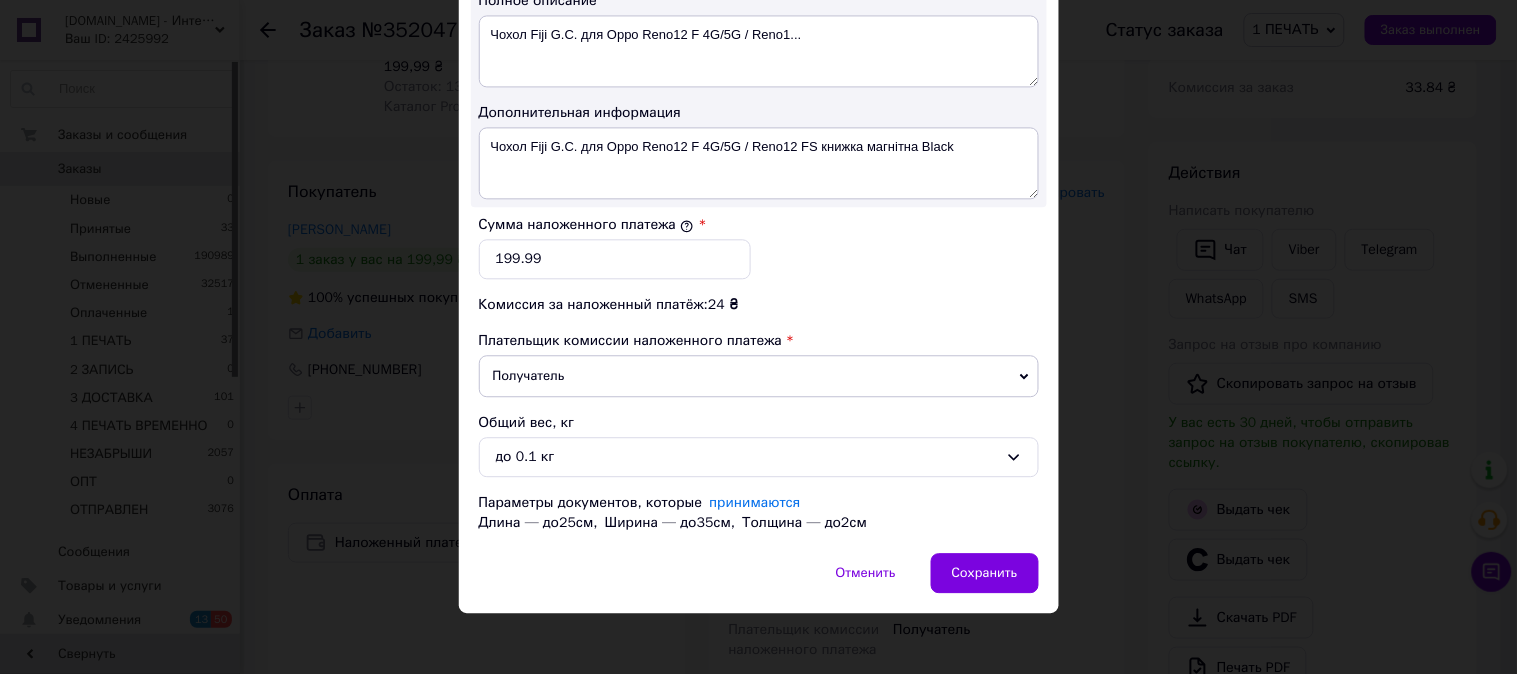 scroll, scrollTop: 1098, scrollLeft: 0, axis: vertical 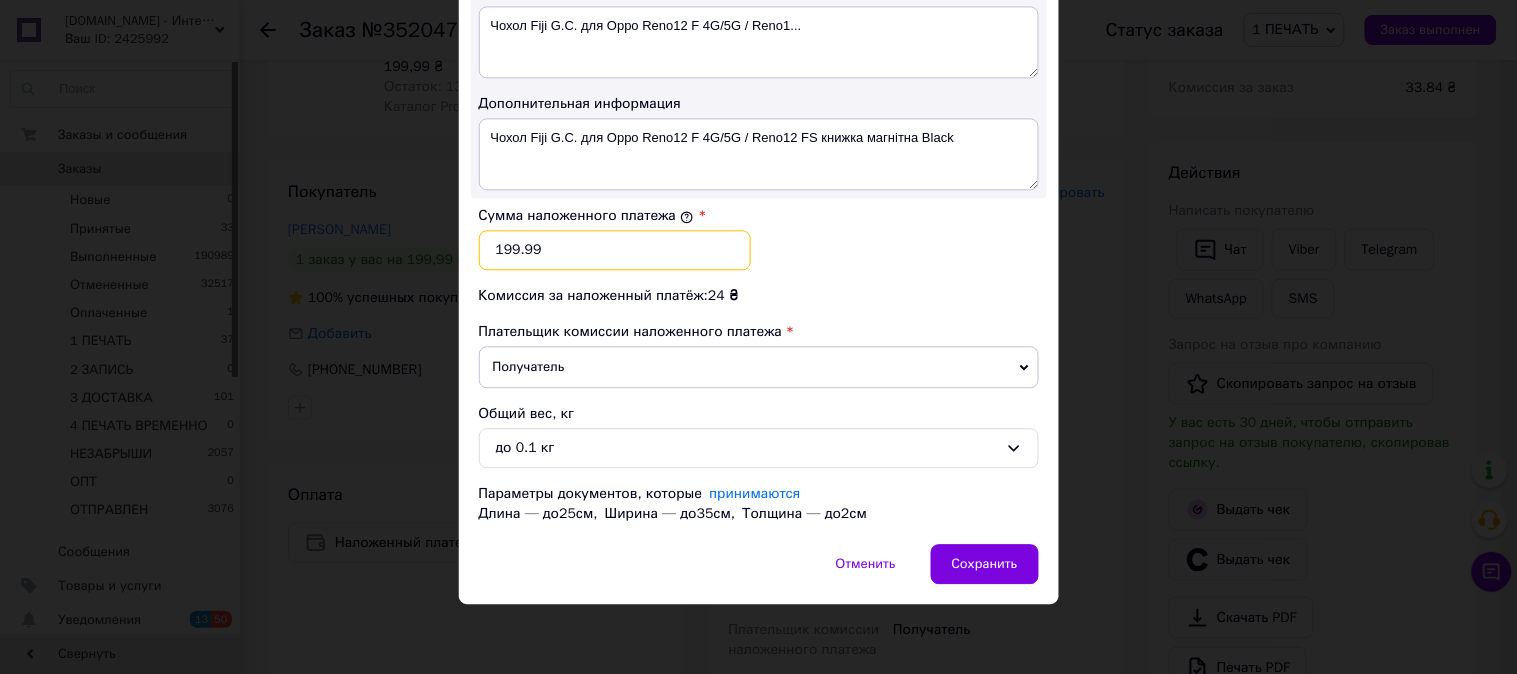 click on "199.99" at bounding box center (615, 250) 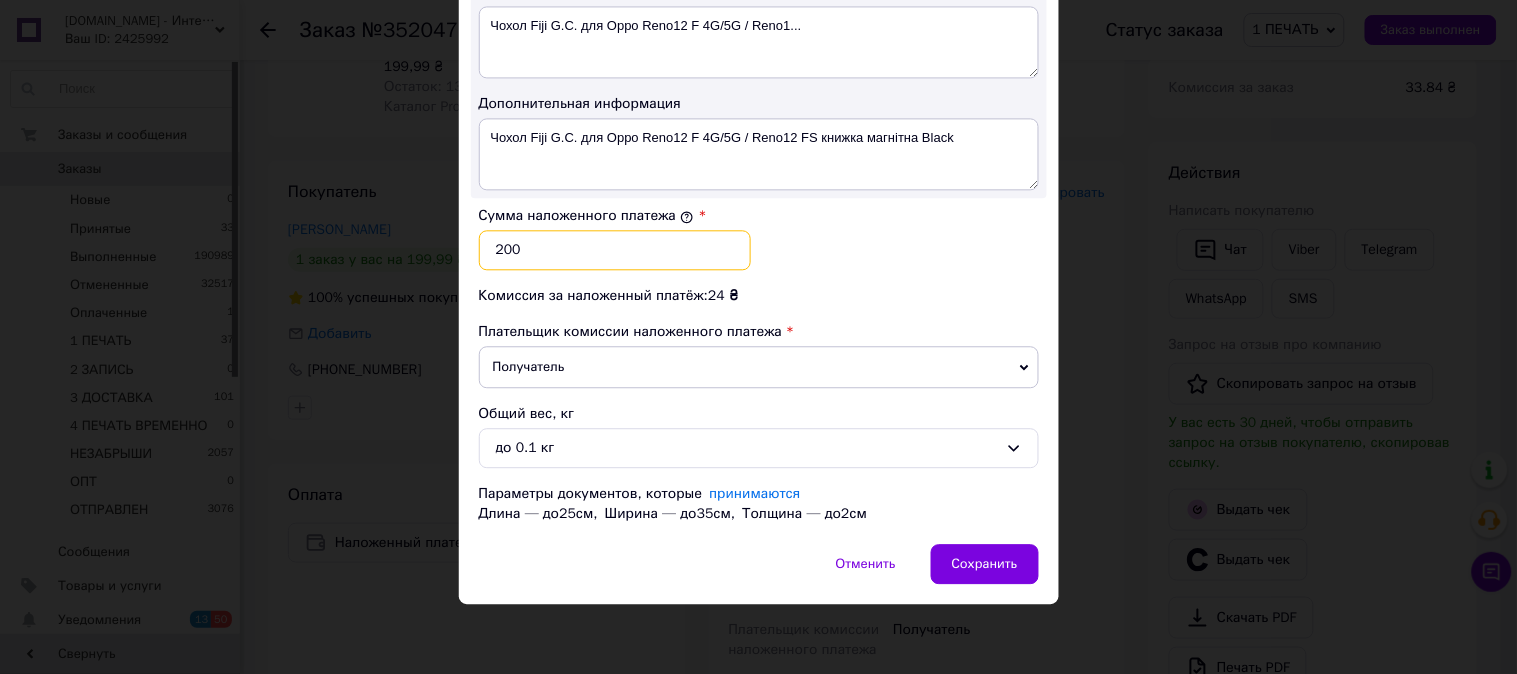 type on "200" 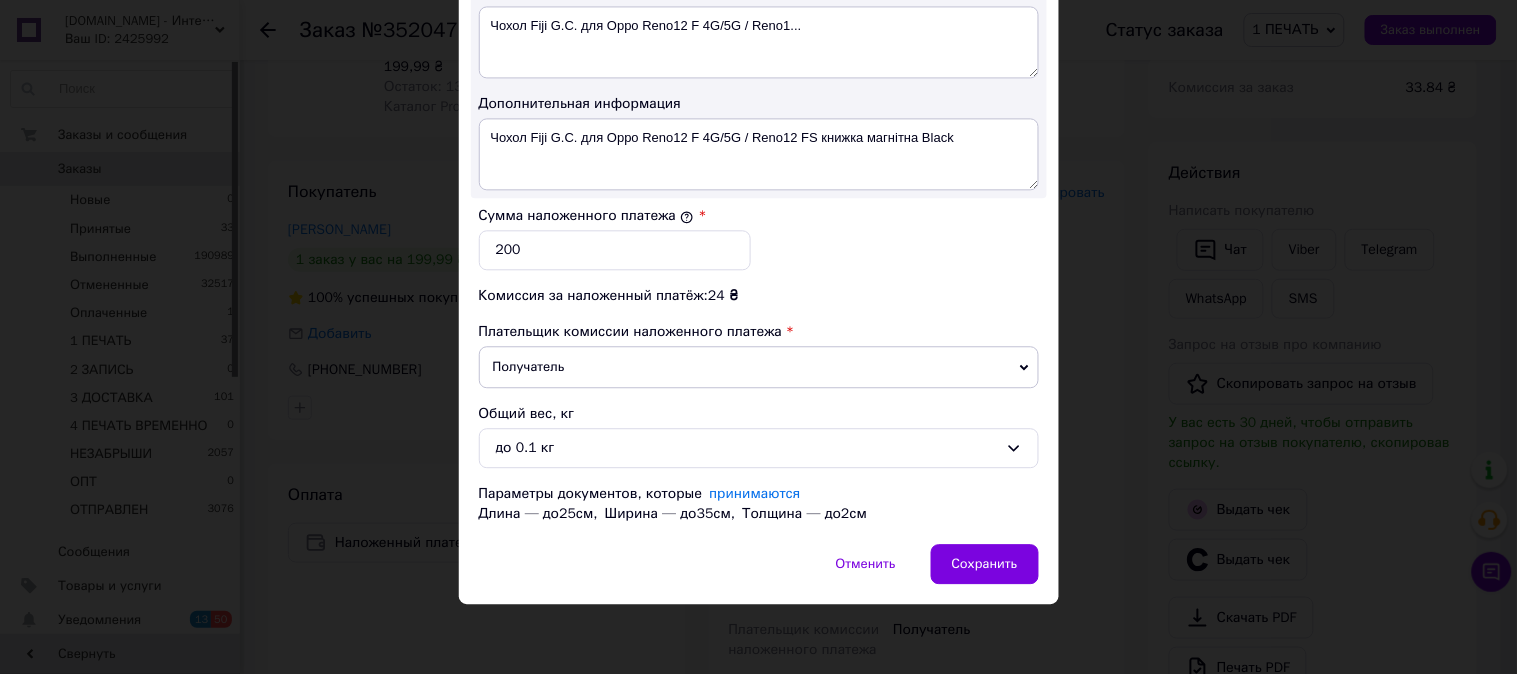 click on "Сумма наложенного платежа     * 200" at bounding box center [759, 238] 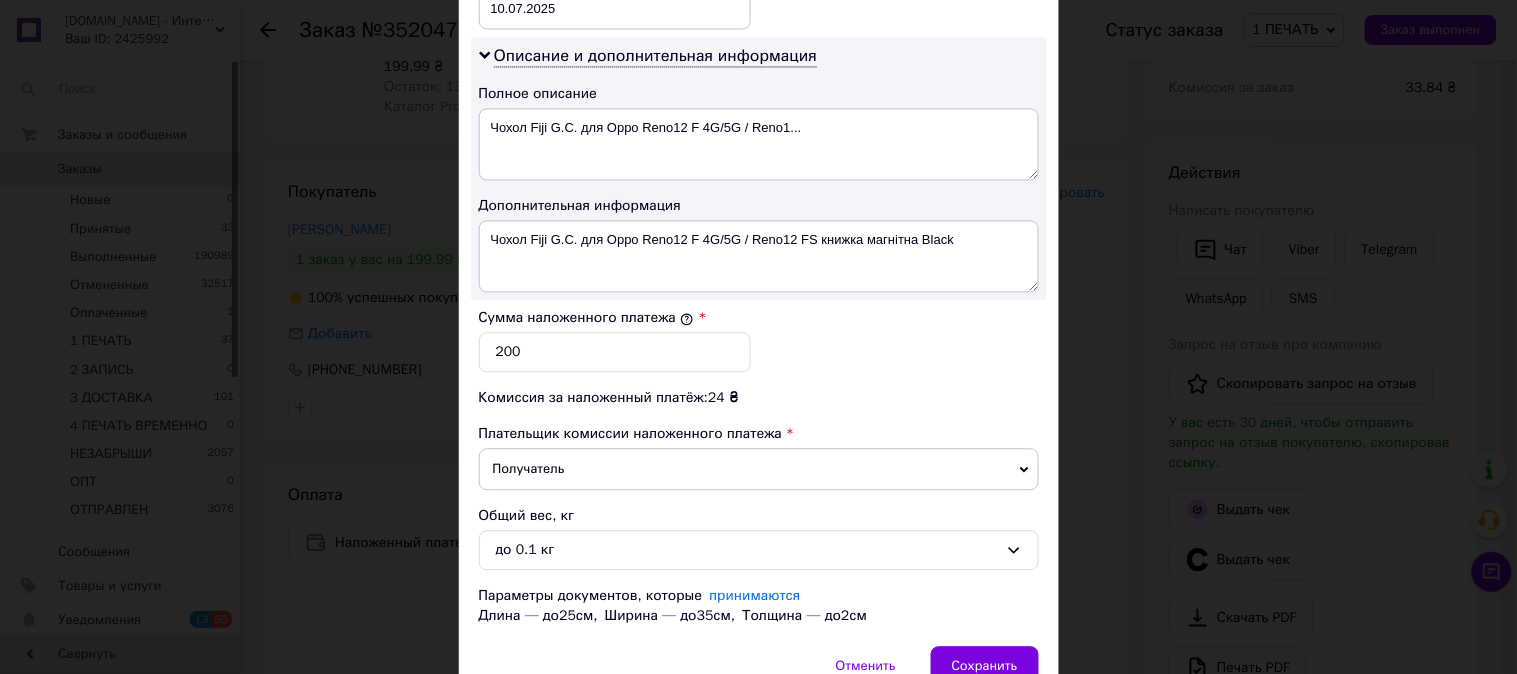 scroll, scrollTop: 987, scrollLeft: 0, axis: vertical 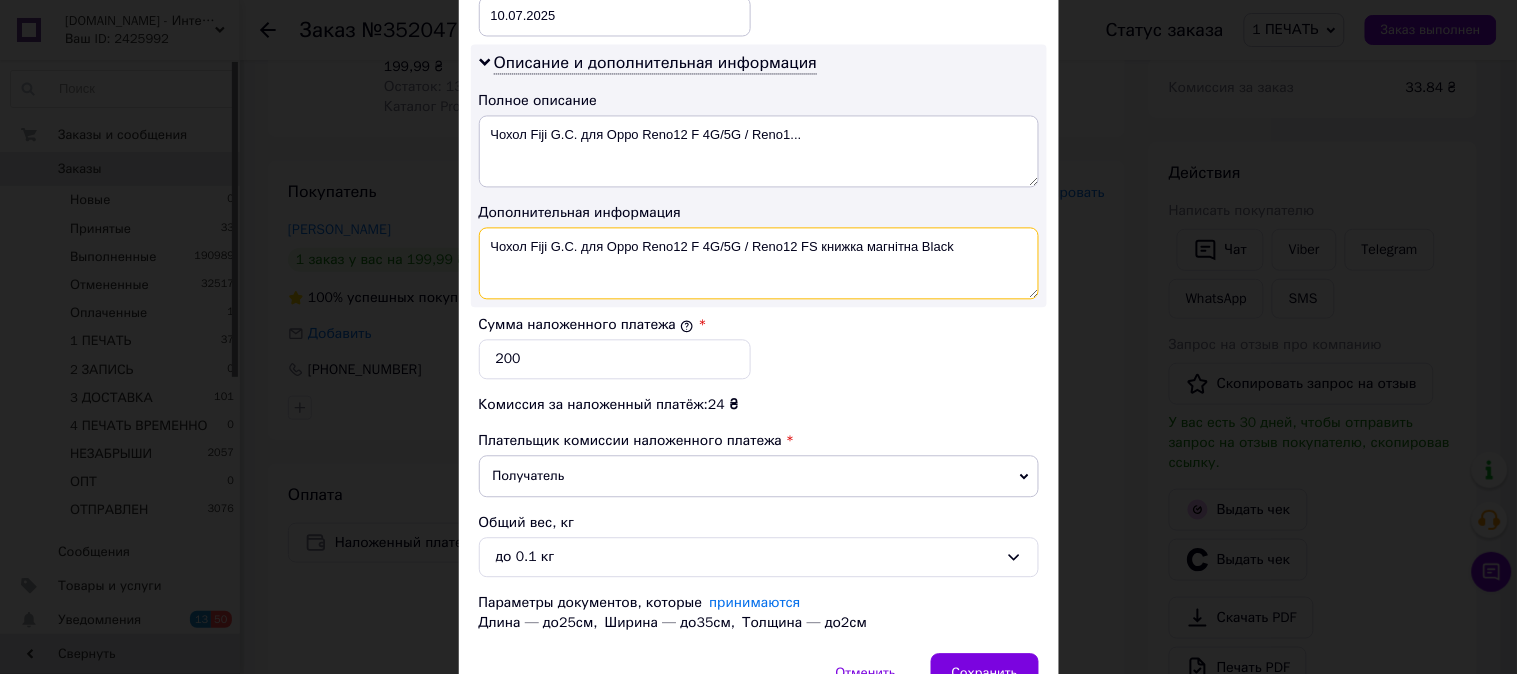click on "Чохол Fiji G.C. для Oppo Reno12 F 4G/5G / Reno12 FS книжка магнітна Black" at bounding box center [759, 263] 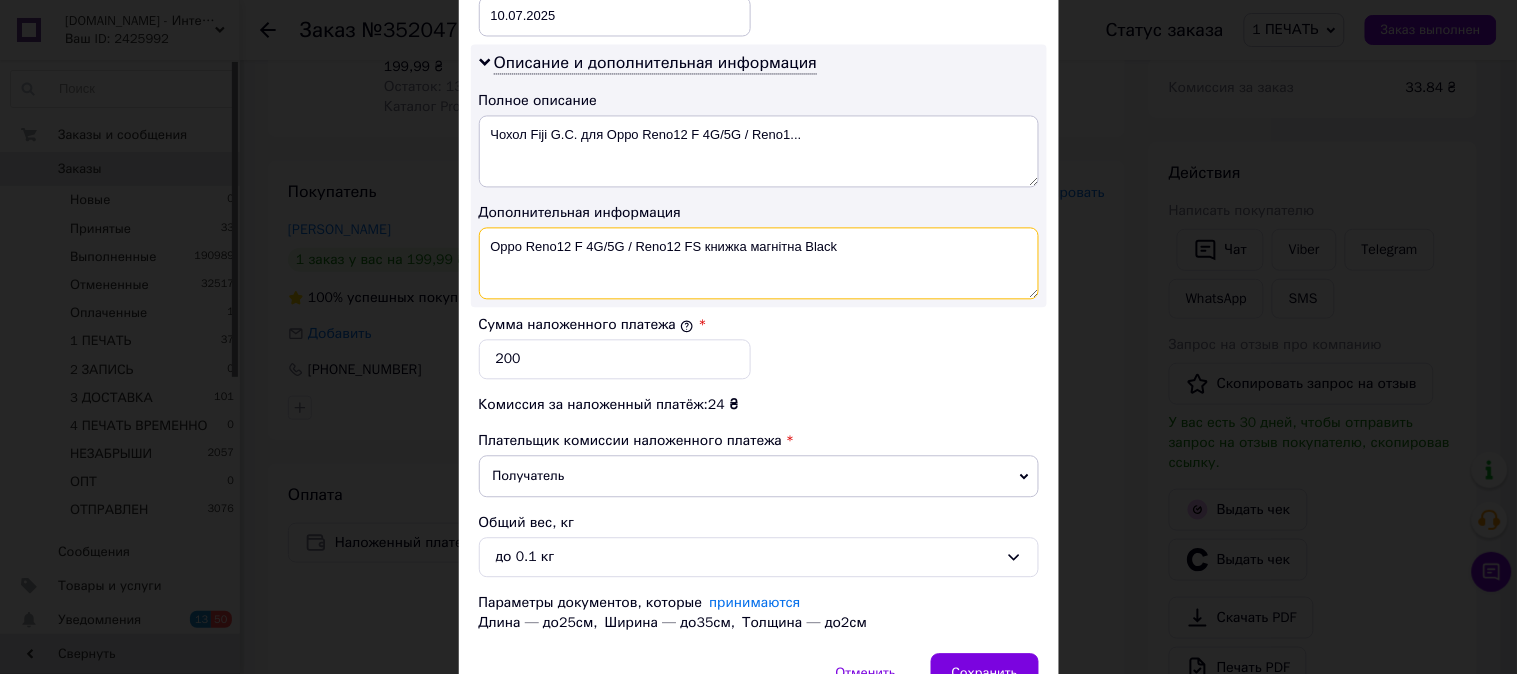 drag, startPoint x: 703, startPoint y: 257, endPoint x: 800, endPoint y: 277, distance: 99.0404 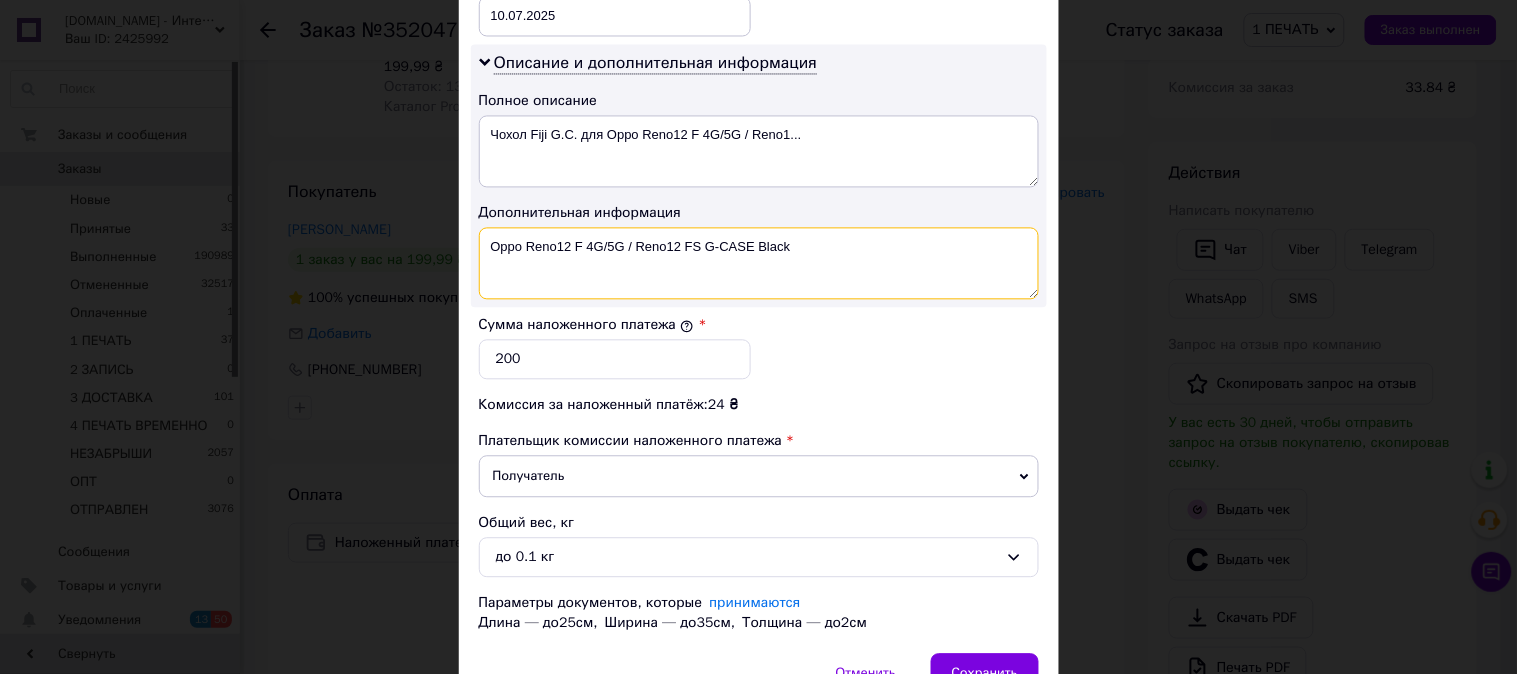 click on "Oppo Reno12 F 4G/5G / Reno12 FS G-CASE Black" at bounding box center (759, 263) 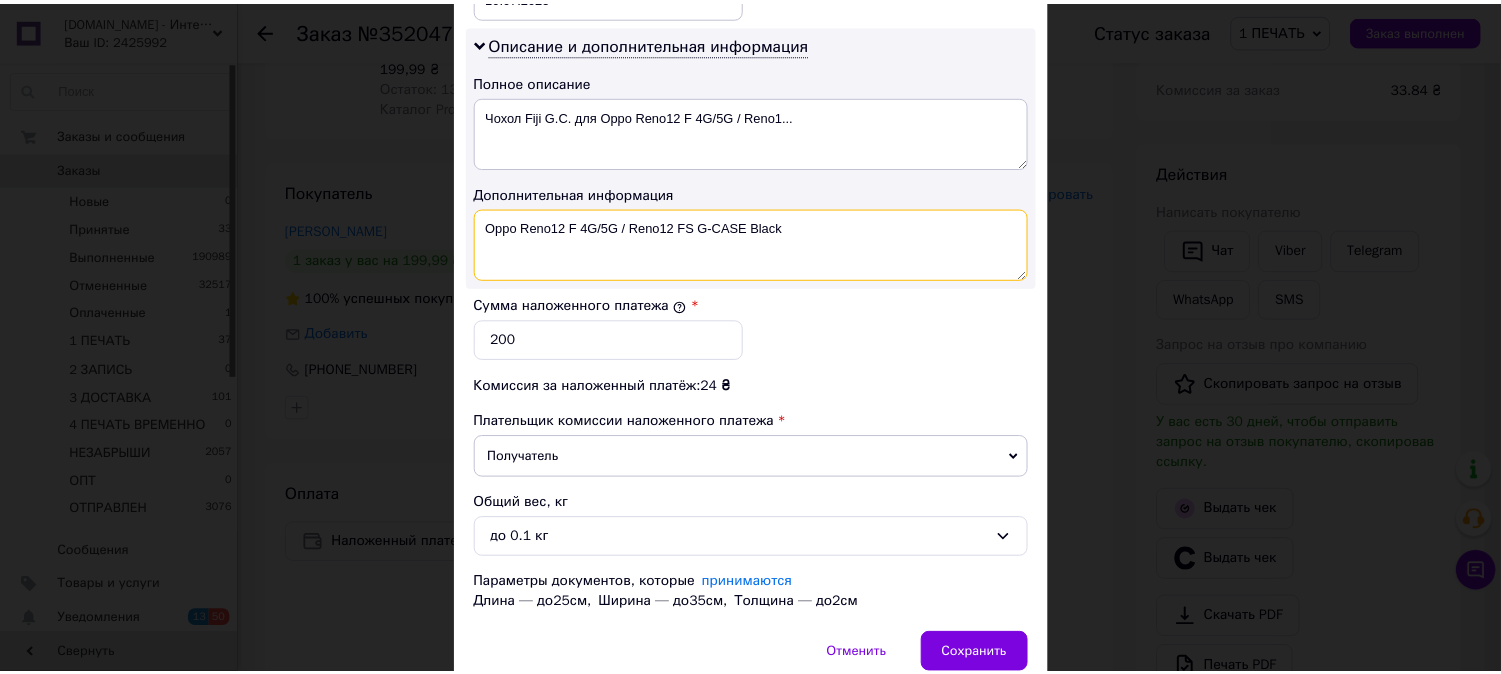 scroll, scrollTop: 1098, scrollLeft: 0, axis: vertical 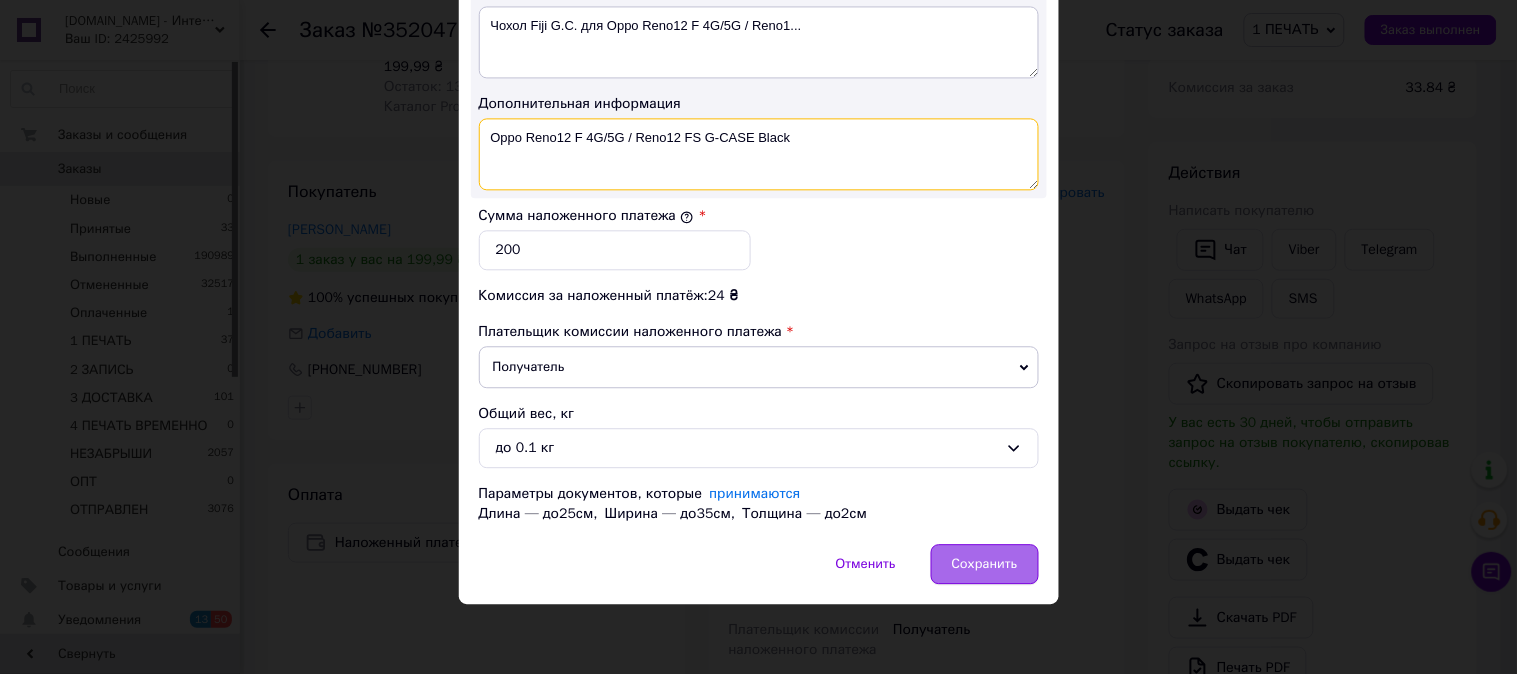 type on "Oppo Reno12 F 4G/5G / Reno12 FS G-CASE Black" 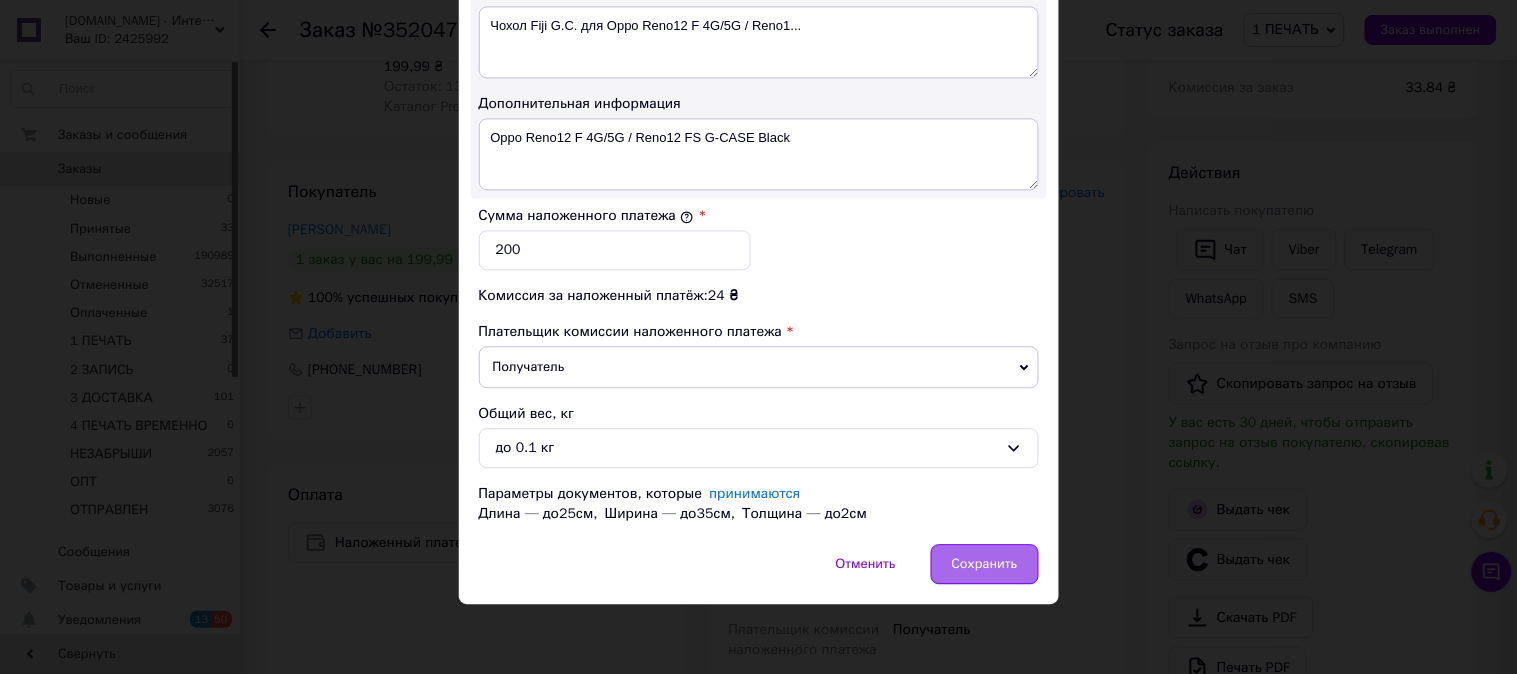 click on "Сохранить" at bounding box center (985, 564) 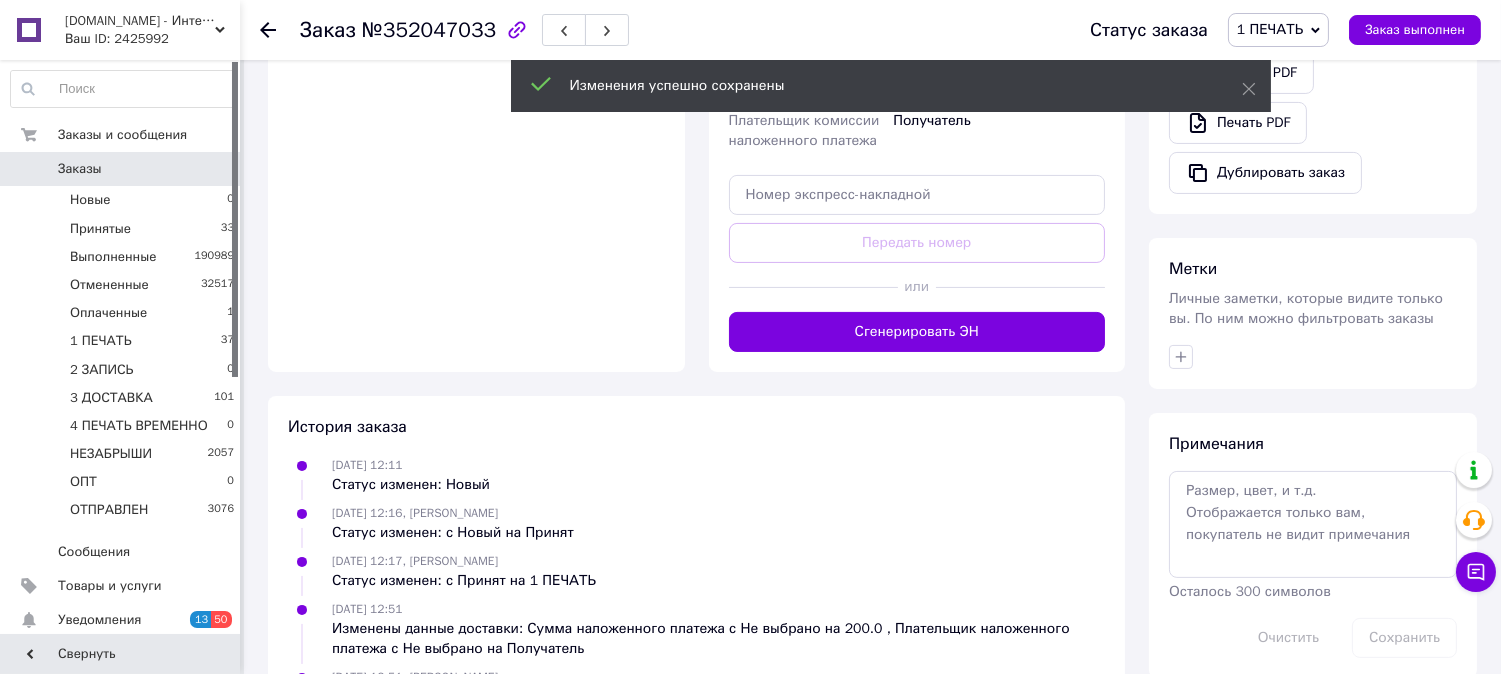 scroll, scrollTop: 814, scrollLeft: 0, axis: vertical 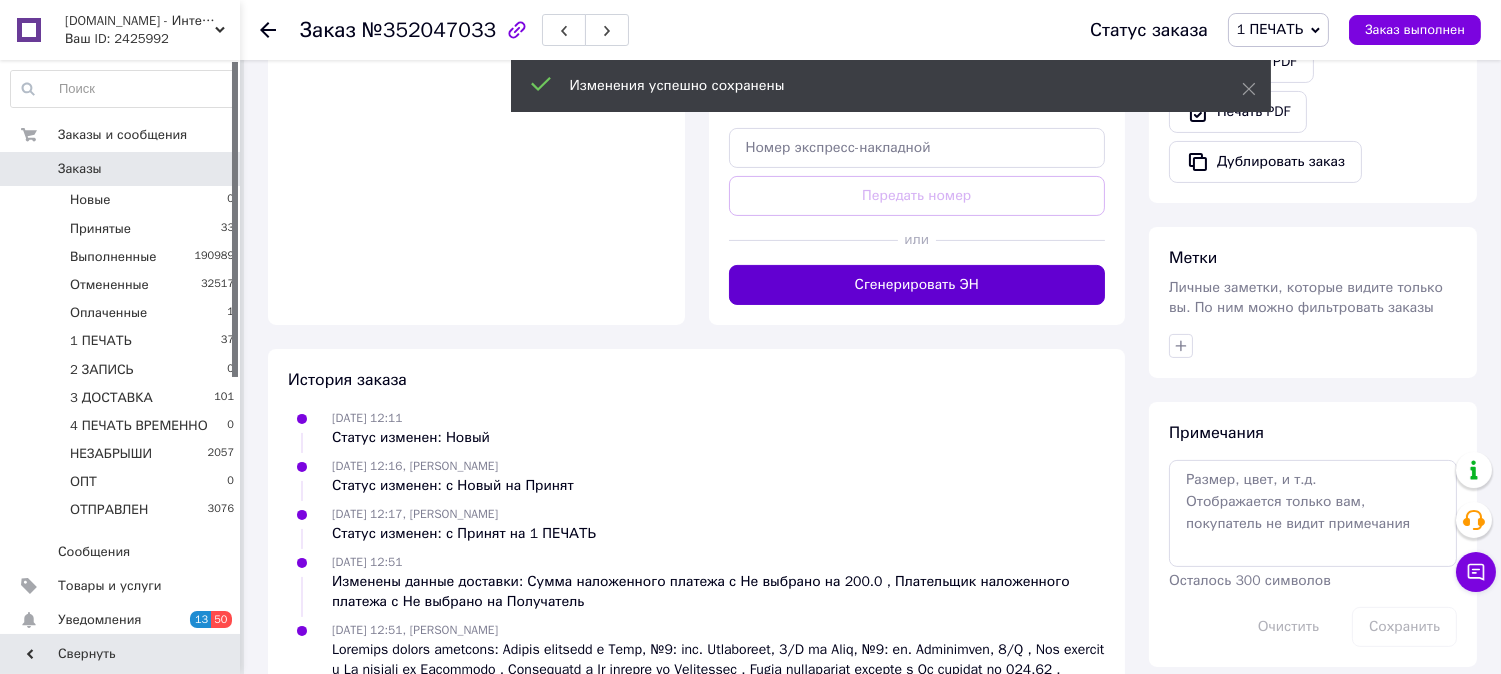 click on "Сгенерировать ЭН" at bounding box center [917, 285] 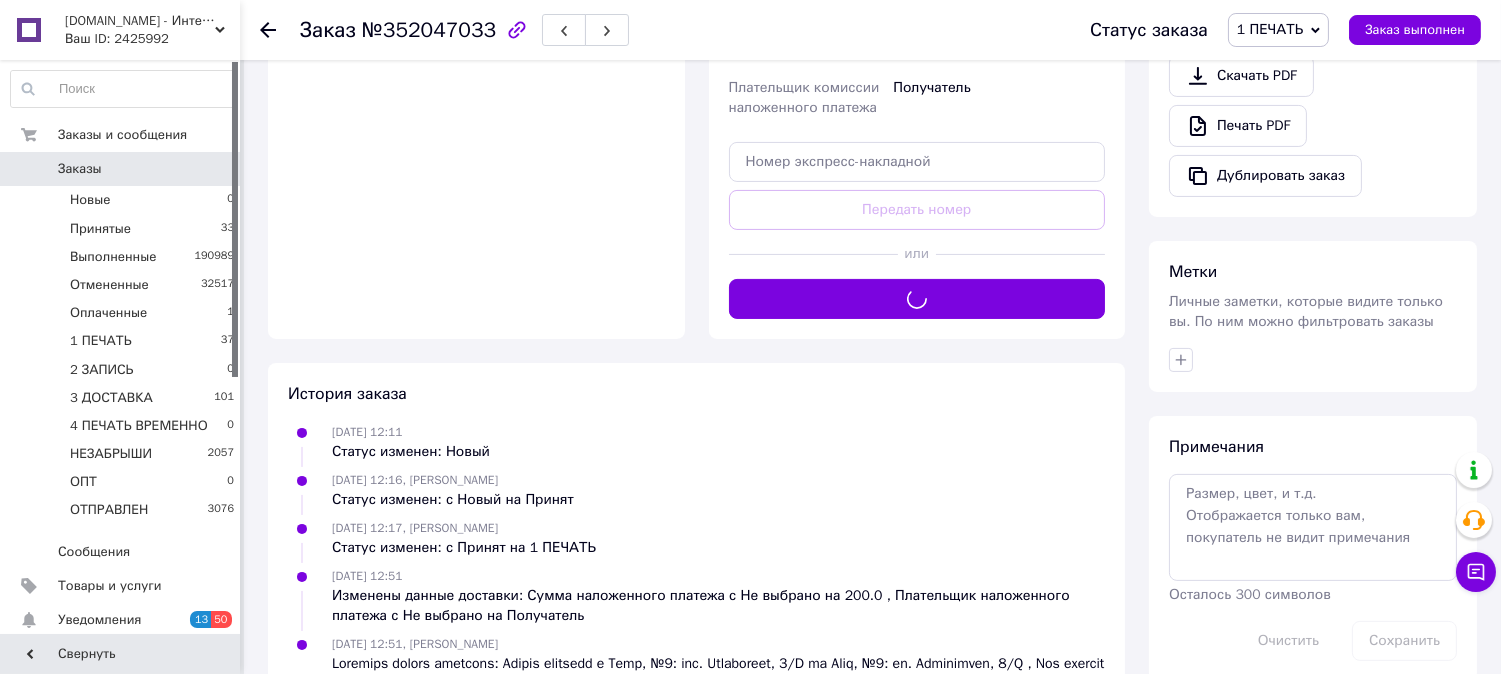 scroll, scrollTop: 852, scrollLeft: 0, axis: vertical 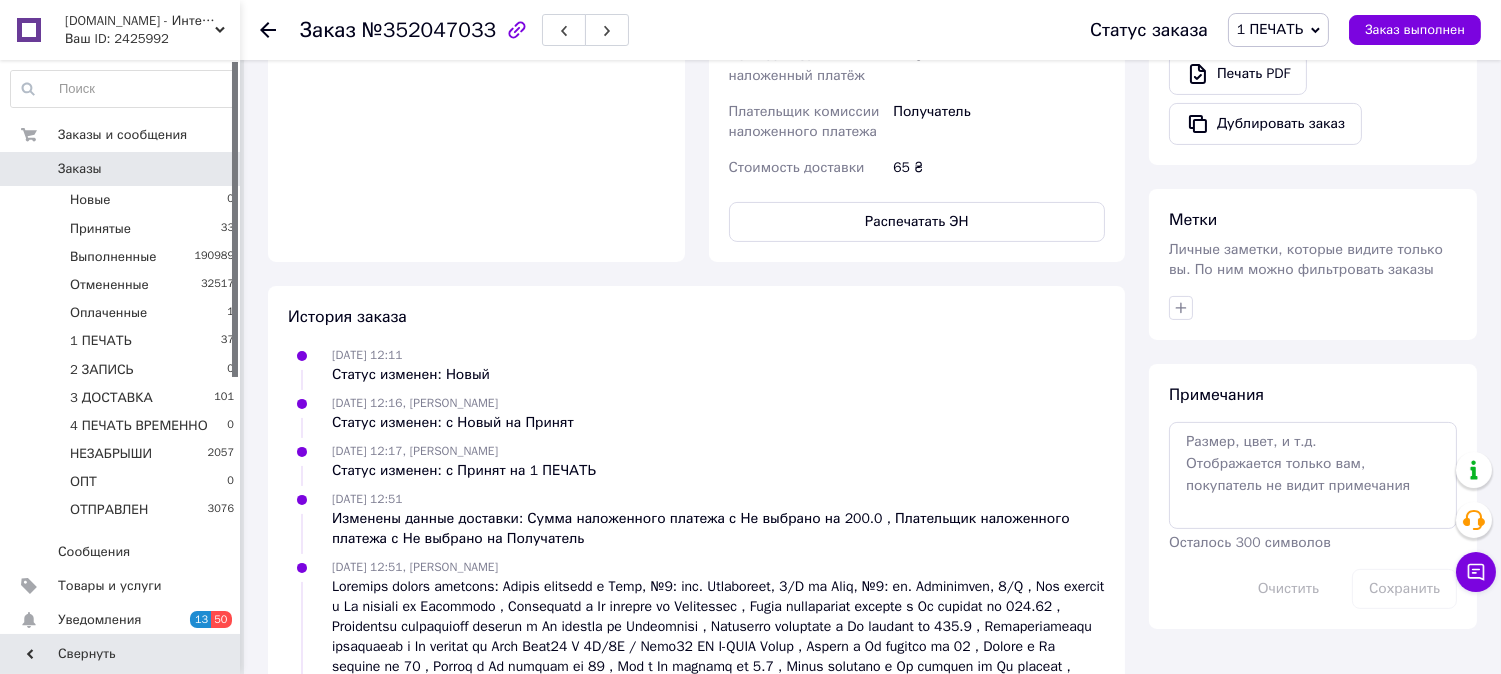 click on "Доставка Редактировать Нова Пошта (платная) Номер накладной 20451202980841 Статус отправления Заказ в обработке Получатель Мірошніченко Анжеліка Телефон получателя +380660084740 Адрес Изюм, №6: ул. Лондонская, 1/О Дата отправки 10.07.2025 Плательщик Получатель Оценочная стоимость 200 ₴ Сумма наложенного платежа 200 ₴ Комиссия за наложенный платёж 24 ₴ Плательщик комиссии наложенного платежа Получатель Стоимость доставки 65 ₴ Распечатать ЭН Плательщик Получатель Отправитель Фамилия получателя Мірошніченко Имя получателя Анжеліка Отчество получателя +380660084740 Курьером" at bounding box center (917, -86) 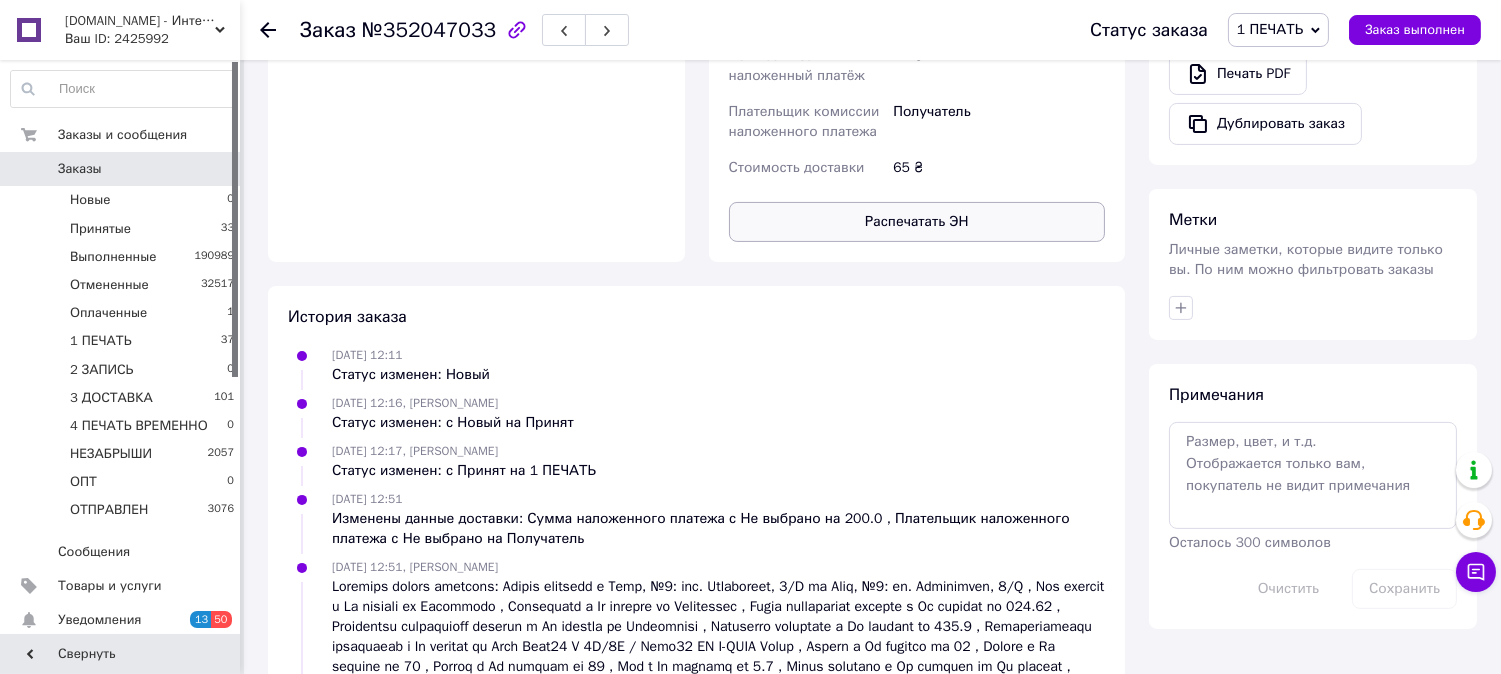 click on "Распечатать ЭН" at bounding box center [917, 222] 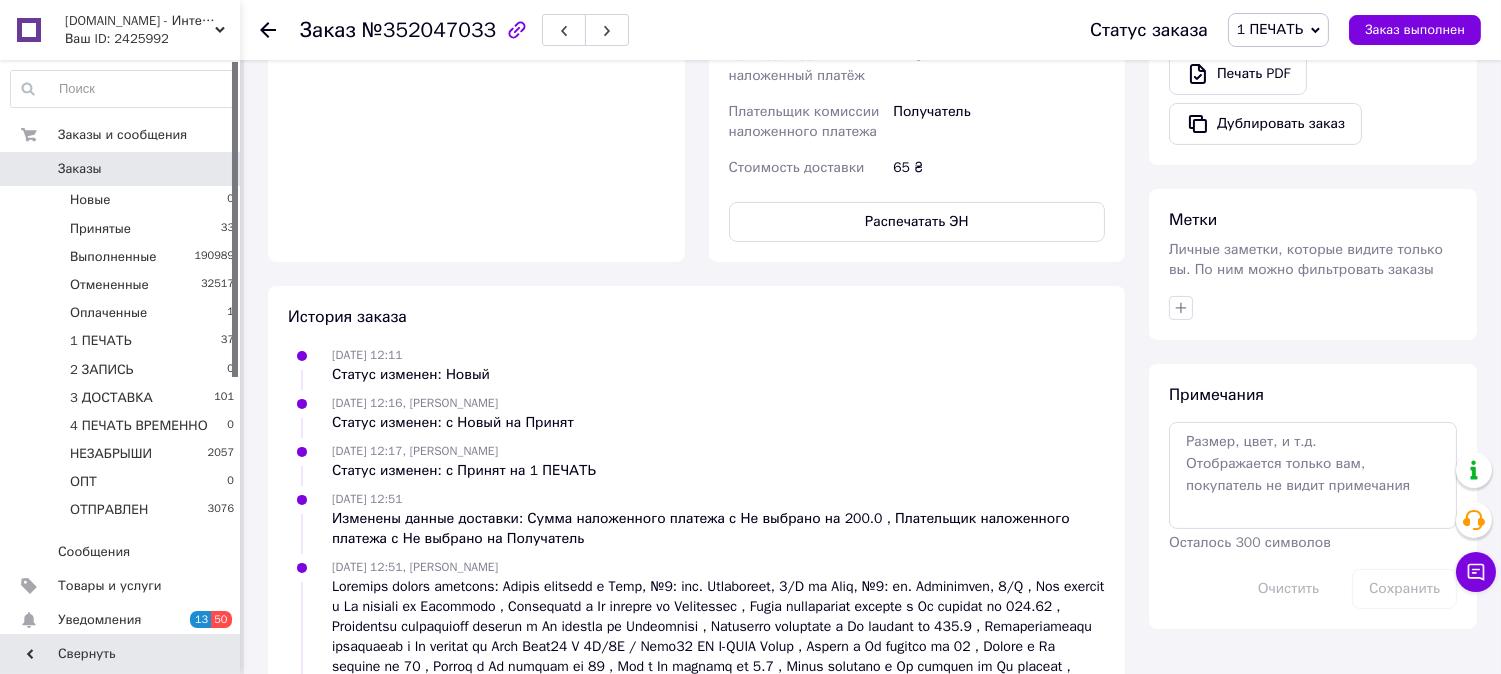 type 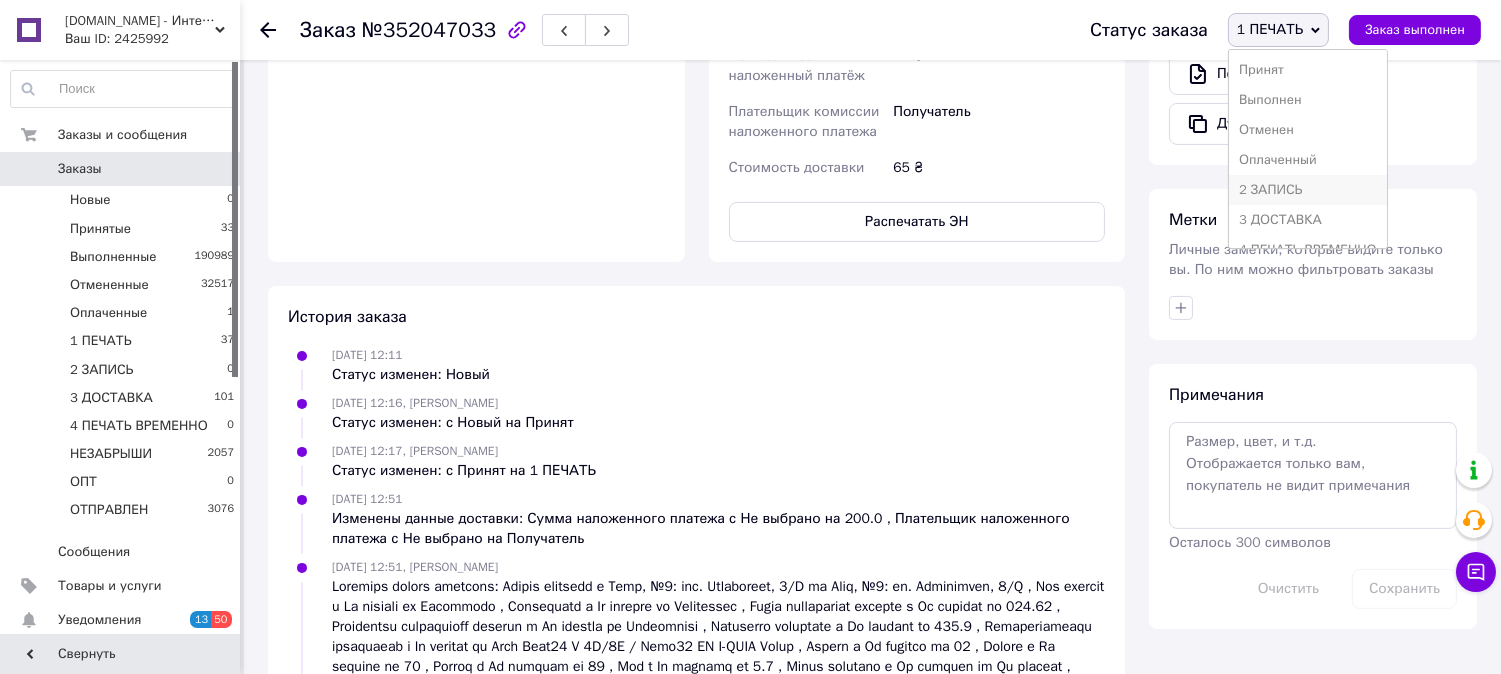 click on "2 ЗАПИСЬ" at bounding box center [1308, 190] 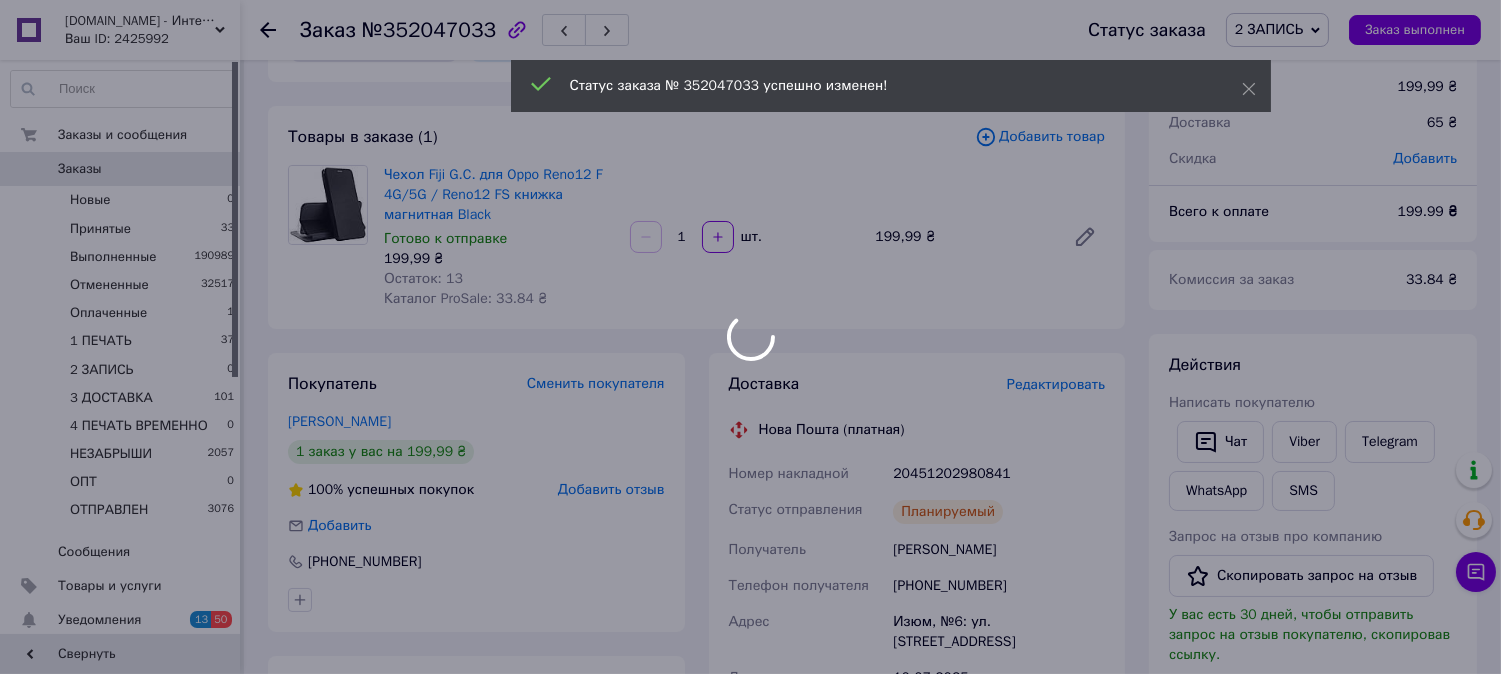 scroll, scrollTop: 0, scrollLeft: 0, axis: both 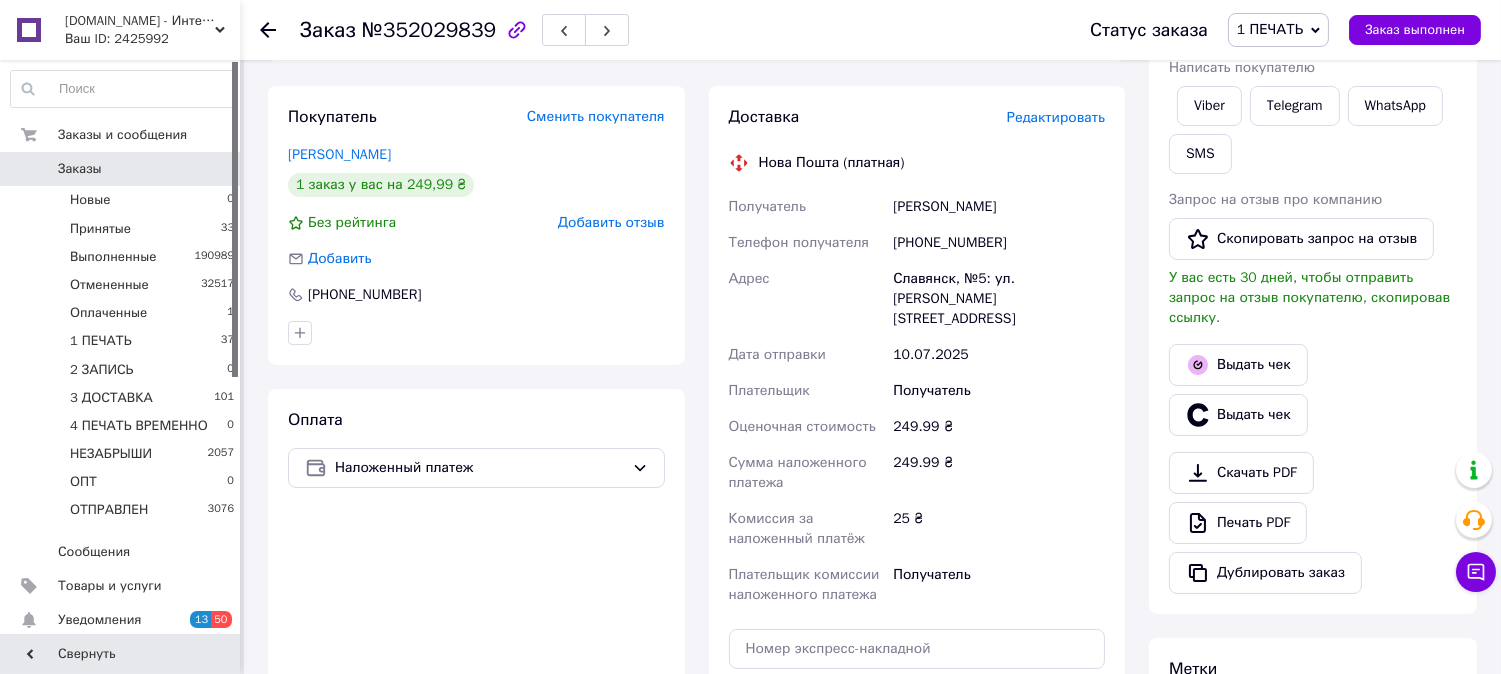 click on "Редактировать" at bounding box center (1056, 117) 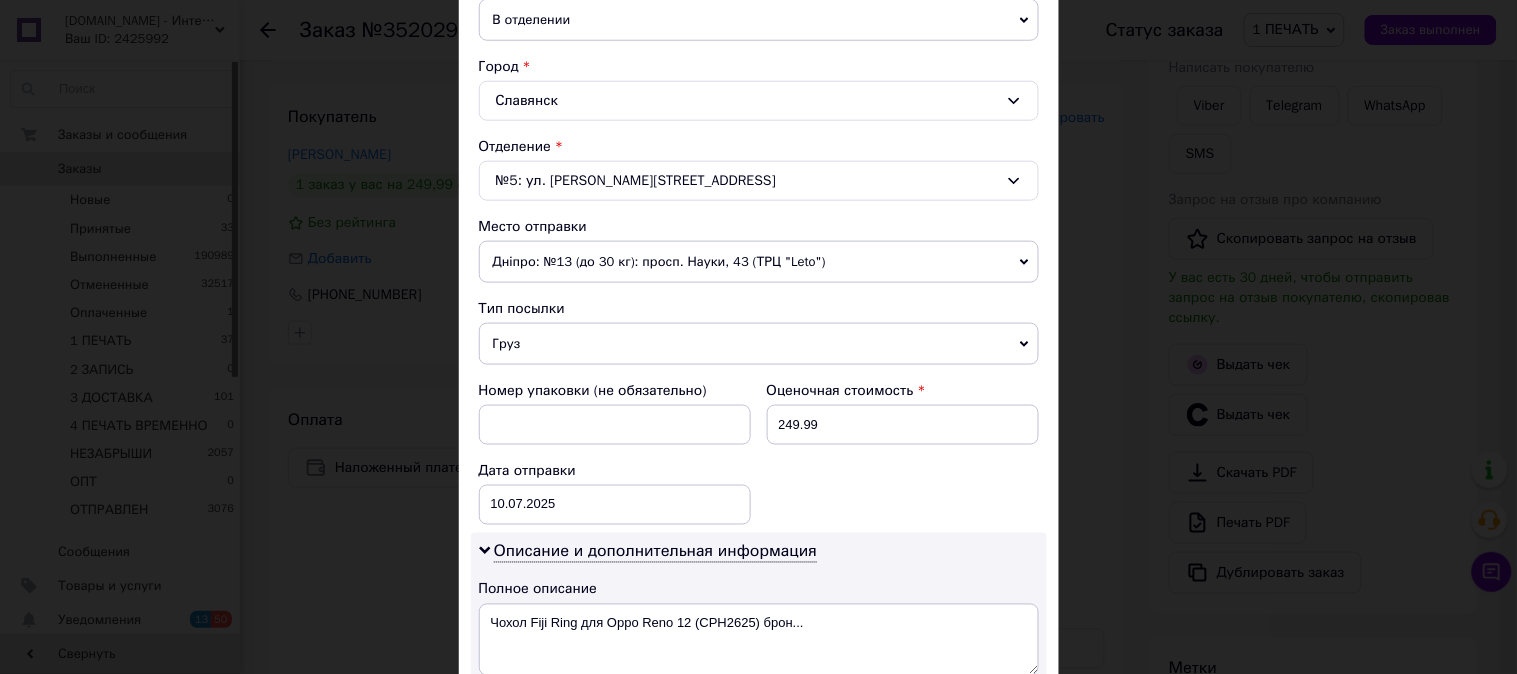 scroll, scrollTop: 592, scrollLeft: 0, axis: vertical 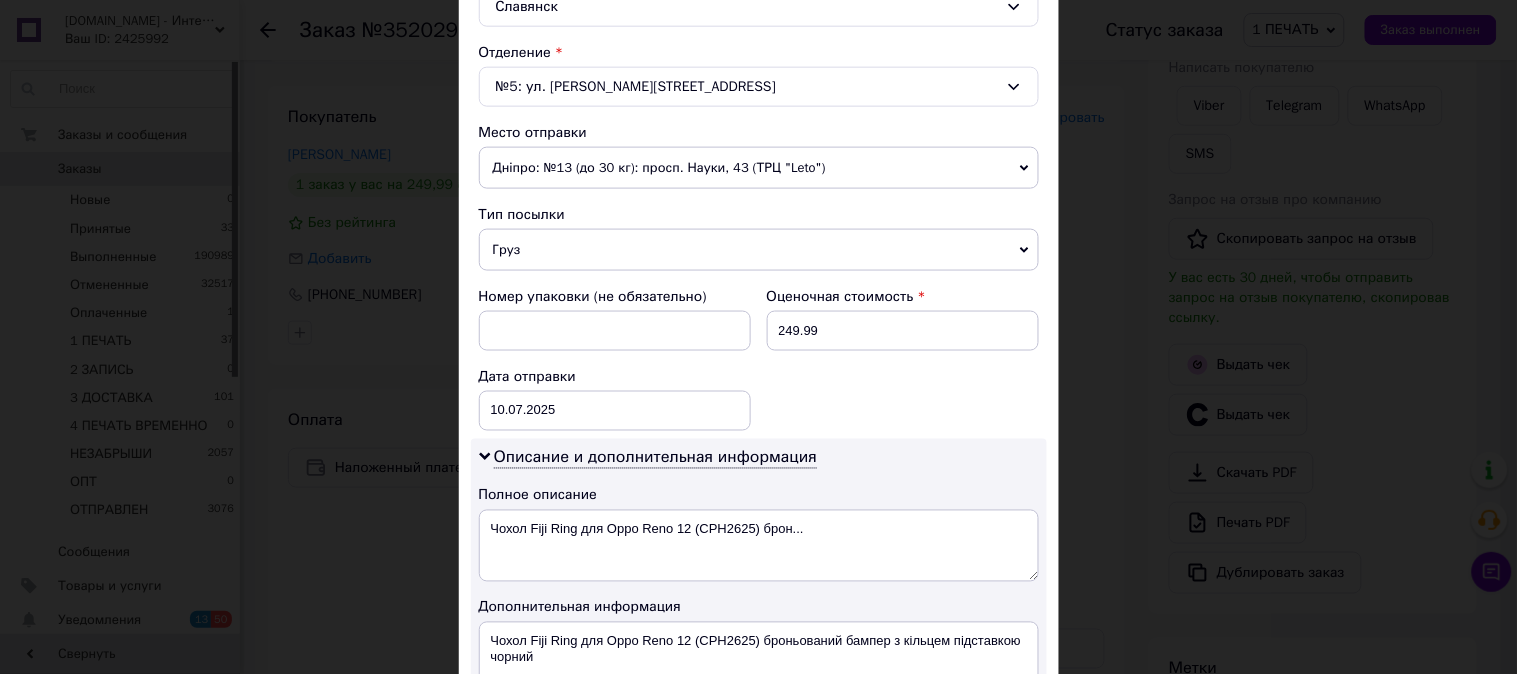 click on "Груз" at bounding box center (759, 250) 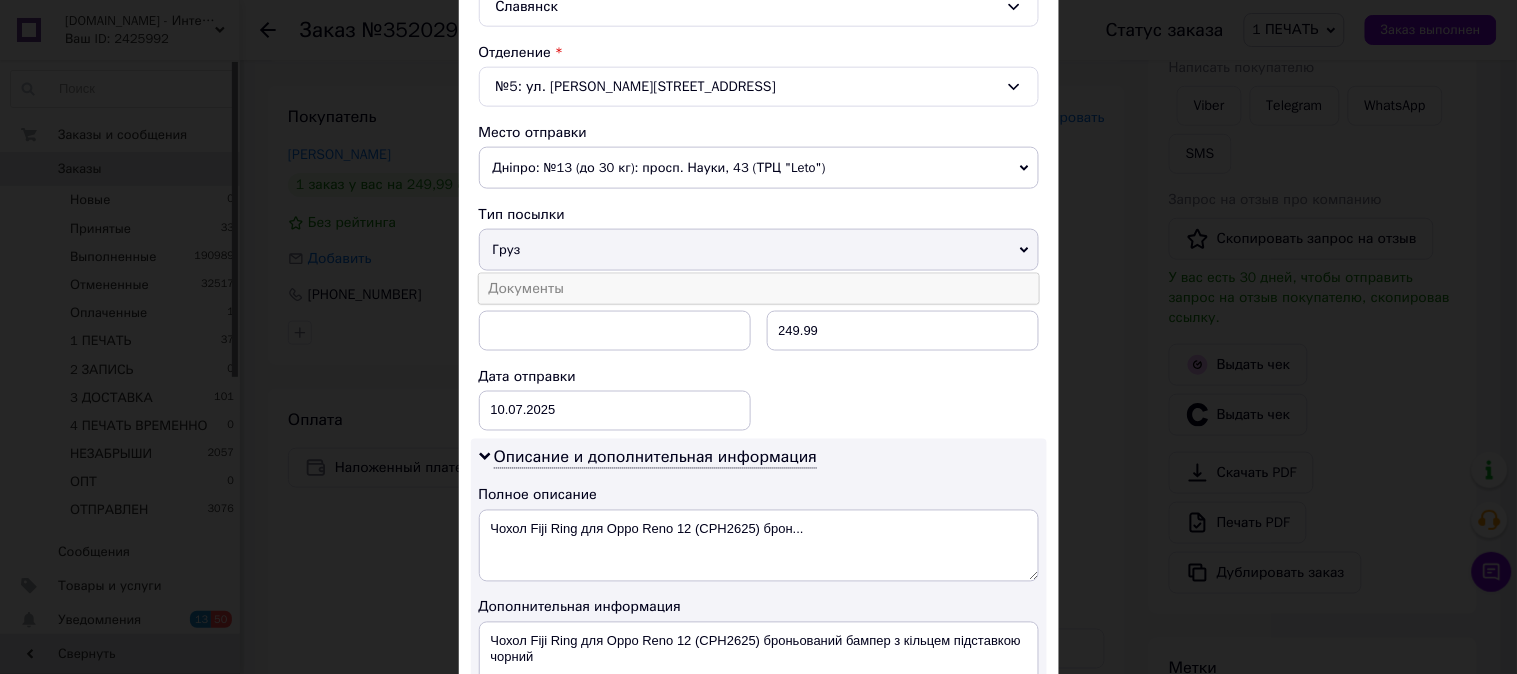 click on "Документы" at bounding box center [759, 289] 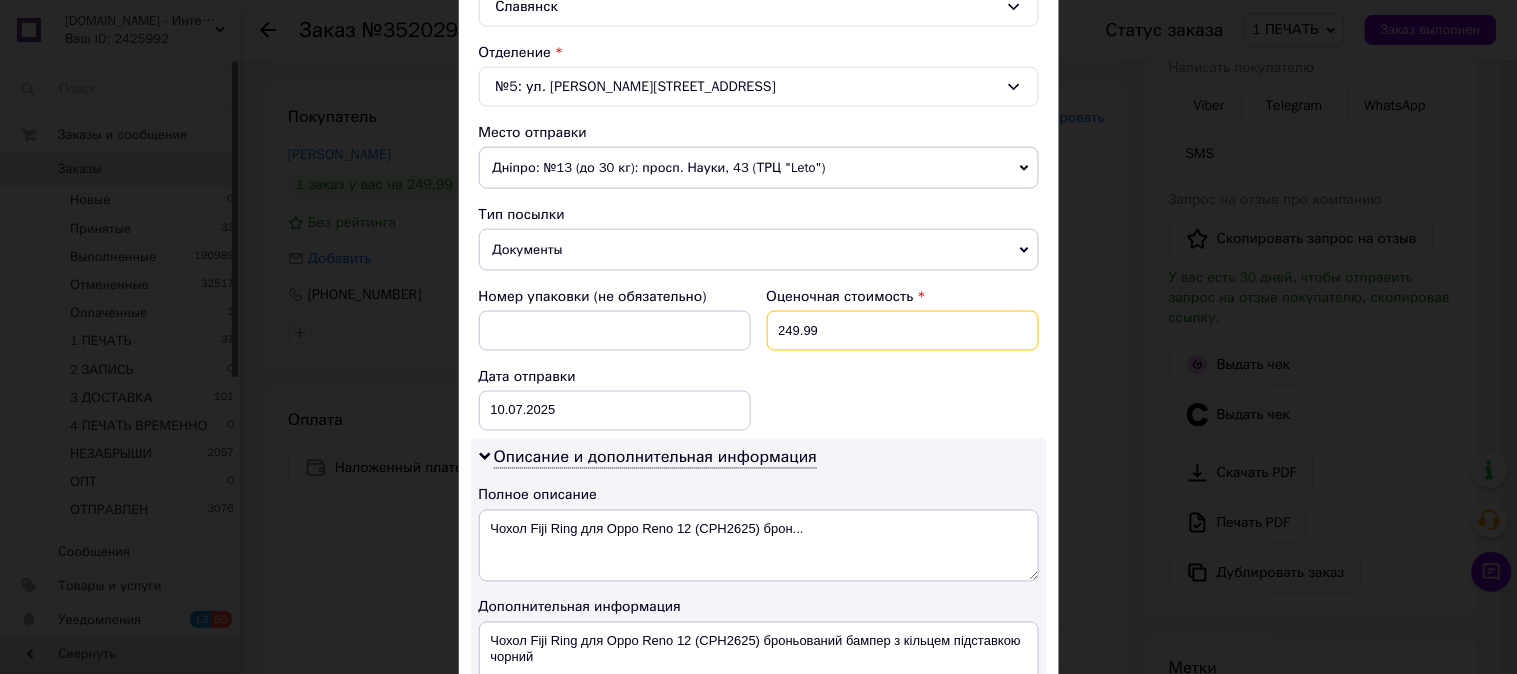 click on "249.99" at bounding box center [903, 331] 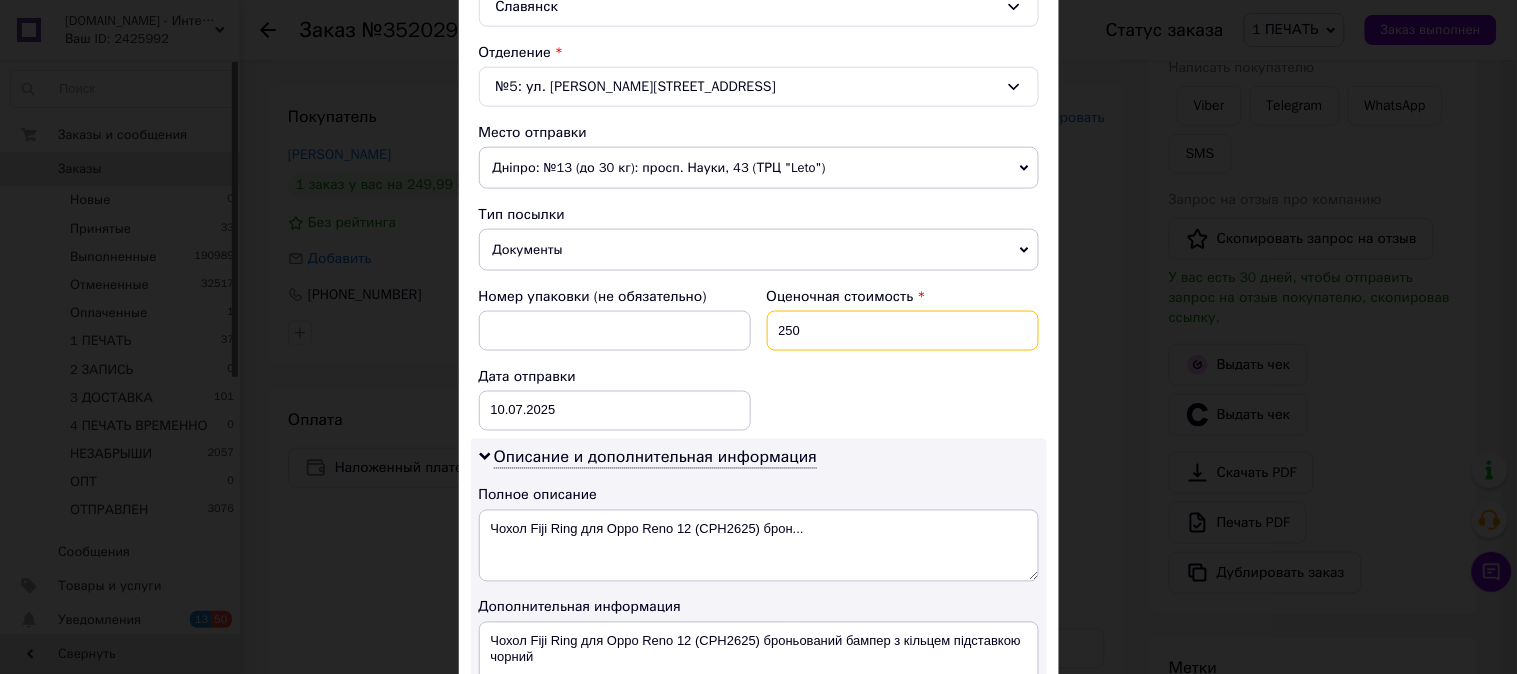 type on "250" 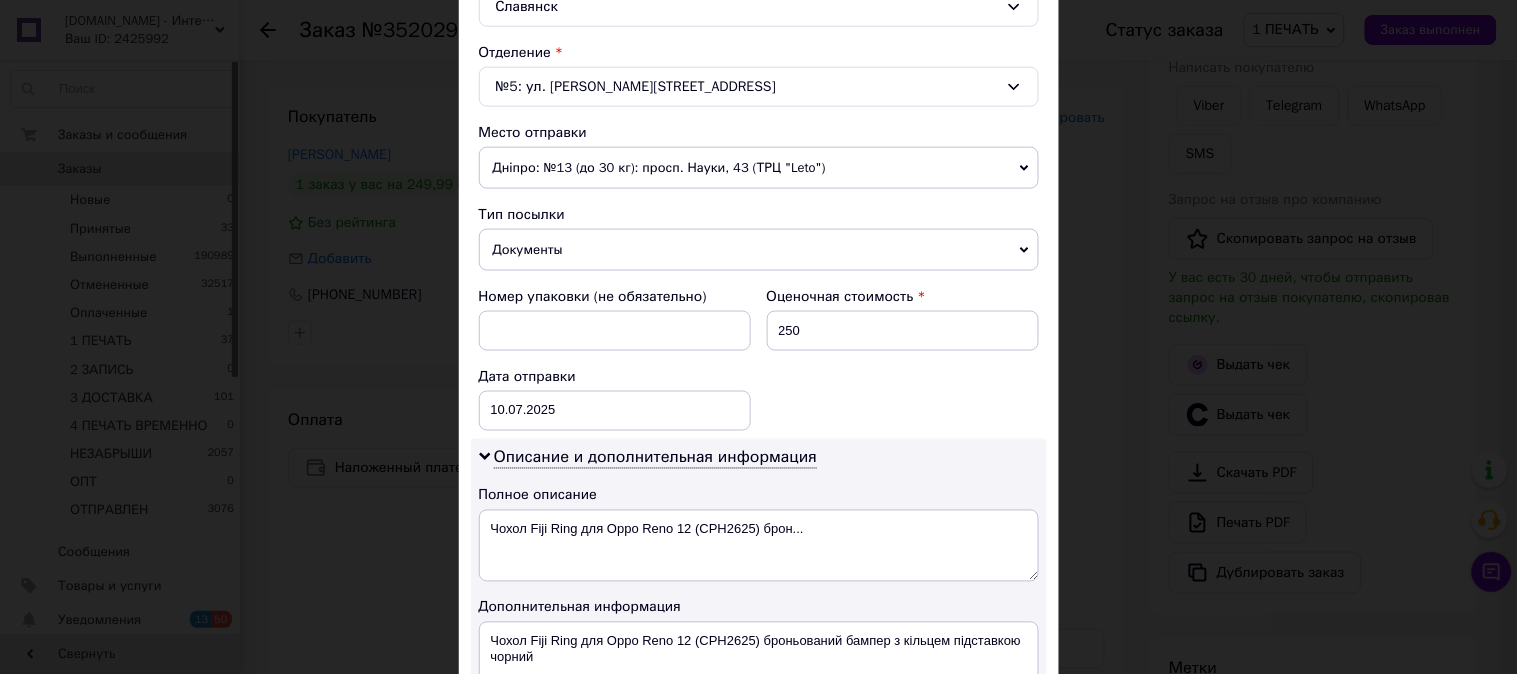 click on "Номер упаковки (не обязательно) Оценочная стоимость 250 Дата отправки 10.07.2025 < 2025 > < Июль > Пн Вт Ср Чт Пт Сб Вс 30 1 2 3 4 5 6 7 8 9 10 11 12 13 14 15 16 17 18 19 20 21 22 23 24 25 26 27 28 29 30 31 1 2 3 4 5 6 7 8 9 10" at bounding box center (759, 359) 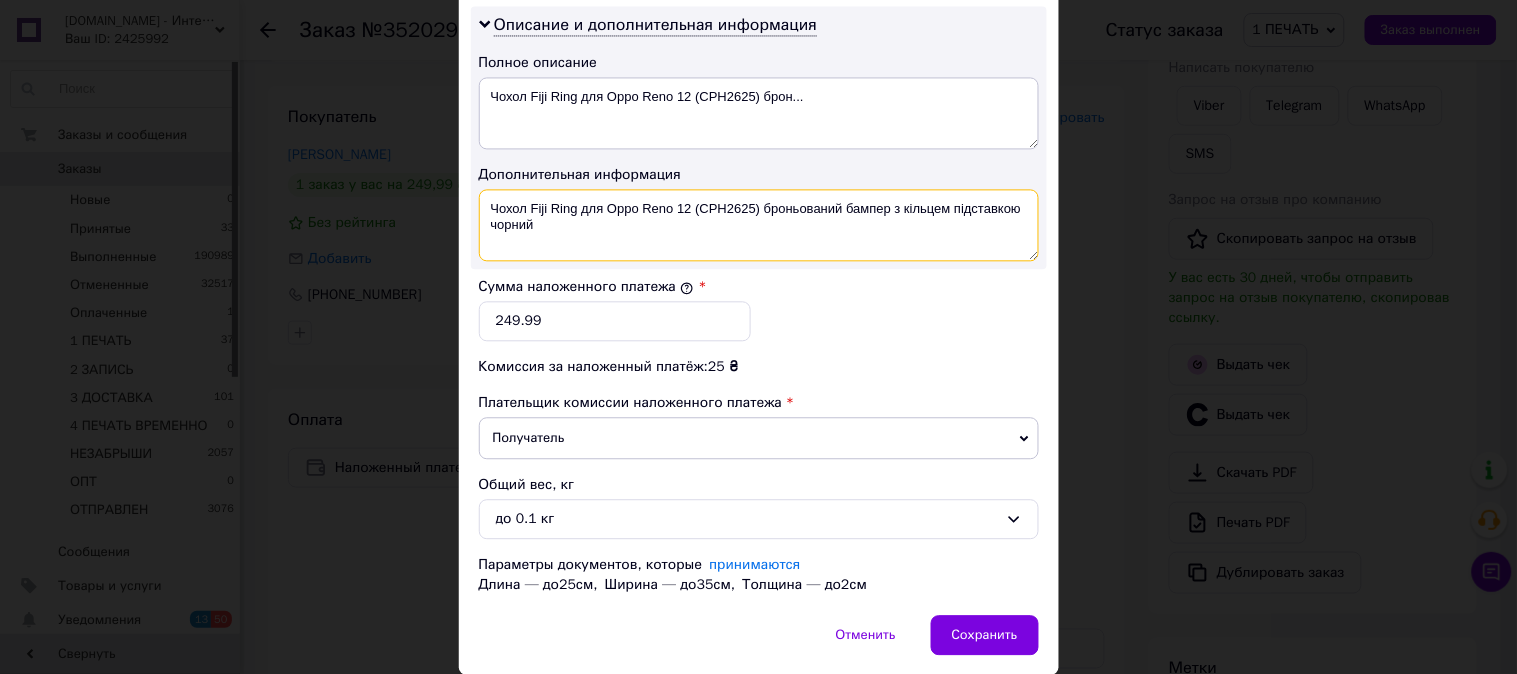 click on "Чохол Fiji Ring для Oppo Reno 12 (CPH2625) броньований бампер з кільцем підставкою чорний" at bounding box center (759, 225) 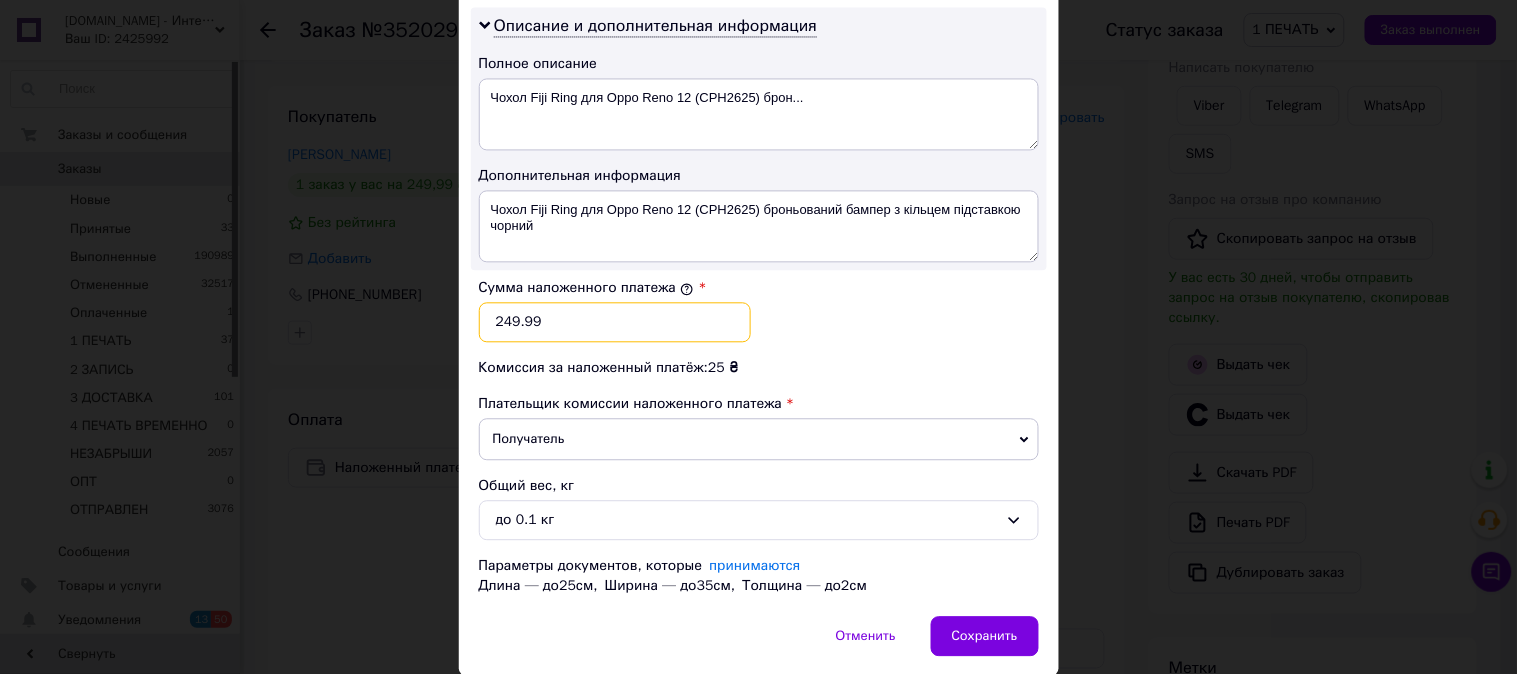 click on "249.99" at bounding box center [615, 322] 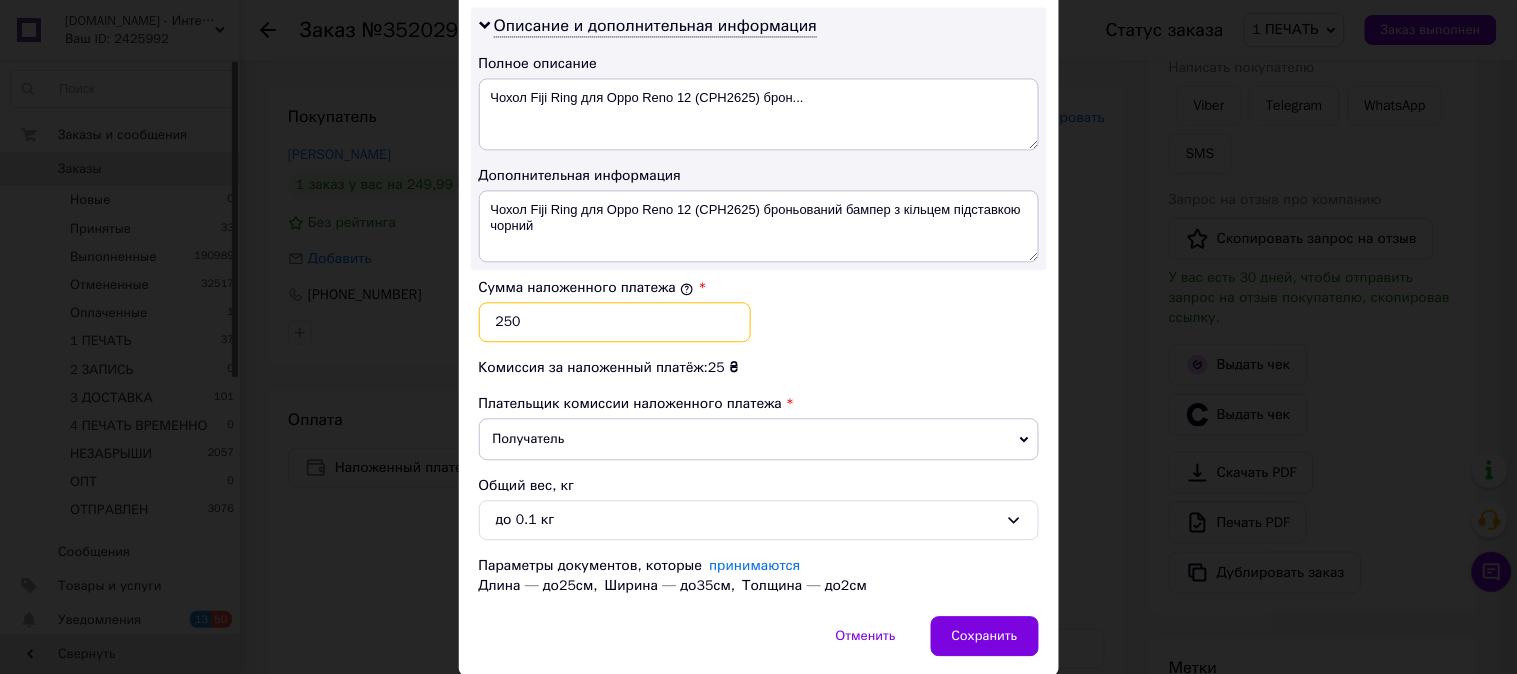 type on "250" 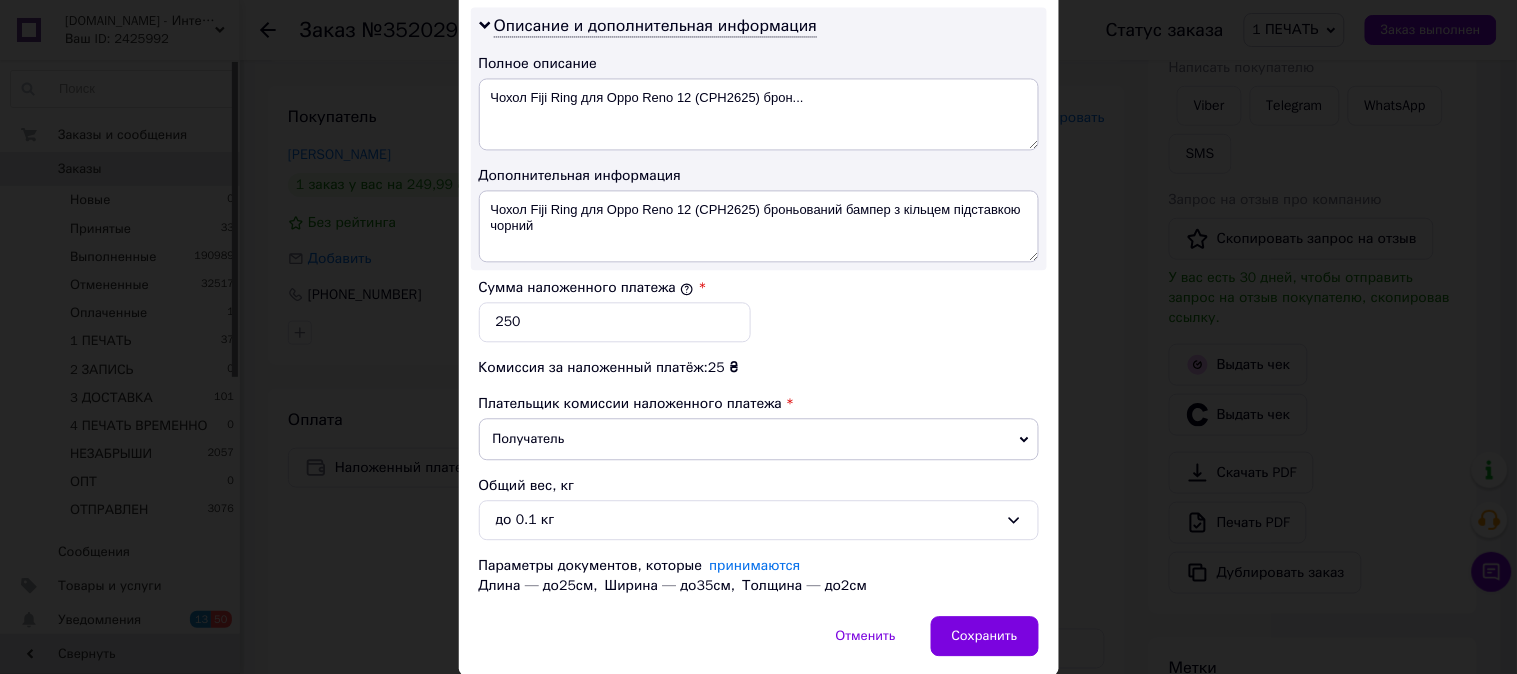 click on "Сумма наложенного платежа     * 250" at bounding box center (759, 310) 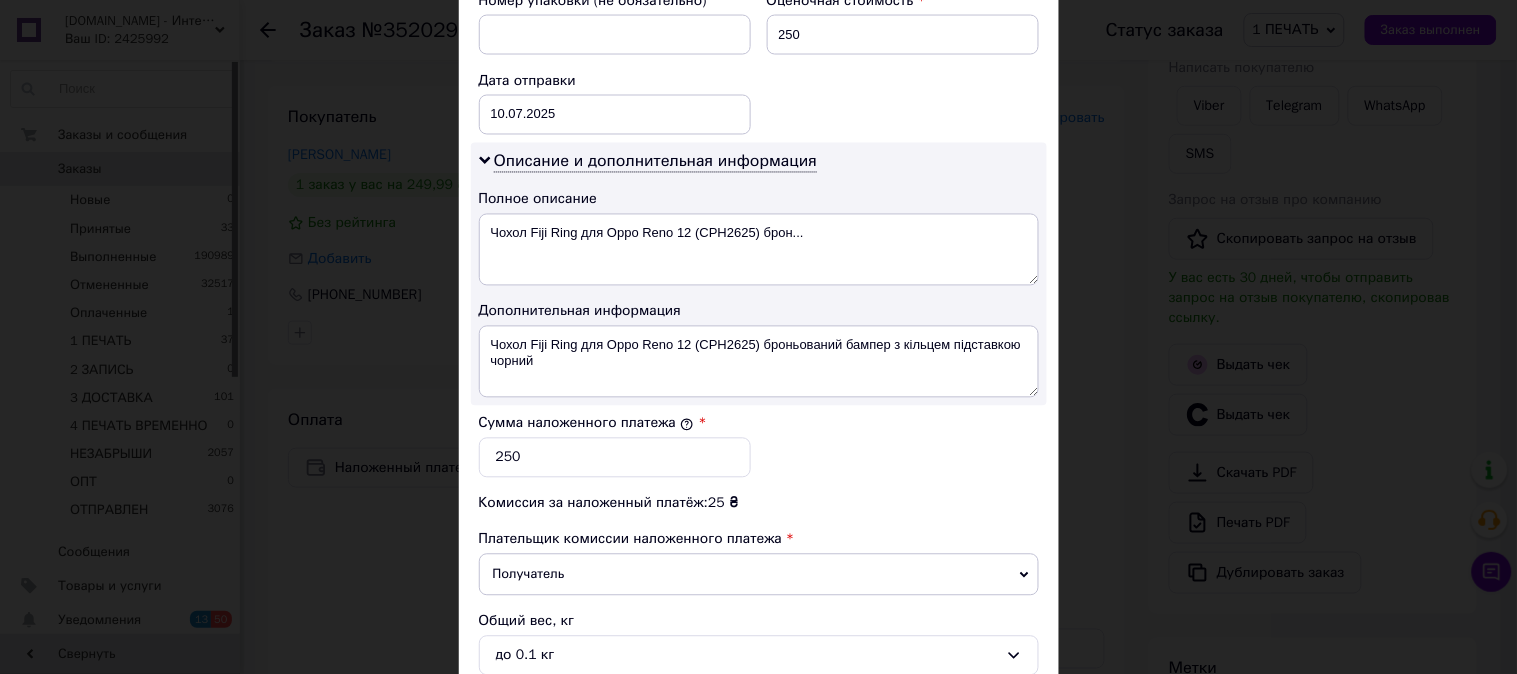 scroll, scrollTop: 876, scrollLeft: 0, axis: vertical 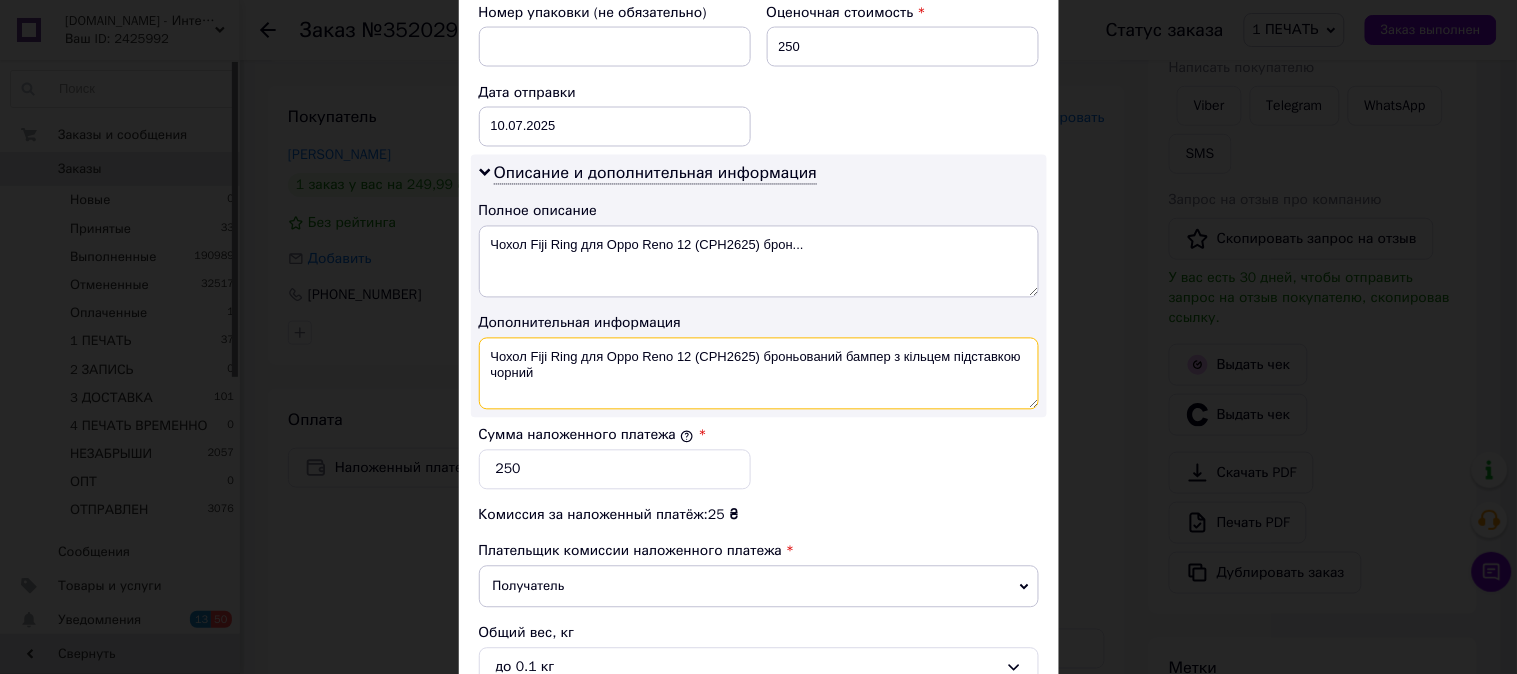 click on "Чохол Fiji Ring для Oppo Reno 12 (CPH2625) броньований бампер з кільцем підставкою чорний" at bounding box center [759, 374] 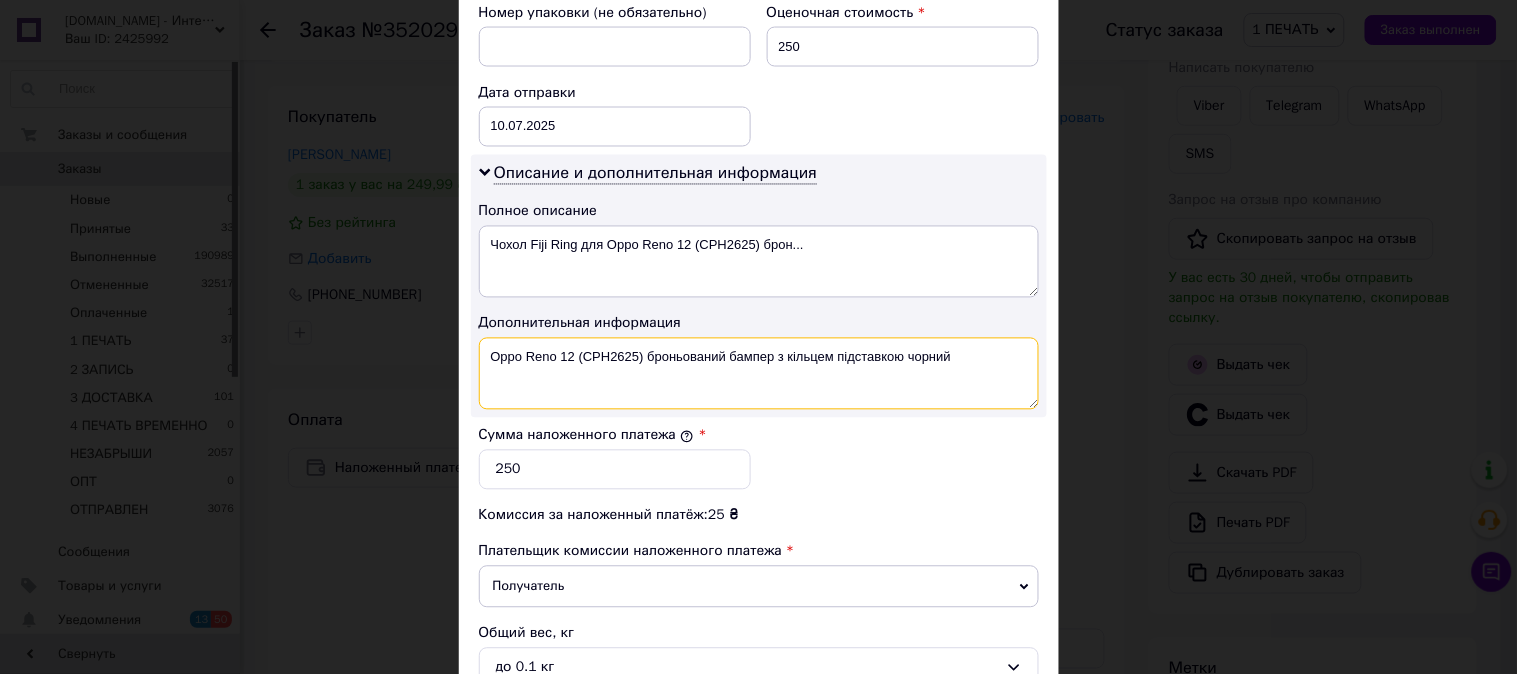 drag, startPoint x: 646, startPoint y: 364, endPoint x: 968, endPoint y: 374, distance: 322.15524 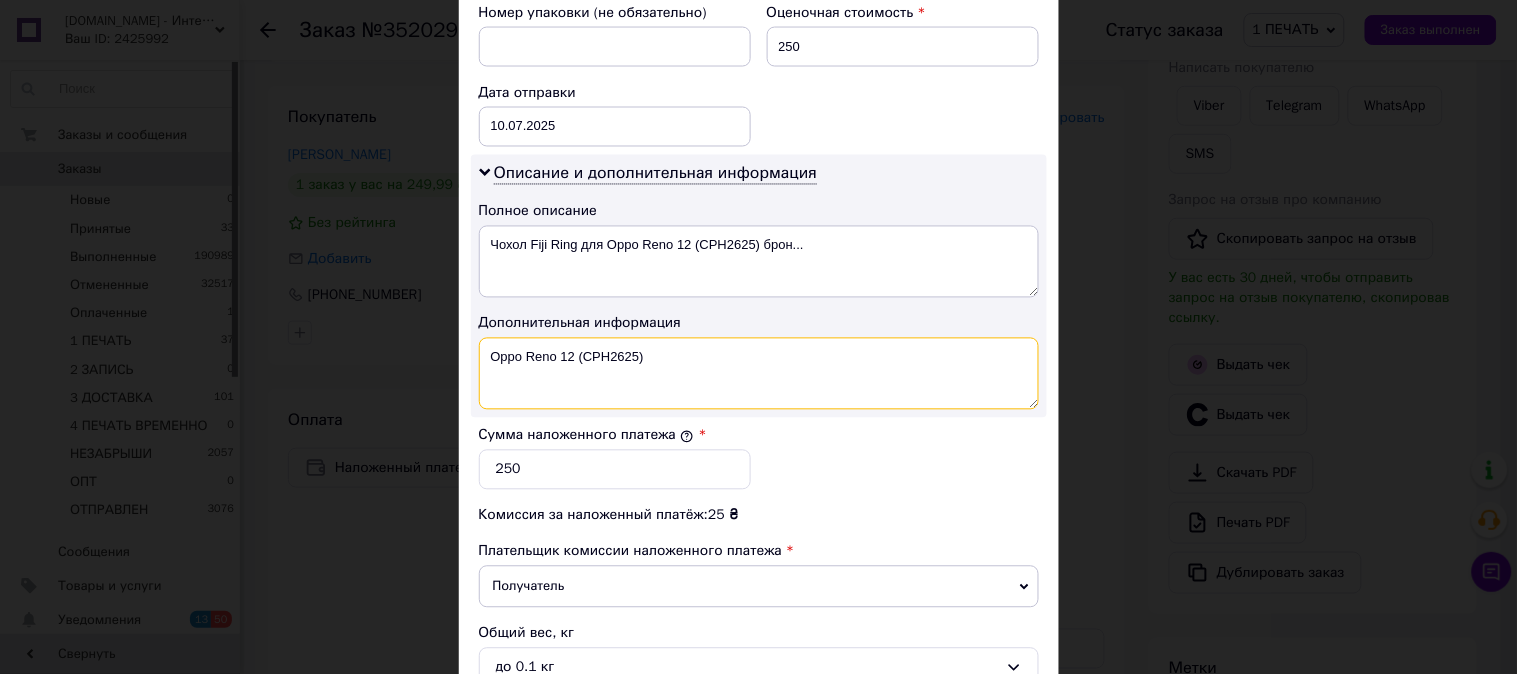 paste on "RING ЧЕР" 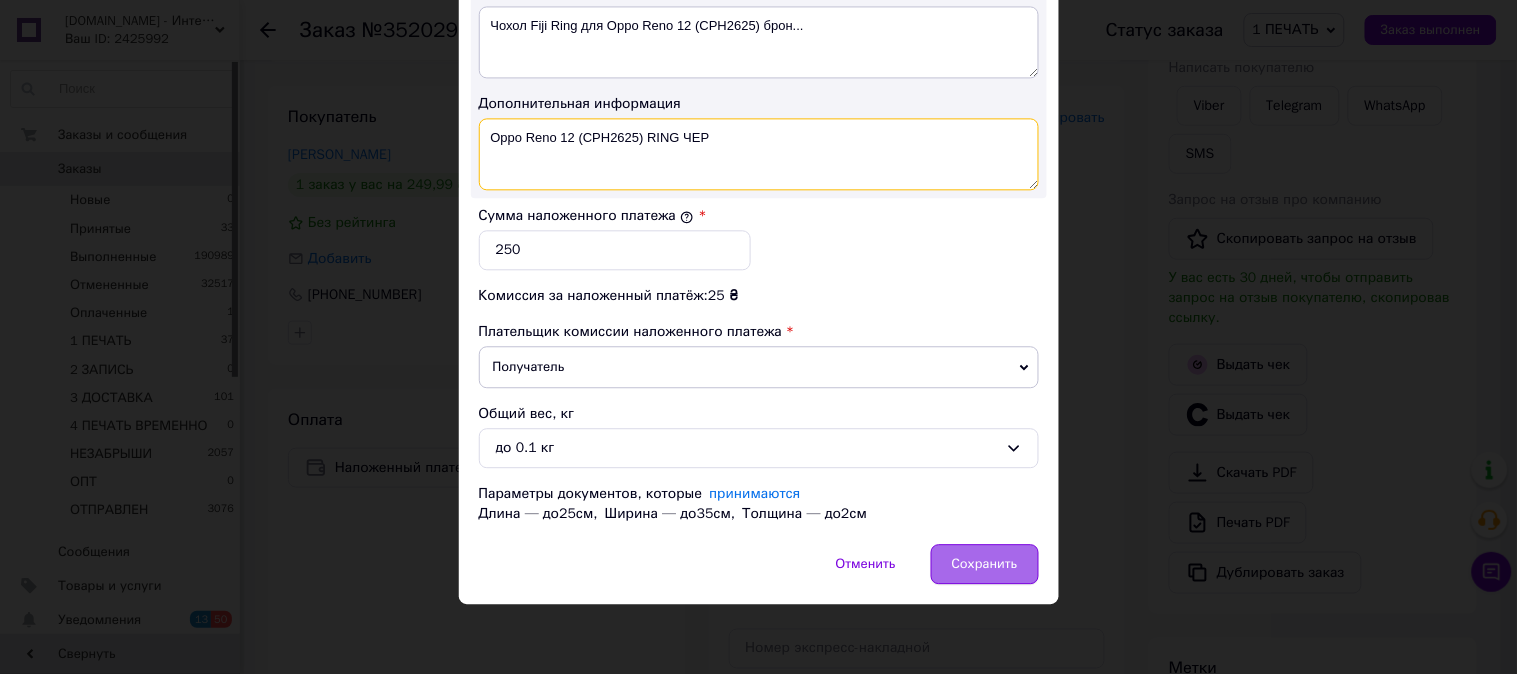 type on "Oppo Reno 12 (CPH2625) RING ЧЕР" 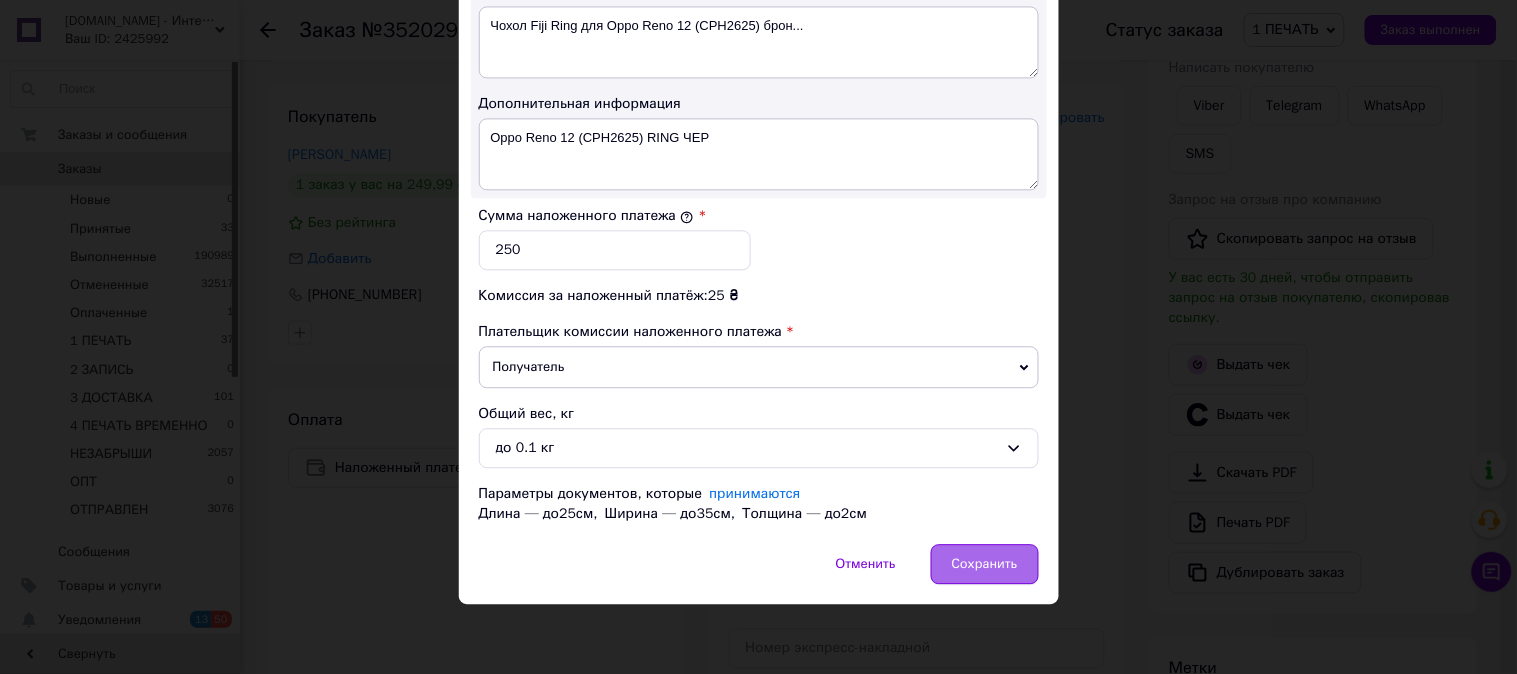 click on "Сохранить" at bounding box center [985, 564] 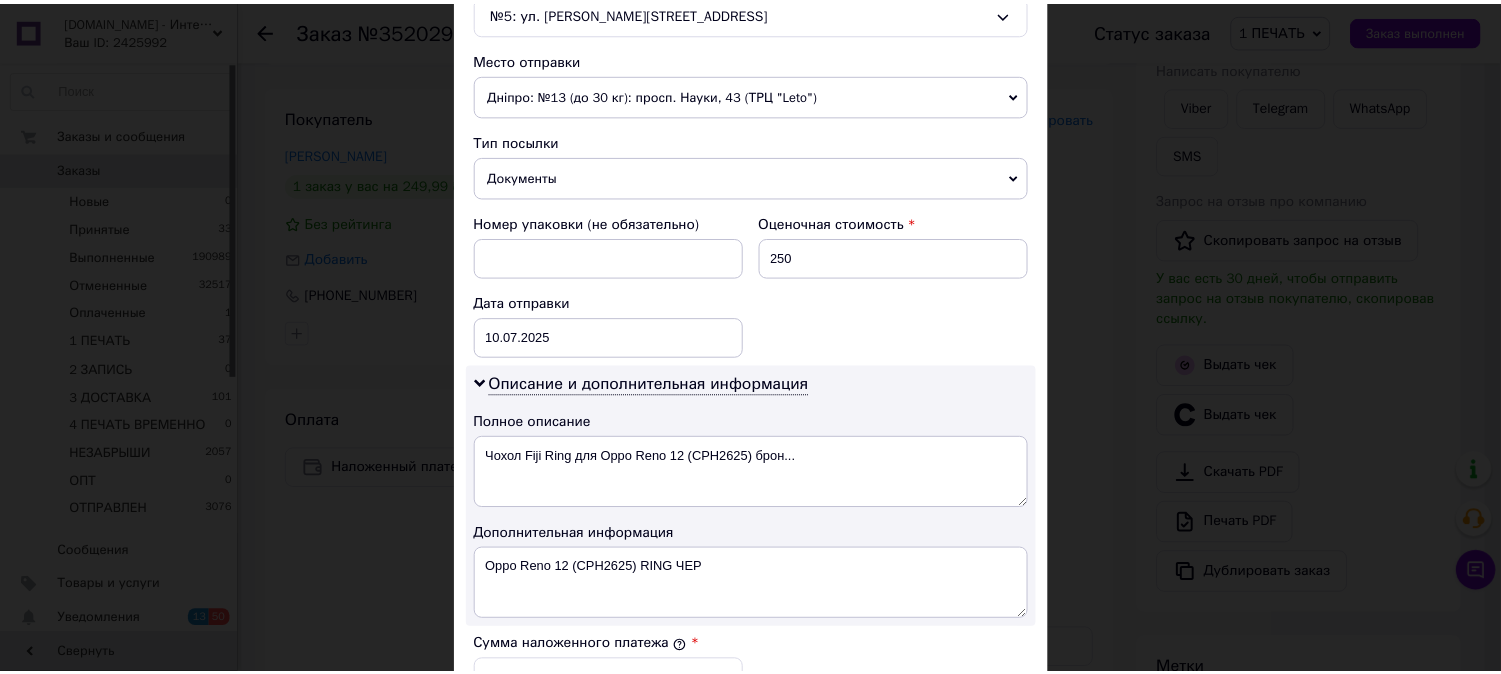 scroll, scrollTop: 617, scrollLeft: 0, axis: vertical 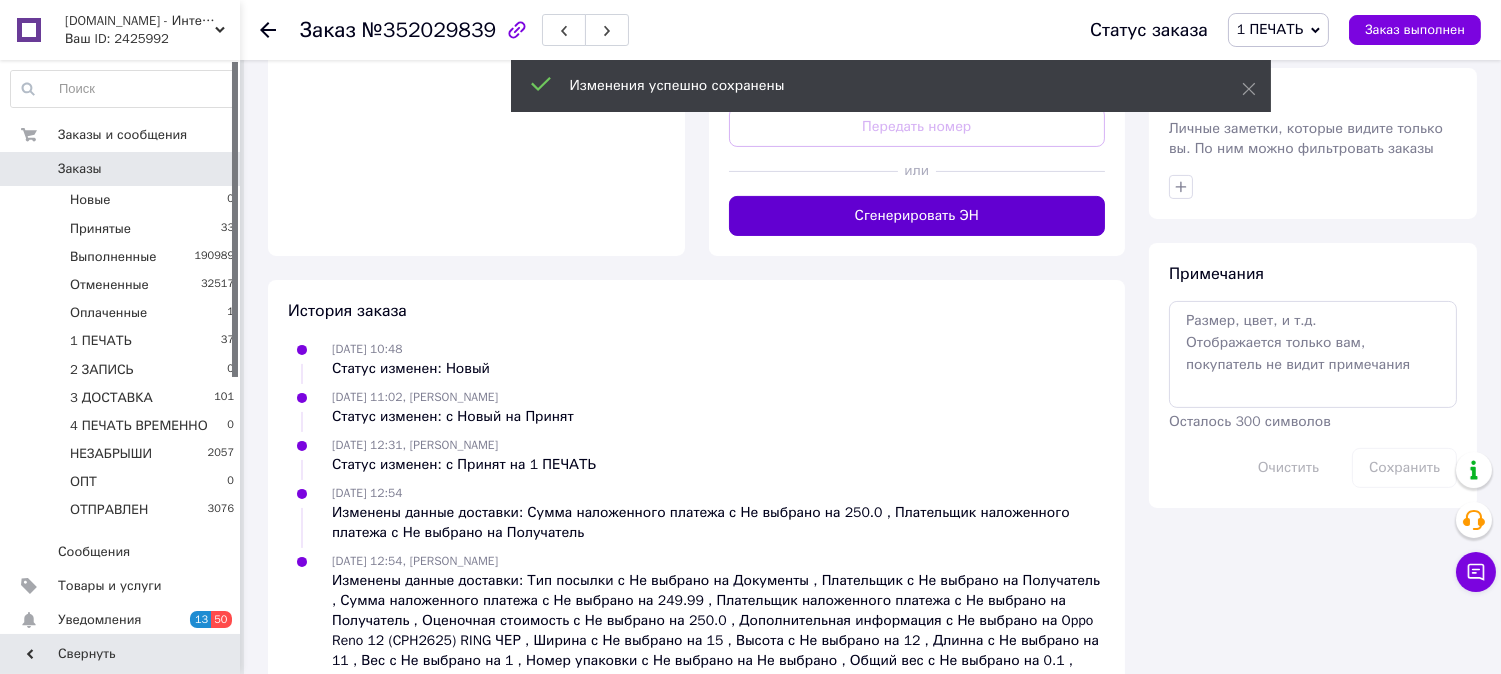 click on "Сгенерировать ЭН" at bounding box center (917, 216) 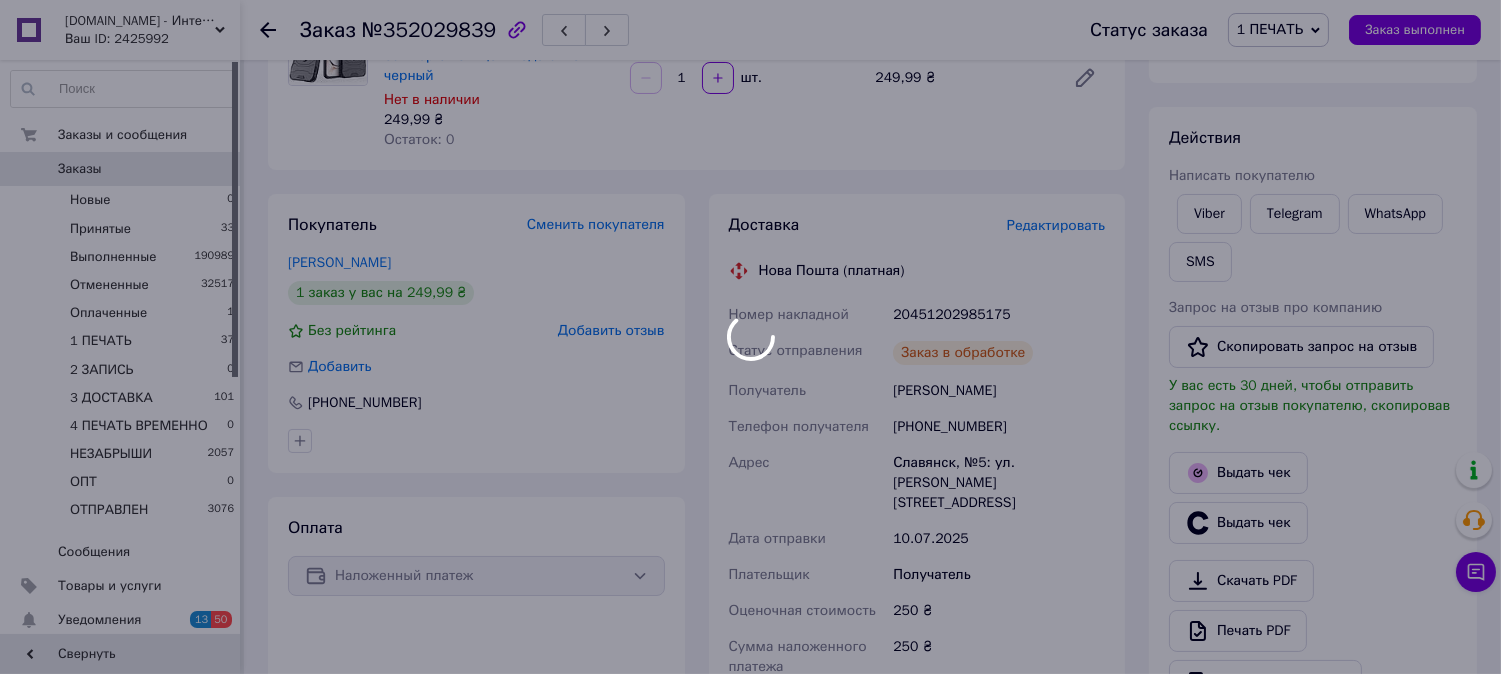 scroll, scrollTop: 630, scrollLeft: 0, axis: vertical 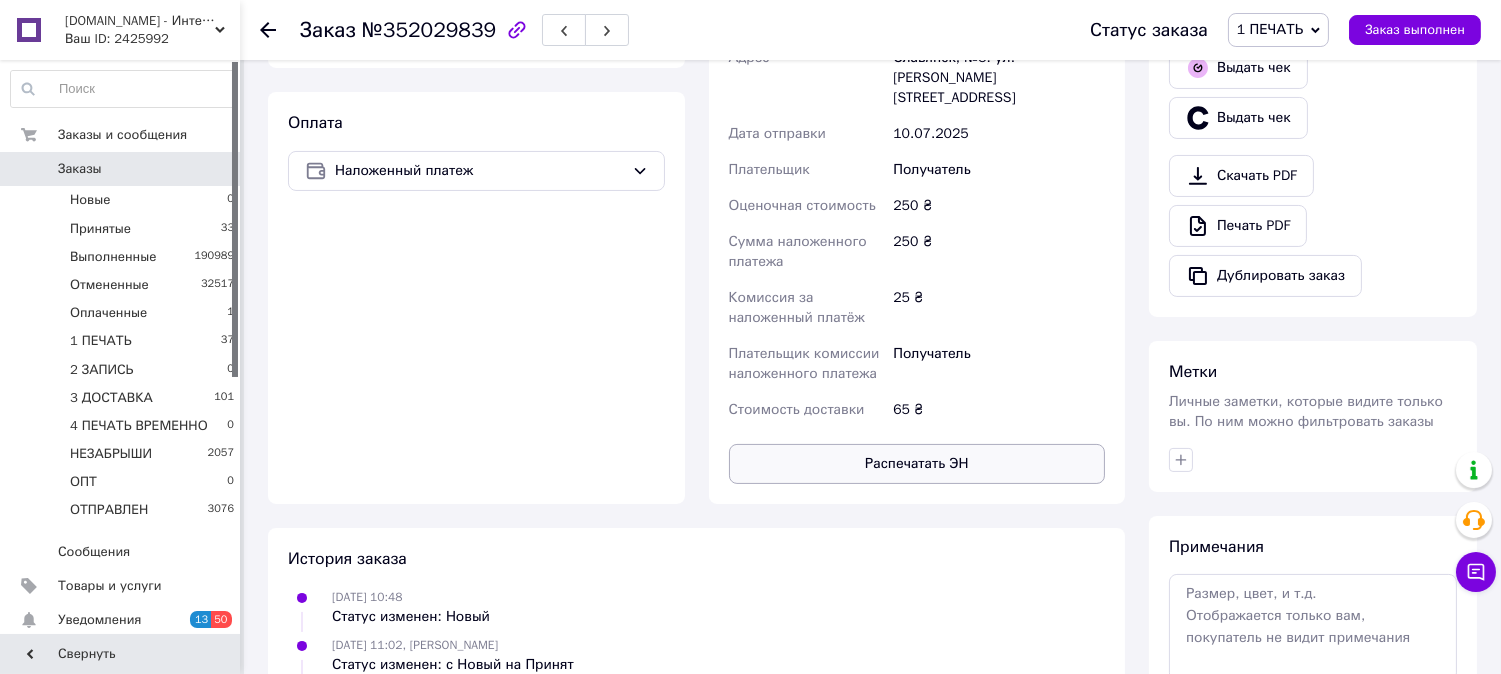 click on "Распечатать ЭН" at bounding box center (917, 464) 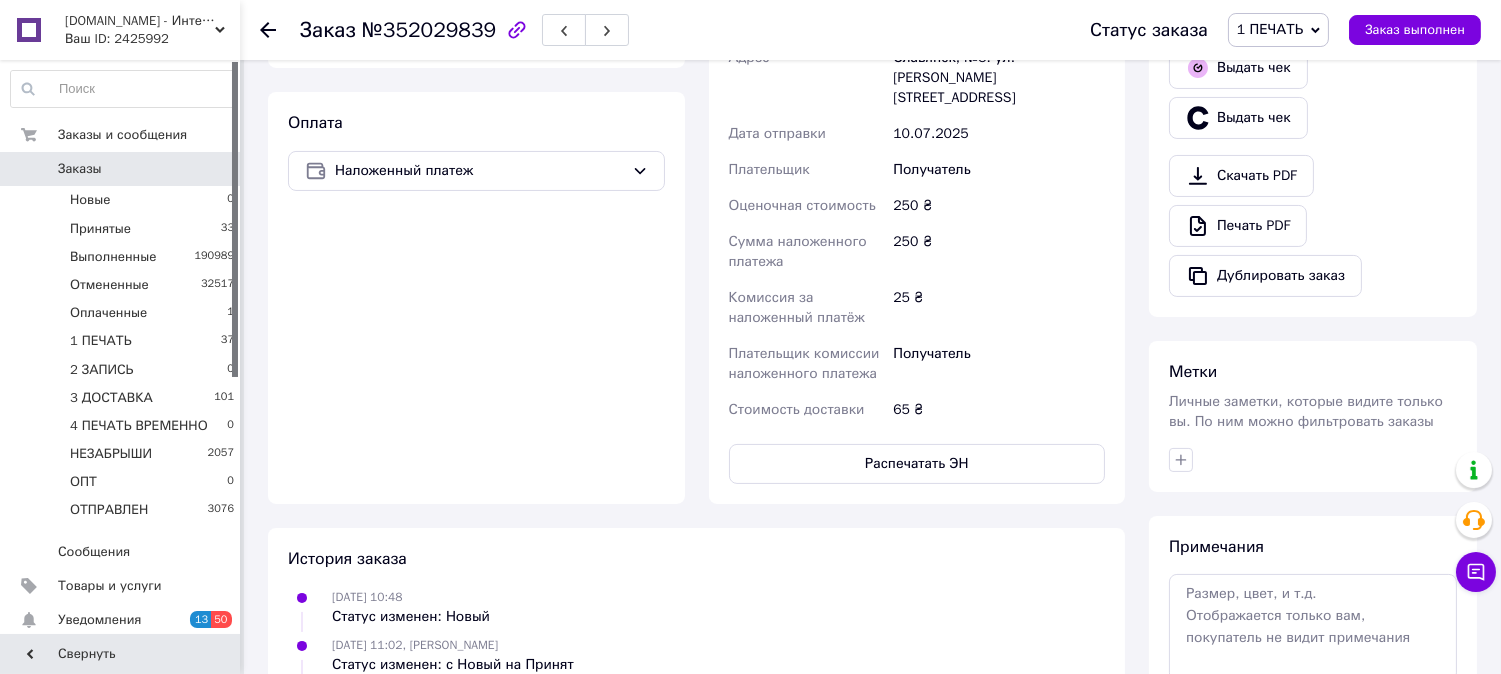 type 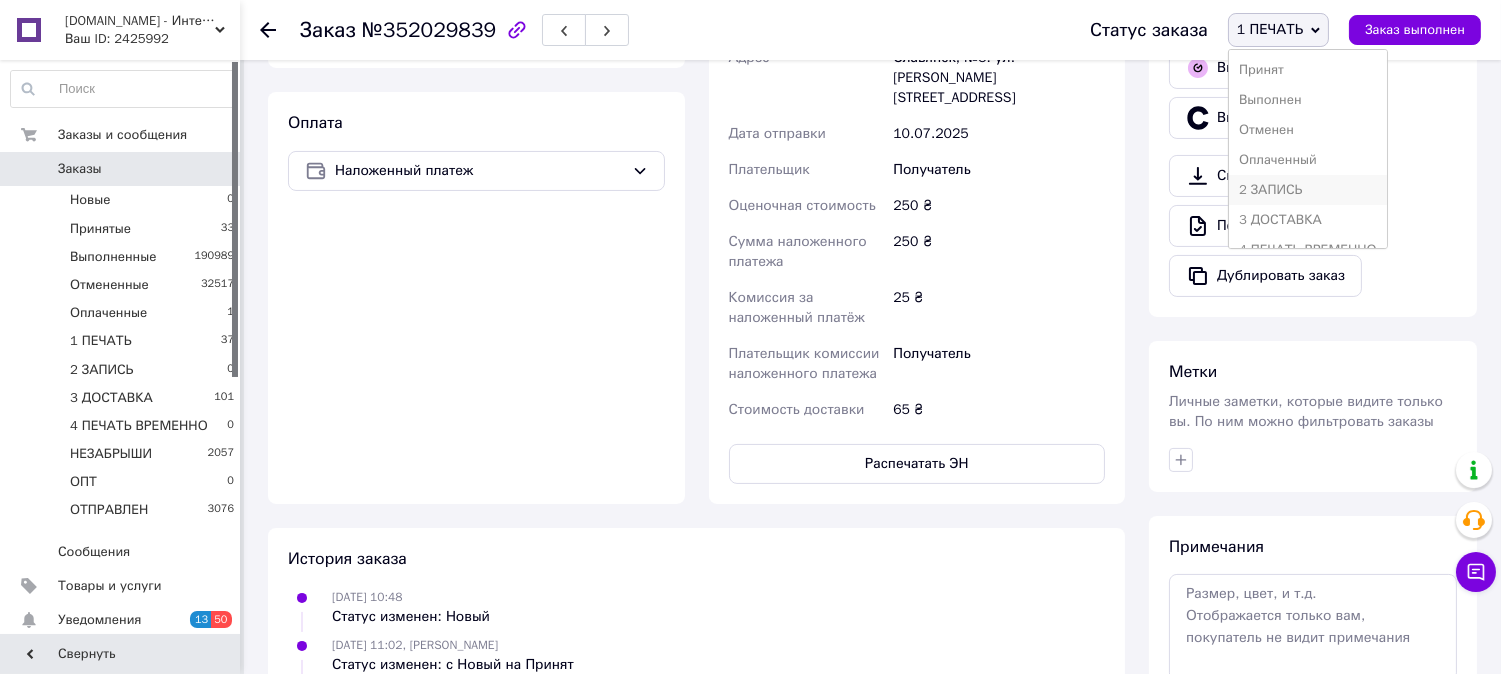 click on "2 ЗАПИСЬ" at bounding box center [1308, 190] 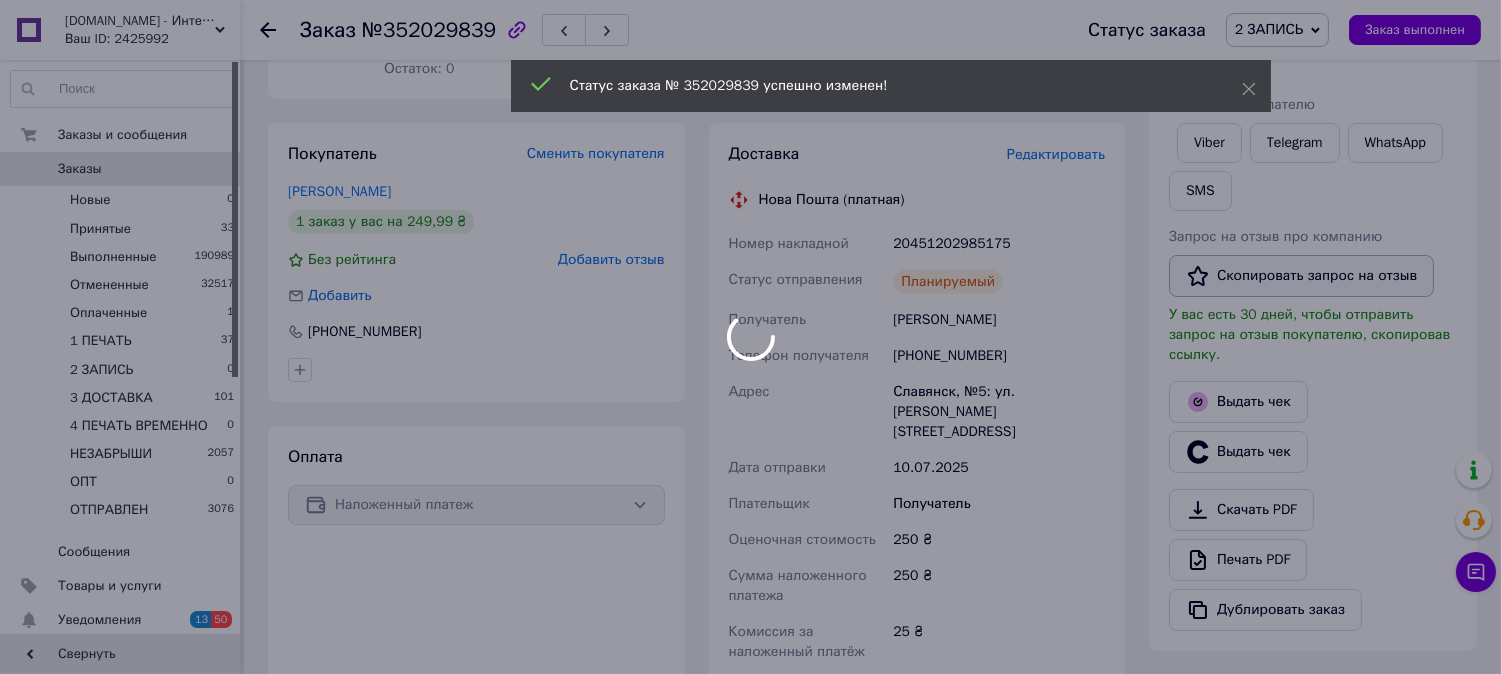 scroll, scrollTop: 0, scrollLeft: 0, axis: both 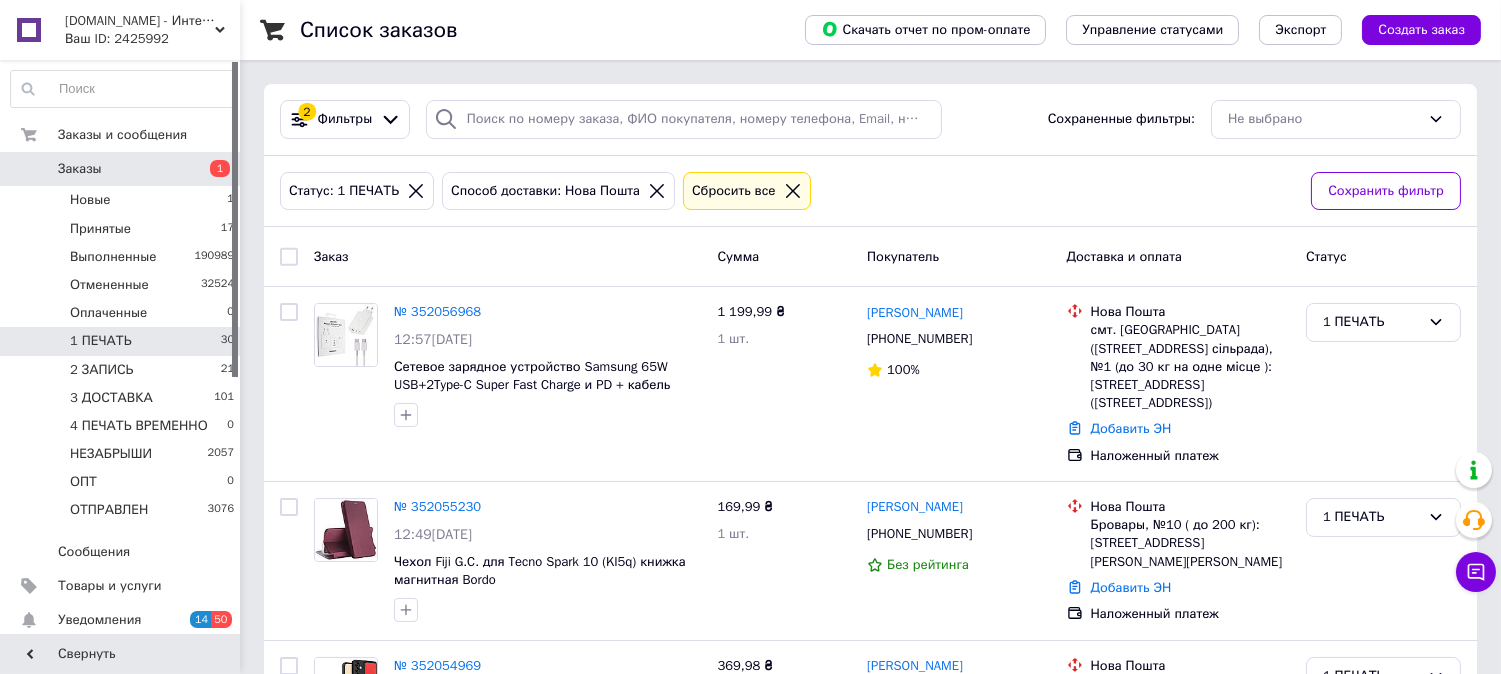 click on "1 ПЕЧАТЬ 30" at bounding box center [123, 341] 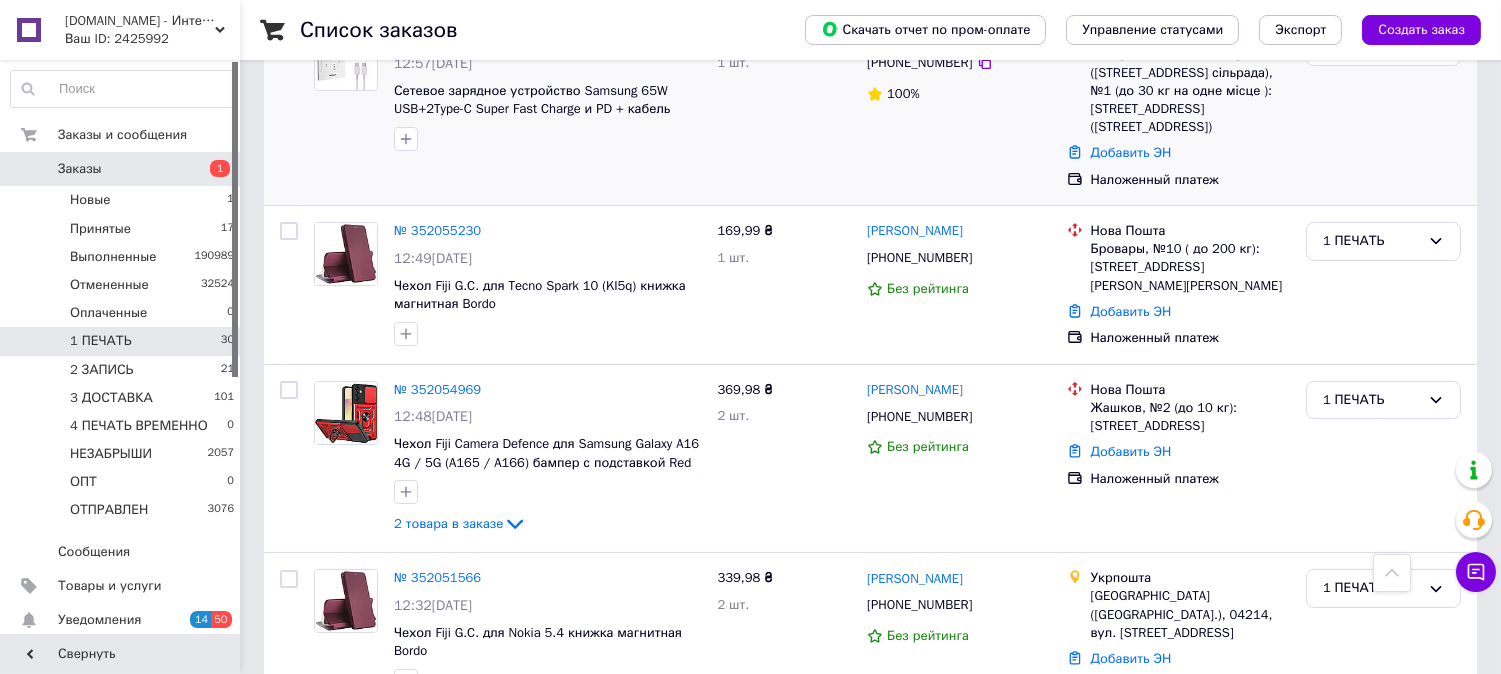 scroll, scrollTop: 0, scrollLeft: 0, axis: both 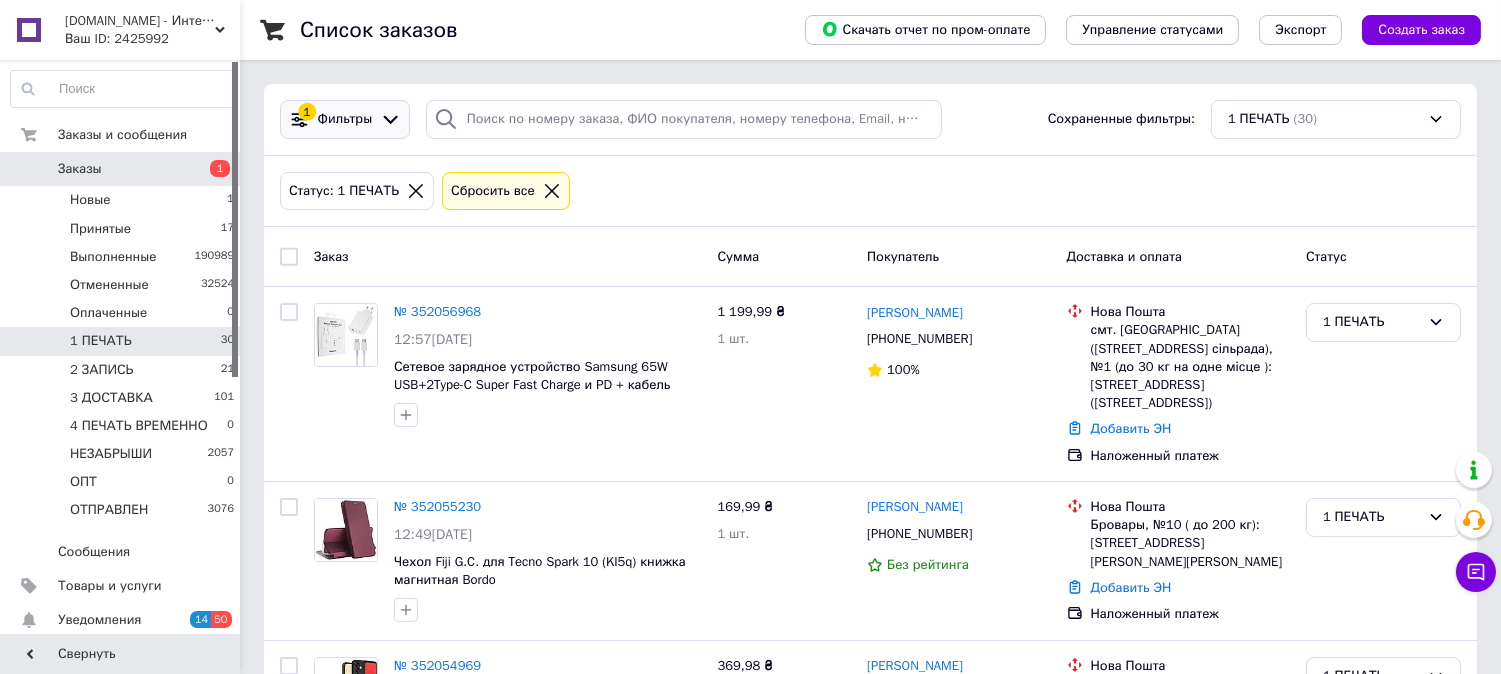 click on "Фильтры" at bounding box center (345, 119) 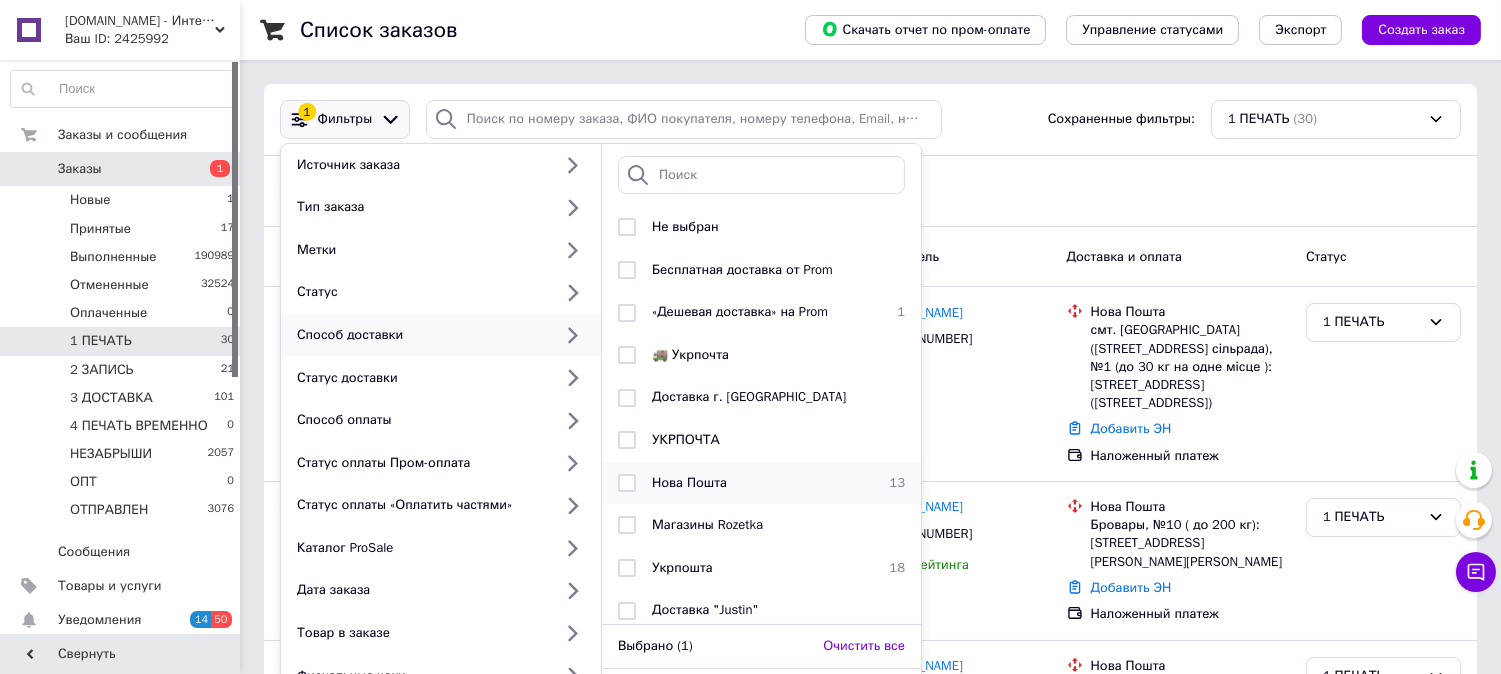click on "Нова Пошта" at bounding box center [689, 482] 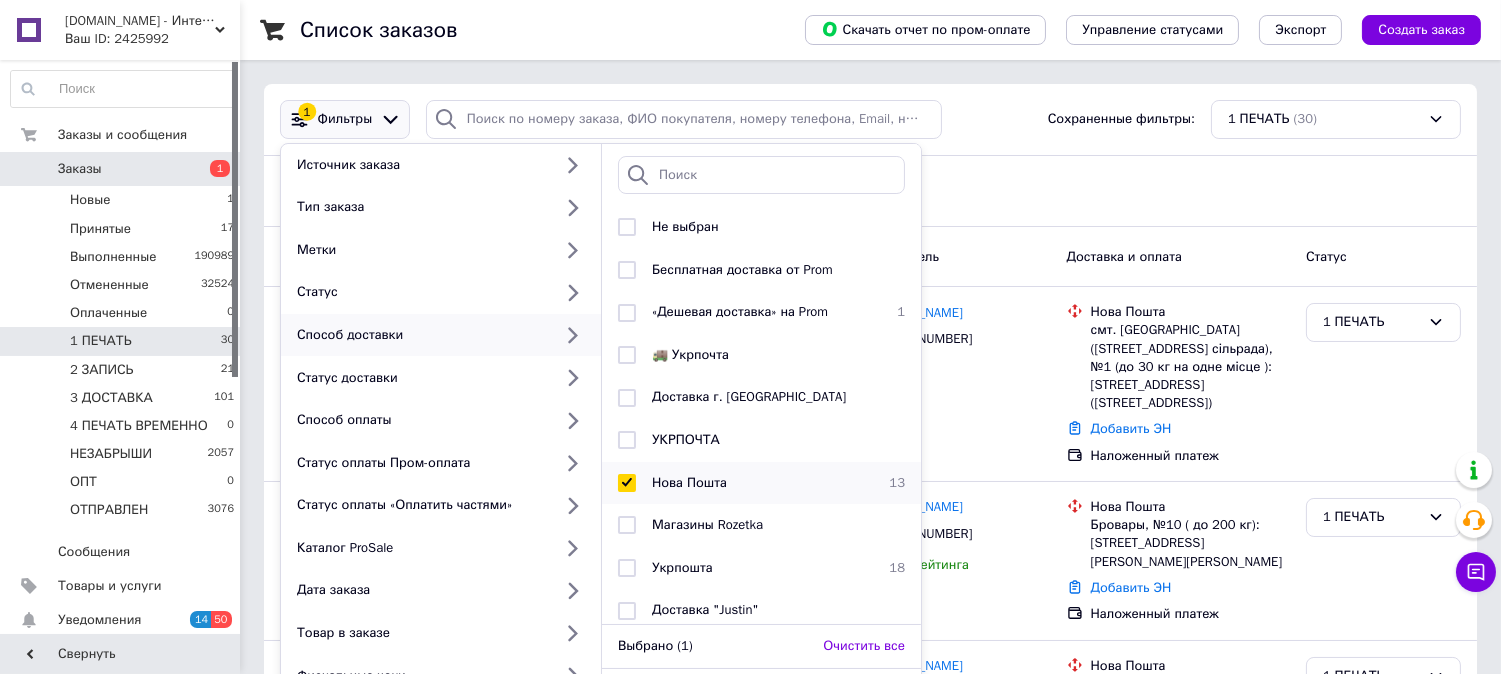 checkbox on "true" 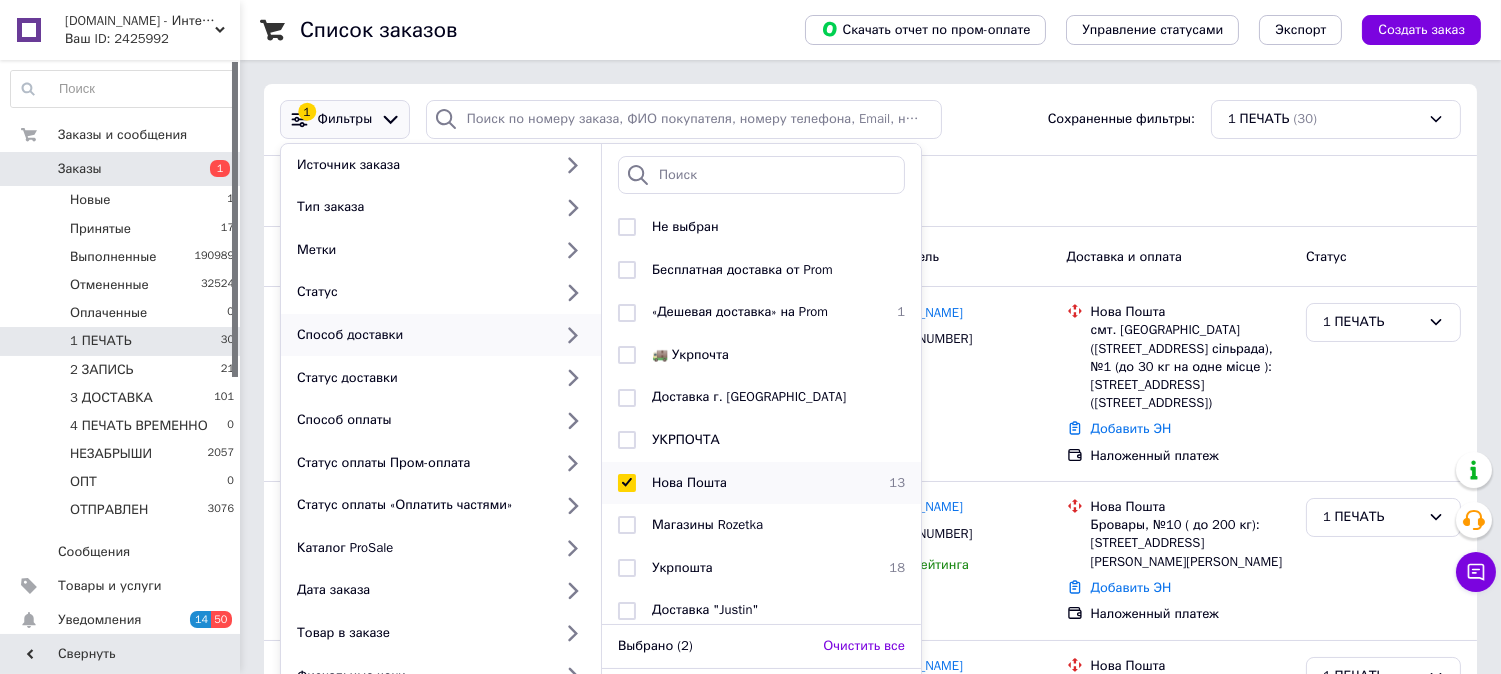 scroll, scrollTop: 7, scrollLeft: 0, axis: vertical 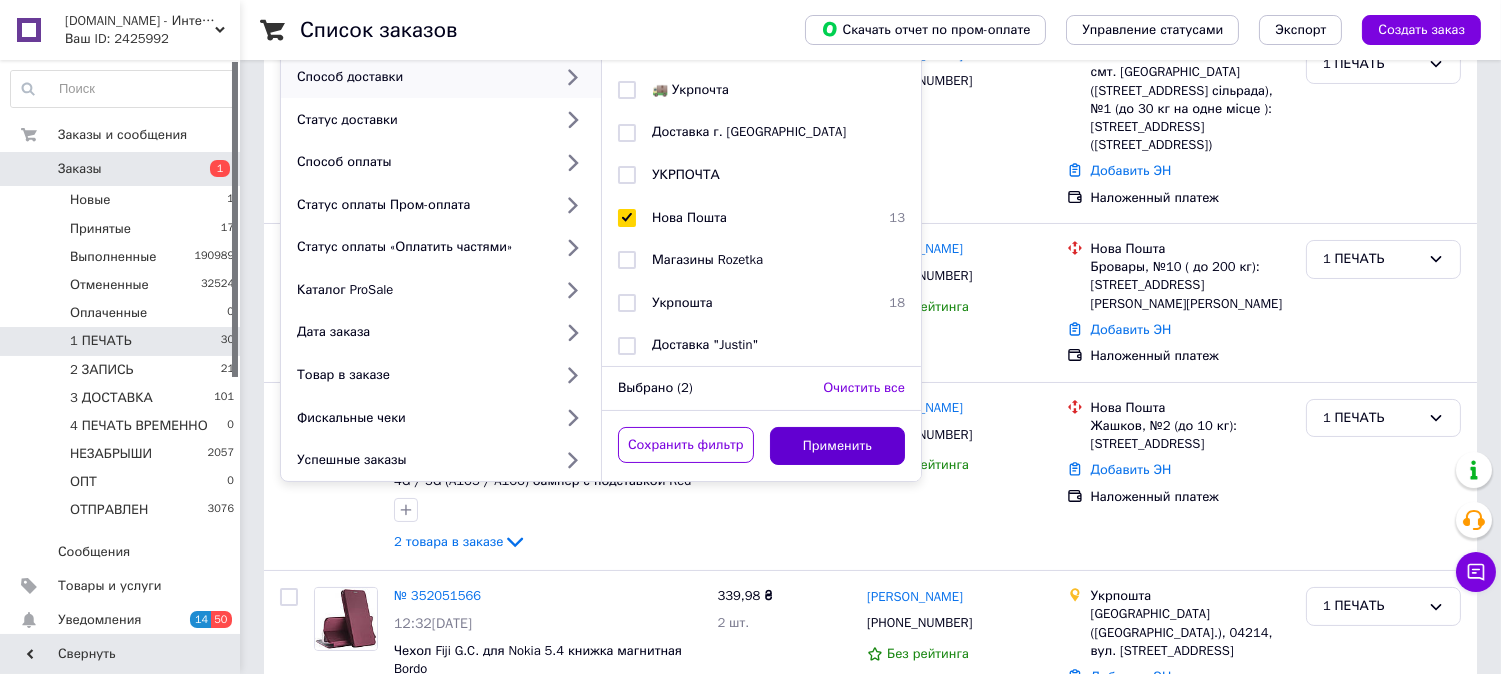 click on "Применить" at bounding box center (838, 446) 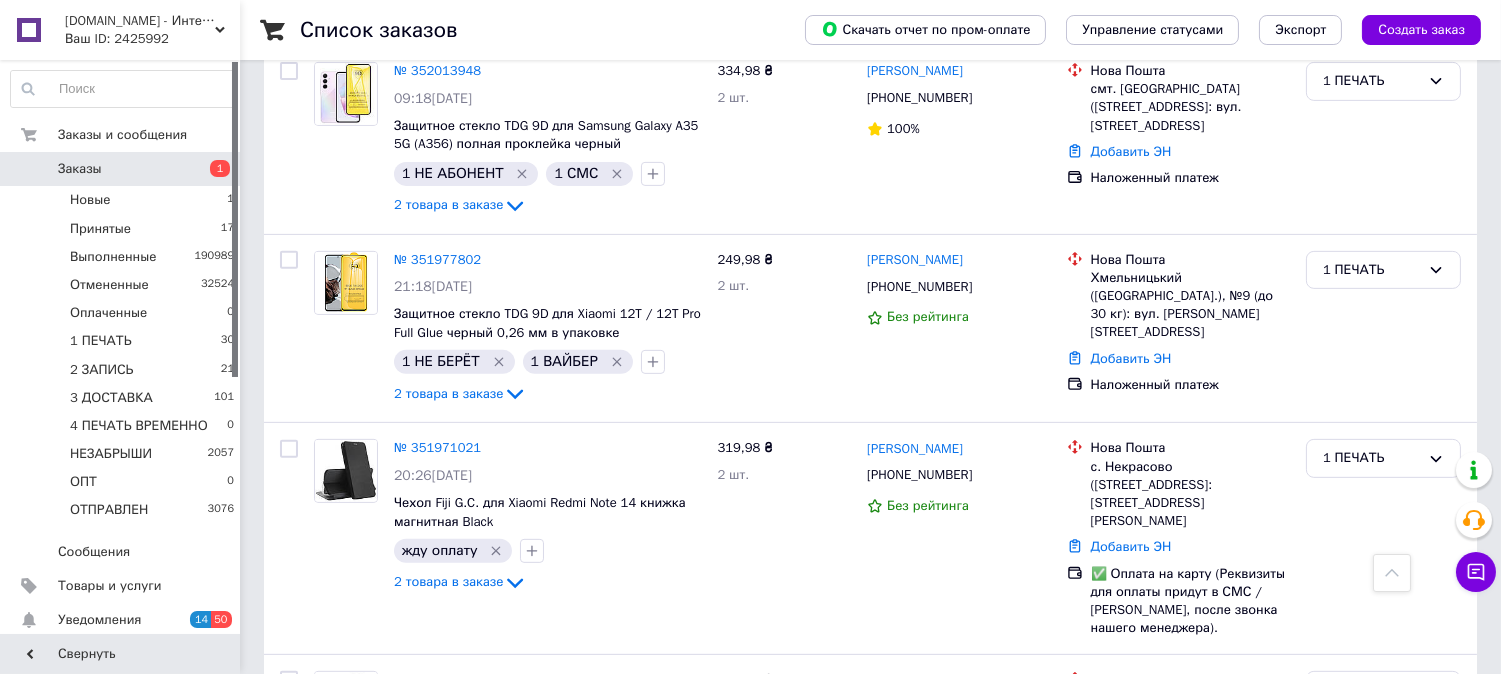 scroll, scrollTop: 1920, scrollLeft: 0, axis: vertical 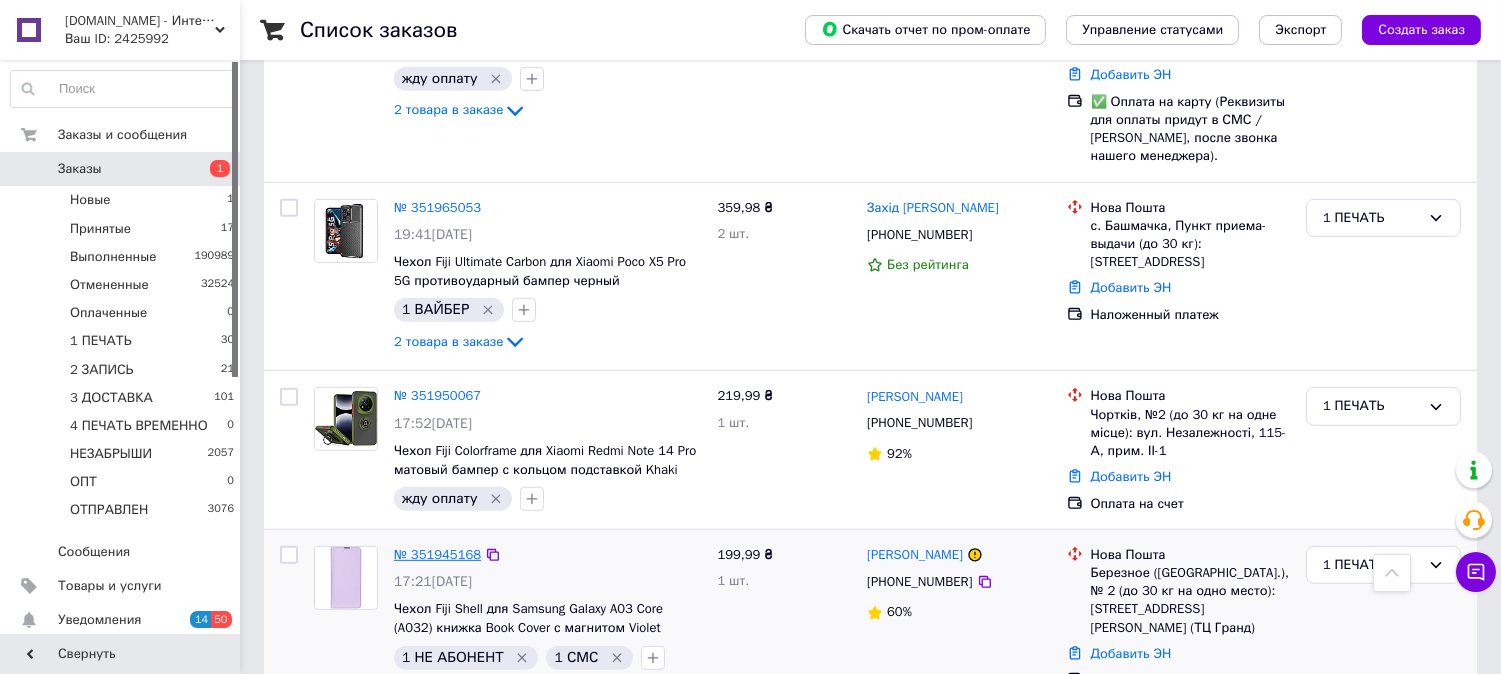 click on "№ 351945168" at bounding box center (437, 554) 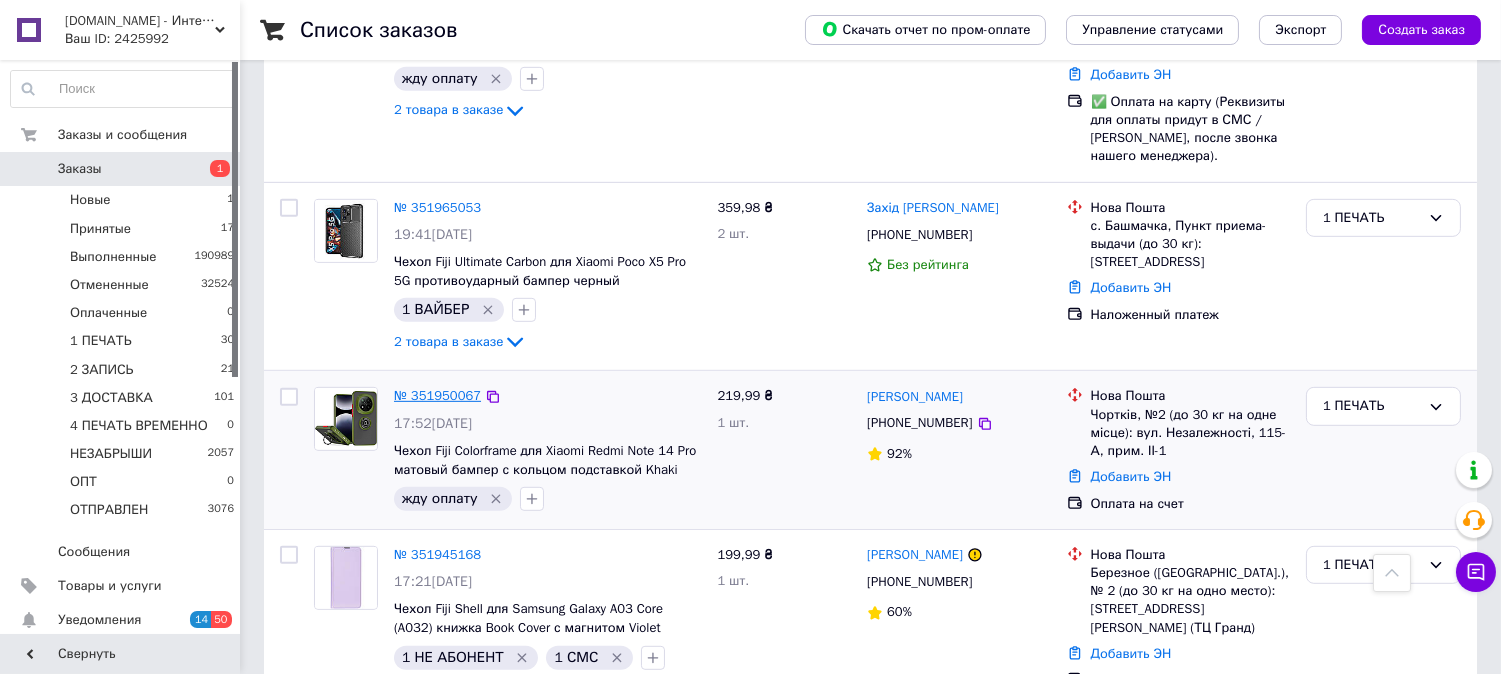 click on "№ 351950067" at bounding box center (437, 395) 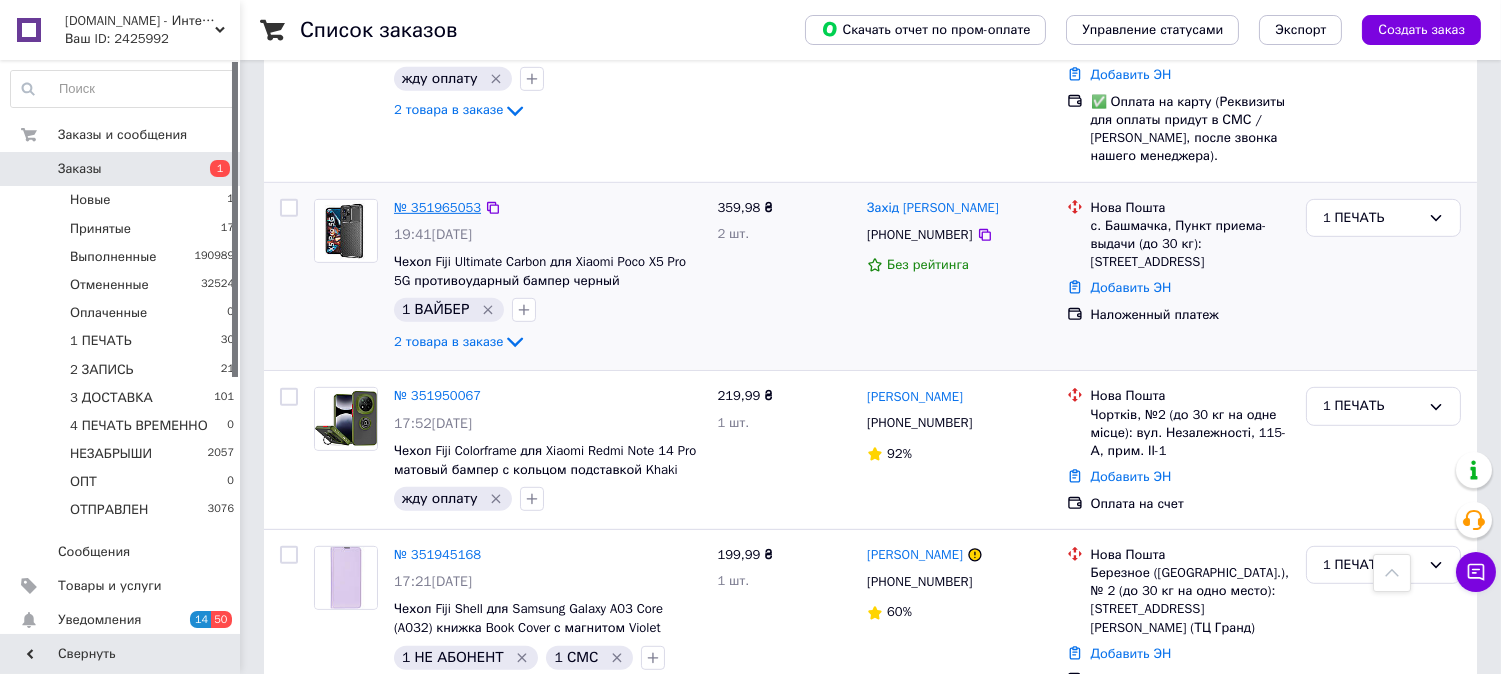 click on "№ 351965053" at bounding box center [437, 207] 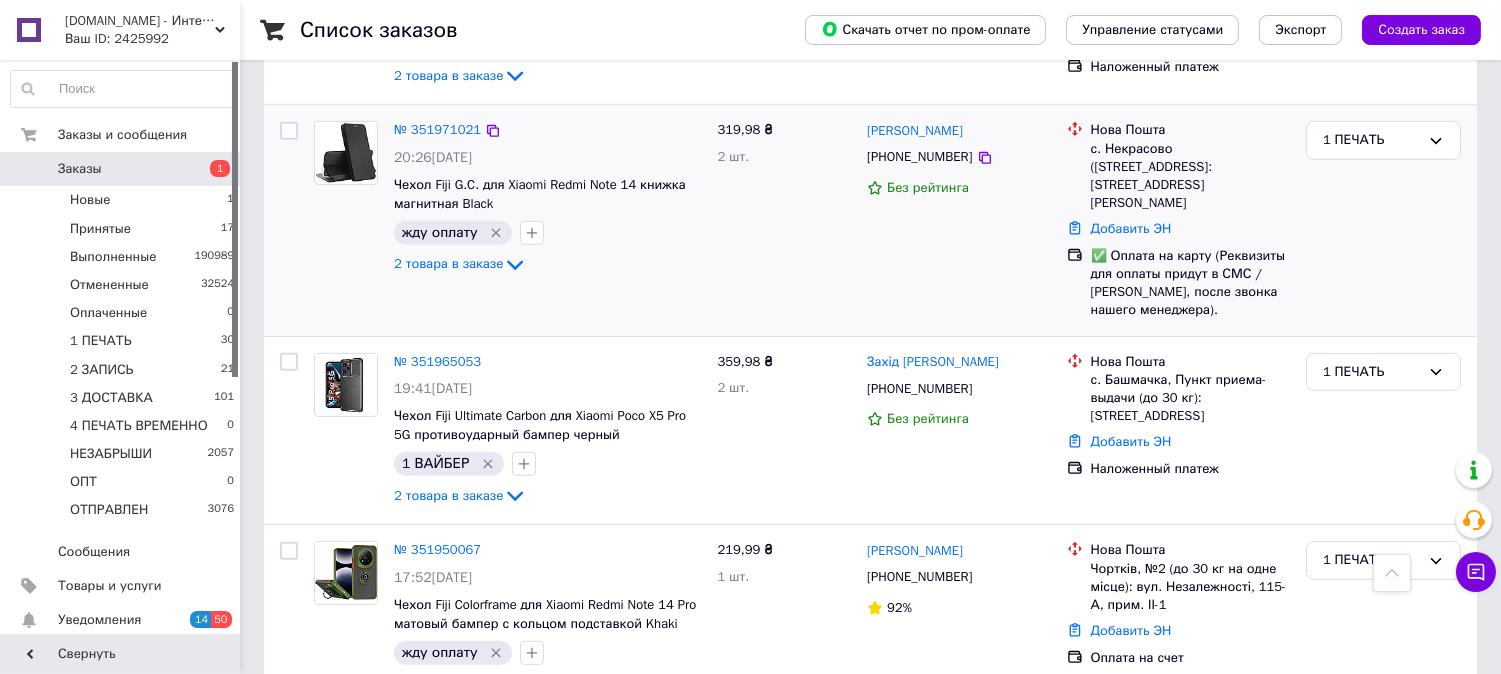 scroll, scrollTop: 1734, scrollLeft: 0, axis: vertical 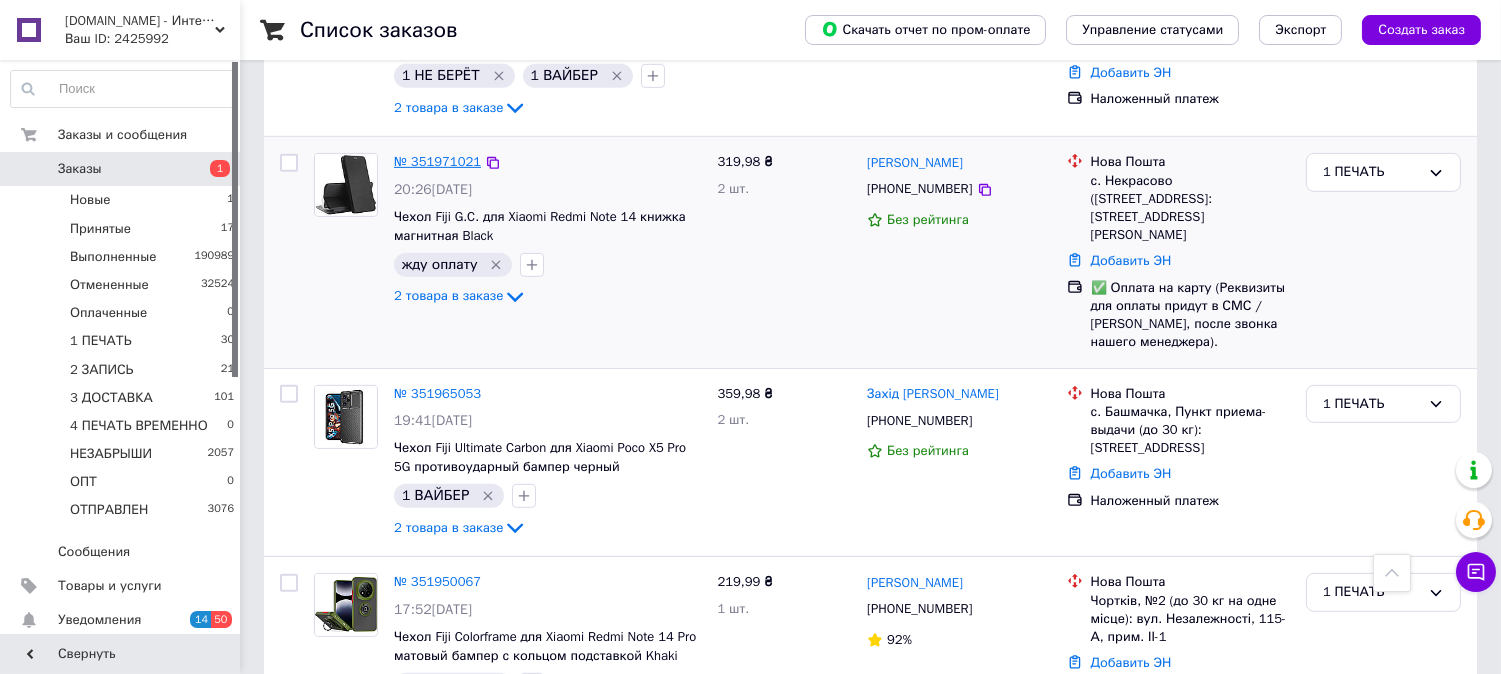 click on "№ 351971021" at bounding box center (437, 161) 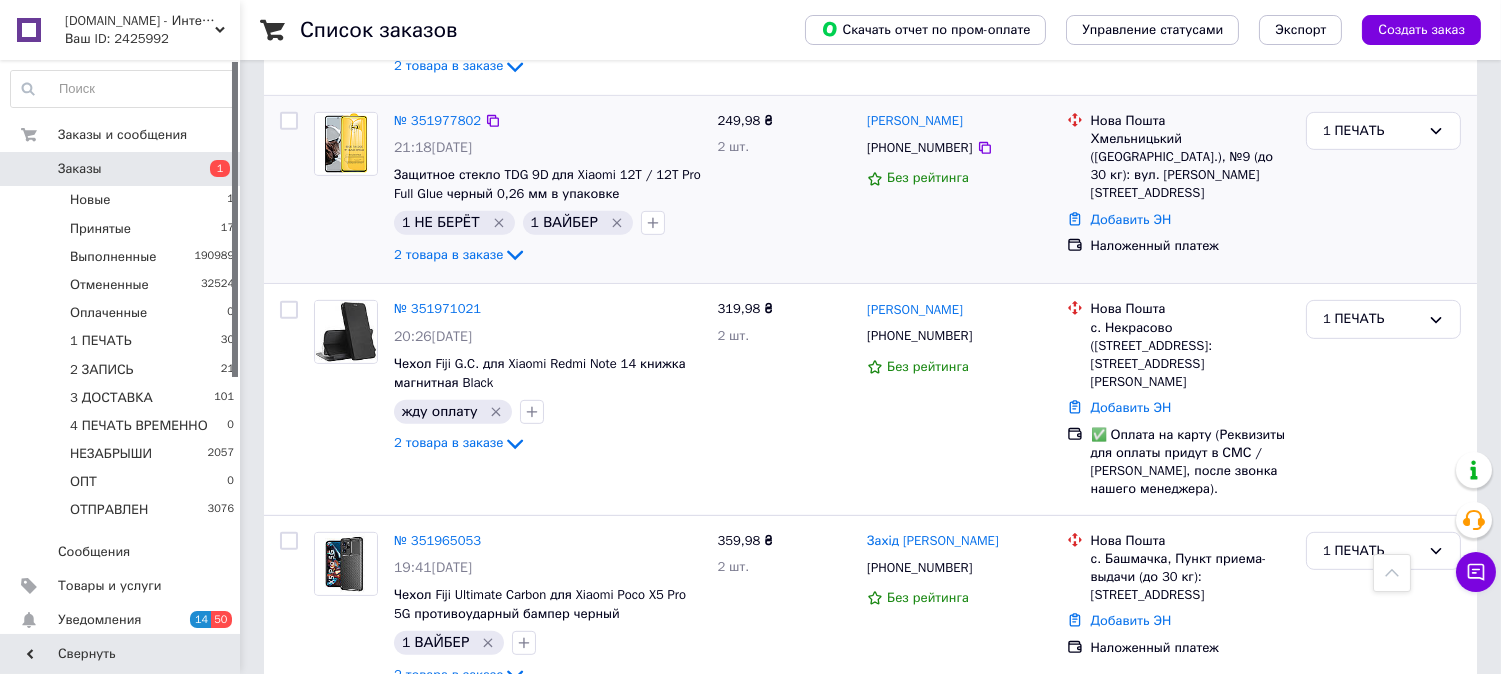 scroll, scrollTop: 1586, scrollLeft: 0, axis: vertical 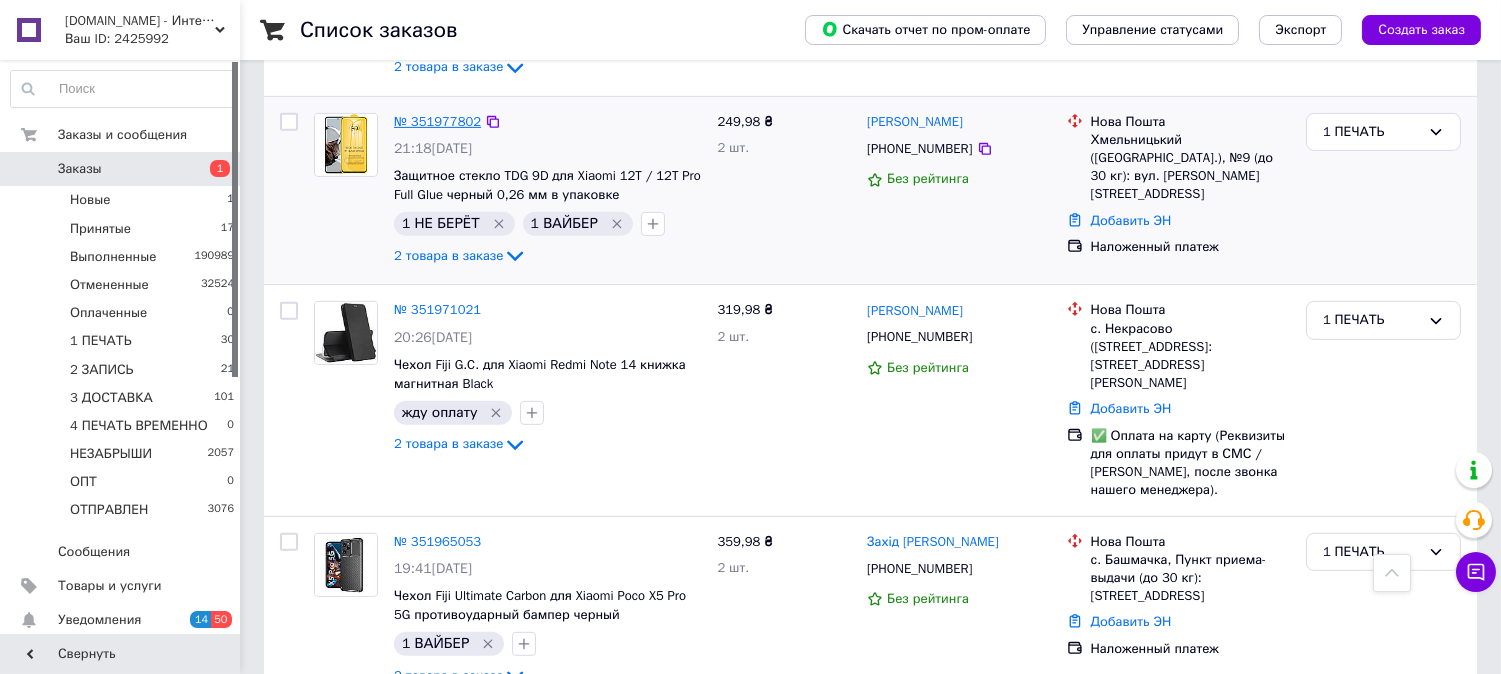 click on "№ 351977802" at bounding box center (437, 121) 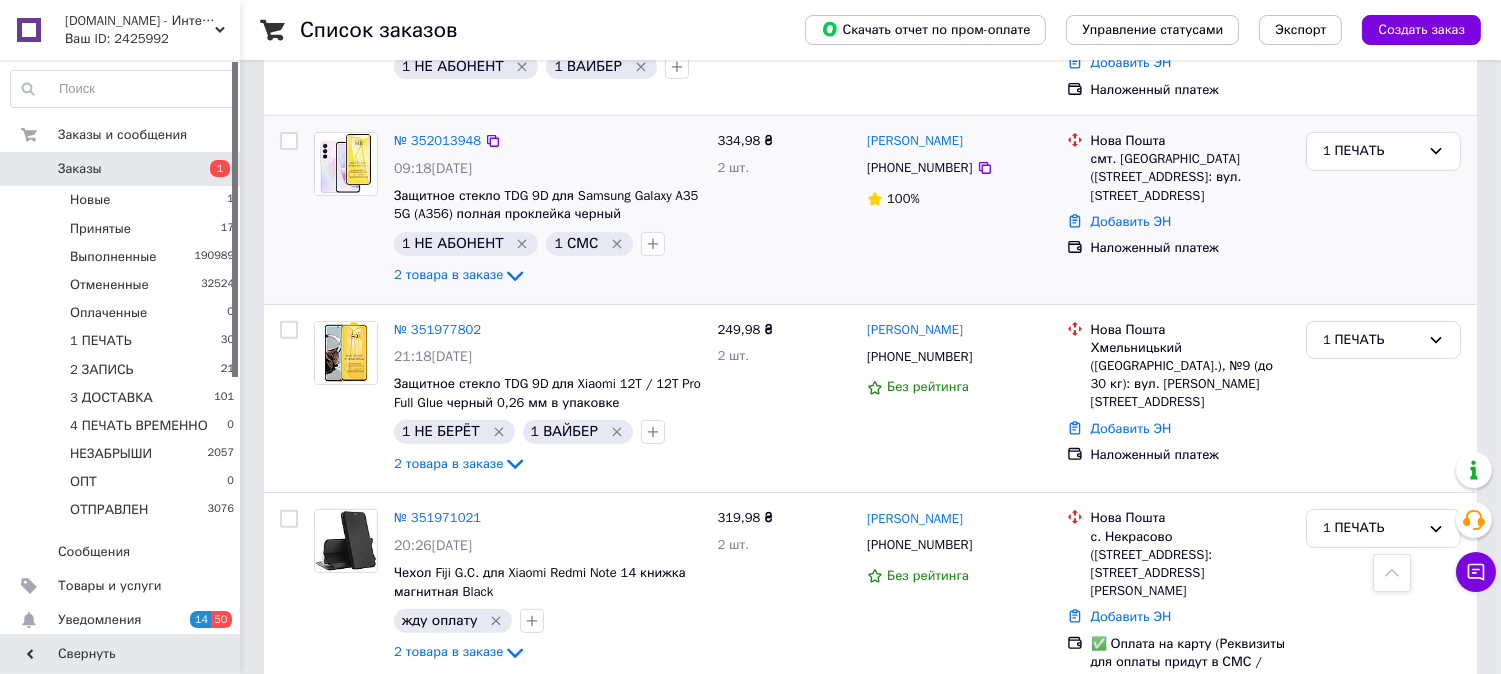 scroll, scrollTop: 1364, scrollLeft: 0, axis: vertical 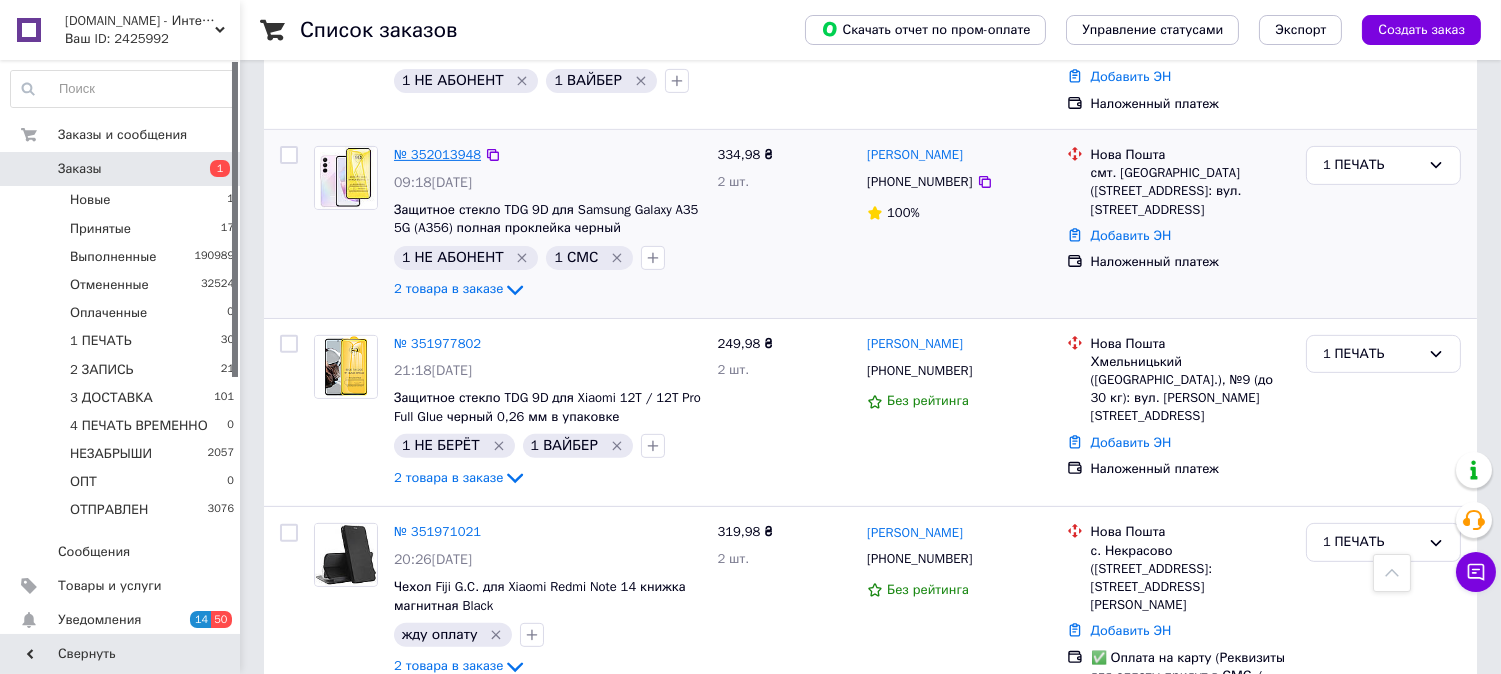 click on "№ 352013948" at bounding box center [437, 154] 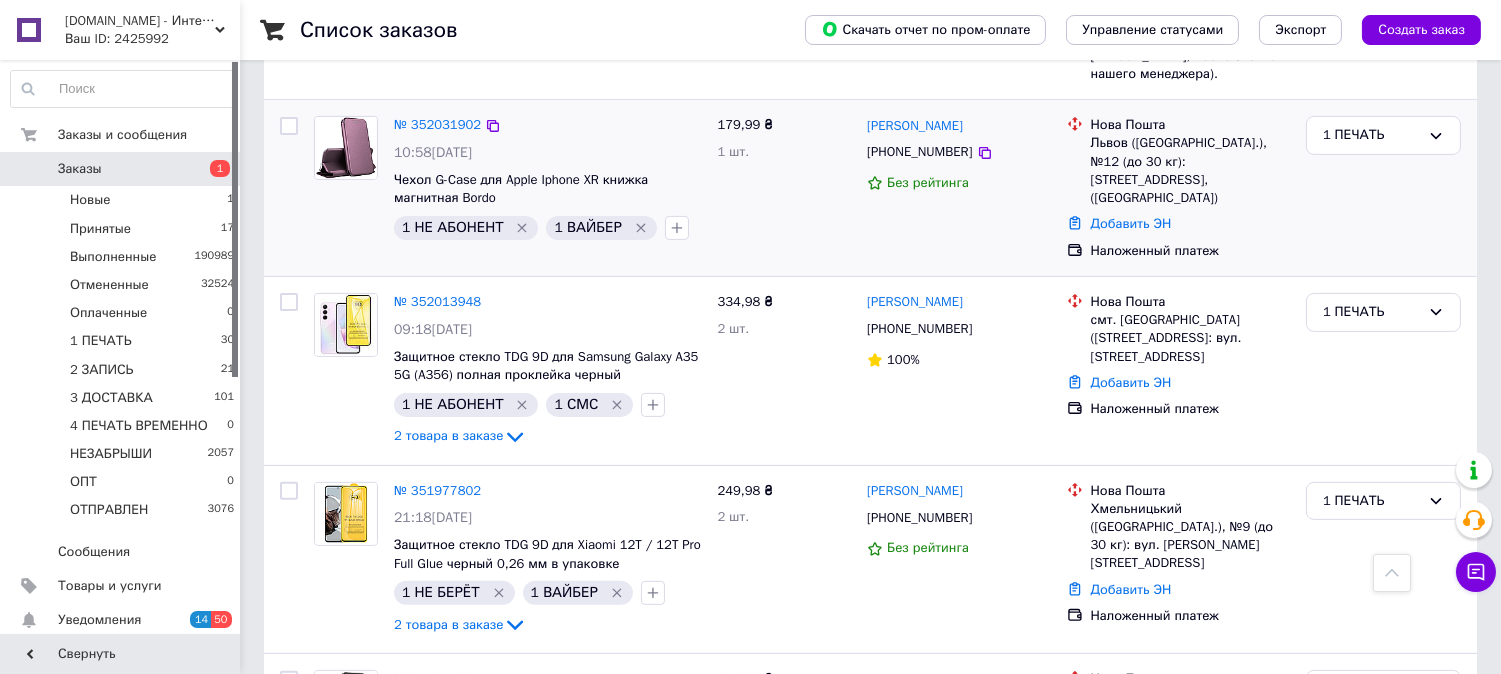 scroll, scrollTop: 1216, scrollLeft: 0, axis: vertical 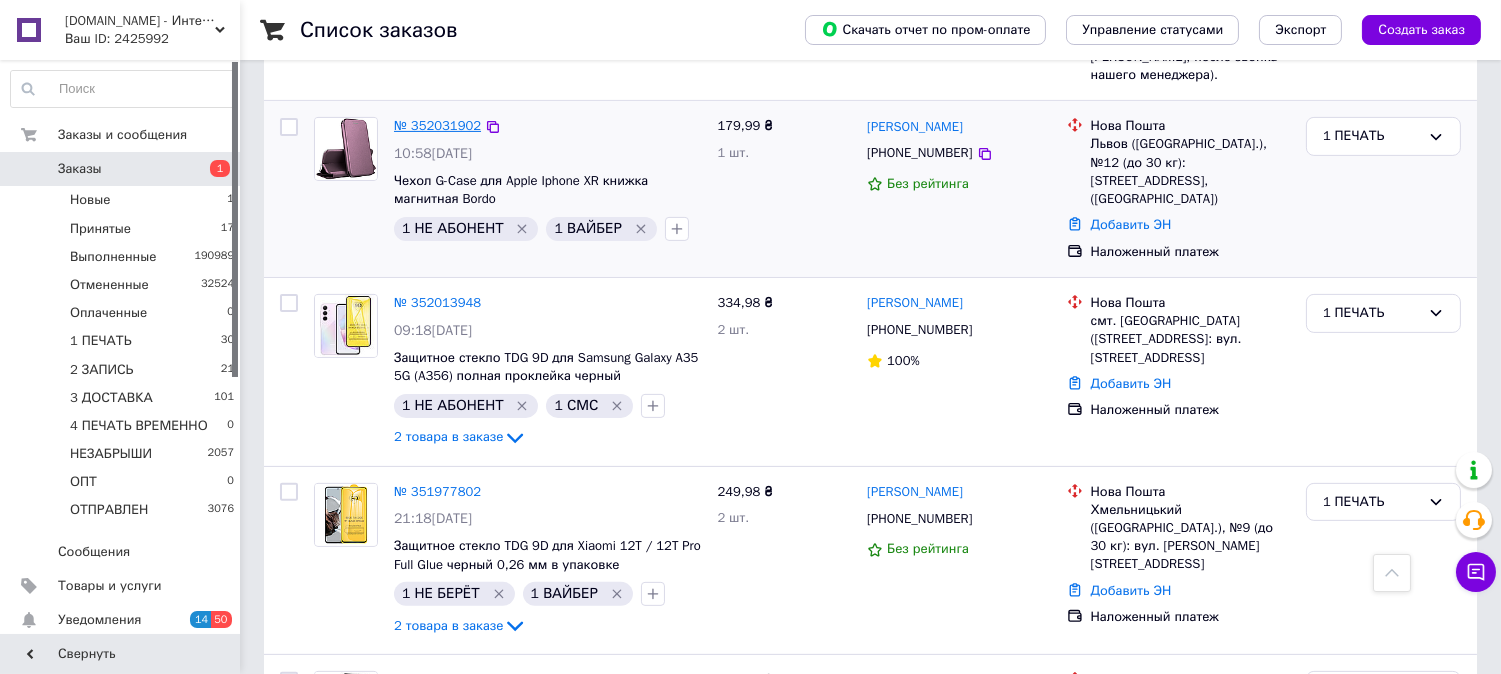 click on "№ 352031902" at bounding box center [437, 125] 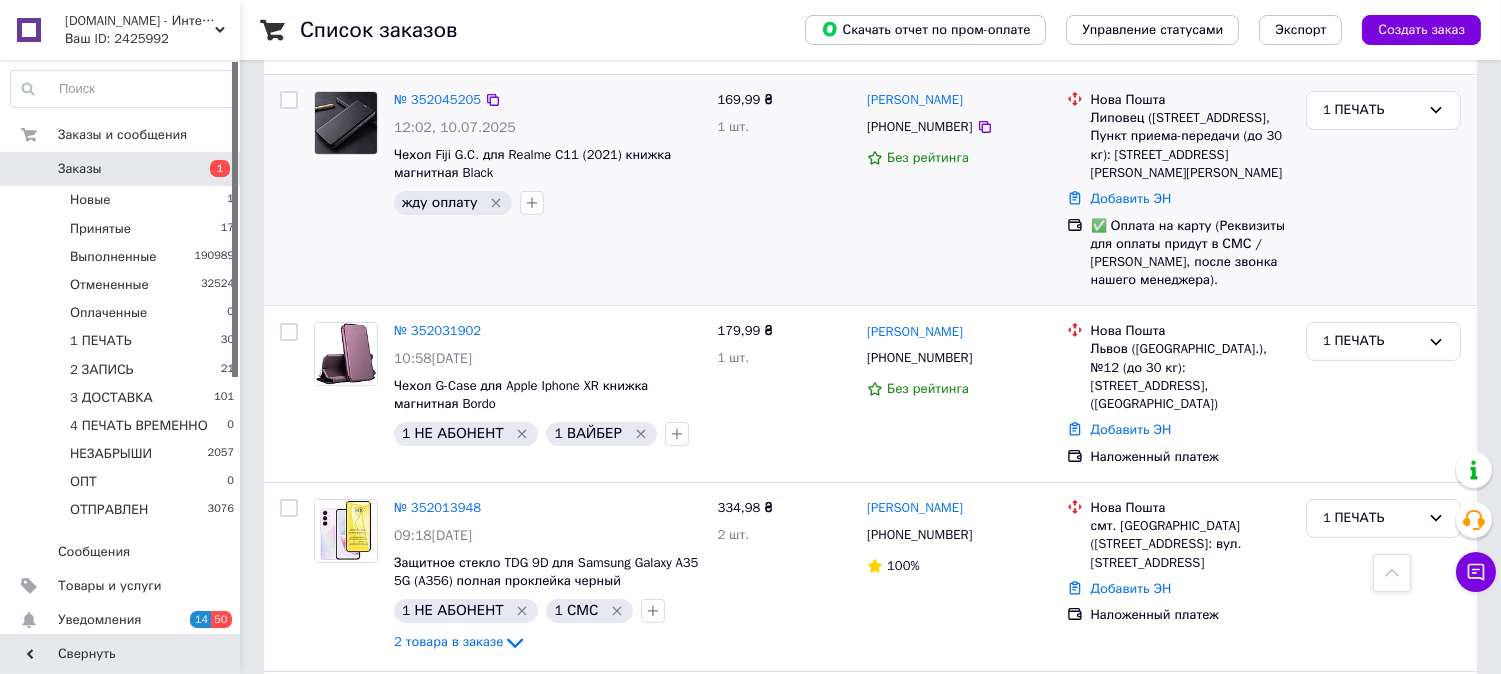 scroll, scrollTop: 956, scrollLeft: 0, axis: vertical 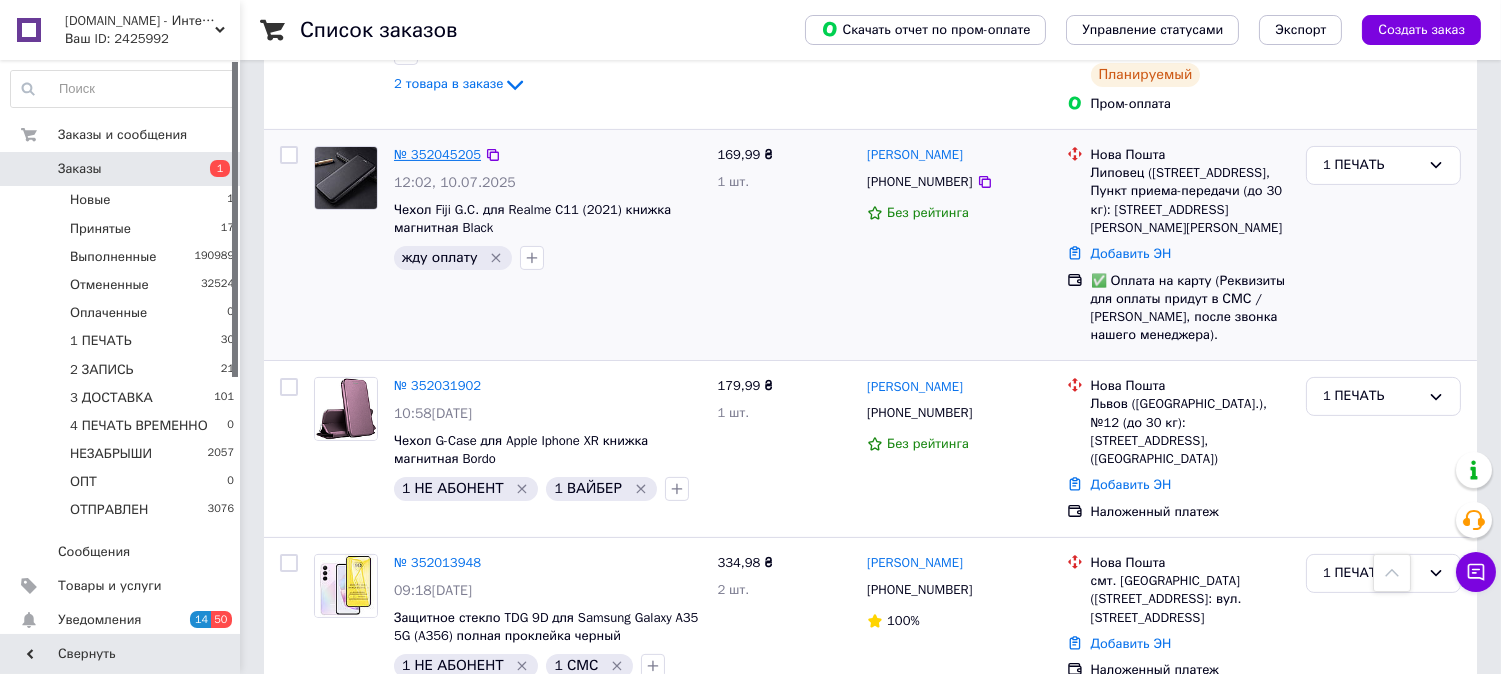 click on "№ 352045205" at bounding box center [437, 154] 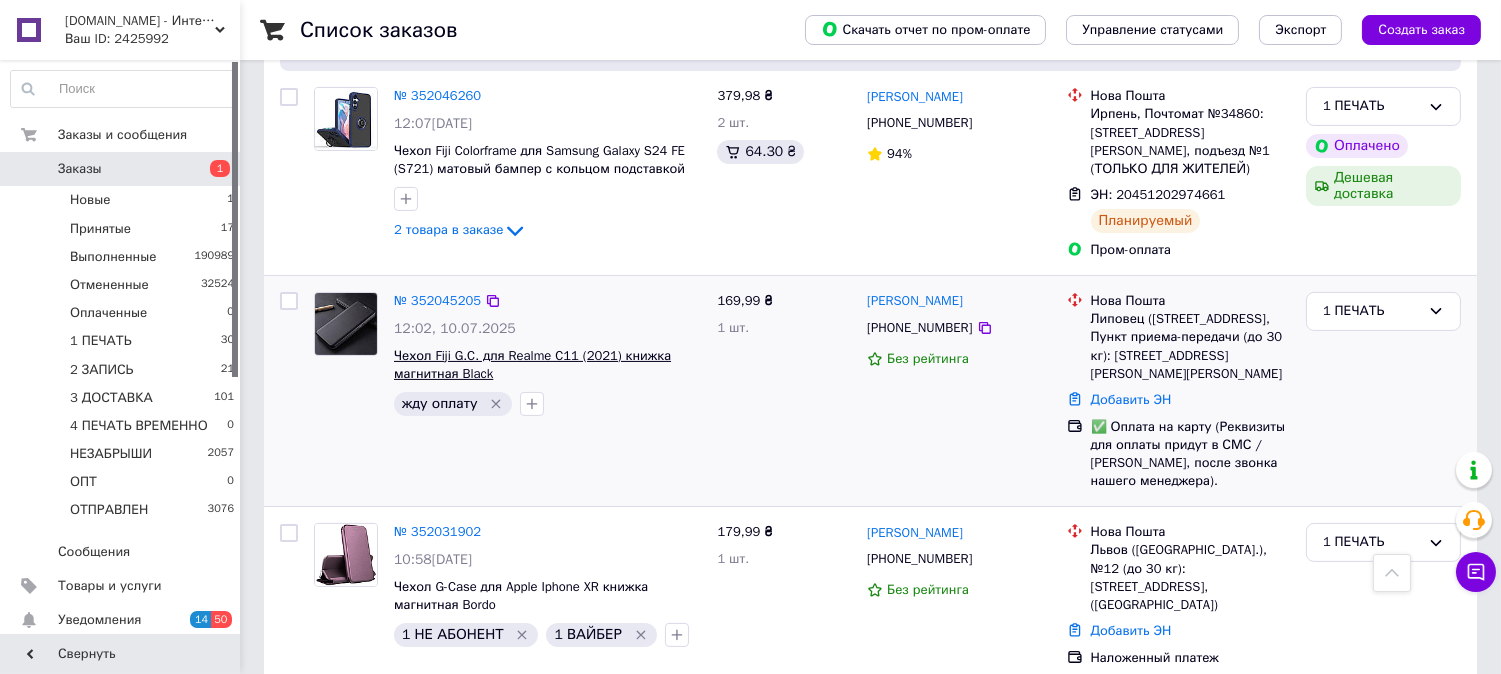 scroll, scrollTop: 808, scrollLeft: 0, axis: vertical 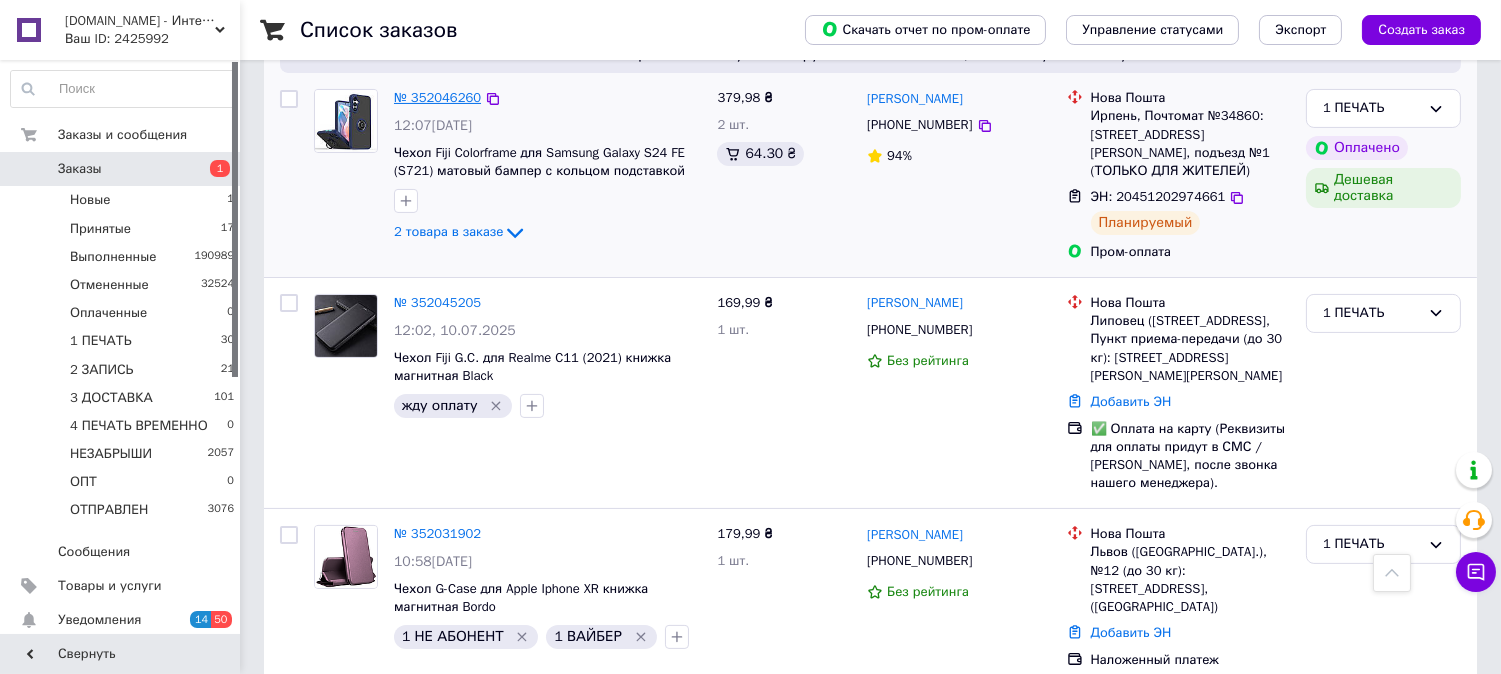 click on "№ 352046260" at bounding box center (437, 97) 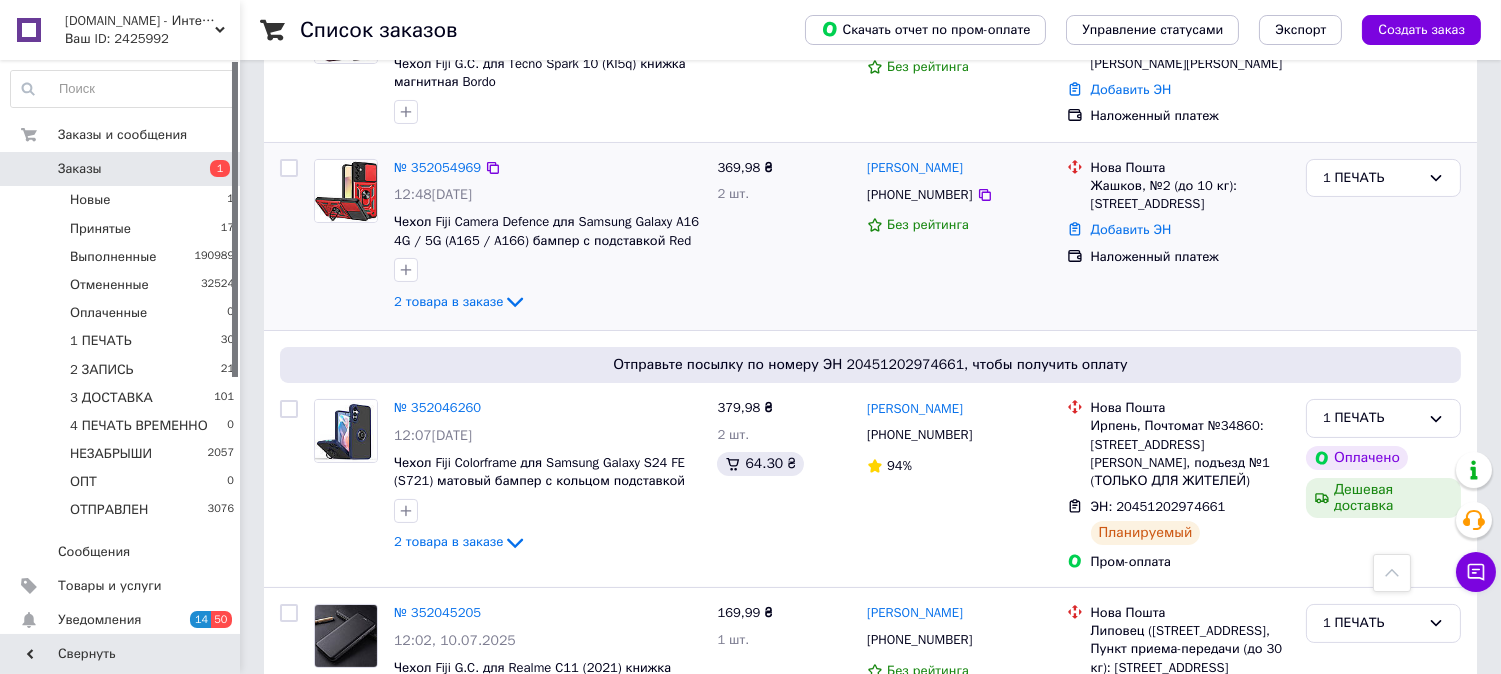 scroll, scrollTop: 475, scrollLeft: 0, axis: vertical 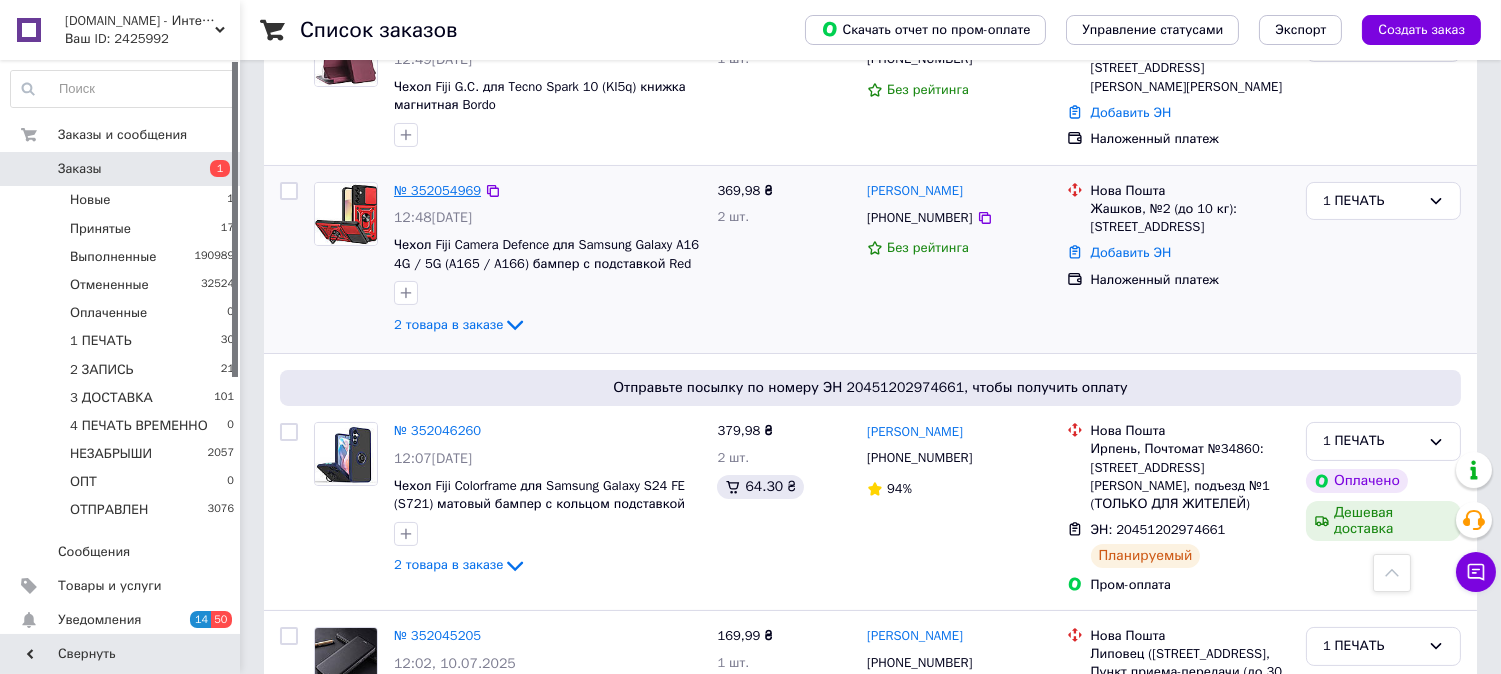 click on "№ 352054969" at bounding box center (437, 190) 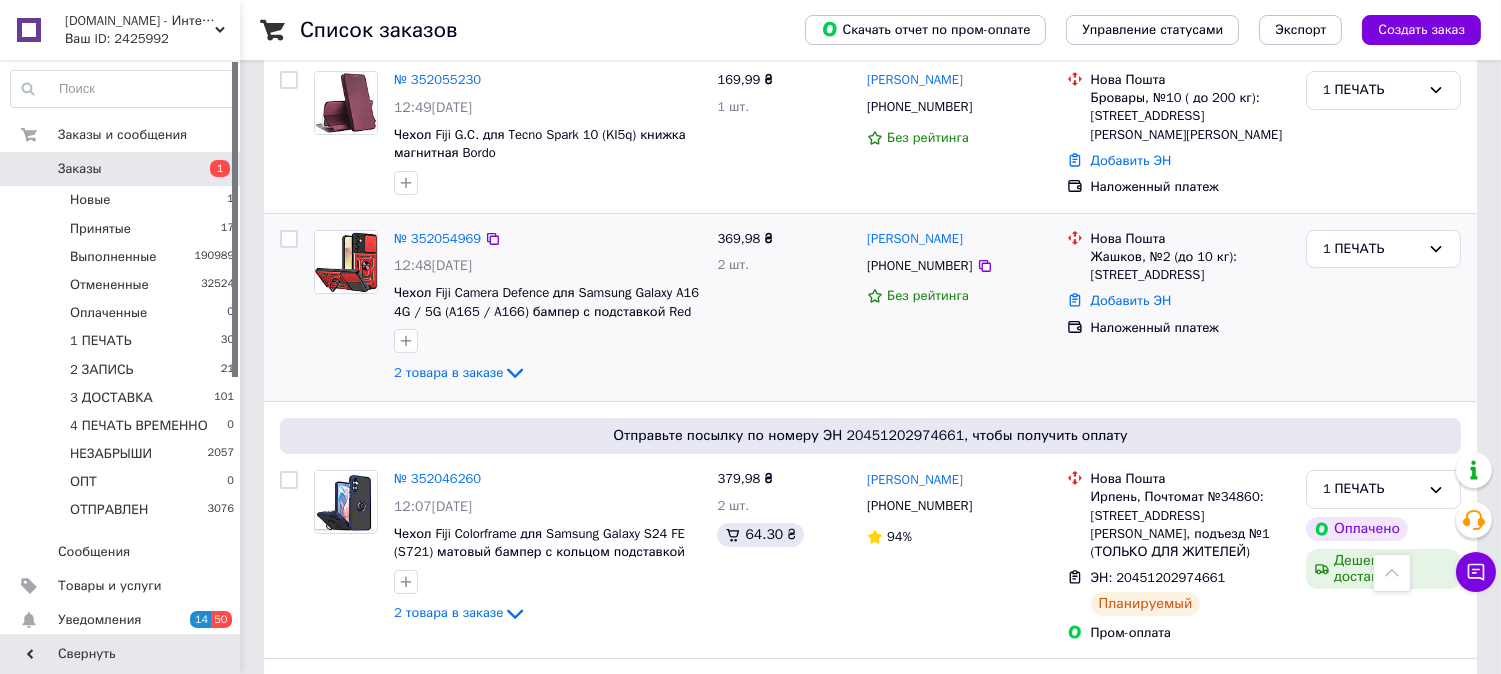 scroll, scrollTop: 364, scrollLeft: 0, axis: vertical 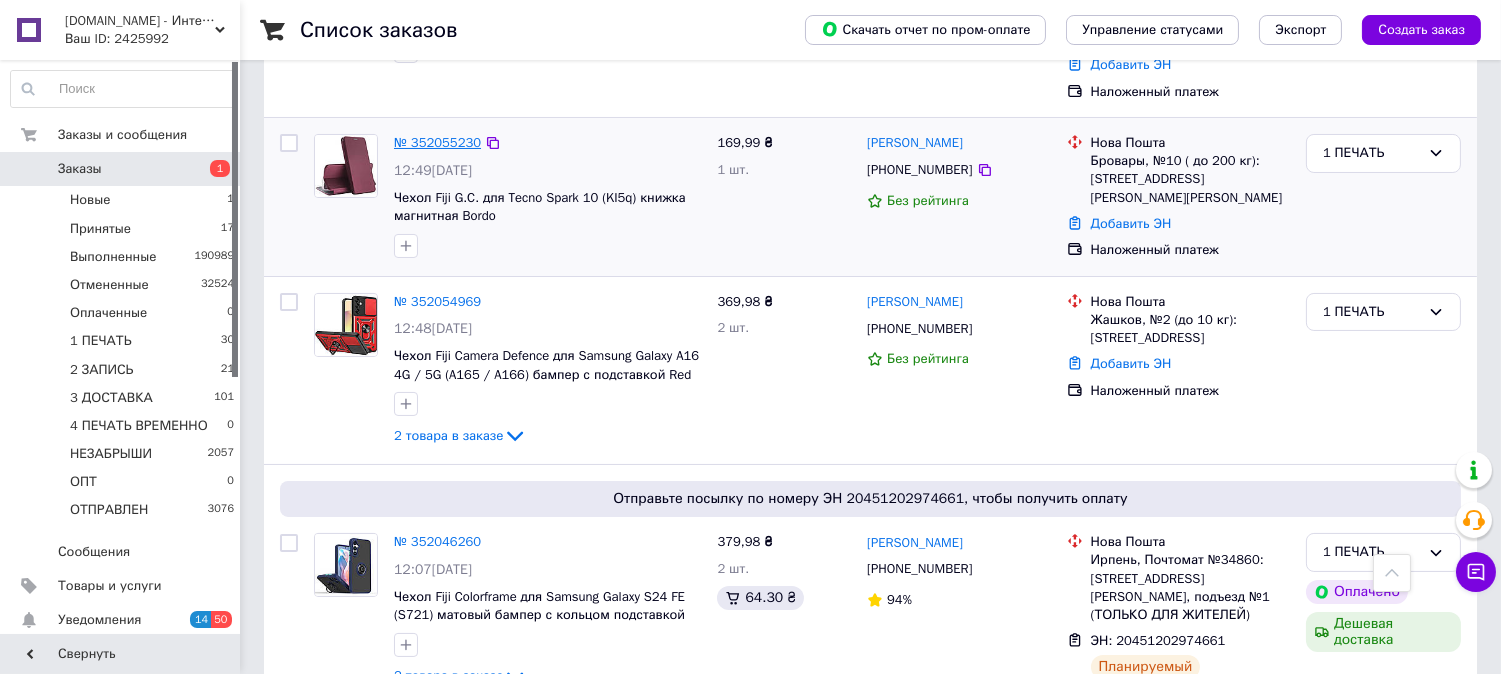 click on "№ 352055230" at bounding box center [437, 142] 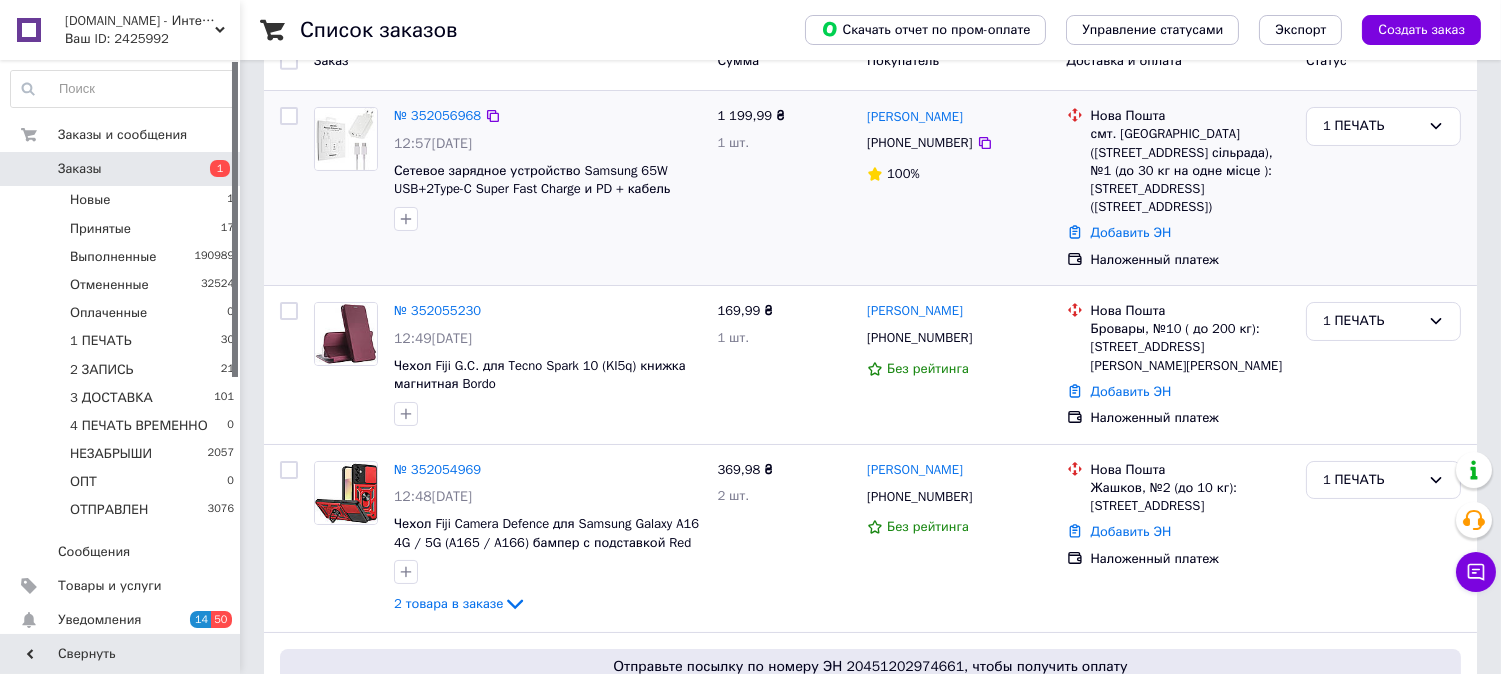 scroll, scrollTop: 178, scrollLeft: 0, axis: vertical 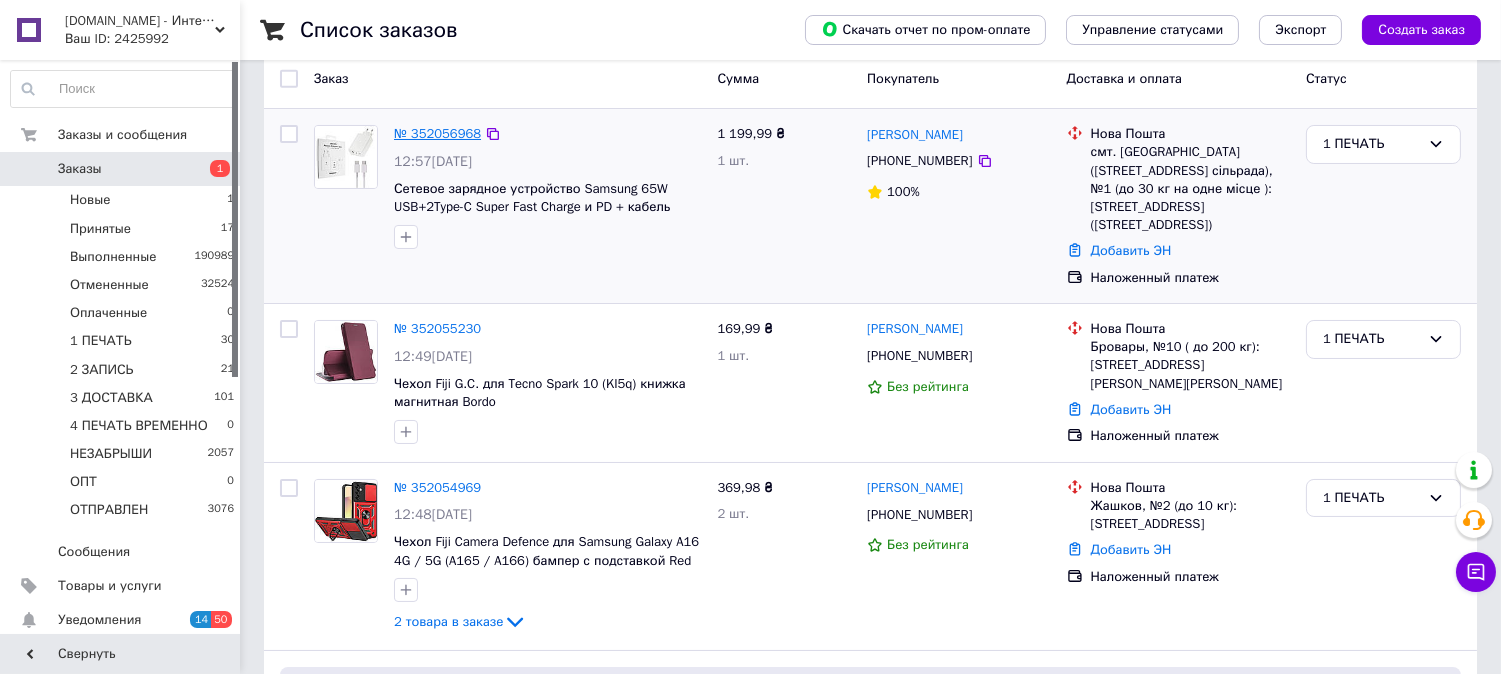 click on "№ 352056968" at bounding box center [437, 133] 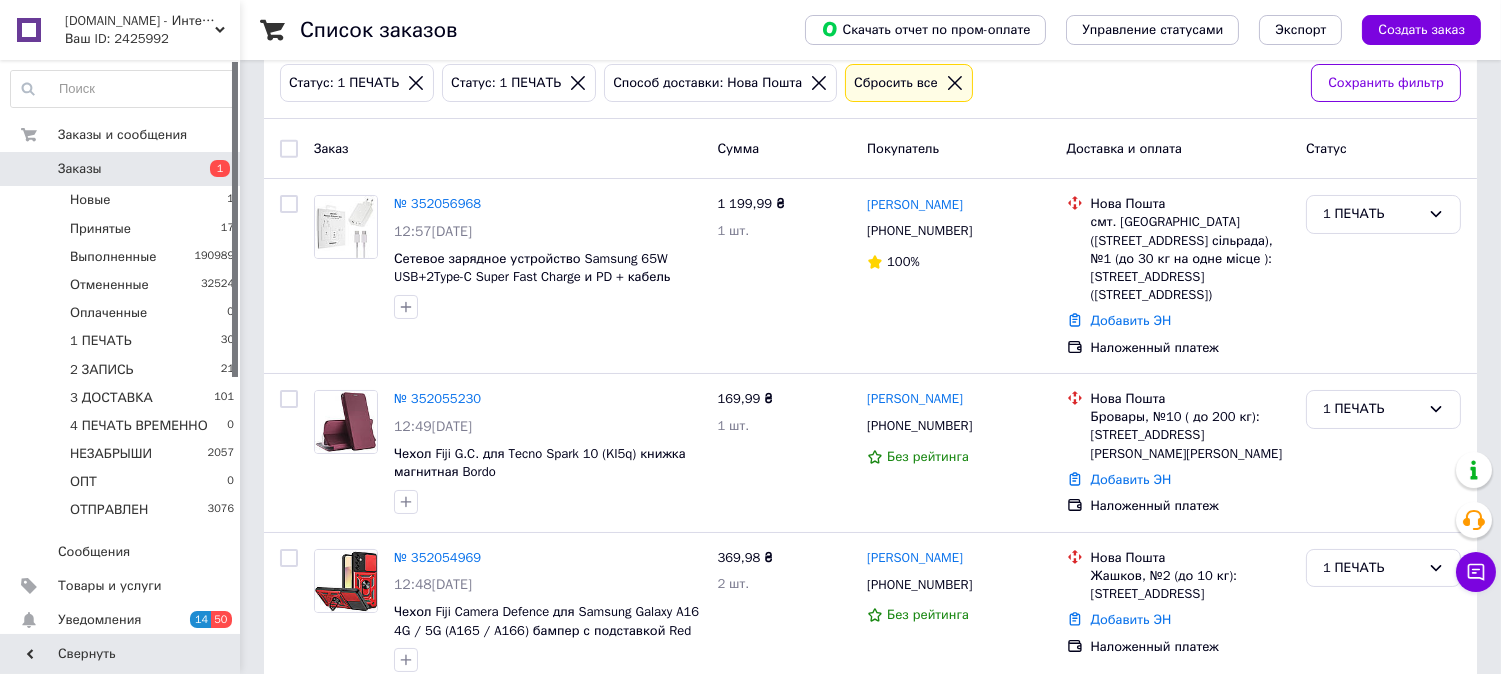 scroll, scrollTop: 0, scrollLeft: 0, axis: both 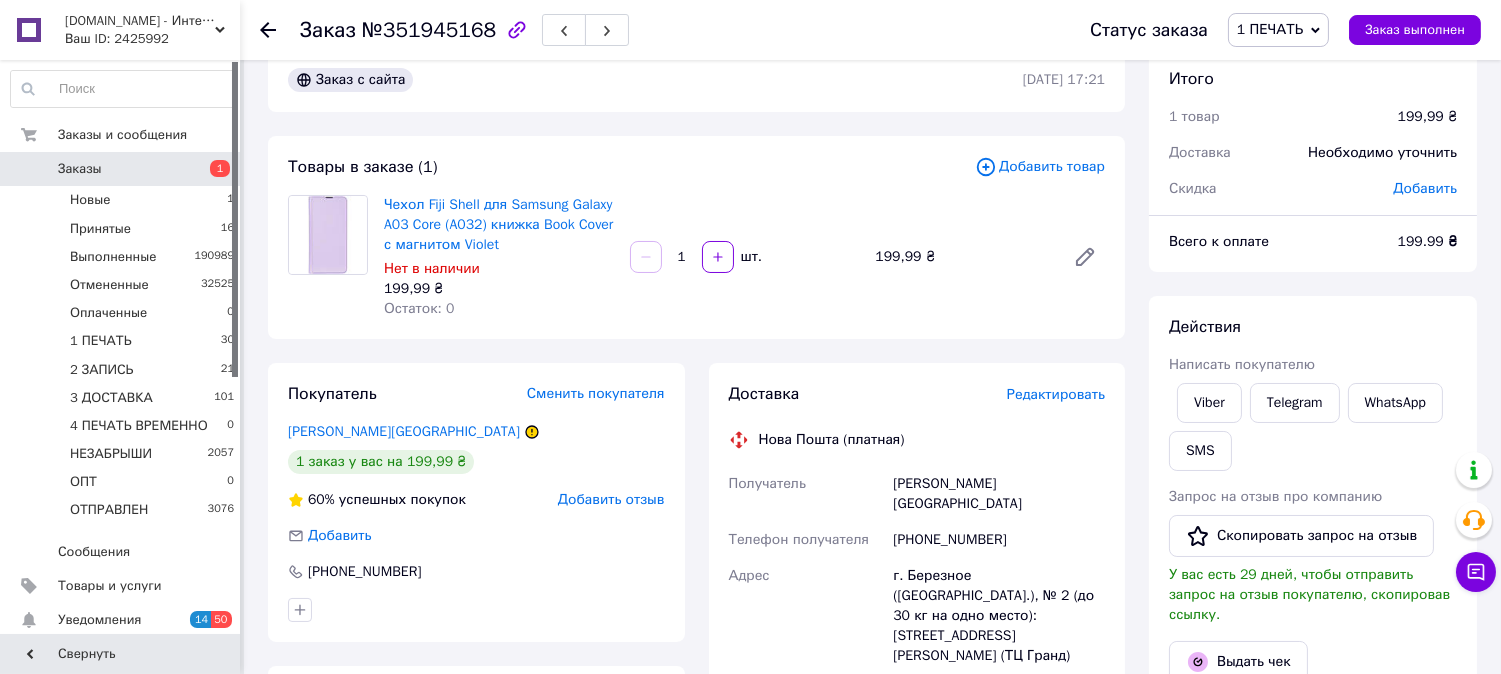 click on "Редактировать" at bounding box center (1056, 394) 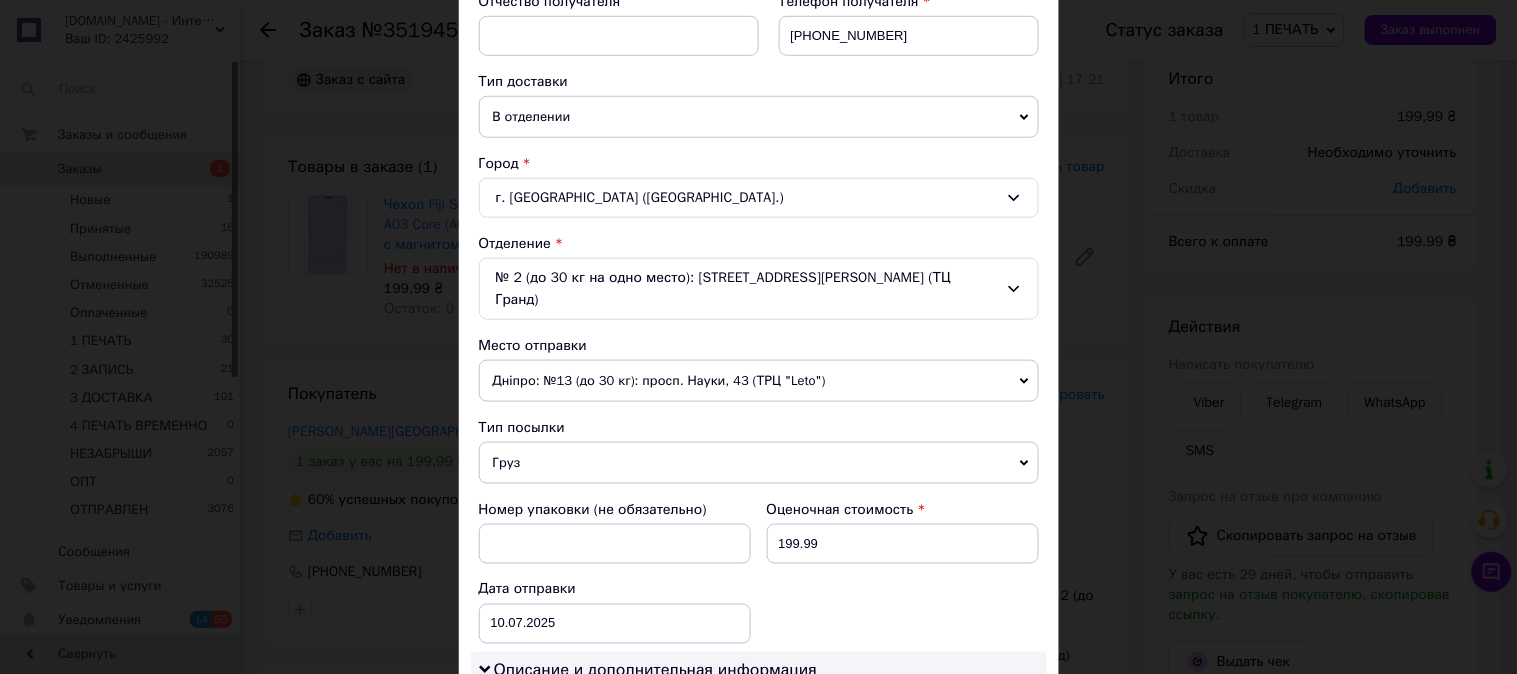 scroll, scrollTop: 518, scrollLeft: 0, axis: vertical 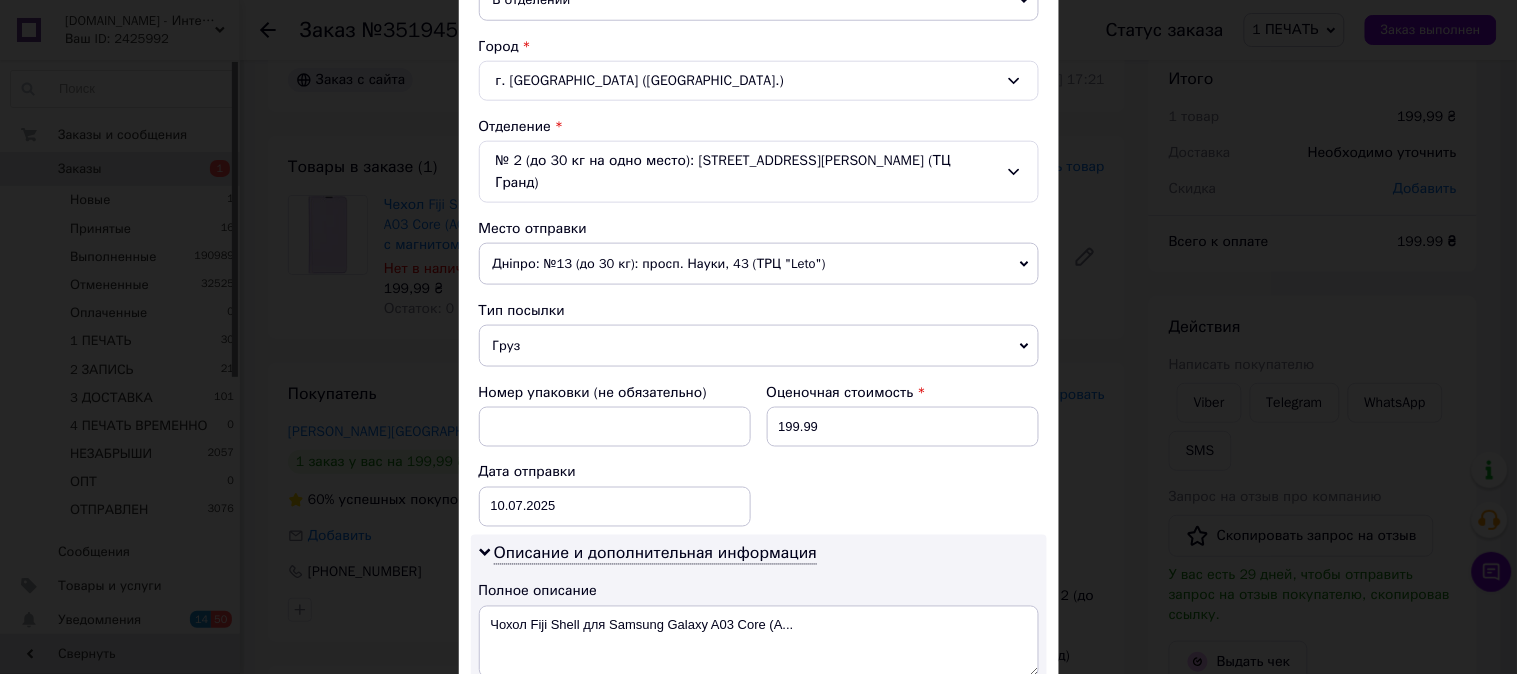 click on "Плательщик Получатель Отправитель Фамилия получателя Примак Имя получателя Меланія Отчество получателя Телефон получателя [PHONE_NUMBER] Тип доставки В отделении Курьером В почтомате Город г. [GEOGRAPHIC_DATA] ([GEOGRAPHIC_DATA].) Отделение № 2 (до 30 кг на одно место): [STREET_ADDRESS][PERSON_NAME] (ТЦ Гранд) Место отправки Дніпро: №13 (до 30 кг): просп. Науки, 43 (ТРЦ "Leto") Нет совпадений. Попробуйте изменить условия поиска Добавить еще место отправки Тип посылки Груз Документы Номер упаковки (не обязательно) Оценочная стоимость 199.99 Дата отправки [DATE] < 2025 > < Июль > Пн Вт Ср Чт Пт Сб Вс 30 1 2 3 4 5" at bounding box center [759, 418] 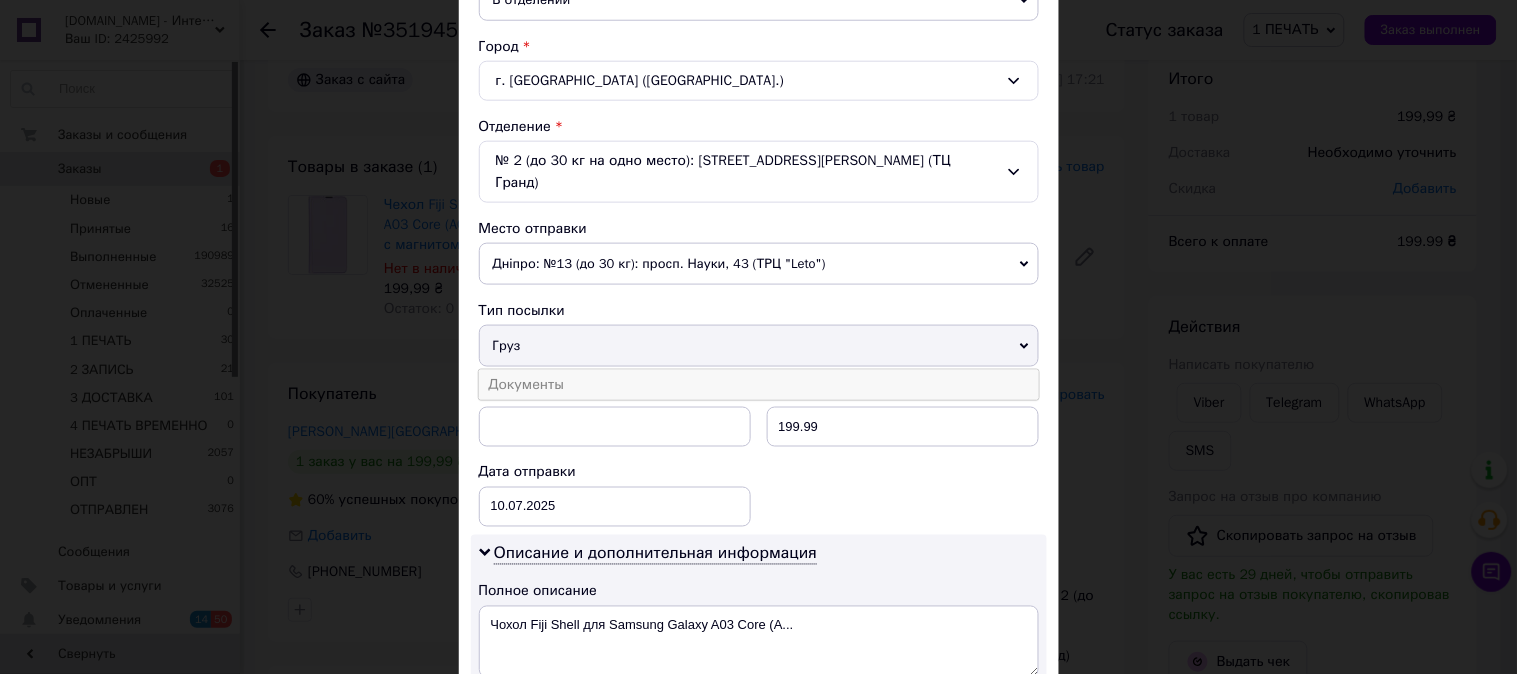 click on "Документы" at bounding box center [759, 385] 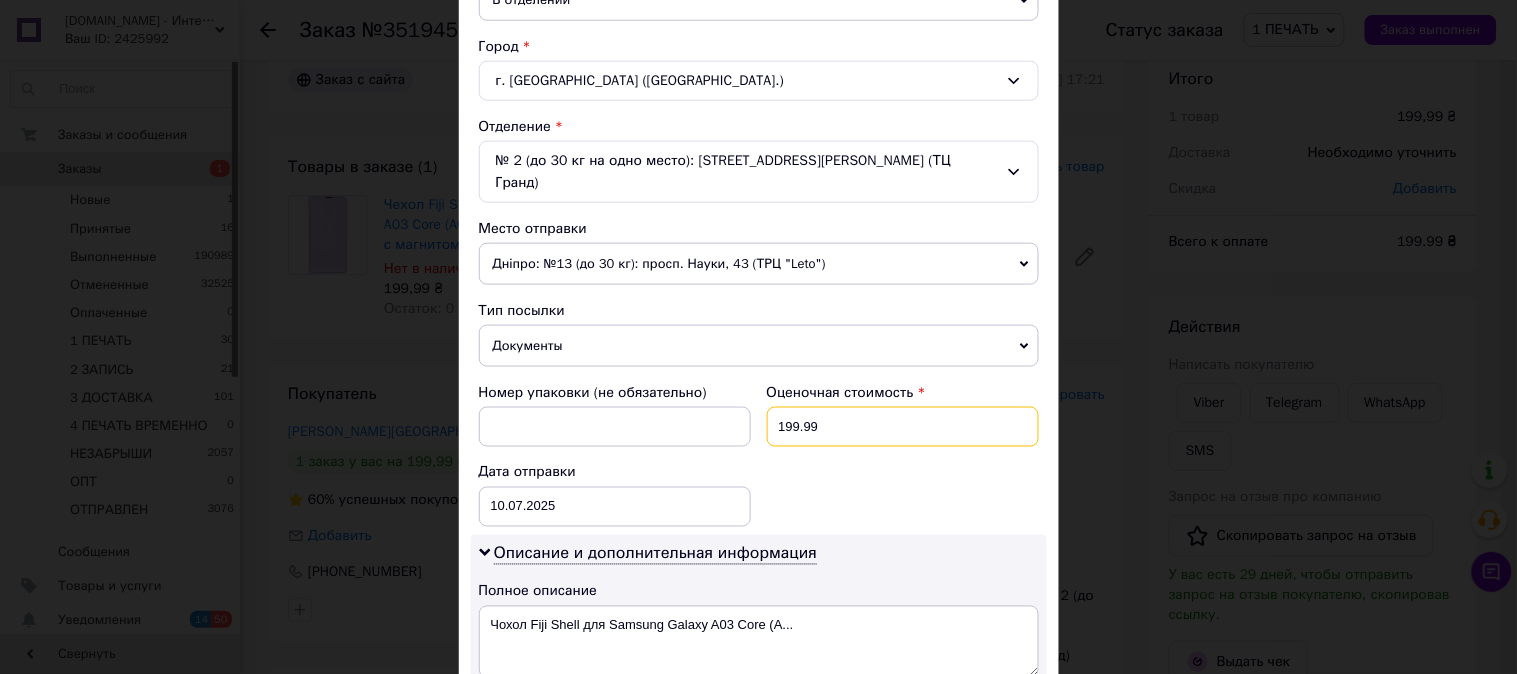 click on "199.99" at bounding box center [903, 427] 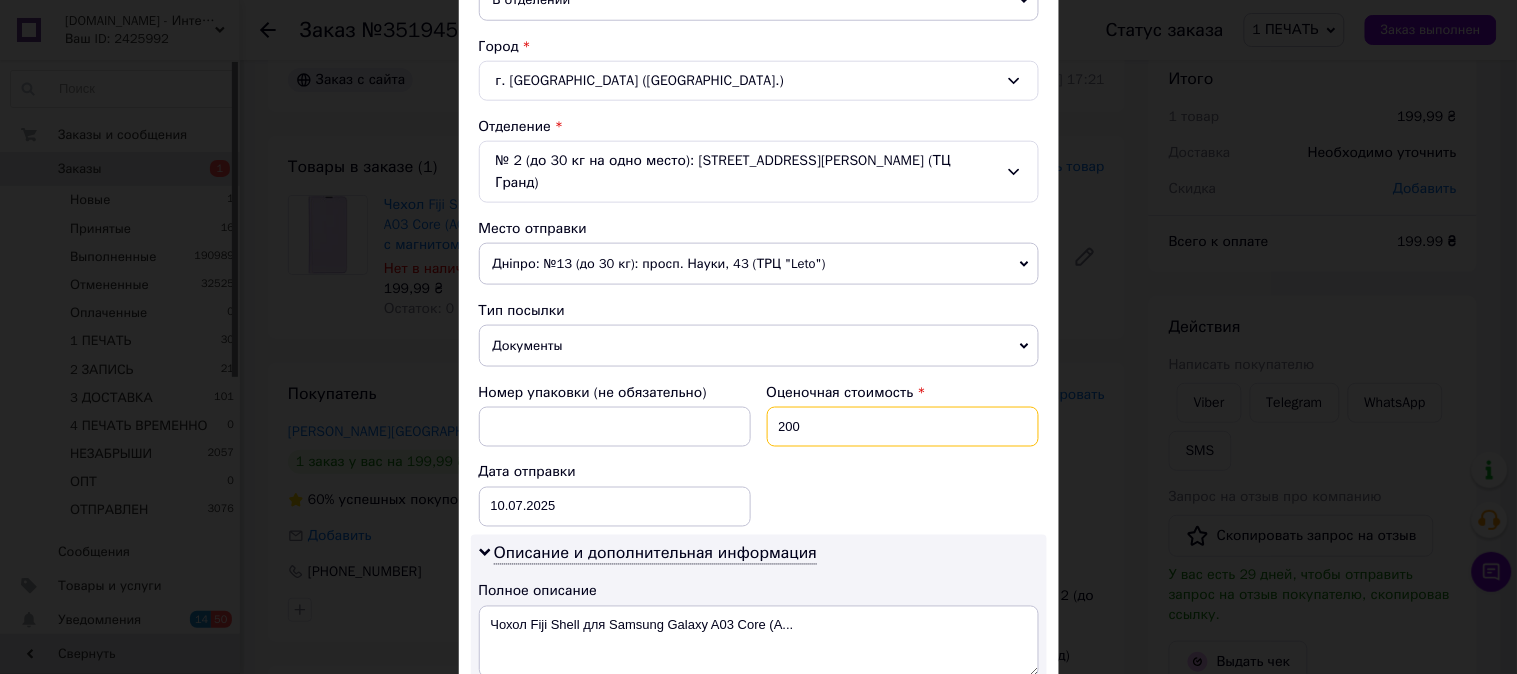 type on "200" 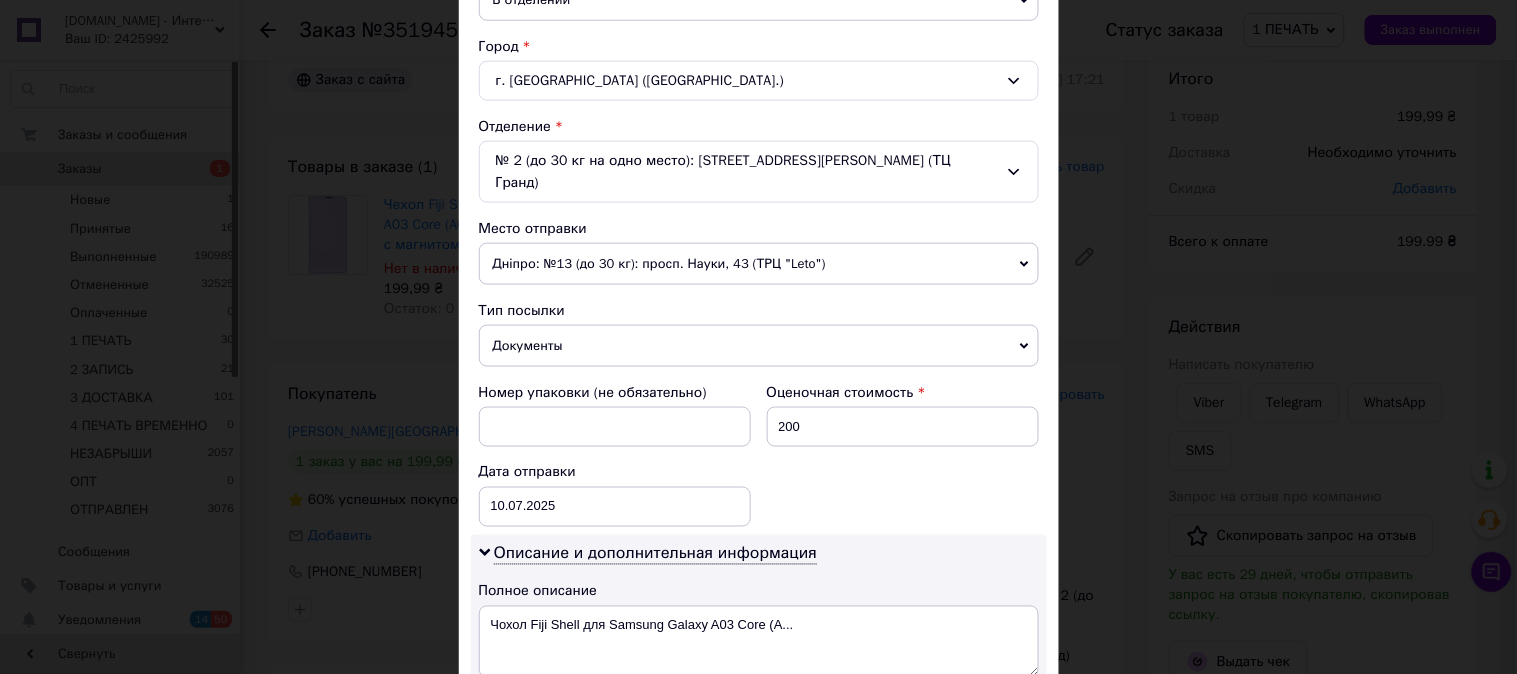 click on "Номер упаковки (не обязательно) Оценочная стоимость 200 Дата отправки [DATE] < 2025 > < Июль > Пн Вт Ср Чт Пт Сб Вс 30 1 2 3 4 5 6 7 8 9 10 11 12 13 14 15 16 17 18 19 20 21 22 23 24 25 26 27 28 29 30 31 1 2 3 4 5 6 7 8 9 10" at bounding box center [759, 455] 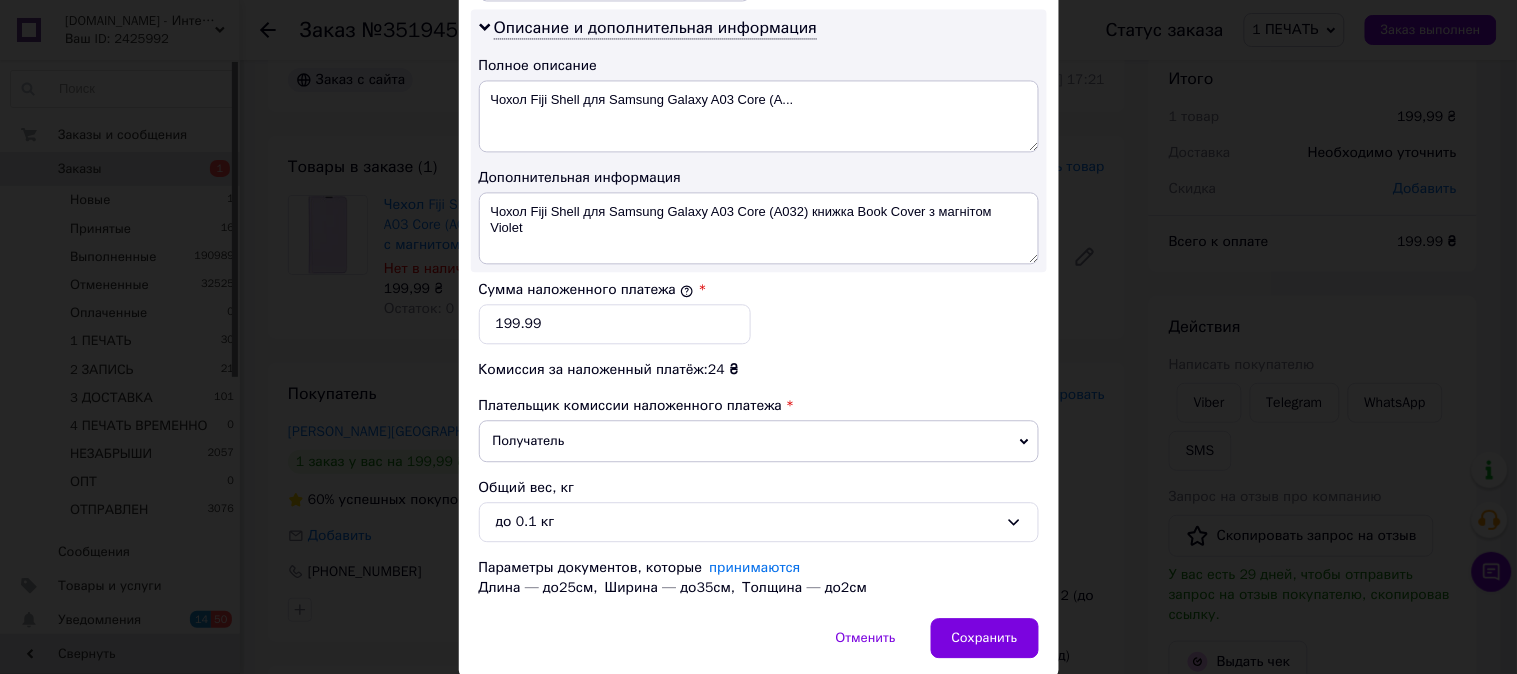 scroll, scrollTop: 1098, scrollLeft: 0, axis: vertical 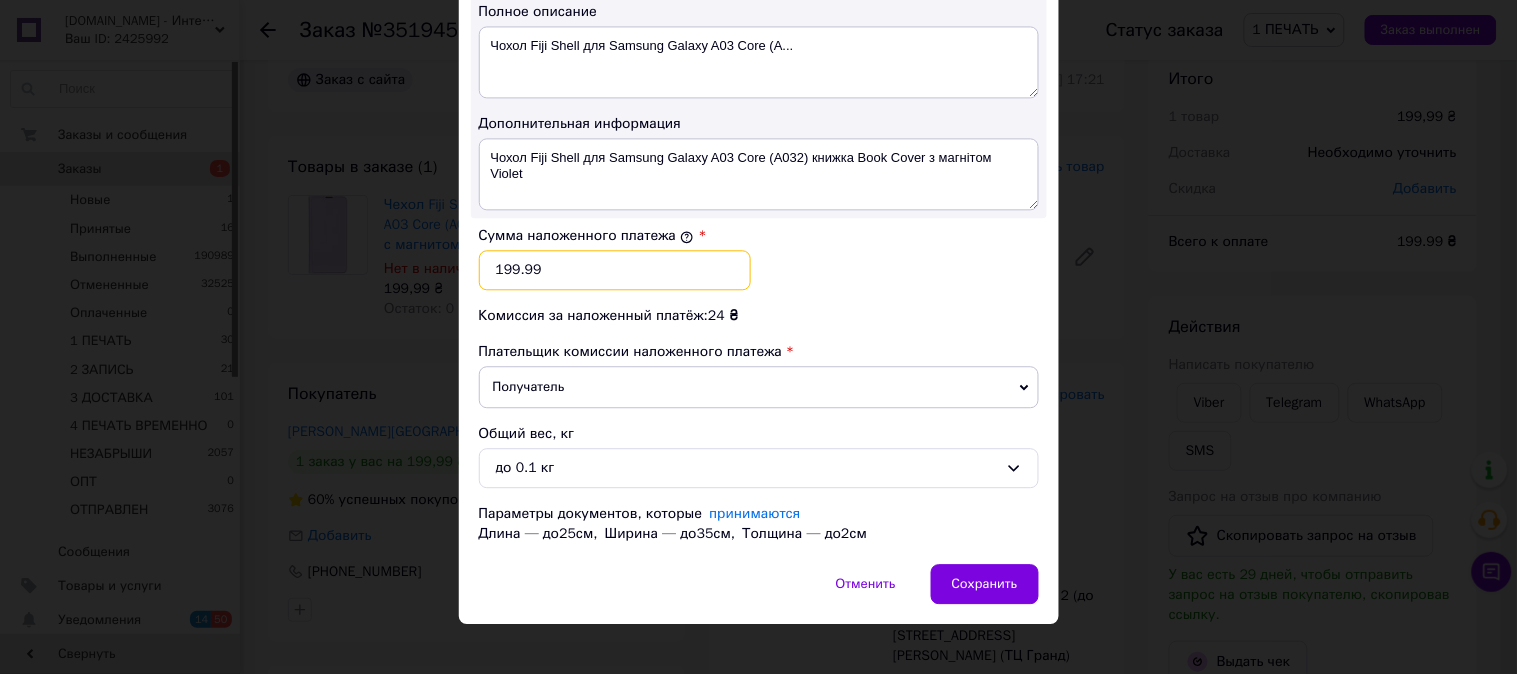 click on "199.99" at bounding box center [615, 270] 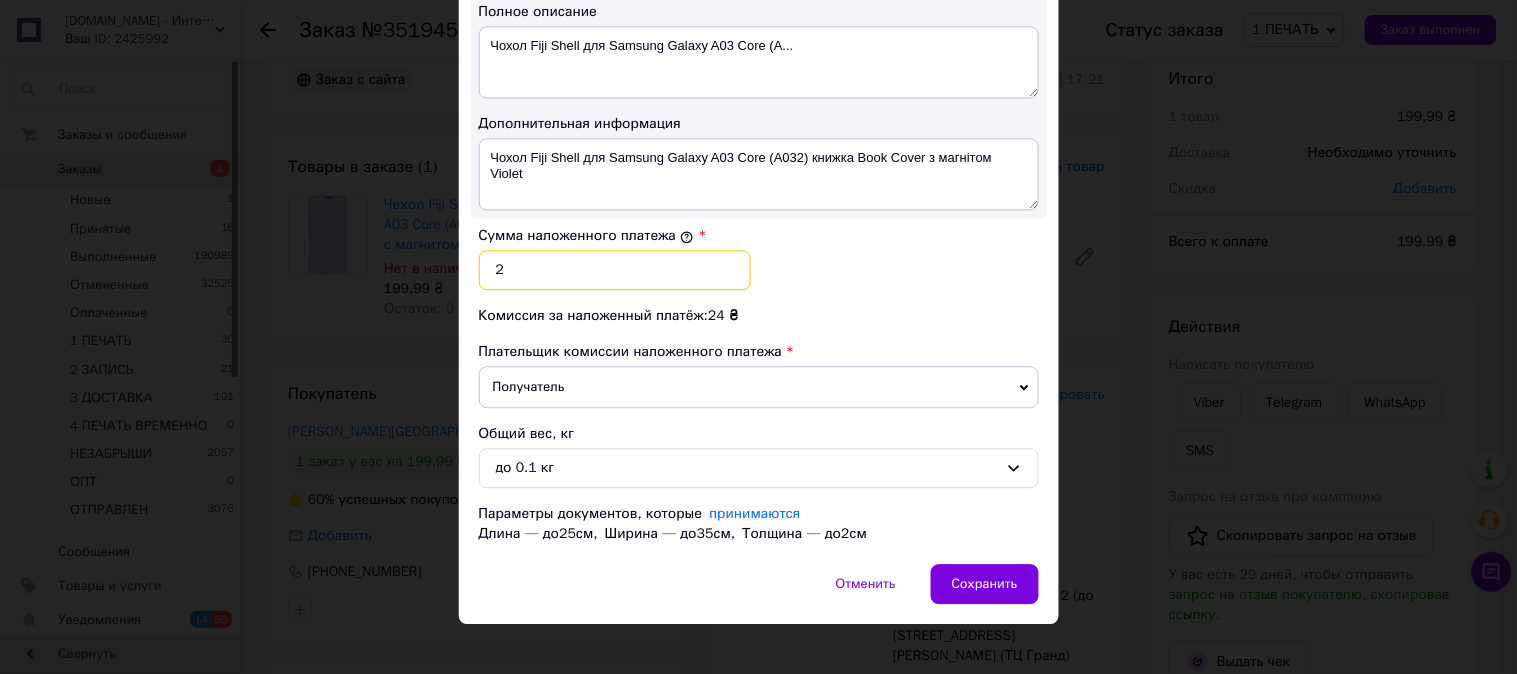 click on "2" at bounding box center [615, 270] 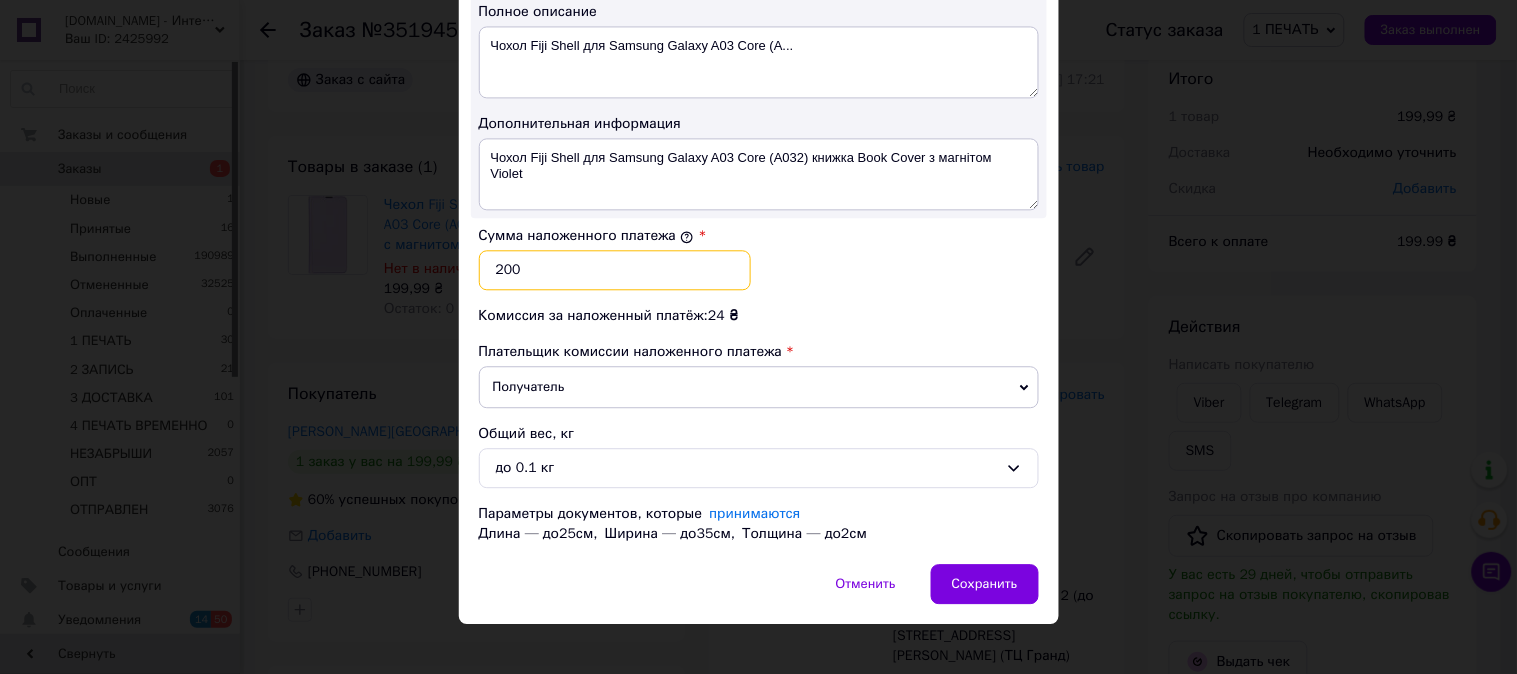 type on "200" 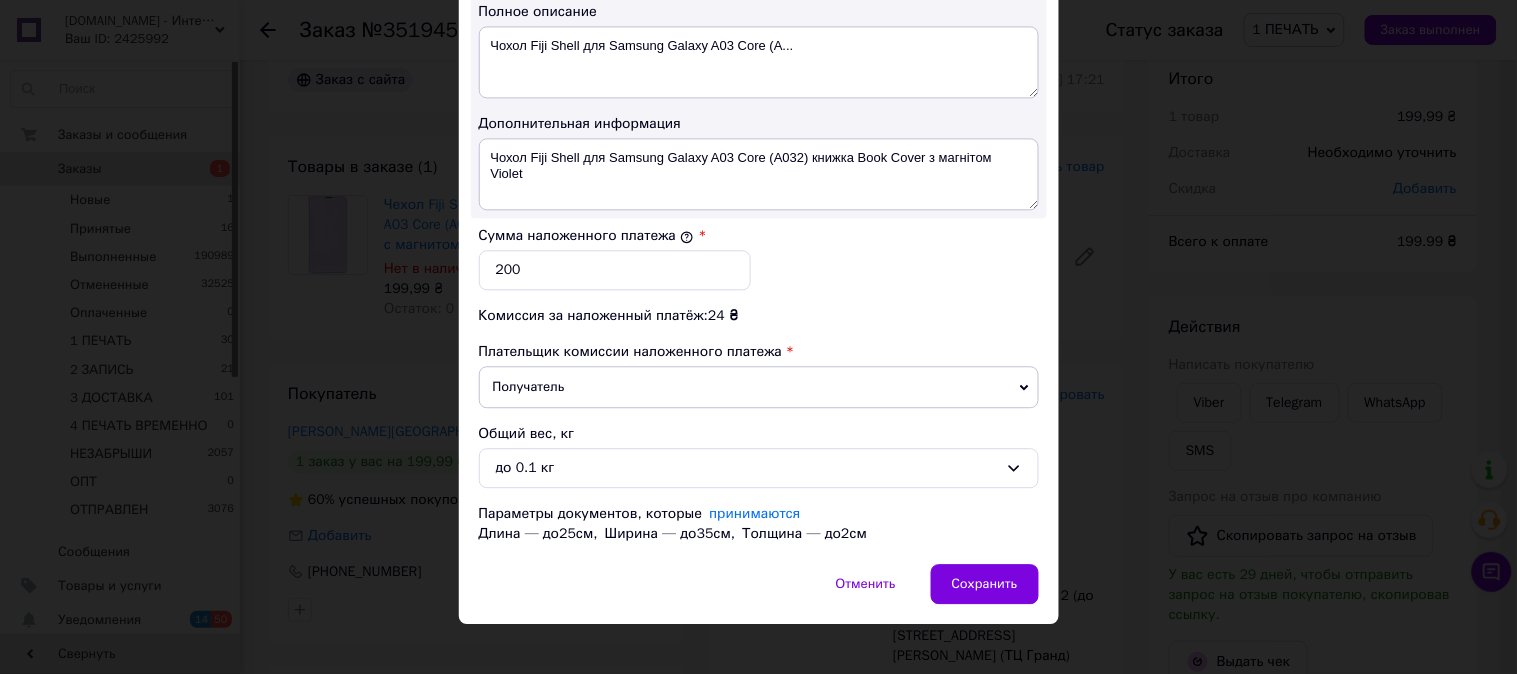 click on "Сумма наложенного платежа     * 200" at bounding box center [759, 258] 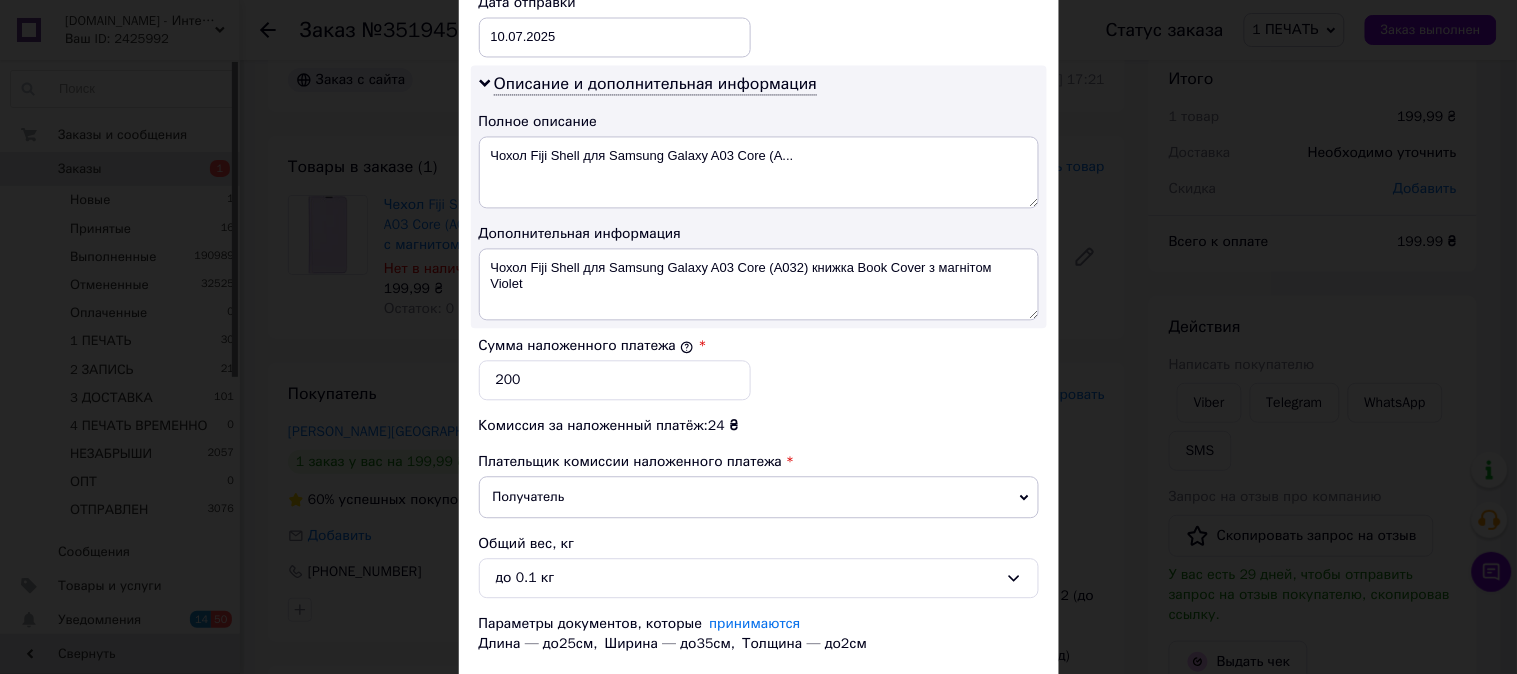 scroll, scrollTop: 987, scrollLeft: 0, axis: vertical 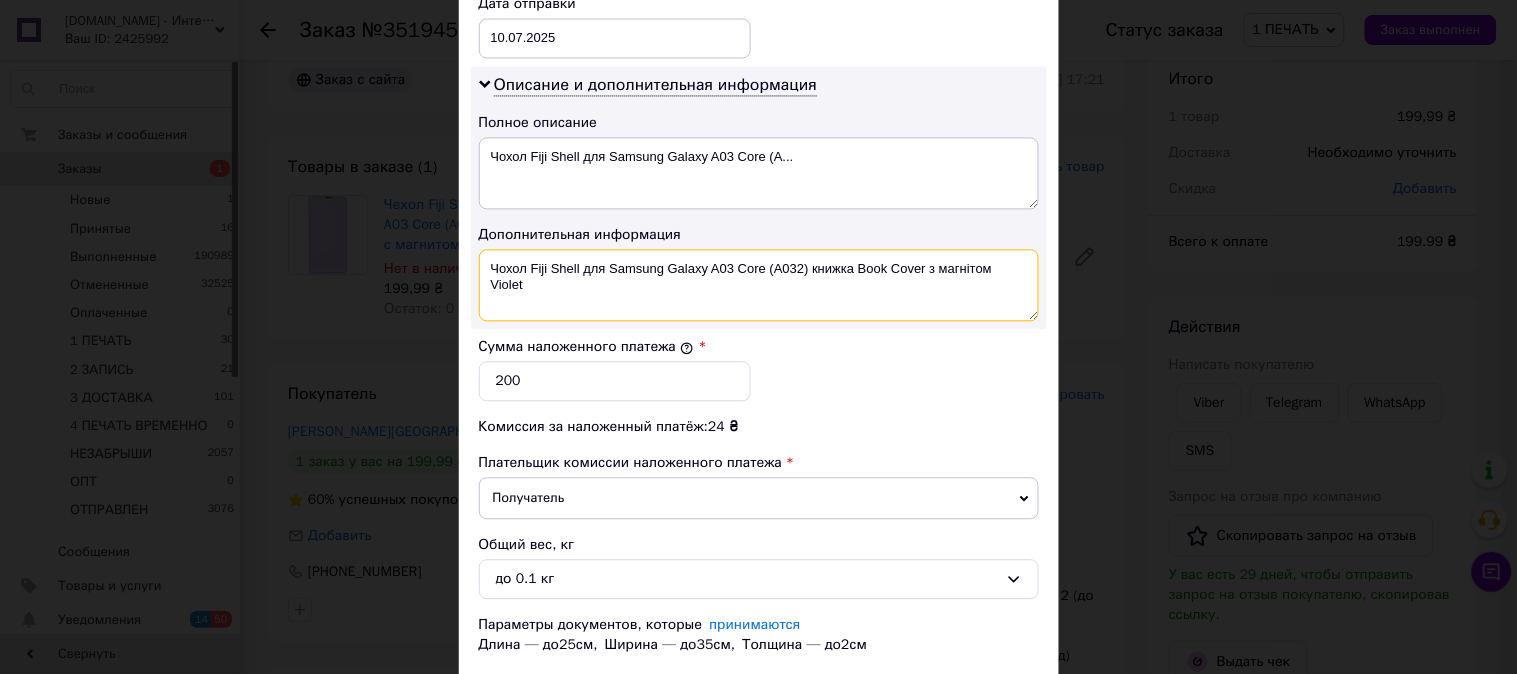 click on "Чохол Fiji Shell для Samsung Galaxy A03 Core (A032) книжка Book Cover з магнітом Violet" at bounding box center [759, 285] 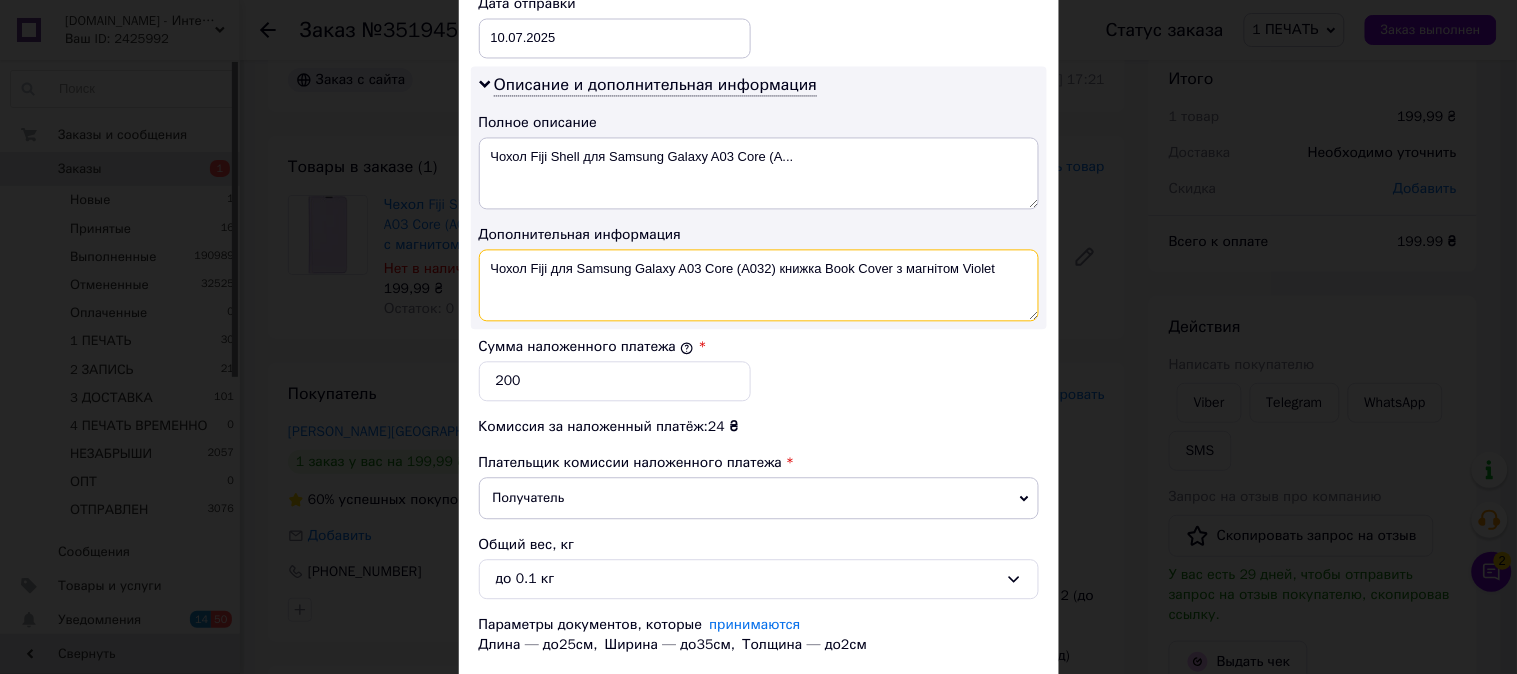 click on "Чохол Fiji для Samsung Galaxy A03 Core (A032) книжка Book Cover з магнітом Violet" at bounding box center [759, 285] 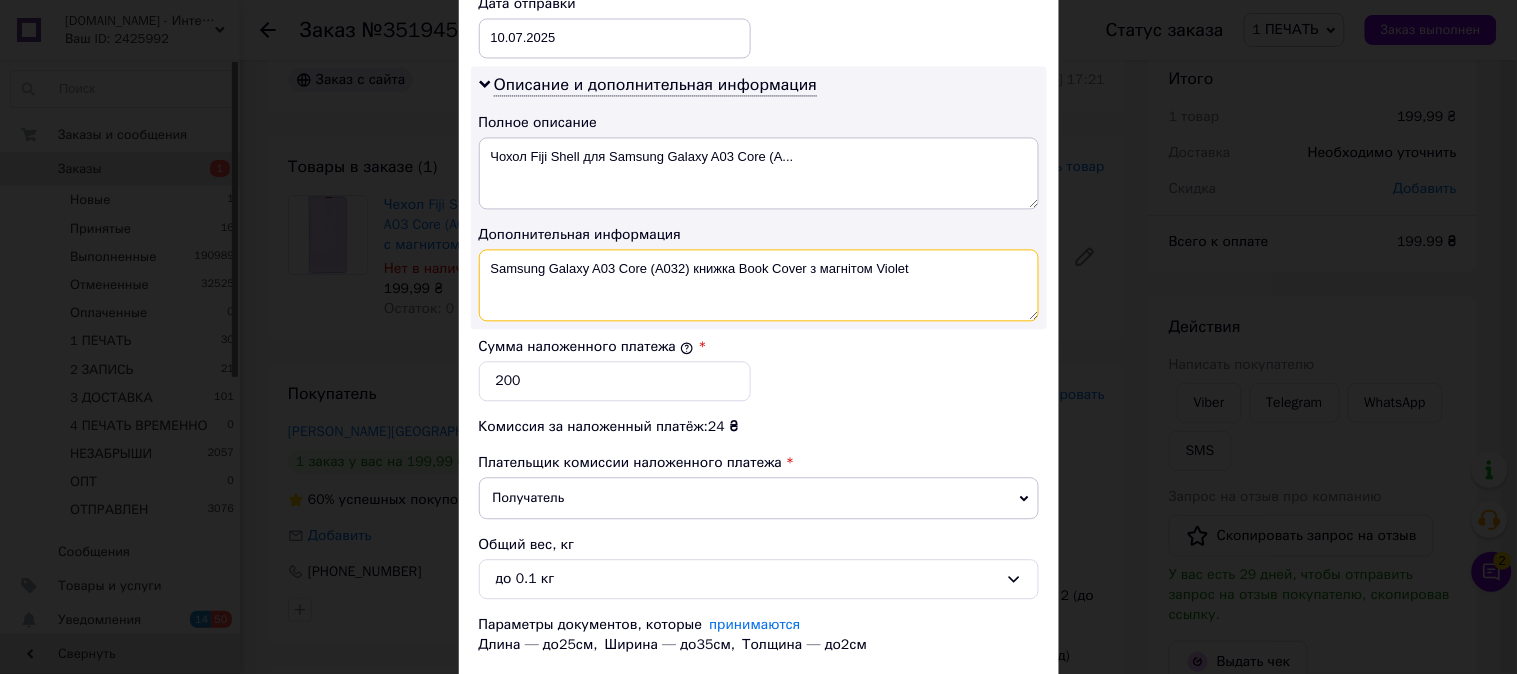 drag, startPoint x: 874, startPoint y: 258, endPoint x: 693, endPoint y: 268, distance: 181.27603 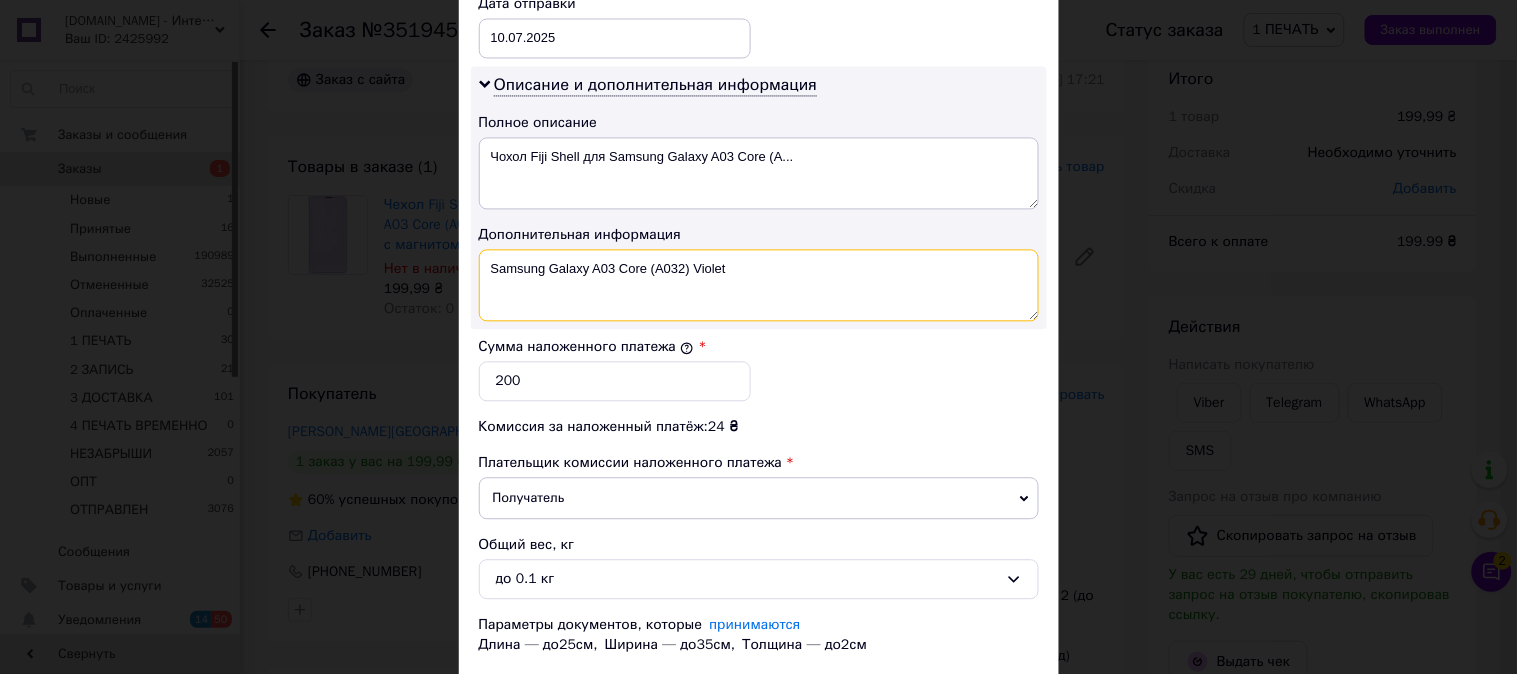 paste on "Shell" 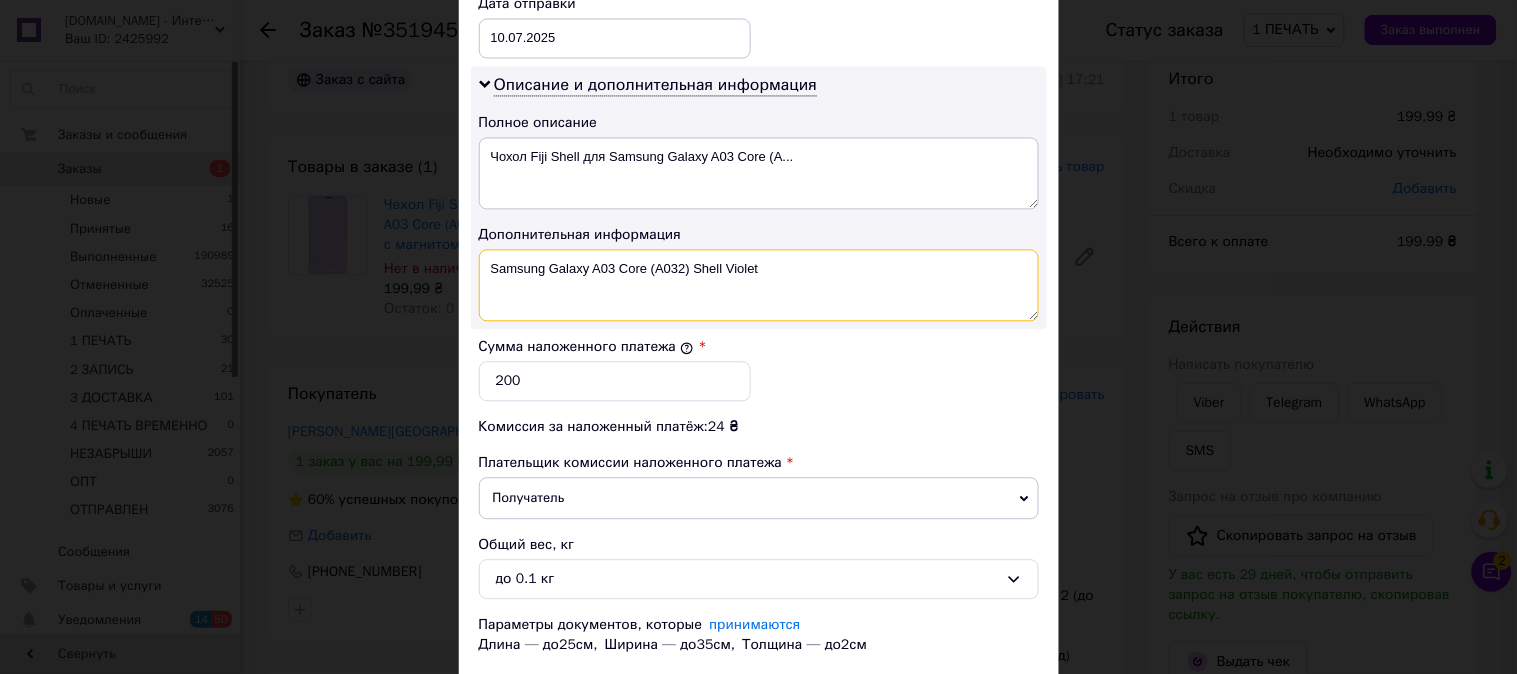 click on "Samsung Galaxy A03 Core (A032) Shell Violet" at bounding box center [759, 285] 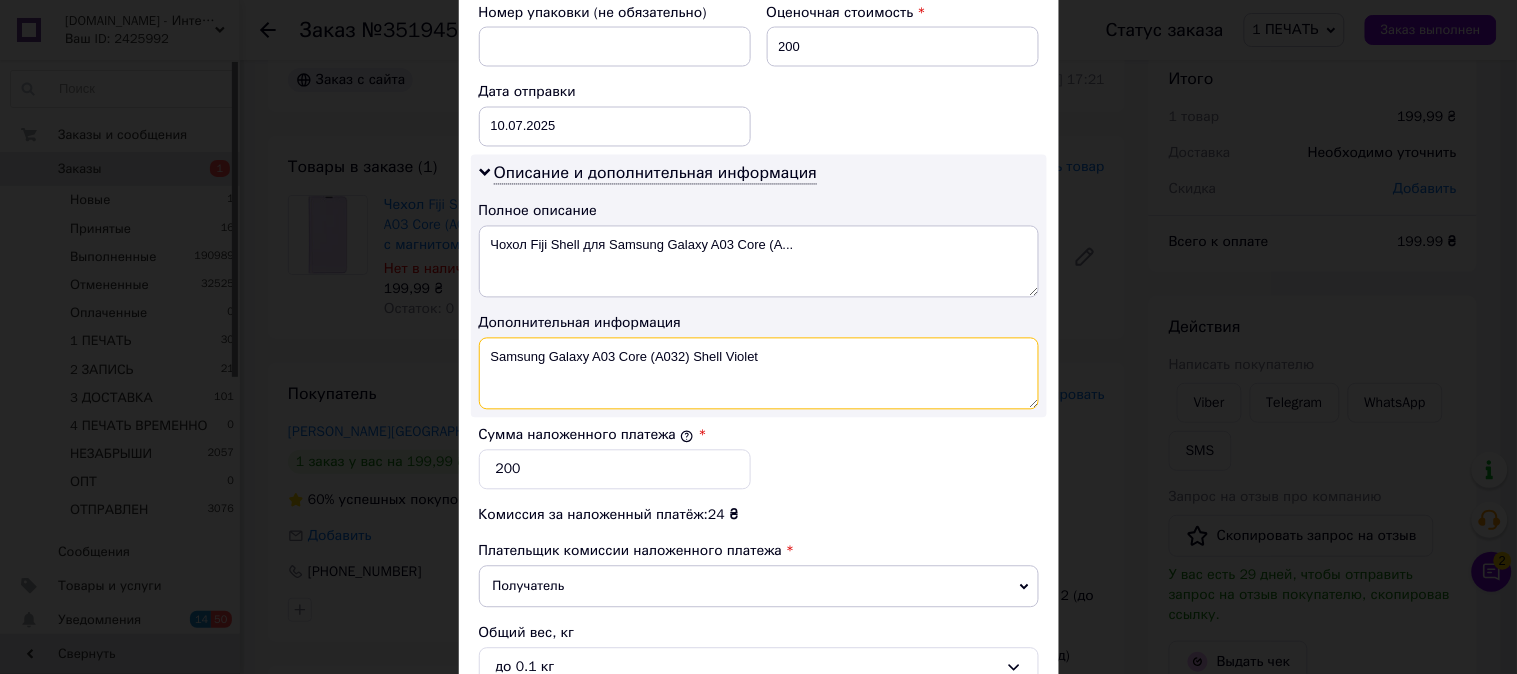 scroll, scrollTop: 1098, scrollLeft: 0, axis: vertical 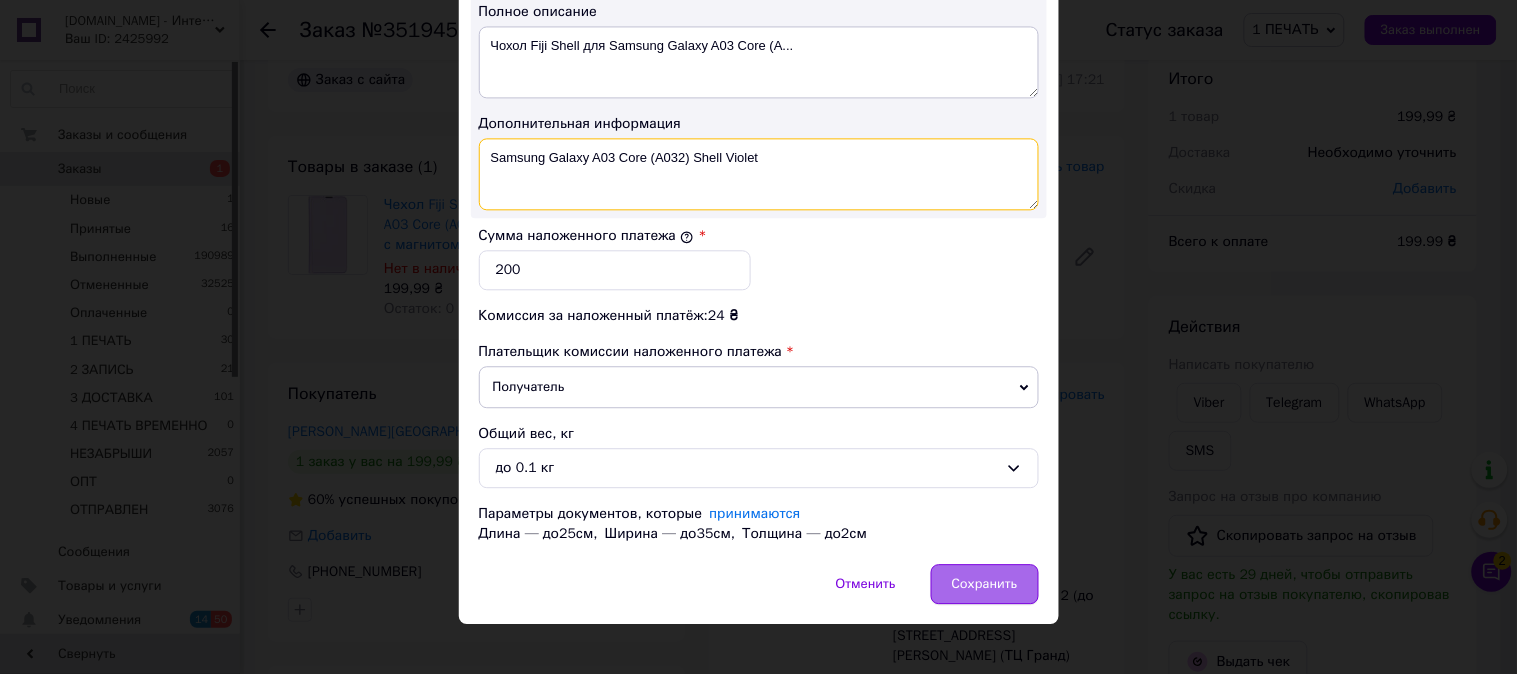 type on "Samsung Galaxy A03 Core (A032) Shell Violet" 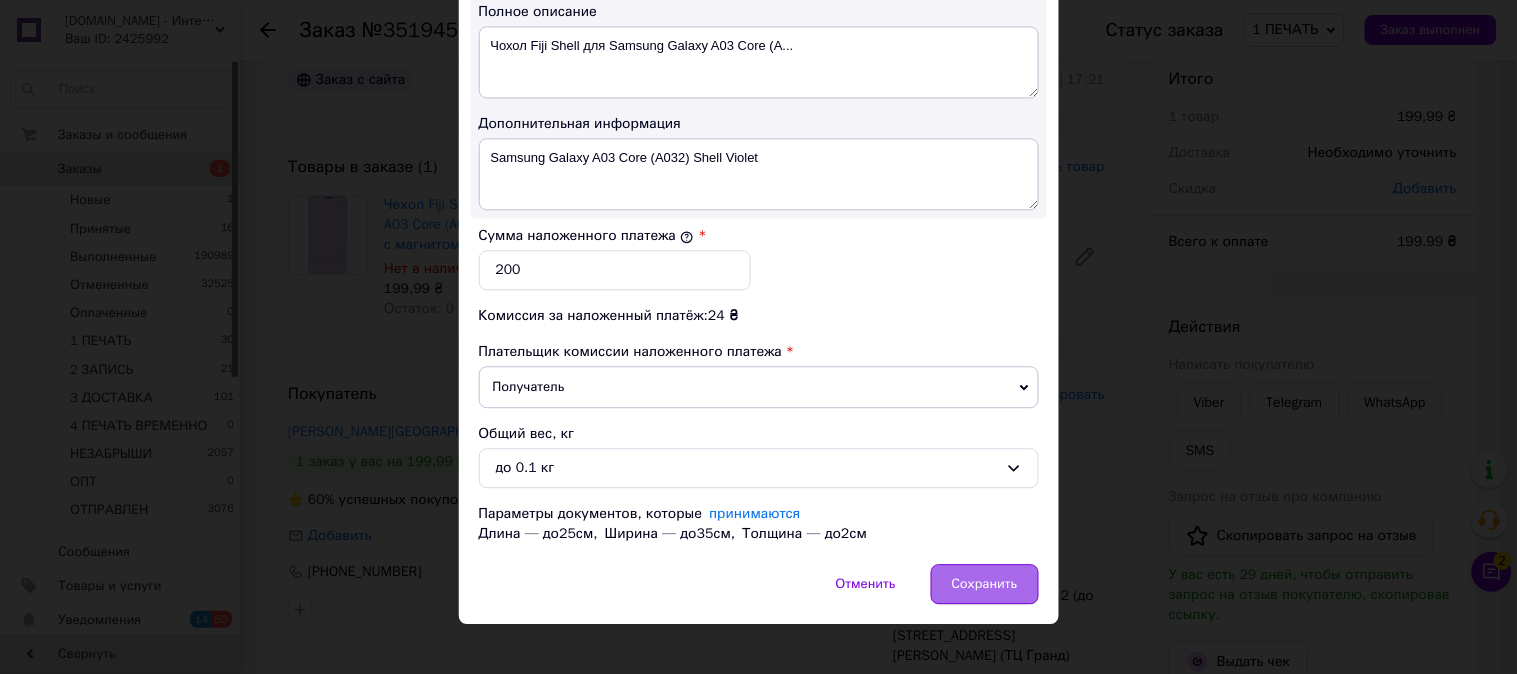 click on "Сохранить" at bounding box center (985, 584) 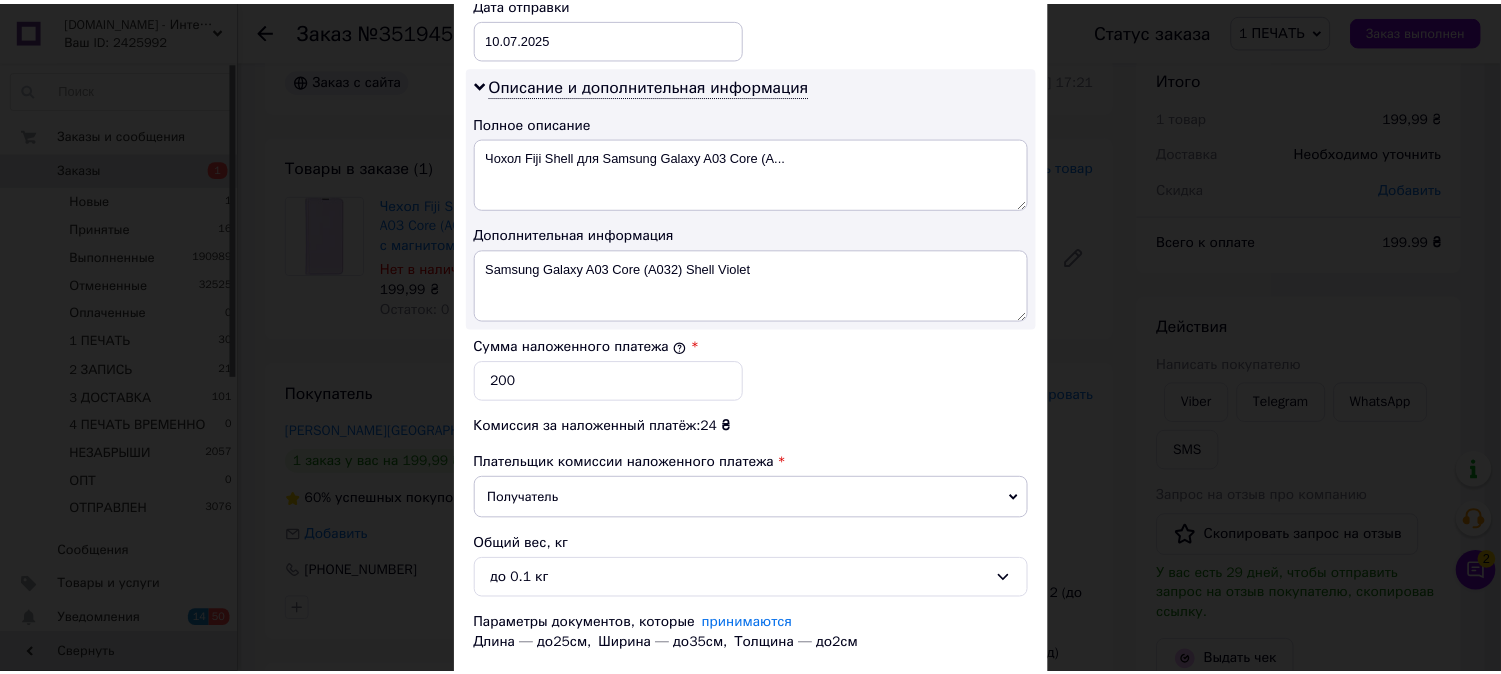scroll, scrollTop: 897, scrollLeft: 0, axis: vertical 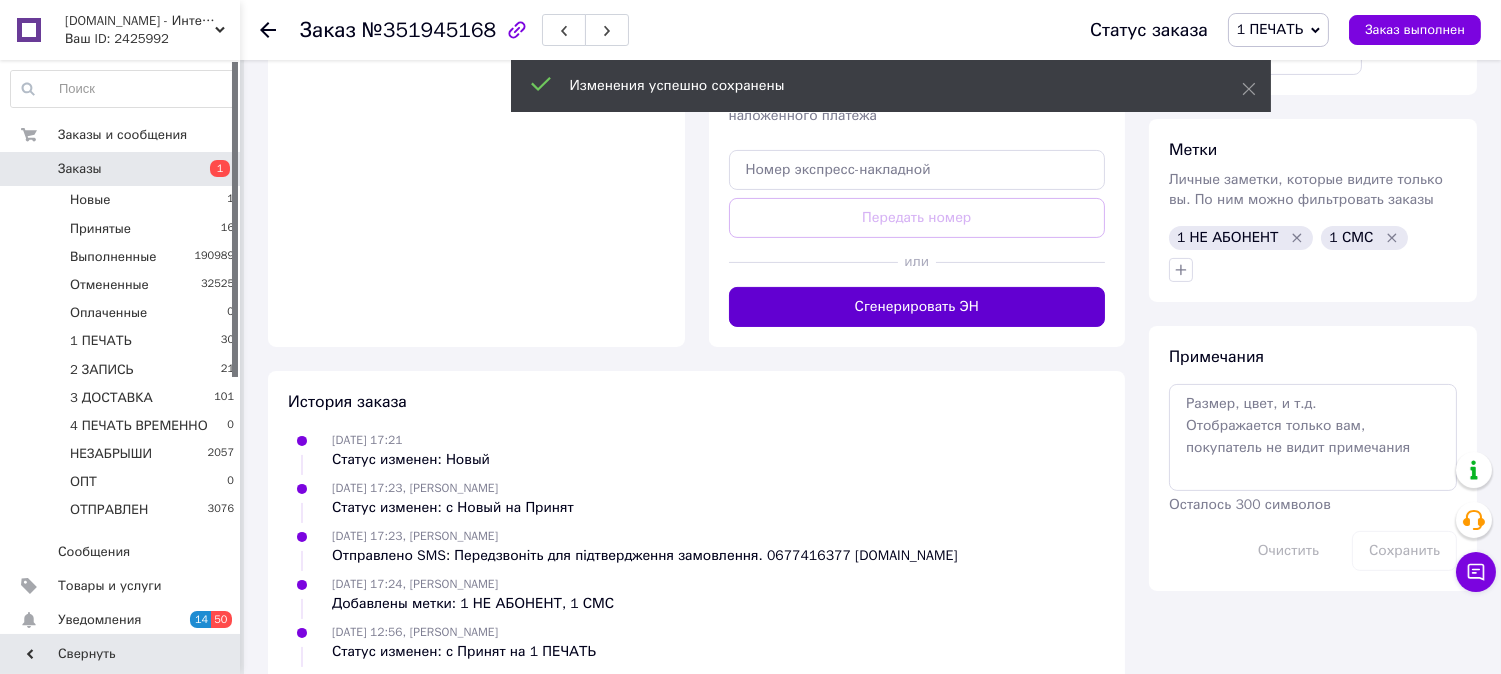 click on "Сгенерировать ЭН" at bounding box center (917, 307) 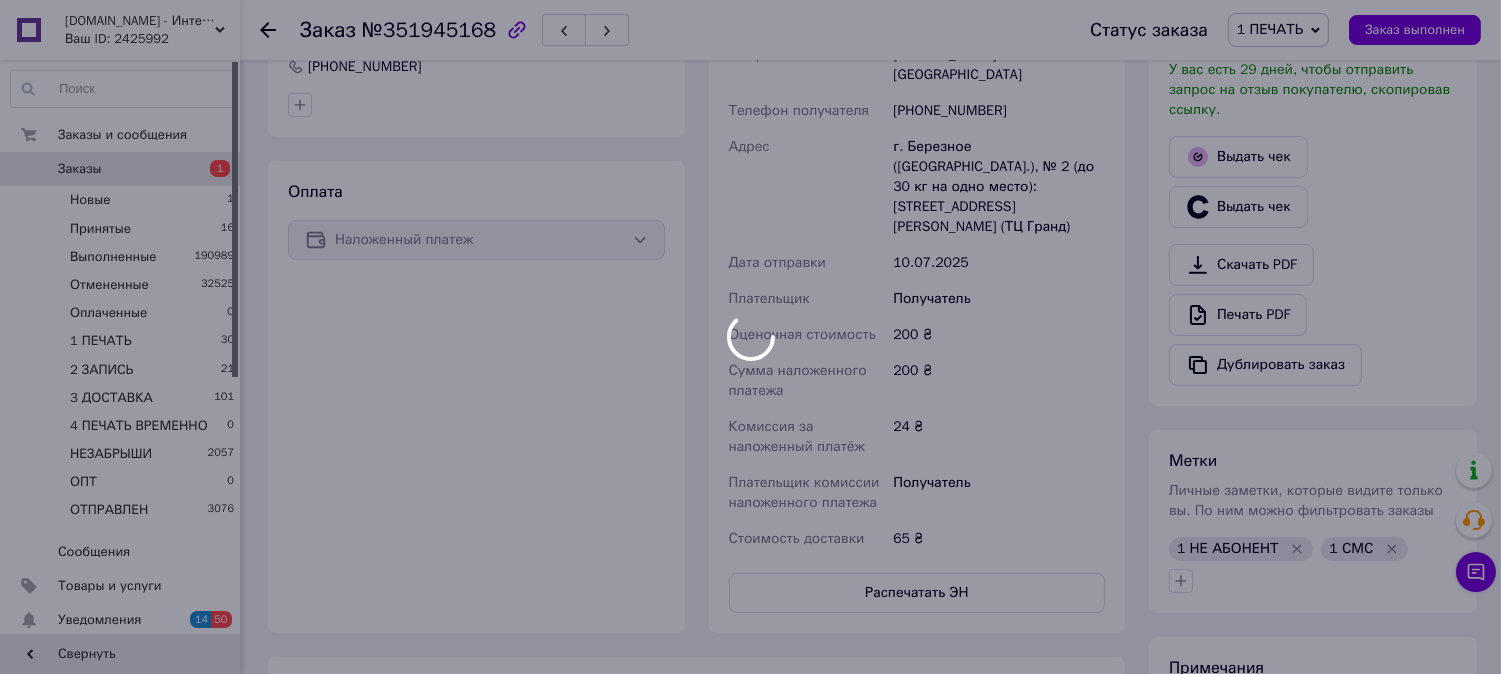 scroll, scrollTop: 703, scrollLeft: 0, axis: vertical 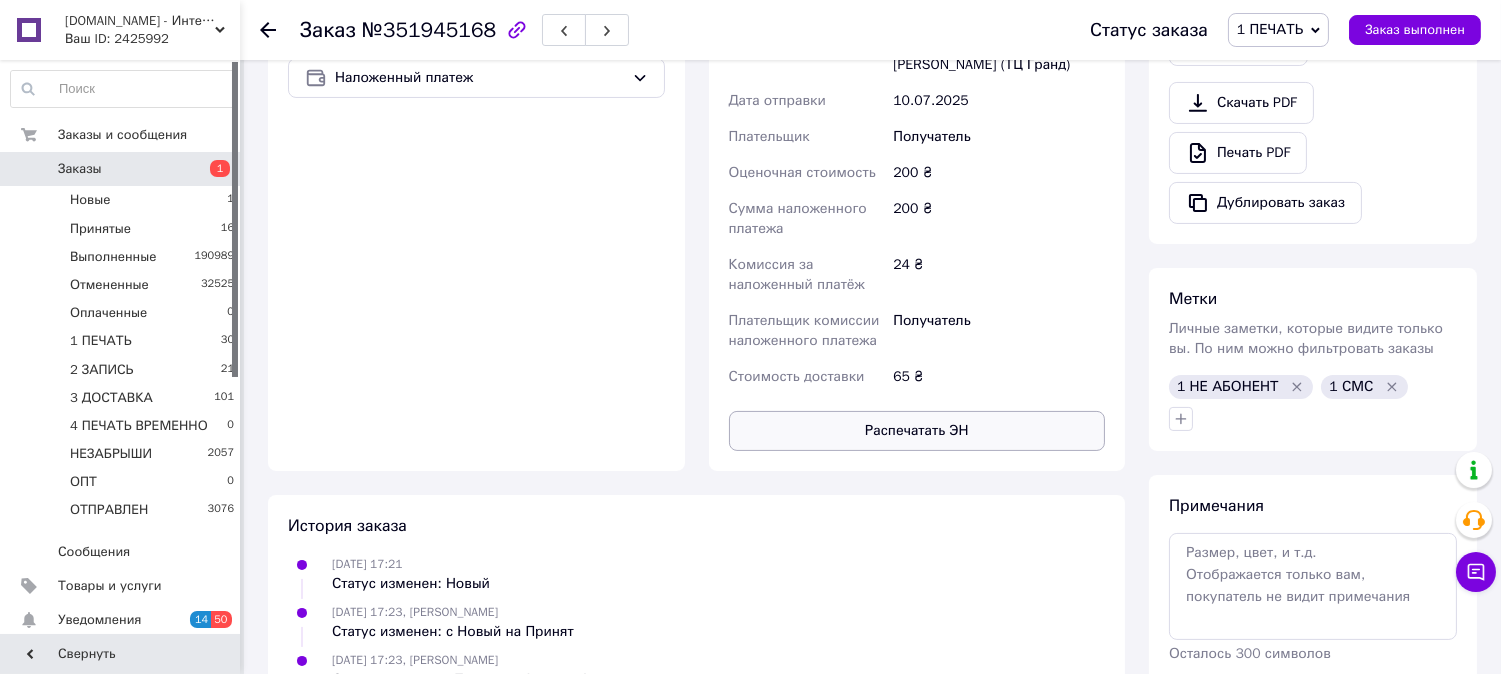 click on "Распечатать ЭН" at bounding box center (917, 431) 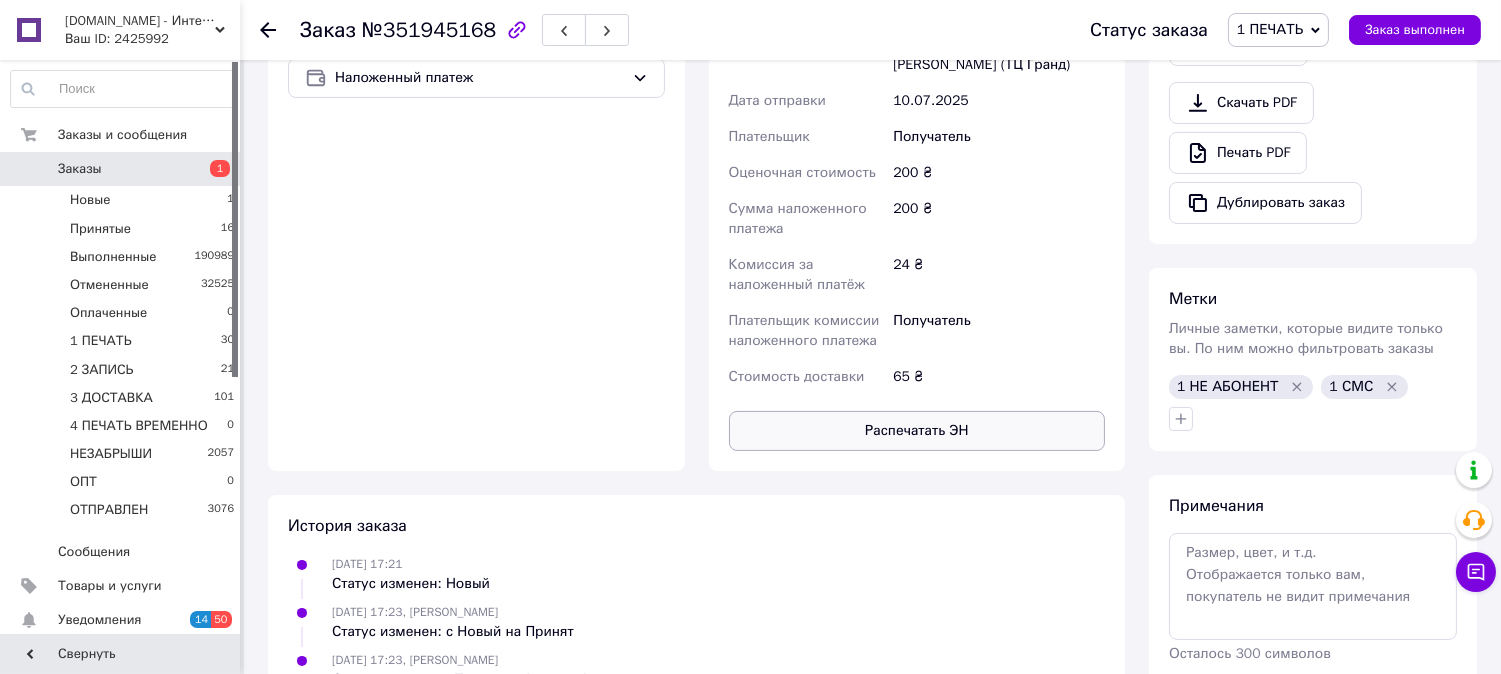 type 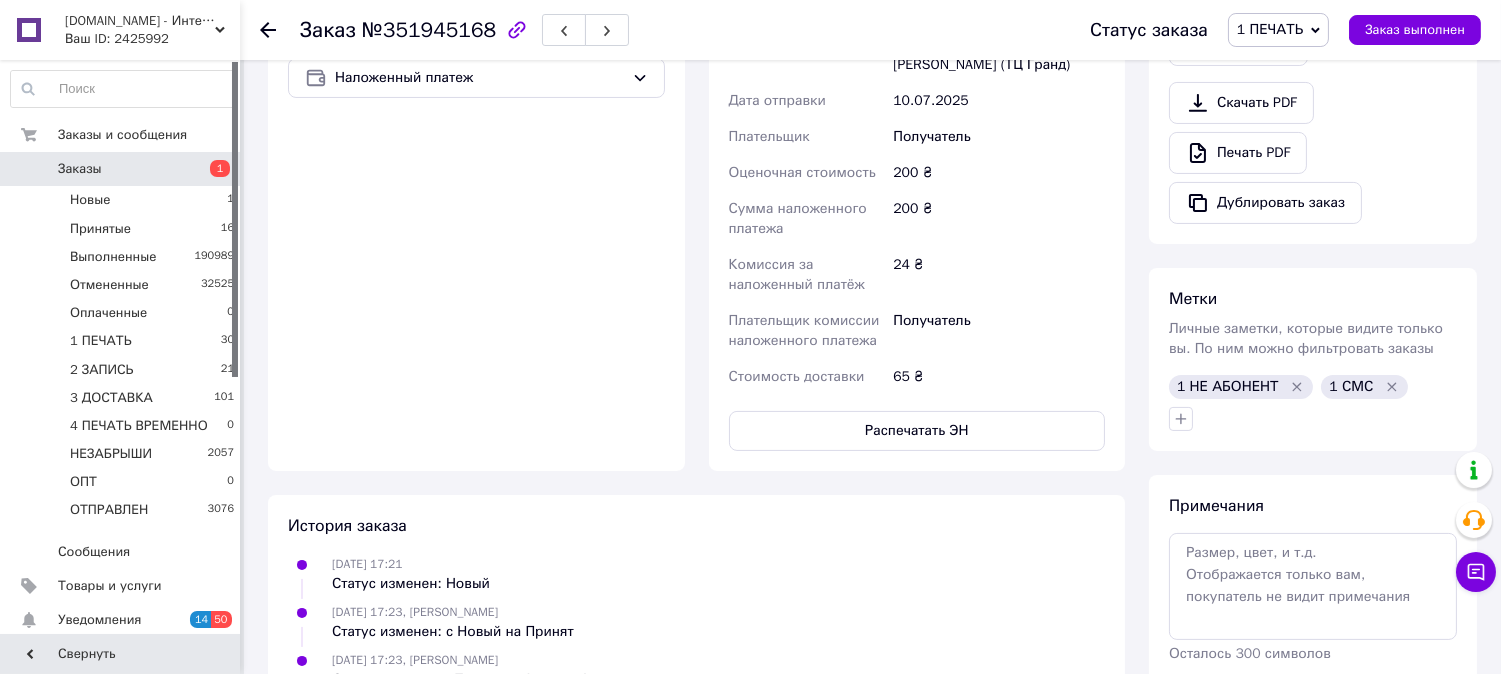 click on "1 ПЕЧАТЬ" at bounding box center [1278, 30] 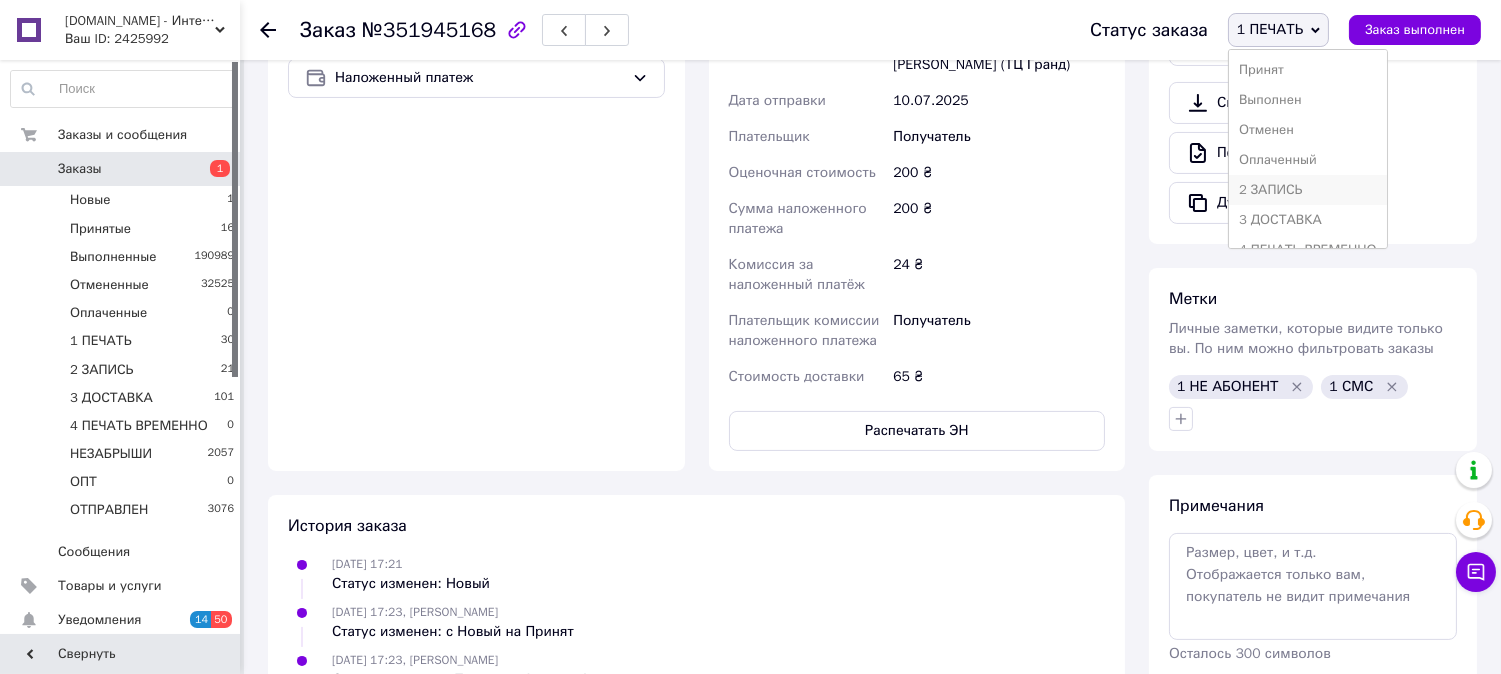 click on "2 ЗАПИСЬ" at bounding box center [1308, 190] 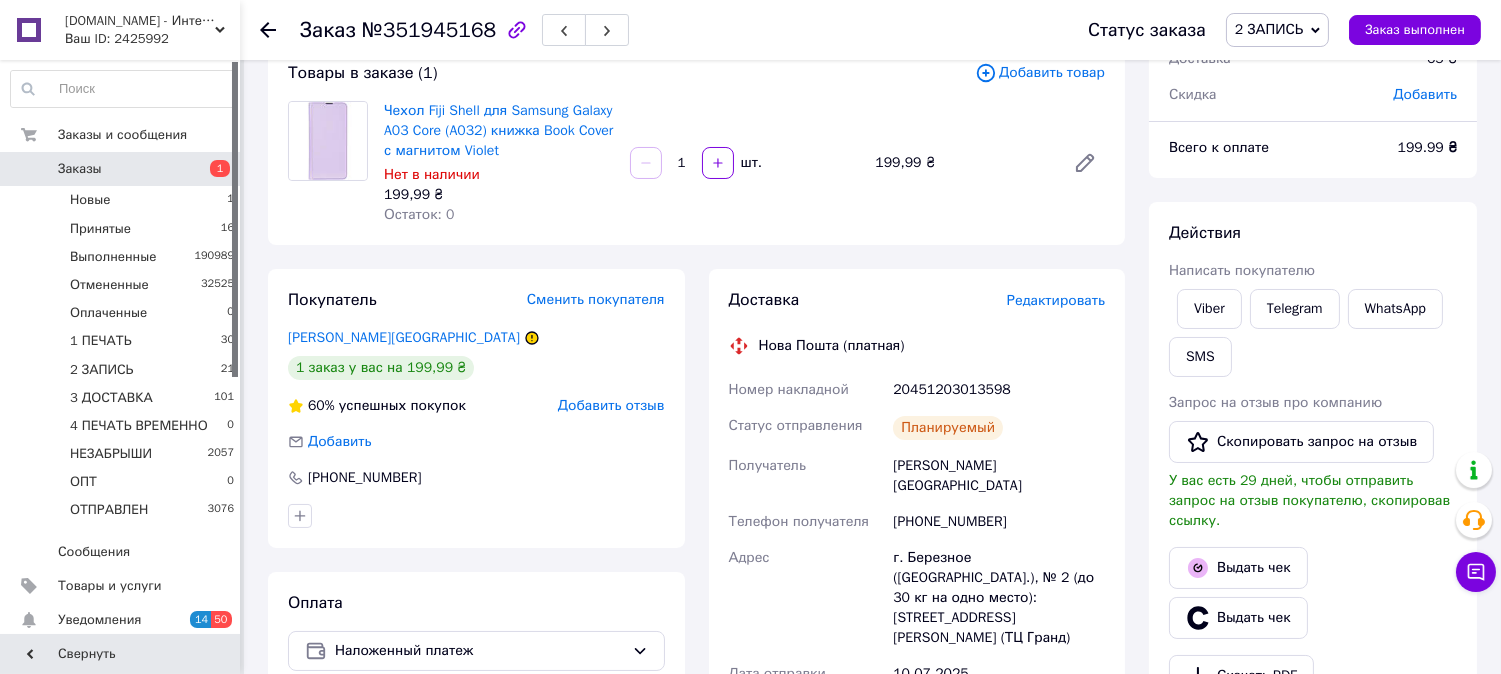 scroll, scrollTop: 36, scrollLeft: 0, axis: vertical 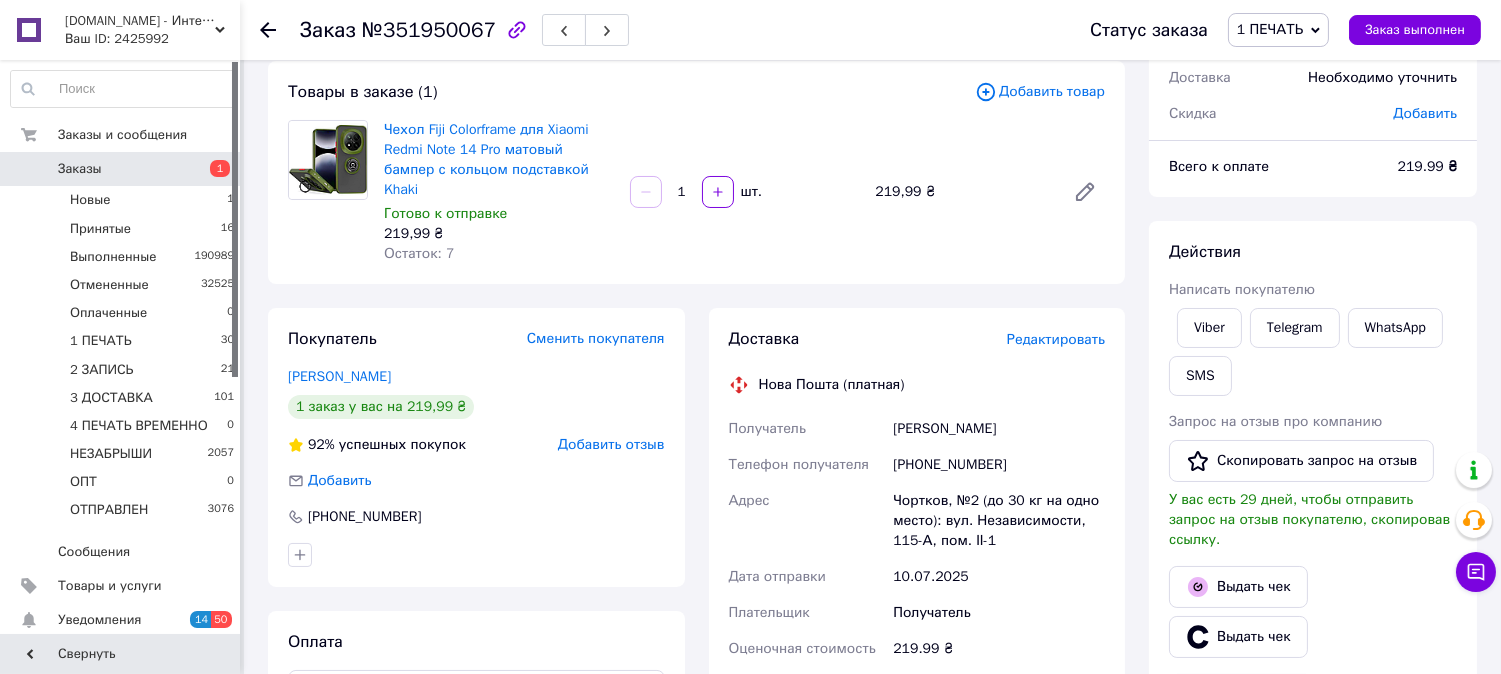 click on "Редактировать" at bounding box center [1056, 339] 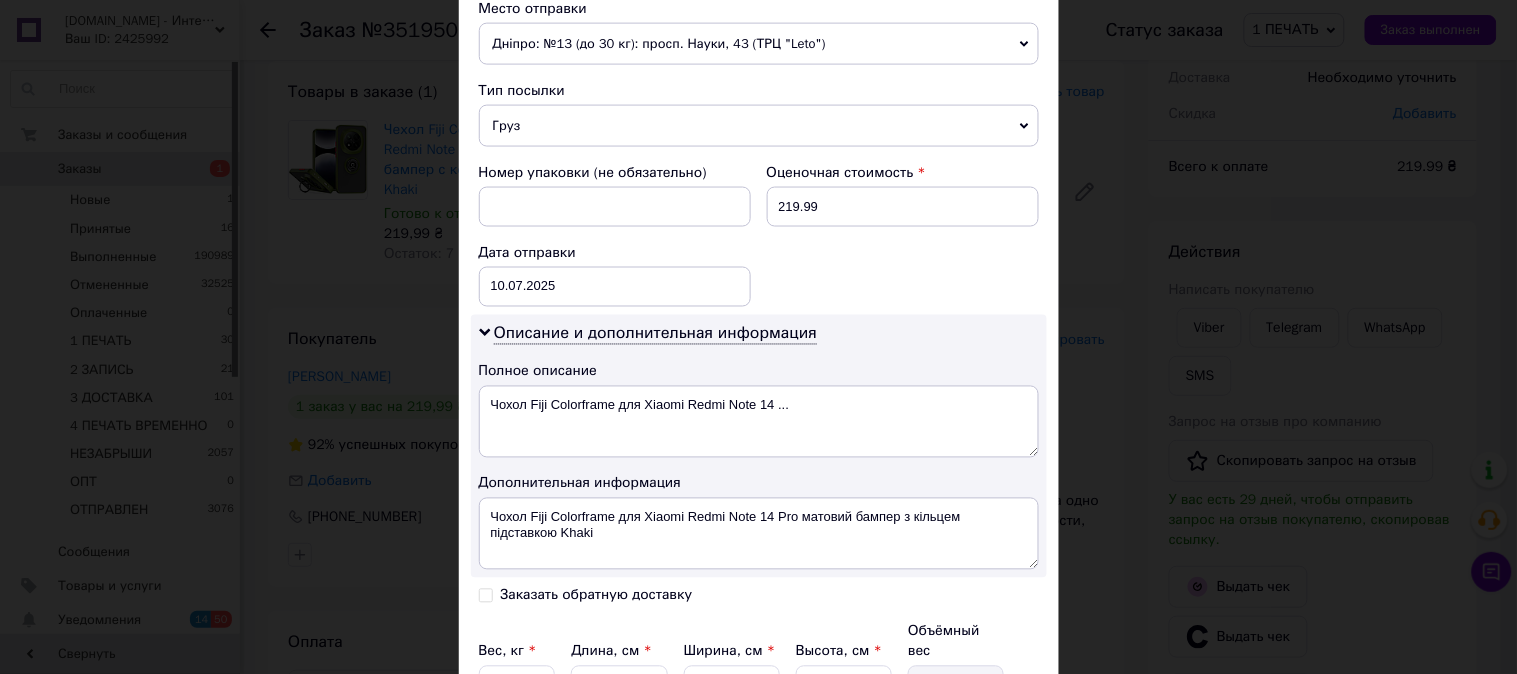 scroll, scrollTop: 703, scrollLeft: 0, axis: vertical 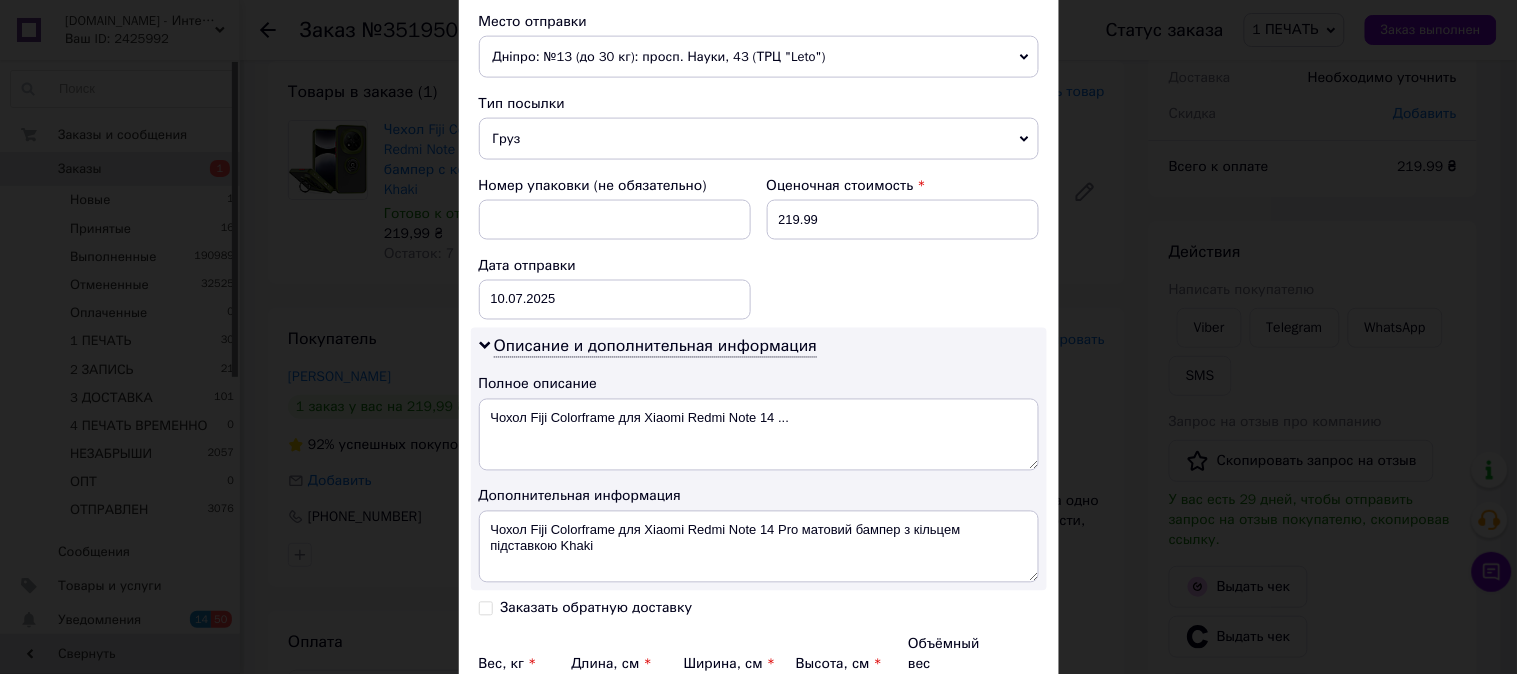 click on "Плательщик Получатель Отправитель Фамилия получателя Кухарчук Имя получателя Вадим Отчество получателя Телефон получателя +380688831797 Тип доставки В отделении Курьером В почтомате Город Чортков Отделение №2 (до 30 кг на одно место): вул. Независимости, 115-А, пом. ІІ-1 Место отправки Дніпро: №13 (до 30 кг): просп. Науки, 43 (ТРЦ "Leto") Нет совпадений. Попробуйте изменить условия поиска Добавить еще место отправки Тип посылки Груз Документы Номер упаковки (не обязательно) Оценочная стоимость 219.99 Дата отправки 10.07.2025 < 2025 > < Июль > Пн Вт Ср Чт Пт Сб Вс 30 1 2 3 4 5 6 7 8 9 10 11 12 13 14 15 16 1" at bounding box center (759, 141) 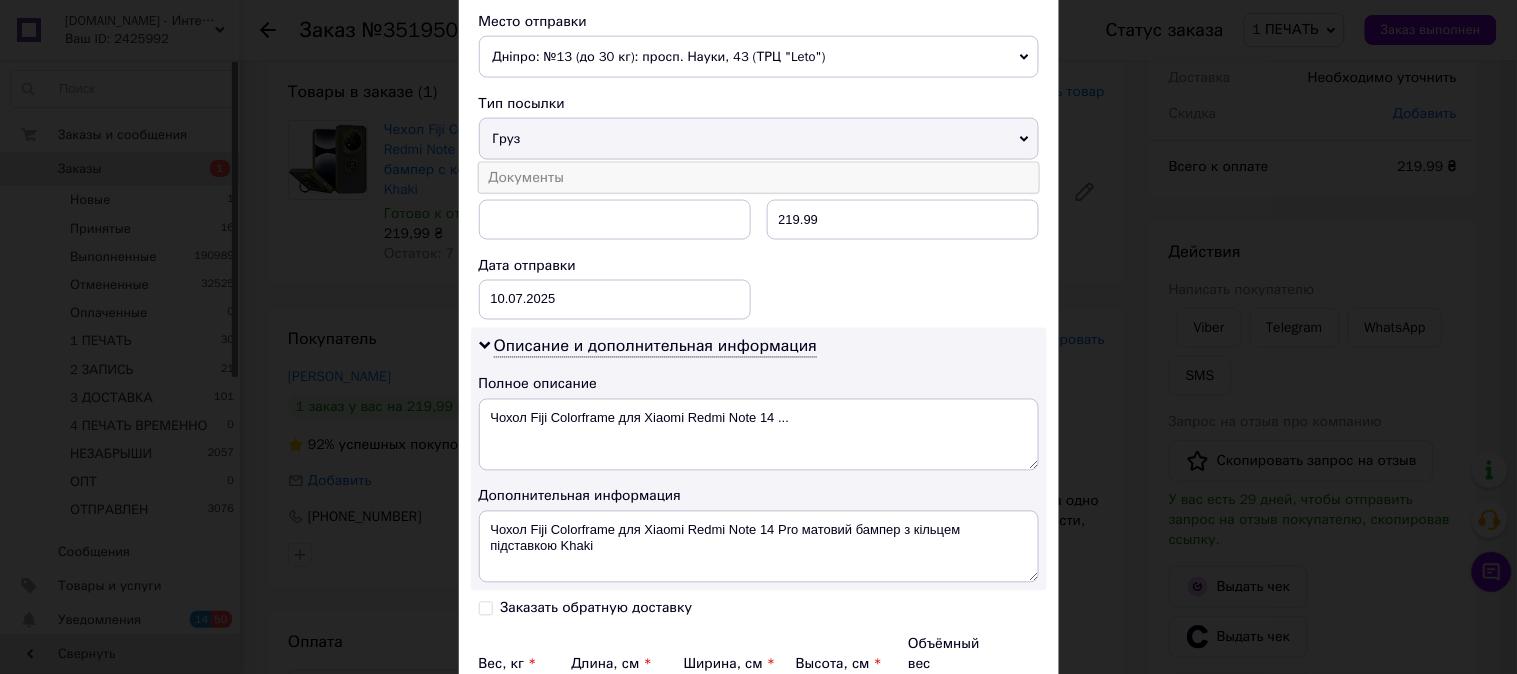 click on "Документы" at bounding box center [759, 178] 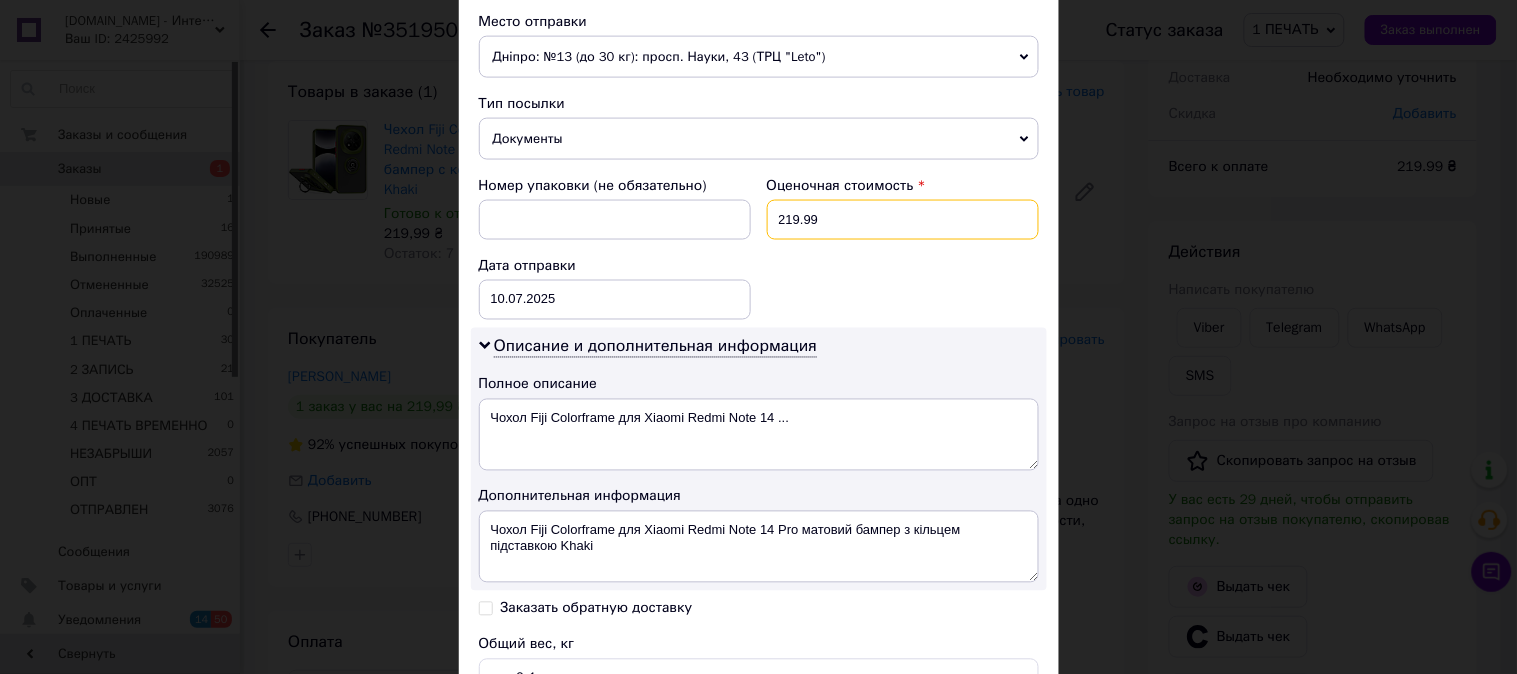 click on "219.99" at bounding box center (903, 220) 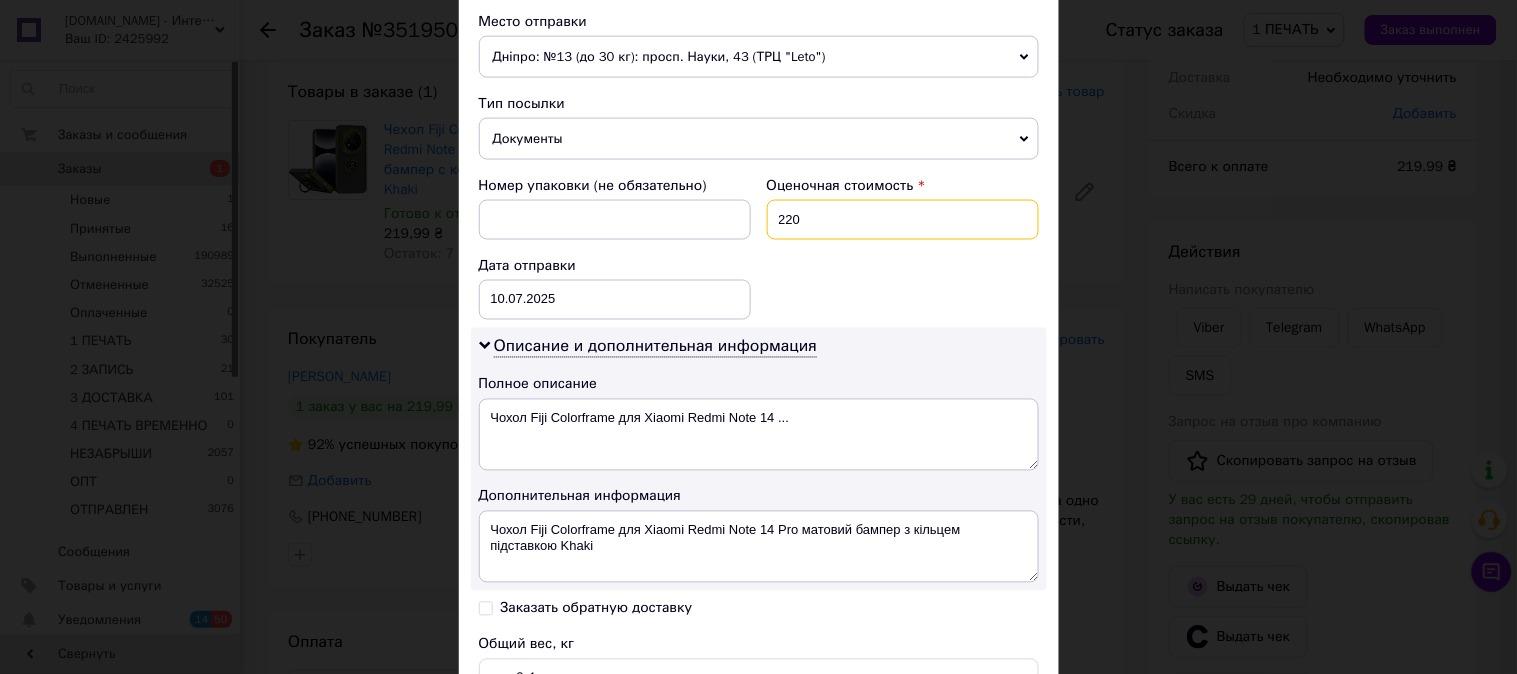 type on "220" 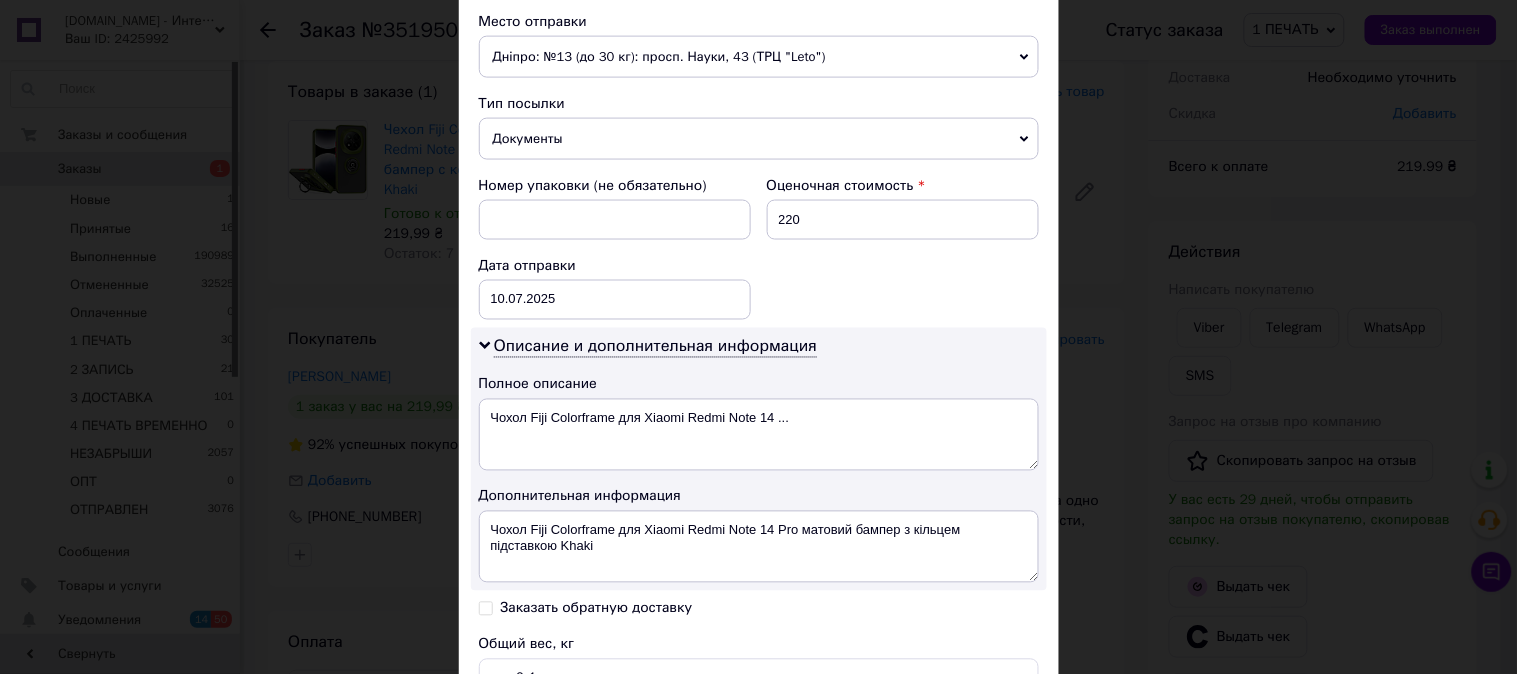 click on "Номер упаковки (не обязательно) Оценочная стоимость 220 Дата отправки 10.07.2025 < 2025 > < Июль > Пн Вт Ср Чт Пт Сб Вс 30 1 2 3 4 5 6 7 8 9 10 11 12 13 14 15 16 17 18 19 20 21 22 23 24 25 26 27 28 29 30 31 1 2 3 4 5 6 7 8 9 10" at bounding box center [759, 248] 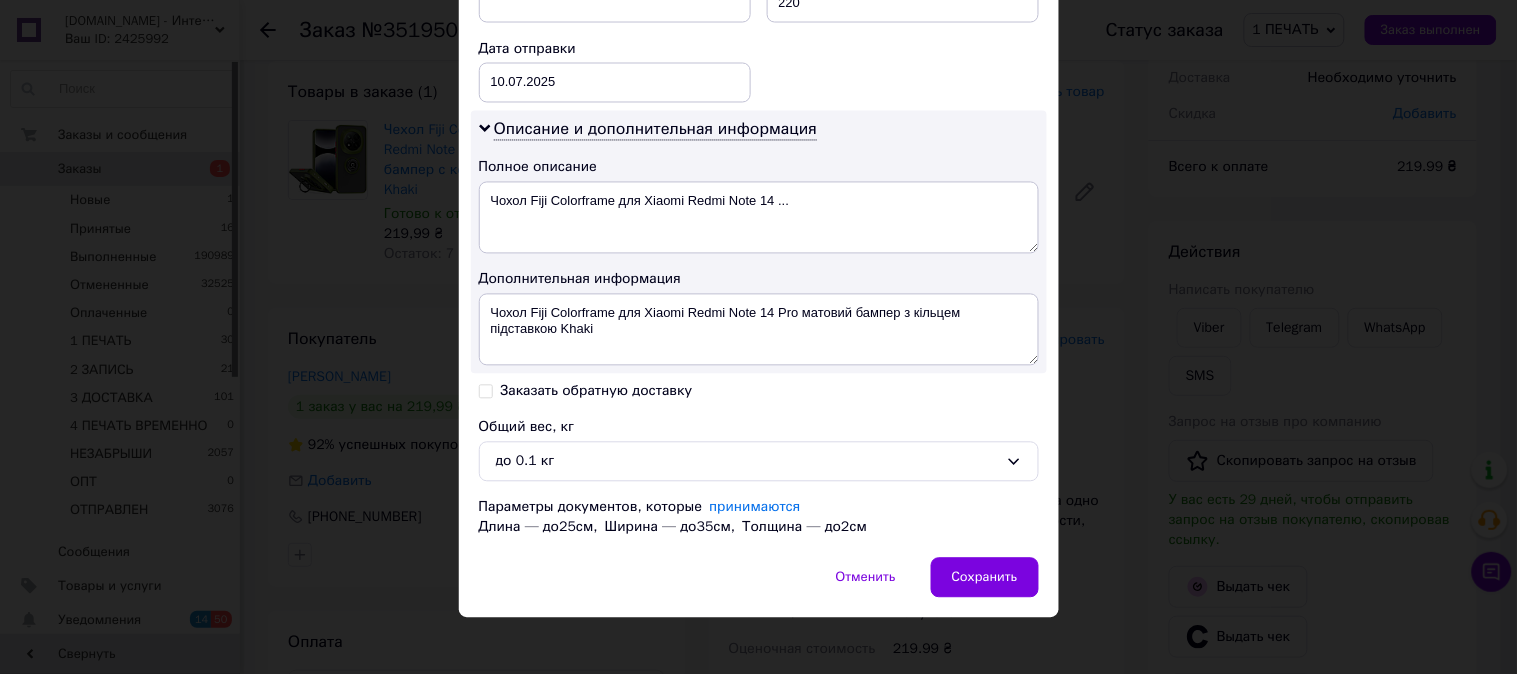 scroll, scrollTop: 936, scrollLeft: 0, axis: vertical 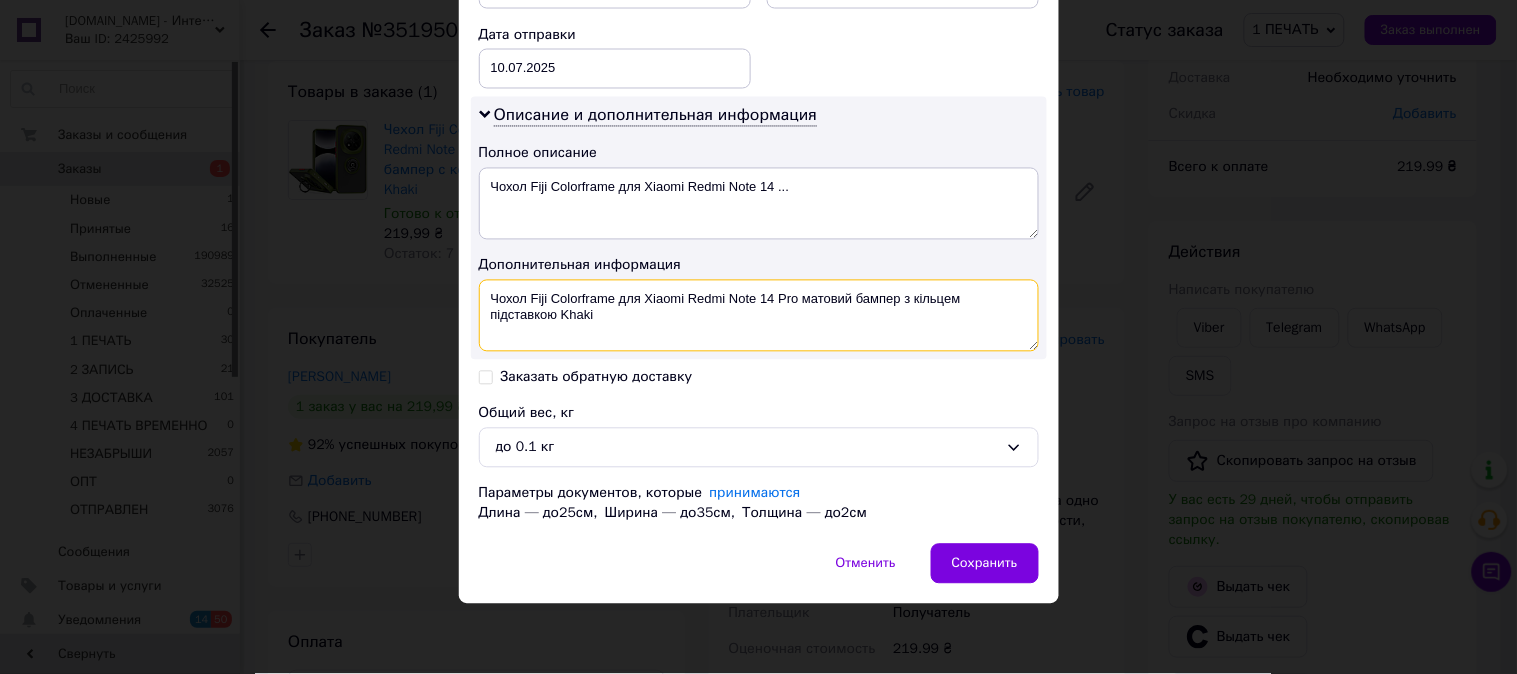 click on "Чохол Fiji Colorframe для Xiaomi Redmi Note 14 Pro матовий бампер з кільцем підставкою Khaki" at bounding box center (759, 316) 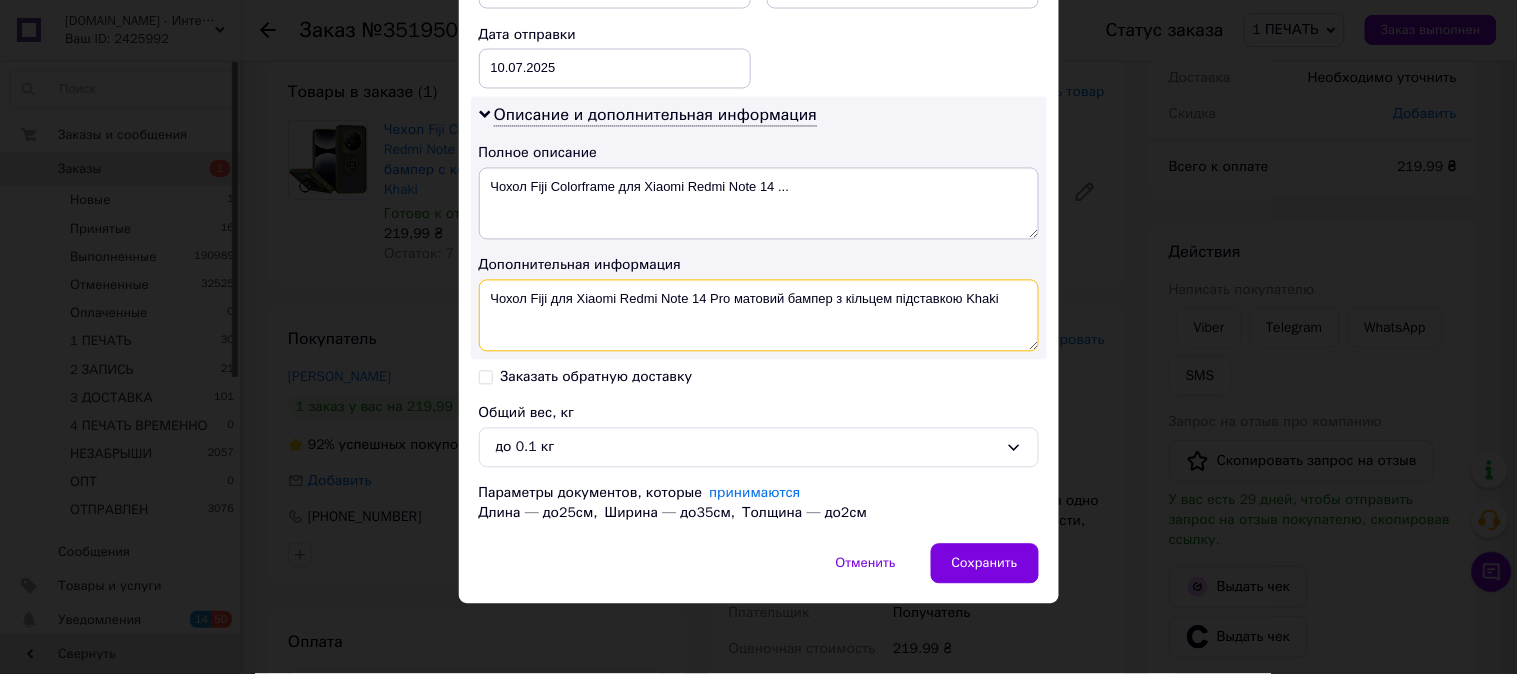 click on "Чохол Fiji для Xiaomi Redmi Note 14 Pro матовий бампер з кільцем підставкою Khaki" at bounding box center [759, 316] 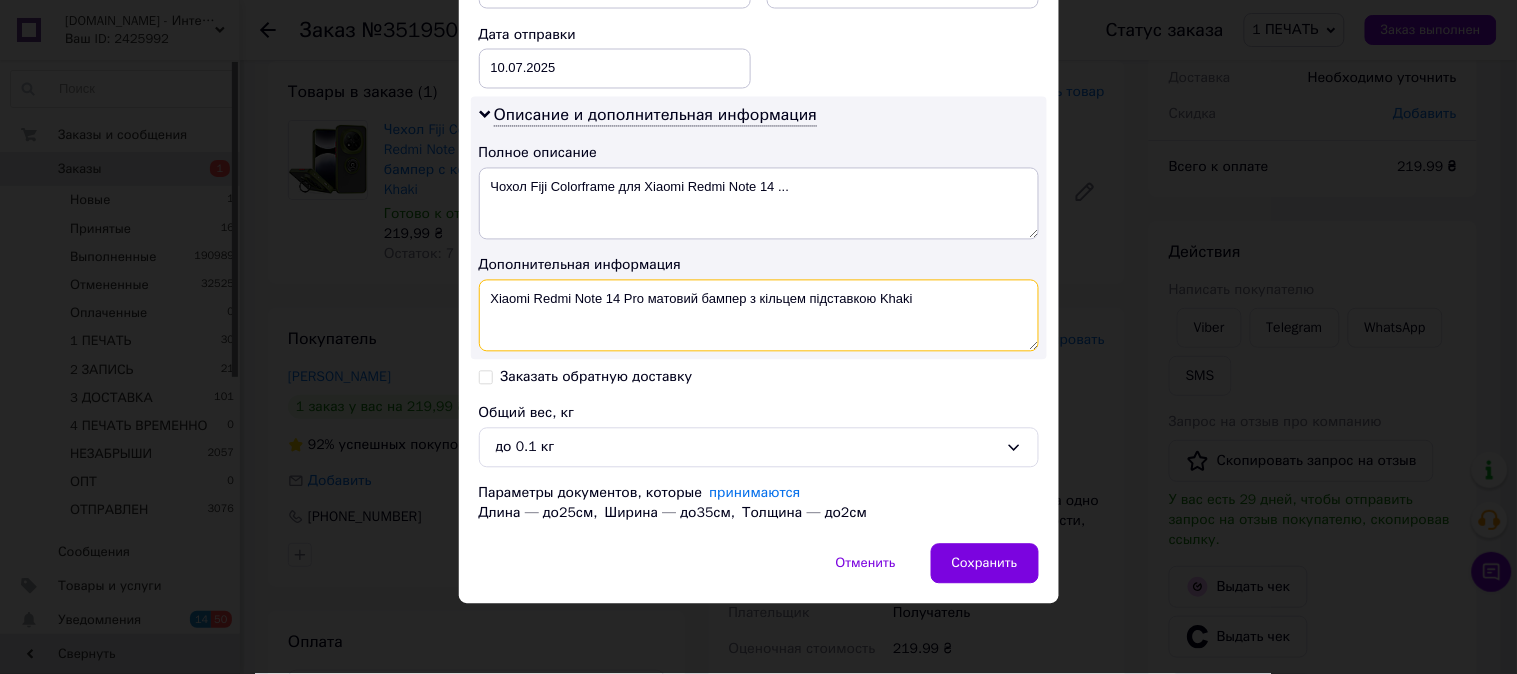 drag, startPoint x: 645, startPoint y: 304, endPoint x: 875, endPoint y: 320, distance: 230.55585 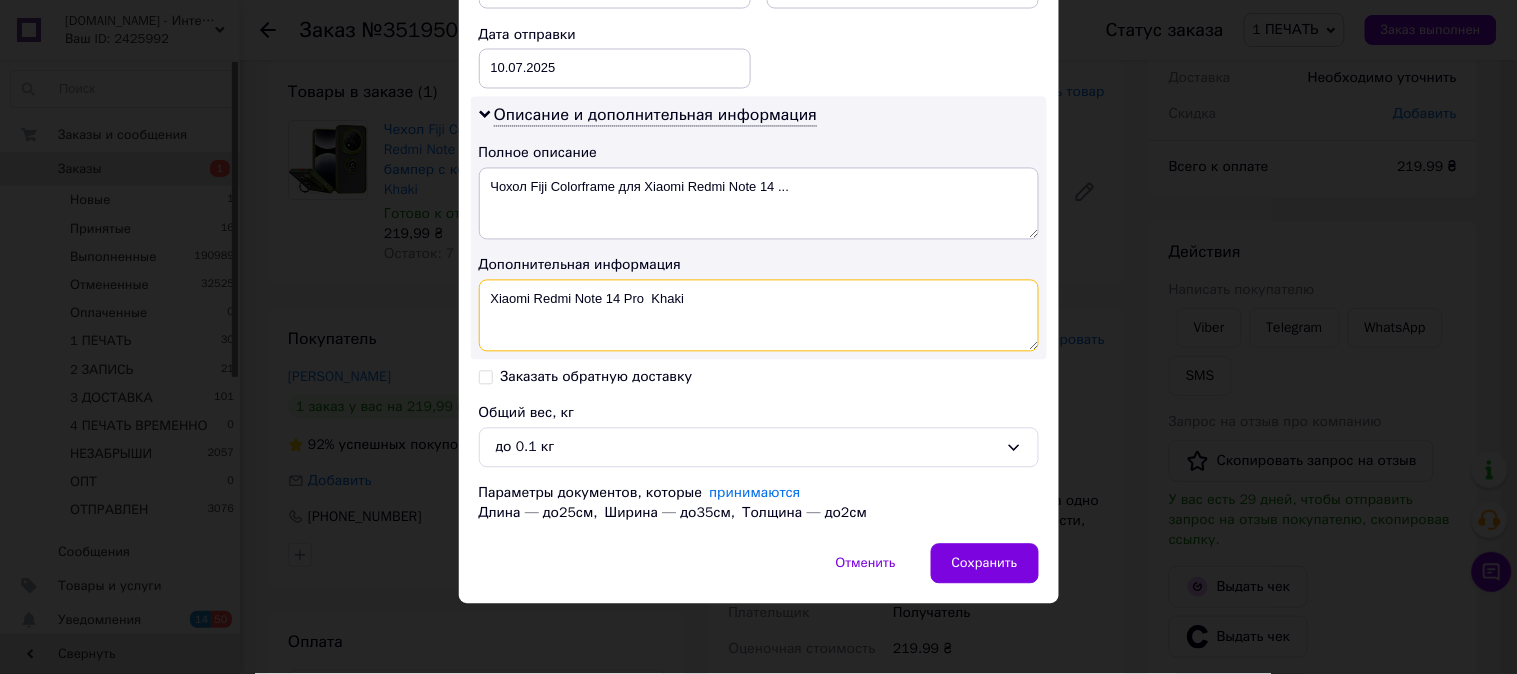 paste on "Colorframe" 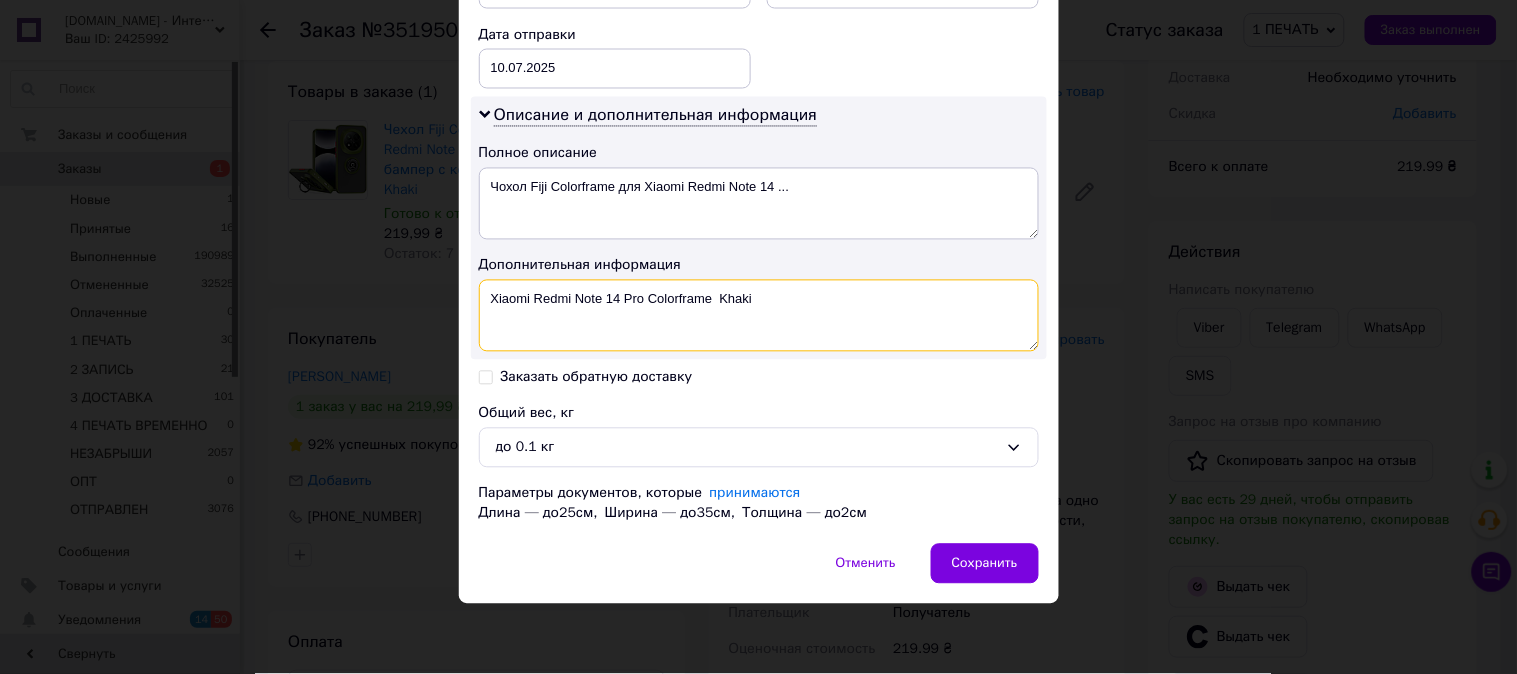 click on "Xiaomi Redmi Note 14 Pro Colorframe  Khaki" at bounding box center (759, 316) 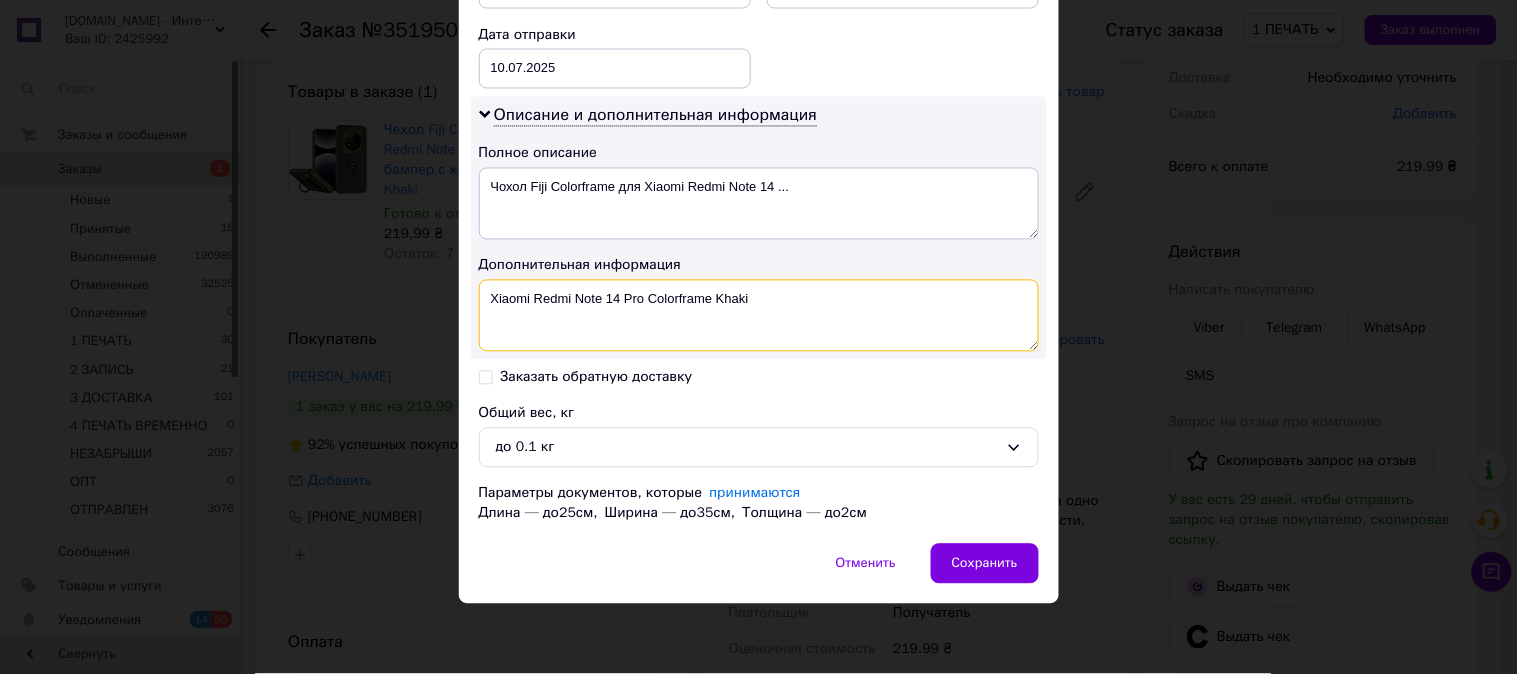 click on "Xiaomi Redmi Note 14 Pro Colorframe Khaki" at bounding box center [759, 316] 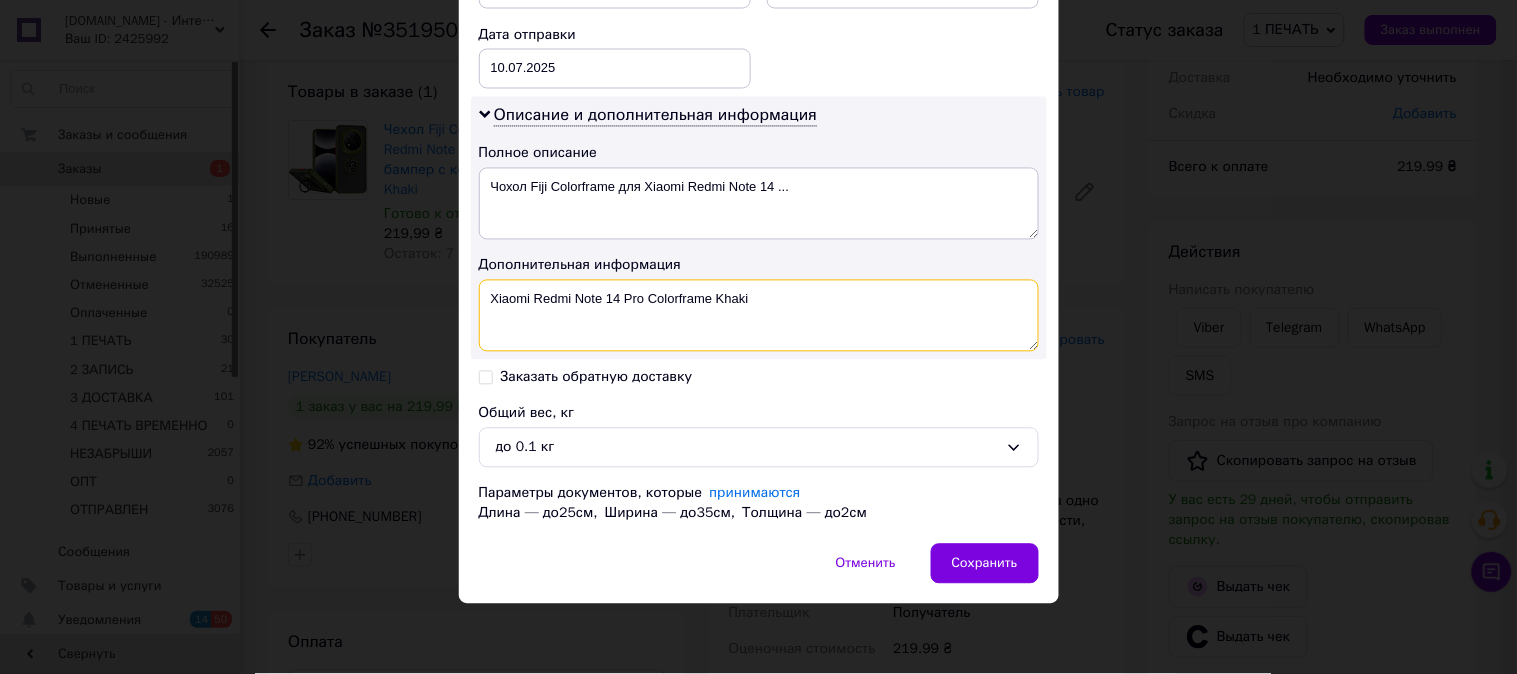 scroll, scrollTop: 936, scrollLeft: 0, axis: vertical 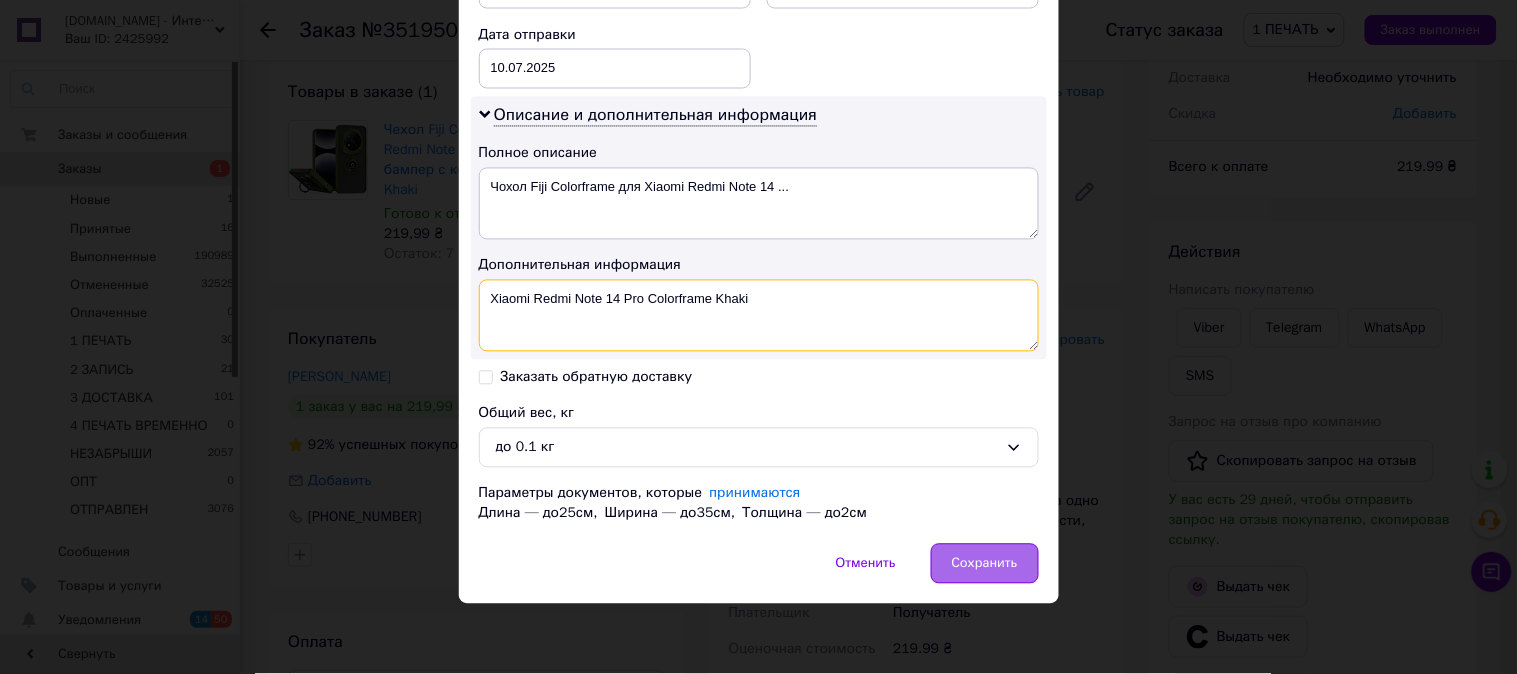 type on "Xiaomi Redmi Note 14 Pro Colorframe Khaki" 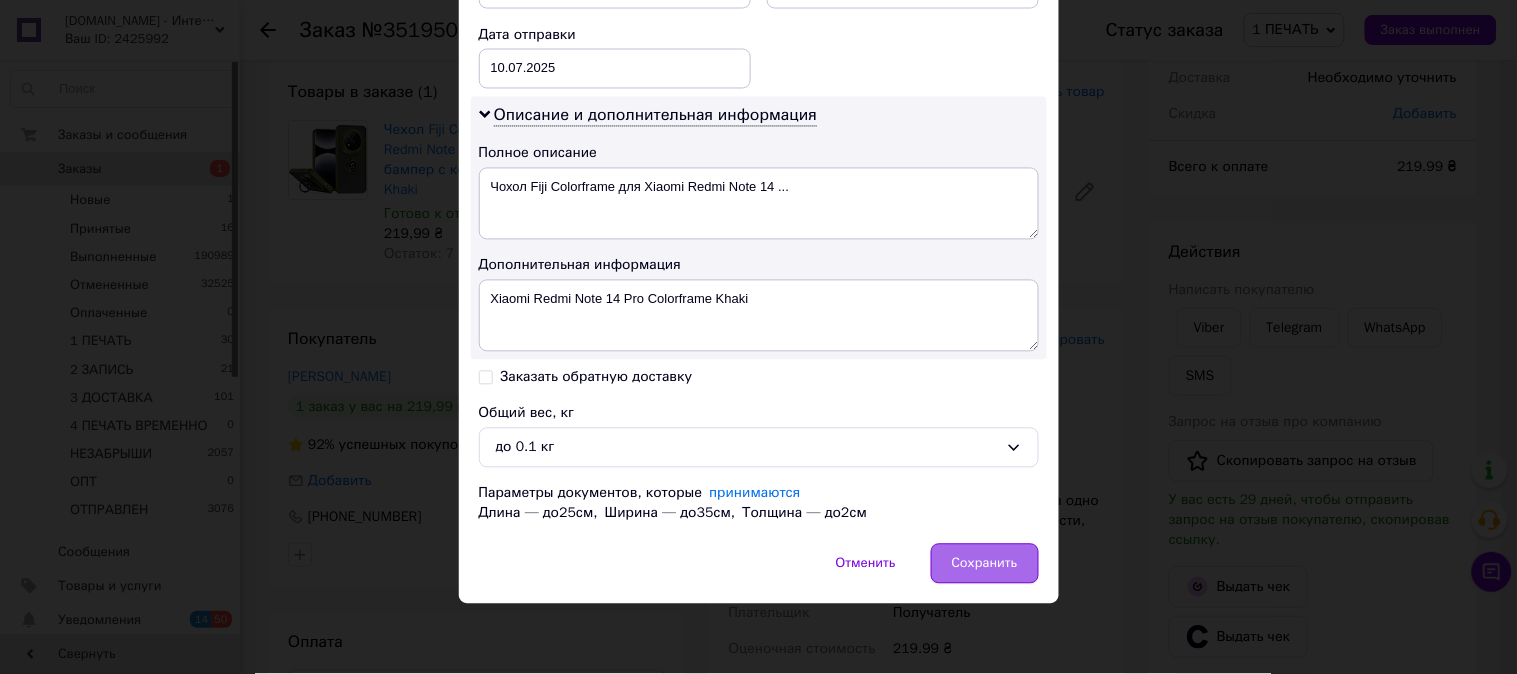 click on "Сохранить" at bounding box center (985, 564) 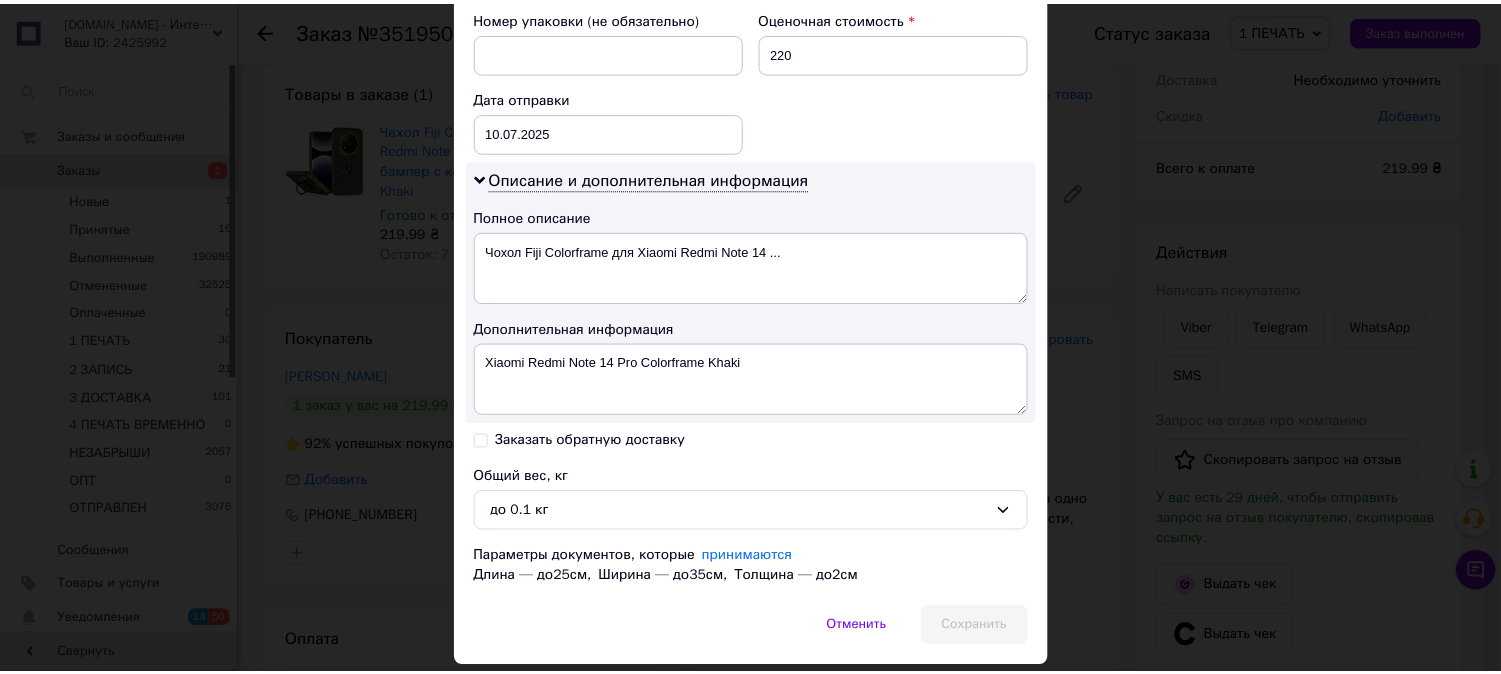 scroll, scrollTop: 0, scrollLeft: 0, axis: both 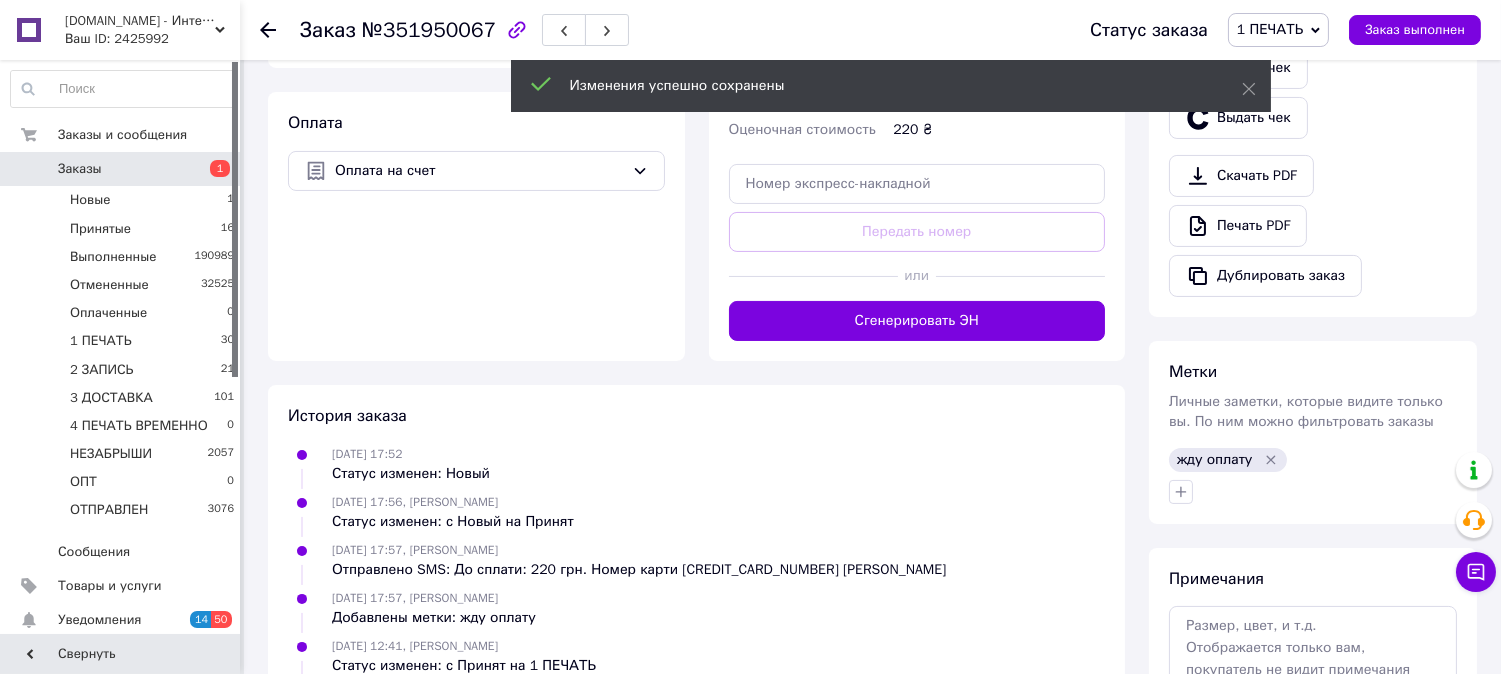 click on "Заказ с сайта 09.07.2025 | 17:52 Товары в заказе (1) Добавить товар Чехол Fiji Colorframe для Xiaomi Redmi Note 14 Pro матовый бампер с кольцом подставкой Khaki Готово к отправке 219,99 ₴ Остаток: 7 1   шт. 219,99 ₴ Покупатель Сменить покупателя Кухарчук Вадим 1 заказ у вас на 219,99 ₴ 92%   успешных покупок Добавить отзыв Добавить +380688831797 Оплата Оплата на счет Доставка Редактировать Нова Пошта (платная) Получатель Кухарчук Вадим Телефон получателя +380688831797 Адрес Чортков, №2 (до 30 кг на одно место): вул. Независимости, 115-А, пом. ІІ-1 Дата отправки 10.07.2025 Плательщик Получатель Оценочная стоимость 220 ₴ <" at bounding box center (696, 159) 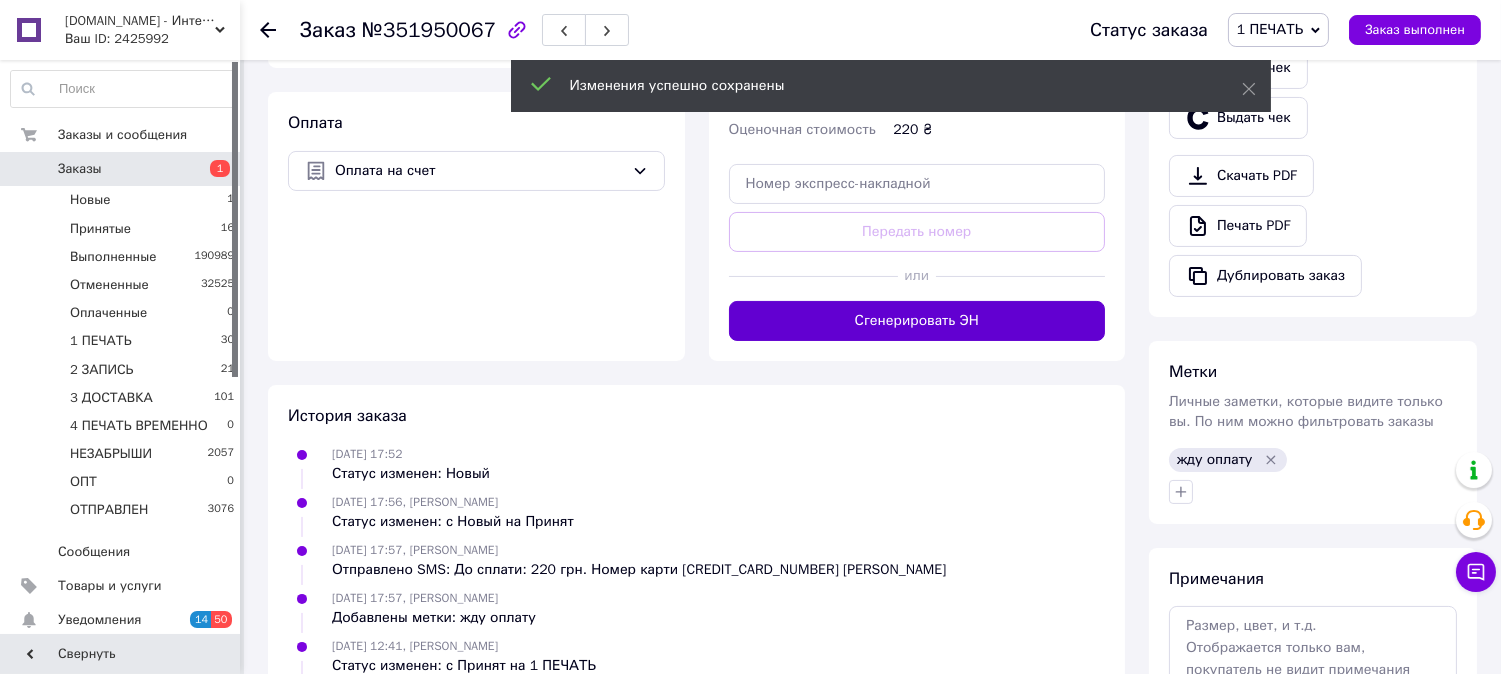 click on "Сгенерировать ЭН" at bounding box center (917, 321) 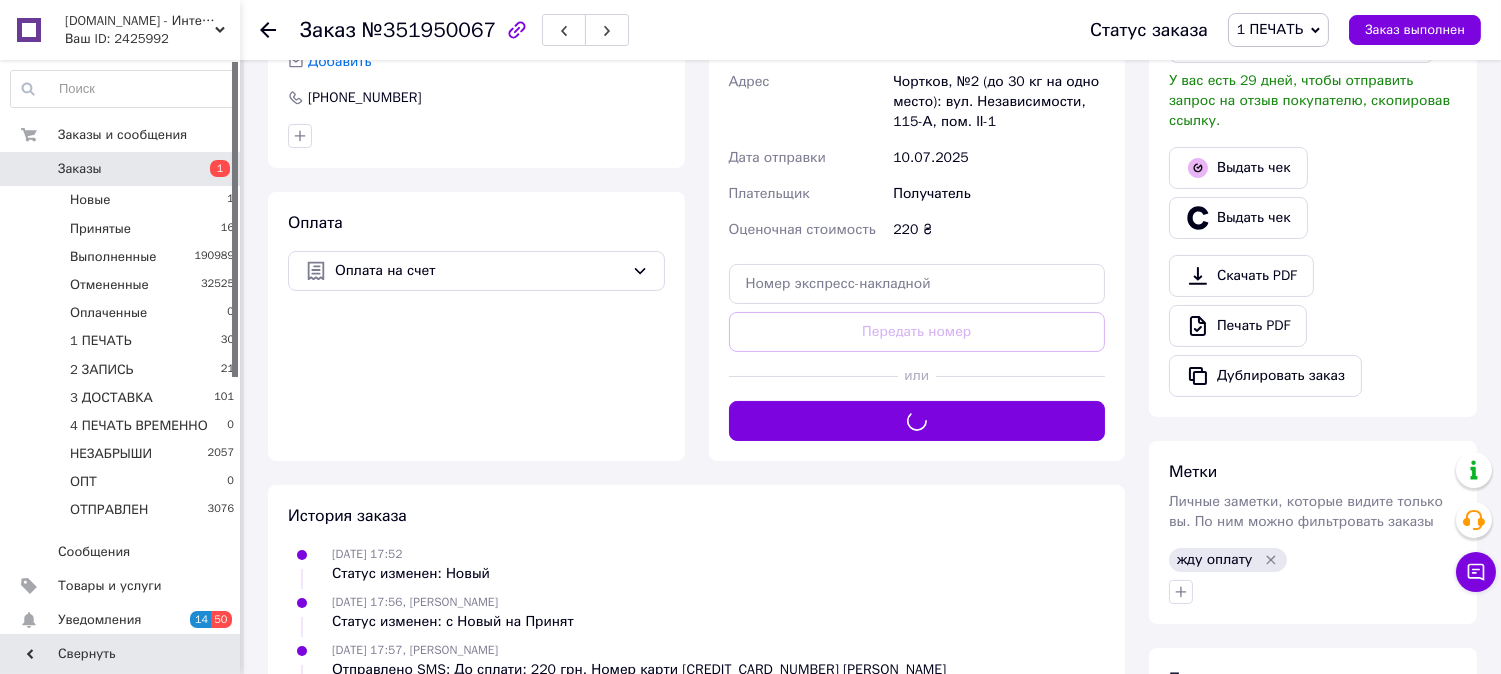 scroll, scrollTop: 592, scrollLeft: 0, axis: vertical 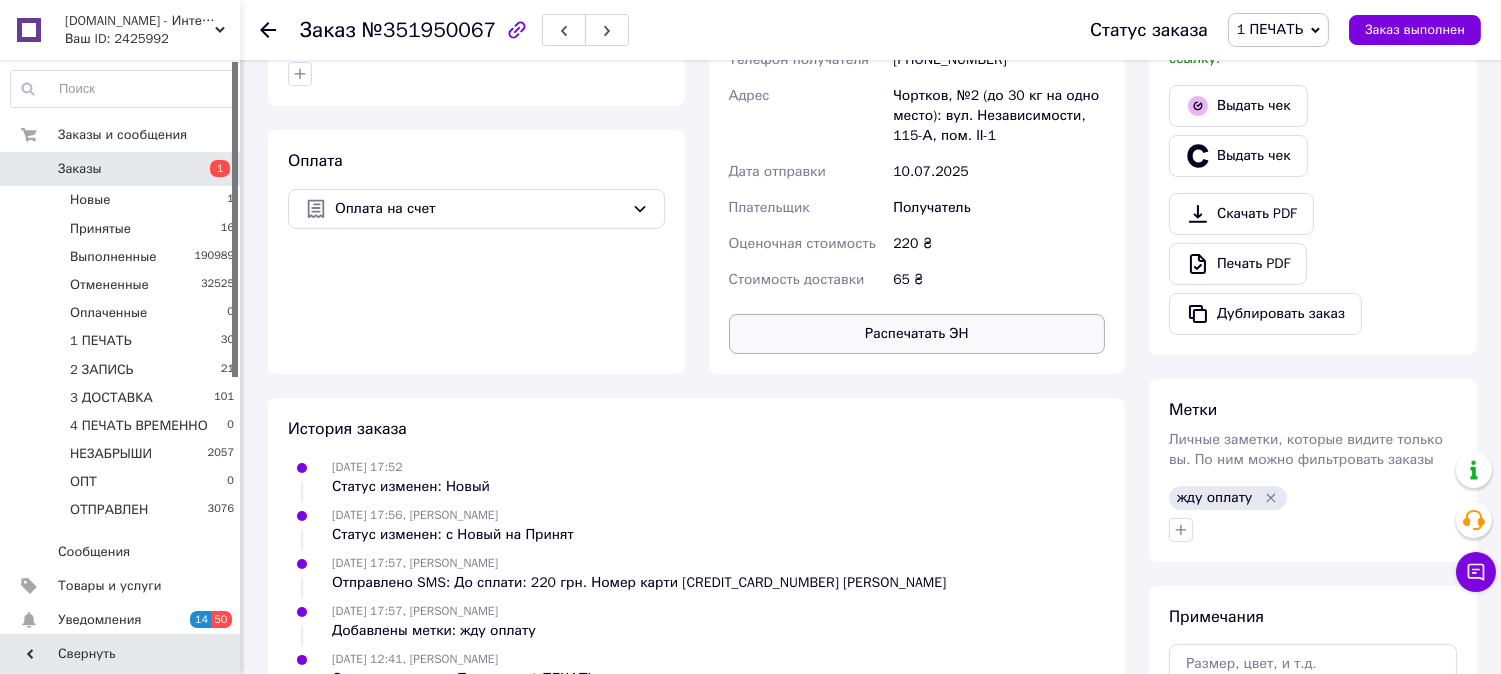 click on "Распечатать ЭН" at bounding box center (917, 334) 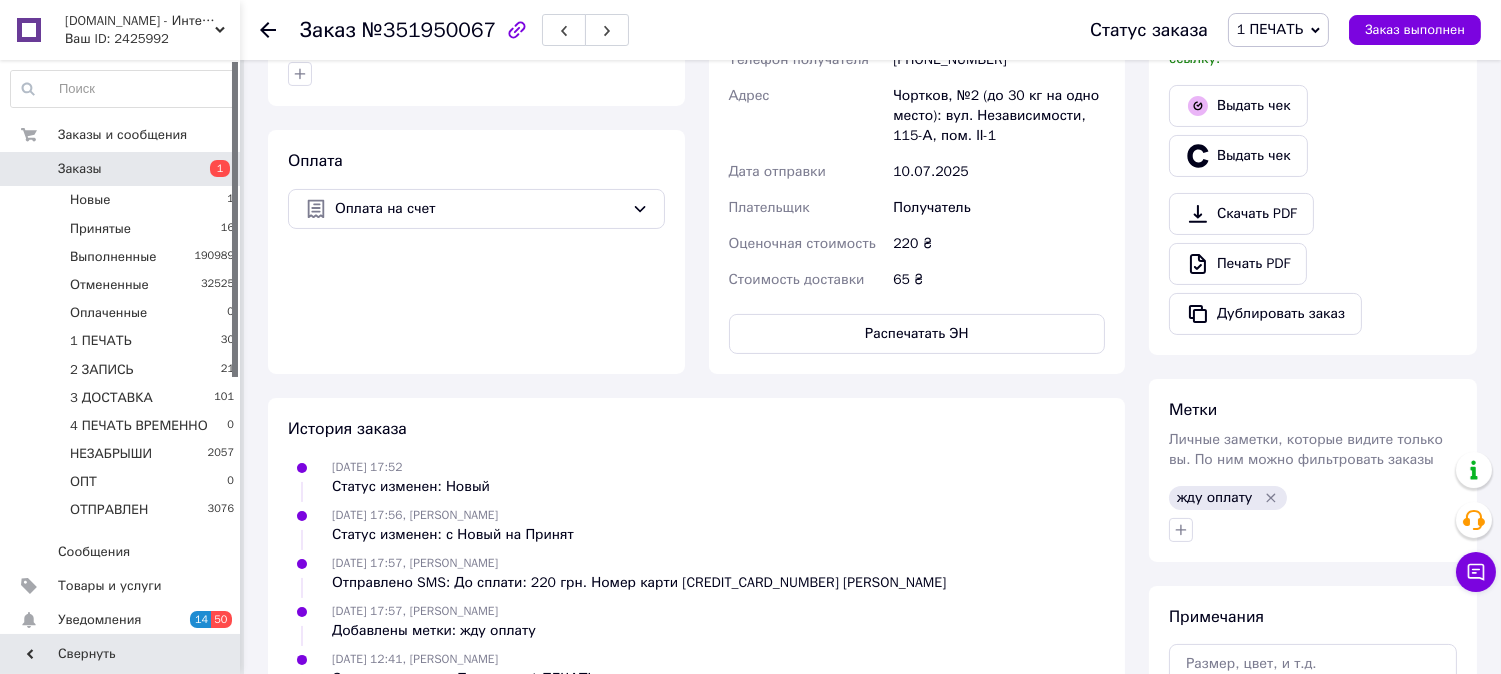 type 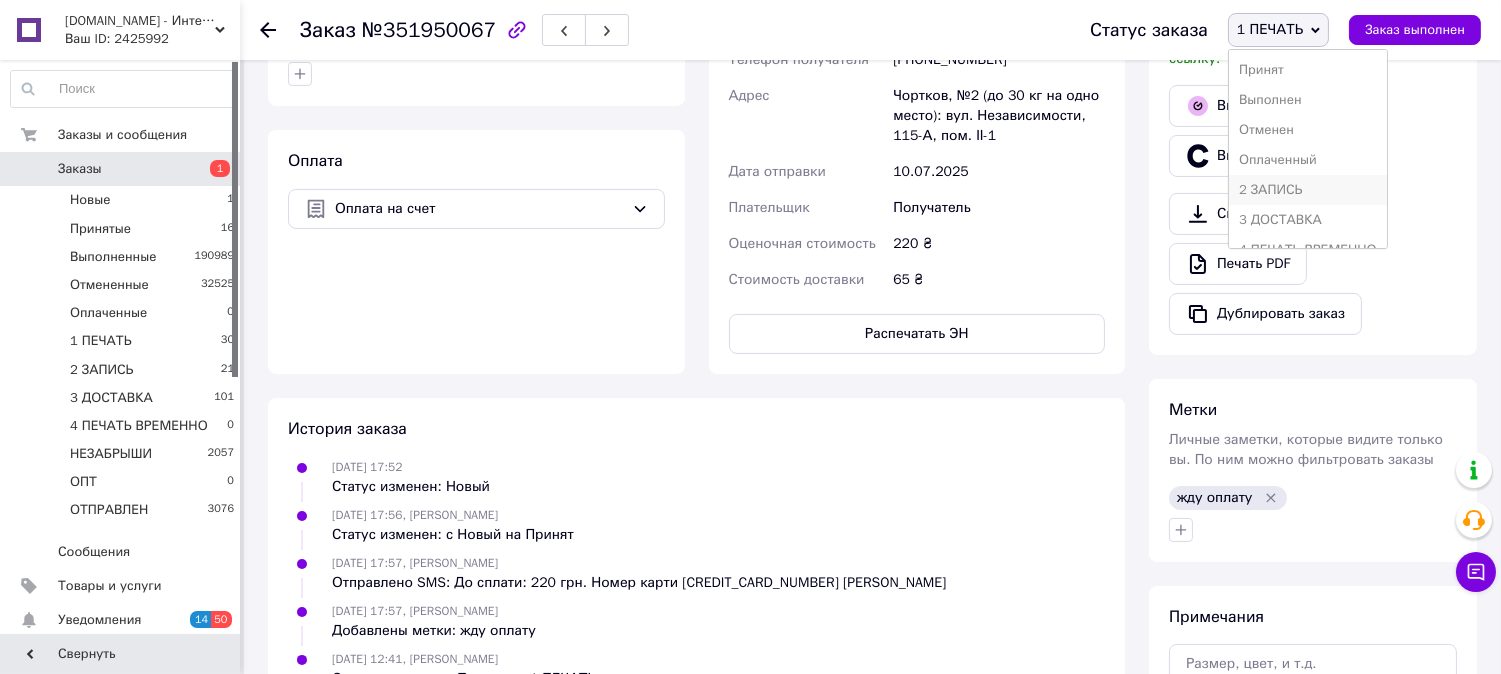 click on "2 ЗАПИСЬ" at bounding box center [1308, 190] 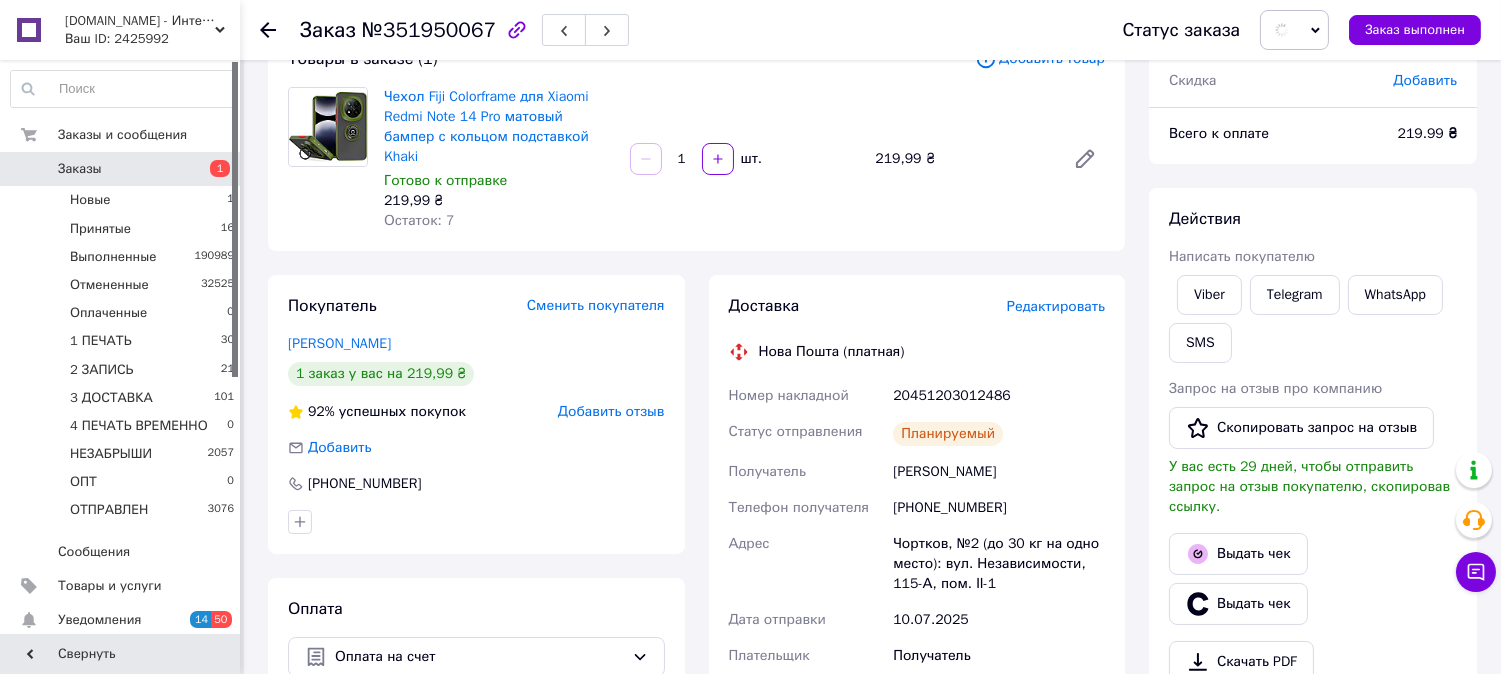 scroll, scrollTop: 0, scrollLeft: 0, axis: both 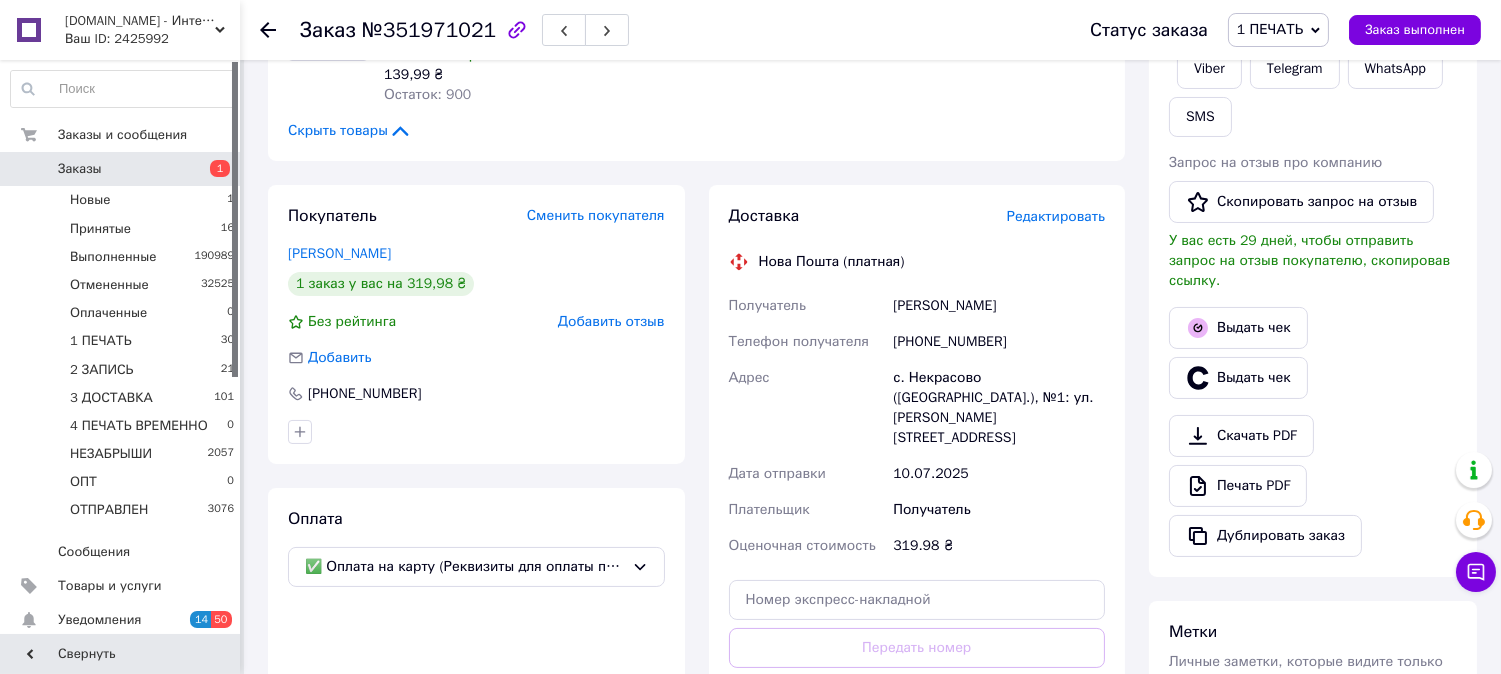 click on "Доставка Редактировать Нова Пошта (платная) Получатель [PERSON_NAME] Телефон получателя [PHONE_NUMBER] Адрес с. Некрасово ([GEOGRAPHIC_DATA].), №1: ул. [PERSON_NAME], 6 Дата отправки [DATE] Плательщик Получатель Оценочная стоимость 319.98 ₴ Передать номер или Сгенерировать ЭН Плательщик Получатель Отправитель Фамилия получателя [PERSON_NAME] Имя получателя [PERSON_NAME] Отчество получателя Телефон получателя [PHONE_NUMBER] Тип доставки В отделении Курьером В почтомате Город с. Некрасово ([GEOGRAPHIC_DATA].) Отделение №1: ул. [PERSON_NAME], 6 Место отправки Добавить еще место отправки Груз 319.98" at bounding box center (917, 481) 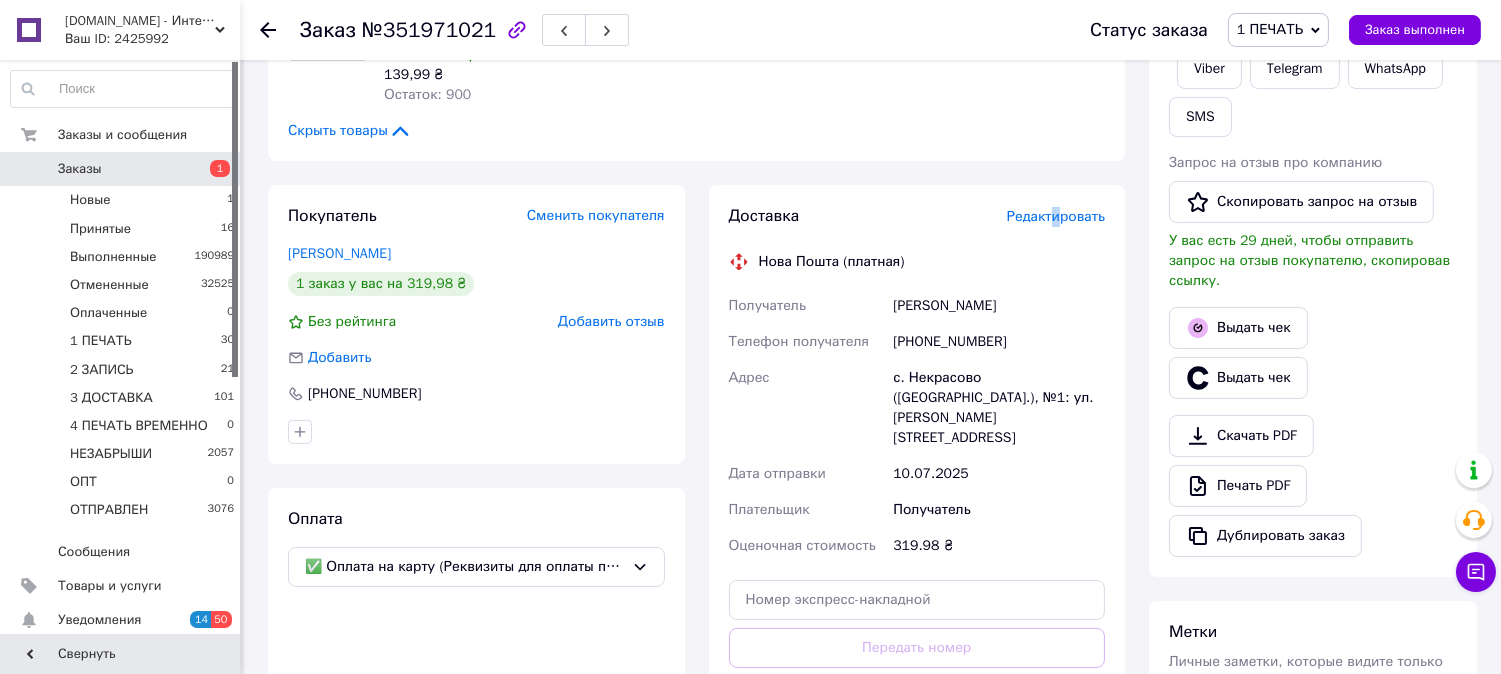 click on "Редактировать" at bounding box center [1056, 216] 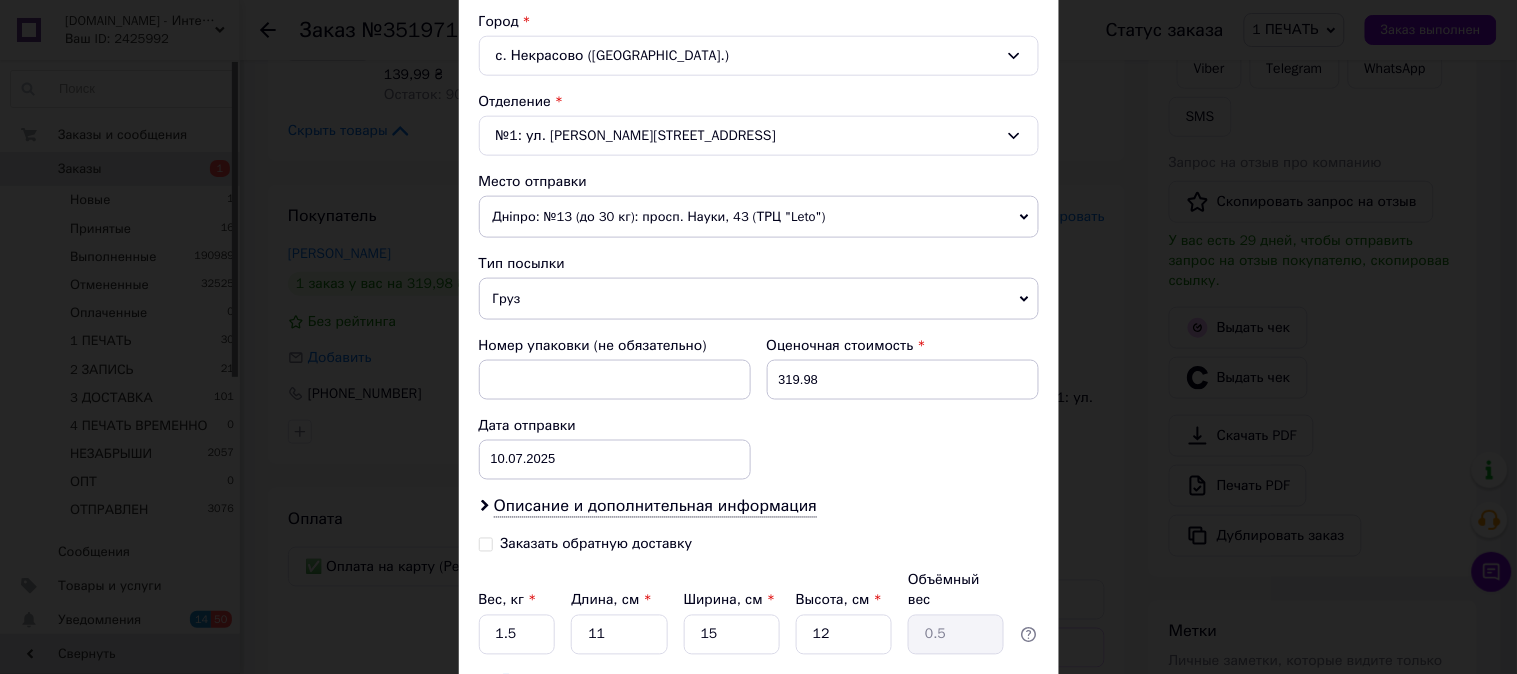 scroll, scrollTop: 666, scrollLeft: 0, axis: vertical 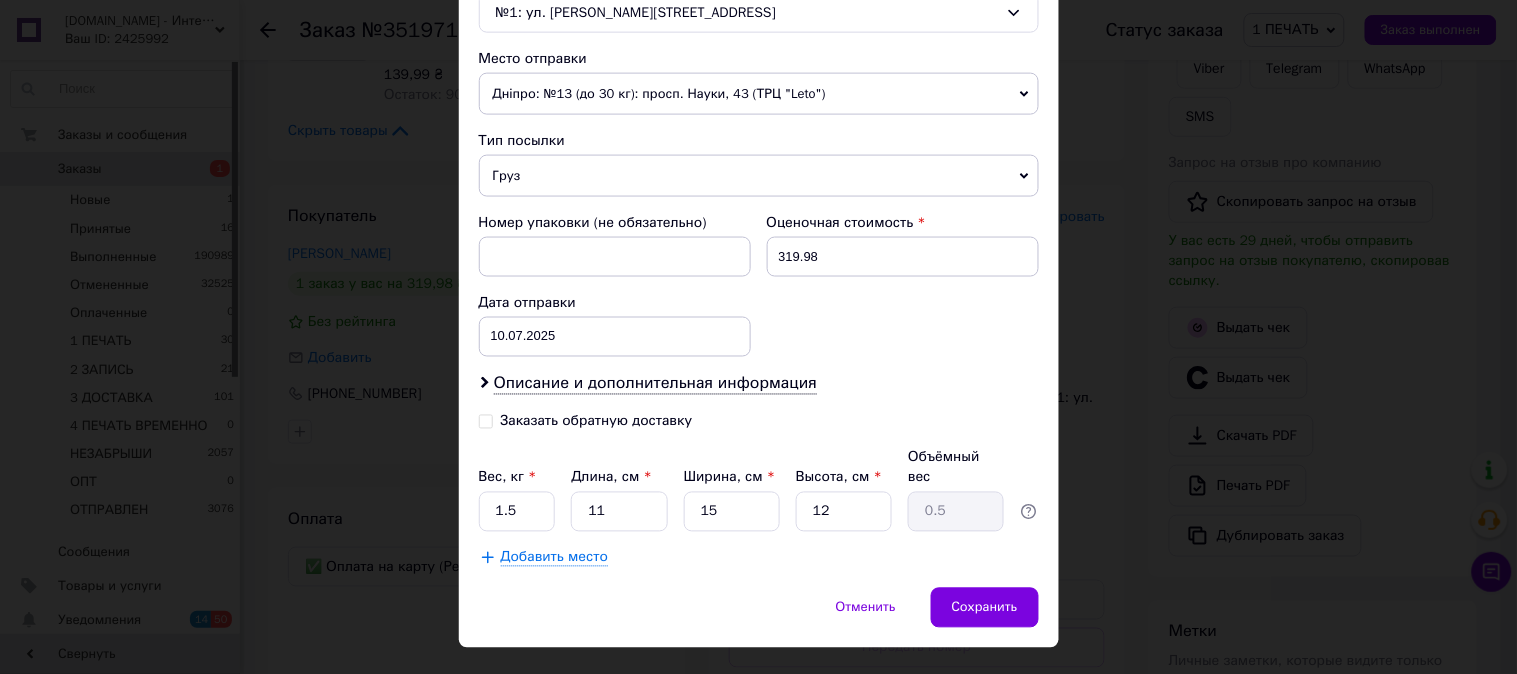 click on "Груз" at bounding box center [759, 176] 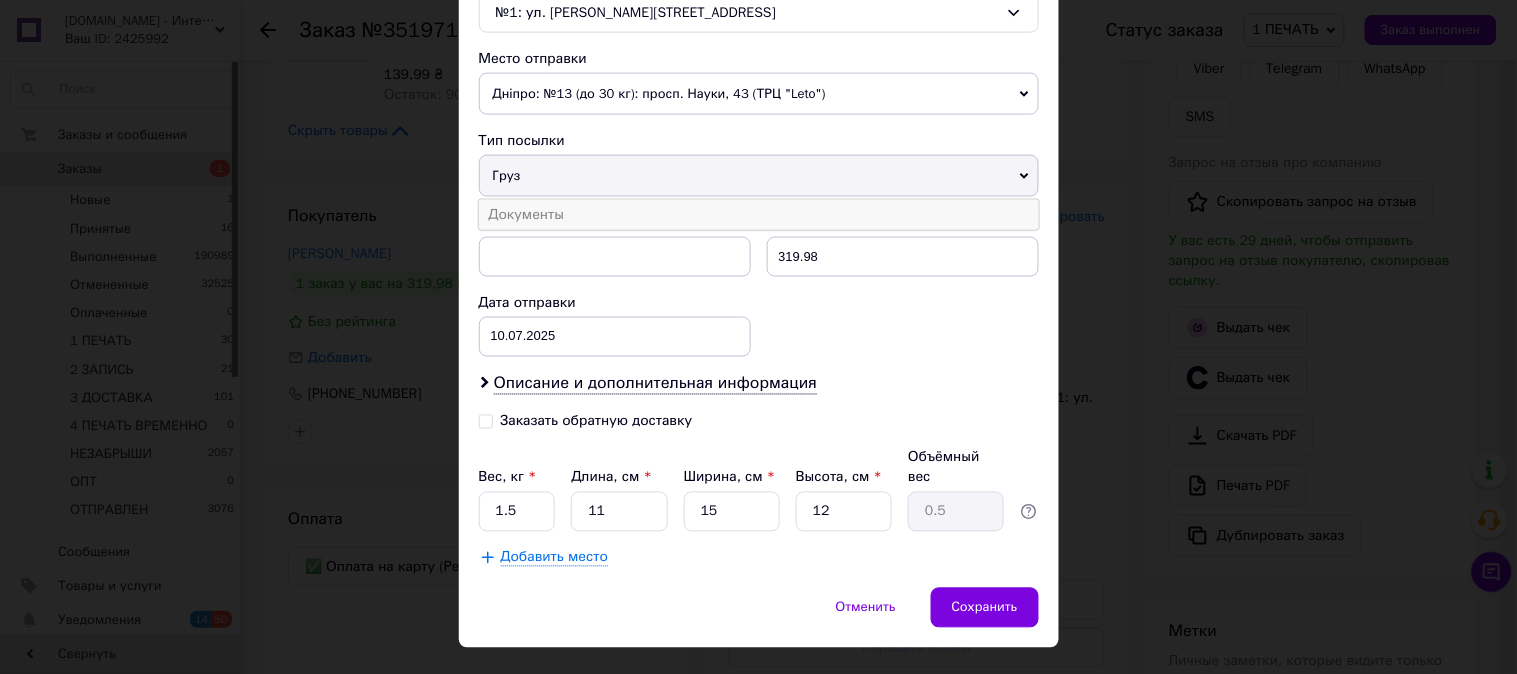 click on "Документы" at bounding box center [759, 215] 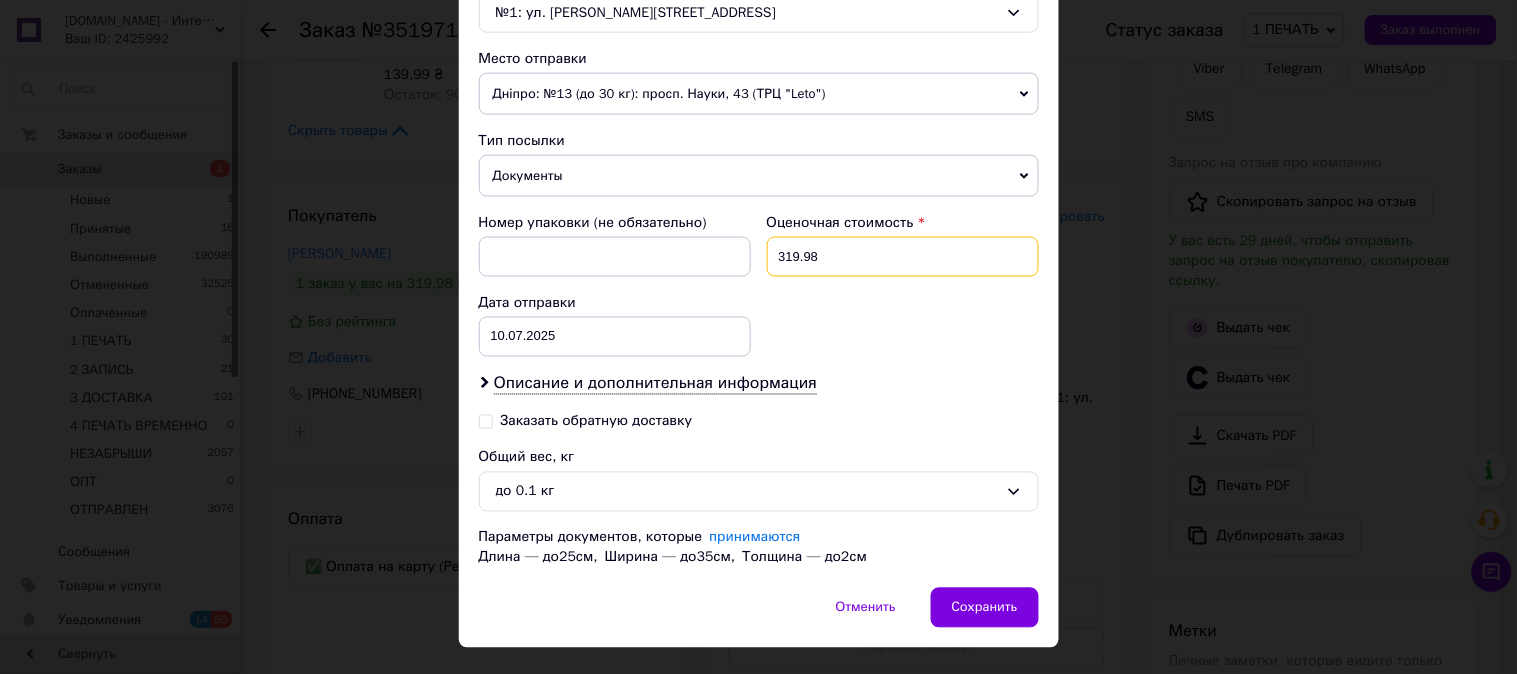 click on "319.98" at bounding box center [903, 257] 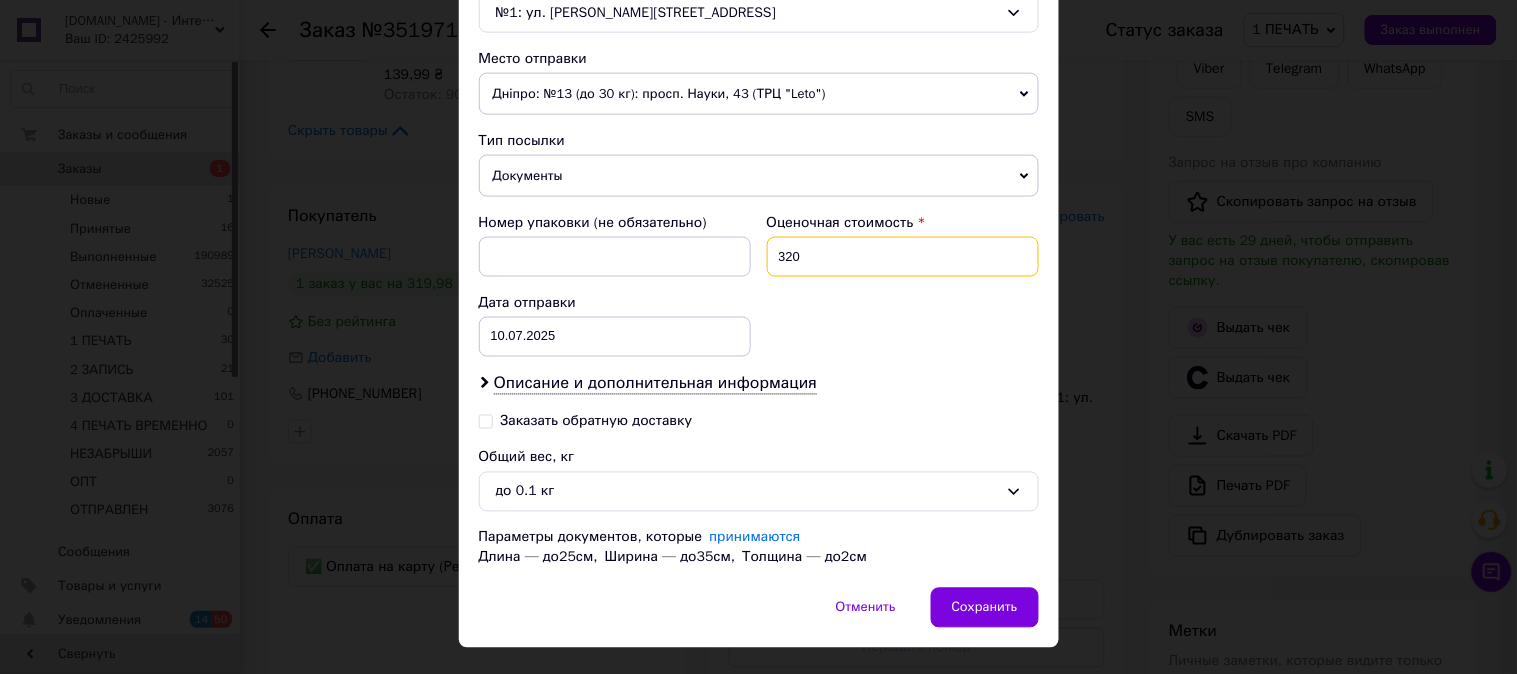 type on "320" 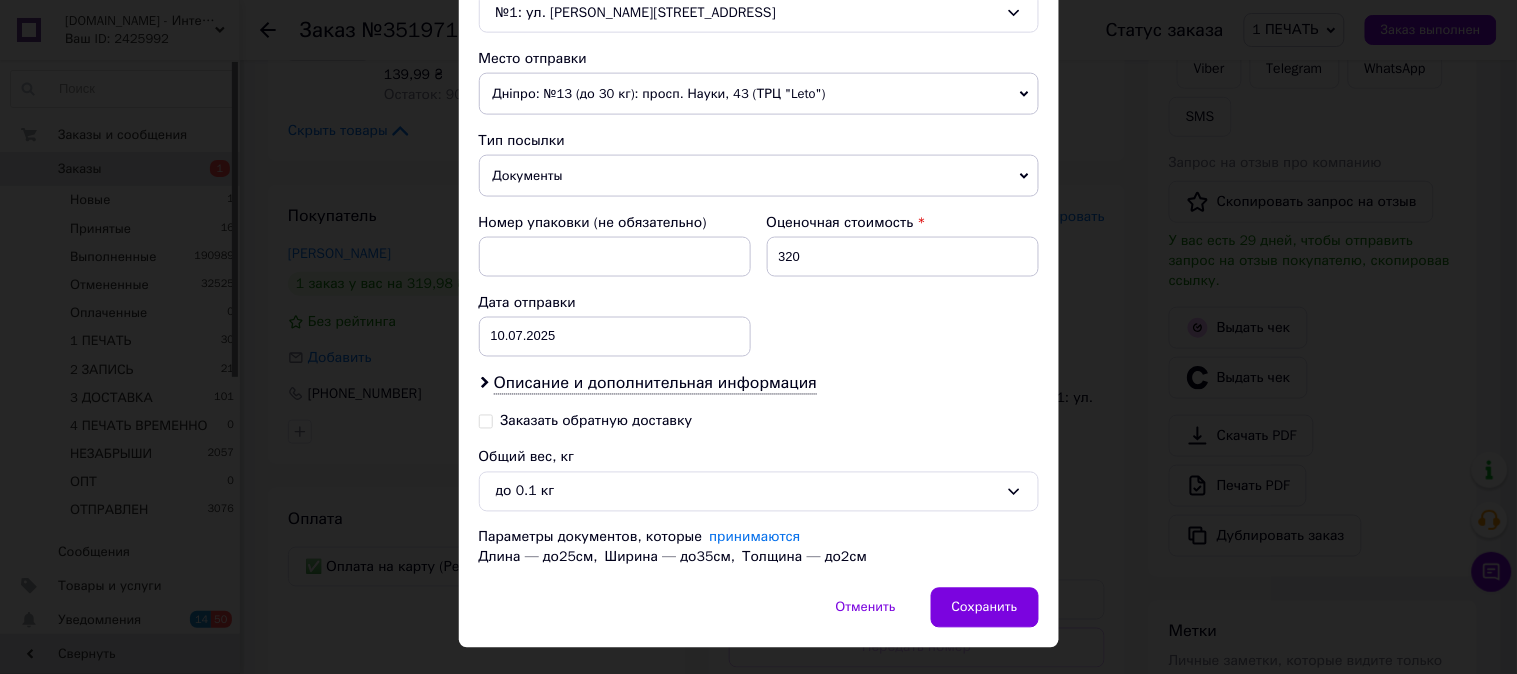 click on "Номер упаковки (не обязательно) Оценочная стоимость 320 Дата отправки [DATE] < 2025 > < Июль > Пн Вт Ср Чт Пт Сб Вс 30 1 2 3 4 5 6 7 8 9 10 11 12 13 14 15 16 17 18 19 20 21 22 23 24 25 26 27 28 29 30 31 1 2 3 4 5 6 7 8 9 10" at bounding box center [759, 285] 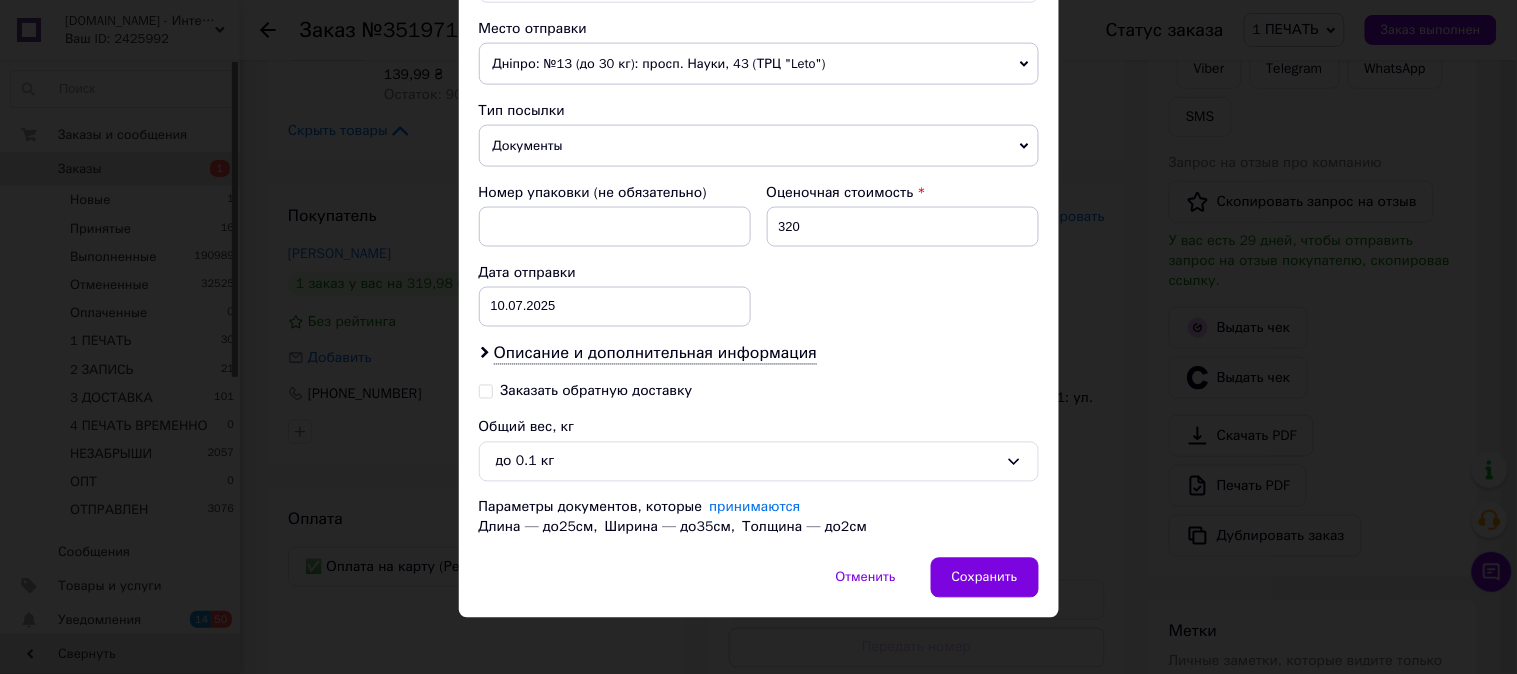 scroll, scrollTop: 712, scrollLeft: 0, axis: vertical 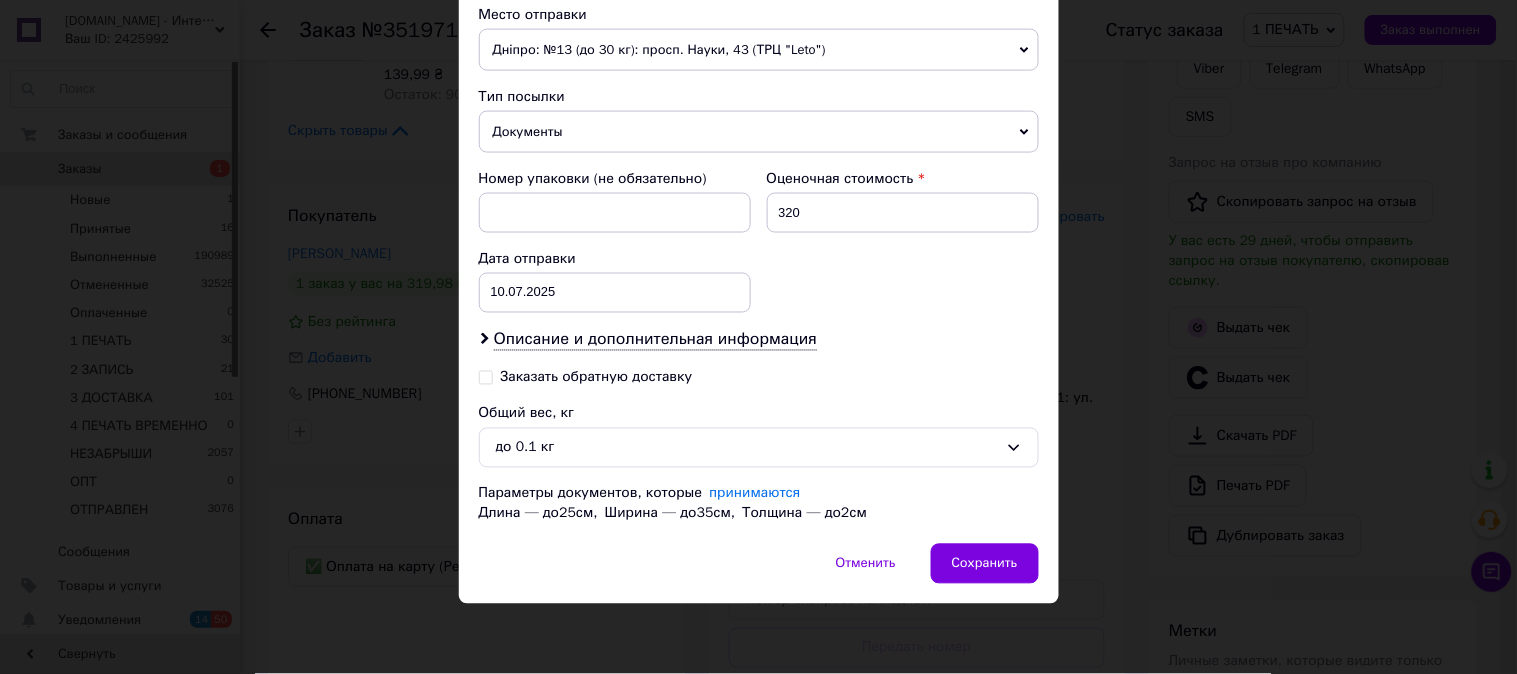 click on "Плательщик Получатель Отправитель Фамилия получателя [PERSON_NAME] Имя получателя [PERSON_NAME] Отчество получателя Телефон получателя [PHONE_NUMBER] Тип доставки В отделении Курьером В почтомате Город с. Некрасово ([GEOGRAPHIC_DATA].) Отделение №1: ул. [PERSON_NAME], 6 Место отправки Дніпро: №13 (до 30 кг): просп. Науки, 43 (ТРЦ "[PERSON_NAME]") Нет совпадений. Попробуйте изменить условия поиска Добавить еще место отправки Тип посылки Документы Груз Номер упаковки (не обязательно) Оценочная стоимость 320 Дата отправки [DATE] < 2025 > < Июль > Пн Вт Ср Чт Пт Сб Вс 30 1 2 3 4 5 6 7 8 9 10 11 12 13 14 15 16 17 18 19 20 21 22 23 24 25 26 27 1" at bounding box center [759, 22] 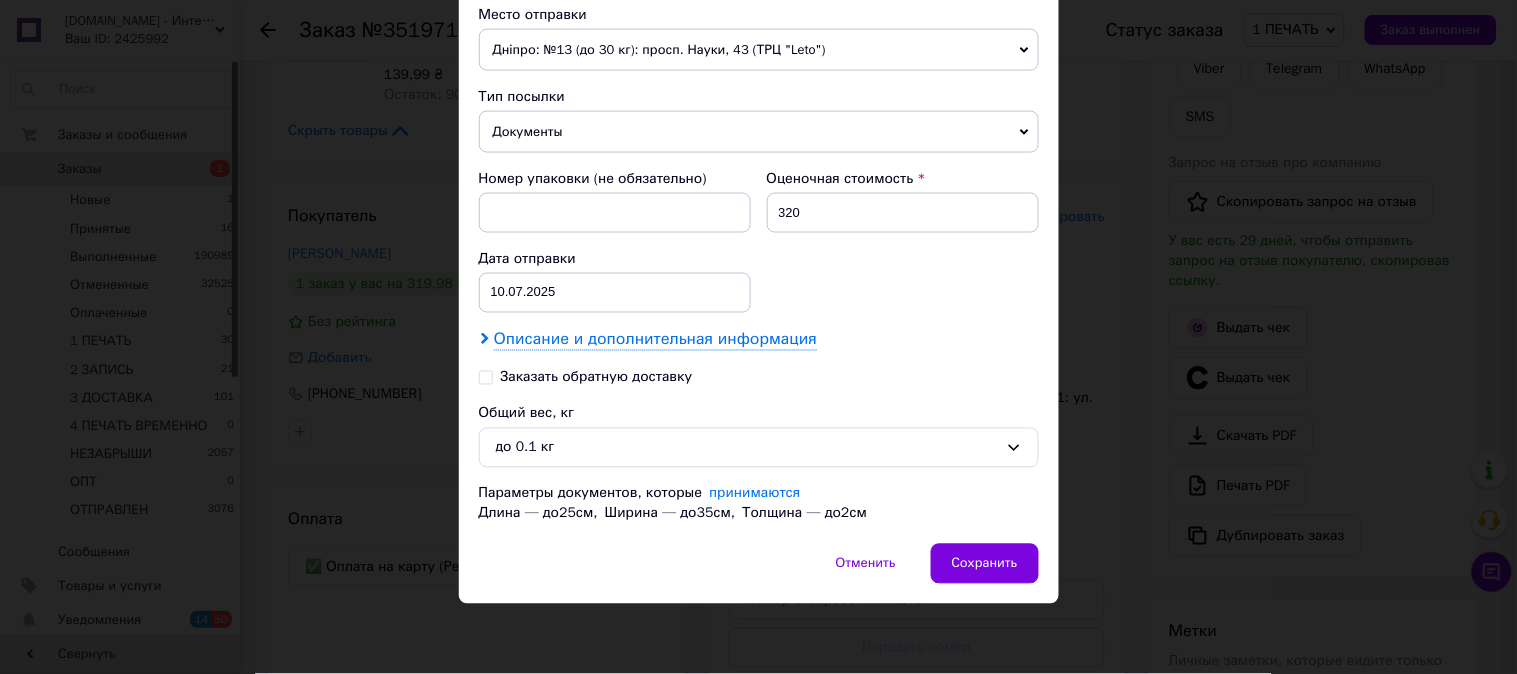 click on "Описание и дополнительная информация" at bounding box center [655, 340] 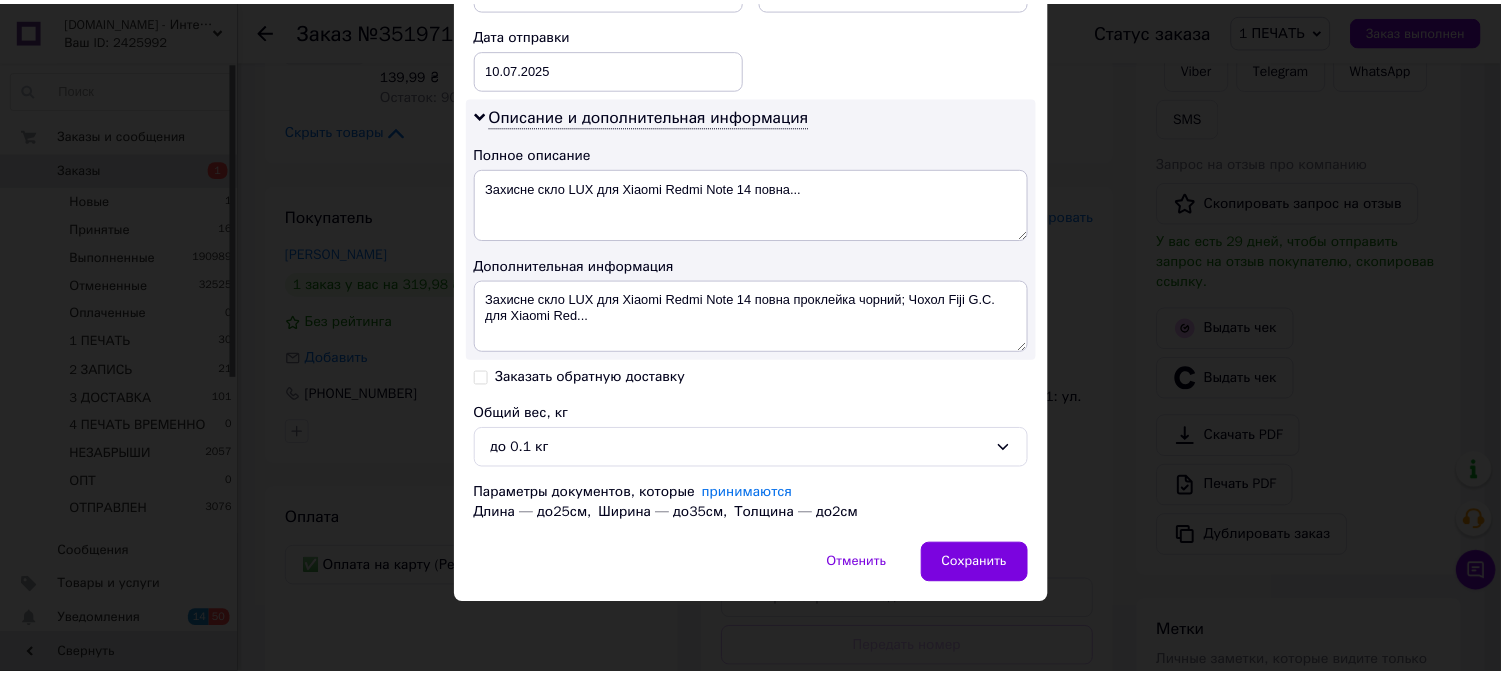 scroll, scrollTop: 936, scrollLeft: 0, axis: vertical 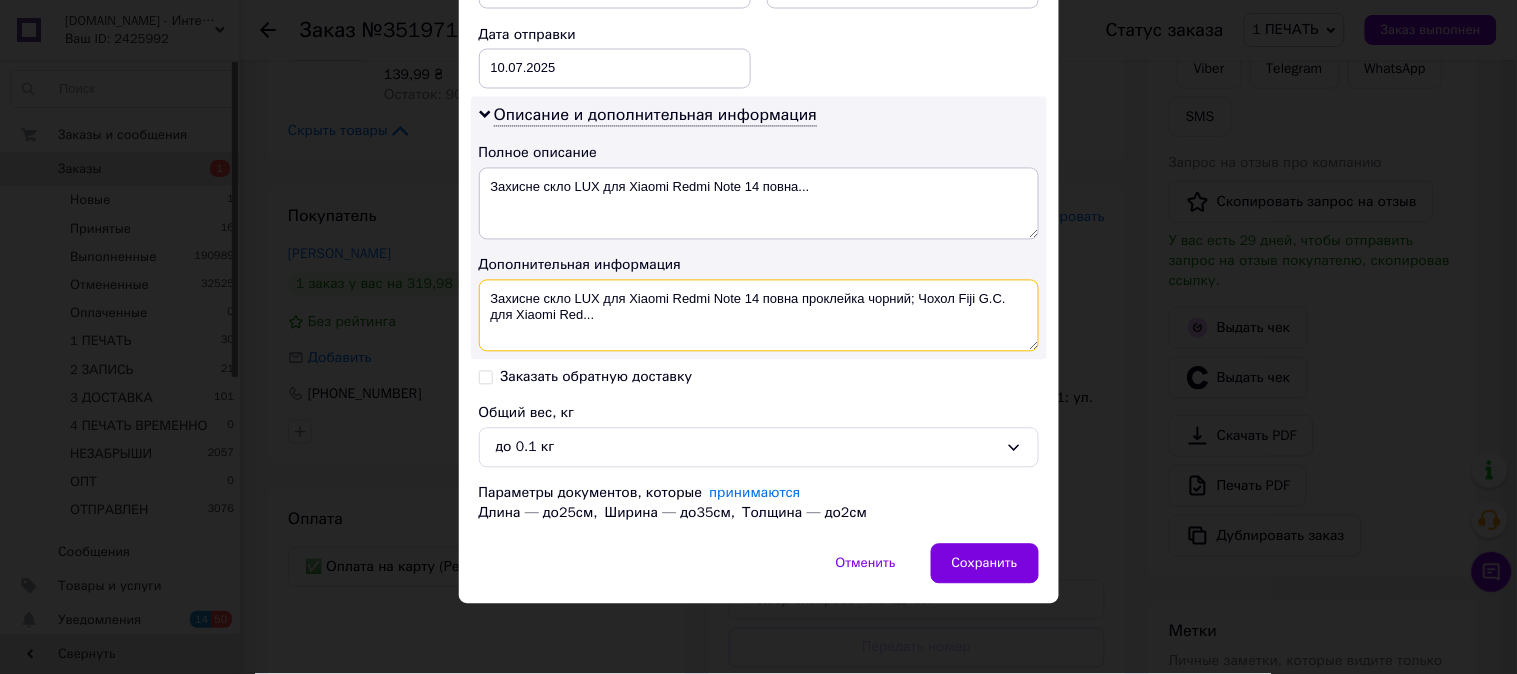 click on "Захисне скло LUX для Xiaomi Redmi Note 14 повна проклейка чорний; Чохол Fiji G.C. для Xiaomi Red..." at bounding box center (759, 316) 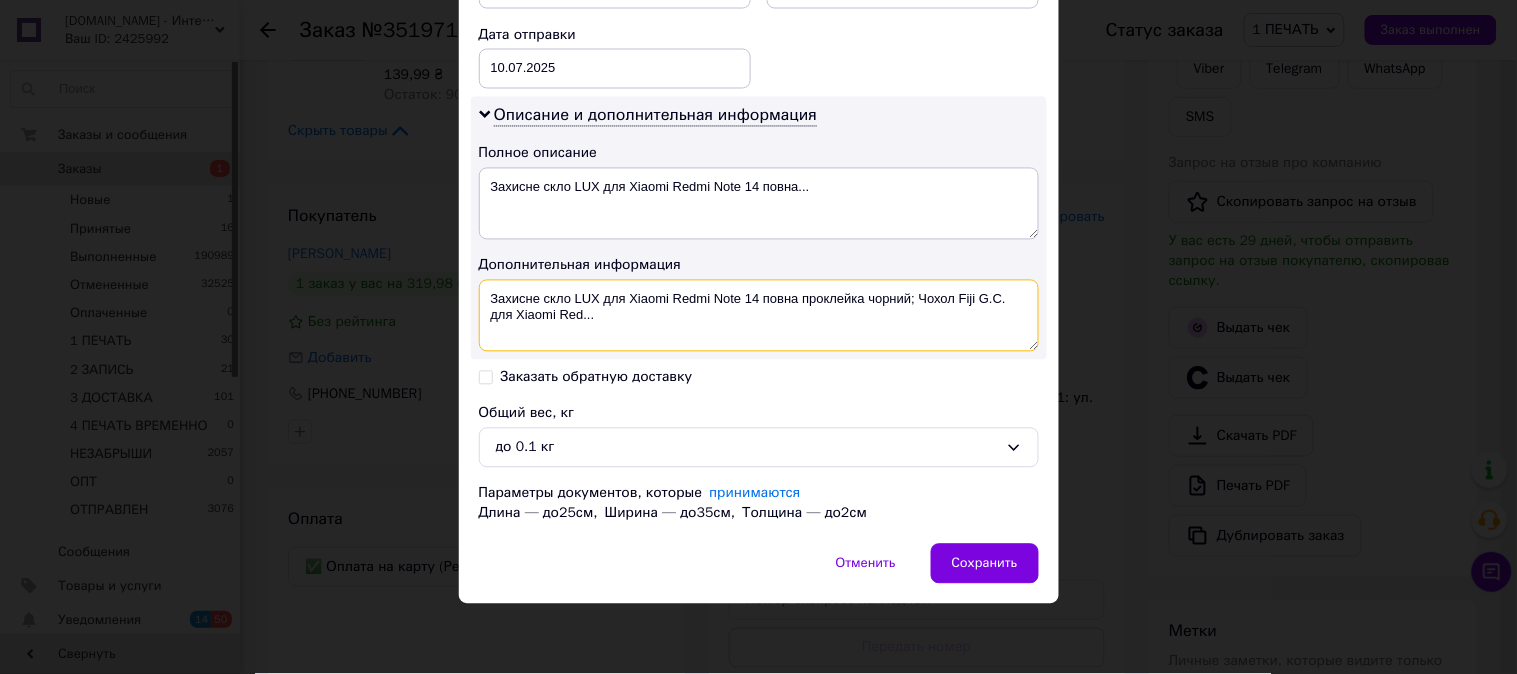 click on "Захисне скло LUX для Xiaomi Redmi Note 14 повна проклейка чорний; Чохол Fiji G.C. для Xiaomi Red..." at bounding box center (759, 316) 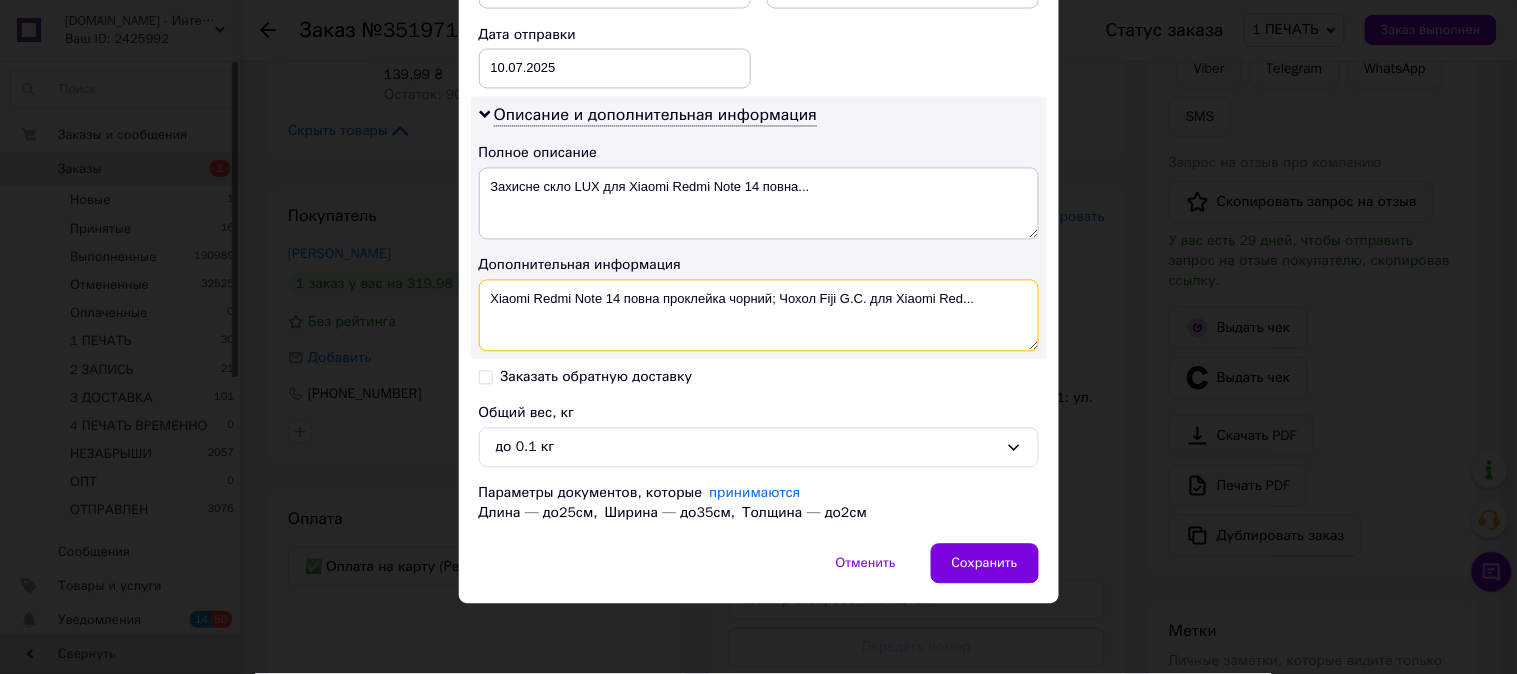 drag, startPoint x: 1010, startPoint y: 303, endPoint x: 620, endPoint y: 342, distance: 391.94516 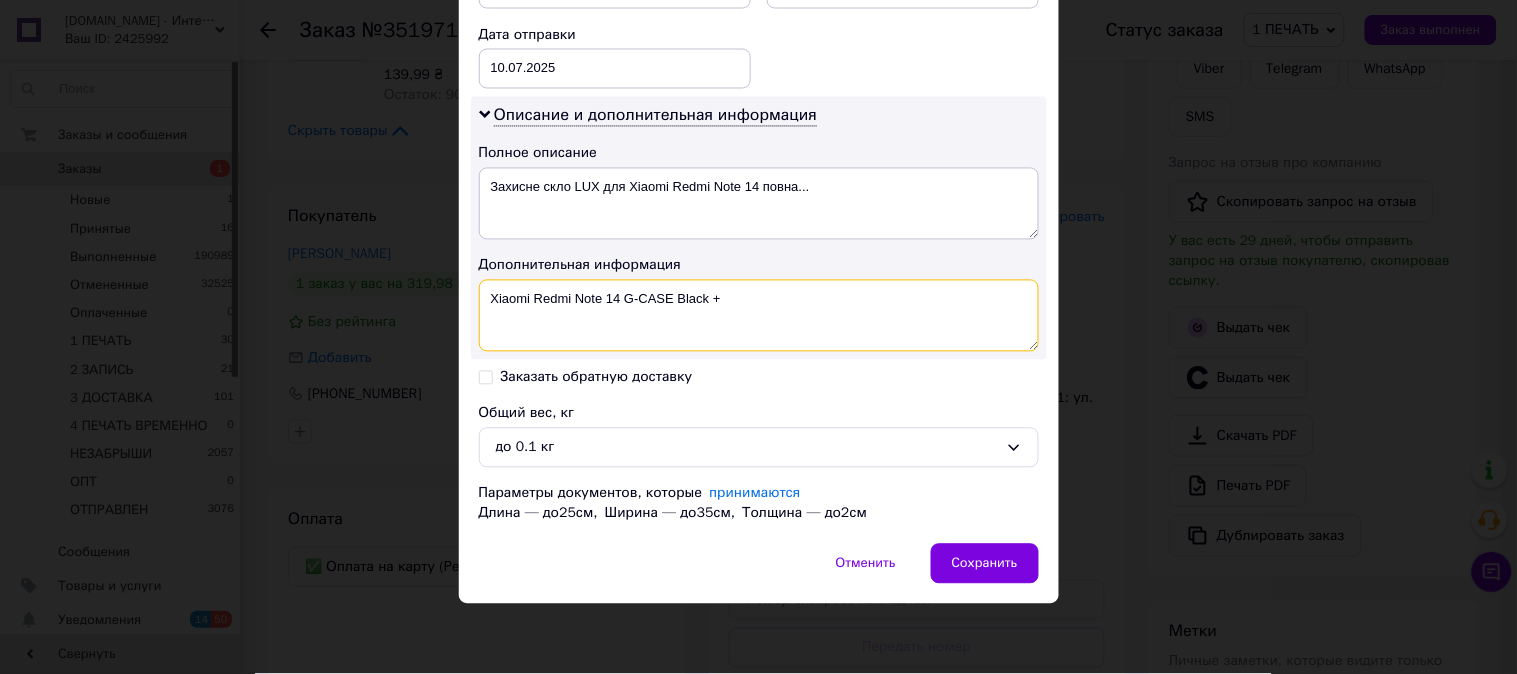 paste on "3D ЧЕР" 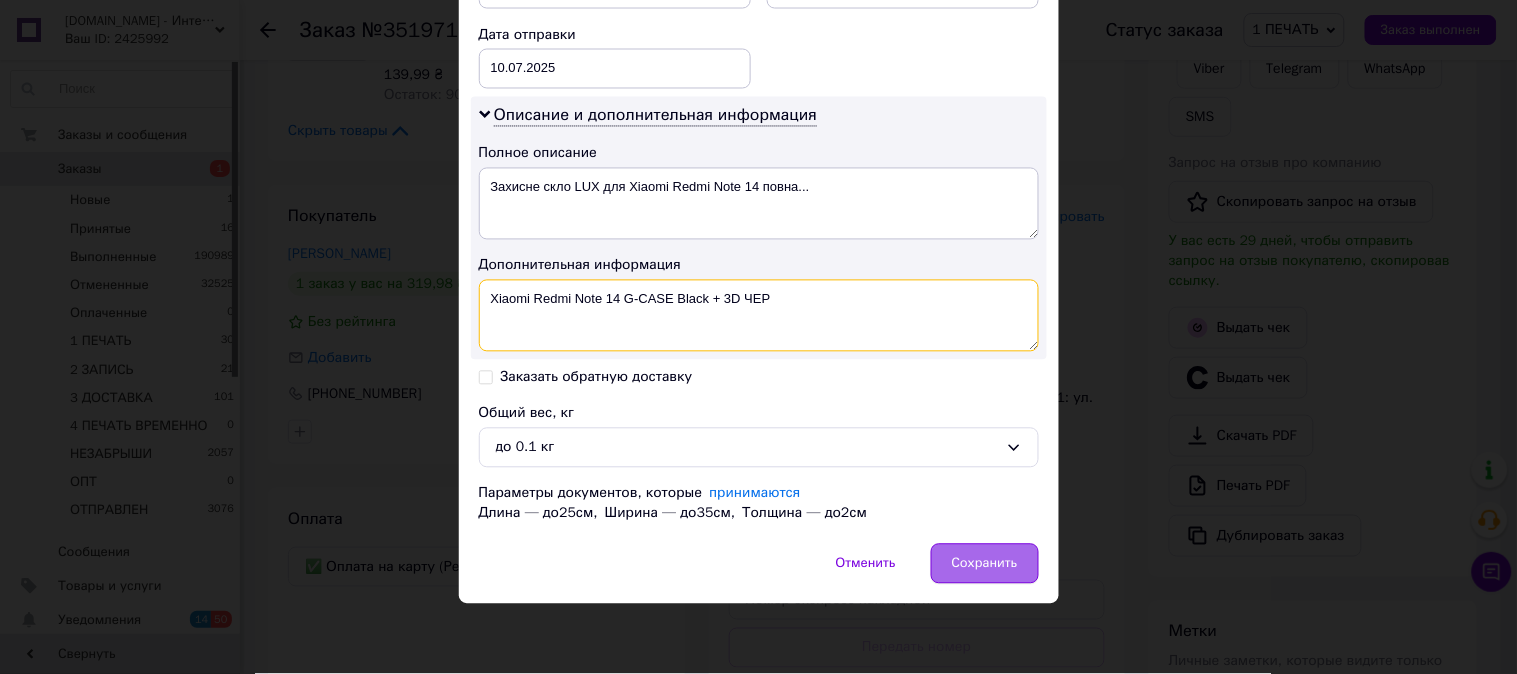type on "Xiaomi Redmi Note 14 G-CASE Black + 3D ЧЕР" 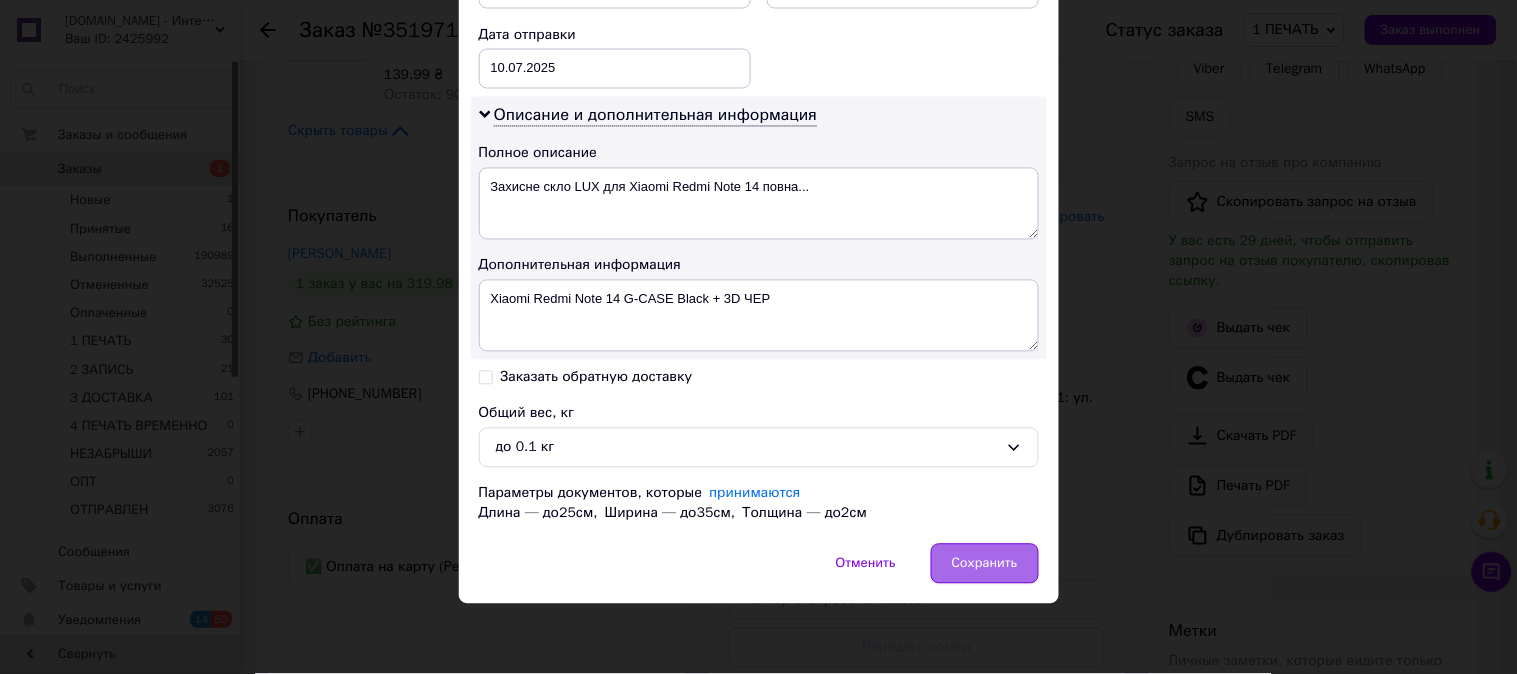 click on "Сохранить" at bounding box center [985, 564] 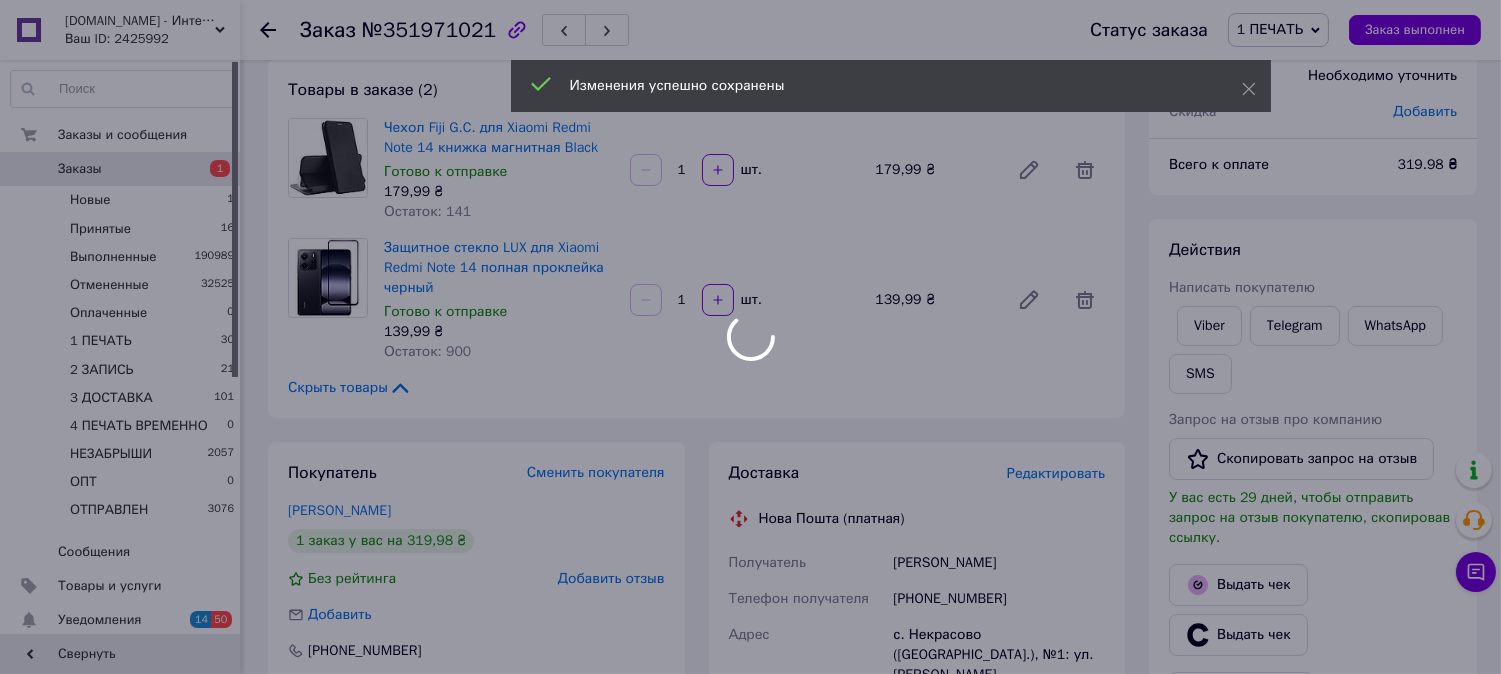scroll, scrollTop: 74, scrollLeft: 0, axis: vertical 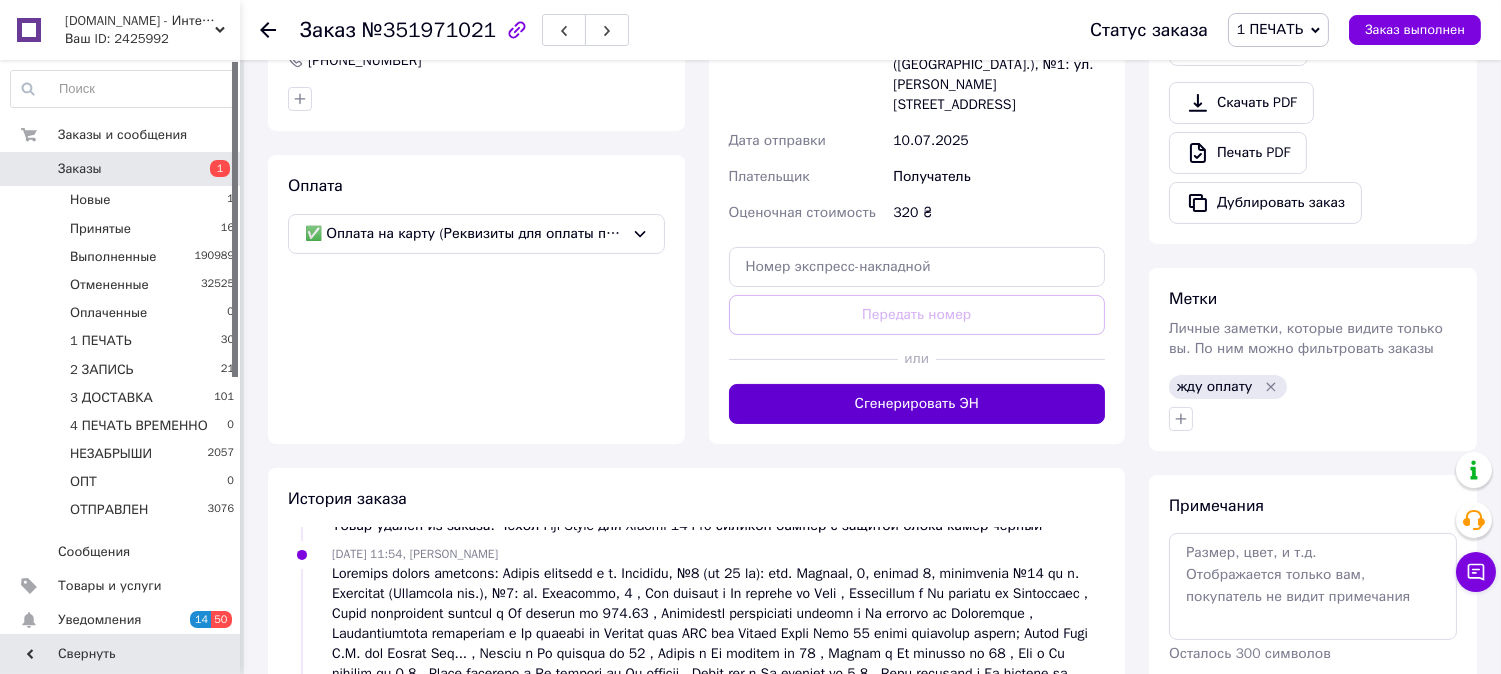 click on "Сгенерировать ЭН" at bounding box center (917, 404) 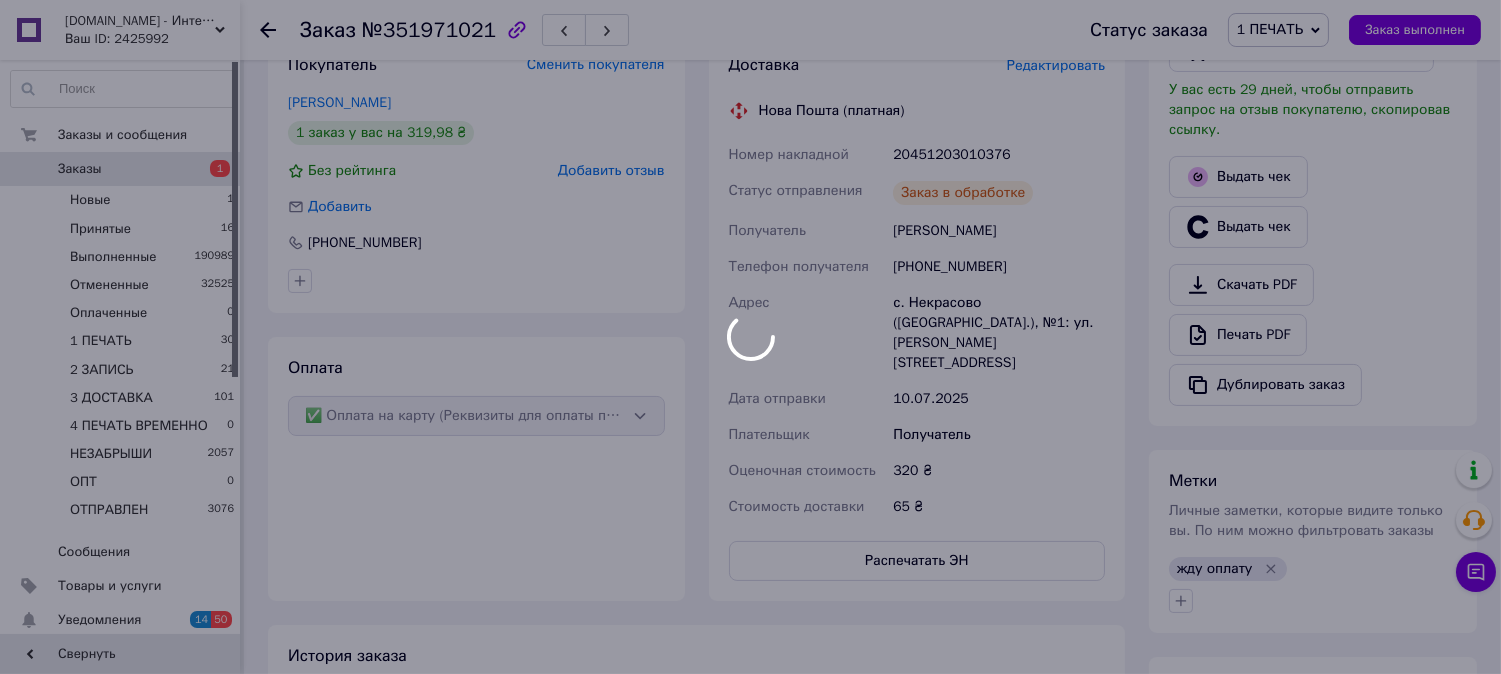 scroll, scrollTop: 630, scrollLeft: 0, axis: vertical 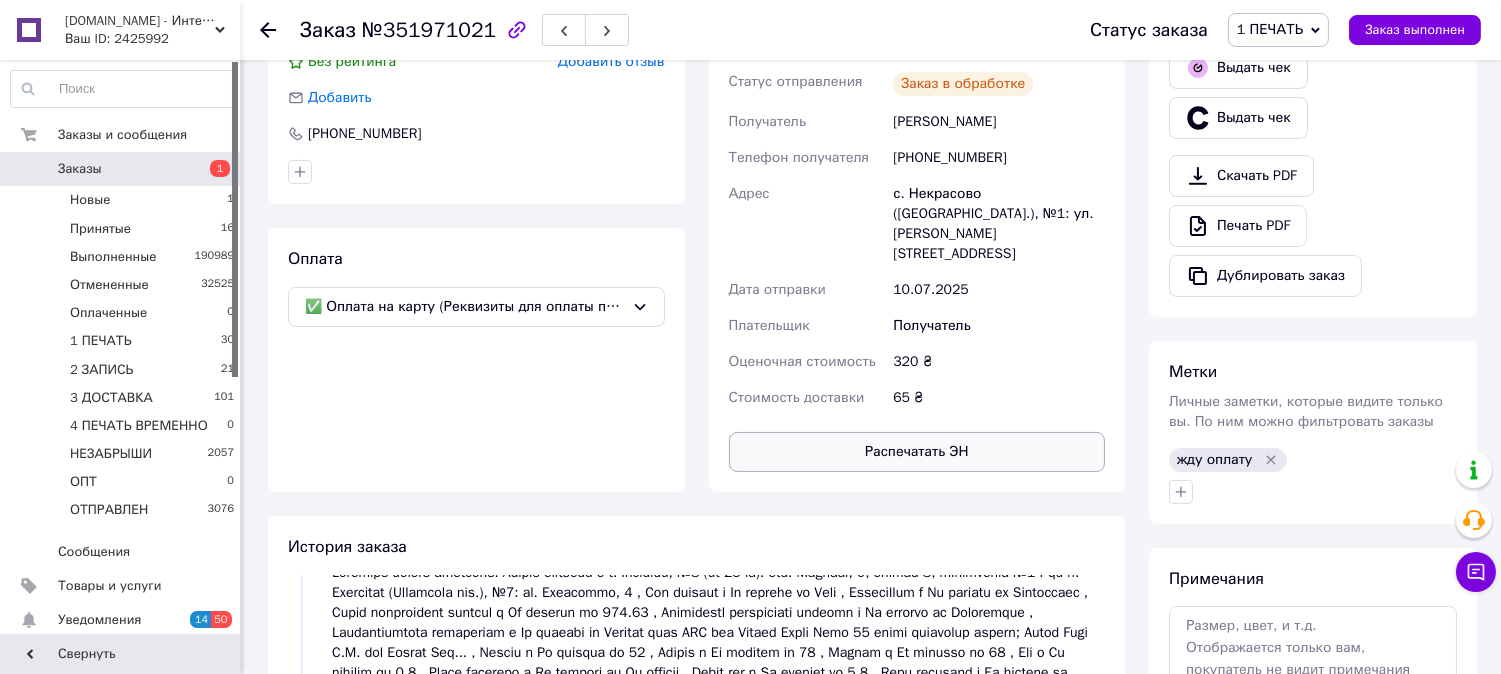 click on "Распечатать ЭН" at bounding box center [917, 452] 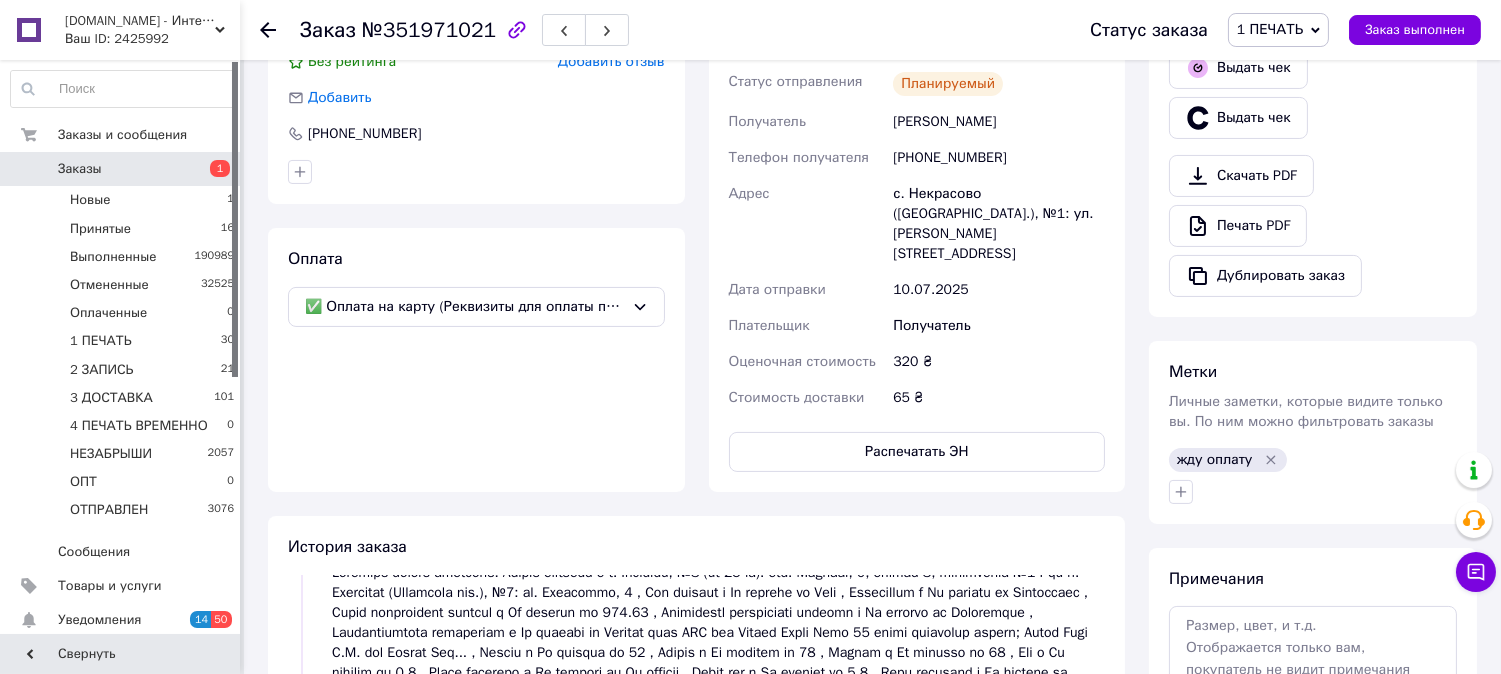 type 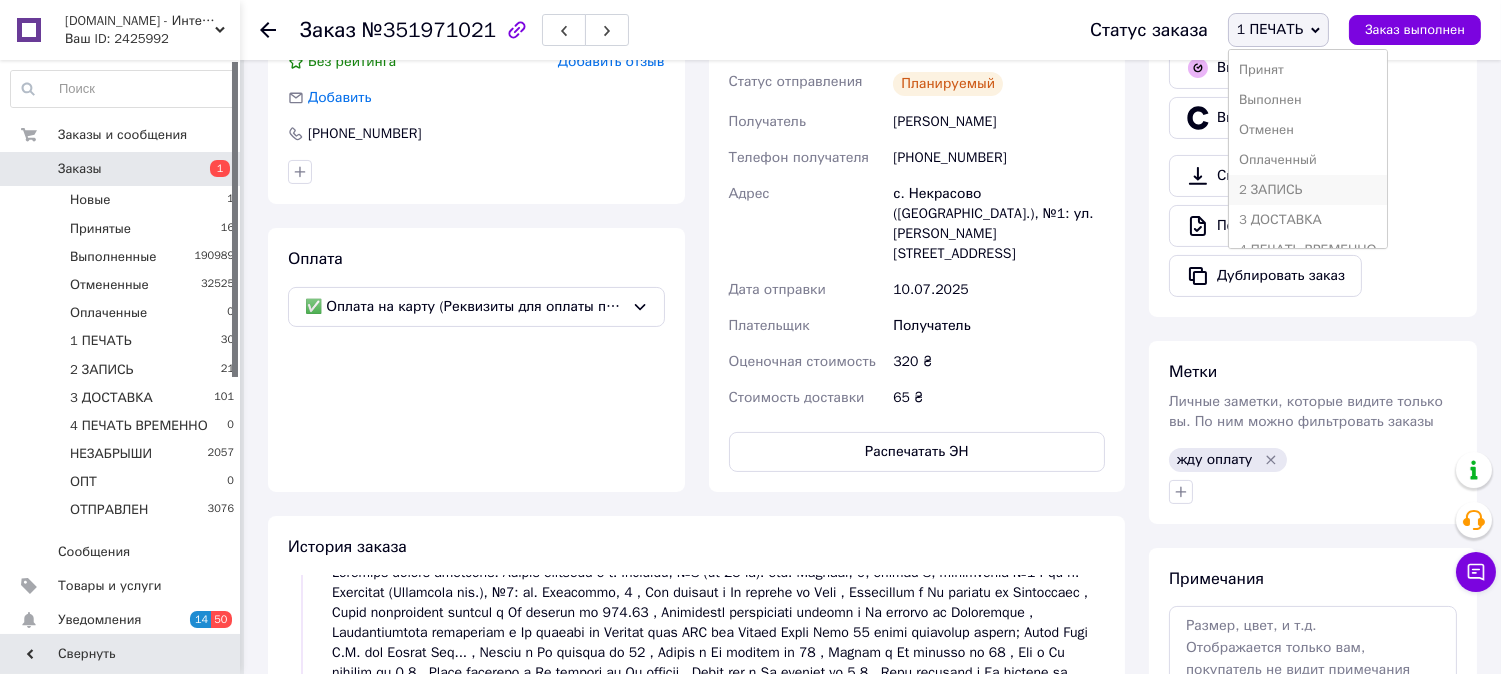 click on "2 ЗАПИСЬ" at bounding box center [1308, 190] 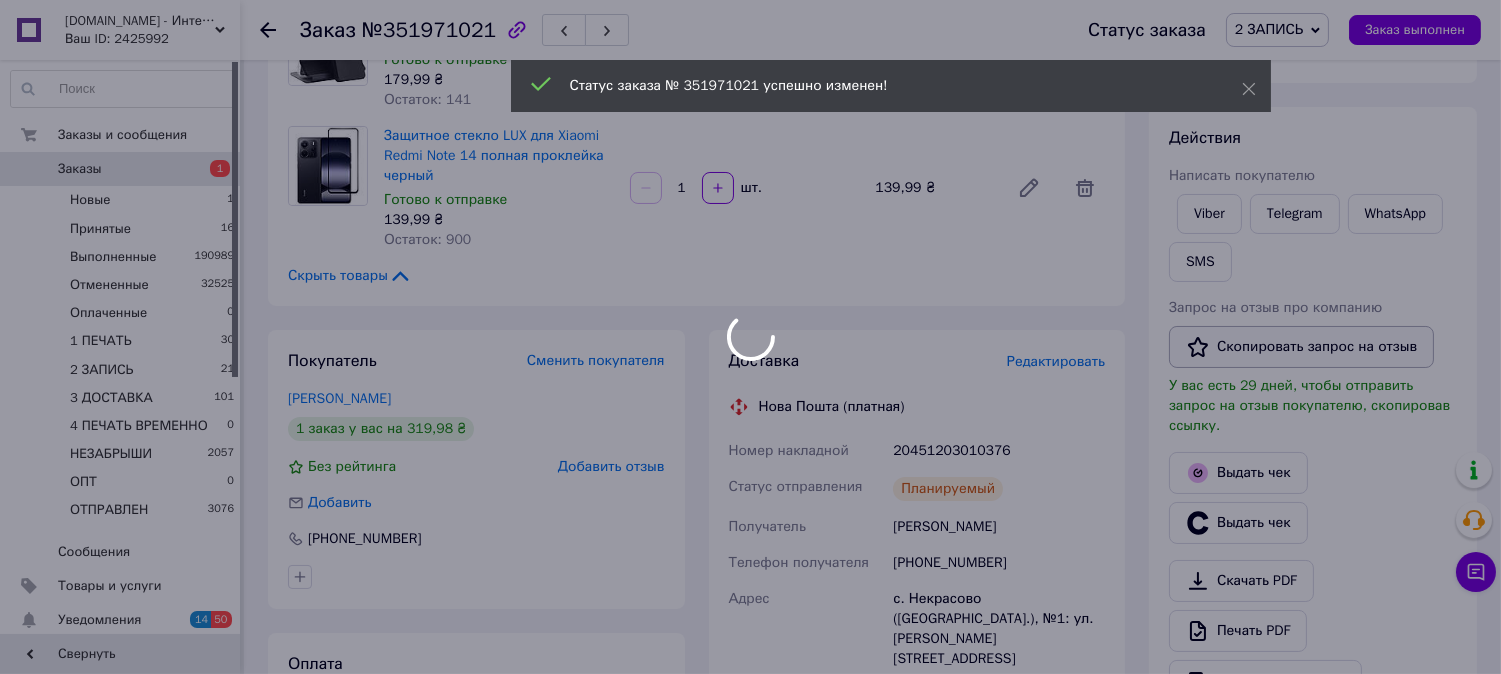 scroll, scrollTop: 0, scrollLeft: 0, axis: both 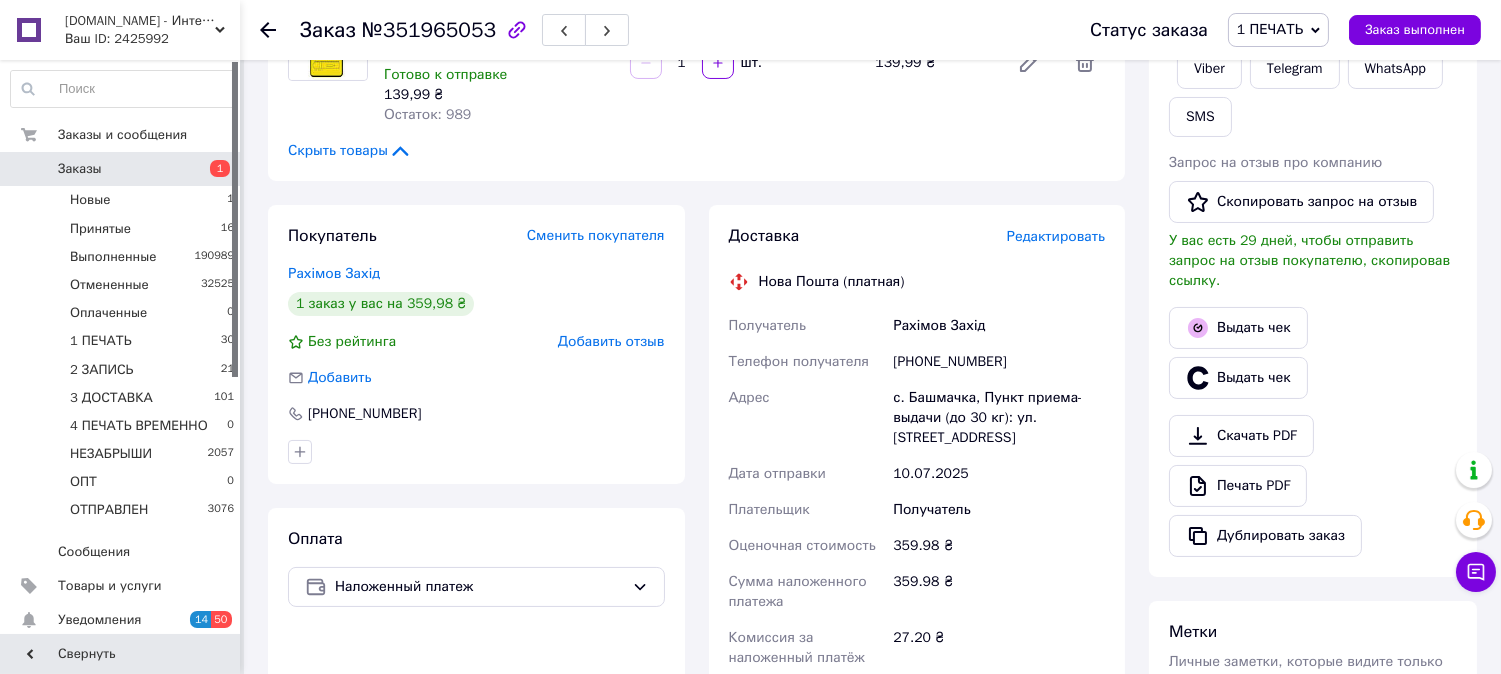 click on "Редактировать" at bounding box center (1056, 236) 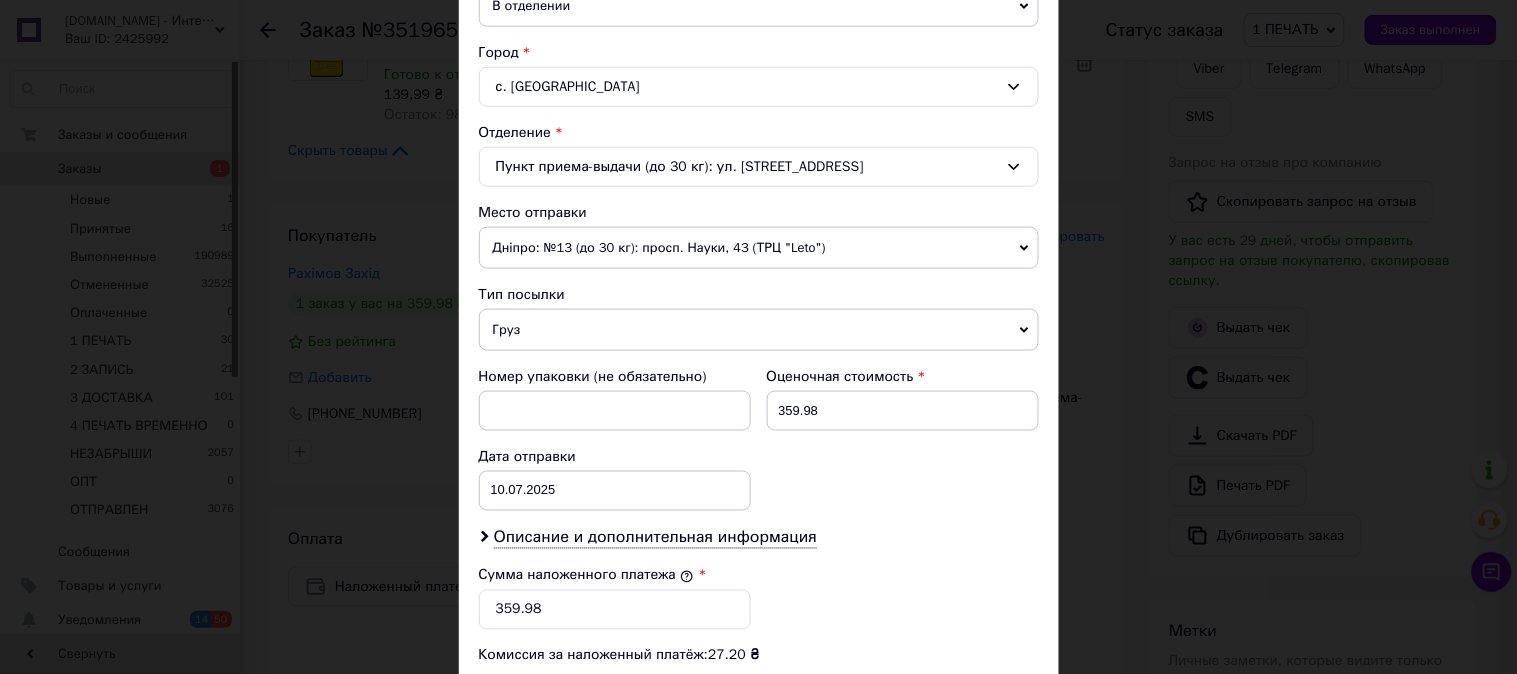 scroll, scrollTop: 630, scrollLeft: 0, axis: vertical 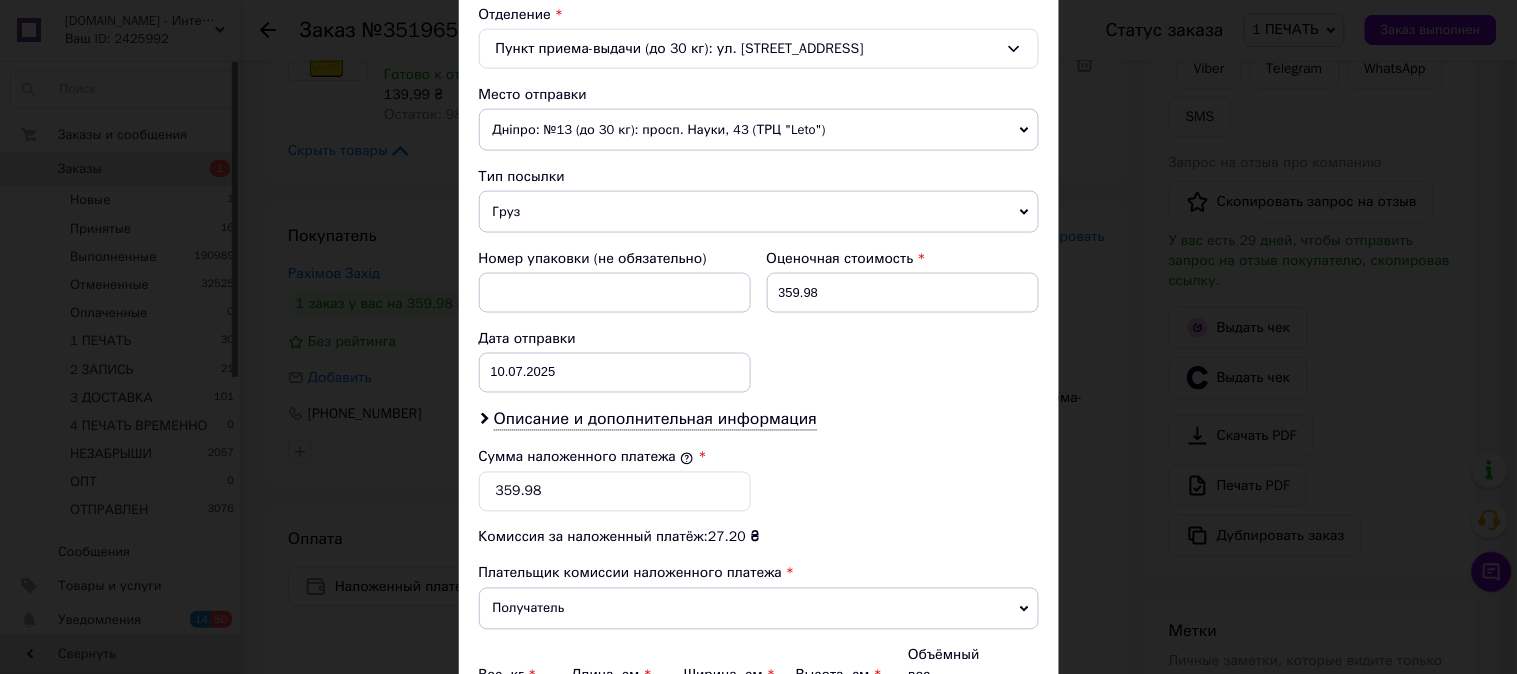 click on "Тип посылки" at bounding box center (759, 177) 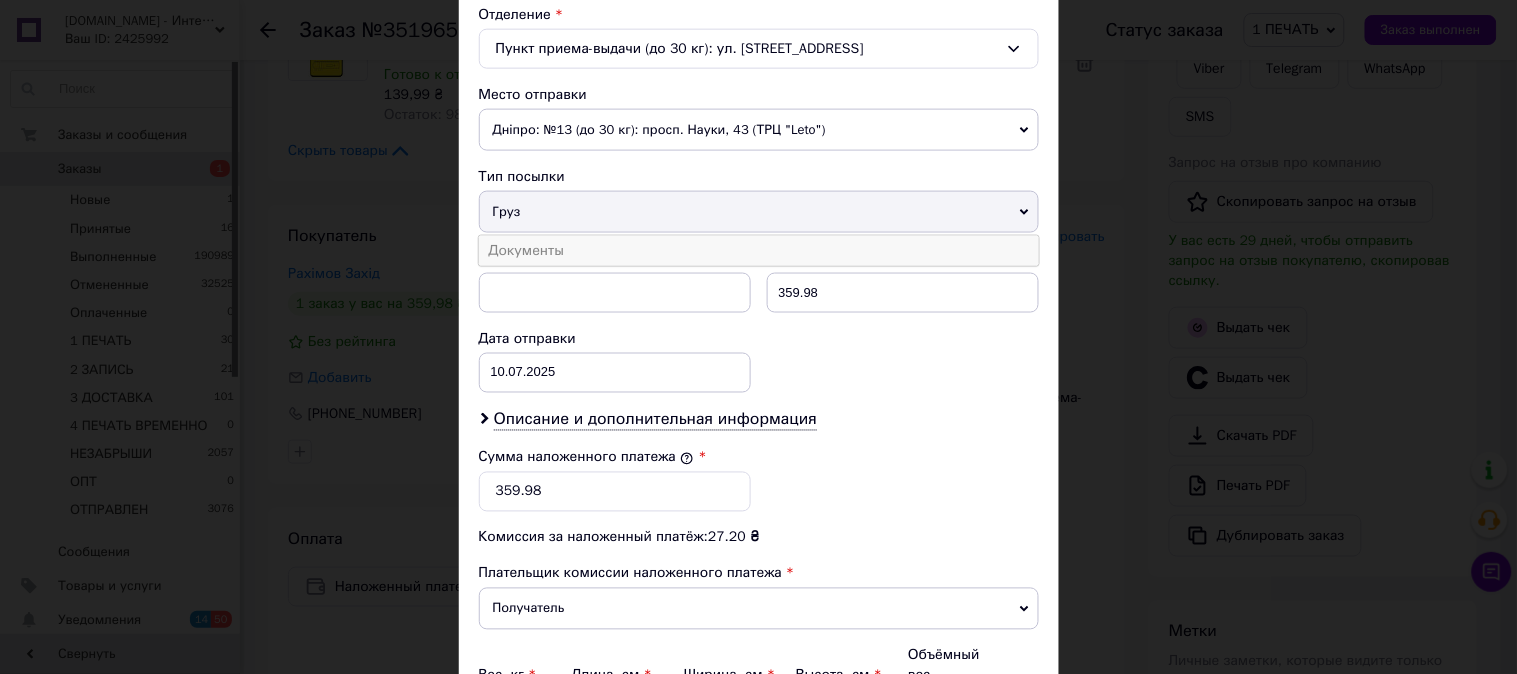 click on "Документы" at bounding box center (759, 251) 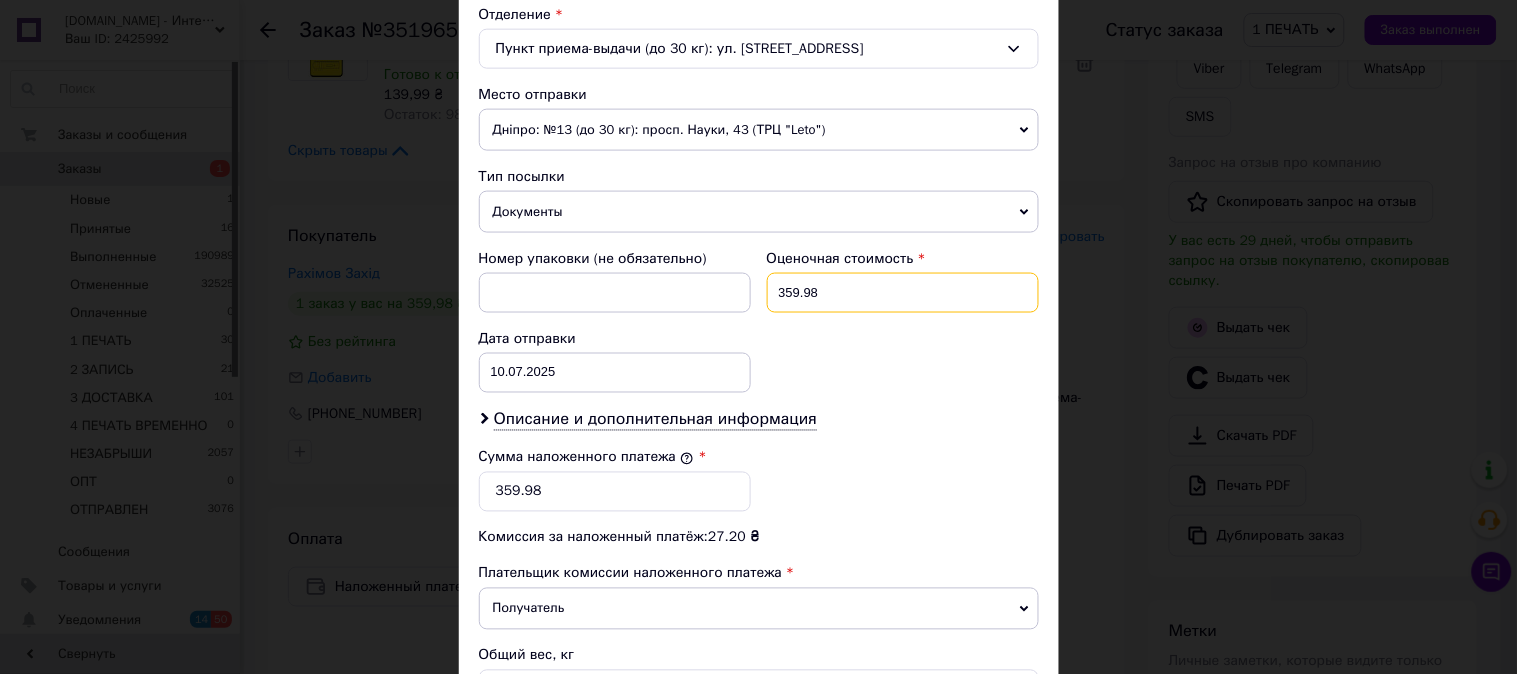 click on "359.98" at bounding box center [903, 293] 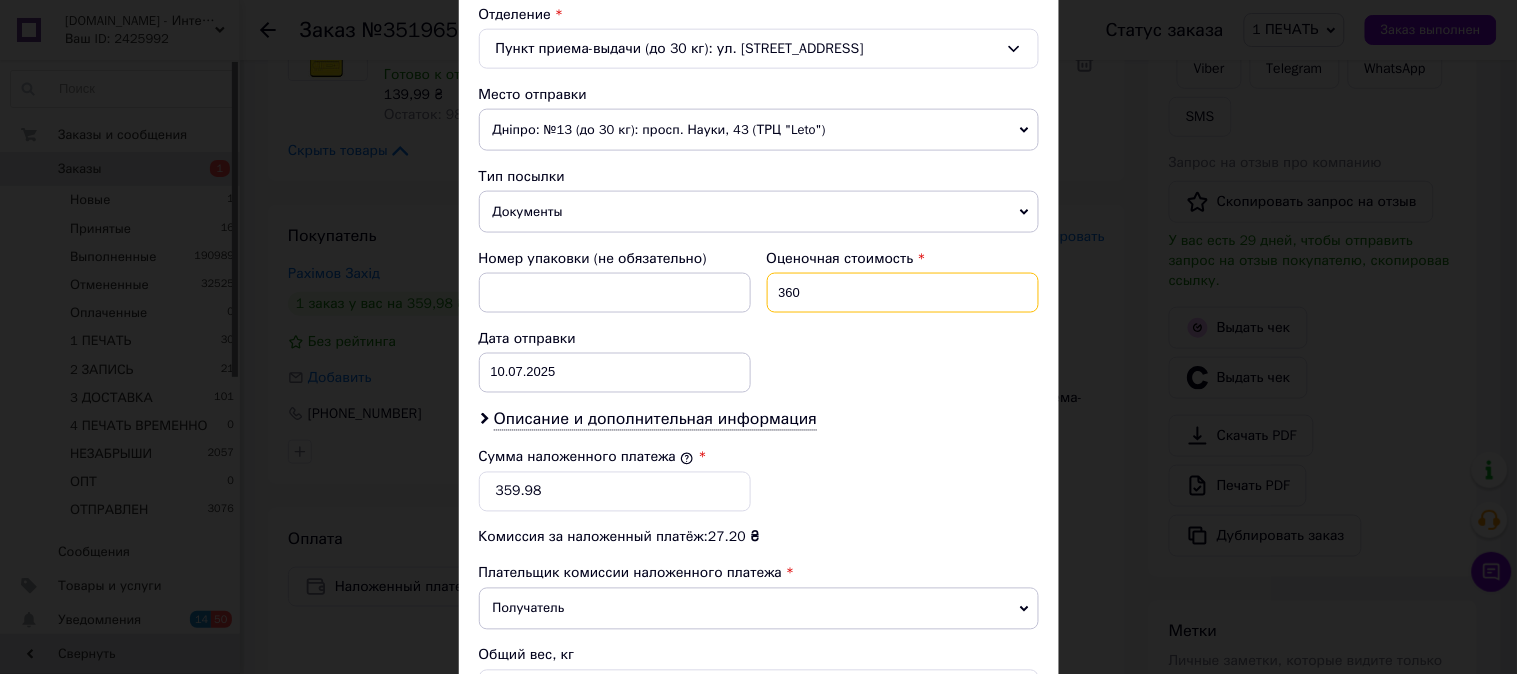 type on "360" 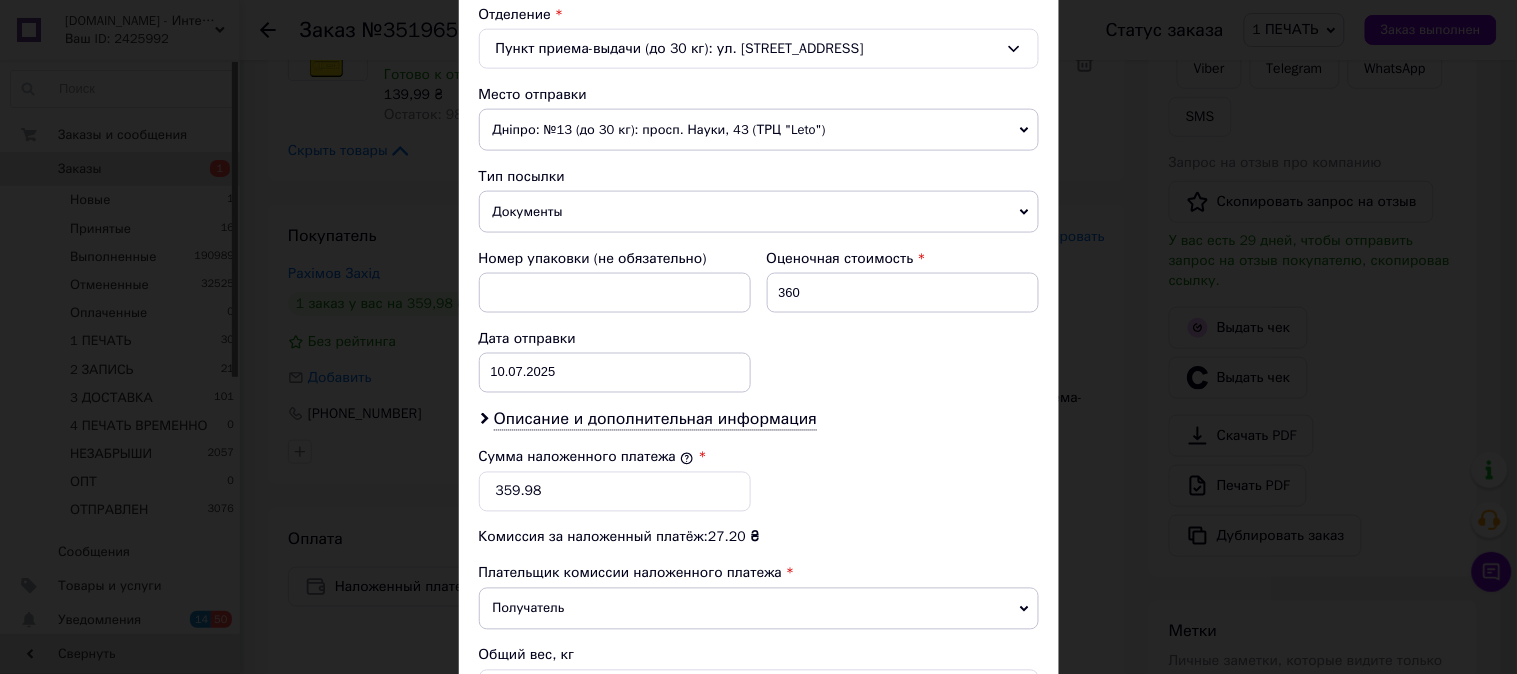 click on "Номер упаковки (не обязательно) Оценочная стоимость 360 Дата отправки 10.07.2025 < 2025 > < Июль > Пн Вт Ср Чт Пт Сб Вс 30 1 2 3 4 5 6 7 8 9 10 11 12 13 14 15 16 17 18 19 20 21 22 23 24 25 26 27 28 29 30 31 1 2 3 4 5 6 7 8 9 10" at bounding box center (759, 321) 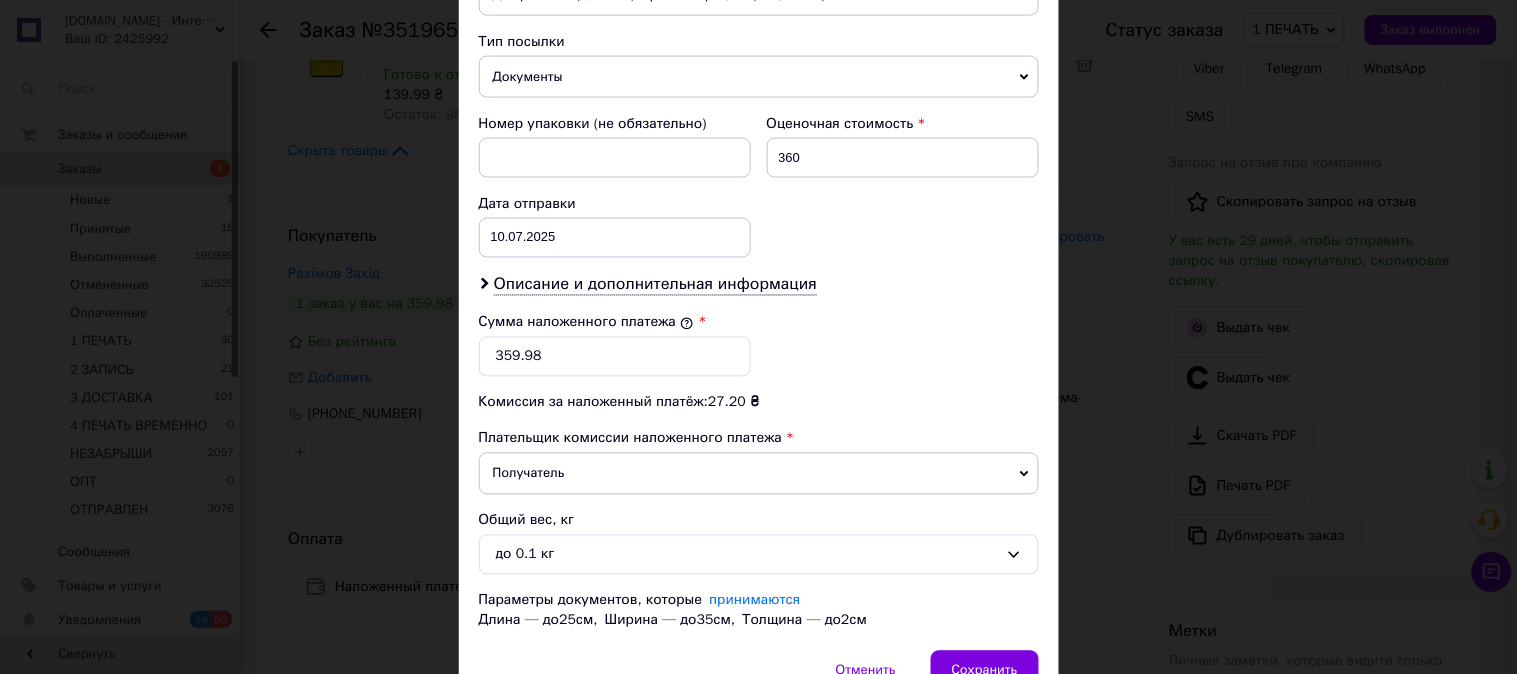 scroll, scrollTop: 874, scrollLeft: 0, axis: vertical 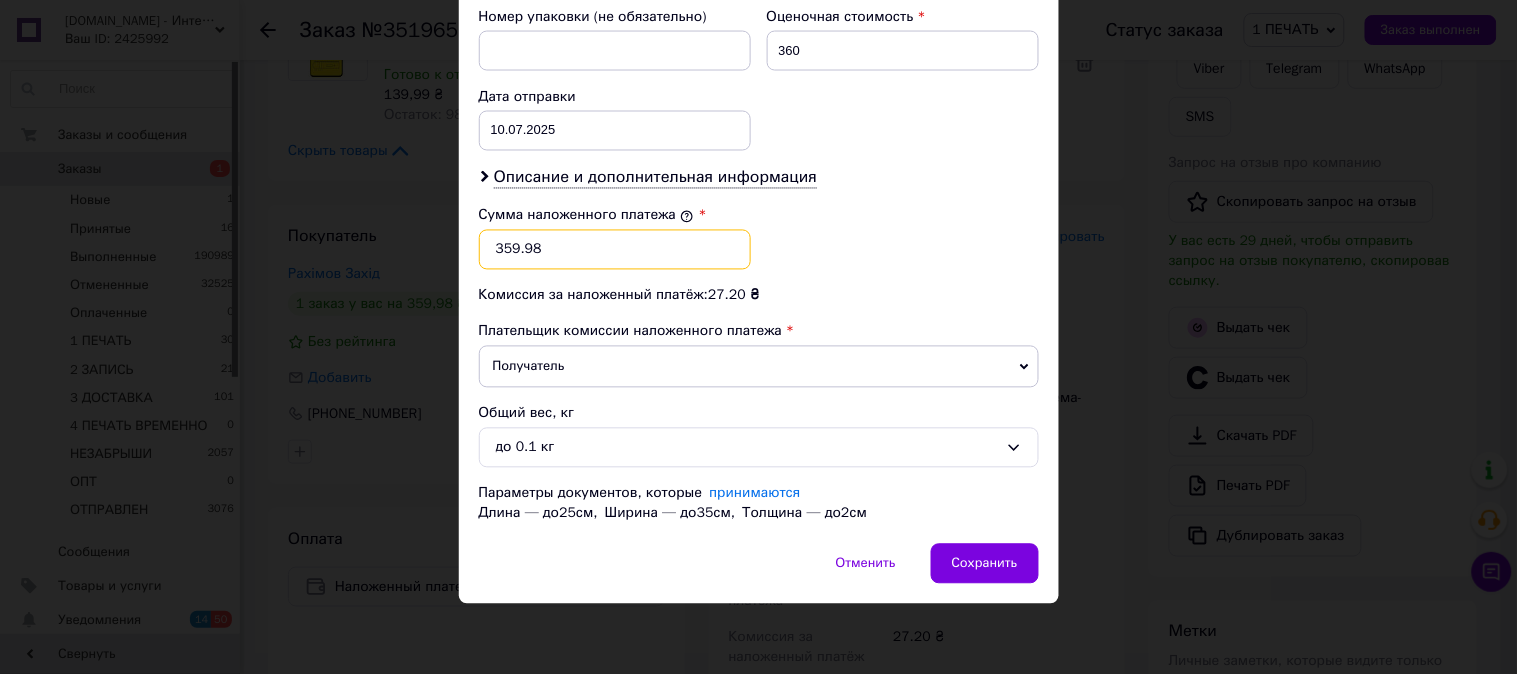 click on "359.98" at bounding box center (615, 250) 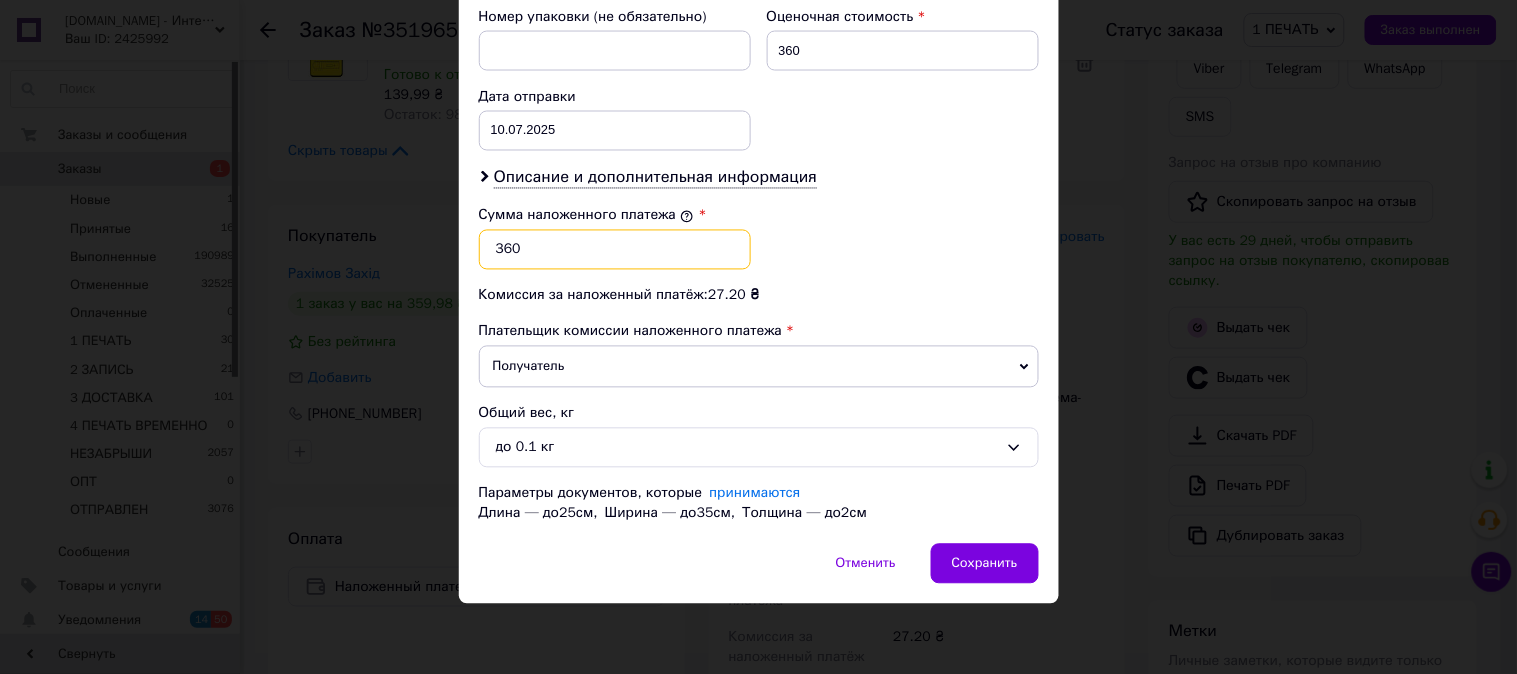 type on "360" 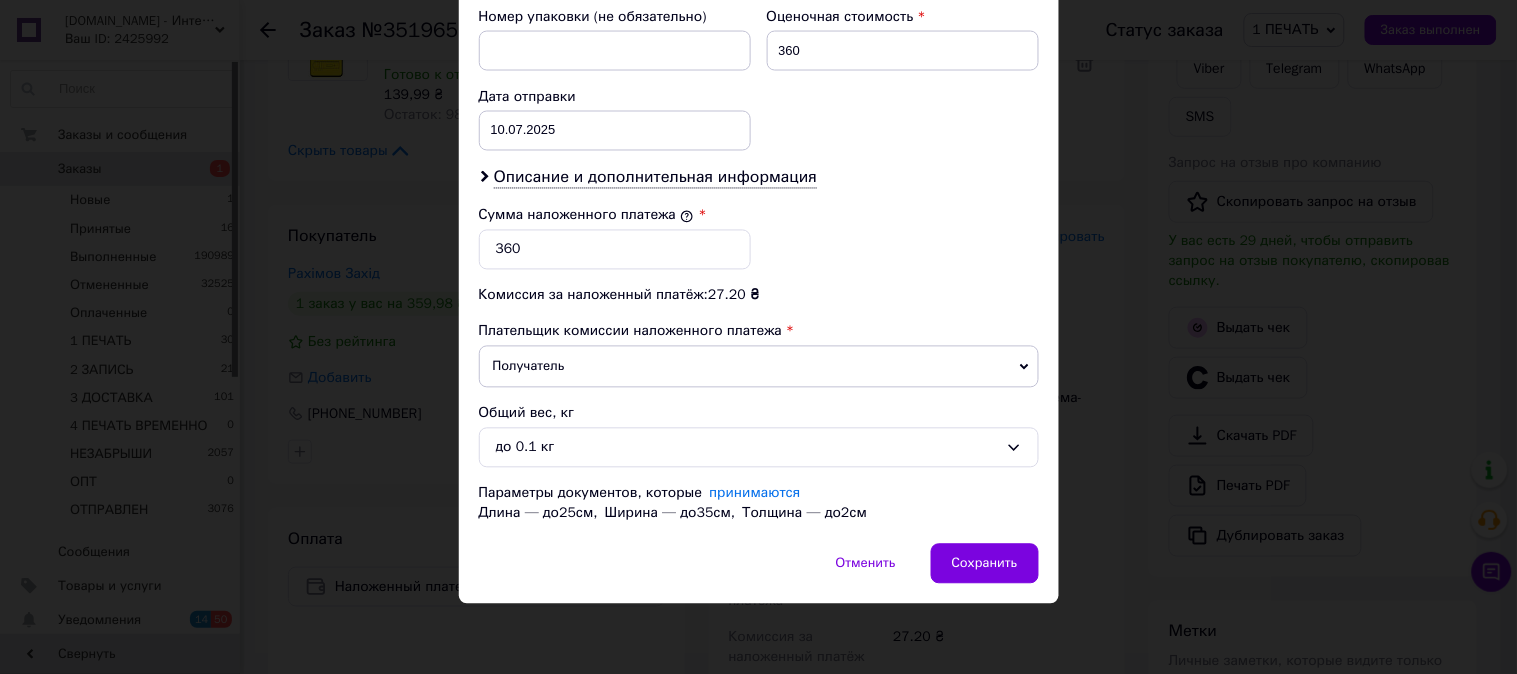 click on "Сумма наложенного платежа     * 360" at bounding box center [759, 238] 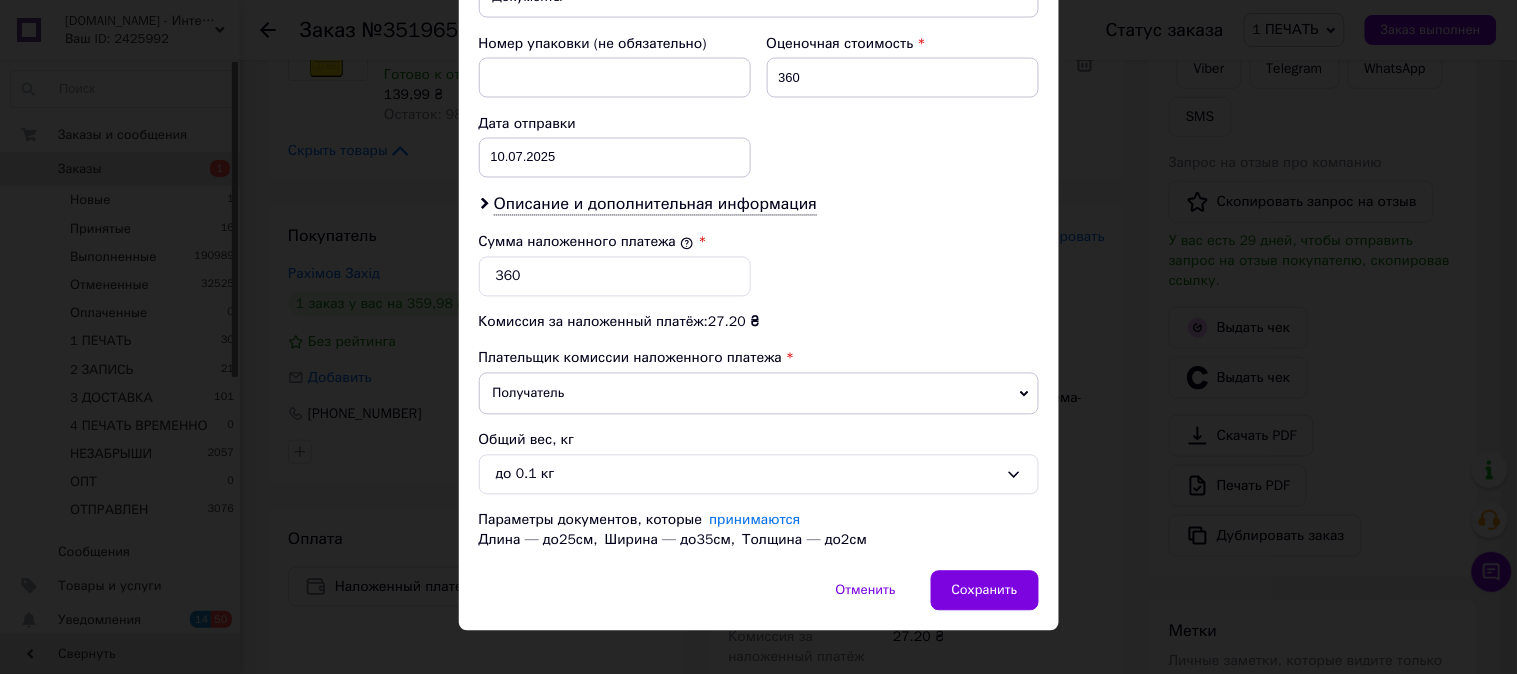 scroll, scrollTop: 837, scrollLeft: 0, axis: vertical 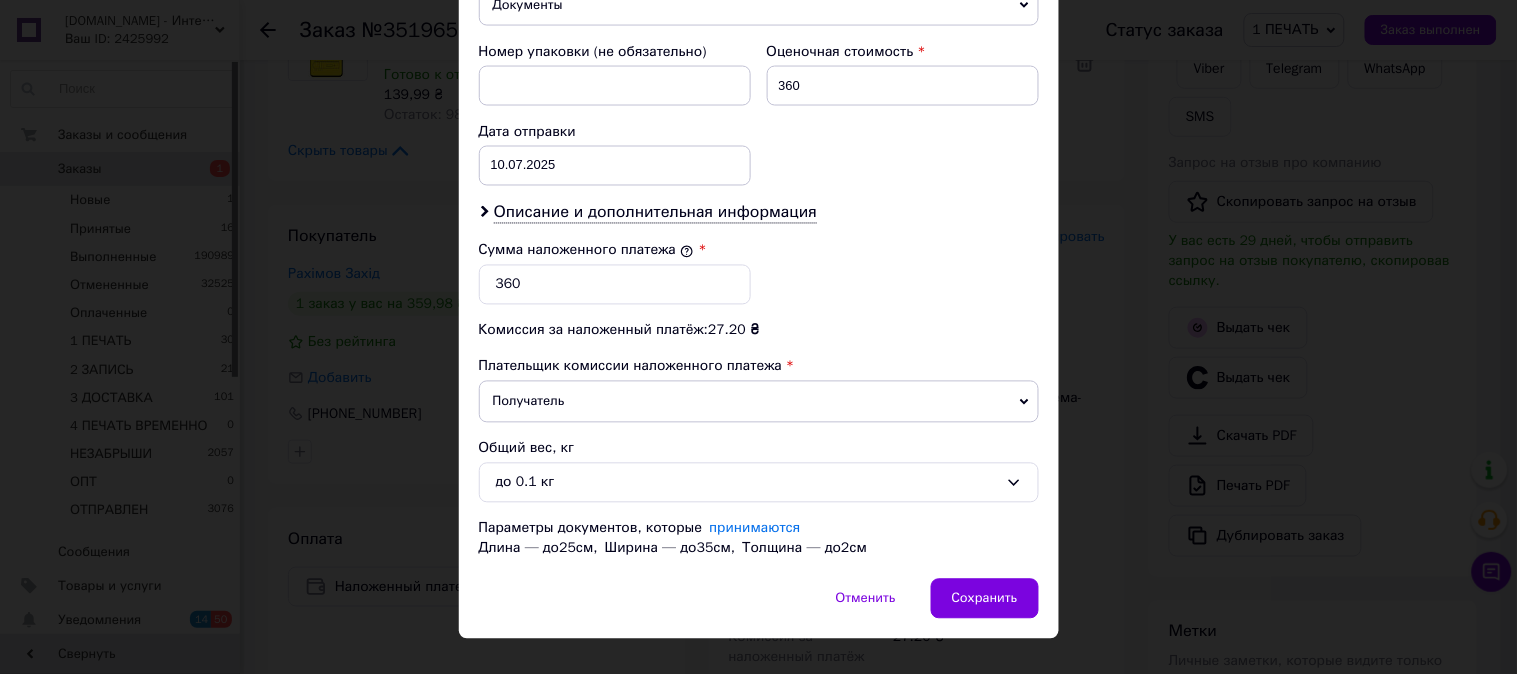 click on "Плательщик Получатель Отправитель Фамилия получателя Рахімов Имя получателя Захід Отчество получателя Телефон получателя +380979546628 Тип доставки В отделении Курьером В почтомате Город с. Башмачка Отделение Пункт приема-выдачи (до 30 кг): ул. Центральная, 44 Место отправки Дніпро: №13 (до 30 кг): просп. Науки, 43 (ТРЦ "Leto") Нет совпадений. Попробуйте изменить условия поиска Добавить еще место отправки Тип посылки Документы Груз Номер упаковки (не обязательно) Оценочная стоимость 360 Дата отправки 10.07.2025 < 2025 > < Июль > Пн Вт Ср Чт Пт Сб Вс 30 1 2 3 4 5 6 7 8 9 10 11 12 13 14 15 16 17 18 19 20 21 22 1" at bounding box center [759, -24] 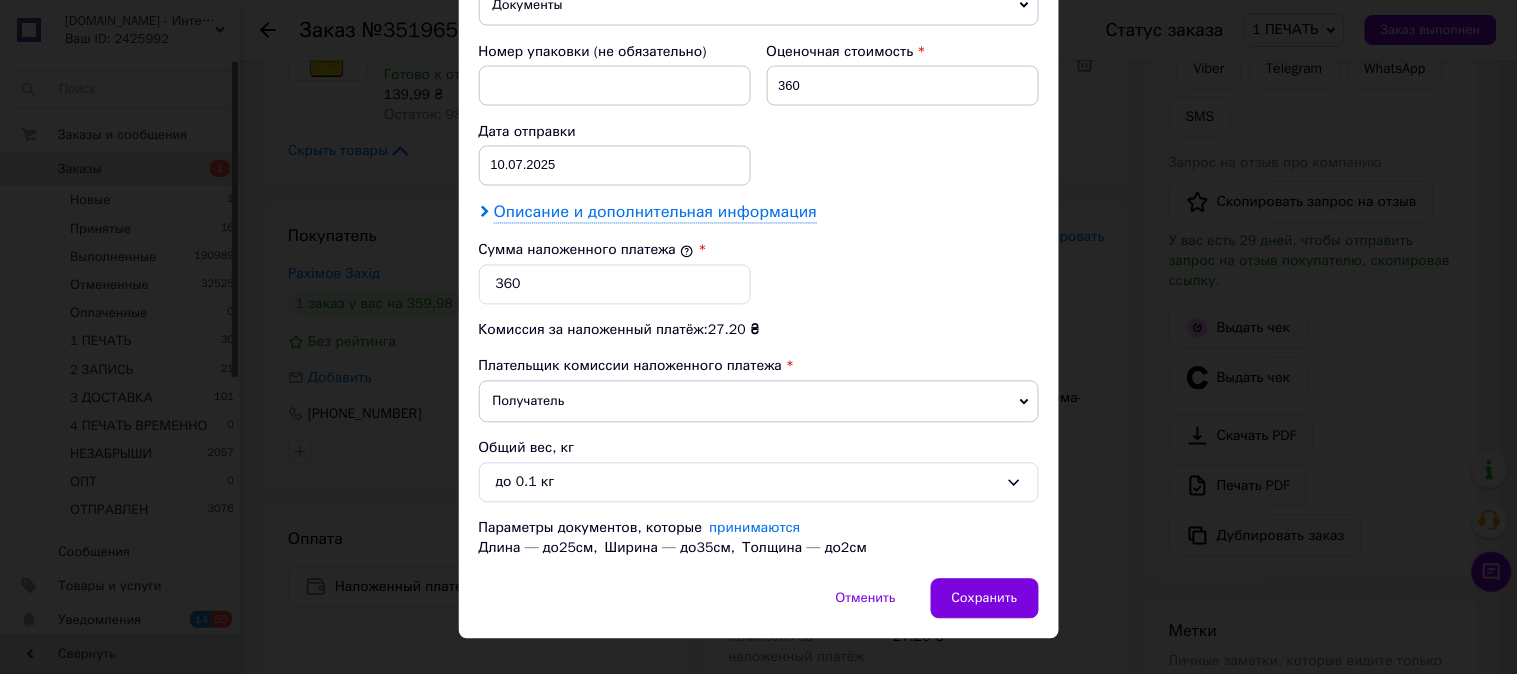 click on "Описание и дополнительная информация" at bounding box center [655, 213] 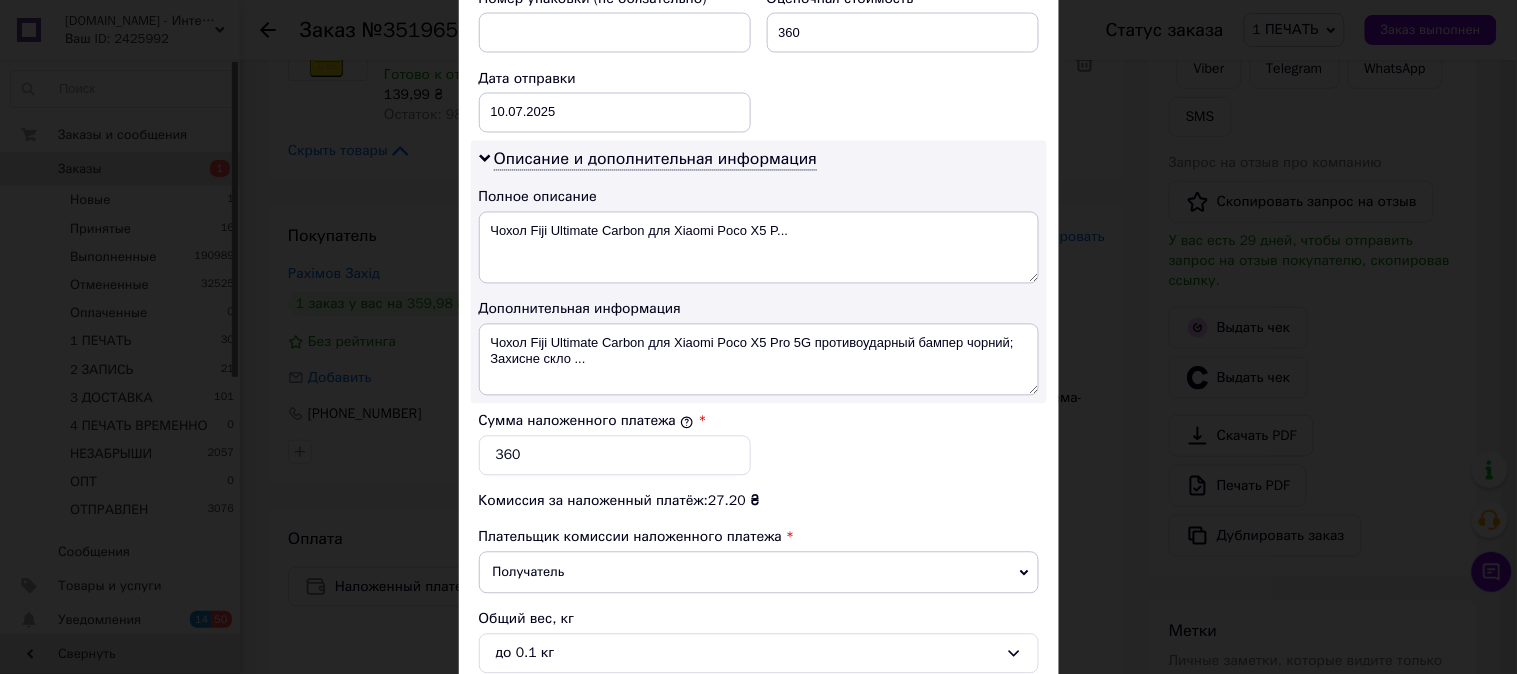 scroll, scrollTop: 911, scrollLeft: 0, axis: vertical 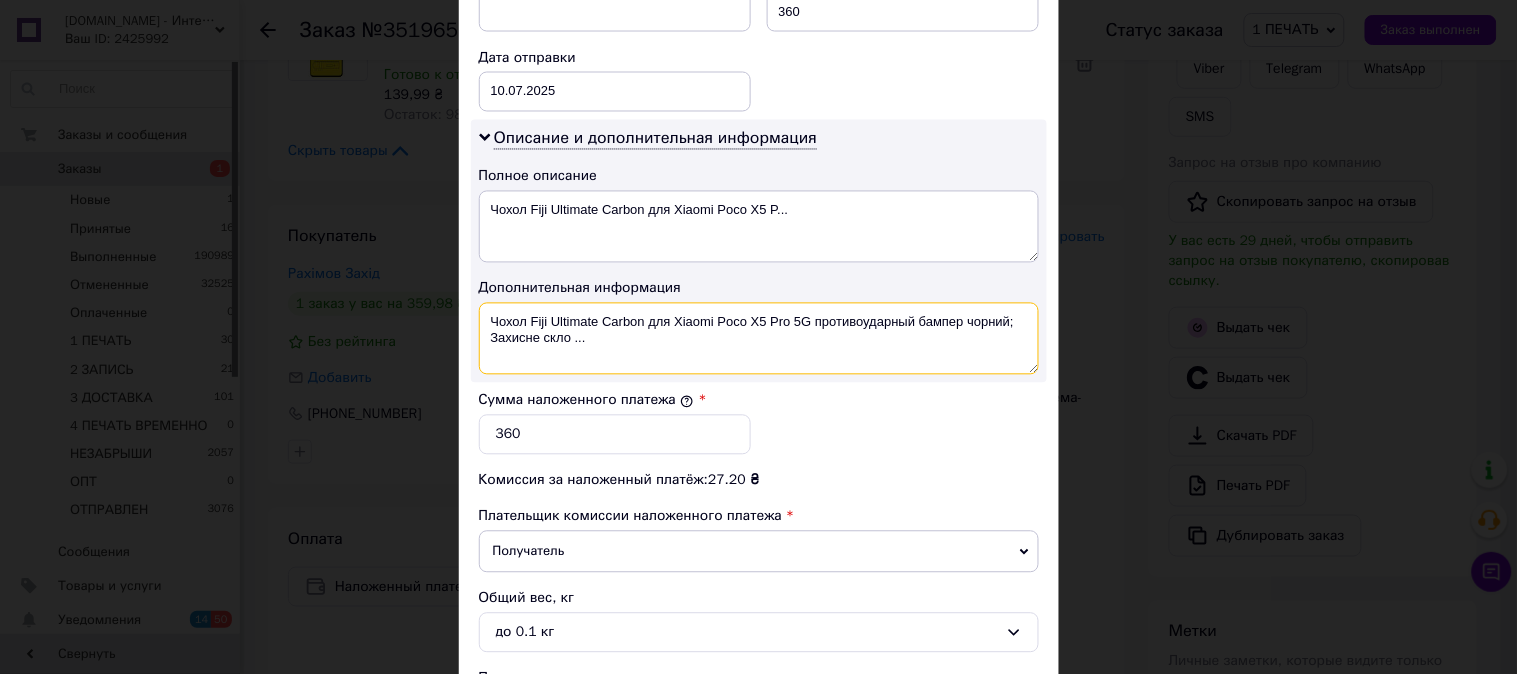 drag, startPoint x: 552, startPoint y: 328, endPoint x: 644, endPoint y: 296, distance: 97.406364 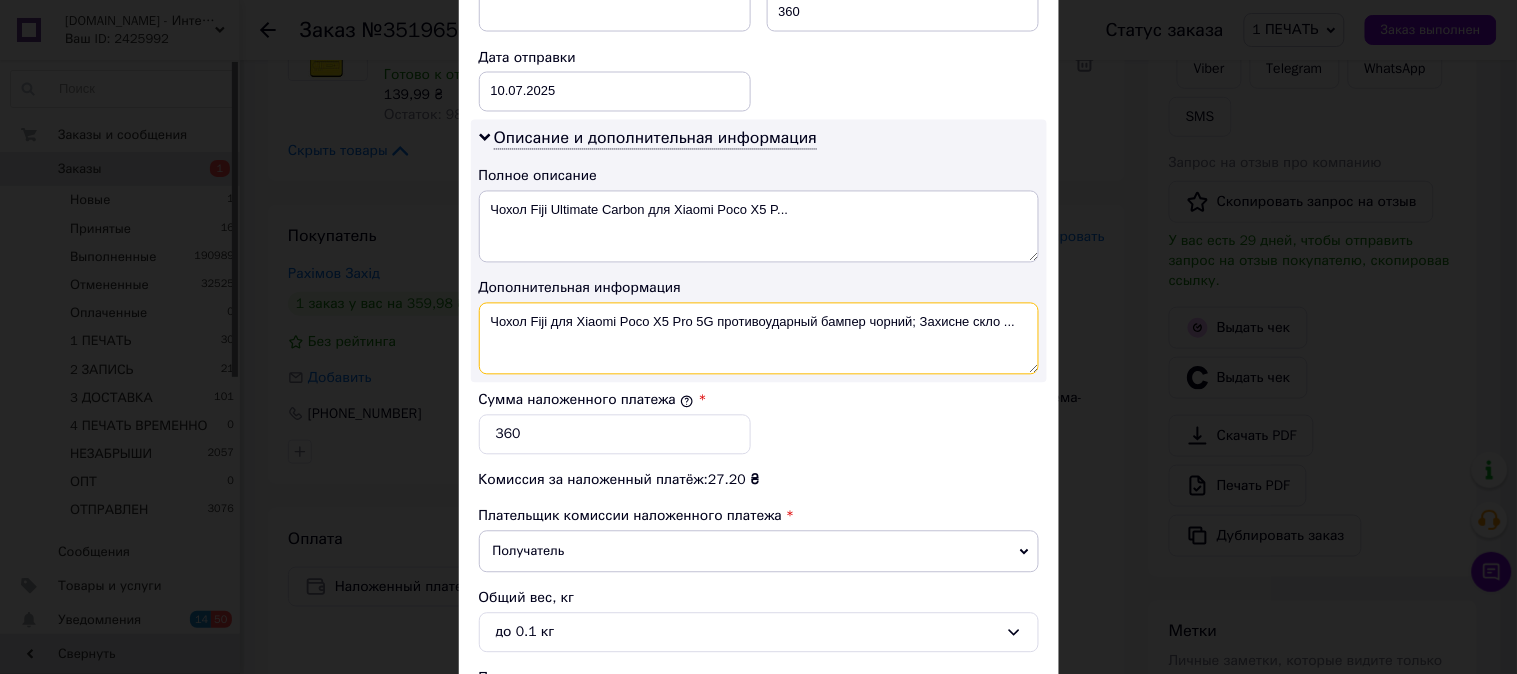 click on "Чохол Fiji для Xiaomi Poco X5 Pro 5G противоударный бампер чорний; Захисне скло ..." at bounding box center [759, 339] 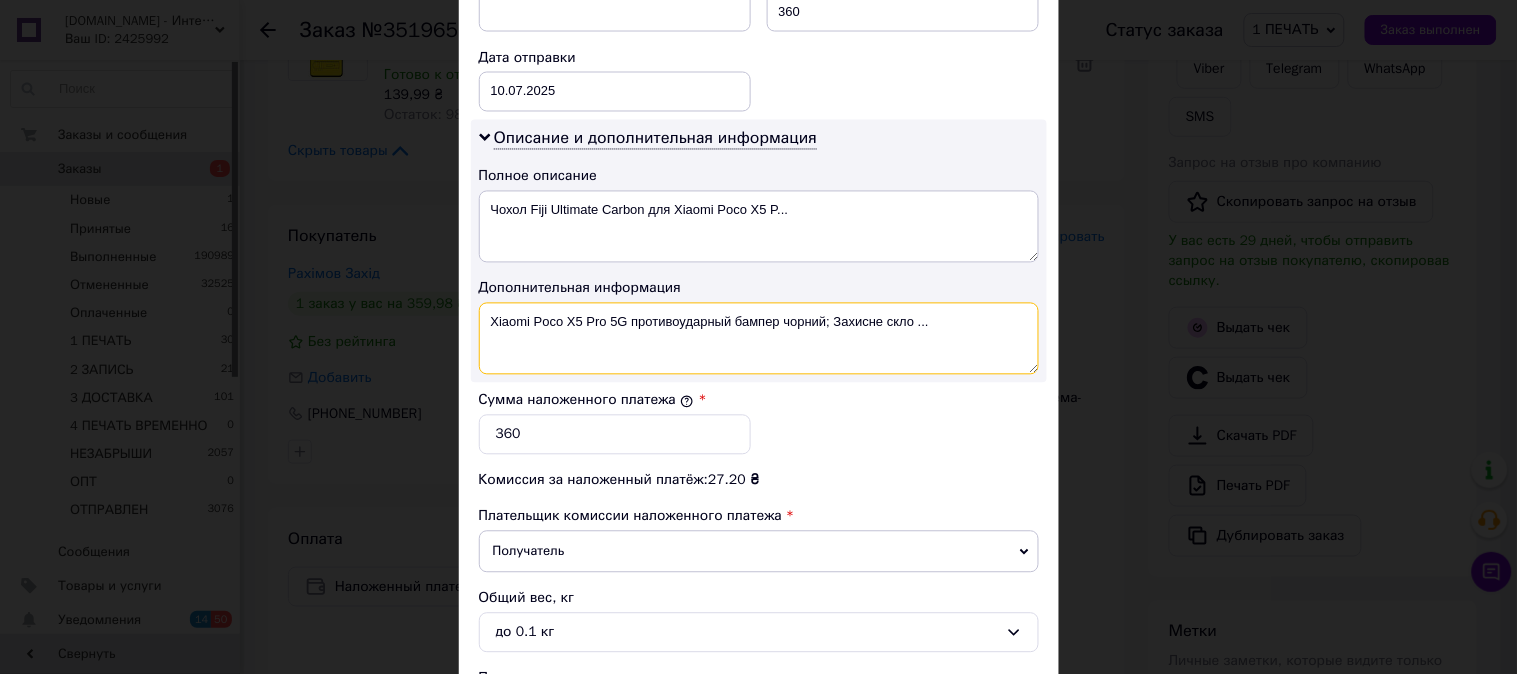 drag, startPoint x: 627, startPoint y: 331, endPoint x: 778, endPoint y: 363, distance: 154.35349 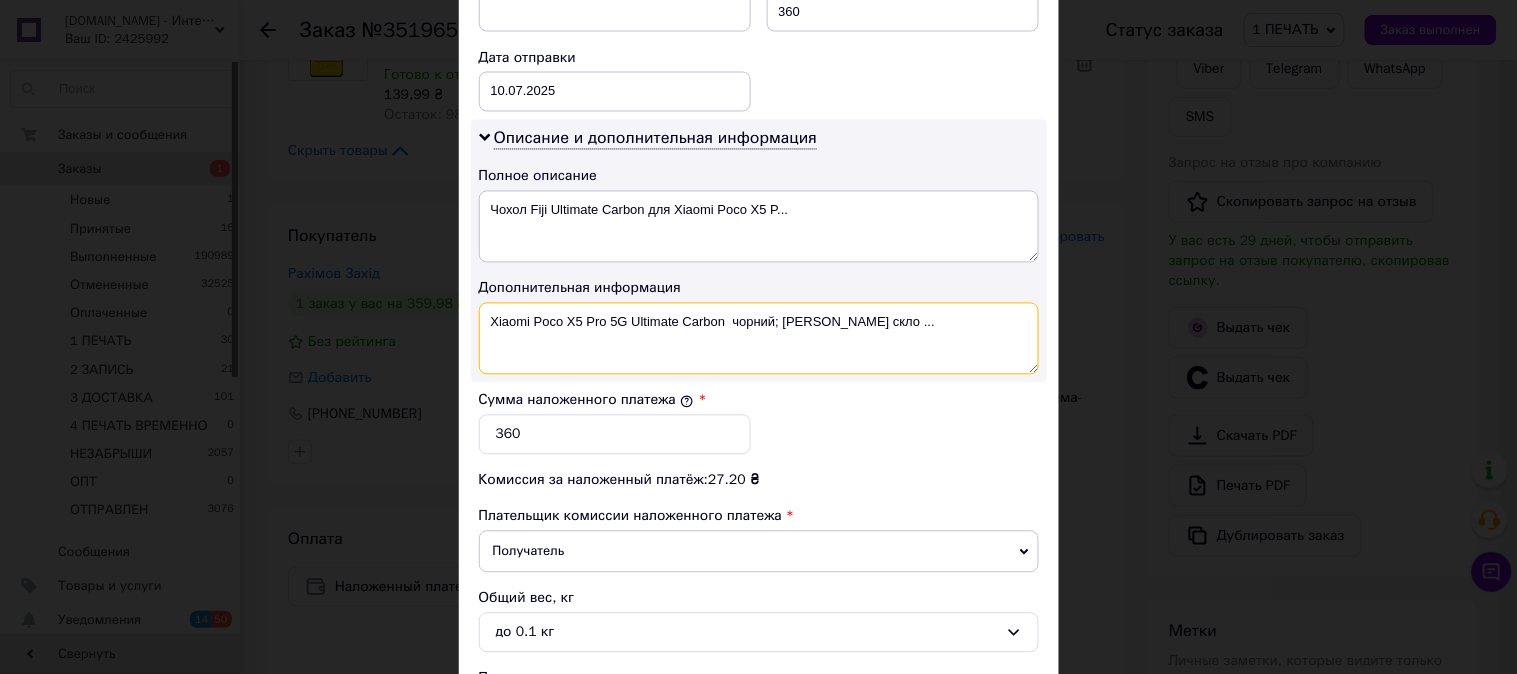 drag, startPoint x: 968, startPoint y: 325, endPoint x: 774, endPoint y: 360, distance: 197.13194 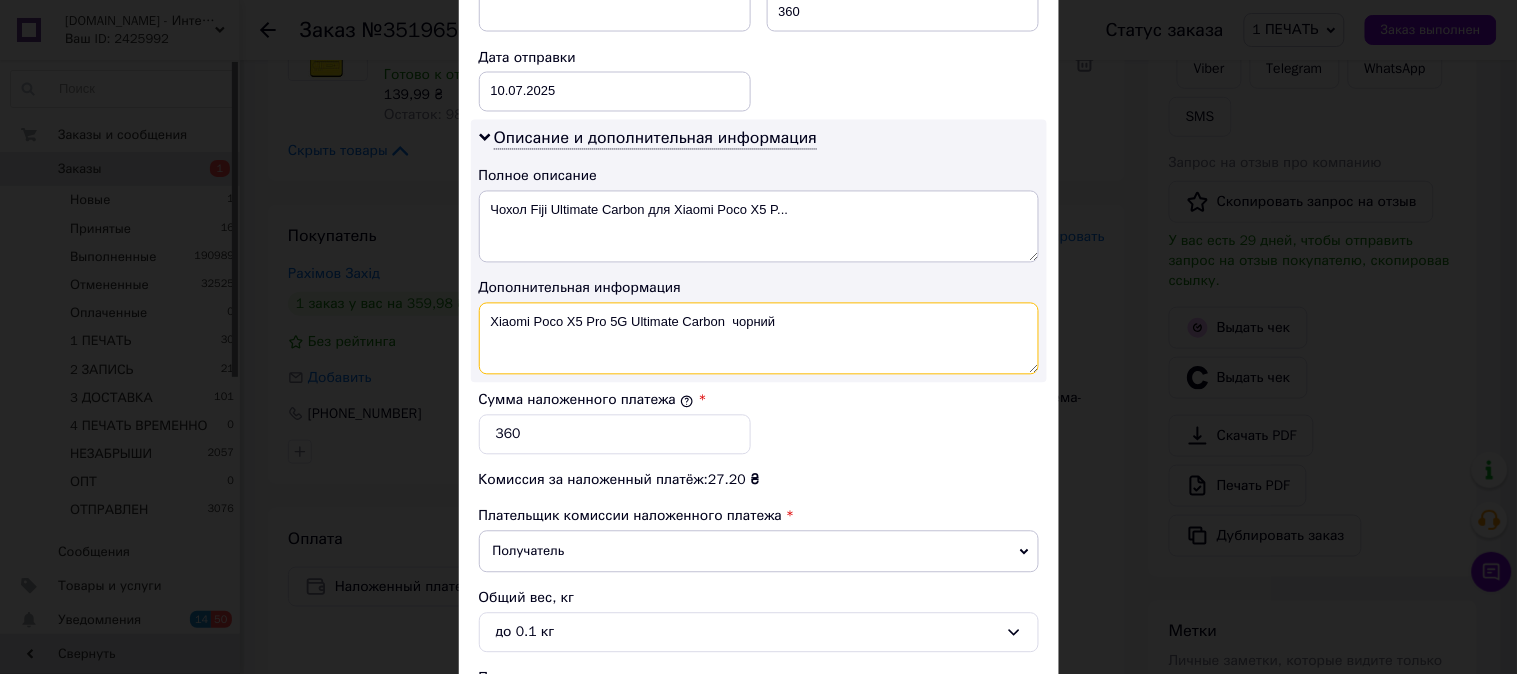 click on "Xiaomi Poco X5 Pro 5G Ultimate Carbon  чорний" at bounding box center (759, 339) 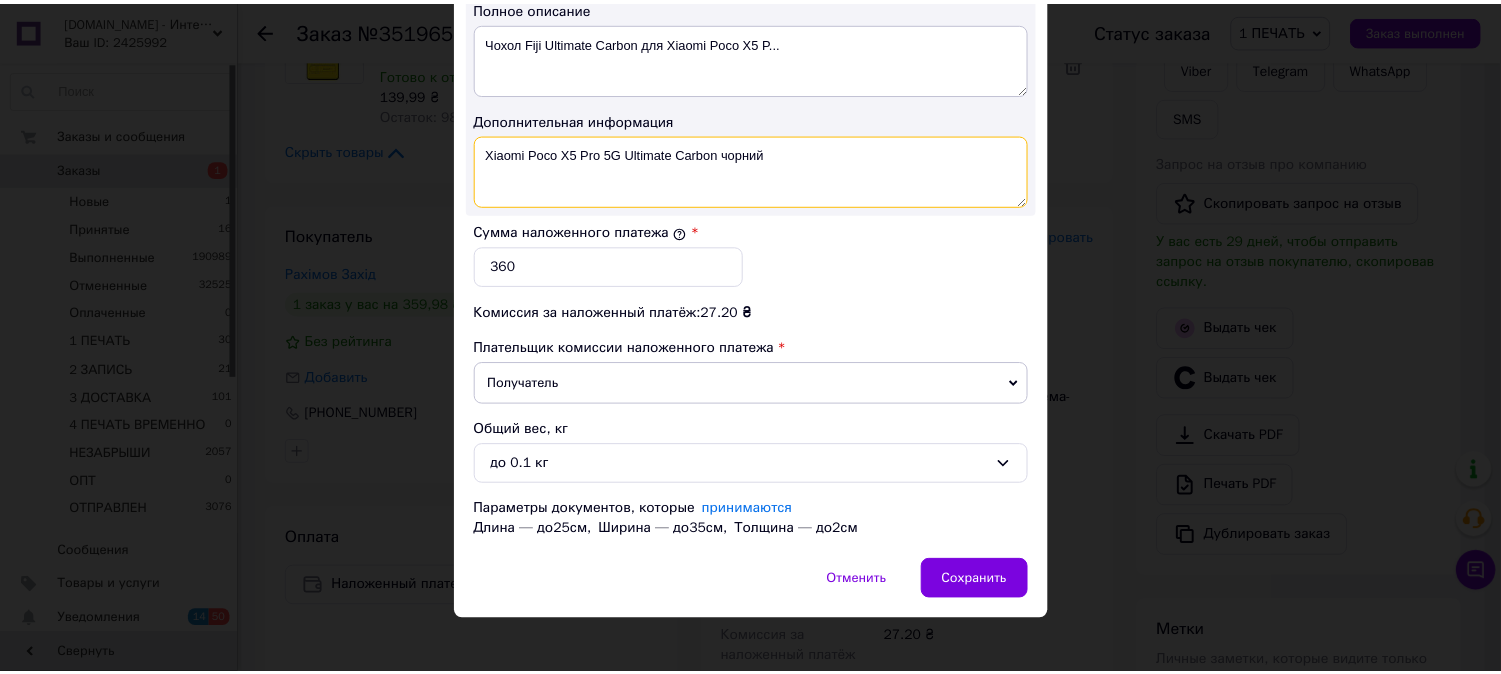 scroll, scrollTop: 1098, scrollLeft: 0, axis: vertical 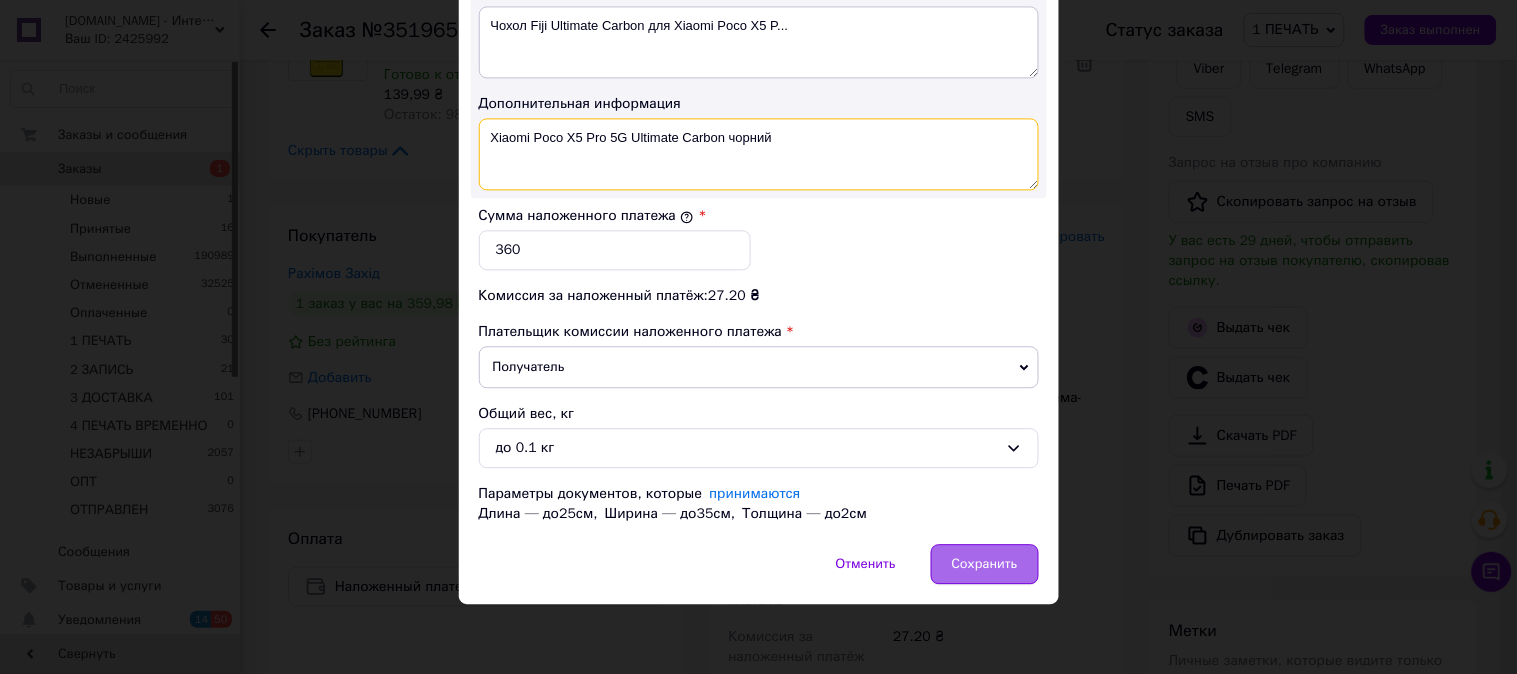 type on "Xiaomi Poco X5 Pro 5G Ultimate Carbon чорний" 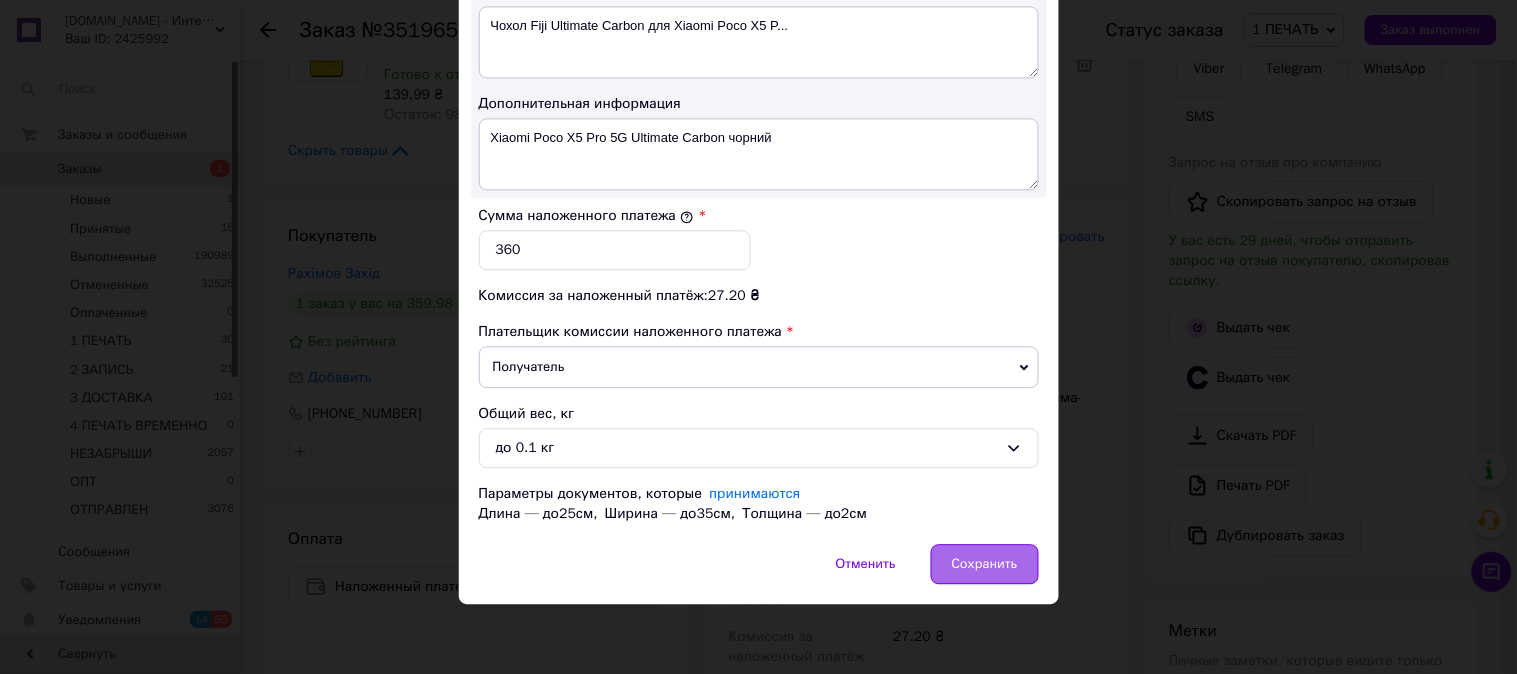 click on "Сохранить" at bounding box center (985, 564) 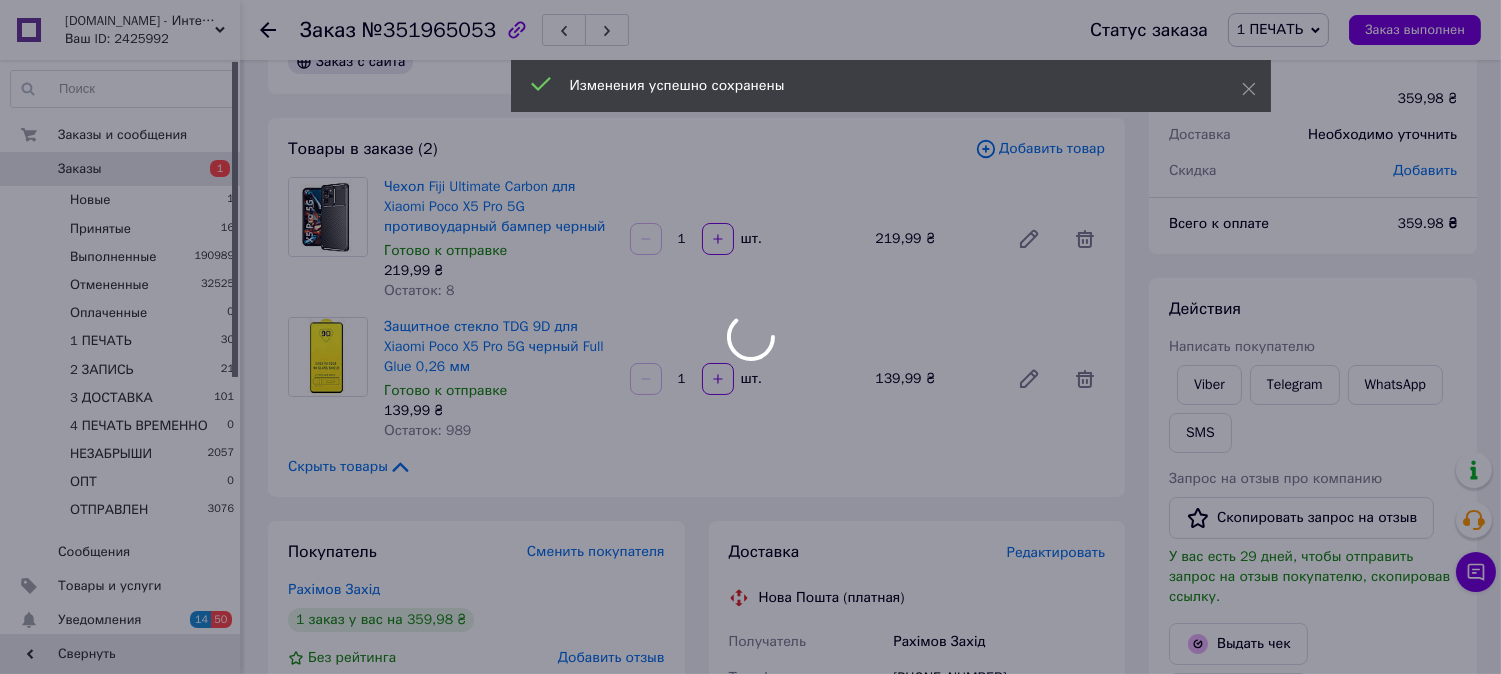 scroll, scrollTop: 36, scrollLeft: 0, axis: vertical 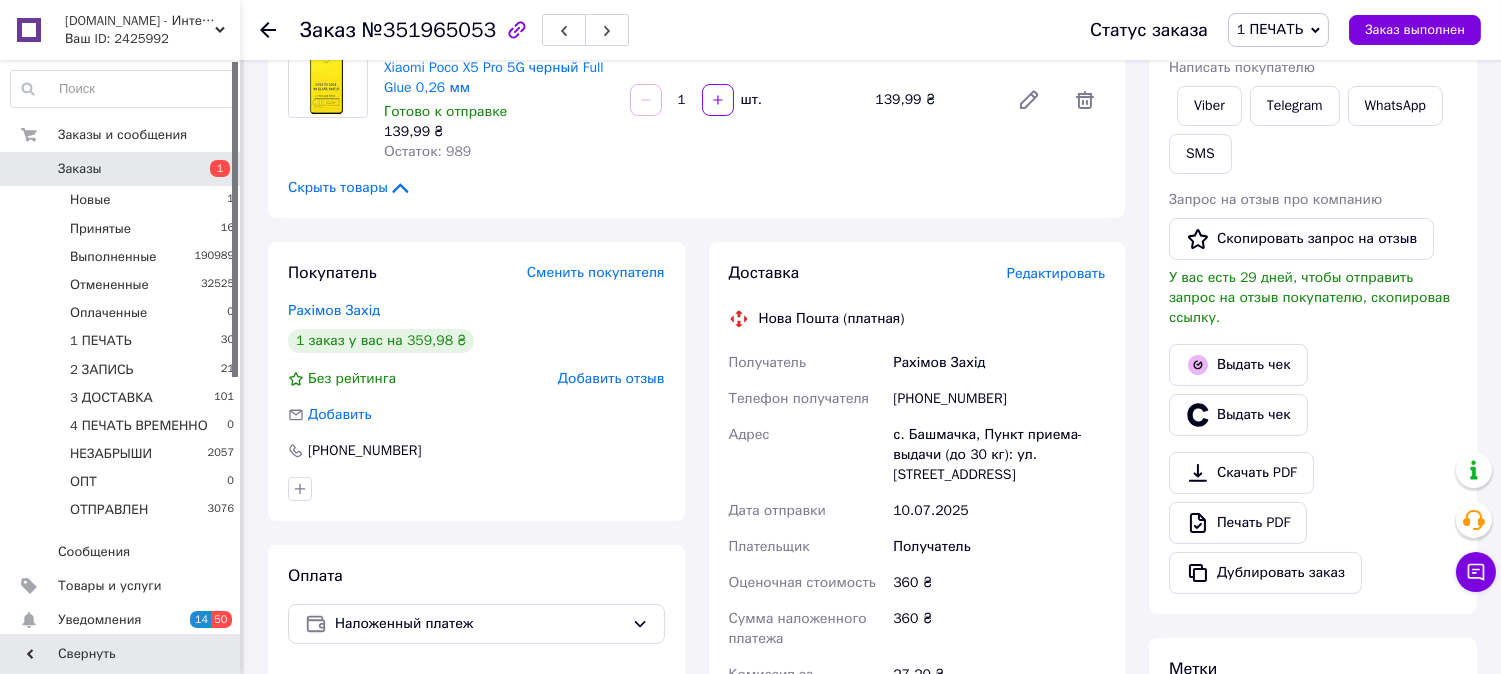 click on "Доставка Редактировать Нова Пошта (платная) Получатель Рахімов Захід Телефон получателя +380979546628 Адрес с. Башмачка, Пункт приема-выдачи (до 30 кг): ул. Центральная, 44 Дата отправки 10.07.2025 Плательщик Получатель Оценочная стоимость 360 ₴ Сумма наложенного платежа 360 ₴ Комиссия за наложенный платёж 27.20 ₴ Плательщик комиссии наложенного платежа Получатель Передать номер или Сгенерировать ЭН Плательщик Получатель Отправитель Фамилия получателя Рахімов Имя получателя Захід Отчество получателя Телефон получателя +380979546628 Тип доставки В отделении Курьером 360 <" at bounding box center [917, 612] 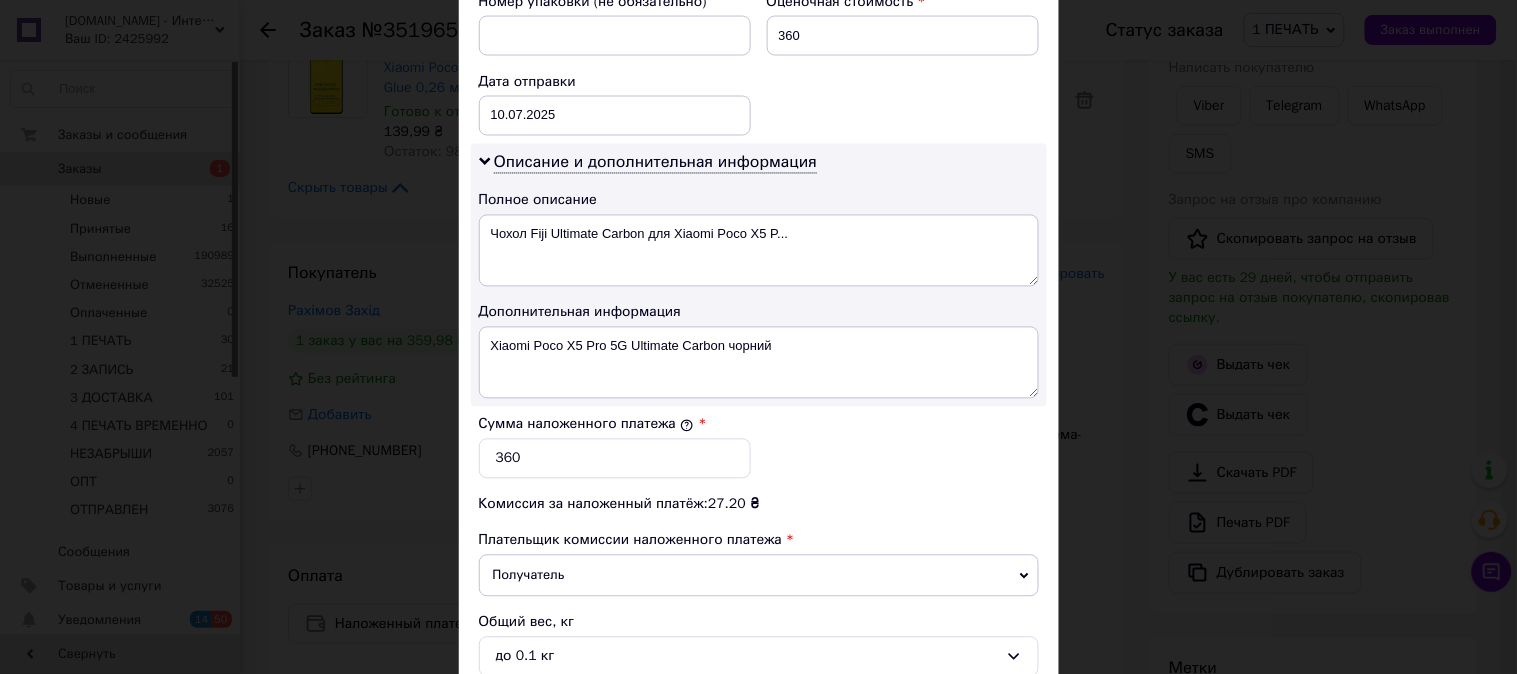scroll, scrollTop: 888, scrollLeft: 0, axis: vertical 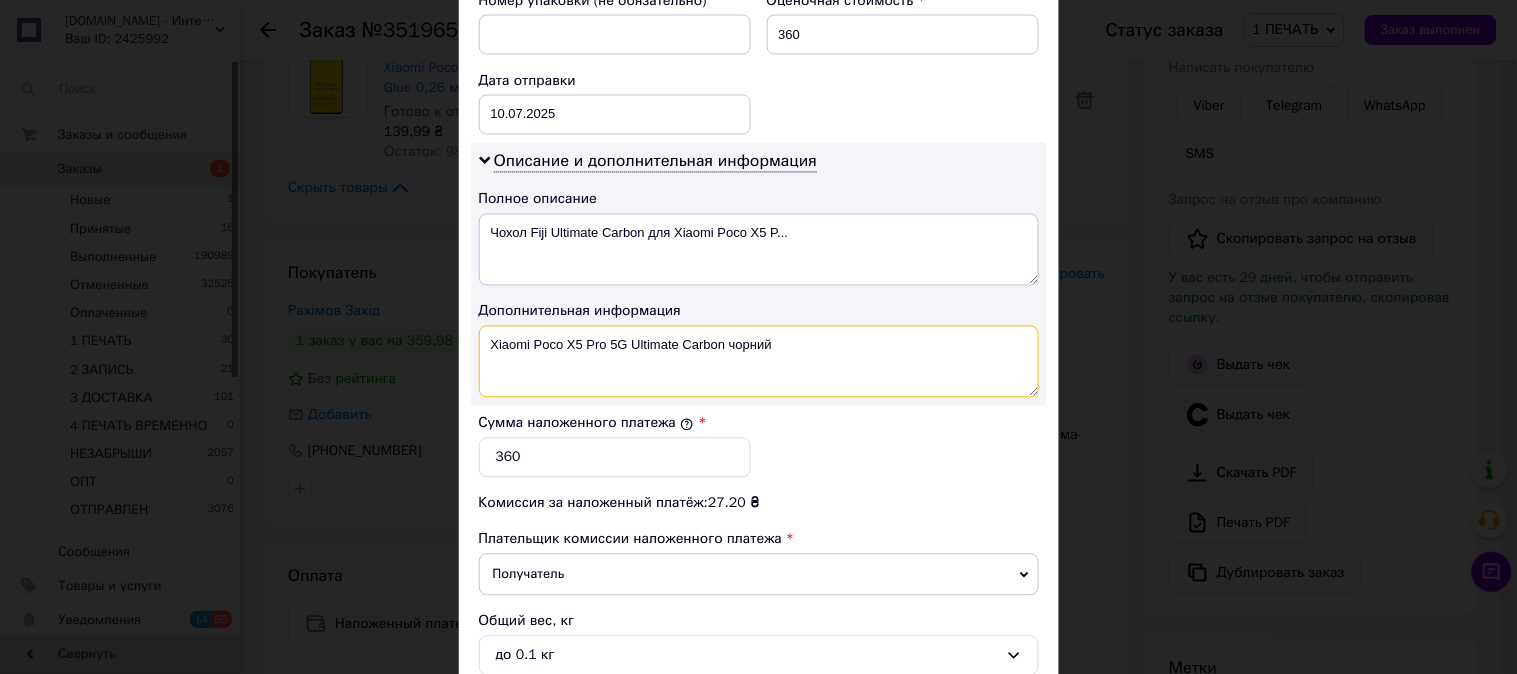 click on "Xiaomi Poco X5 Pro 5G Ultimate Carbon чорний" at bounding box center (759, 362) 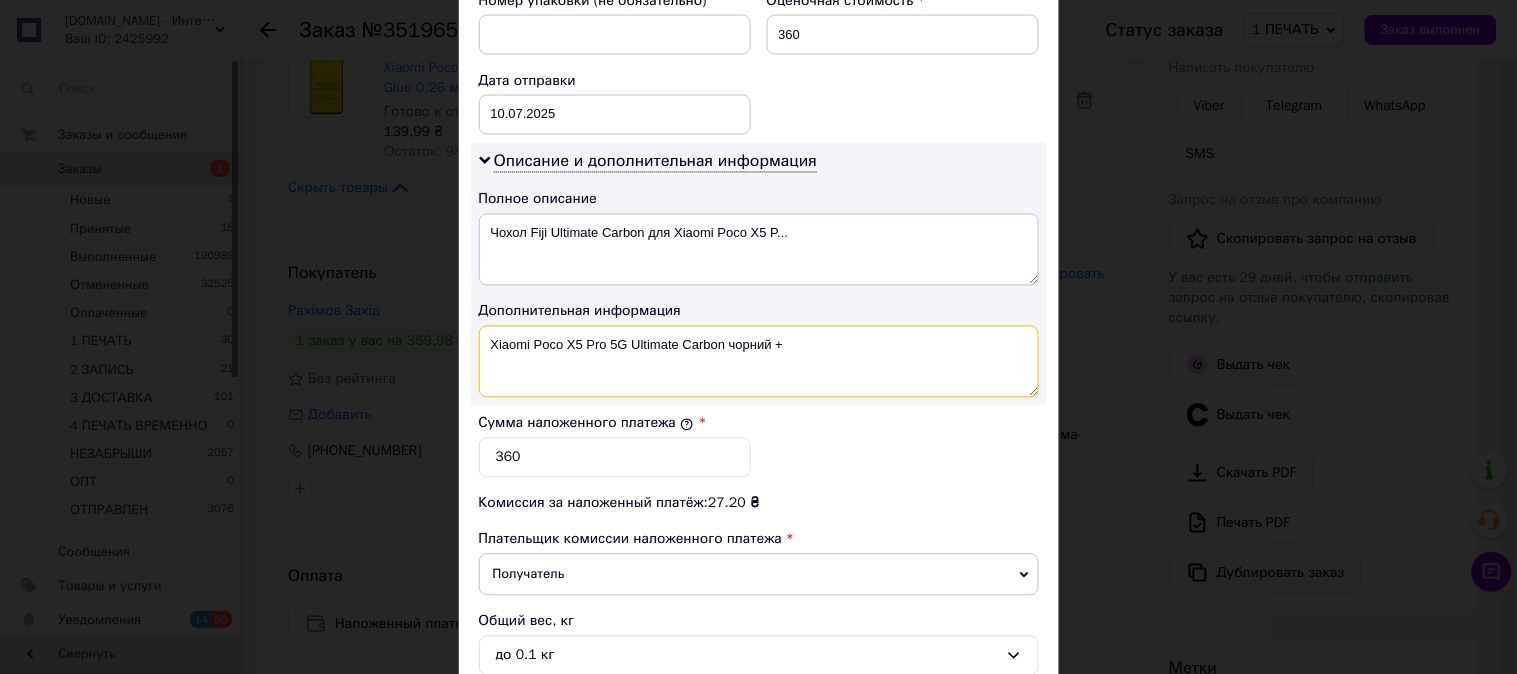 paste on "9D ЧЕР" 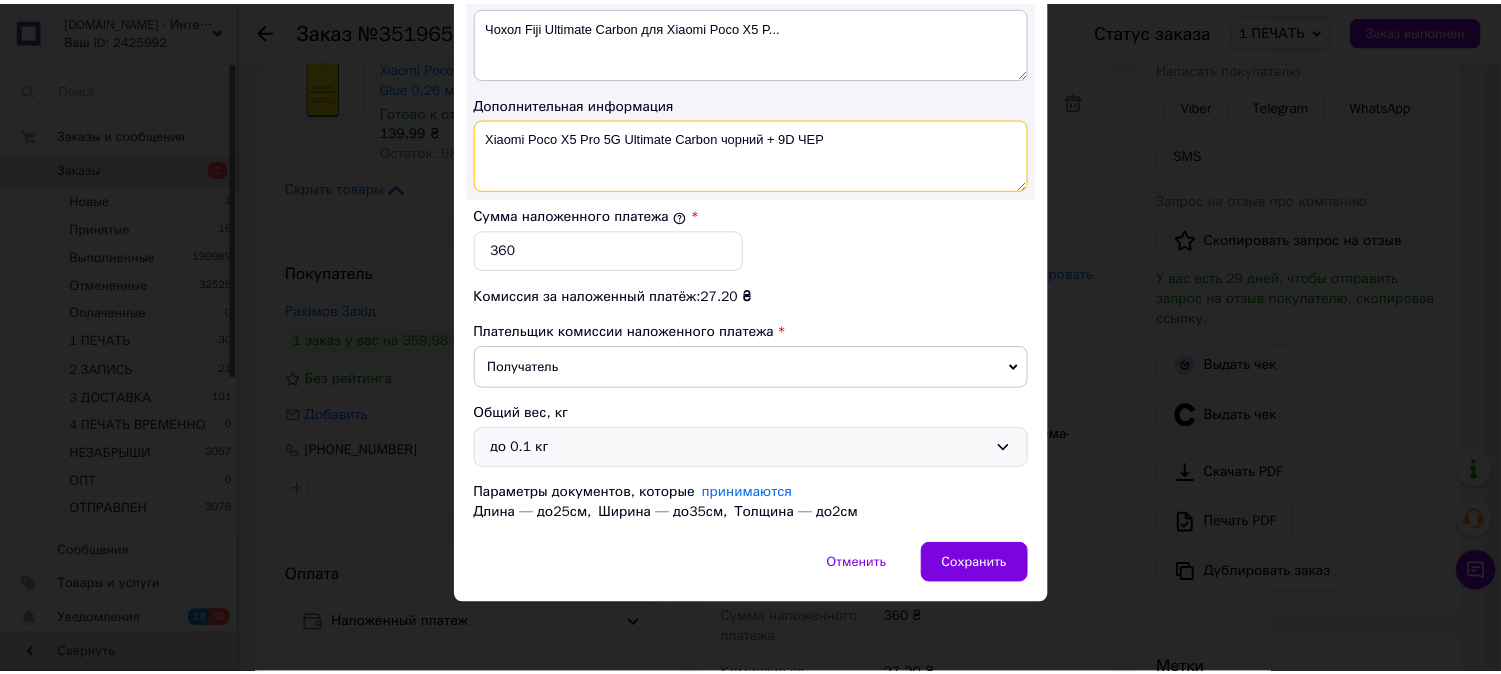 scroll, scrollTop: 1098, scrollLeft: 0, axis: vertical 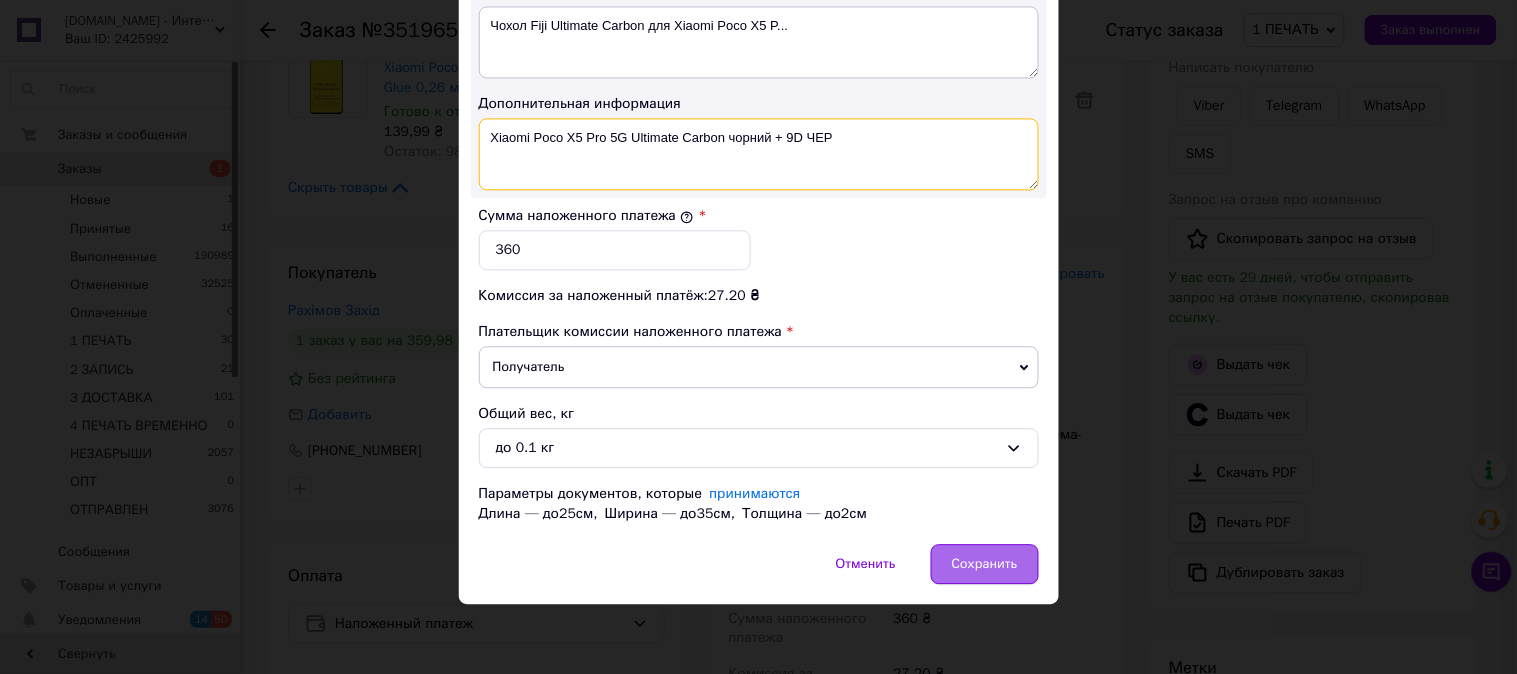 type on "Xiaomi Poco X5 Pro 5G Ultimate Carbon чорний + 9D ЧЕР" 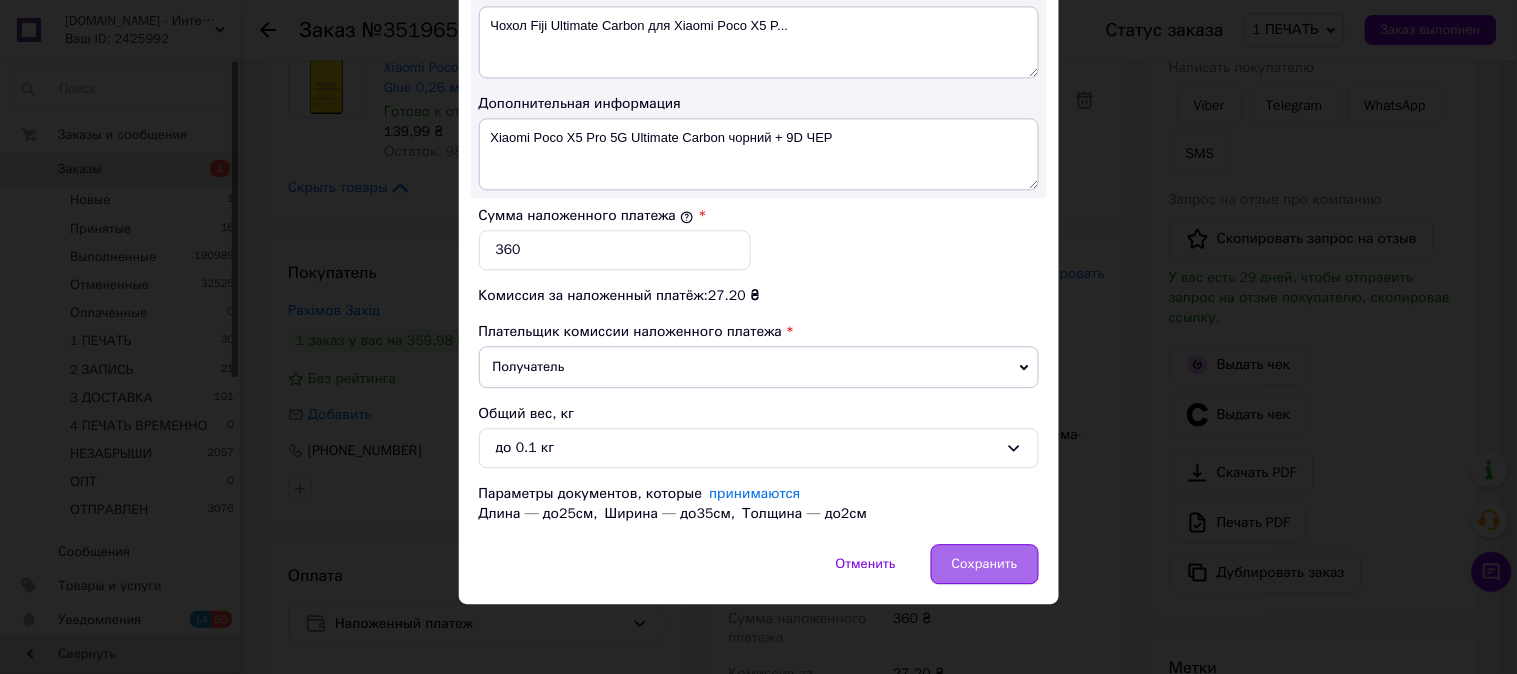 click on "Сохранить" at bounding box center (985, 564) 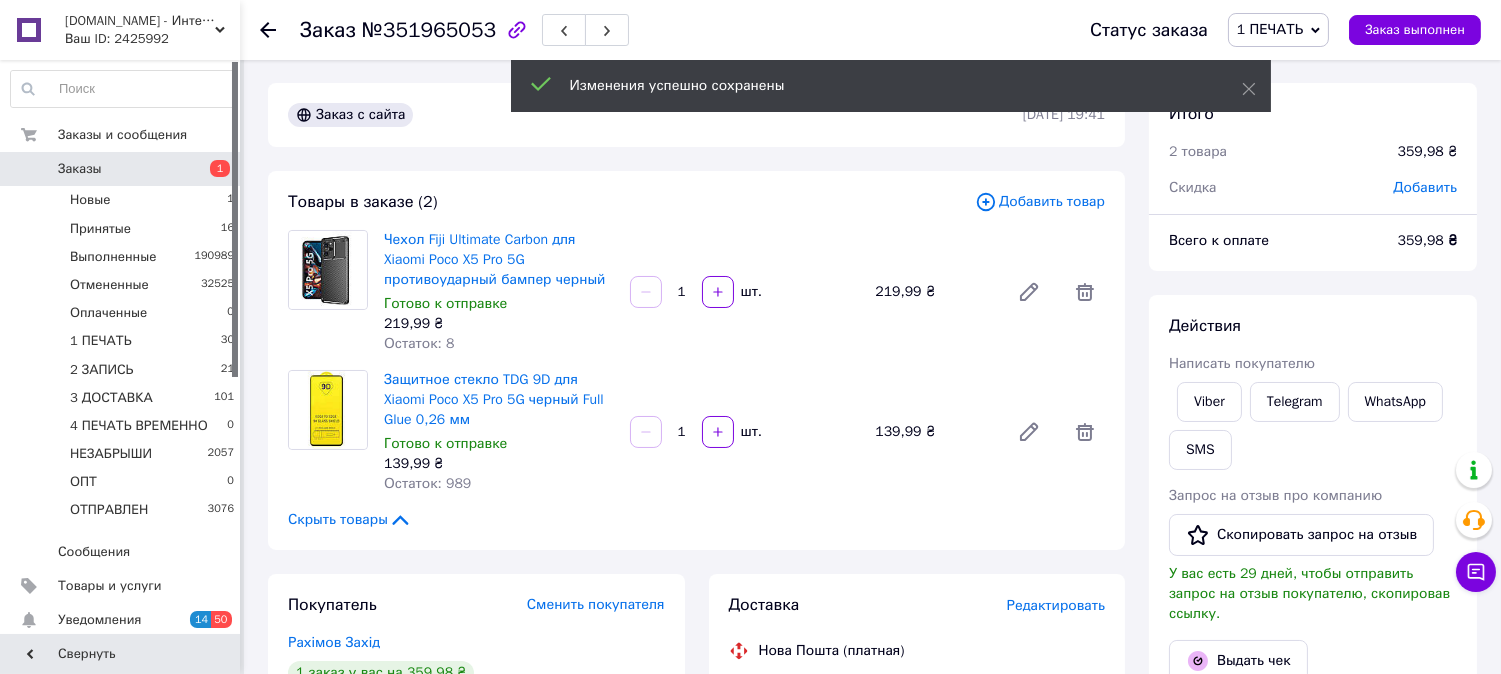 scroll, scrollTop: 153, scrollLeft: 0, axis: vertical 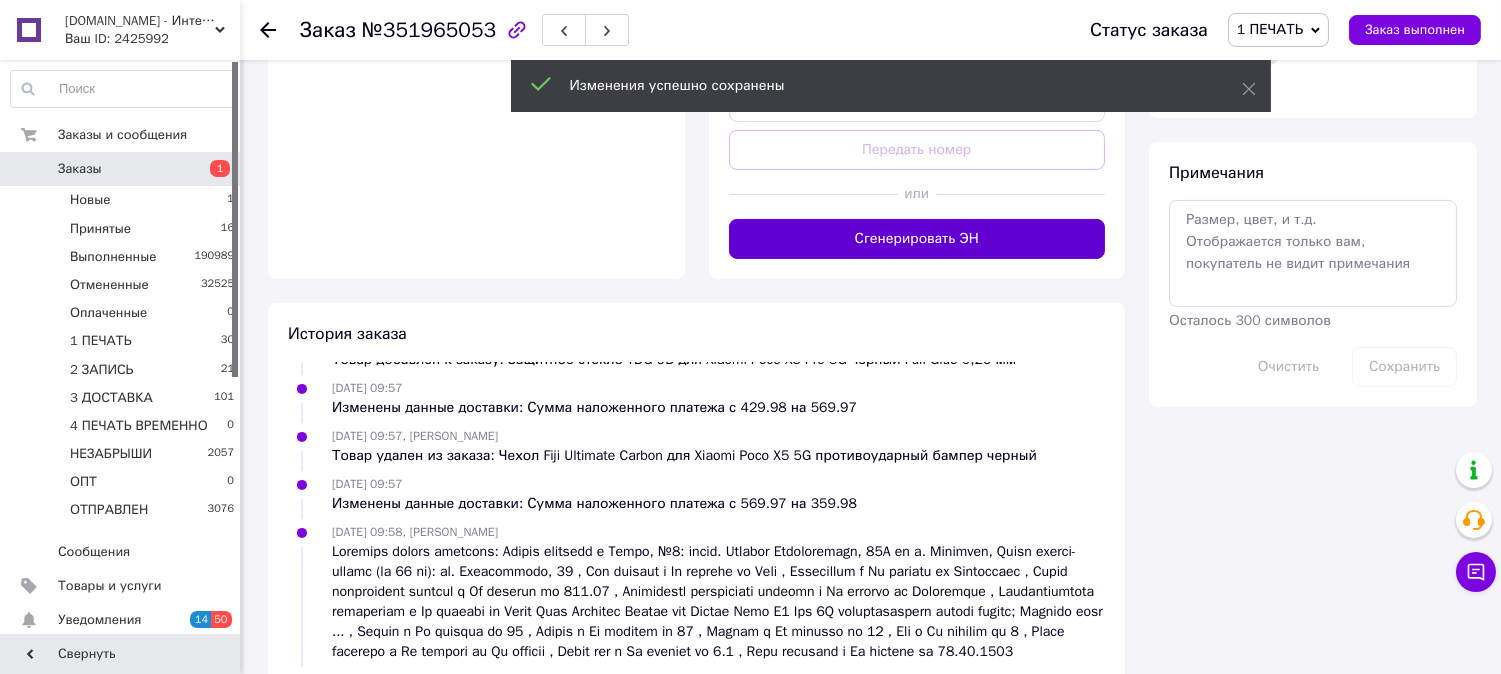 click on "Сгенерировать ЭН" at bounding box center [917, 239] 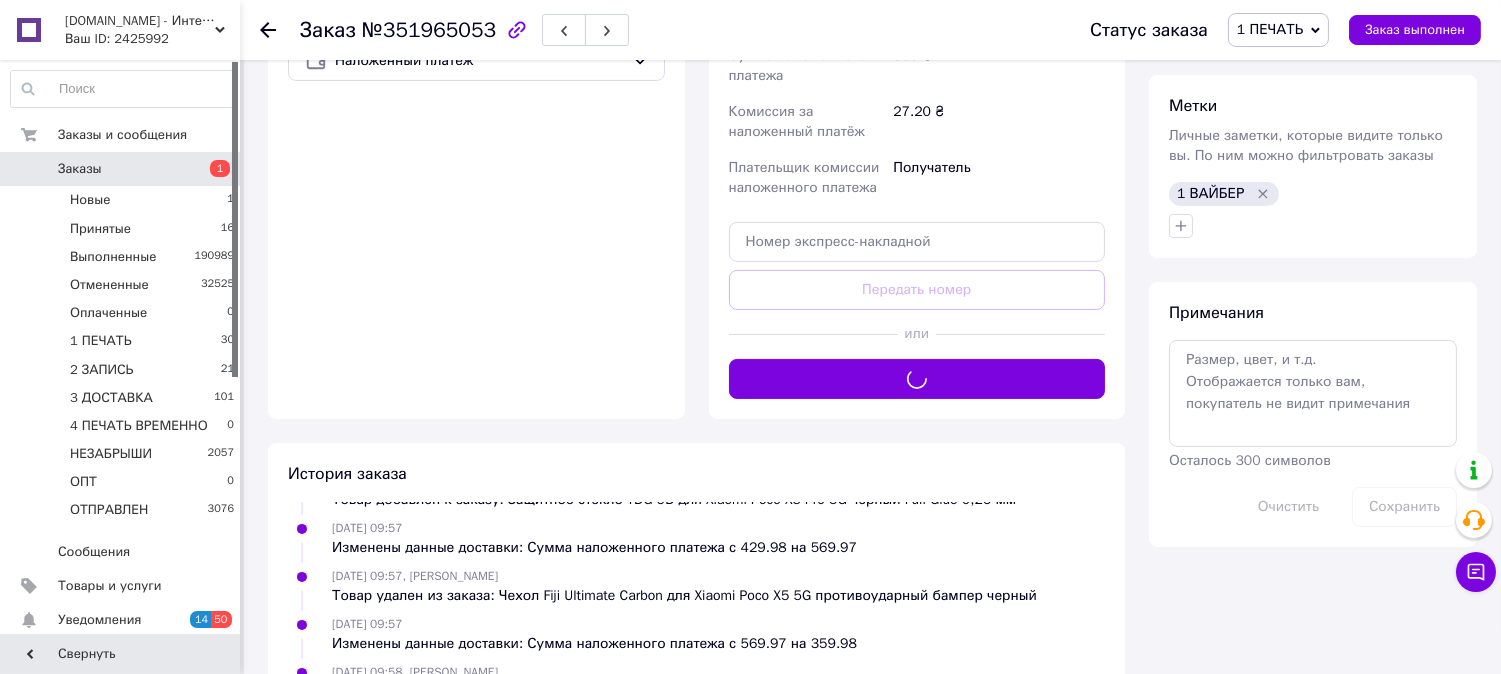 scroll, scrollTop: 963, scrollLeft: 0, axis: vertical 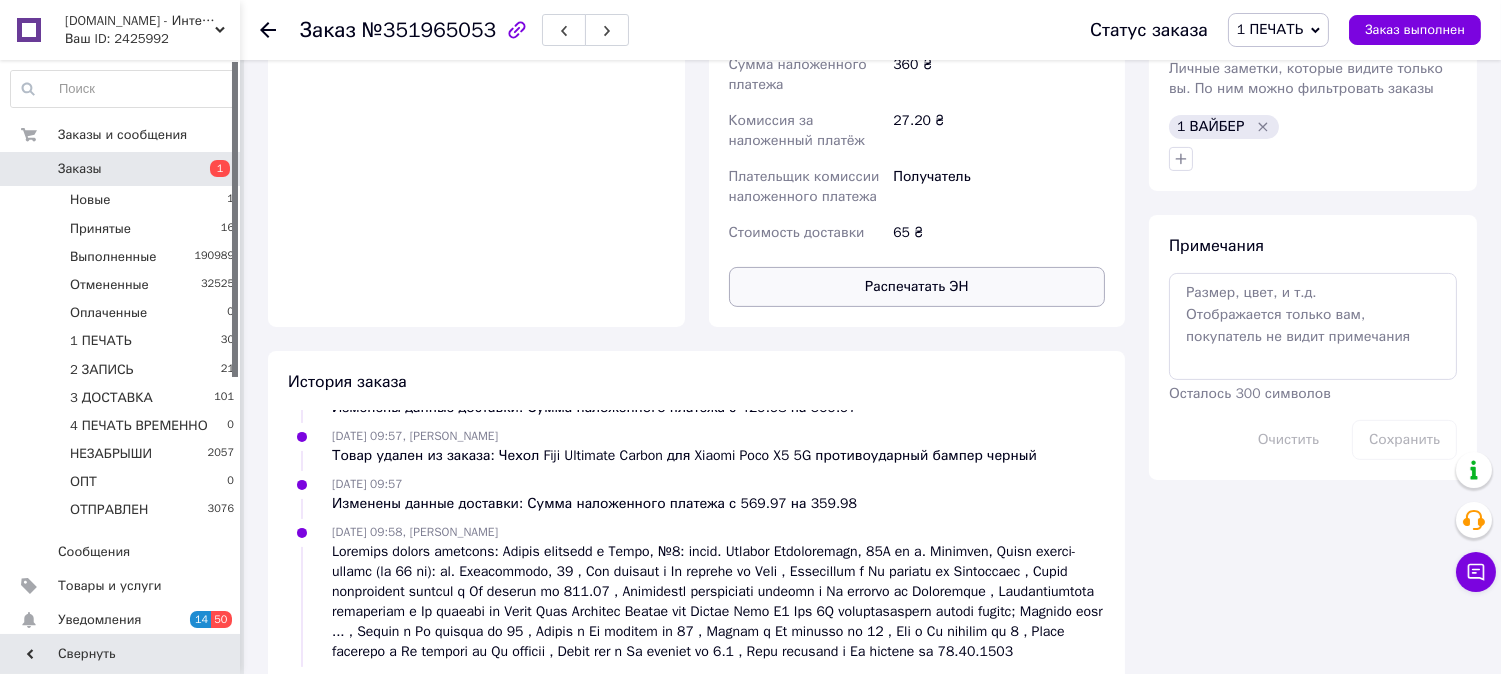 click on "Распечатать ЭН" at bounding box center (917, 287) 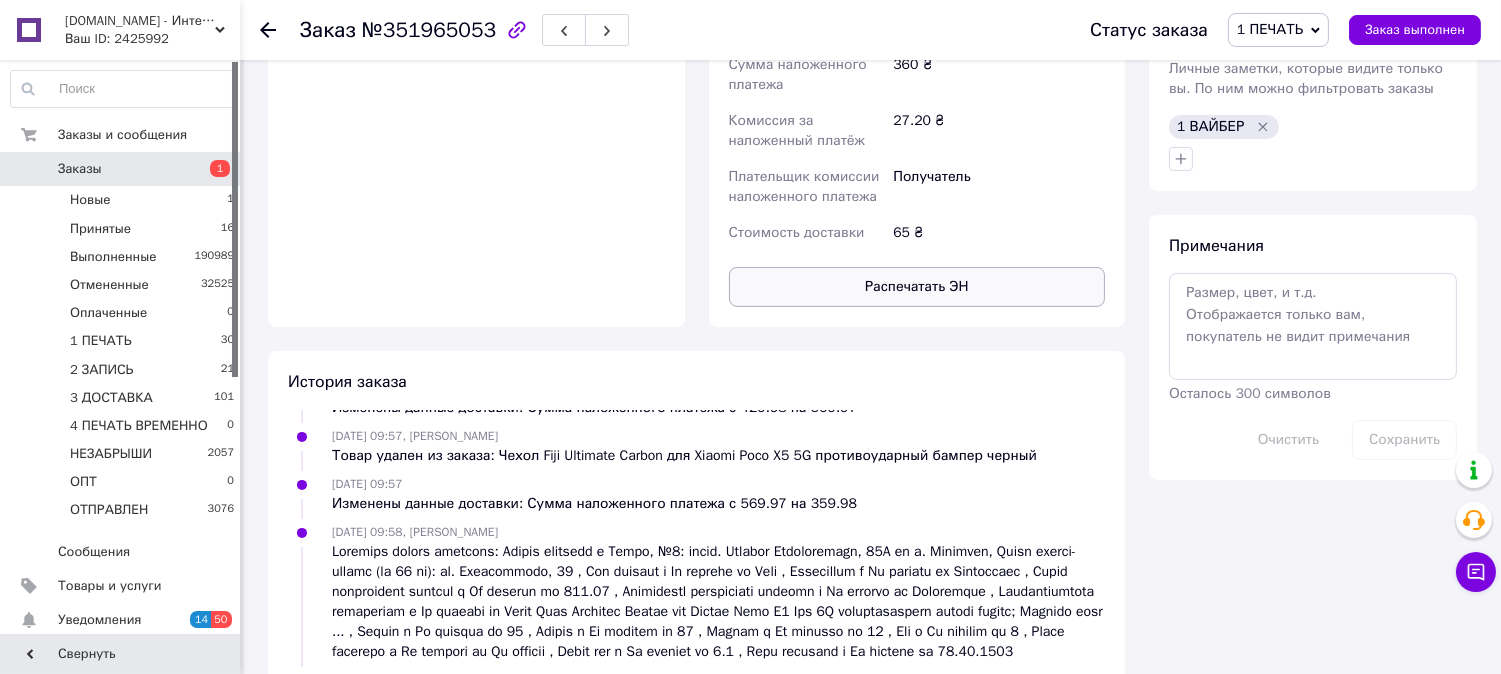 type 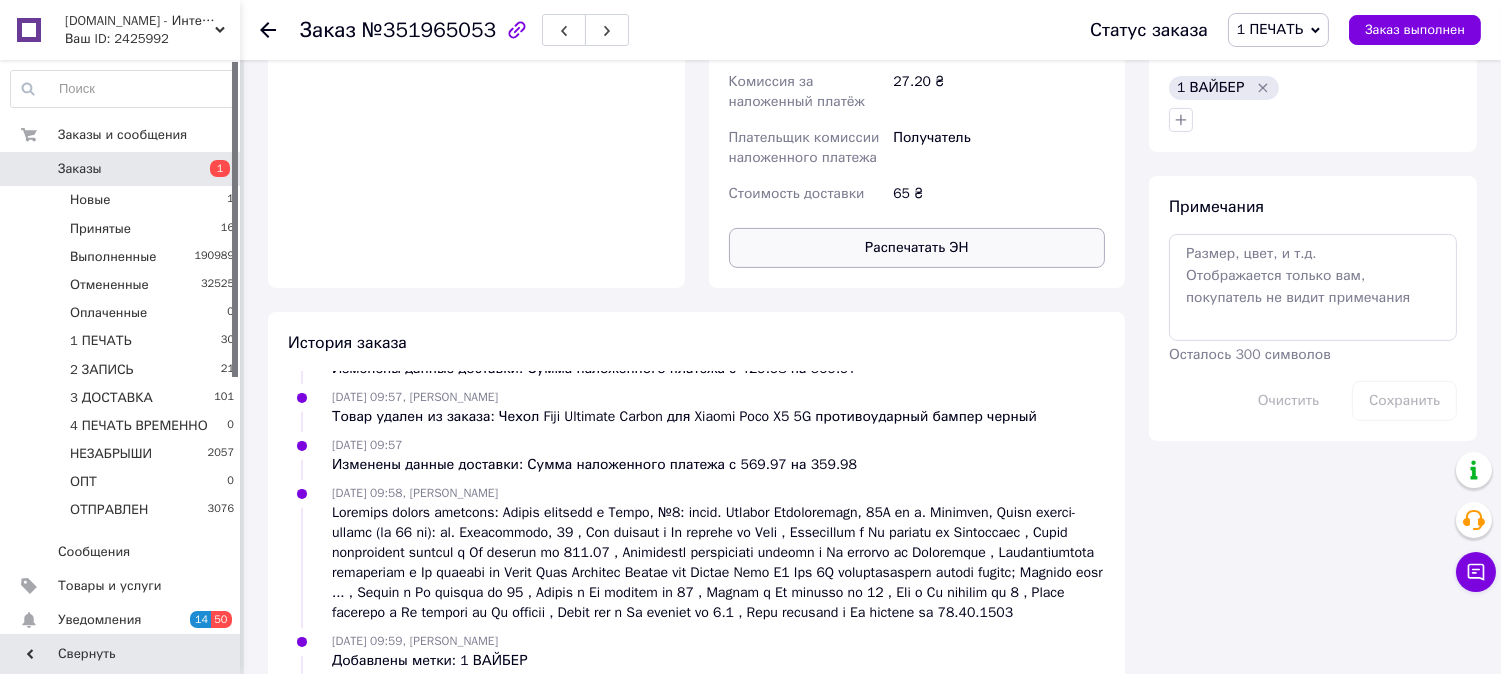 scroll, scrollTop: 1147, scrollLeft: 0, axis: vertical 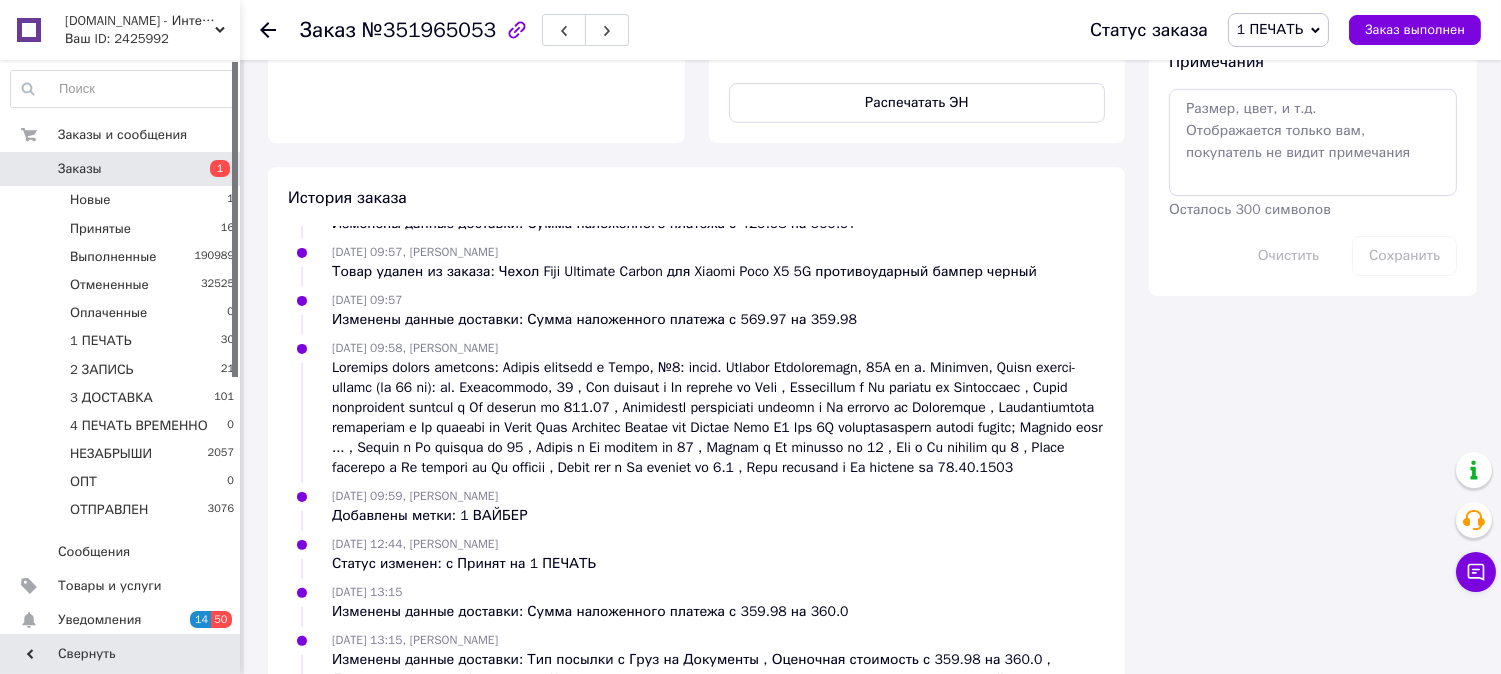 click on "1 ПЕЧАТЬ" at bounding box center [1270, 29] 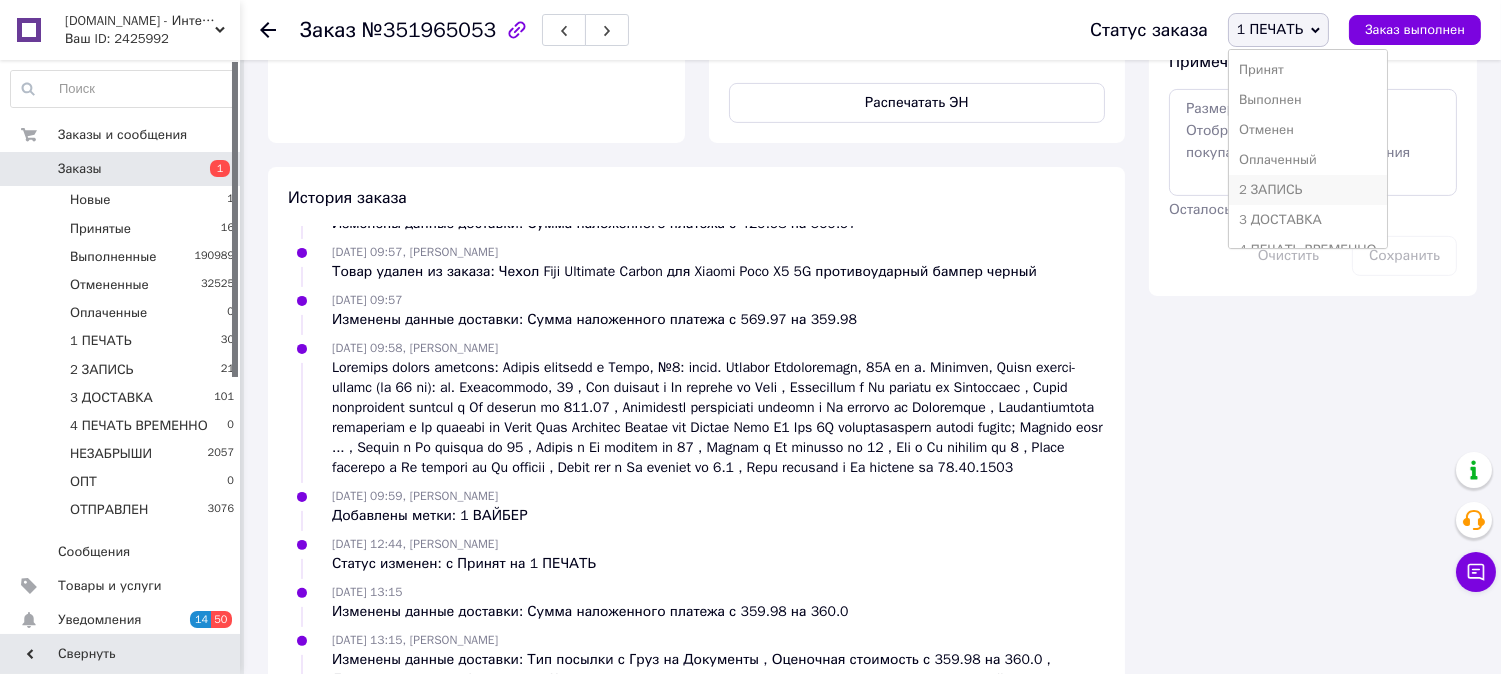 click on "2 ЗАПИСЬ" at bounding box center (1308, 190) 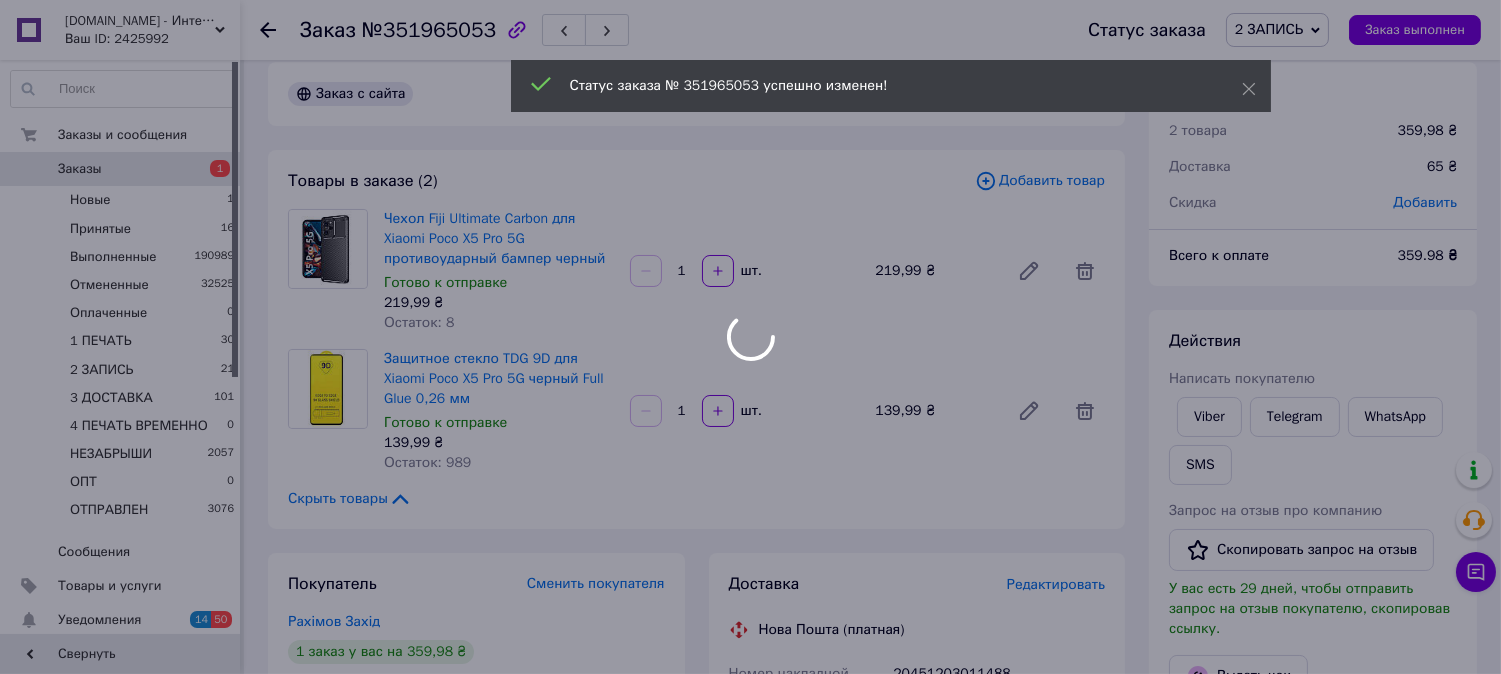 scroll, scrollTop: 0, scrollLeft: 0, axis: both 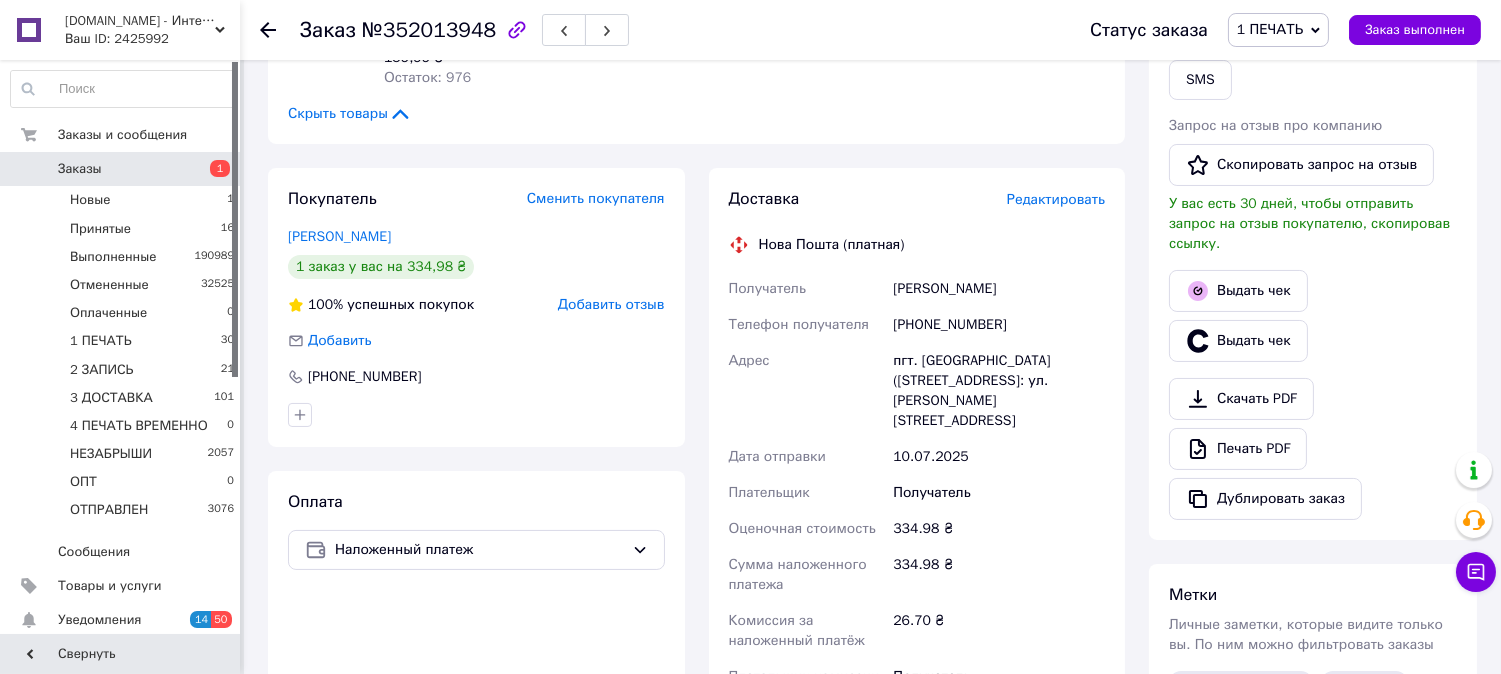 click on "Редактировать" at bounding box center (1056, 200) 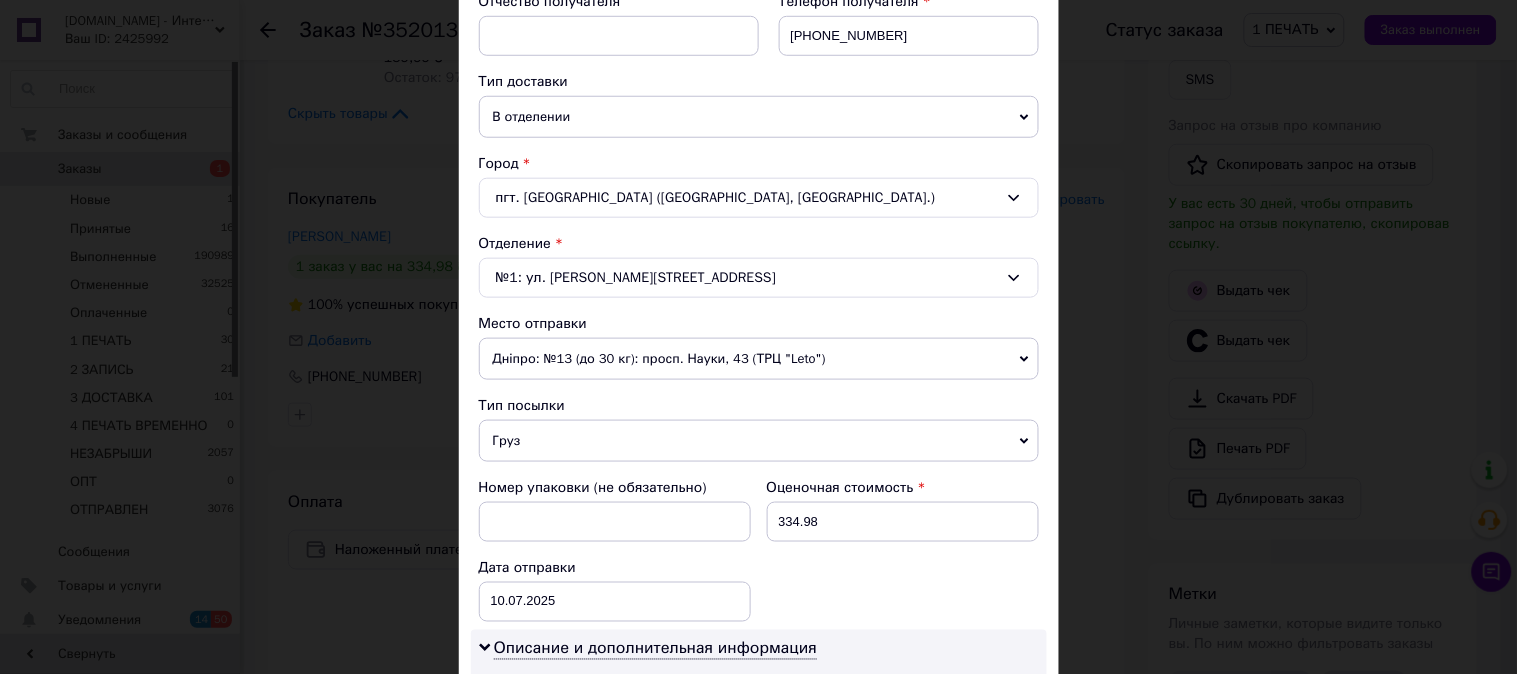 scroll, scrollTop: 444, scrollLeft: 0, axis: vertical 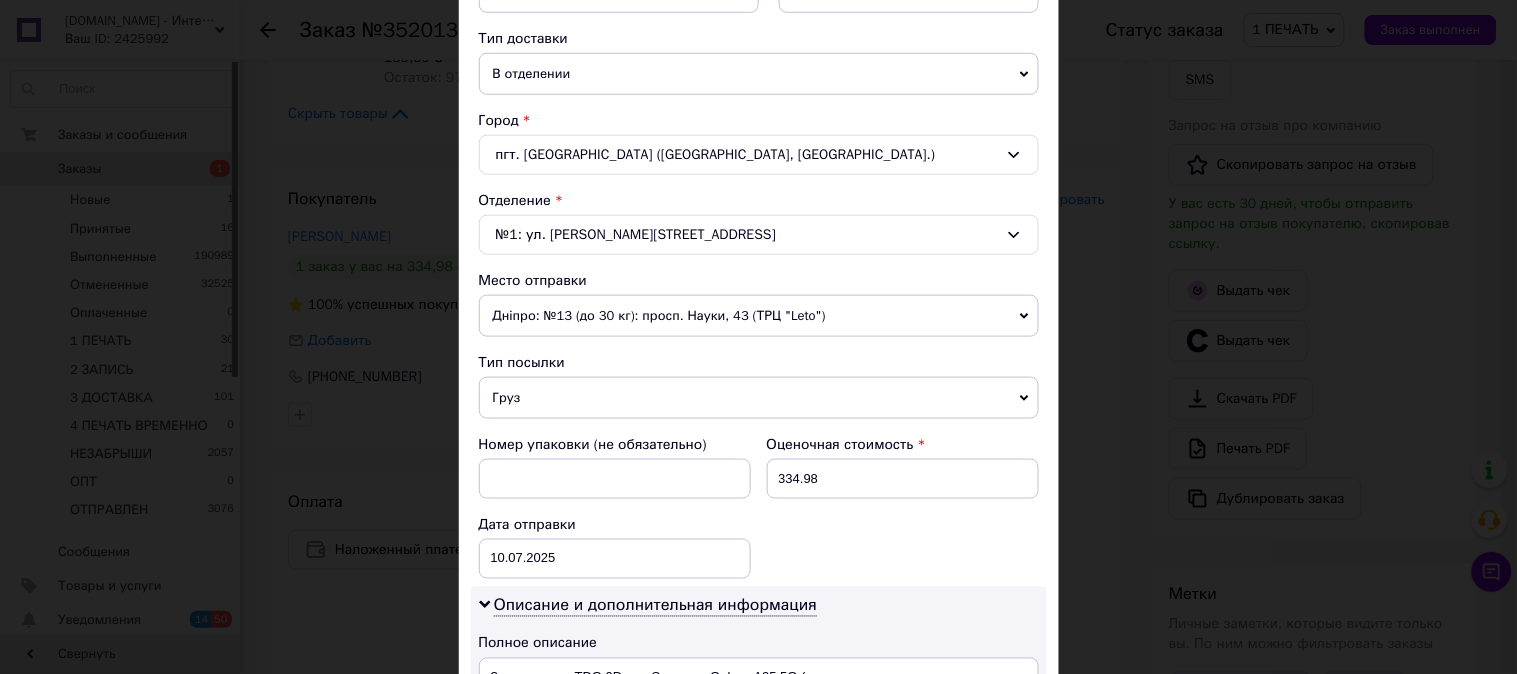 click on "Груз" at bounding box center [759, 398] 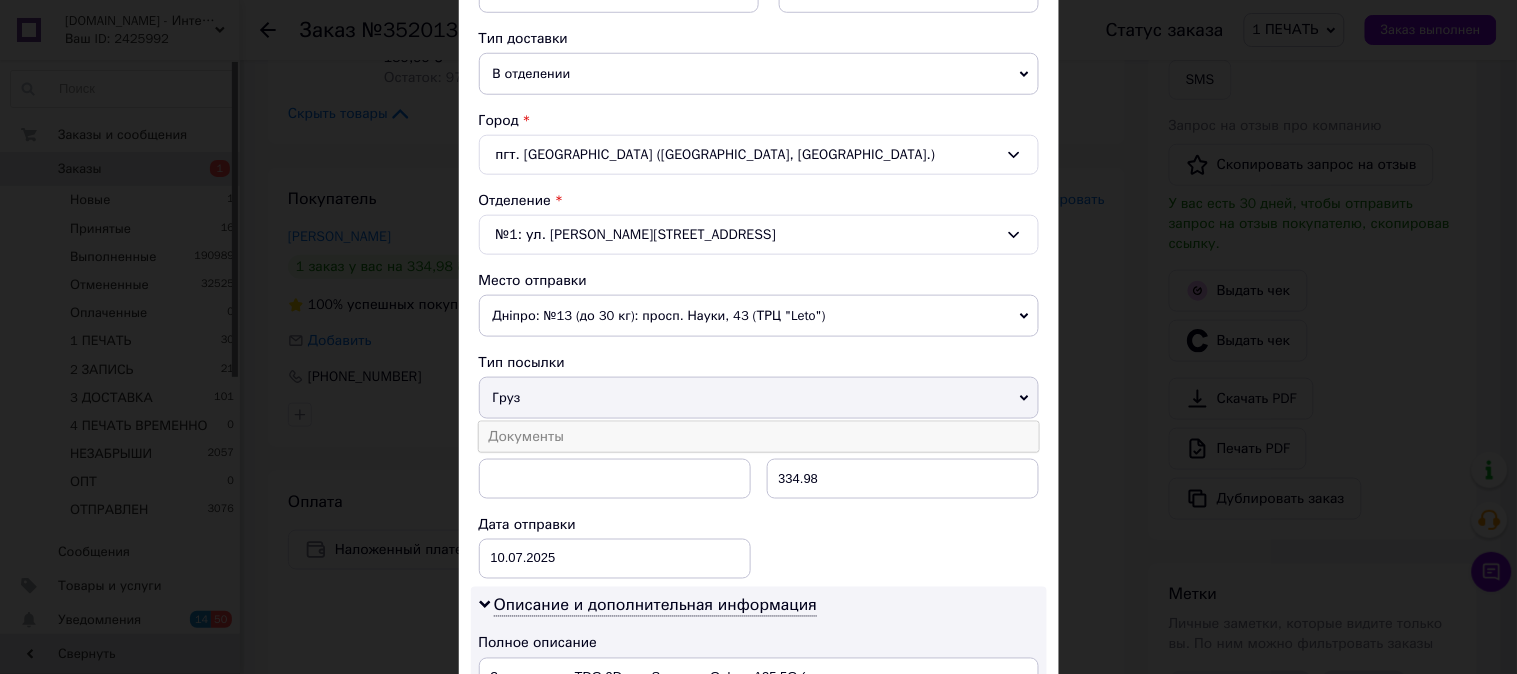 click on "Документы" at bounding box center (759, 437) 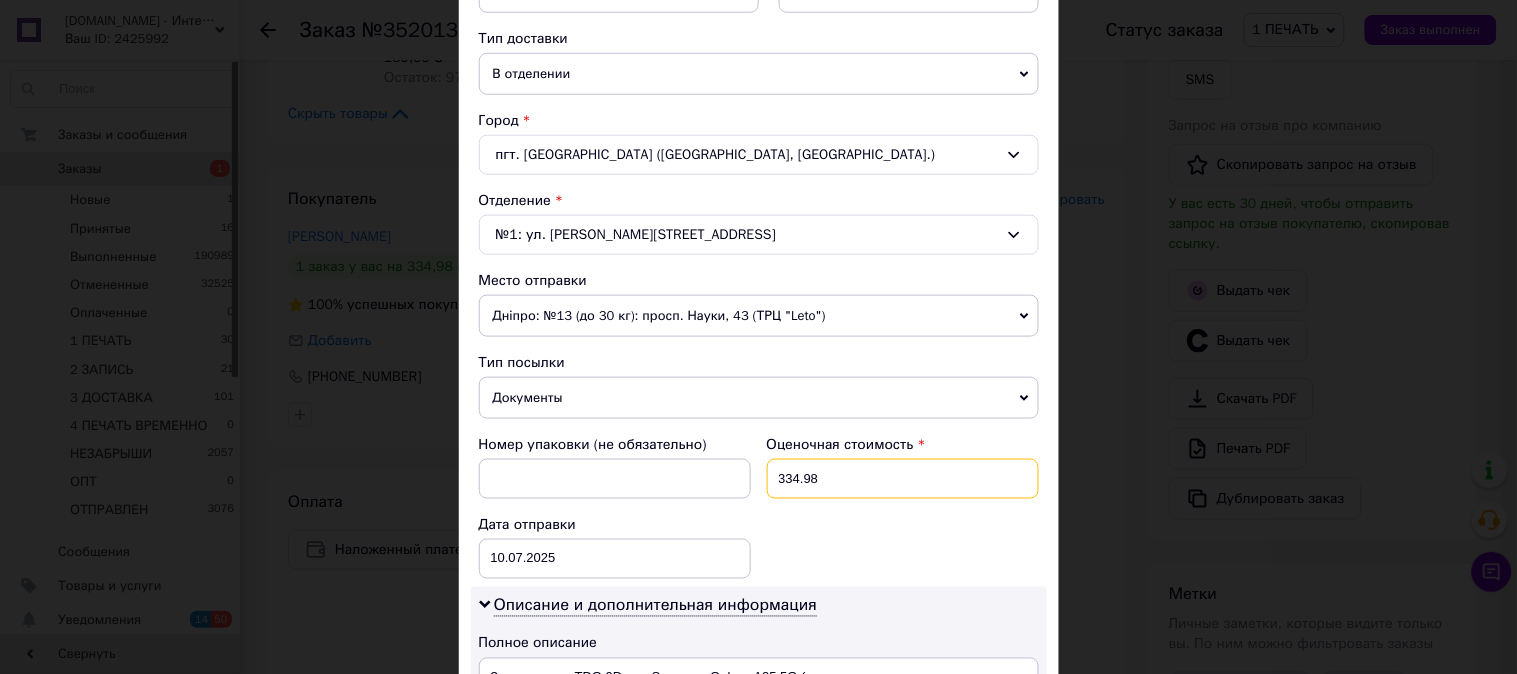 click on "334.98" at bounding box center (903, 479) 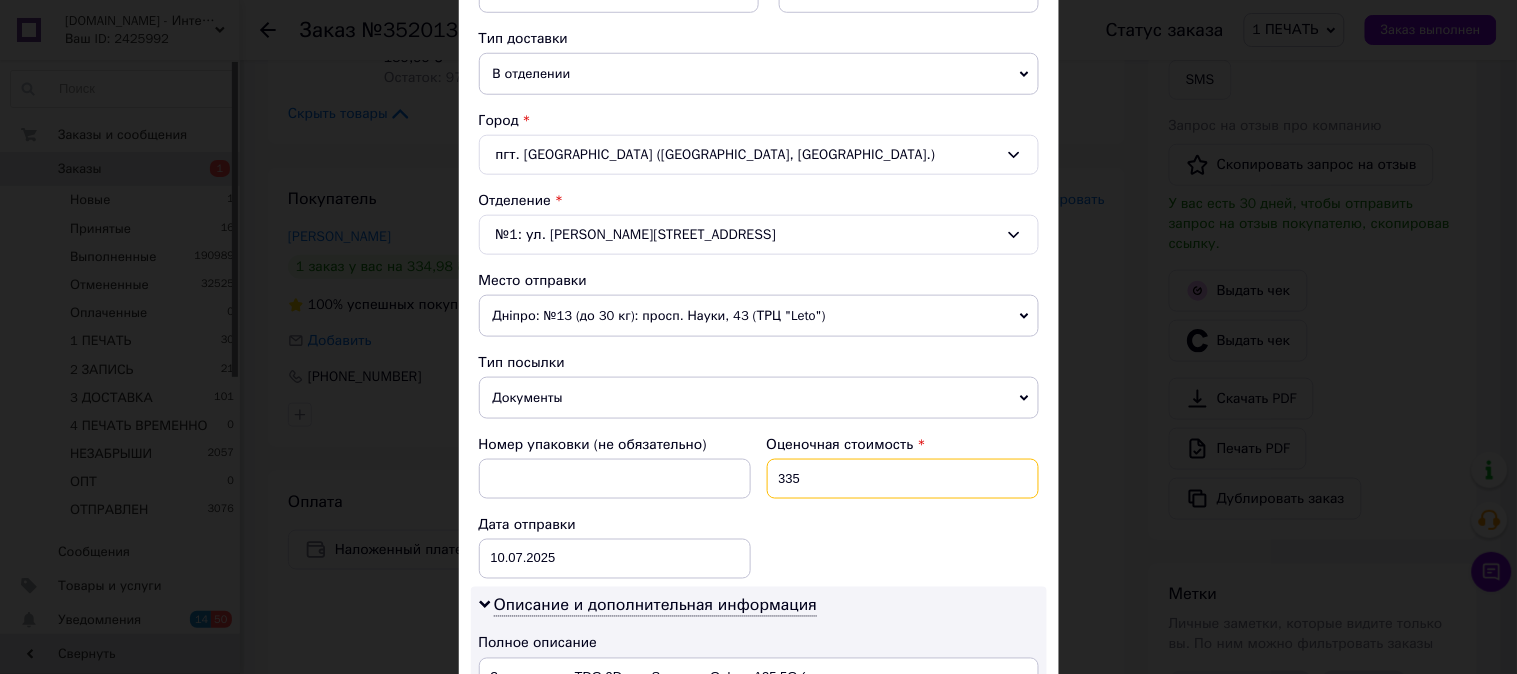 type on "335" 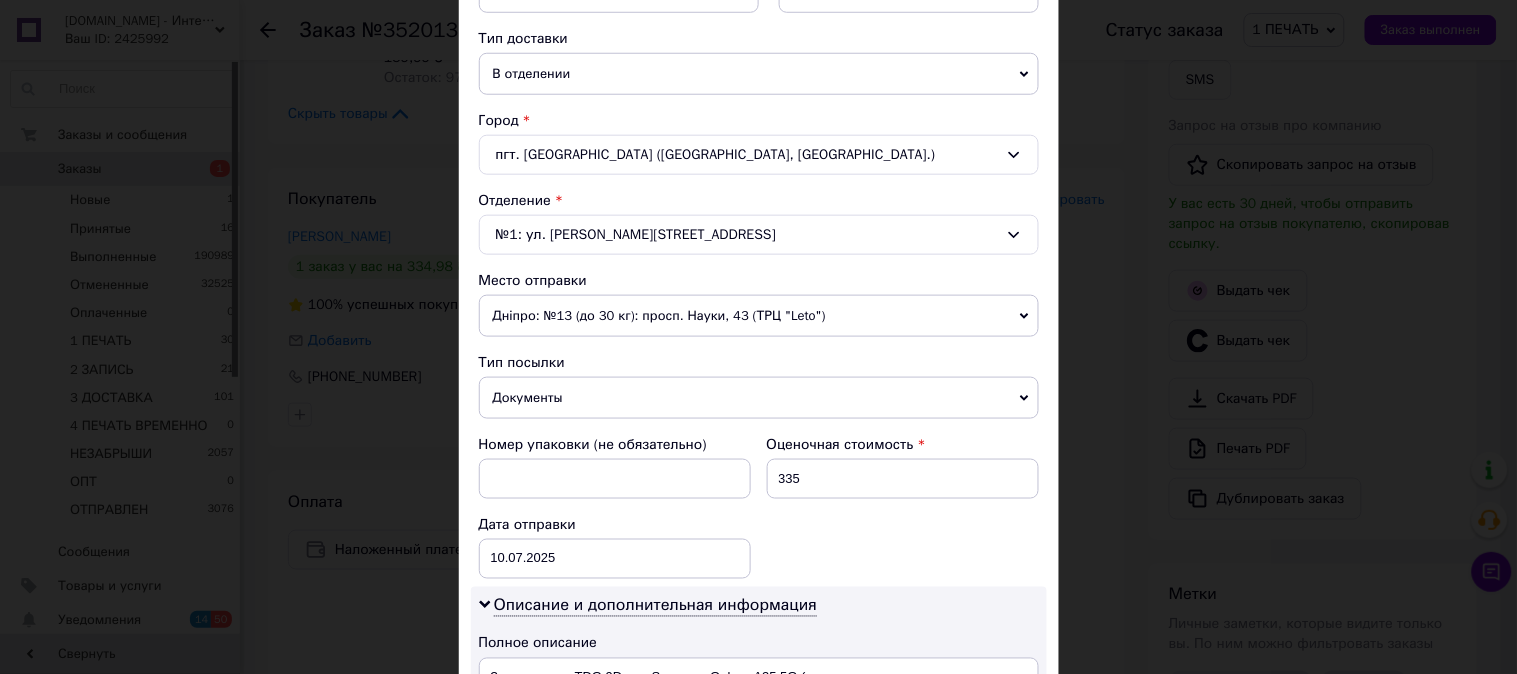 click on "Номер упаковки (не обязательно) Оценочная стоимость 335 Дата отправки 10.07.2025 < 2025 > < Июль > Пн Вт Ср Чт Пт Сб Вс 30 1 2 3 4 5 6 7 8 9 10 11 12 13 14 15 16 17 18 19 20 21 22 23 24 25 26 27 28 29 30 31 1 2 3 4 5 6 7 8 9 10" at bounding box center [759, 507] 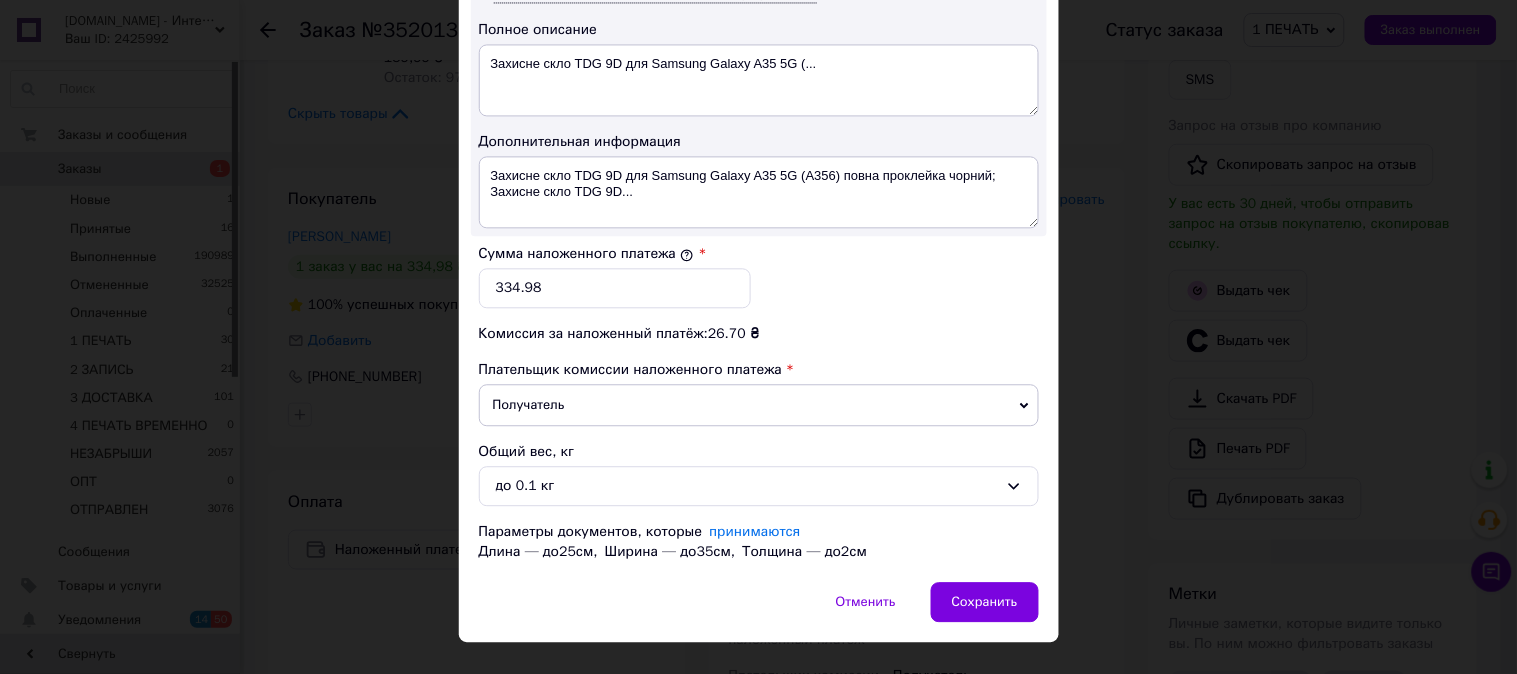 scroll, scrollTop: 1098, scrollLeft: 0, axis: vertical 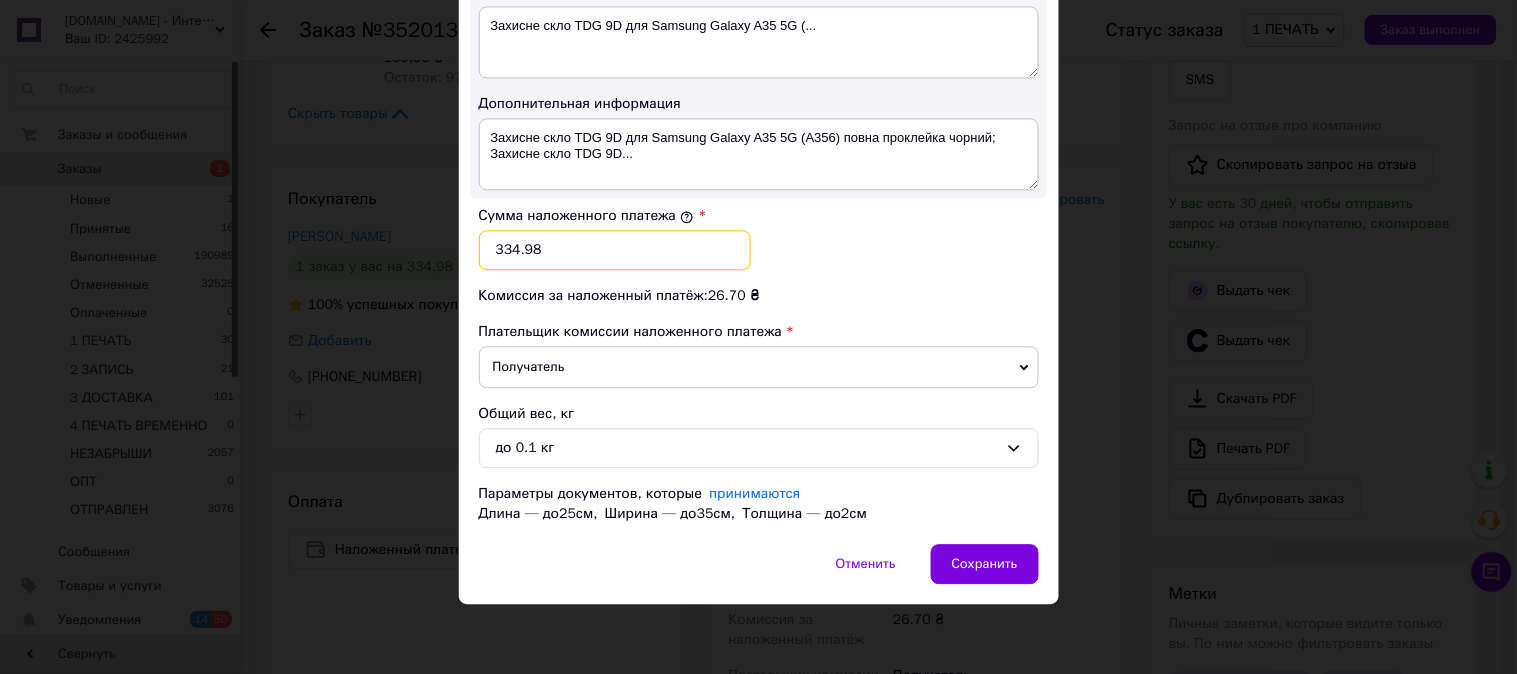 click on "334.98" at bounding box center [615, 250] 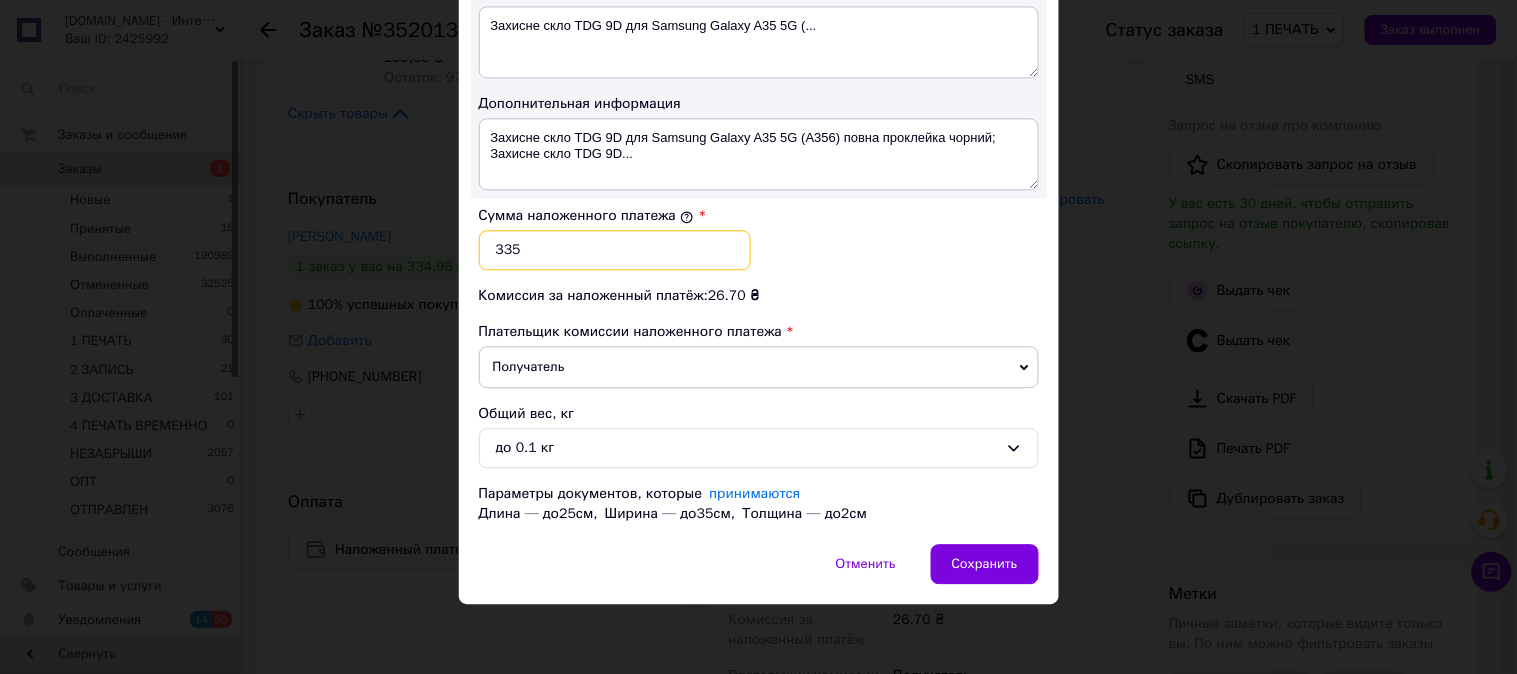 type on "335" 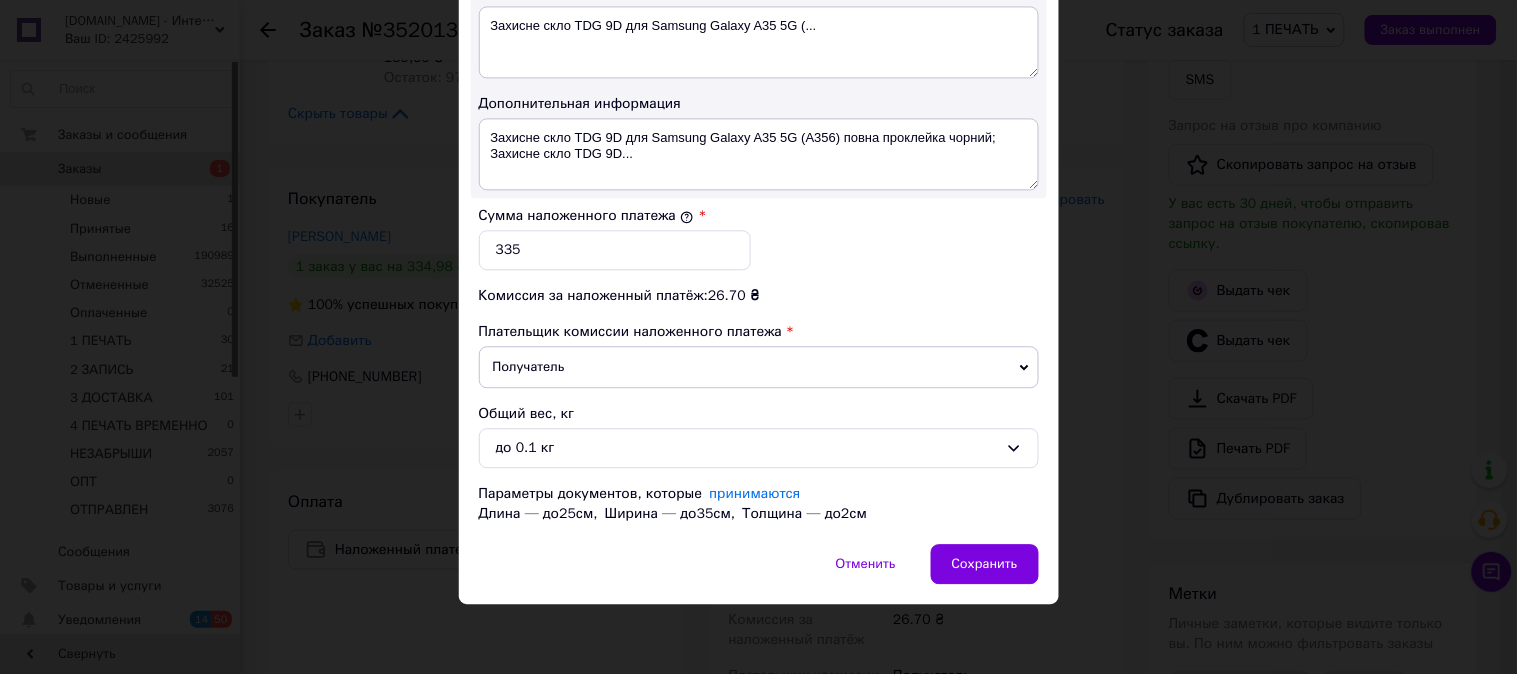 click on "Сумма наложенного платежа     * 335" at bounding box center [759, 238] 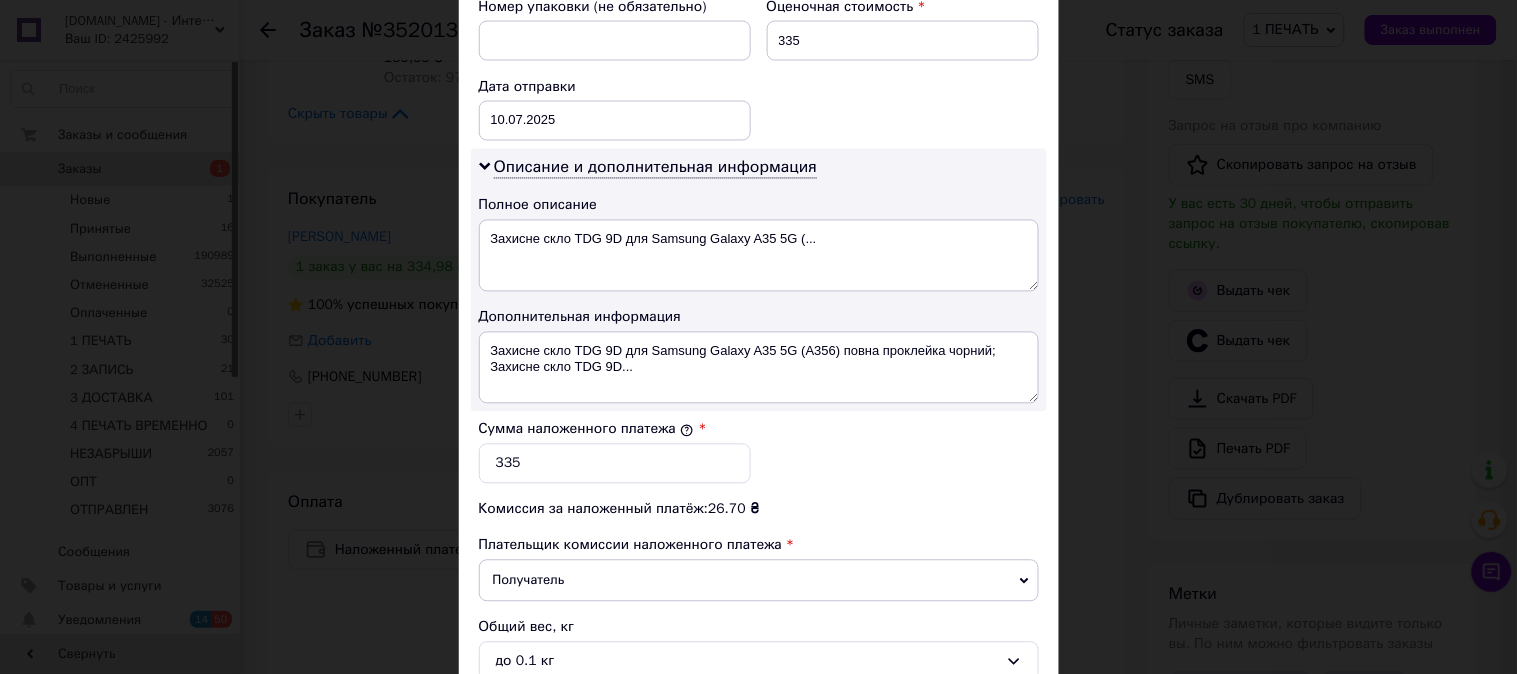 scroll, scrollTop: 876, scrollLeft: 0, axis: vertical 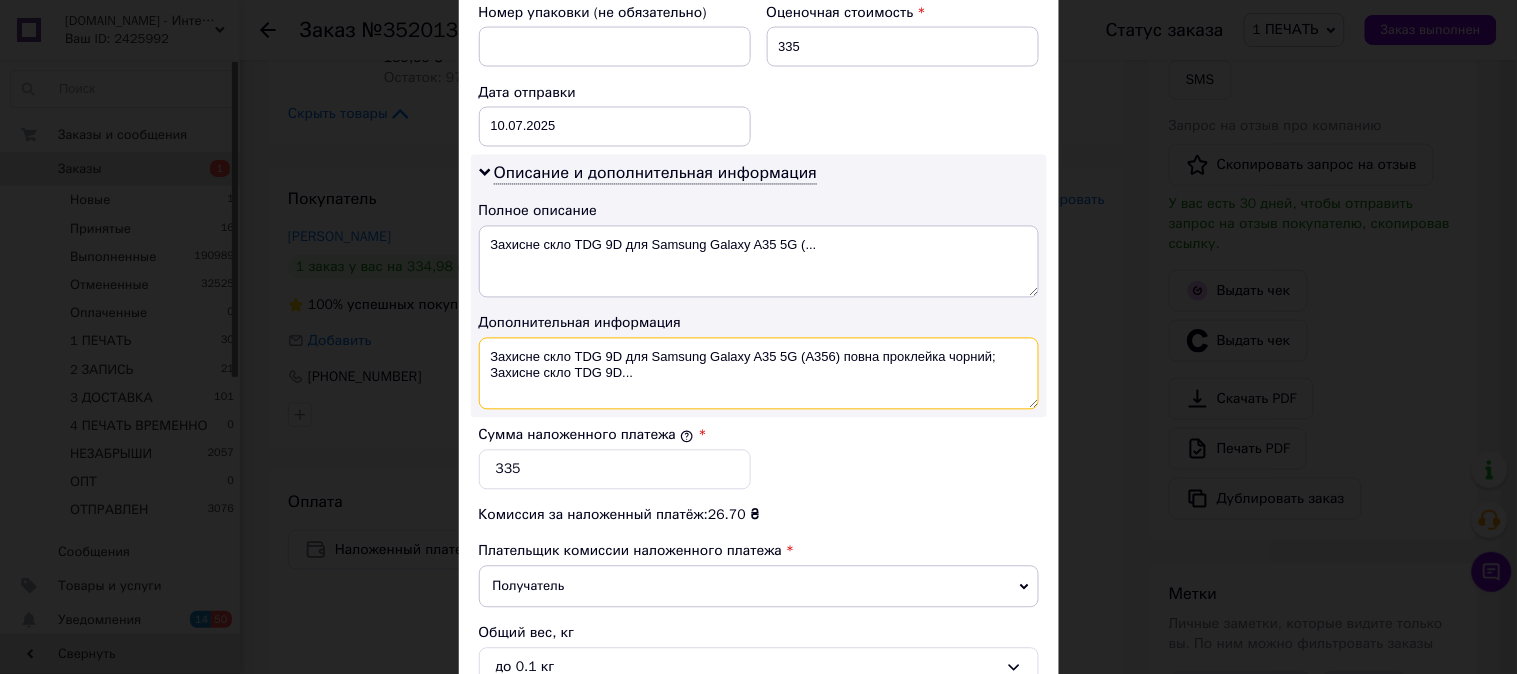 click on "Захисне скло TDG 9D для Samsung Galaxy A35 5G (A356) повна проклейка чорний; Захисне скло TDG 9D..." at bounding box center [759, 374] 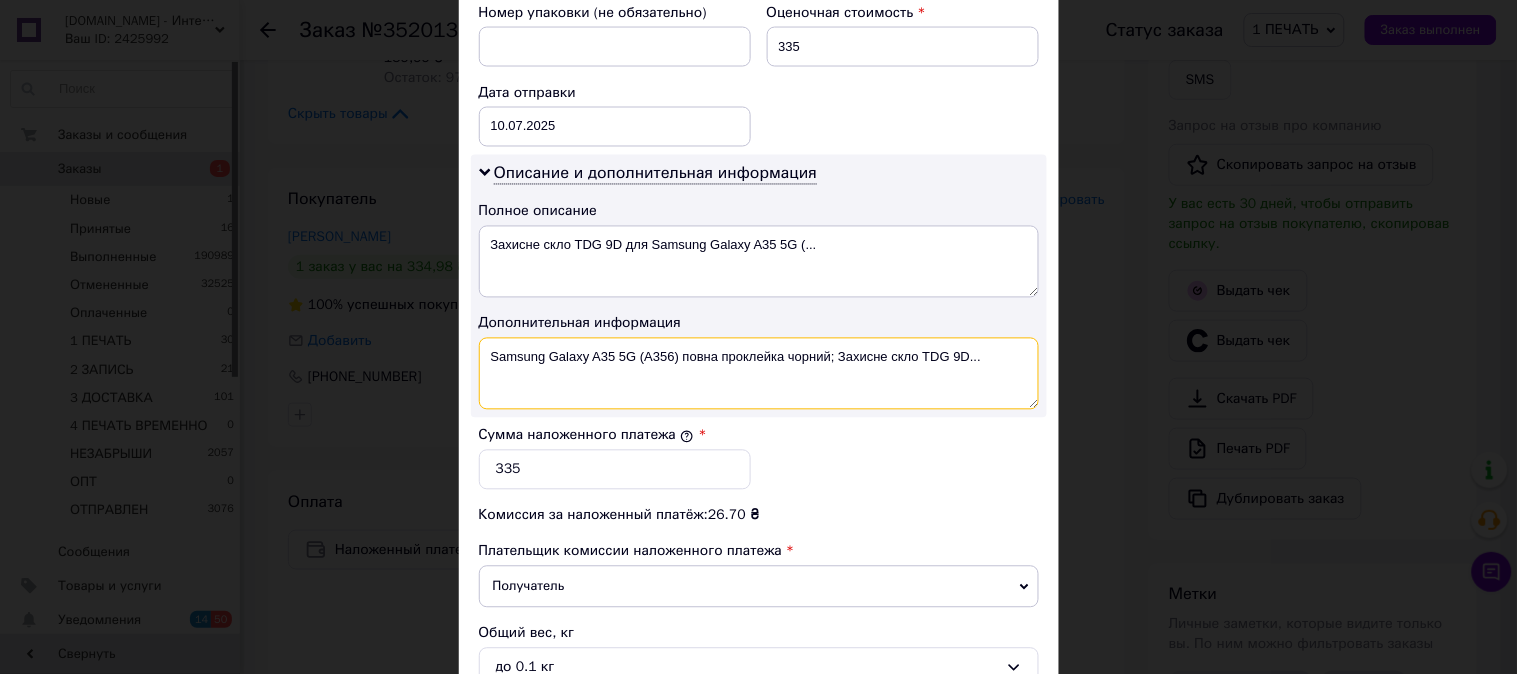 drag, startPoint x: 682, startPoint y: 363, endPoint x: 992, endPoint y: 375, distance: 310.23218 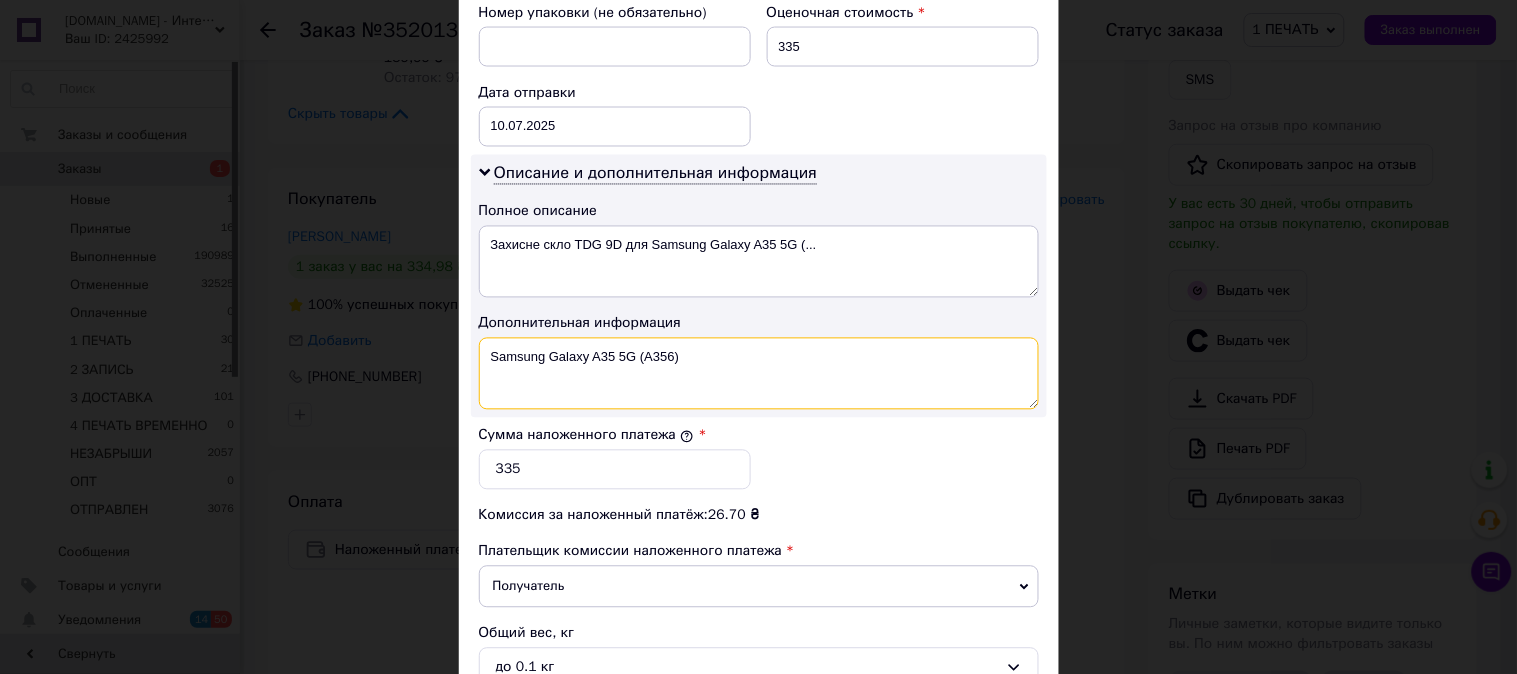paste on "9D ЧЕР" 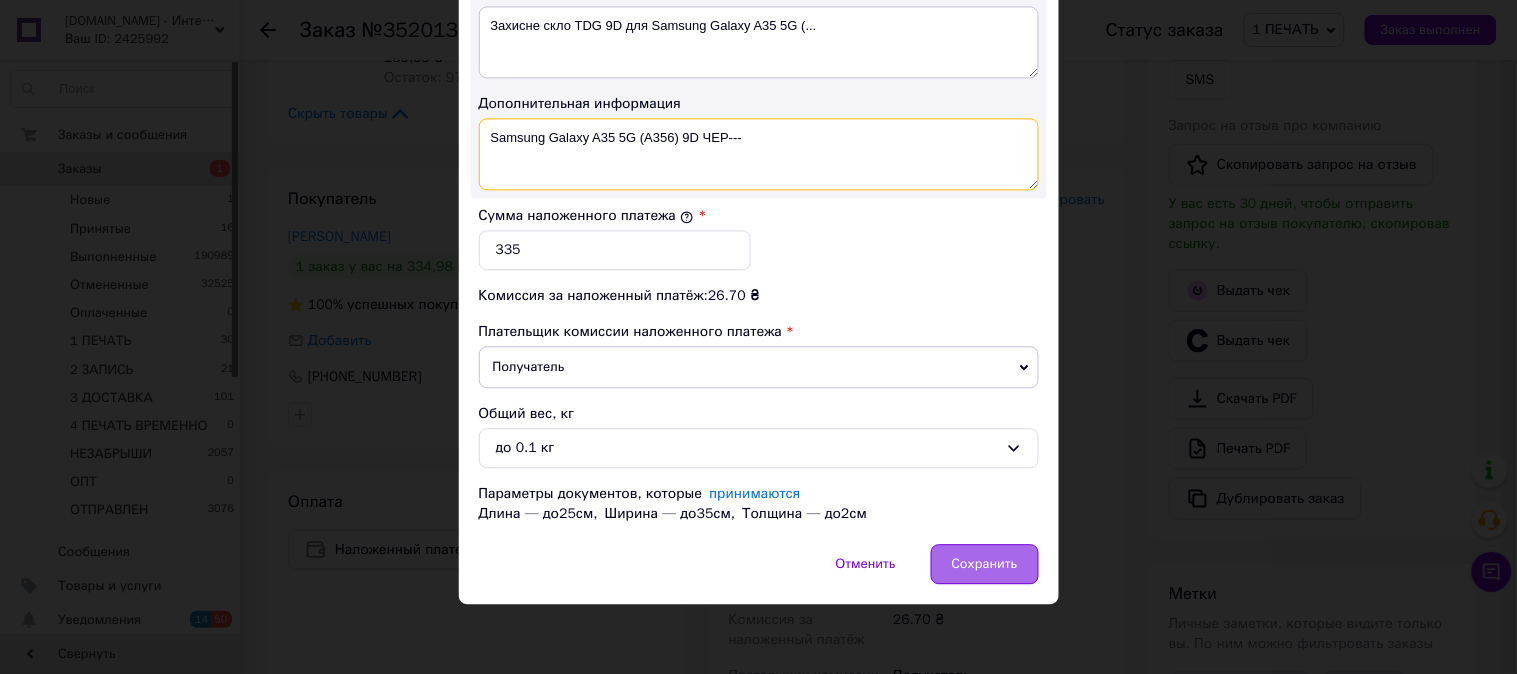 type on "Samsung Galaxy A35 5G (A356) 9D ЧЕР---" 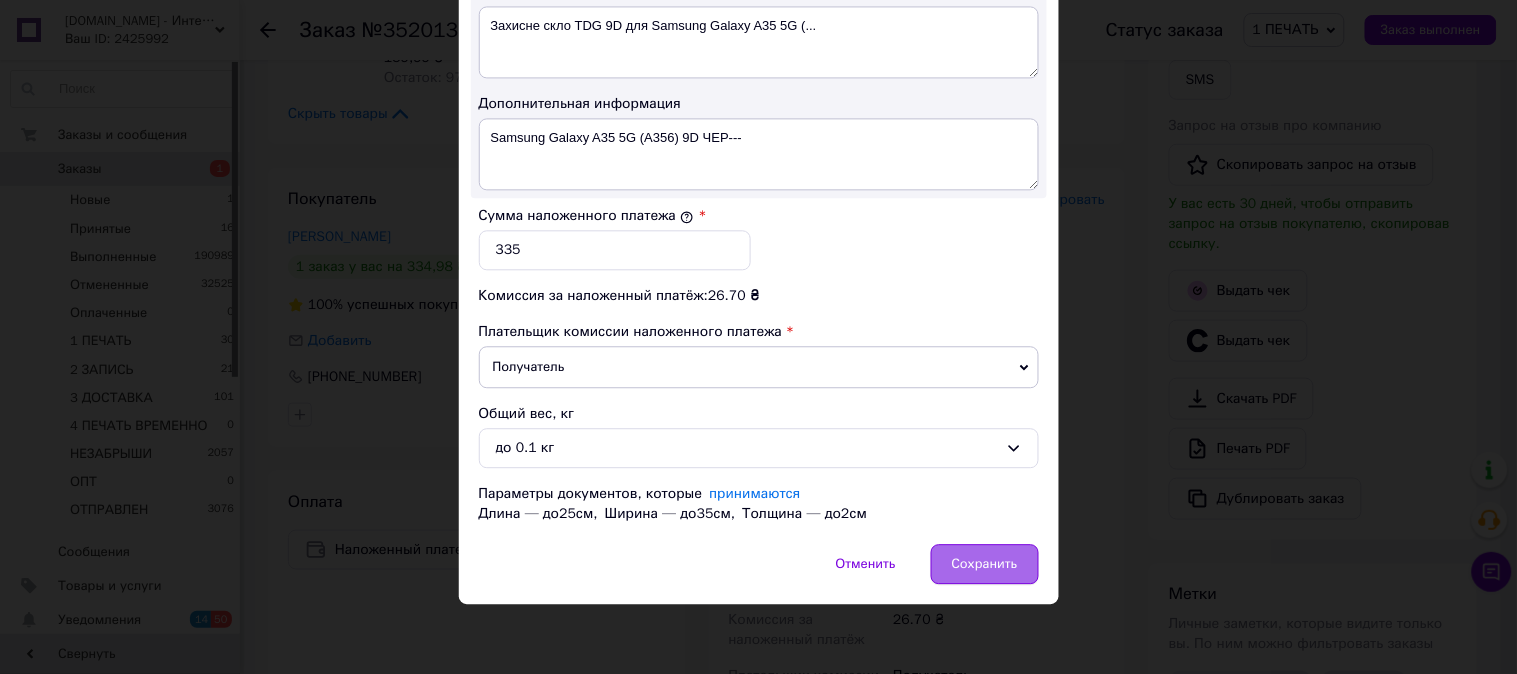 click on "Сохранить" at bounding box center [985, 564] 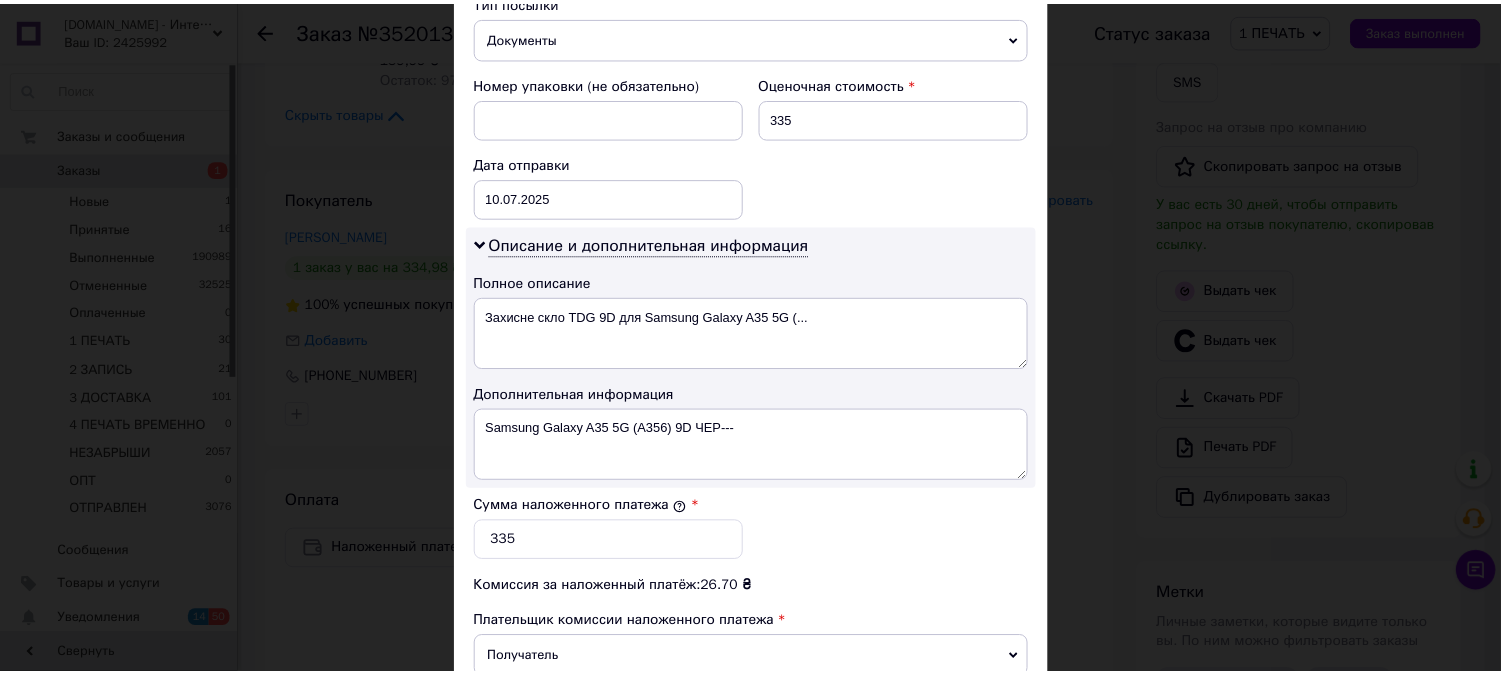 scroll, scrollTop: 765, scrollLeft: 0, axis: vertical 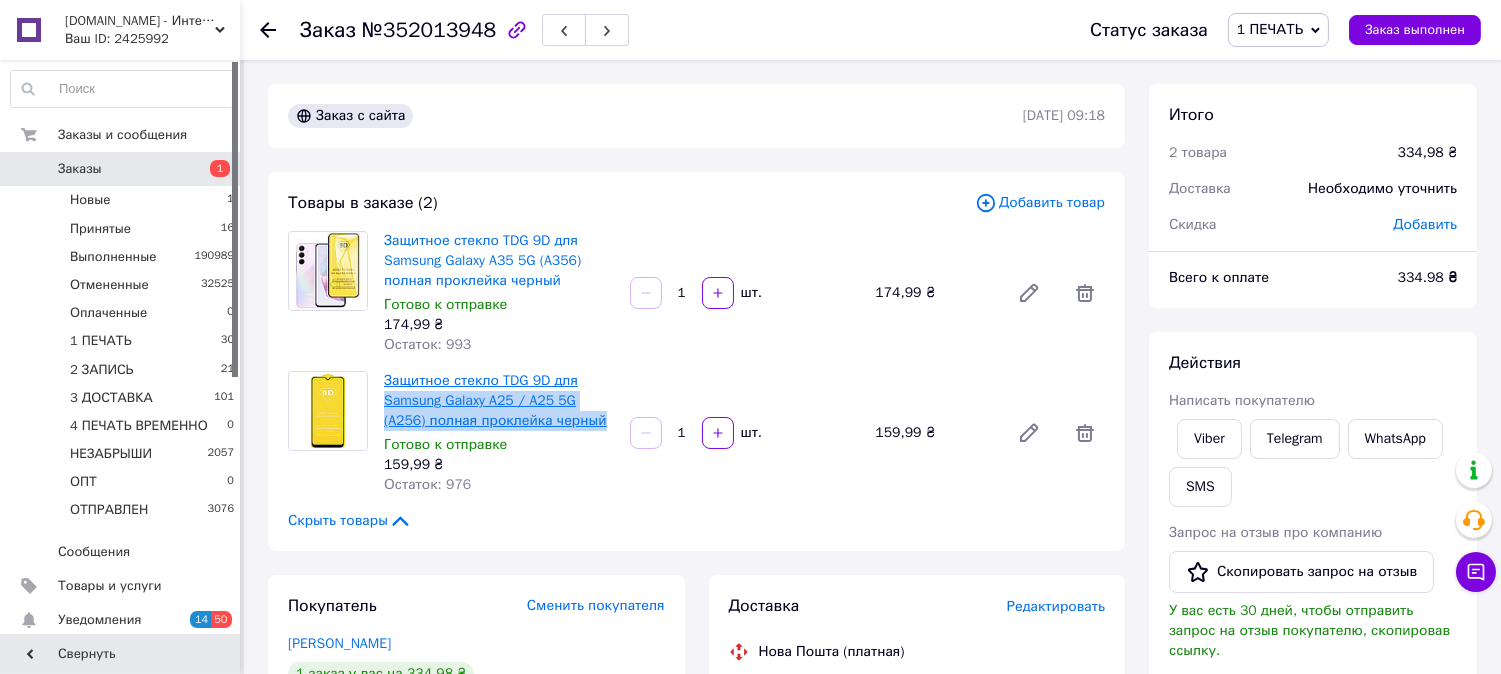 drag, startPoint x: 608, startPoint y: 420, endPoint x: 384, endPoint y: 398, distance: 225.07776 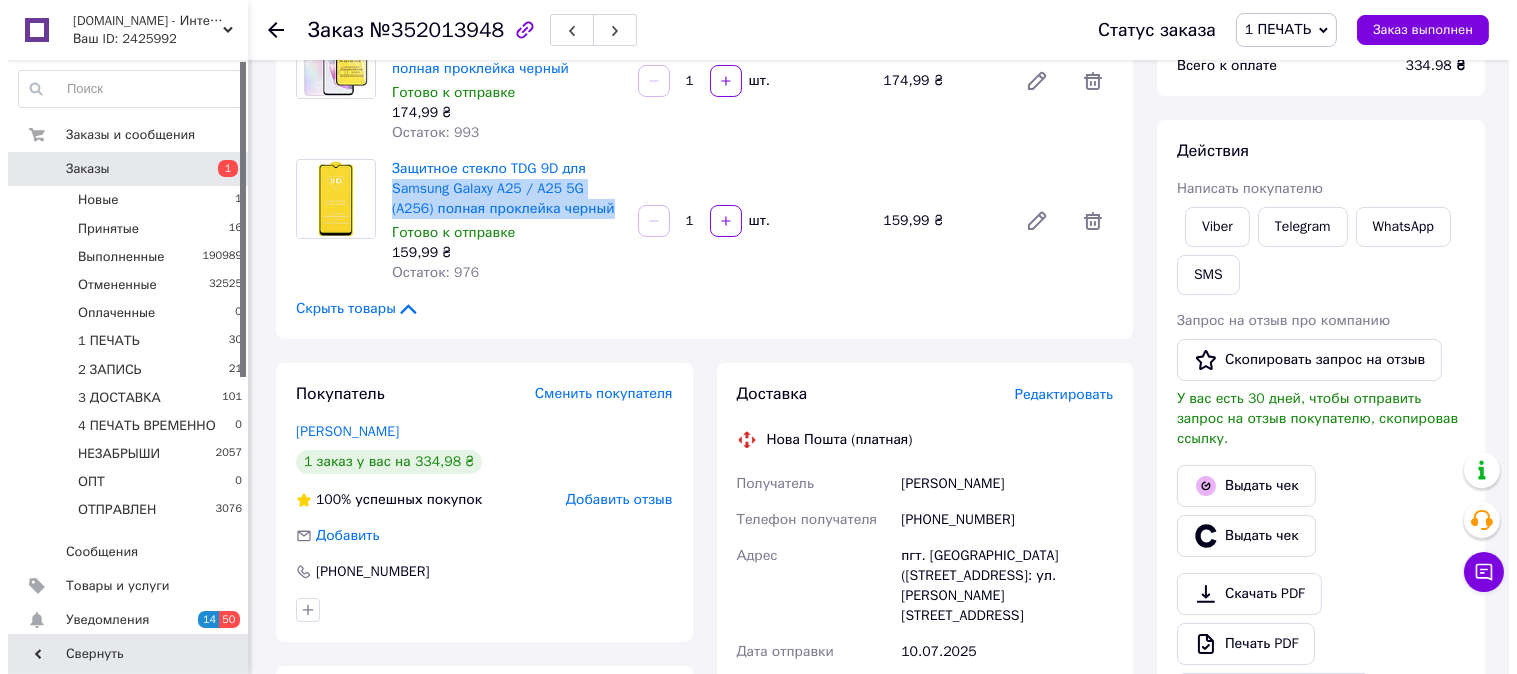 scroll, scrollTop: 222, scrollLeft: 0, axis: vertical 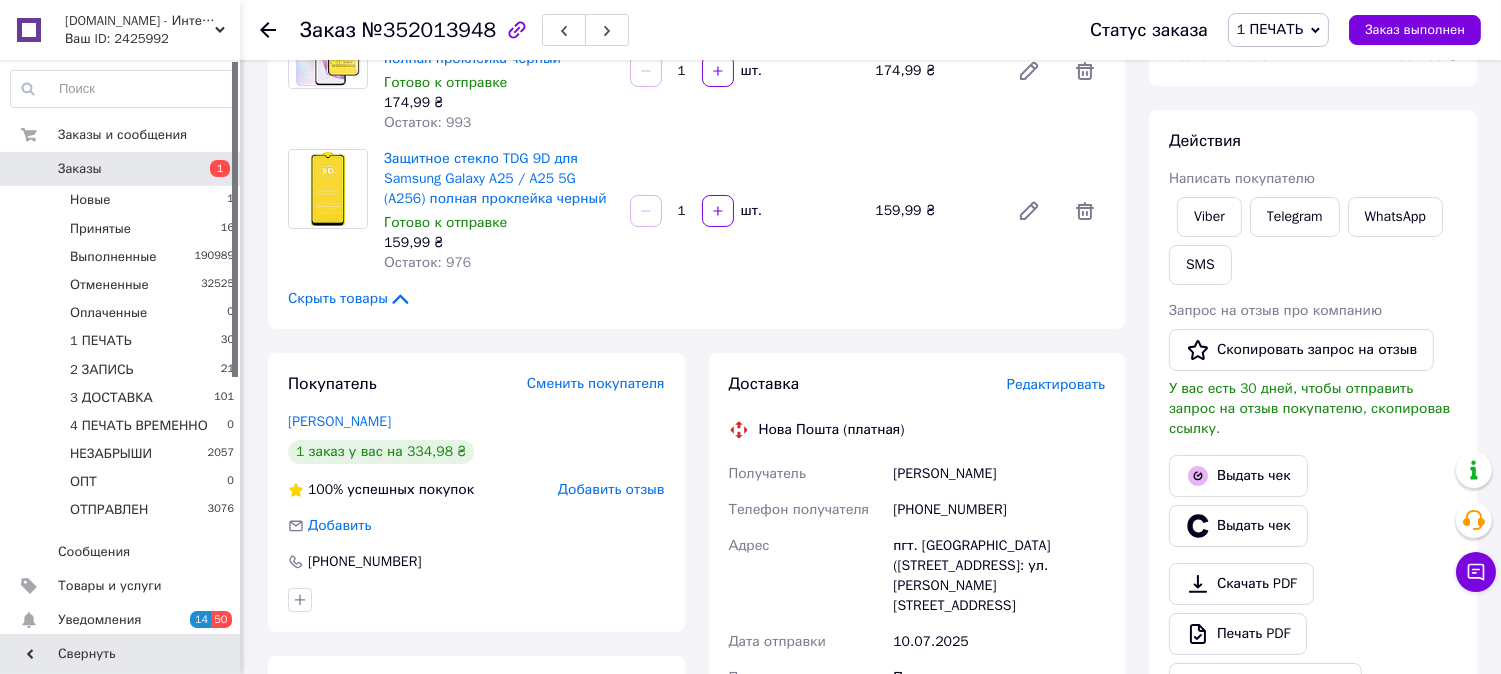 click on "Редактировать" at bounding box center [1056, 384] 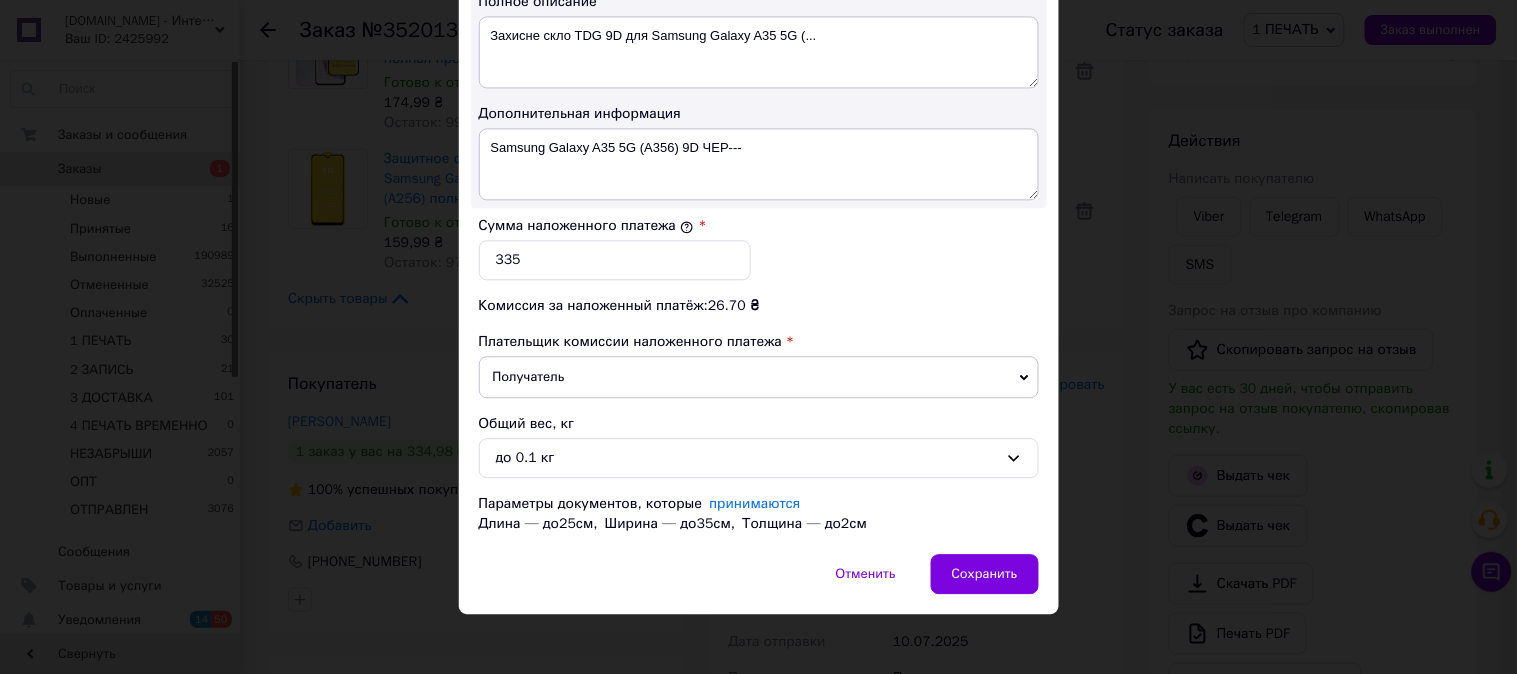 scroll, scrollTop: 1098, scrollLeft: 0, axis: vertical 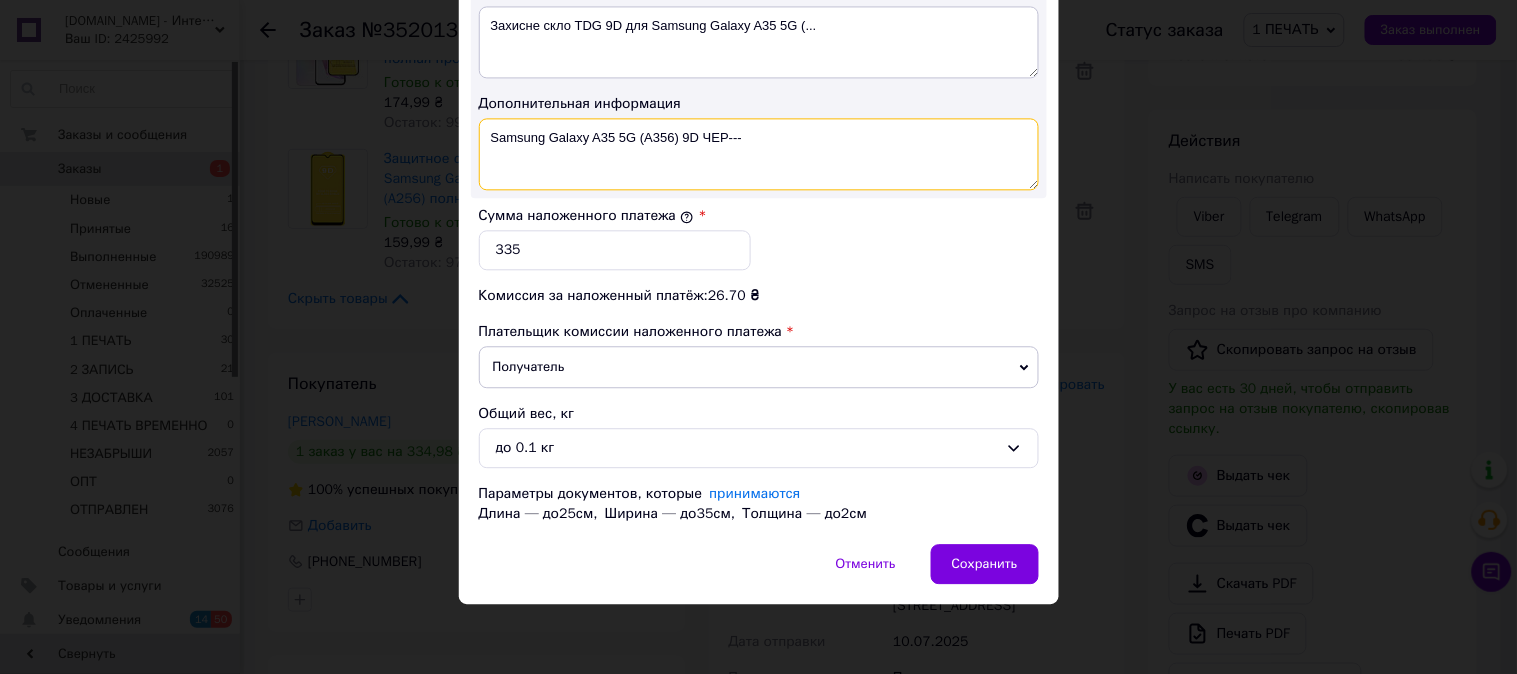 click on "Samsung Galaxy A35 5G (A356) 9D ЧЕР---" at bounding box center (759, 154) 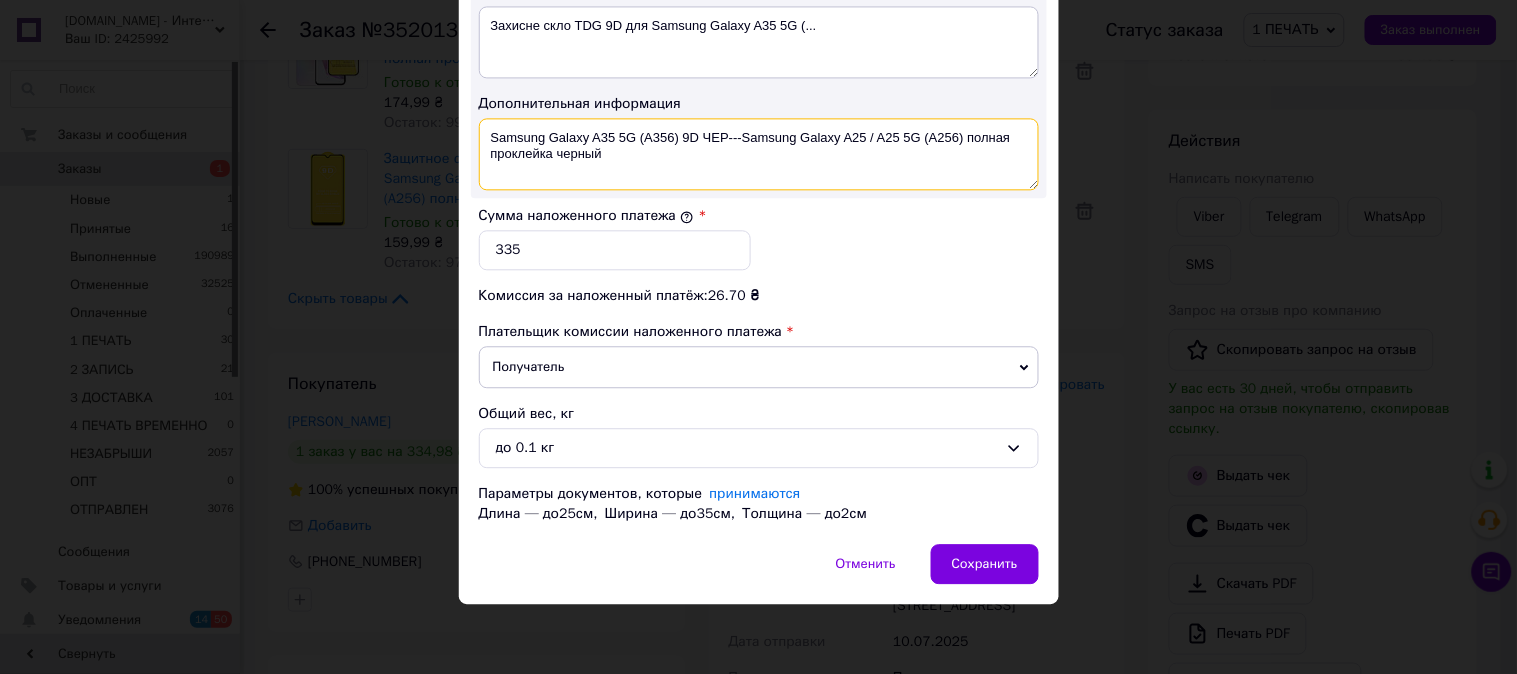 drag, startPoint x: 966, startPoint y: 138, endPoint x: 973, endPoint y: 147, distance: 11.401754 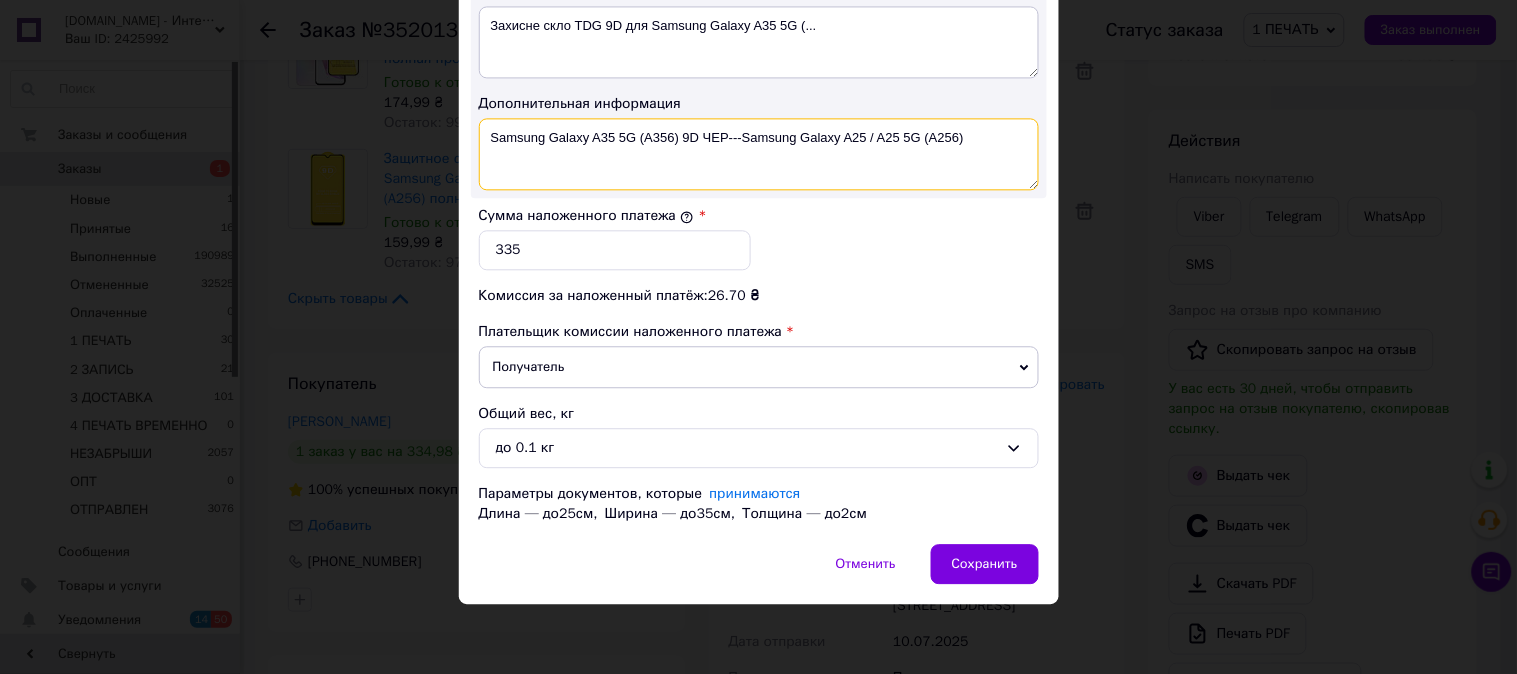 paste on "9D ЧЕР" 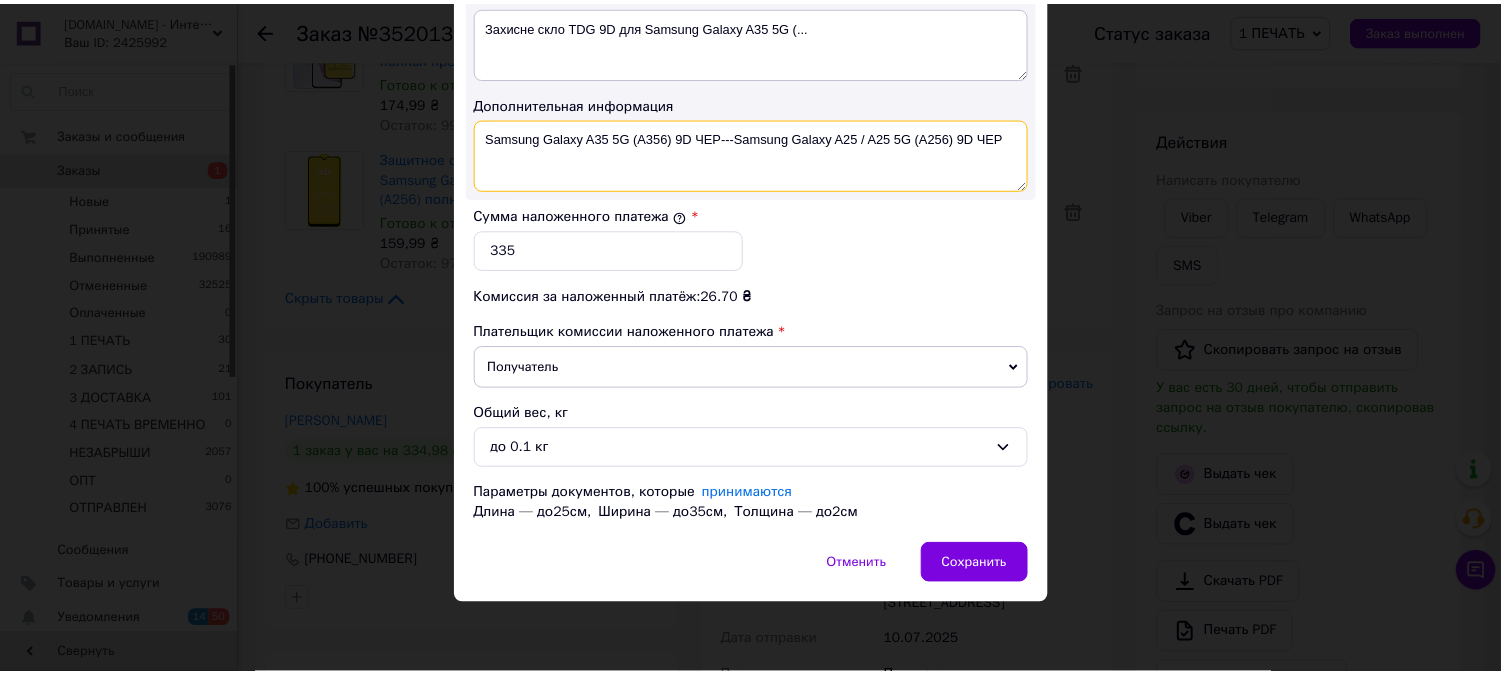 scroll, scrollTop: 1098, scrollLeft: 0, axis: vertical 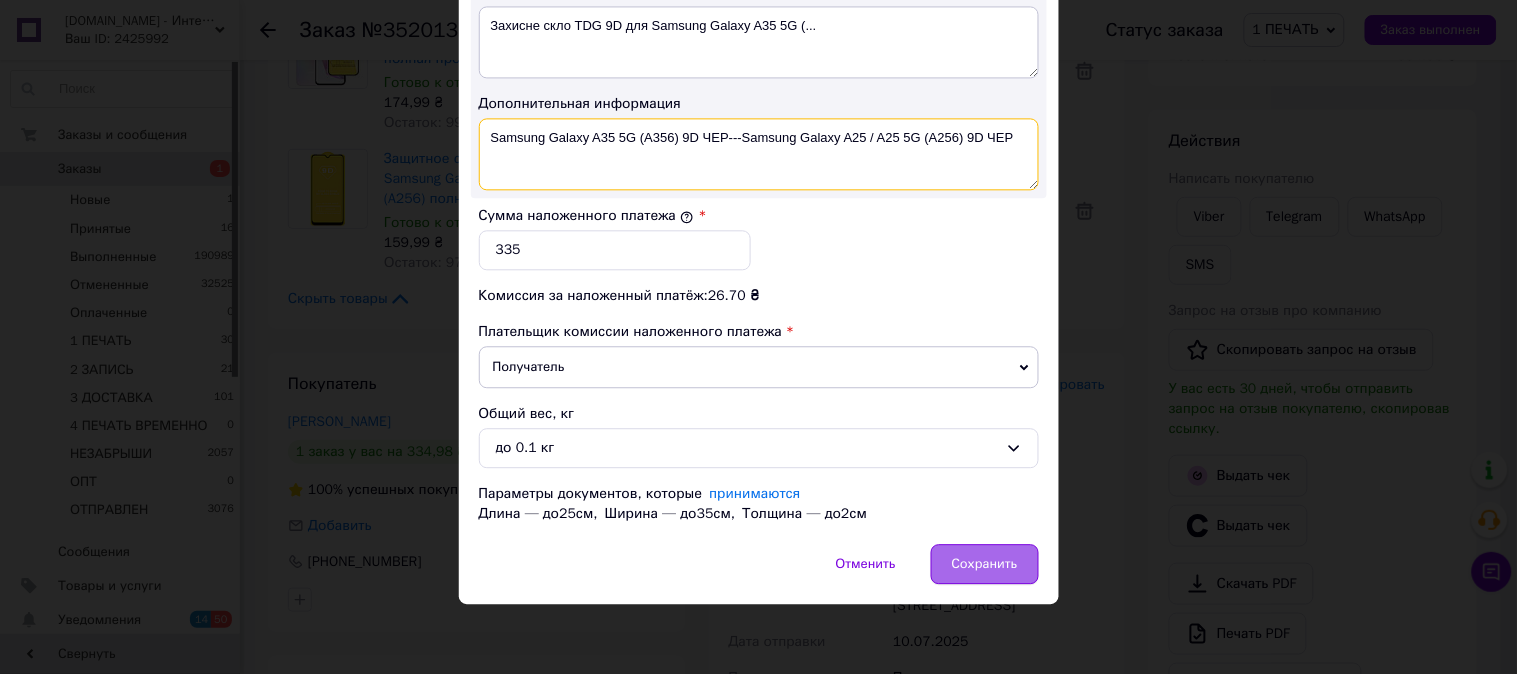 type on "Samsung Galaxy A35 5G (A356) 9D ЧЕР---Samsung Galaxy A25 / A25 5G (A256) 9D ЧЕР" 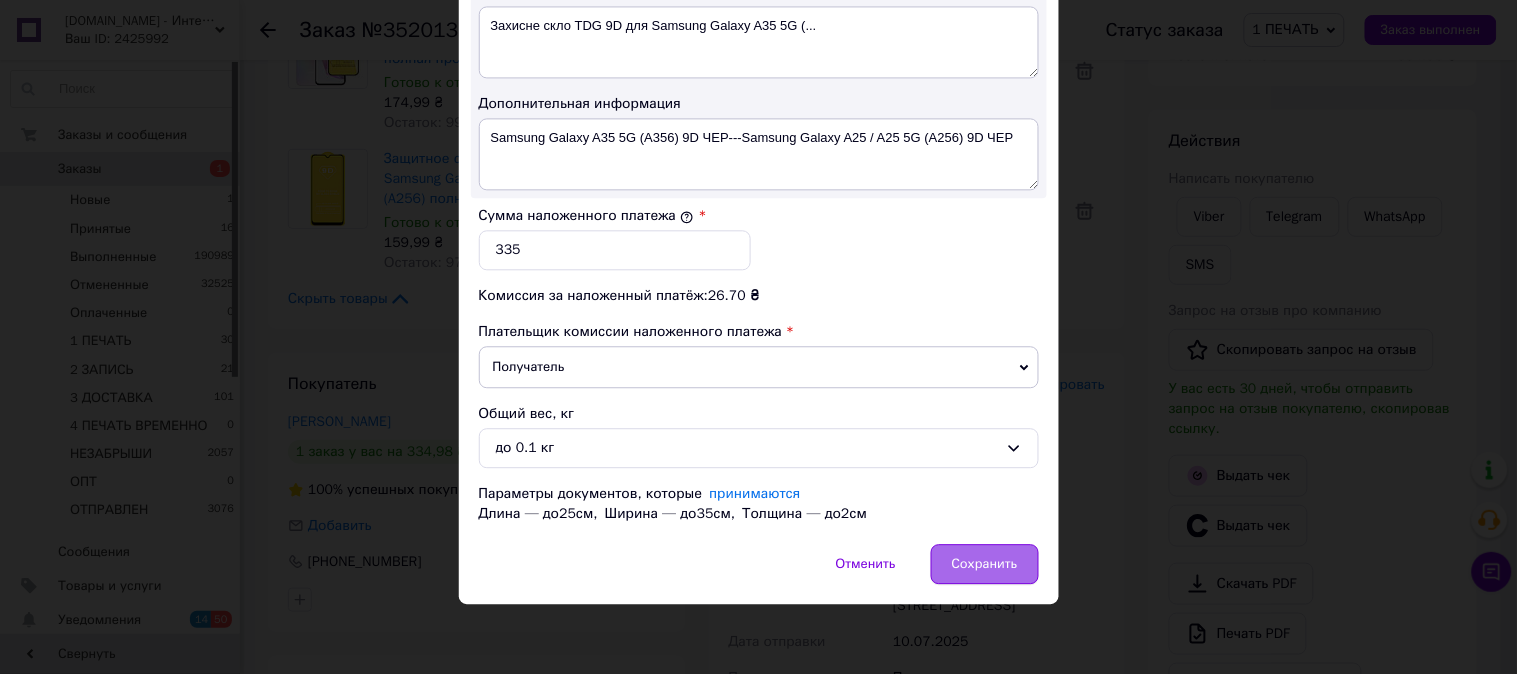 click on "Сохранить" at bounding box center (985, 564) 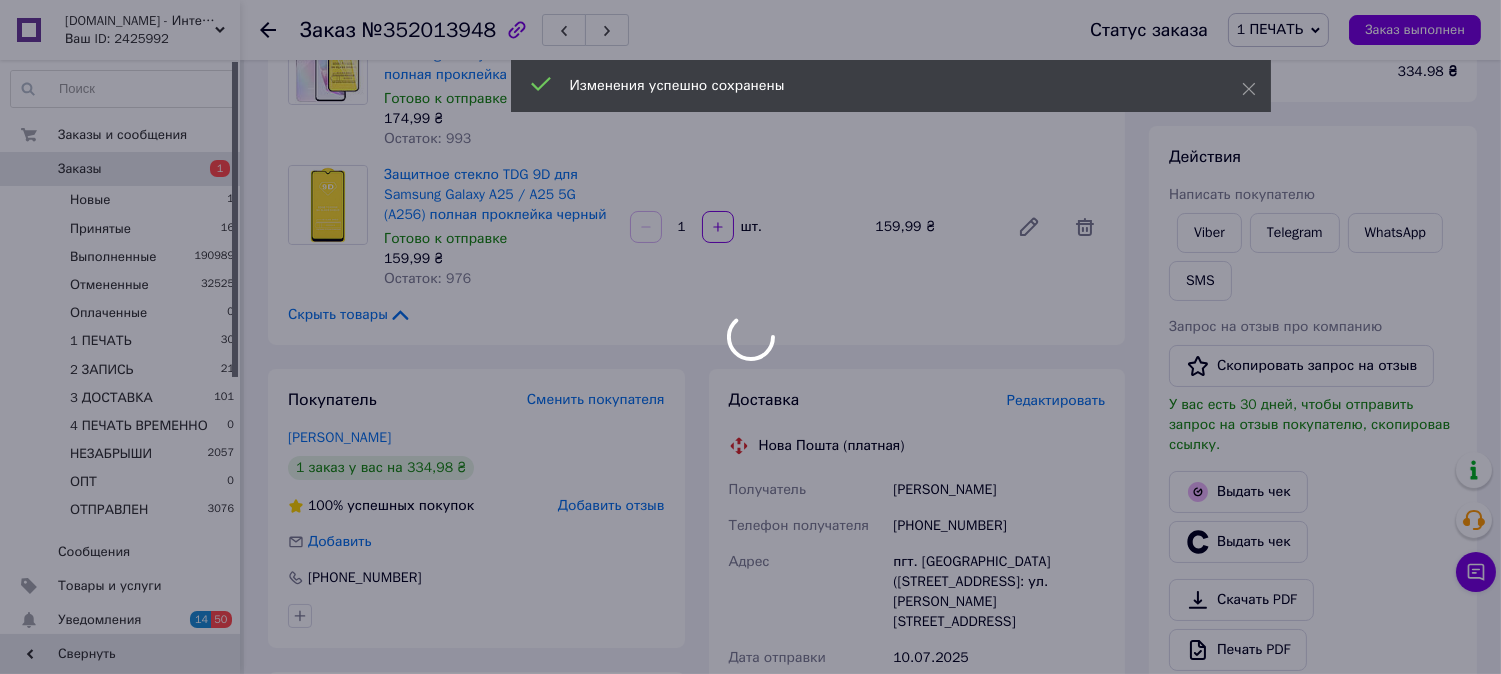 scroll, scrollTop: 0, scrollLeft: 0, axis: both 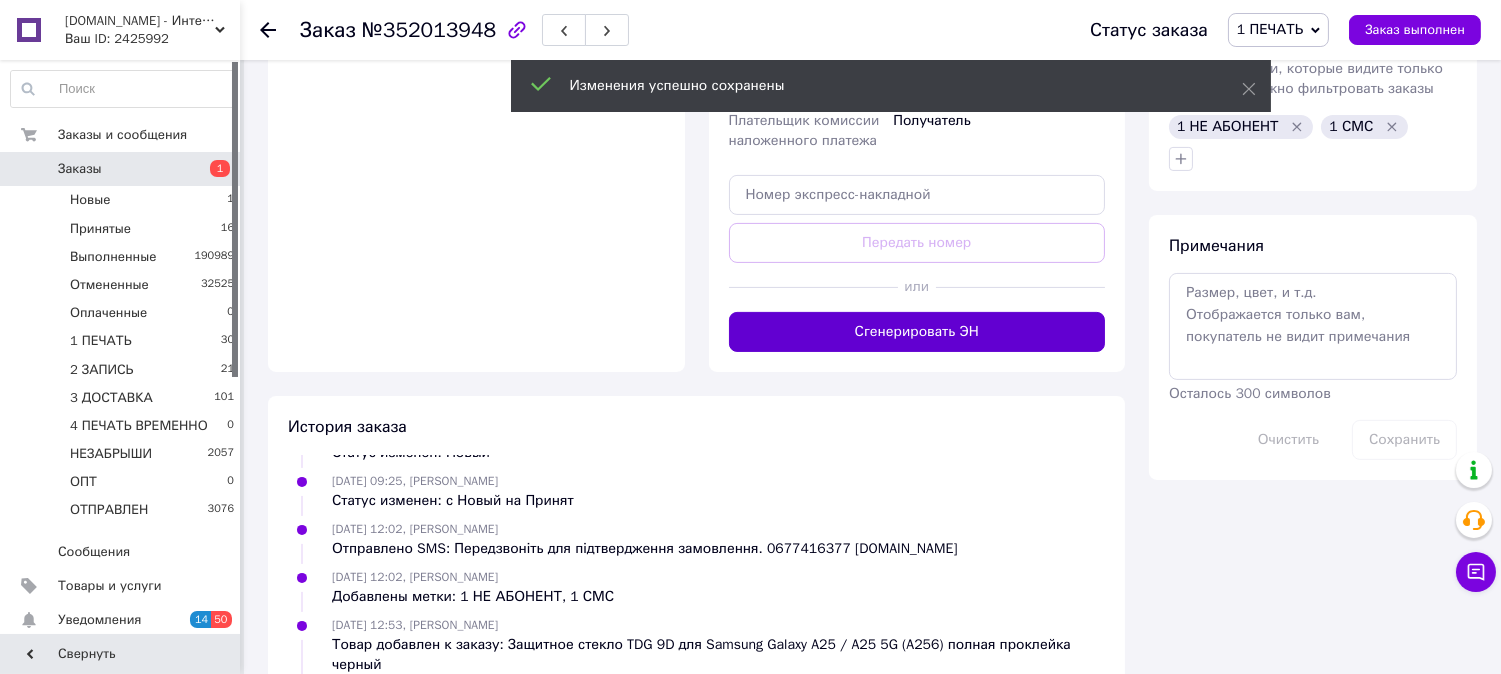 click on "Сгенерировать ЭН" at bounding box center [917, 332] 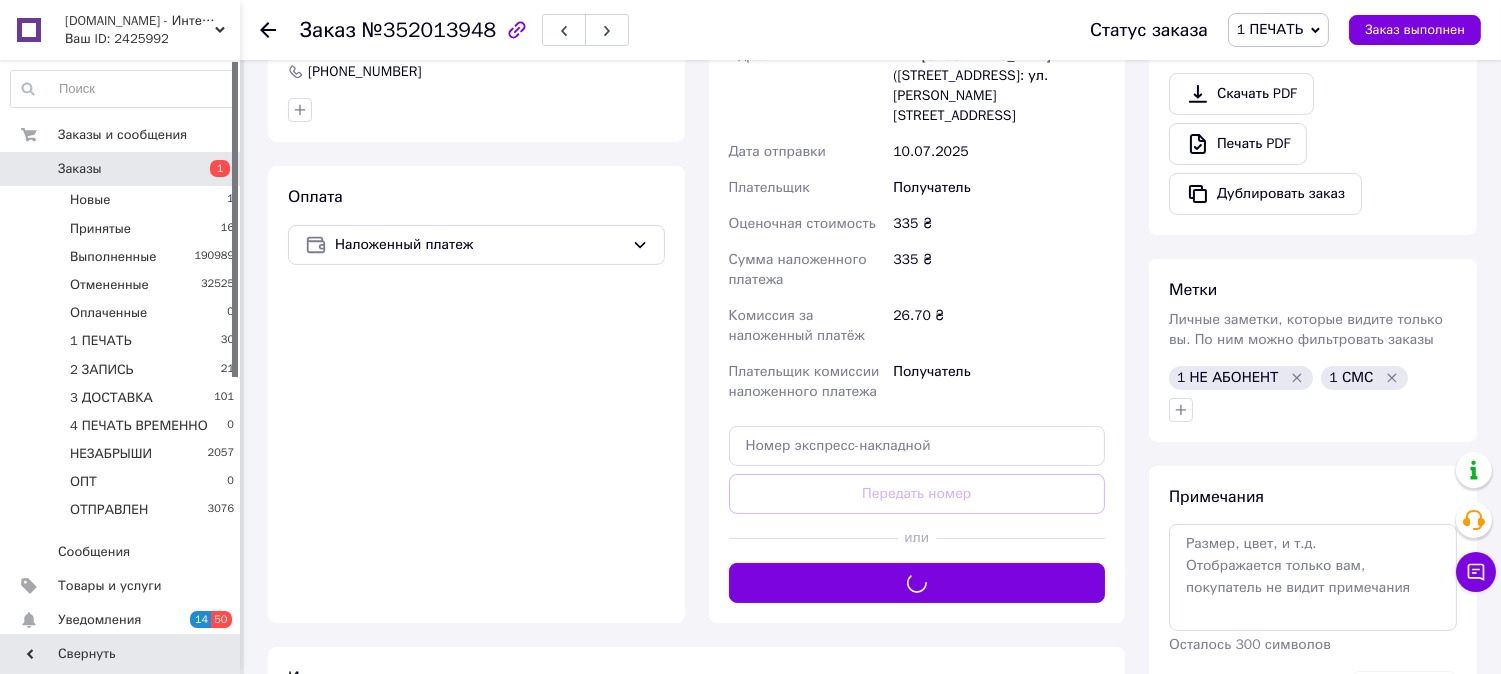 scroll, scrollTop: 1000, scrollLeft: 0, axis: vertical 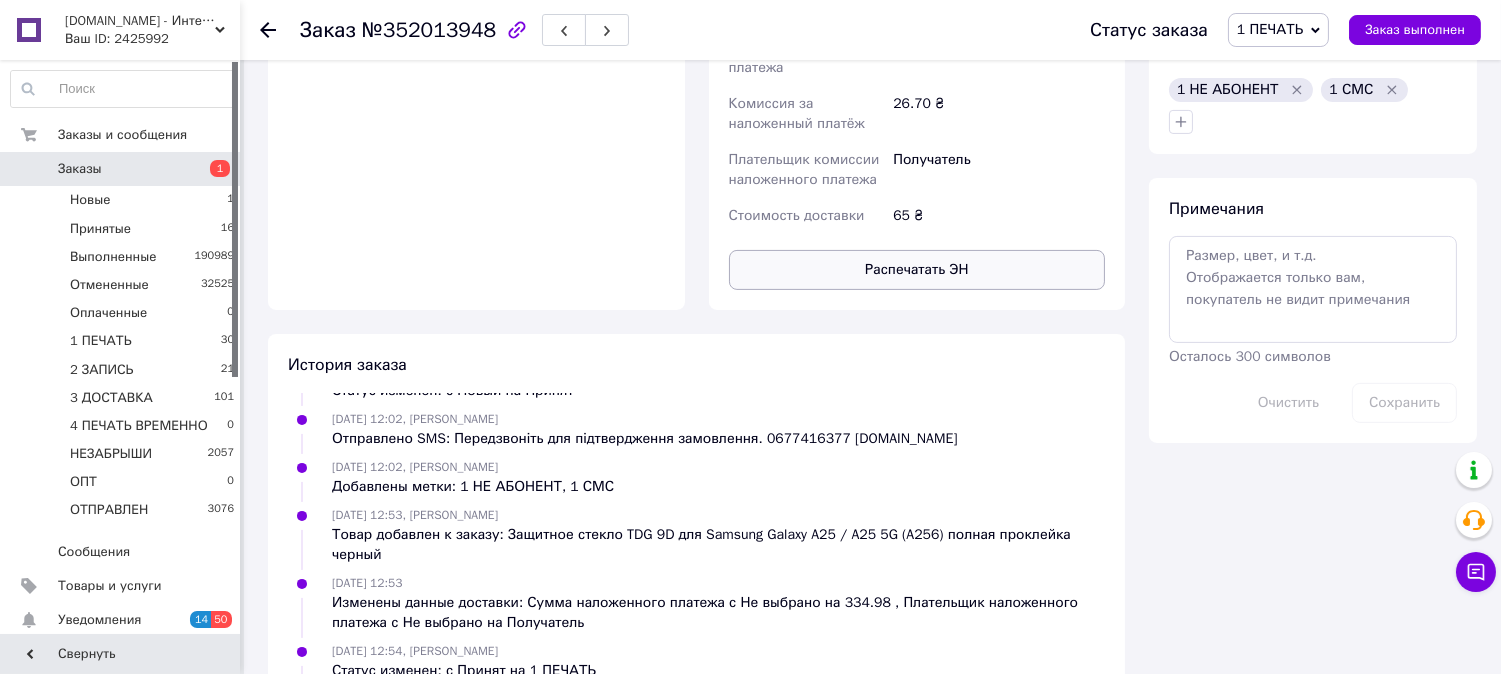 click on "Распечатать ЭН" at bounding box center [917, 270] 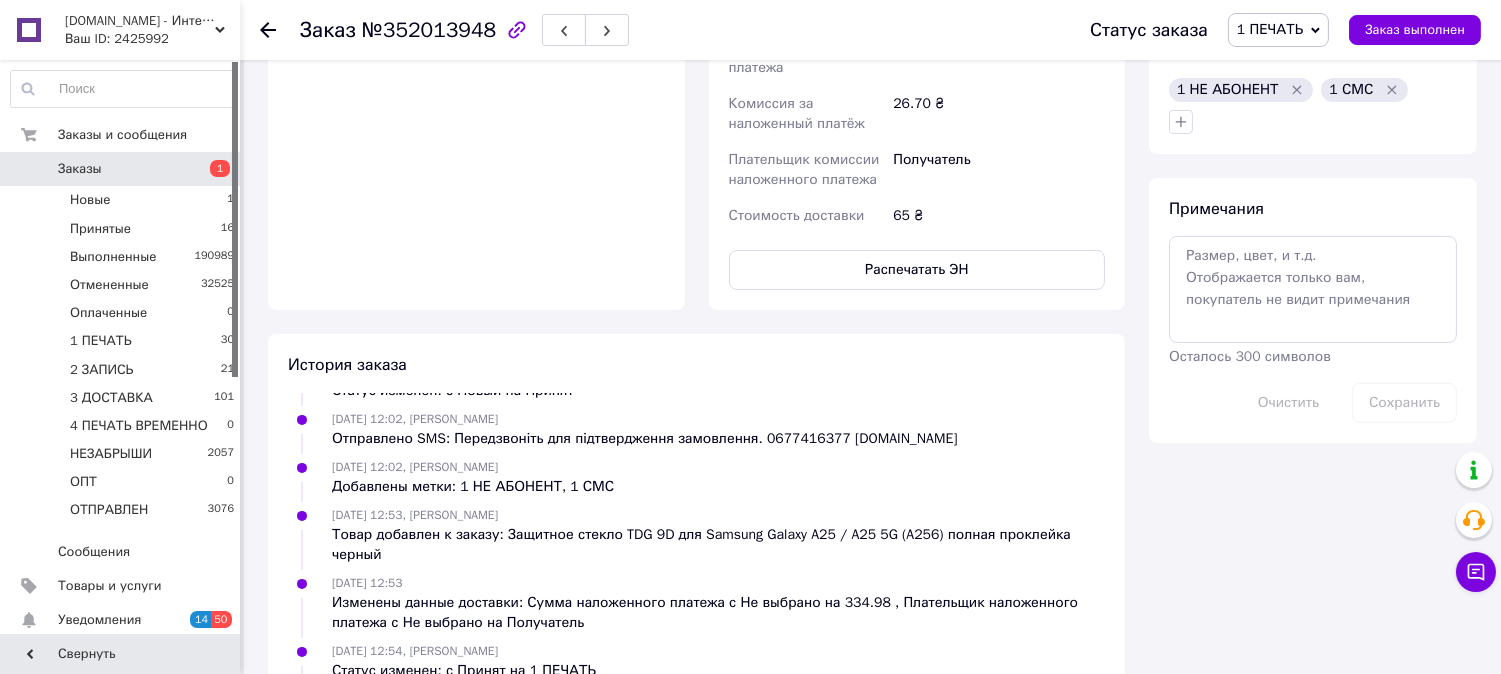 click on "1 ПЕЧАТЬ" at bounding box center (1278, 30) 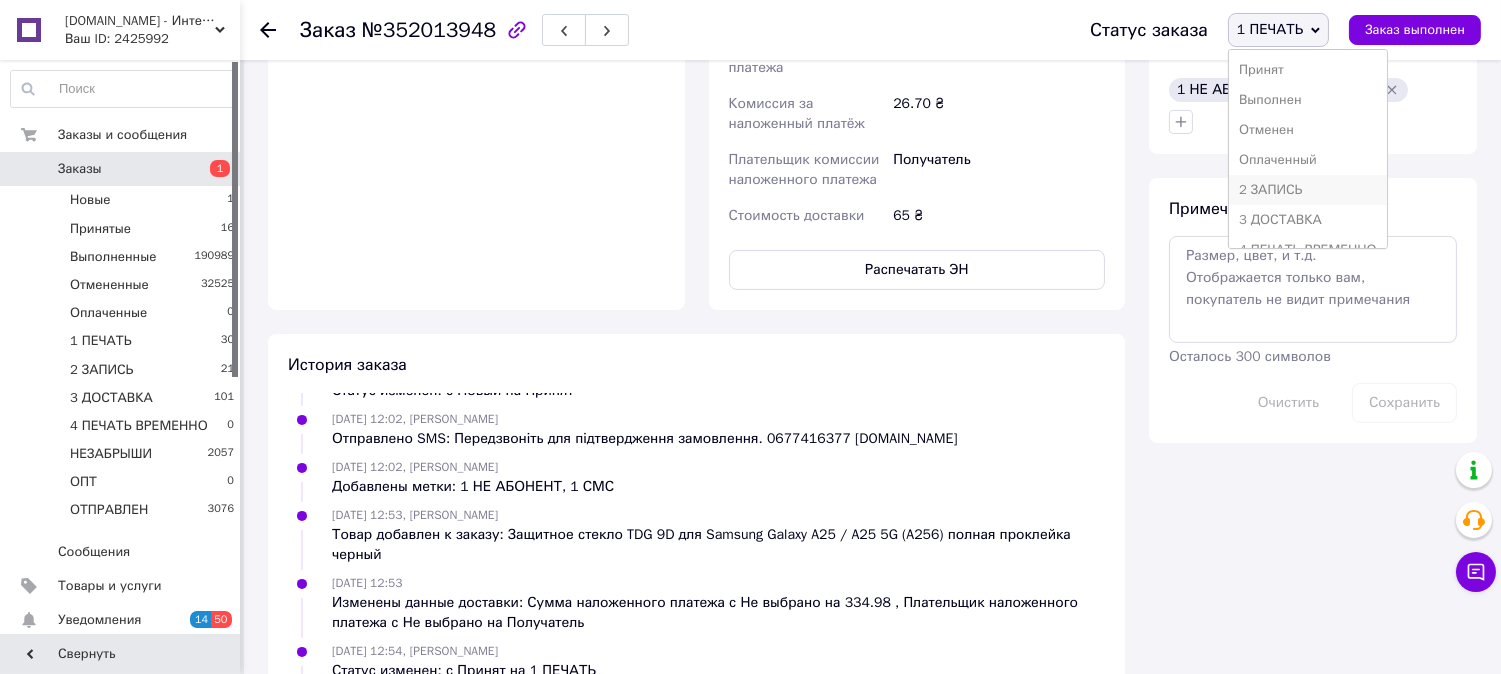 click on "2 ЗАПИСЬ" at bounding box center (1308, 190) 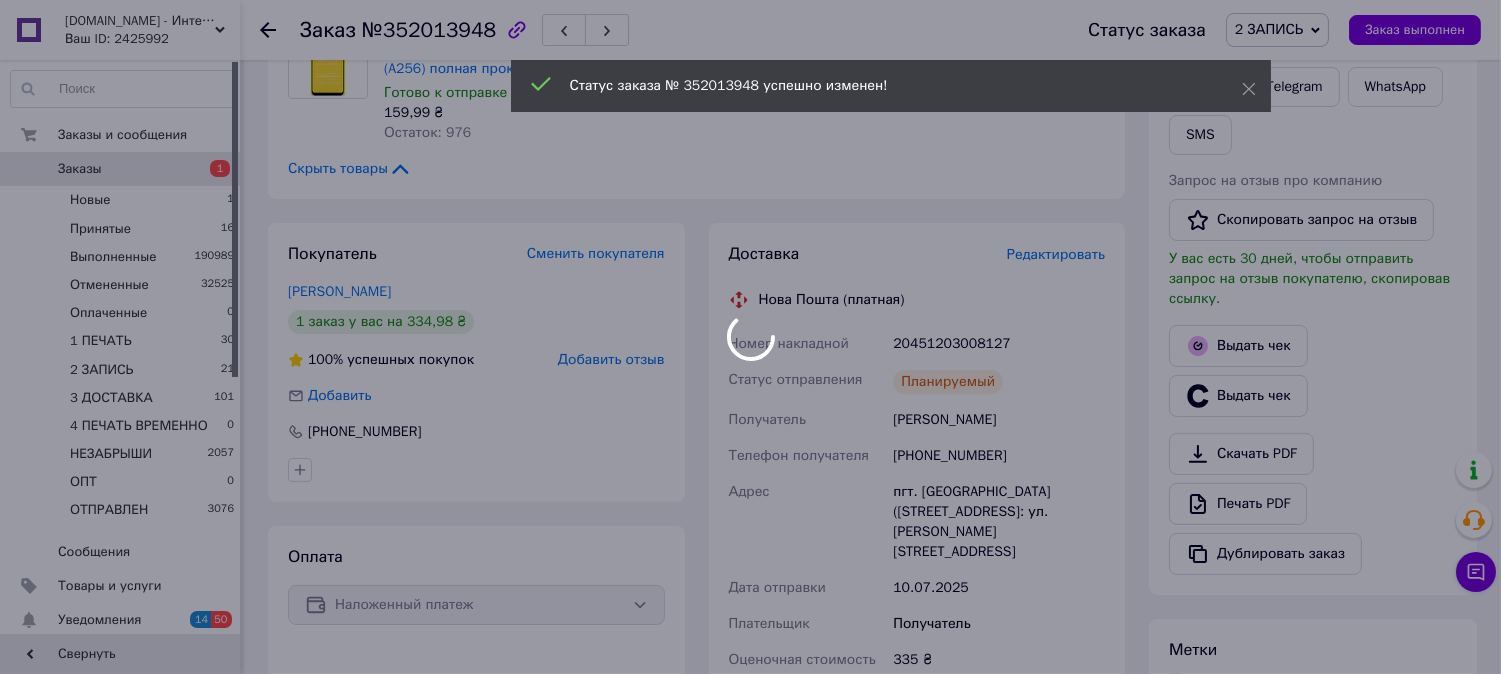 scroll, scrollTop: 0, scrollLeft: 0, axis: both 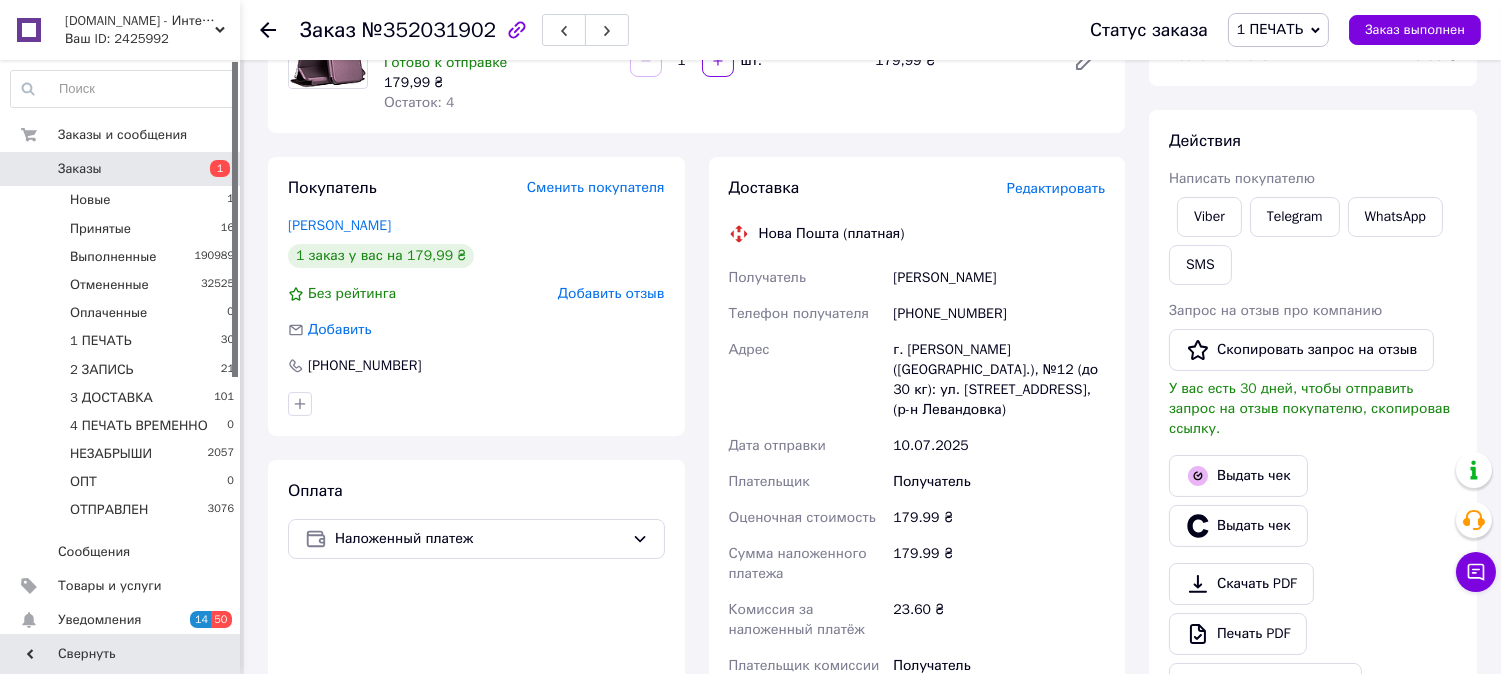 click on "Редактировать" at bounding box center (1056, 188) 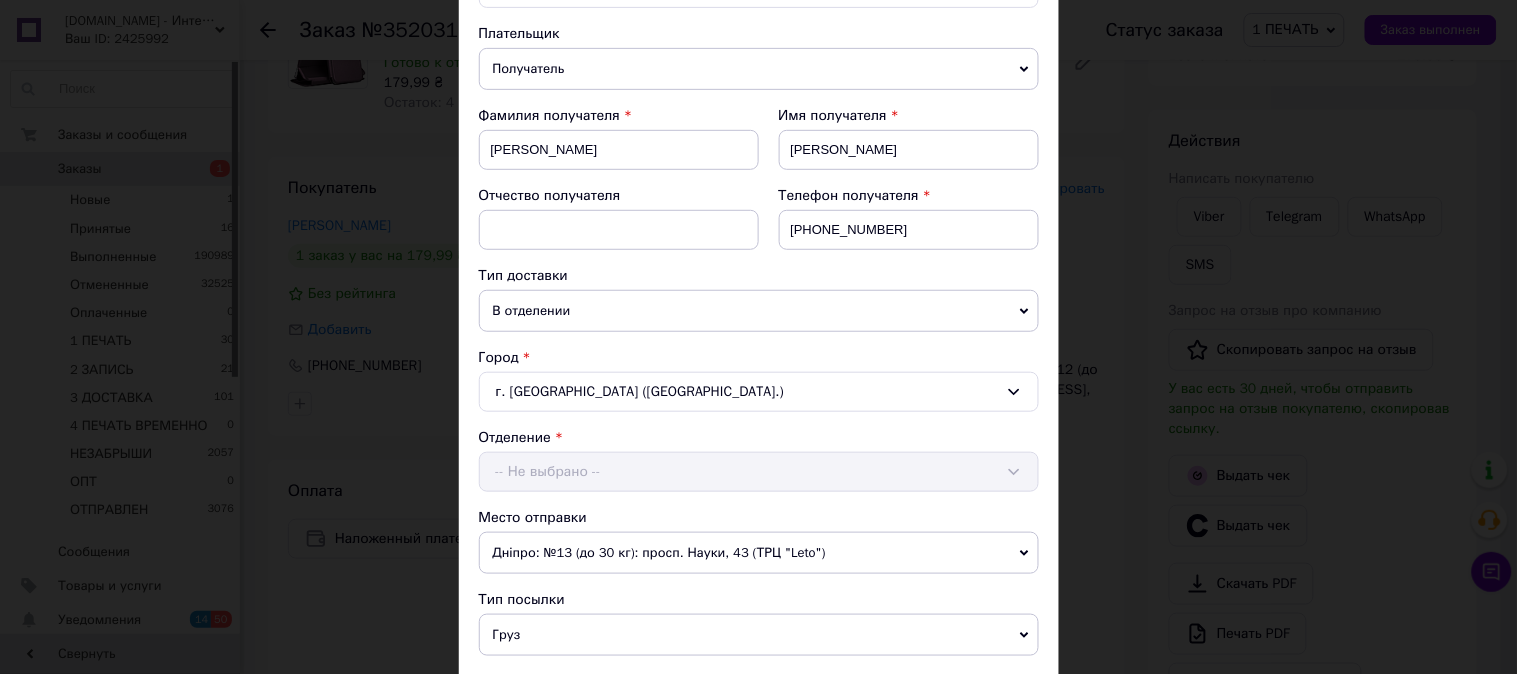 scroll, scrollTop: 555, scrollLeft: 0, axis: vertical 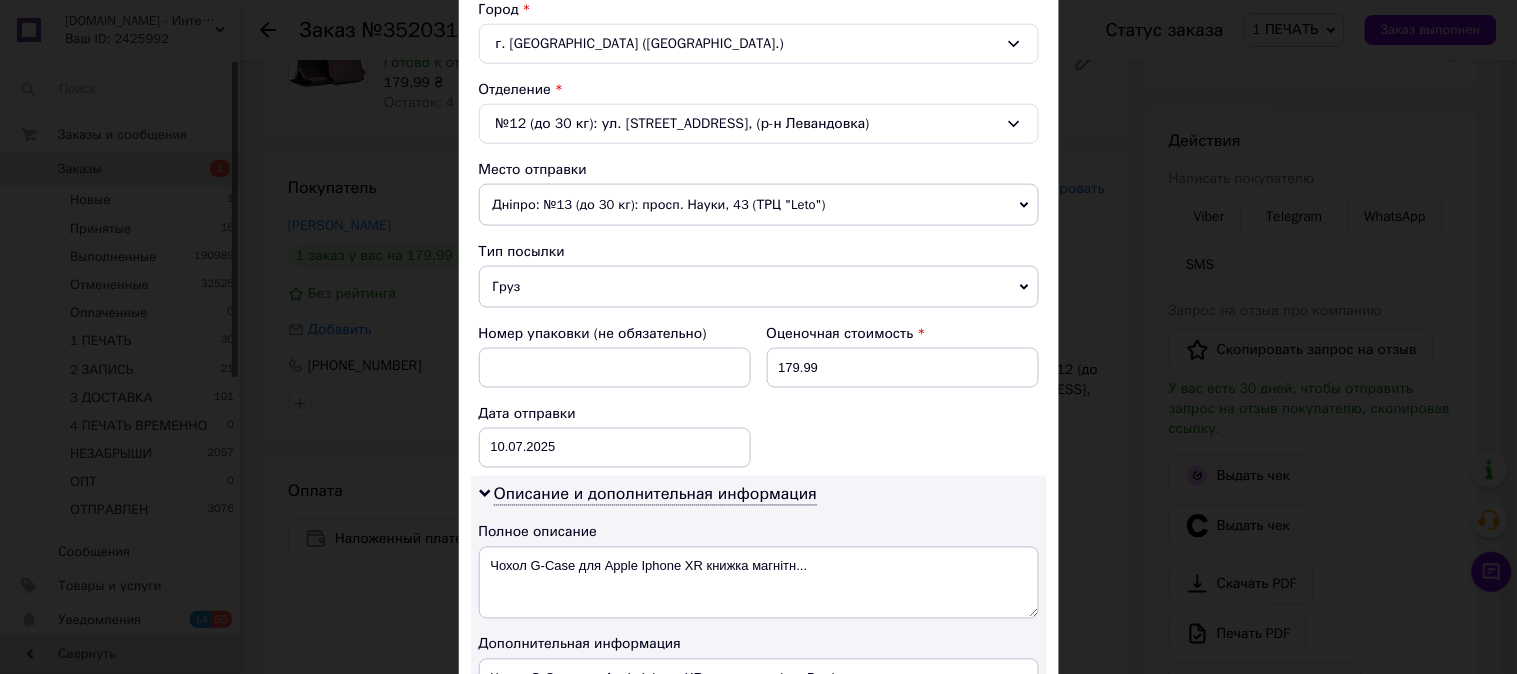 click on "Груз" at bounding box center (759, 287) 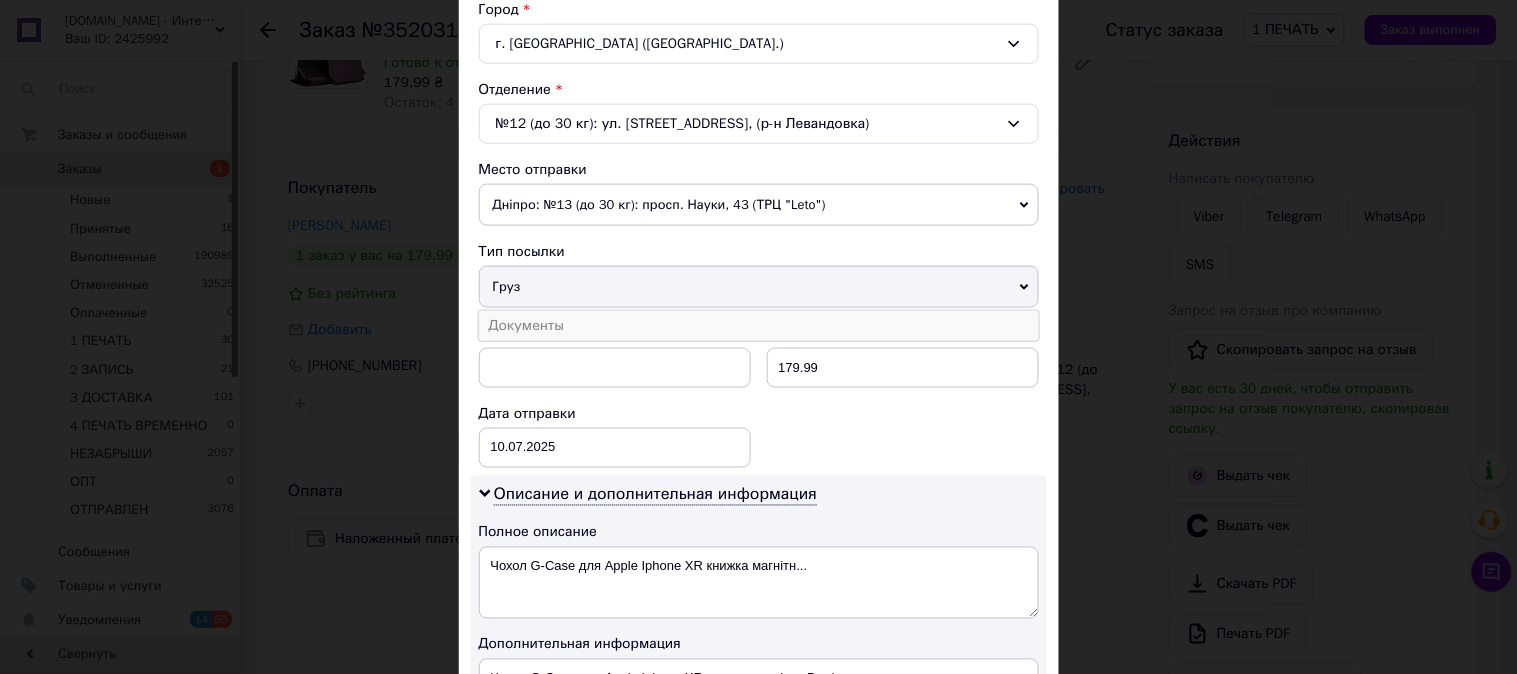 click on "Документы" at bounding box center (759, 326) 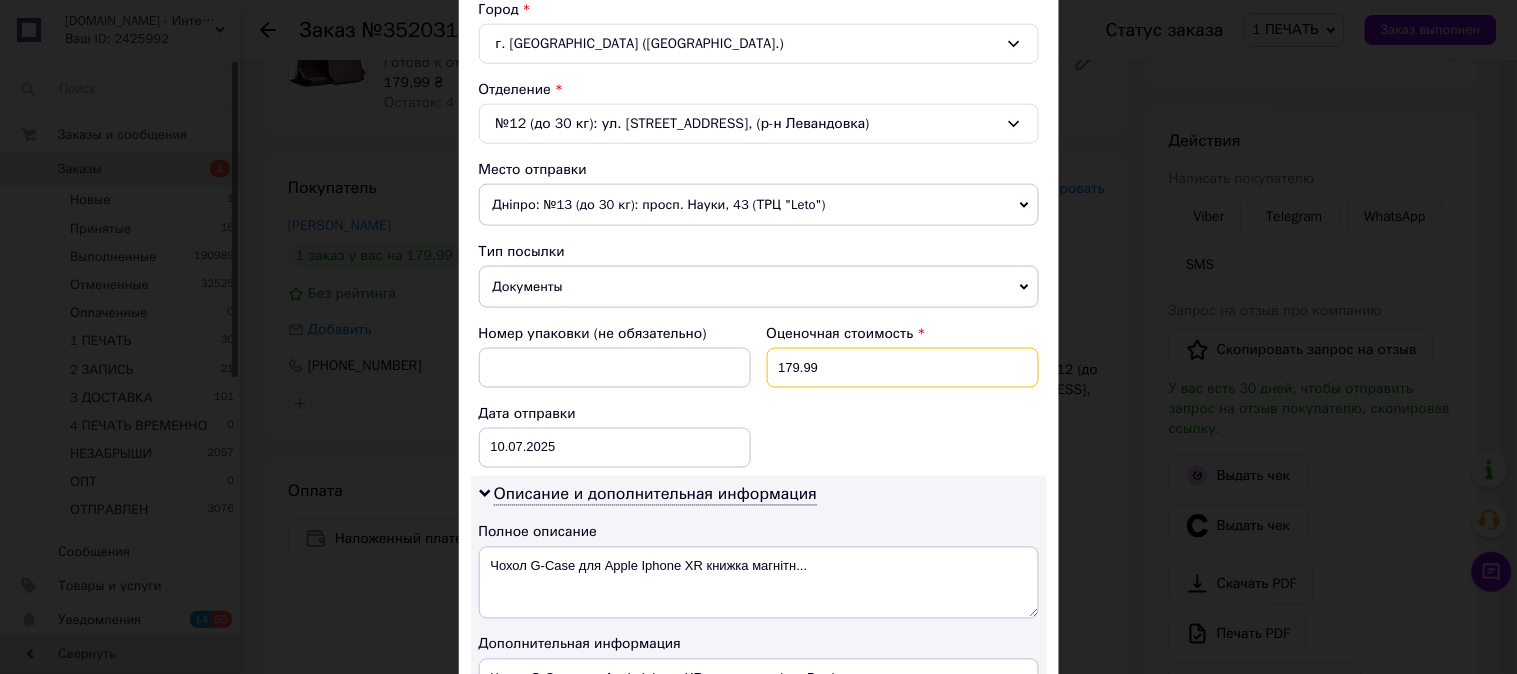 click on "179.99" at bounding box center (903, 368) 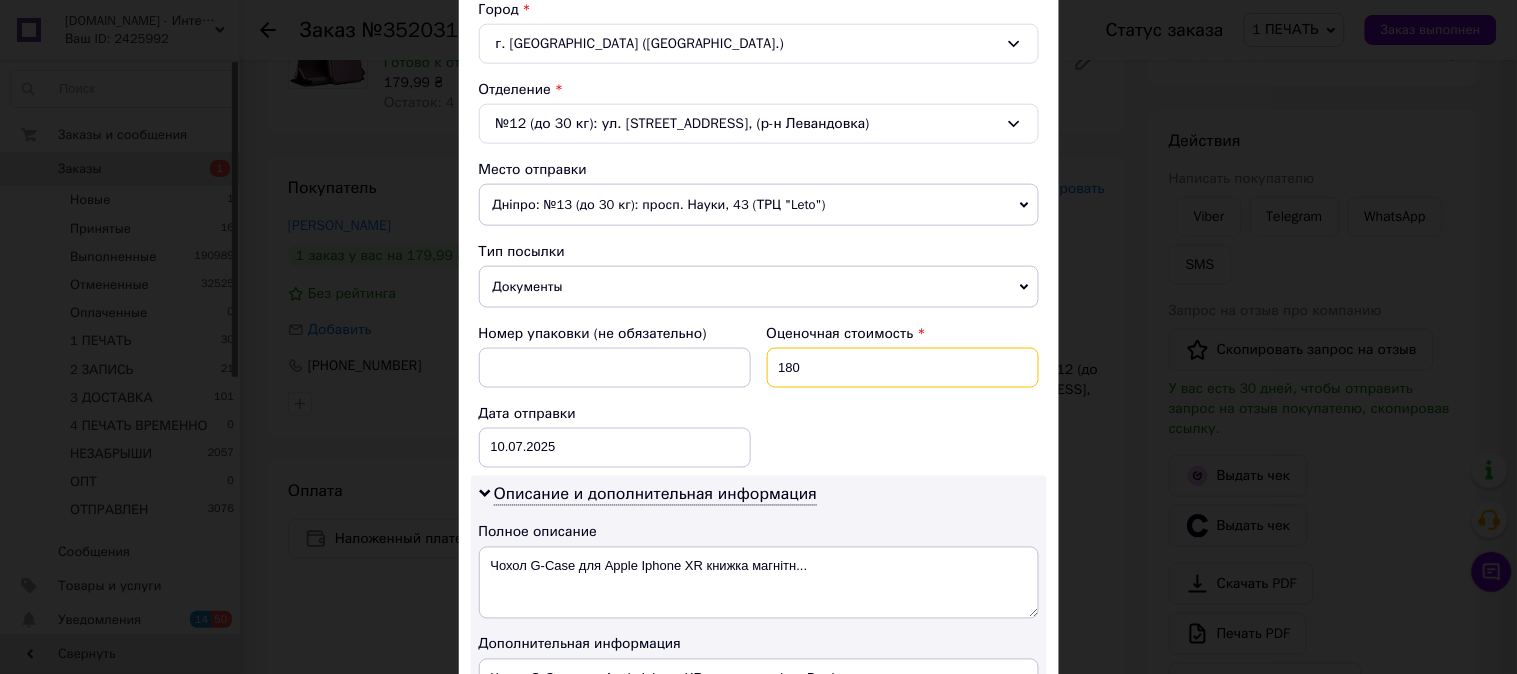 type on "180" 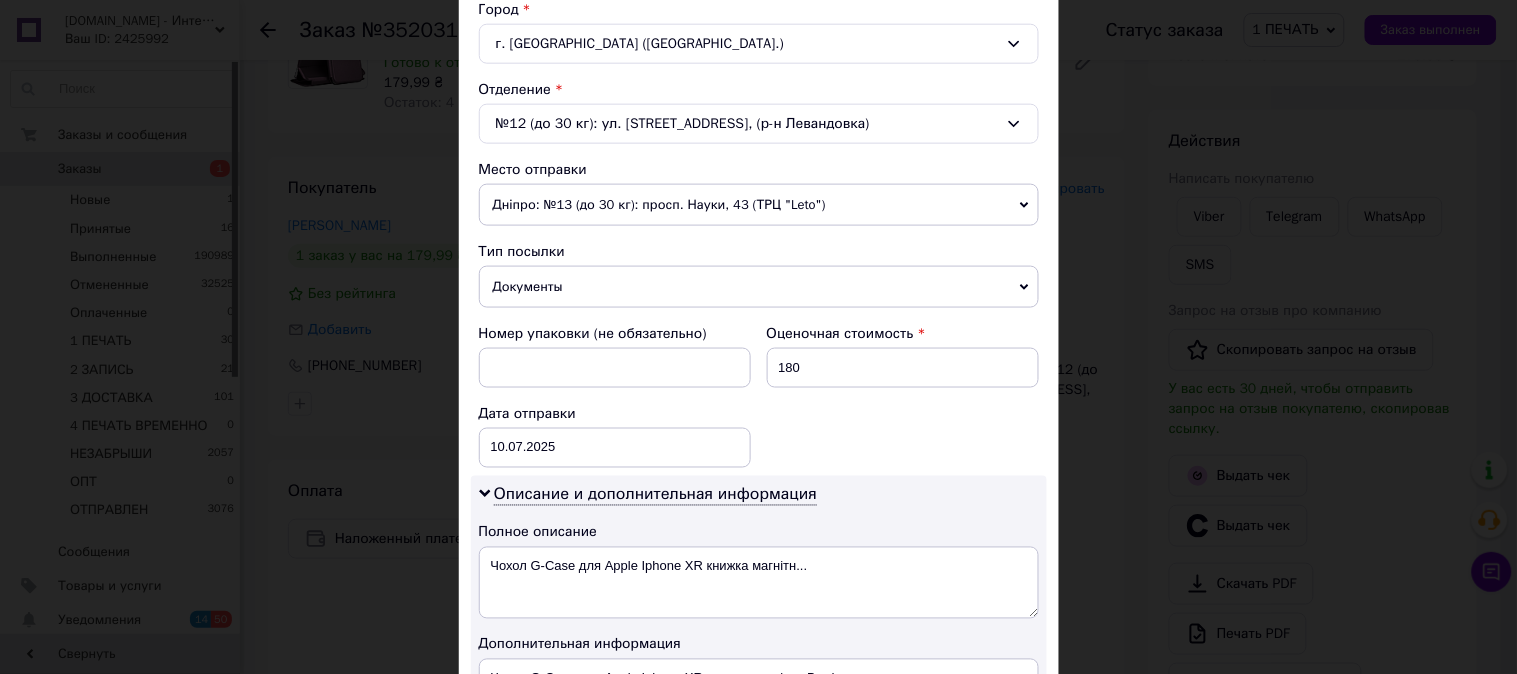 click on "Номер упаковки (не обязательно) Оценочная стоимость 180 Дата отправки [DATE] < 2025 > < Июль > Пн Вт Ср Чт Пт Сб Вс 30 1 2 3 4 5 6 7 8 9 10 11 12 13 14 15 16 17 18 19 20 21 22 23 24 25 26 27 28 29 30 31 1 2 3 4 5 6 7 8 9 10" at bounding box center [759, 396] 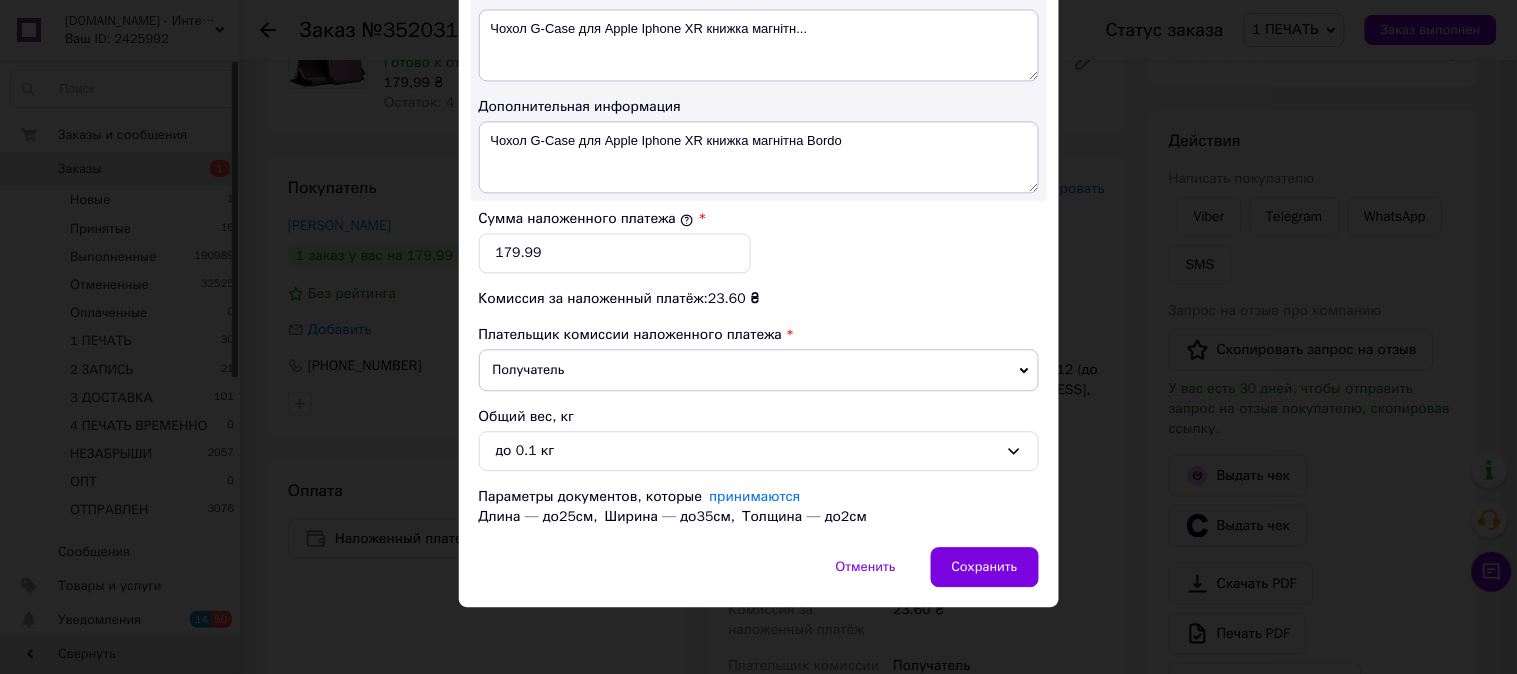 scroll, scrollTop: 1098, scrollLeft: 0, axis: vertical 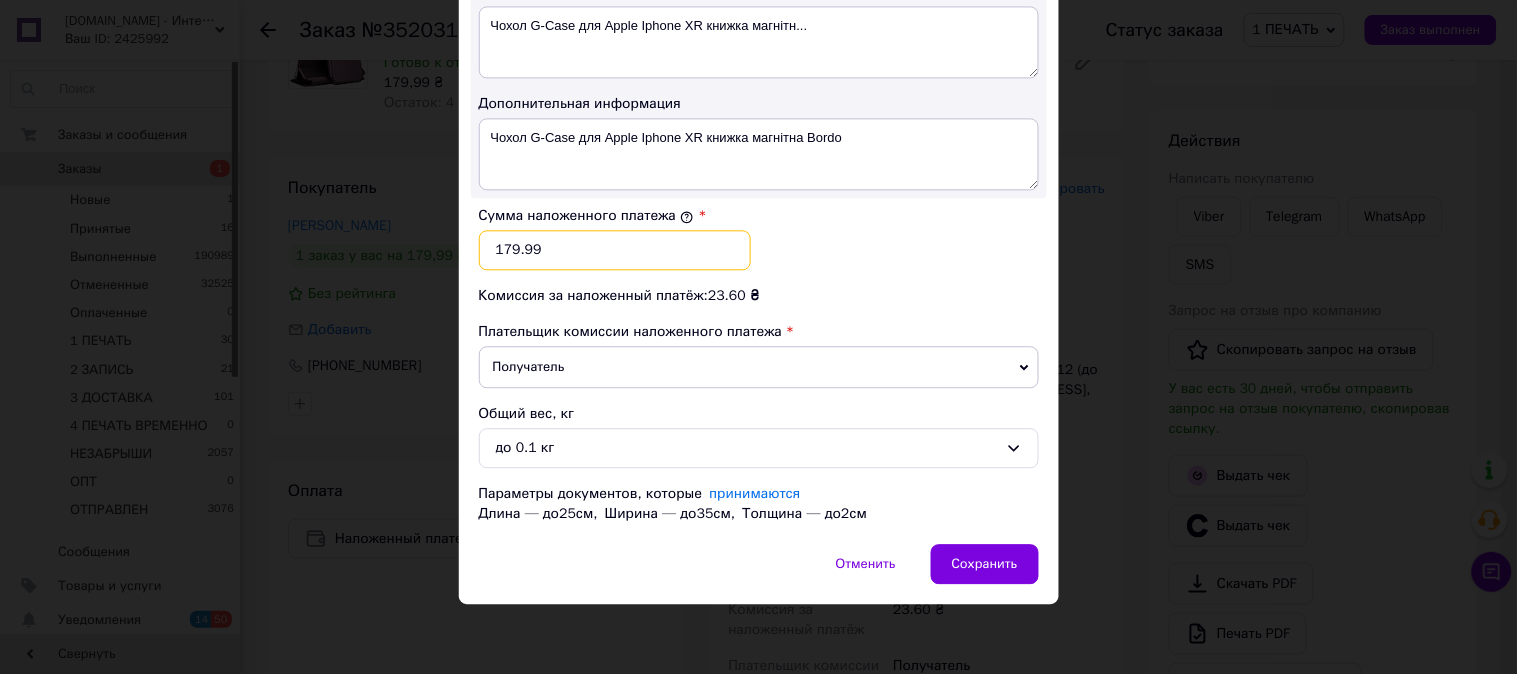 click on "179.99" at bounding box center (615, 250) 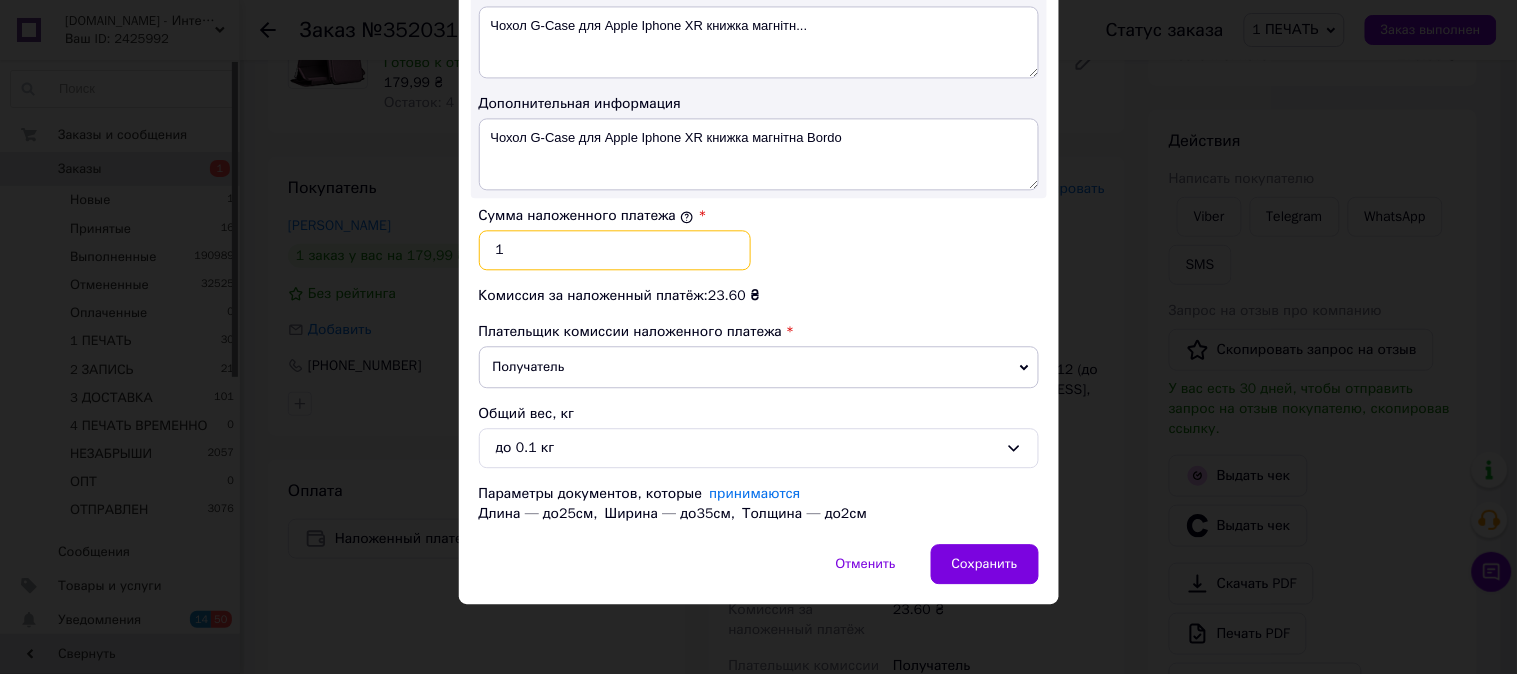 click on "1" at bounding box center (615, 250) 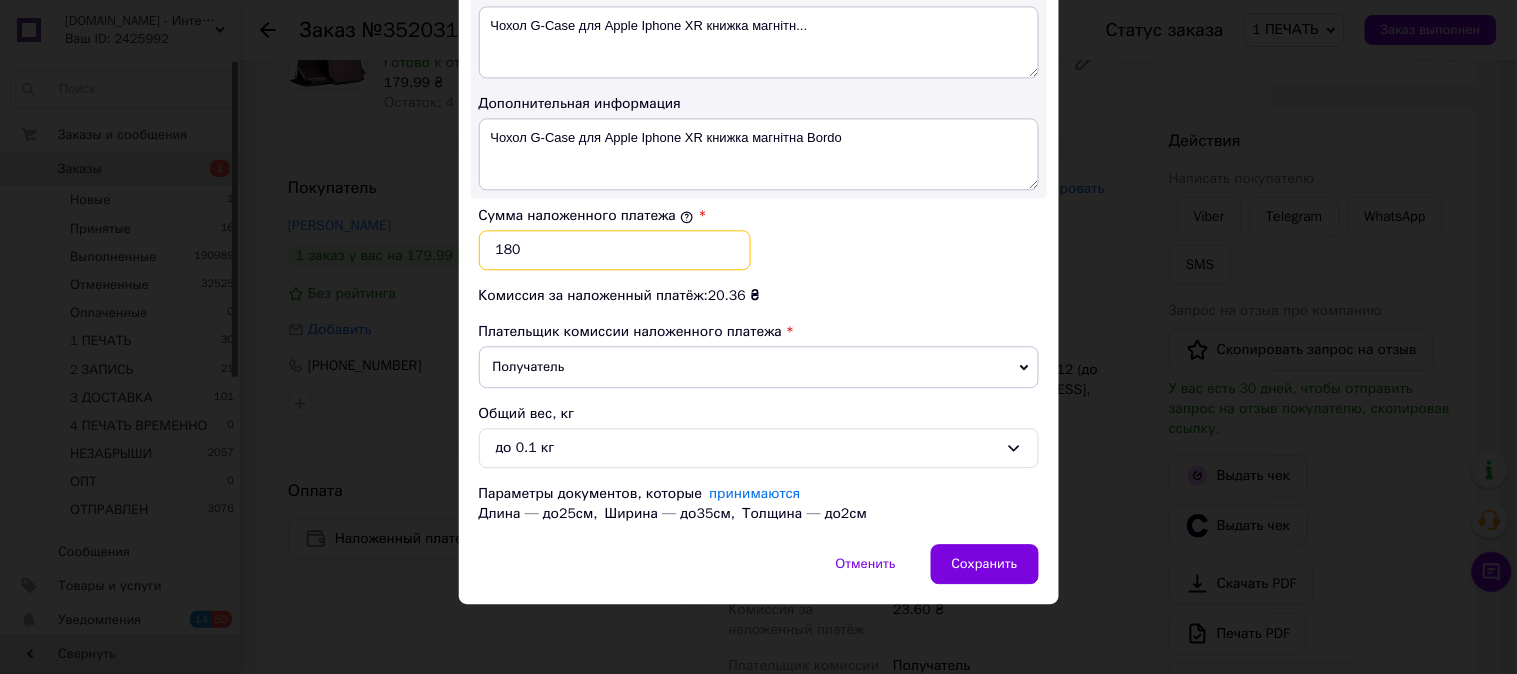 type on "180" 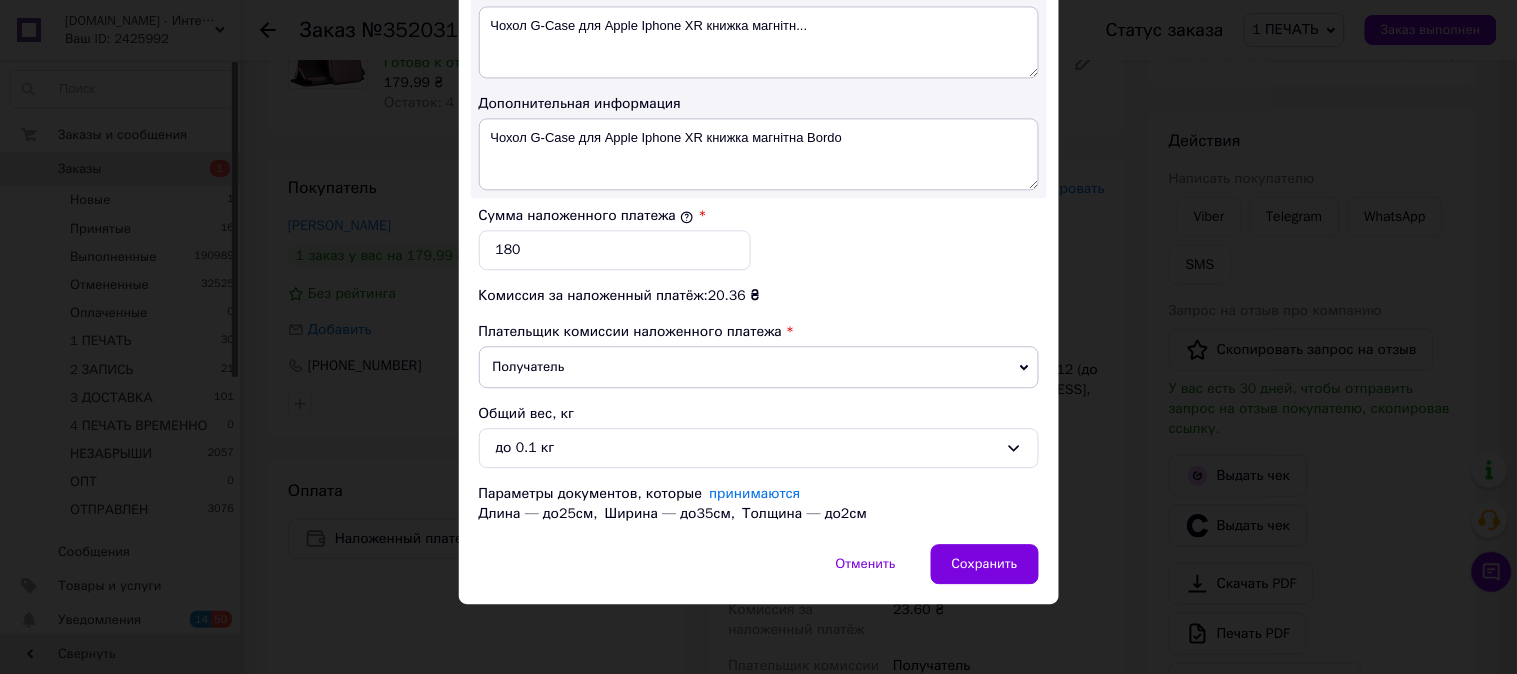 click on "Сумма наложенного платежа     * 180" at bounding box center [759, 238] 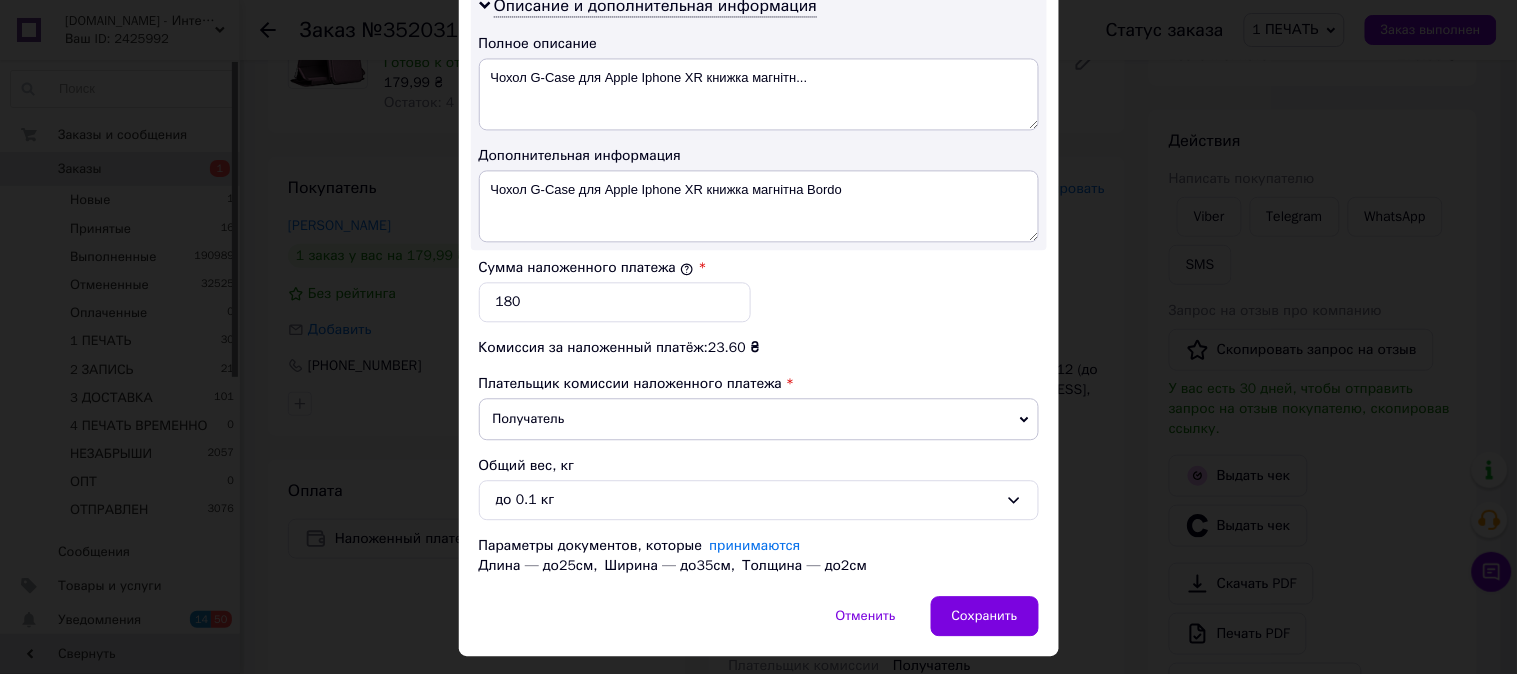 scroll, scrollTop: 987, scrollLeft: 0, axis: vertical 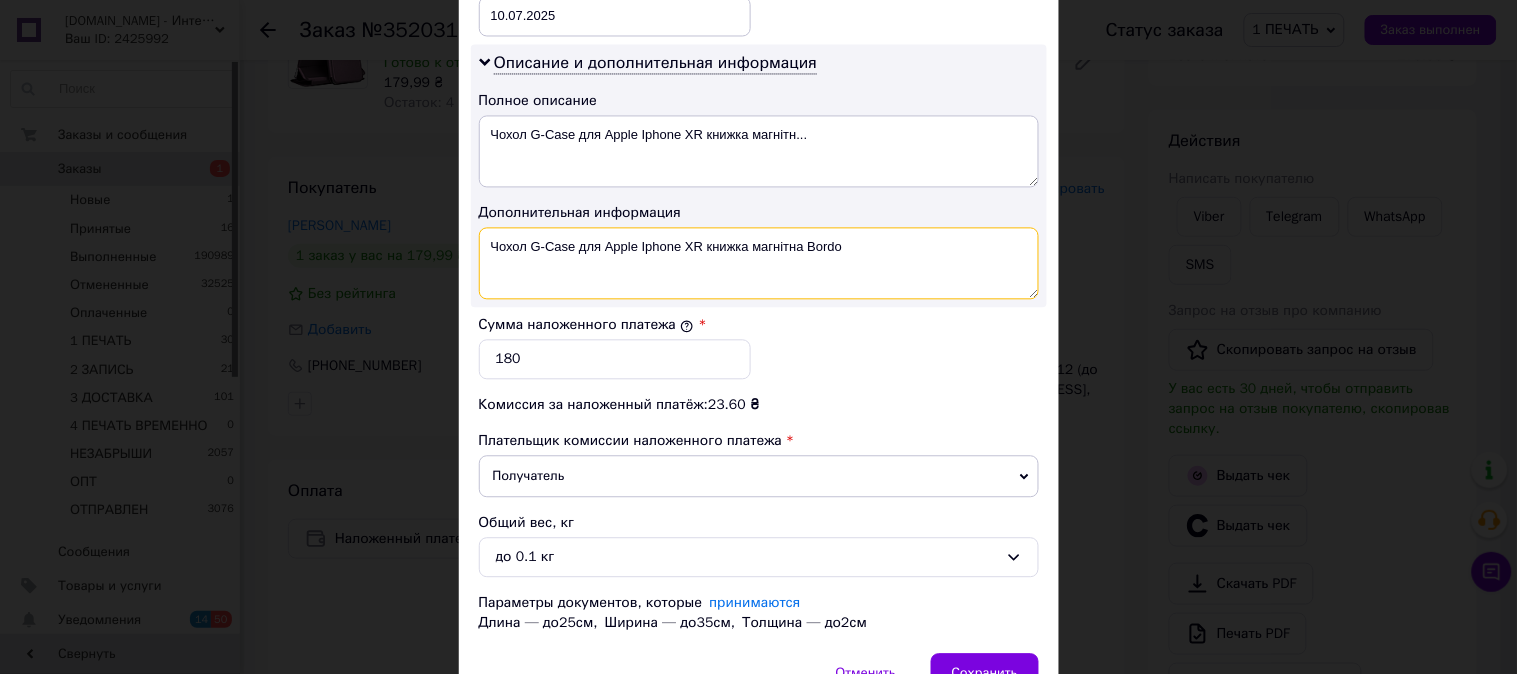 click on "Чохол G-Case для Apple Iphone XR книжка магнітна Bordo" at bounding box center [759, 263] 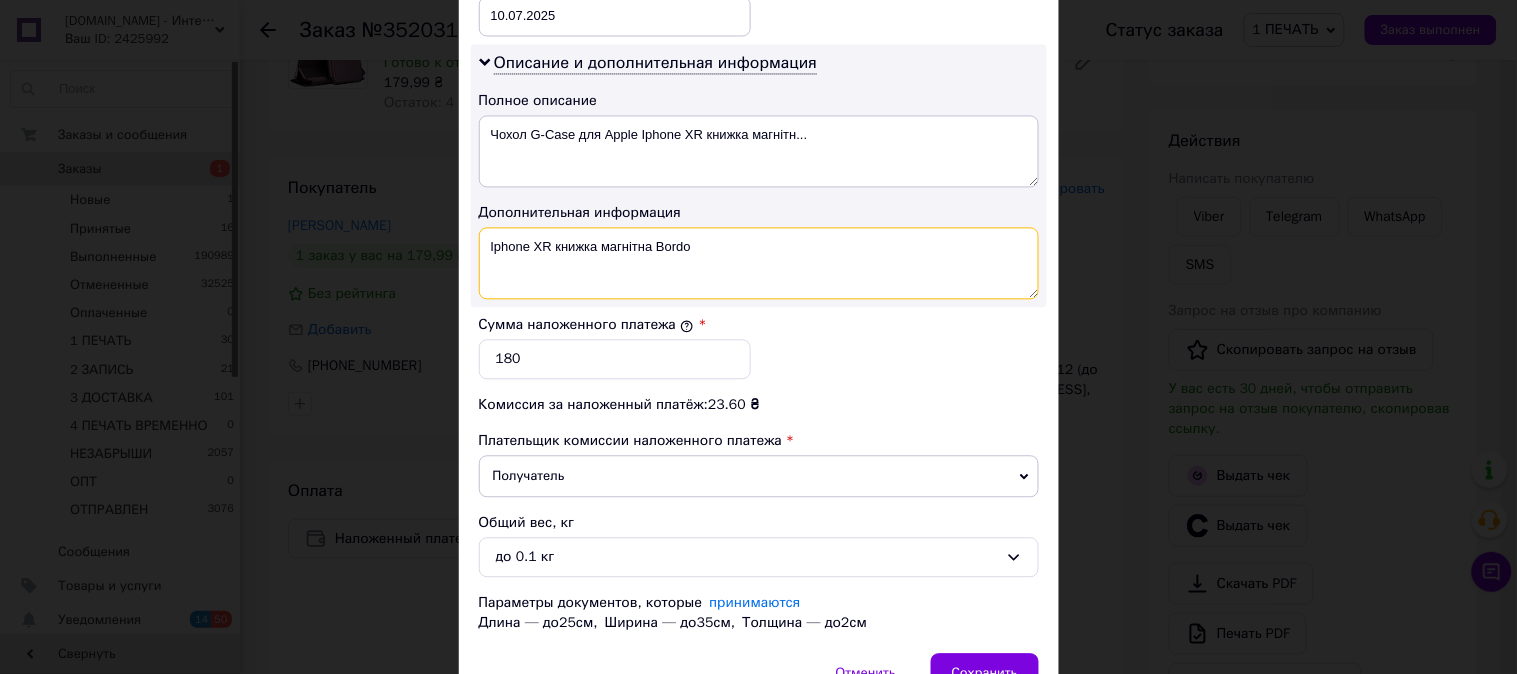 click on "Iphone XR книжка магнітна Bordo" at bounding box center (759, 263) 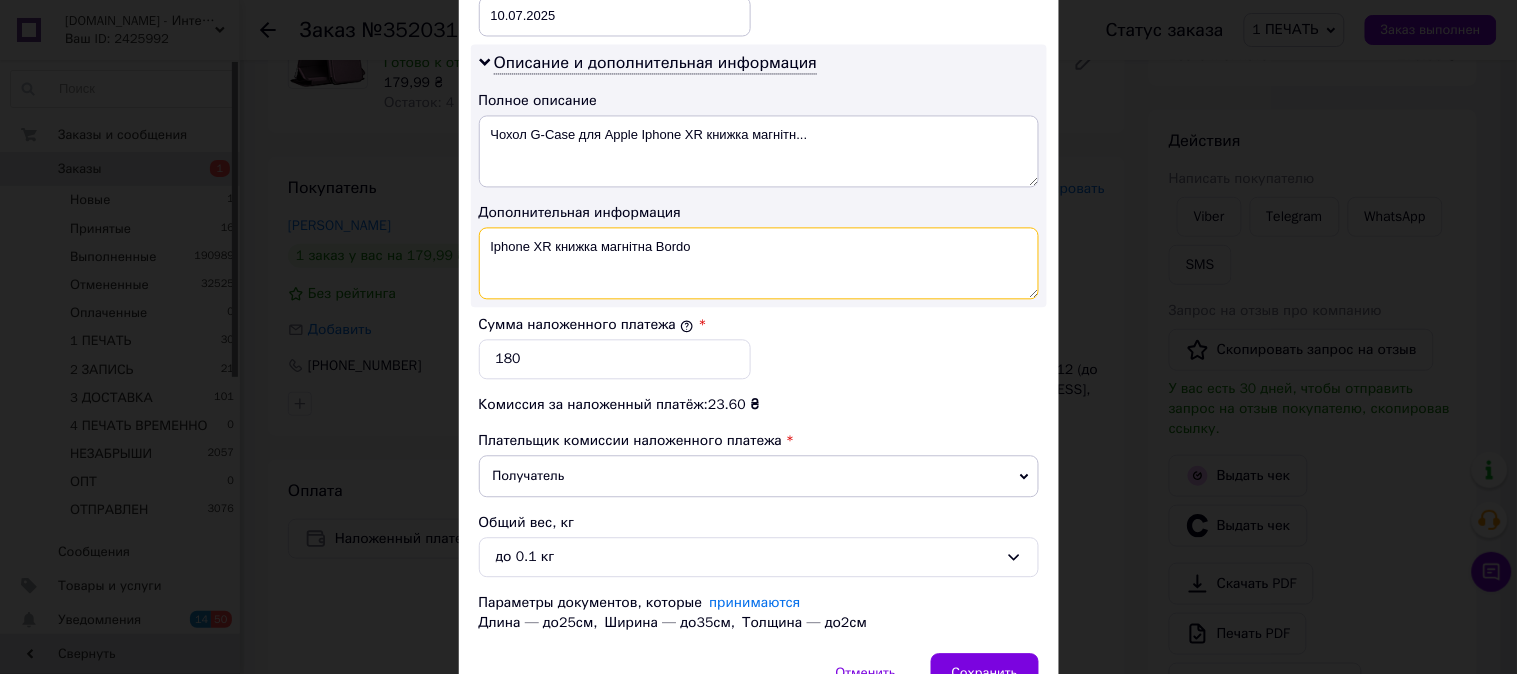 drag, startPoint x: 653, startPoint y: 263, endPoint x: 554, endPoint y: 270, distance: 99.24717 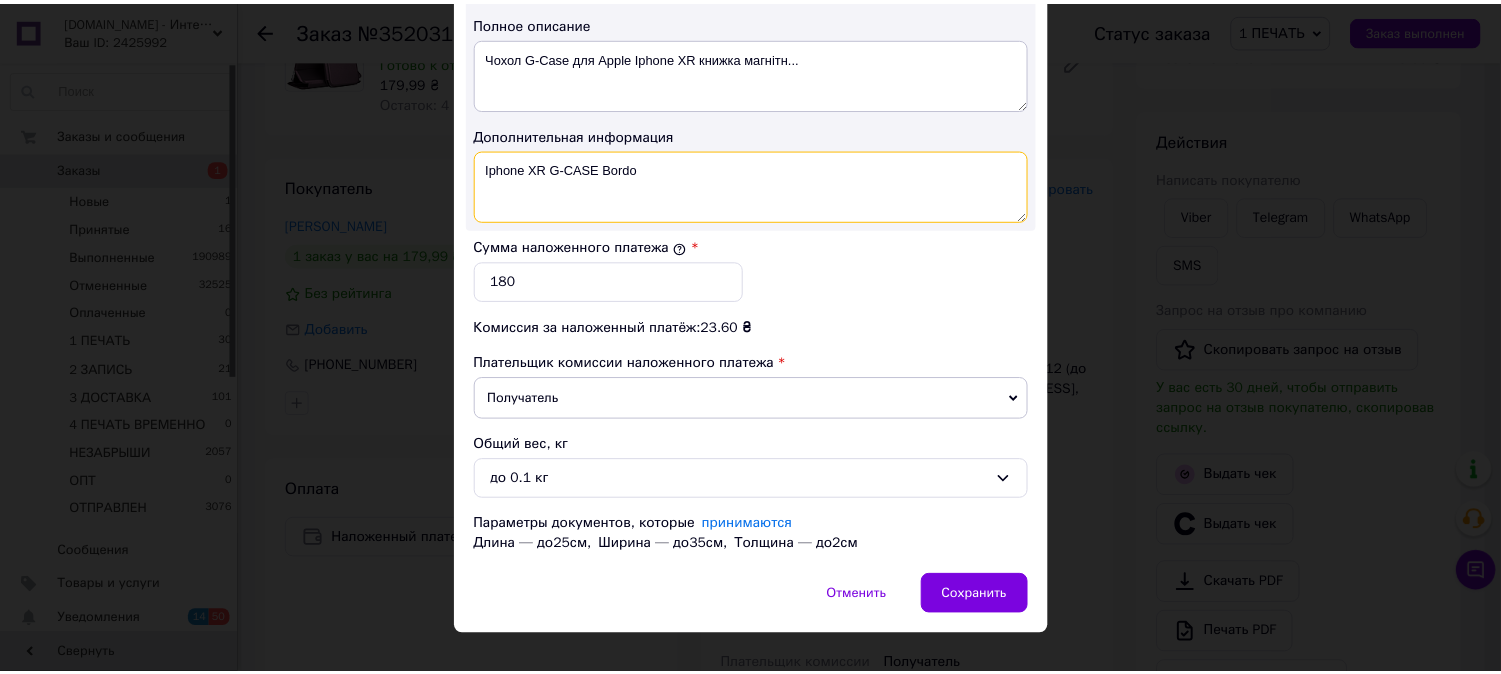 scroll, scrollTop: 1098, scrollLeft: 0, axis: vertical 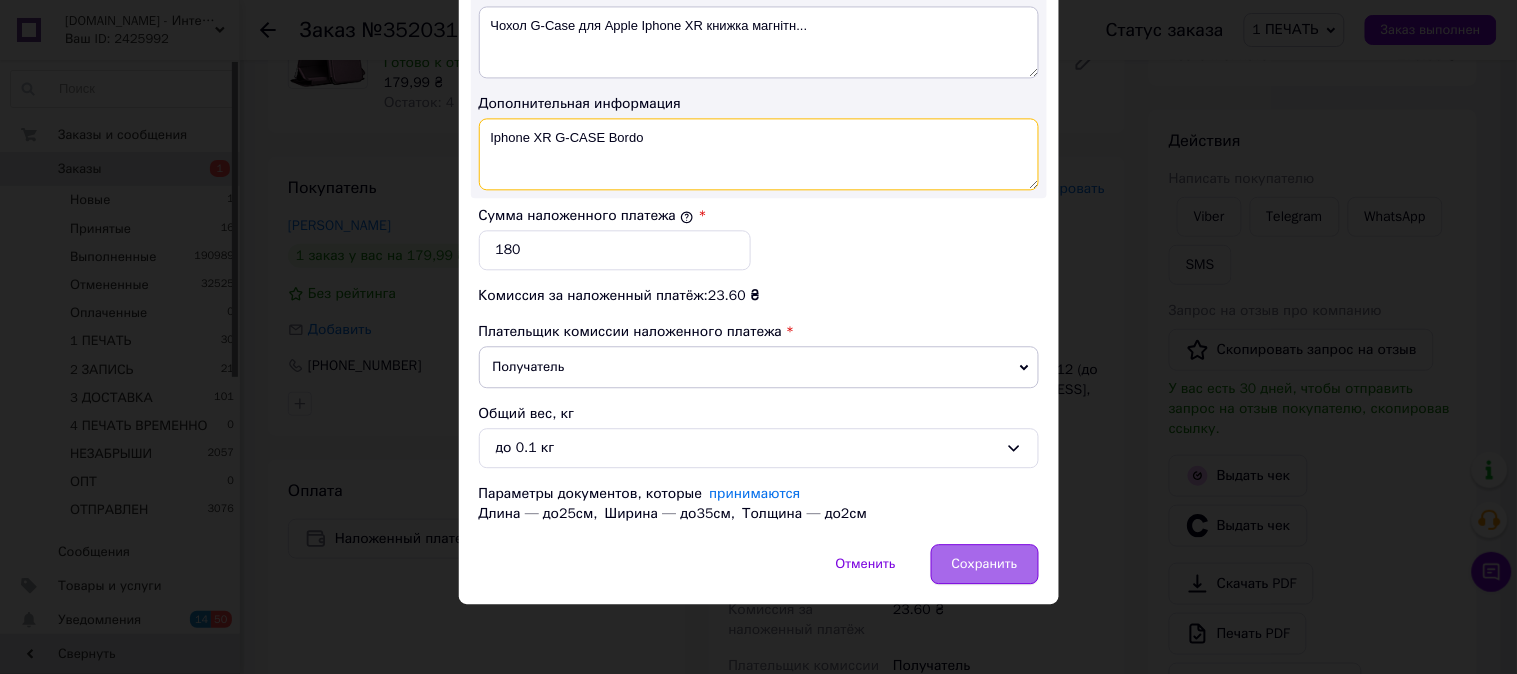 type on "Iphone XR G-CASE Bordo" 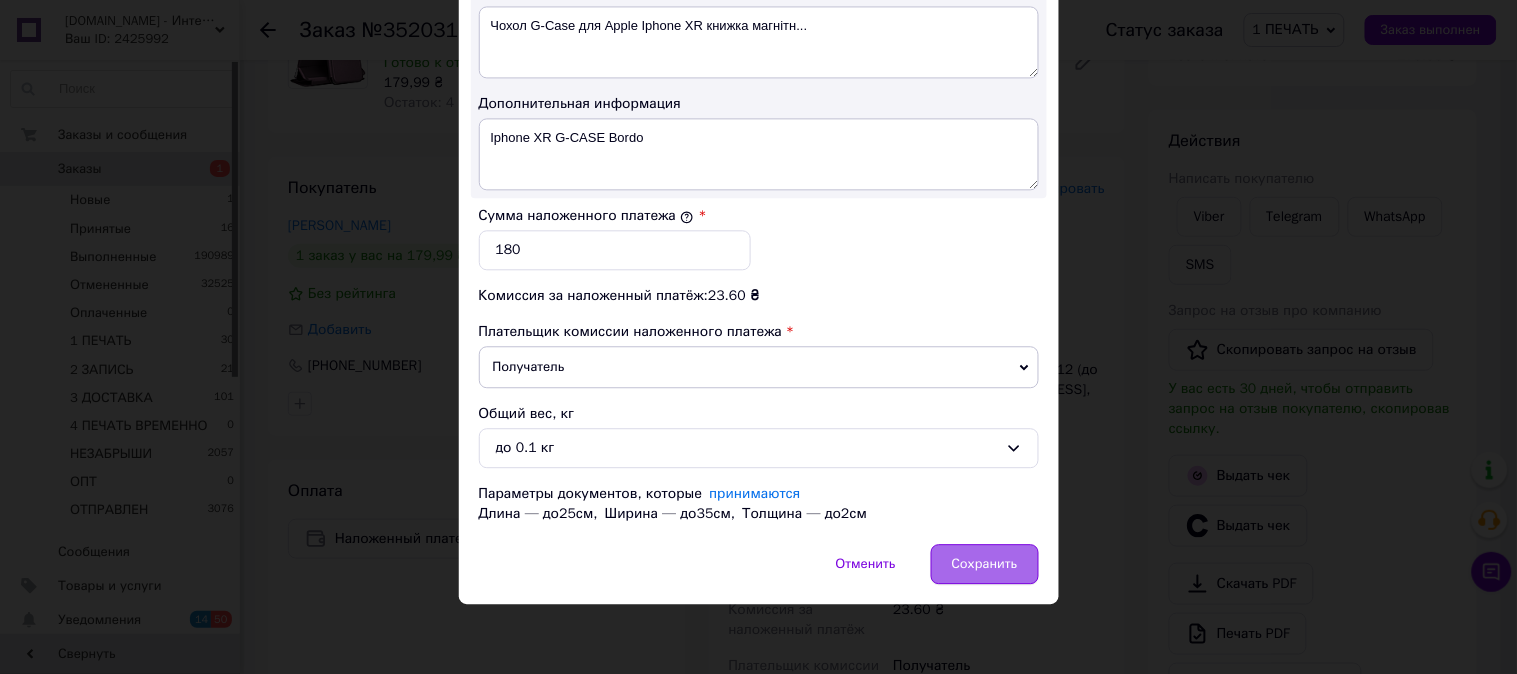click on "Сохранить" at bounding box center [985, 564] 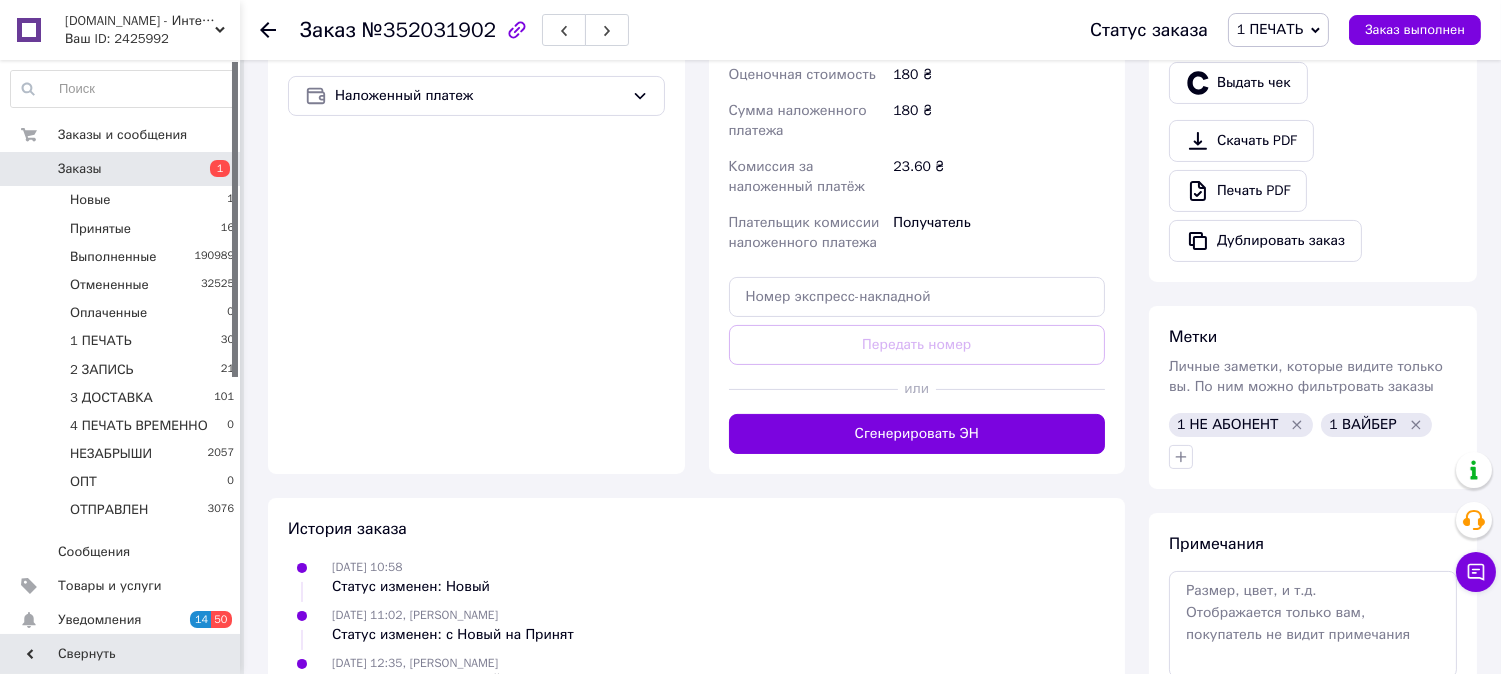 scroll, scrollTop: 592, scrollLeft: 0, axis: vertical 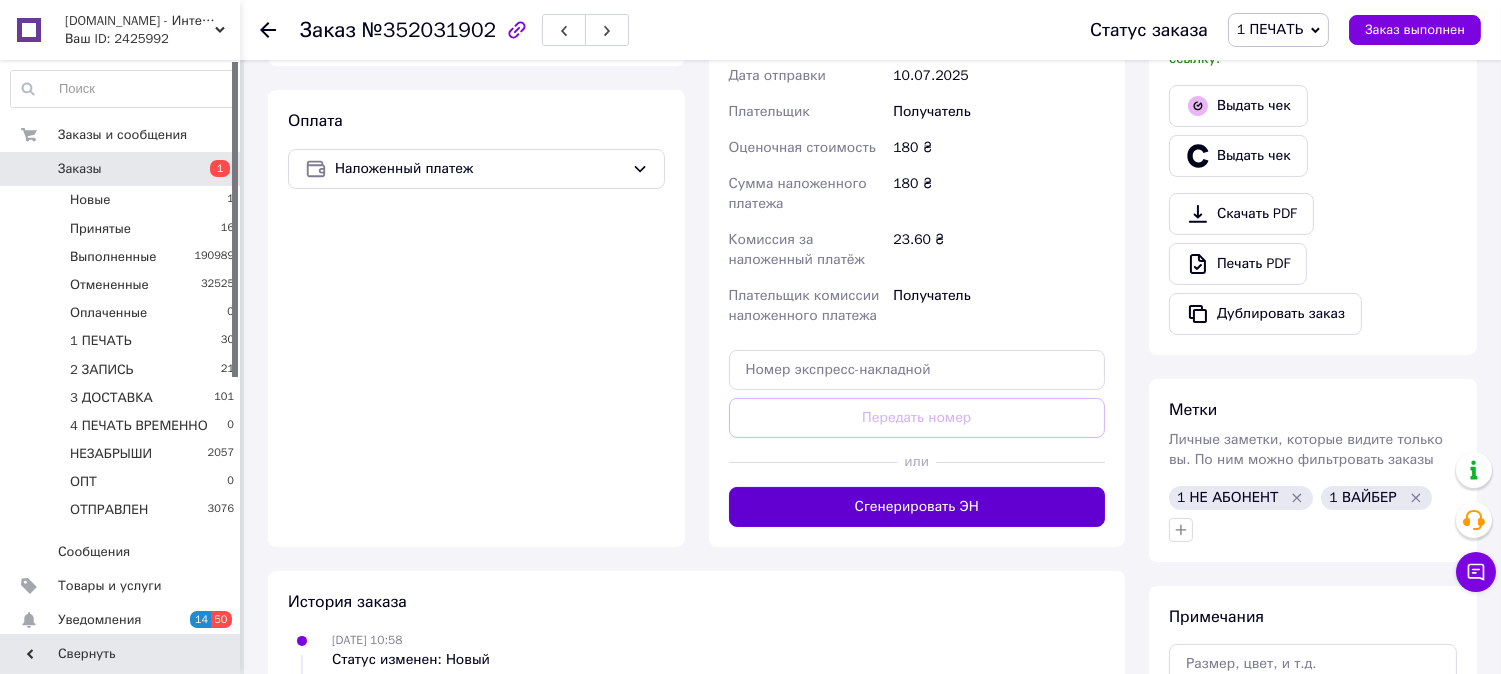 click on "Сгенерировать ЭН" at bounding box center [917, 507] 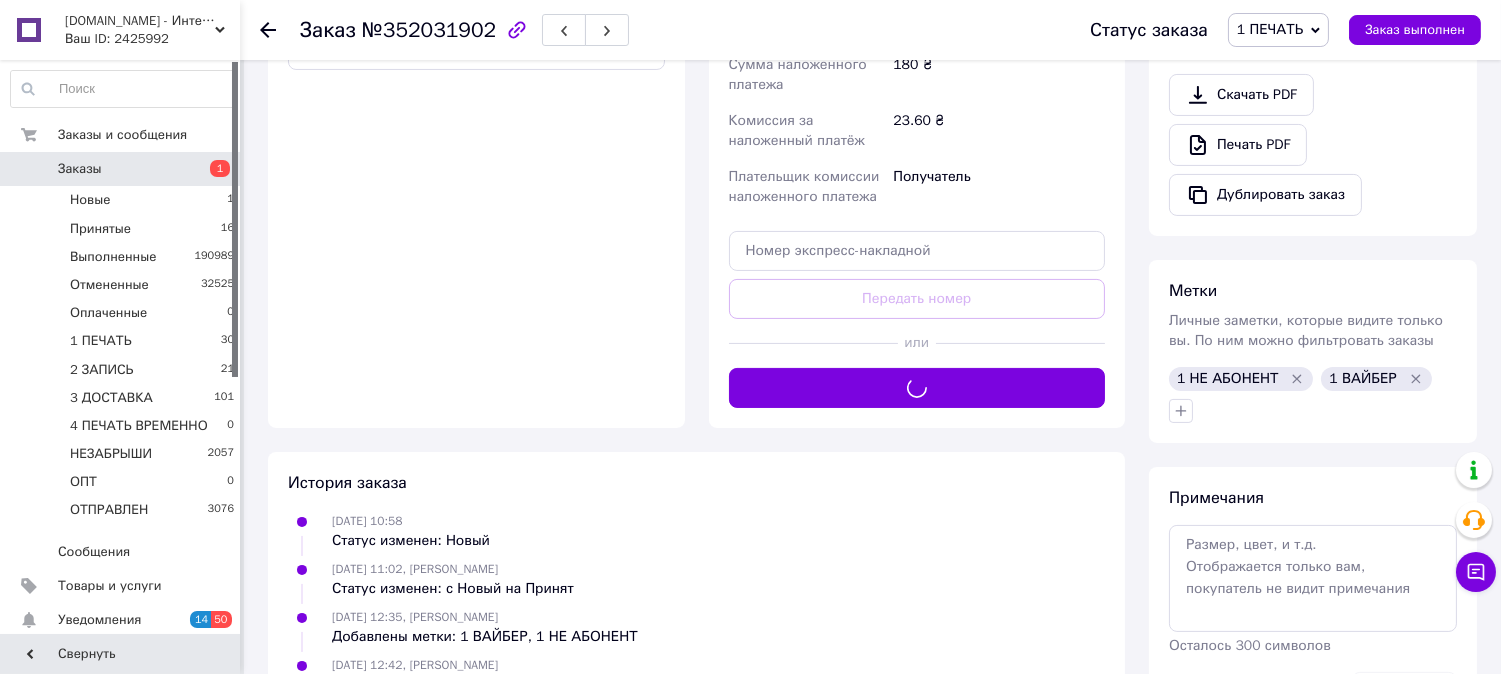 scroll, scrollTop: 741, scrollLeft: 0, axis: vertical 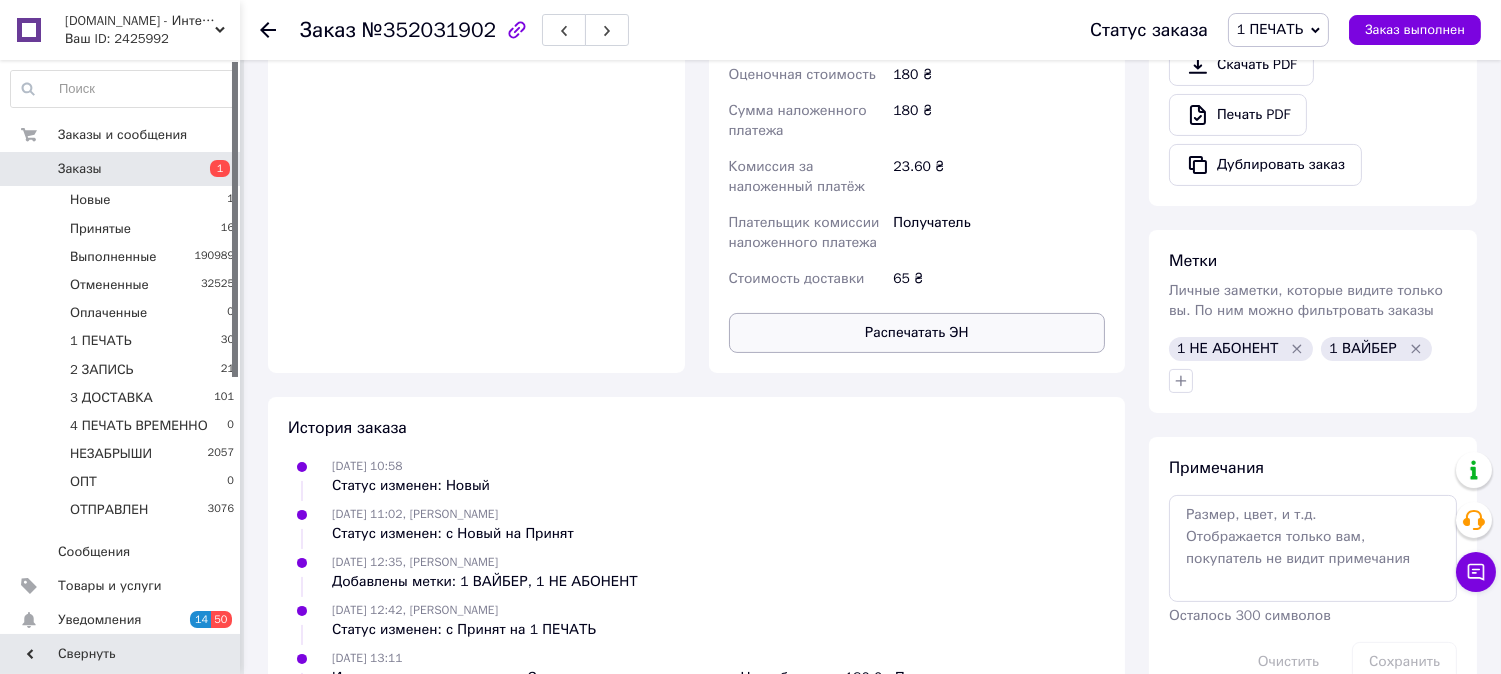 click on "Распечатать ЭН" at bounding box center [917, 333] 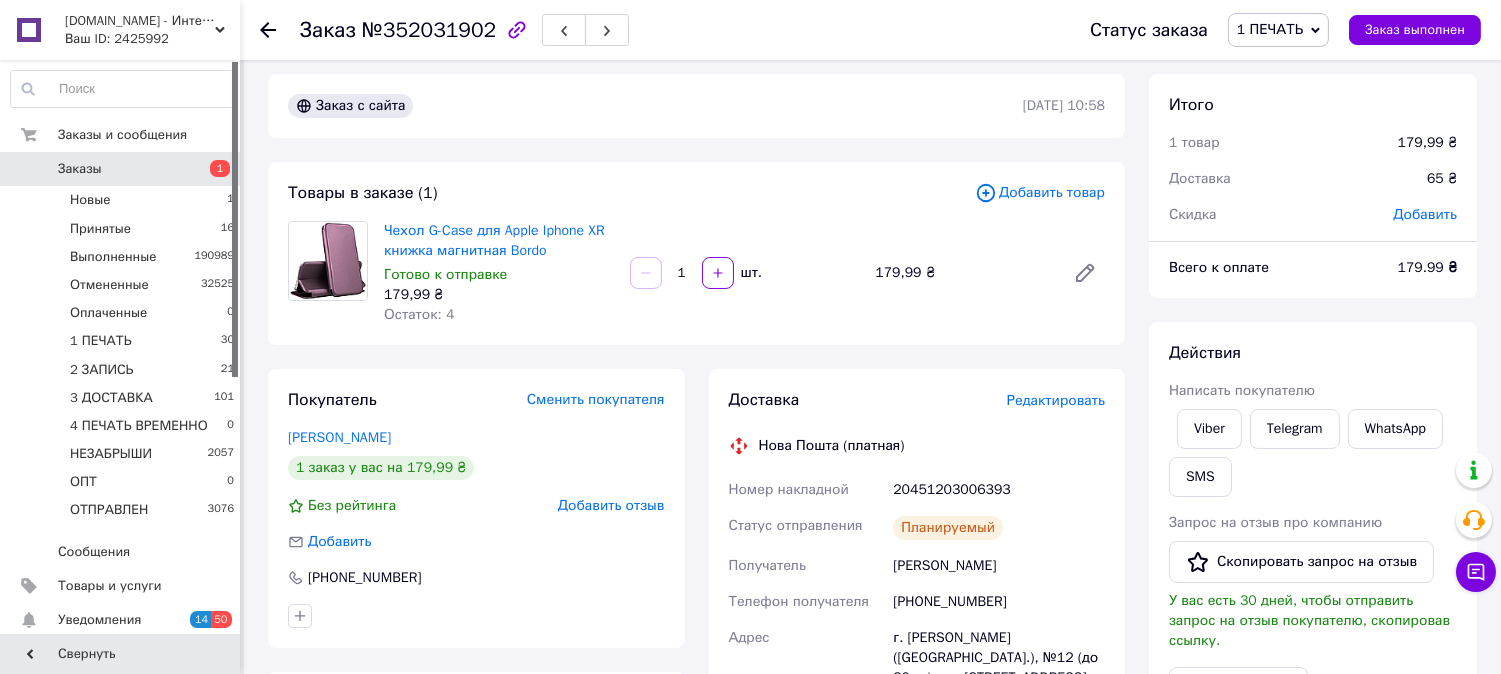 scroll, scrollTop: 0, scrollLeft: 0, axis: both 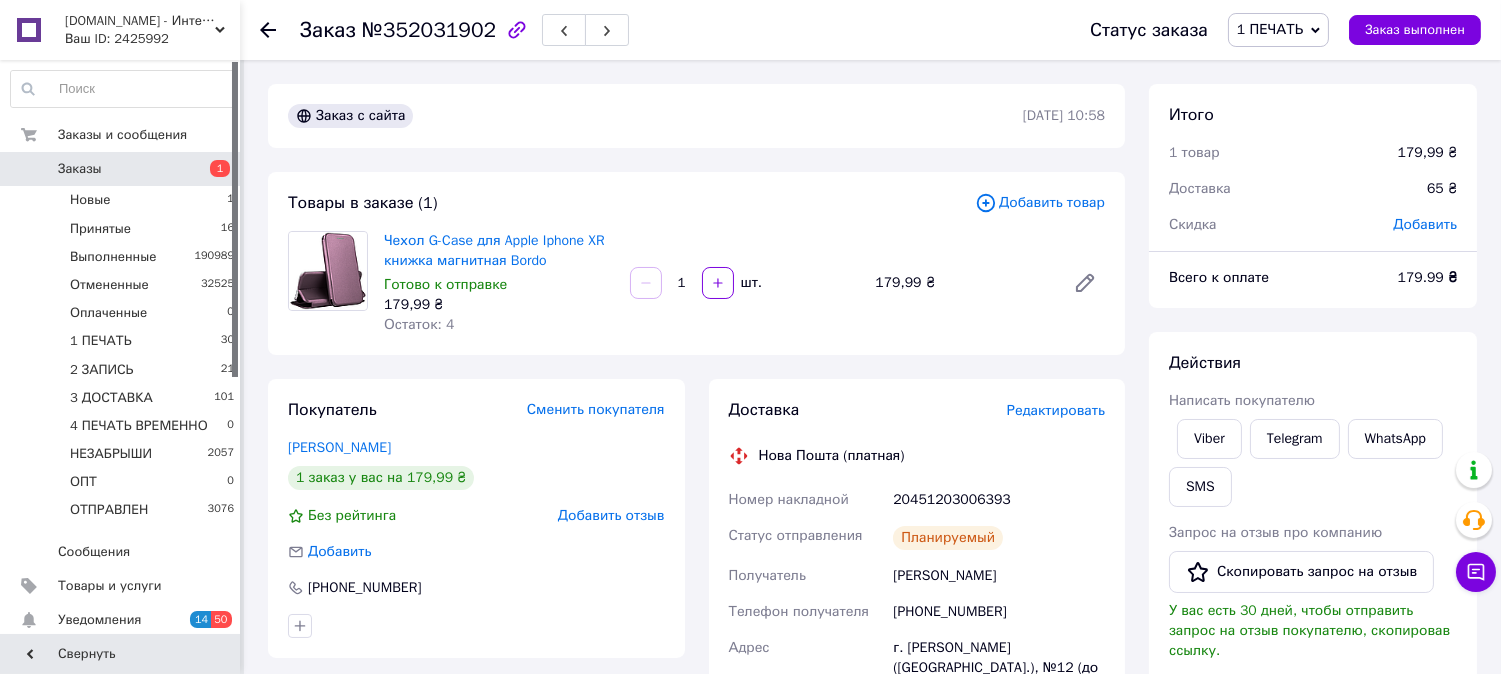 click on "1 ПЕЧАТЬ" at bounding box center [1270, 29] 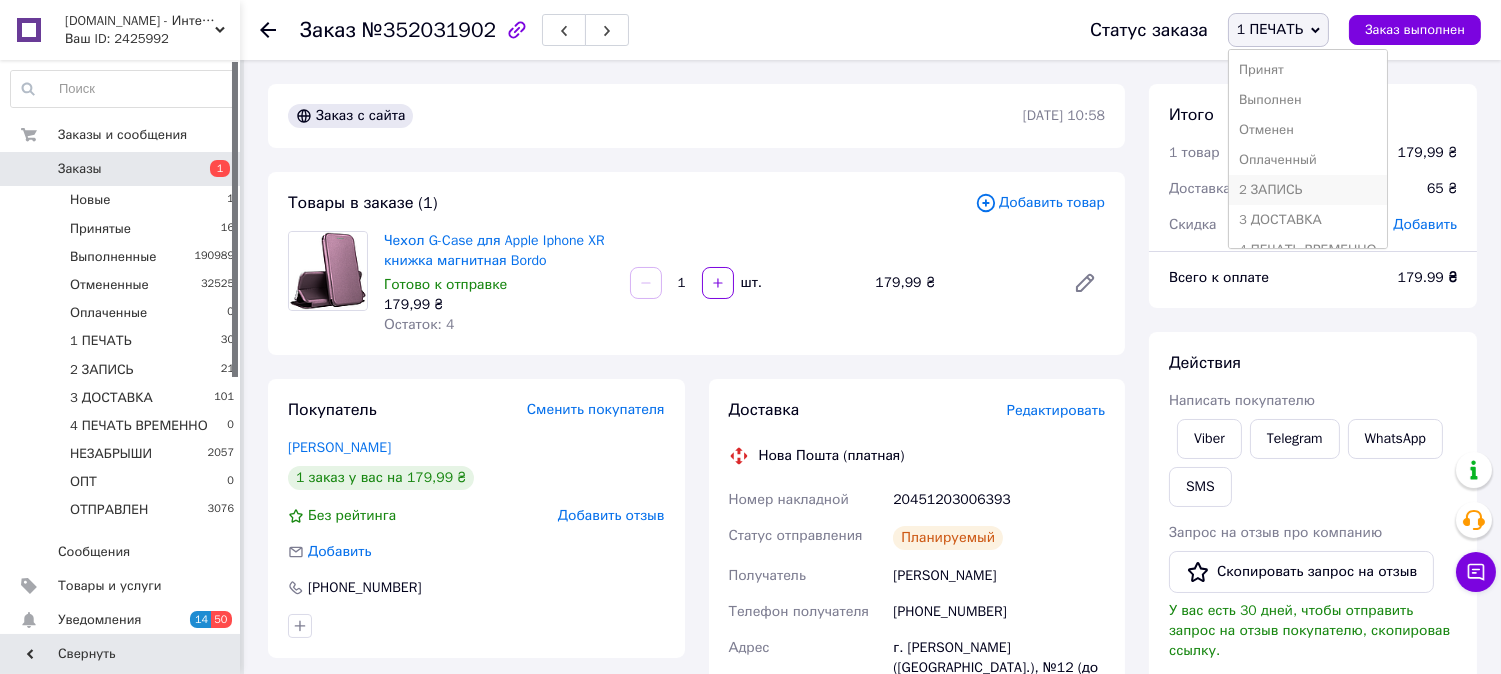 click on "2 ЗАПИСЬ" at bounding box center (1308, 190) 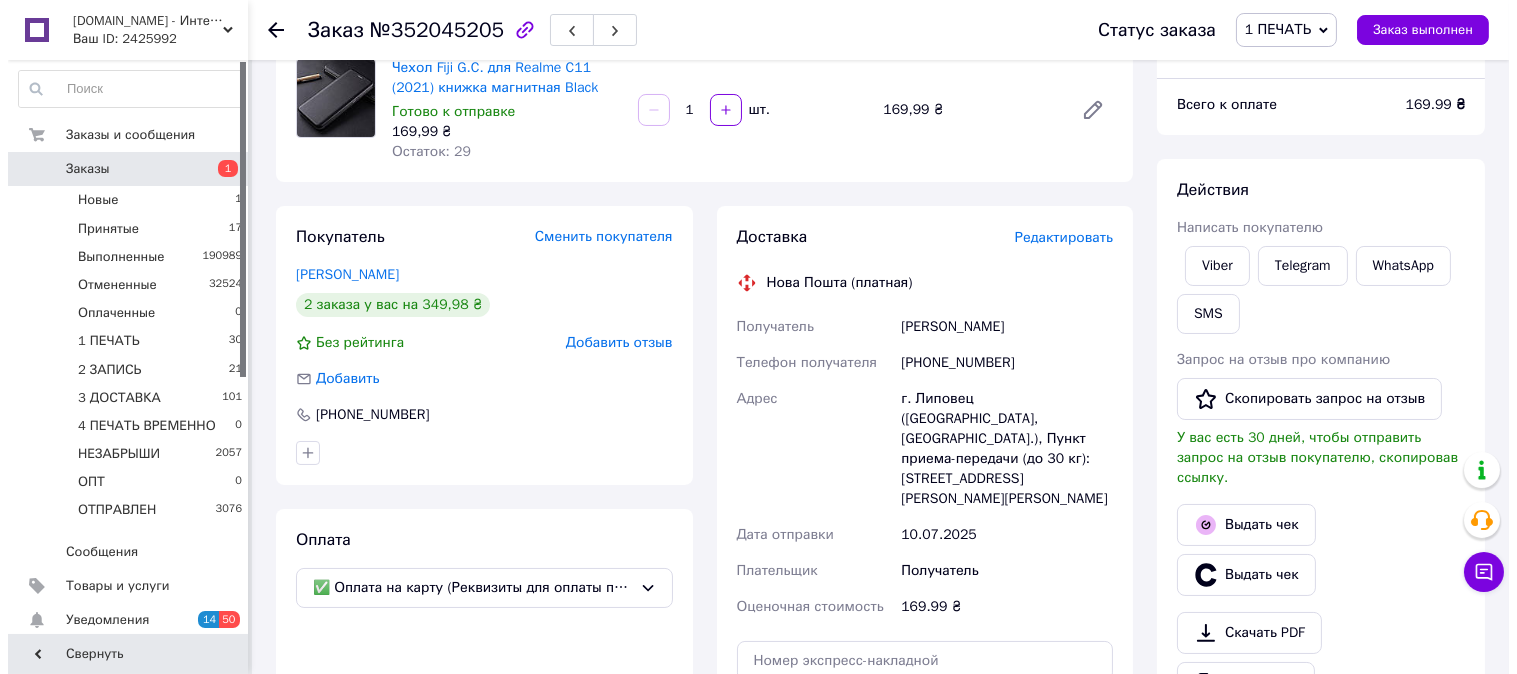 scroll, scrollTop: 222, scrollLeft: 0, axis: vertical 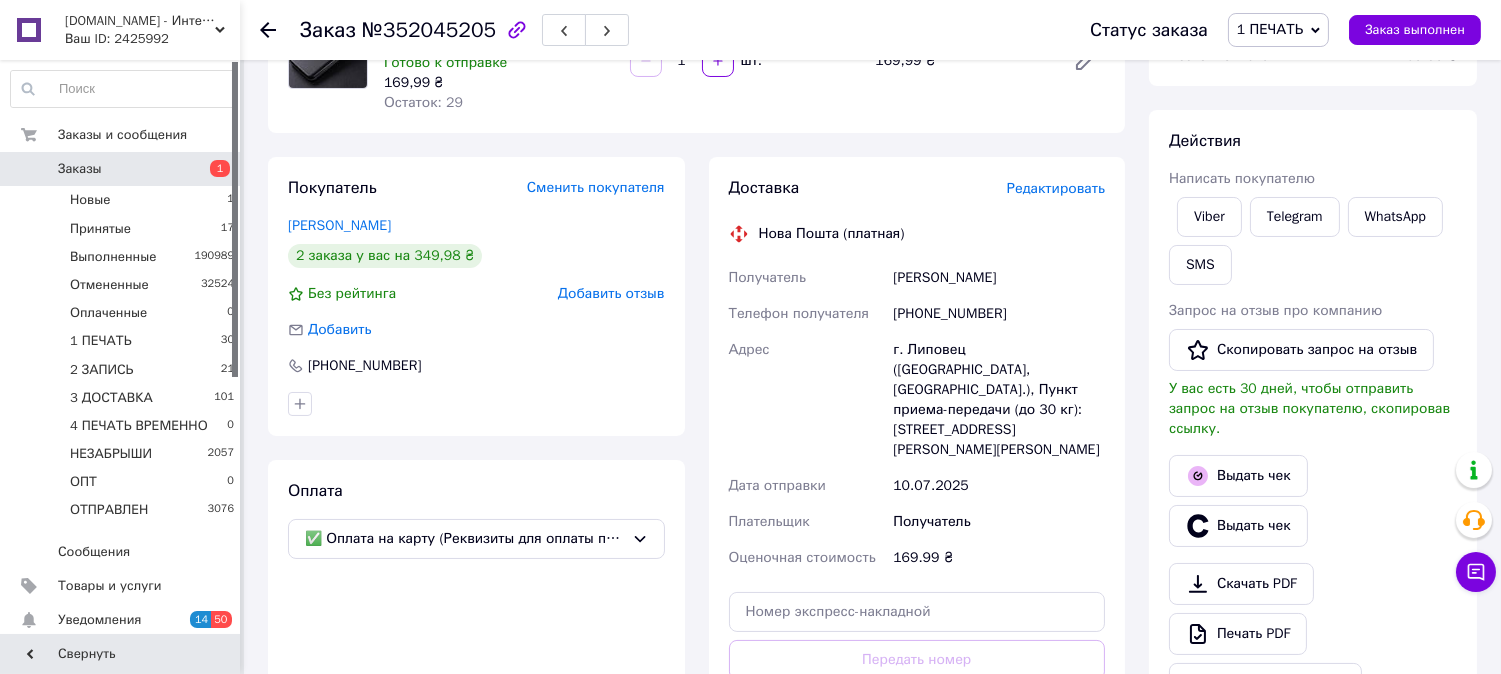 click on "Редактировать" at bounding box center [1056, 188] 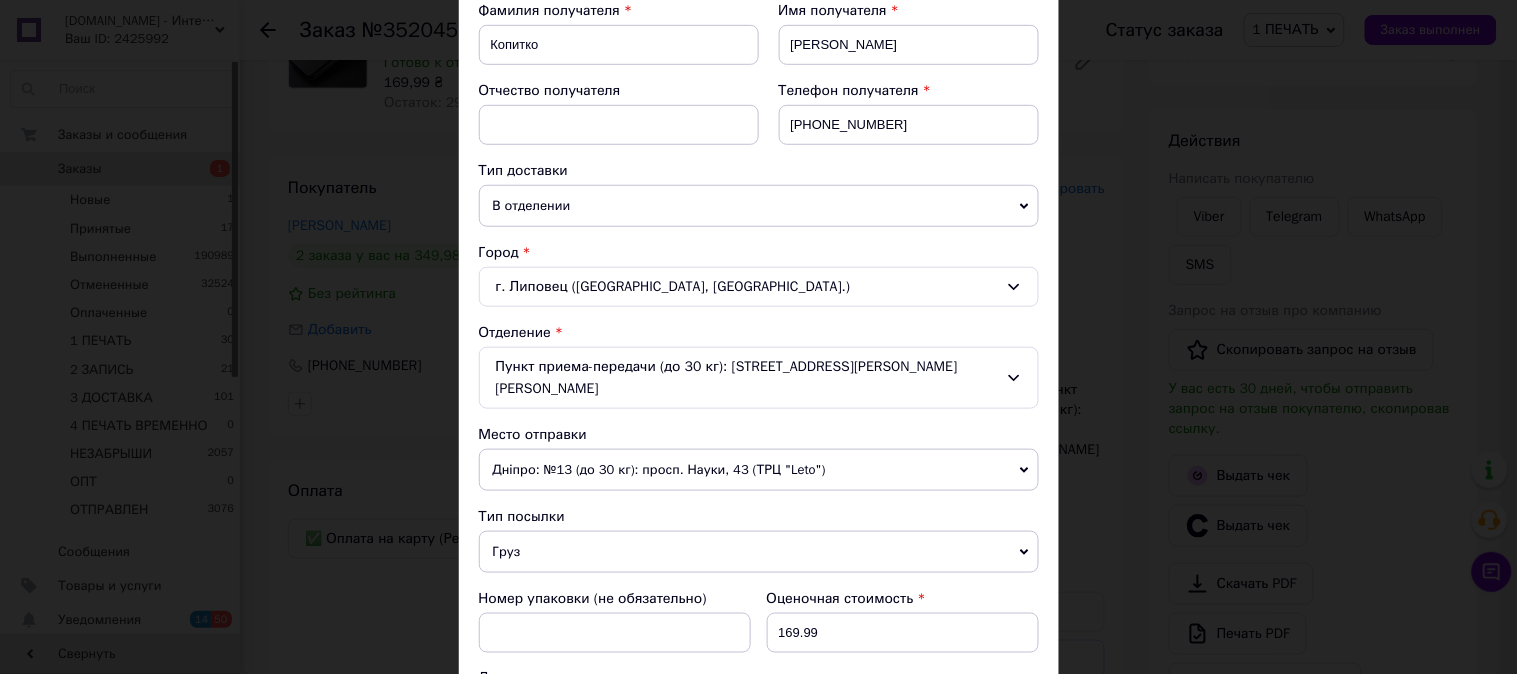 scroll, scrollTop: 444, scrollLeft: 0, axis: vertical 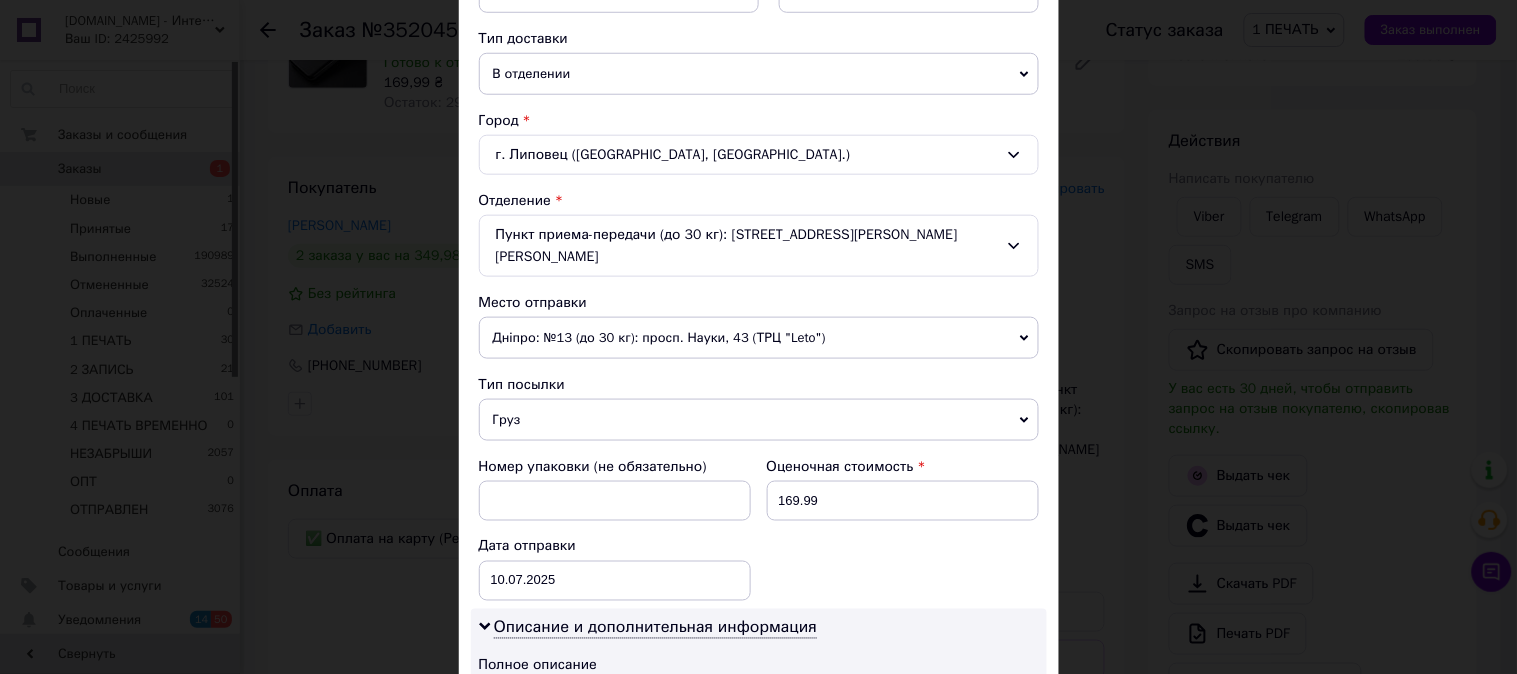 click on "Груз" at bounding box center (759, 420) 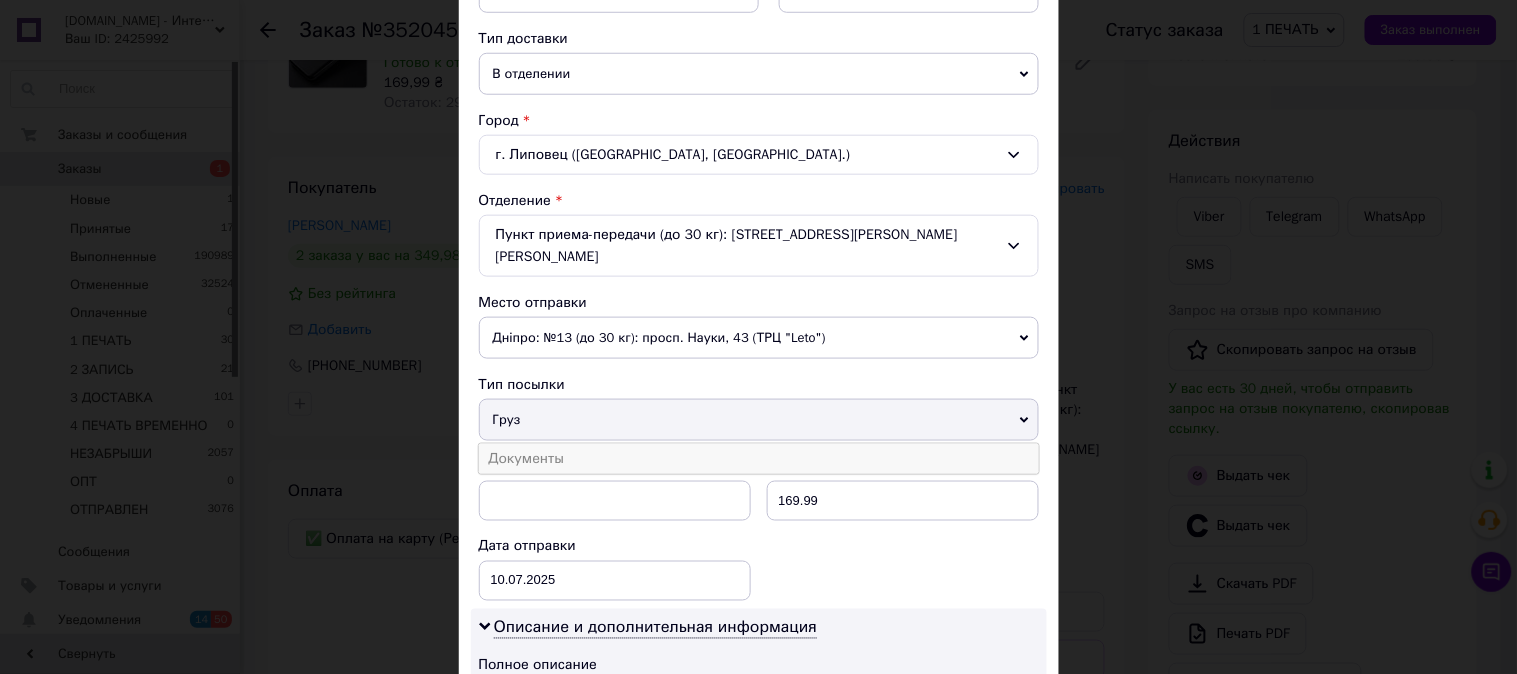 click on "Документы" at bounding box center [759, 459] 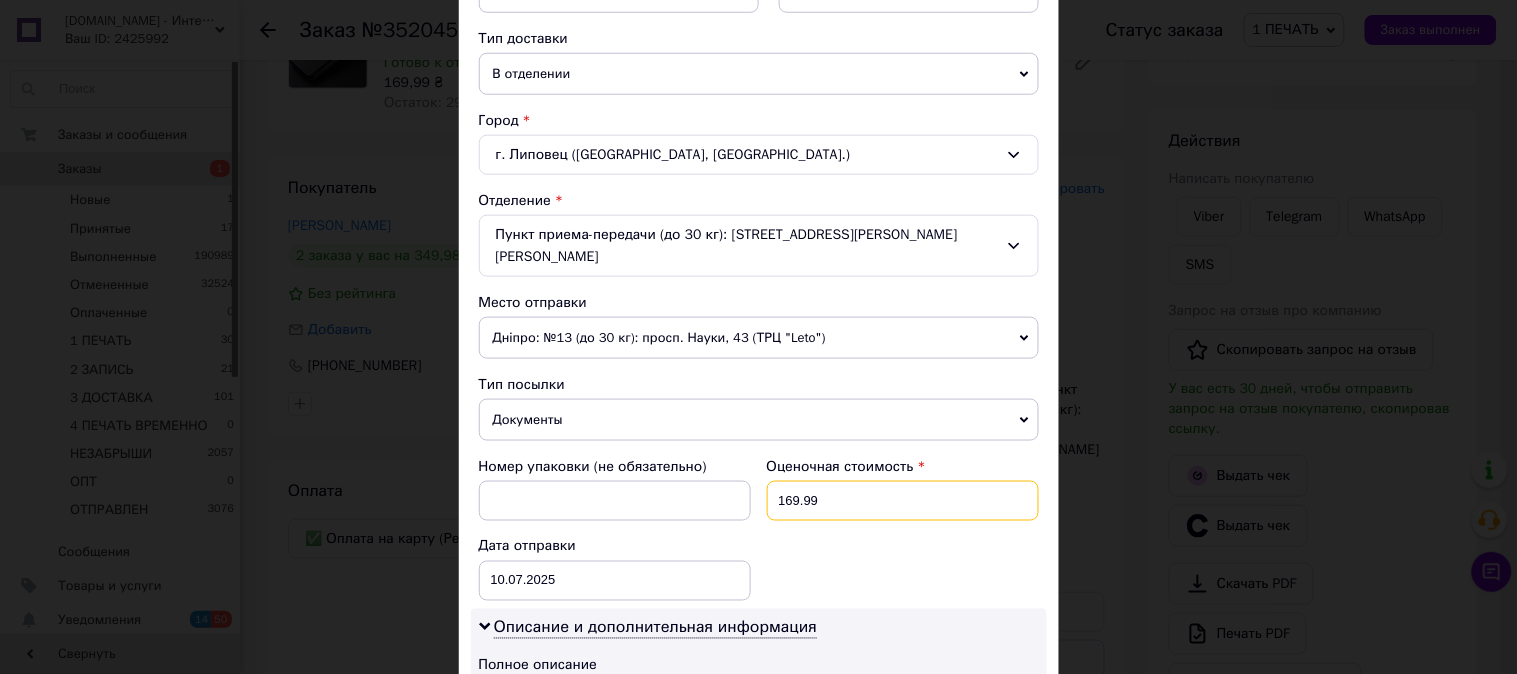 click on "169.99" at bounding box center [903, 501] 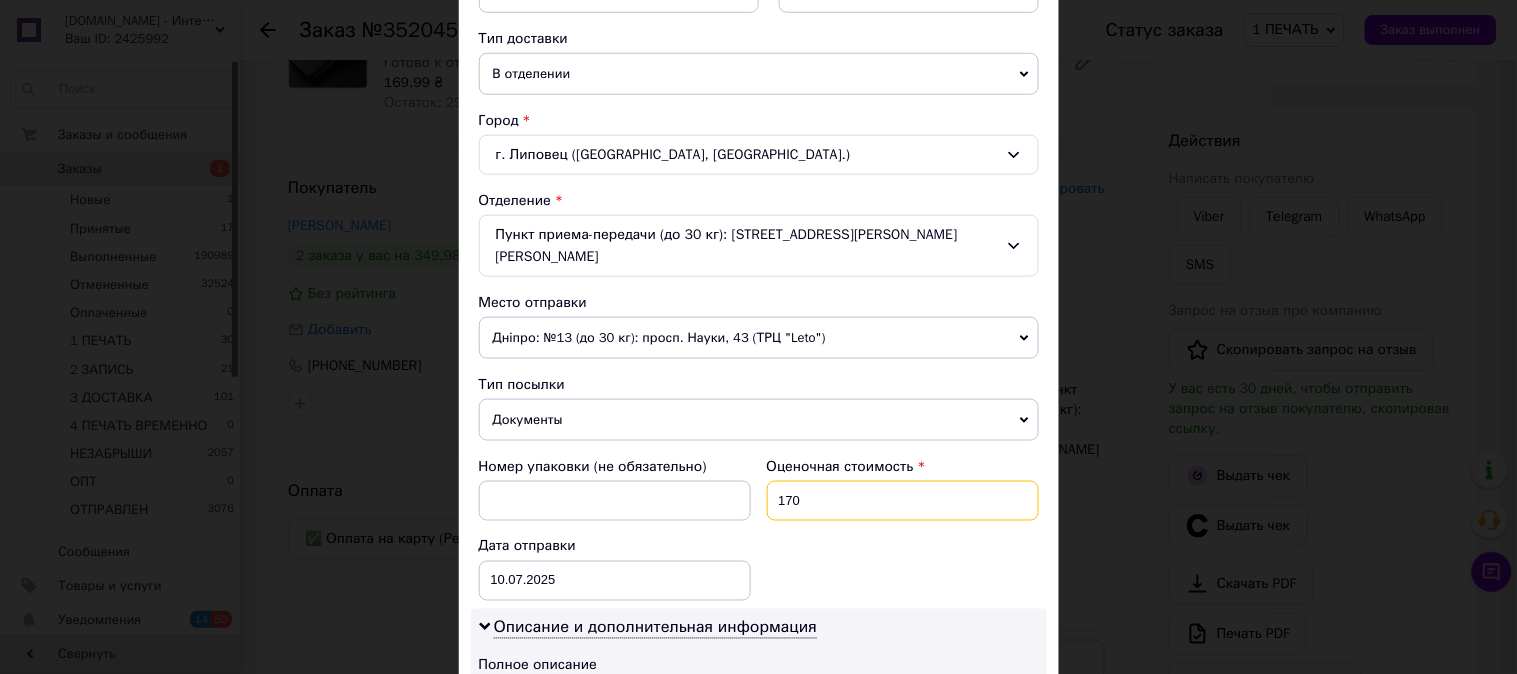 type on "170" 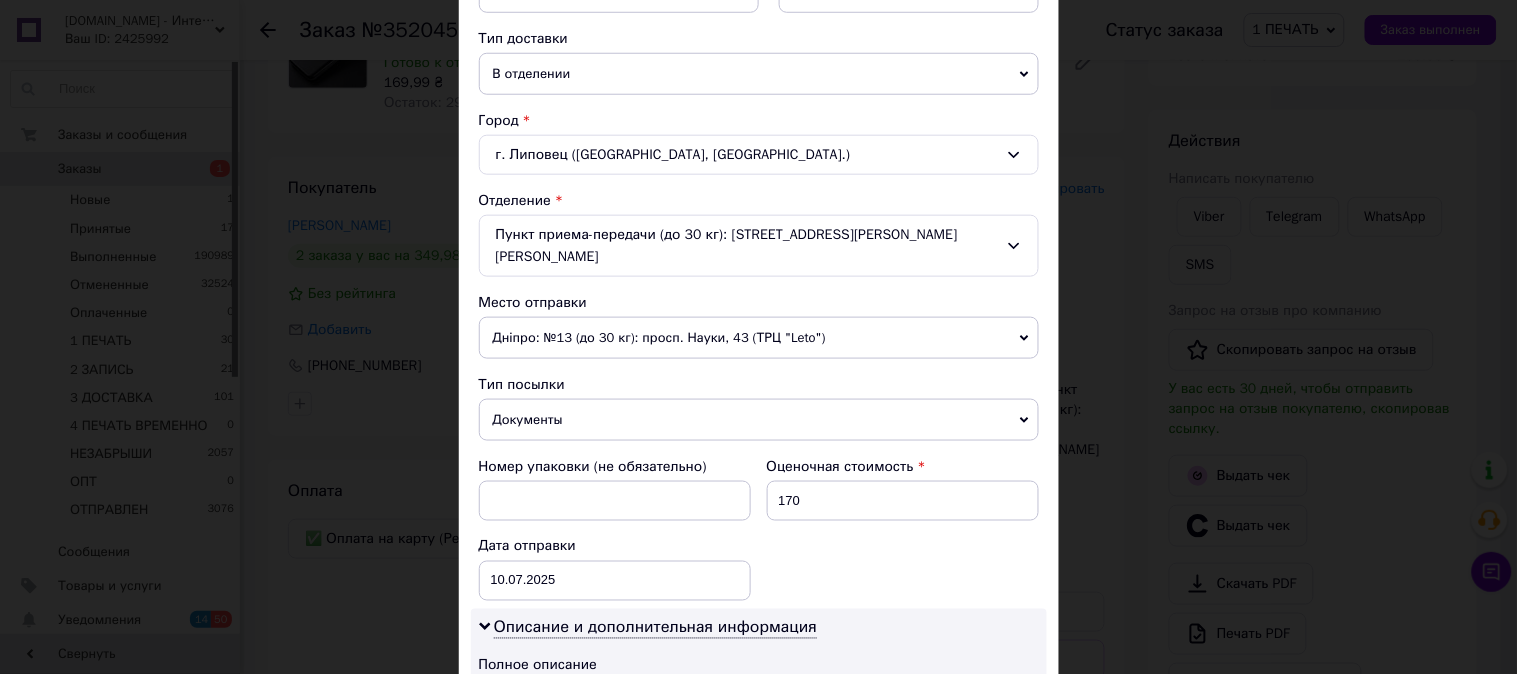 click on "Номер упаковки (не обязательно) Оценочная стоимость 170 Дата отправки 10.07.2025 < 2025 > < Июль > Пн Вт Ср Чт Пт Сб Вс 30 1 2 3 4 5 6 7 8 9 10 11 12 13 14 15 16 17 18 19 20 21 22 23 24 25 26 27 28 29 30 31 1 2 3 4 5 6 7 8 9 10" at bounding box center (759, 529) 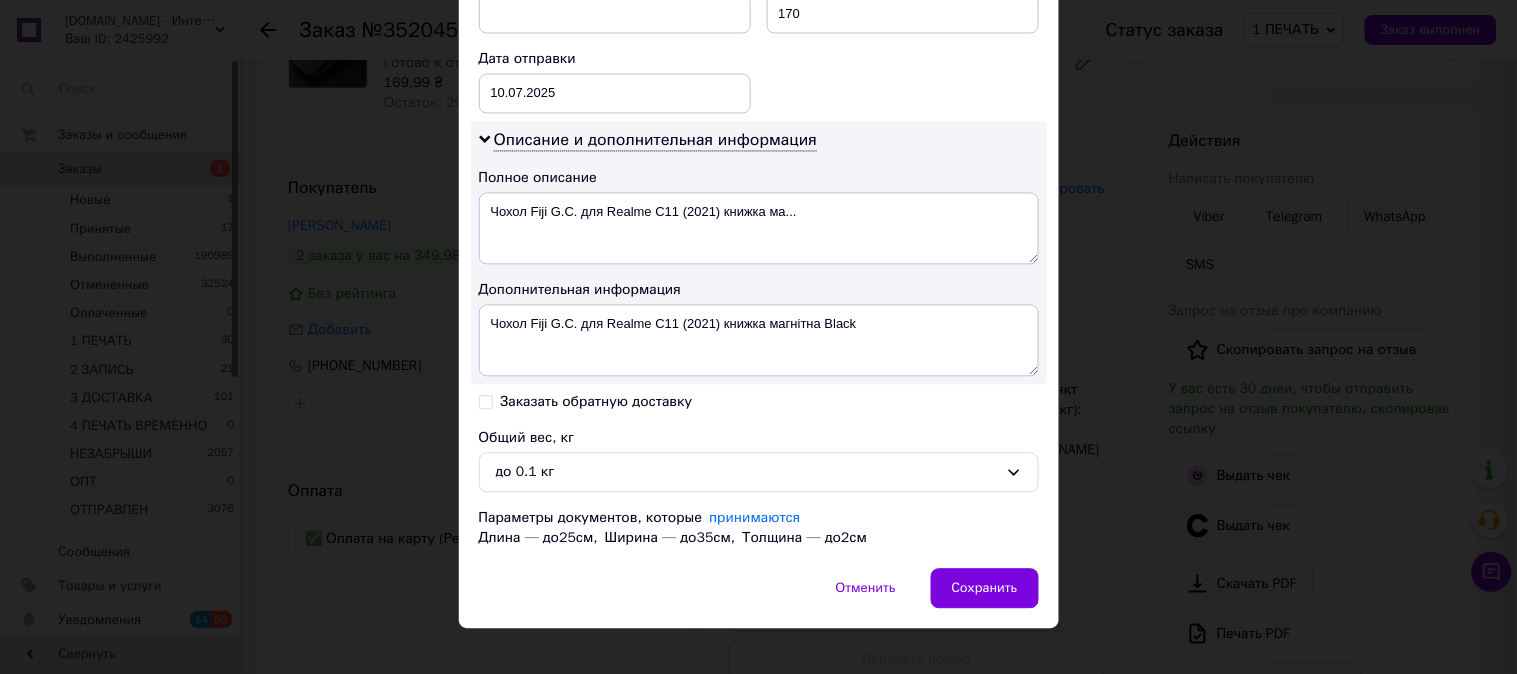 scroll, scrollTop: 936, scrollLeft: 0, axis: vertical 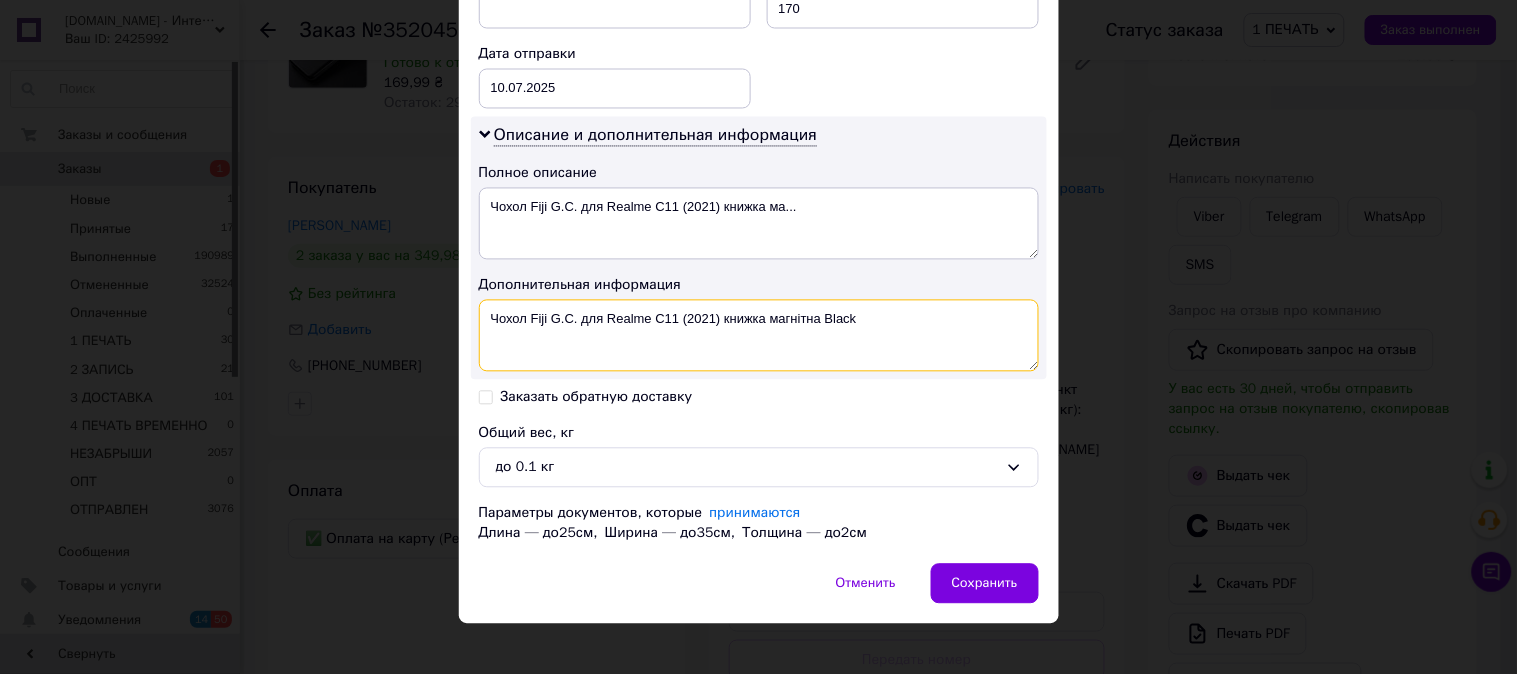 click on "Чохол Fiji G.C. для Realme C11 (2021) книжка магнітна Black" at bounding box center [759, 336] 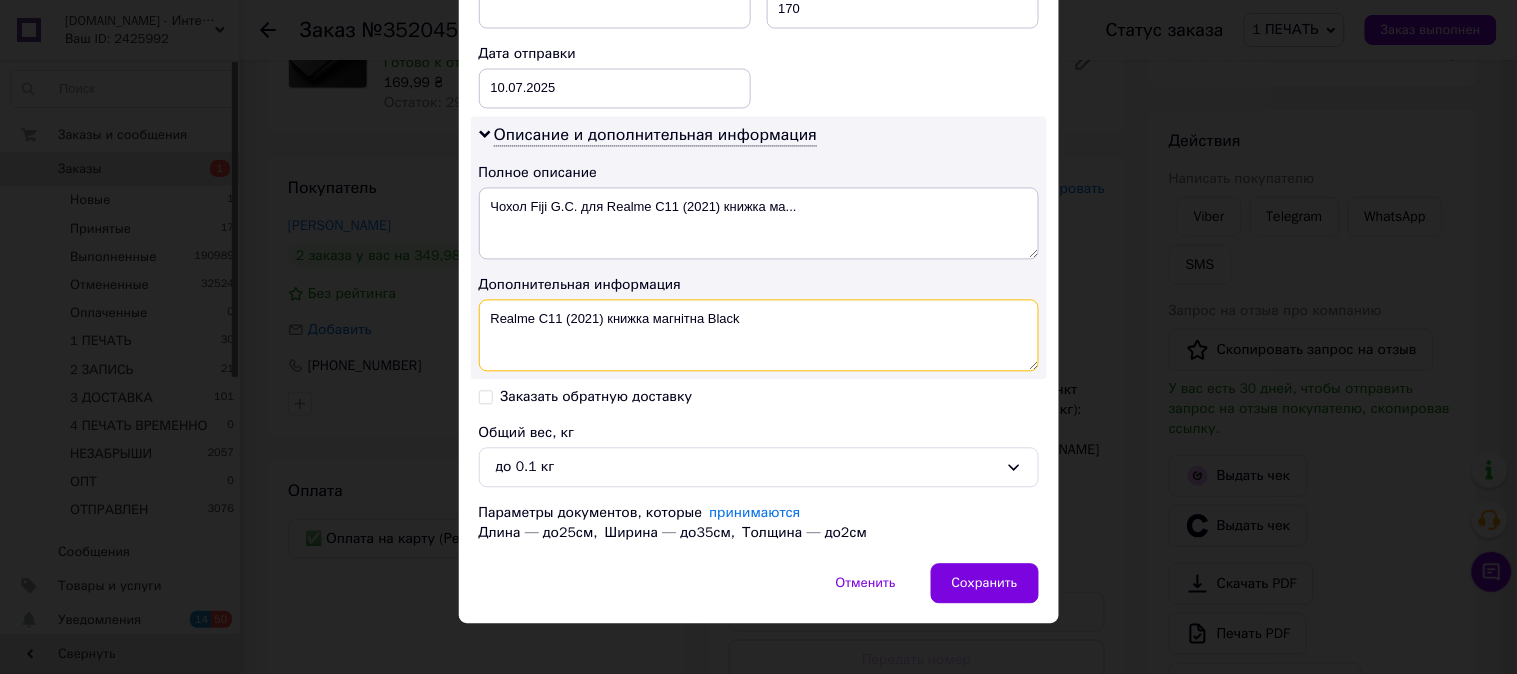 drag, startPoint x: 701, startPoint y: 315, endPoint x: 605, endPoint y: 332, distance: 97.49359 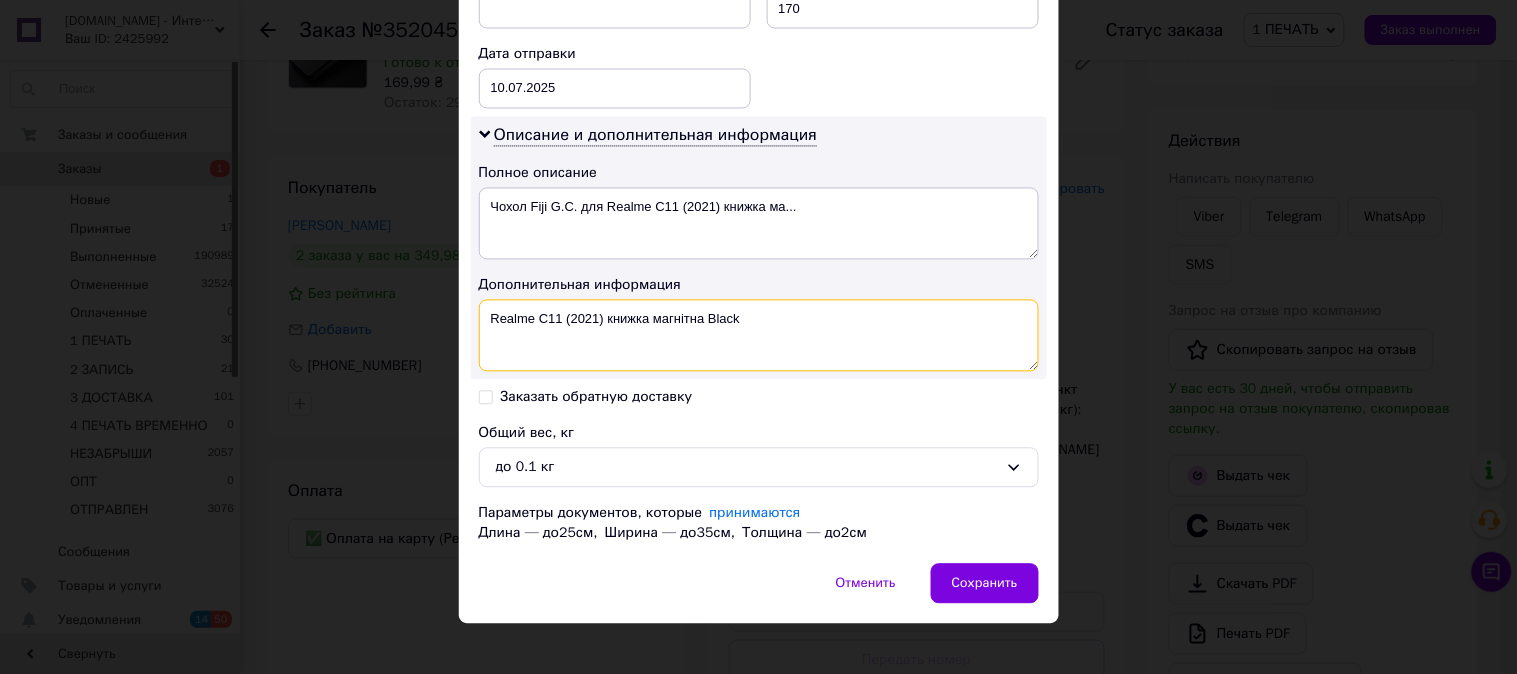 click on "Realme C11 (2021) книжка магнітна Black" at bounding box center (759, 336) 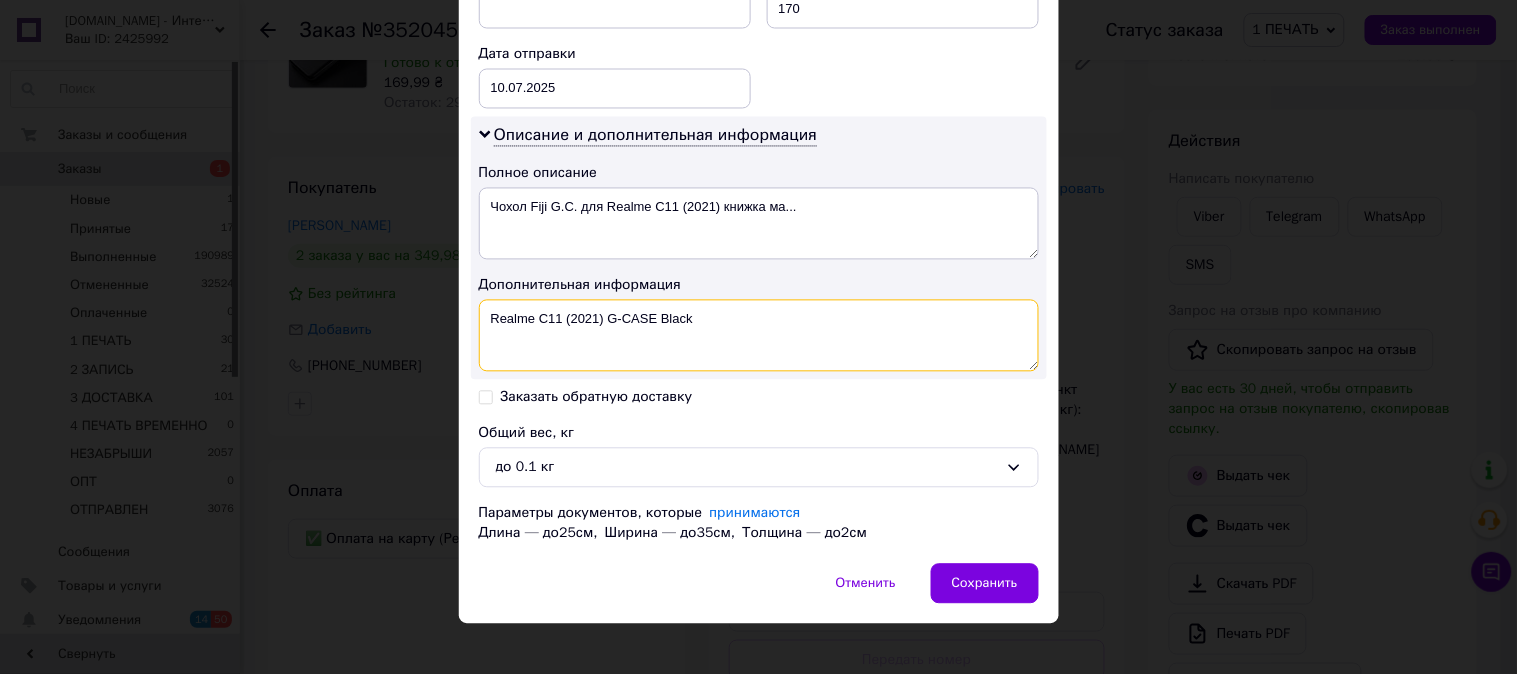 click on "Realme C11 (2021) G-CASE Black" at bounding box center (759, 336) 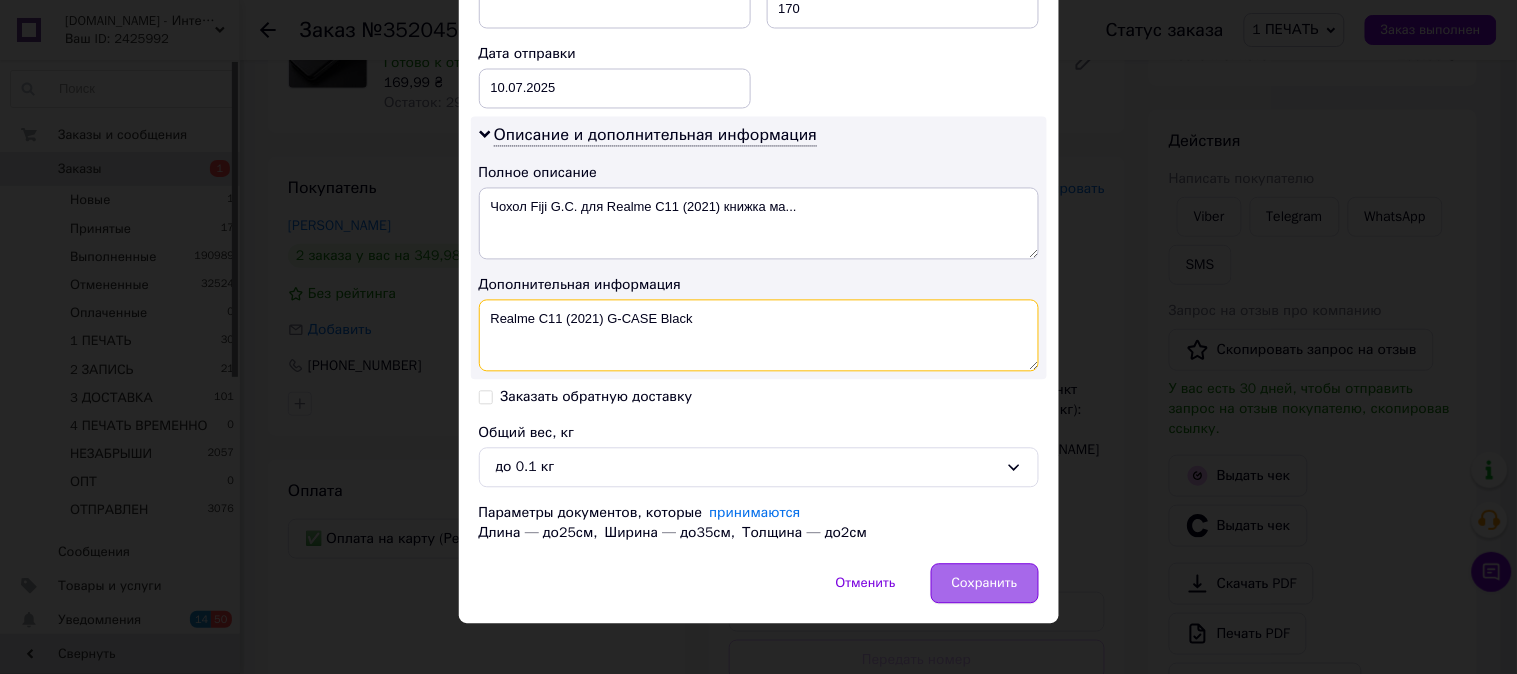 type on "Realme C11 (2021) G-CASE Black" 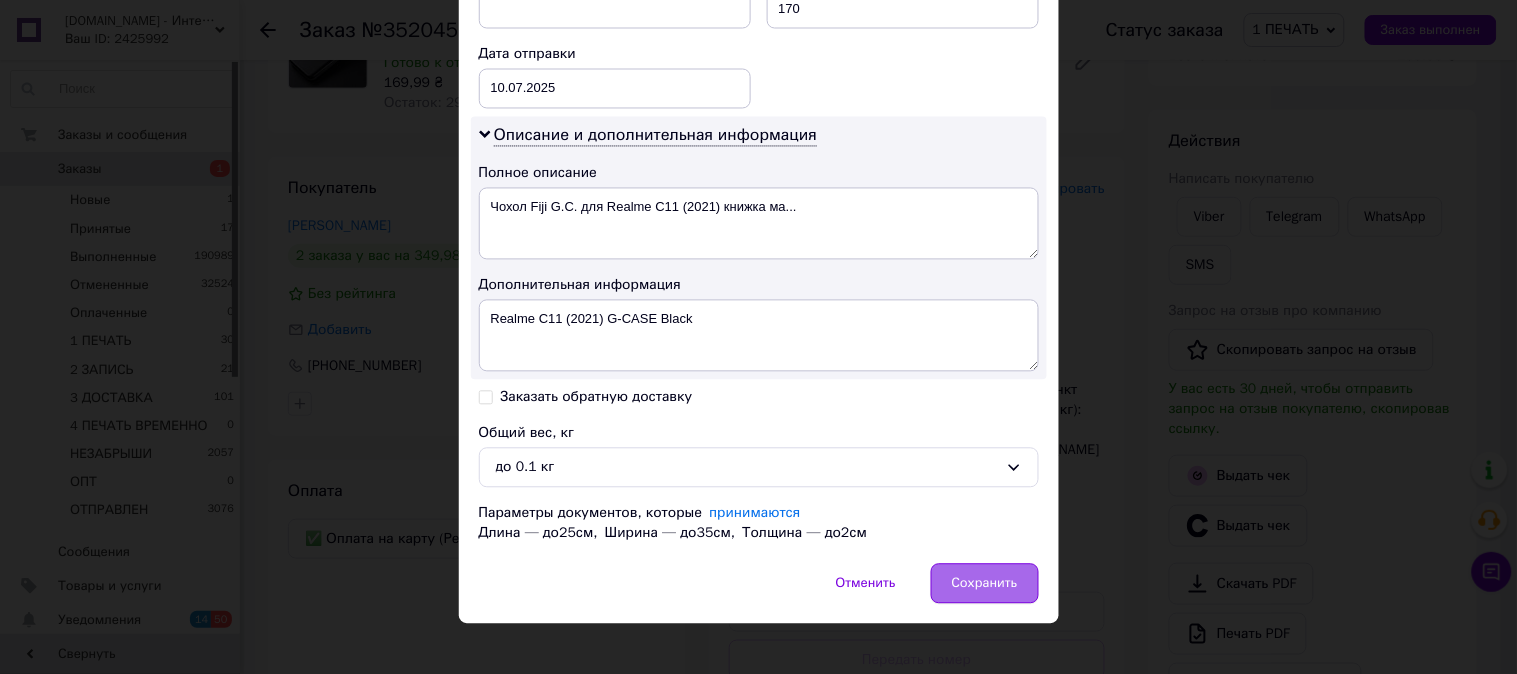 click on "Сохранить" at bounding box center (985, 584) 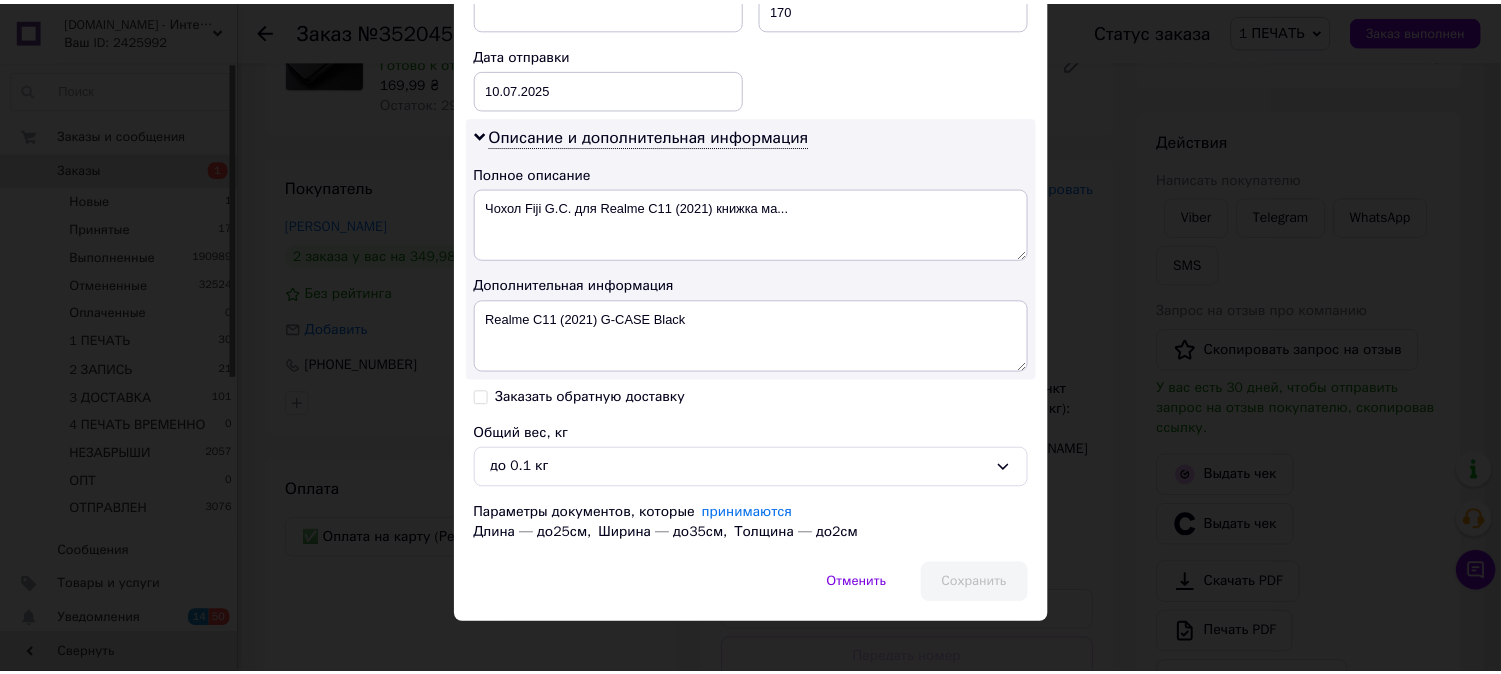 scroll, scrollTop: 862, scrollLeft: 0, axis: vertical 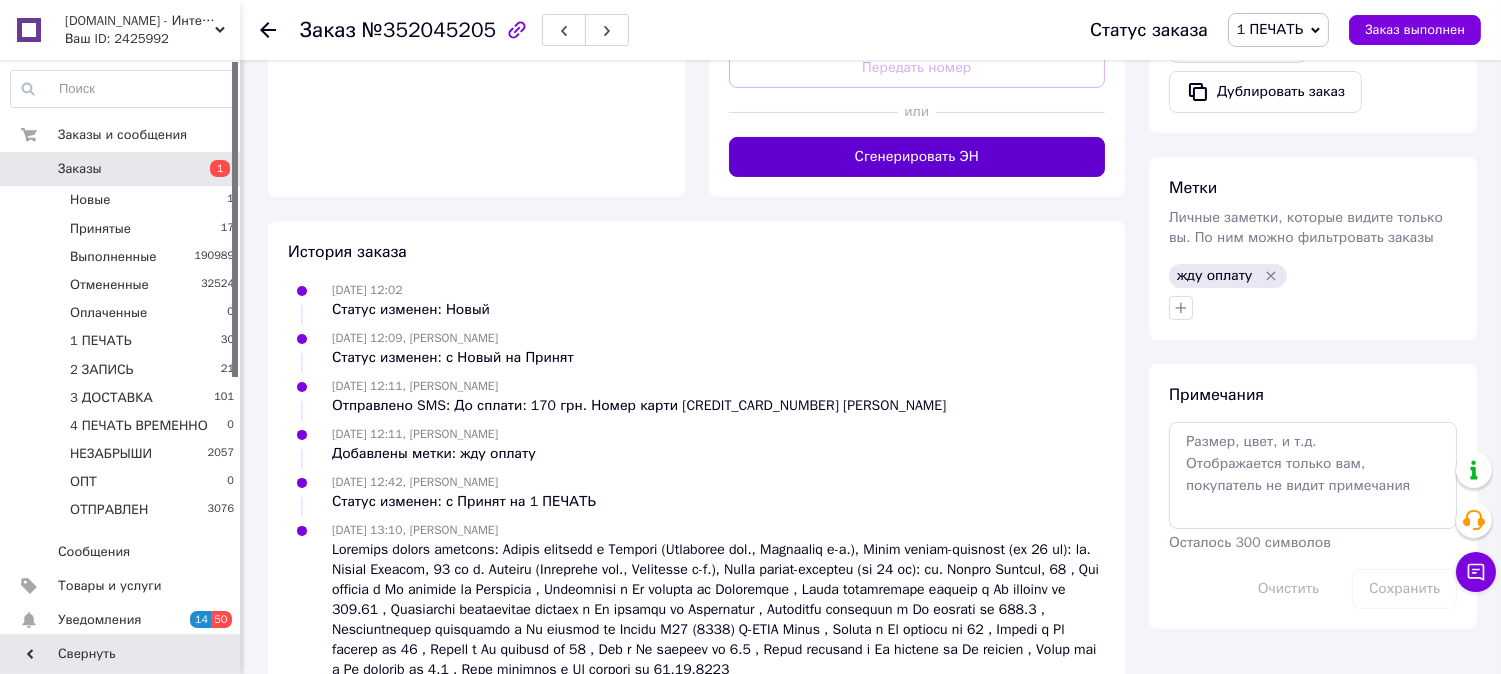 click on "Сгенерировать ЭН" at bounding box center (917, 157) 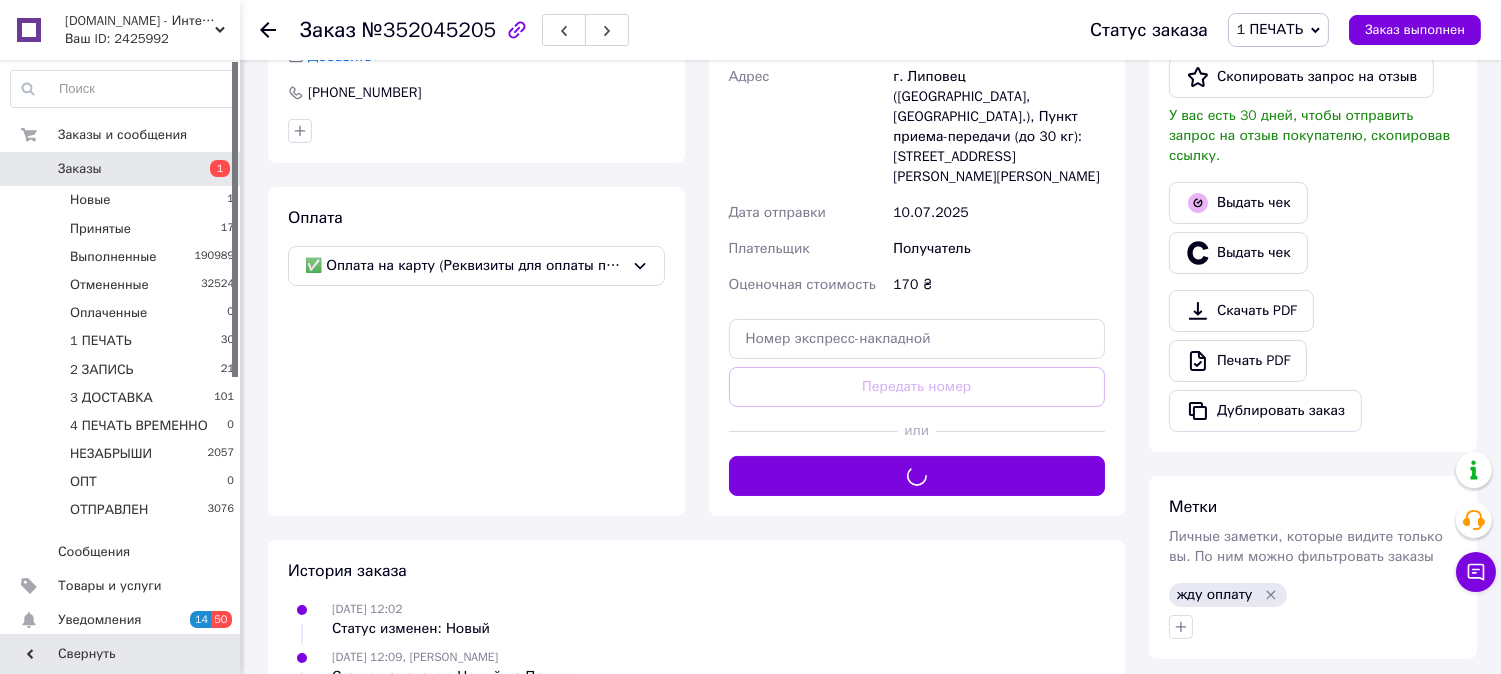 scroll, scrollTop: 518, scrollLeft: 0, axis: vertical 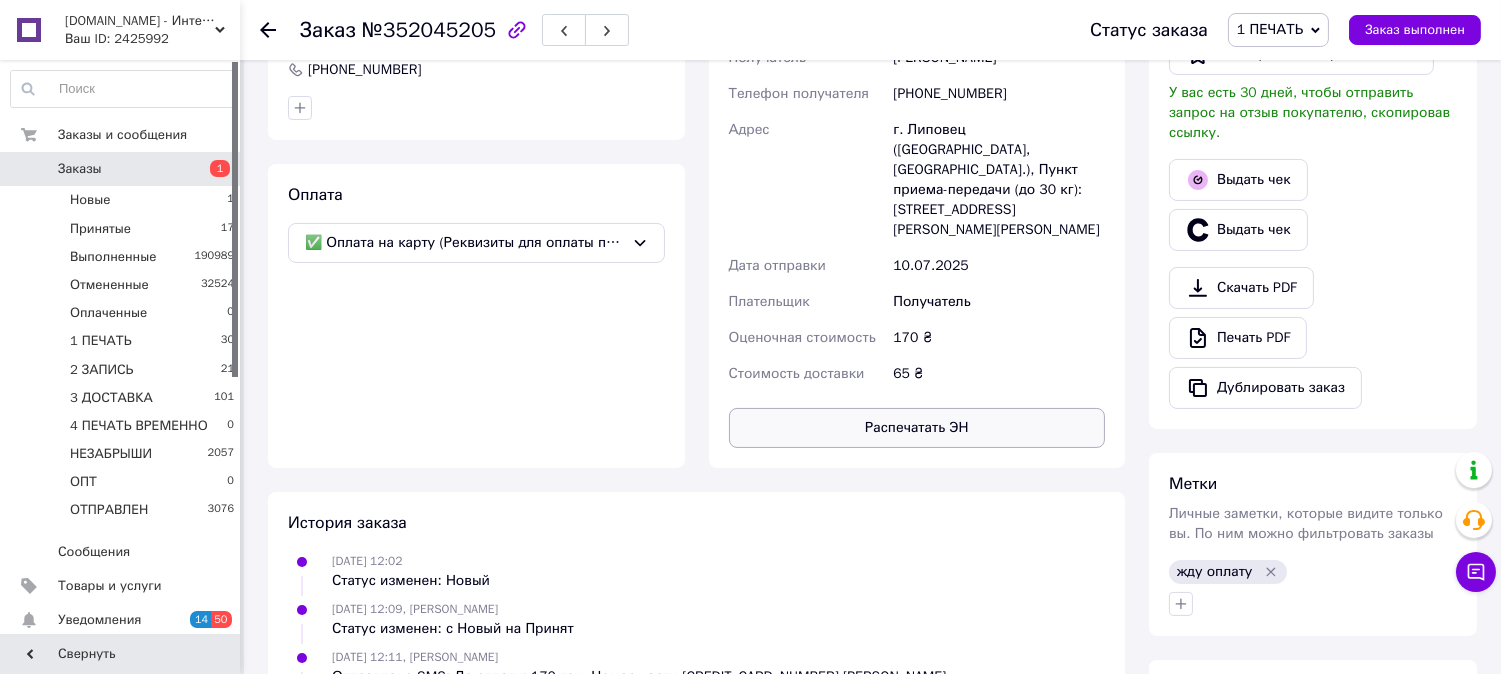 click on "Распечатать ЭН" at bounding box center (917, 428) 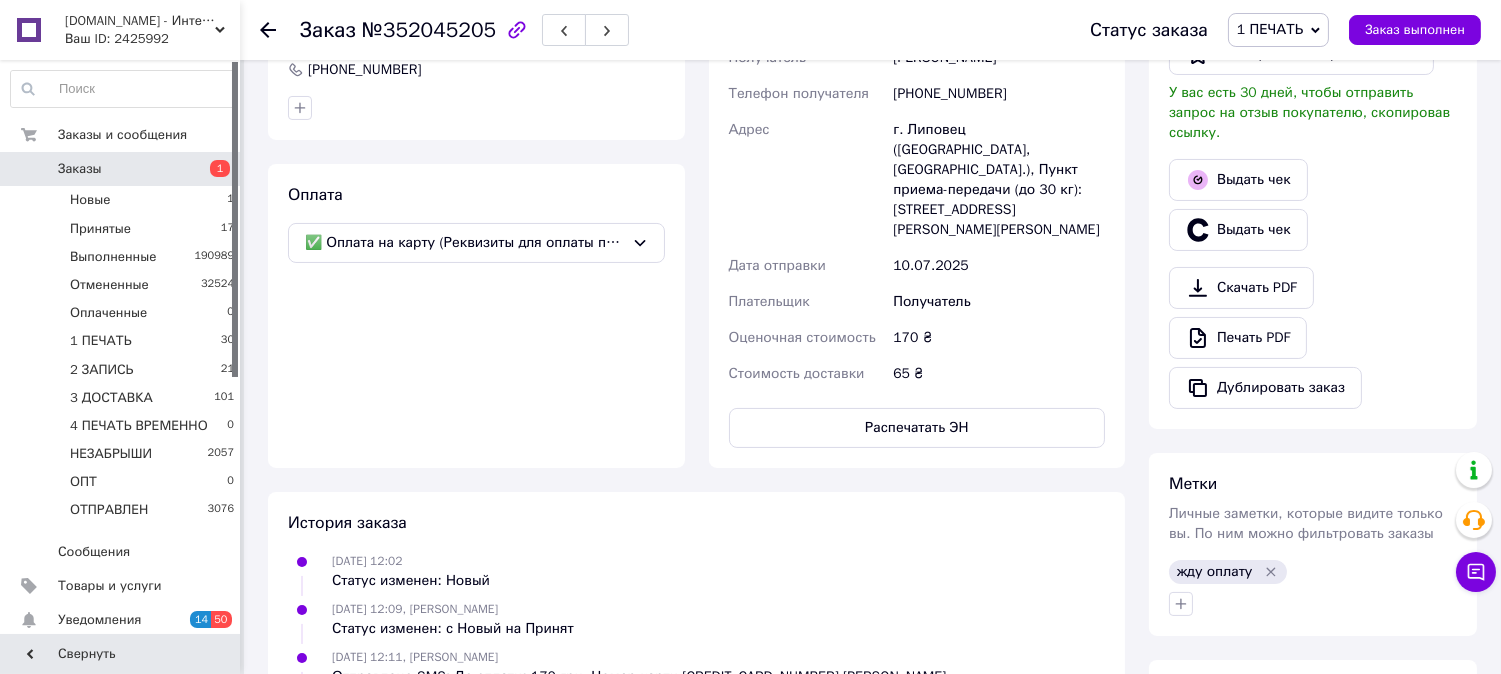 type 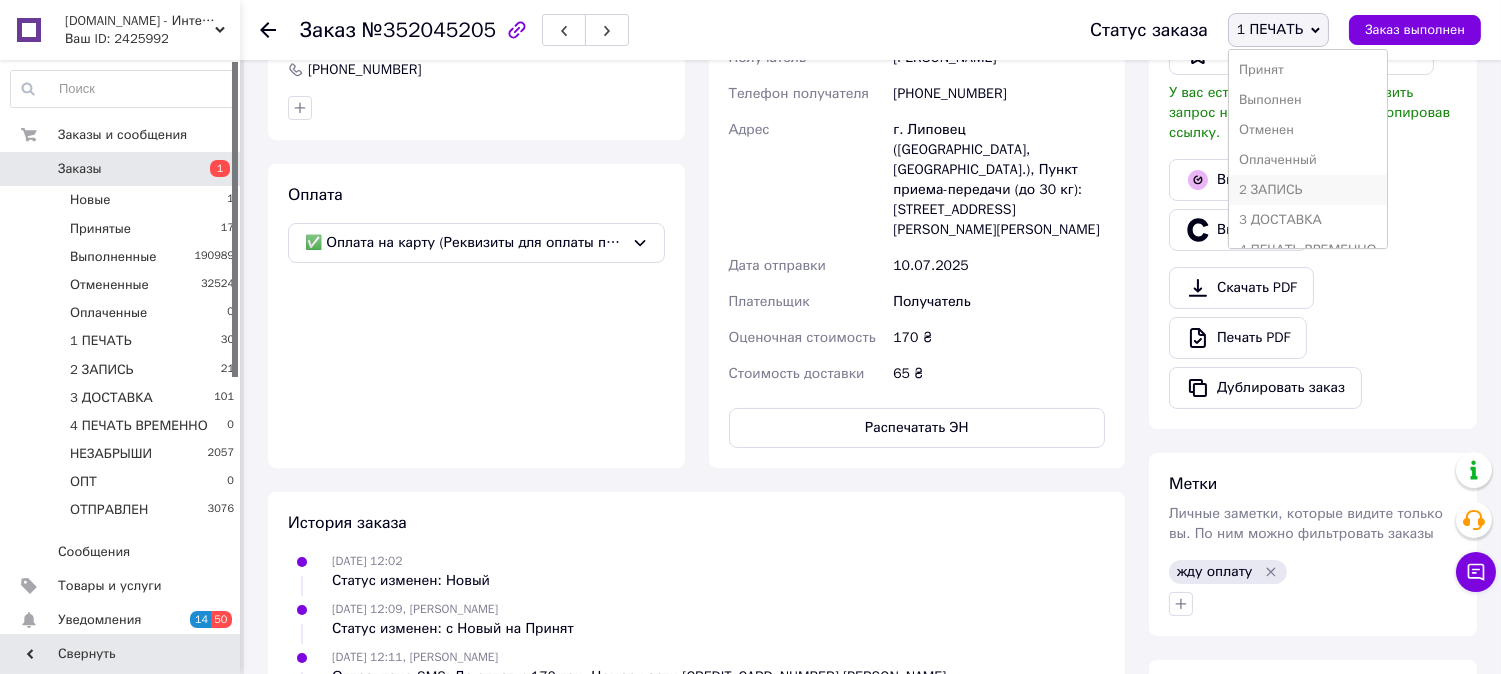 click on "2 ЗАПИСЬ" at bounding box center (1308, 190) 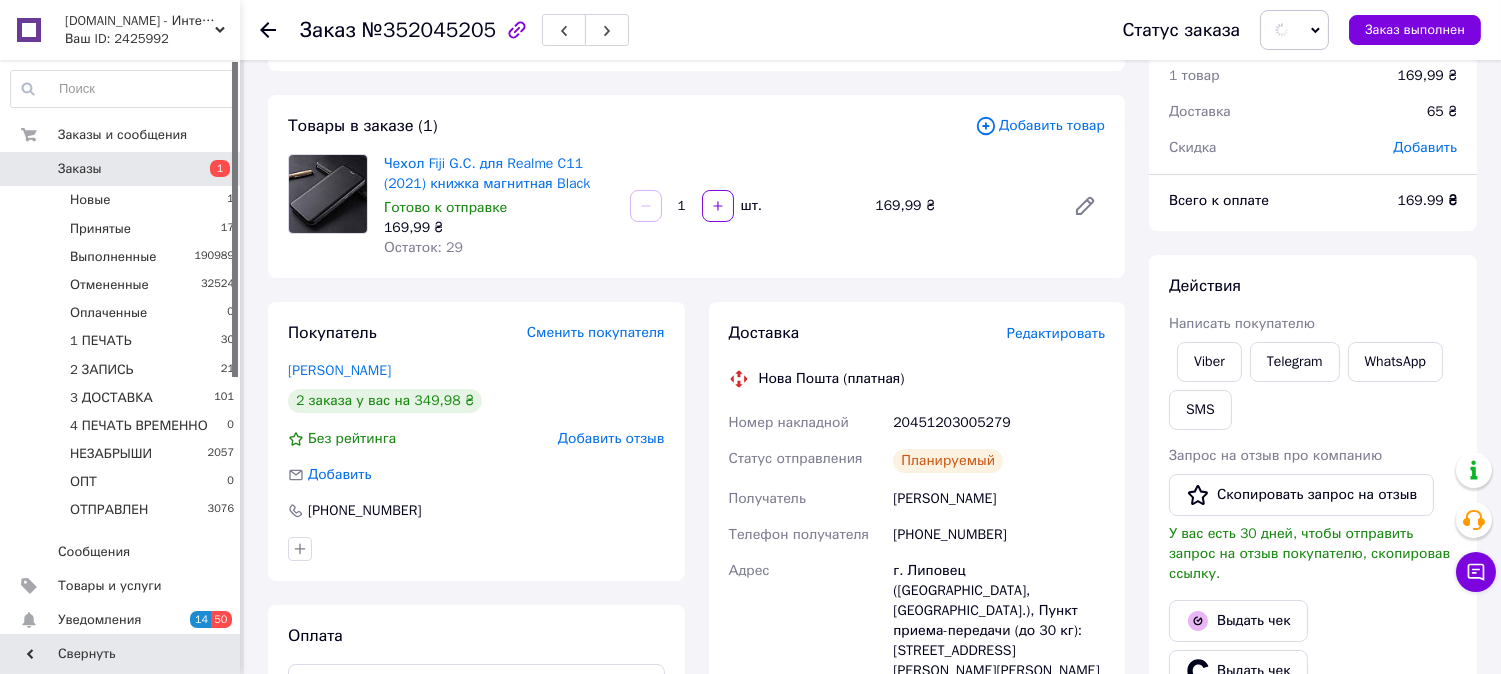 scroll, scrollTop: 0, scrollLeft: 0, axis: both 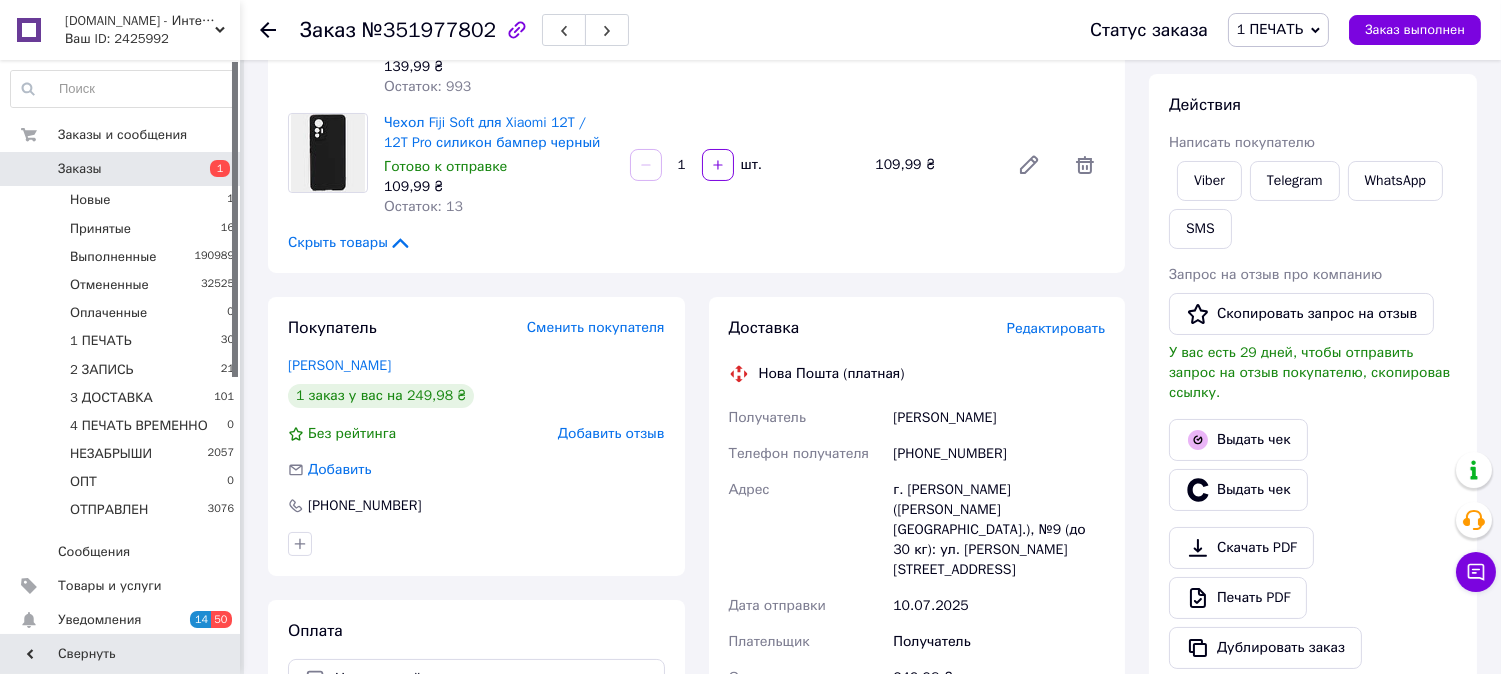 click on "Редактировать" at bounding box center [1056, 328] 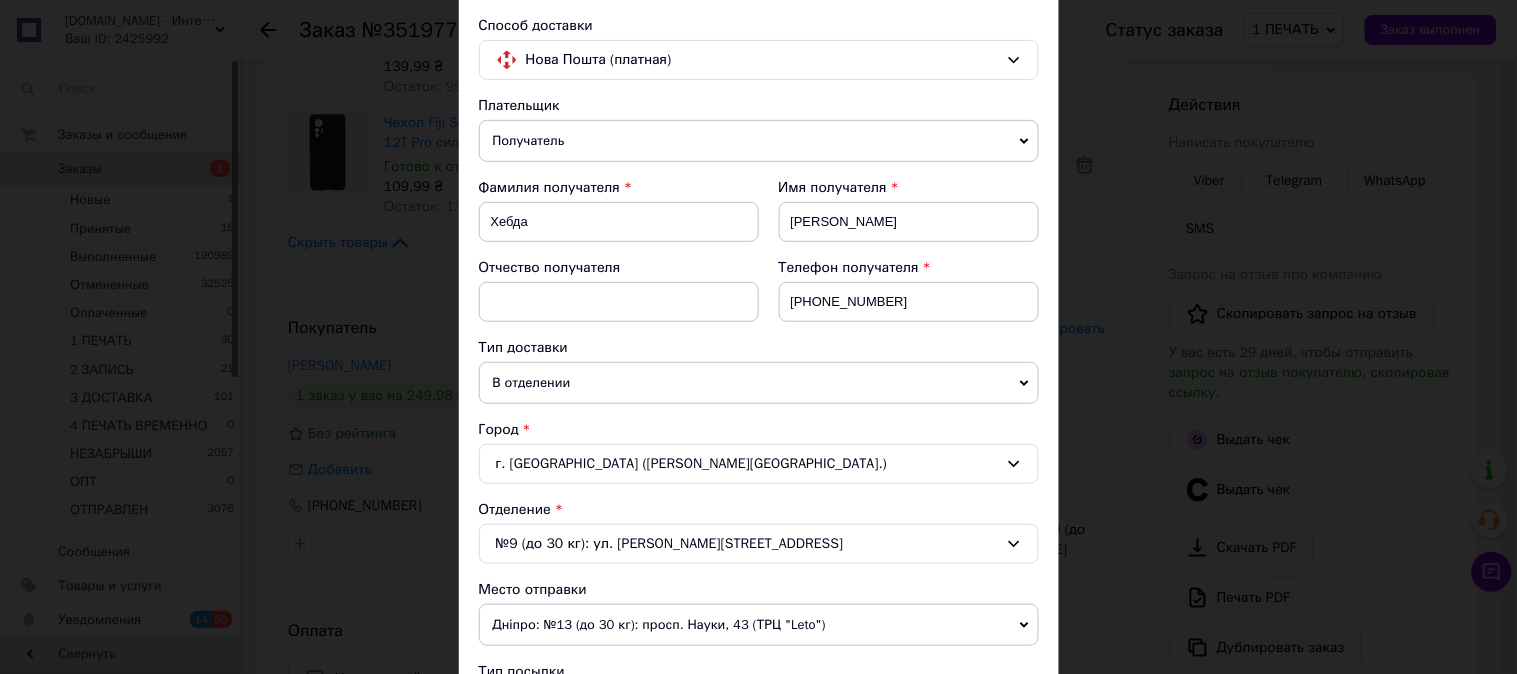 scroll, scrollTop: 555, scrollLeft: 0, axis: vertical 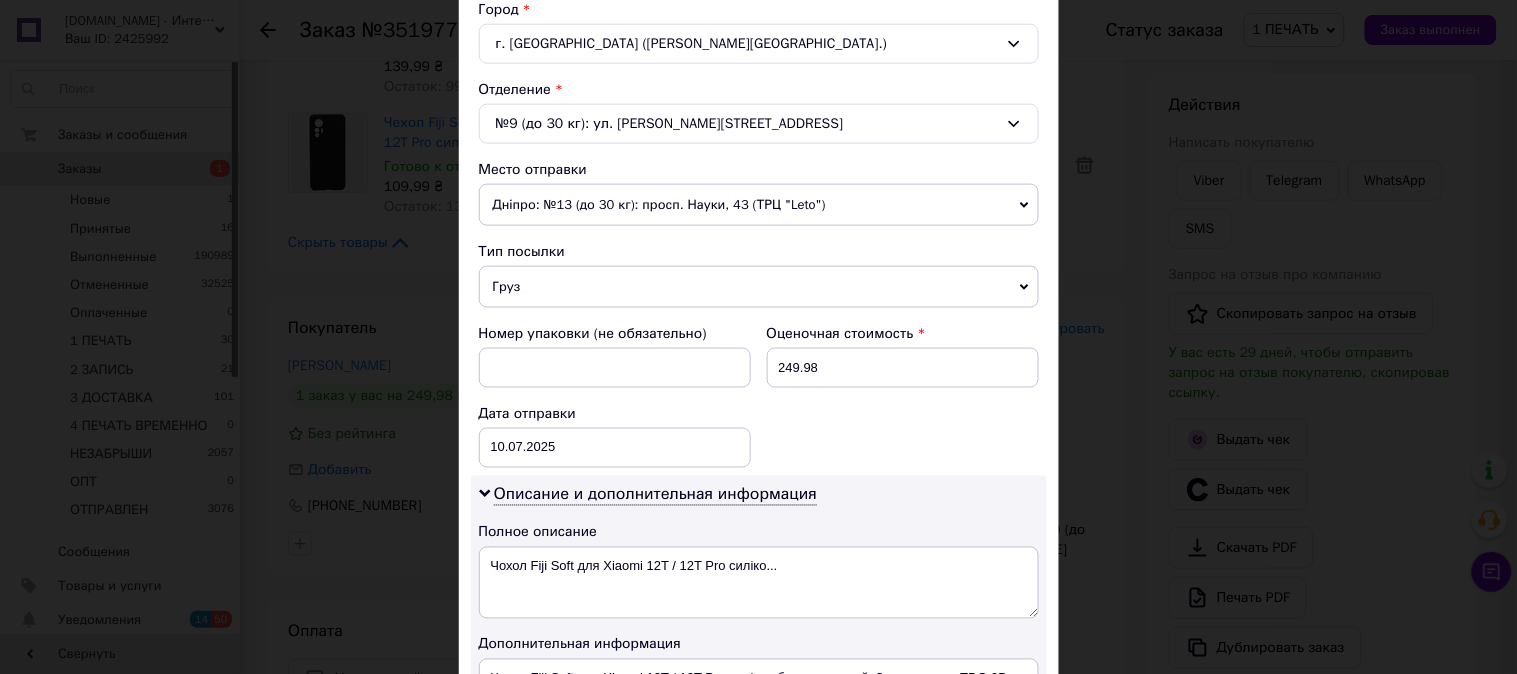 click on "Груз" at bounding box center [759, 287] 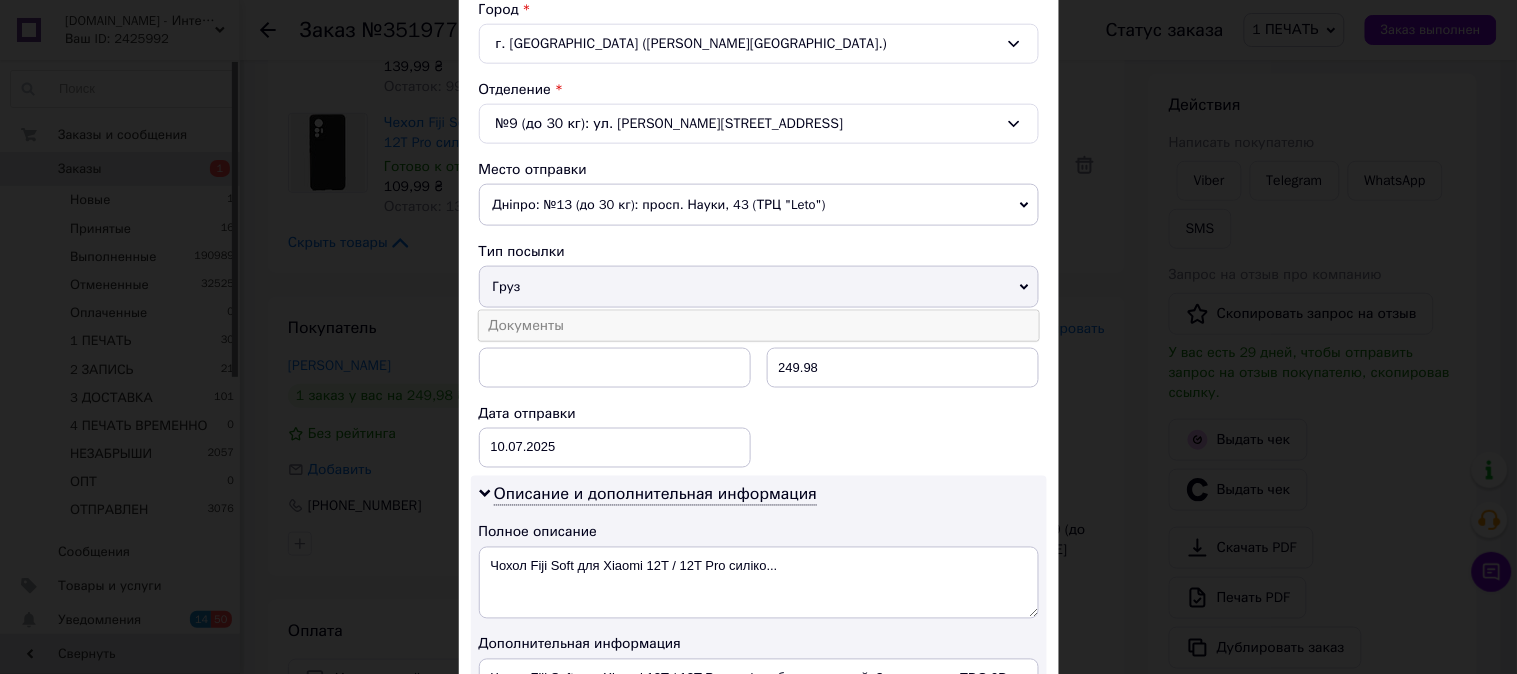 click on "Документы" at bounding box center [759, 326] 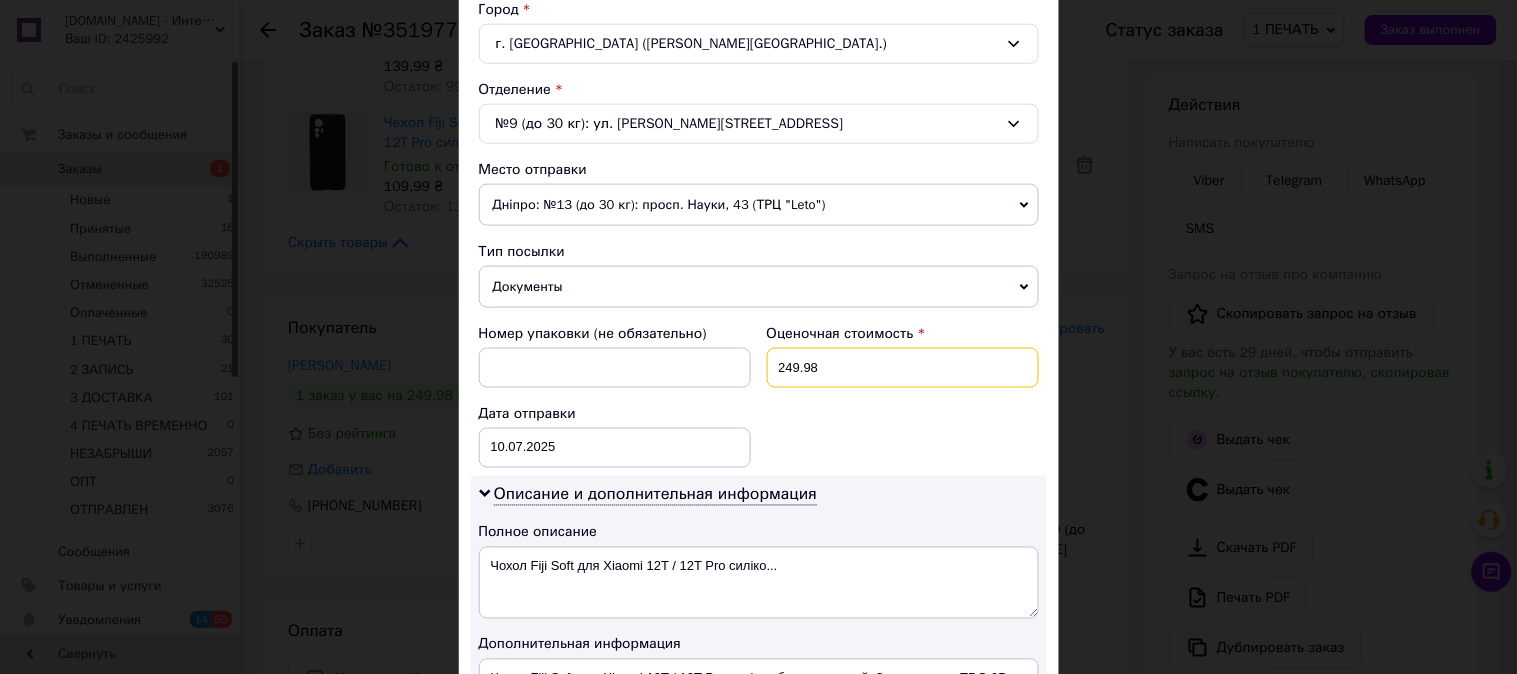 click on "249.98" at bounding box center [903, 368] 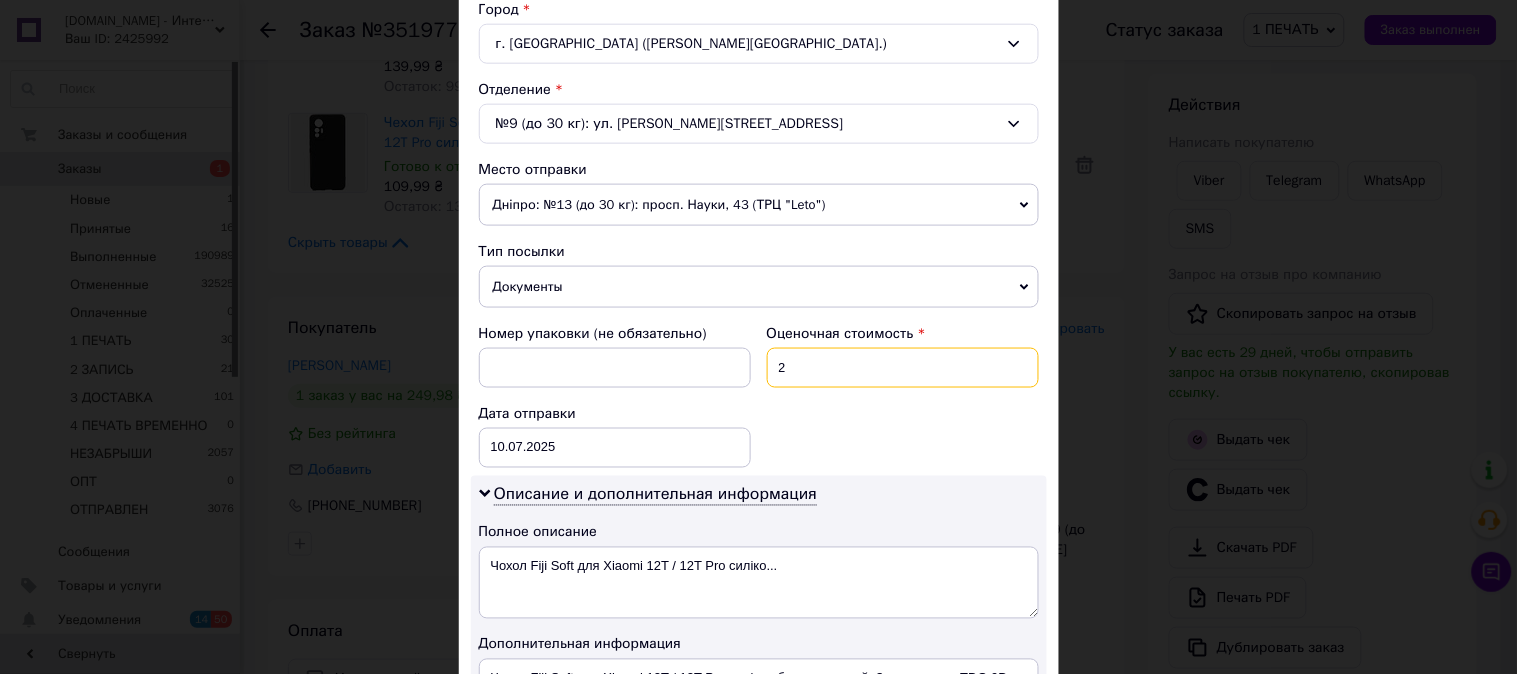 click on "2" at bounding box center (903, 368) 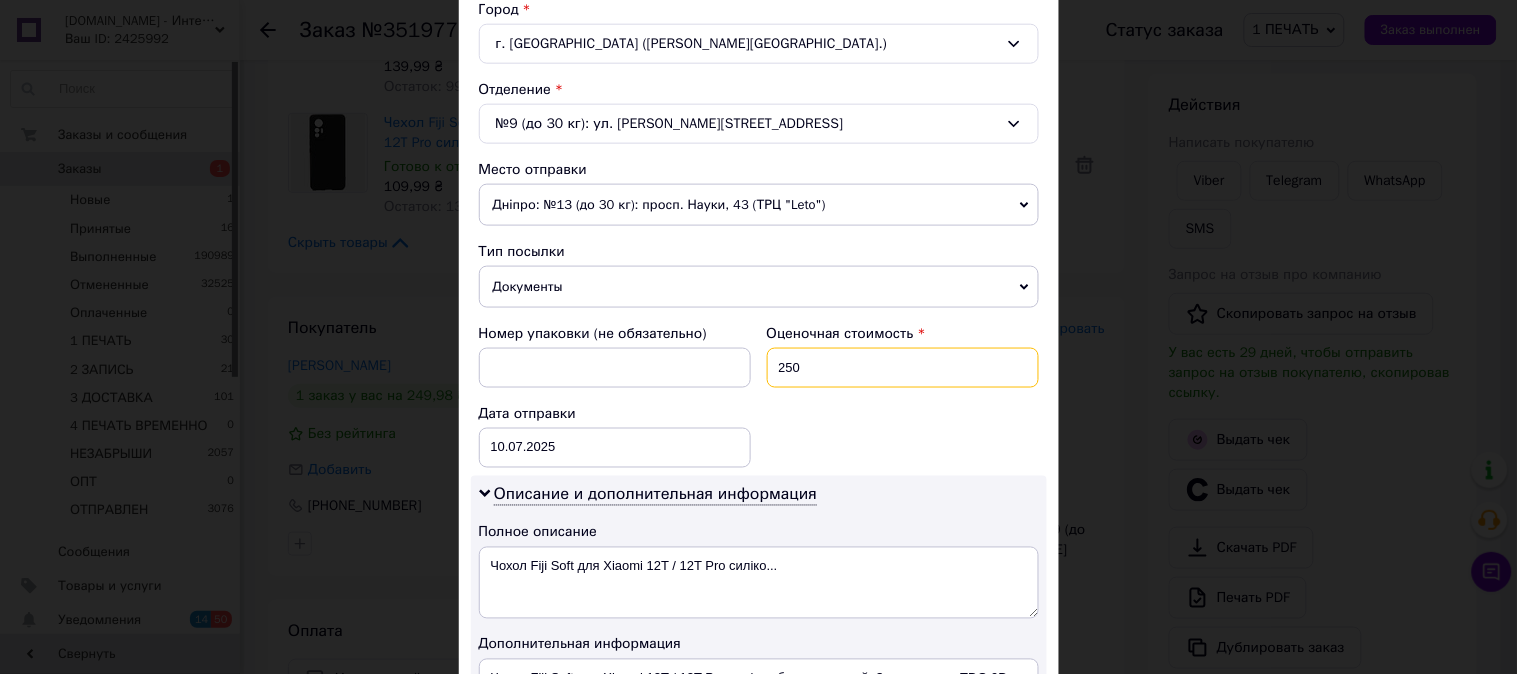 type on "250" 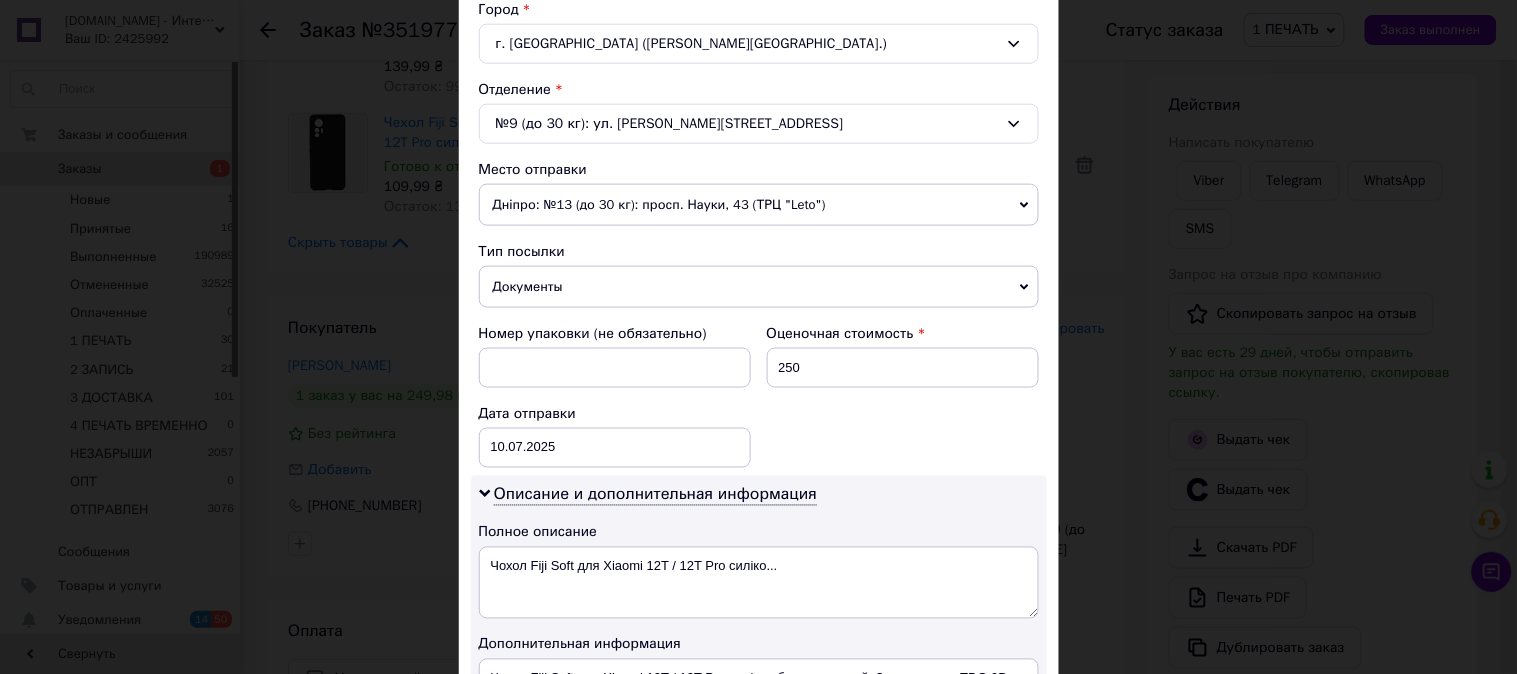 click on "Номер упаковки (не обязательно) Оценочная стоимость 250 Дата отправки [DATE] < 2025 > < Июль > Пн Вт Ср Чт Пт Сб Вс 30 1 2 3 4 5 6 7 8 9 10 11 12 13 14 15 16 17 18 19 20 21 22 23 24 25 26 27 28 29 30 31 1 2 3 4 5 6 7 8 9 10" at bounding box center (759, 396) 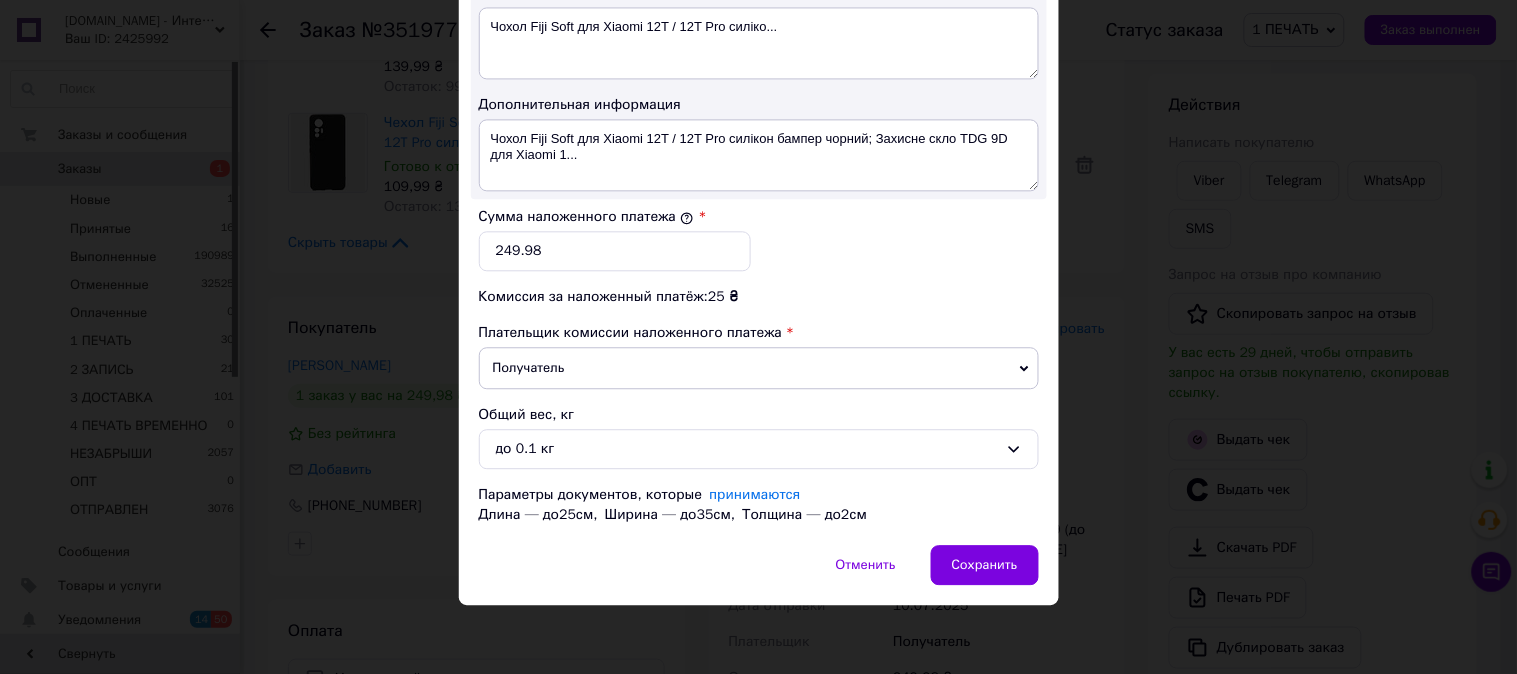 scroll, scrollTop: 1098, scrollLeft: 0, axis: vertical 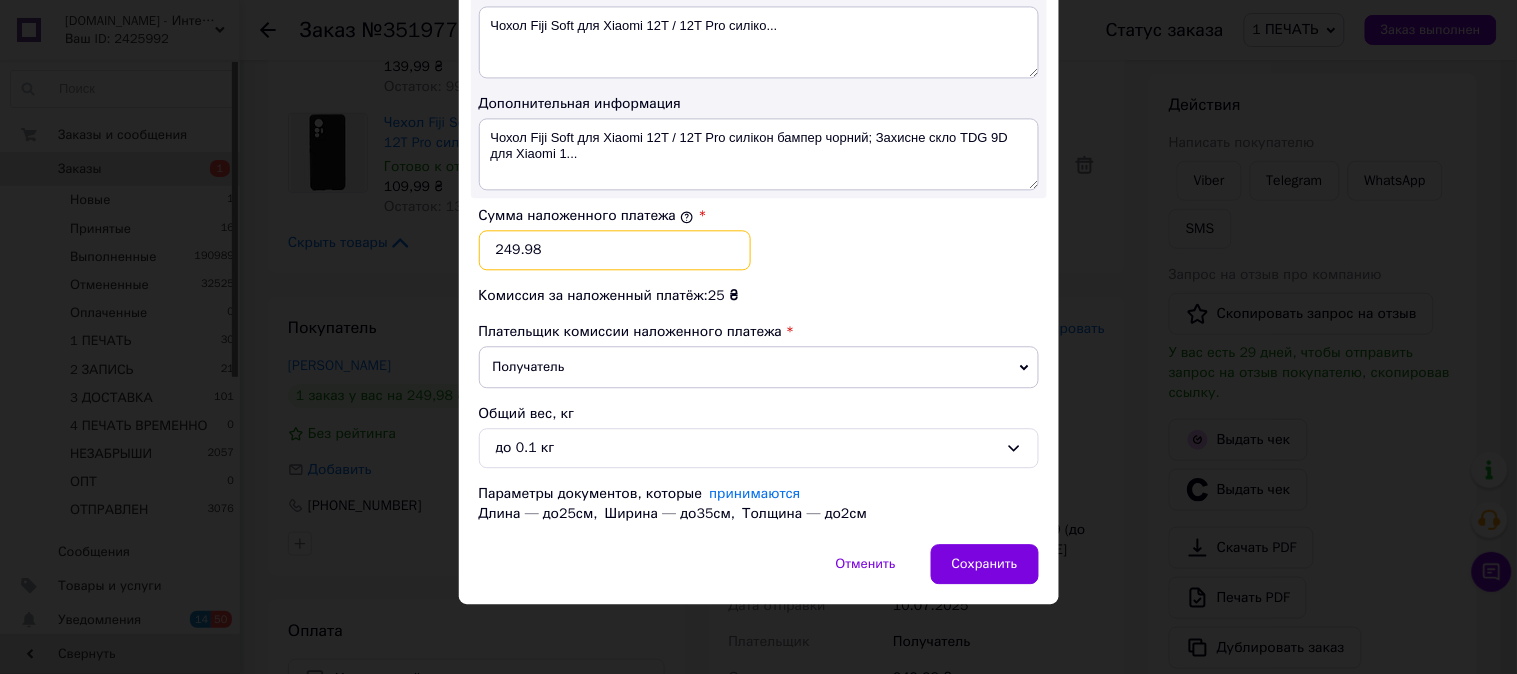 click on "249.98" at bounding box center (615, 250) 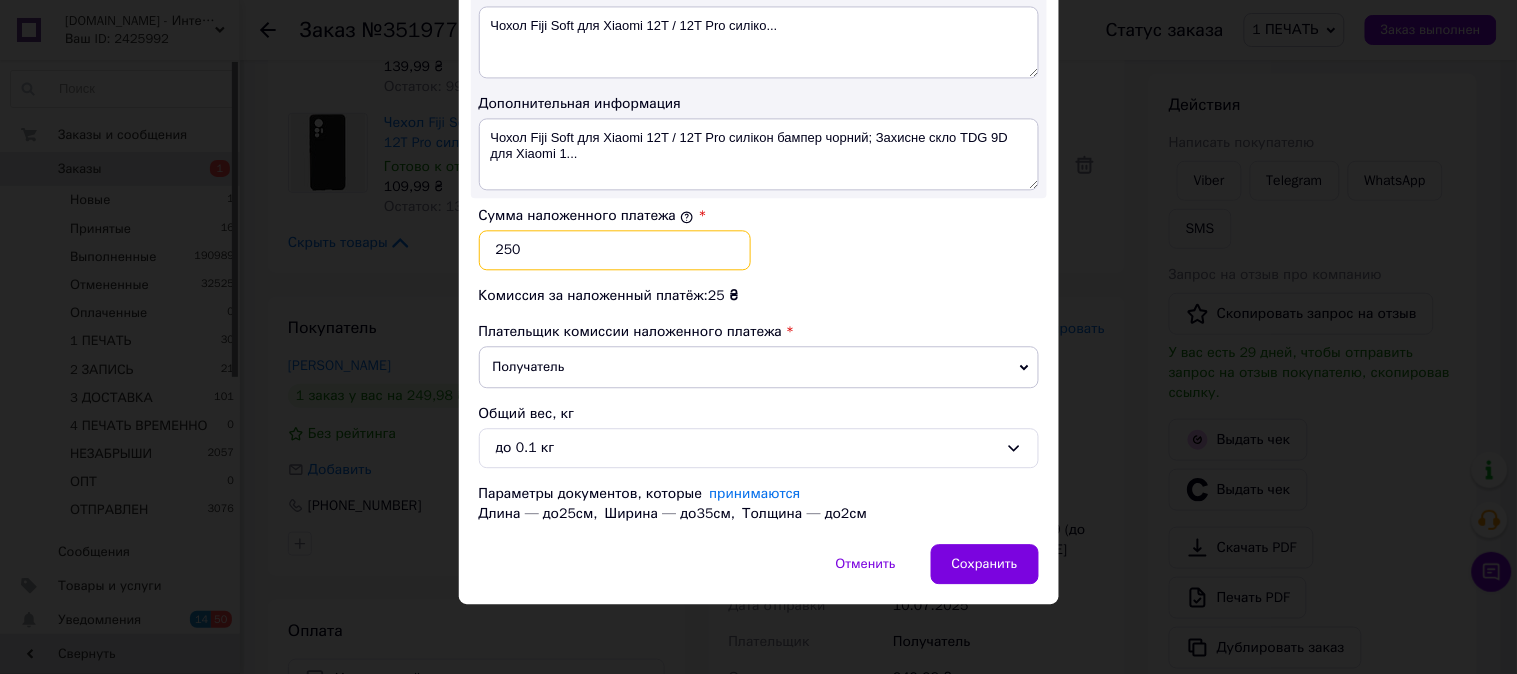 type on "250" 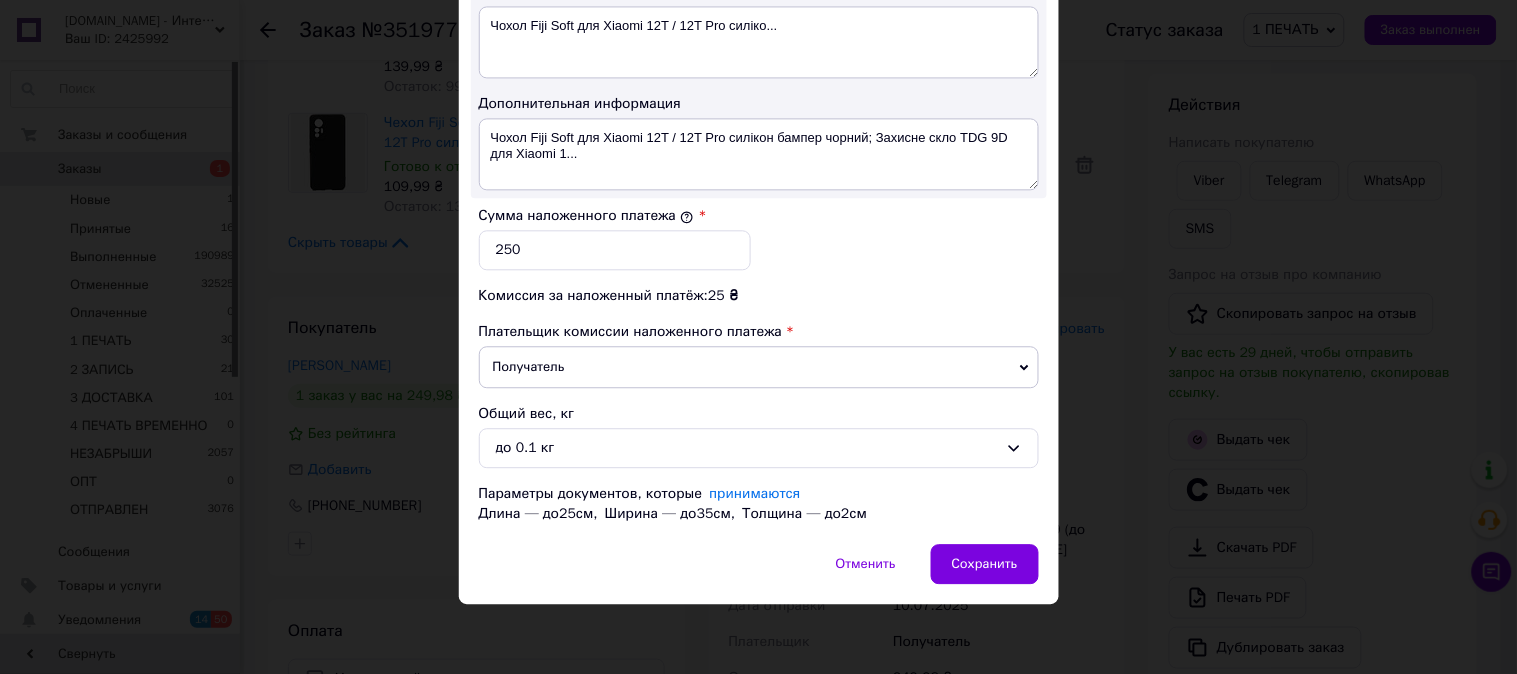 click on "Сумма наложенного платежа     * 250" at bounding box center (759, 238) 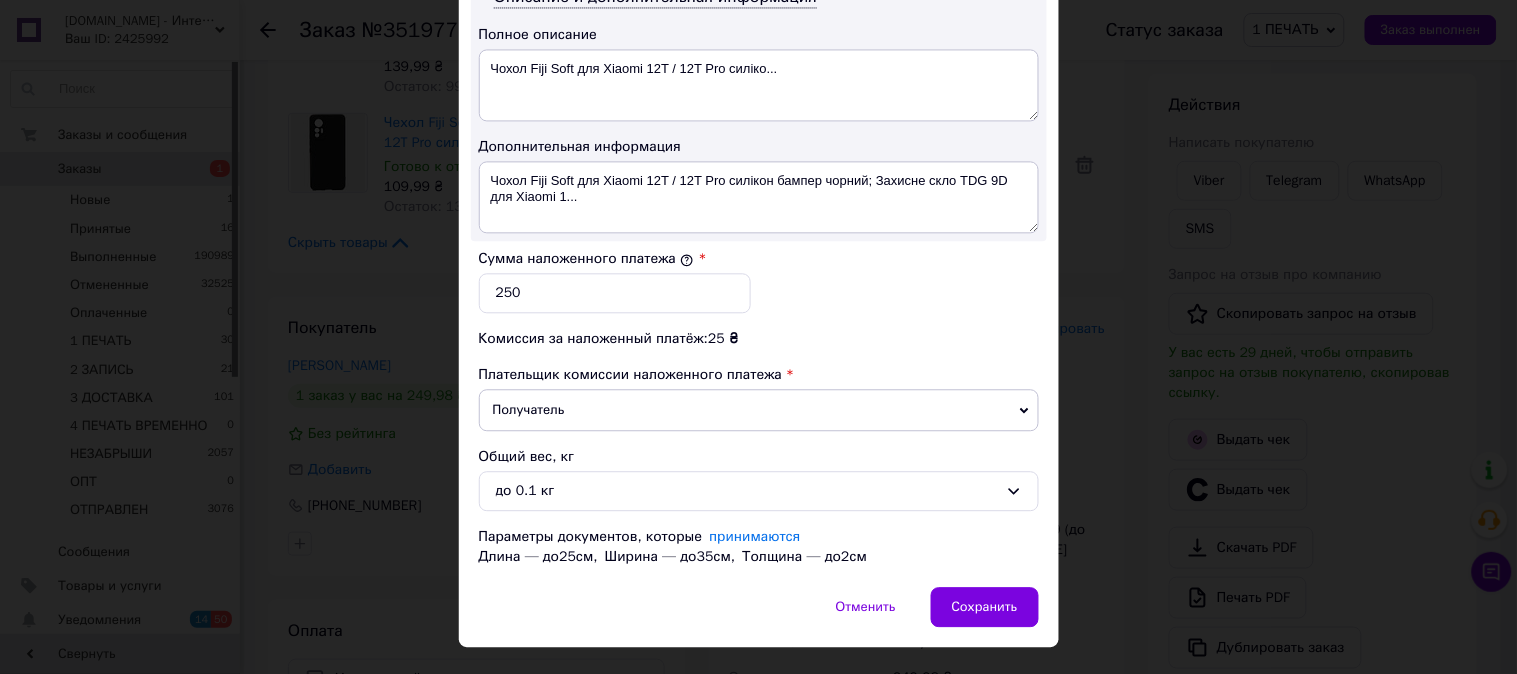 scroll, scrollTop: 987, scrollLeft: 0, axis: vertical 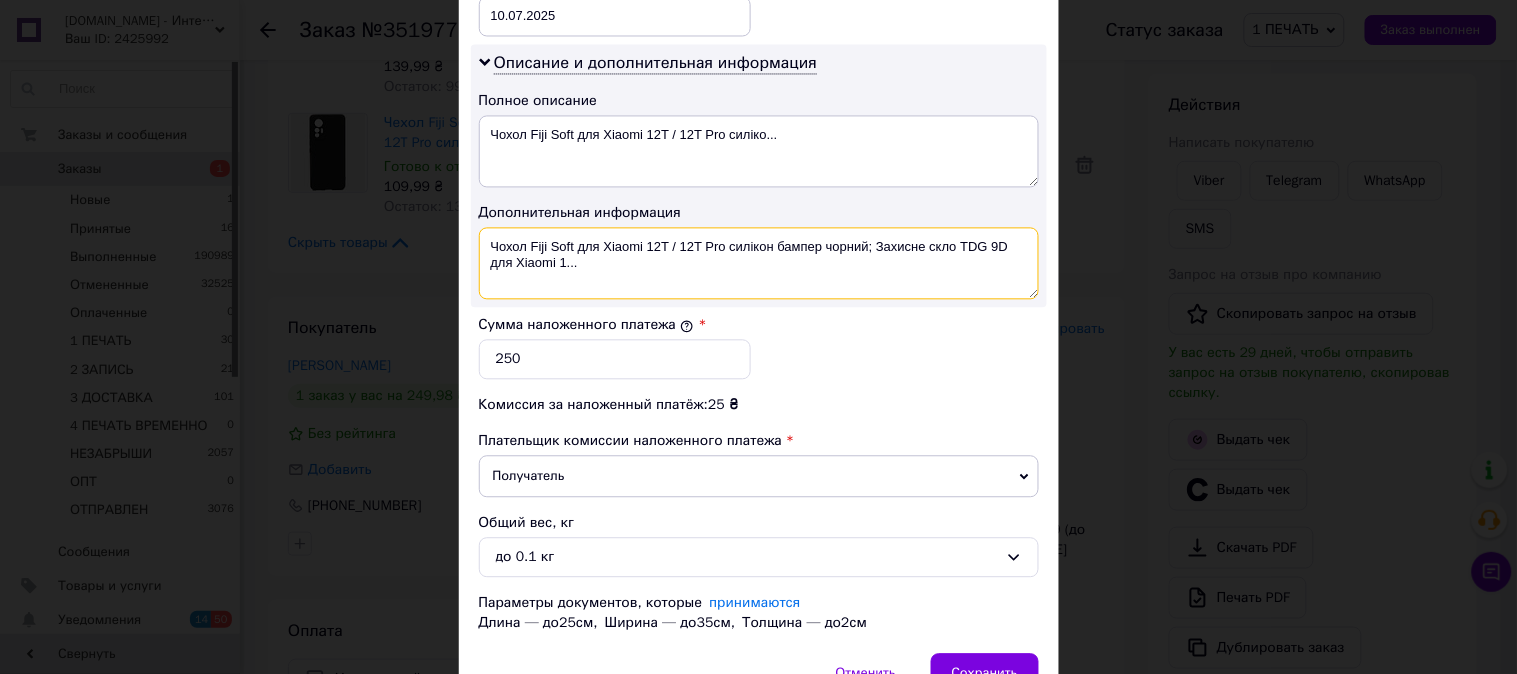 click on "Чохол Fiji Soft для Xiaomi 12T / 12T Pro силікон бампер чорний; Захисне скло TDG 9D для Xiaomi 1..." at bounding box center (759, 263) 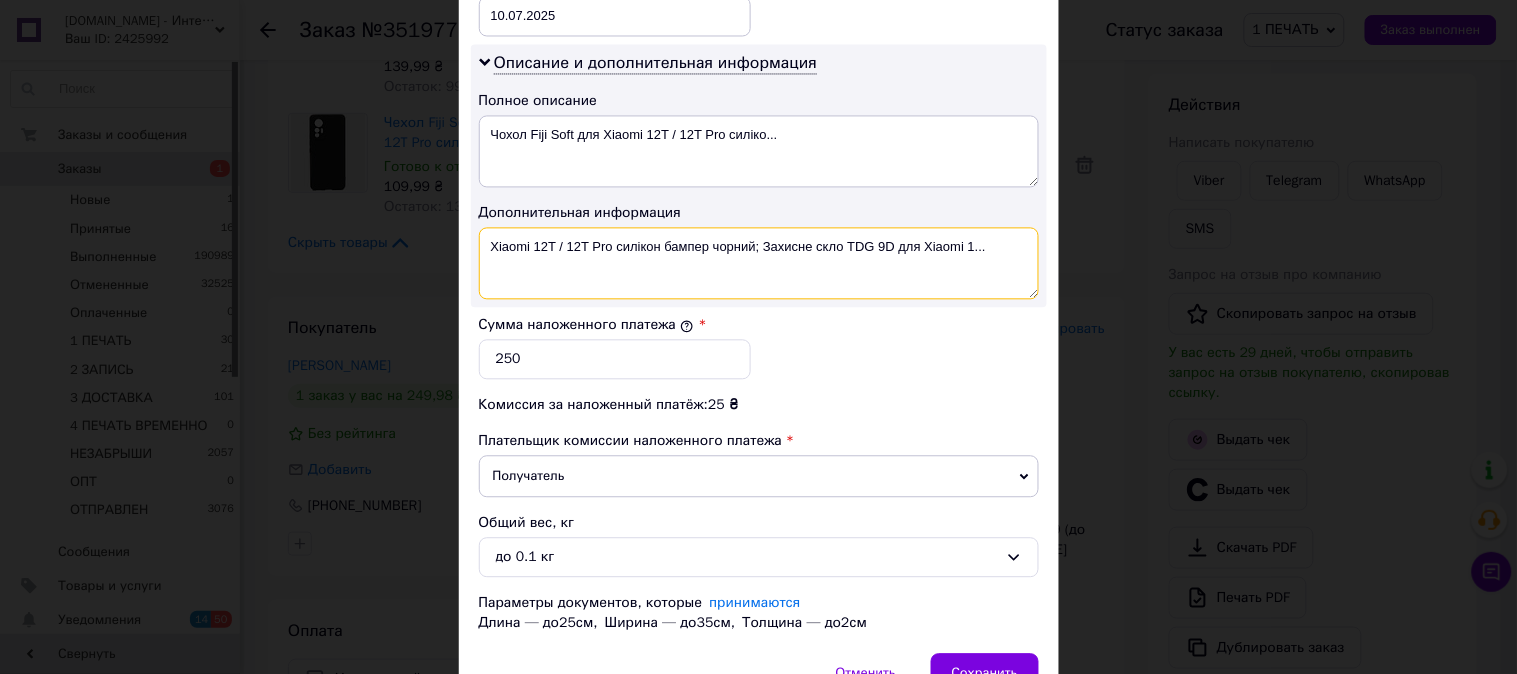 drag, startPoint x: 613, startPoint y: 246, endPoint x: 756, endPoint y: 283, distance: 147.70917 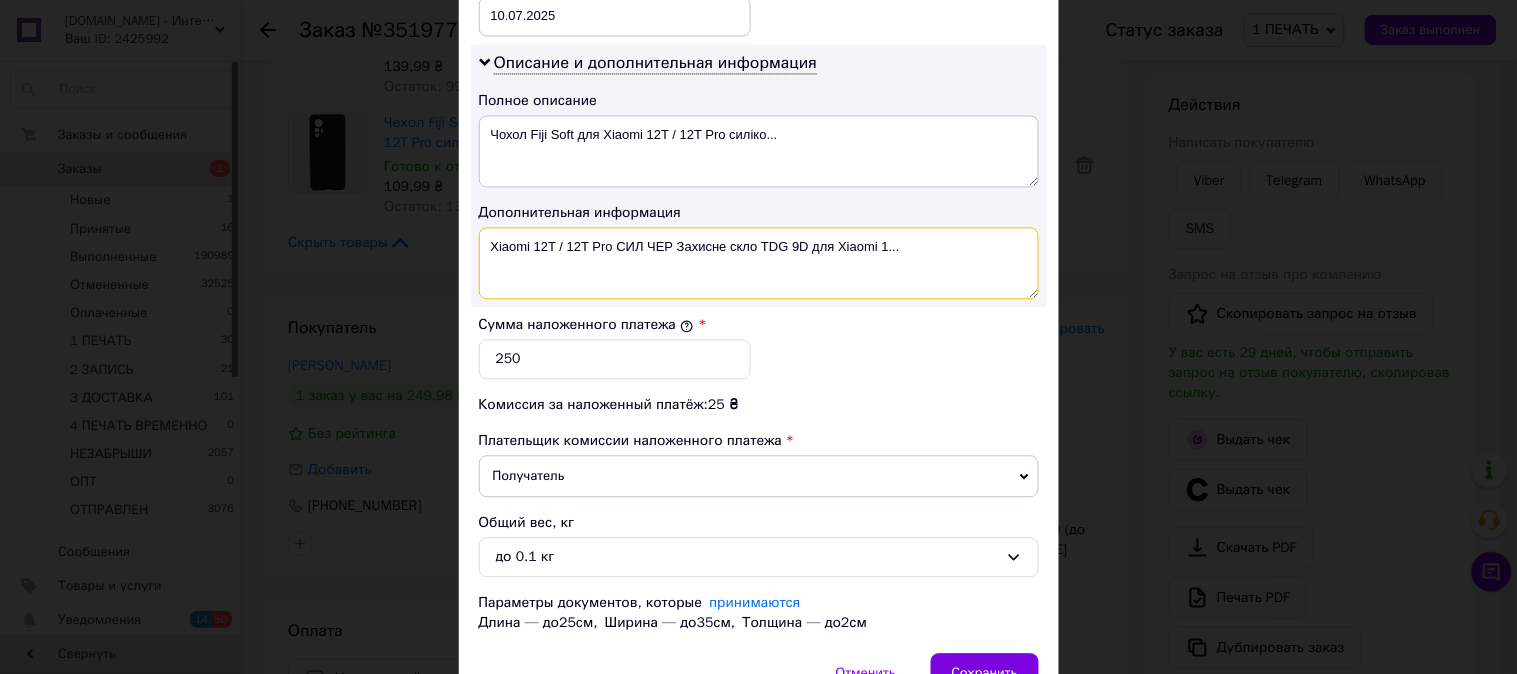 drag, startPoint x: 941, startPoint y: 251, endPoint x: 675, endPoint y: 273, distance: 266.90823 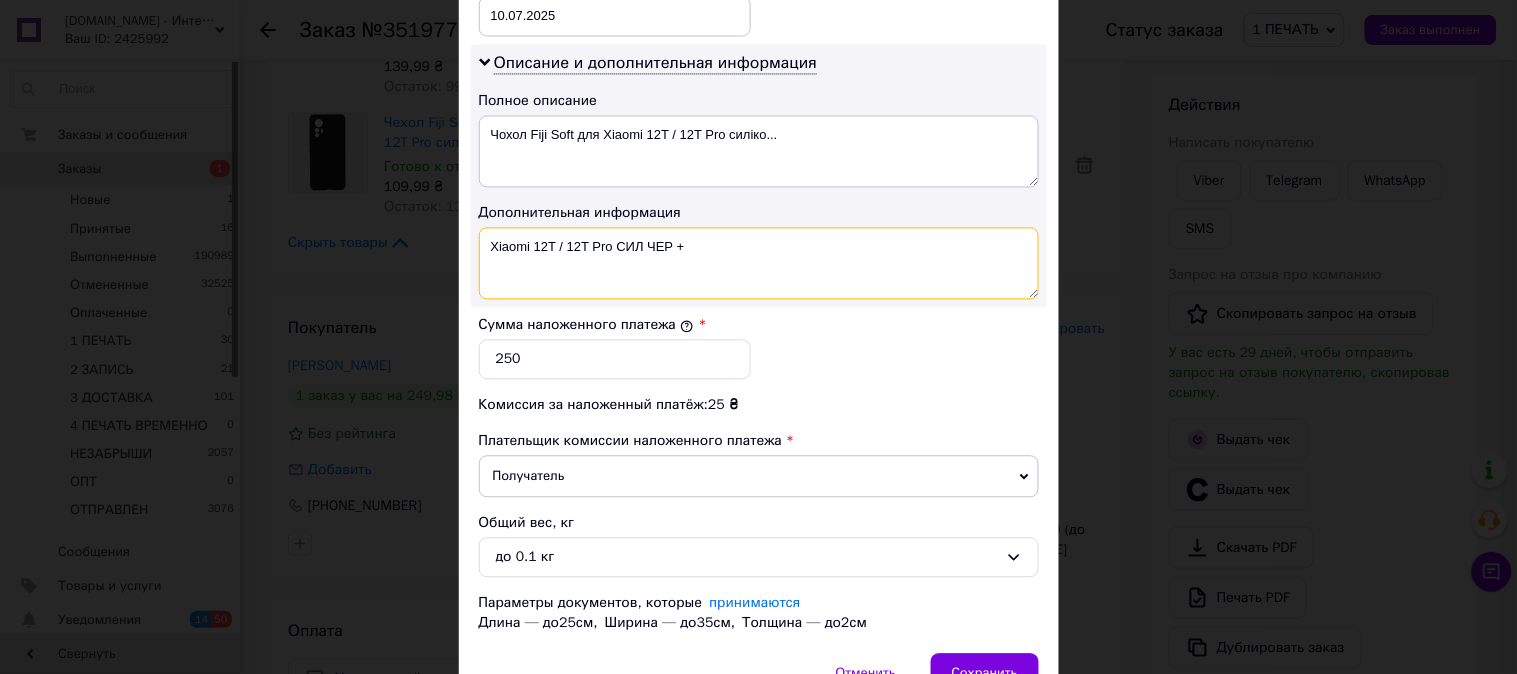 paste on "9D ЧЕР" 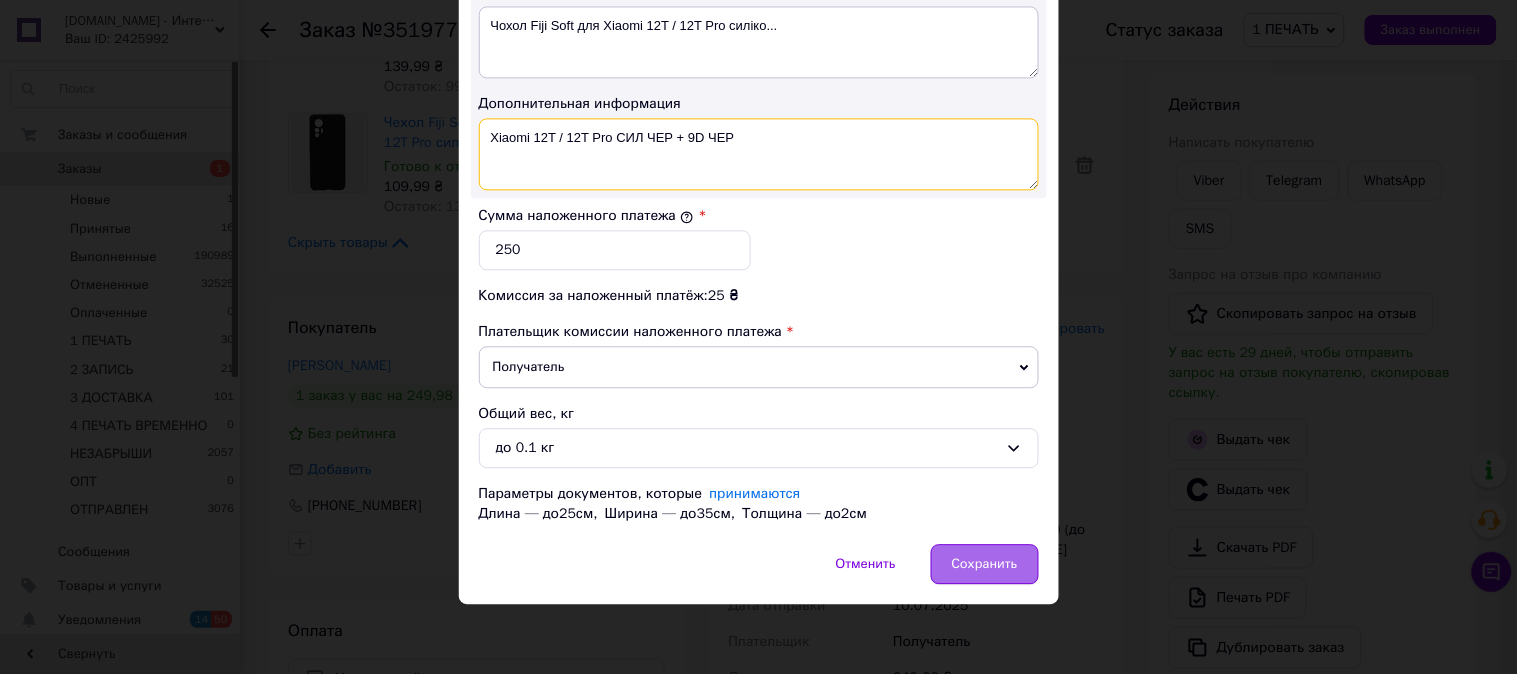 type on "Xiaomi 12T / 12T Pro СИЛ ЧЕР + 9D ЧЕР" 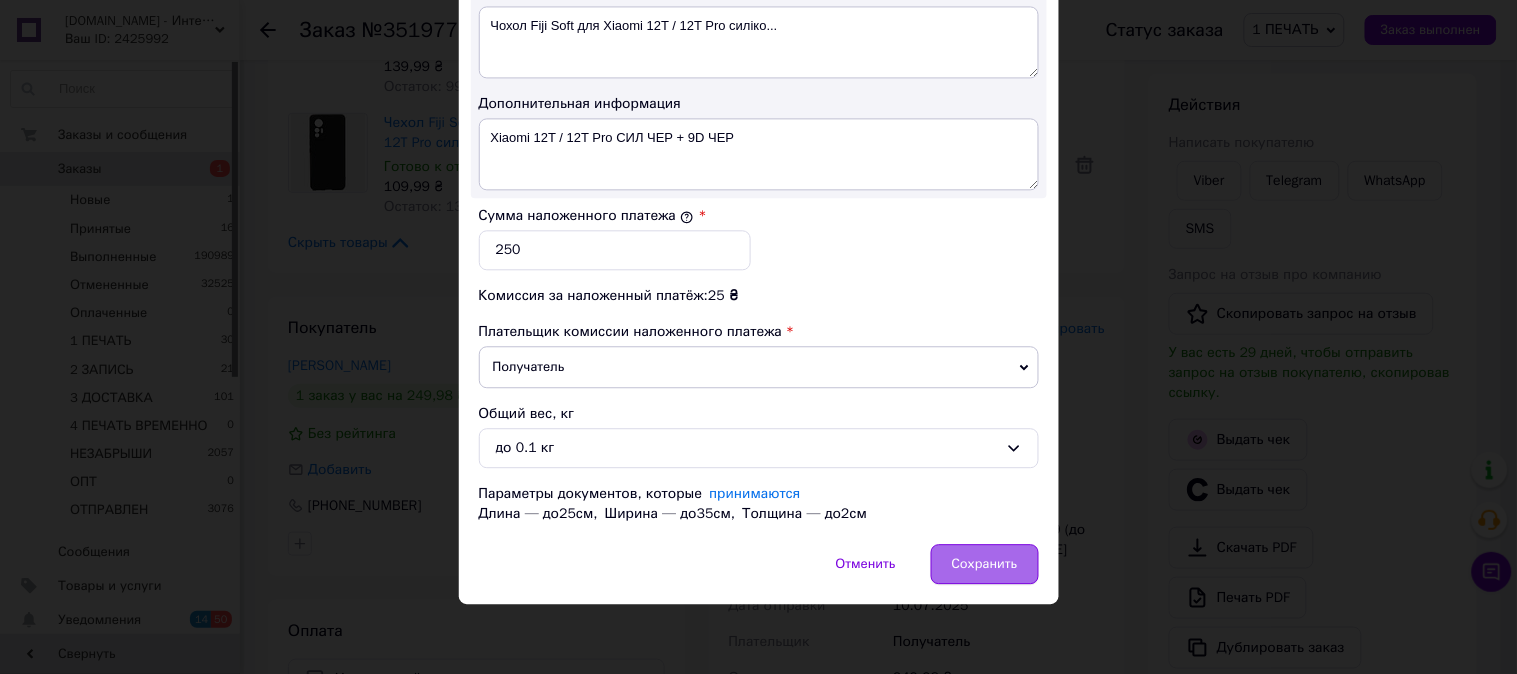 click on "Сохранить" at bounding box center [985, 564] 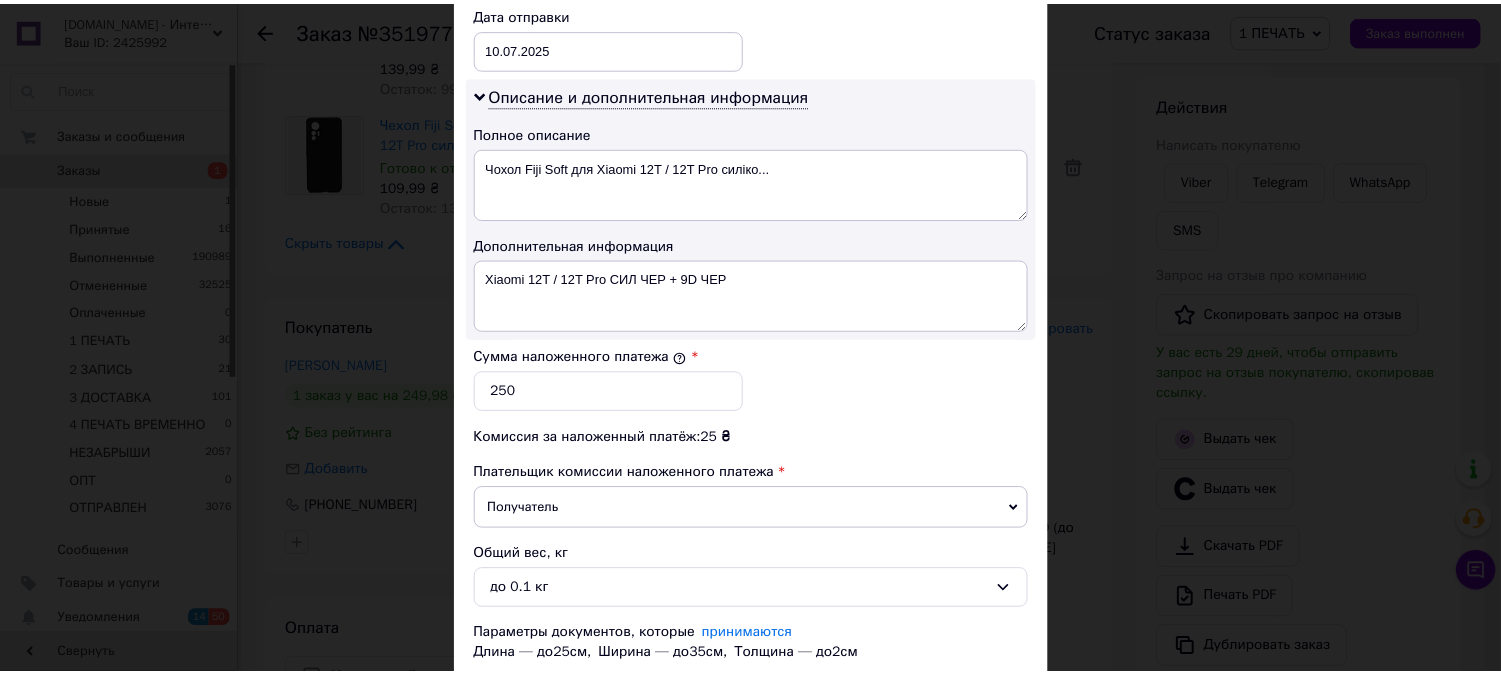 scroll, scrollTop: 951, scrollLeft: 0, axis: vertical 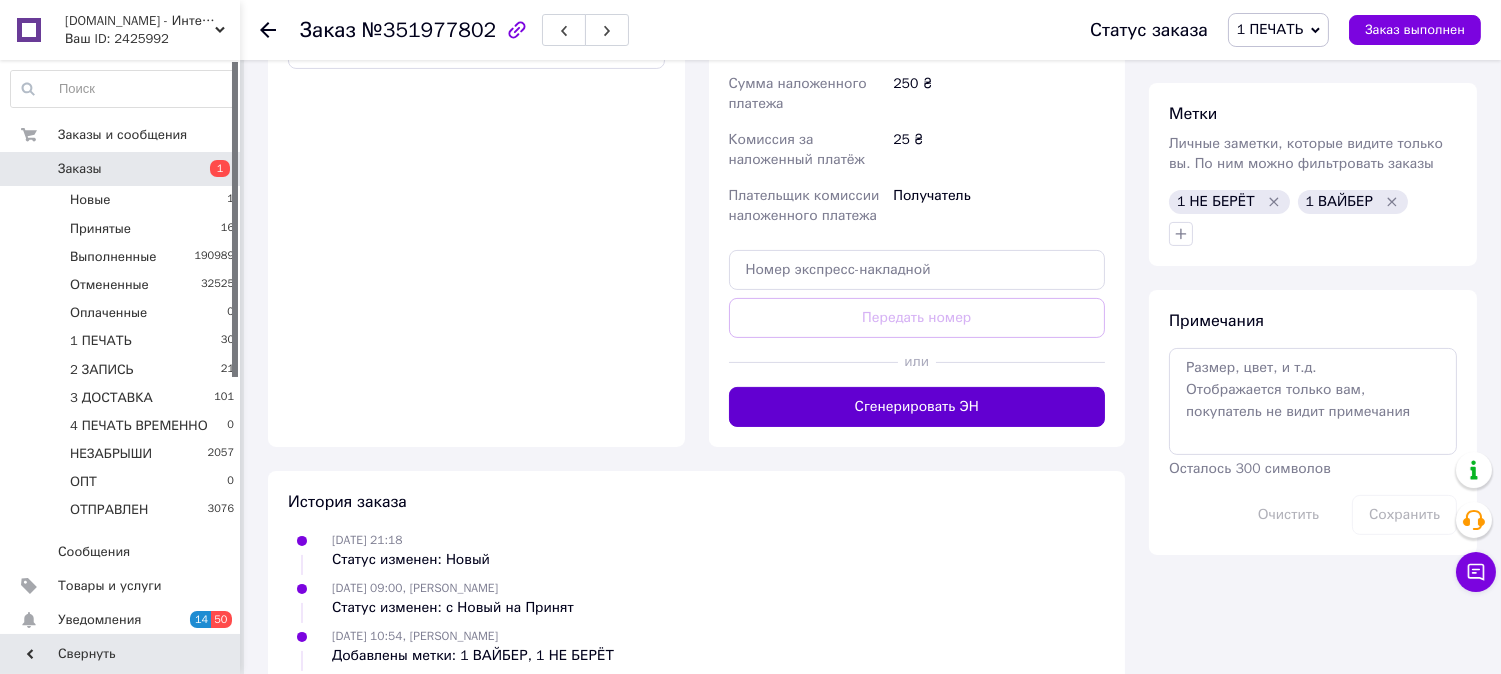 click on "Сгенерировать ЭН" at bounding box center (917, 407) 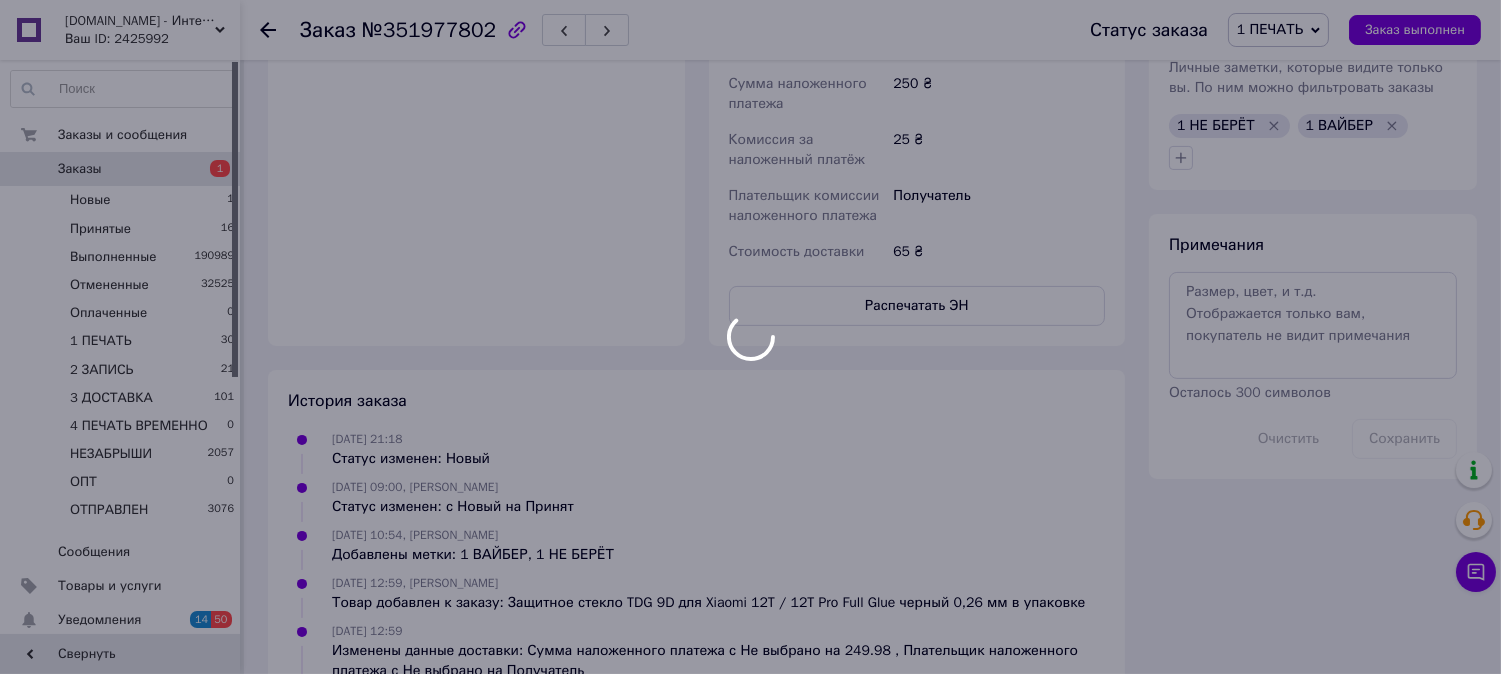 scroll, scrollTop: 1000, scrollLeft: 0, axis: vertical 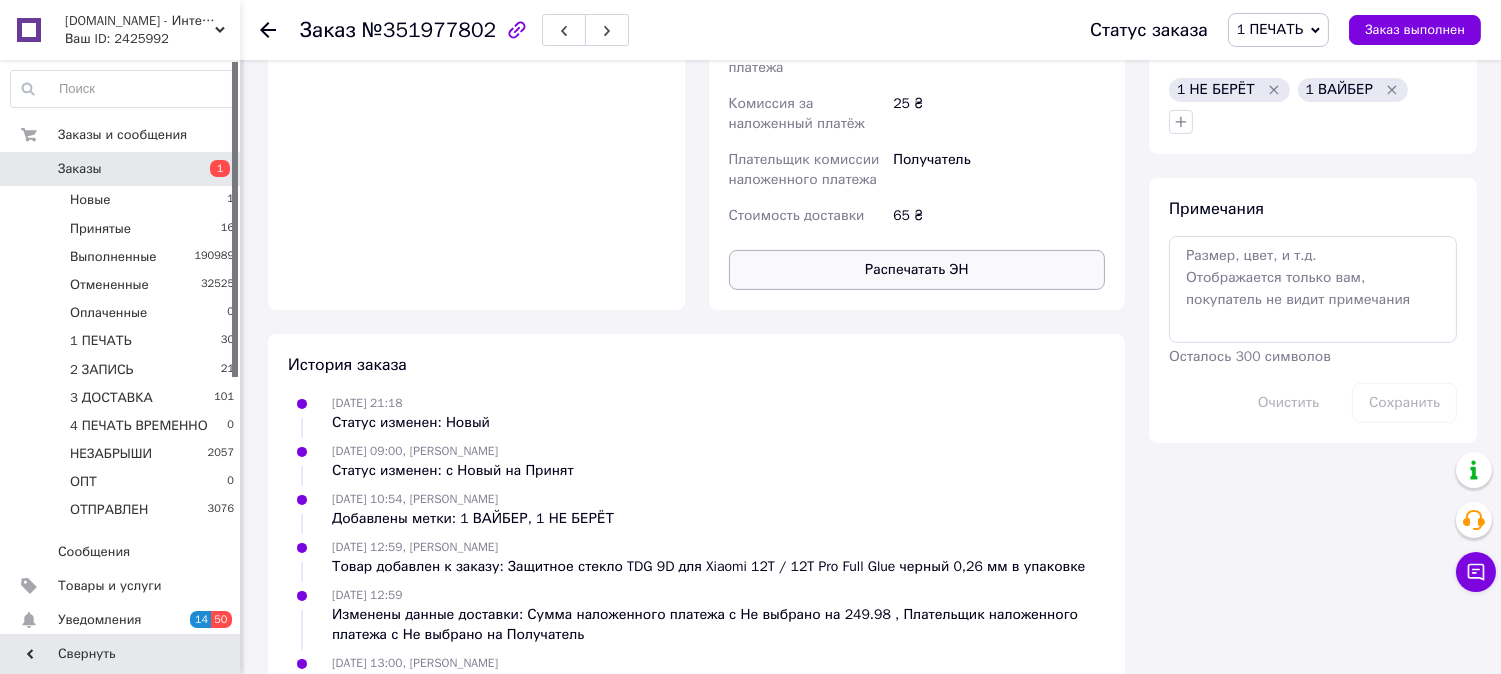 click on "Распечатать ЭН" at bounding box center [917, 270] 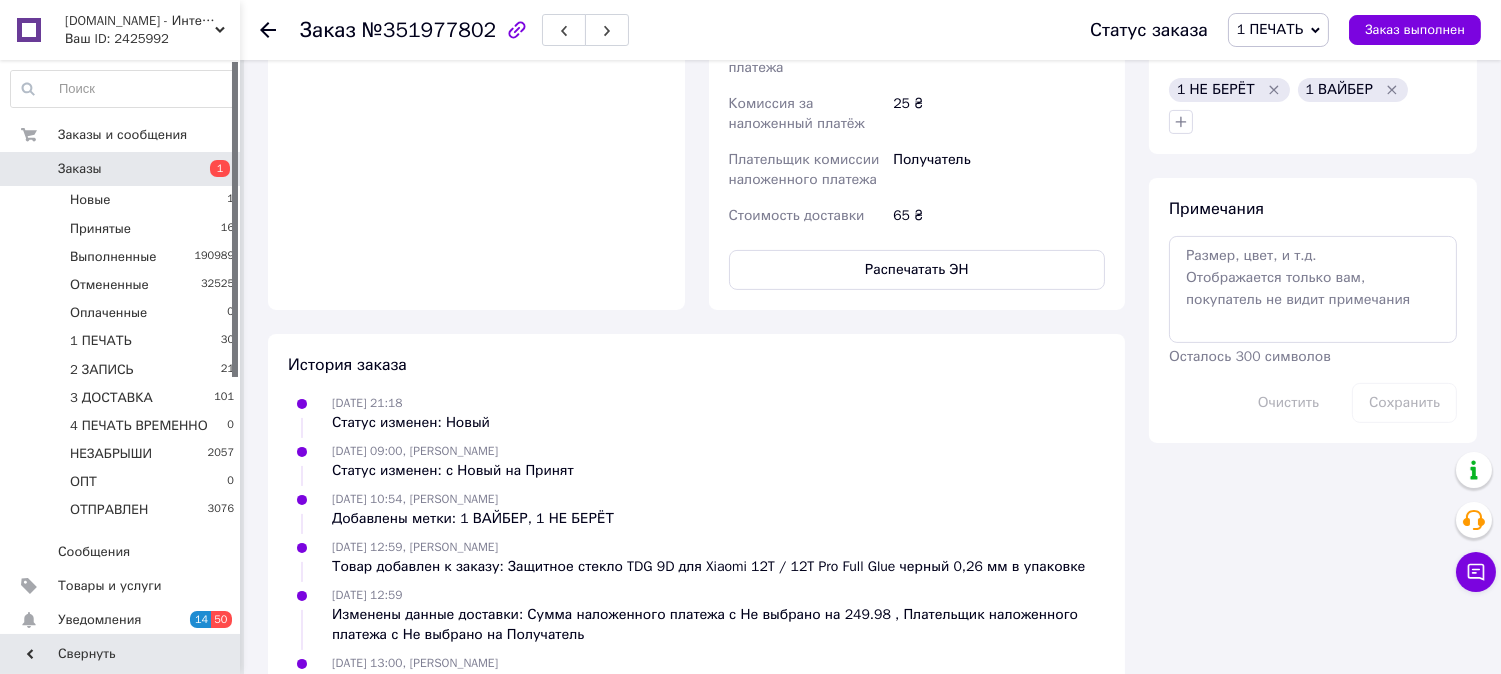 type 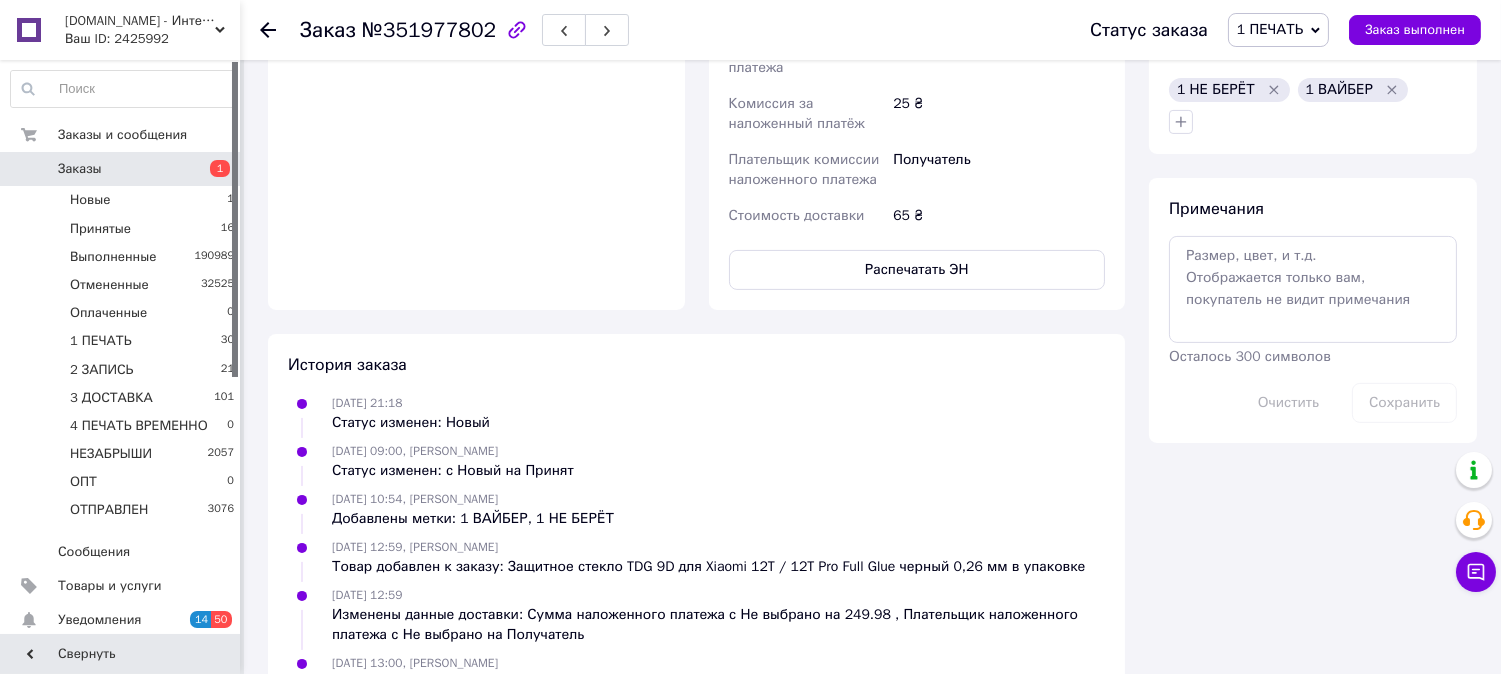 click on "1 ПЕЧАТЬ" at bounding box center [1278, 30] 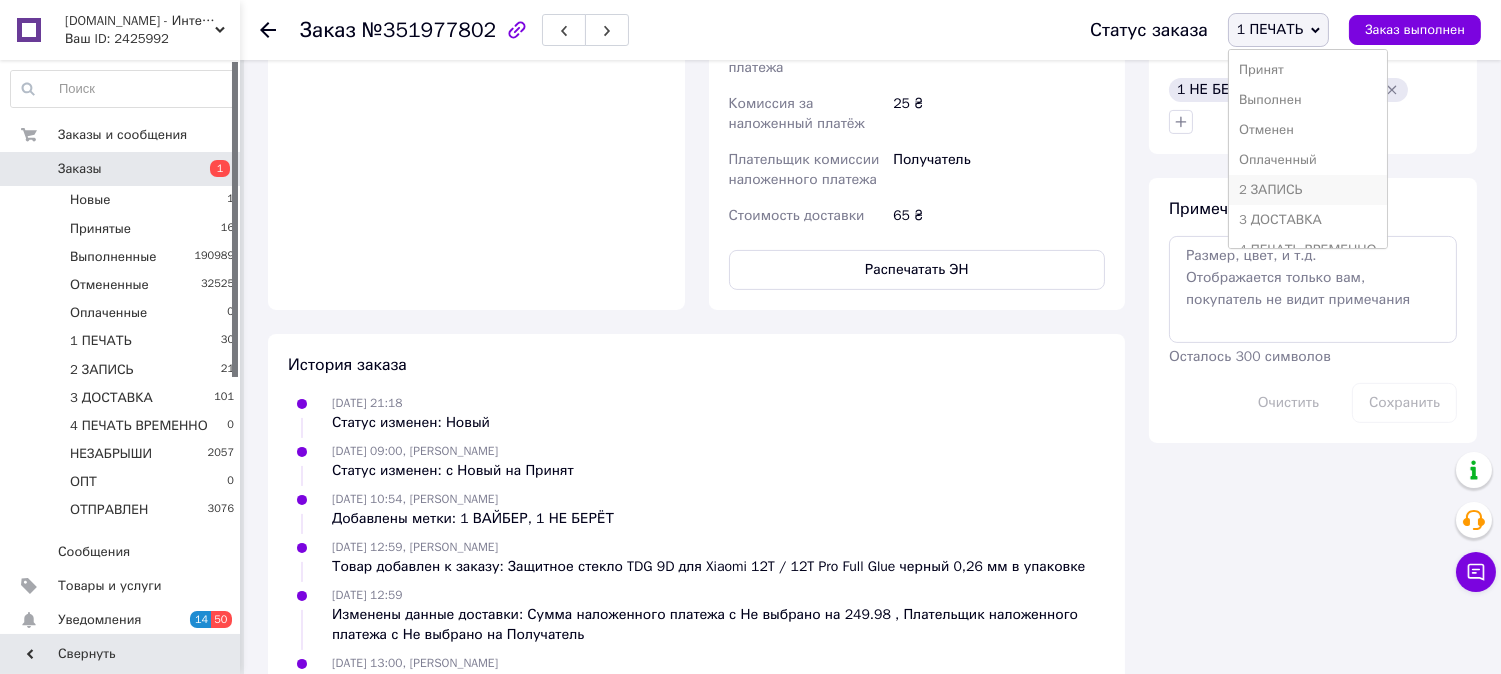 click on "2 ЗАПИСЬ" at bounding box center (1308, 190) 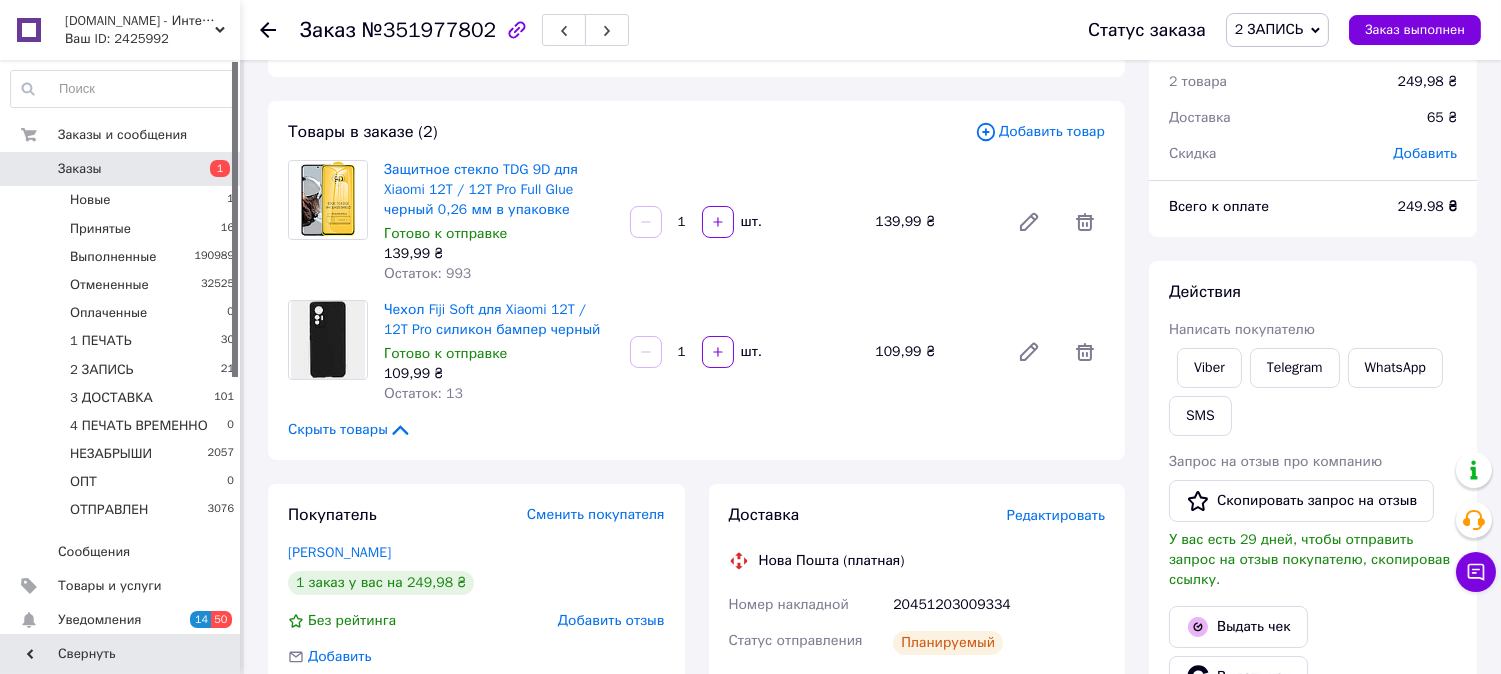 scroll, scrollTop: 0, scrollLeft: 0, axis: both 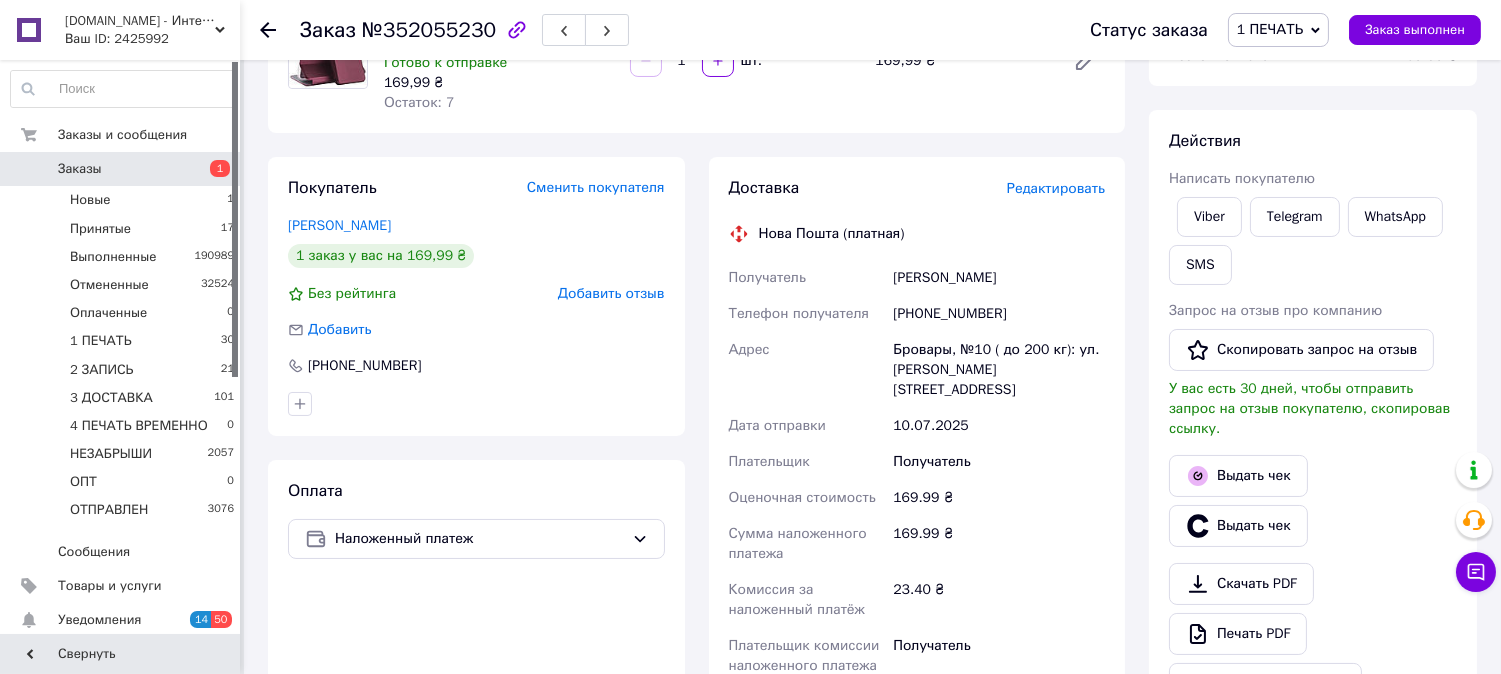 click on "Редактировать" at bounding box center (1056, 188) 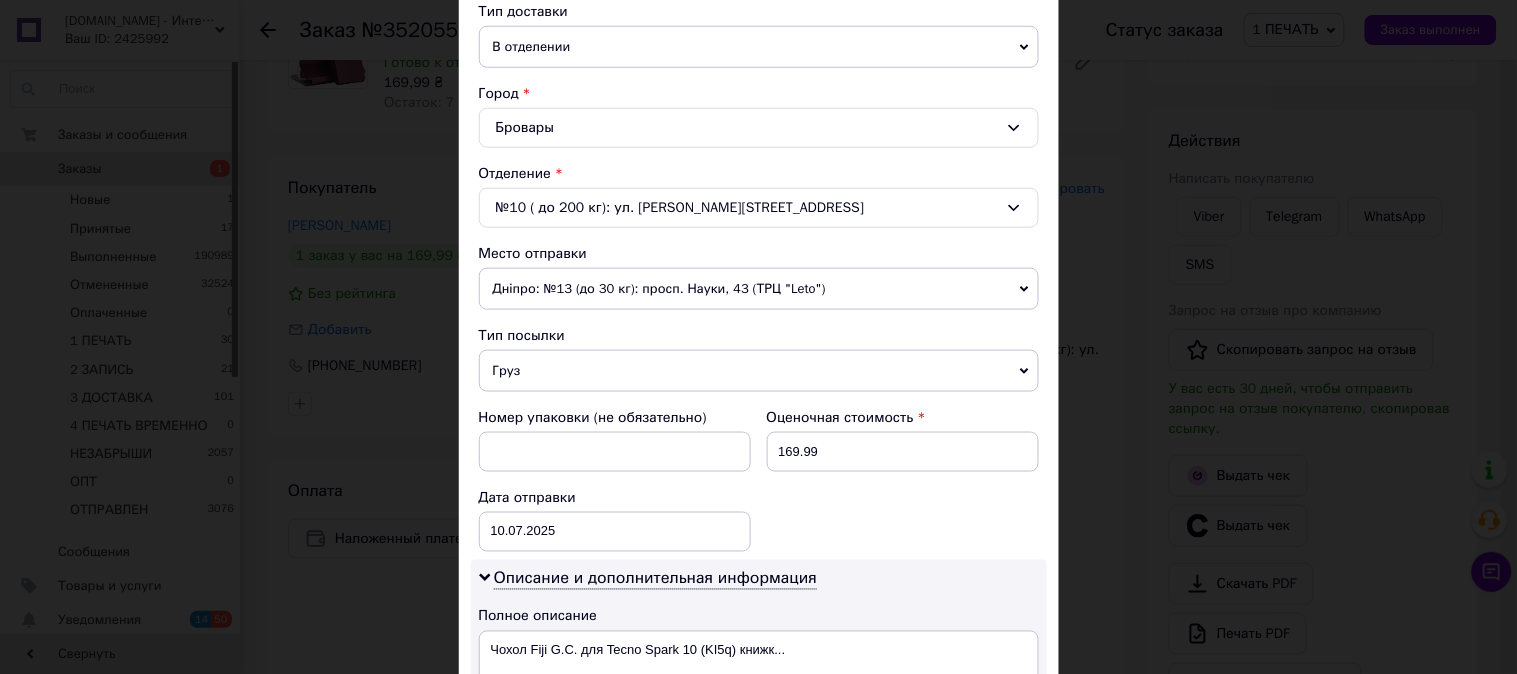 scroll, scrollTop: 666, scrollLeft: 0, axis: vertical 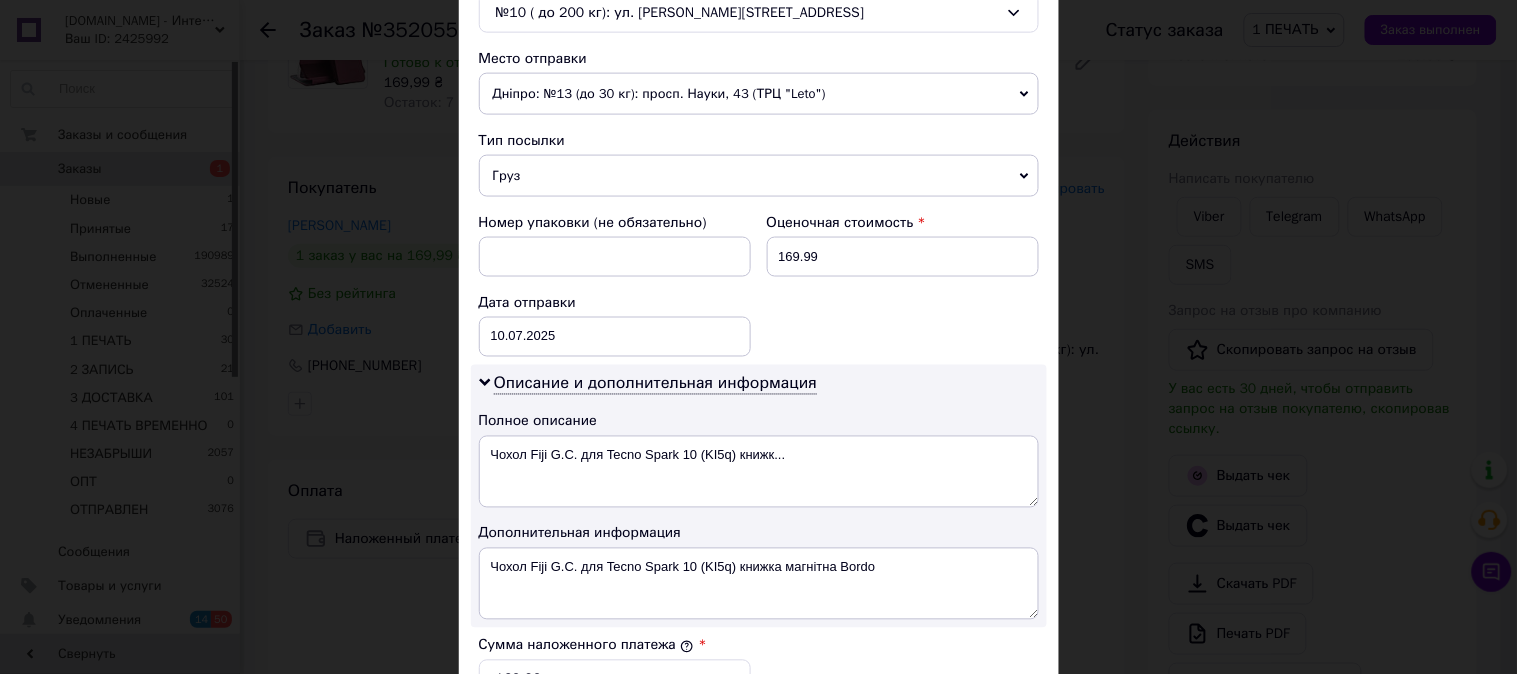 click on "Груз" at bounding box center [759, 176] 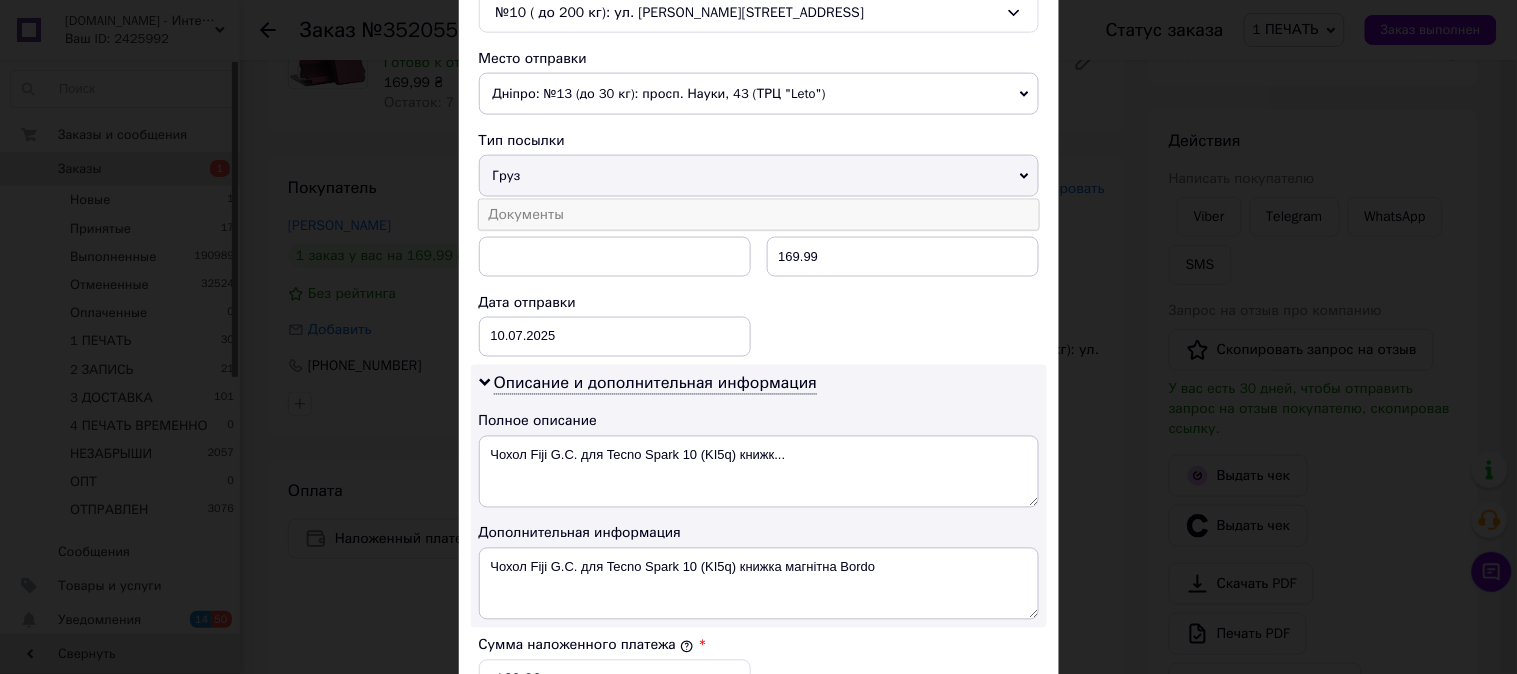click on "Документы" at bounding box center (759, 215) 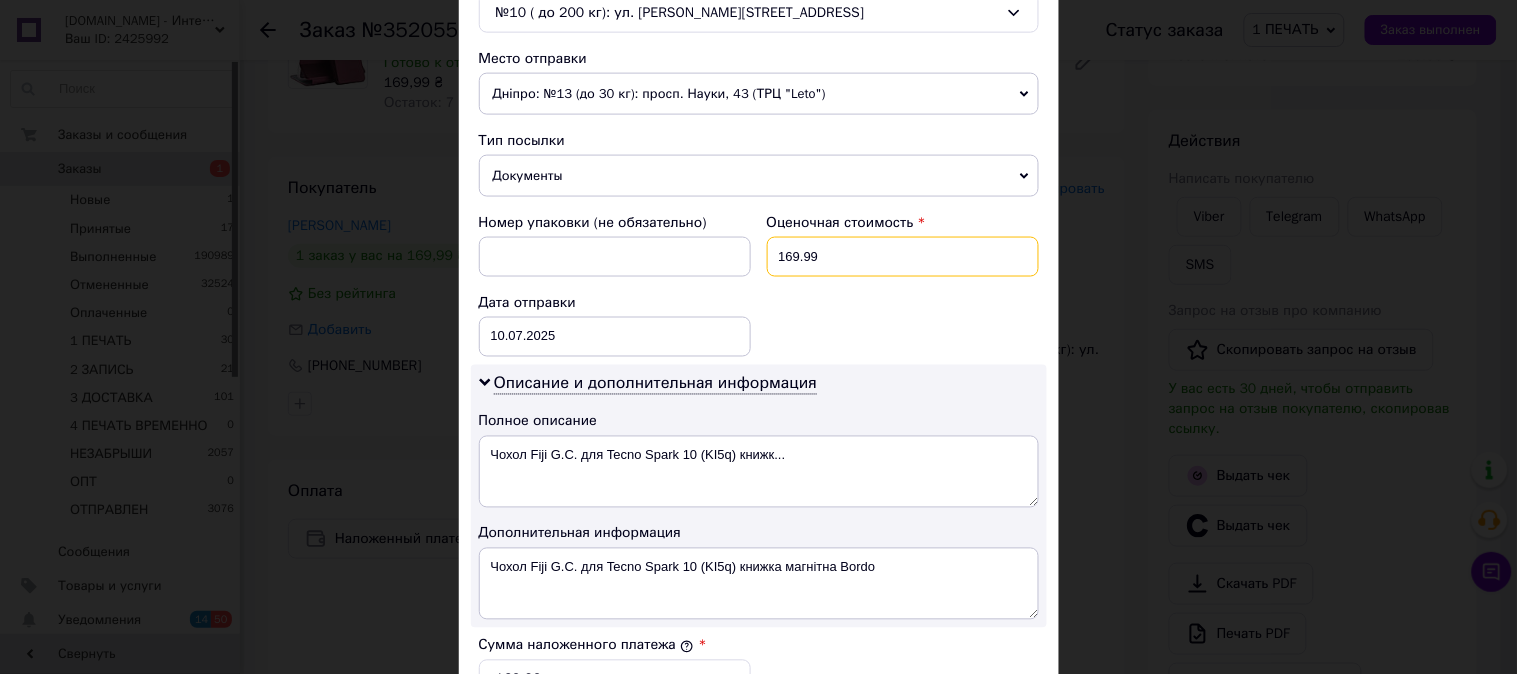 click on "169.99" at bounding box center (903, 257) 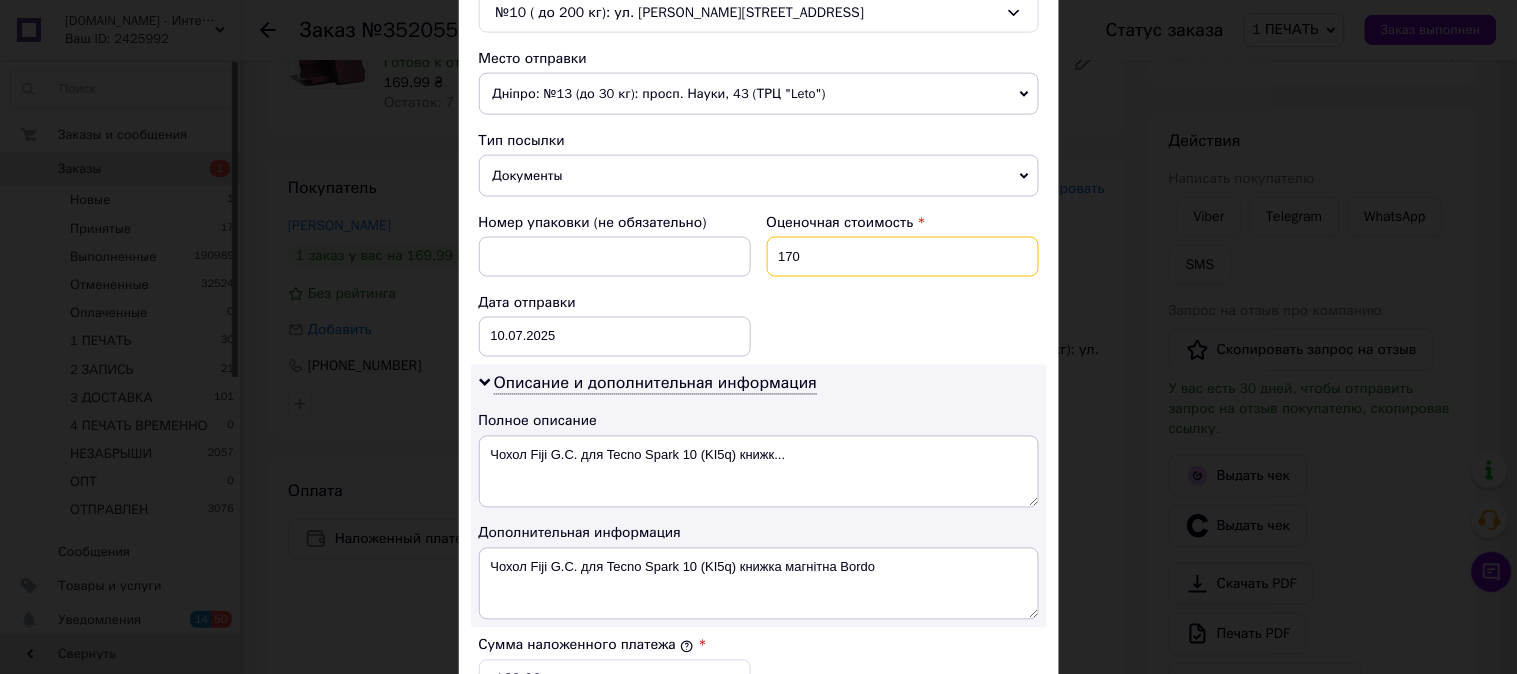 type on "170" 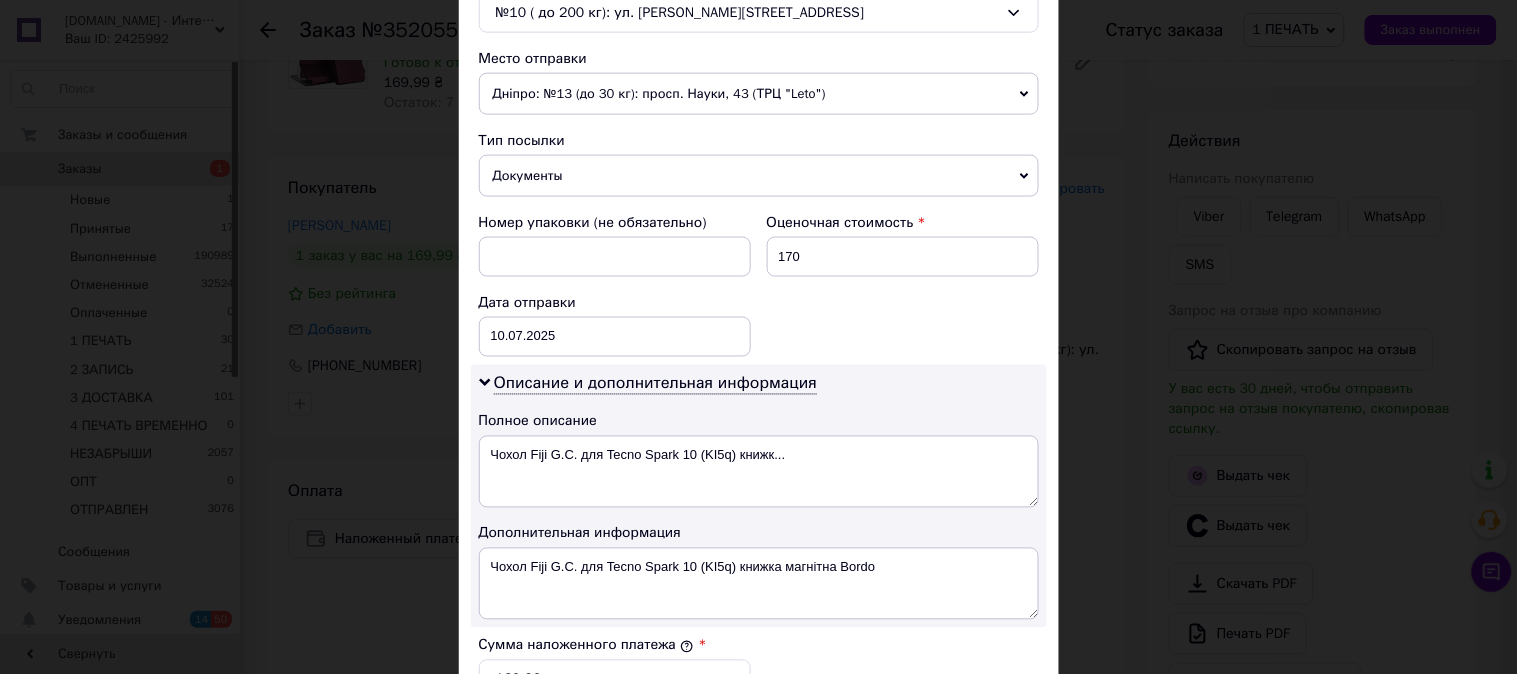 click on "Номер упаковки (не обязательно) Оценочная стоимость 170 Дата отправки 10.07.2025 < 2025 > < Июль > Пн Вт Ср Чт Пт Сб Вс 30 1 2 3 4 5 6 7 8 9 10 11 12 13 14 15 16 17 18 19 20 21 22 23 24 25 26 27 28 29 30 31 1 2 3 4 5 6 7 8 9 10" at bounding box center (759, 285) 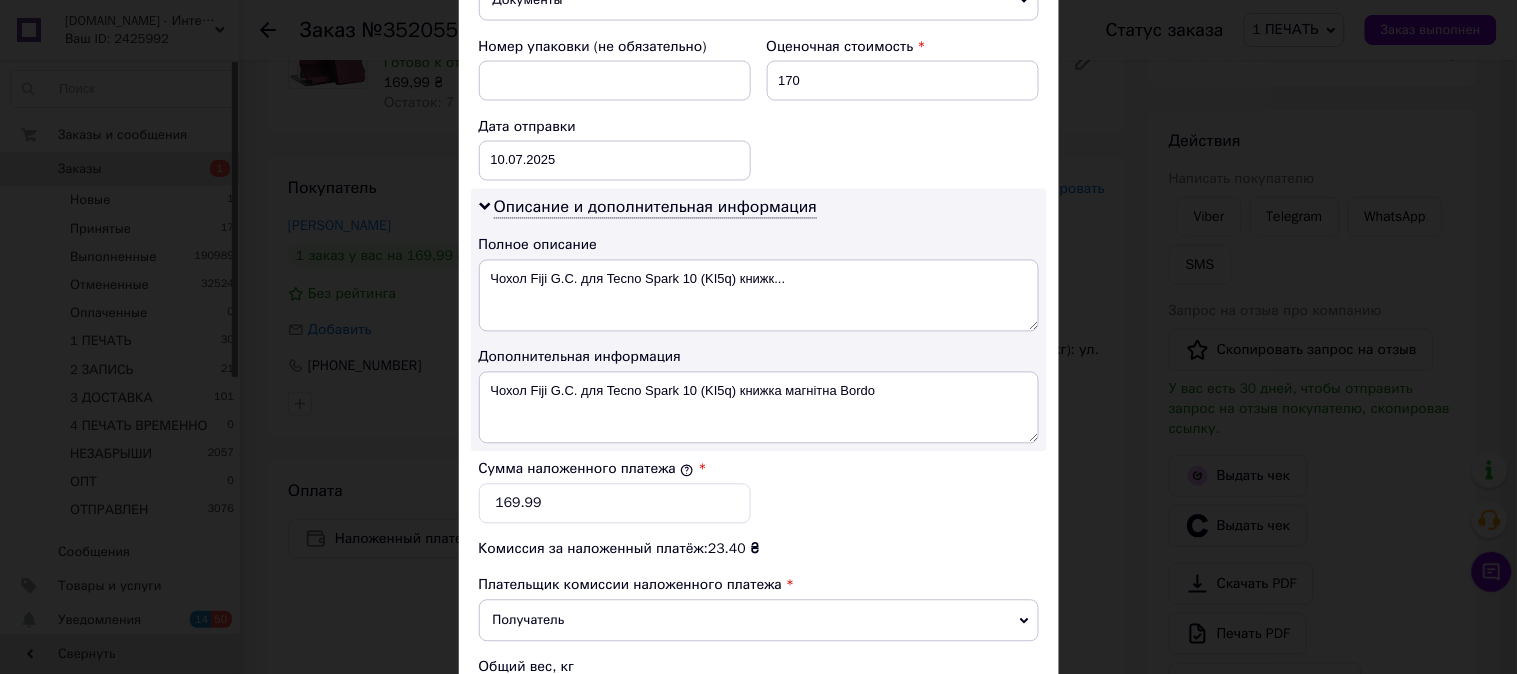 scroll, scrollTop: 1098, scrollLeft: 0, axis: vertical 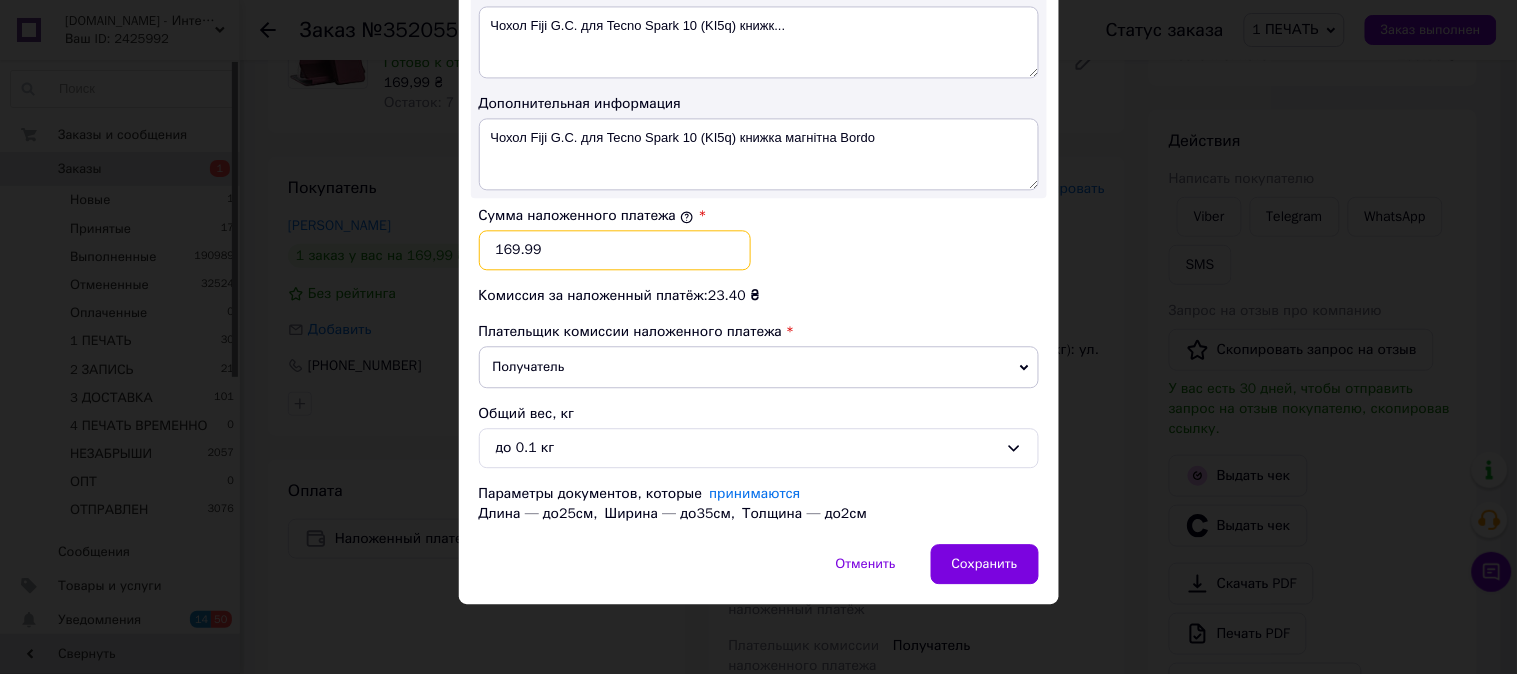 click on "169.99" at bounding box center [615, 250] 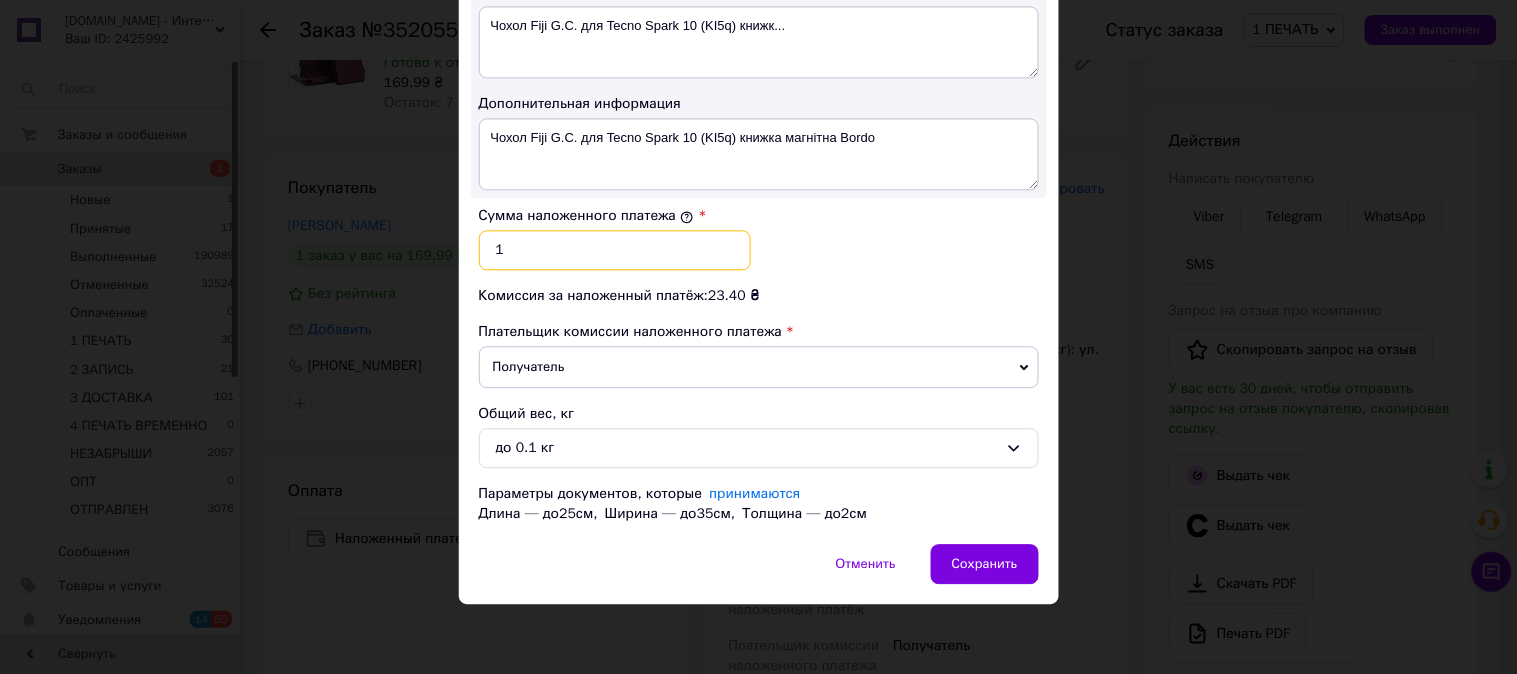 click on "1" at bounding box center (615, 250) 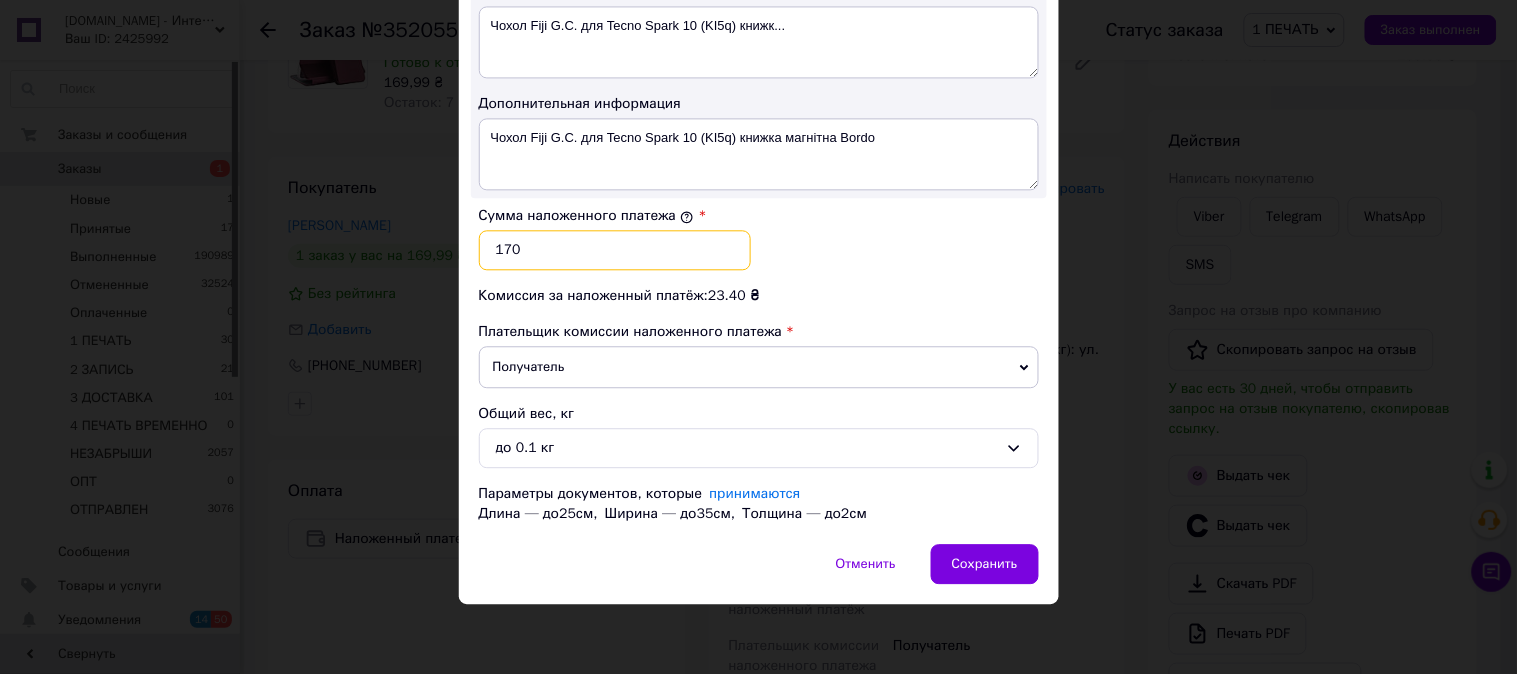 type on "170" 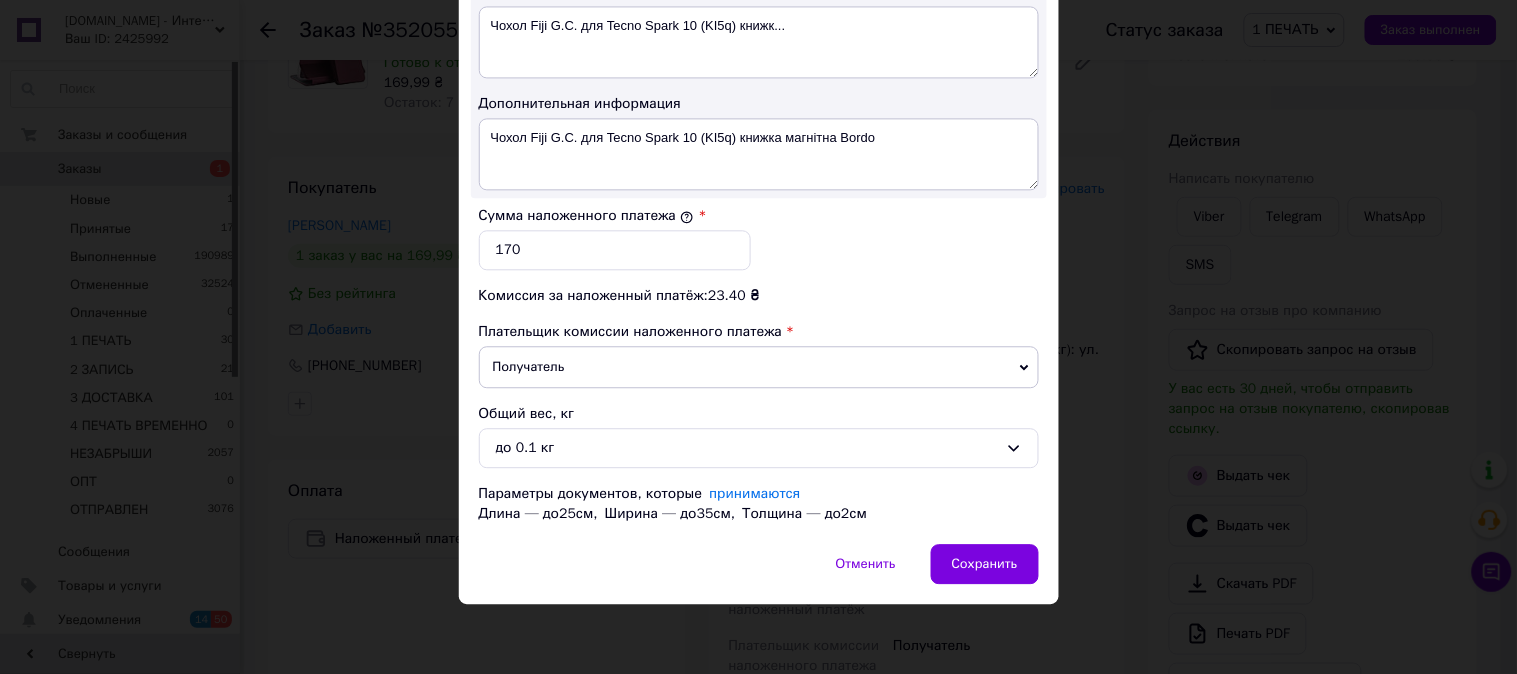 drag, startPoint x: 900, startPoint y: 230, endPoint x: 890, endPoint y: 232, distance: 10.198039 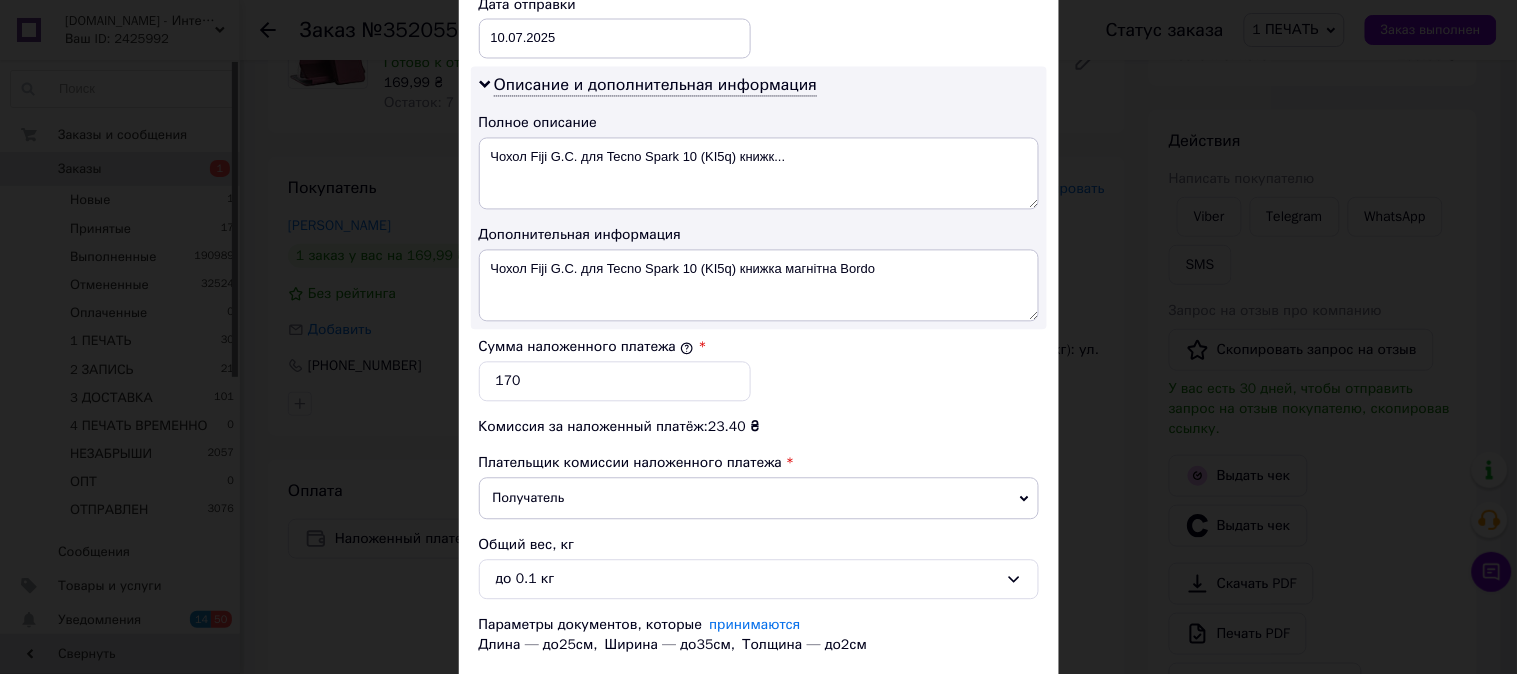 scroll, scrollTop: 951, scrollLeft: 0, axis: vertical 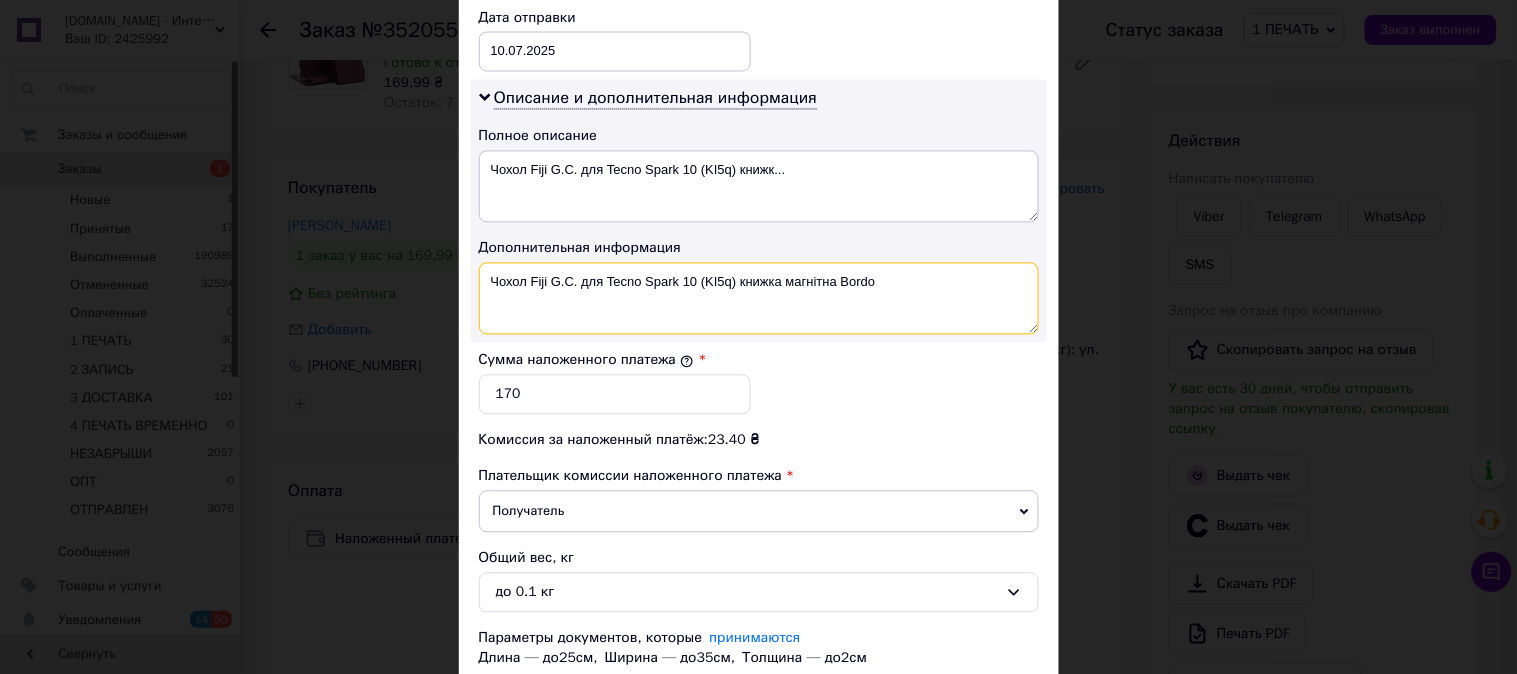 click on "Чохол Fiji G.C. для Tecno Spark 10 (KI5q) книжка магнітна Bordo" at bounding box center [759, 299] 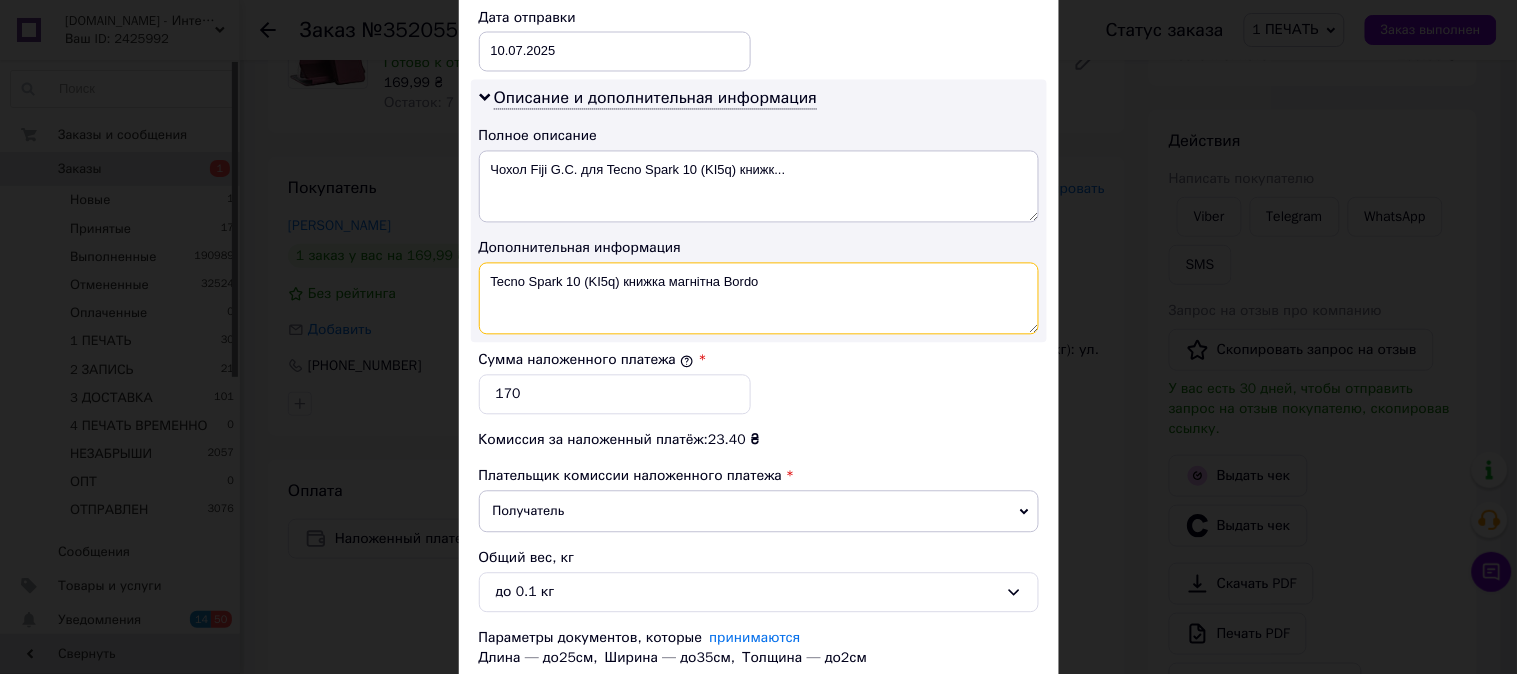 drag, startPoint x: 723, startPoint y: 301, endPoint x: 626, endPoint y: 306, distance: 97.128784 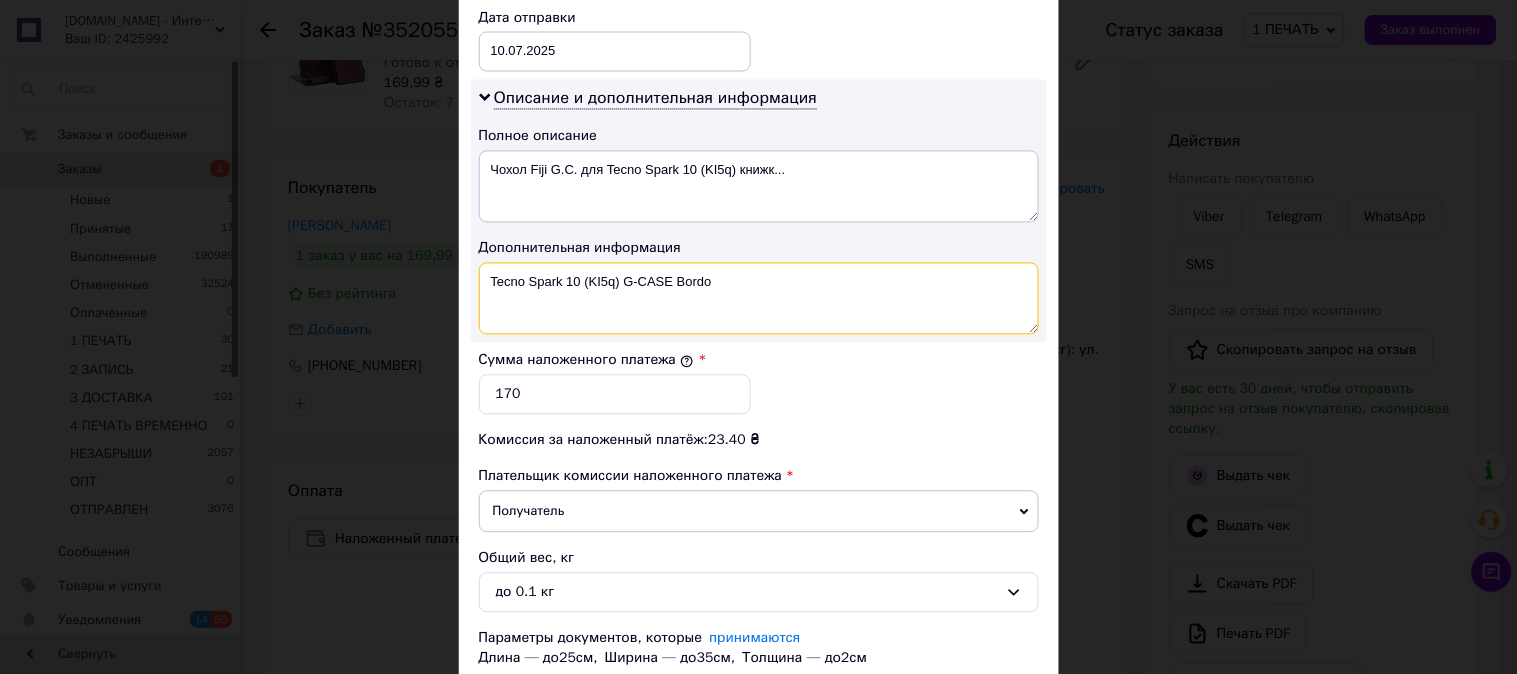 click on "Tecno Spark 10 (KI5q) G-CASE Bordo" at bounding box center [759, 299] 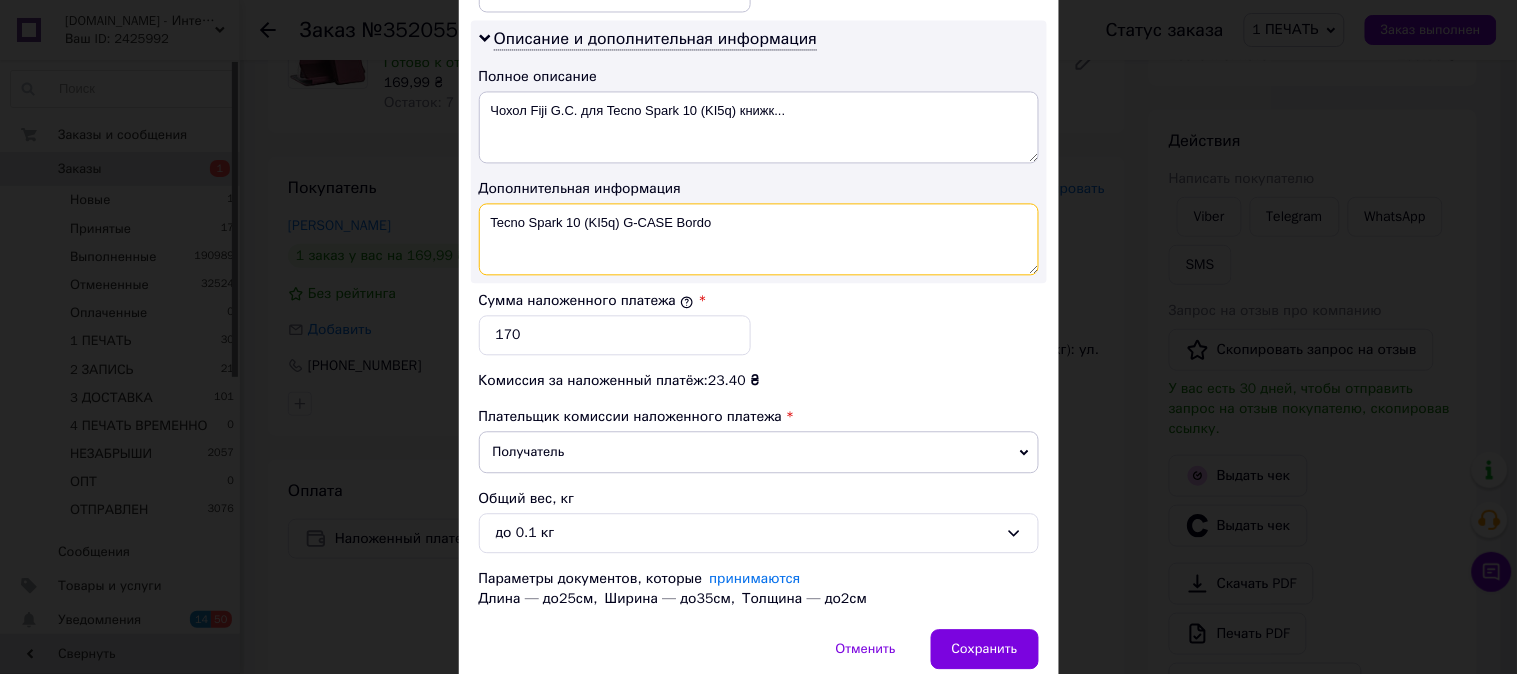 scroll, scrollTop: 1098, scrollLeft: 0, axis: vertical 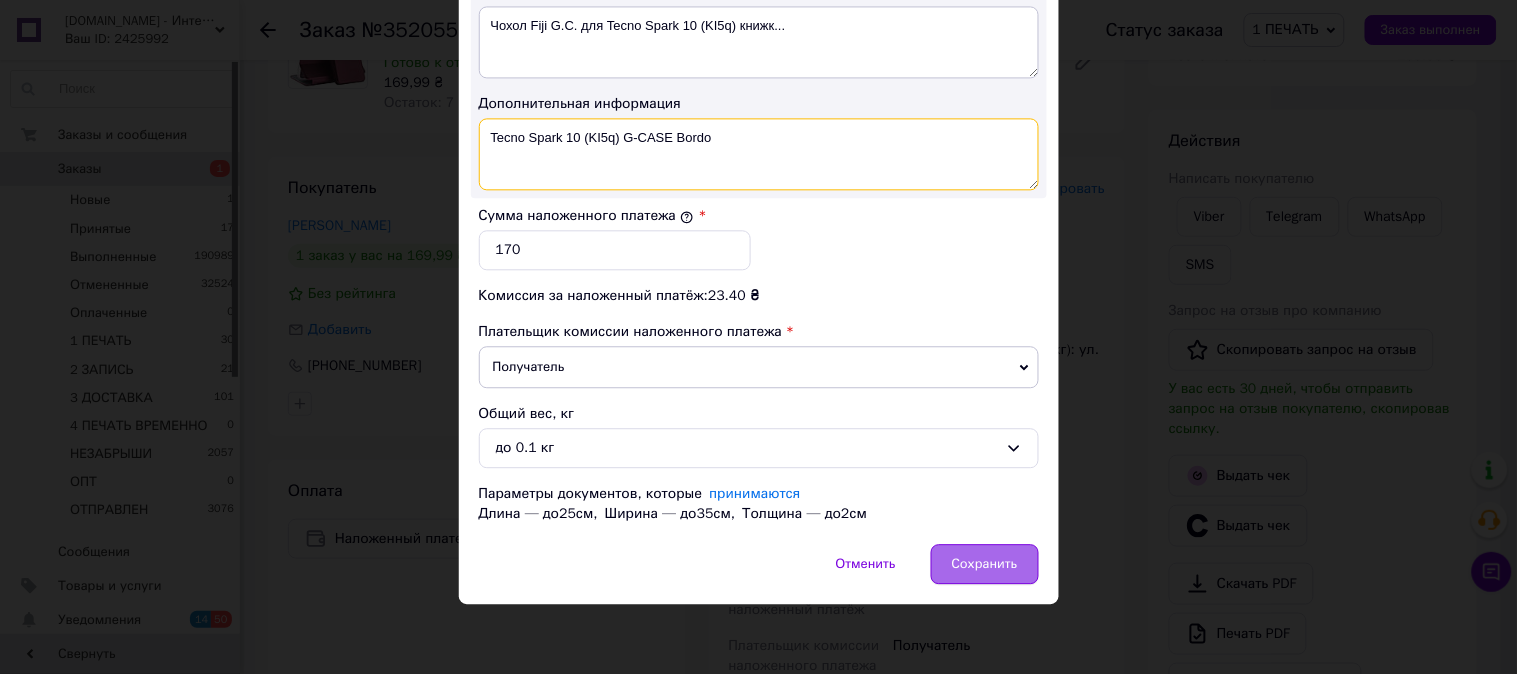 type on "Tecno Spark 10 (KI5q) G-CASE Bordo" 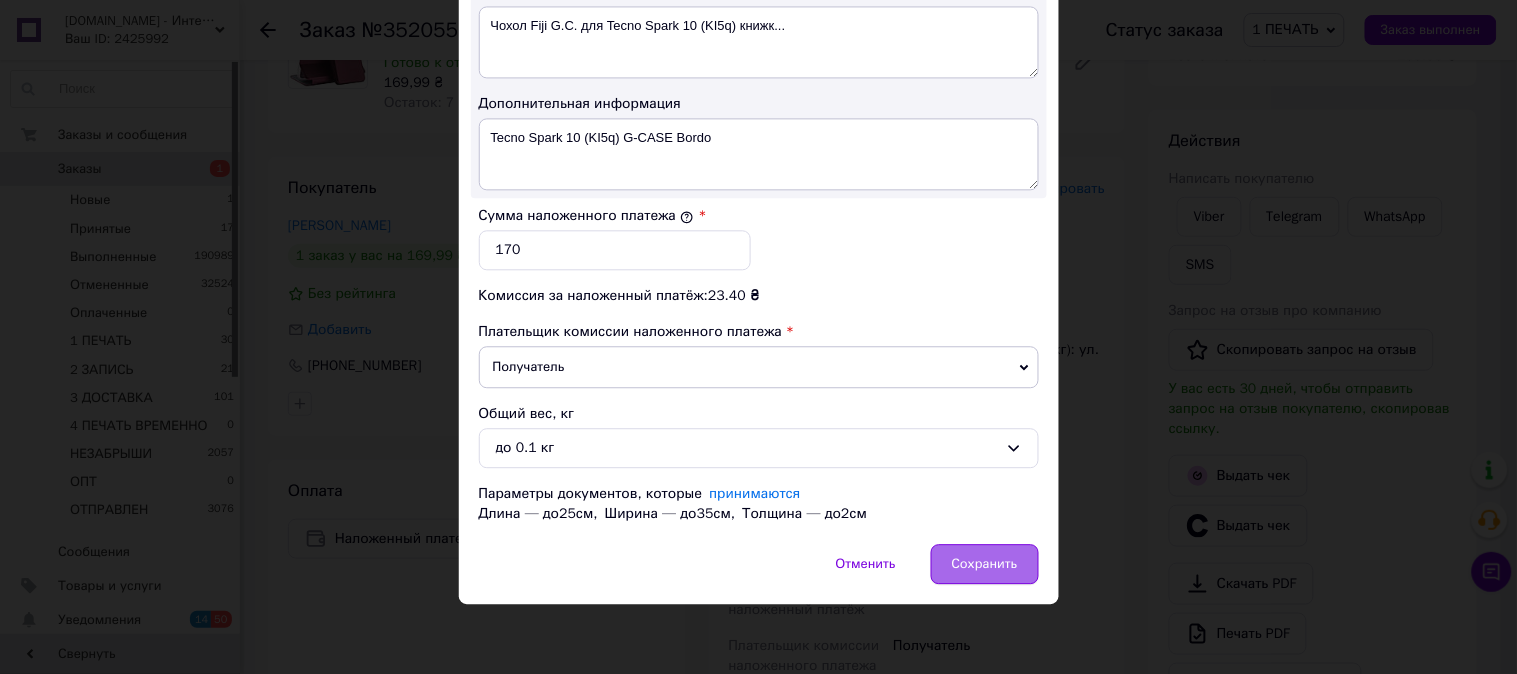 click on "Сохранить" at bounding box center (985, 564) 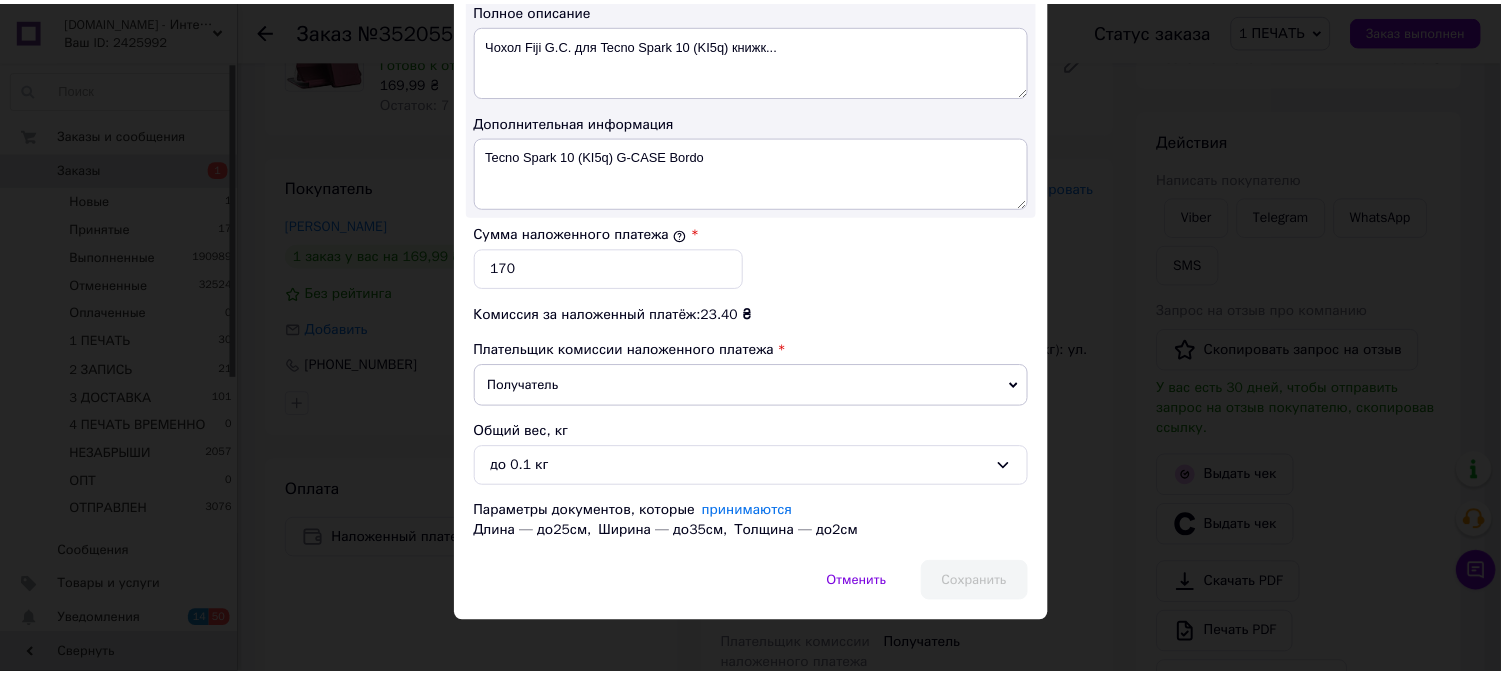 scroll, scrollTop: 1062, scrollLeft: 0, axis: vertical 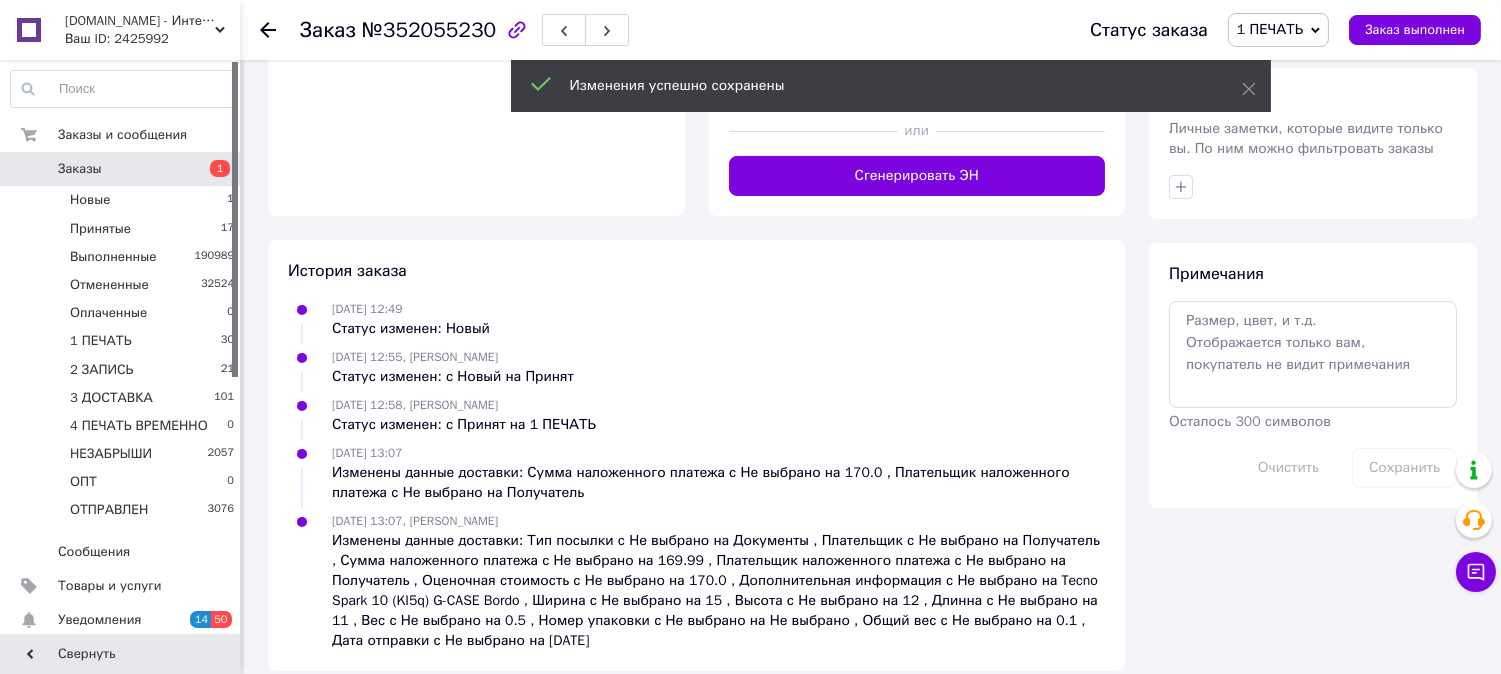 click on "Доставка Редактировать Нова Пошта (платная) Получатель Лисенко Юрій Телефон получателя +380503560900 Адрес Бровары, №10 ( до 200 кг): ул. Оникиенка Олега, 131/2 Дата отправки 10.07.2025 Плательщик Получатель Оценочная стоимость 170 ₴ Сумма наложенного платежа 170 ₴ Комиссия за наложенный платёж 23.40 ₴ Плательщик комиссии наложенного платежа Получатель Передать номер или Сгенерировать ЭН Плательщик Получатель Отправитель Фамилия получателя Лисенко Имя получателя Юрій Отчество получателя Телефон получателя +380503560900 Тип доставки В отделении Курьером В почтомате Город <" at bounding box center (917, -154) 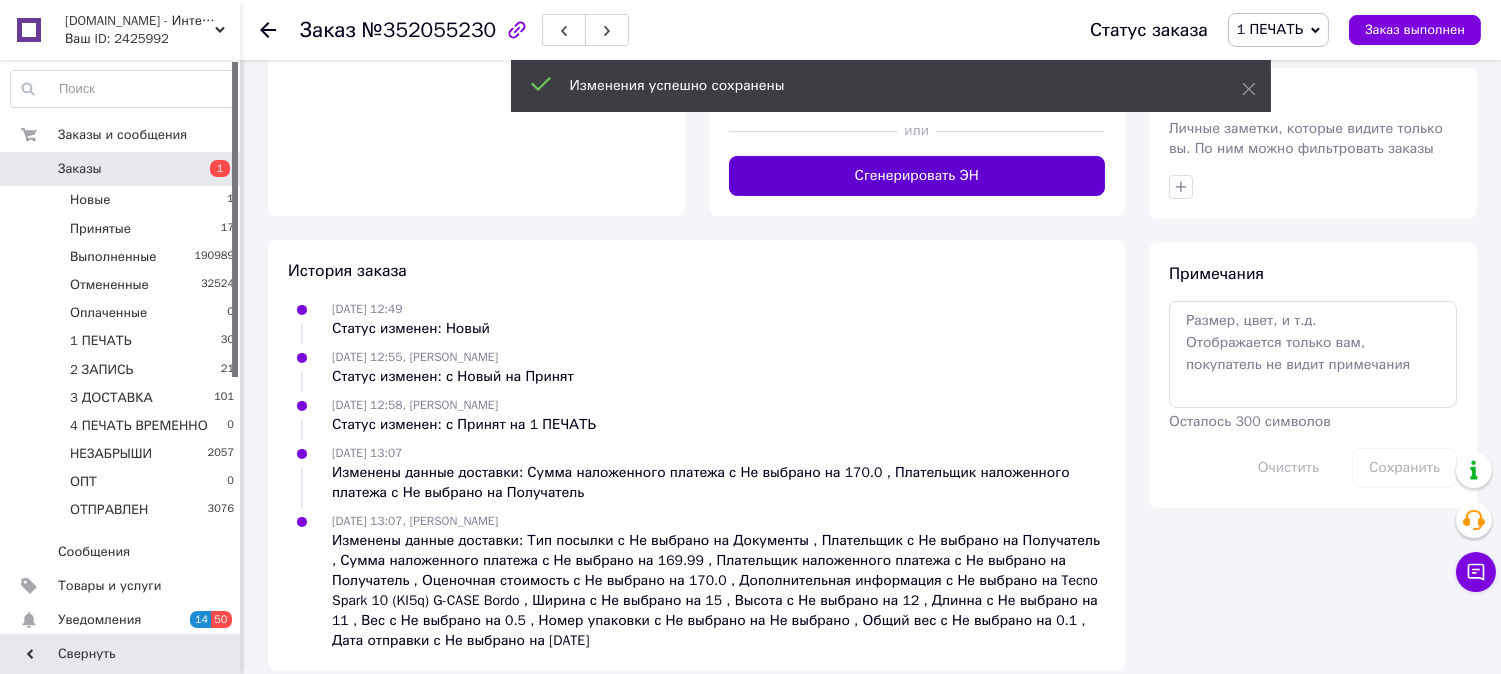 click on "Сгенерировать ЭН" at bounding box center [917, 176] 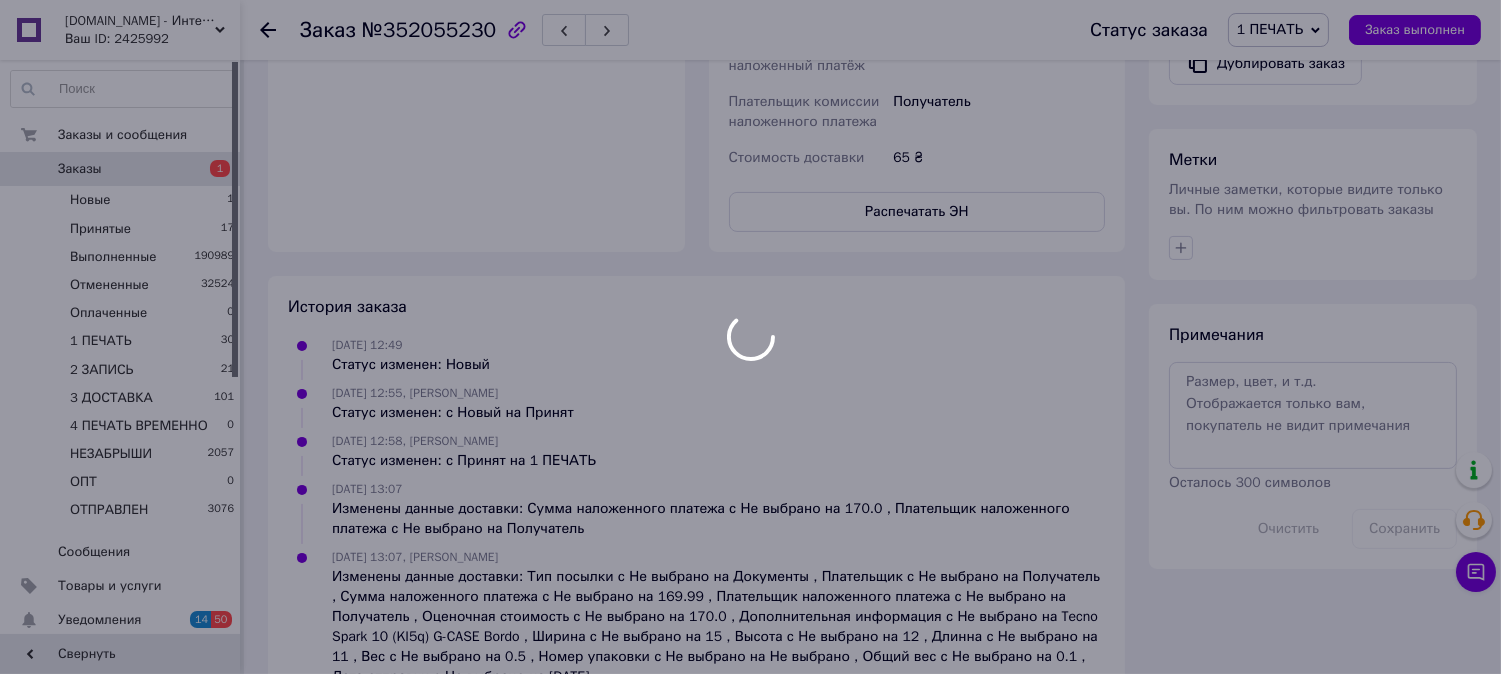 scroll, scrollTop: 852, scrollLeft: 0, axis: vertical 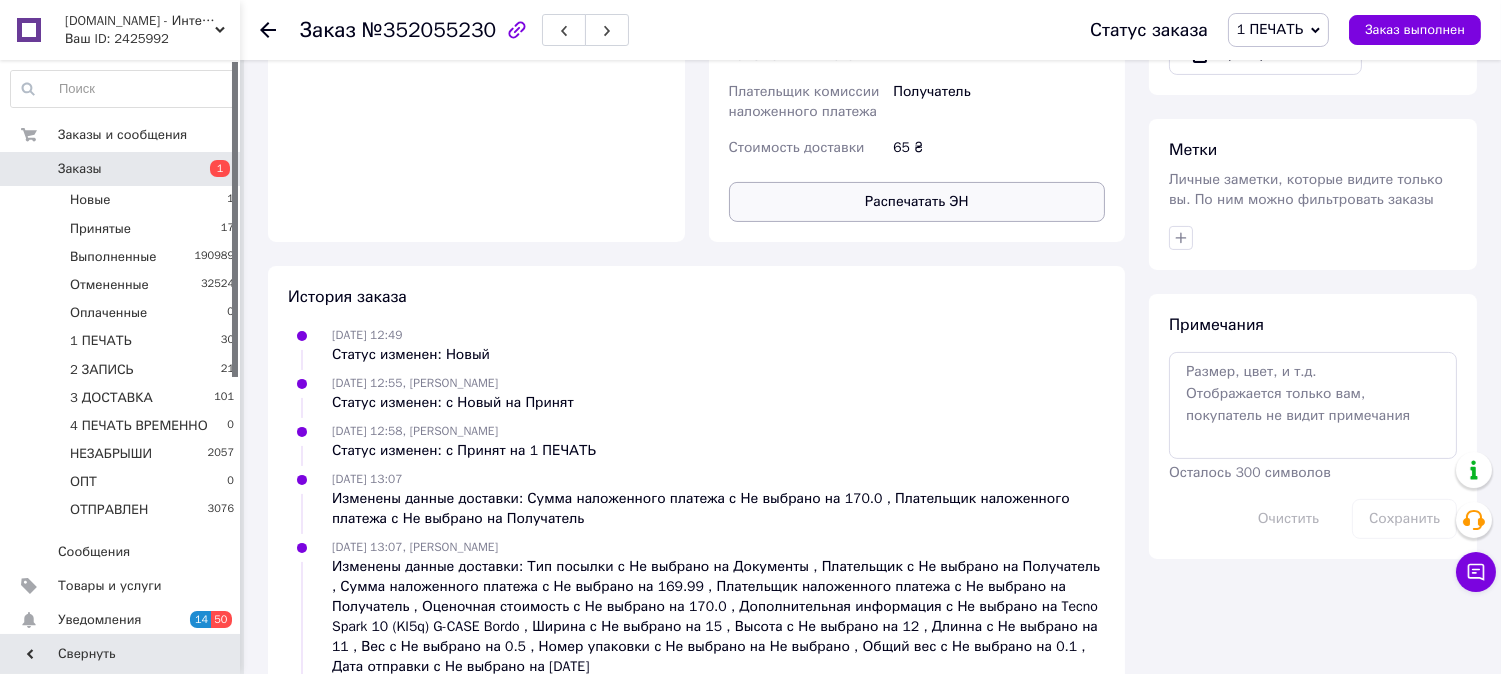 click on "Распечатать ЭН" at bounding box center [917, 202] 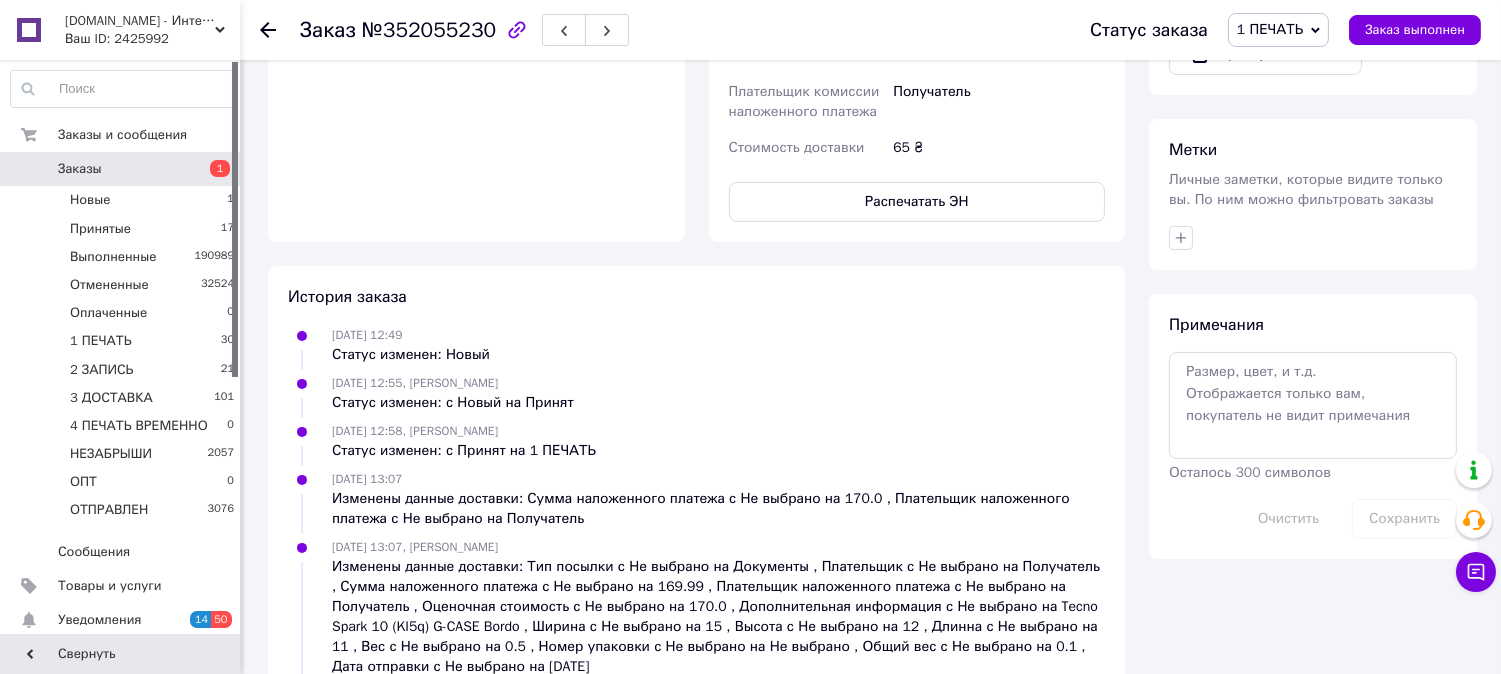 click on "1 ПЕЧАТЬ" at bounding box center (1270, 29) 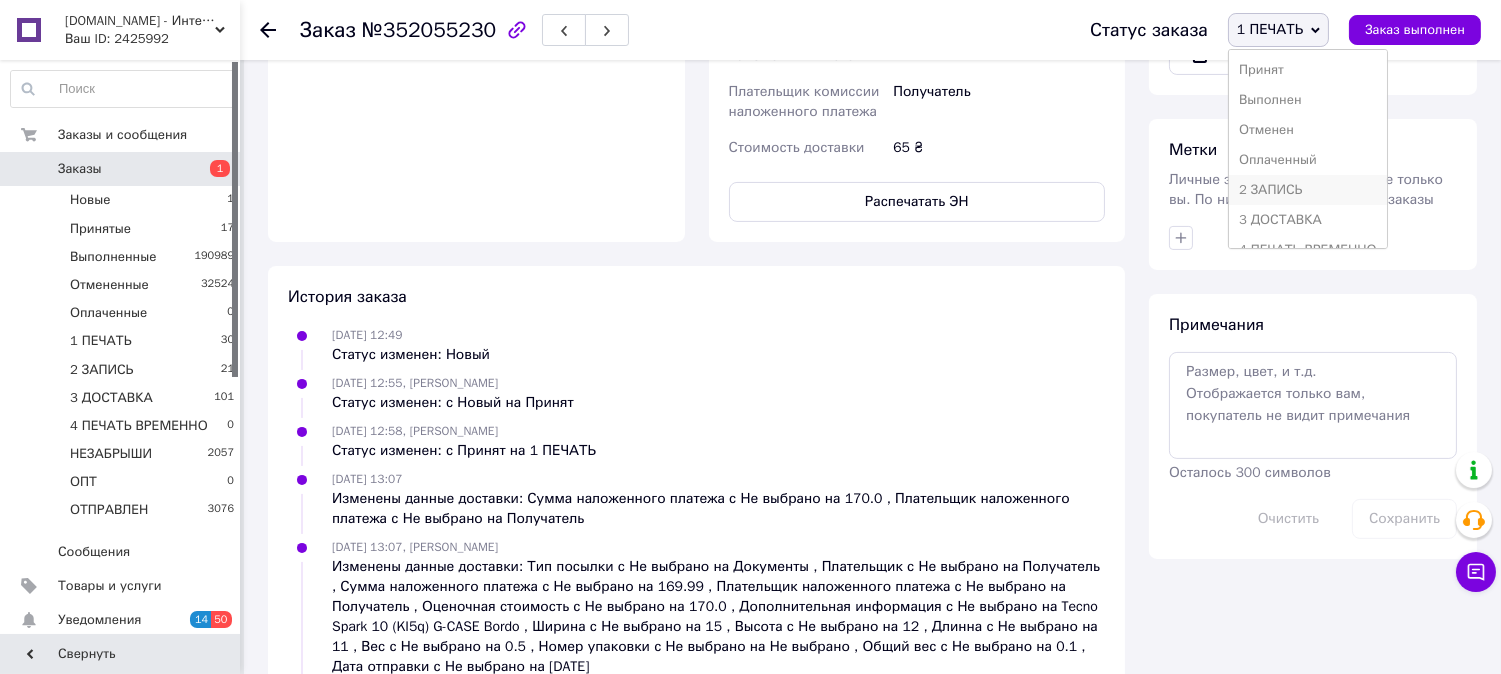 click on "2 ЗАПИСЬ" at bounding box center (1308, 190) 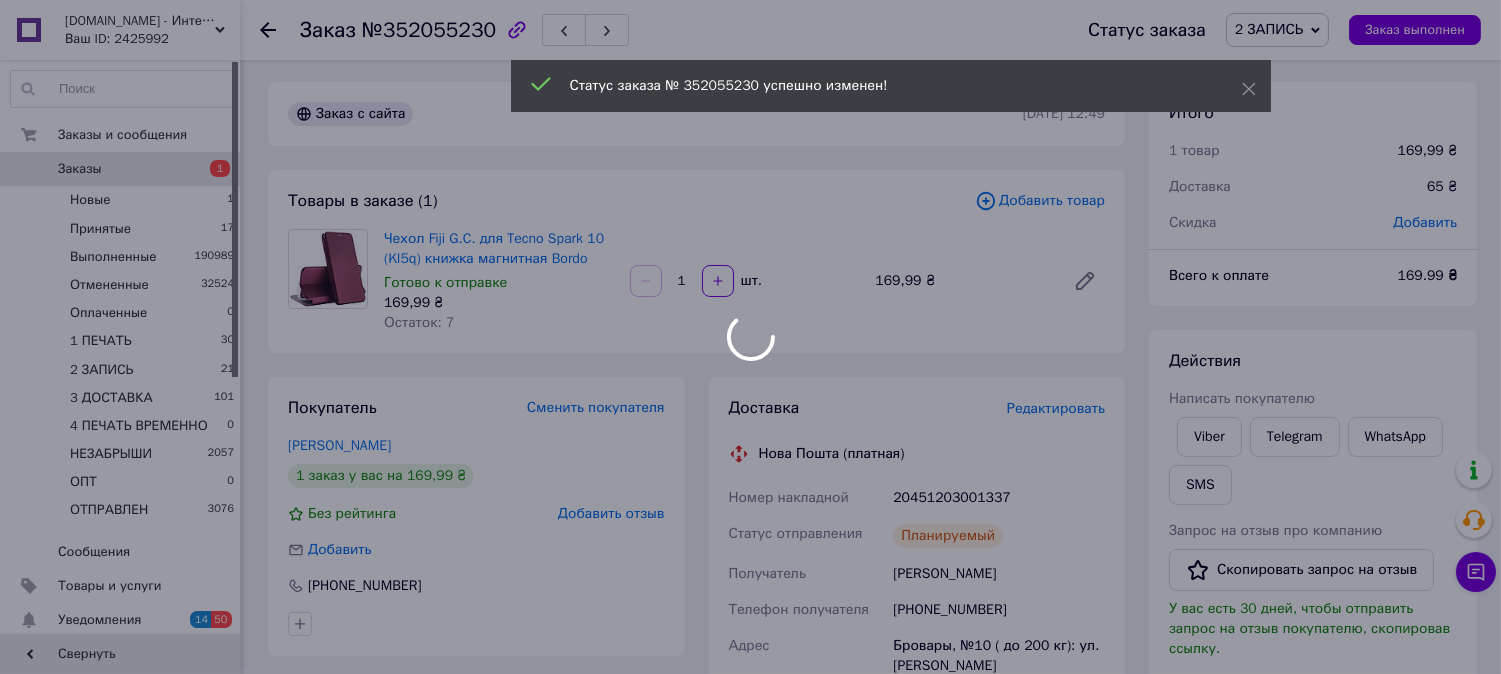 scroll, scrollTop: 0, scrollLeft: 0, axis: both 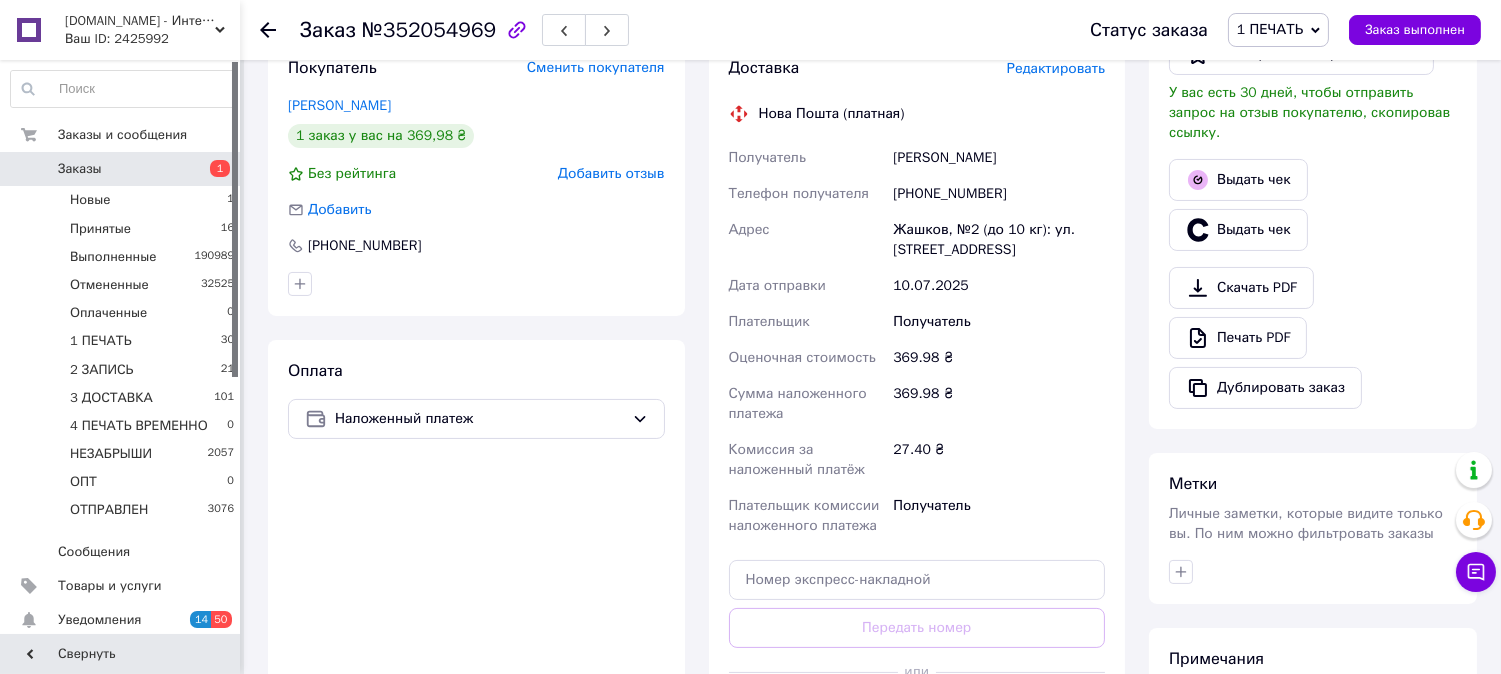 click on "Редактировать" at bounding box center (1056, 68) 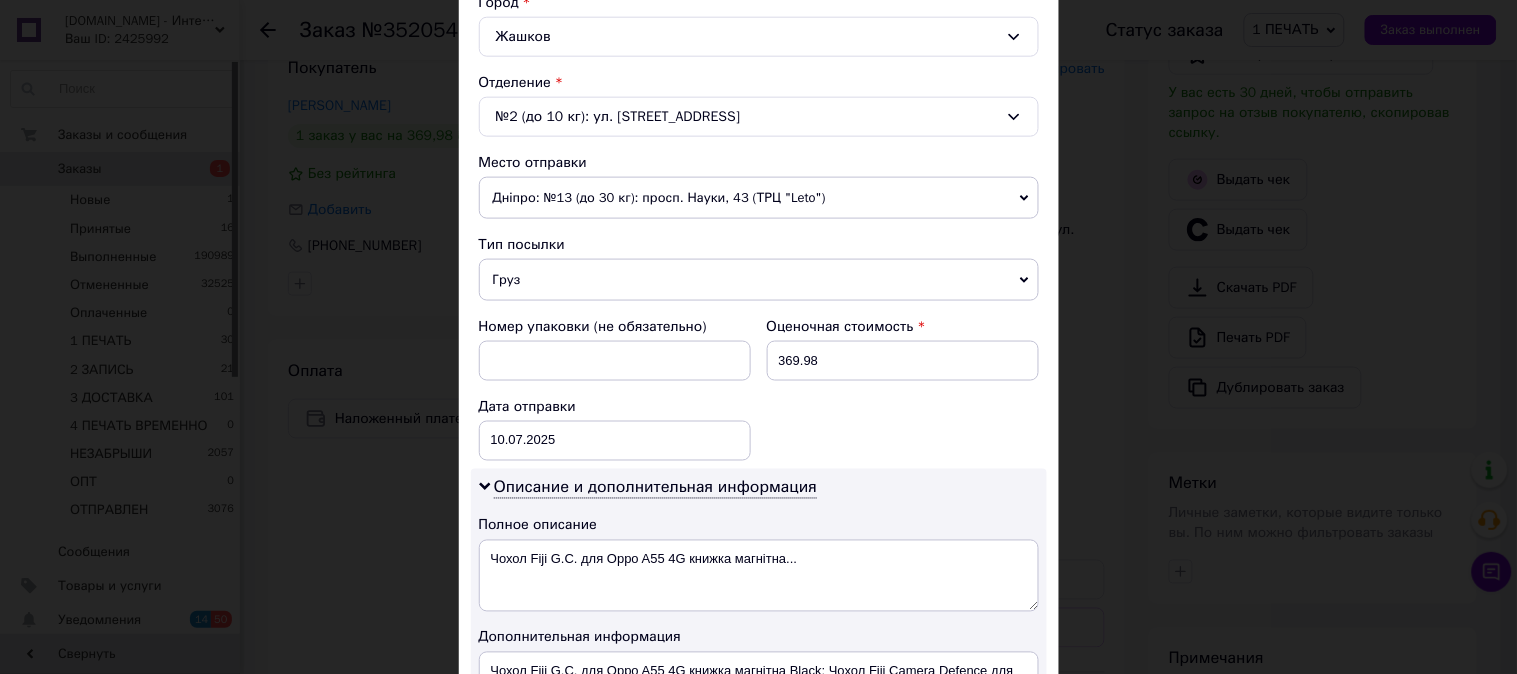 scroll, scrollTop: 630, scrollLeft: 0, axis: vertical 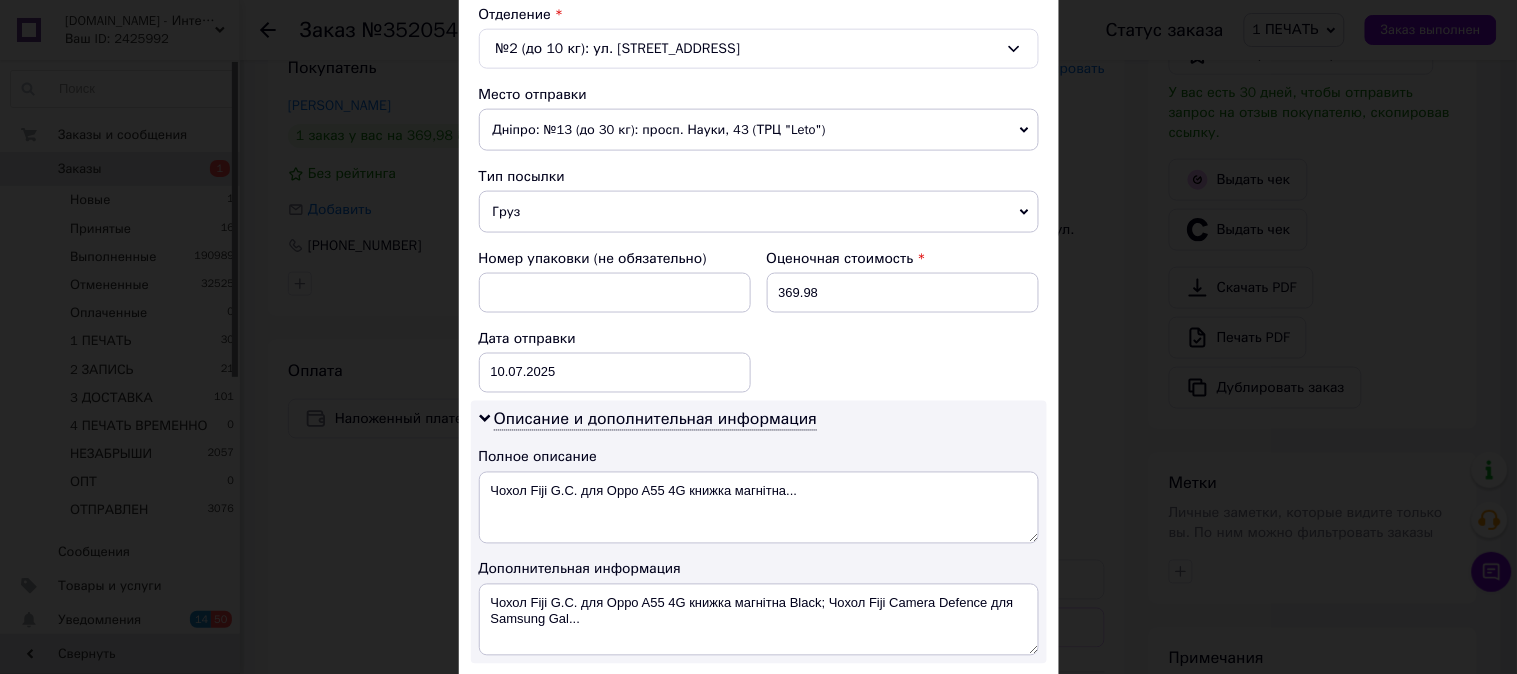 click on "Груз" at bounding box center (759, 212) 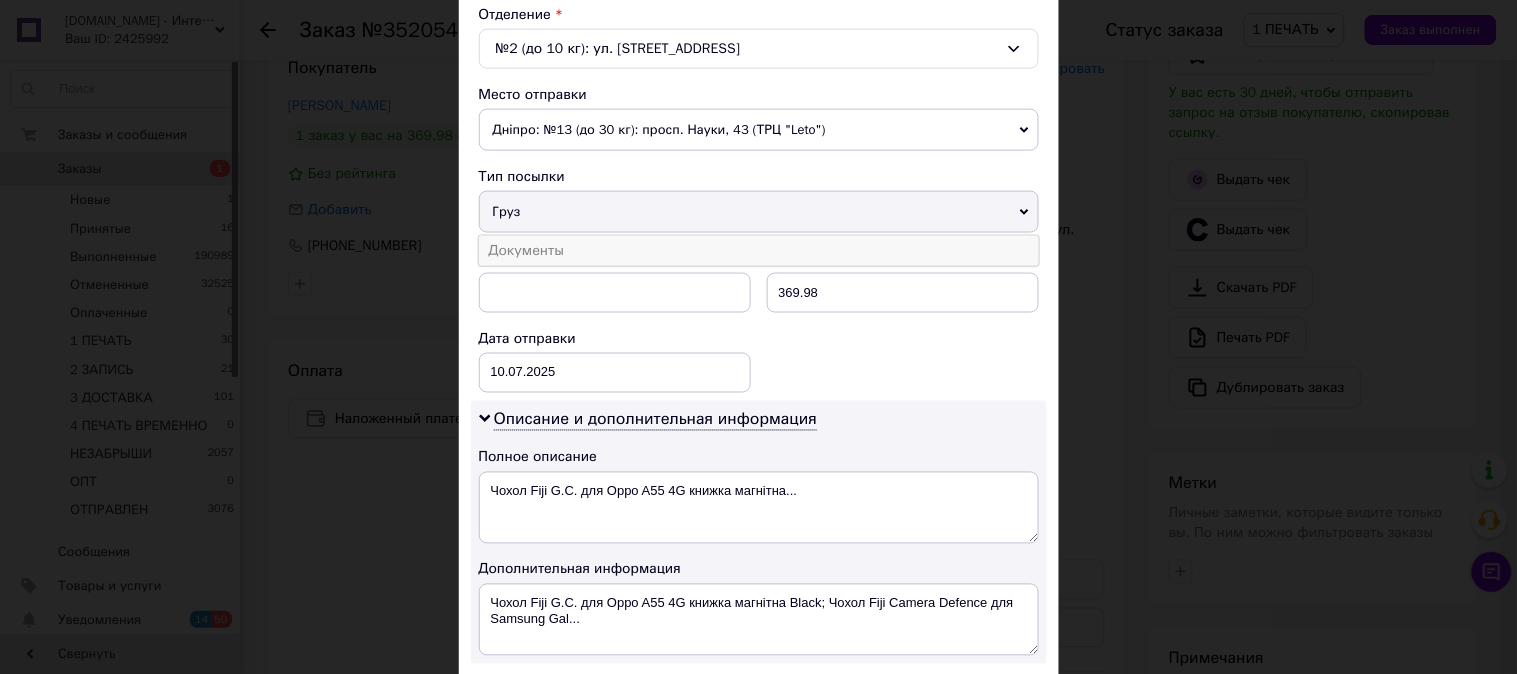 click on "Документы" at bounding box center [759, 251] 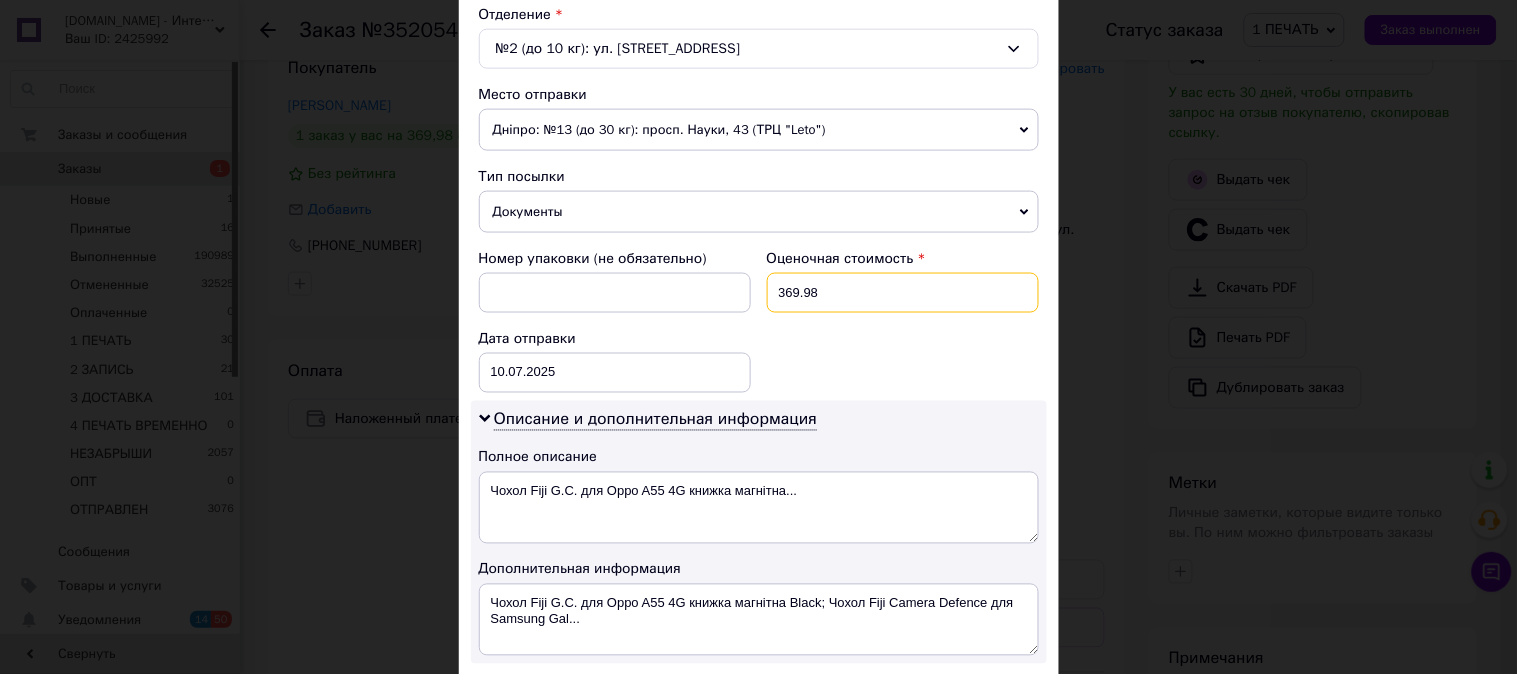 click on "369.98" at bounding box center [903, 293] 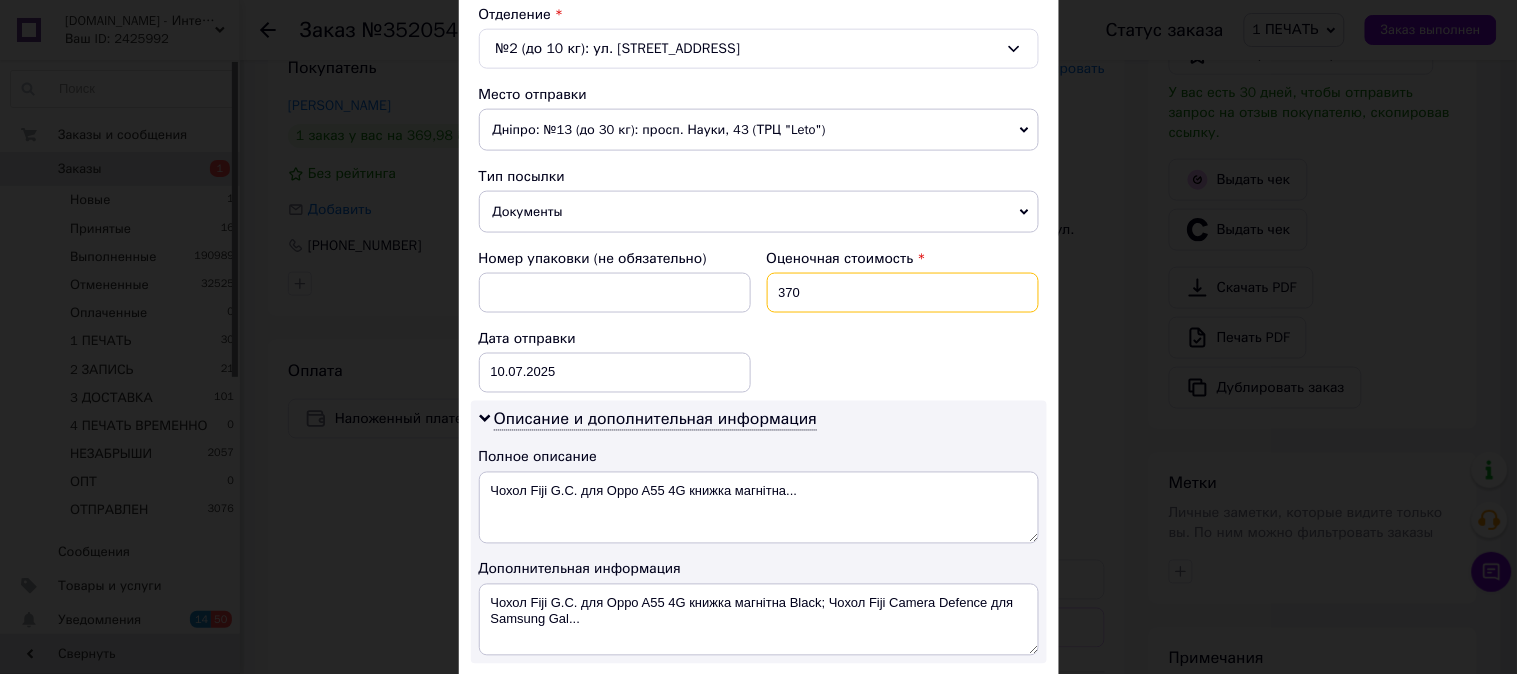 type on "370" 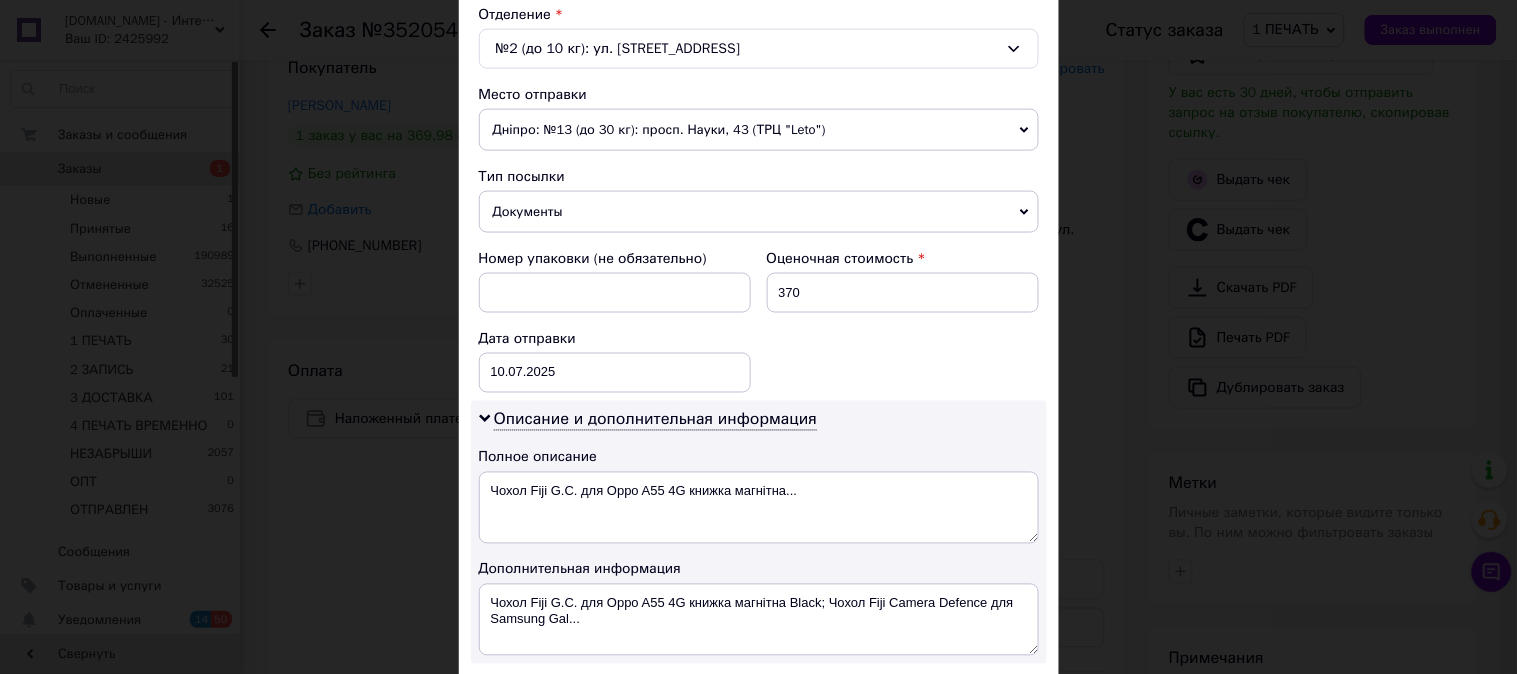 click on "Номер упаковки (не обязательно) Оценочная стоимость 370 Дата отправки 10.07.2025 < 2025 > < Июль > Пн Вт Ср Чт Пт Сб Вс 30 1 2 3 4 5 6 7 8 9 10 11 12 13 14 15 16 17 18 19 20 21 22 23 24 25 26 27 28 29 30 31 1 2 3 4 5 6 7 8 9 10" at bounding box center (759, 321) 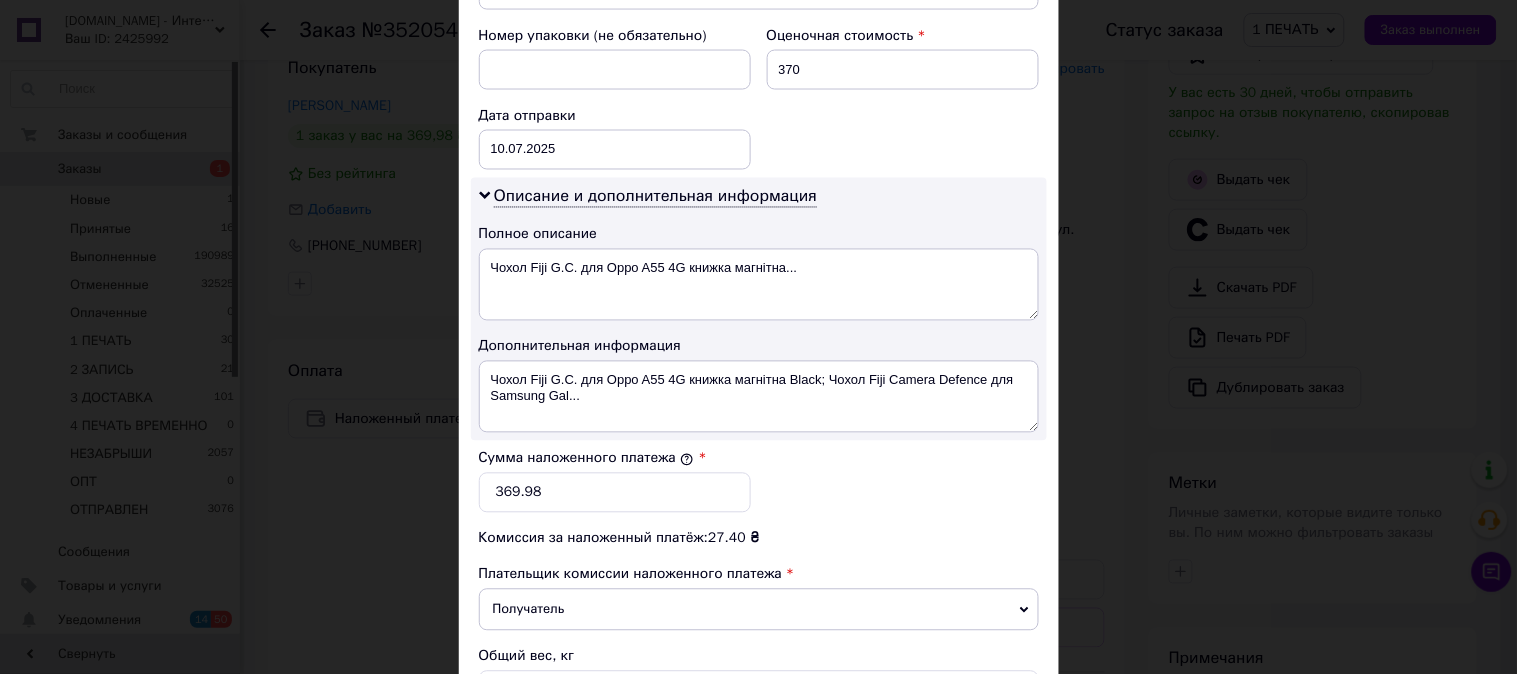 scroll, scrollTop: 1098, scrollLeft: 0, axis: vertical 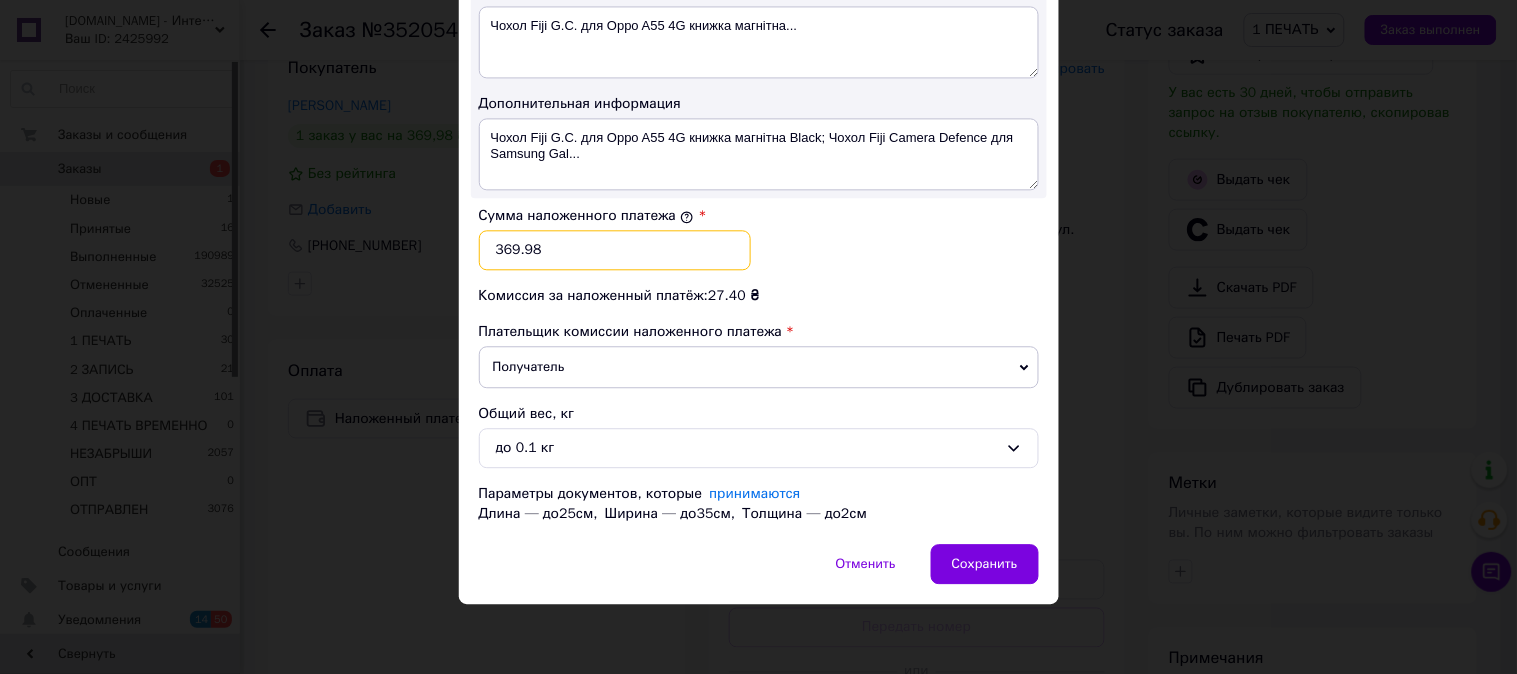 click on "369.98" at bounding box center [615, 250] 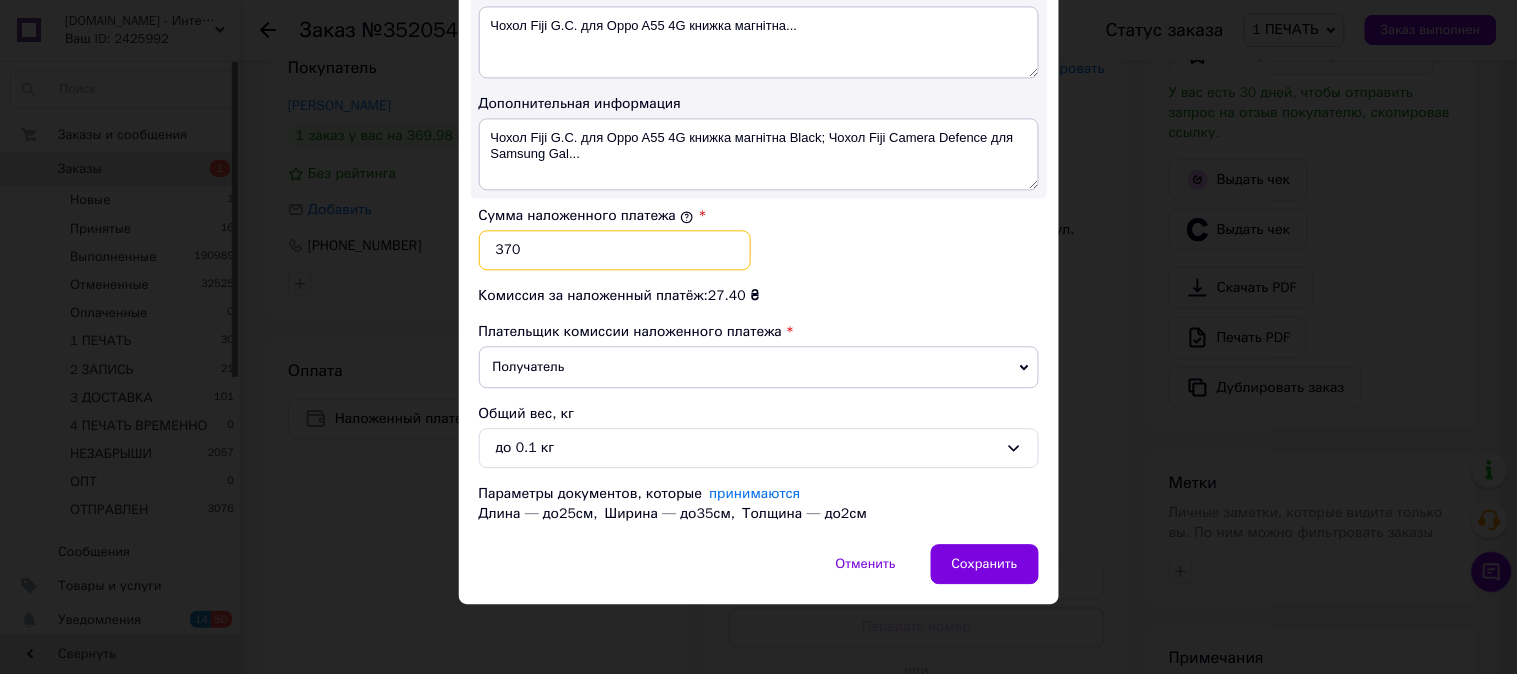 type on "370" 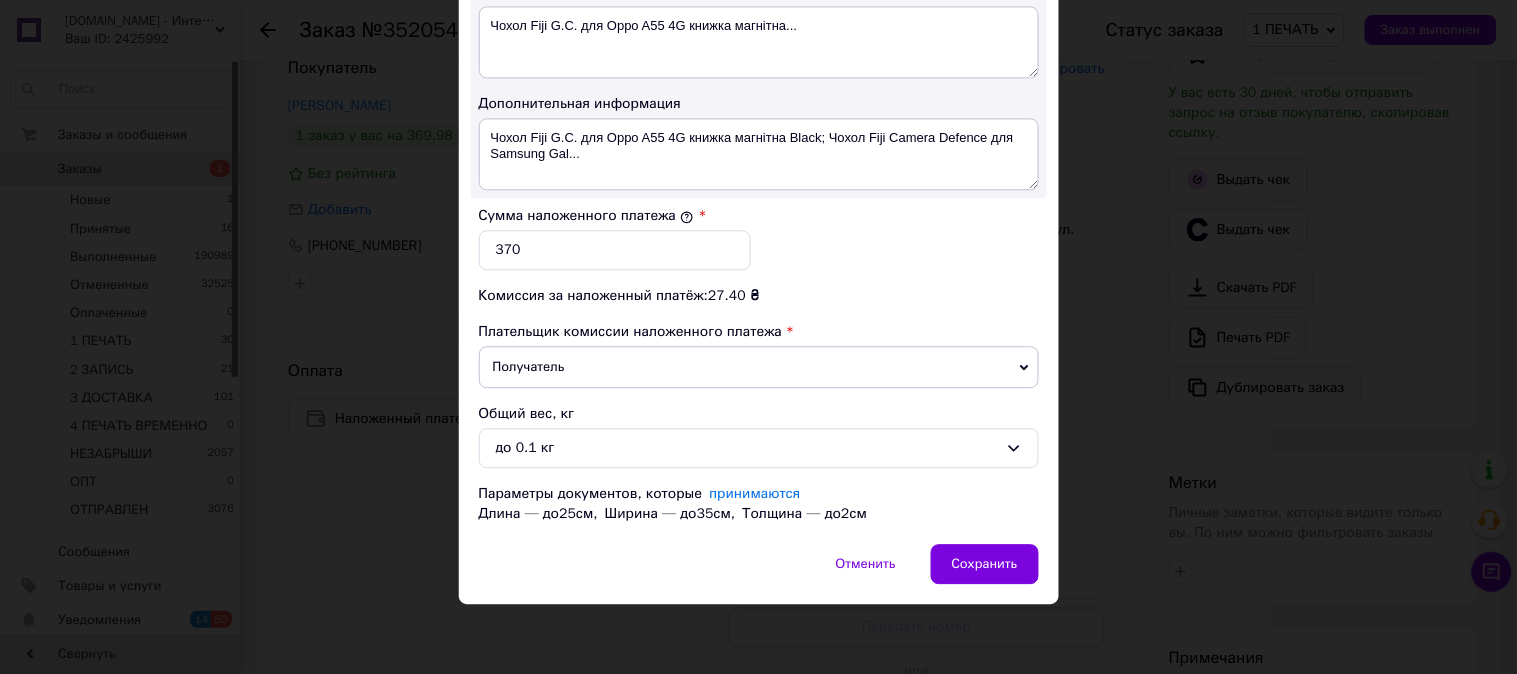 click on "Сумма наложенного платежа     * 370" at bounding box center [759, 238] 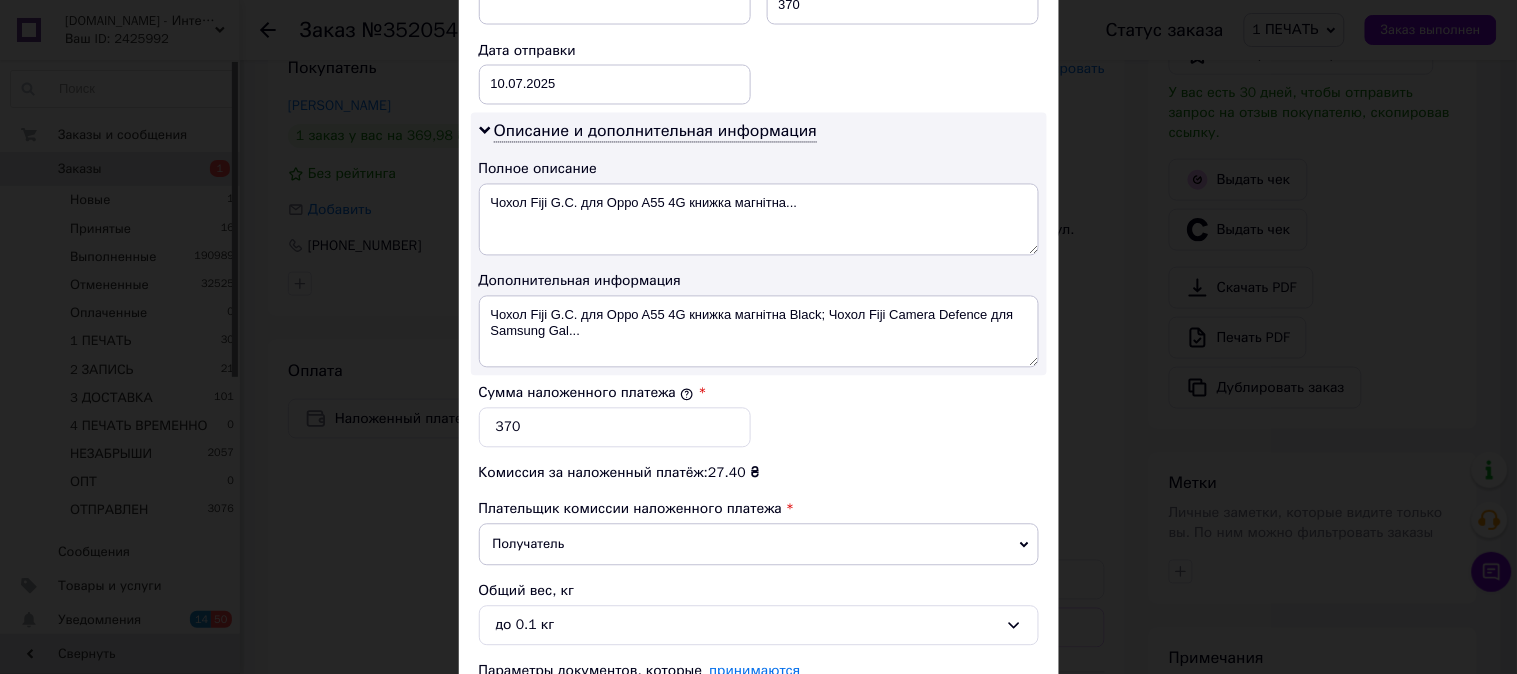 scroll, scrollTop: 913, scrollLeft: 0, axis: vertical 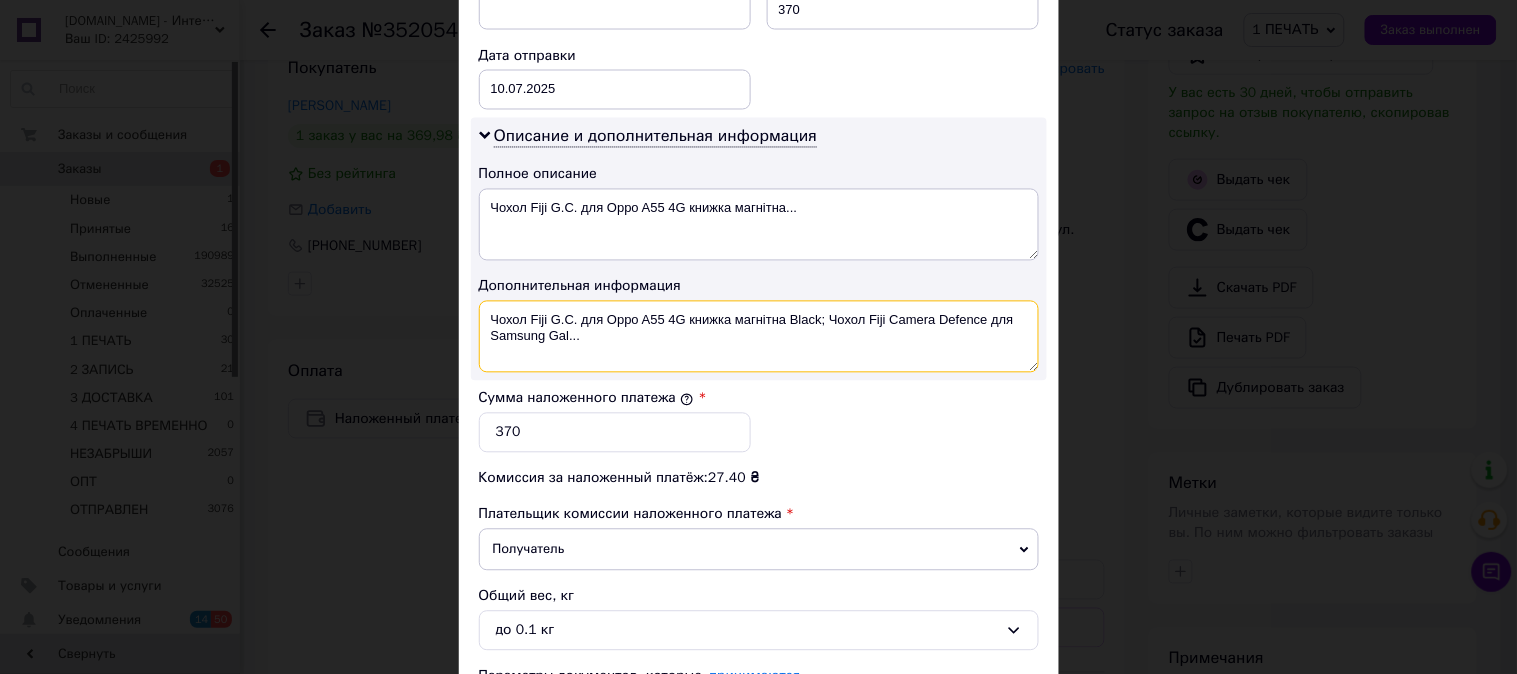 click on "Чохол Fiji G.C. для Oppo A55 4G книжка магнітна Black; Чохол Fiji Camera Defence для Samsung Gal..." at bounding box center (759, 337) 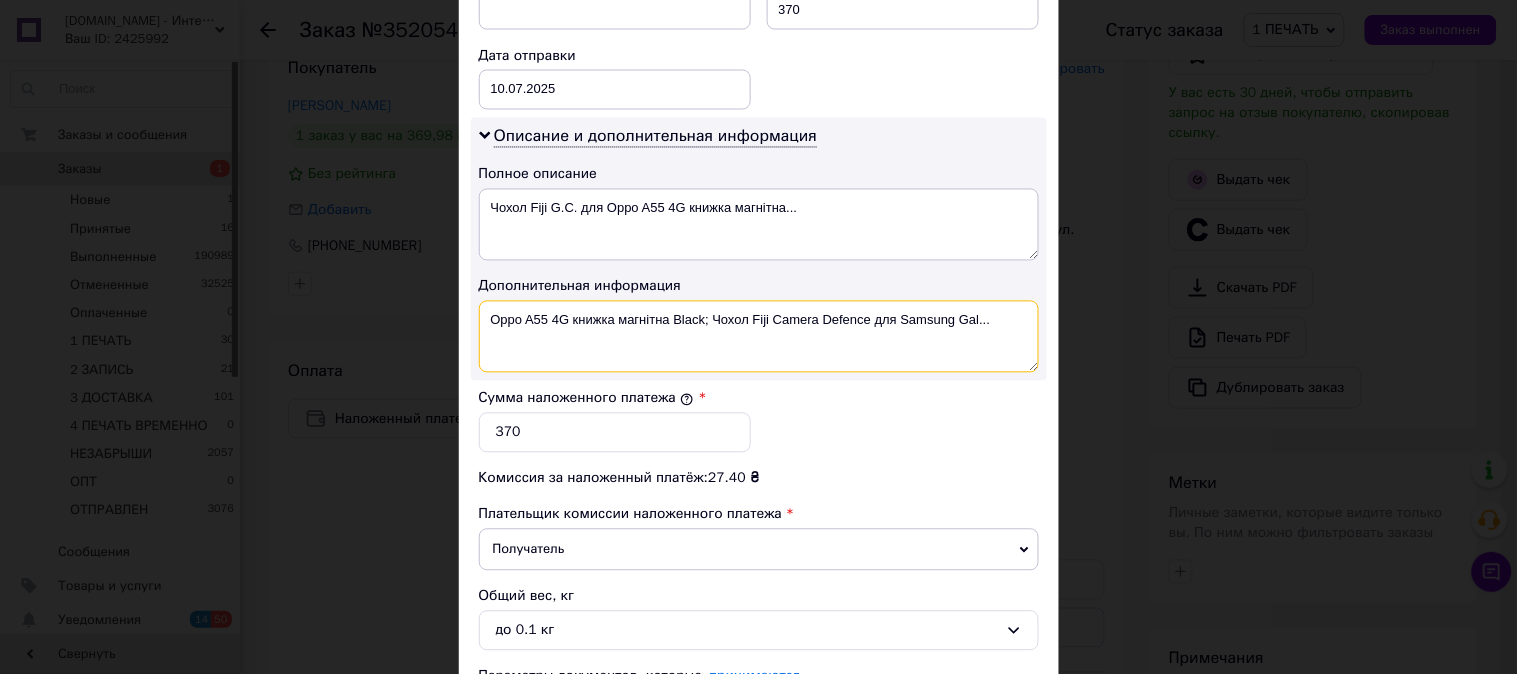 drag, startPoint x: 568, startPoint y: 328, endPoint x: 668, endPoint y: 363, distance: 105.9481 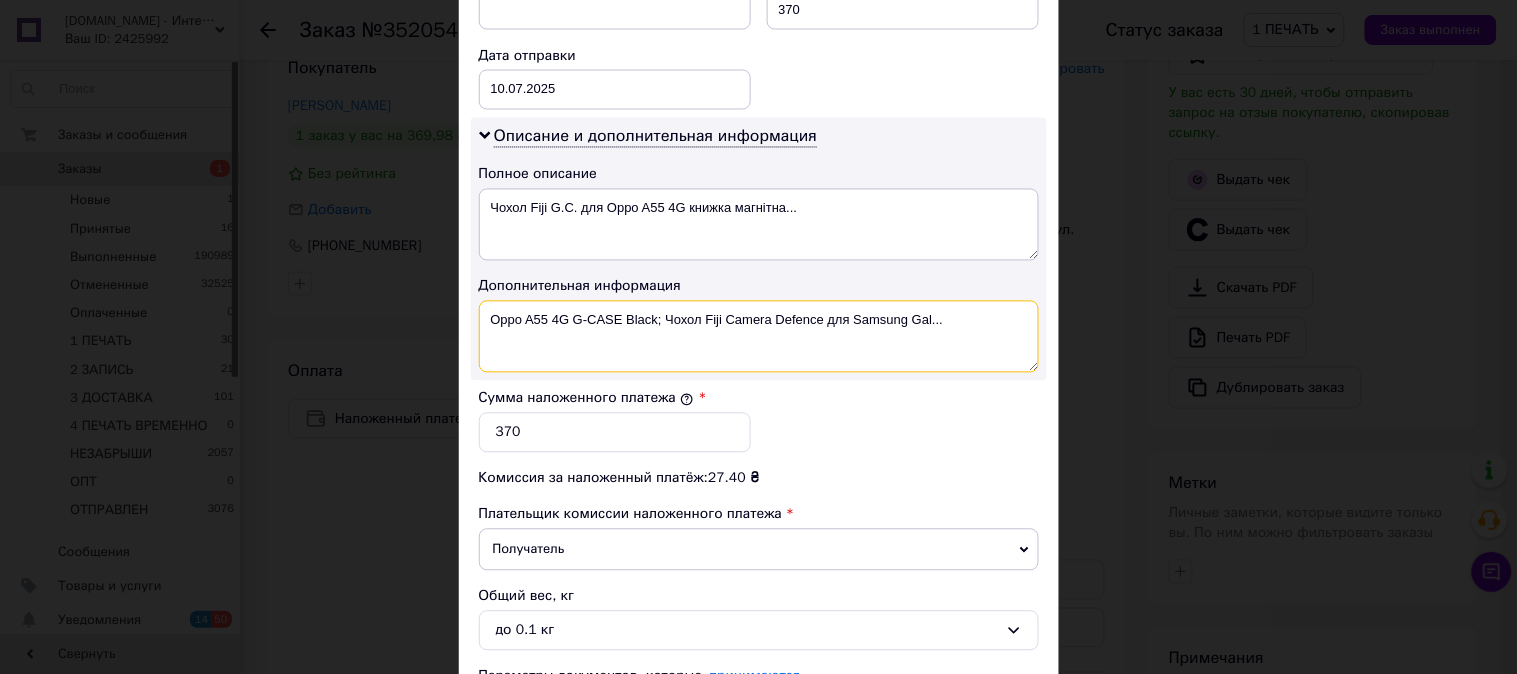 drag, startPoint x: 982, startPoint y: 317, endPoint x: 654, endPoint y: 374, distance: 332.9159 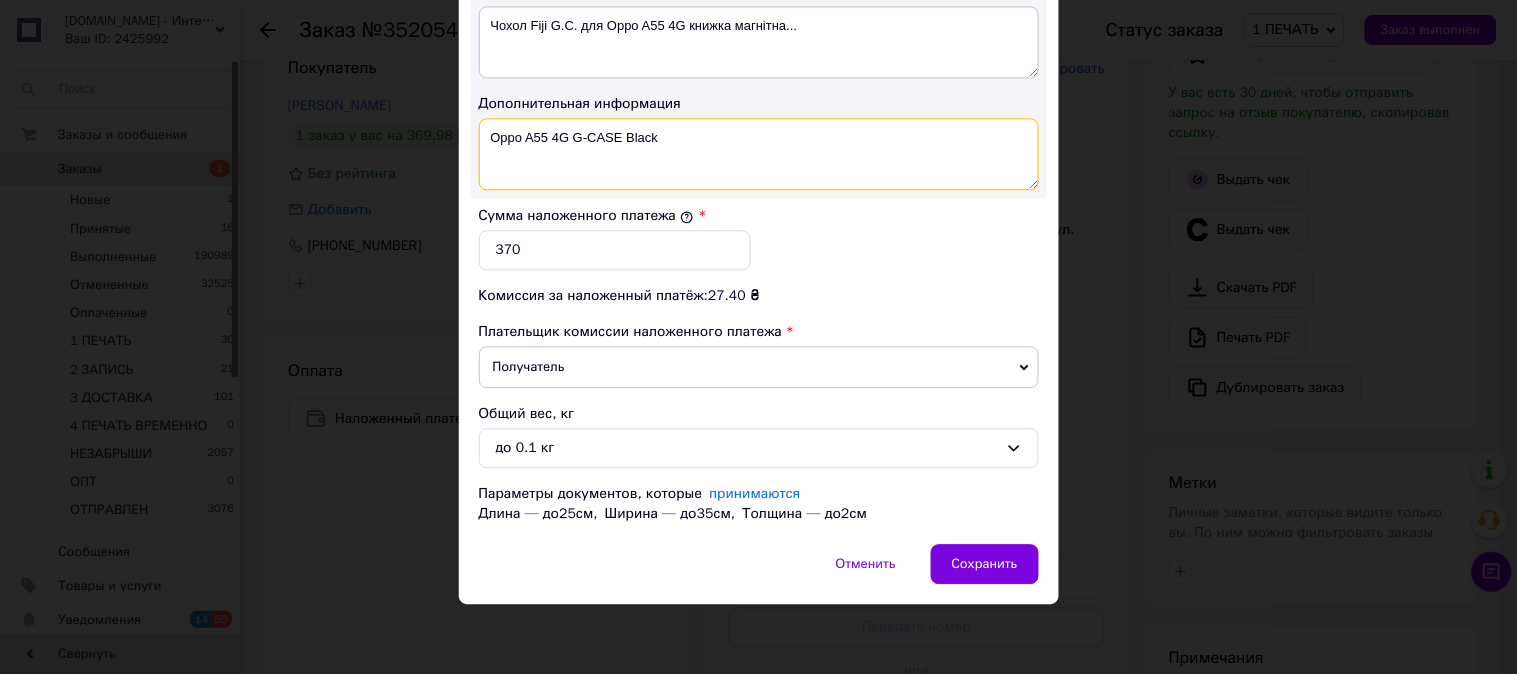 scroll, scrollTop: 1098, scrollLeft: 0, axis: vertical 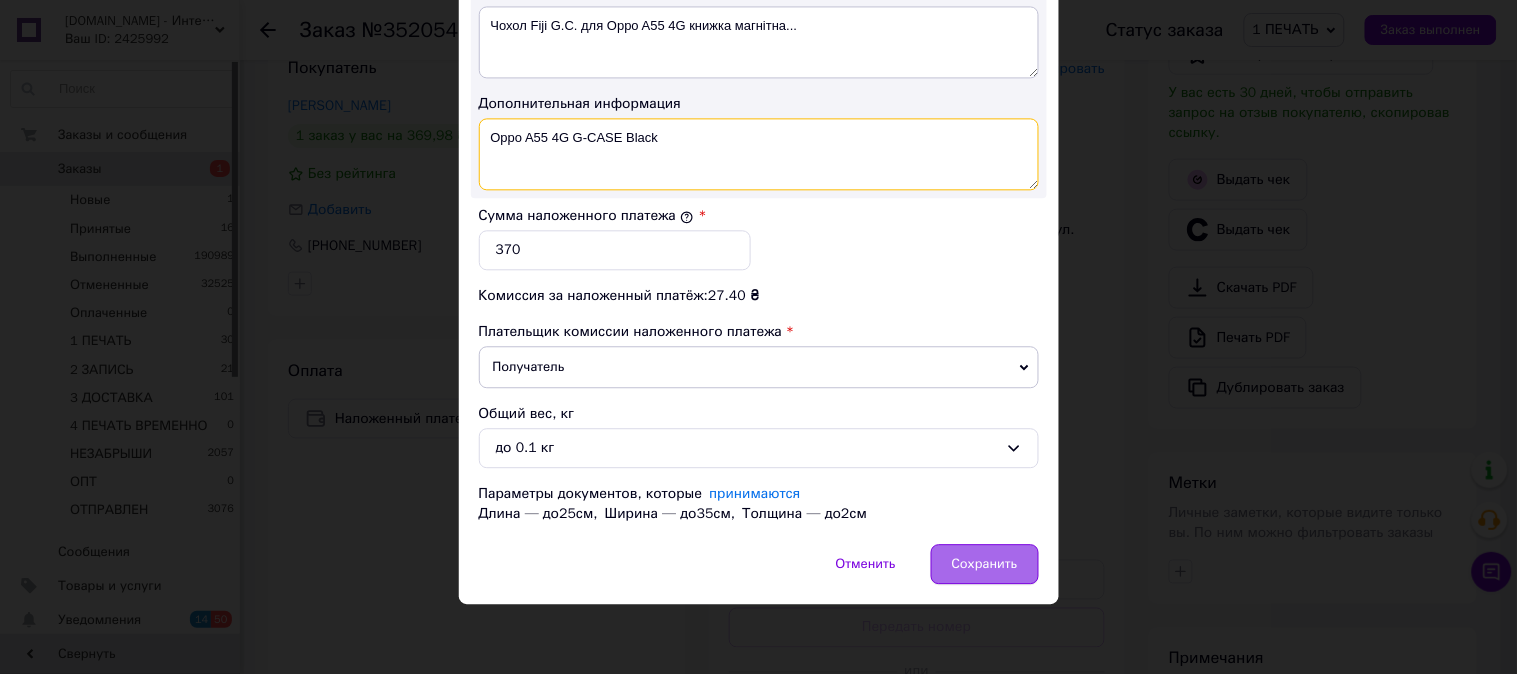 type on "Oppo A55 4G G-CASE Black" 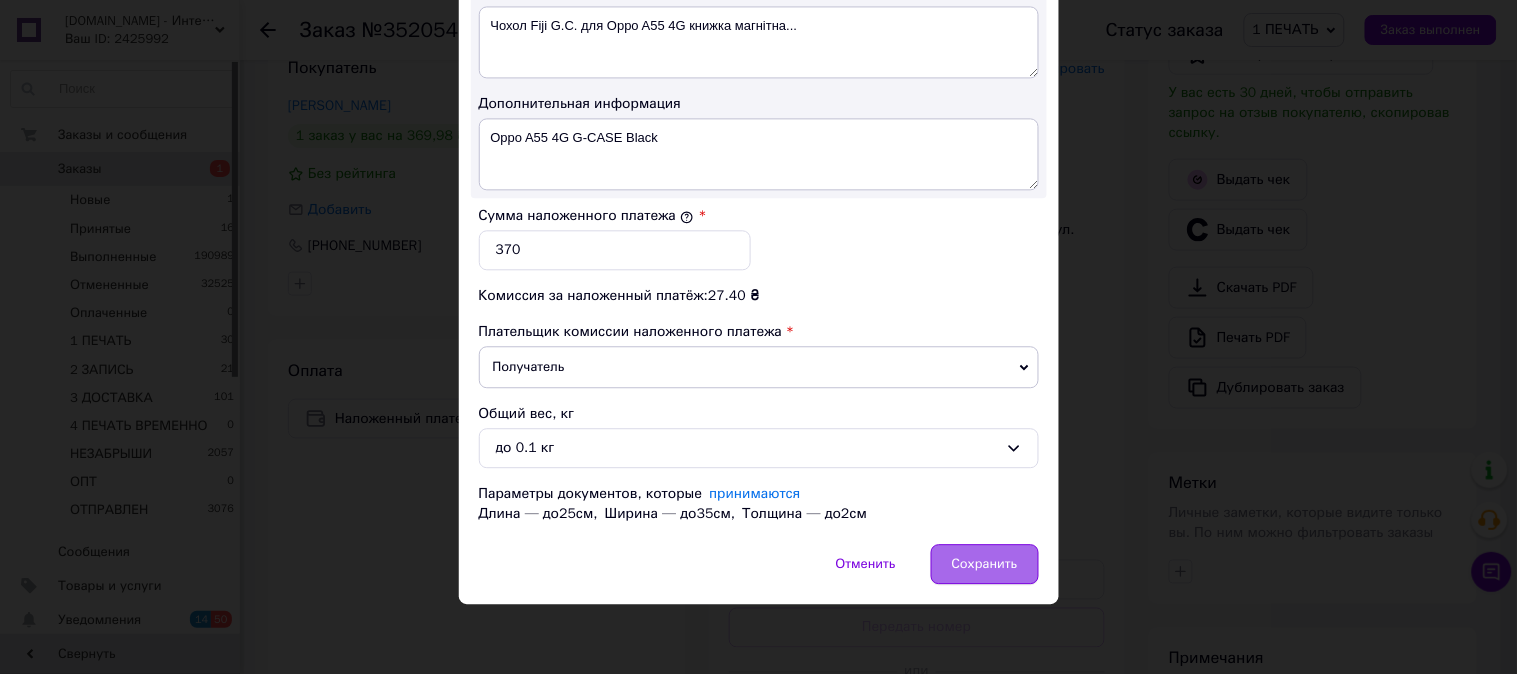 click on "Сохранить" at bounding box center [985, 564] 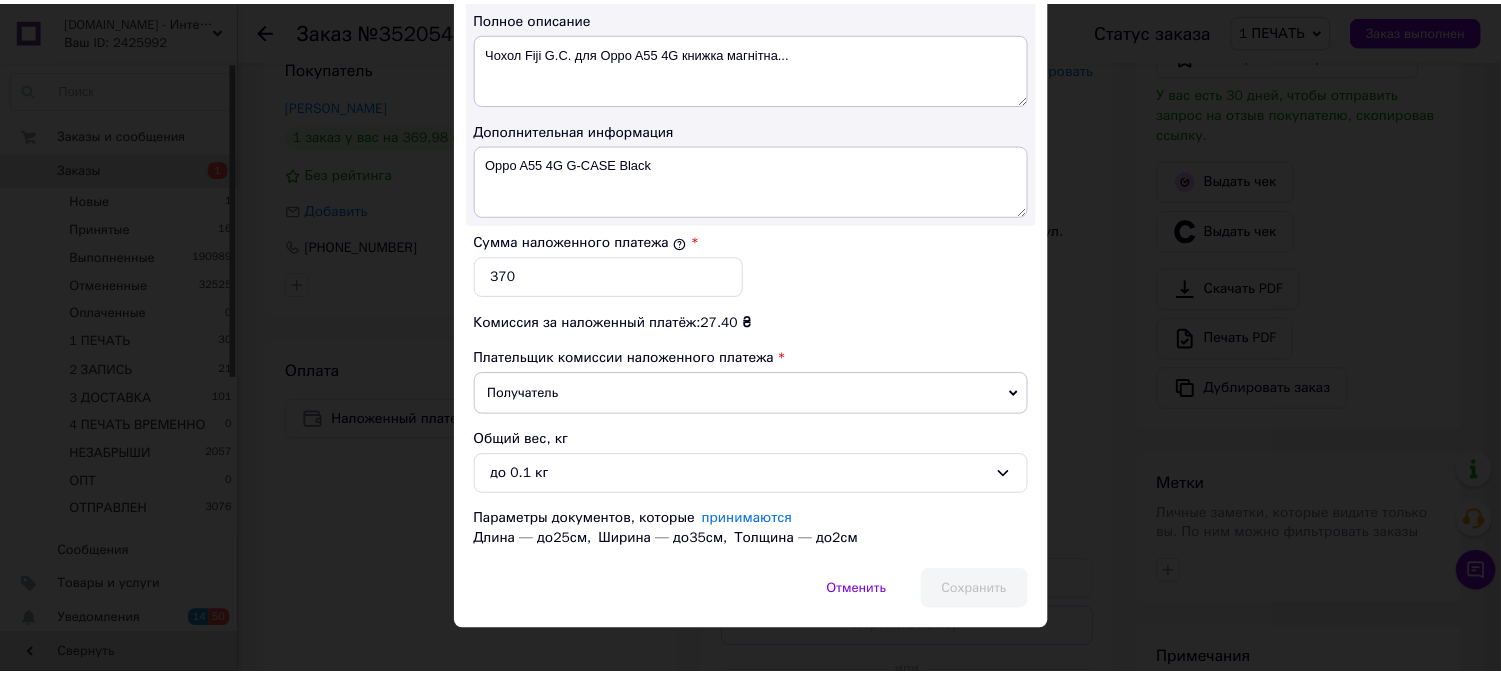 scroll, scrollTop: 1062, scrollLeft: 0, axis: vertical 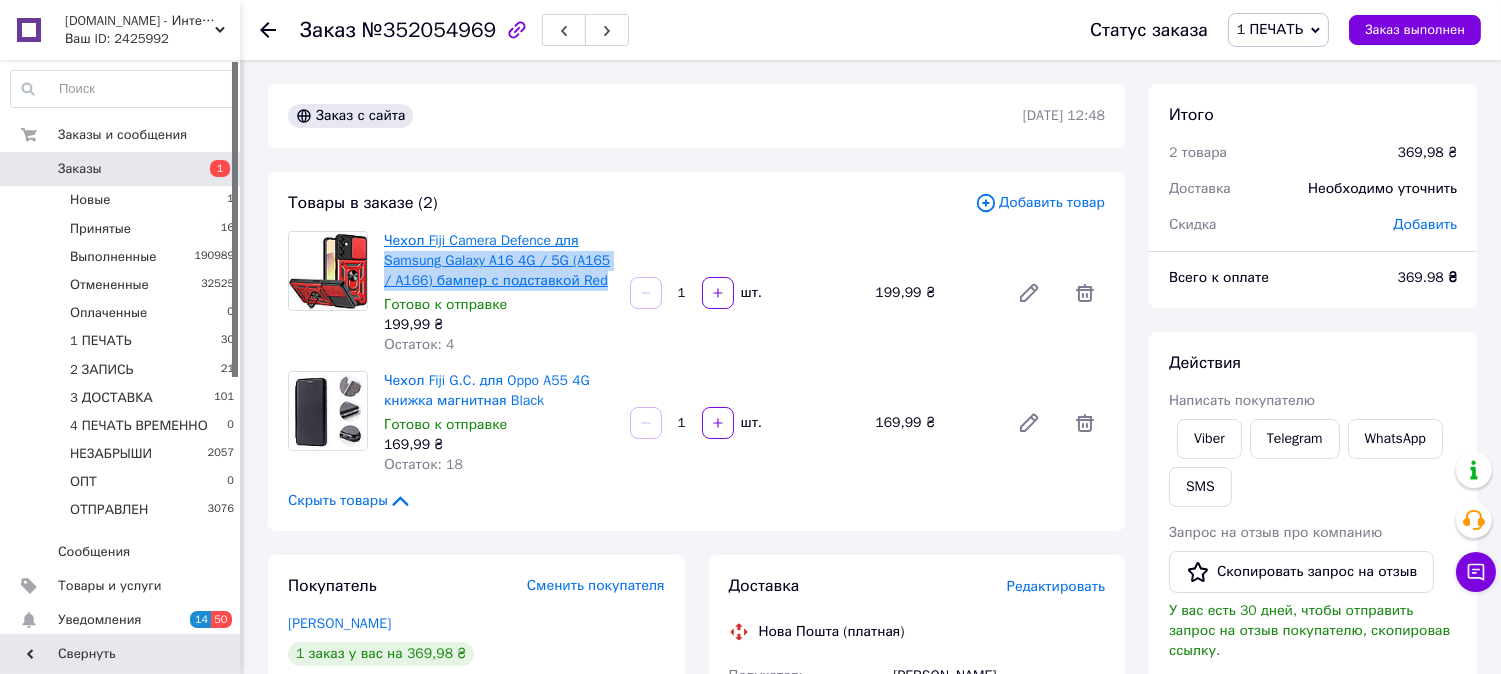 drag, startPoint x: 596, startPoint y: 283, endPoint x: 385, endPoint y: 266, distance: 211.68373 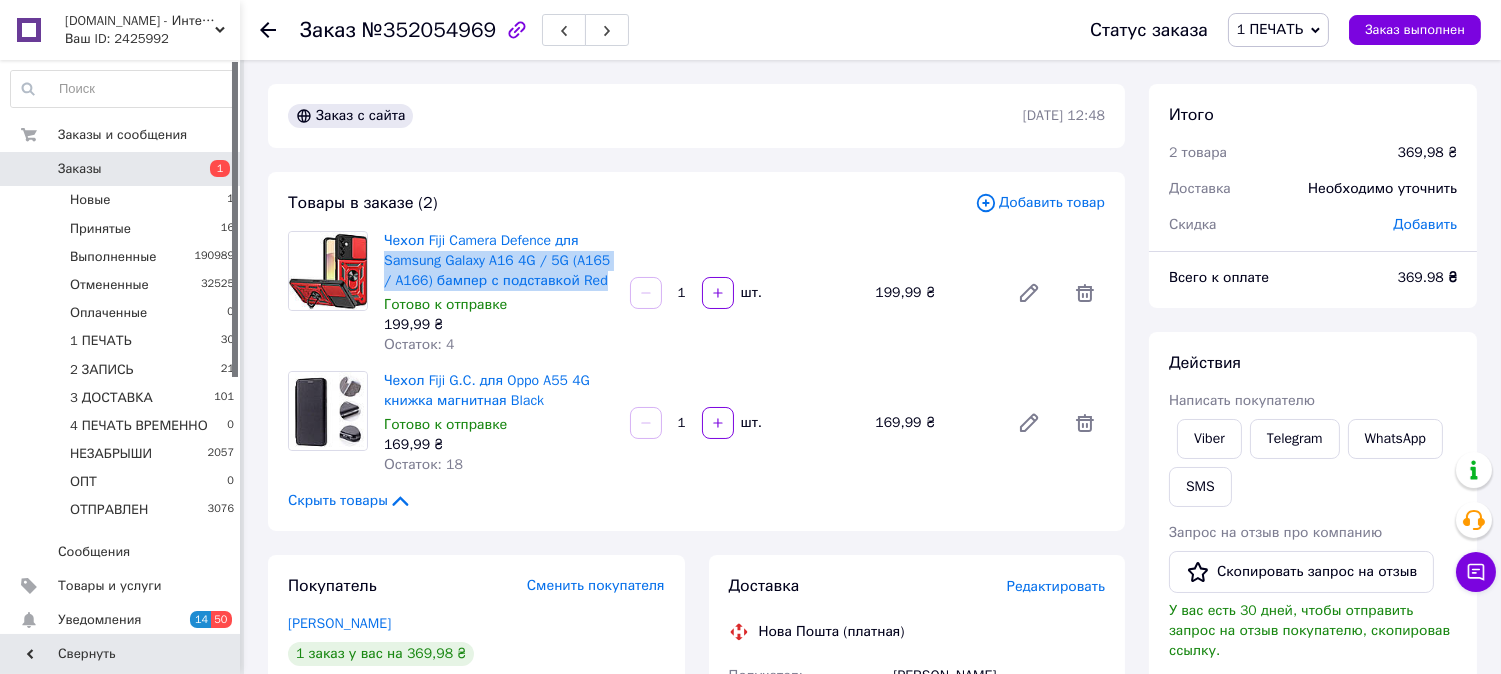 copy on "Samsung Galaxy A16 4G / 5G (A165 / A166) бампер с подставкой Red" 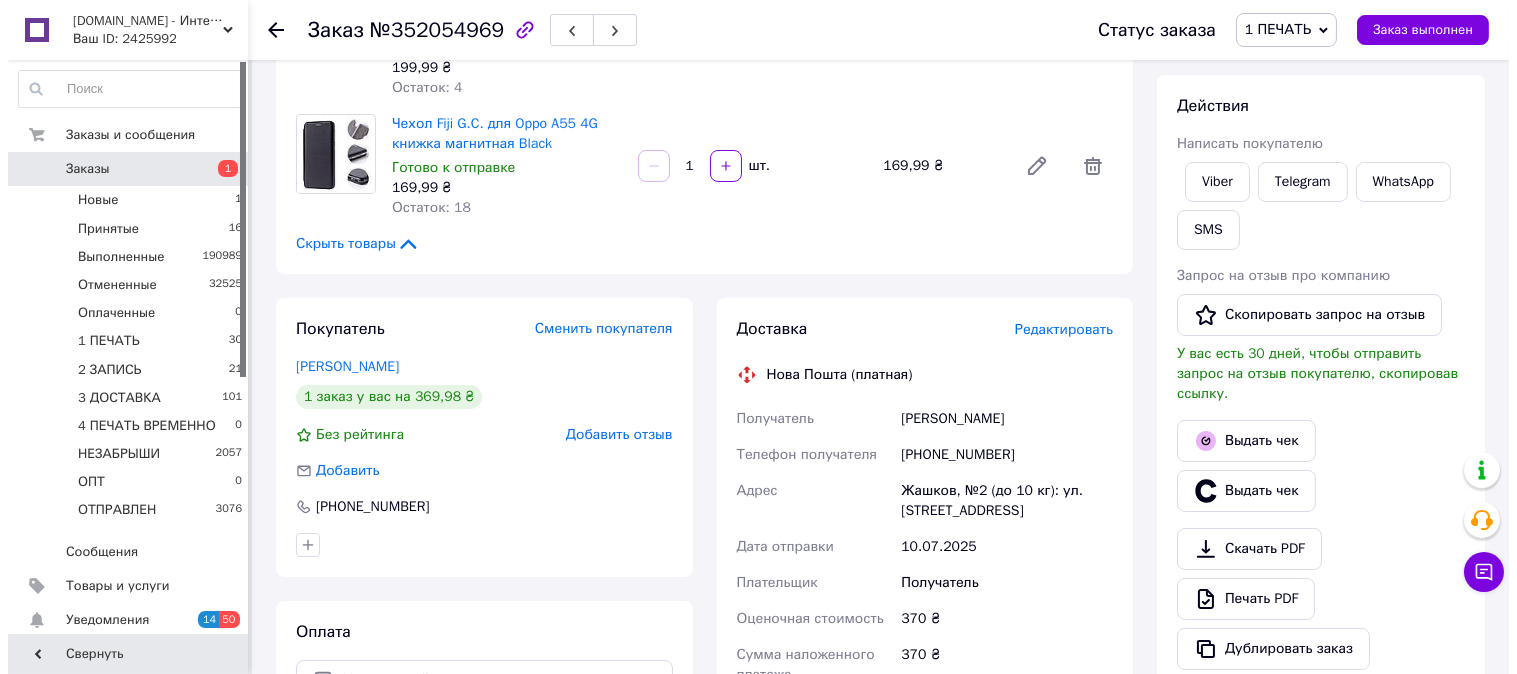 scroll, scrollTop: 258, scrollLeft: 0, axis: vertical 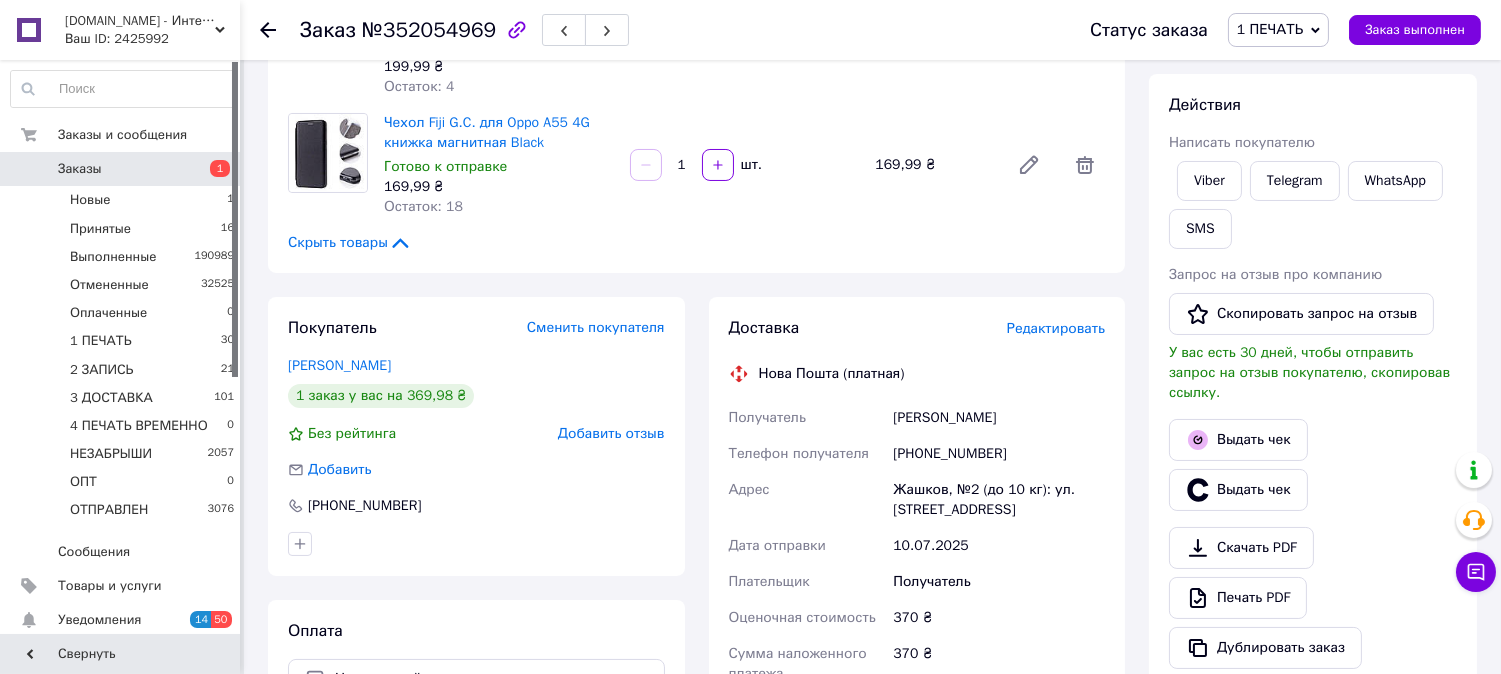 click on "Редактировать" at bounding box center (1056, 328) 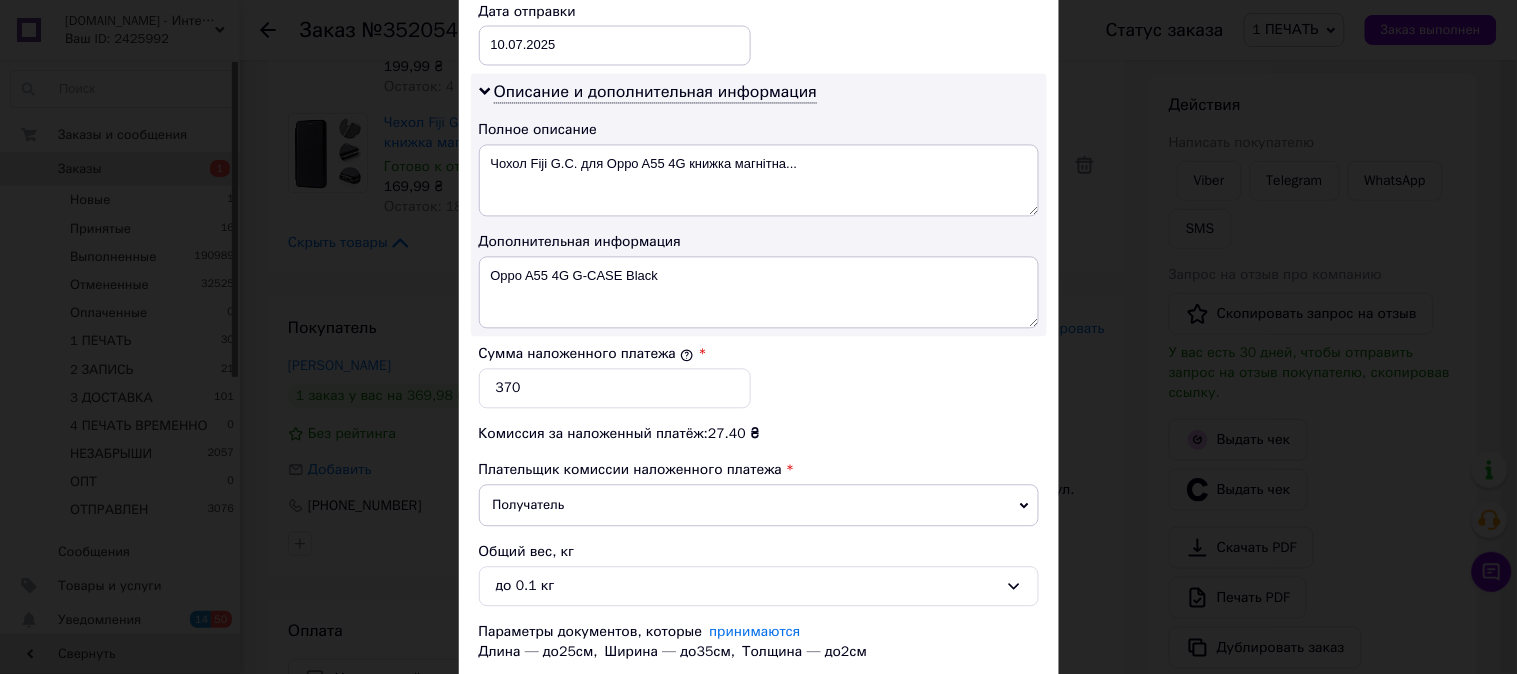 scroll, scrollTop: 1000, scrollLeft: 0, axis: vertical 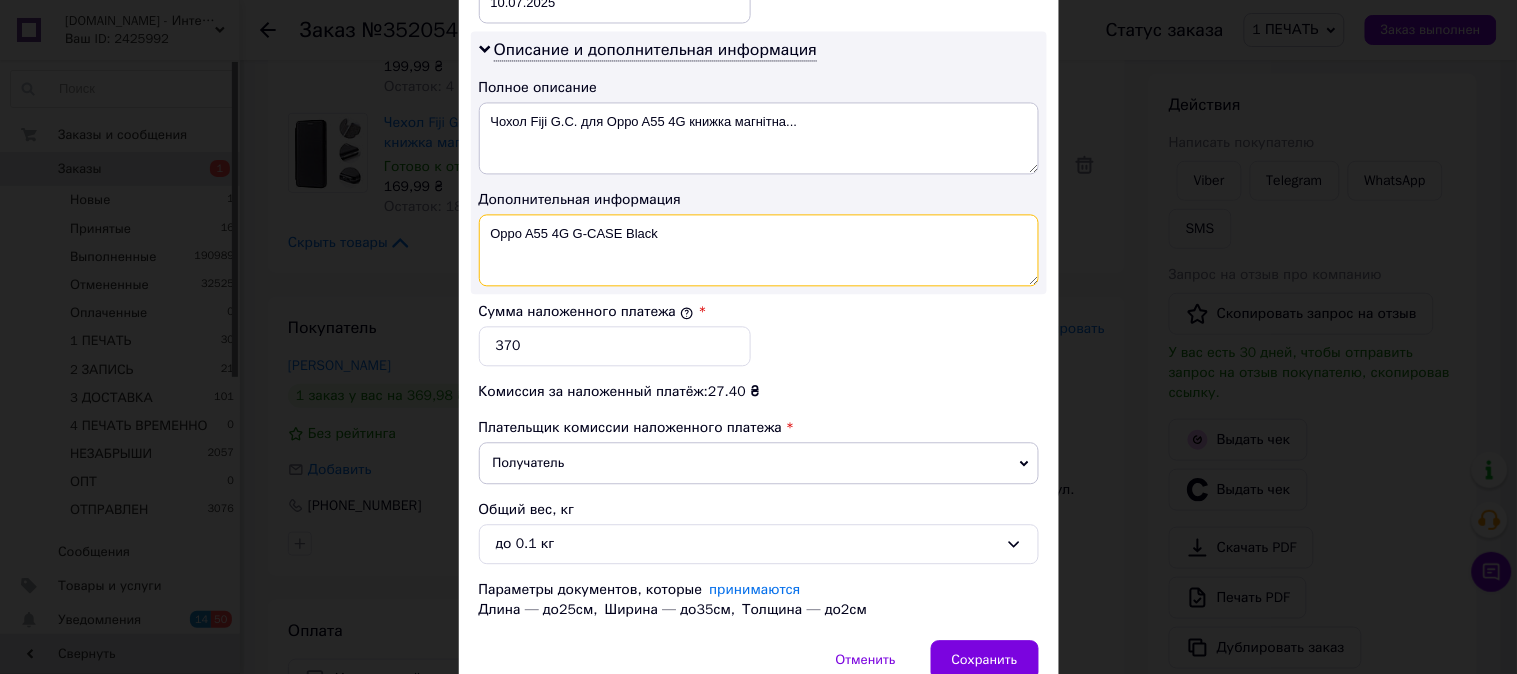 click on "Oppo A55 4G G-CASE Black" at bounding box center (759, 250) 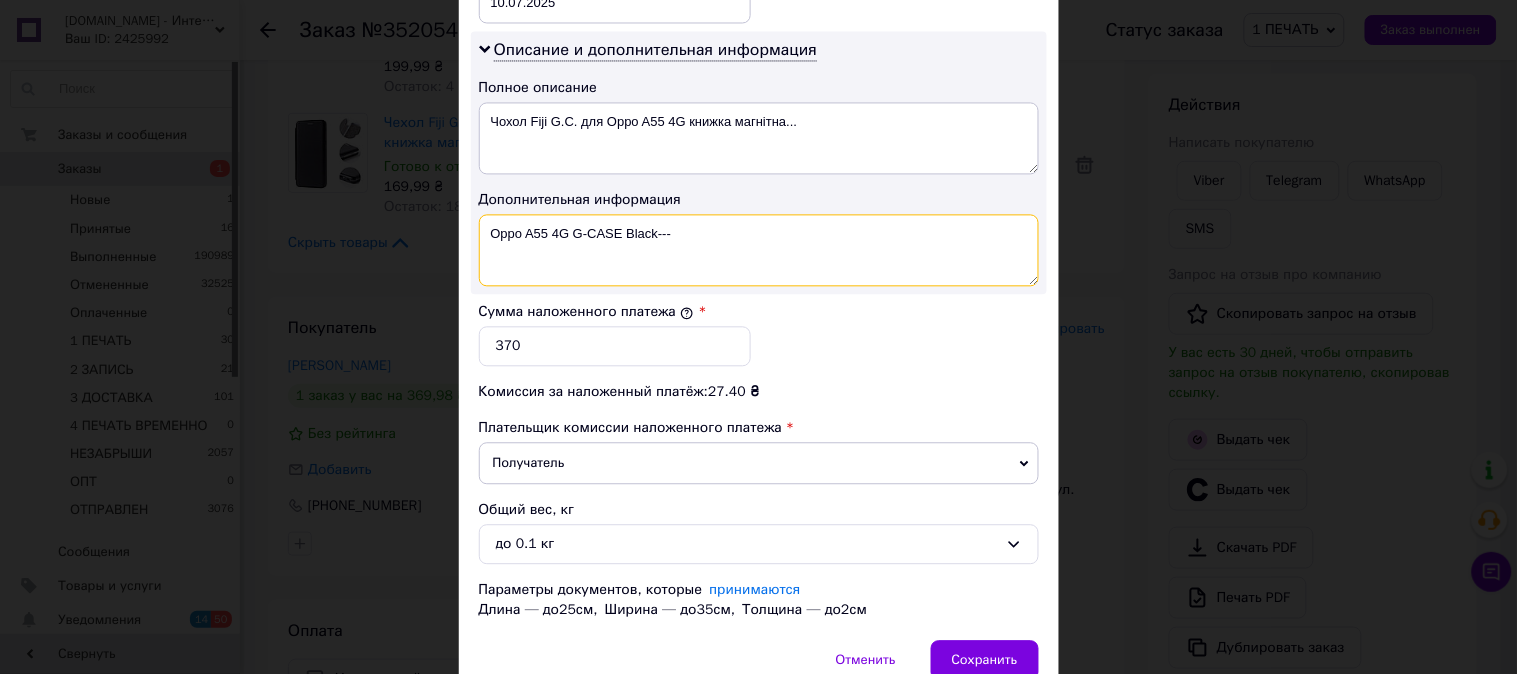 paste on "Samsung Galaxy A16 4G / 5G (A165 / A166) бампер с подставкой Red" 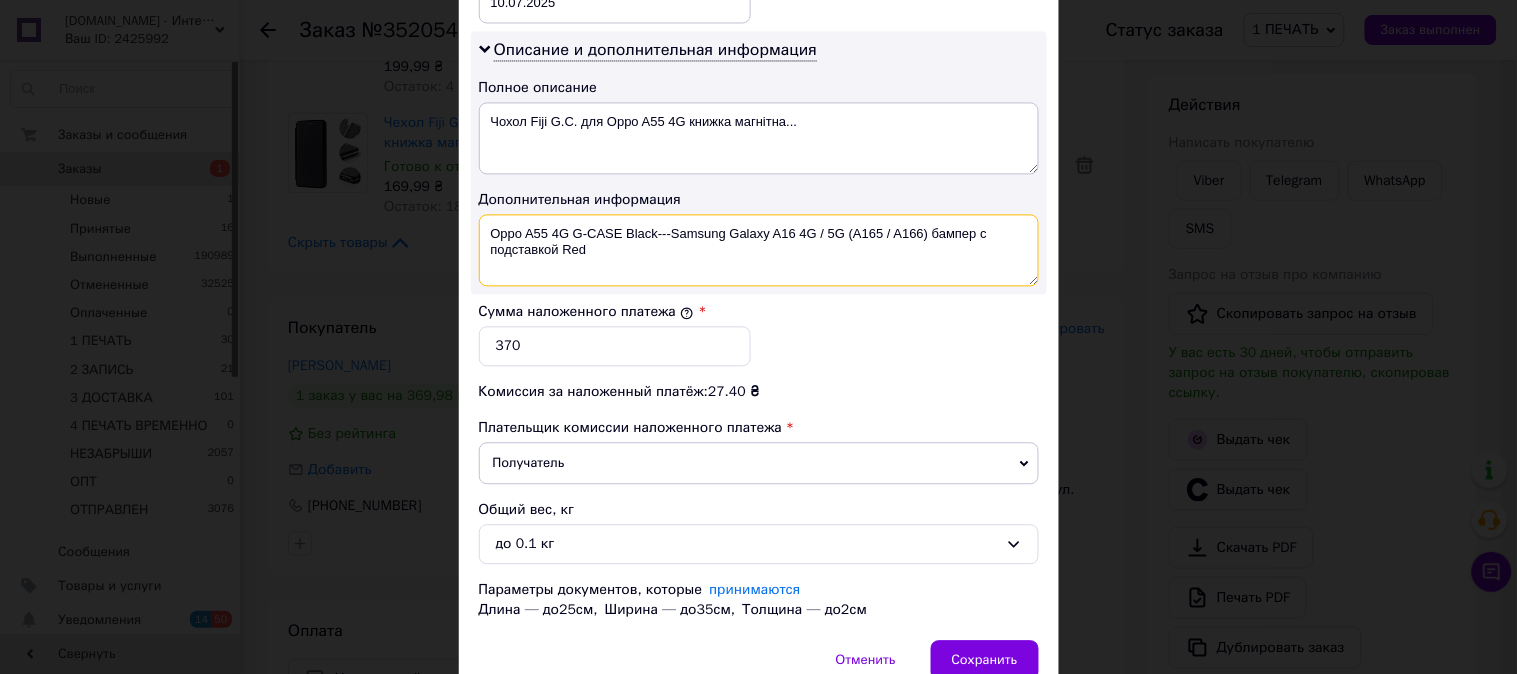 click on "Oppo A55 4G G-CASE Black---Samsung Galaxy A16 4G / 5G (A165 / A166) бампер с подставкой Red" at bounding box center [759, 250] 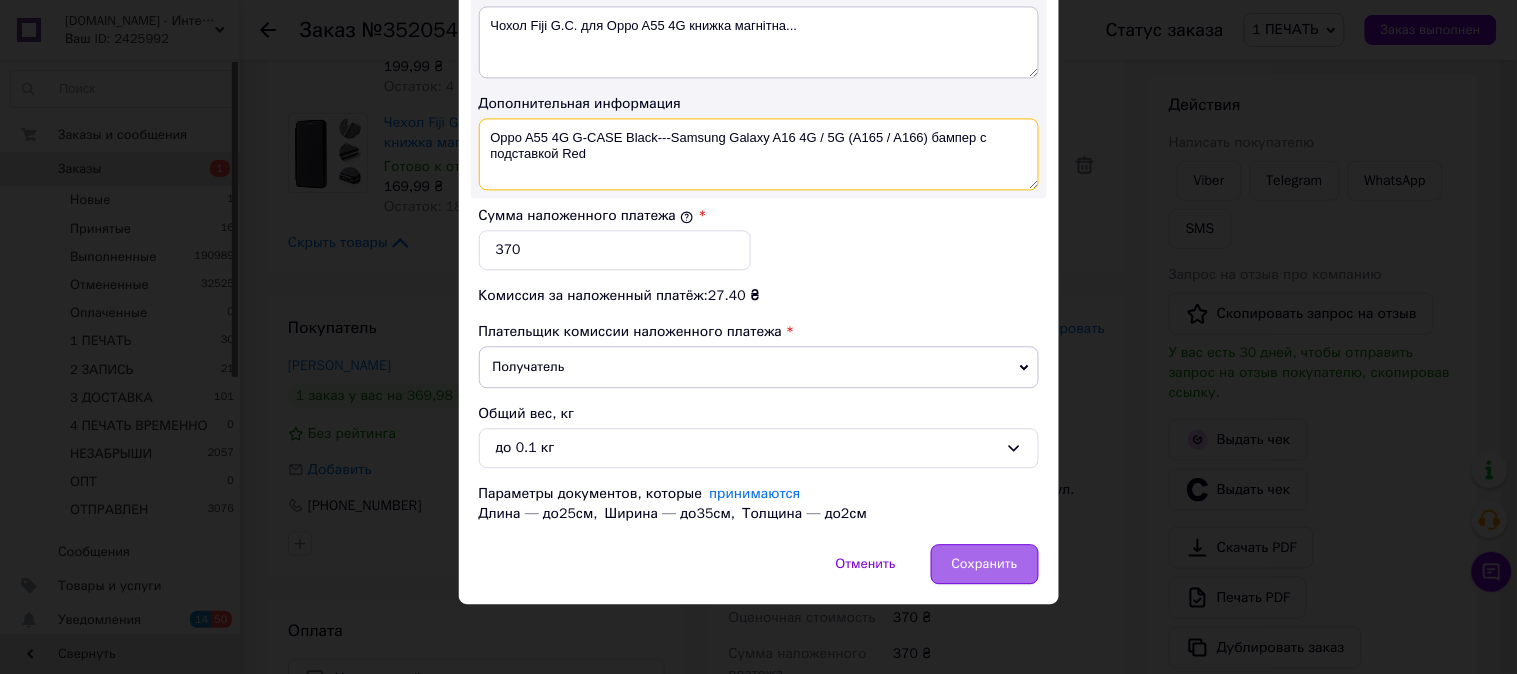type on "Oppo A55 4G G-CASE Black---Samsung Galaxy A16 4G / 5G (A165 / A166) бампер с подставкой Red" 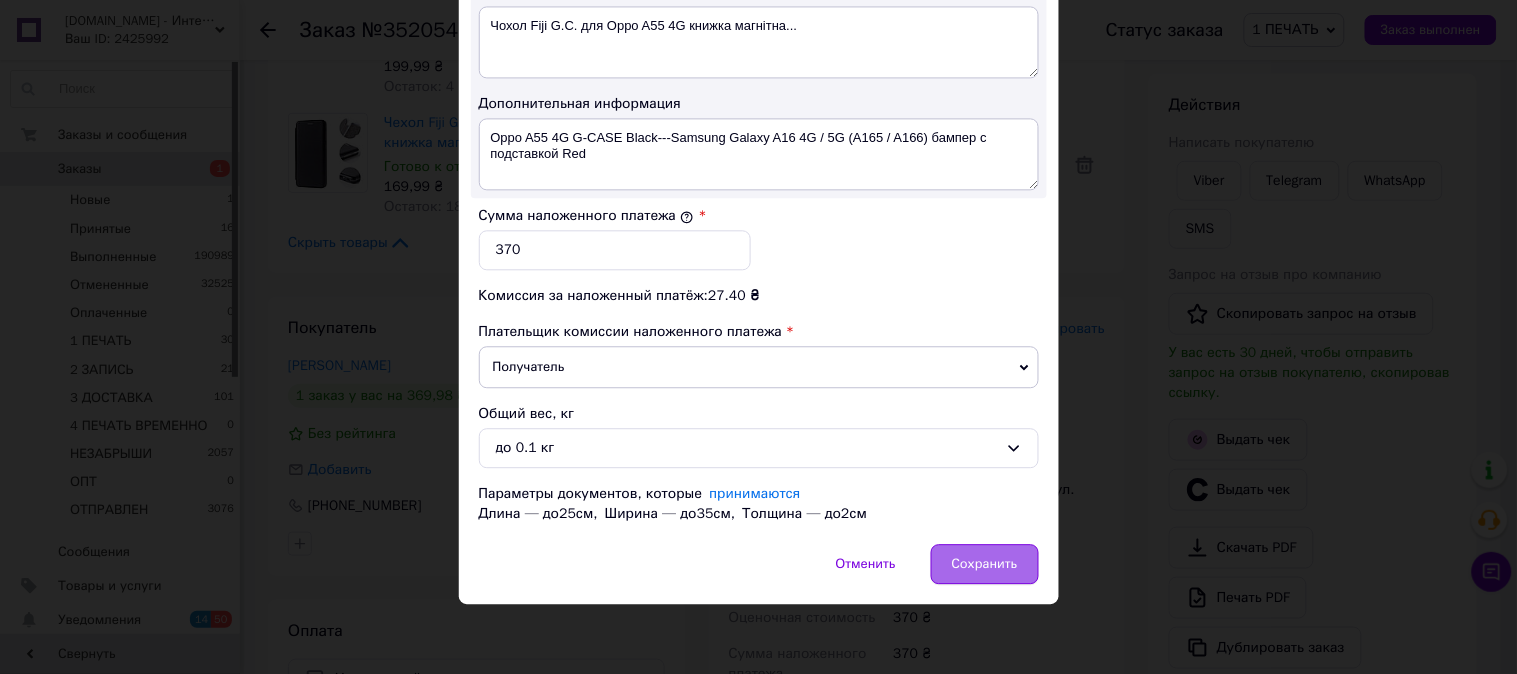 click on "Сохранить" at bounding box center [985, 564] 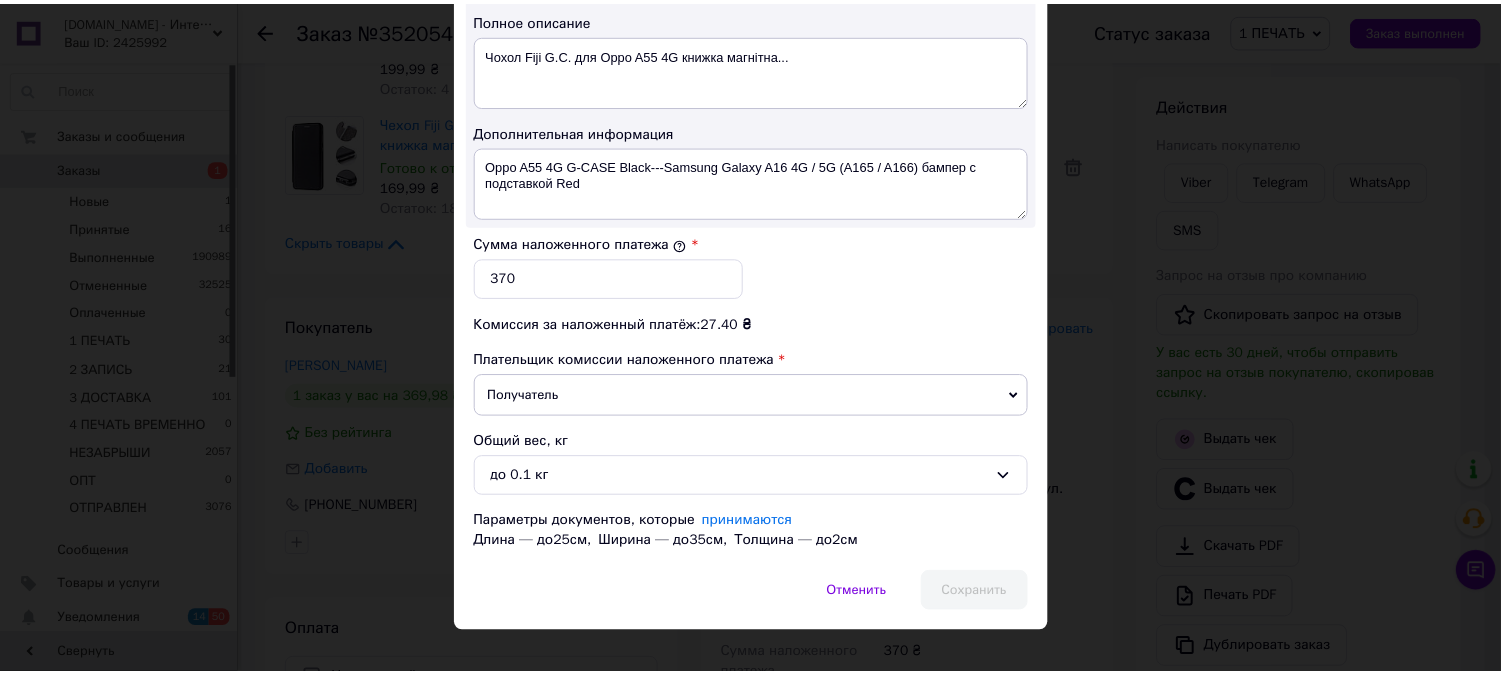 scroll, scrollTop: 0, scrollLeft: 0, axis: both 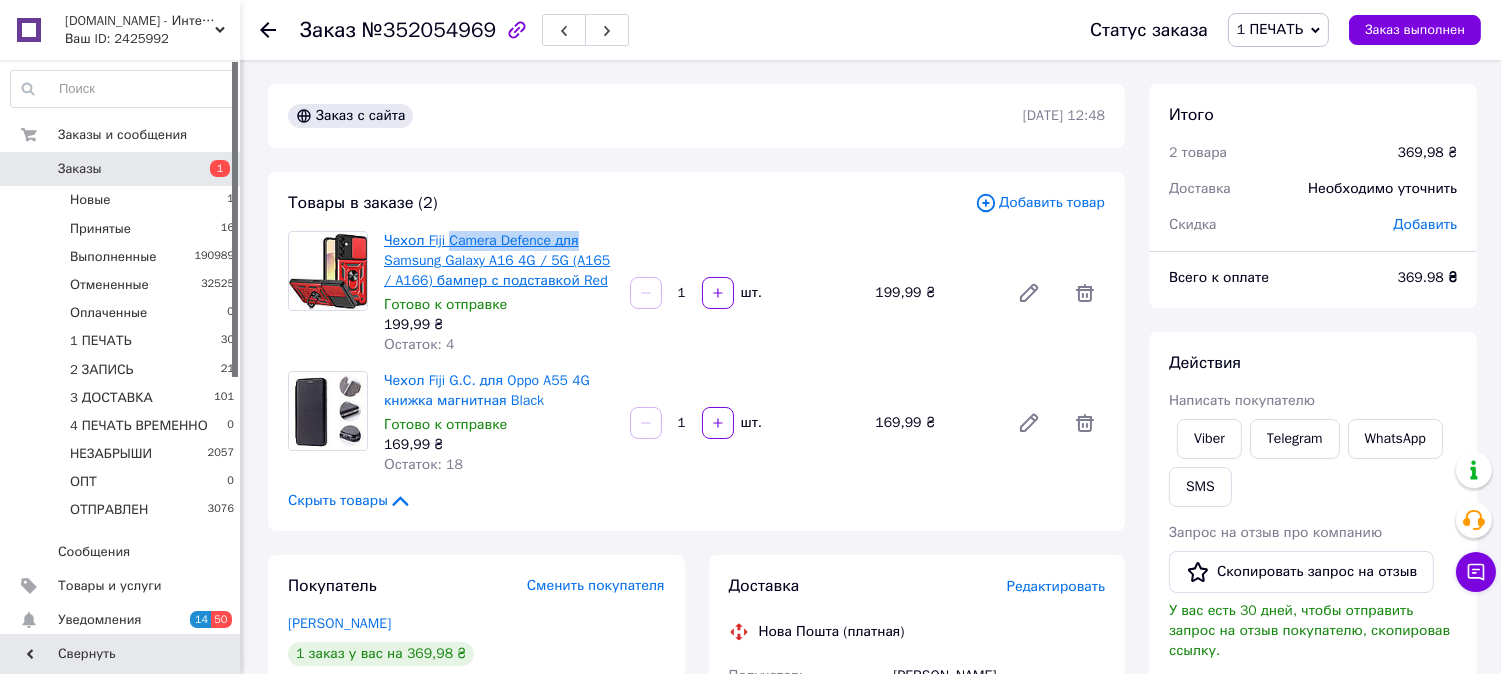 drag, startPoint x: 582, startPoint y: 236, endPoint x: 448, endPoint y: 244, distance: 134.23859 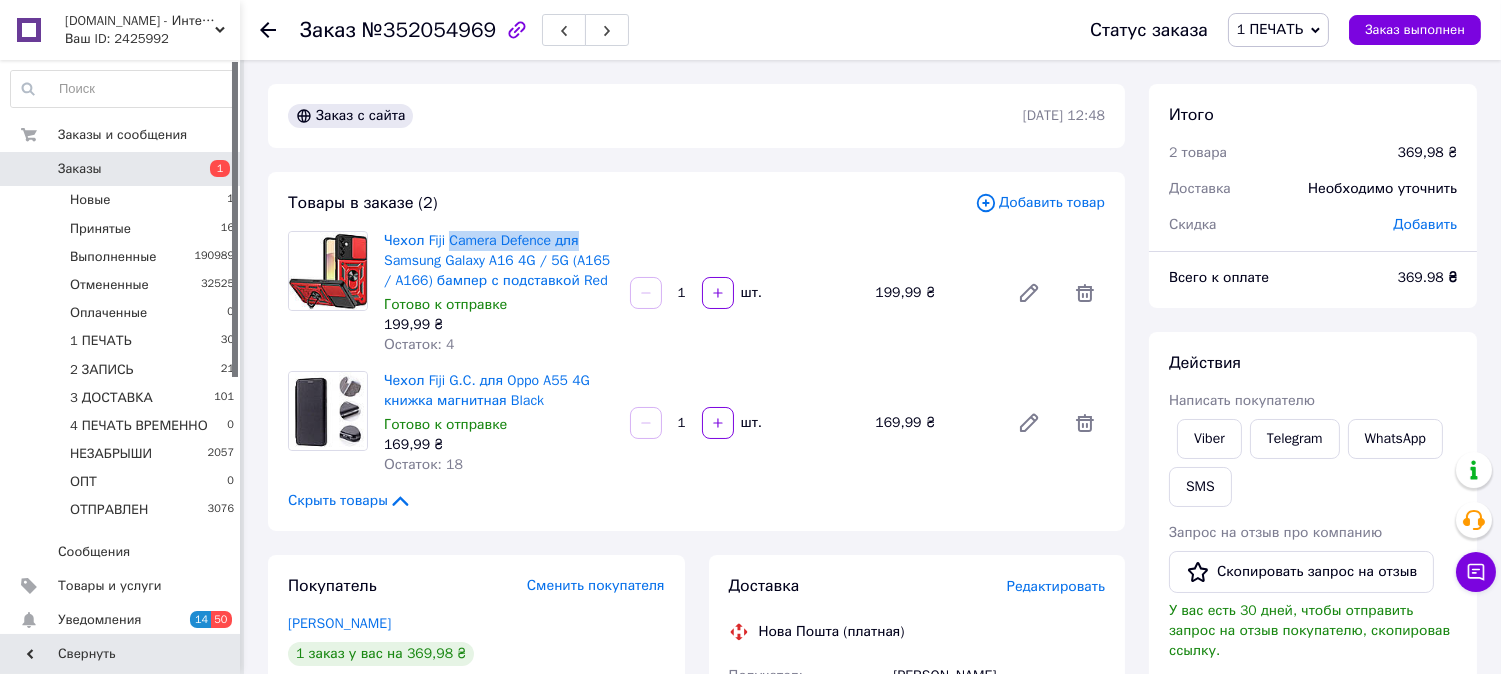 copy on "Camera Defence для" 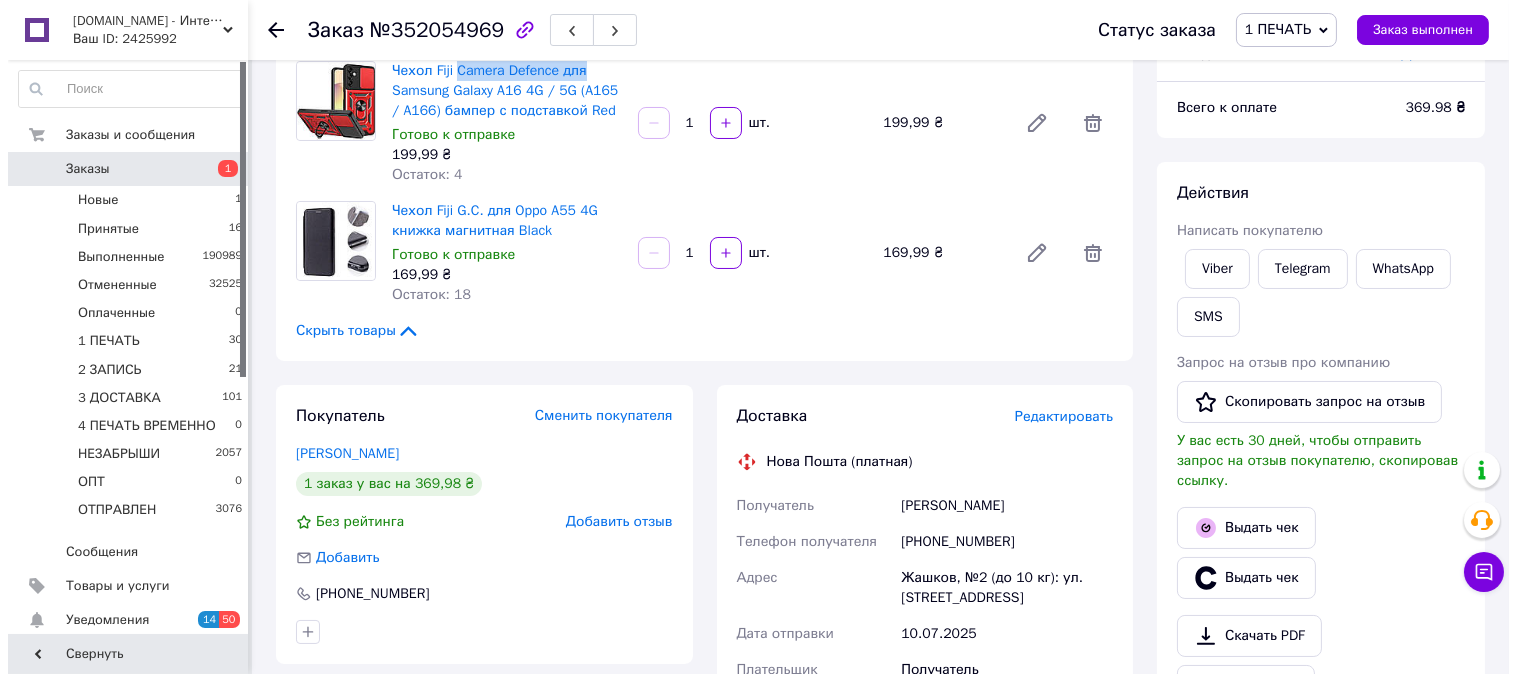 scroll, scrollTop: 222, scrollLeft: 0, axis: vertical 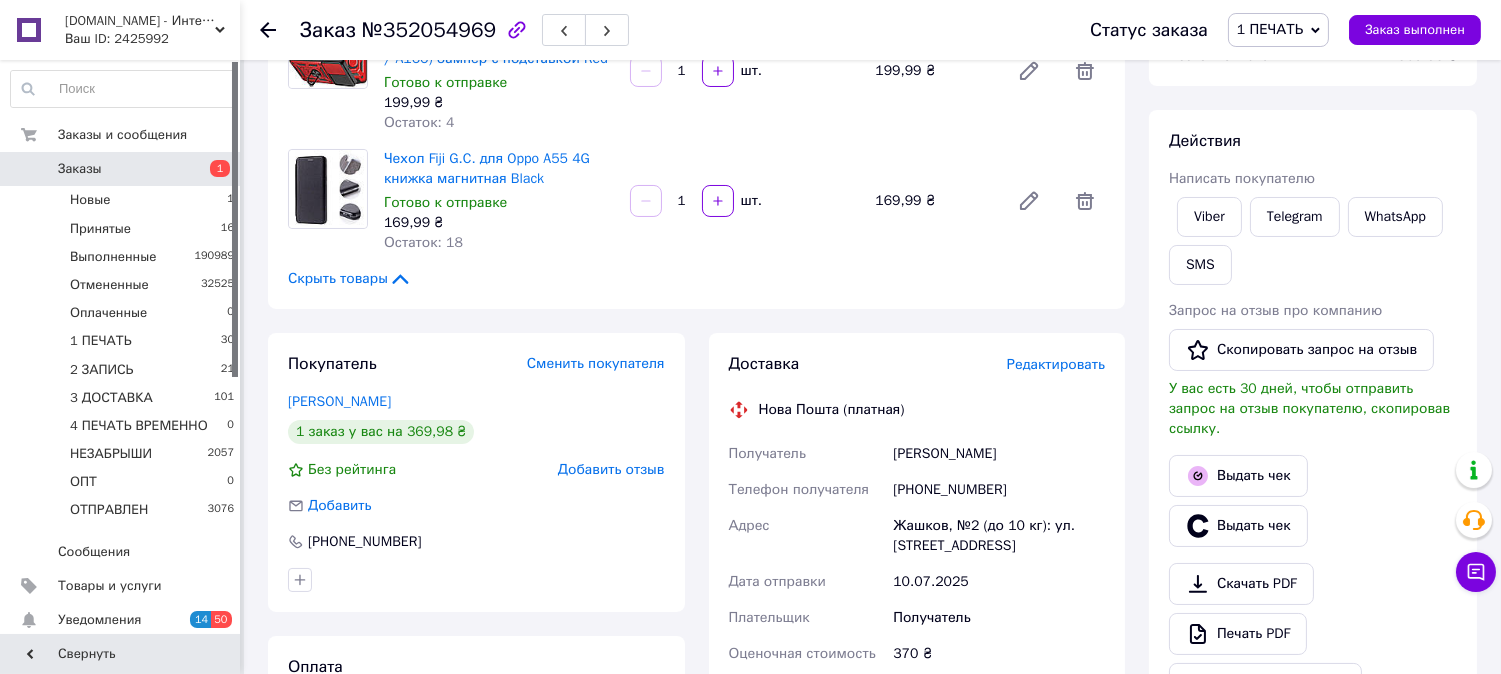 click on "Редактировать" at bounding box center (1056, 364) 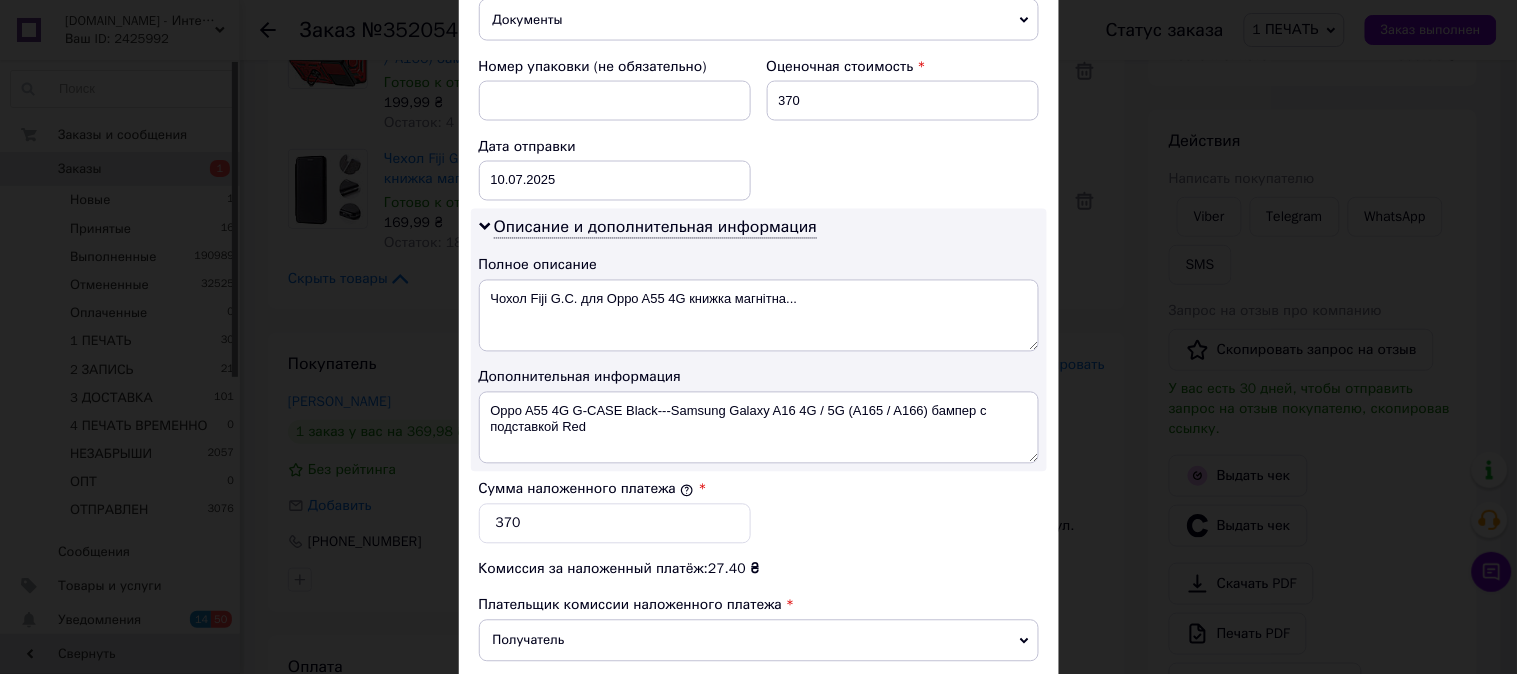 scroll, scrollTop: 963, scrollLeft: 0, axis: vertical 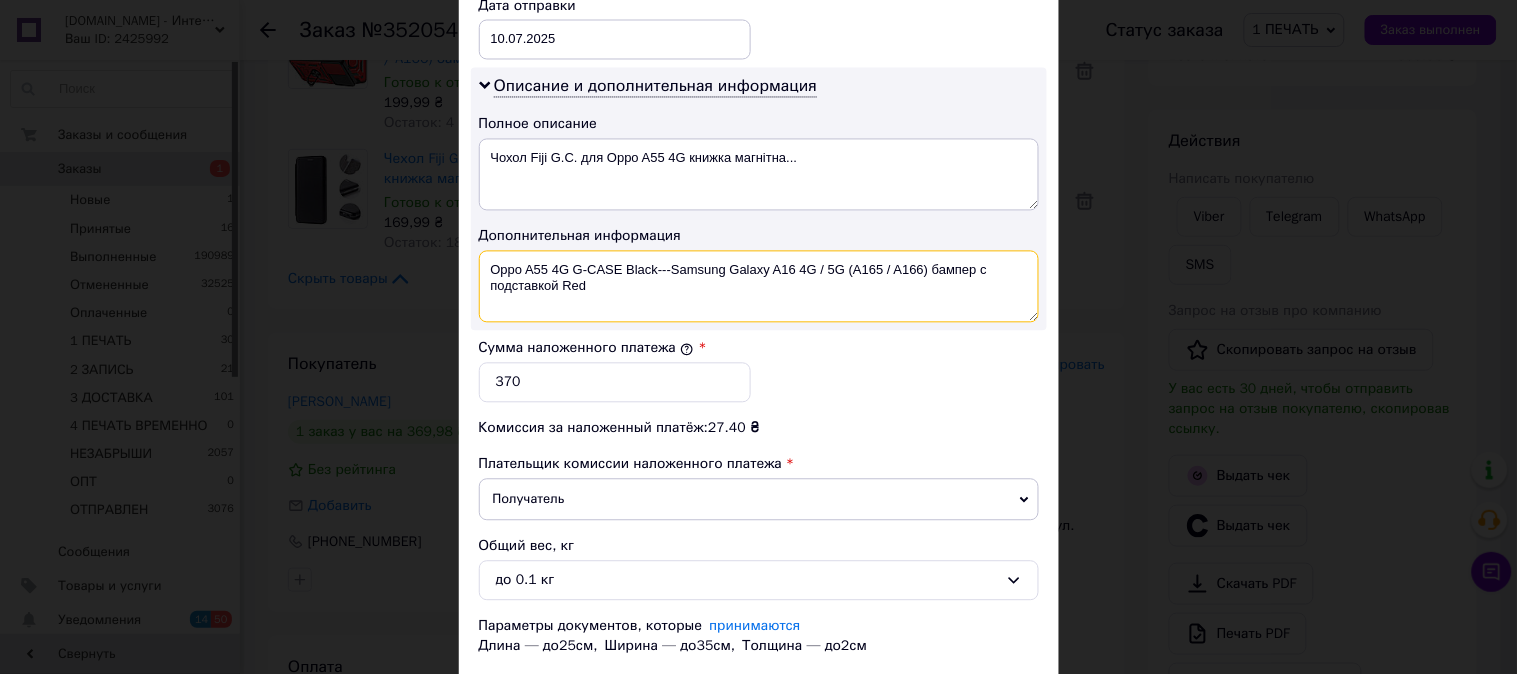 drag, startPoint x: 931, startPoint y: 274, endPoint x: 556, endPoint y: 307, distance: 376.4492 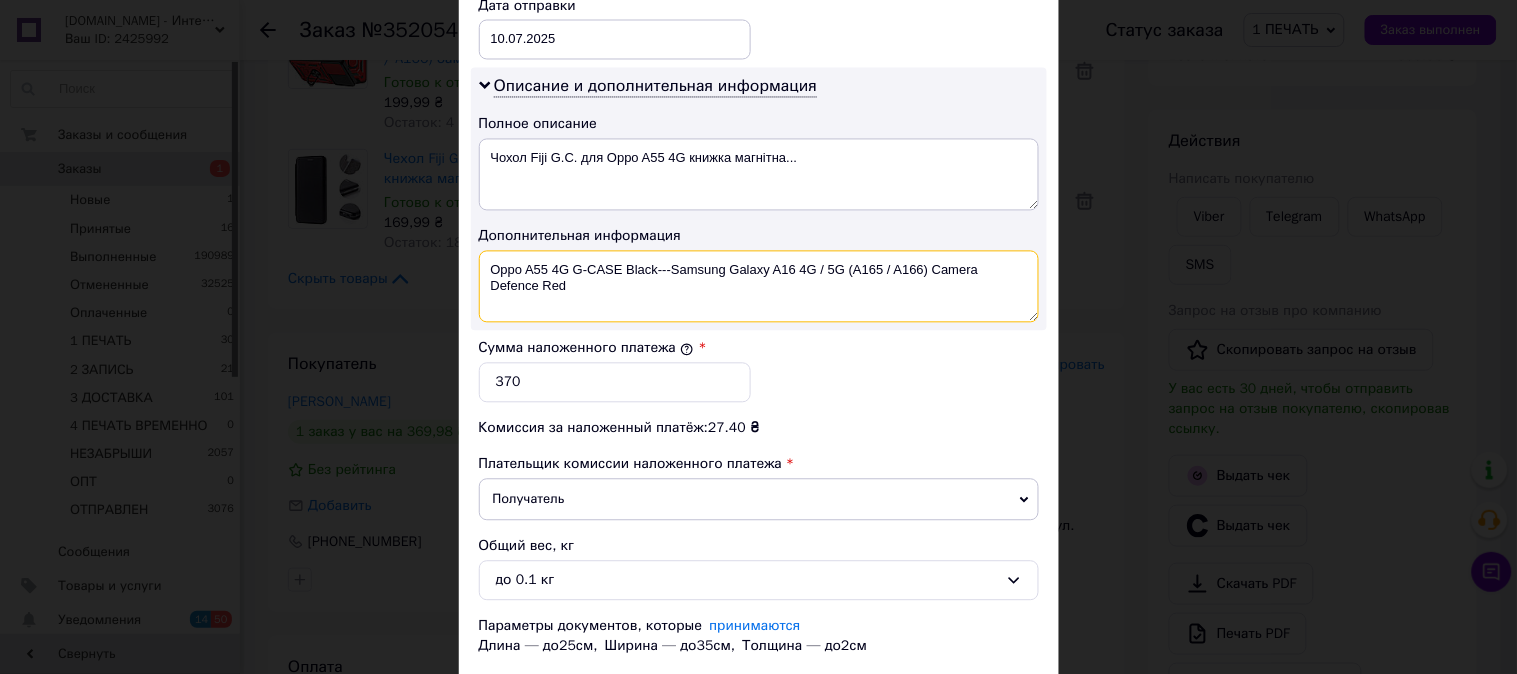 click on "Oppo A55 4G G-CASE Black---Samsung Galaxy A16 4G / 5G (A165 / A166) Camera Defence Red" at bounding box center (759, 287) 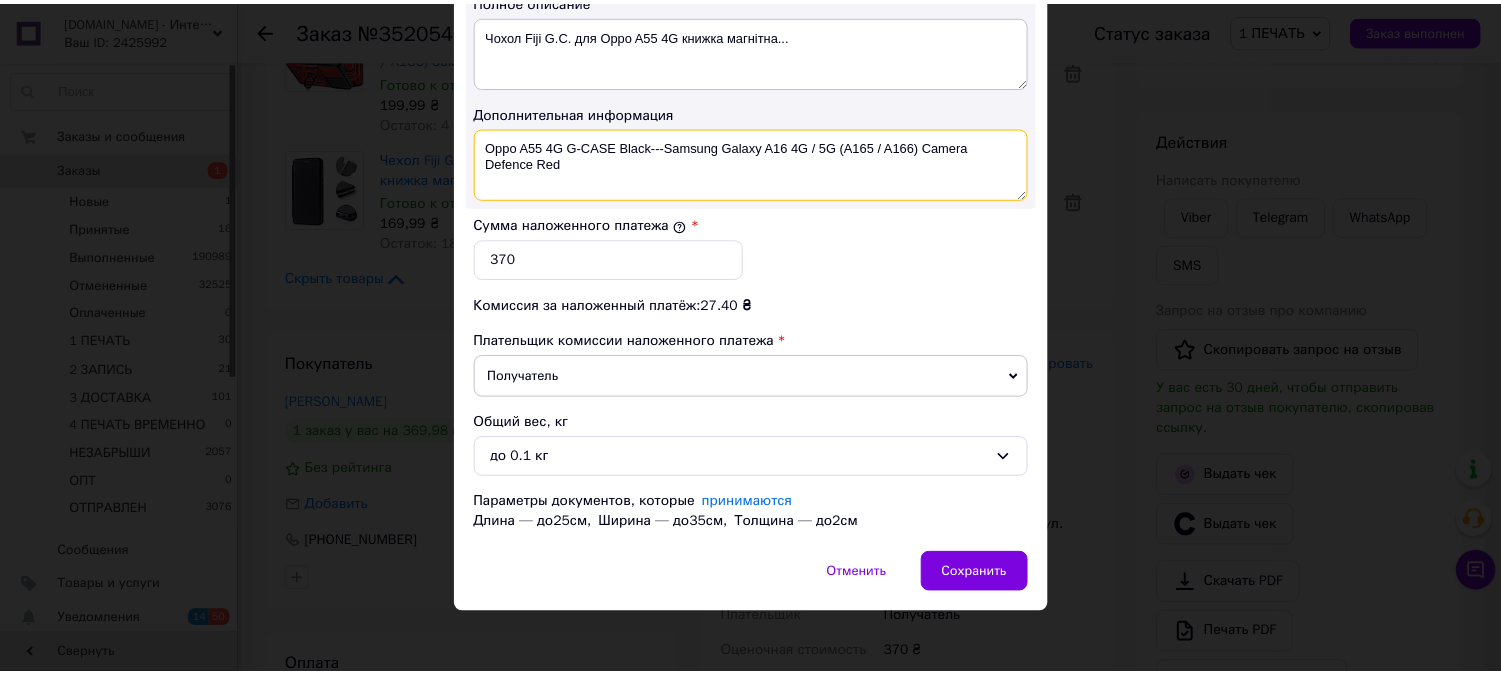 scroll, scrollTop: 1098, scrollLeft: 0, axis: vertical 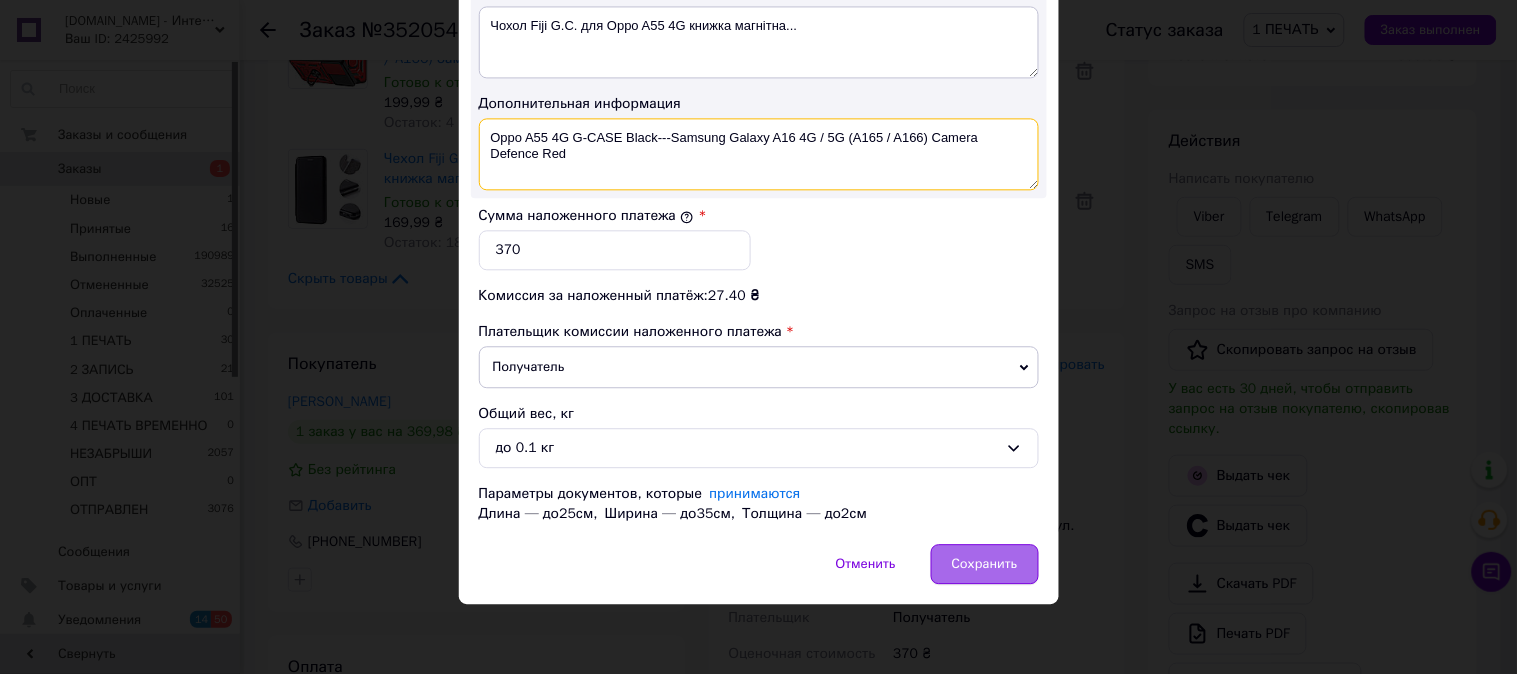 type on "Oppo A55 4G G-CASE Black---Samsung Galaxy A16 4G / 5G (A165 / A166) Camera Defence Red" 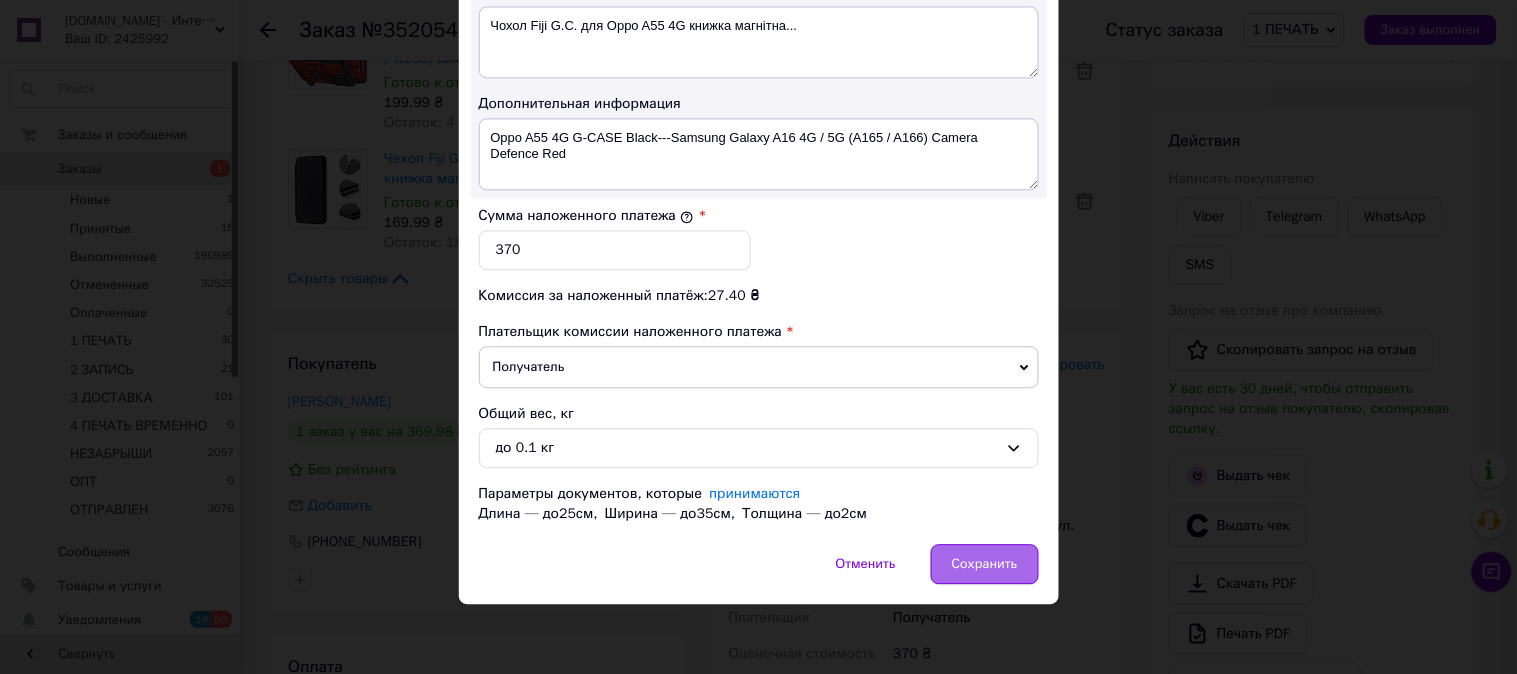 click on "Сохранить" at bounding box center (985, 564) 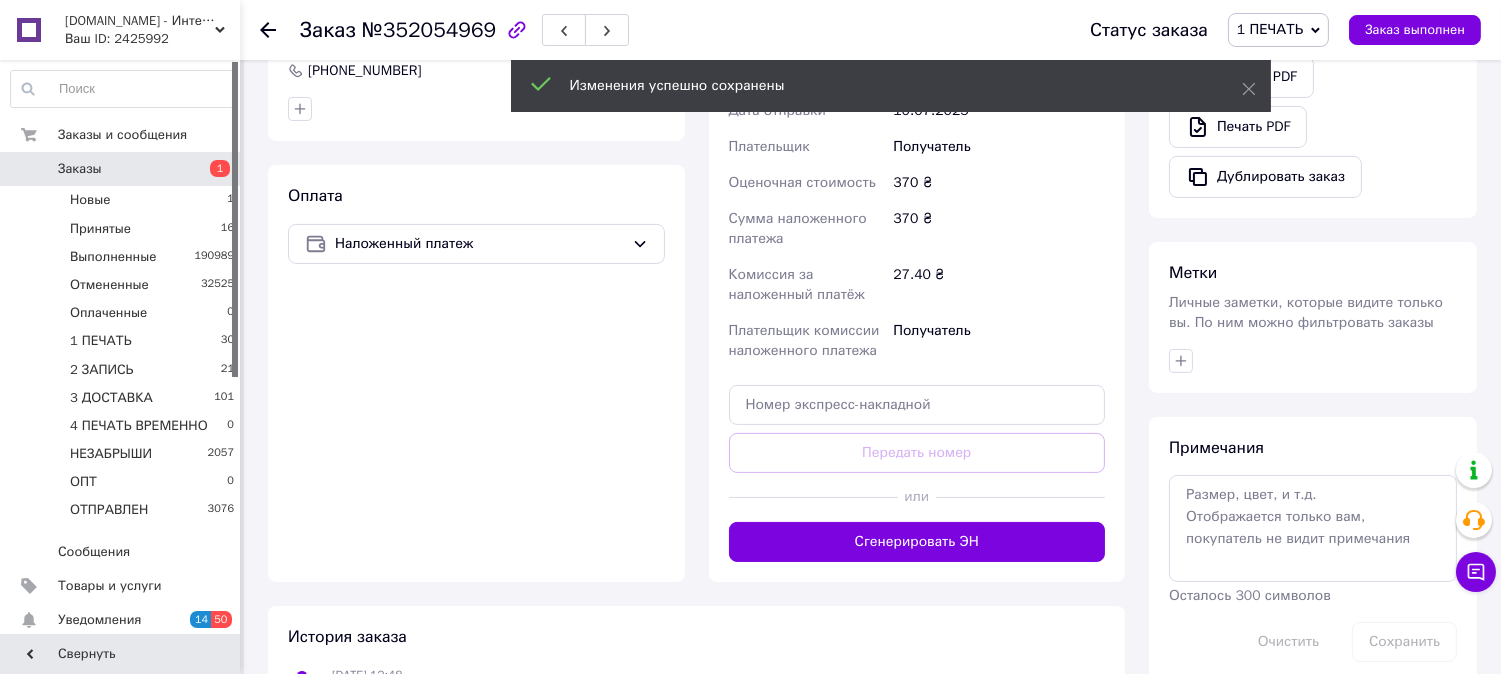 scroll, scrollTop: 703, scrollLeft: 0, axis: vertical 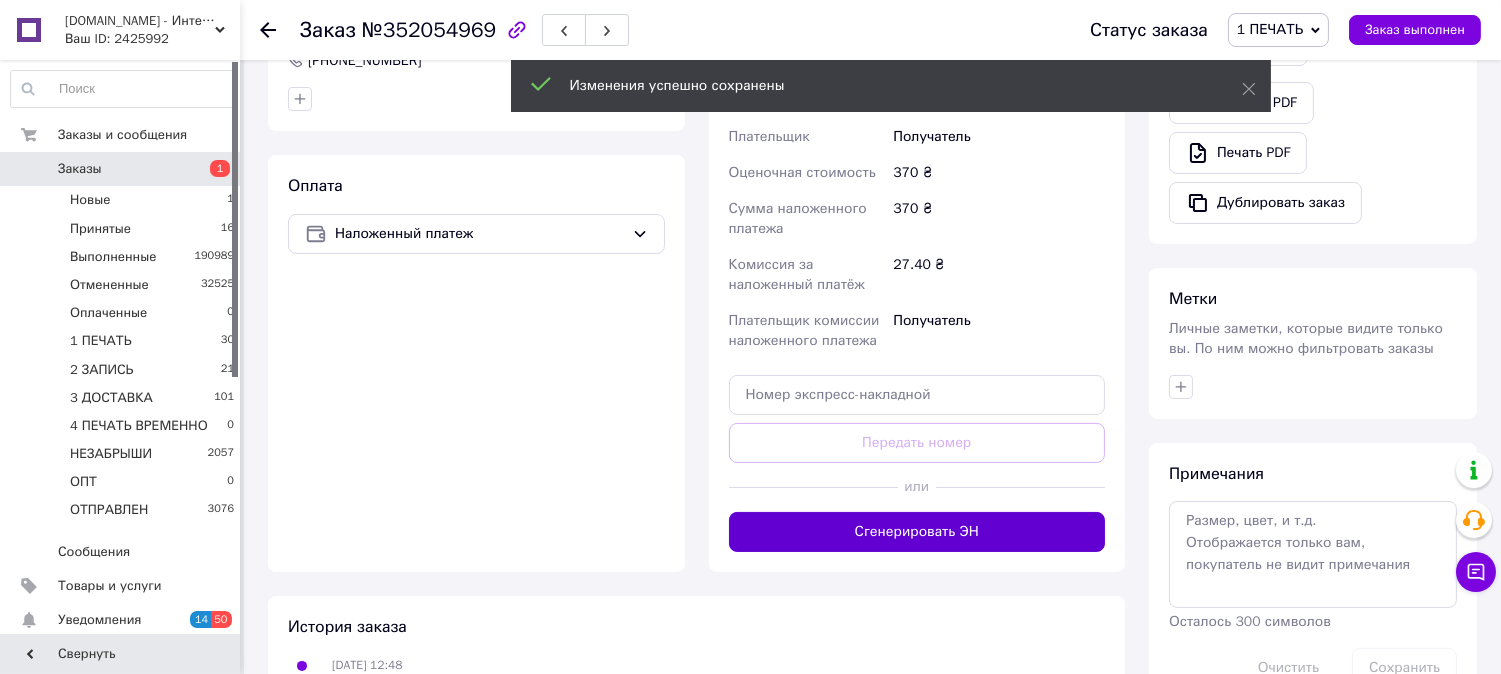 click on "Сгенерировать ЭН" at bounding box center [917, 532] 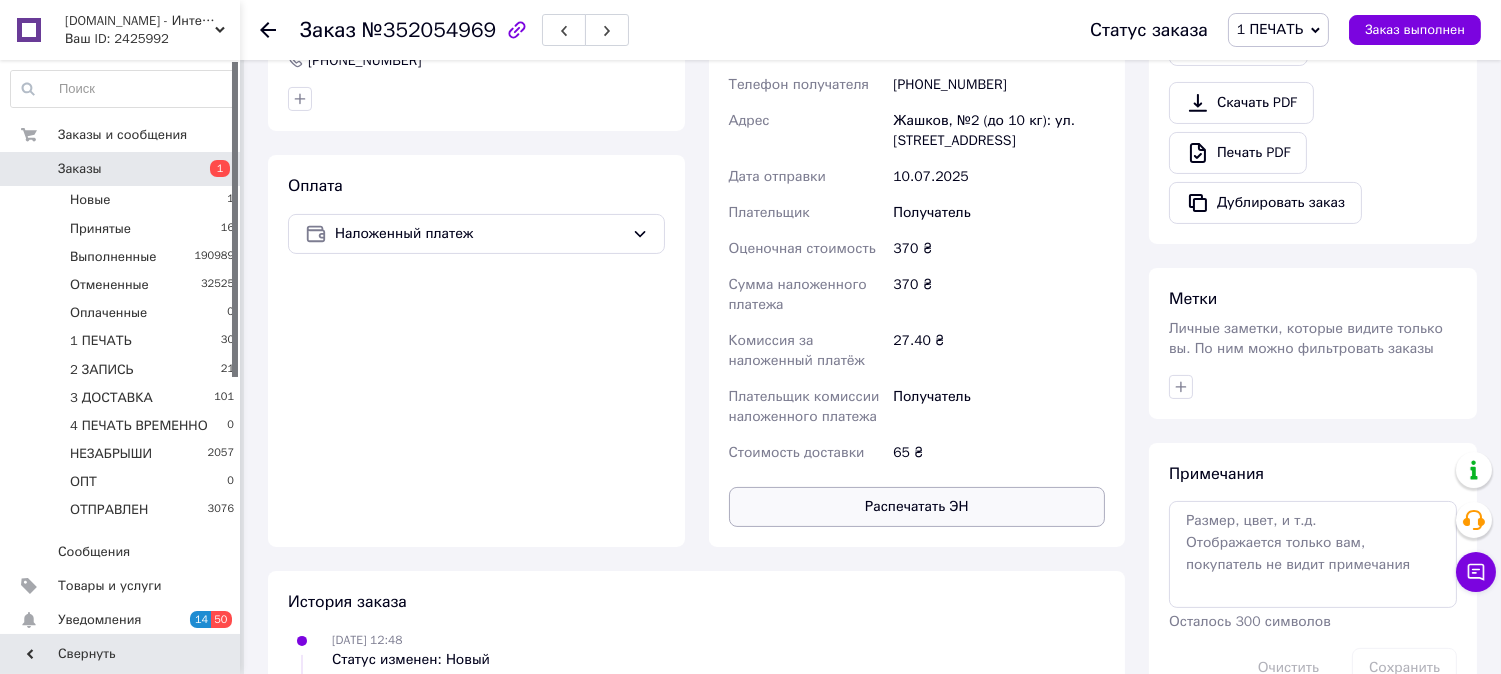 click on "Распечатать ЭН" at bounding box center [917, 507] 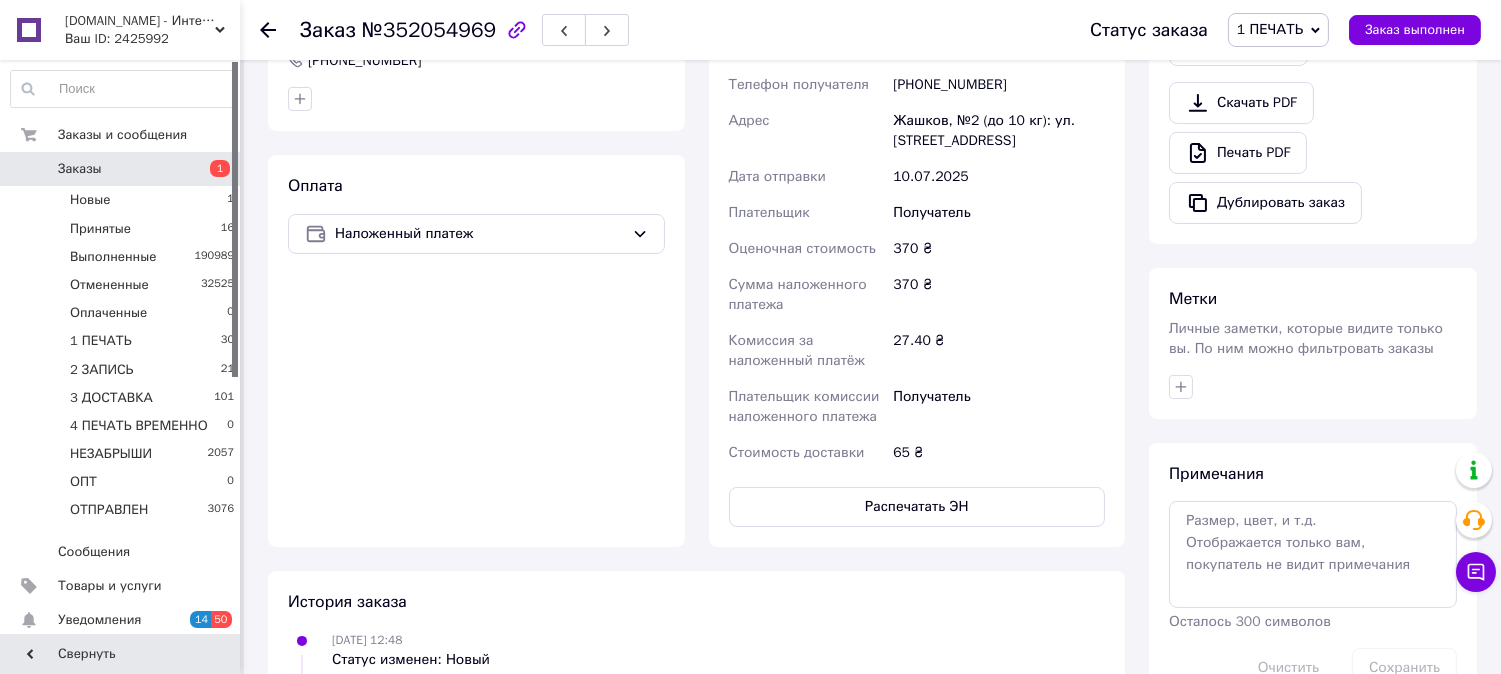 type 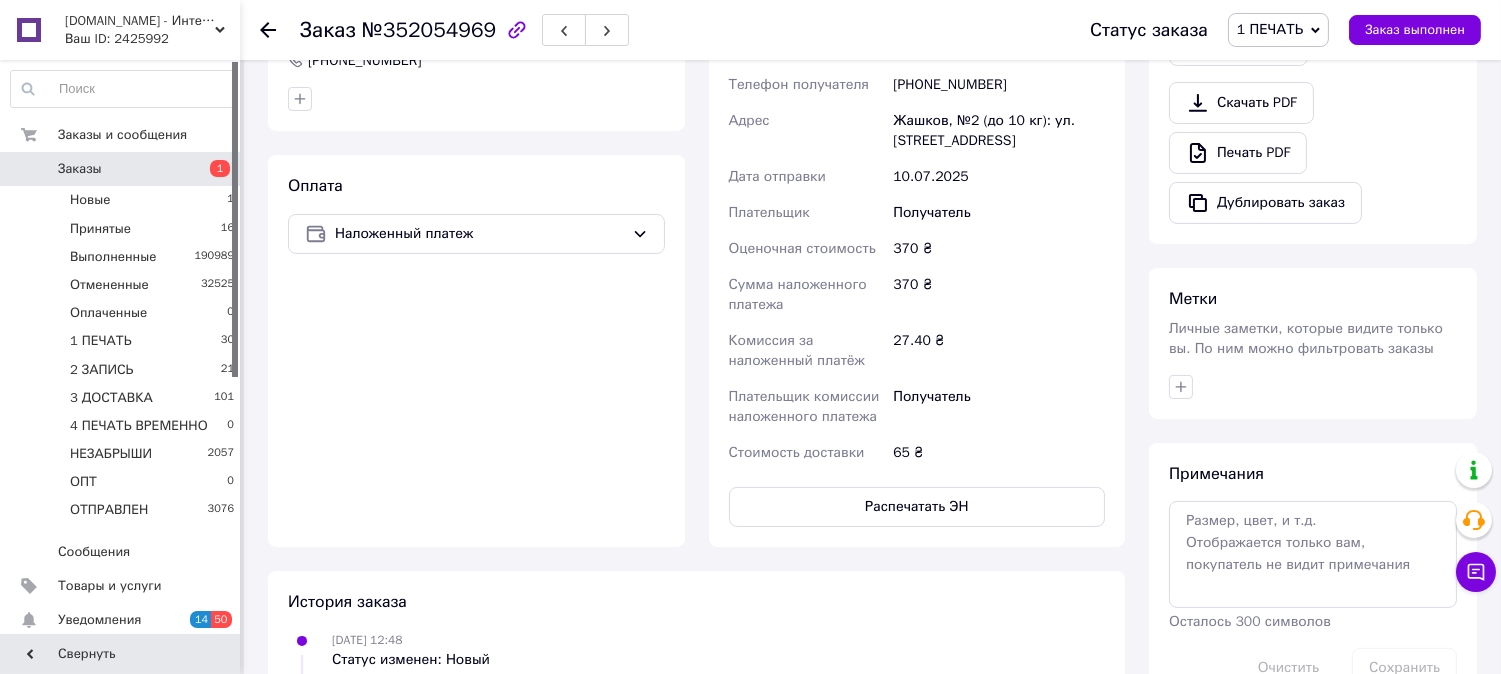 click on "1 ПЕЧАТЬ" at bounding box center (1270, 29) 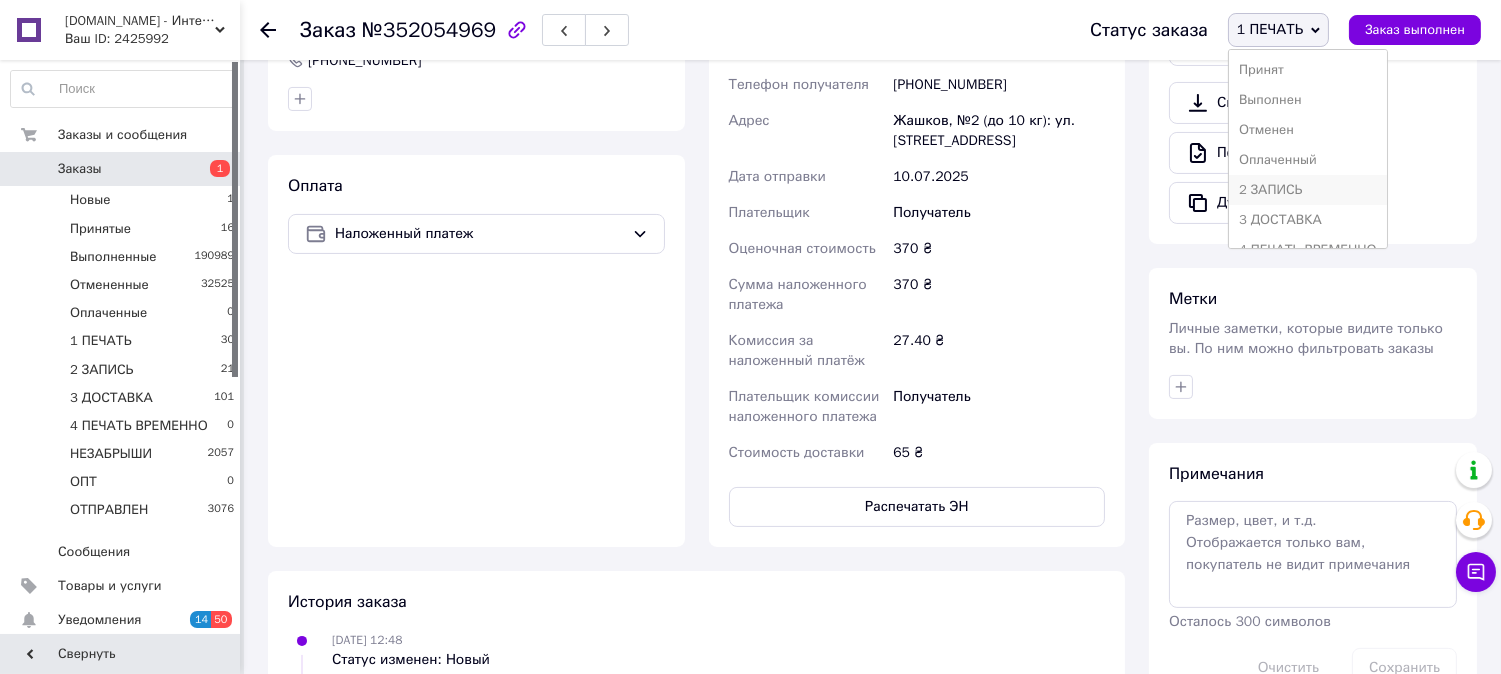 click on "2 ЗАПИСЬ" at bounding box center (1308, 190) 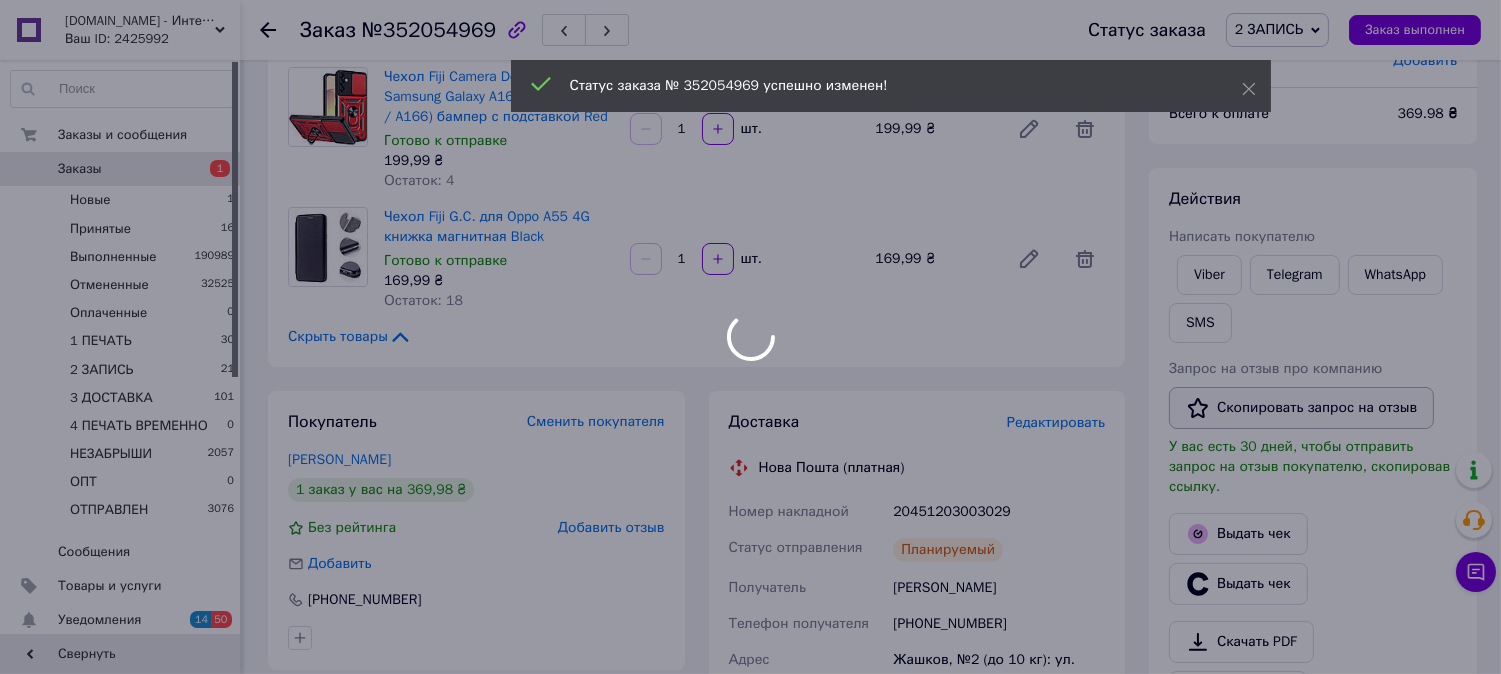 scroll, scrollTop: 0, scrollLeft: 0, axis: both 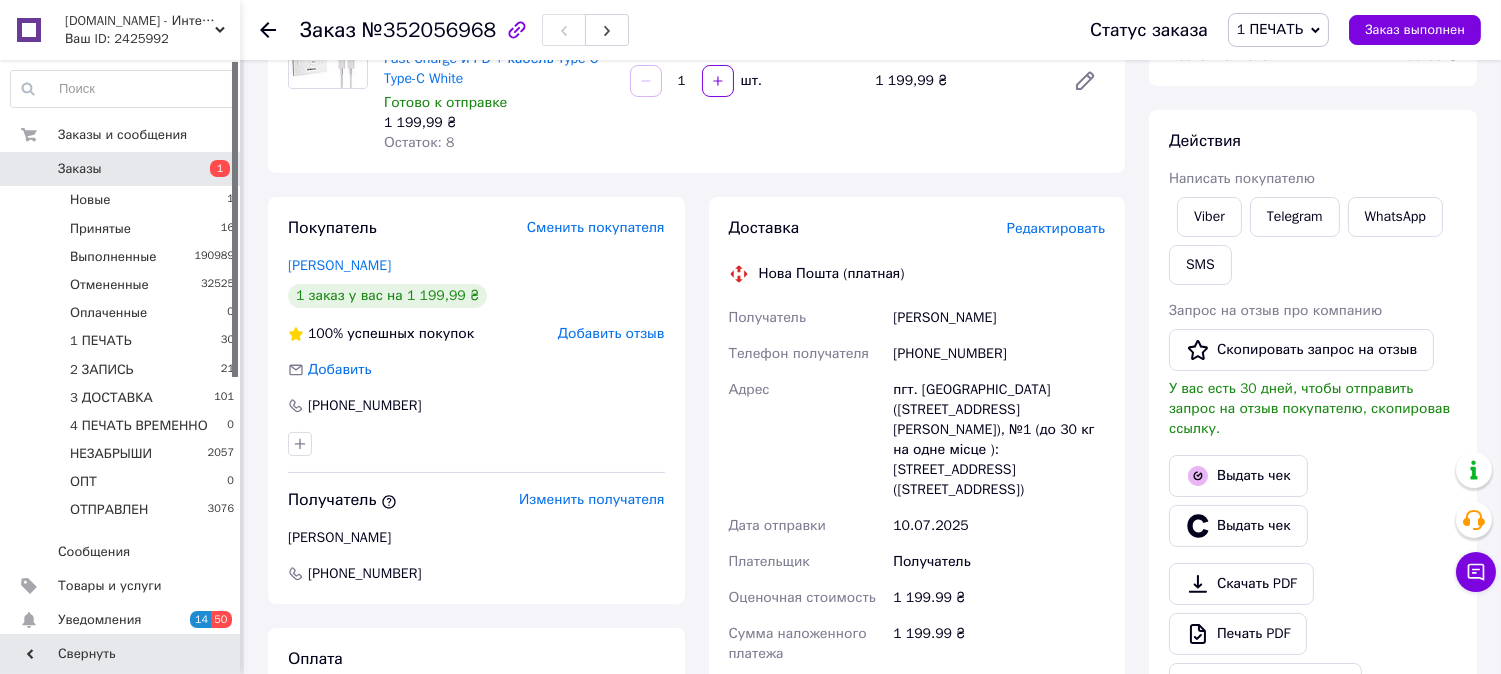 click on "Редактировать" at bounding box center (1056, 228) 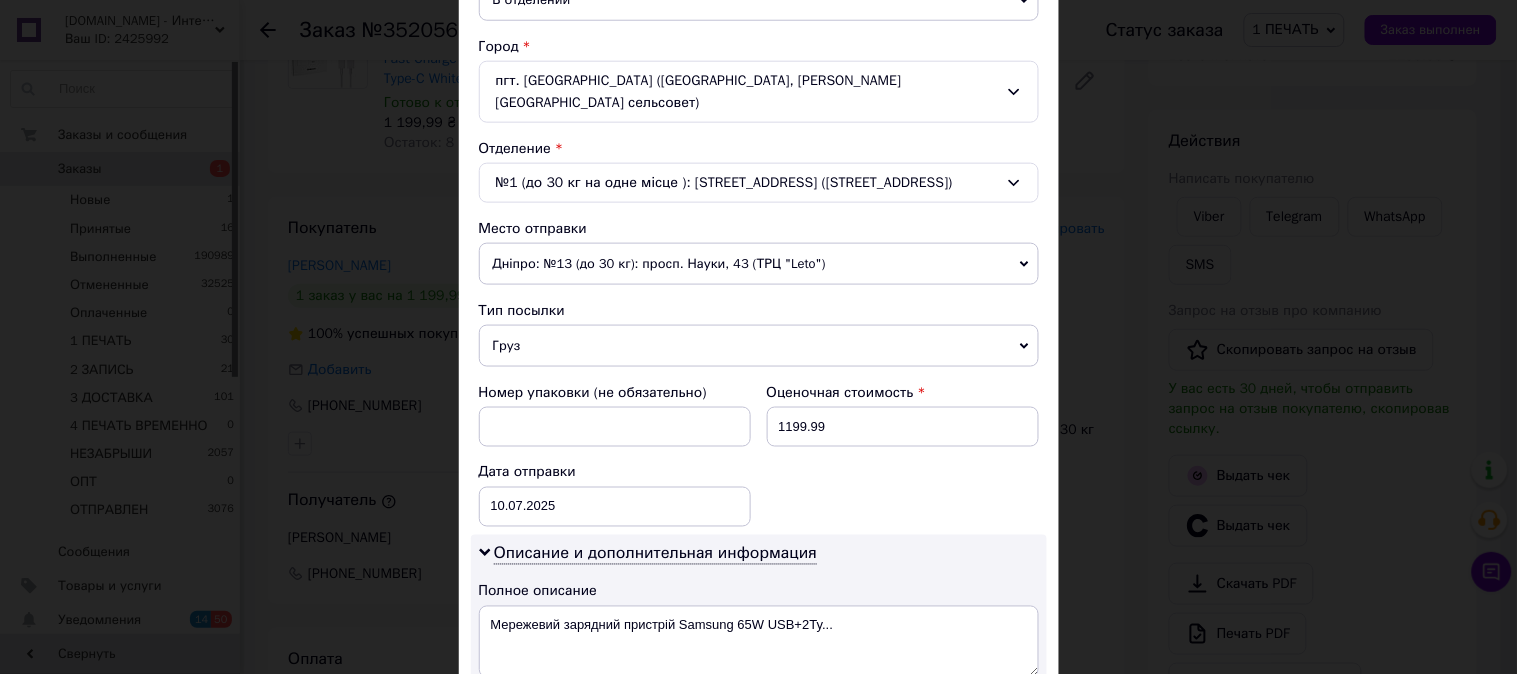 scroll, scrollTop: 555, scrollLeft: 0, axis: vertical 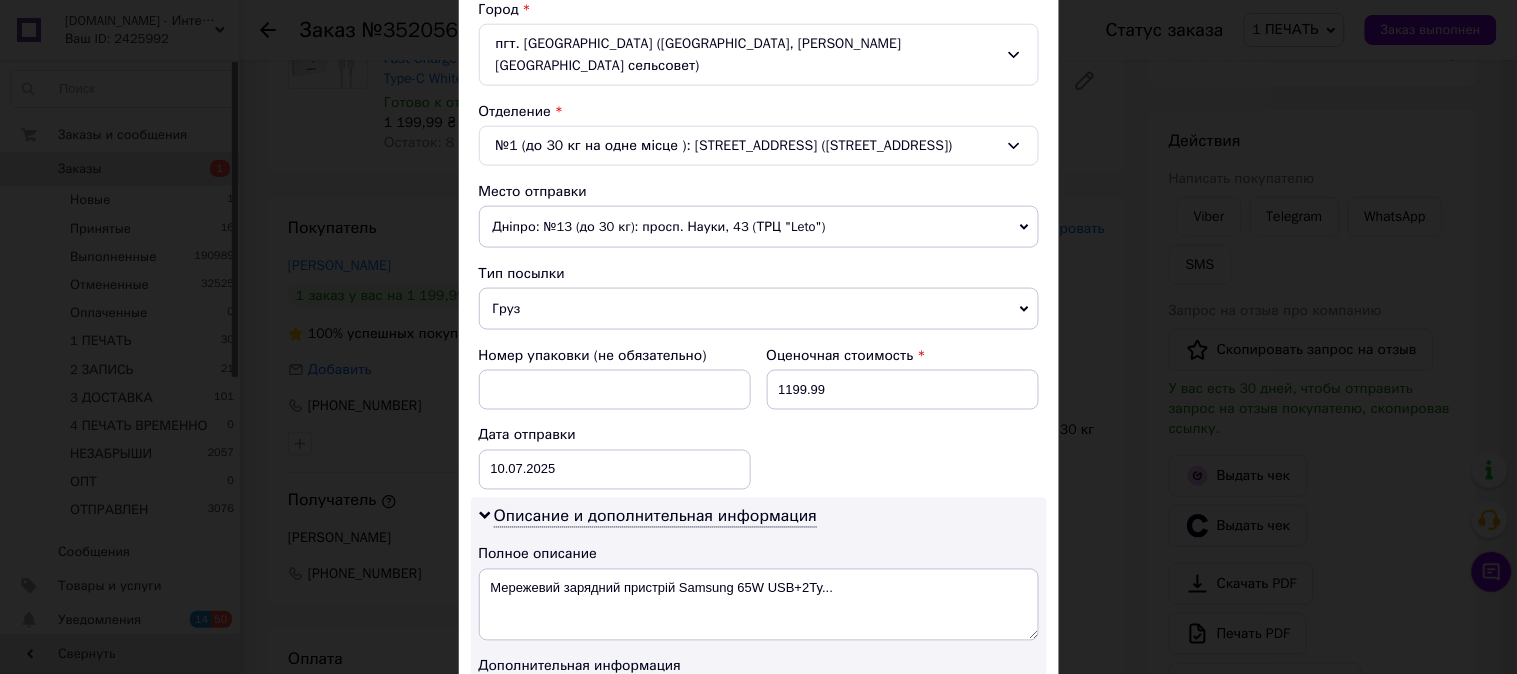 click on "Груз" at bounding box center [759, 309] 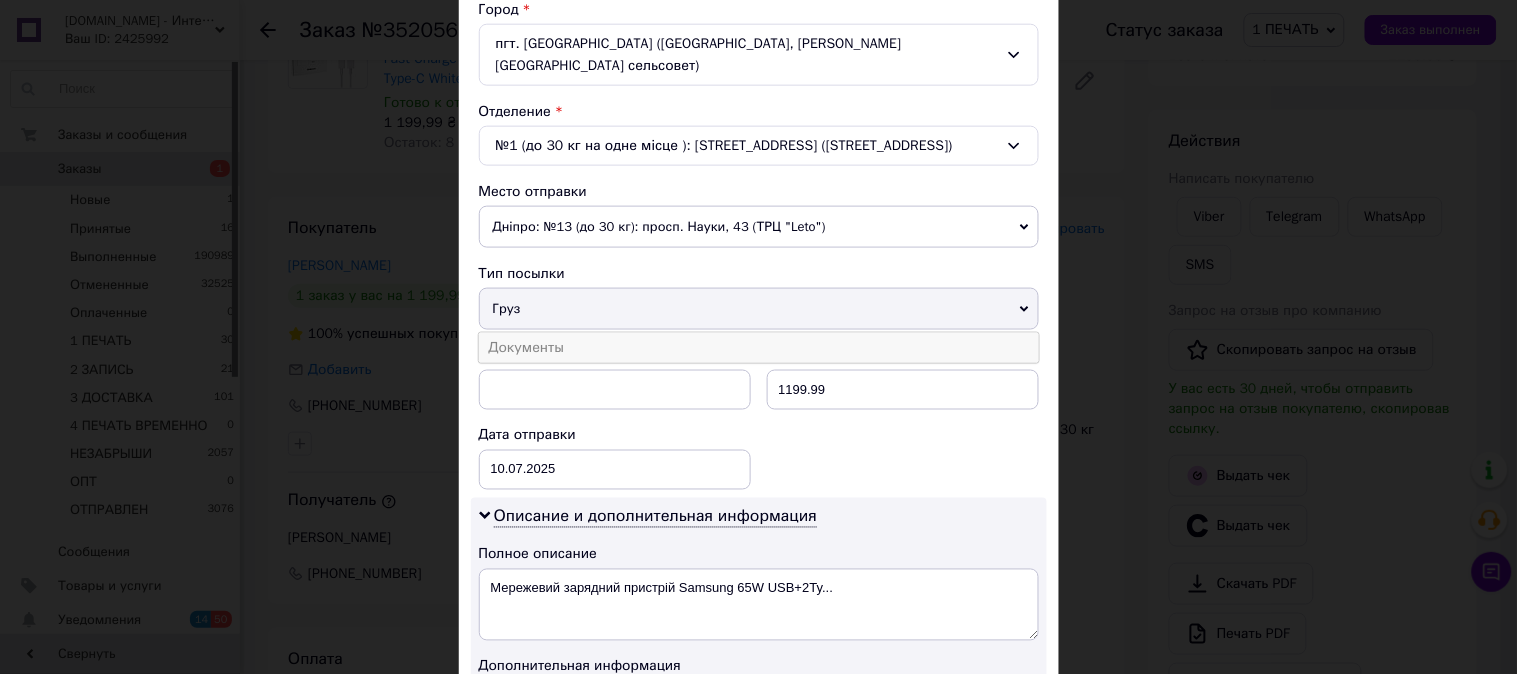 click on "Документы" at bounding box center (759, 348) 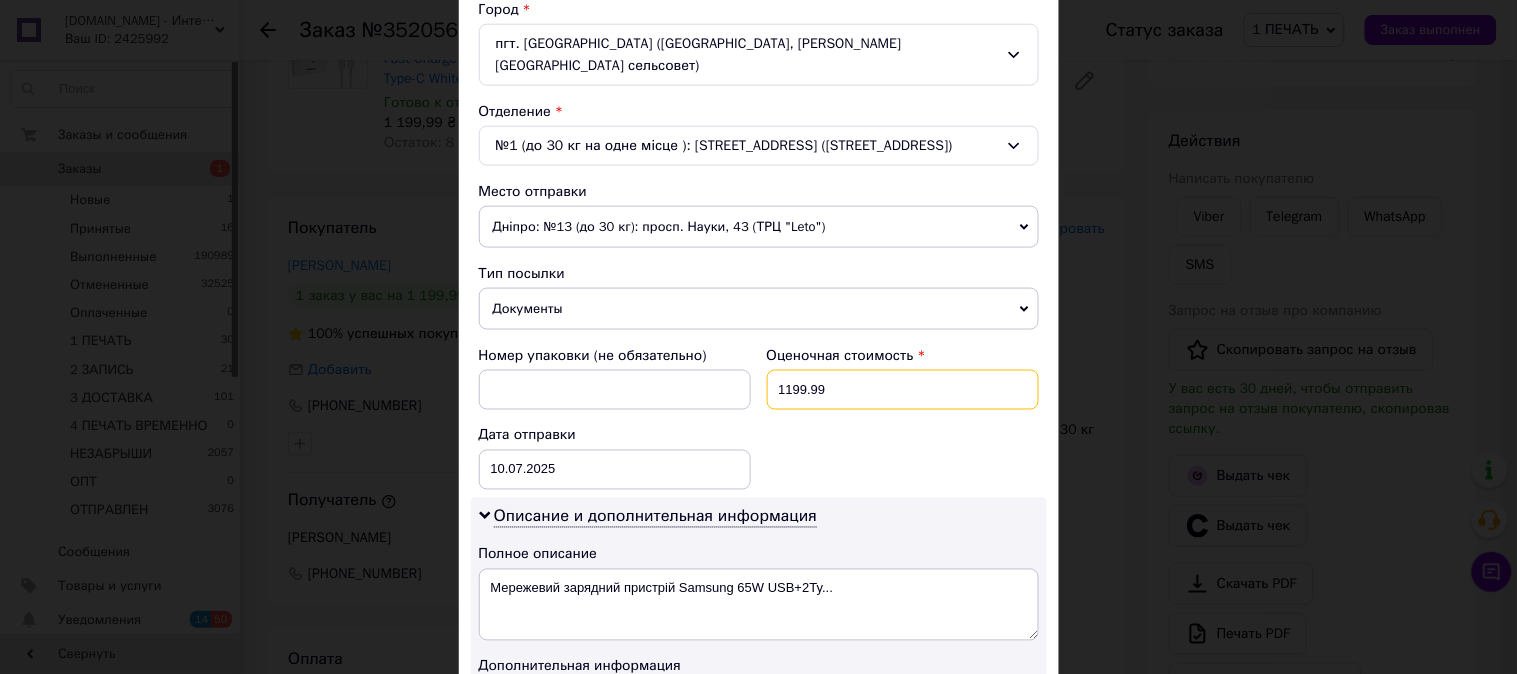 click on "1199.99" at bounding box center (903, 390) 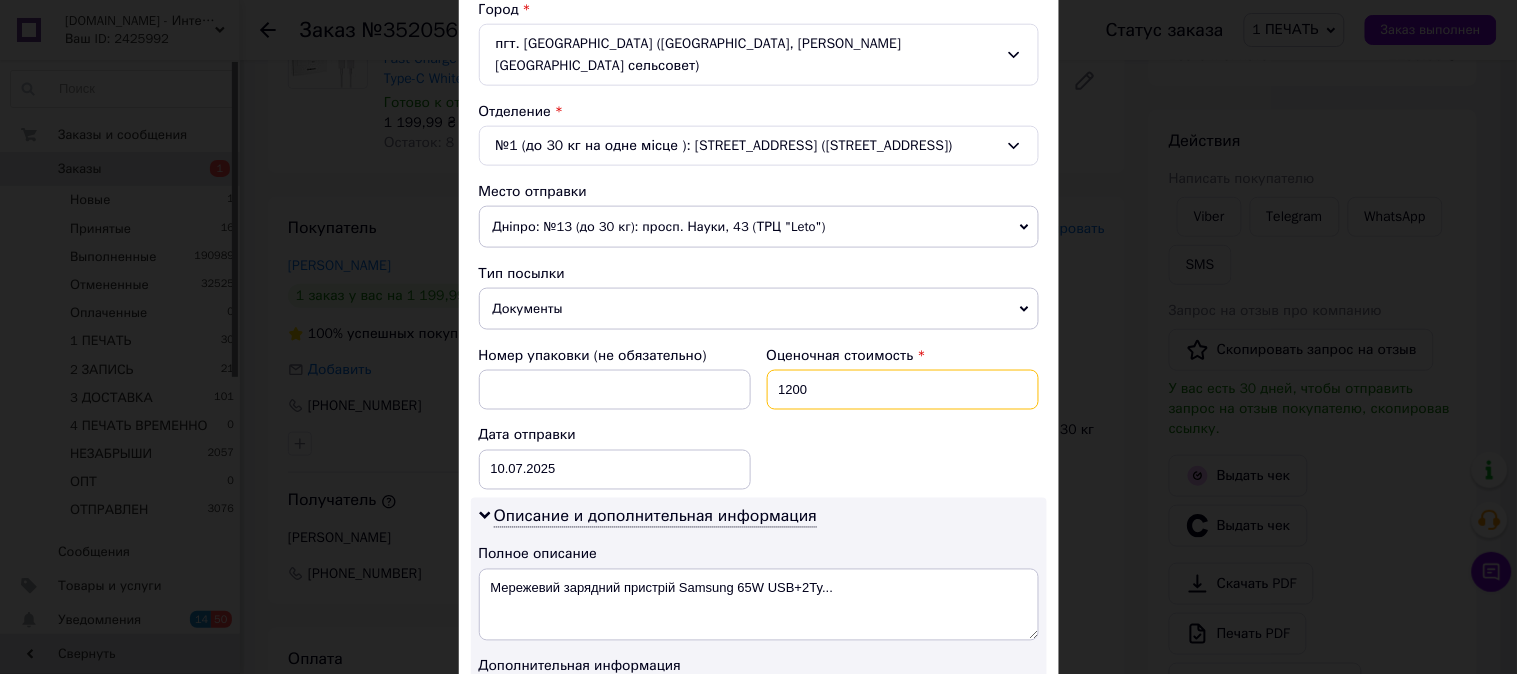 type on "1200" 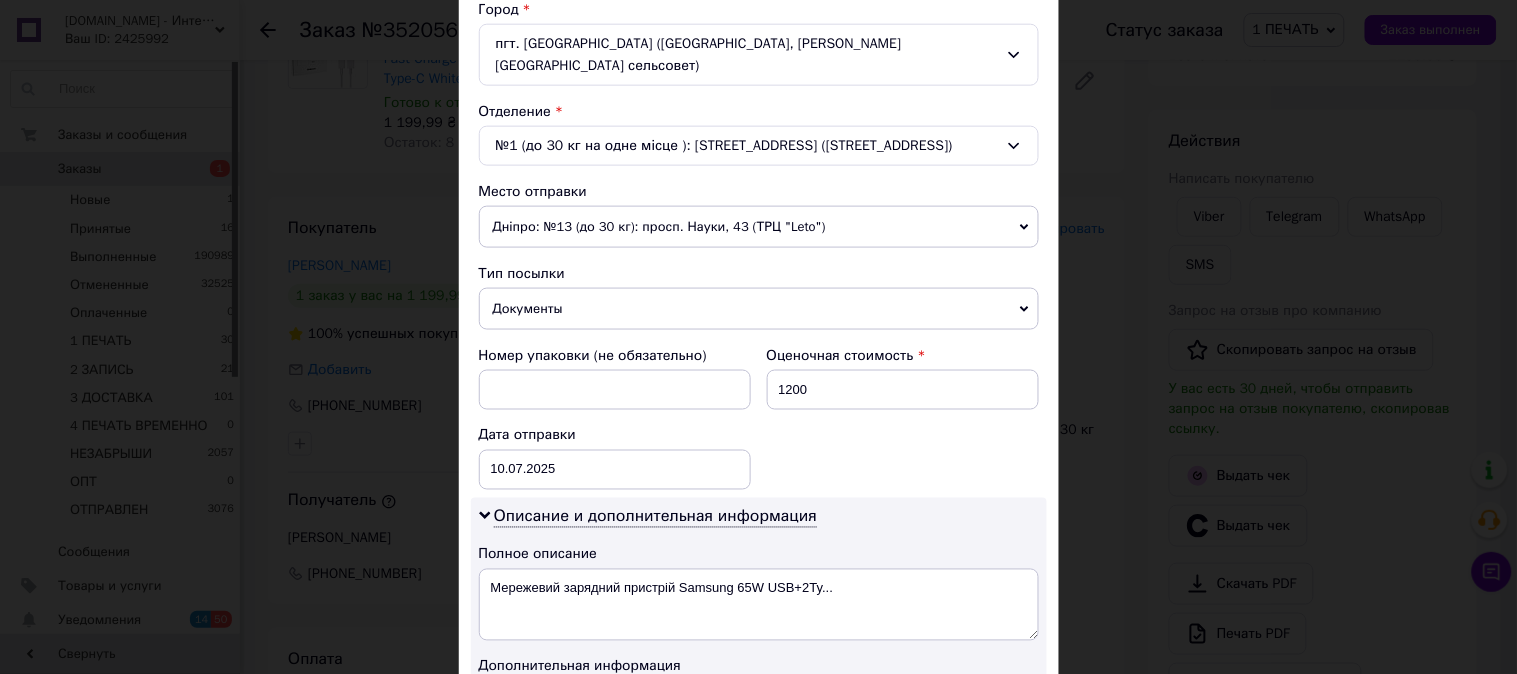 click on "Номер упаковки (не обязательно) Оценочная стоимость 1200 Дата отправки [DATE] < 2025 > < Июль > Пн Вт Ср Чт Пт Сб Вс 30 1 2 3 4 5 6 7 8 9 10 11 12 13 14 15 16 17 18 19 20 21 22 23 24 25 26 27 28 29 30 31 1 2 3 4 5 6 7 8 9 10" at bounding box center [759, 418] 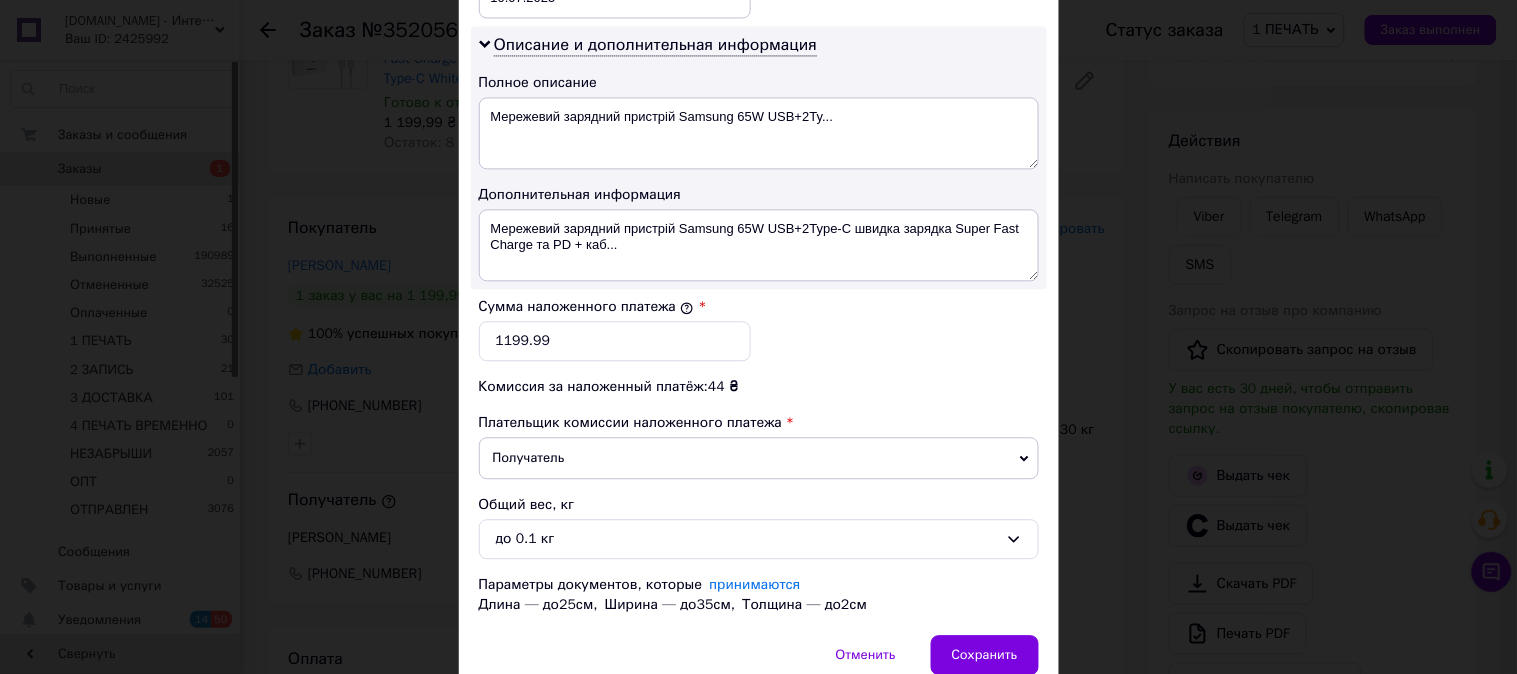 scroll, scrollTop: 1121, scrollLeft: 0, axis: vertical 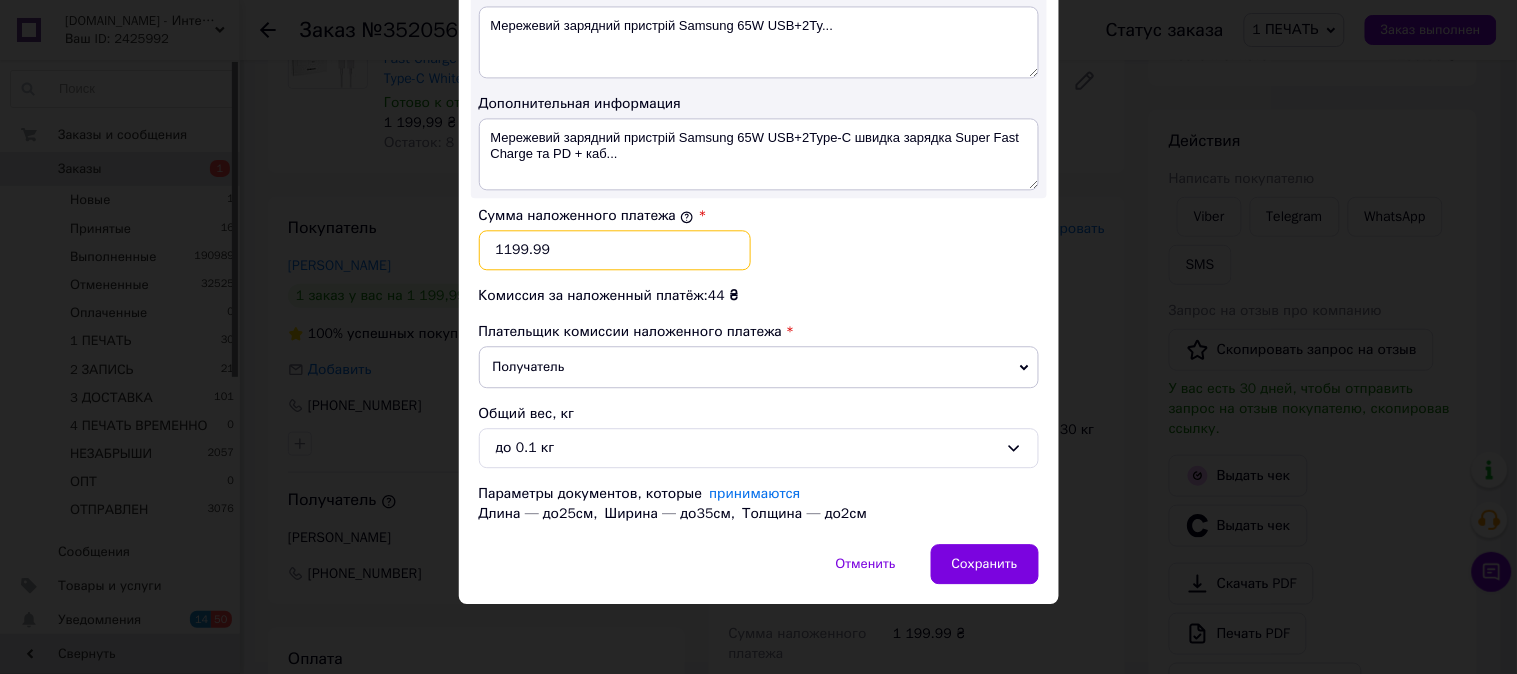 click on "1199.99" at bounding box center [615, 250] 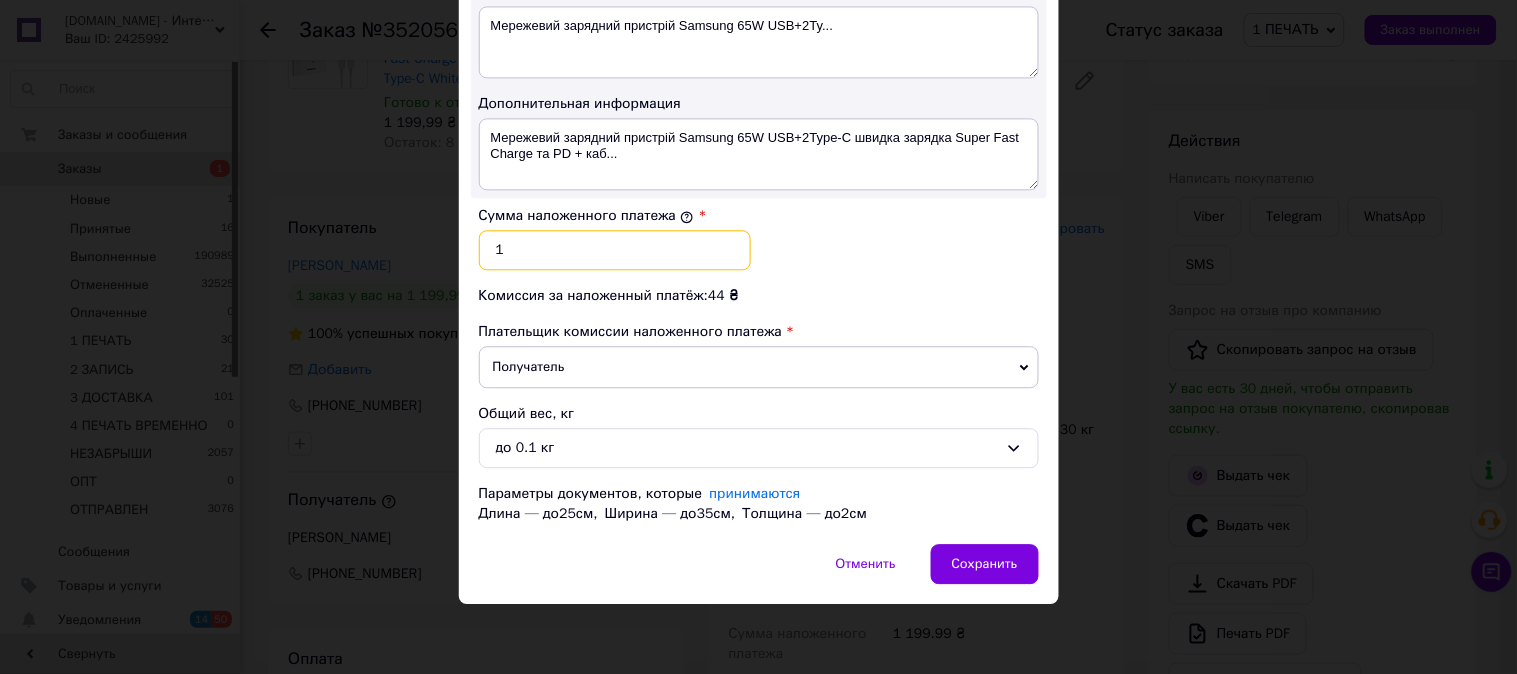 click on "1" at bounding box center (615, 250) 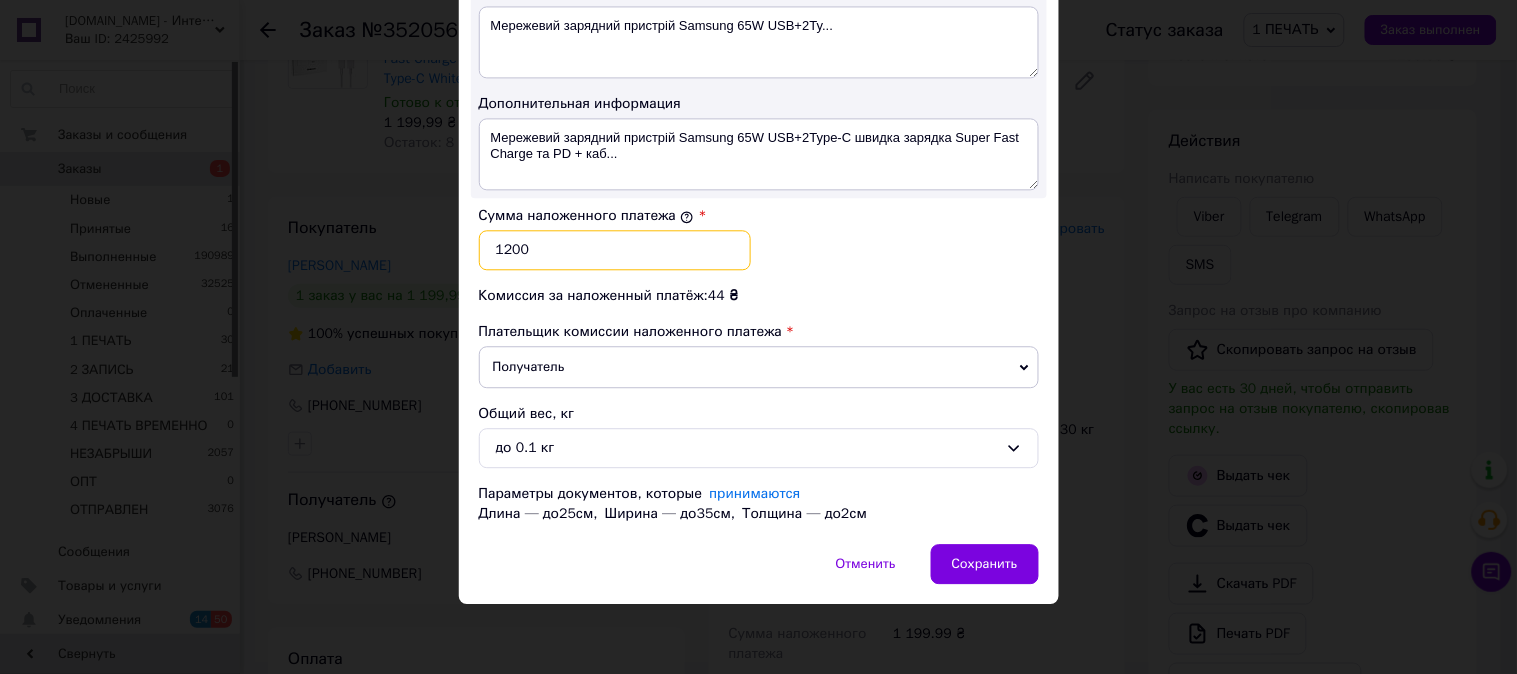 type on "1200" 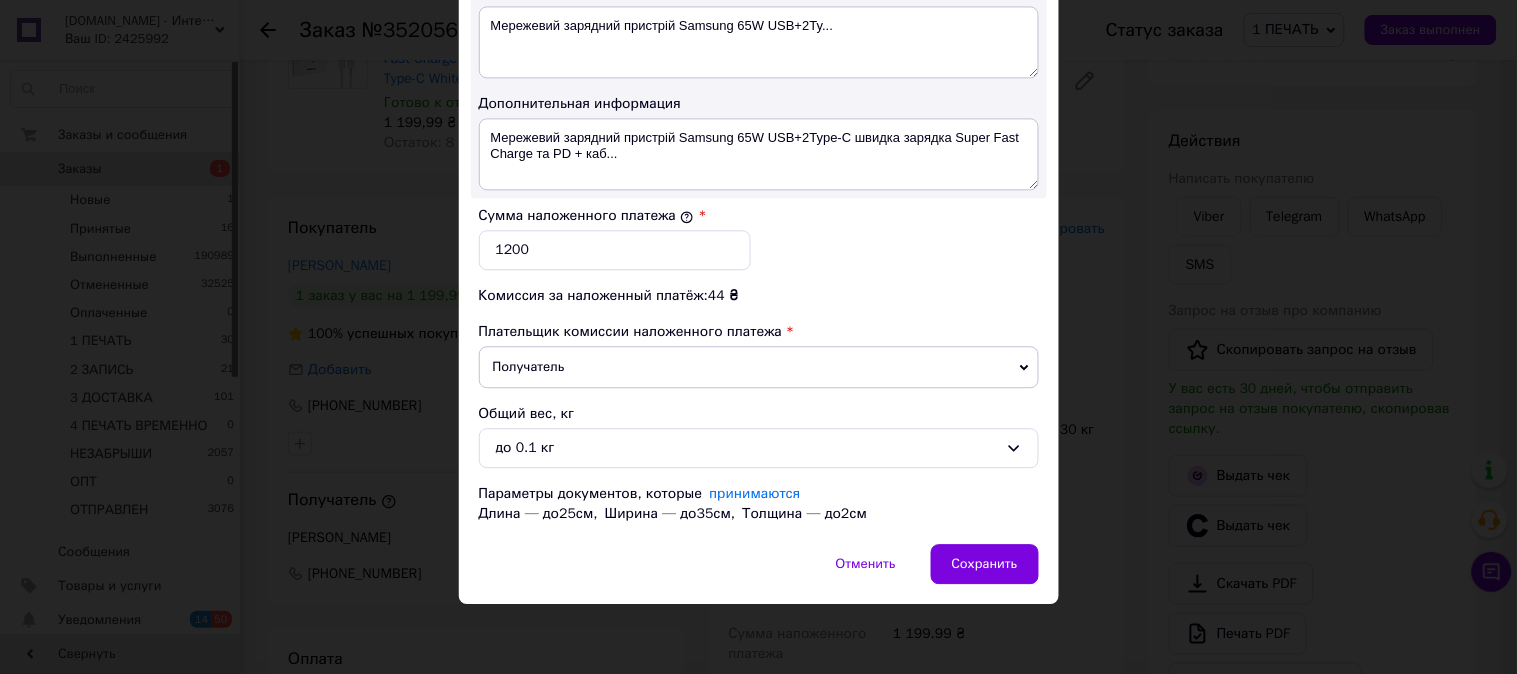 click on "Сумма наложенного платежа     * 1200" at bounding box center (759, 238) 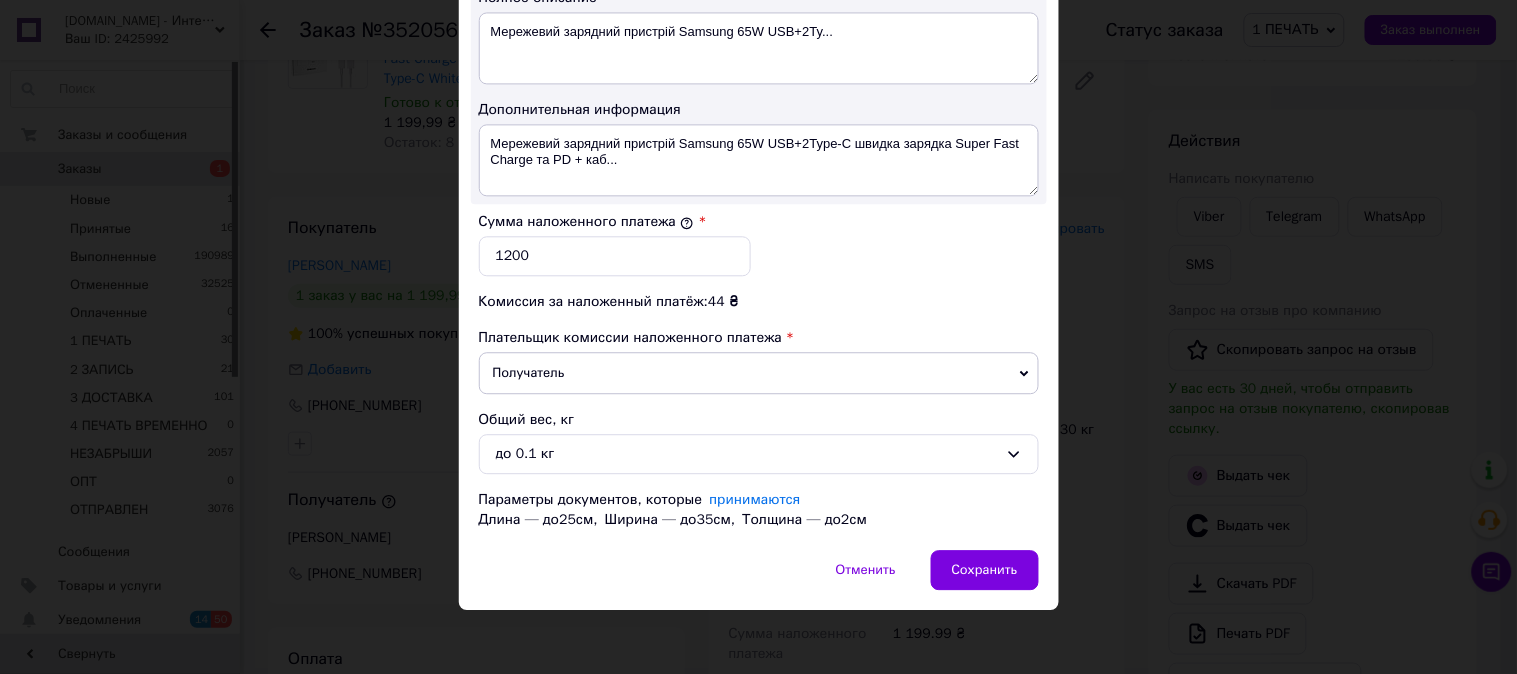 scroll, scrollTop: 1121, scrollLeft: 0, axis: vertical 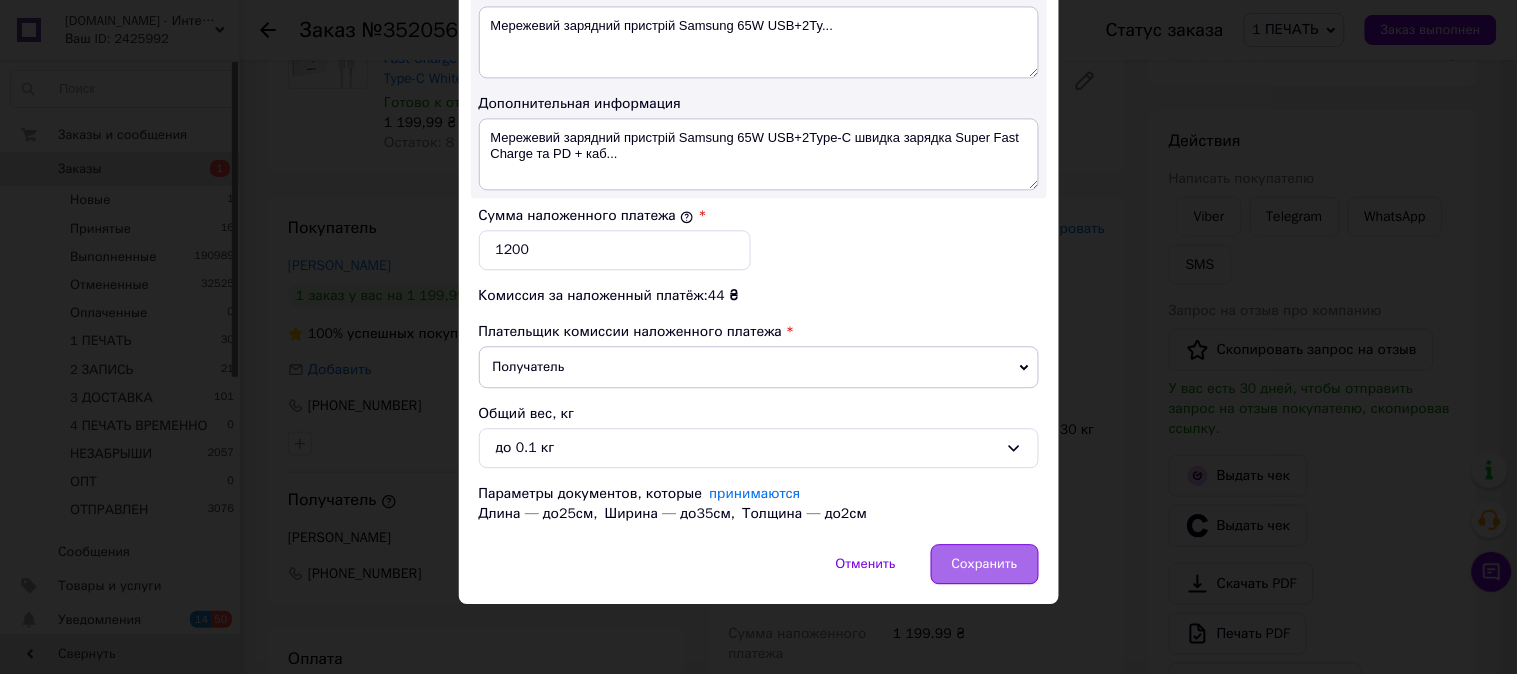 click on "Сохранить" at bounding box center (985, 564) 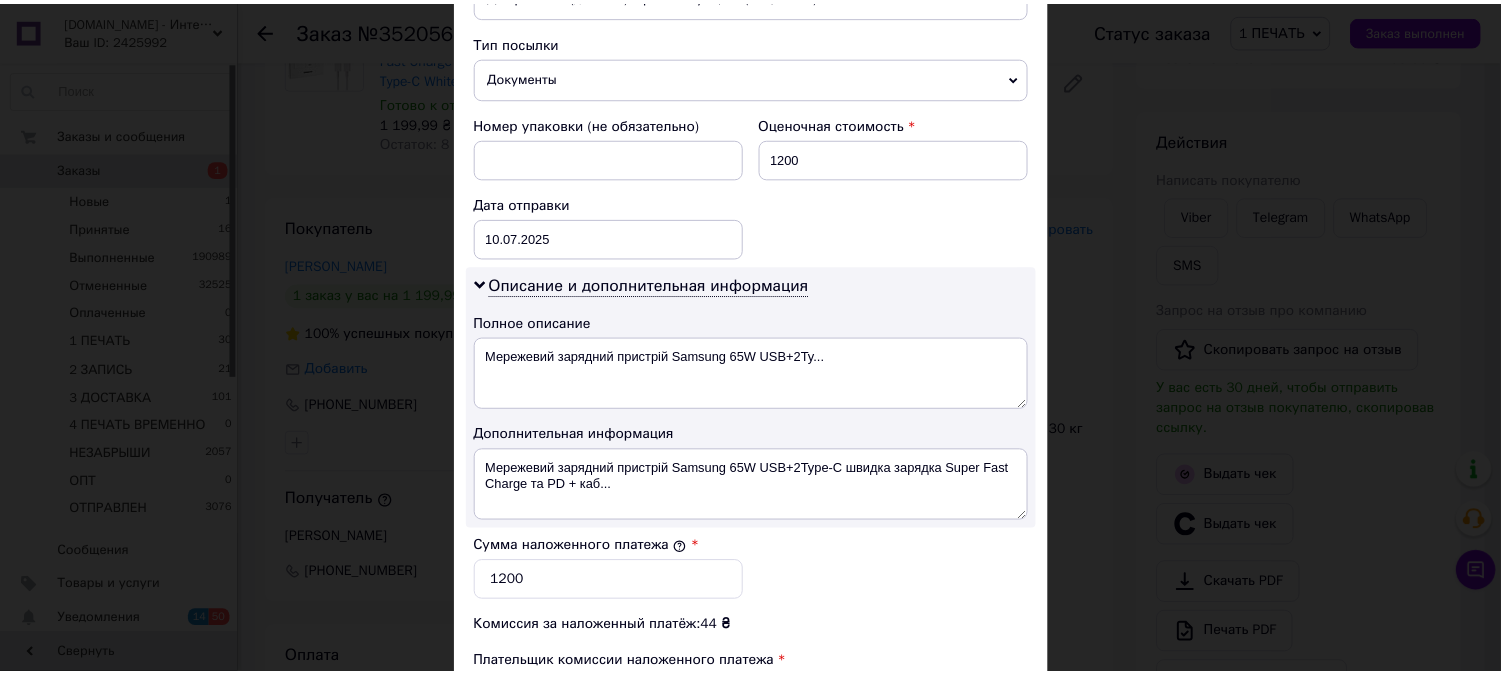 scroll, scrollTop: 0, scrollLeft: 0, axis: both 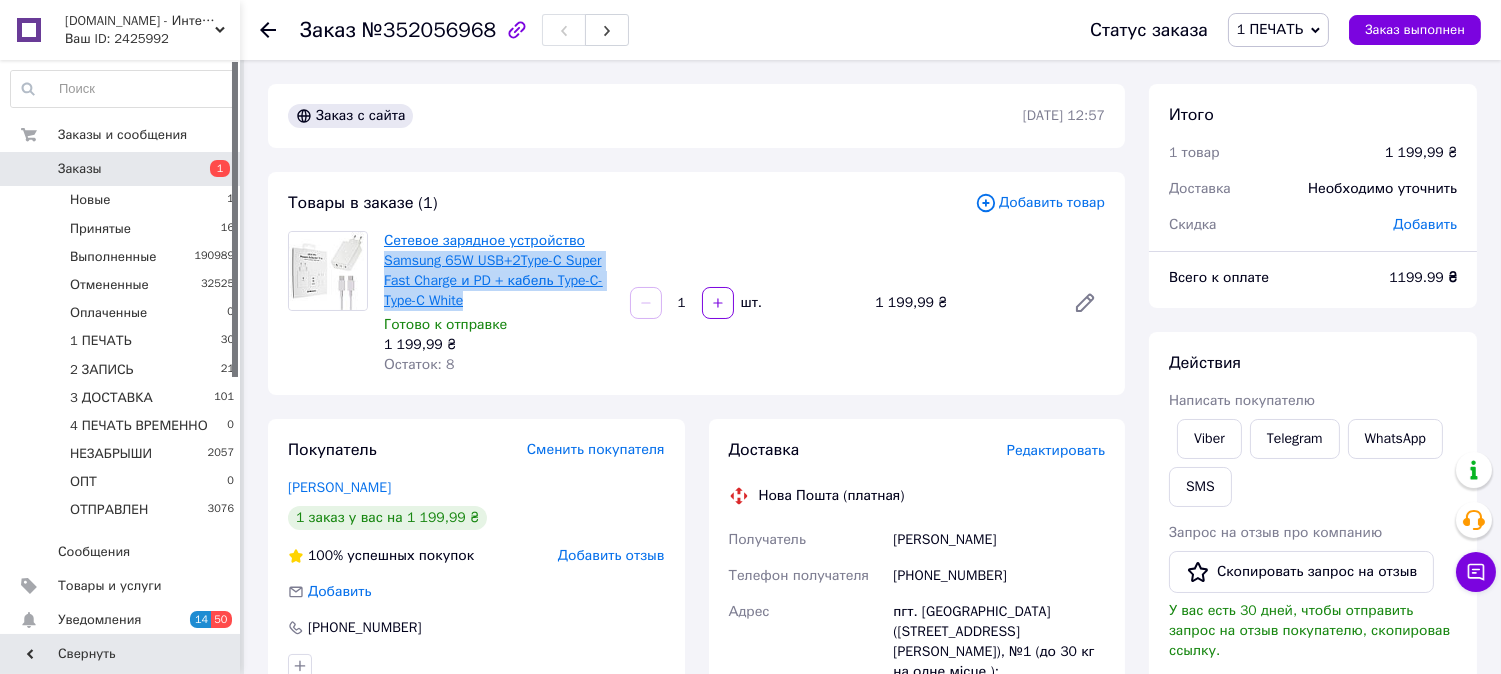 drag, startPoint x: 488, startPoint y: 295, endPoint x: 384, endPoint y: 264, distance: 108.52189 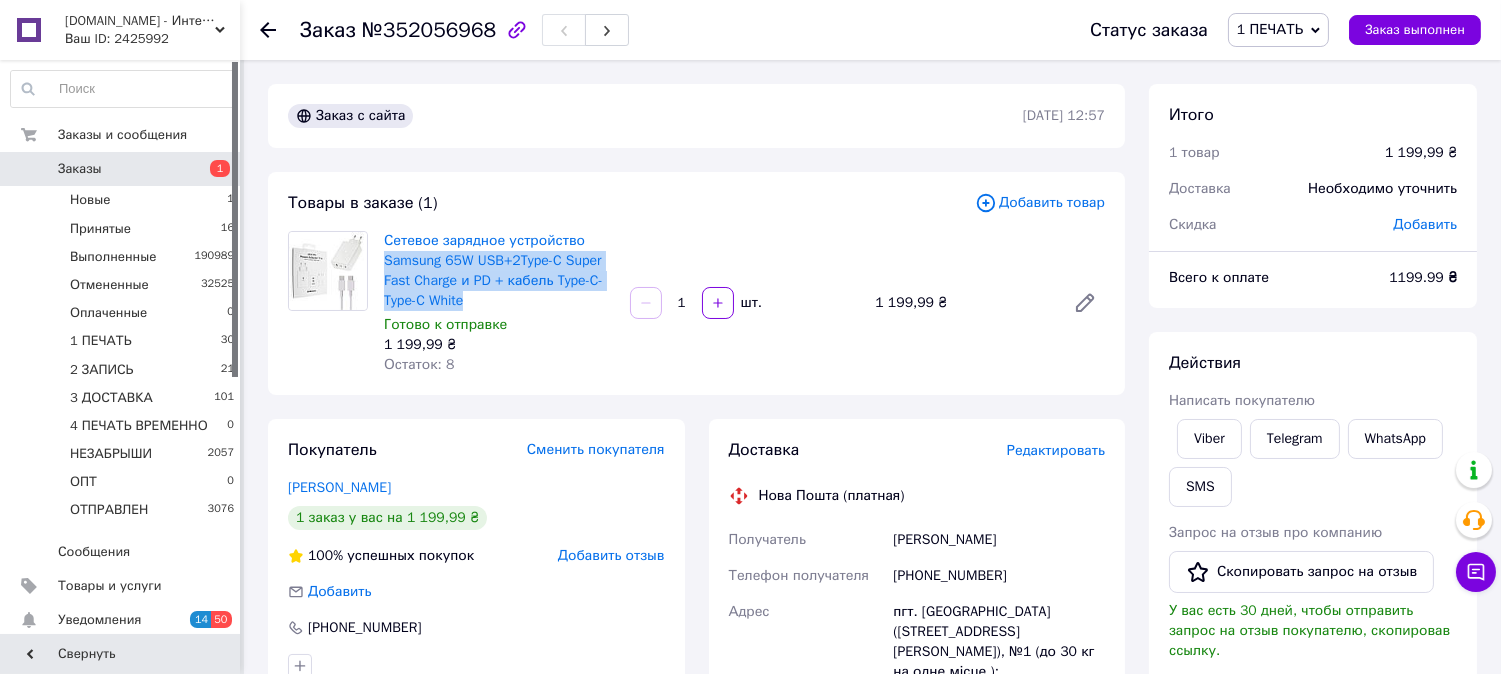 copy on "Samsung 65W USB+2Type-C Super Fast Charge и PD + кабель Type-C-Type-C White" 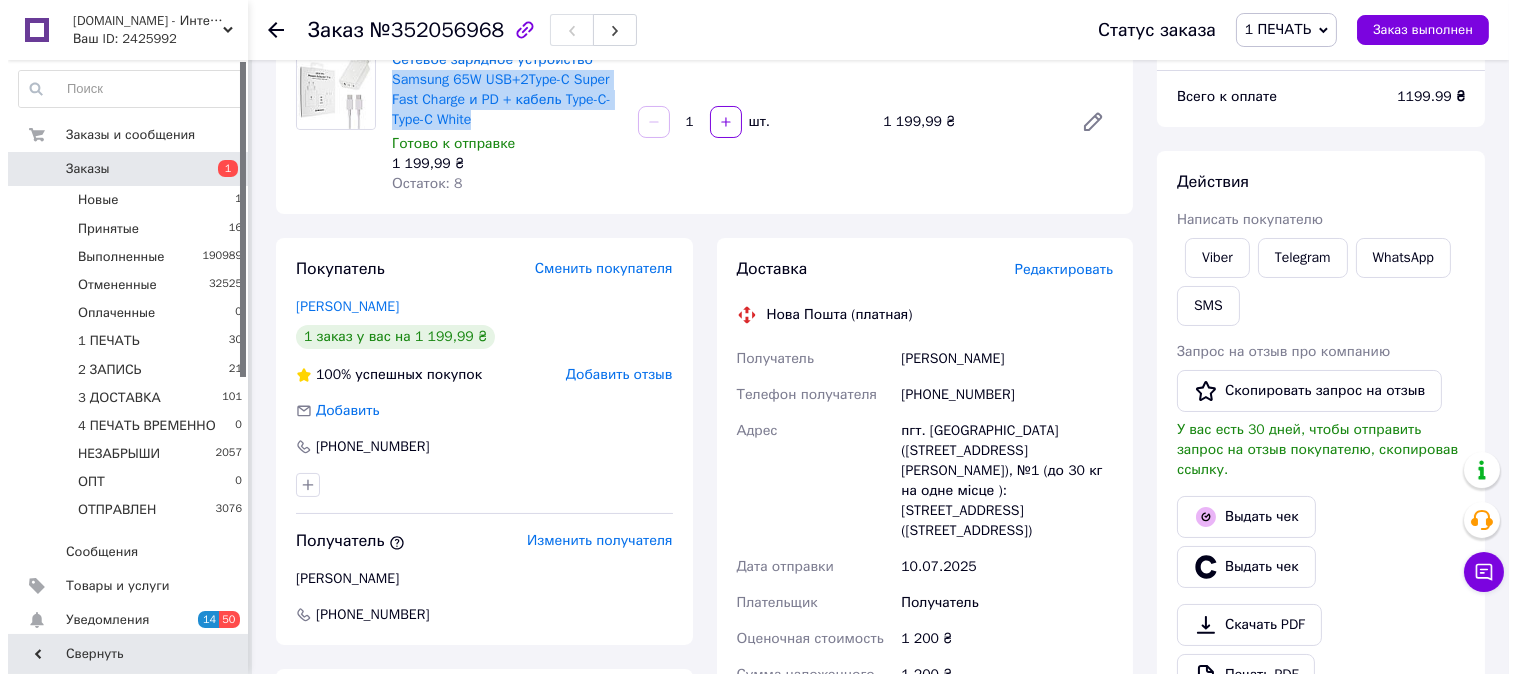 scroll, scrollTop: 185, scrollLeft: 0, axis: vertical 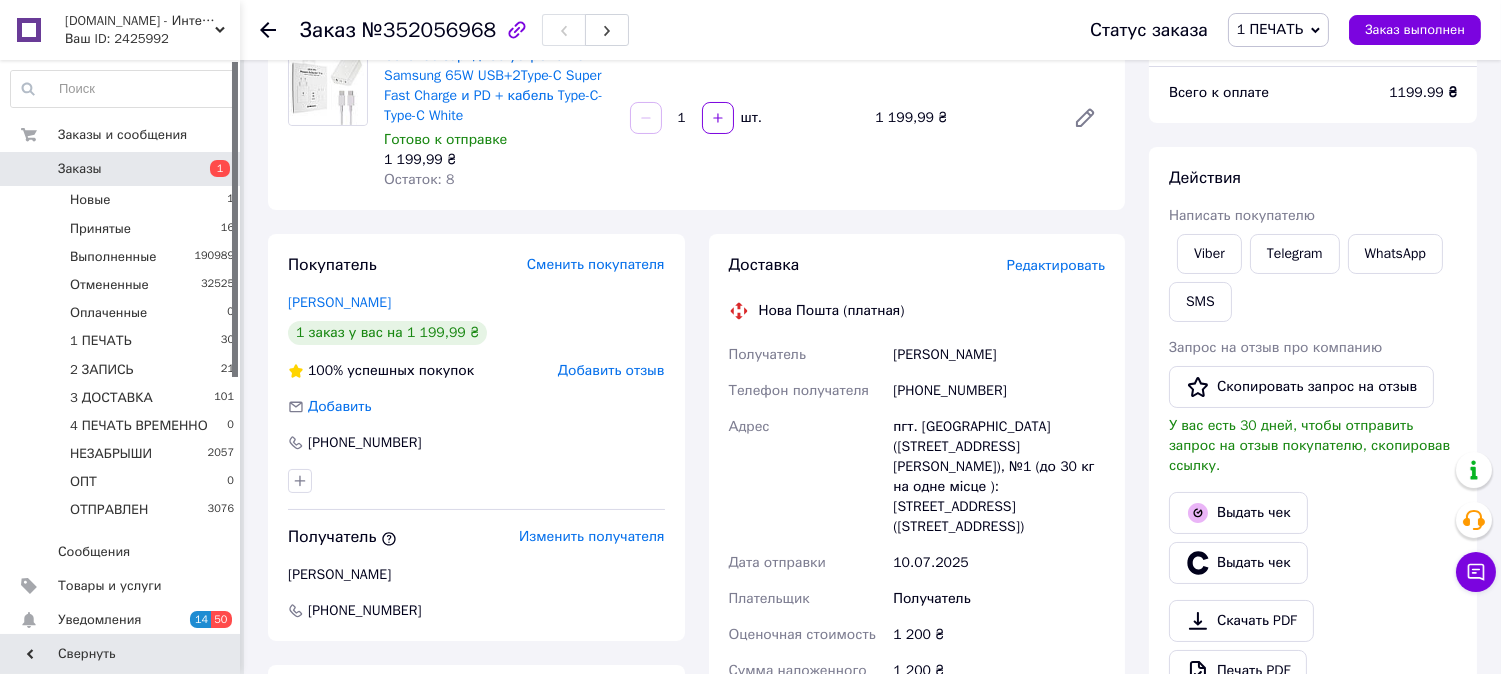 click on "Редактировать" at bounding box center (1056, 265) 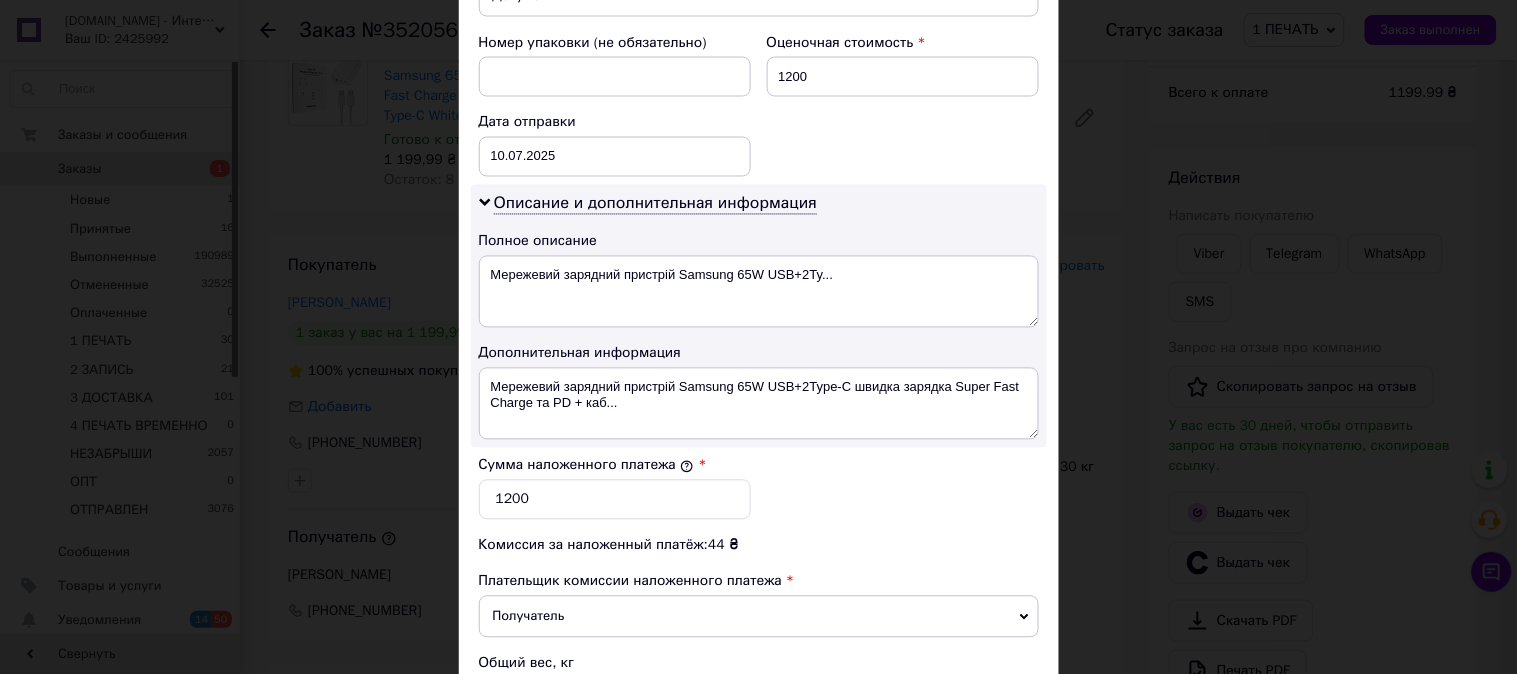 scroll, scrollTop: 1121, scrollLeft: 0, axis: vertical 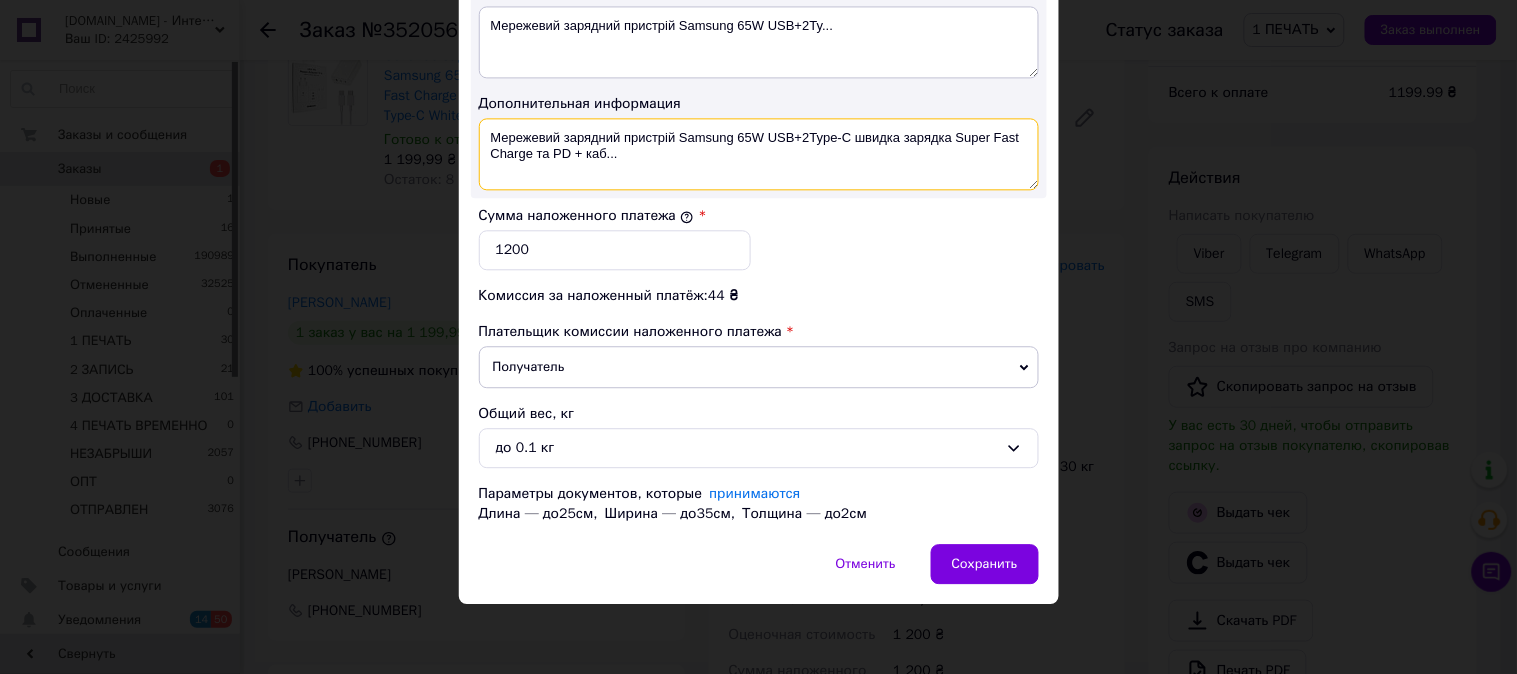 click on "Мережевий зарядний пристрій Samsung 65W USB+2Type-C швидка зарядка Super Fast Charge та PD + каб..." at bounding box center (759, 154) 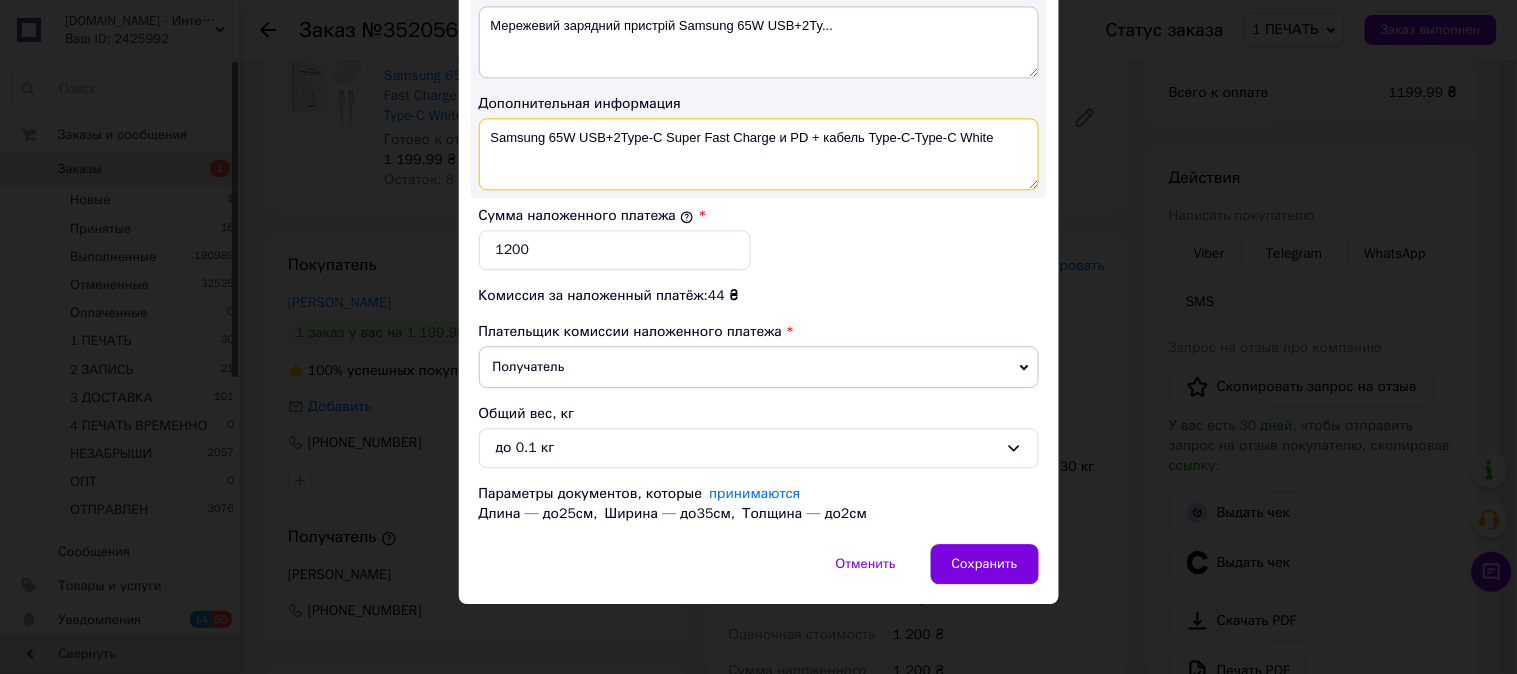 click on "Samsung 65W USB+2Type-C Super Fast Charge и PD + кабель Type-C-Type-C White" at bounding box center [759, 154] 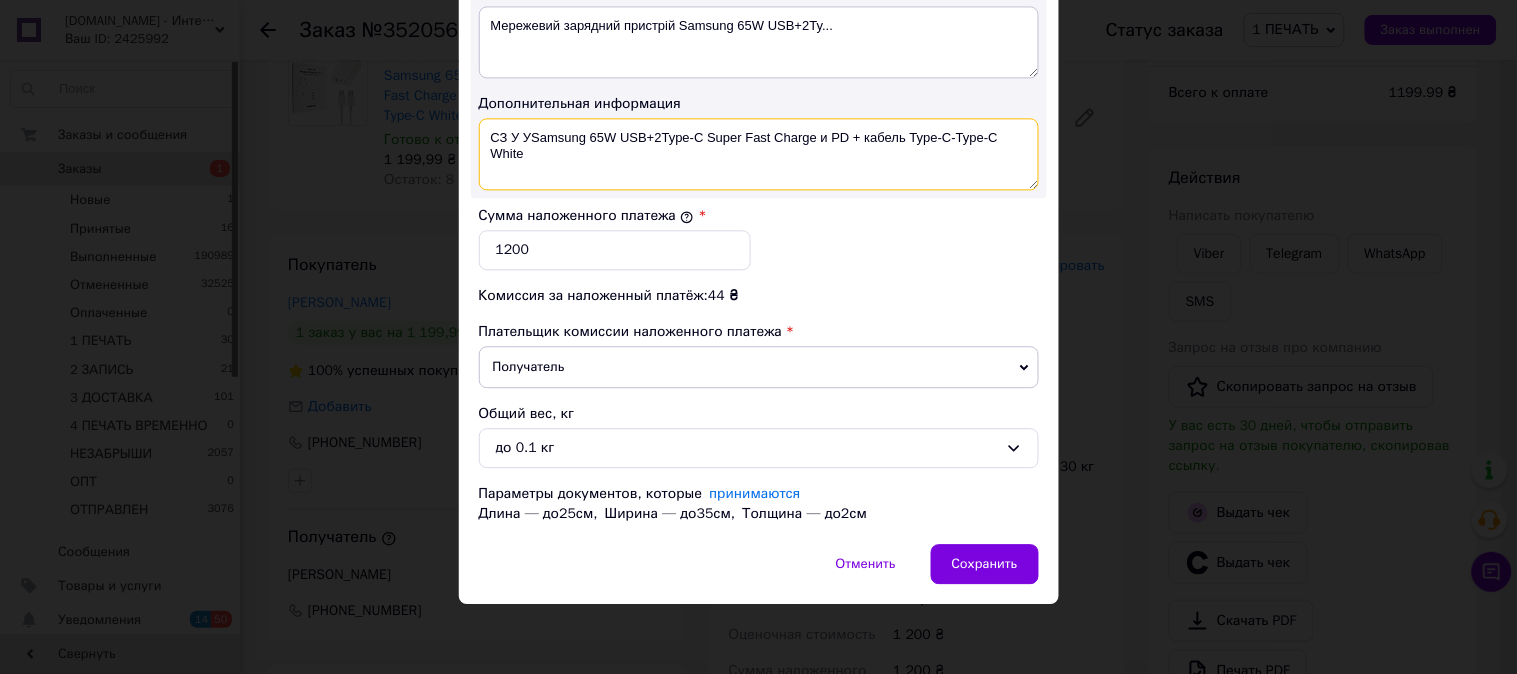 click on "СЗ У УSamsung 65W USB+2Type-C Super Fast Charge и PD + кабель Type-C-Type-C White" at bounding box center [759, 154] 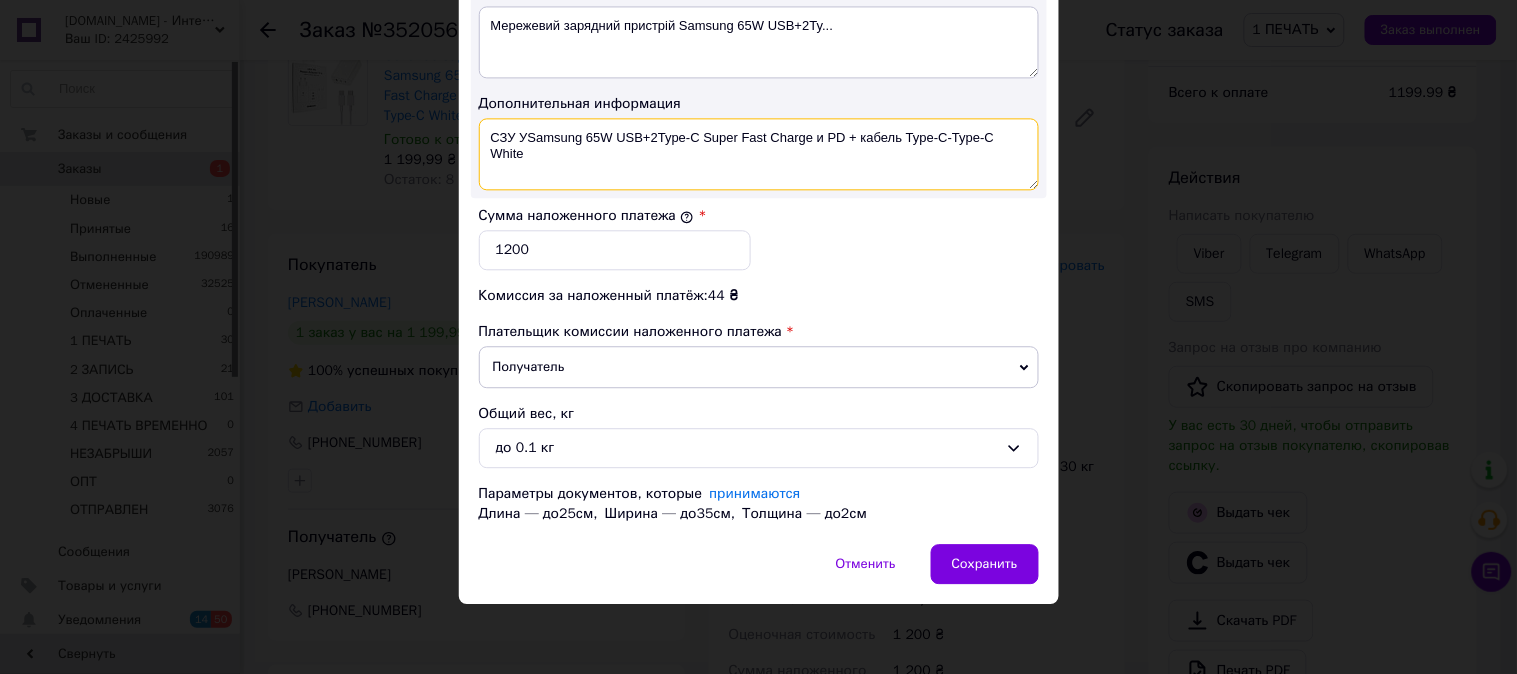 click on "СЗУ УSamsung 65W USB+2Type-C Super Fast Charge и PD + кабель Type-C-Type-C White" at bounding box center [759, 154] 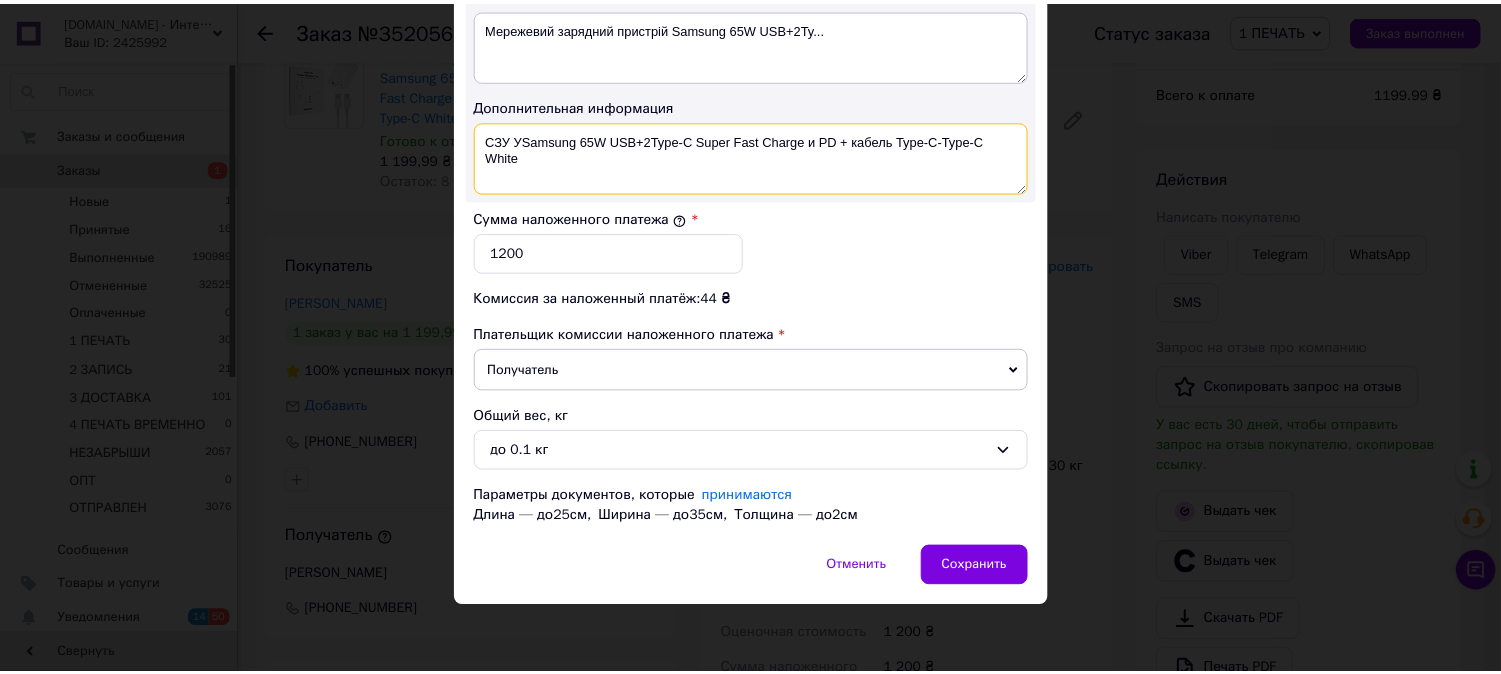 scroll, scrollTop: 1121, scrollLeft: 0, axis: vertical 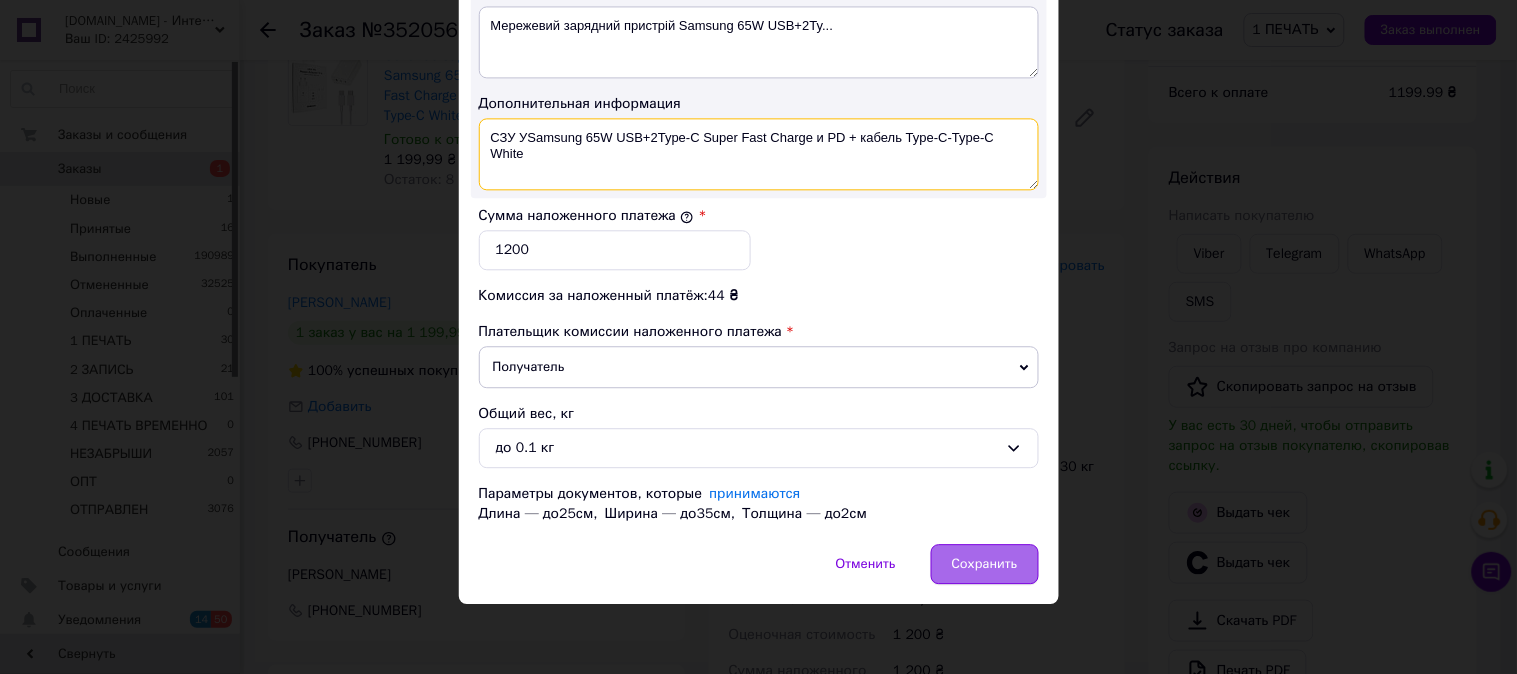 type on "СЗУ УSamsung 65W USB+2Type-C Super Fast Charge и PD + кабель Type-C-Type-C White" 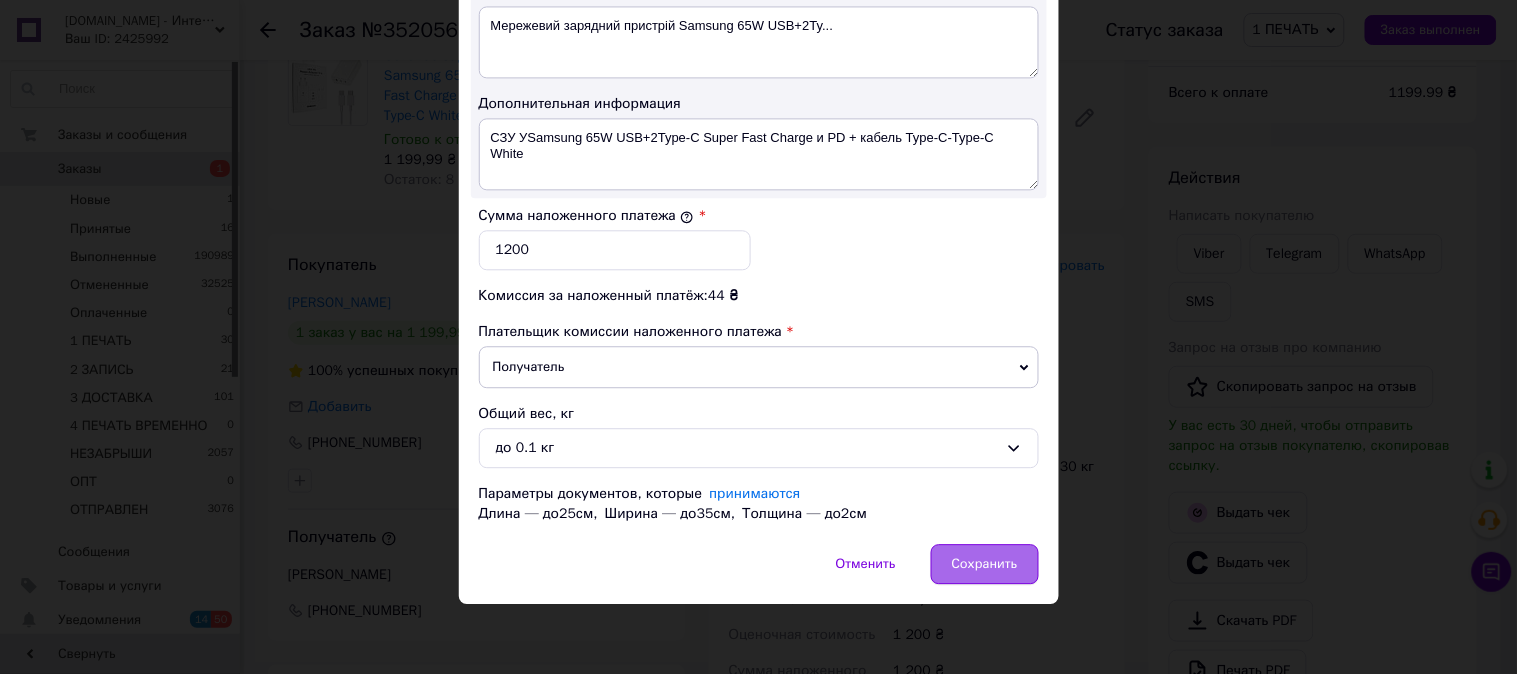 click on "Сохранить" at bounding box center [985, 564] 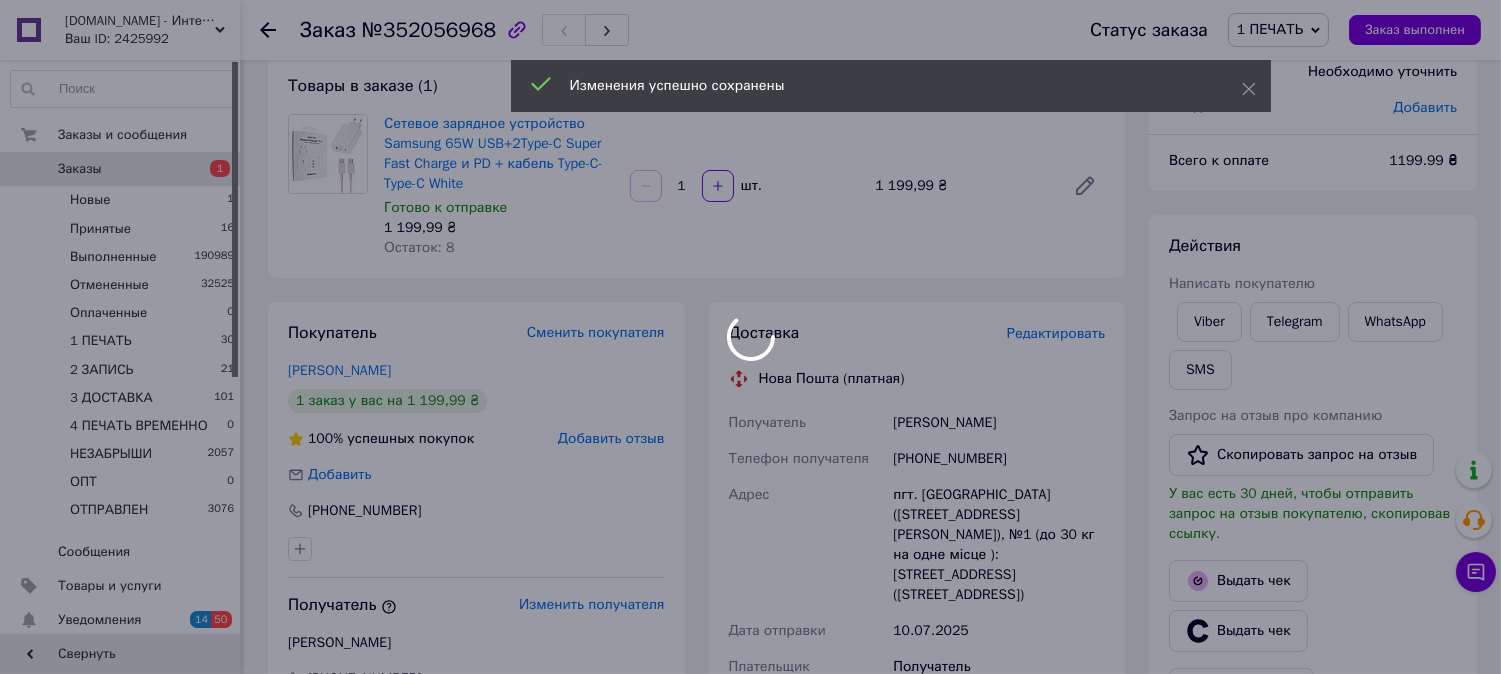 scroll, scrollTop: 0, scrollLeft: 0, axis: both 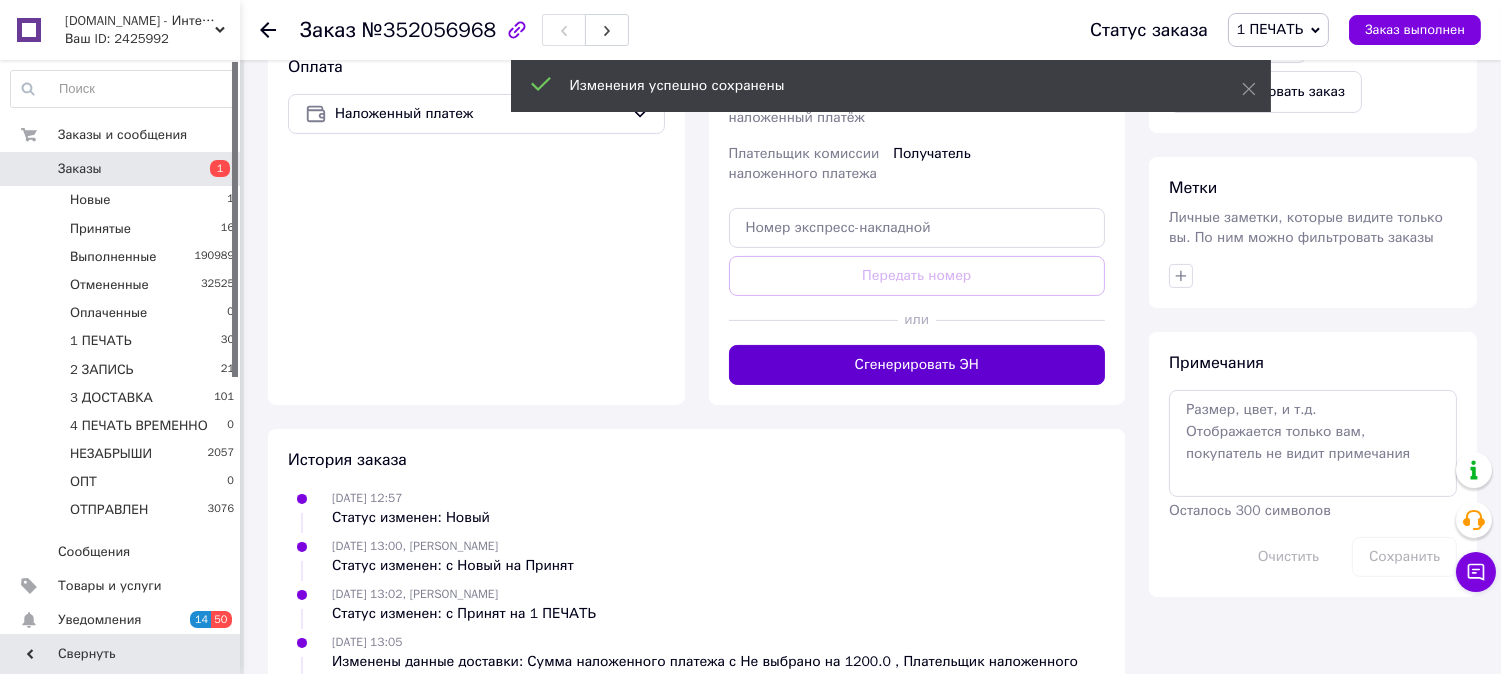 click on "Сгенерировать ЭН" at bounding box center [917, 365] 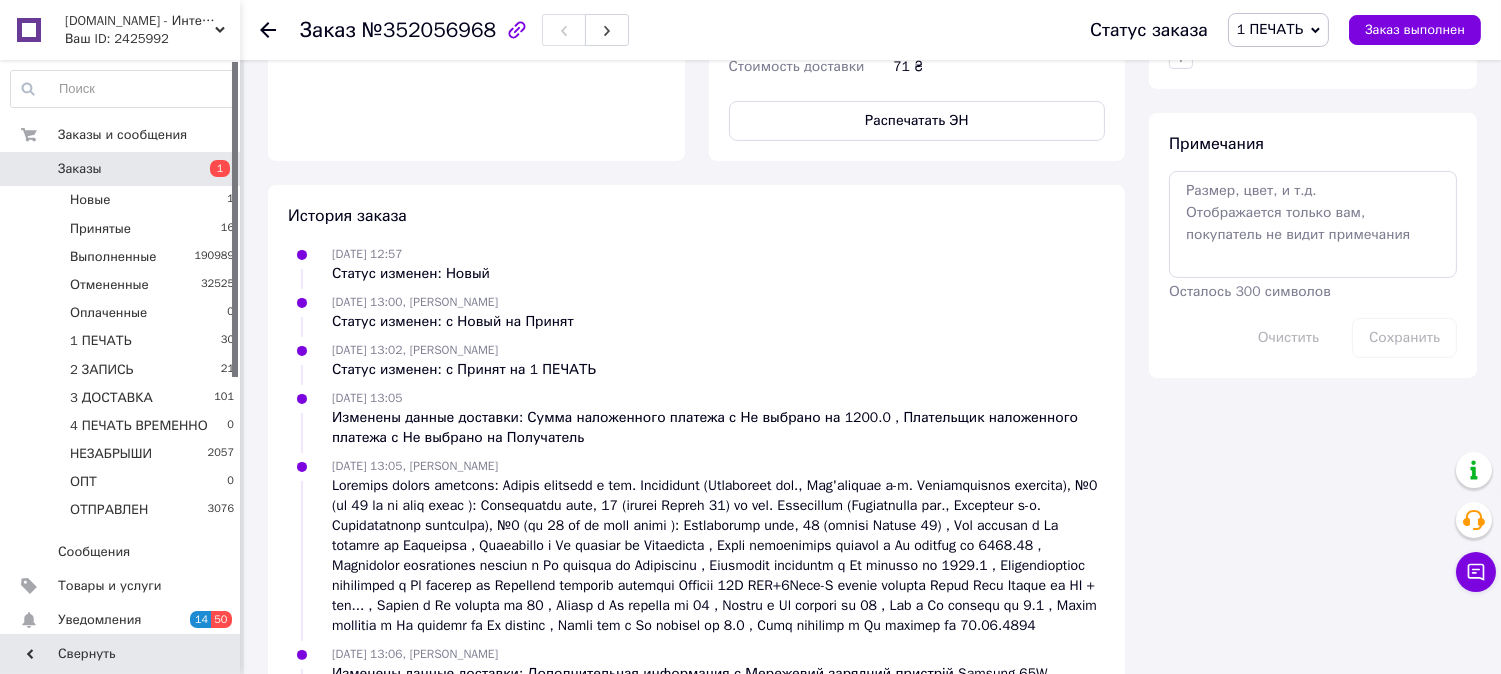 scroll, scrollTop: 1036, scrollLeft: 0, axis: vertical 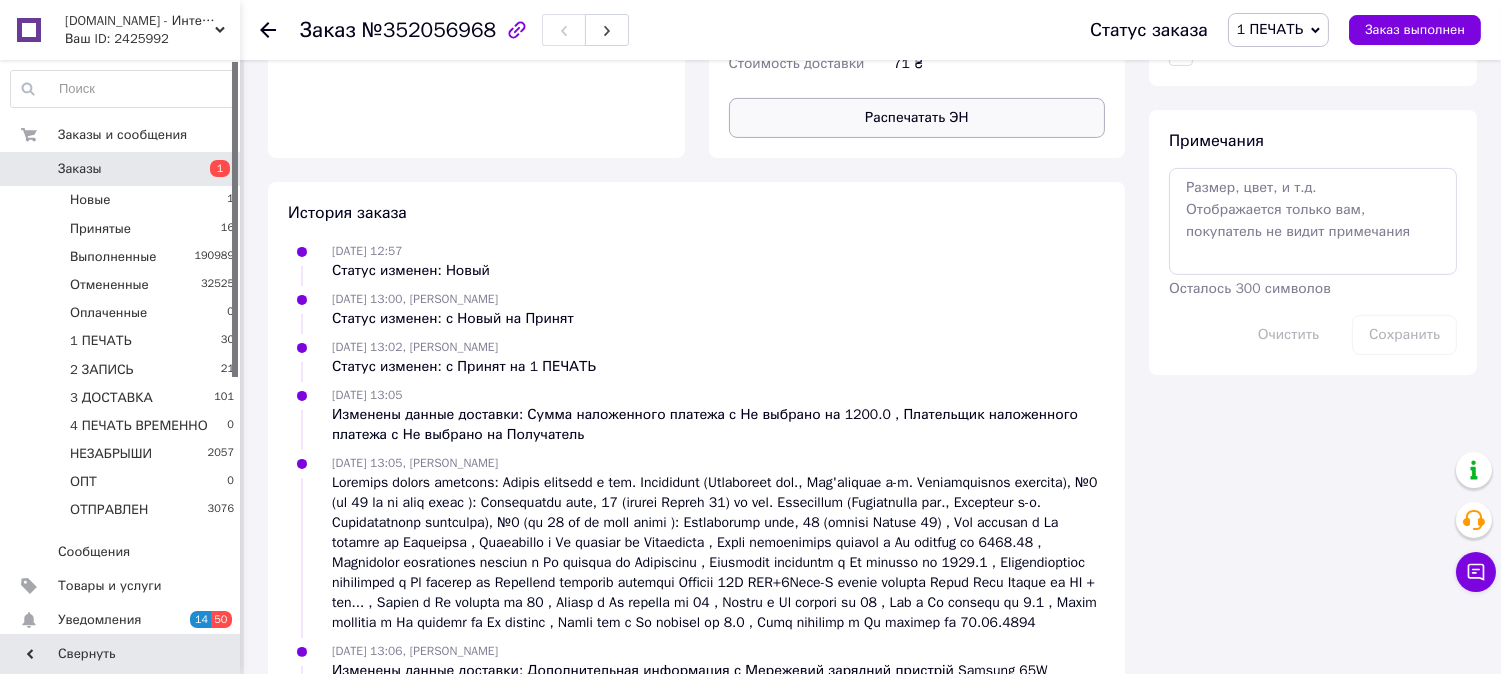 click on "Распечатать ЭН" at bounding box center (917, 118) 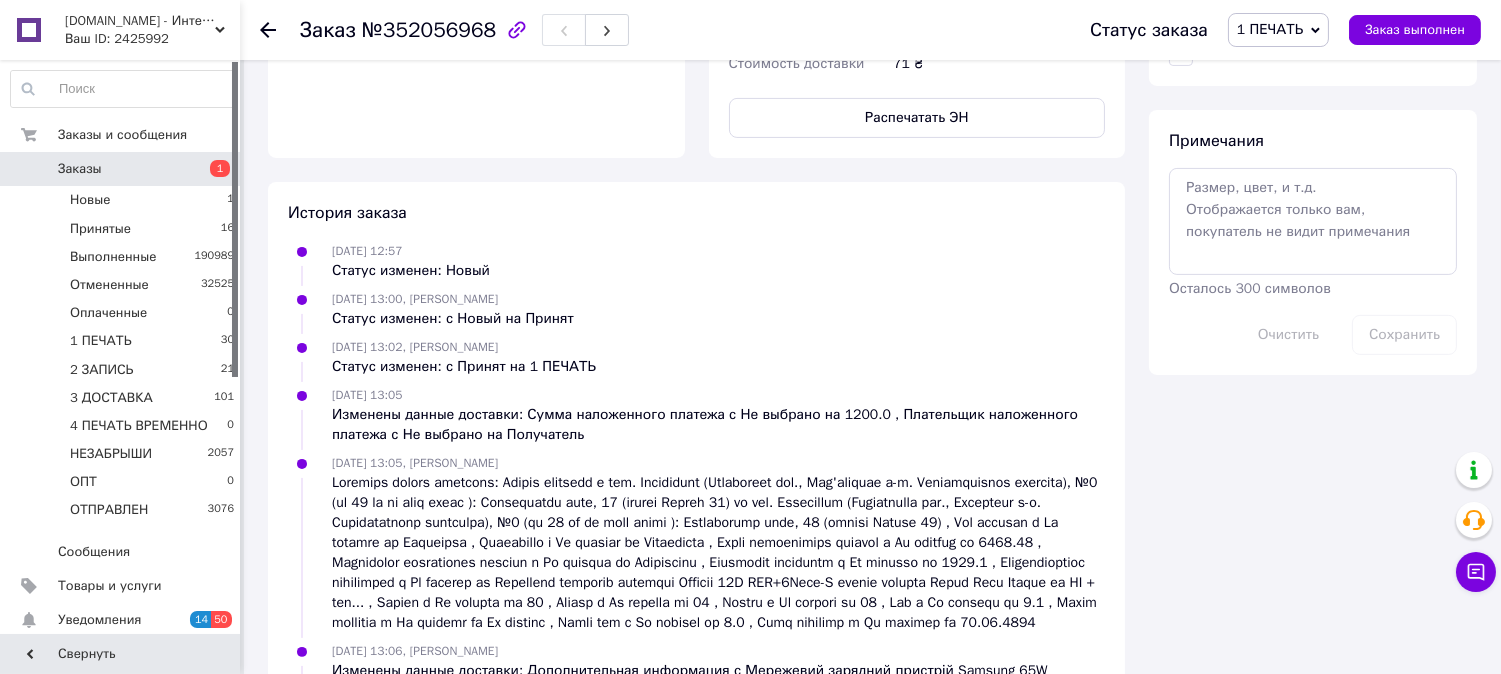 type 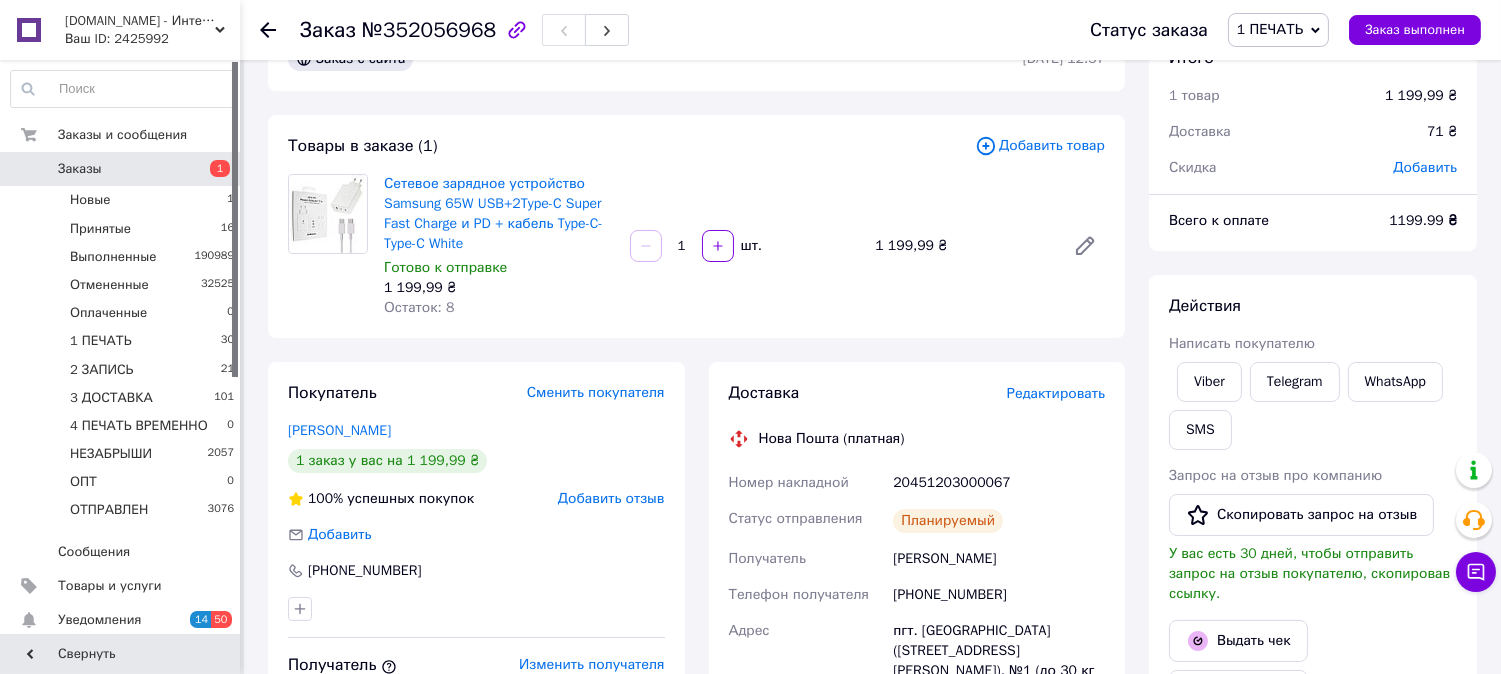scroll, scrollTop: 0, scrollLeft: 0, axis: both 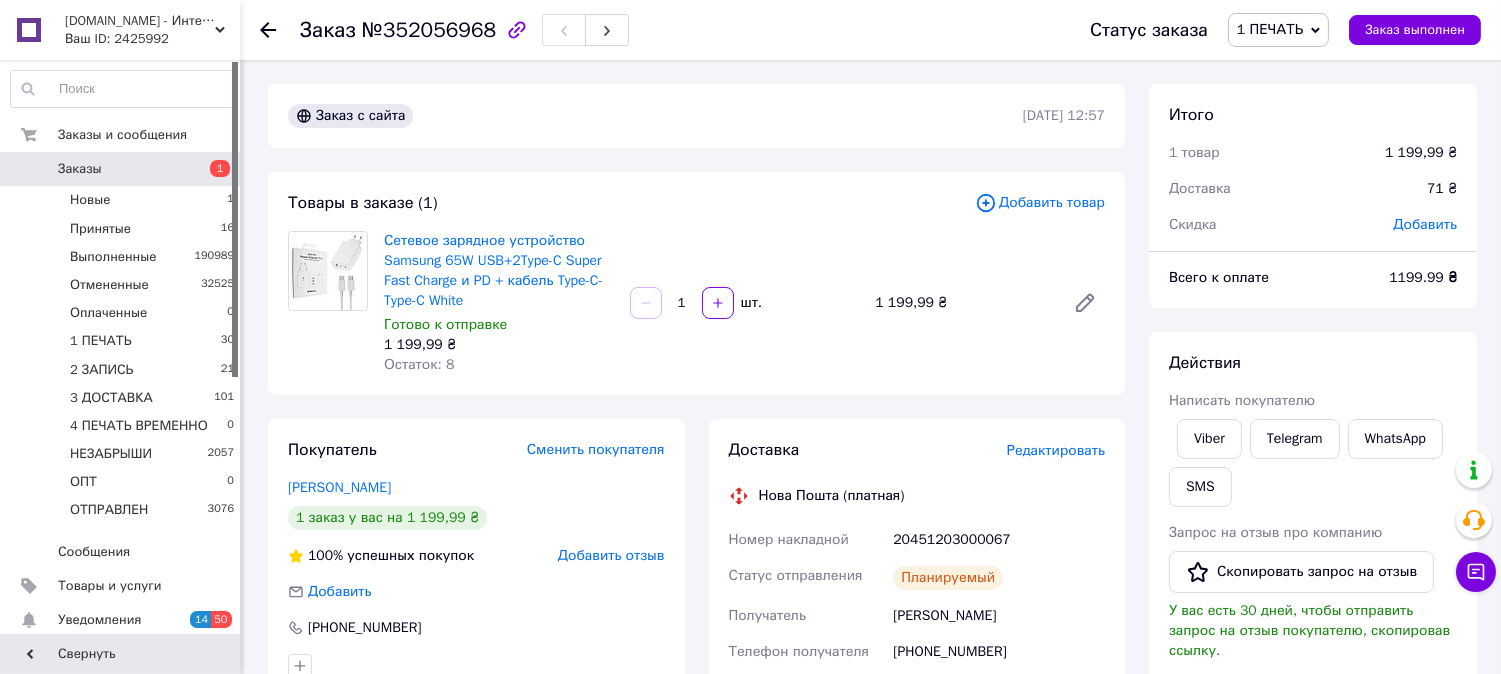 click on "1 ПЕЧАТЬ" at bounding box center [1278, 30] 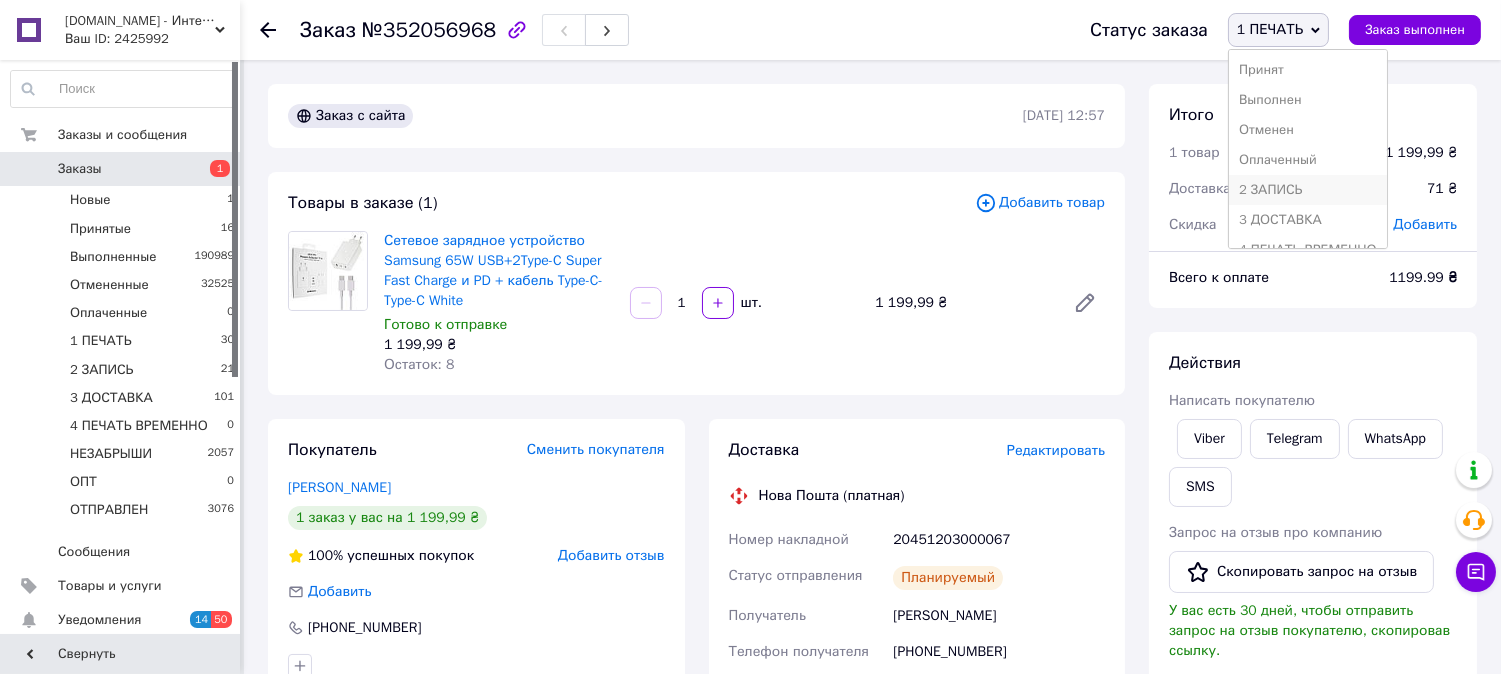 click on "2 ЗАПИСЬ" at bounding box center [1308, 190] 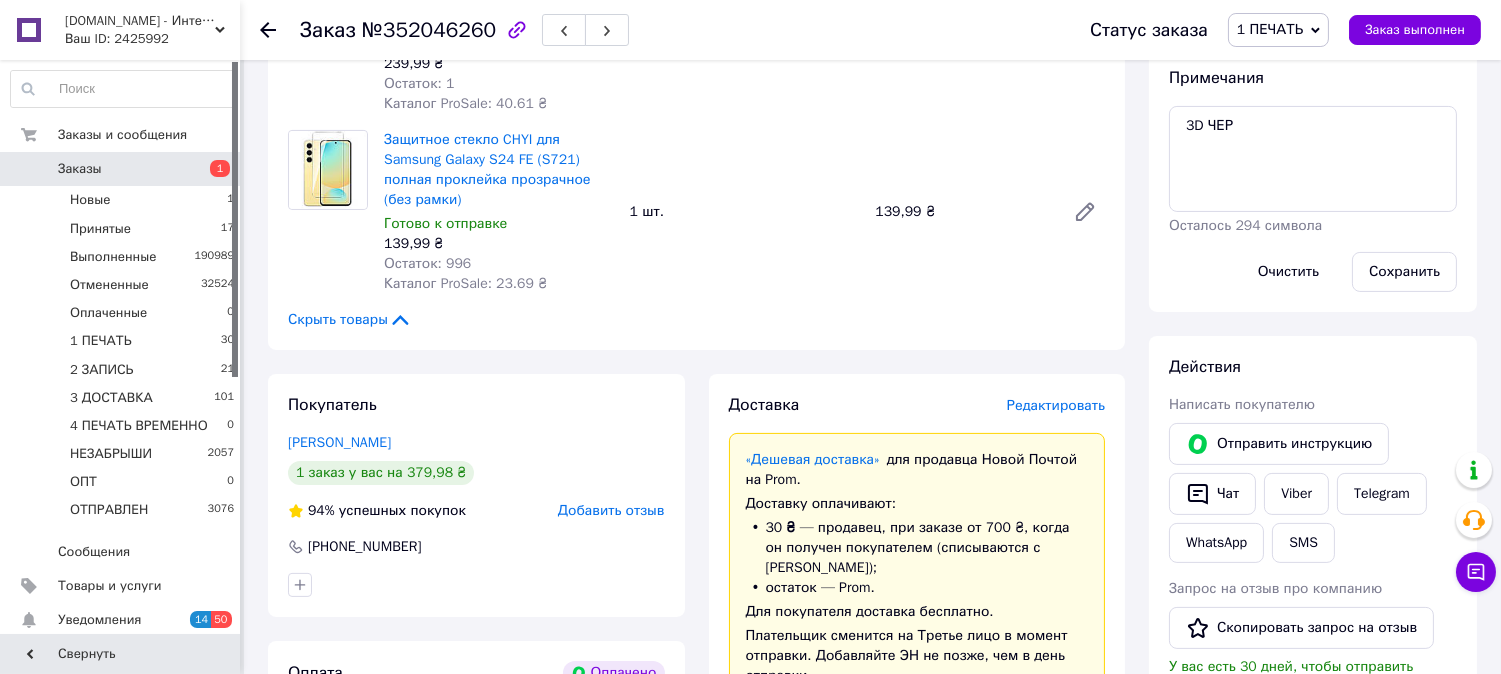 scroll, scrollTop: 852, scrollLeft: 0, axis: vertical 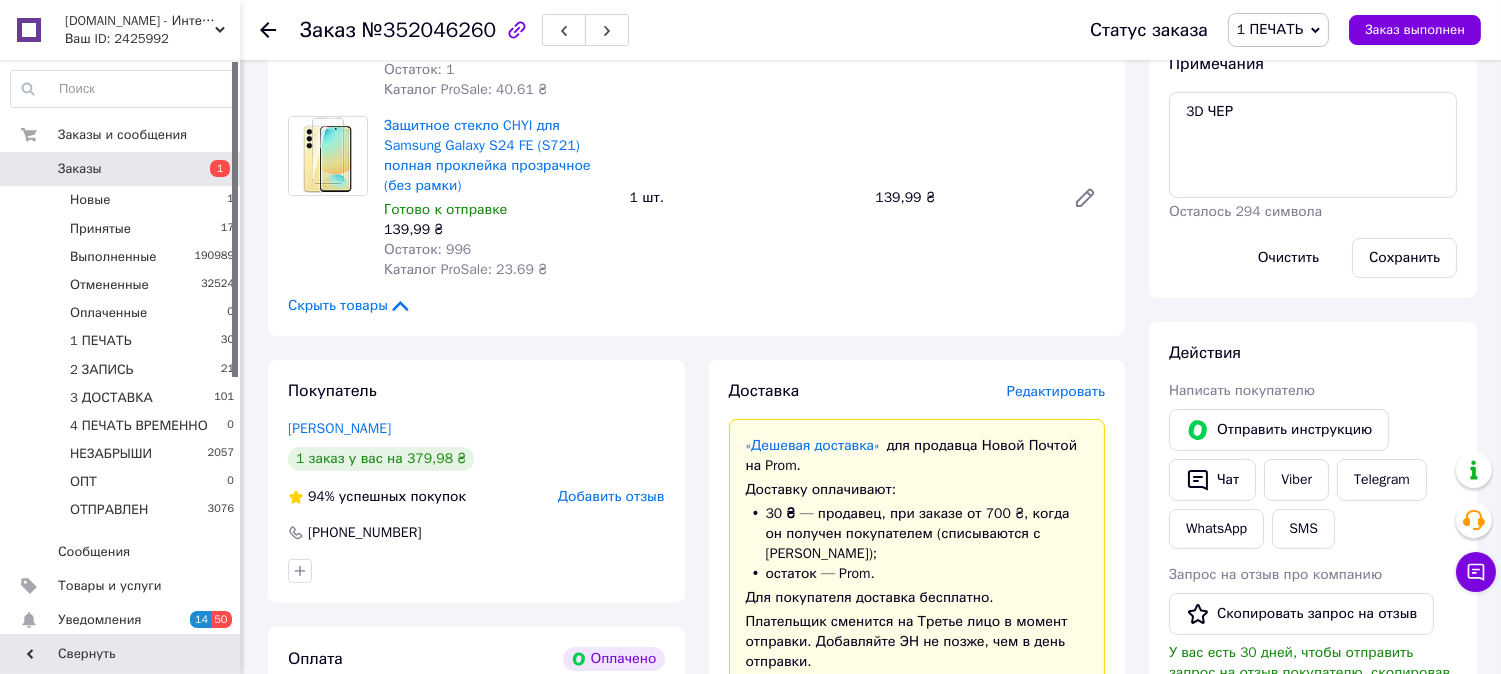 click on "Редактировать" at bounding box center (1056, 391) 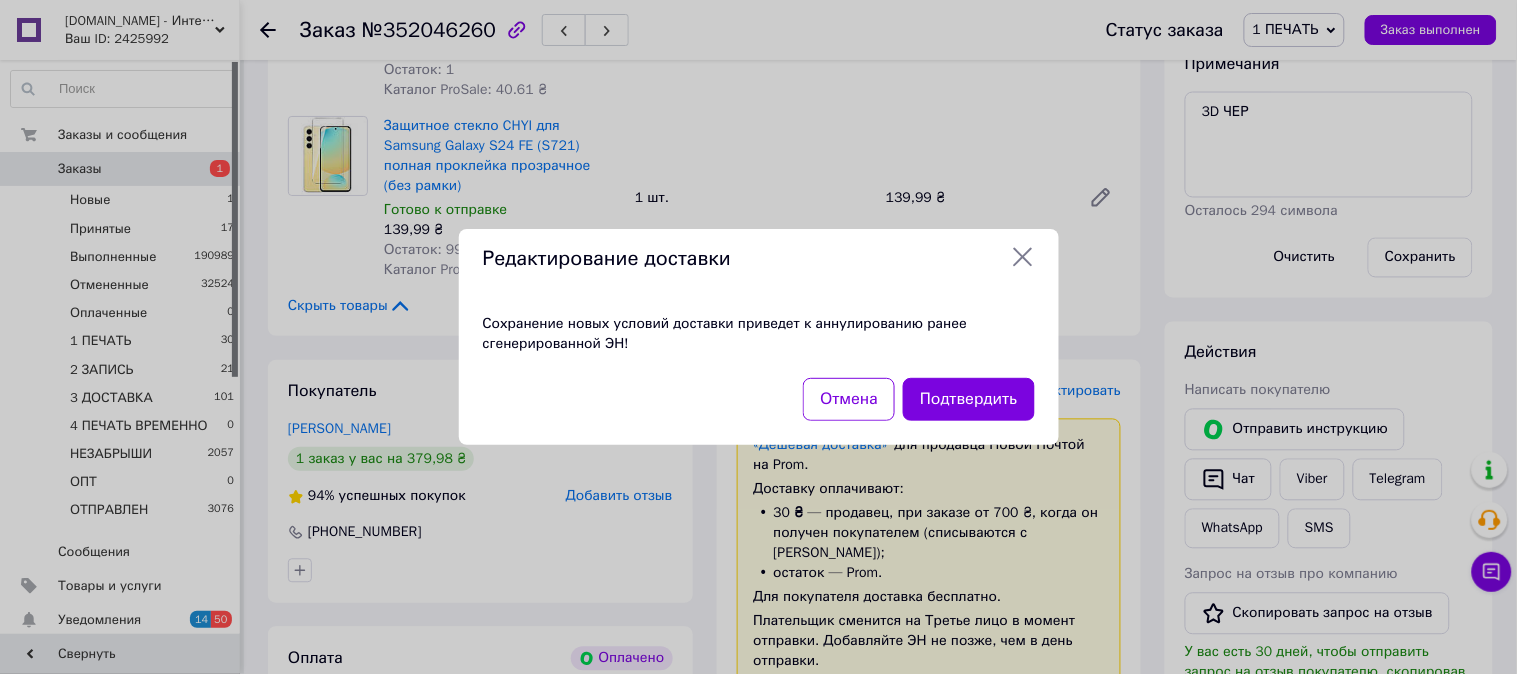 click on "Редактирование доставки Сохранение новых условий доставки приведет к аннулированию ранее сгенерированной ЭН! Отмена Подтвердить" at bounding box center (758, 337) 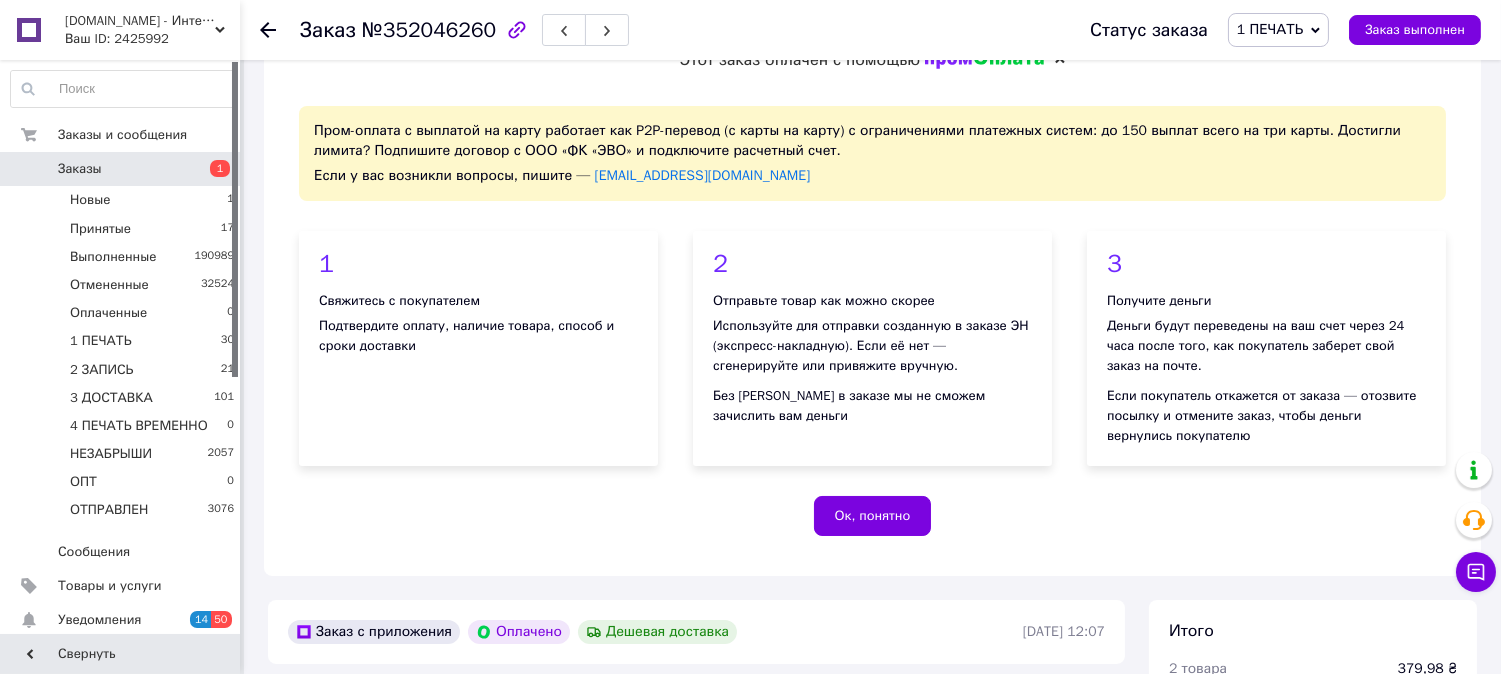 scroll, scrollTop: 0, scrollLeft: 0, axis: both 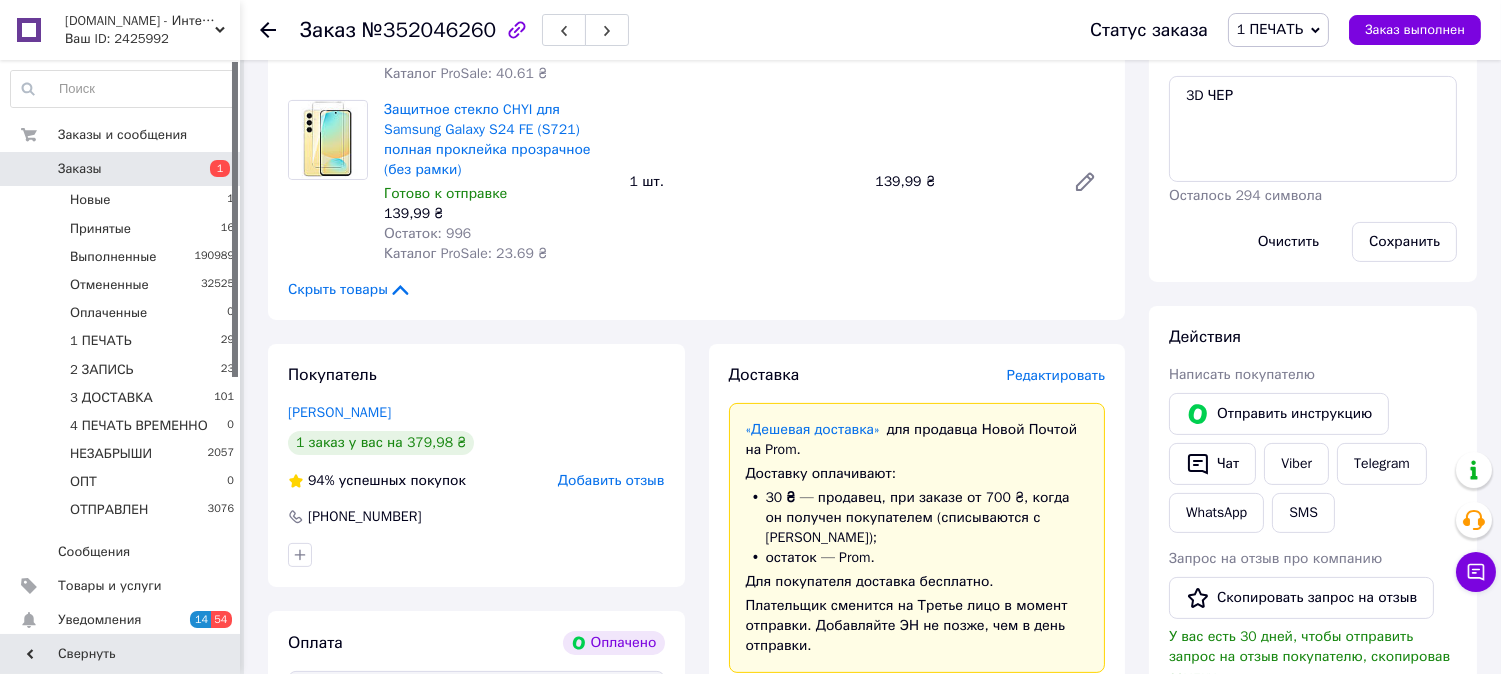 click on "Редактировать" at bounding box center [1056, 375] 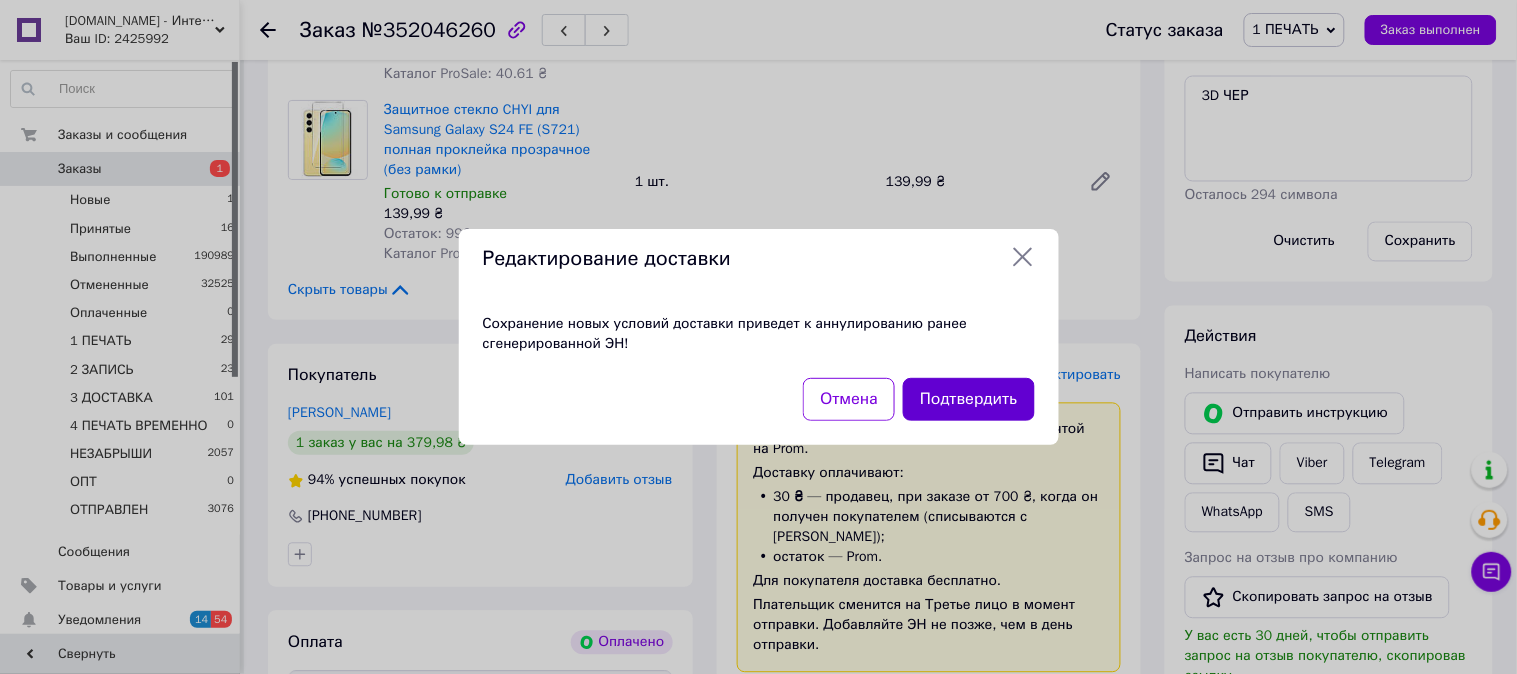 click on "Подтвердить" at bounding box center (968, 399) 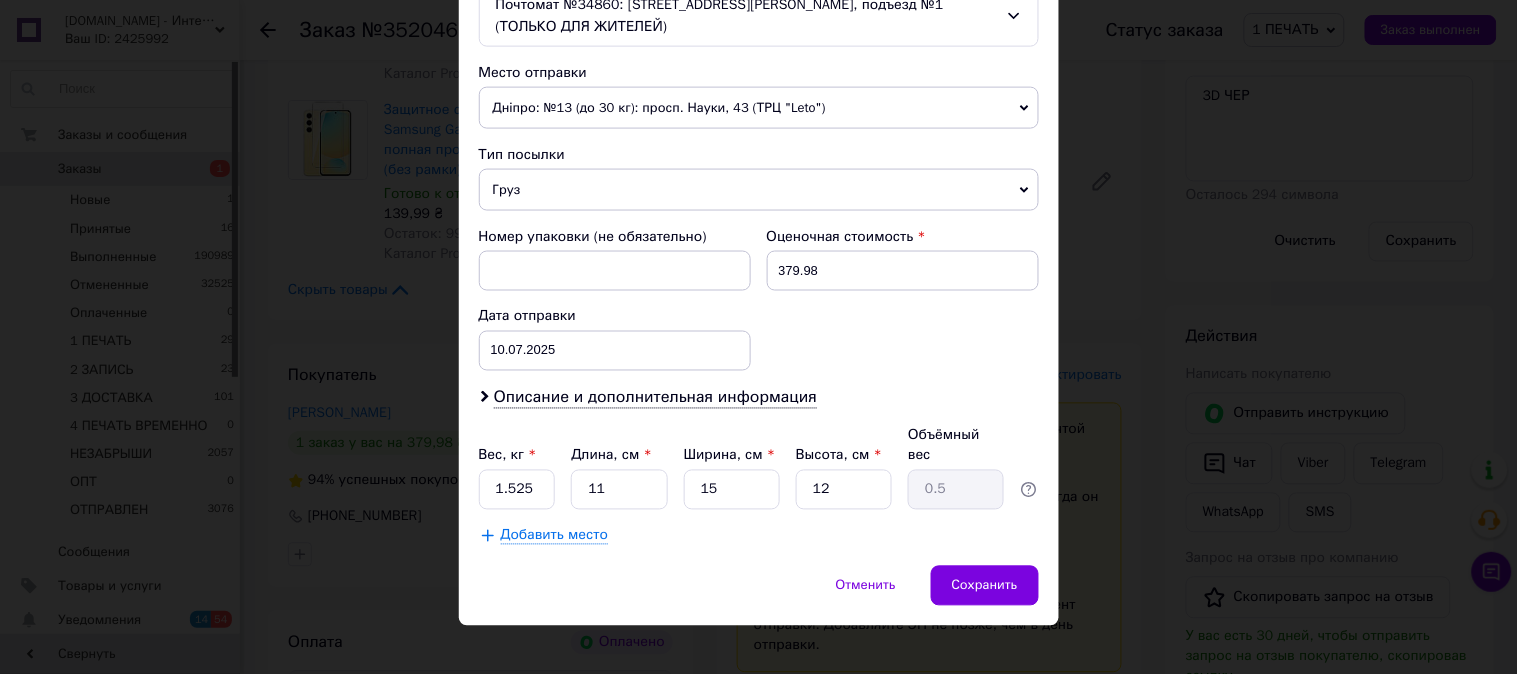 scroll, scrollTop: 677, scrollLeft: 0, axis: vertical 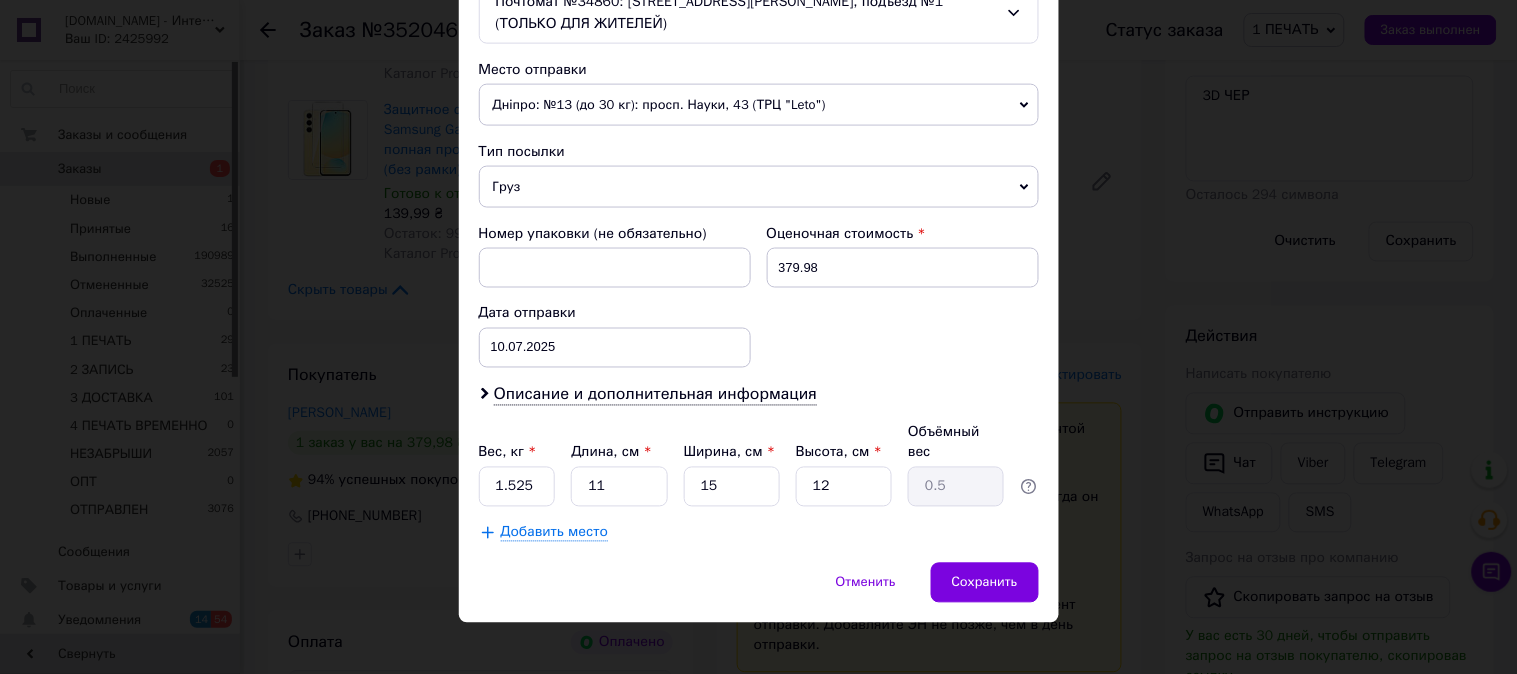 click on "Груз" at bounding box center [759, 187] 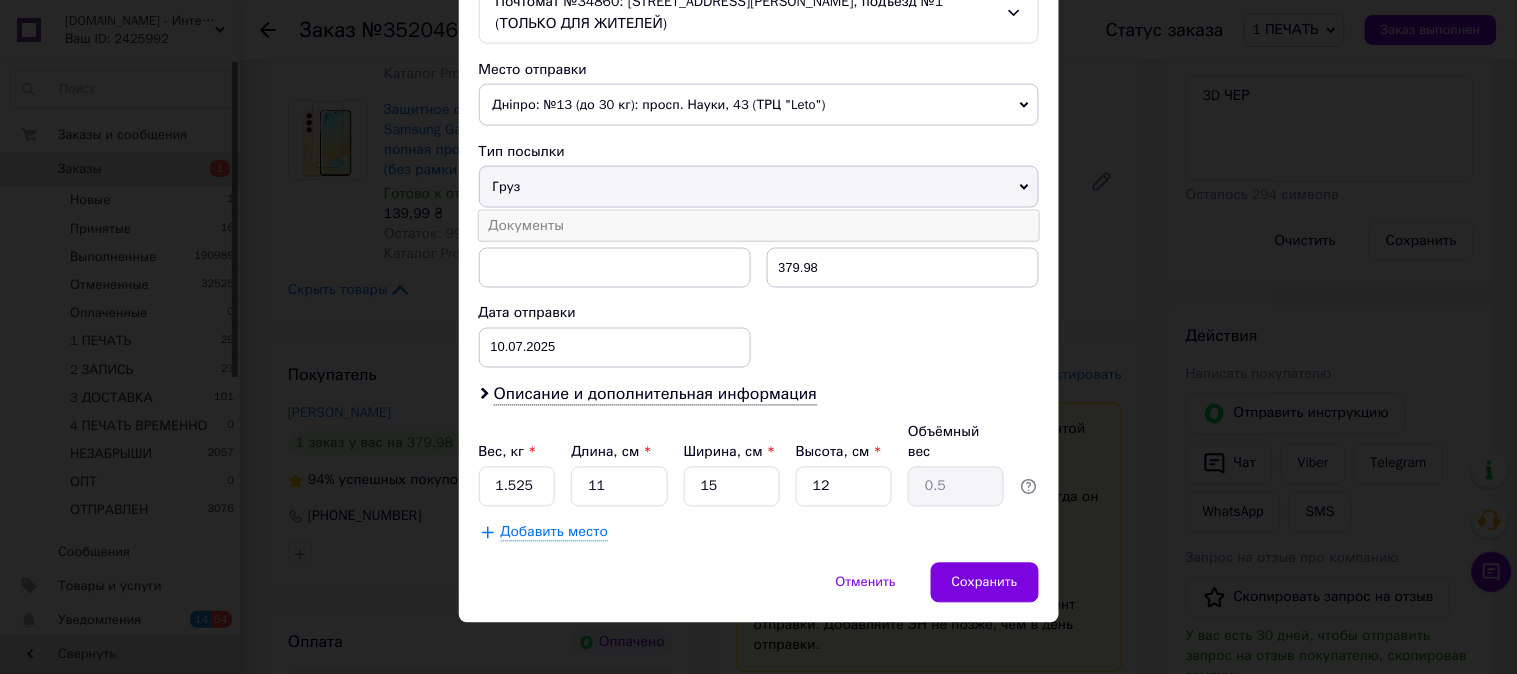 click on "Документы" at bounding box center (759, 226) 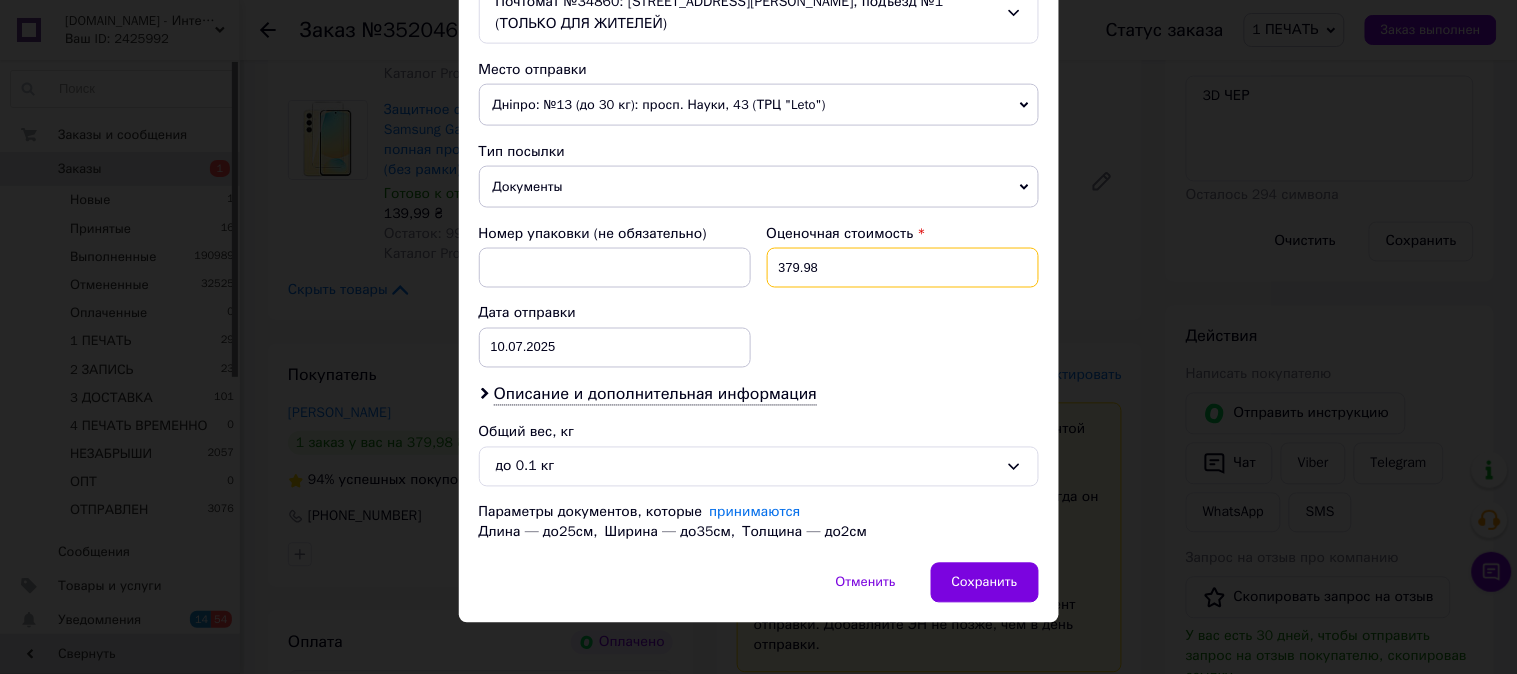 click on "379.98" at bounding box center (903, 268) 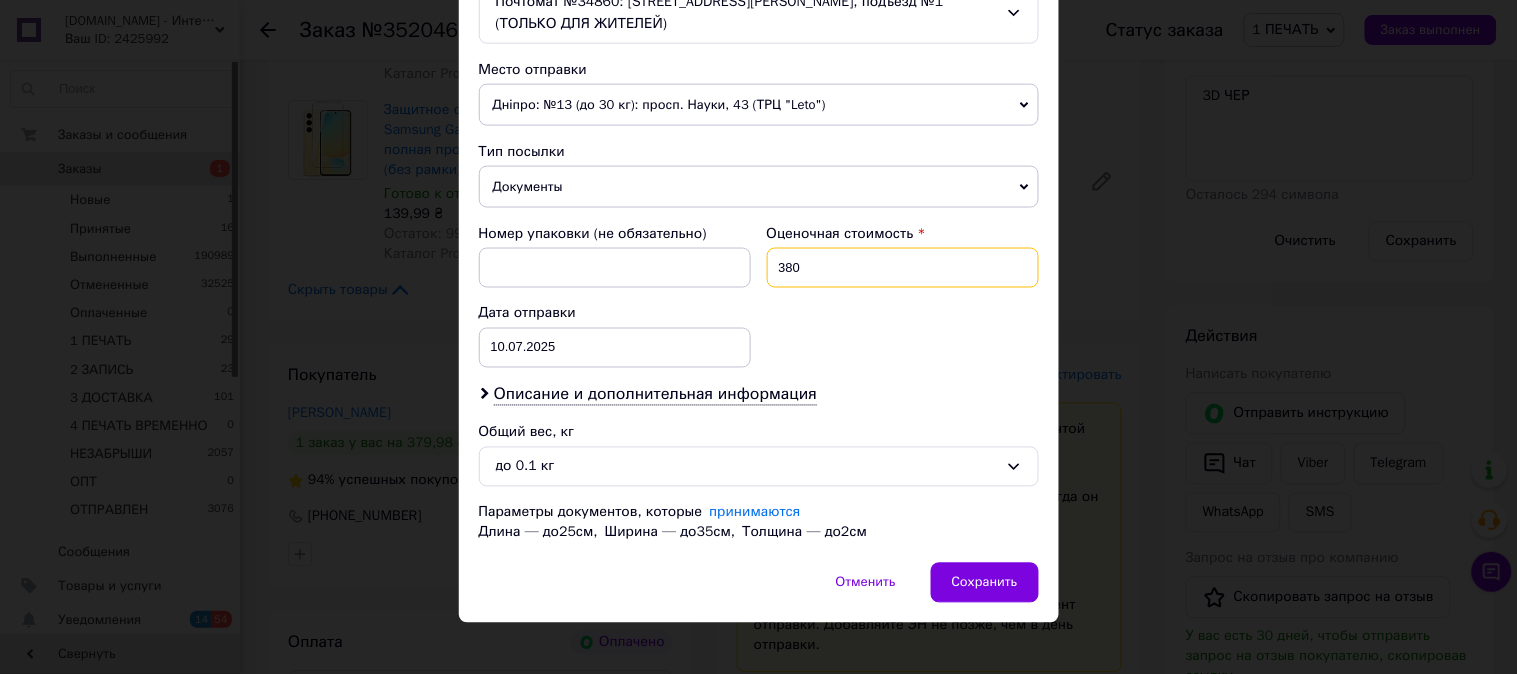 type on "380" 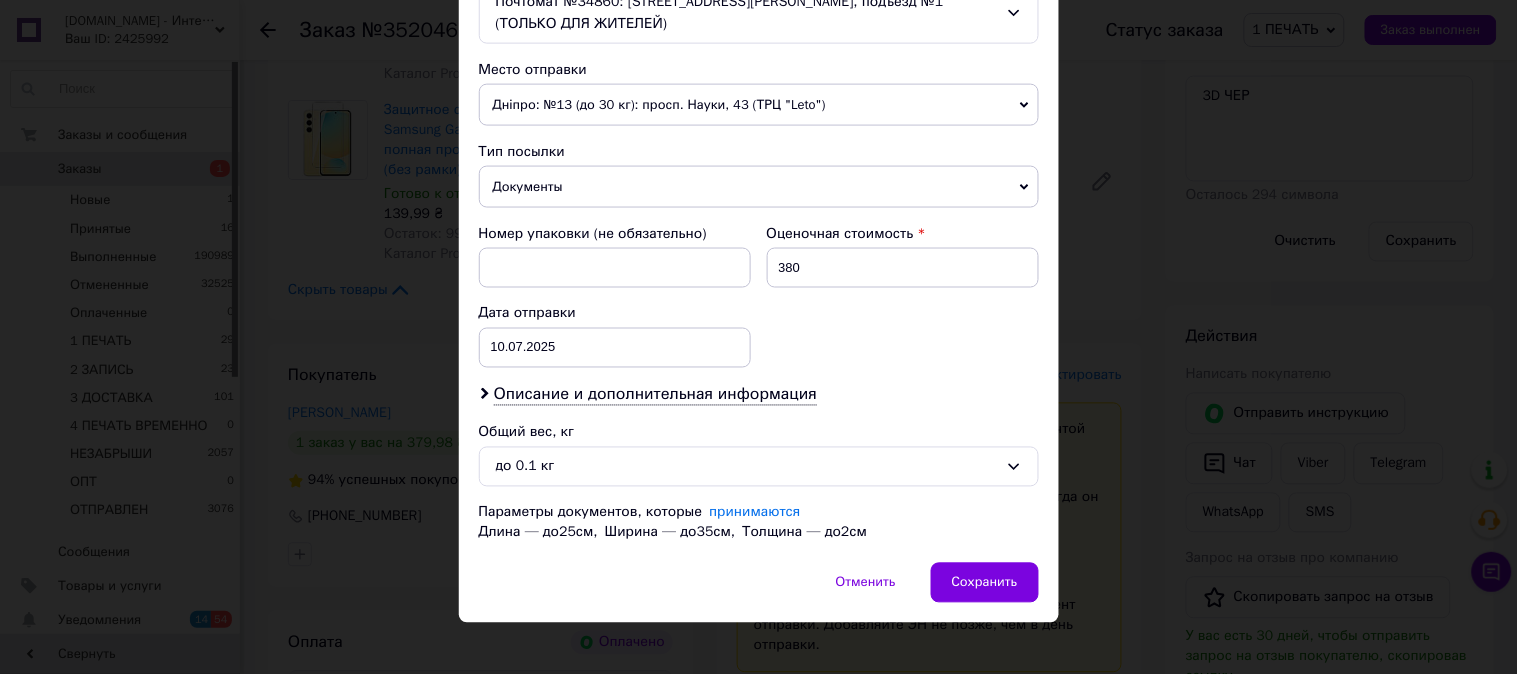 click on "Номер упаковки (не обязательно) Оценочная стоимость 380 Дата отправки 10.07.2025 < 2025 > < Июль > Пн Вт Ср Чт Пт Сб Вс 30 1 2 3 4 5 6 7 8 9 10 11 12 13 14 15 16 17 18 19 20 21 22 23 24 25 26 27 28 29 30 31 1 2 3 4 5 6 7 8 9 10" at bounding box center (759, 296) 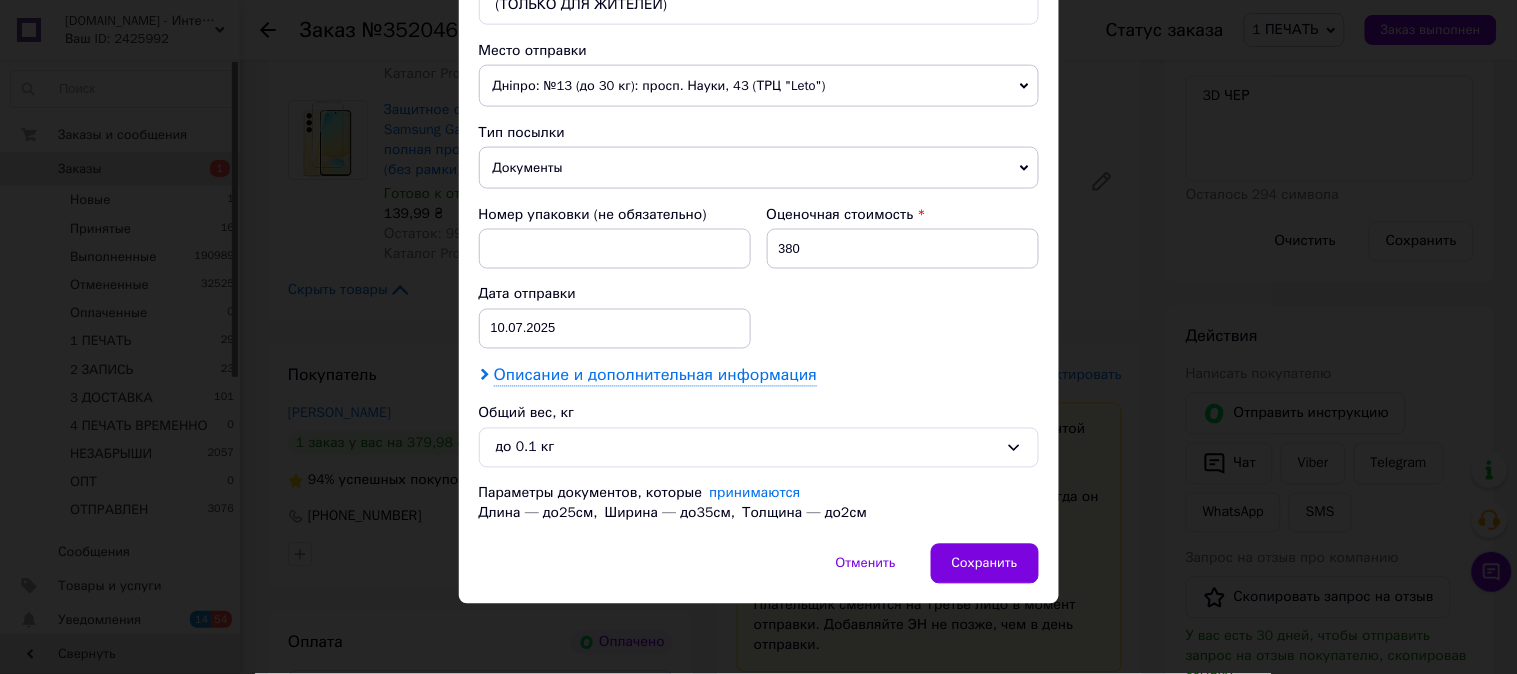 click on "Описание и дополнительная информация" at bounding box center (655, 376) 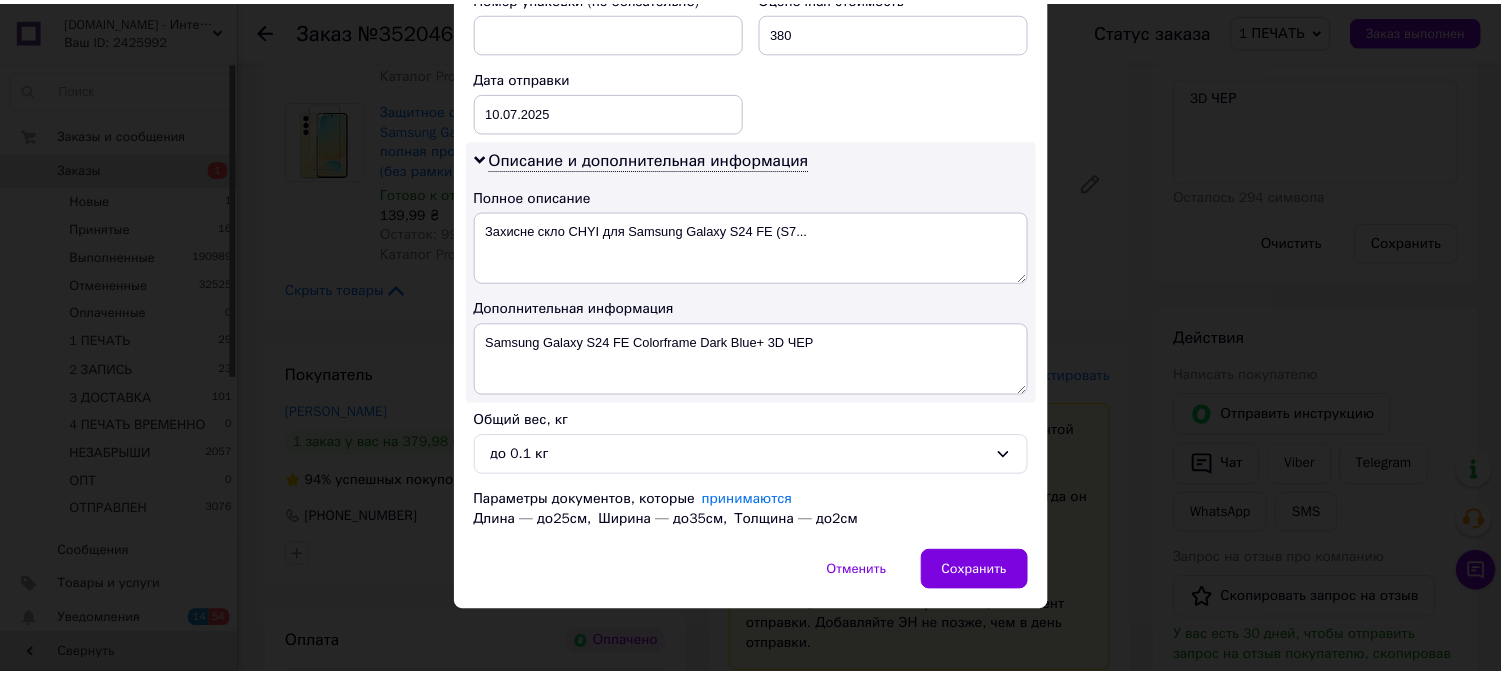scroll, scrollTop: 922, scrollLeft: 0, axis: vertical 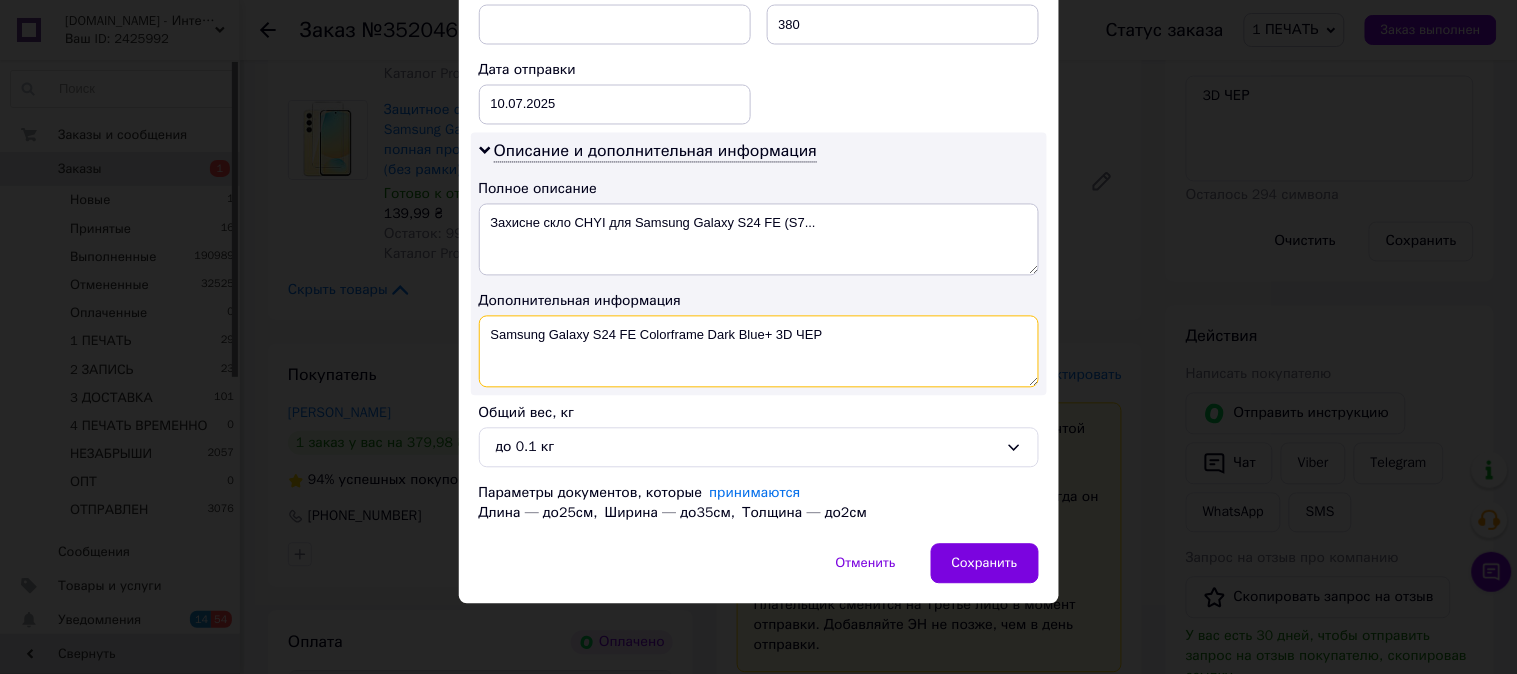 drag, startPoint x: 857, startPoint y: 344, endPoint x: 778, endPoint y: 360, distance: 80.60397 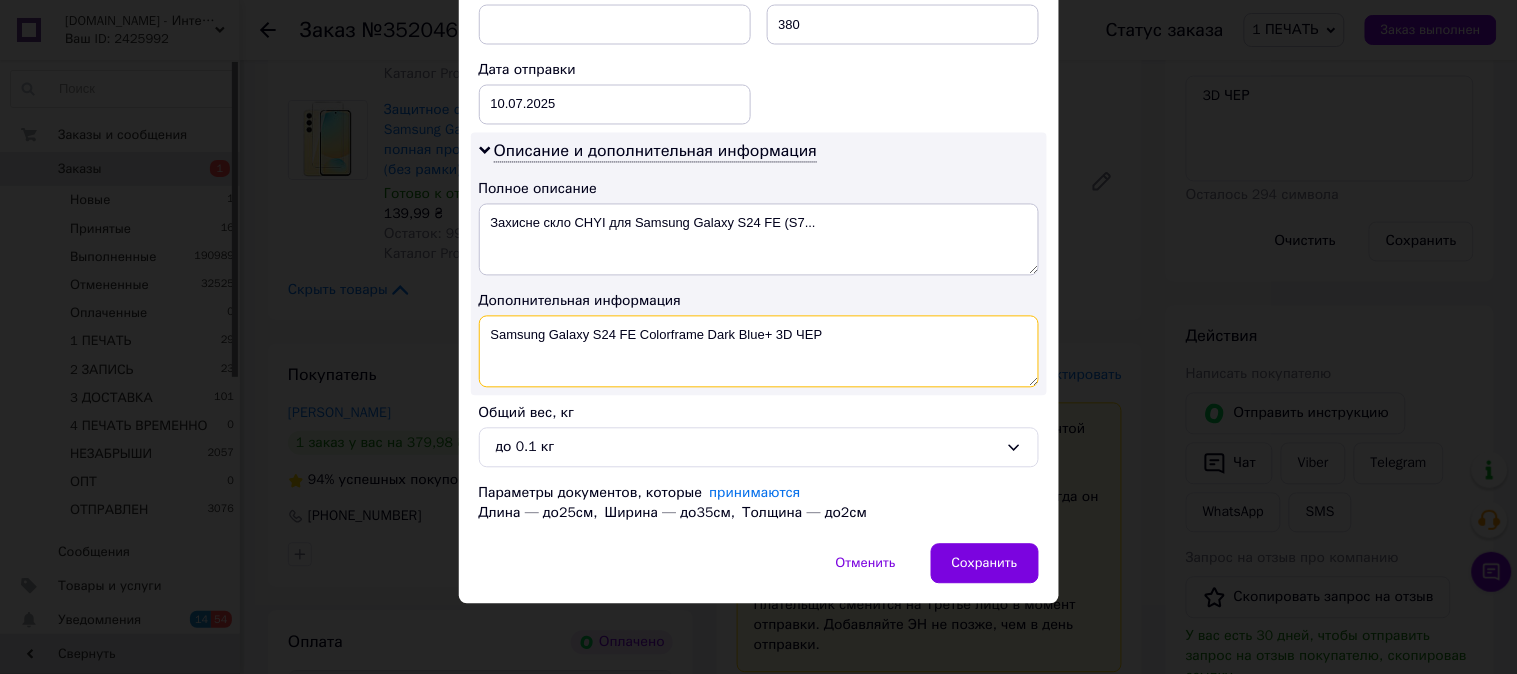 click on "Samsung Galaxy S24 FE Colorframe Dark Blue+ 3D ЧЕР" at bounding box center (759, 352) 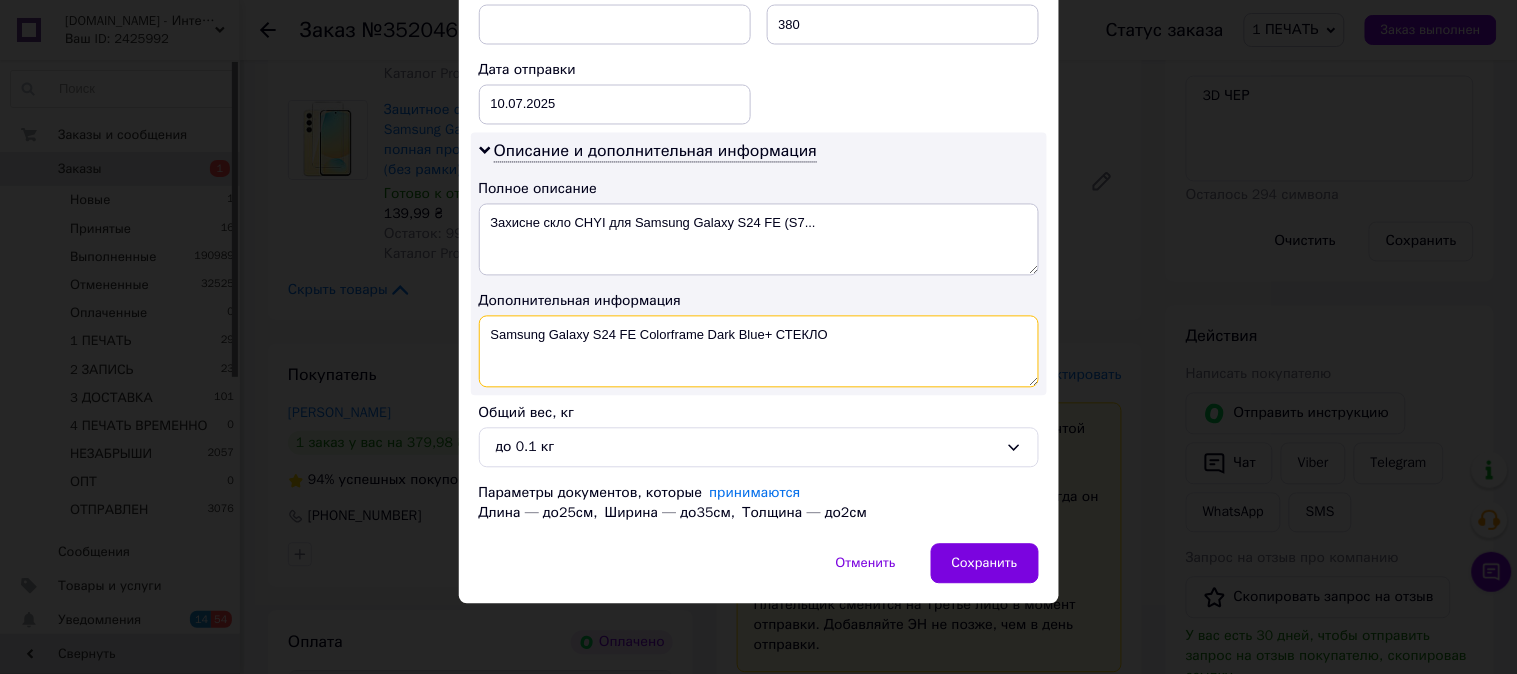 click on "Samsung Galaxy S24 FE Colorframe Dark Blue+ СТЕКЛО" at bounding box center (759, 352) 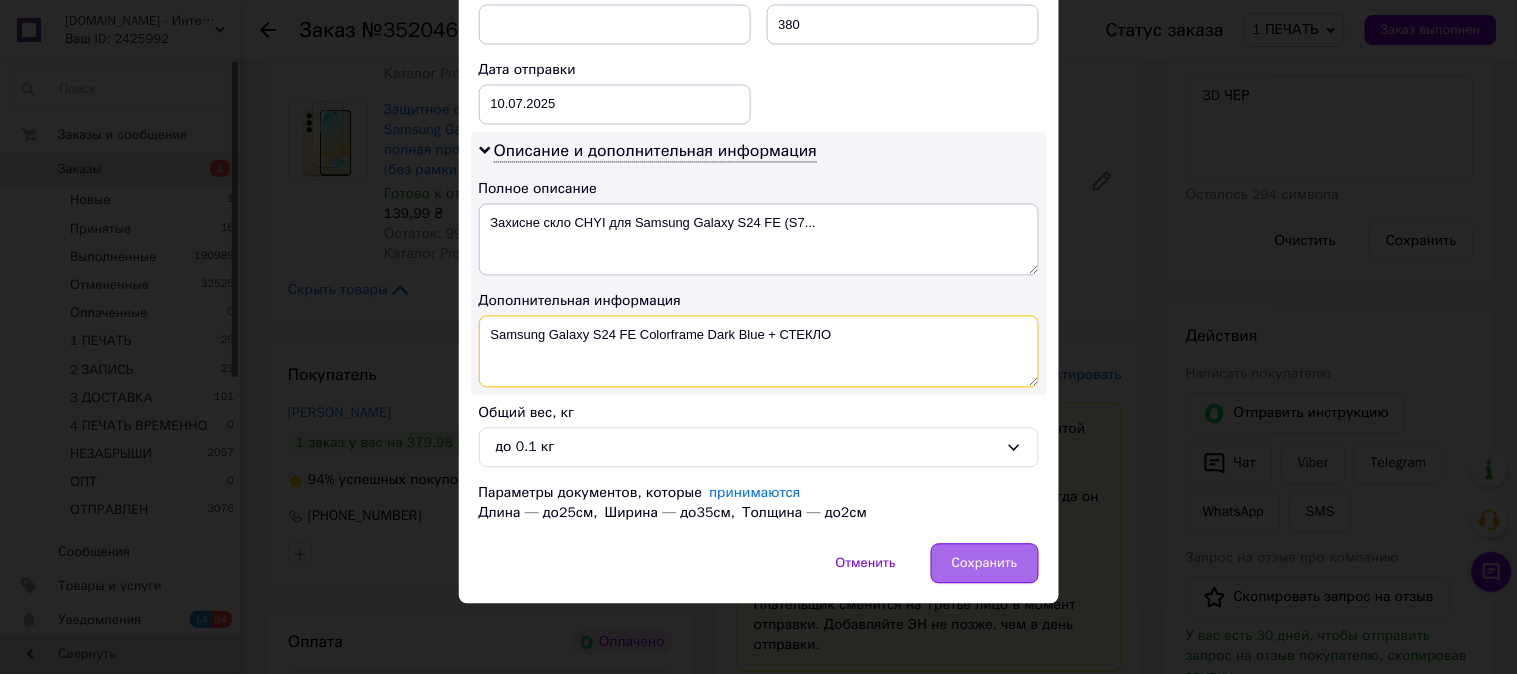 type on "Samsung Galaxy S24 FE Colorframe Dark Blue + СТЕКЛО" 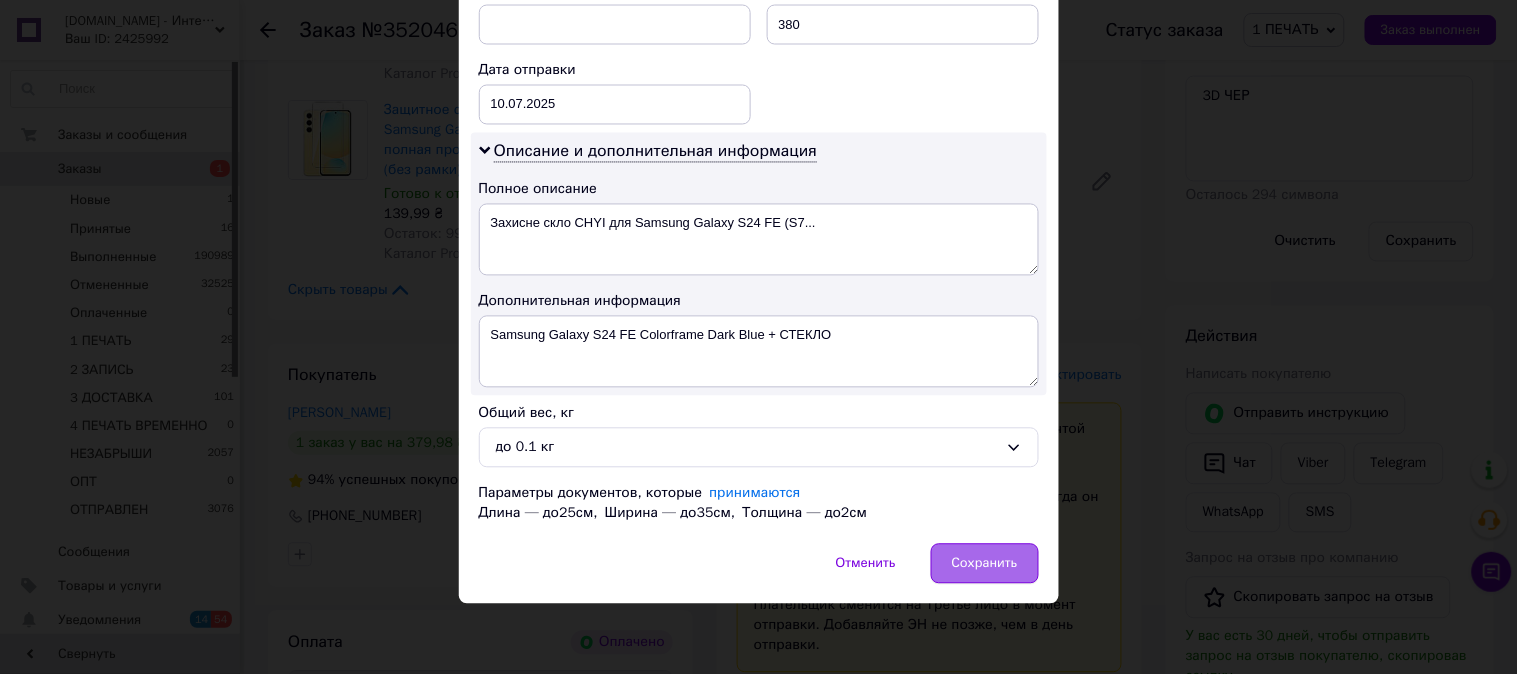 click on "Сохранить" at bounding box center (985, 564) 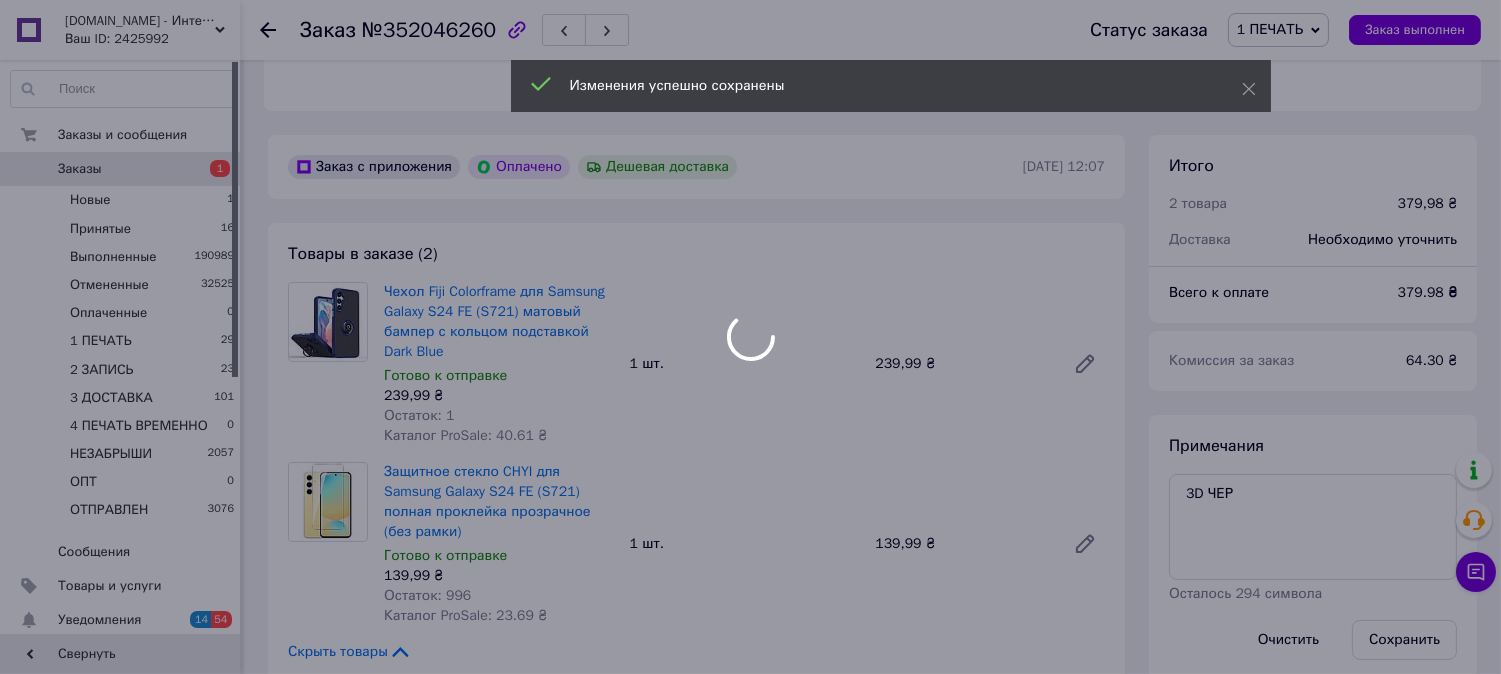 scroll, scrollTop: 386, scrollLeft: 0, axis: vertical 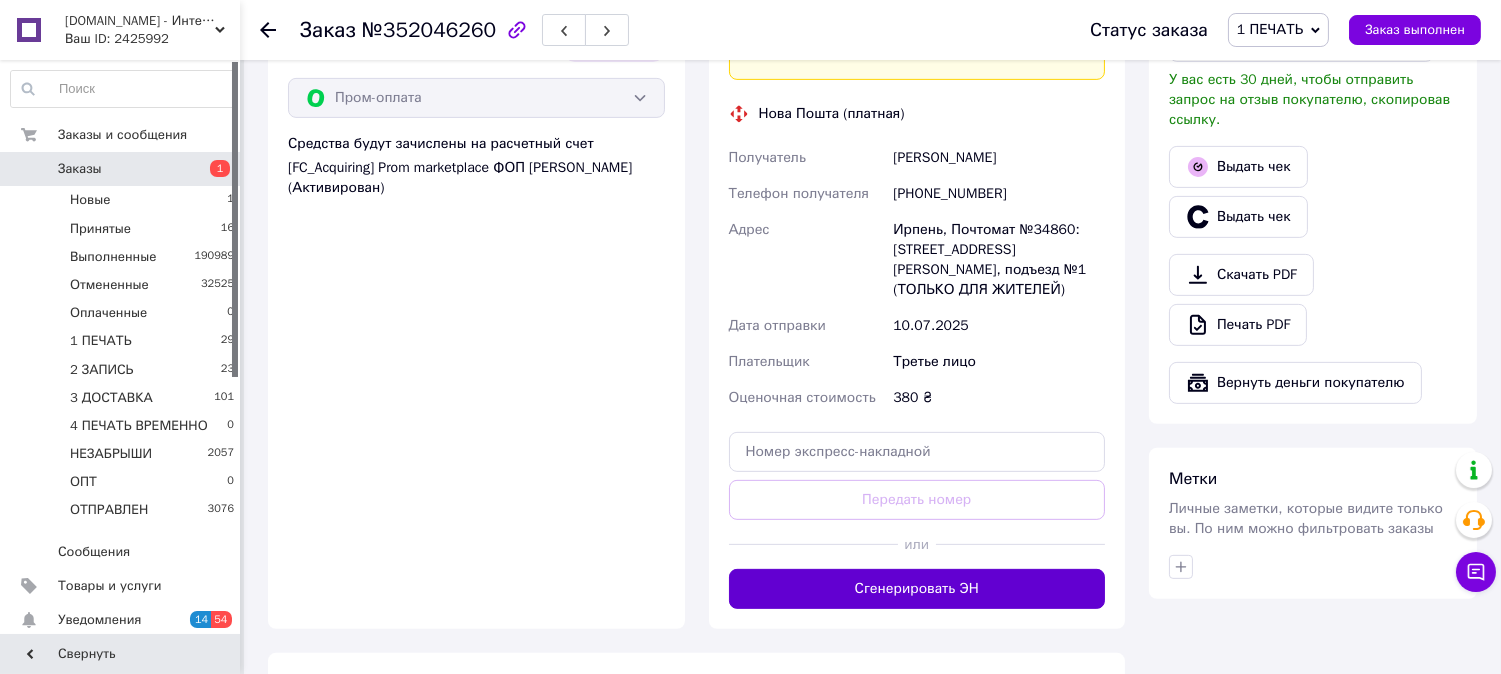 click on "Сгенерировать ЭН" at bounding box center [917, 589] 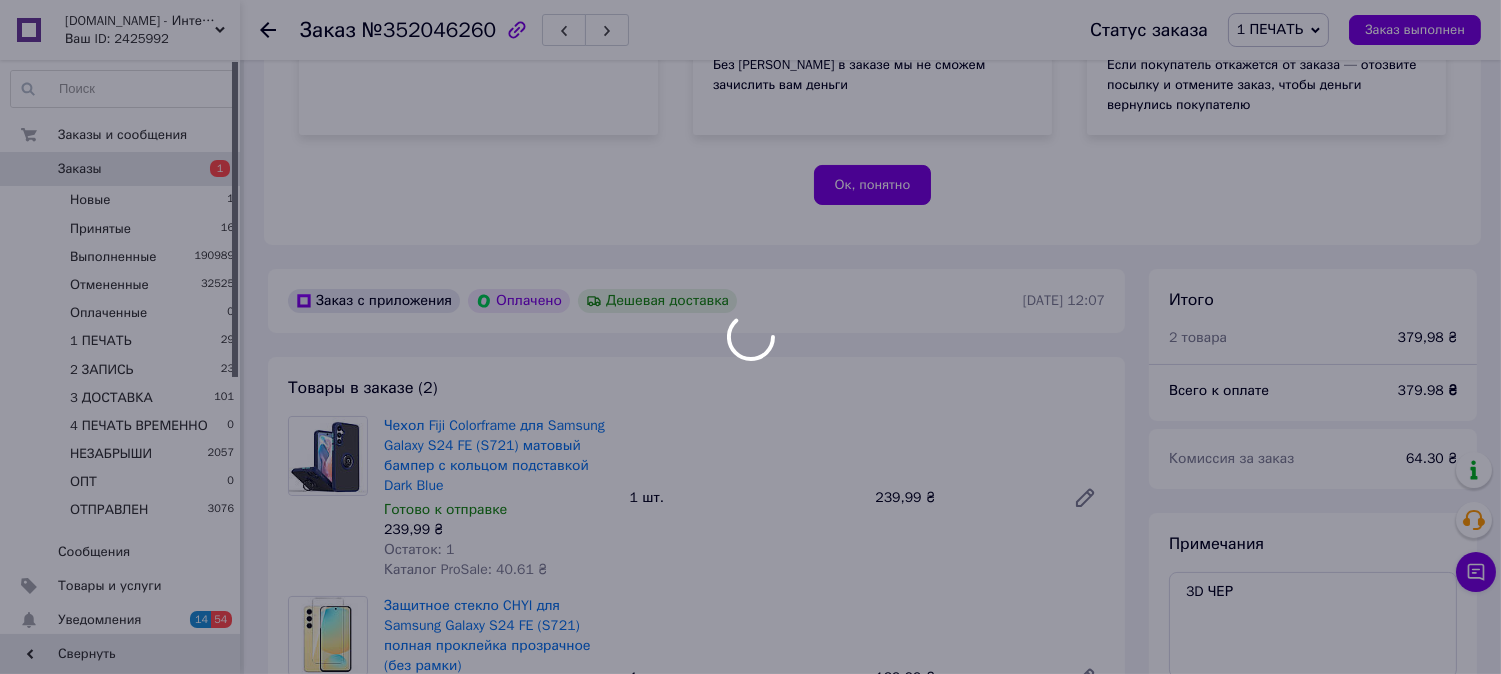scroll, scrollTop: 370, scrollLeft: 0, axis: vertical 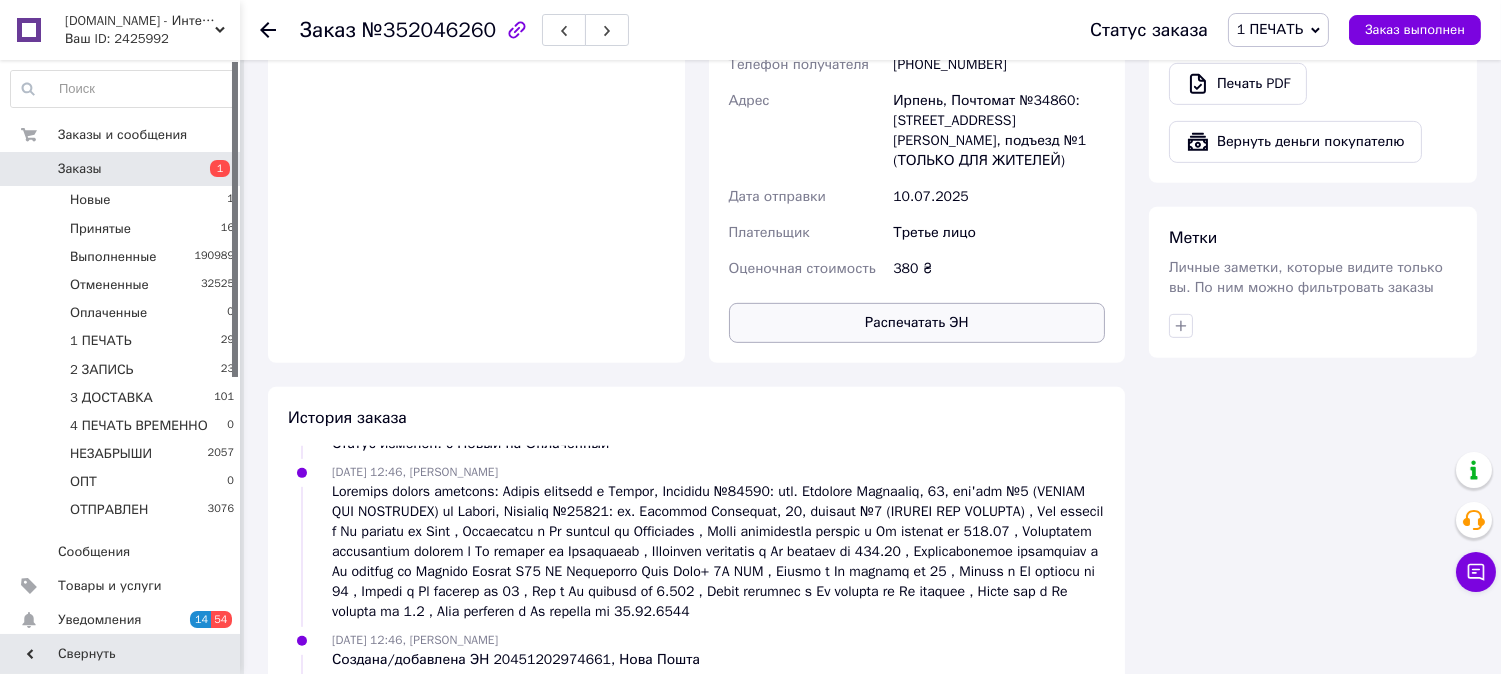 click on "Распечатать ЭН" at bounding box center [917, 323] 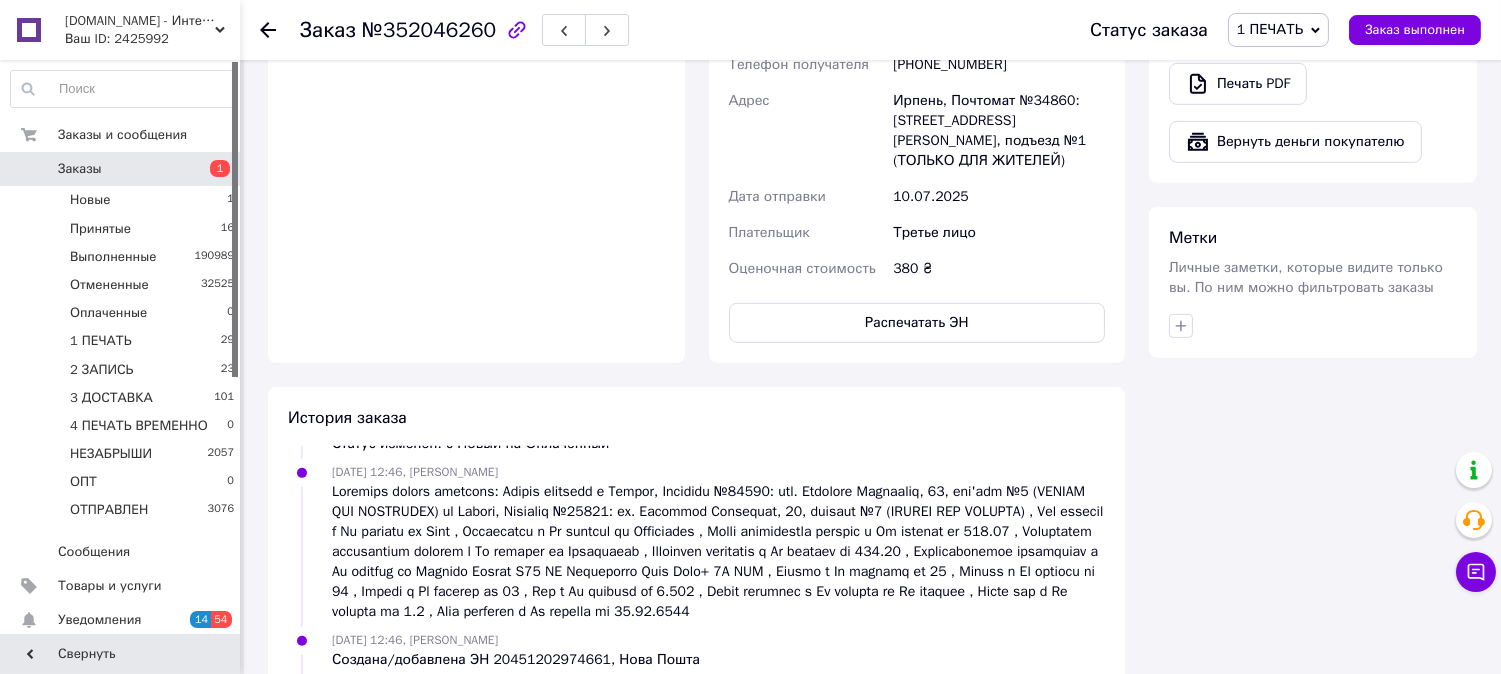 type 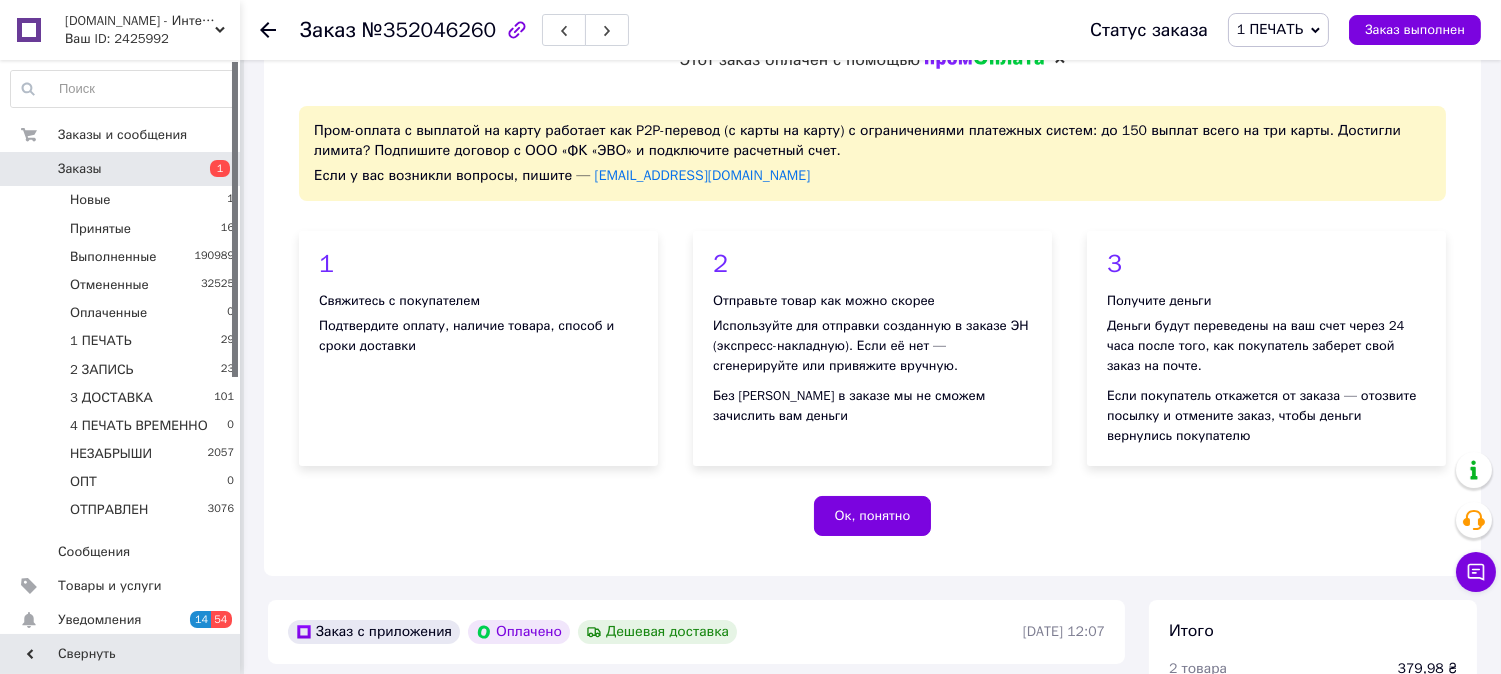 scroll, scrollTop: 0, scrollLeft: 0, axis: both 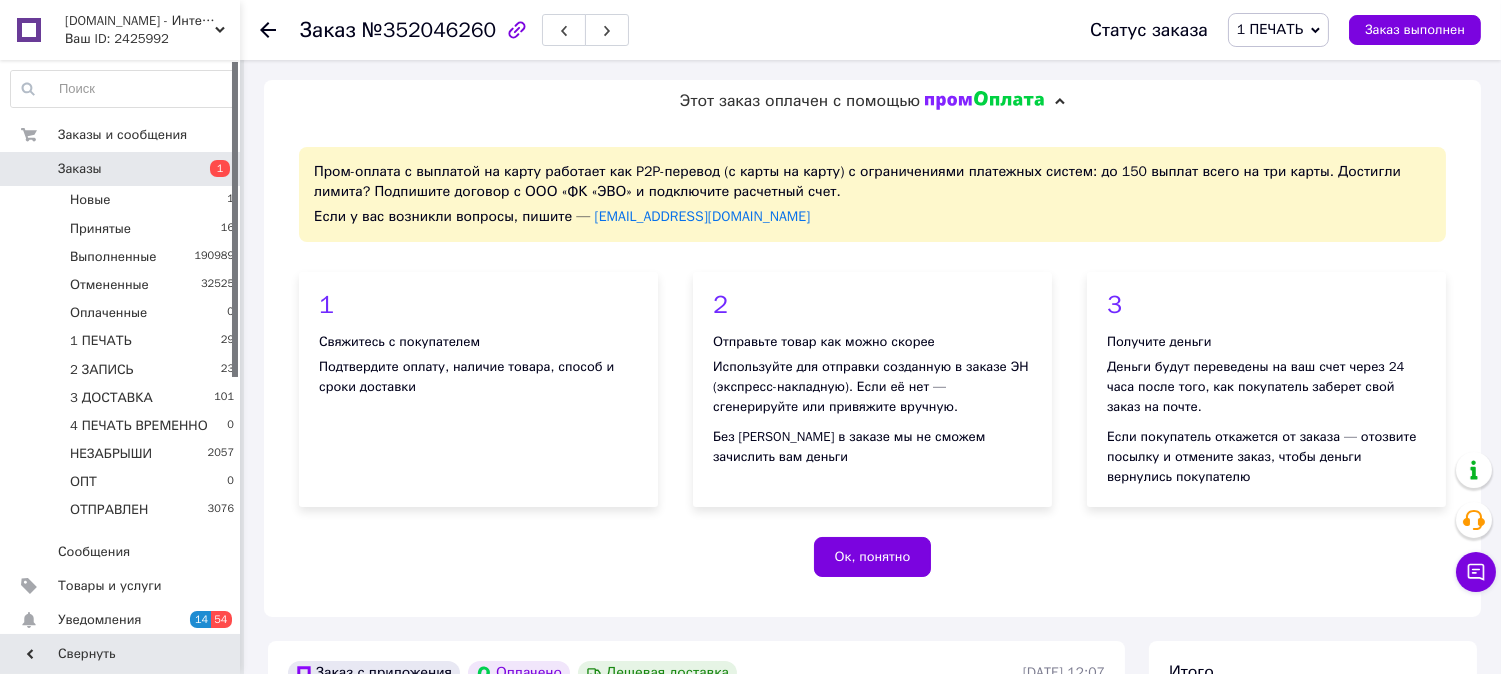 click on "1 ПЕЧАТЬ" at bounding box center [1270, 29] 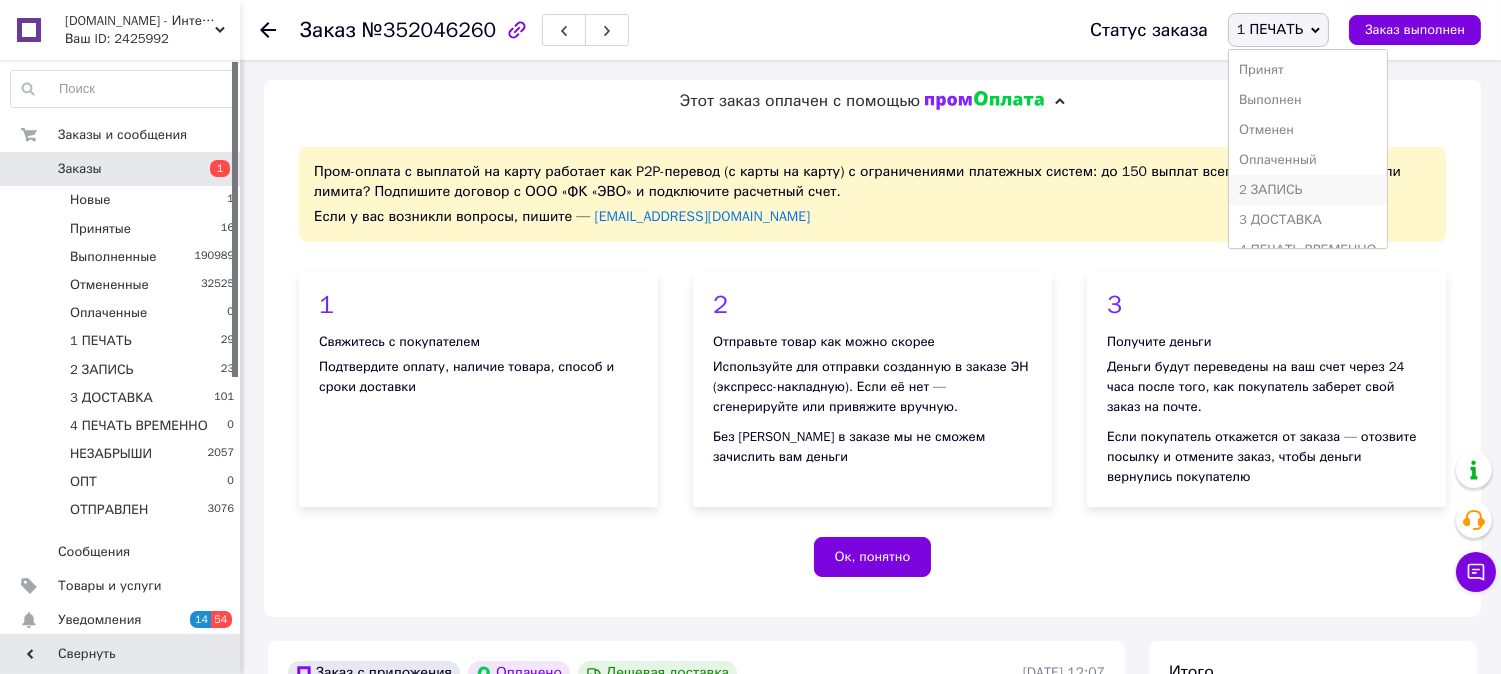 click on "2 ЗАПИСЬ" at bounding box center [1308, 190] 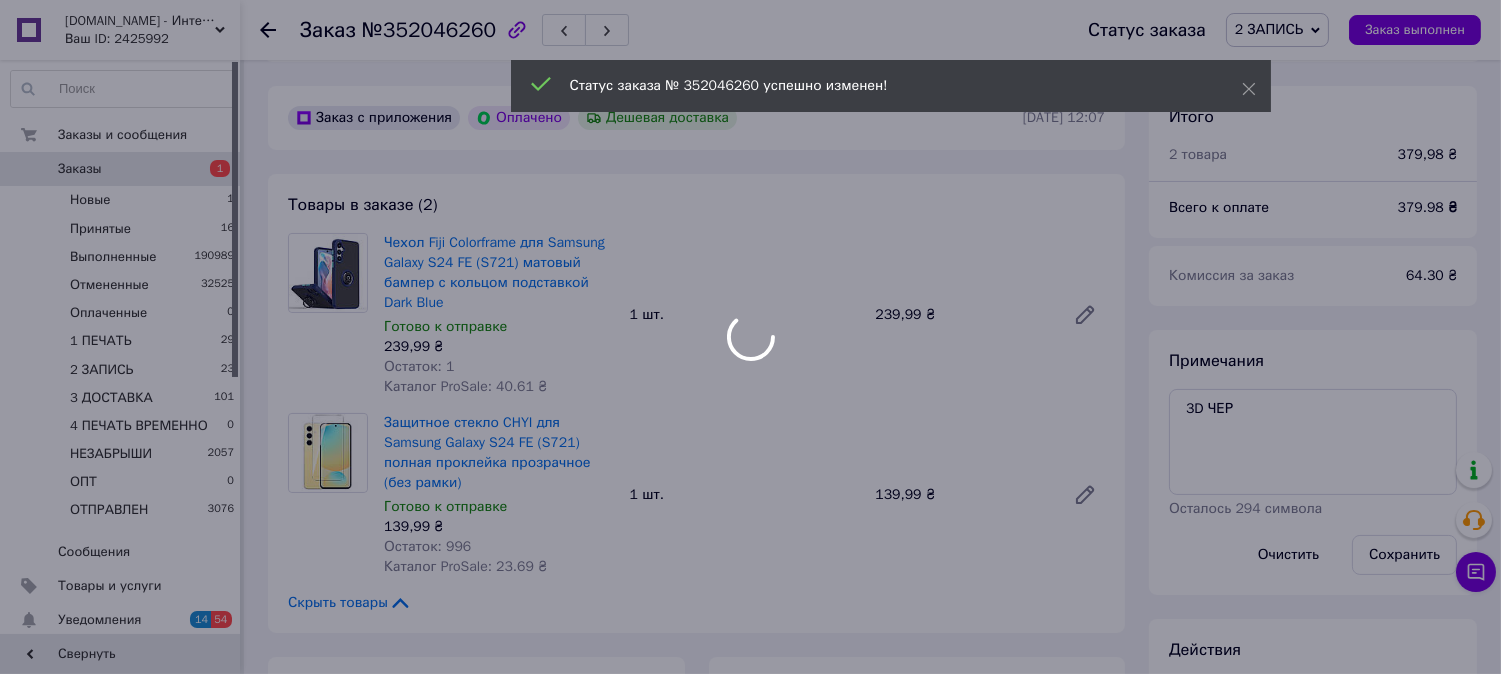 scroll, scrollTop: 592, scrollLeft: 0, axis: vertical 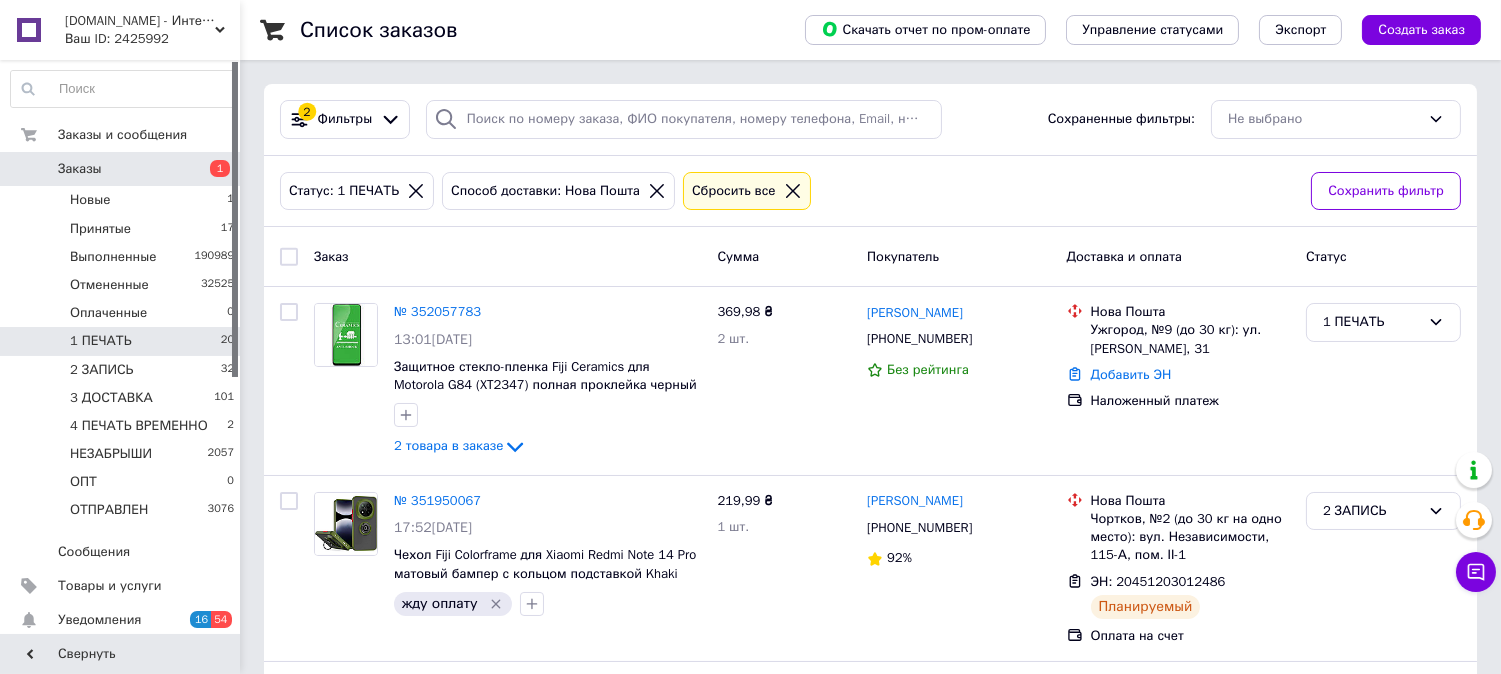 click on "1 ПЕЧАТЬ 20" at bounding box center [123, 341] 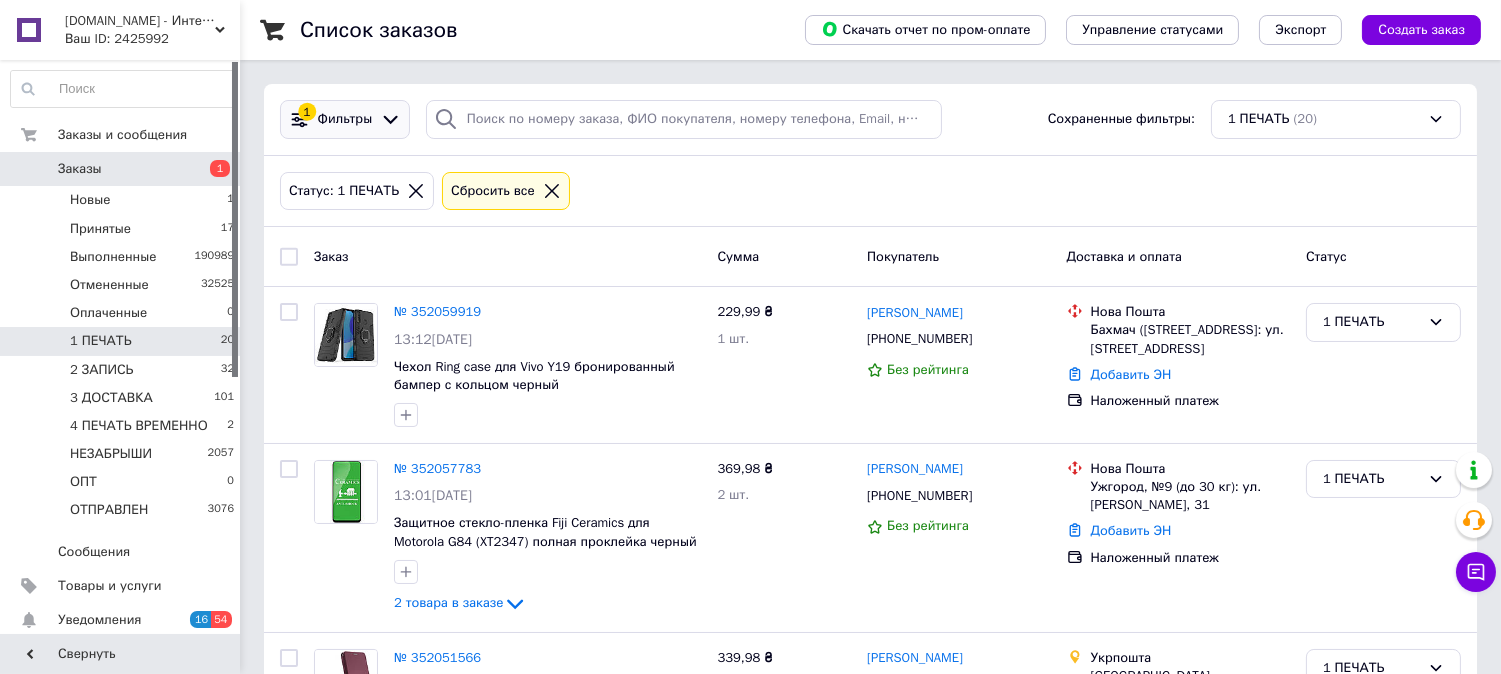 click on "Фильтры" at bounding box center [345, 119] 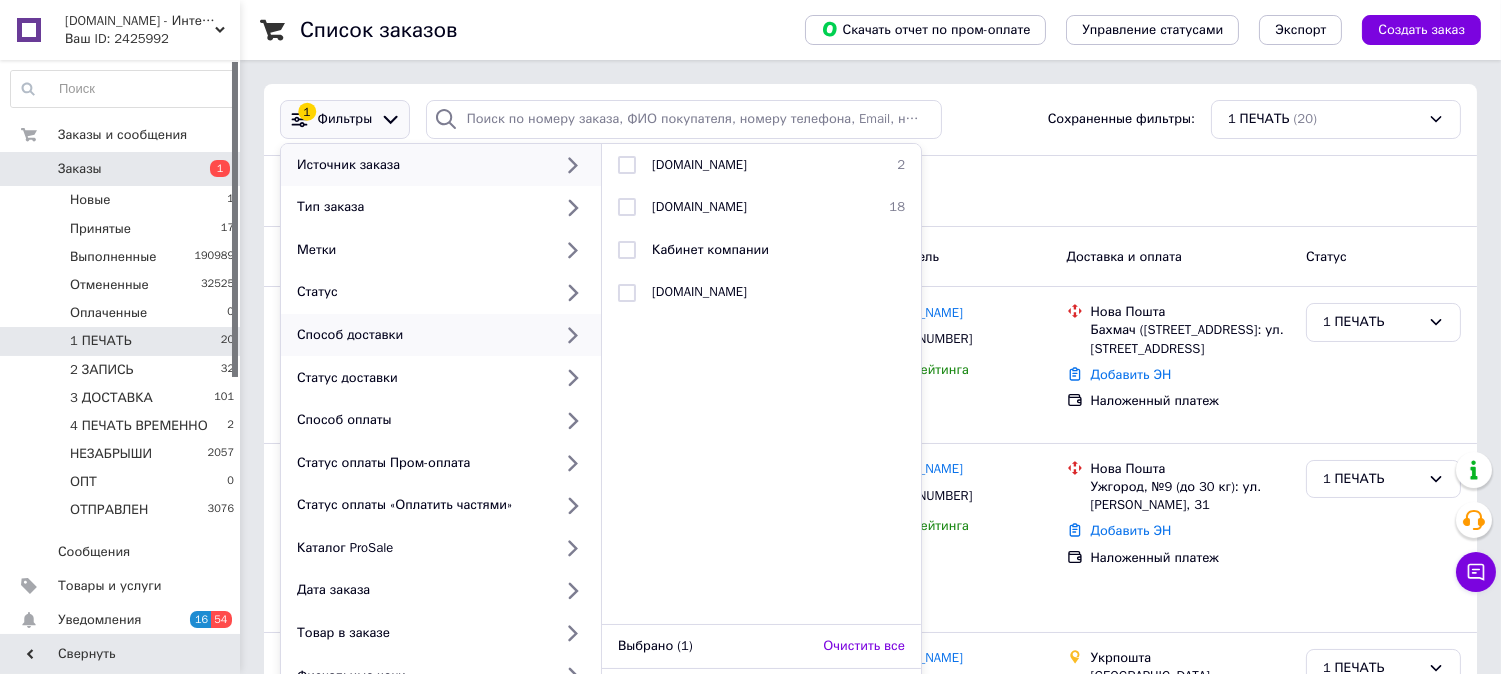 click on "Способ доставки" at bounding box center (441, 335) 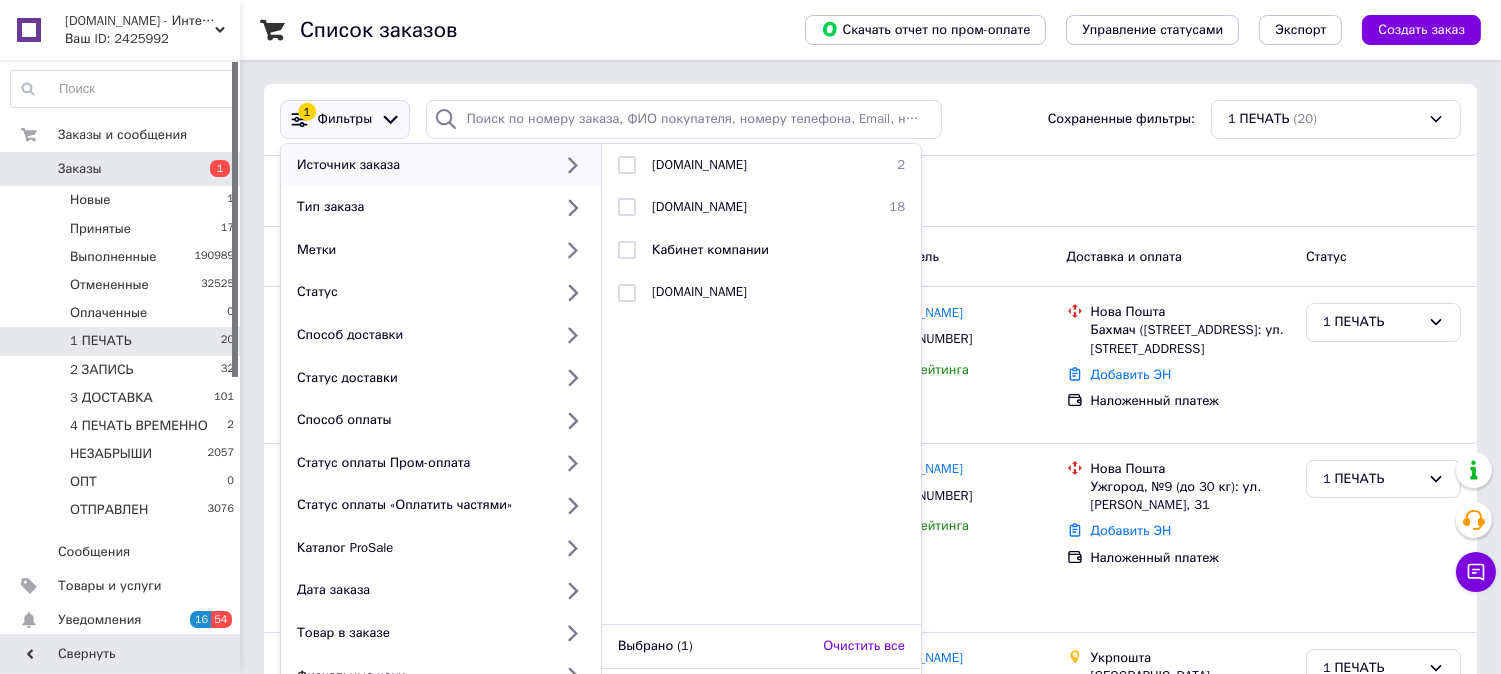 click on "Список заказов" at bounding box center [532, 30] 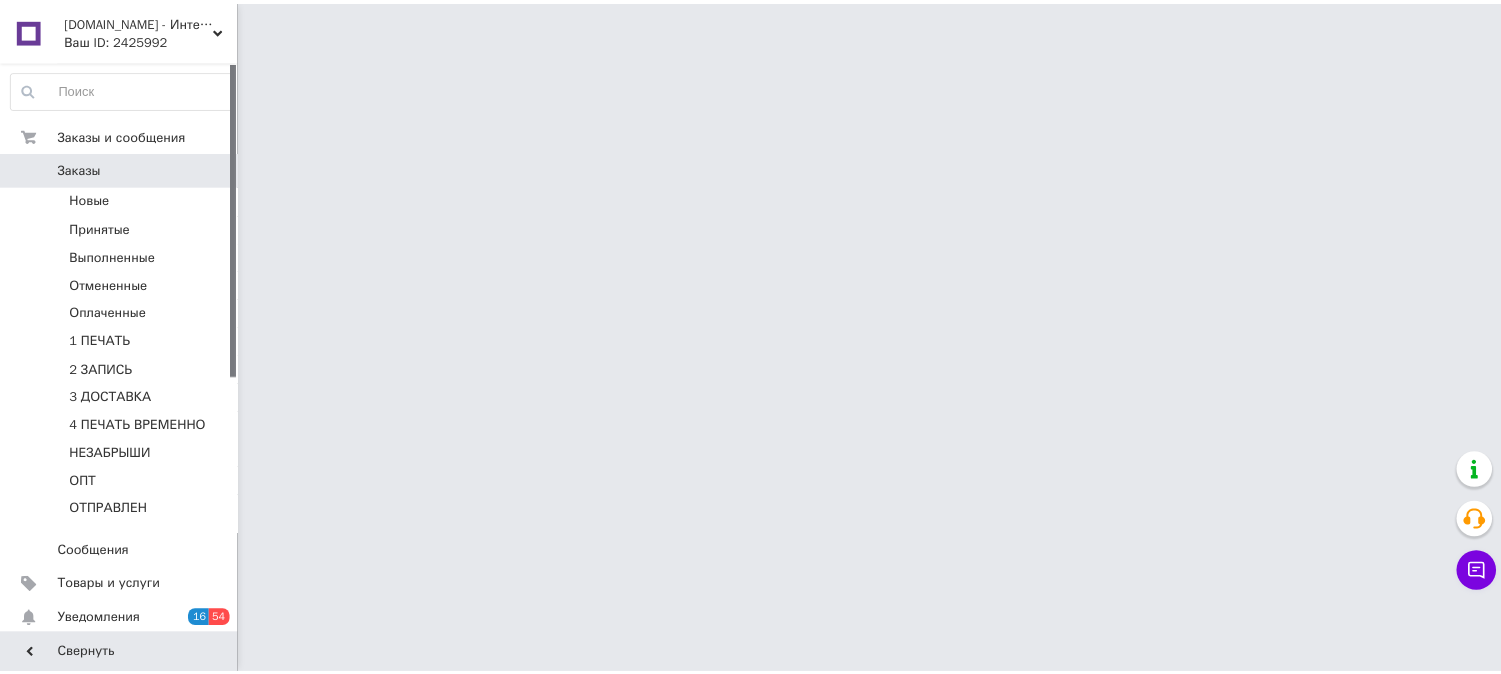 scroll, scrollTop: 0, scrollLeft: 0, axis: both 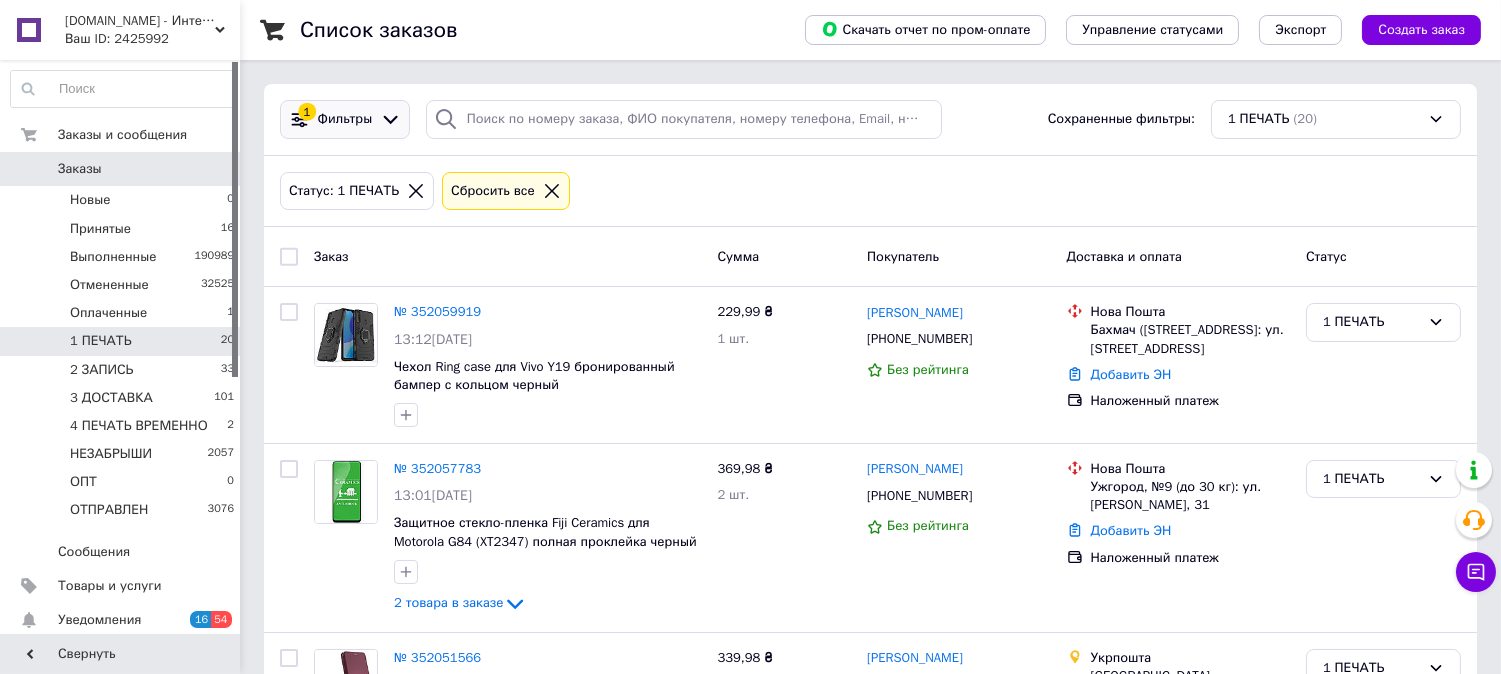 click on "Фильтры" at bounding box center (345, 119) 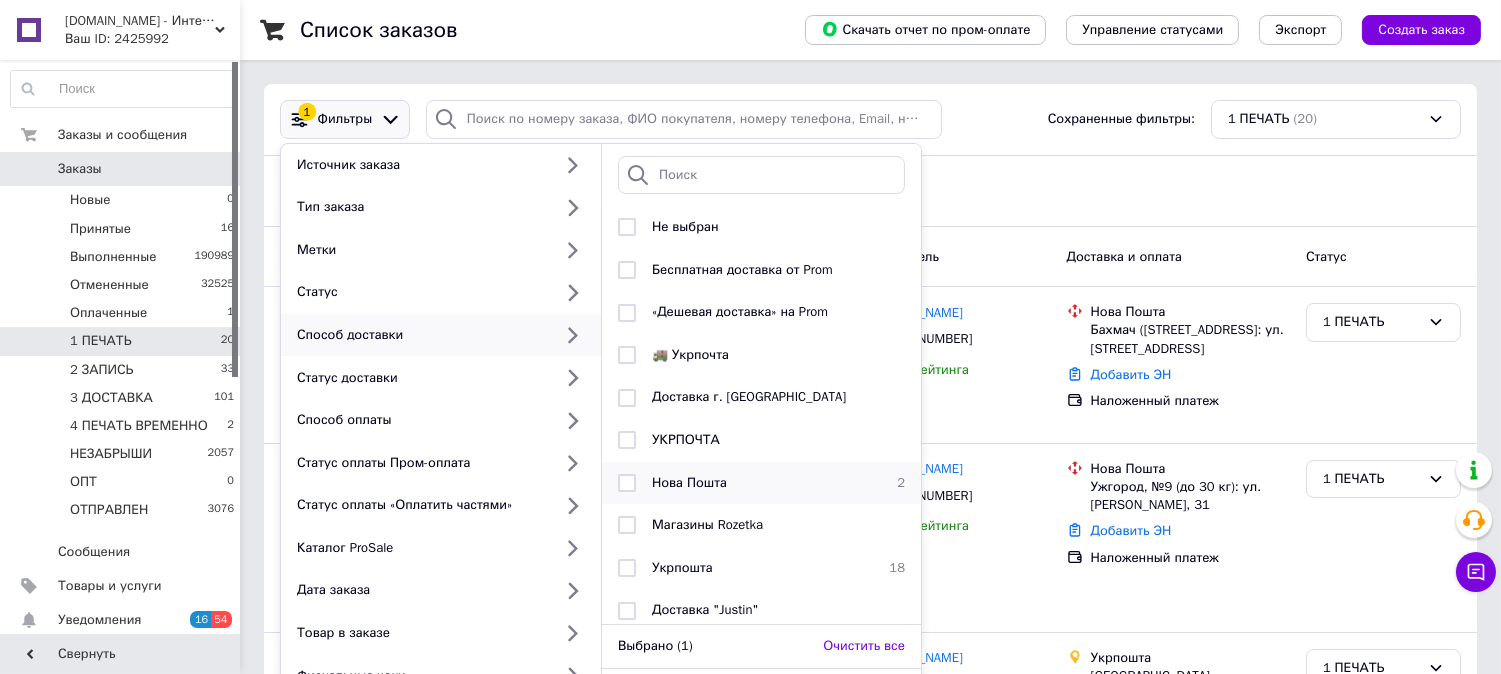 scroll, scrollTop: 7, scrollLeft: 0, axis: vertical 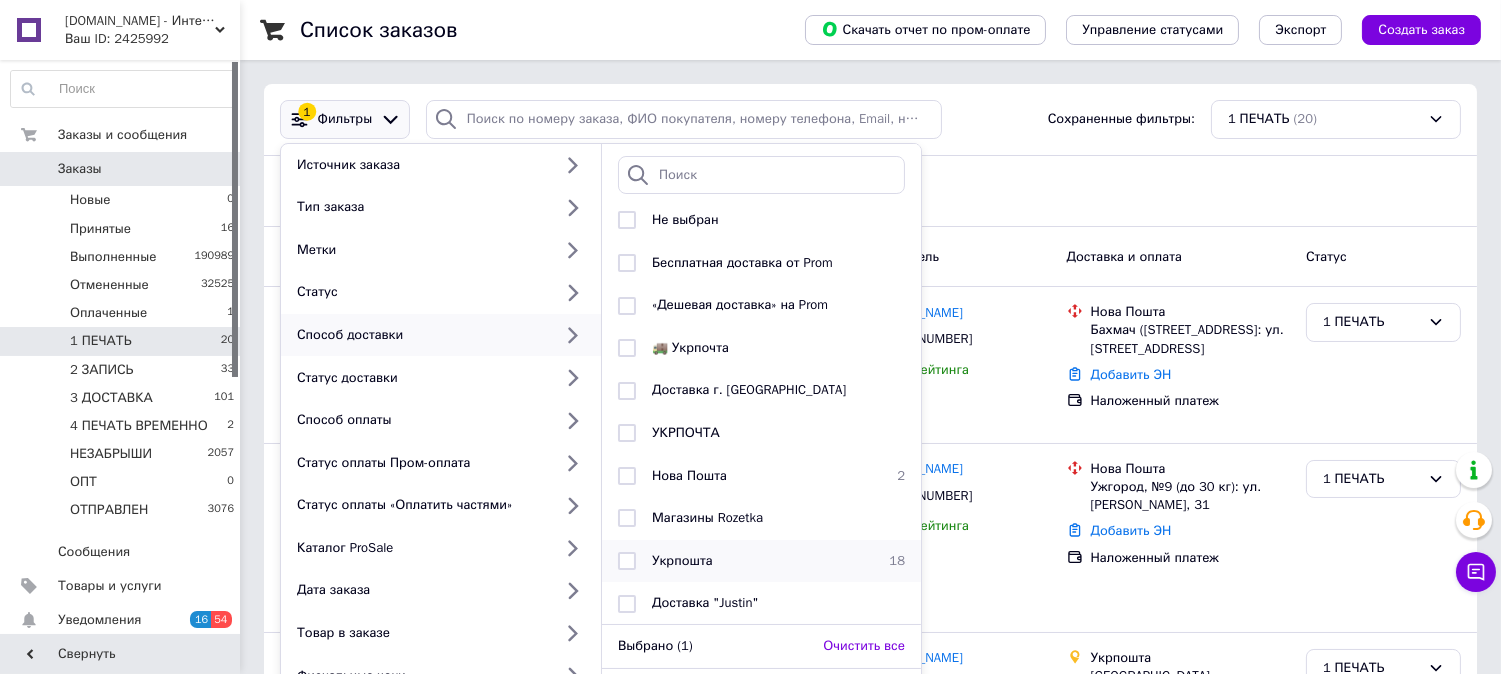 click on "Укрпошта 18" at bounding box center [761, 561] 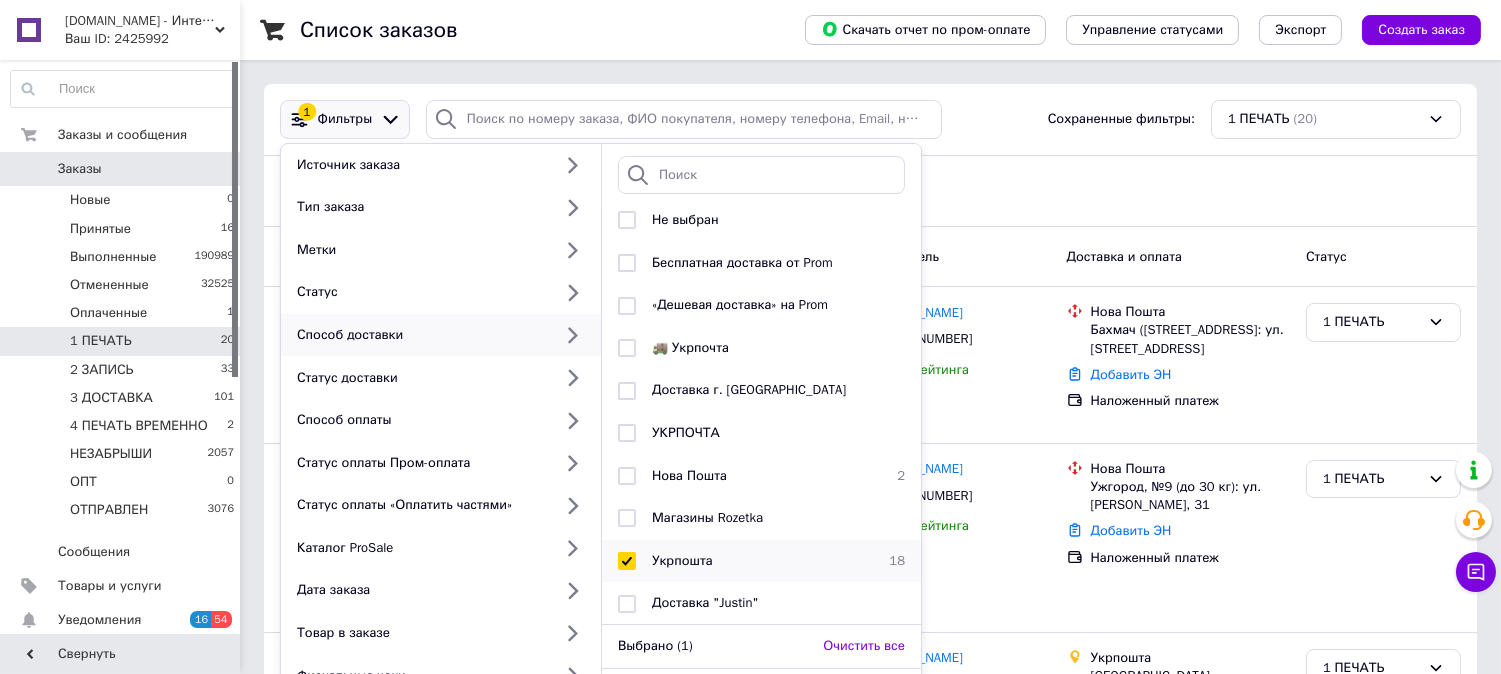 checkbox on "true" 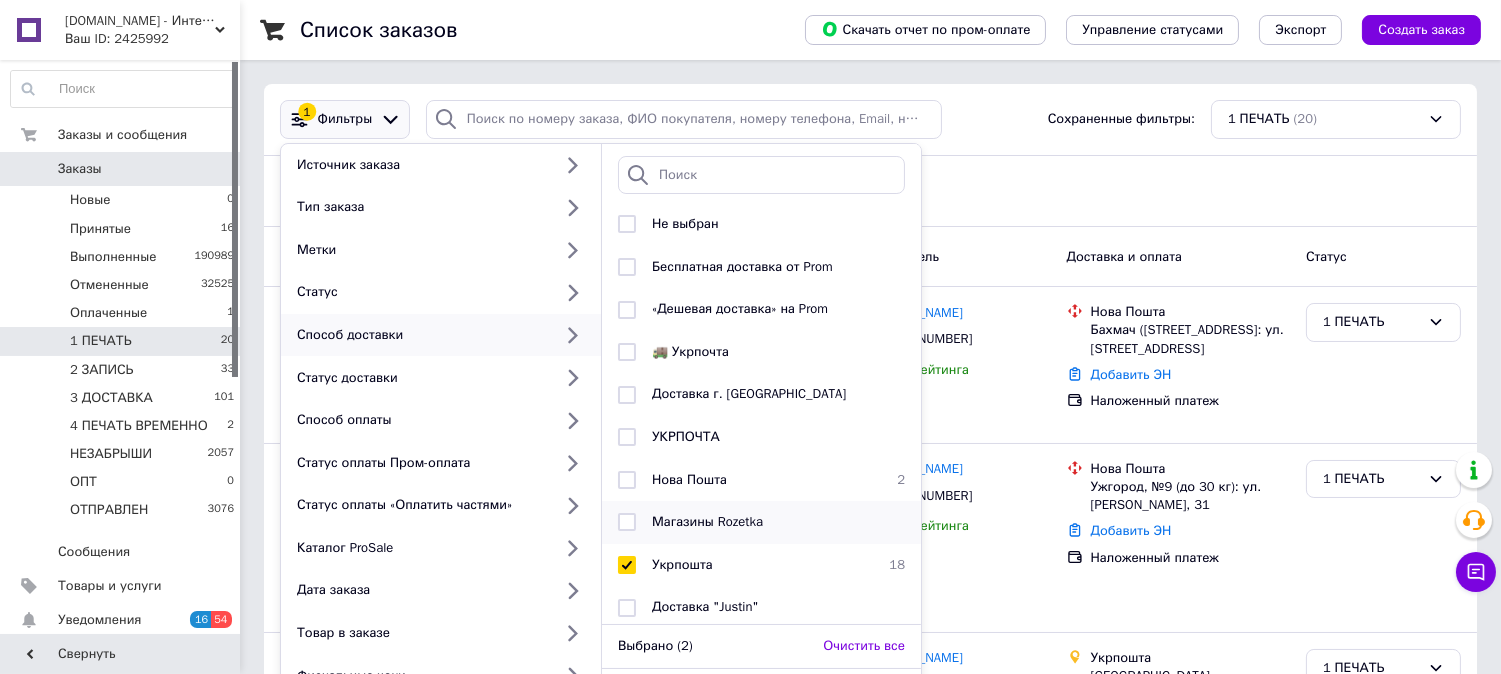 scroll, scrollTop: 7, scrollLeft: 0, axis: vertical 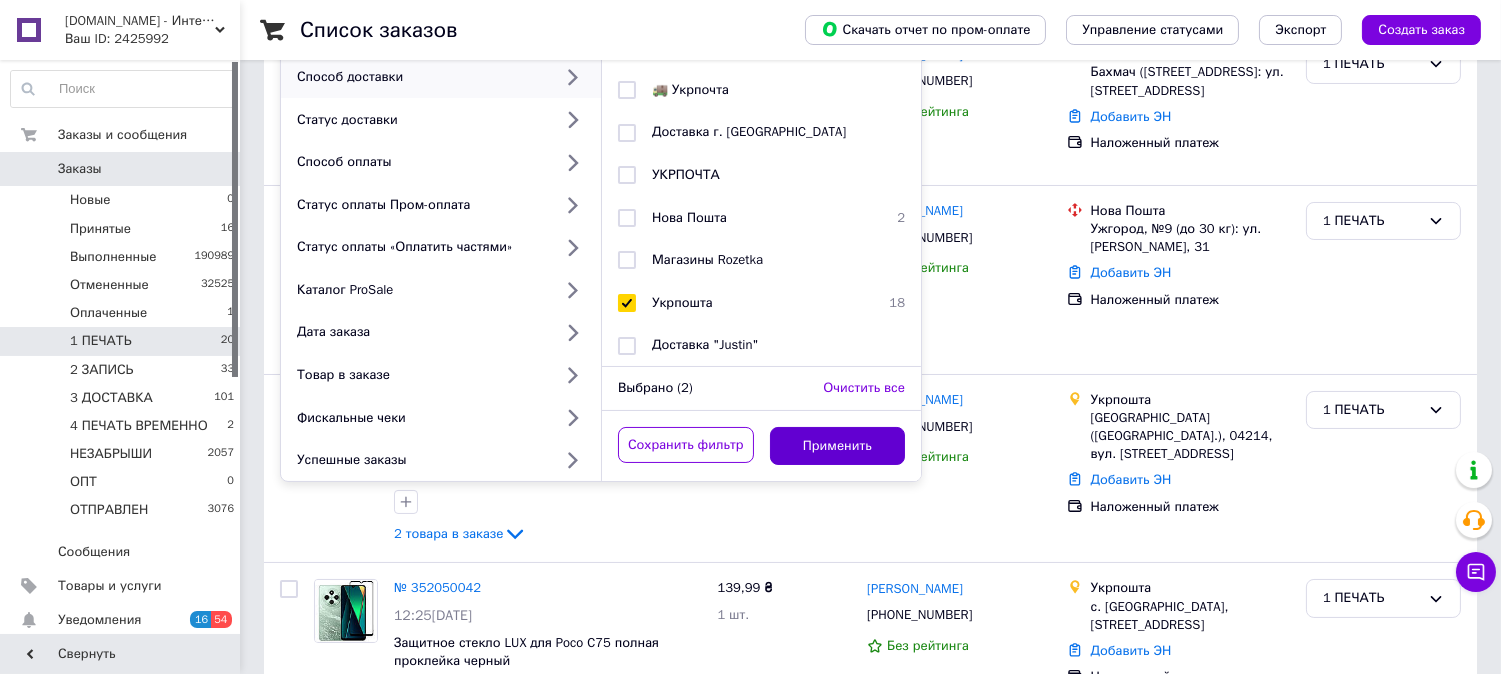 click on "Применить" at bounding box center [838, 446] 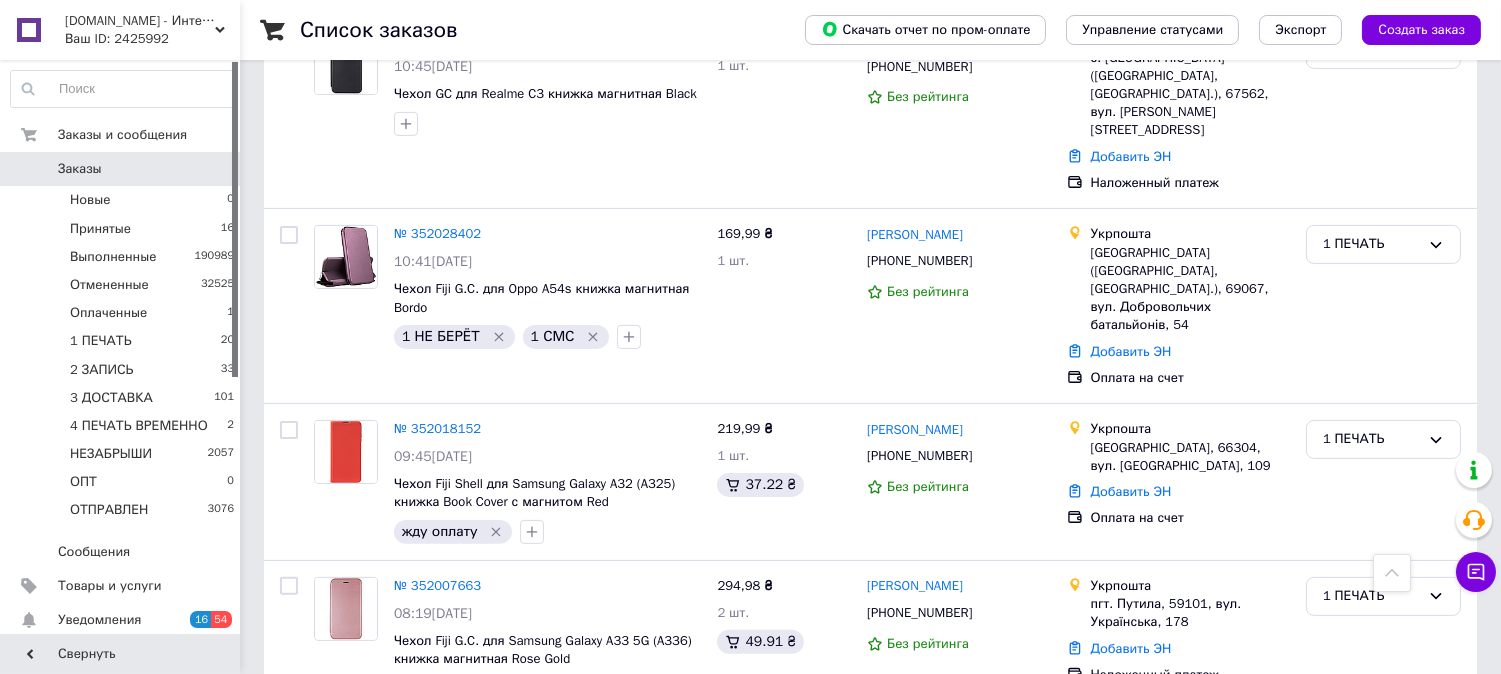 scroll, scrollTop: 1151, scrollLeft: 0, axis: vertical 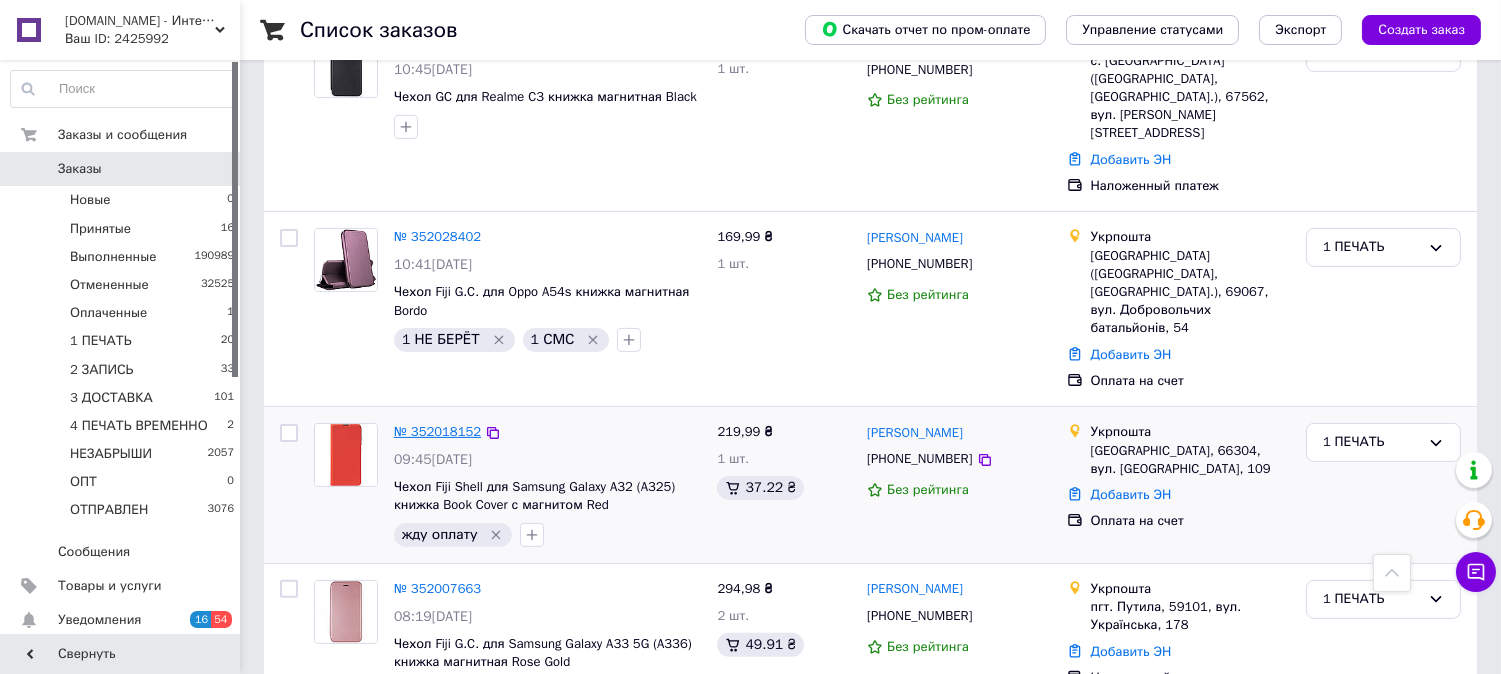 click on "№ 352018152" at bounding box center [437, 431] 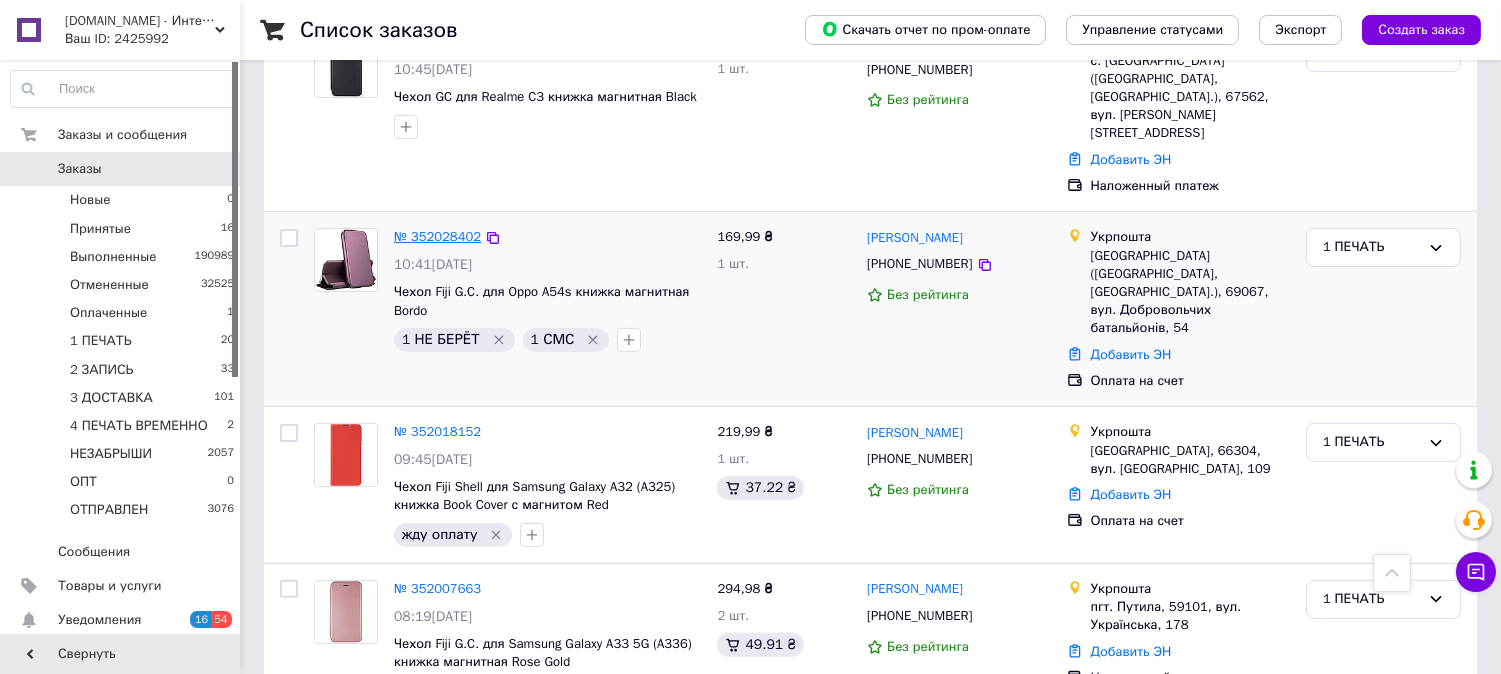 click on "№ 352028402" at bounding box center [437, 236] 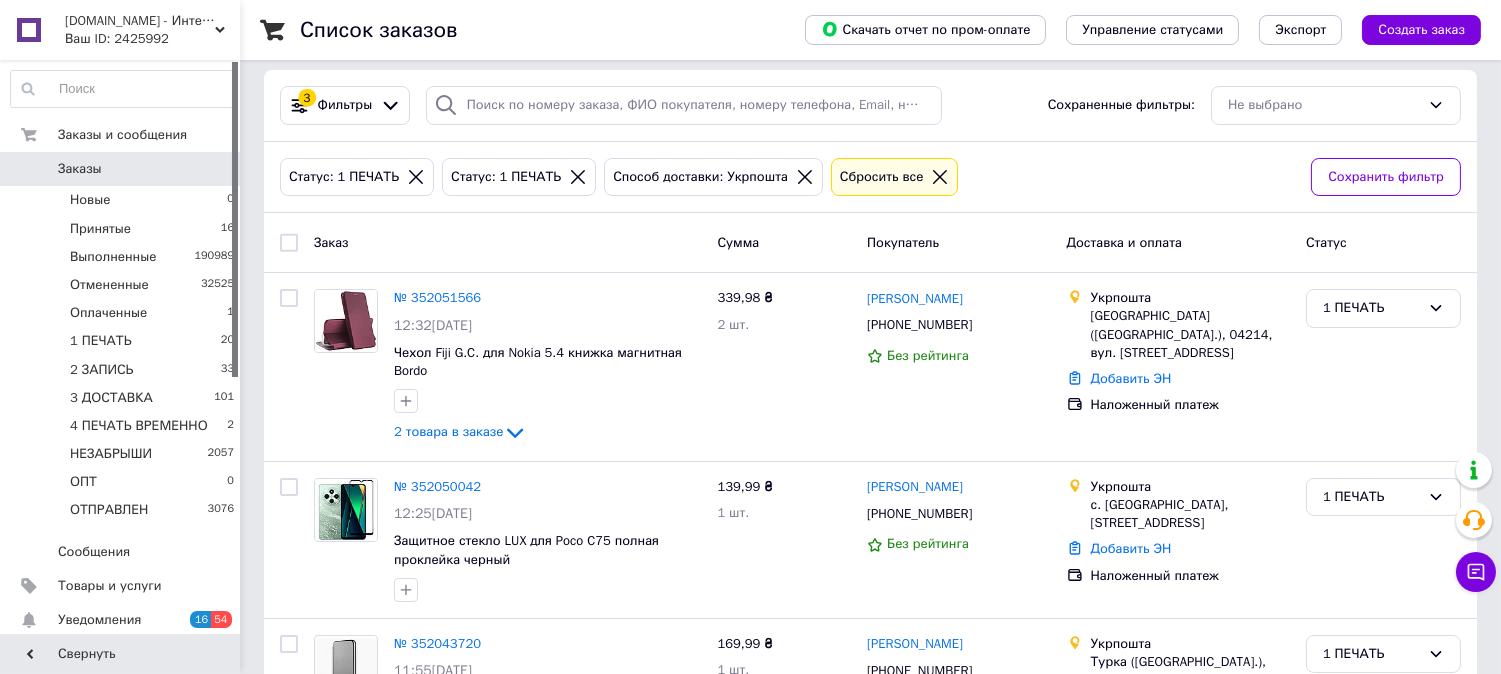 scroll, scrollTop: 0, scrollLeft: 0, axis: both 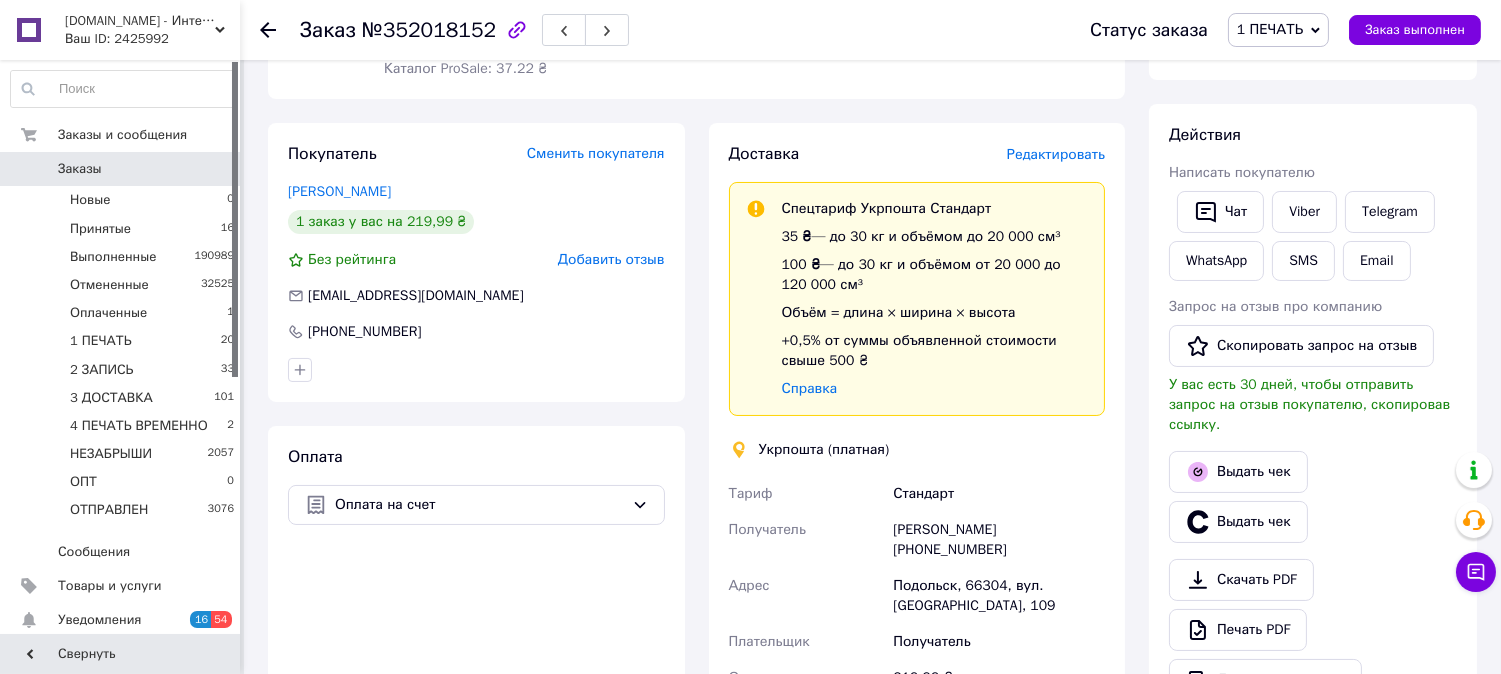 click on "Редактировать" at bounding box center (1056, 154) 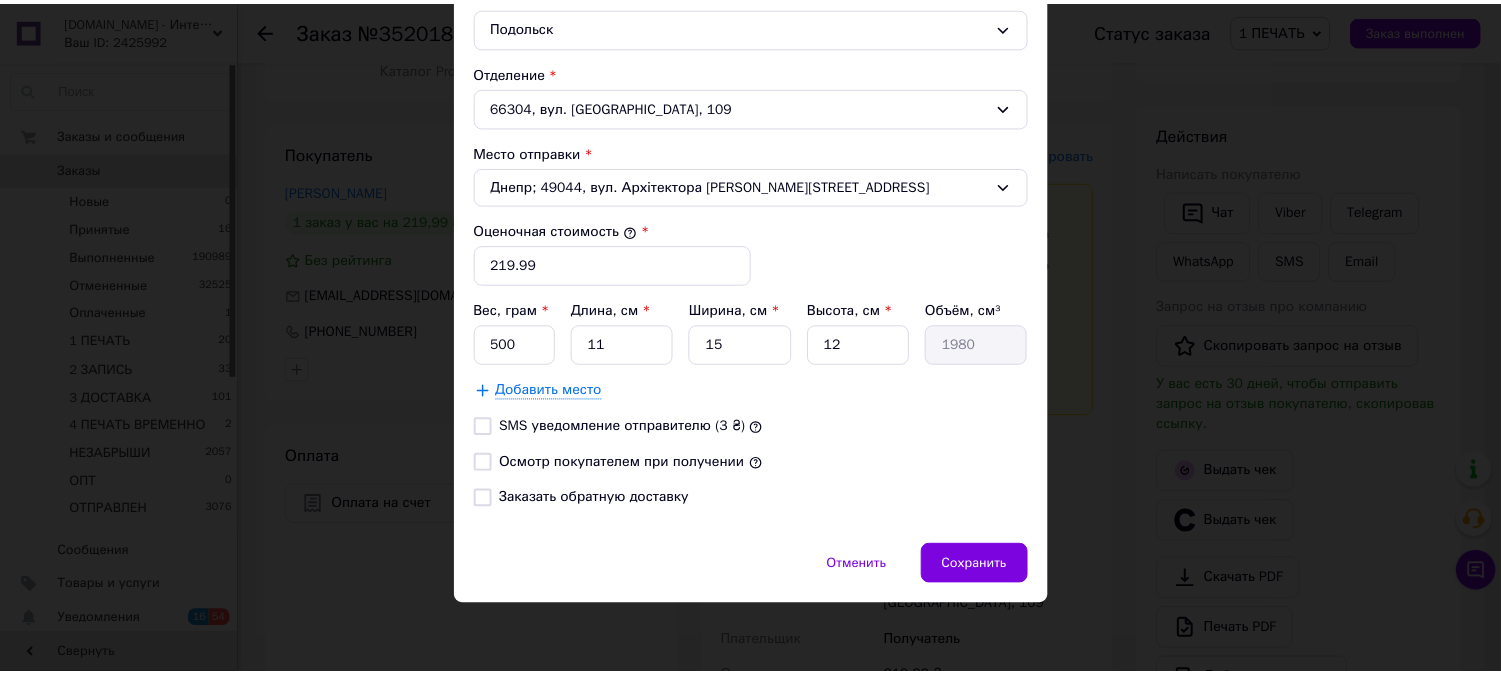 scroll, scrollTop: 651, scrollLeft: 0, axis: vertical 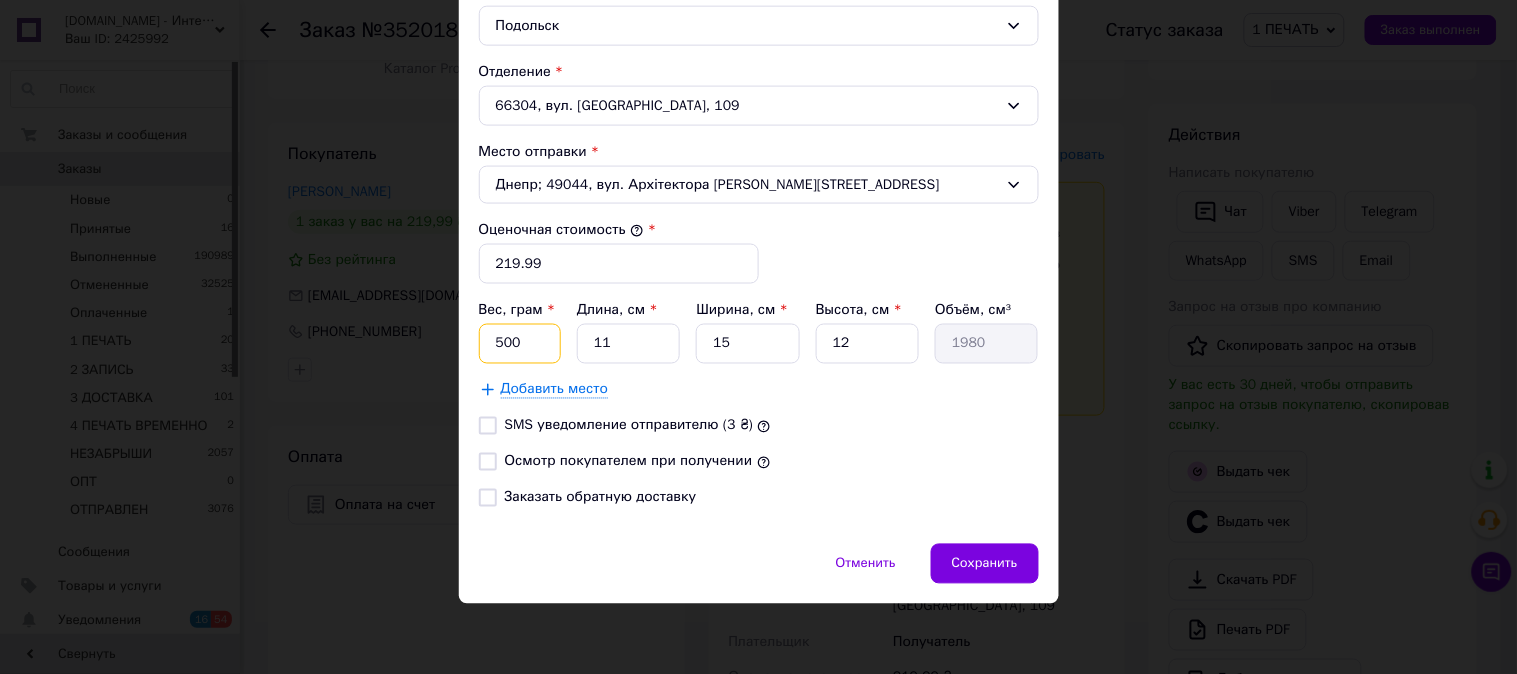 click on "500" at bounding box center [520, 344] 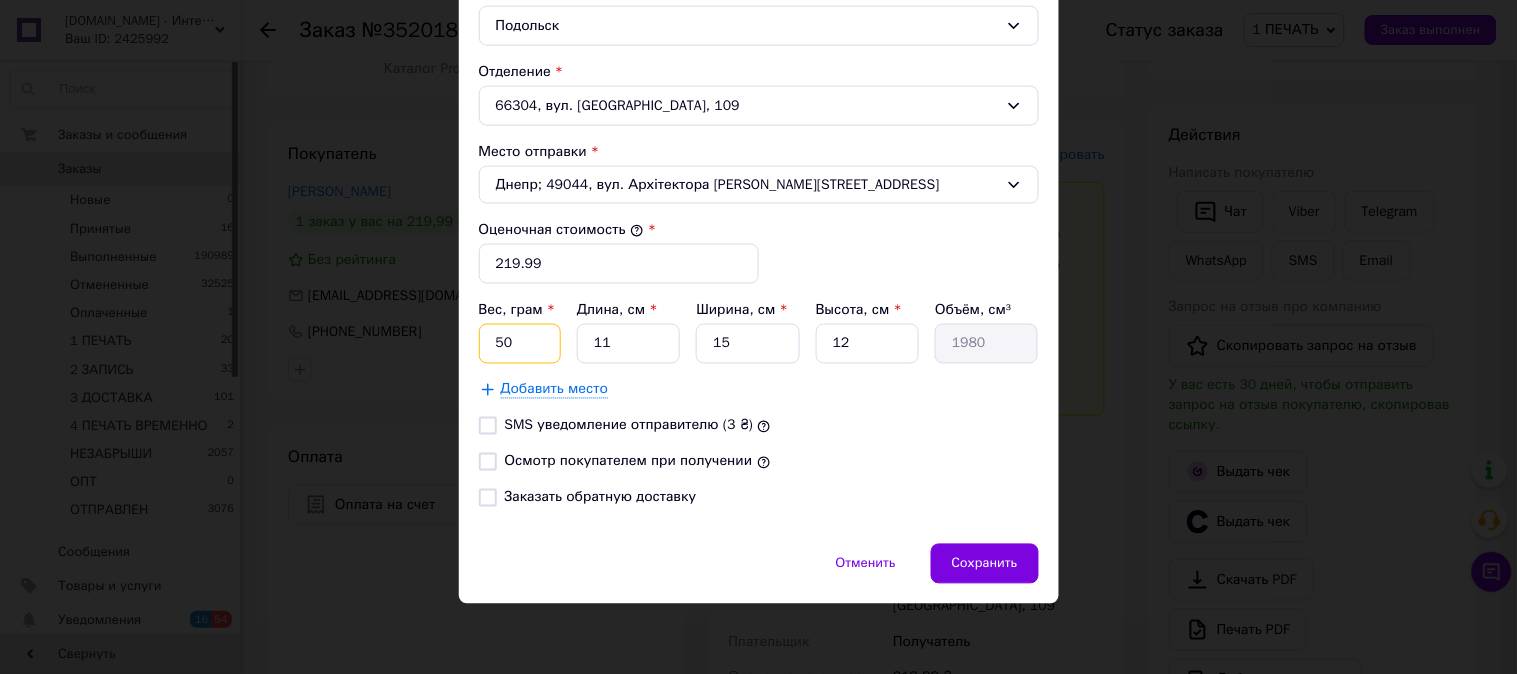 type on "5" 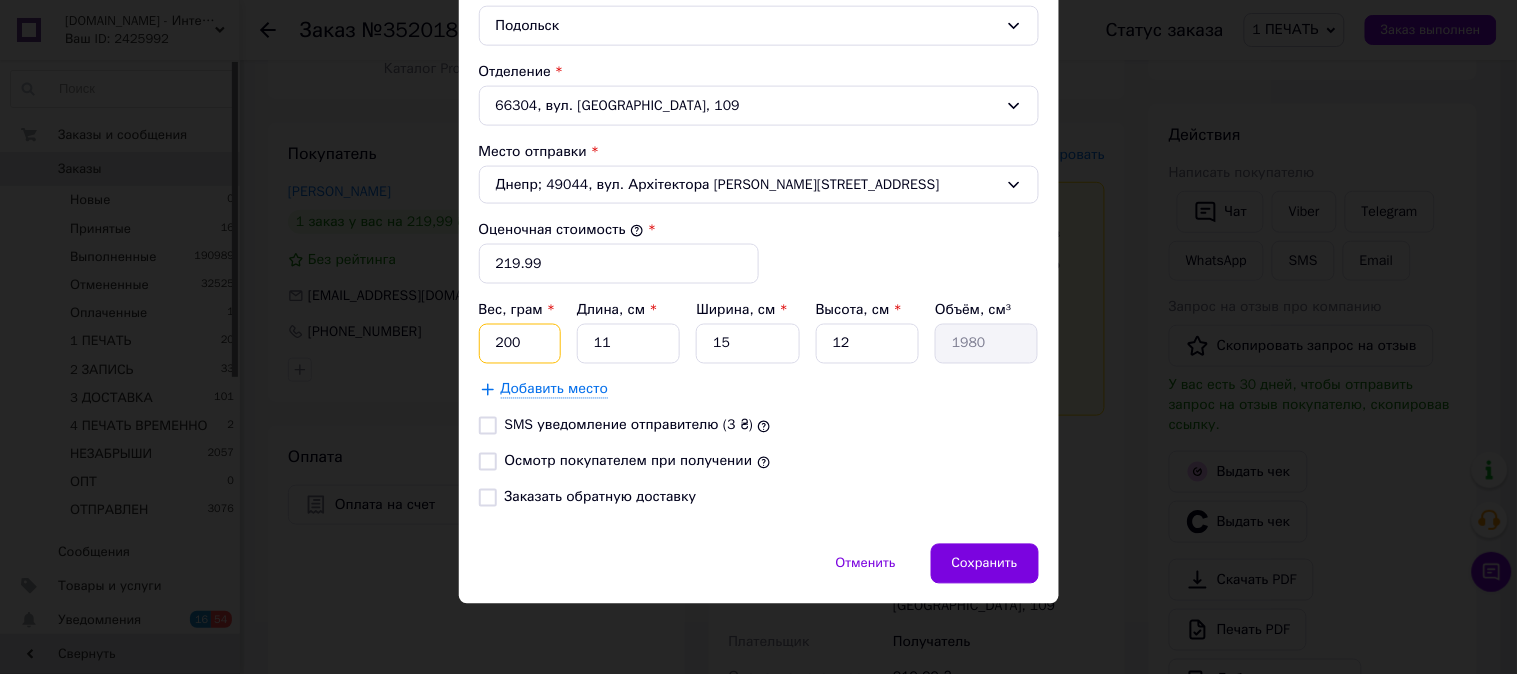 type on "200" 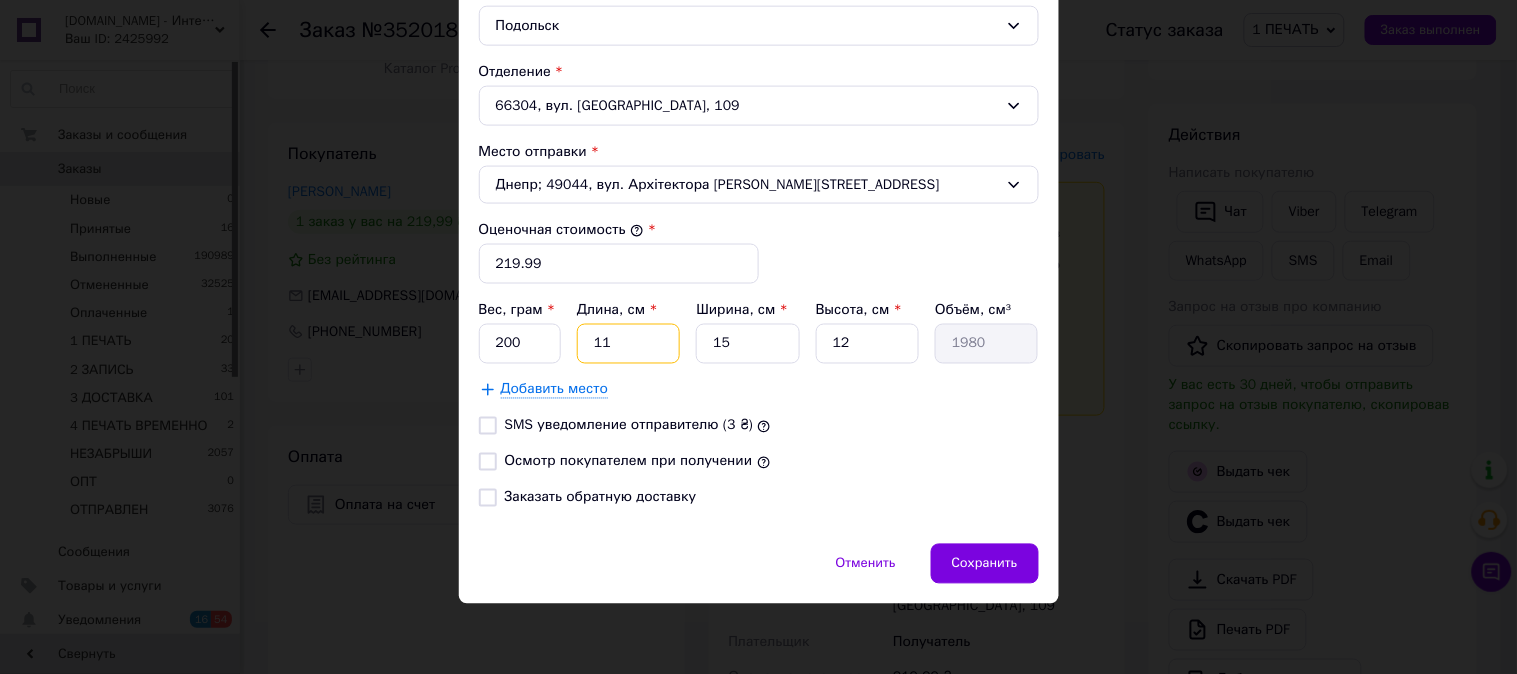 type on "1" 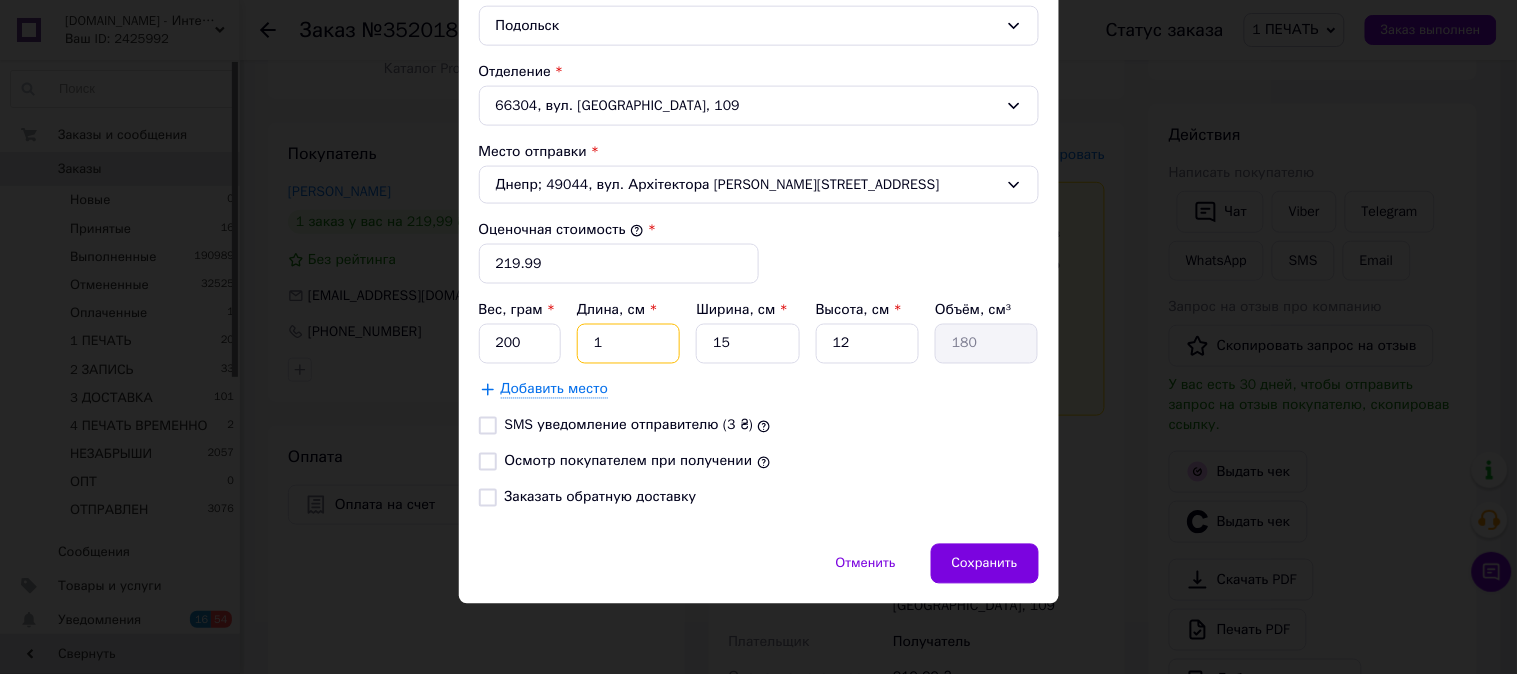 type on "12" 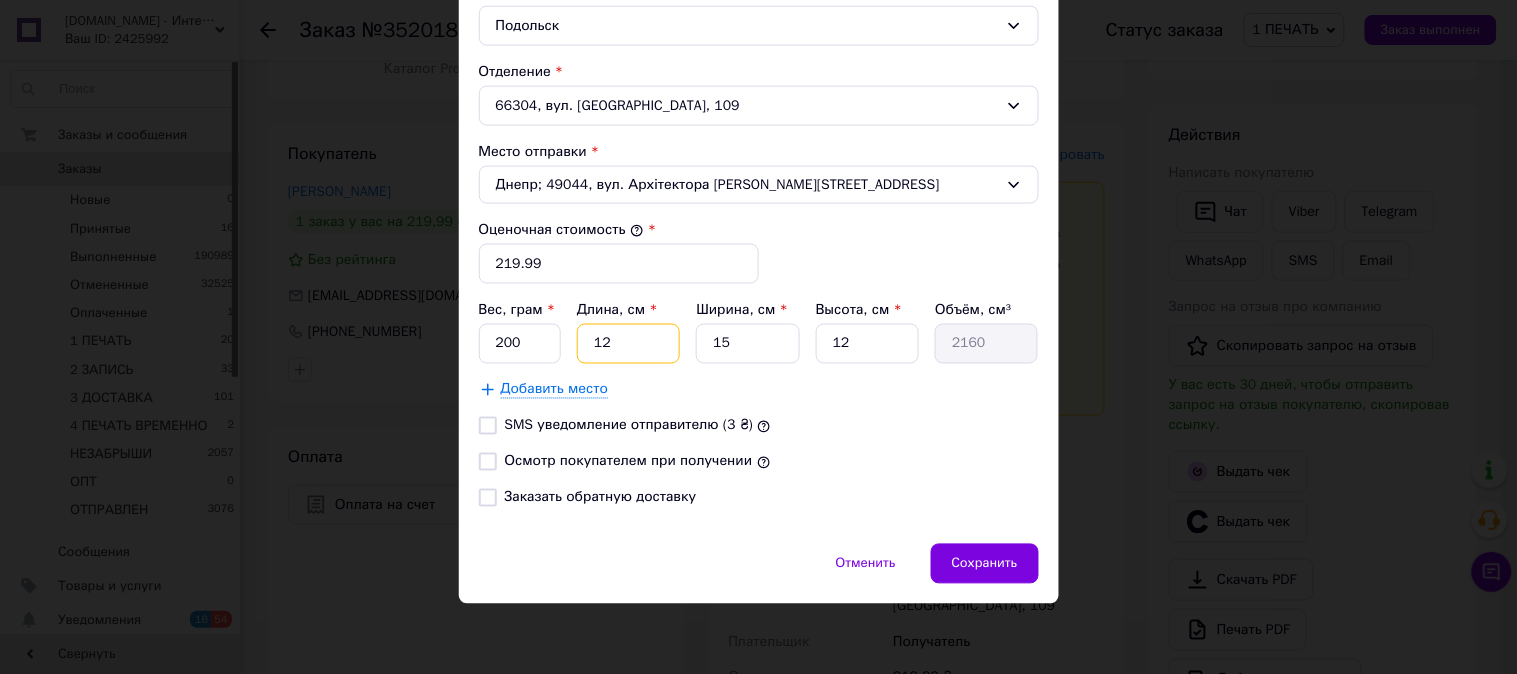 type on "12" 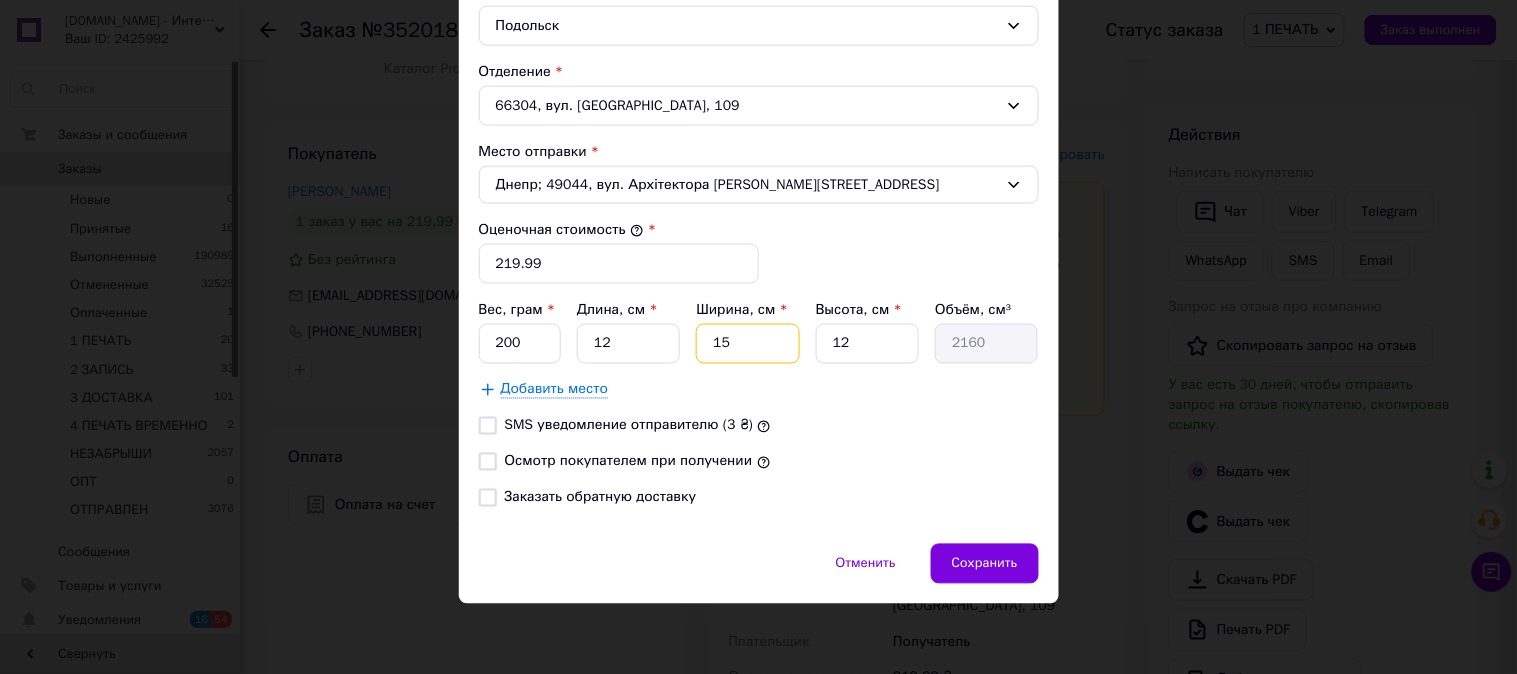 type on "1" 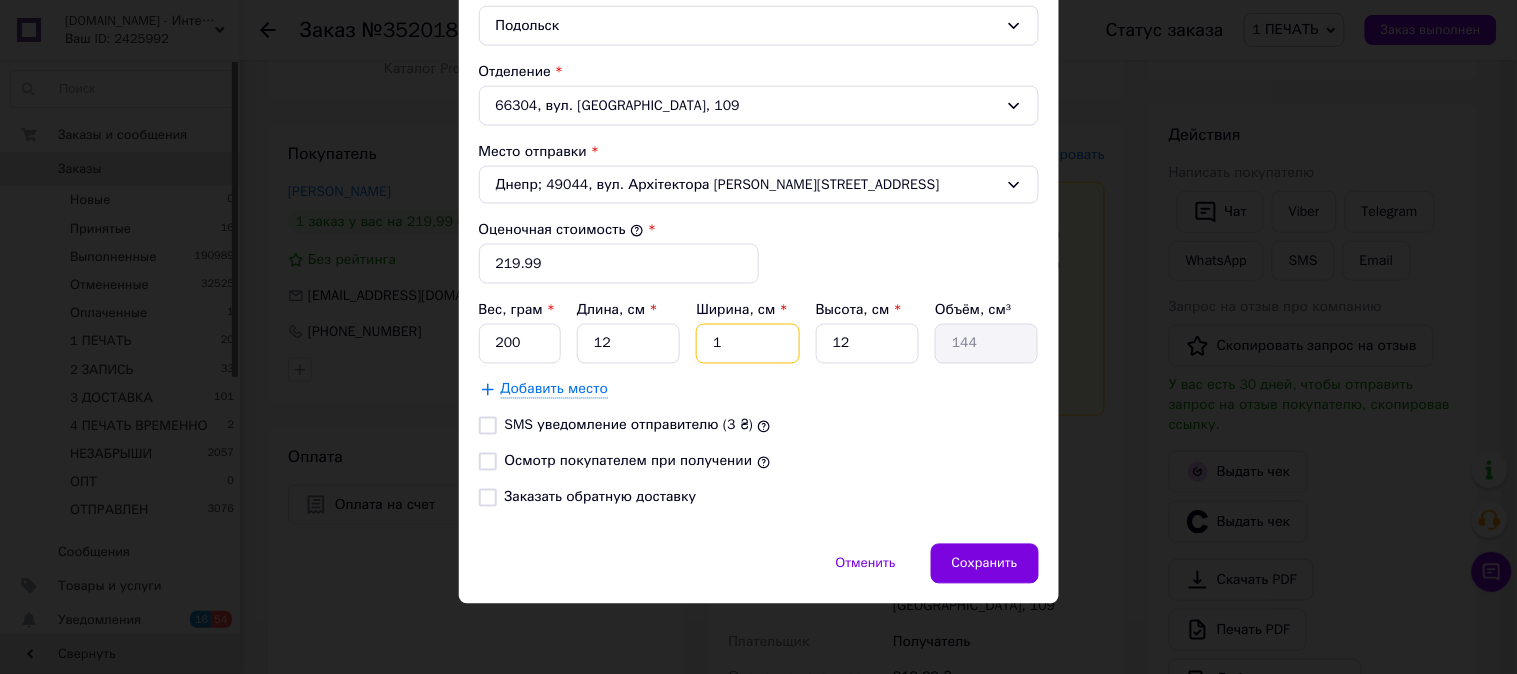 type on "10" 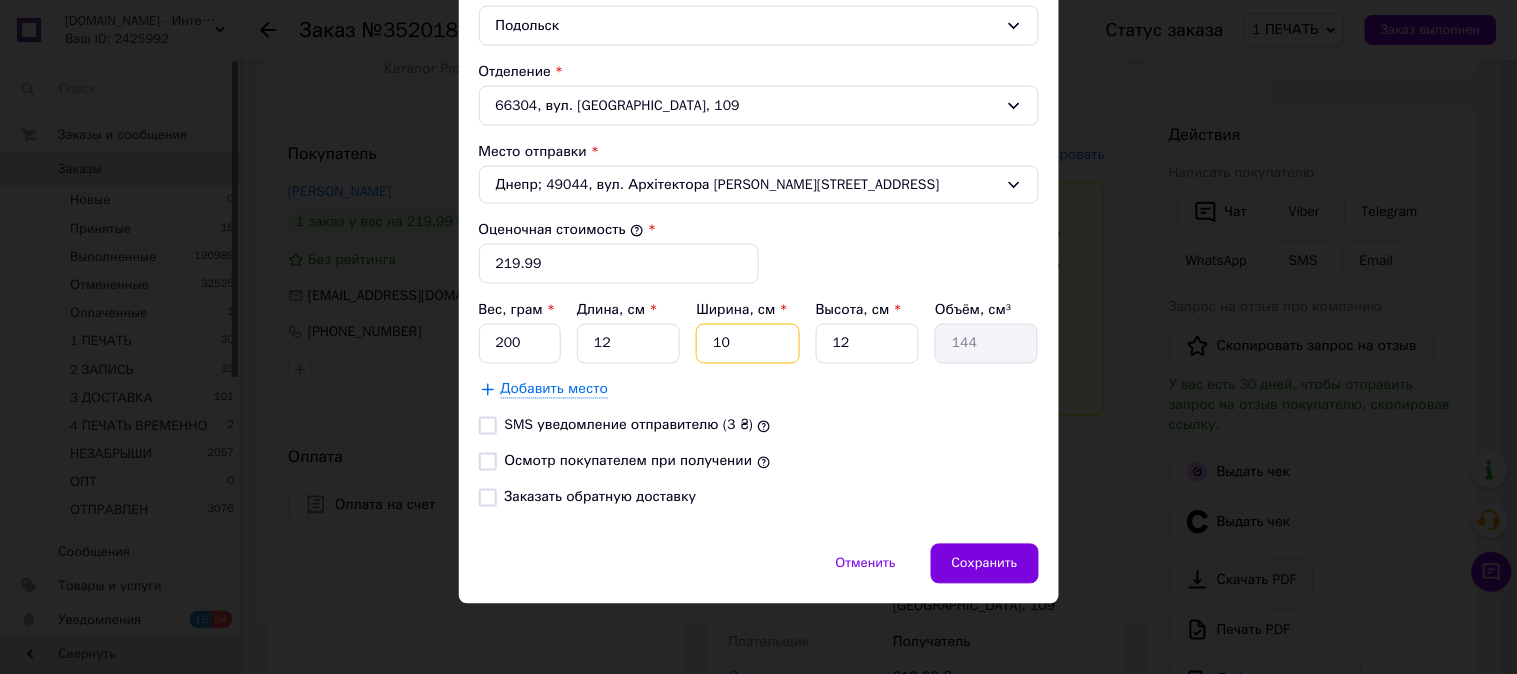 type on "1440" 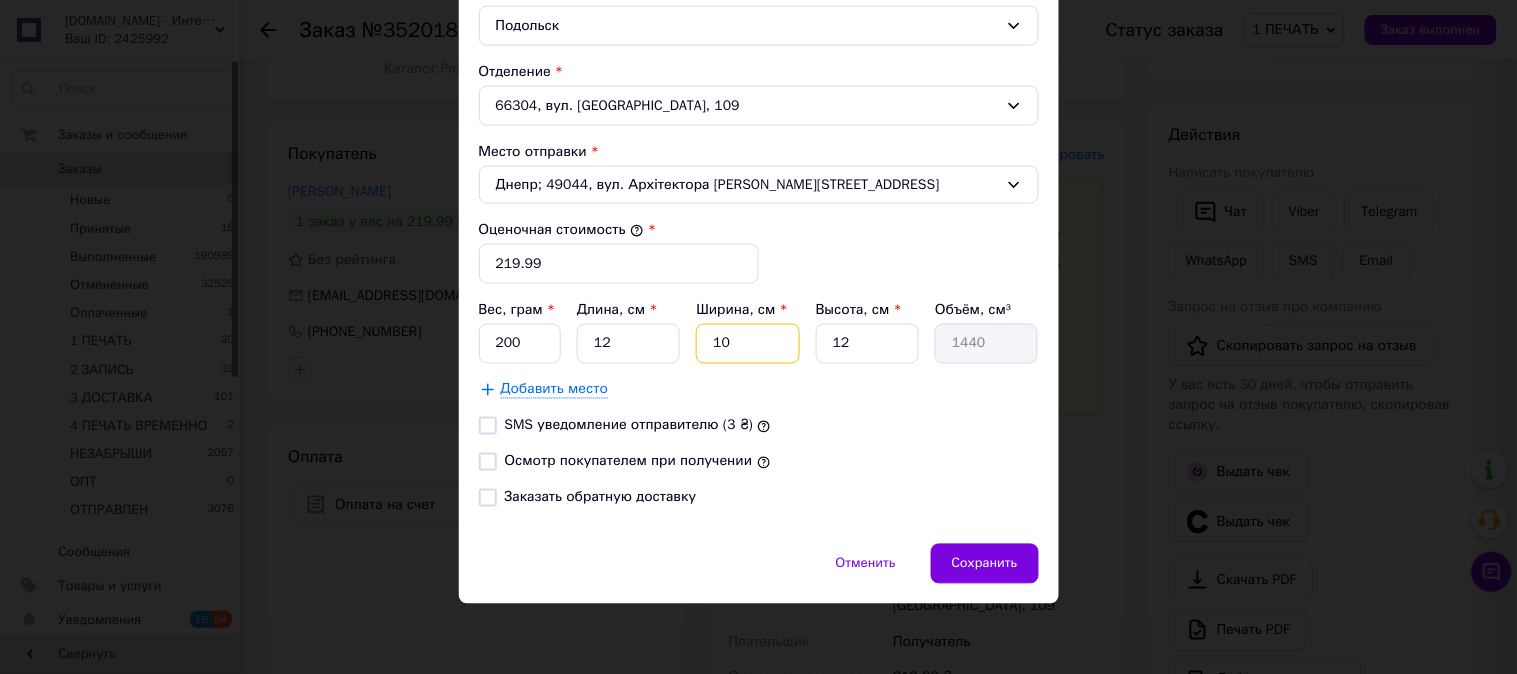 type on "10" 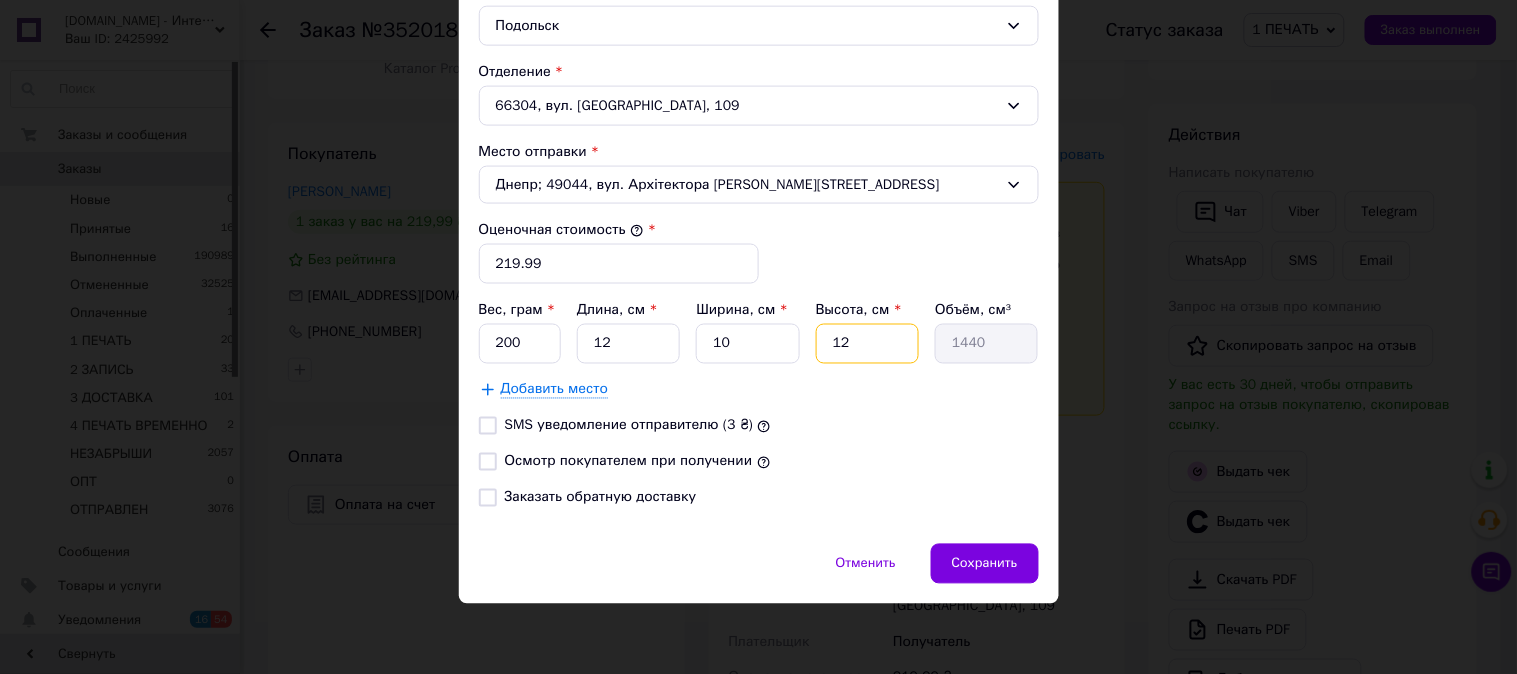 type on "6" 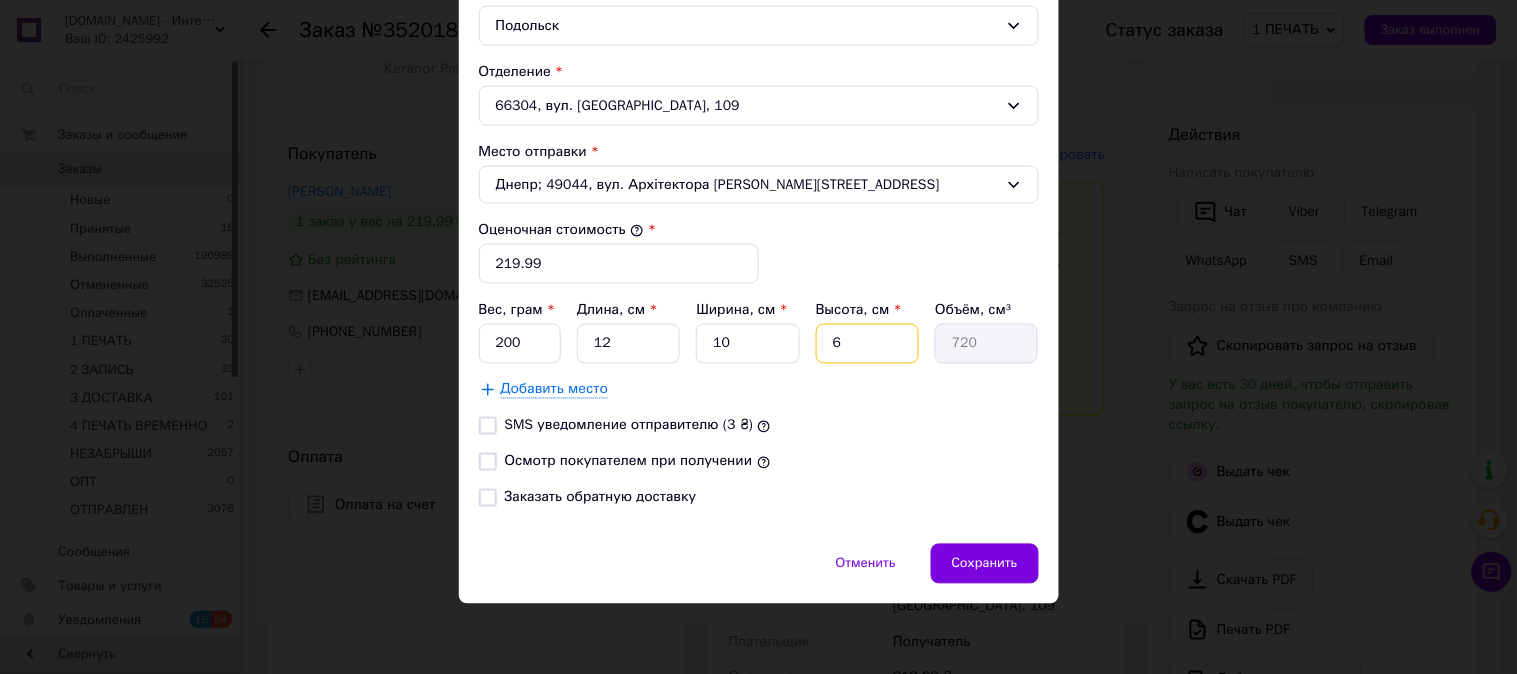 type on "6" 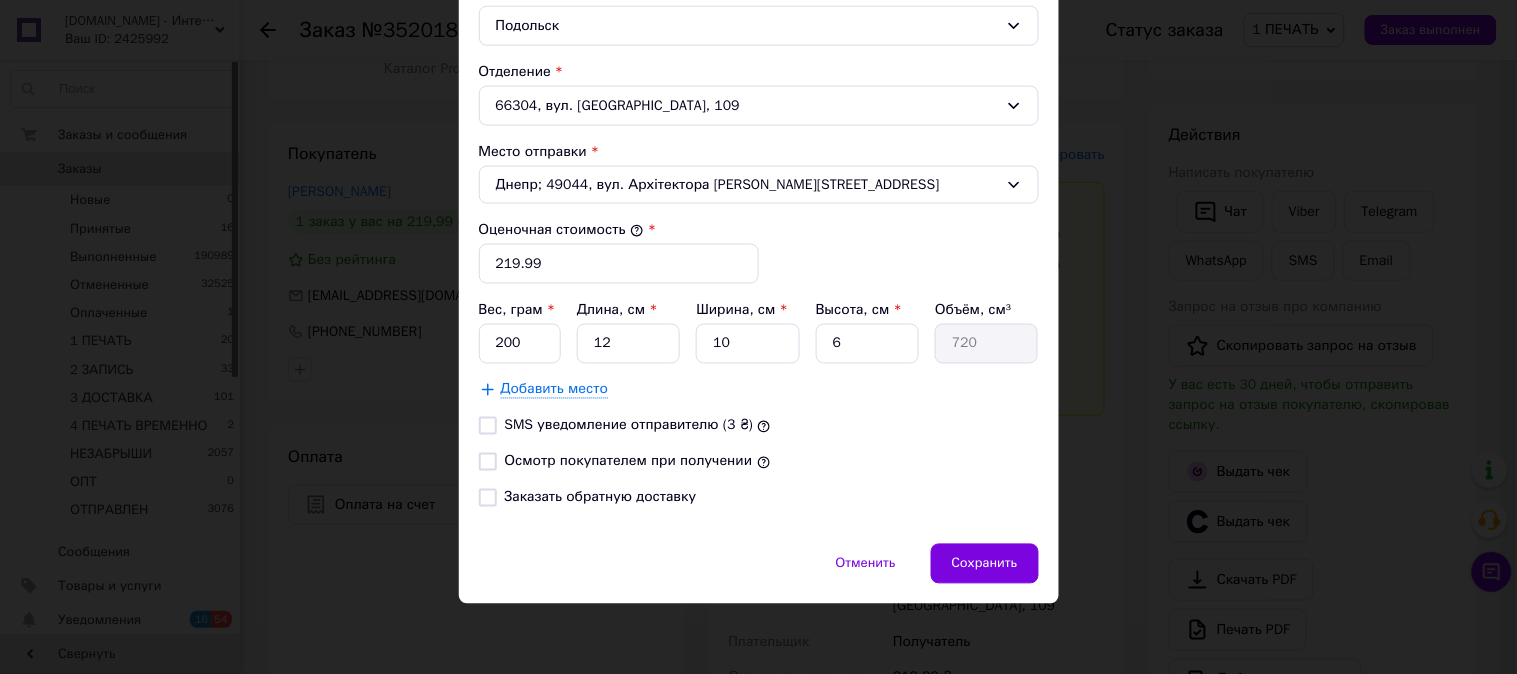 click on "Осмотр покупателем при получении" at bounding box center [629, 461] 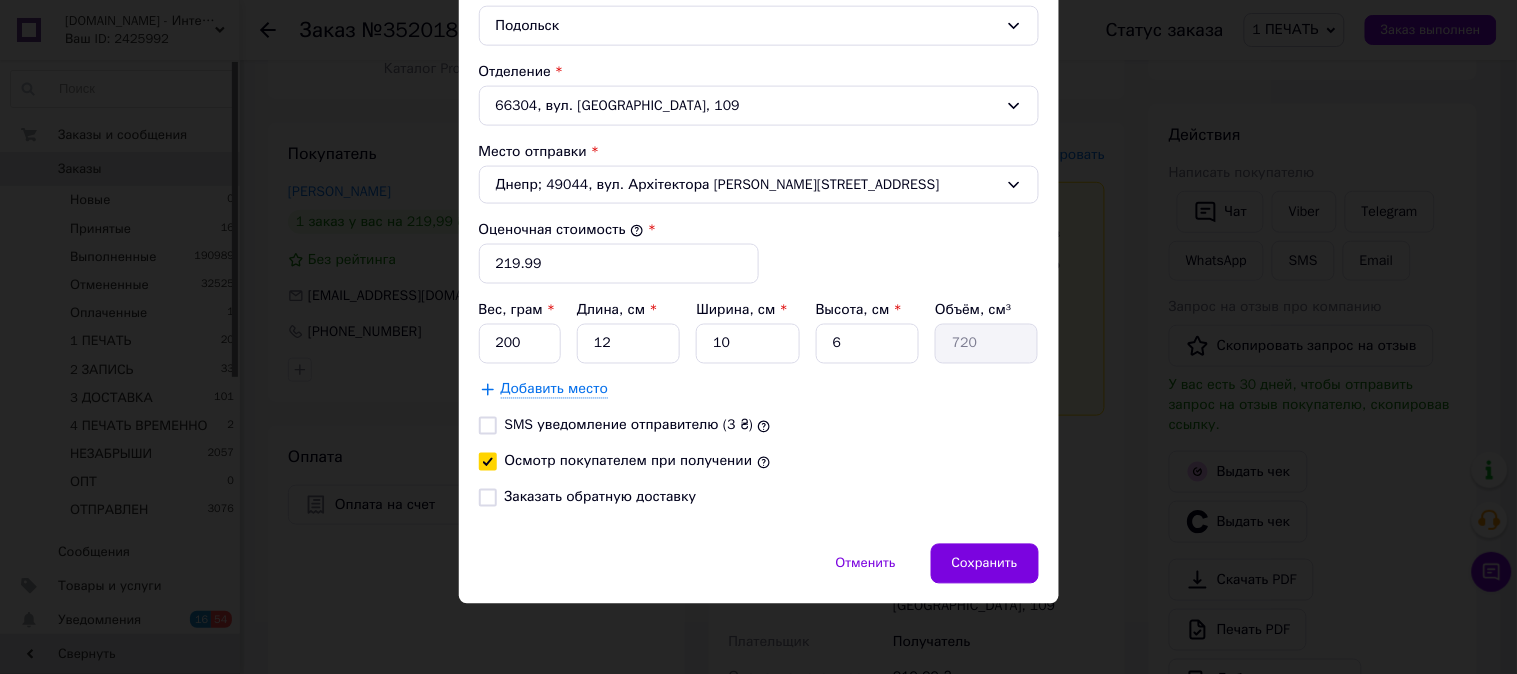 click on "Осмотр покупателем при получении" at bounding box center (629, 461) 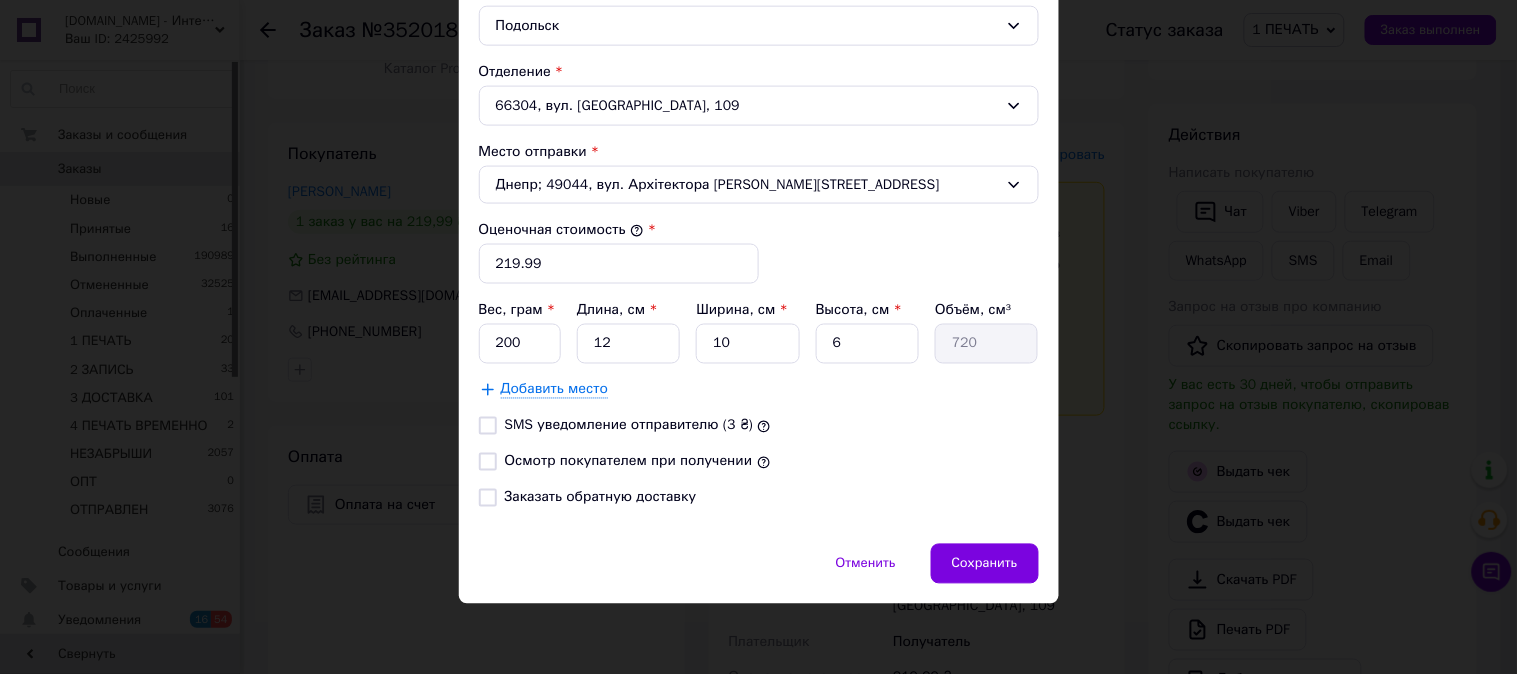 click on "Осмотр покупателем при получении" at bounding box center (629, 461) 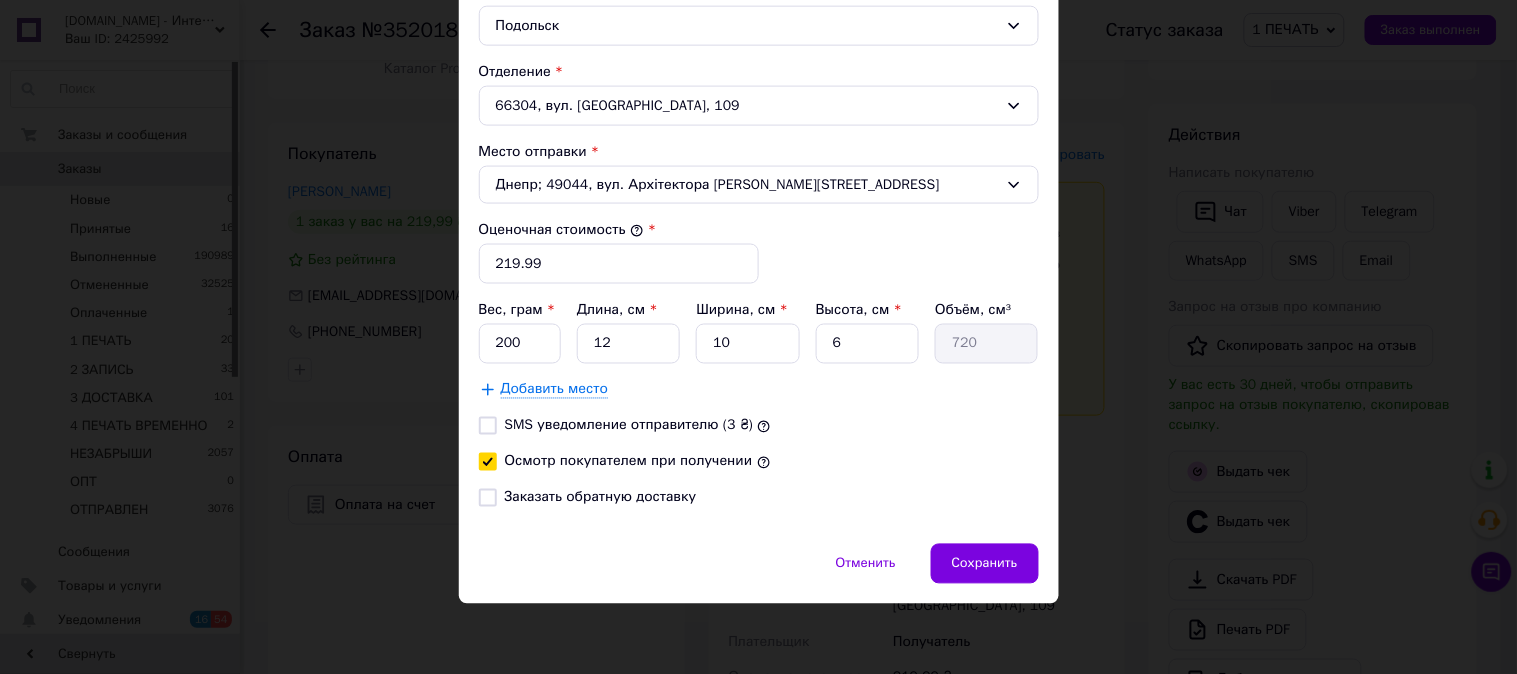 checkbox on "true" 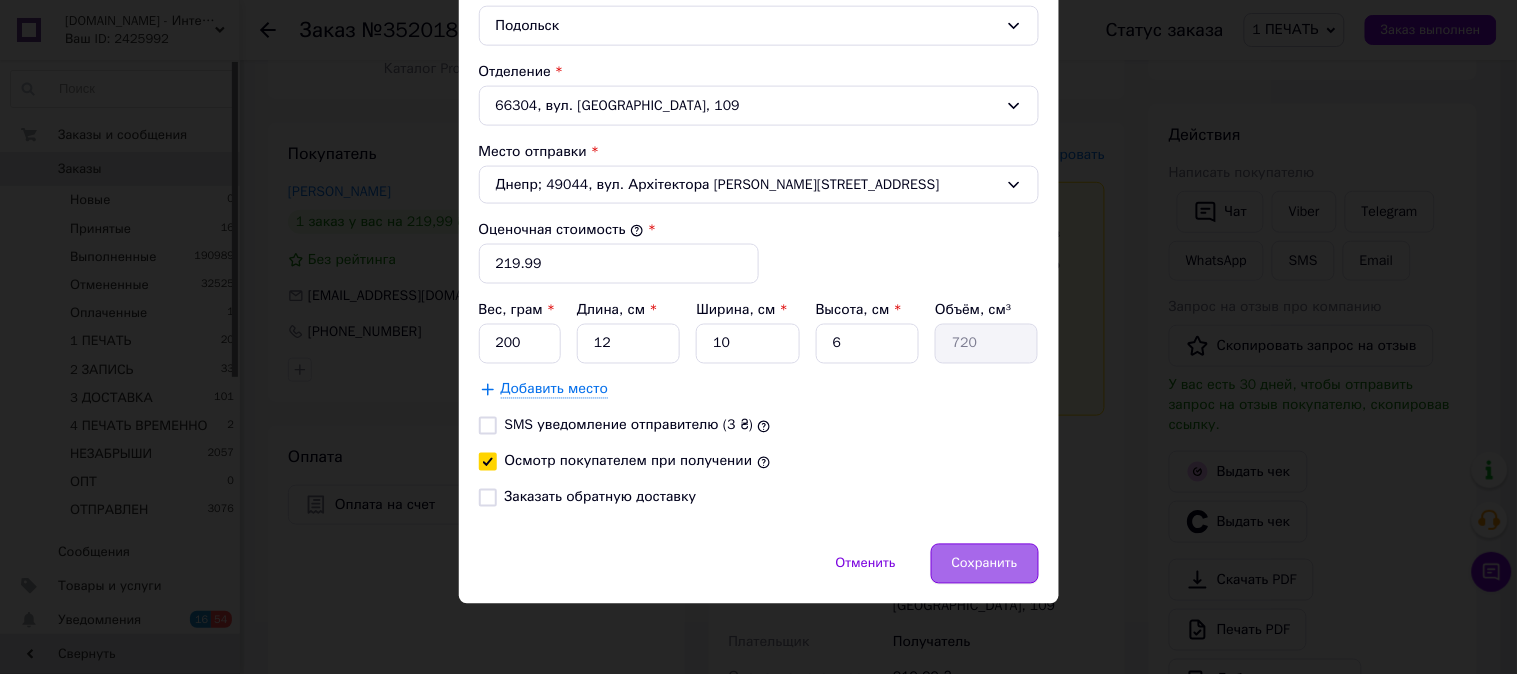 click on "Сохранить" at bounding box center [985, 564] 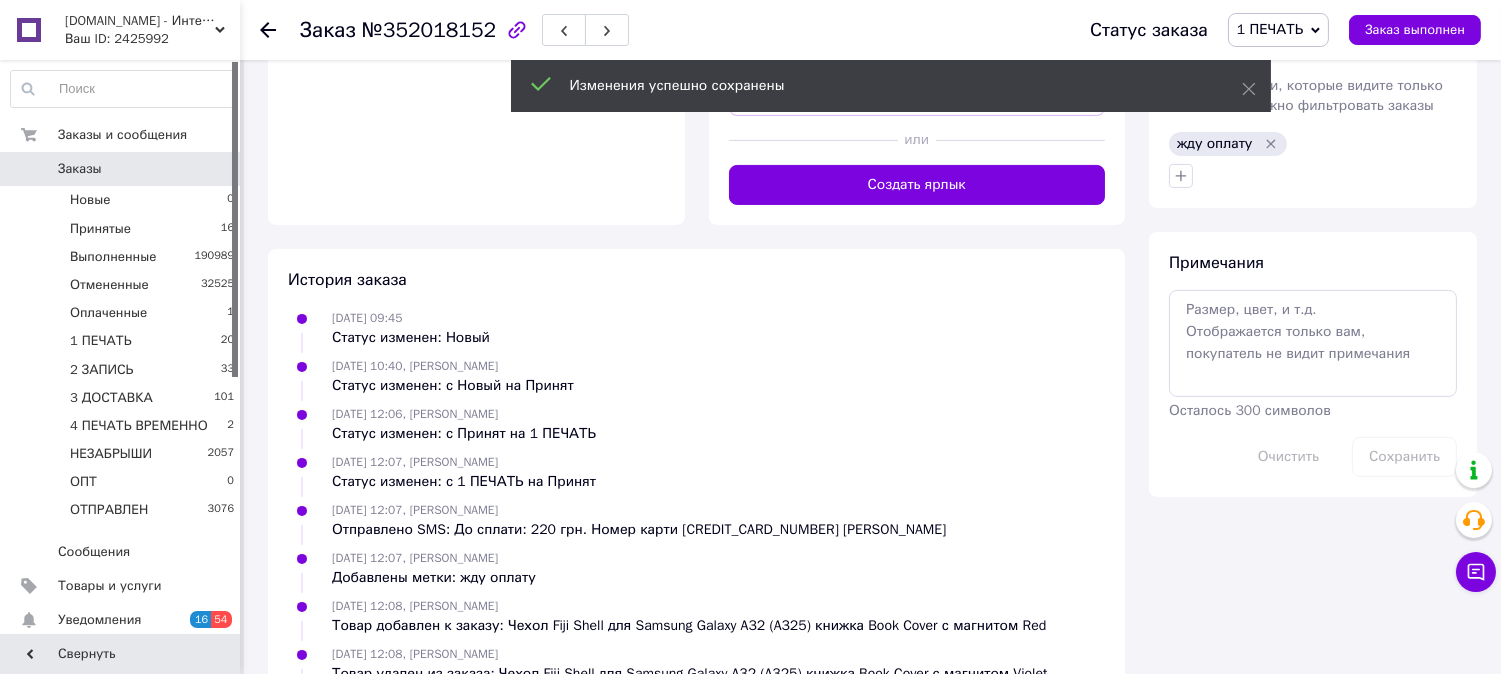 scroll, scrollTop: 925, scrollLeft: 0, axis: vertical 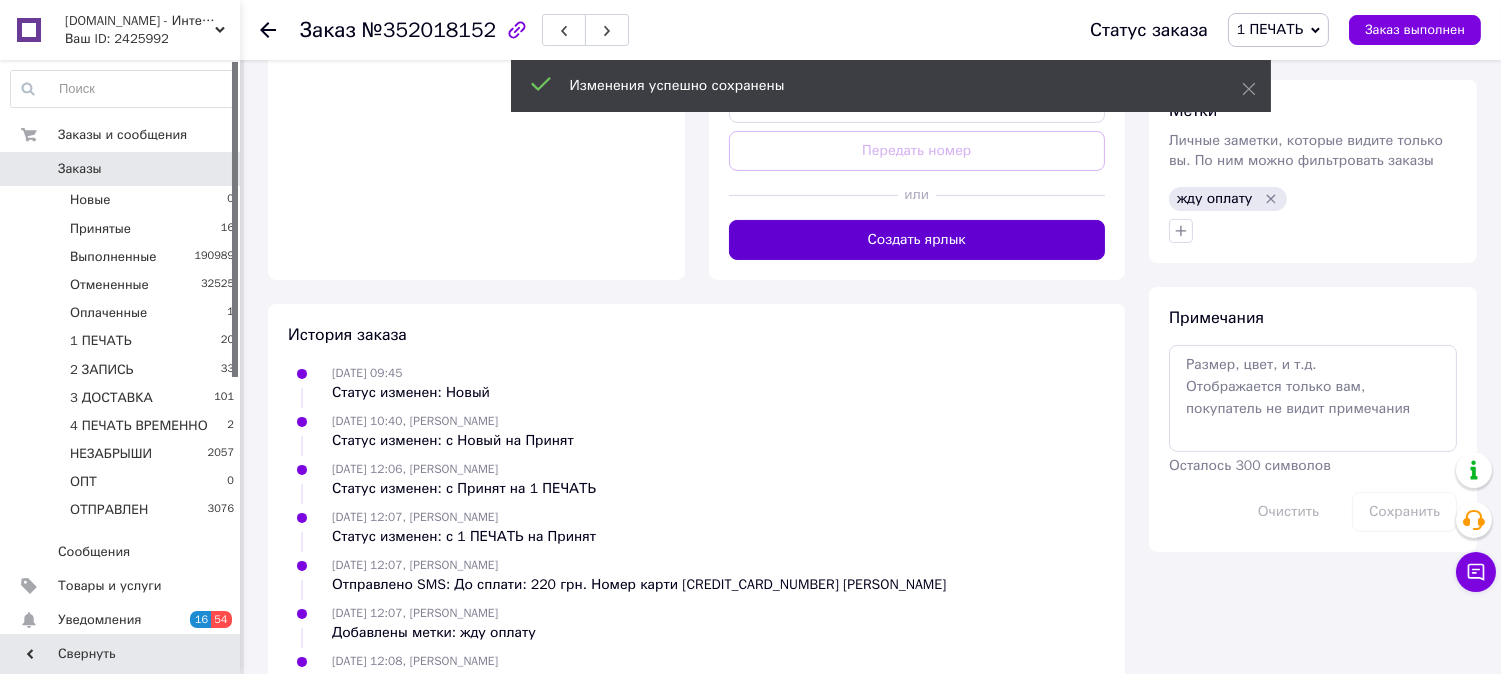 click on "Создать ярлык" at bounding box center (917, 240) 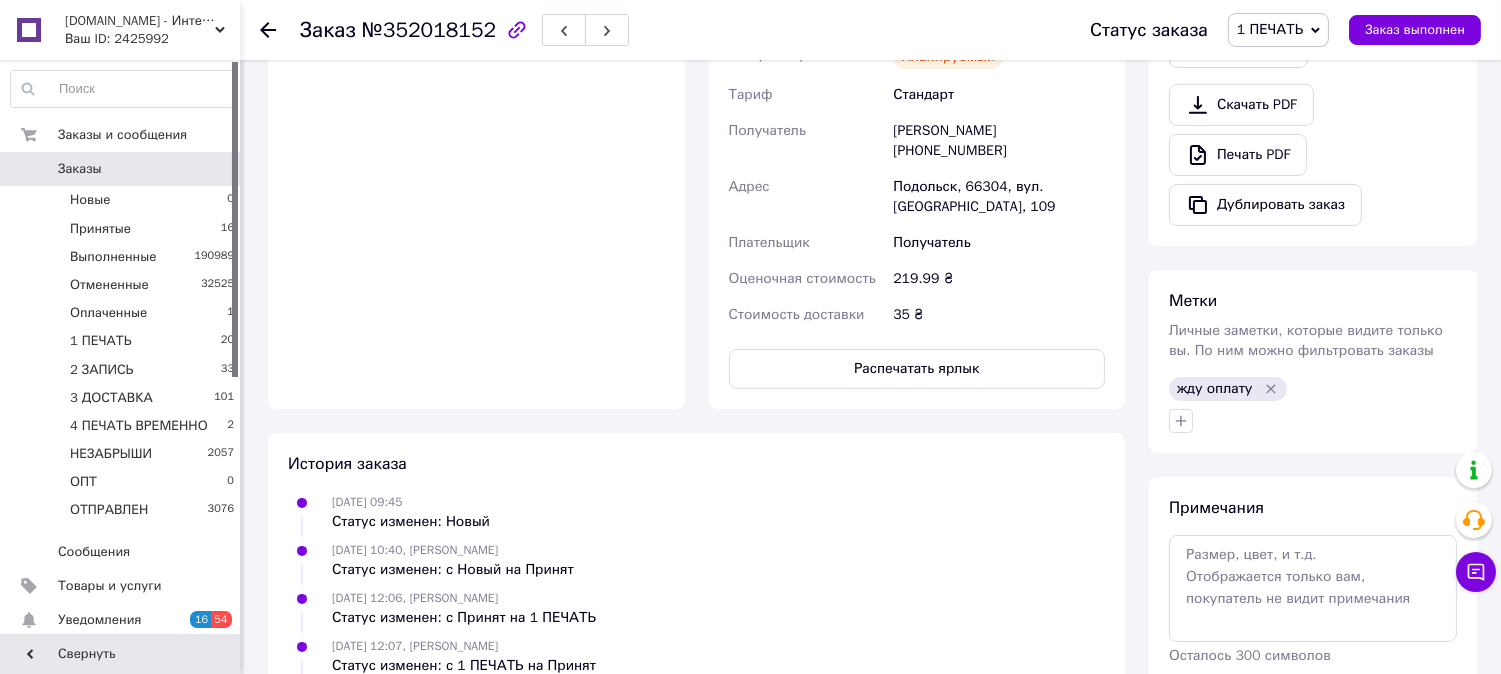 scroll, scrollTop: 888, scrollLeft: 0, axis: vertical 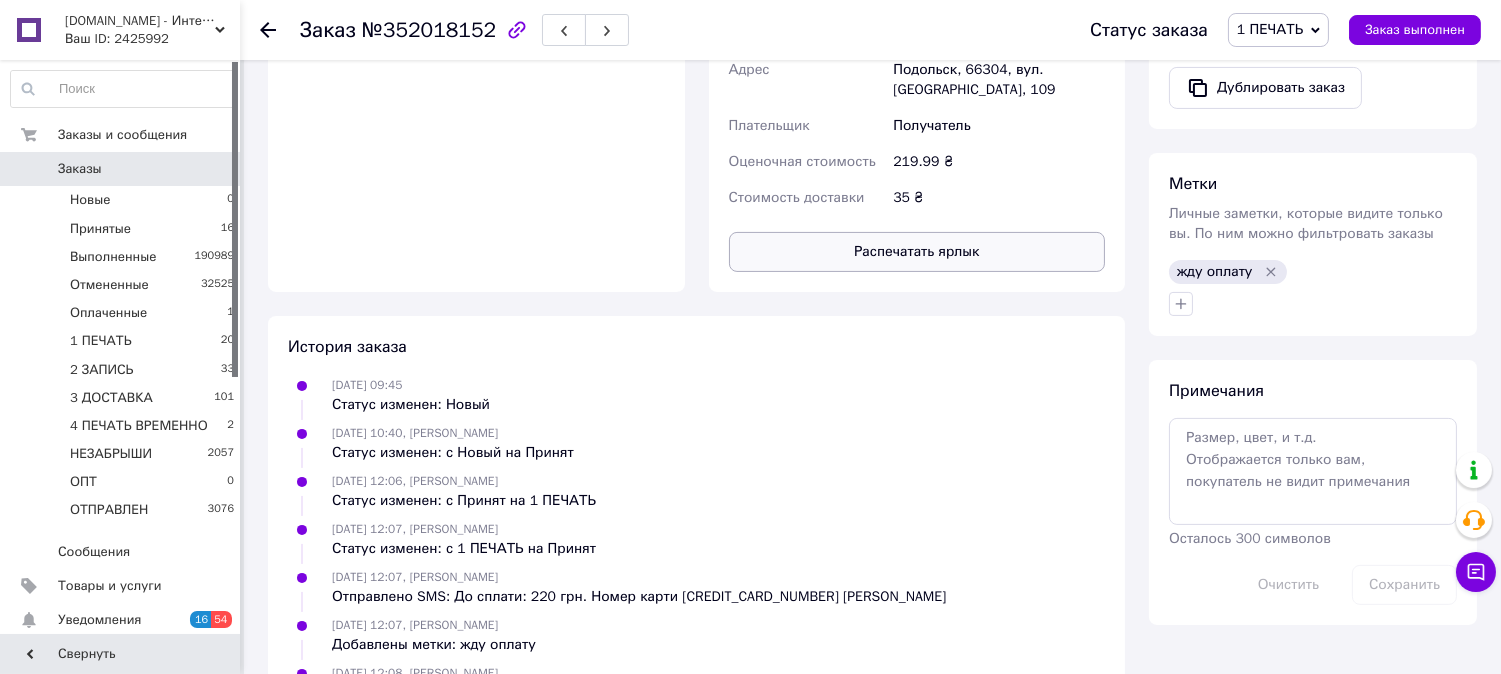click on "Распечатать ярлык" at bounding box center (917, 252) 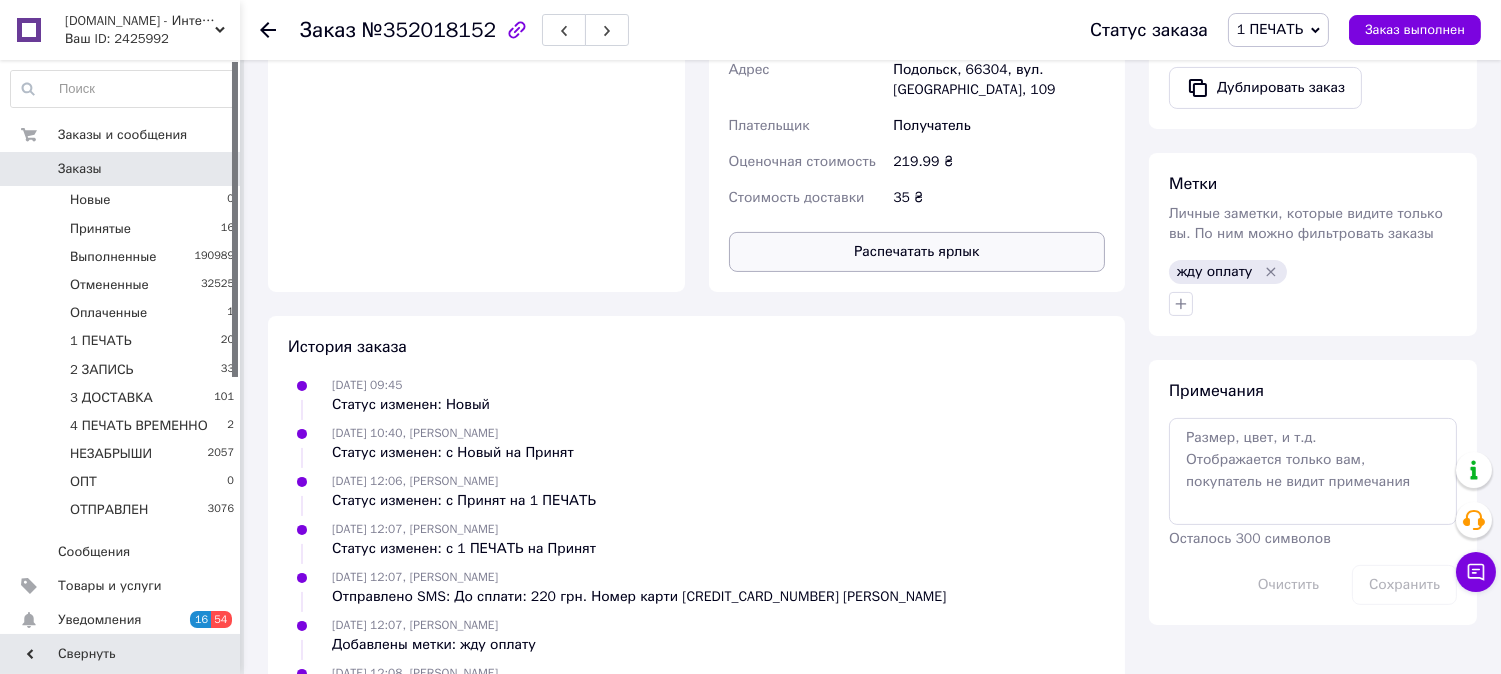 type 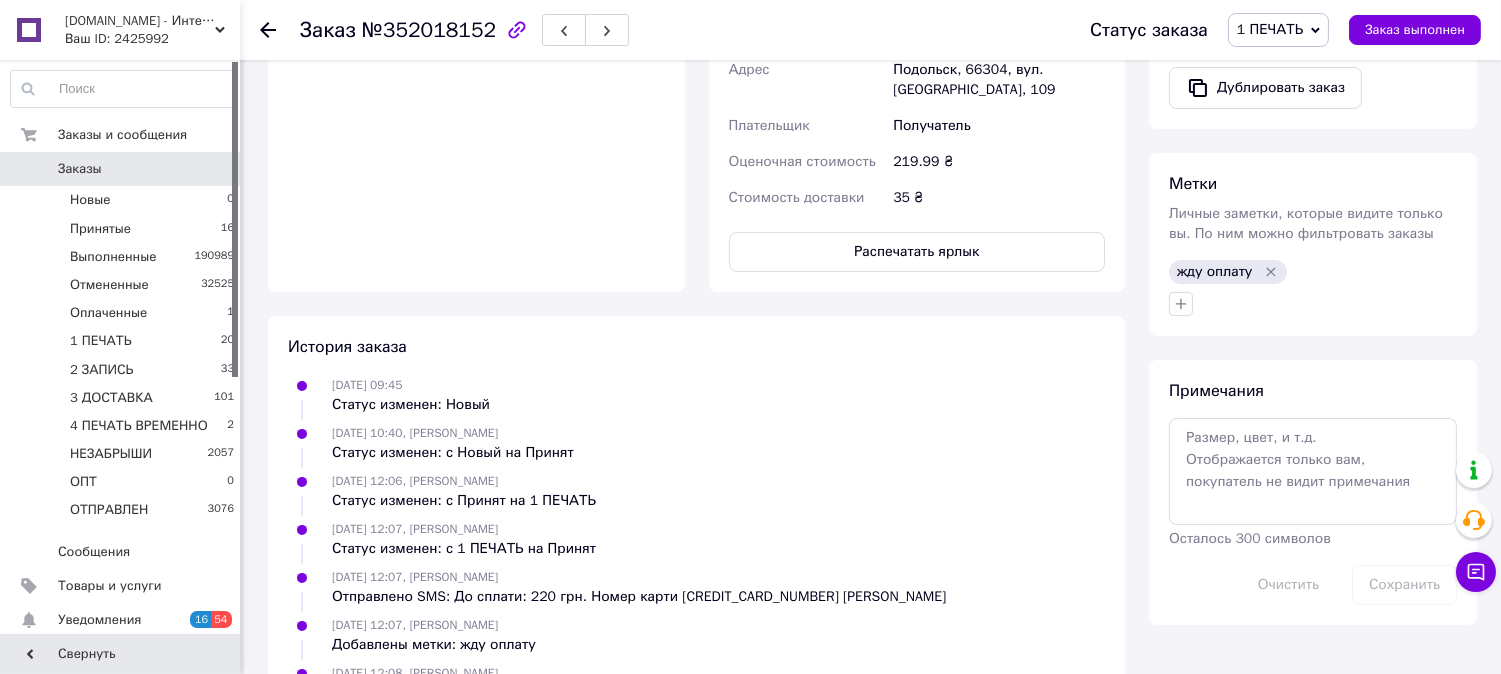 click on "1 ПЕЧАТЬ" at bounding box center [1270, 29] 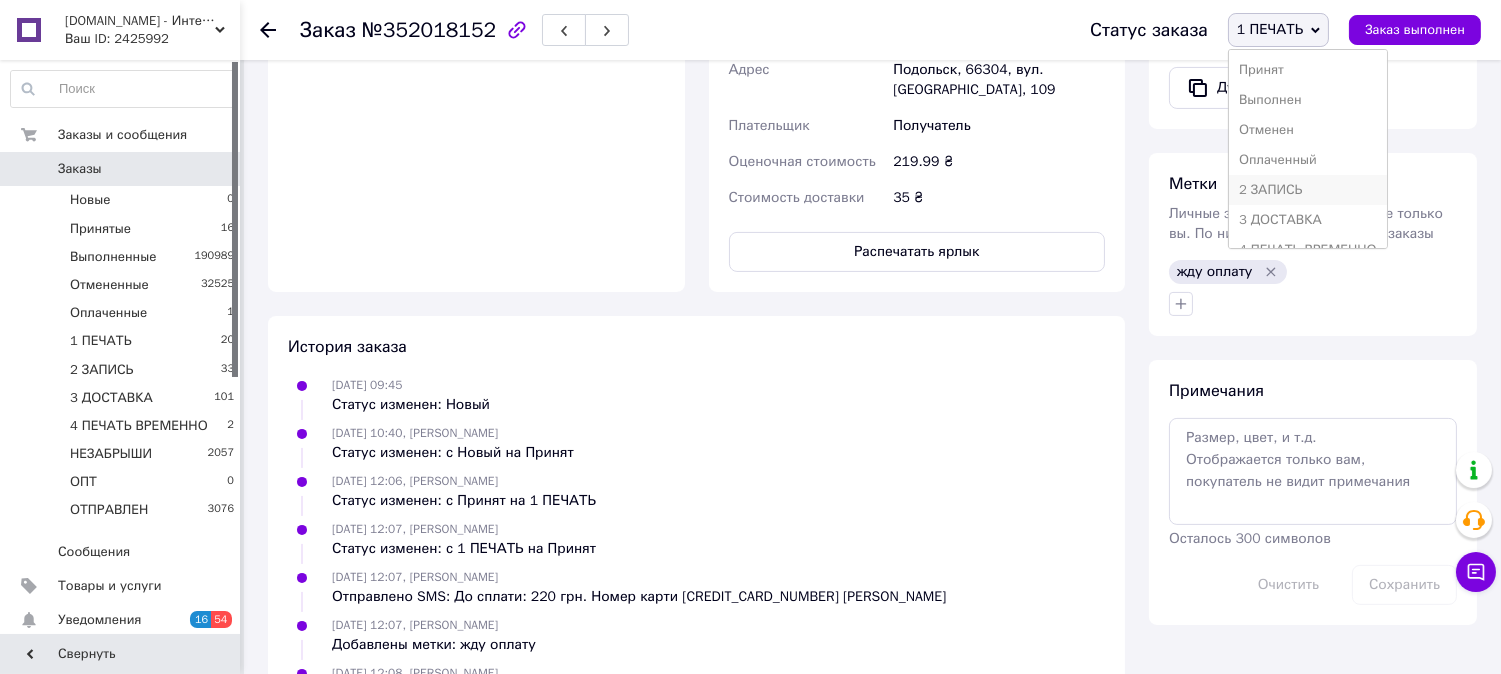 click on "2 ЗАПИСЬ" at bounding box center [1308, 190] 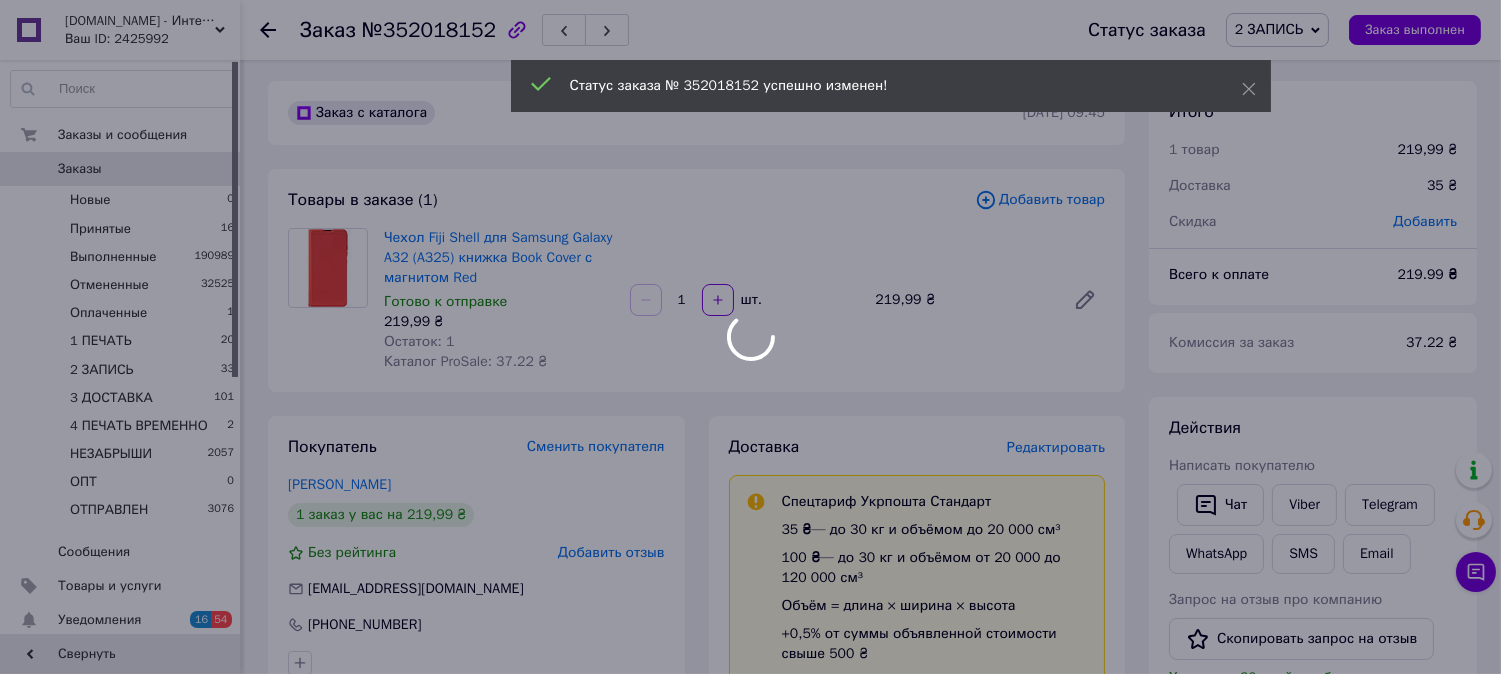 scroll, scrollTop: 0, scrollLeft: 0, axis: both 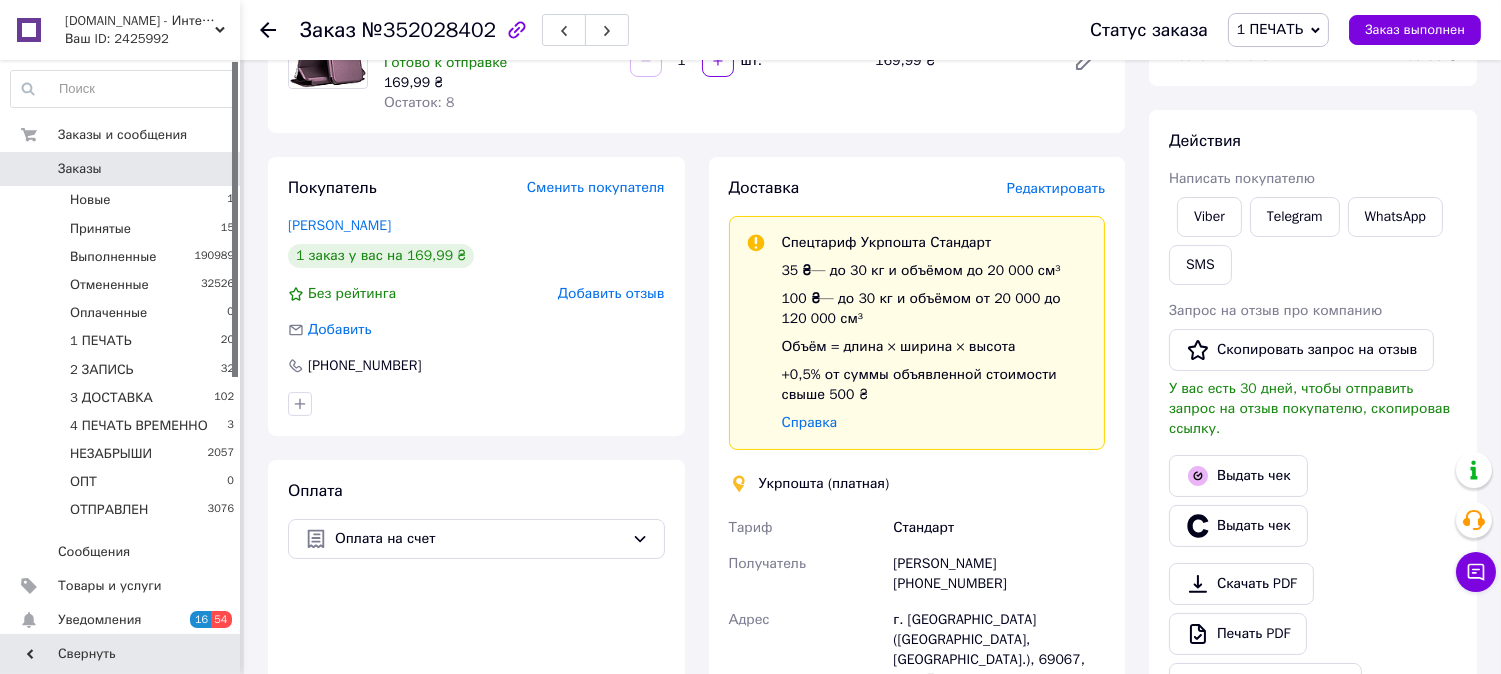 click on "Редактировать" at bounding box center (1056, 188) 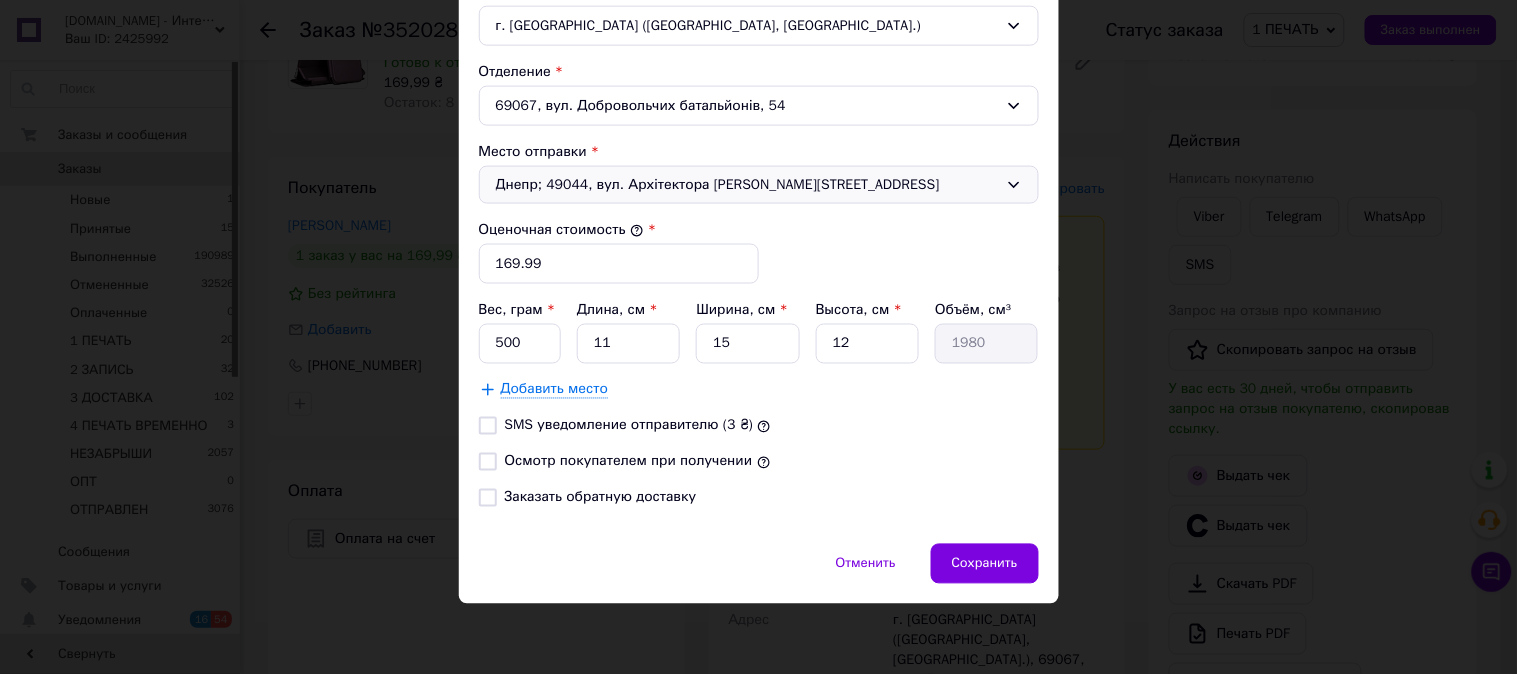 scroll, scrollTop: 651, scrollLeft: 0, axis: vertical 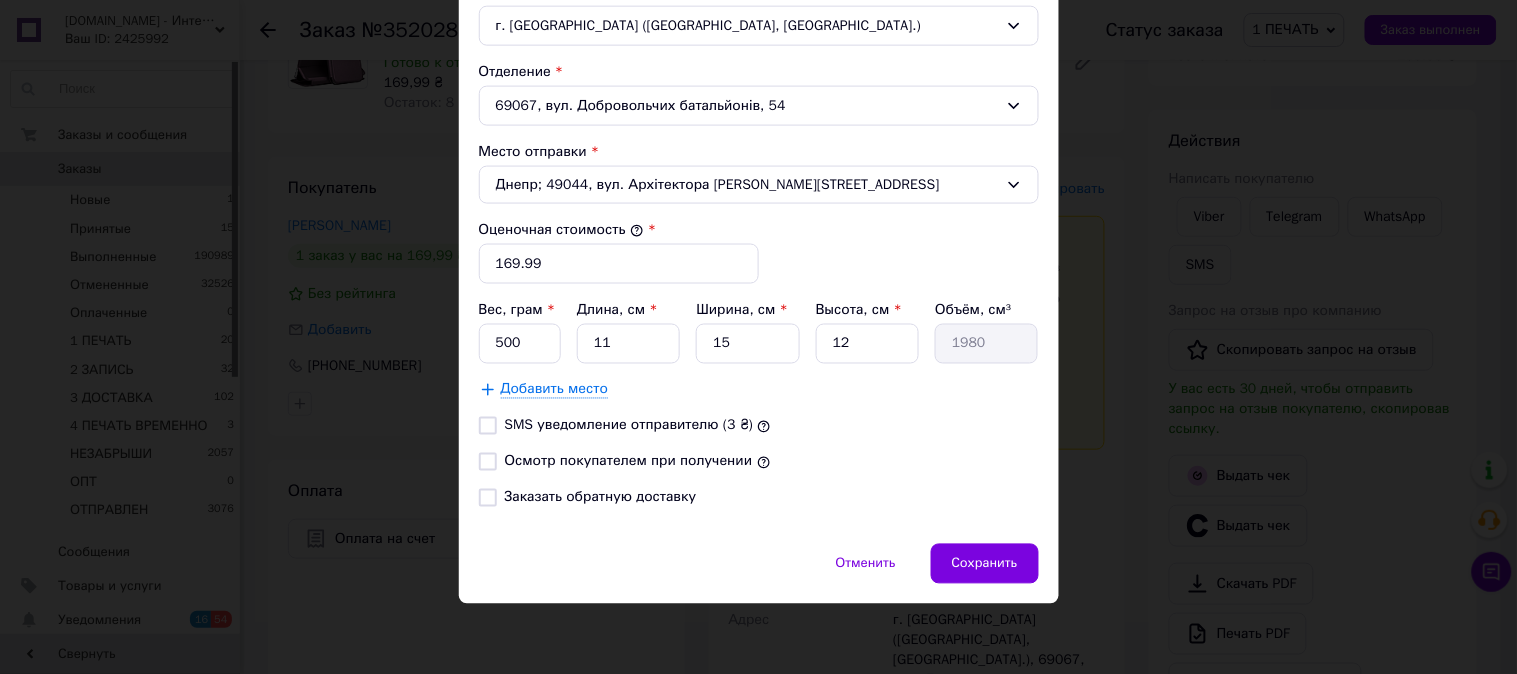 click on "Осмотр покупателем при получении" at bounding box center (629, 461) 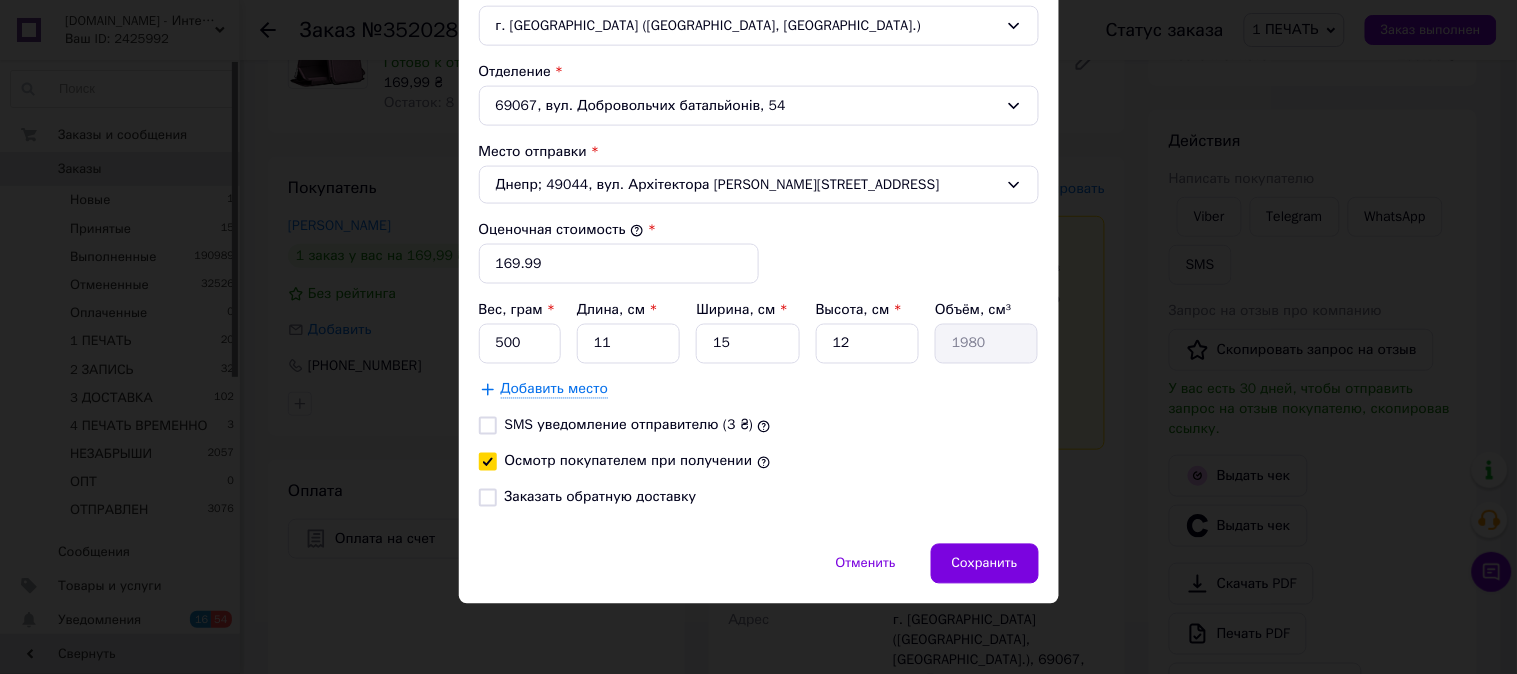 checkbox on "true" 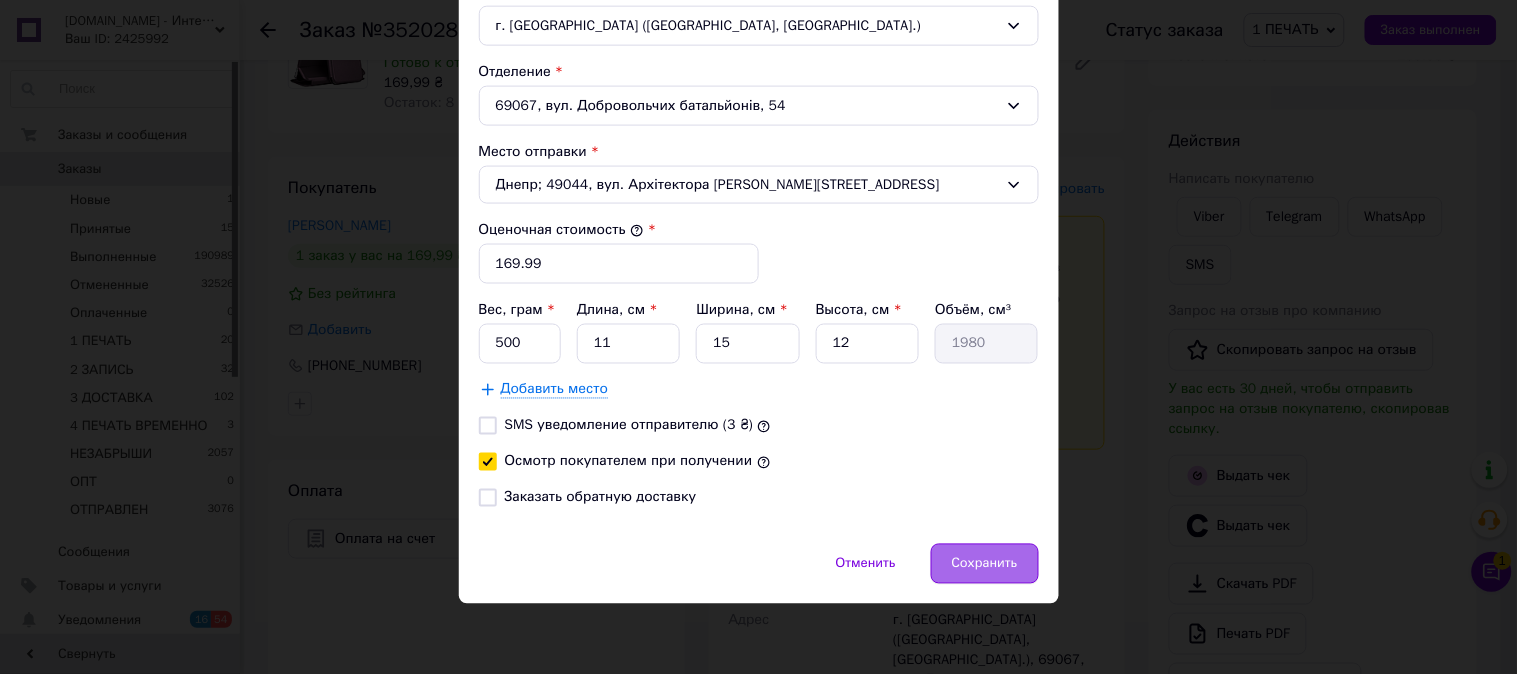 click on "Сохранить" at bounding box center (985, 564) 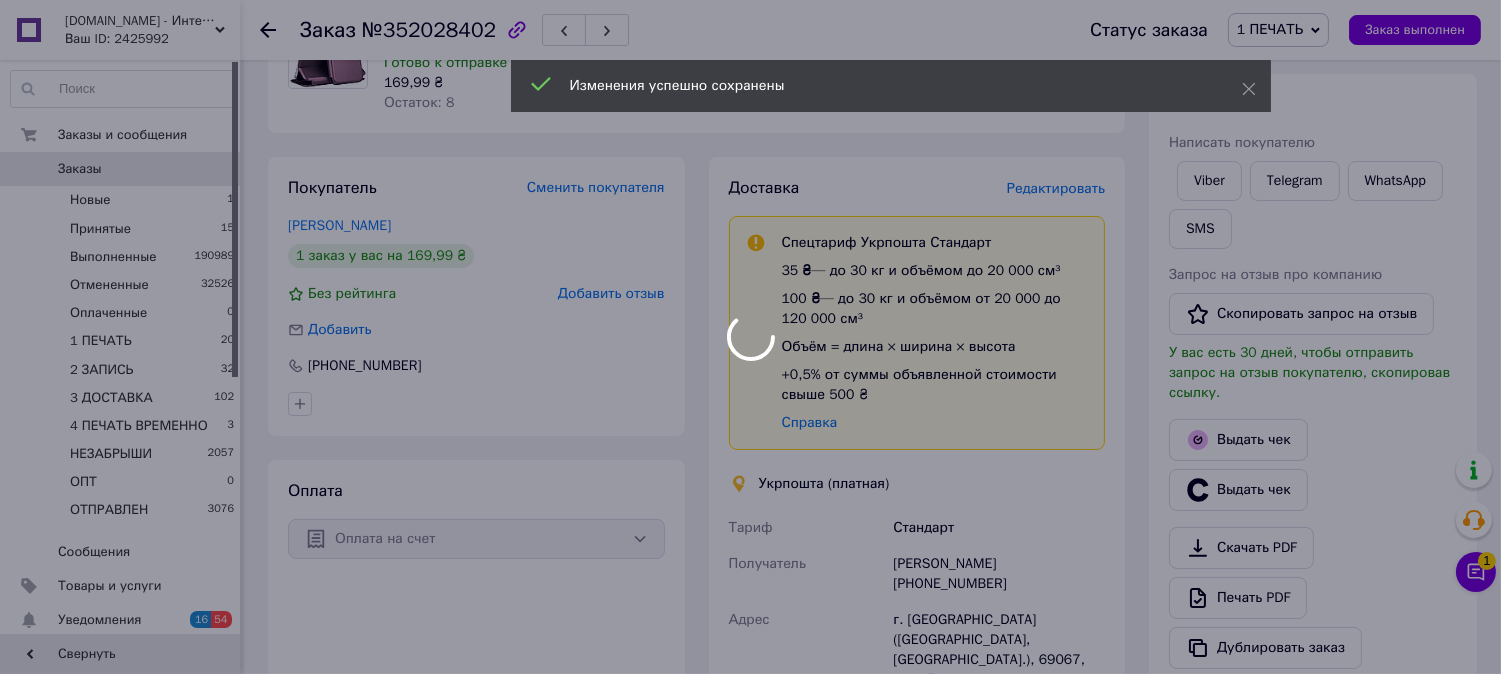 click at bounding box center [750, 337] 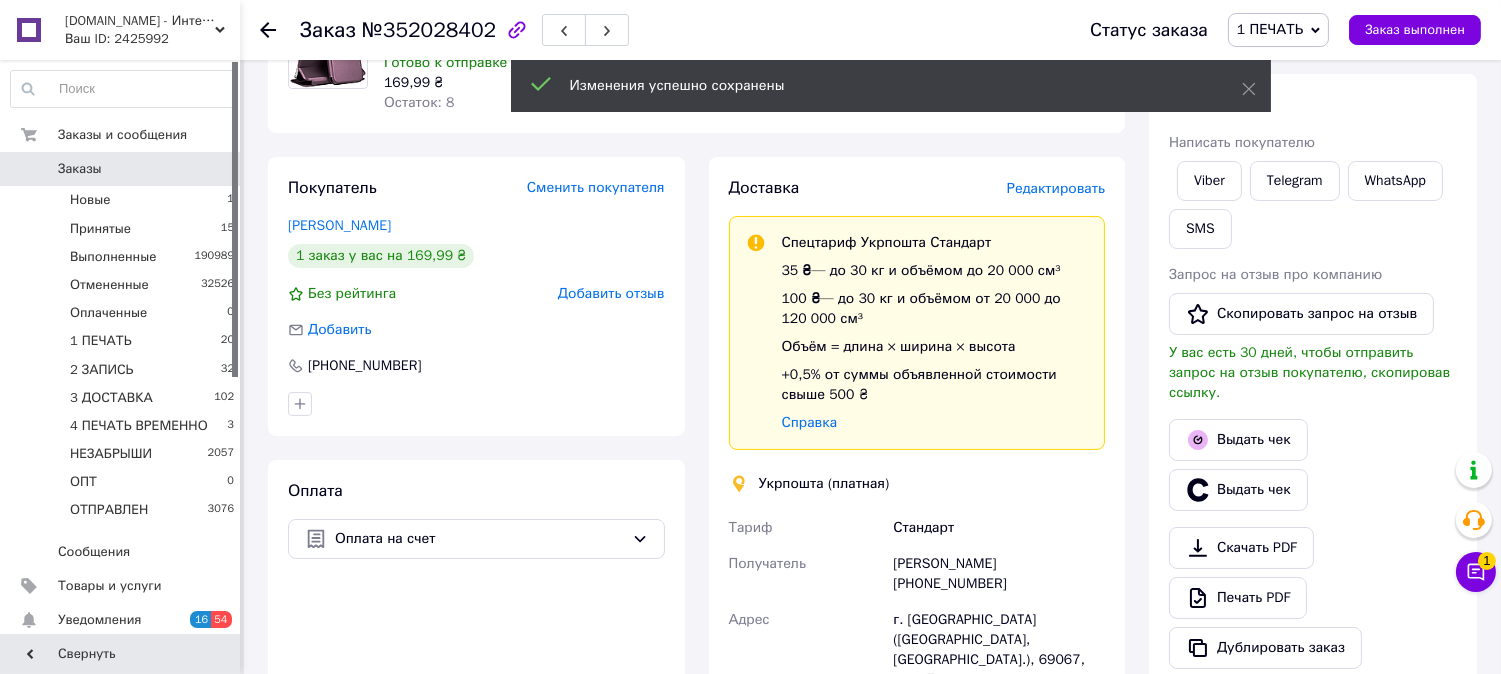 click on "Редактировать" at bounding box center (1056, 188) 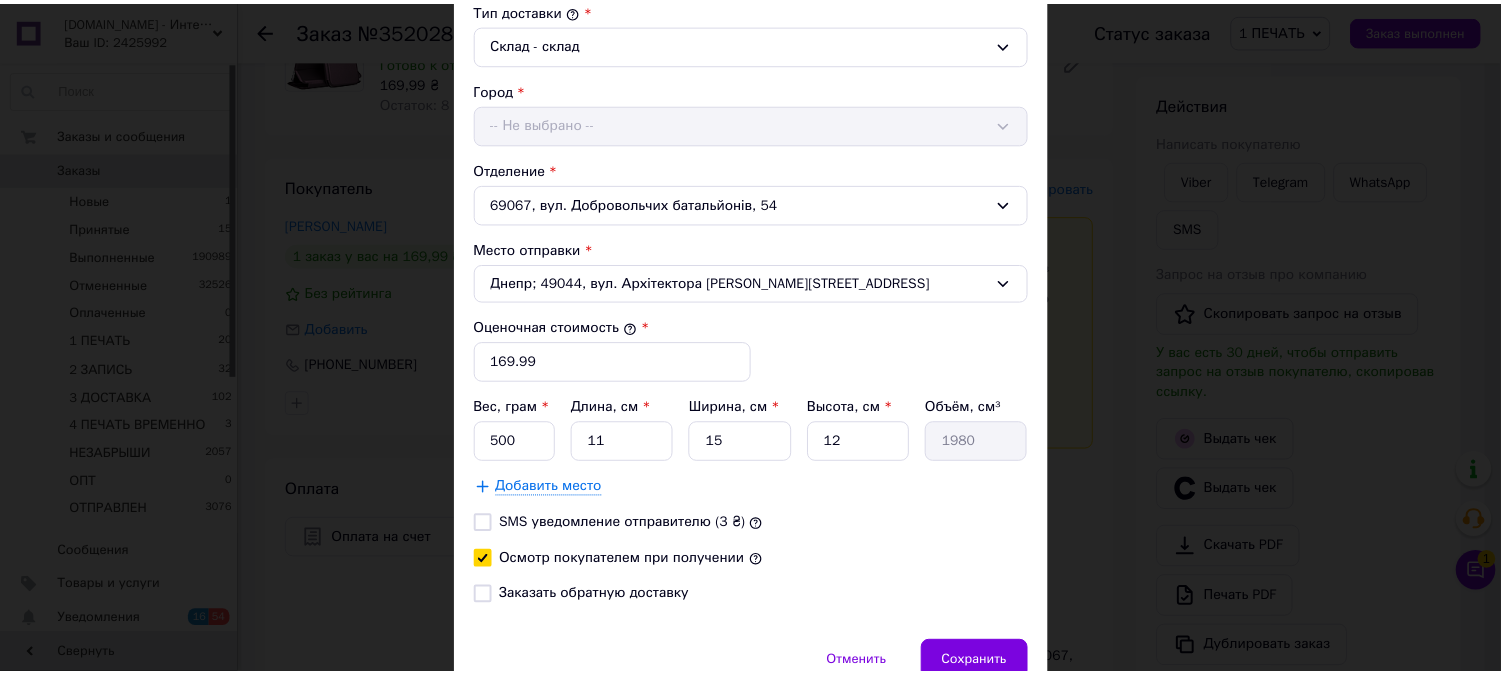 scroll, scrollTop: 651, scrollLeft: 0, axis: vertical 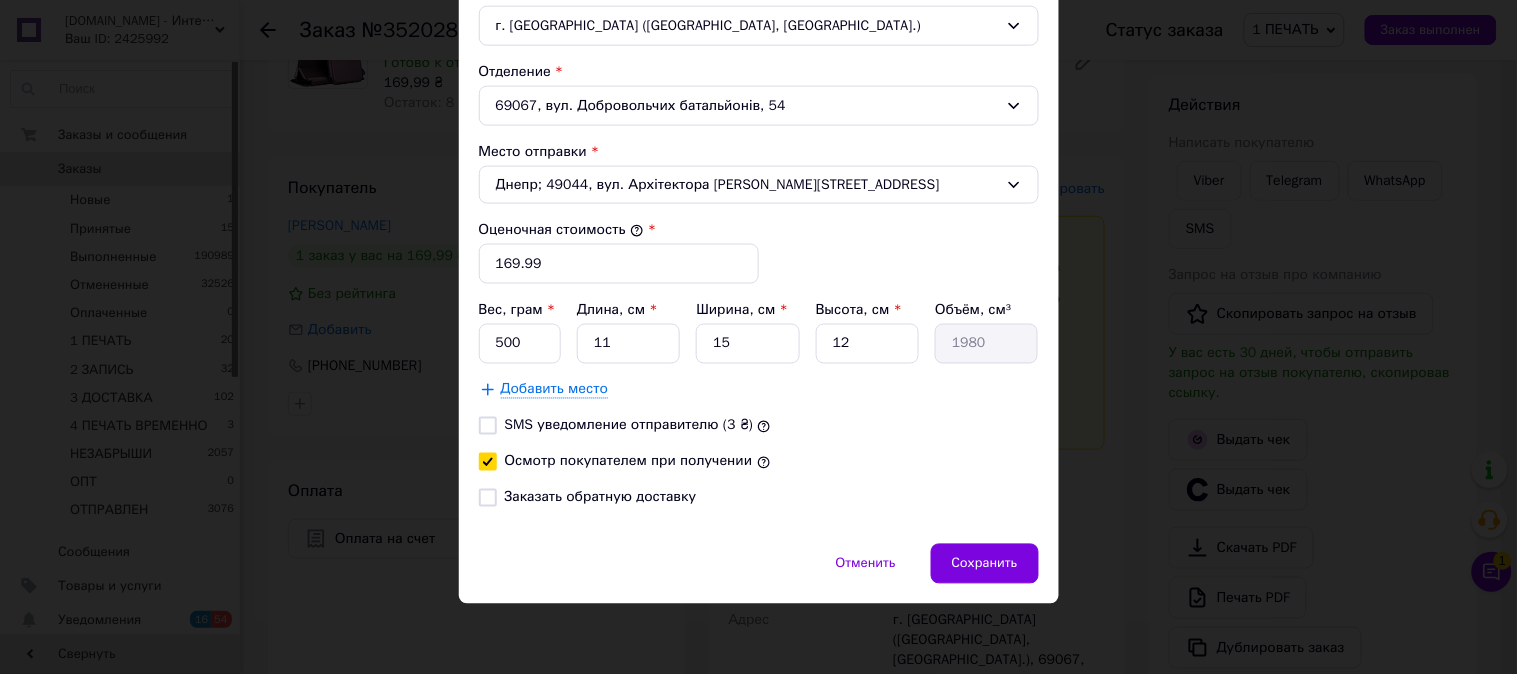 click on "500" at bounding box center (520, 344) 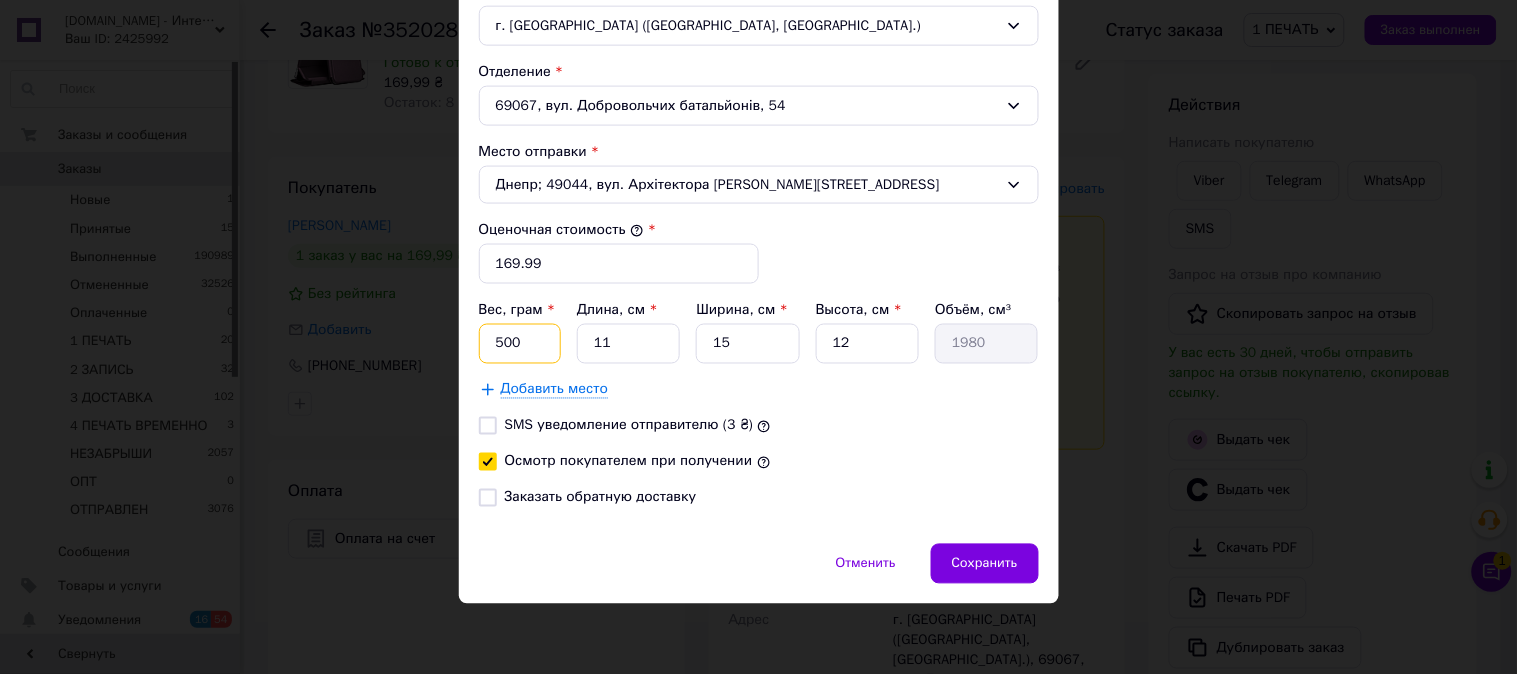 click on "500" at bounding box center (520, 344) 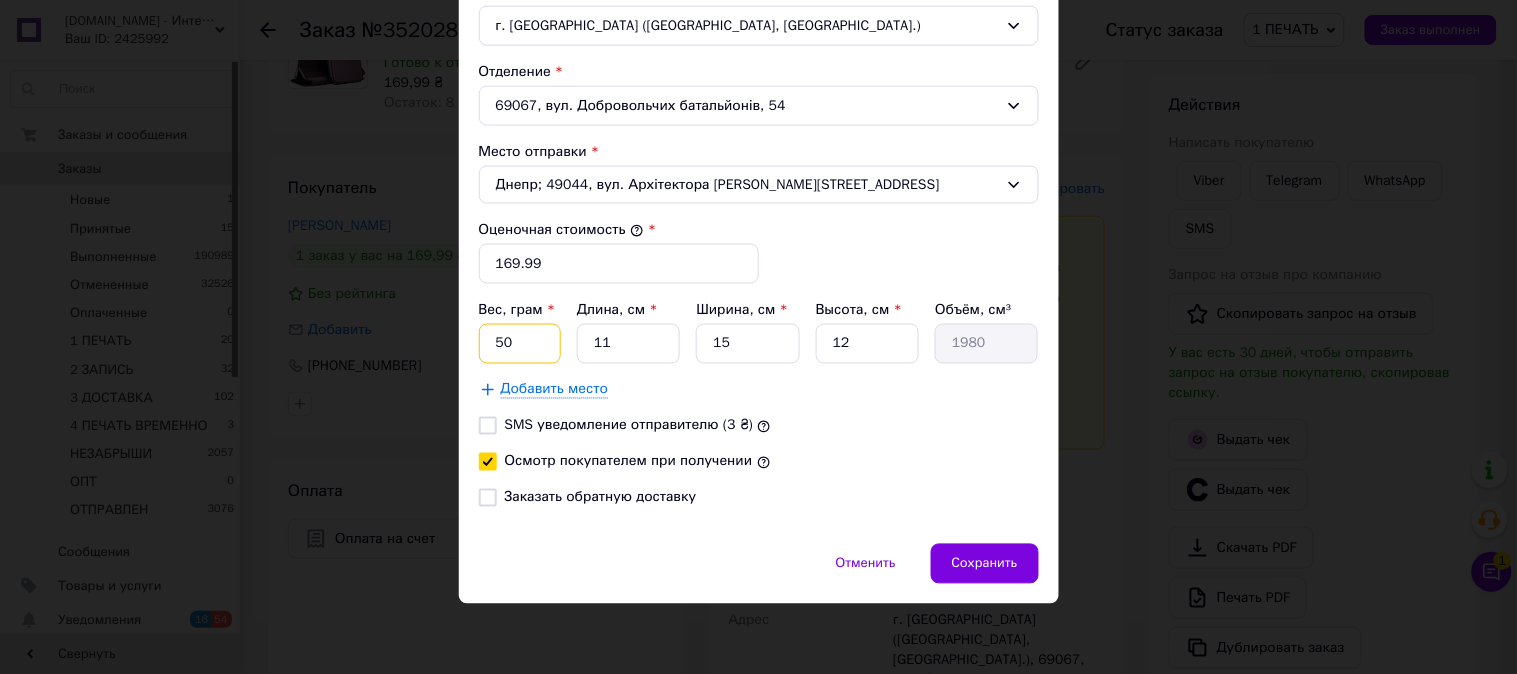 type on "5" 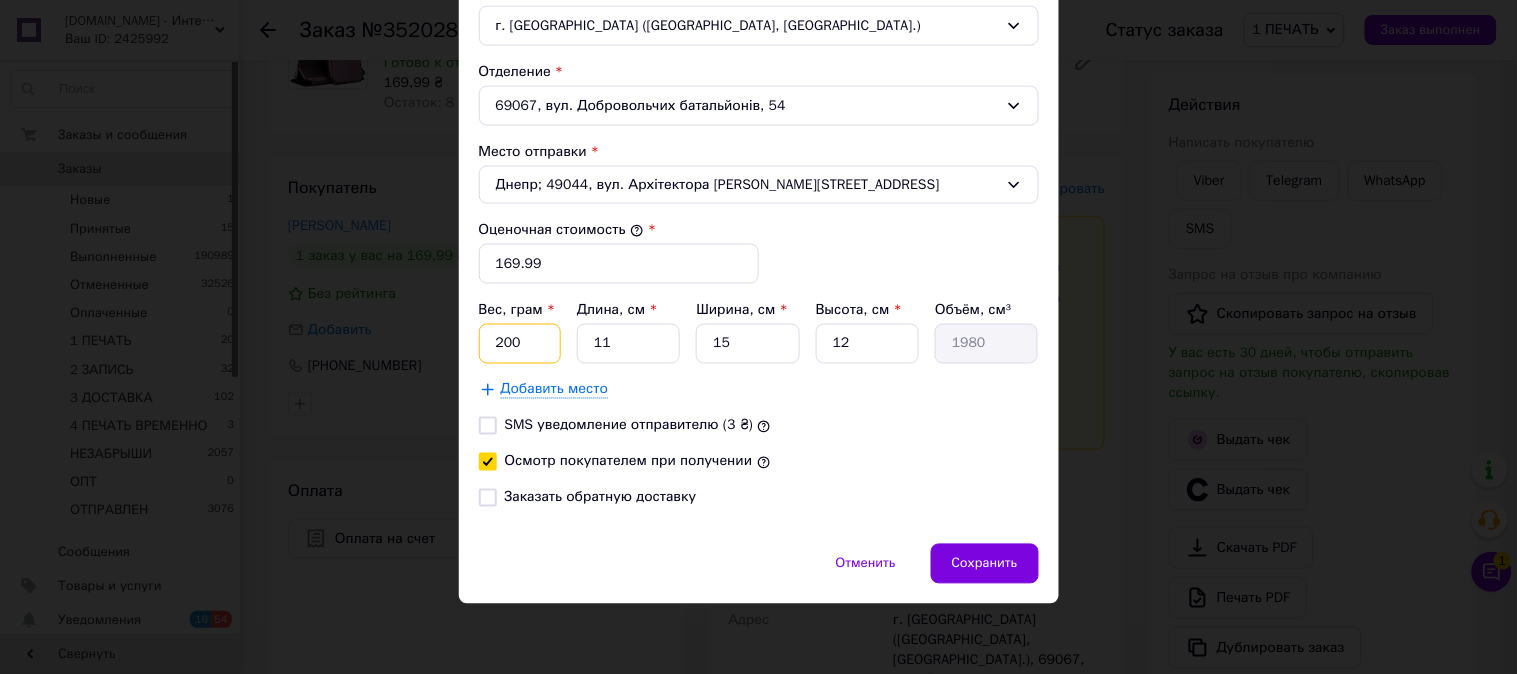 type on "200" 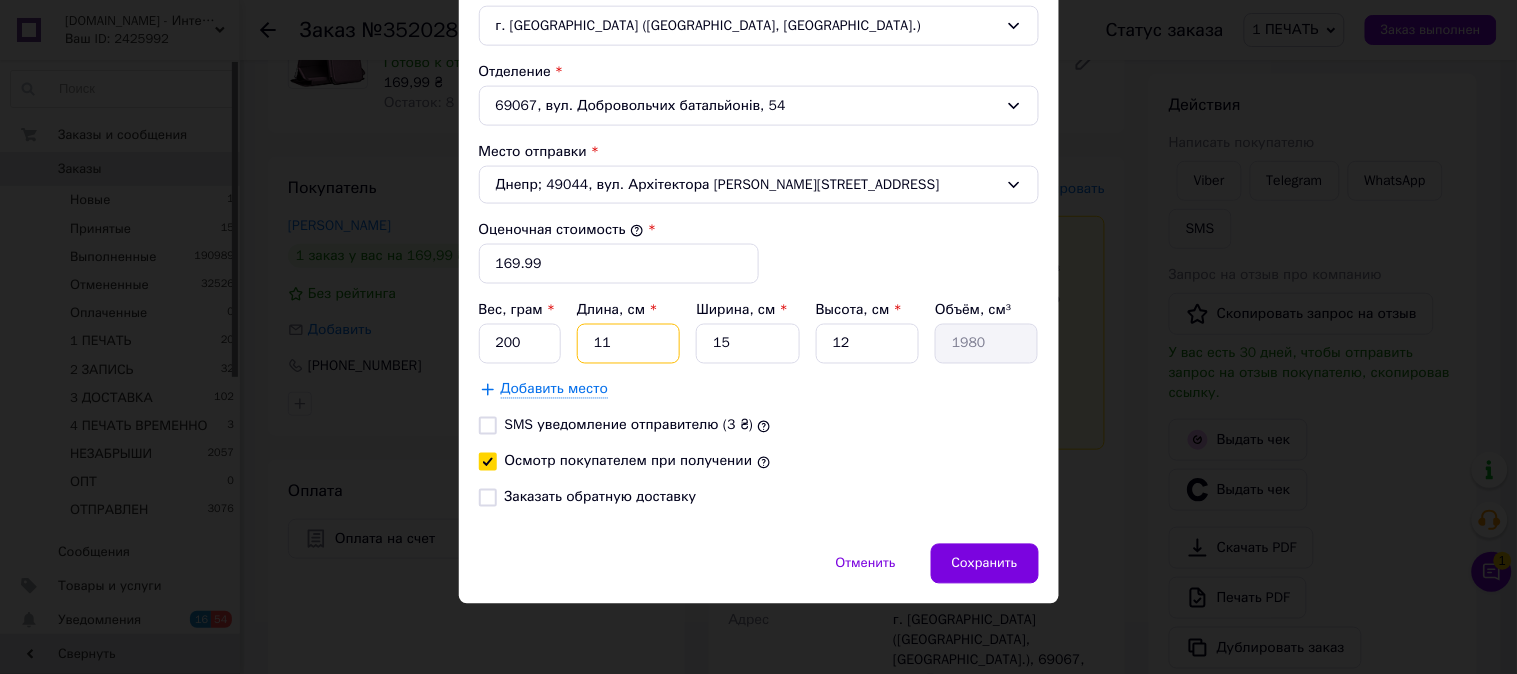 type on "1" 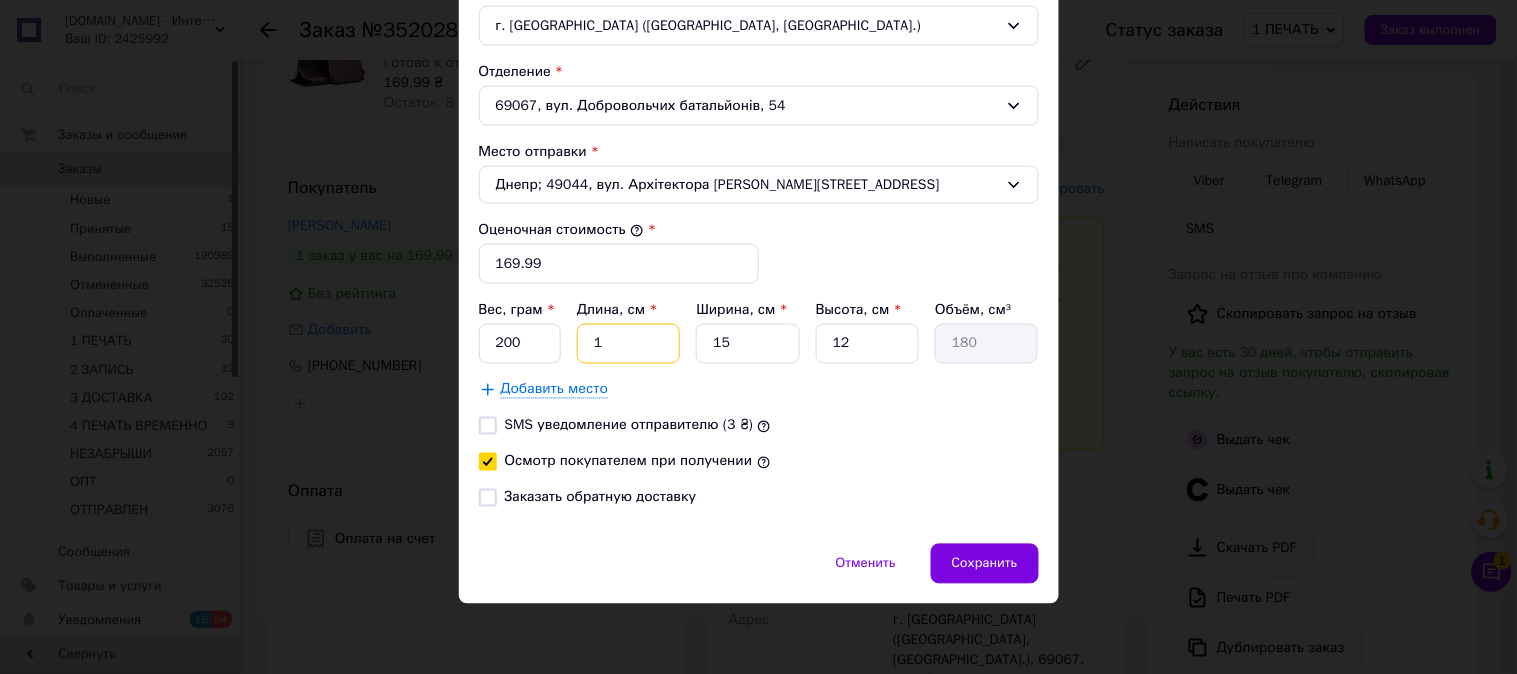 type on "12" 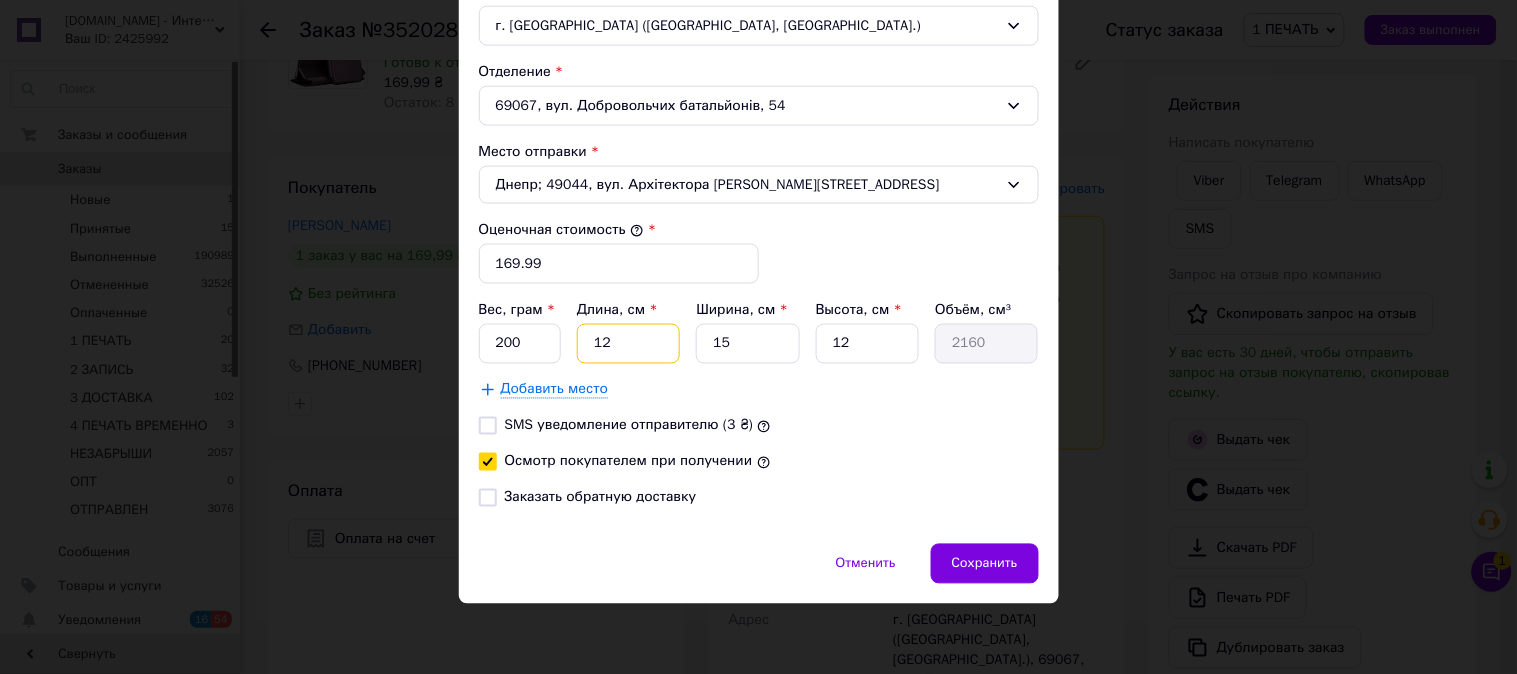 type on "12" 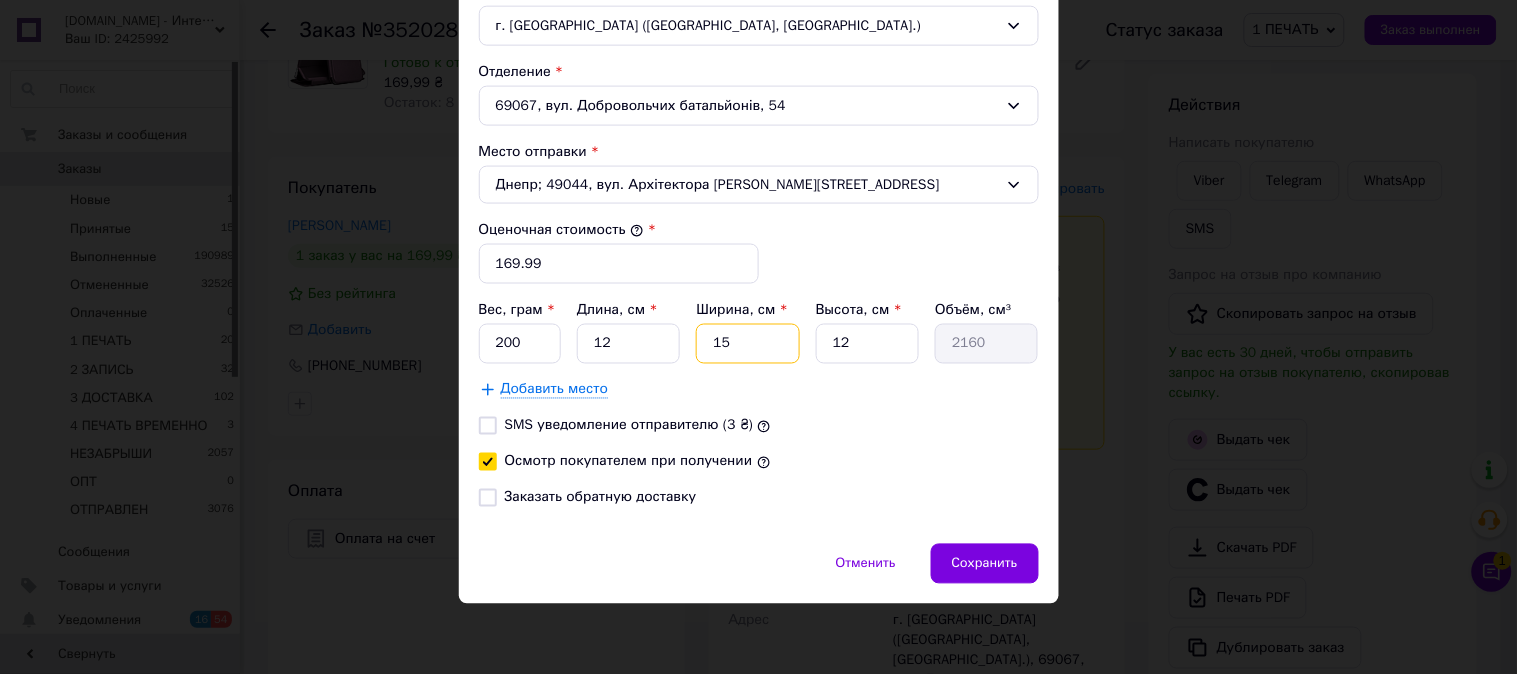 type on "1" 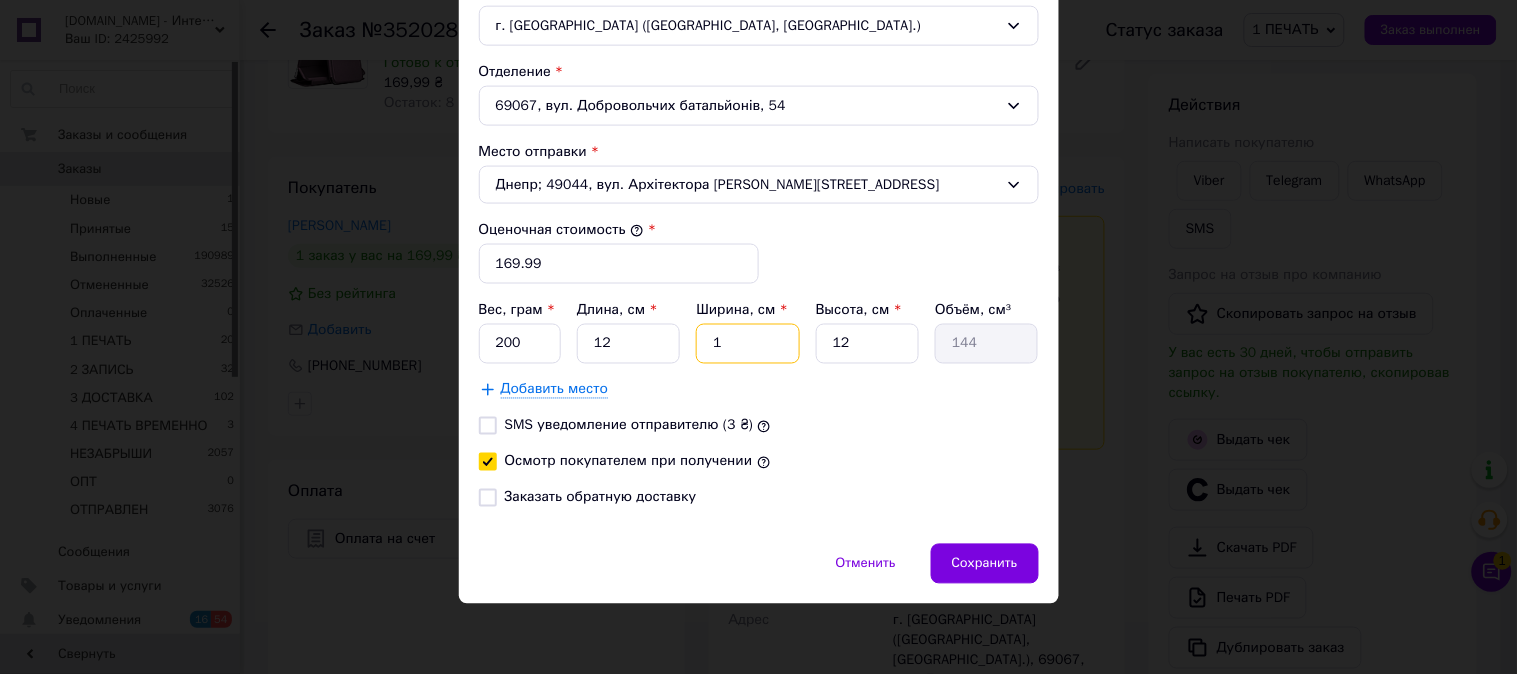 type on "10" 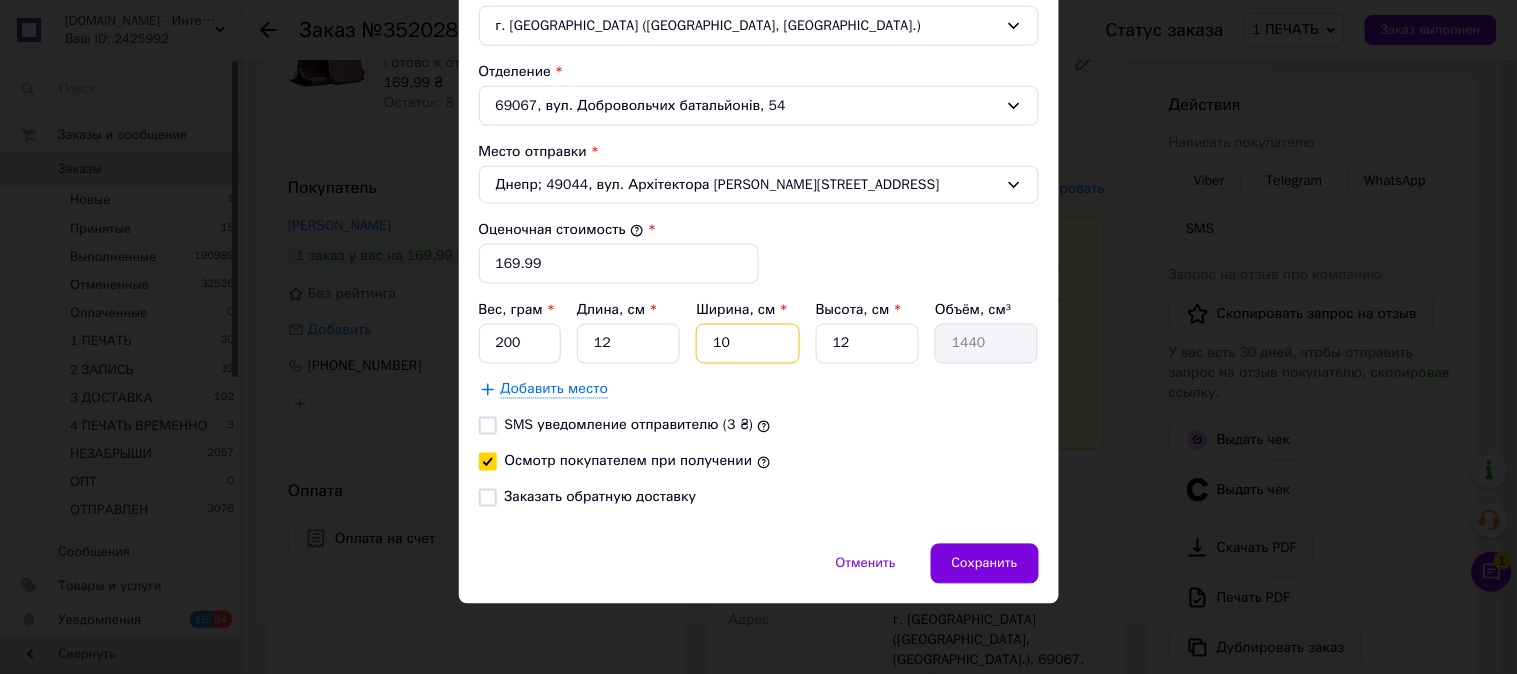 type on "10" 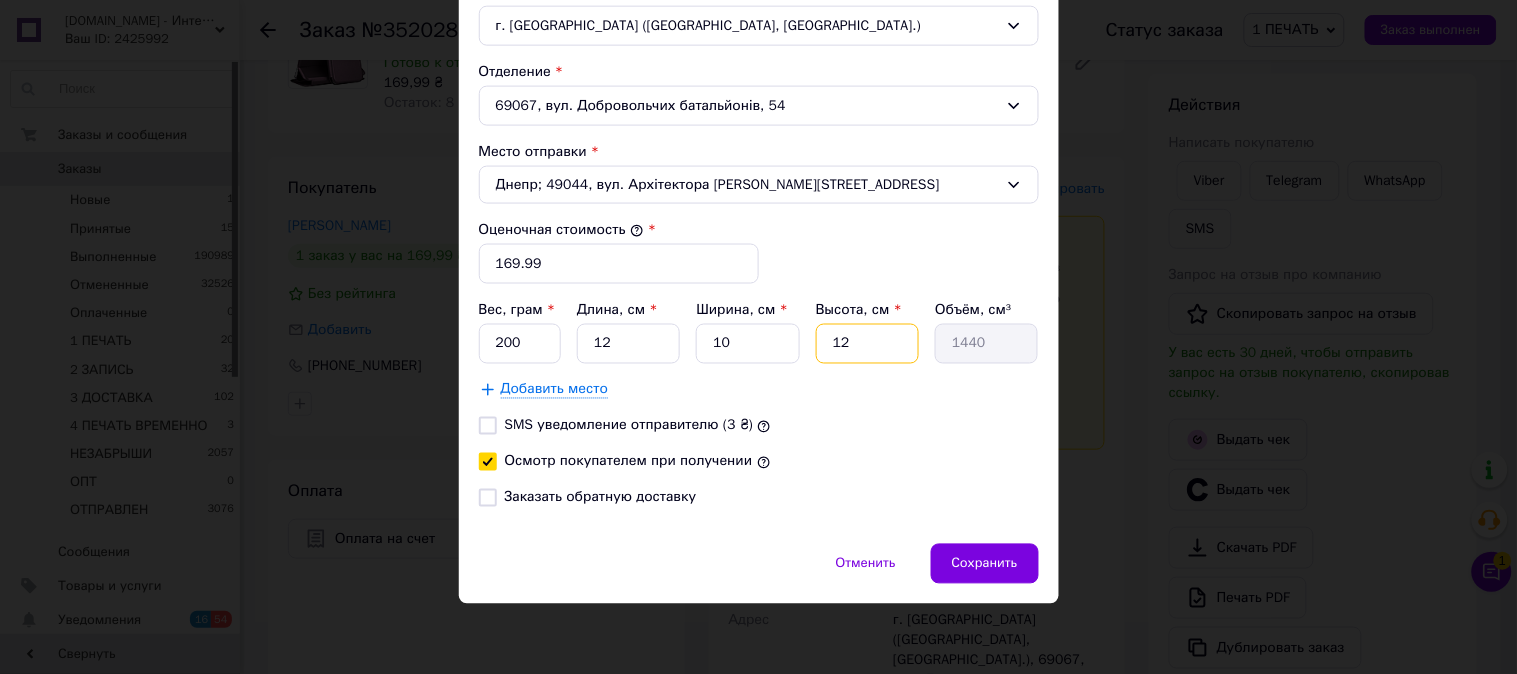 type on "6" 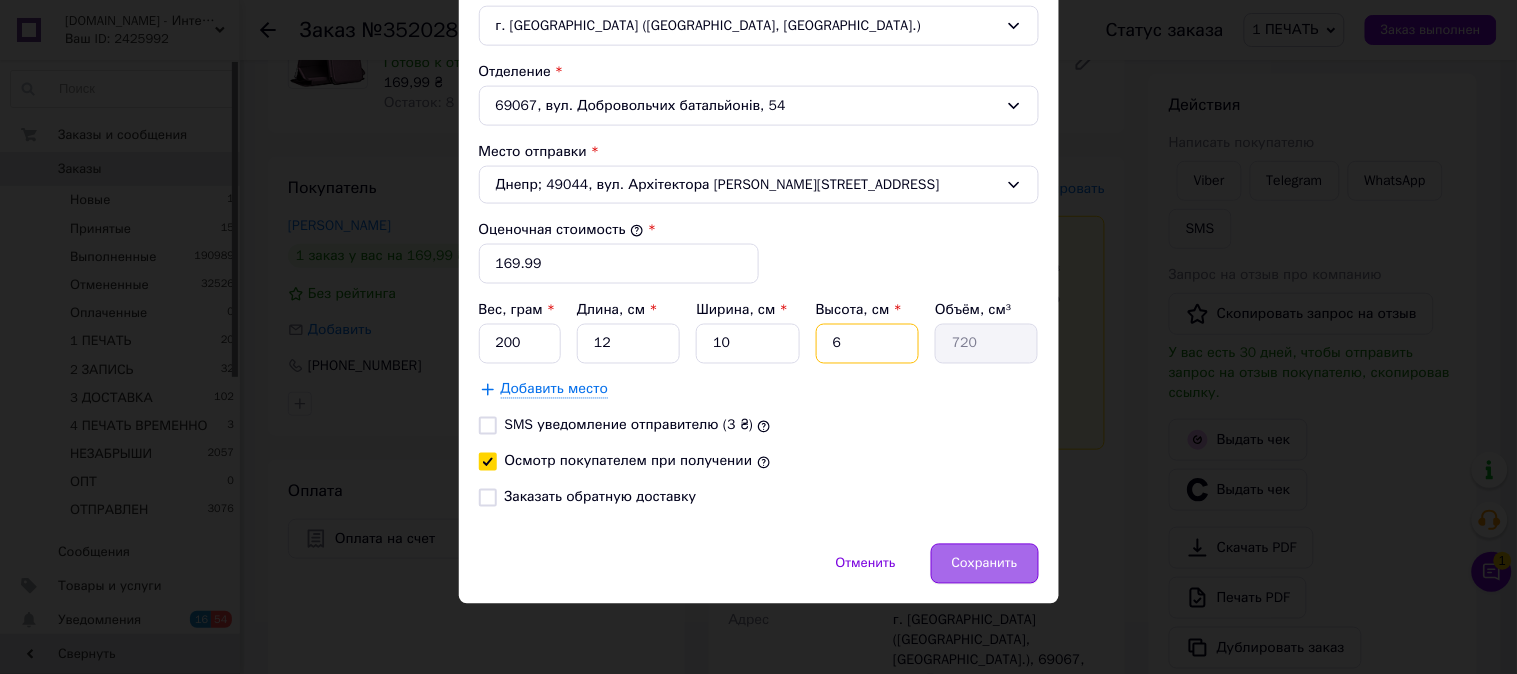 type on "6" 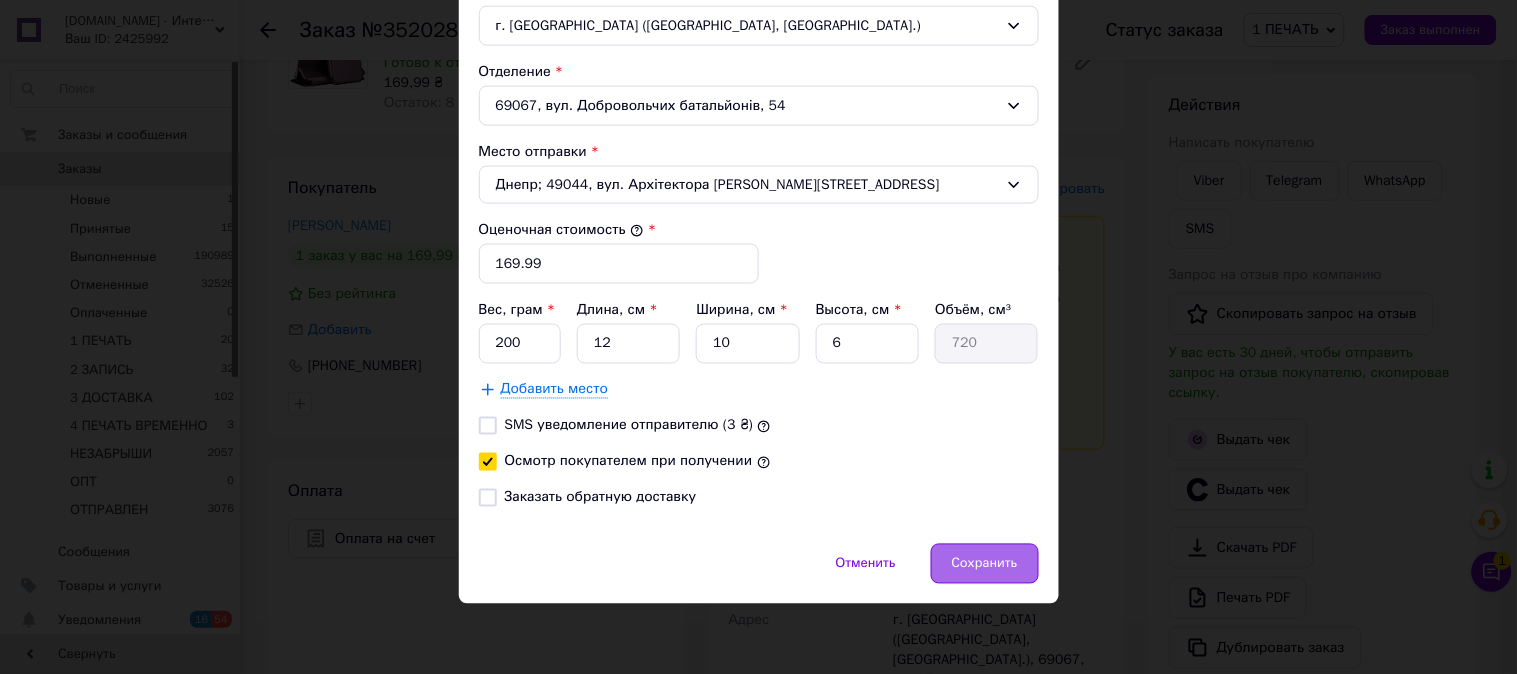 click on "Сохранить" at bounding box center [985, 564] 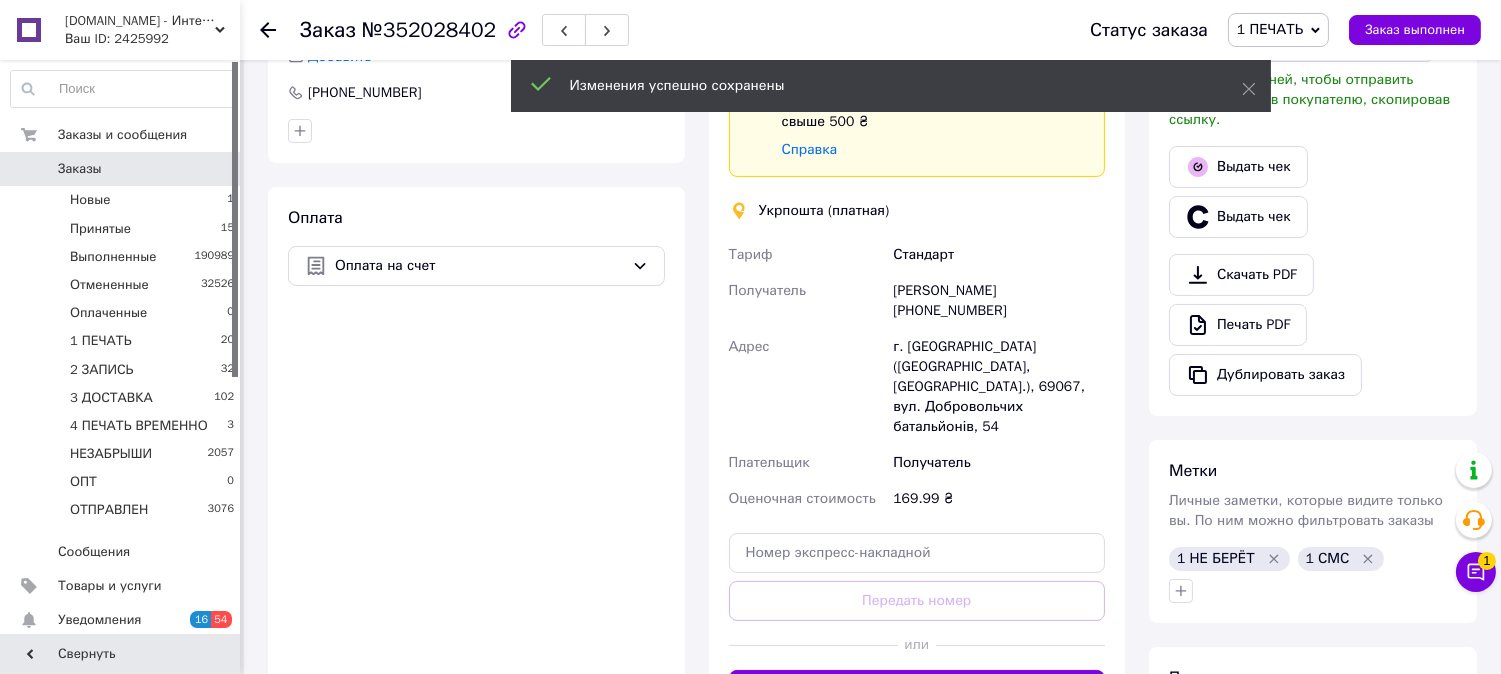 scroll, scrollTop: 630, scrollLeft: 0, axis: vertical 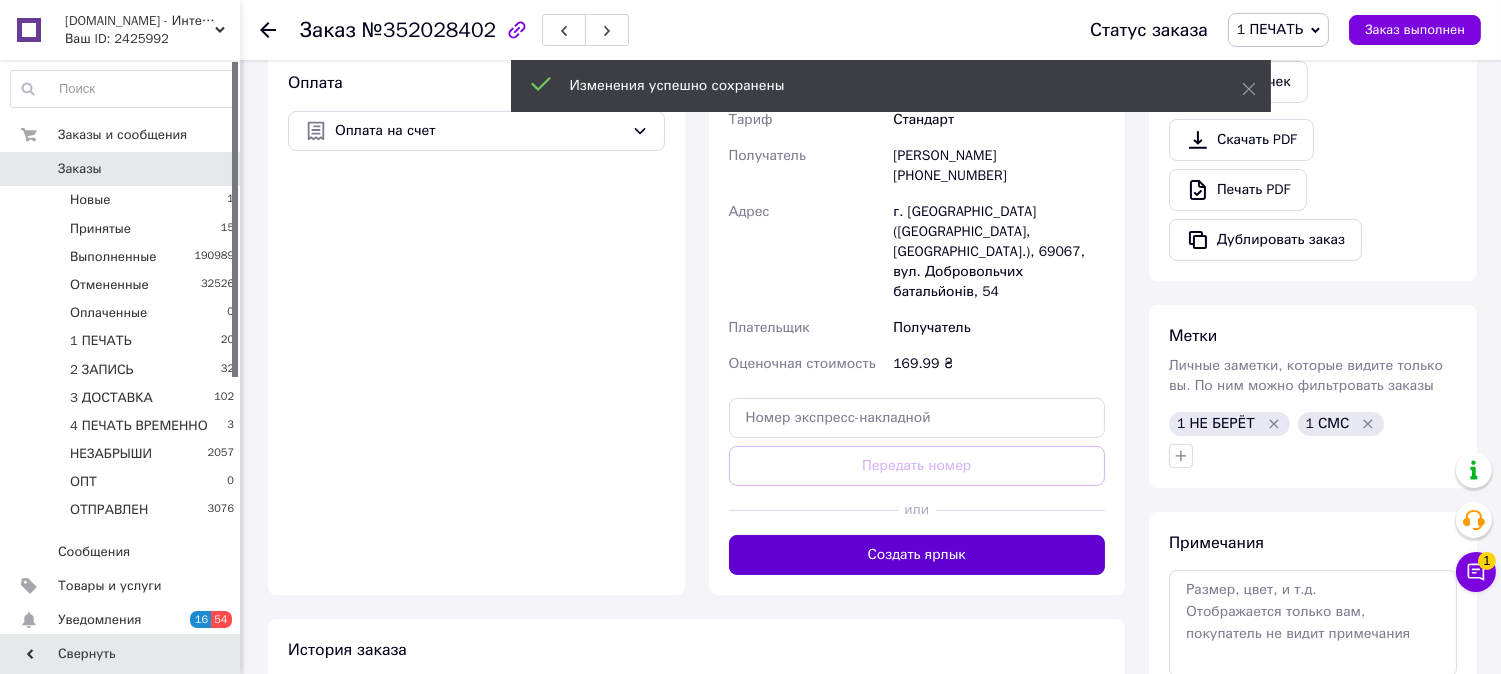 click on "Создать ярлык" at bounding box center [917, 555] 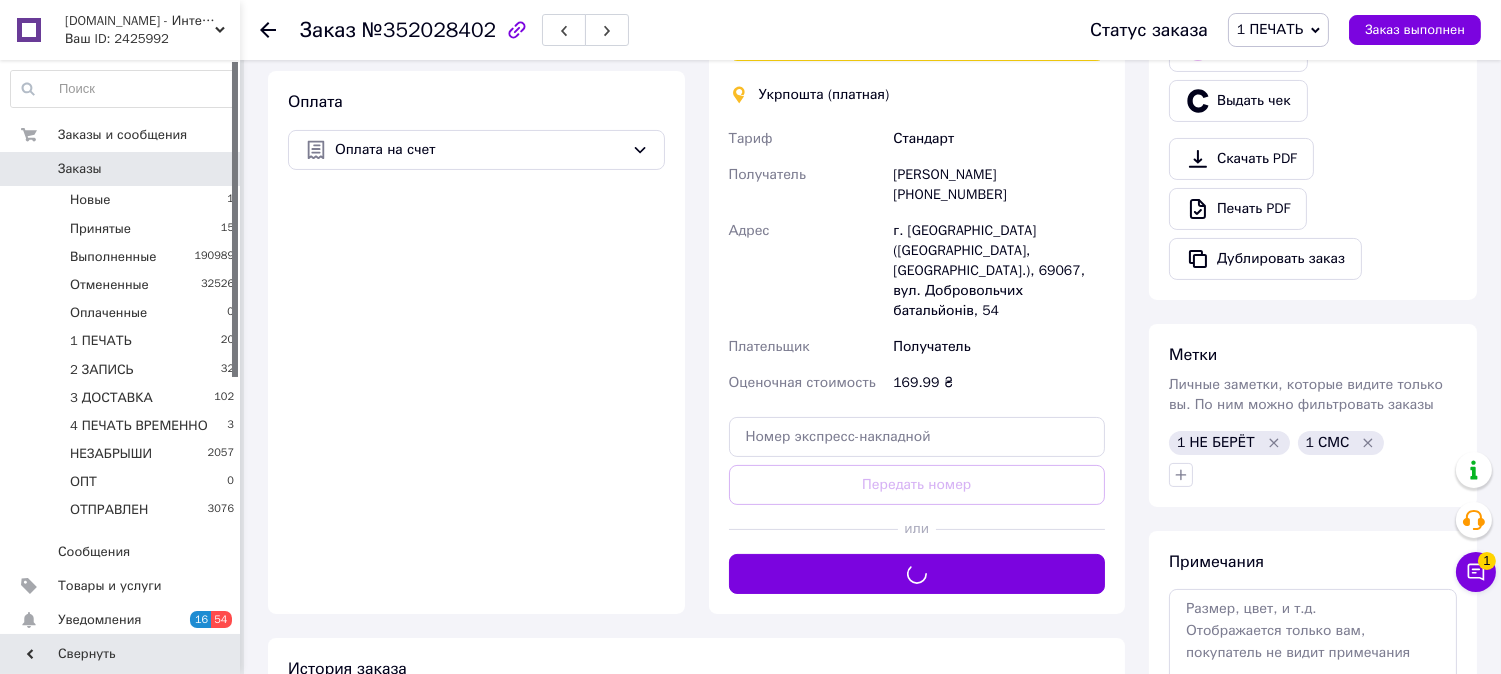scroll, scrollTop: 630, scrollLeft: 0, axis: vertical 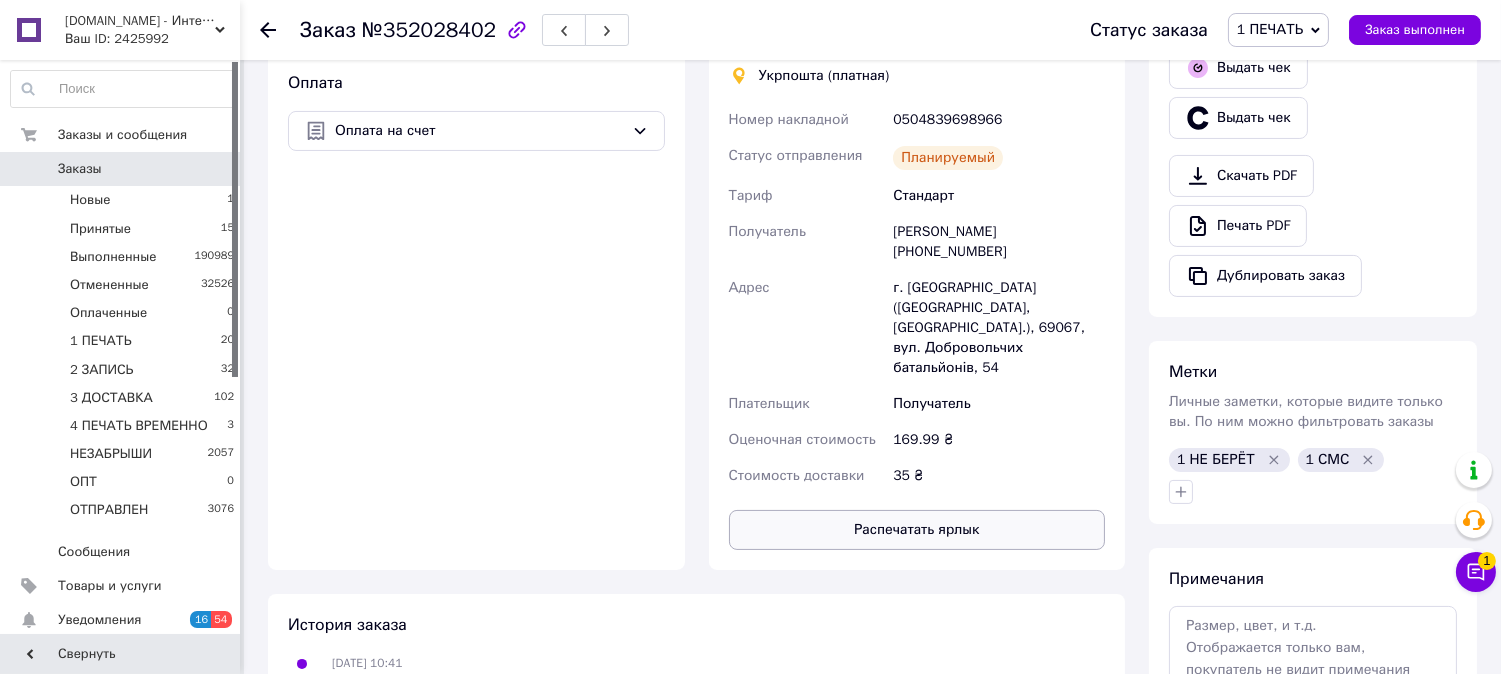 click on "Распечатать ярлык" at bounding box center [917, 530] 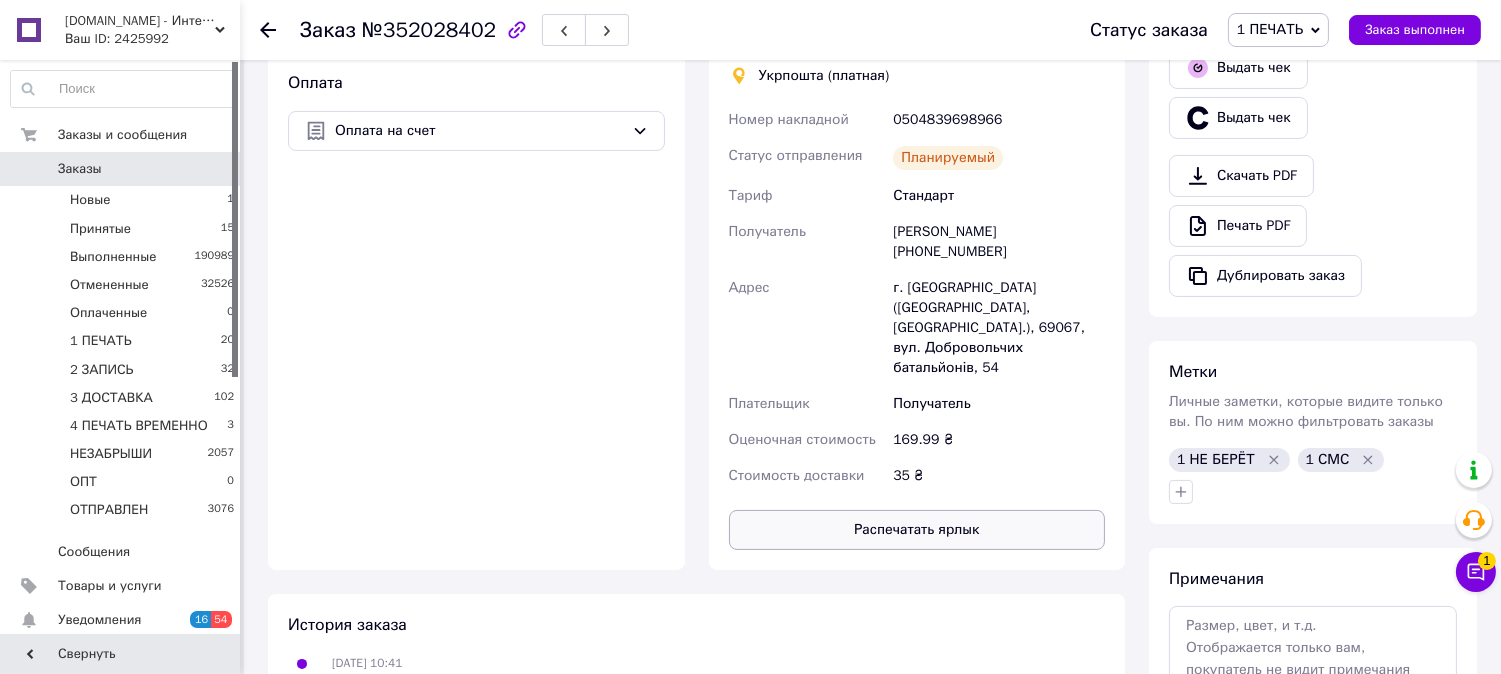 type 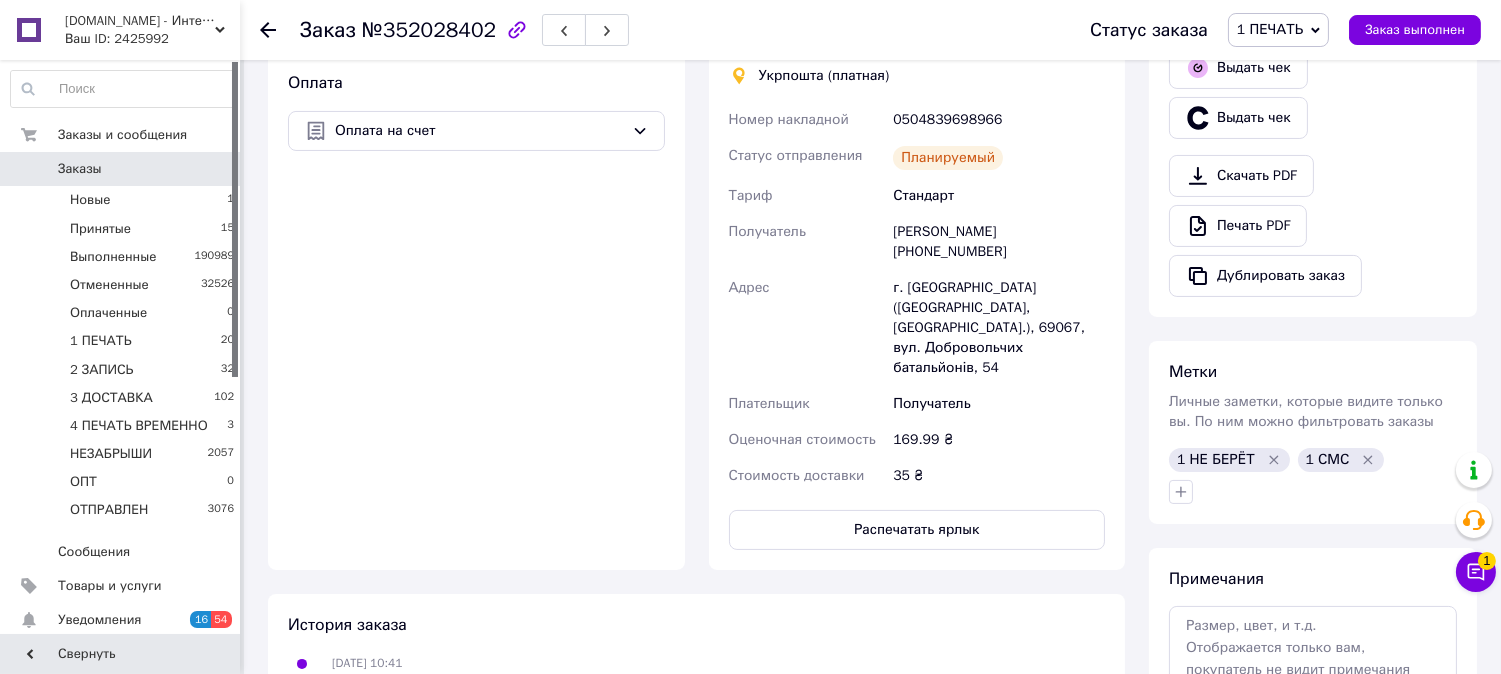 click on "1 ПЕЧАТЬ" at bounding box center [1270, 29] 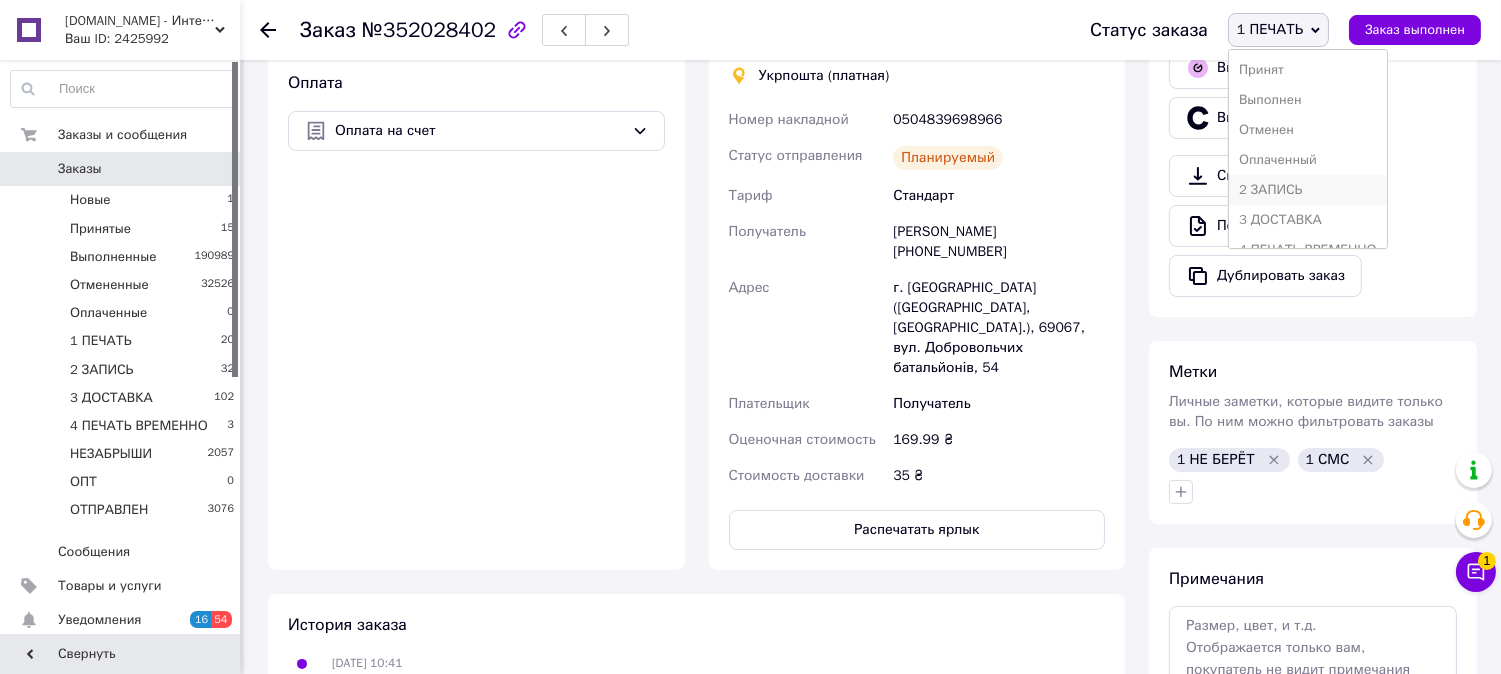 click on "2 ЗАПИСЬ" at bounding box center [1308, 190] 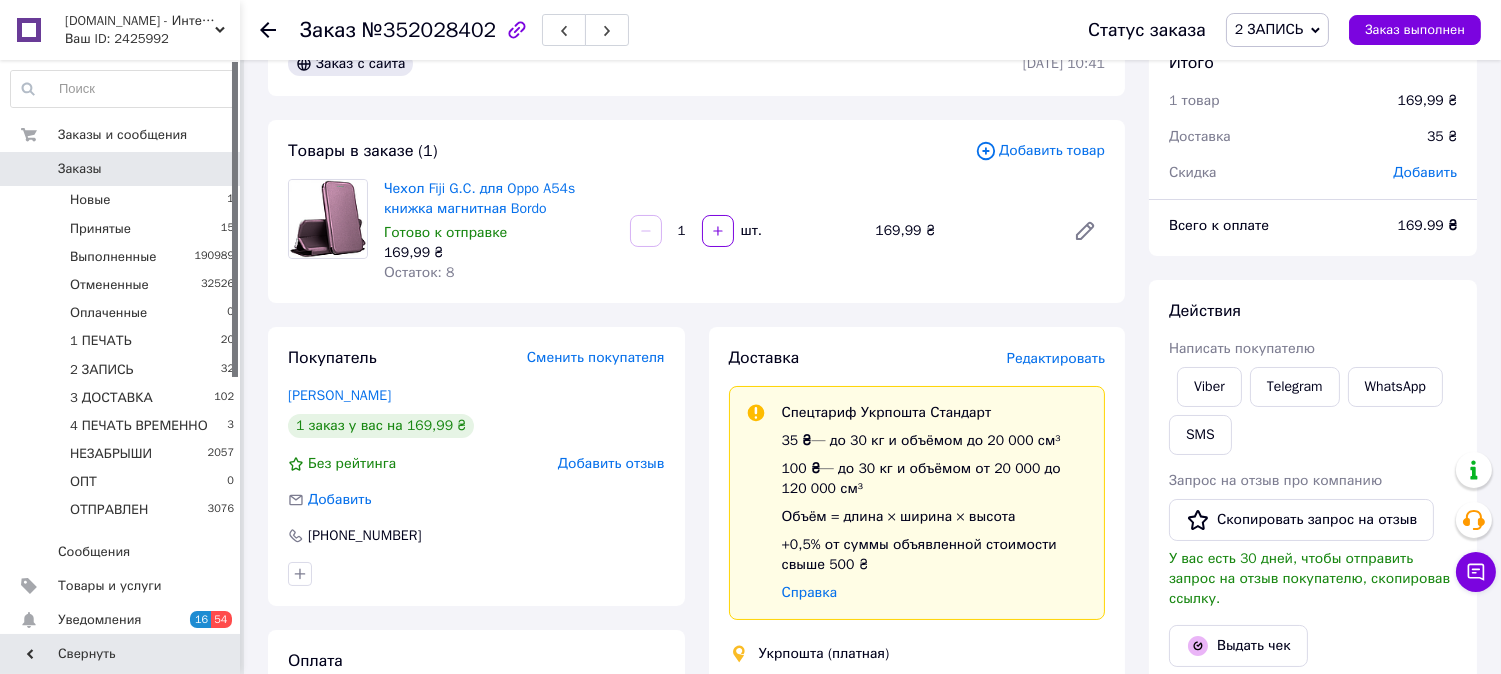 scroll, scrollTop: 74, scrollLeft: 0, axis: vertical 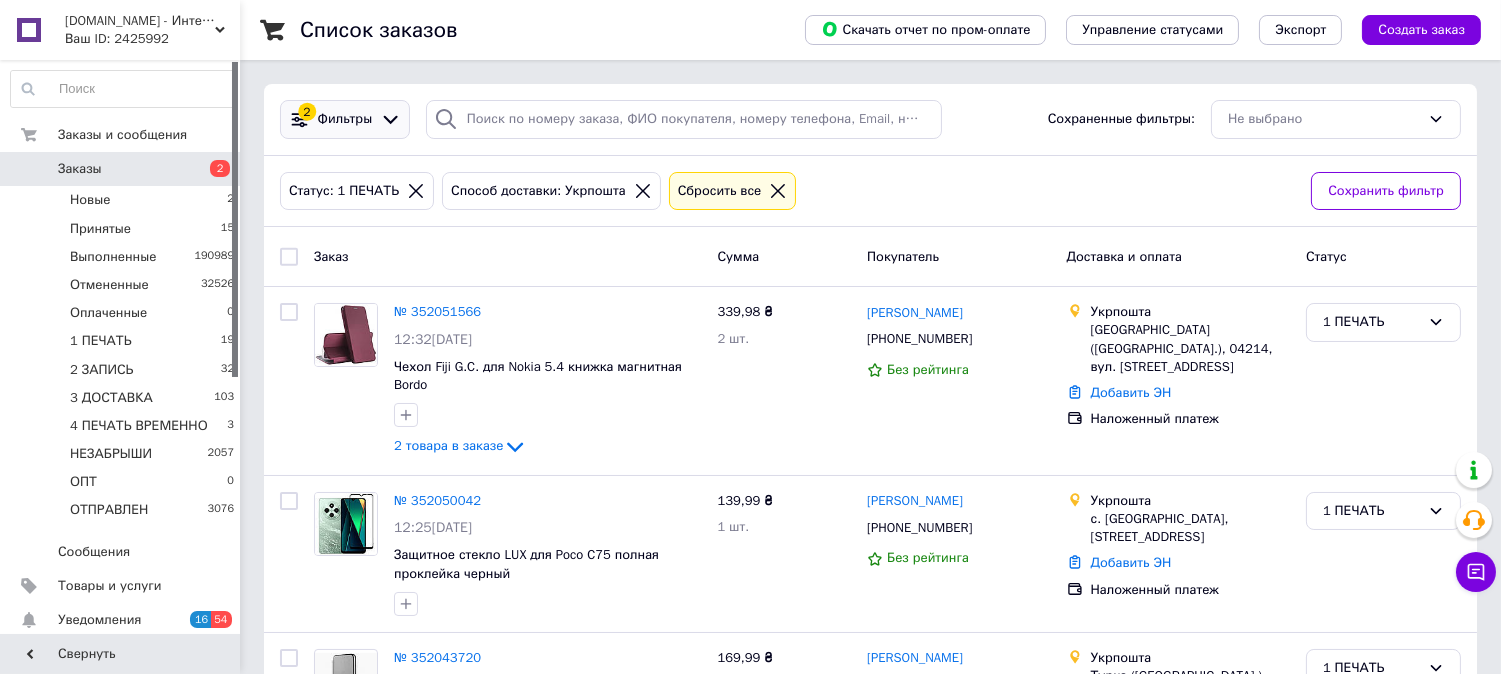 click on "Фильтры" at bounding box center (345, 119) 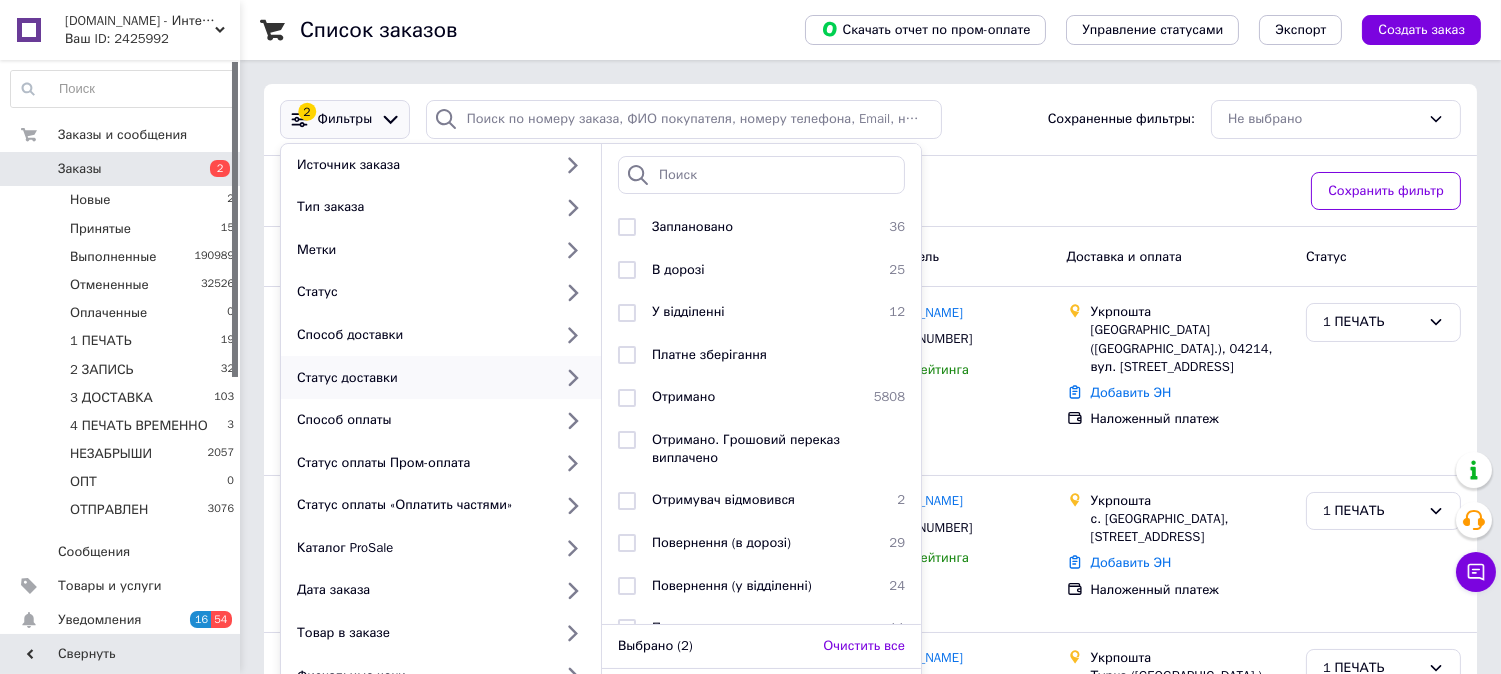click on "Статус: 1 ПЕЧАТЬ Способ доставки: Укрпошта Сбросить все" at bounding box center [787, 191] 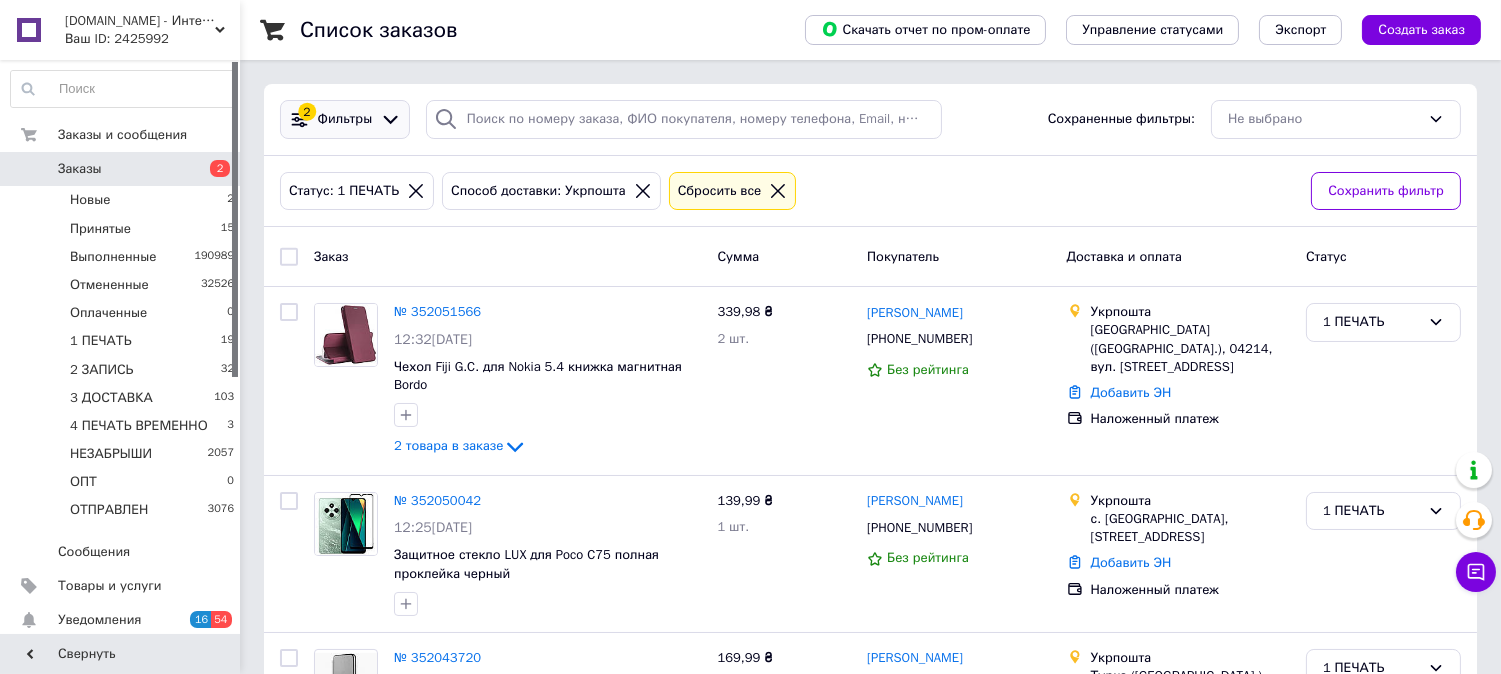 click on "2 Фильтры" at bounding box center (345, 119) 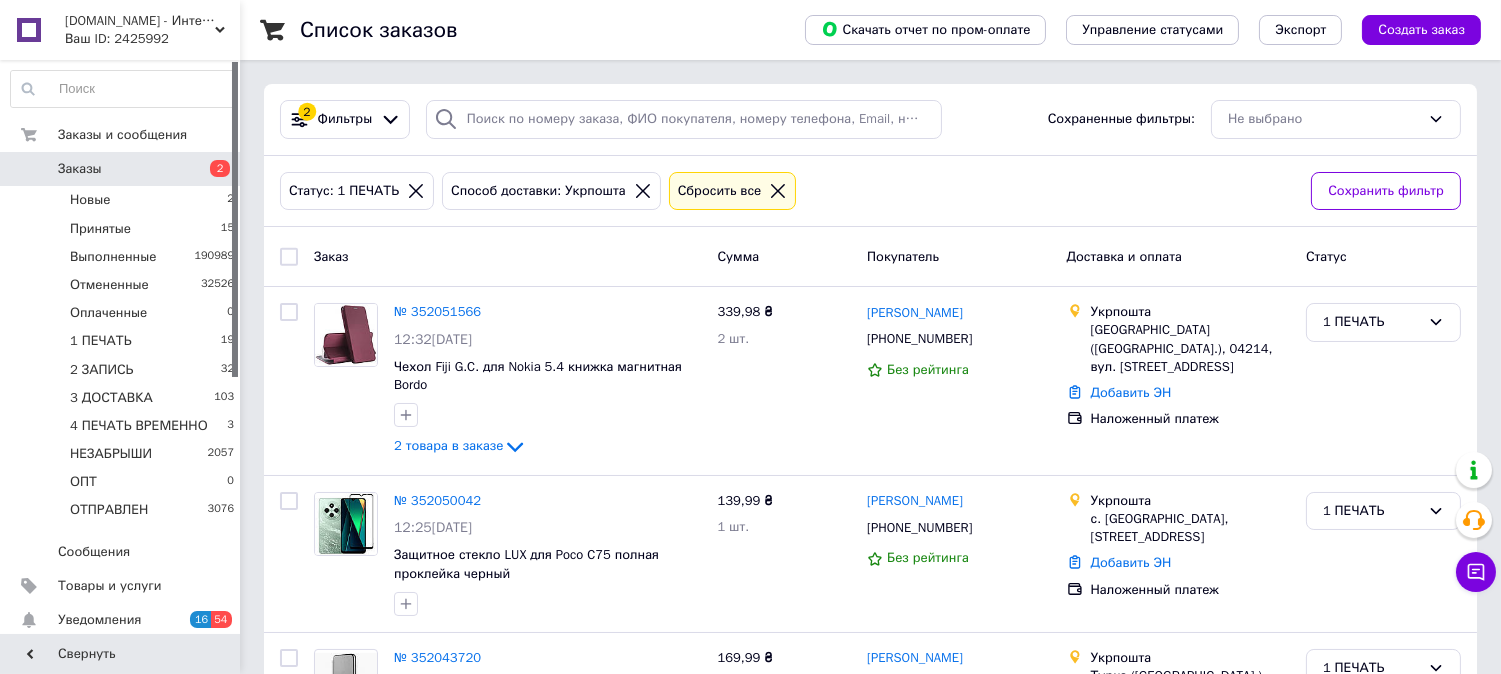 click on "Способ доставки: Укрпошта" at bounding box center (551, 191) 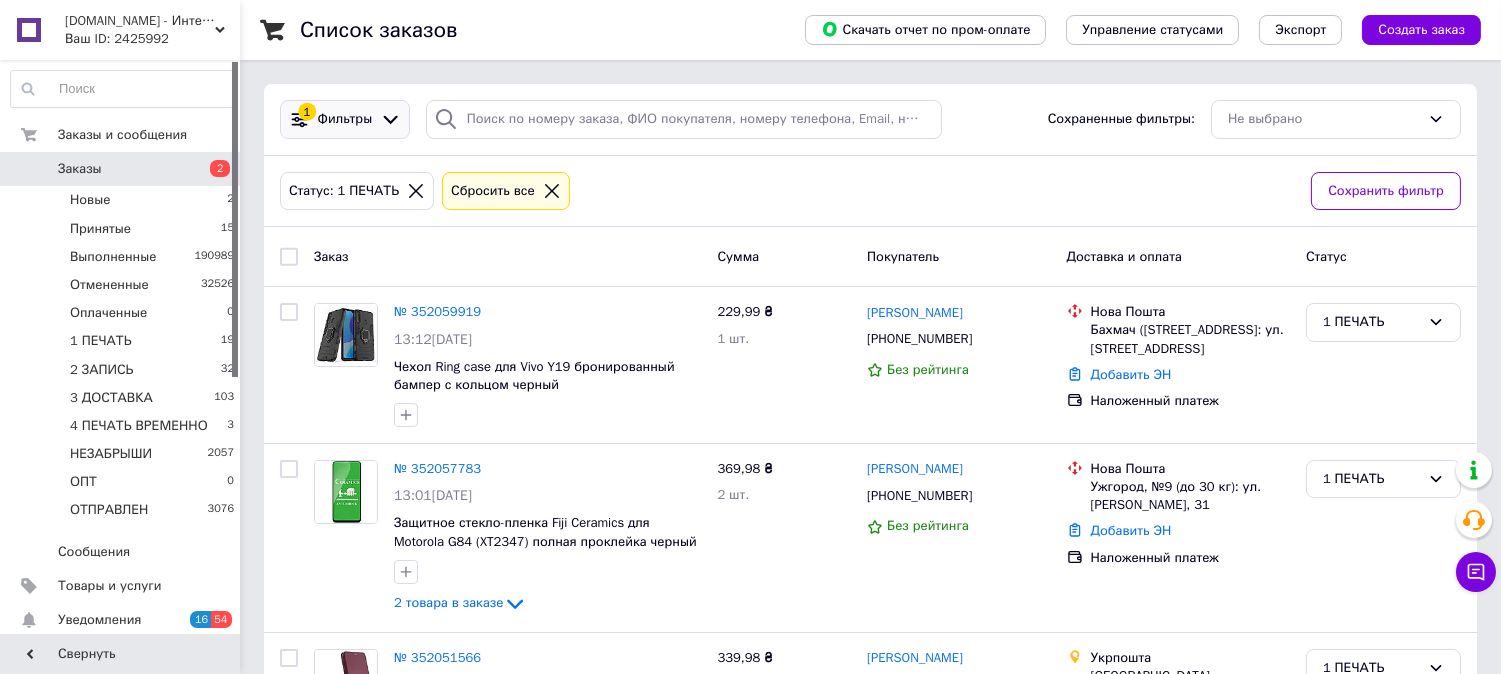 click 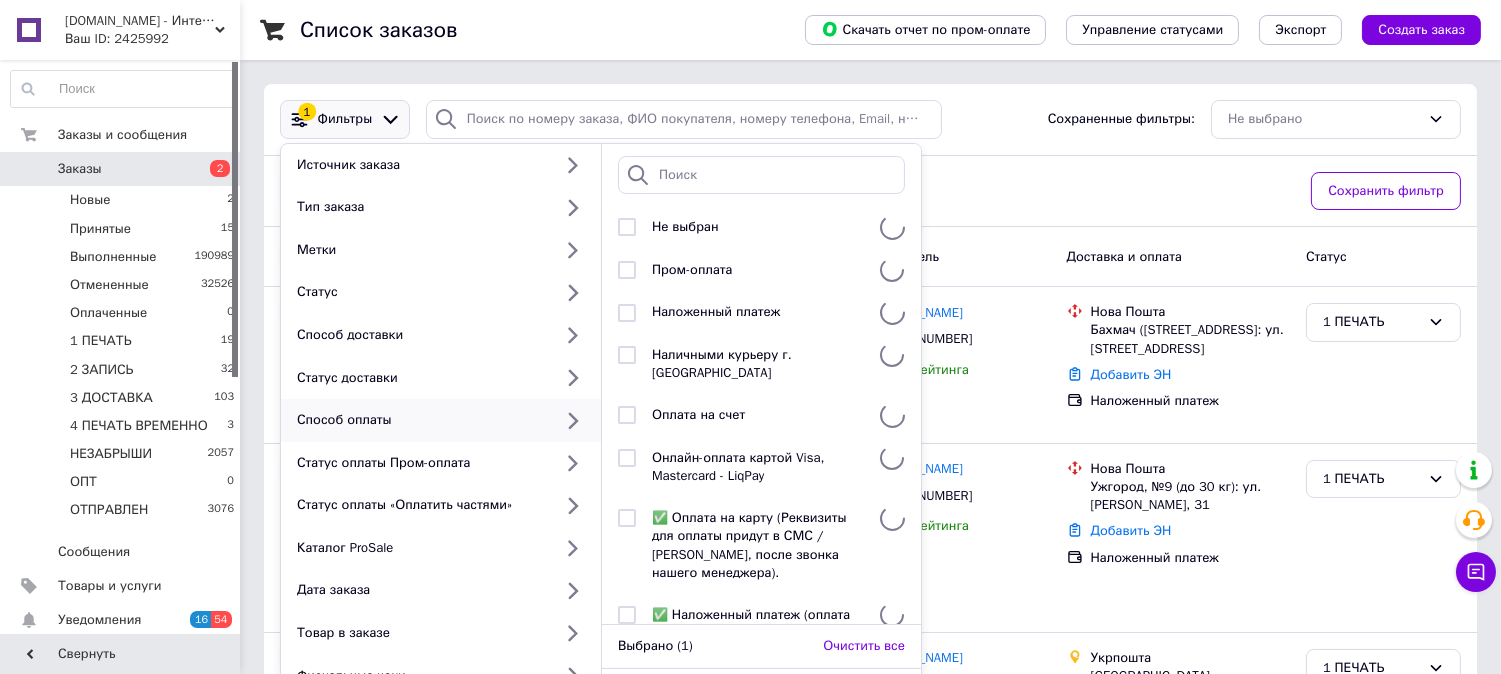 click on "1 Фильтры Источник заказа Тип заказа Метки Статус Способ доставки Статус доставки Способ оплаты Статус оплаты Пром-оплата Статус оплаты «Оплатить частями» Каталог ProSale Дата заказа Товар в заказе Фискальные чеки Успешные заказы Не выбран Пром-оплата Наложенный платеж Наличными курьеру г. Мариуполь Оплата на счет Онлайн-оплата картой Visa, Mastercard - LiqPay ✅ Оплата на карту (Реквизиты для оплаты придут в СМС / Viber, после звонка нашего менеджера). ✅ Наложенный платеж (оплата при получении товара) Наложенный платеж "Нова Пошта" ОПЛАТА НА КАРТУ ПРИВАТ БАНКА Выбрано (1)" at bounding box center [870, 119] 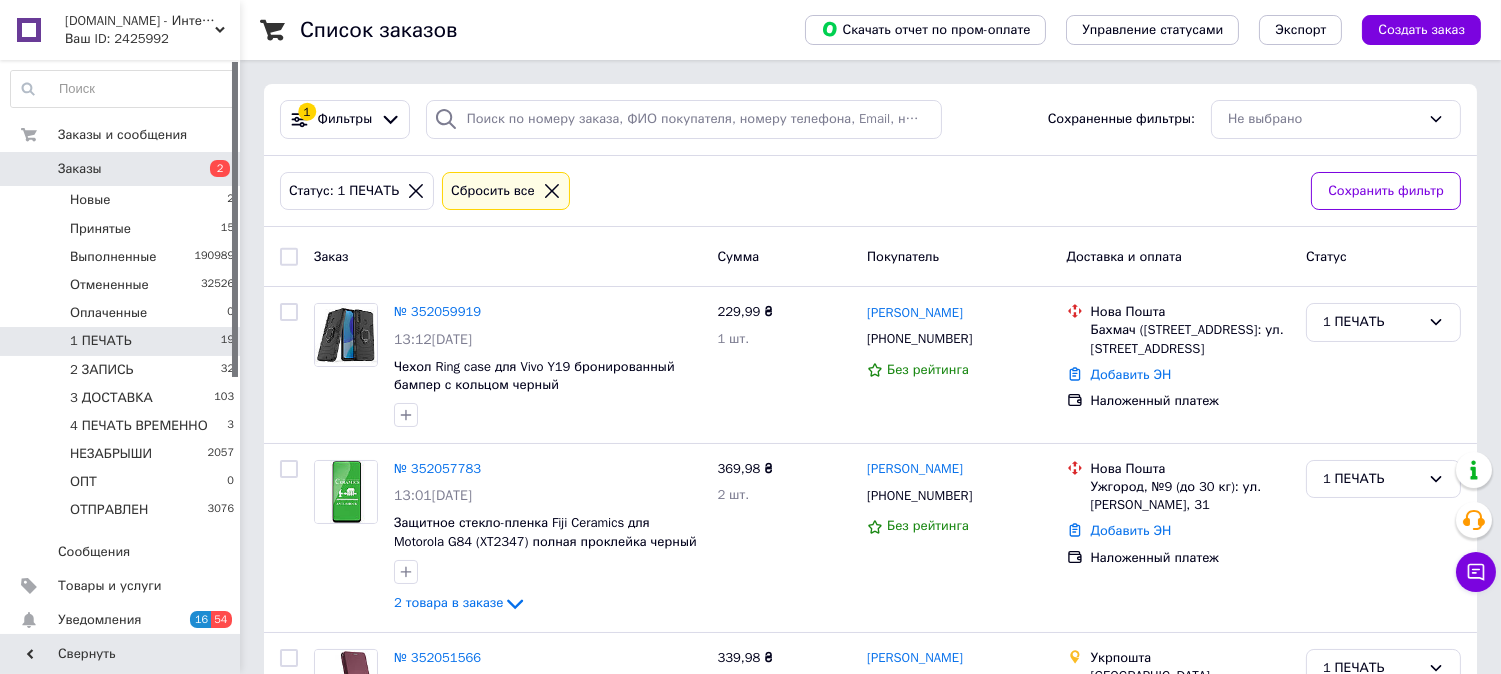 click on "1 ПЕЧАТЬ 19" at bounding box center [123, 341] 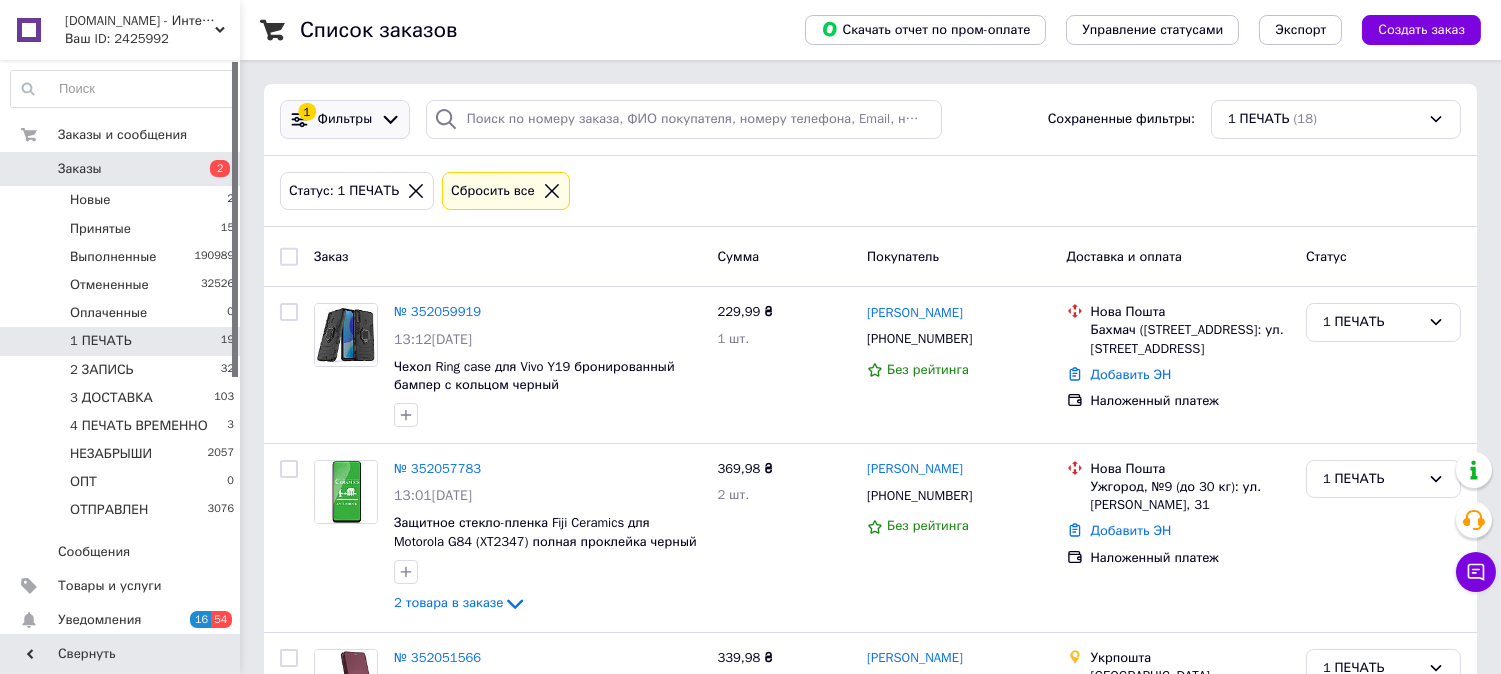 click 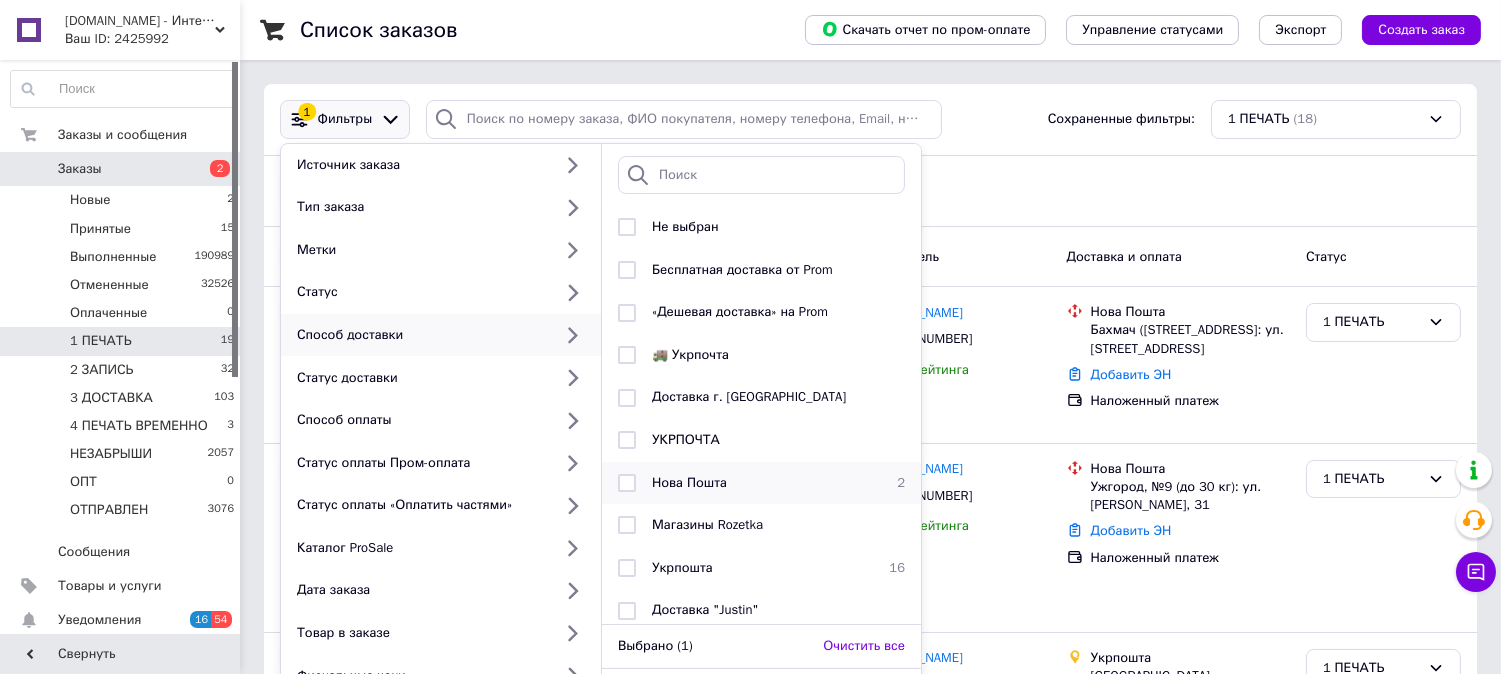 click on "Нова Пошта" at bounding box center (758, 483) 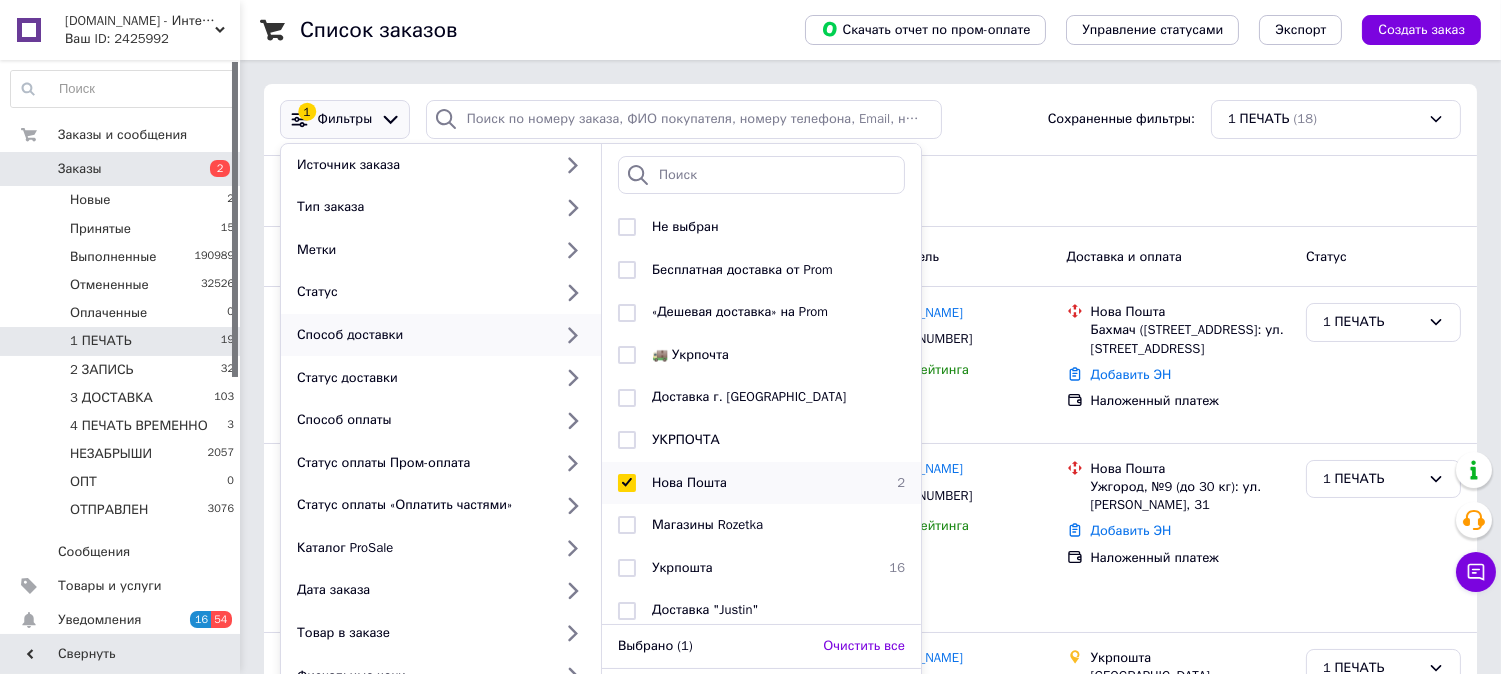 checkbox on "true" 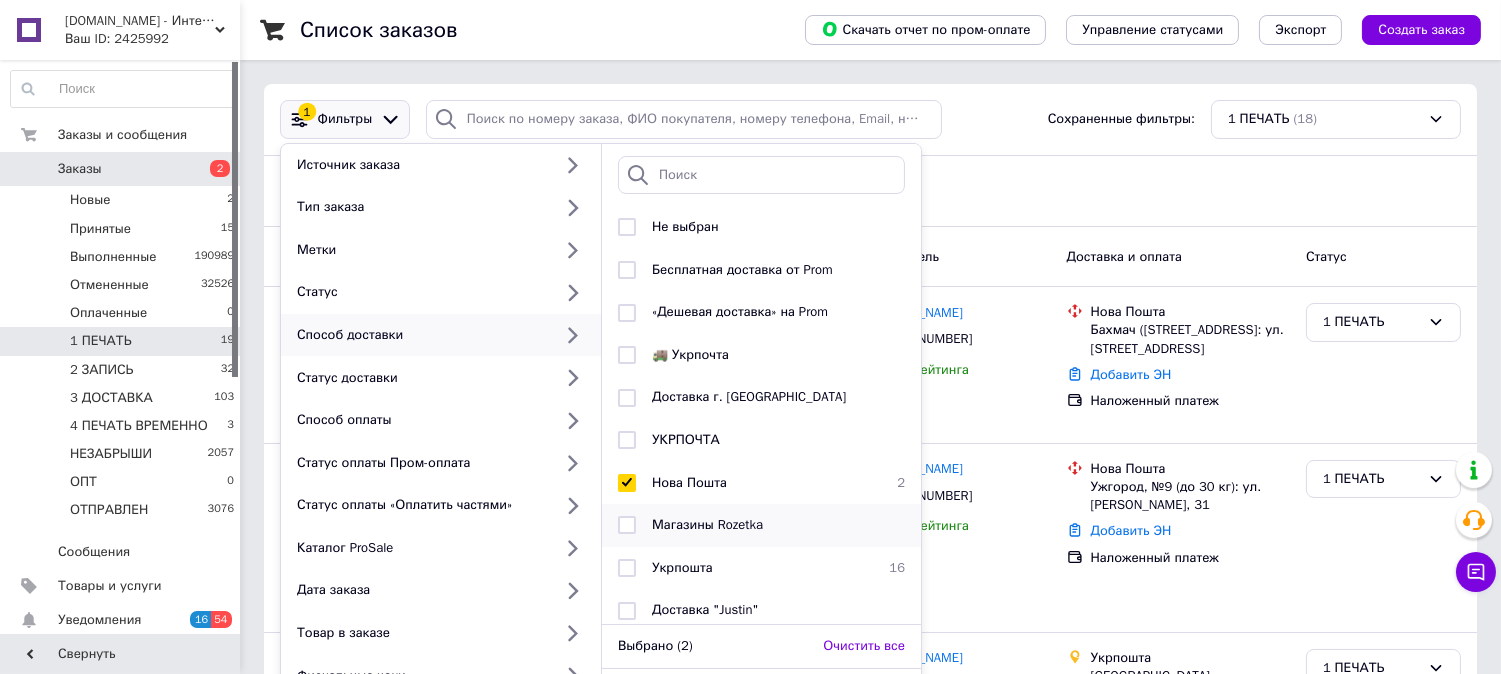 scroll, scrollTop: 7, scrollLeft: 0, axis: vertical 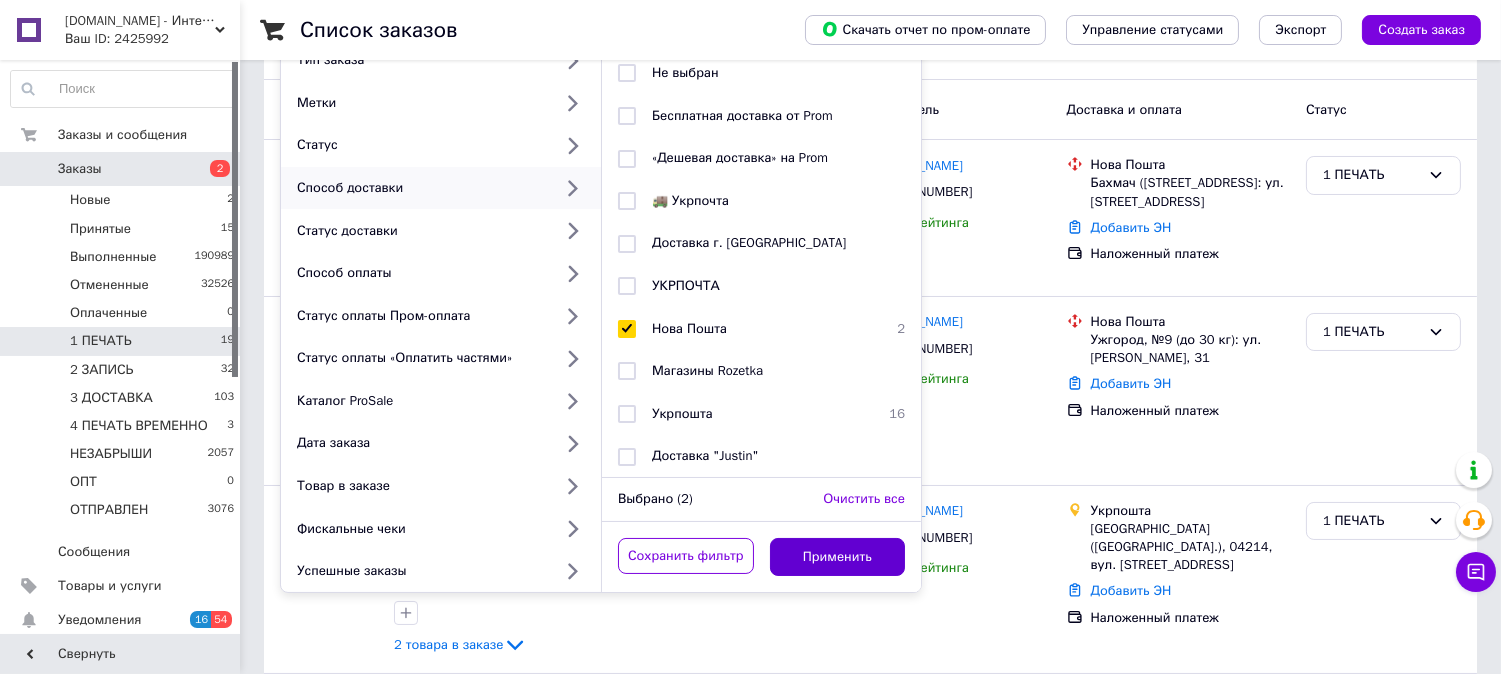 click on "Применить" at bounding box center (838, 557) 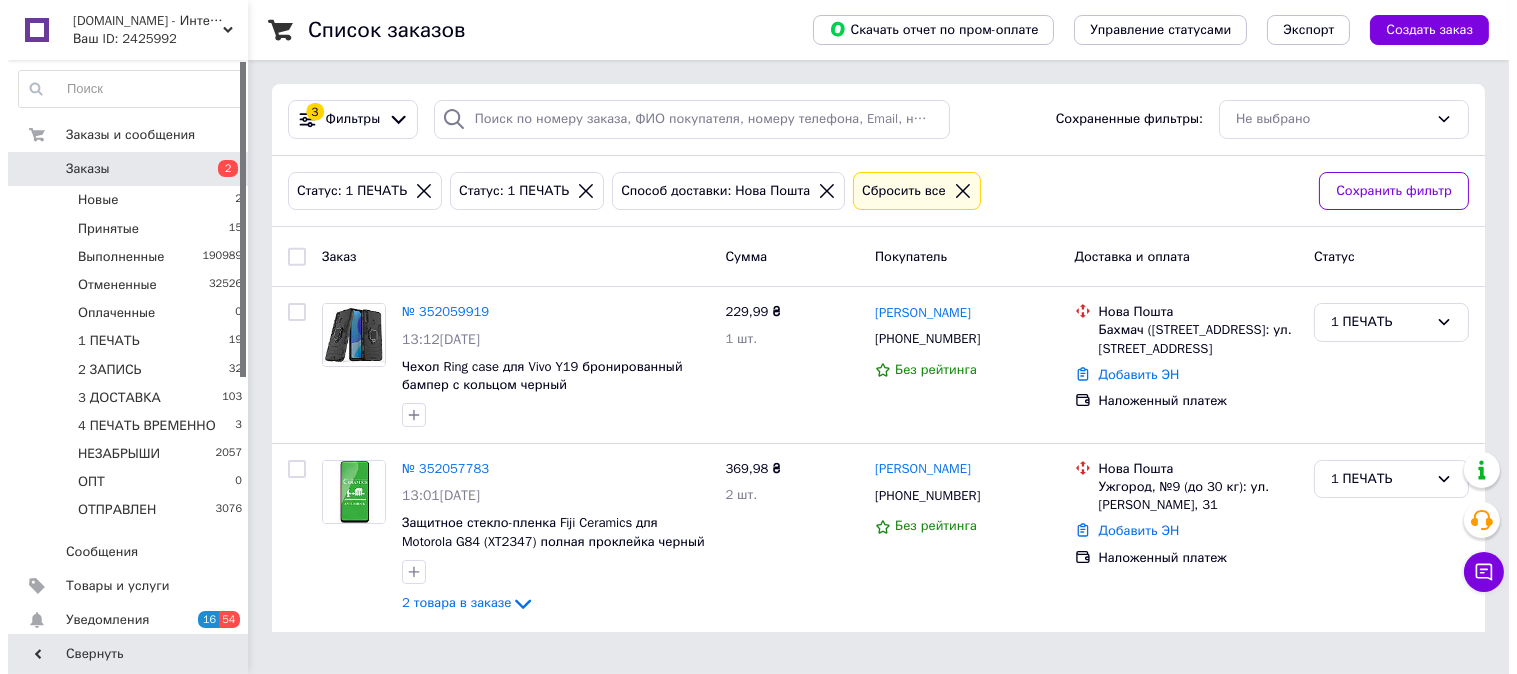 scroll, scrollTop: 0, scrollLeft: 0, axis: both 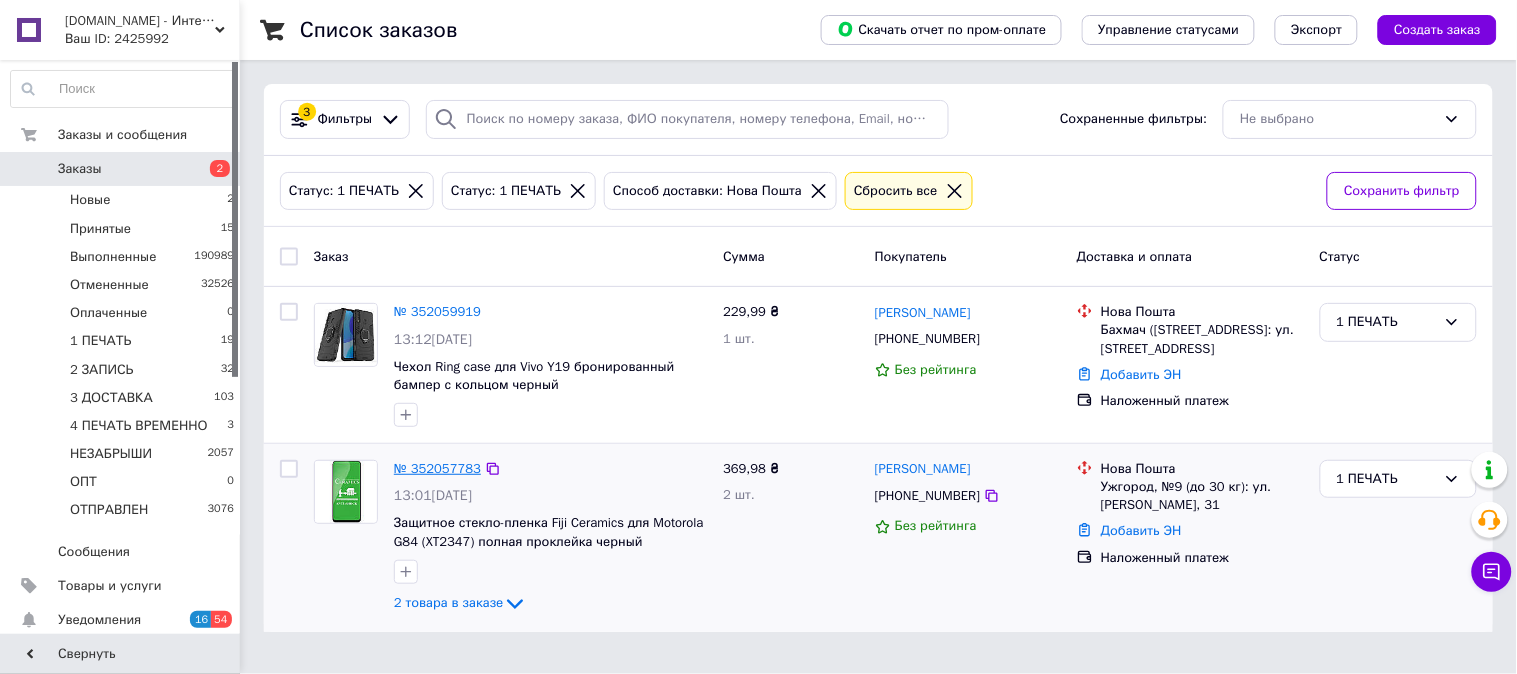 click on "№ 352057783" at bounding box center [437, 468] 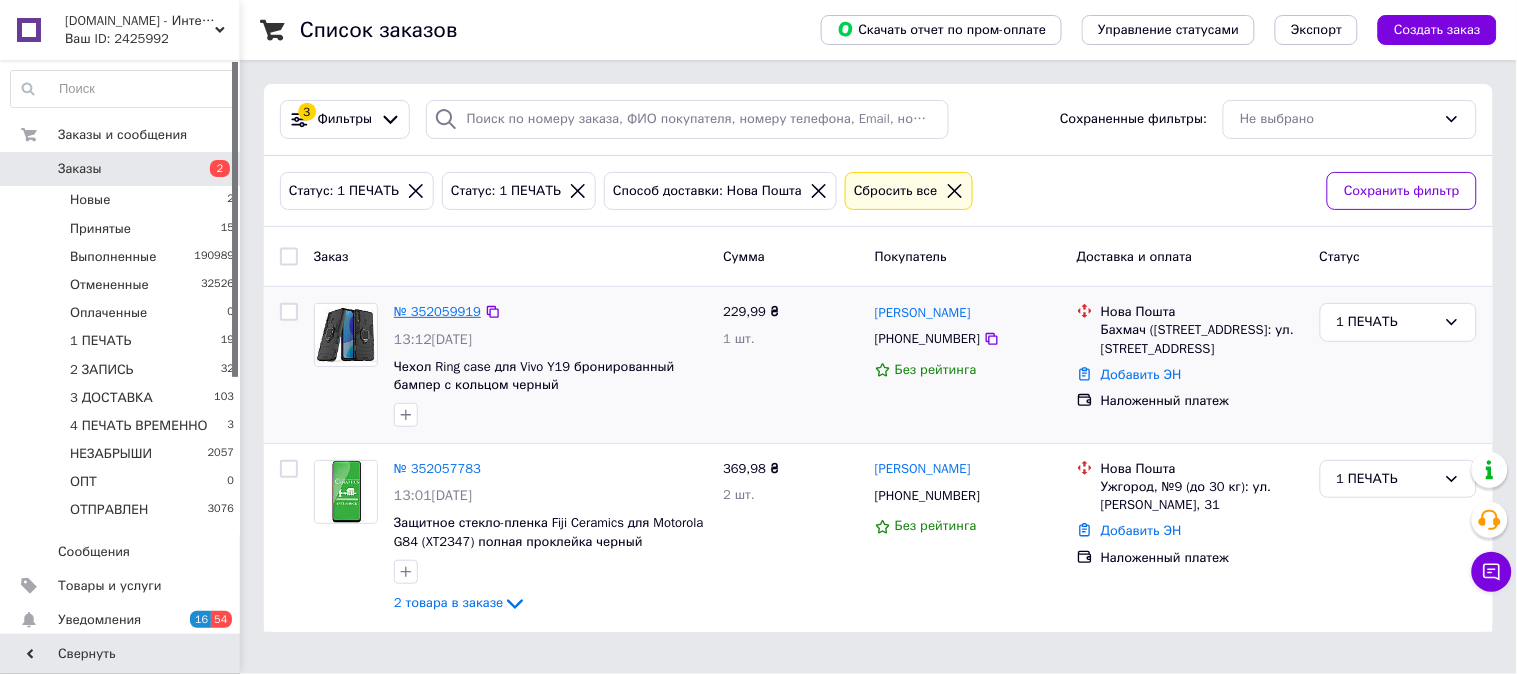 click on "№ 352059919" at bounding box center [437, 311] 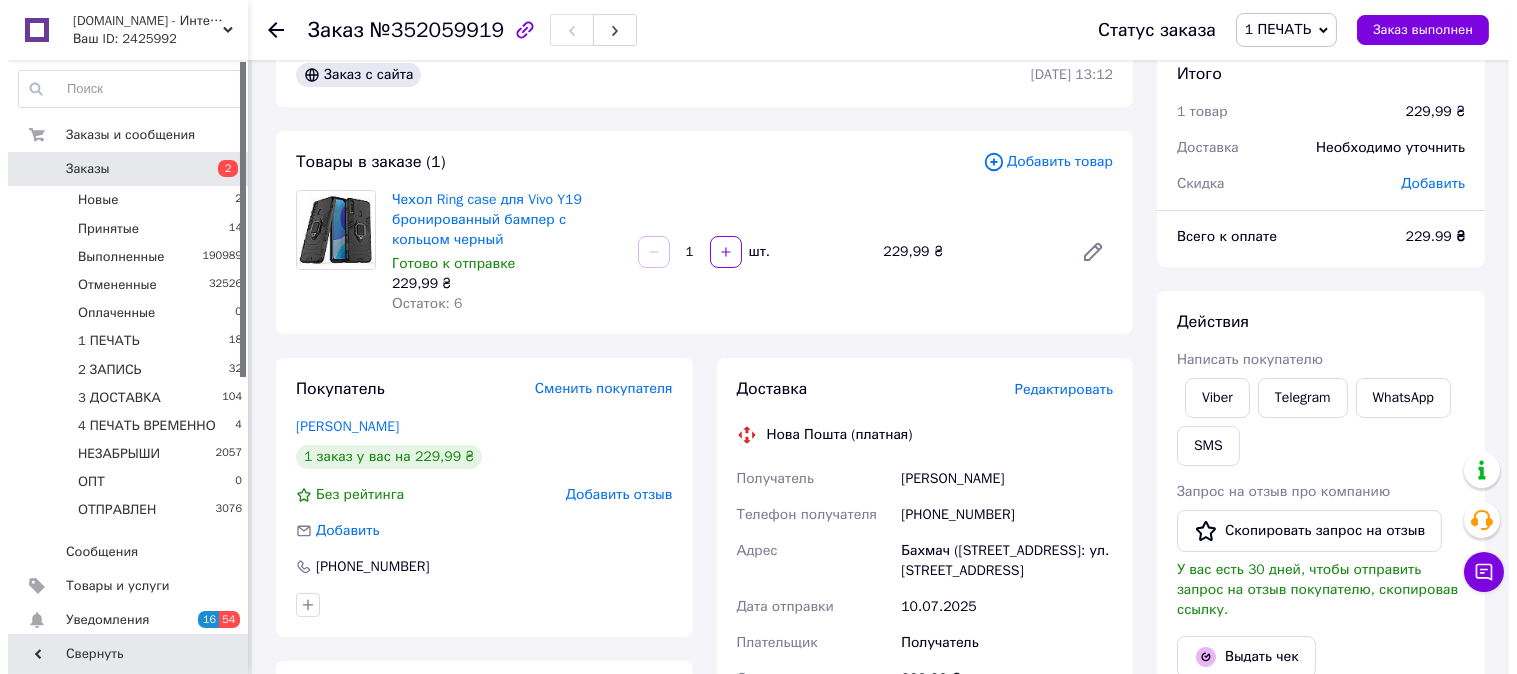 scroll, scrollTop: 185, scrollLeft: 0, axis: vertical 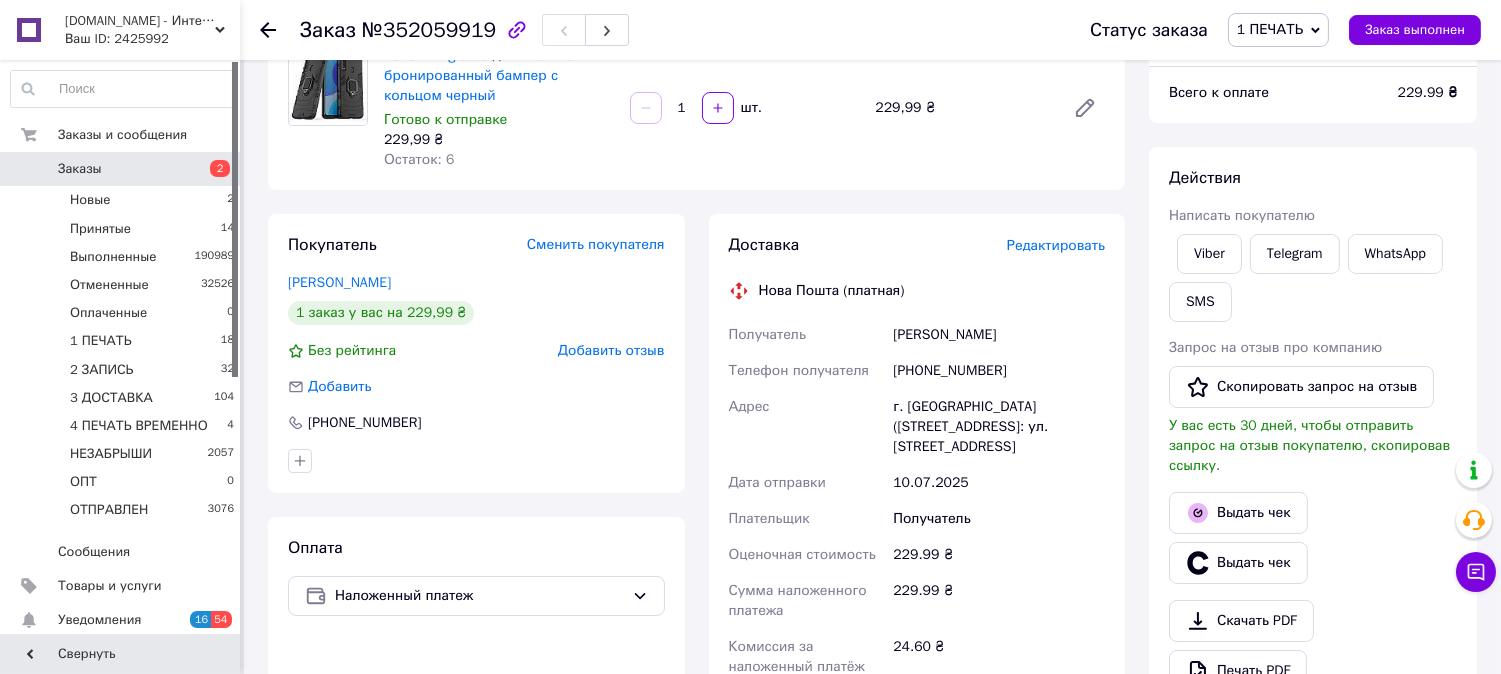 click on "Редактировать" at bounding box center (1056, 245) 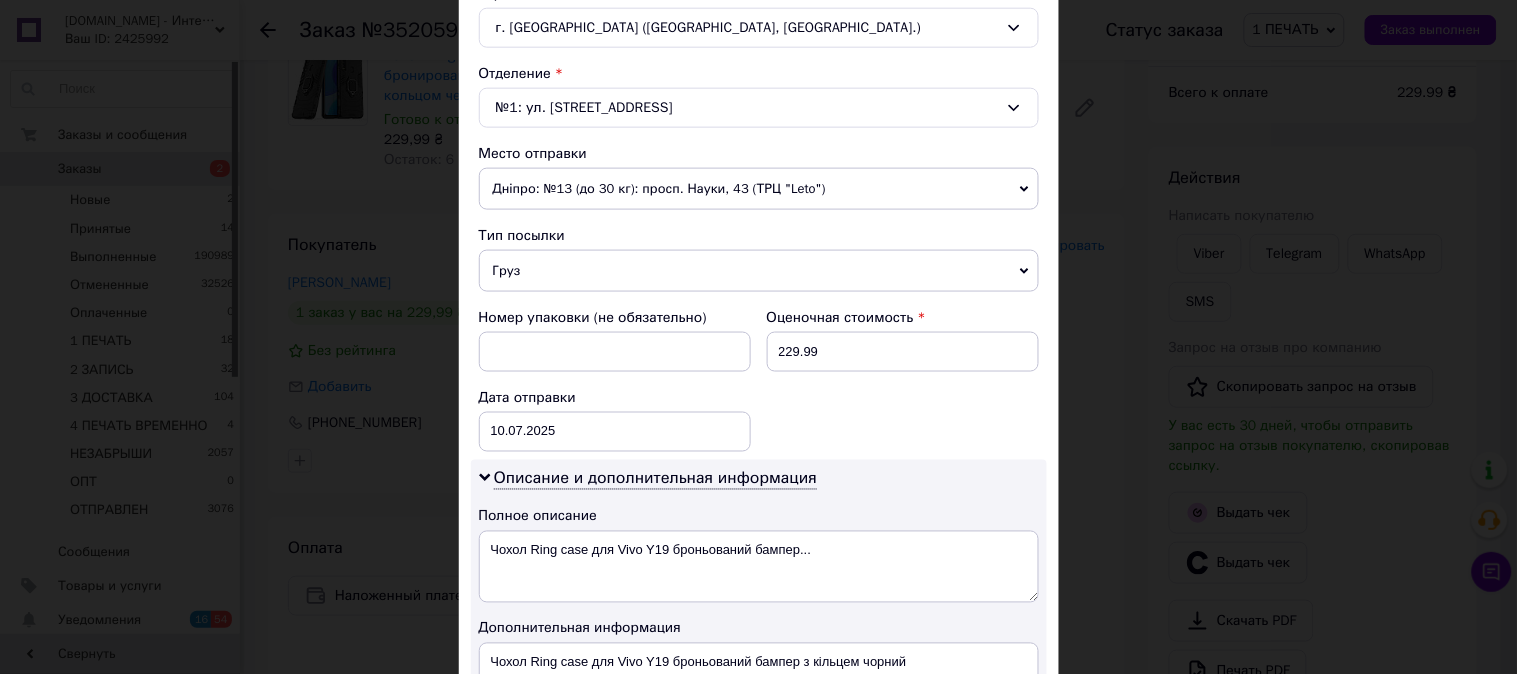 scroll, scrollTop: 592, scrollLeft: 0, axis: vertical 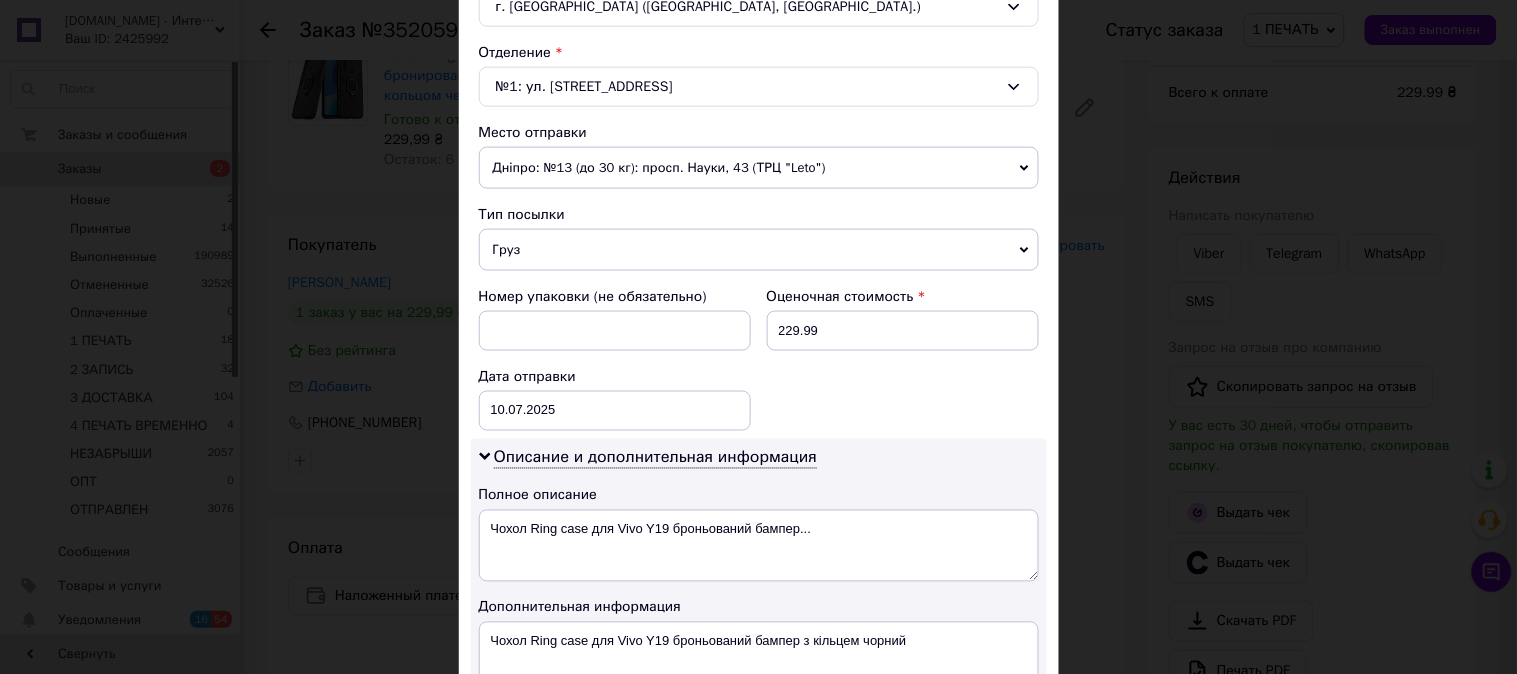 click on "Груз" at bounding box center (759, 250) 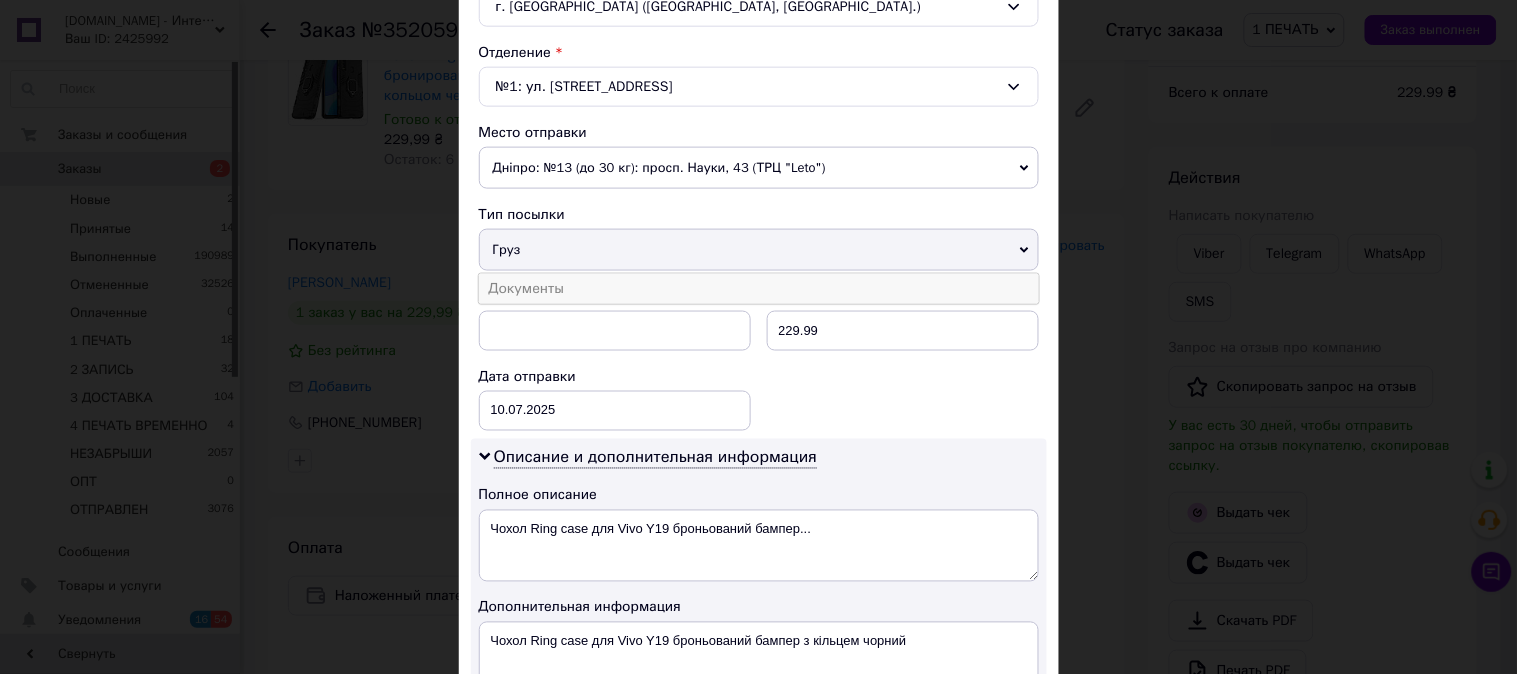 click on "Документы" at bounding box center (759, 289) 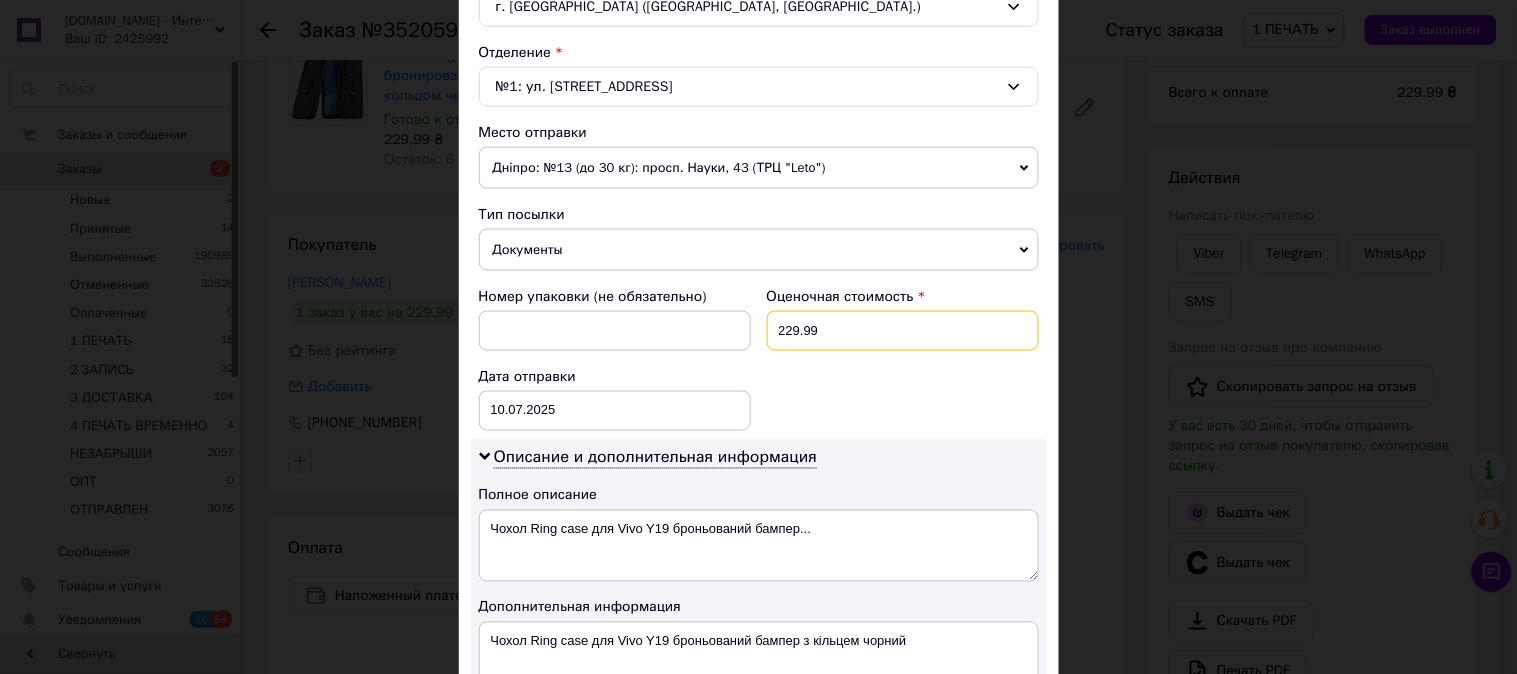 click on "229.99" at bounding box center (903, 331) 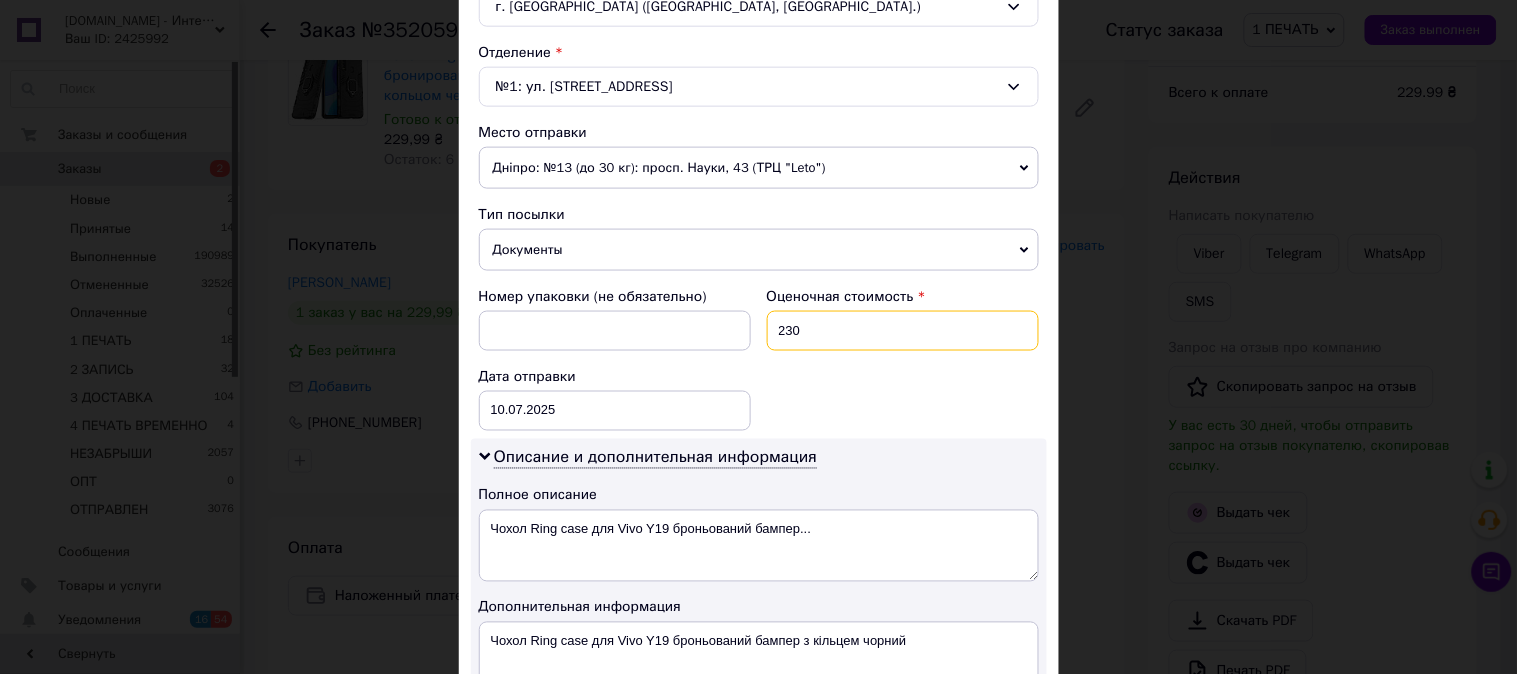 type on "230" 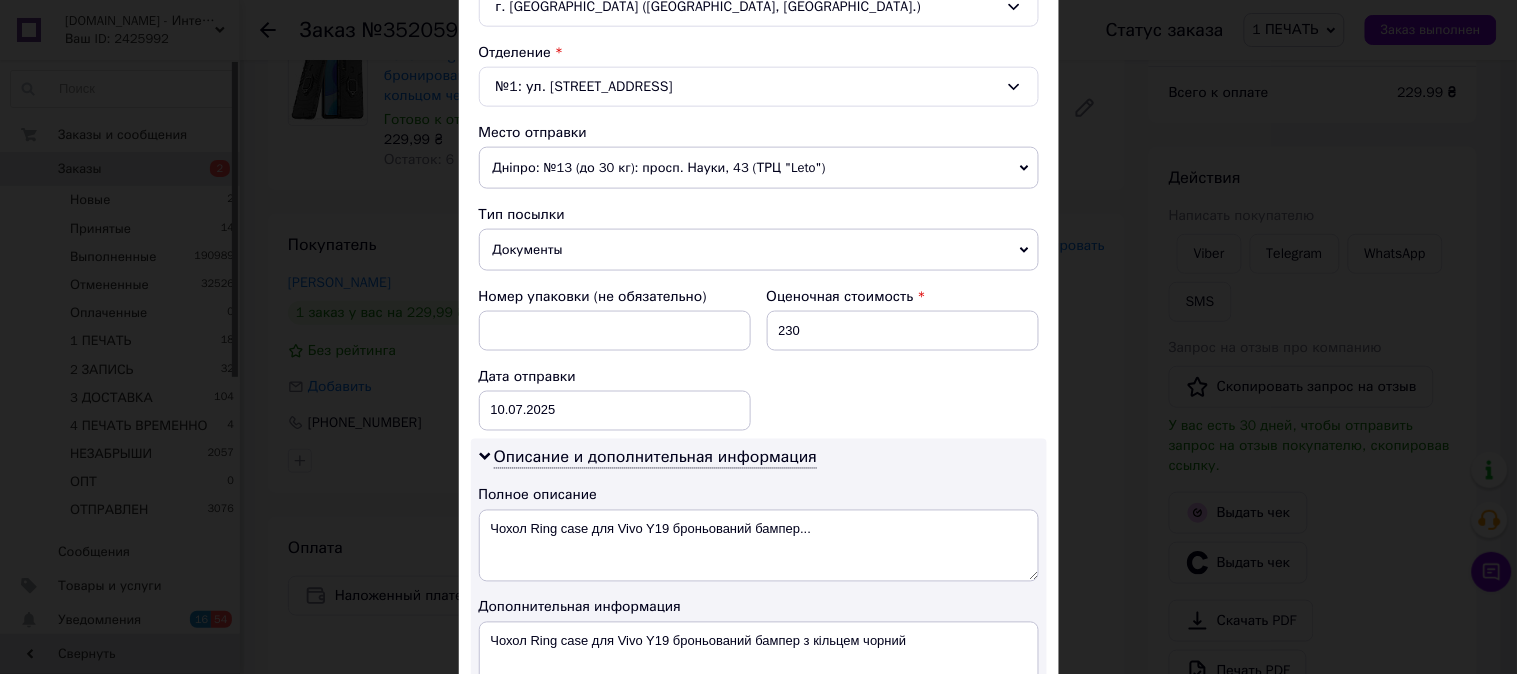 click on "Номер упаковки (не обязательно) Оценочная стоимость 230 Дата отправки 10.07.2025 < 2025 > < Июль > Пн Вт Ср Чт Пт Сб Вс 30 1 2 3 4 5 6 7 8 9 10 11 12 13 14 15 16 17 18 19 20 21 22 23 24 25 26 27 28 29 30 31 1 2 3 4 5 6 7 8 9 10" at bounding box center [759, 359] 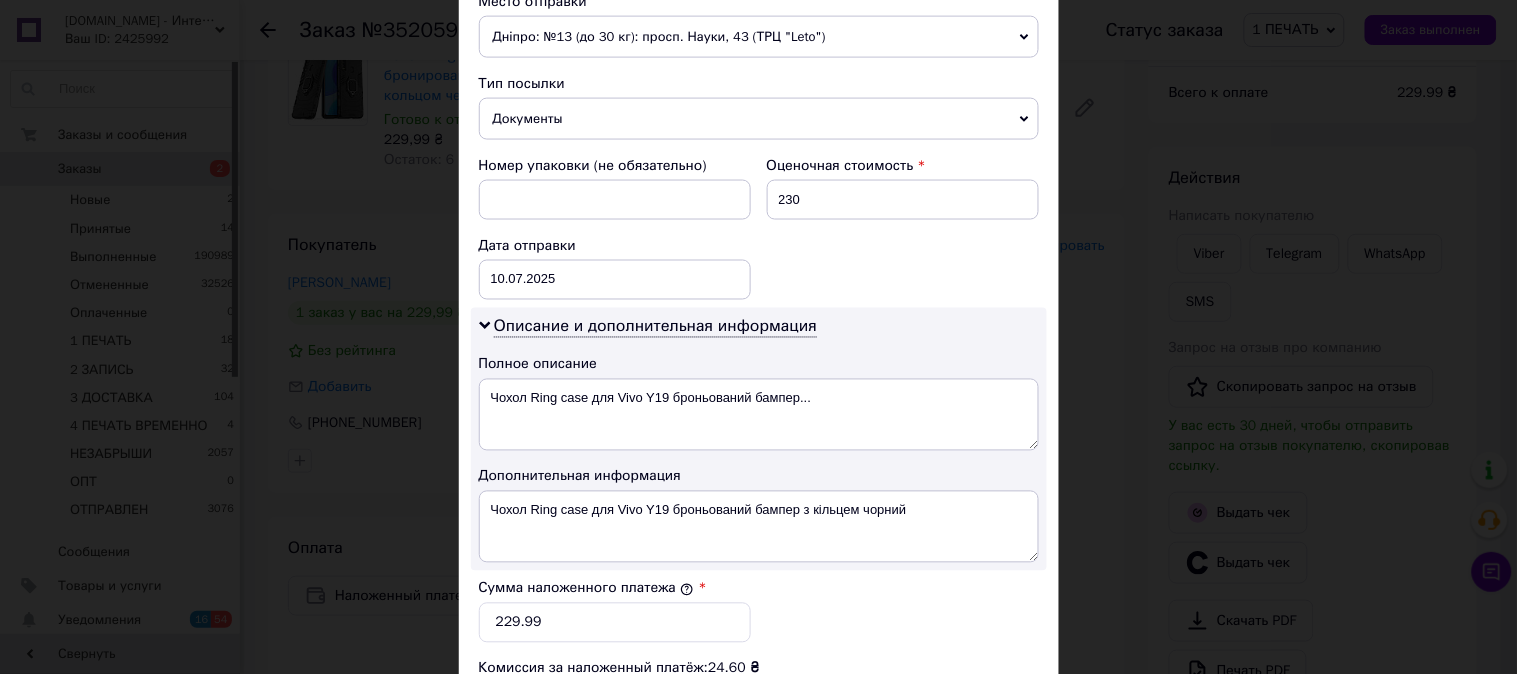 scroll, scrollTop: 1098, scrollLeft: 0, axis: vertical 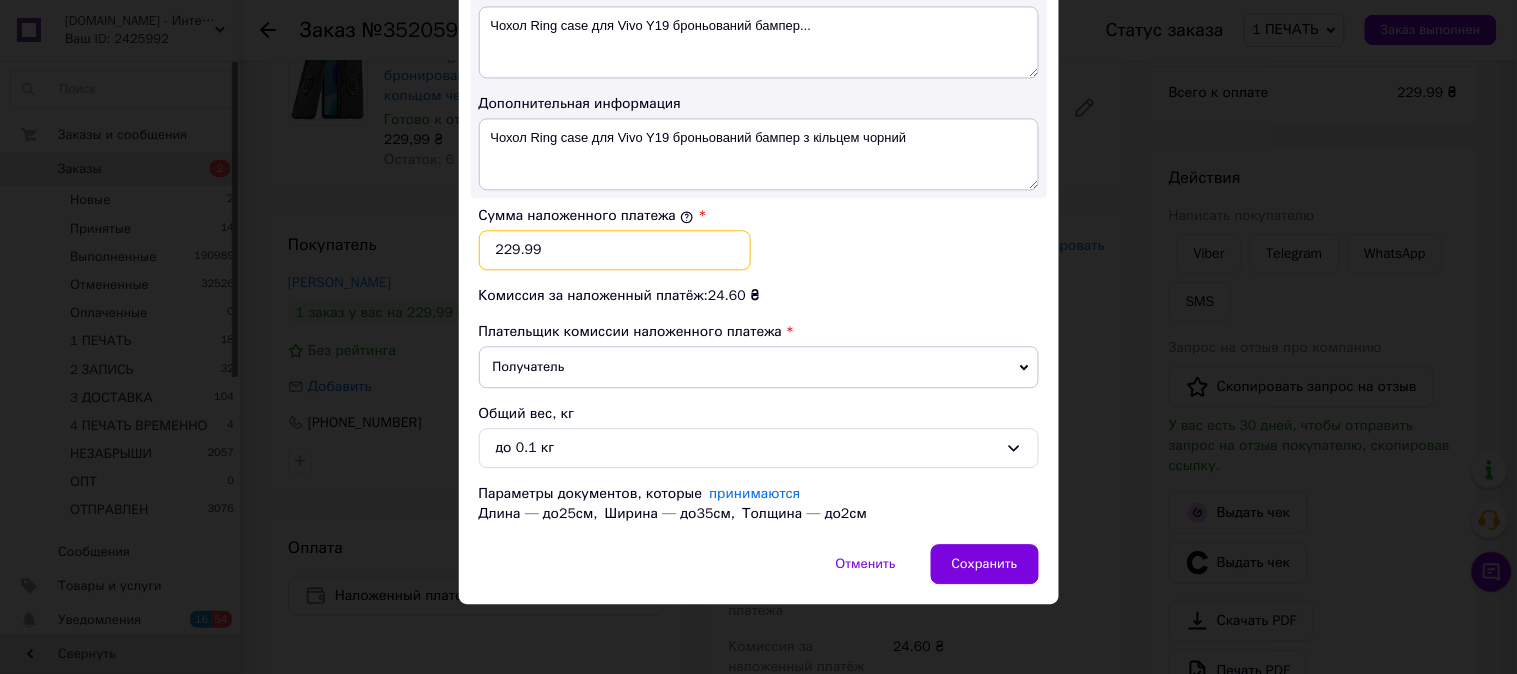 click on "229.99" at bounding box center (615, 250) 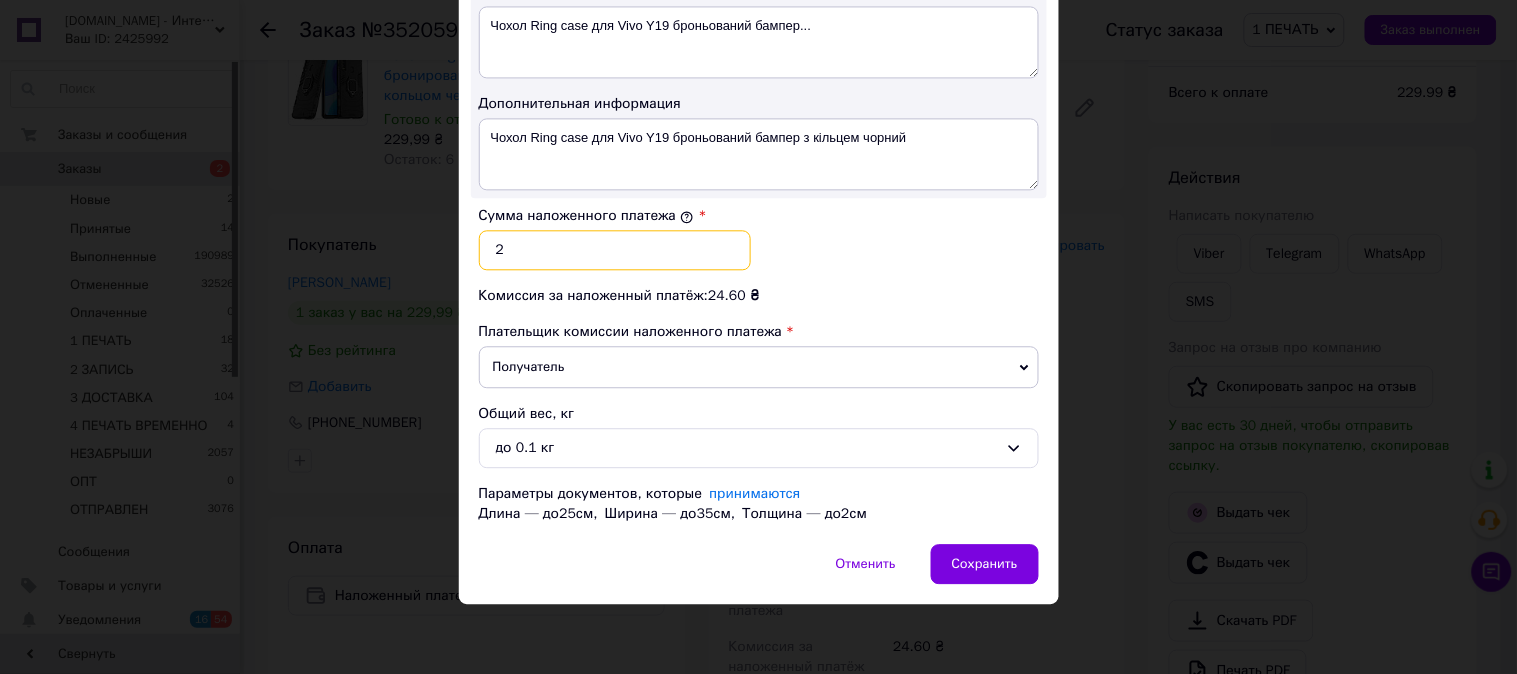 click on "2" at bounding box center [615, 250] 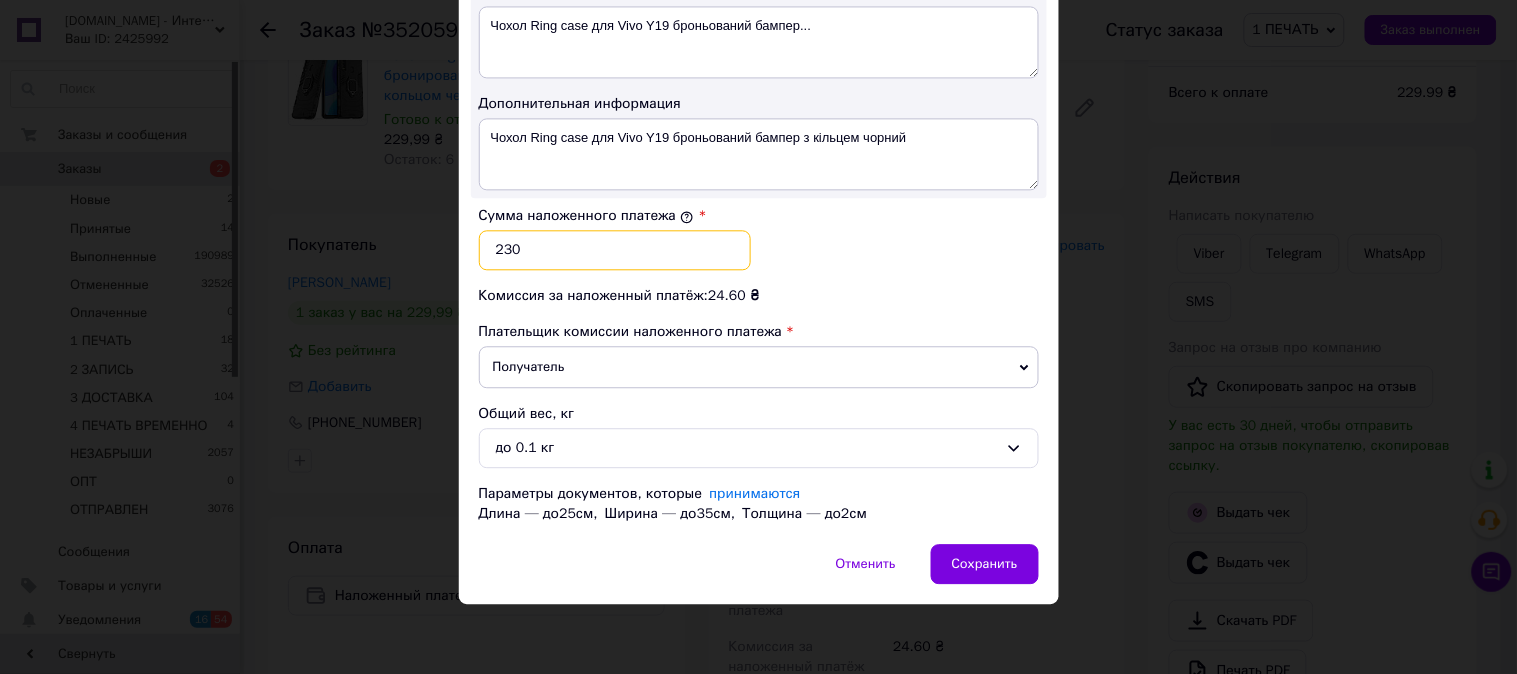 type on "230" 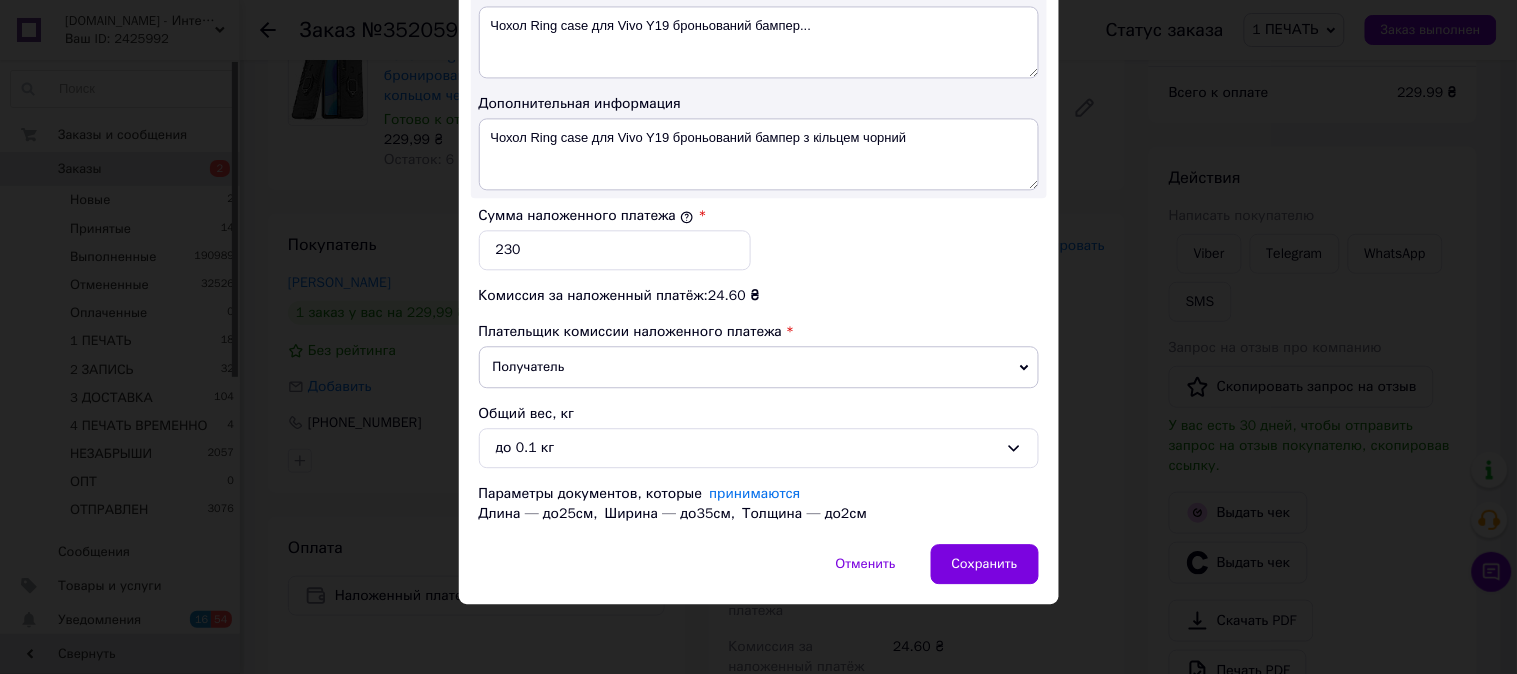 click on "Сумма наложенного платежа     * 230" at bounding box center [759, 238] 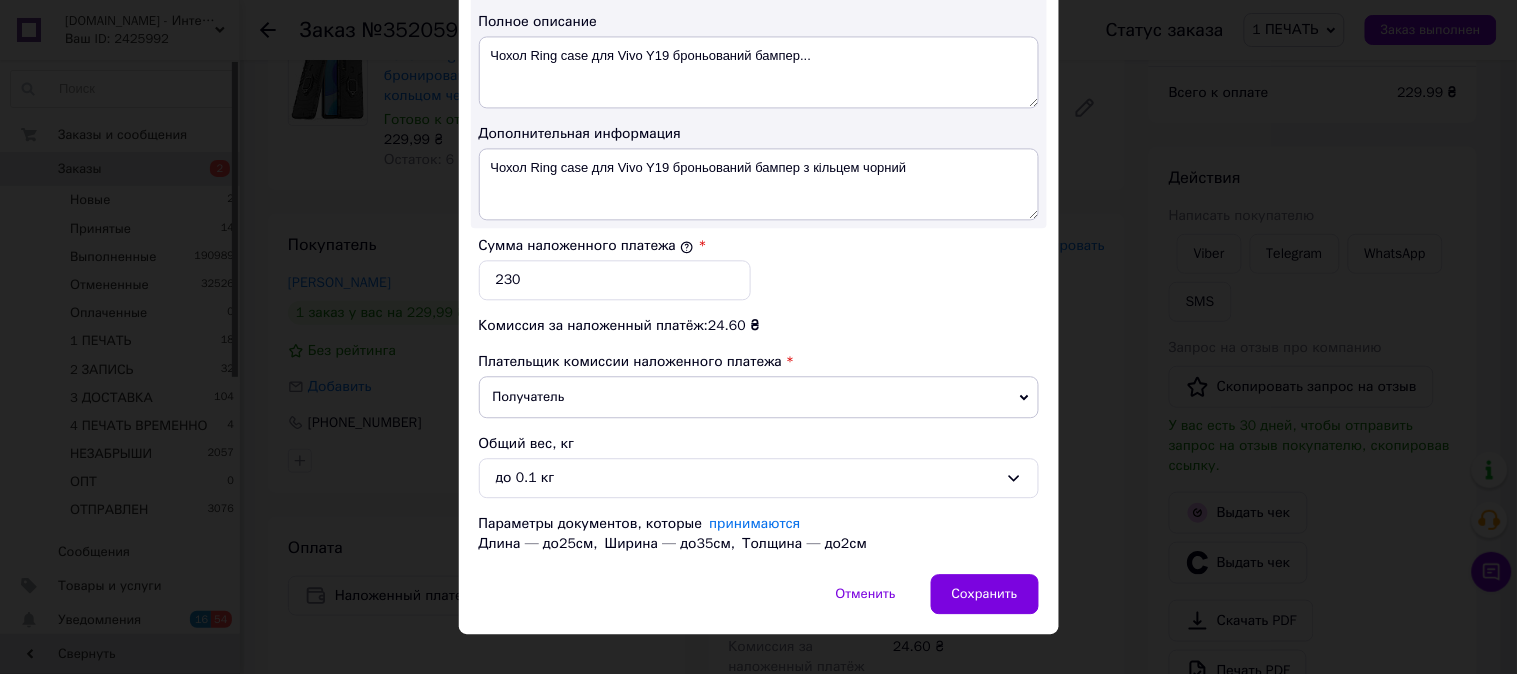 scroll, scrollTop: 951, scrollLeft: 0, axis: vertical 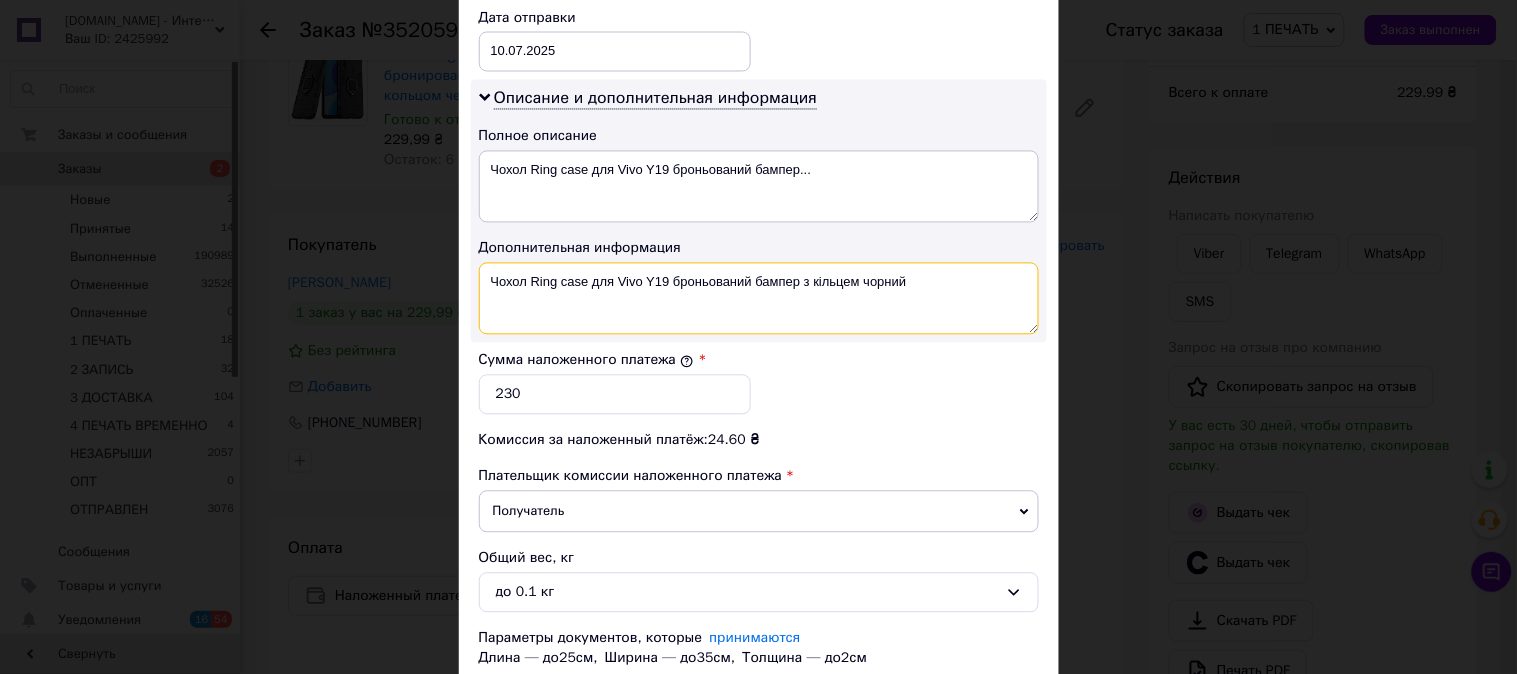 click on "Чохол Ring case для Vivo Y19 броньований бампер з кільцем чорний" at bounding box center (759, 299) 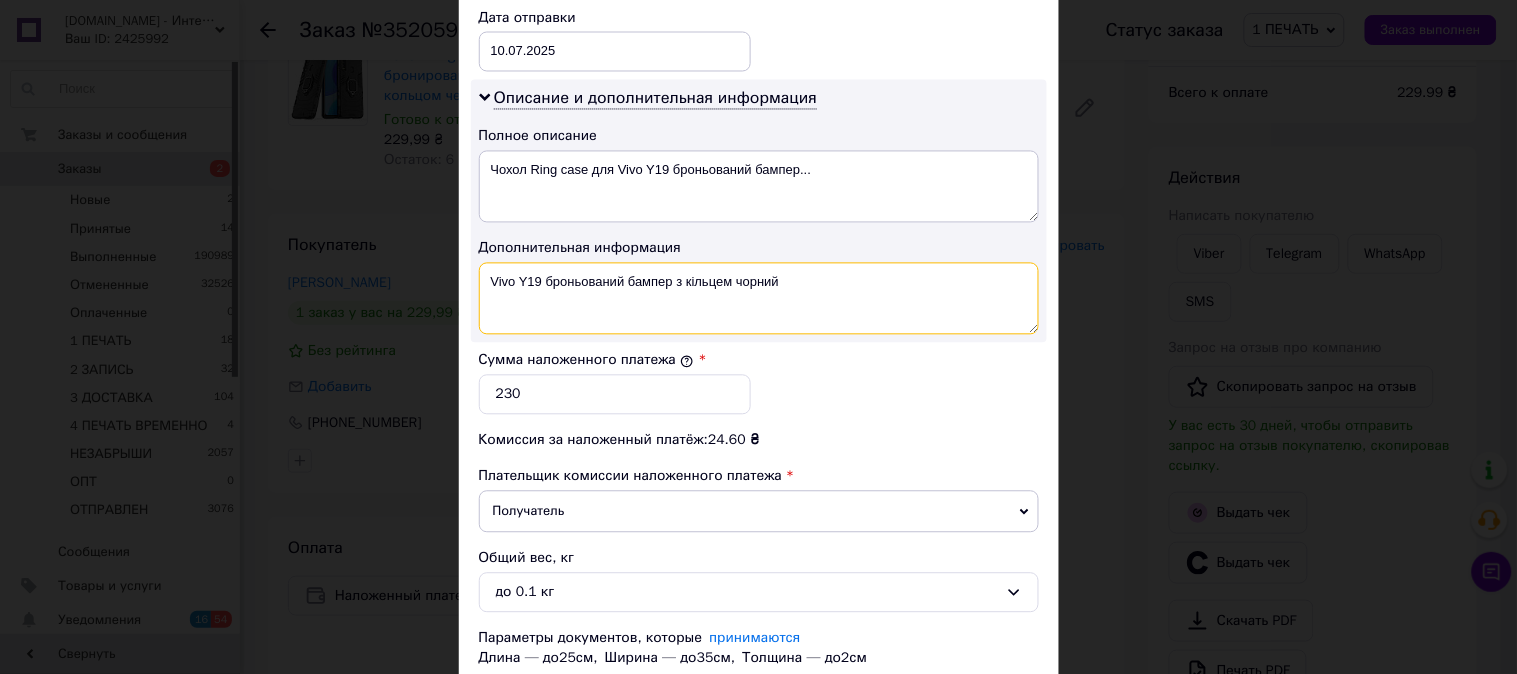 drag, startPoint x: 862, startPoint y: 292, endPoint x: 545, endPoint y: 314, distance: 317.76248 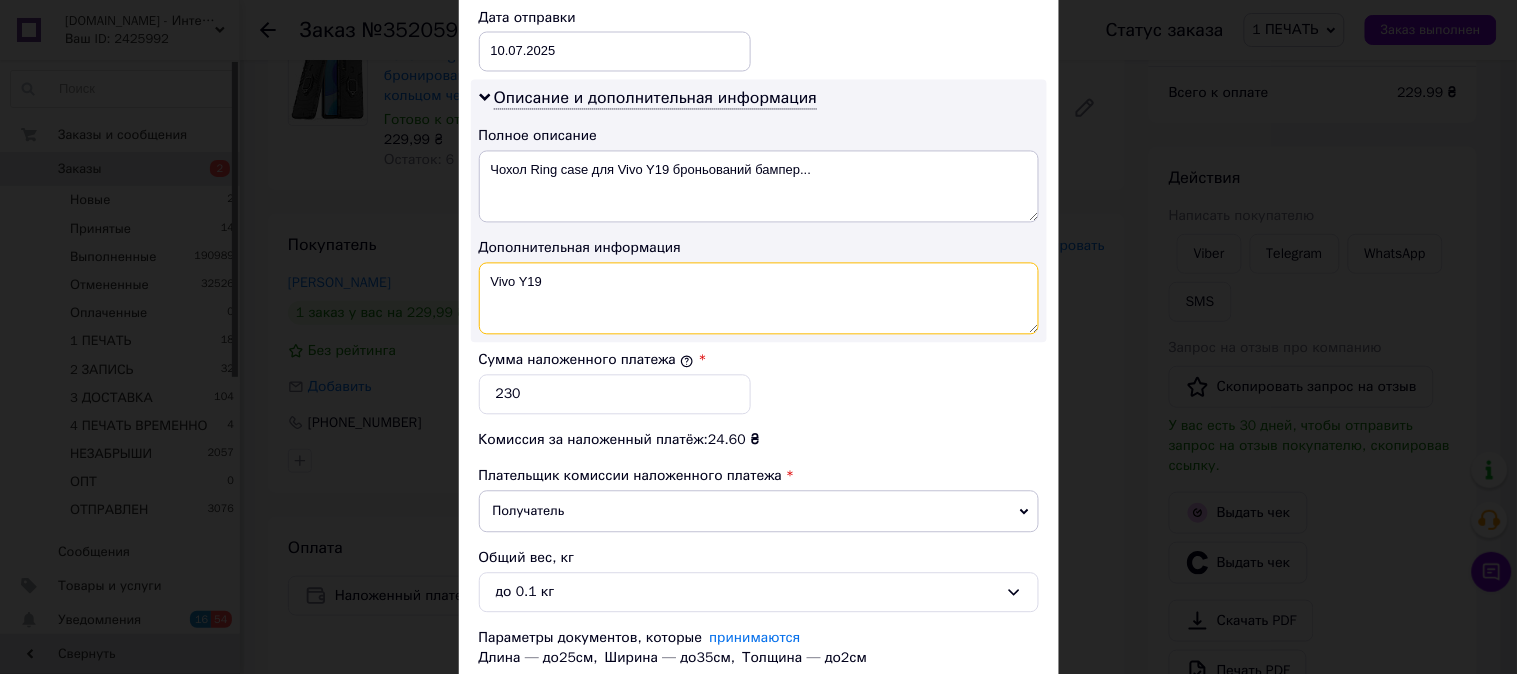paste on "RING ЧЕР" 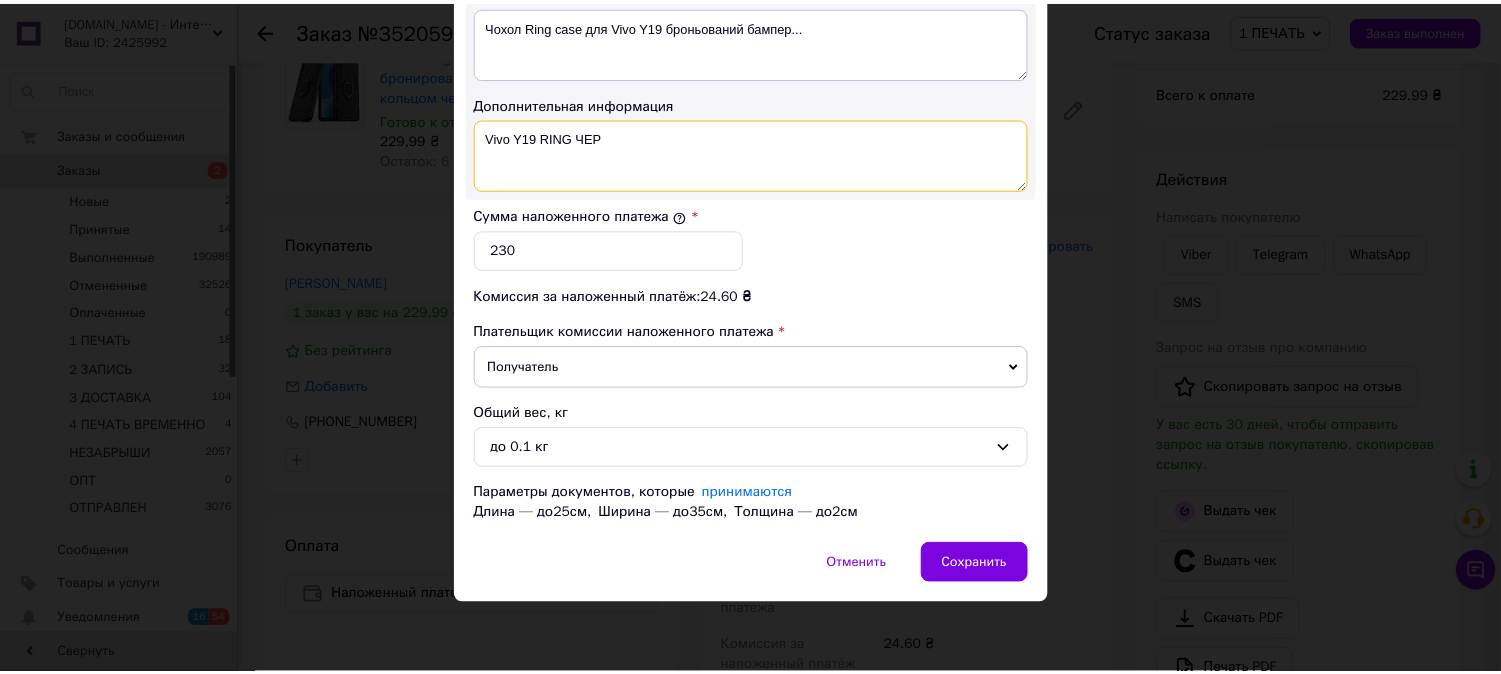 scroll, scrollTop: 1098, scrollLeft: 0, axis: vertical 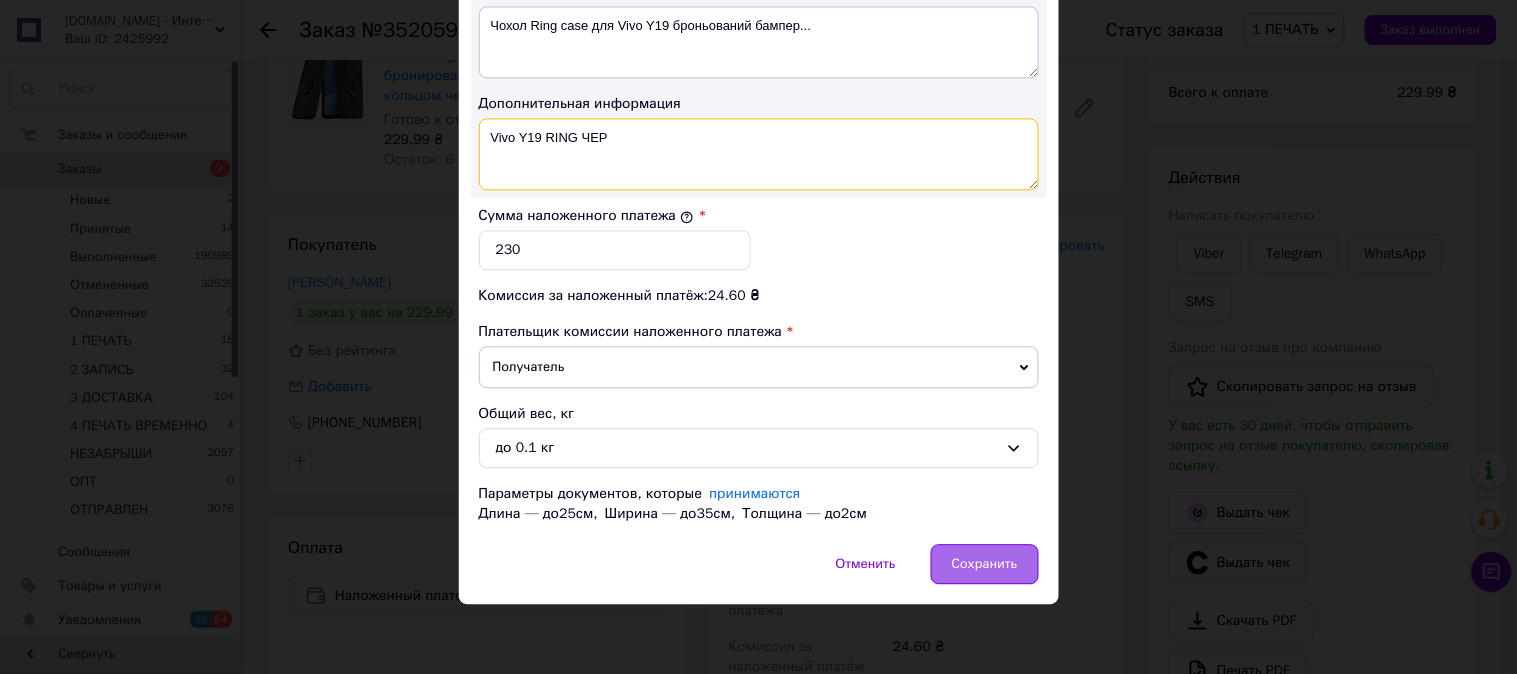 type on "Vivo Y19 RING ЧЕР" 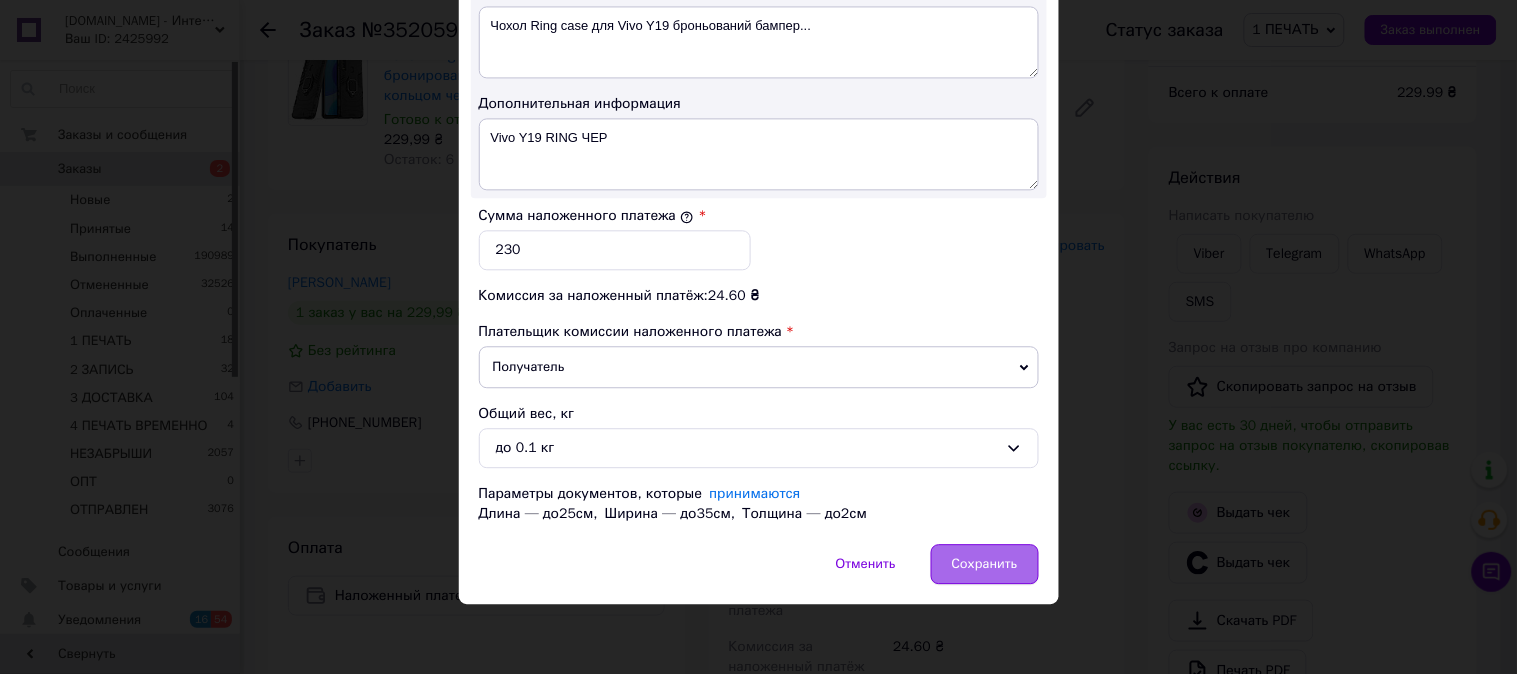 click on "Сохранить" at bounding box center [985, 564] 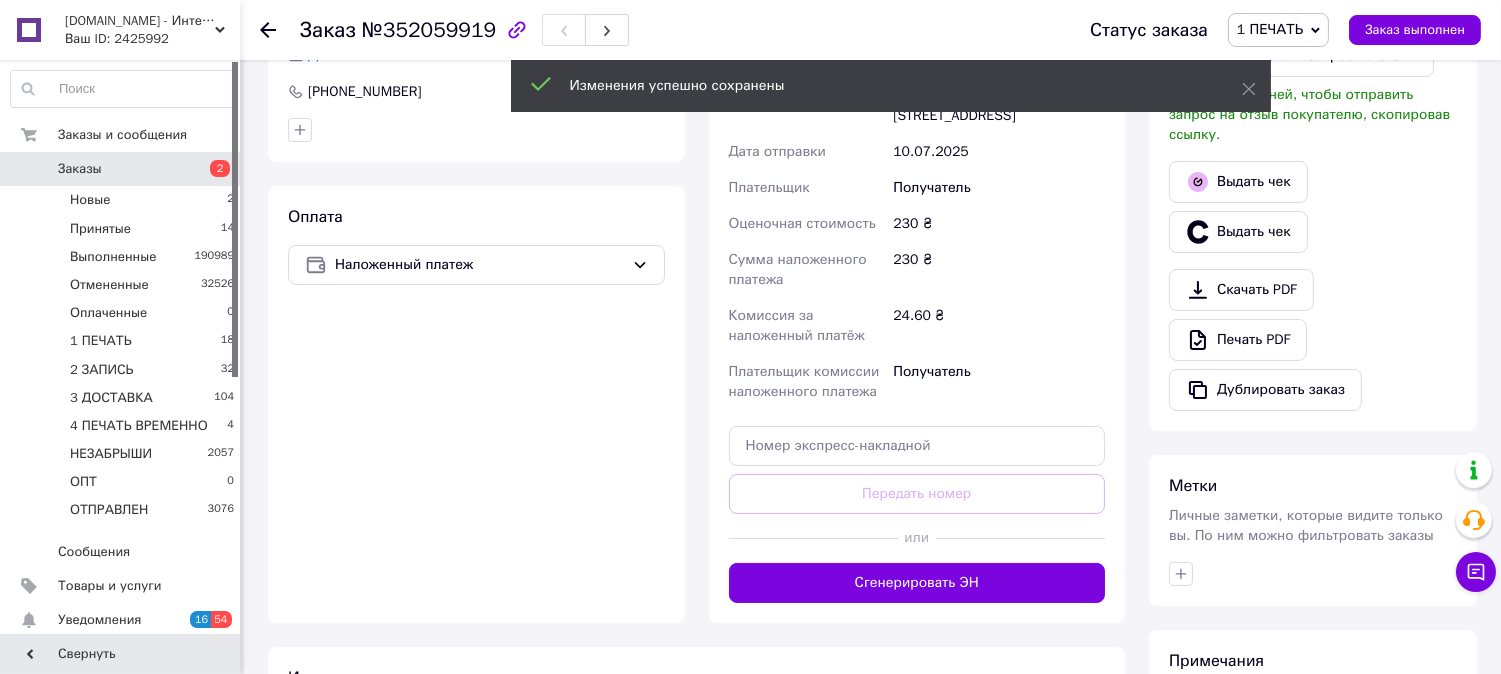 scroll, scrollTop: 518, scrollLeft: 0, axis: vertical 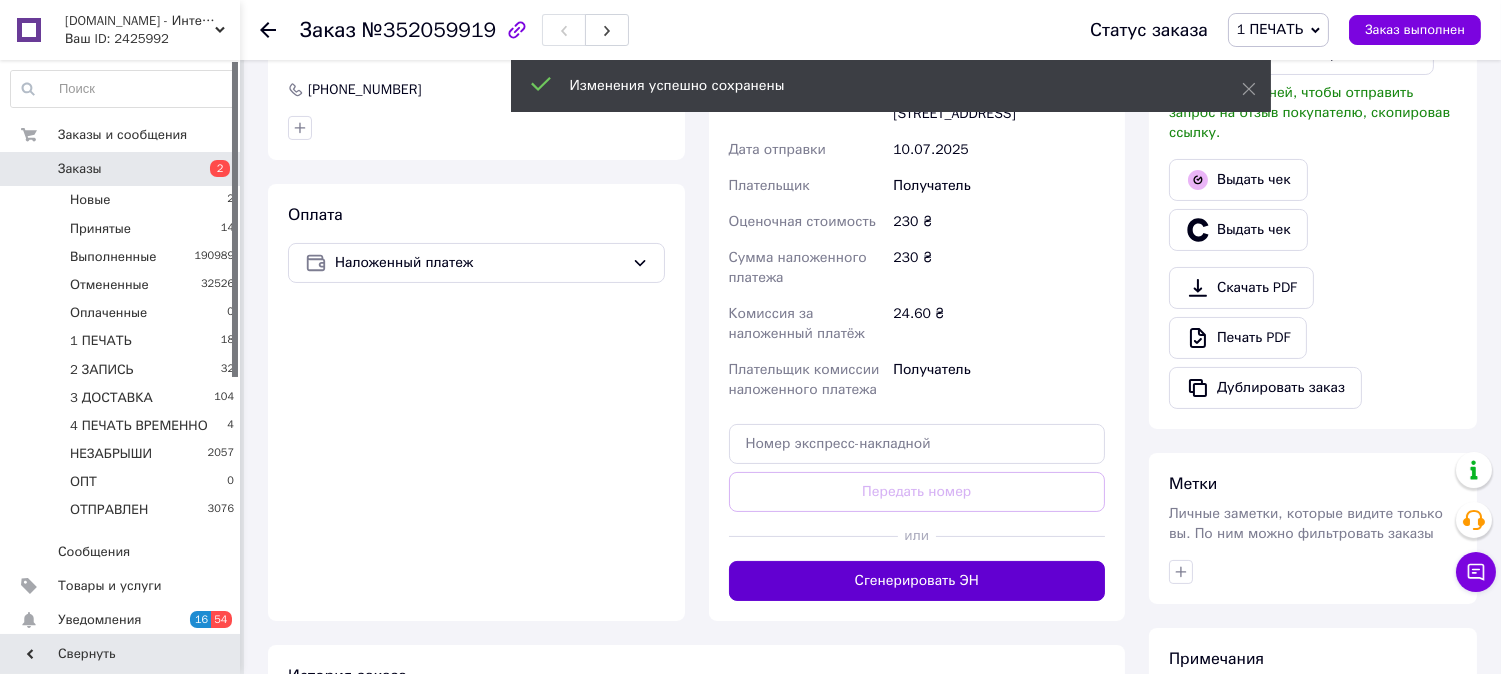 click on "Сгенерировать ЭН" at bounding box center (917, 581) 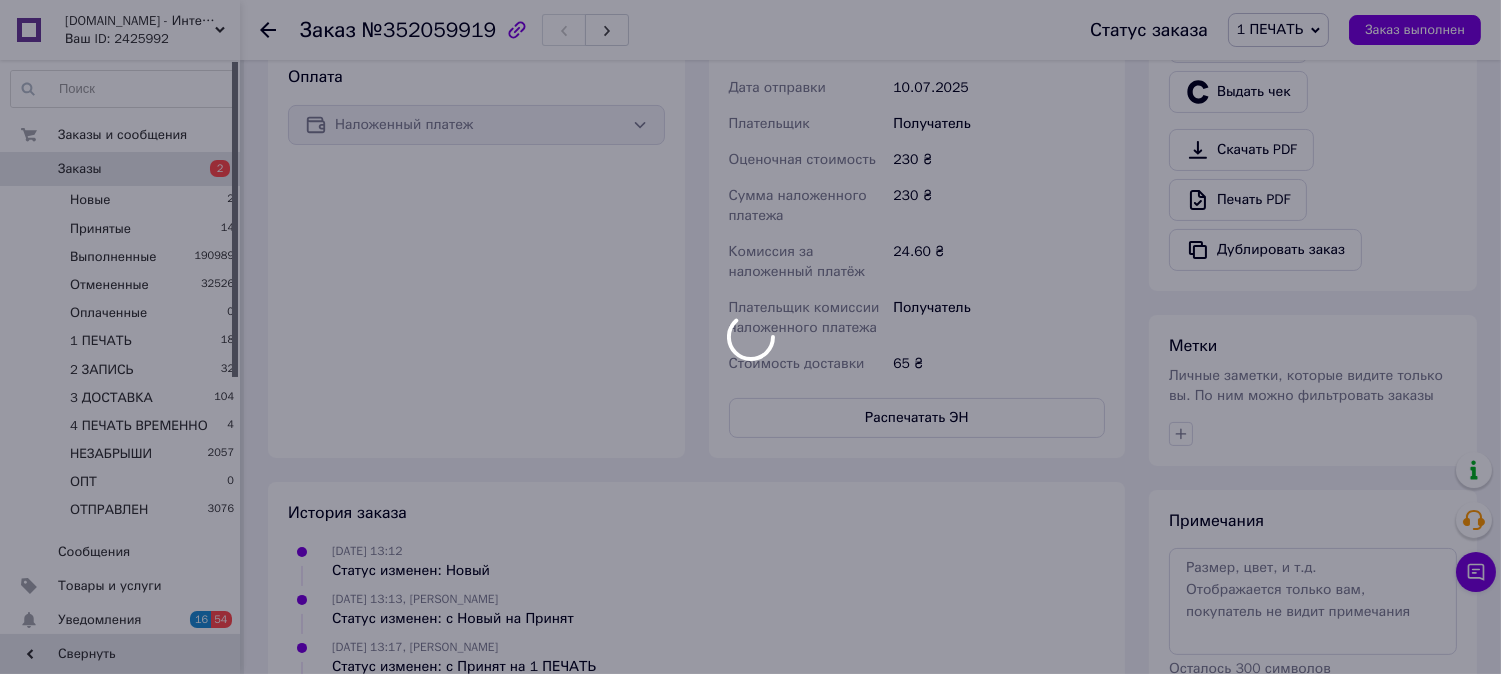 scroll, scrollTop: 666, scrollLeft: 0, axis: vertical 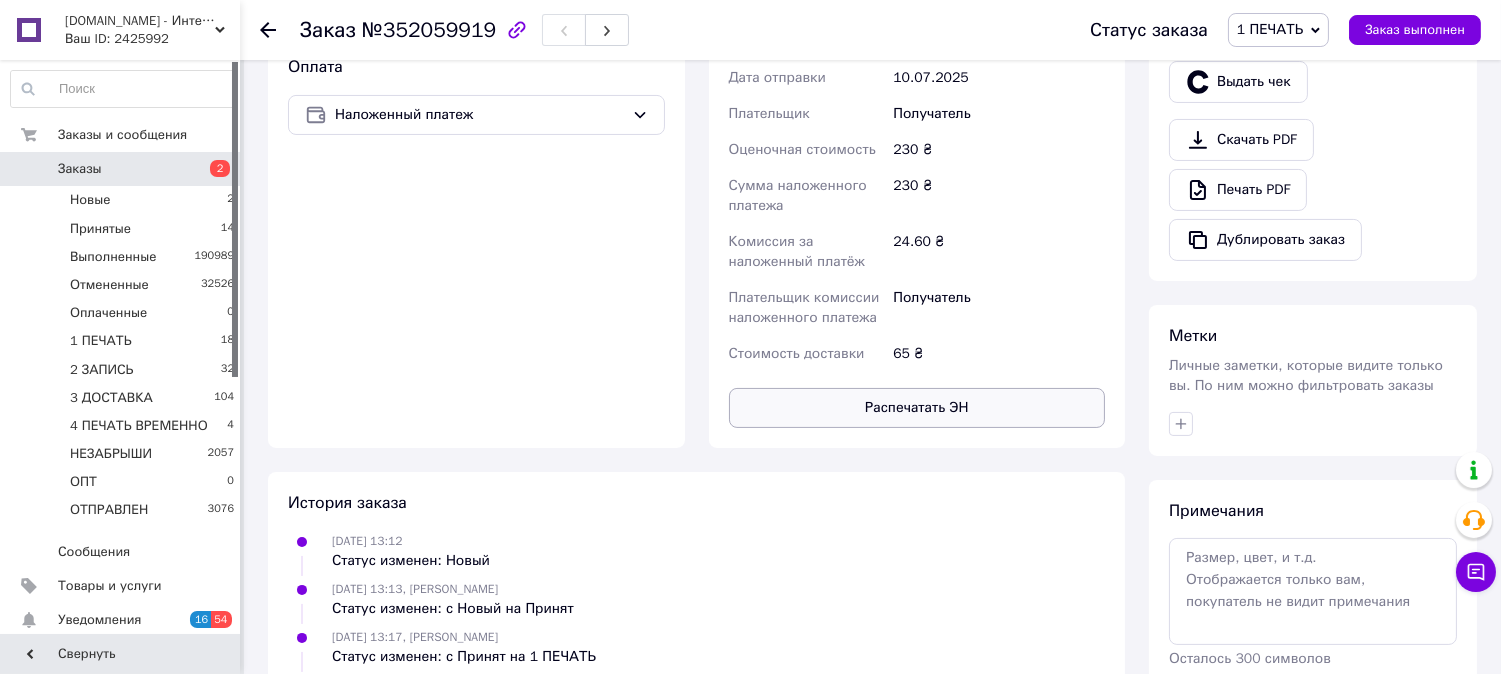 click on "Распечатать ЭН" at bounding box center (917, 408) 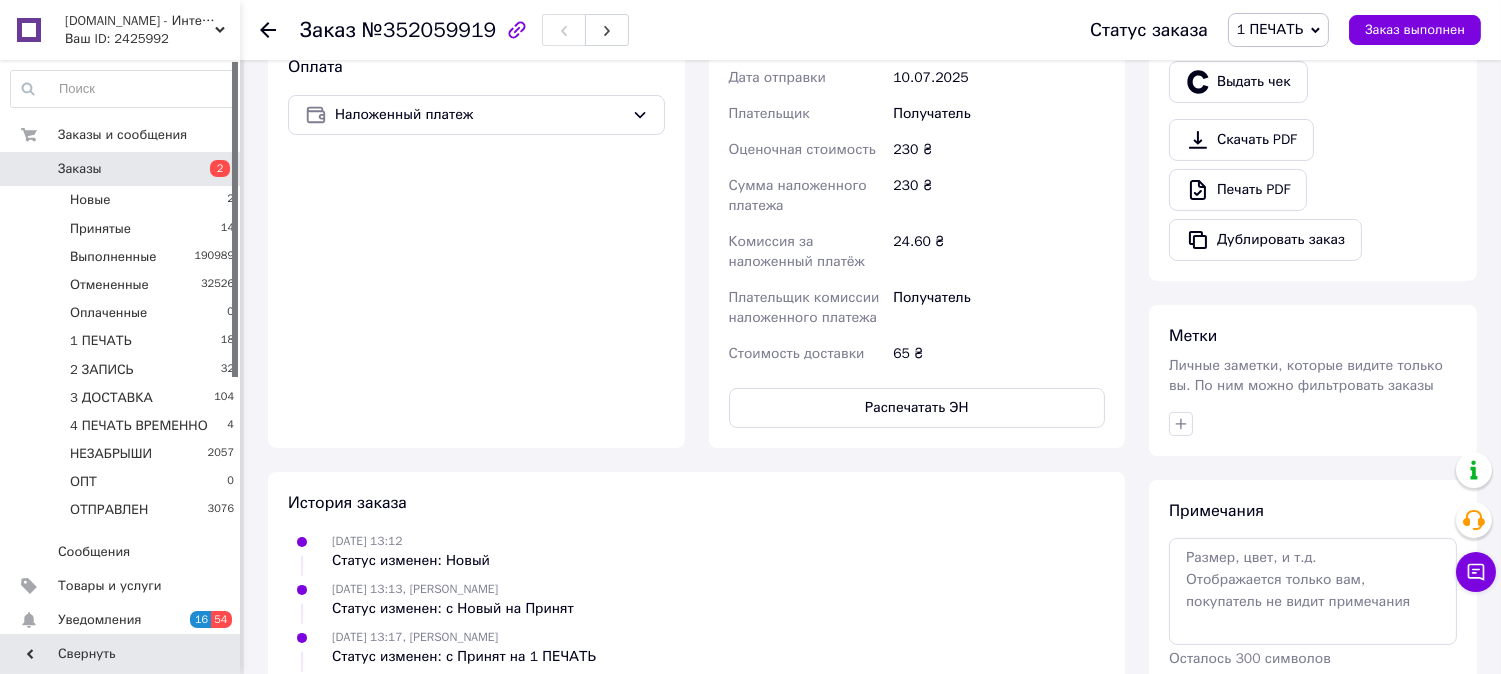 type 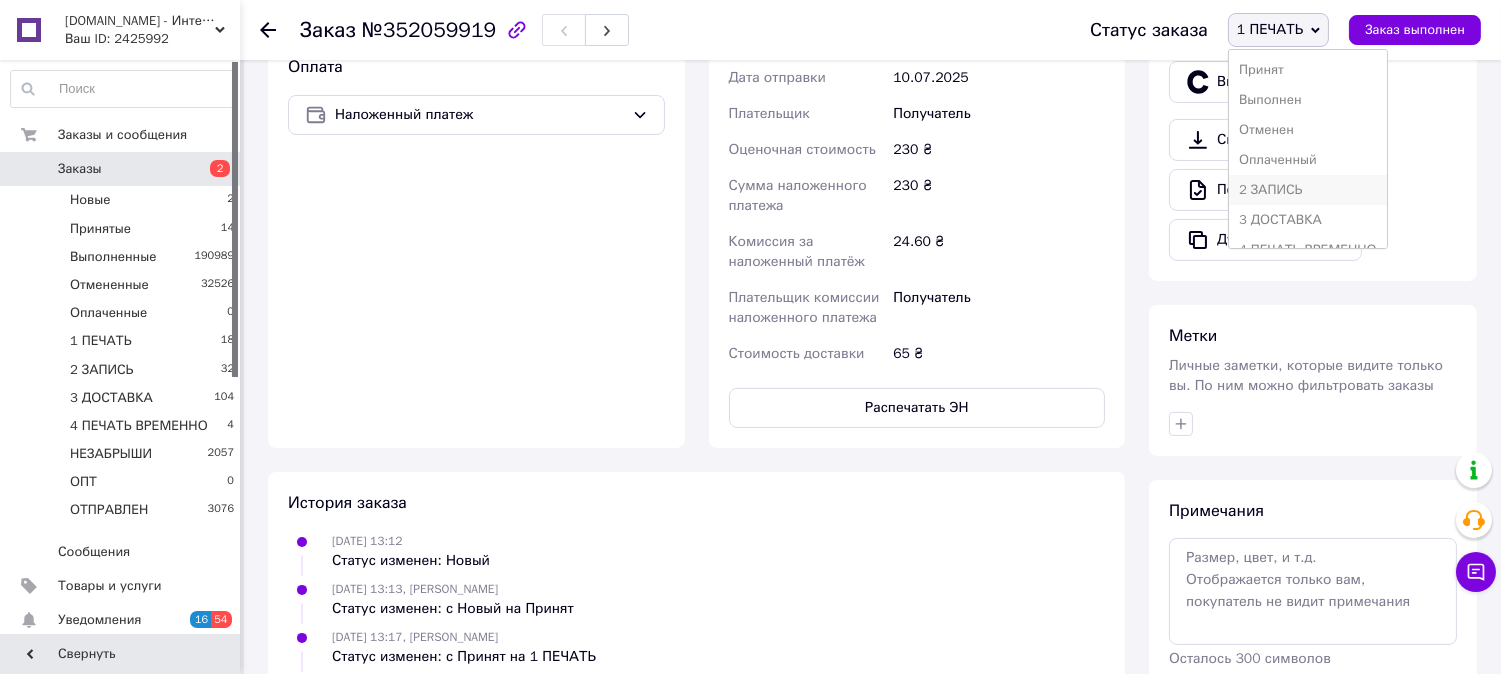 click on "2 ЗАПИСЬ" at bounding box center [1308, 190] 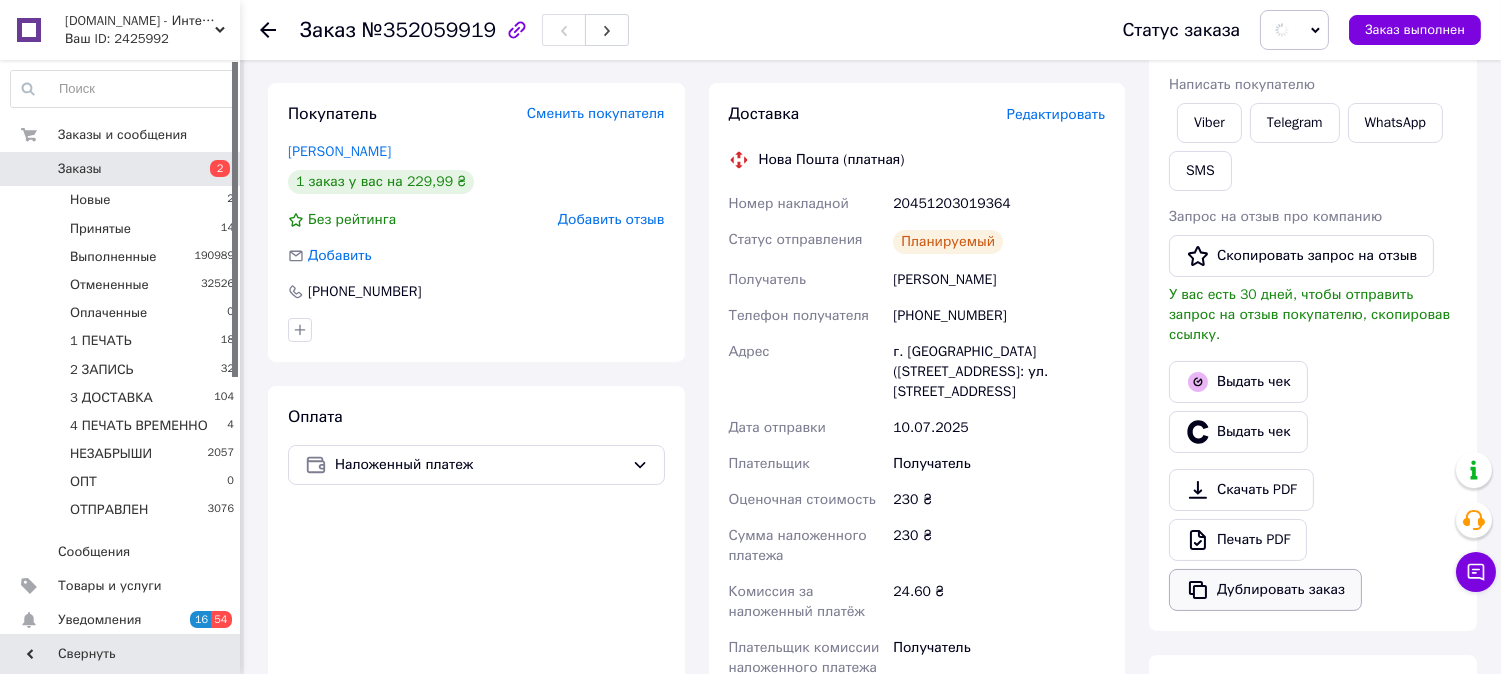 scroll, scrollTop: 0, scrollLeft: 0, axis: both 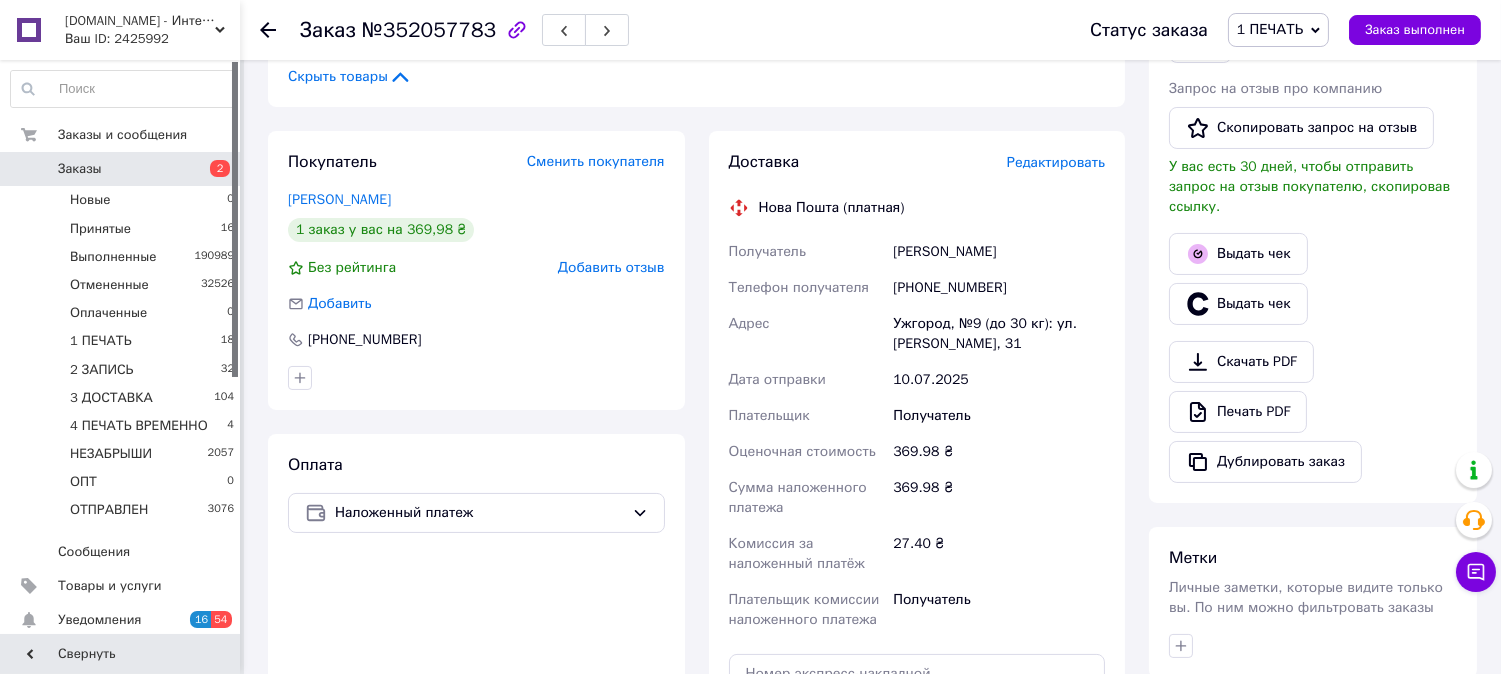 click on "Редактировать" at bounding box center (1056, 162) 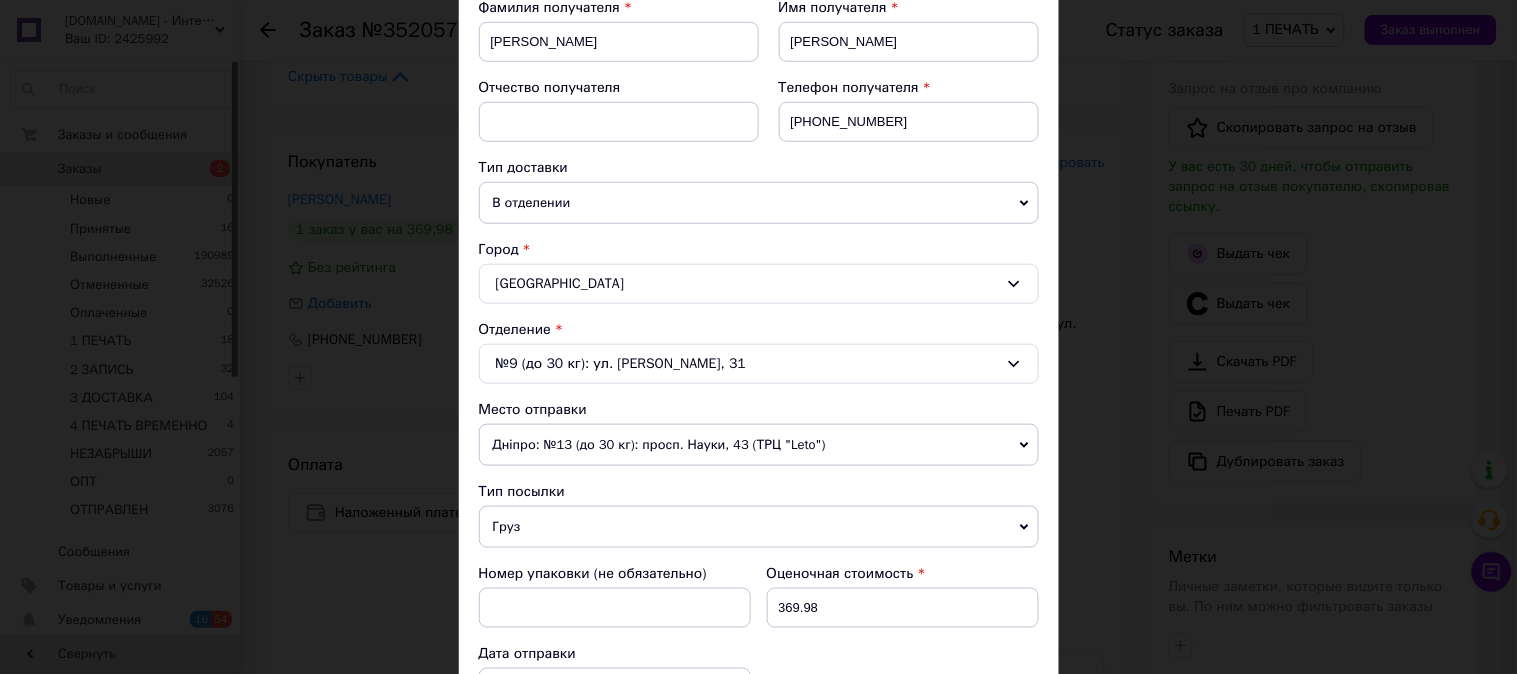 scroll, scrollTop: 518, scrollLeft: 0, axis: vertical 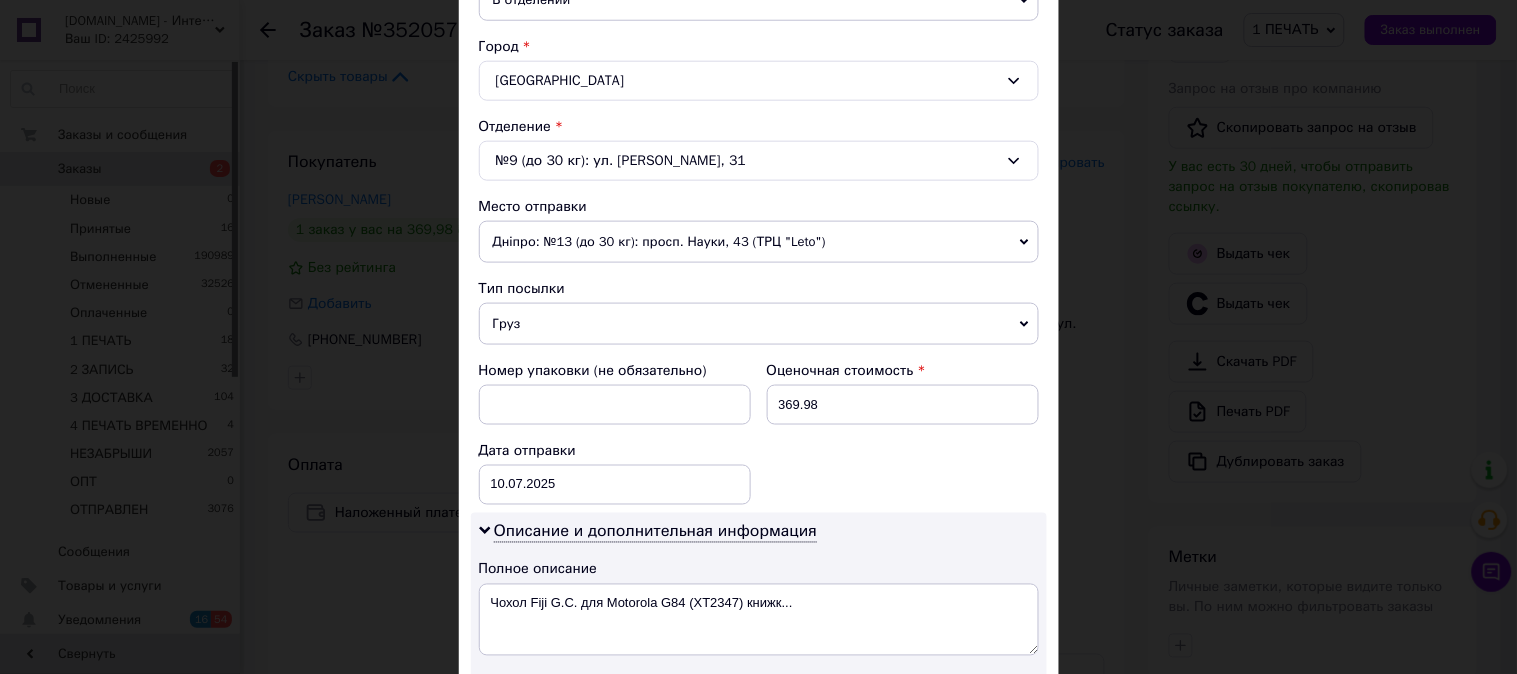 click on "Груз" at bounding box center (759, 324) 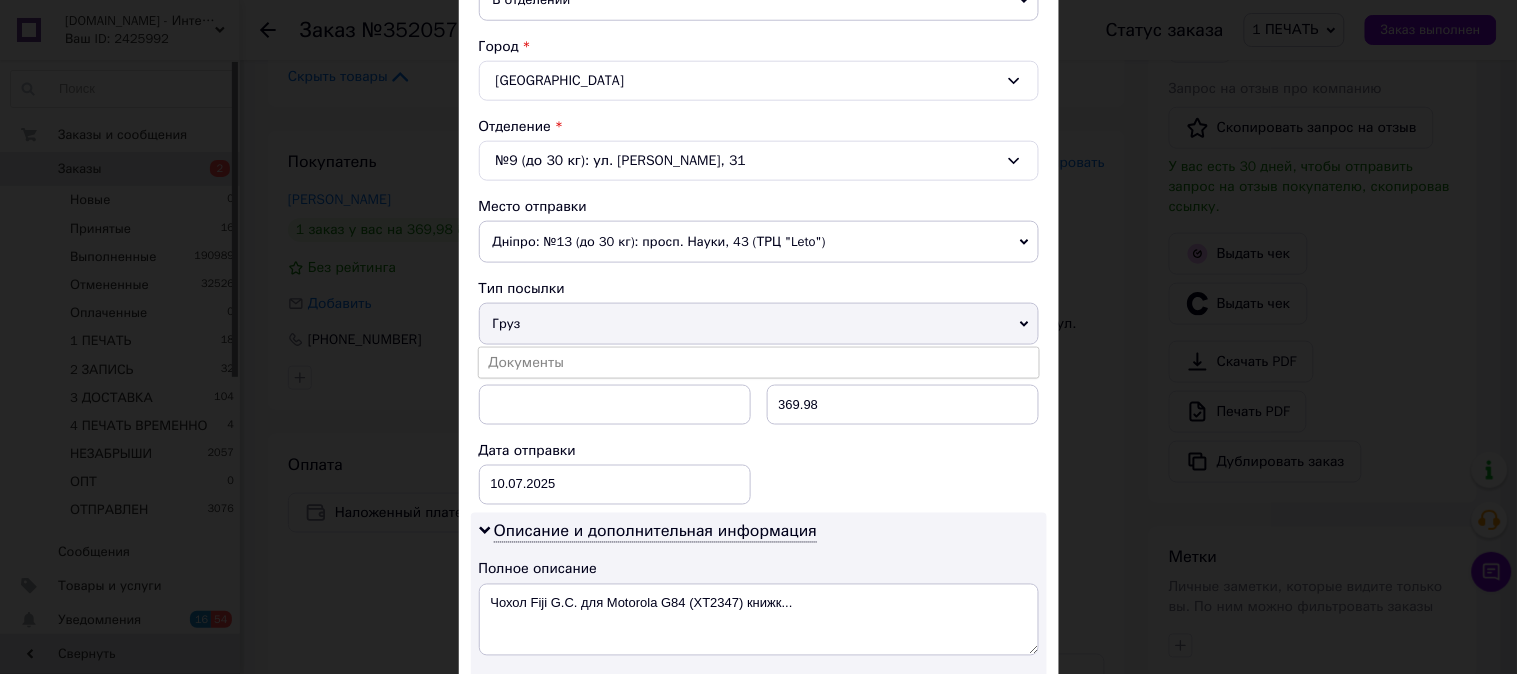 click on "Документы" at bounding box center (759, 363) 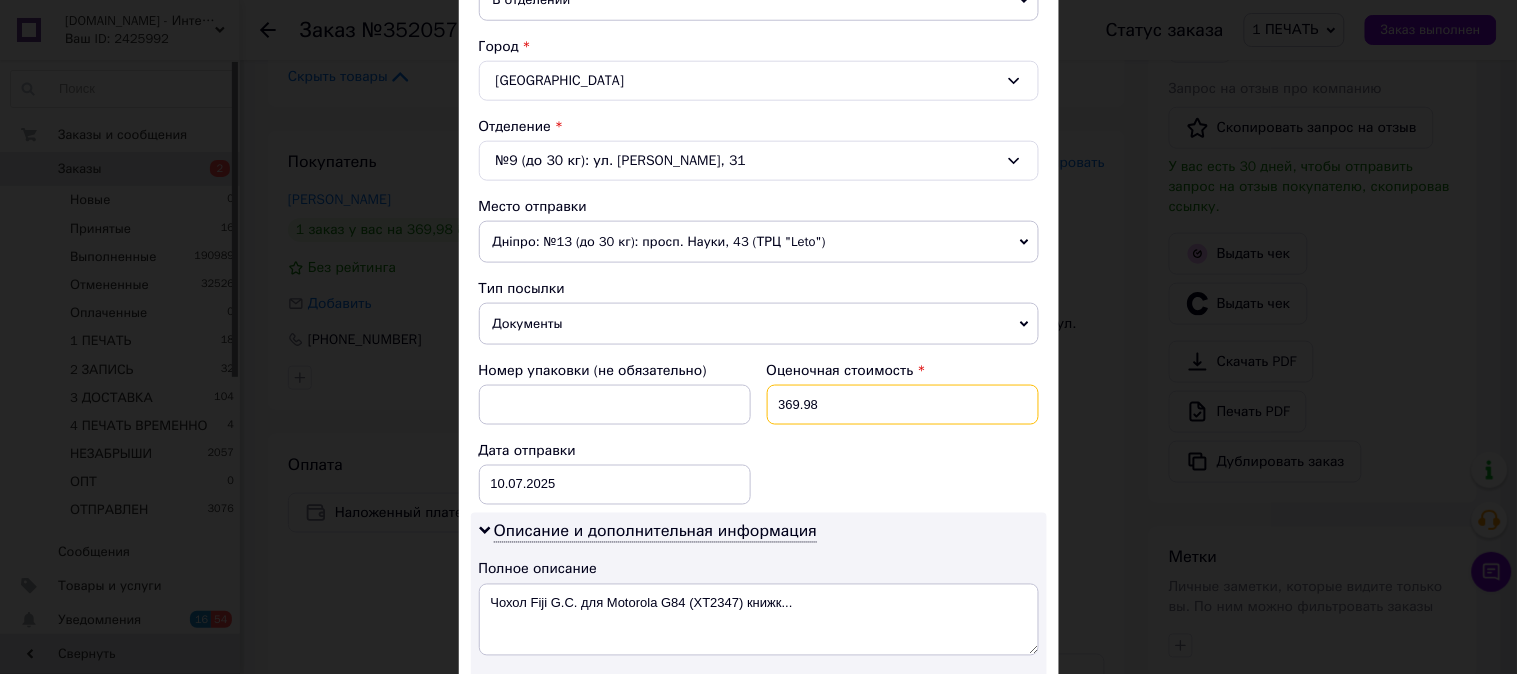 click on "369.98" at bounding box center (903, 405) 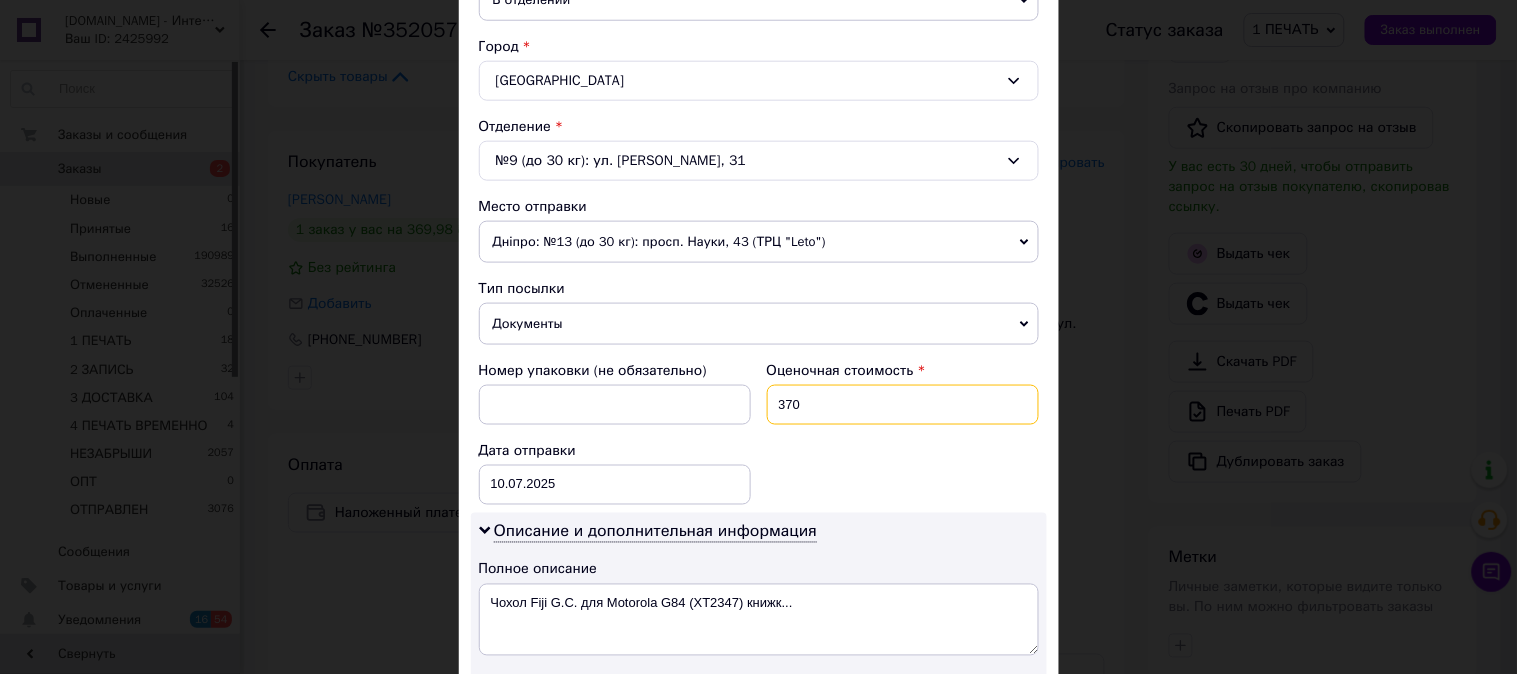 type on "370" 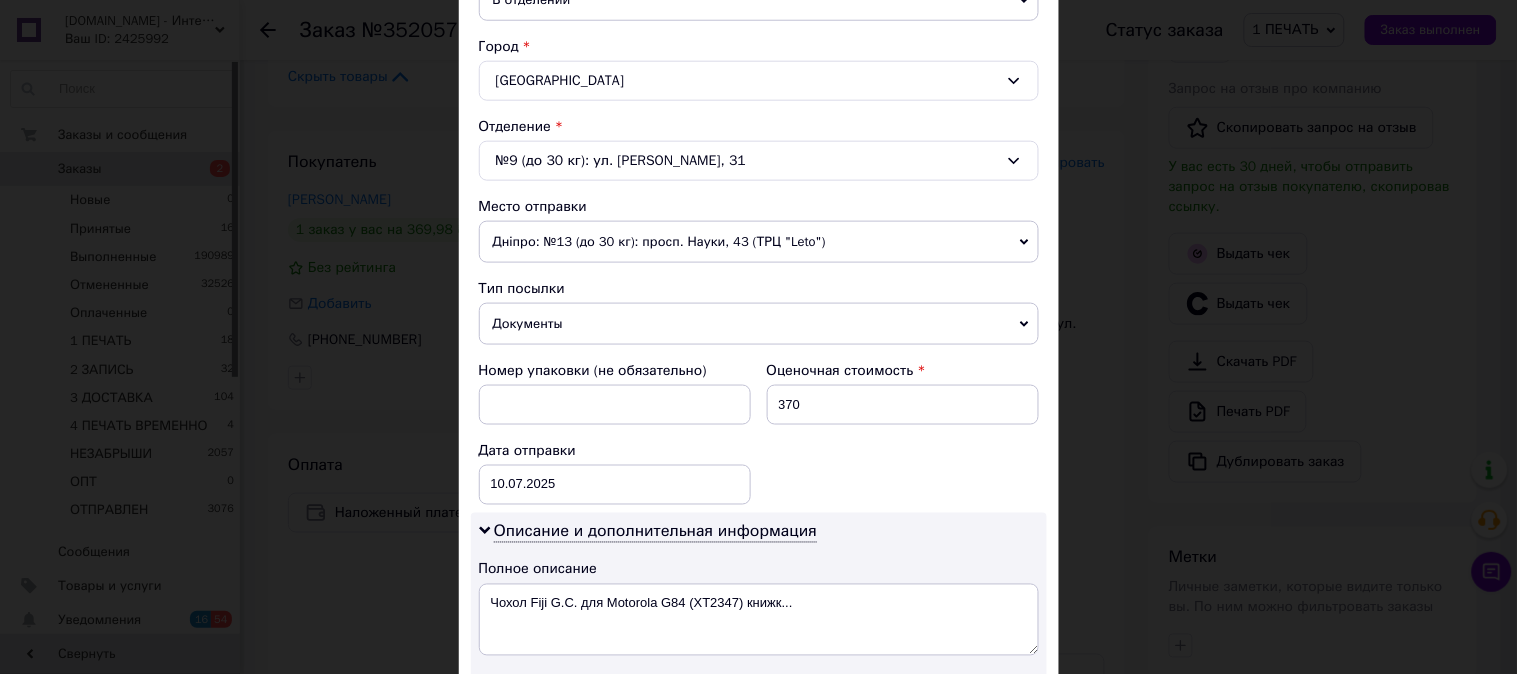 click on "Номер упаковки (не обязательно) Оценочная стоимость 370 Дата отправки 10.07.2025 < 2025 > < Июль > Пн Вт Ср Чт Пт Сб Вс 30 1 2 3 4 5 6 7 8 9 10 11 12 13 14 15 16 17 18 19 20 21 22 23 24 25 26 27 28 29 30 31 1 2 3 4 5 6 7 8 9 10" at bounding box center [759, 433] 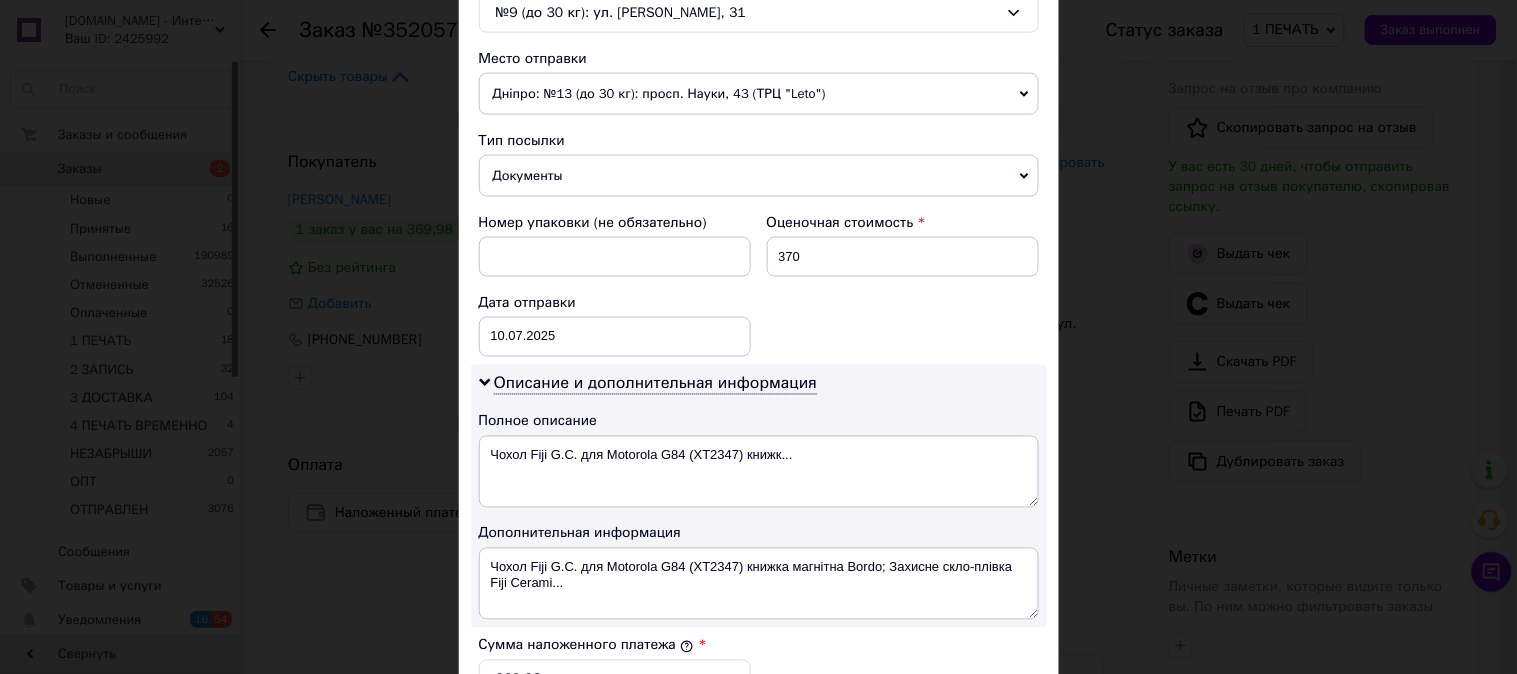 scroll, scrollTop: 1098, scrollLeft: 0, axis: vertical 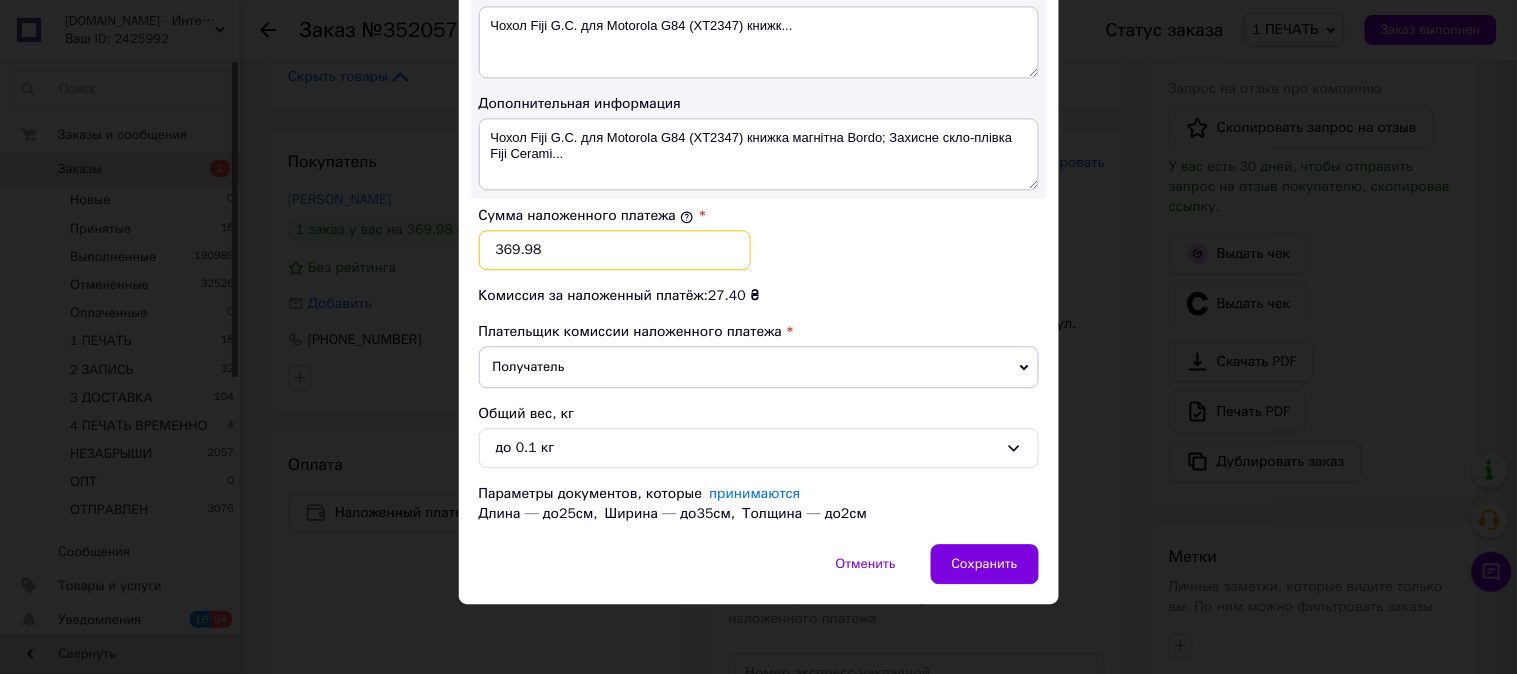 click on "369.98" at bounding box center [615, 250] 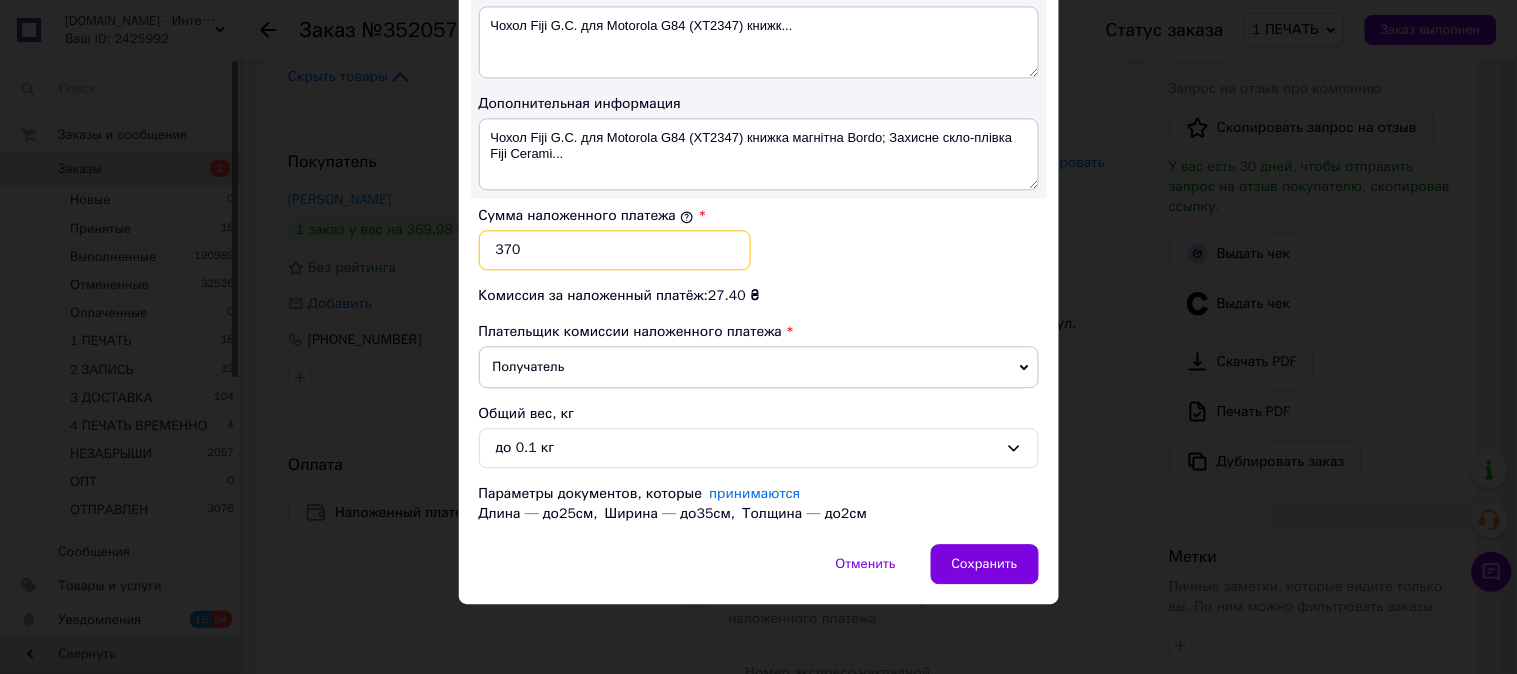 type on "370" 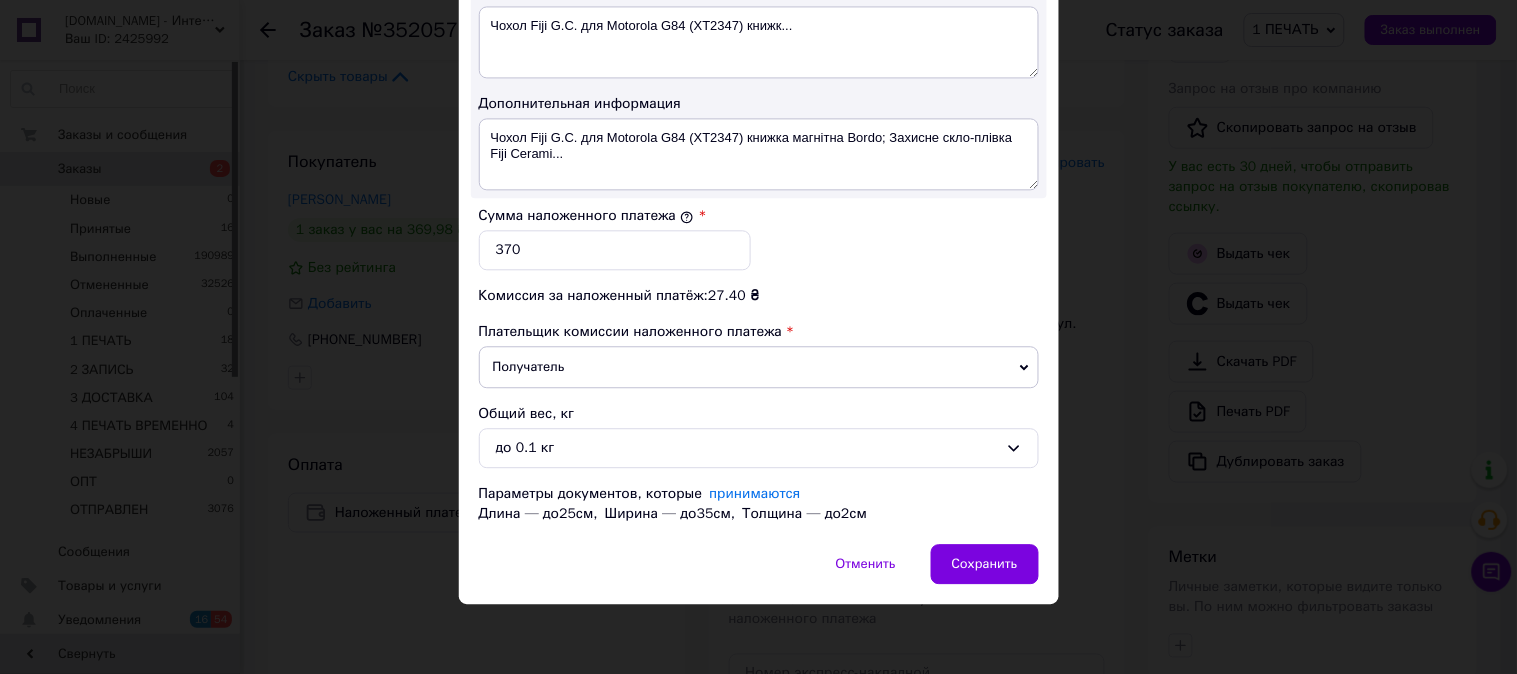 click on "Сумма наложенного платежа     * 370" at bounding box center (759, 238) 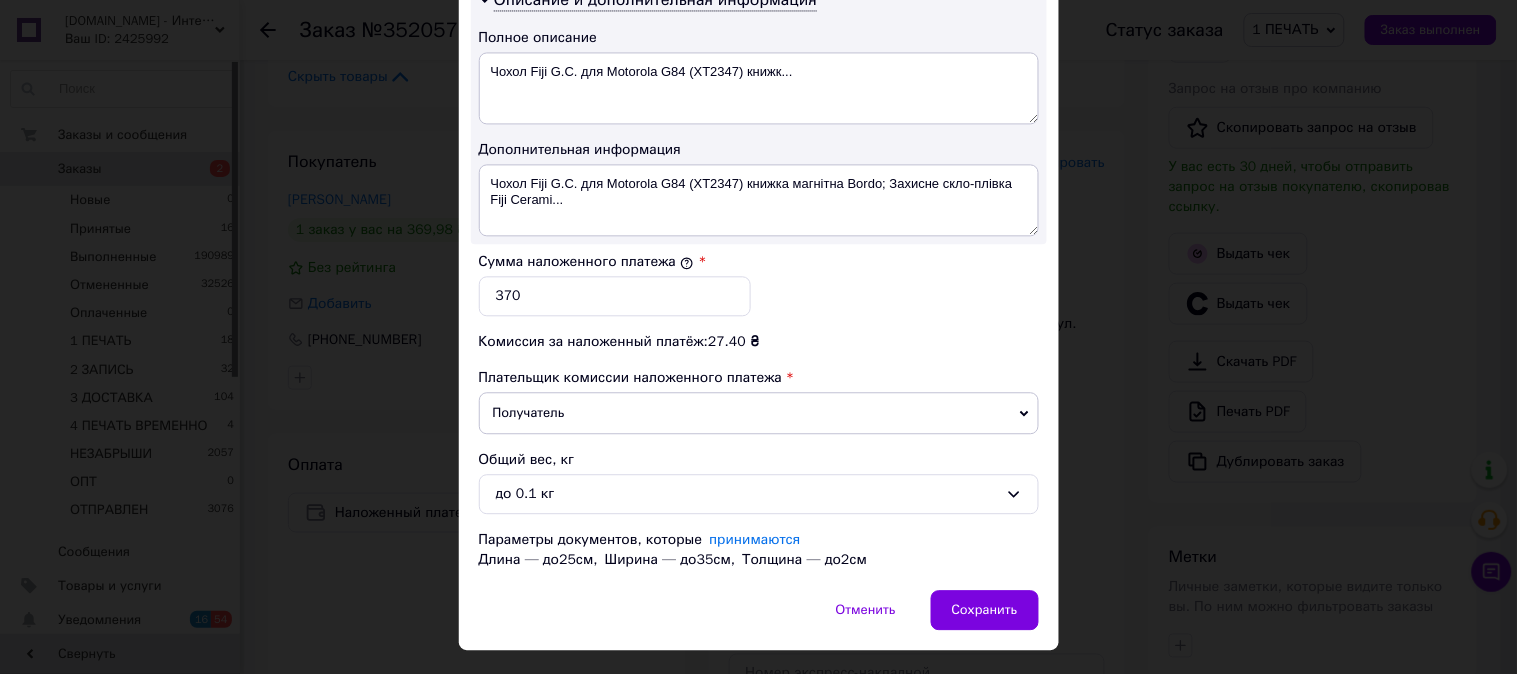 scroll, scrollTop: 1024, scrollLeft: 0, axis: vertical 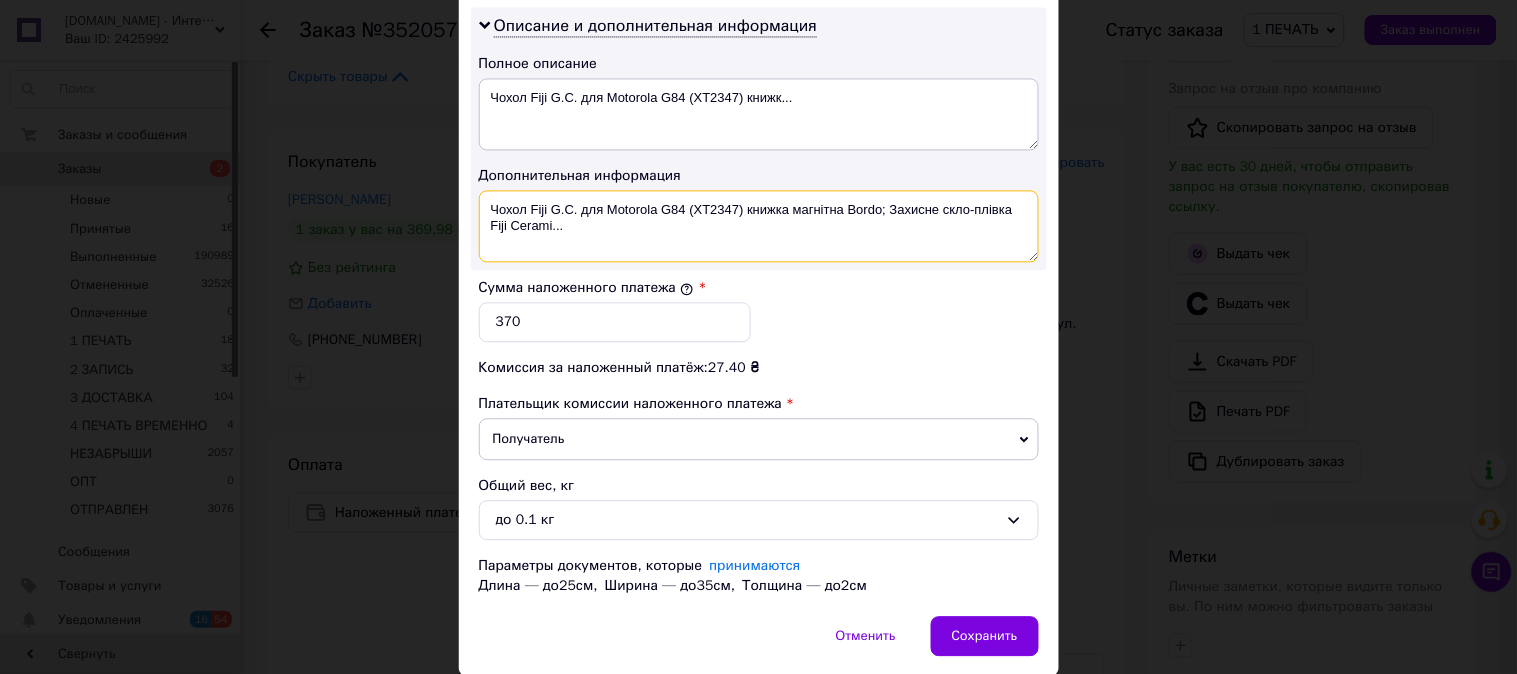 click on "Чохол Fiji G.C. для Motorola G84 (XT2347) книжка магнітна Bordo; Захисне скло-плівка Fiji Cerami..." at bounding box center [759, 226] 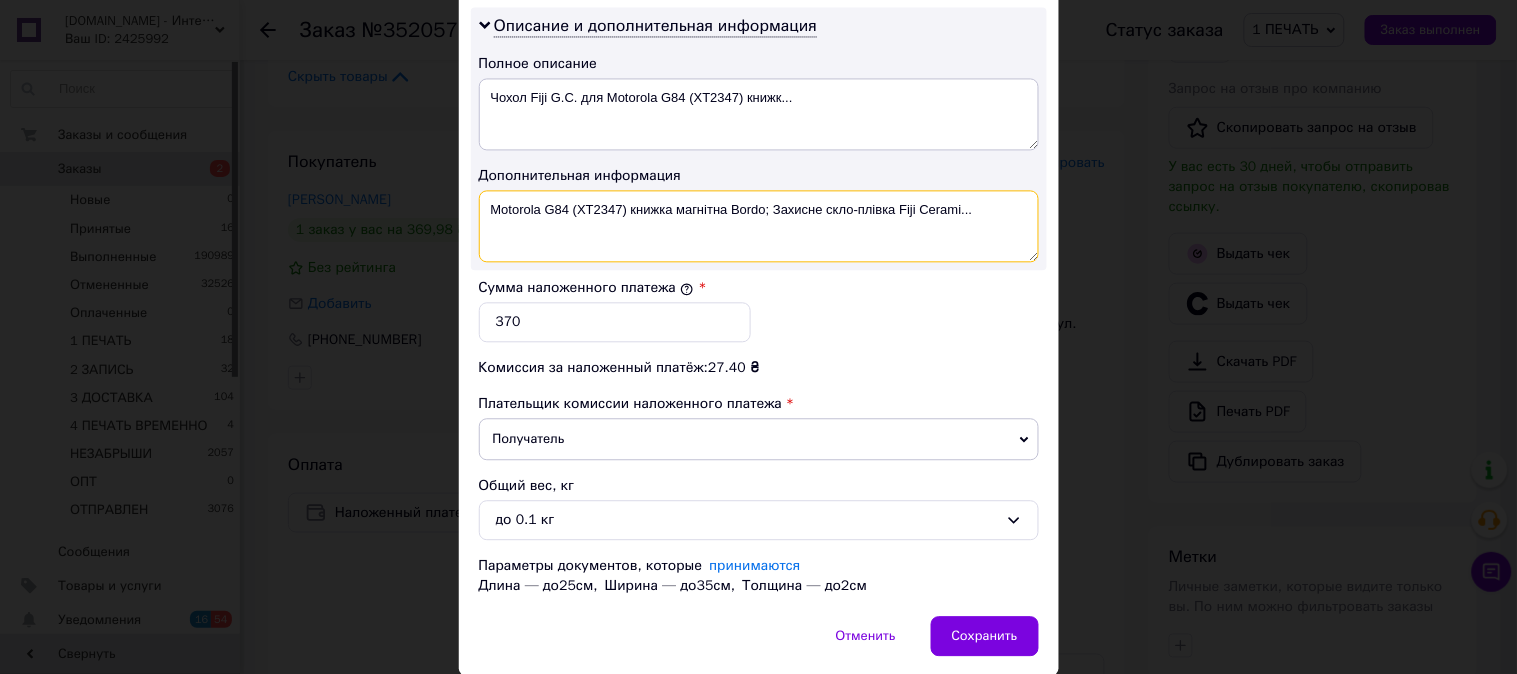 drag, startPoint x: 627, startPoint y: 216, endPoint x: 722, endPoint y: 242, distance: 98.49365 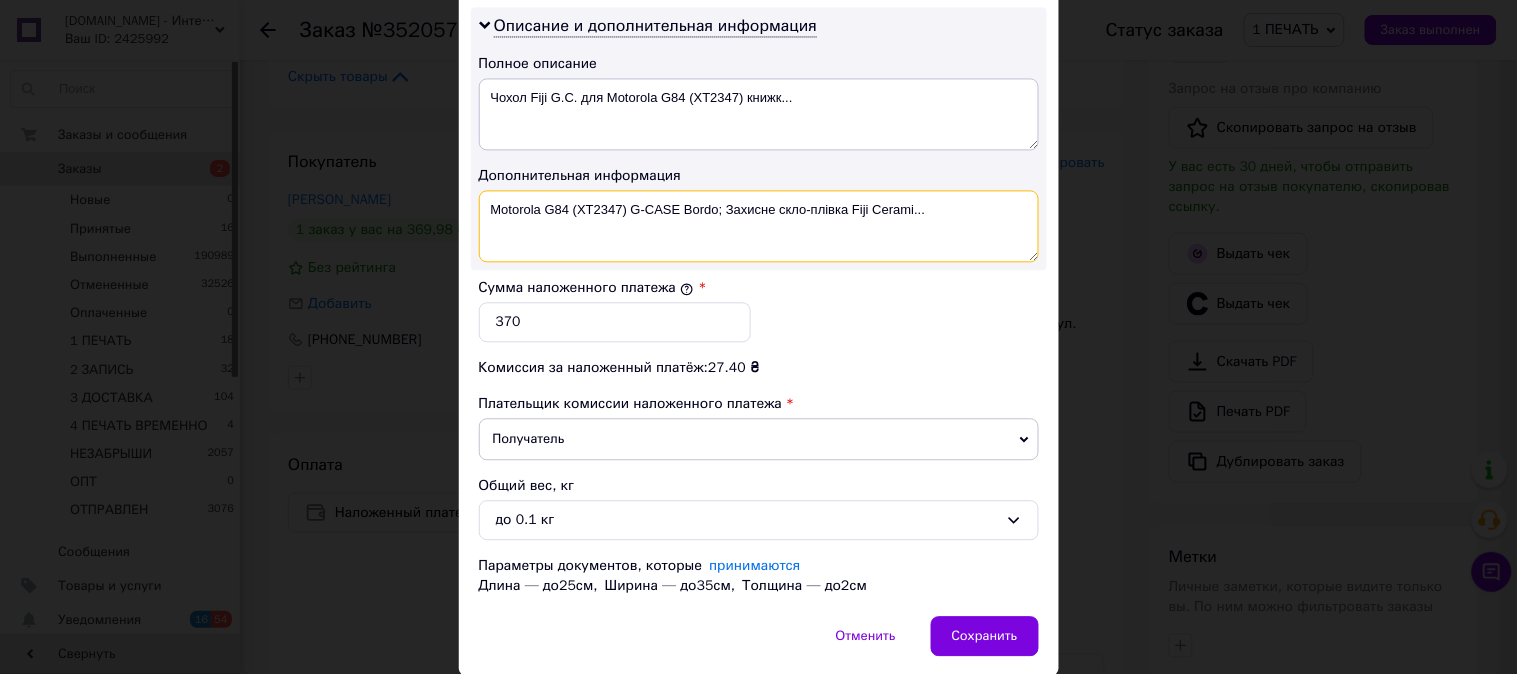 drag, startPoint x: 964, startPoint y: 214, endPoint x: 716, endPoint y: 256, distance: 251.53131 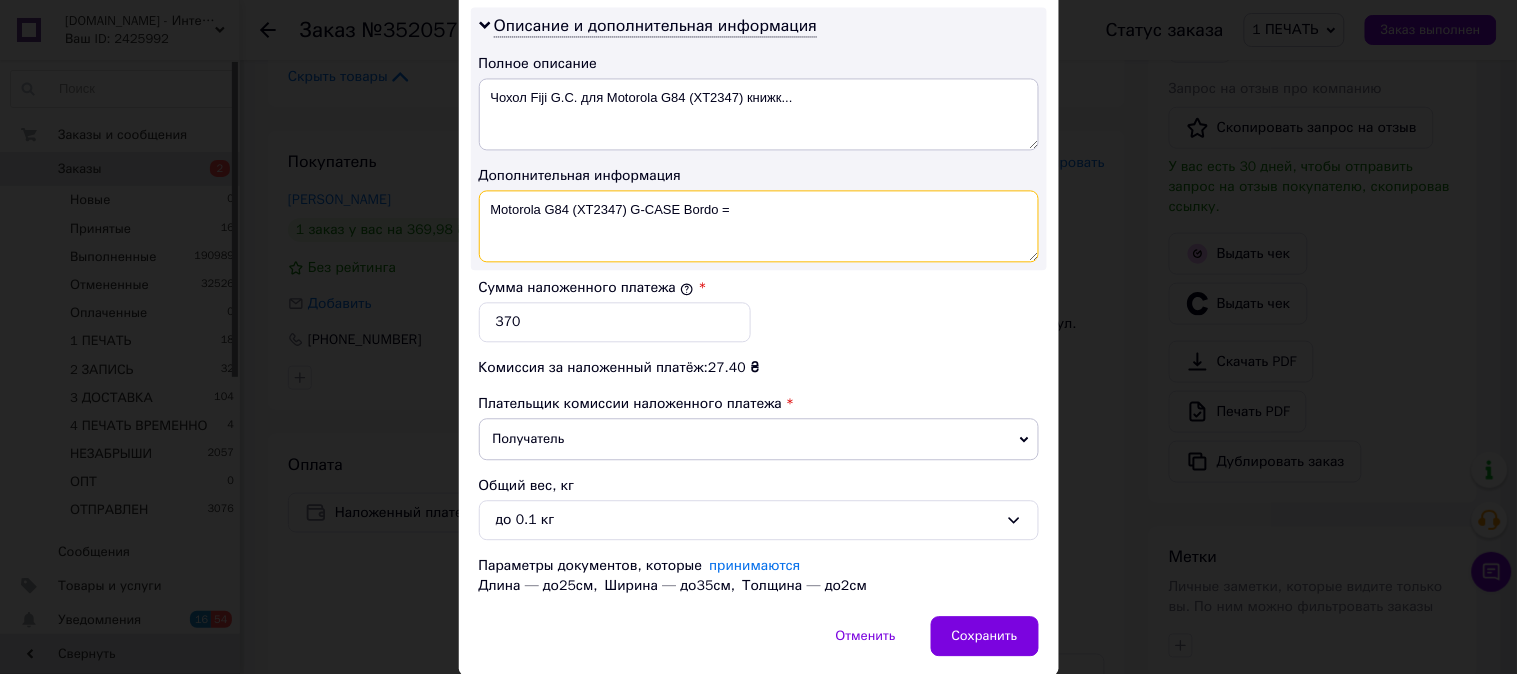 click on "Motorola G84 (XT2347) G-CASE Bordo =" at bounding box center [759, 226] 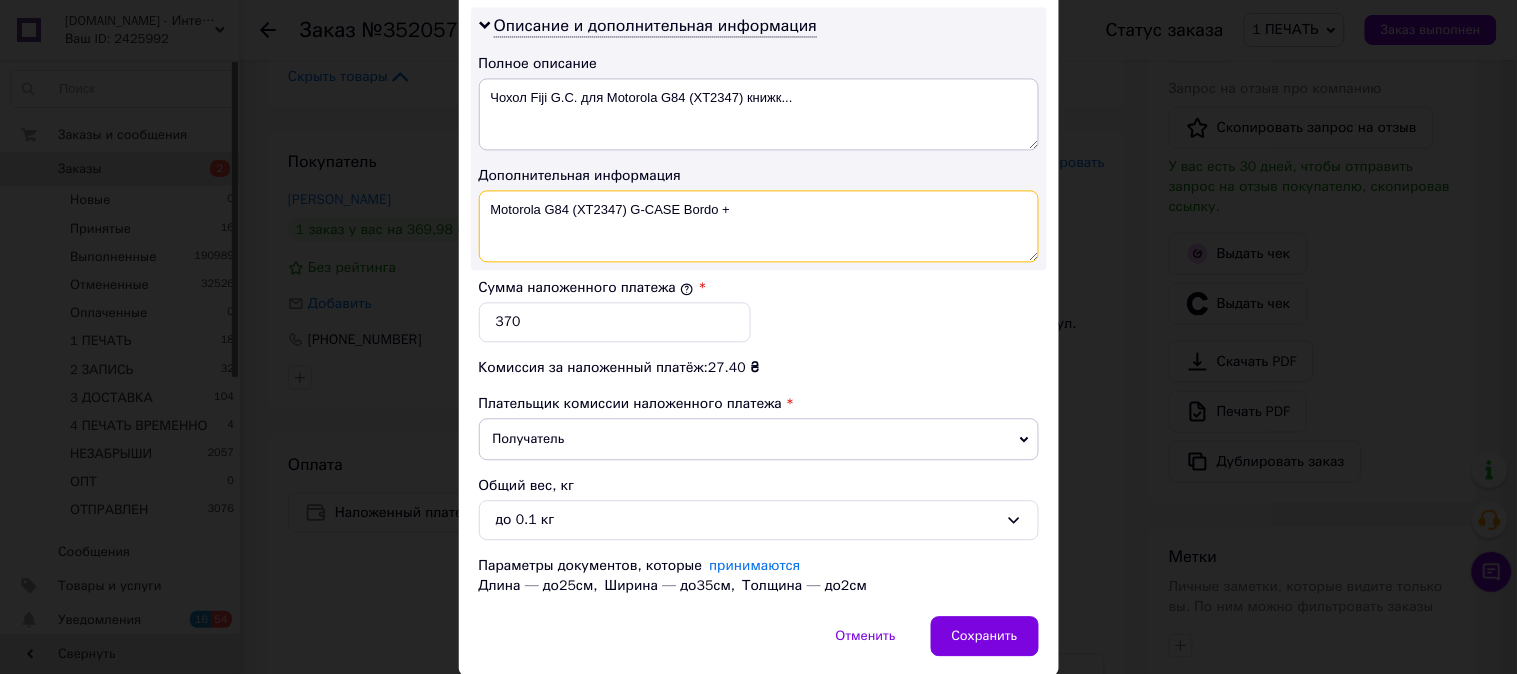 paste on "CERAM ЧЕР" 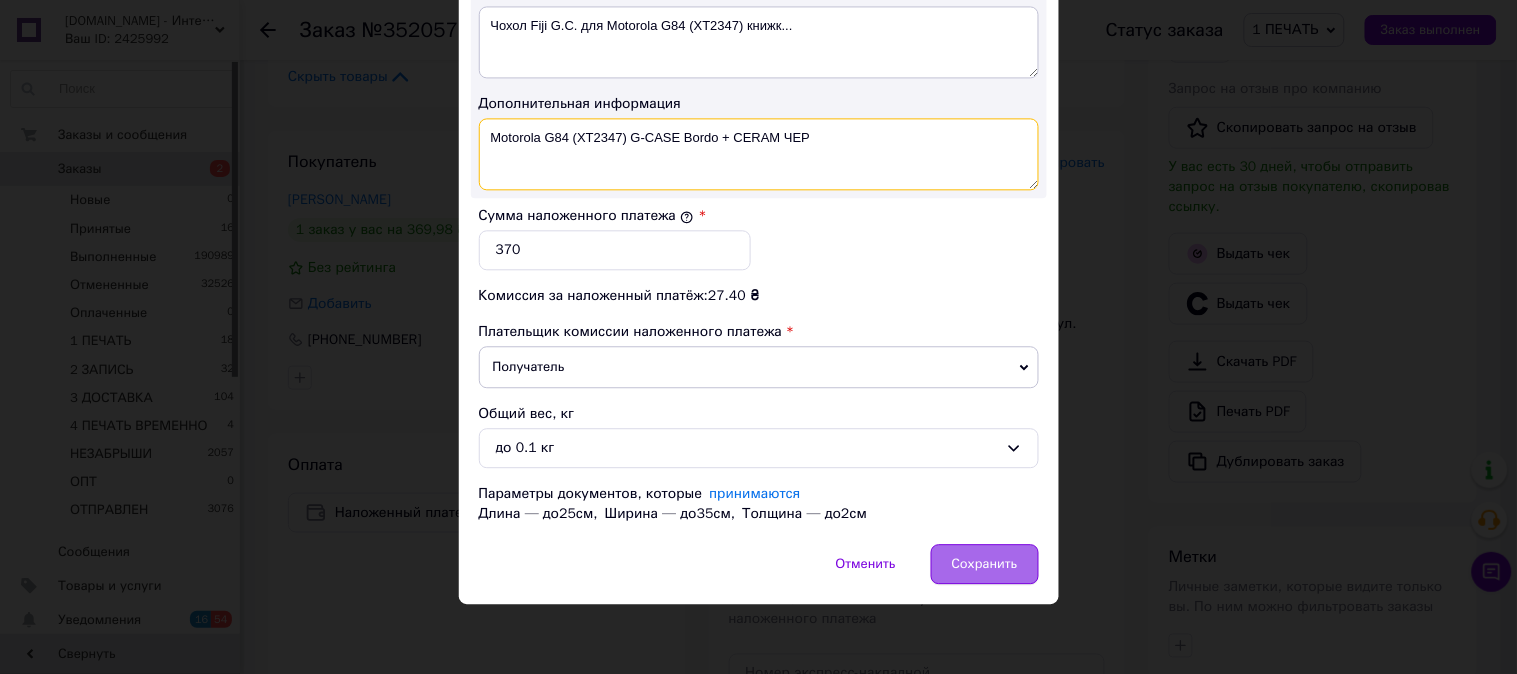 type on "Motorola G84 (XT2347) G-CASE Bordo + CERAM ЧЕР" 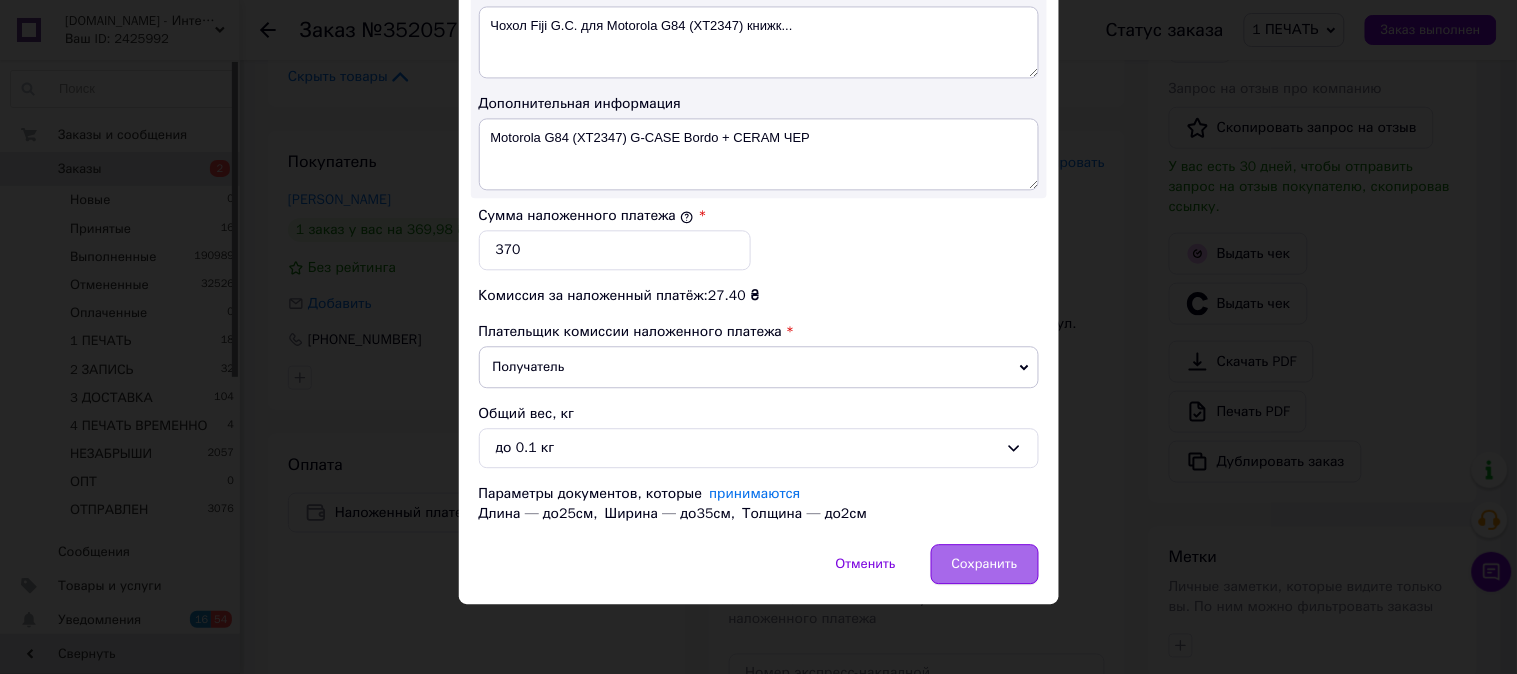 click on "Сохранить" at bounding box center [985, 564] 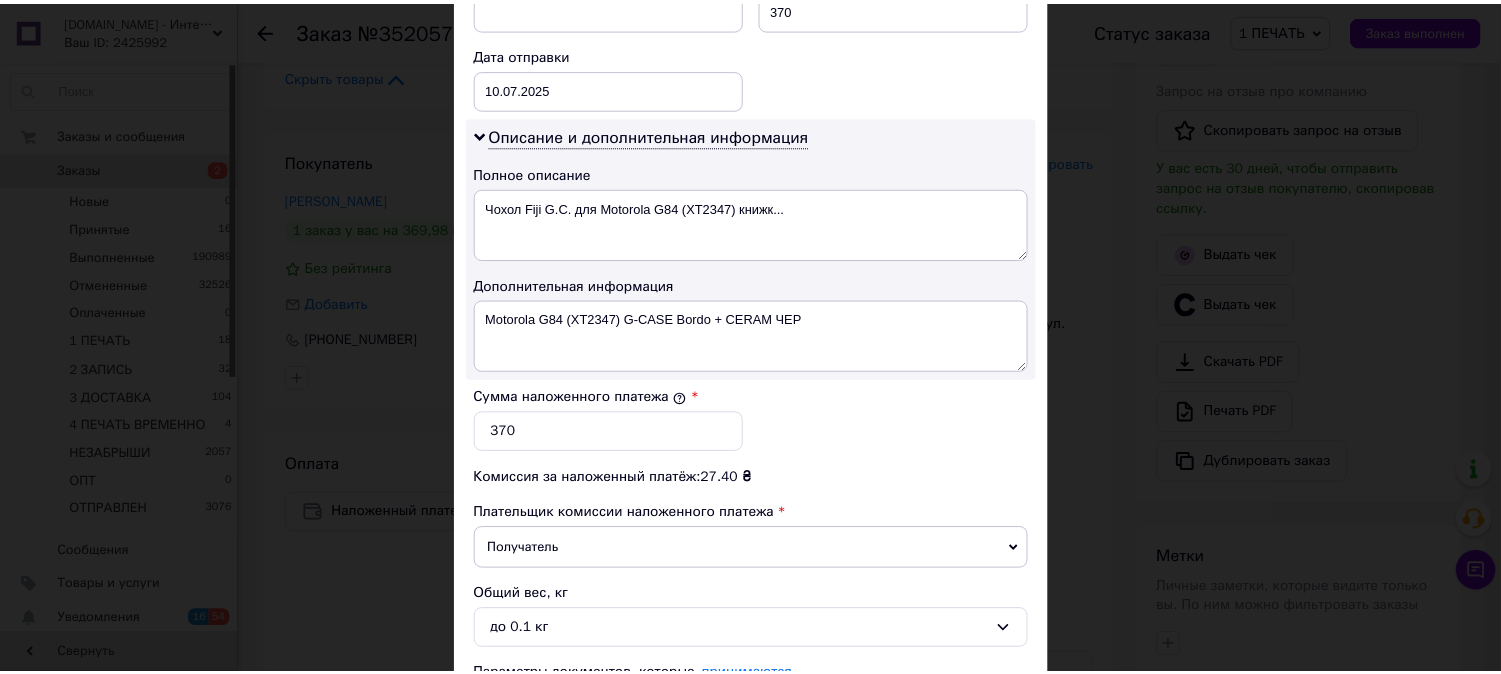 scroll, scrollTop: 805, scrollLeft: 0, axis: vertical 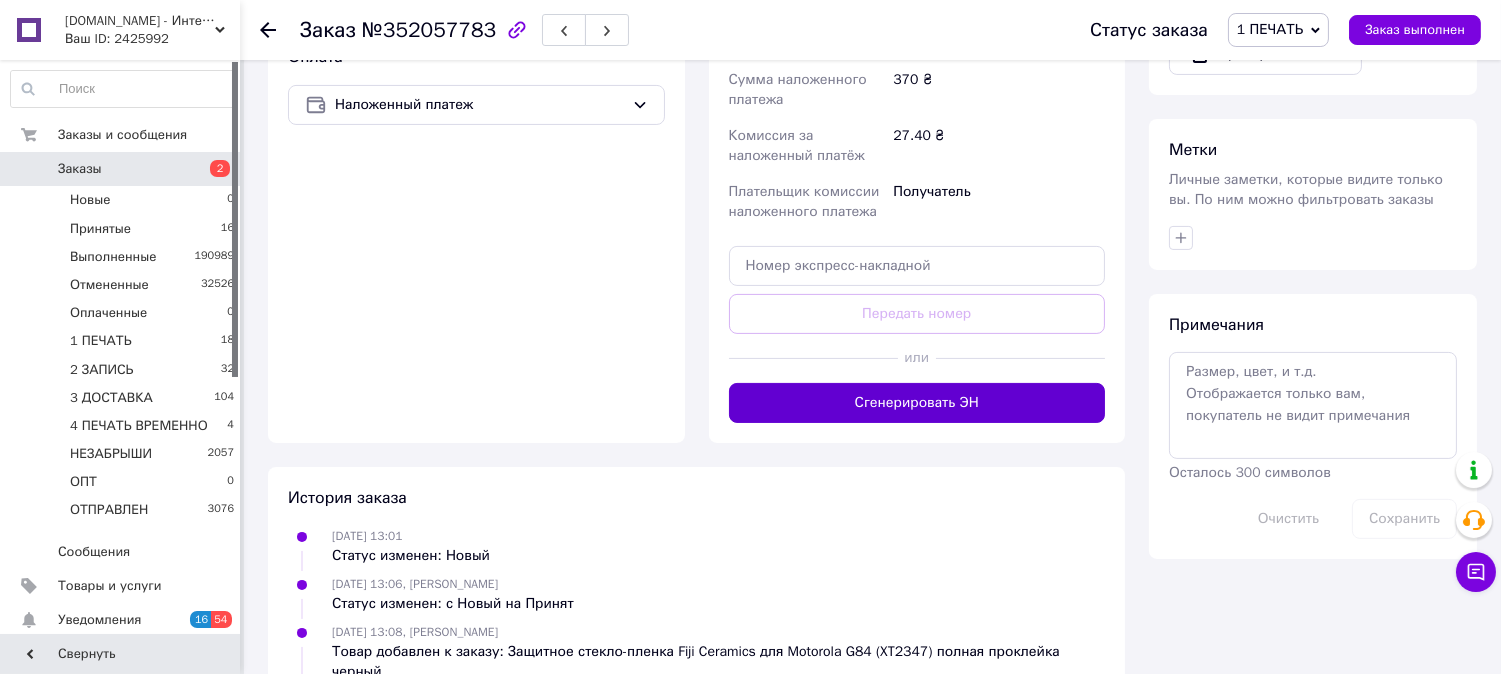 click on "Сгенерировать ЭН" at bounding box center (917, 403) 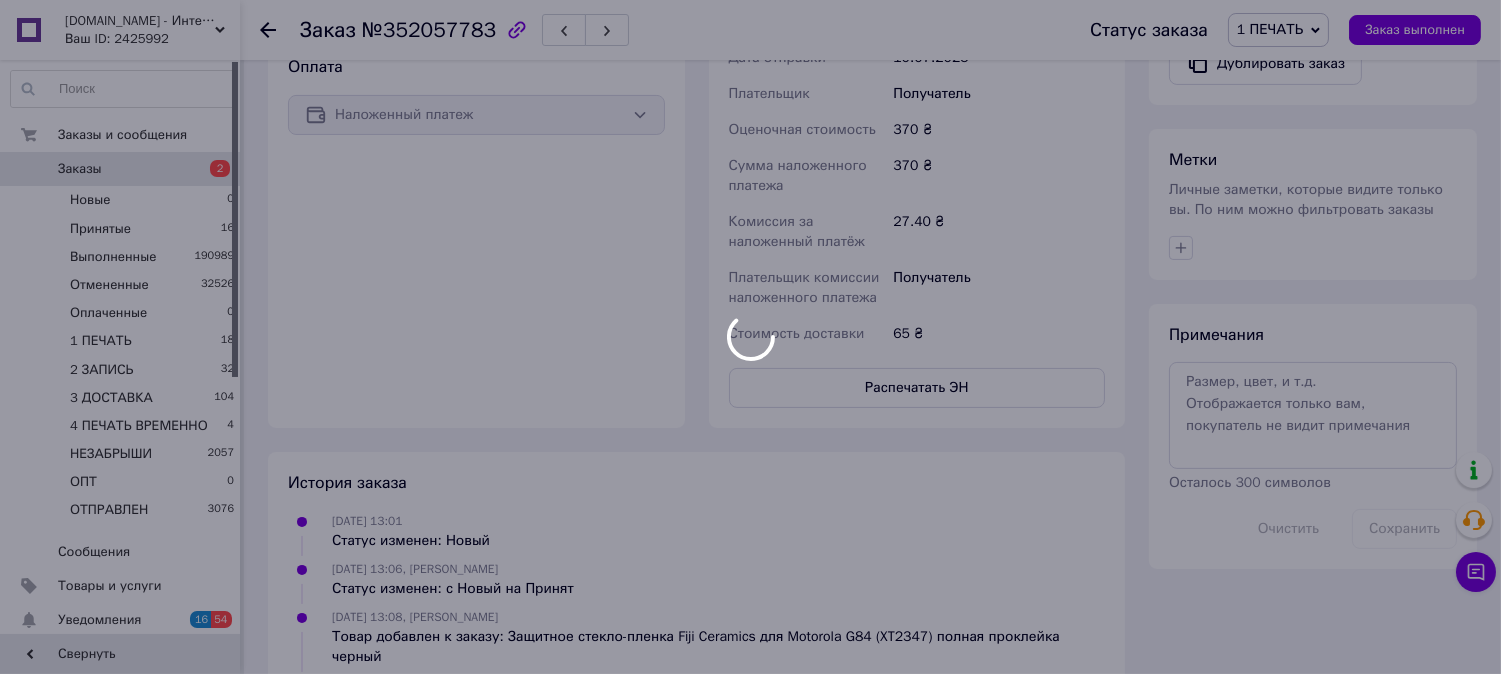 scroll, scrollTop: 888, scrollLeft: 0, axis: vertical 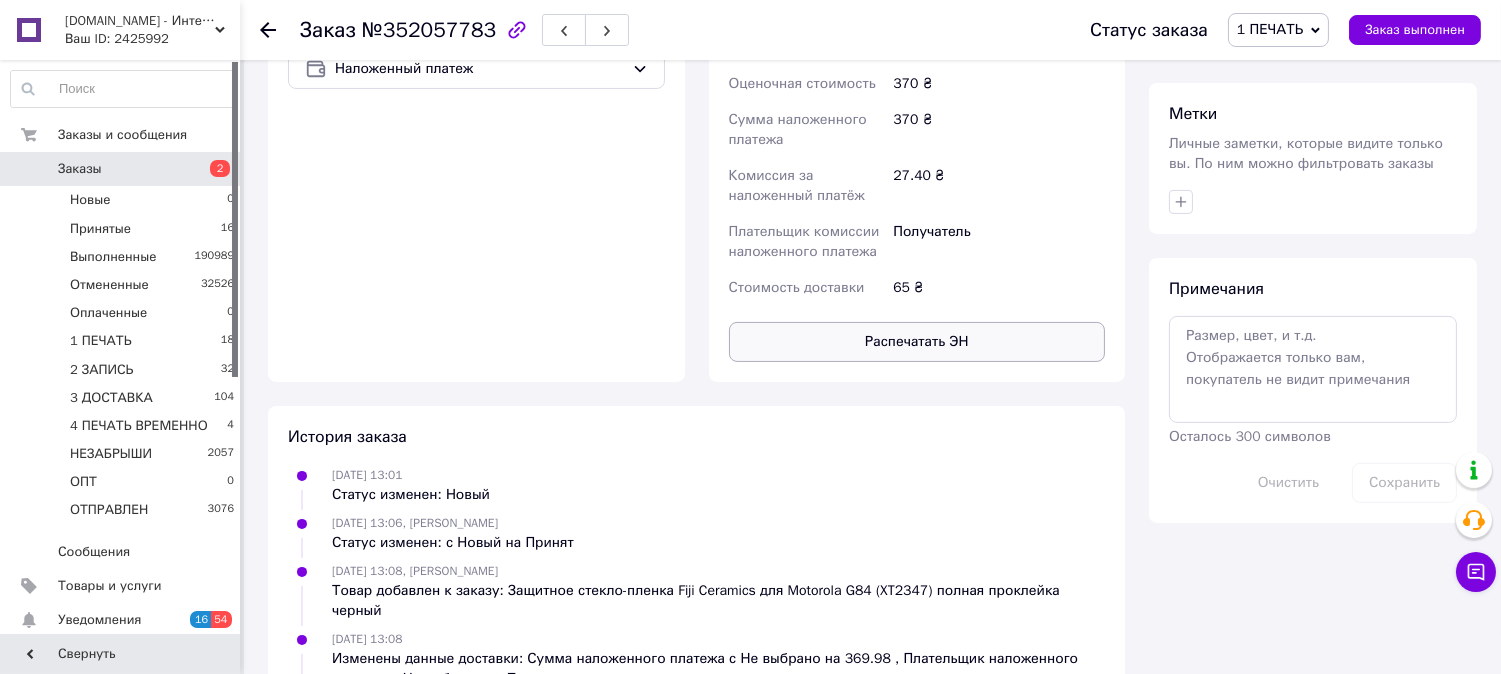 click on "Распечатать ЭН" at bounding box center (917, 342) 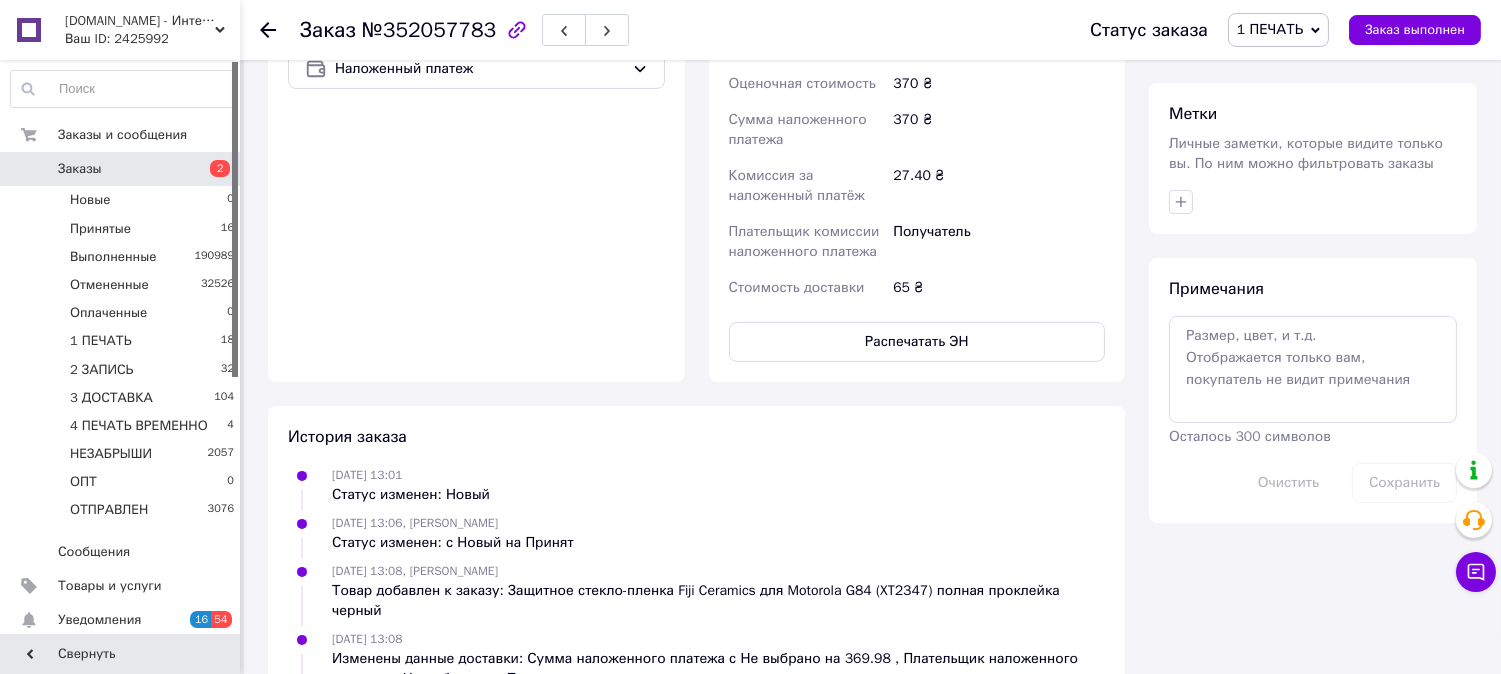 type 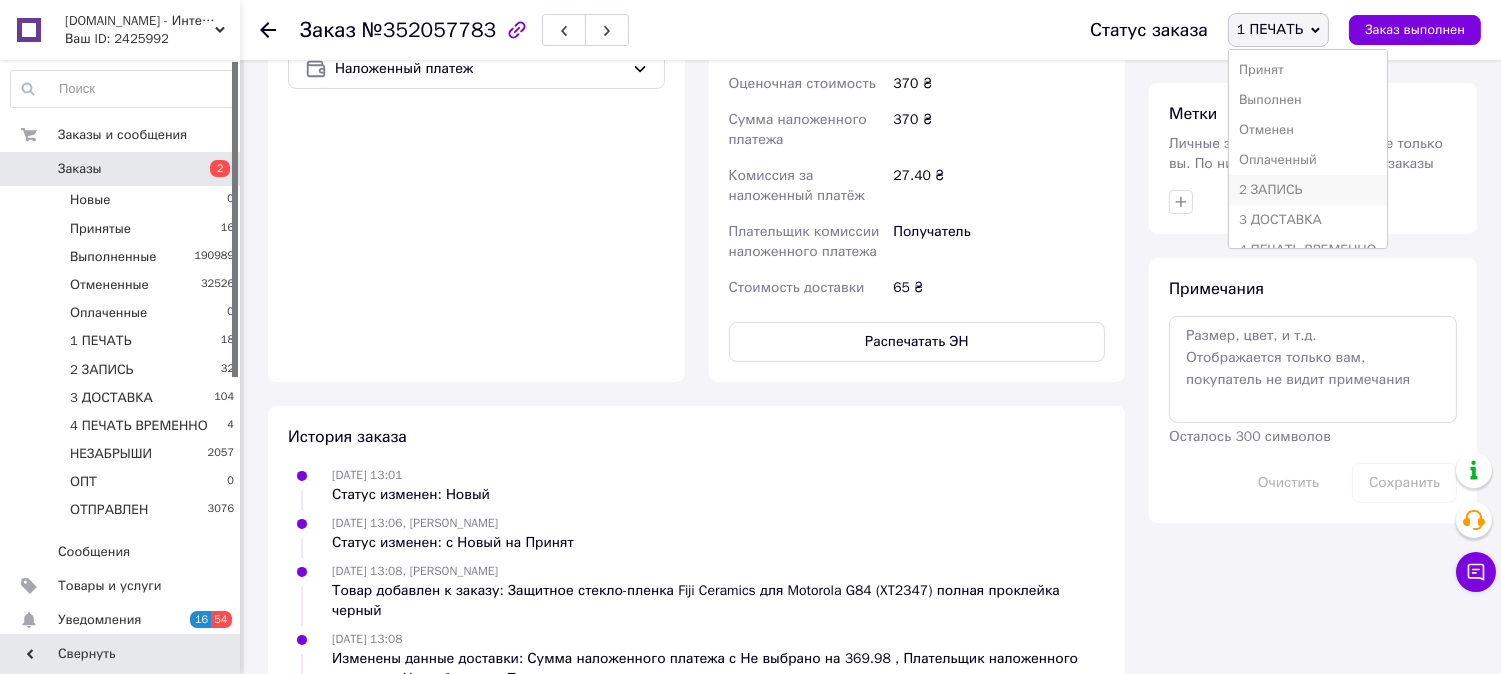 click on "2 ЗАПИСЬ" at bounding box center (1308, 190) 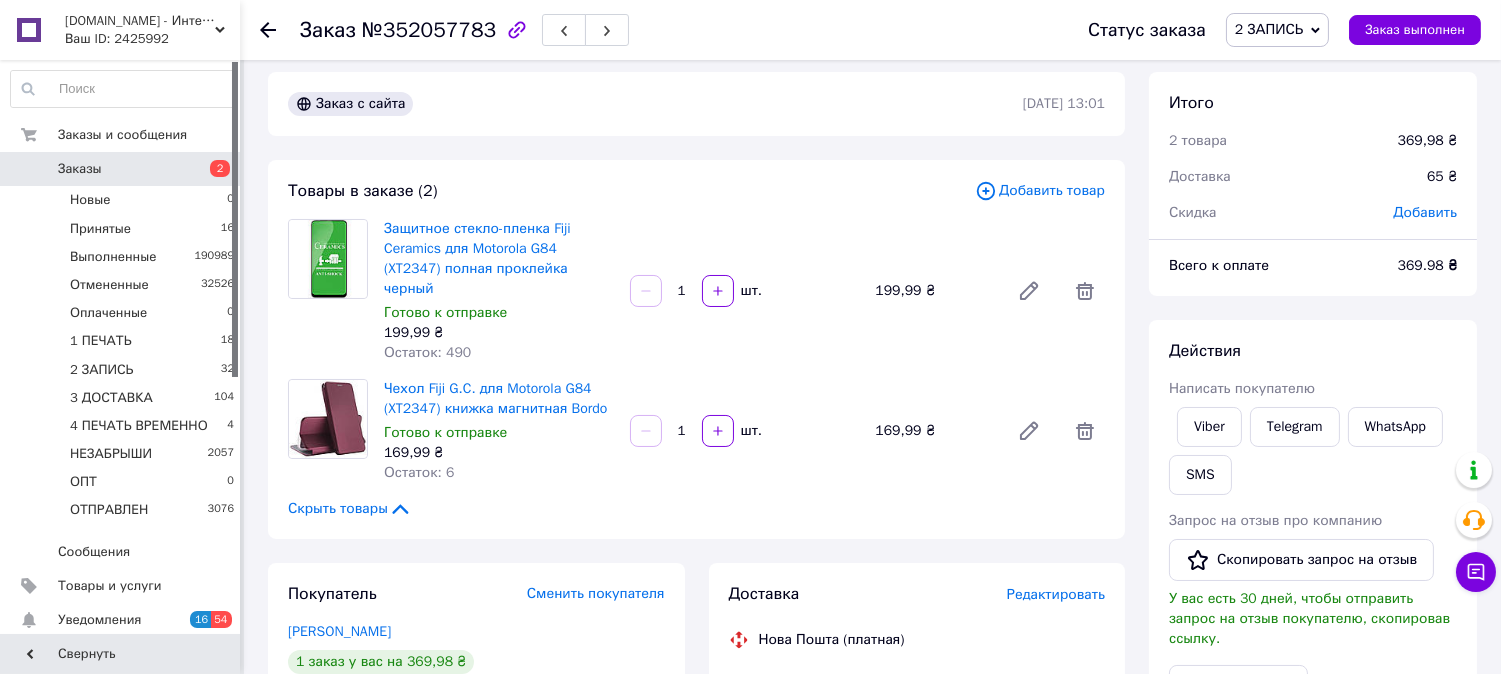 scroll, scrollTop: 0, scrollLeft: 0, axis: both 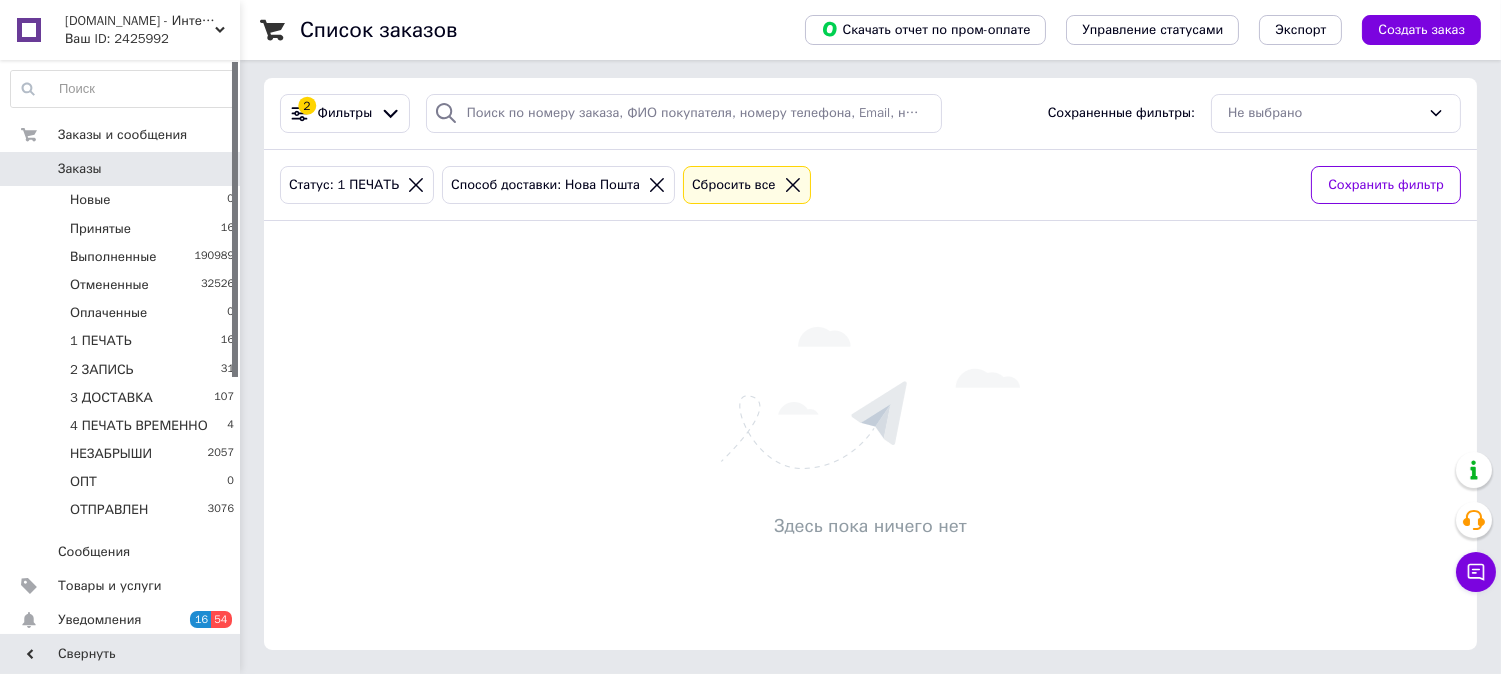 click 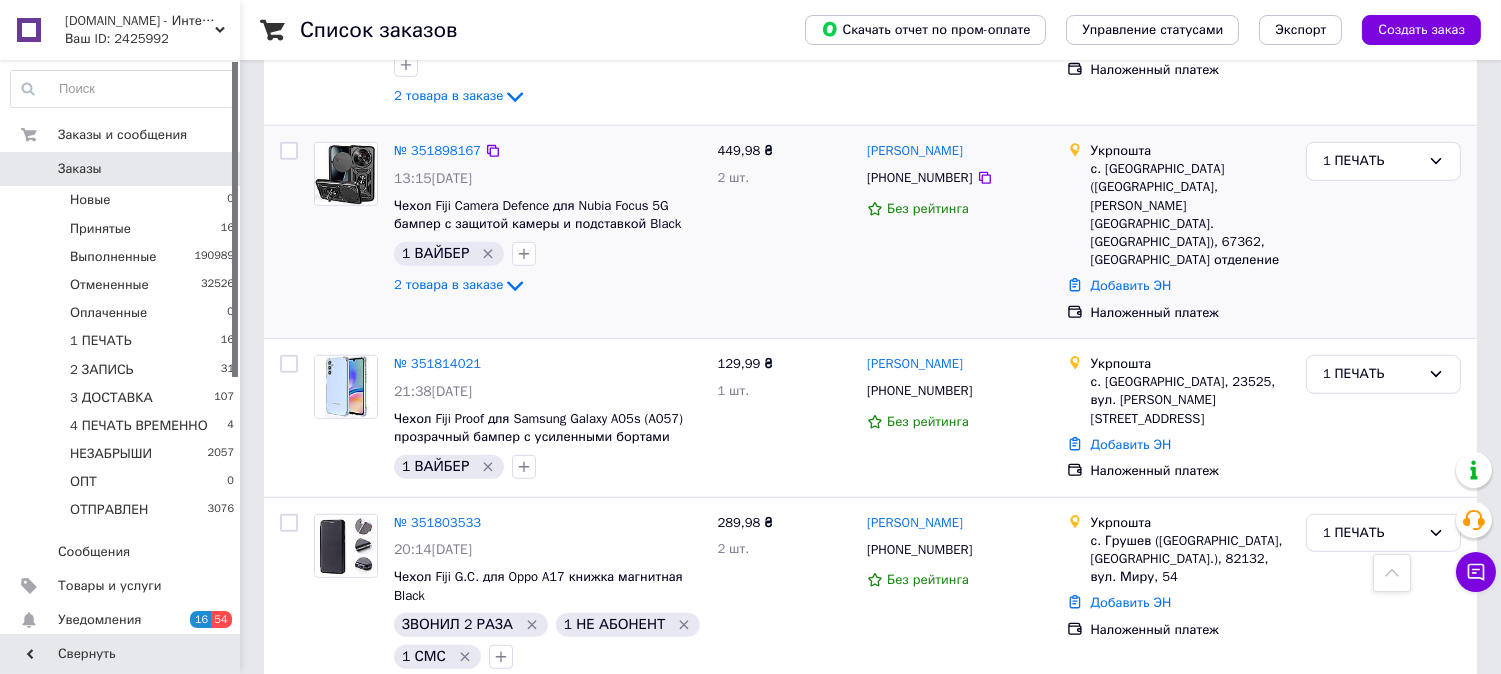 scroll, scrollTop: 2654, scrollLeft: 0, axis: vertical 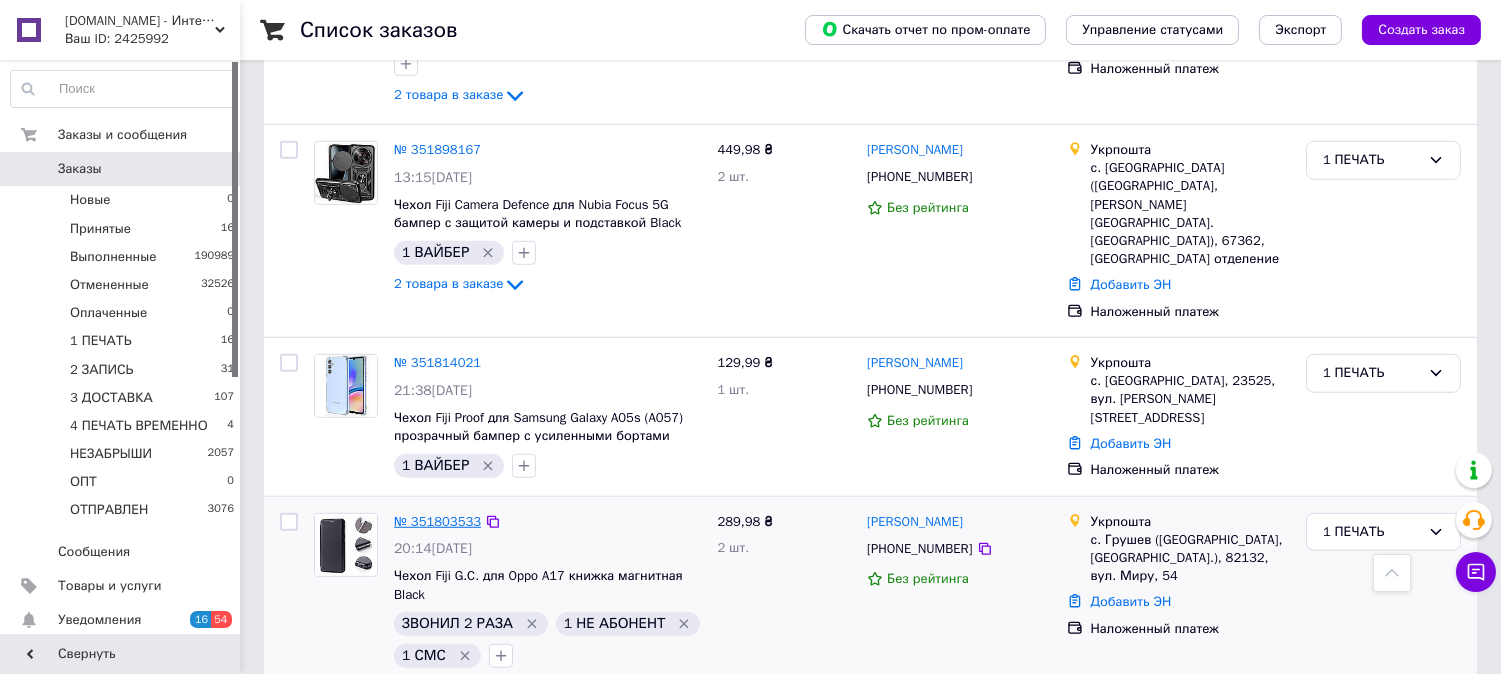 click on "№ 351803533" at bounding box center (437, 521) 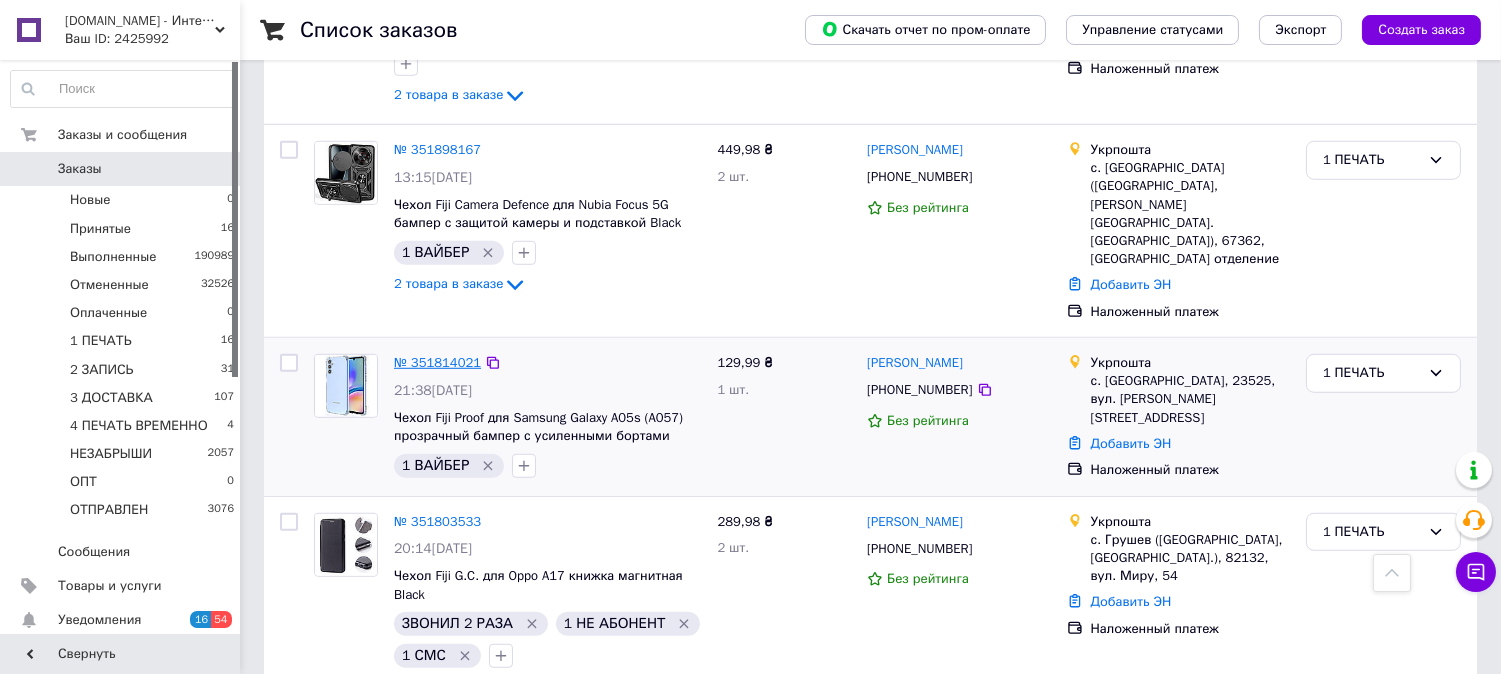 click on "№ 351814021" at bounding box center (437, 362) 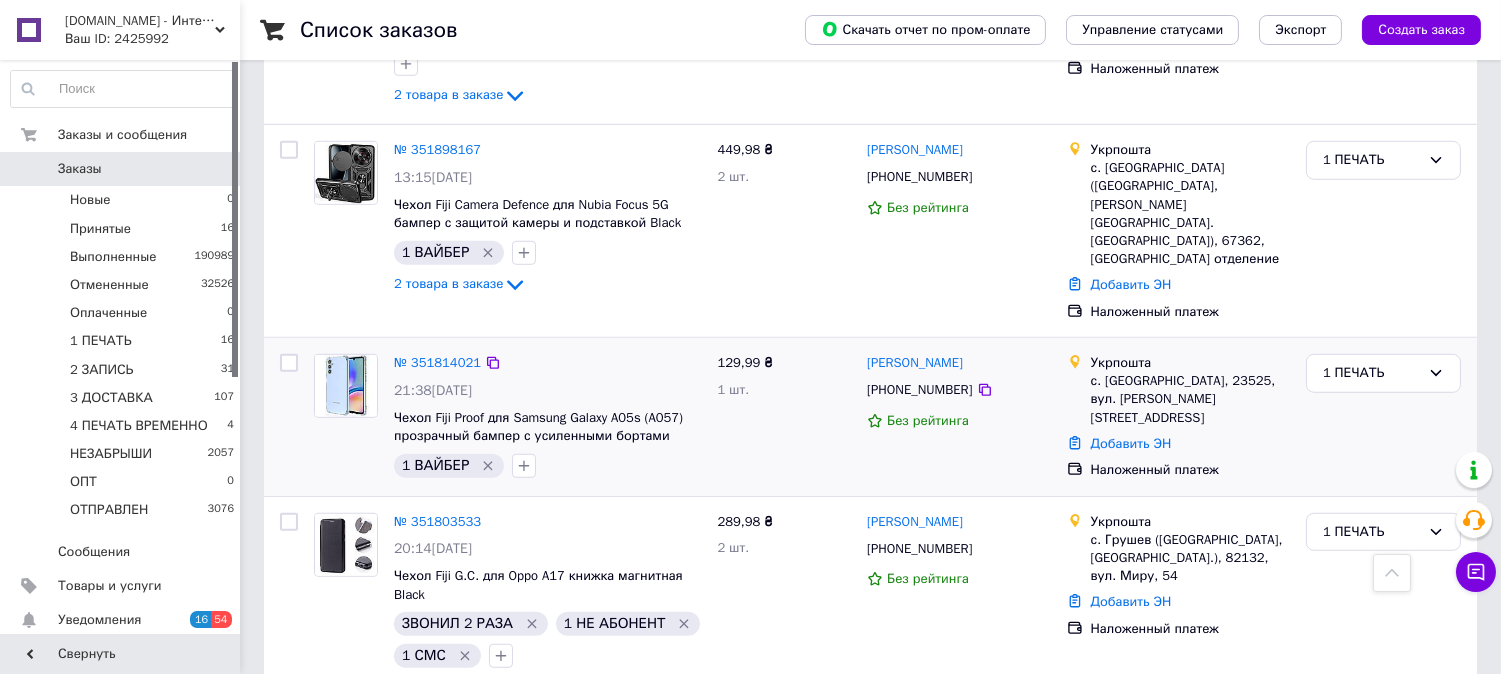 scroll, scrollTop: 2580, scrollLeft: 0, axis: vertical 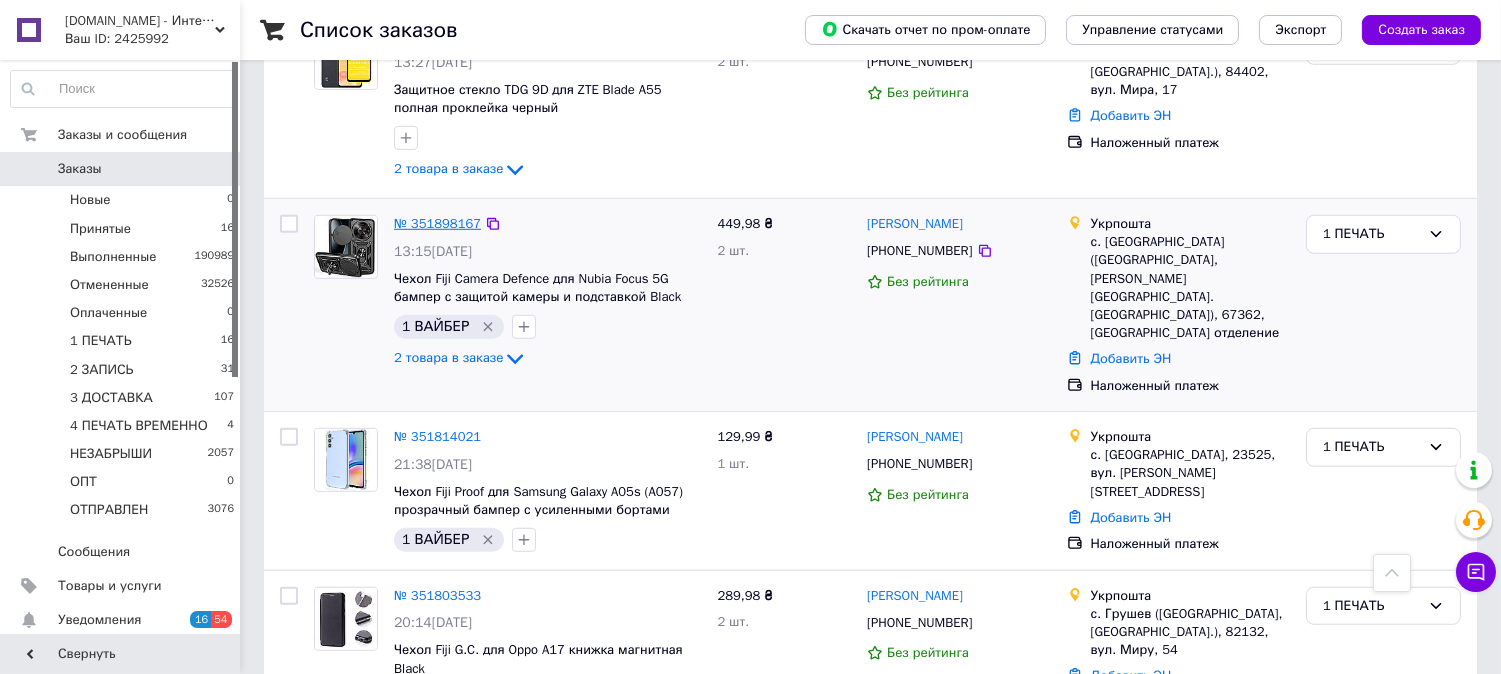 click on "№ 351898167" at bounding box center (437, 223) 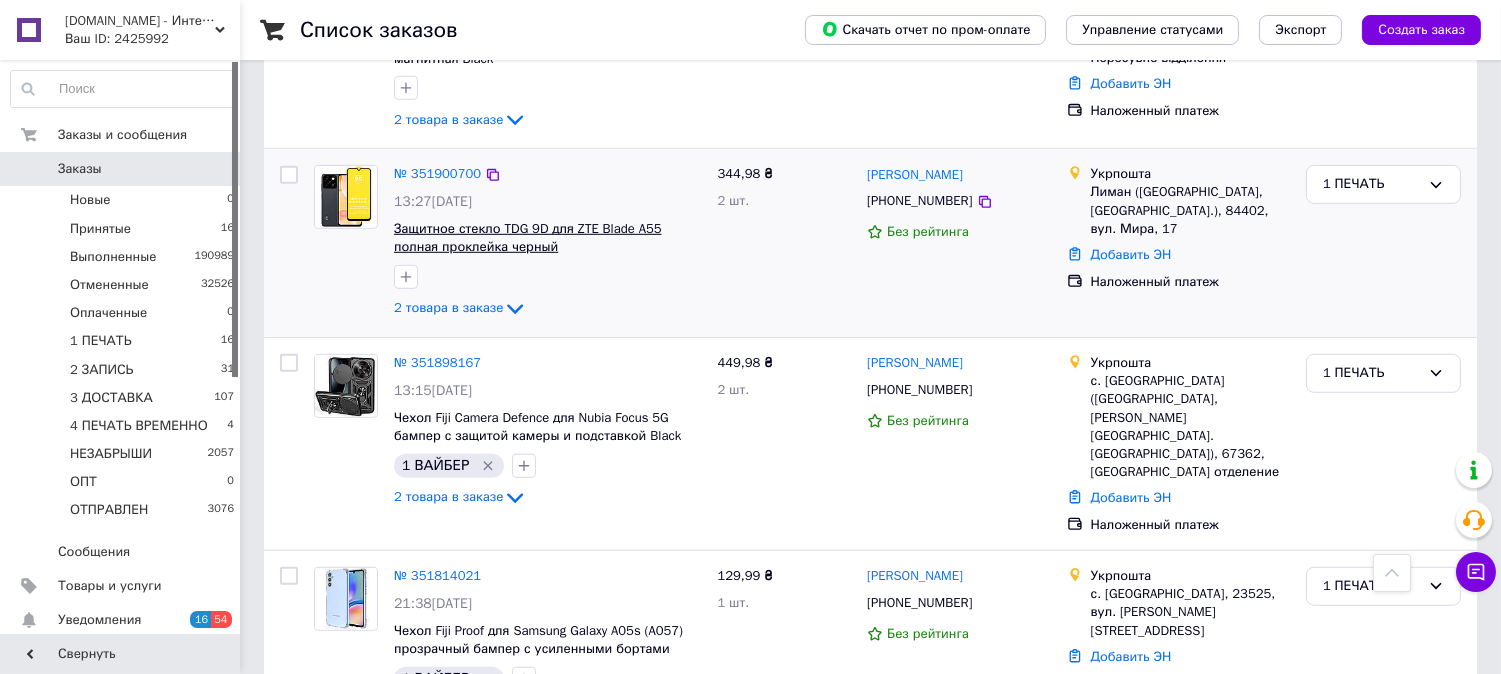 scroll, scrollTop: 2432, scrollLeft: 0, axis: vertical 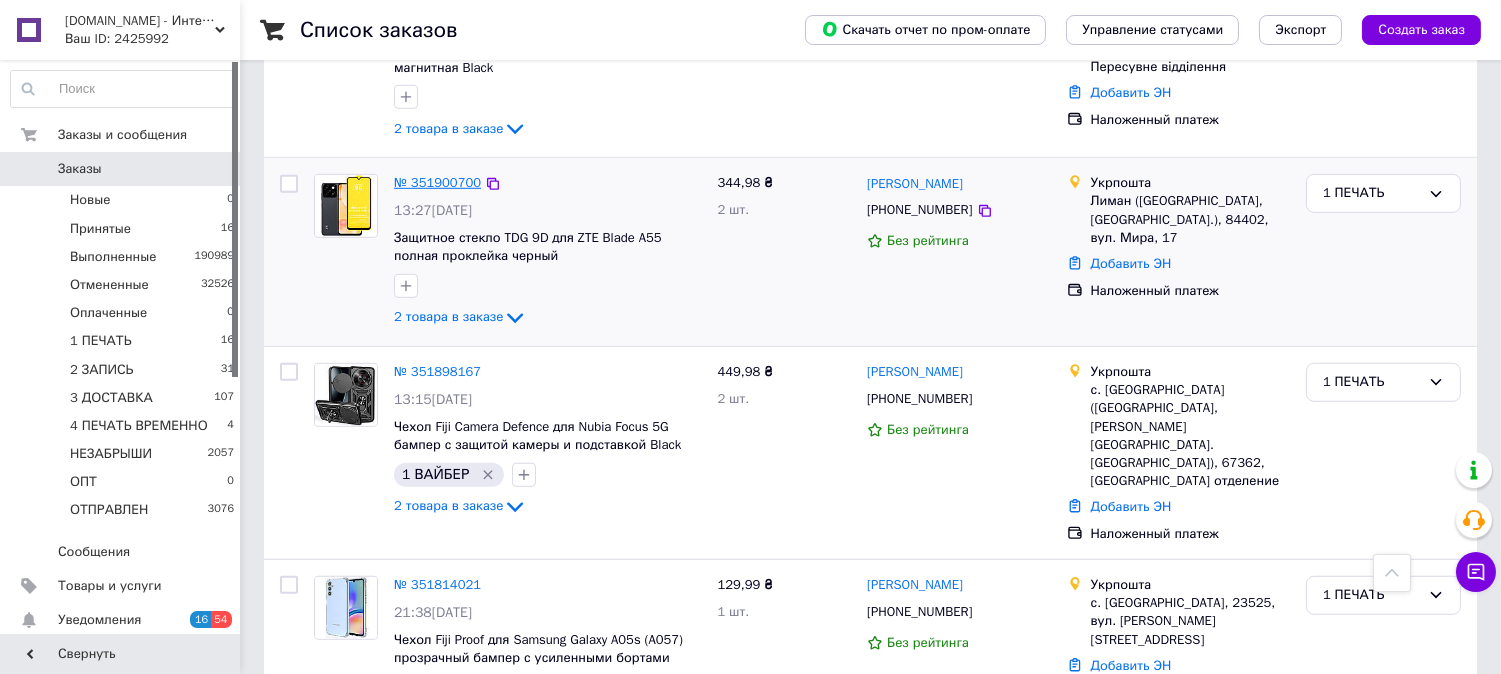 click on "№ 351900700" at bounding box center [437, 182] 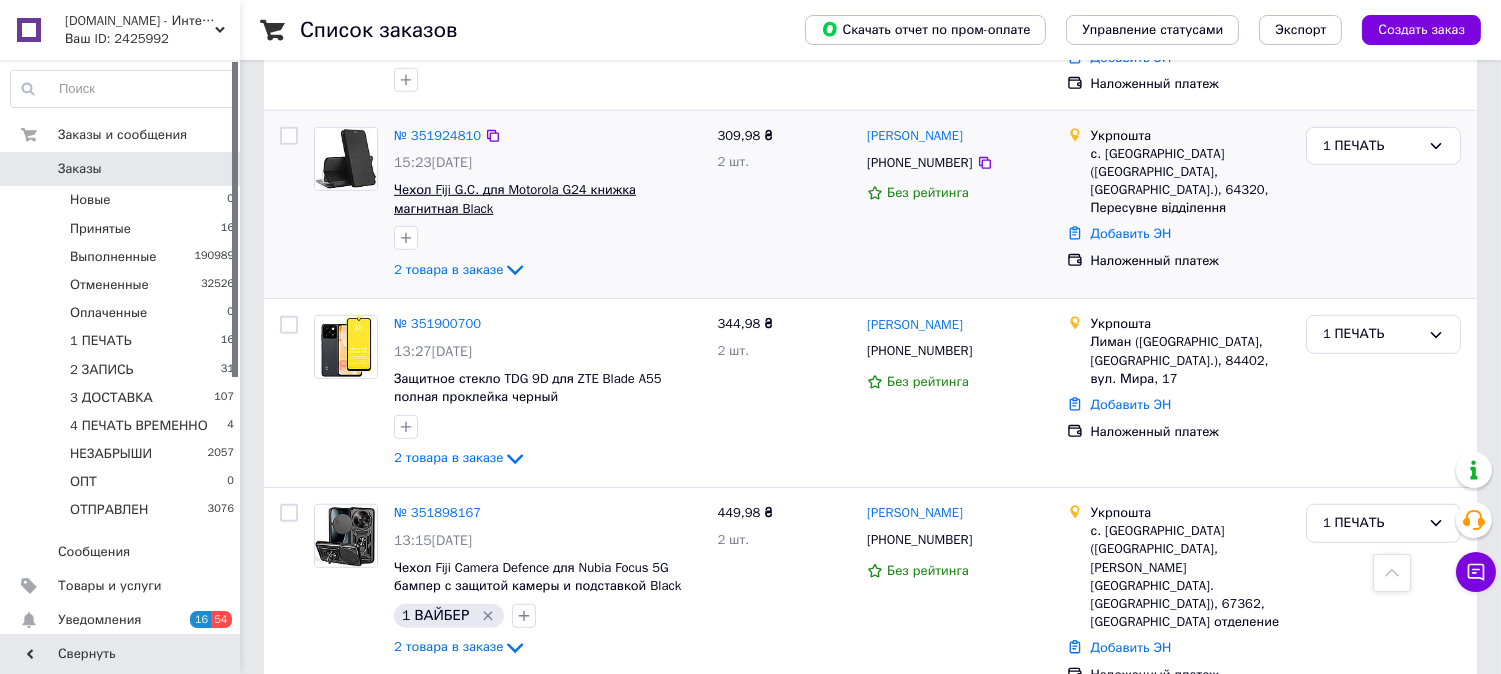 scroll, scrollTop: 2284, scrollLeft: 0, axis: vertical 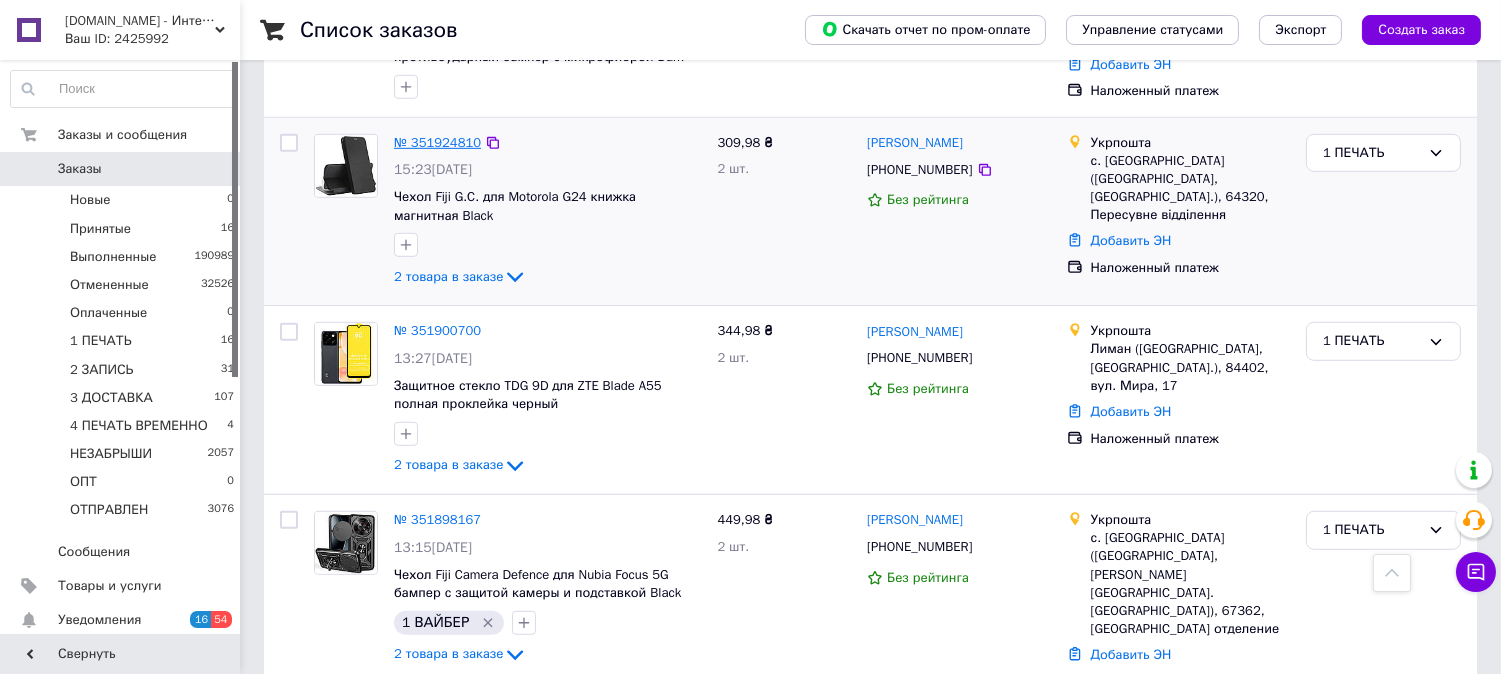 click on "№ 351924810" at bounding box center (437, 142) 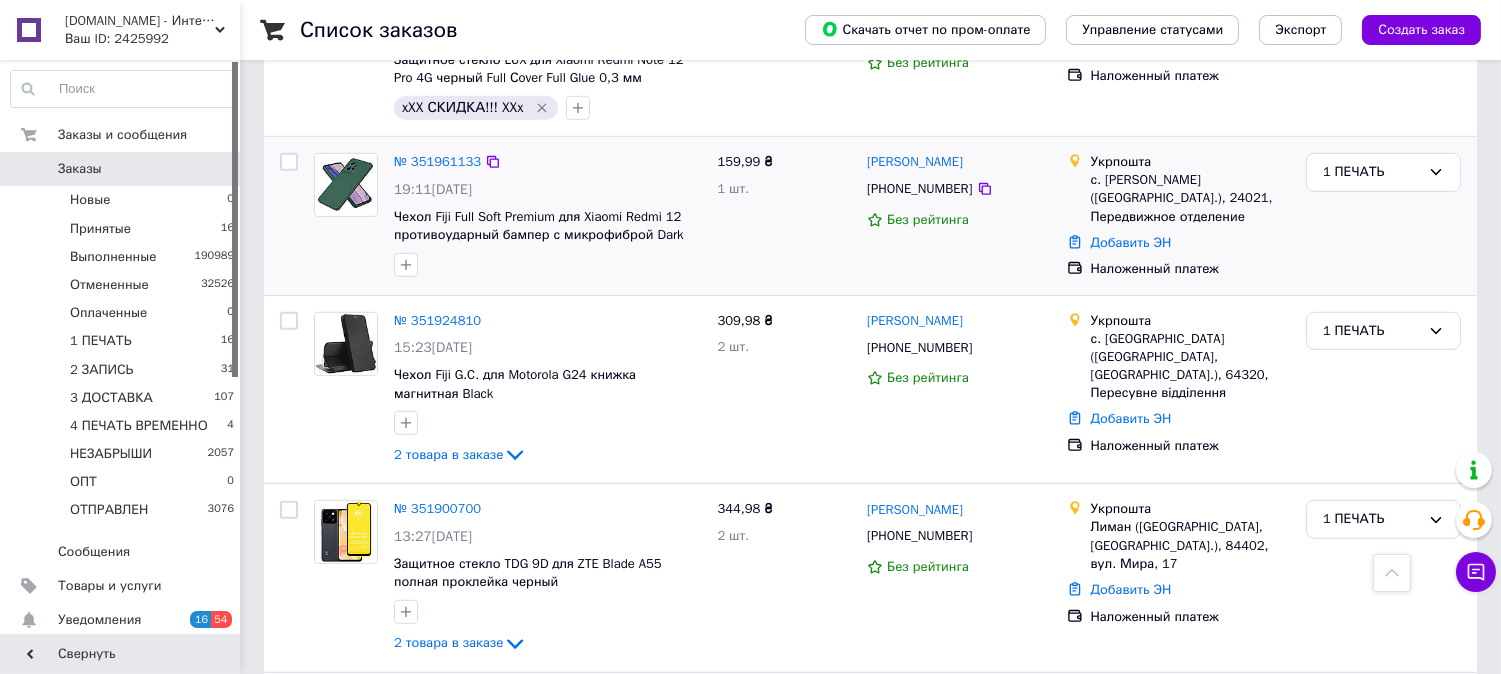 scroll, scrollTop: 2098, scrollLeft: 0, axis: vertical 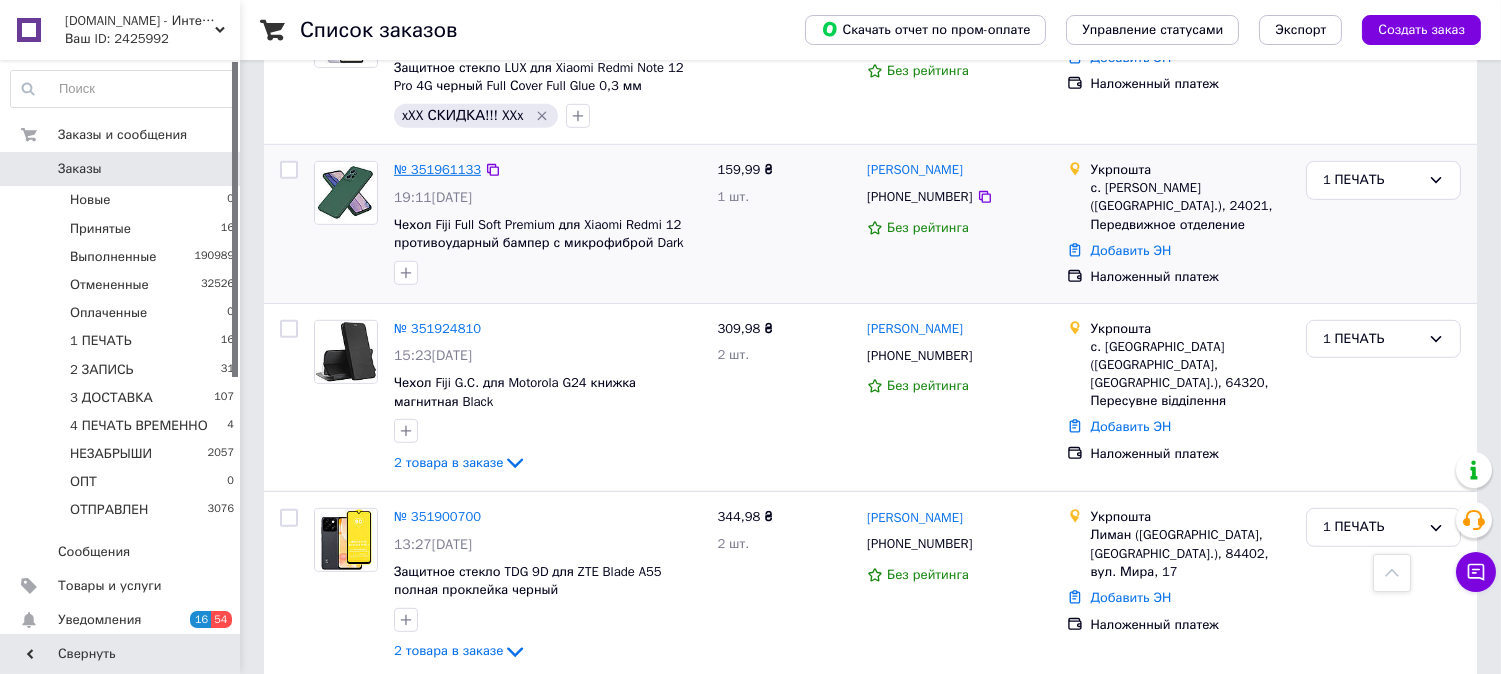 click on "№ 351961133" at bounding box center (437, 169) 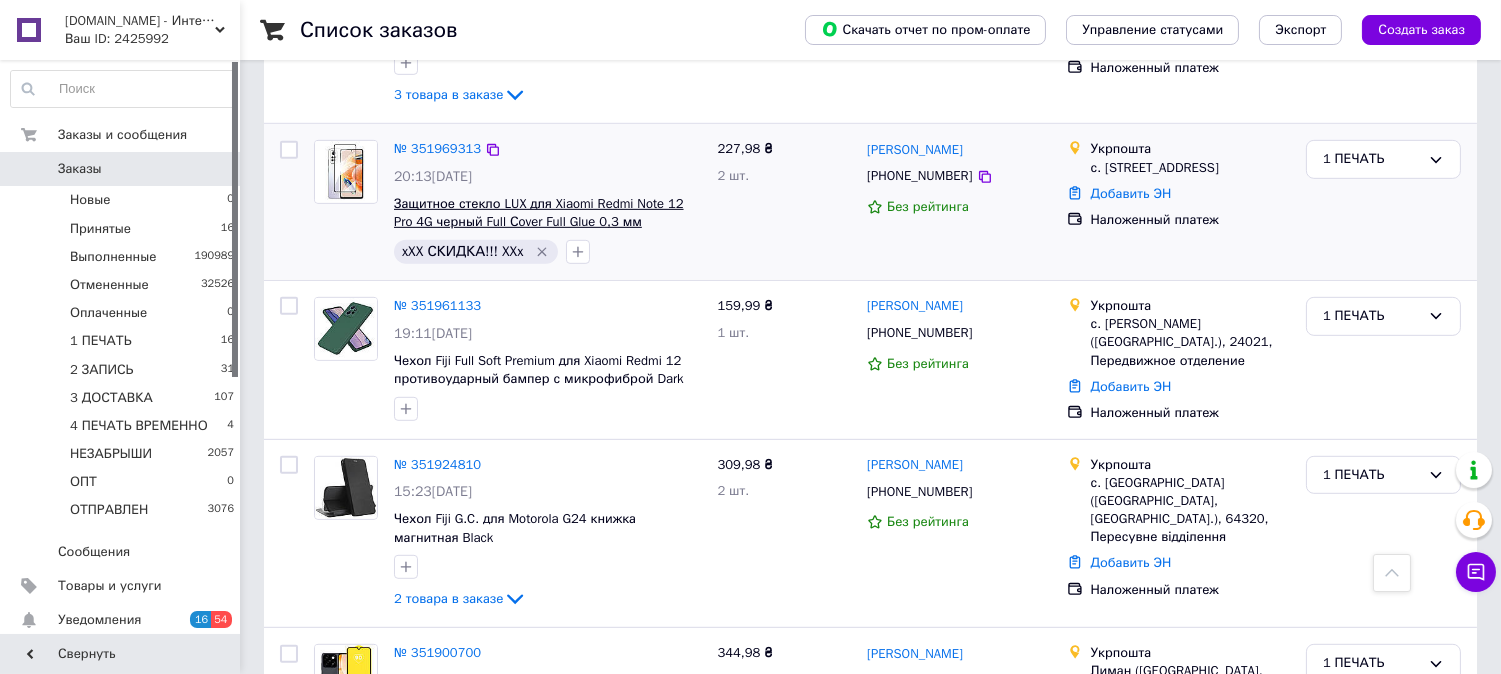 scroll, scrollTop: 1987, scrollLeft: 0, axis: vertical 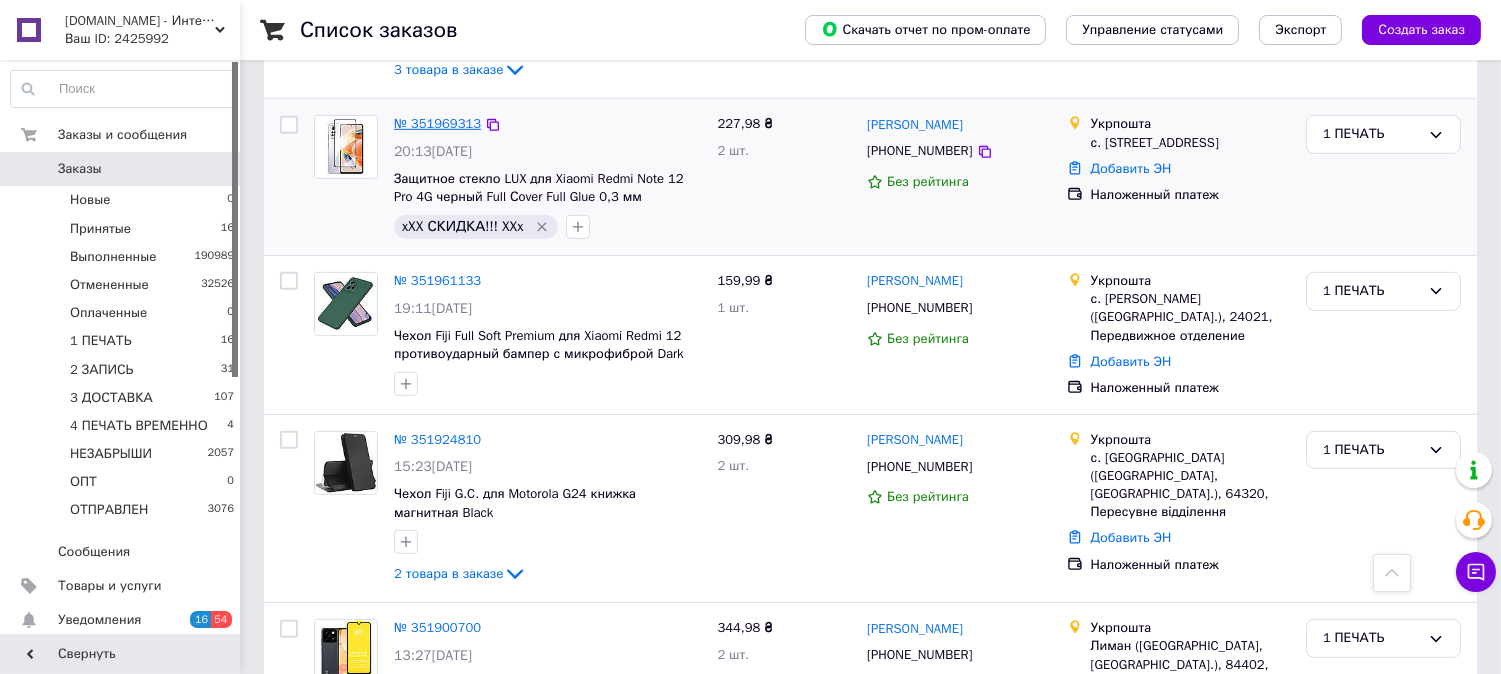 click on "№ 351969313" at bounding box center [437, 123] 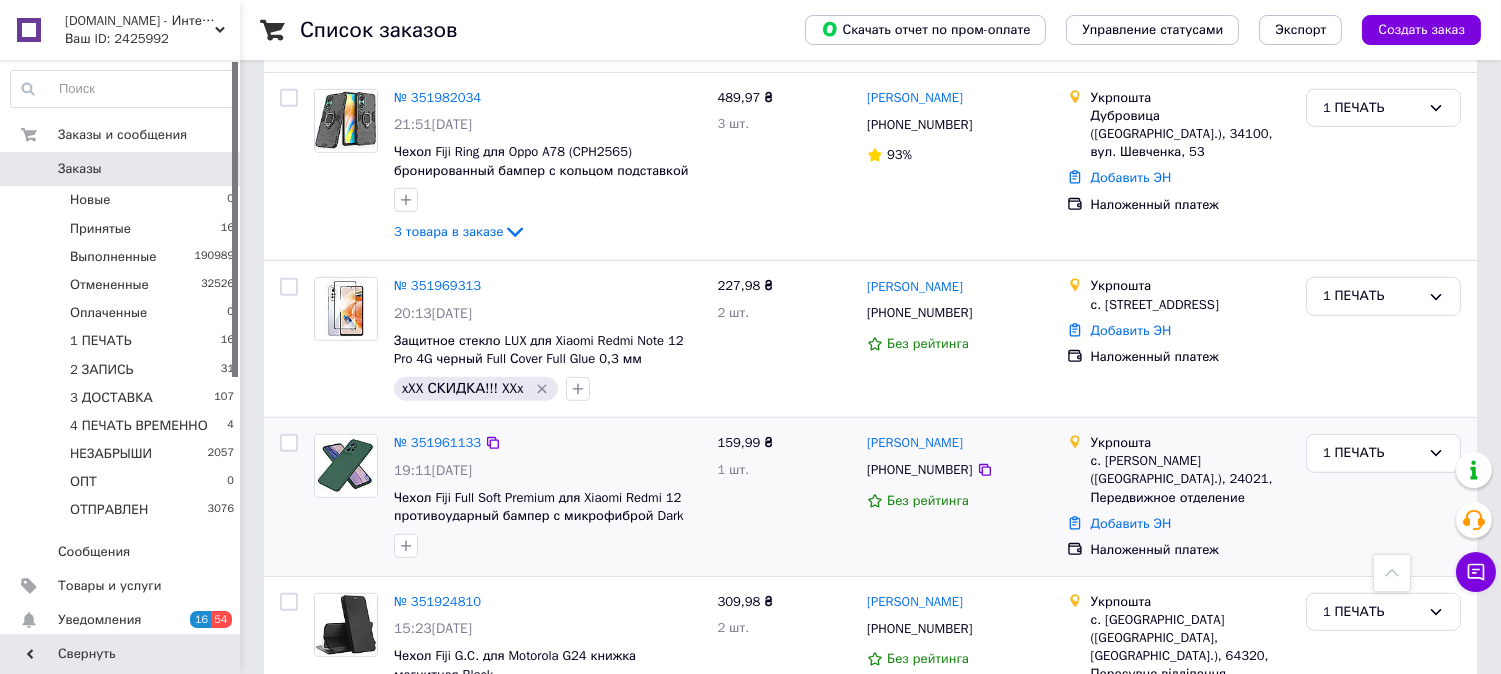 scroll, scrollTop: 1765, scrollLeft: 0, axis: vertical 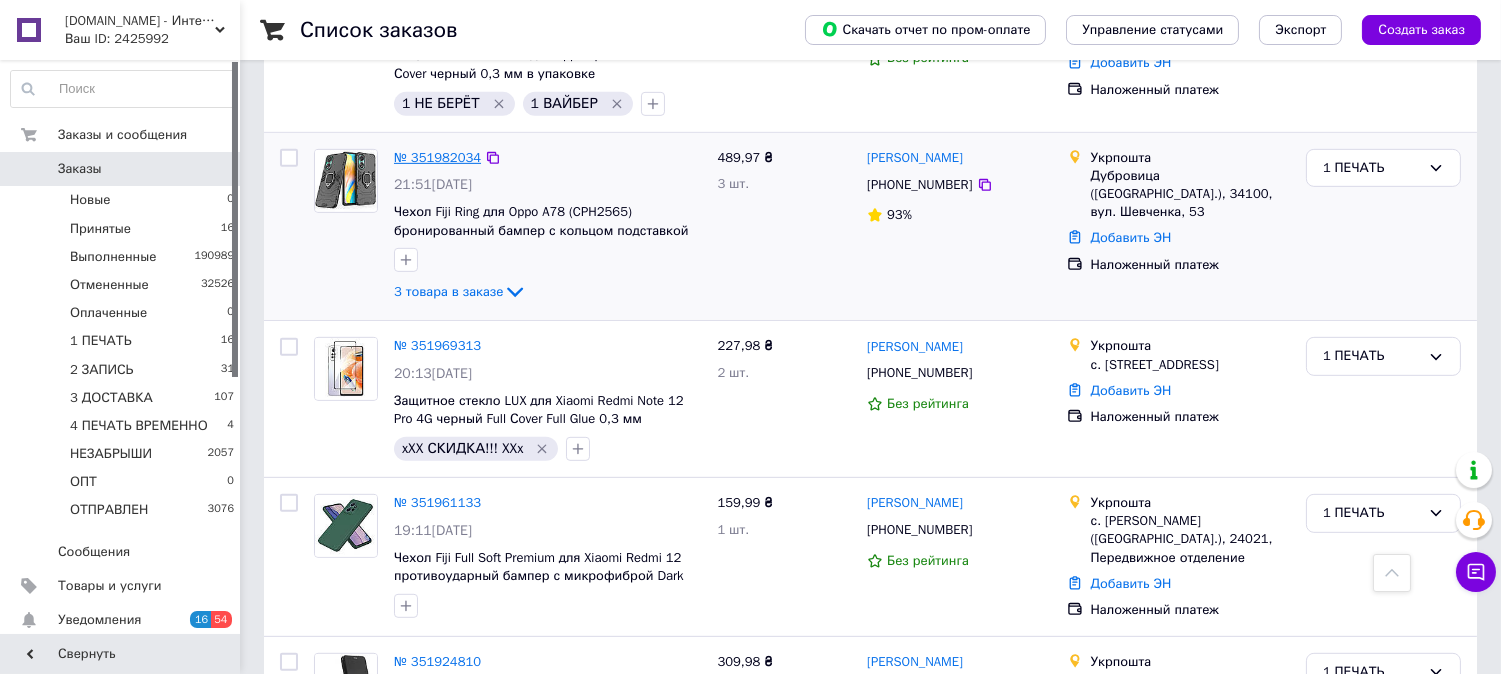 click on "№ 351982034" at bounding box center (437, 157) 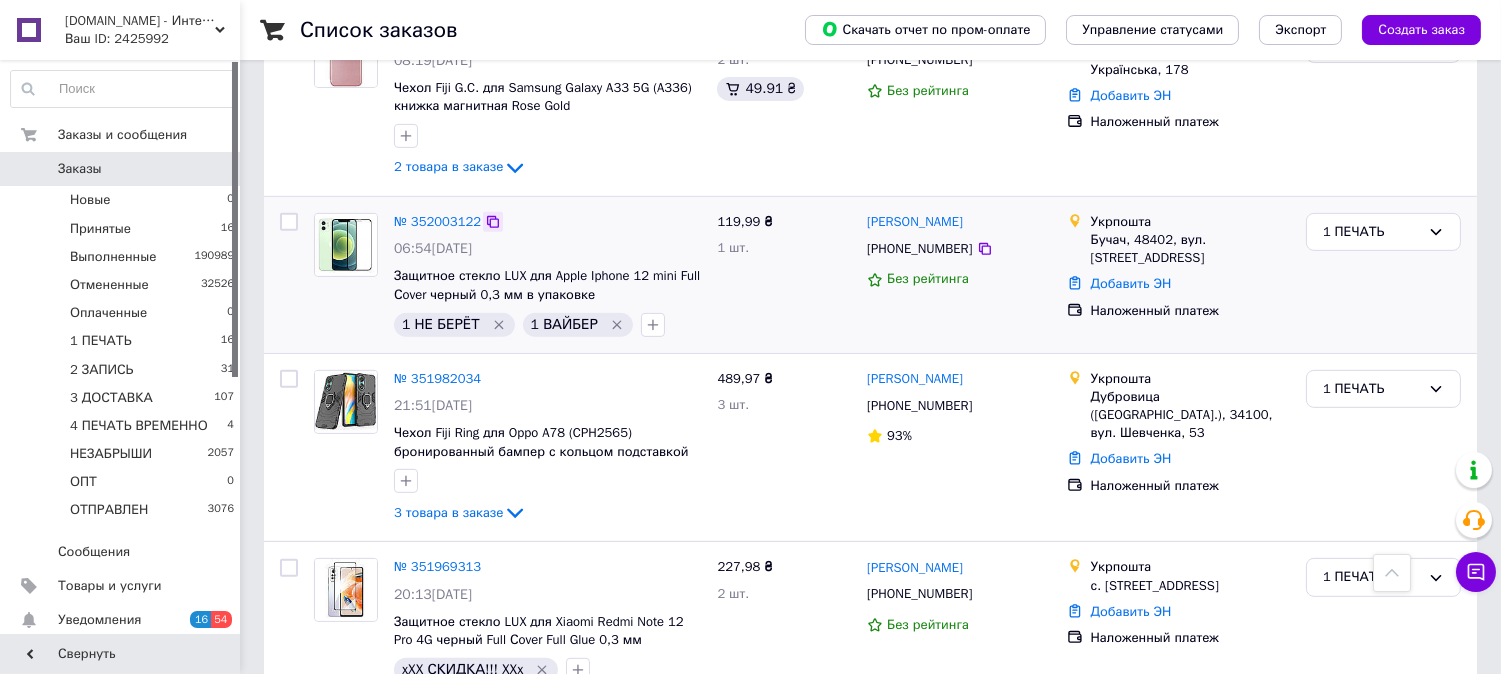 scroll, scrollTop: 1543, scrollLeft: 0, axis: vertical 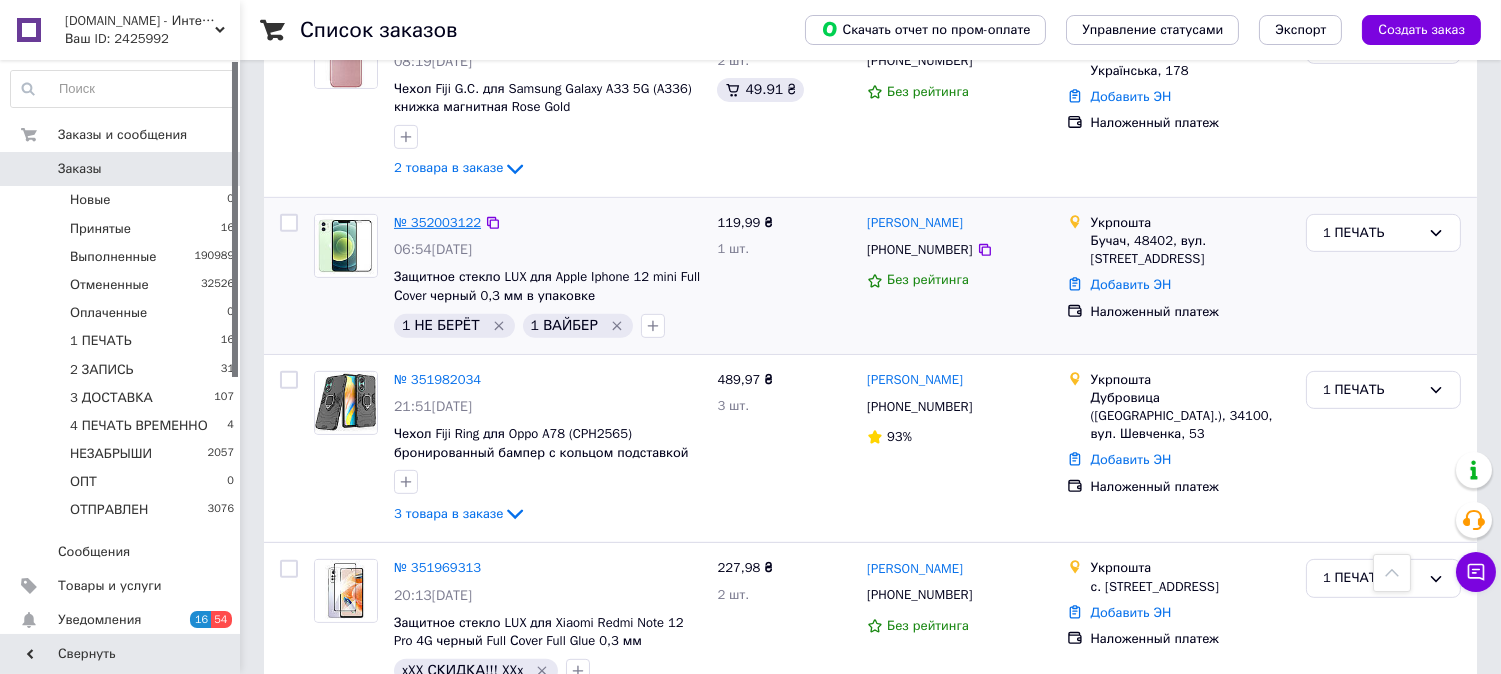 click on "№ 352003122" at bounding box center [437, 222] 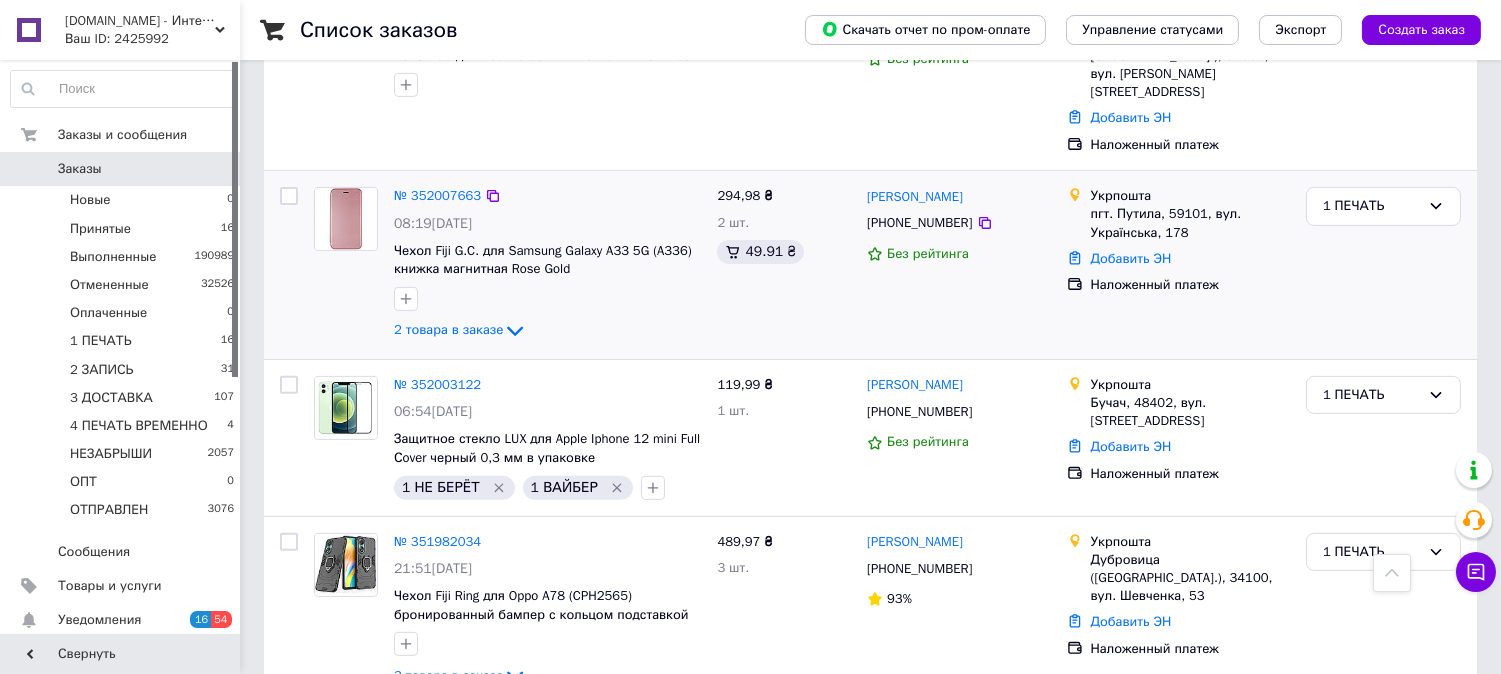scroll, scrollTop: 1357, scrollLeft: 0, axis: vertical 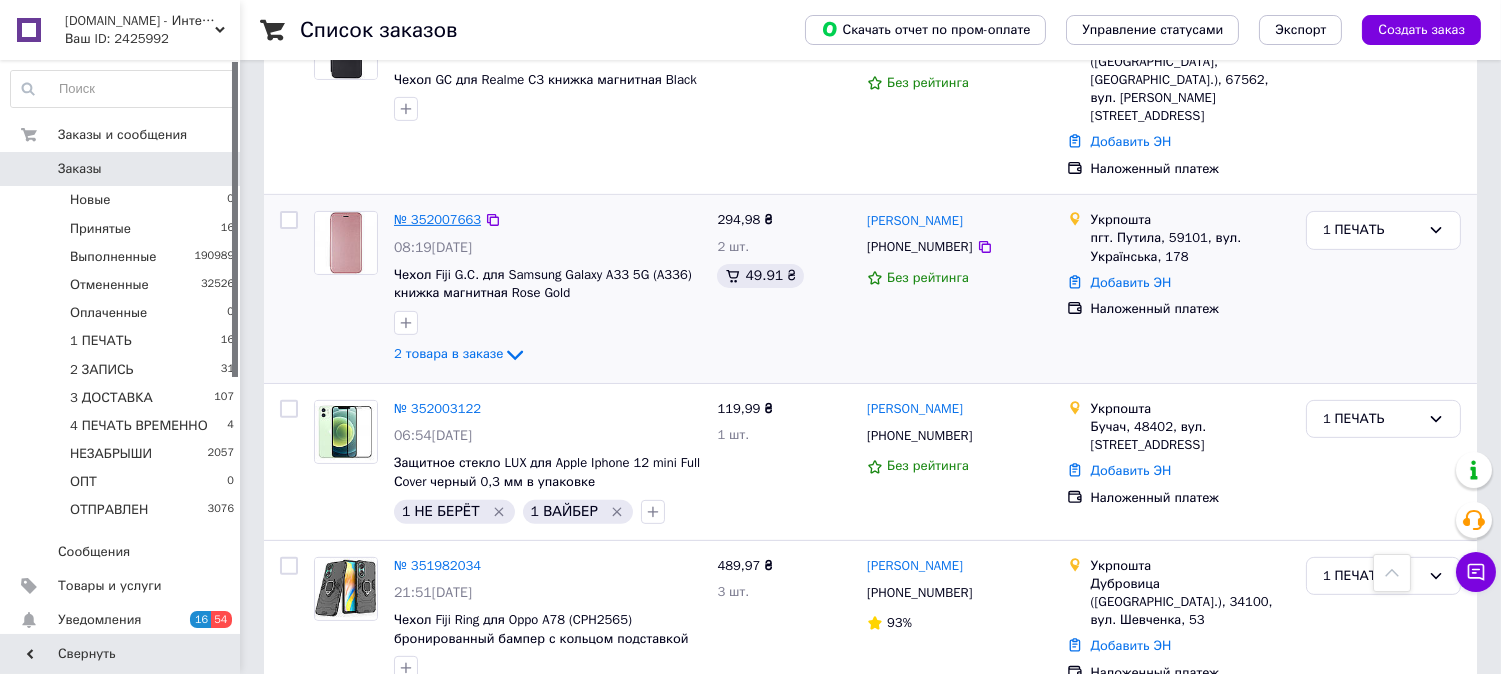 click on "№ 352007663" at bounding box center [437, 219] 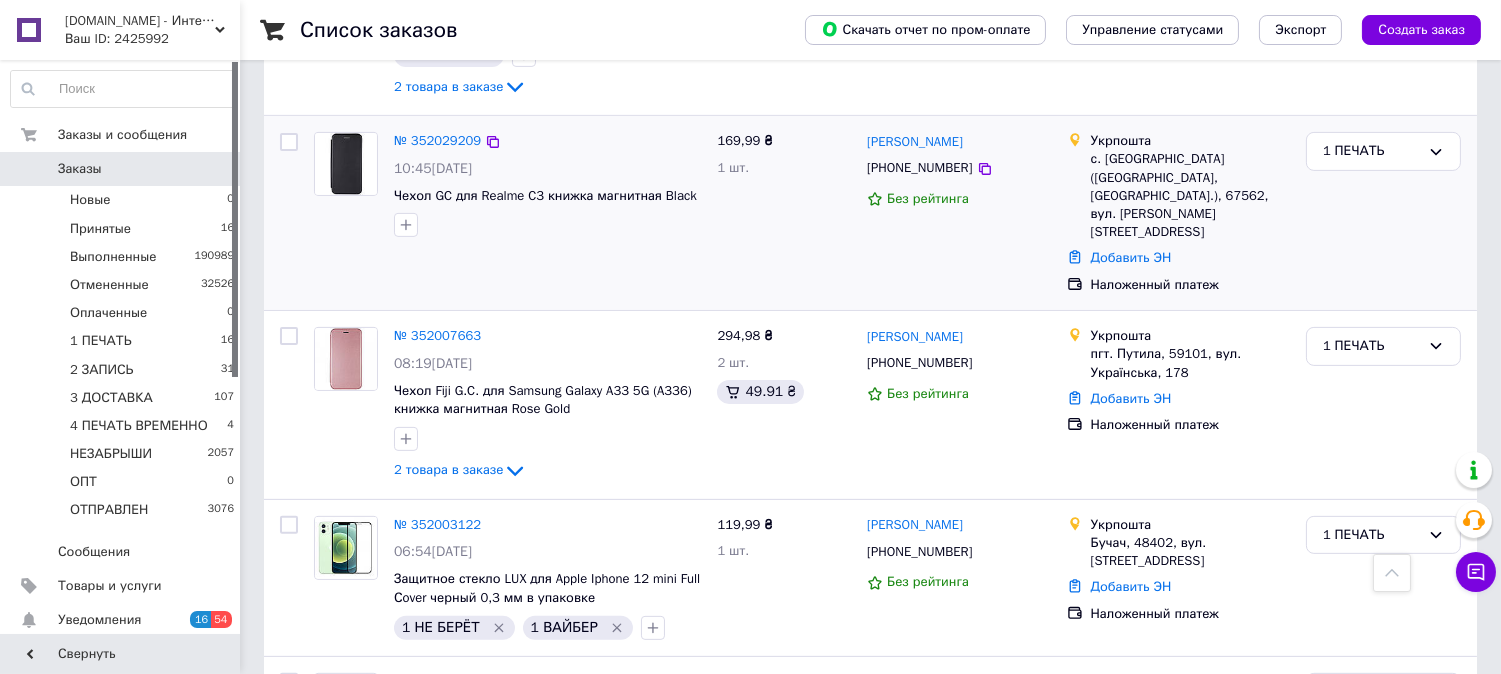 scroll, scrollTop: 1173, scrollLeft: 0, axis: vertical 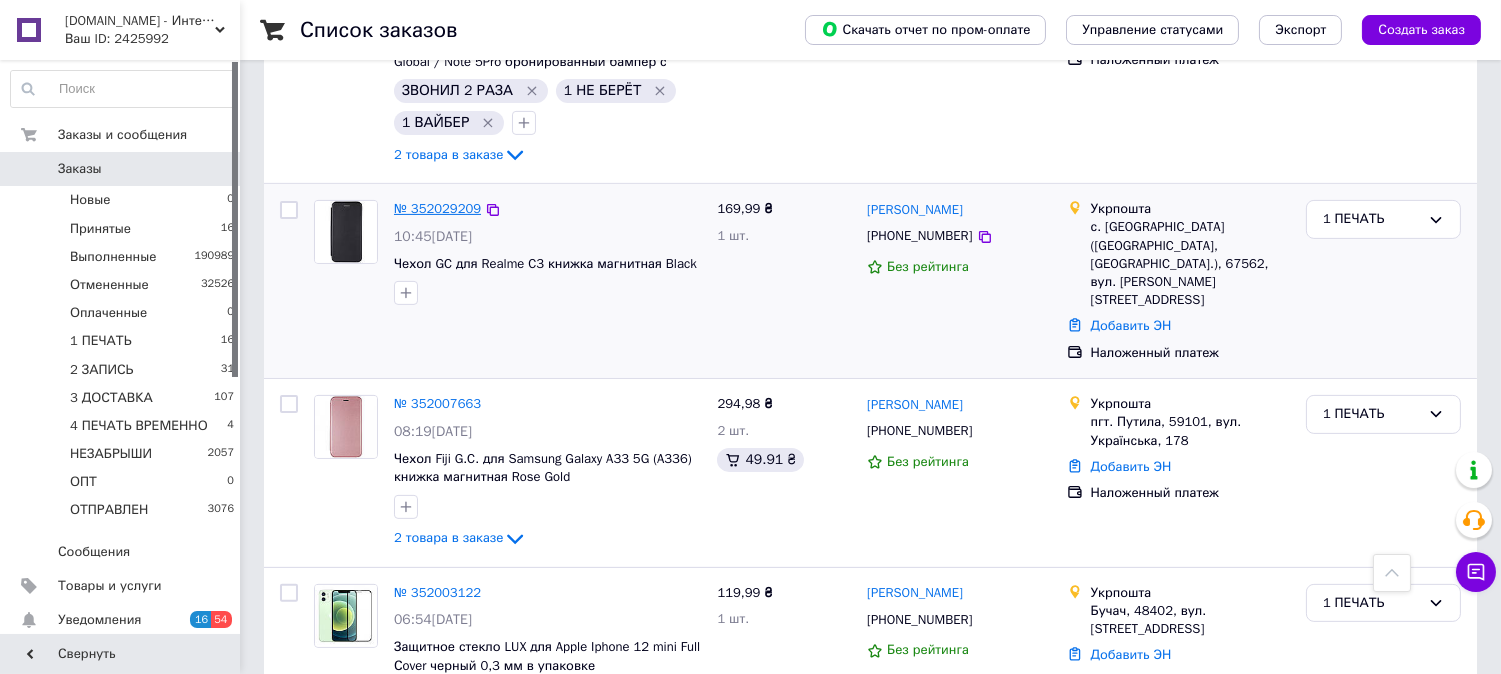 click on "№ 352029209" at bounding box center (437, 208) 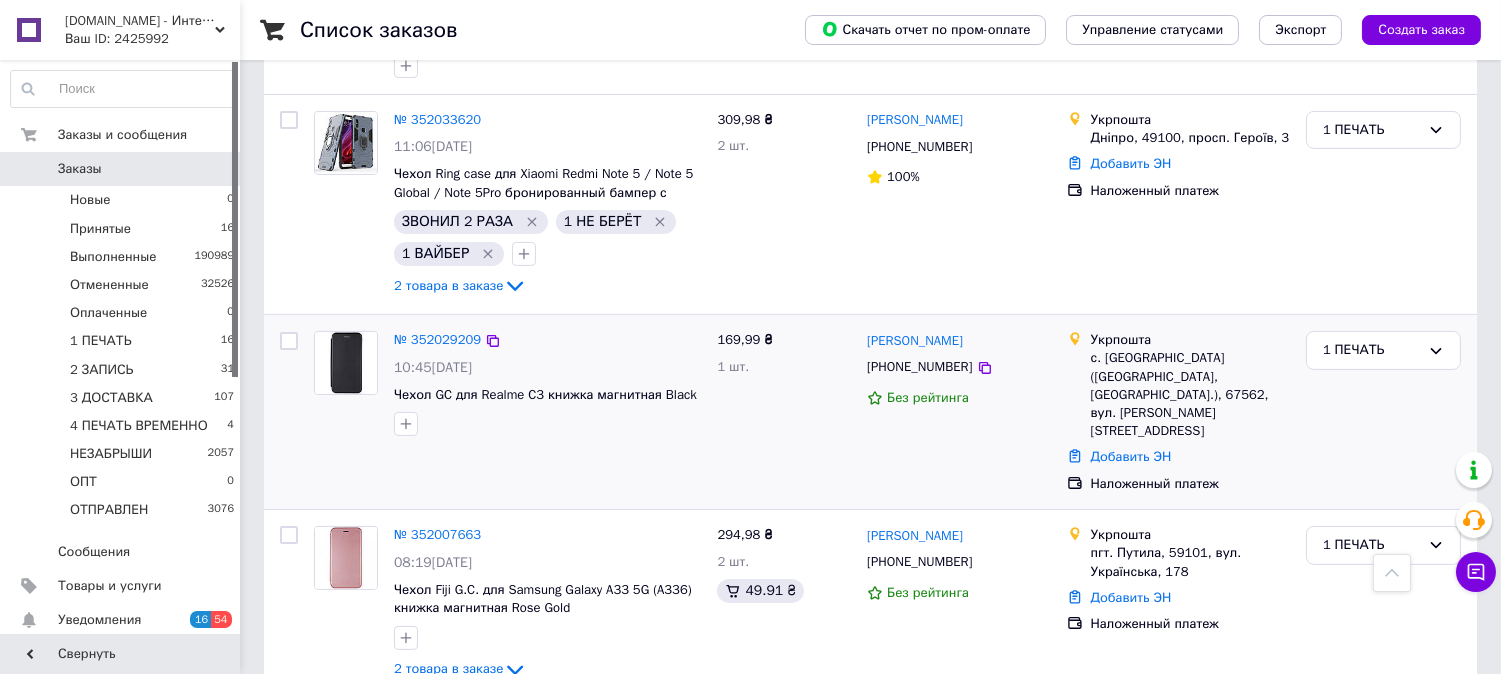 scroll, scrollTop: 987, scrollLeft: 0, axis: vertical 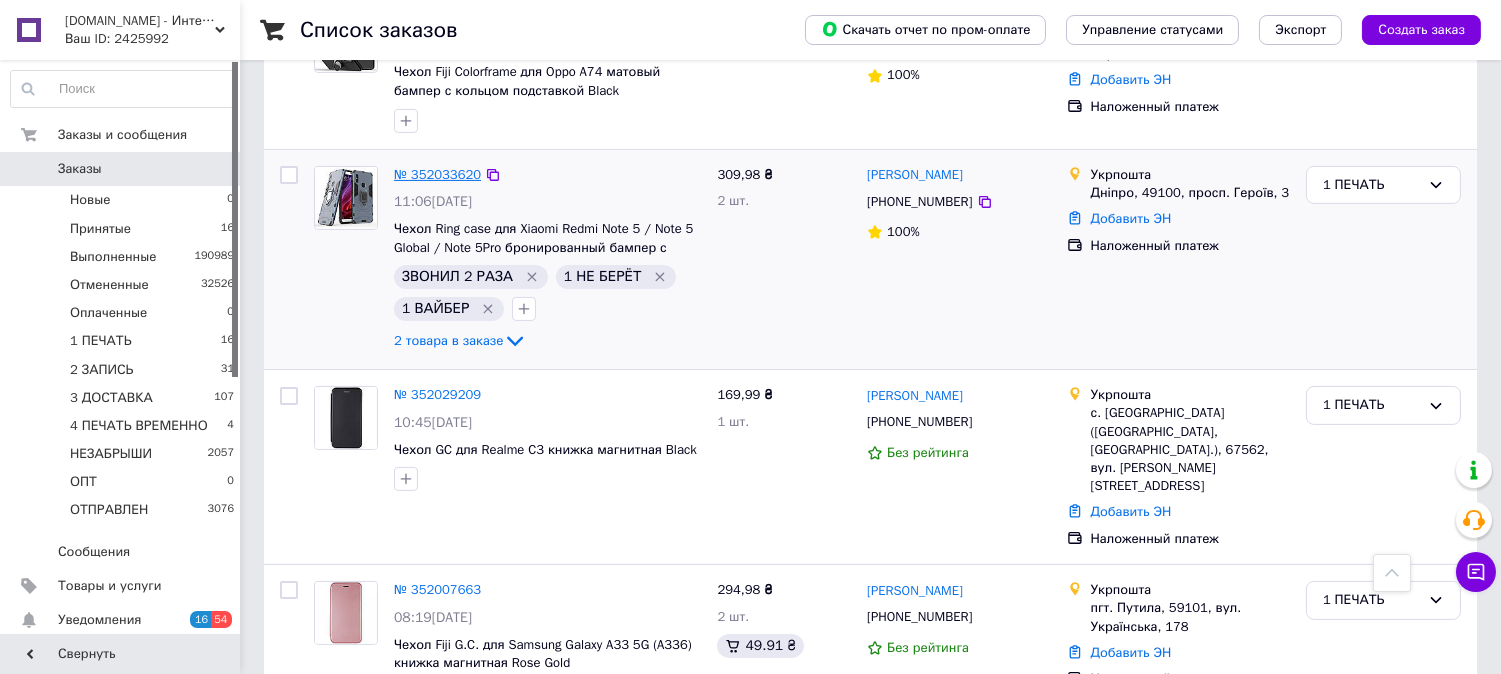 click on "№ 352033620" at bounding box center (437, 174) 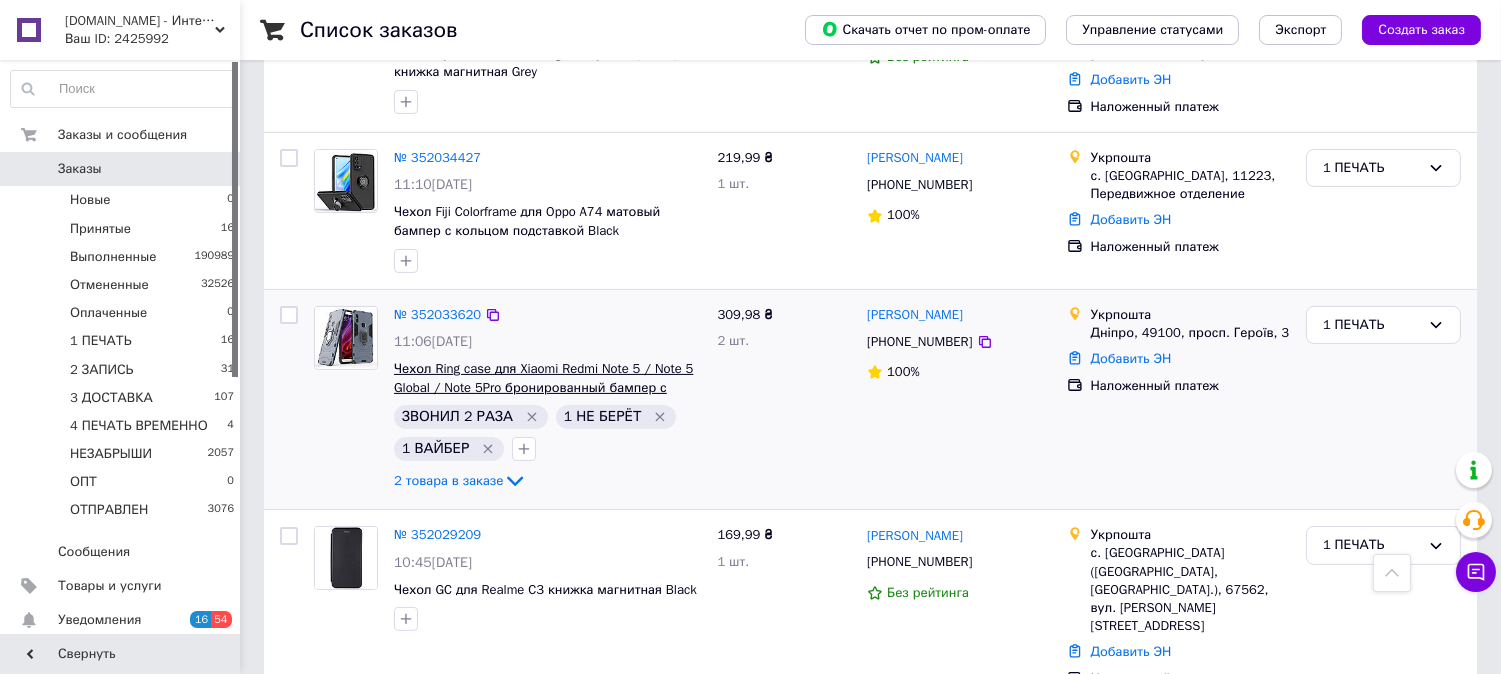 scroll, scrollTop: 840, scrollLeft: 0, axis: vertical 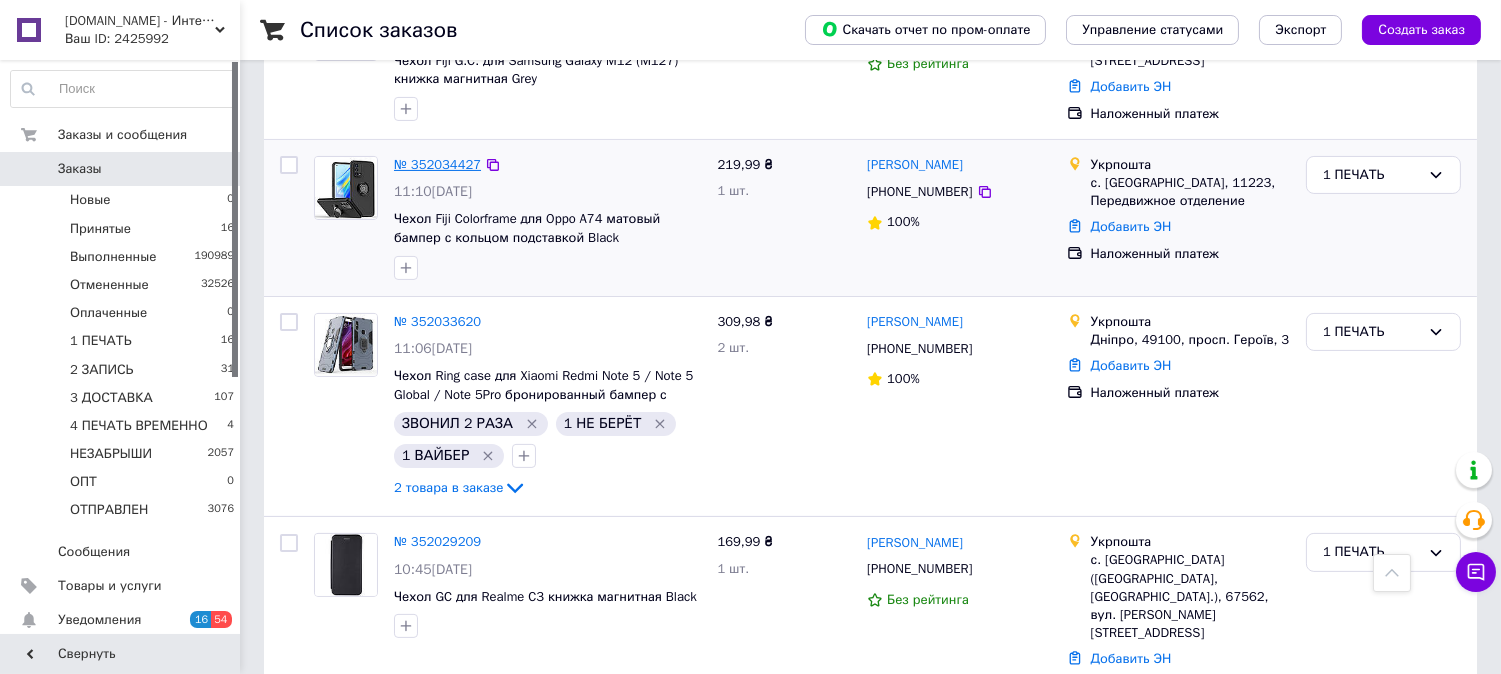 click on "№ 352034427" at bounding box center [437, 164] 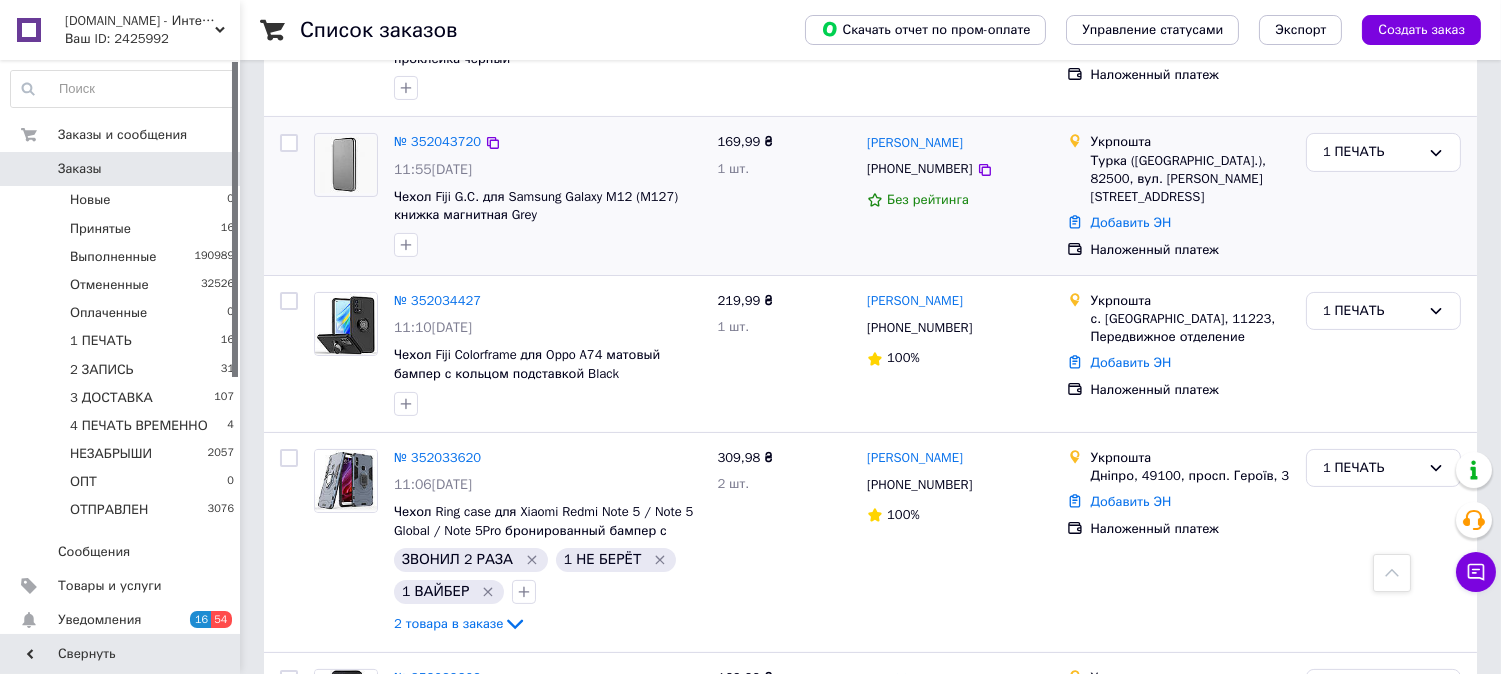 scroll, scrollTop: 691, scrollLeft: 0, axis: vertical 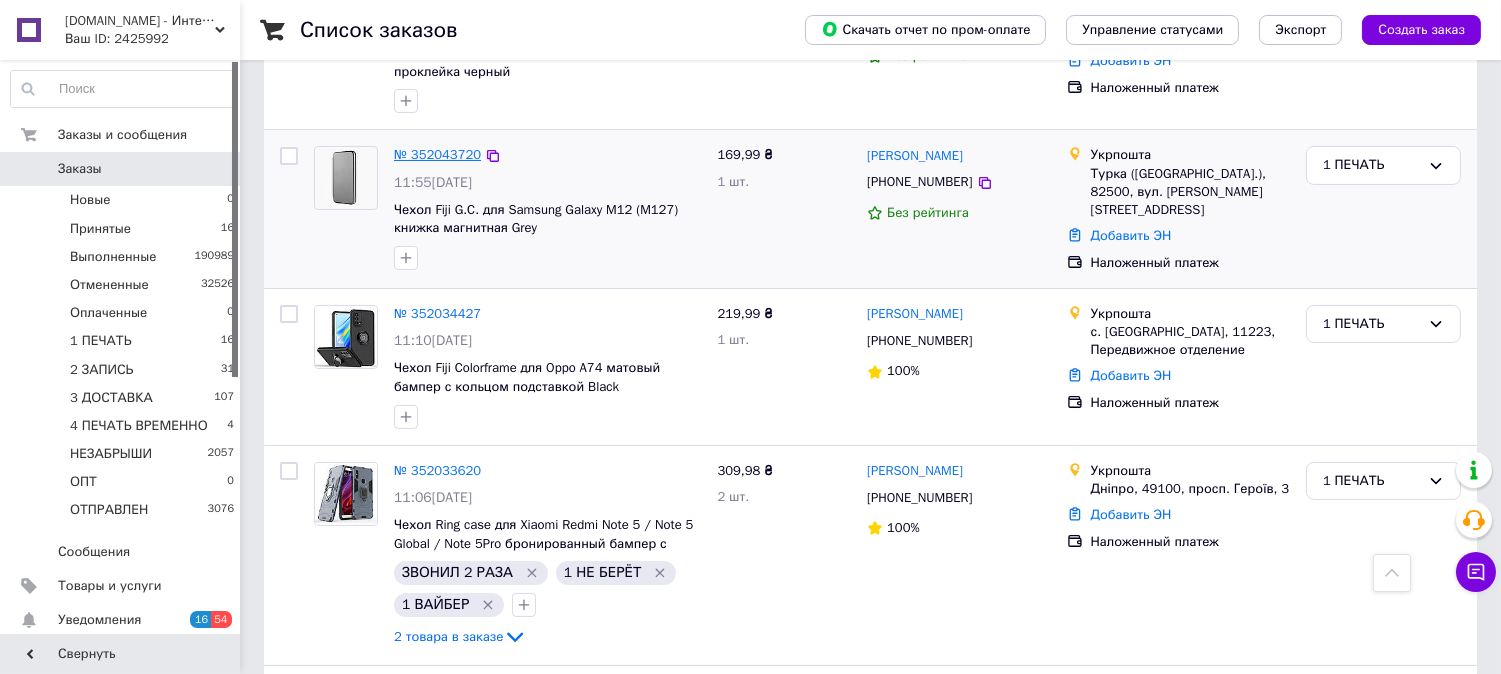 click on "№ 352043720" at bounding box center (437, 154) 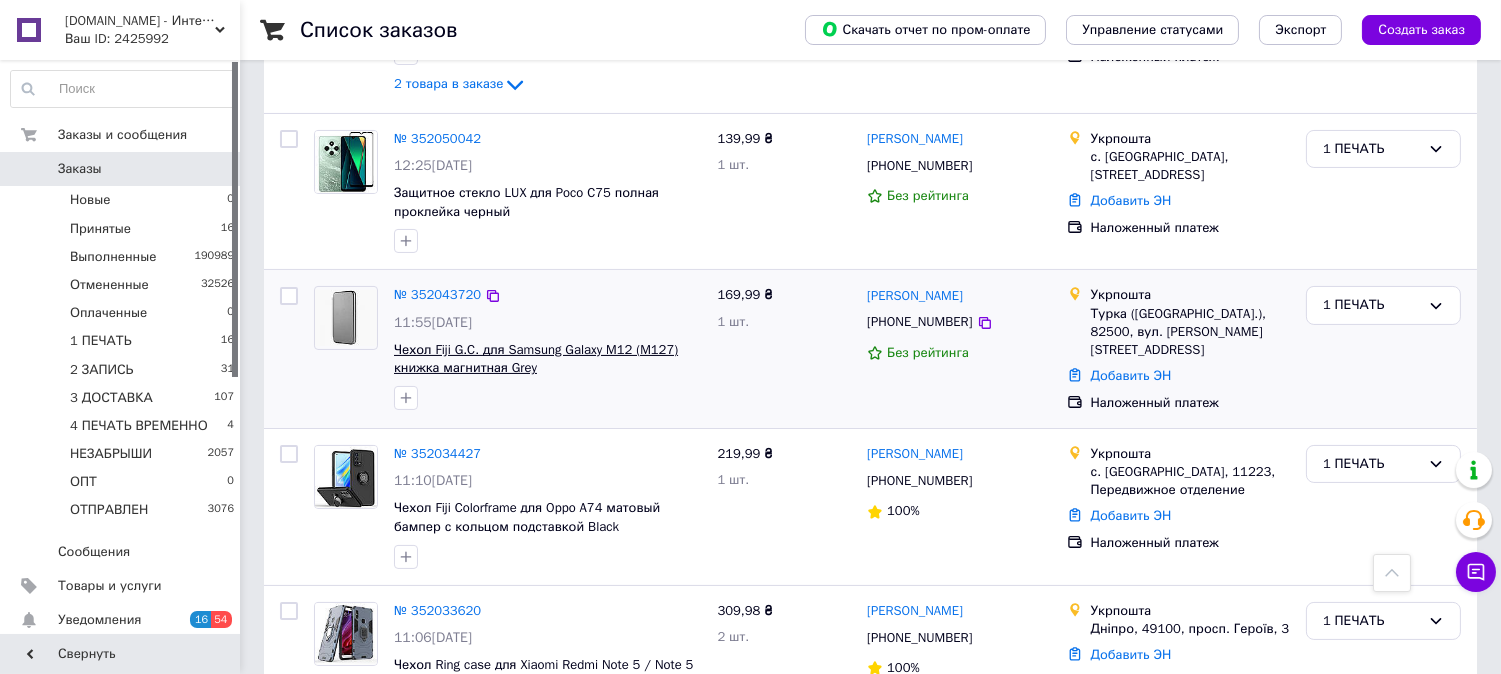 scroll, scrollTop: 543, scrollLeft: 0, axis: vertical 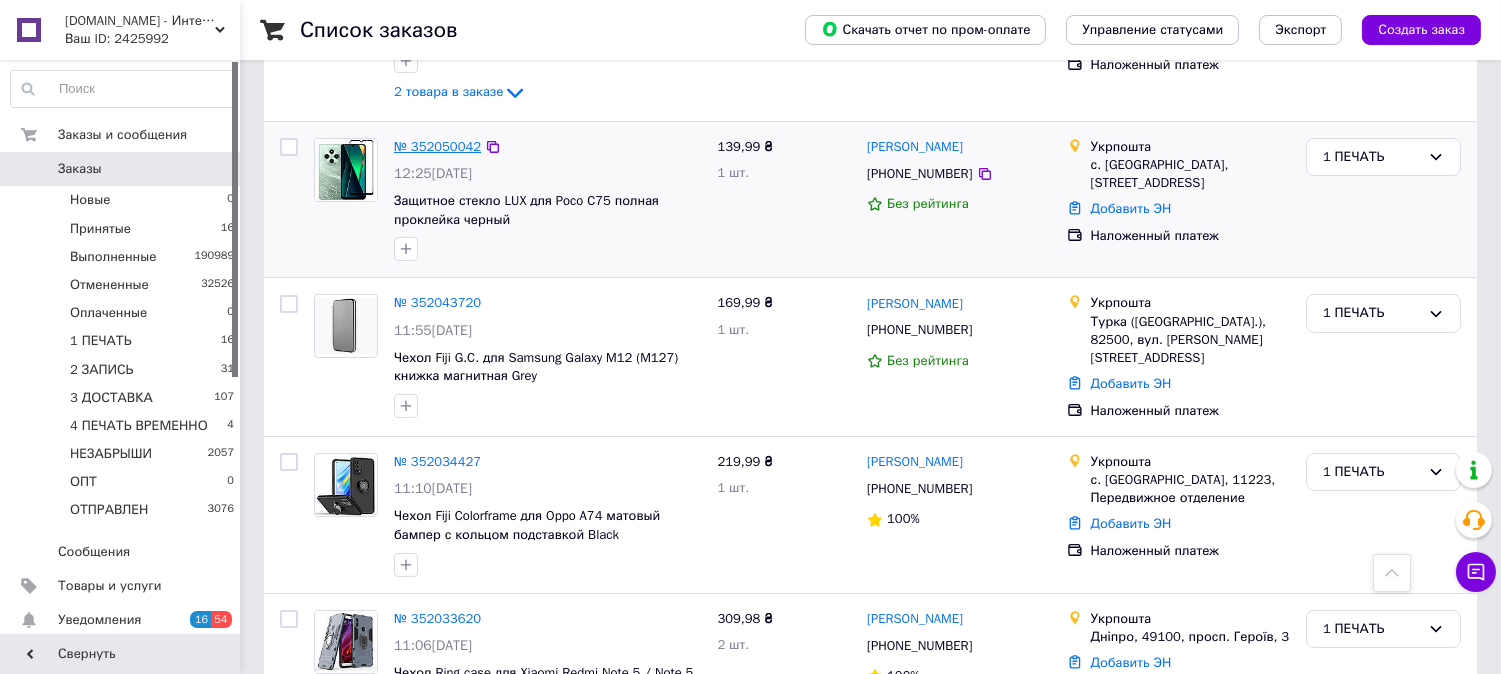 click on "№ 352050042" at bounding box center (437, 146) 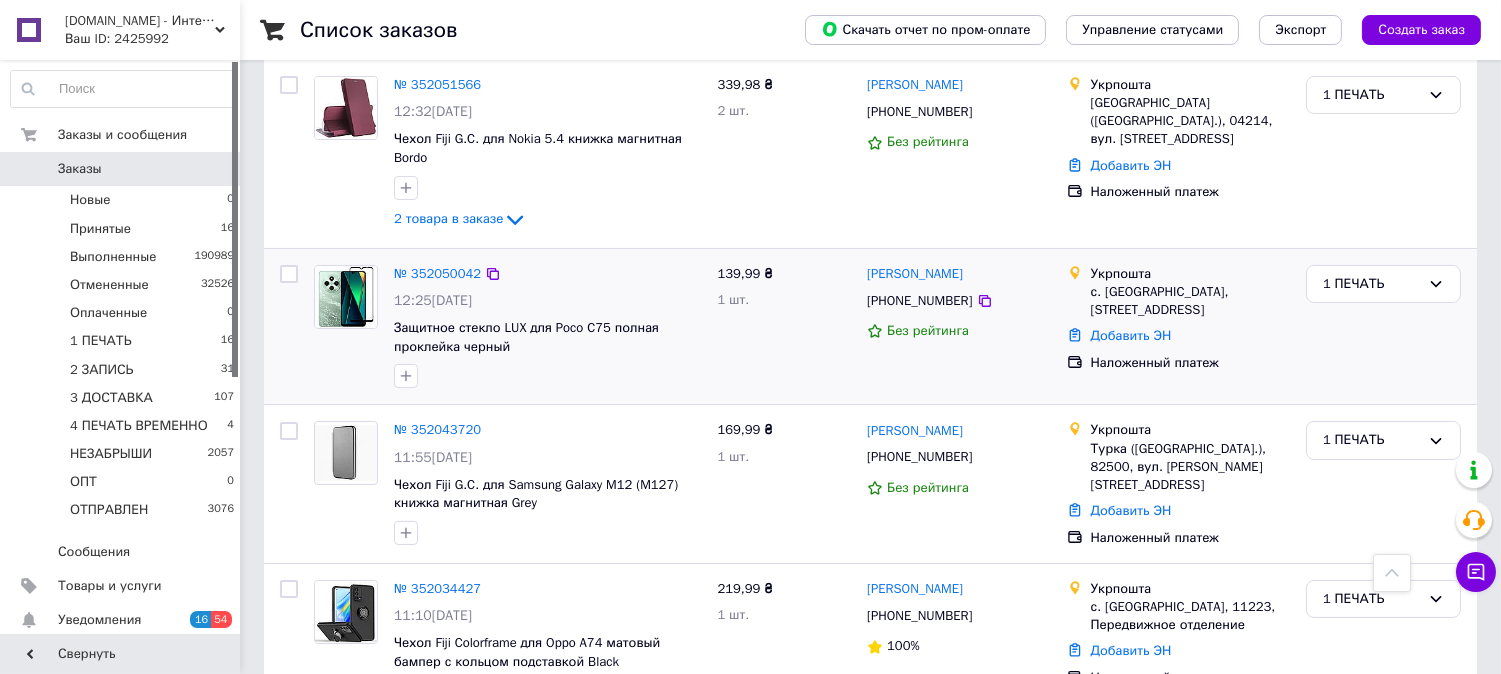 scroll, scrollTop: 357, scrollLeft: 0, axis: vertical 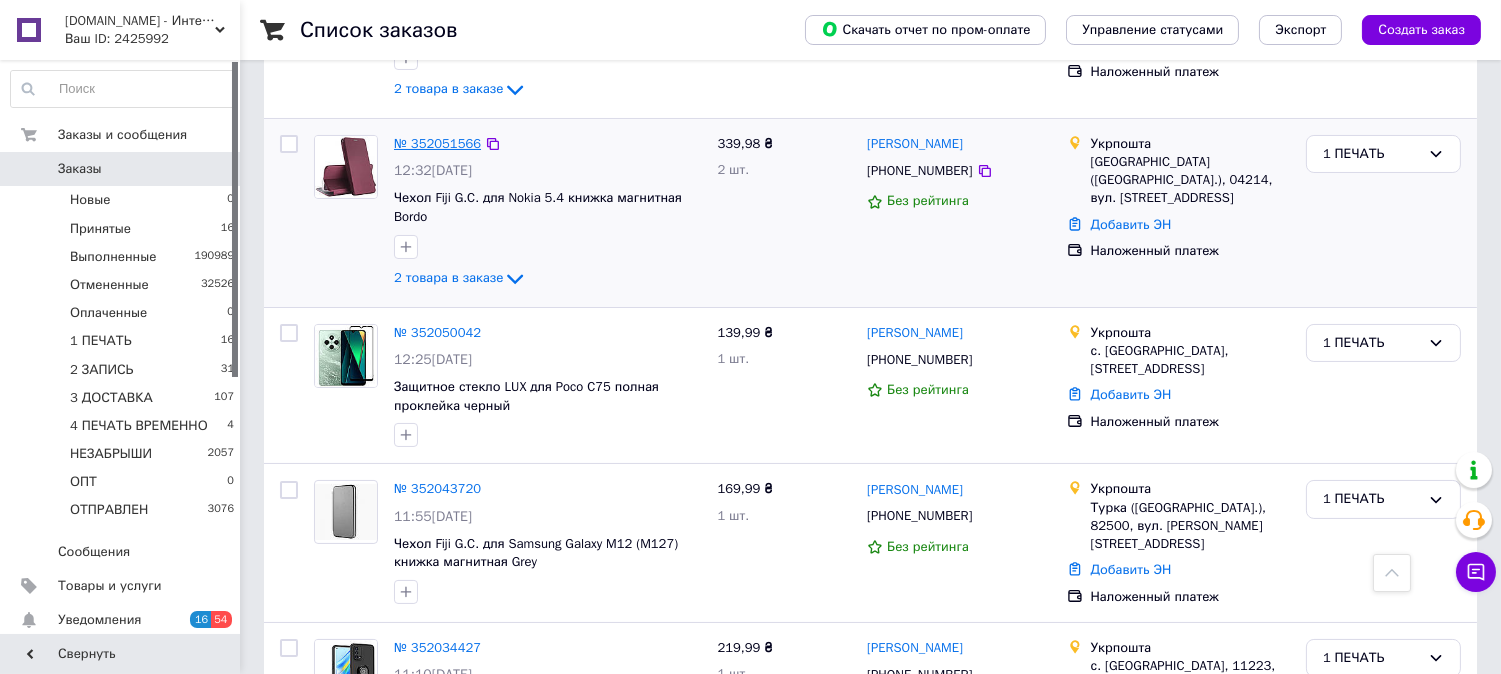 click on "№ 352051566" at bounding box center (437, 143) 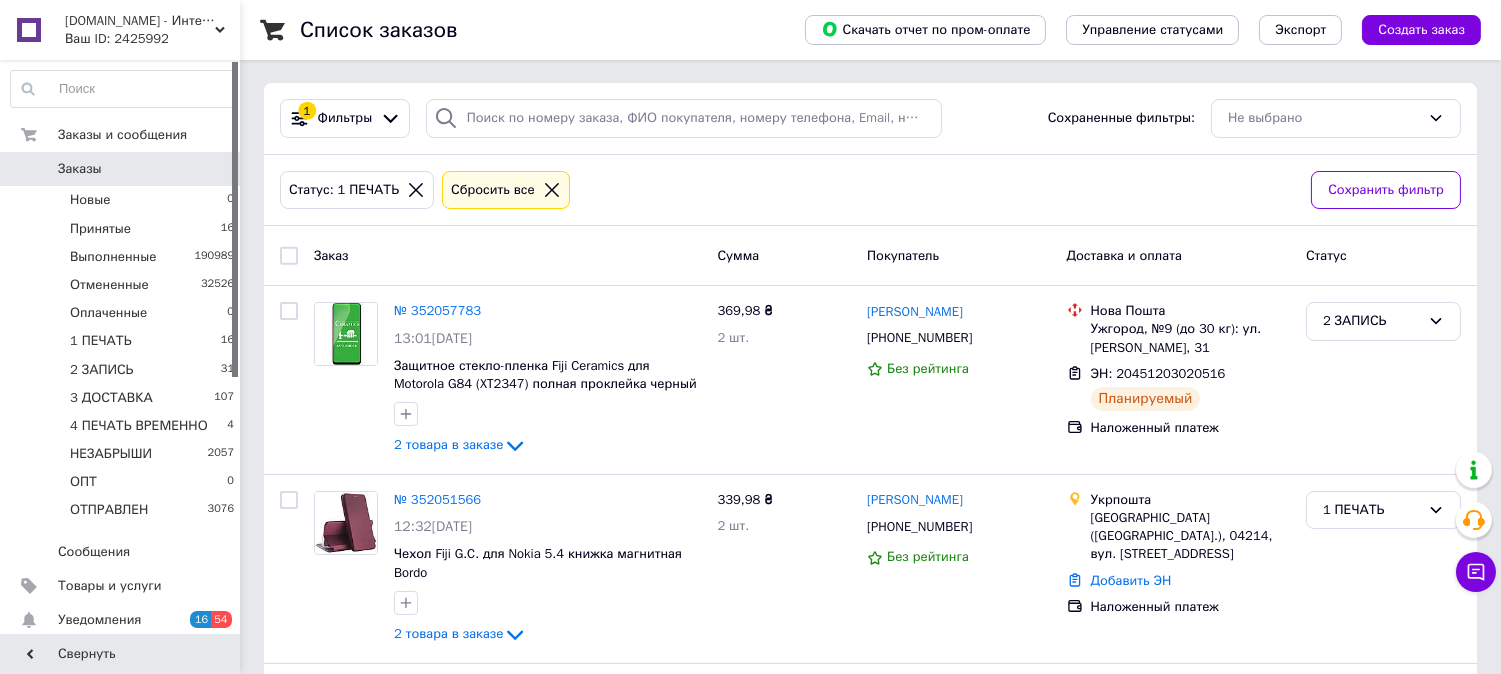scroll, scrollTop: 0, scrollLeft: 0, axis: both 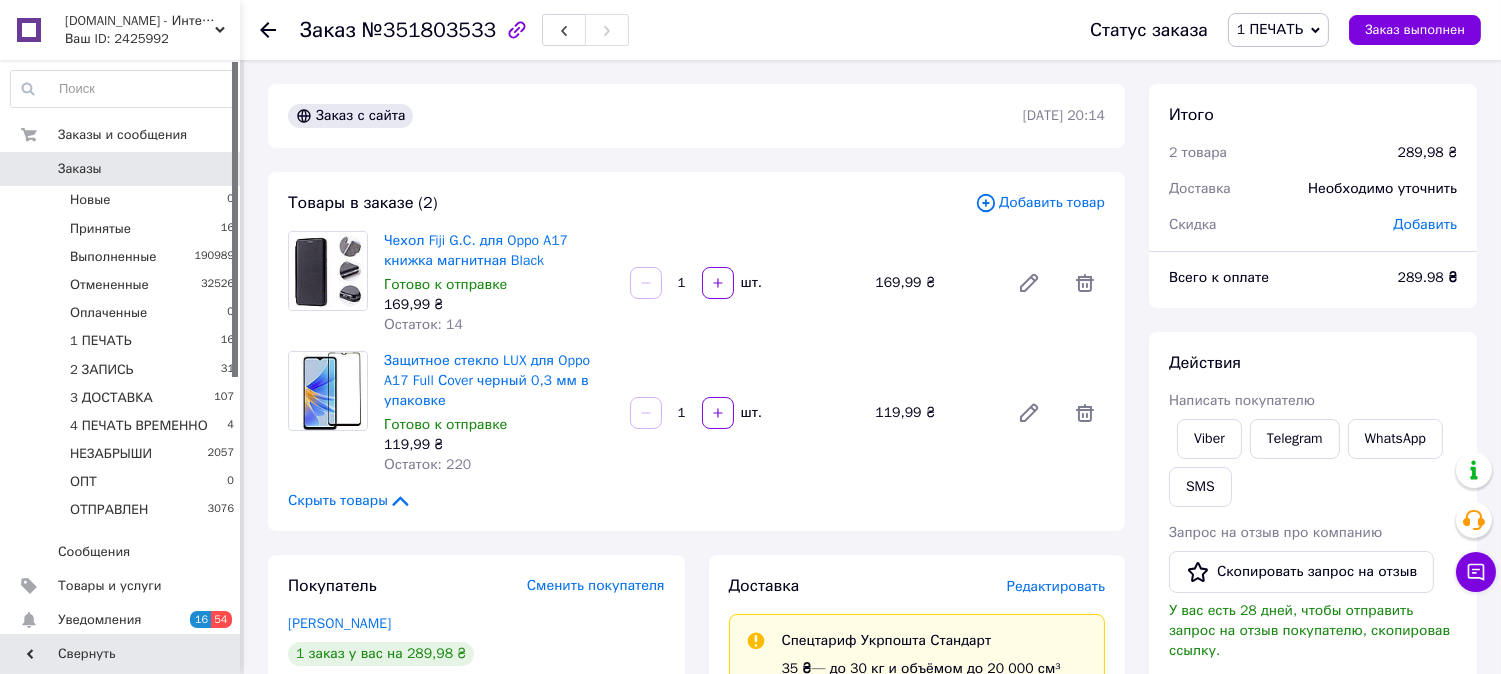 click on "№351803533" at bounding box center (429, 30) 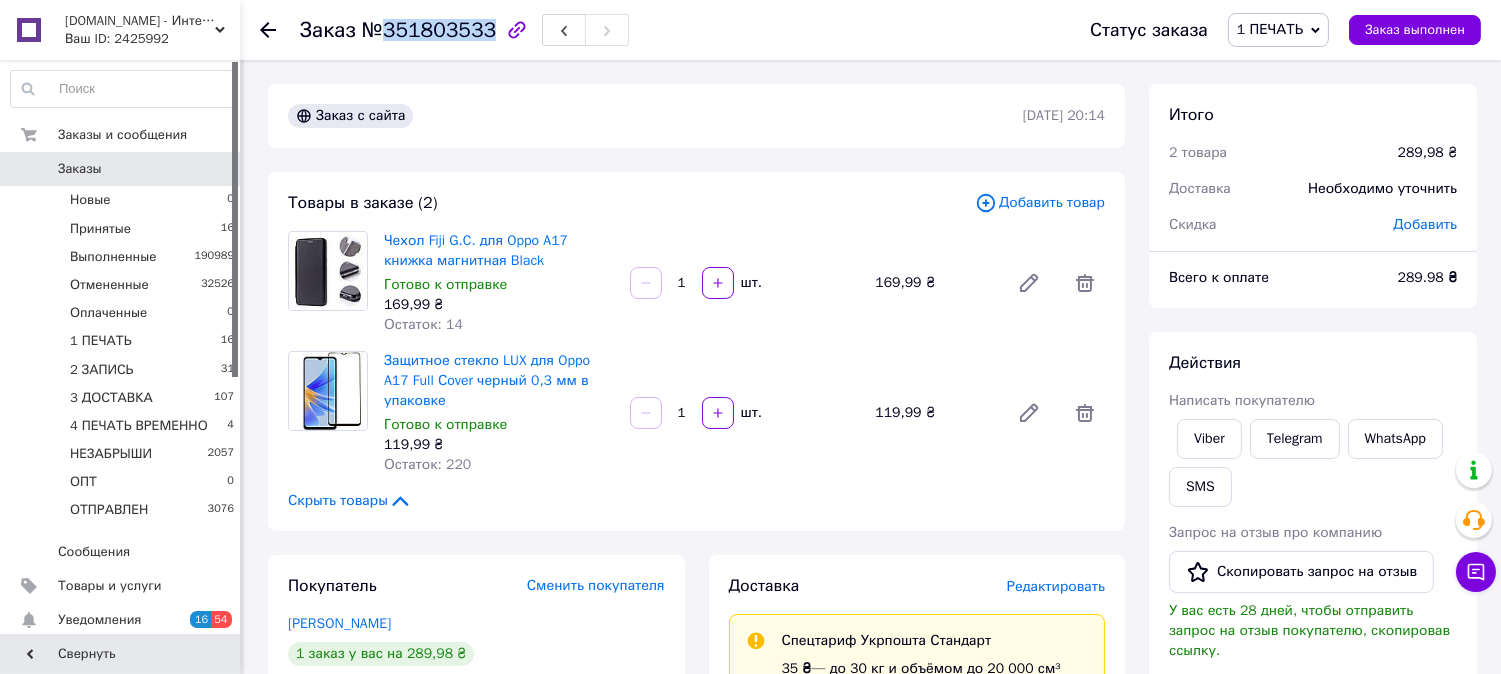 click on "№351803533" at bounding box center [429, 30] 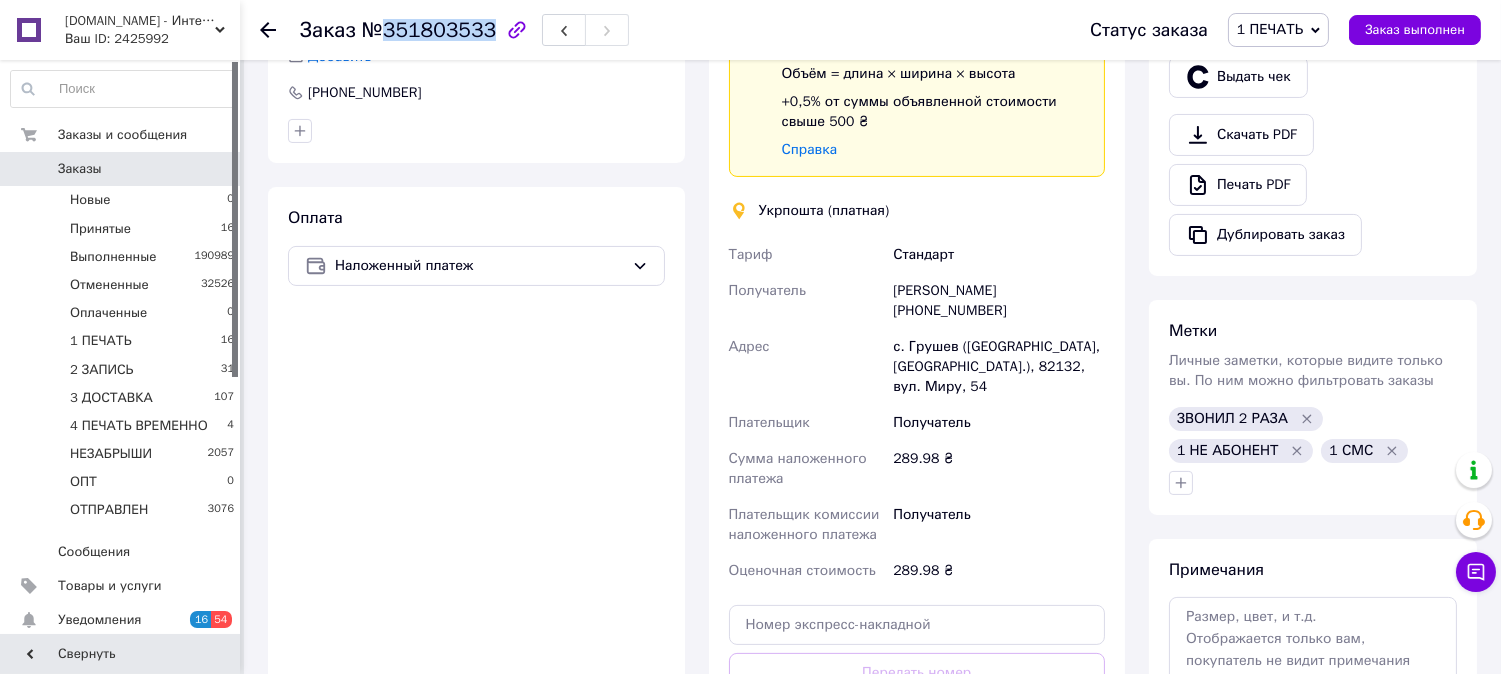 scroll, scrollTop: 925, scrollLeft: 0, axis: vertical 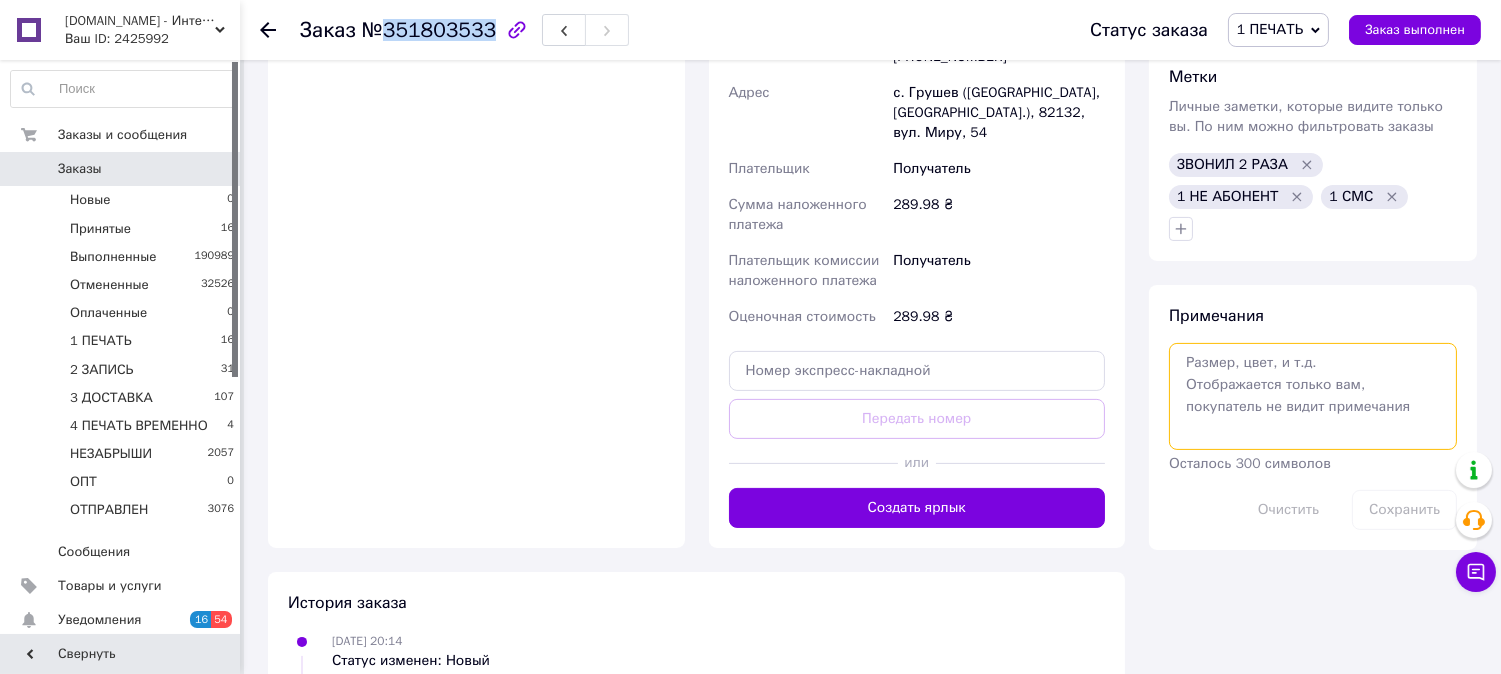 click at bounding box center [1313, 396] 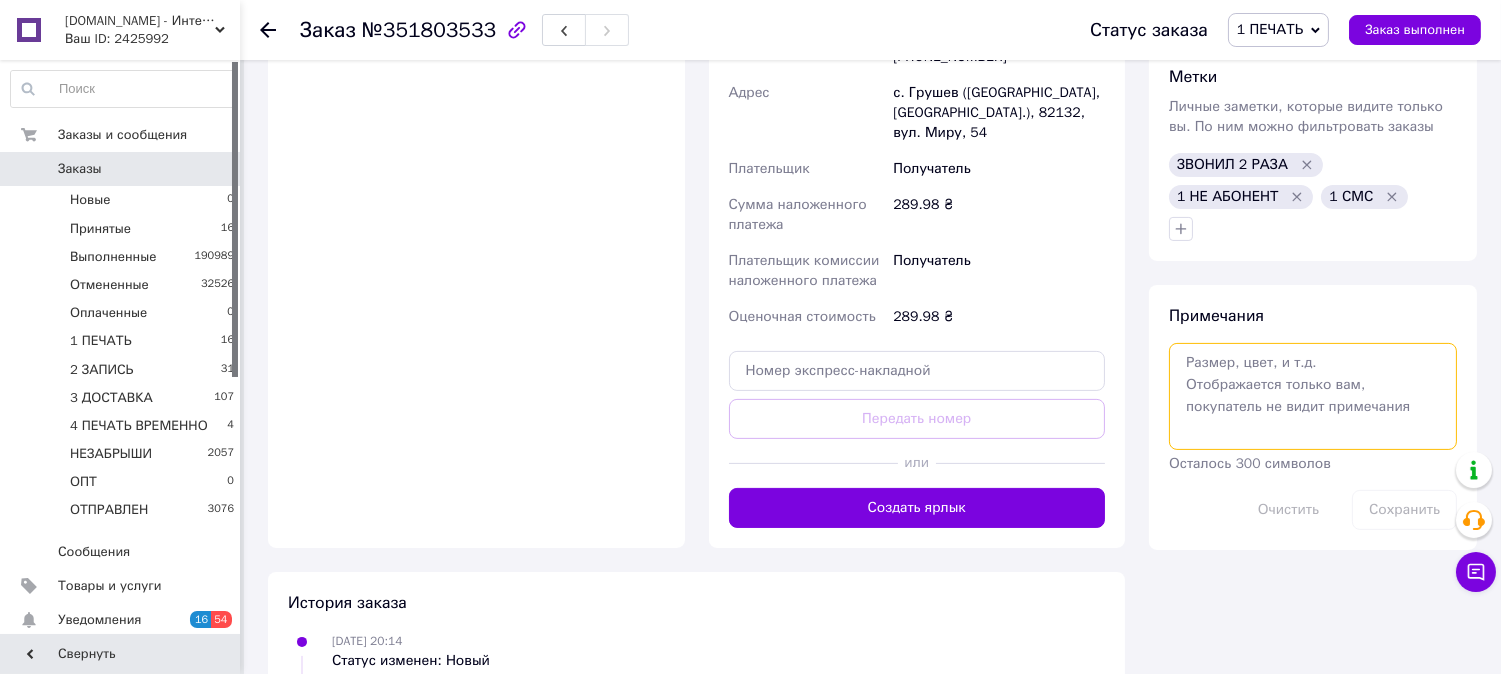 paste on "0505336220909" 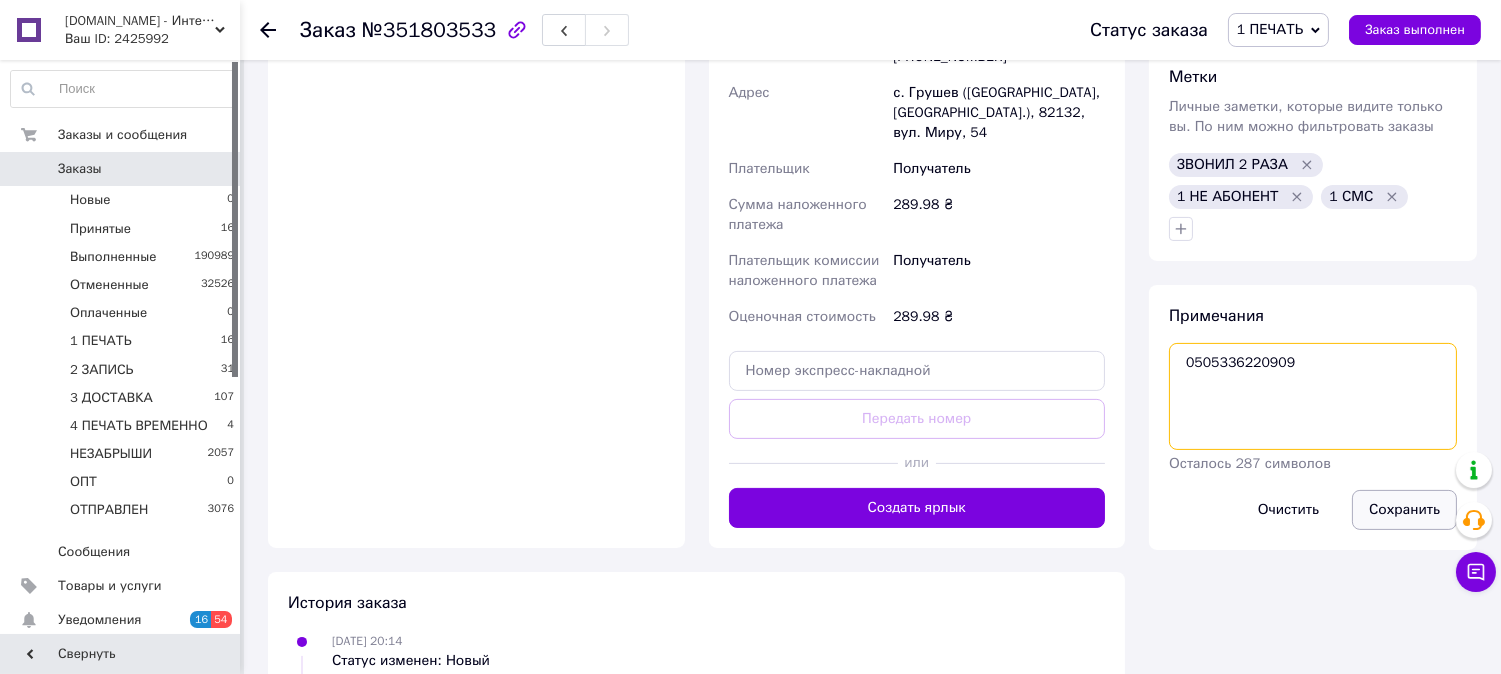type on "0505336220909" 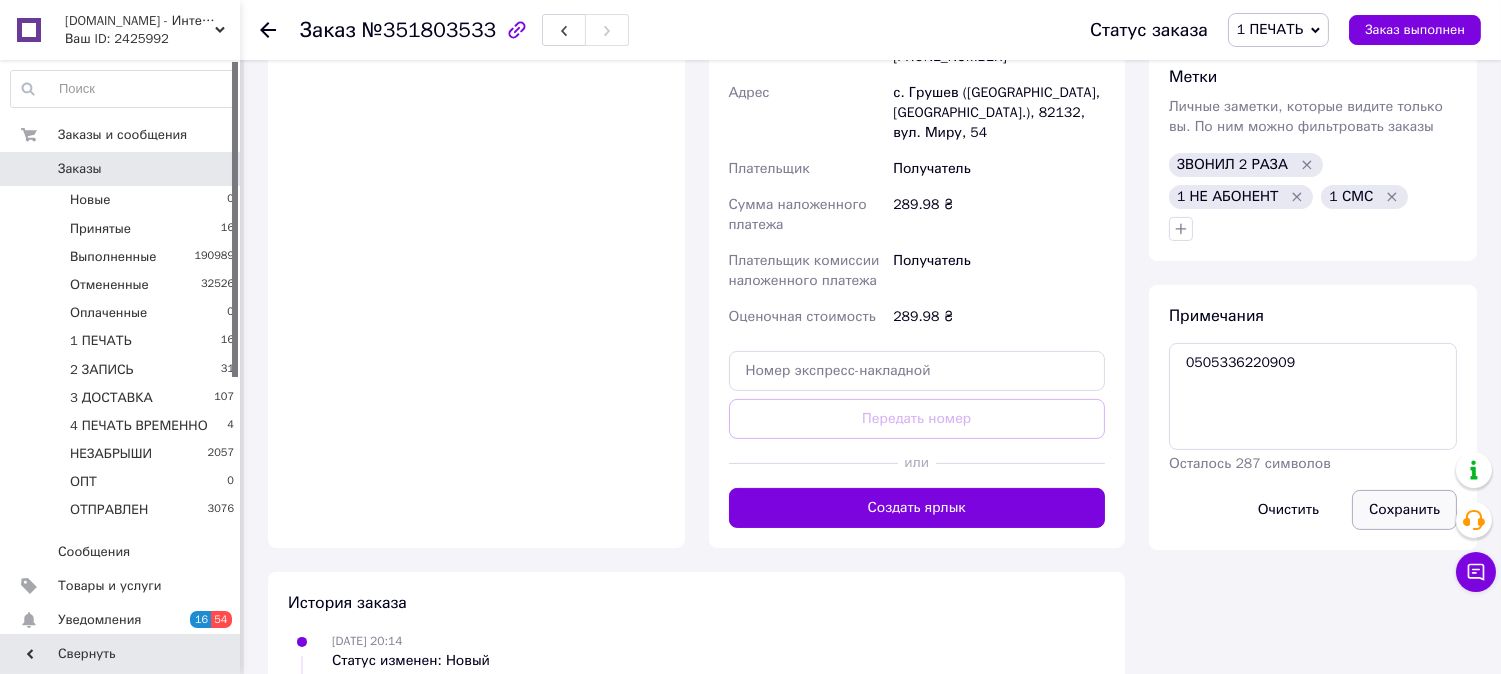 click on "Сохранить" at bounding box center [1404, 510] 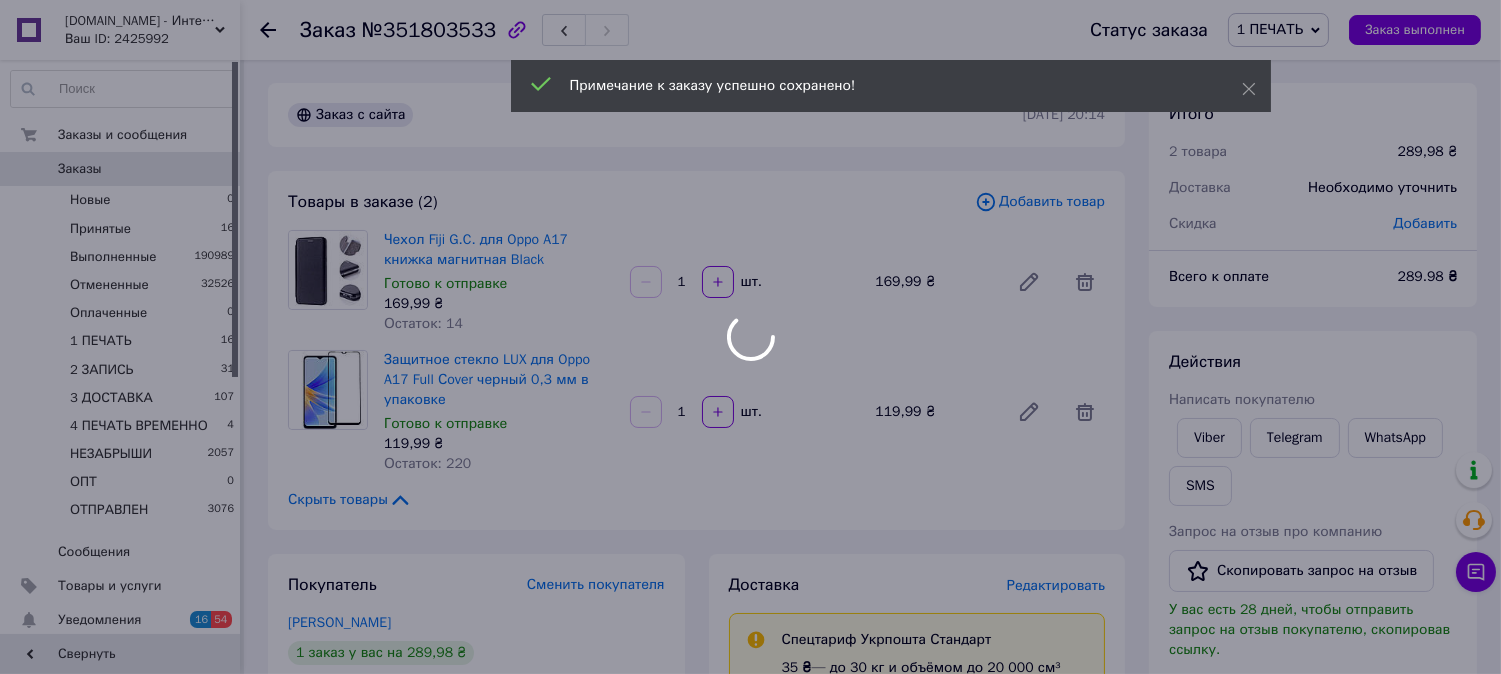 scroll, scrollTop: 0, scrollLeft: 0, axis: both 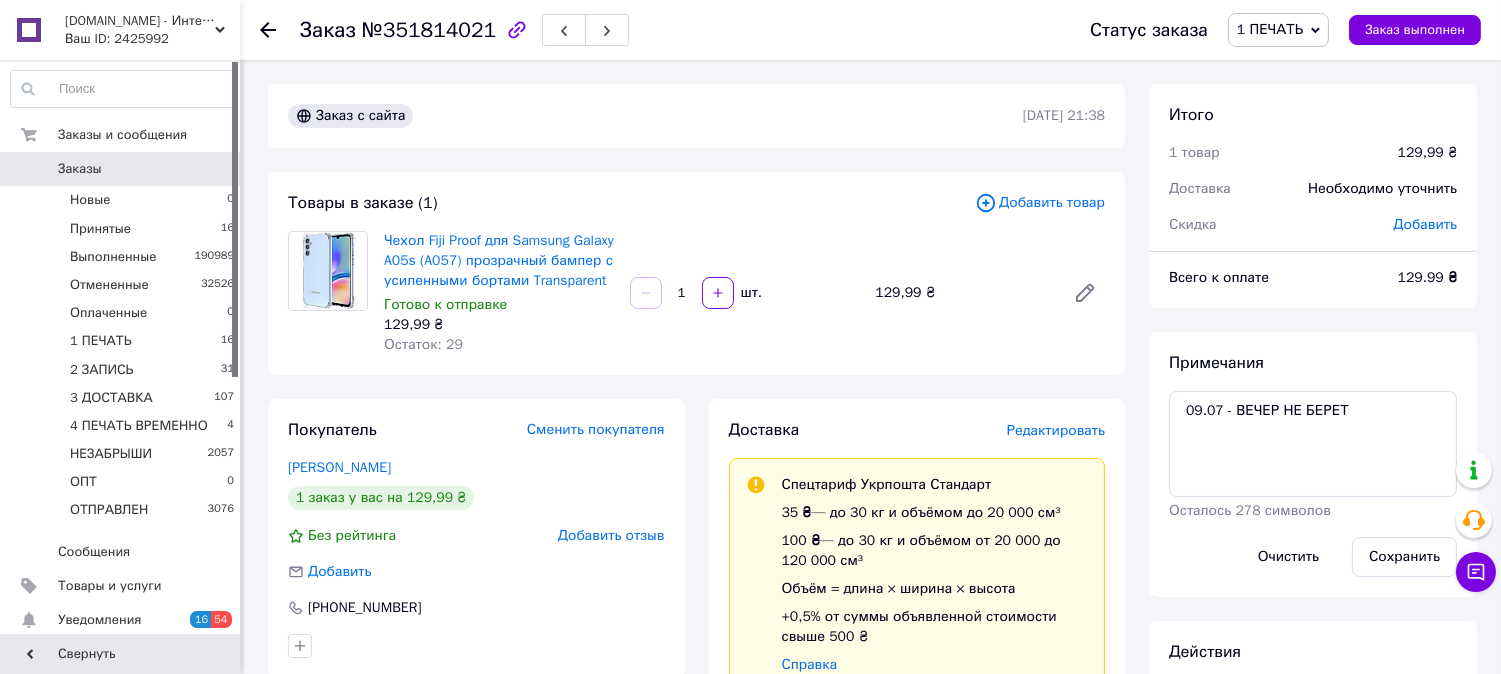 click on "№351814021" at bounding box center [429, 30] 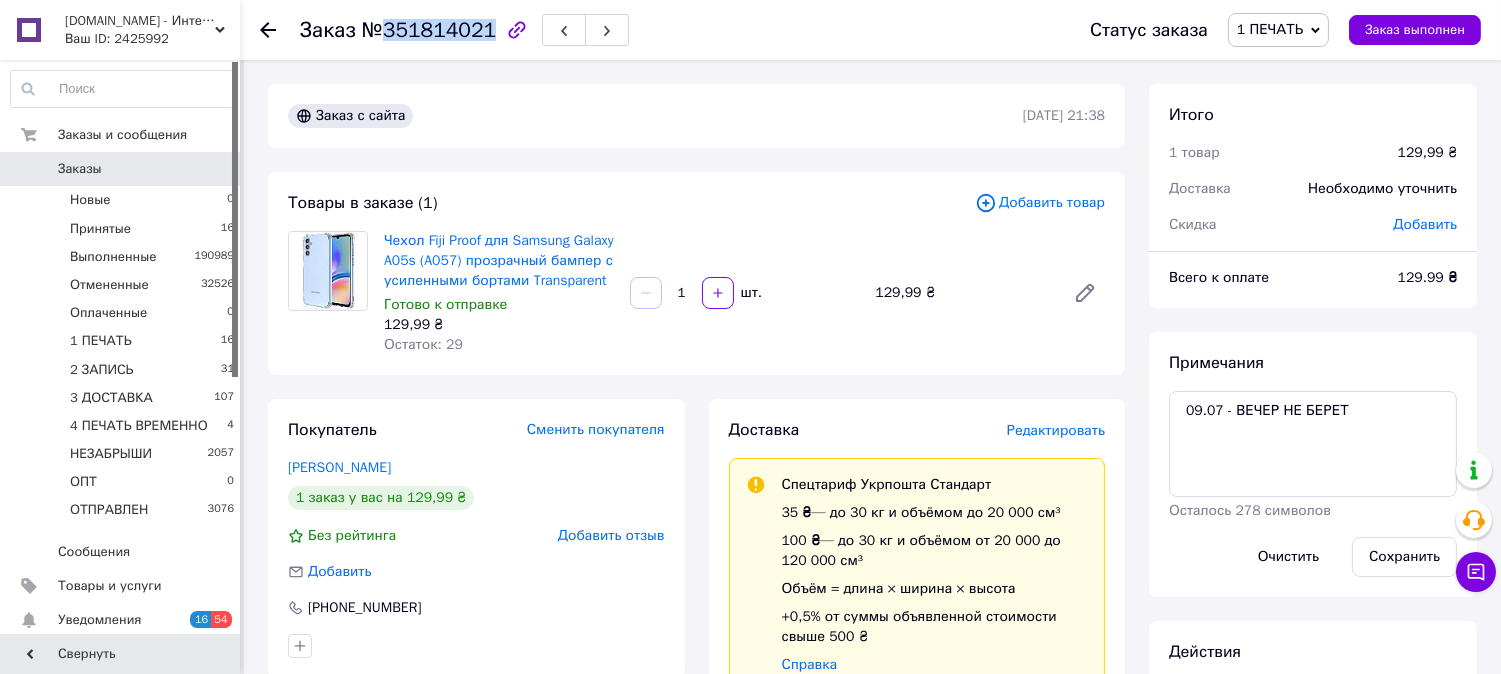 click on "№351814021" at bounding box center [429, 30] 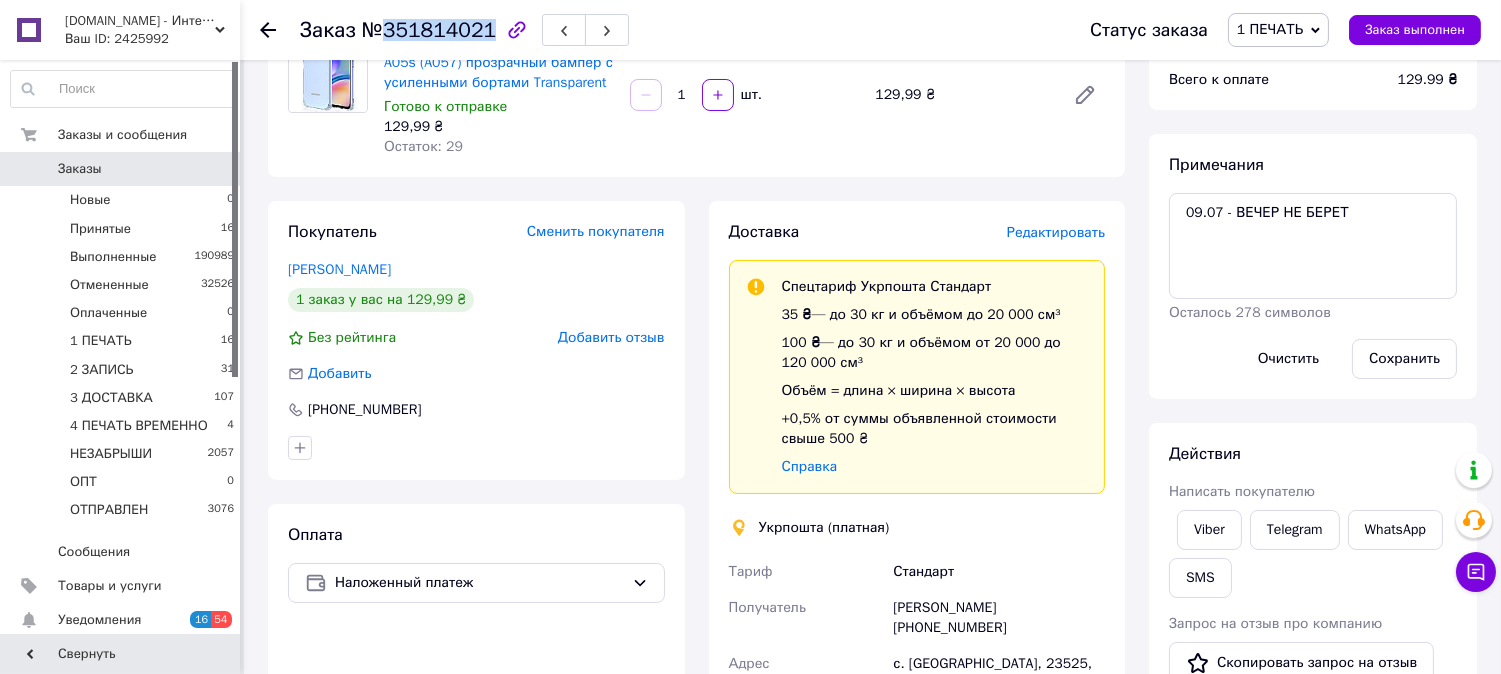 scroll, scrollTop: 74, scrollLeft: 0, axis: vertical 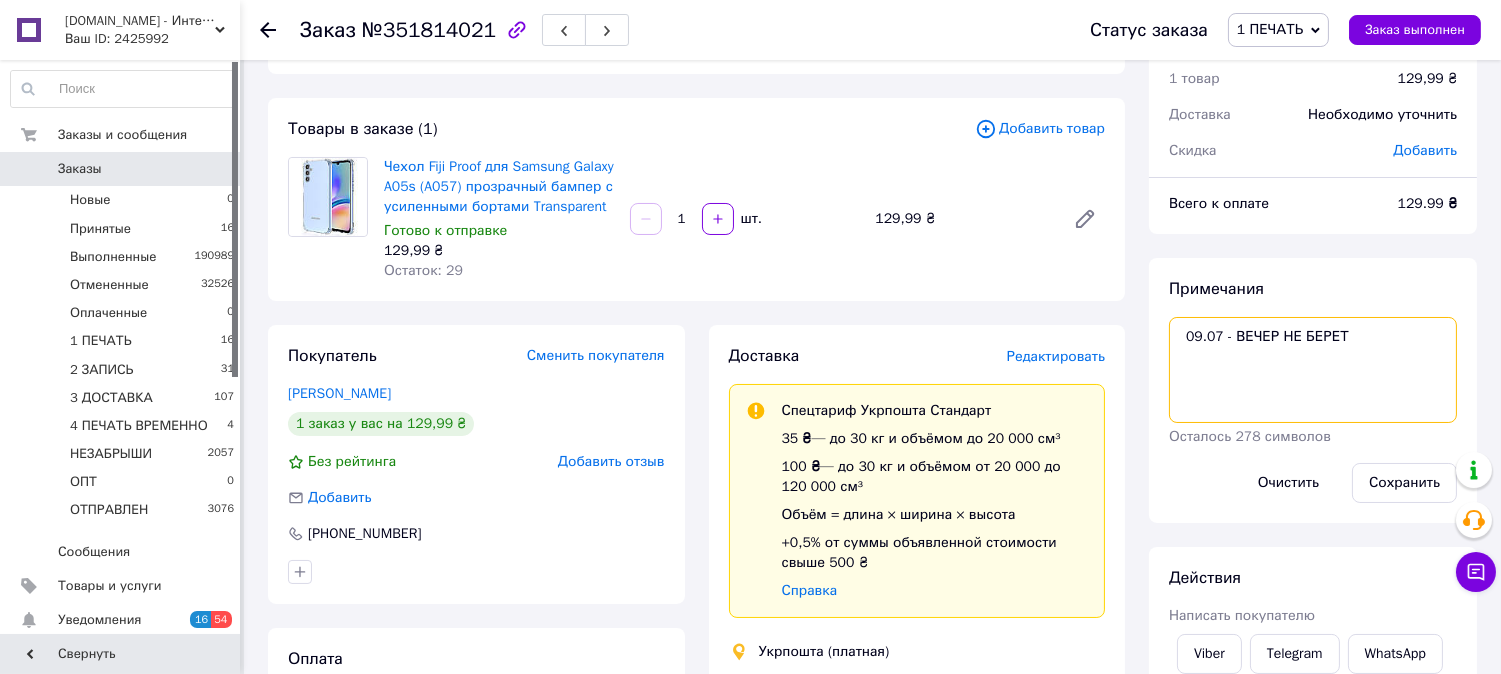 click on "09.07 - ВЕЧЕР НЕ БЕРЕТ" at bounding box center (1313, 370) 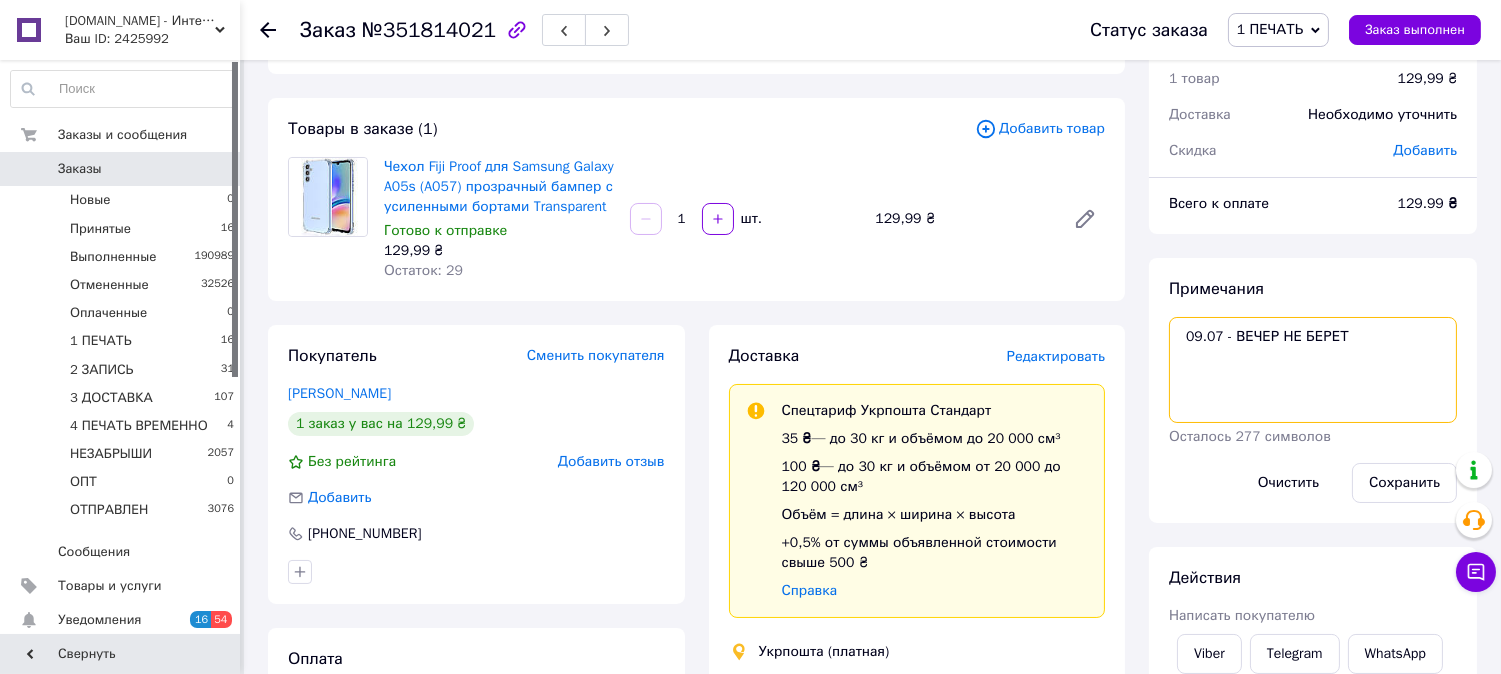 click on "09.07 - ВЕЧЕР НЕ БЕРЕТ" at bounding box center (1313, 370) 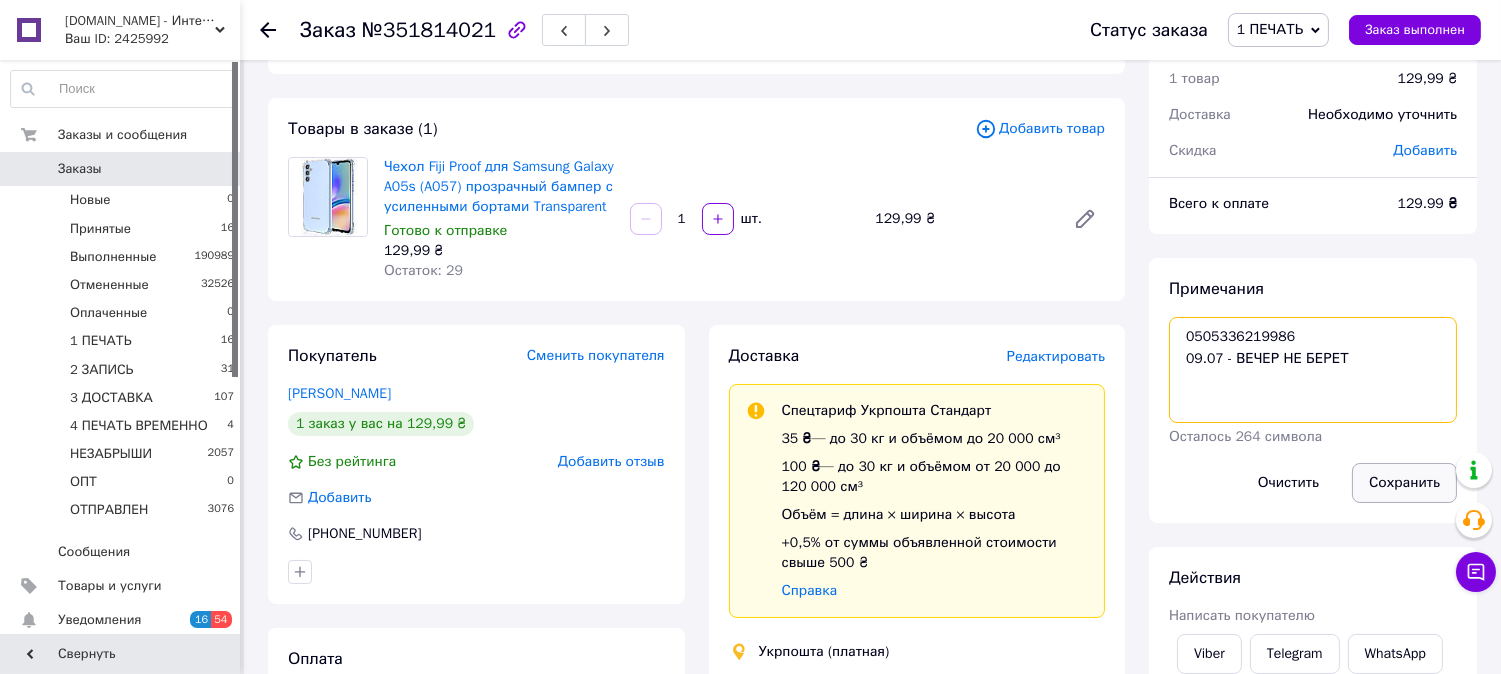 type on "0505336219986
09.07 - ВЕЧЕР НЕ БЕРЕТ" 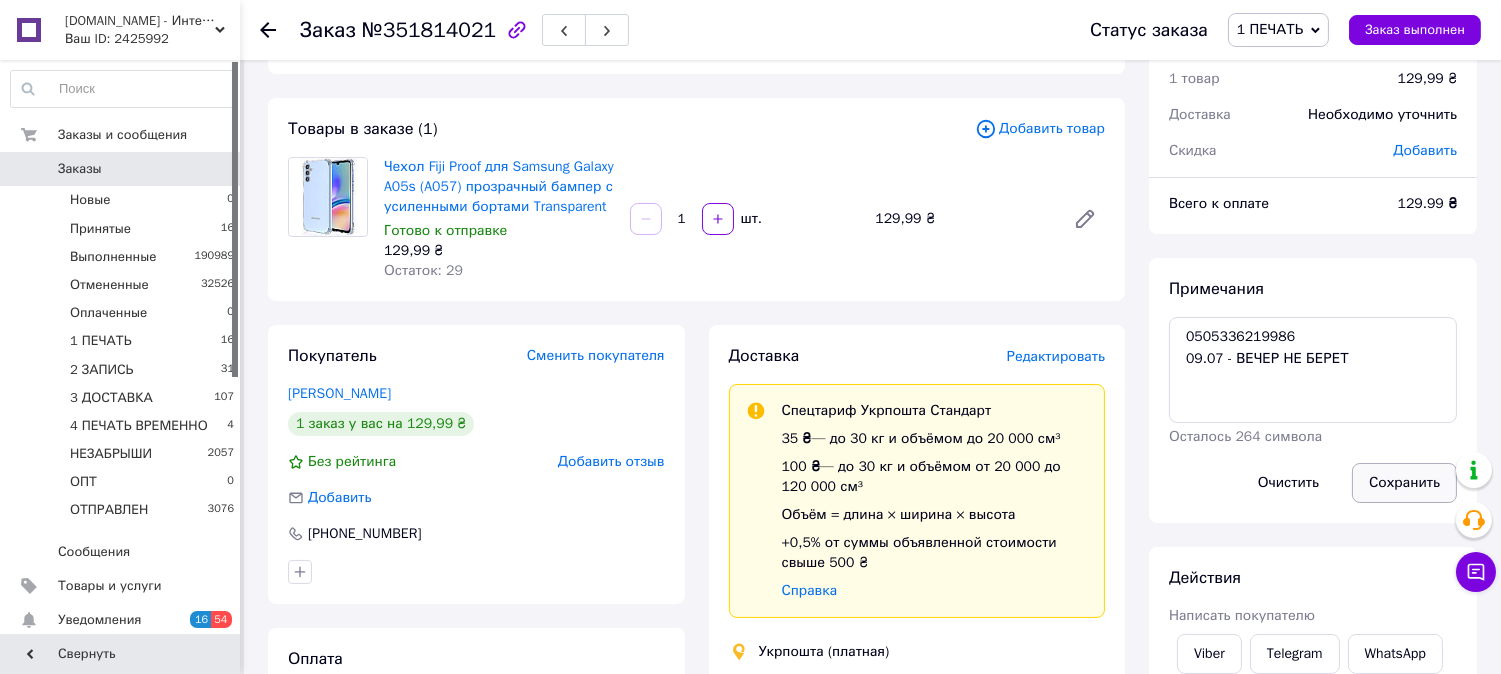 click on "Сохранить" at bounding box center [1404, 483] 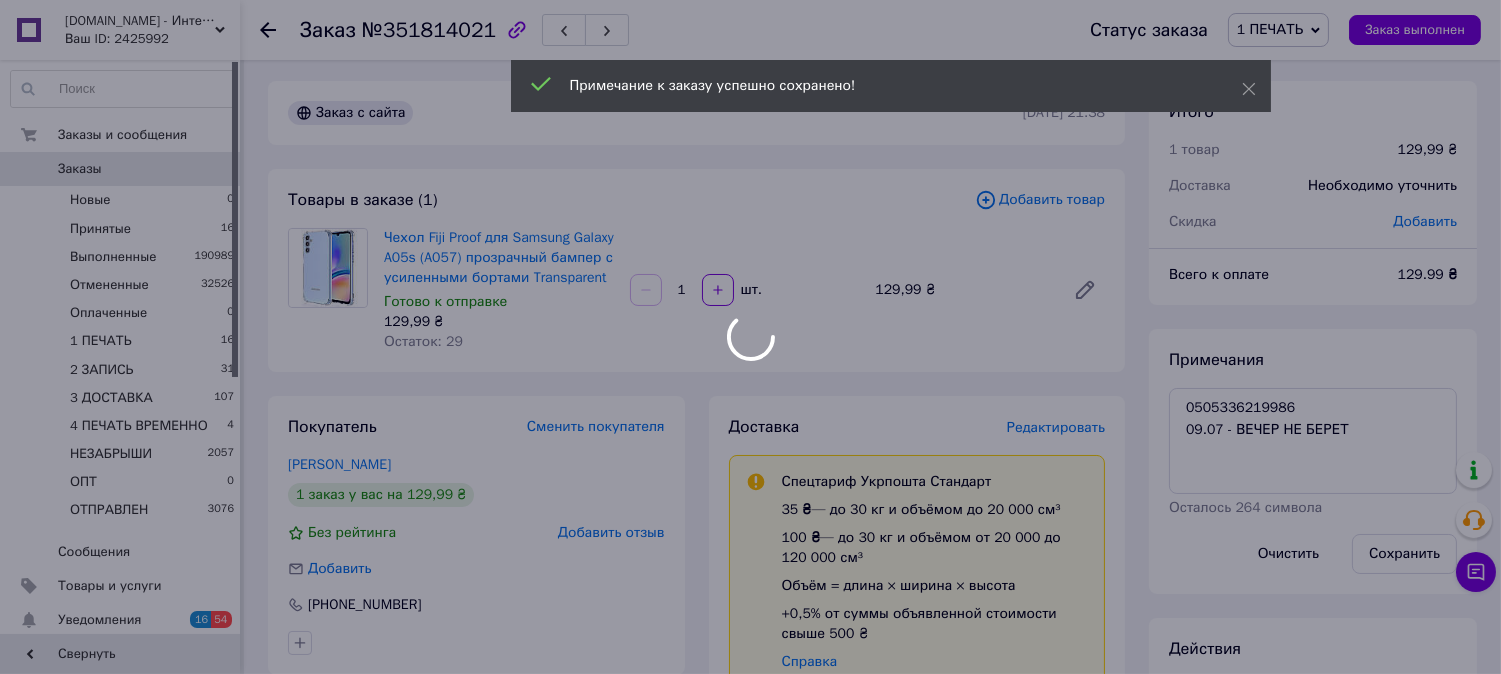 scroll, scrollTop: 0, scrollLeft: 0, axis: both 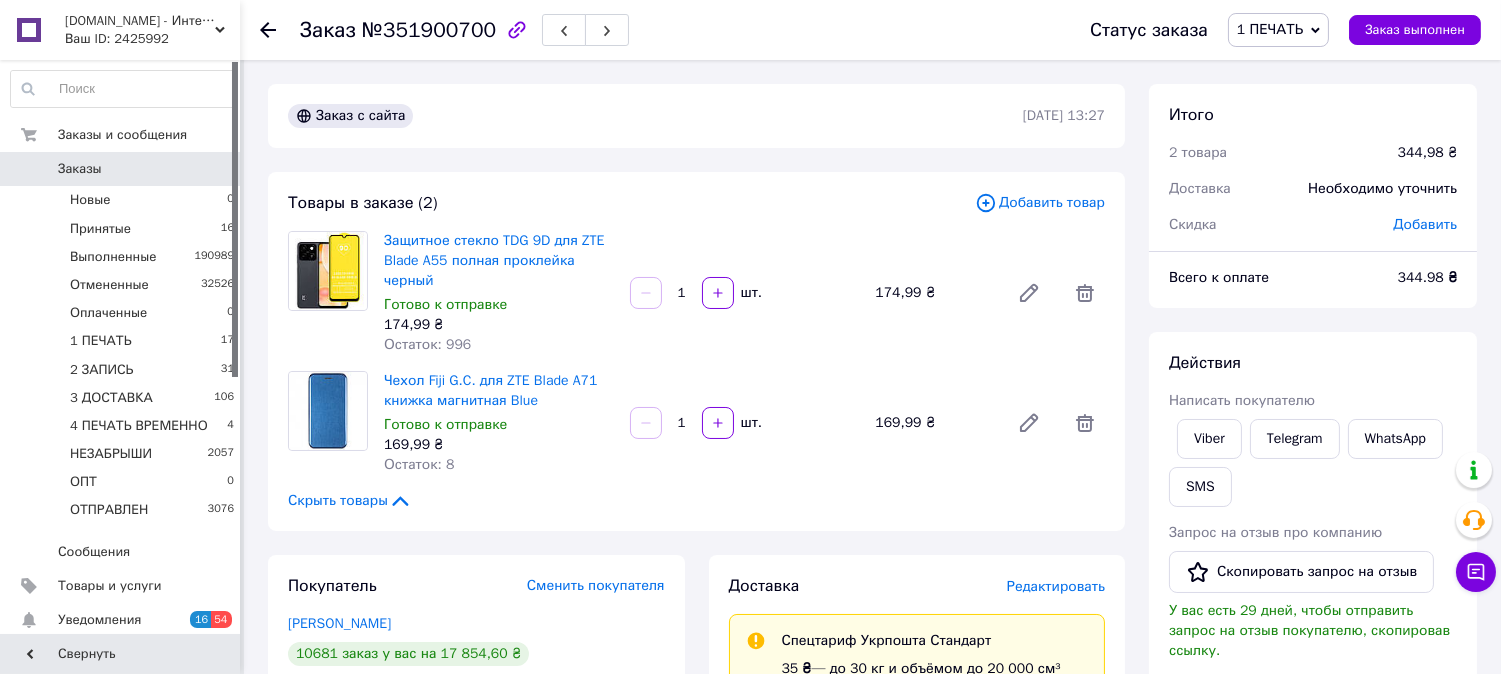 click on "№351900700" at bounding box center (429, 30) 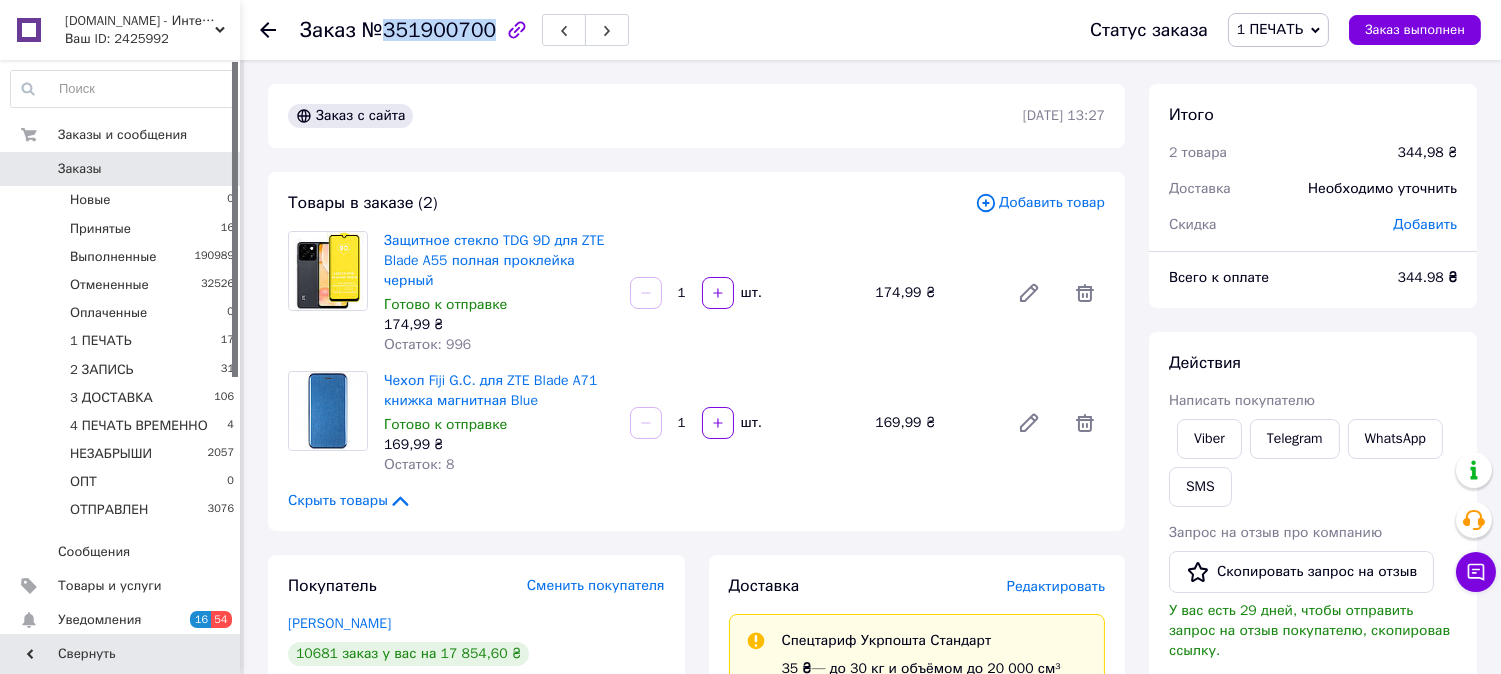 click on "№351900700" at bounding box center [429, 30] 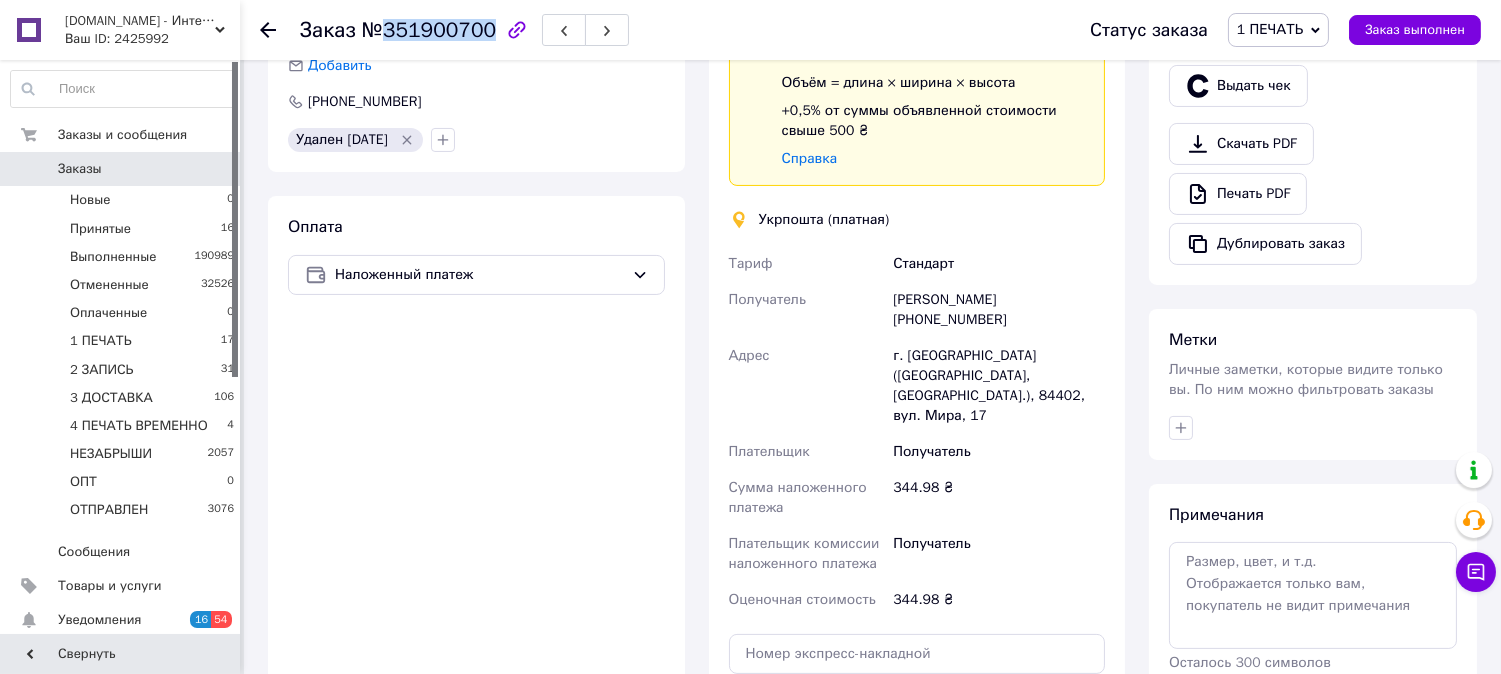 scroll, scrollTop: 814, scrollLeft: 0, axis: vertical 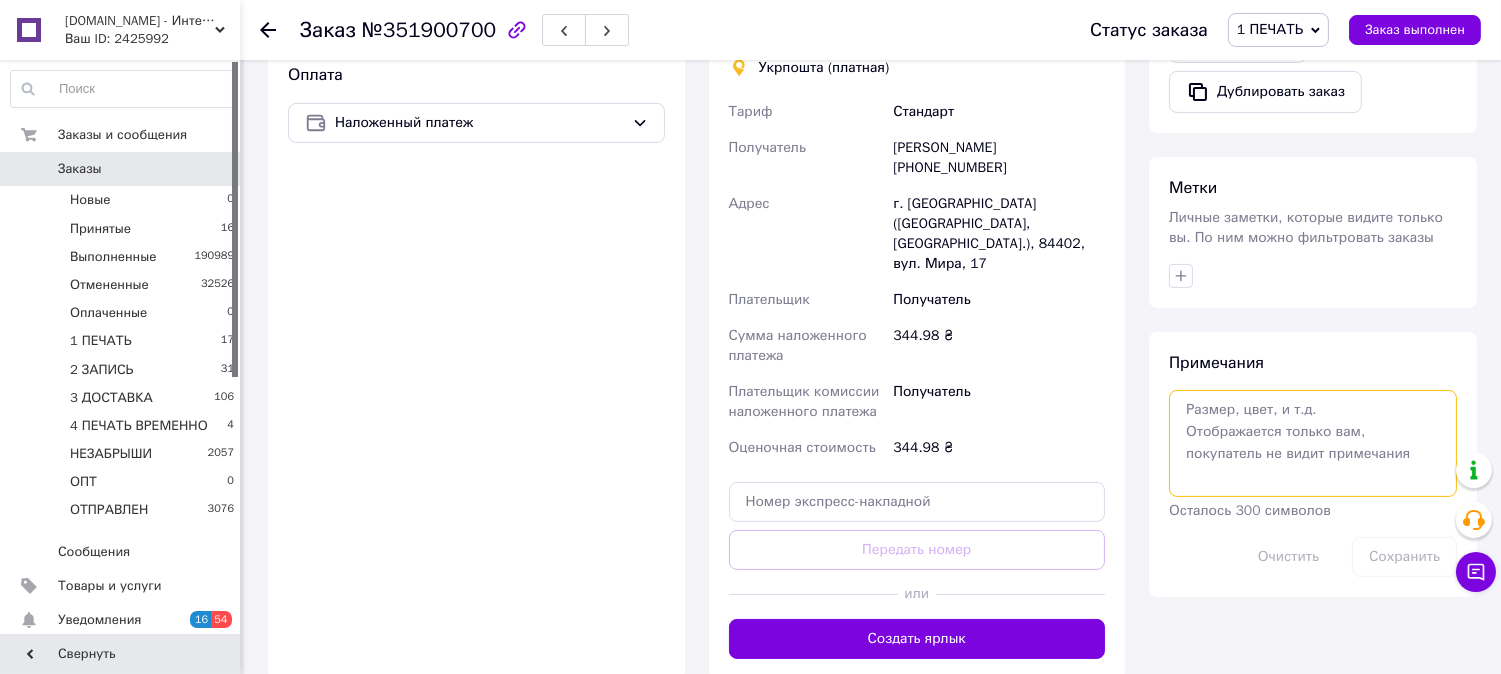 click at bounding box center [1313, 443] 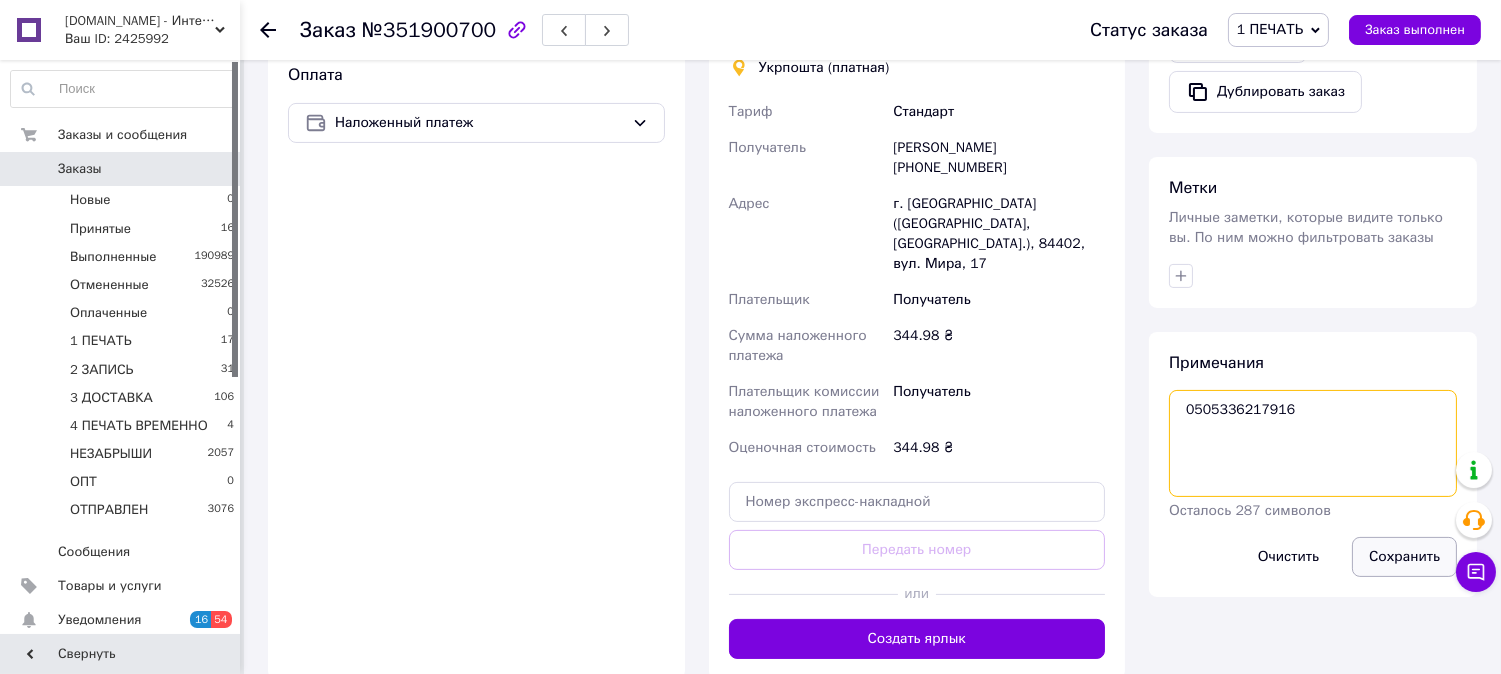 type on "0505336217916" 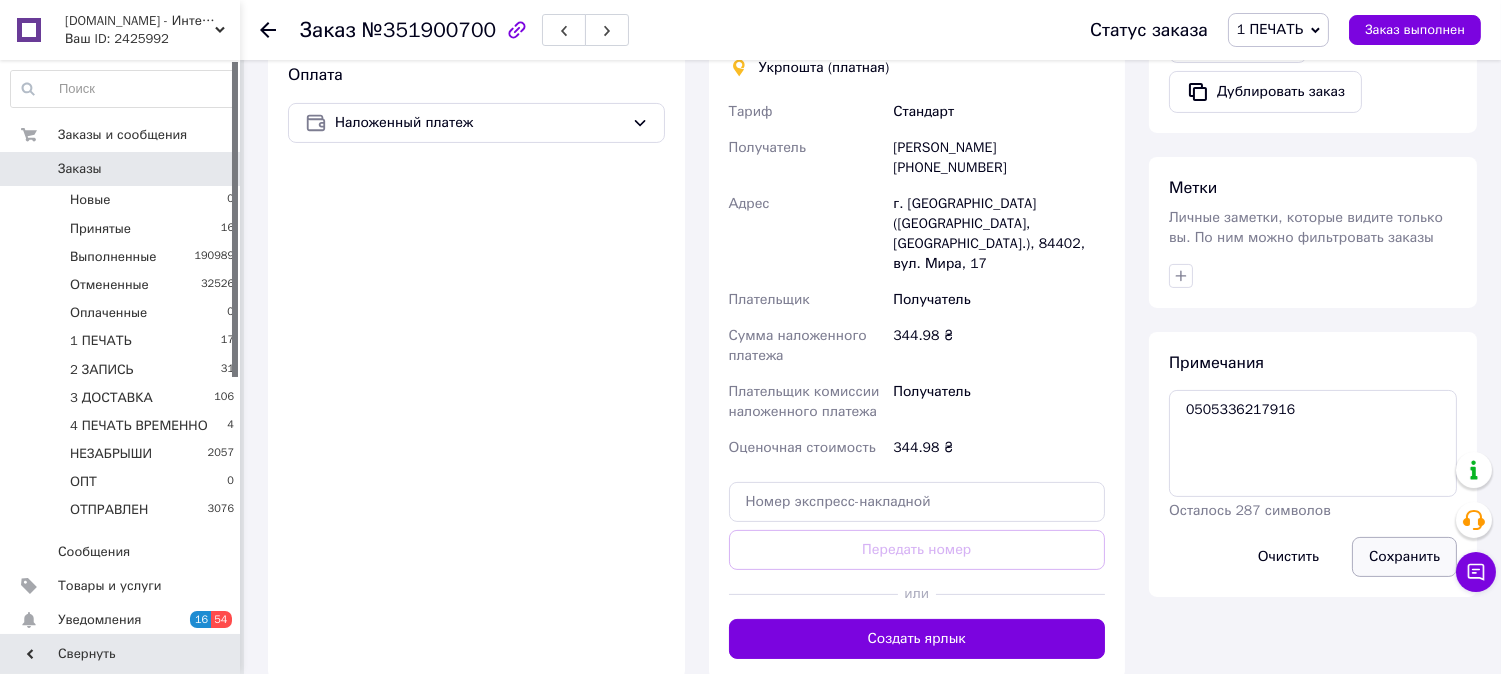 click on "Сохранить" at bounding box center [1404, 557] 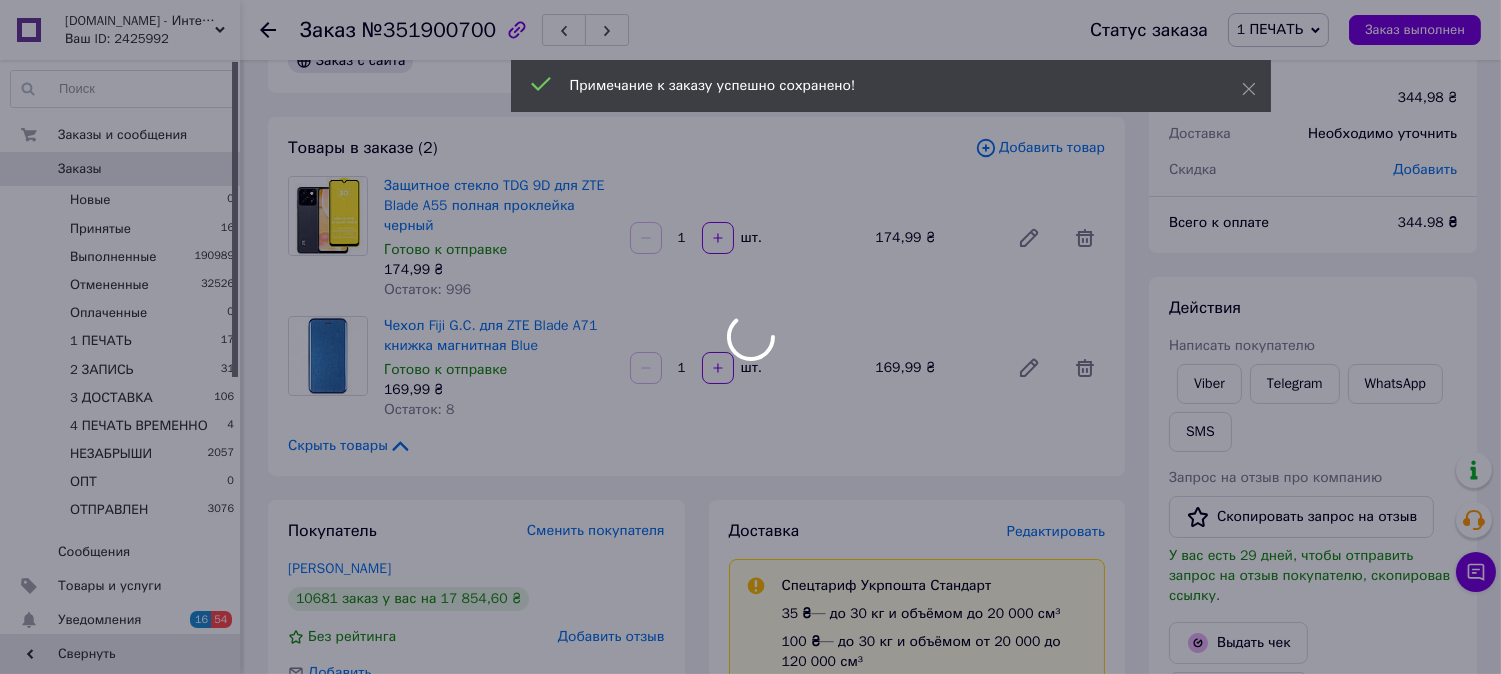 scroll, scrollTop: 0, scrollLeft: 0, axis: both 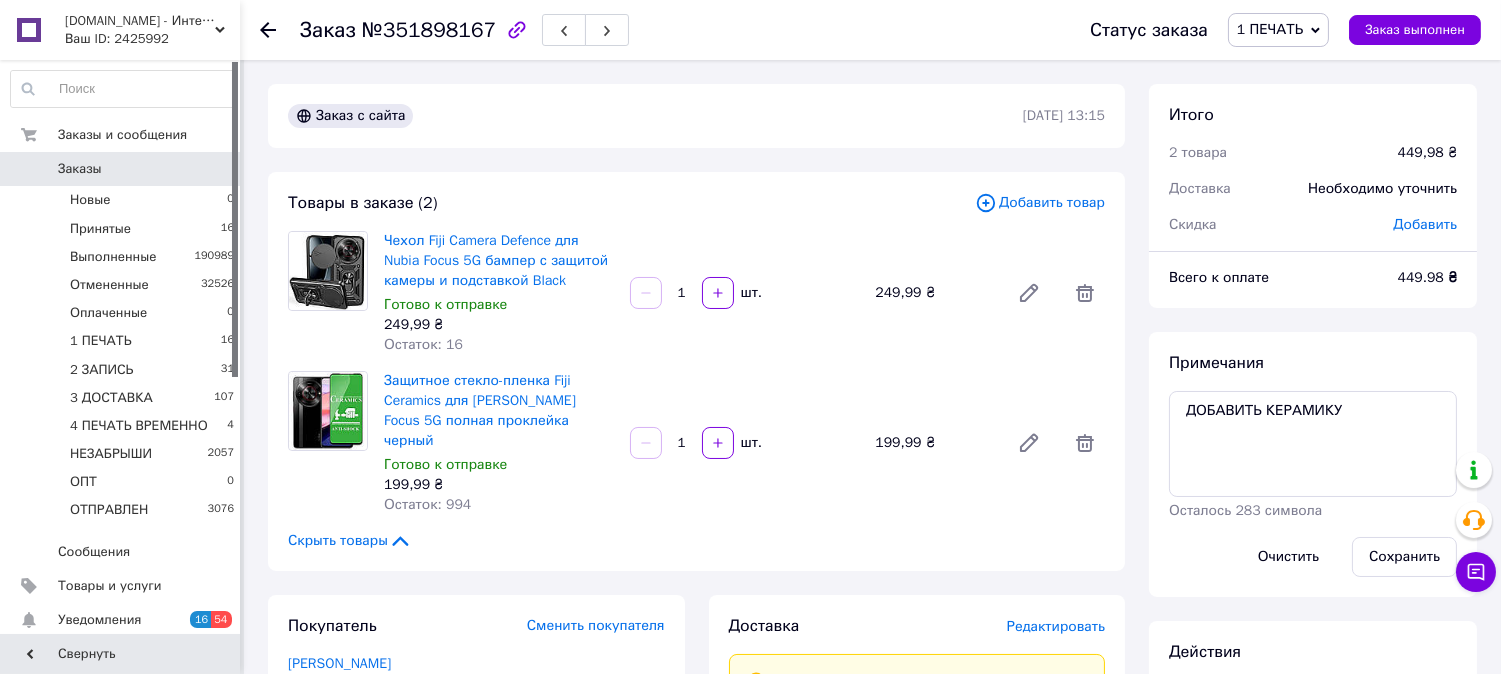 click on "№351898167" at bounding box center (429, 30) 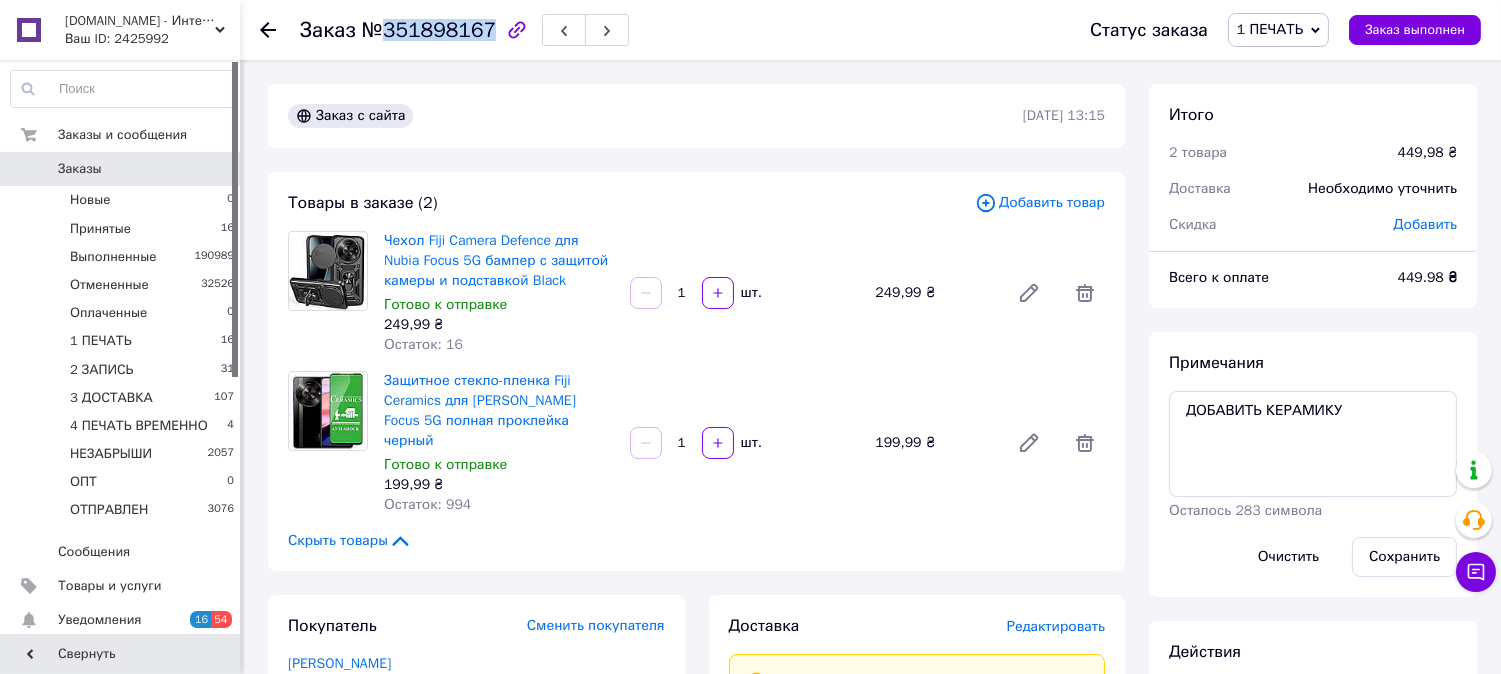click on "№351898167" at bounding box center [429, 30] 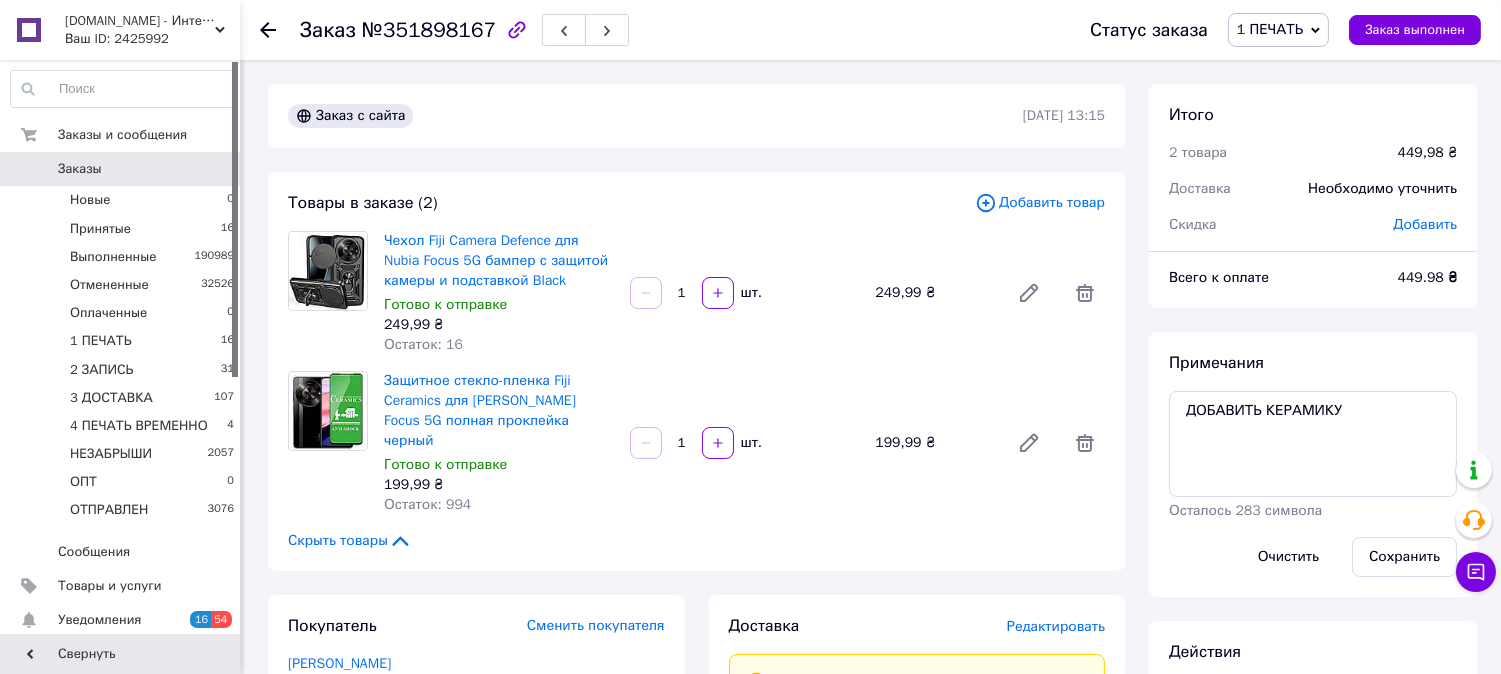 click on "Чехол Fiji Camera Defence для Nubia Focus 5G бампер с защитой камеры и подставкой Black Готово к отправке 249,99 ₴ Остаток: 16 1   шт. 249,99 ₴" at bounding box center [744, 293] 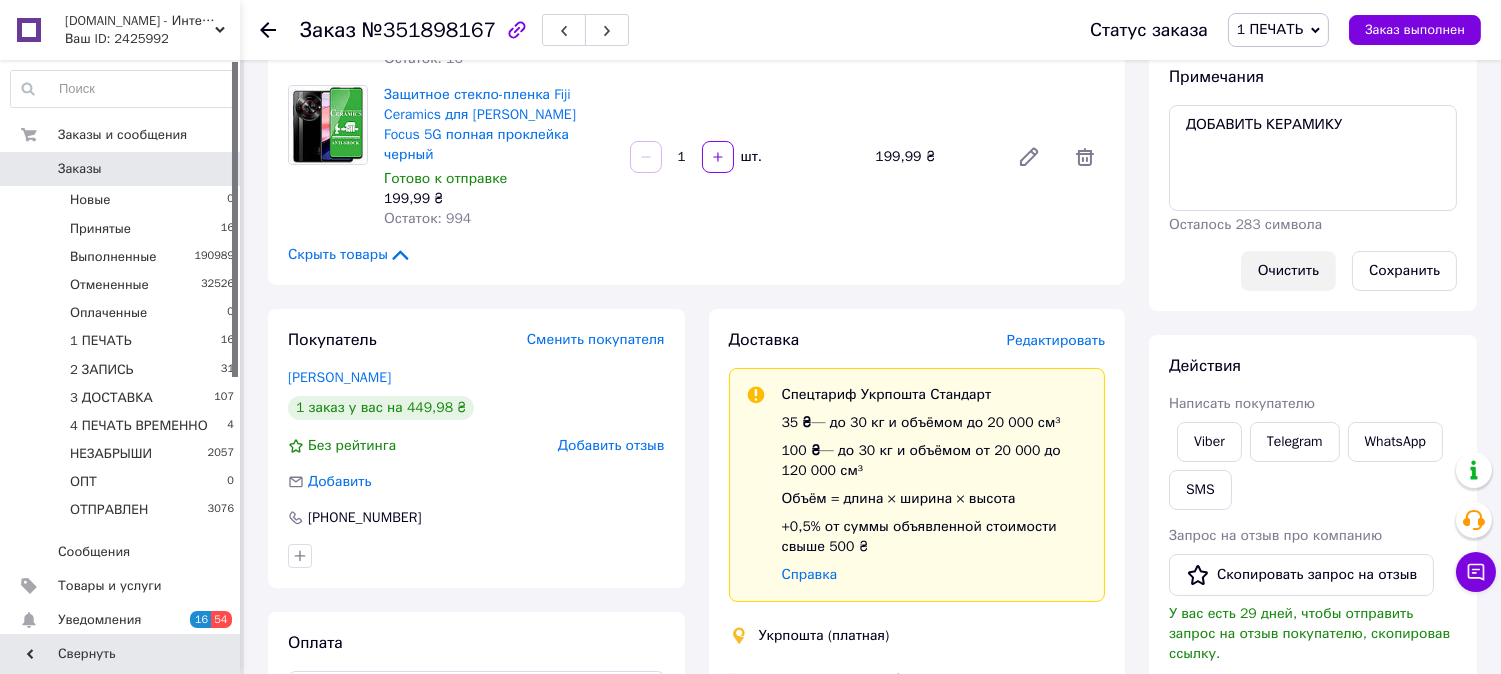 scroll, scrollTop: 222, scrollLeft: 0, axis: vertical 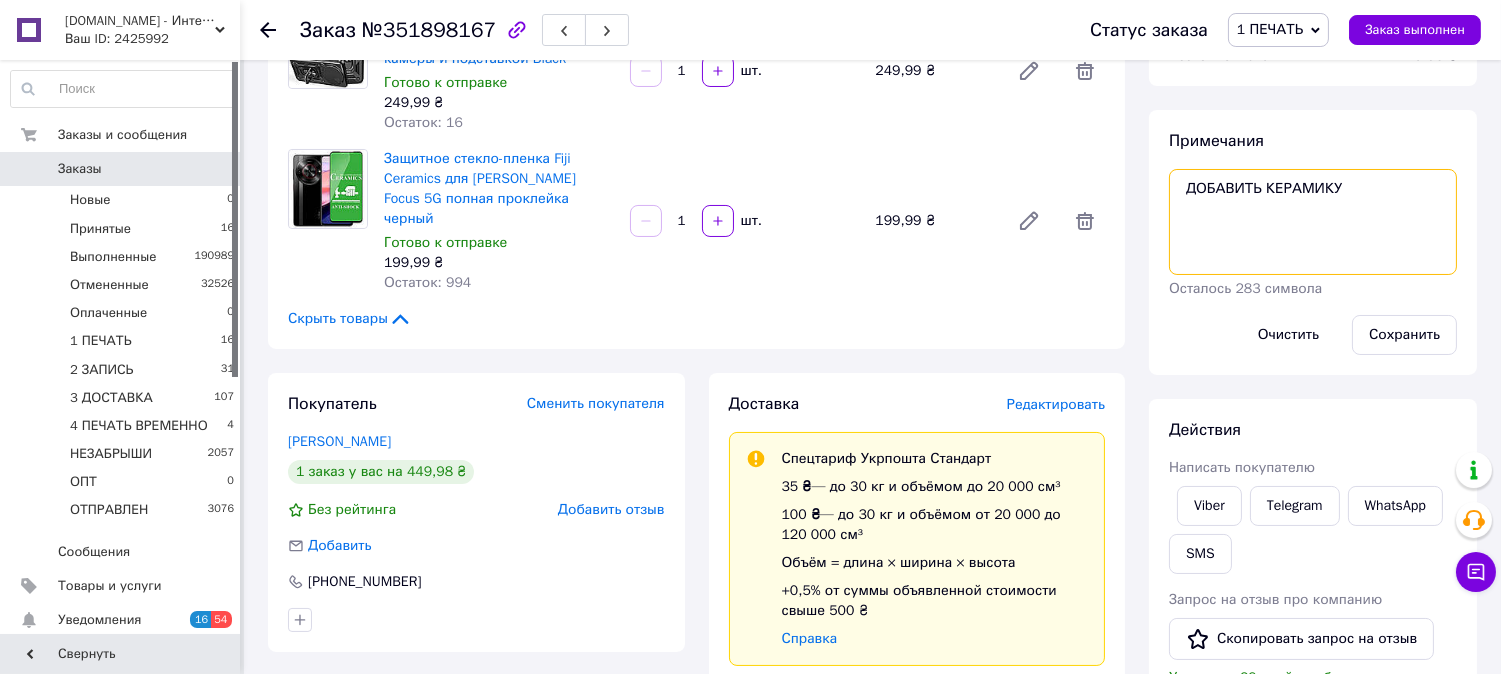 click on "ДОБАВИТЬ КЕРАМИКУ" at bounding box center (1313, 222) 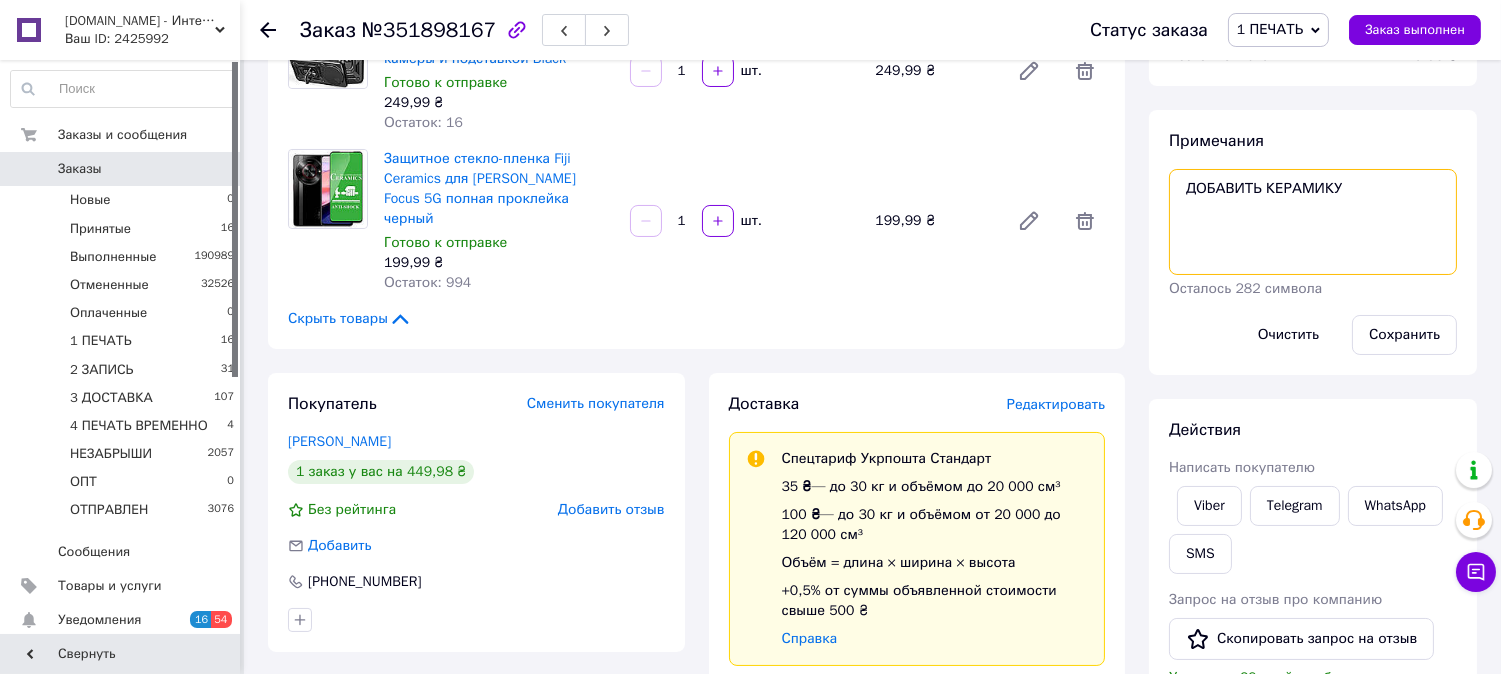 click on "ДОБАВИТЬ КЕРАМИКУ" at bounding box center [1313, 222] 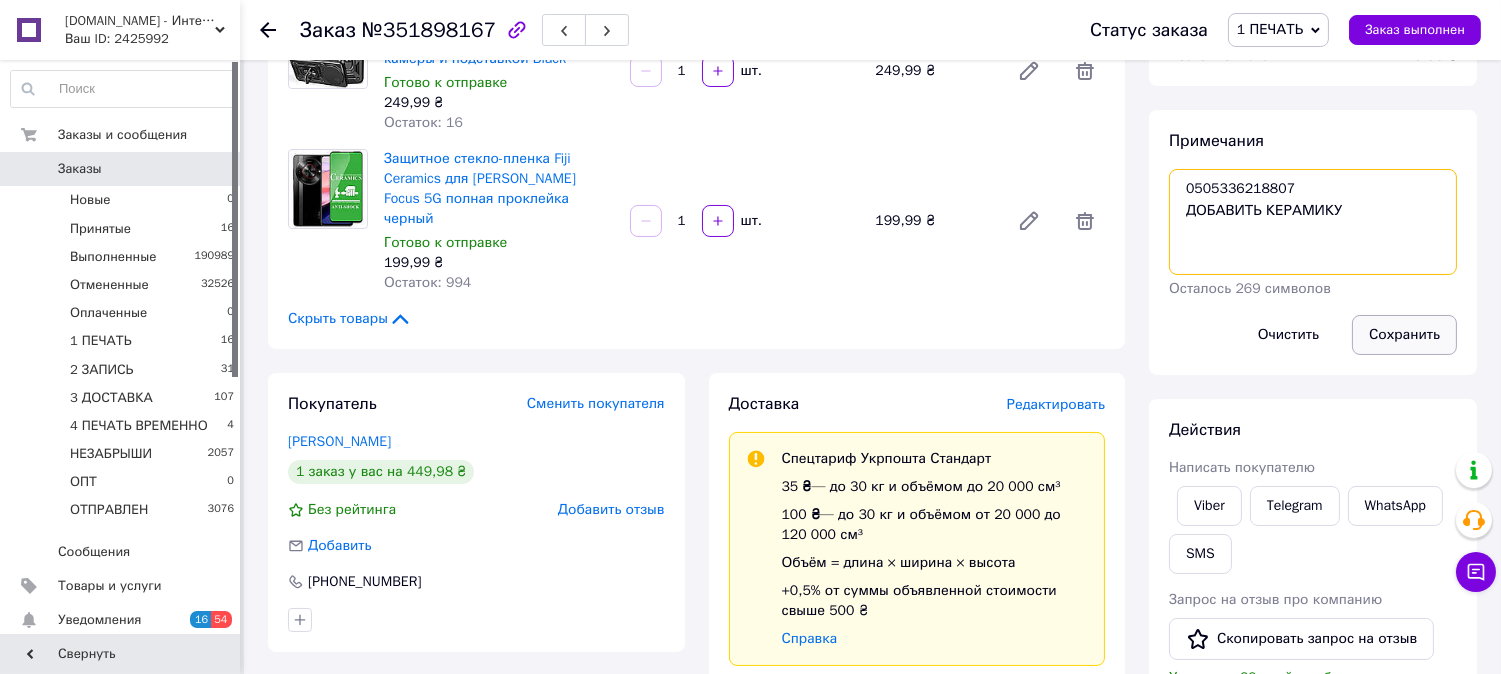 type on "0505336218807
ДОБАВИТЬ КЕРАМИКУ" 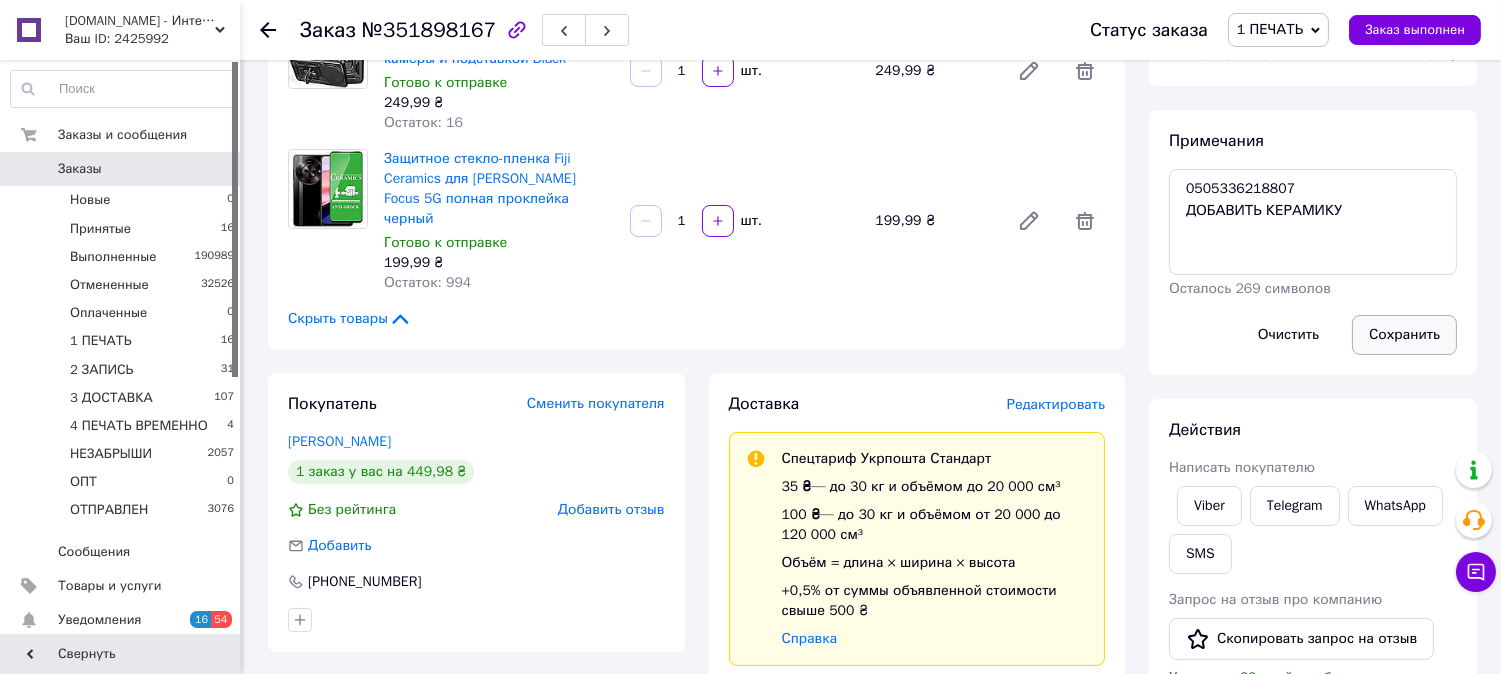 click on "Сохранить" at bounding box center (1404, 335) 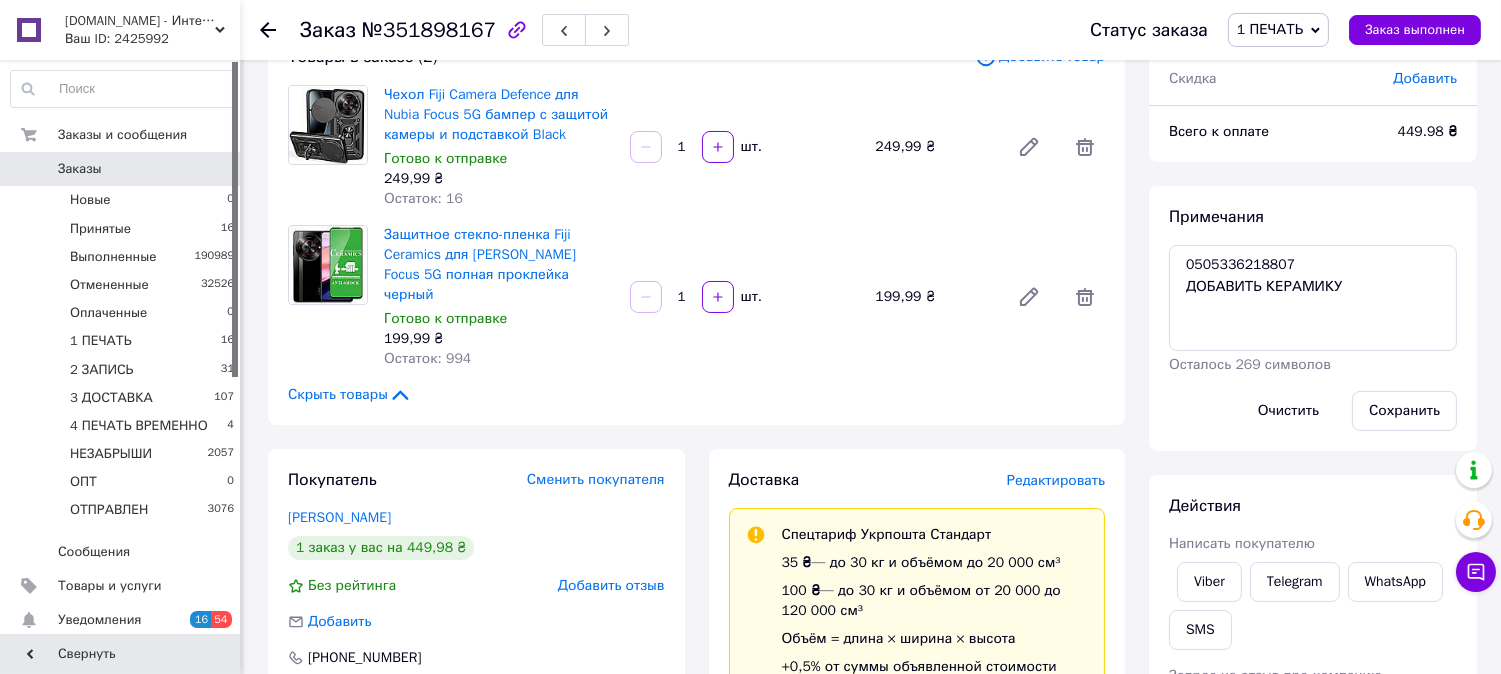 scroll, scrollTop: 0, scrollLeft: 0, axis: both 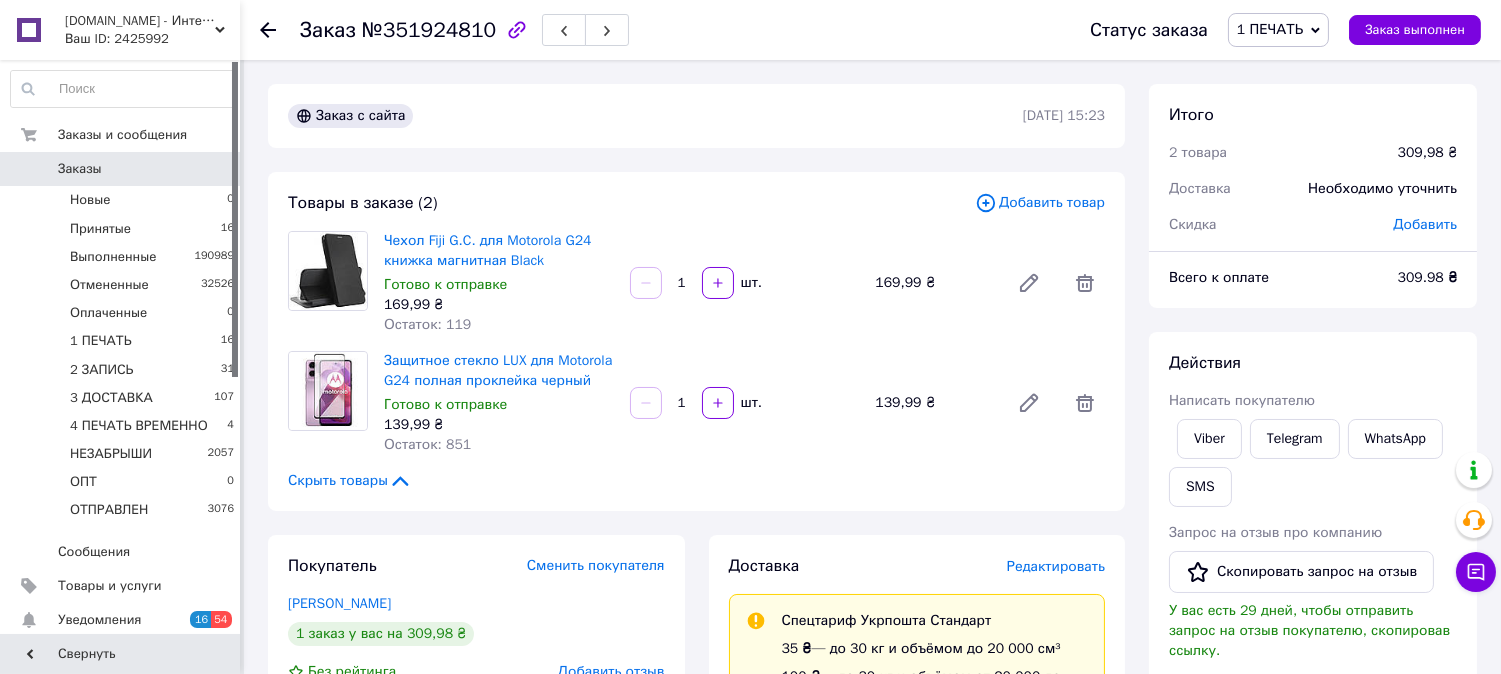 click on "№351924810" at bounding box center (429, 30) 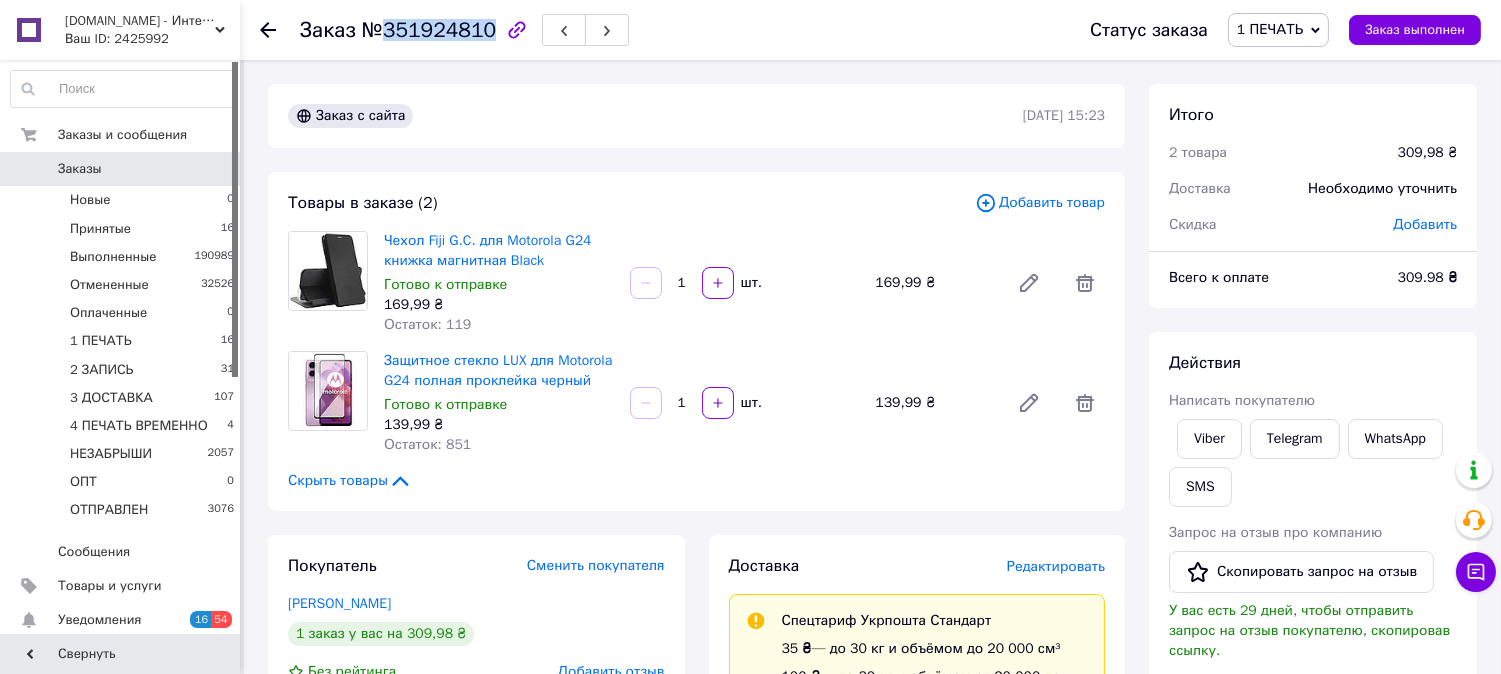 click on "№351924810" at bounding box center [429, 30] 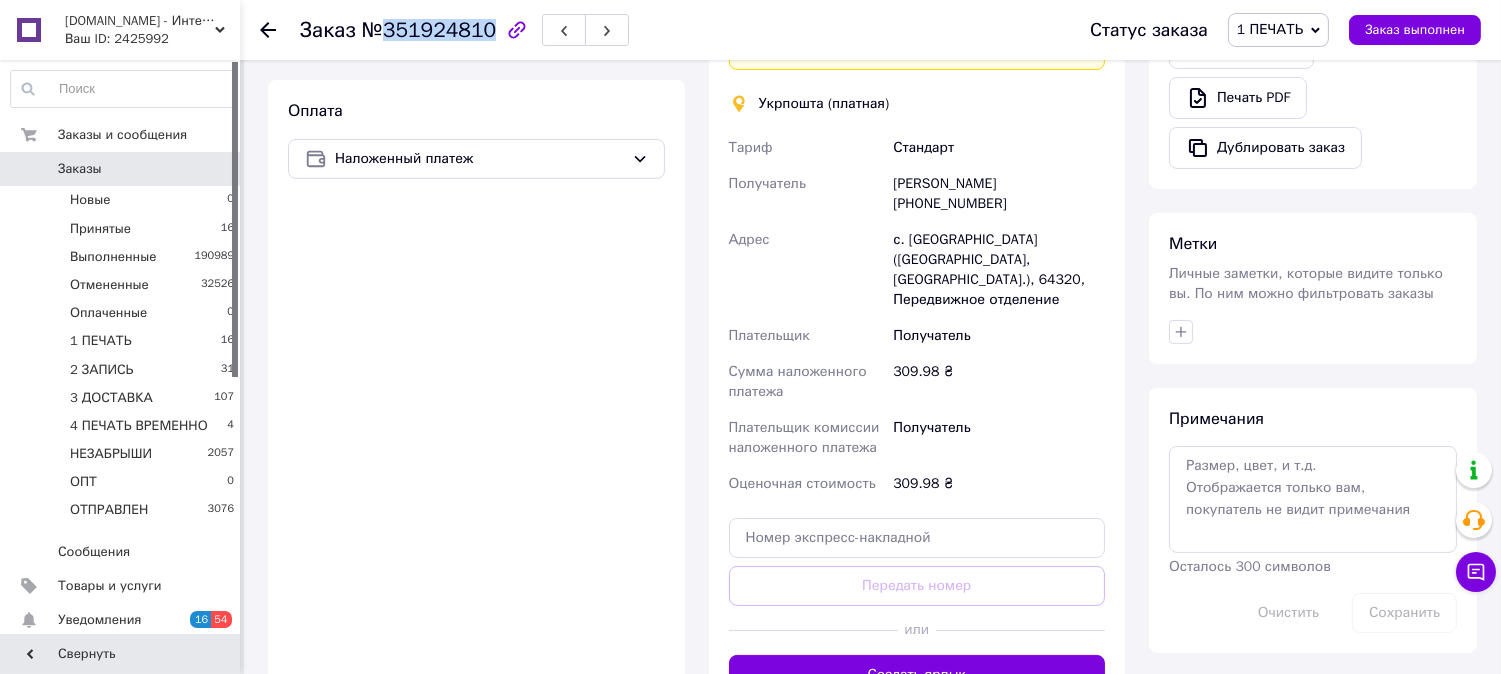 scroll, scrollTop: 1000, scrollLeft: 0, axis: vertical 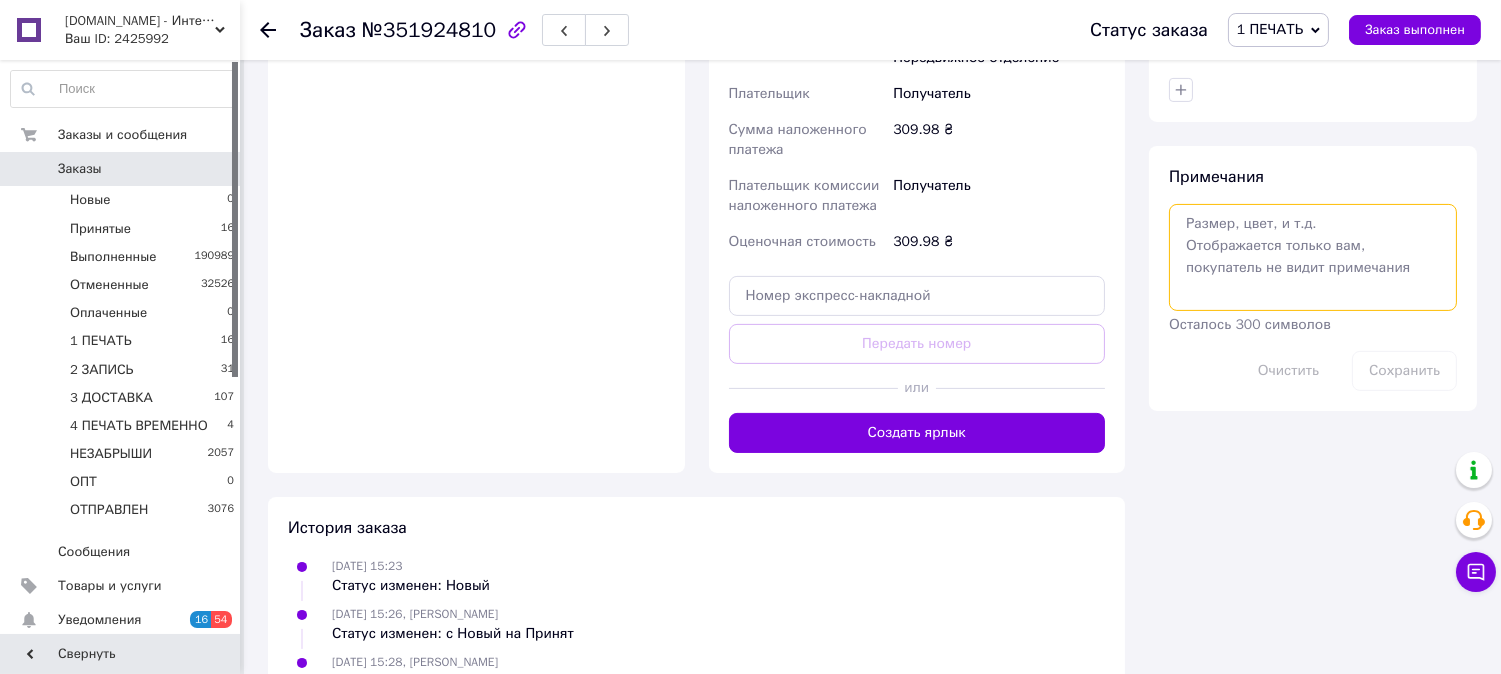 click at bounding box center (1313, 257) 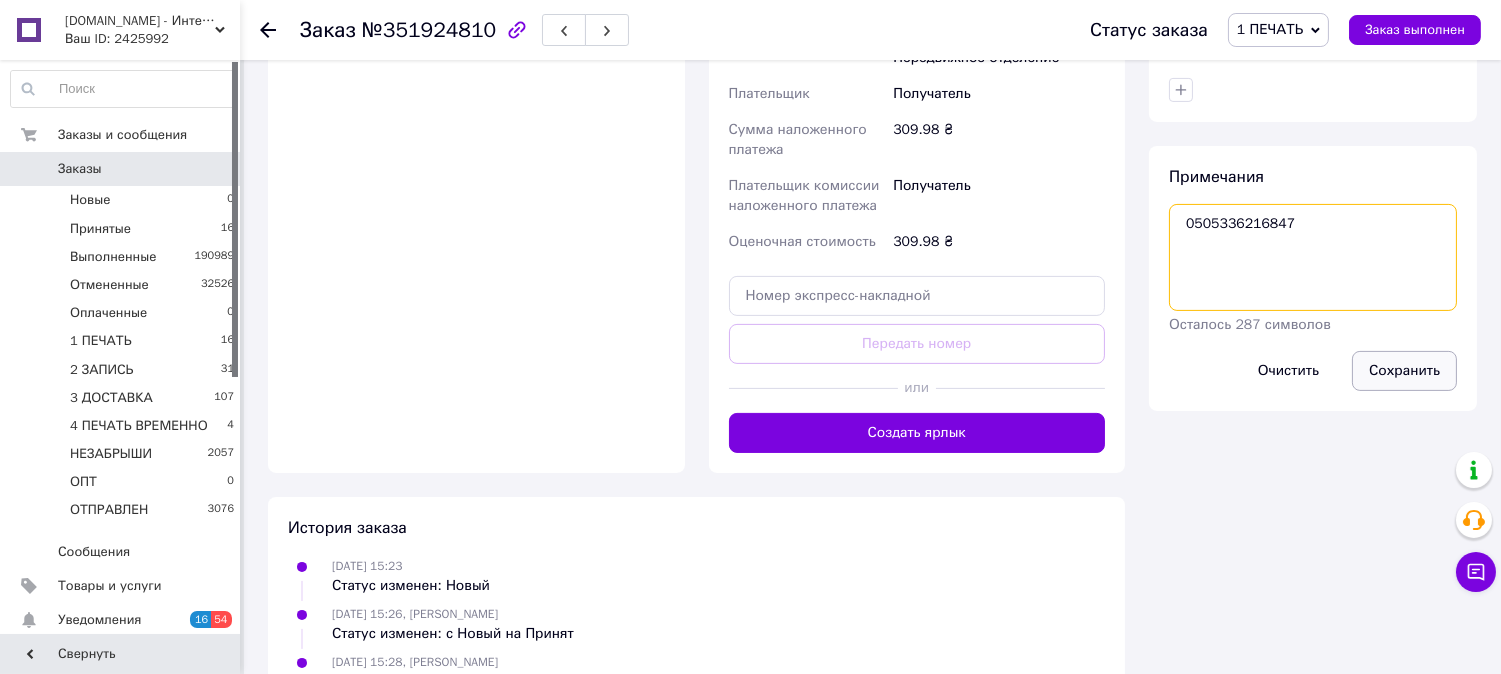 type on "0505336216847" 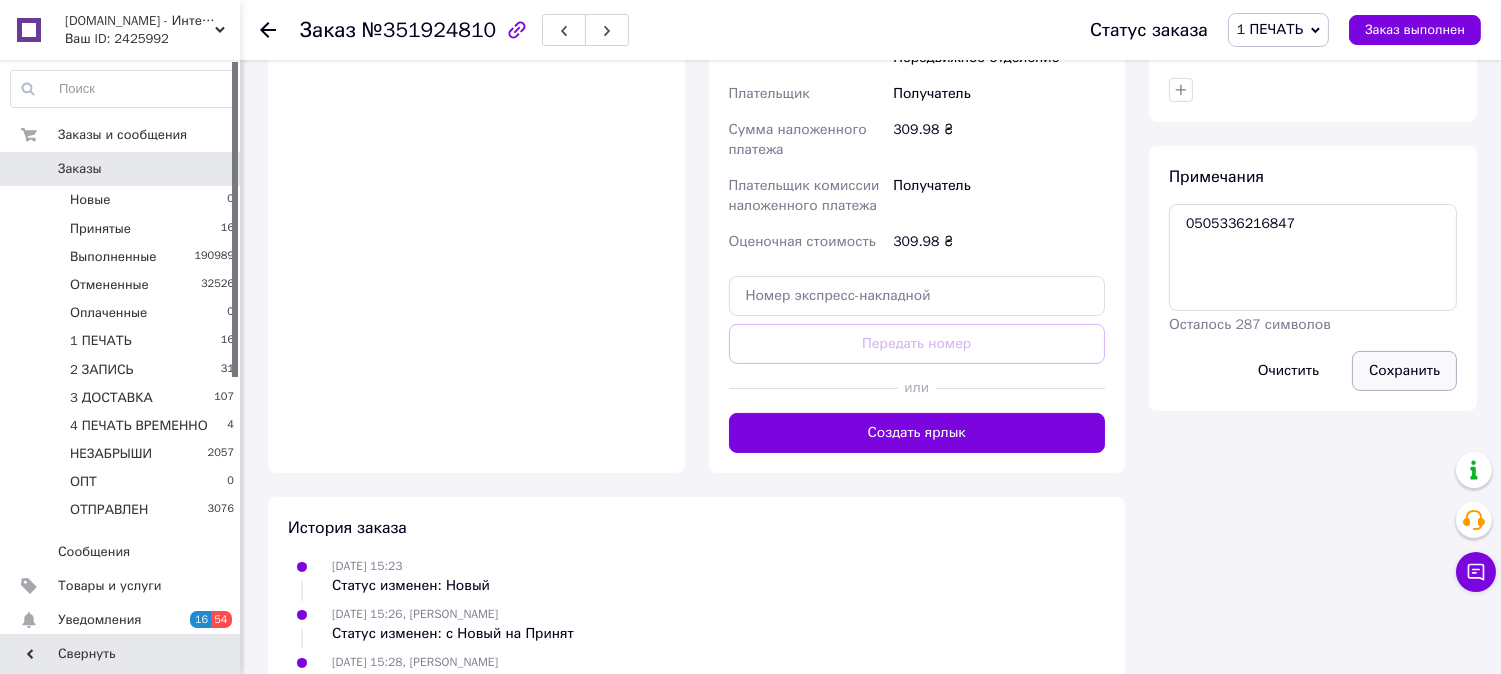 click on "Сохранить" at bounding box center [1404, 371] 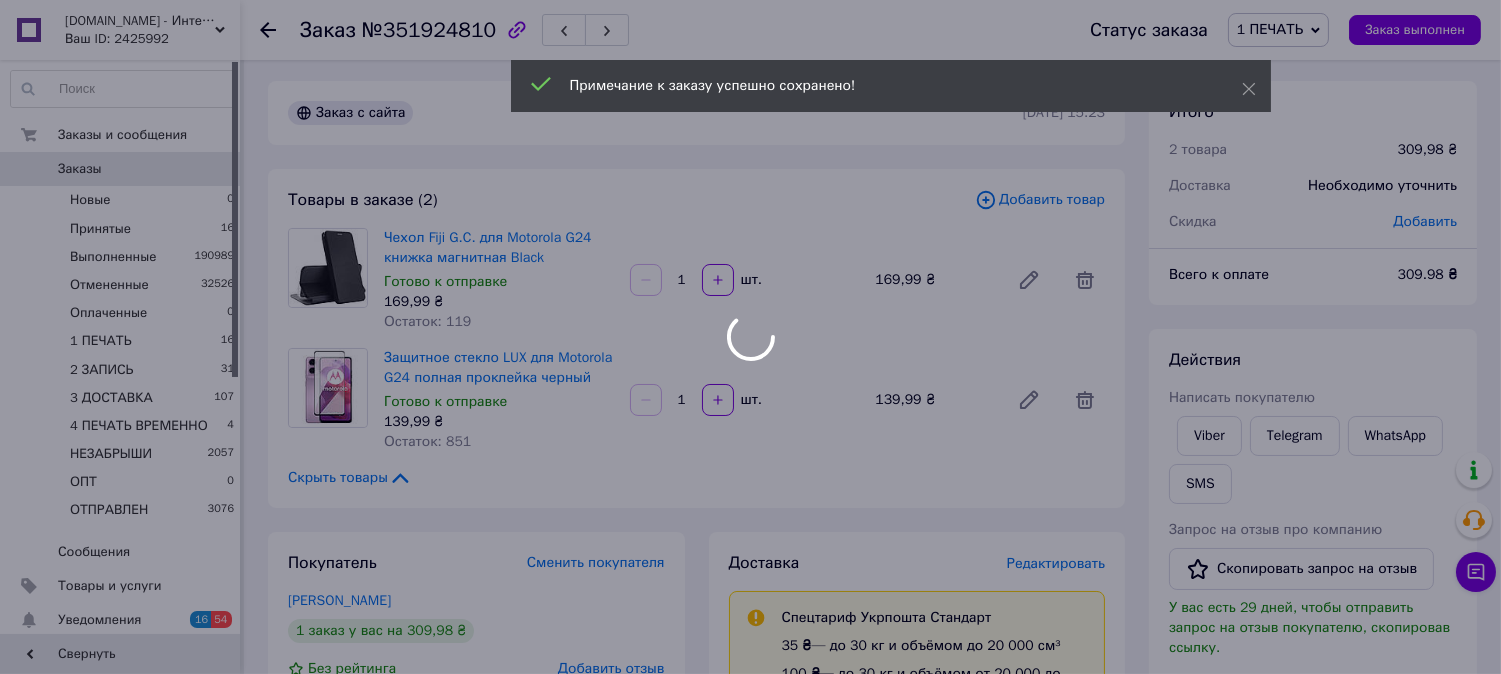 scroll, scrollTop: 0, scrollLeft: 0, axis: both 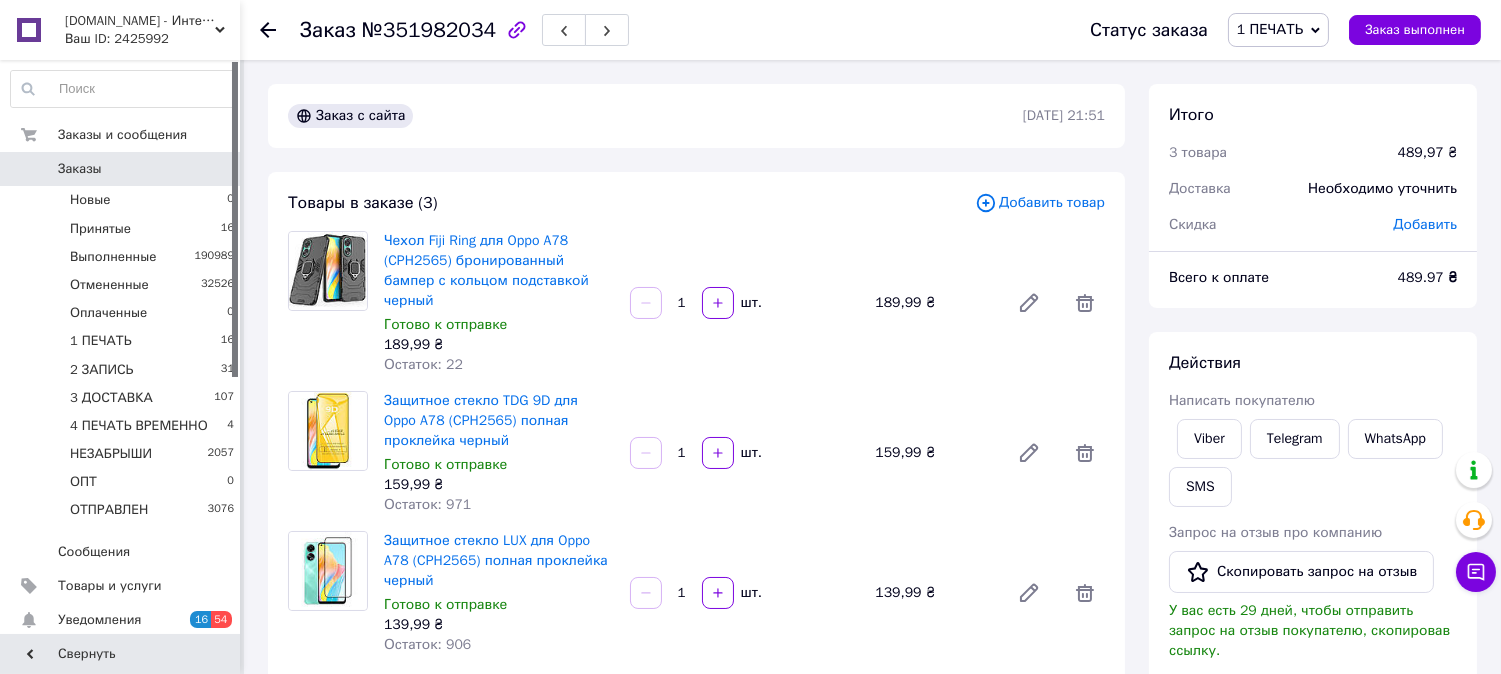 click on "№351982034" at bounding box center [429, 30] 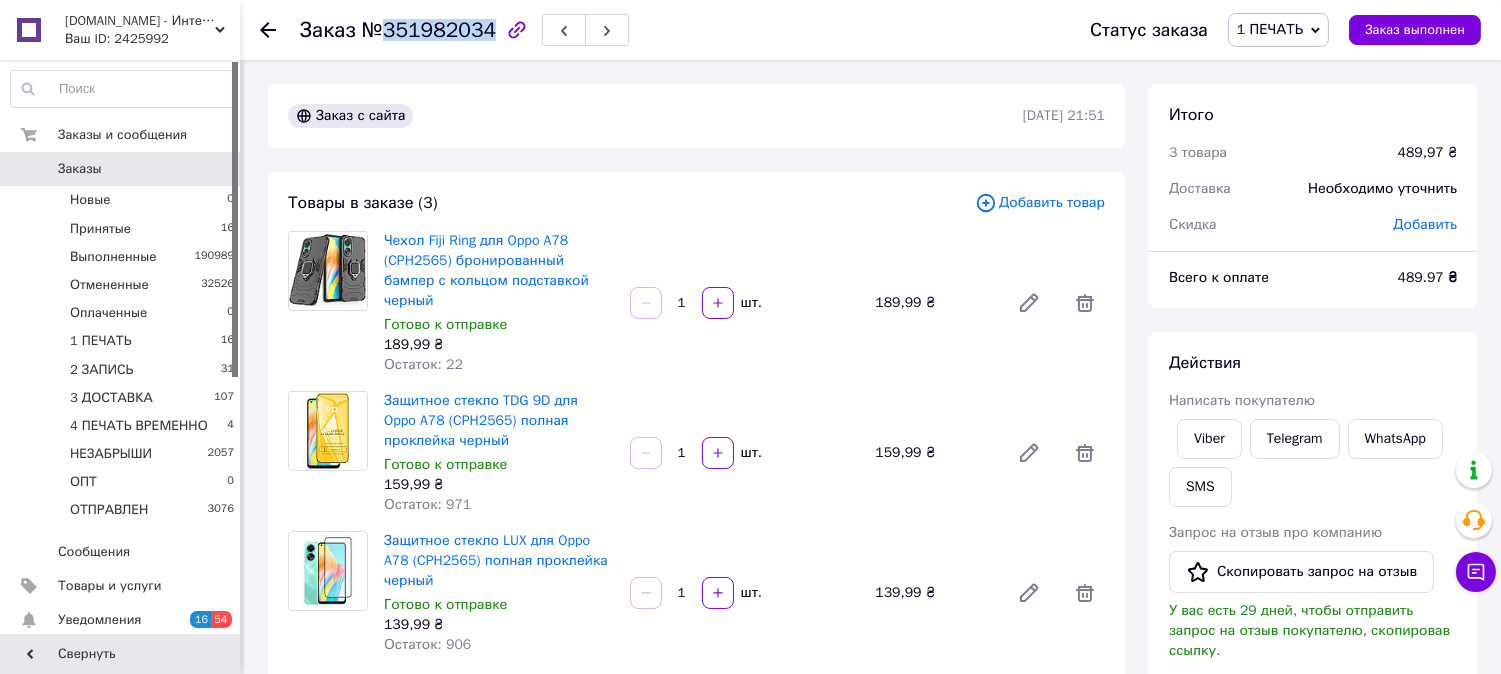 click on "№351982034" at bounding box center (429, 30) 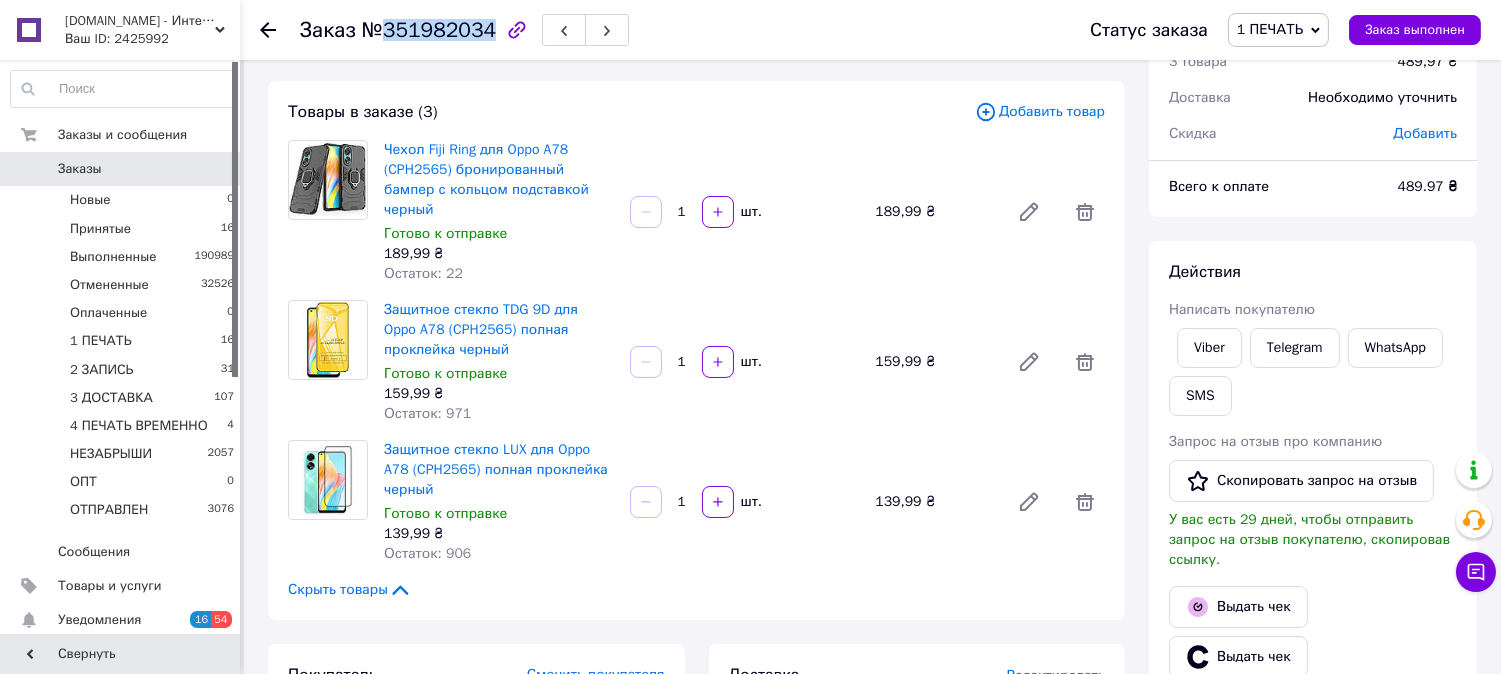 scroll, scrollTop: 36, scrollLeft: 0, axis: vertical 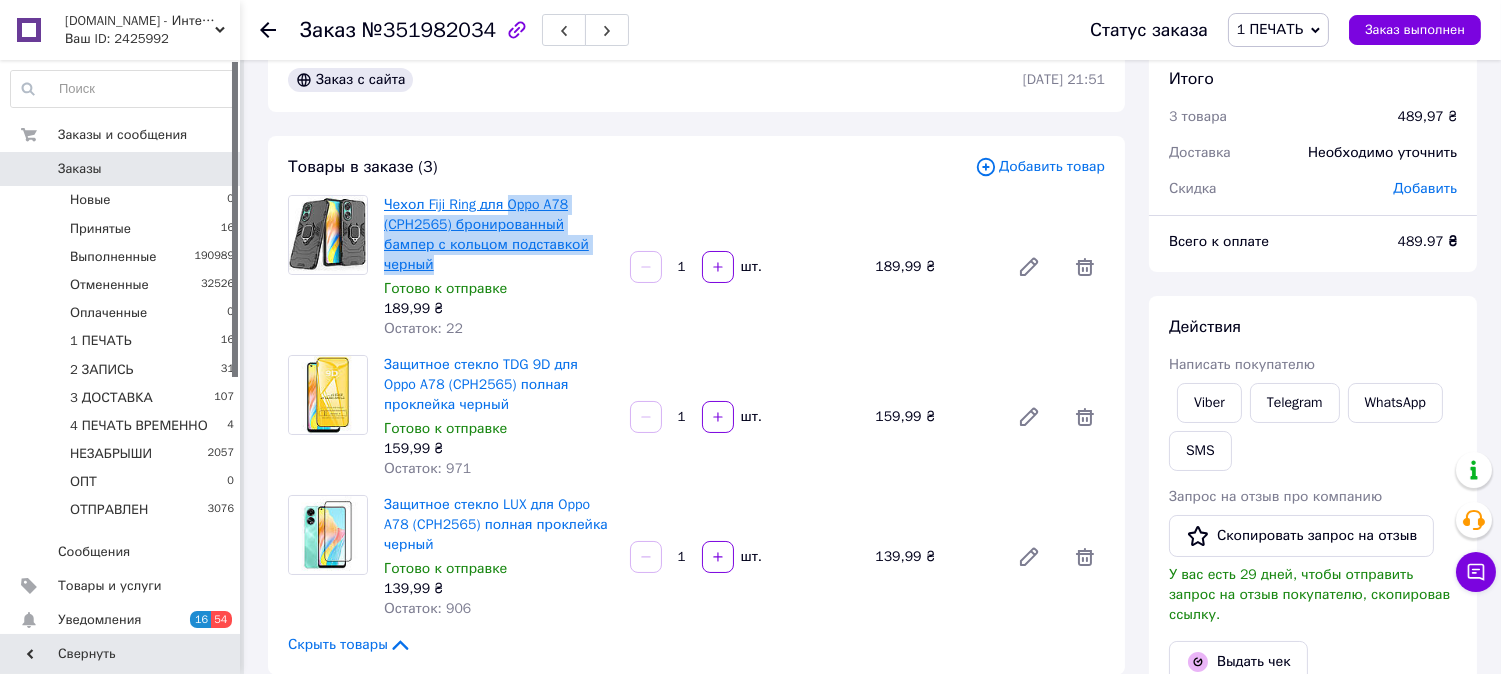 drag, startPoint x: 592, startPoint y: 243, endPoint x: 510, endPoint y: 203, distance: 91.235954 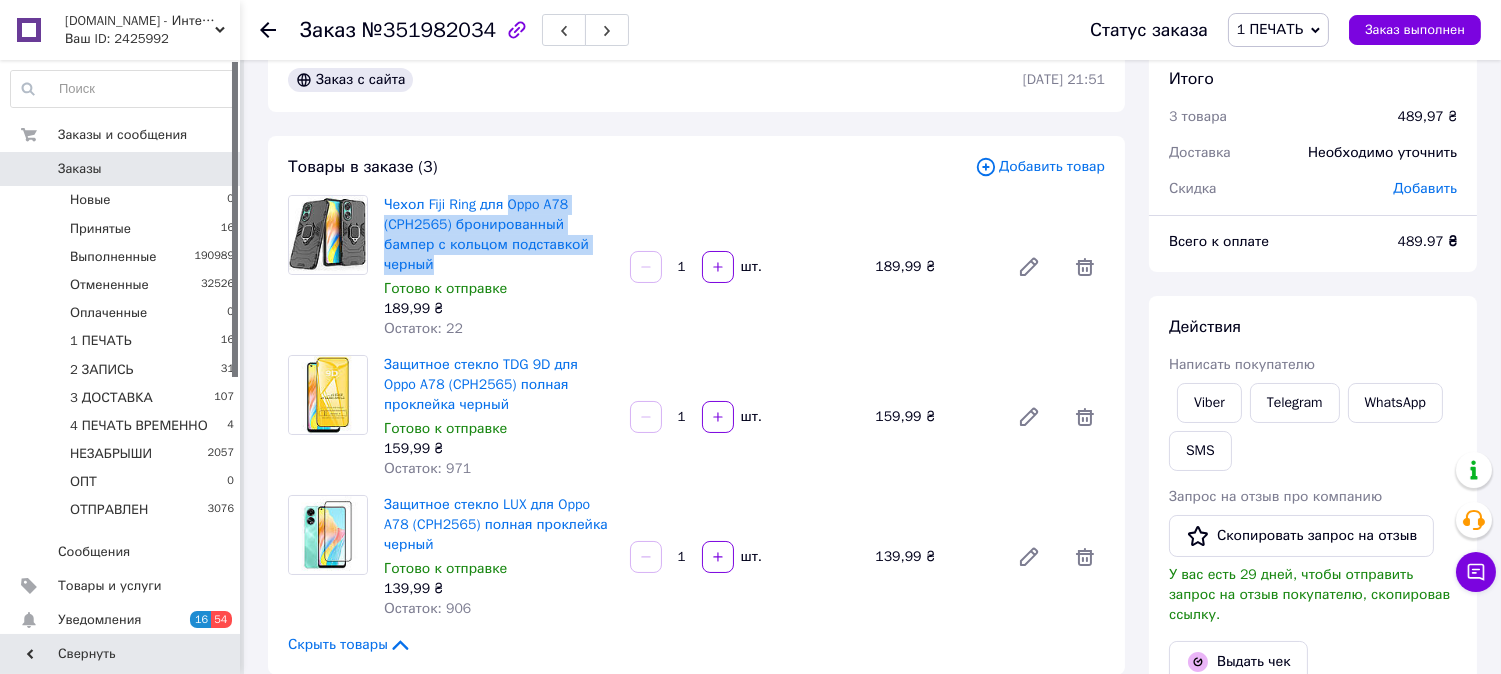 copy on "Oppo A78 (CPH2565) бронированный бампер с кольцом подставкой черный" 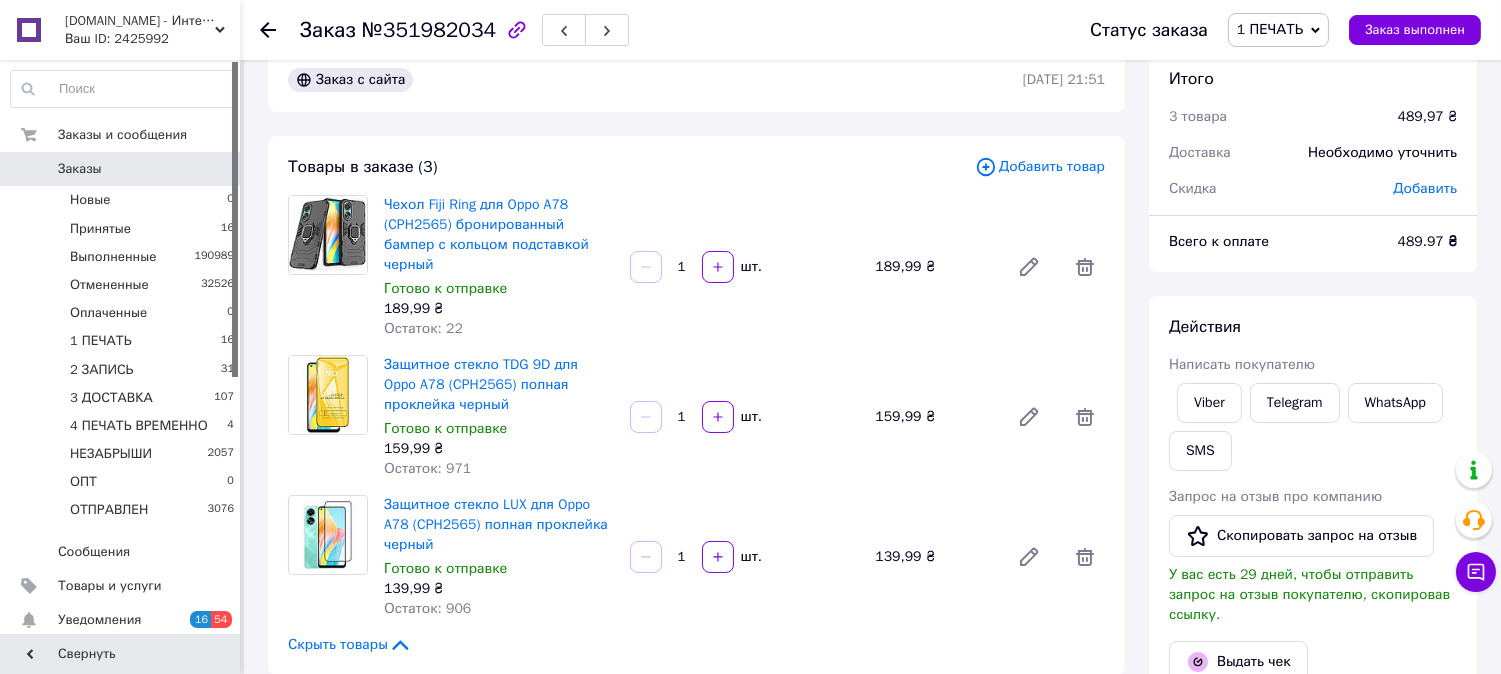 click on "Готово к отправке" at bounding box center [499, 289] 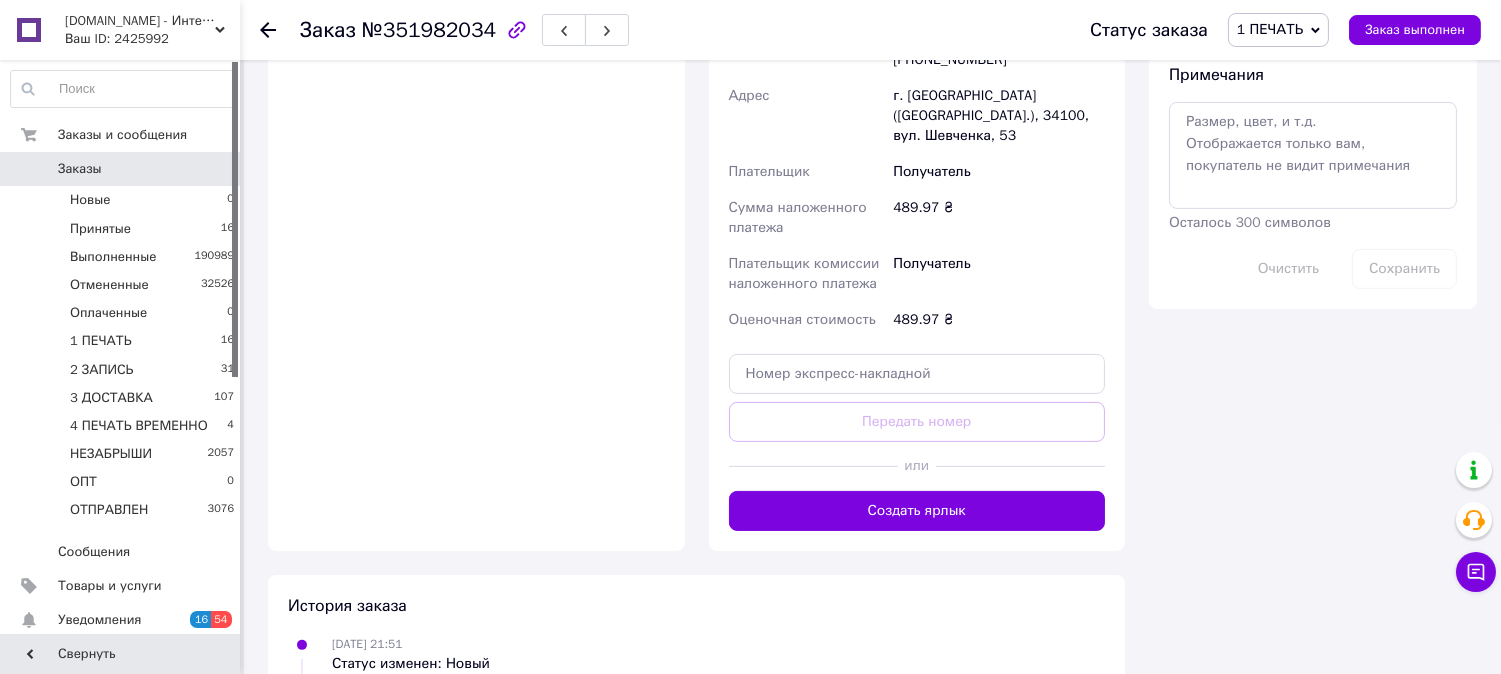 scroll, scrollTop: 1111, scrollLeft: 0, axis: vertical 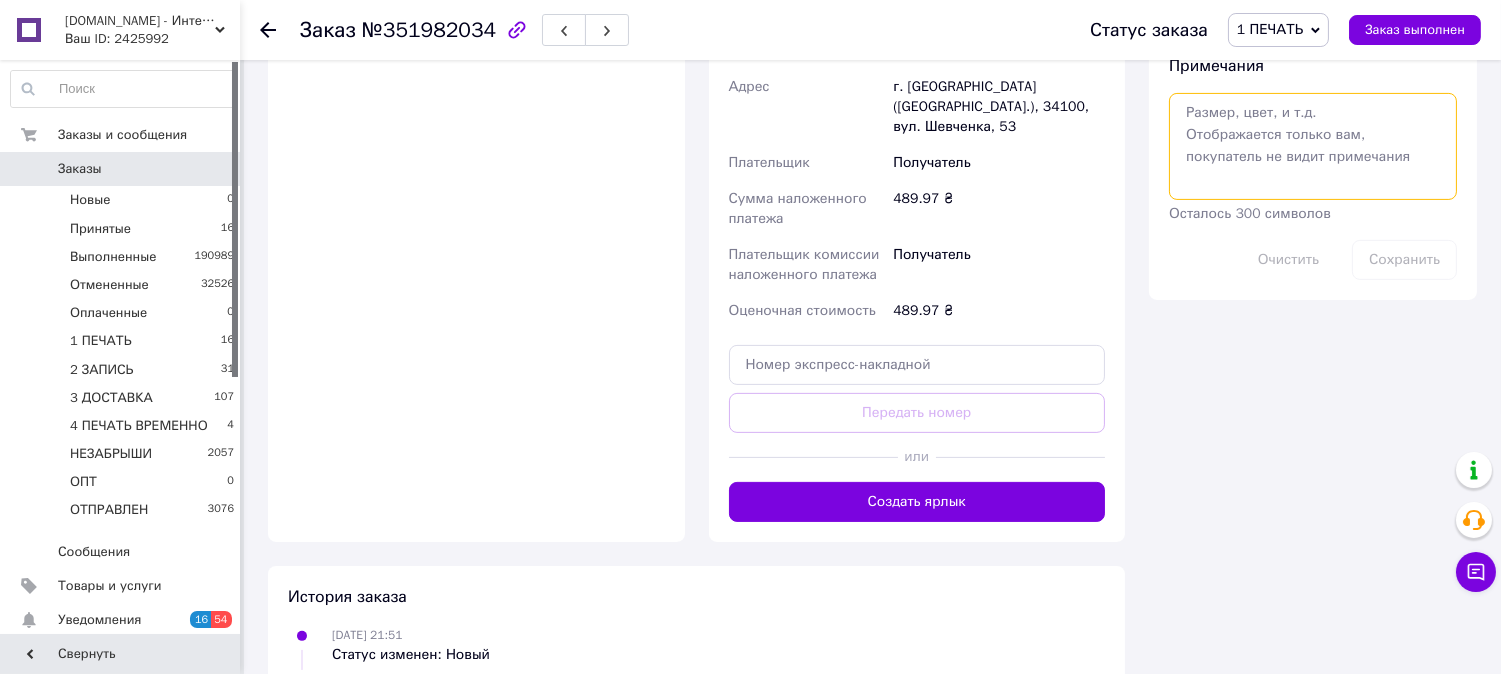 click at bounding box center [1313, 146] 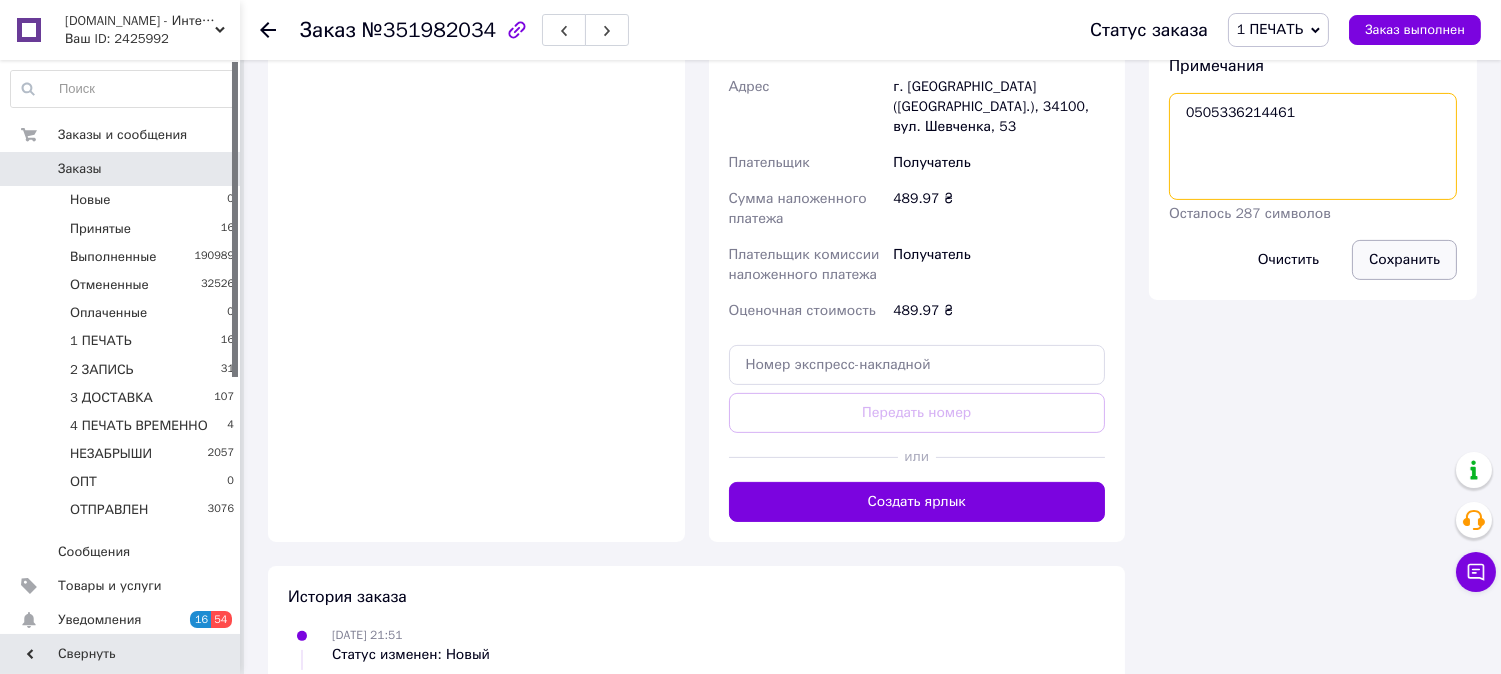 type on "0505336214461" 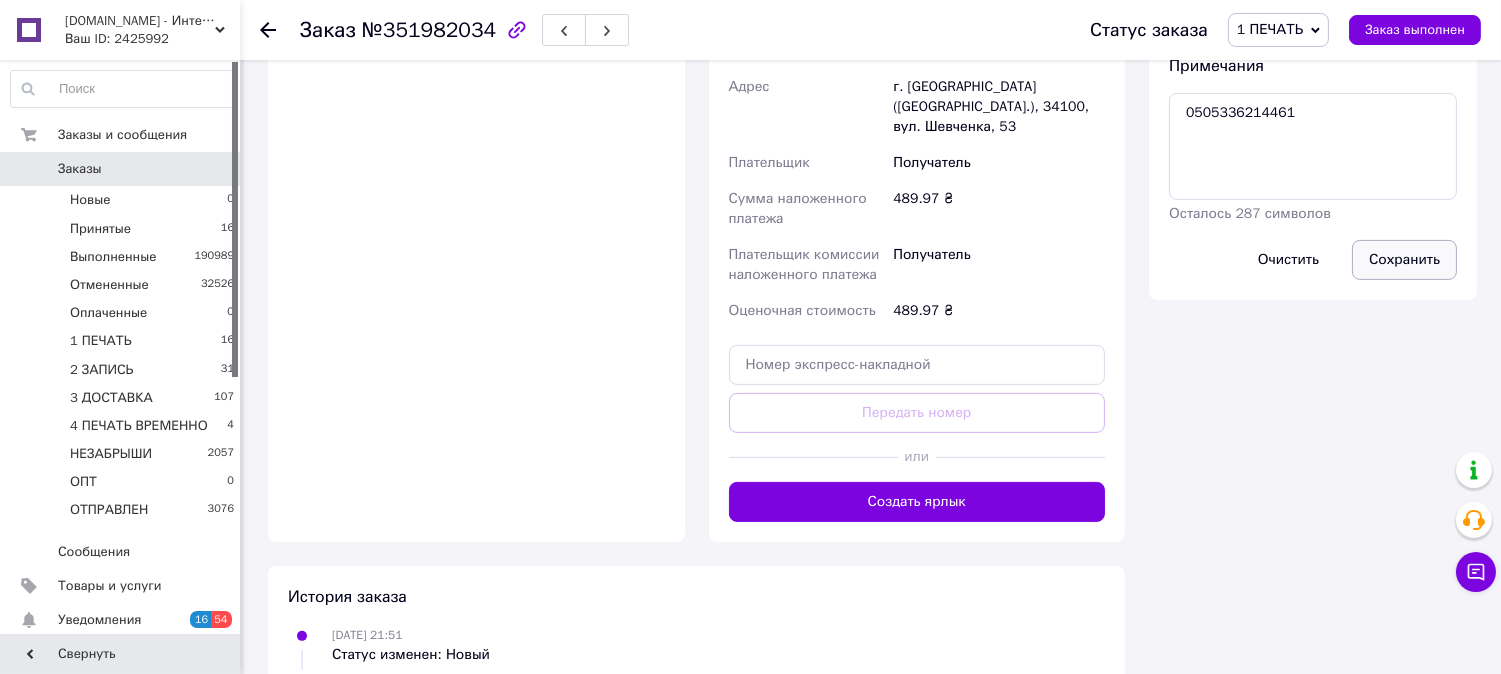 click on "Сохранить" at bounding box center [1404, 260] 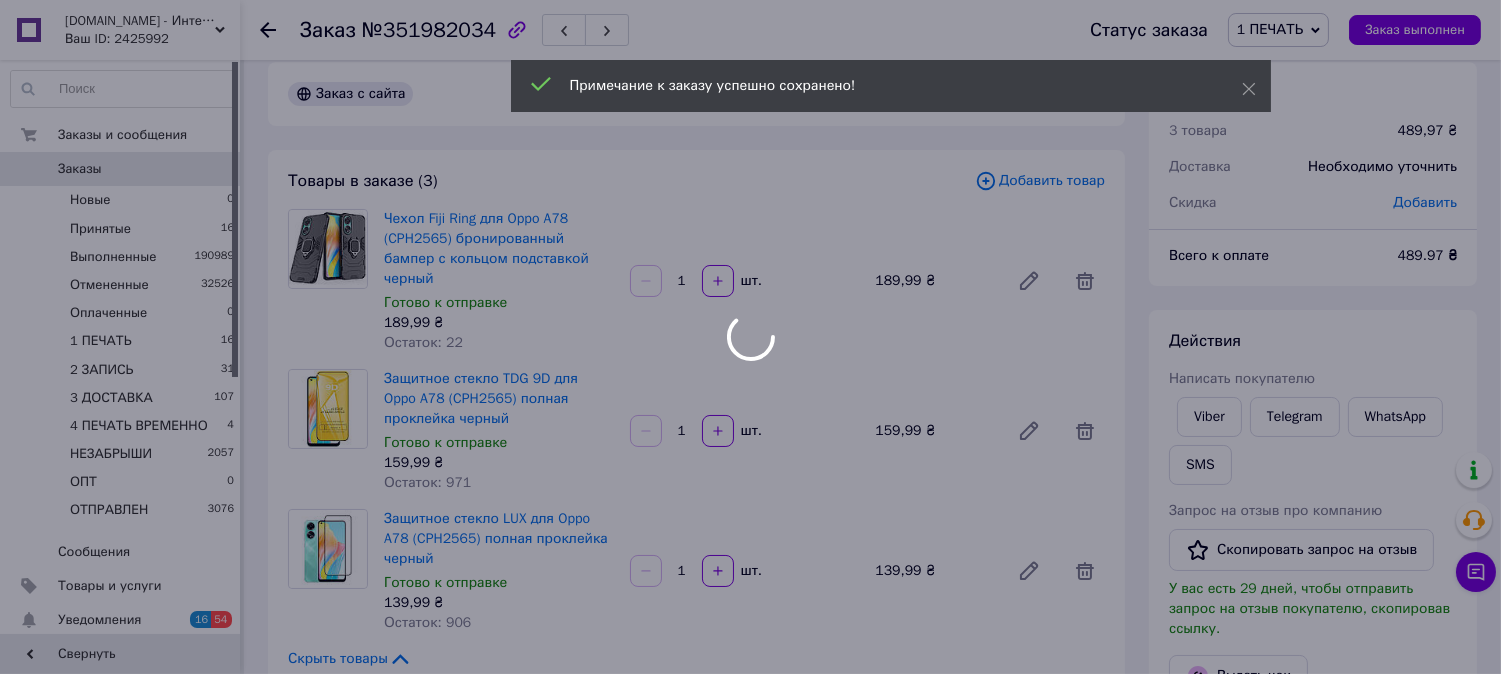 scroll, scrollTop: 0, scrollLeft: 0, axis: both 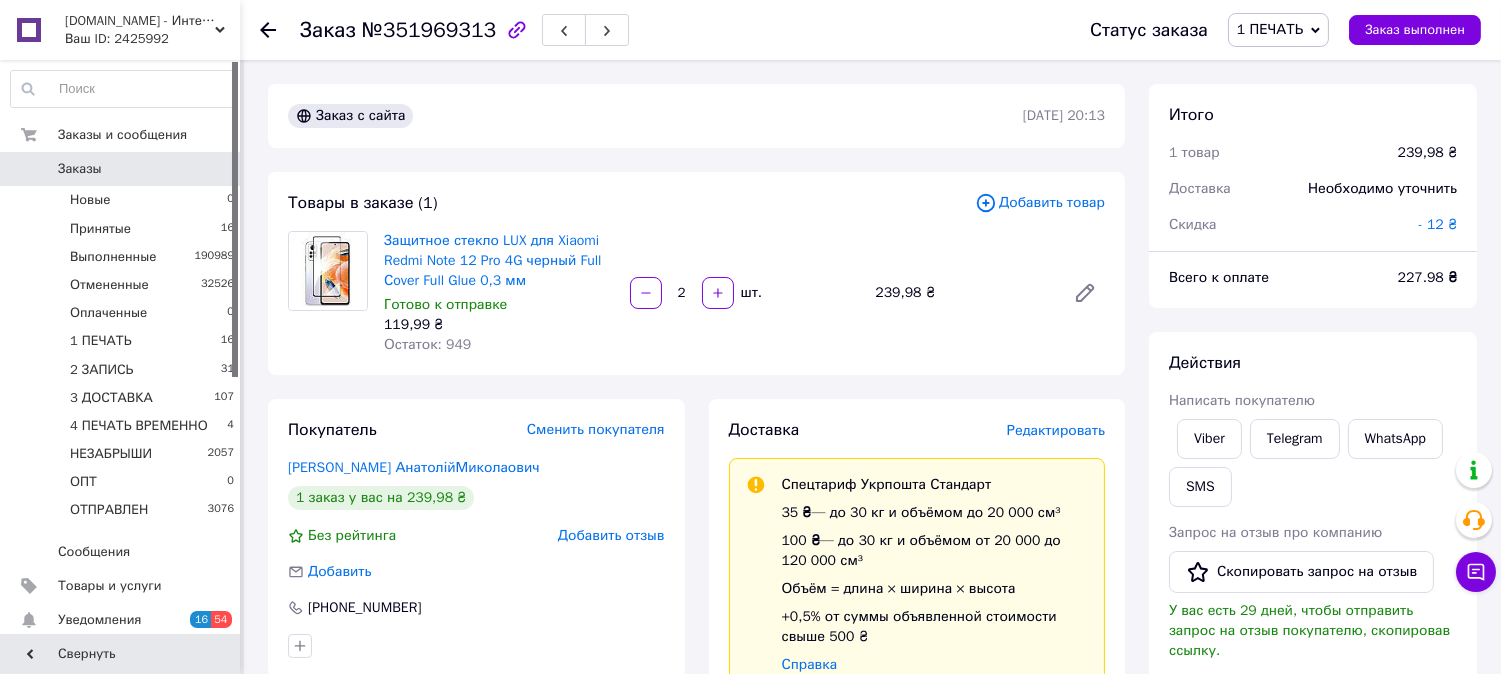 click on "№351969313" at bounding box center [429, 30] 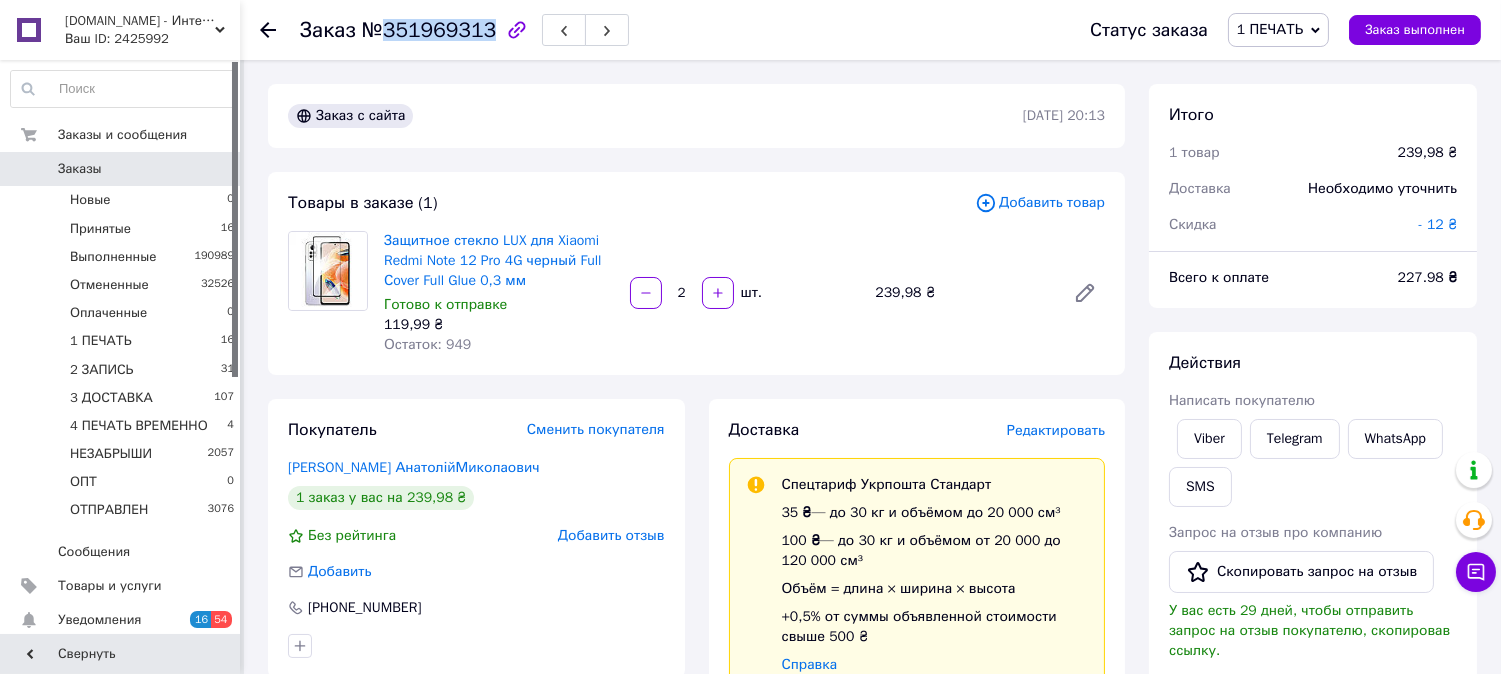 click on "№351969313" at bounding box center [429, 30] 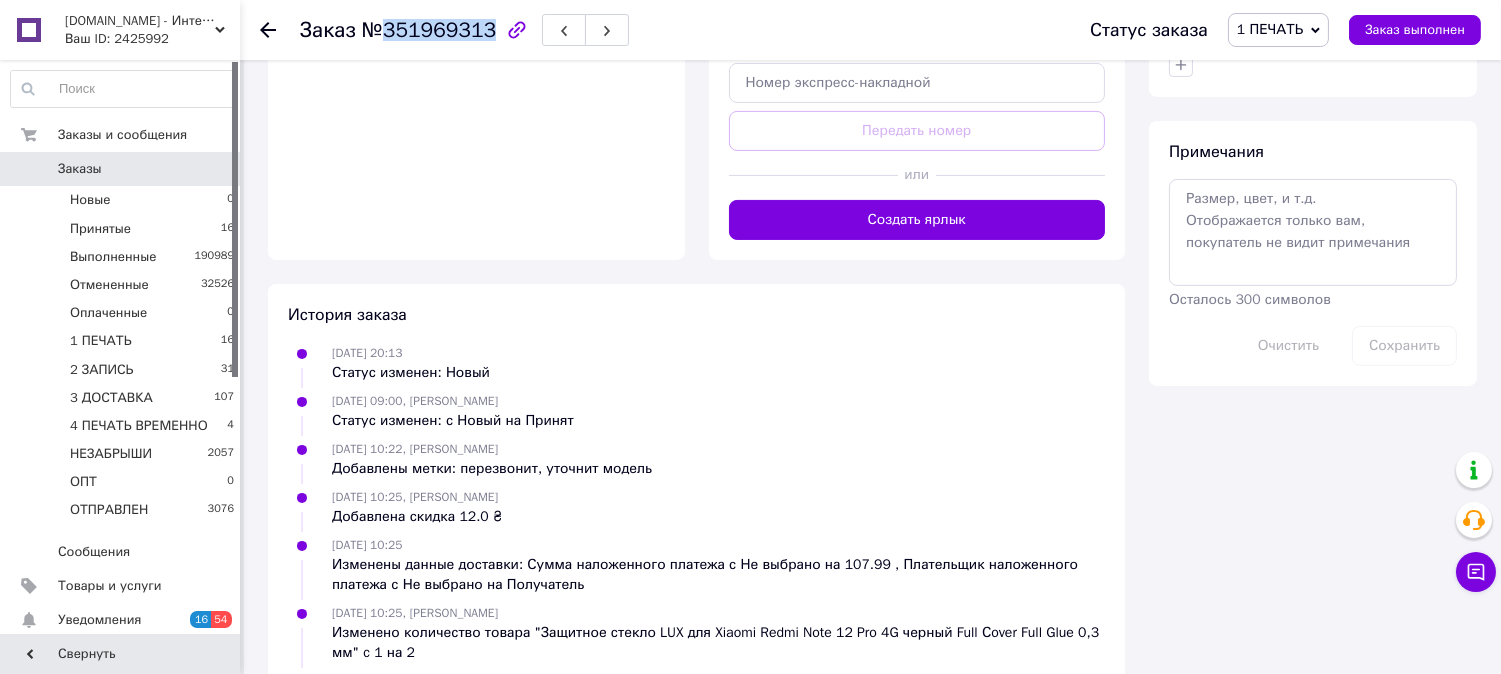 scroll, scrollTop: 1074, scrollLeft: 0, axis: vertical 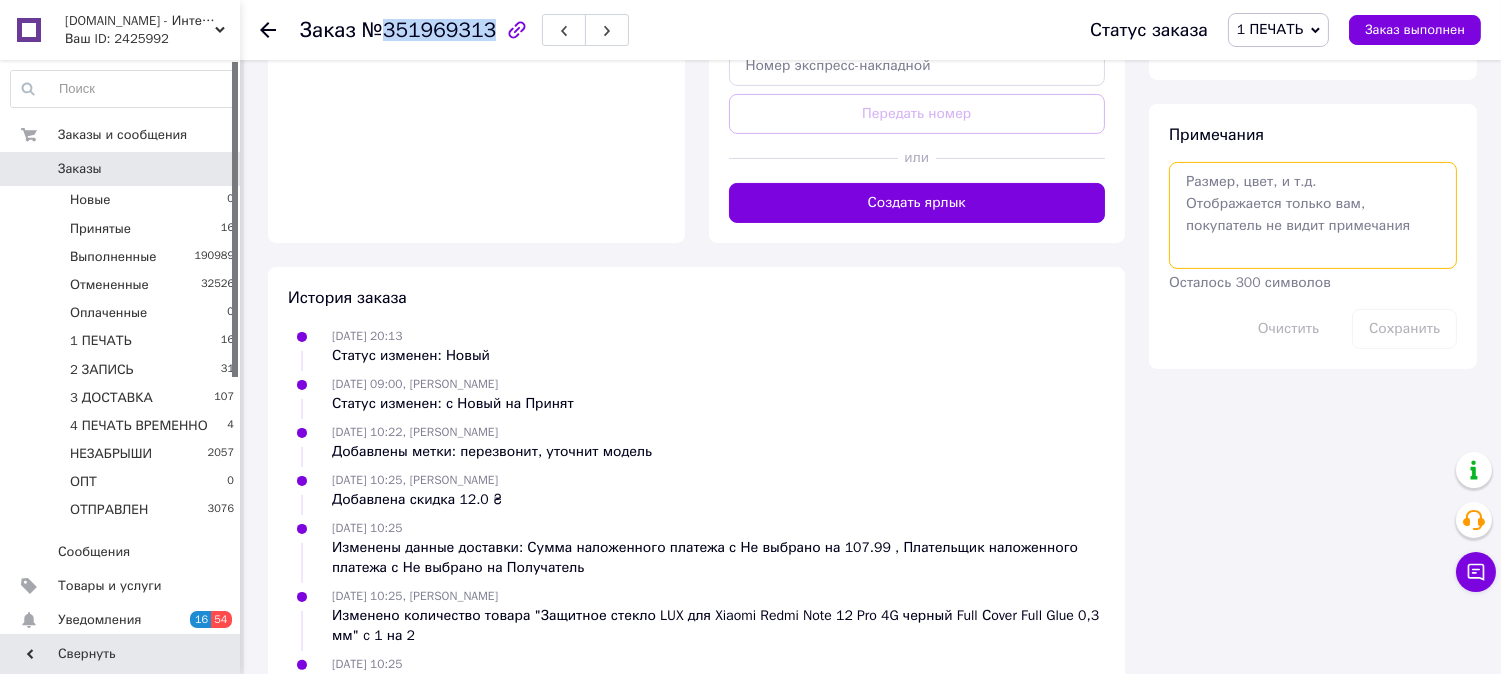 click at bounding box center (1313, 215) 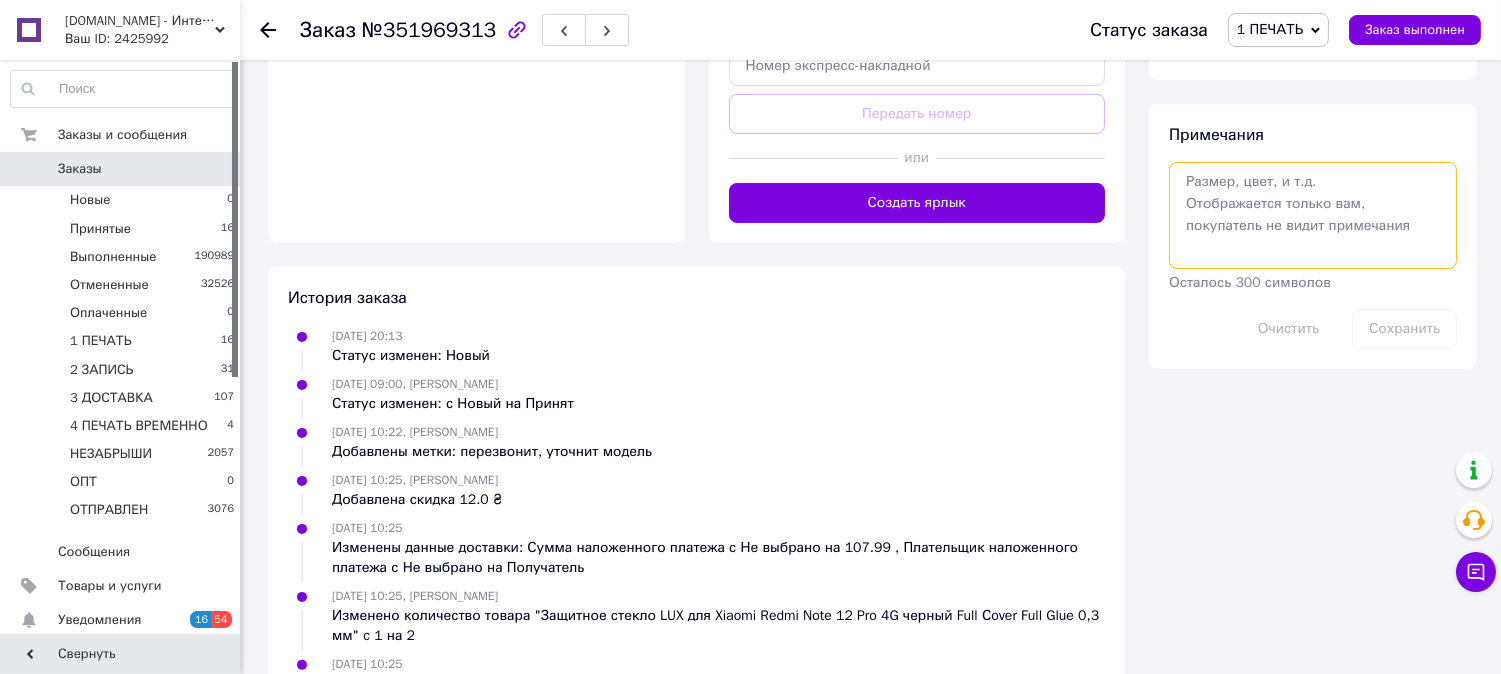 paste on "0505336215123" 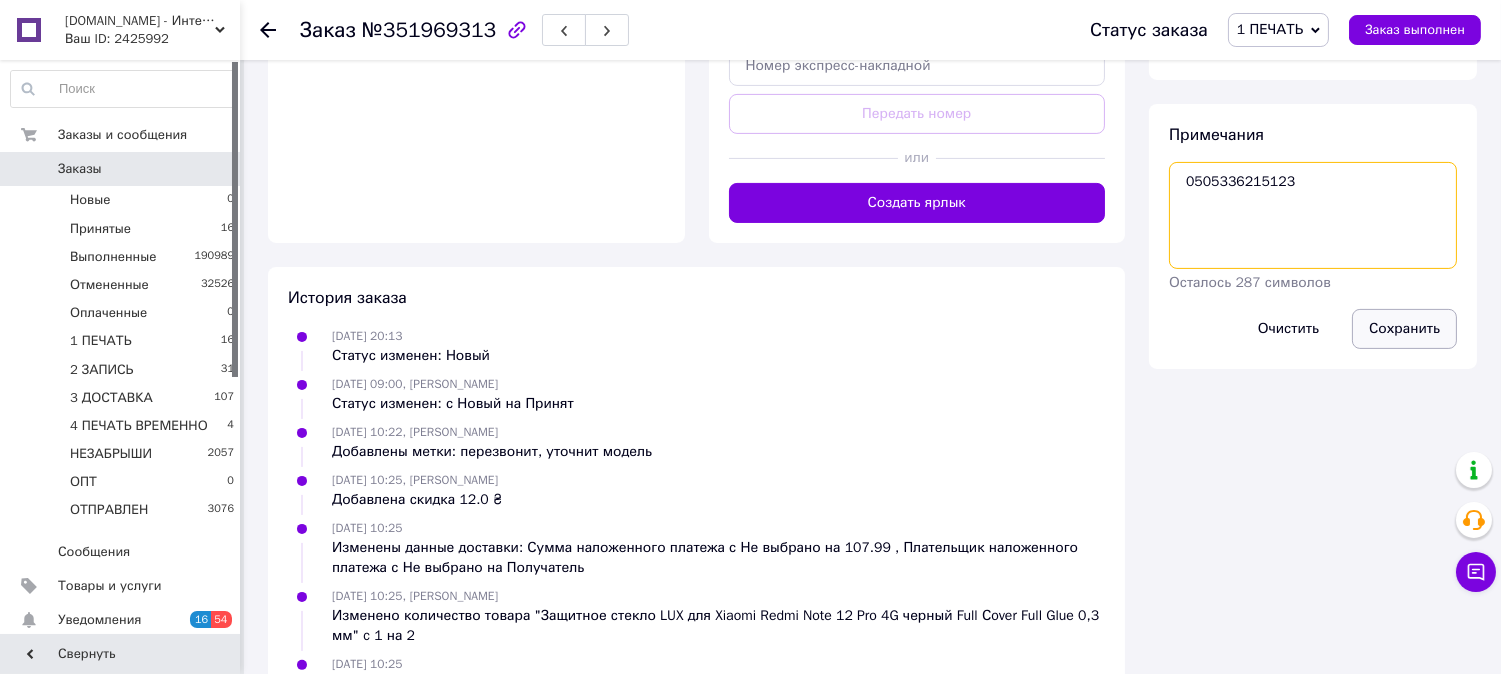 type on "0505336215123" 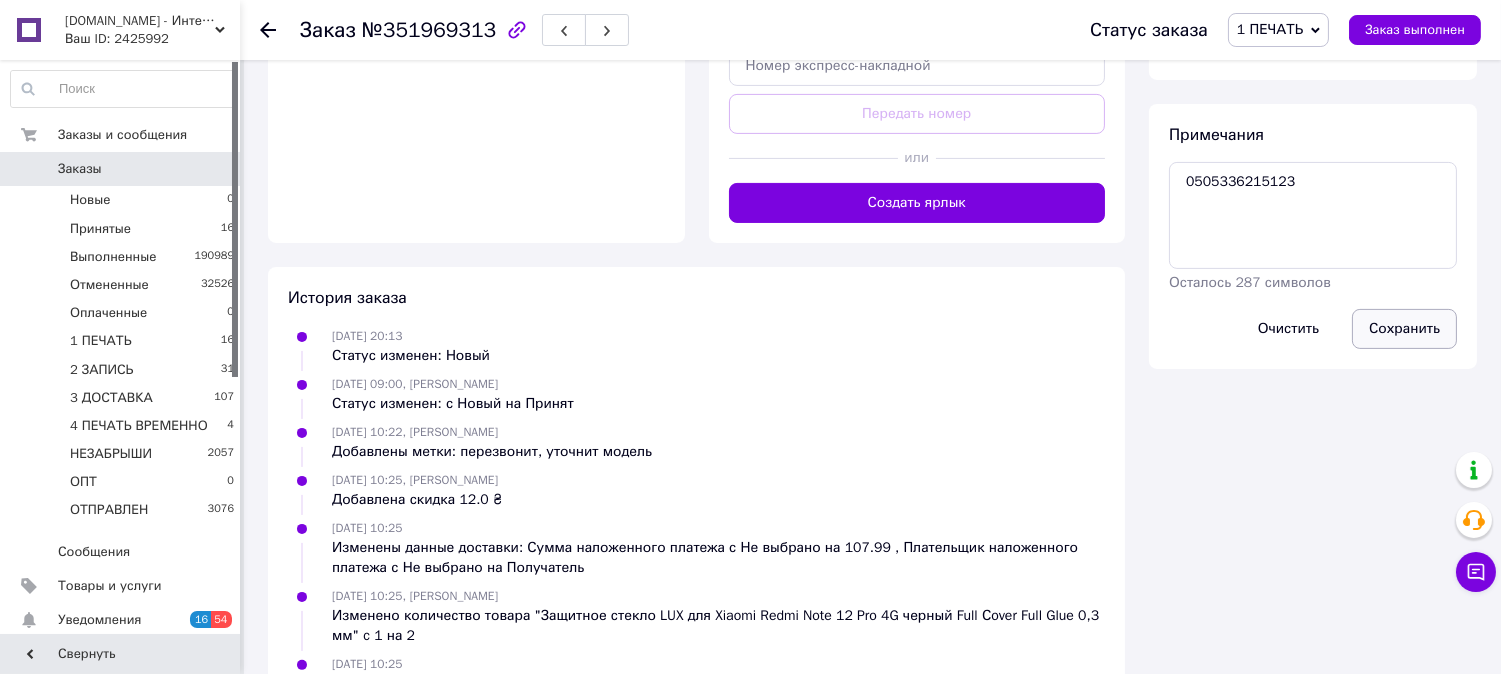click on "Сохранить" at bounding box center (1404, 329) 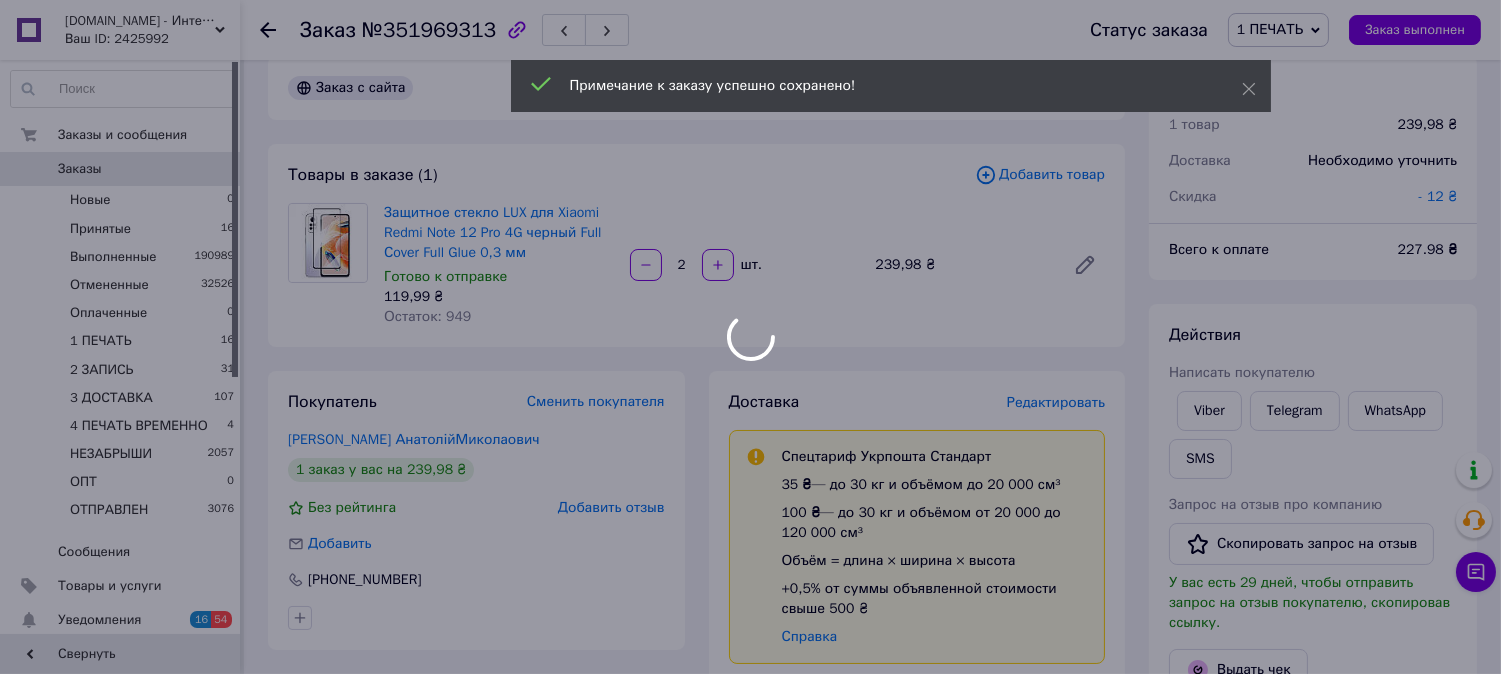 scroll, scrollTop: 0, scrollLeft: 0, axis: both 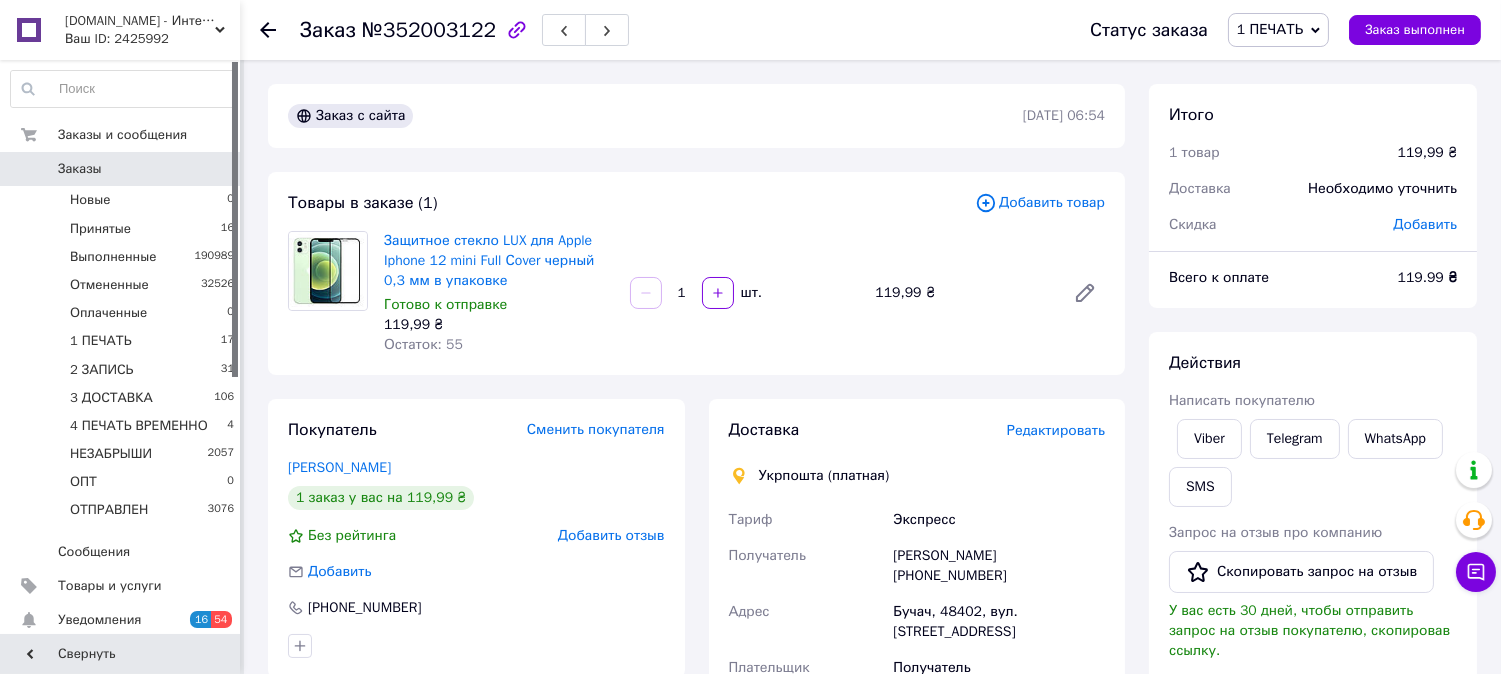 click on "№352003122" at bounding box center (429, 30) 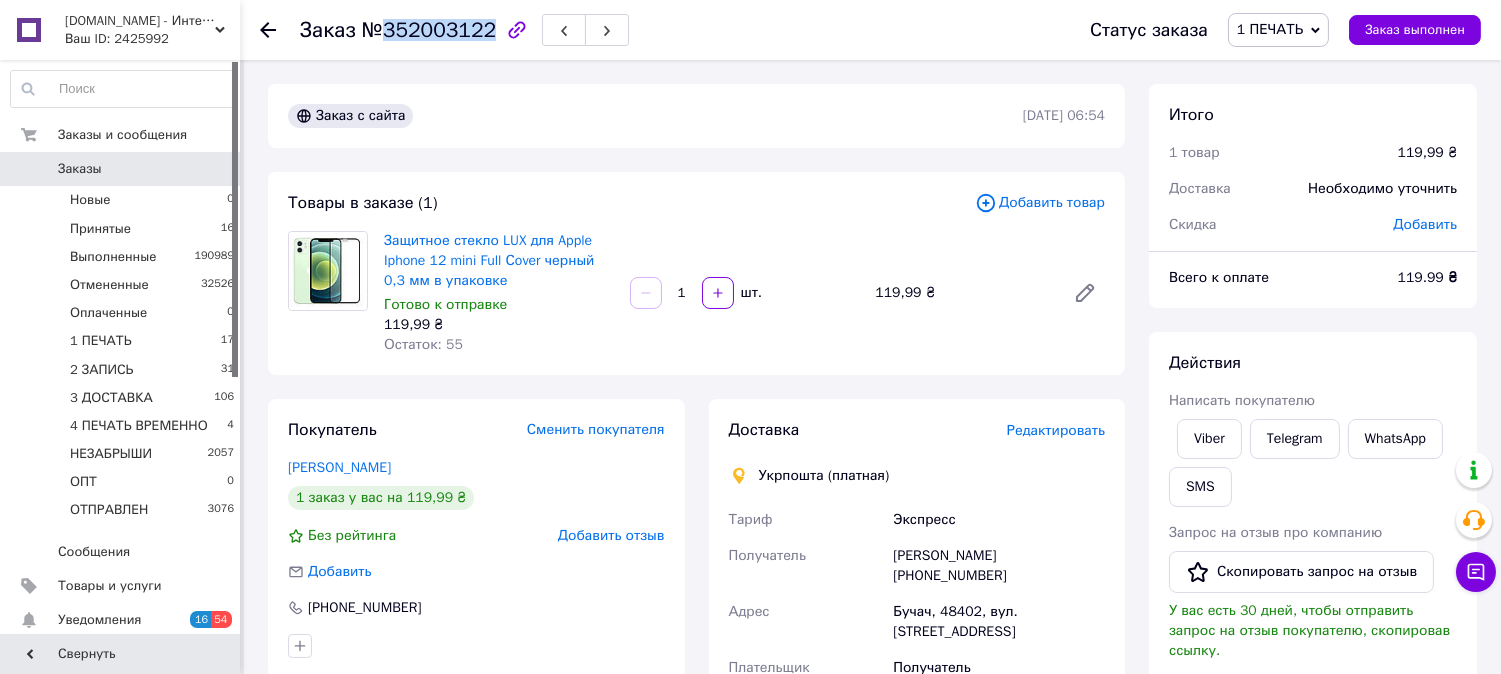 click on "№352003122" at bounding box center [429, 30] 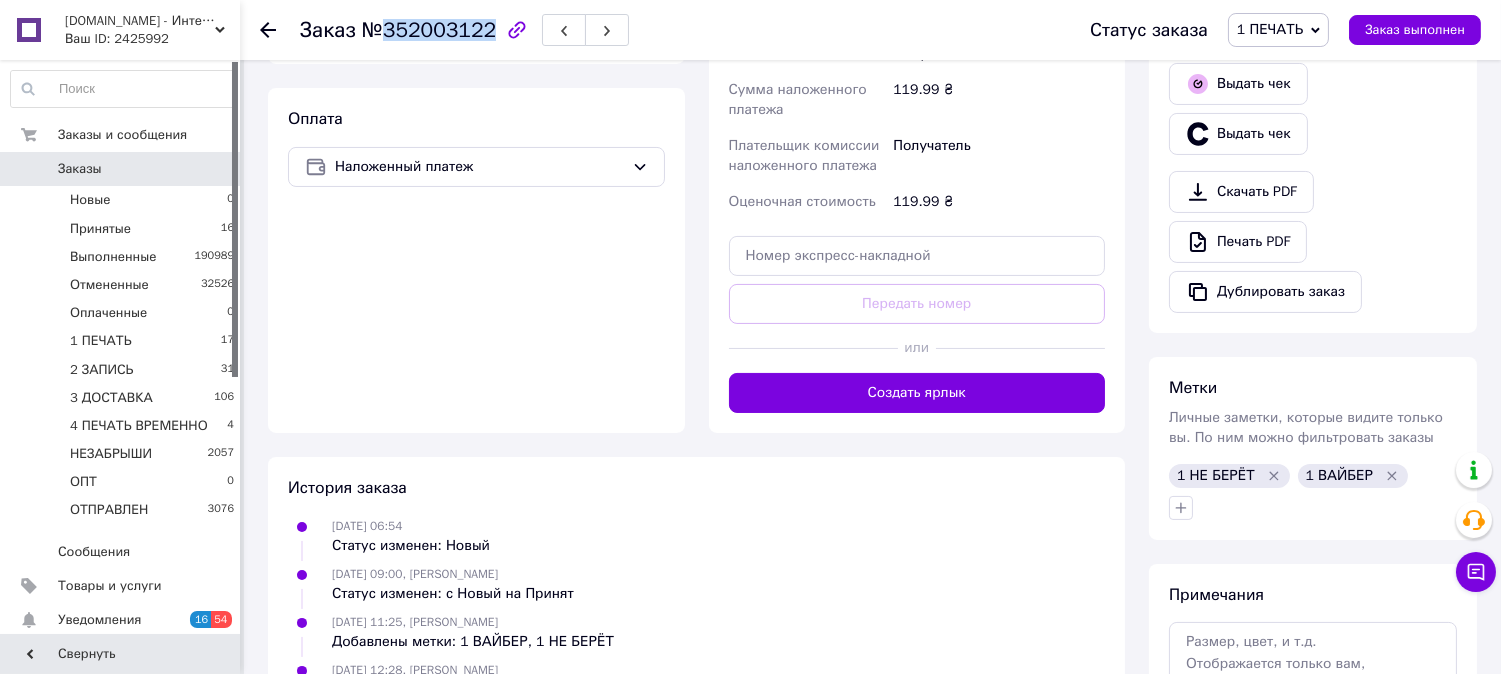 scroll, scrollTop: 773, scrollLeft: 0, axis: vertical 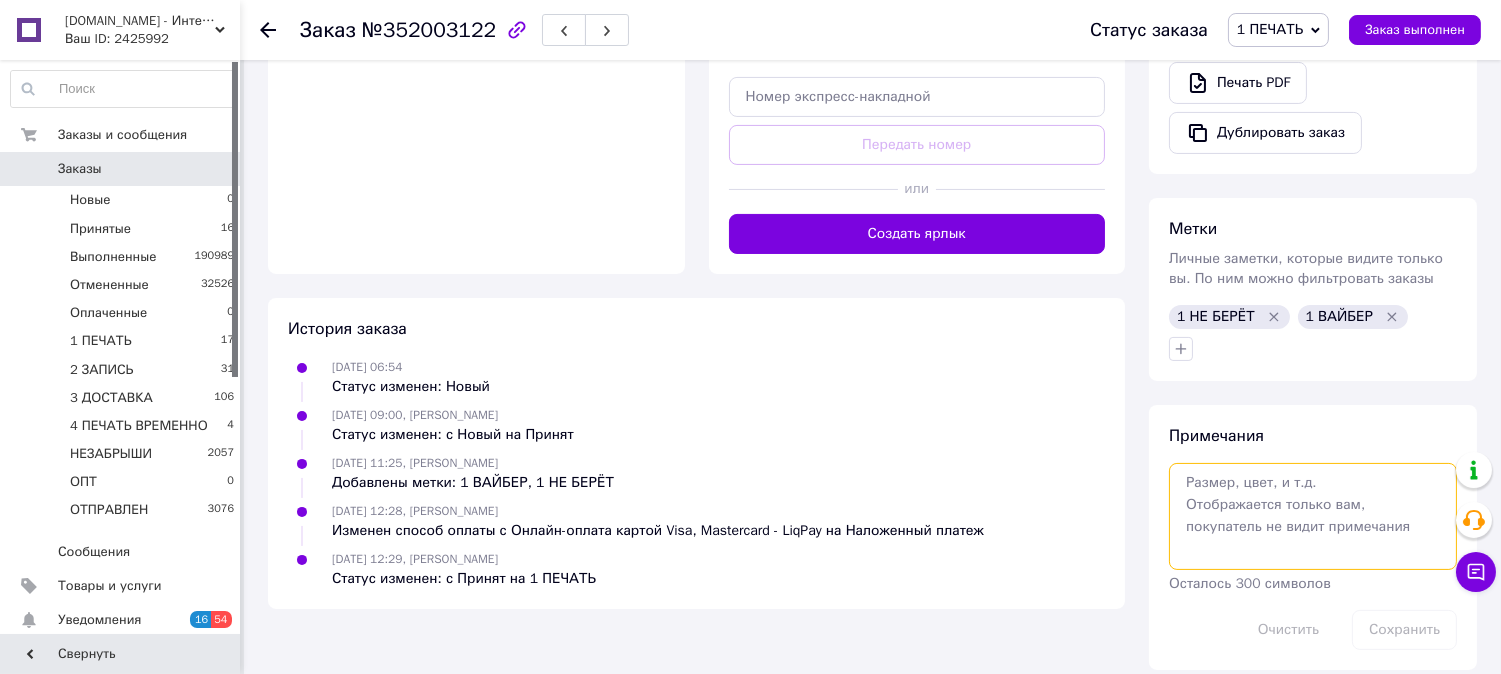click at bounding box center [1313, 516] 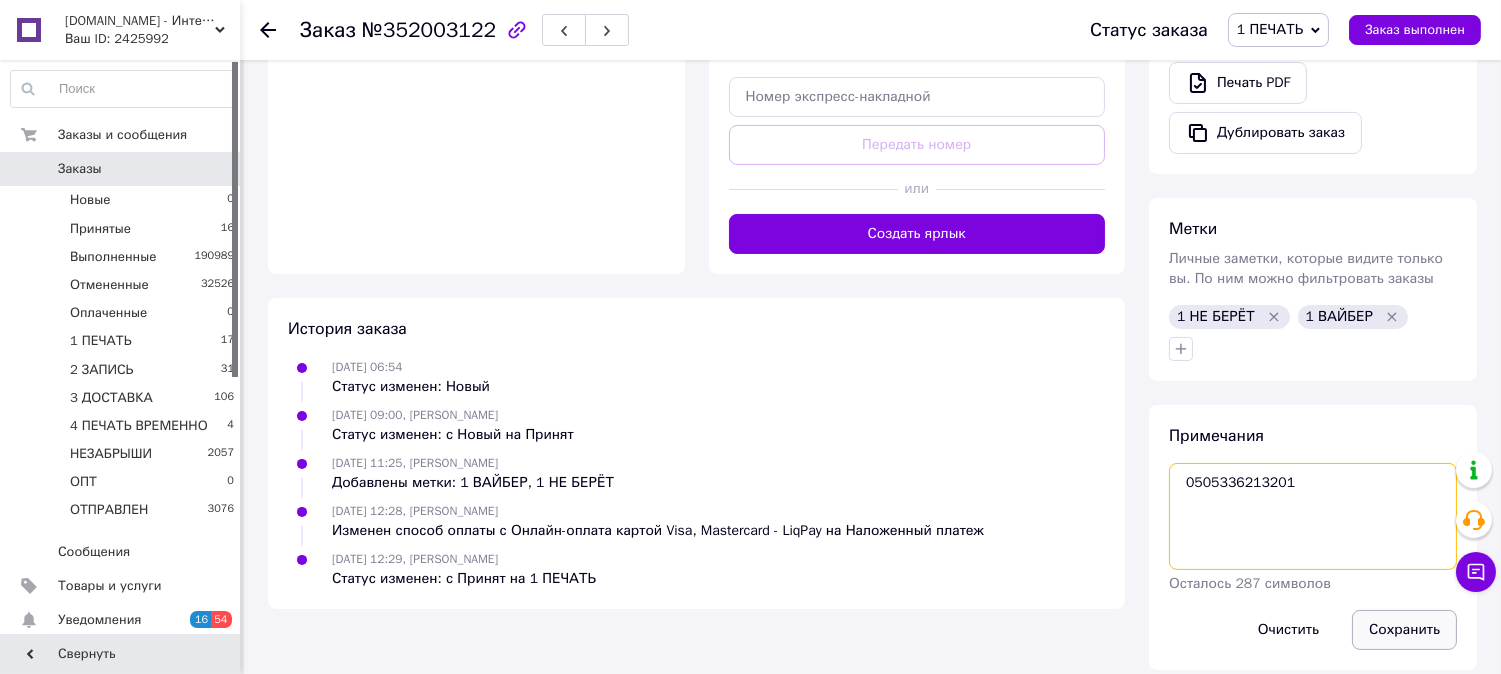 type on "0505336213201" 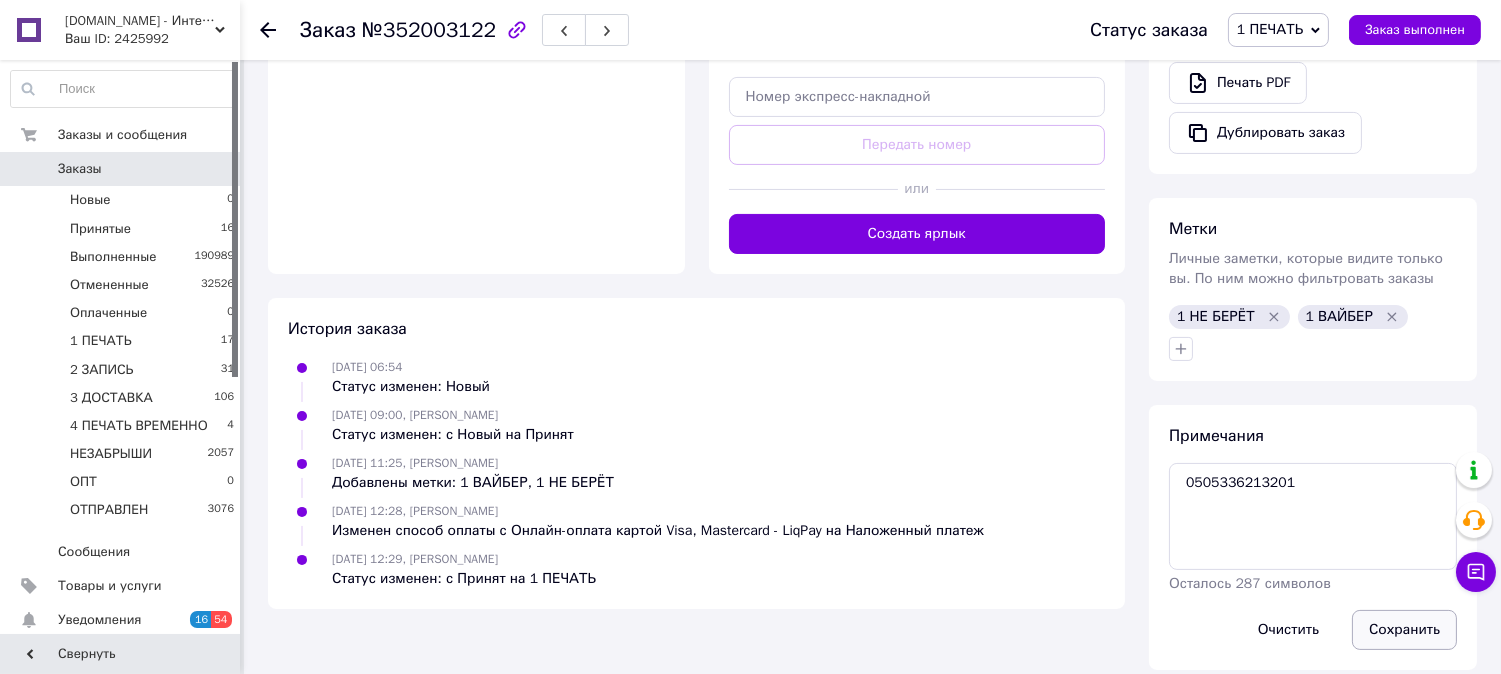click on "Сохранить" at bounding box center (1404, 630) 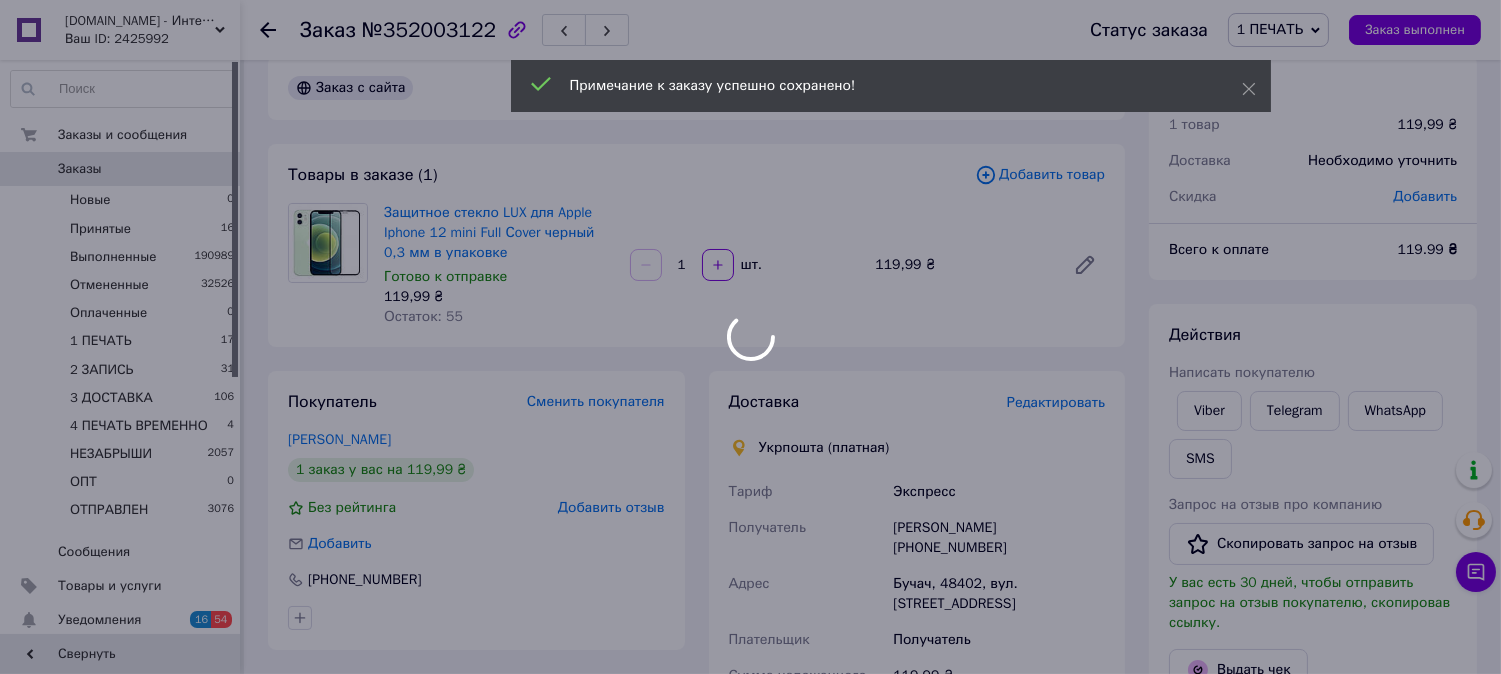 scroll, scrollTop: 0, scrollLeft: 0, axis: both 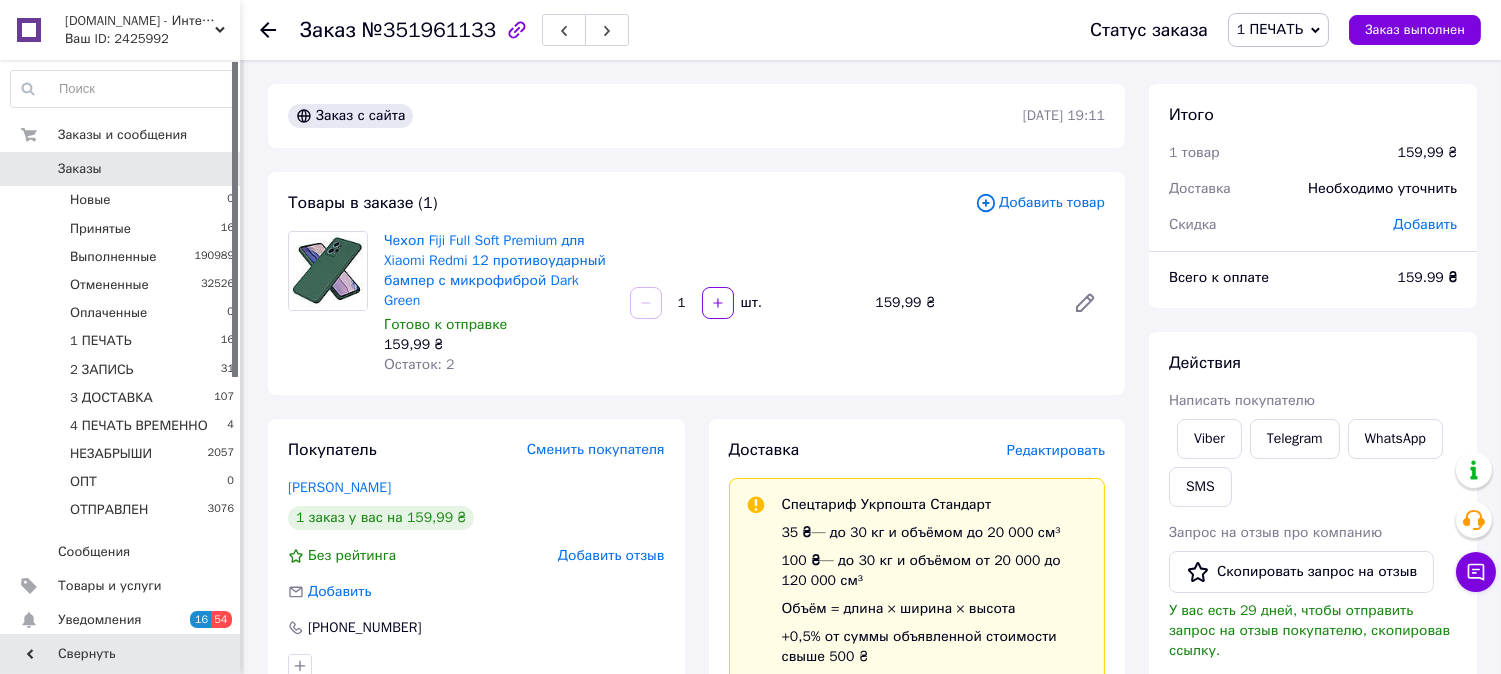 click on "№351961133" at bounding box center [429, 30] 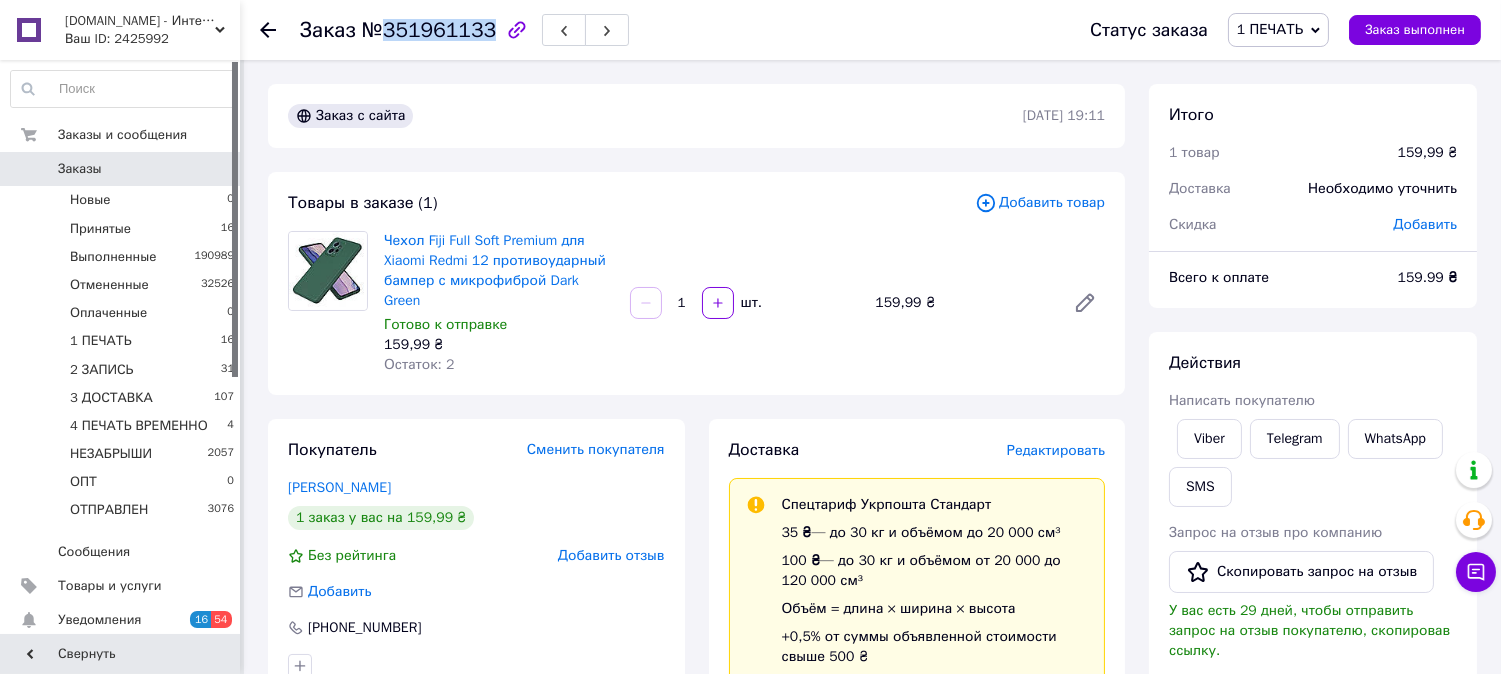 click on "№351961133" at bounding box center (429, 30) 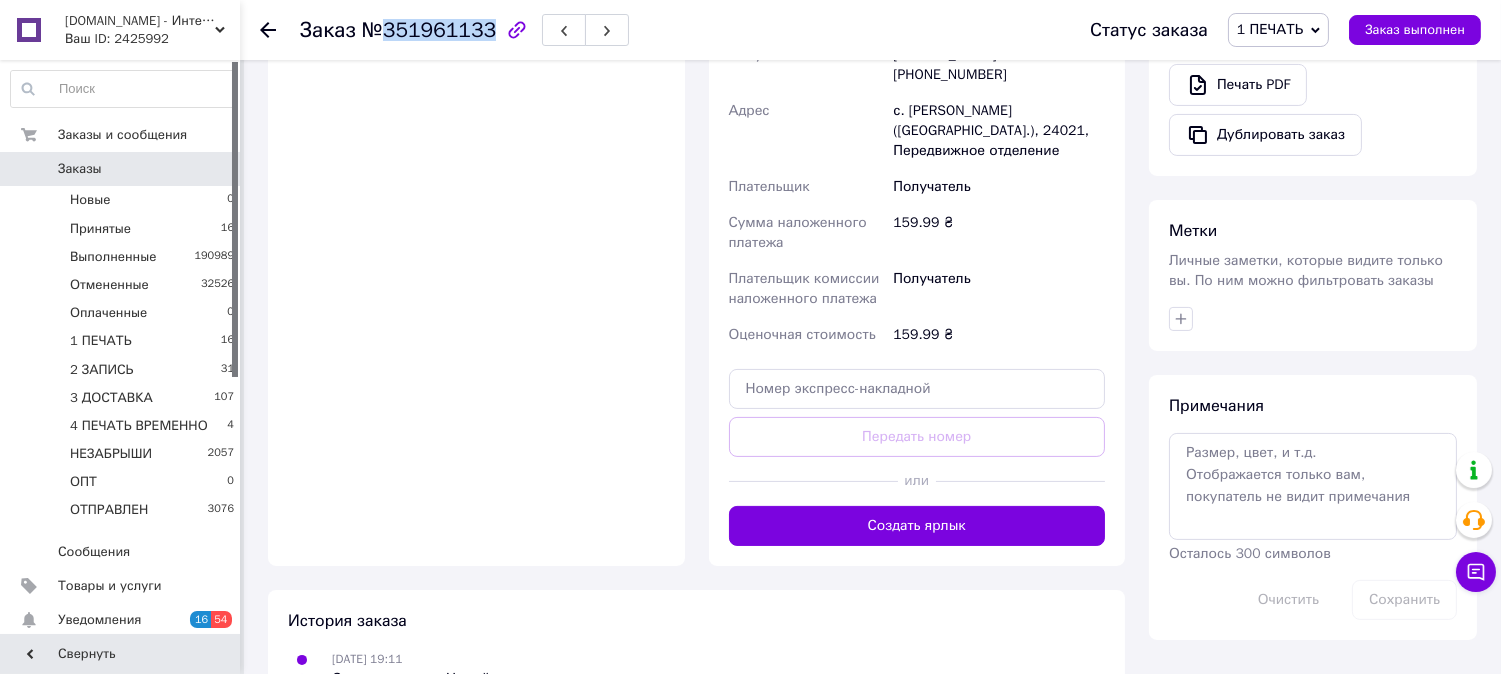 scroll, scrollTop: 885, scrollLeft: 0, axis: vertical 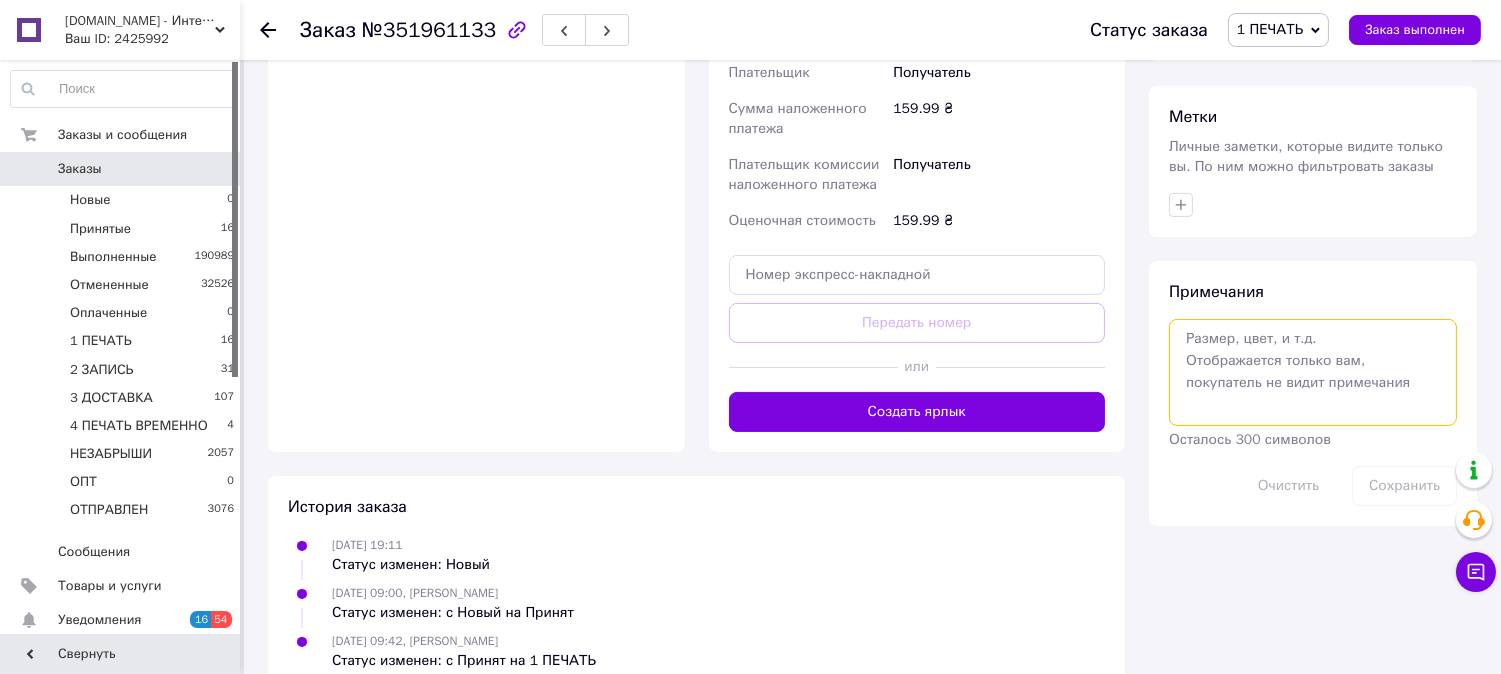 drag, startPoint x: 1290, startPoint y: 316, endPoint x: 1298, endPoint y: 342, distance: 27.202942 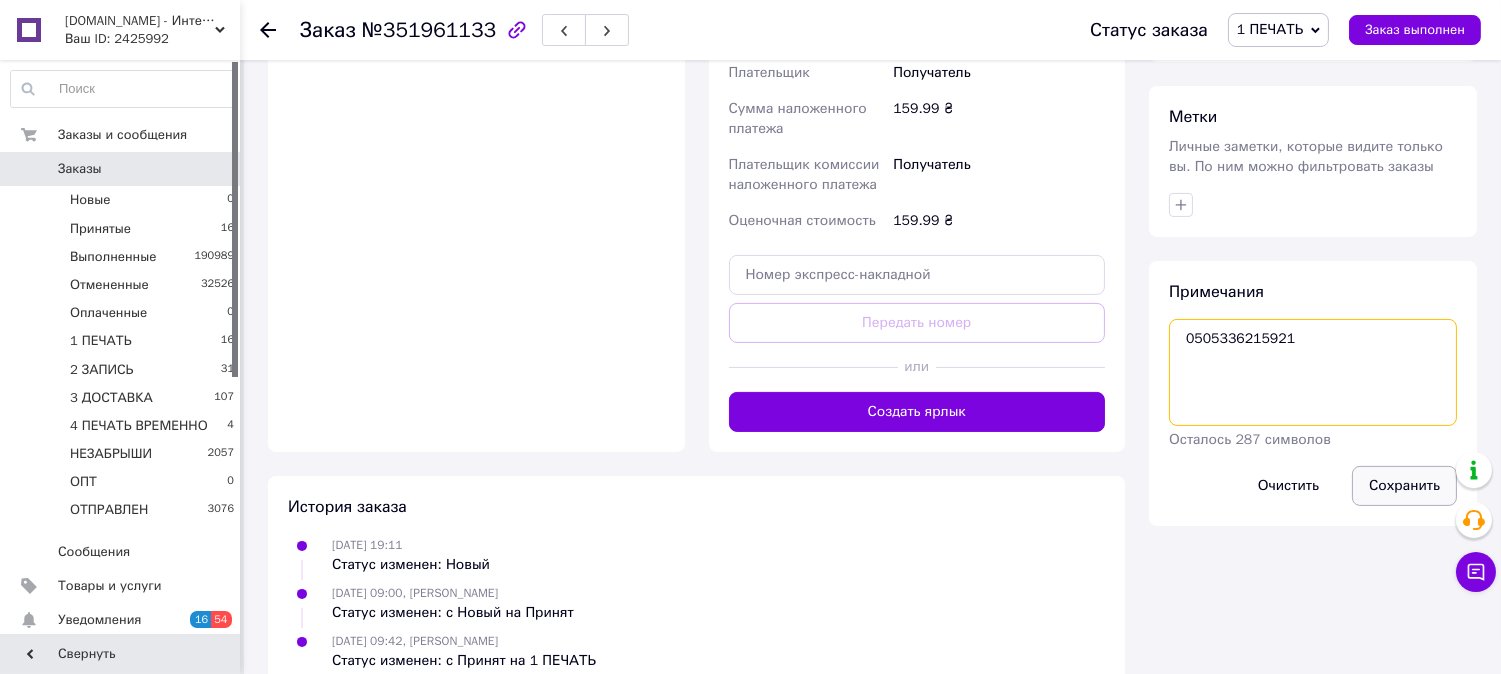 type on "0505336215921" 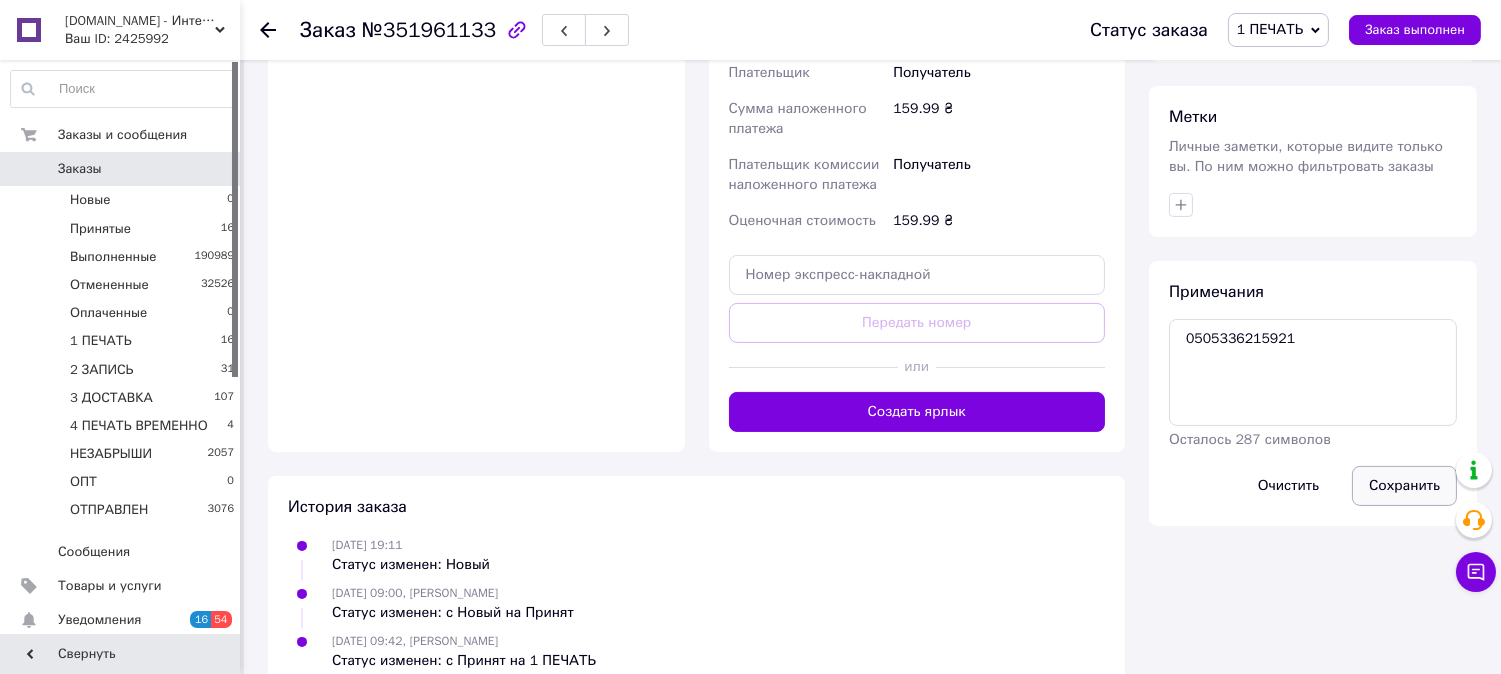 click on "Сохранить" at bounding box center [1404, 486] 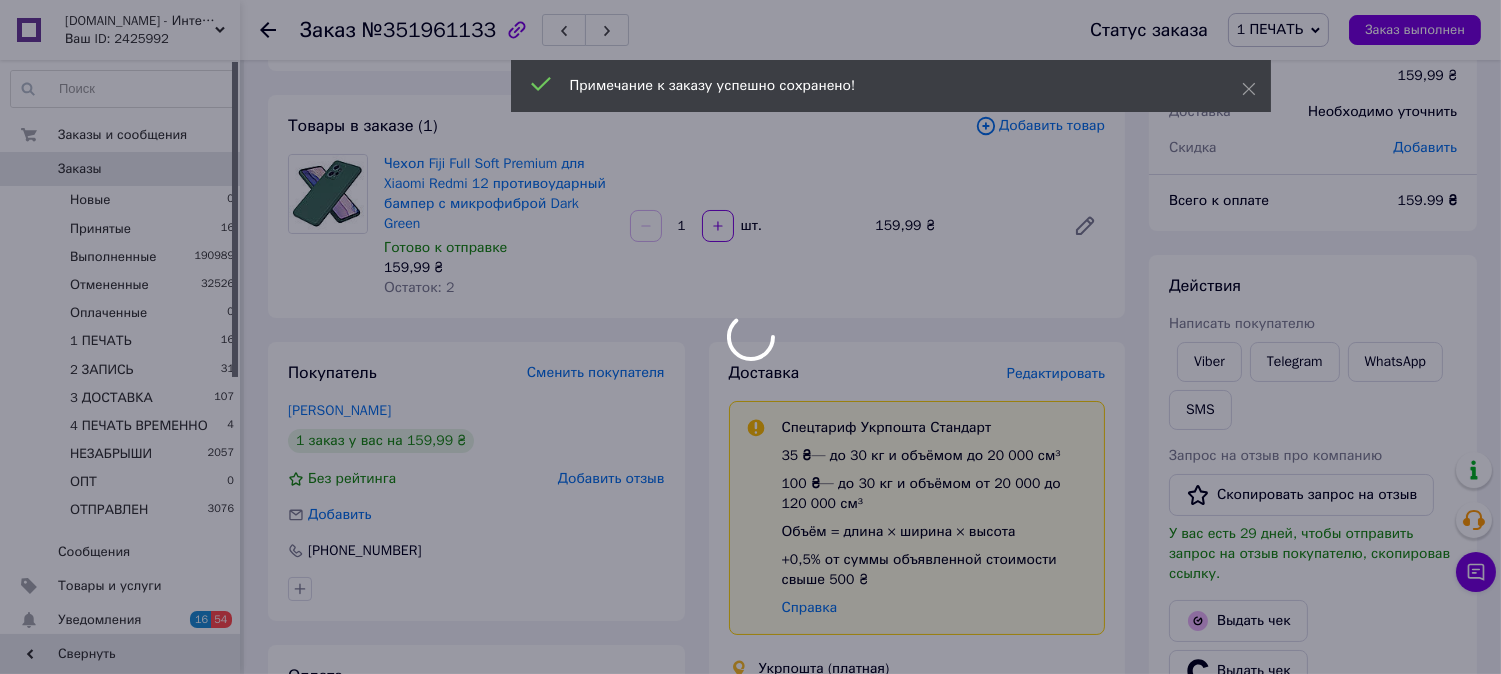 scroll, scrollTop: 0, scrollLeft: 0, axis: both 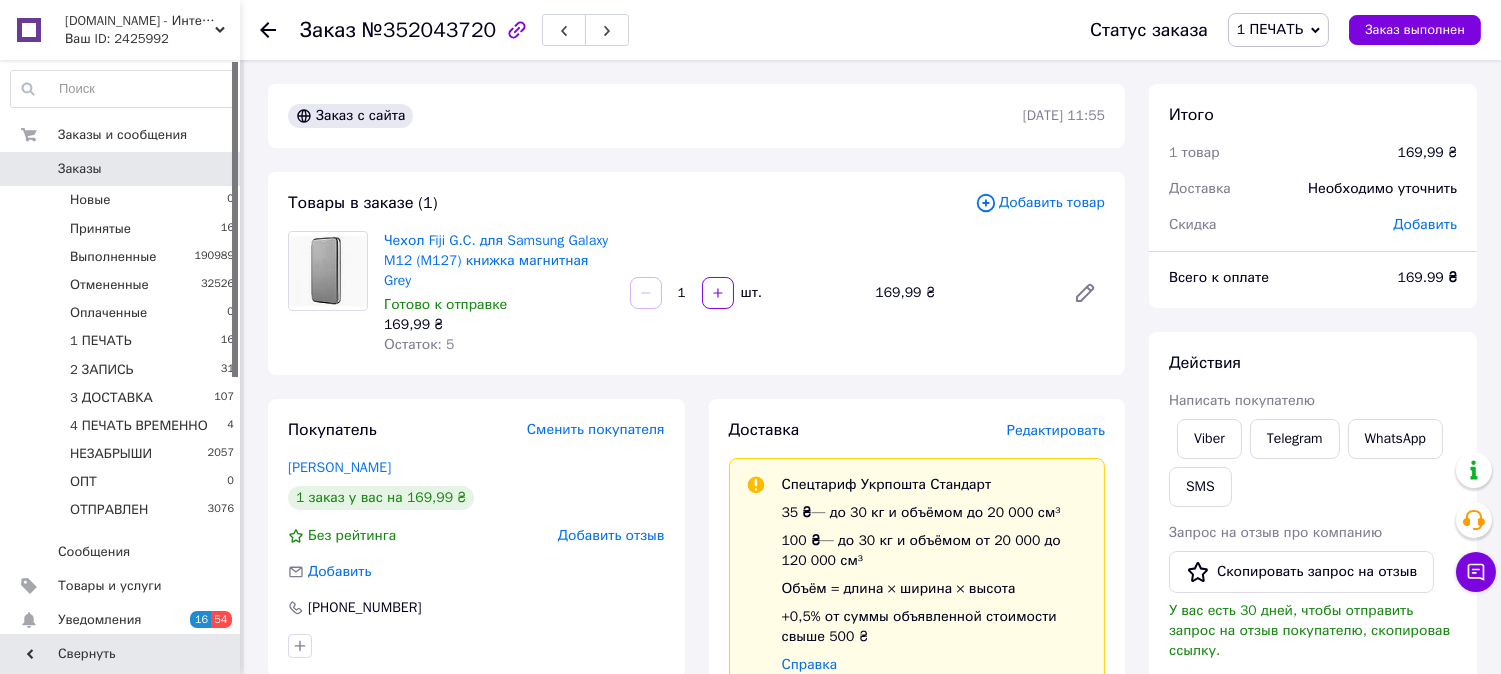 click on "№352043720" at bounding box center (429, 30) 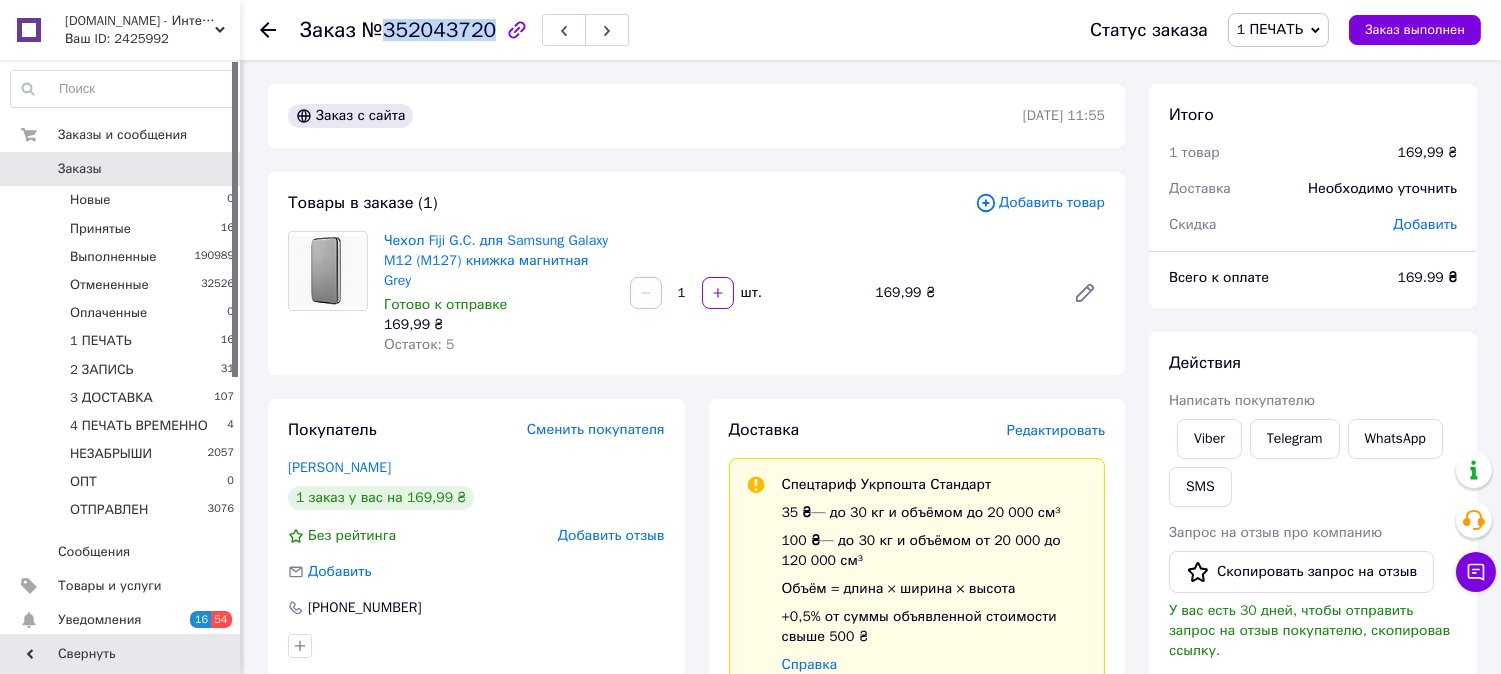 click on "№352043720" at bounding box center [429, 30] 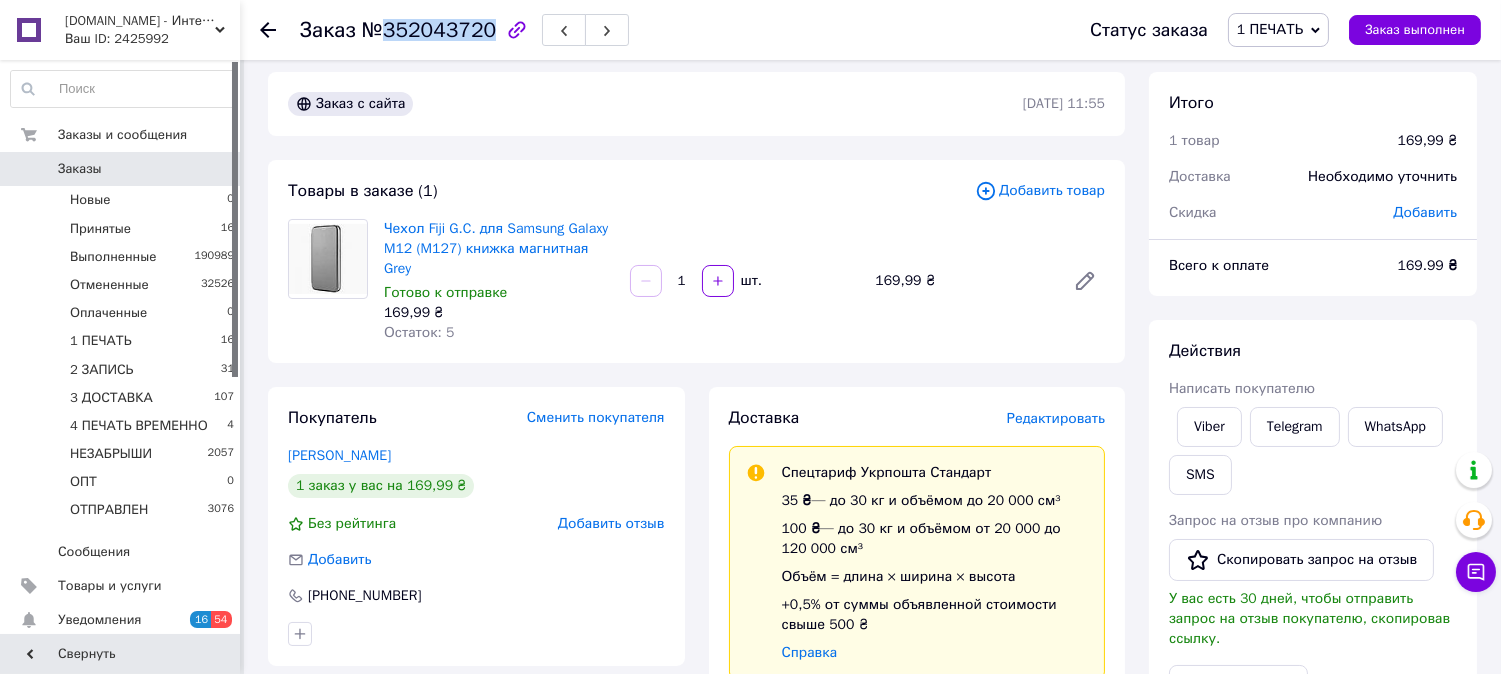 scroll, scrollTop: 845, scrollLeft: 0, axis: vertical 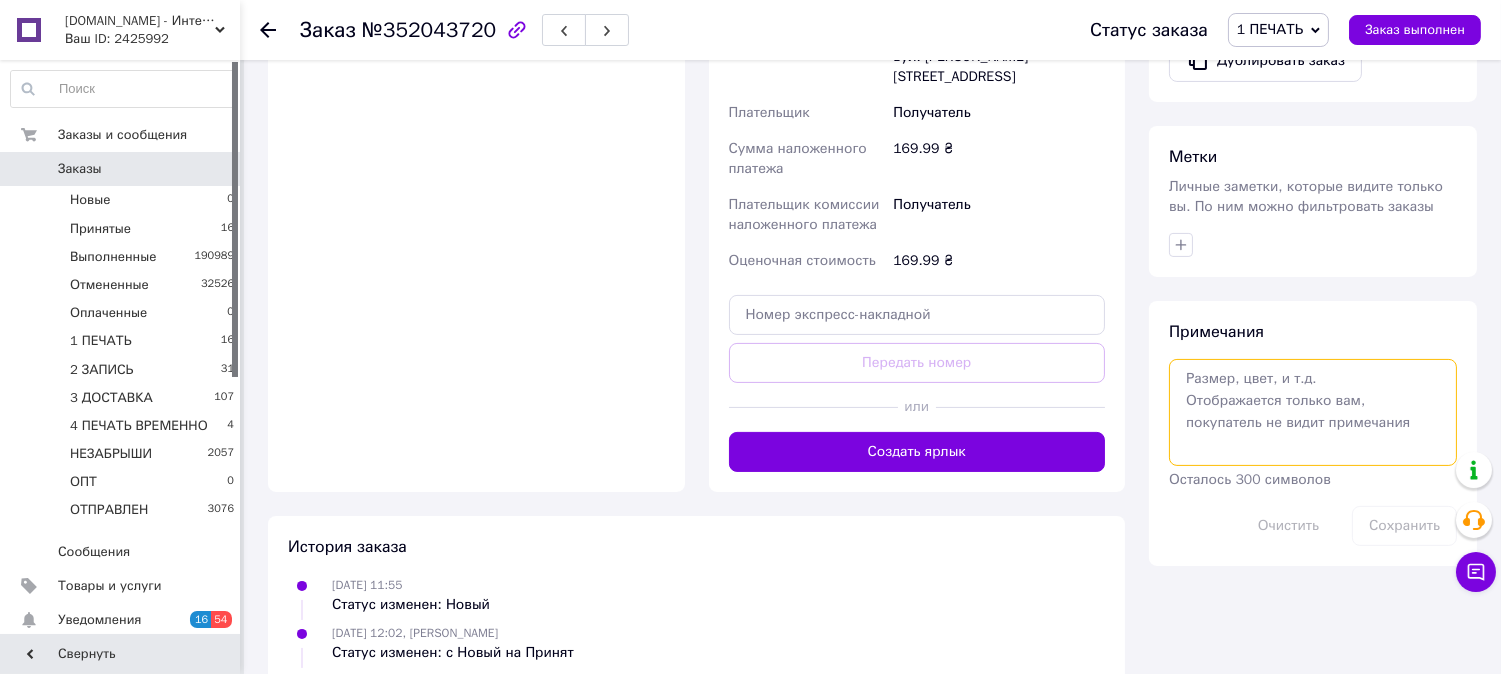 click at bounding box center [1313, 412] 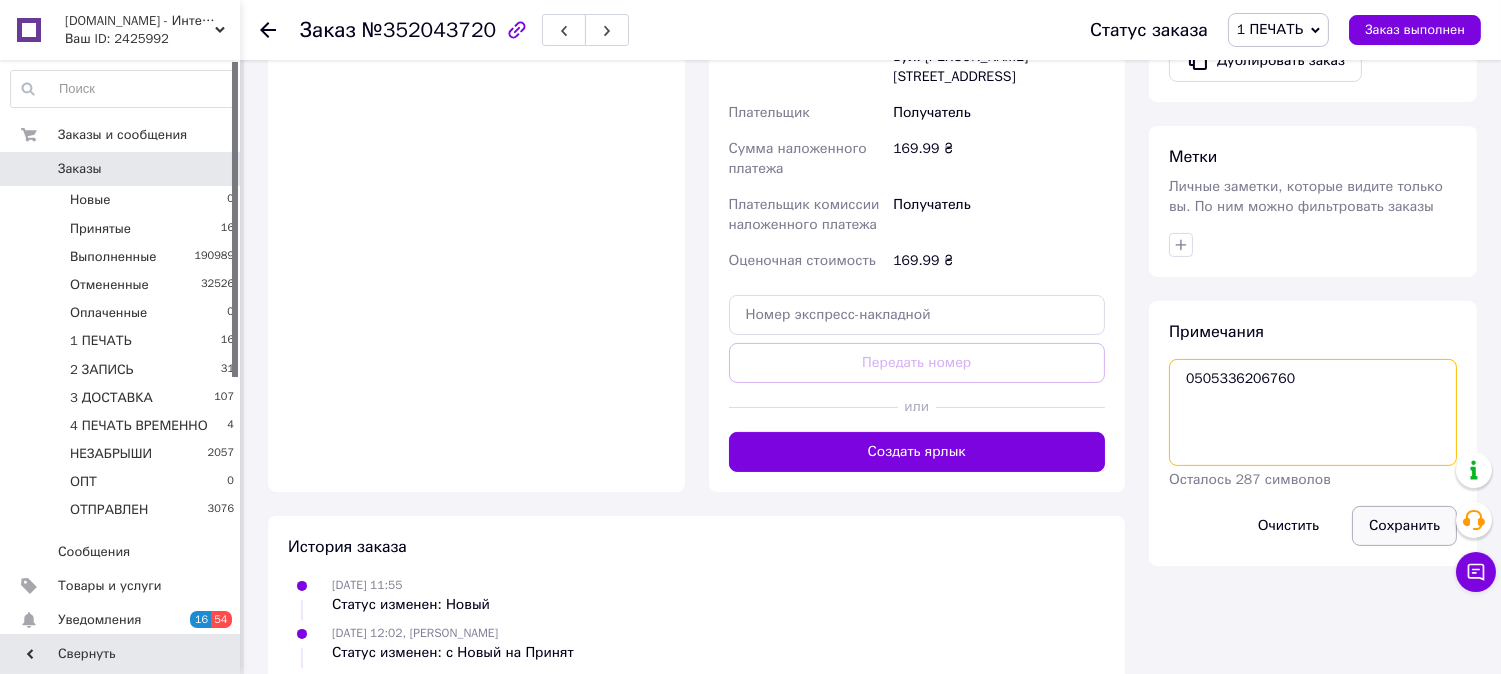 type on "0505336206760" 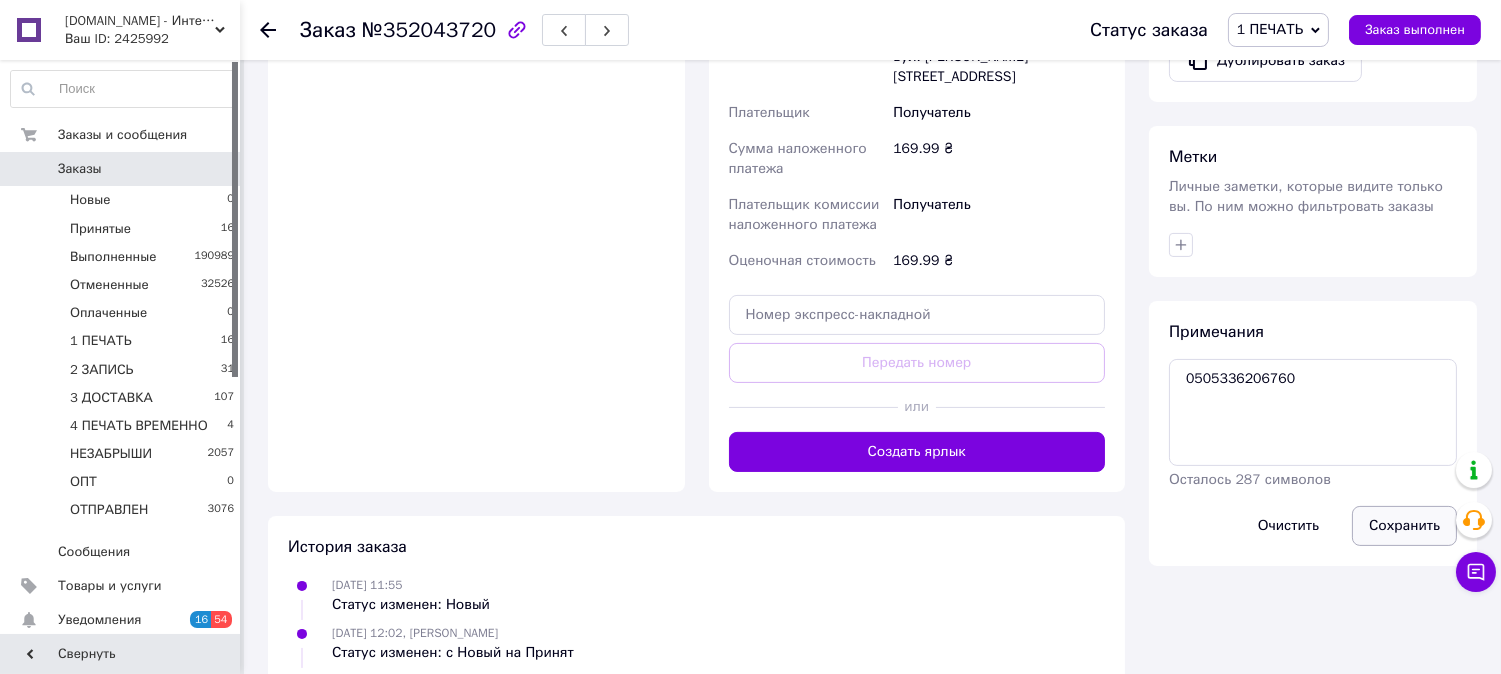 click on "Сохранить" at bounding box center (1404, 526) 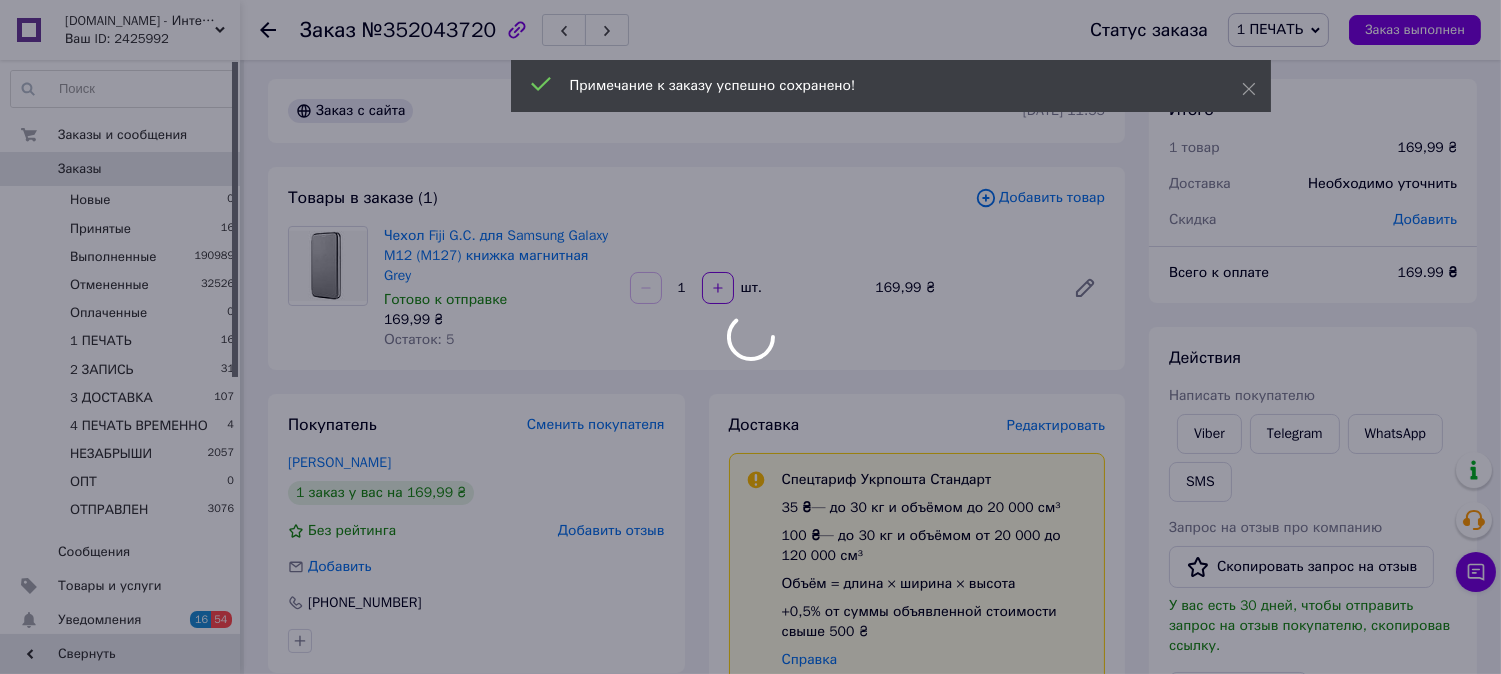 scroll, scrollTop: 0, scrollLeft: 0, axis: both 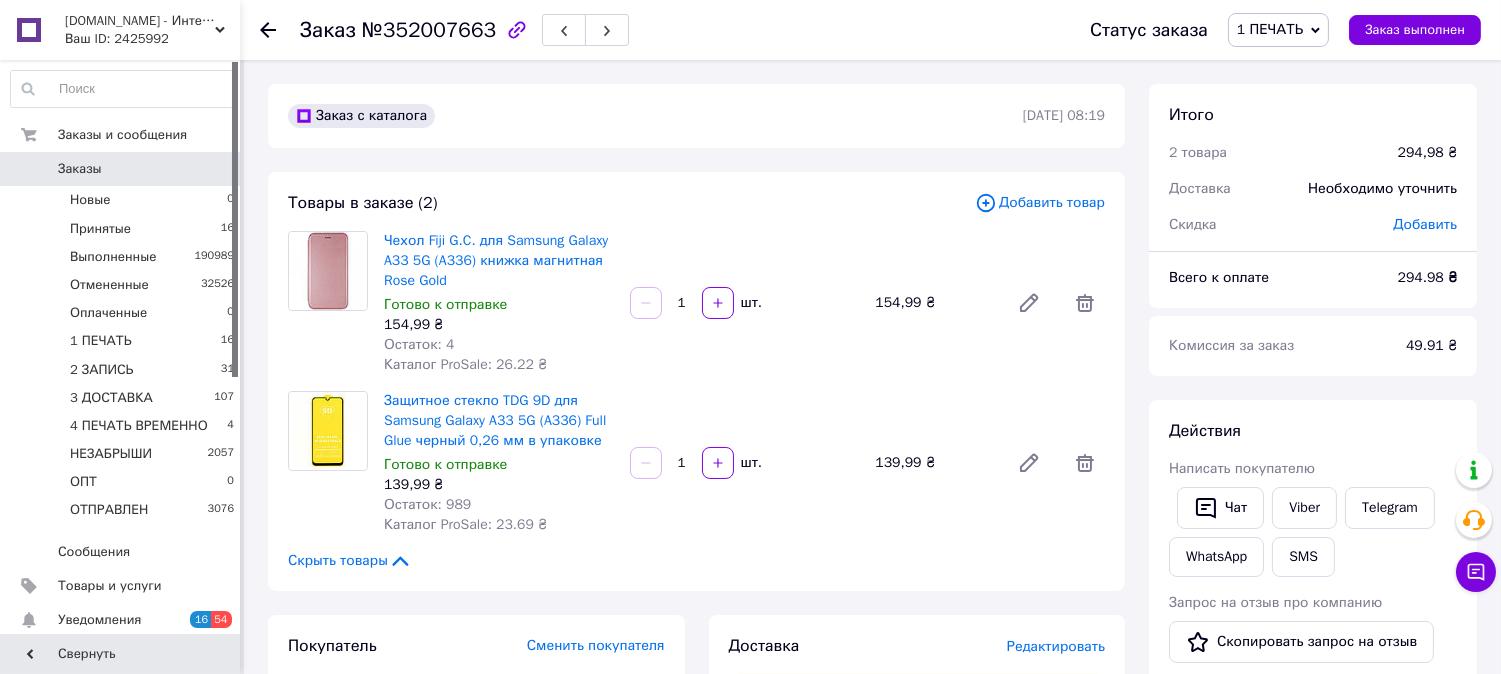 click on "№352007663" at bounding box center (429, 30) 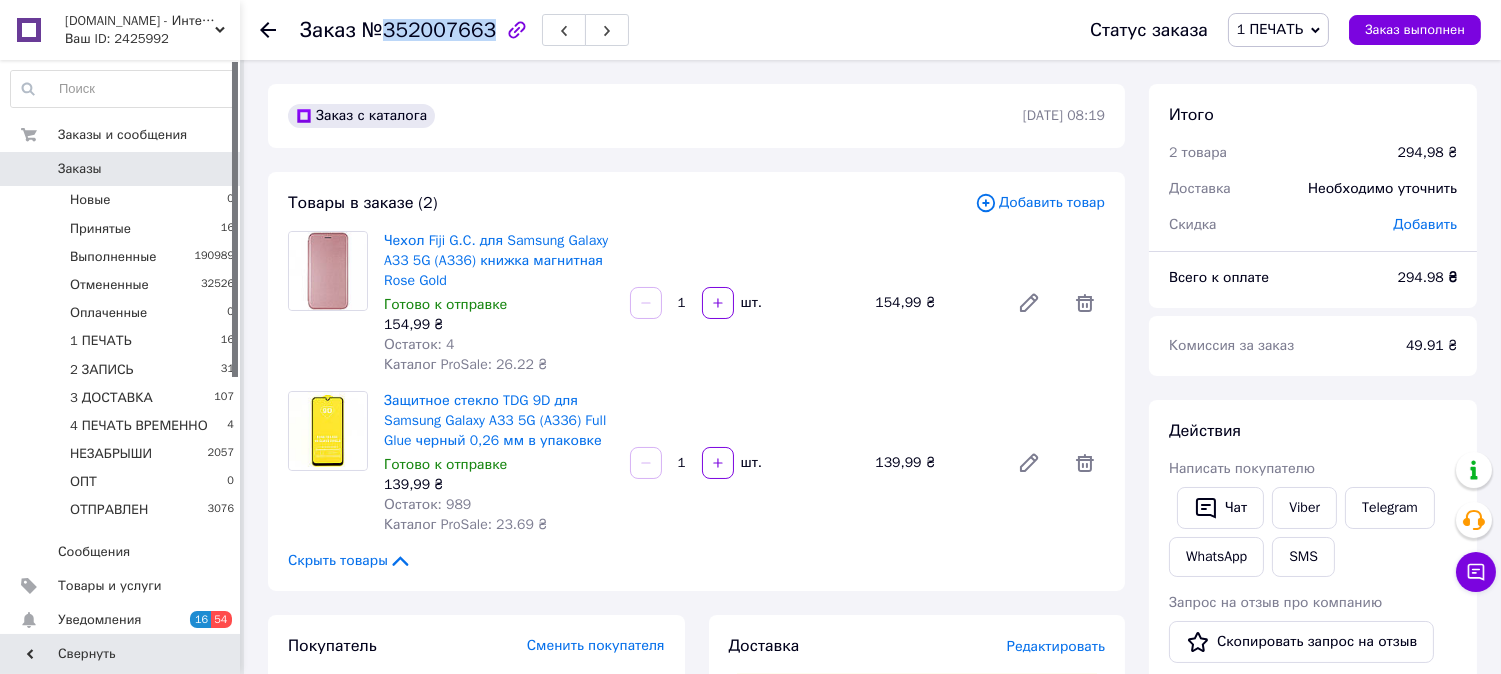 click on "№352007663" at bounding box center [429, 30] 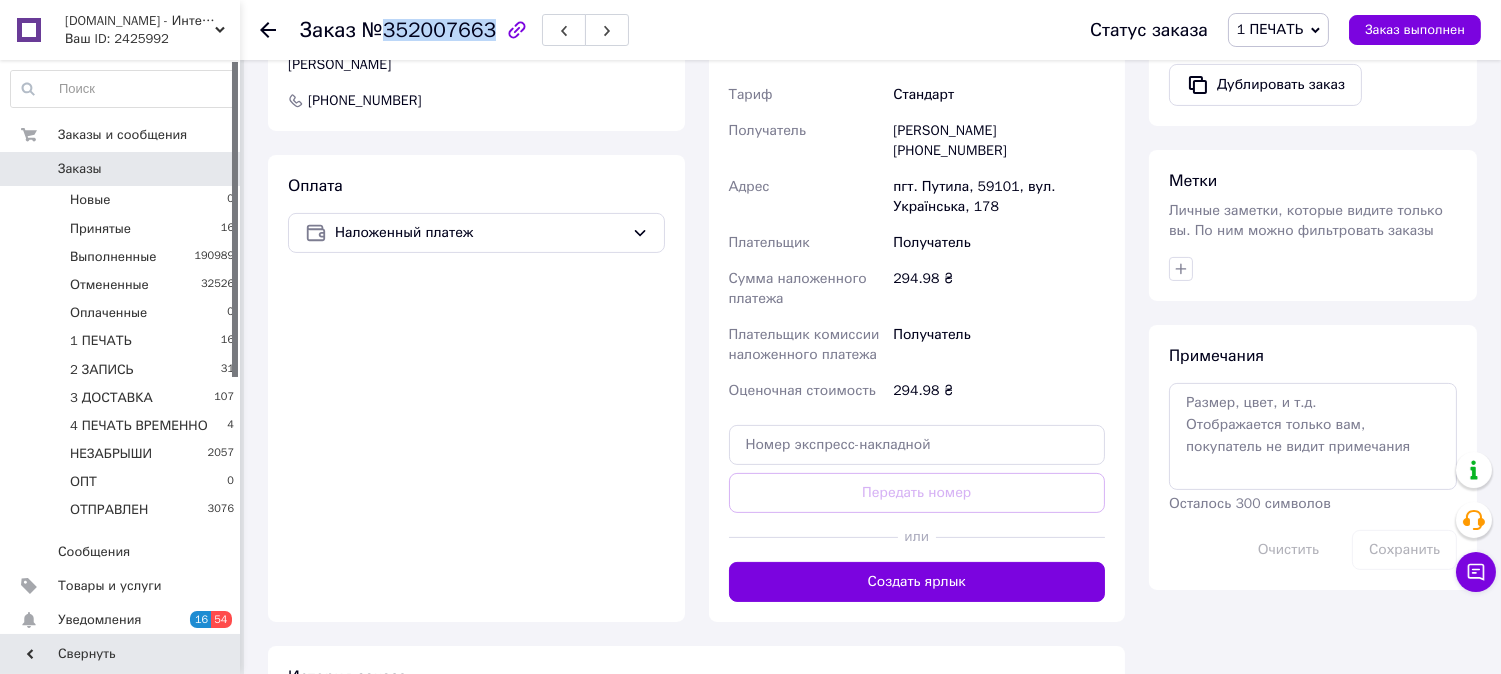 scroll, scrollTop: 925, scrollLeft: 0, axis: vertical 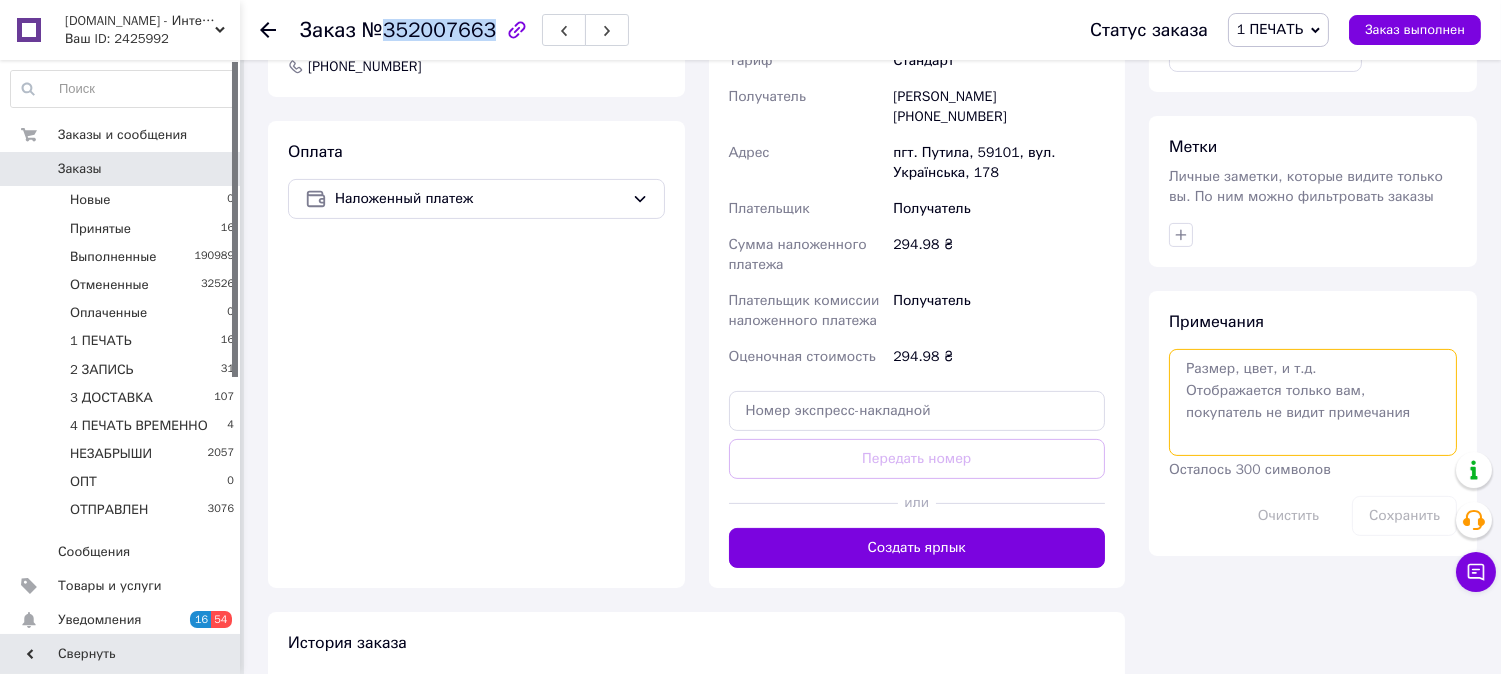 click at bounding box center (1313, 402) 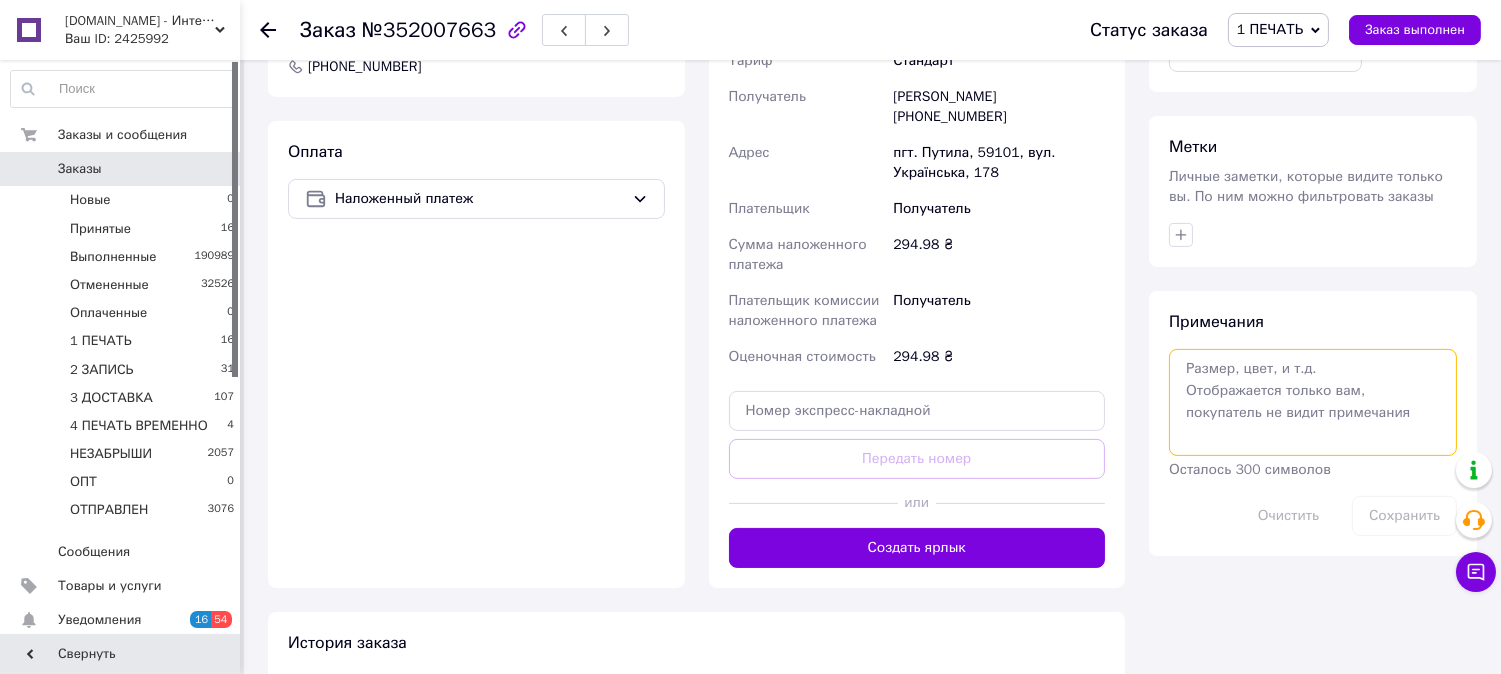 paste on "0505336210571" 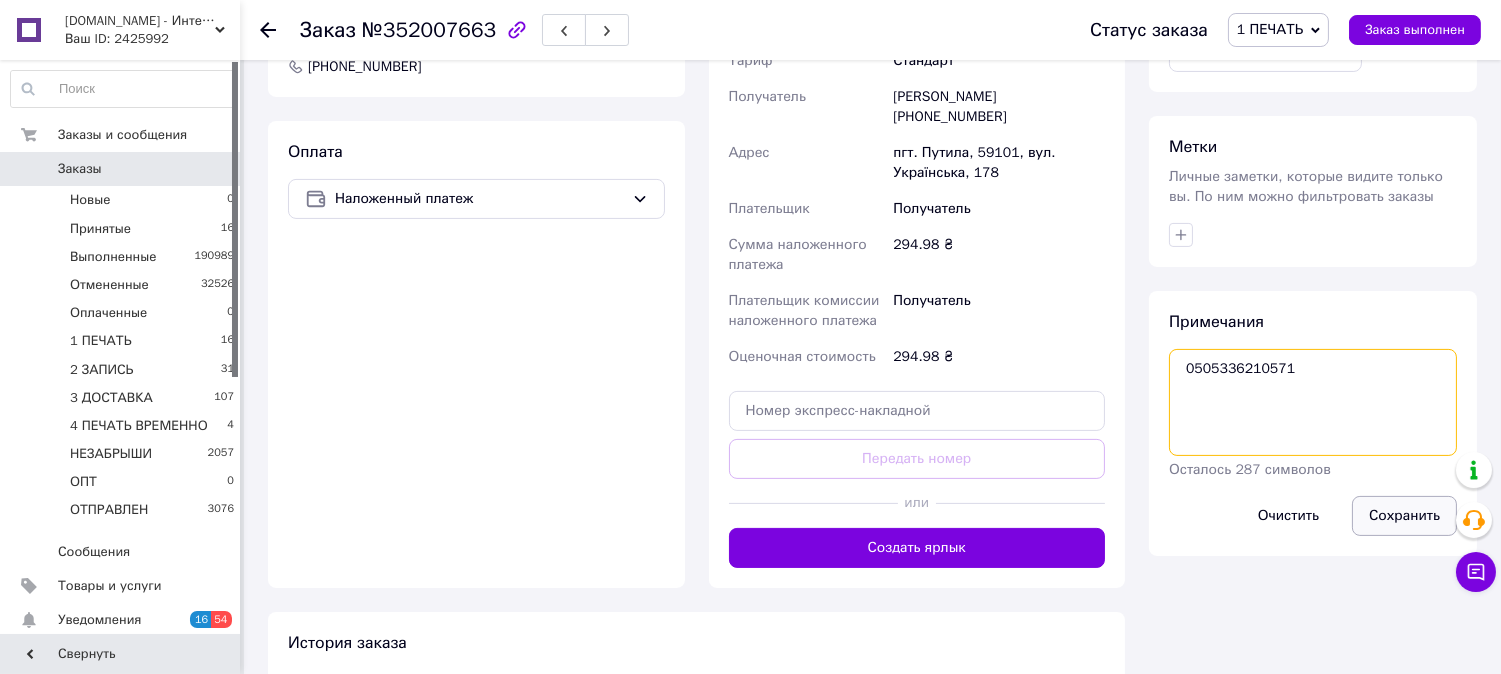 type on "0505336210571" 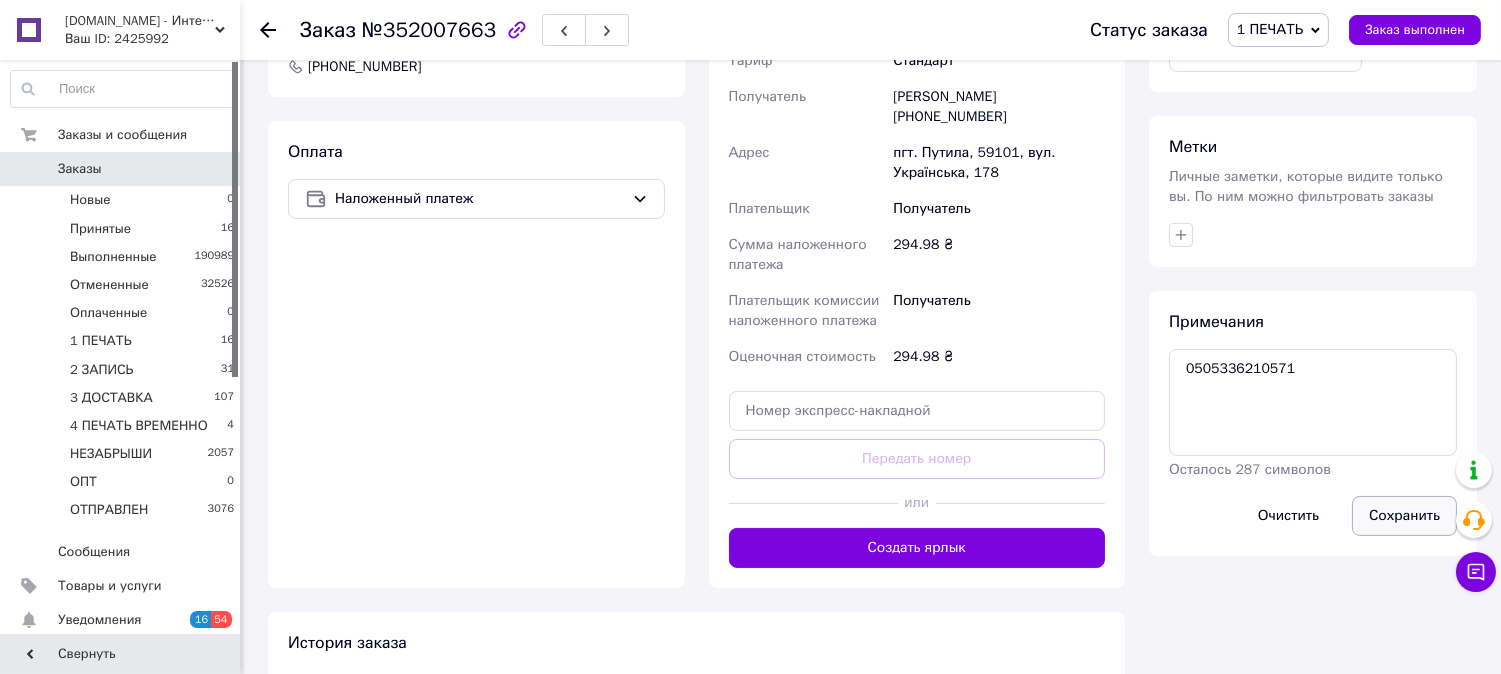 click on "Сохранить" at bounding box center (1404, 516) 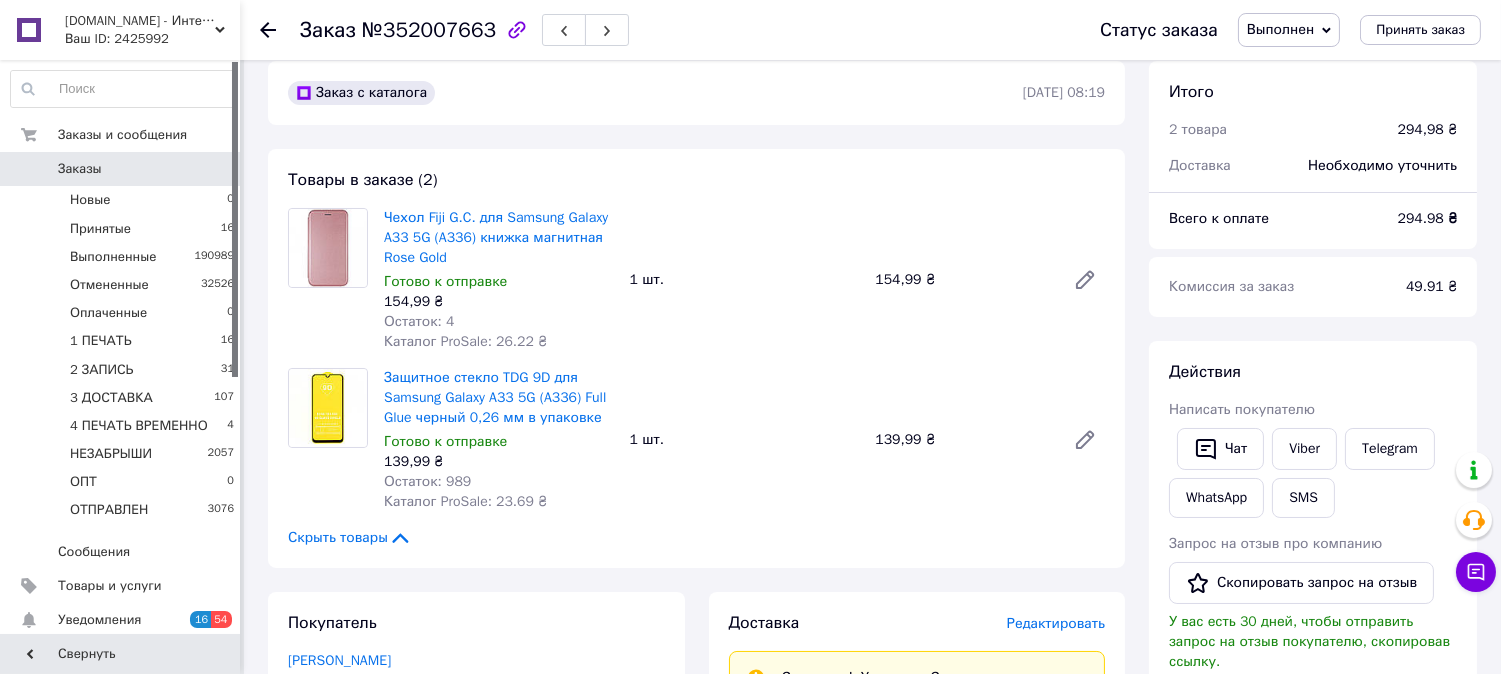 scroll, scrollTop: 0, scrollLeft: 0, axis: both 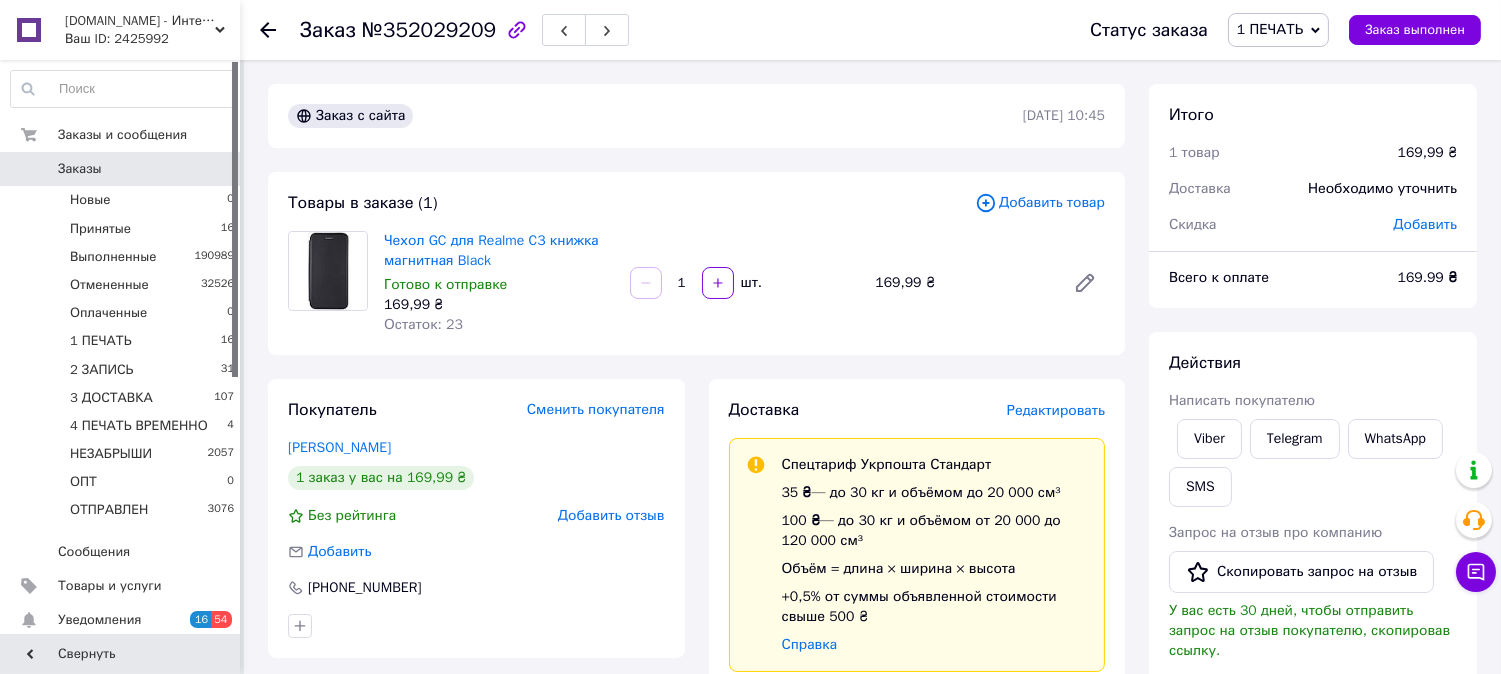 click on "№352029209" at bounding box center (429, 30) 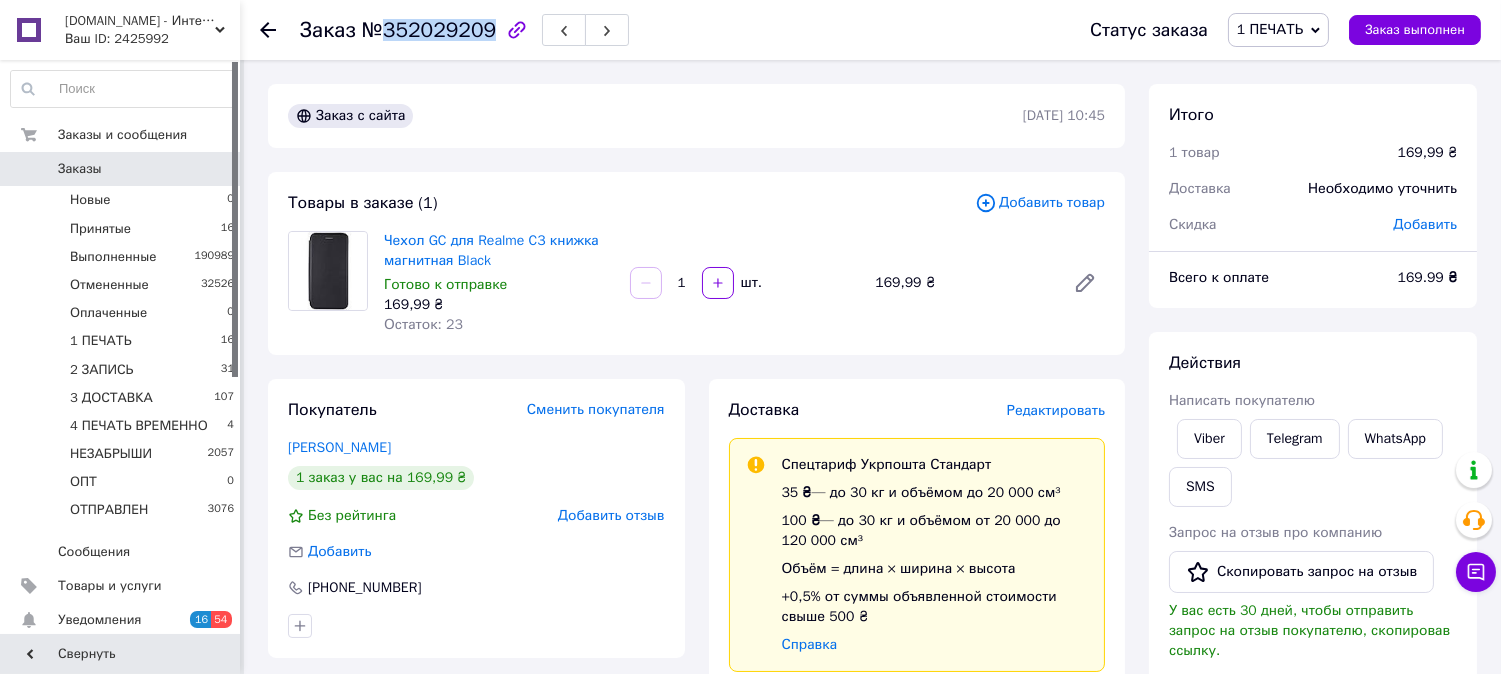 click on "№352029209" at bounding box center [429, 30] 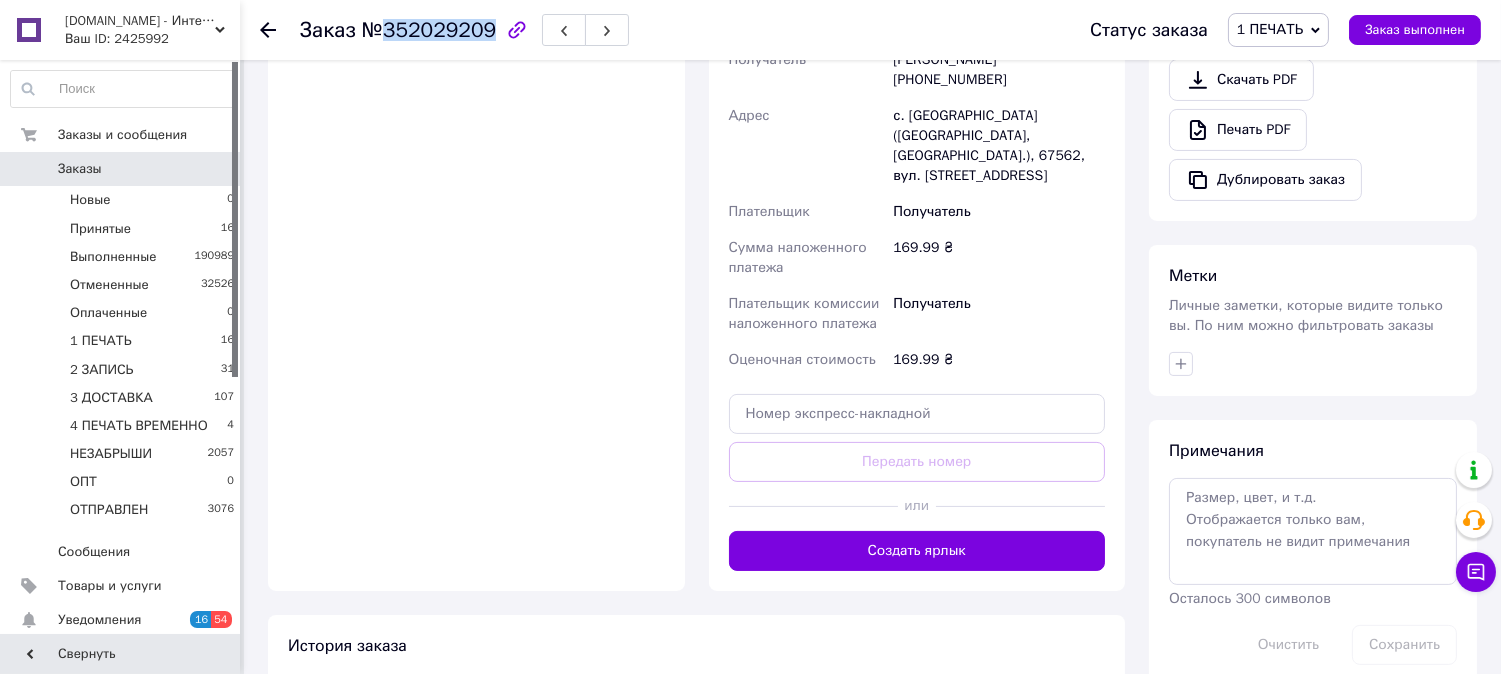 scroll, scrollTop: 865, scrollLeft: 0, axis: vertical 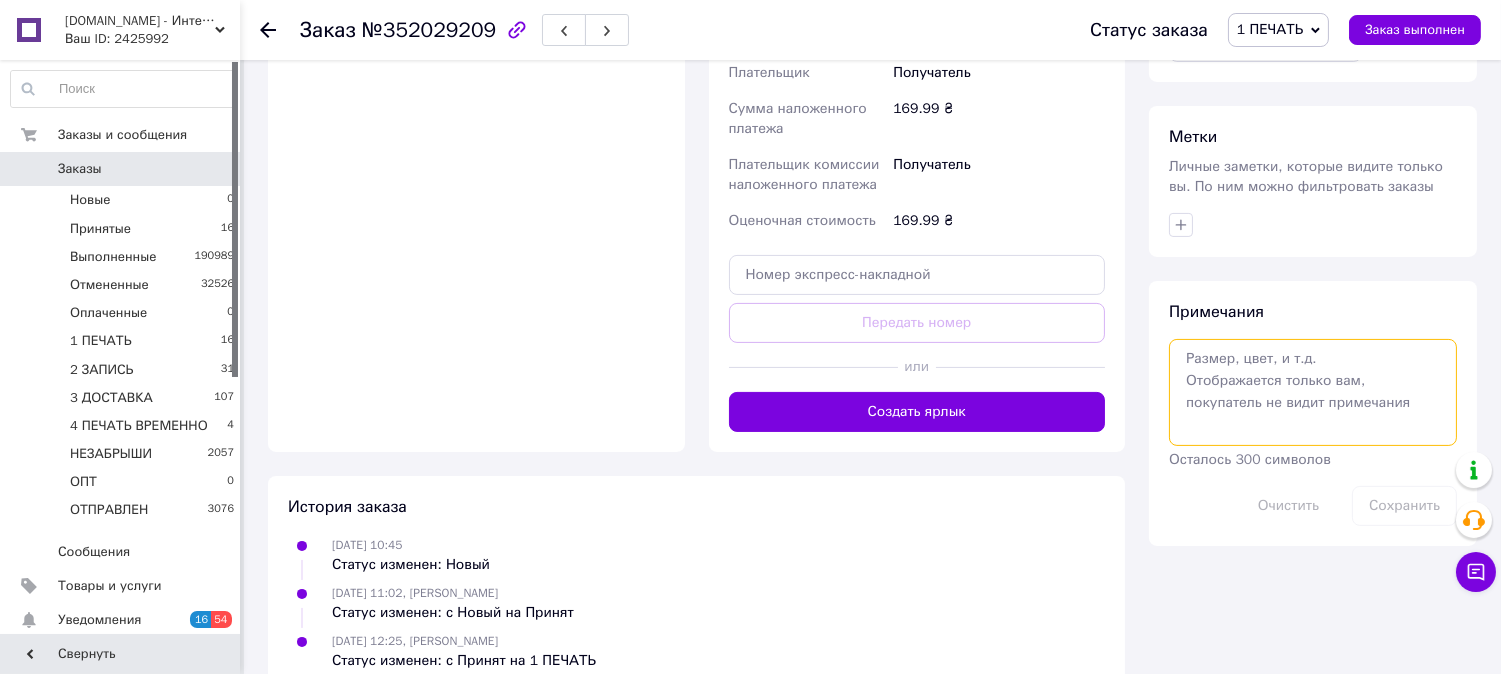 click at bounding box center (1313, 392) 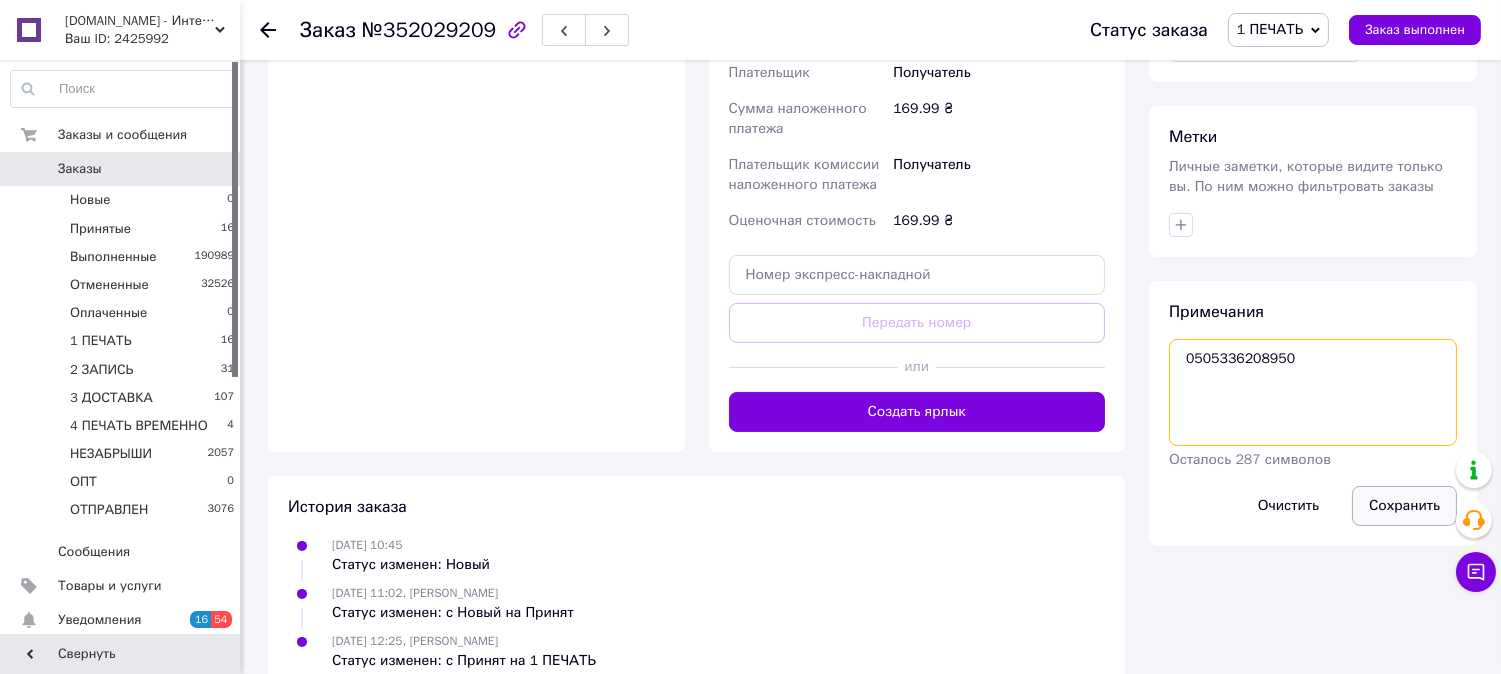 type on "0505336208950" 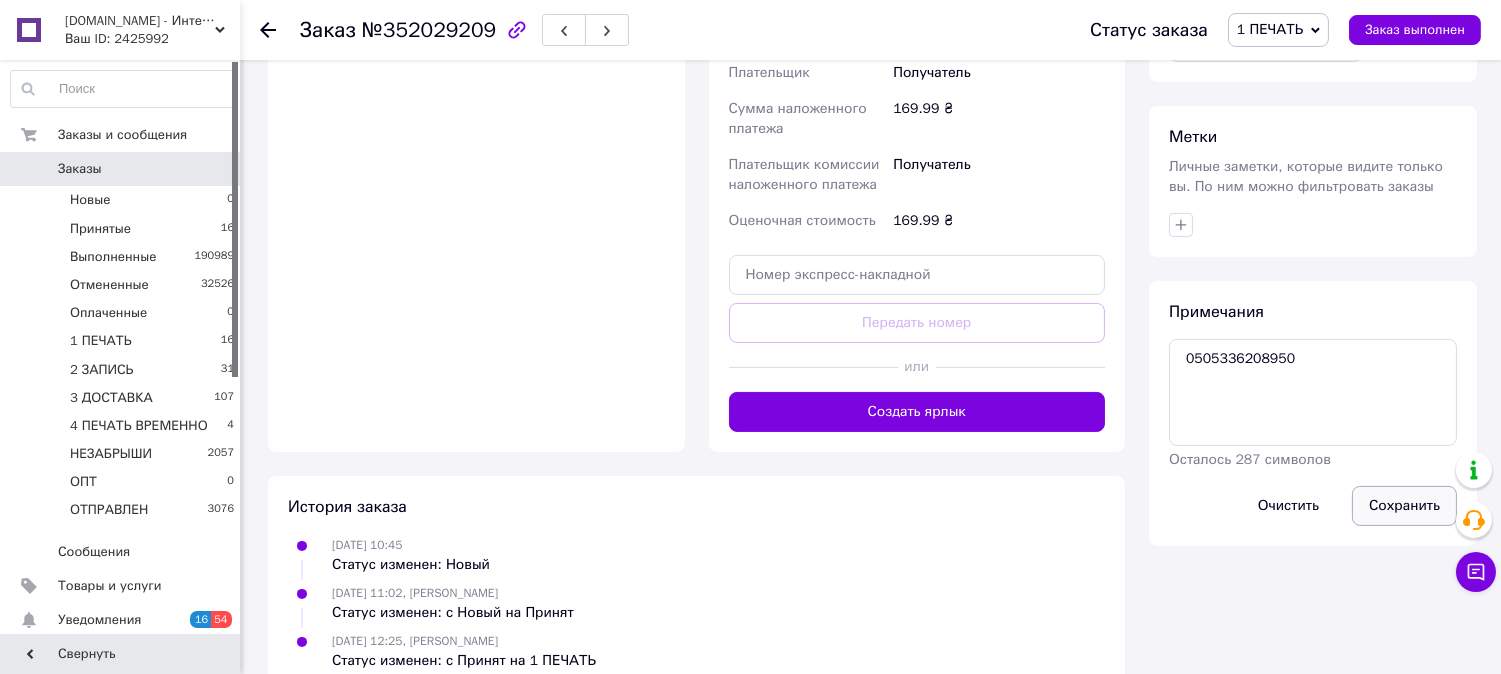 click on "Сохранить" at bounding box center [1404, 506] 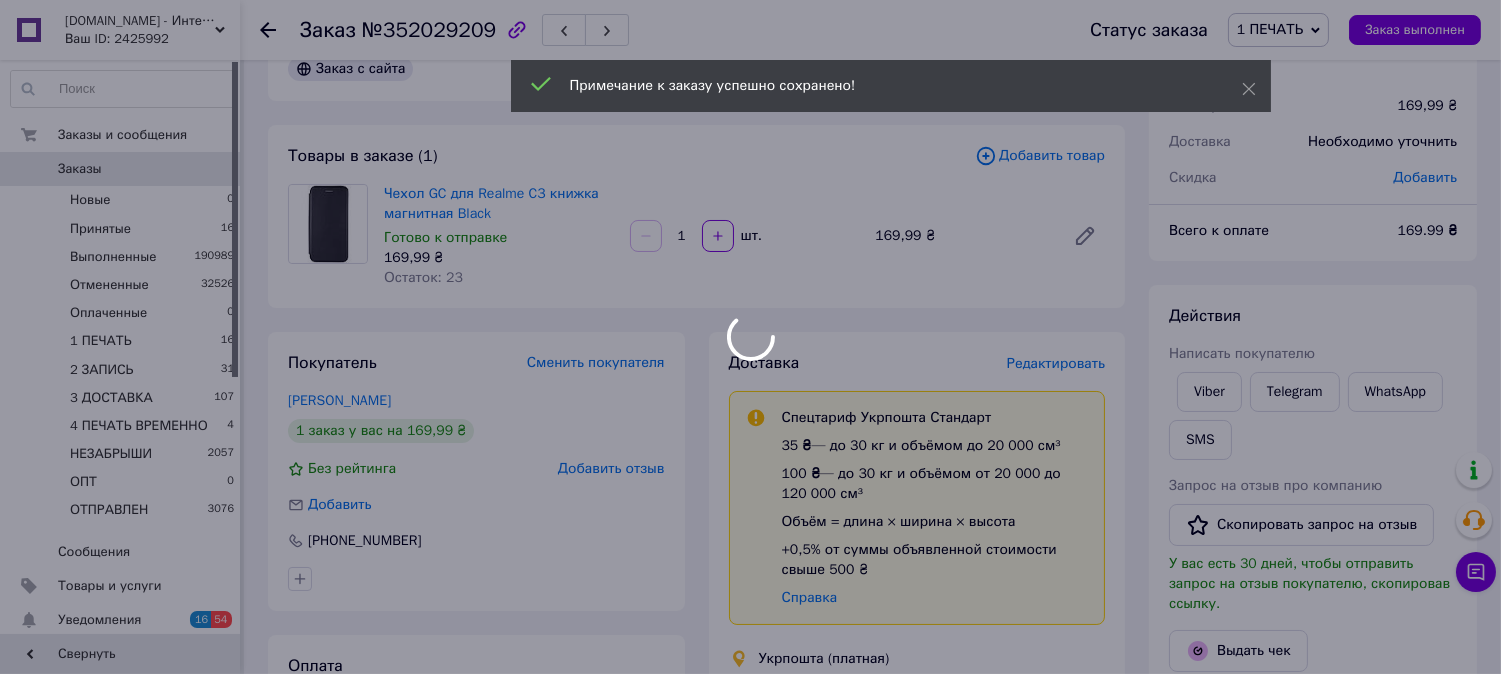 scroll, scrollTop: 0, scrollLeft: 0, axis: both 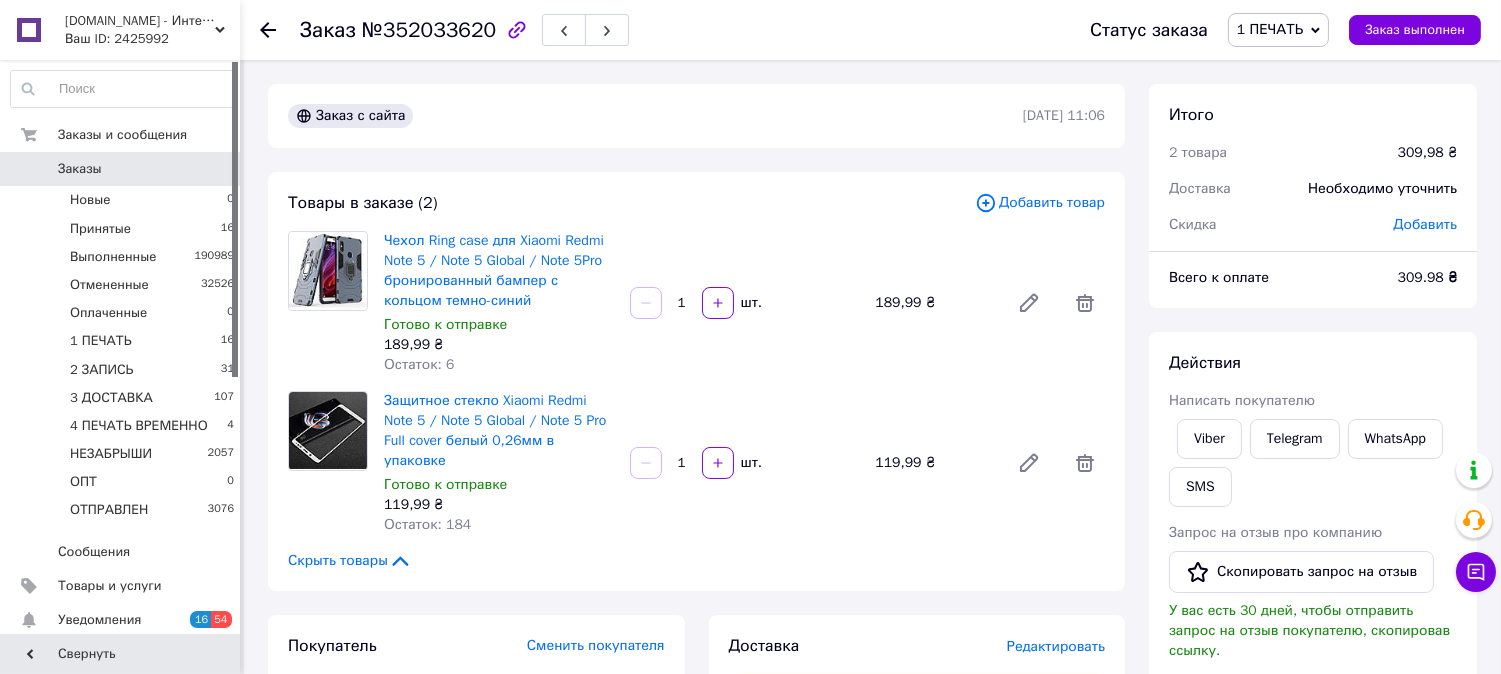 click on "№352033620" at bounding box center [429, 30] 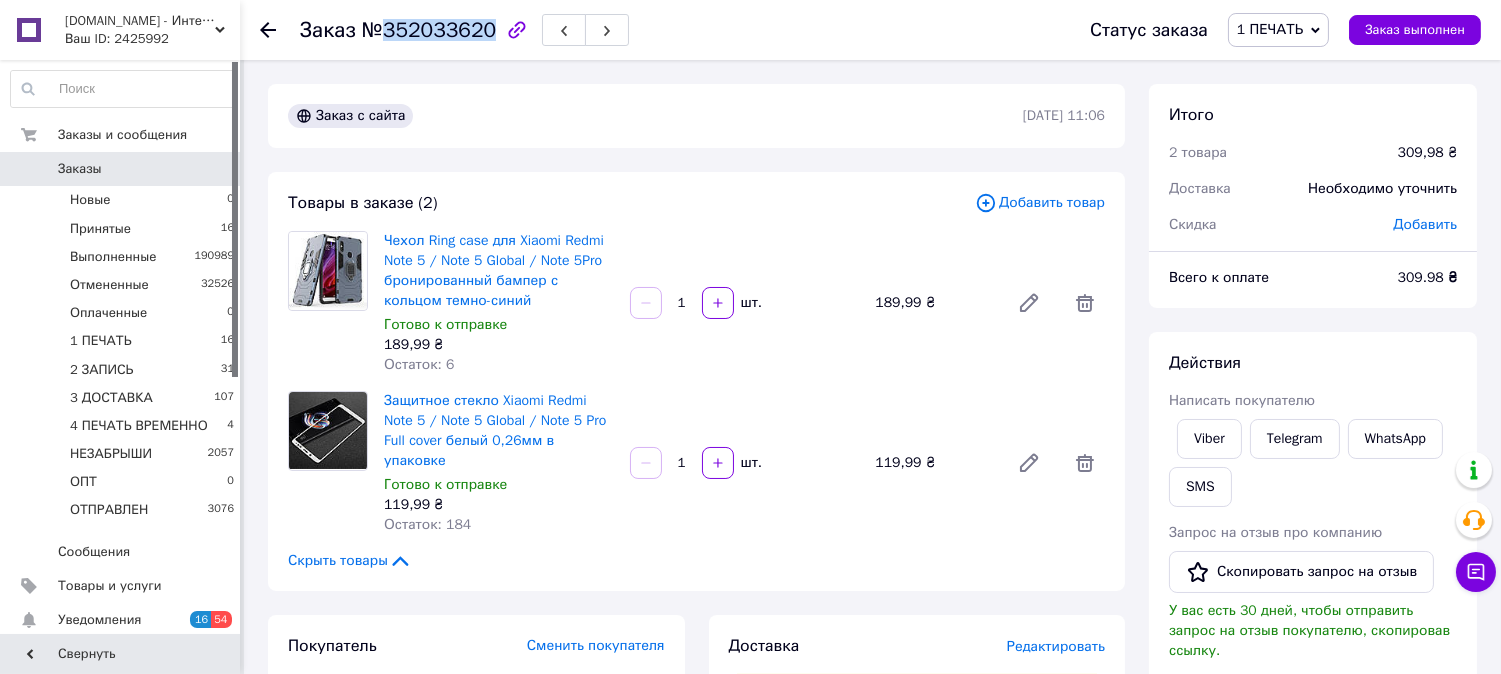 click on "№352033620" at bounding box center [429, 30] 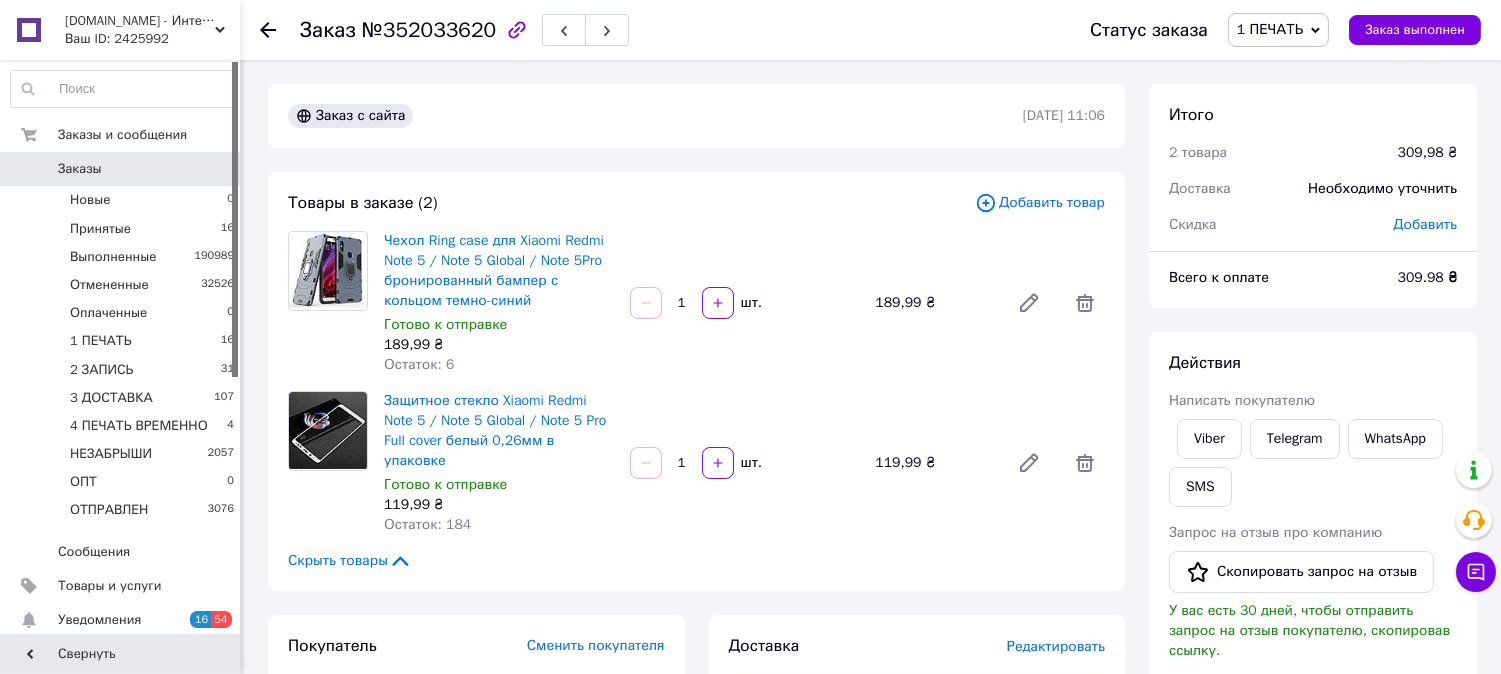 click on "Товары в заказе (2) Добавить товар Чехол Ring case для Xiaomi Redmi Note 5 / Note 5 Global / Note 5Pro бронированный бампер с кольцом темно-синий Готово к отправке 189,99 ₴ Остаток: 6 1   шт. 189,99 ₴ Защитное стекло Xiaomi Redmi Note 5 / Note 5 Global / Note 5 Pro Full cover белый 0,26мм в упаковке Готово к отправке 119,99 ₴ Остаток: 184 1   шт. 119,99 ₴ Скрыть товары" at bounding box center [696, 381] 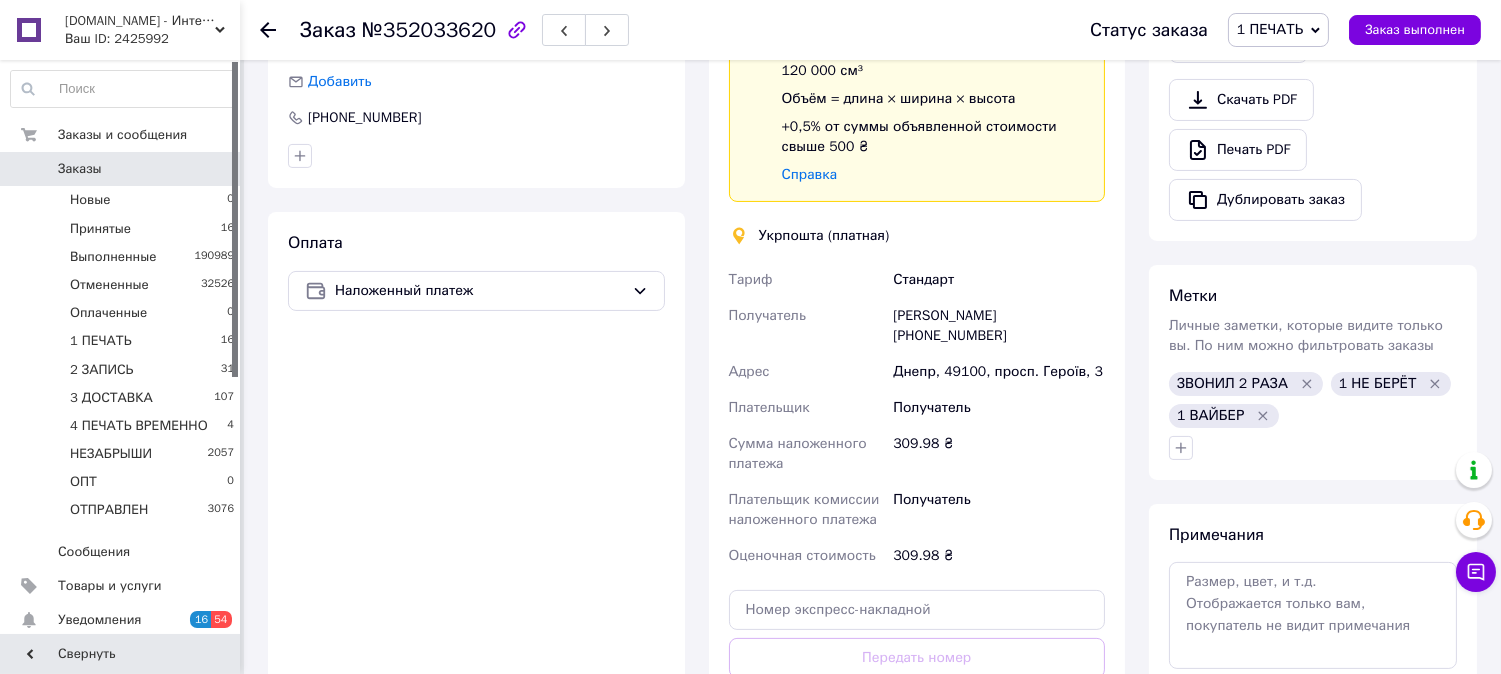 scroll, scrollTop: 963, scrollLeft: 0, axis: vertical 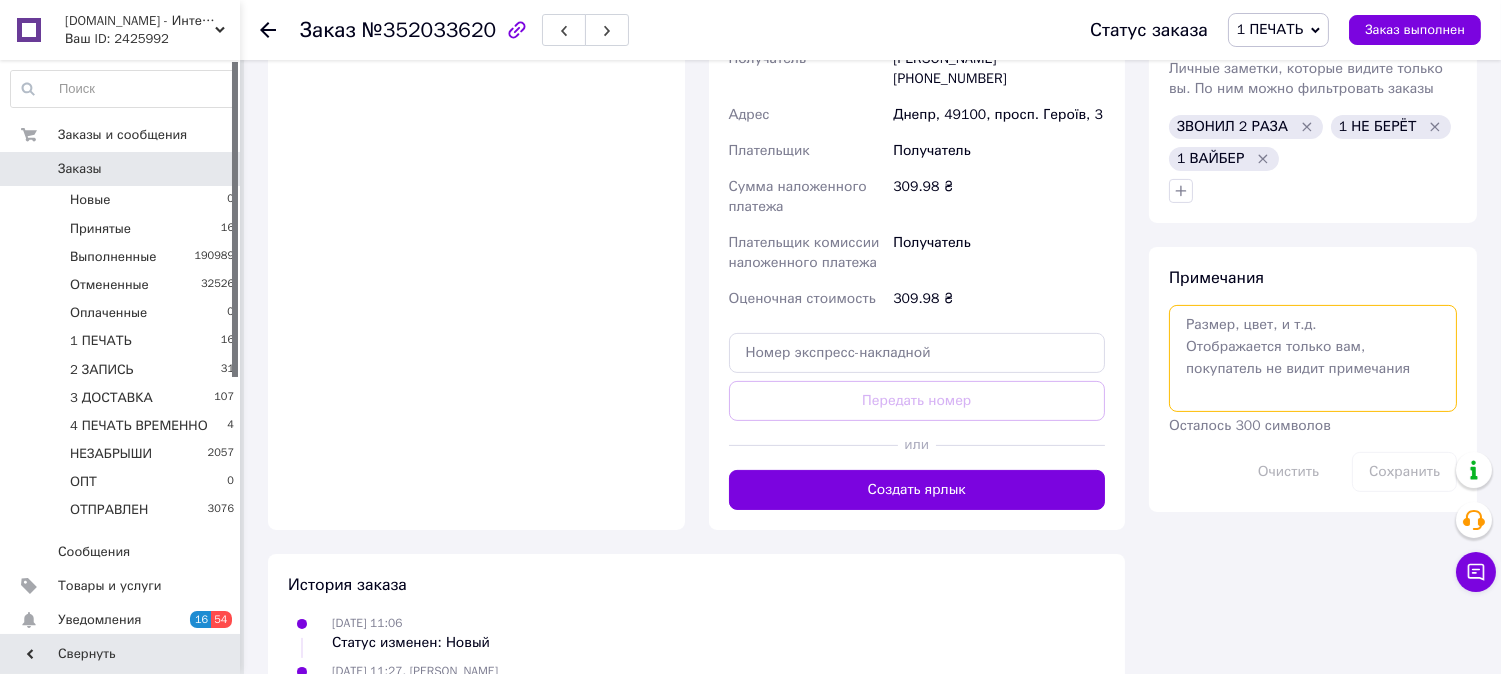 click at bounding box center (1313, 358) 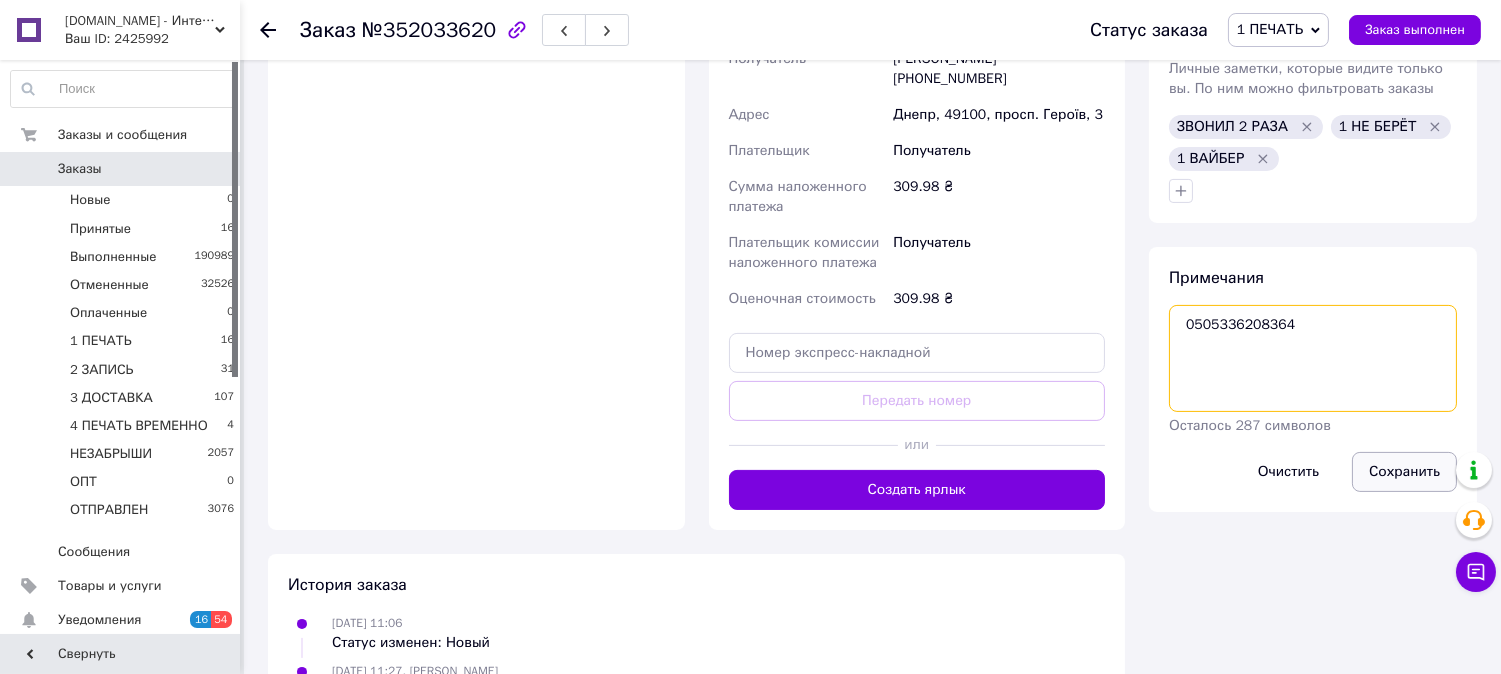 type on "0505336208364" 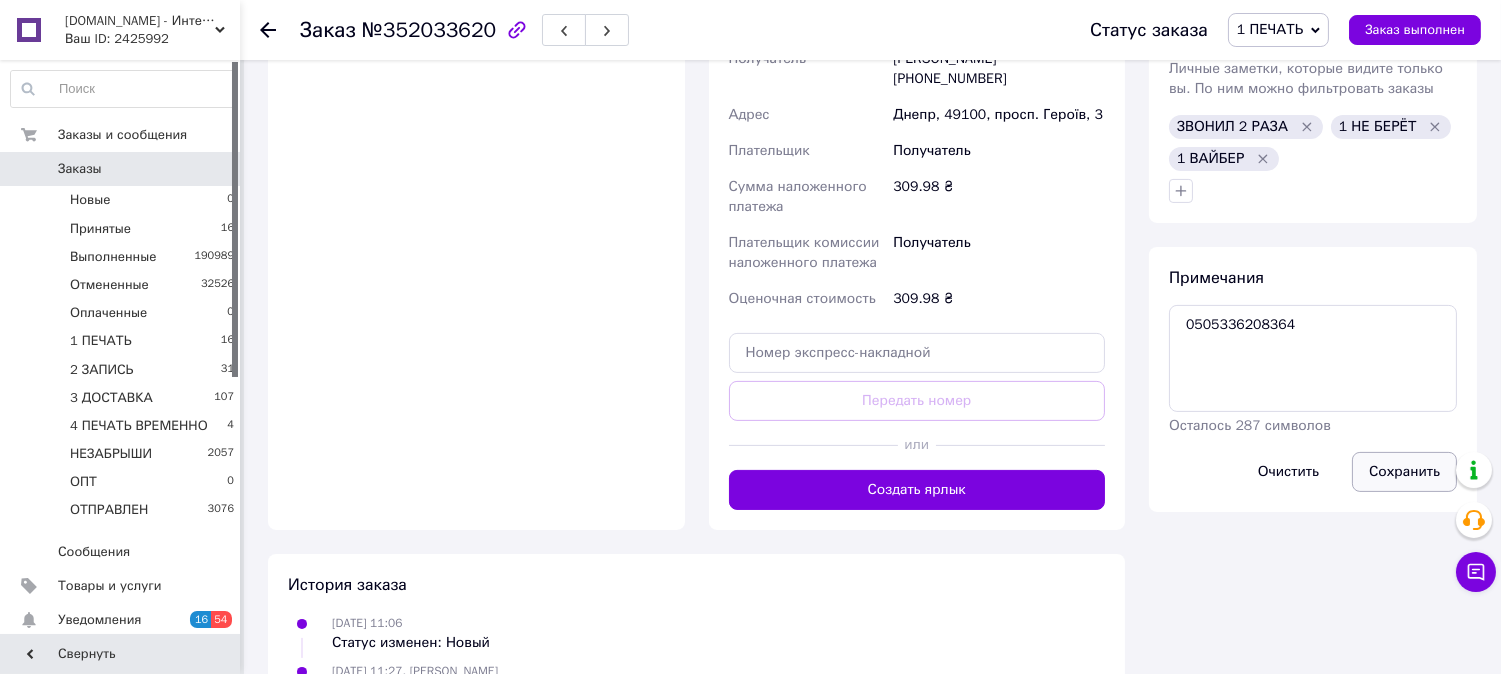 click on "Сохранить" at bounding box center (1404, 472) 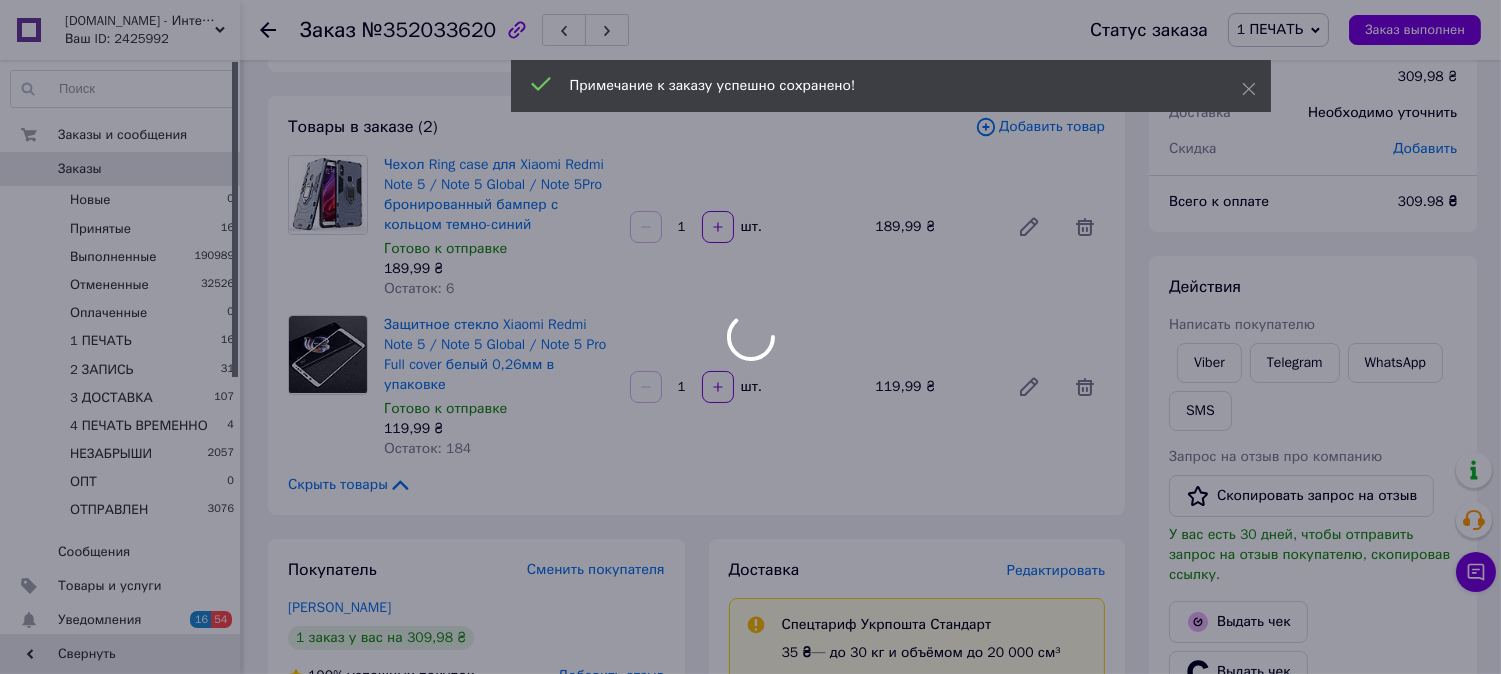 scroll, scrollTop: 0, scrollLeft: 0, axis: both 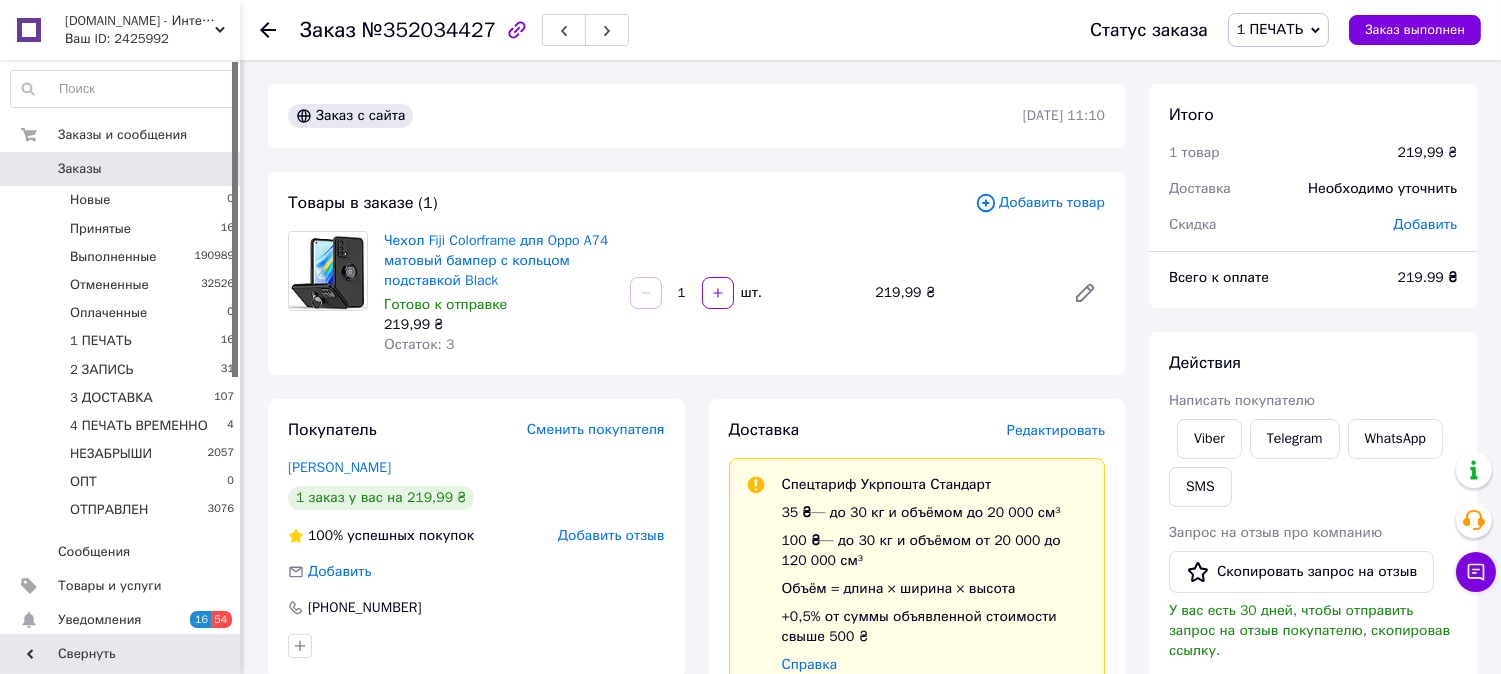 click on "№352034427" at bounding box center [429, 30] 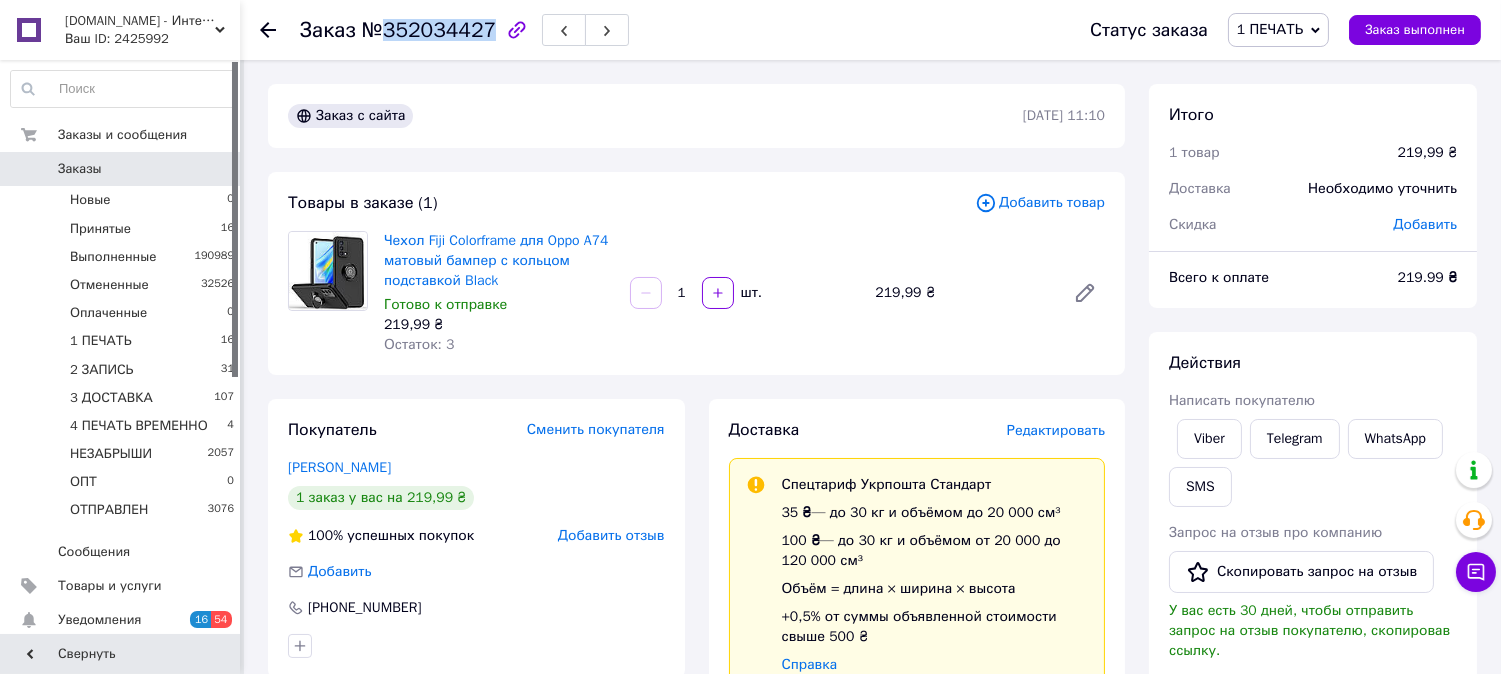 click on "№352034427" at bounding box center (429, 30) 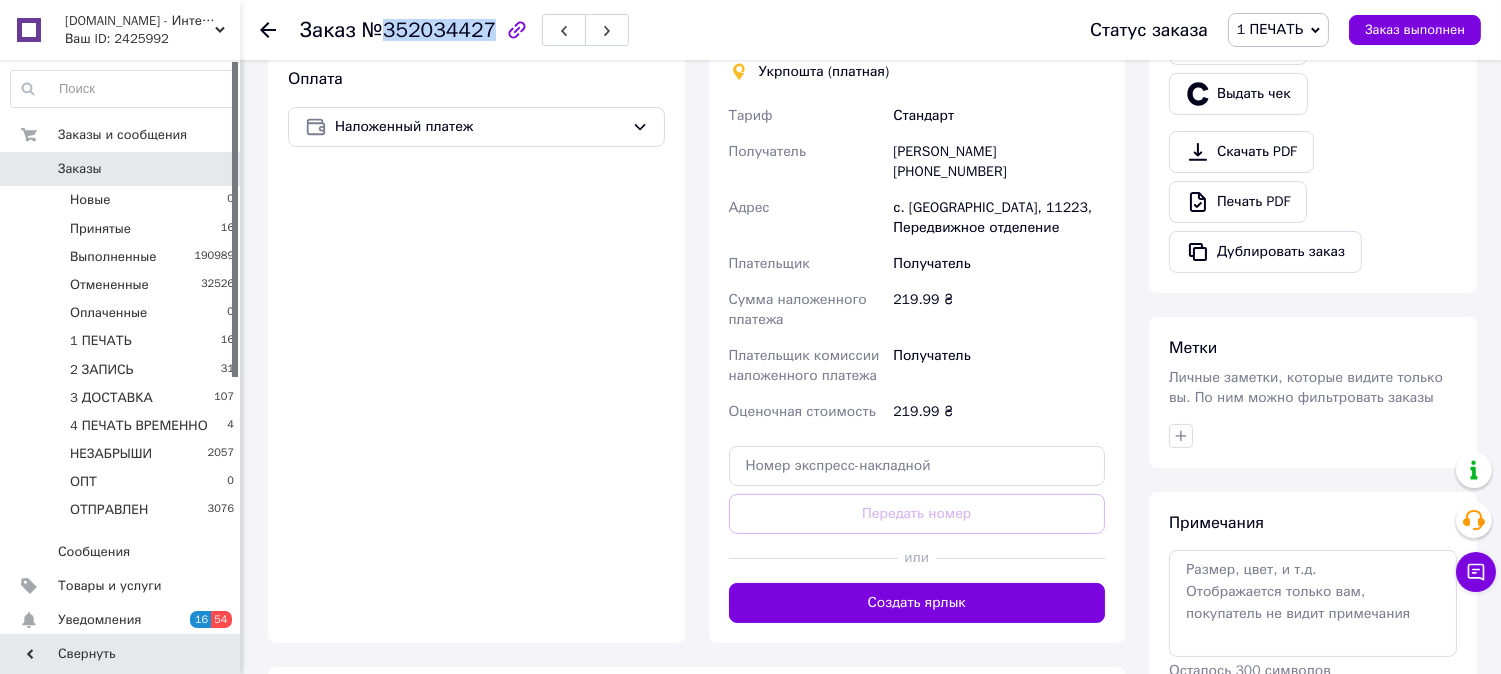 scroll, scrollTop: 703, scrollLeft: 0, axis: vertical 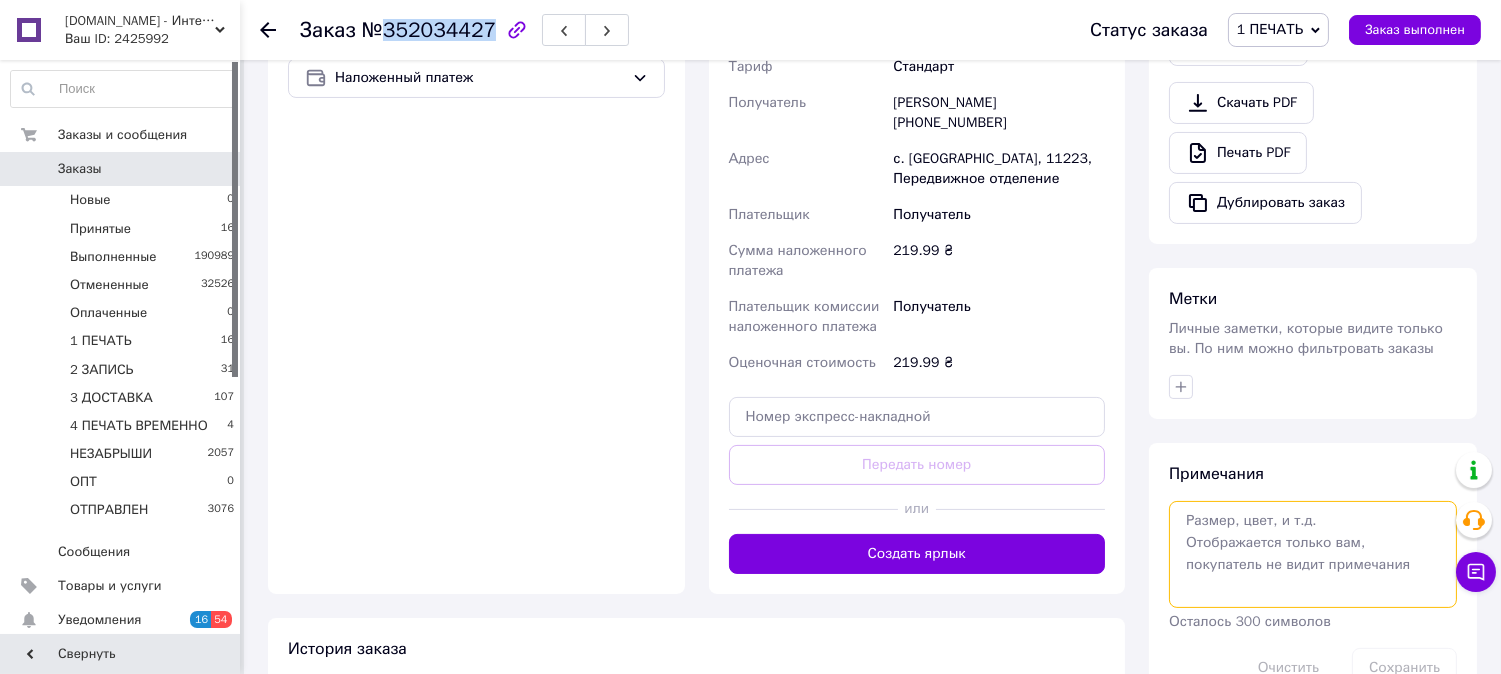 click at bounding box center [1313, 554] 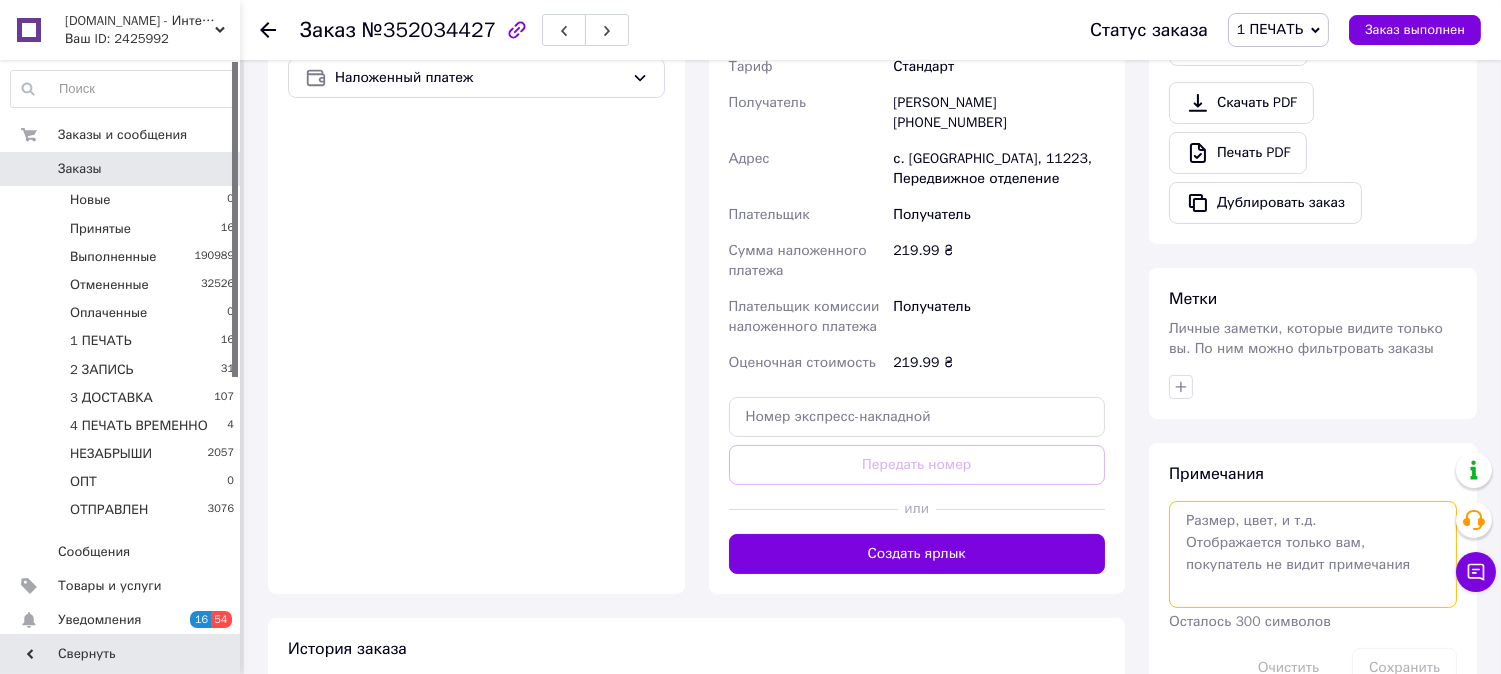 paste on "0505336207430" 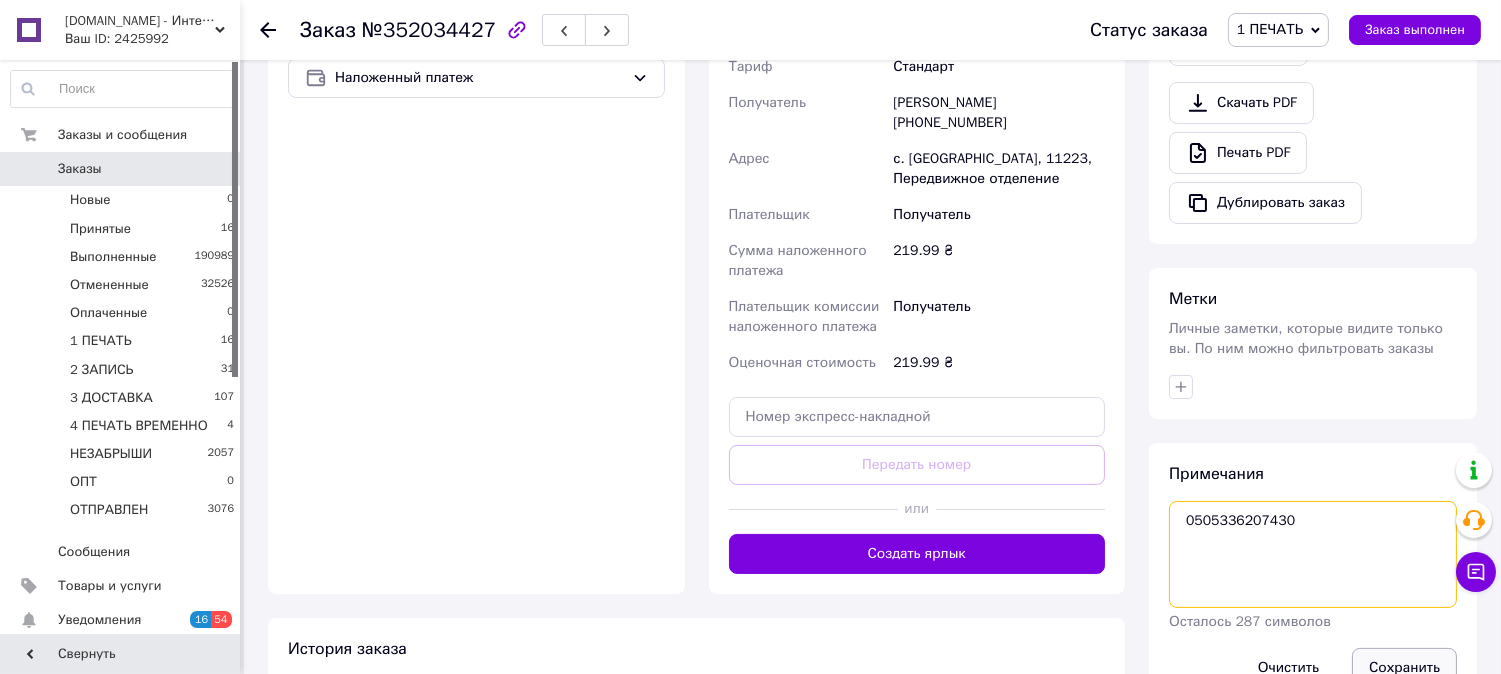 type on "0505336207430" 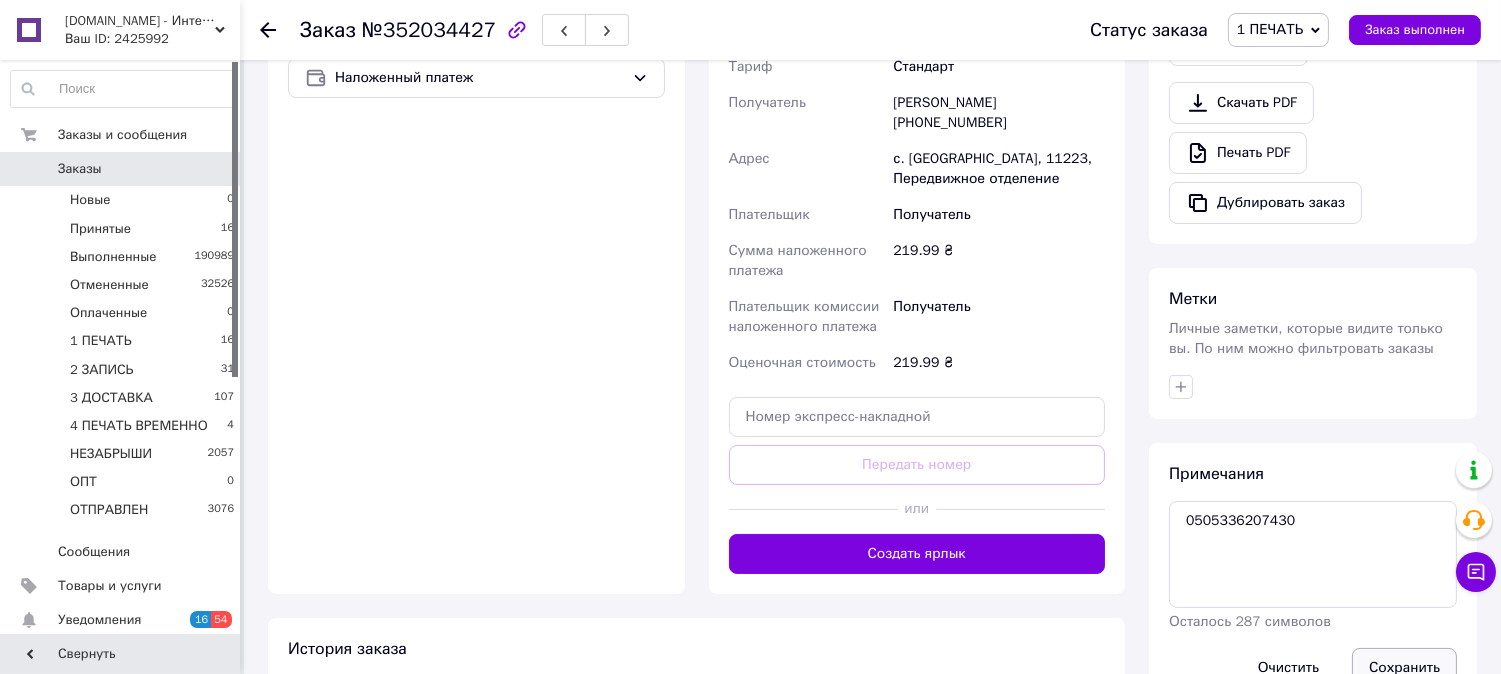 click on "Сохранить" at bounding box center (1404, 668) 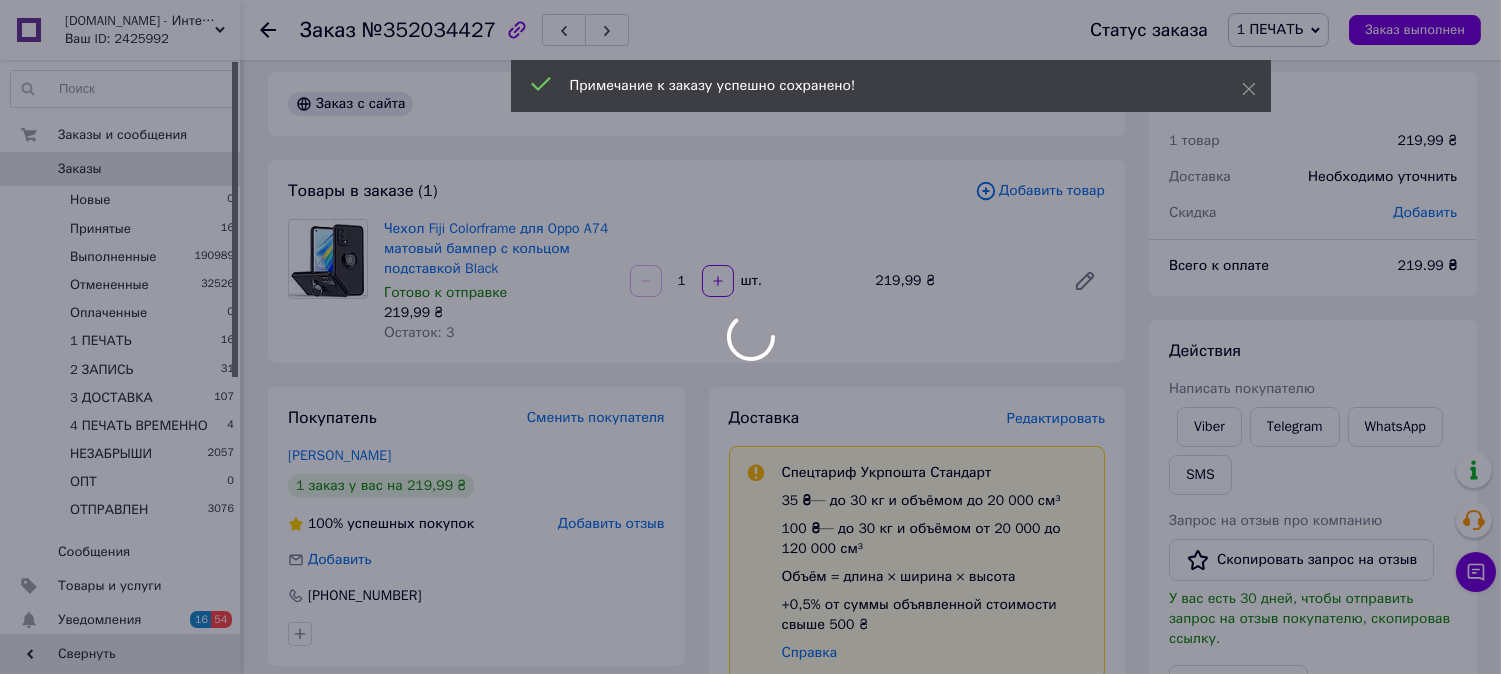 scroll, scrollTop: 0, scrollLeft: 0, axis: both 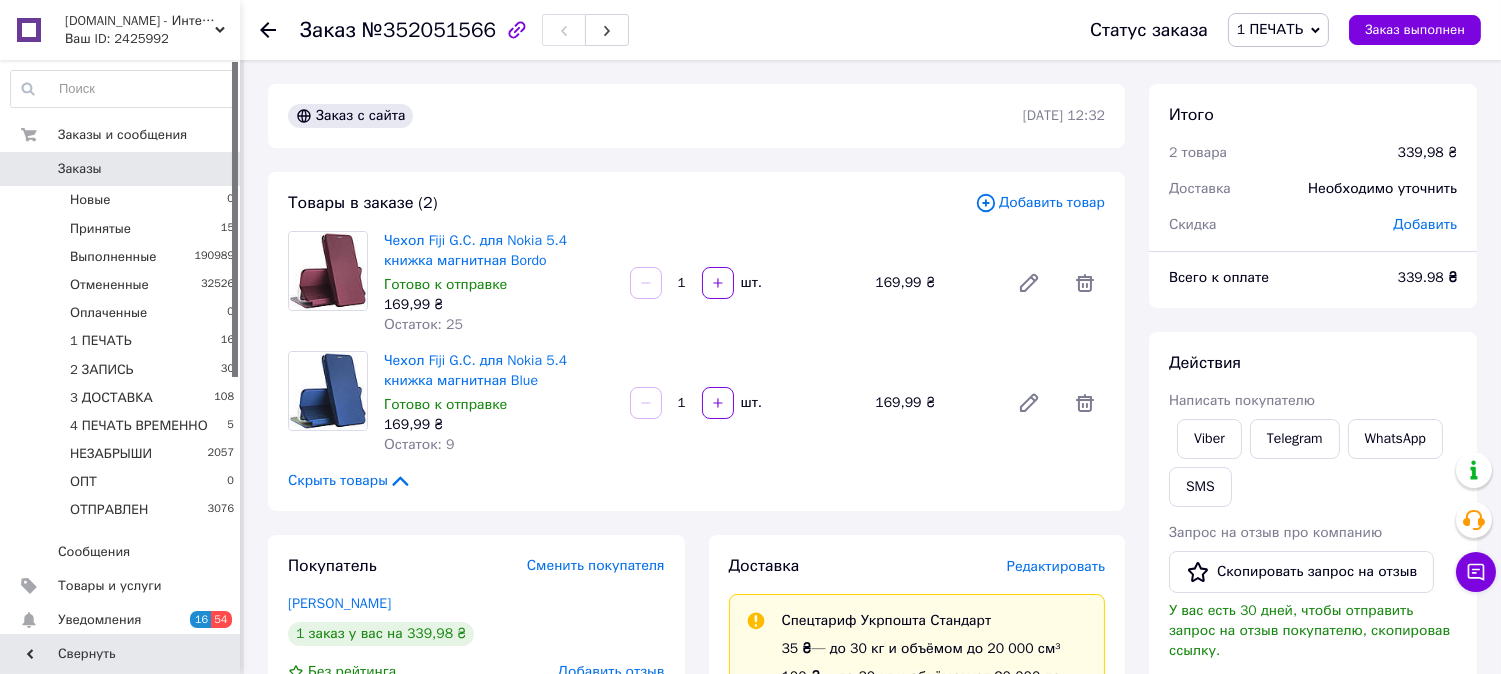 click on "№352051566" at bounding box center [429, 30] 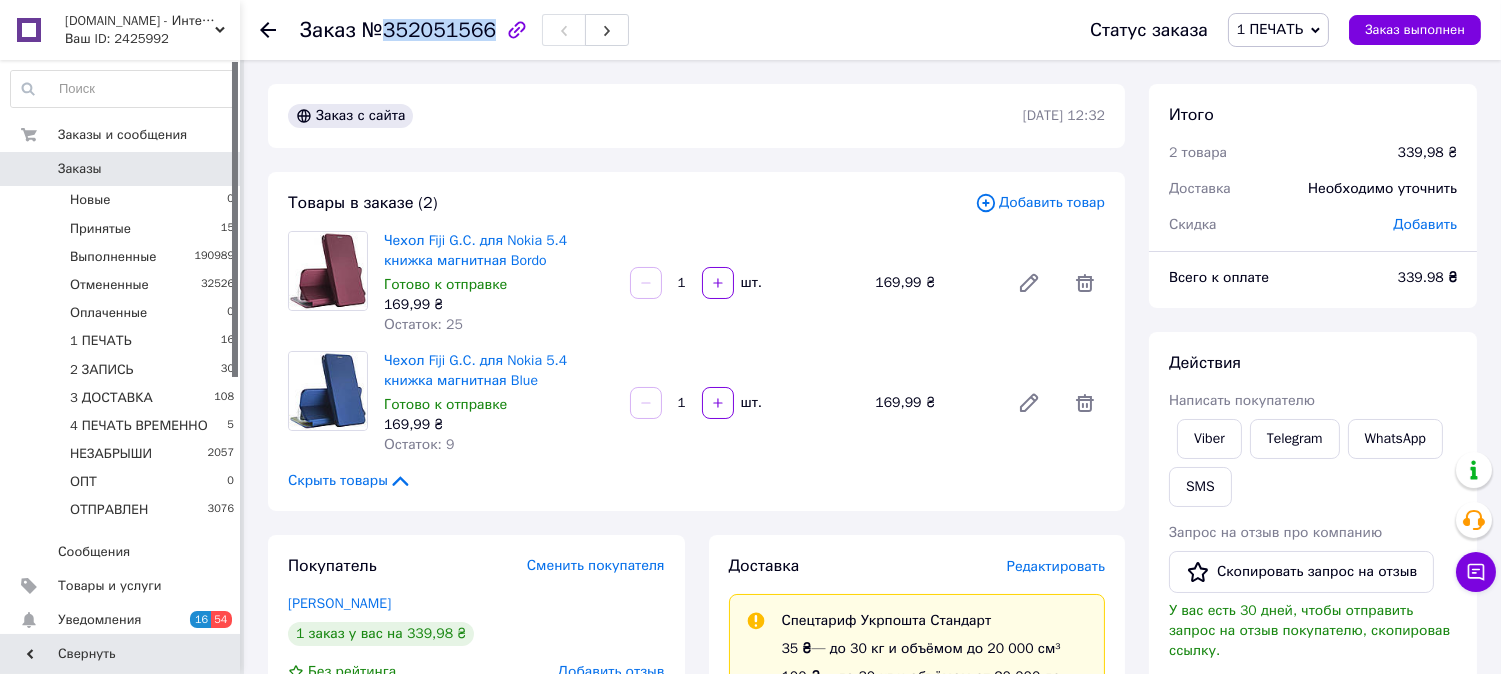 click on "№352051566" at bounding box center [429, 30] 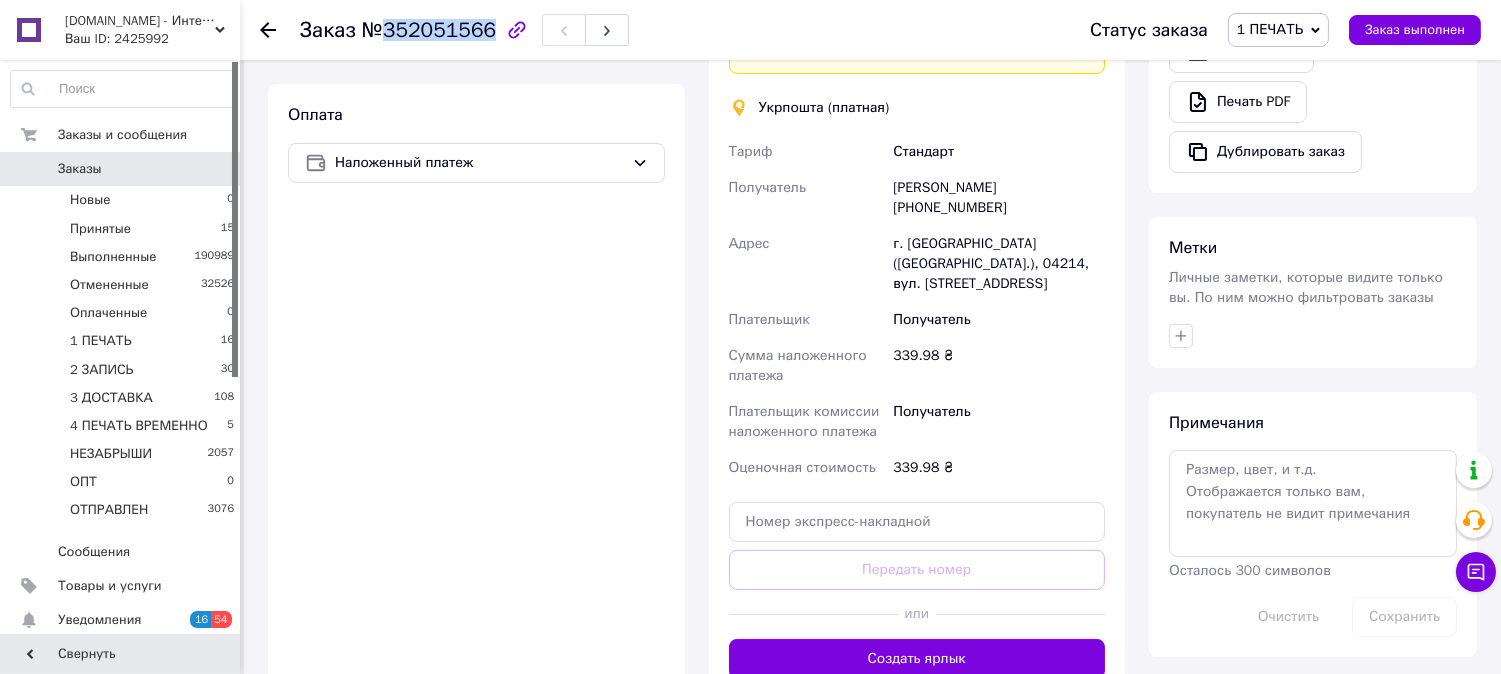 scroll, scrollTop: 777, scrollLeft: 0, axis: vertical 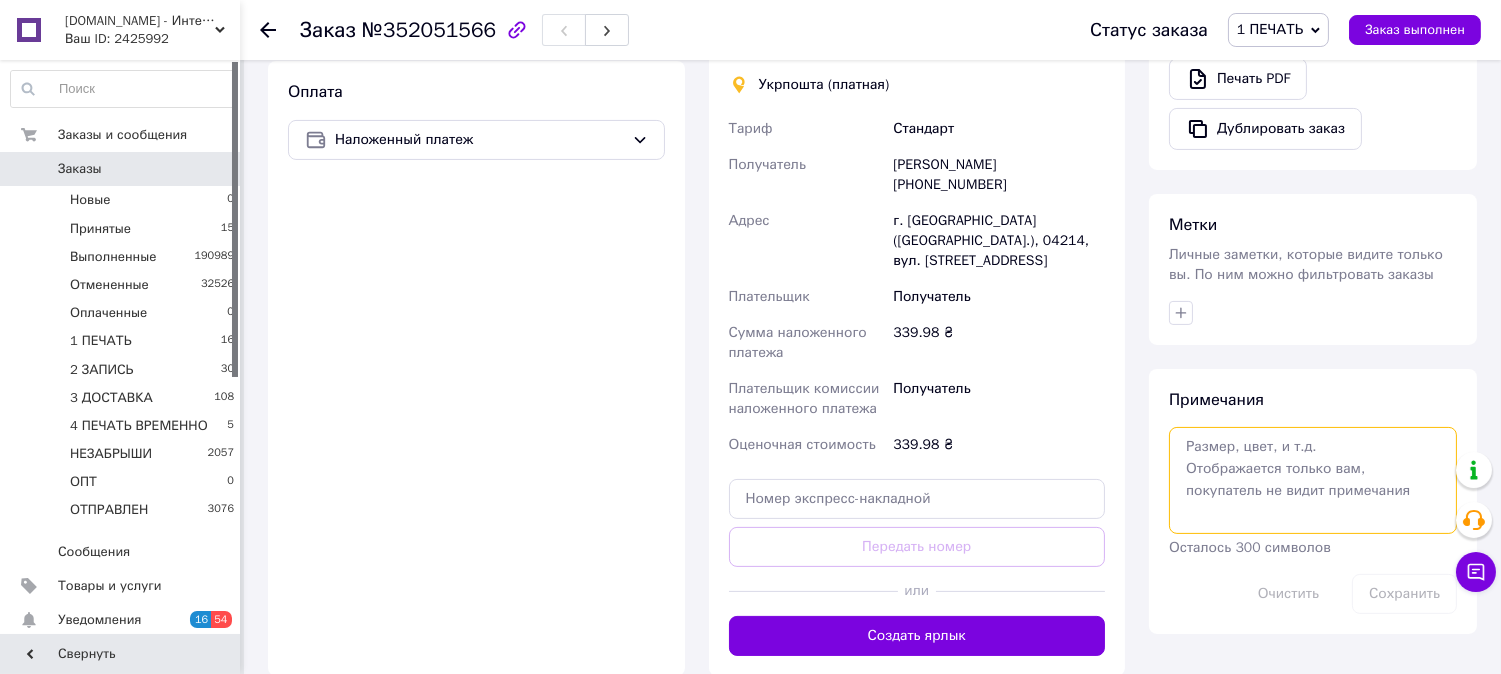 click at bounding box center [1313, 480] 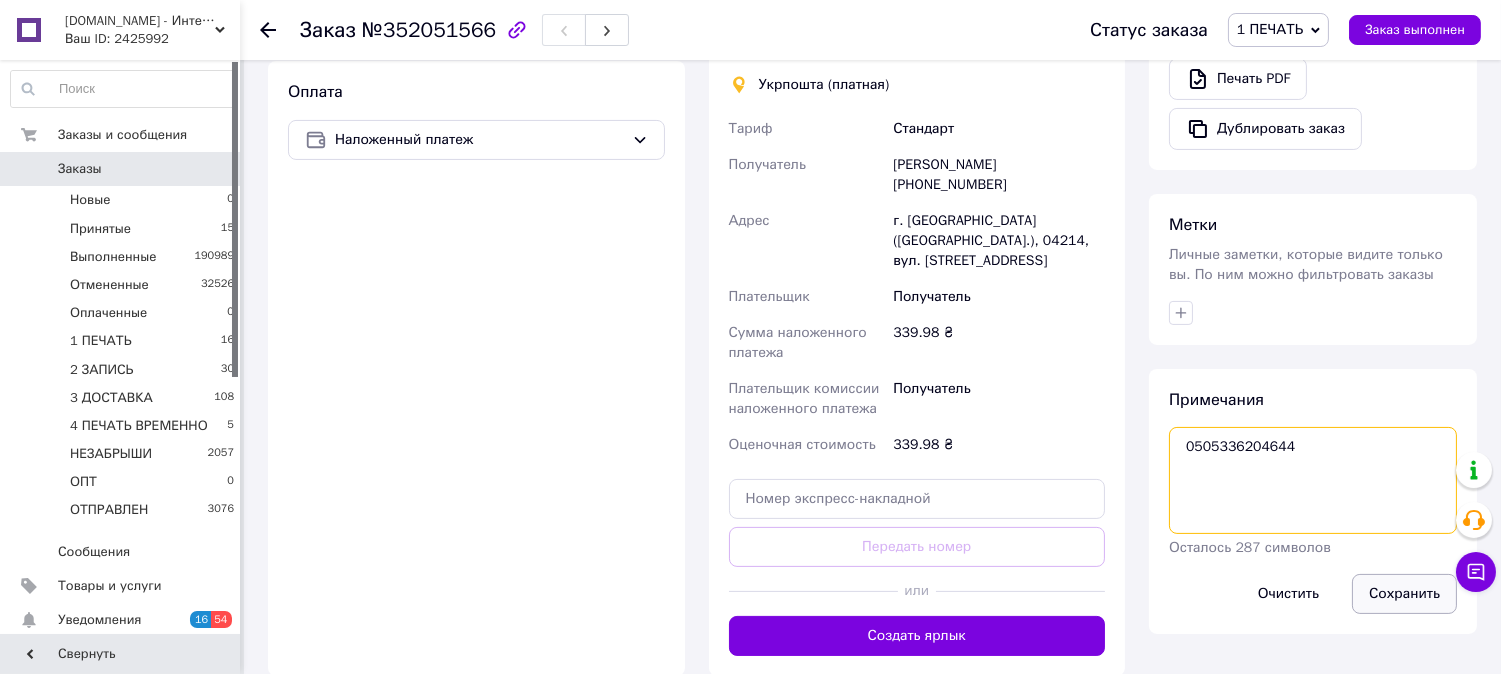 type on "0505336204644" 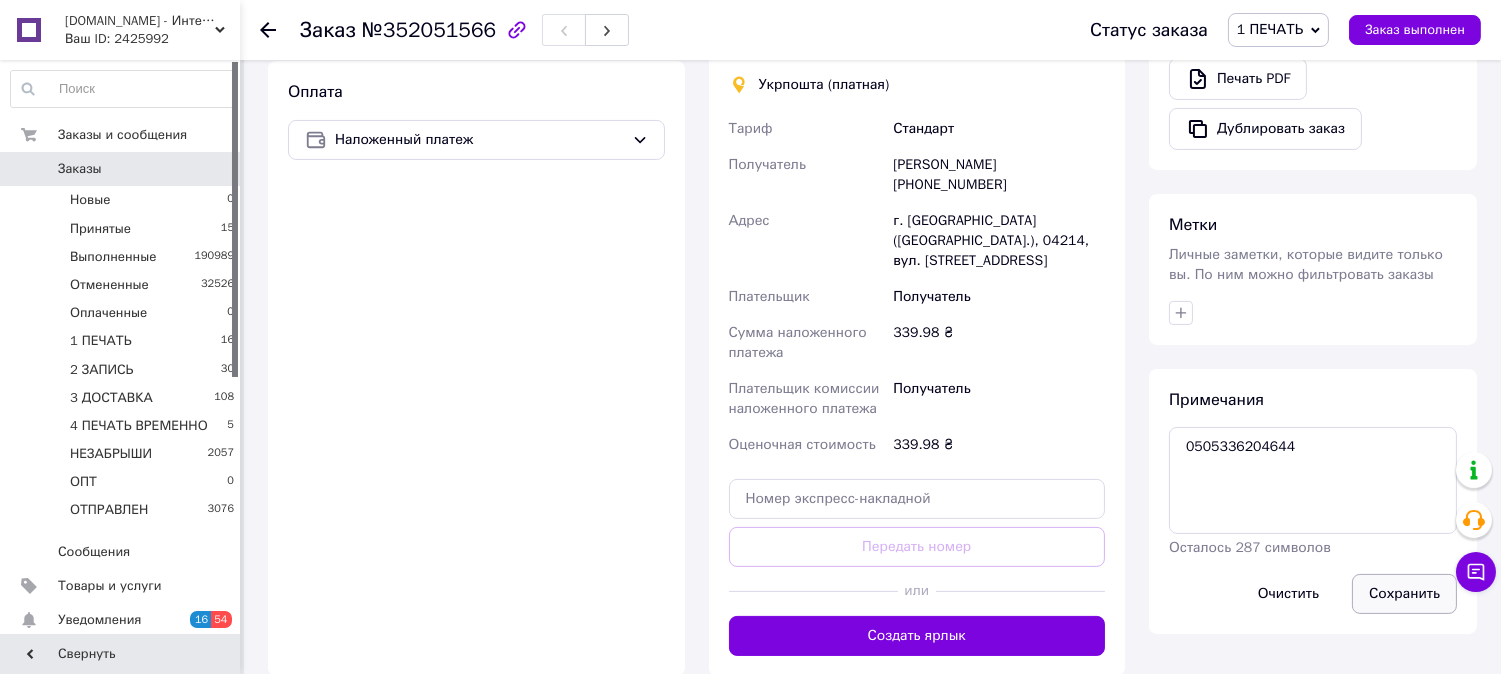 click on "Сохранить" at bounding box center [1404, 594] 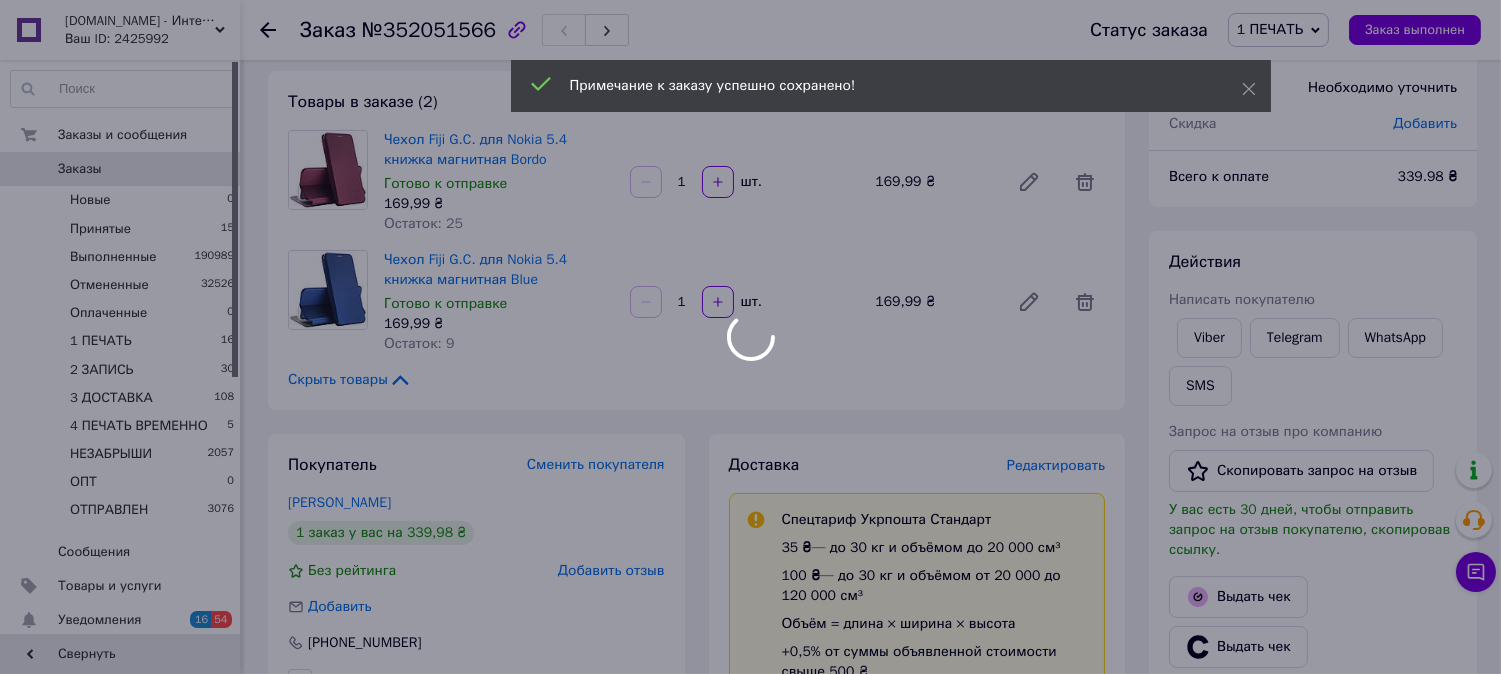 scroll, scrollTop: 0, scrollLeft: 0, axis: both 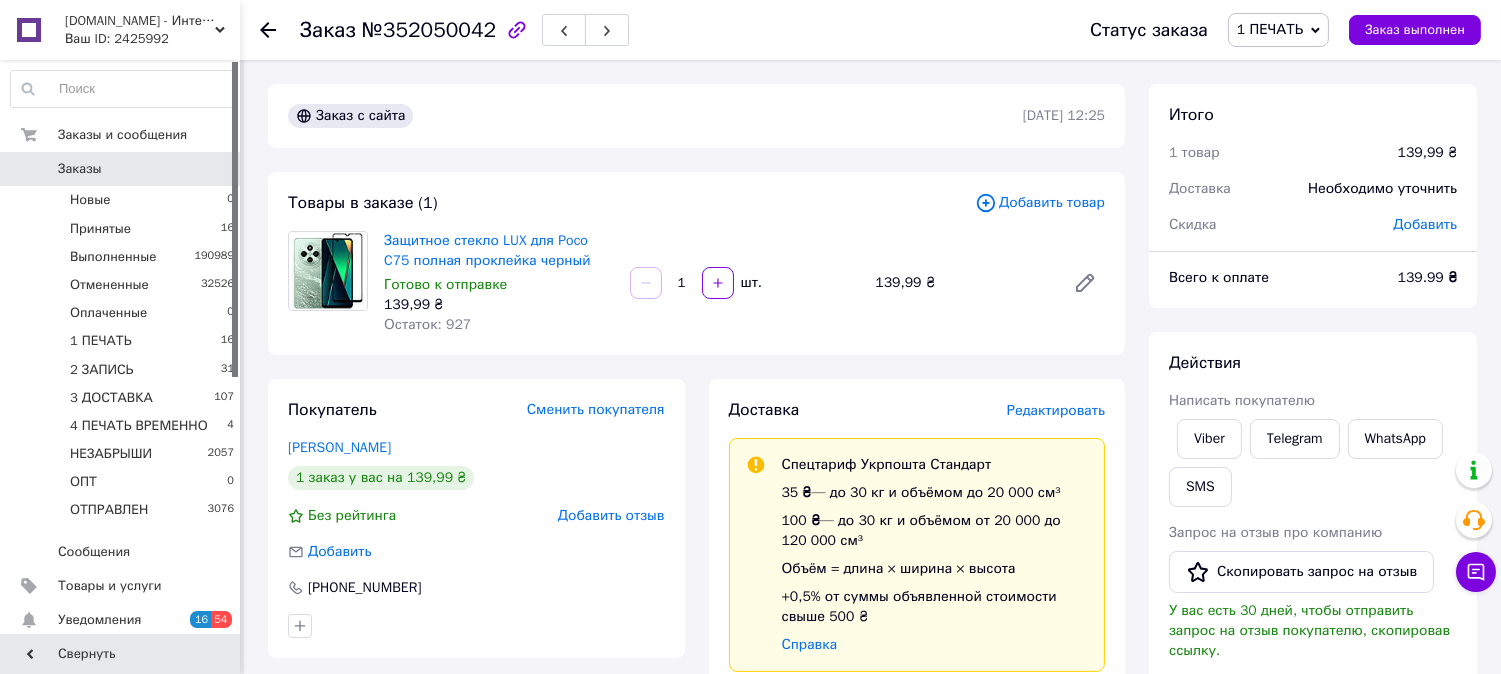 click on "№352050042" at bounding box center (429, 30) 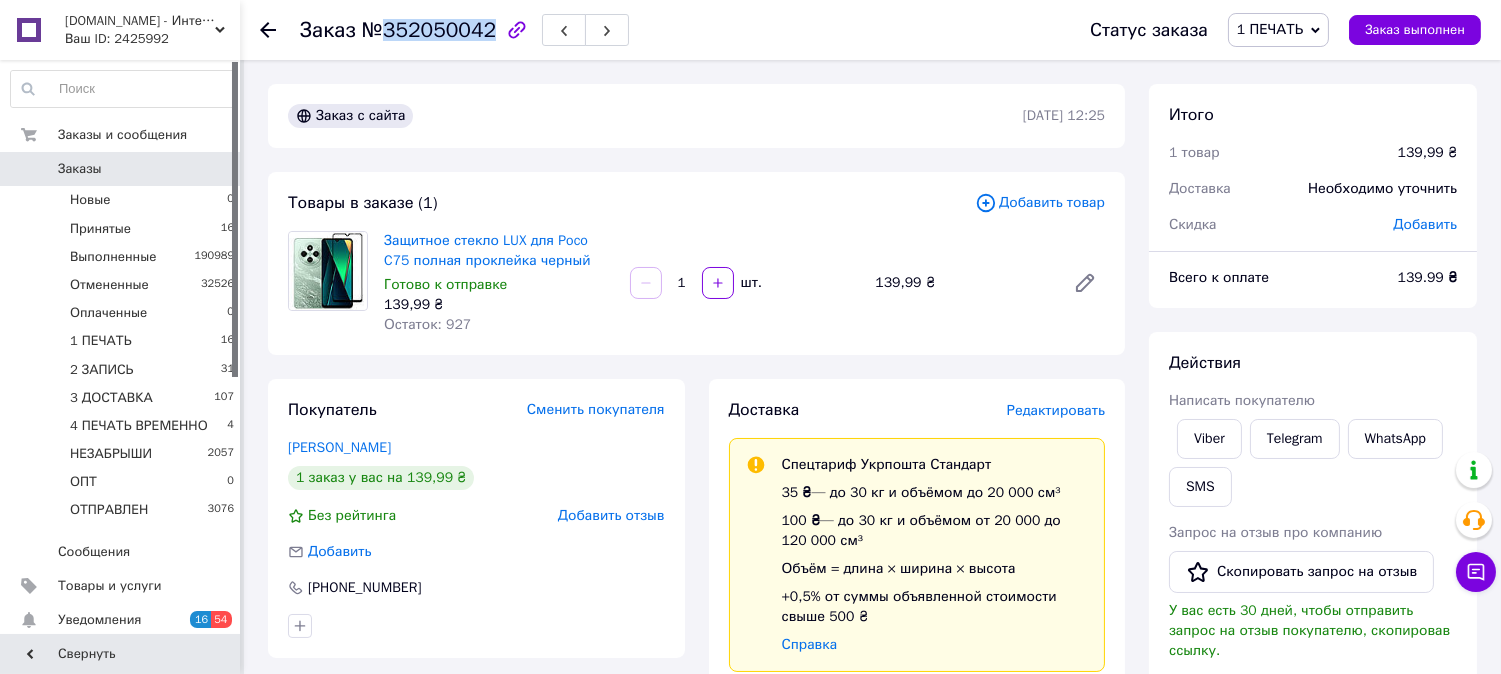 click on "№352050042" at bounding box center (429, 30) 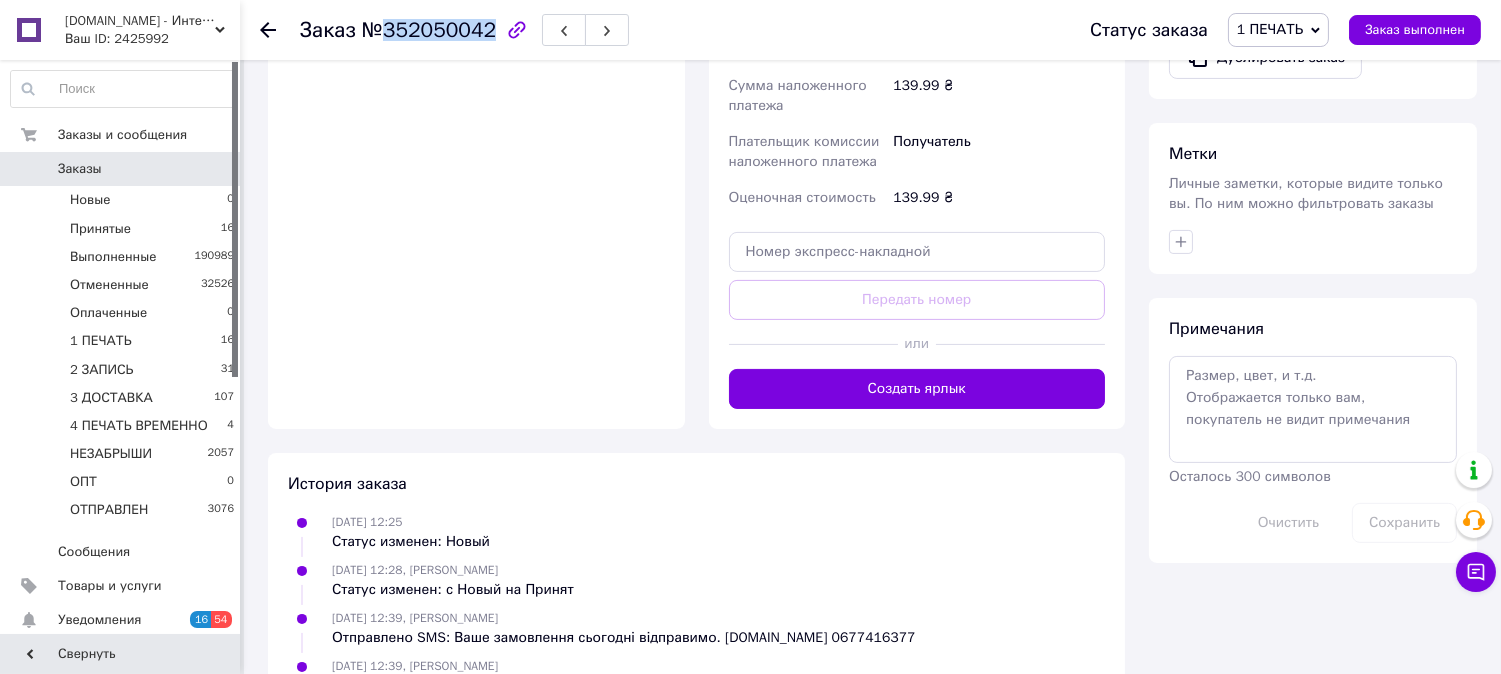 scroll, scrollTop: 852, scrollLeft: 0, axis: vertical 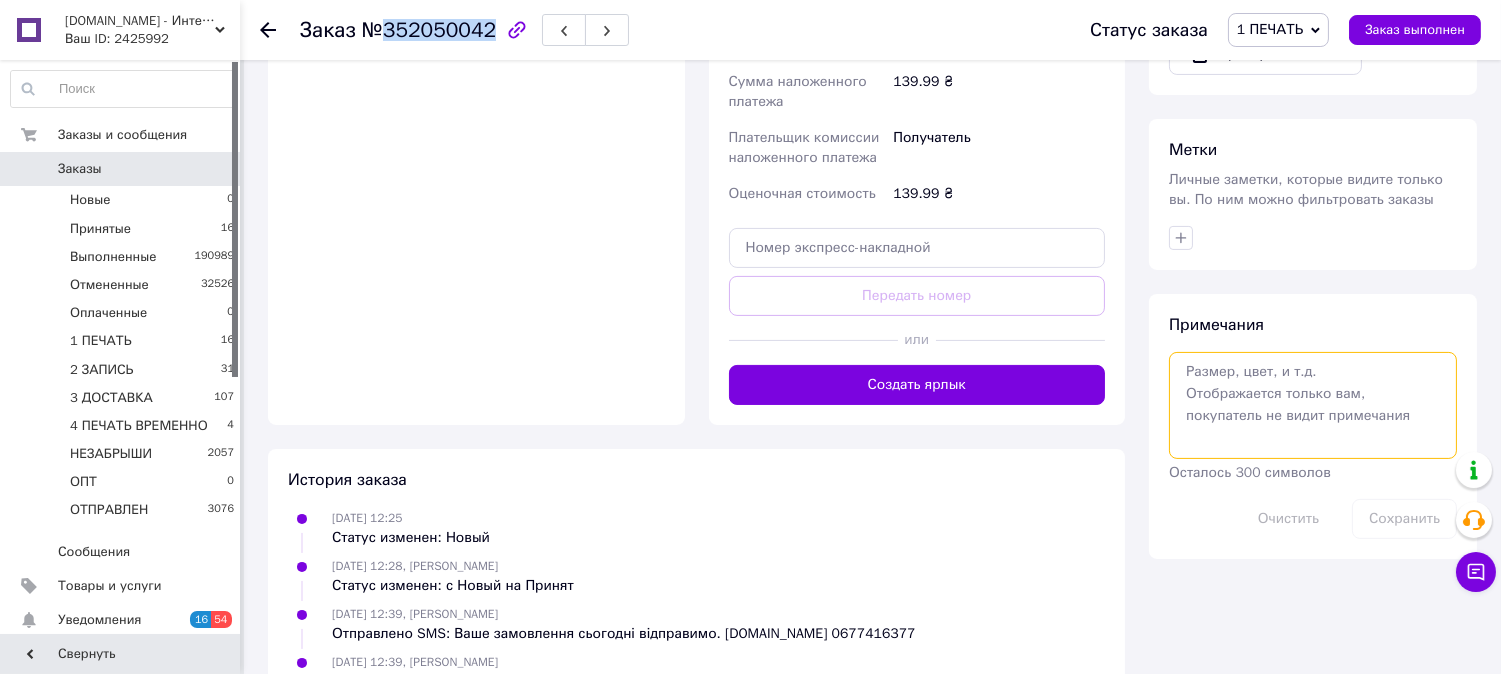 click at bounding box center [1313, 405] 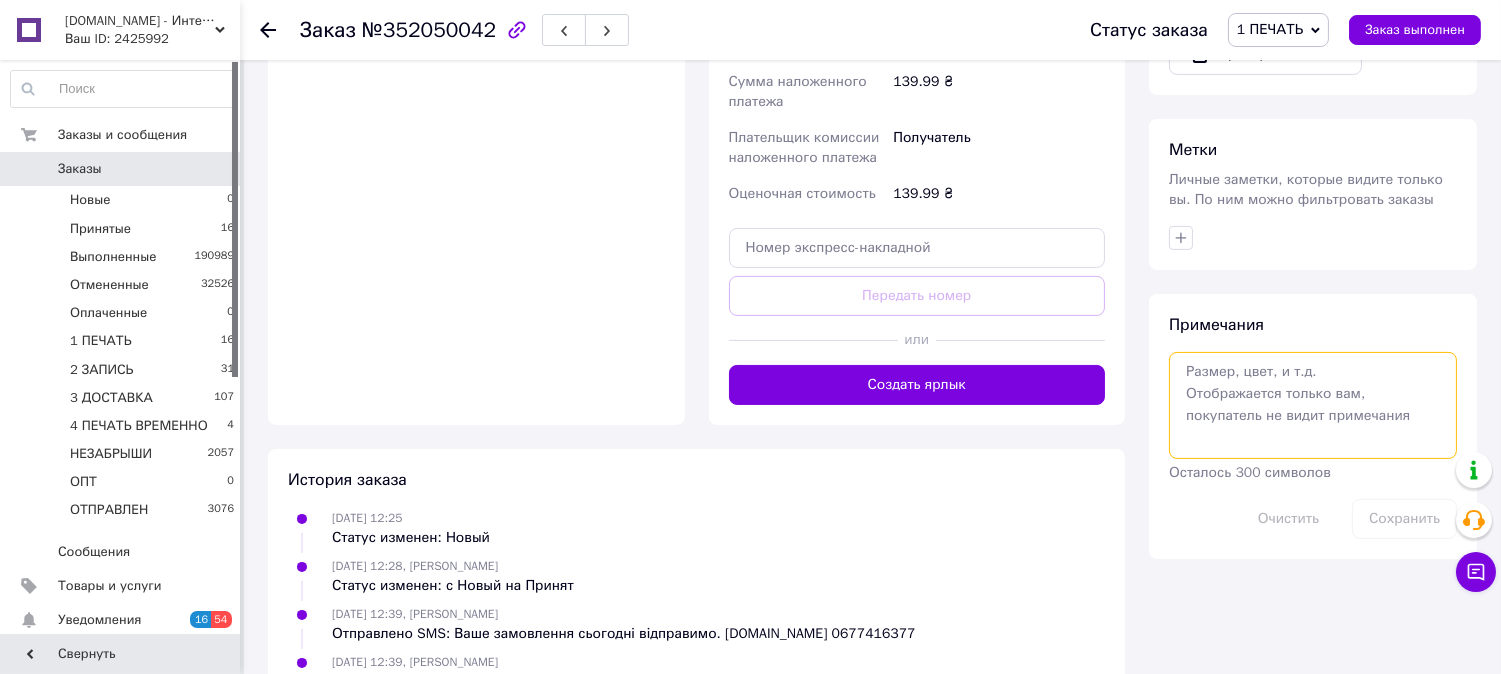 paste on "0505336205420" 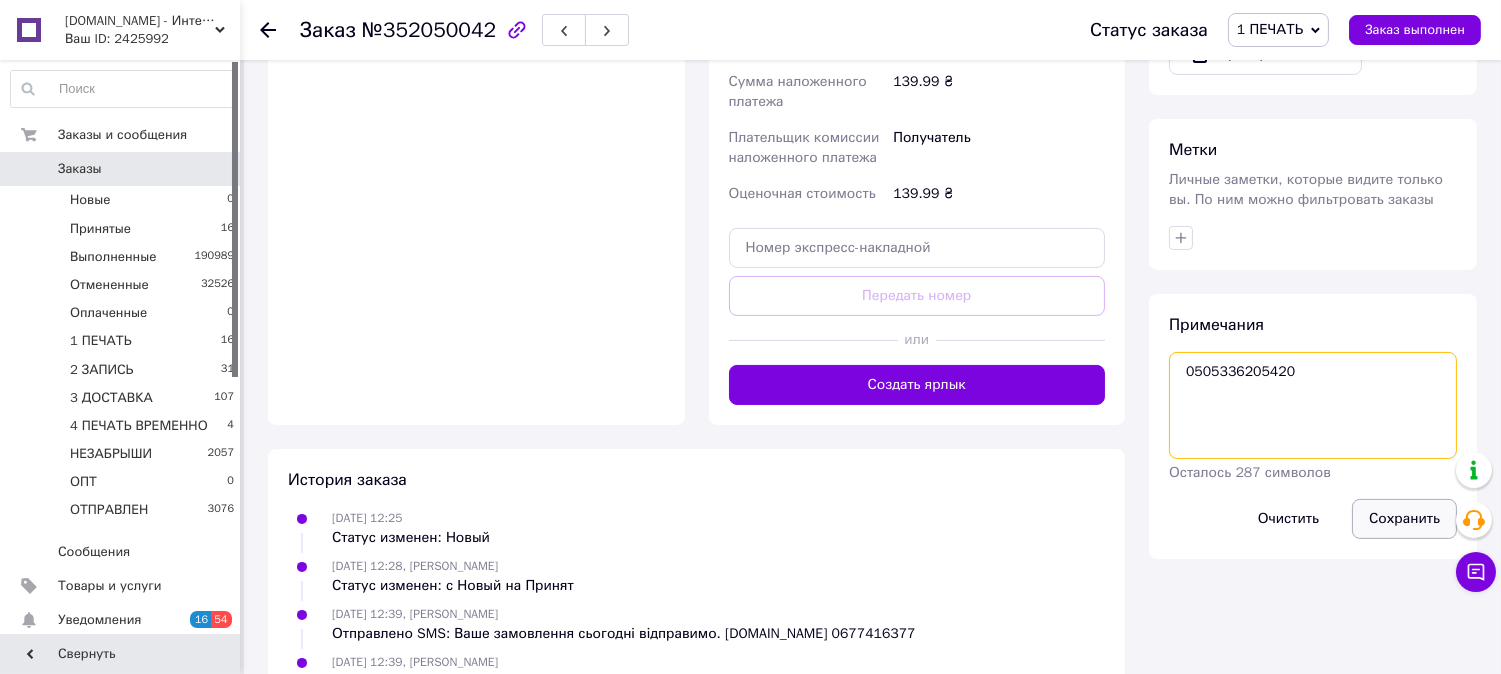 type on "0505336205420" 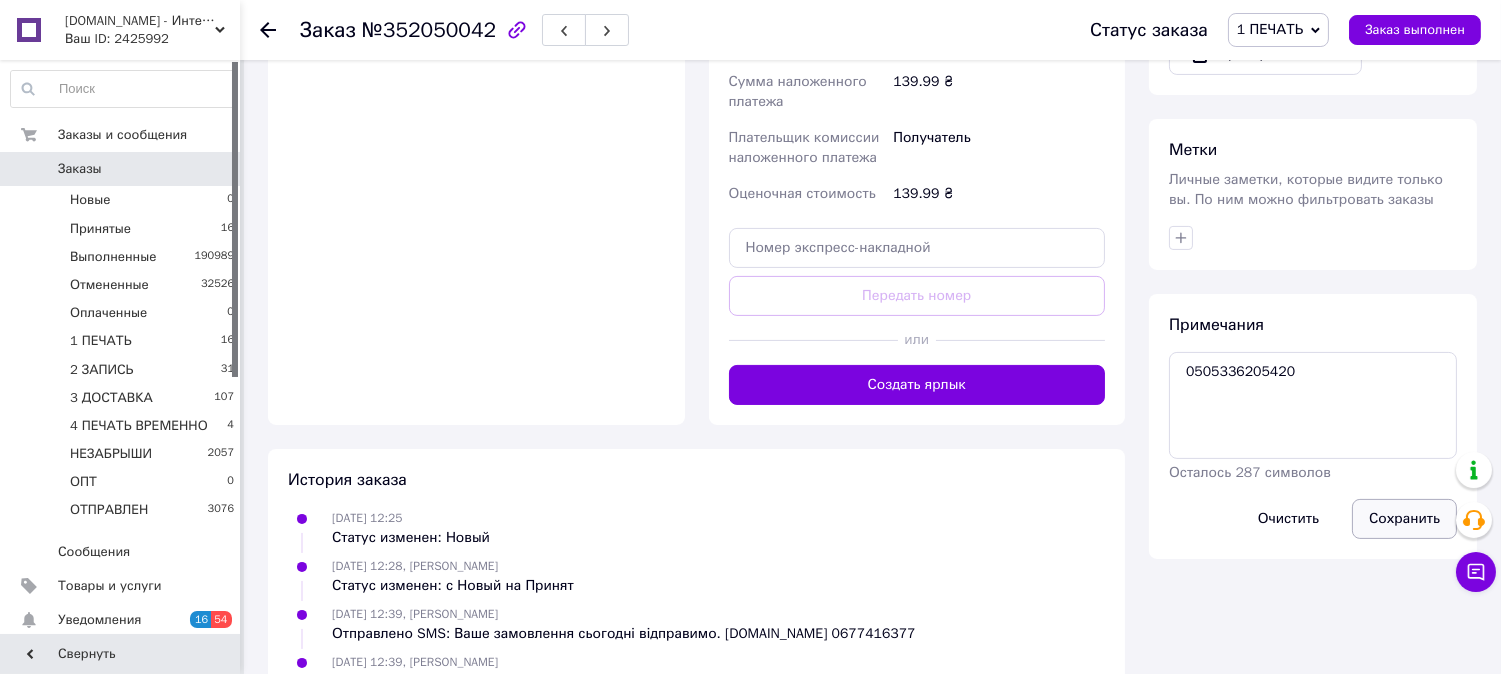 click on "Сохранить" at bounding box center [1404, 519] 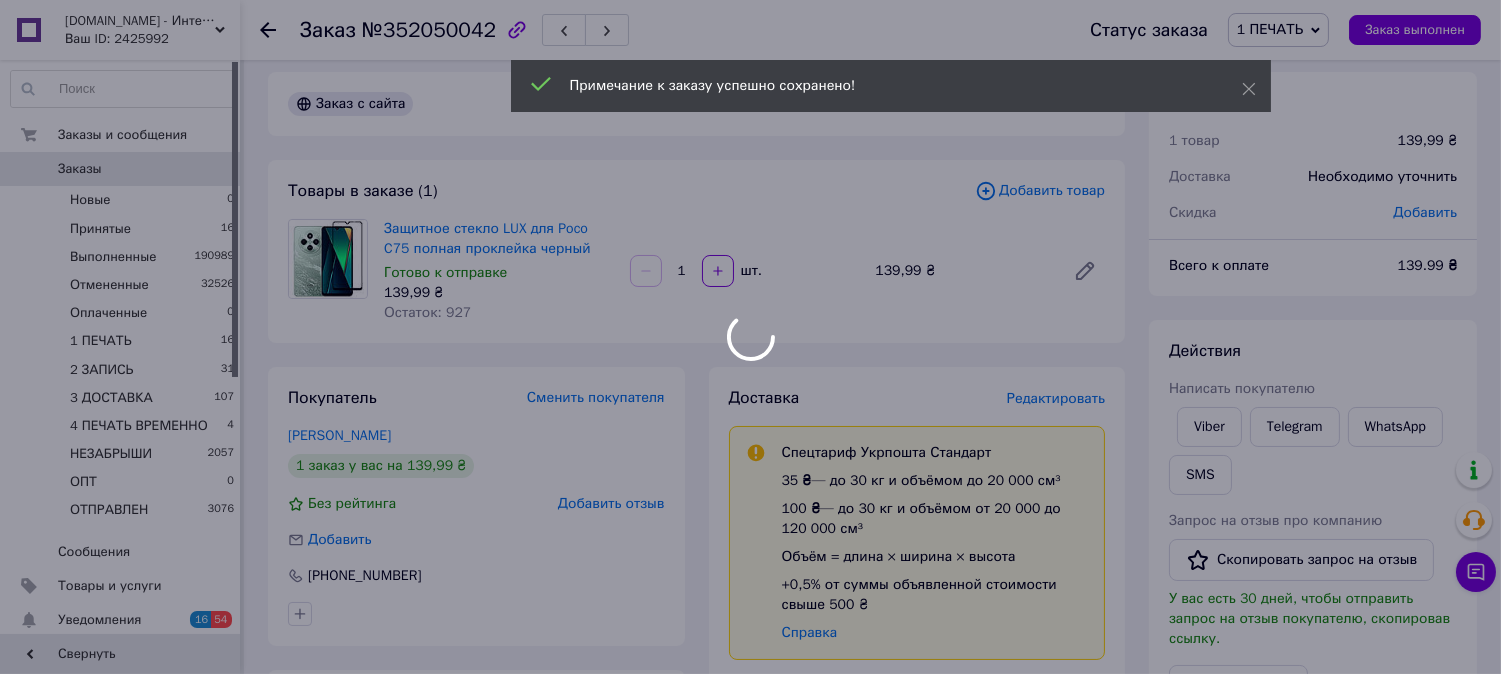 scroll, scrollTop: 0, scrollLeft: 0, axis: both 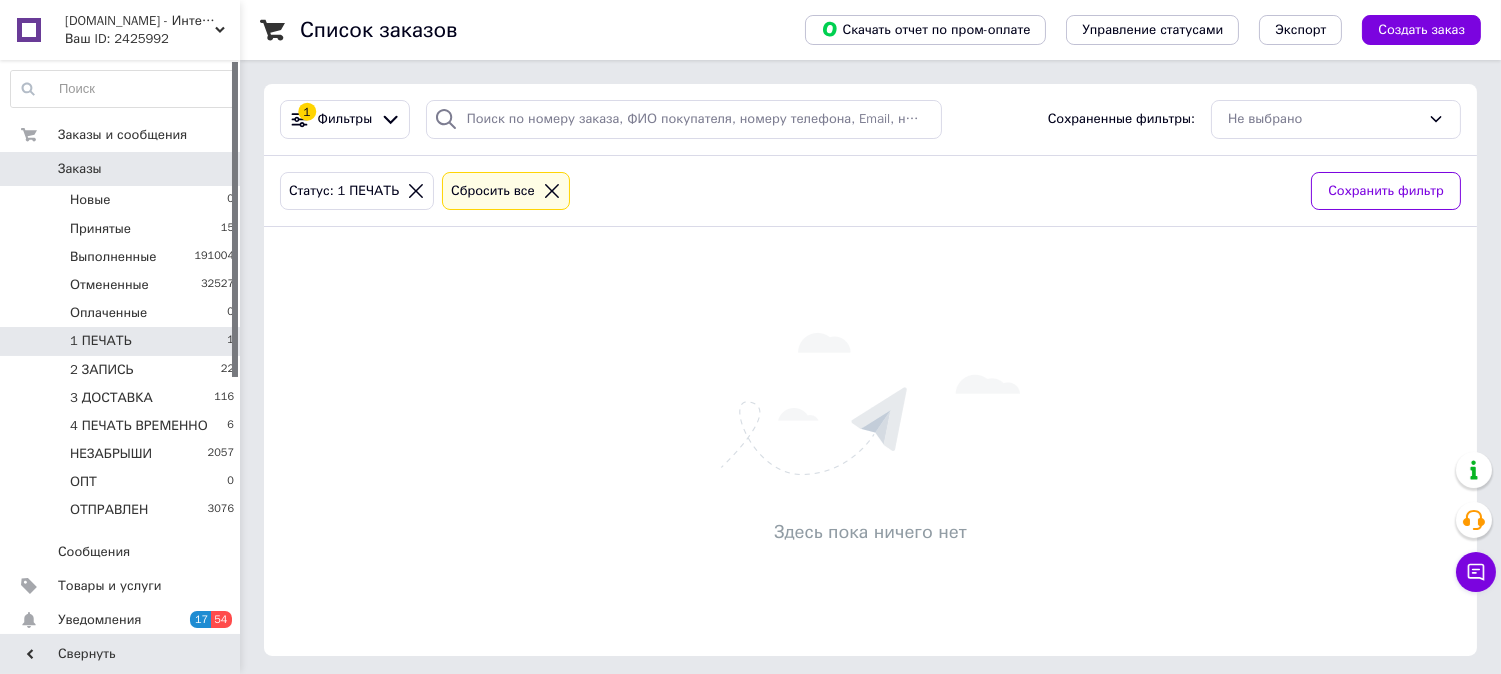 click on "1 ПЕЧАТЬ 1" at bounding box center (123, 341) 